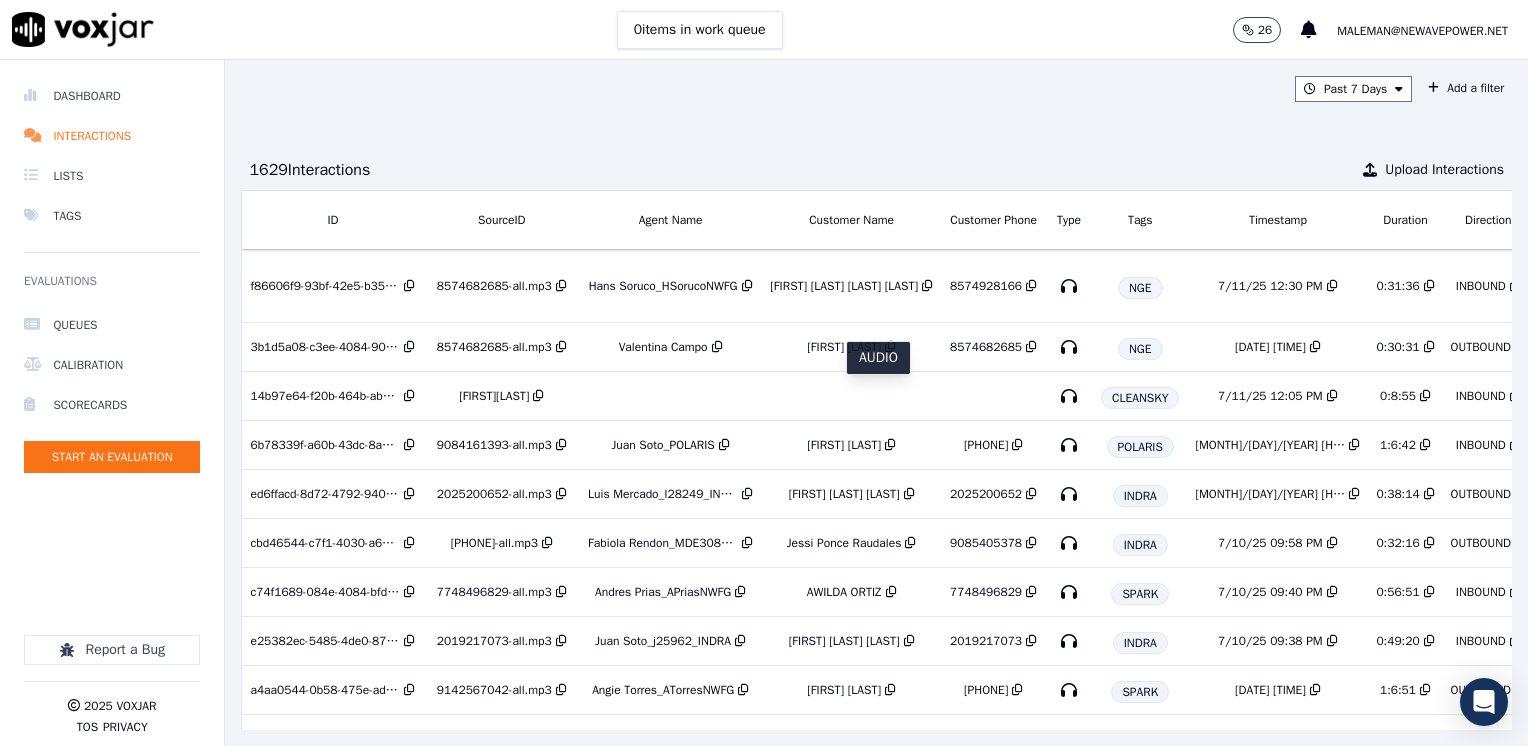 scroll, scrollTop: 0, scrollLeft: 0, axis: both 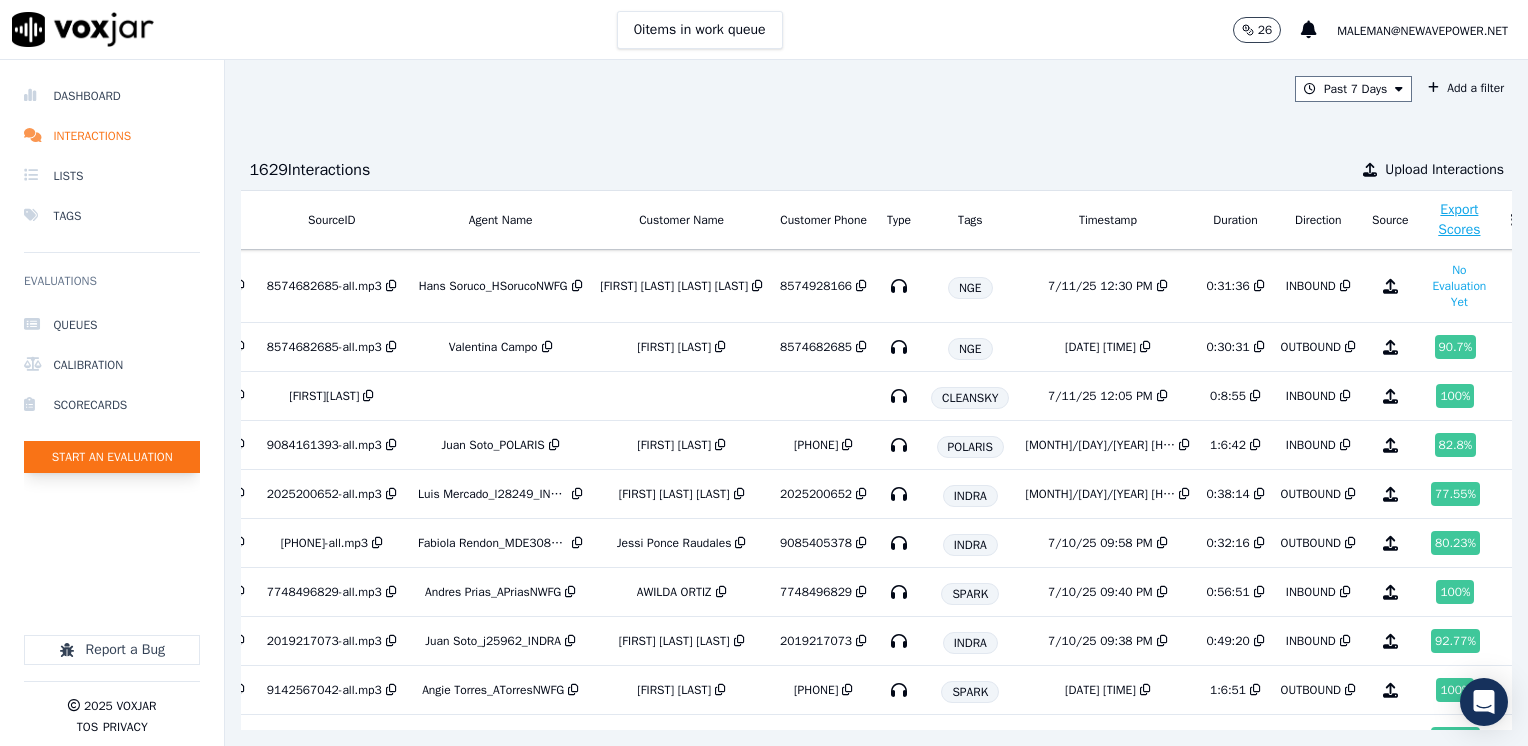 click on "Start an Evaluation" 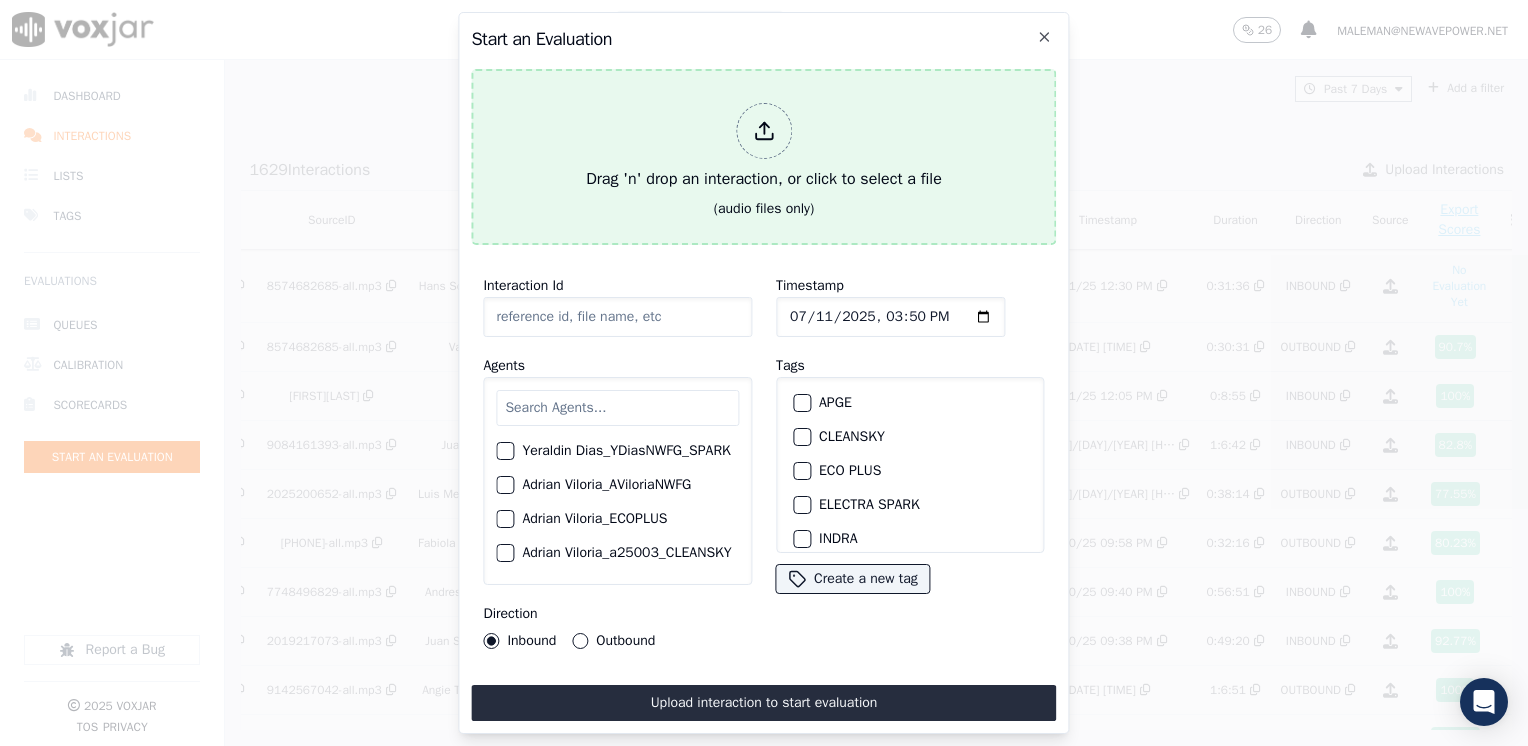 click at bounding box center [764, 131] 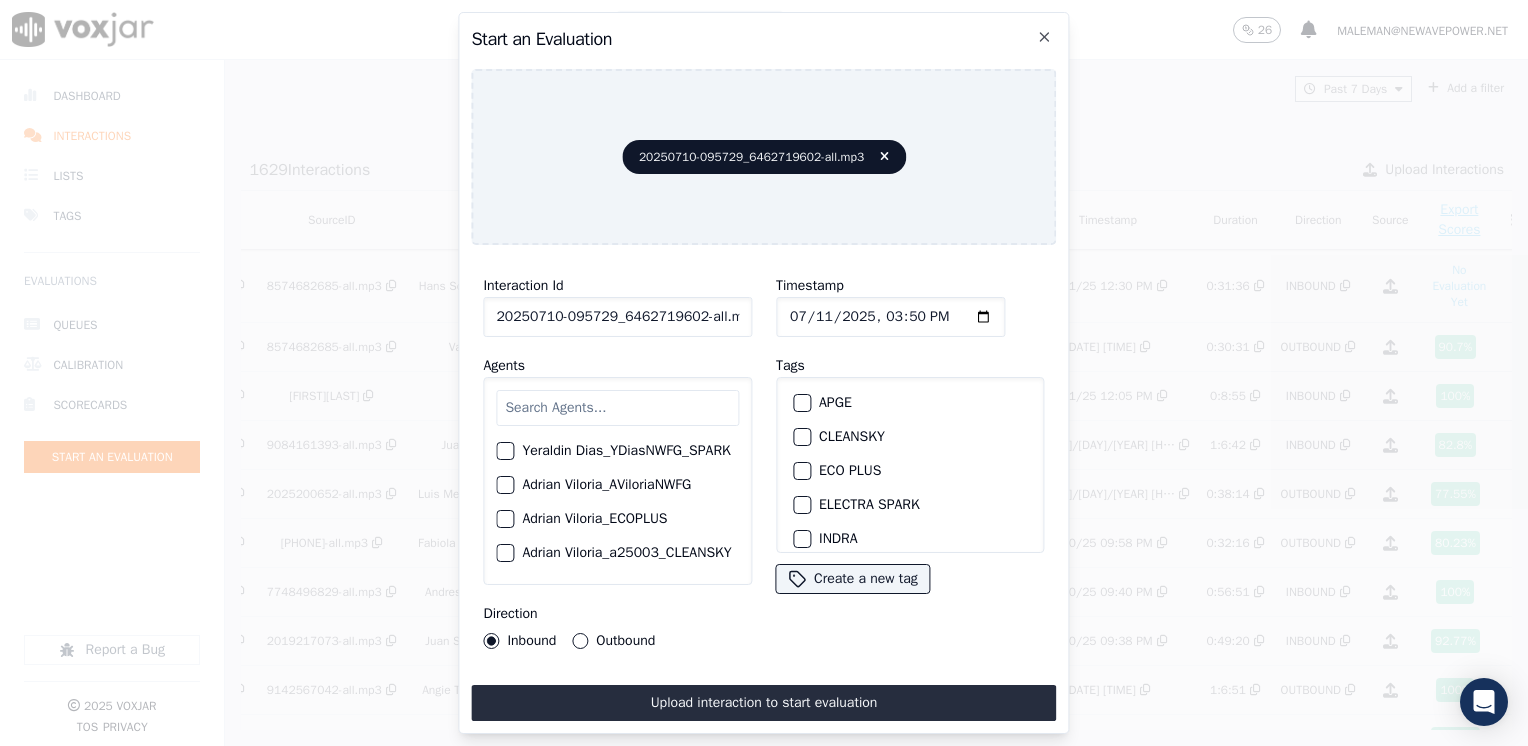 click at bounding box center (617, 408) 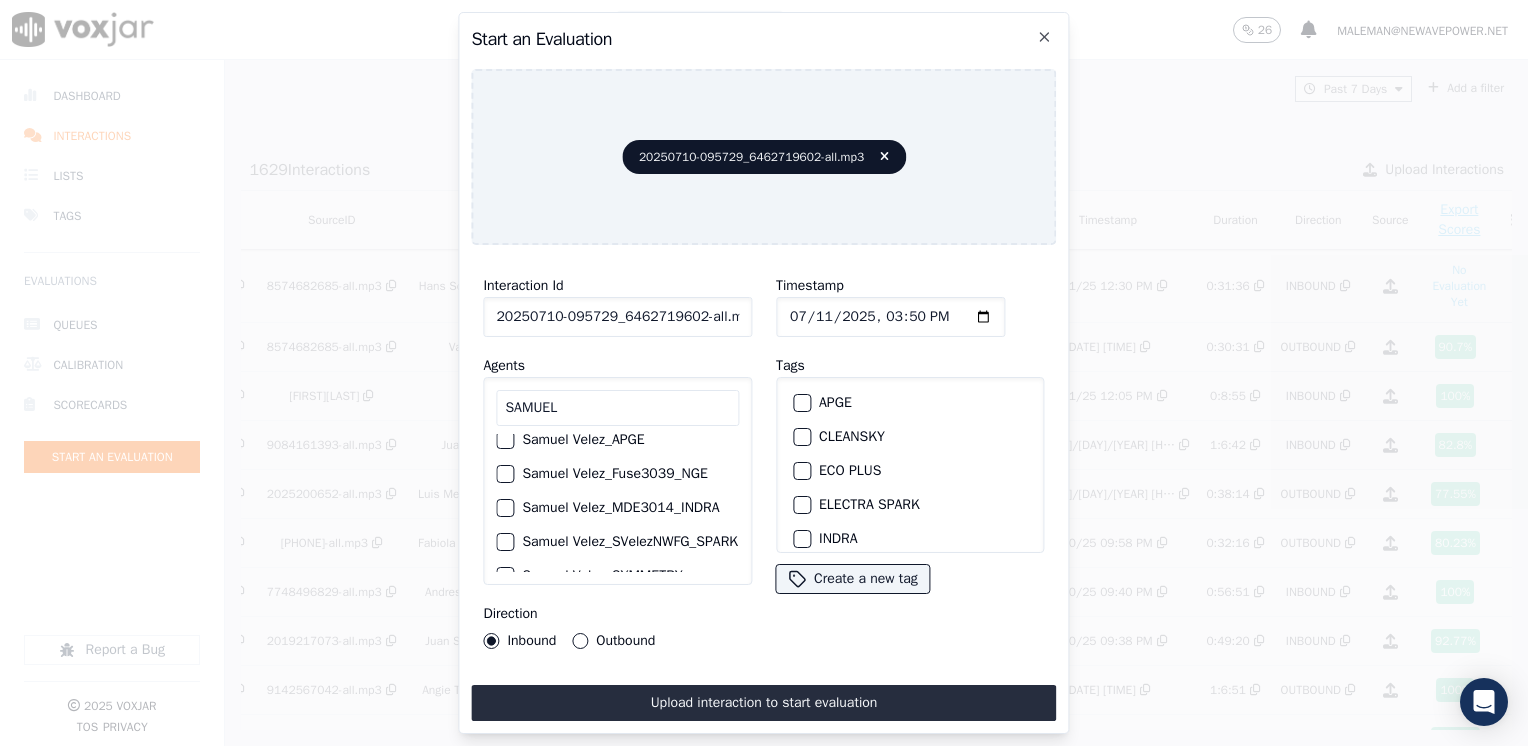 scroll, scrollTop: 0, scrollLeft: 0, axis: both 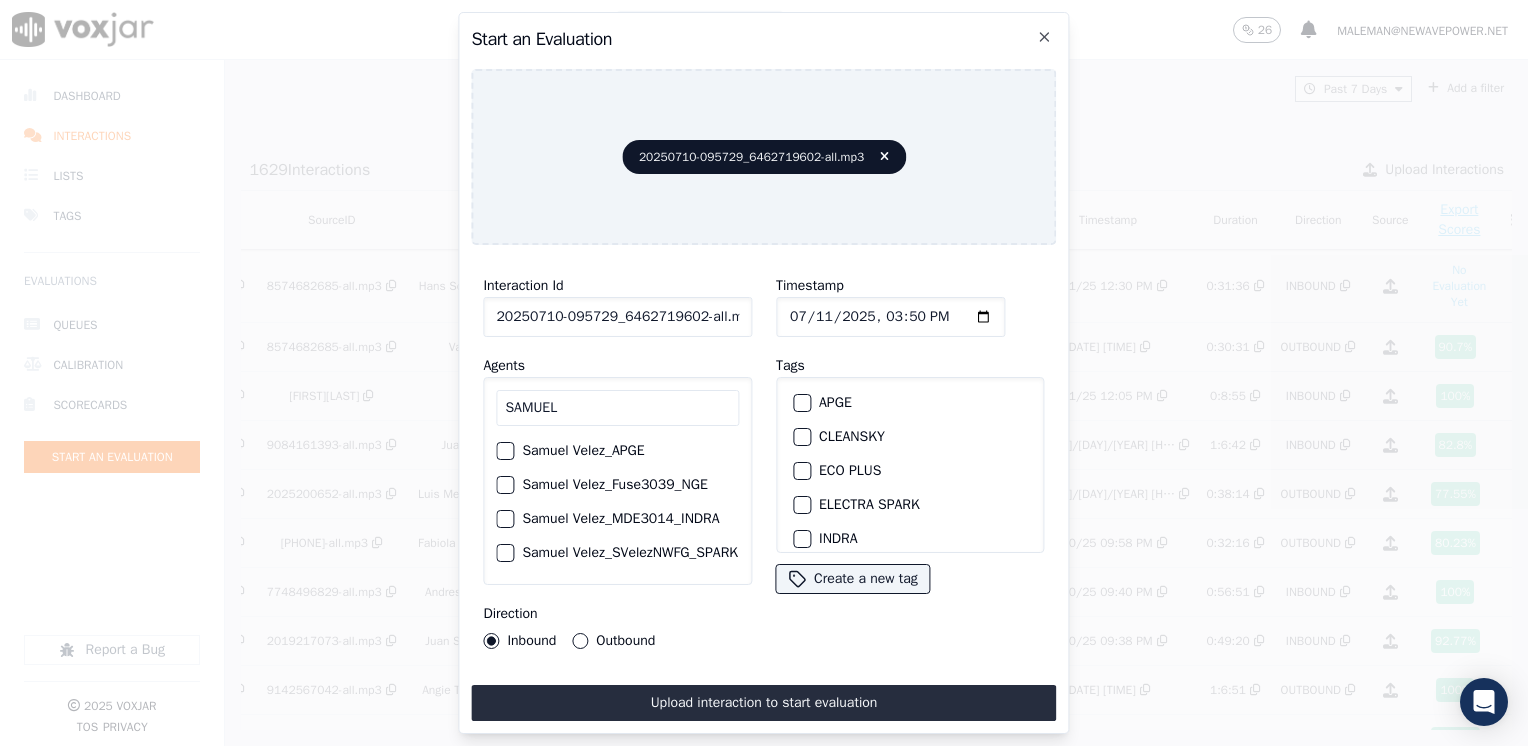 type on "SAMUEL" 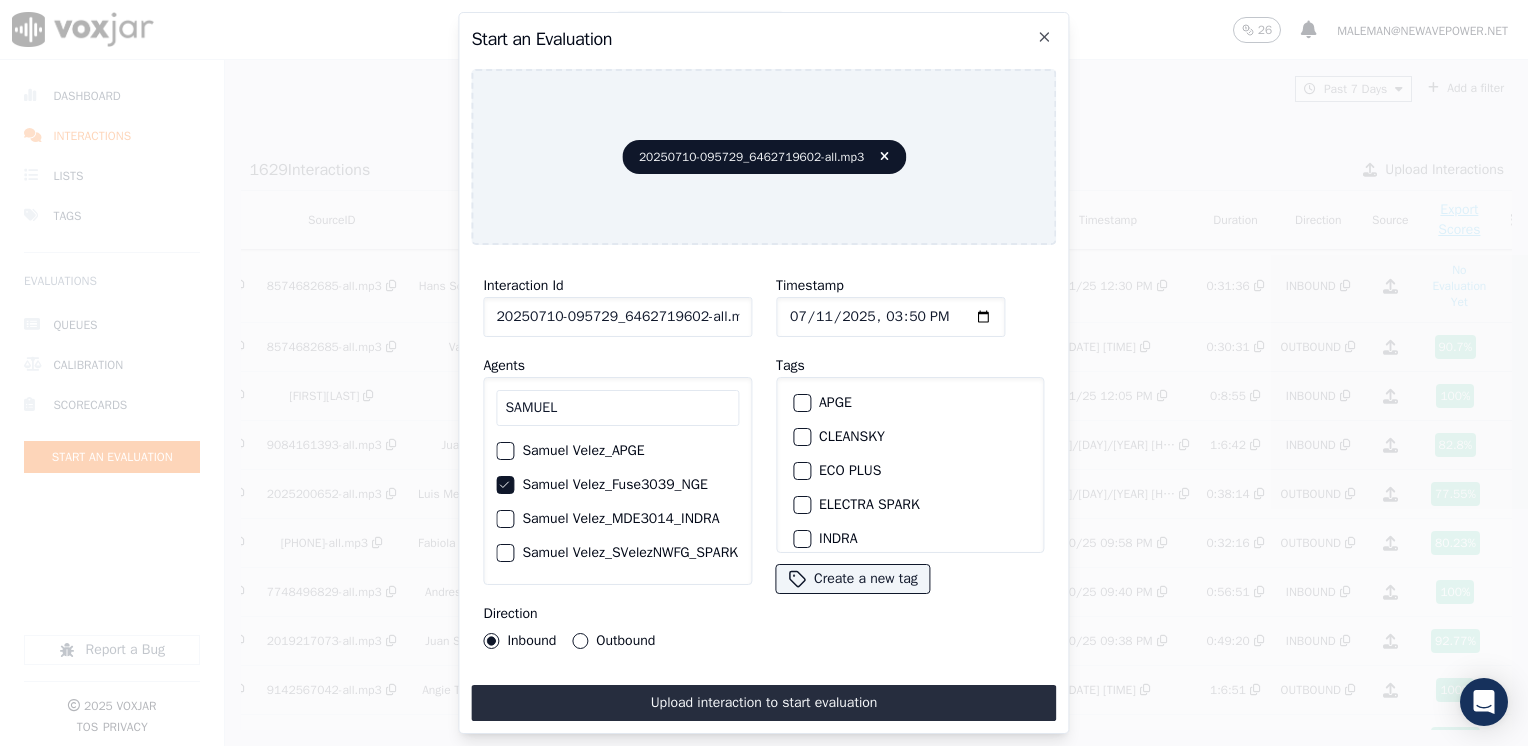 scroll, scrollTop: 100, scrollLeft: 0, axis: vertical 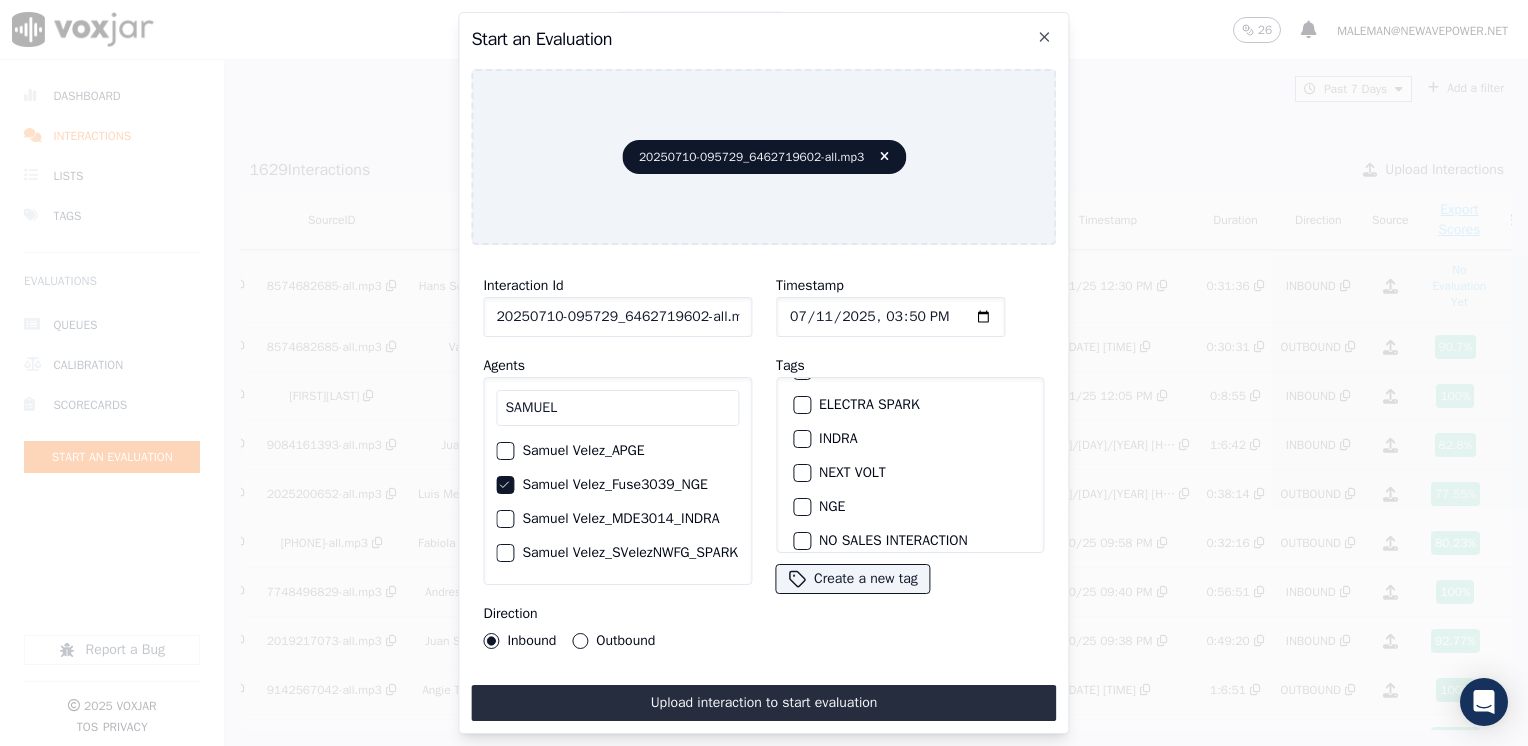 click at bounding box center (801, 507) 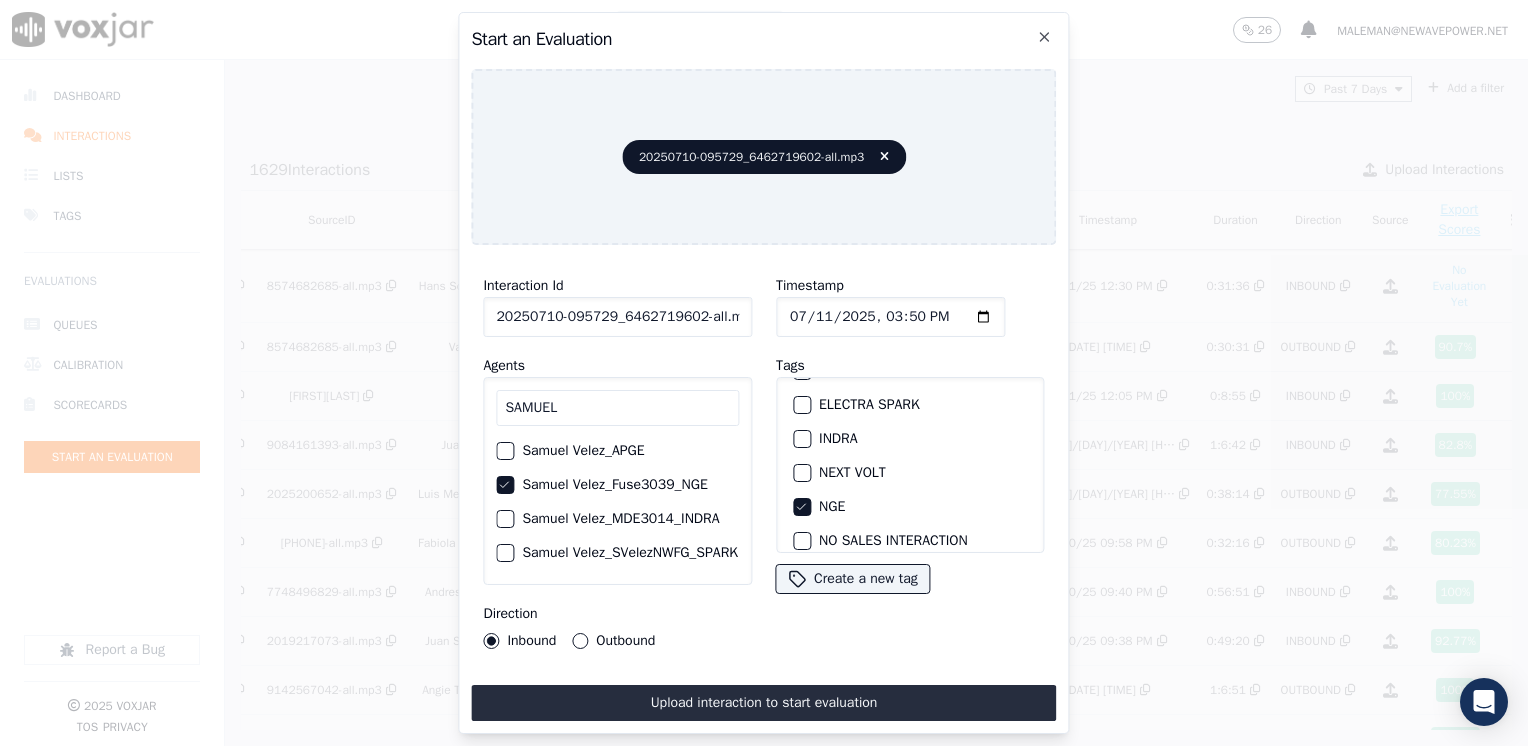 type 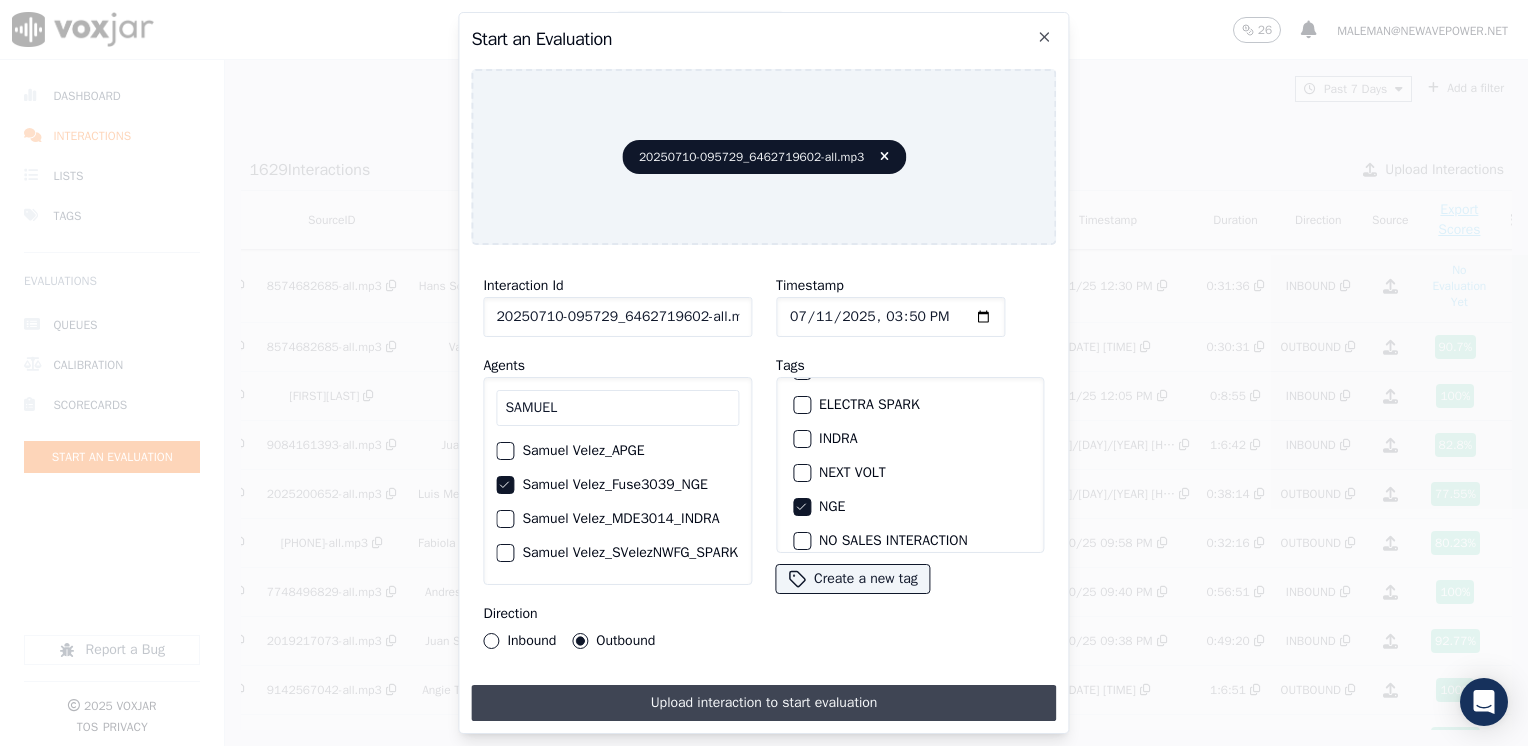 click on "Upload interaction to start evaluation" at bounding box center [763, 703] 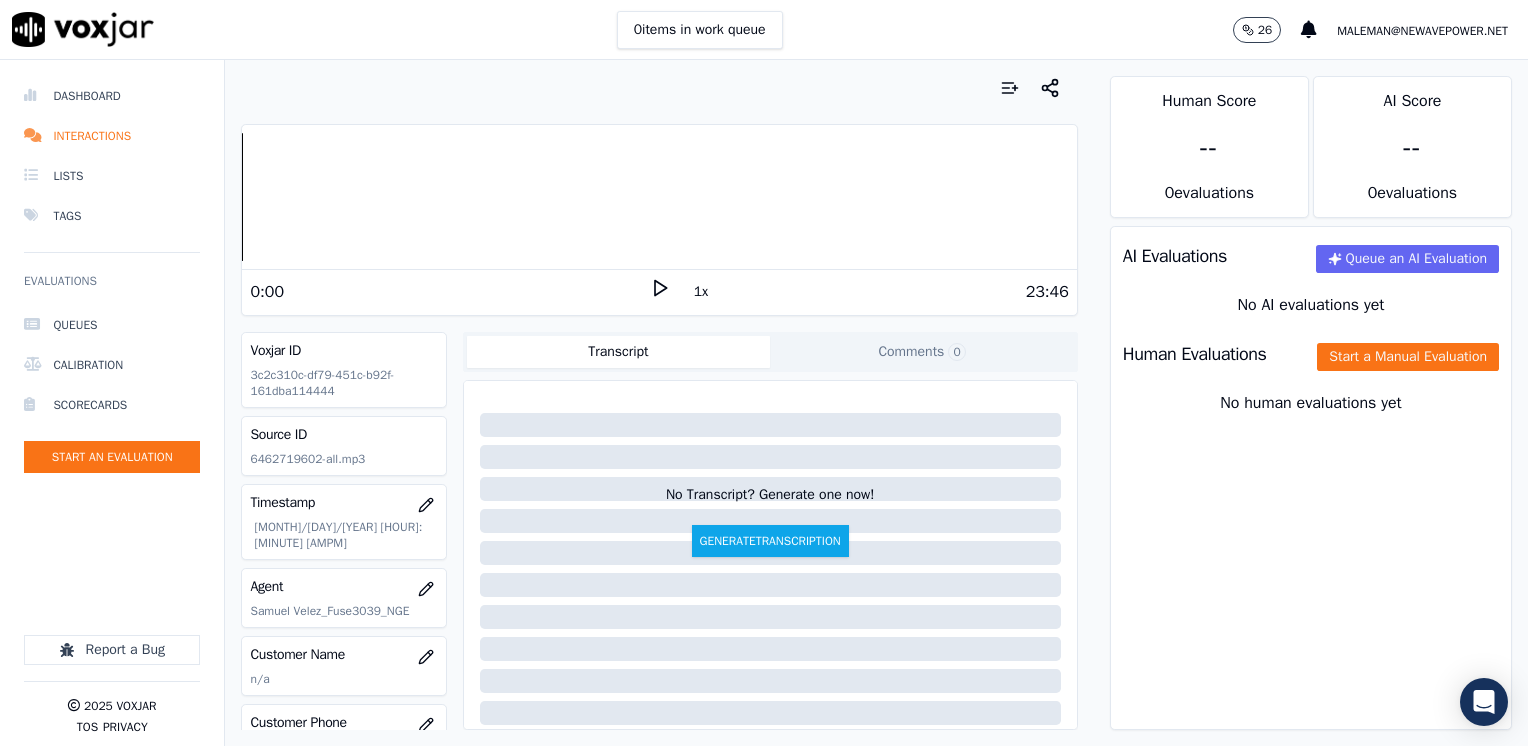 click 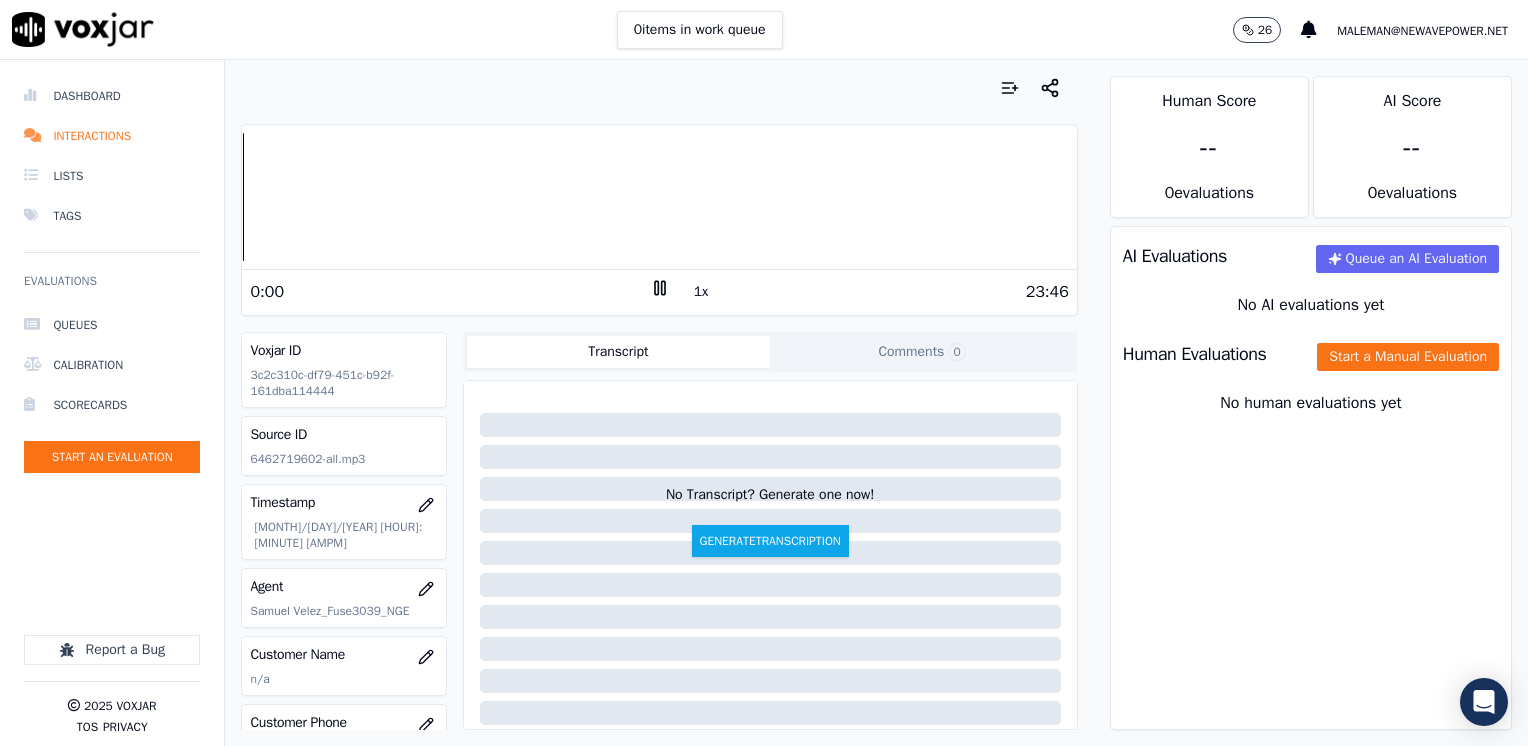 click 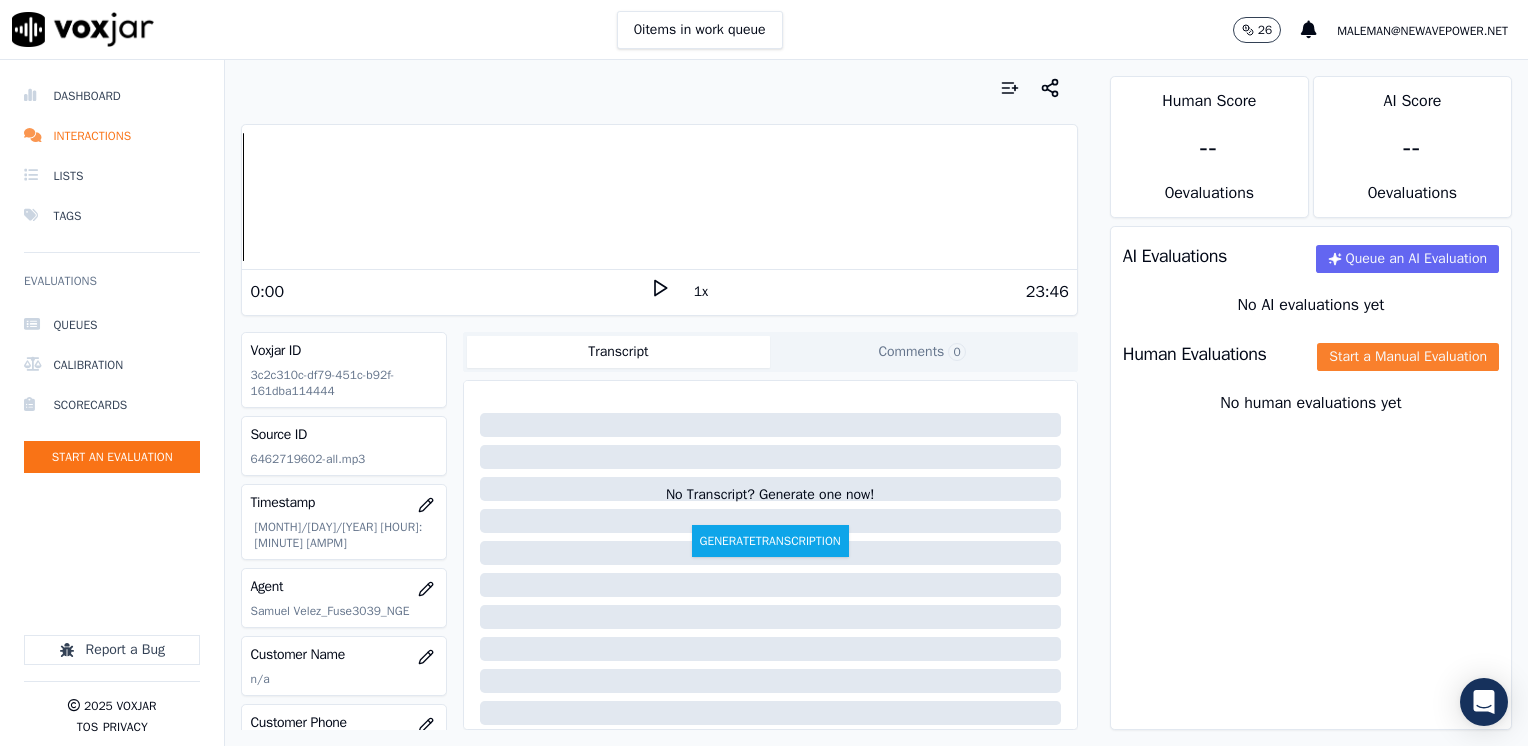 click on "Start a Manual Evaluation" 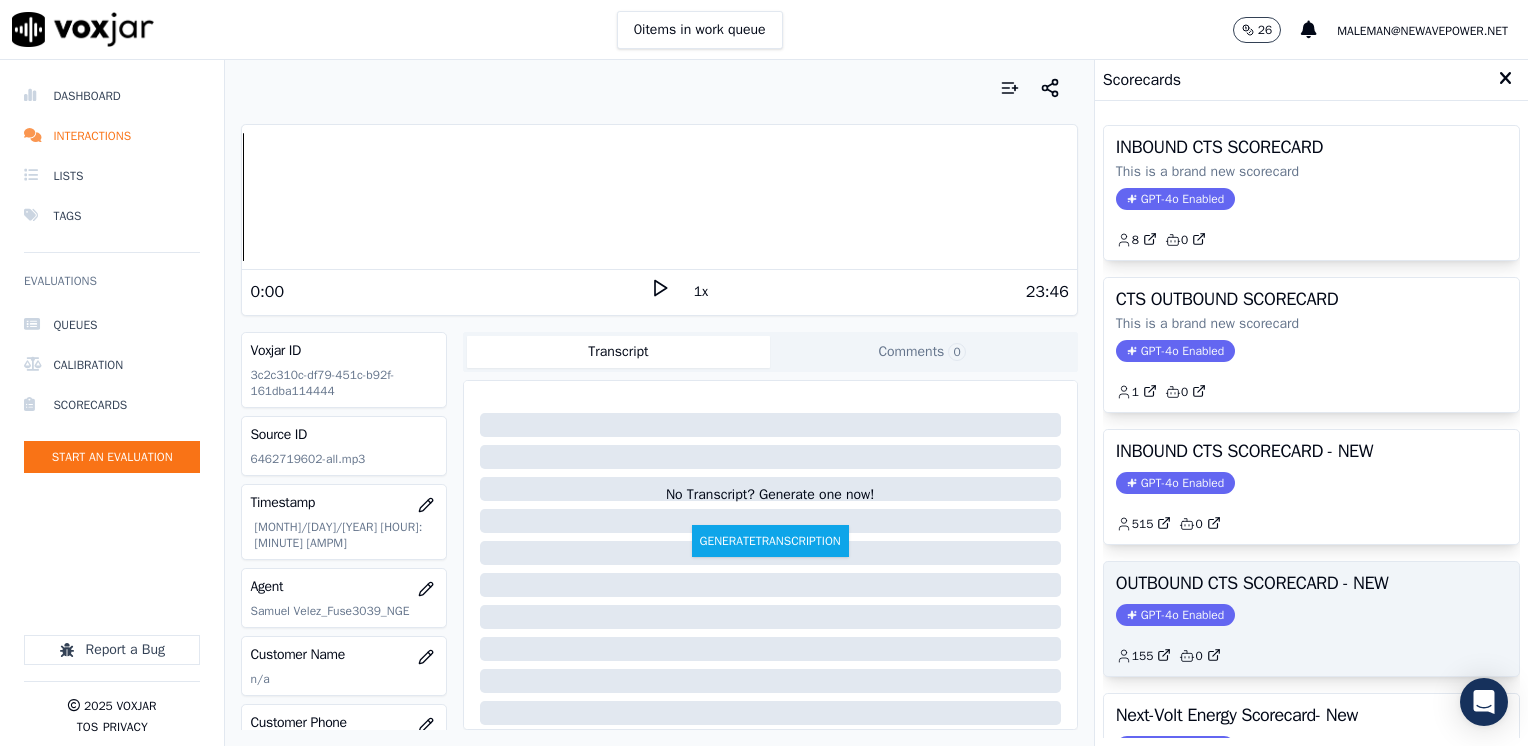 click on "GPT-4o Enabled" at bounding box center [1175, 615] 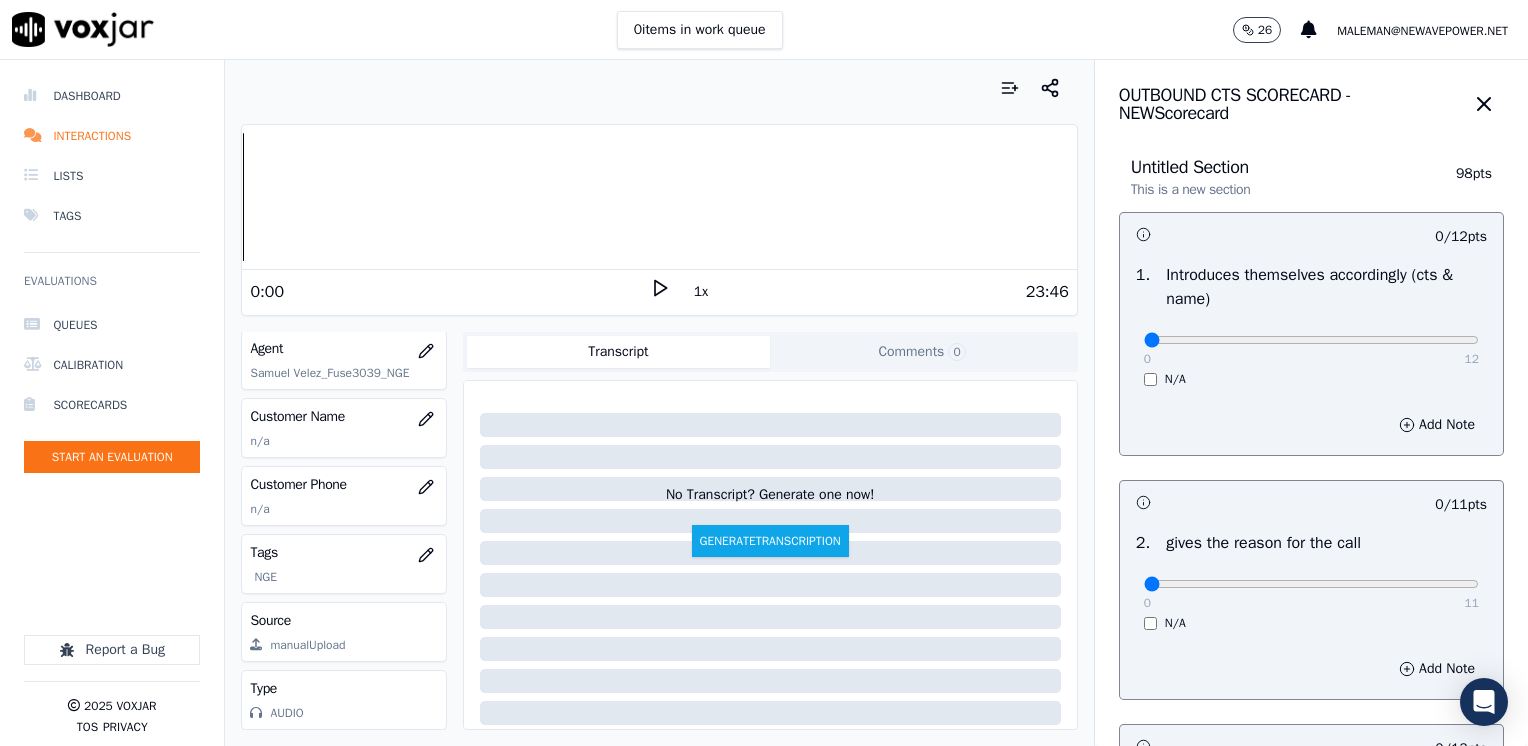 scroll, scrollTop: 263, scrollLeft: 0, axis: vertical 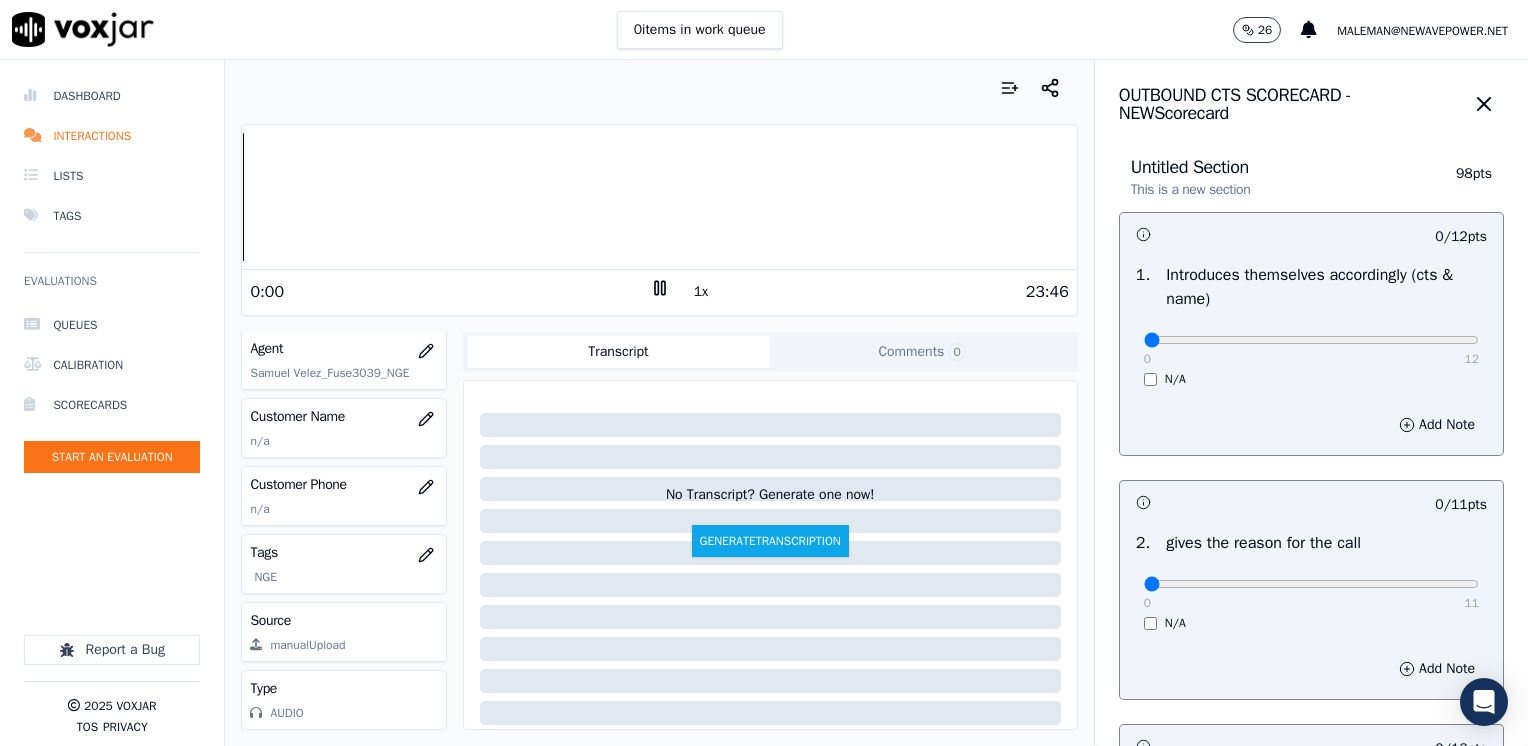 click 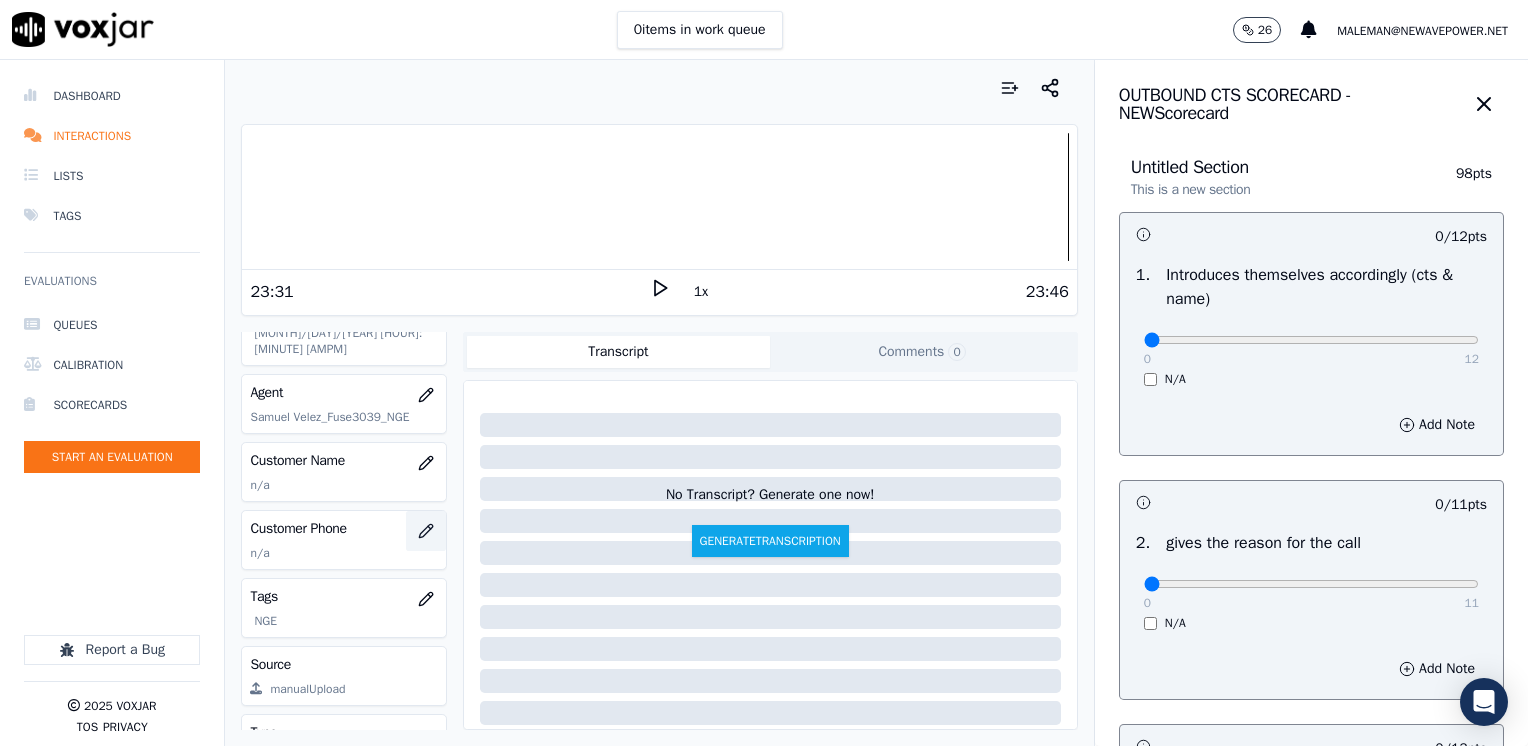 scroll, scrollTop: 163, scrollLeft: 0, axis: vertical 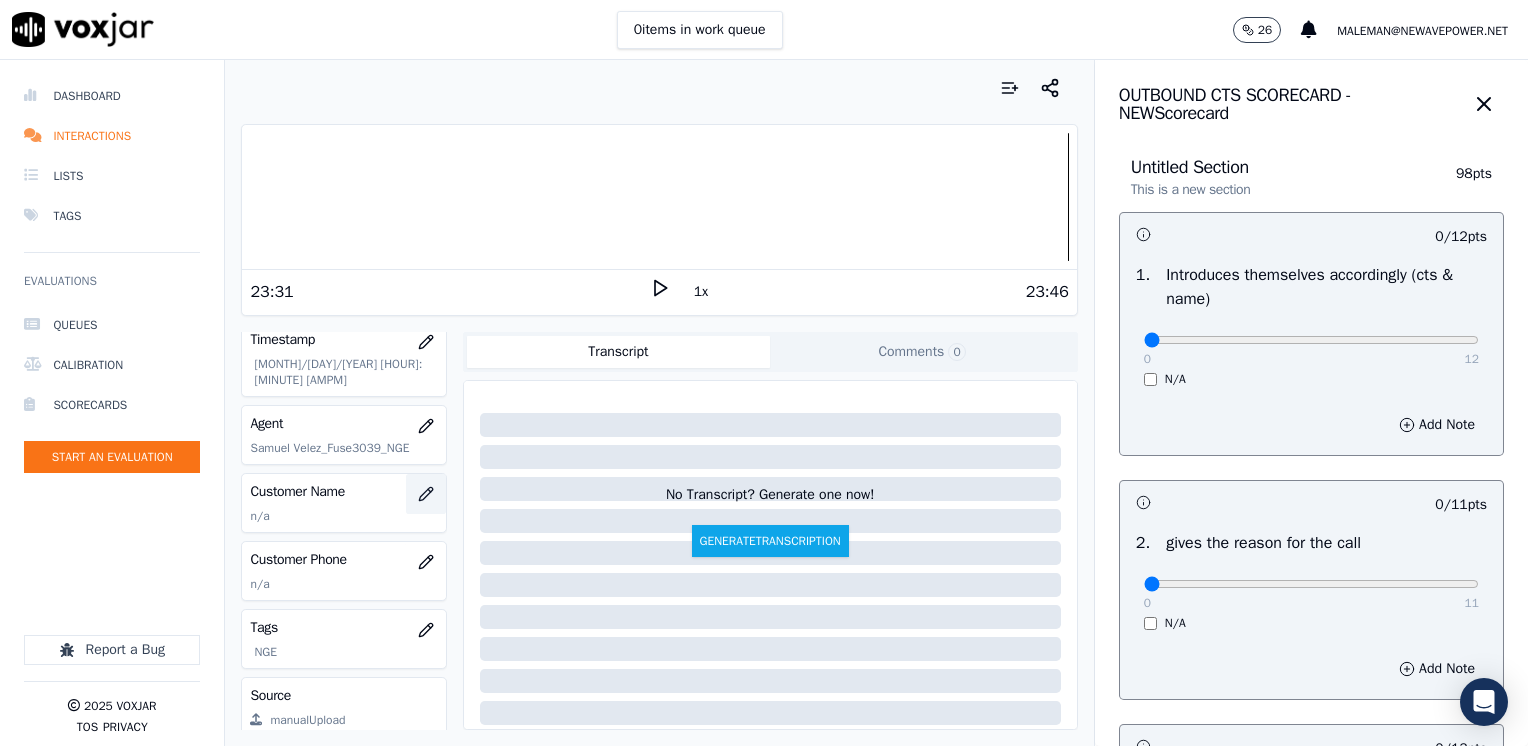 click 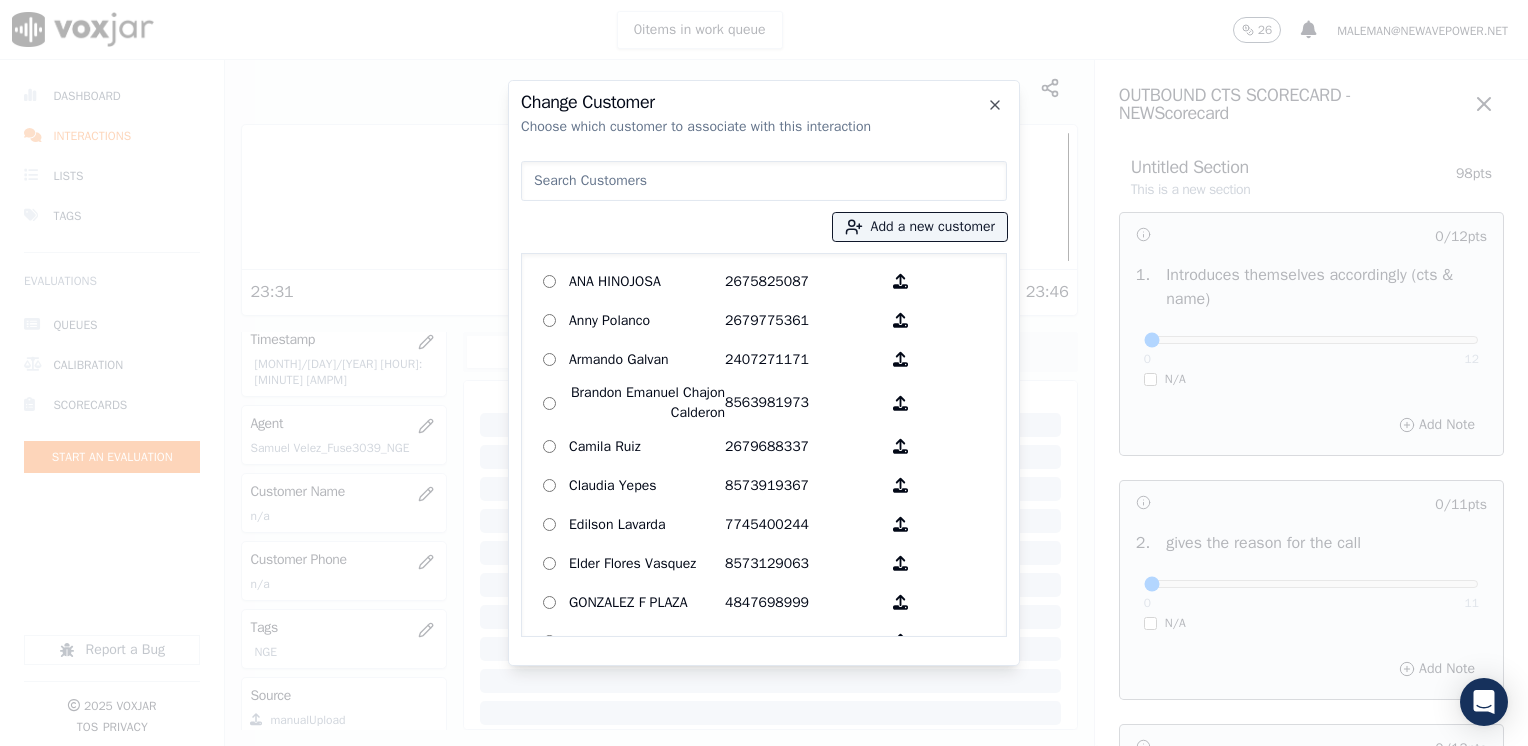 click at bounding box center (764, 181) 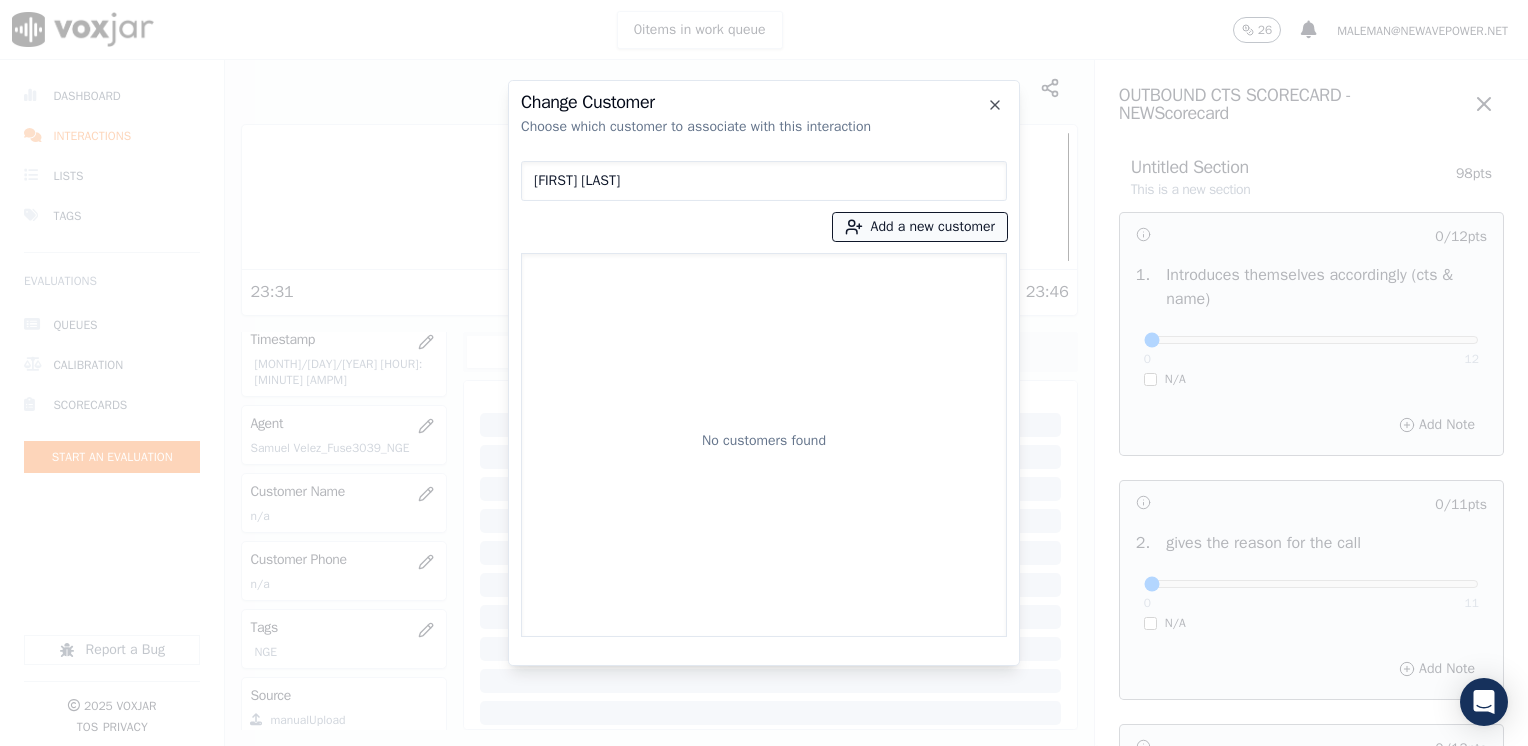type on "[FIRST] [LAST]" 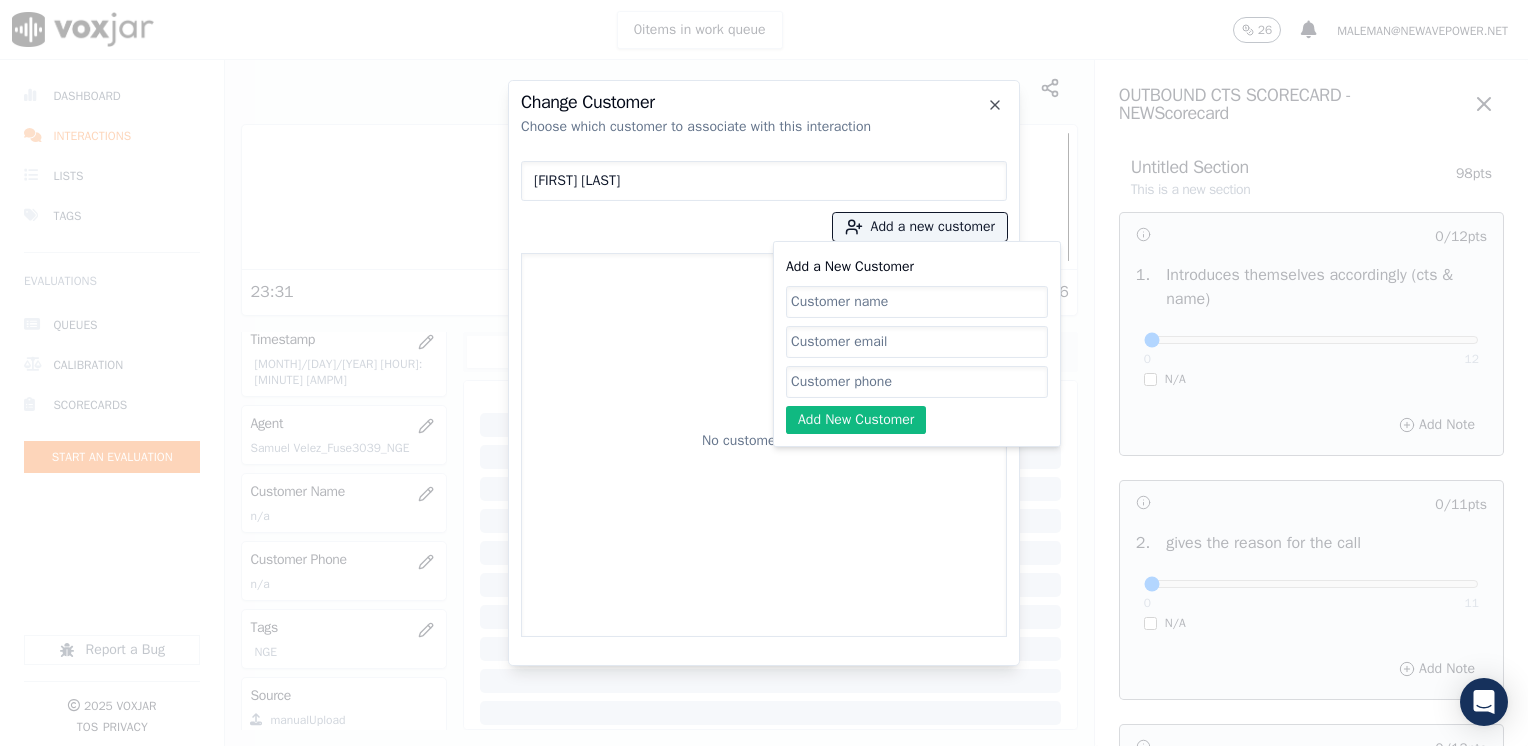 click on "Add a New Customer" 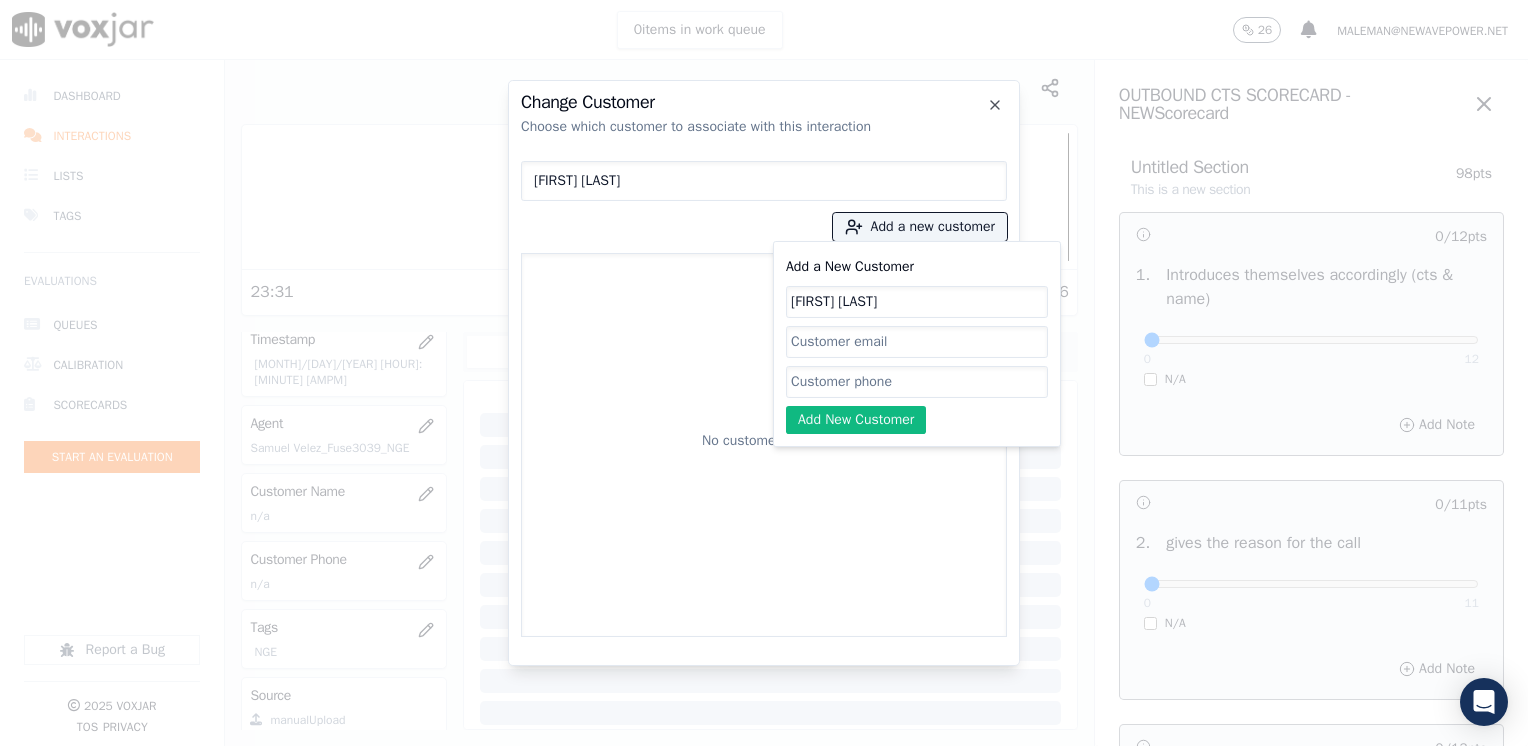 type on "[FIRST] [LAST]" 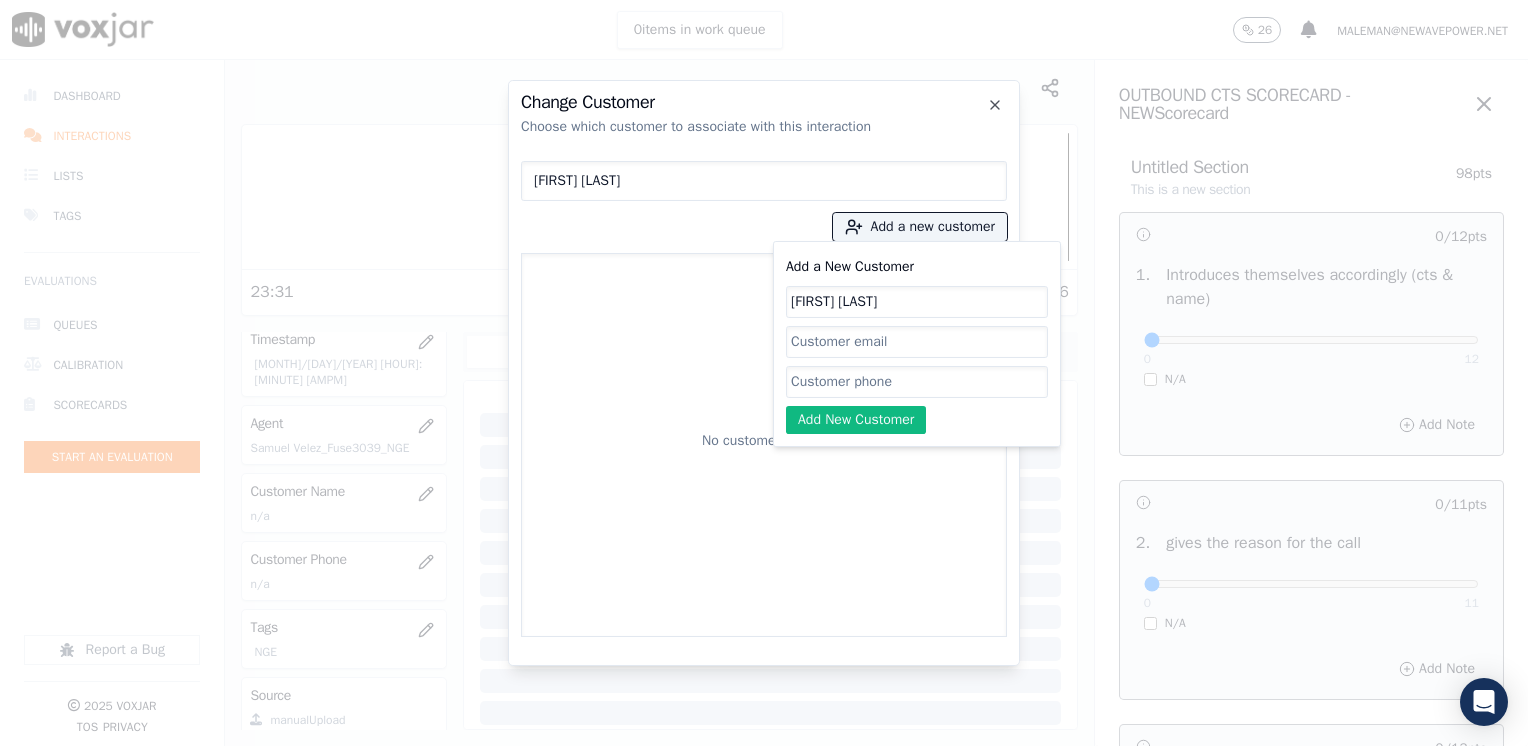 click on "Add a New Customer" 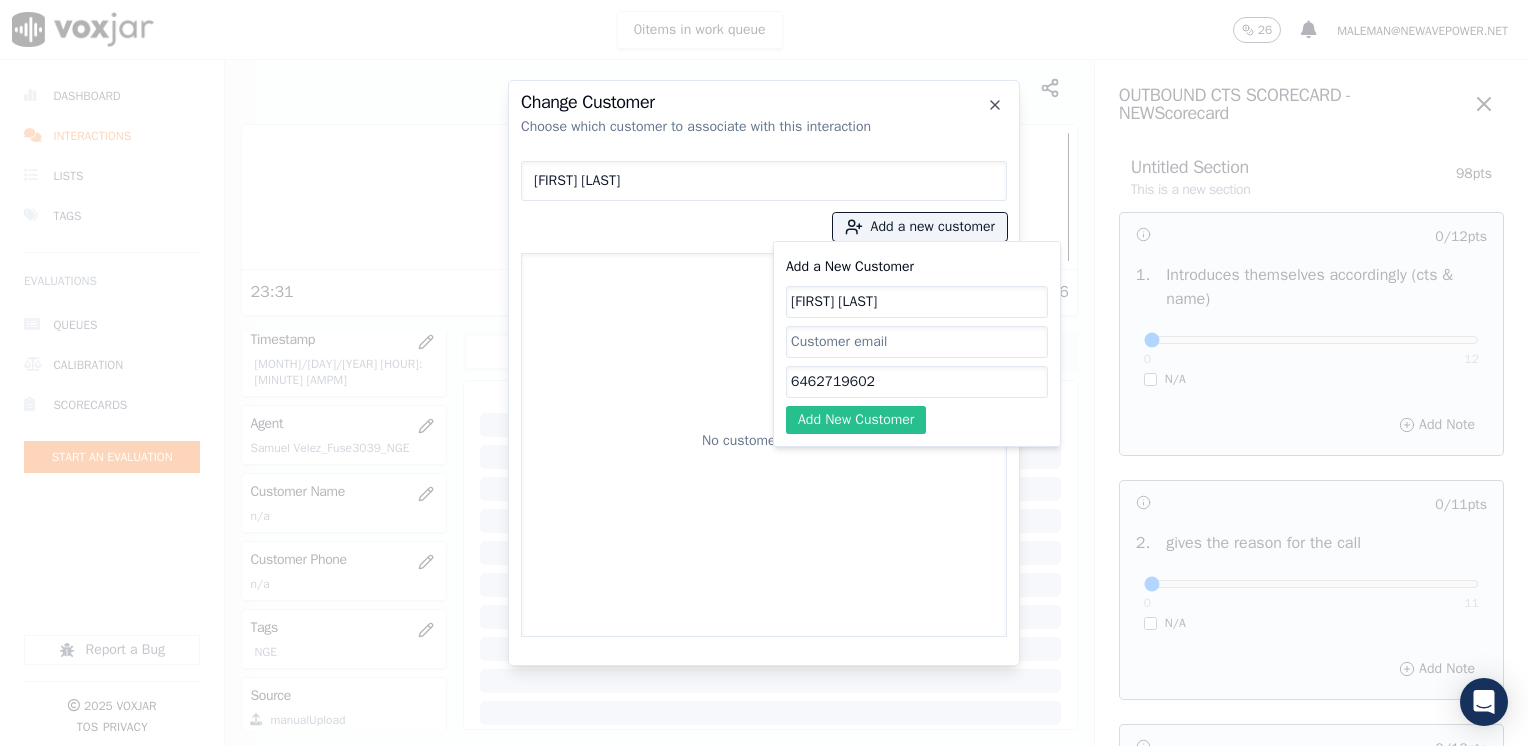 type on "6462719602" 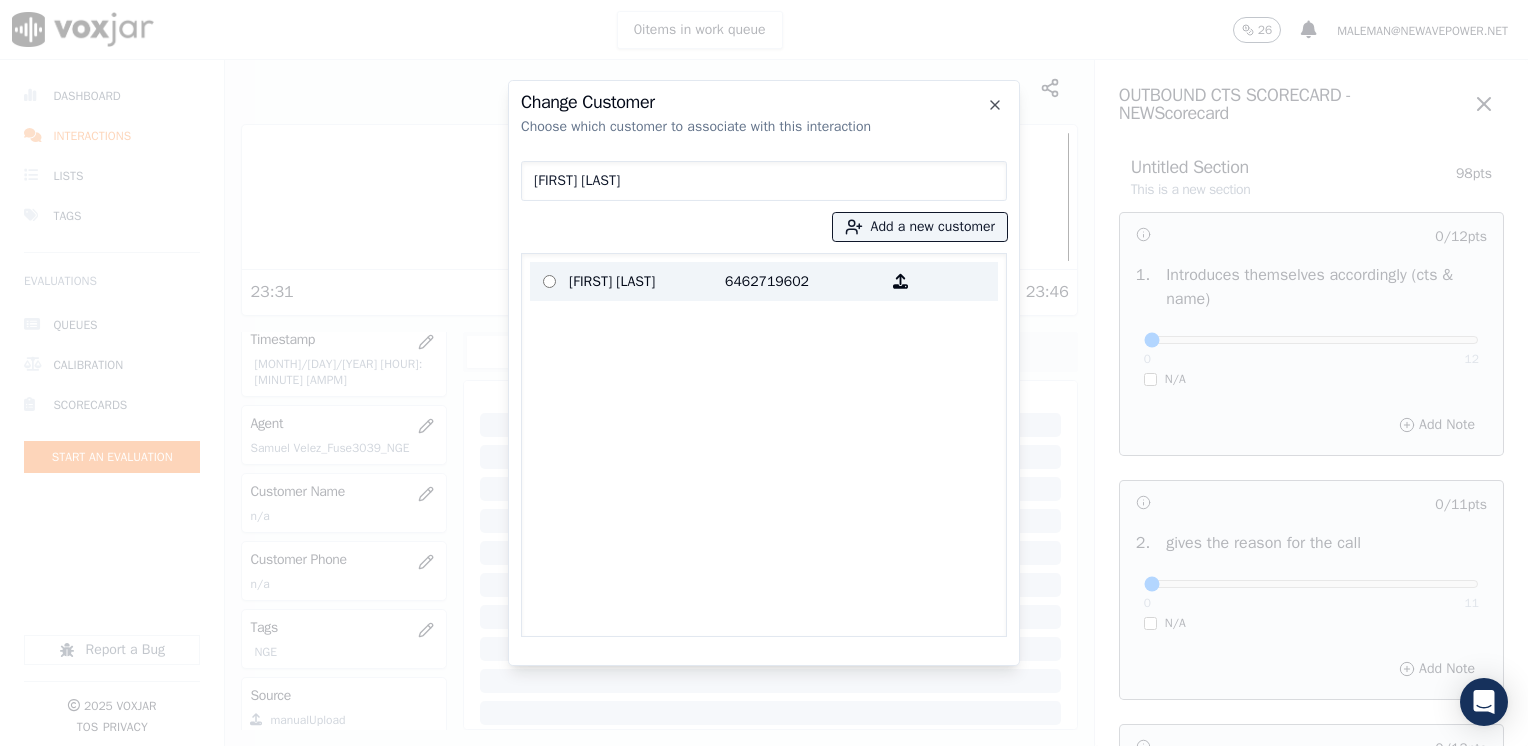 click on "6462719602" at bounding box center (803, 281) 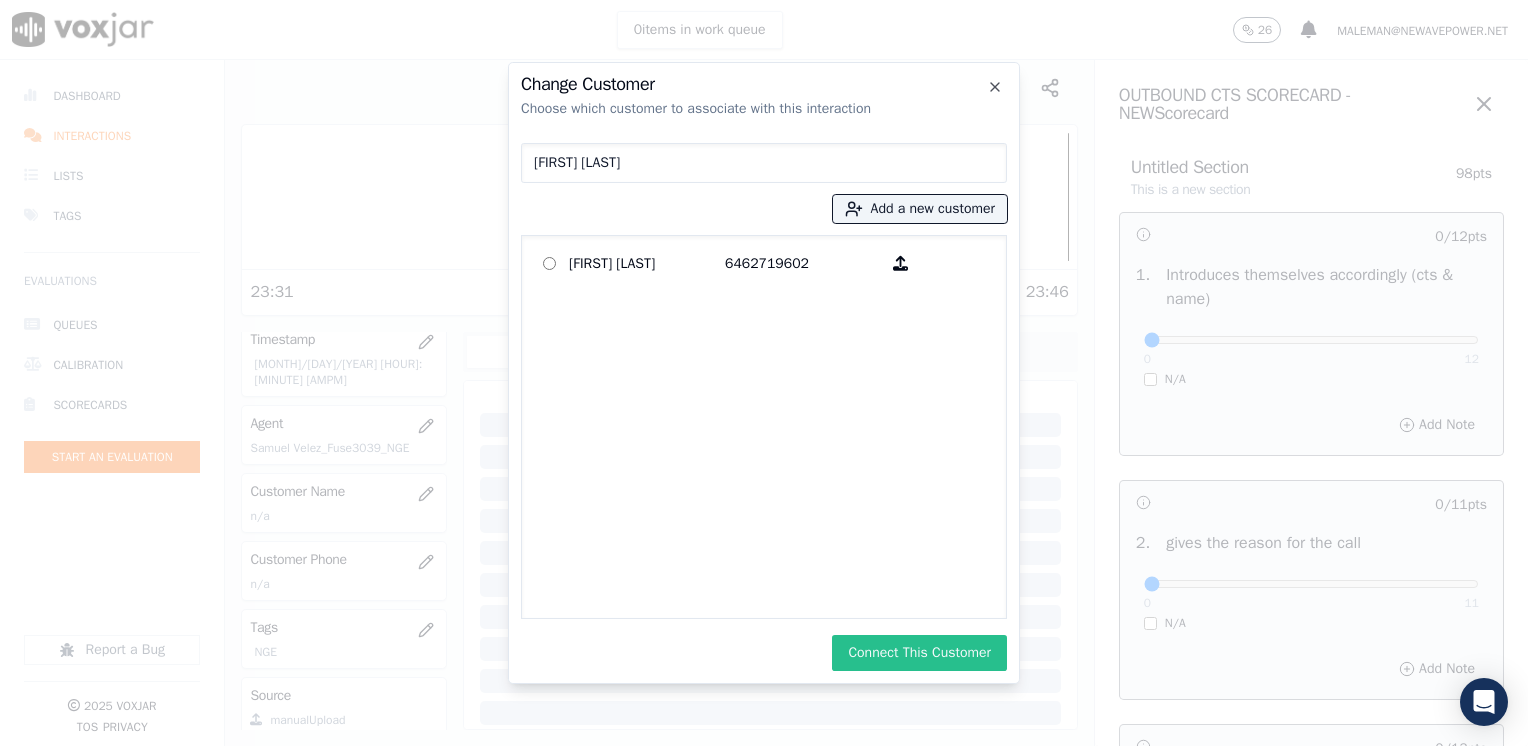 click on "Connect This Customer" at bounding box center [919, 653] 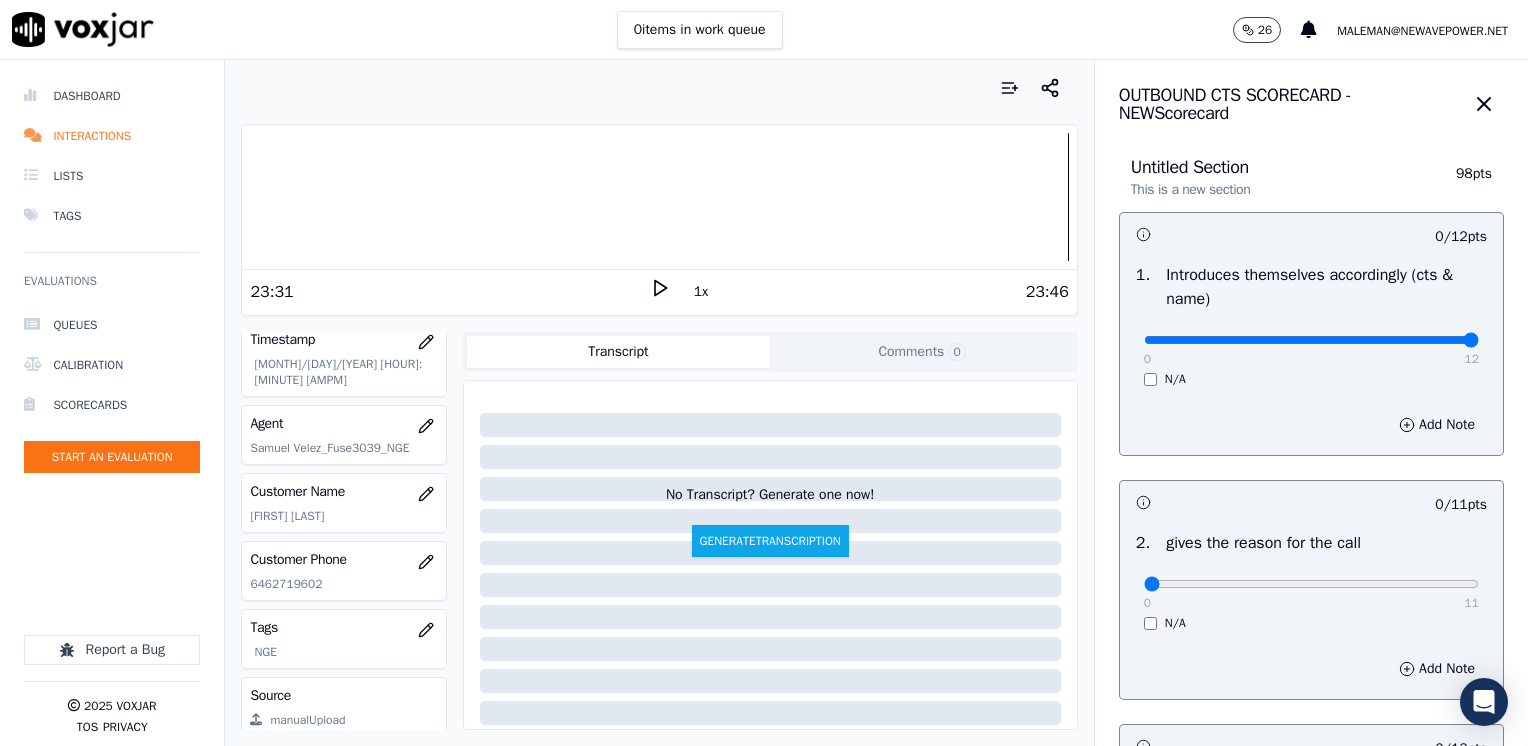 drag, startPoint x: 1132, startPoint y: 339, endPoint x: 1531, endPoint y: 315, distance: 399.72116 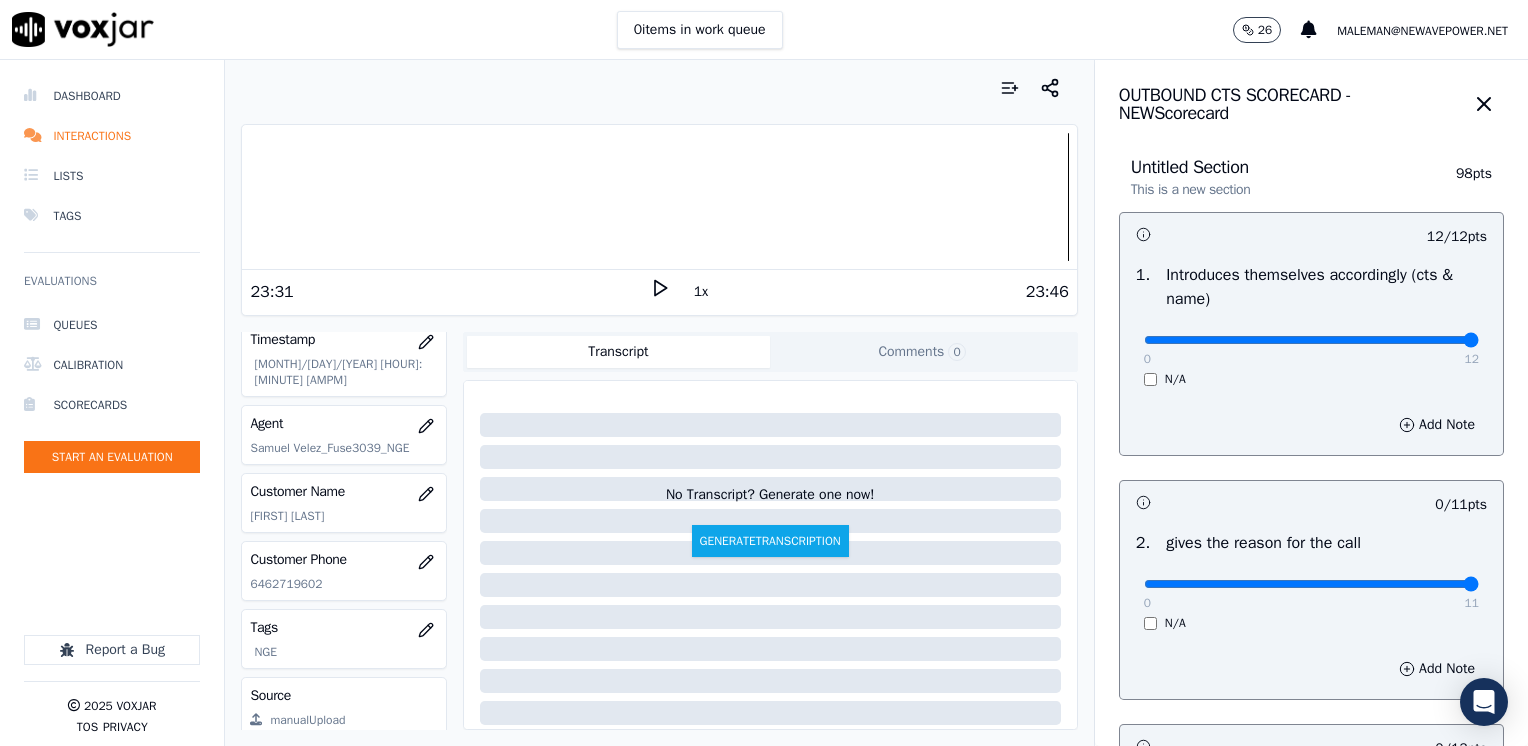drag, startPoint x: 1128, startPoint y: 585, endPoint x: 1531, endPoint y: 568, distance: 403.3584 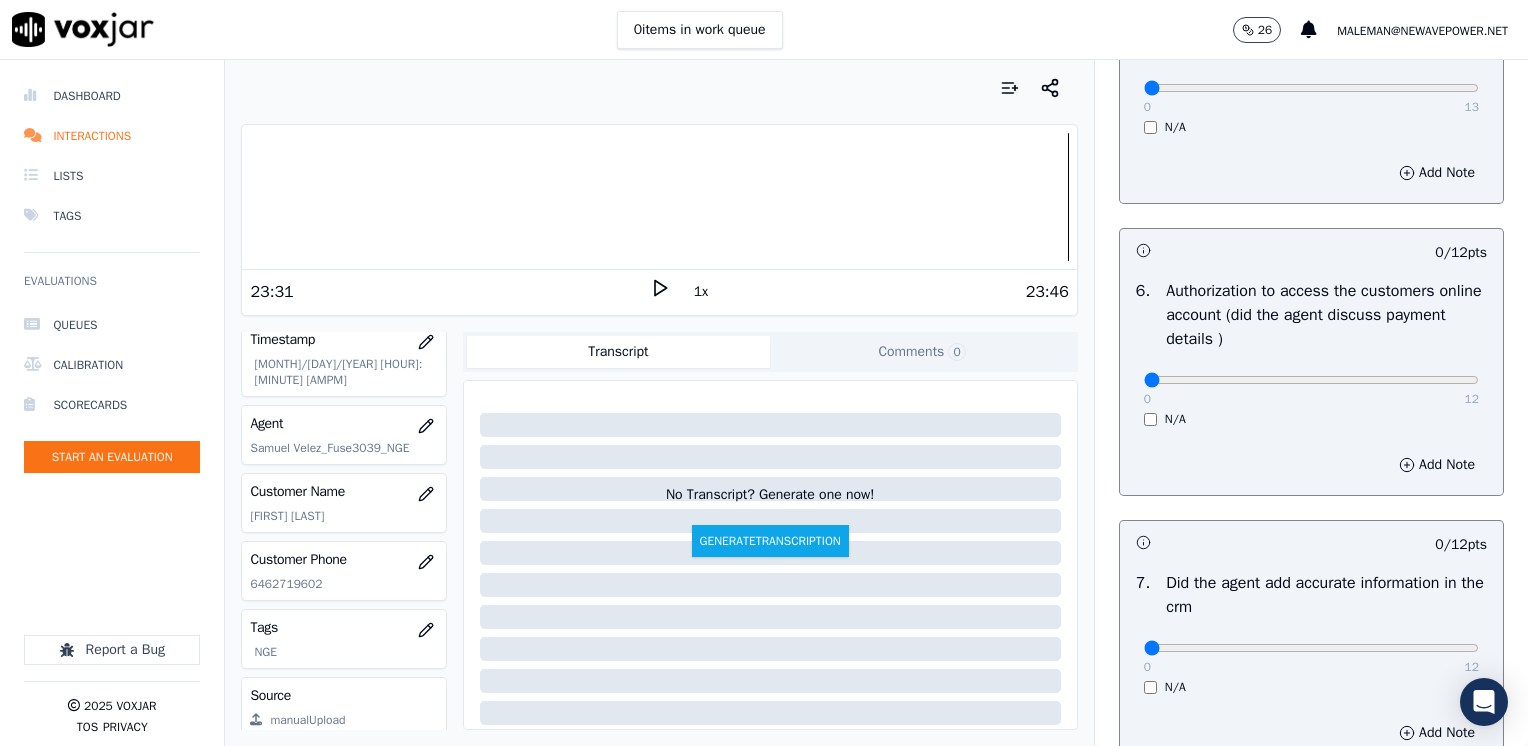 scroll, scrollTop: 1700, scrollLeft: 0, axis: vertical 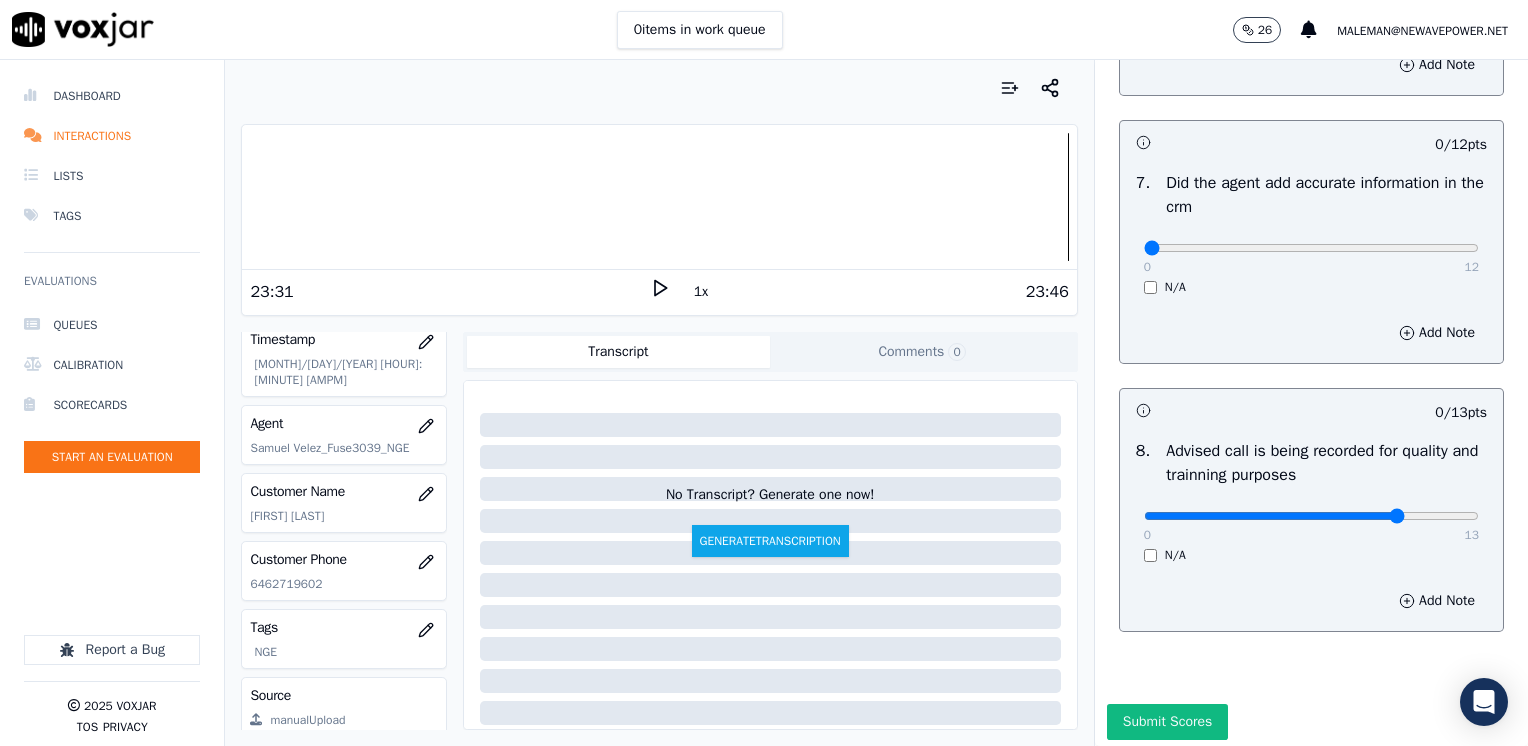 type on "10" 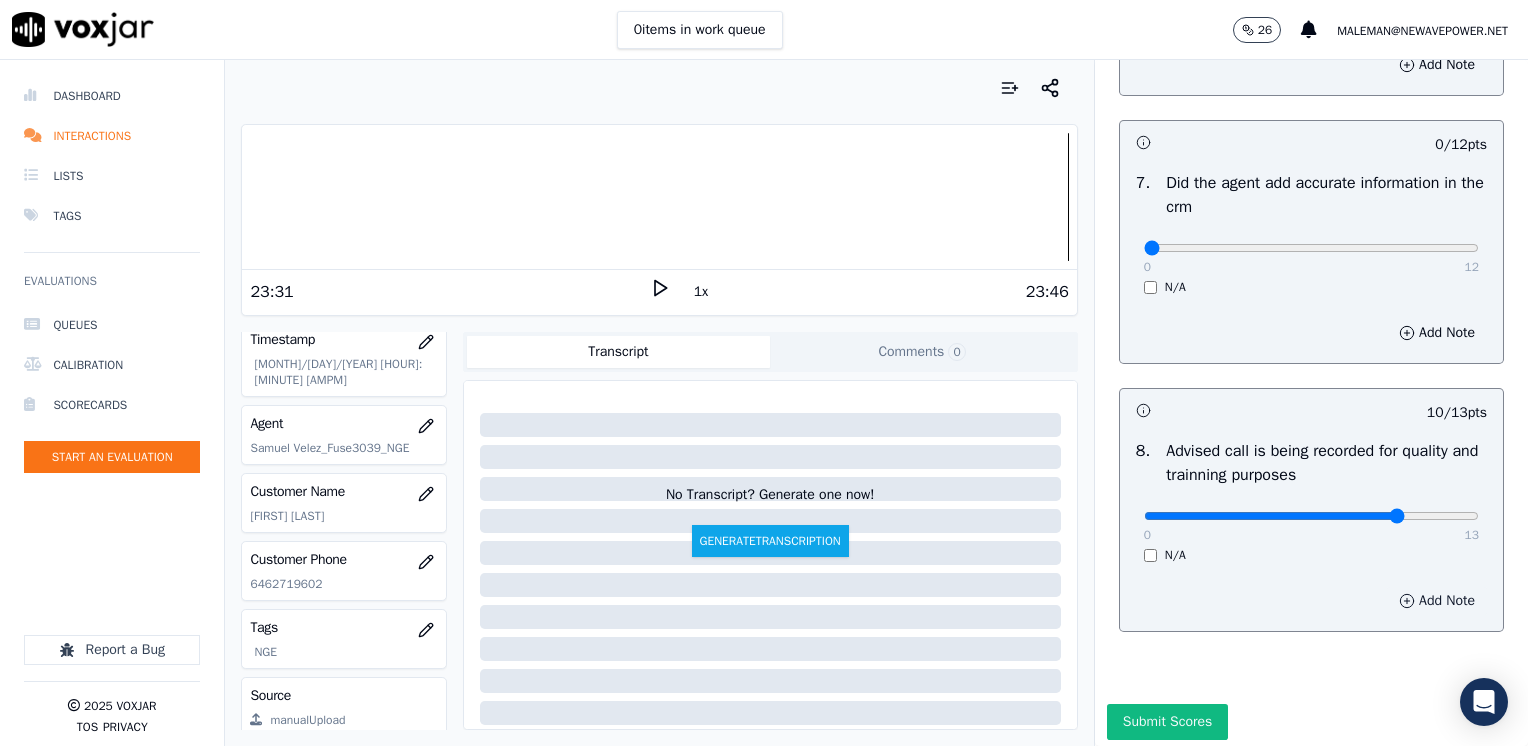 click on "Add Note" at bounding box center (1437, 601) 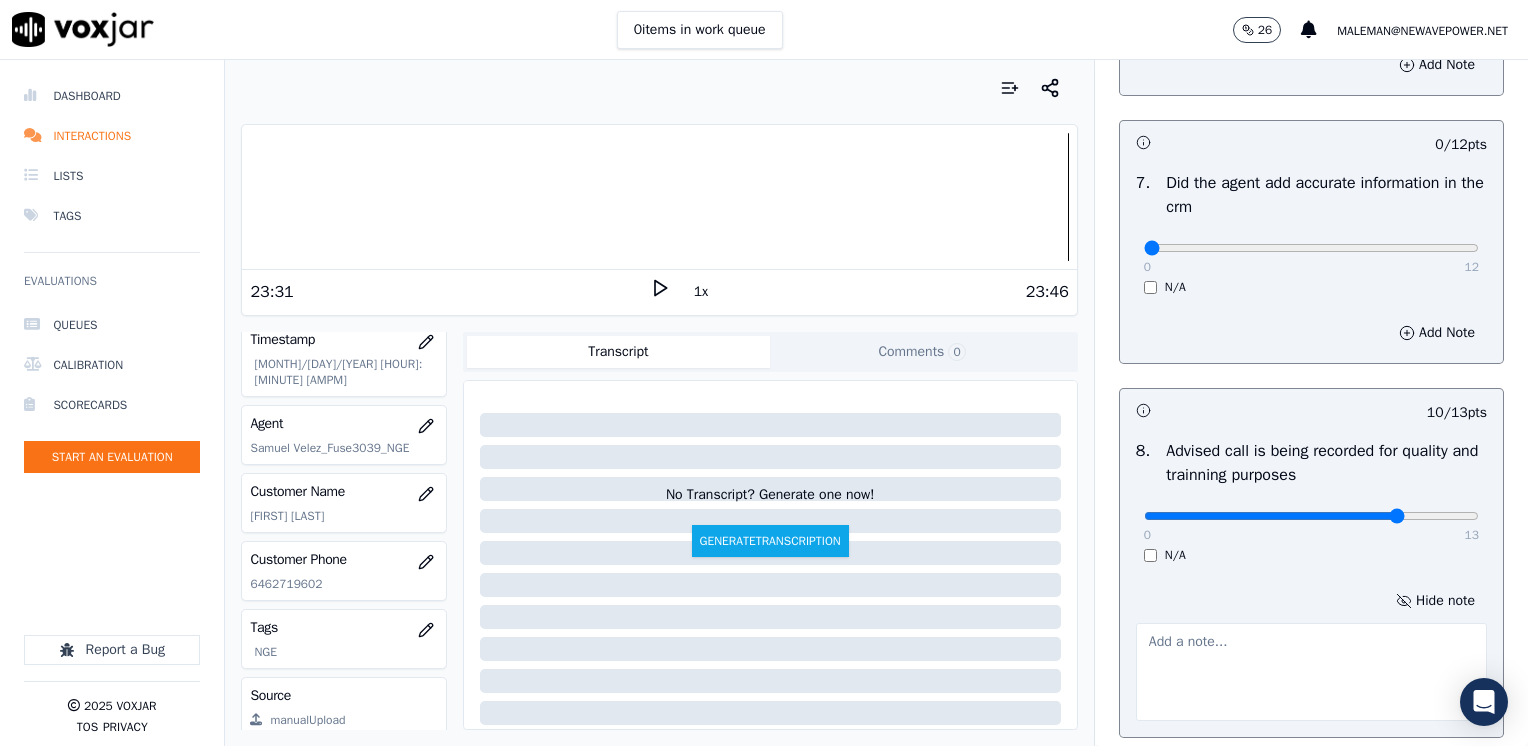 click at bounding box center [1311, 672] 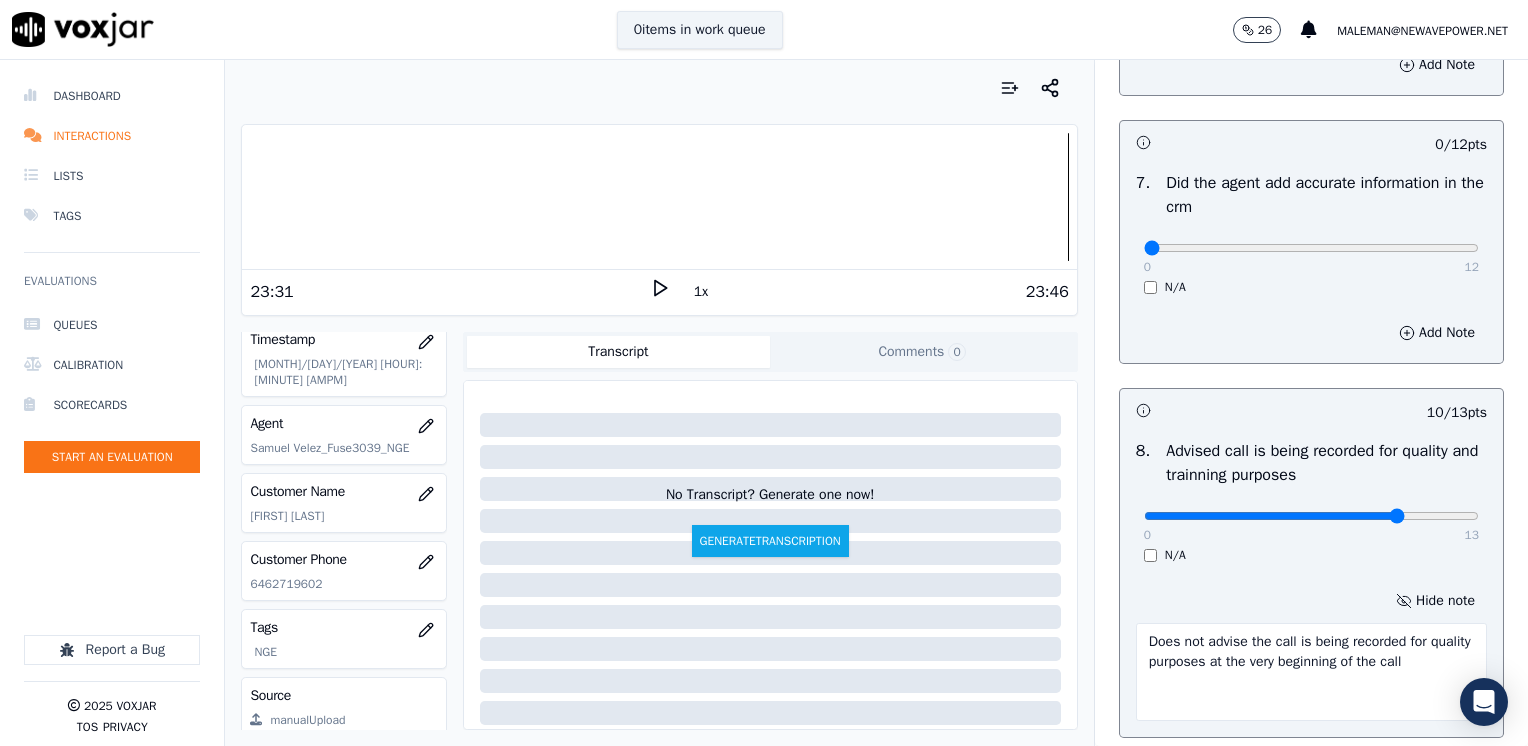 type on "Does not advise the call is being recorded for quality purposes at the very beginning of the call" 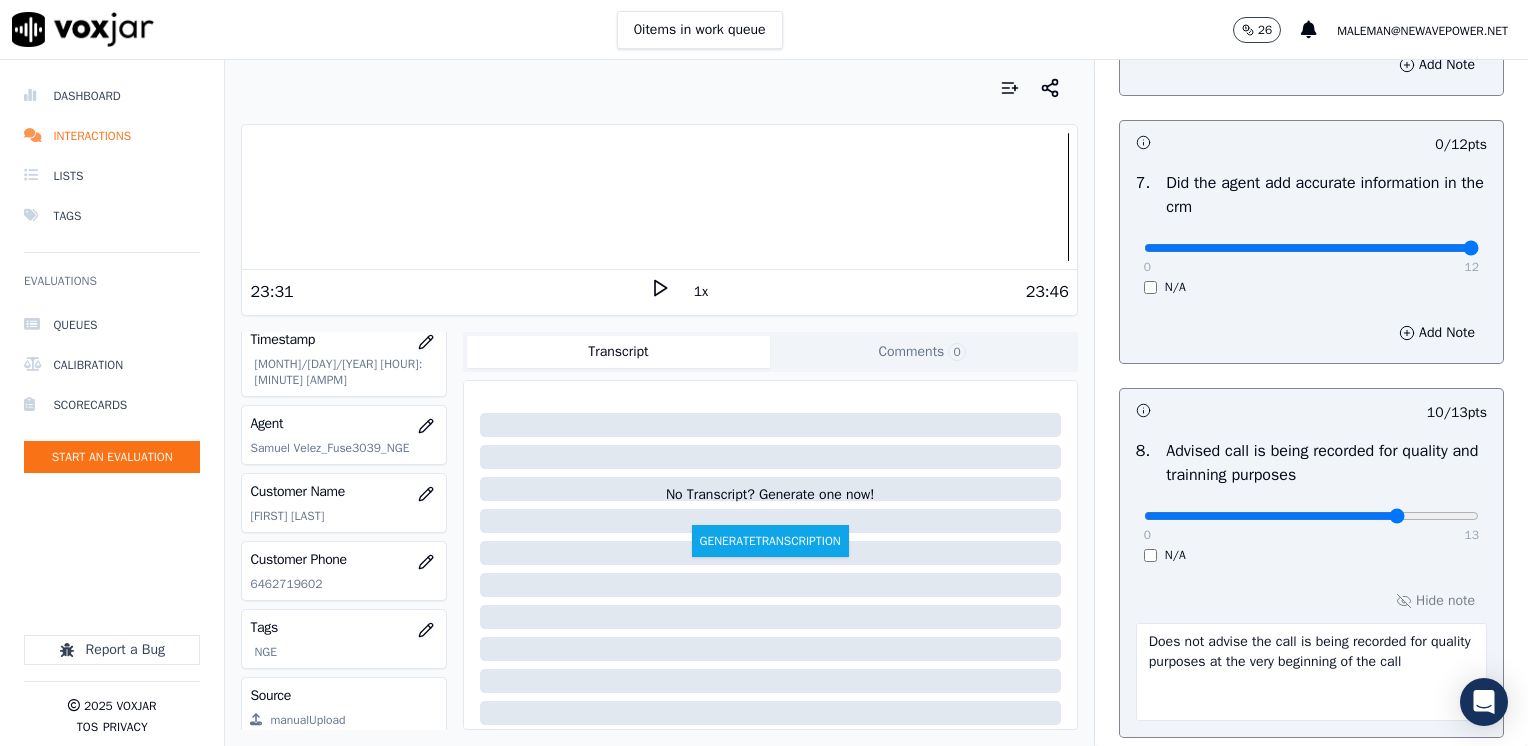 drag, startPoint x: 1132, startPoint y: 247, endPoint x: 1485, endPoint y: 266, distance: 353.51096 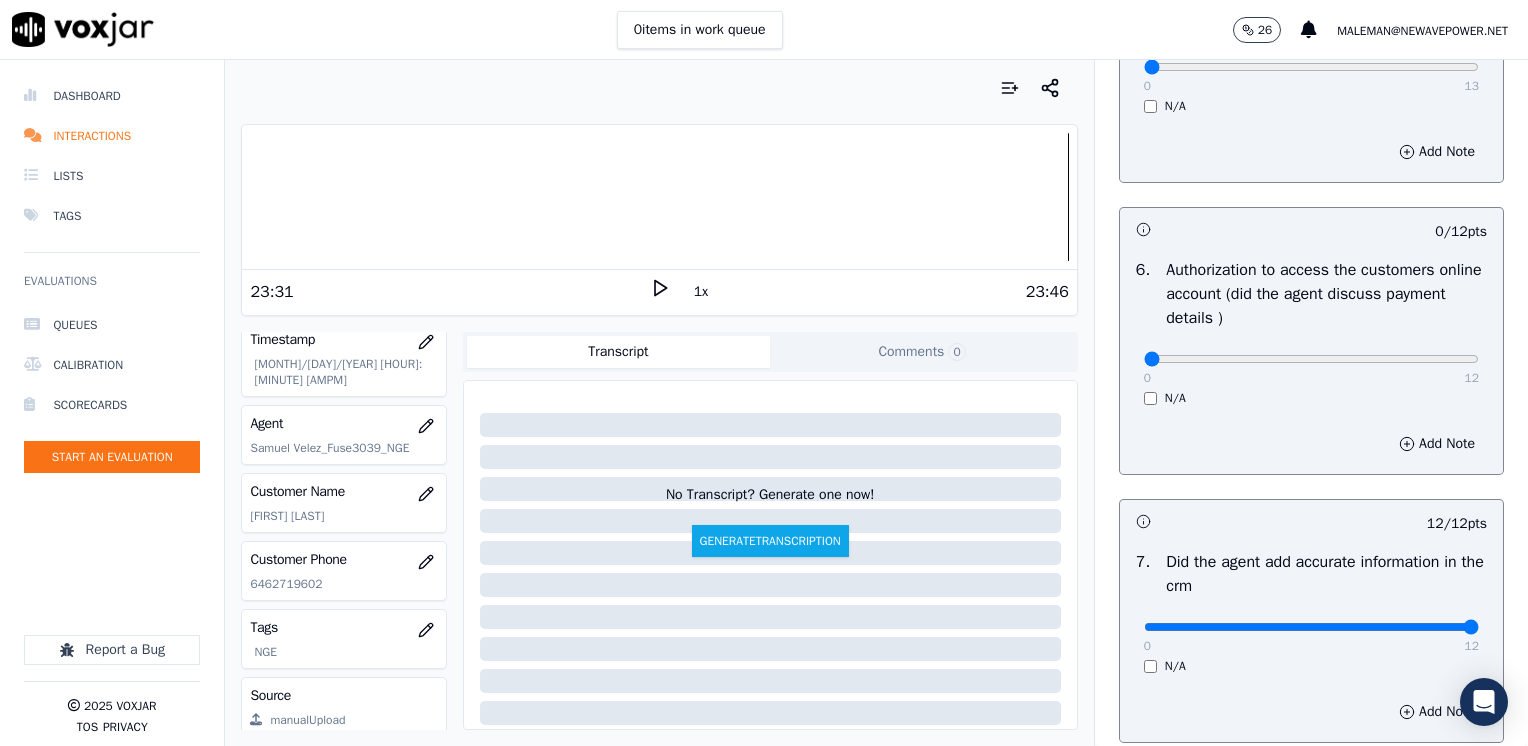 scroll, scrollTop: 1300, scrollLeft: 0, axis: vertical 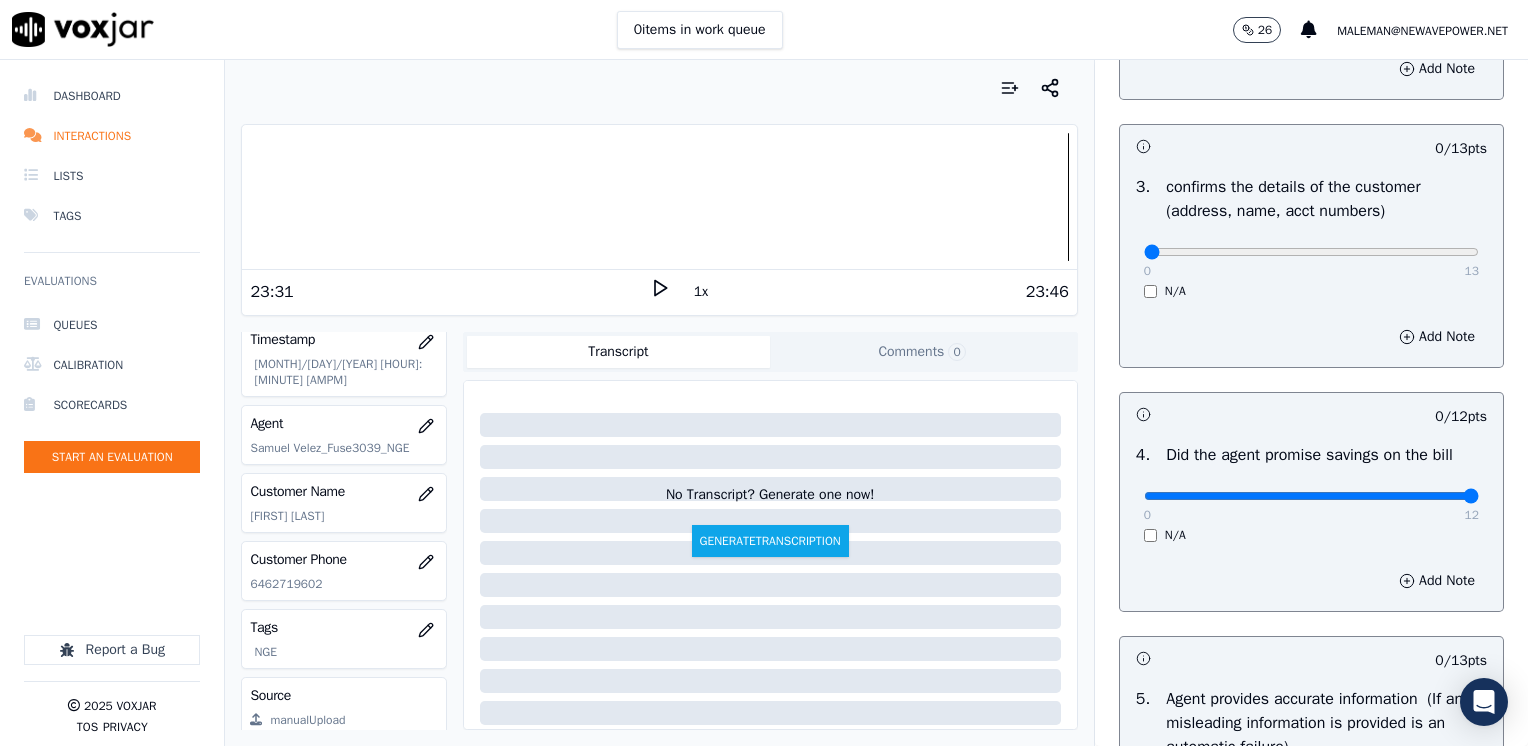 drag, startPoint x: 1128, startPoint y: 494, endPoint x: 1531, endPoint y: 492, distance: 403.00497 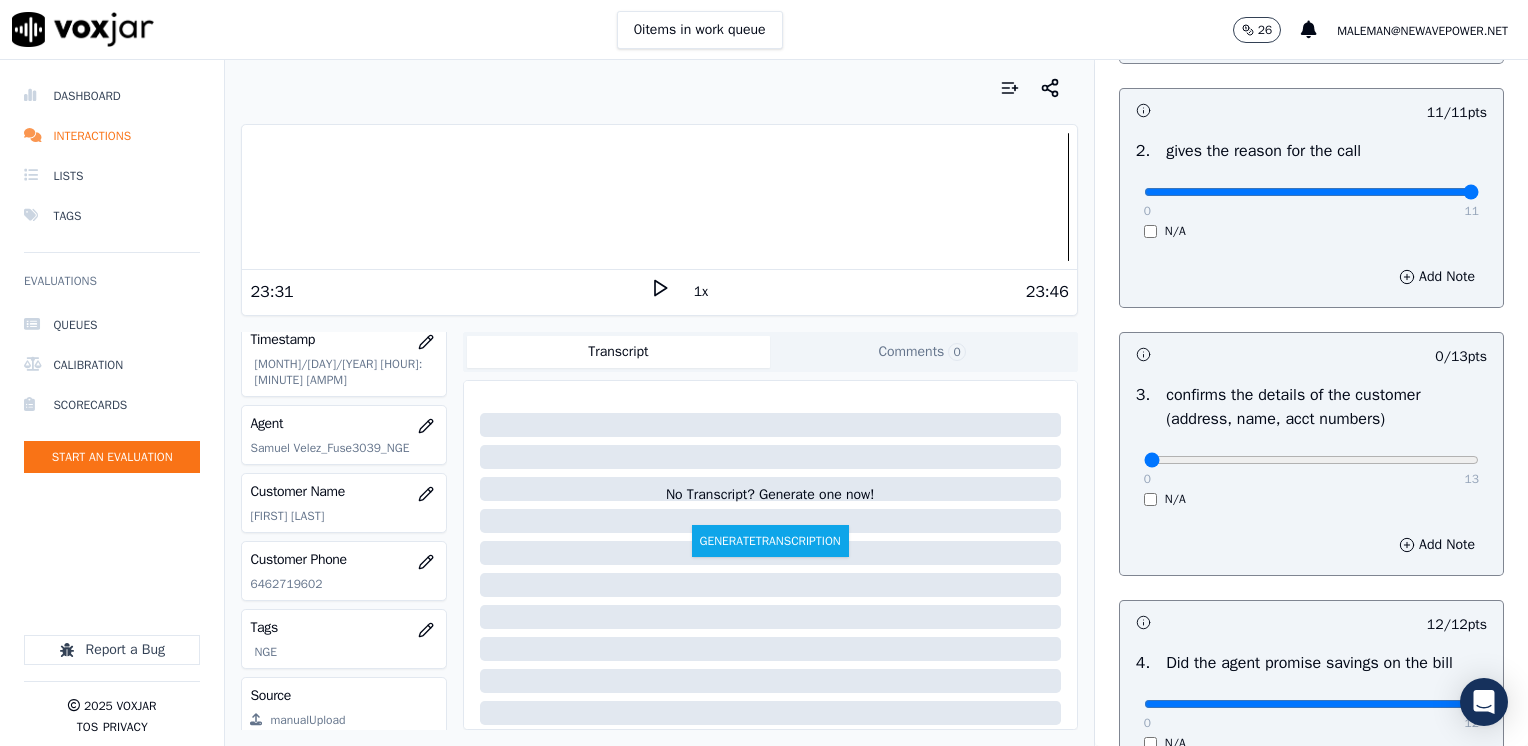 scroll, scrollTop: 300, scrollLeft: 0, axis: vertical 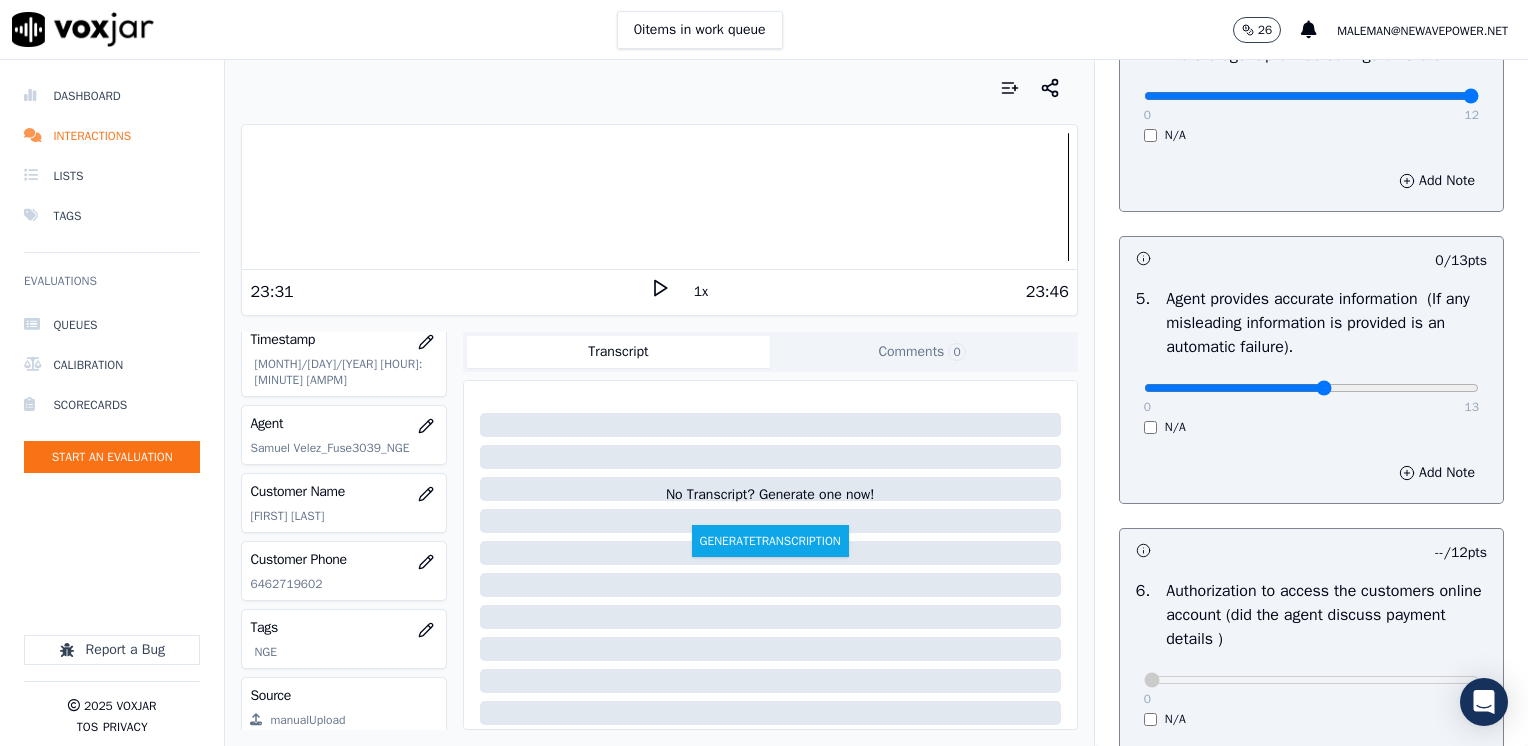 drag, startPoint x: 1130, startPoint y: 388, endPoint x: 1283, endPoint y: 399, distance: 153.39491 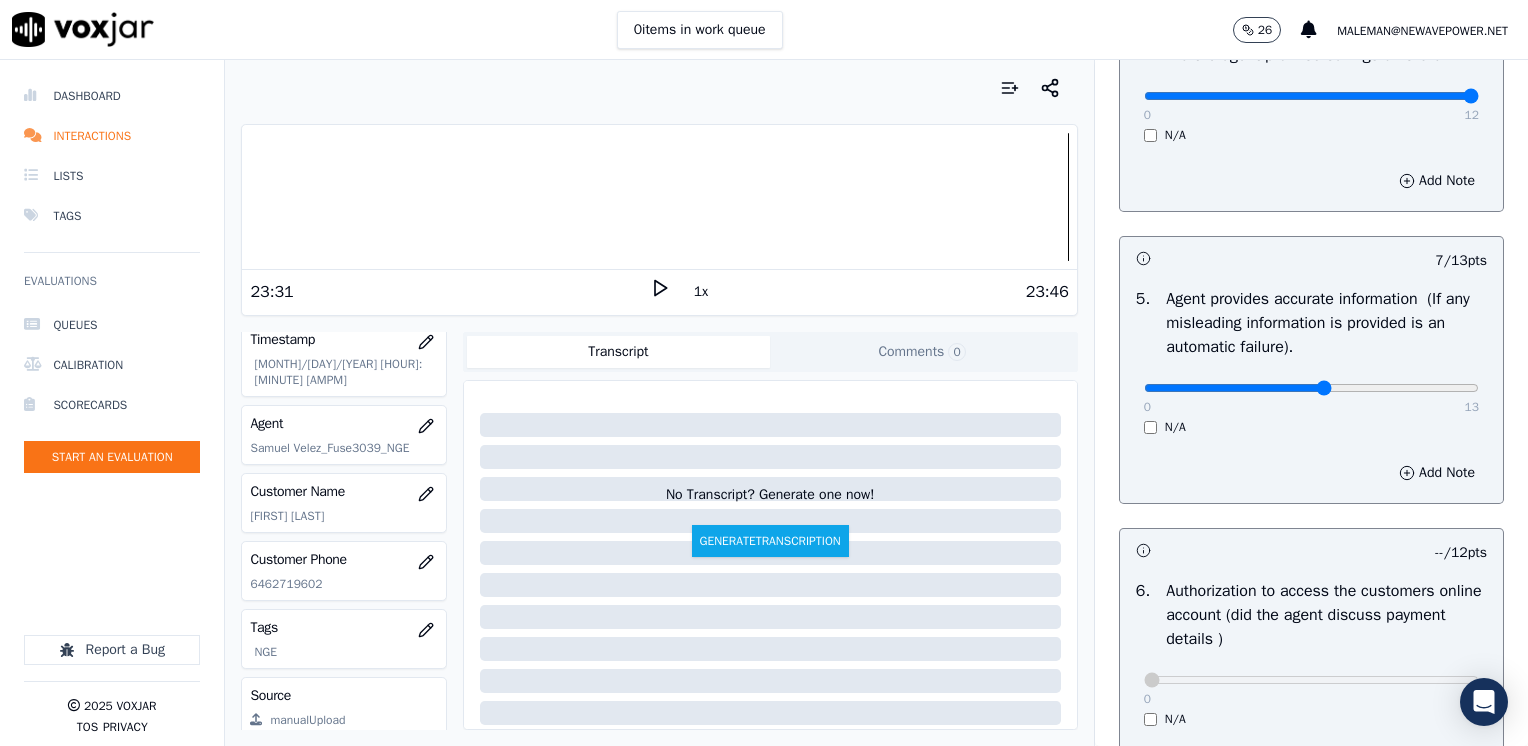 click on "0   13     N/A" at bounding box center [1311, 397] 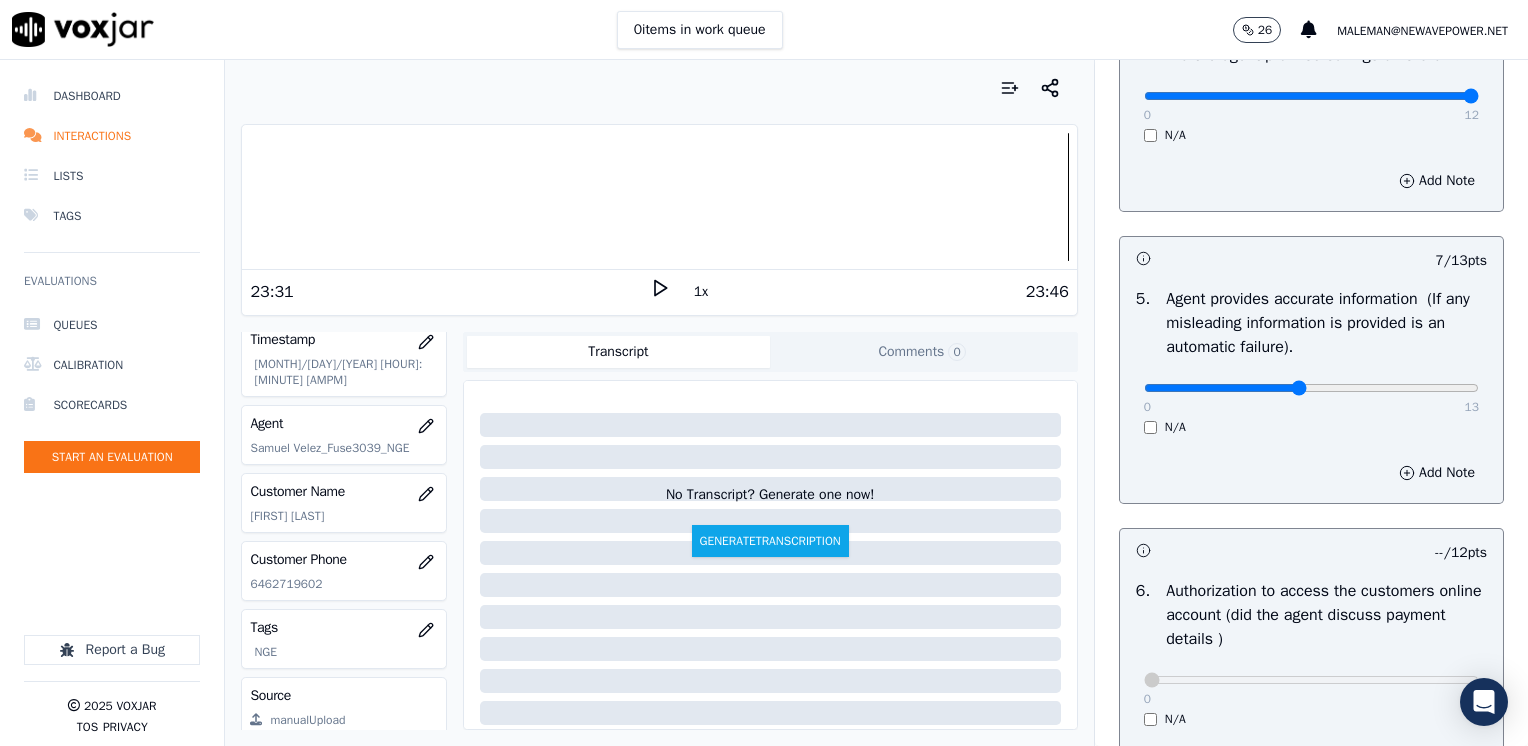 click at bounding box center [1311, -660] 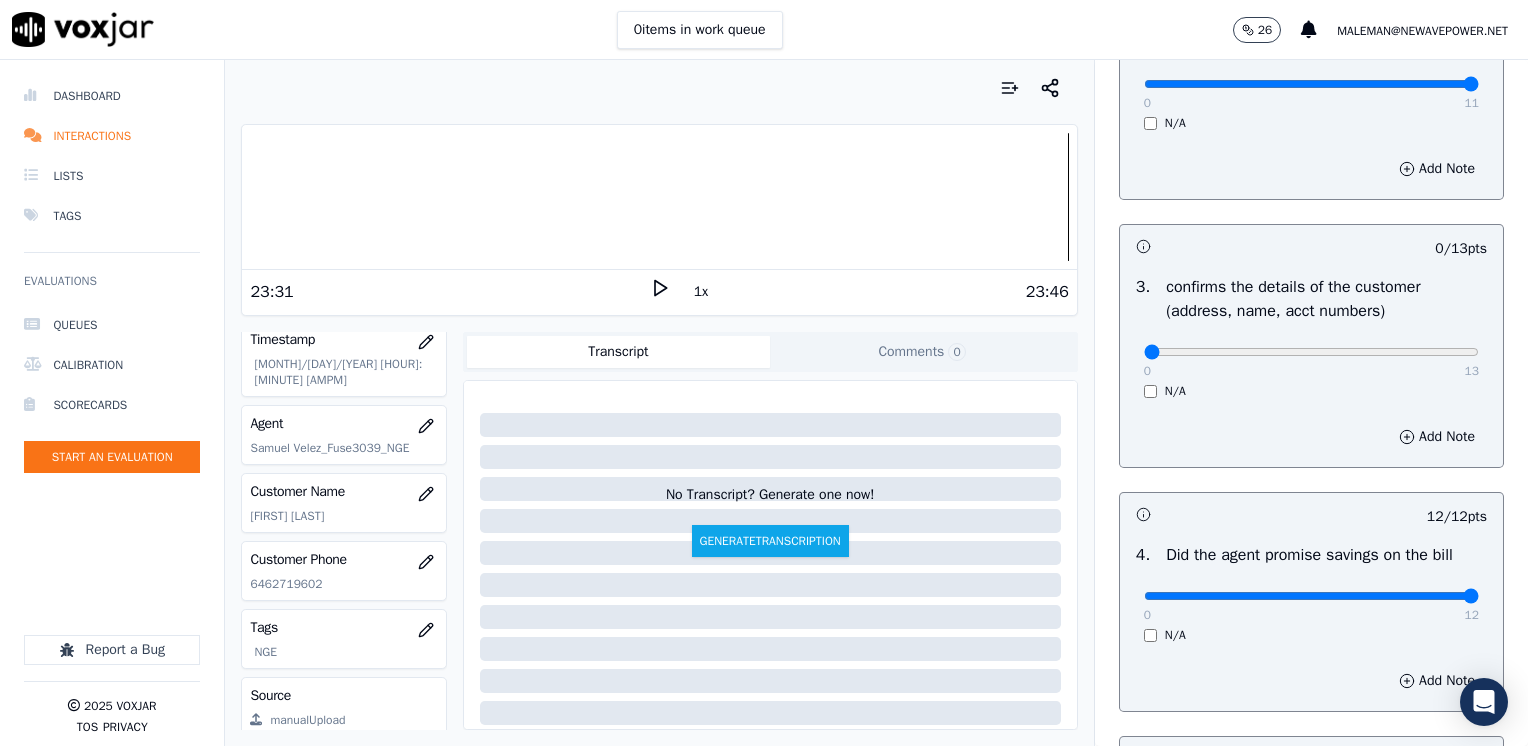 scroll, scrollTop: 400, scrollLeft: 0, axis: vertical 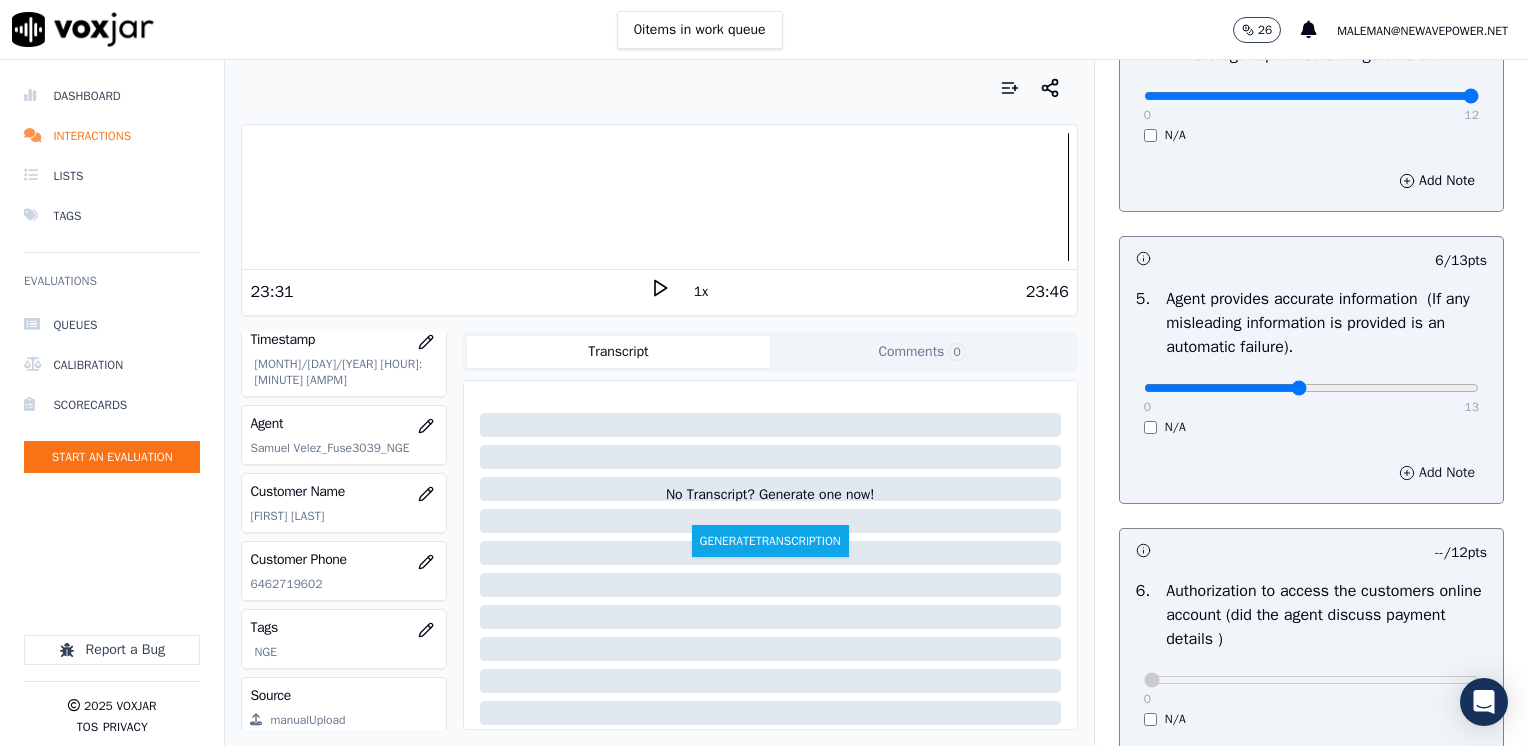 click on "Add Note" at bounding box center [1437, 473] 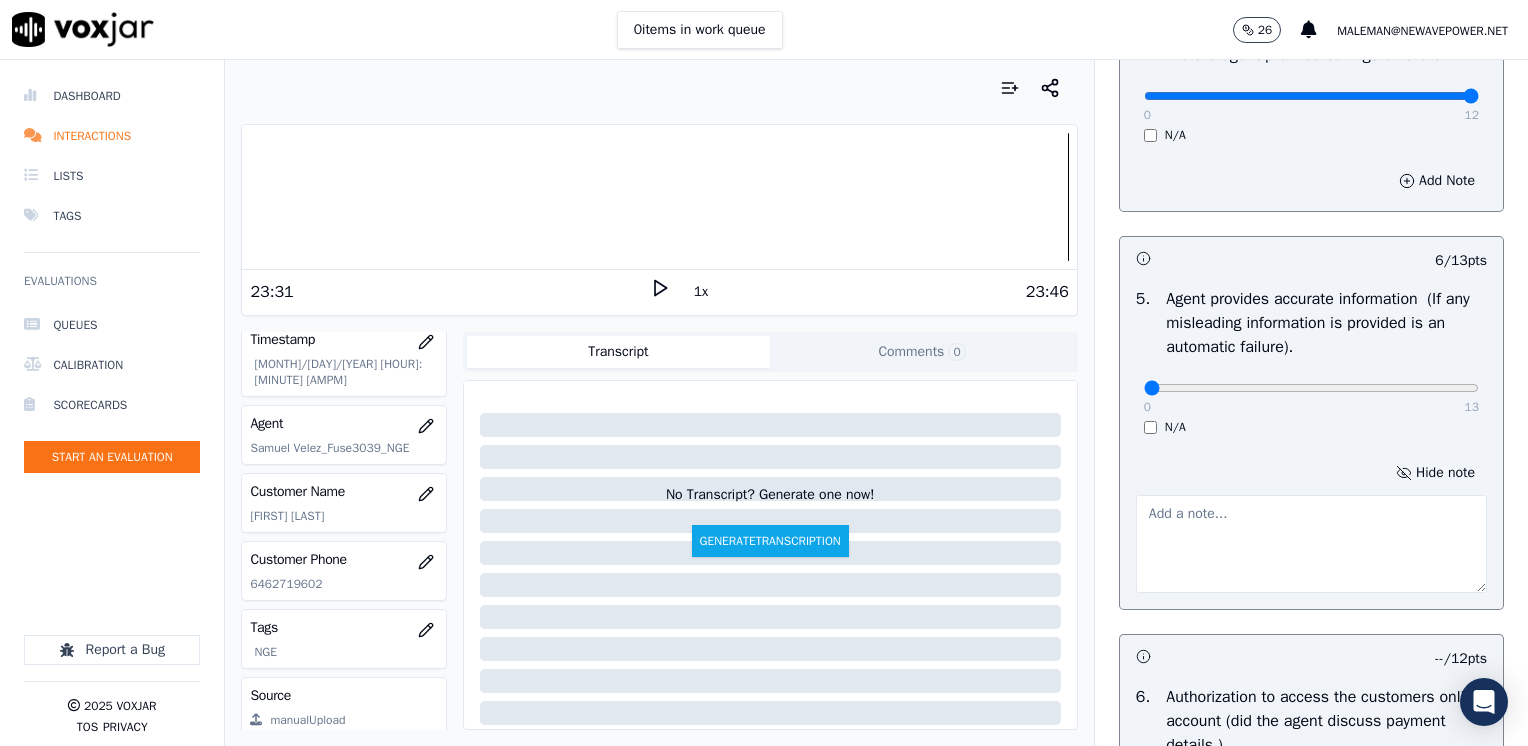 drag, startPoint x: 1241, startPoint y: 391, endPoint x: 1071, endPoint y: 462, distance: 184.23083 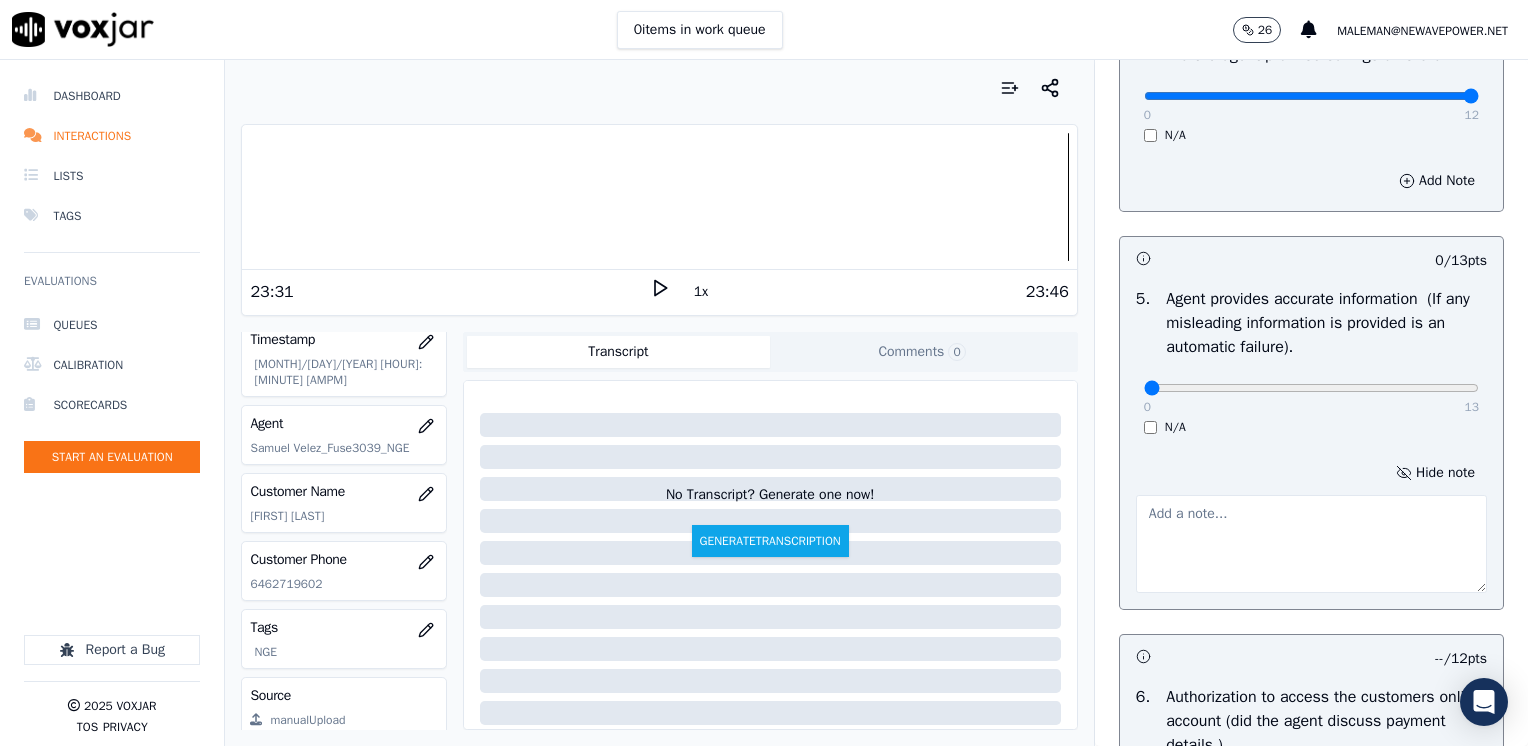click at bounding box center [1311, 544] 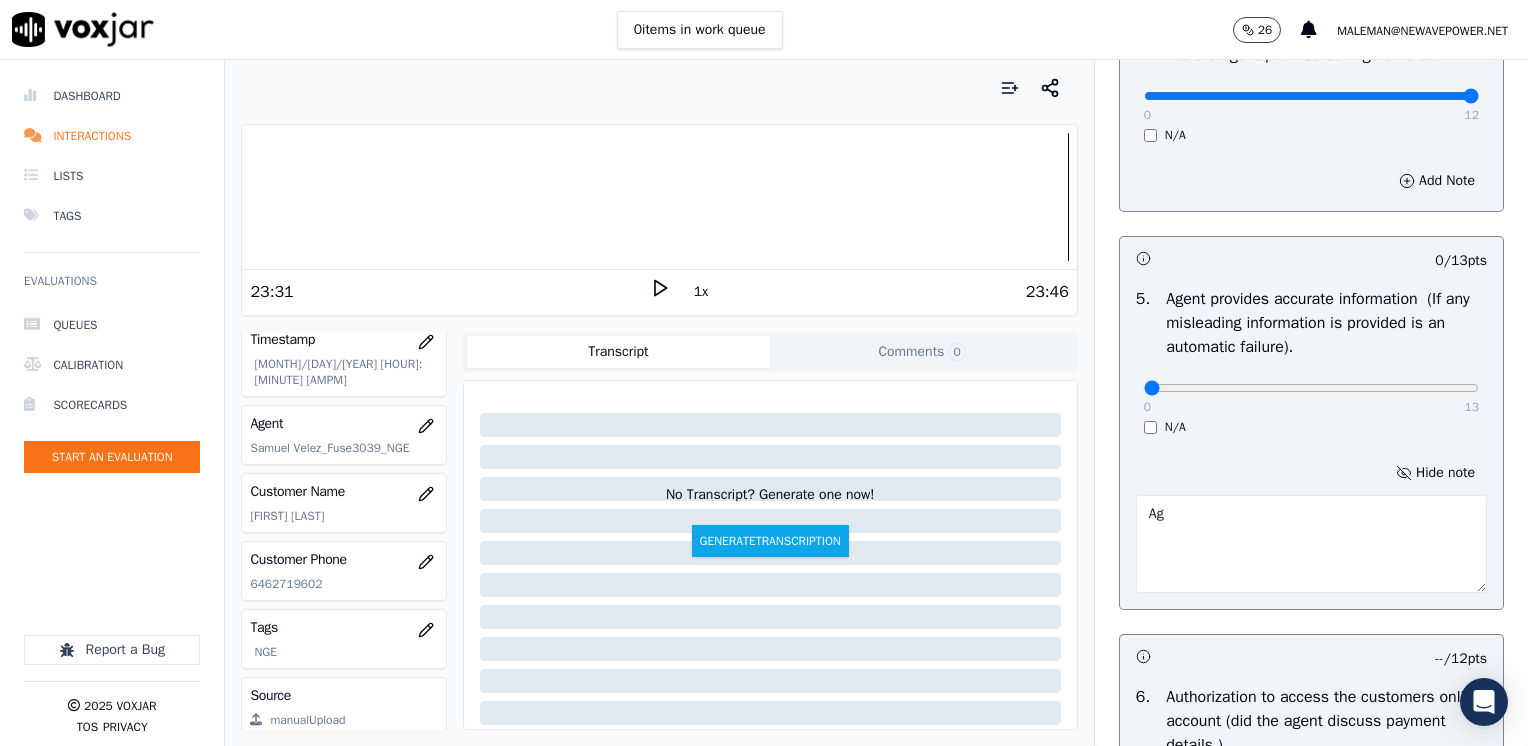 type on "A" 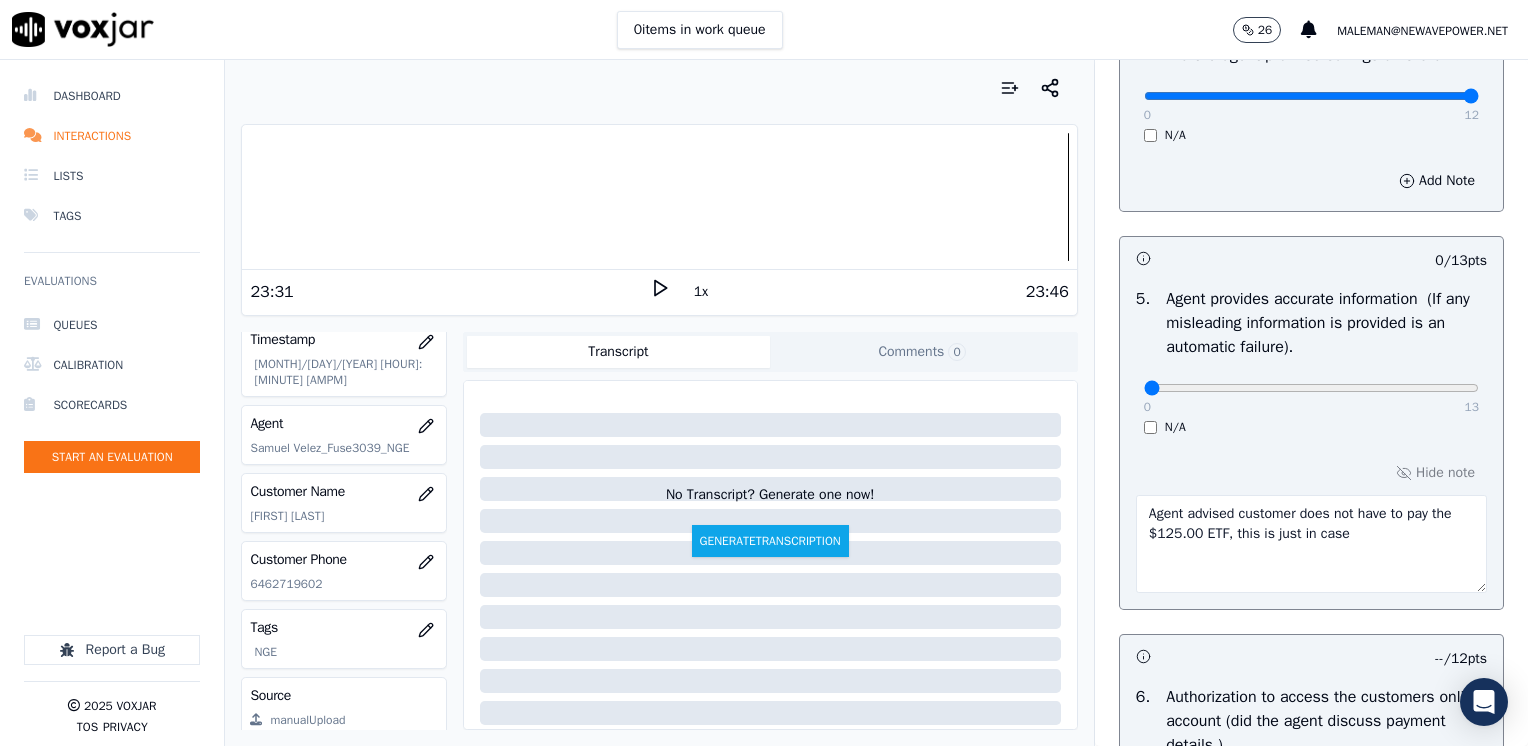 click on "Agent advised customer does not have to pay the $125.00 ETF, this is just in case" at bounding box center [1311, 544] 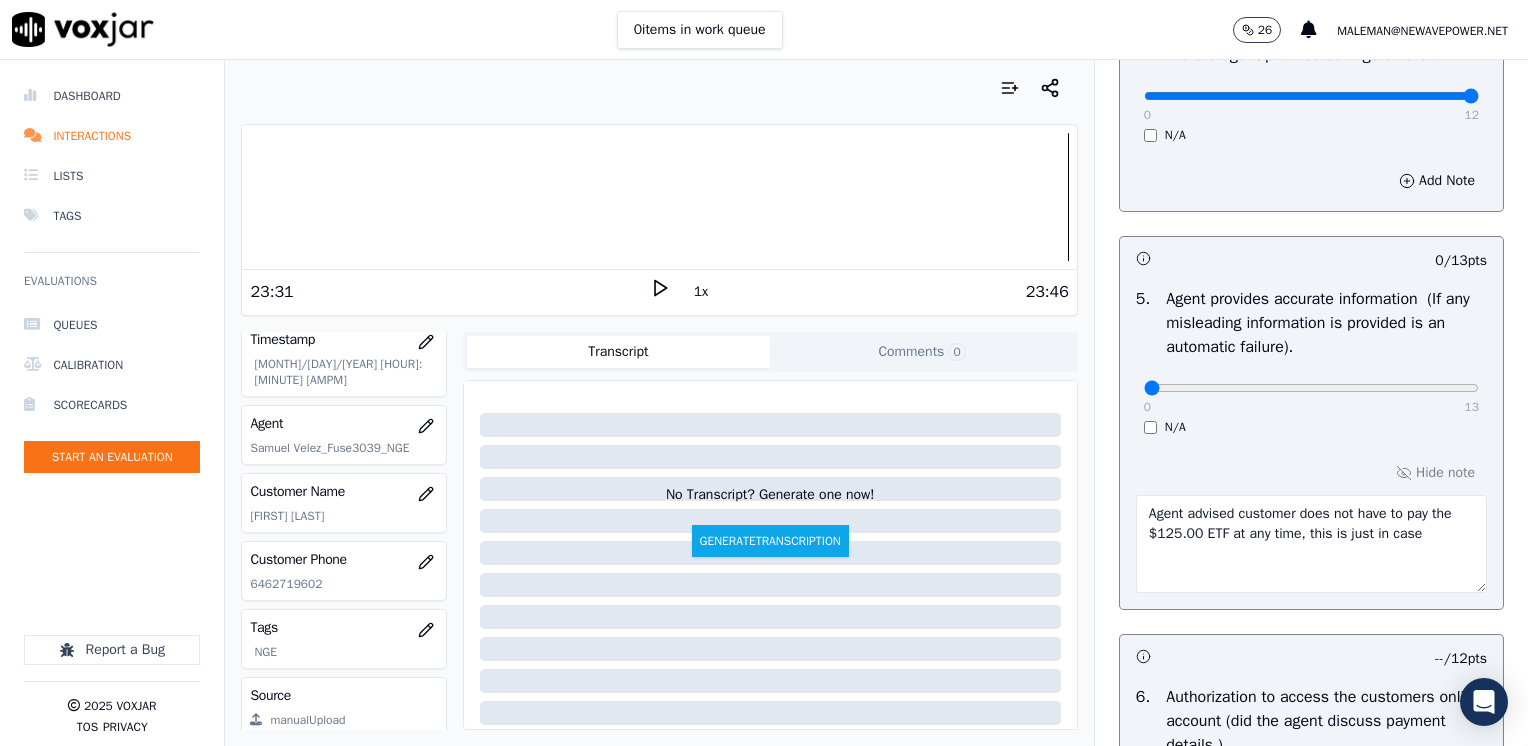 drag, startPoint x: 1424, startPoint y: 530, endPoint x: 1305, endPoint y: 551, distance: 120.83874 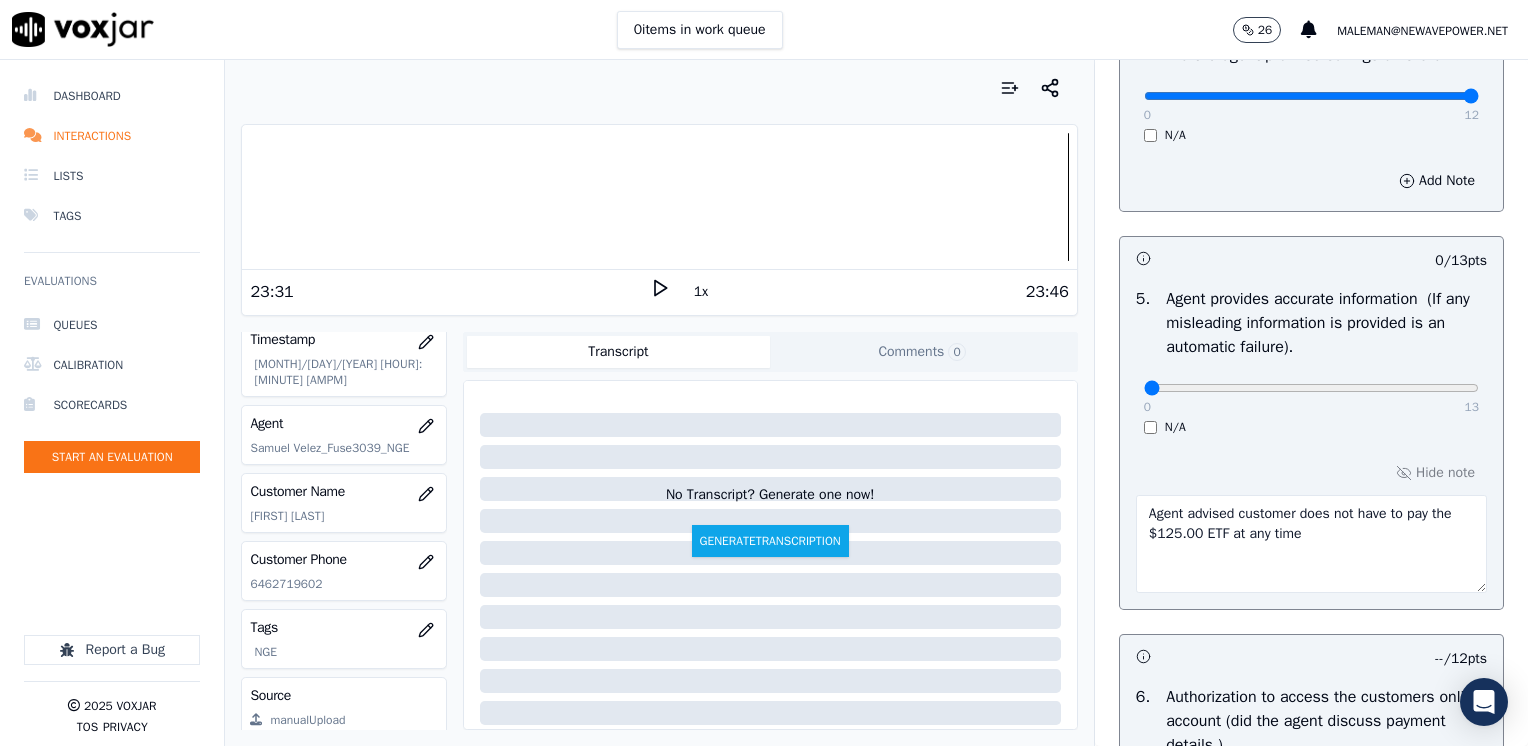 type on "Agent advised customer does not have to pay the $125.00 ETF at any time" 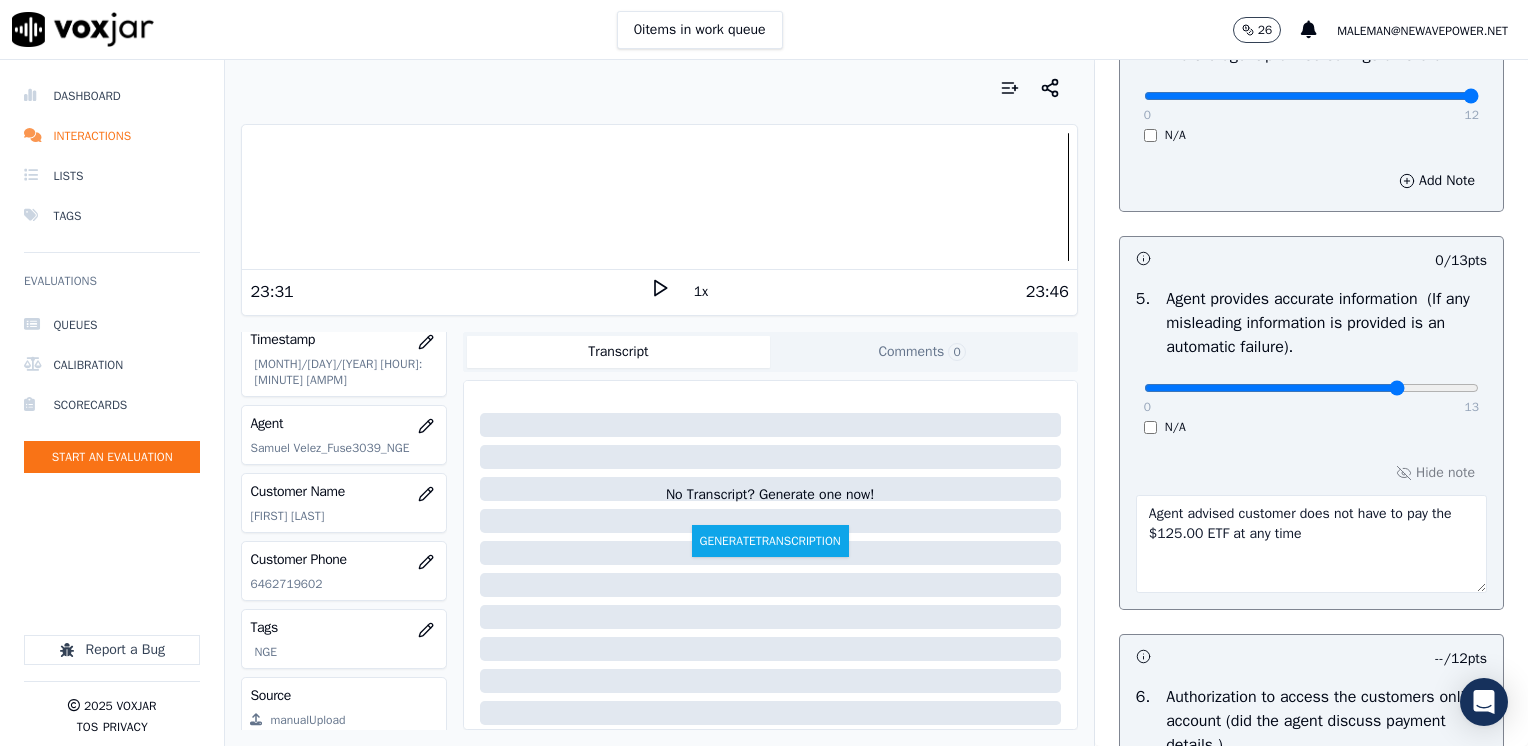 click at bounding box center (1311, -660) 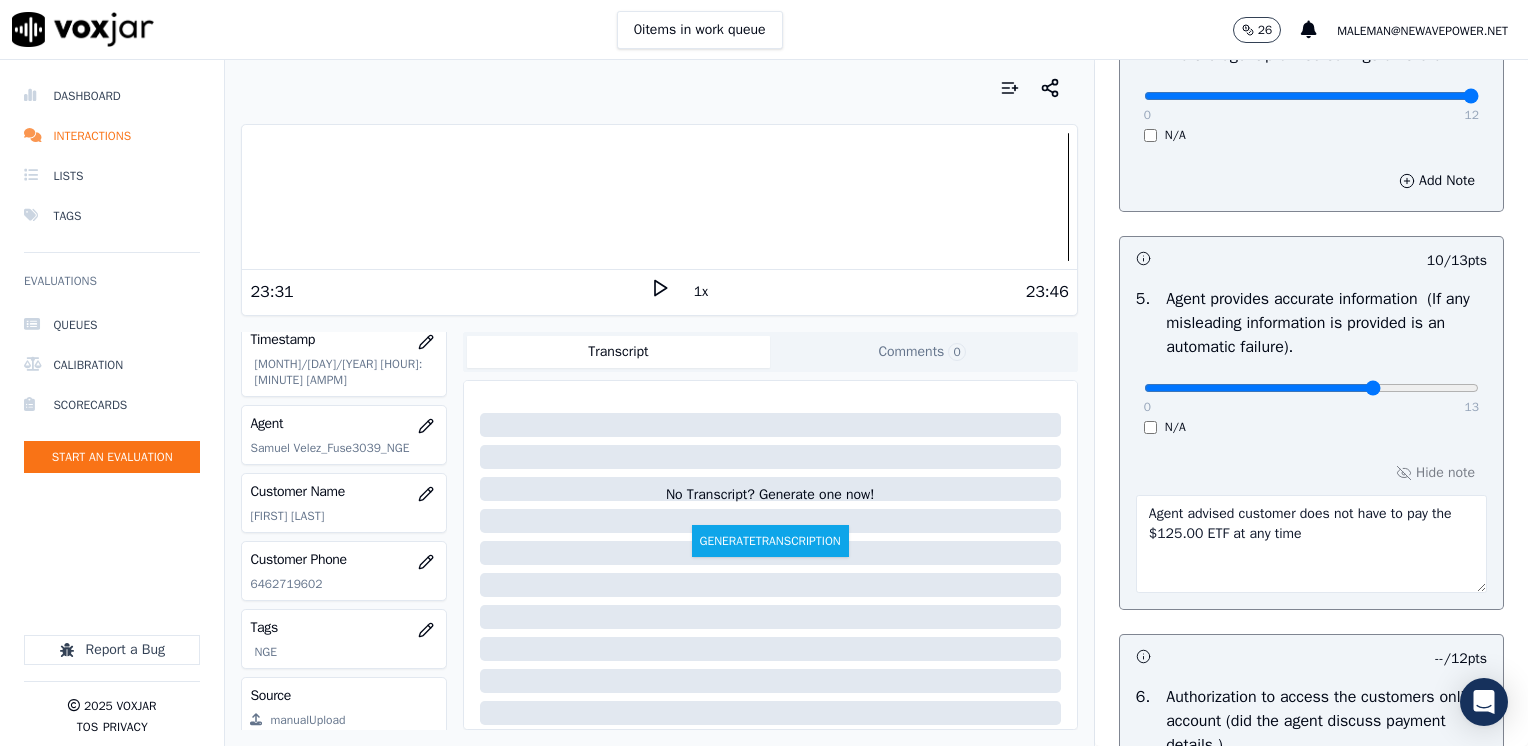 type on "9" 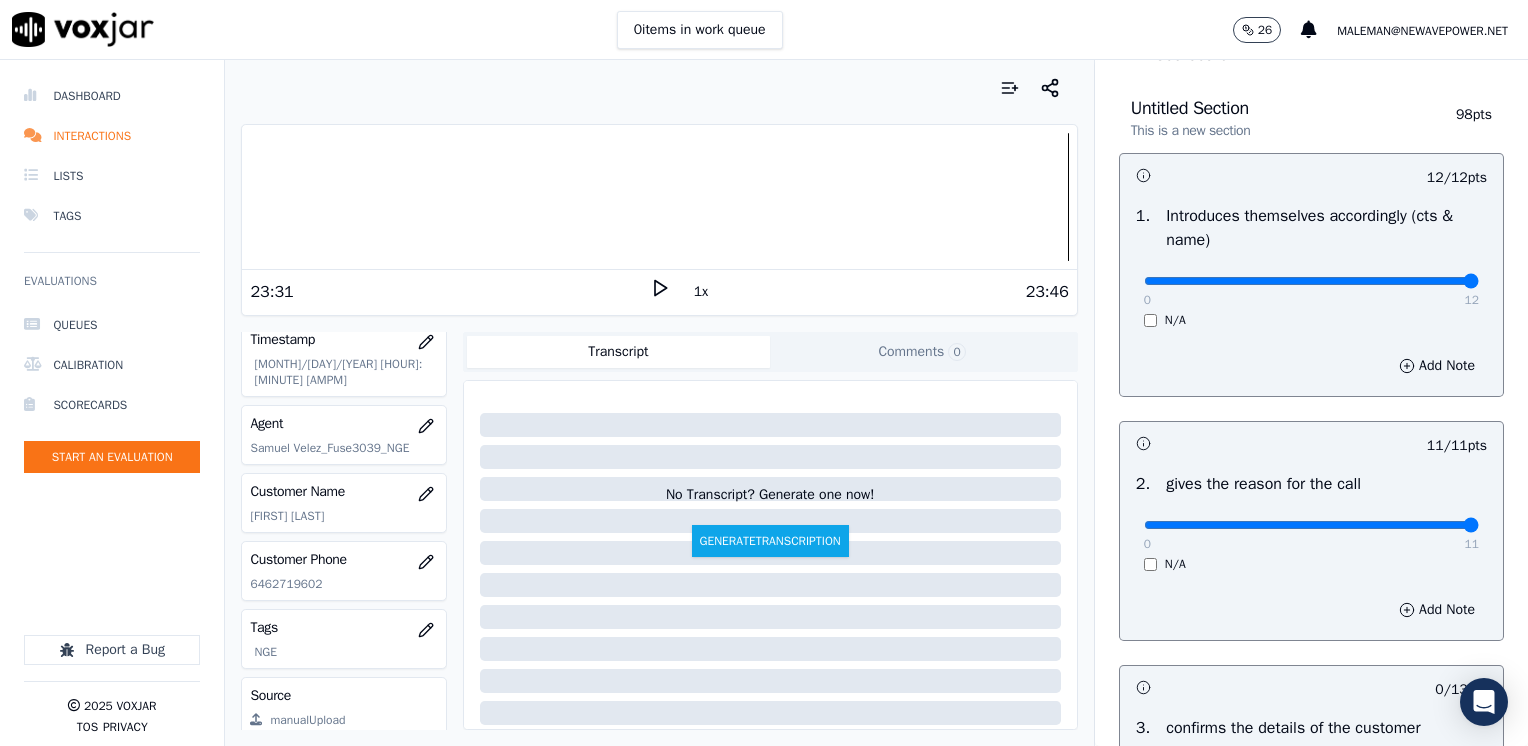 scroll, scrollTop: 359, scrollLeft: 0, axis: vertical 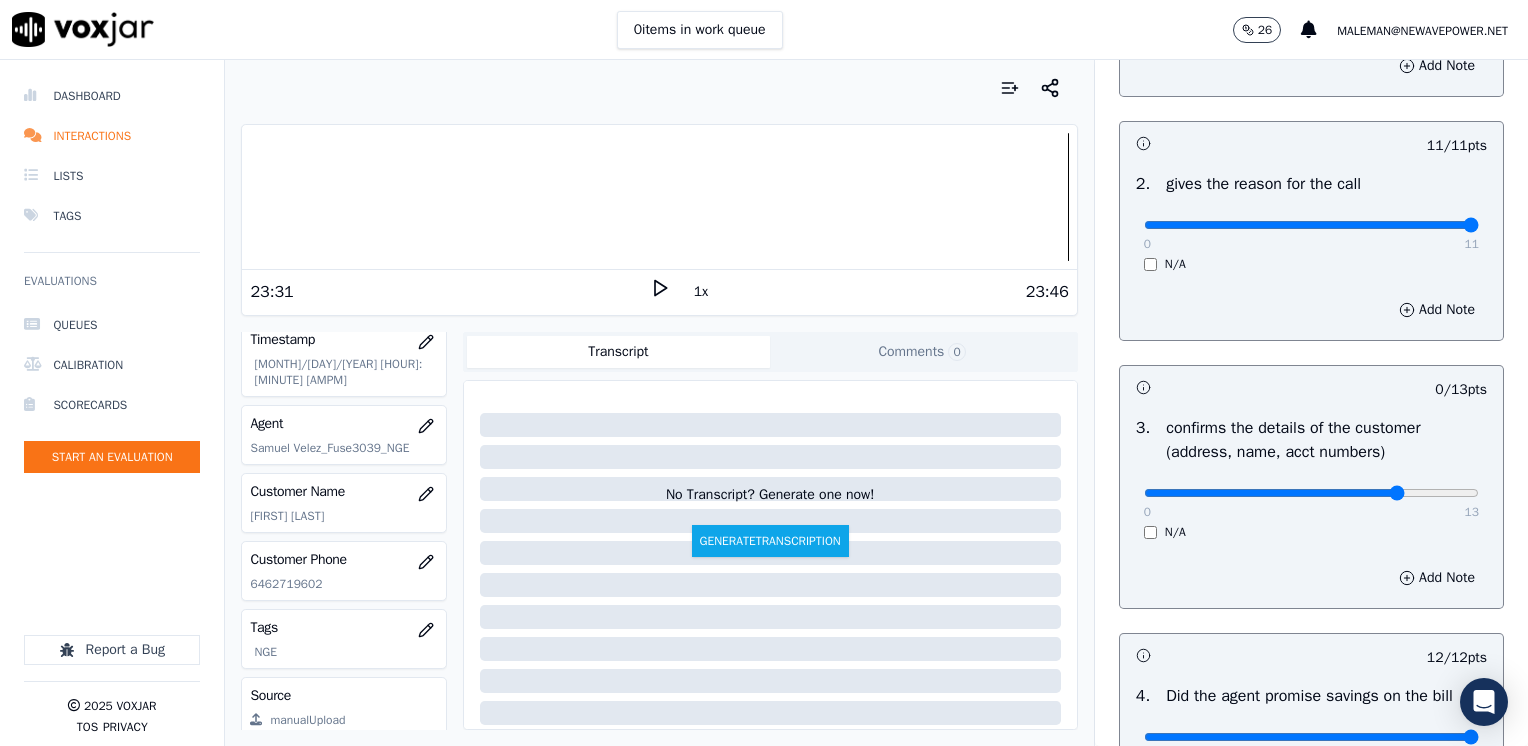type on "10" 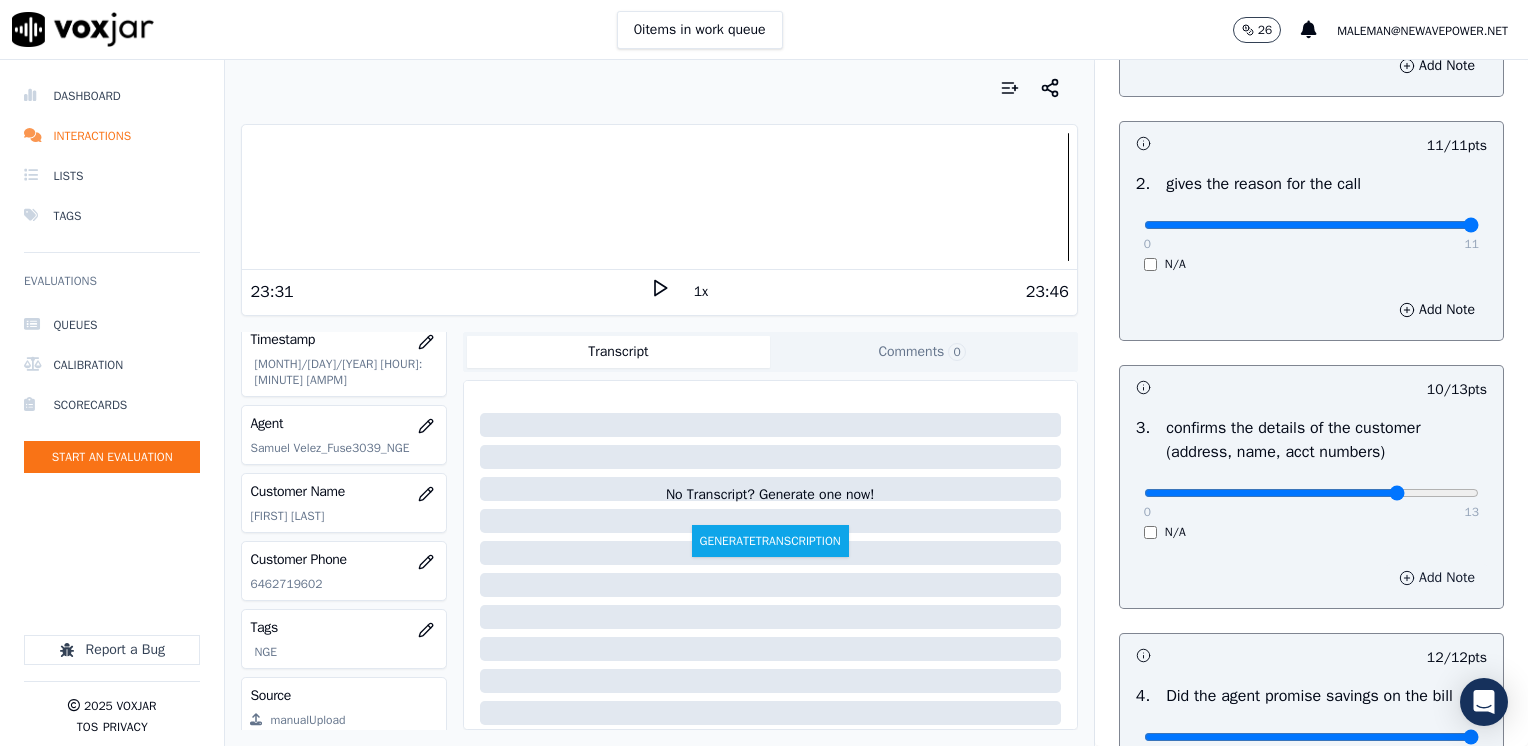 click on "Add Note" at bounding box center [1437, 578] 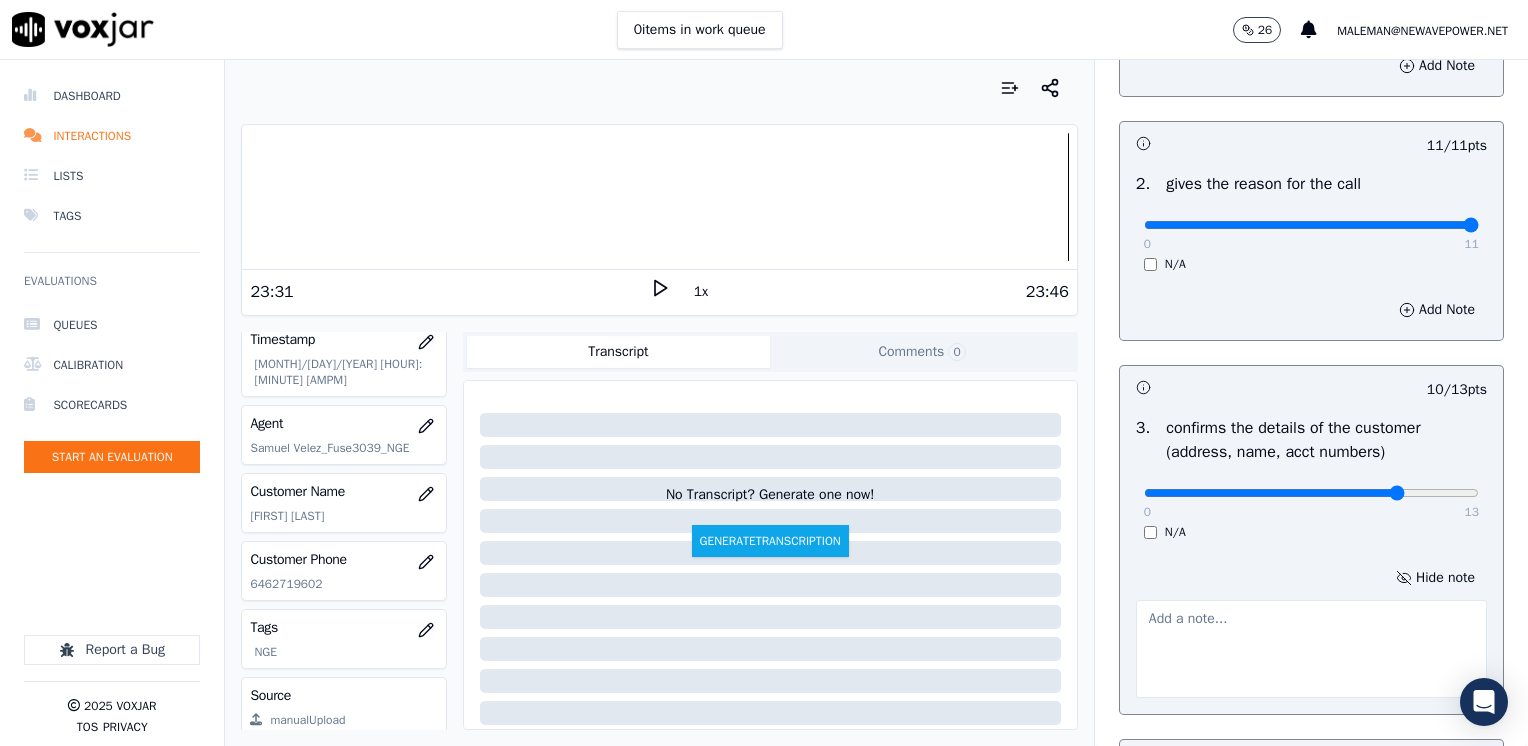click at bounding box center [1311, 649] 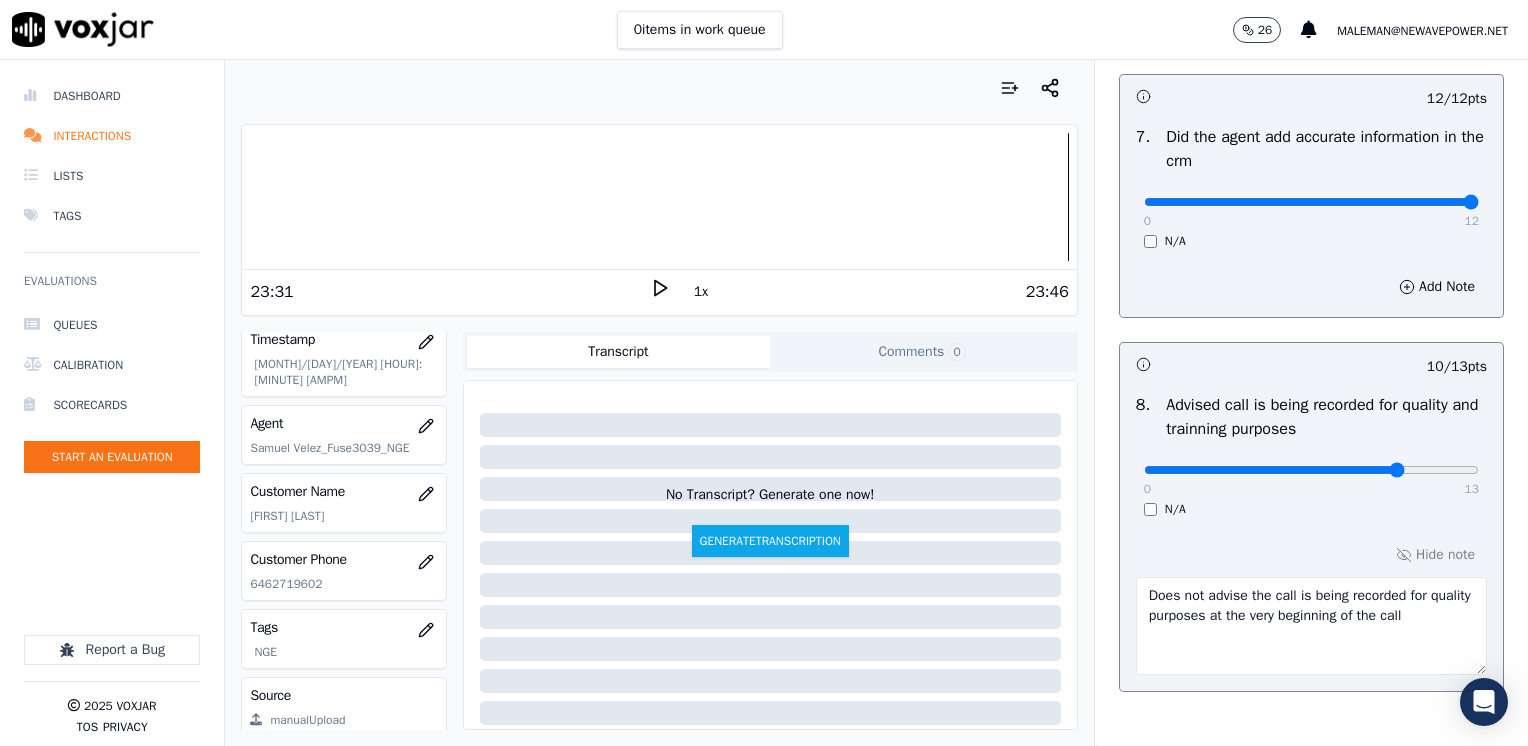 scroll, scrollTop: 2064, scrollLeft: 0, axis: vertical 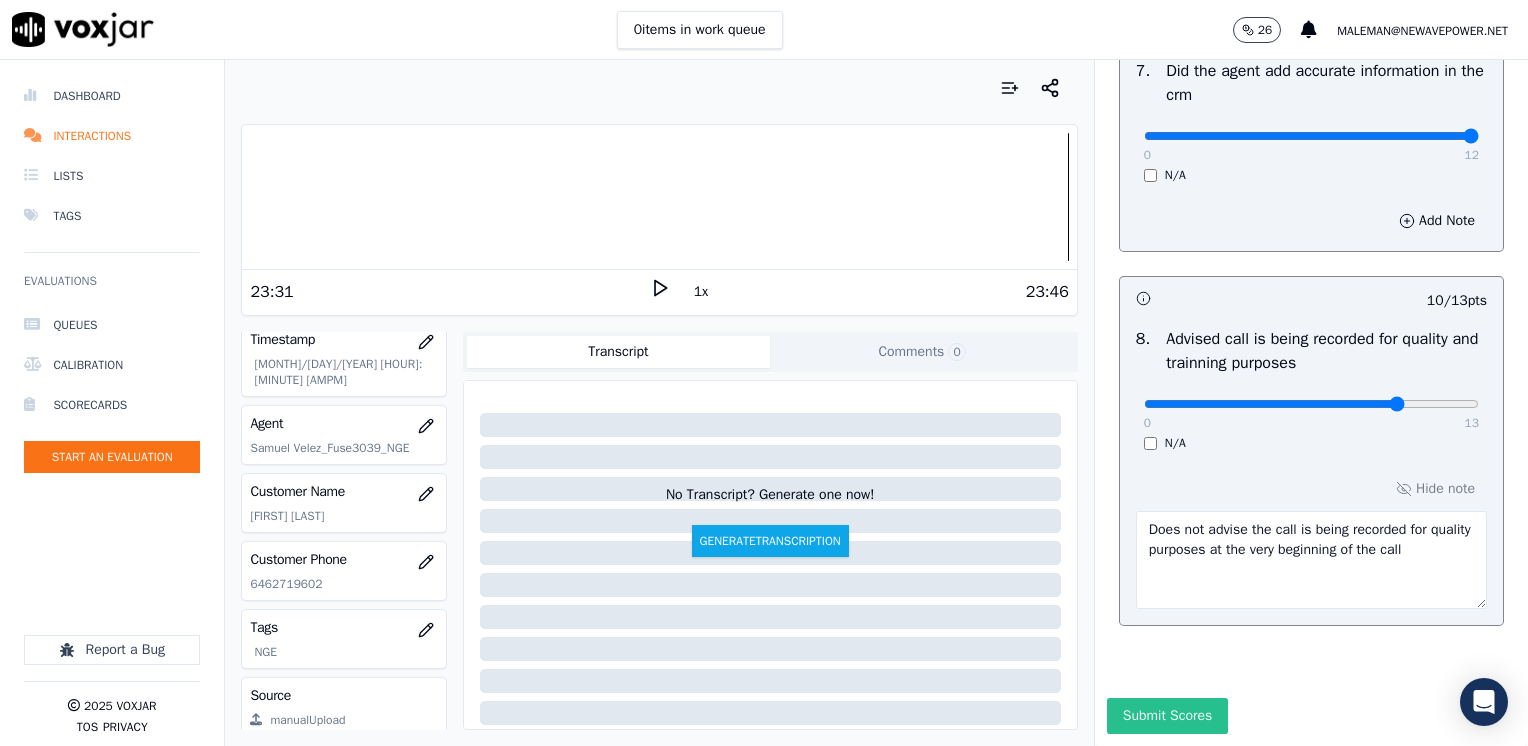 type on "Does not confirm service address or account number prior to reading the sales pitch" 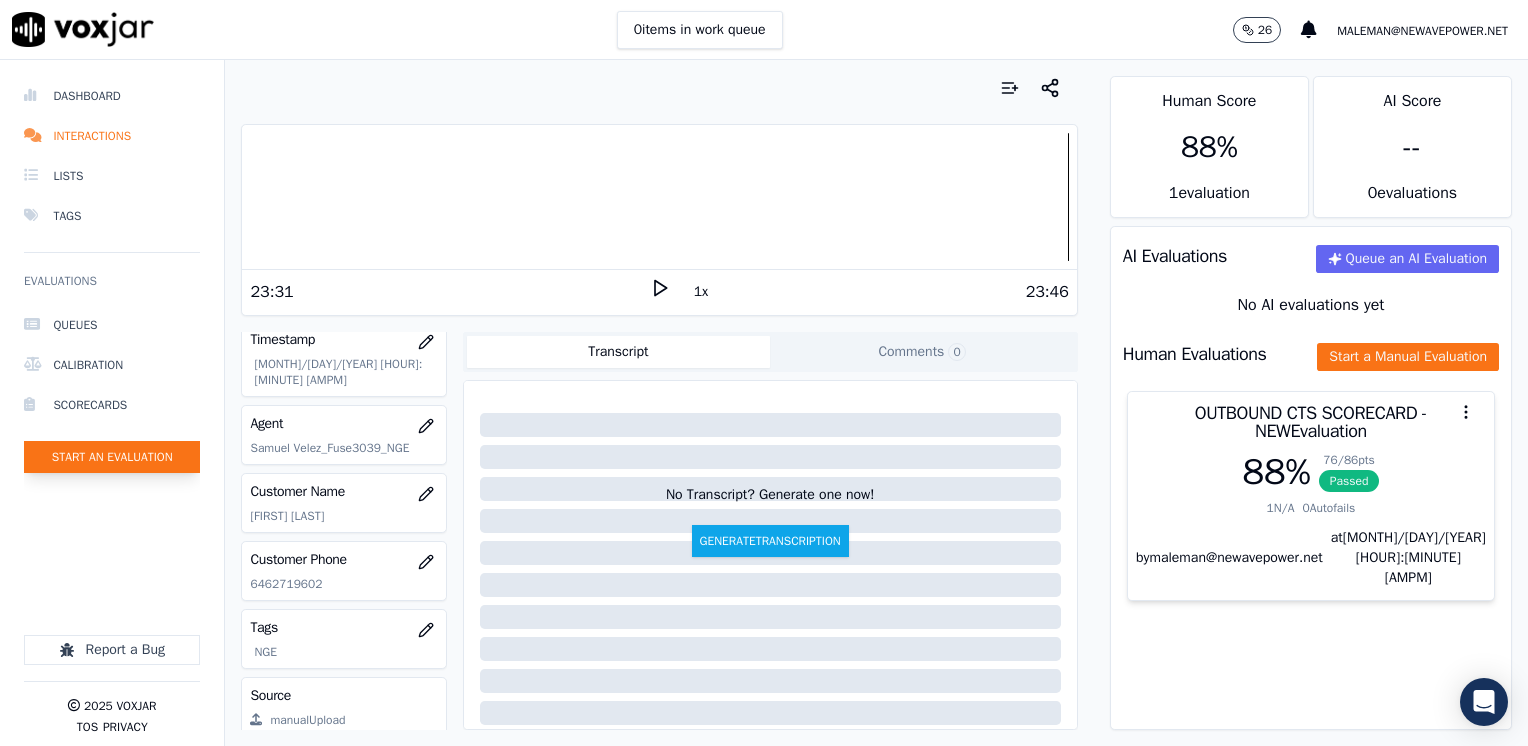 click on "Start an Evaluation" 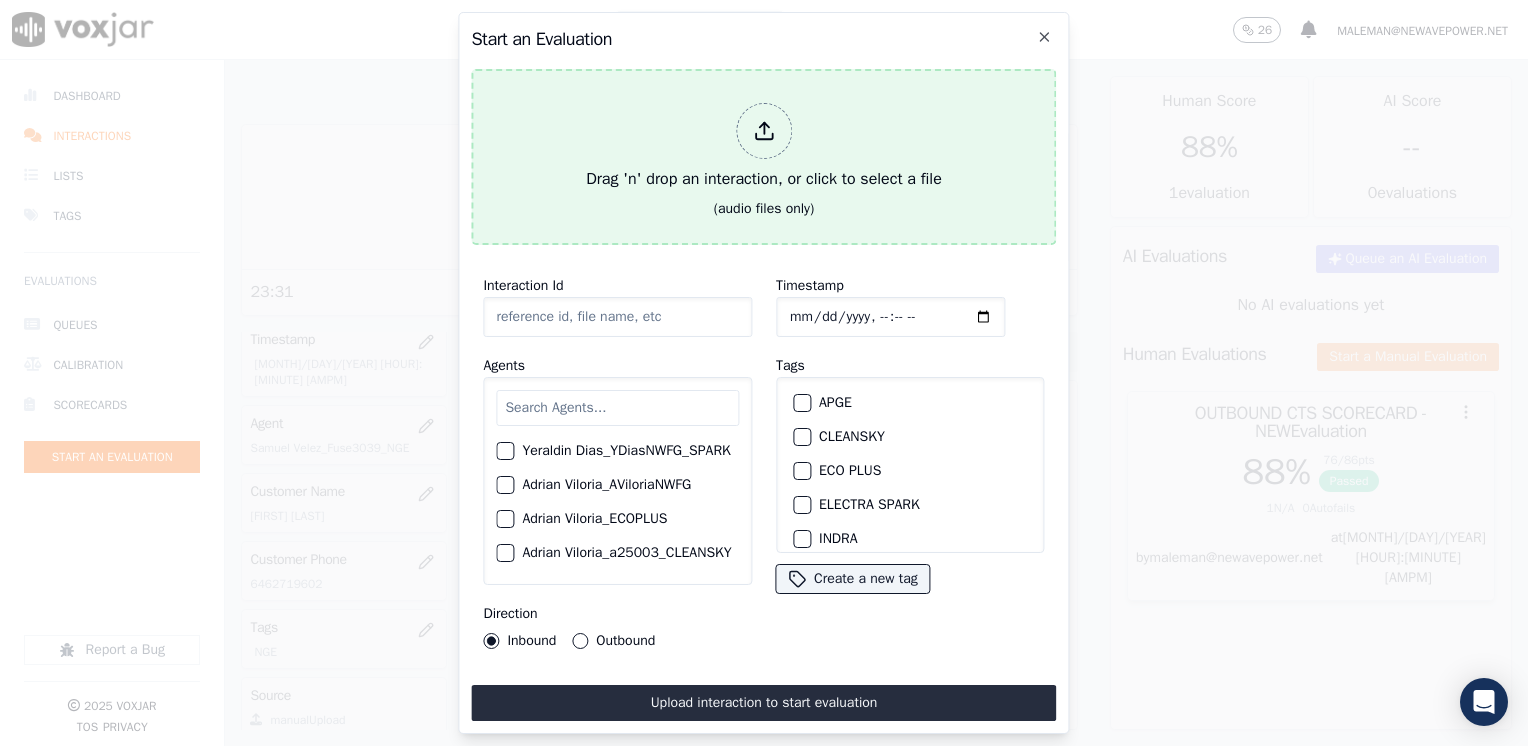 click 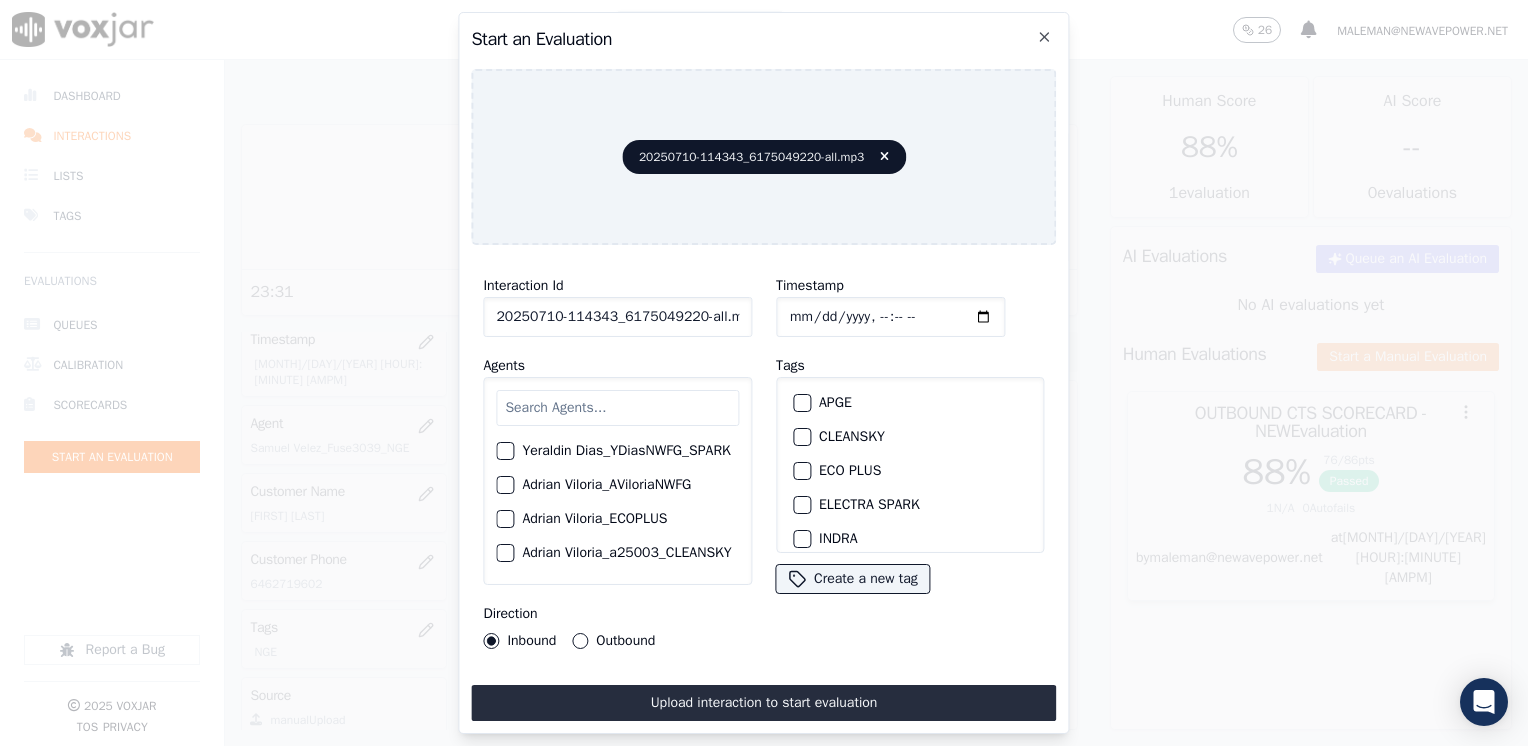 click at bounding box center [617, 408] 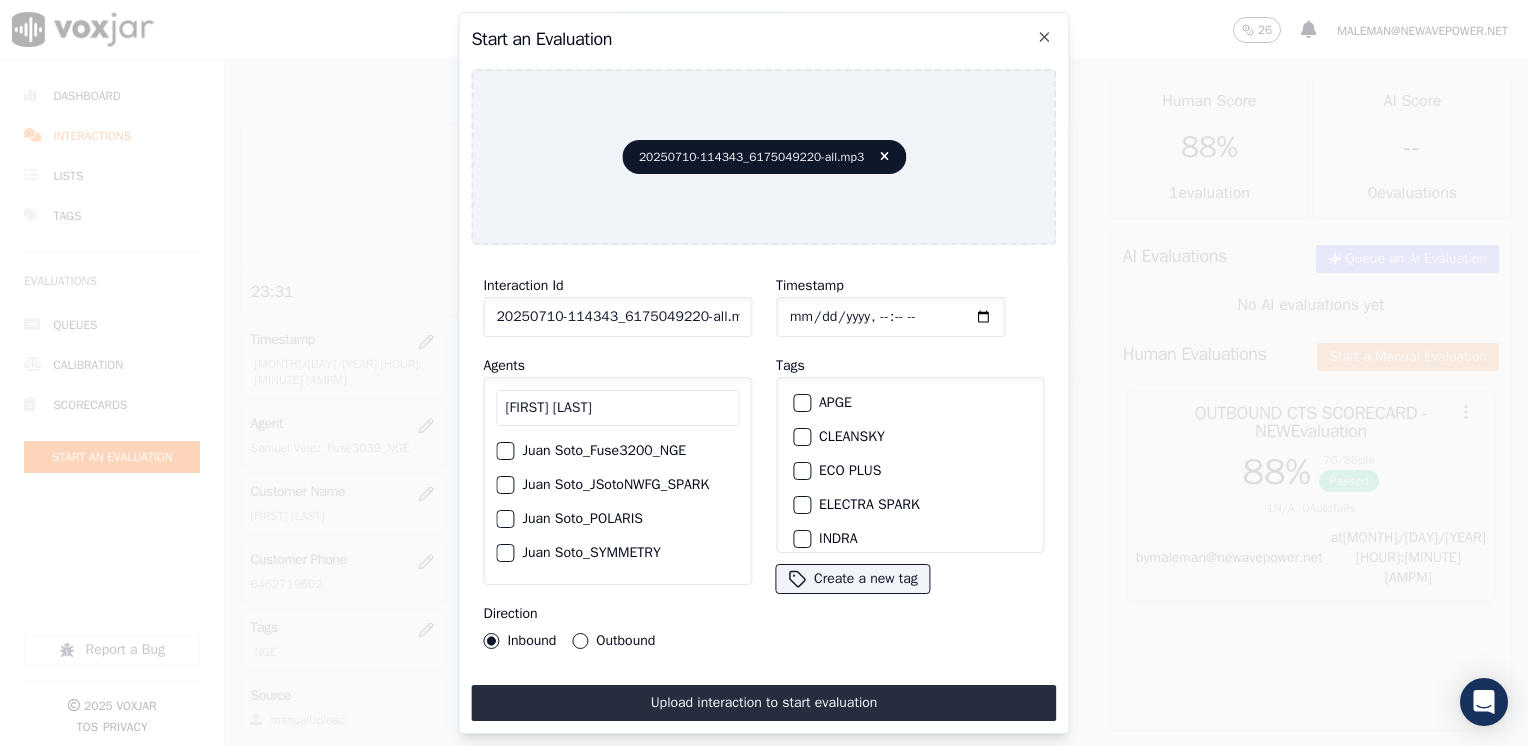 type on "[FIRST] [LAST]" 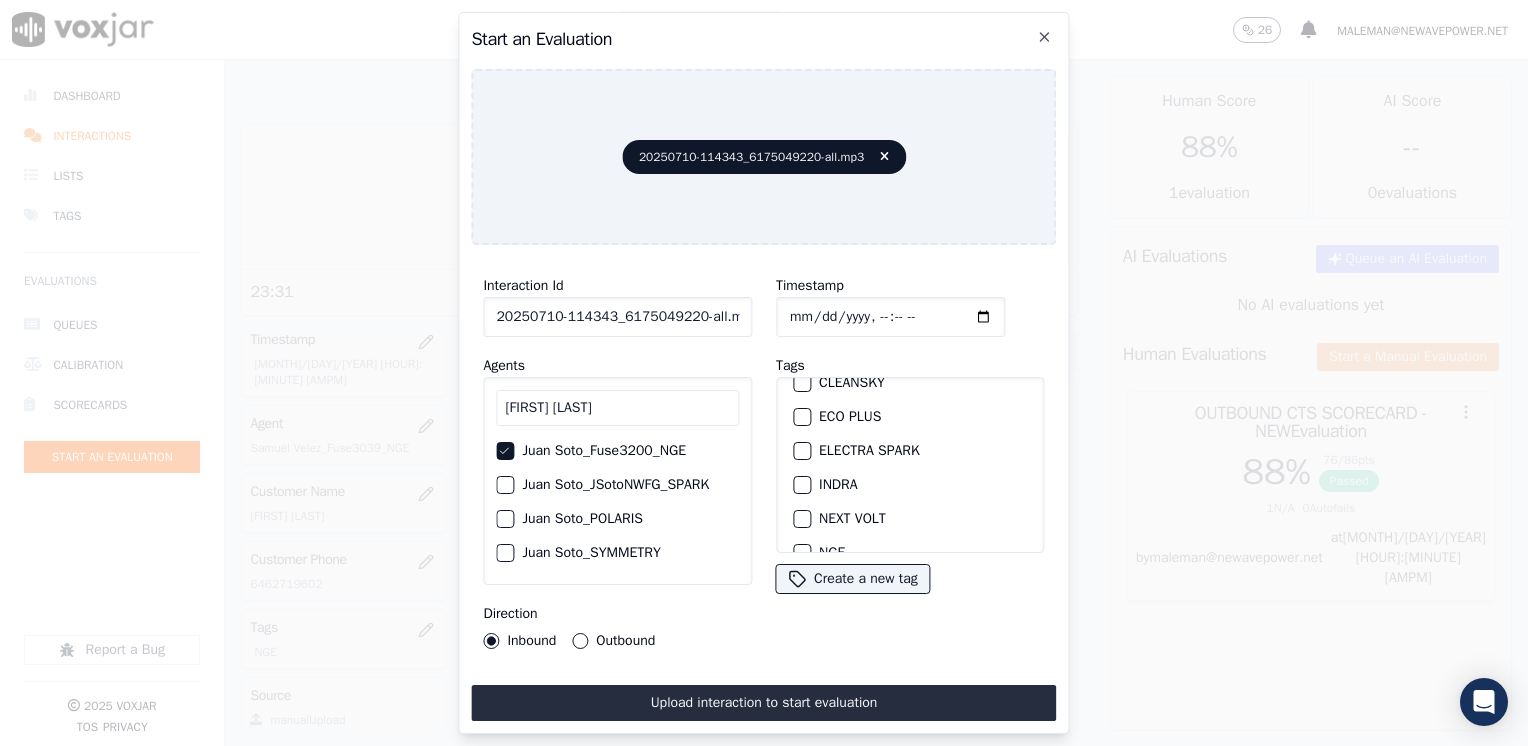 scroll, scrollTop: 100, scrollLeft: 0, axis: vertical 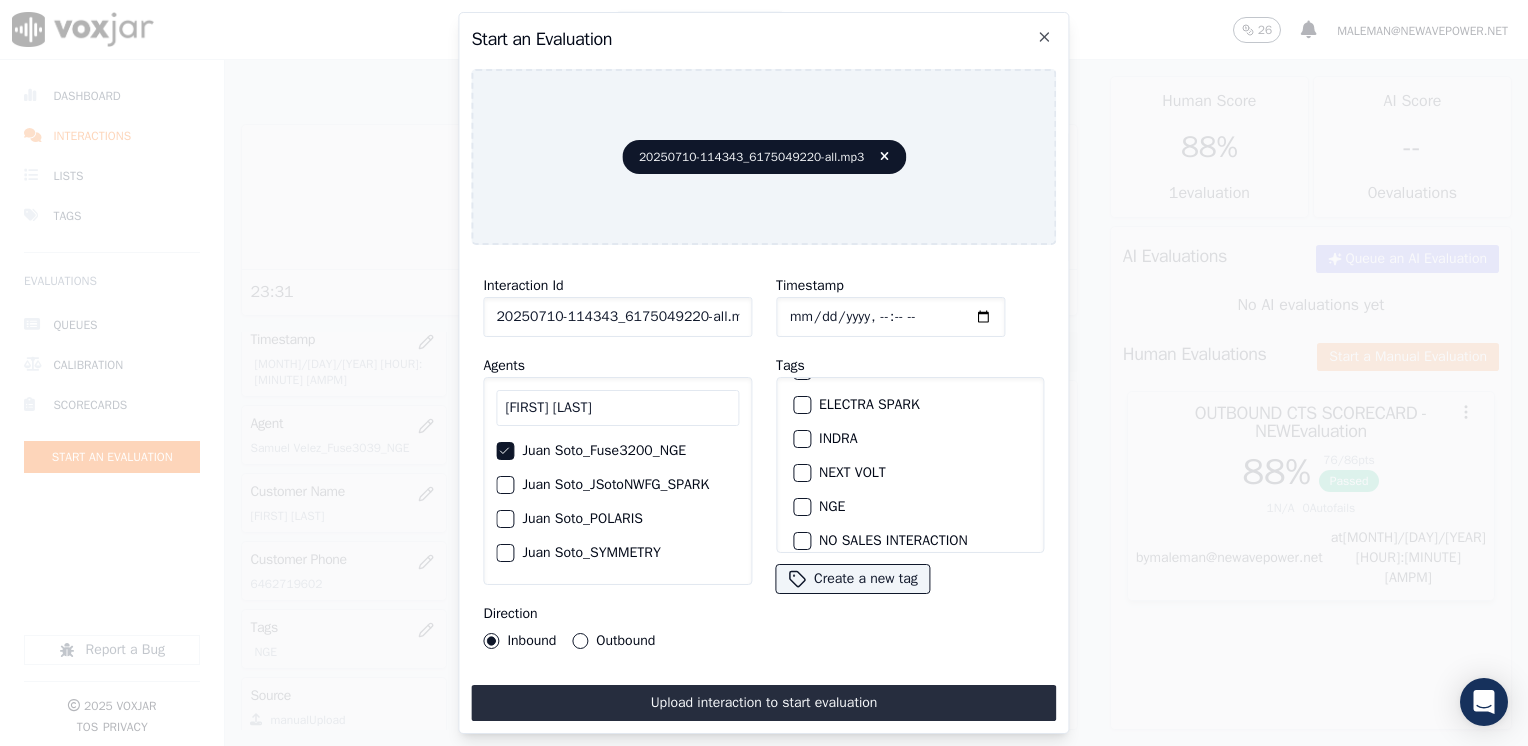 click at bounding box center (801, 507) 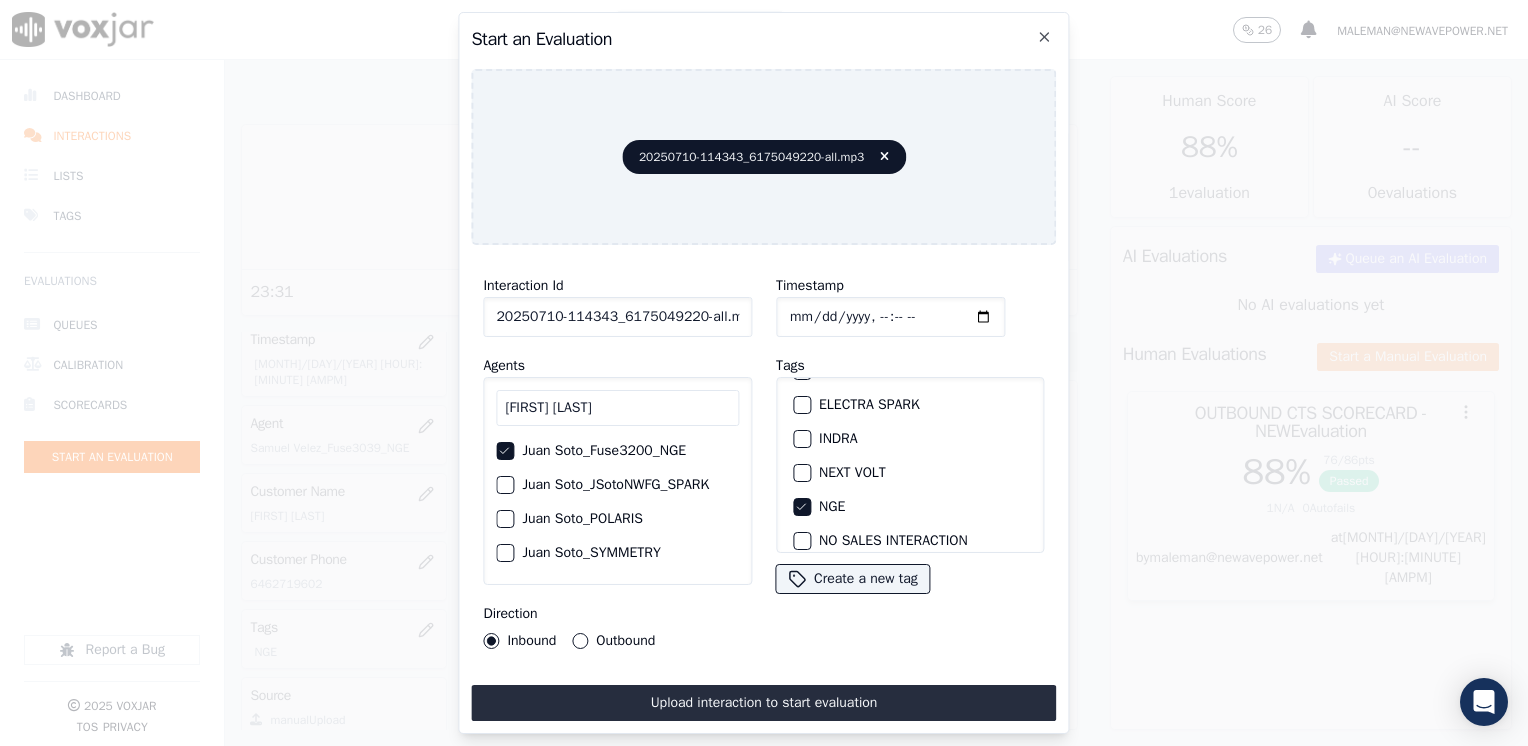 click on "Outbound" at bounding box center [580, 641] 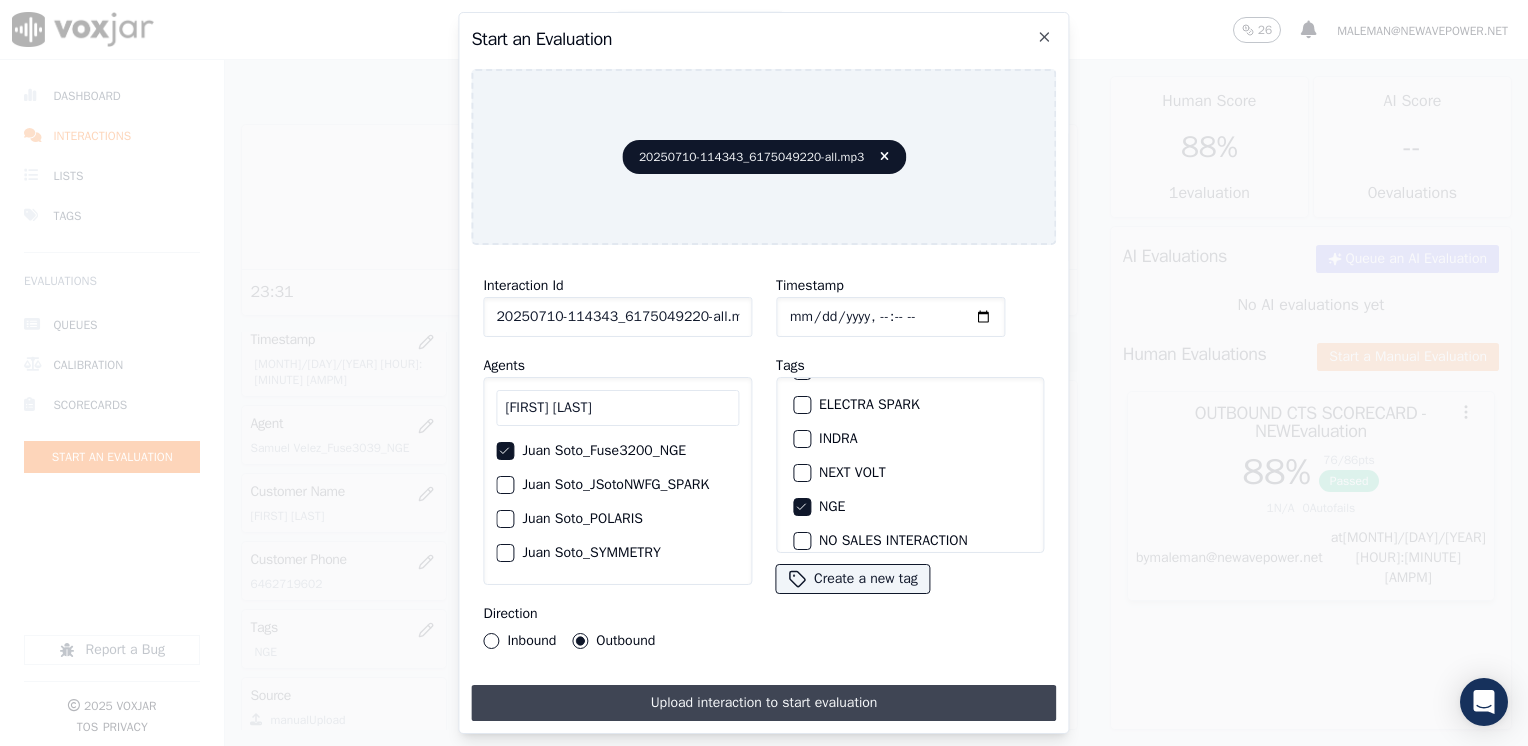 click on "Upload interaction to start evaluation" at bounding box center (763, 703) 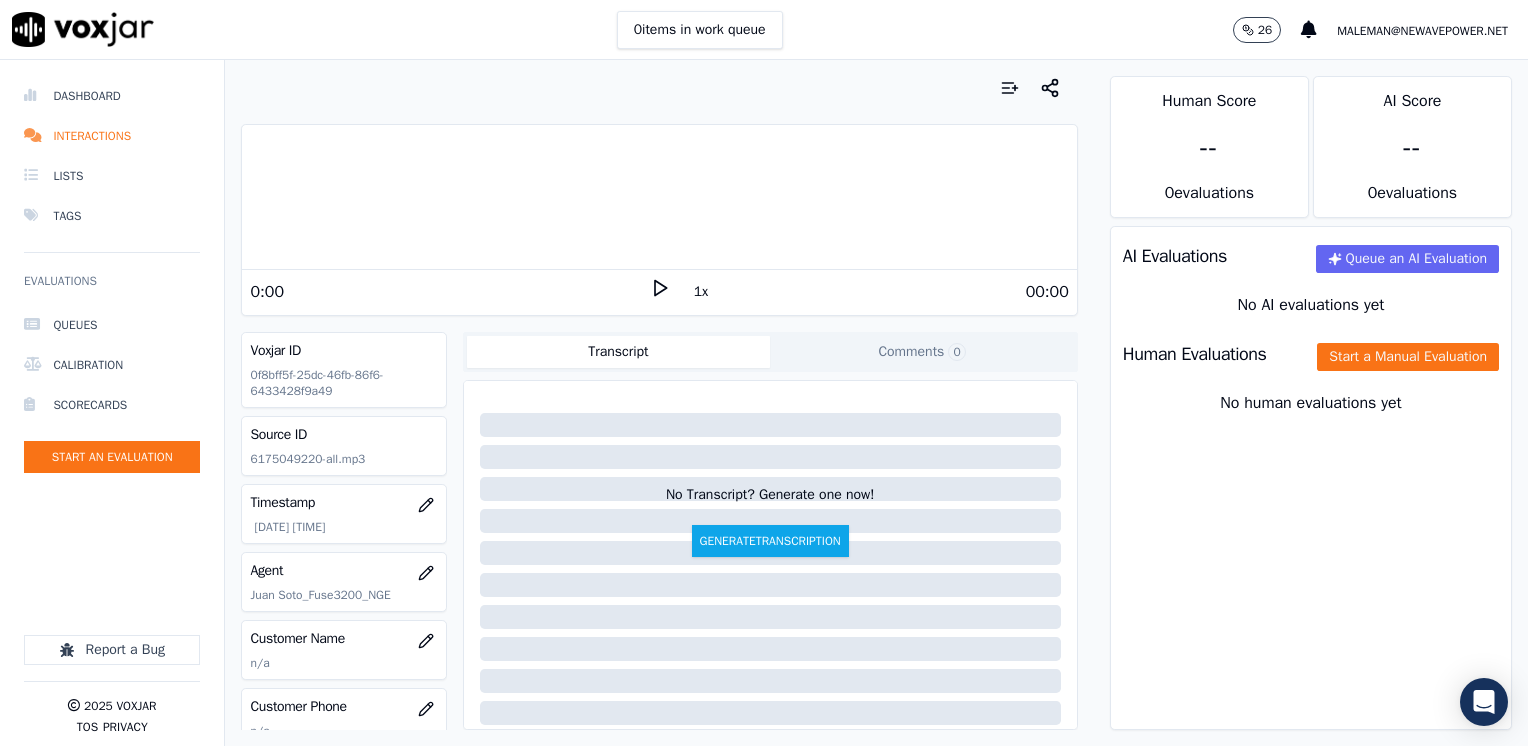 click 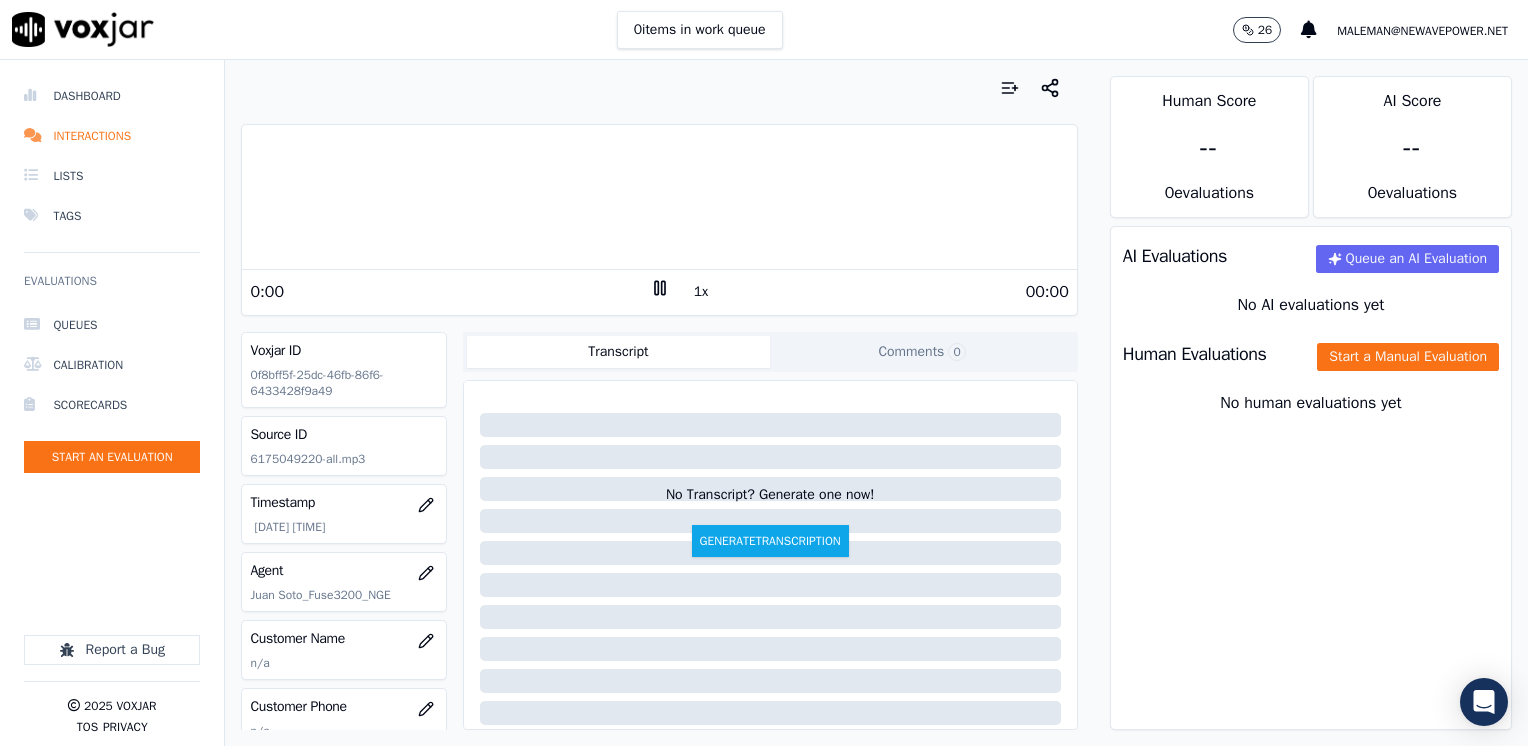 click 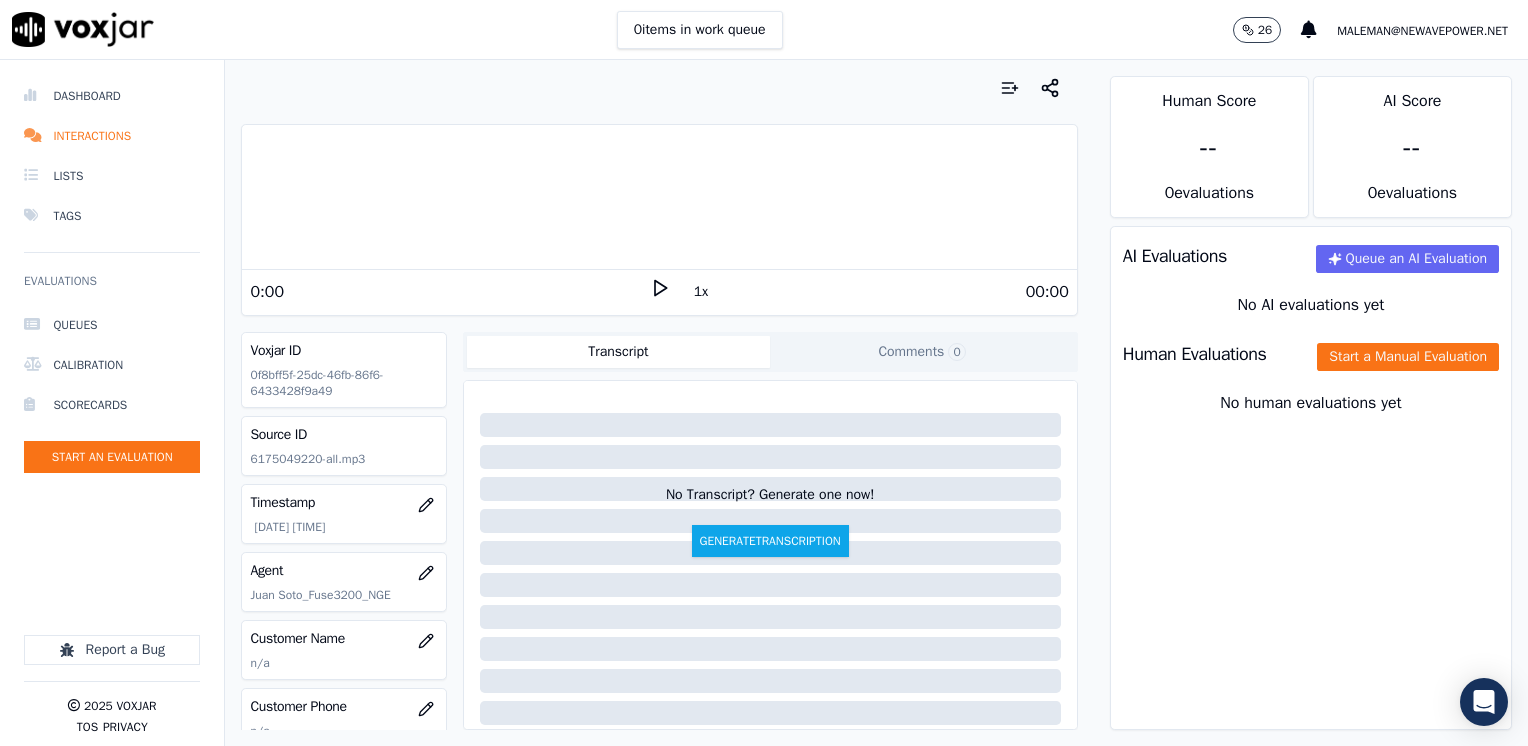 click 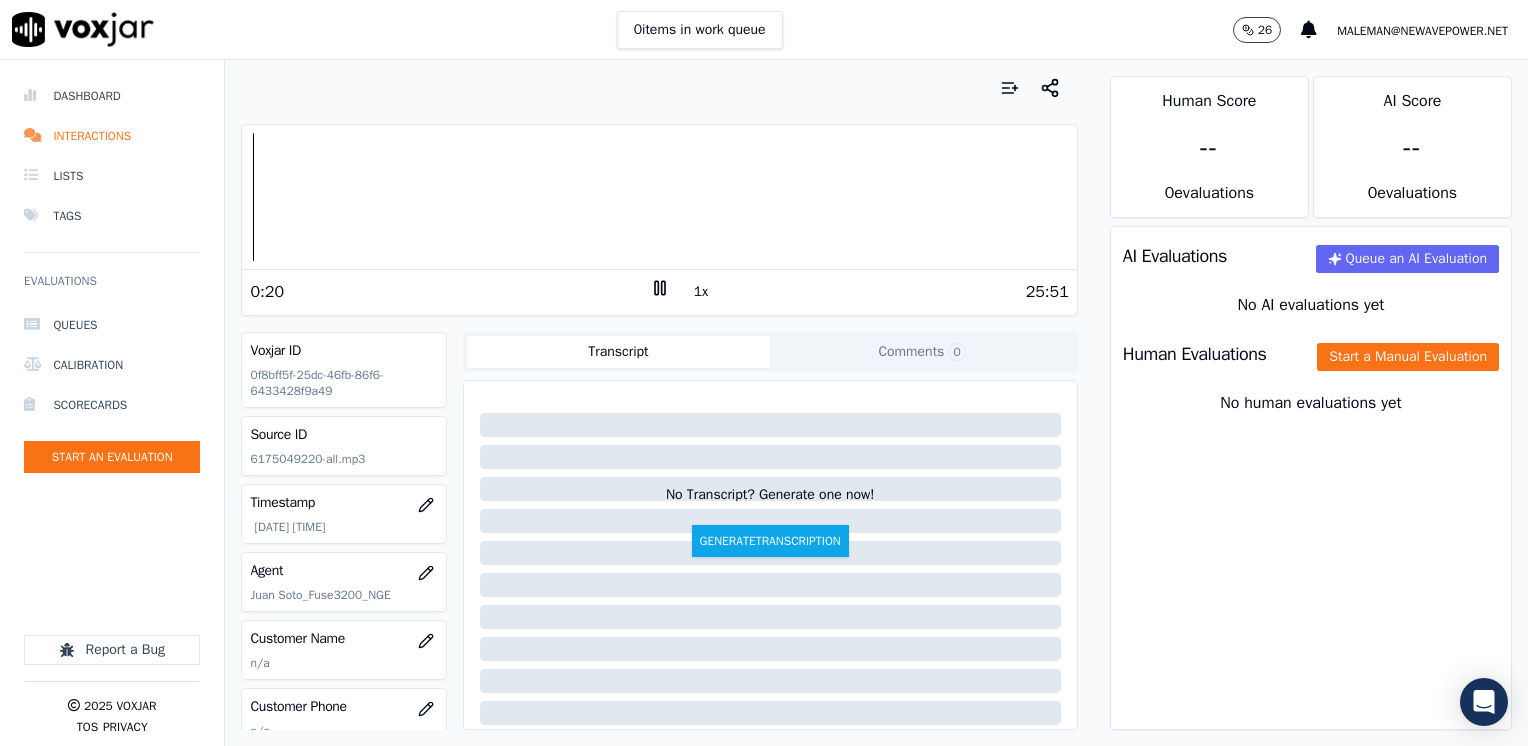 click 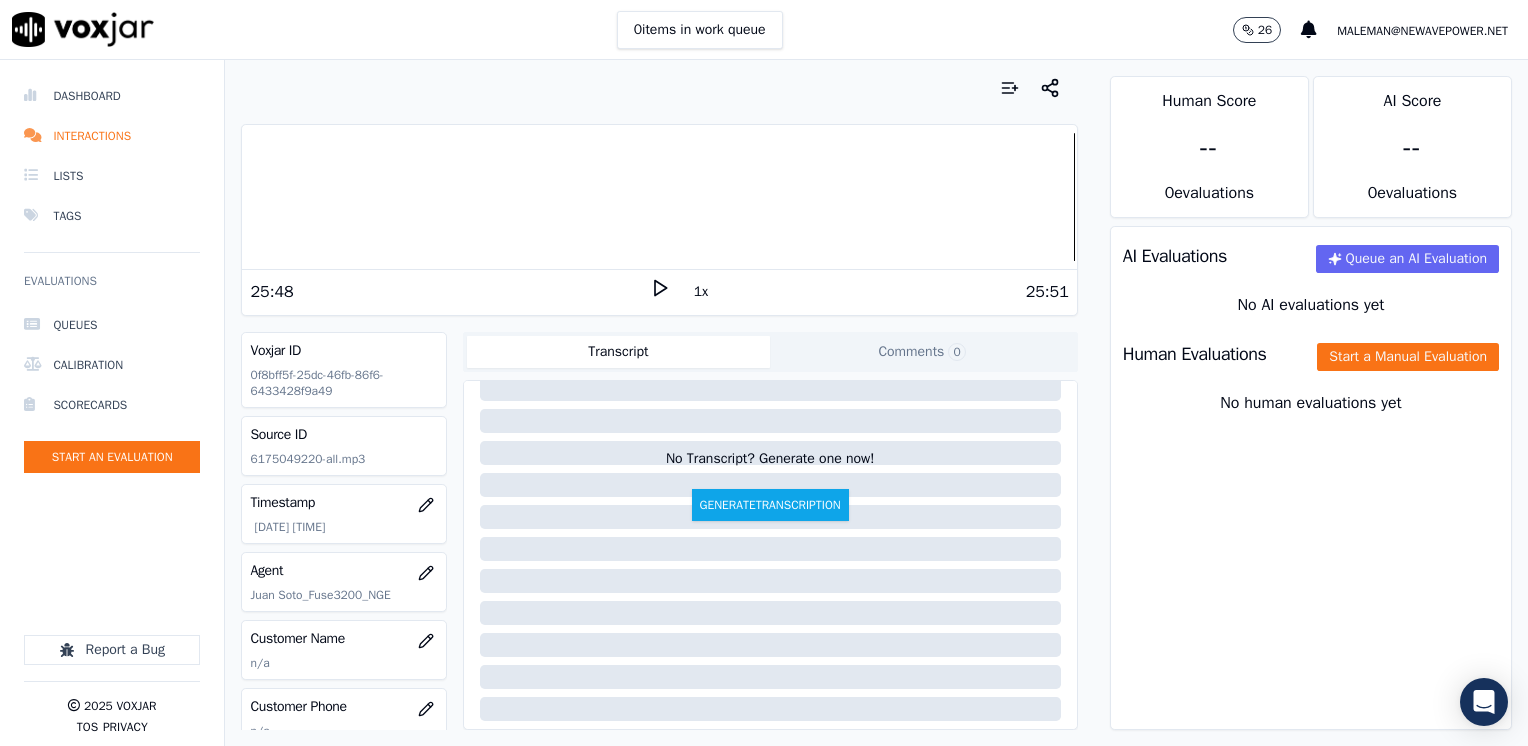 scroll, scrollTop: 100, scrollLeft: 0, axis: vertical 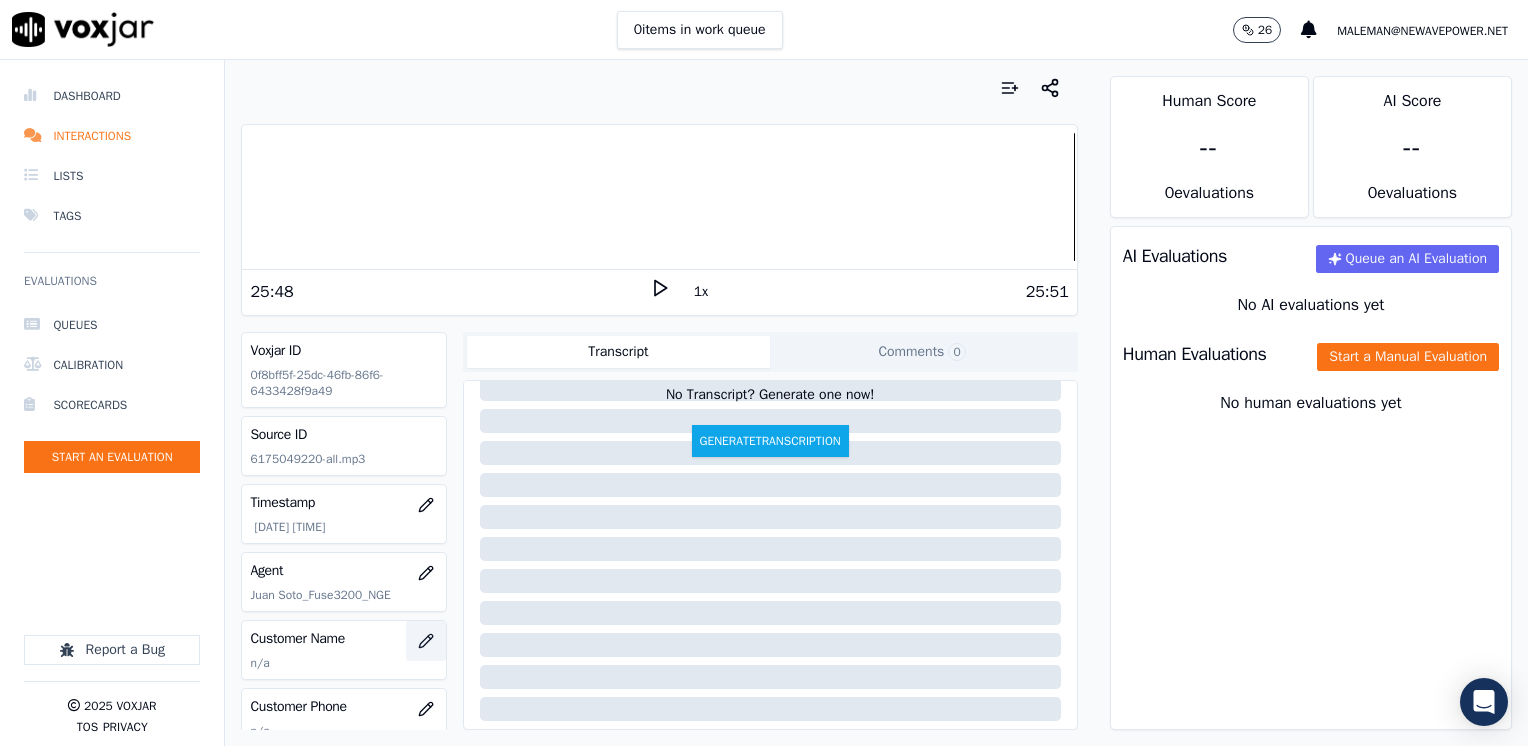 click 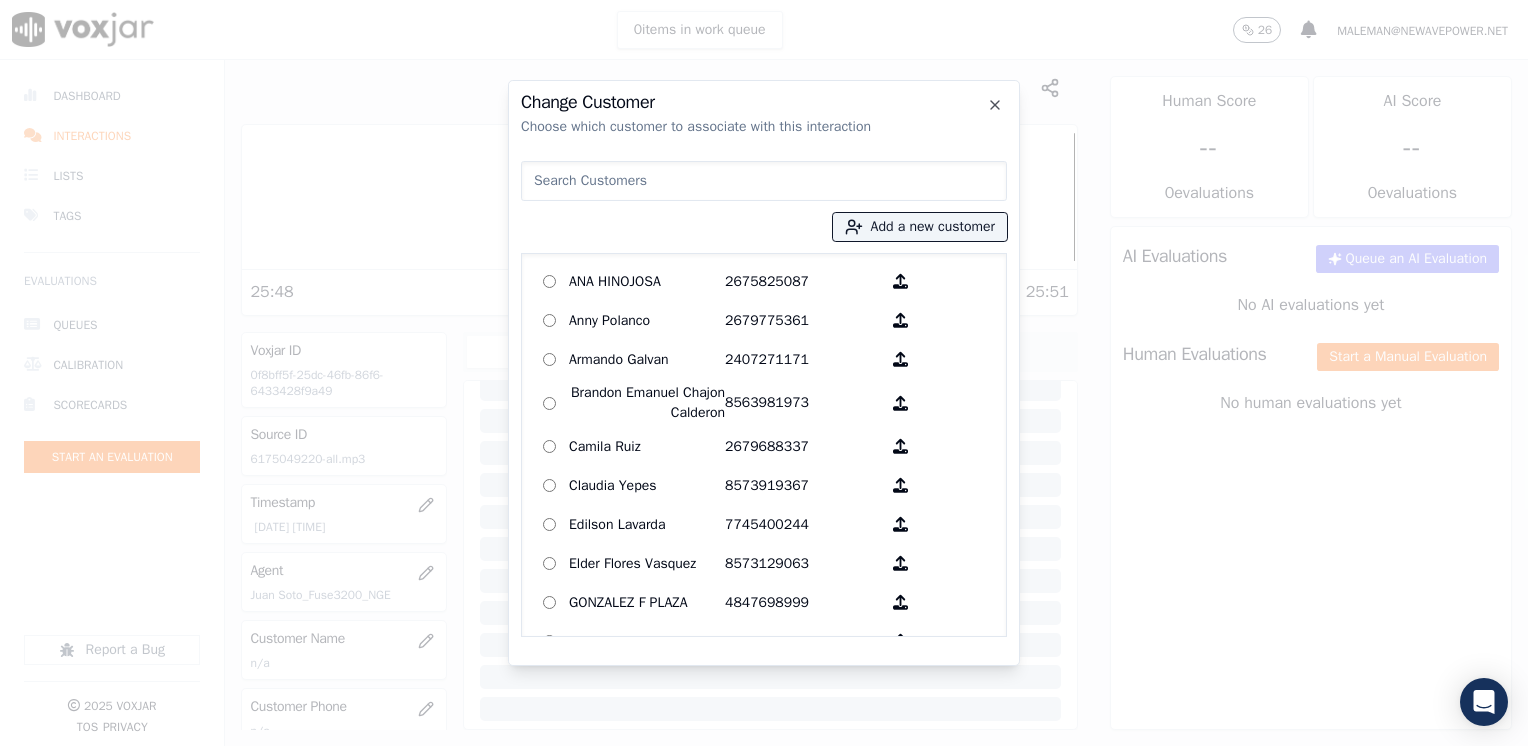 click at bounding box center [764, 181] 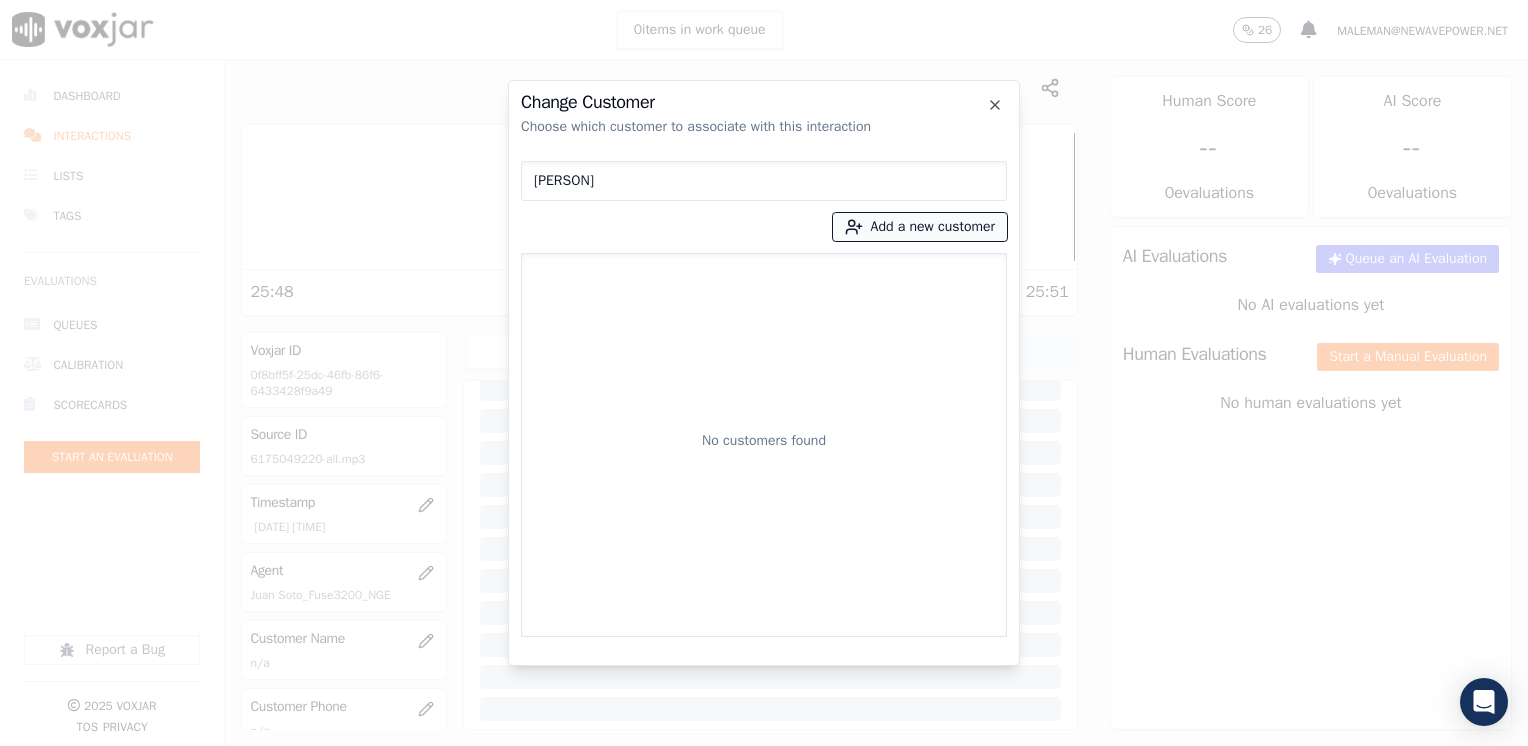 type on "[PERSON]" 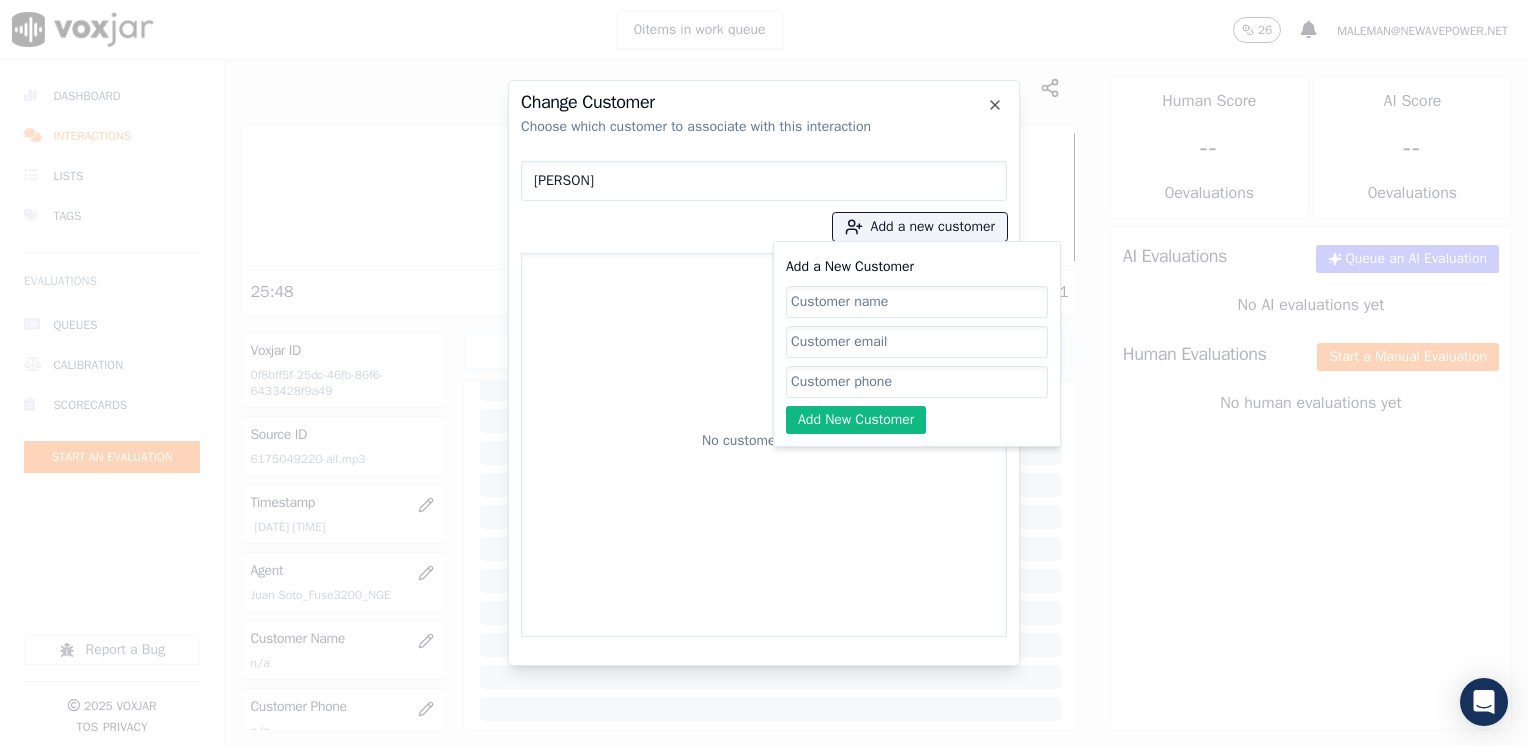 click on "Add a New Customer" 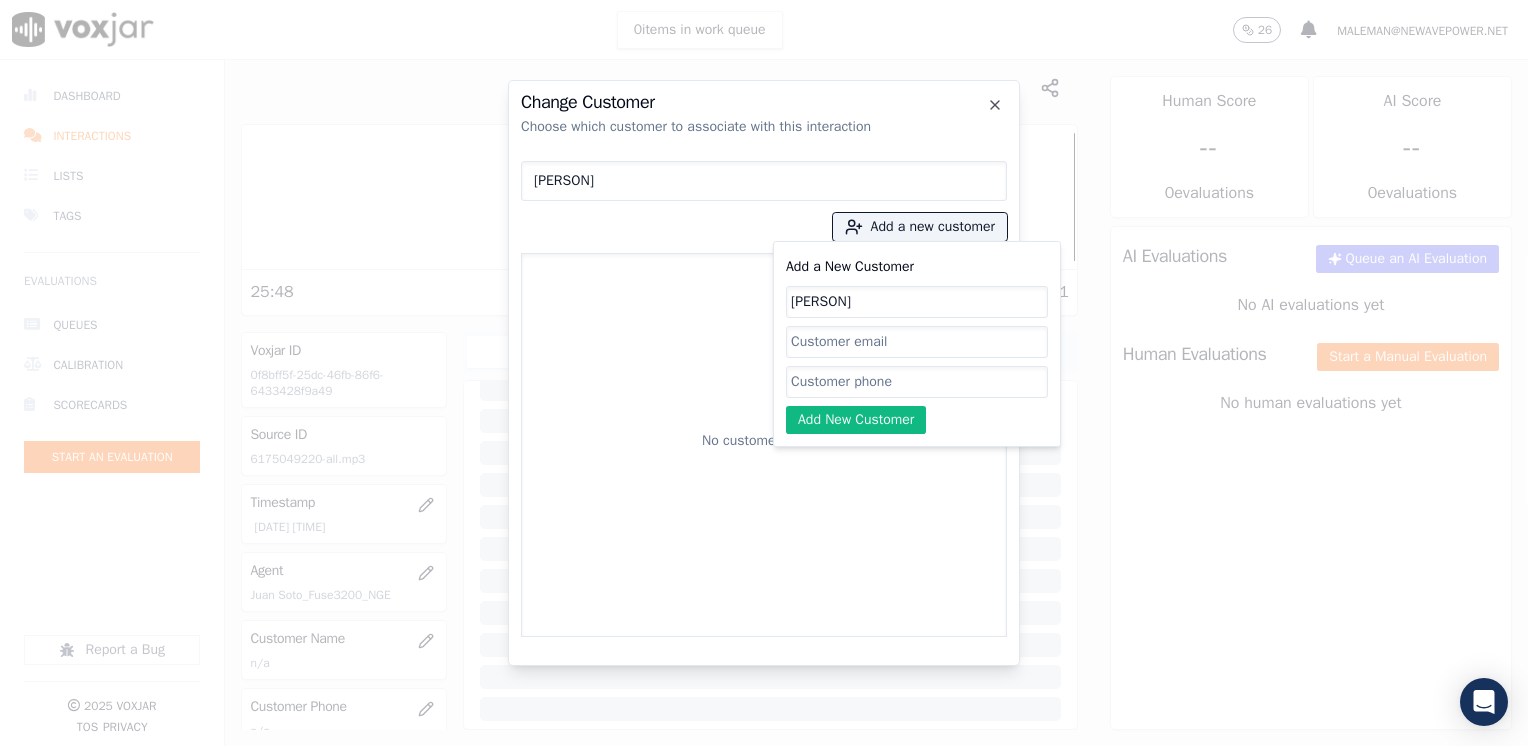 type on "[PERSON]" 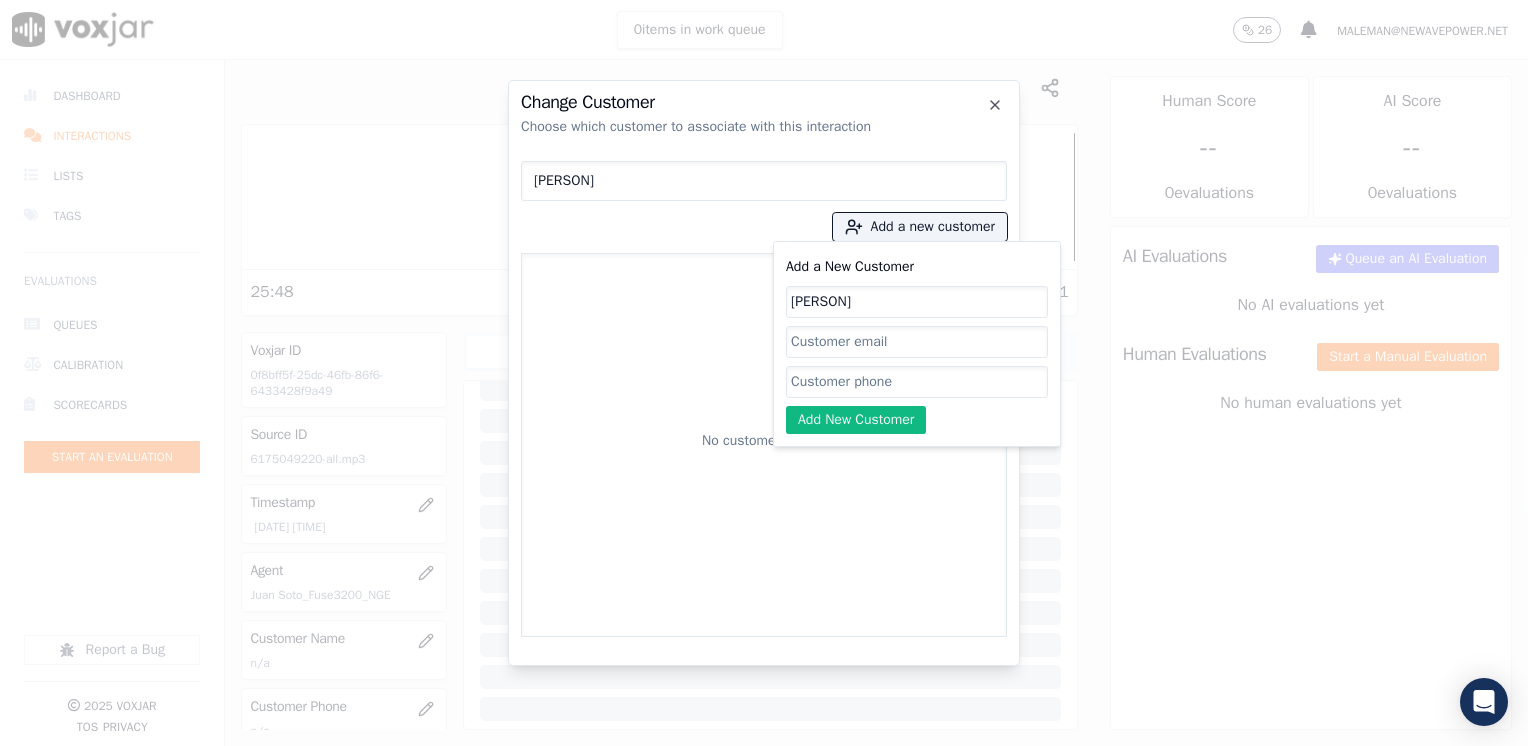 click on "Add a New Customer" at bounding box center (917, 382) 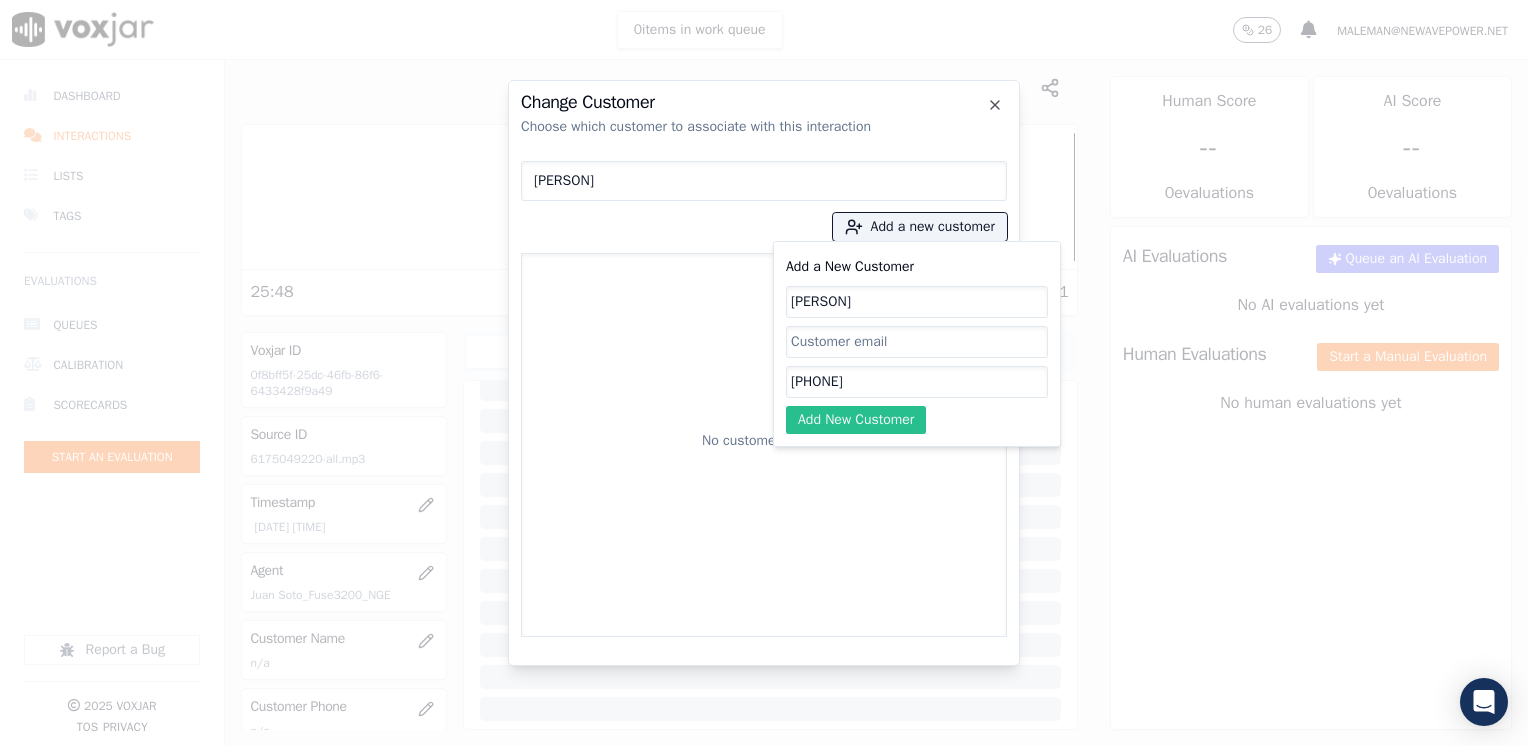 type on "[PHONE]" 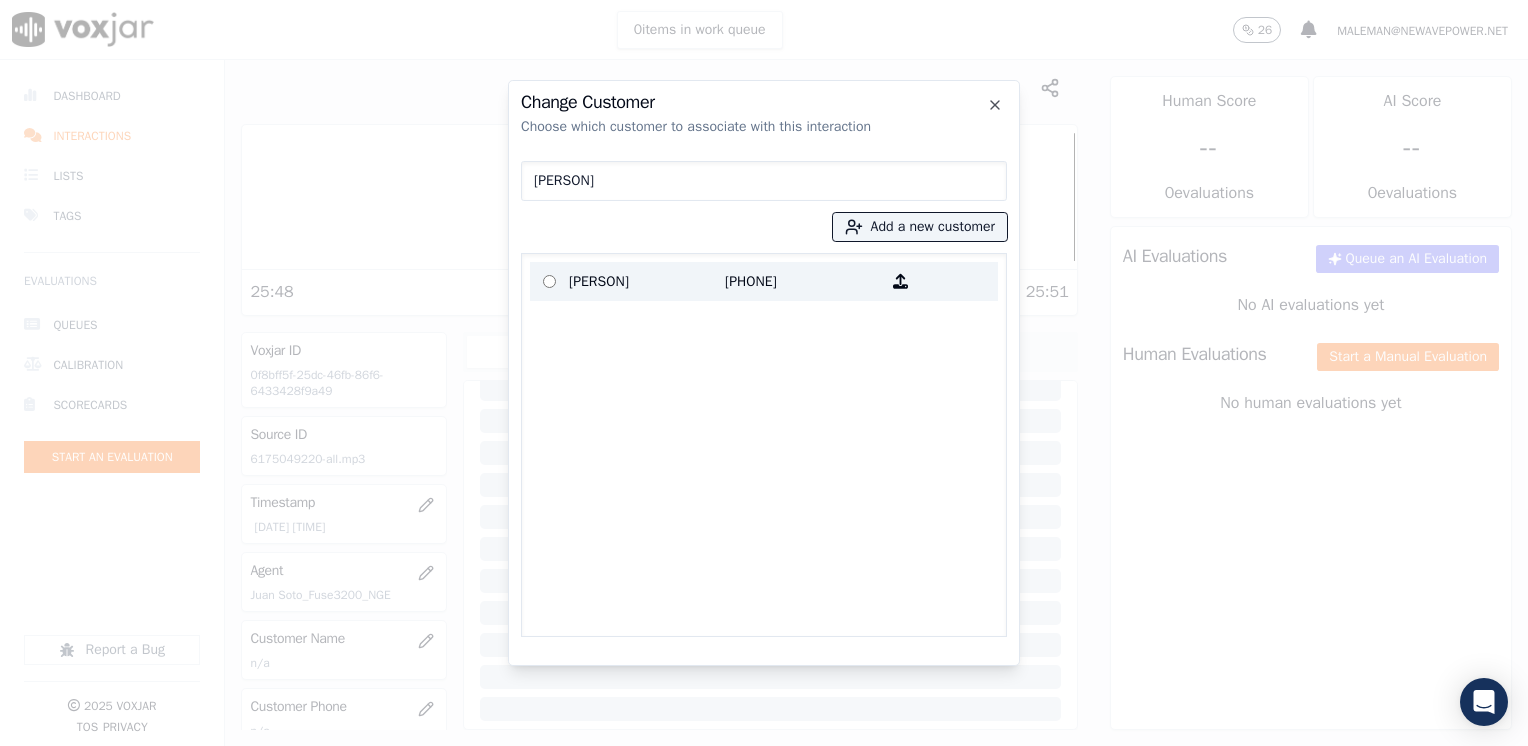click on "[PHONE]" at bounding box center (803, 281) 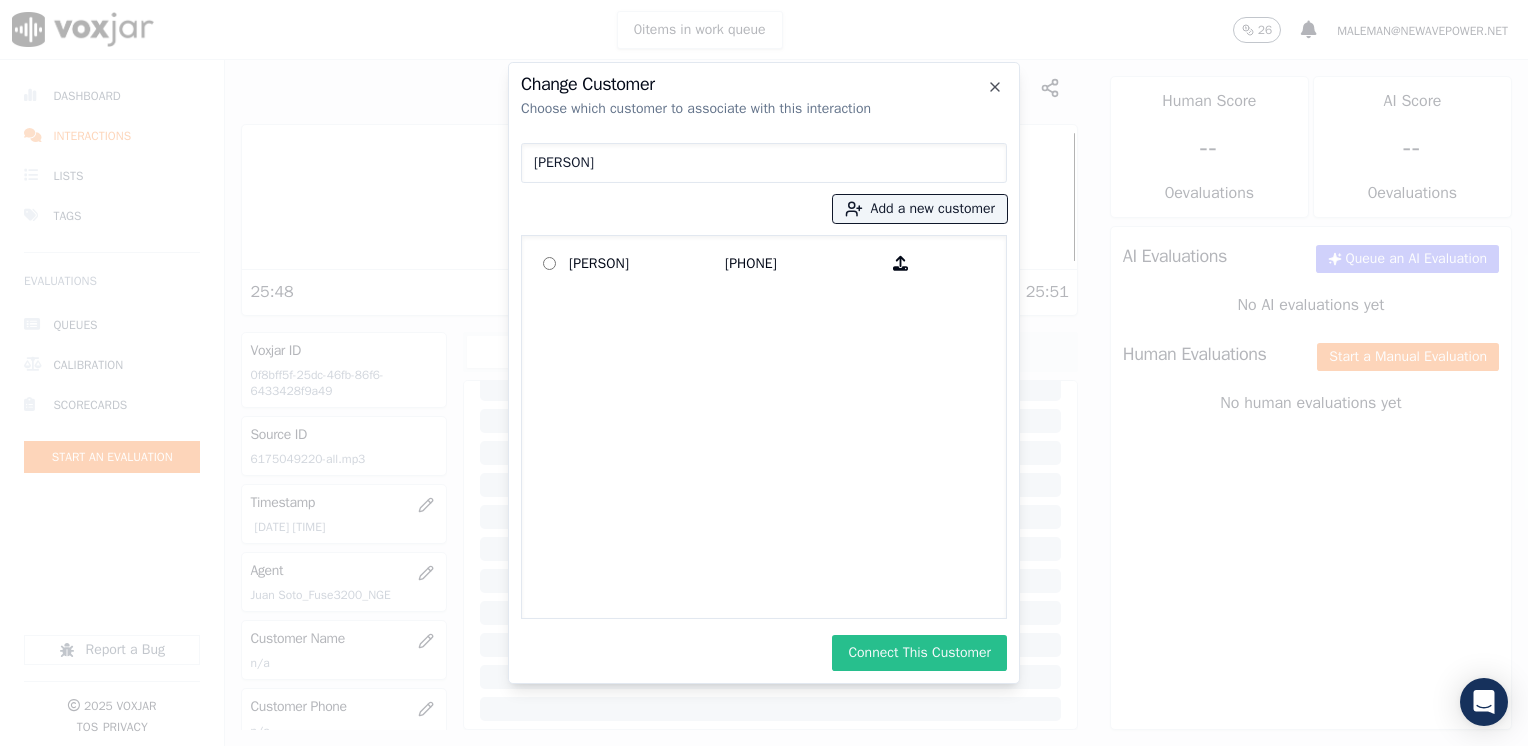 click on "Connect This Customer" at bounding box center (919, 653) 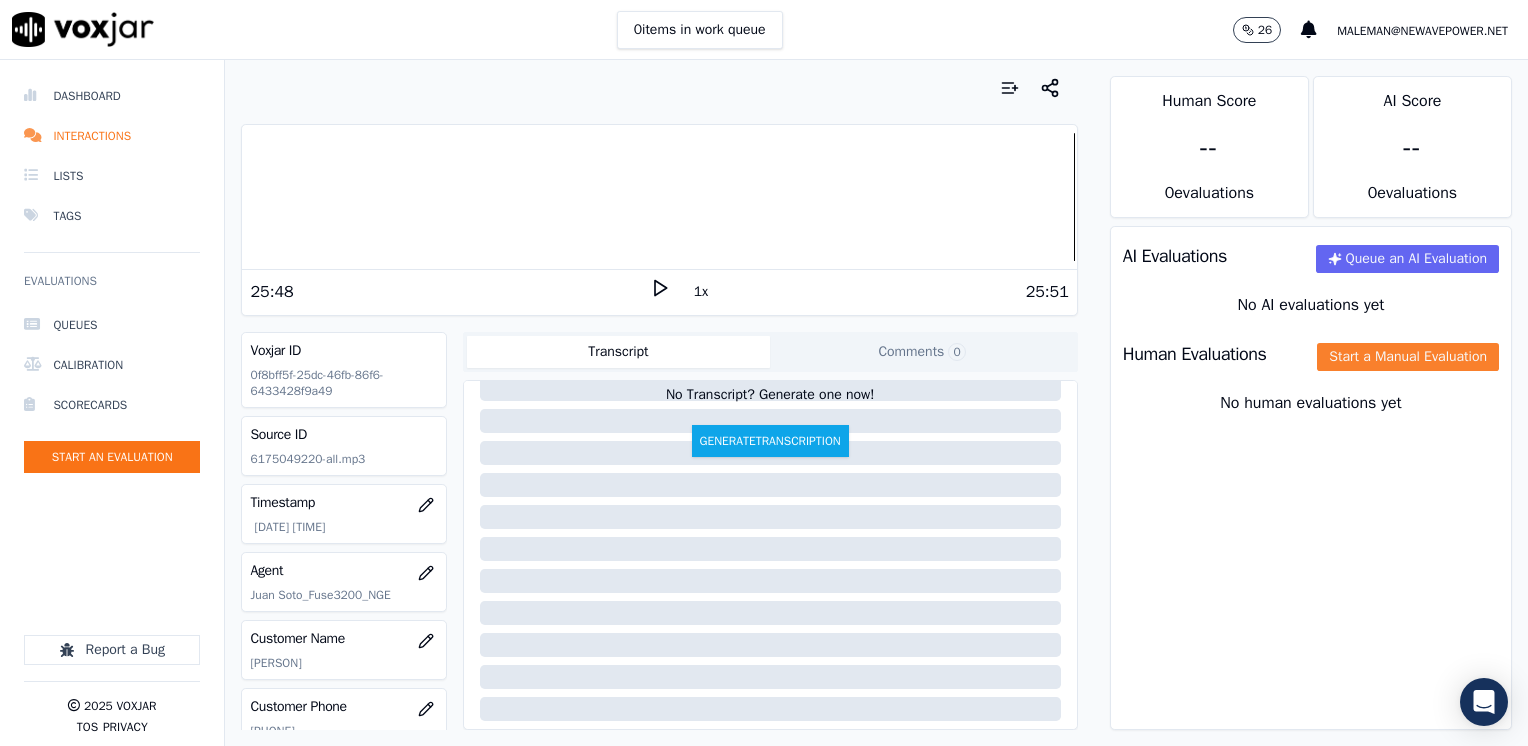 click on "Start a Manual Evaluation" 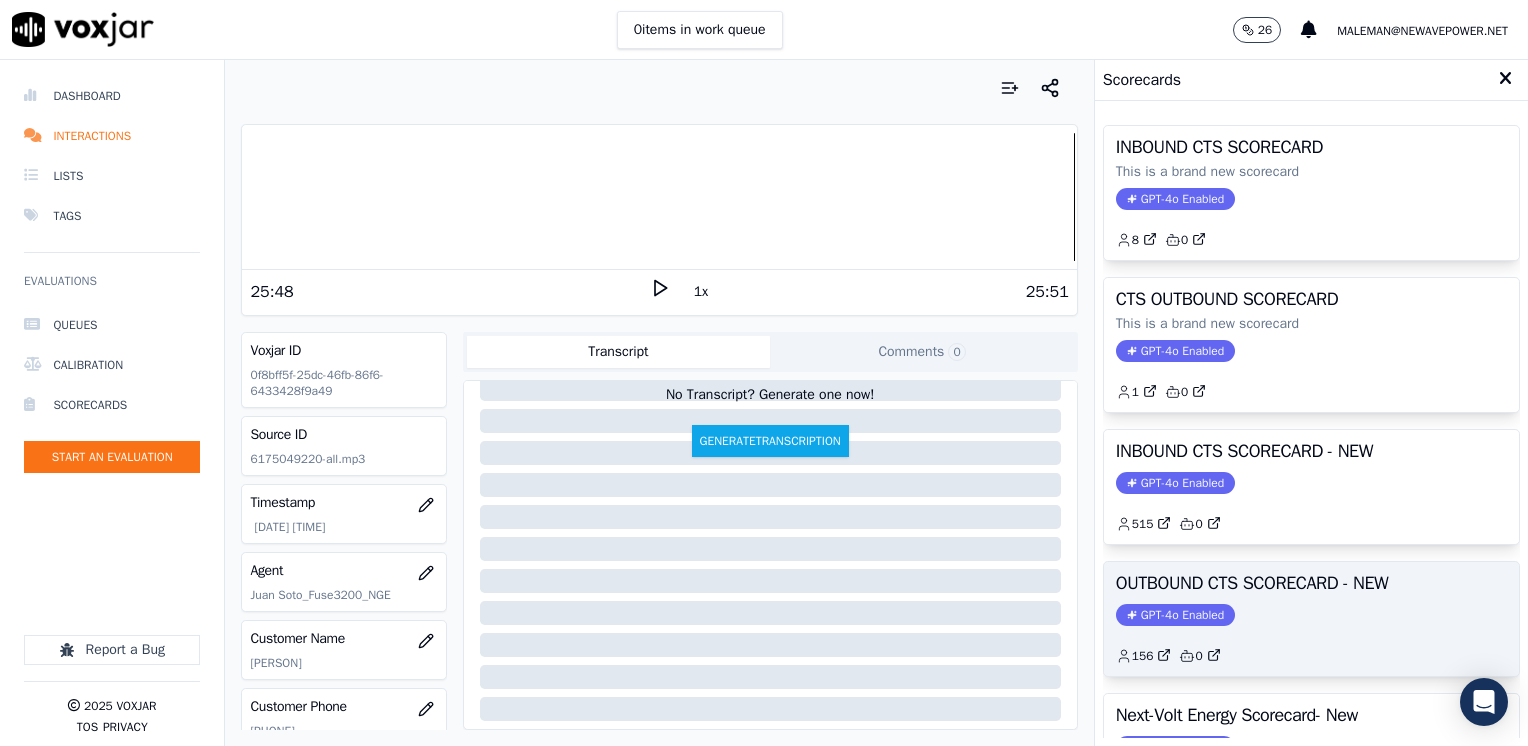 click on "GPT-4o Enabled" at bounding box center [1175, 615] 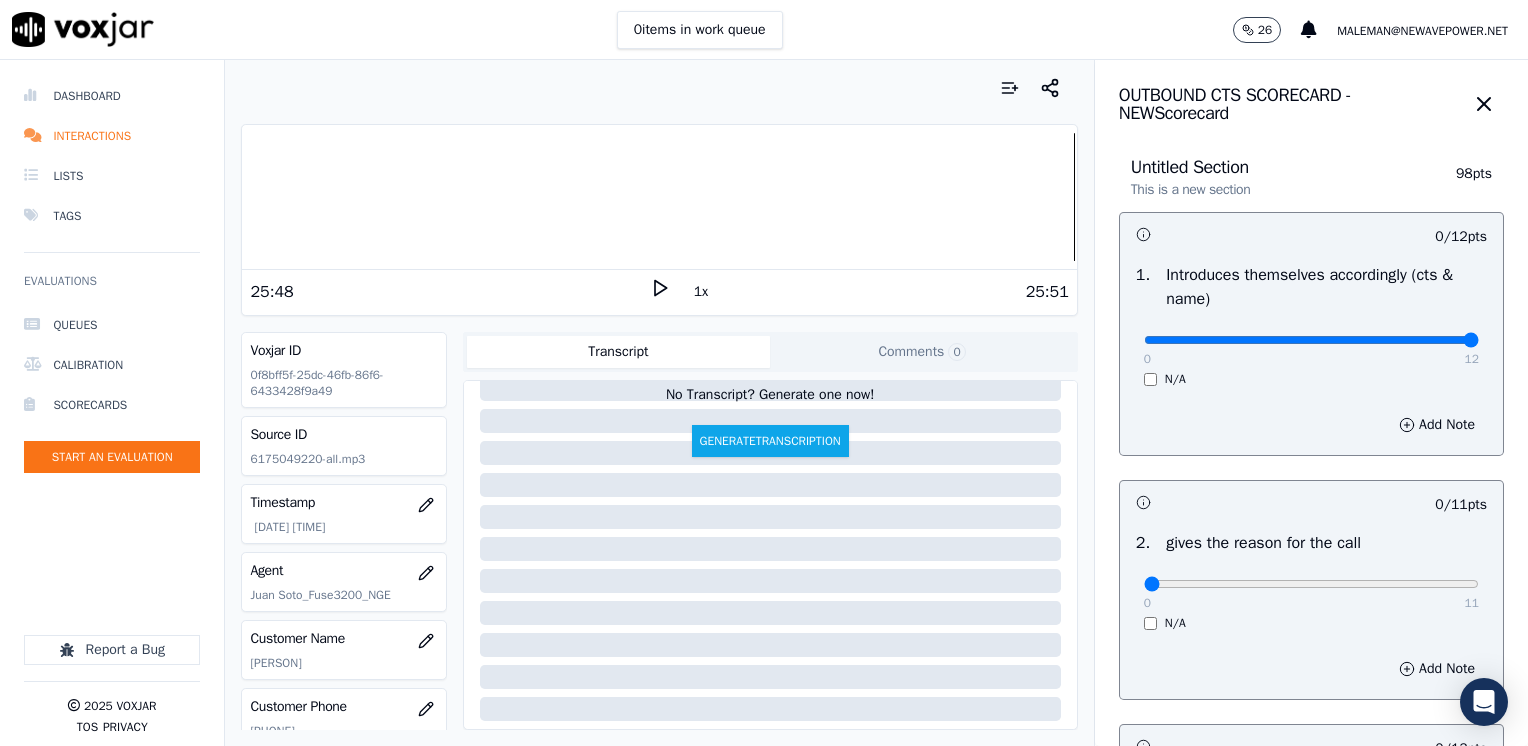 drag, startPoint x: 1133, startPoint y: 344, endPoint x: 1531, endPoint y: 345, distance: 398.00125 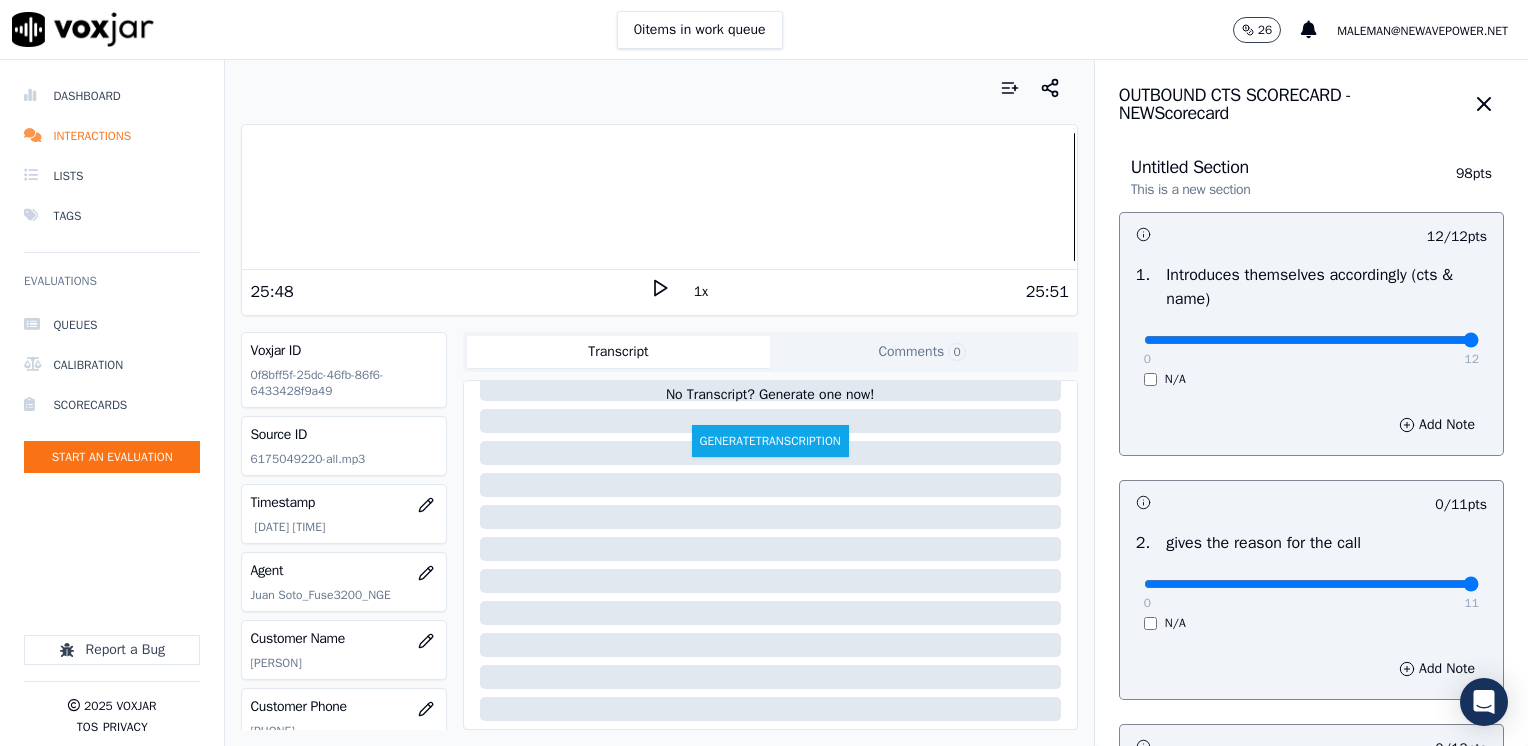 drag, startPoint x: 1129, startPoint y: 586, endPoint x: 1531, endPoint y: 600, distance: 402.2437 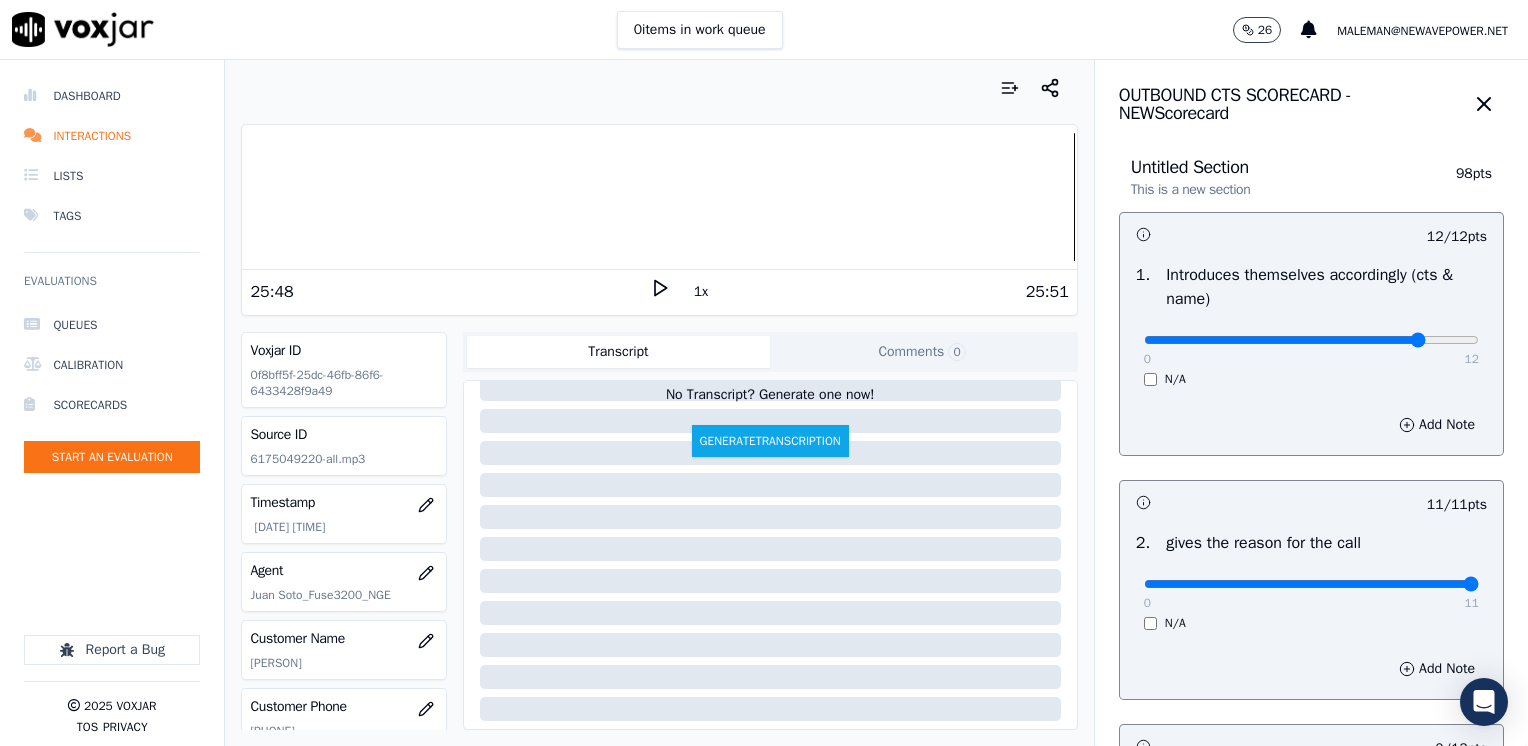 type on "10" 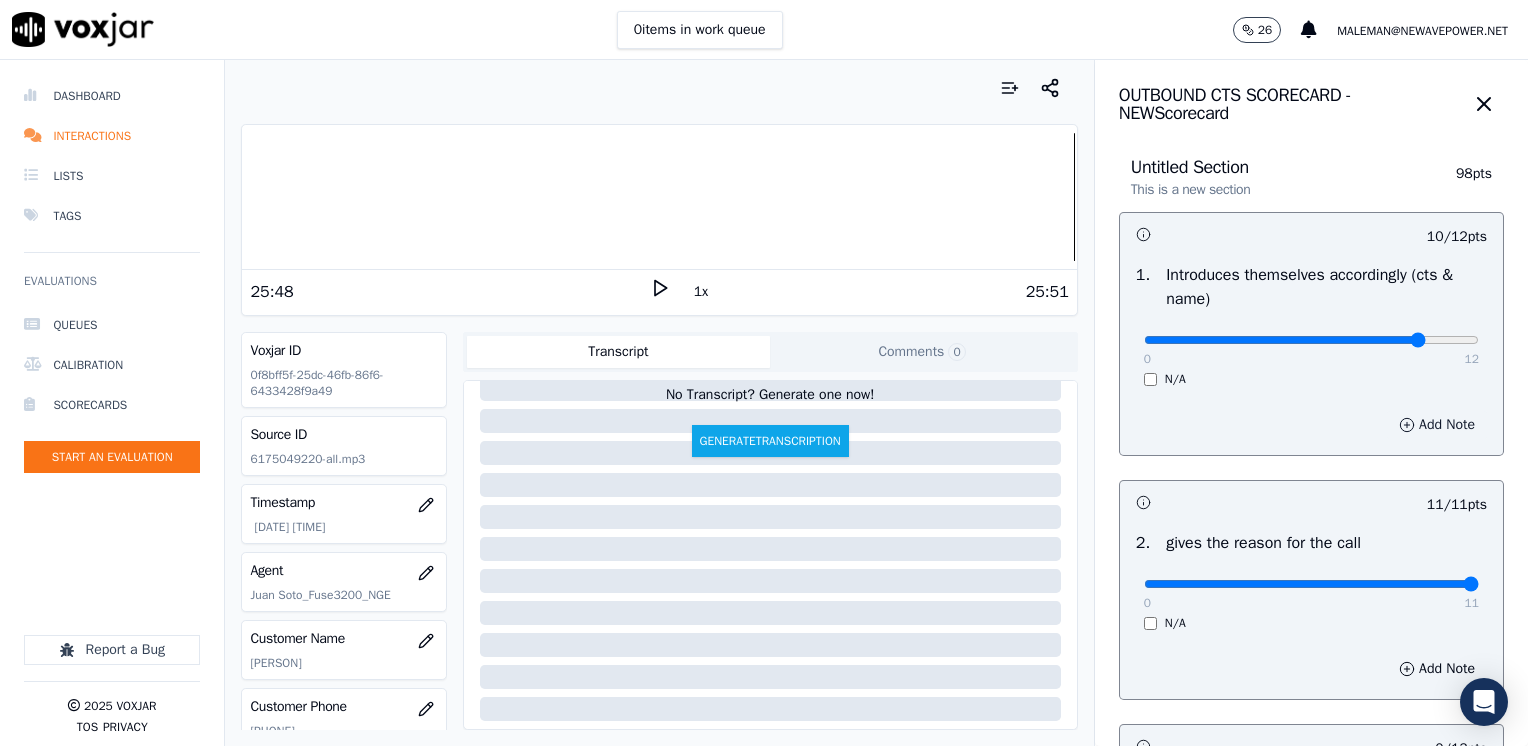 click on "Add Note" at bounding box center [1437, 425] 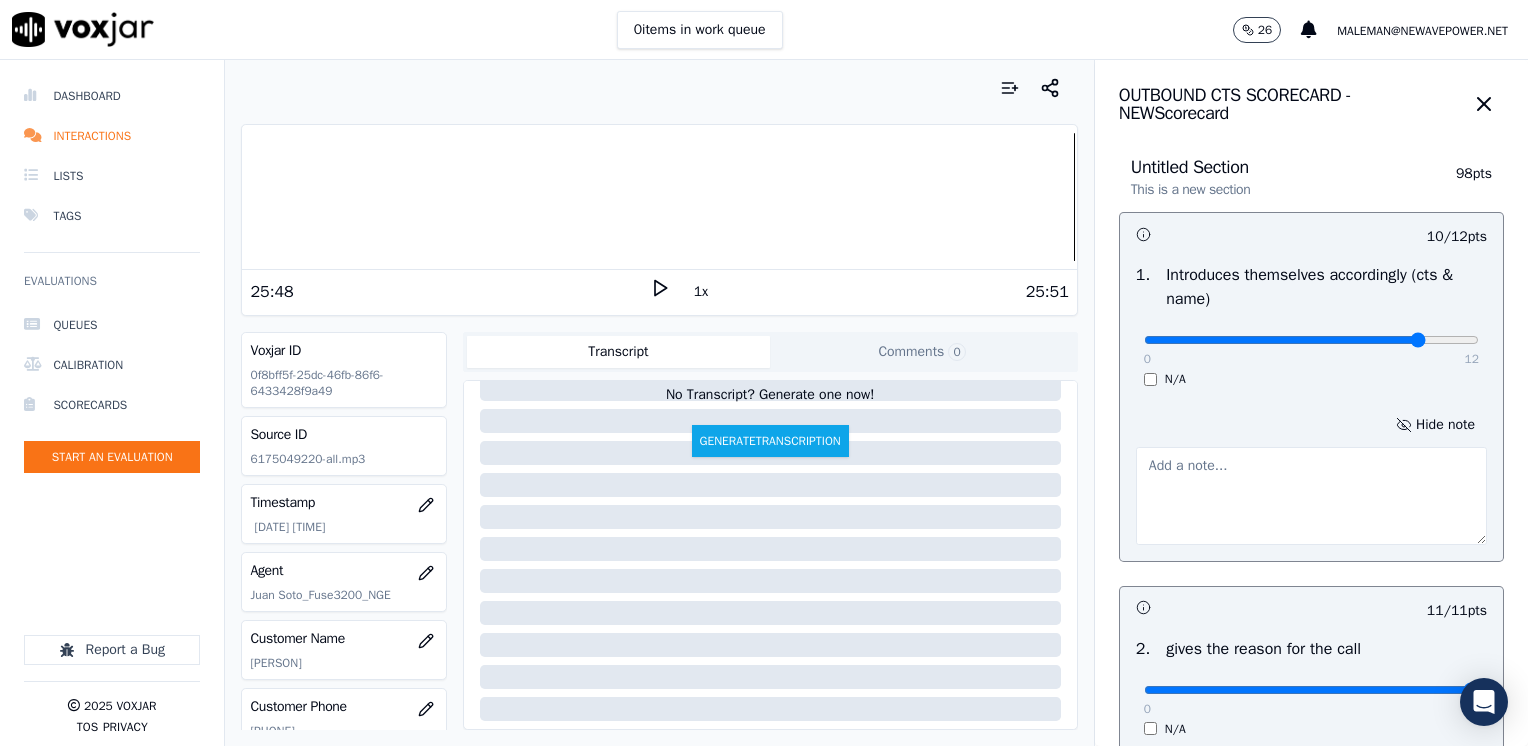 click at bounding box center [1311, 496] 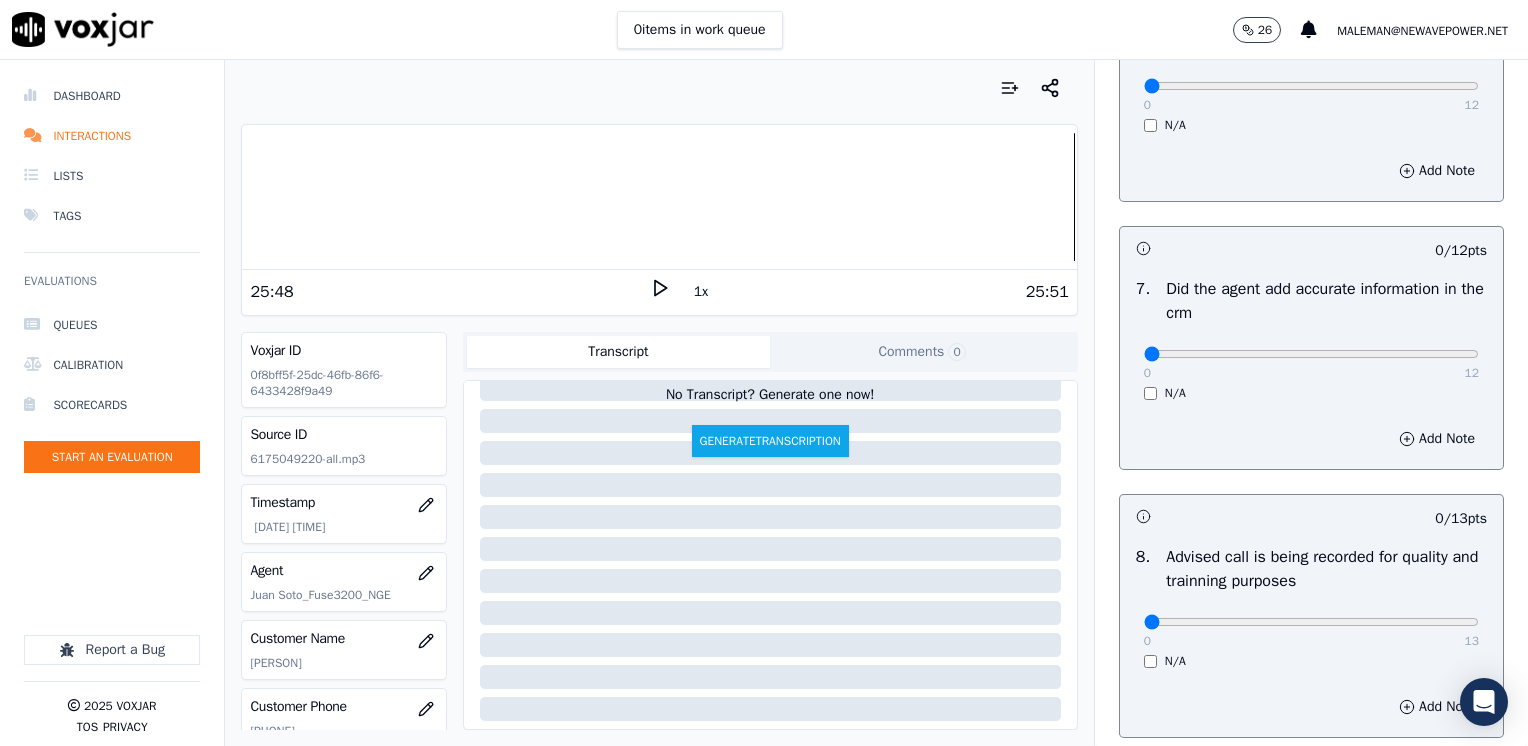 scroll, scrollTop: 1853, scrollLeft: 0, axis: vertical 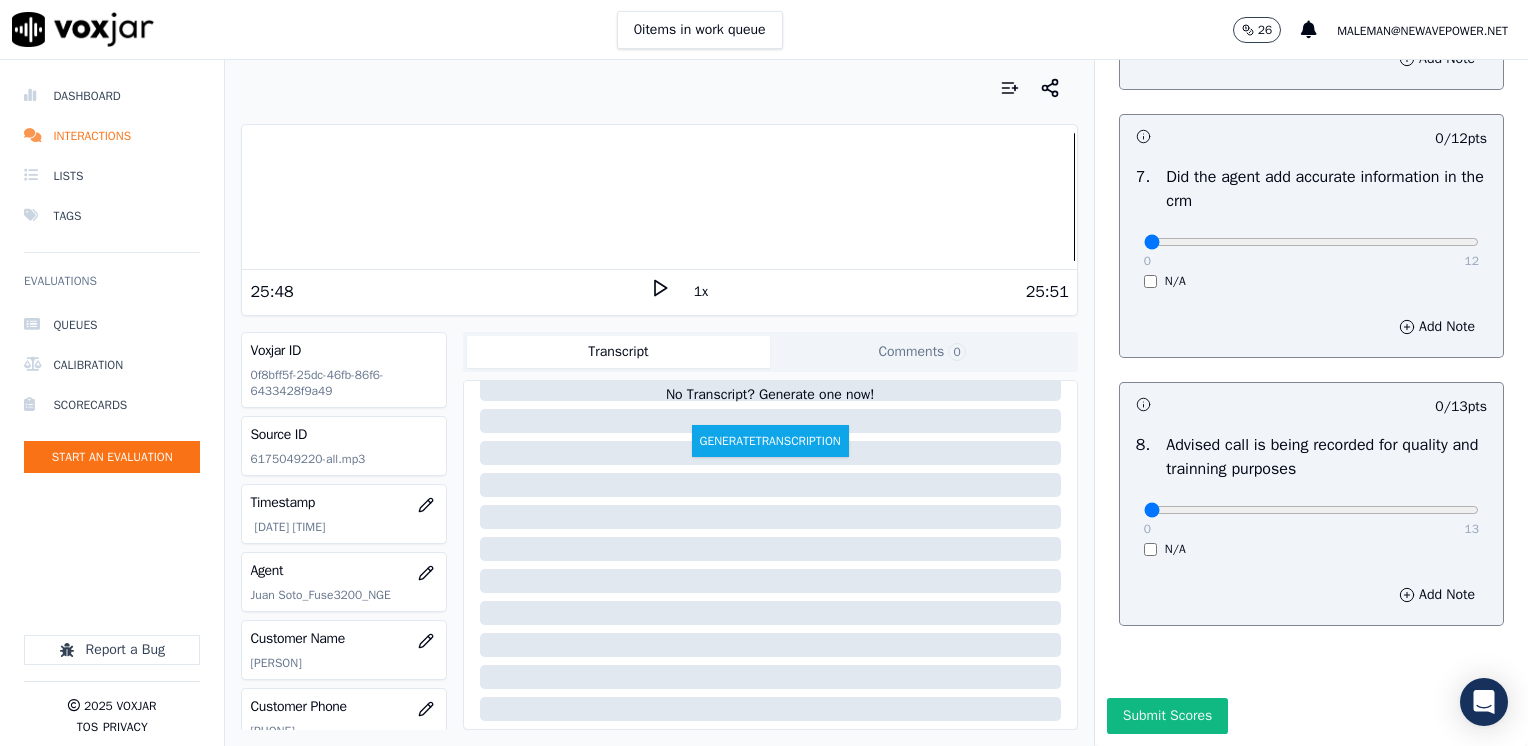 type on "Needs to be clear when it comes from where he's calling. Agent sounds a bit confused" 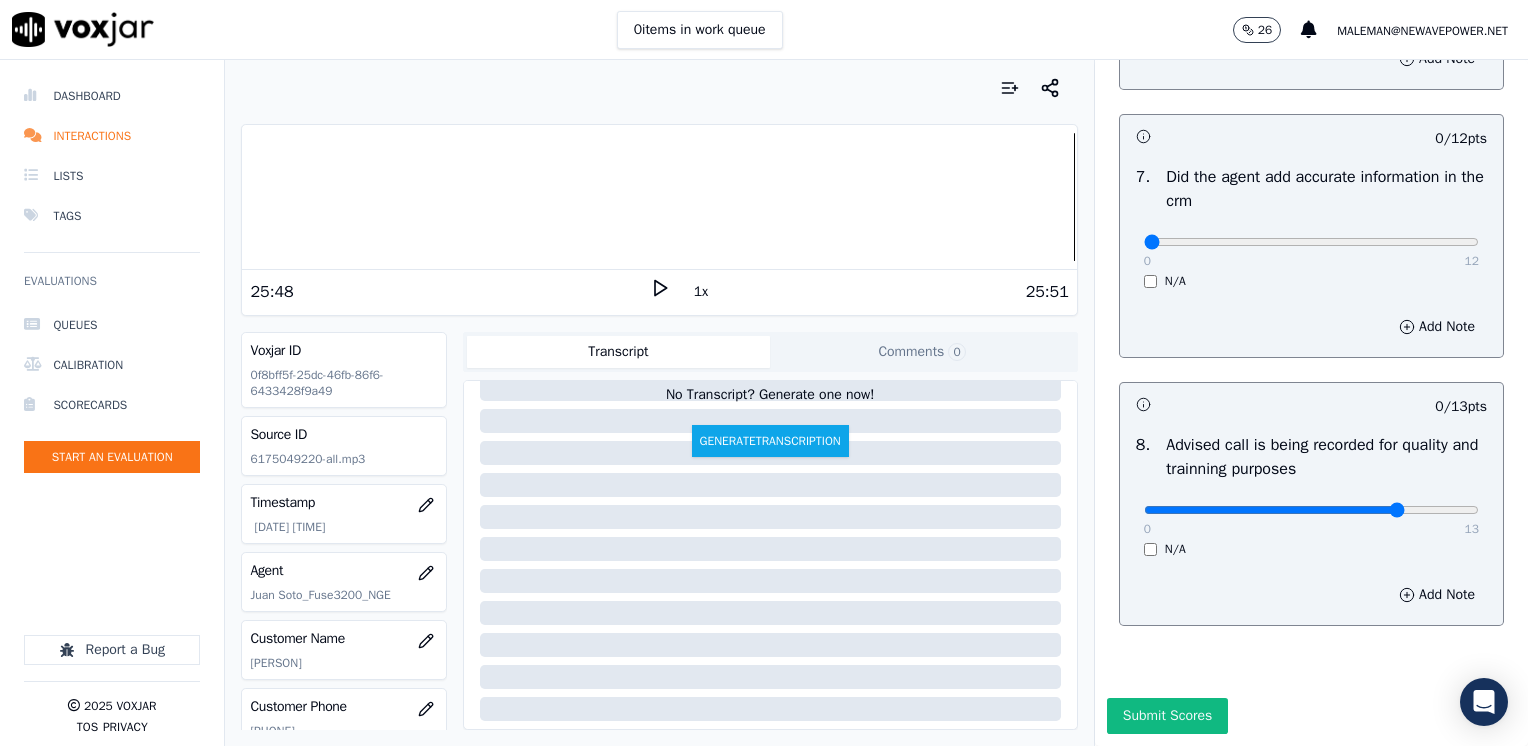 type on "10" 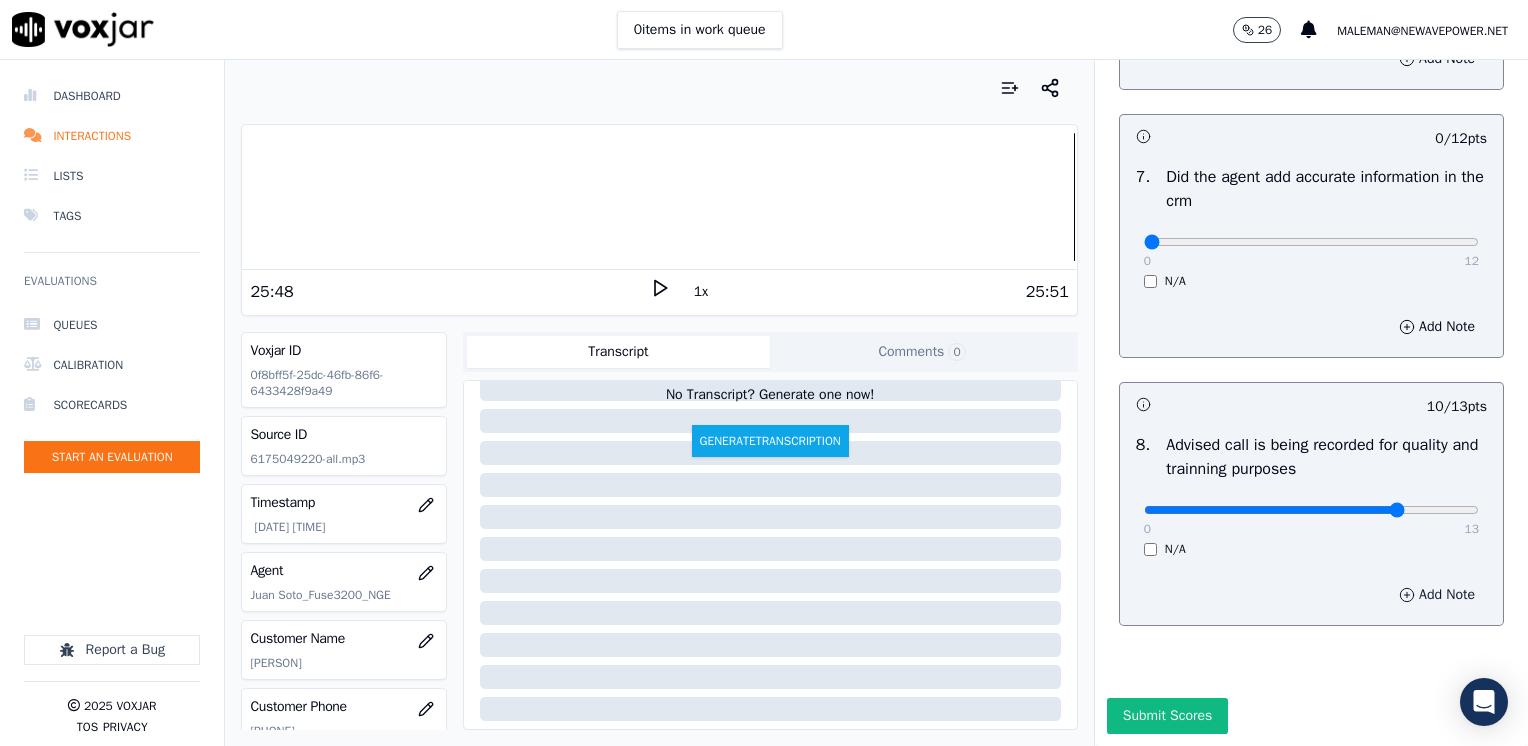 click on "Add Note" at bounding box center [1437, 595] 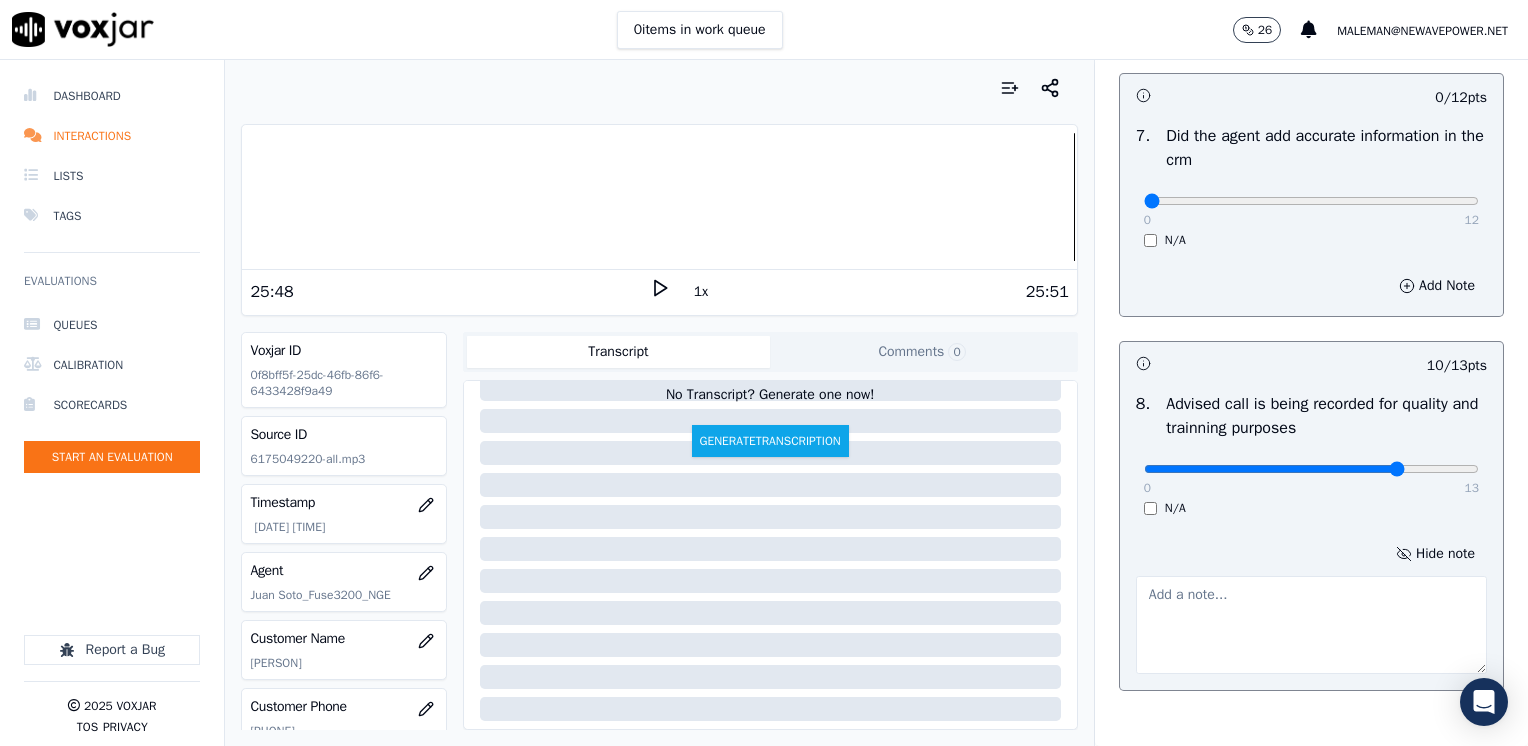 click at bounding box center [1311, 625] 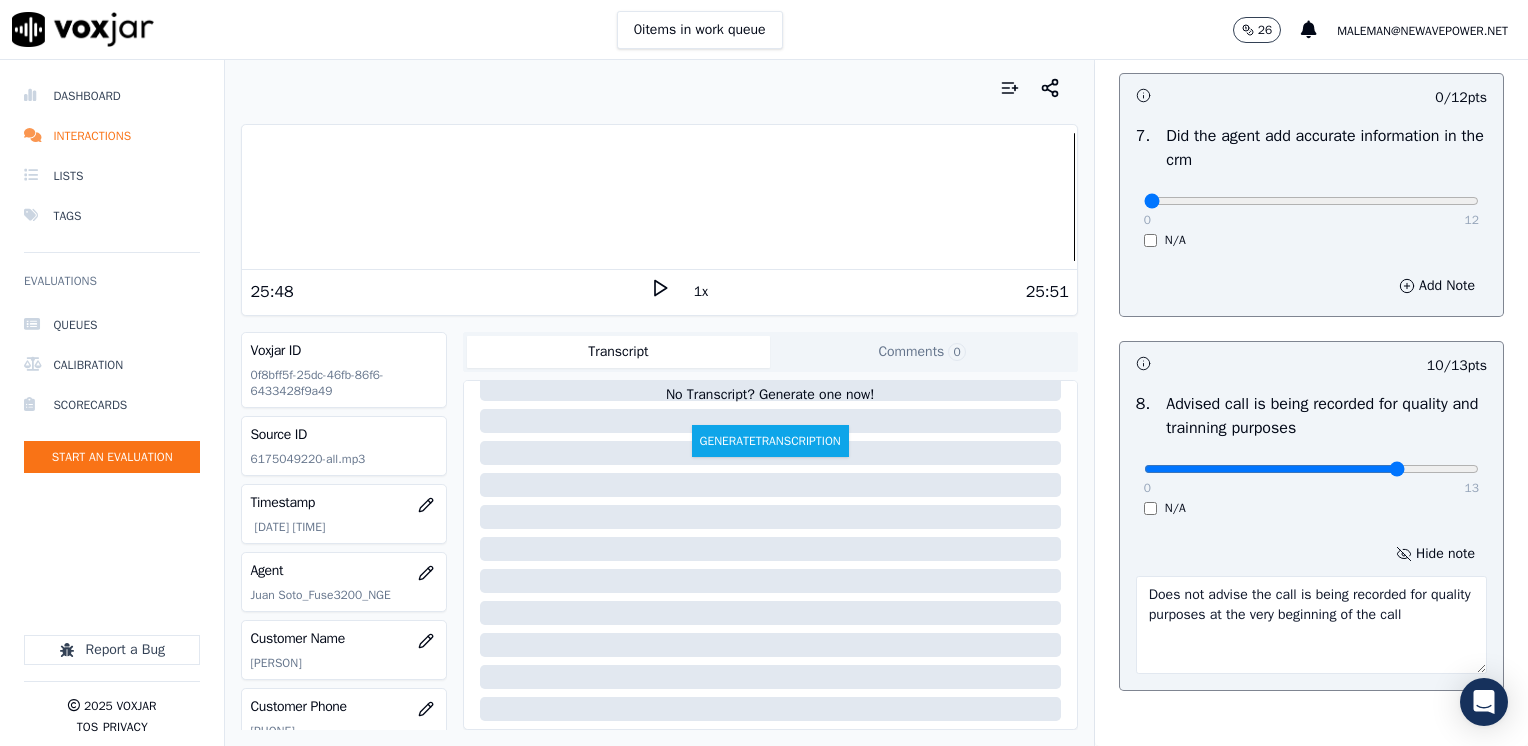 scroll, scrollTop: 1653, scrollLeft: 0, axis: vertical 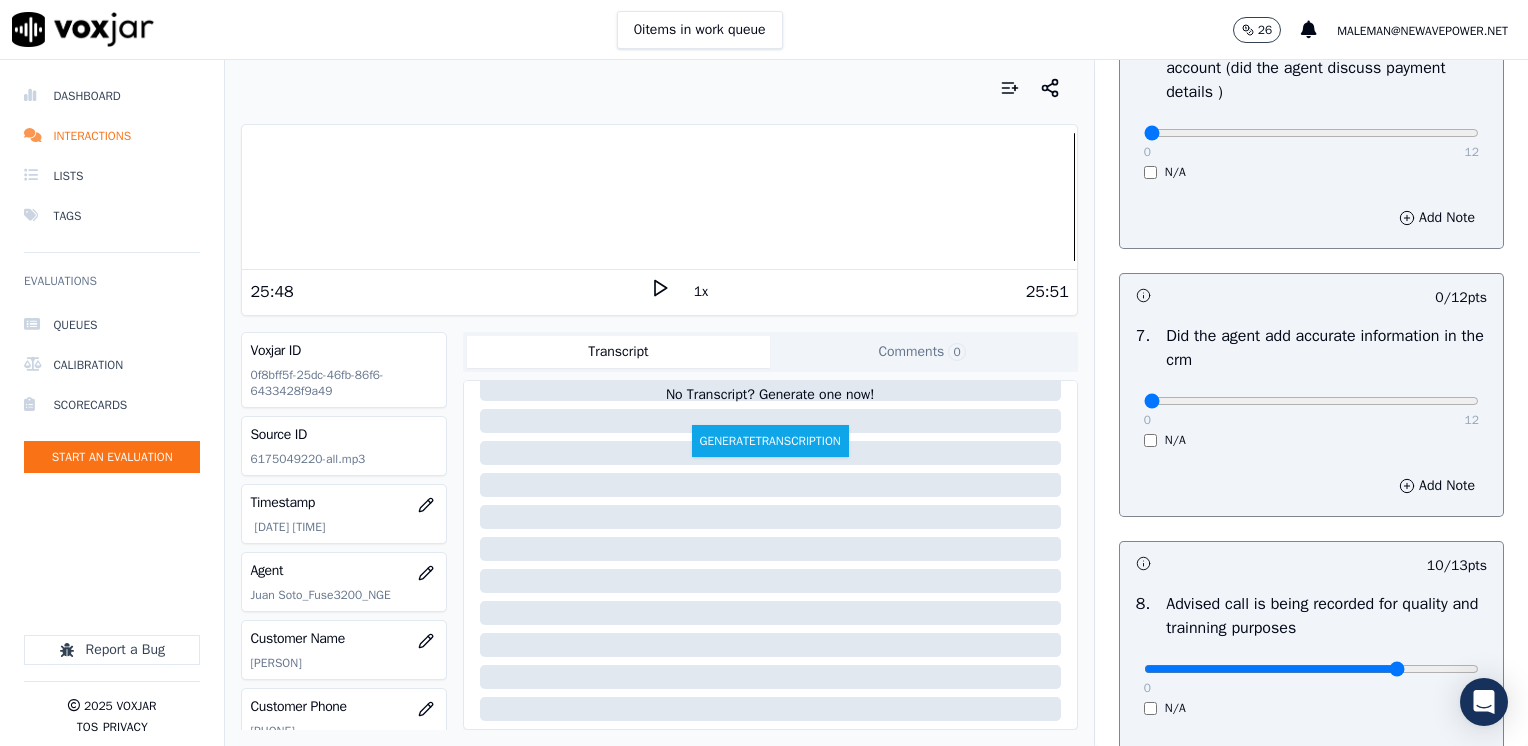 type on "Does not advise the call is being recorded for quality purposes at the very beginning of the call" 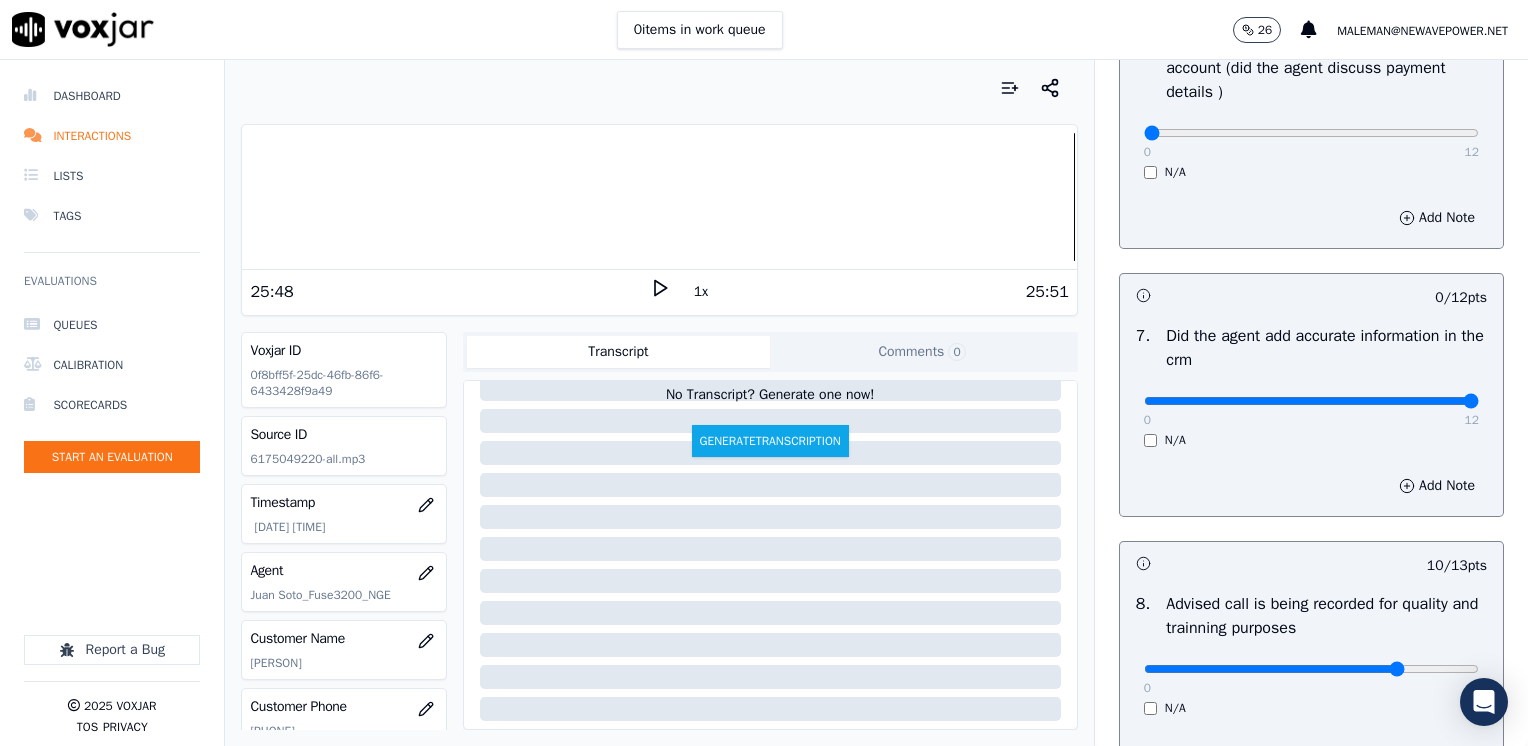 drag, startPoint x: 1128, startPoint y: 403, endPoint x: 1510, endPoint y: 426, distance: 382.69177 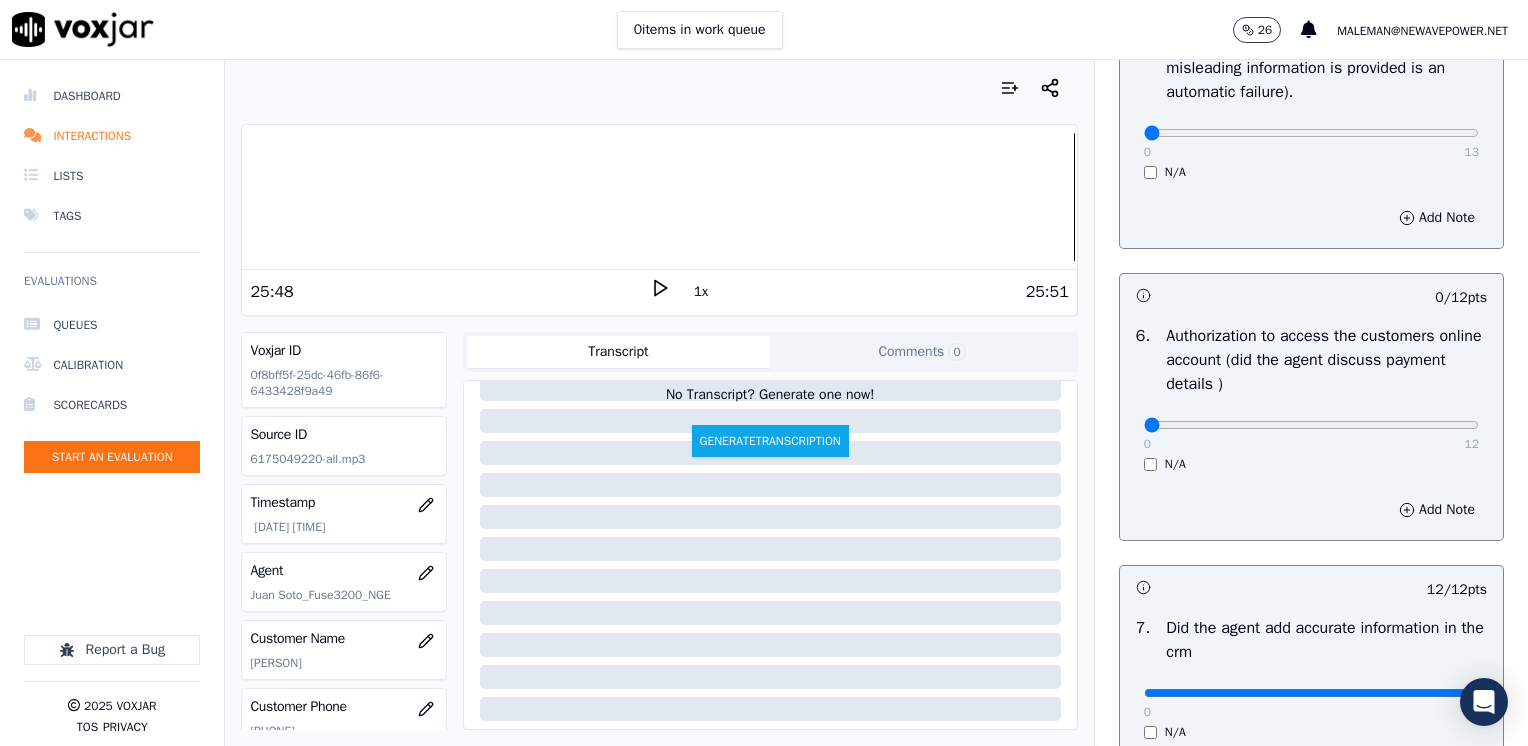scroll, scrollTop: 1353, scrollLeft: 0, axis: vertical 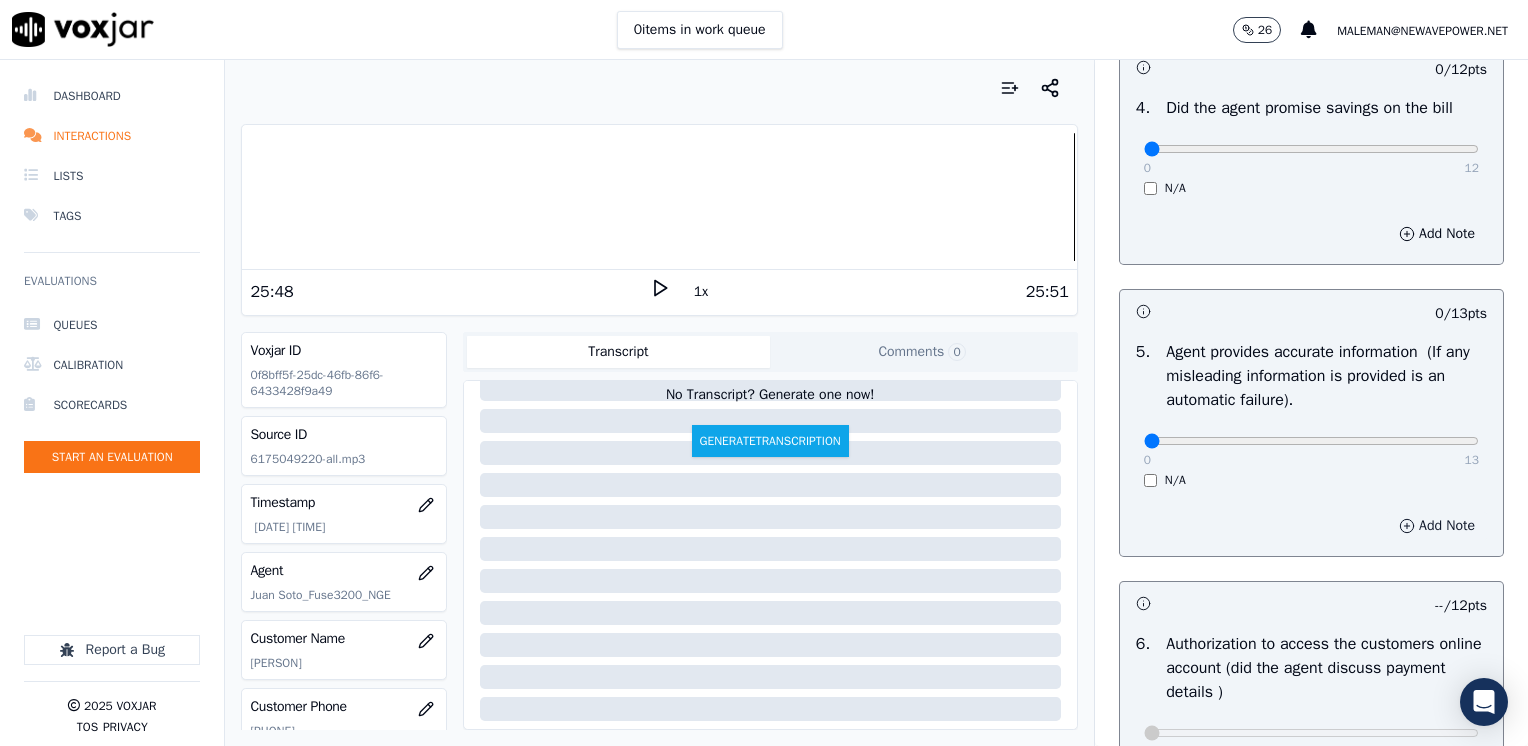 click on "Add Note" at bounding box center (1437, 526) 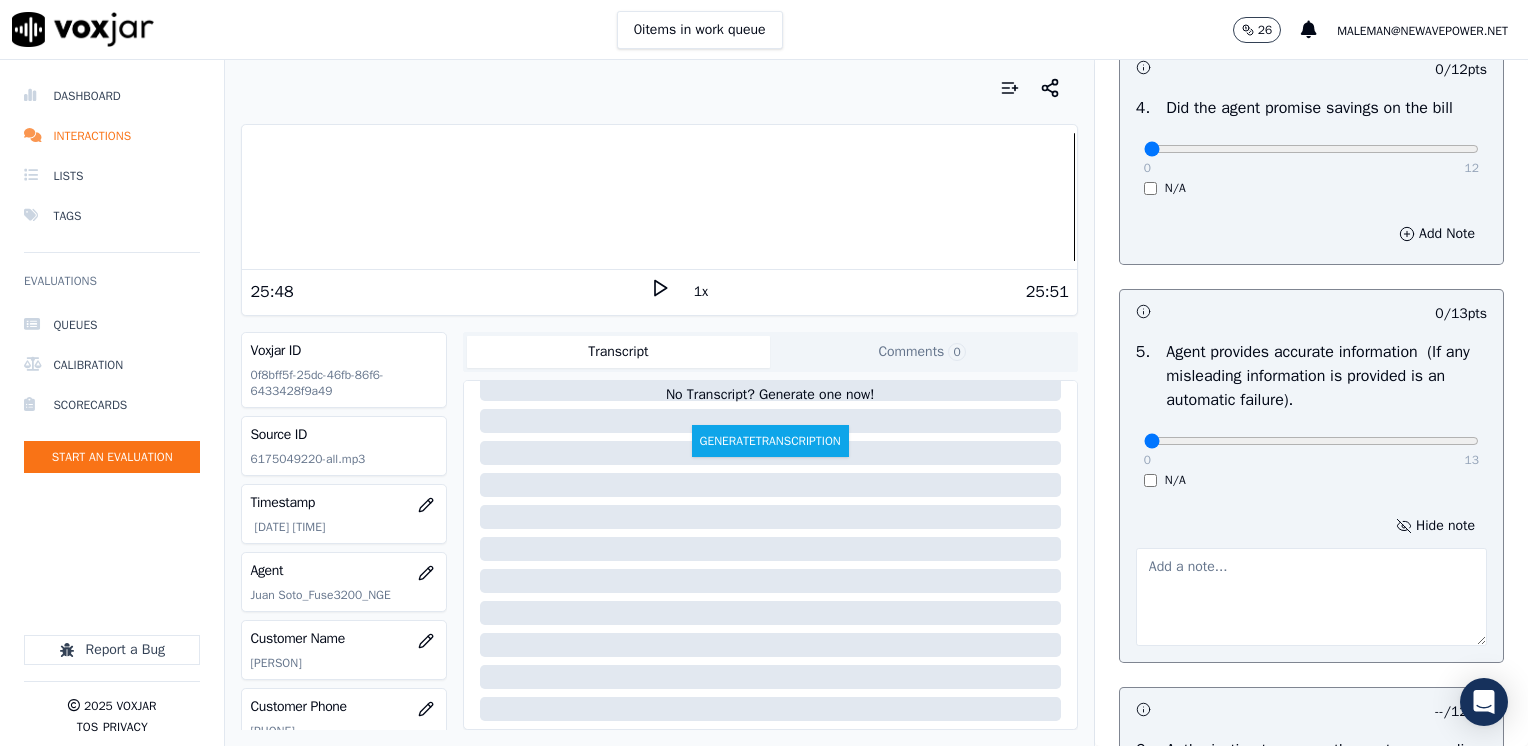 click at bounding box center (1311, 597) 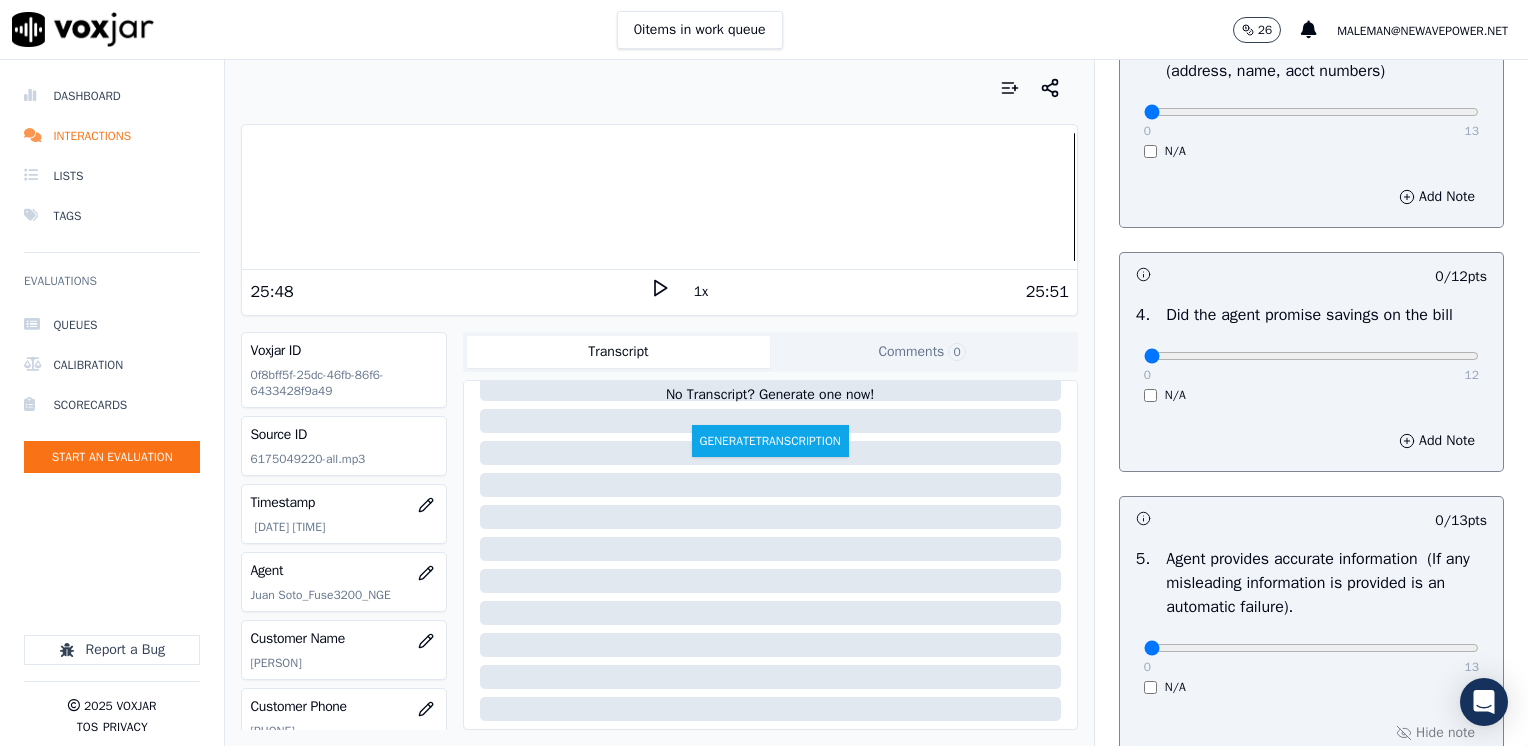 scroll, scrollTop: 753, scrollLeft: 0, axis: vertical 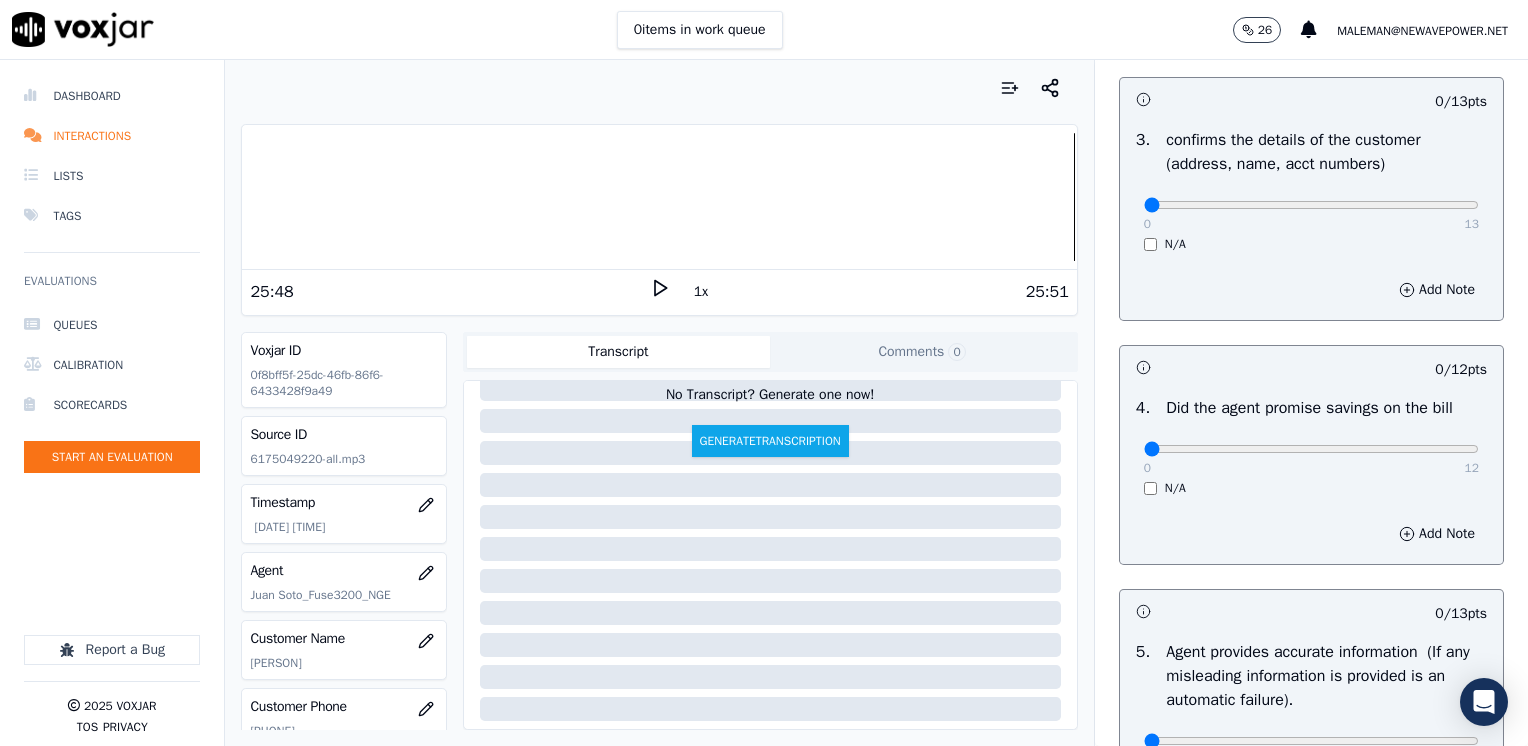 type on "Agent advised customer does not have to pay the $125.00 ETF. If the customer cancels before the terms expires, the penalty will be applied." 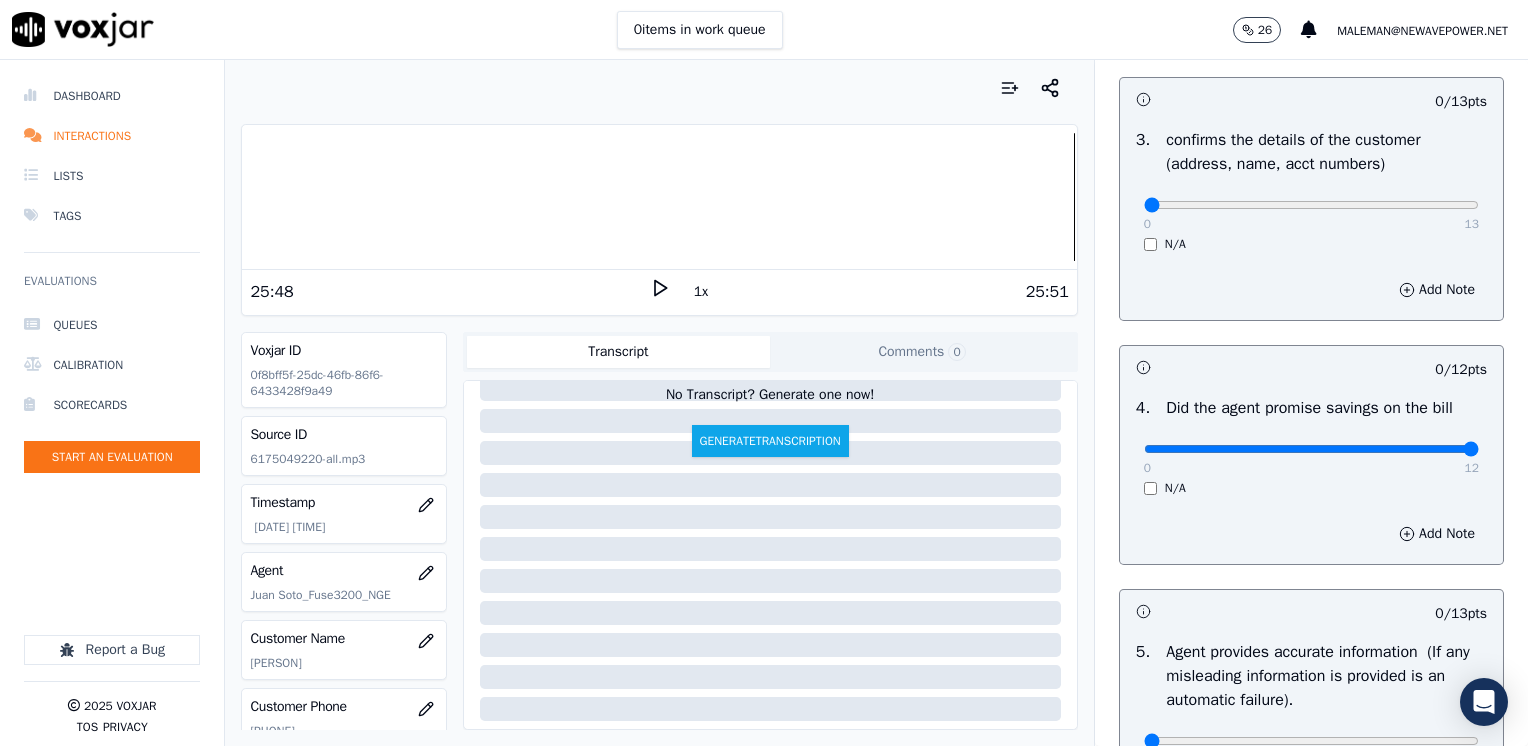 drag, startPoint x: 1132, startPoint y: 450, endPoint x: 1531, endPoint y: 454, distance: 399.02005 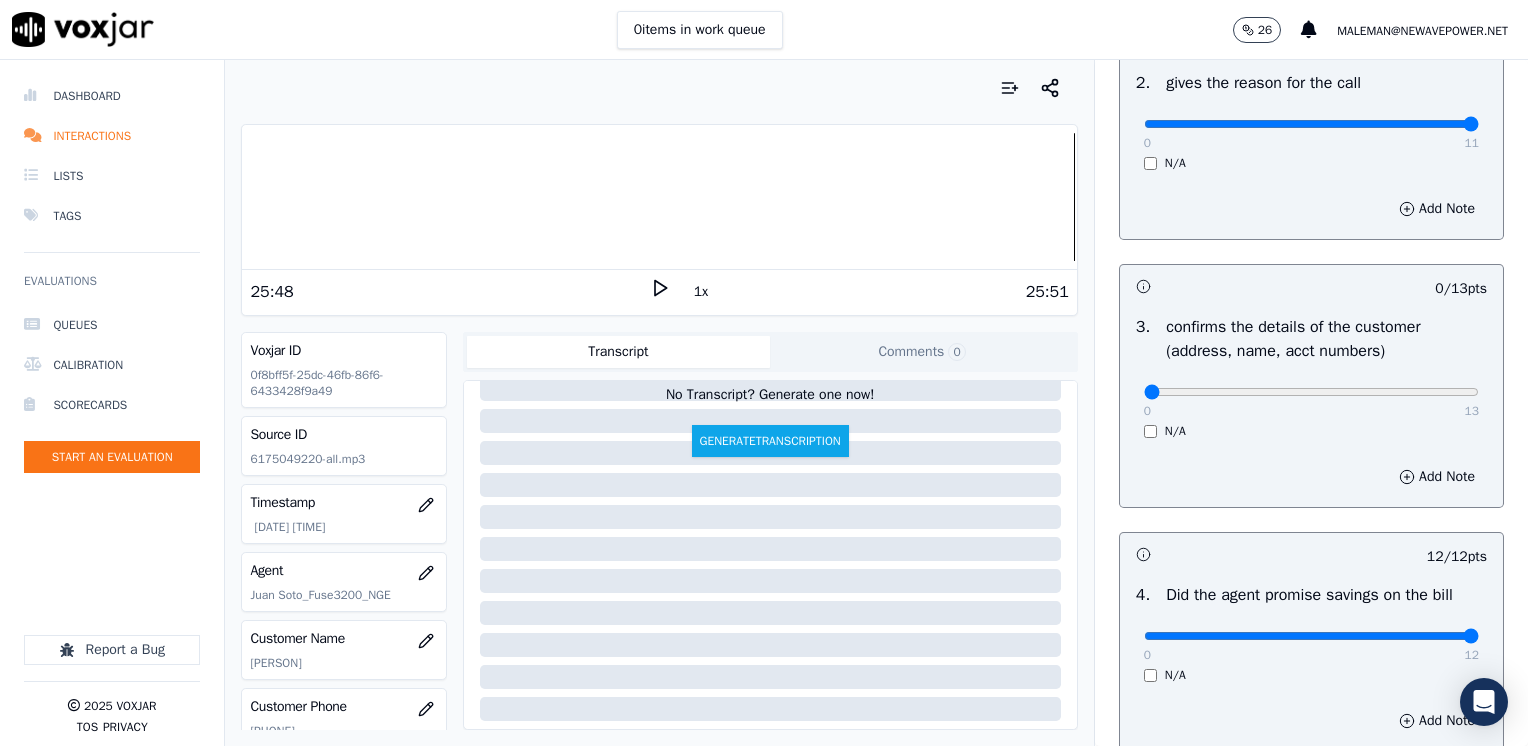 scroll, scrollTop: 553, scrollLeft: 0, axis: vertical 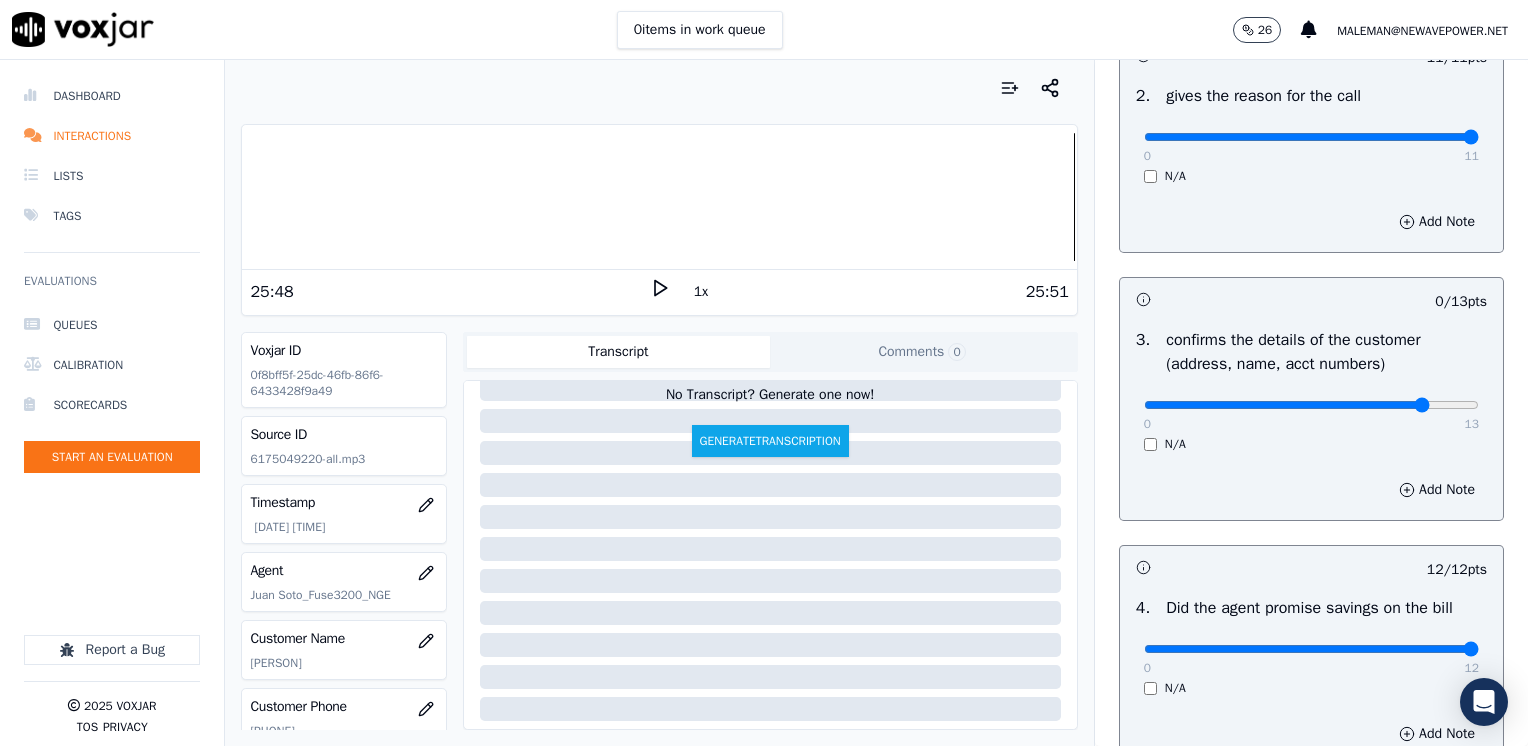 type on "11" 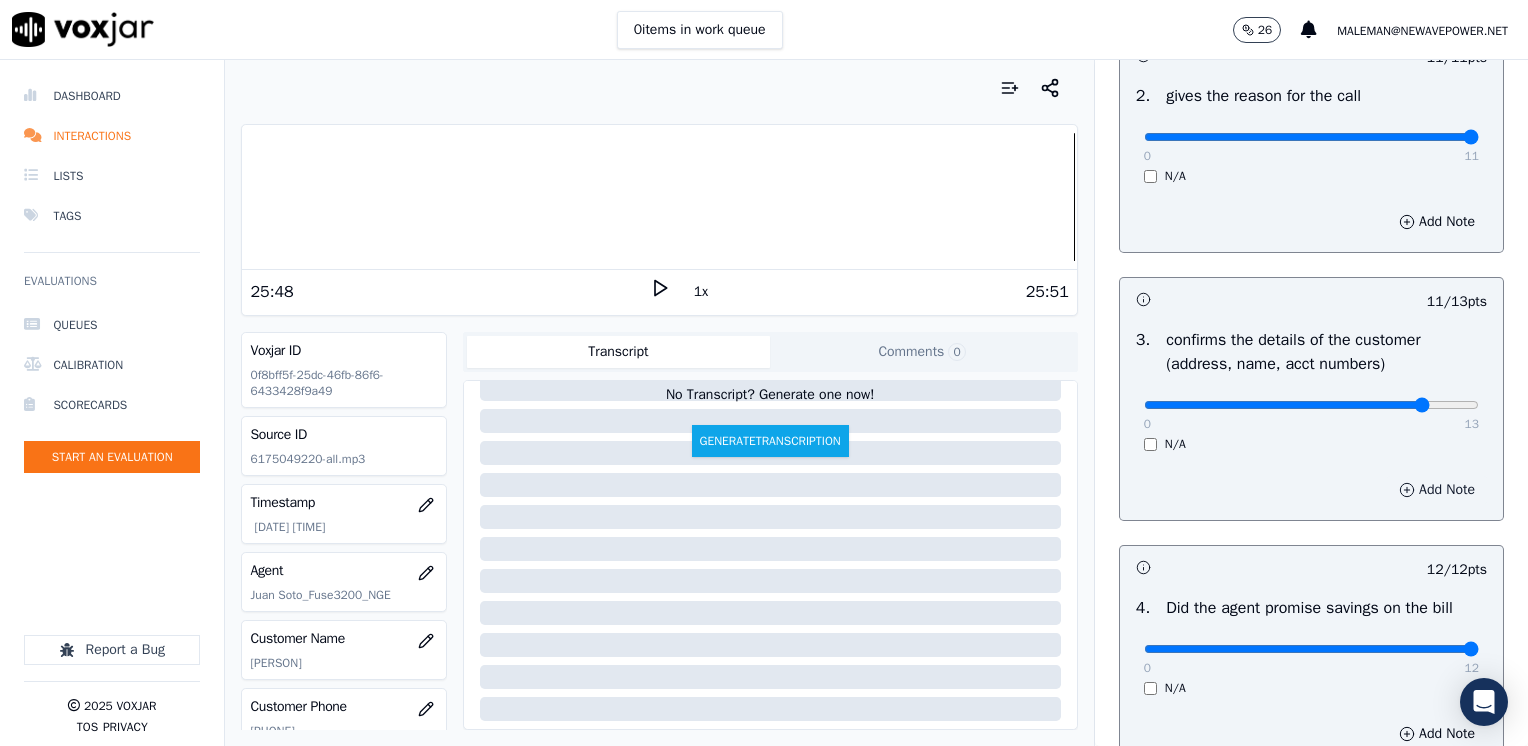 click on "Add Note" at bounding box center [1437, 490] 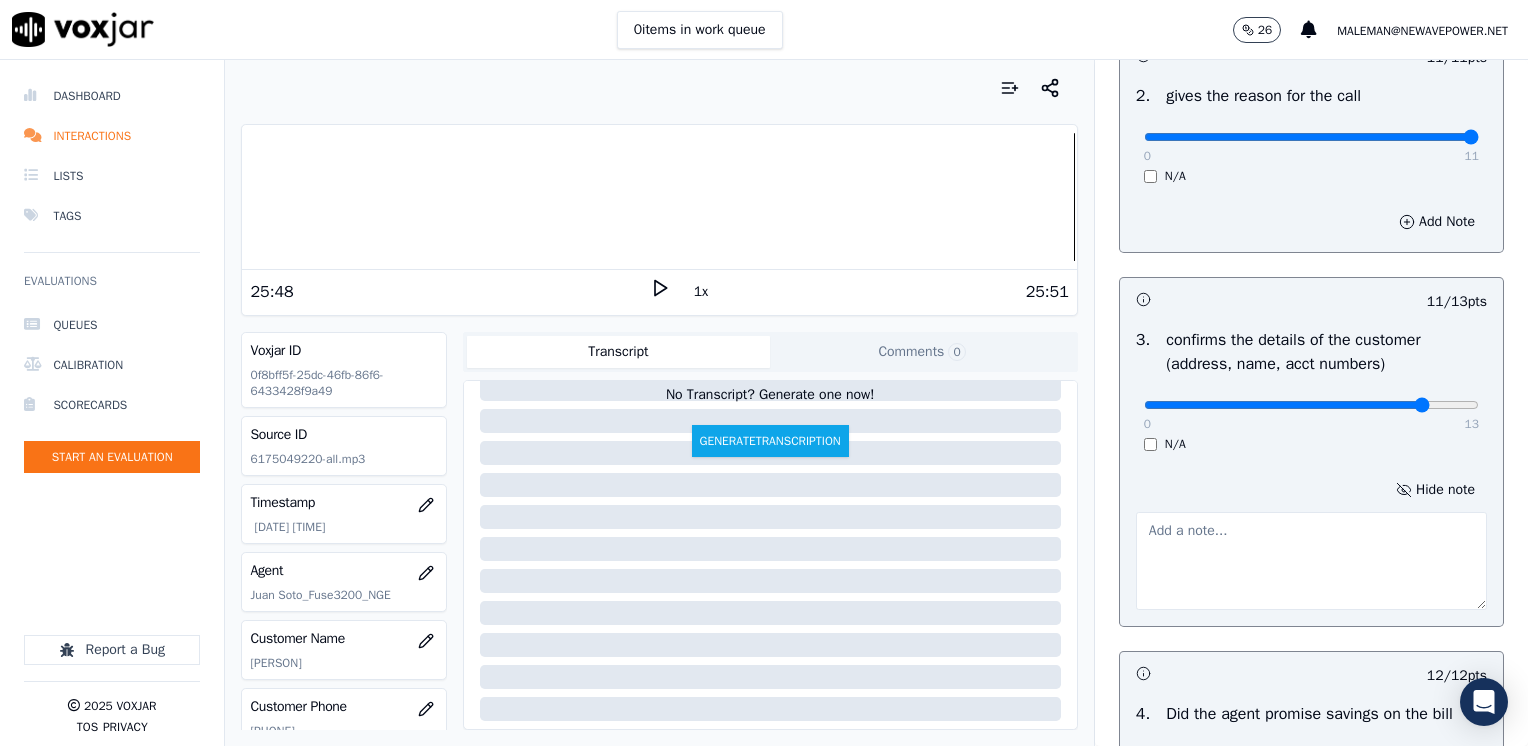 click at bounding box center [1311, 561] 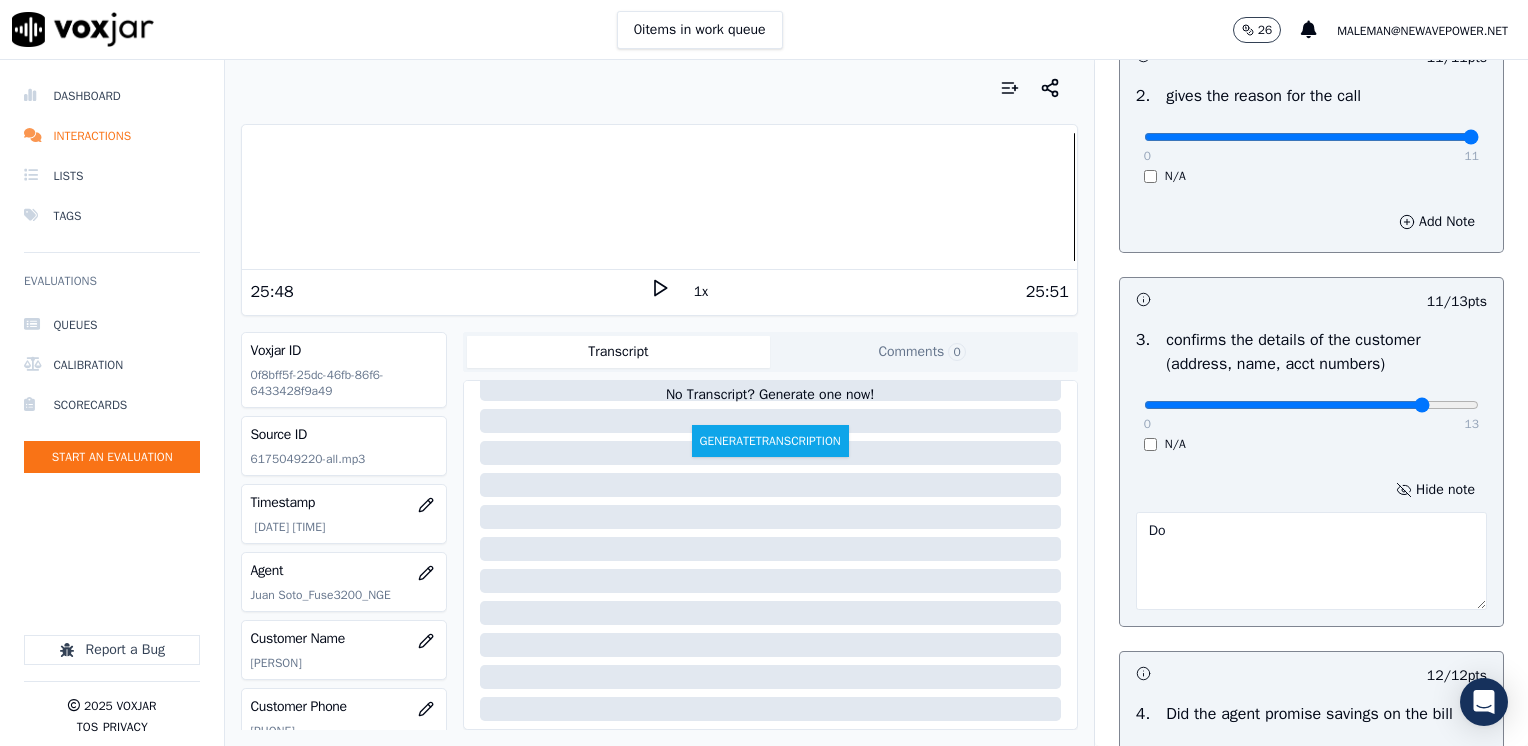 type on "D" 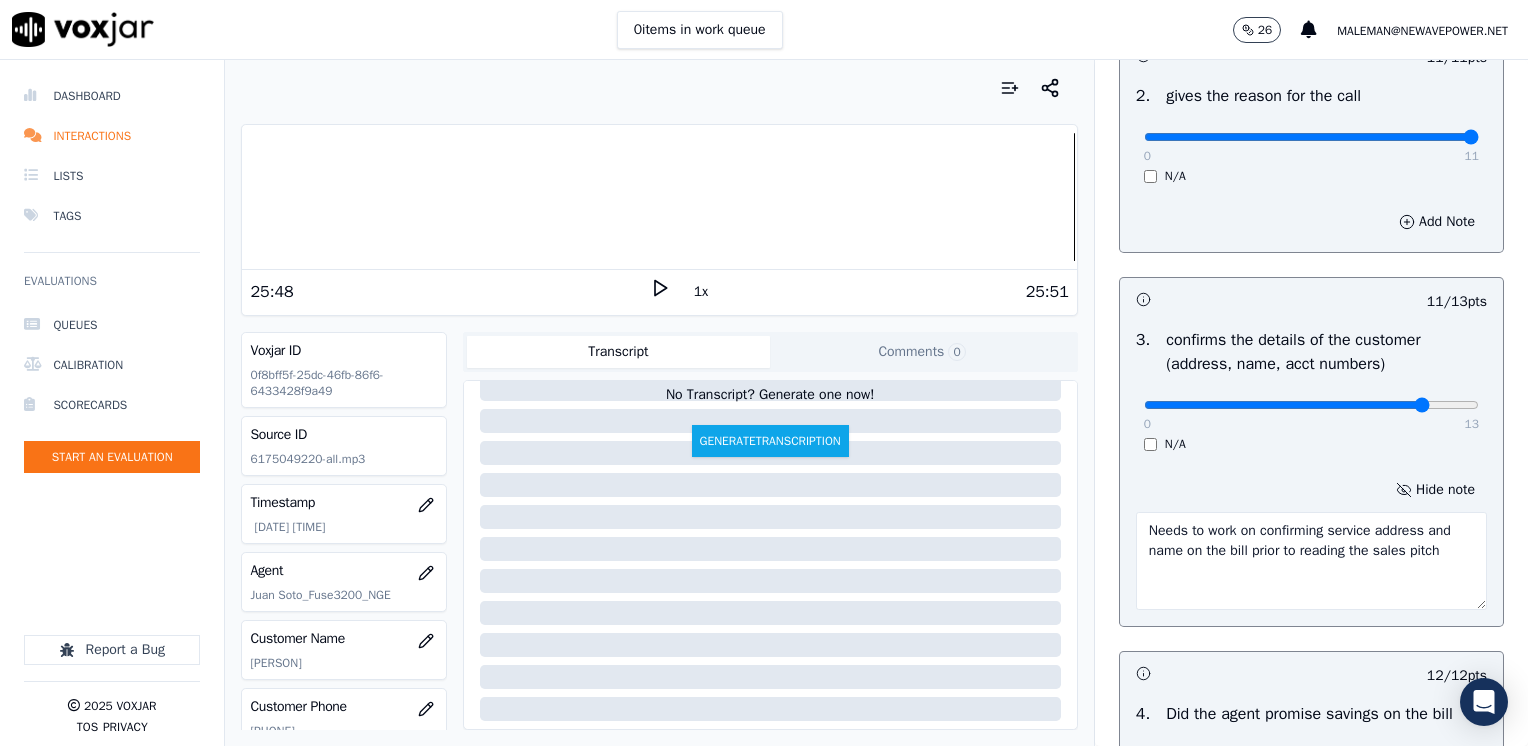 type on "Needs to work on confirming service address and name on the bill prior to reading the sales pitch" 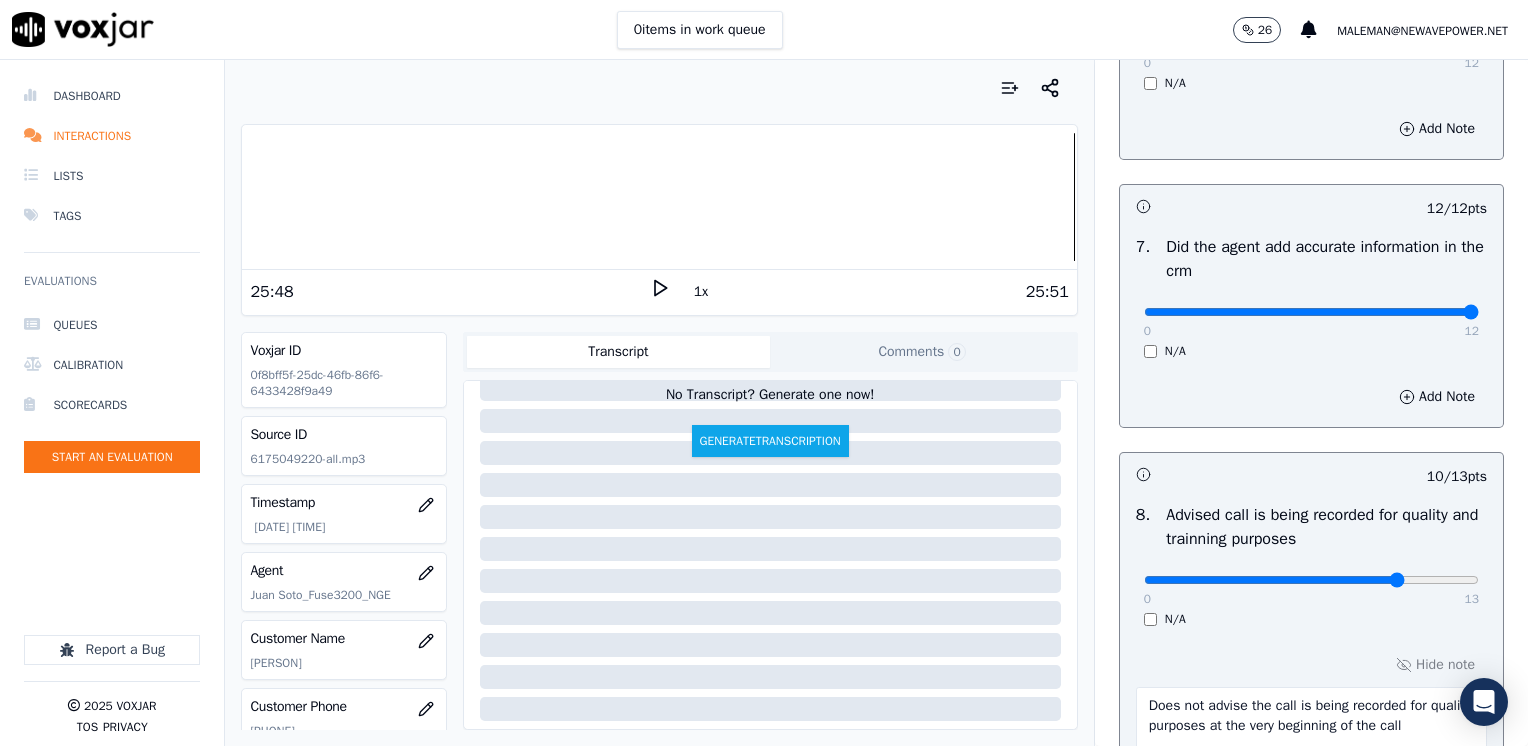 scroll, scrollTop: 2170, scrollLeft: 0, axis: vertical 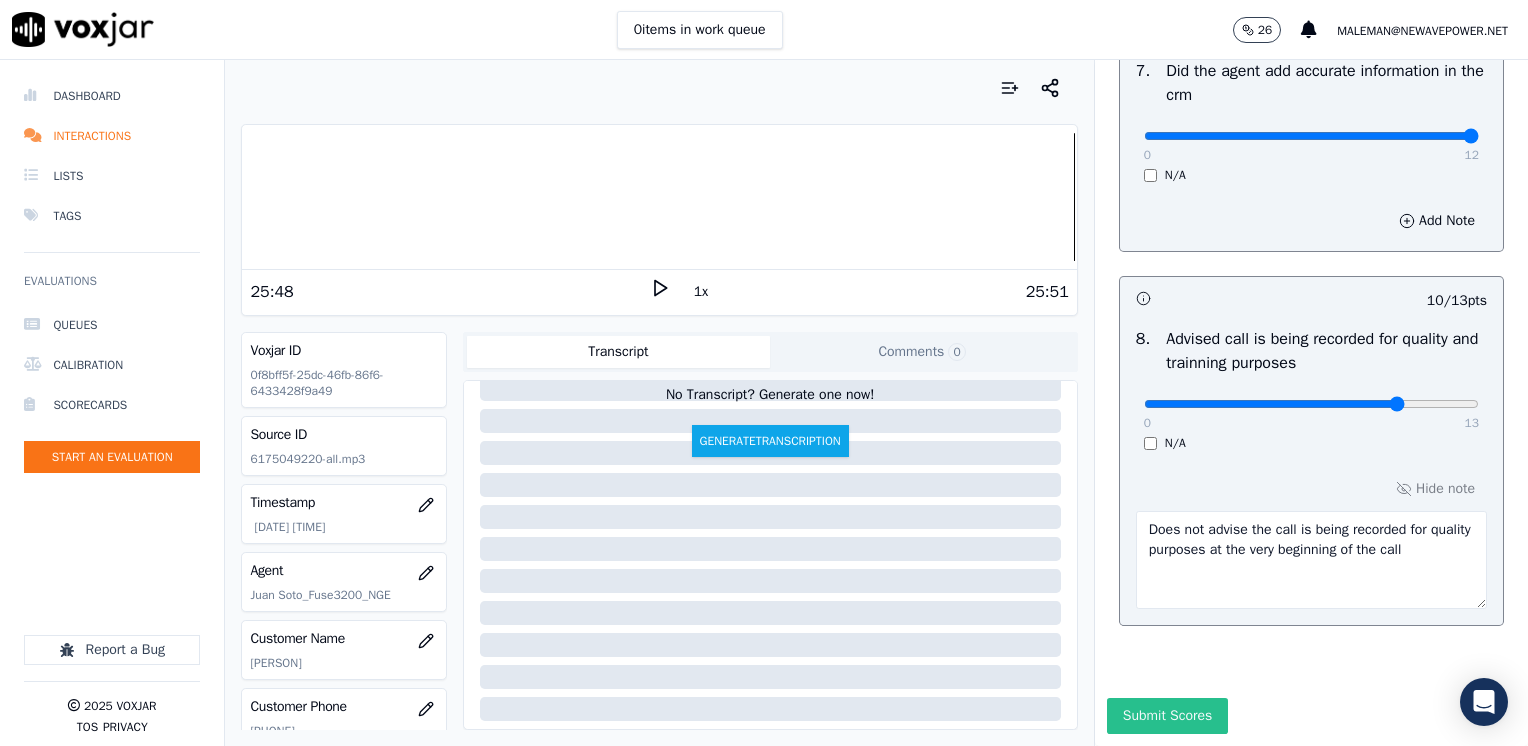 click on "Submit Scores" at bounding box center [1167, 716] 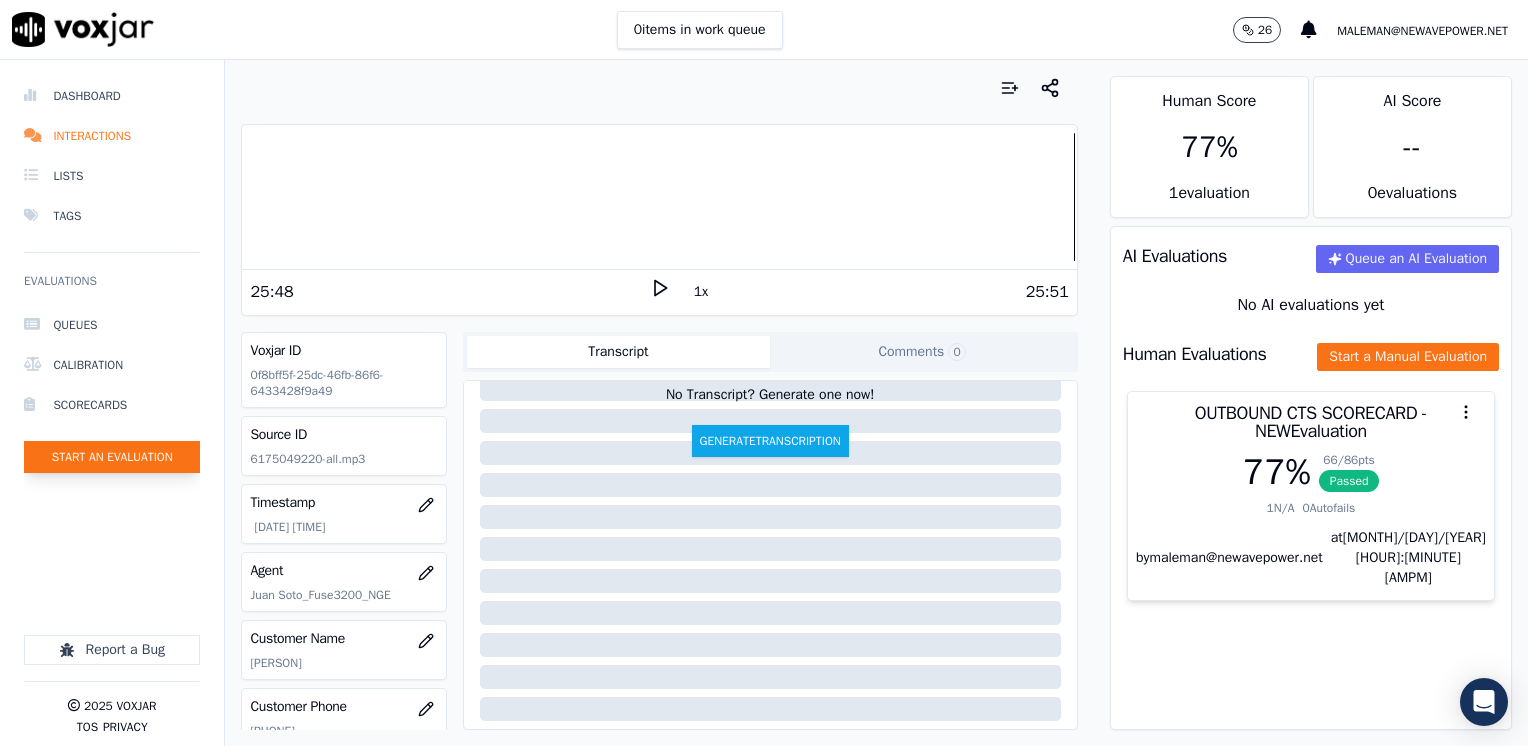click on "Start an Evaluation" 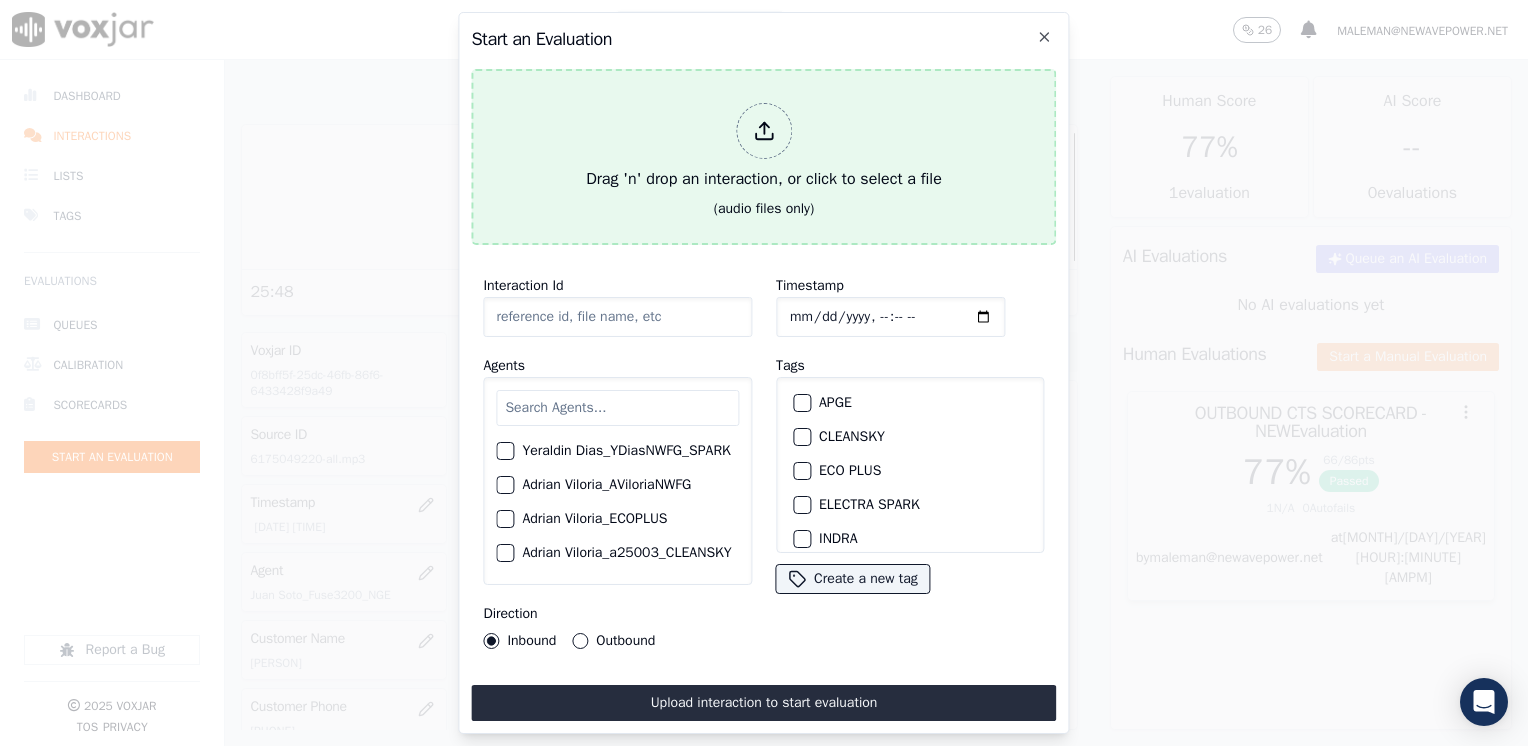 click 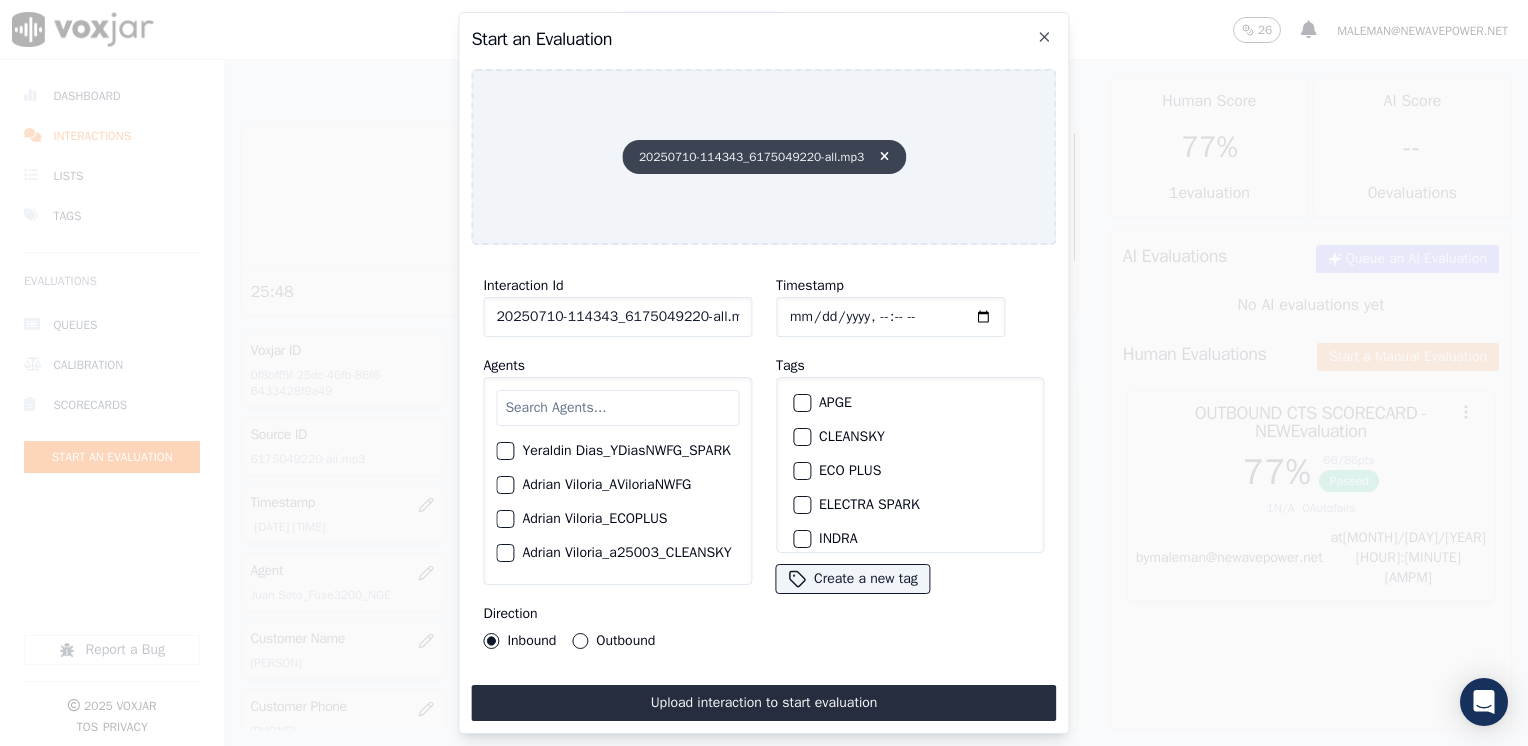click at bounding box center [884, 157] 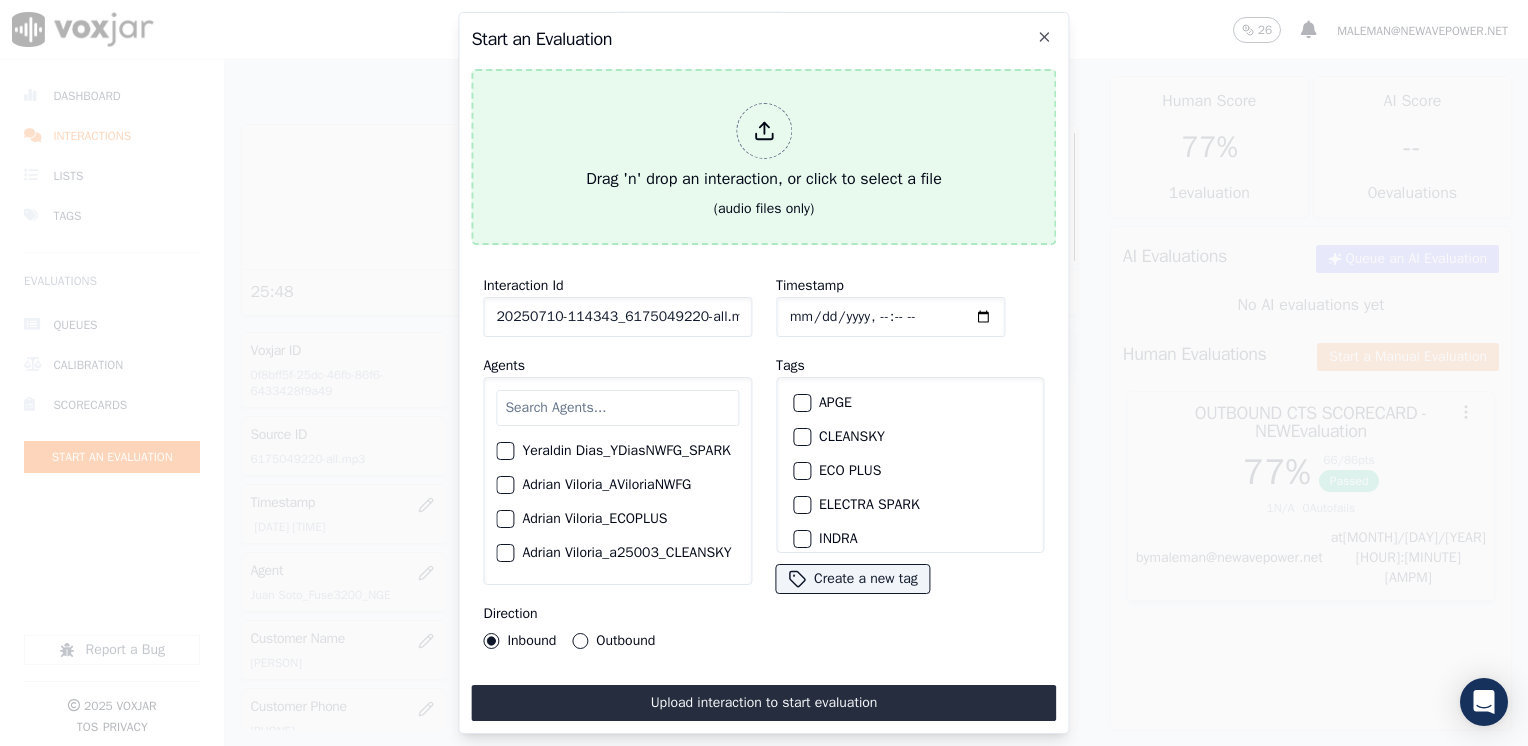 click 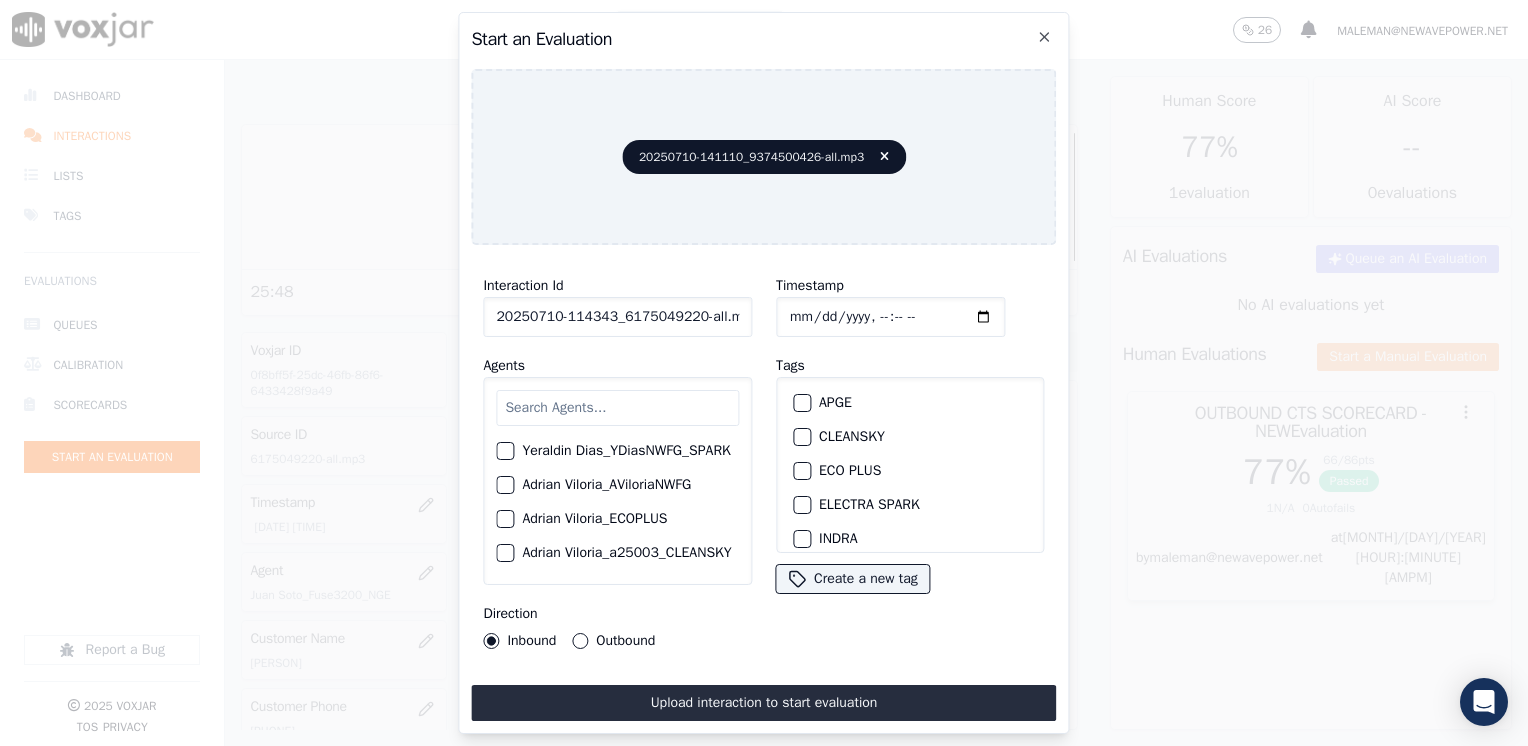 click at bounding box center (617, 408) 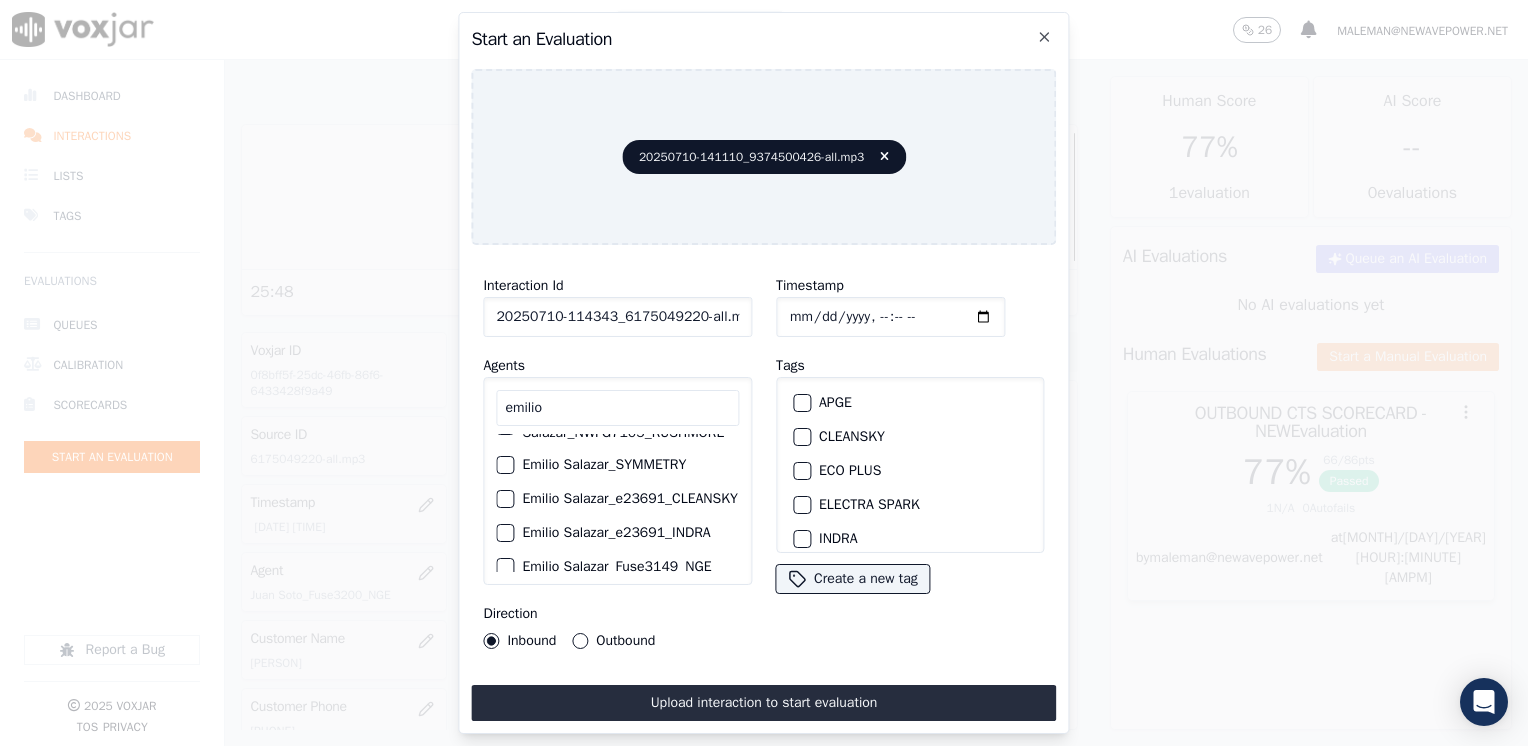 scroll, scrollTop: 99, scrollLeft: 0, axis: vertical 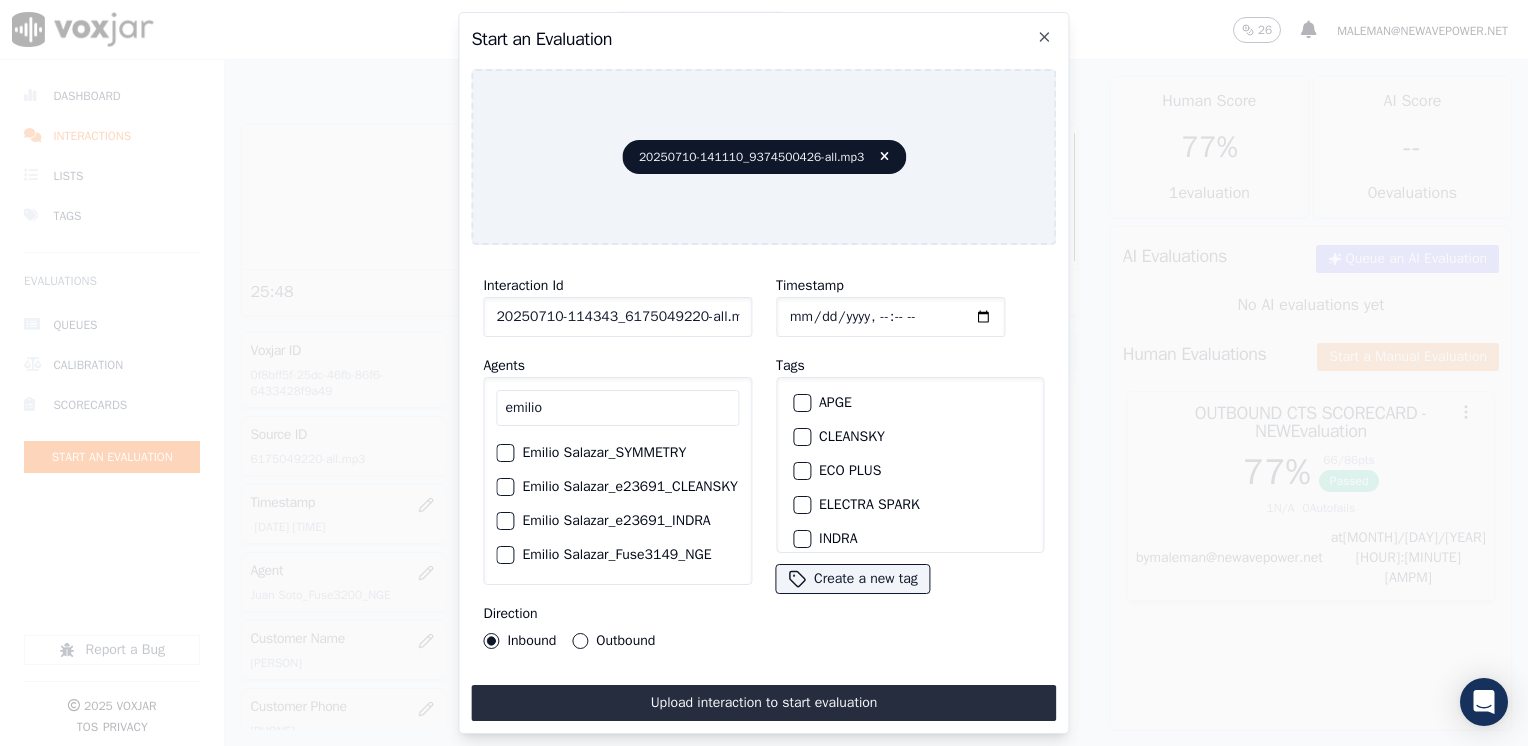 type on "emilio" 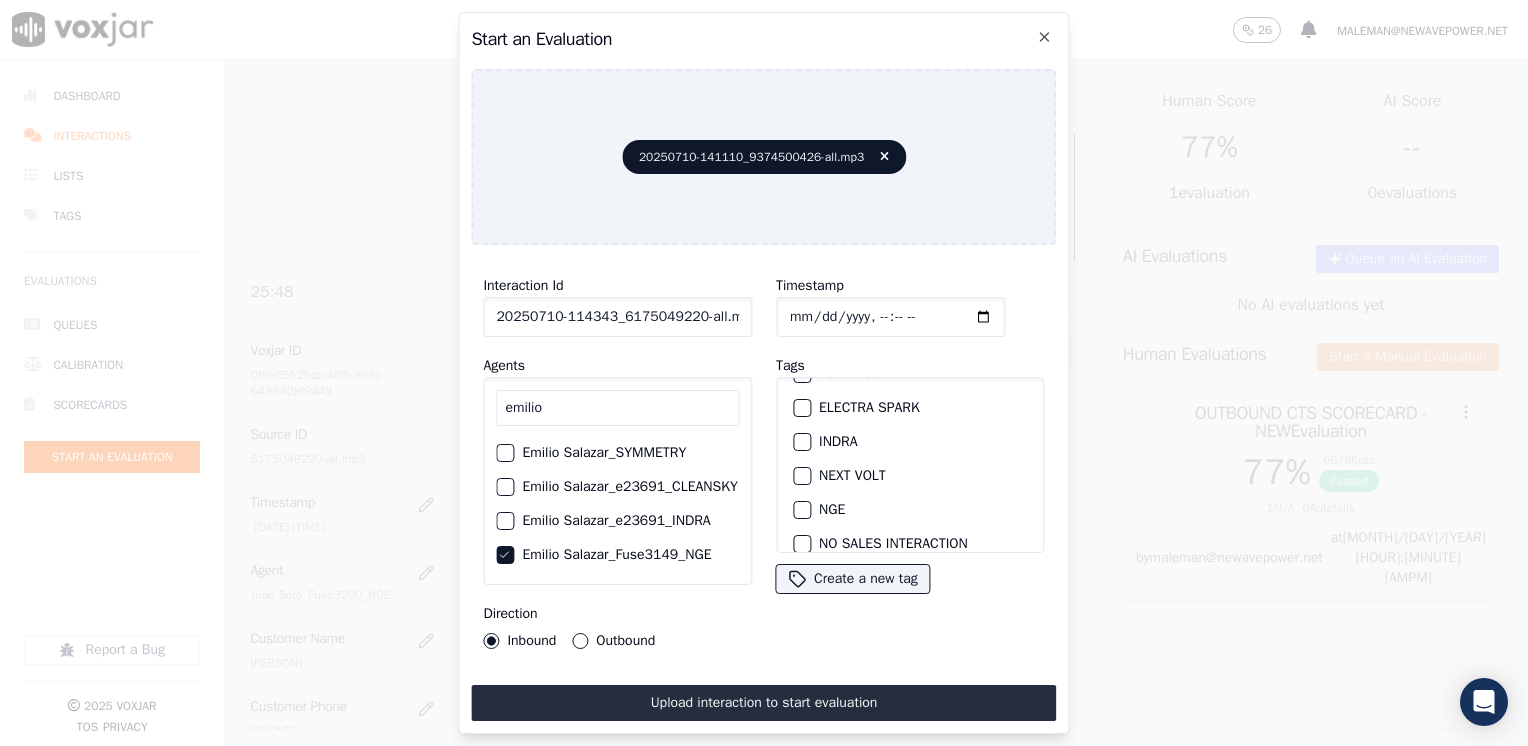 scroll, scrollTop: 200, scrollLeft: 0, axis: vertical 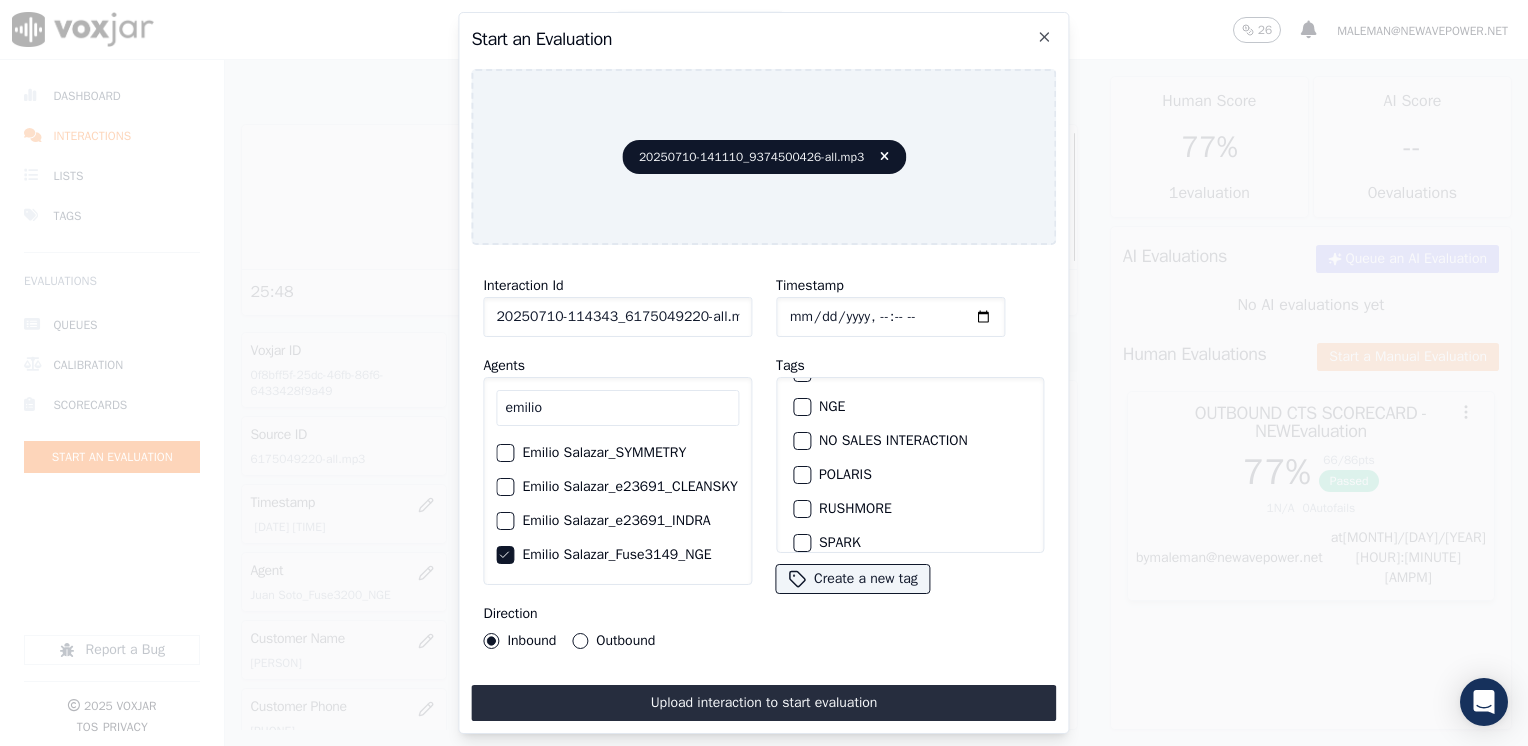 click at bounding box center (801, 407) 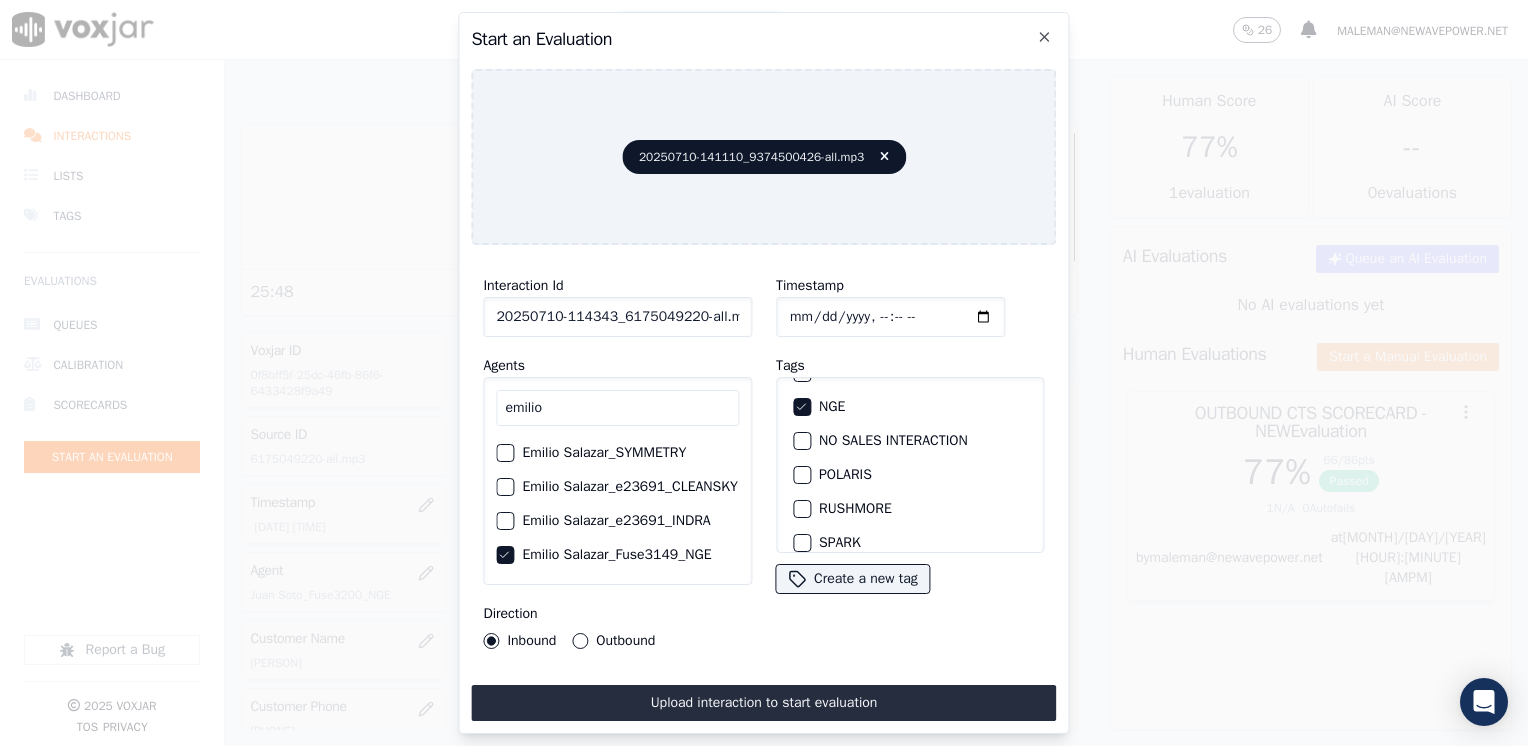 click on "Outbound" at bounding box center [580, 641] 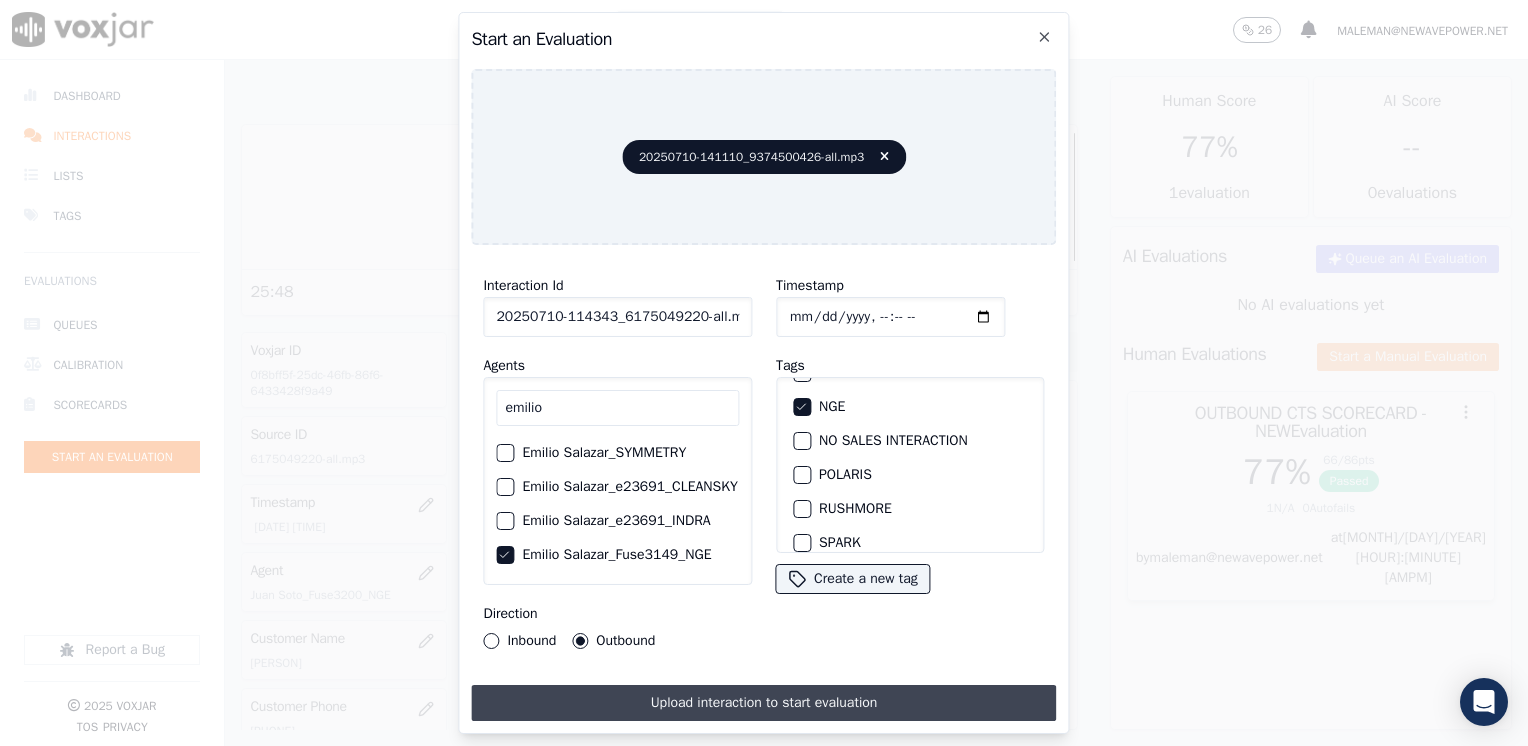 click on "Upload interaction to start evaluation" at bounding box center (763, 703) 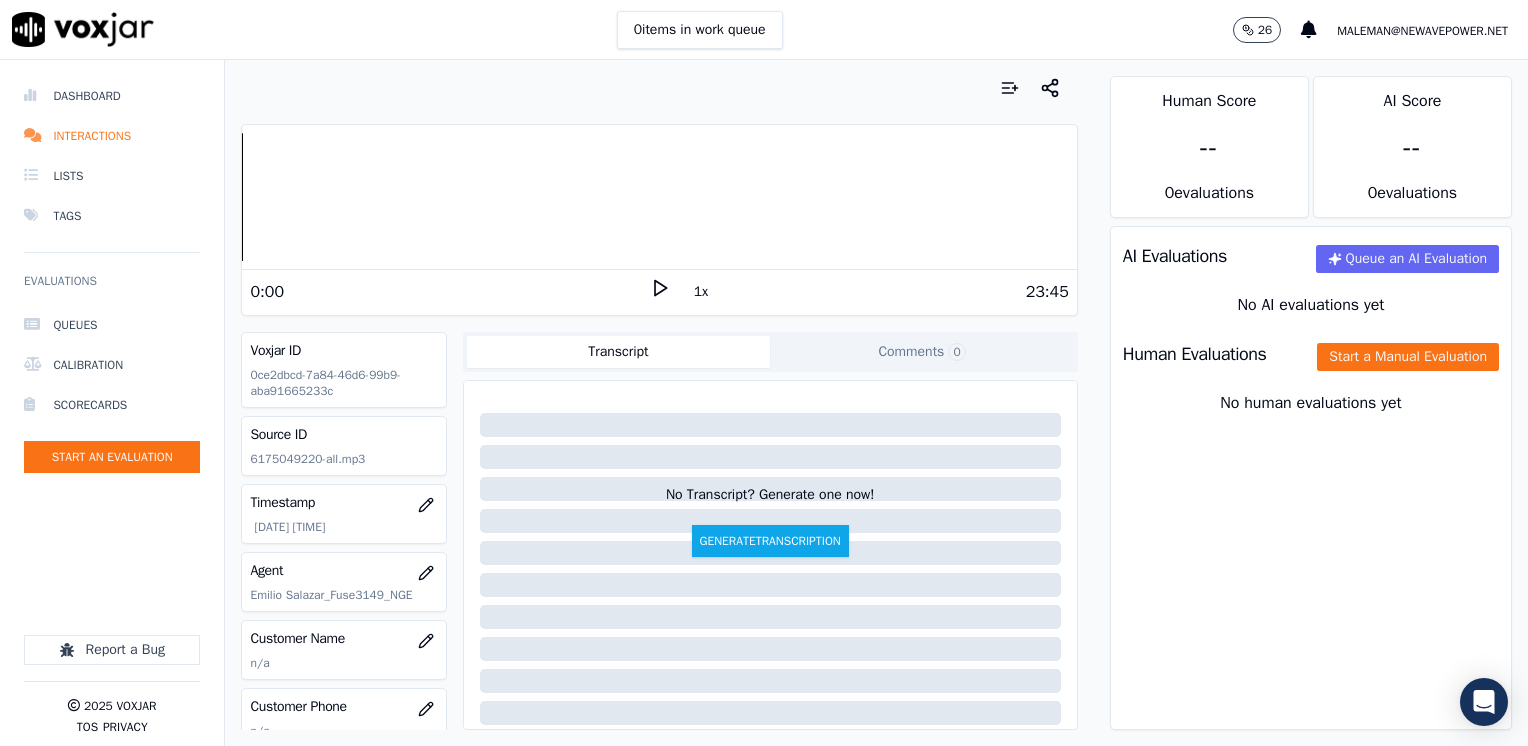 click 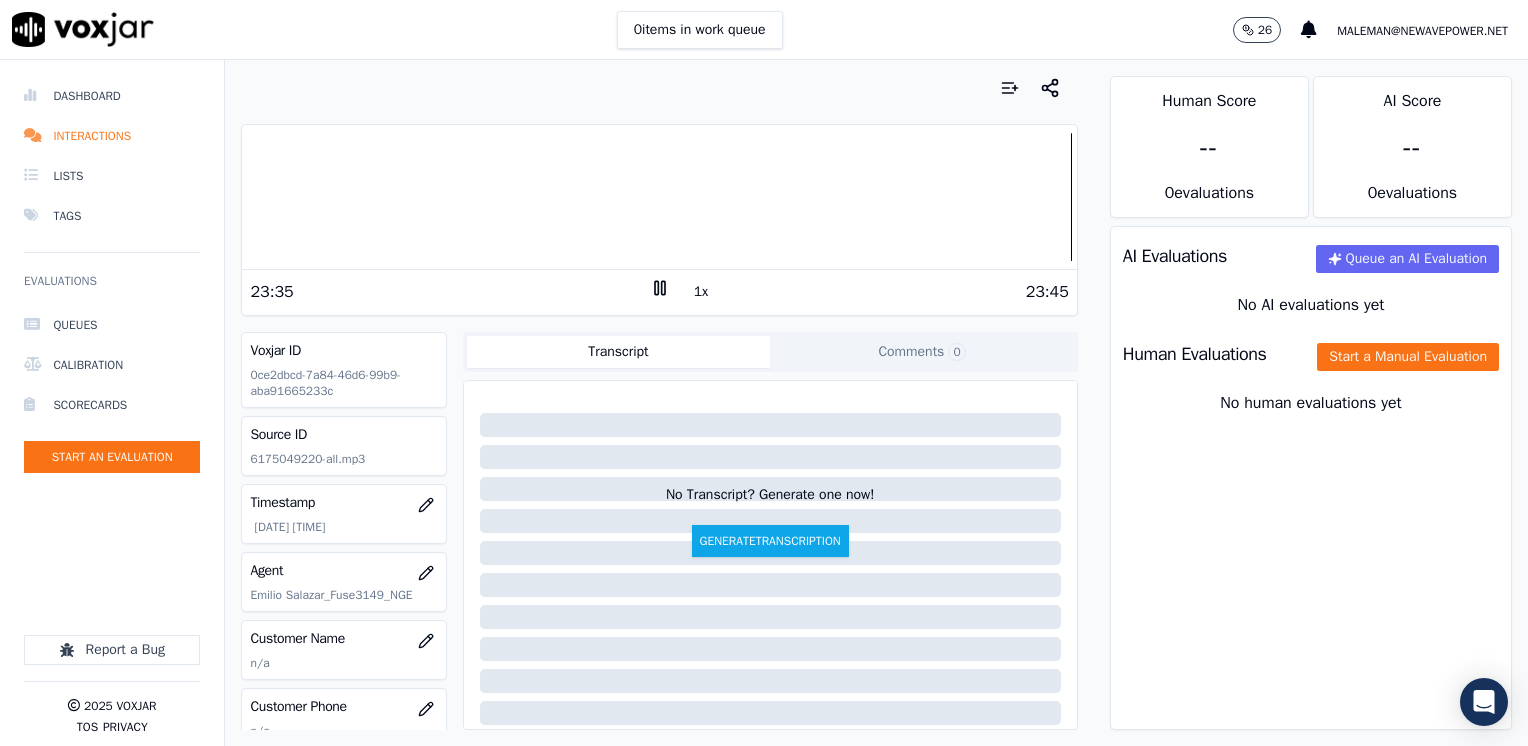 click at bounding box center (659, 197) 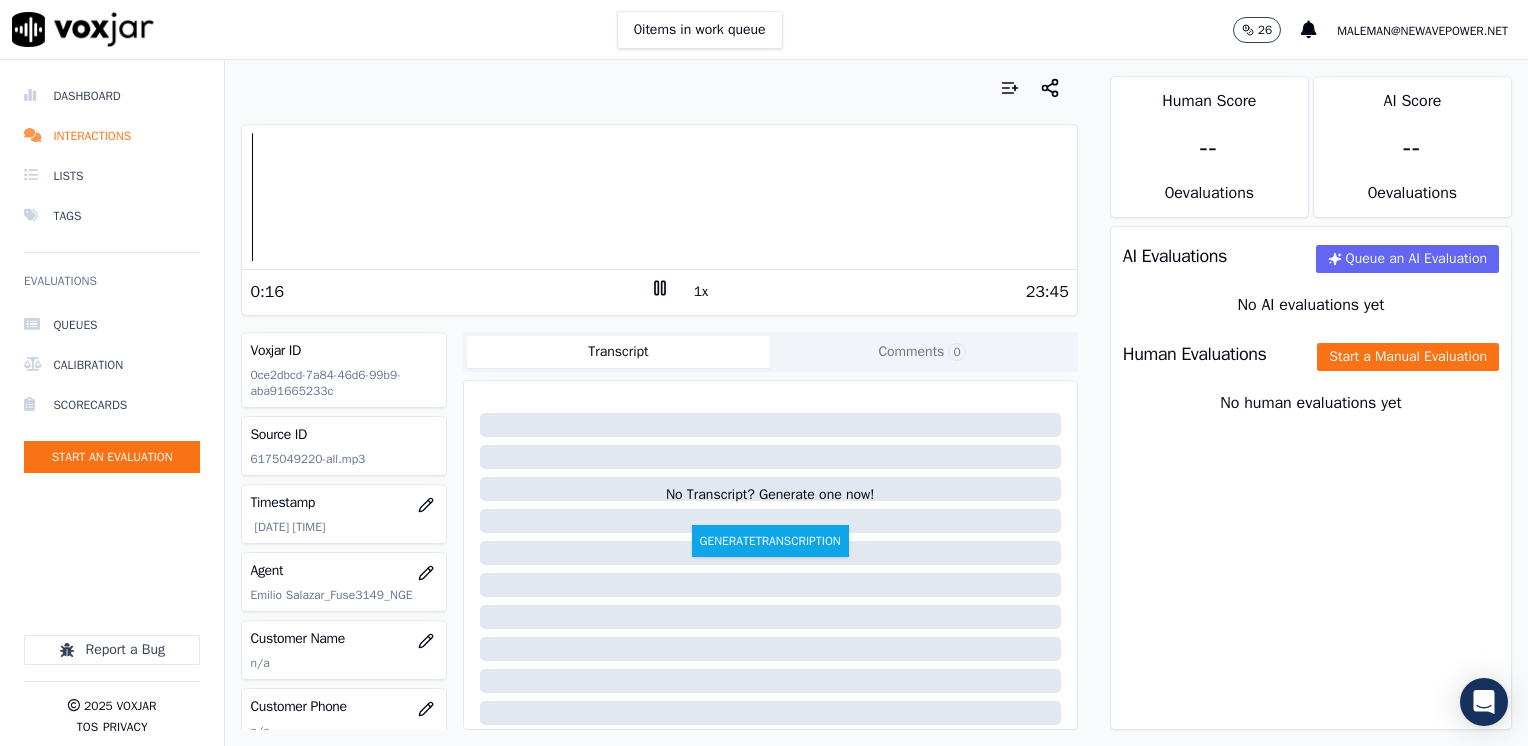 click 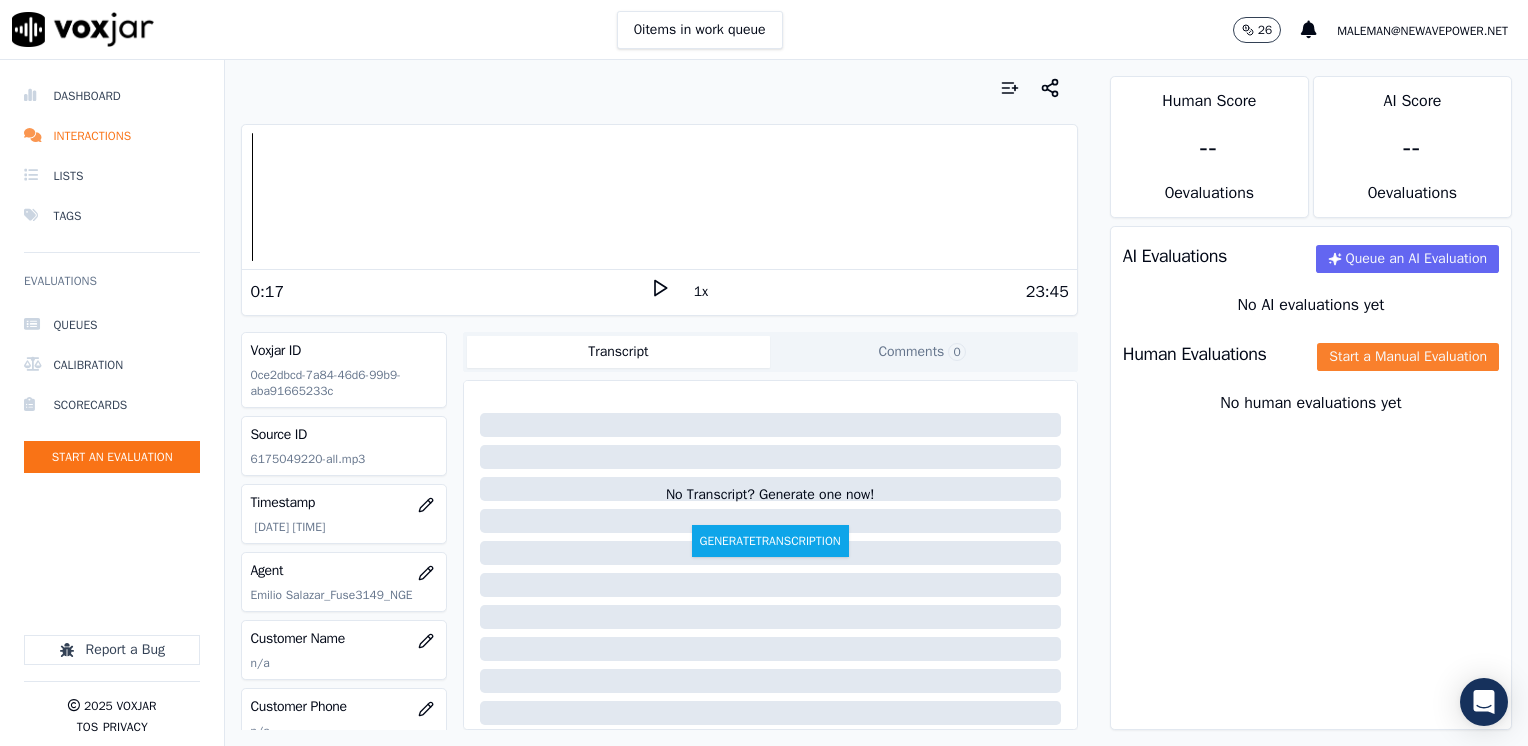 click on "Start a Manual Evaluation" 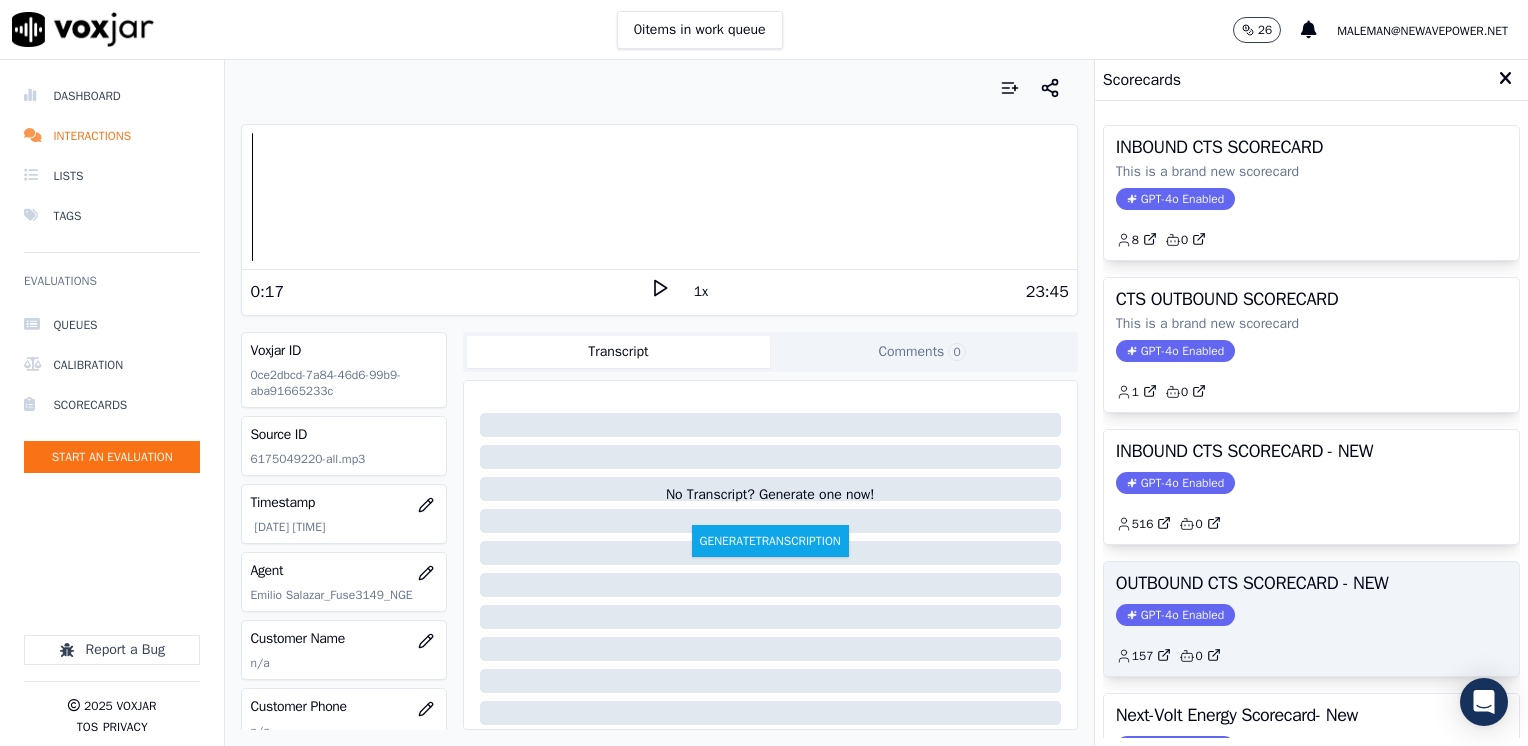 click on "GPT-4o Enabled" at bounding box center [1175, 615] 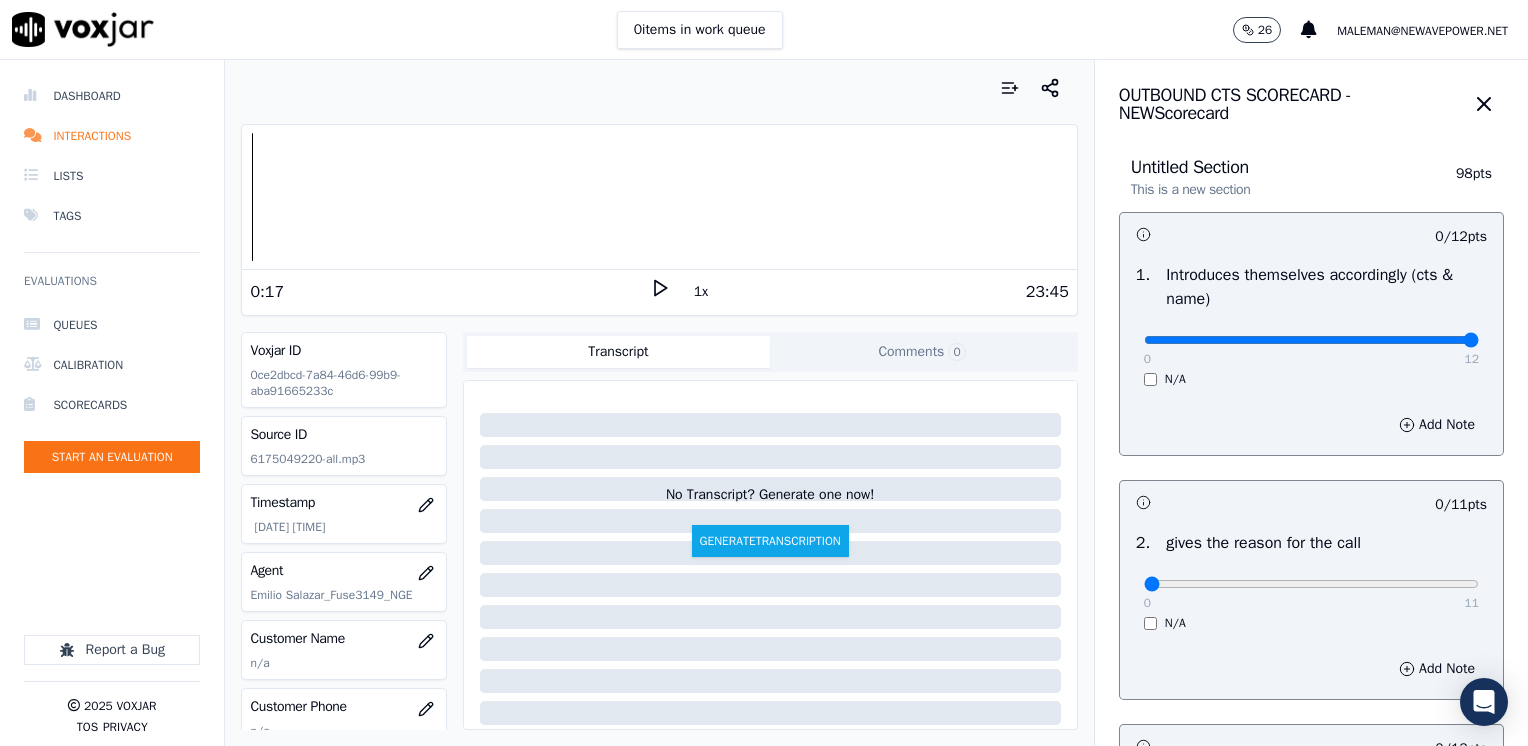 drag, startPoint x: 1128, startPoint y: 346, endPoint x: 1472, endPoint y: 350, distance: 344.02325 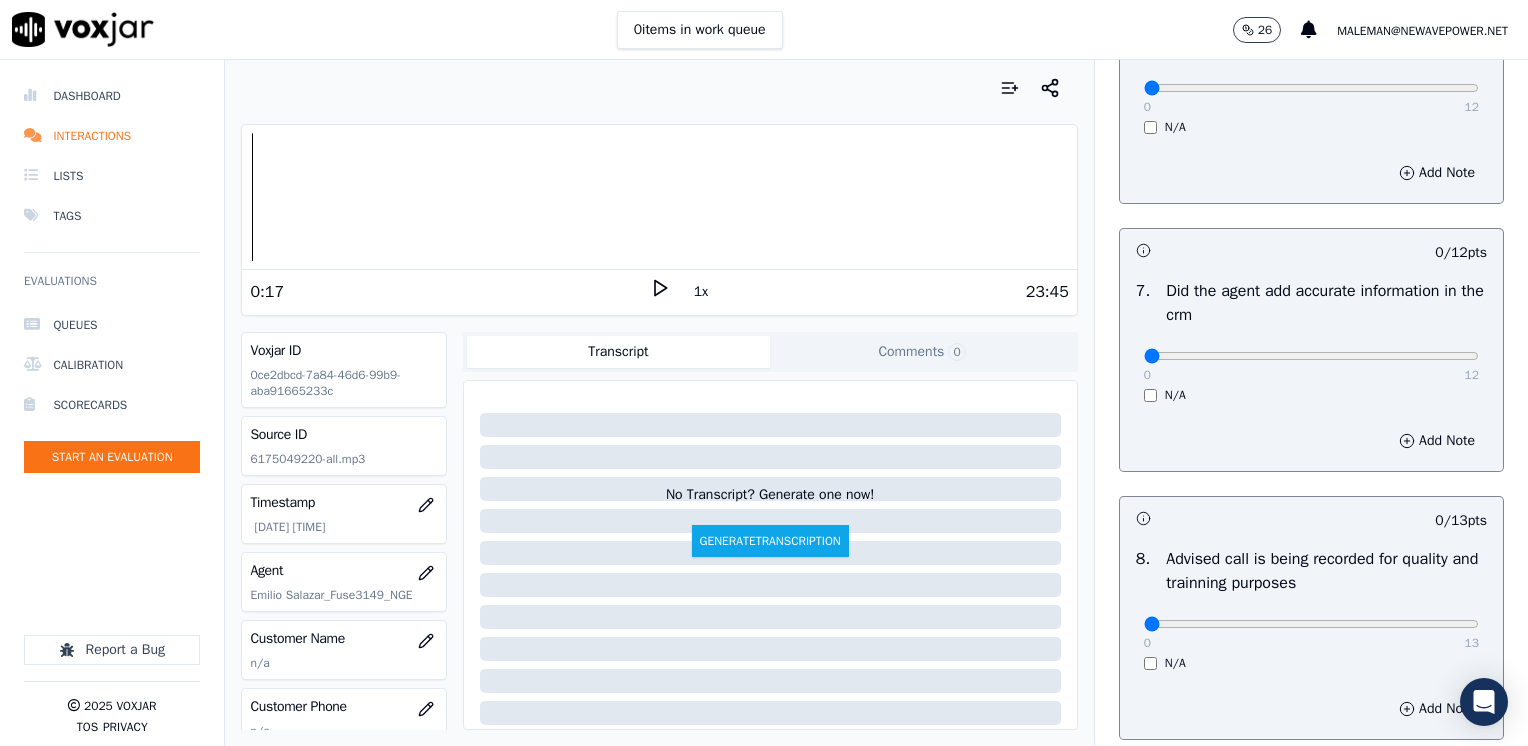 scroll, scrollTop: 1748, scrollLeft: 0, axis: vertical 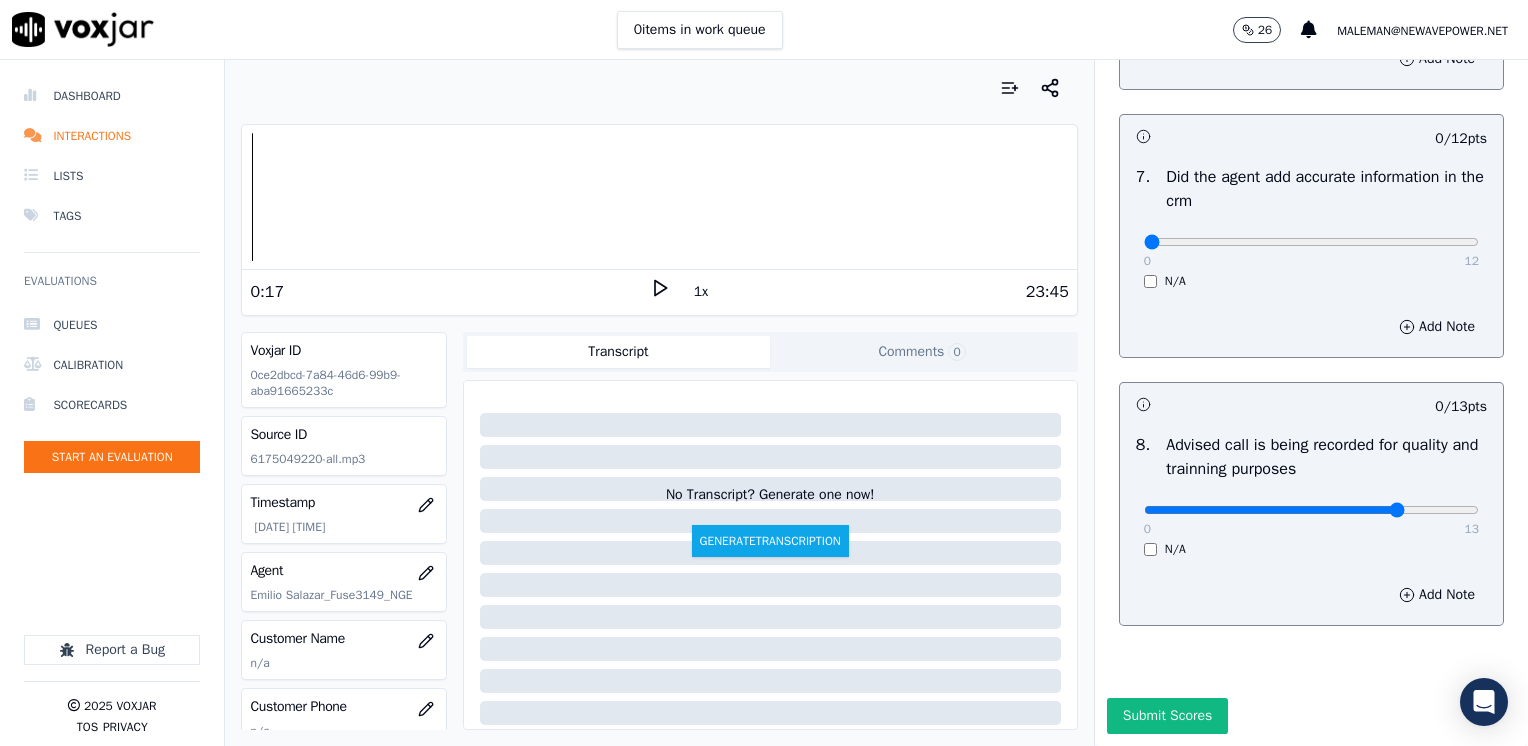 type on "10" 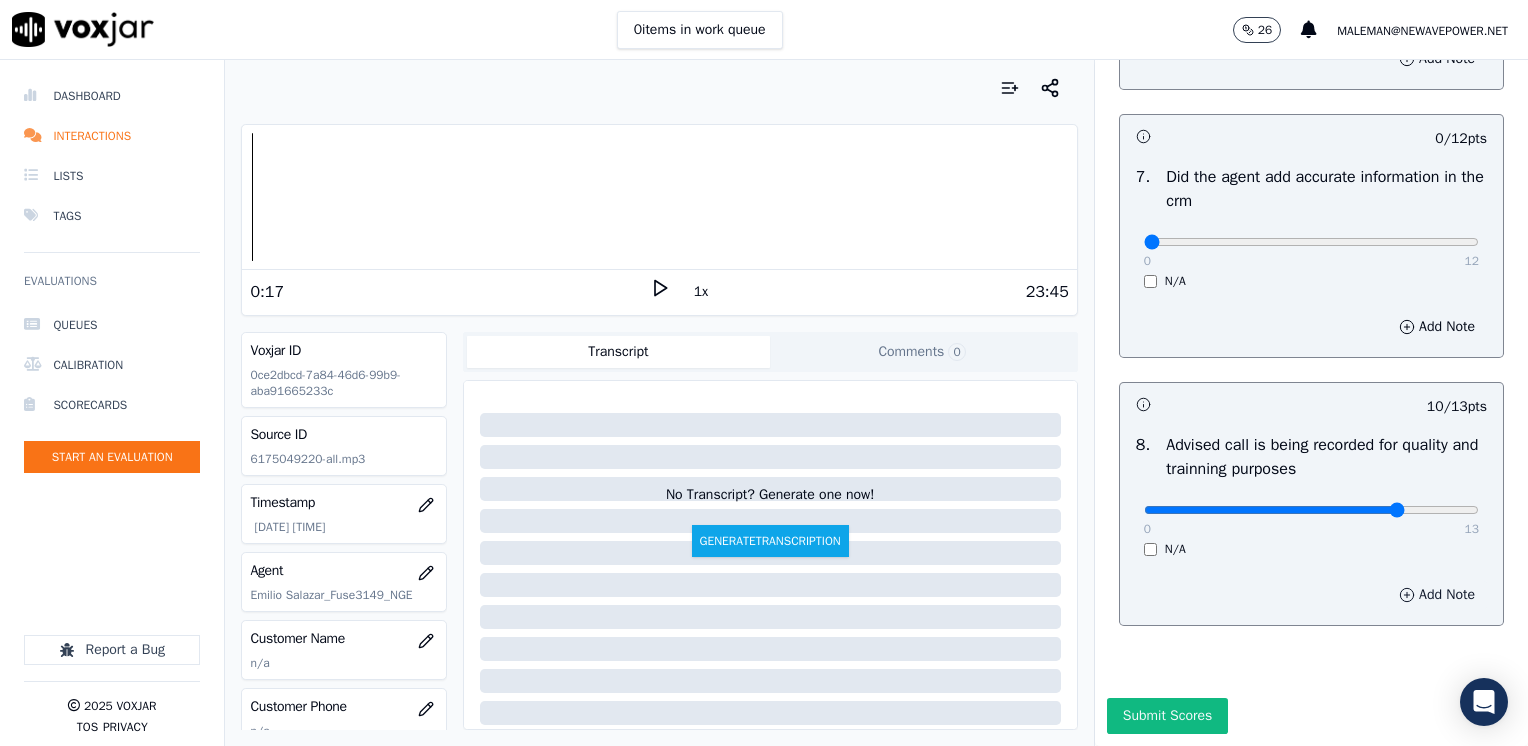 click on "Add Note" at bounding box center (1437, 595) 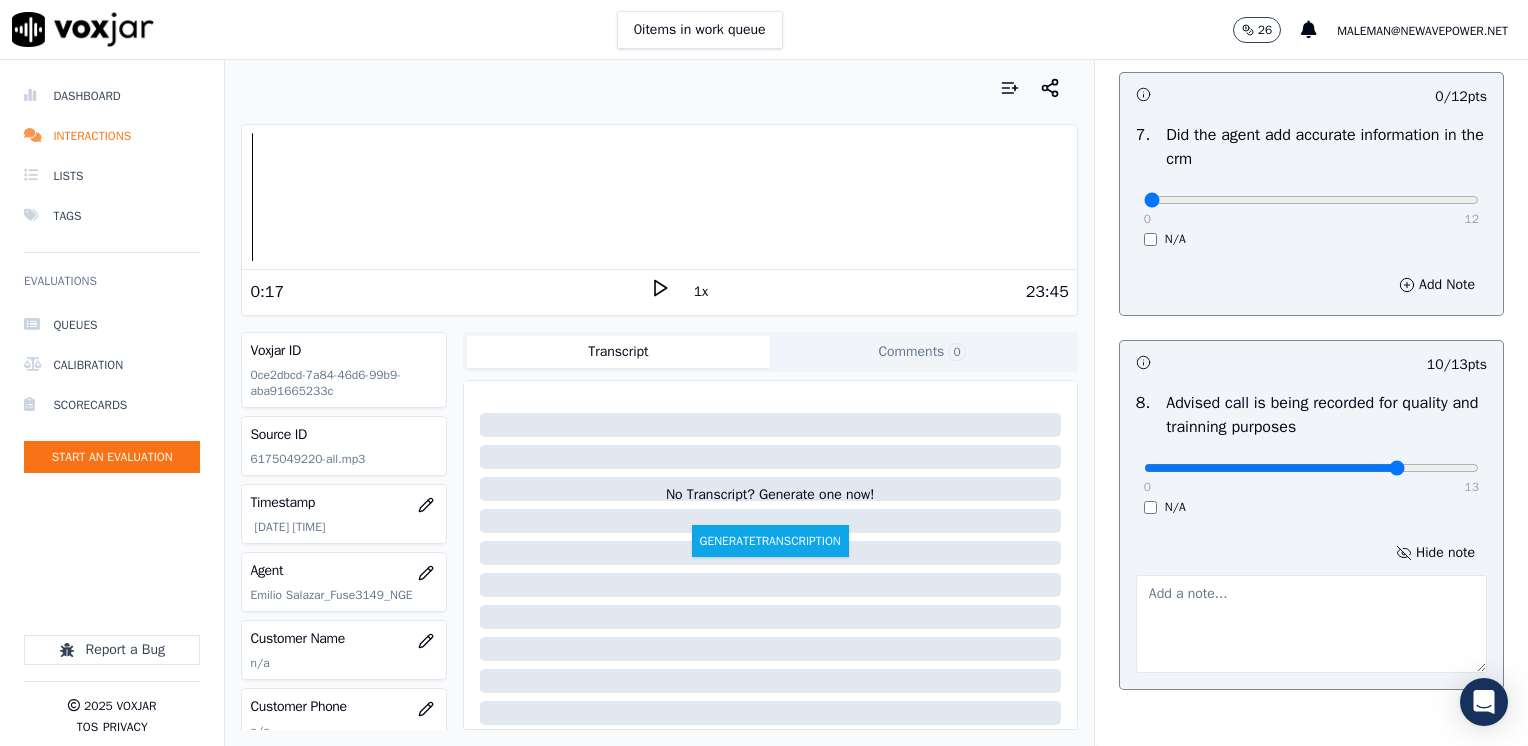 click at bounding box center (1311, 624) 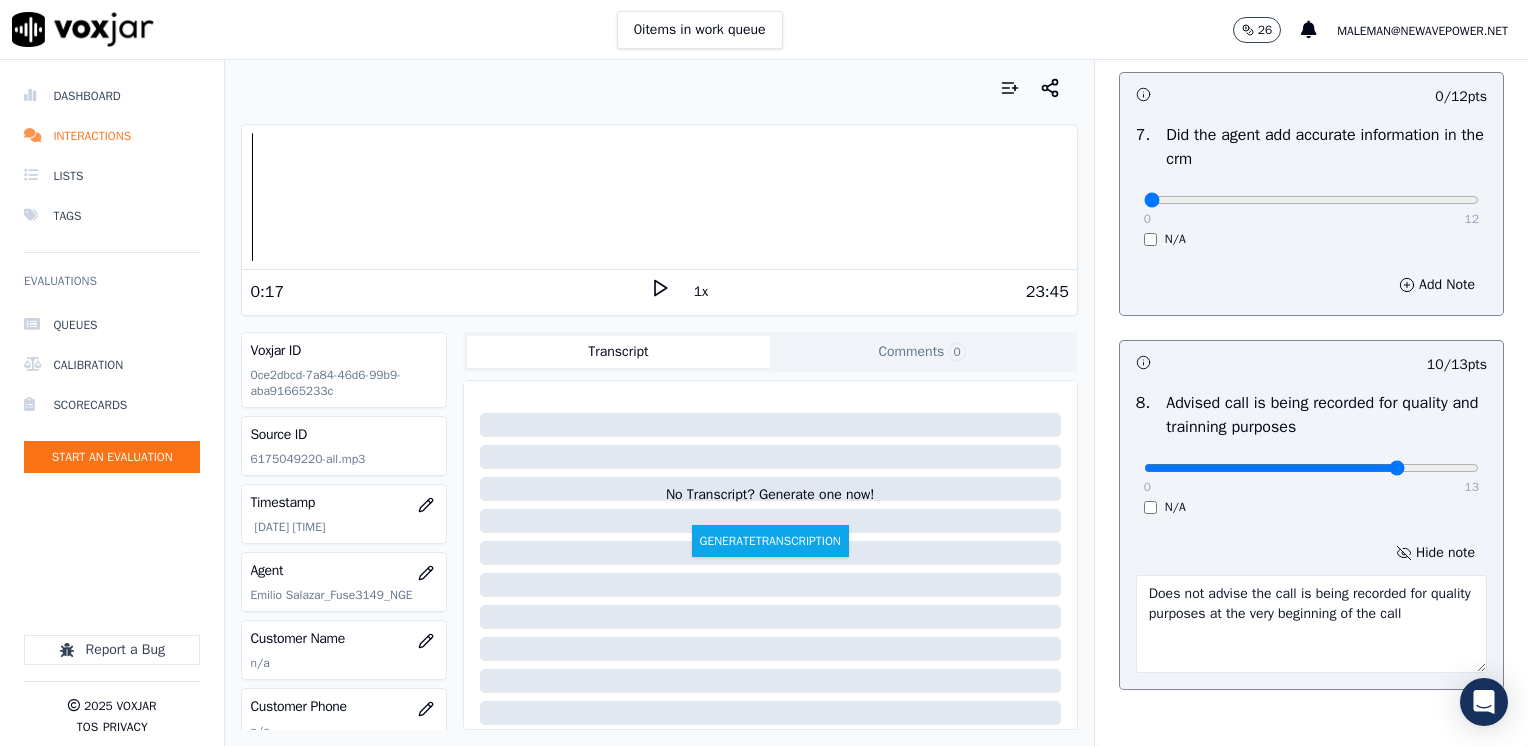 type on "Does not advise the call is being recorded for quality purposes at the very beginning of the call" 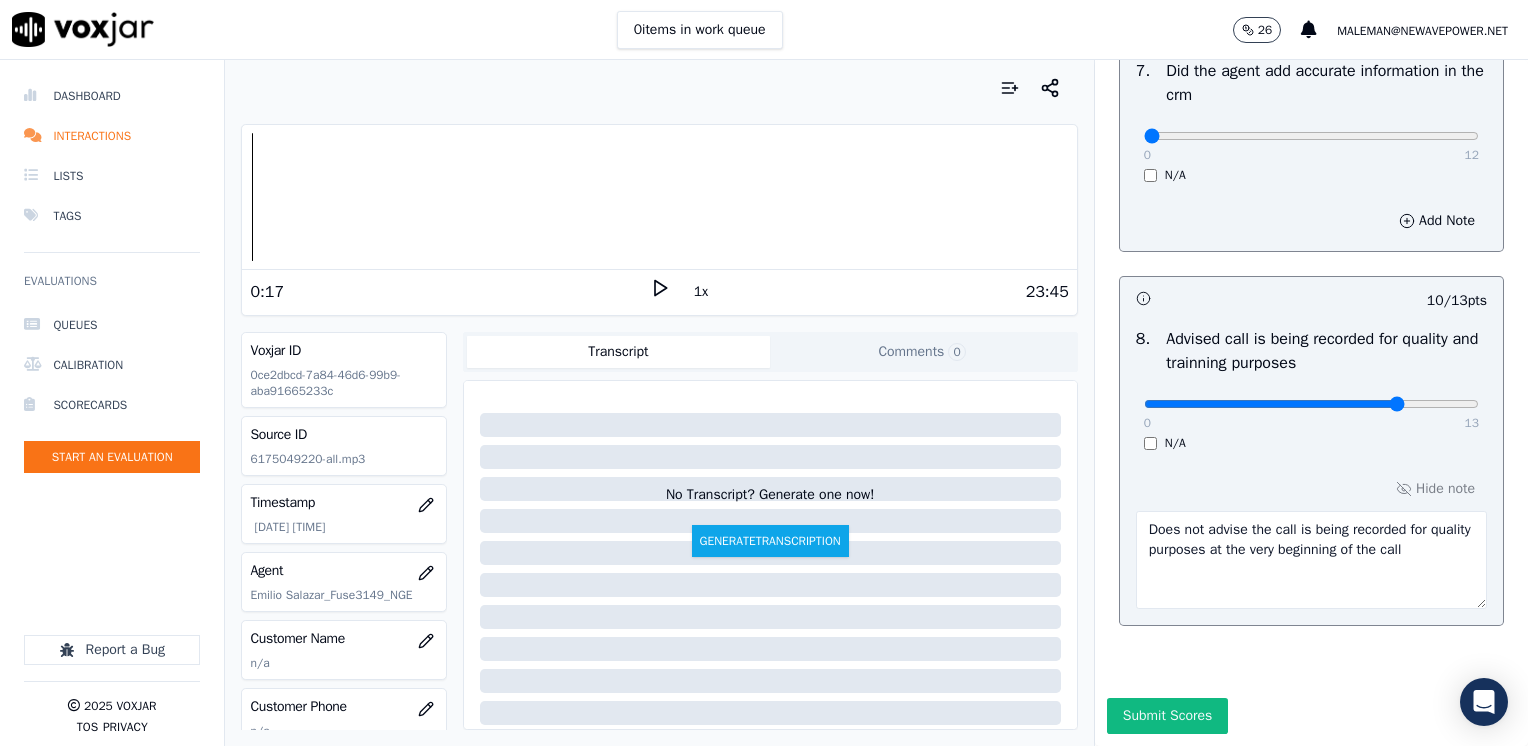 scroll, scrollTop: 1853, scrollLeft: 0, axis: vertical 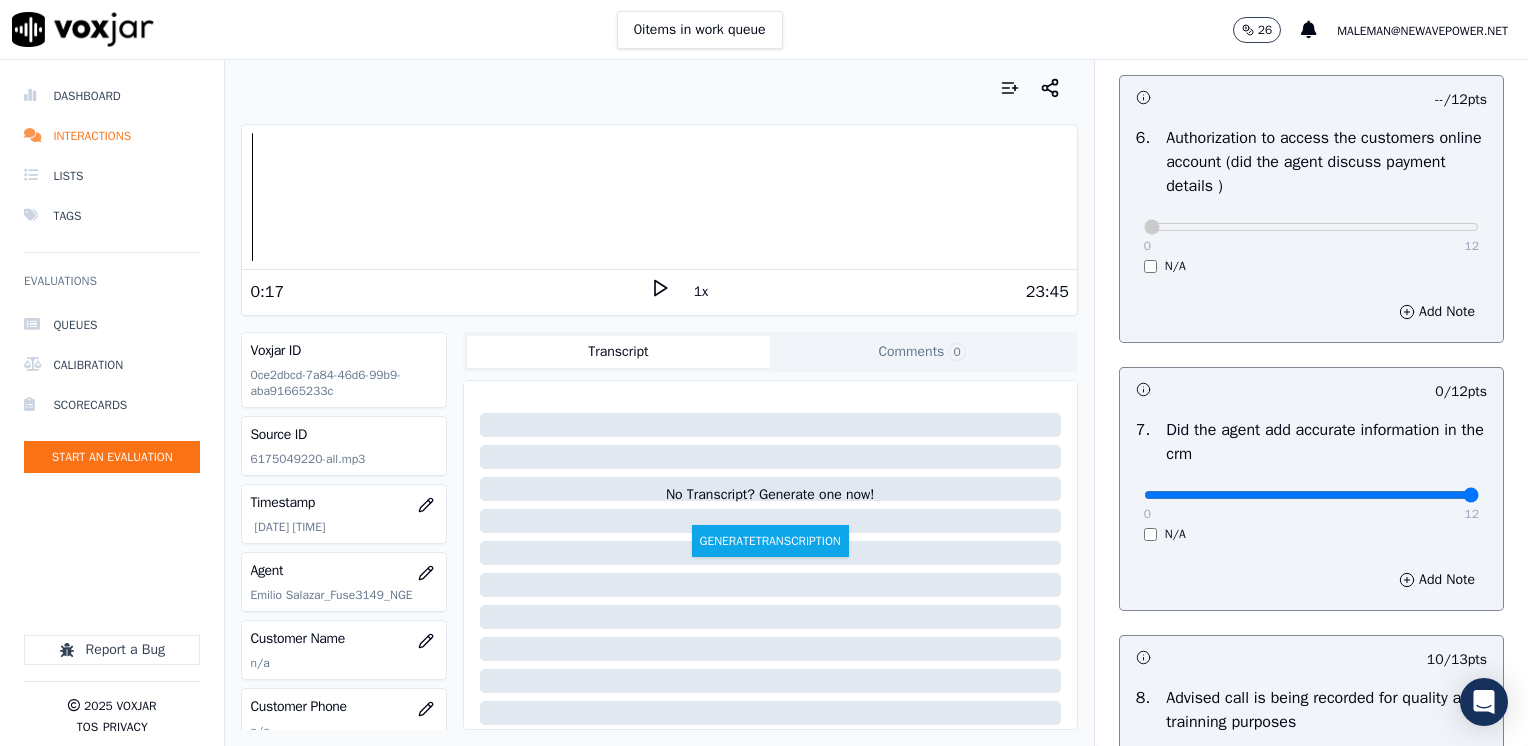 drag, startPoint x: 1124, startPoint y: 489, endPoint x: 1531, endPoint y: 500, distance: 407.14862 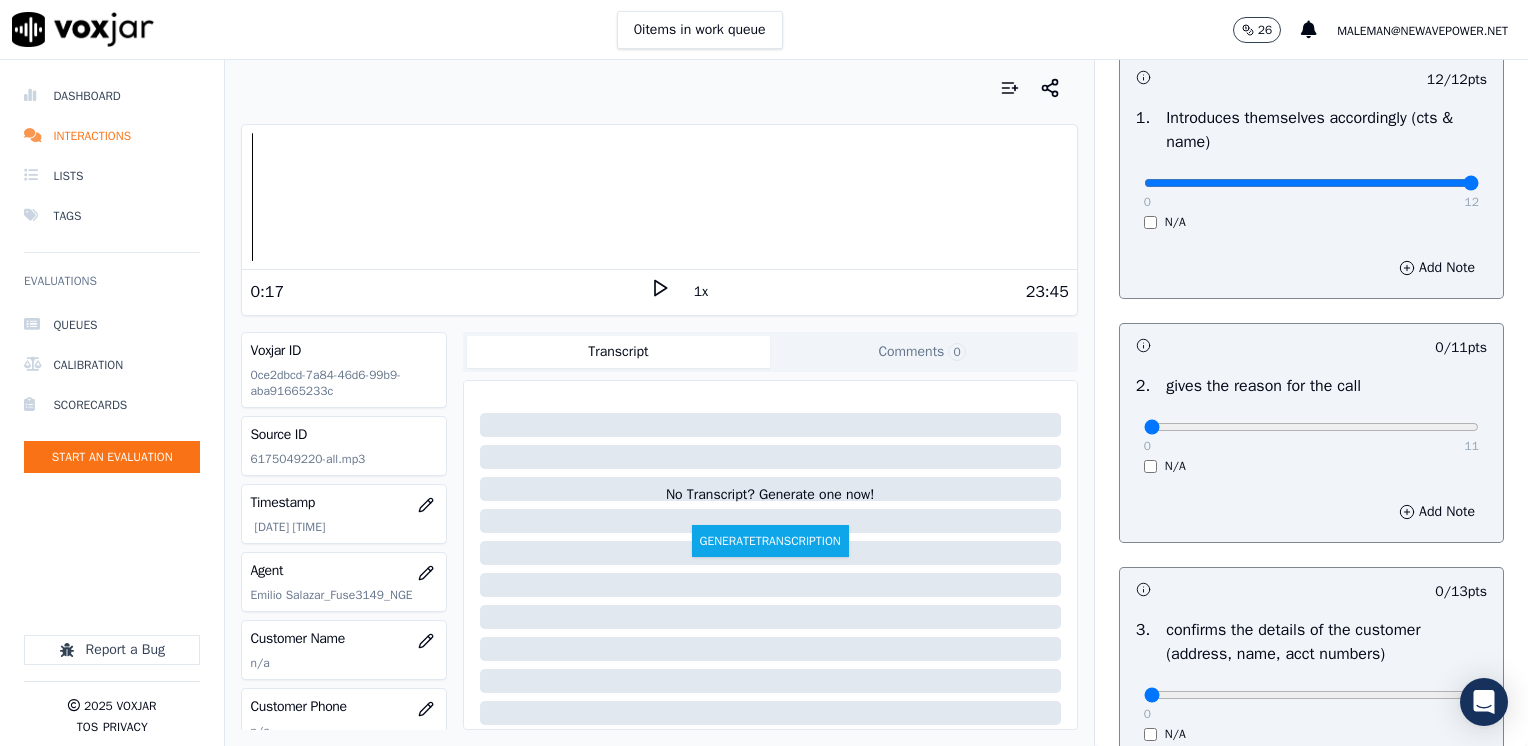 scroll, scrollTop: 153, scrollLeft: 0, axis: vertical 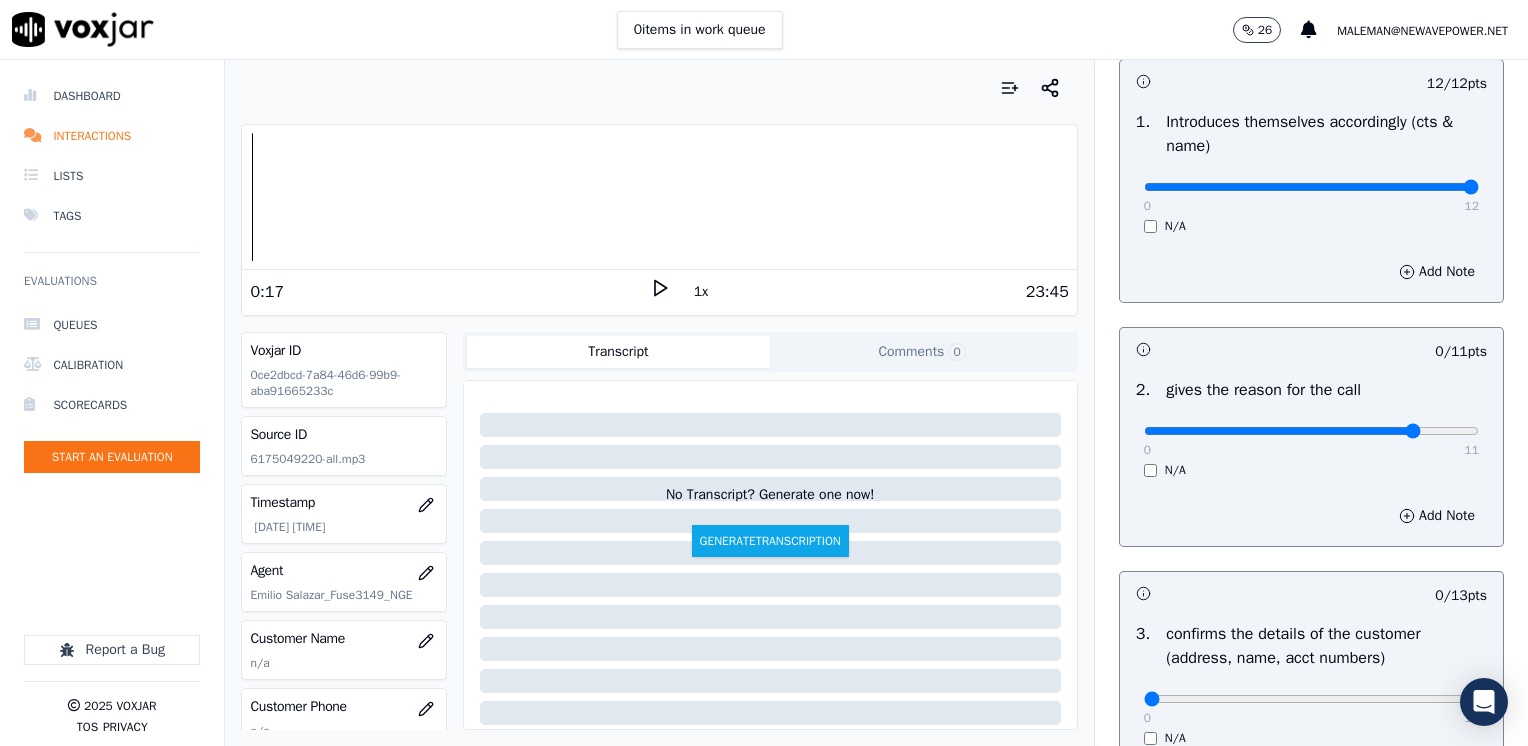 click at bounding box center [1311, 187] 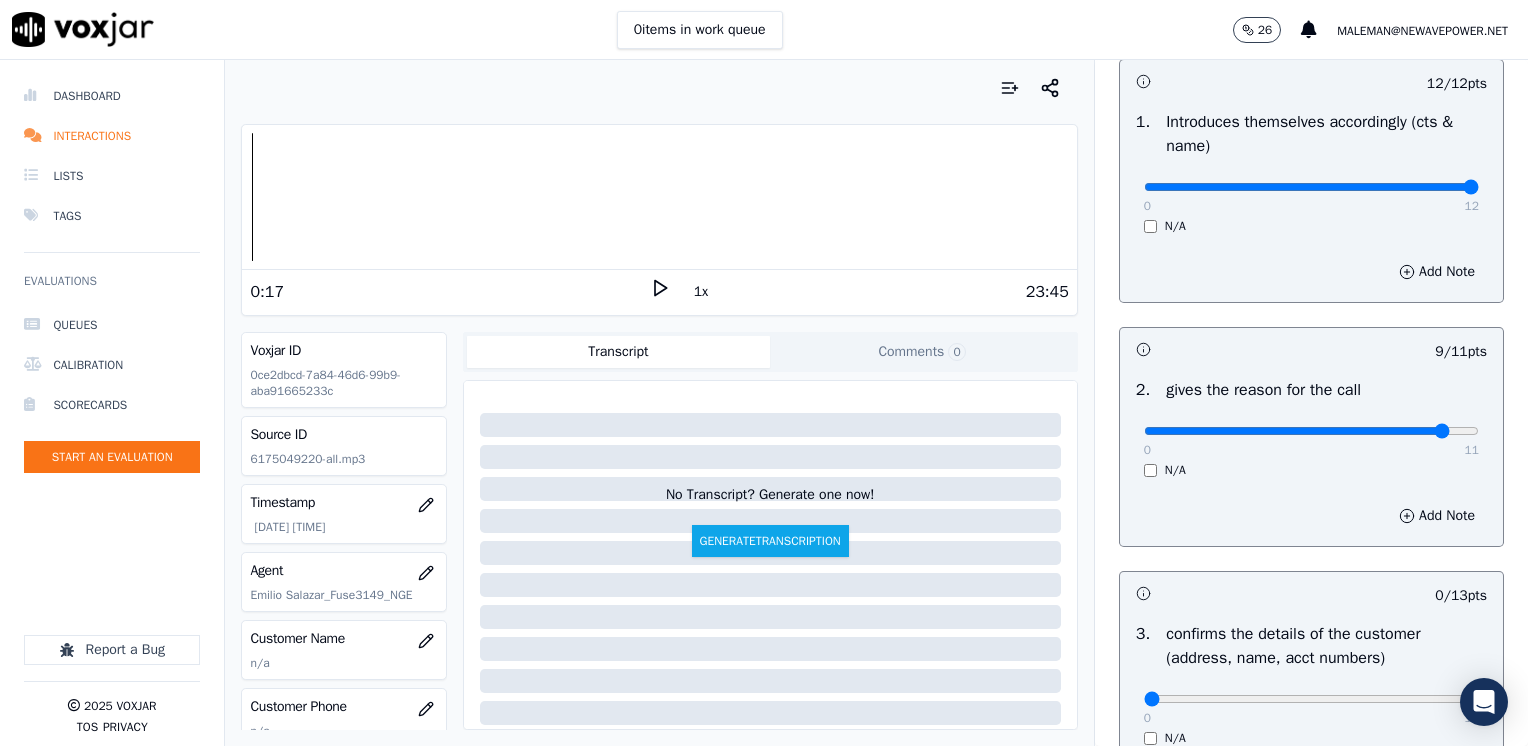 click at bounding box center (1311, 187) 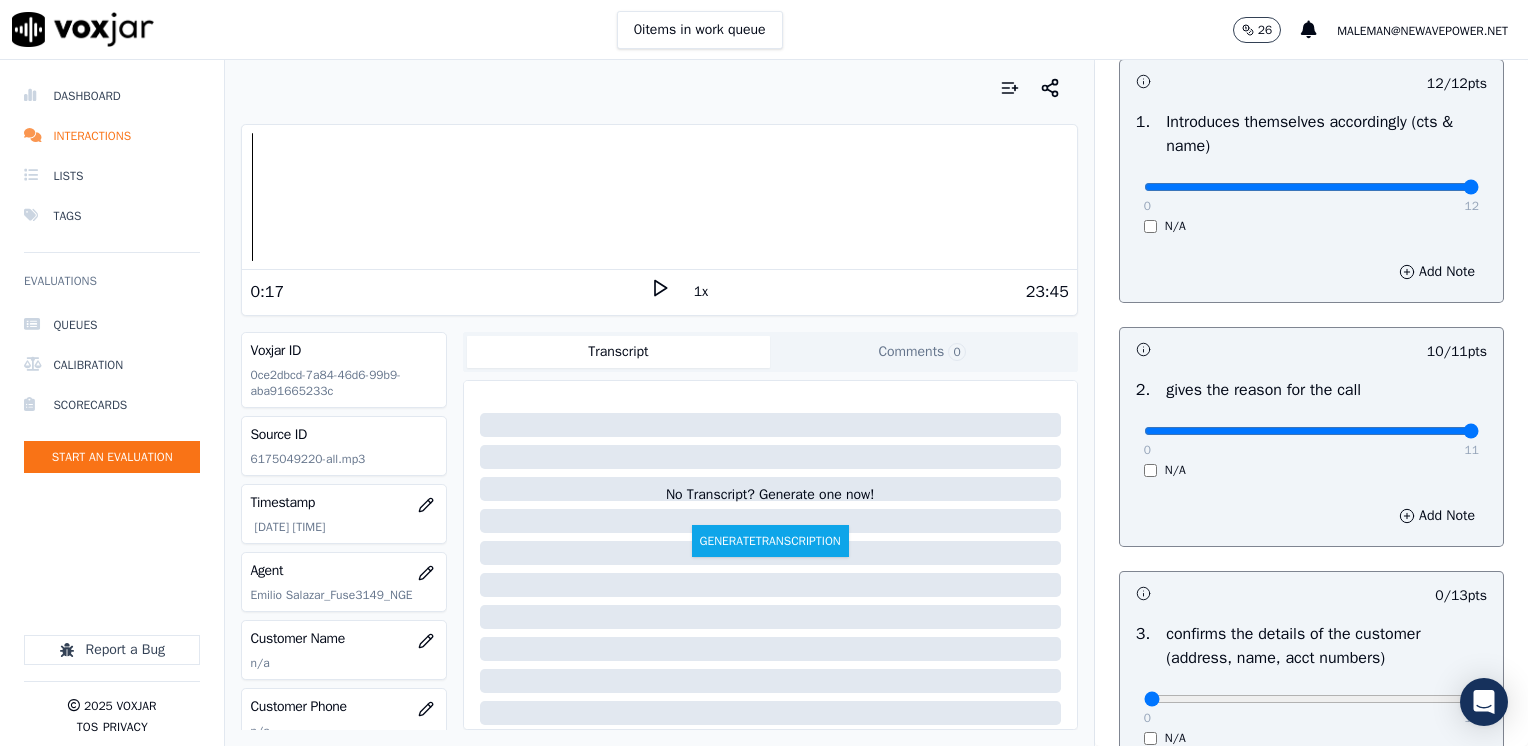 drag, startPoint x: 1398, startPoint y: 429, endPoint x: 1473, endPoint y: 418, distance: 75.802376 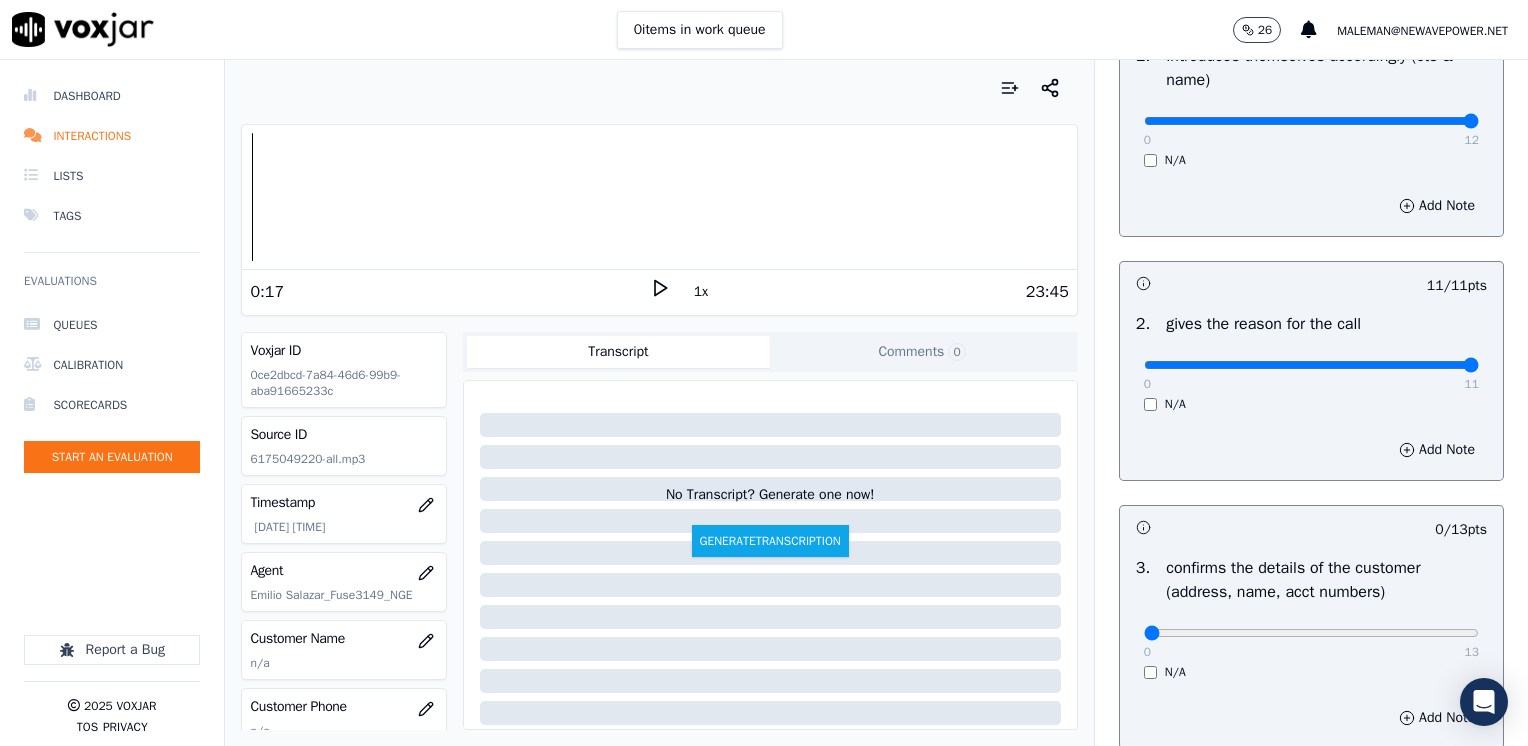 scroll, scrollTop: 253, scrollLeft: 0, axis: vertical 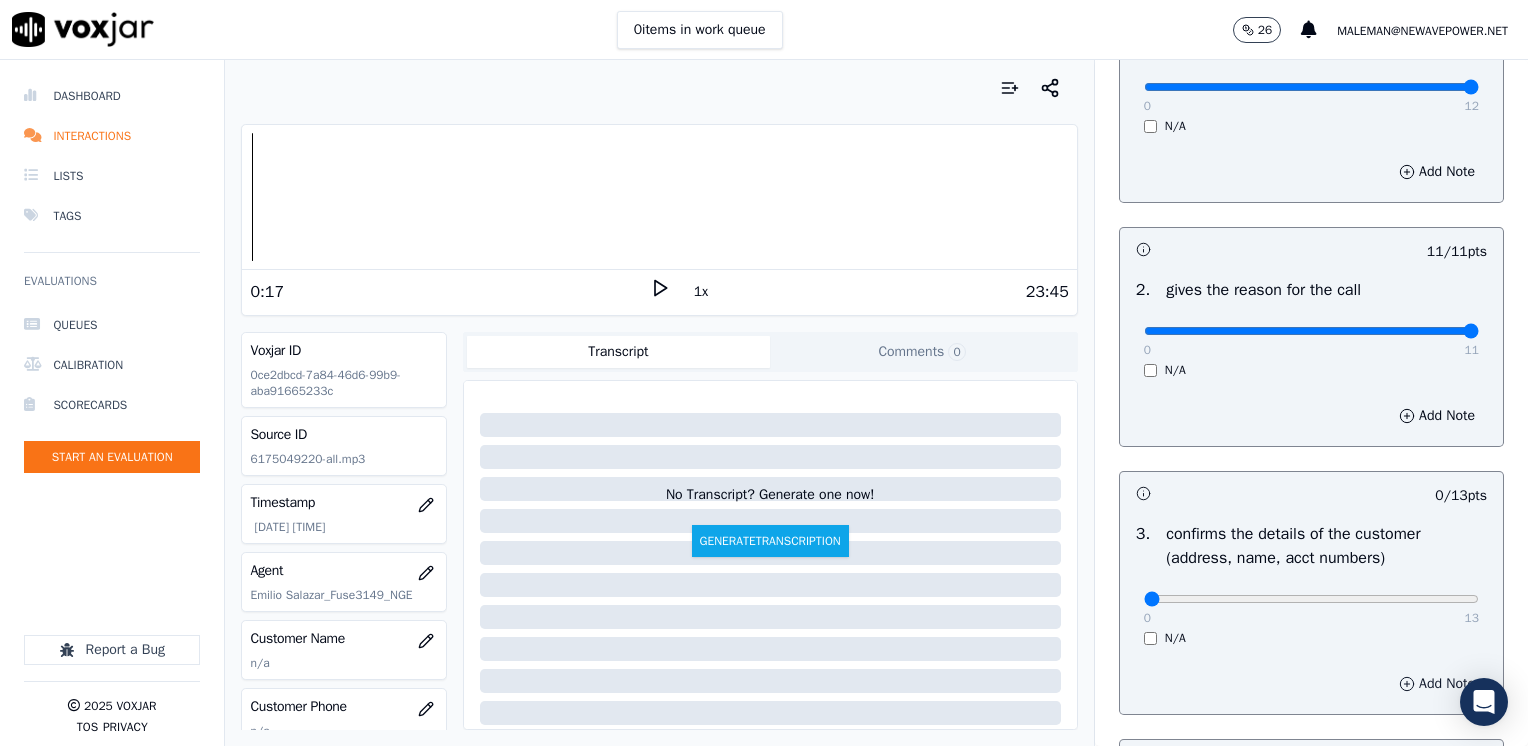 click on "Add Note" at bounding box center [1437, 684] 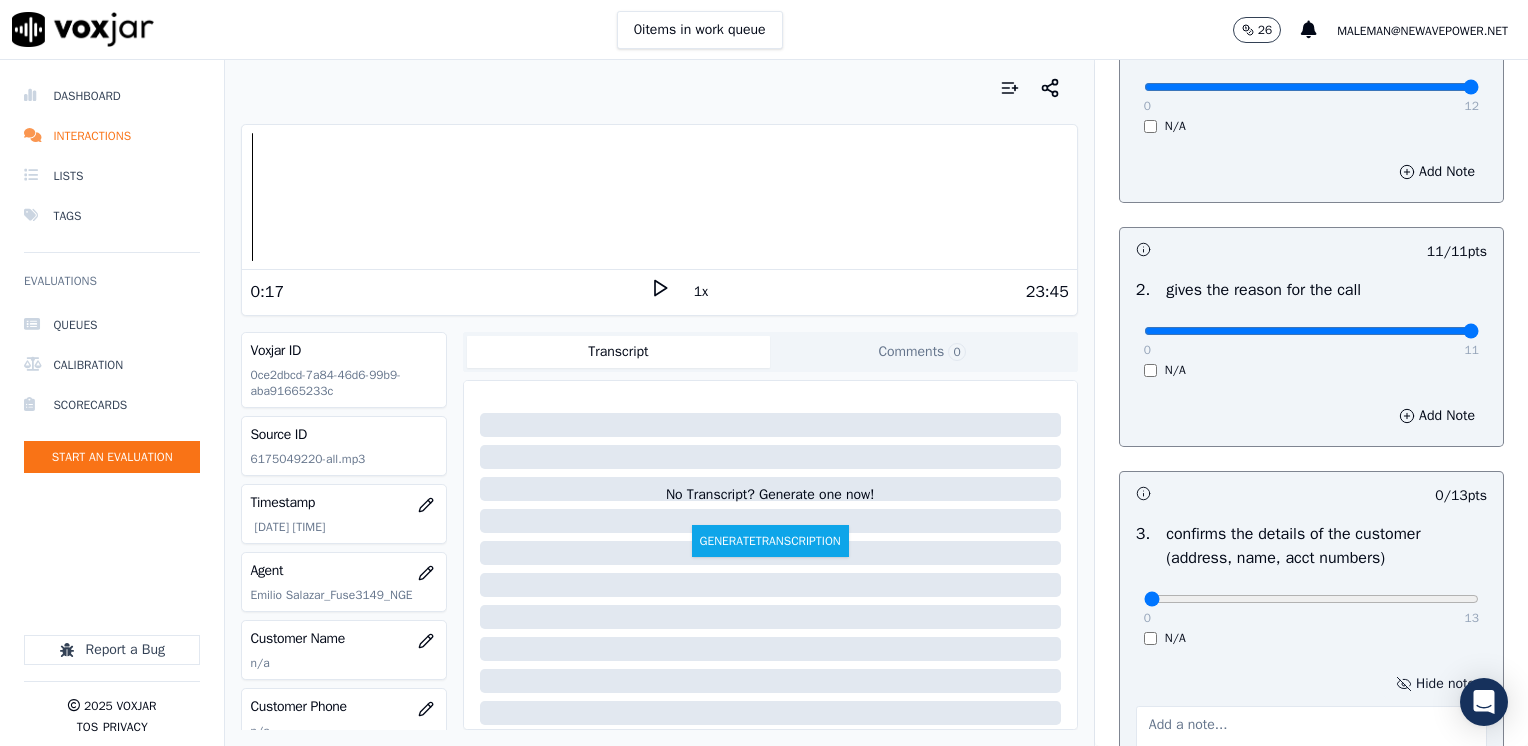 scroll, scrollTop: 453, scrollLeft: 0, axis: vertical 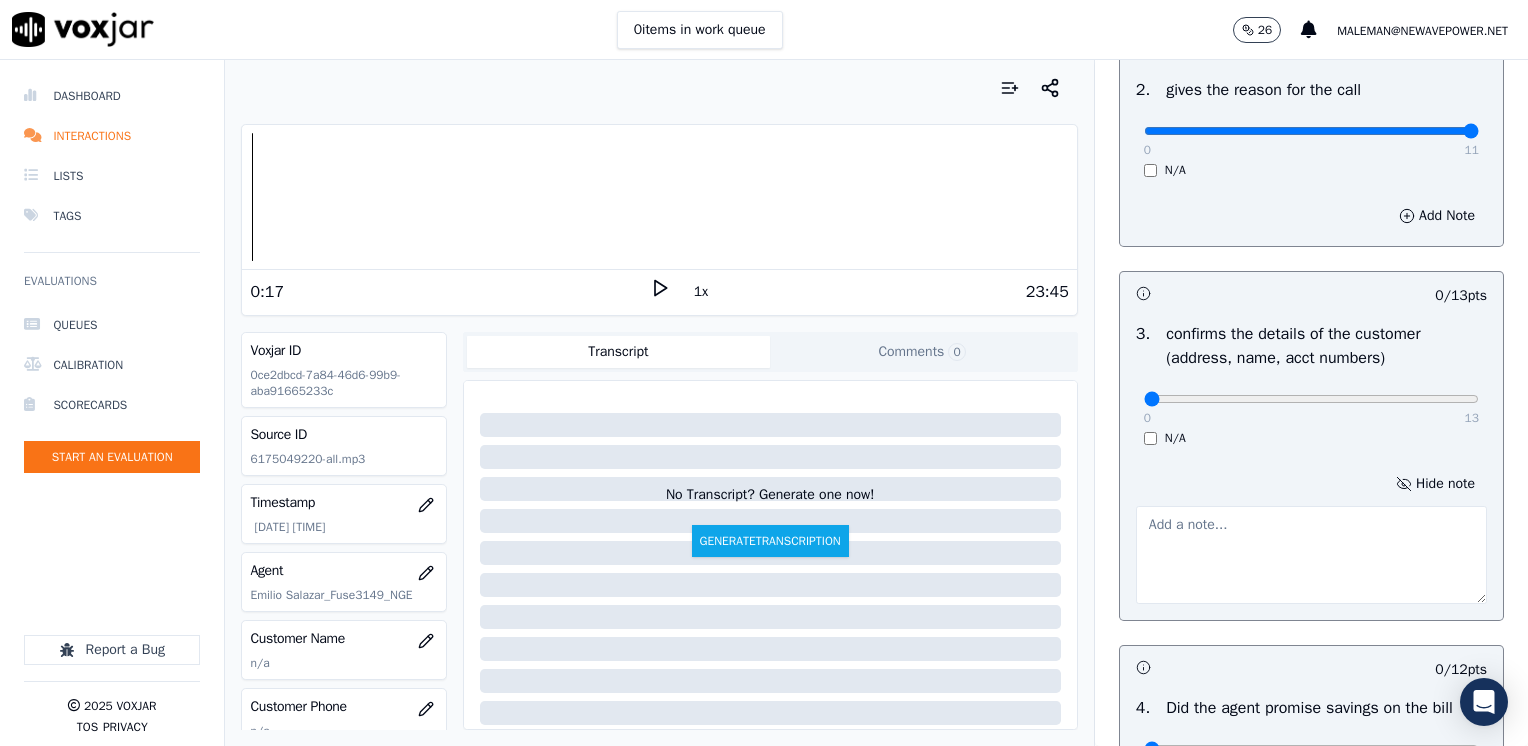 click at bounding box center (1311, 555) 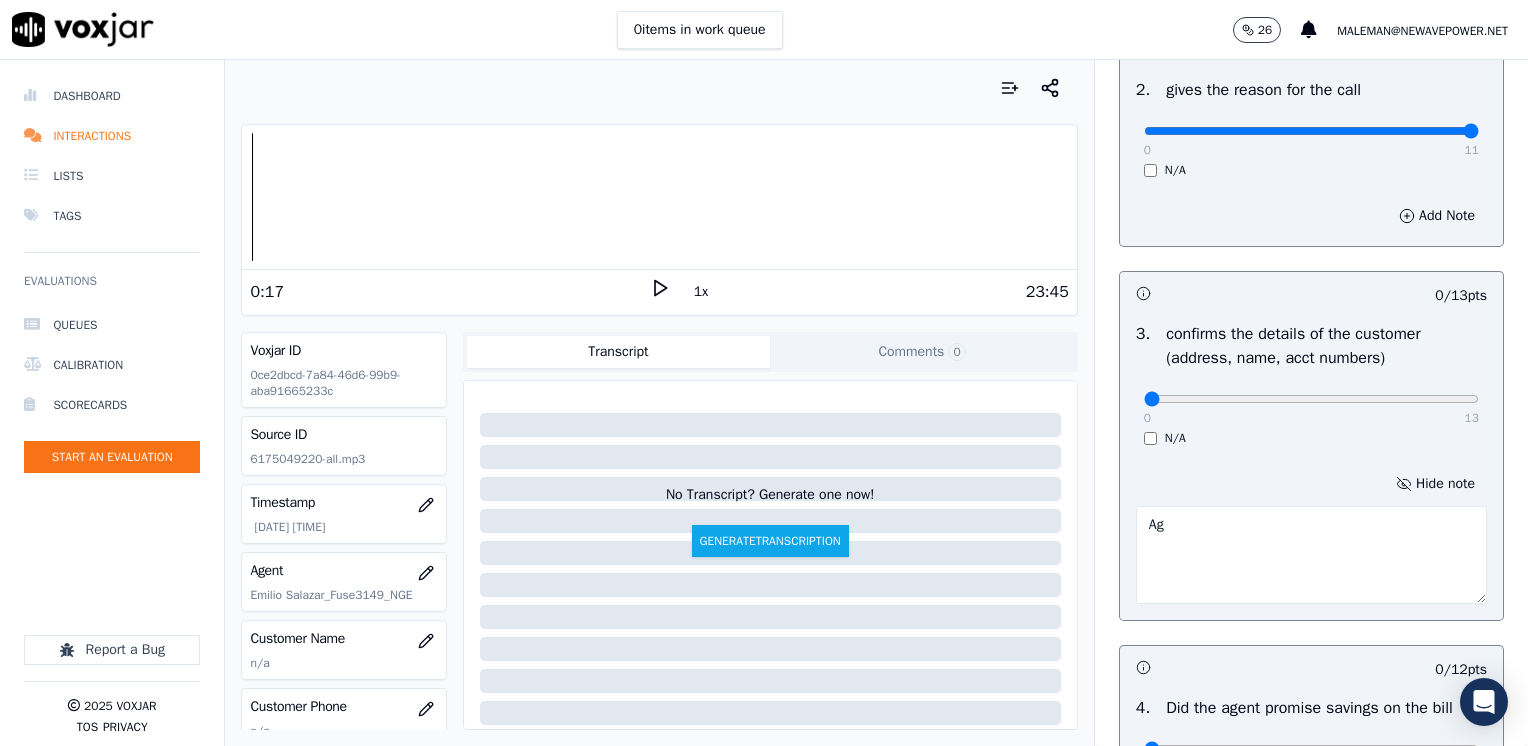 type on "A" 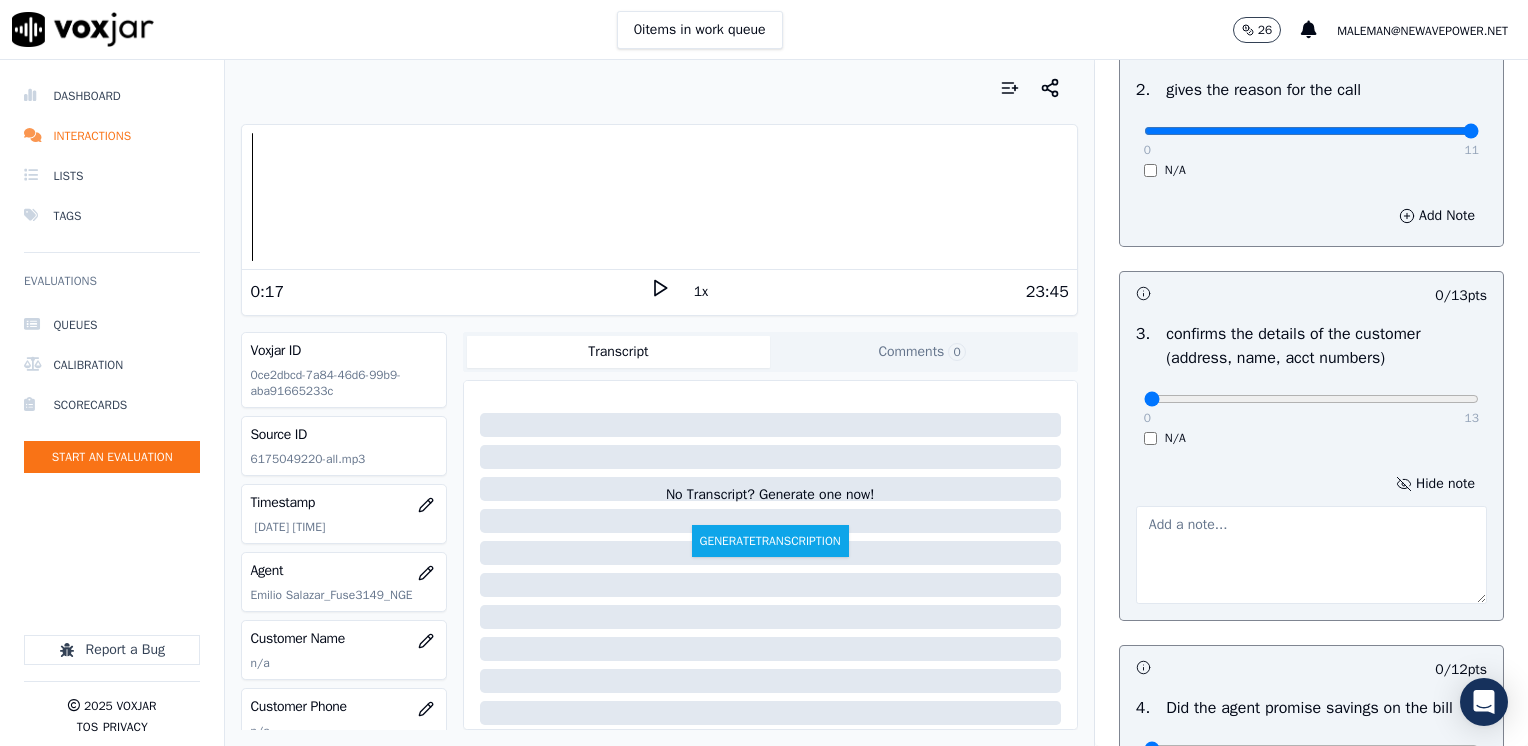 type on "A" 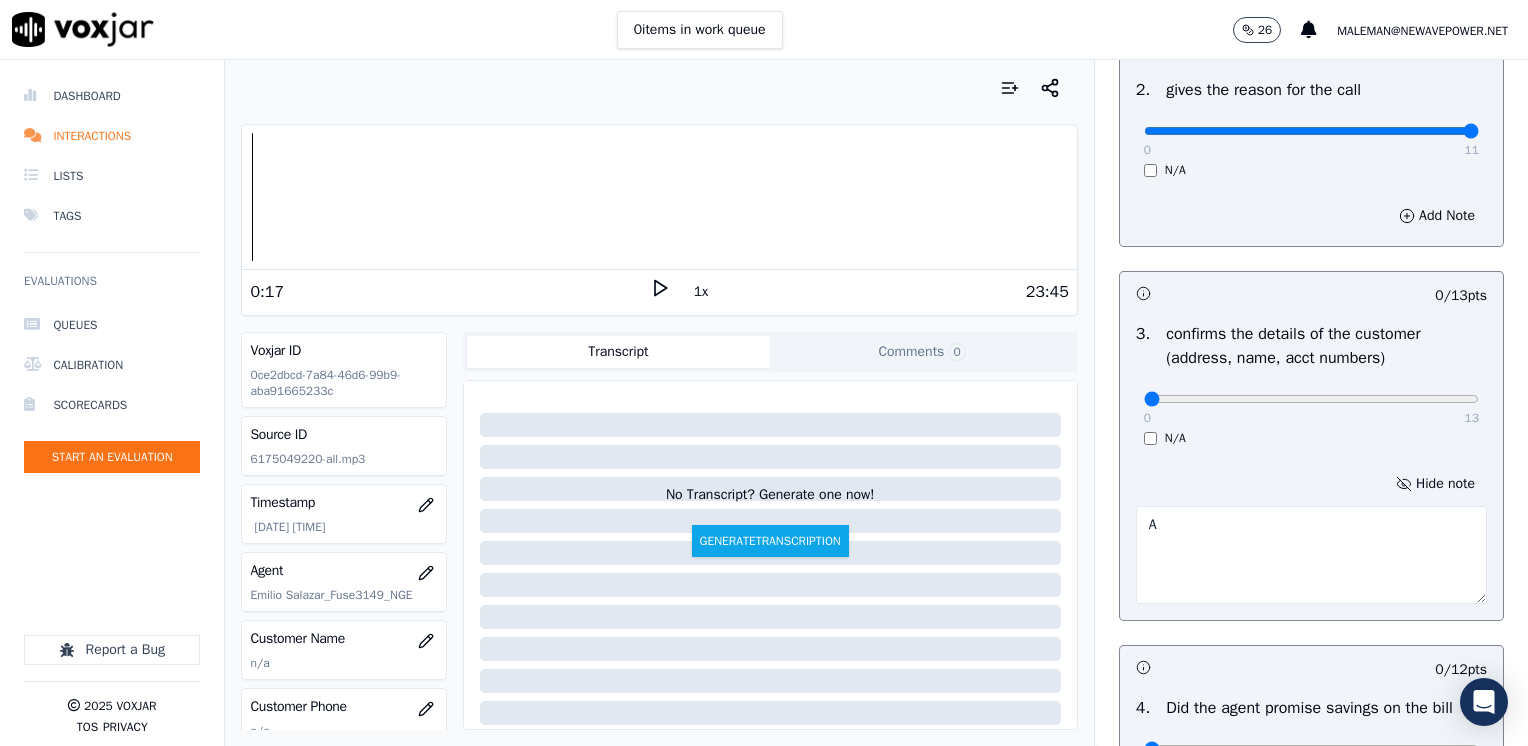 type 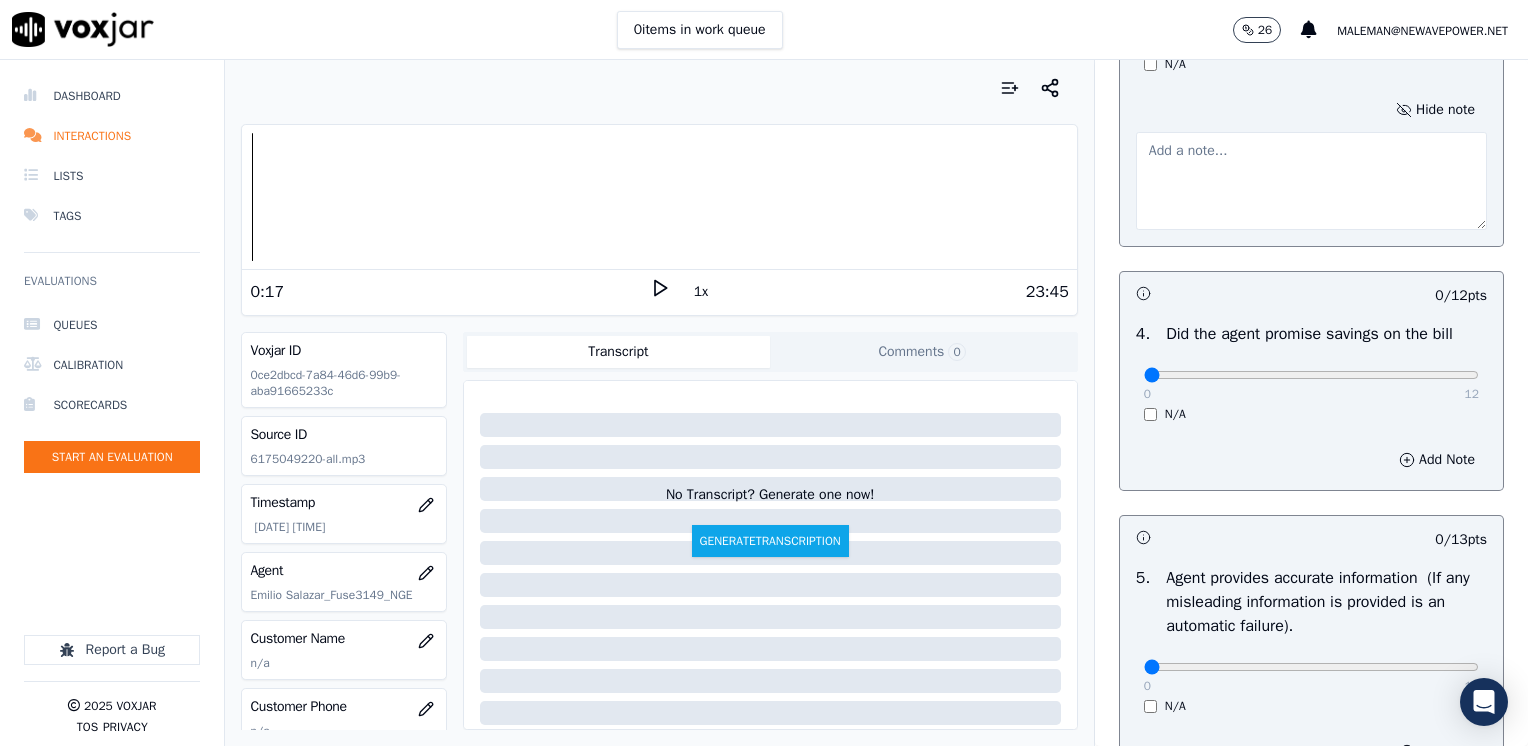 scroll, scrollTop: 1053, scrollLeft: 0, axis: vertical 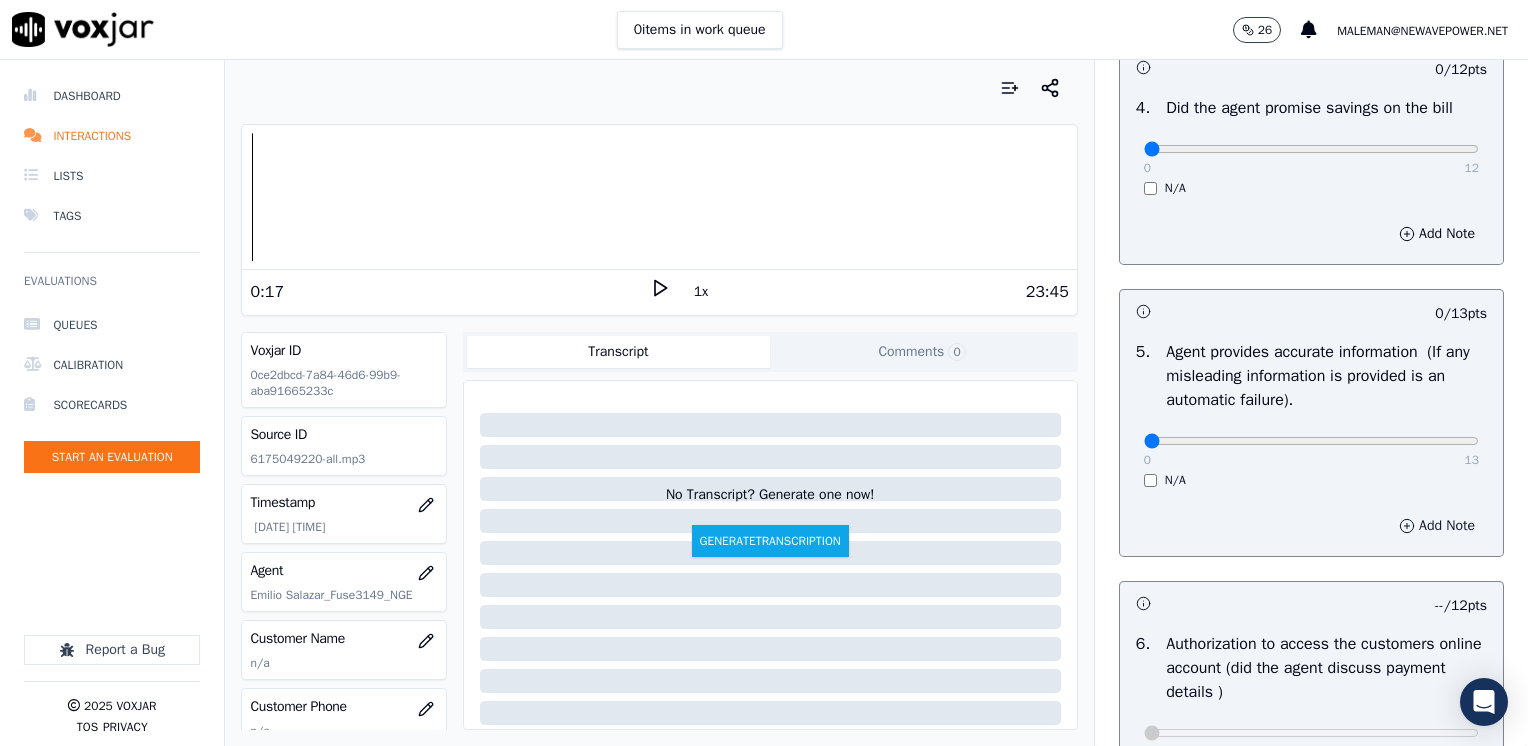 click on "Add Note" at bounding box center (1437, 526) 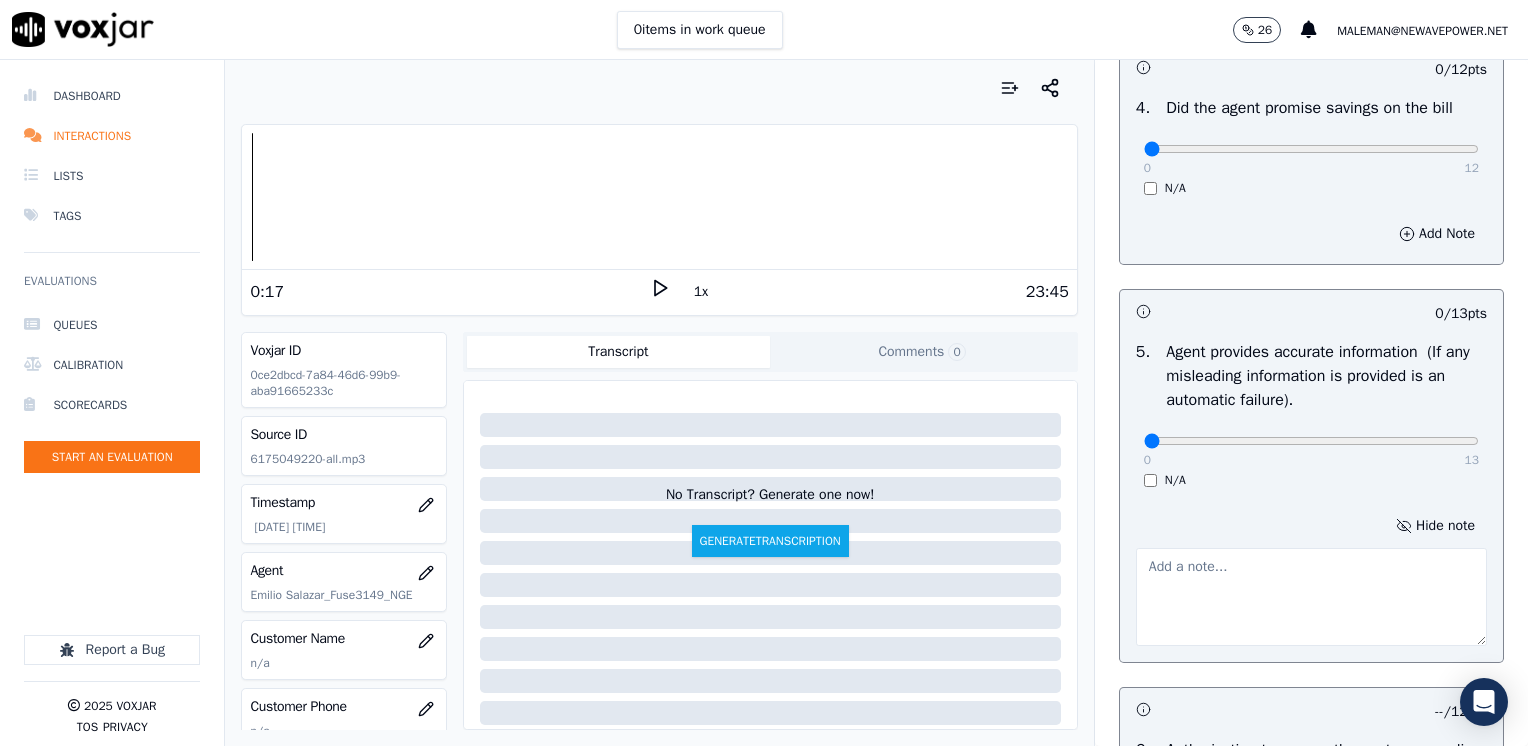 click at bounding box center (1311, 597) 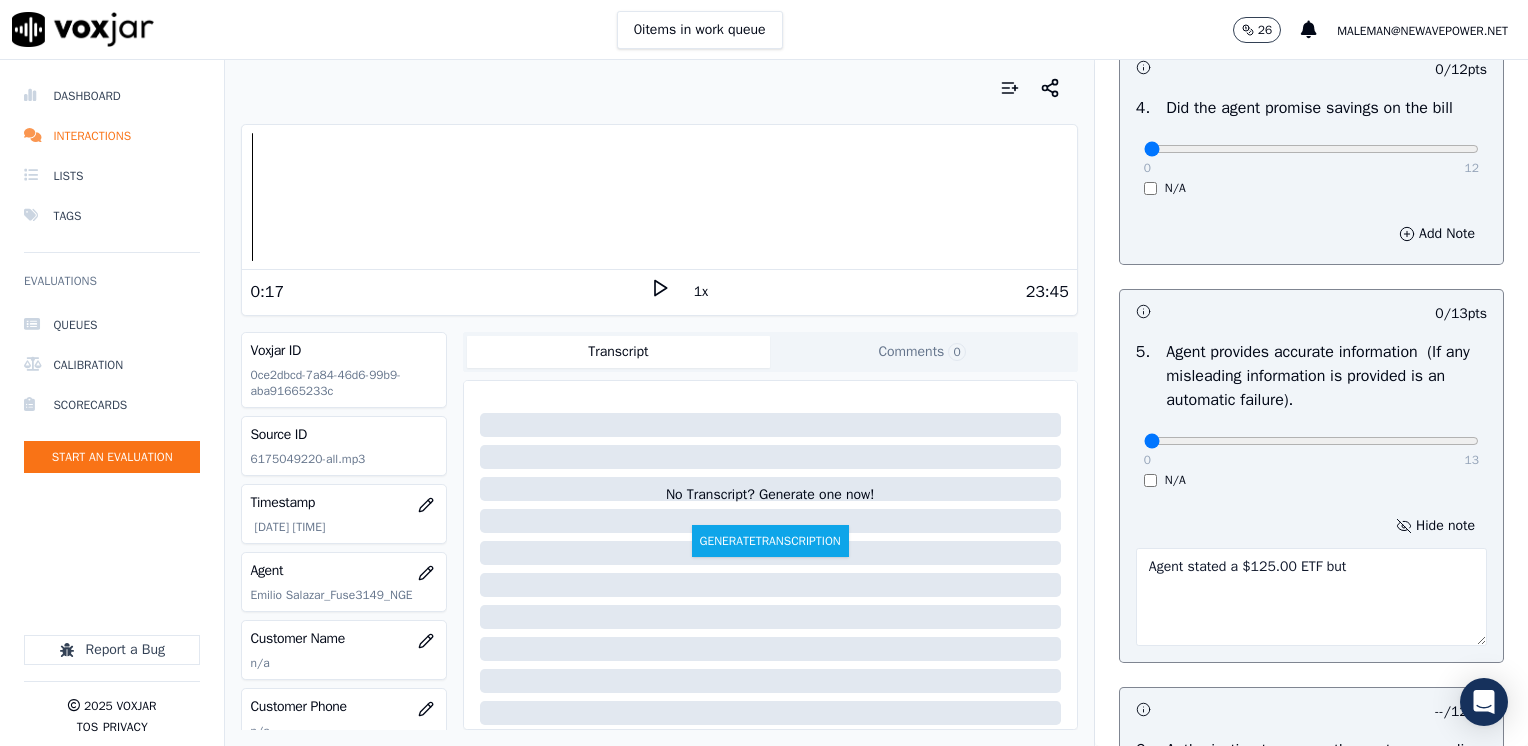 drag, startPoint x: 1221, startPoint y: 568, endPoint x: 1215, endPoint y: 577, distance: 10.816654 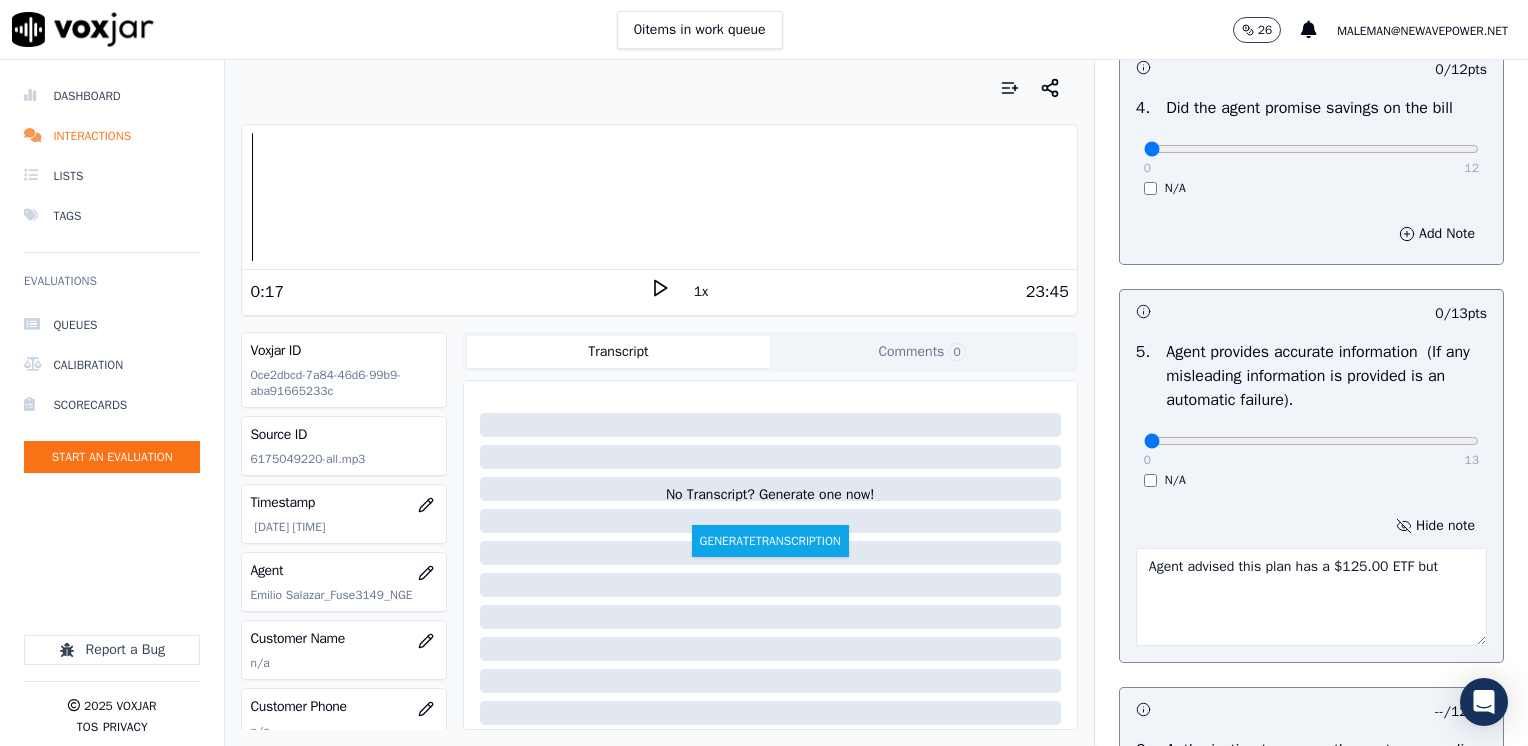 click on "Agent advised this plan has a $125.00 ETF but" at bounding box center [1311, 597] 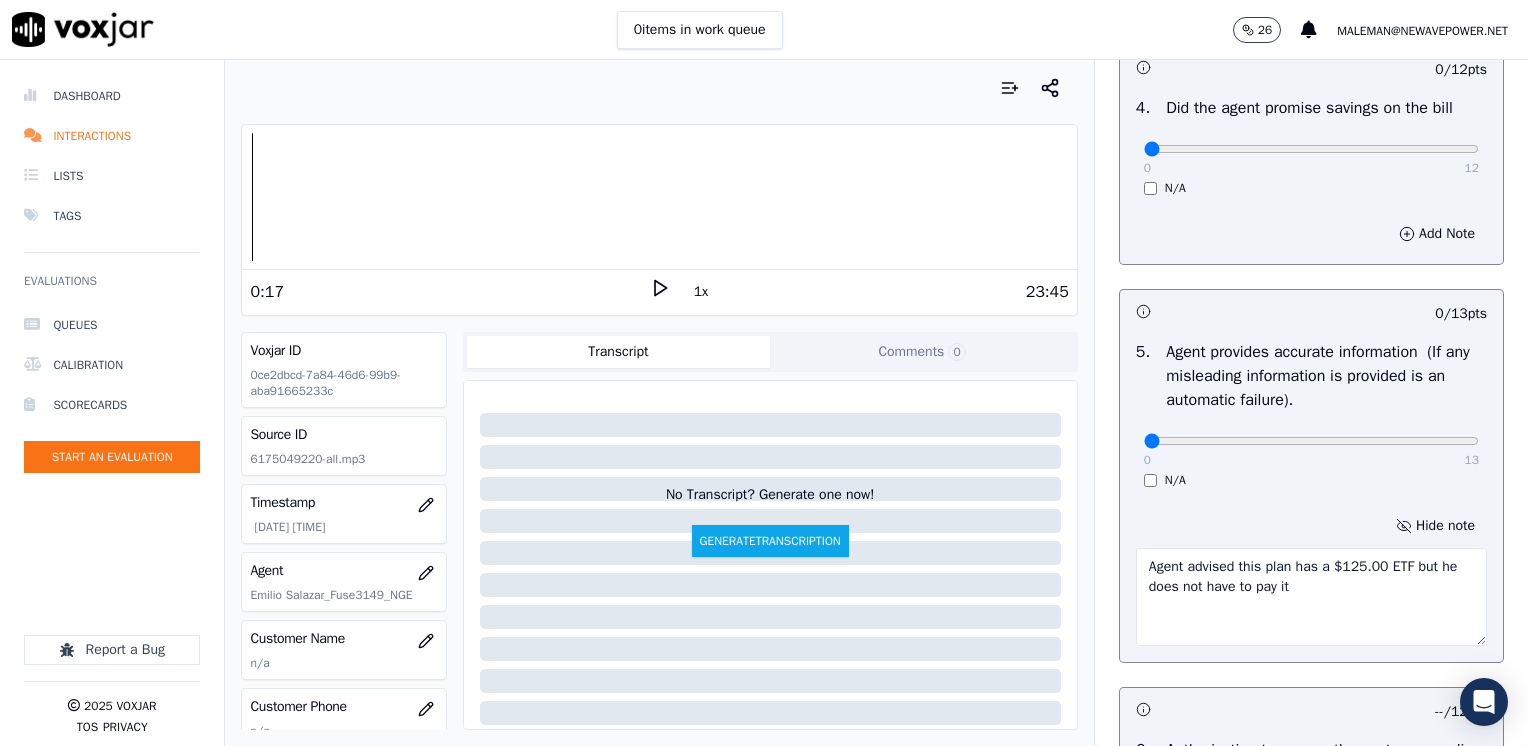 click on "Agent advised this plan has a $125.00 ETF but he does not have to pay it" at bounding box center (1311, 597) 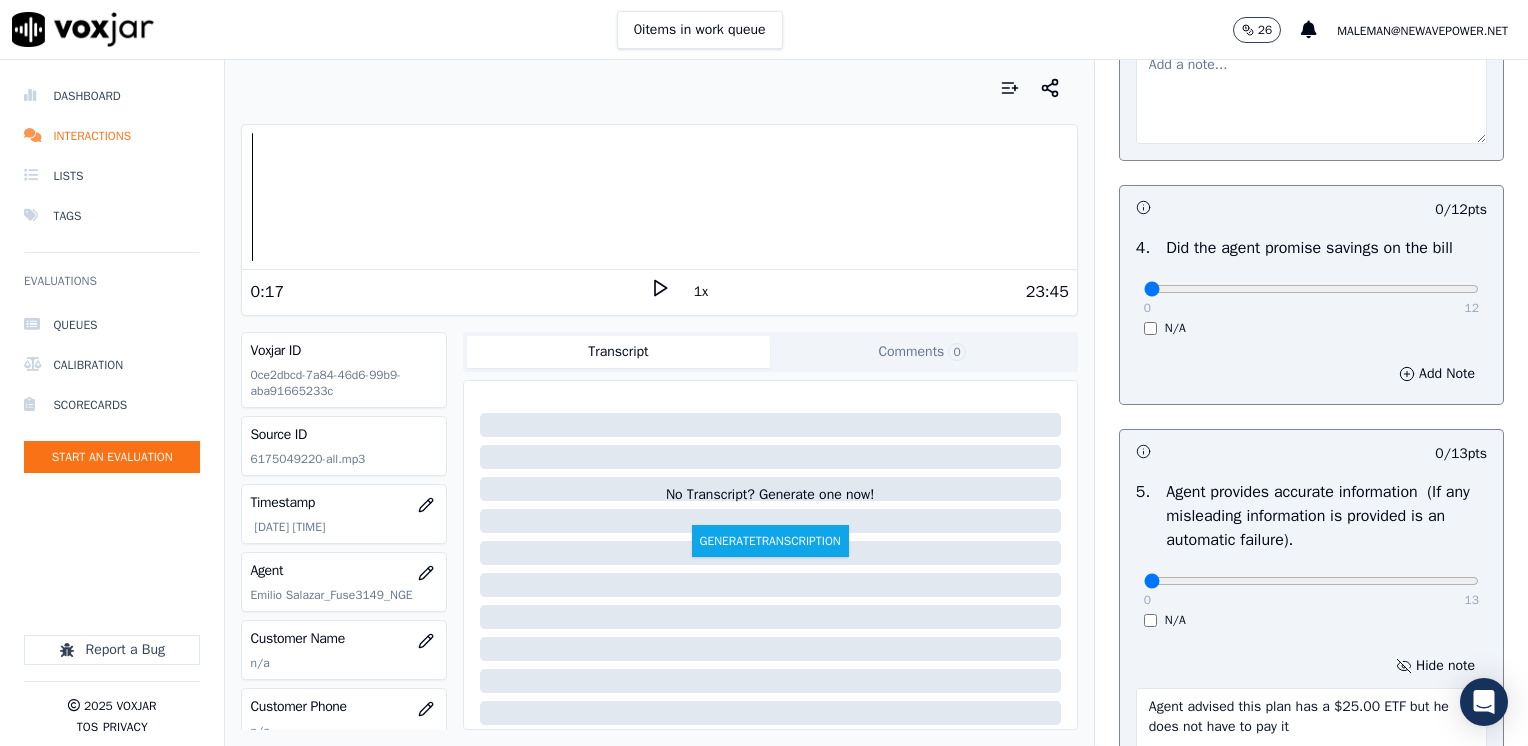 scroll, scrollTop: 853, scrollLeft: 0, axis: vertical 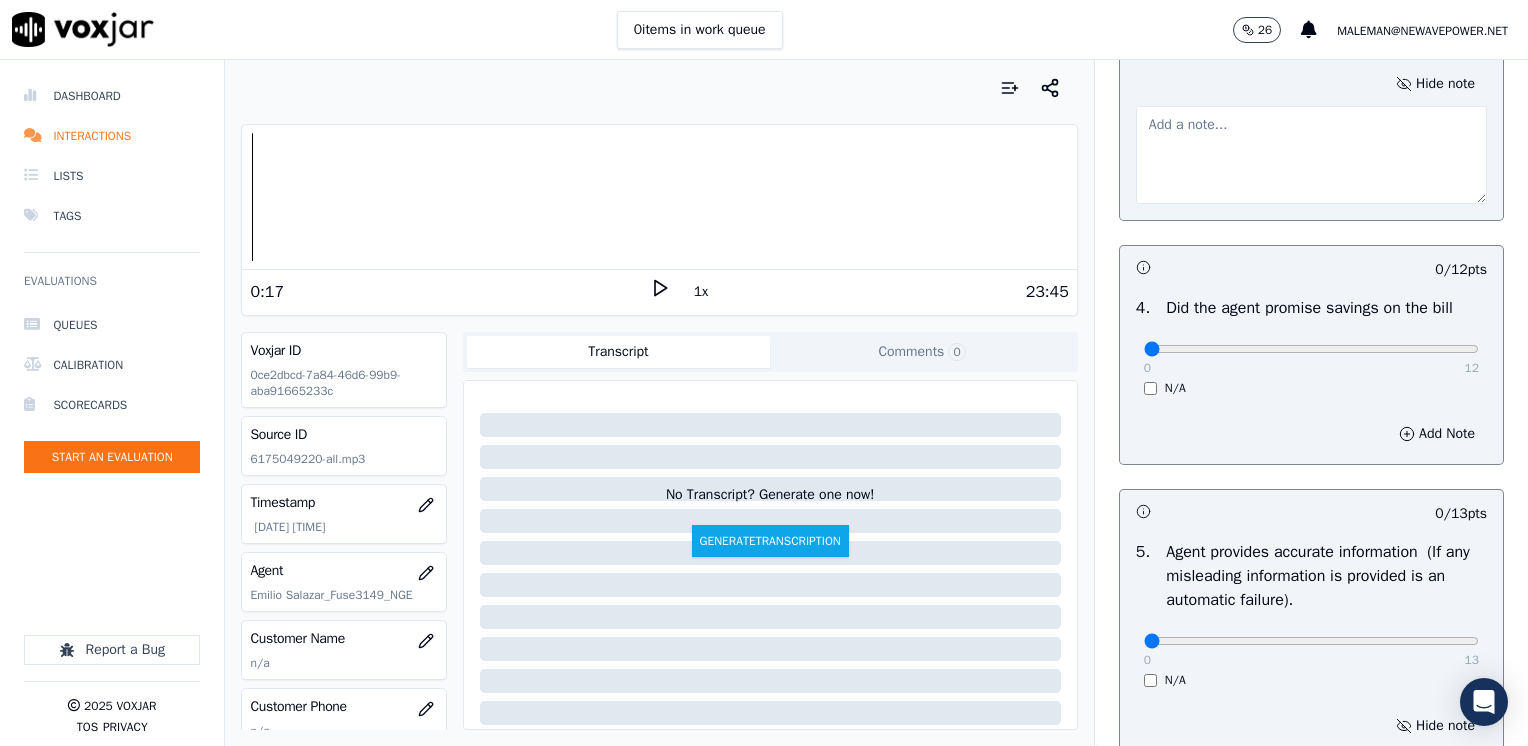 type on "Agent advised this plan has a $25.00 ETF but he does not have to pay it" 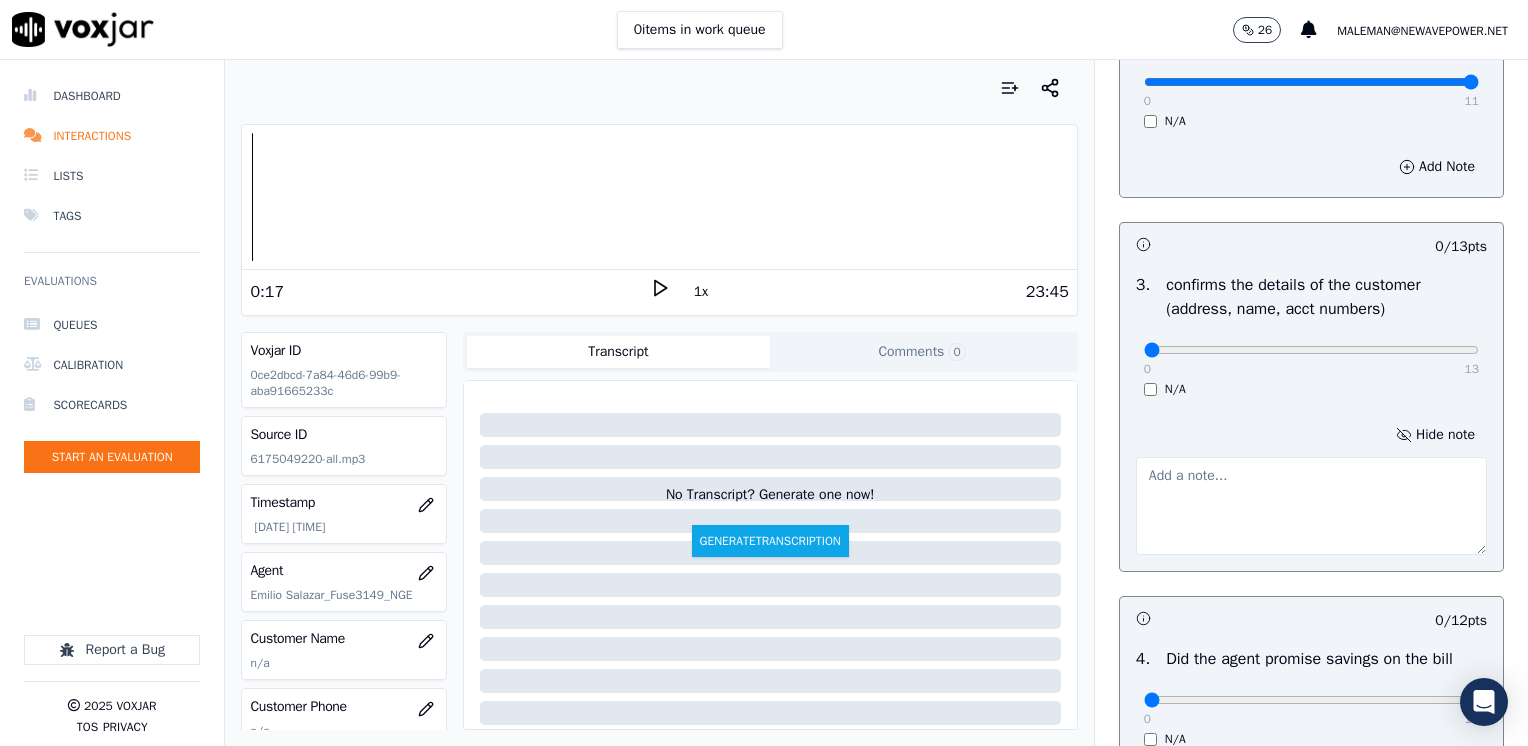 scroll, scrollTop: 453, scrollLeft: 0, axis: vertical 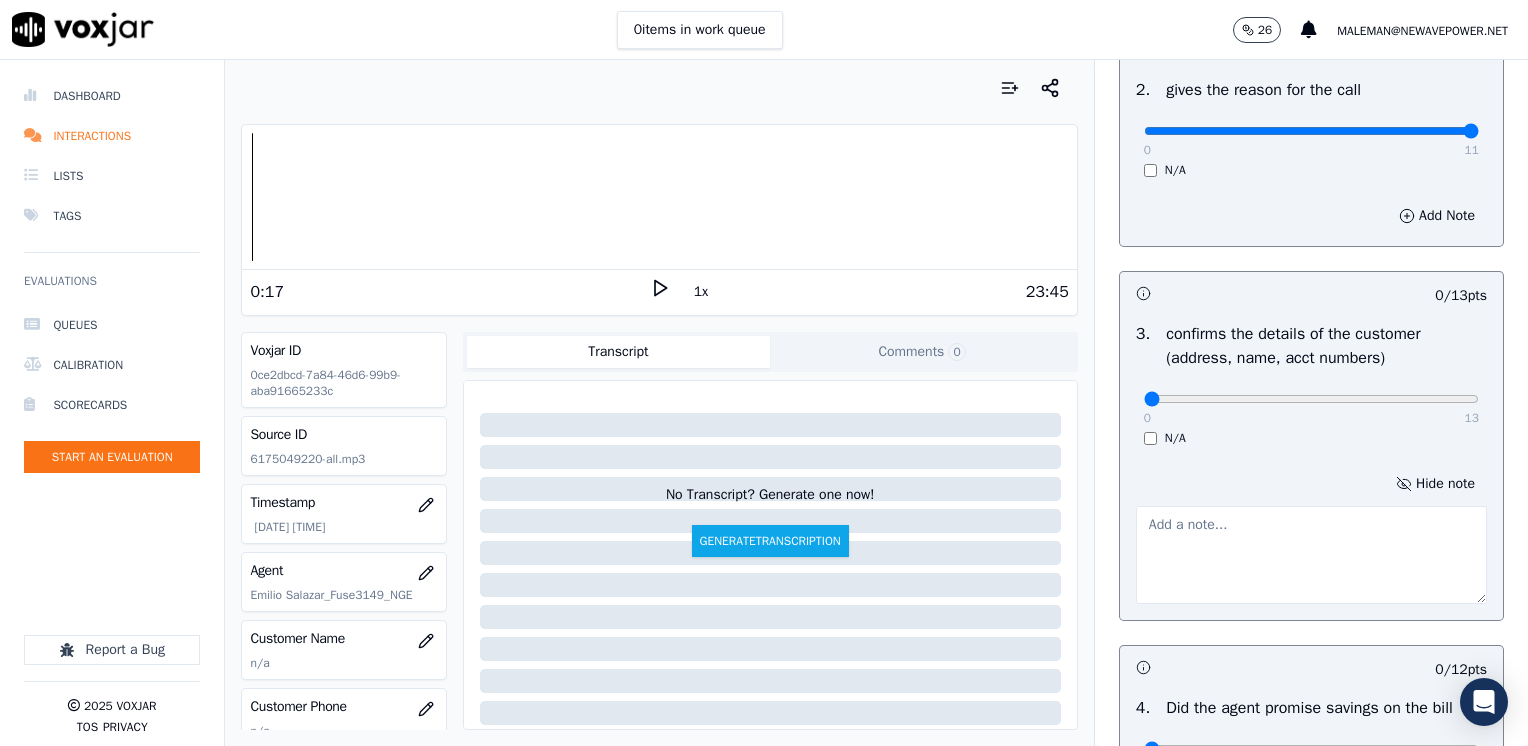 click at bounding box center (1311, 555) 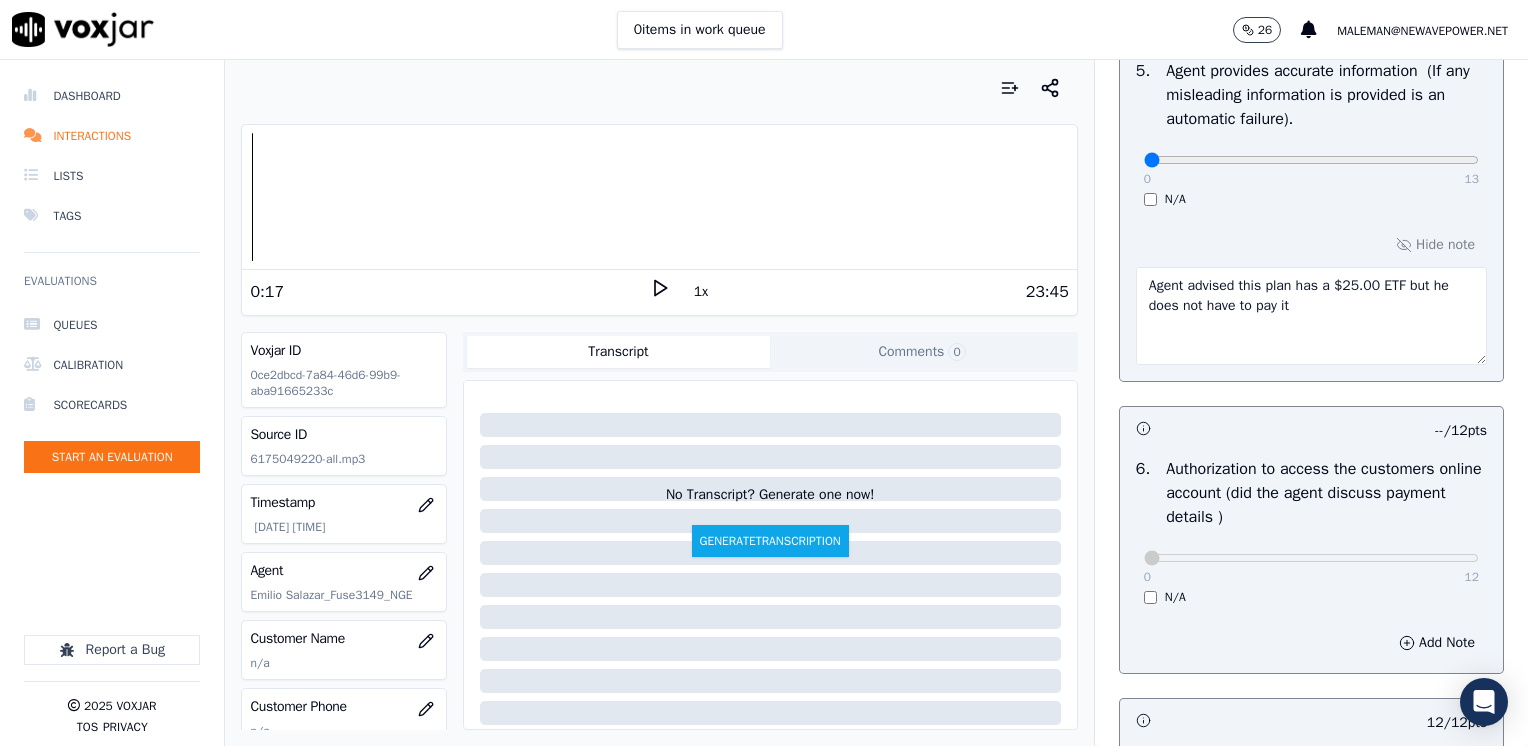 scroll, scrollTop: 1300, scrollLeft: 0, axis: vertical 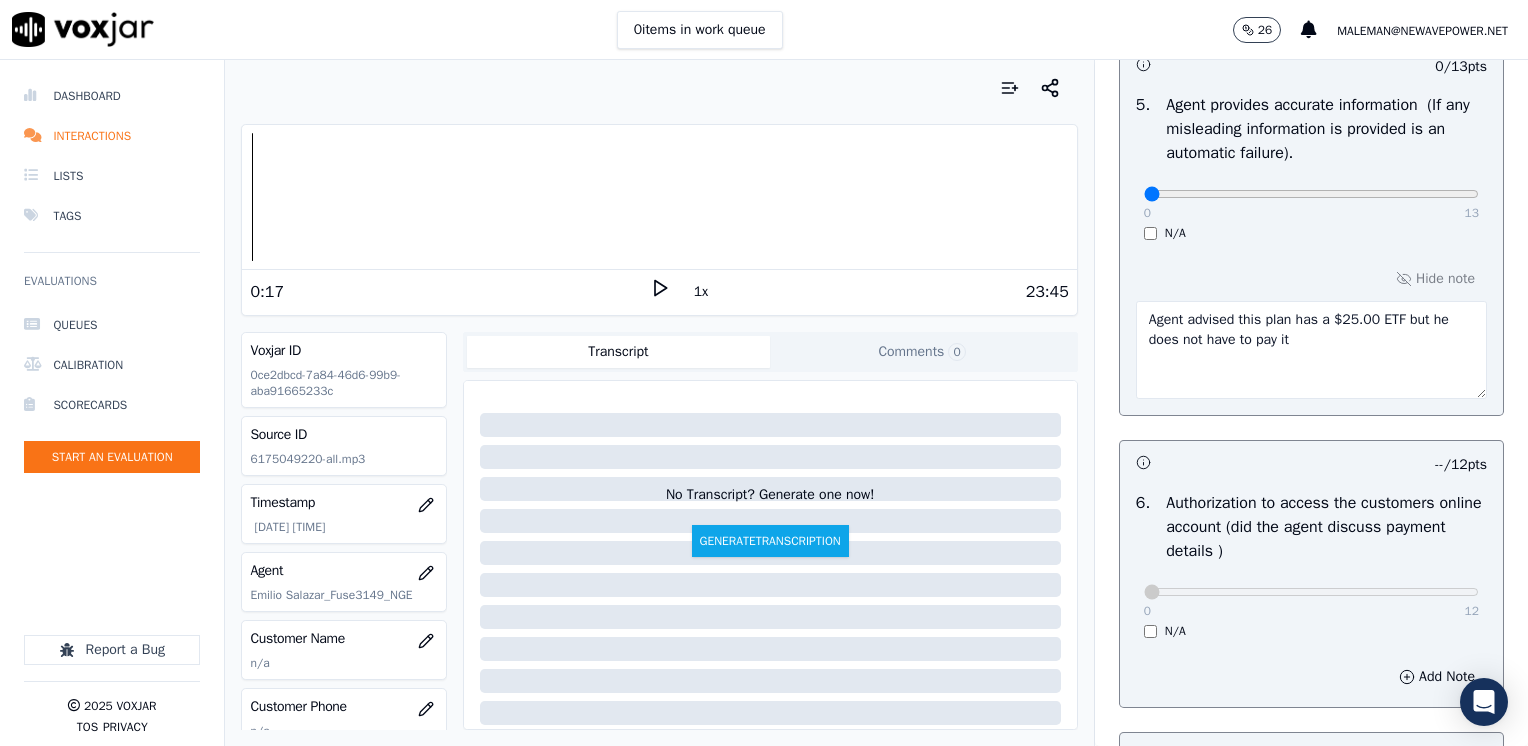 type on "Does not confirm name on the bill, service address nor account number prior to reading the sales pitch" 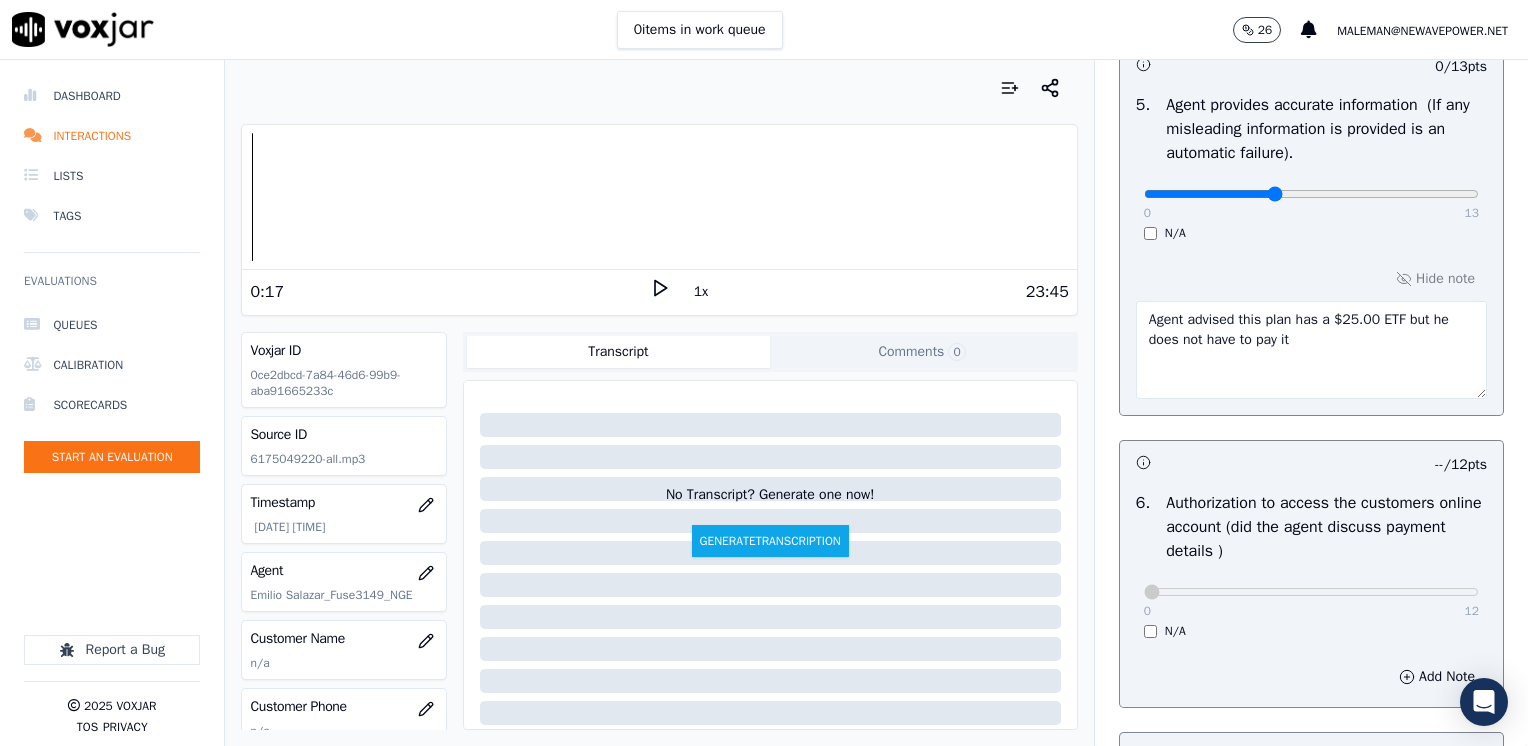 type on "5" 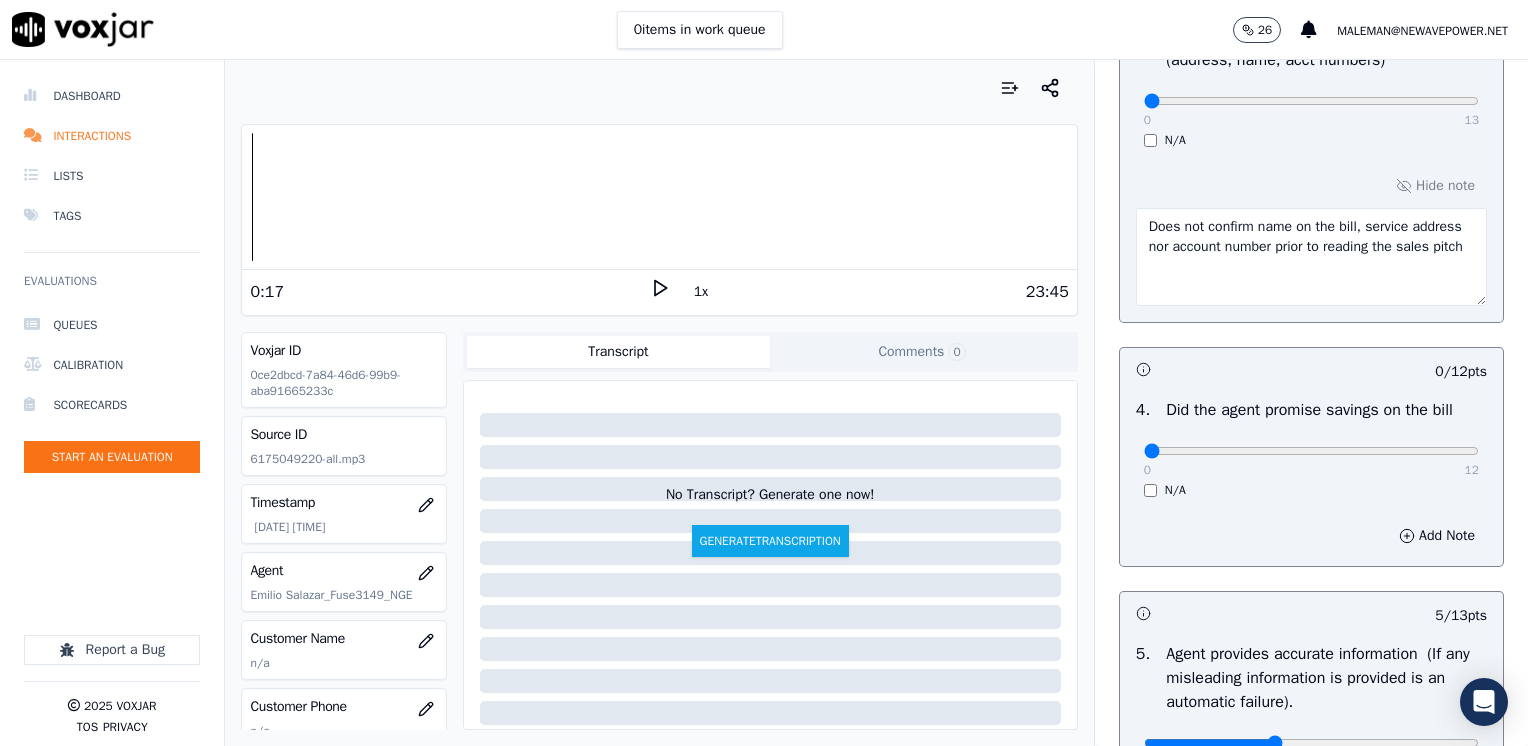 scroll, scrollTop: 664, scrollLeft: 0, axis: vertical 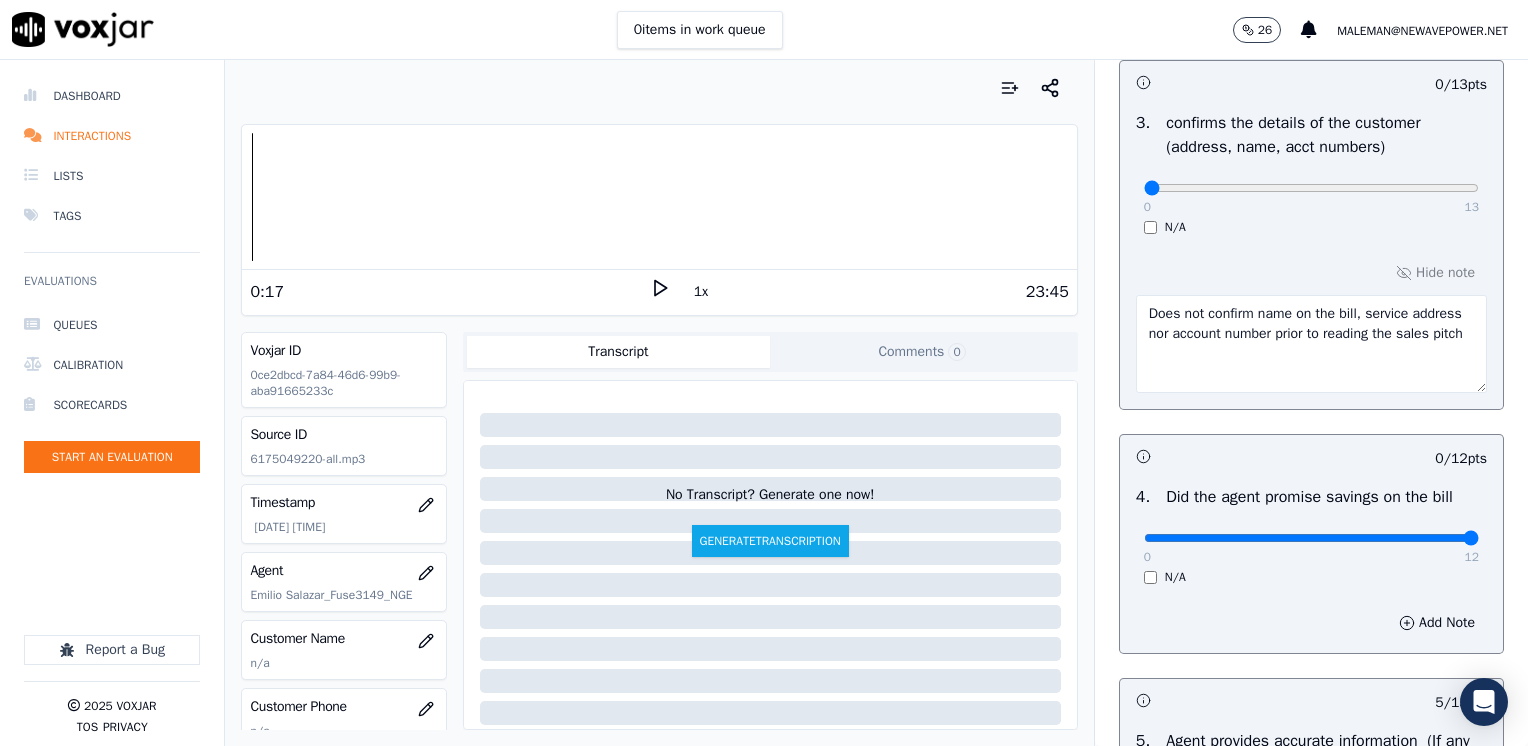 drag, startPoint x: 1124, startPoint y: 533, endPoint x: 1496, endPoint y: 547, distance: 372.26334 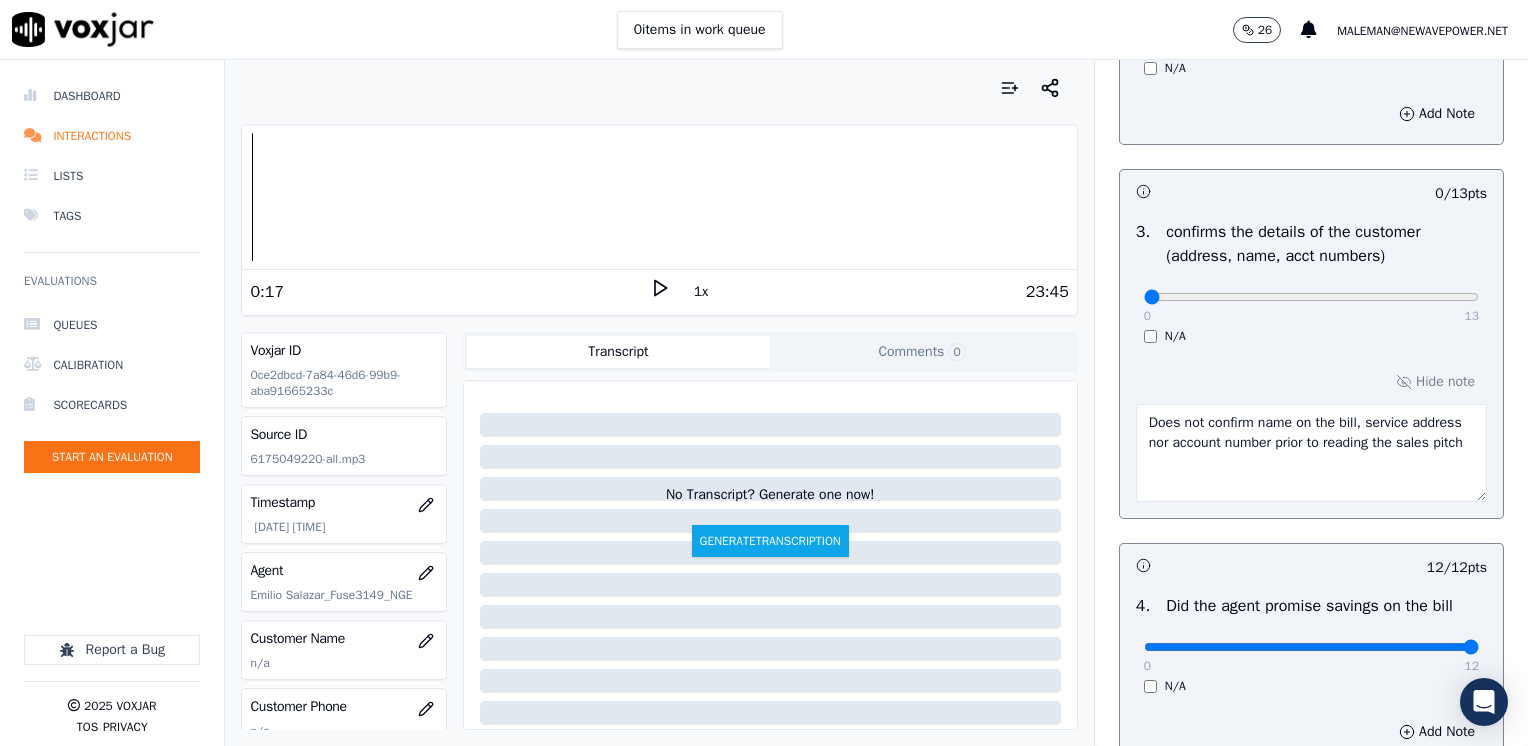 scroll, scrollTop: 364, scrollLeft: 0, axis: vertical 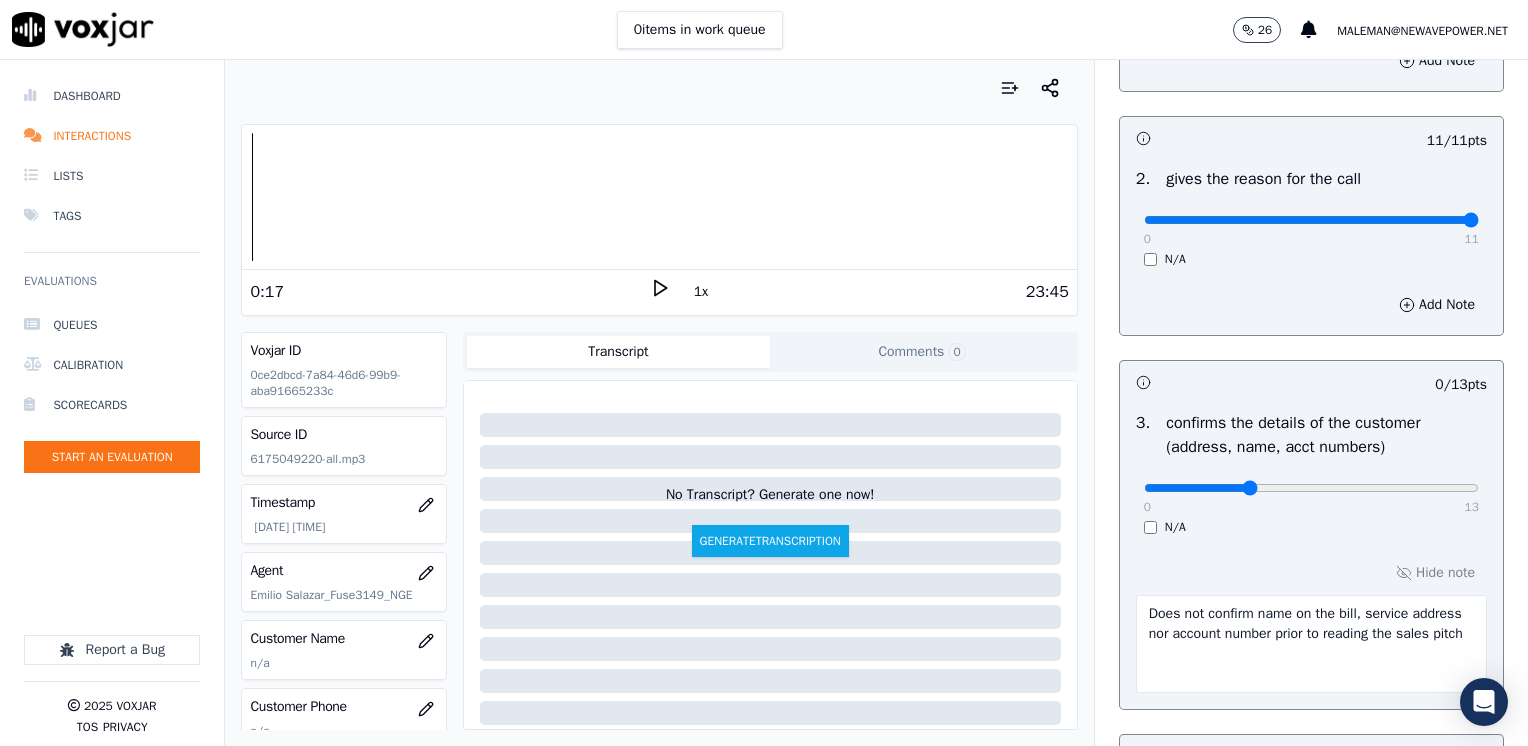 type on "4" 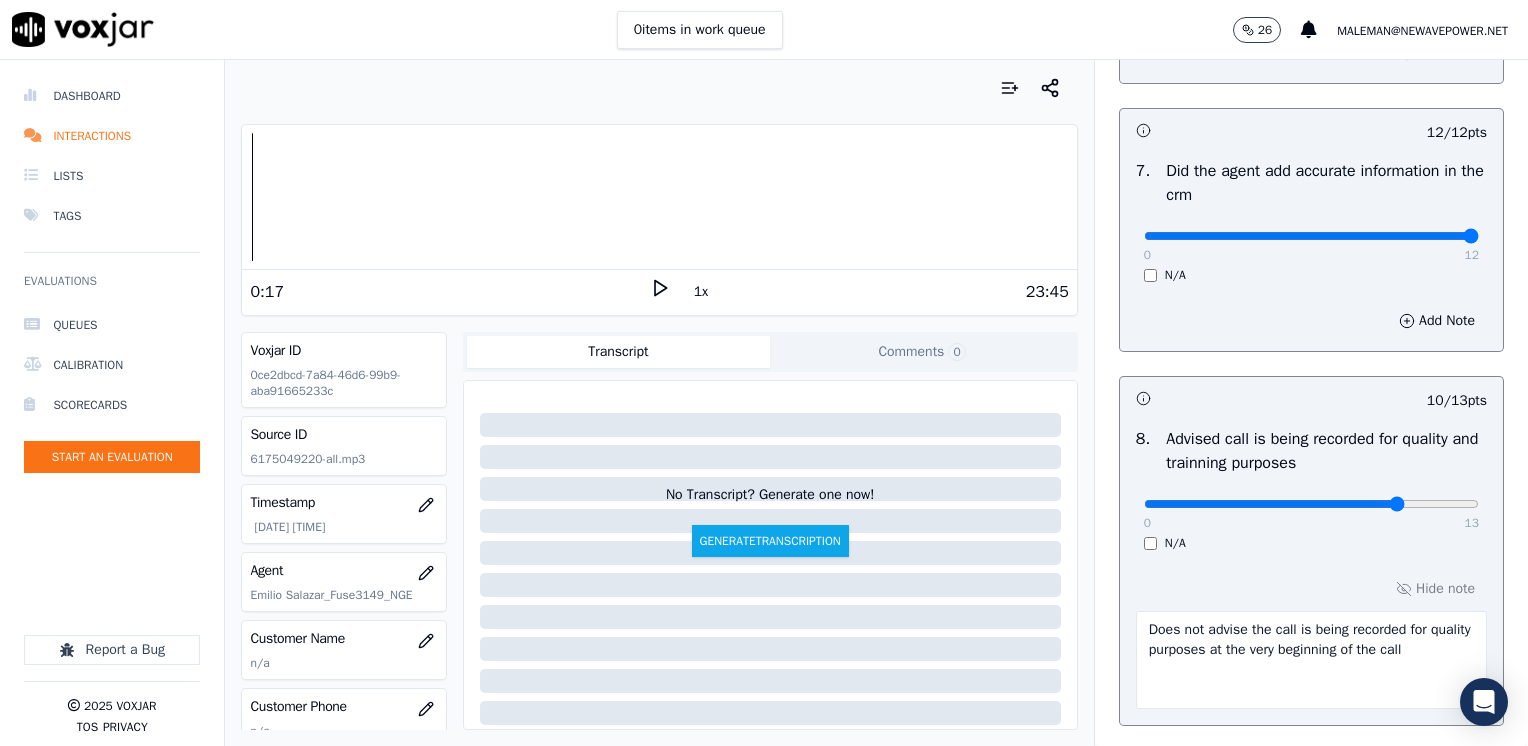 scroll, scrollTop: 2064, scrollLeft: 0, axis: vertical 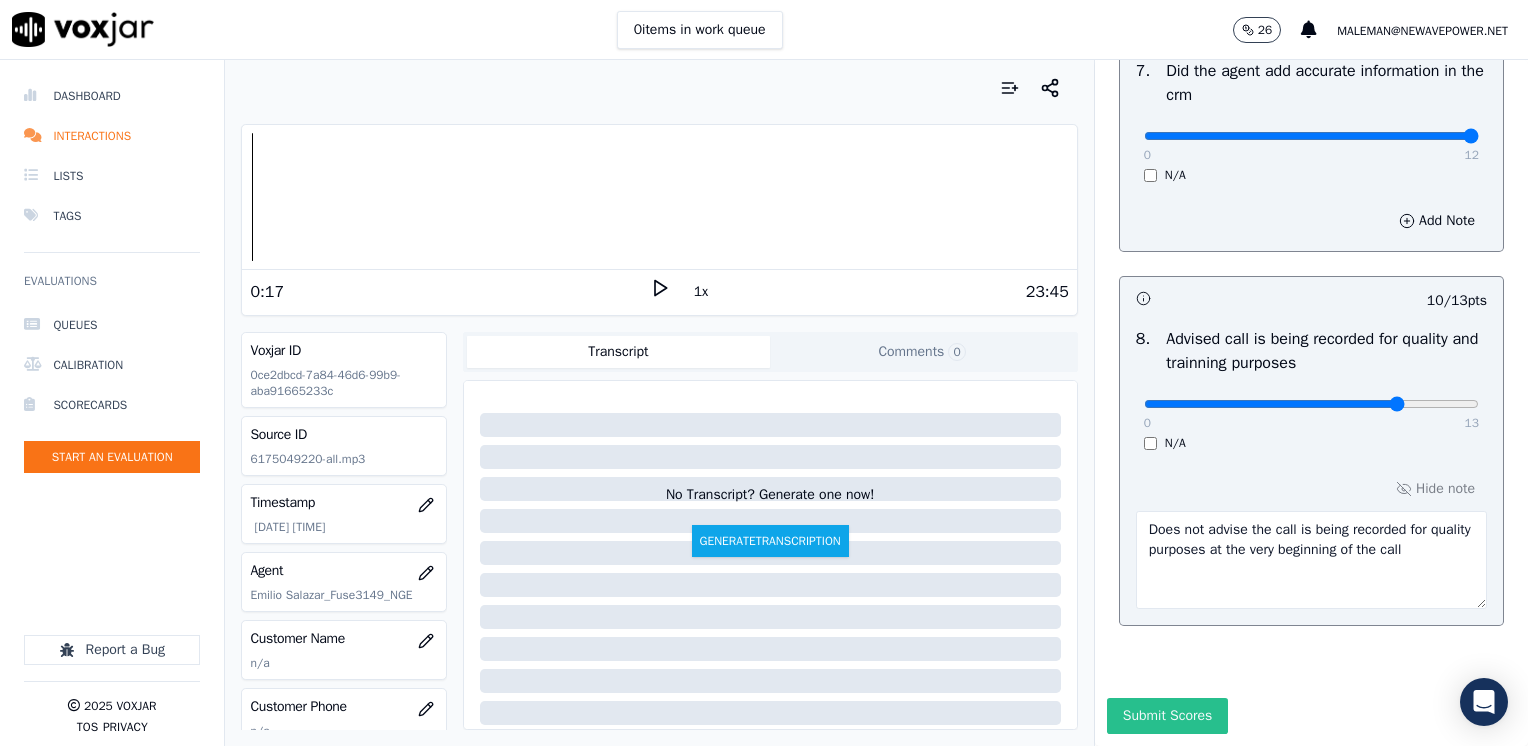 click on "Submit Scores" at bounding box center (1167, 716) 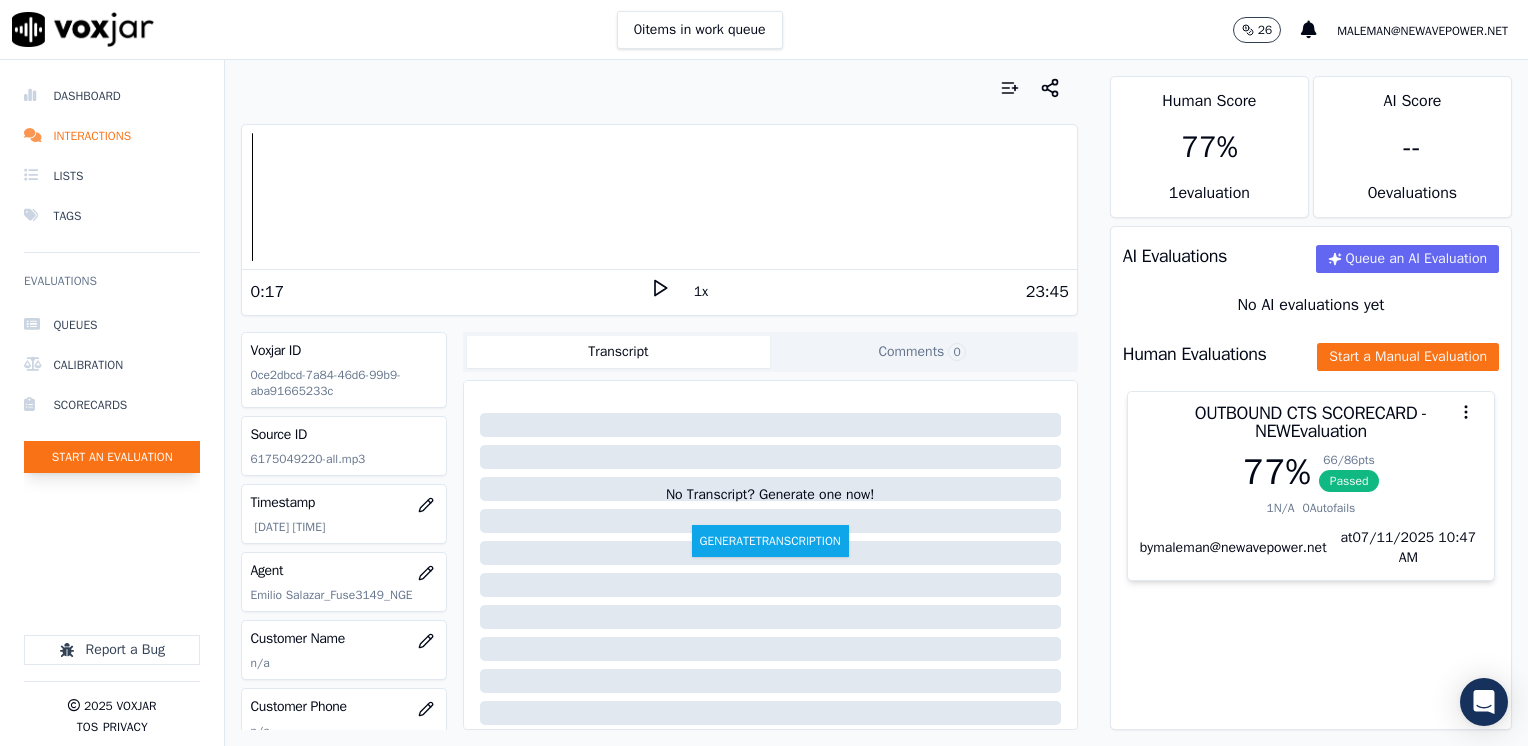 click on "Start an Evaluation" 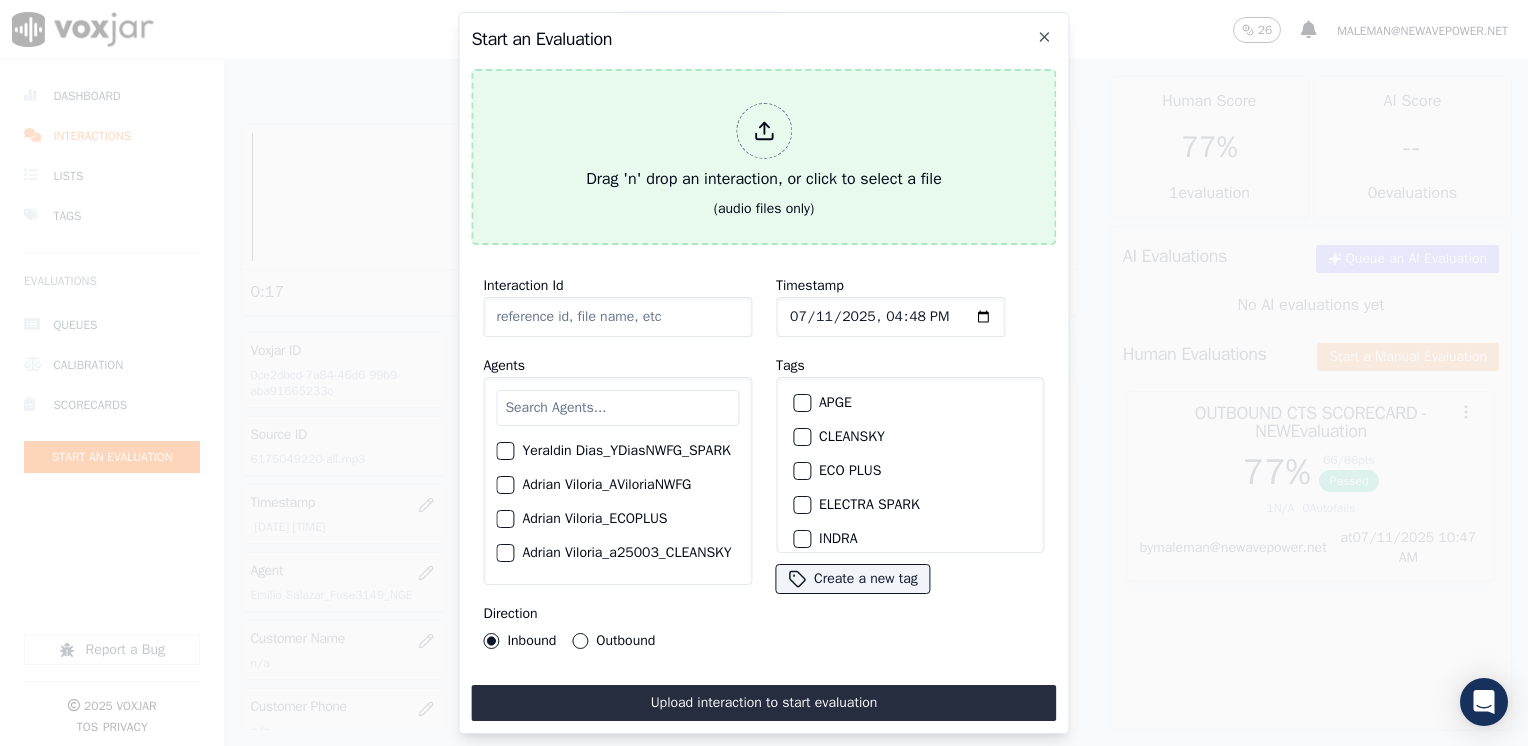 click at bounding box center (764, 131) 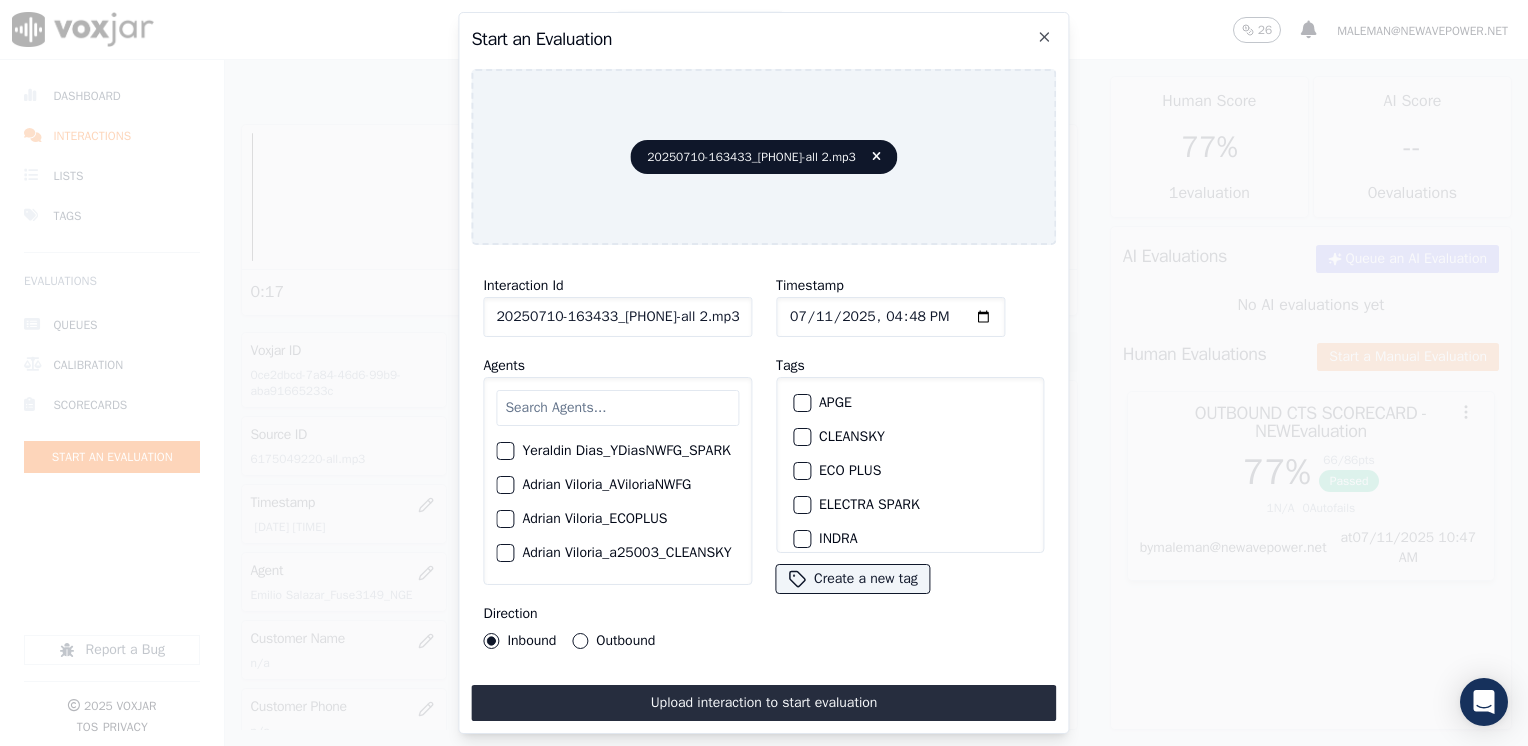 click at bounding box center [617, 408] 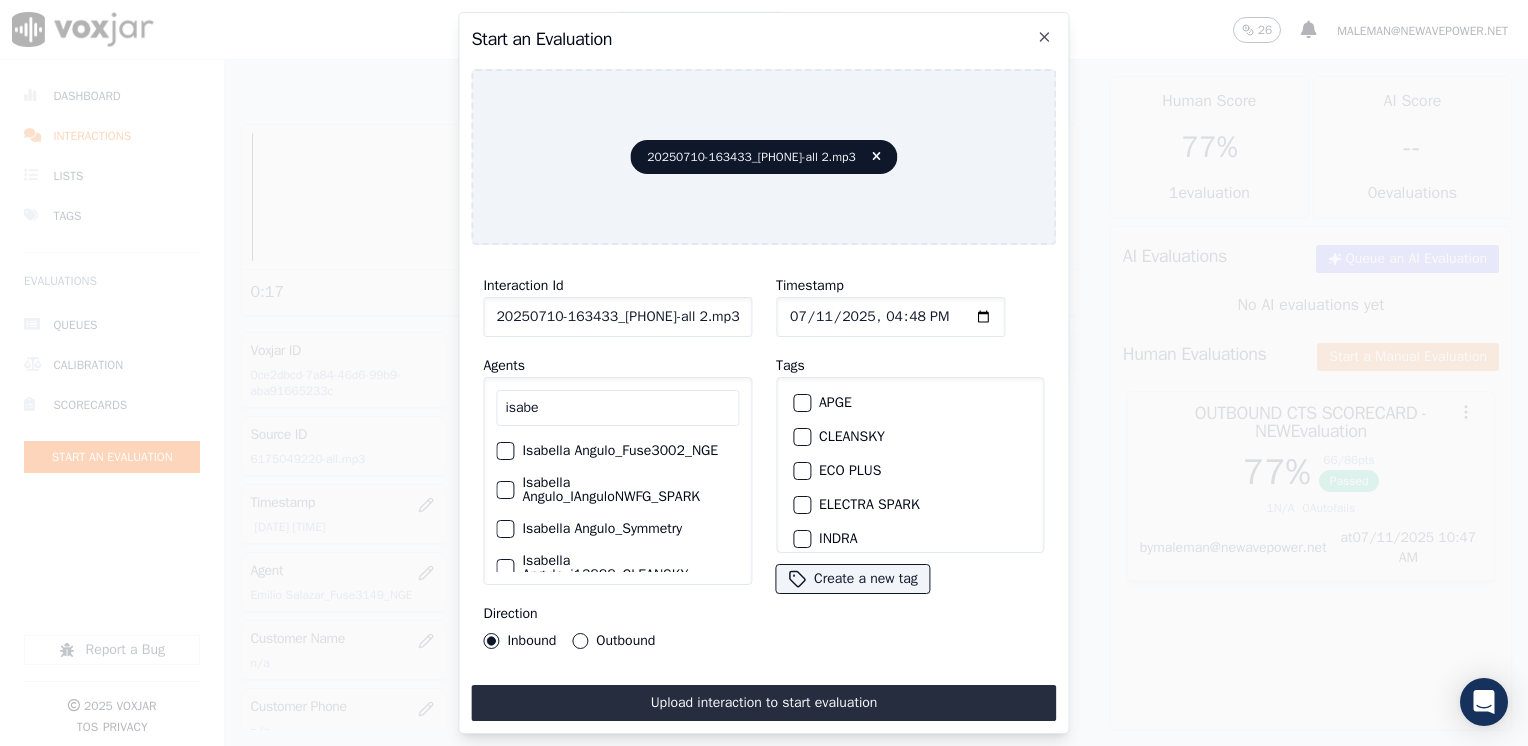 type on "isabe" 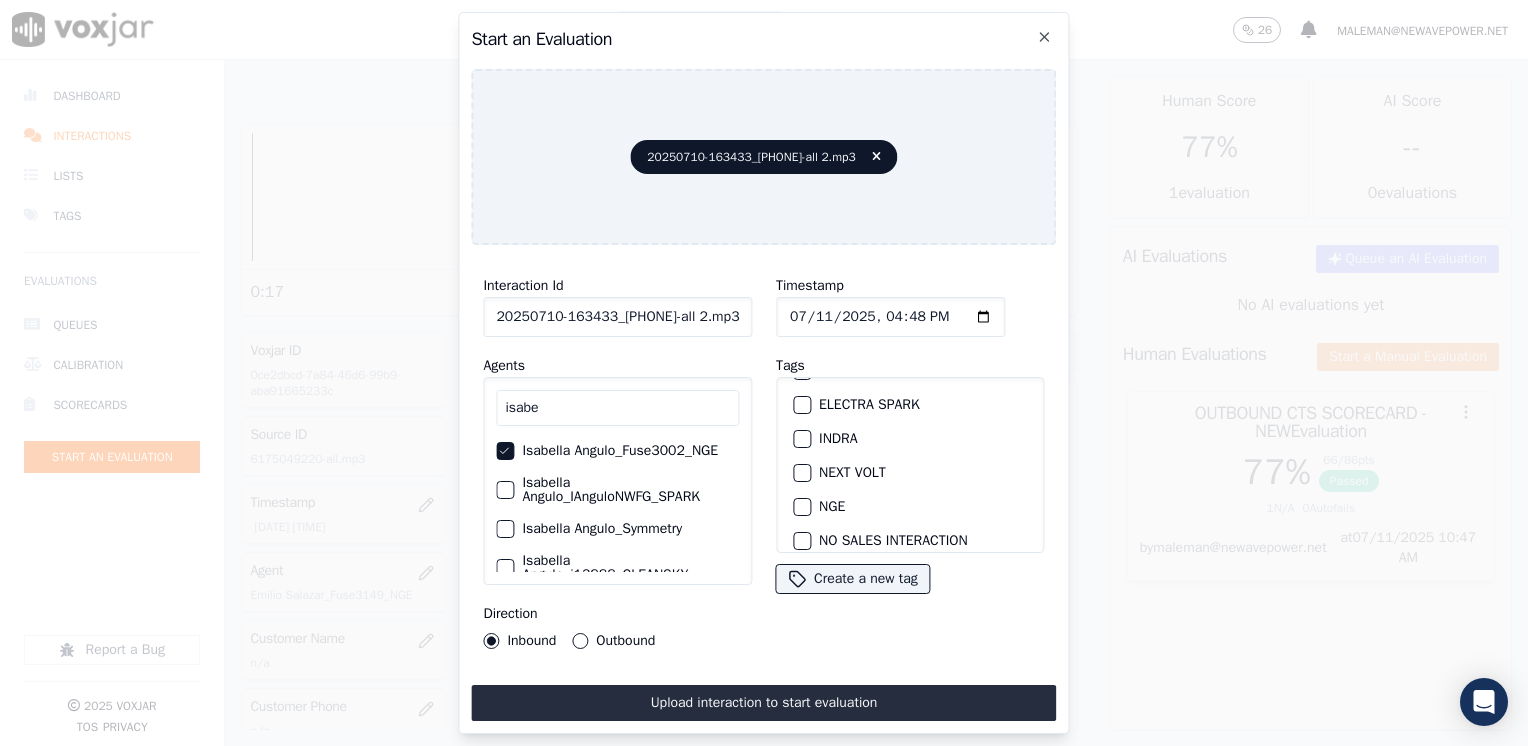 scroll, scrollTop: 200, scrollLeft: 0, axis: vertical 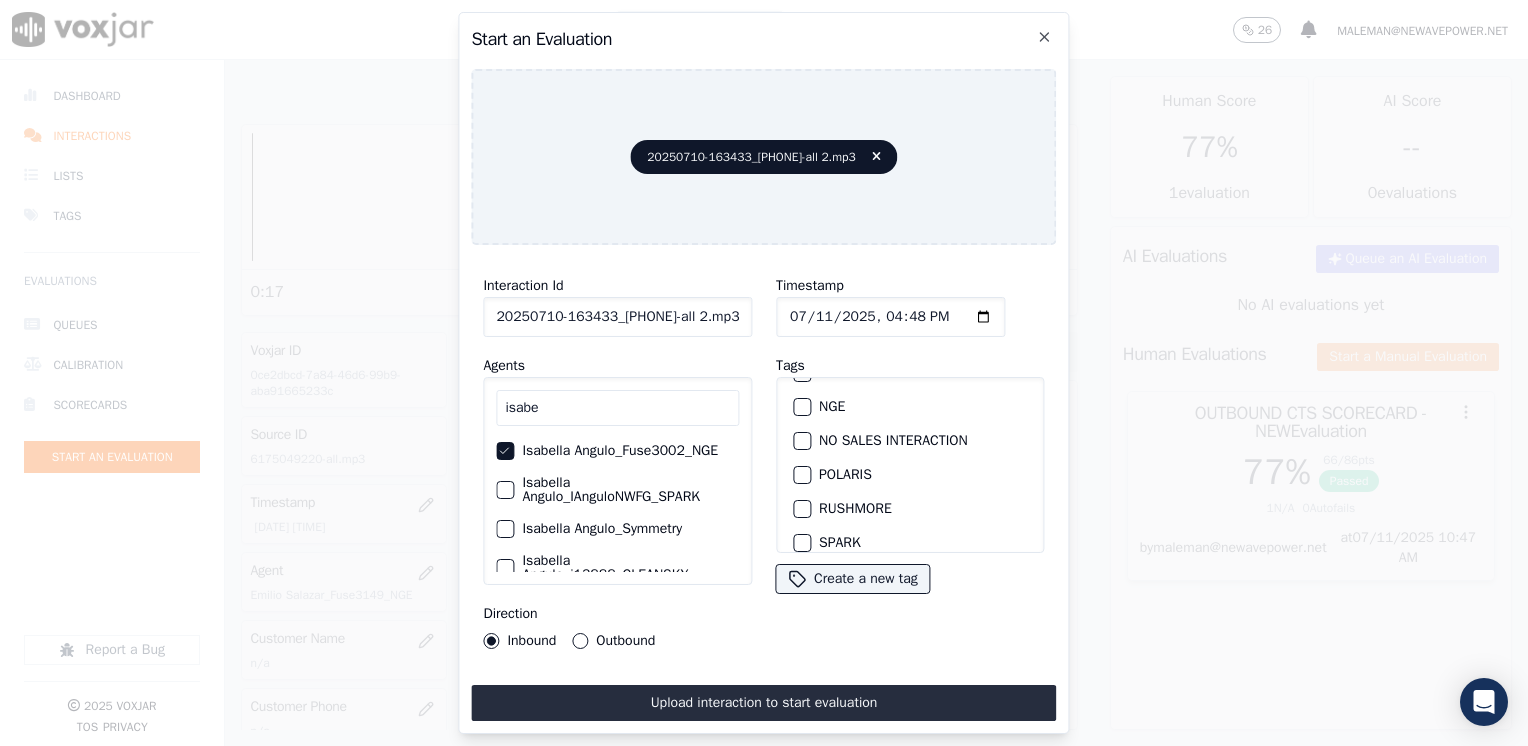 click at bounding box center [801, 407] 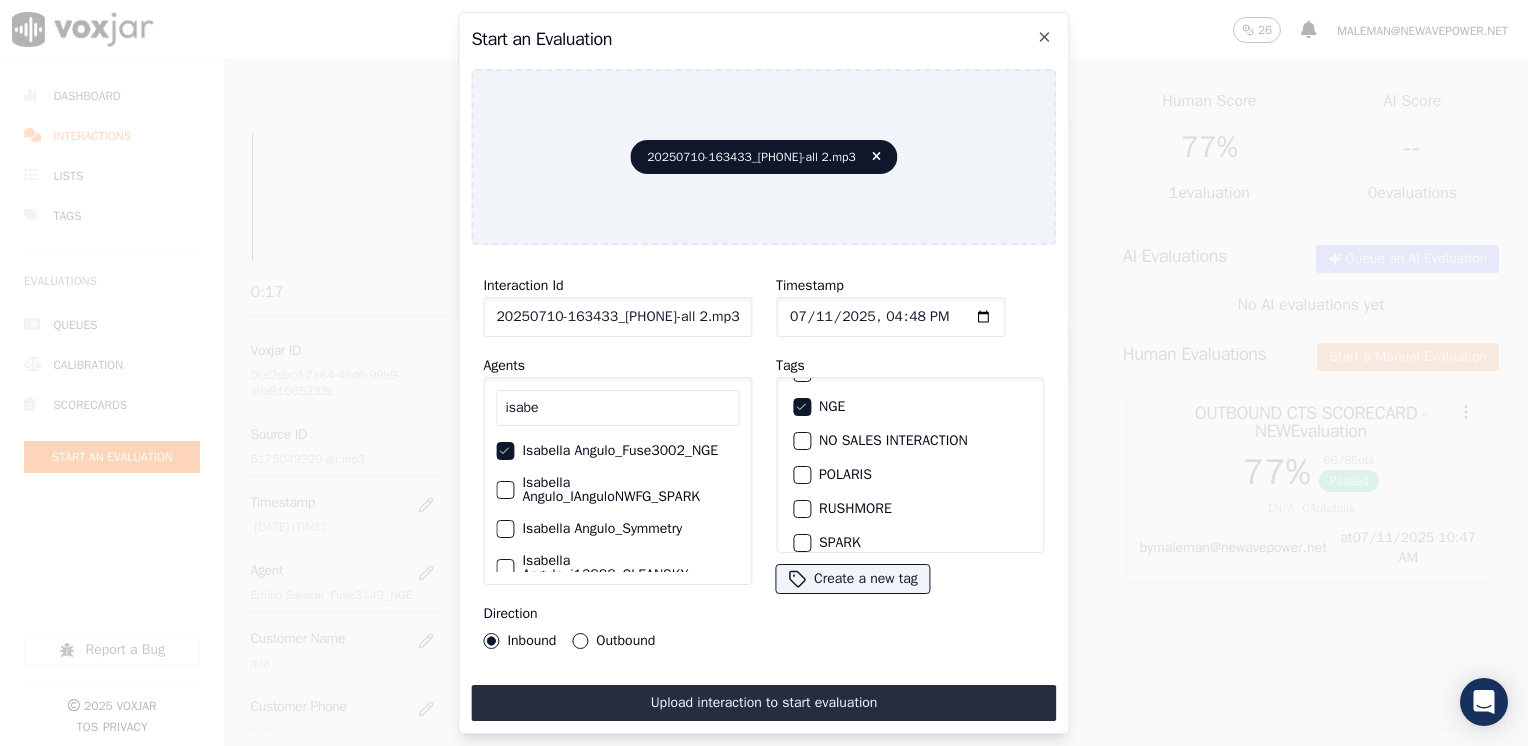 click on "Outbound" at bounding box center [580, 641] 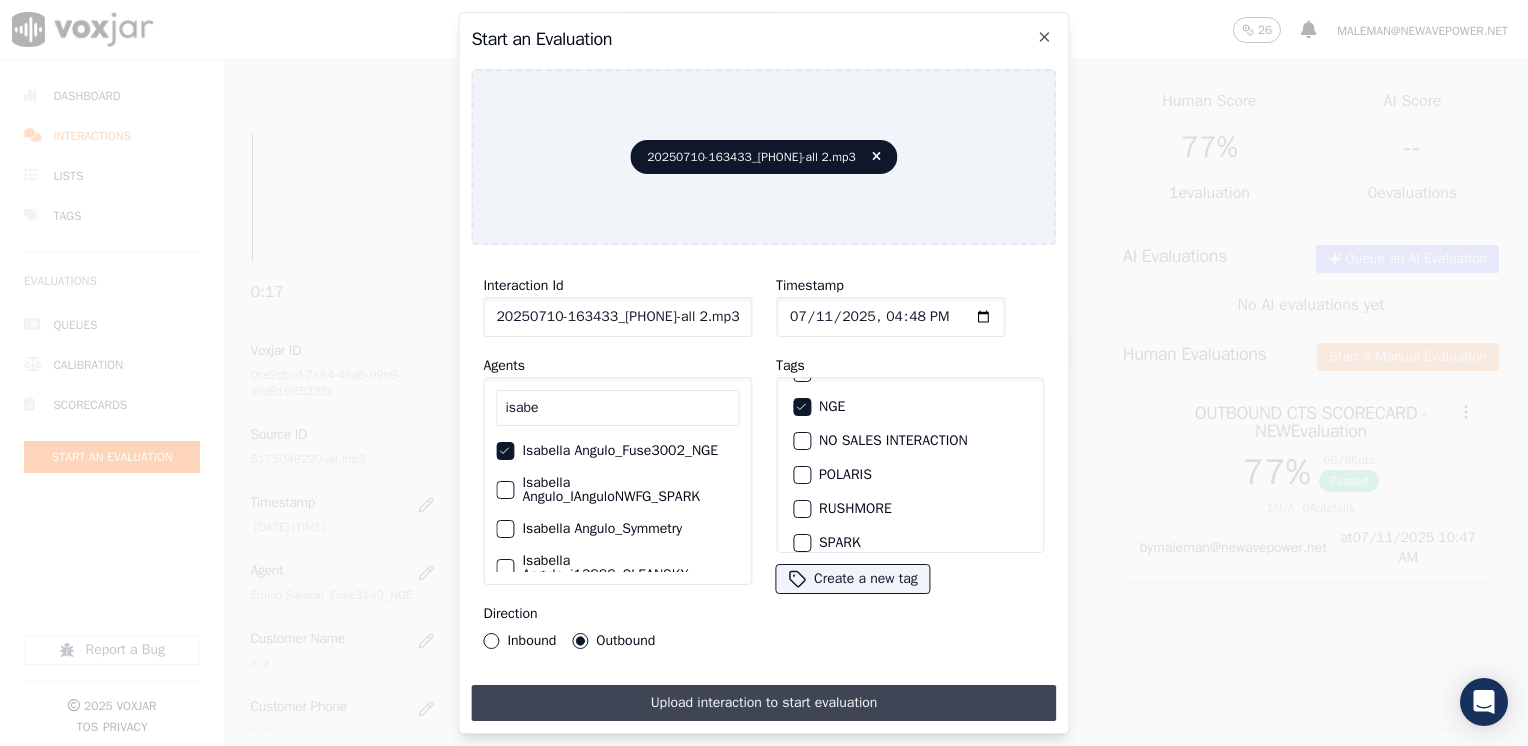 click on "Upload interaction to start evaluation" at bounding box center [763, 703] 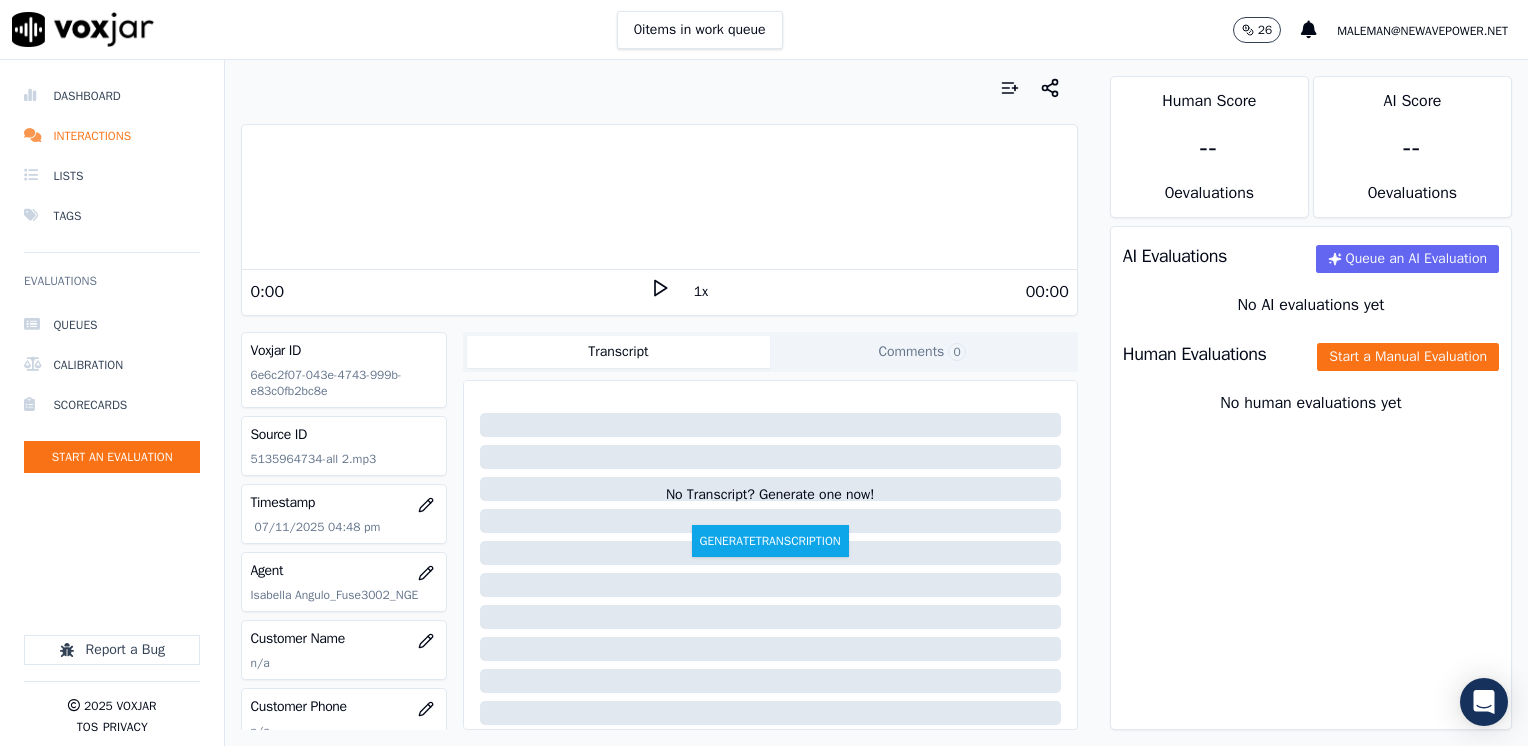 click on "1x" at bounding box center (660, 291) 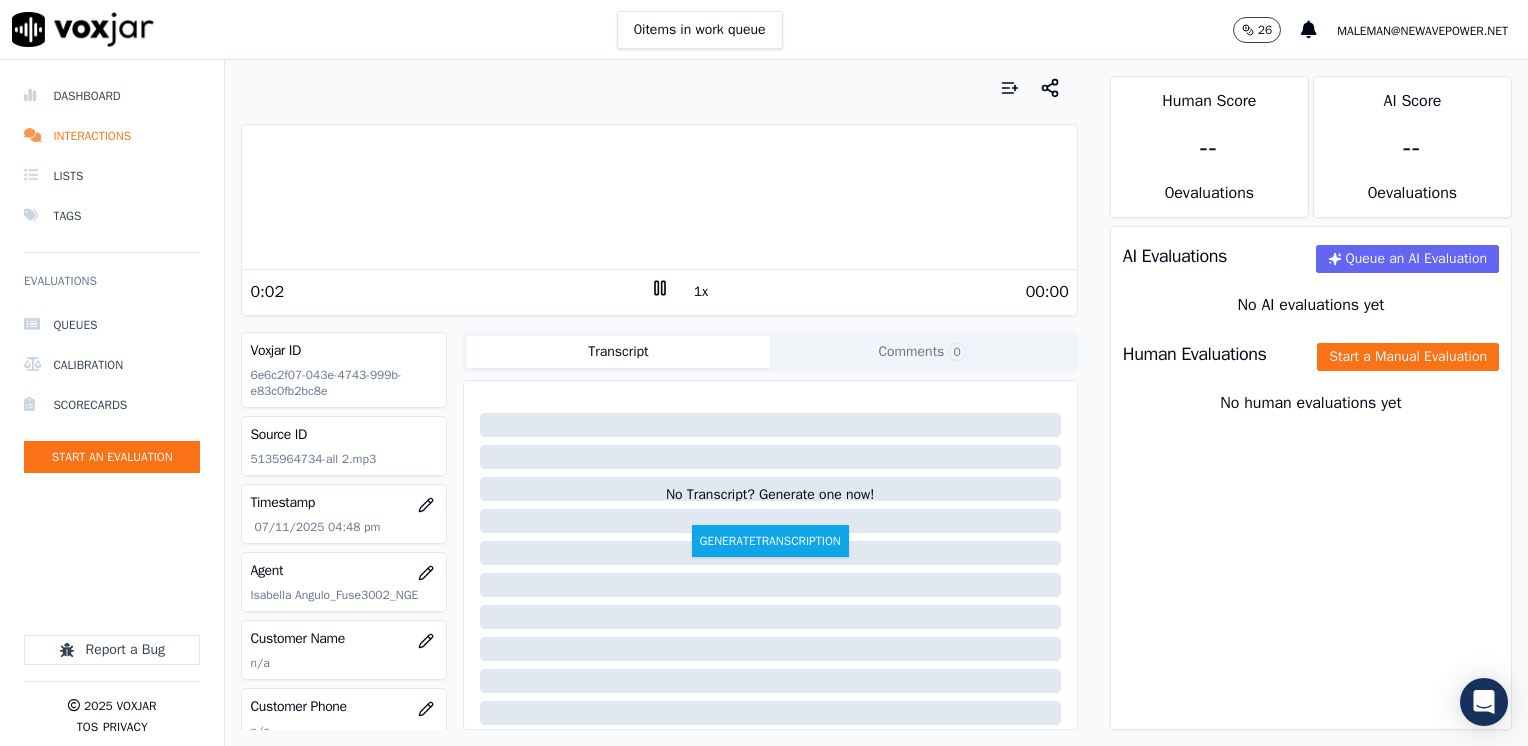 scroll, scrollTop: 100, scrollLeft: 0, axis: vertical 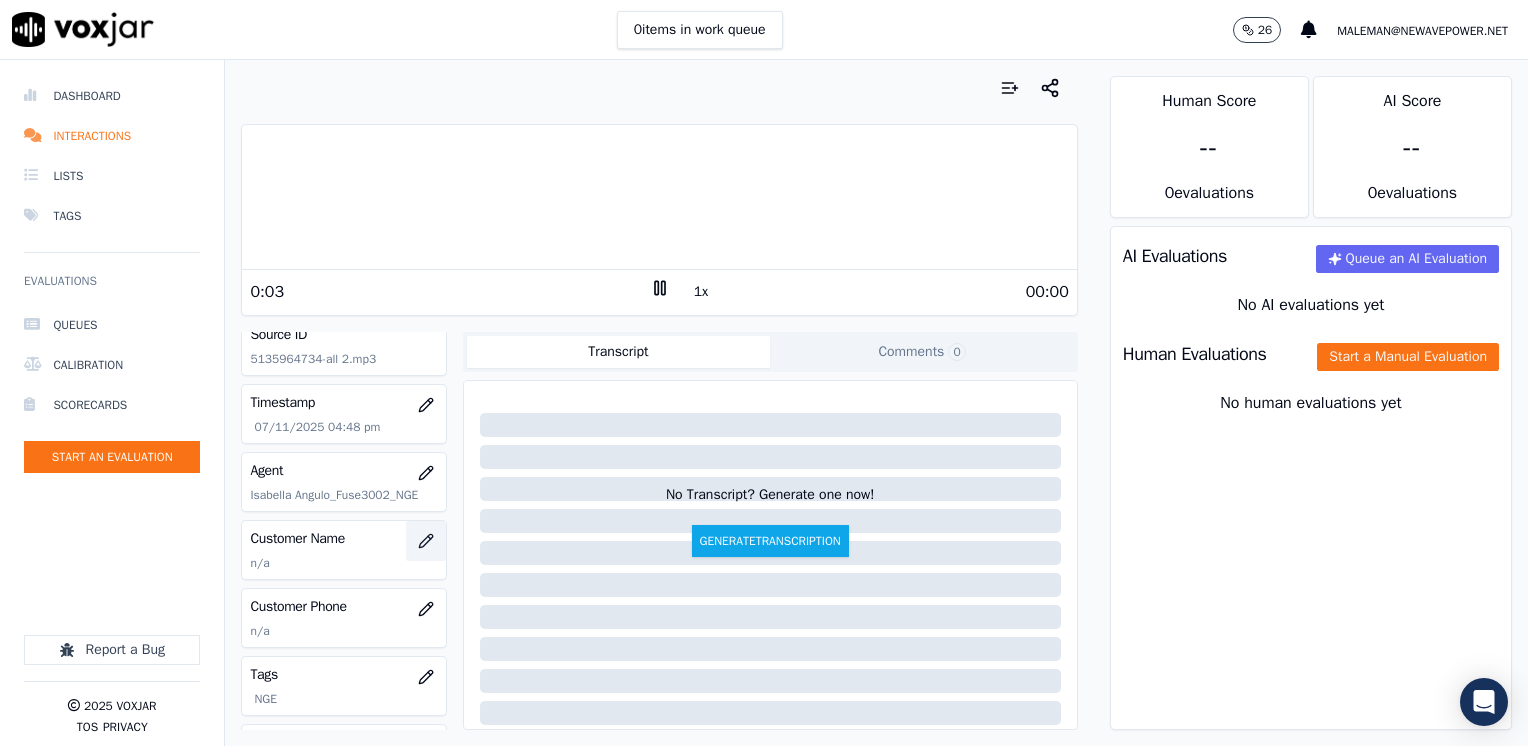 click at bounding box center (426, 541) 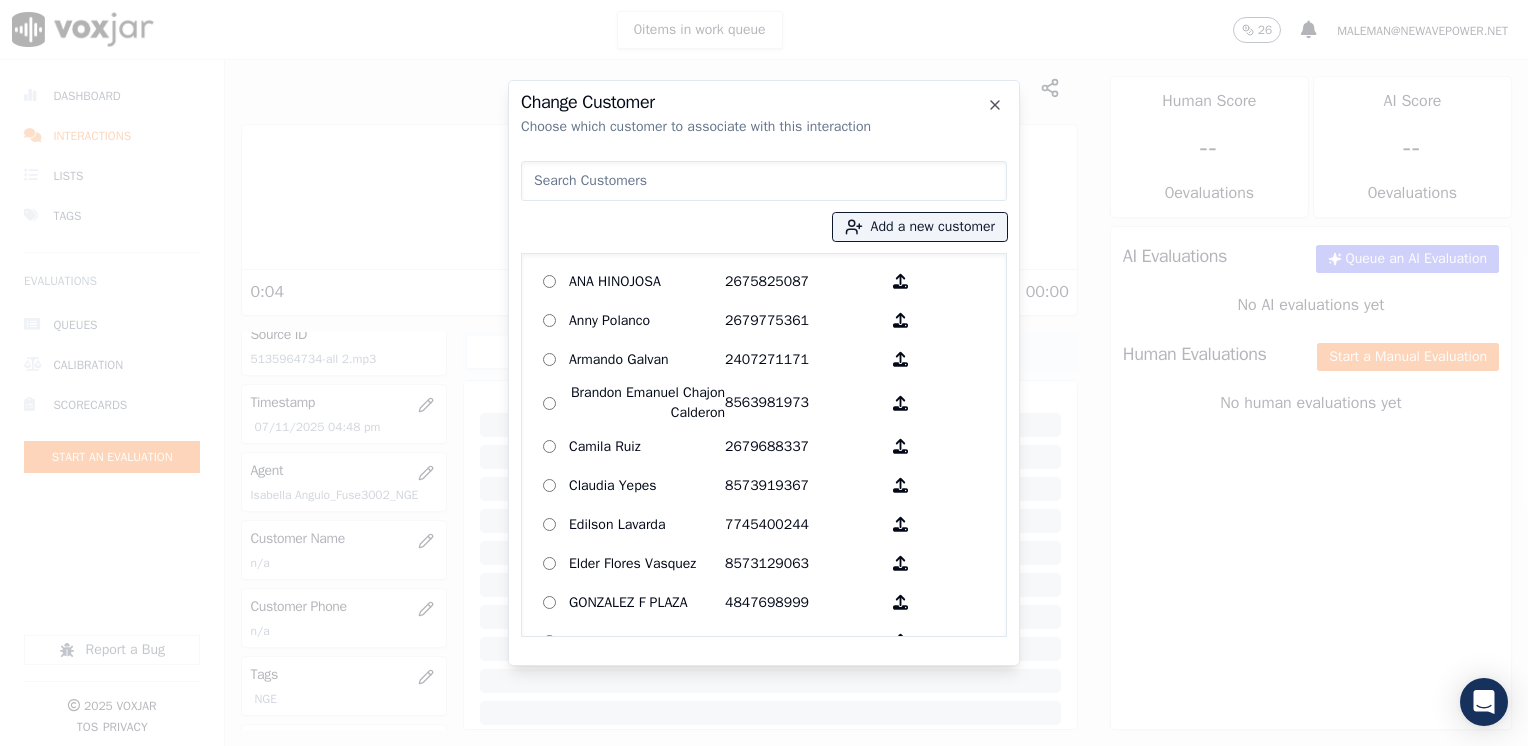 click at bounding box center (764, 181) 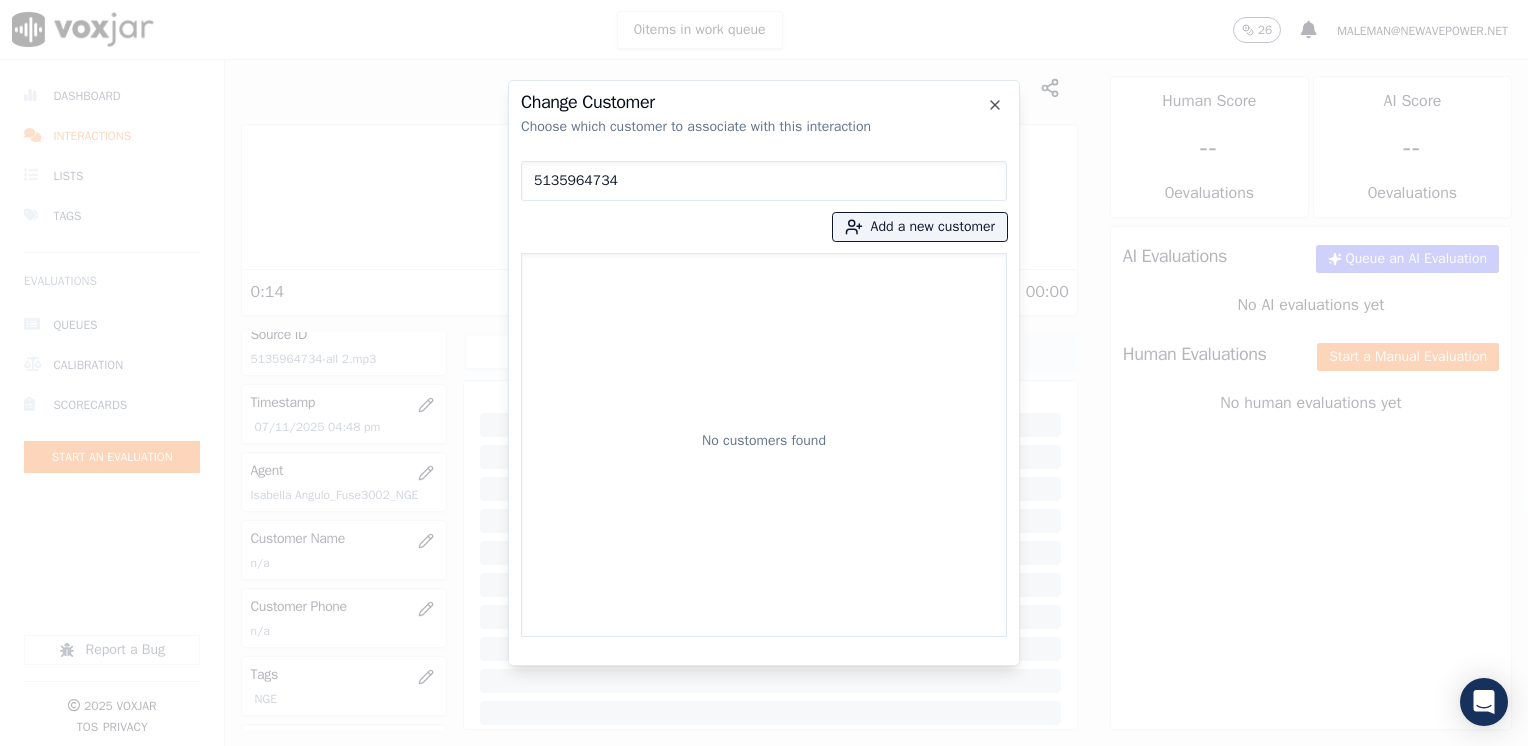 drag, startPoint x: 715, startPoint y: 190, endPoint x: 252, endPoint y: 198, distance: 463.06912 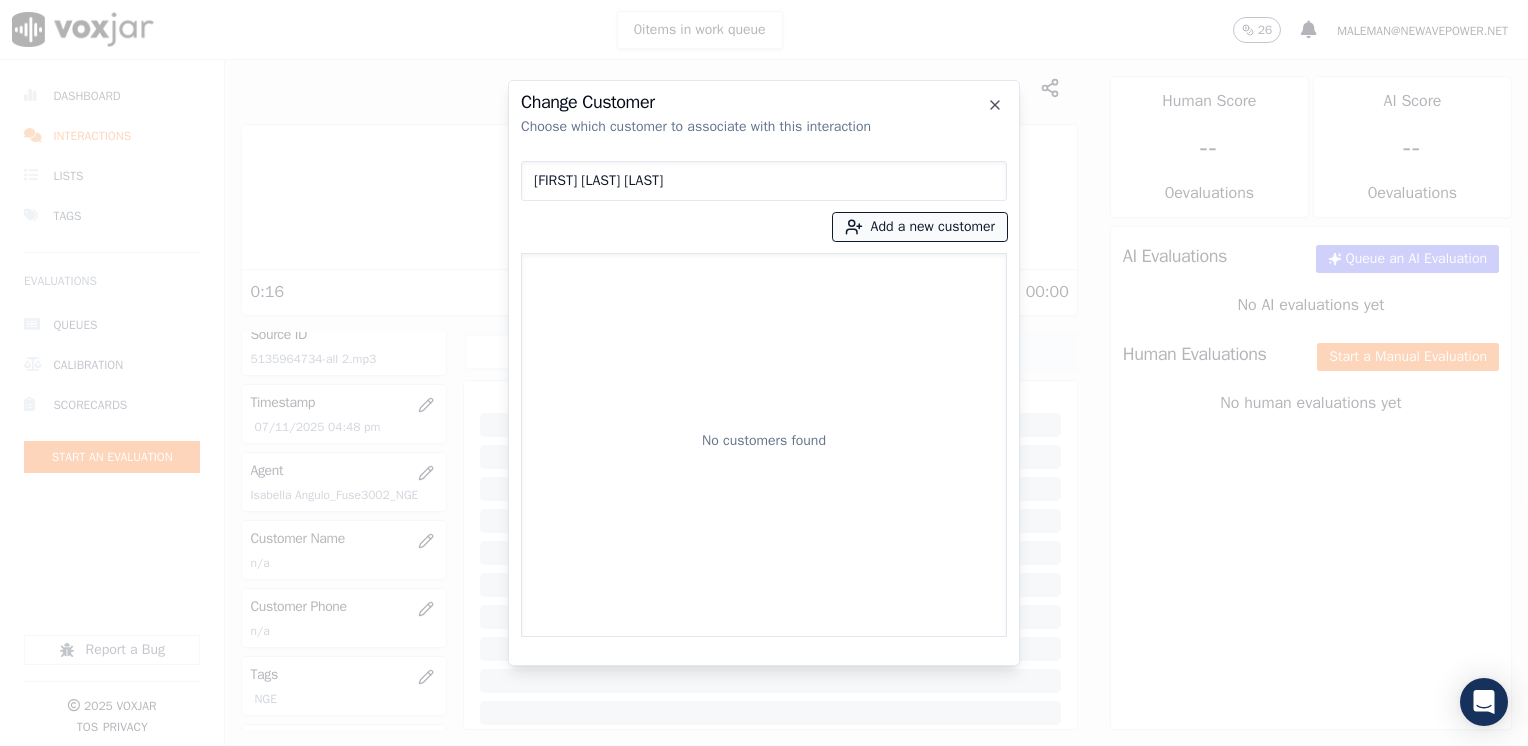 type on "[FIRST] [LAST] [LAST]" 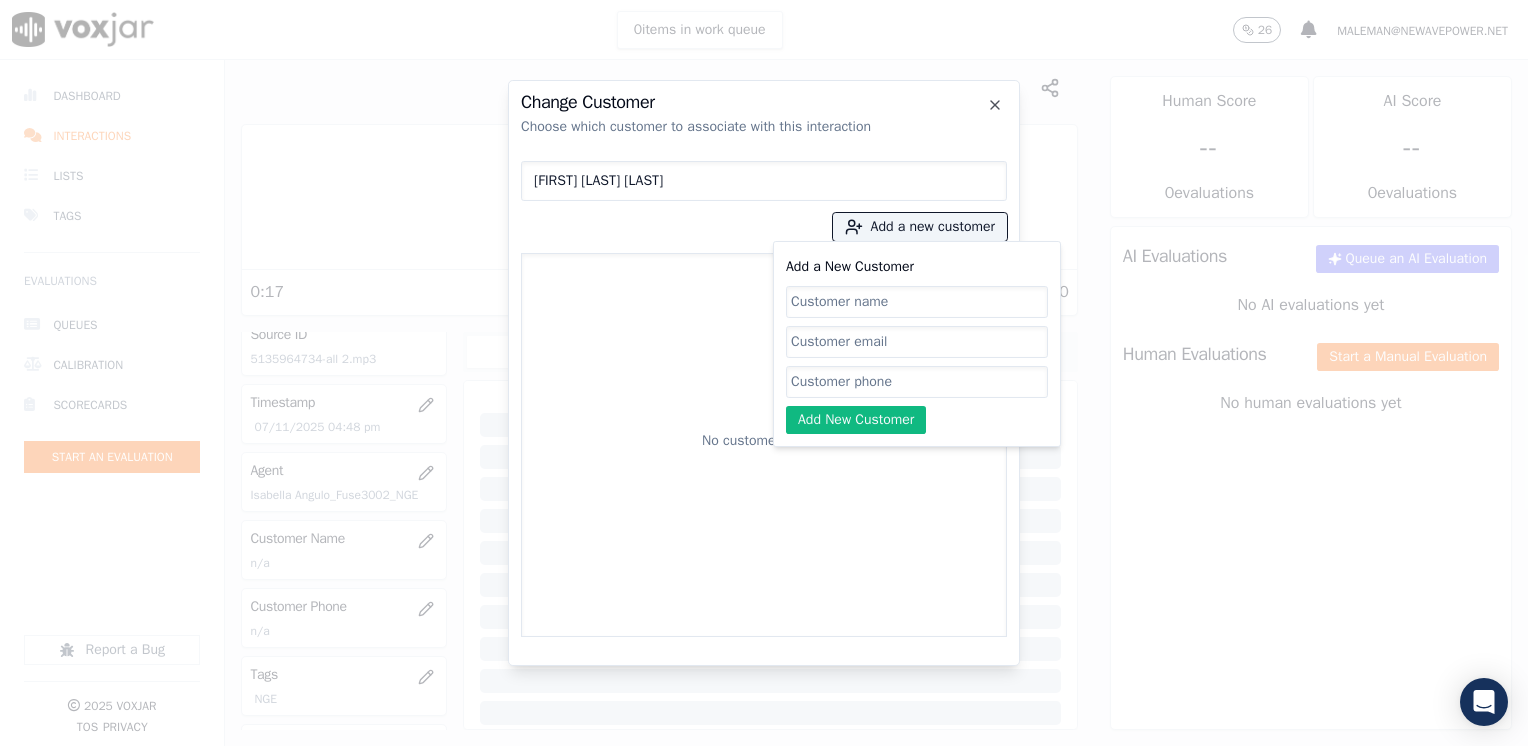 click on "Add a New Customer" 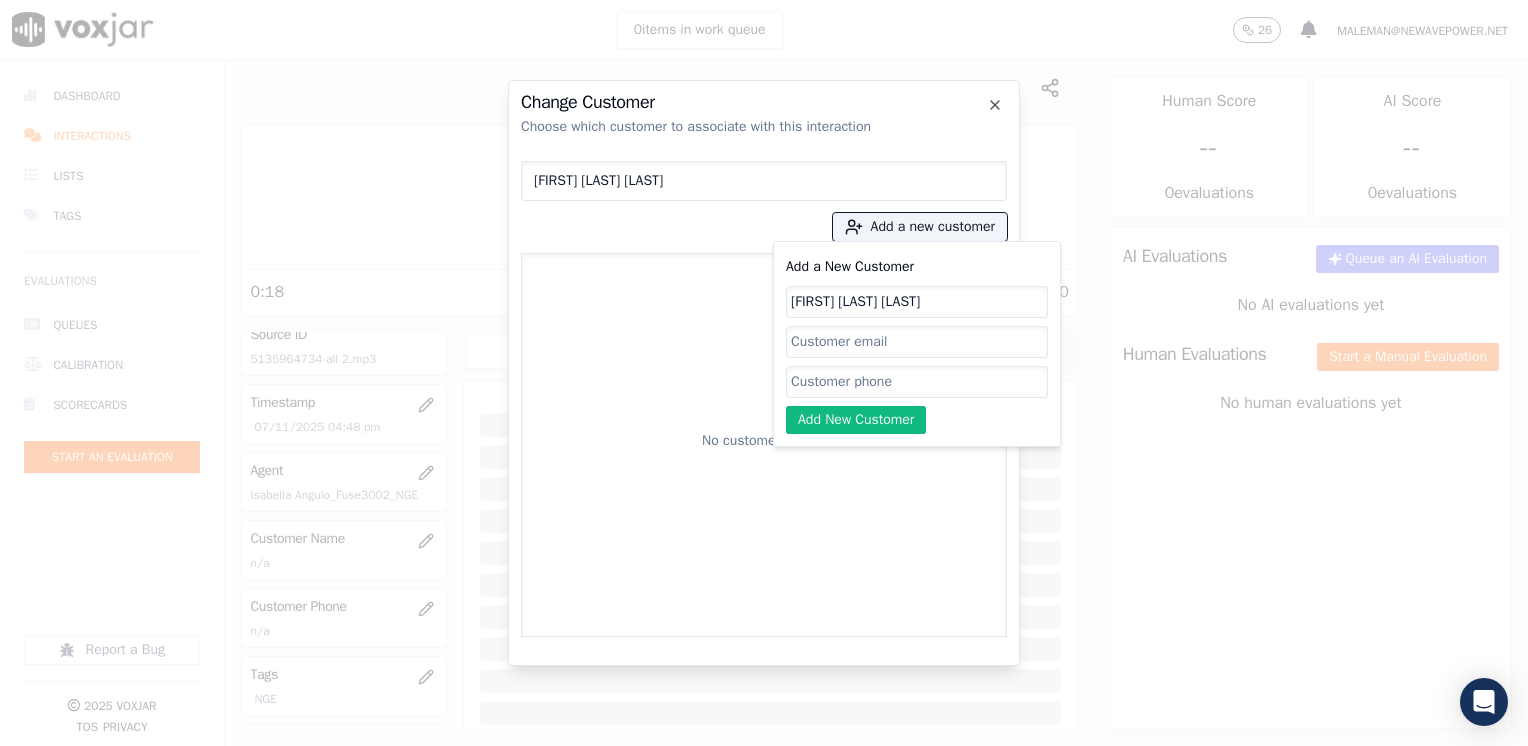 type on "[FIRST] [LAST] [LAST]" 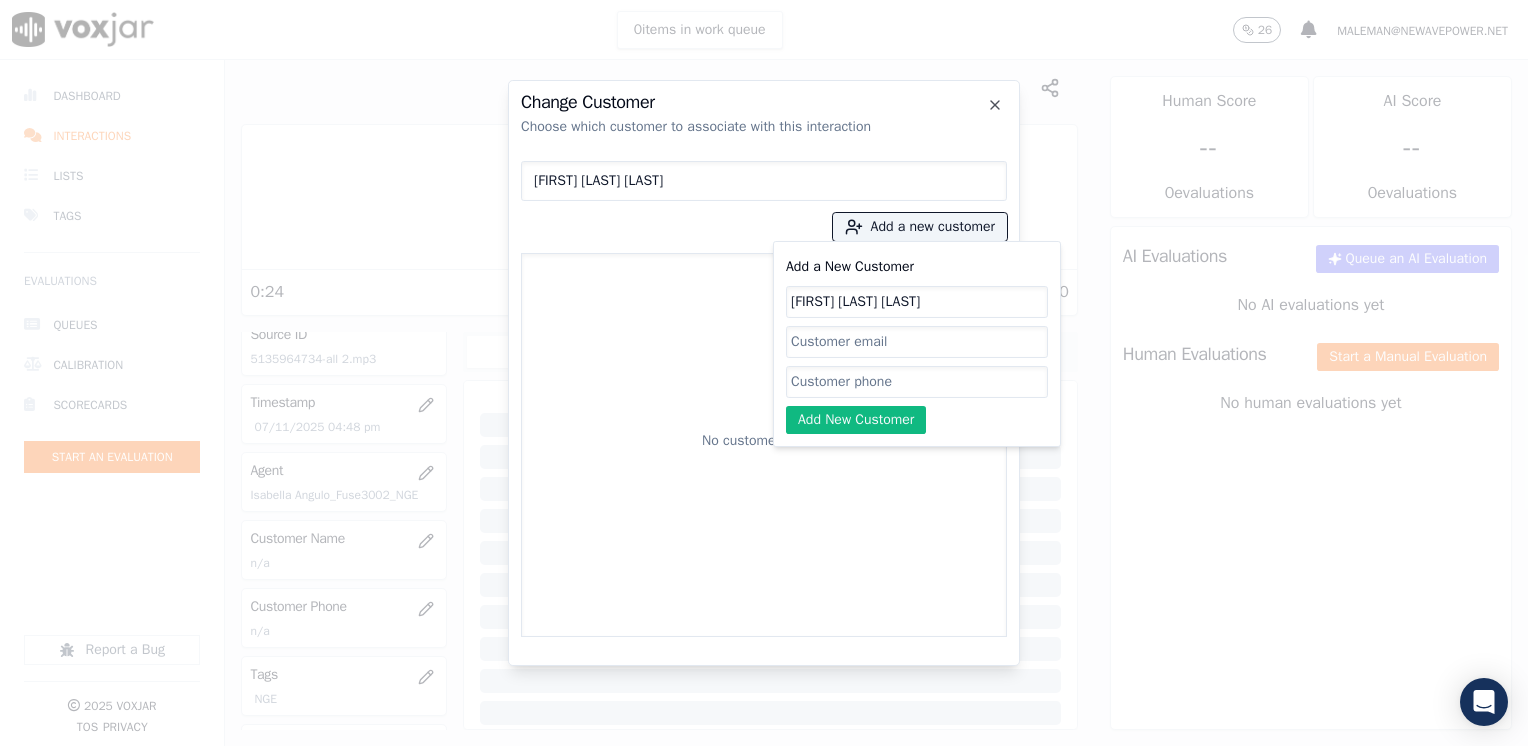 click on "Add a New Customer" 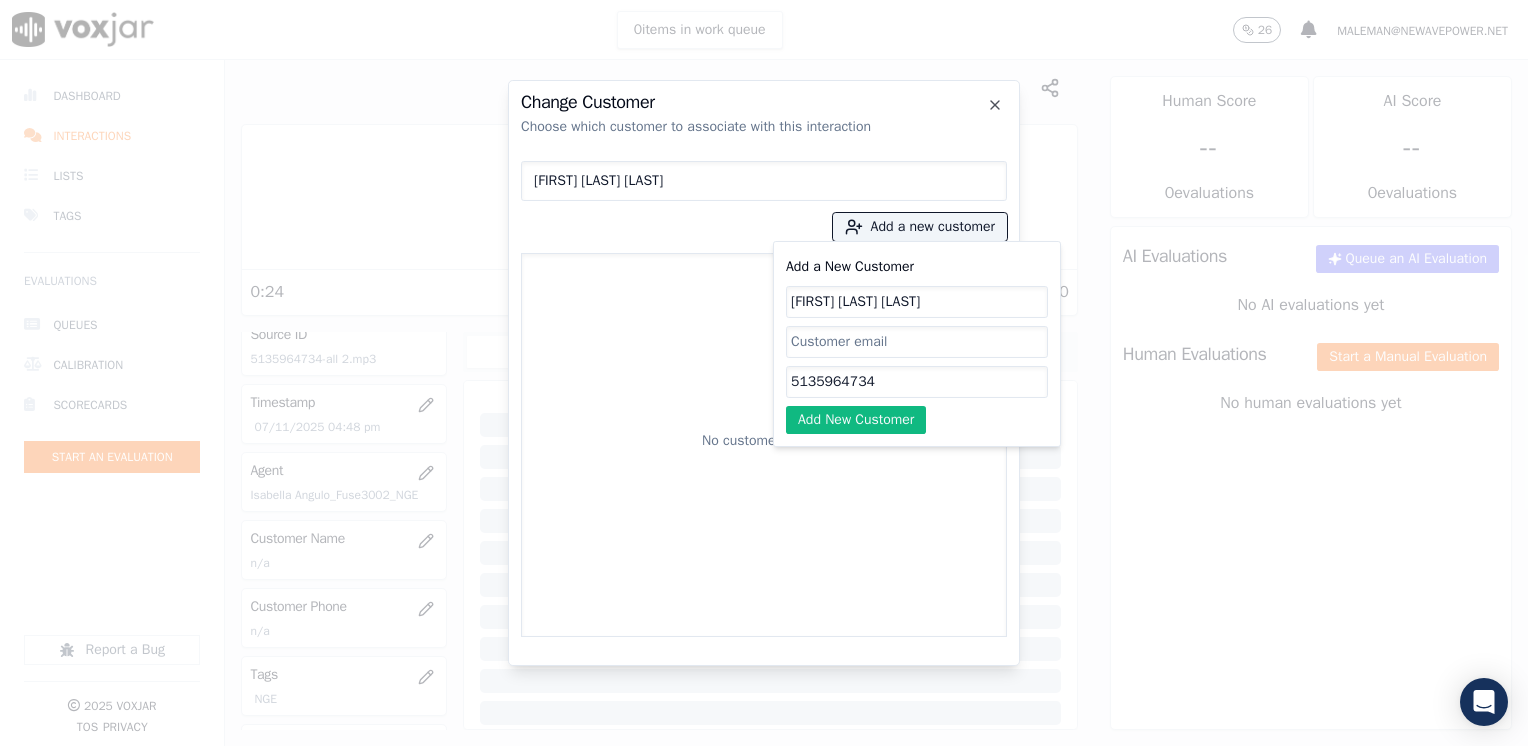 type on "5135964734" 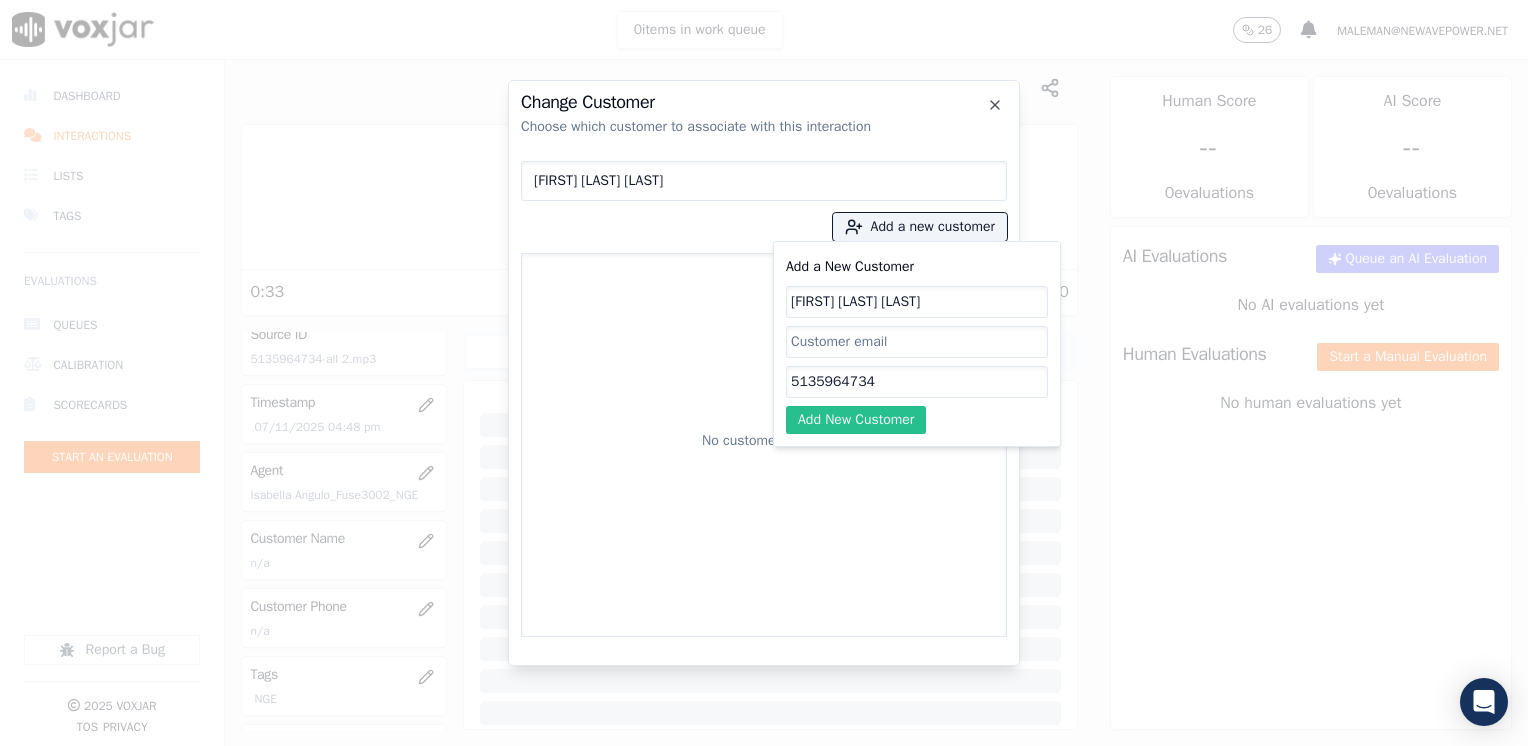 click on "Add New Customer" 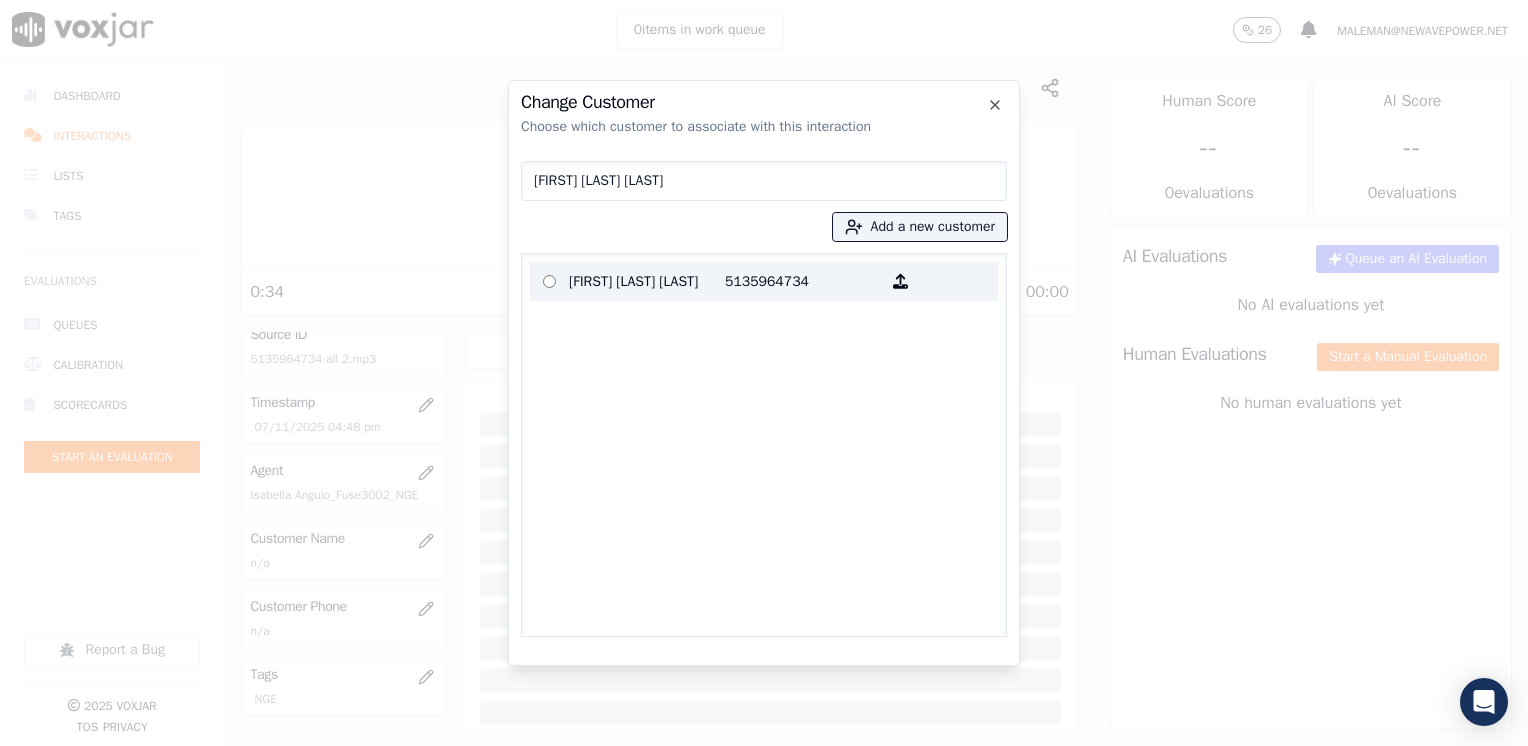click on "5135964734" at bounding box center [803, 281] 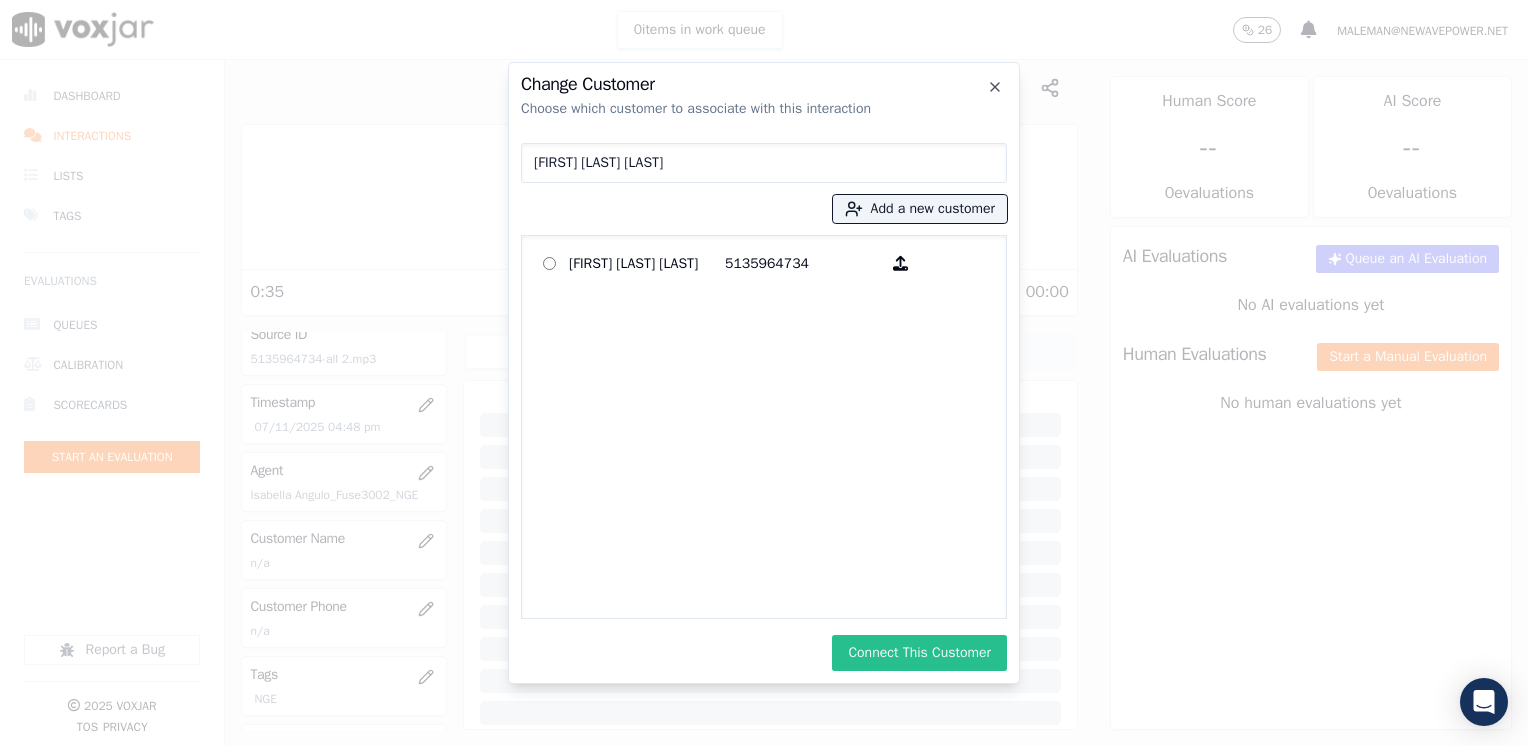 click on "Connect This Customer" at bounding box center (919, 653) 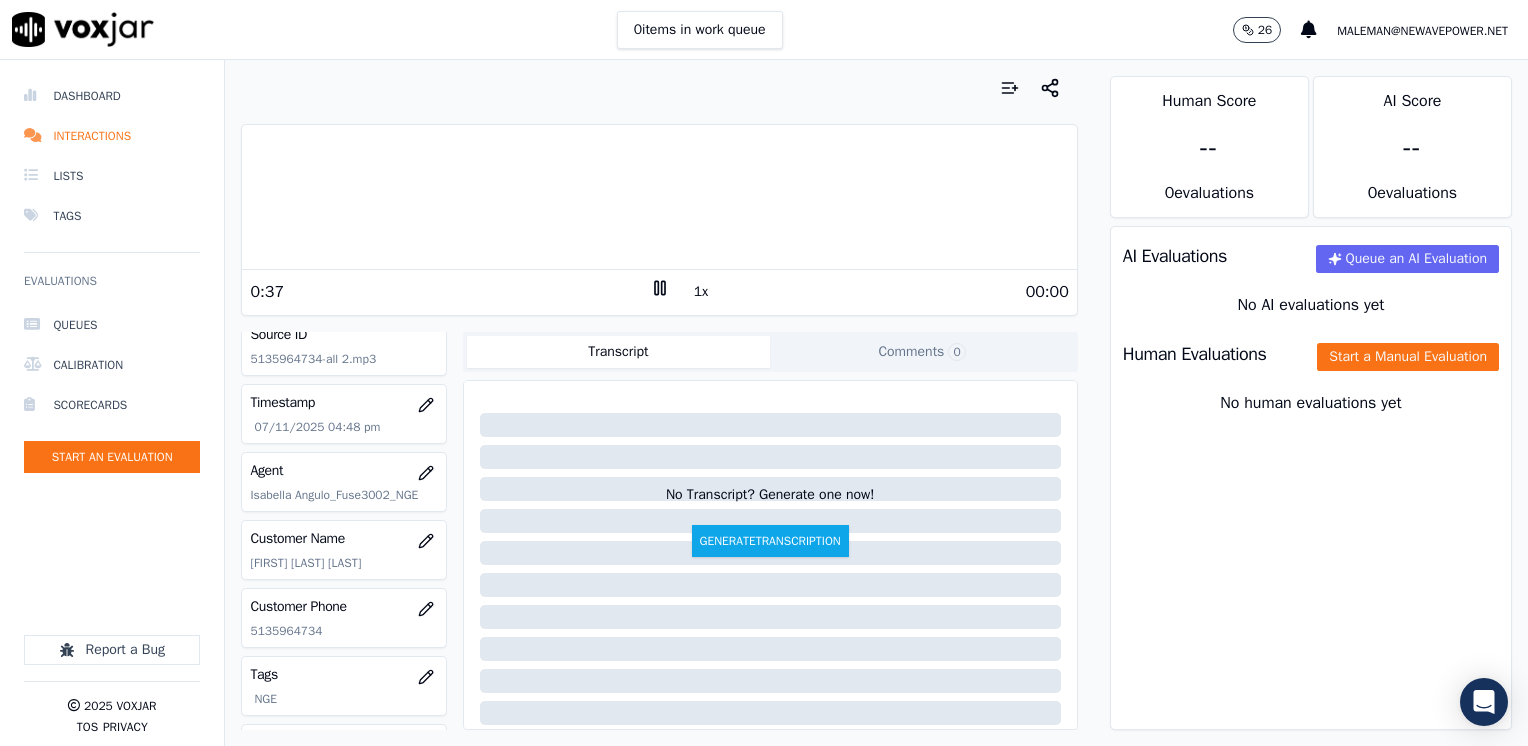 click 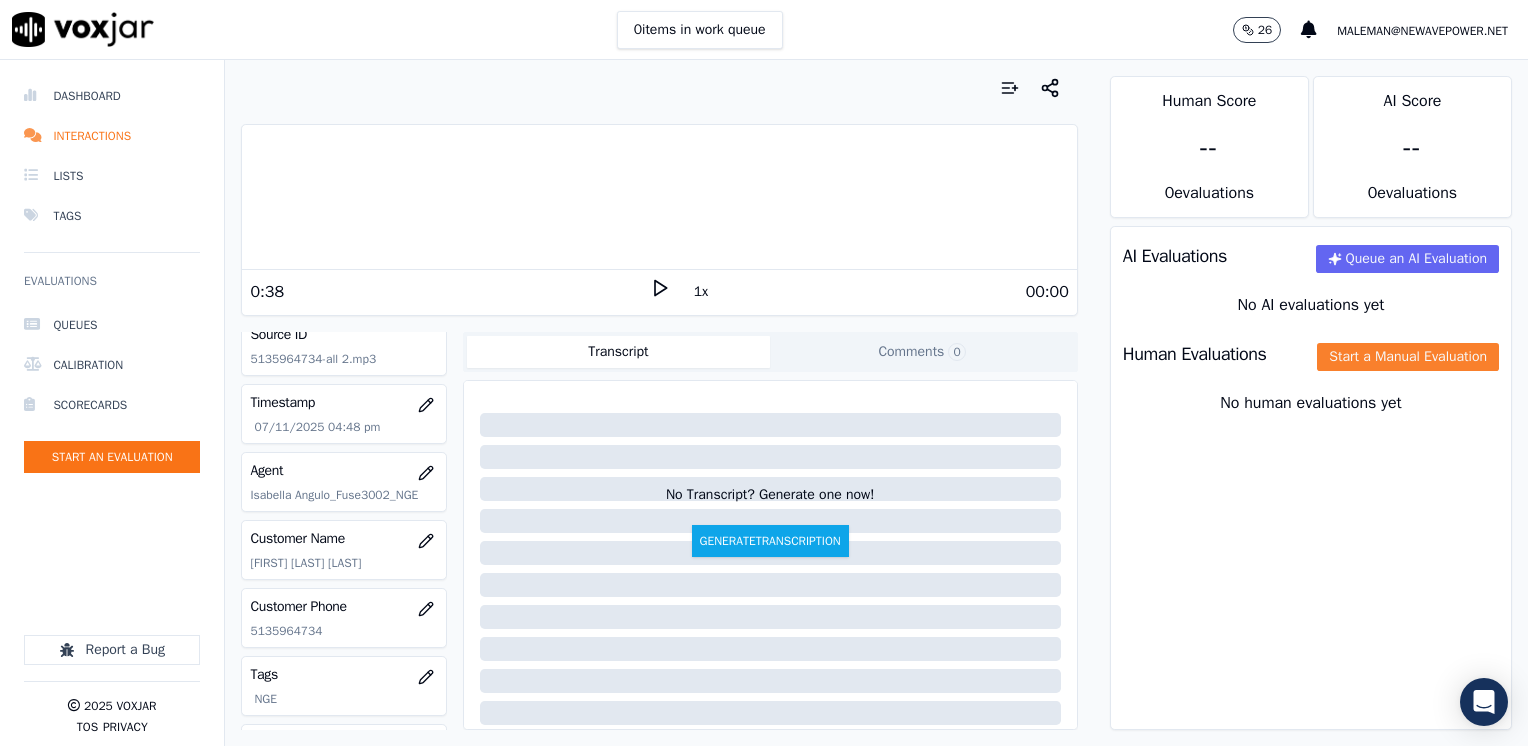 click on "Start a Manual Evaluation" 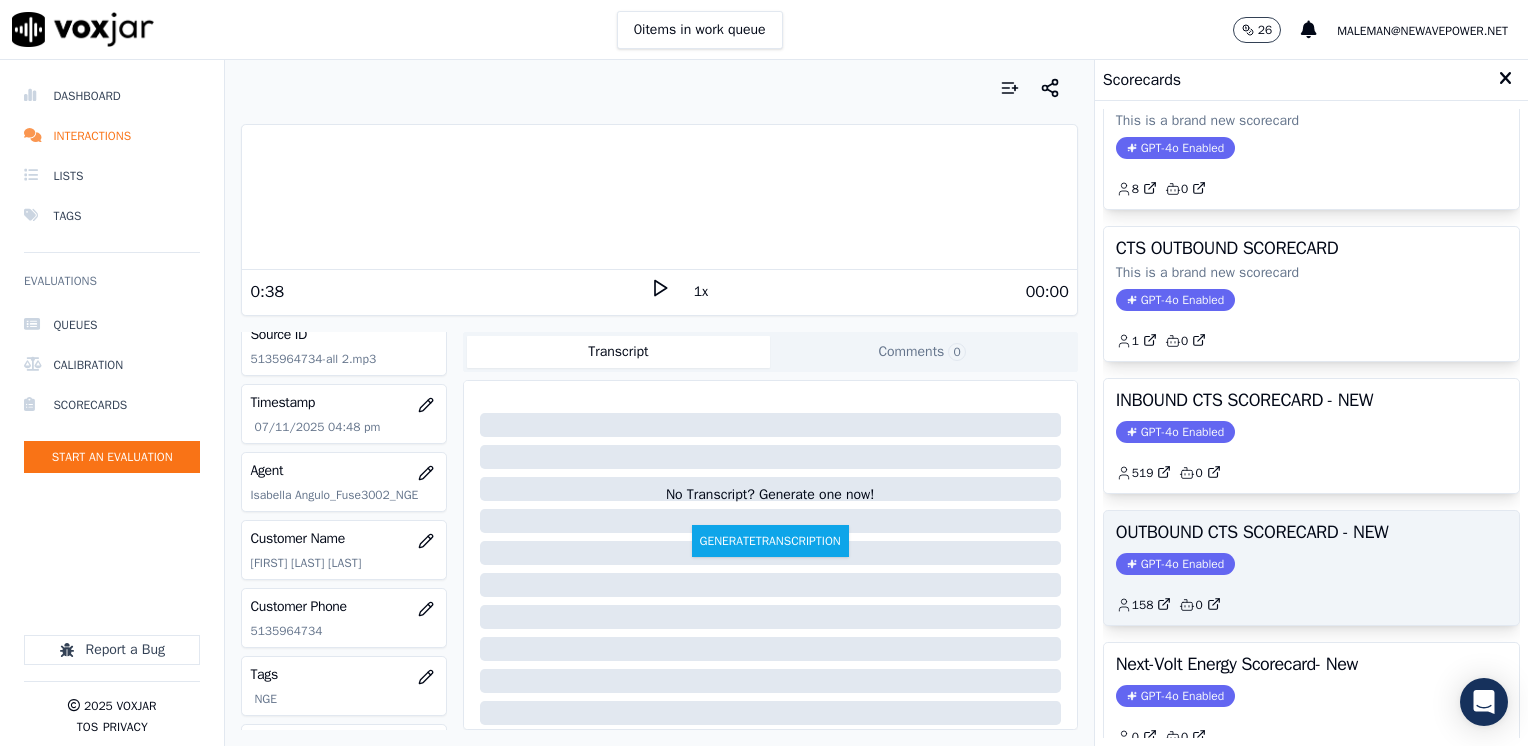 scroll, scrollTop: 100, scrollLeft: 0, axis: vertical 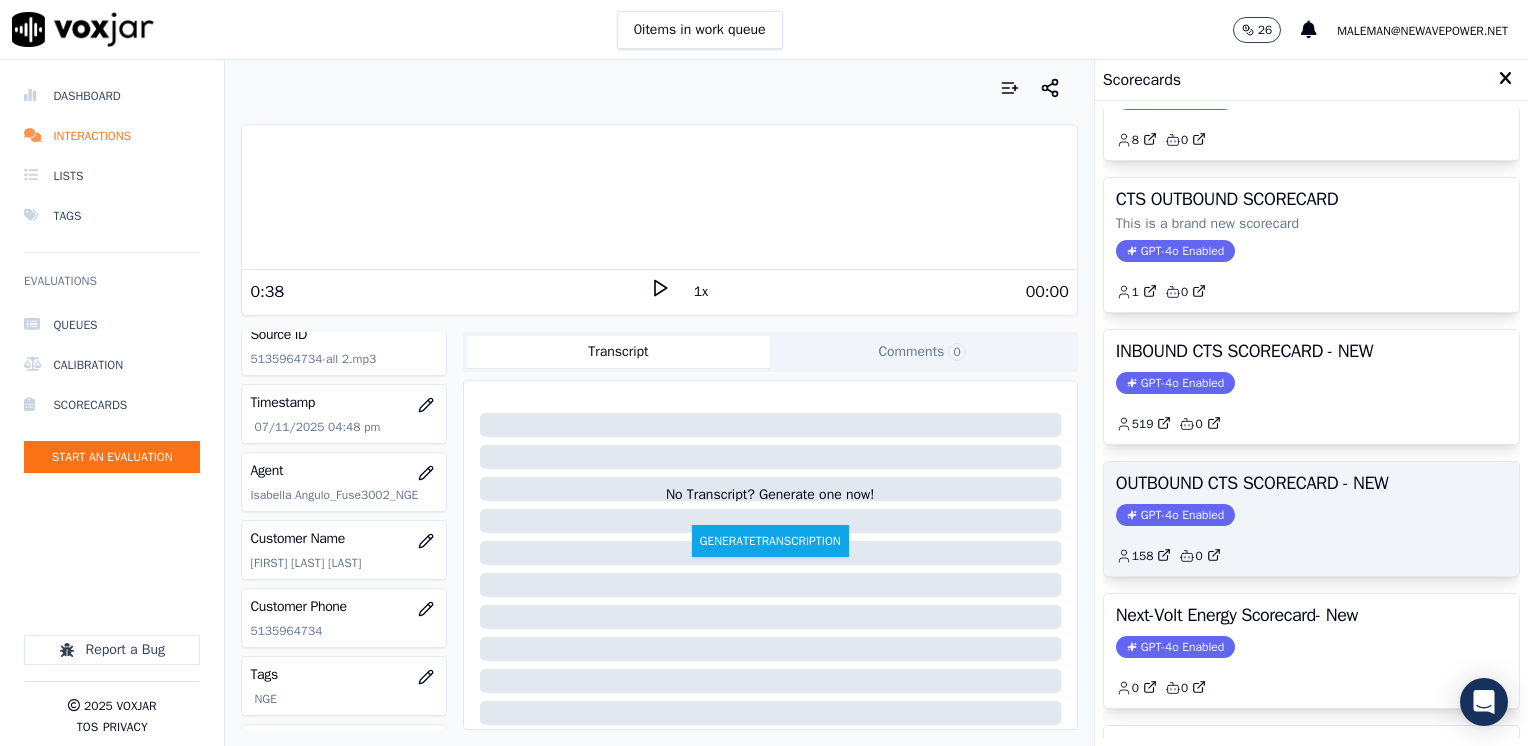 click on "GPT-4o Enabled" at bounding box center [1175, 515] 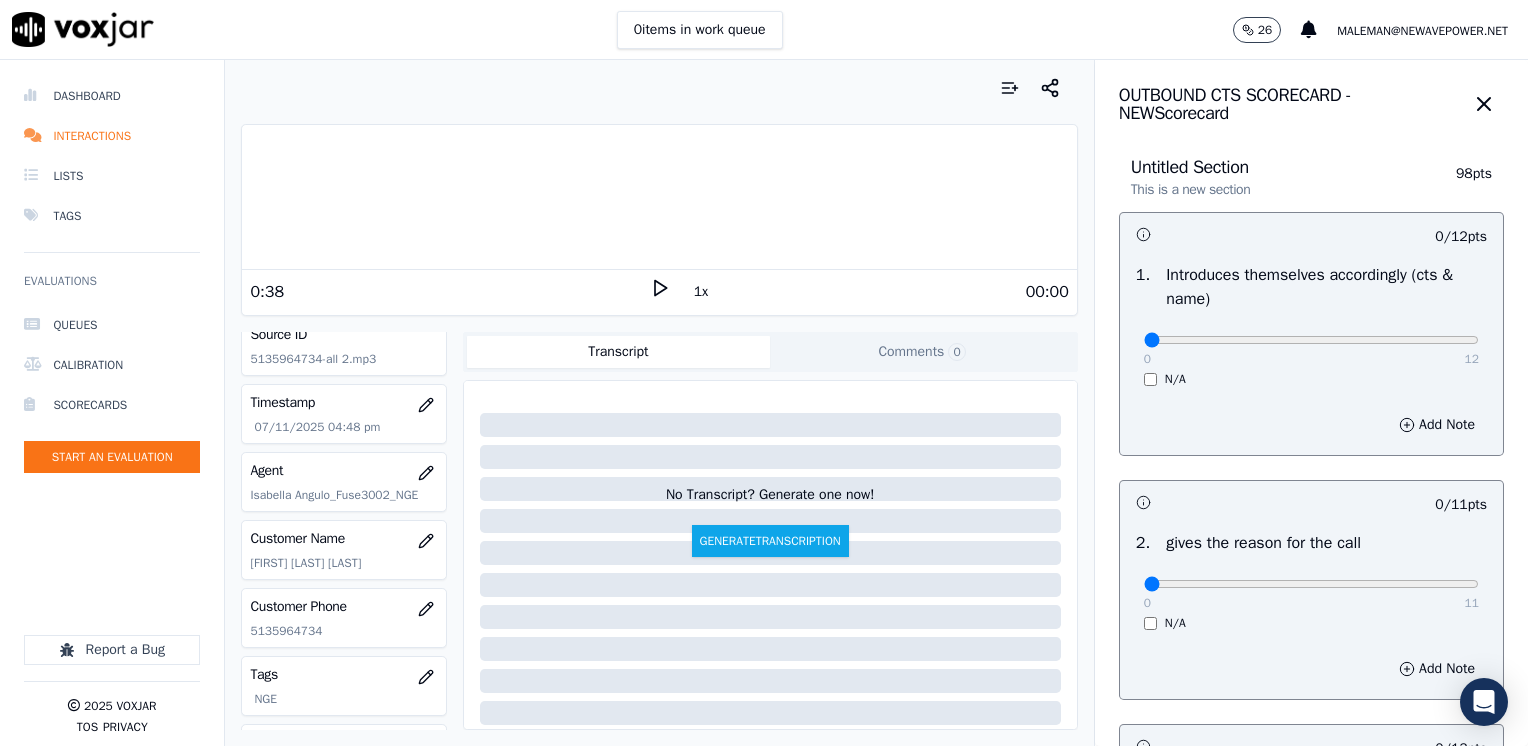 click 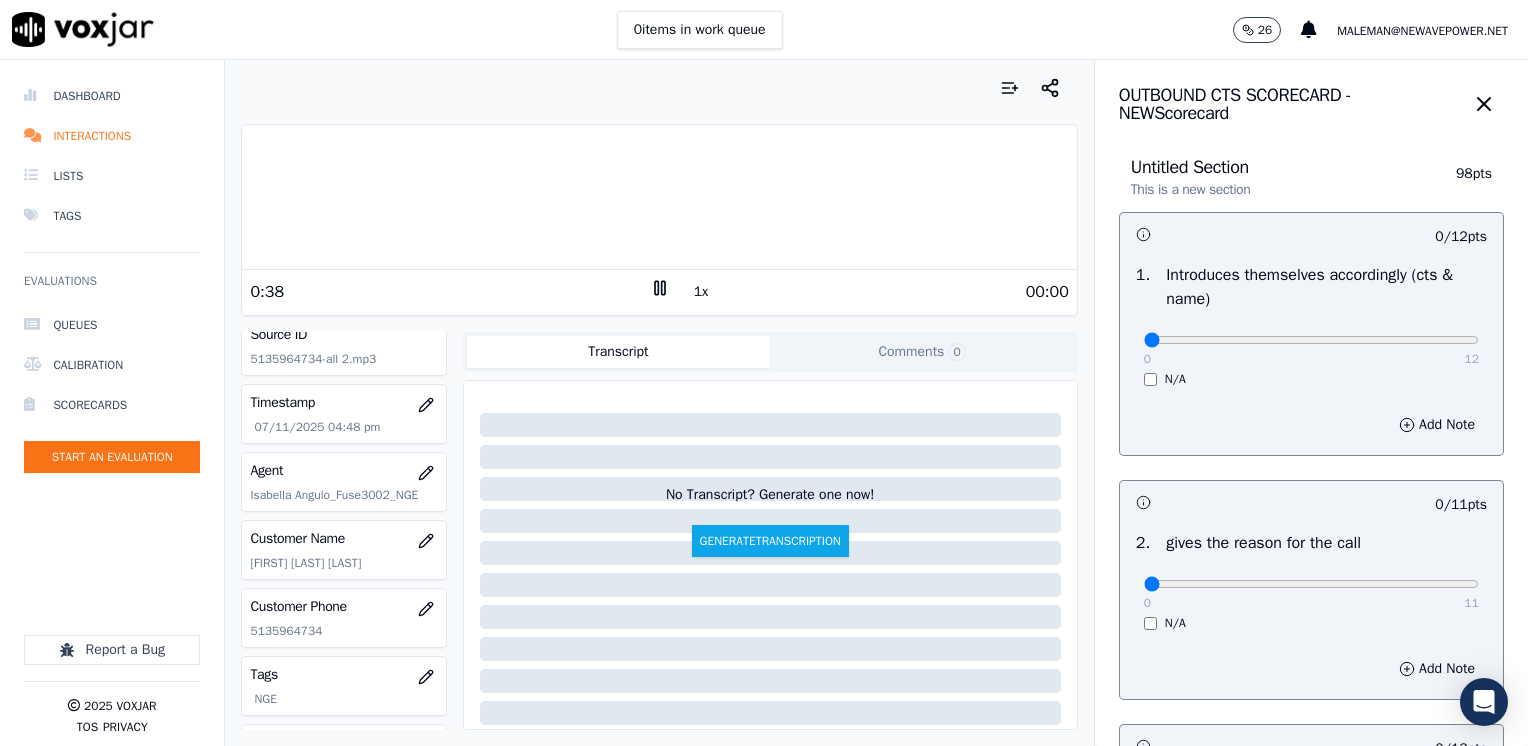 click 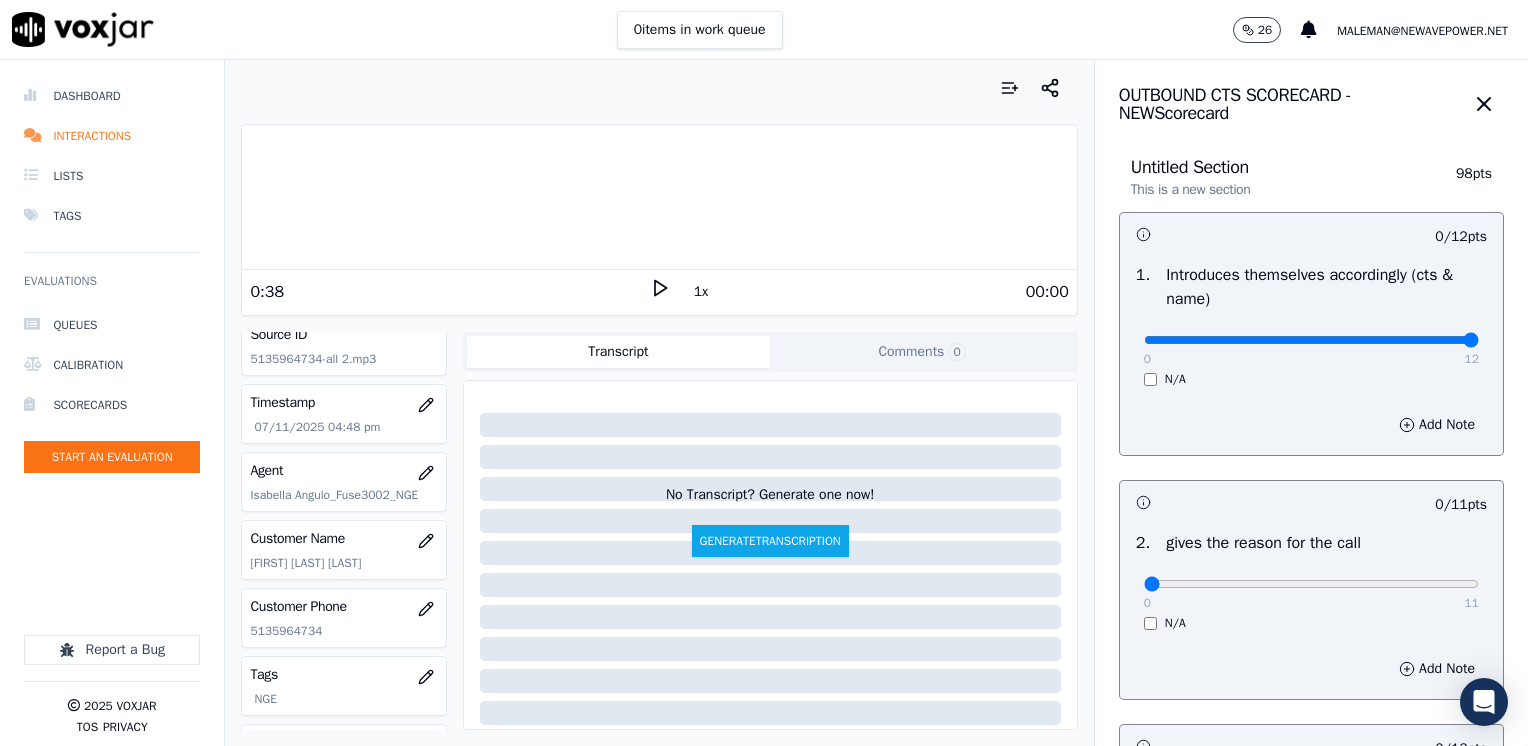 drag, startPoint x: 1135, startPoint y: 342, endPoint x: 1450, endPoint y: 321, distance: 315.69922 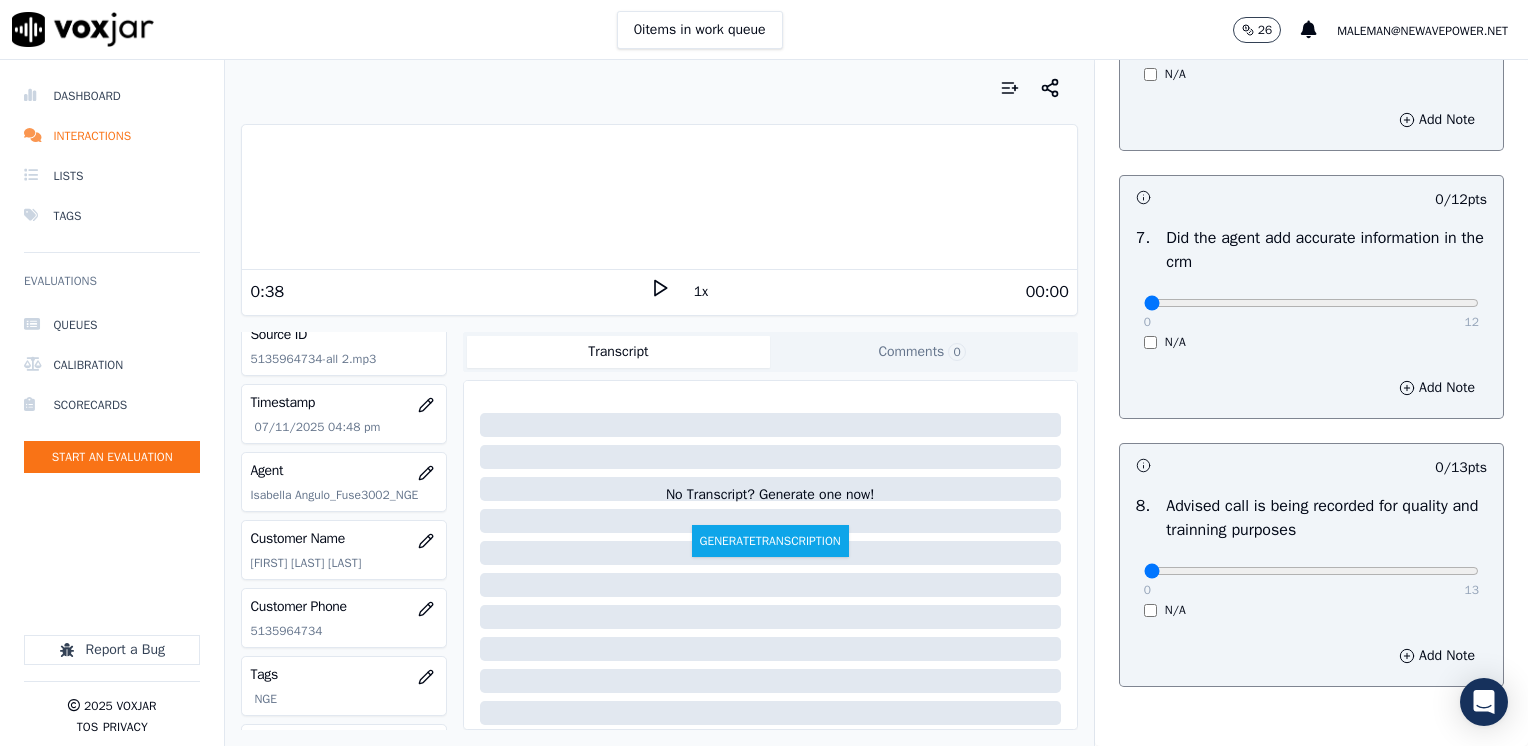 scroll, scrollTop: 1748, scrollLeft: 0, axis: vertical 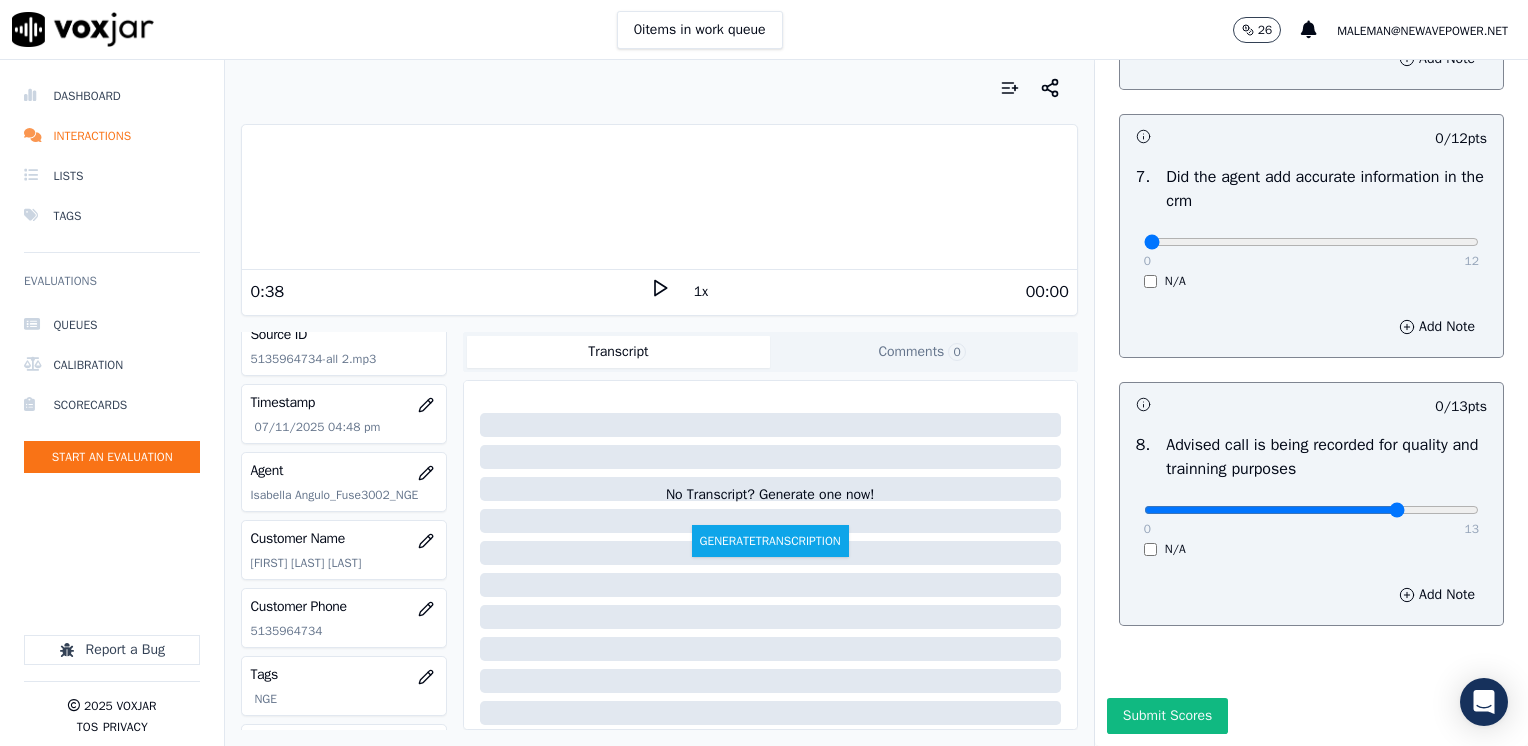 type on "10" 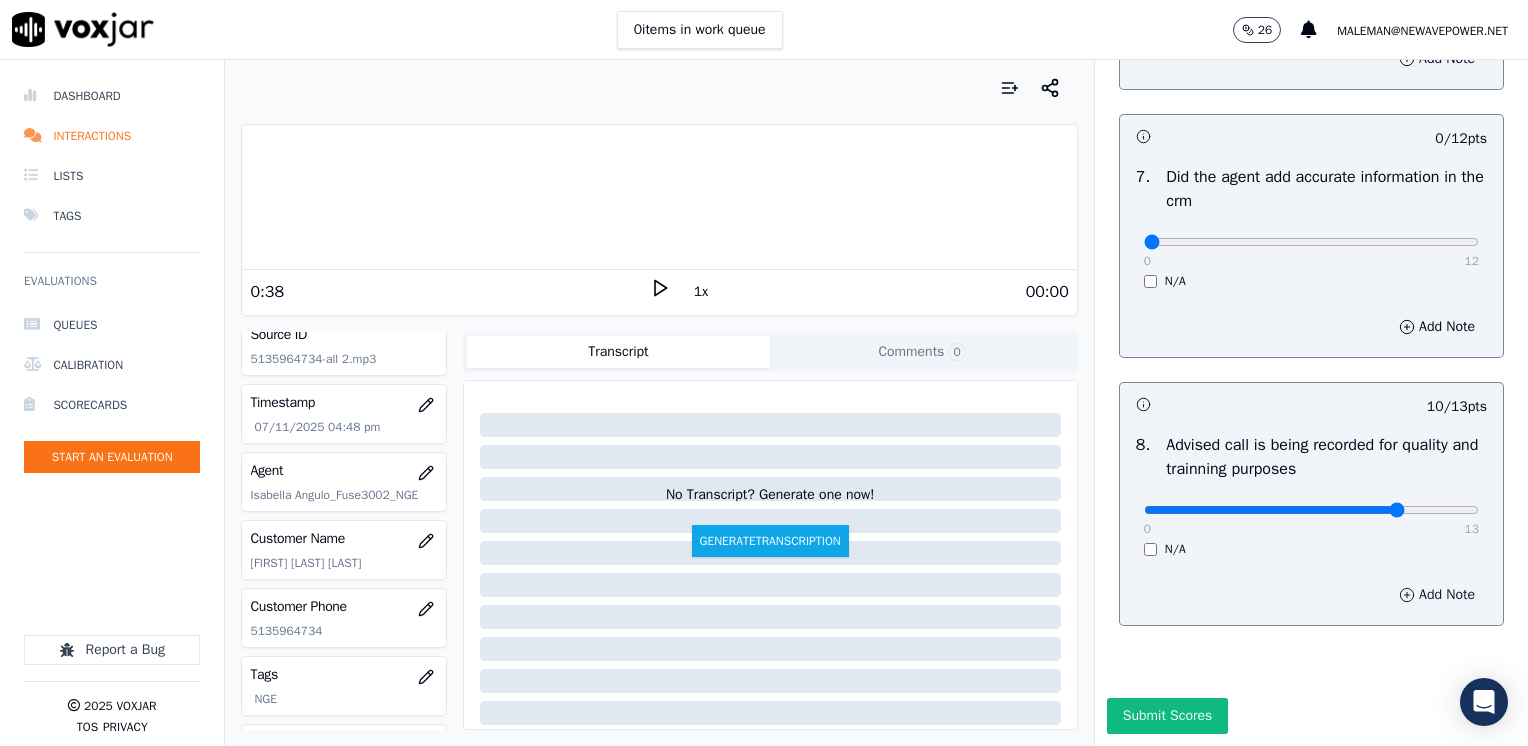 click on "Add Note" at bounding box center (1437, 595) 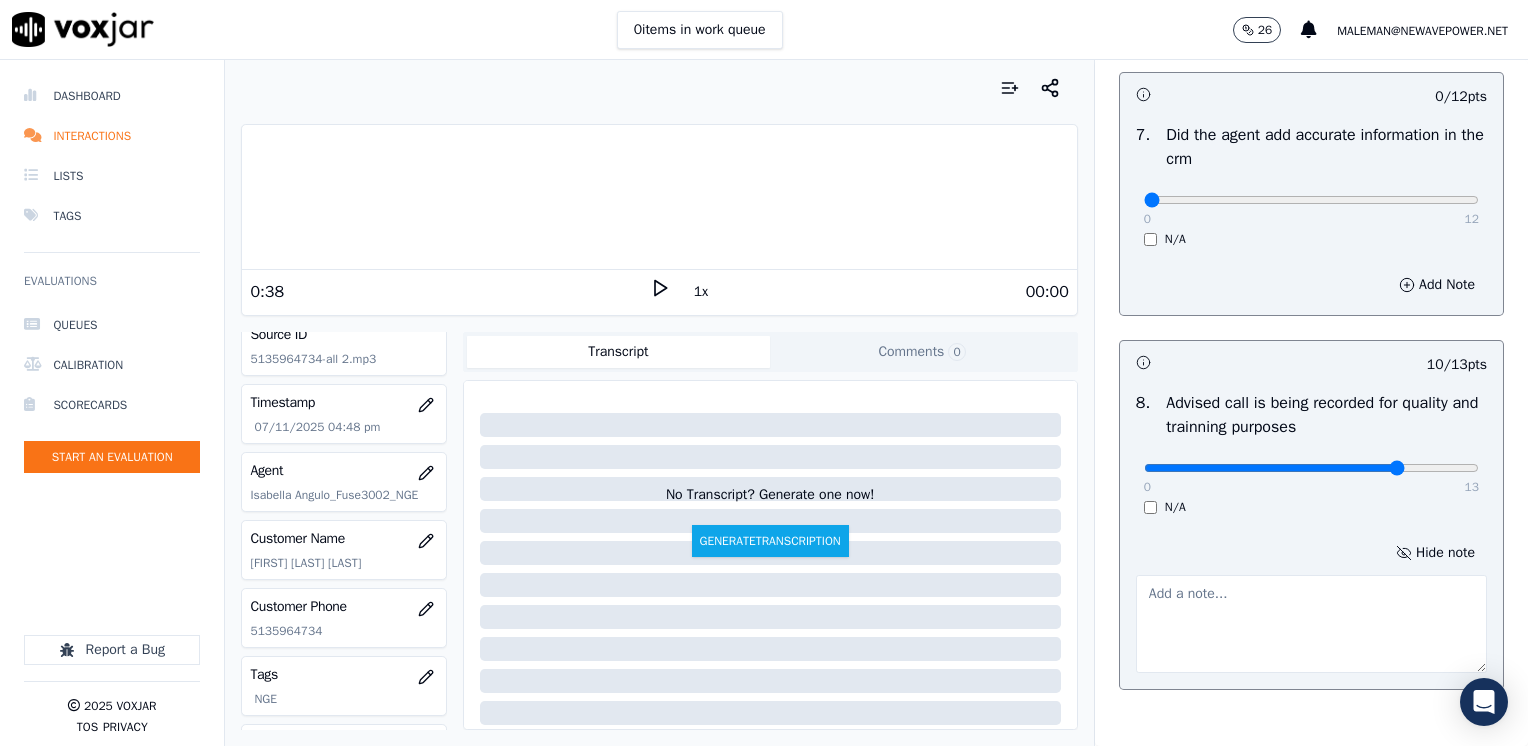 click at bounding box center (1311, 624) 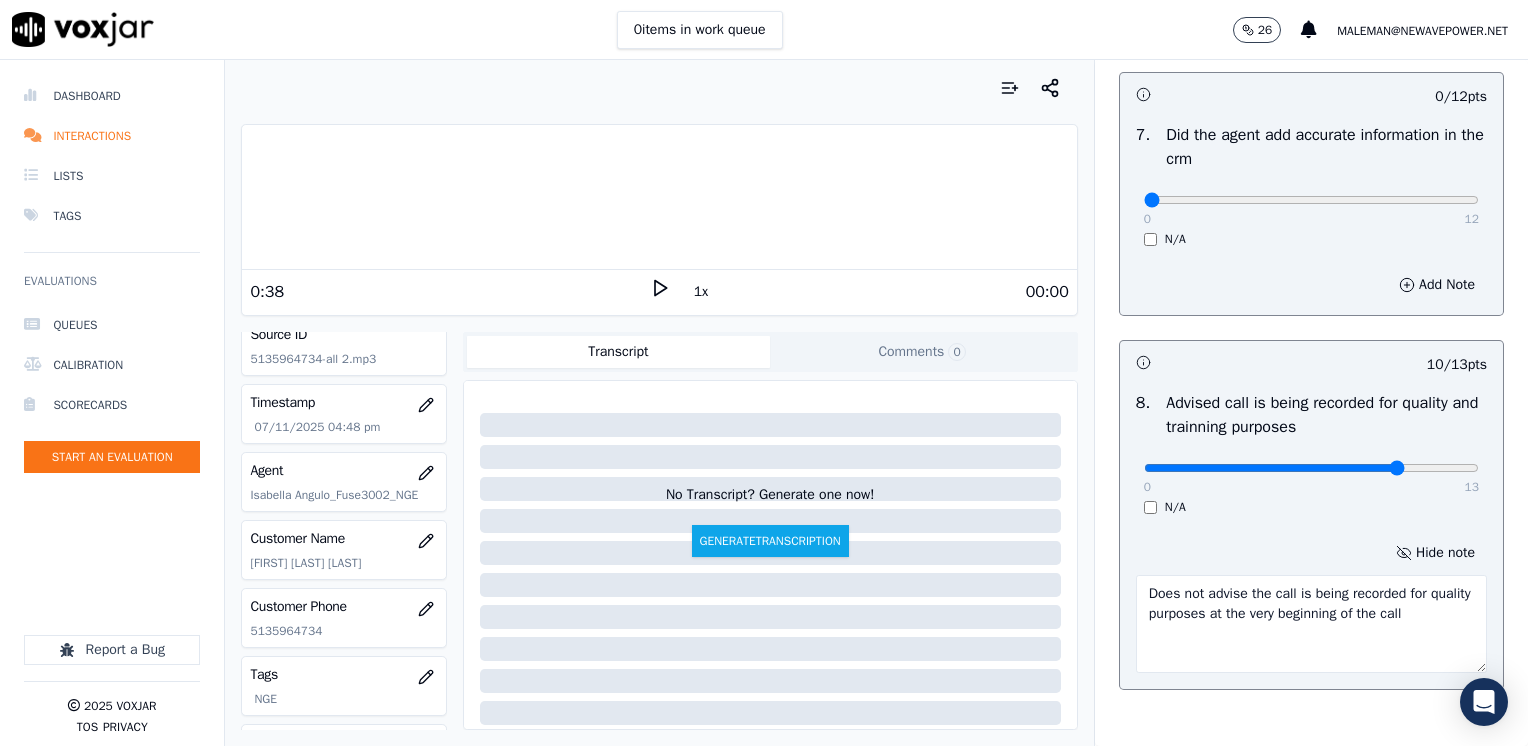 type on "Does not advise the call is being recorded for quality purposes at the very beginning of the call" 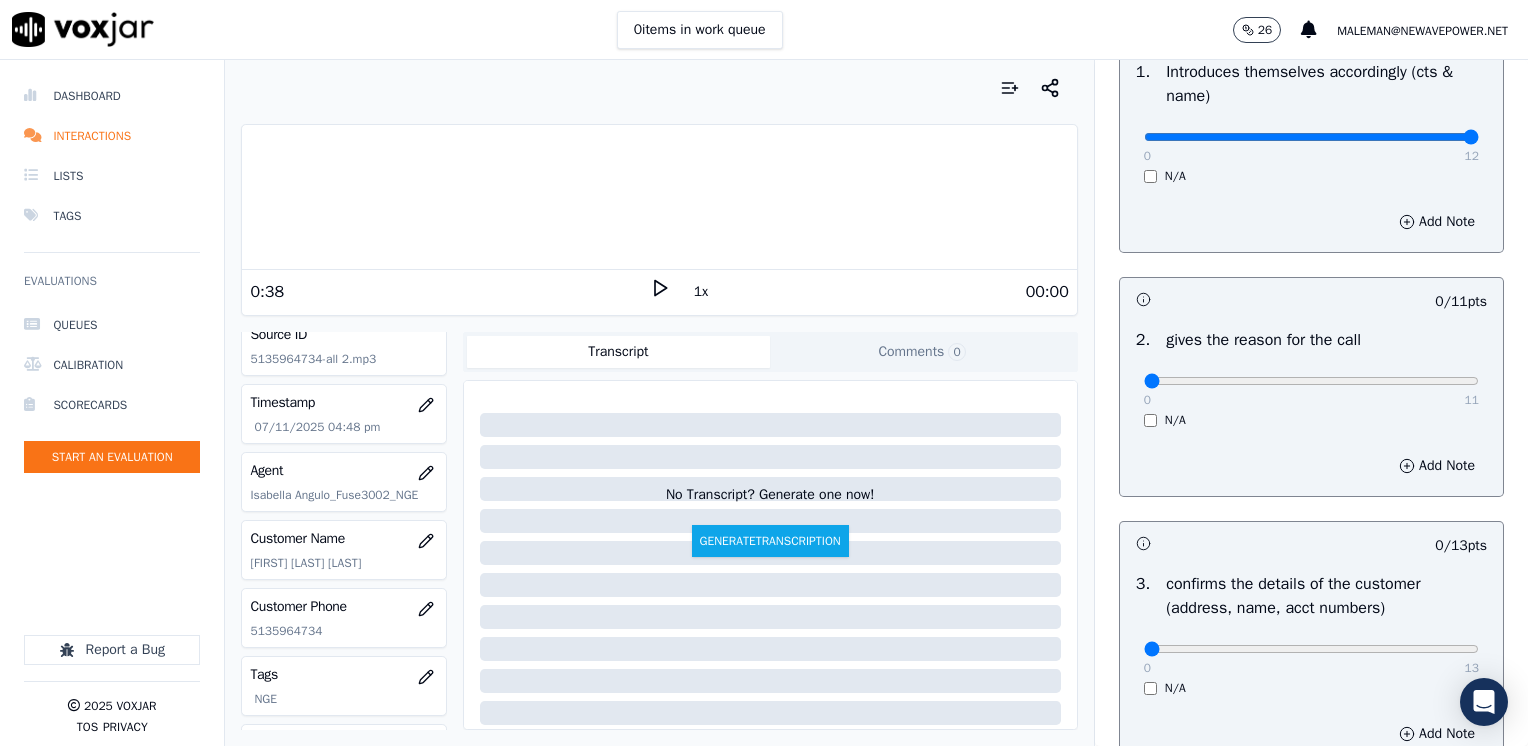 scroll, scrollTop: 0, scrollLeft: 0, axis: both 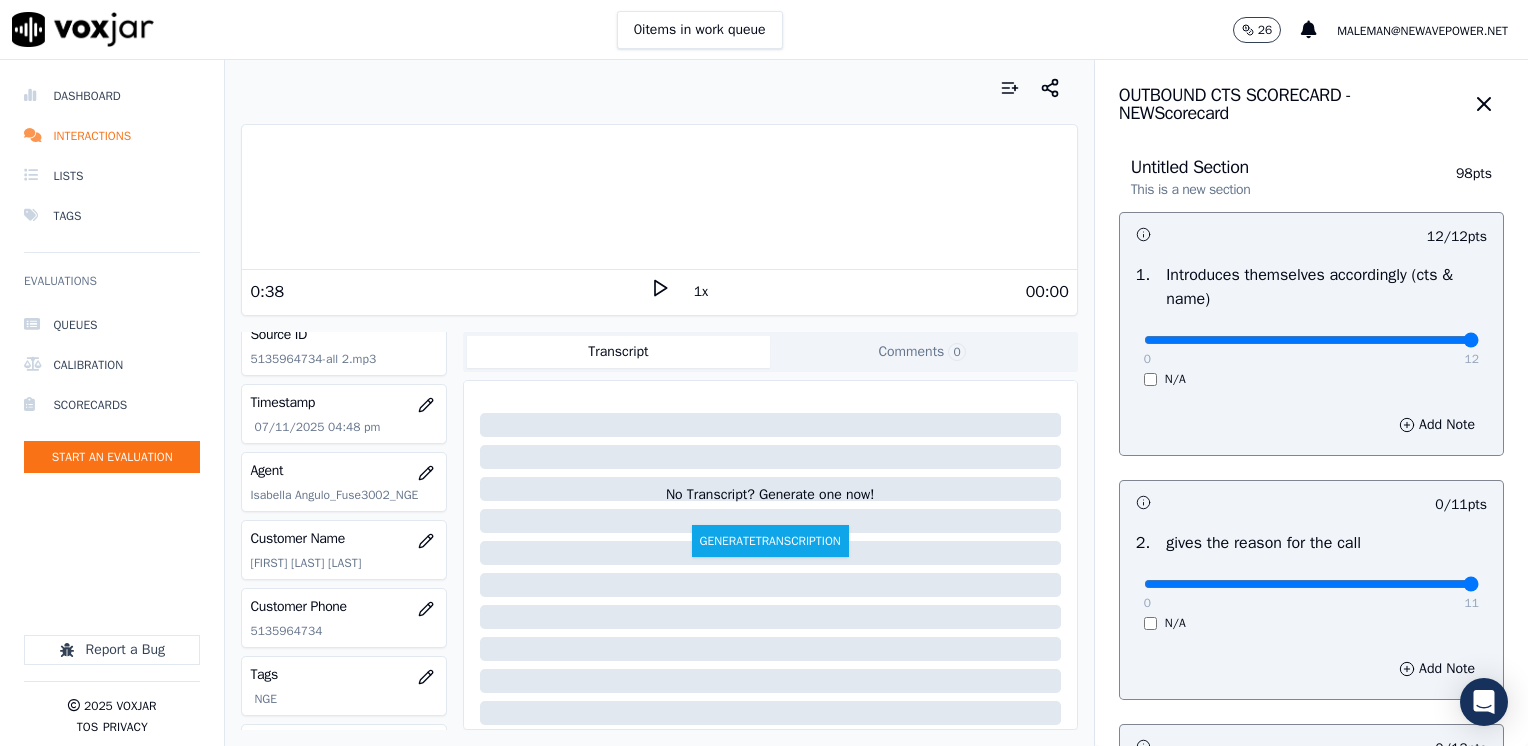 drag, startPoint x: 1133, startPoint y: 584, endPoint x: 1531, endPoint y: 584, distance: 398 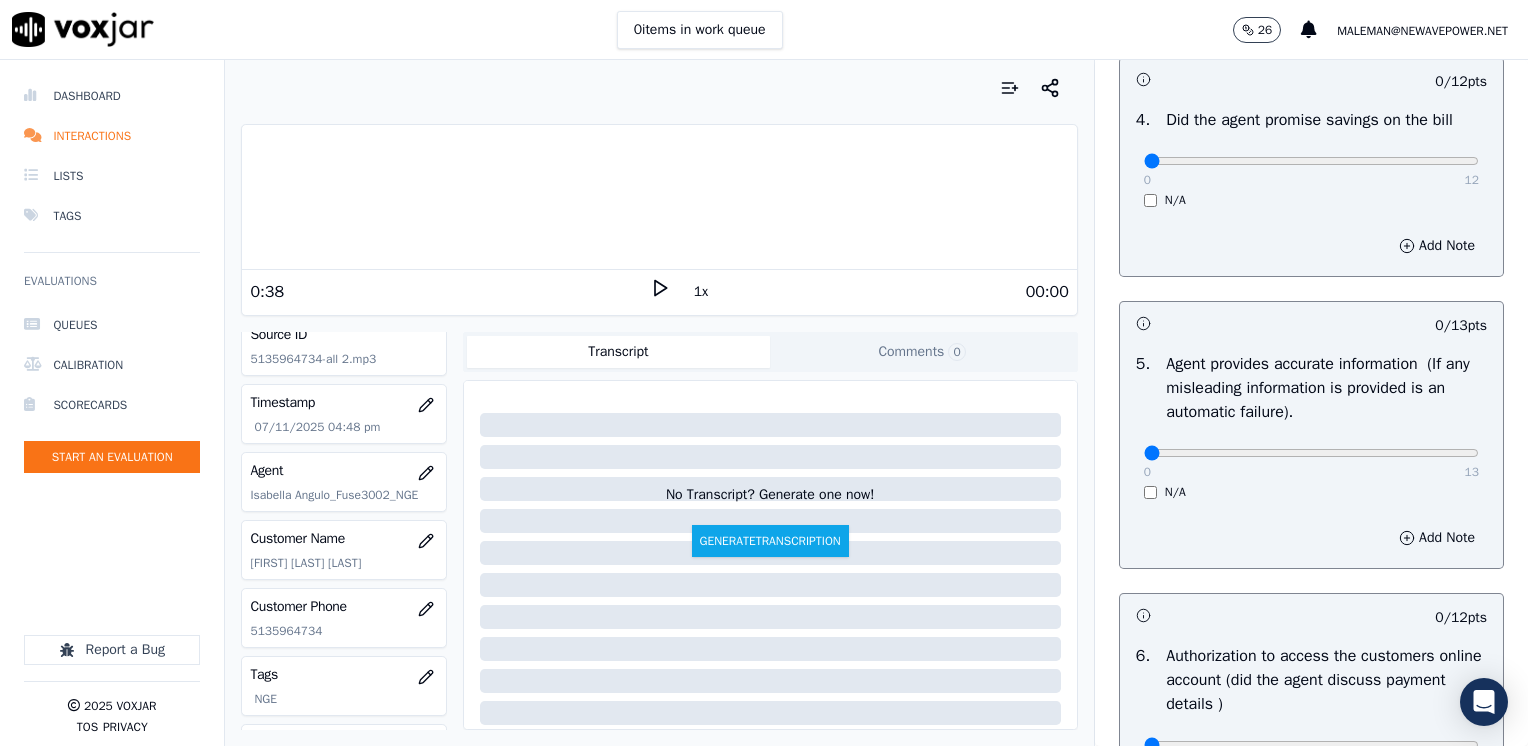 scroll, scrollTop: 1000, scrollLeft: 0, axis: vertical 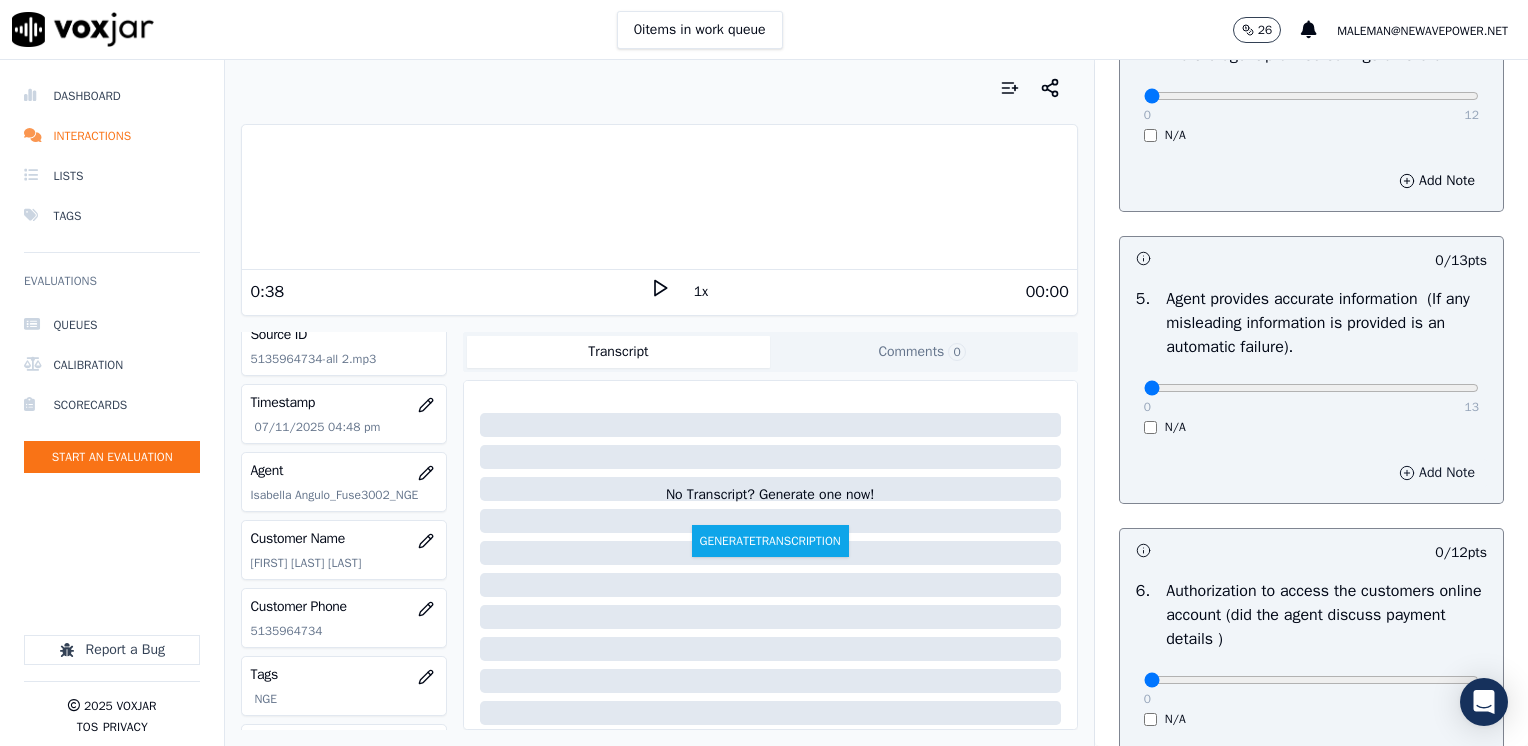 click on "Add Note" at bounding box center [1437, 473] 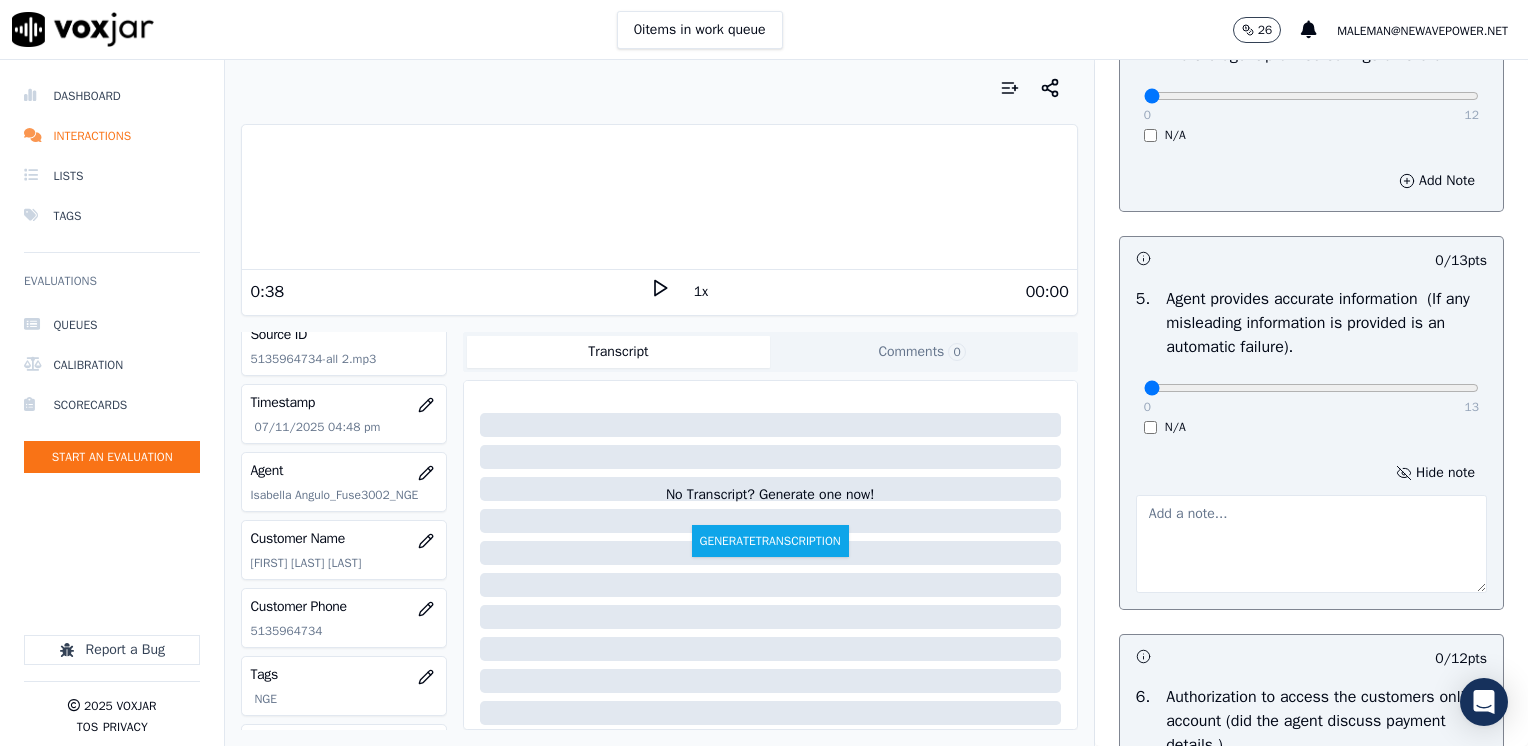 click at bounding box center (1311, 544) 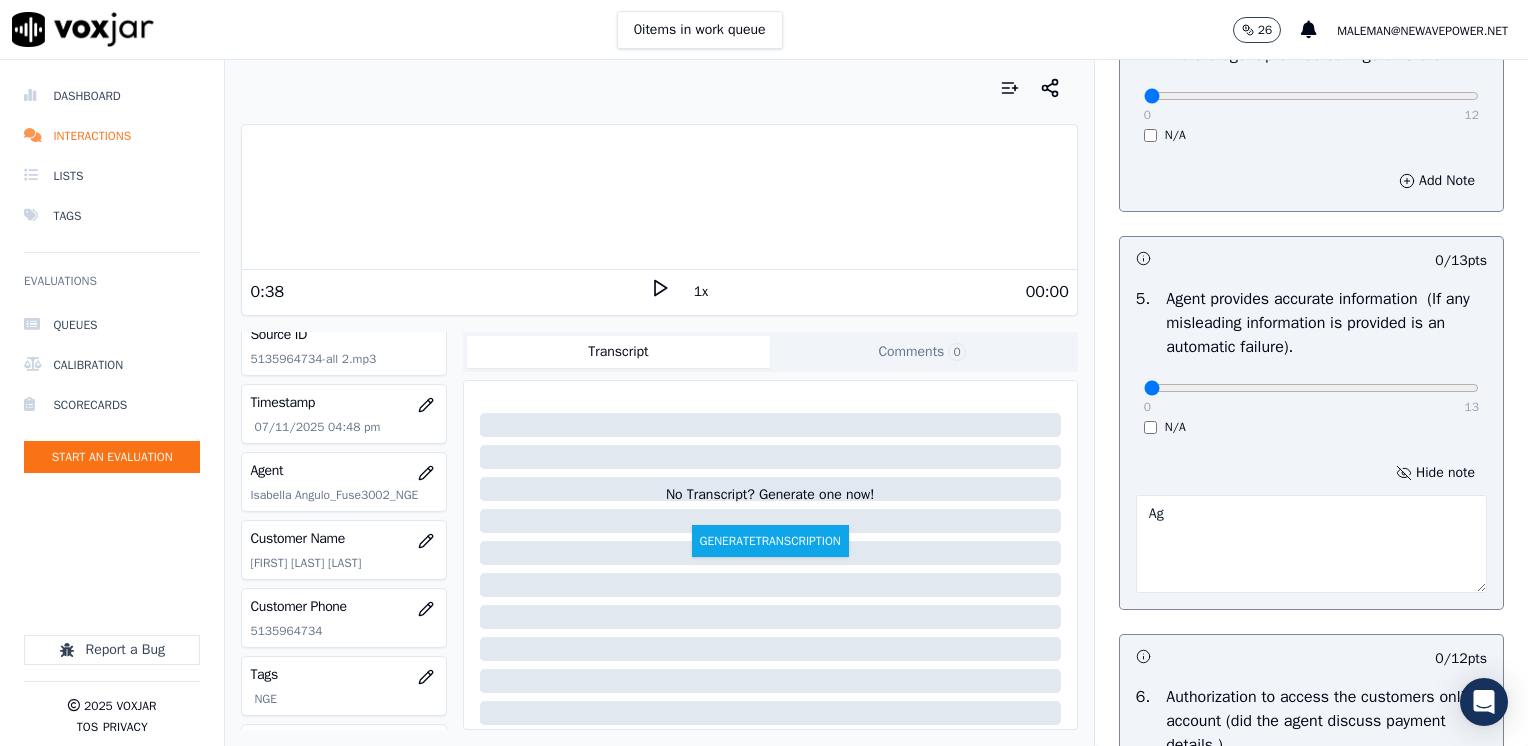 type on "A" 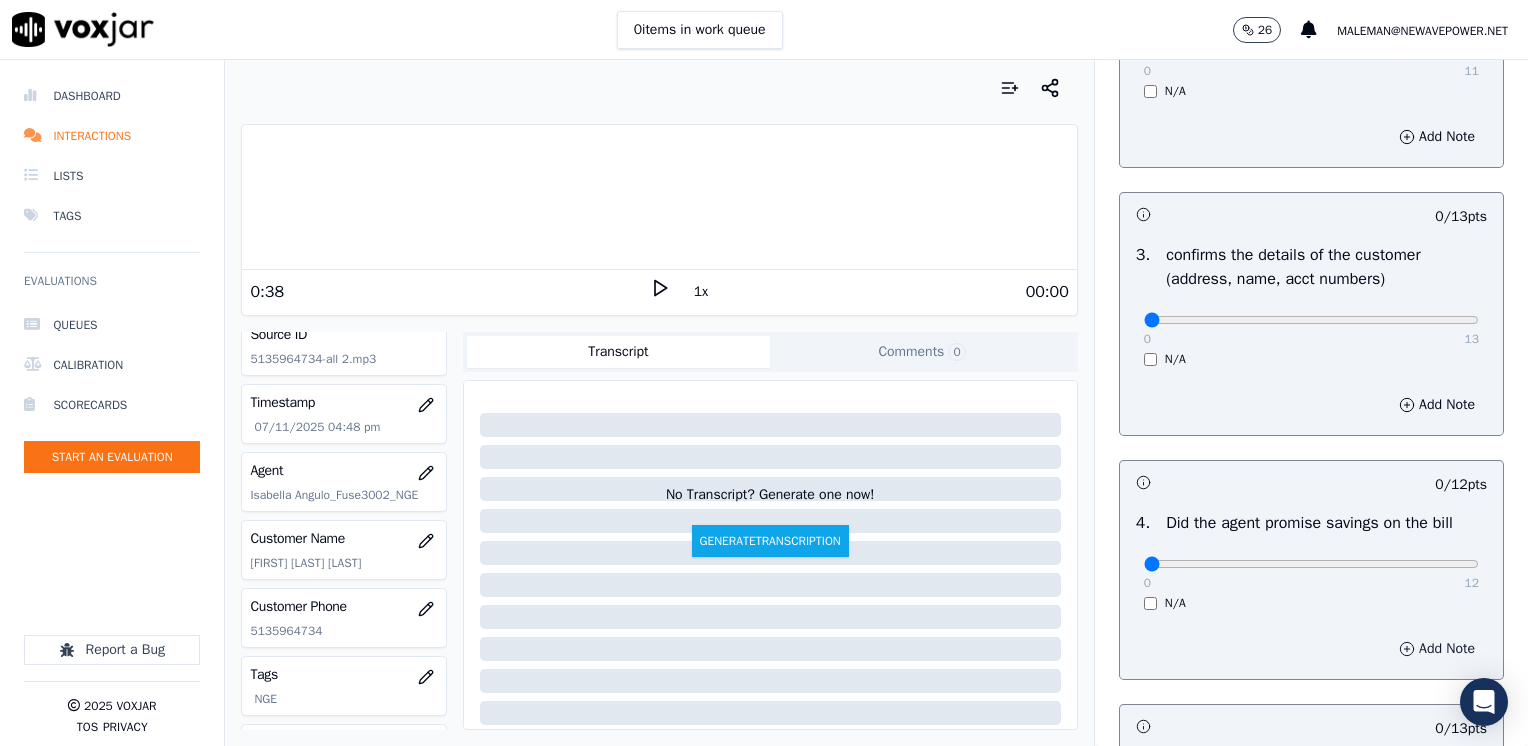 scroll, scrollTop: 500, scrollLeft: 0, axis: vertical 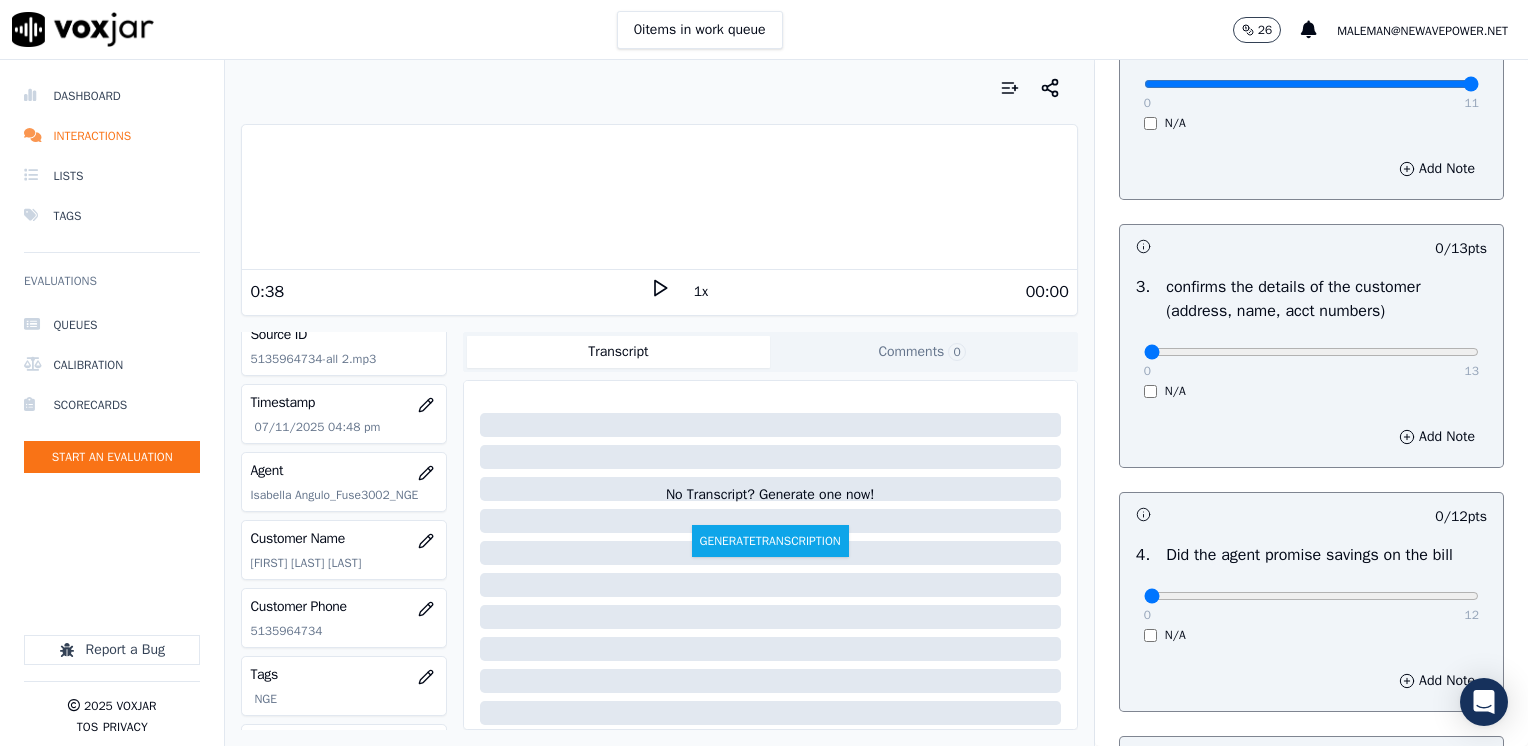 type on "Agent advised the customer does not have to pay the $25.00 ETF" 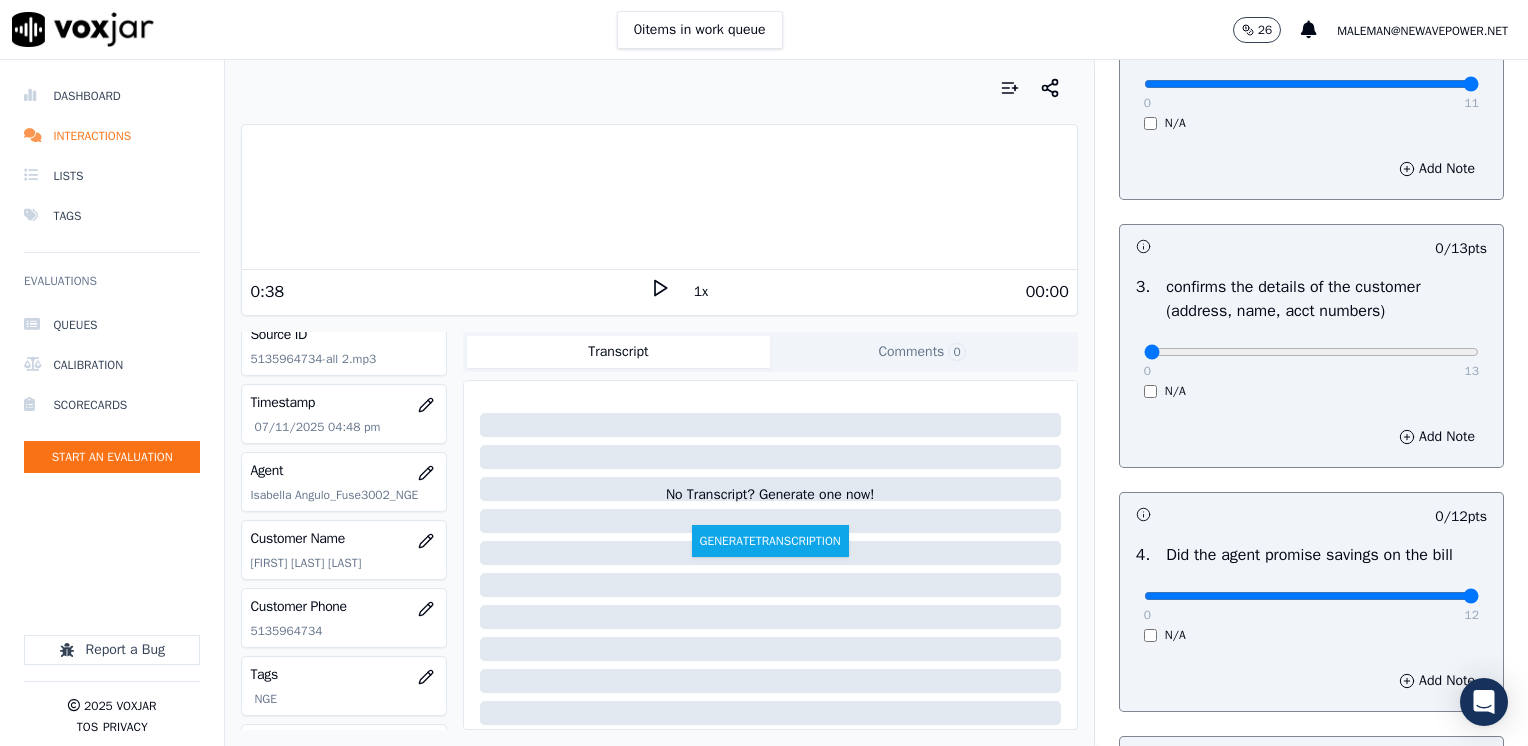 drag, startPoint x: 1132, startPoint y: 595, endPoint x: 1531, endPoint y: 588, distance: 399.0614 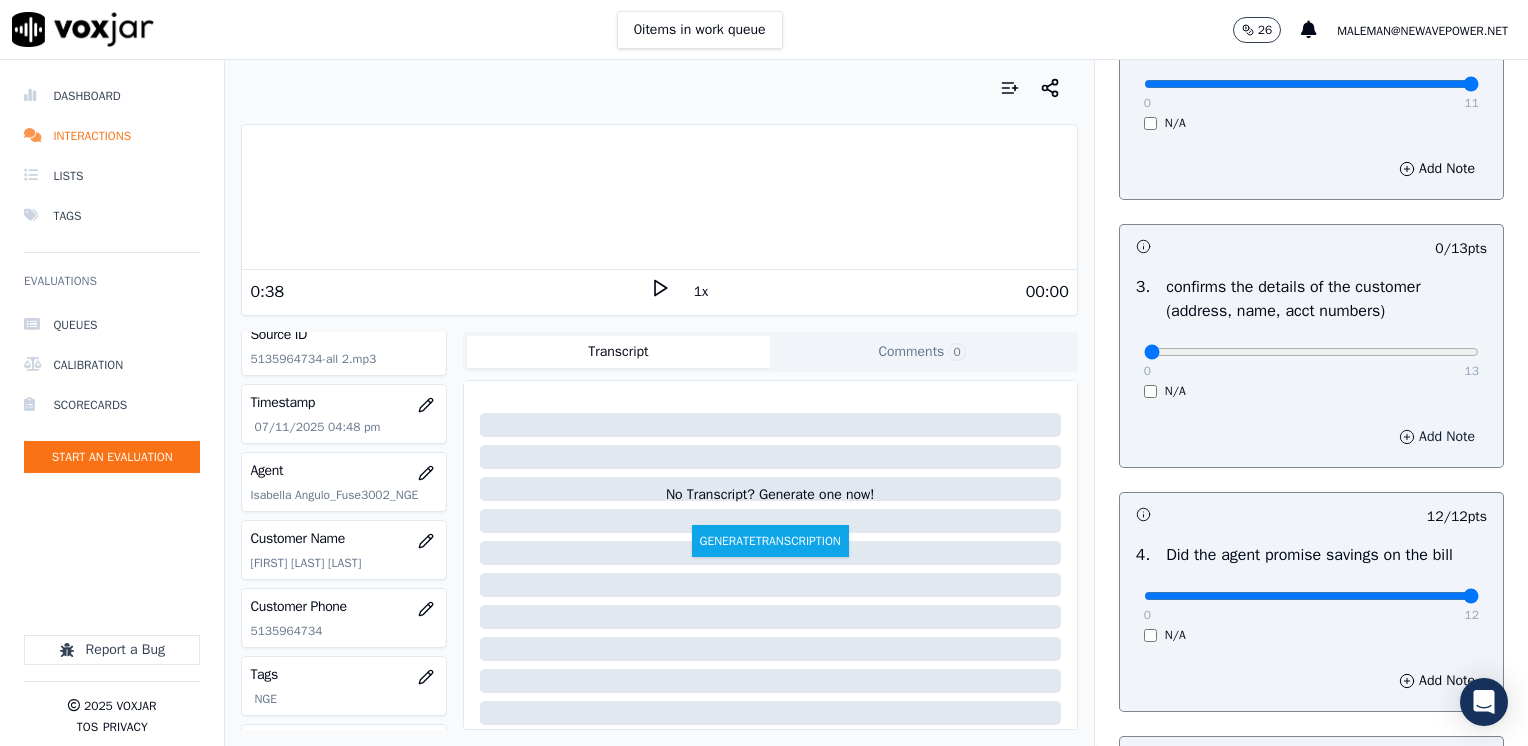 click on "Add Note" at bounding box center [1437, 437] 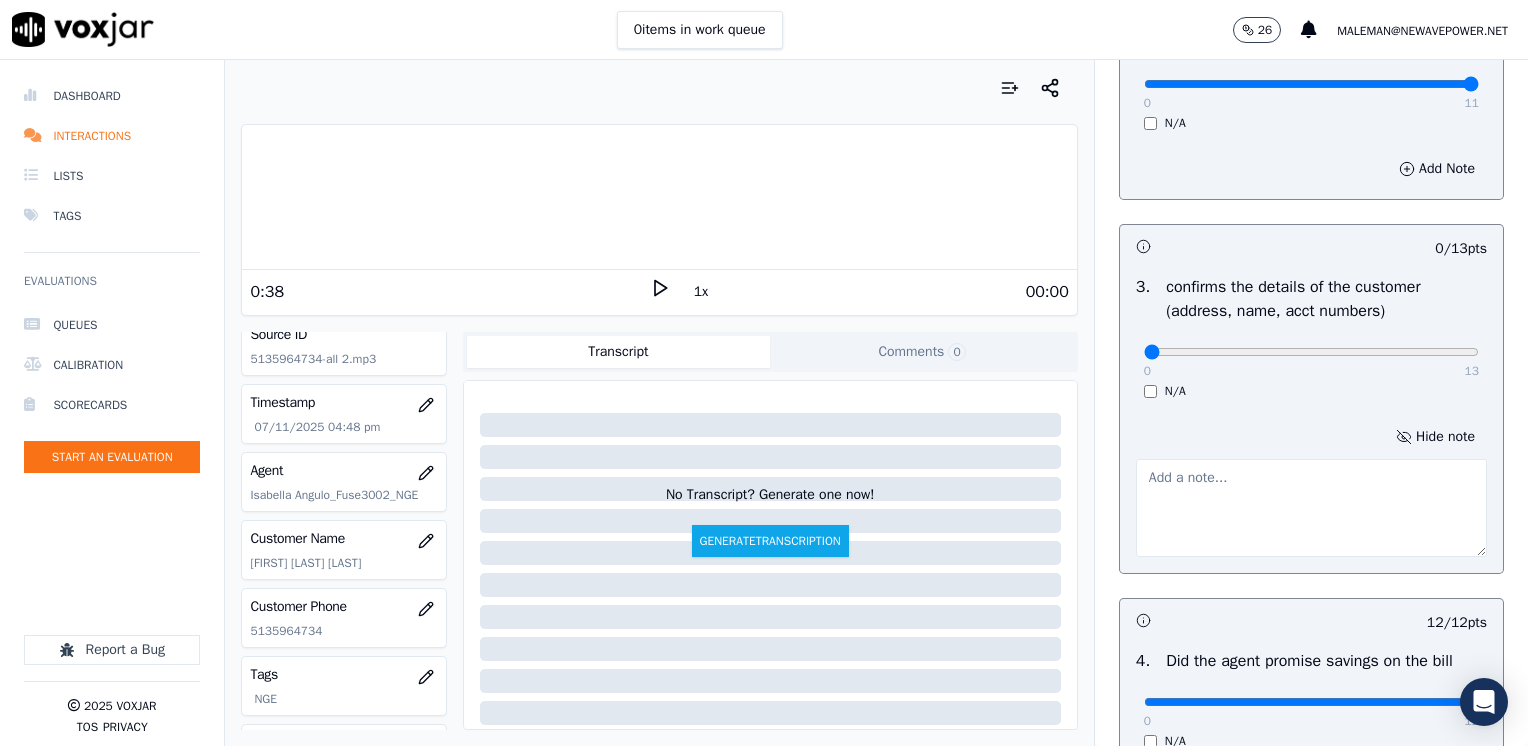 click at bounding box center [1311, 508] 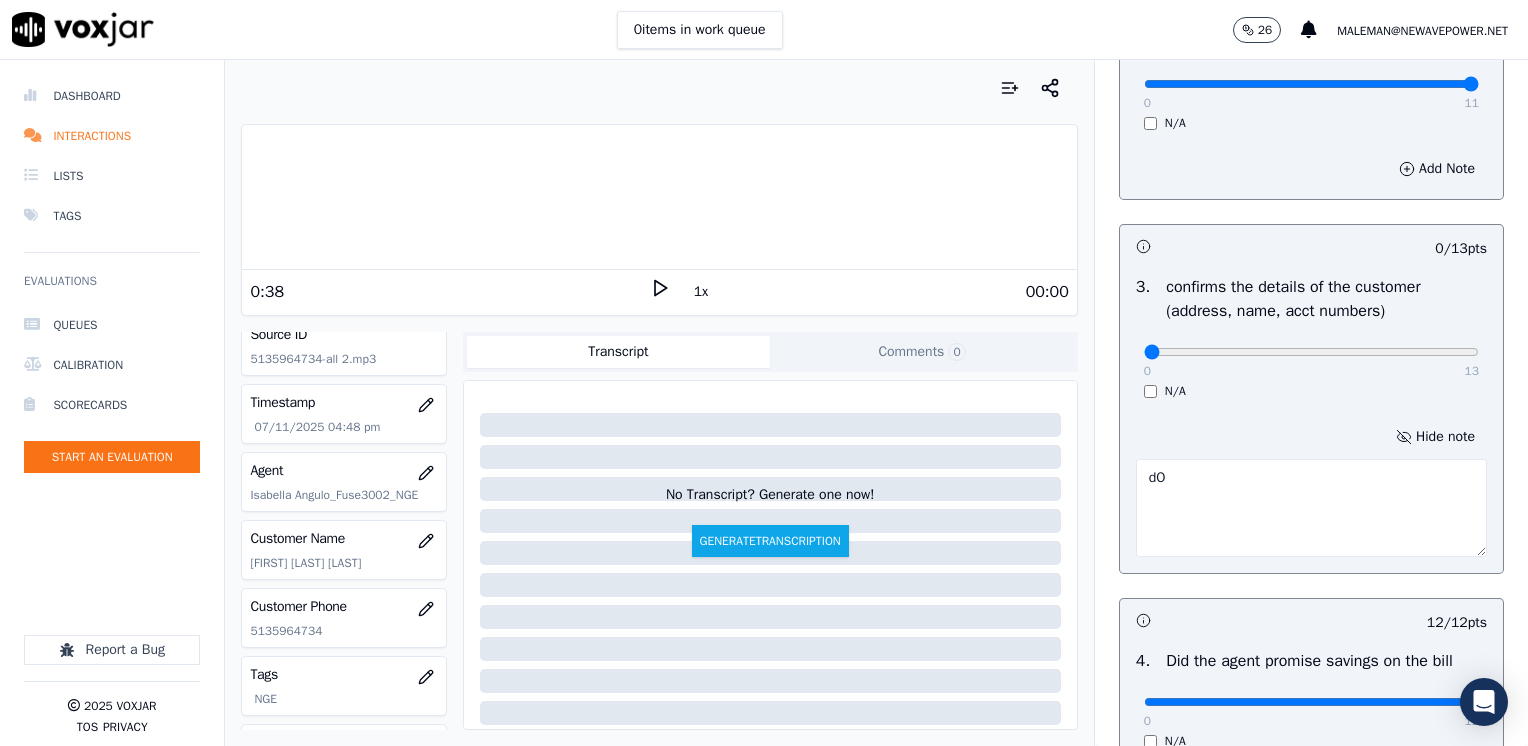 type on "d" 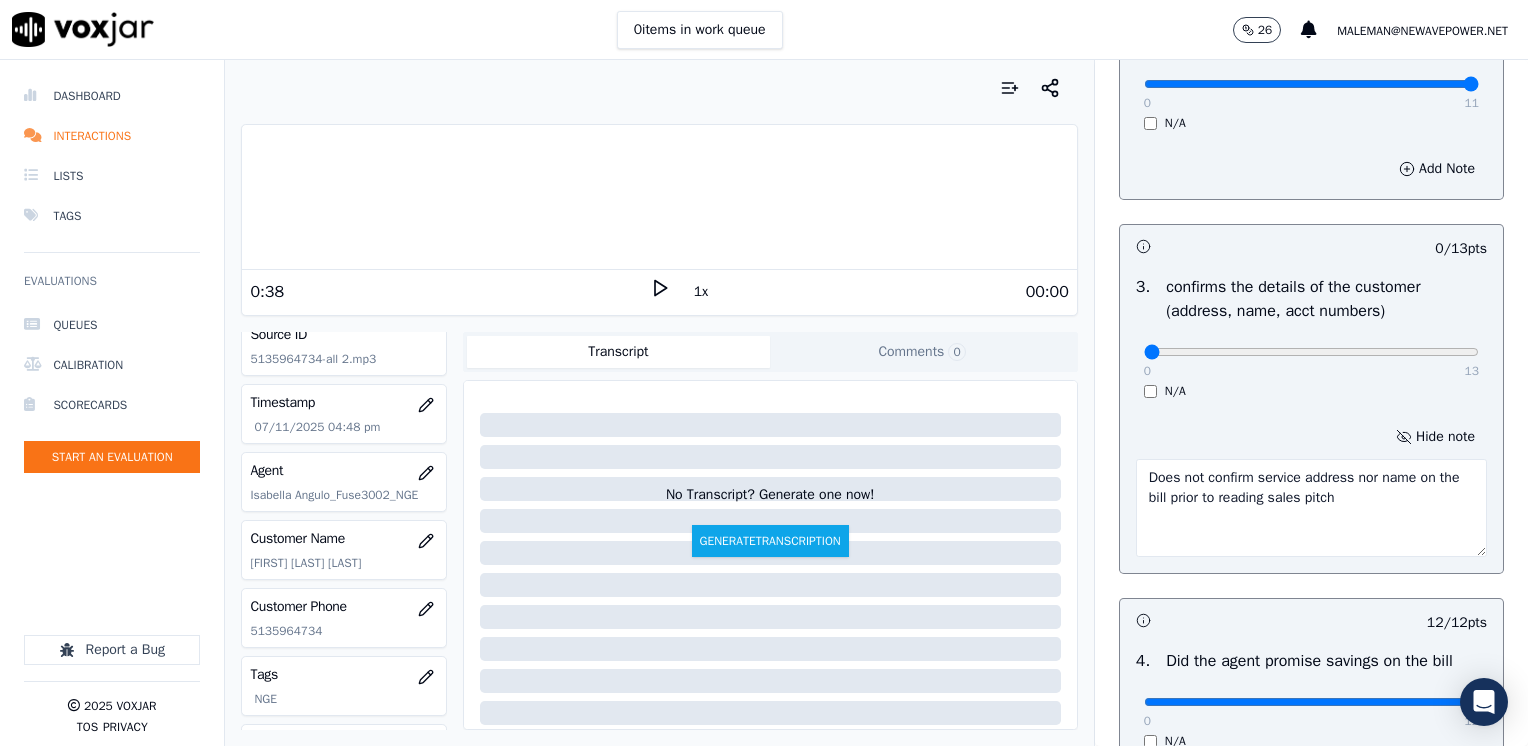 type on "Does not confirm service address nor name on the bill prior to reading sales pitch" 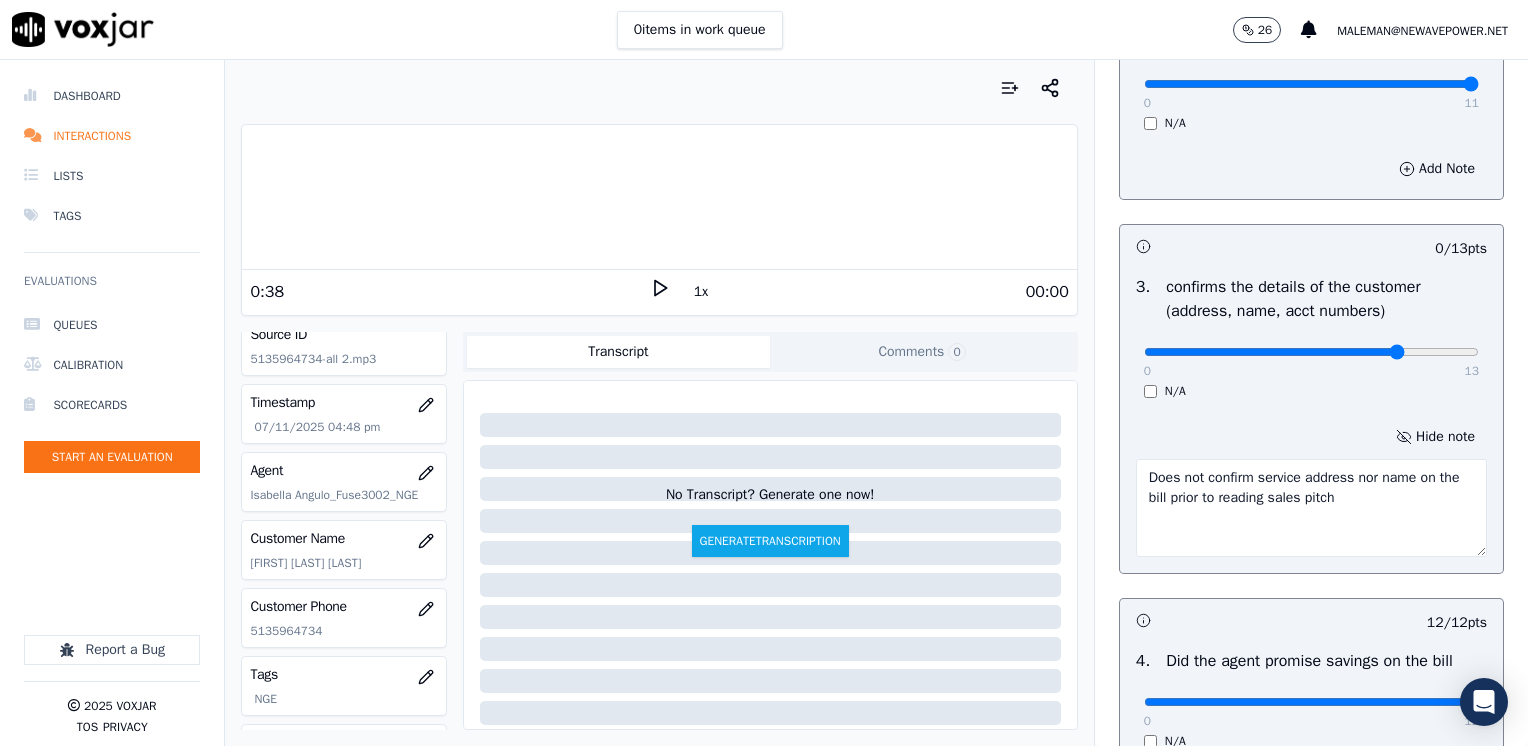 type on "10" 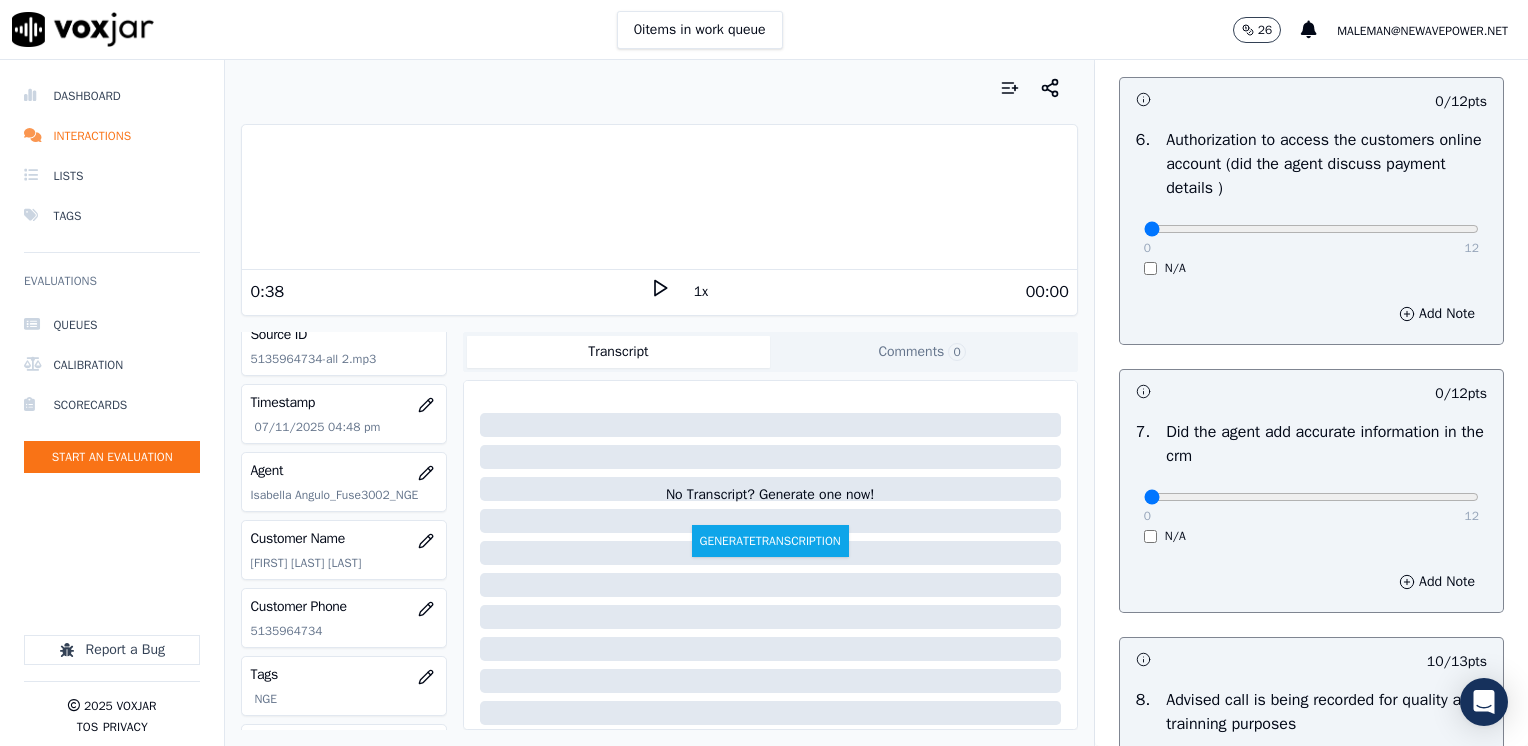 scroll, scrollTop: 1600, scrollLeft: 0, axis: vertical 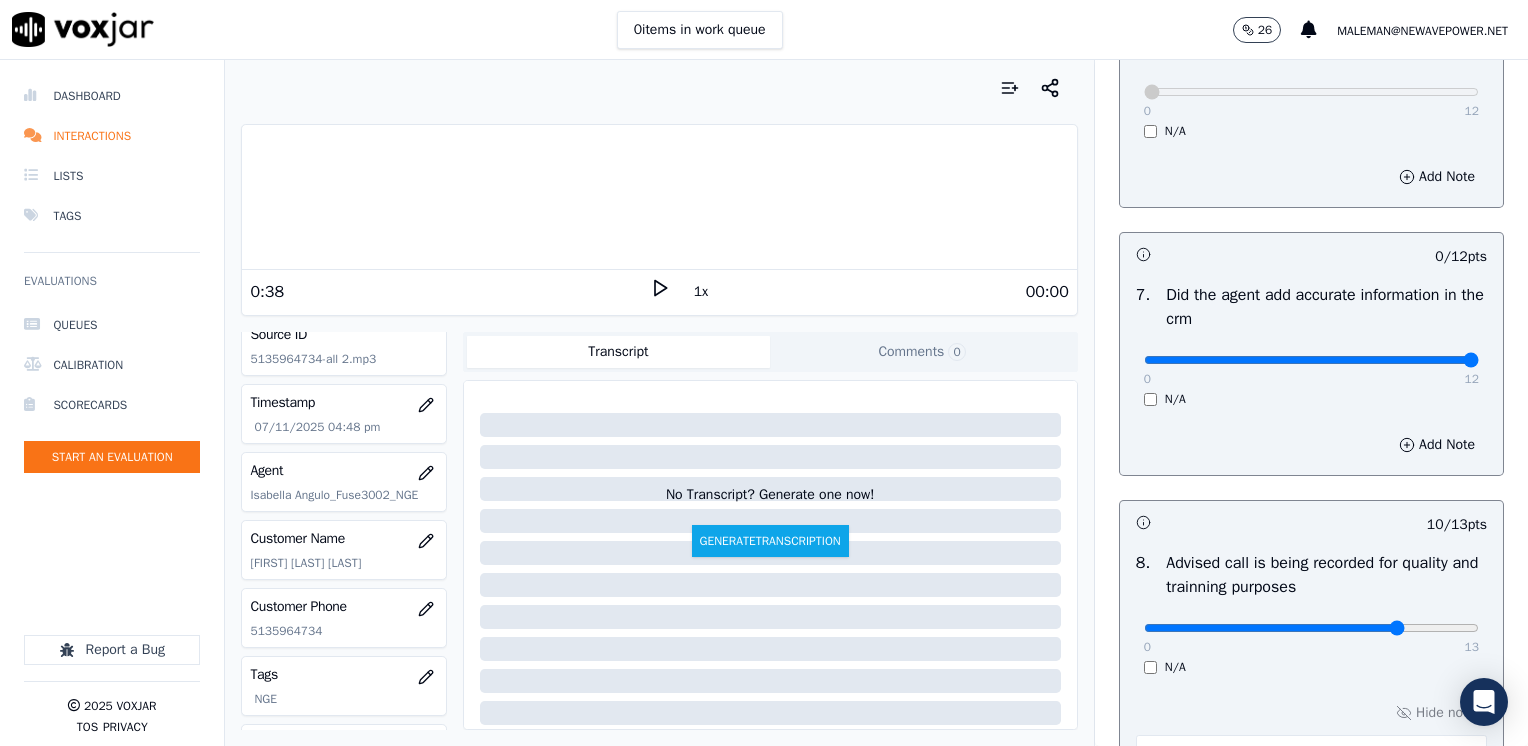 drag, startPoint x: 1132, startPoint y: 353, endPoint x: 1531, endPoint y: 354, distance: 399.00125 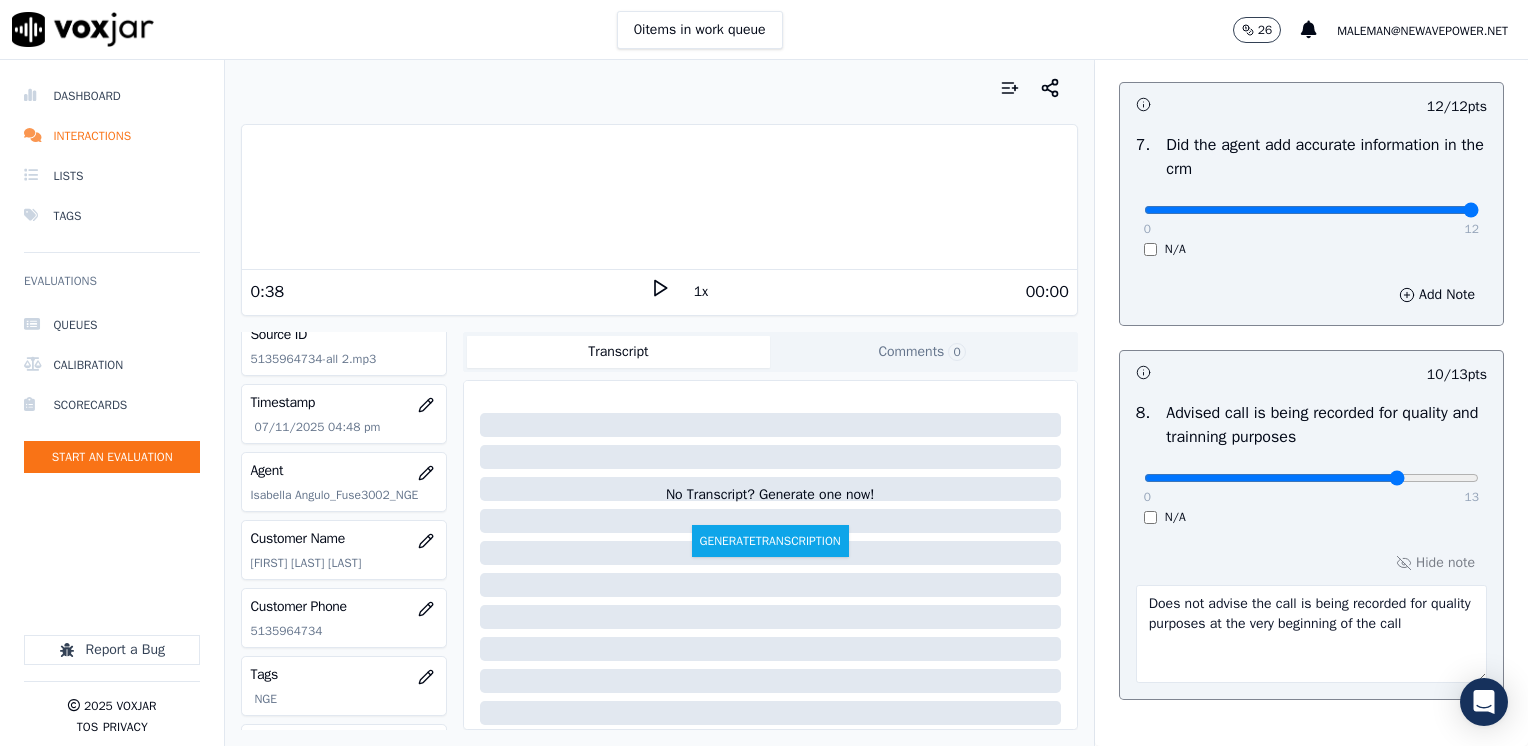scroll, scrollTop: 2064, scrollLeft: 0, axis: vertical 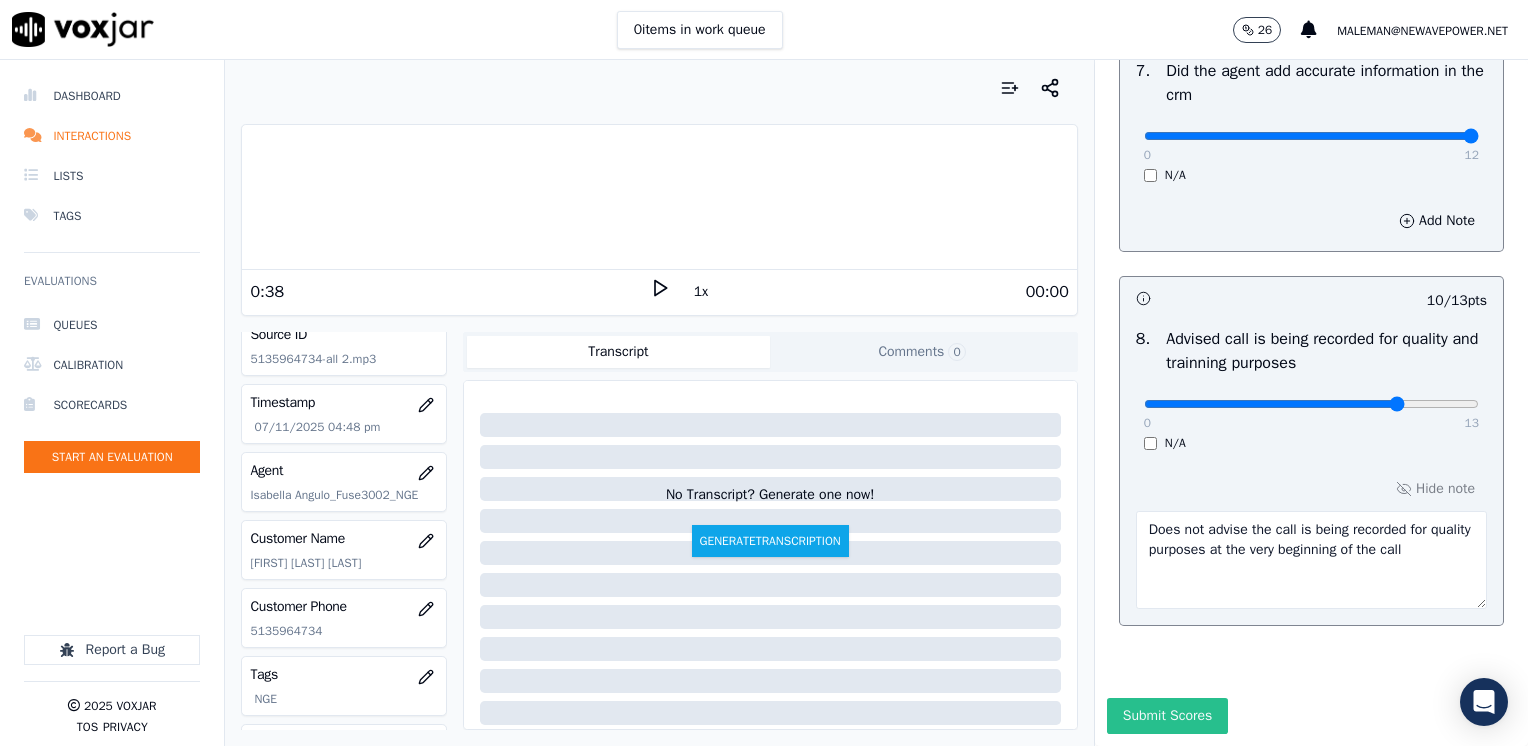 click on "Submit Scores" at bounding box center [1167, 716] 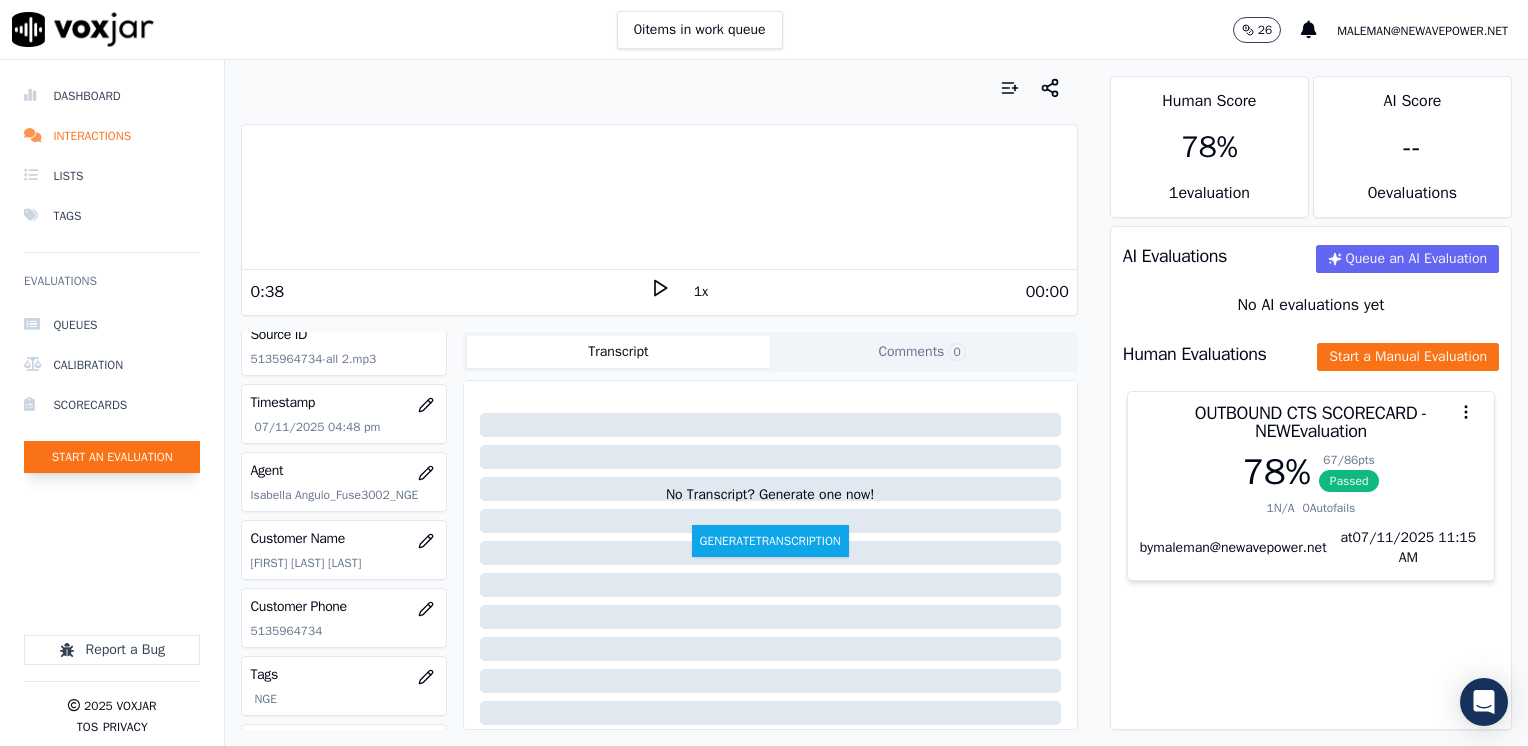 click on "Start an Evaluation" 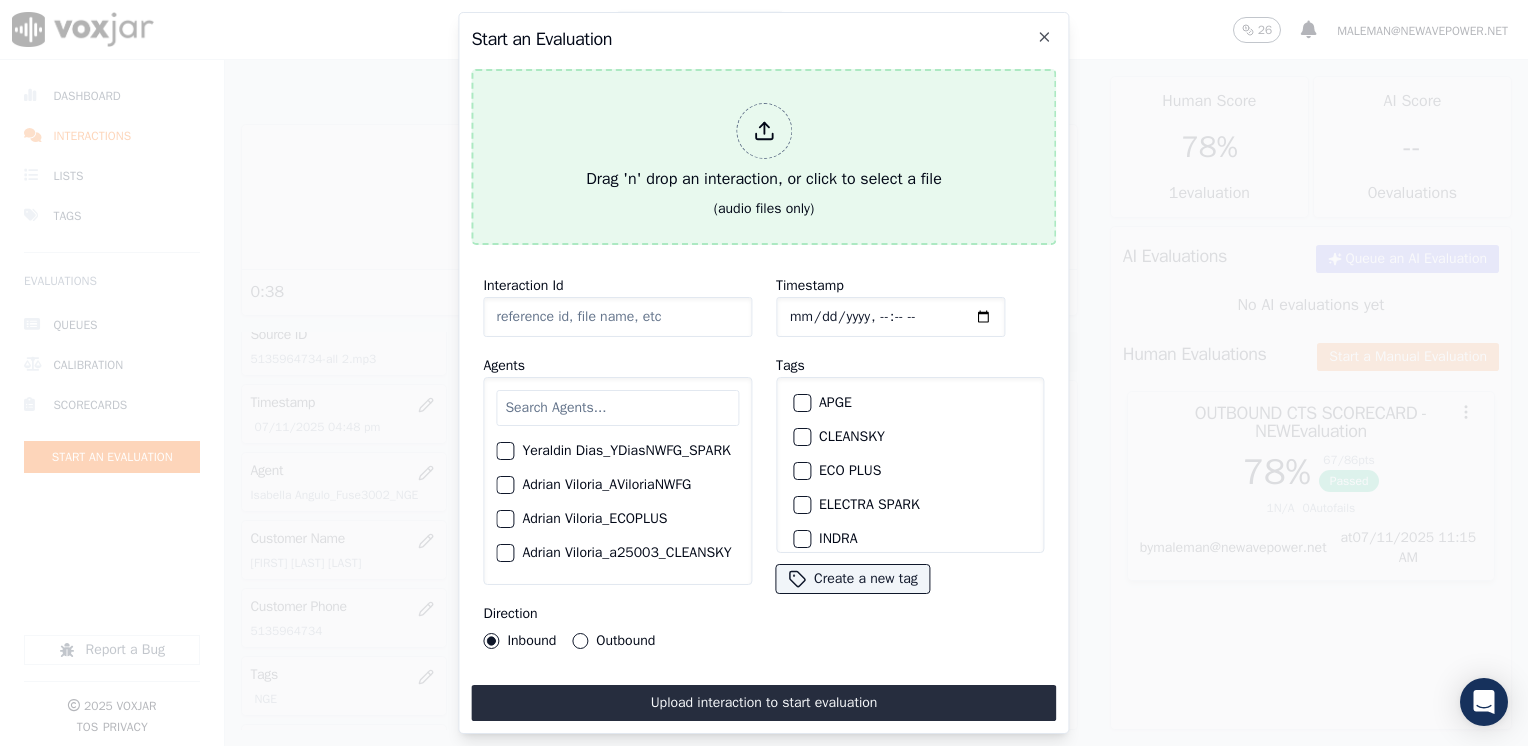 click at bounding box center (764, 131) 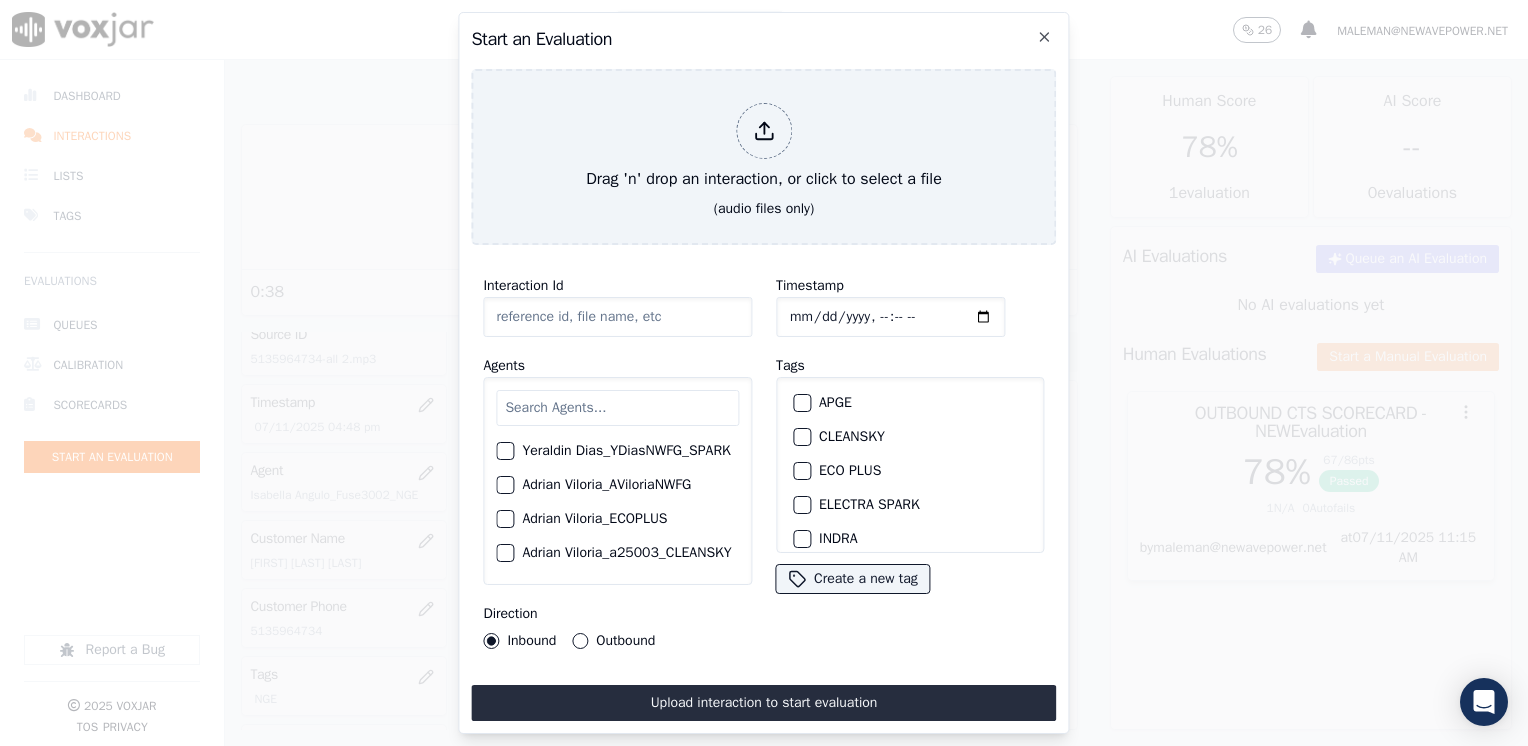 type on "[DATE]-[HOUR]:[MINUTE]:[SECOND]_all.mp3" 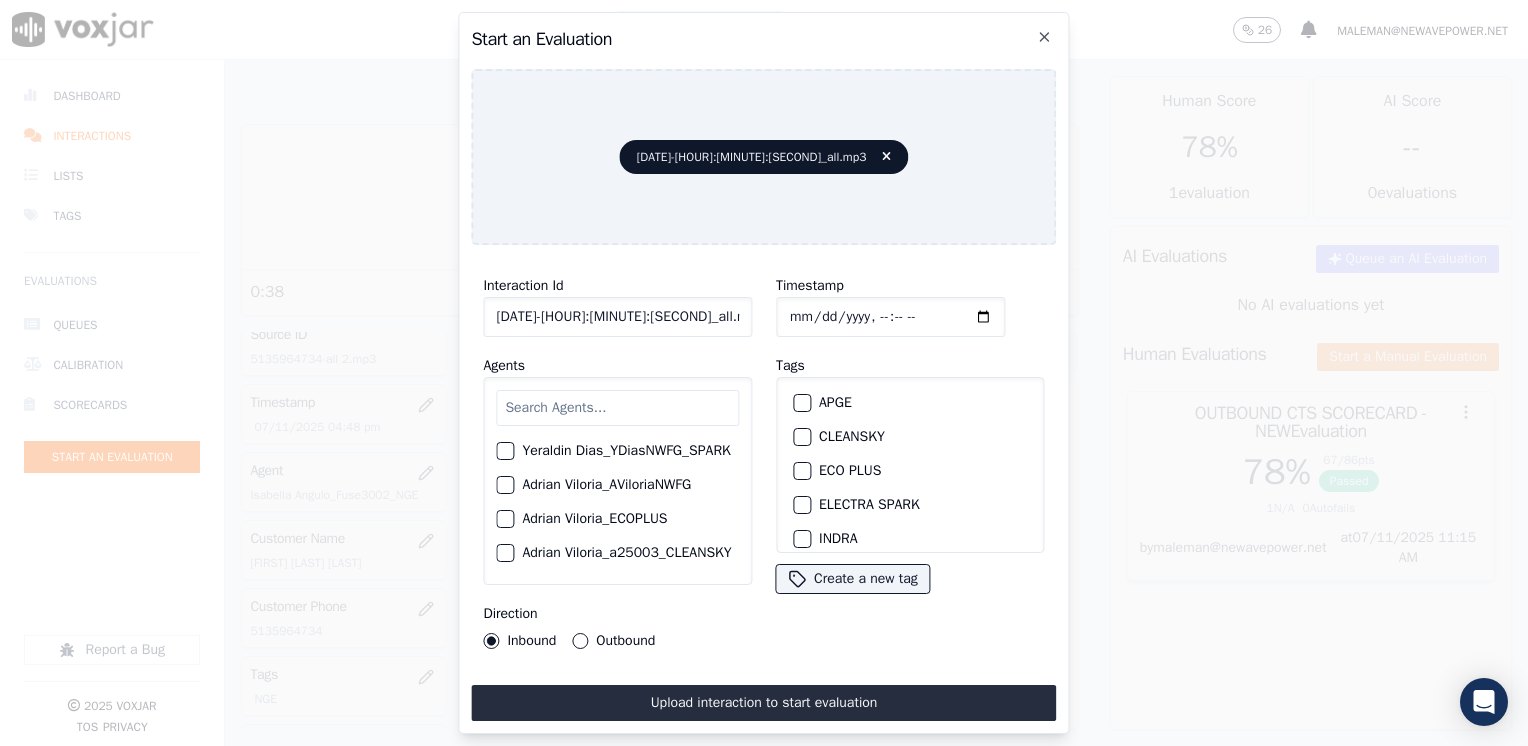 click at bounding box center (617, 408) 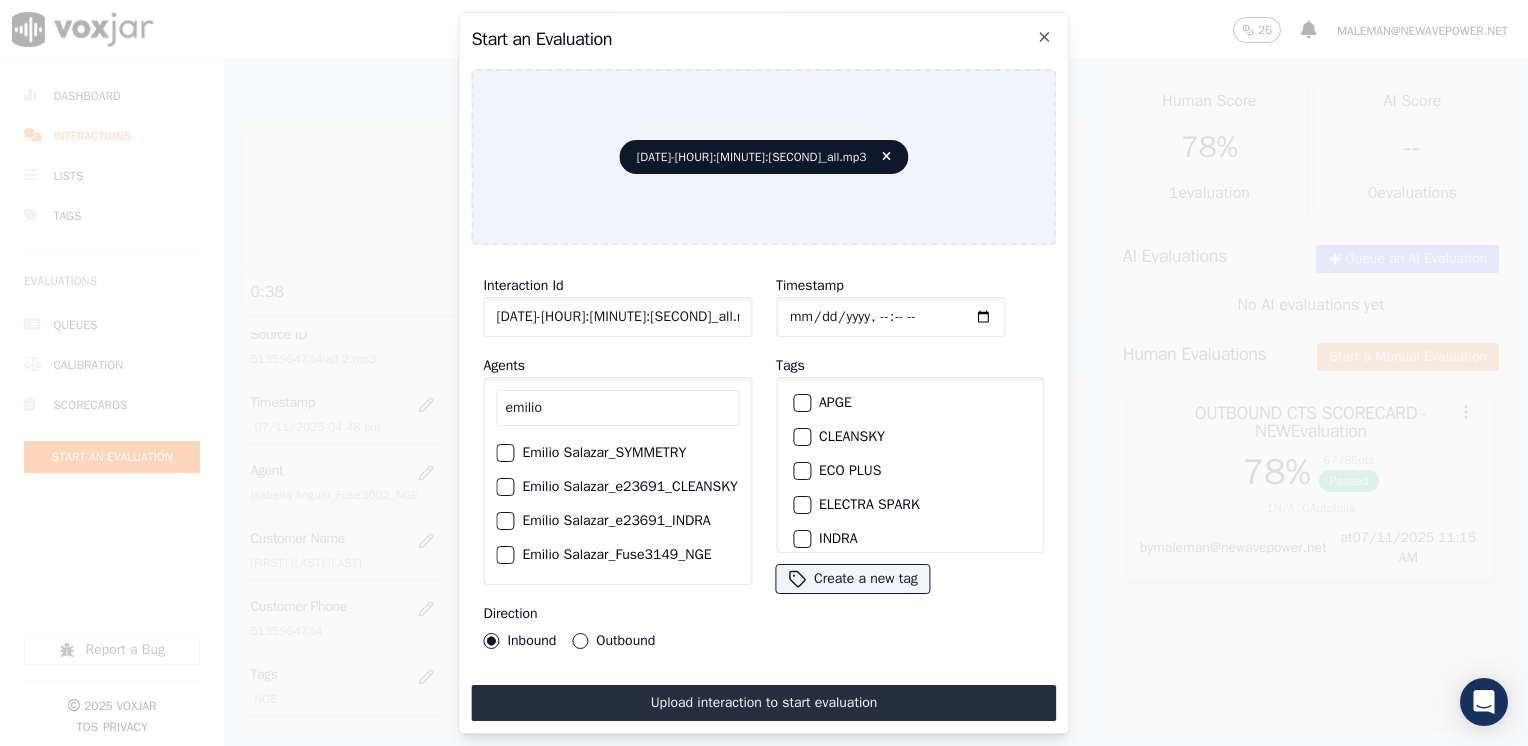 scroll, scrollTop: 99, scrollLeft: 0, axis: vertical 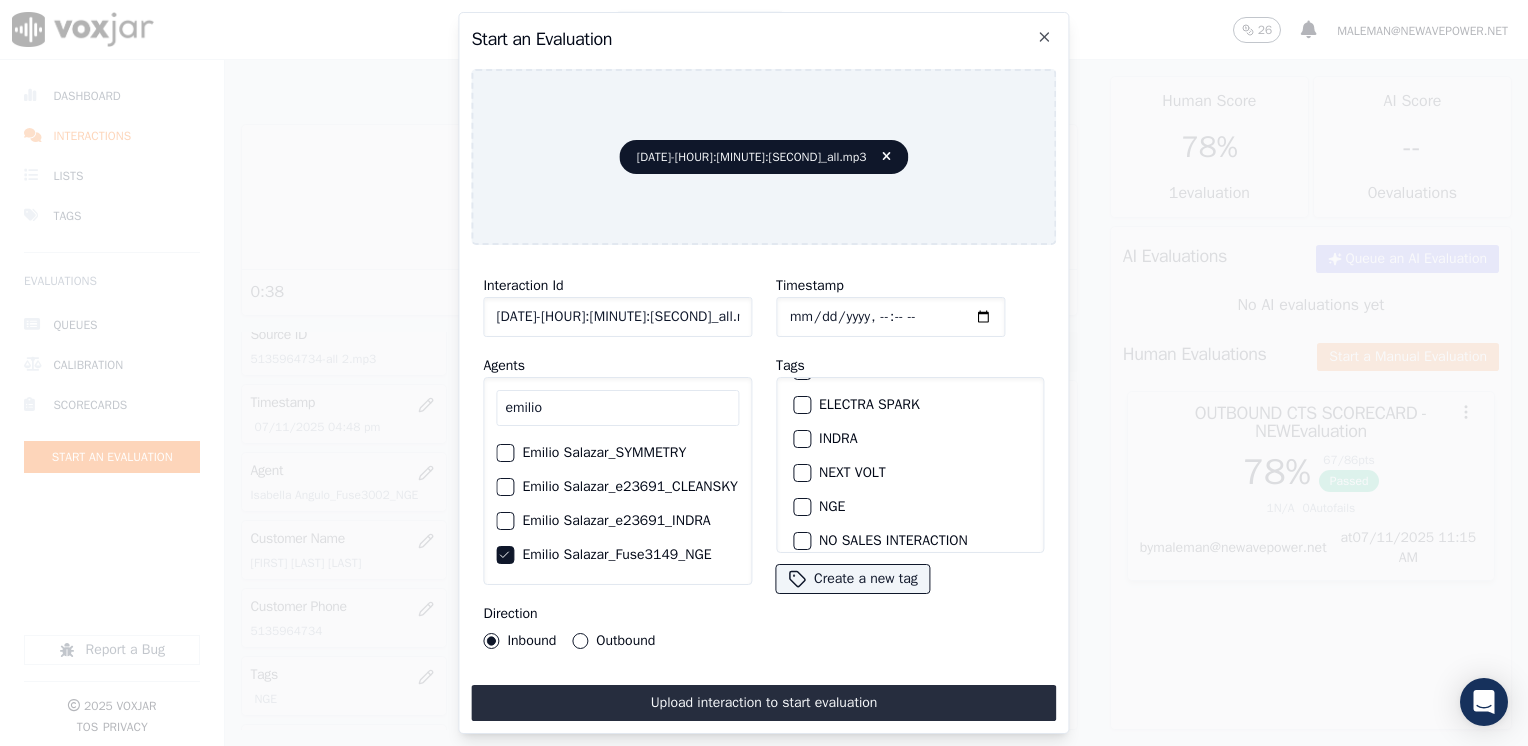 click at bounding box center (801, 507) 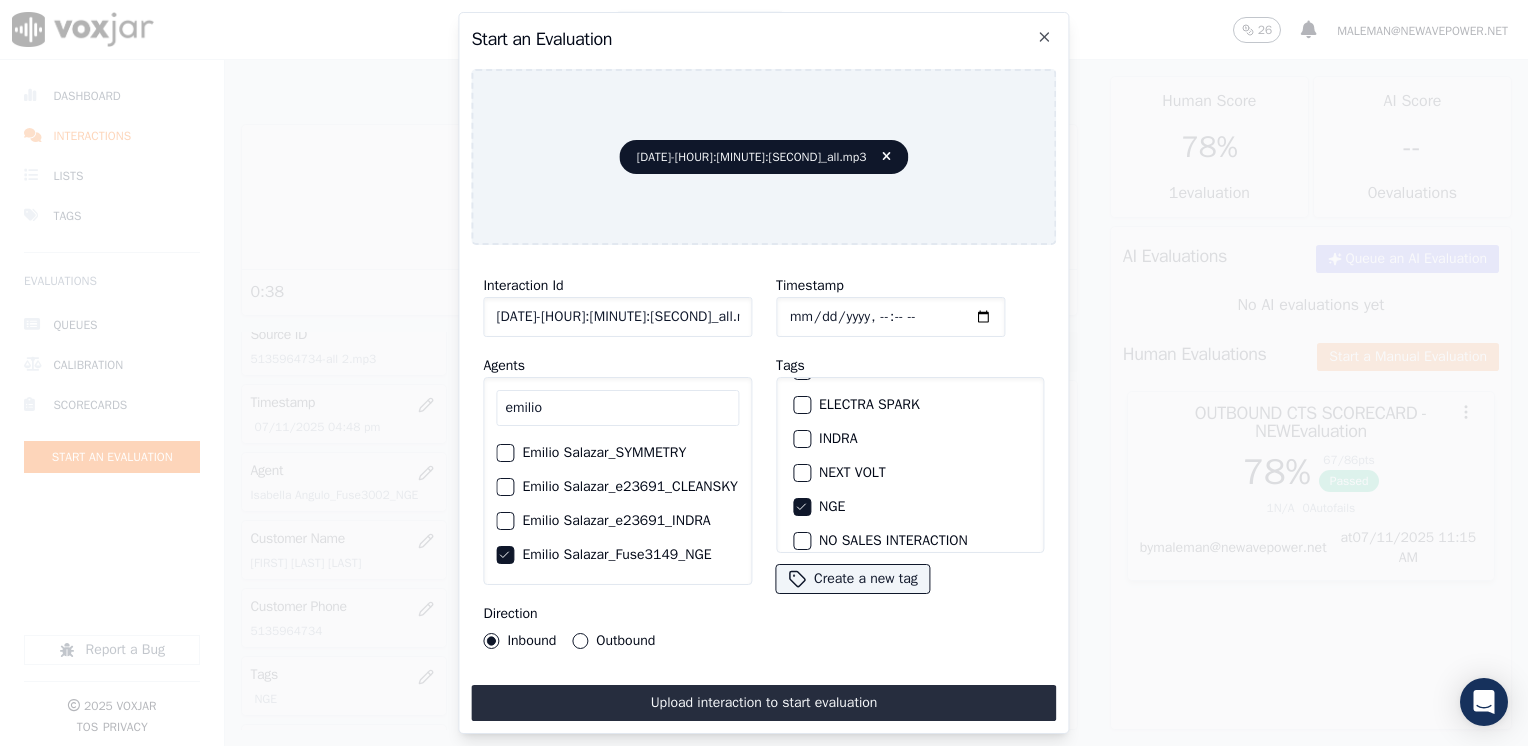 click on "Outbound" at bounding box center [580, 641] 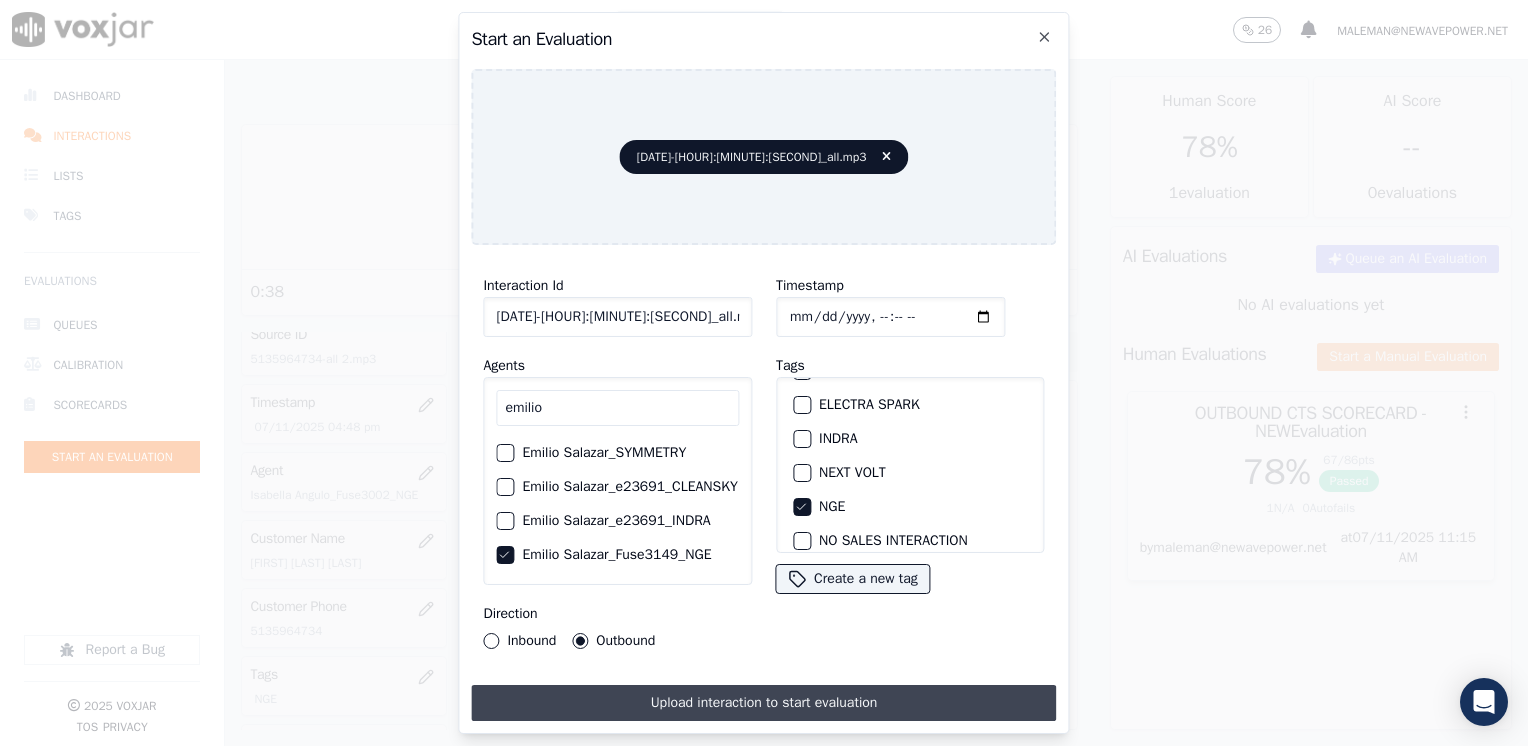 click on "Upload interaction to start evaluation" at bounding box center (763, 703) 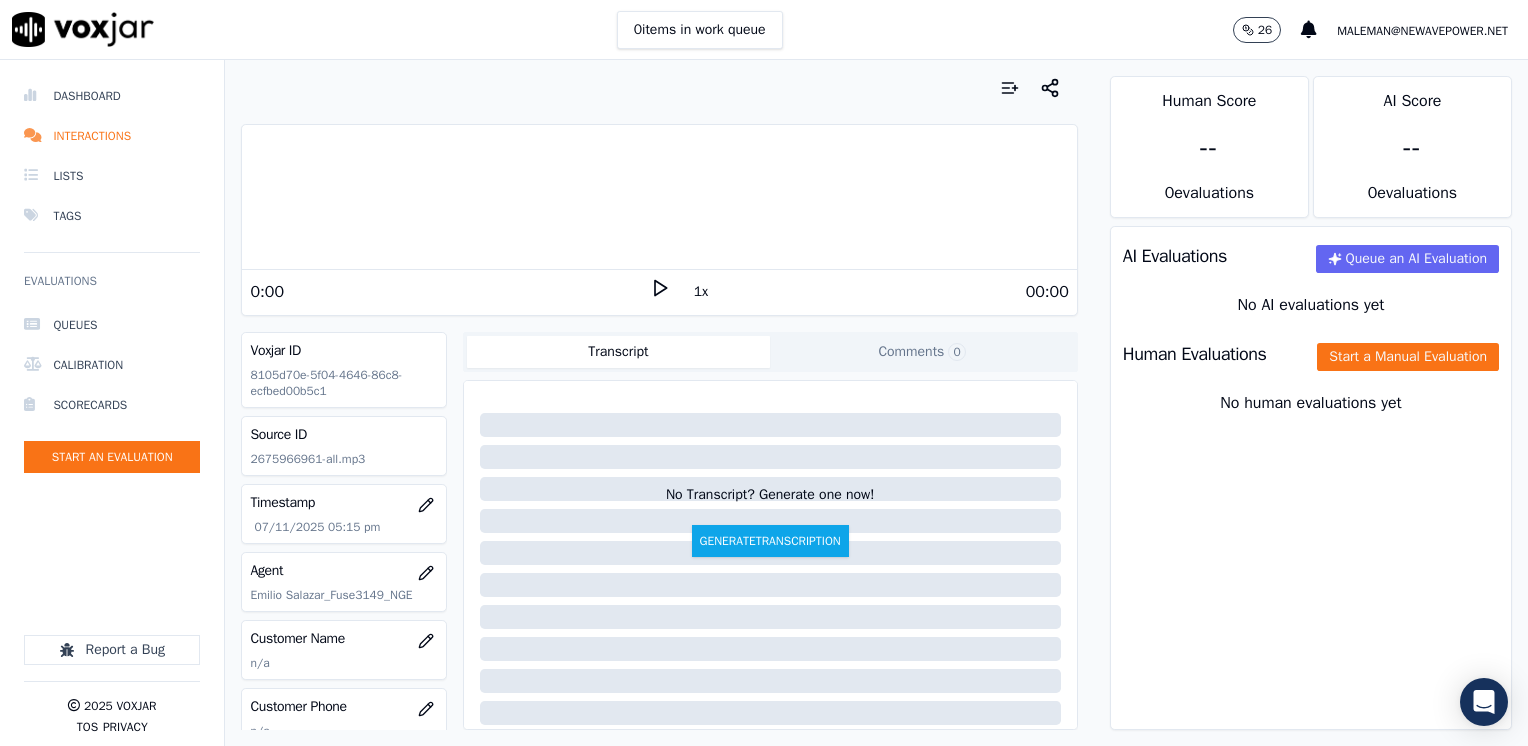 scroll, scrollTop: 100, scrollLeft: 0, axis: vertical 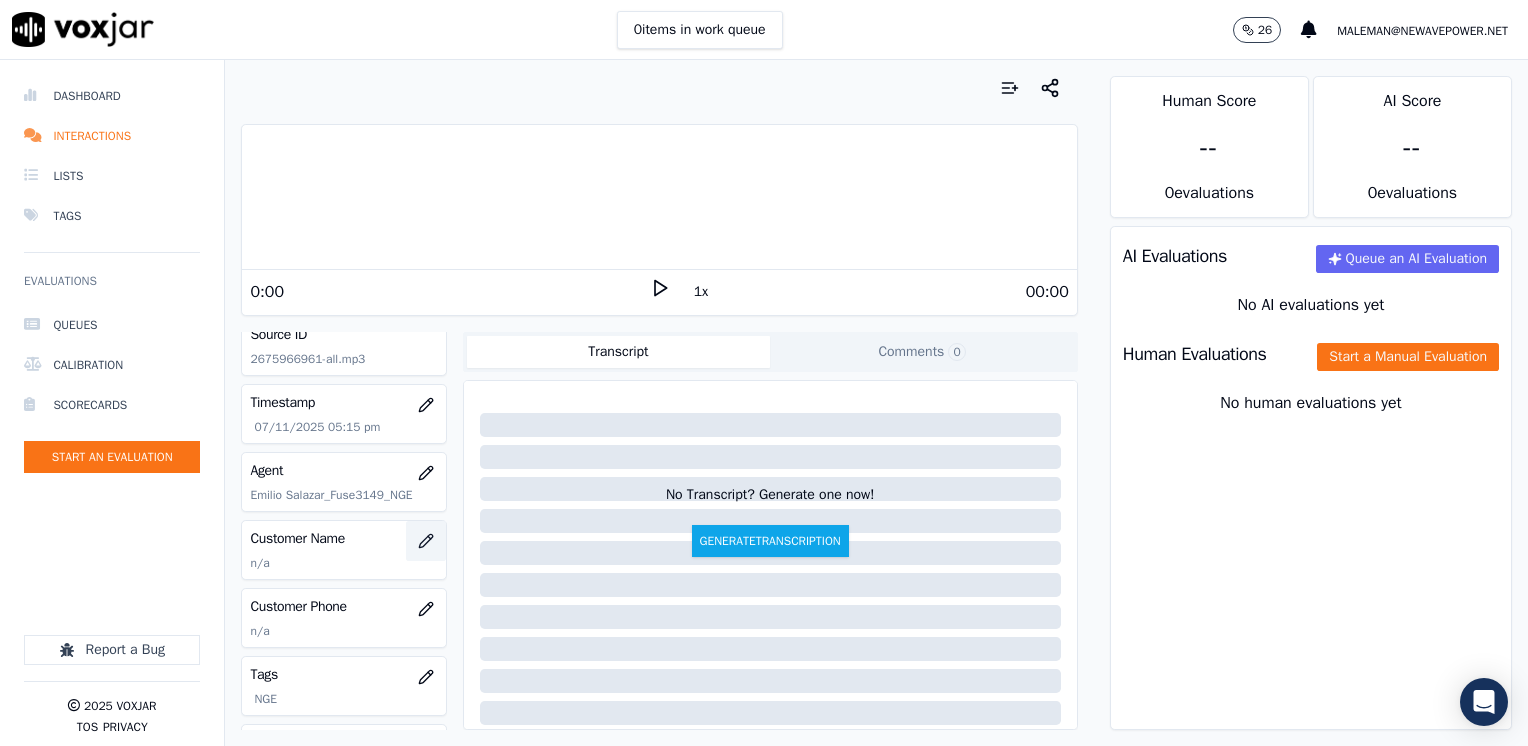 click at bounding box center [426, 541] 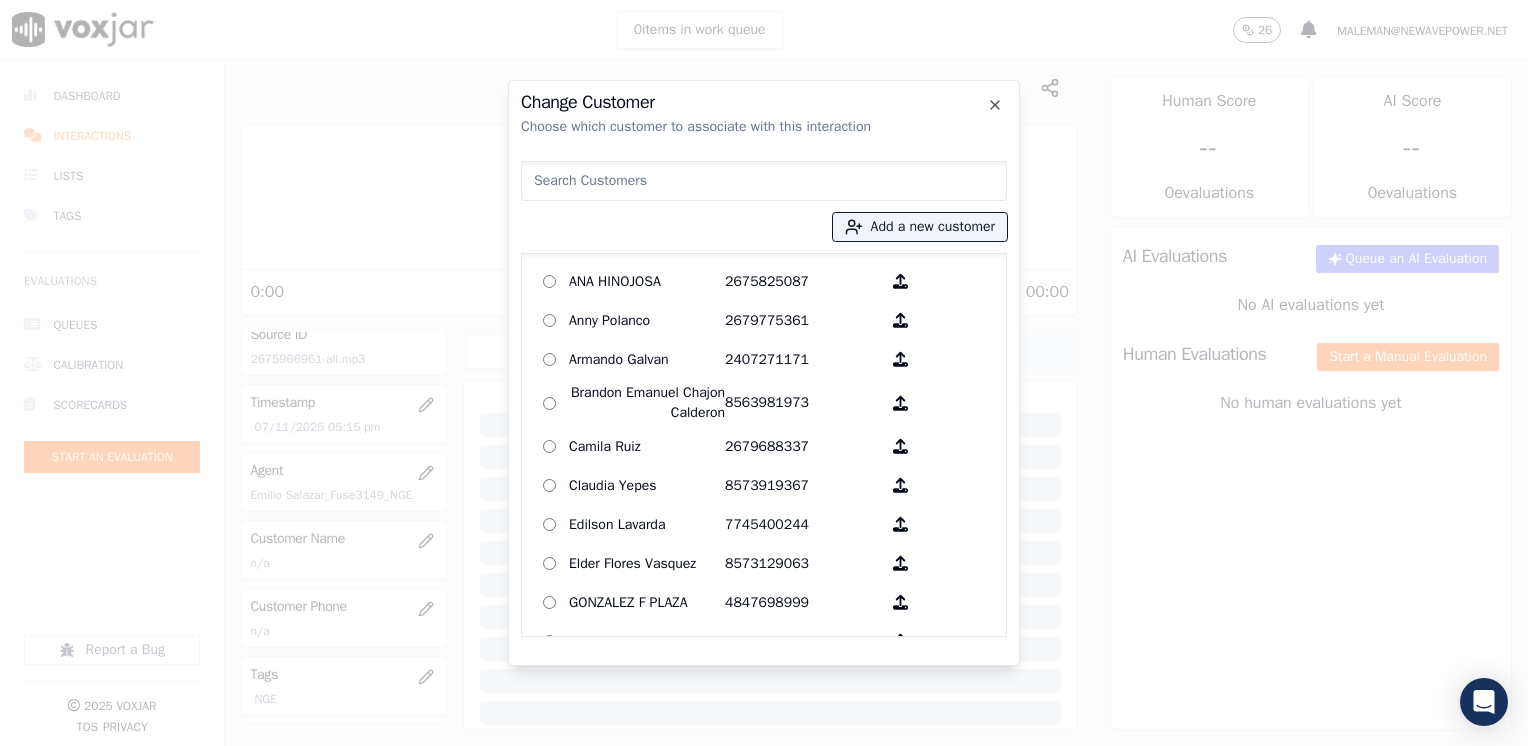 click at bounding box center (764, 181) 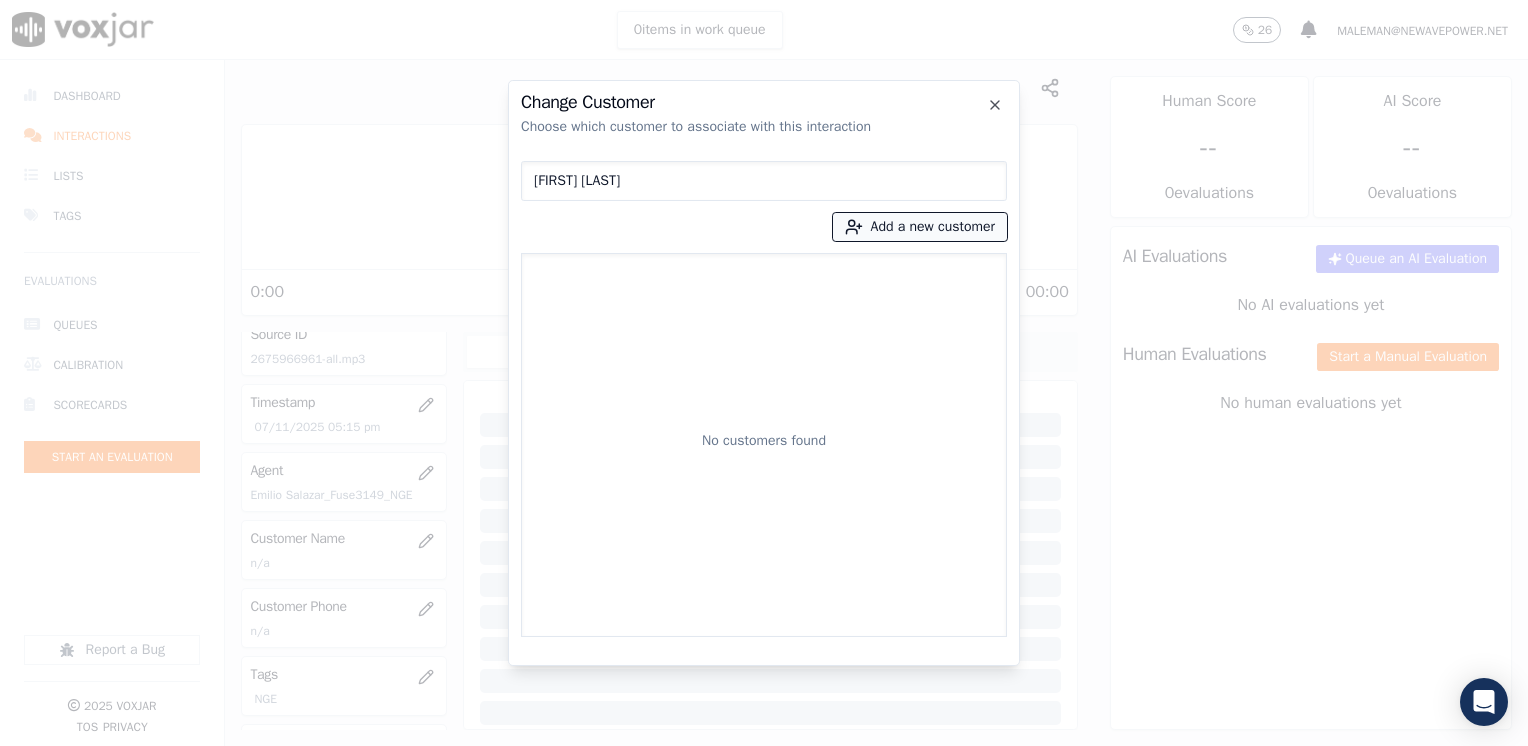 type on "[FIRST] [LAST]" 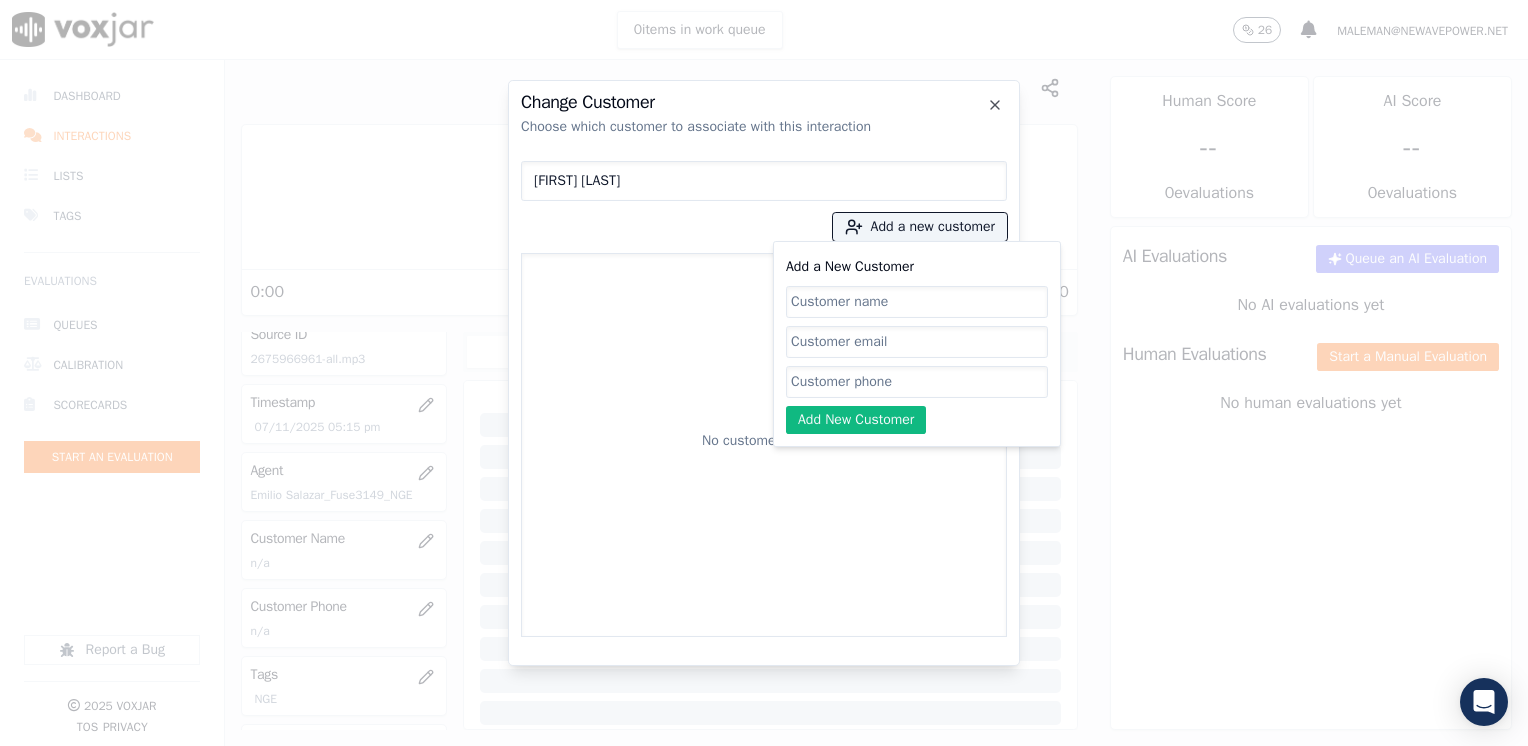 click on "Add a New Customer" 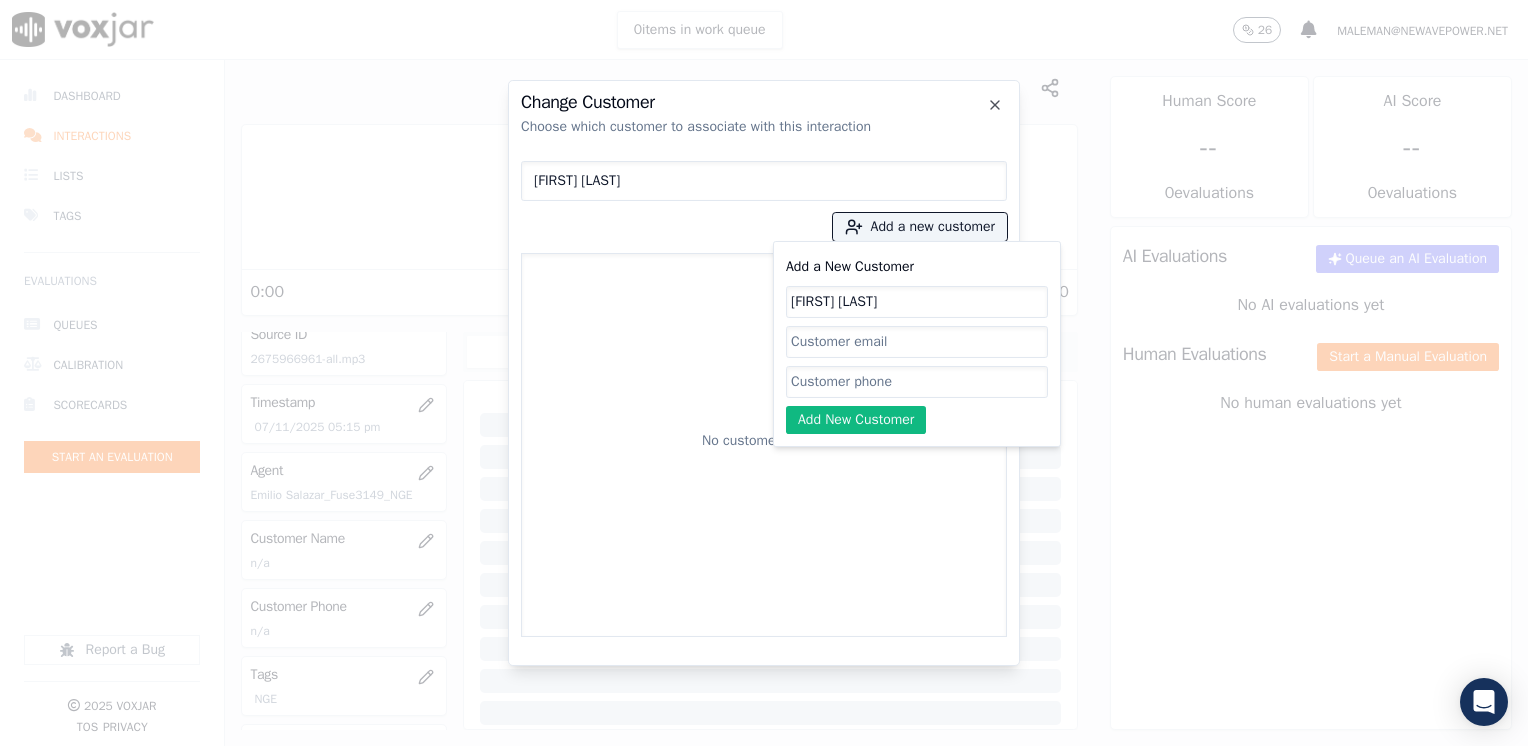 type on "[FIRST] [LAST]" 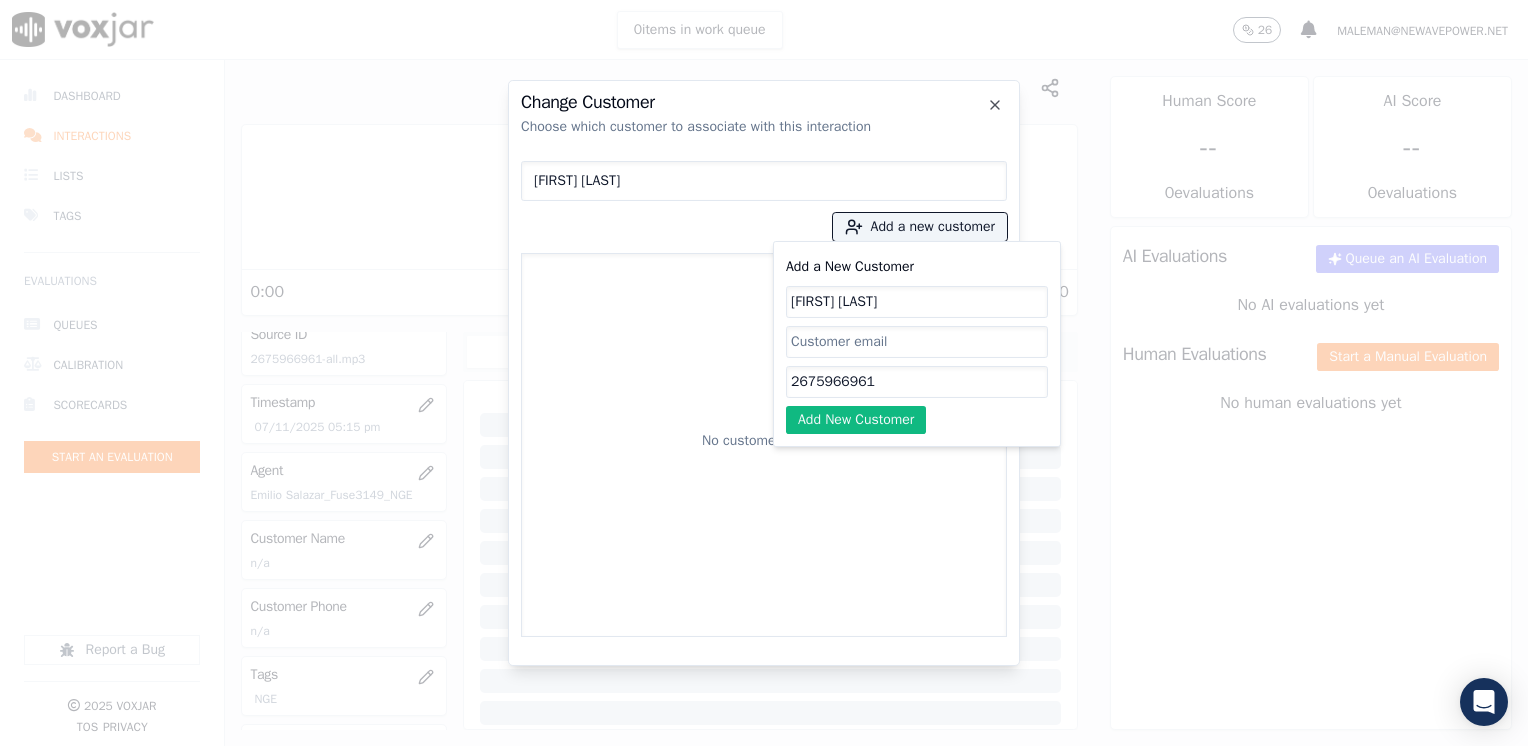 type on "2675966961" 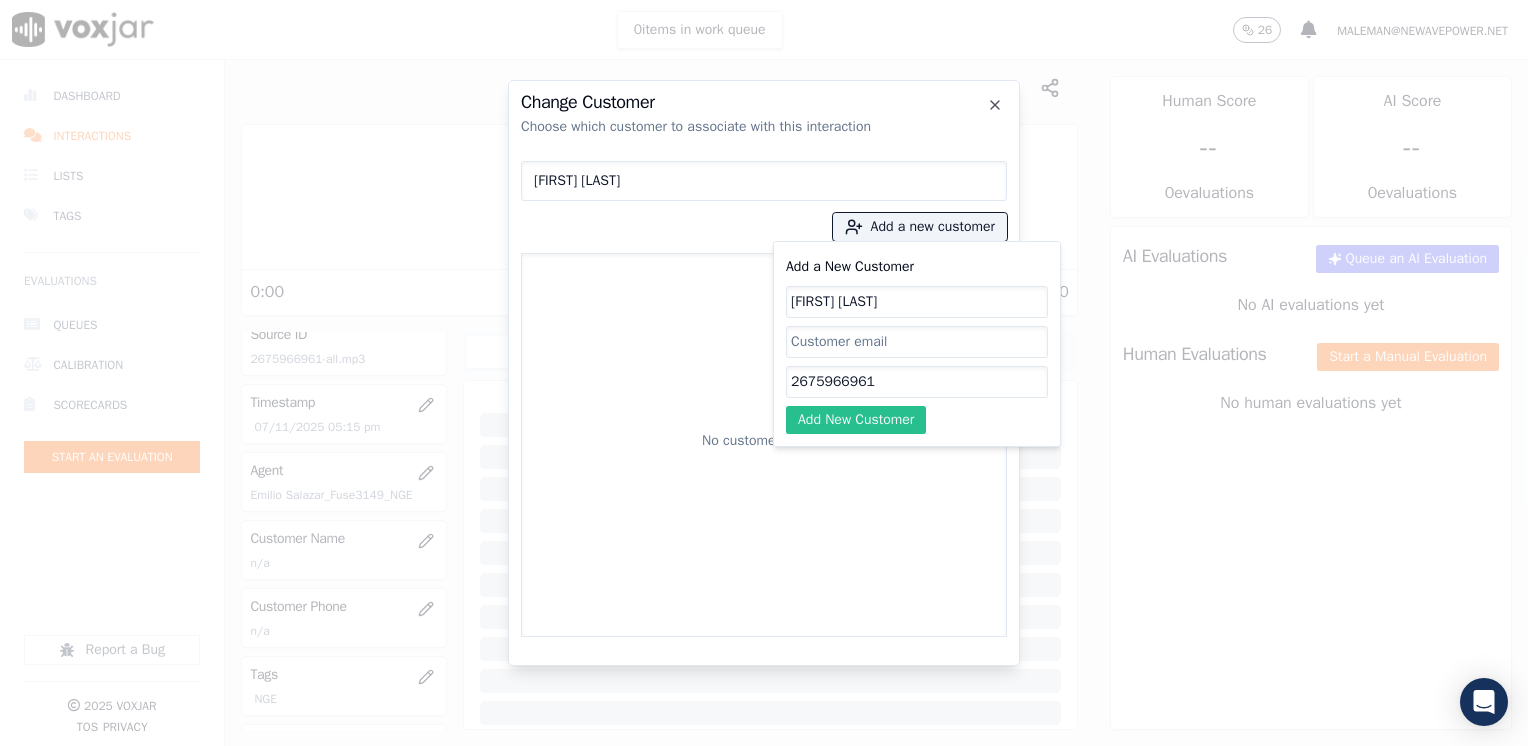 click on "Add New Customer" 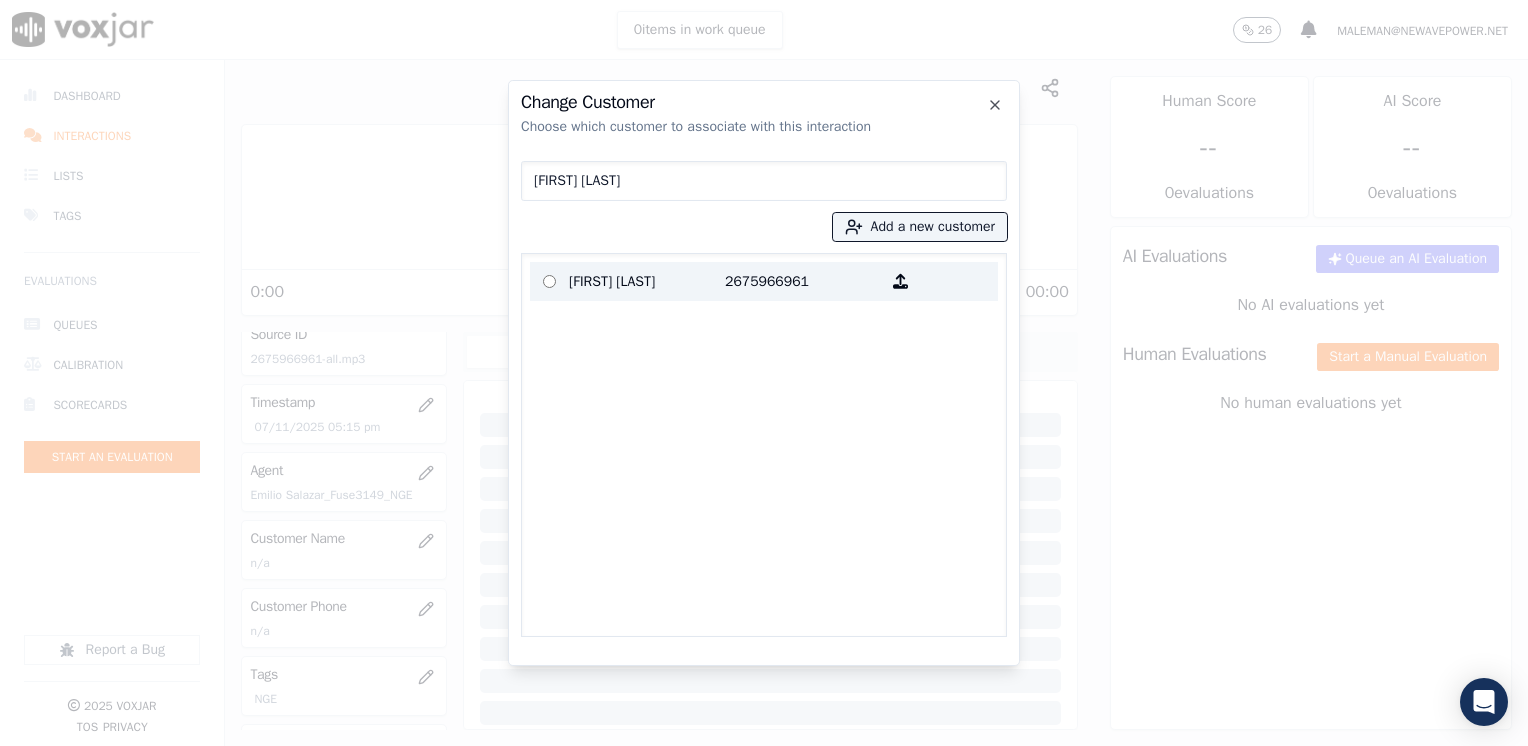 click on "[FIRST] [LAST]" at bounding box center (647, 281) 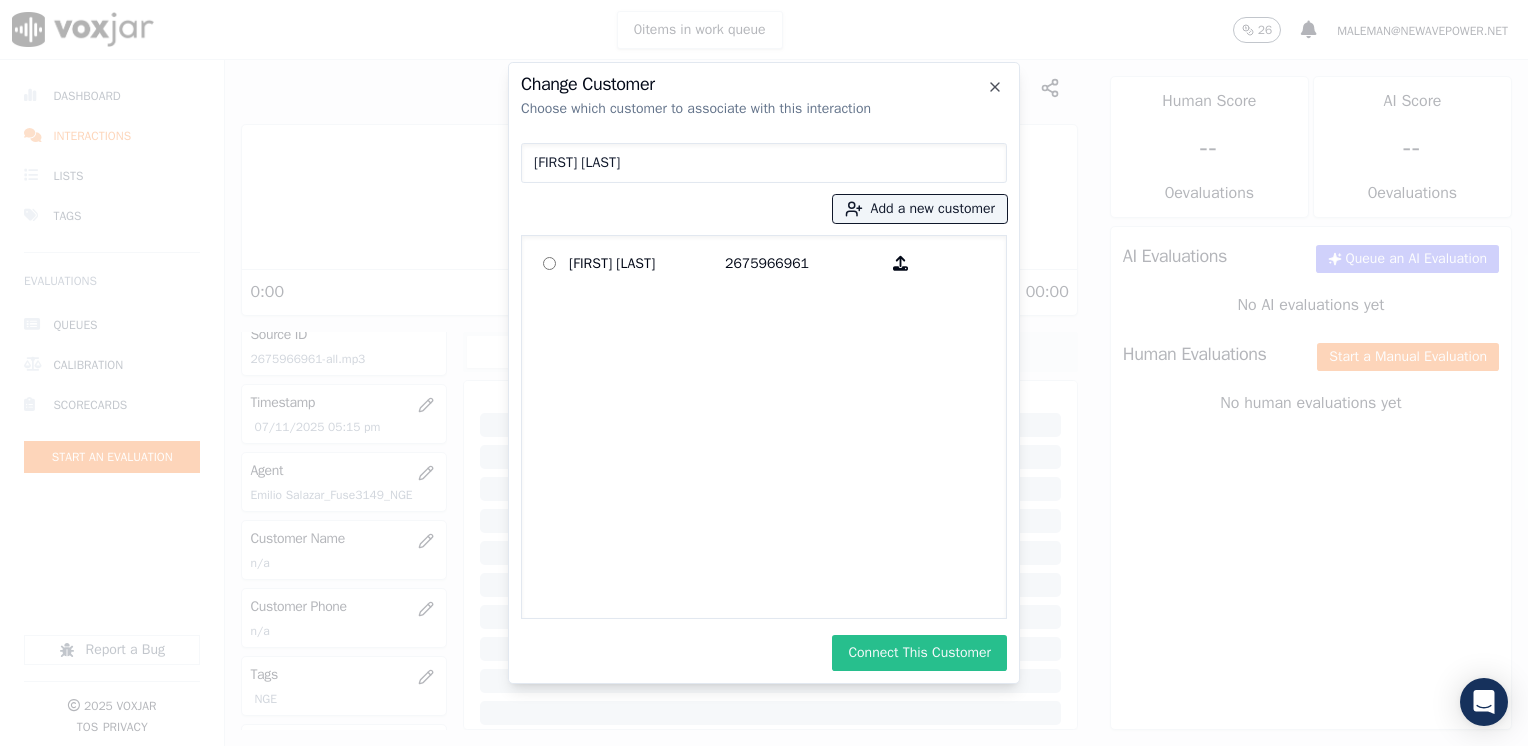 click on "Connect This Customer" at bounding box center (919, 653) 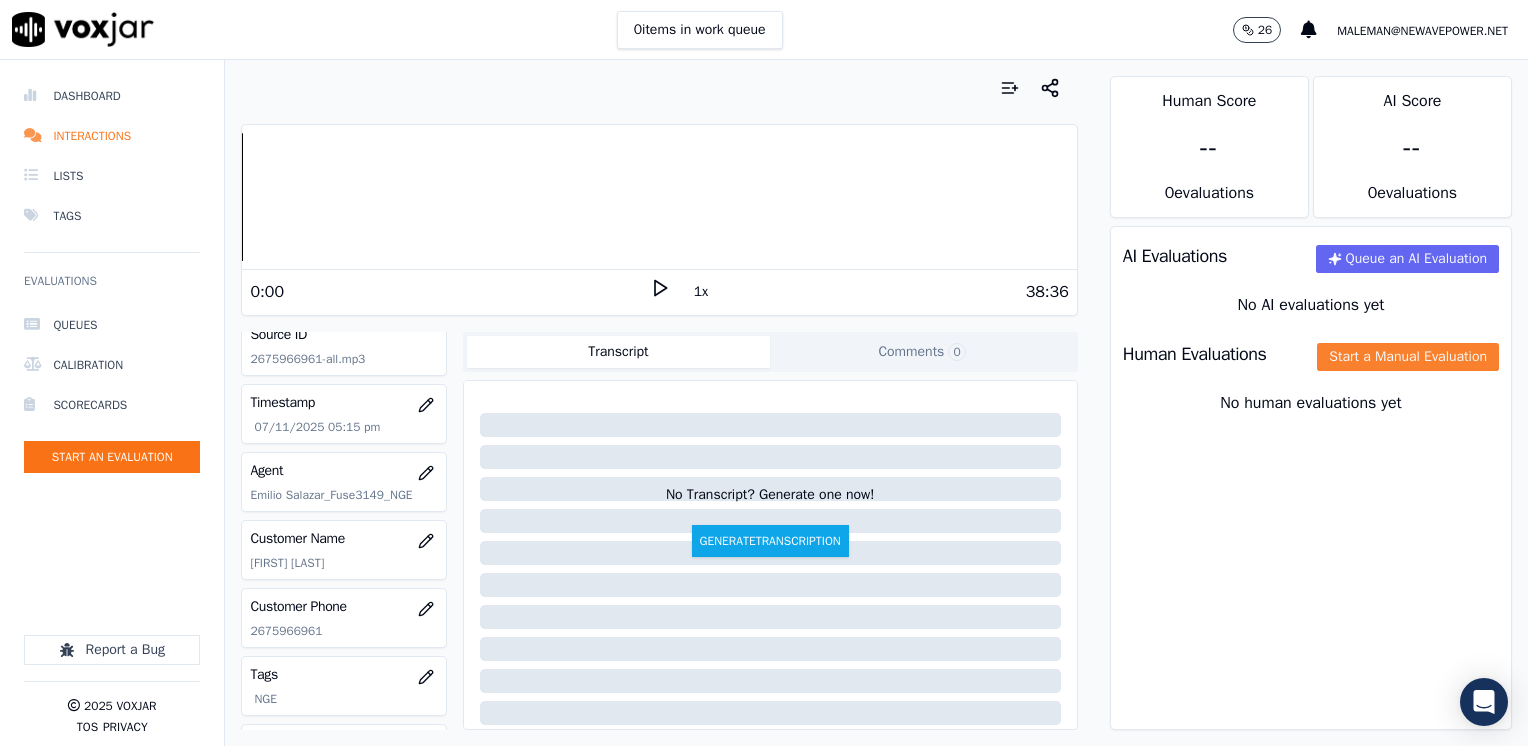 click on "Start a Manual Evaluation" 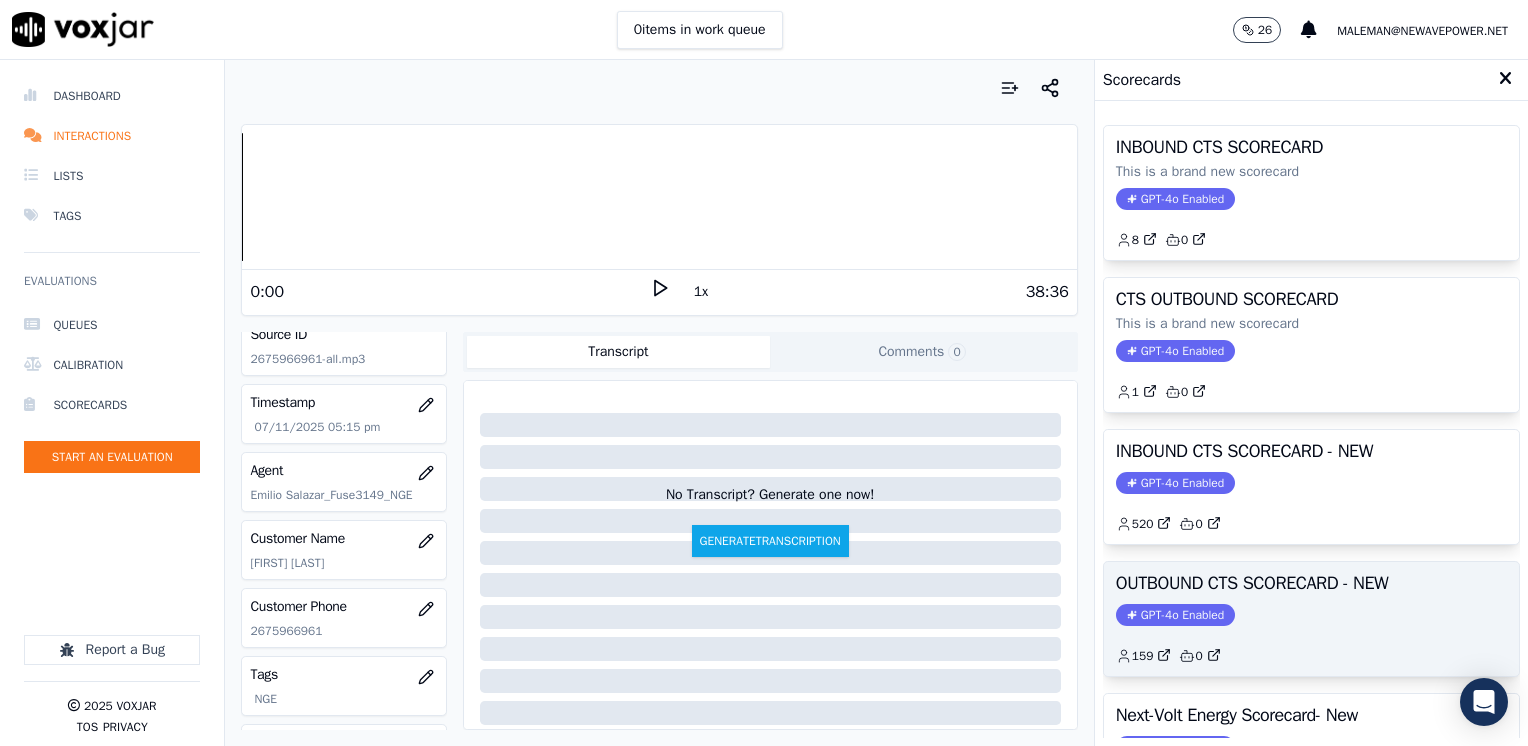 click on "GPT-4o Enabled" at bounding box center (1175, 615) 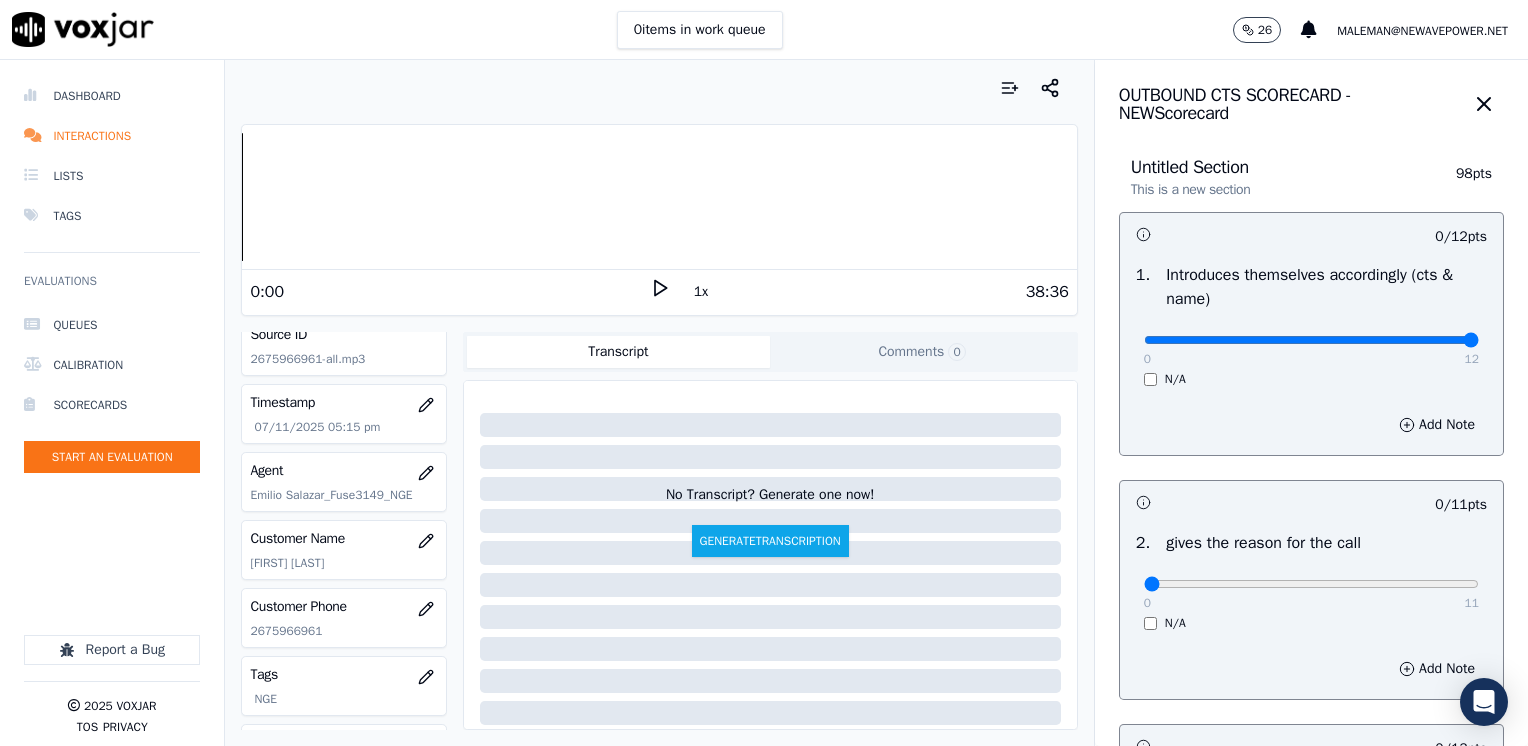 drag, startPoint x: 1129, startPoint y: 344, endPoint x: 1527, endPoint y: 318, distance: 398.84833 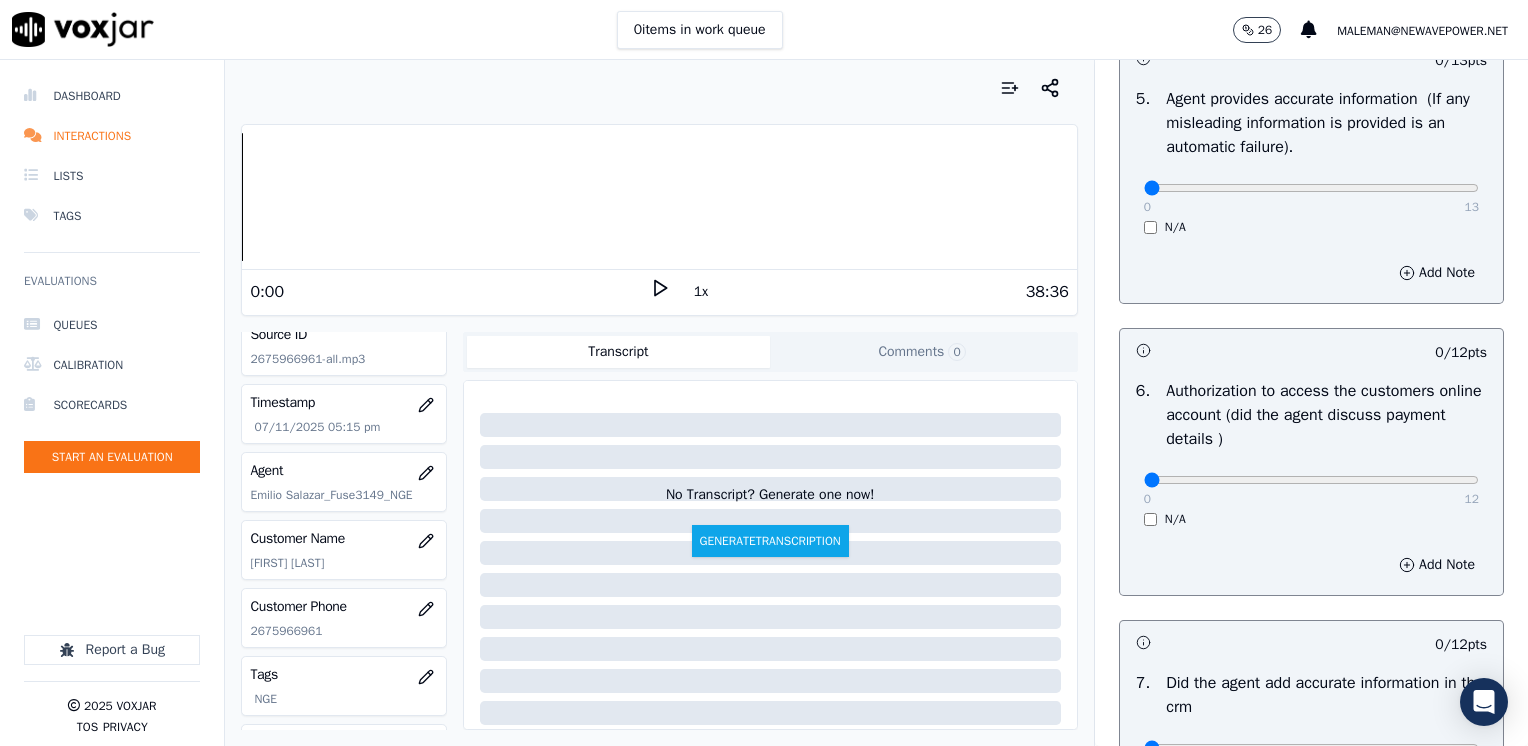 scroll, scrollTop: 1748, scrollLeft: 0, axis: vertical 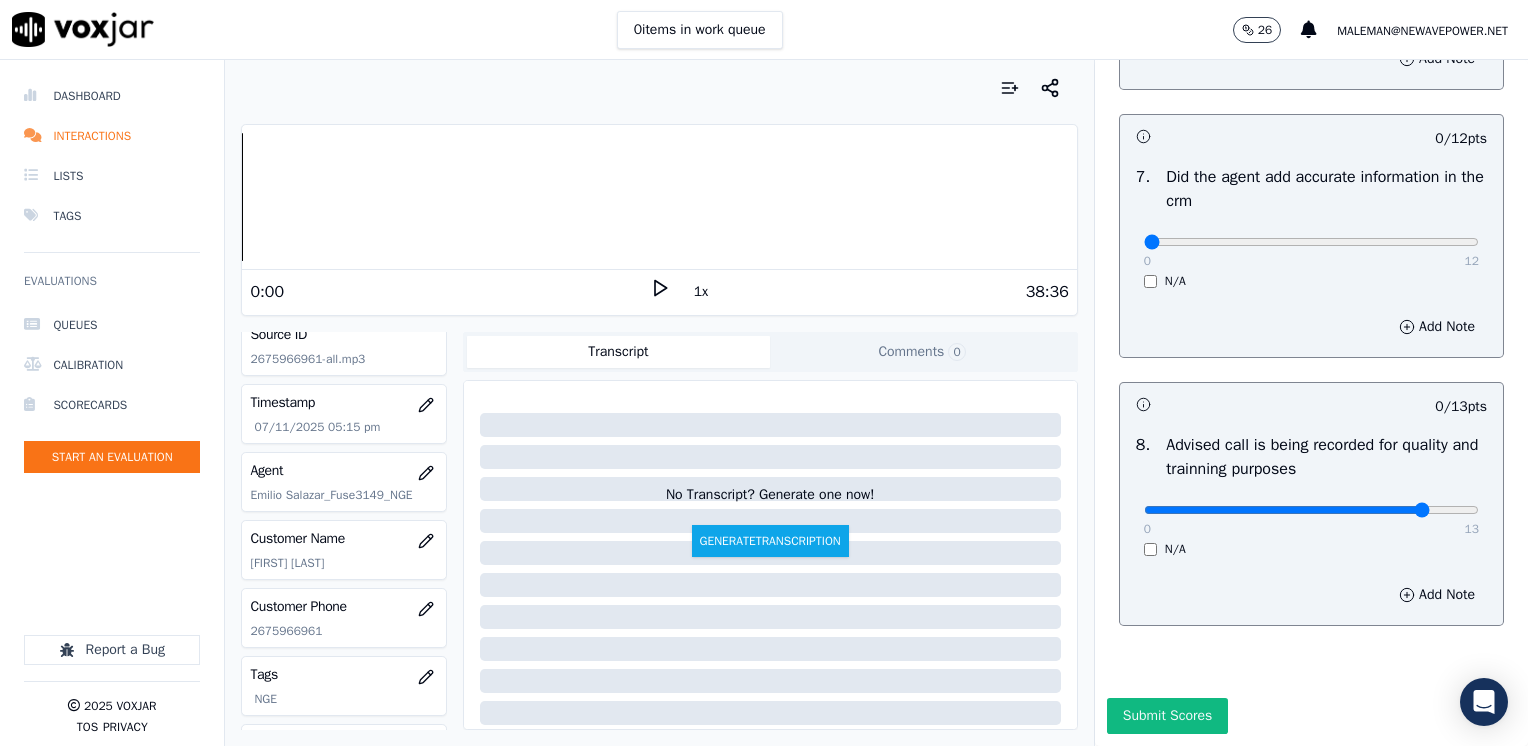 click at bounding box center (1311, -1366) 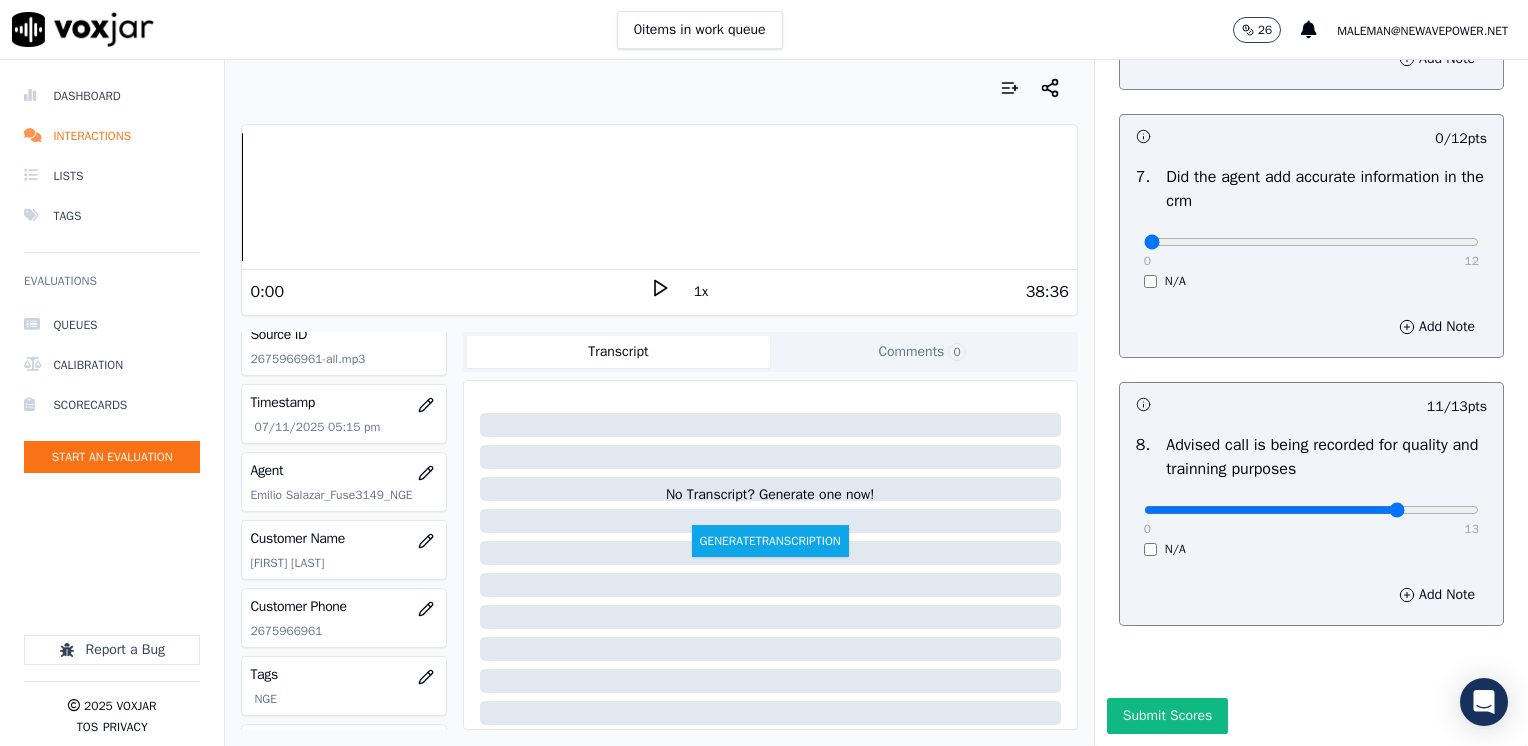 type on "10" 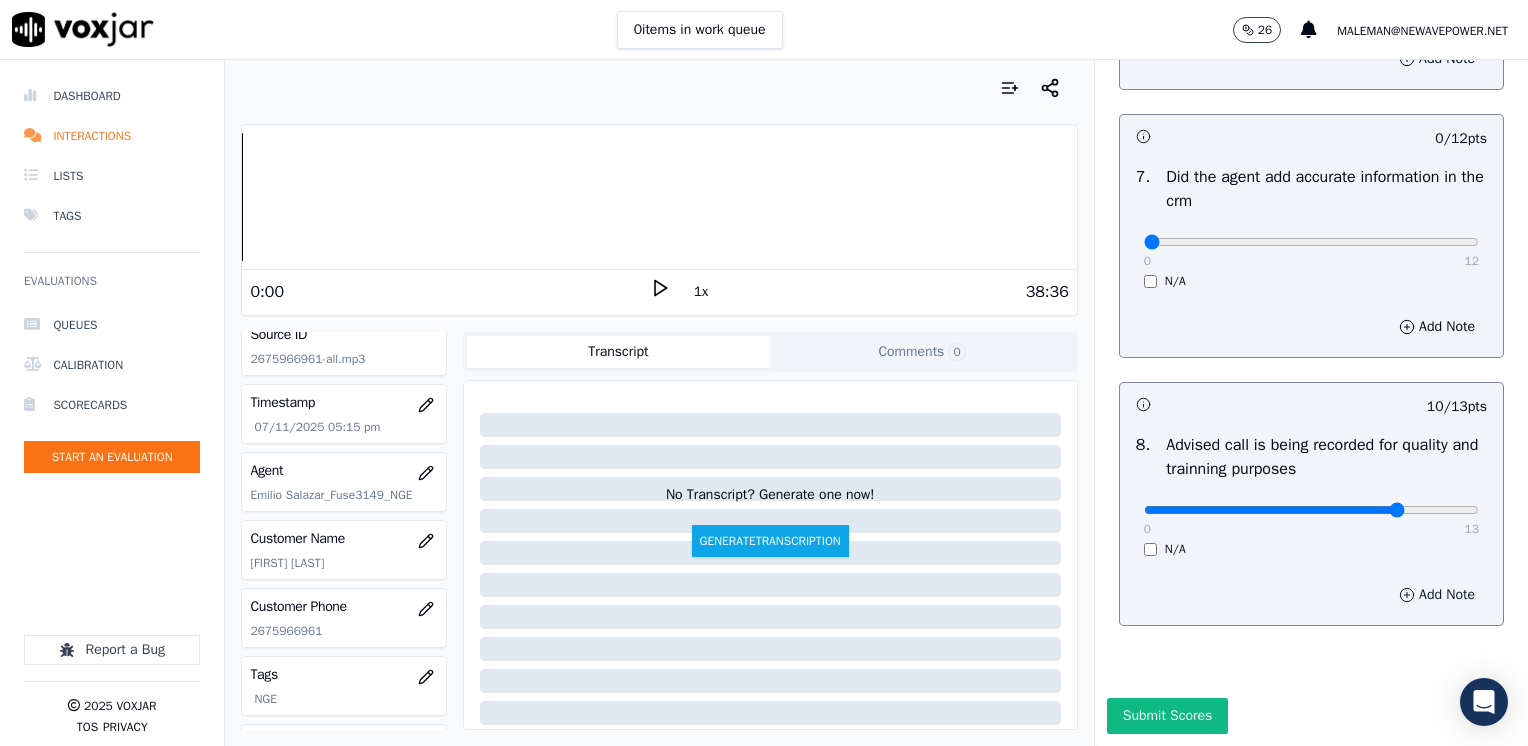 click on "Add Note" at bounding box center (1437, 595) 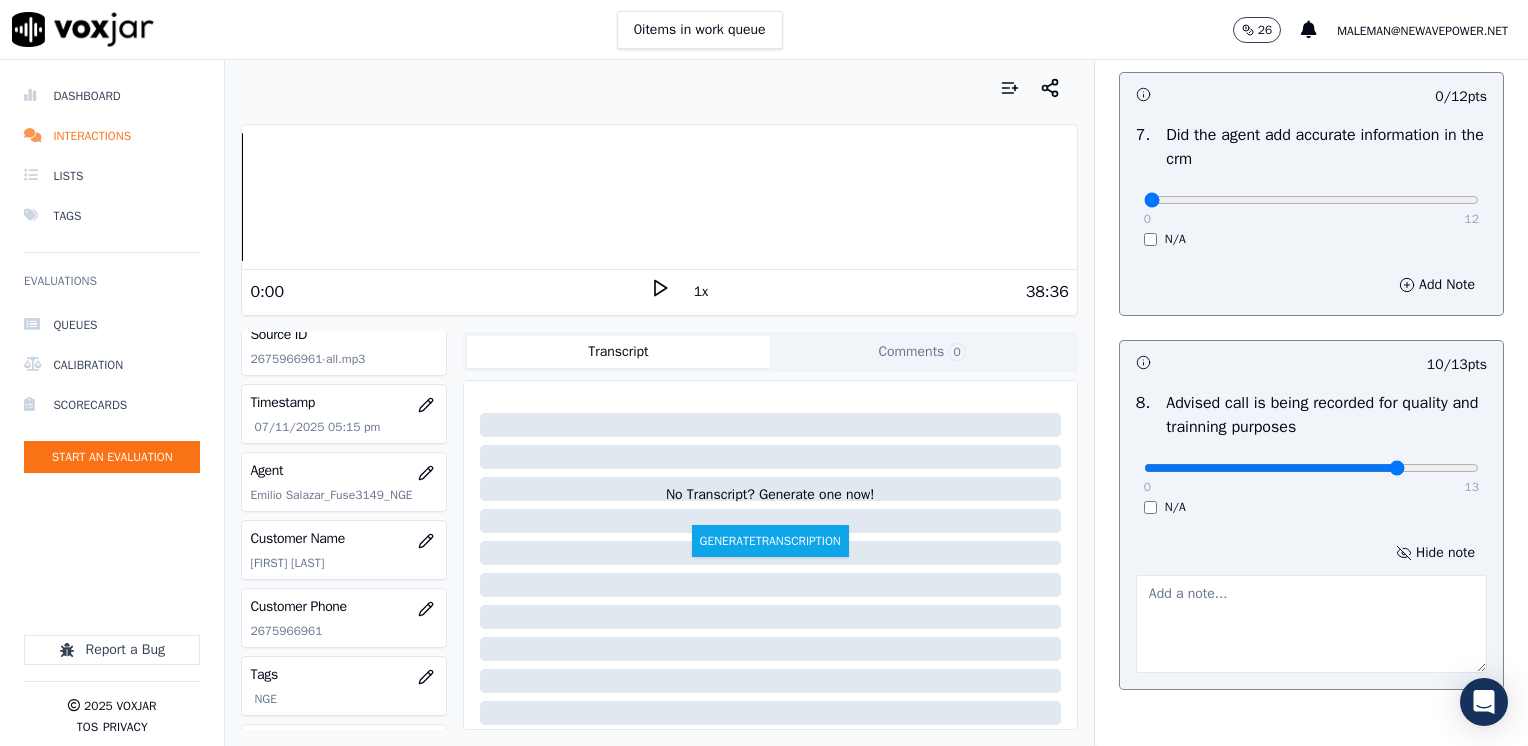click at bounding box center [1311, 624] 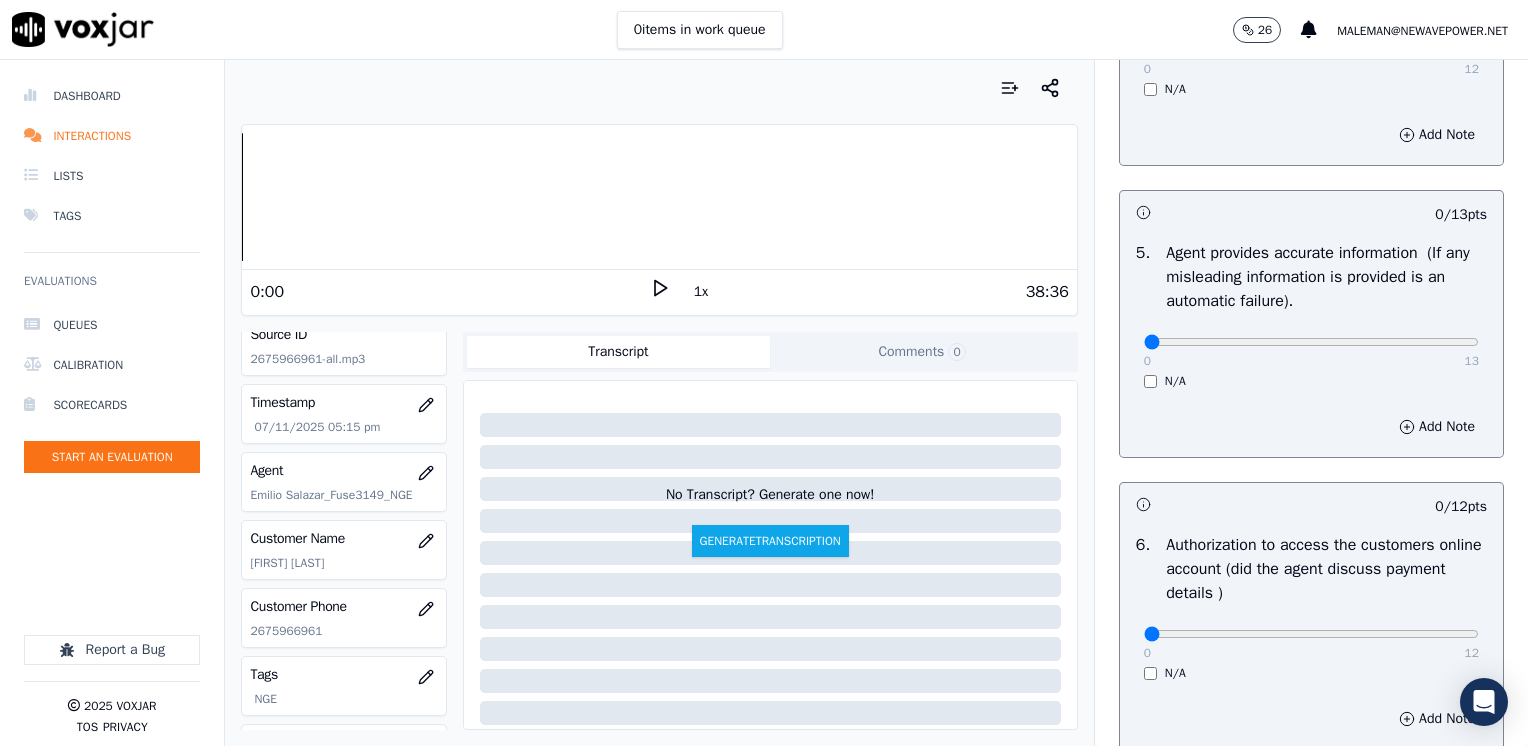 scroll, scrollTop: 448, scrollLeft: 0, axis: vertical 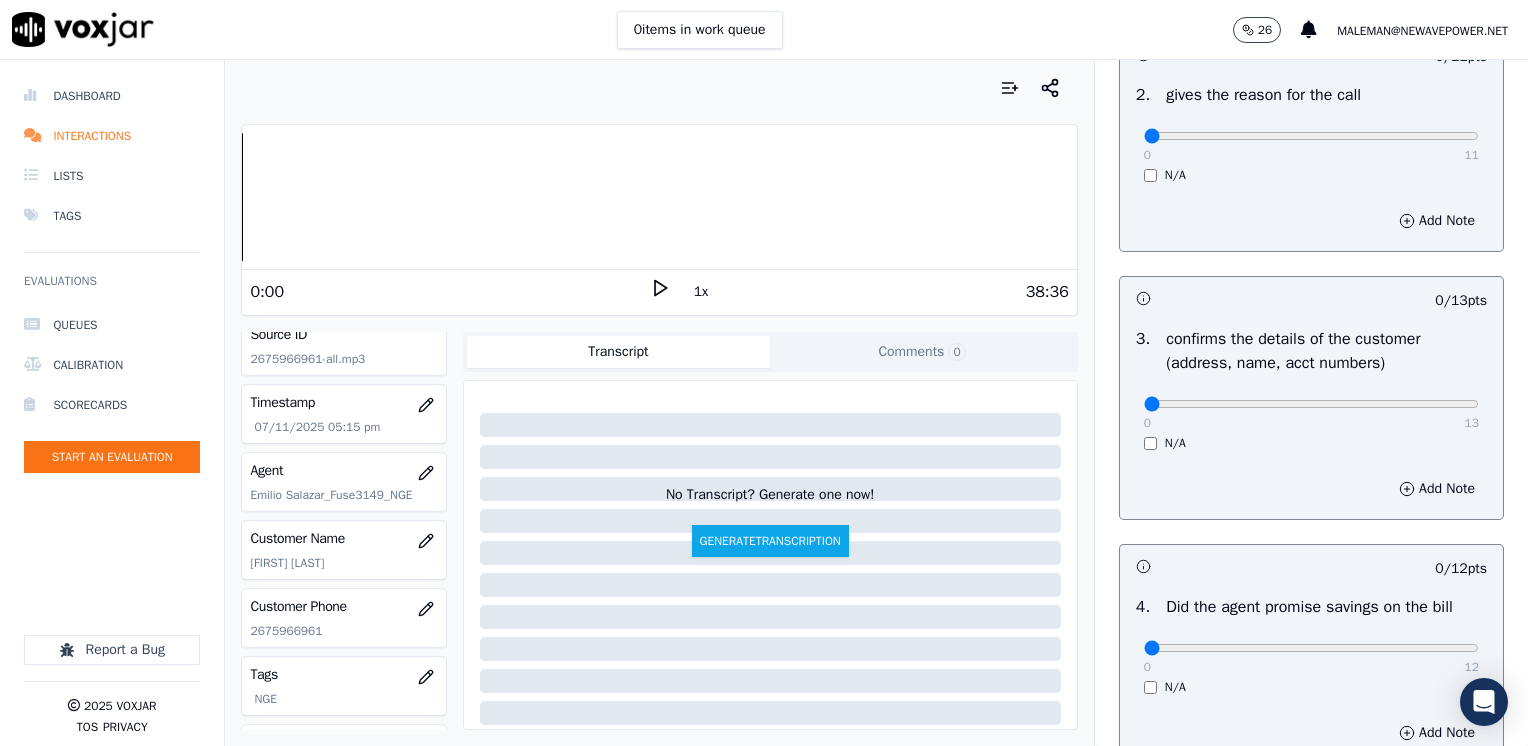 type on "Does not advise the call is being recorded for quality purposes at the very beginning of the call" 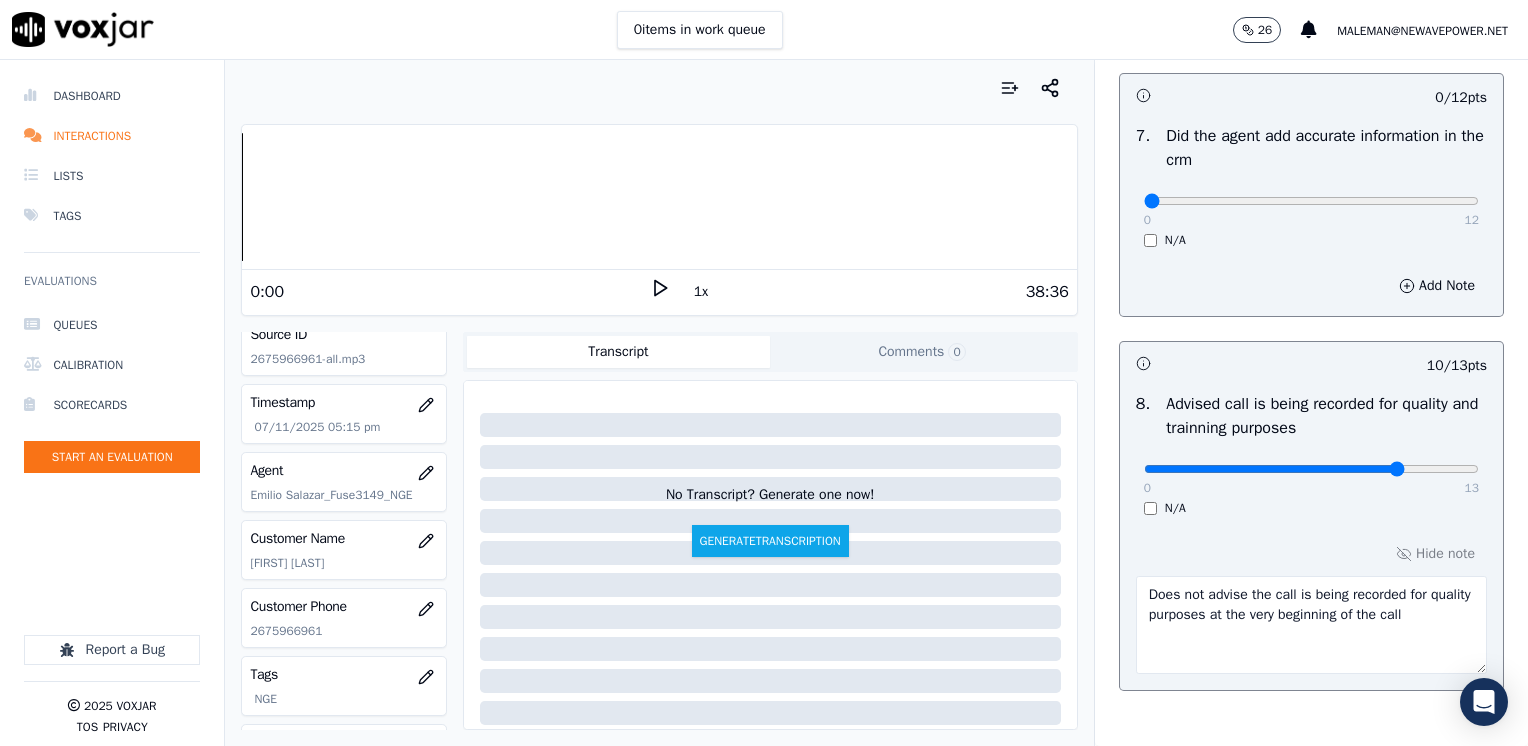 scroll, scrollTop: 1748, scrollLeft: 0, axis: vertical 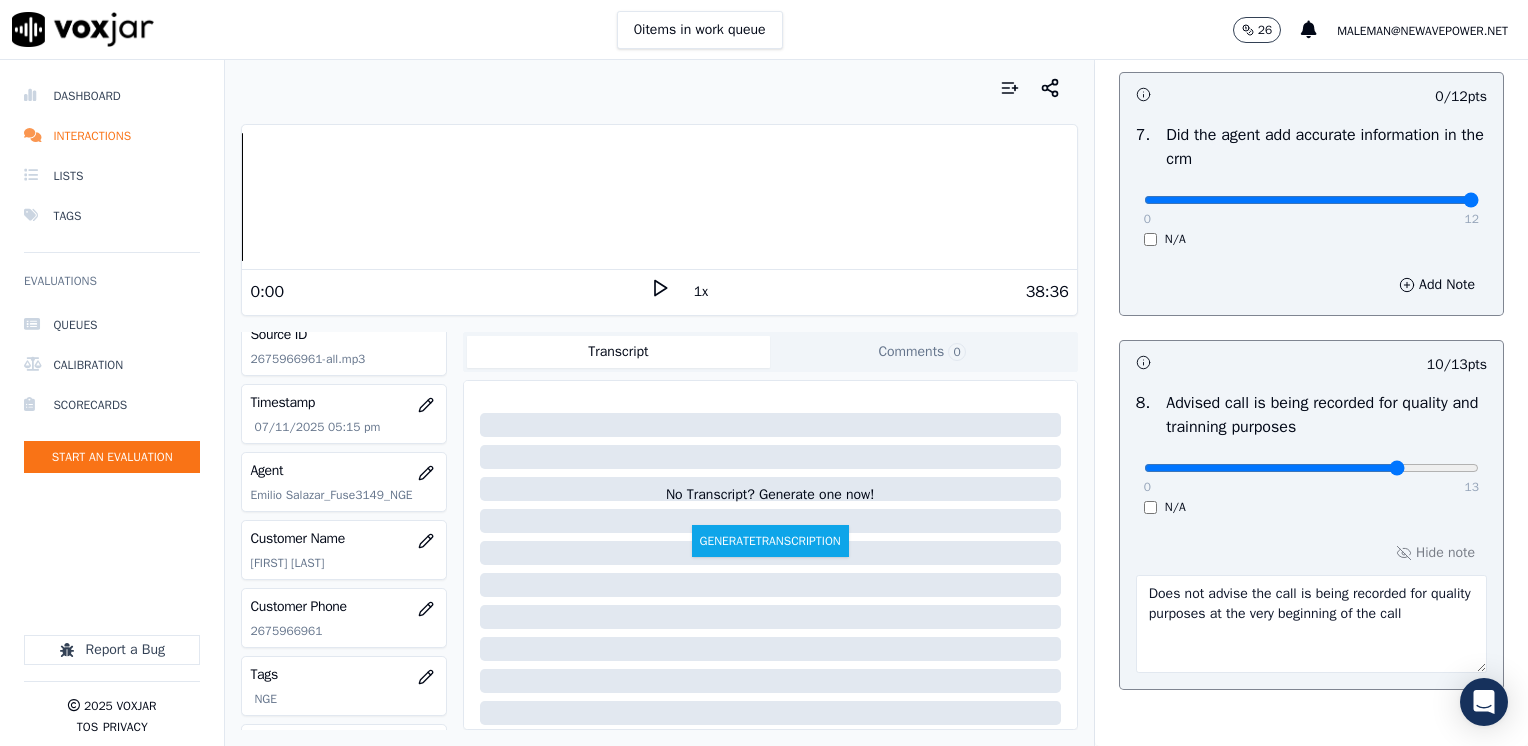 drag, startPoint x: 1132, startPoint y: 198, endPoint x: 1531, endPoint y: 258, distance: 403.48605 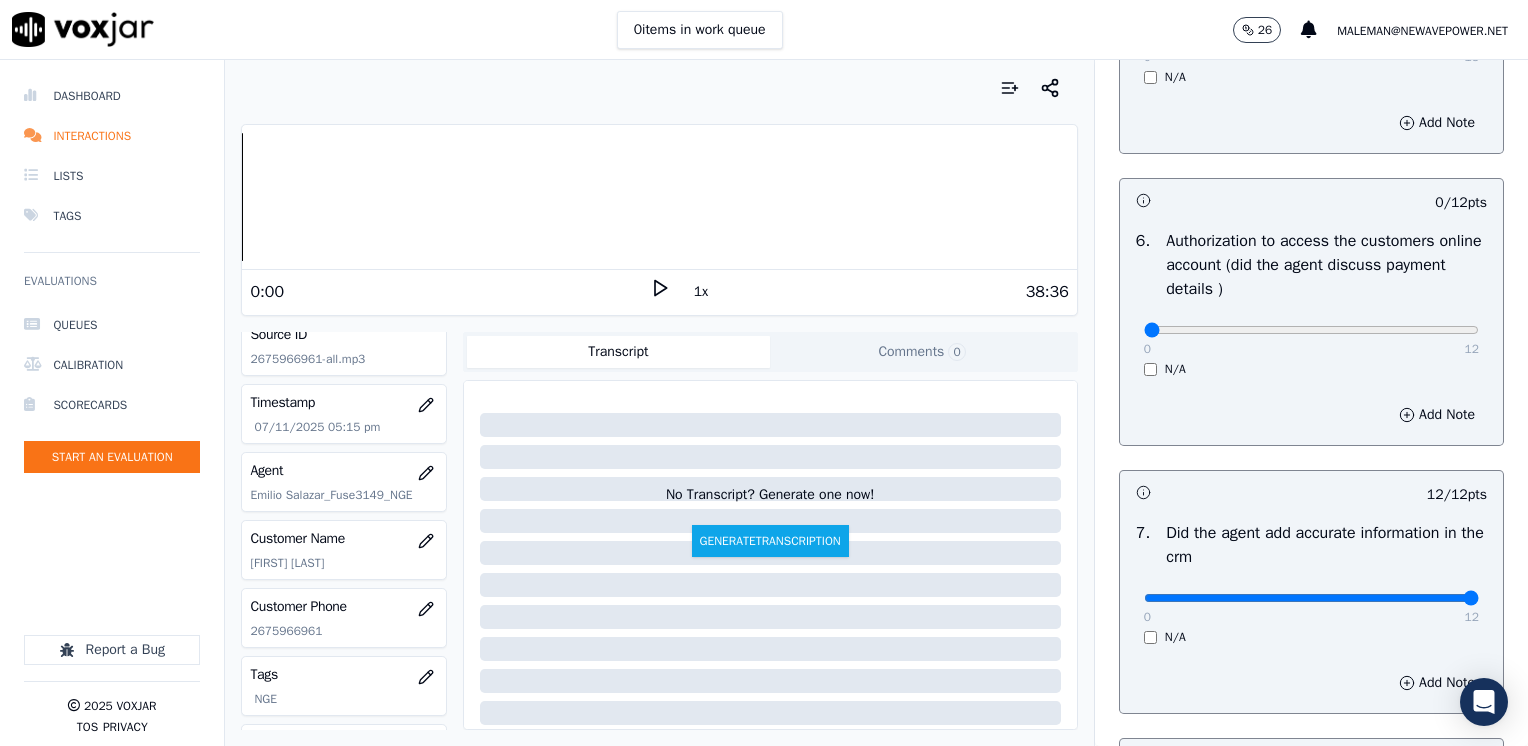 scroll, scrollTop: 1348, scrollLeft: 0, axis: vertical 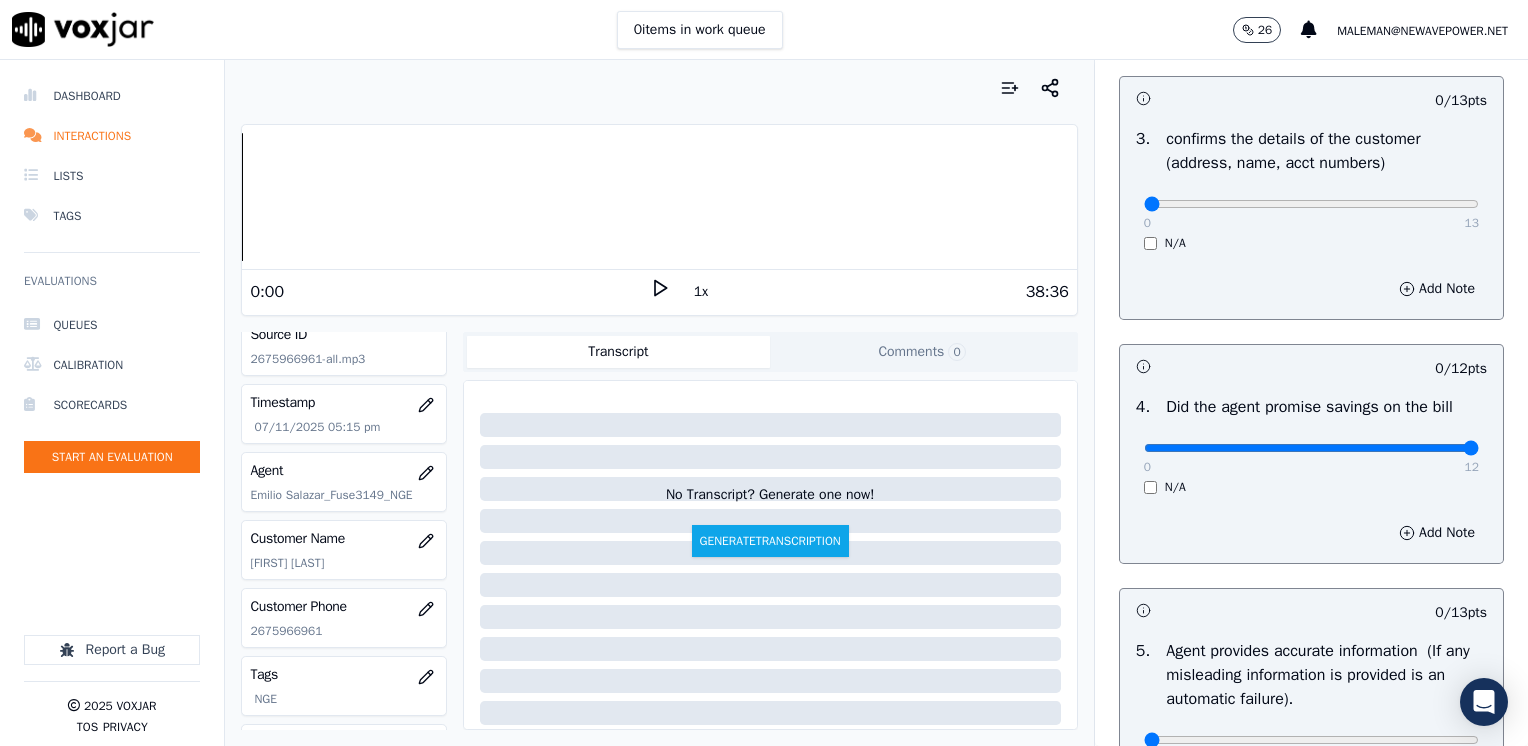 drag, startPoint x: 1136, startPoint y: 445, endPoint x: 1531, endPoint y: 434, distance: 395.15314 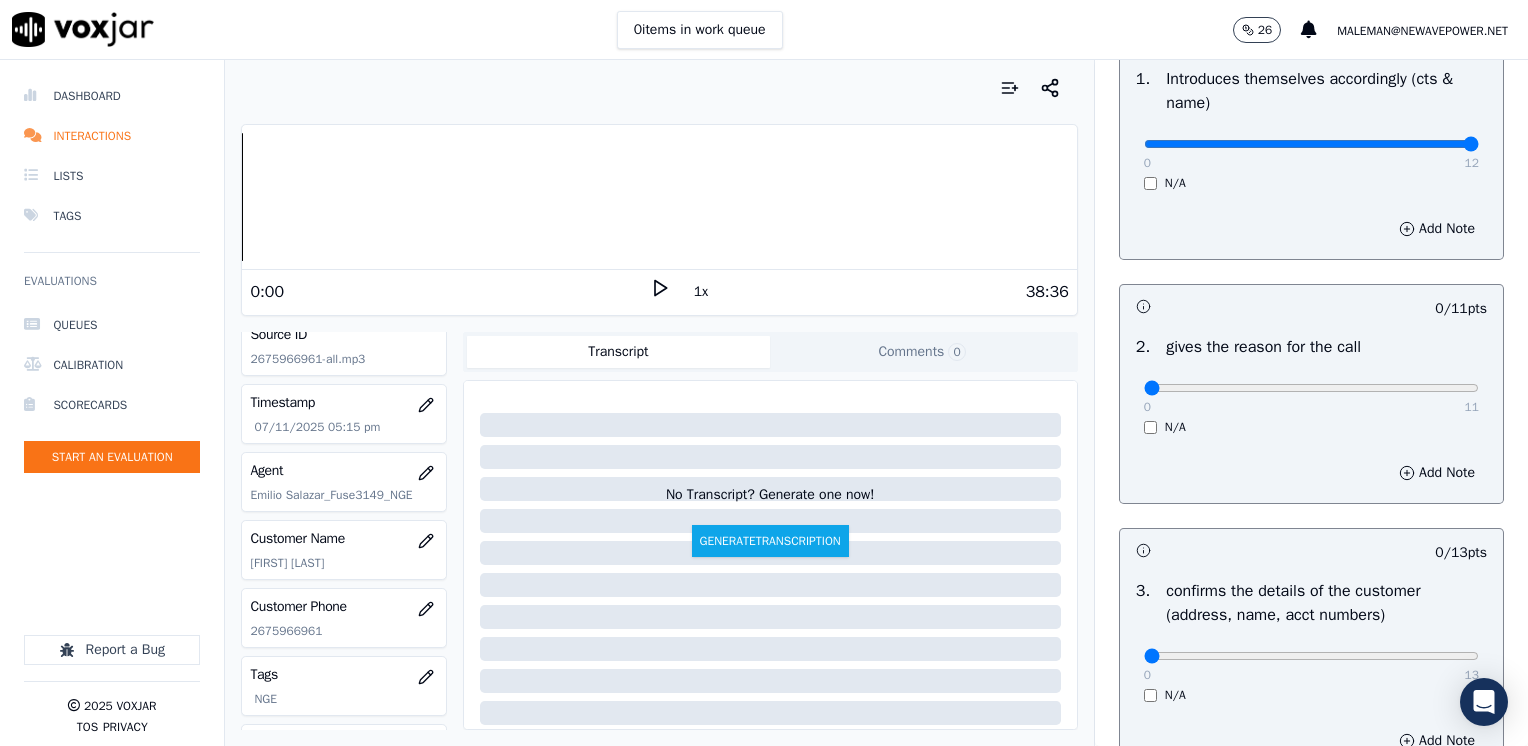 scroll, scrollTop: 148, scrollLeft: 0, axis: vertical 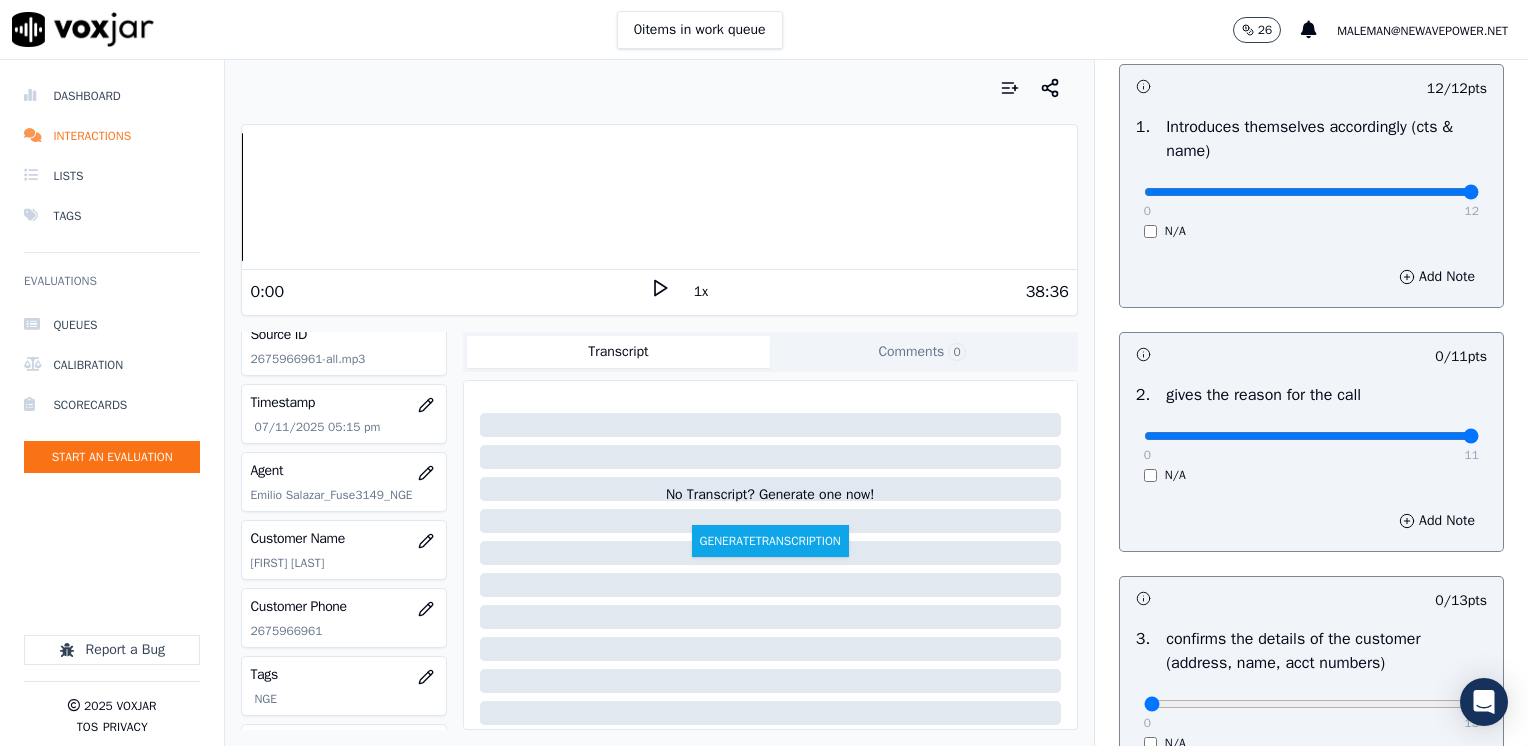 drag, startPoint x: 1132, startPoint y: 439, endPoint x: 1531, endPoint y: 436, distance: 399.0113 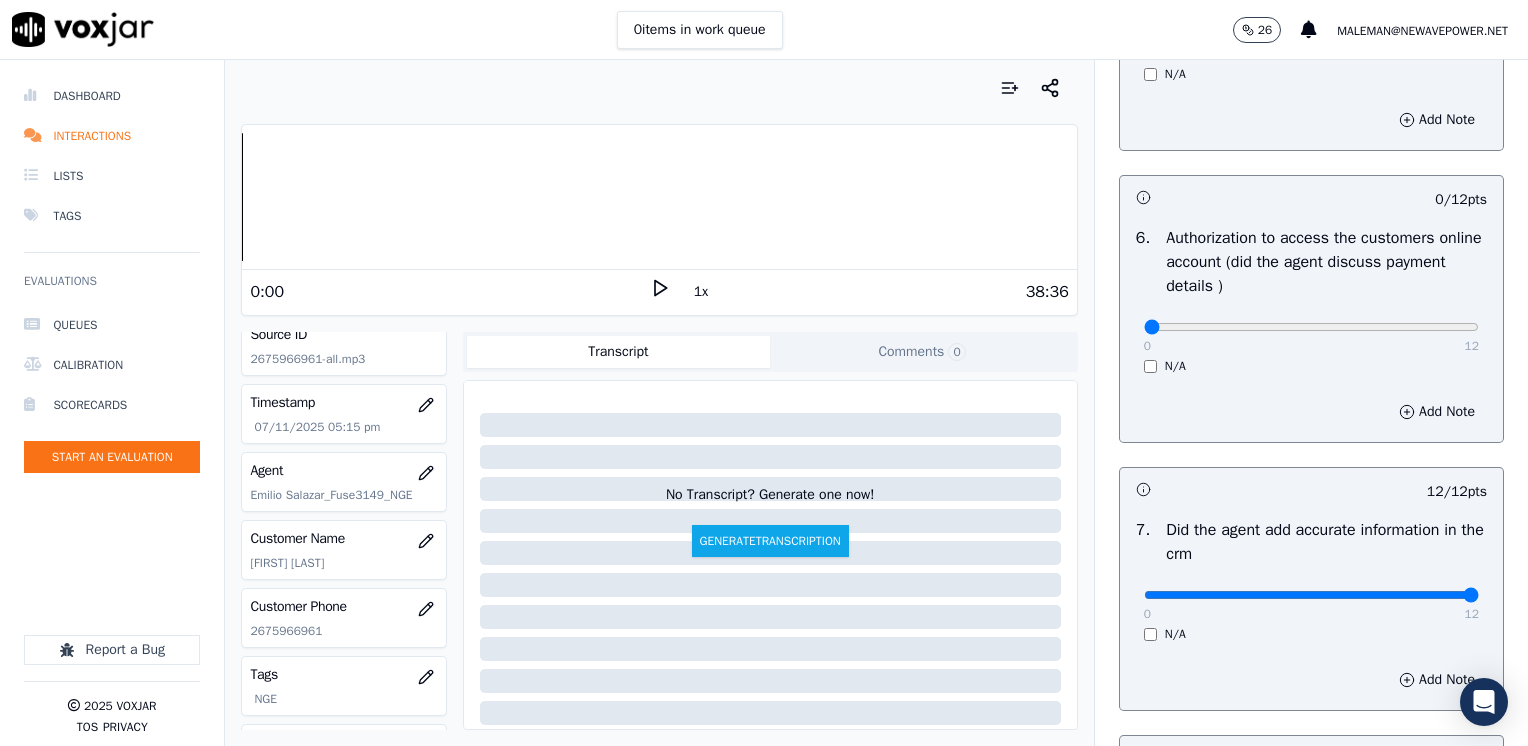 scroll, scrollTop: 1253, scrollLeft: 0, axis: vertical 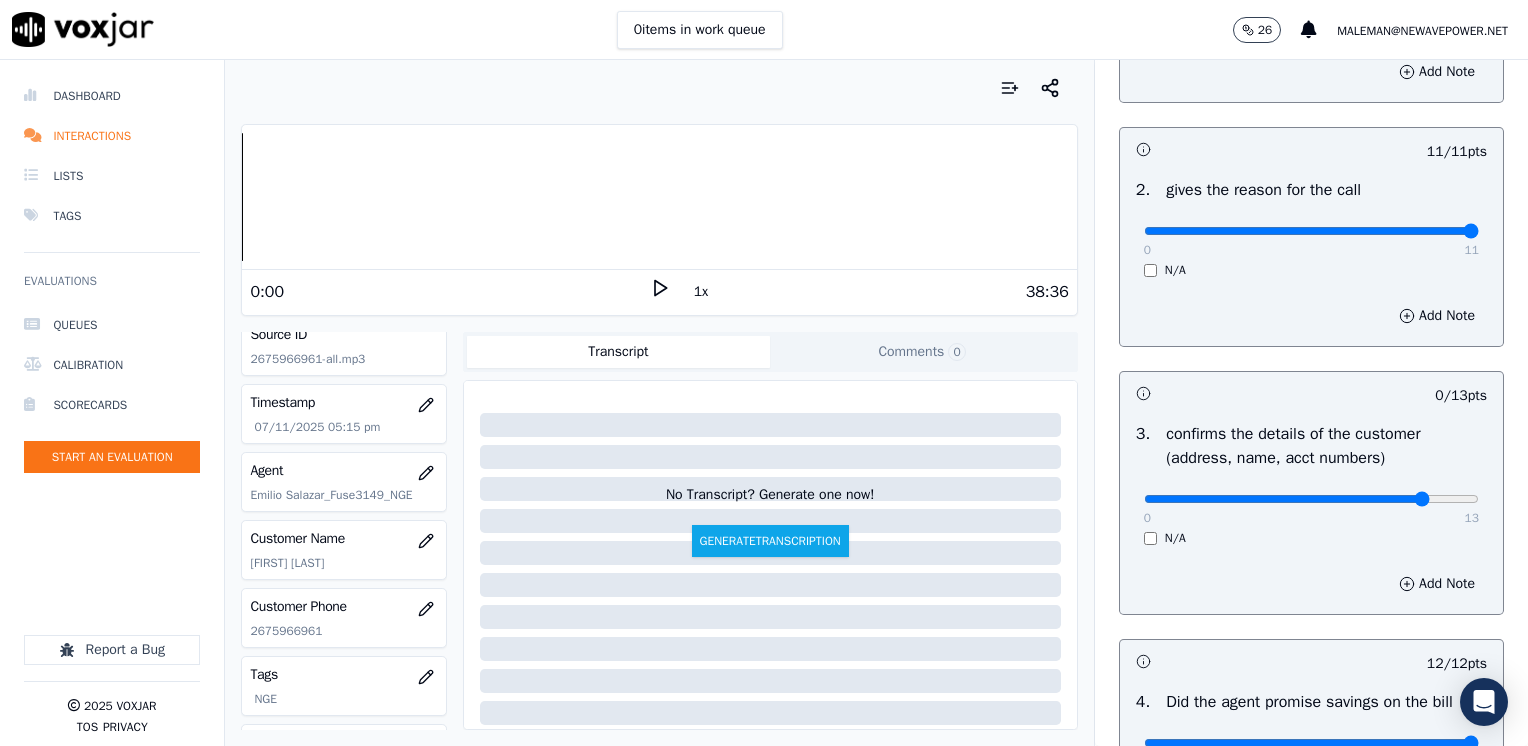 type on "11" 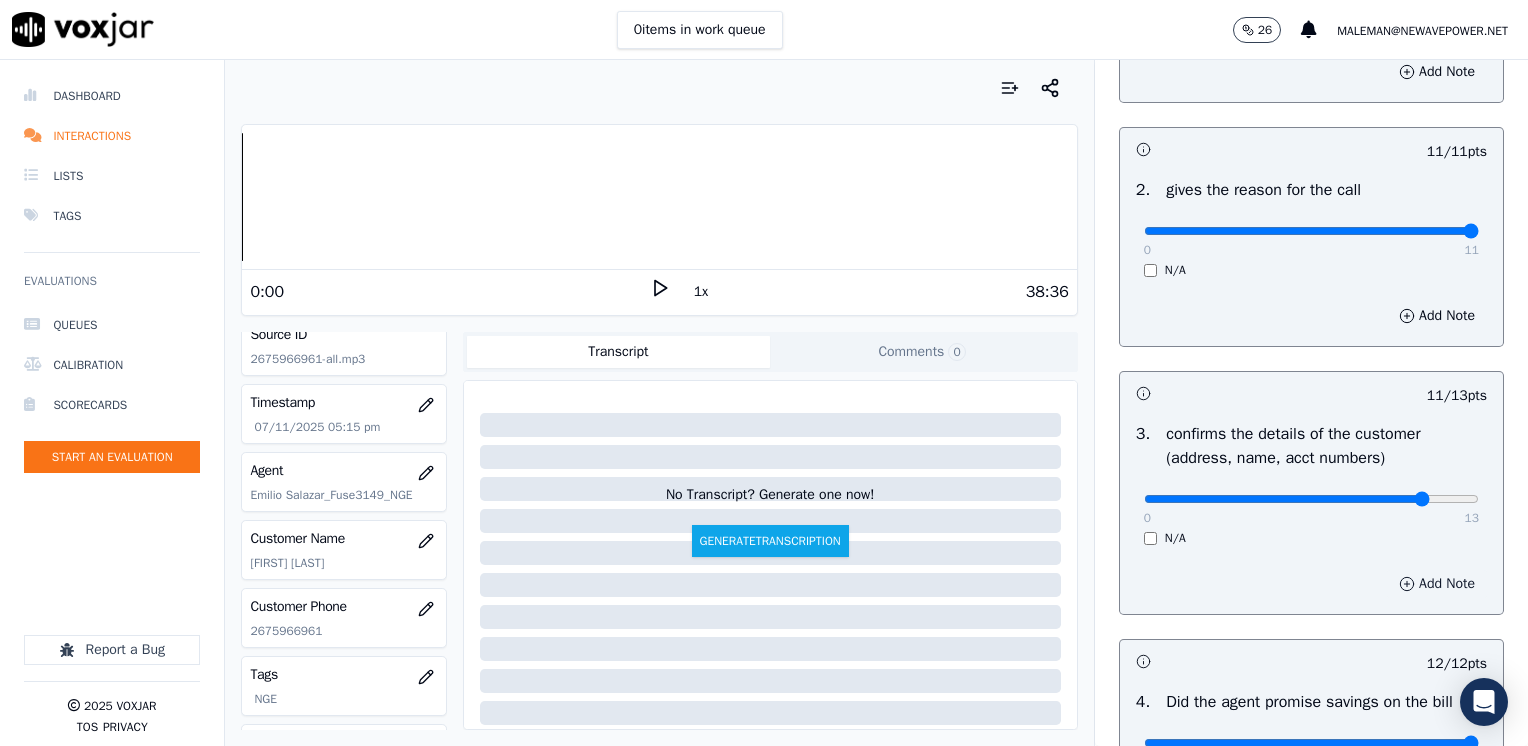 click on "Add Note" at bounding box center [1437, 584] 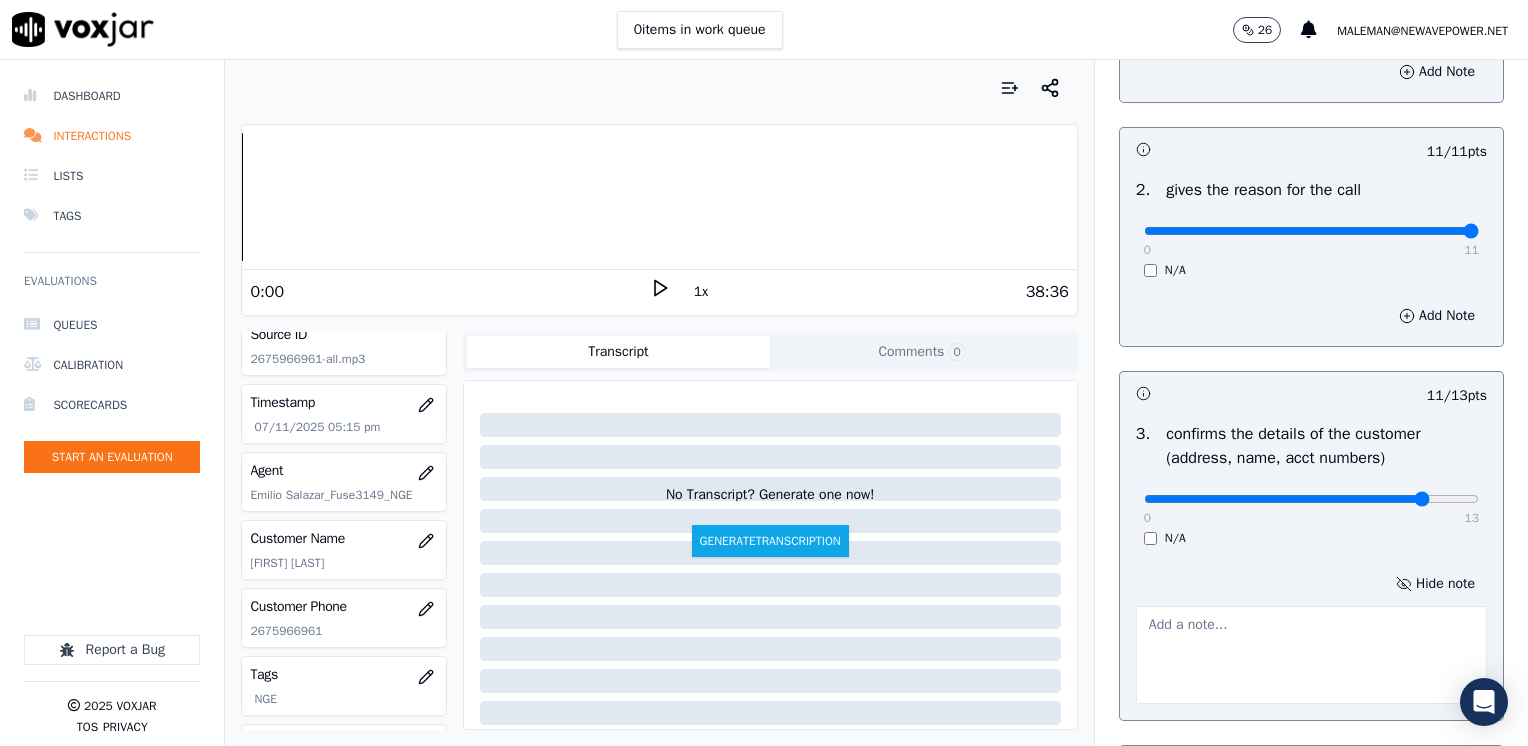 click at bounding box center (1311, 655) 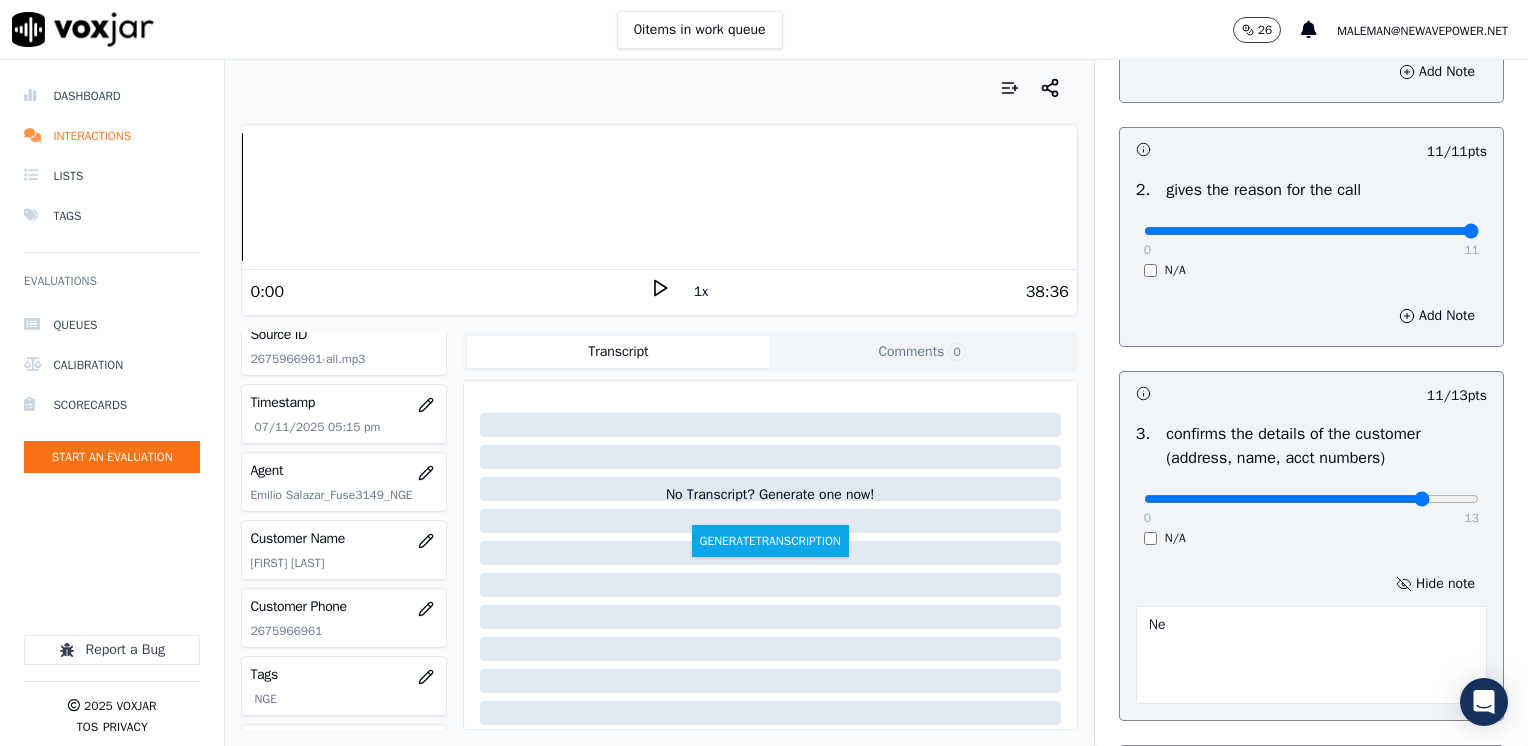 type on "N" 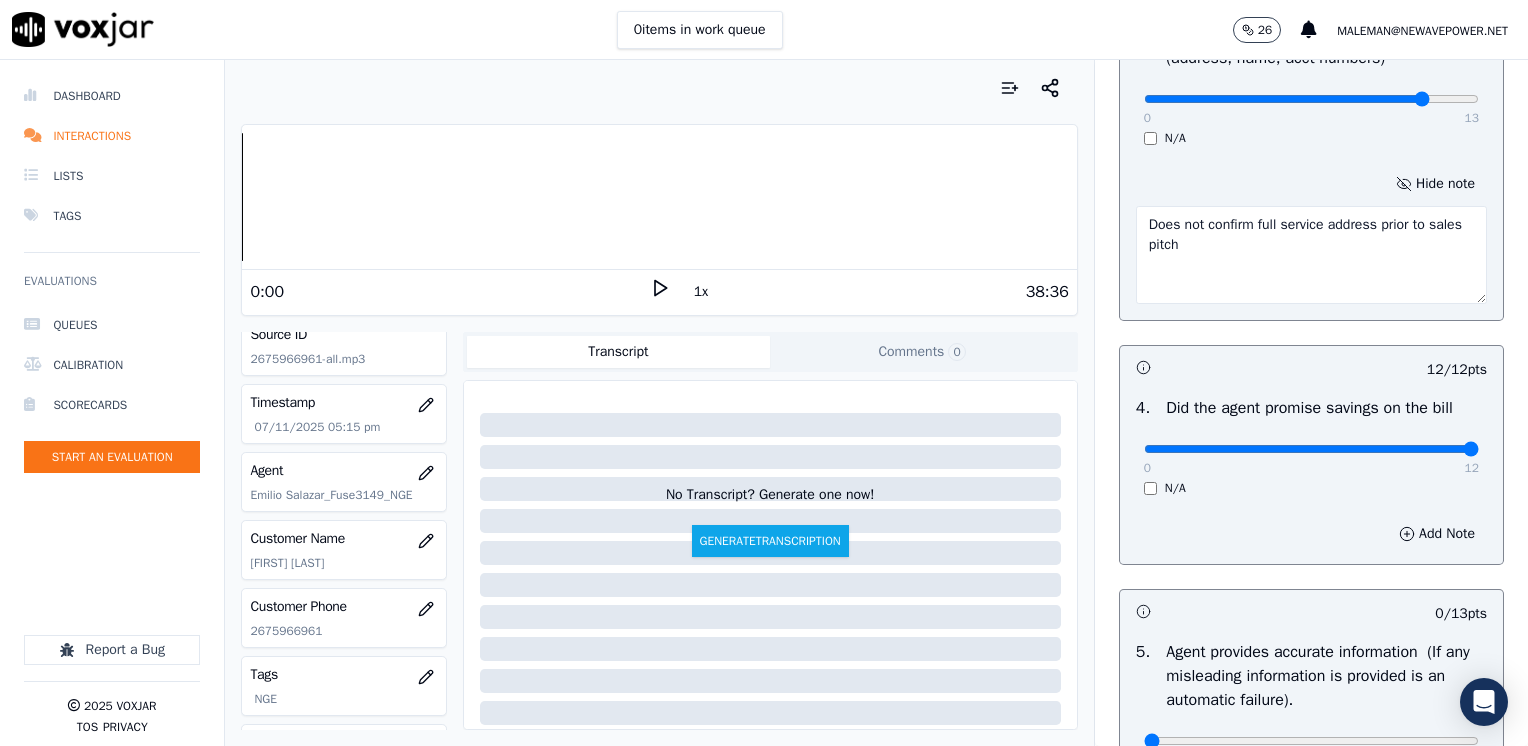 scroll, scrollTop: 1353, scrollLeft: 0, axis: vertical 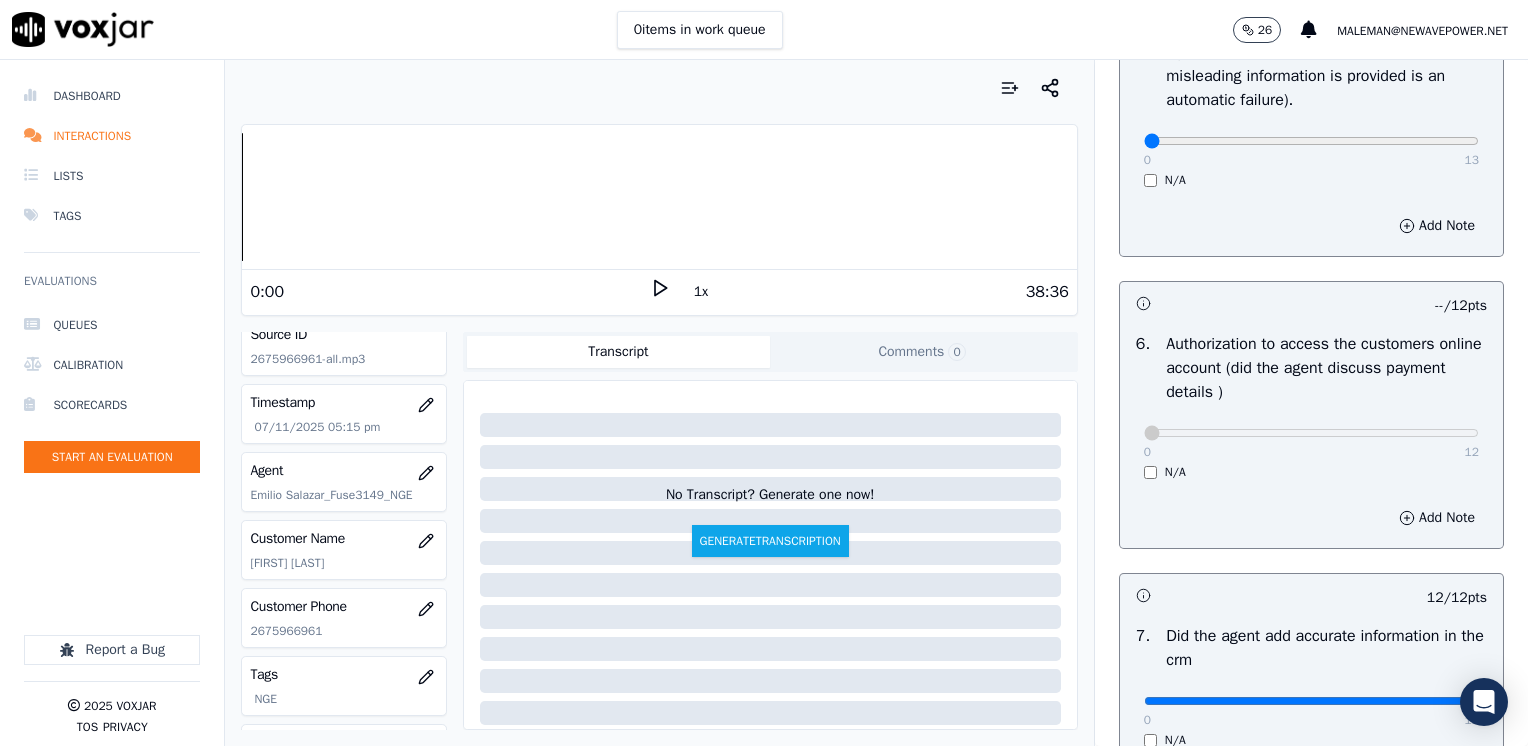 type on "Does not confirm full service address prior to sales pitch" 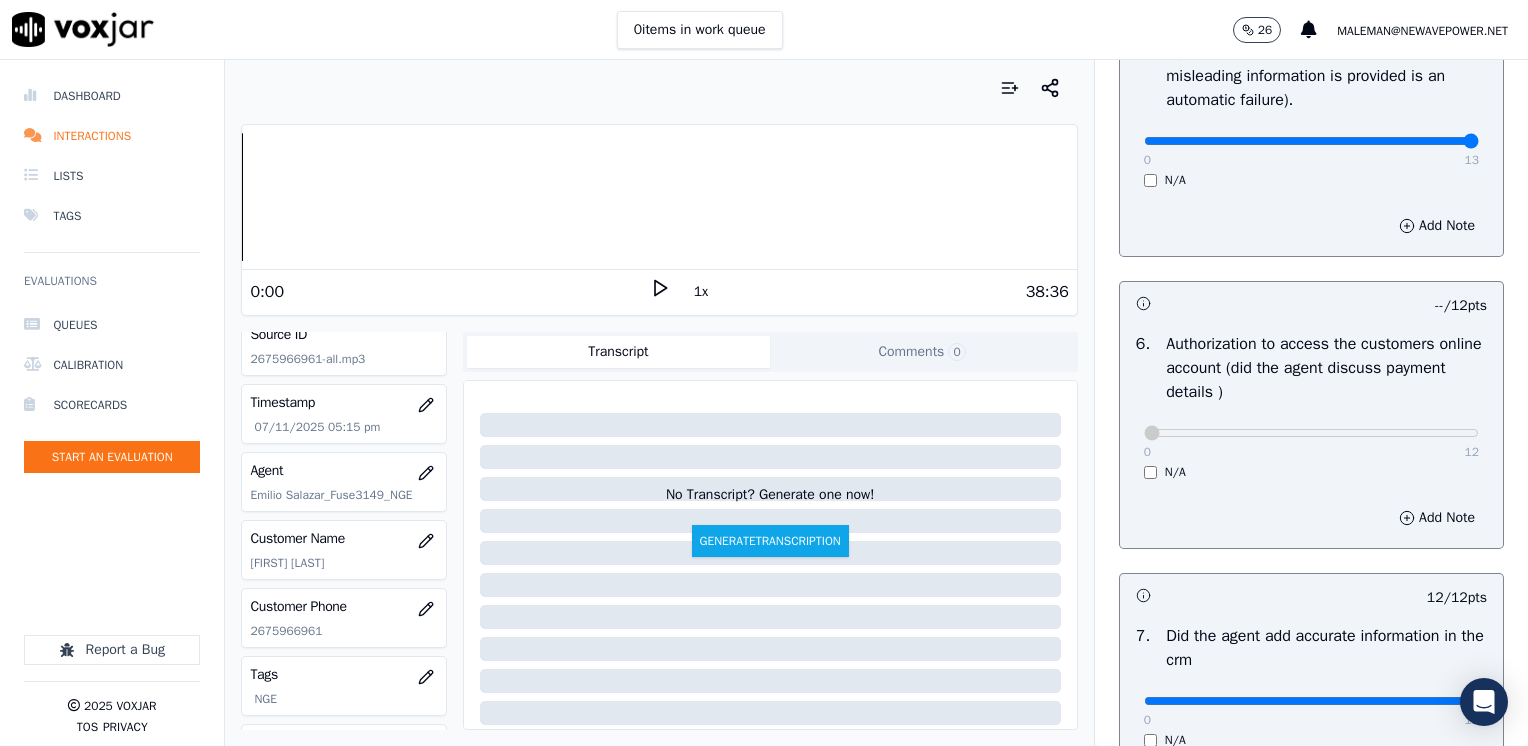 drag, startPoint x: 1133, startPoint y: 138, endPoint x: 1516, endPoint y: 228, distance: 393.43234 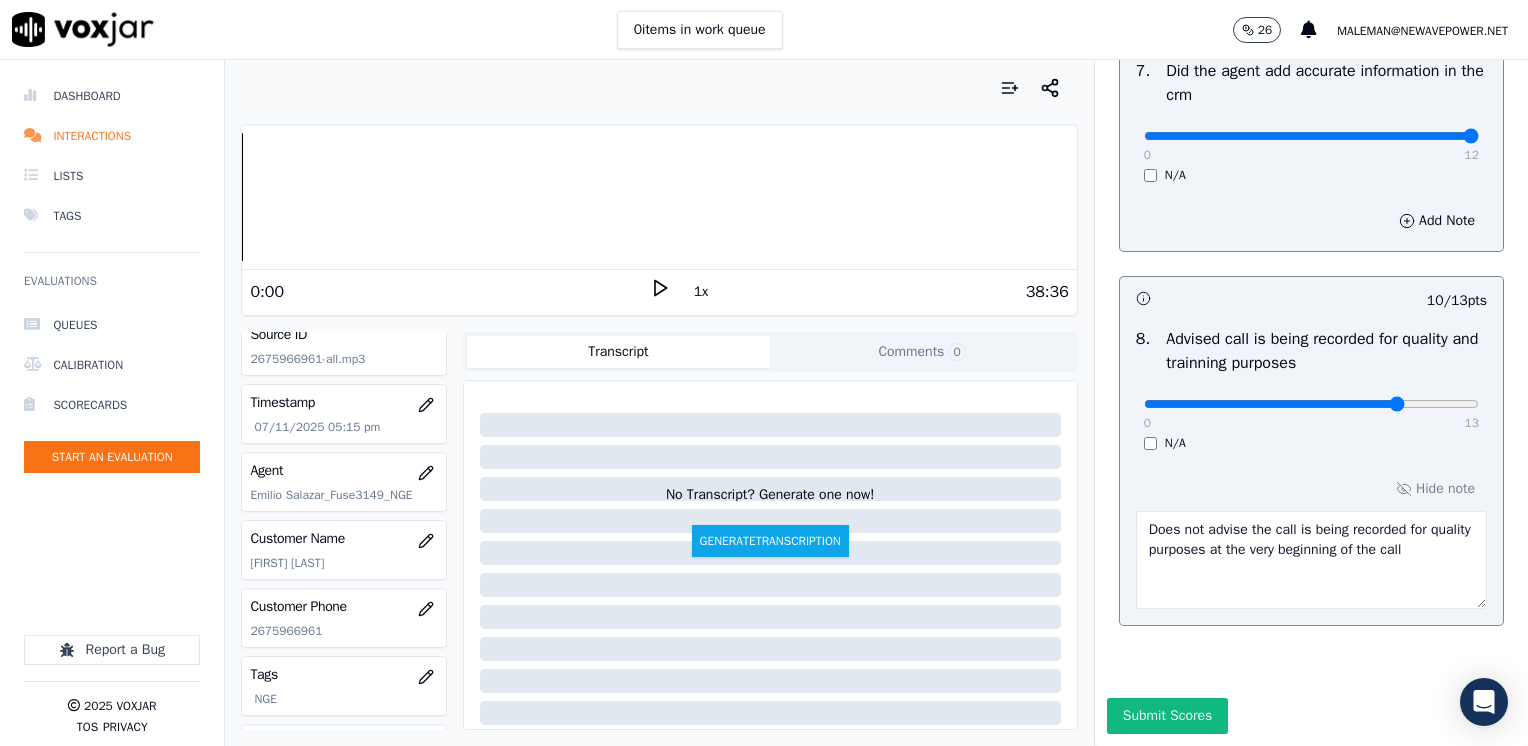 scroll, scrollTop: 1959, scrollLeft: 0, axis: vertical 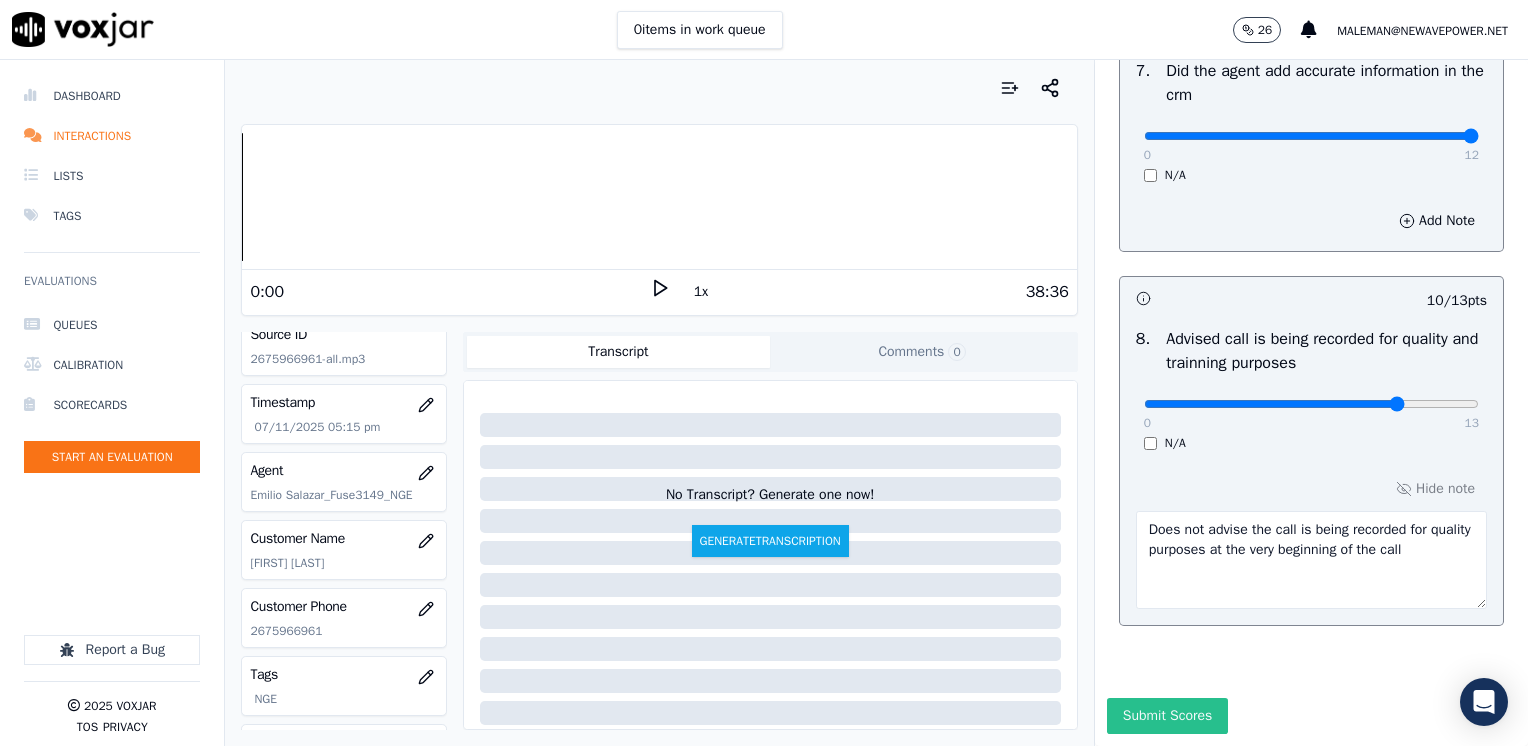 click on "Submit Scores" at bounding box center (1167, 716) 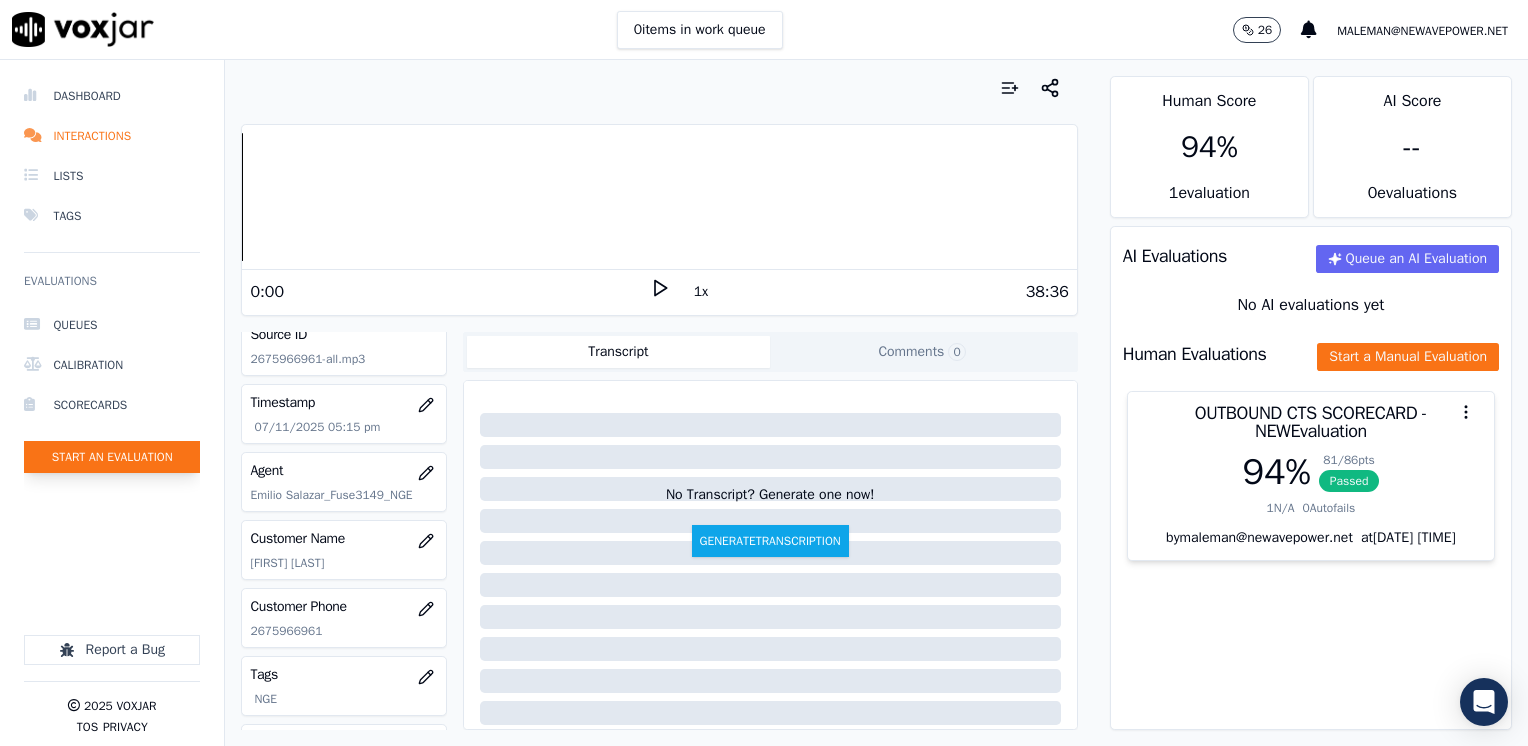 click on "Start an Evaluation" 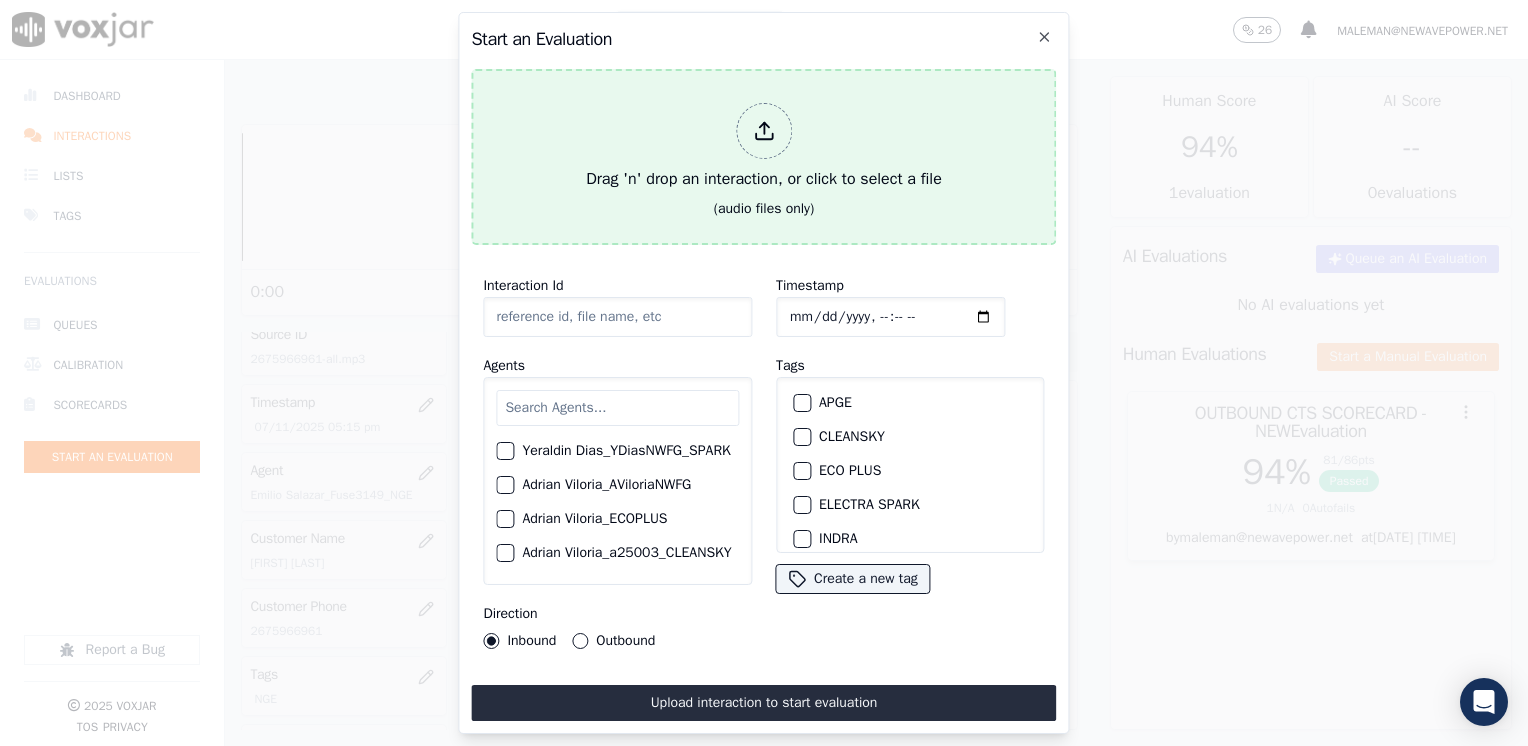 click 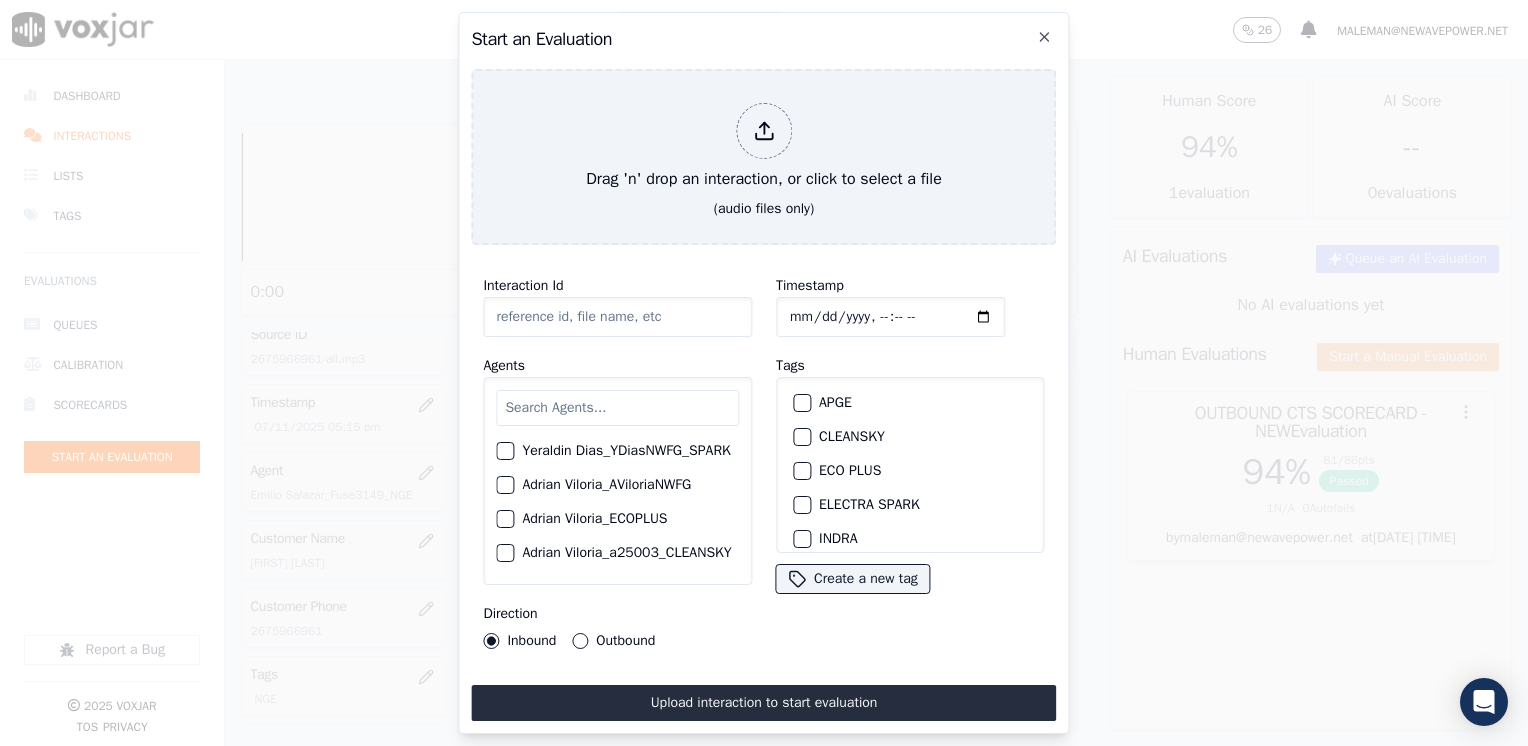 type on "20250710-171321_8328821160-all.mp3" 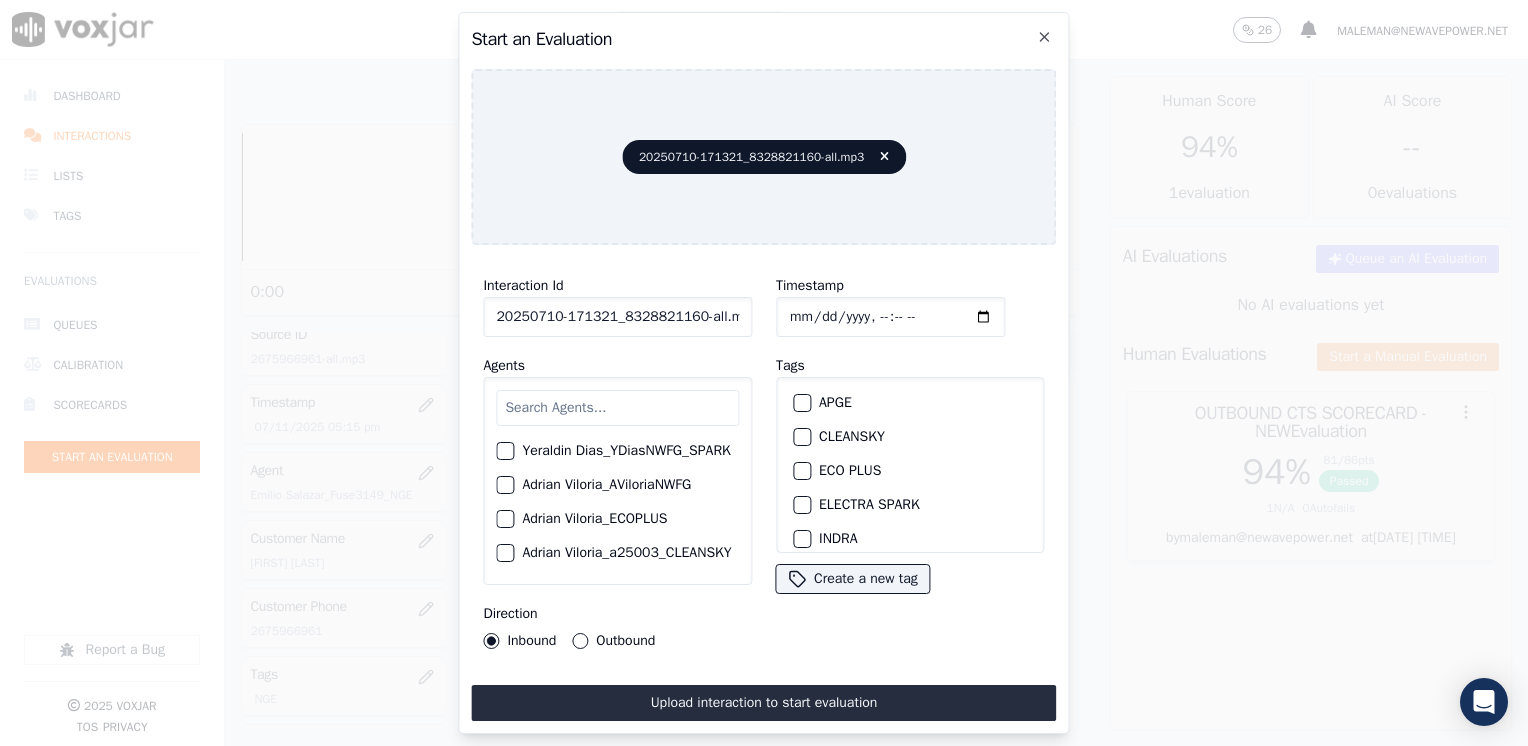 click at bounding box center [617, 408] 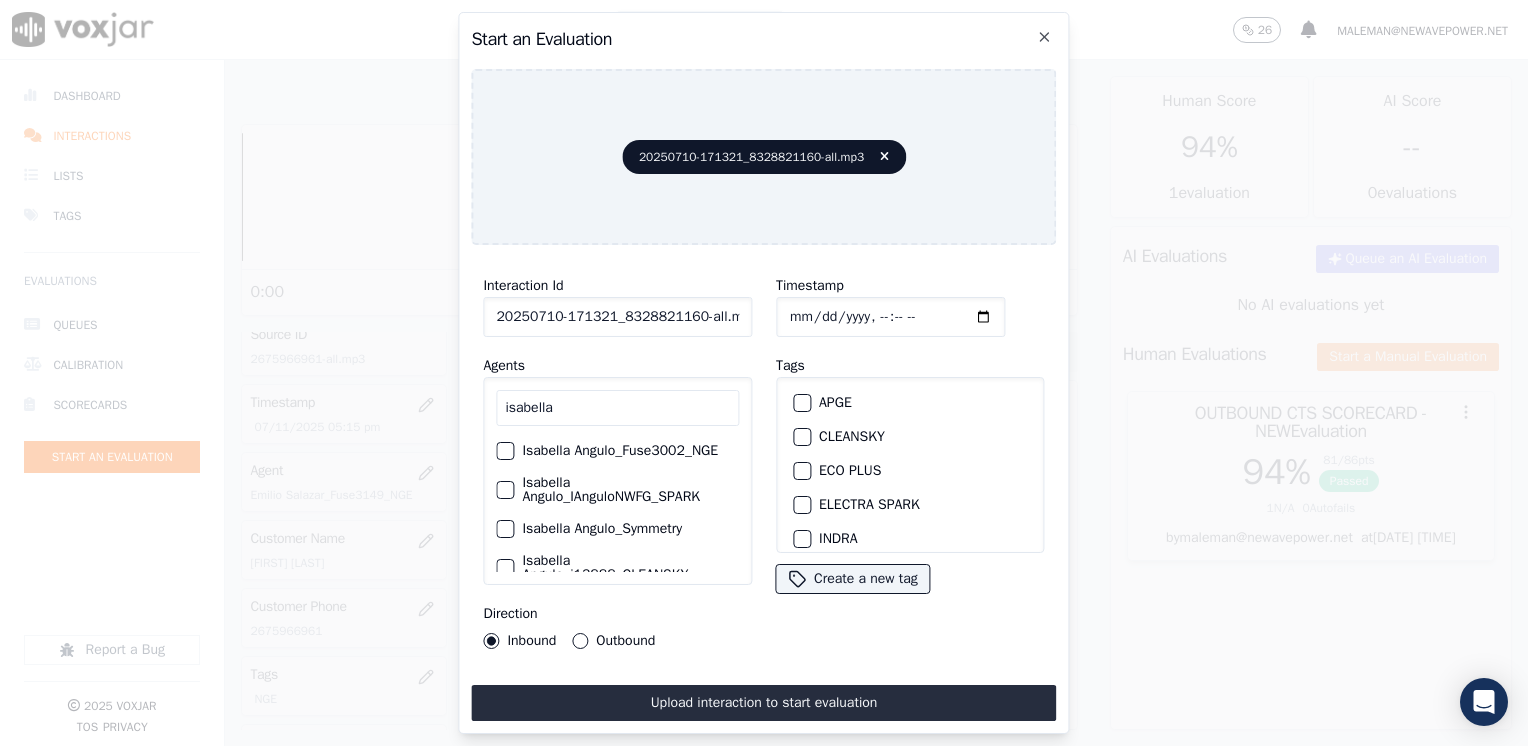 type on "isabella" 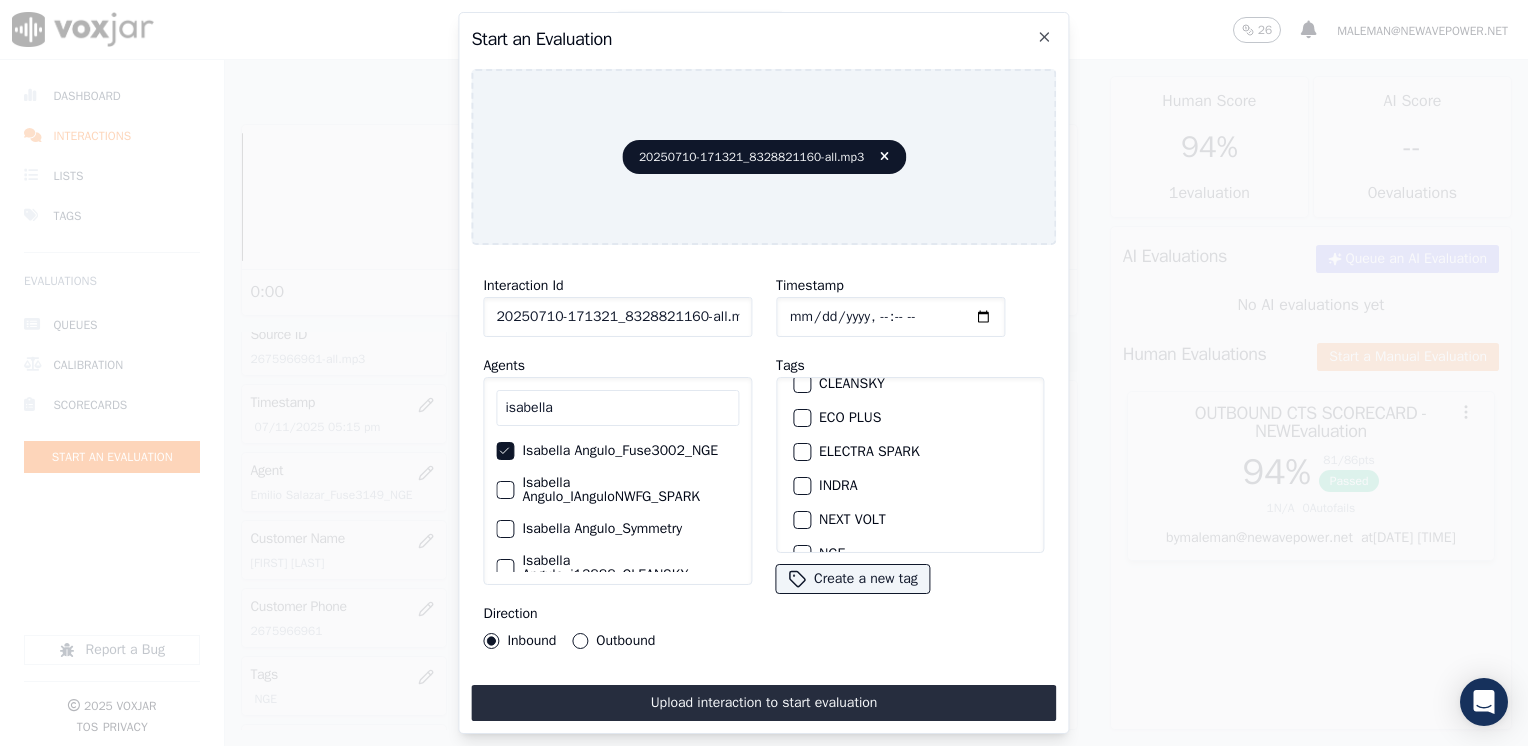 scroll, scrollTop: 100, scrollLeft: 0, axis: vertical 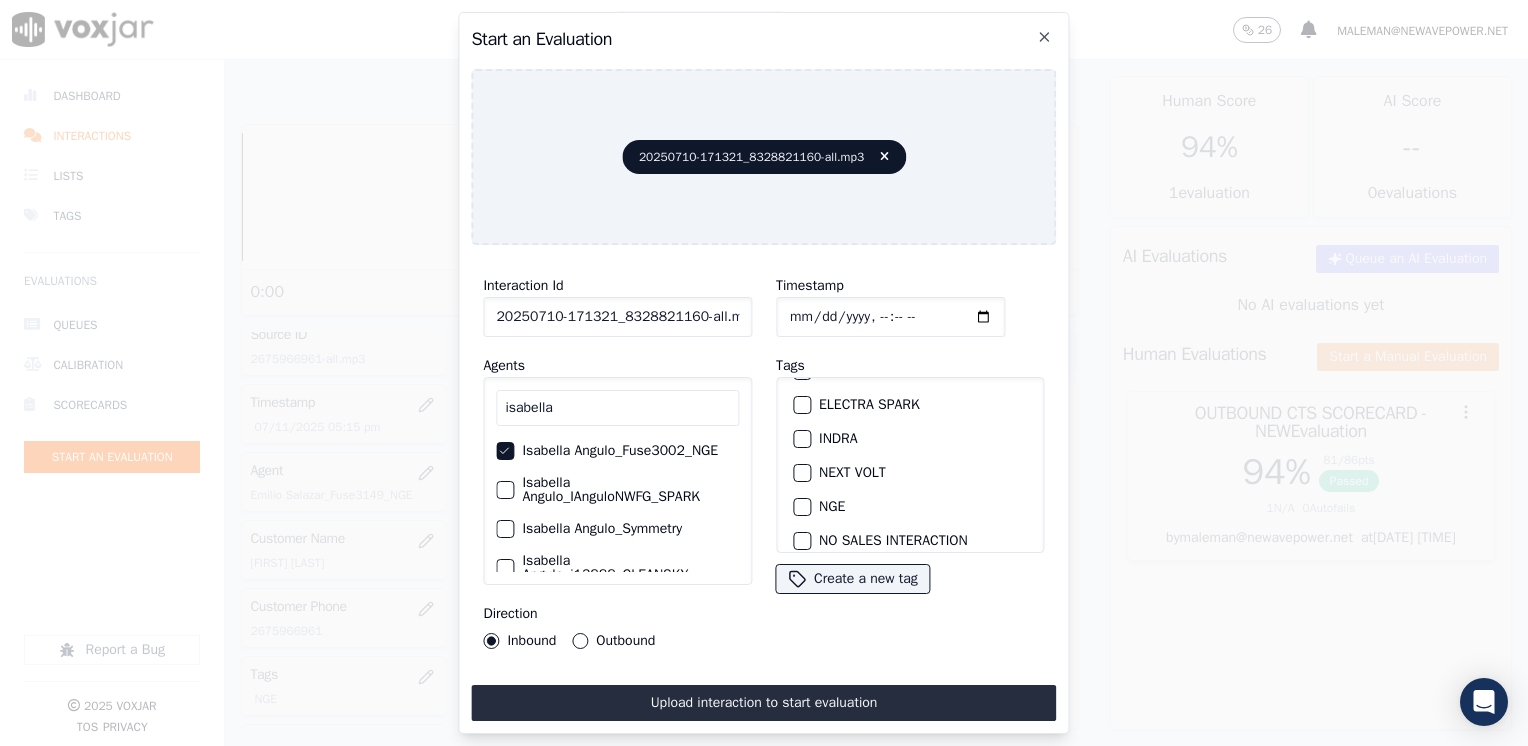 click at bounding box center [801, 507] 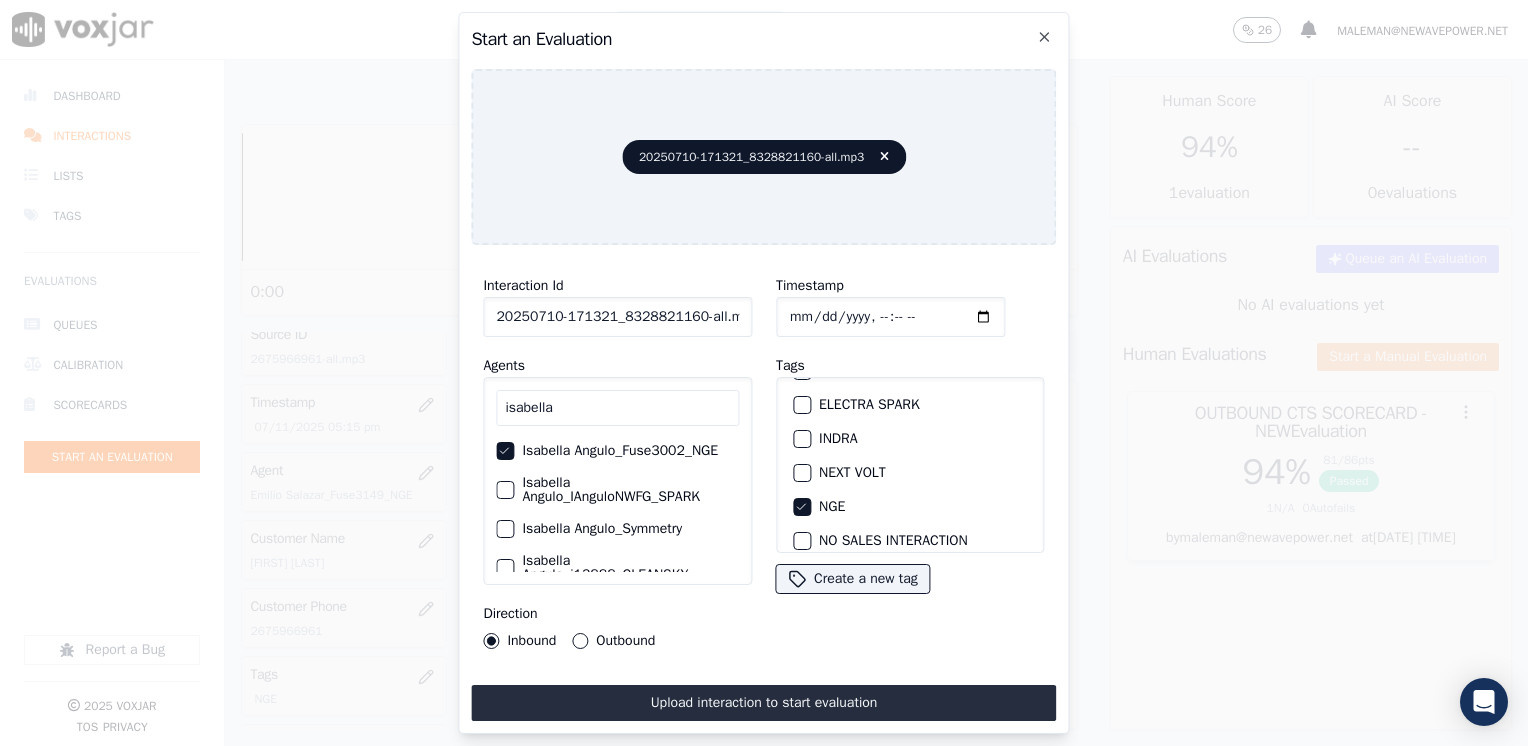 click on "Outbound" at bounding box center [580, 641] 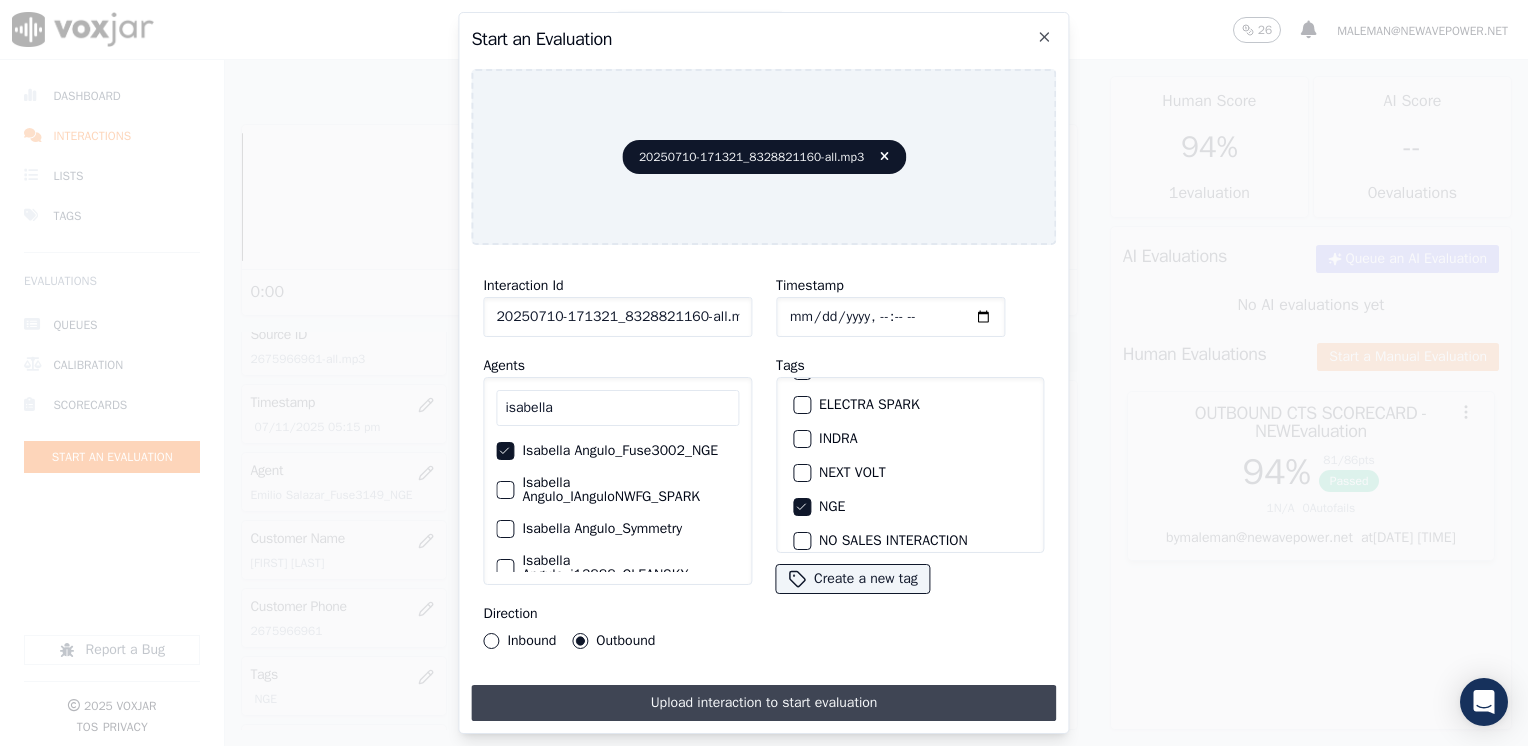 click on "Upload interaction to start evaluation" at bounding box center [763, 703] 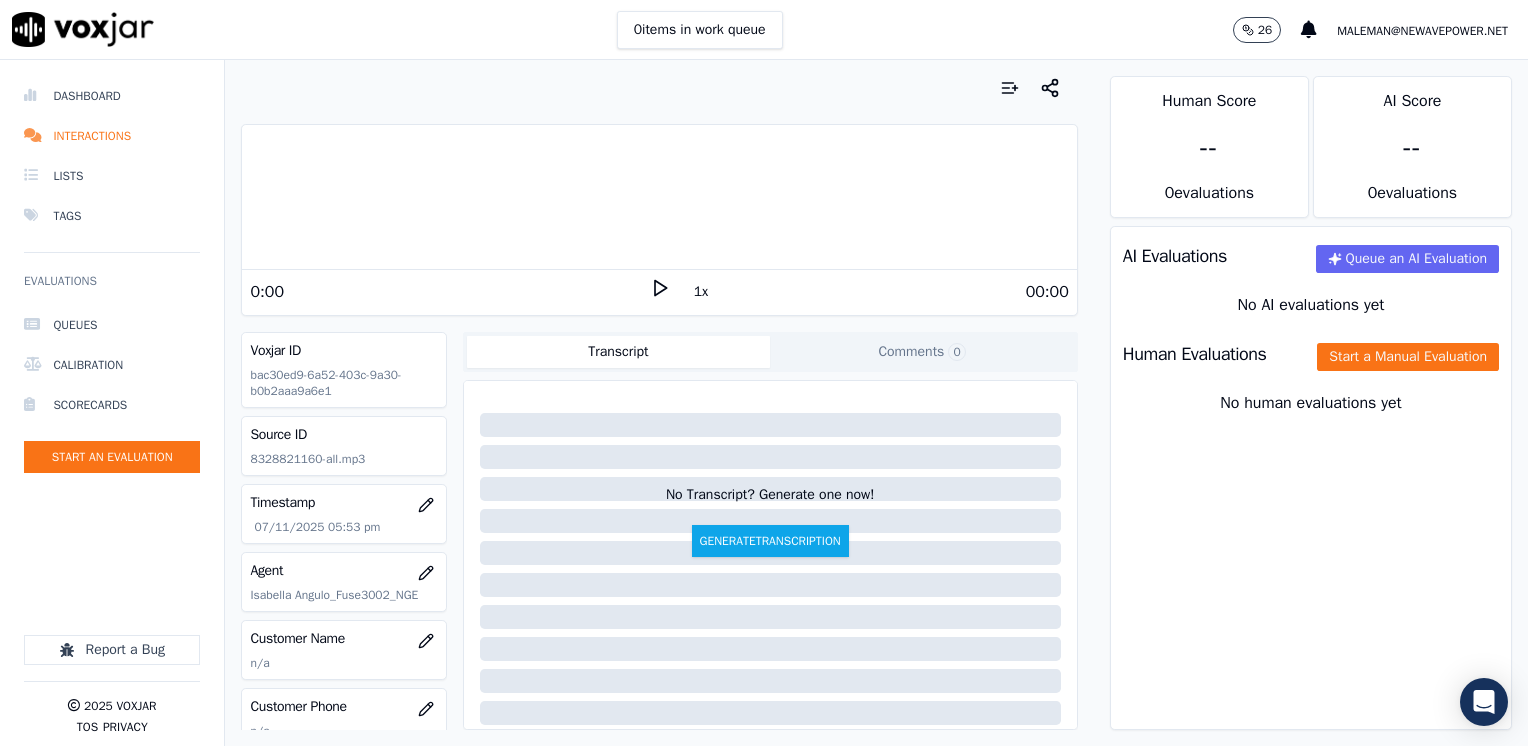 click on "00:00" at bounding box center (869, 292) 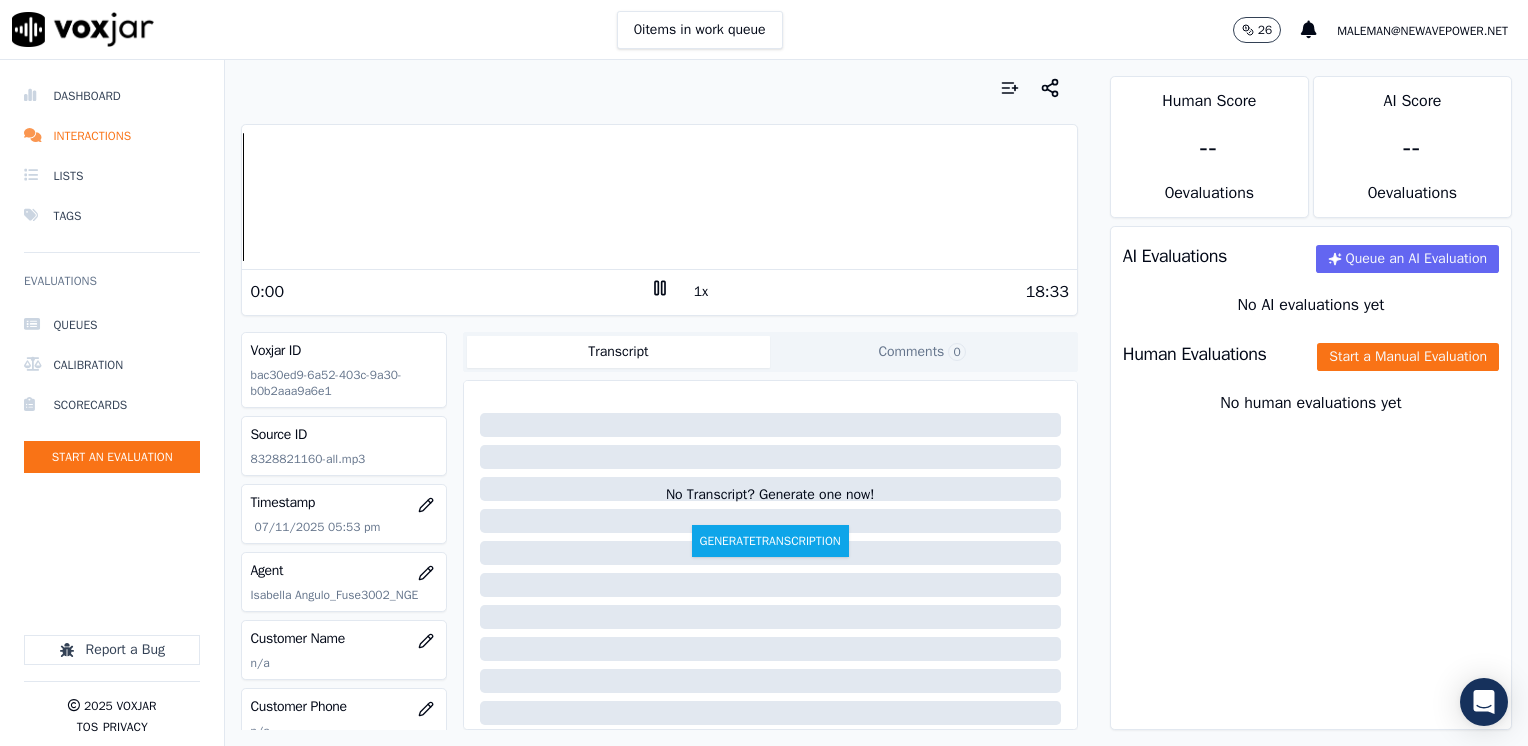 click 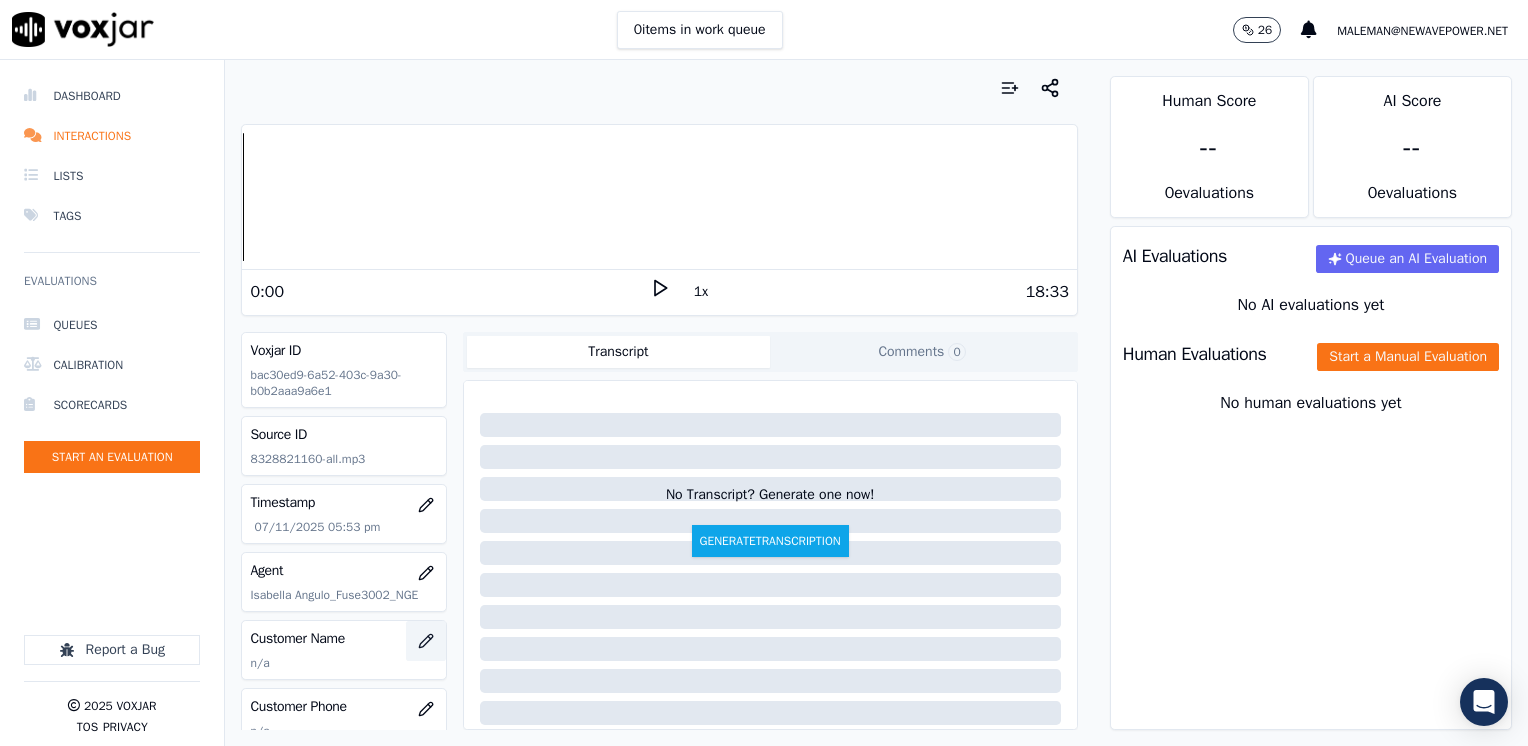 click 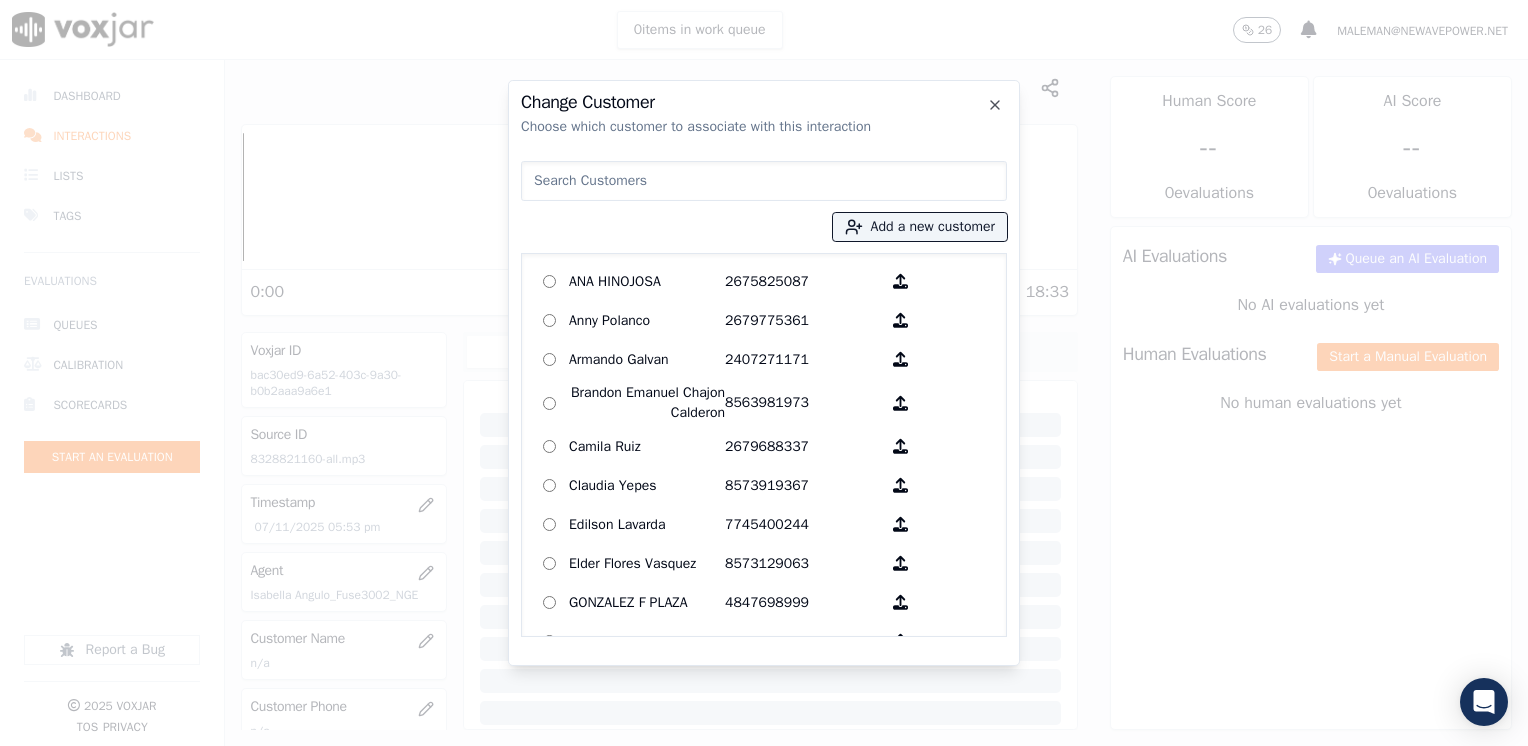click at bounding box center (764, 181) 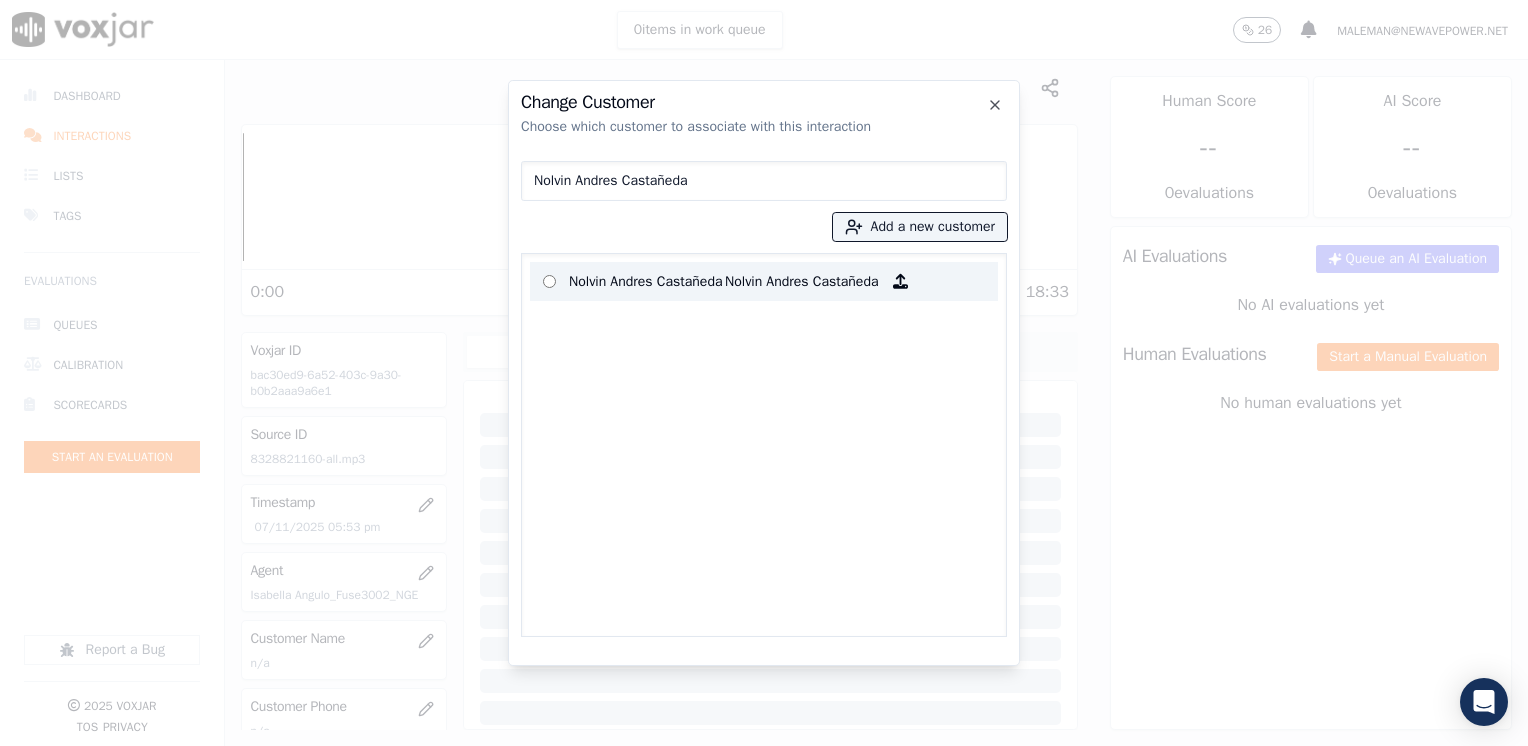 type on "Nolvin Andres Castañeda" 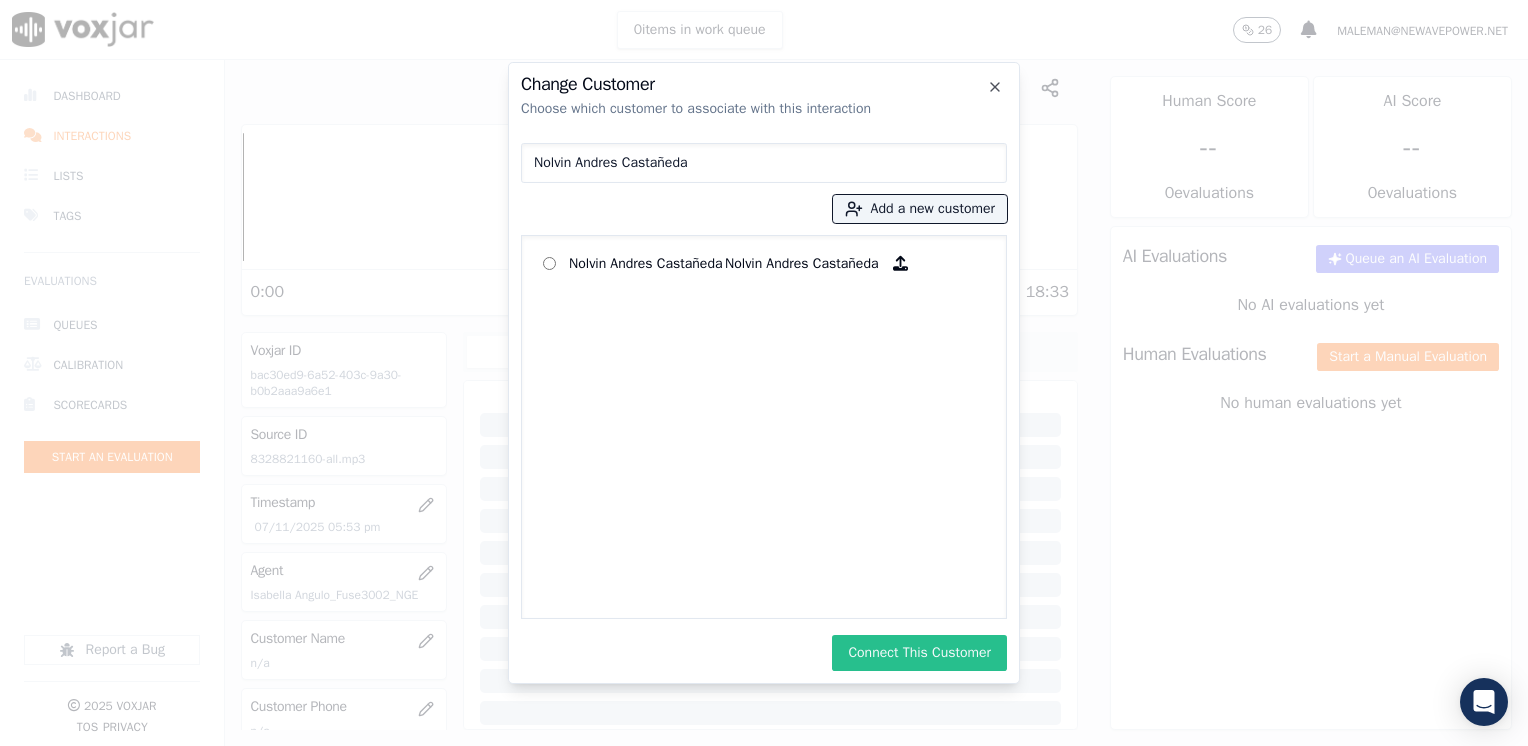 click on "Connect This Customer" at bounding box center (919, 653) 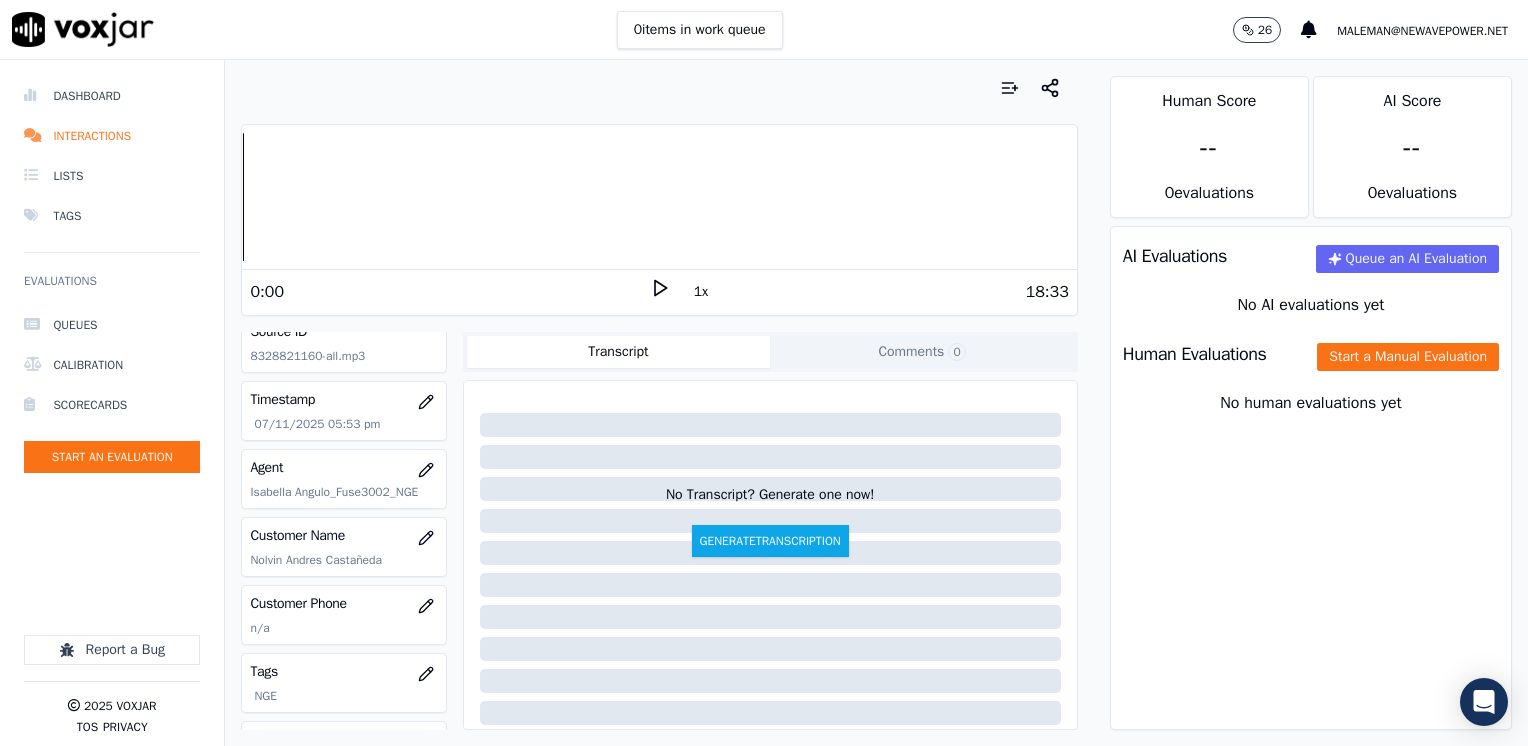 scroll, scrollTop: 200, scrollLeft: 0, axis: vertical 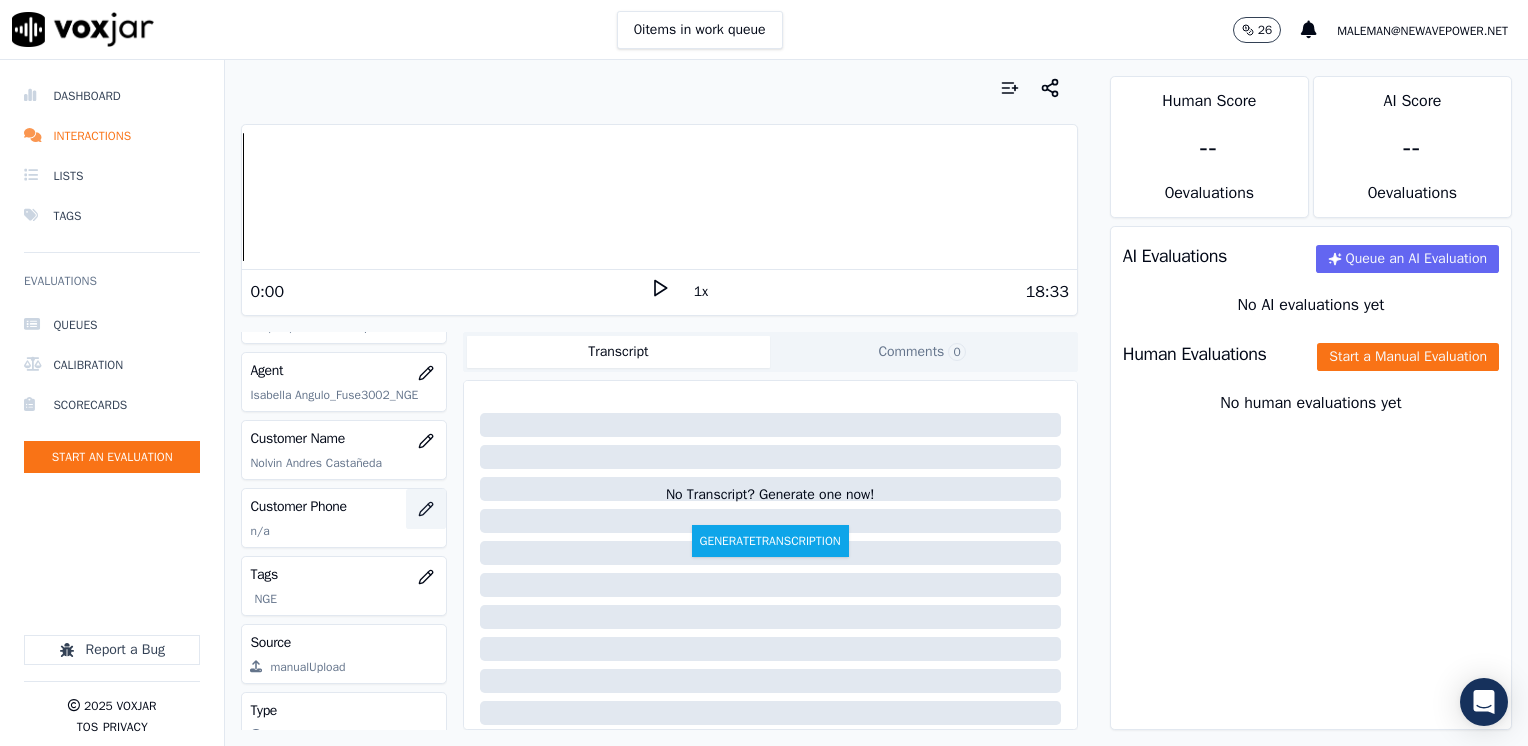 click 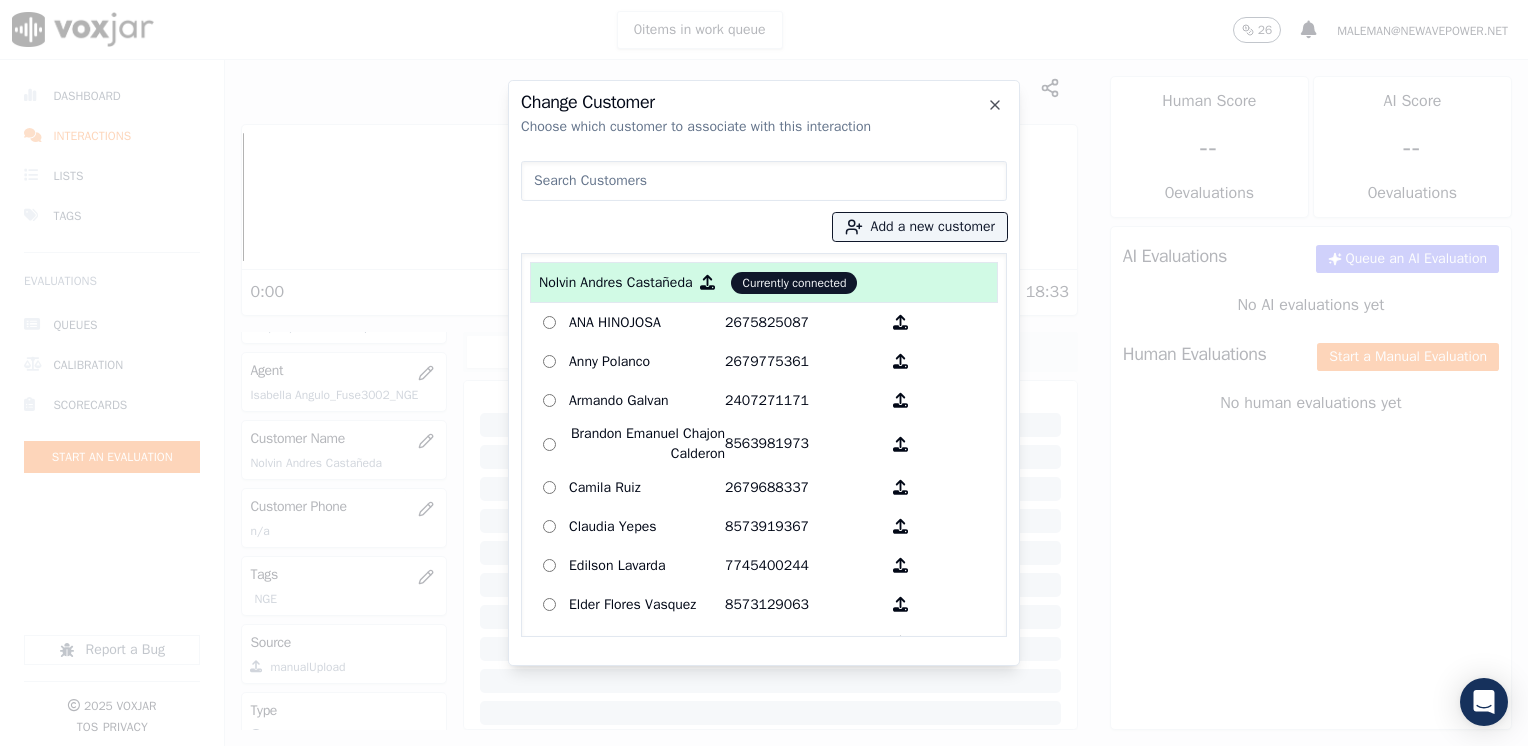 click at bounding box center (764, 181) 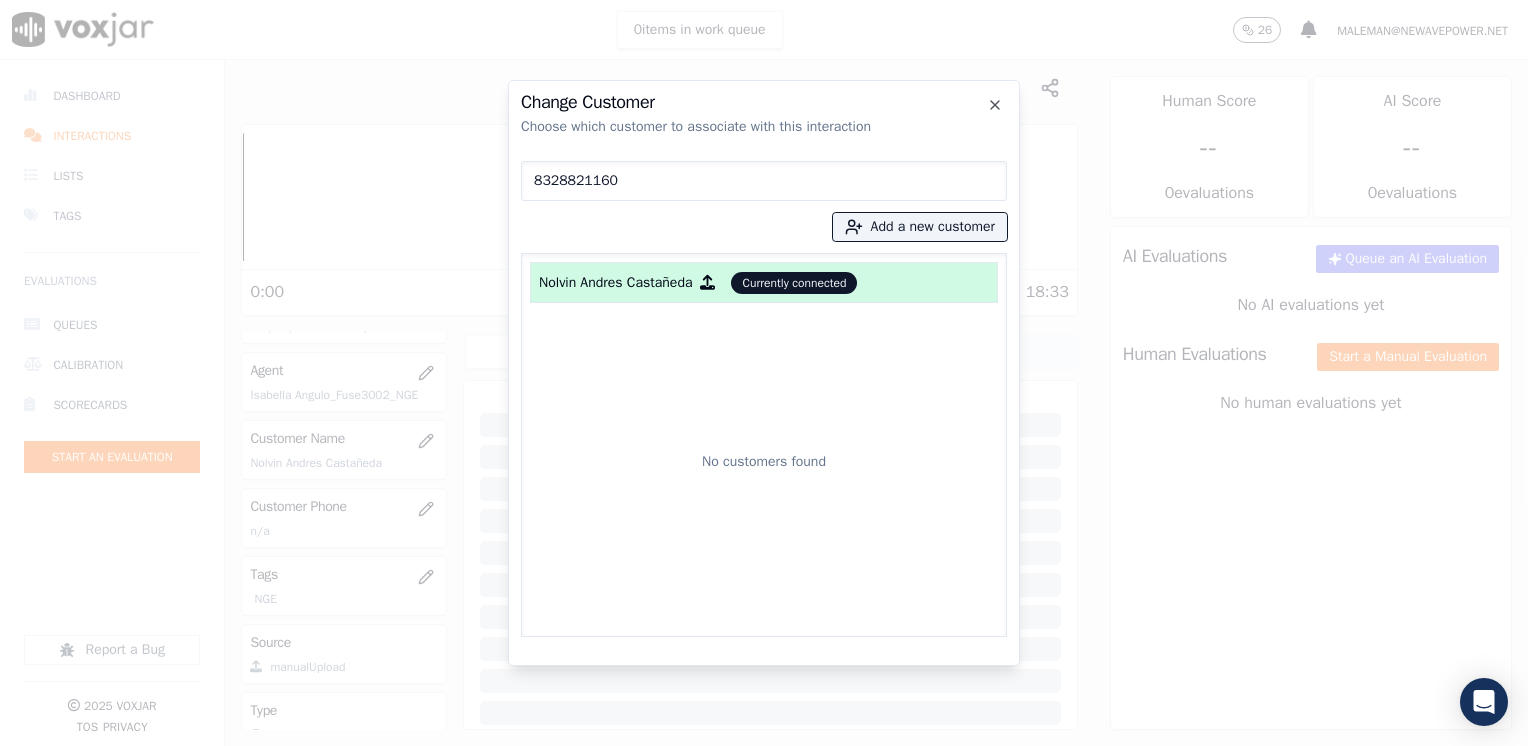 type on "8328821160" 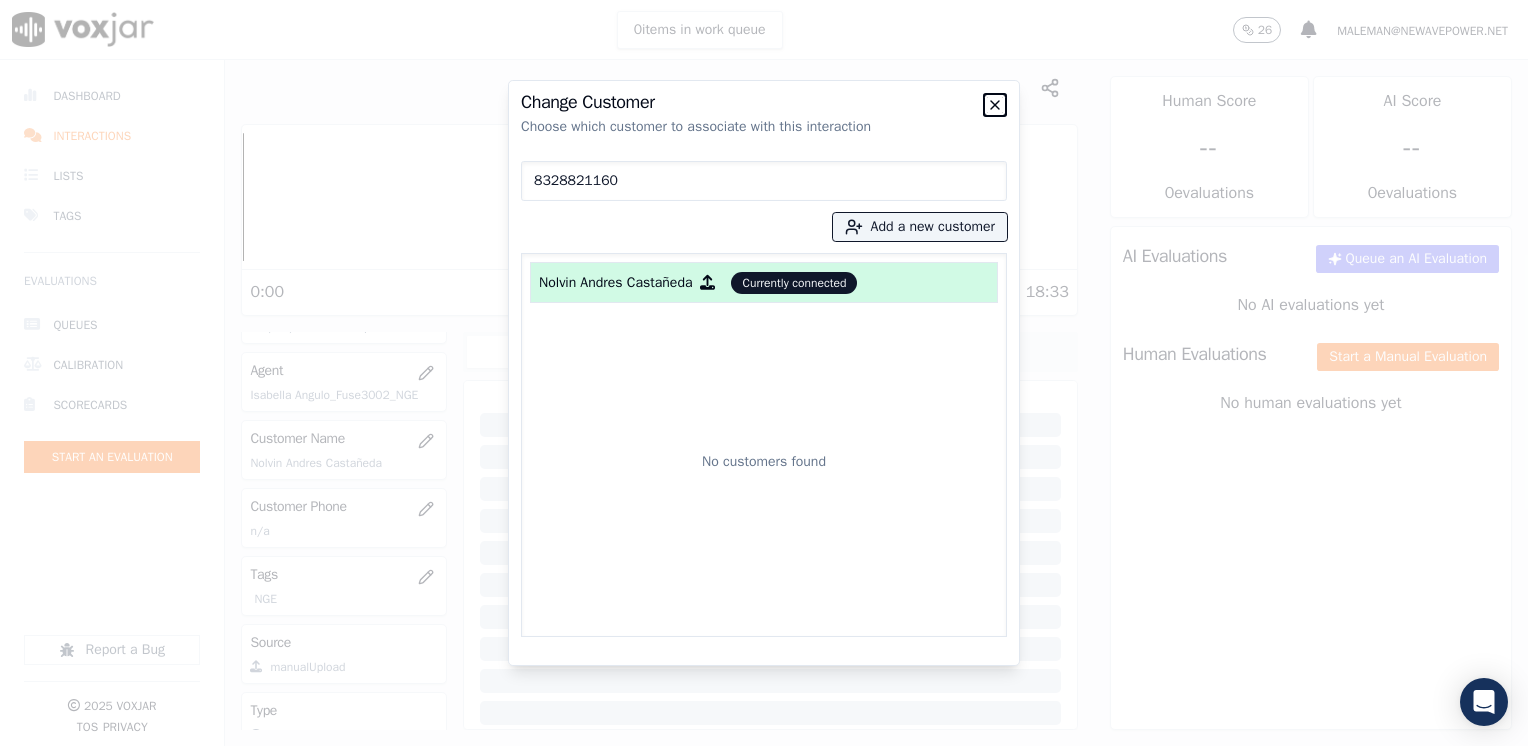 click 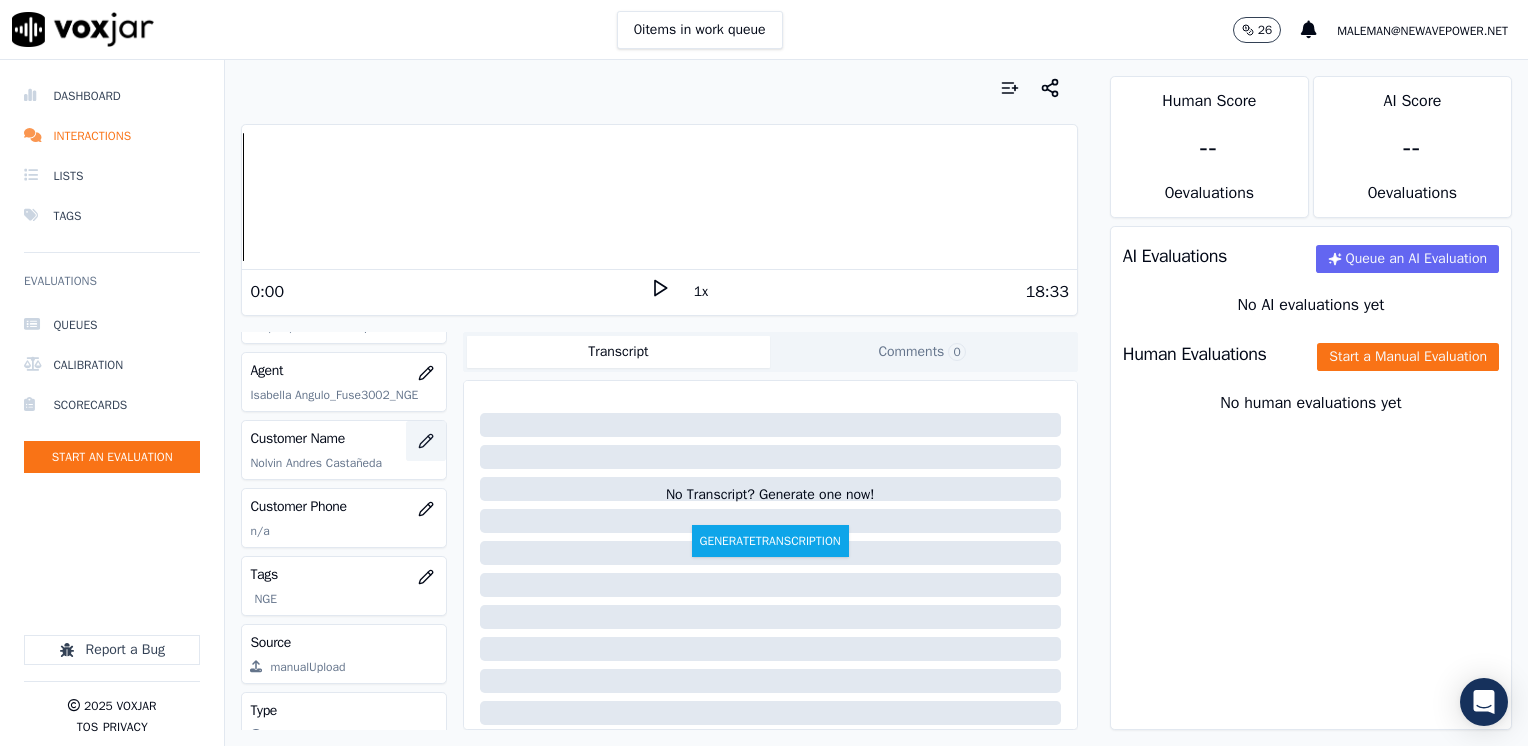 click 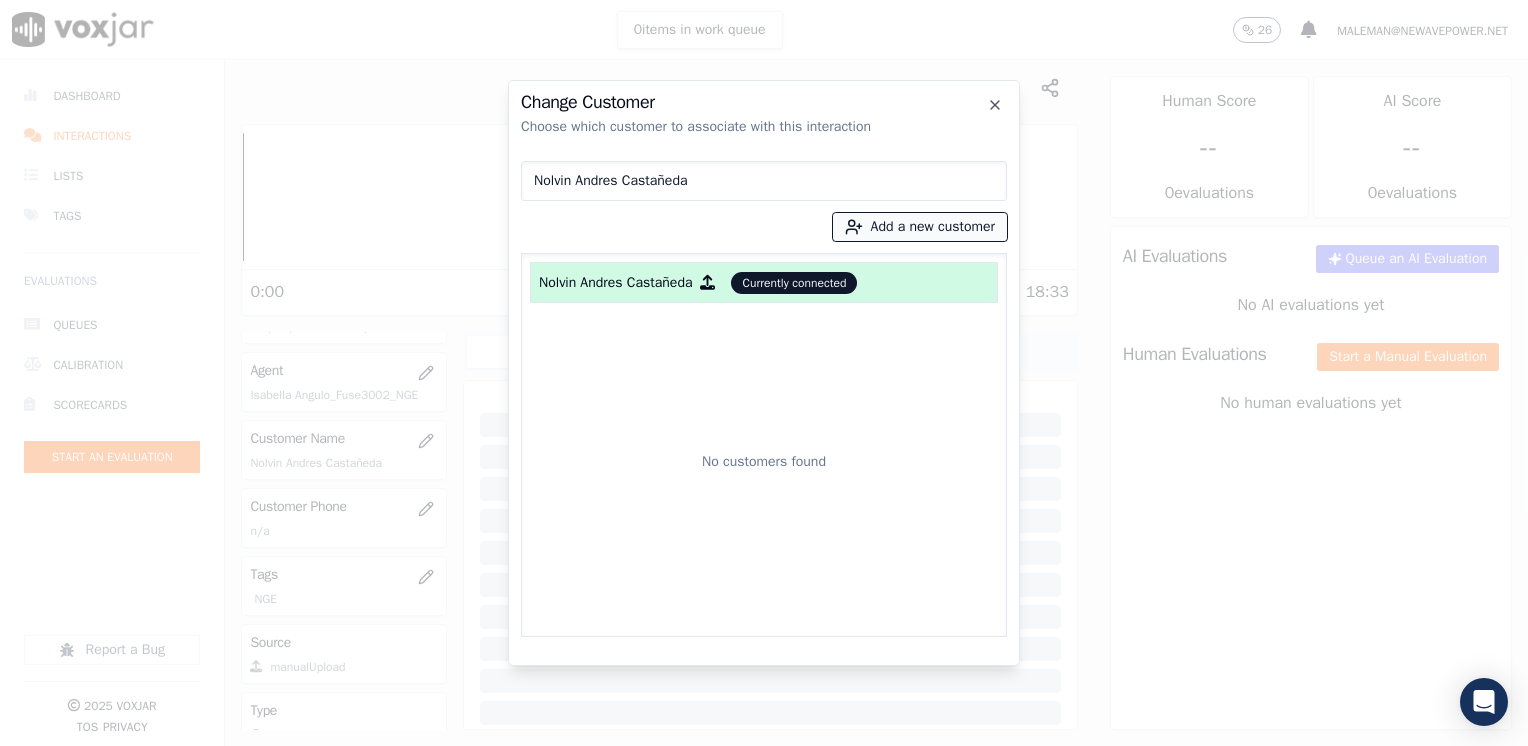 click on "Add a new customer" at bounding box center (920, 227) 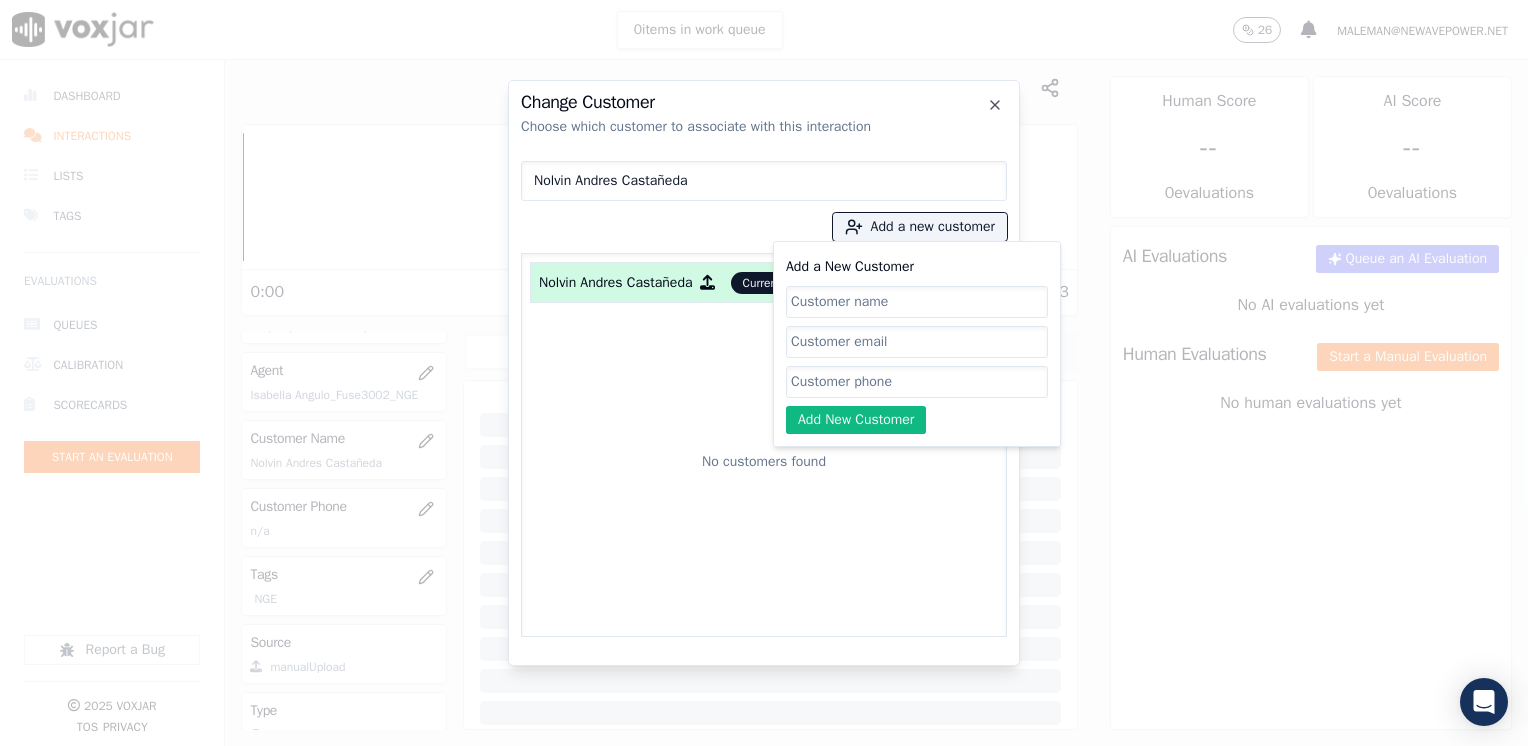click on "Add a New Customer" 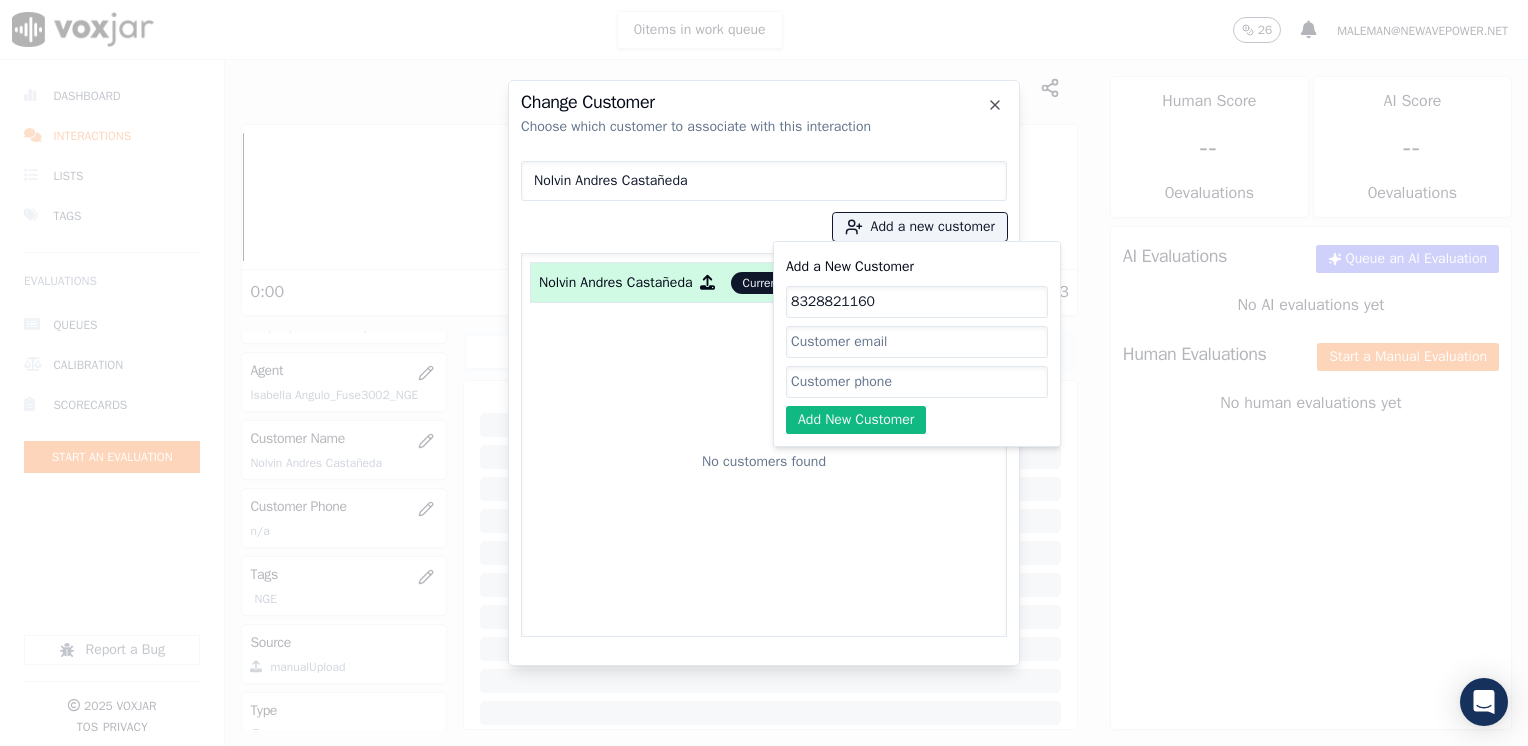drag, startPoint x: 930, startPoint y: 300, endPoint x: 457, endPoint y: 261, distance: 474.6051 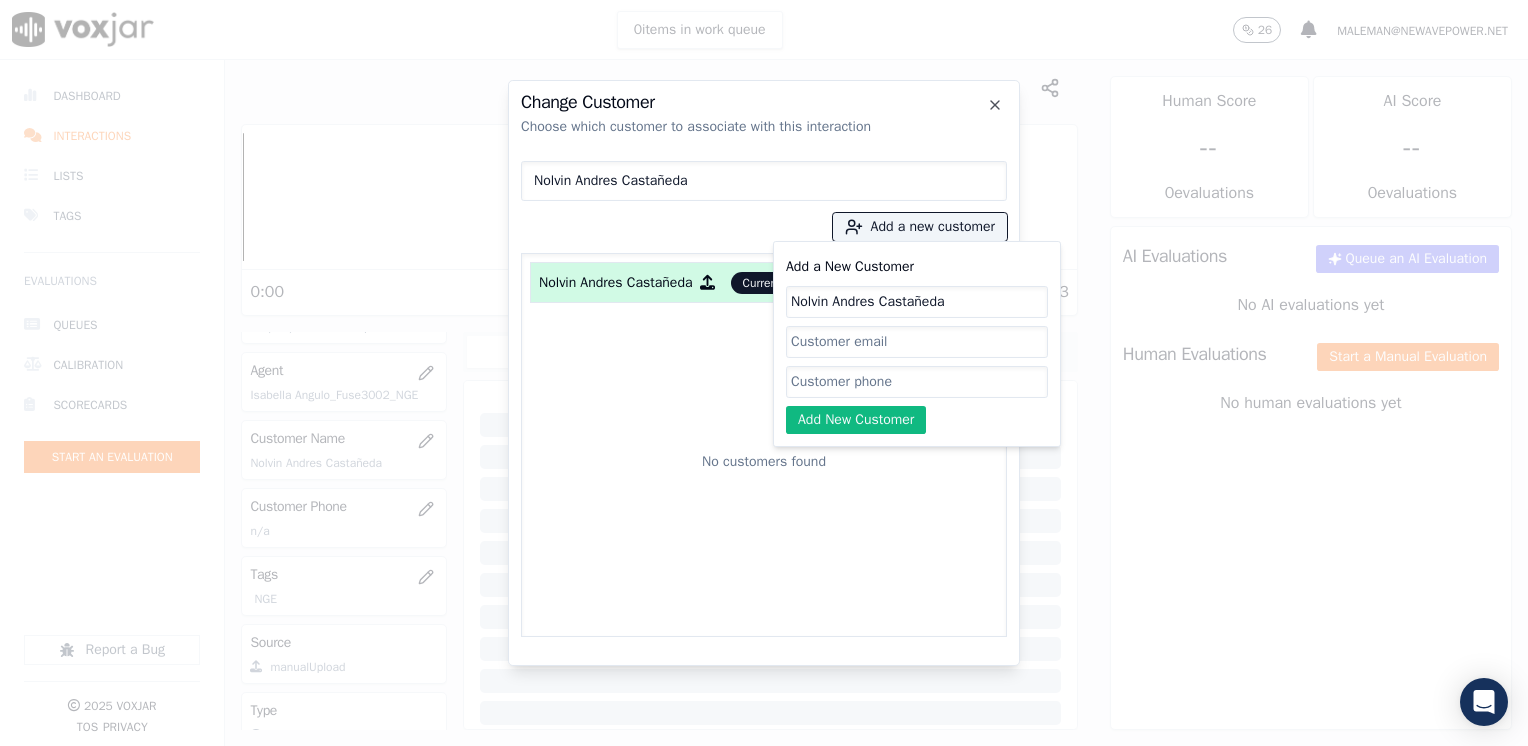 type on "Nolvin Andres Castañeda" 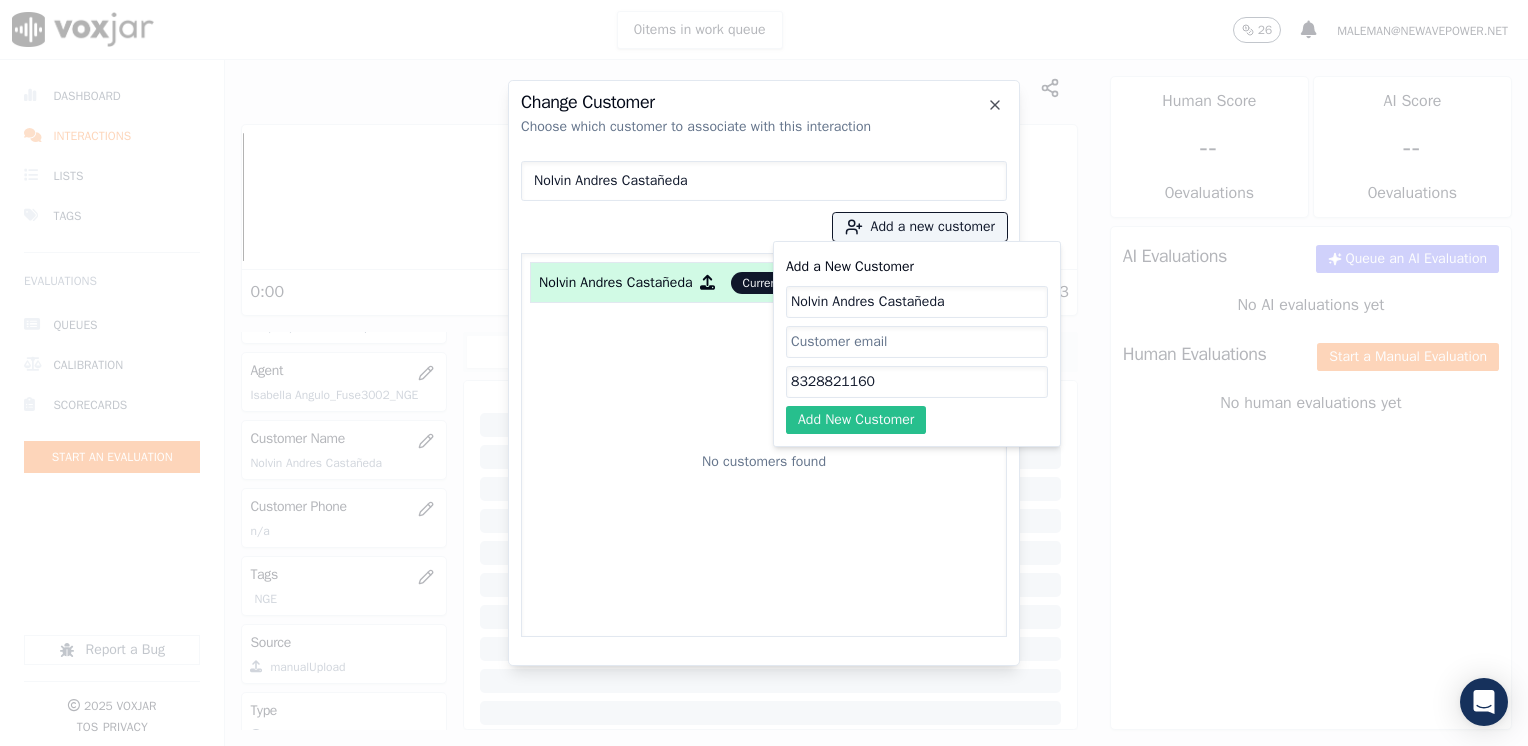 type on "8328821160" 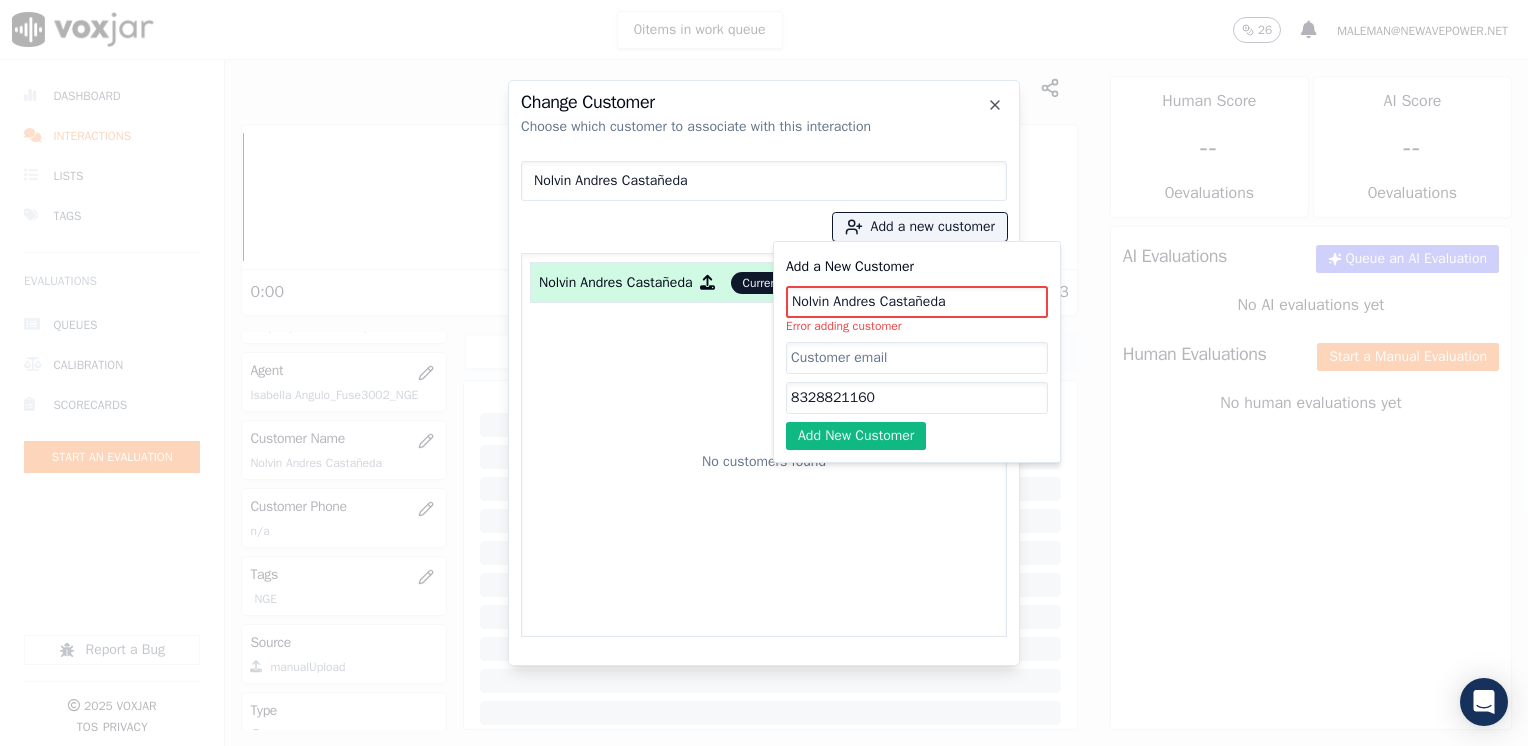 click on "No customers found" at bounding box center (764, 465) 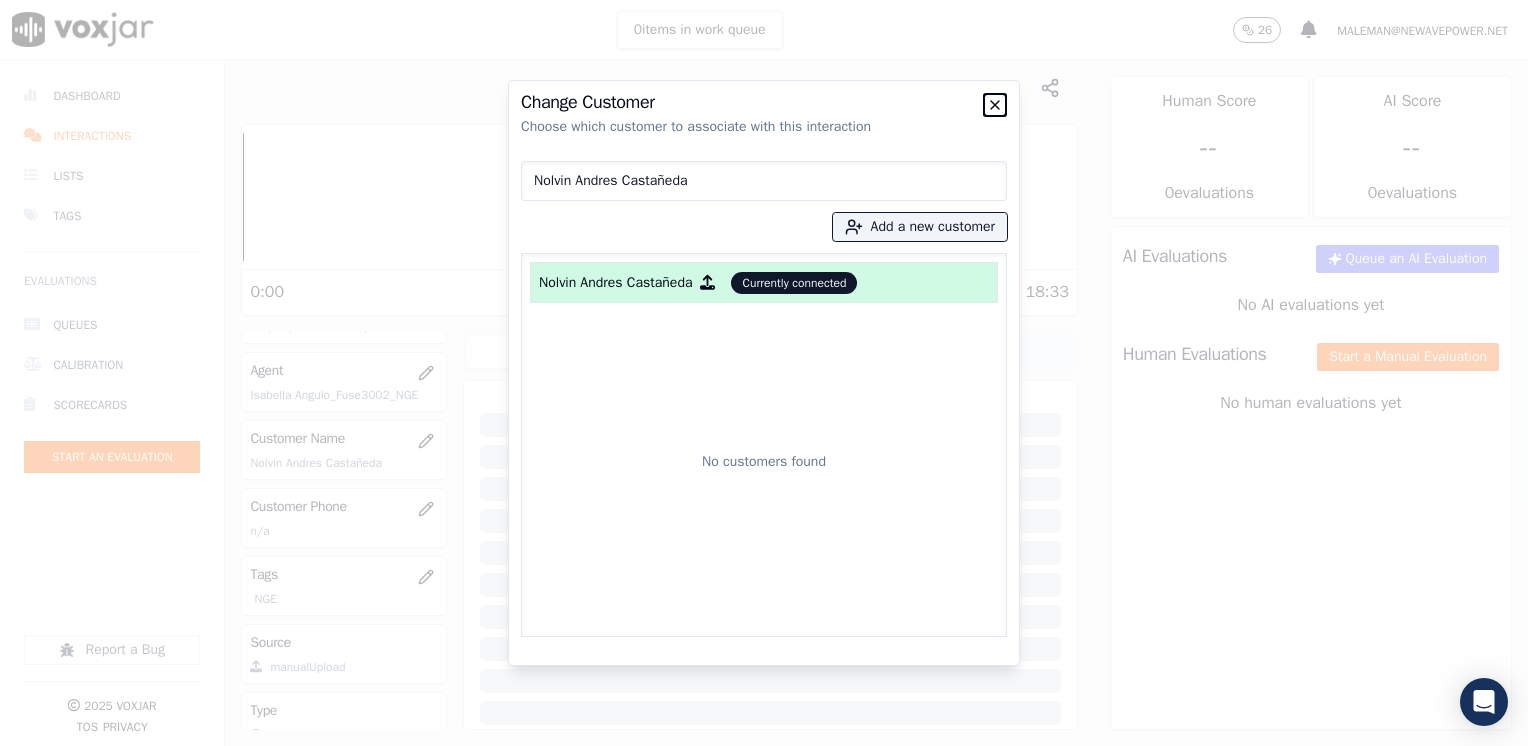 click 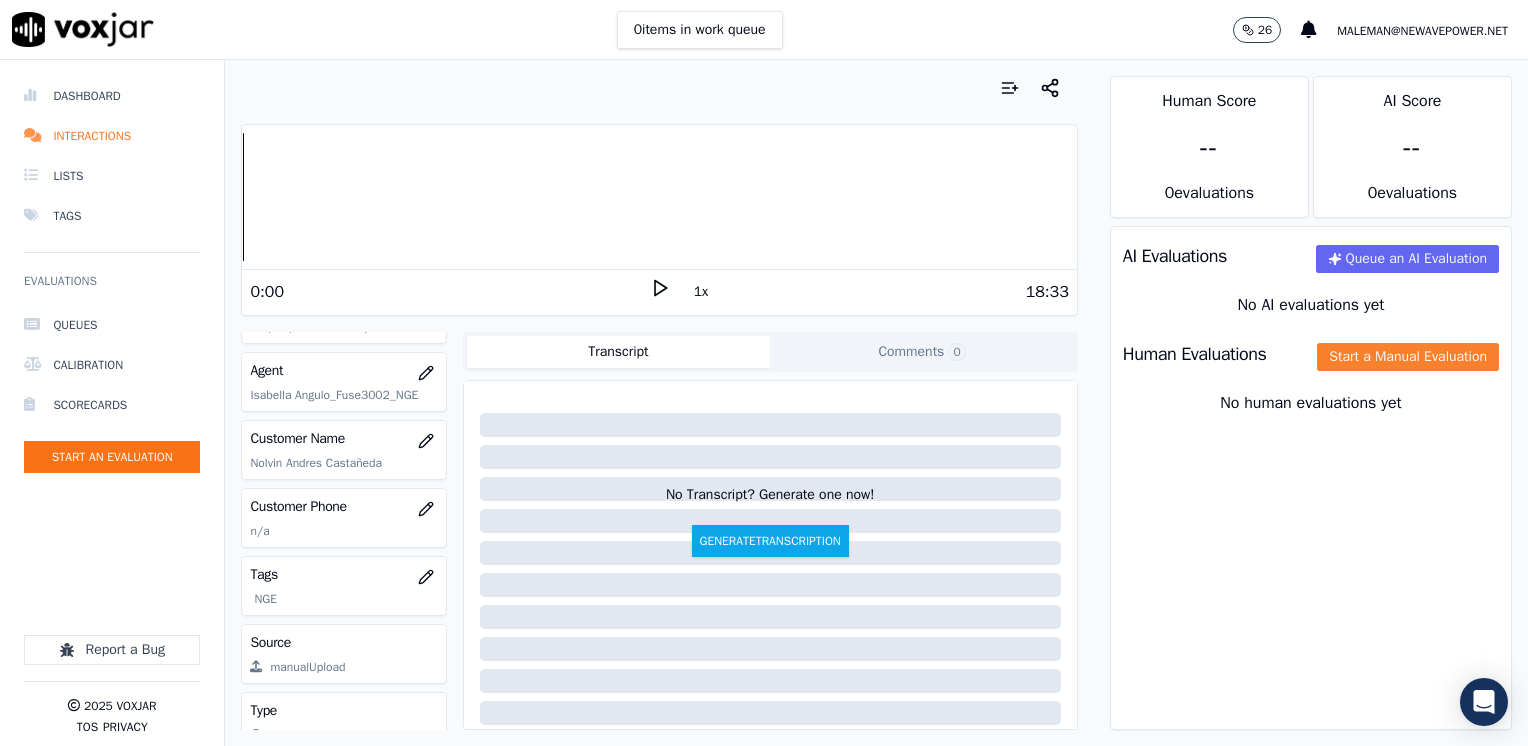 click on "Start a Manual Evaluation" 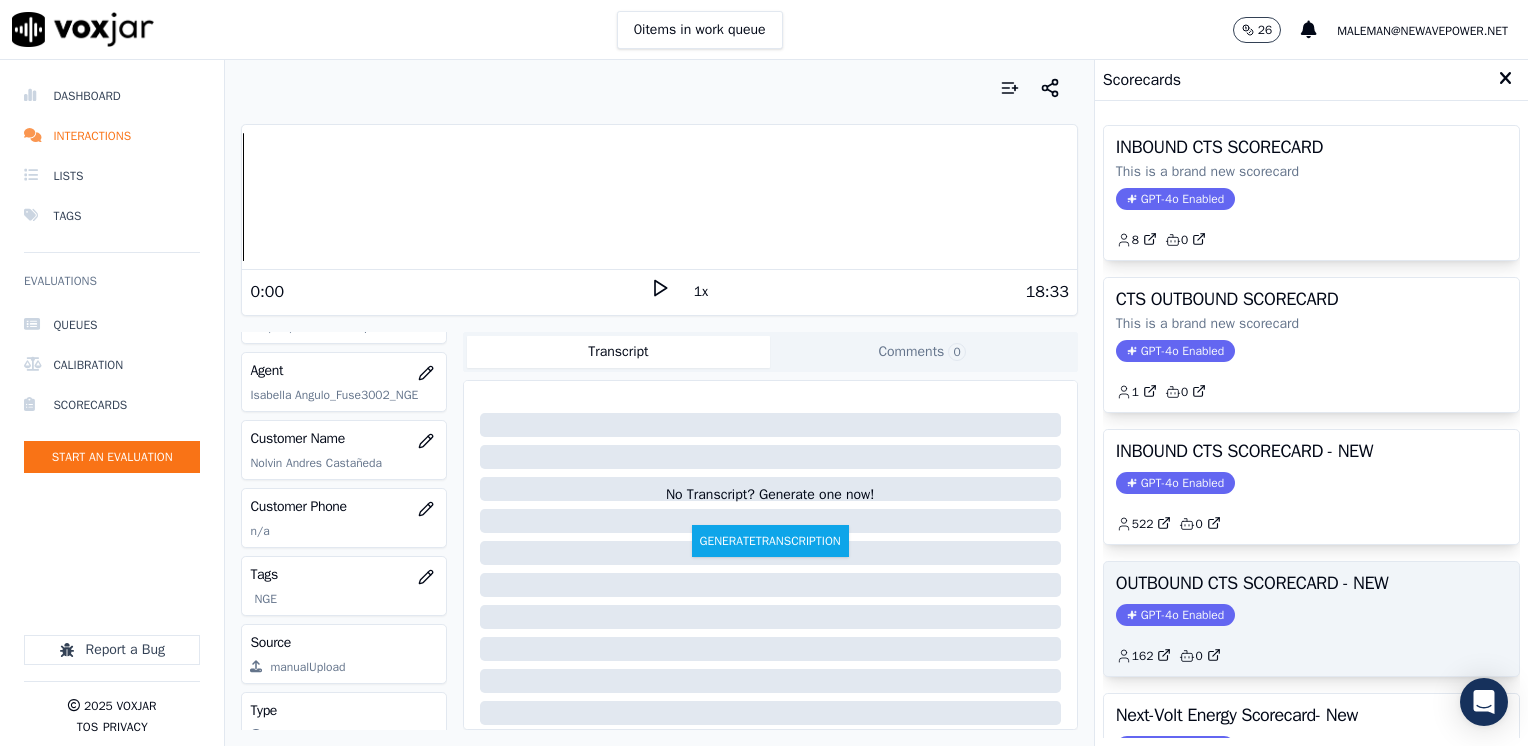 click on "GPT-4o Enabled" at bounding box center [1175, 615] 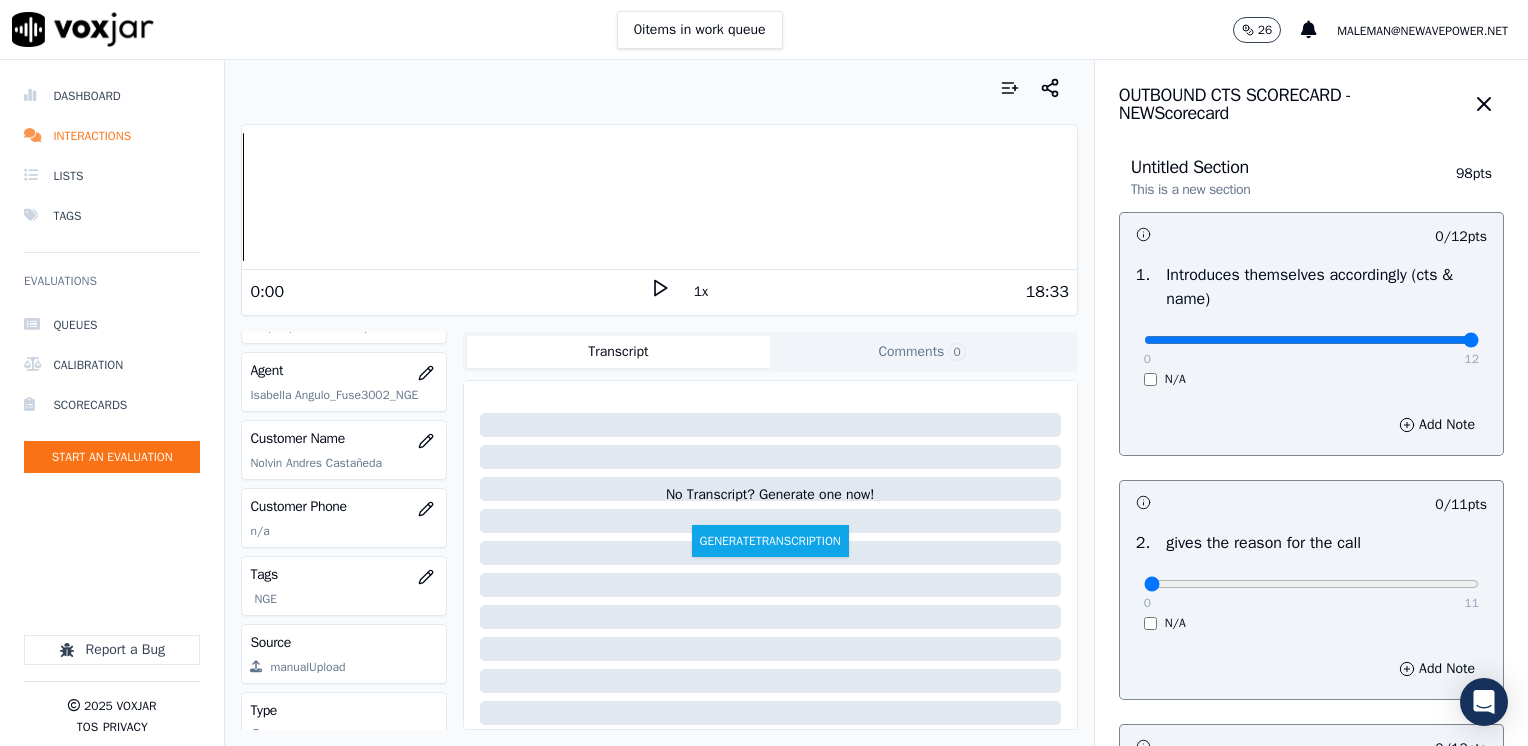 drag, startPoint x: 1128, startPoint y: 346, endPoint x: 1531, endPoint y: 324, distance: 403.60004 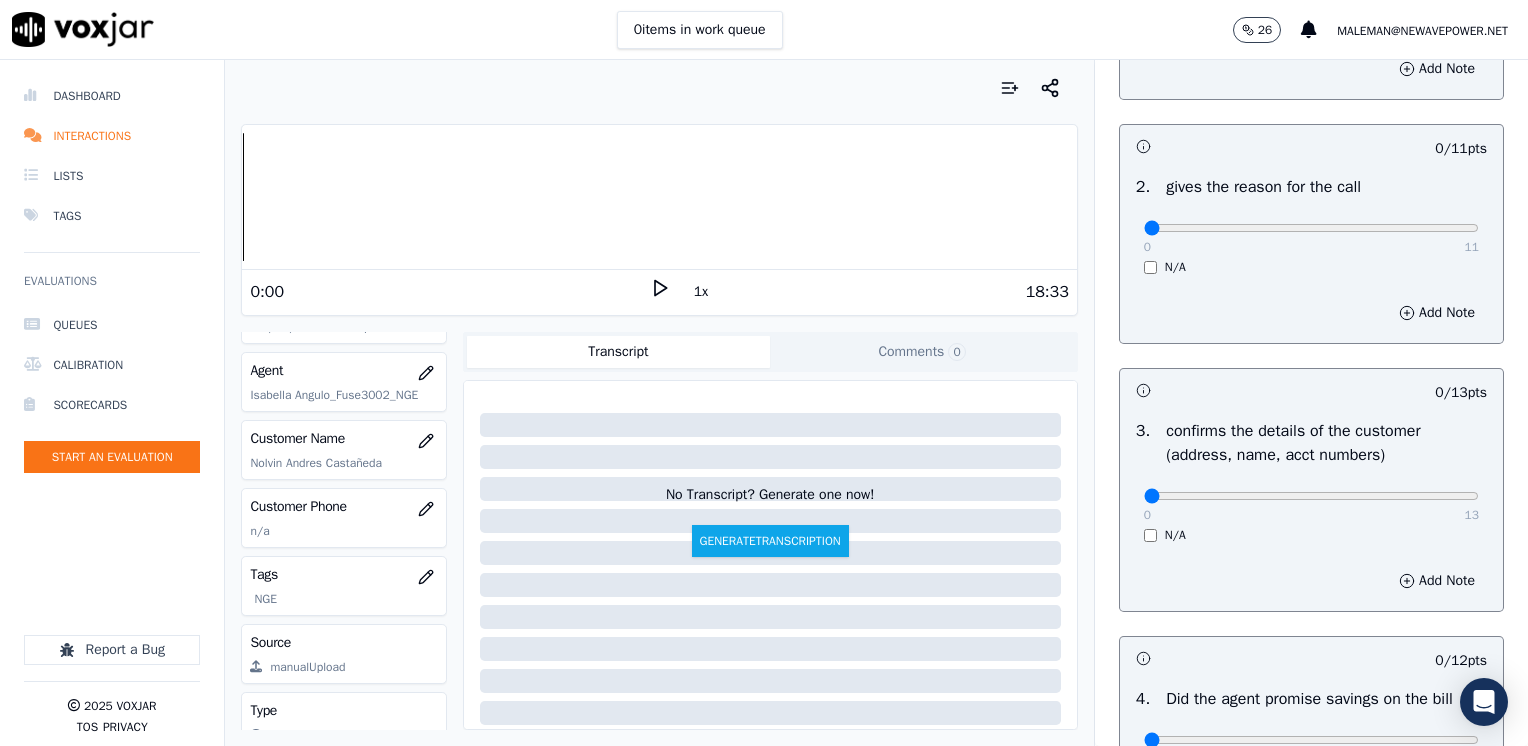 scroll, scrollTop: 500, scrollLeft: 0, axis: vertical 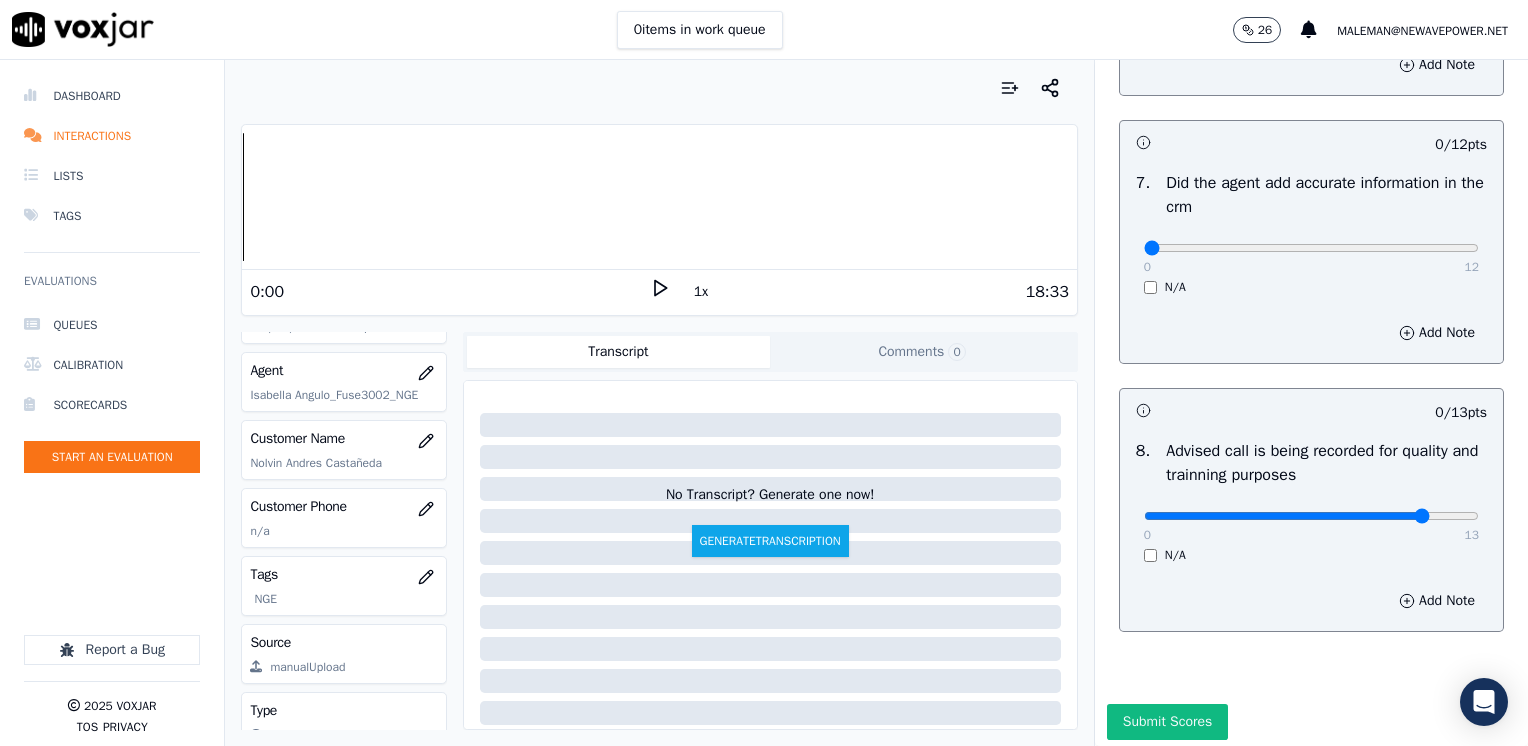 click at bounding box center [1311, -1360] 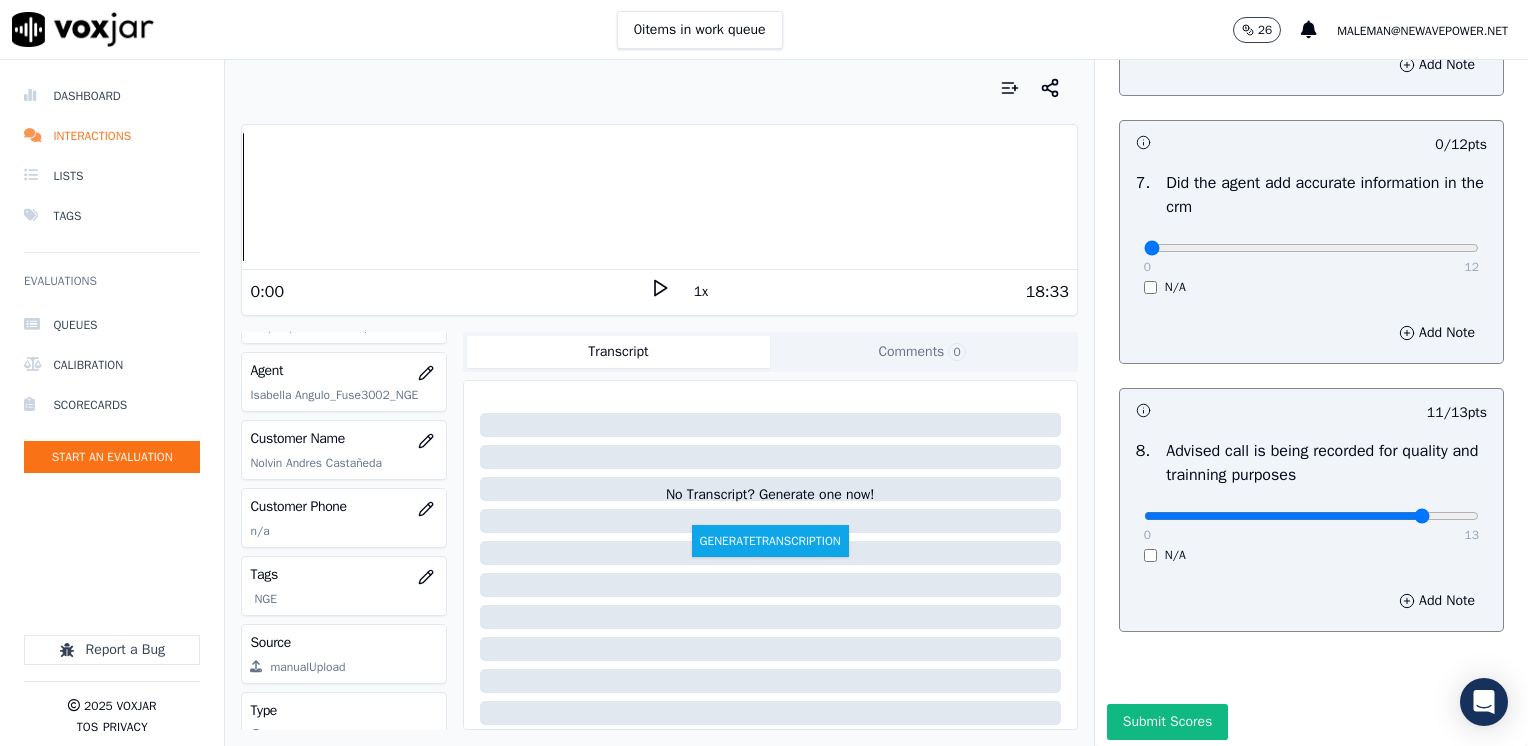 click on "0   13" at bounding box center (1311, 515) 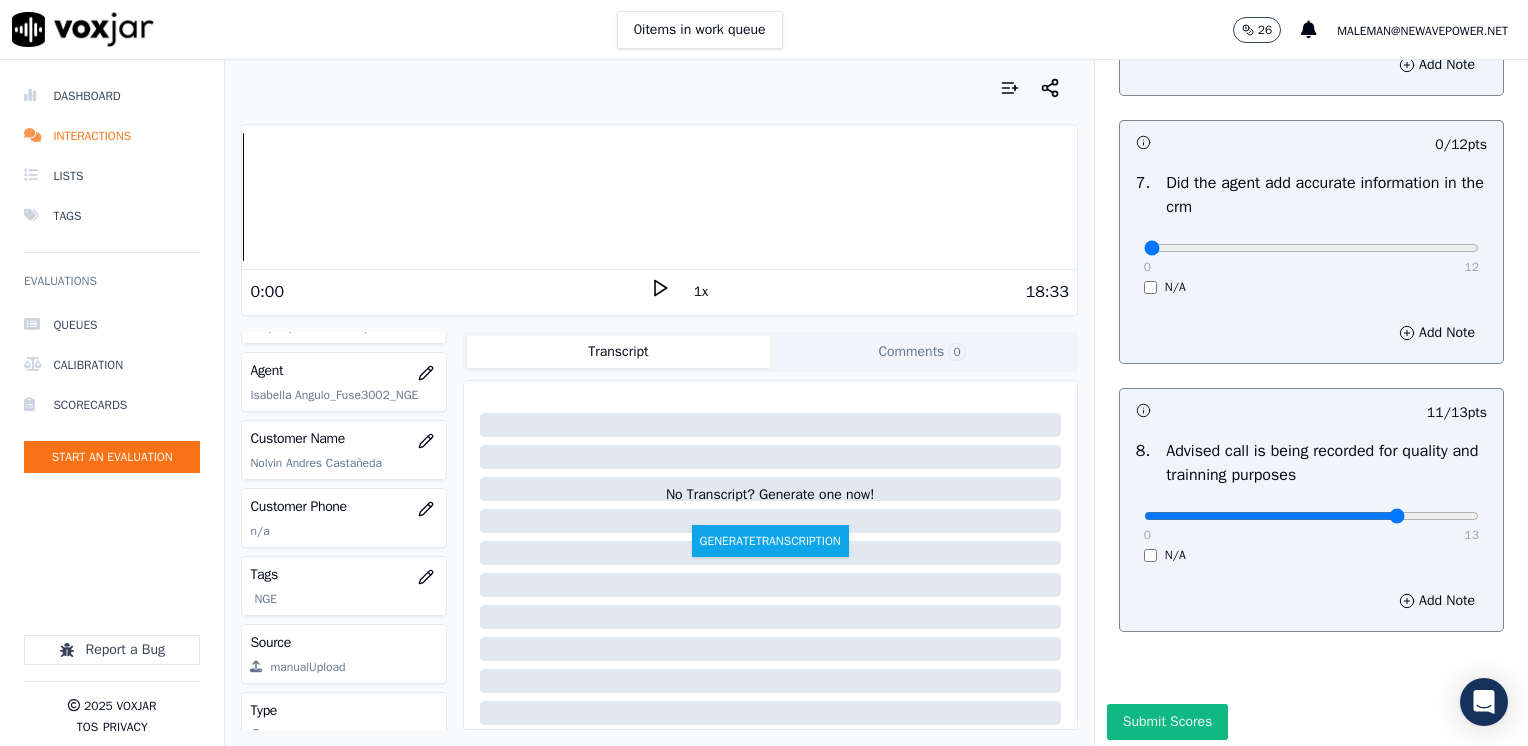 type on "10" 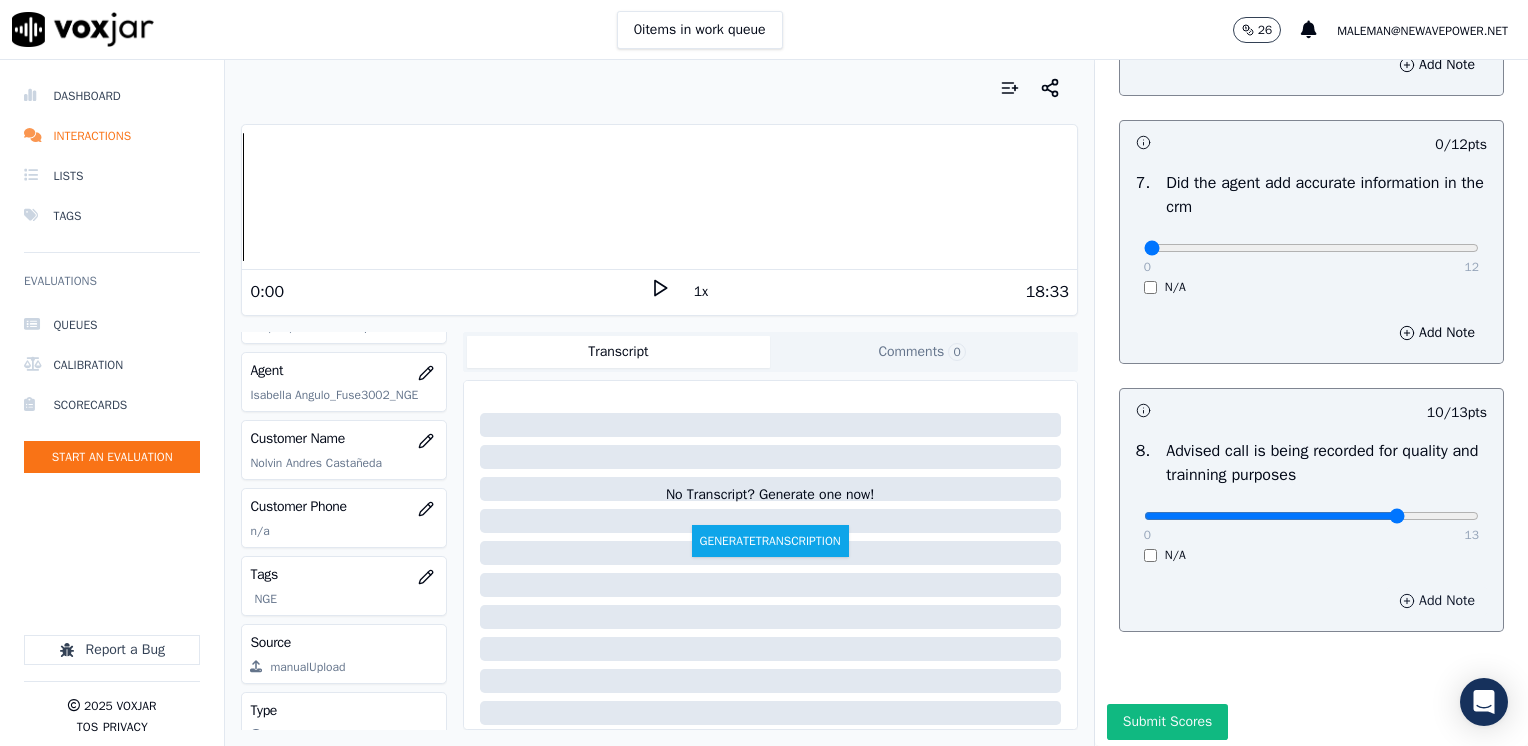 click on "Add Note" at bounding box center (1437, 601) 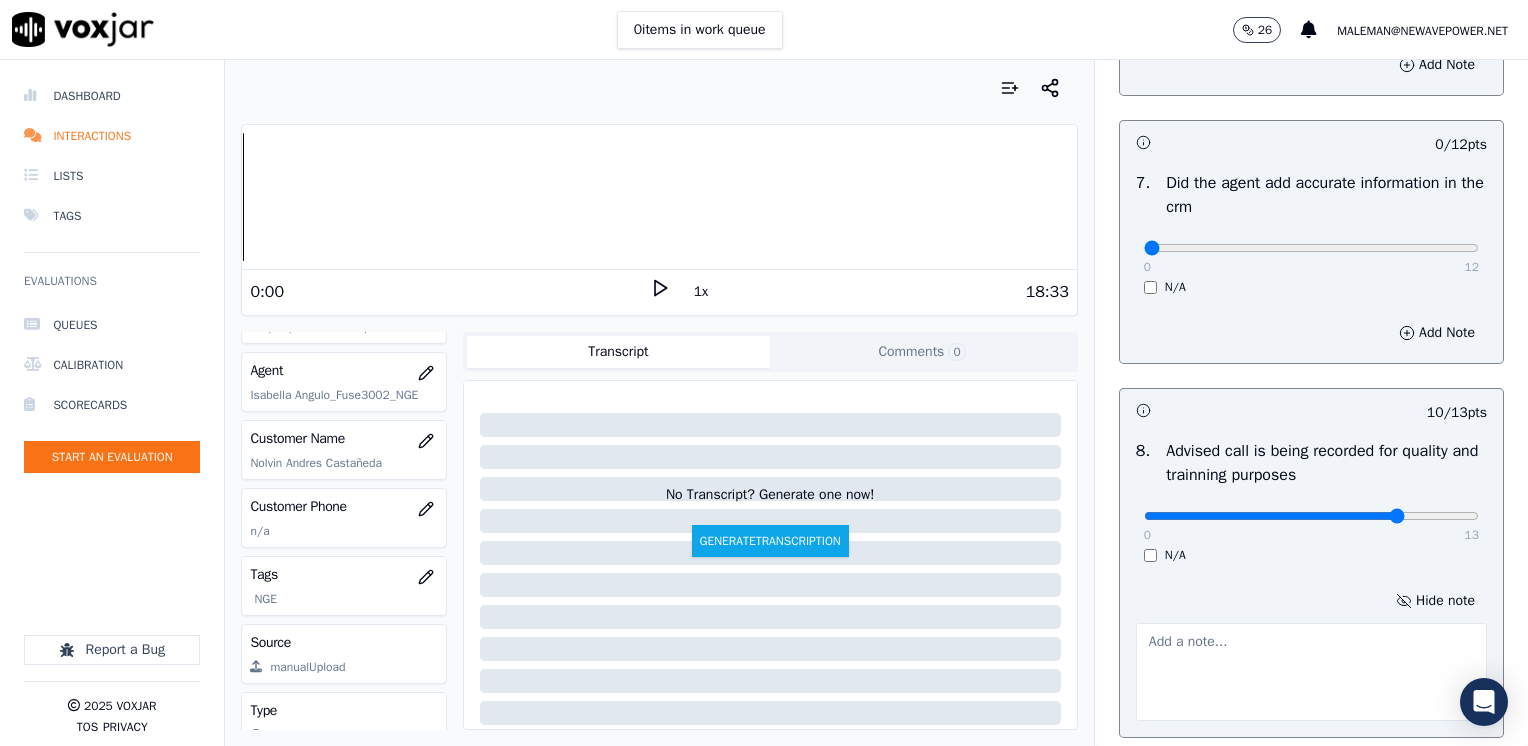 click at bounding box center [1311, 672] 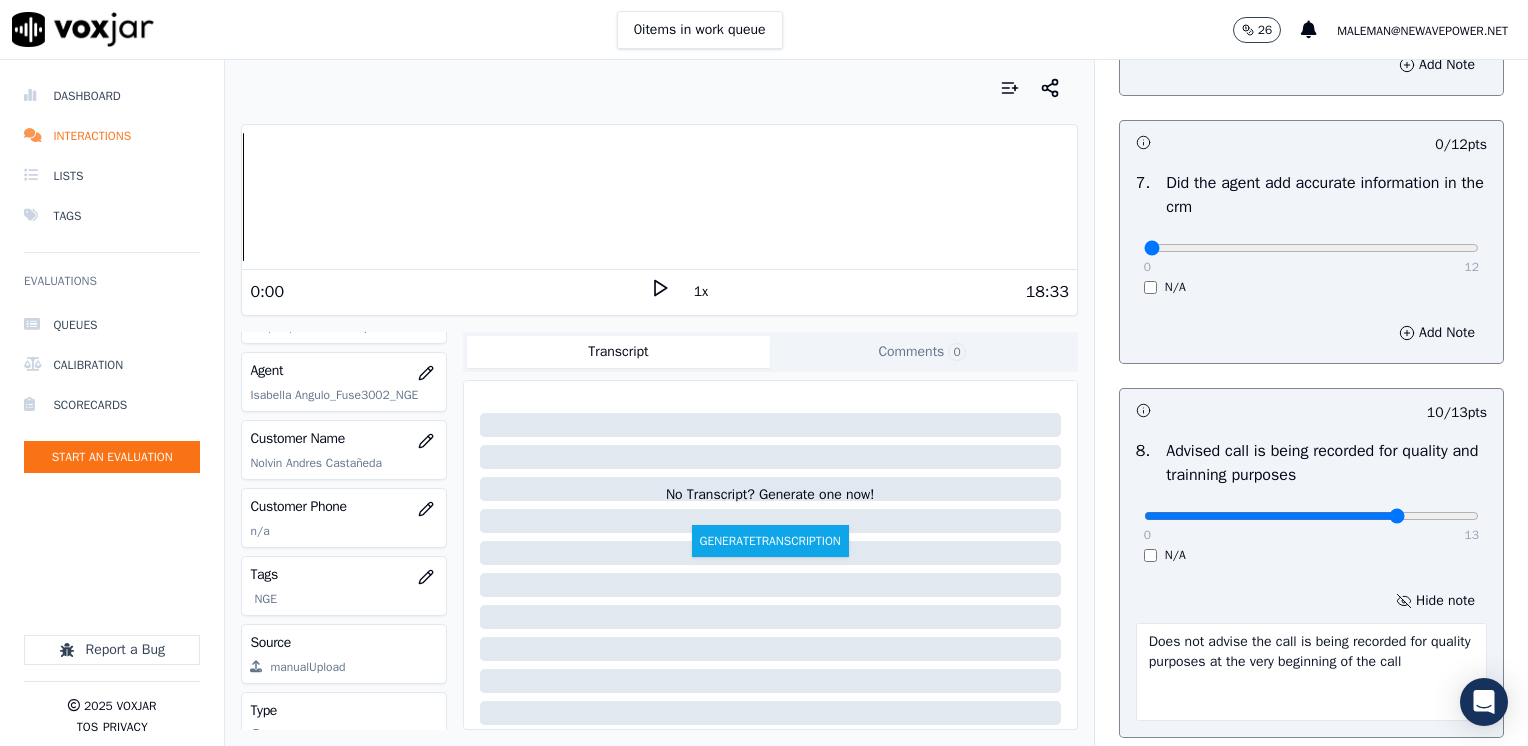 type on "Does not advise the call is being recorded for quality purposes at the very beginning of the call" 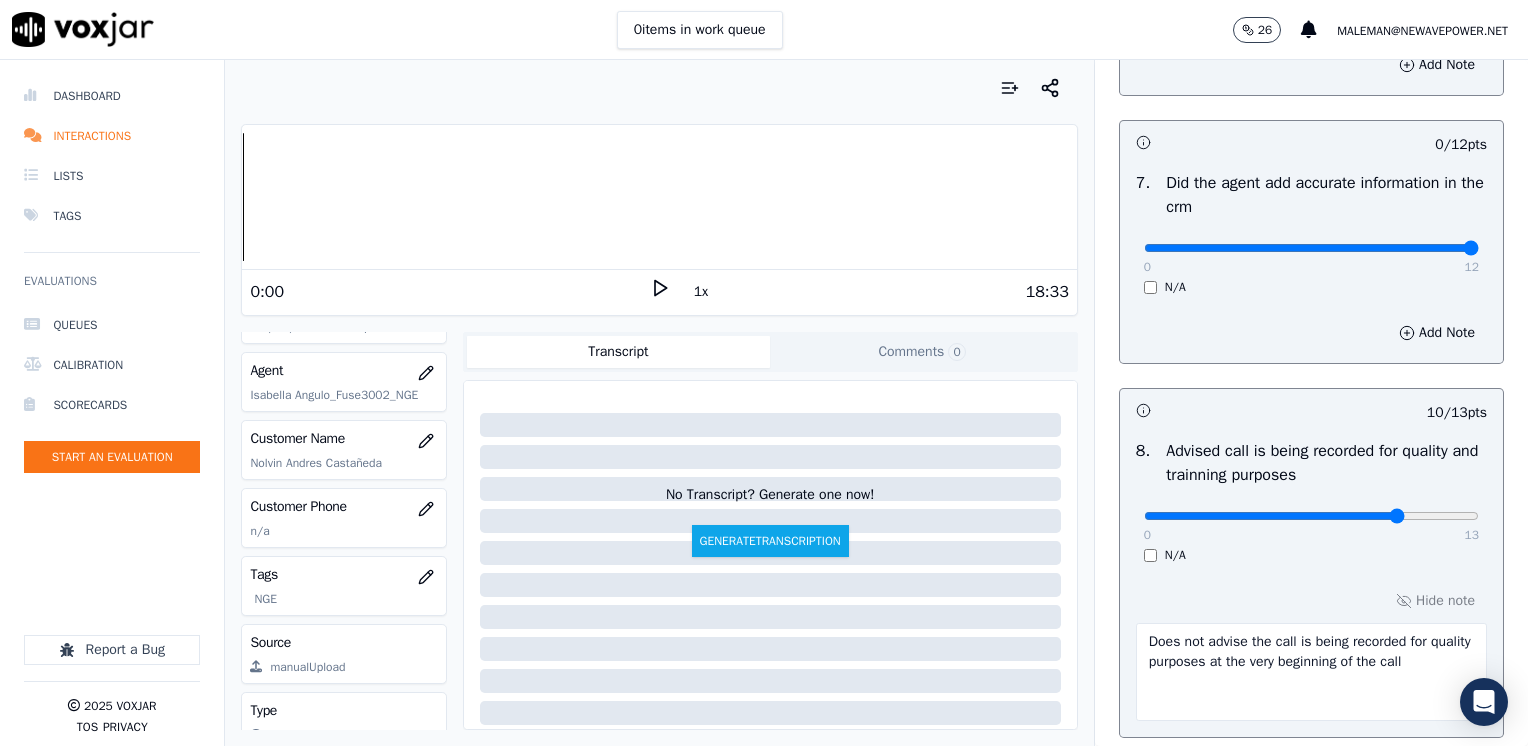 drag, startPoint x: 1124, startPoint y: 243, endPoint x: 1531, endPoint y: 323, distance: 414.7879 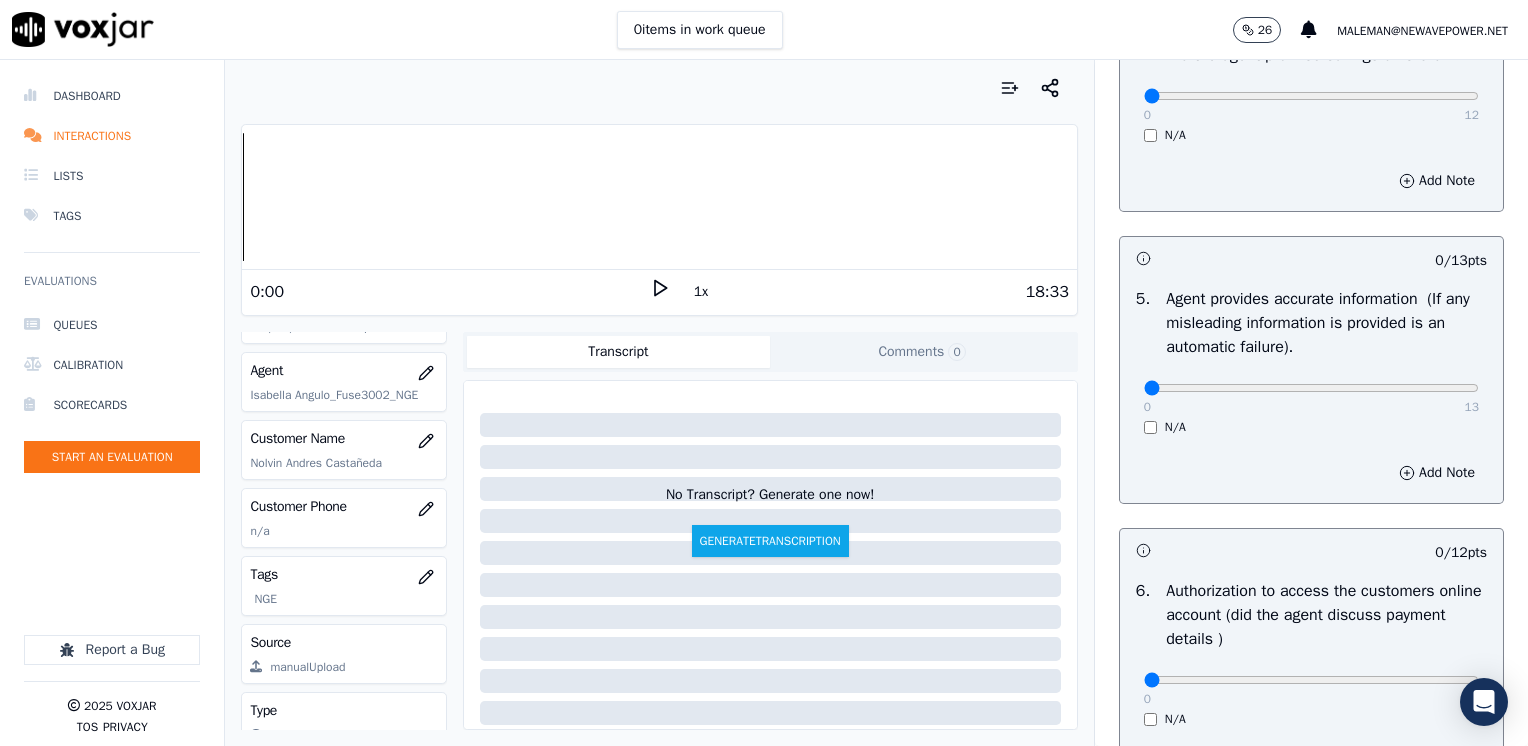 scroll, scrollTop: 1100, scrollLeft: 0, axis: vertical 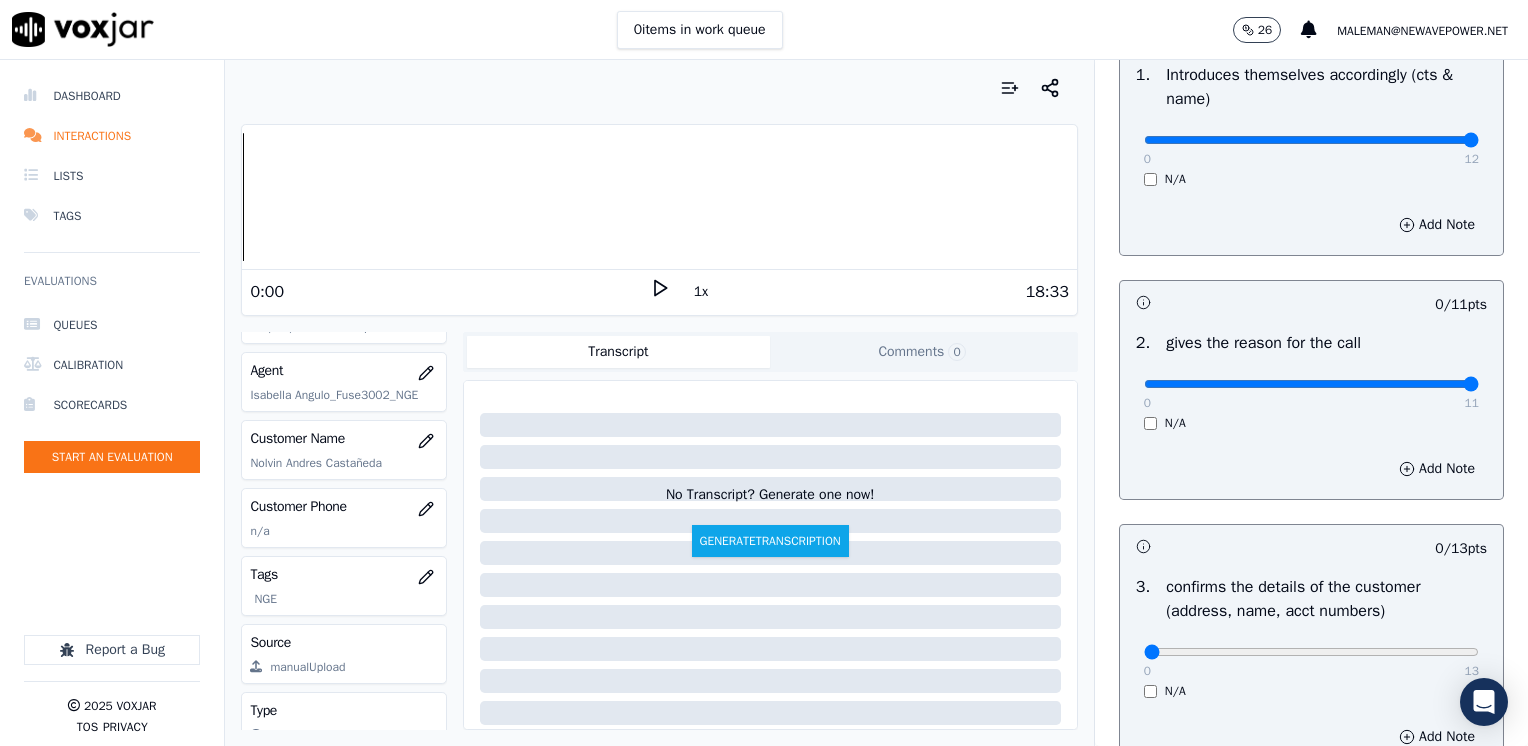 drag, startPoint x: 1124, startPoint y: 383, endPoint x: 1531, endPoint y: 382, distance: 407.00122 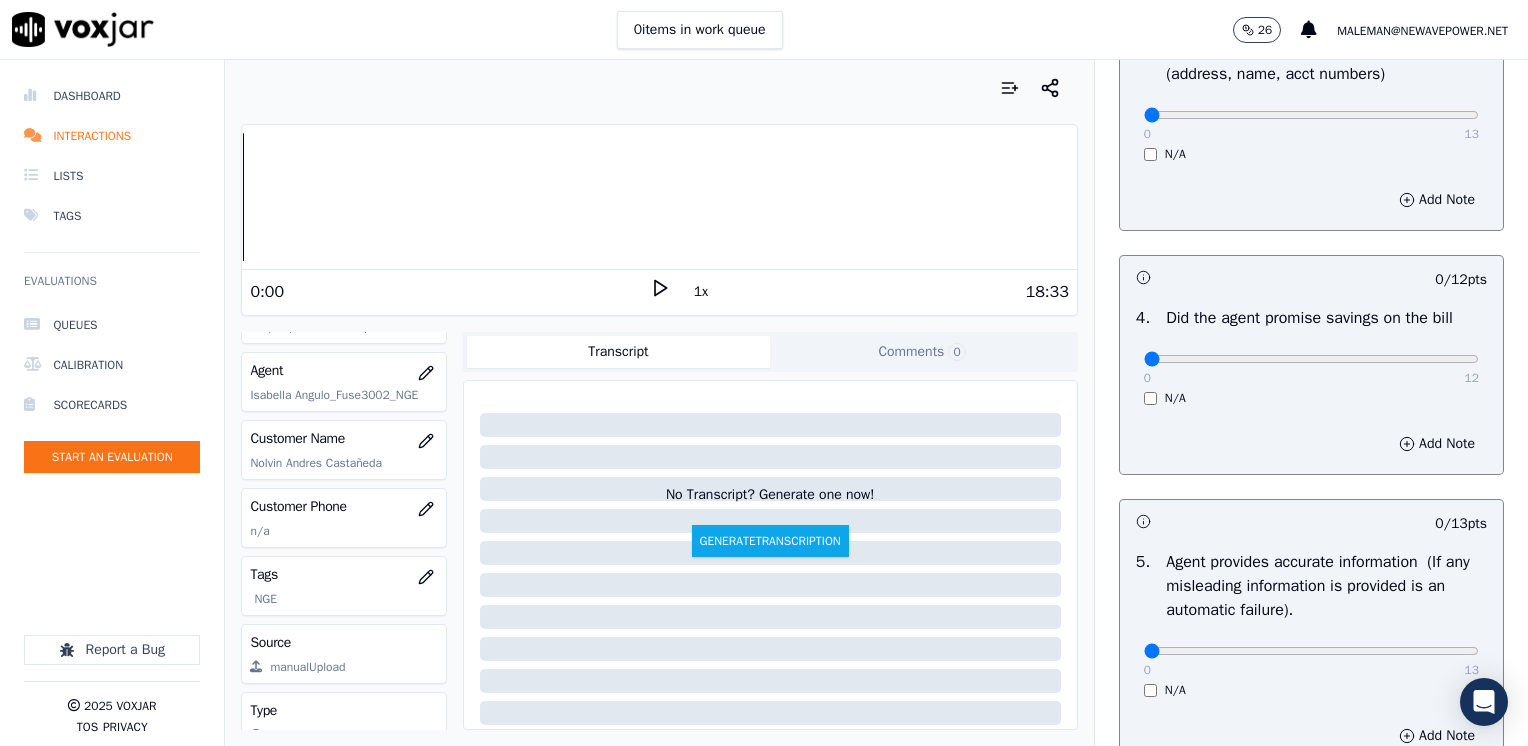 scroll, scrollTop: 800, scrollLeft: 0, axis: vertical 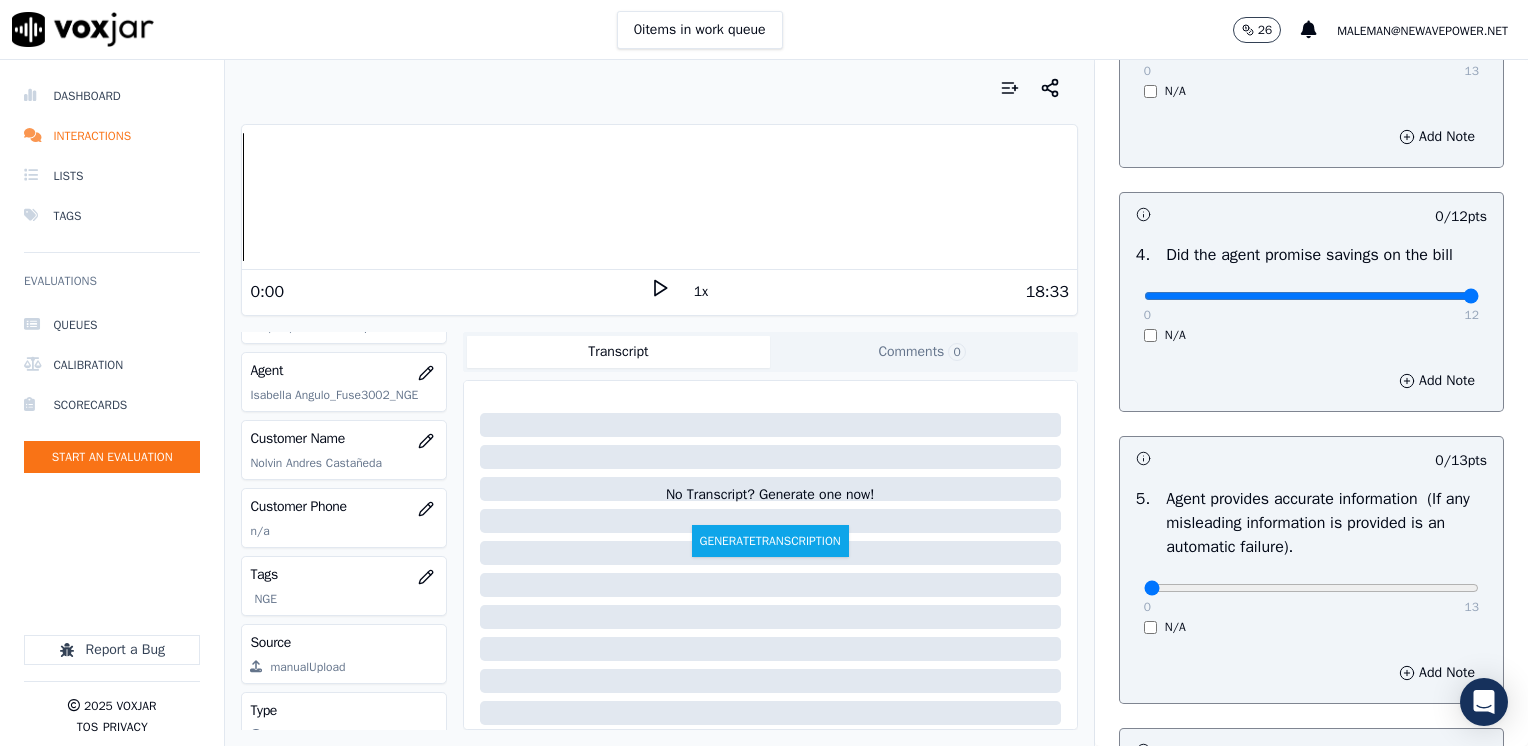 drag, startPoint x: 1128, startPoint y: 298, endPoint x: 1531, endPoint y: 297, distance: 403.00125 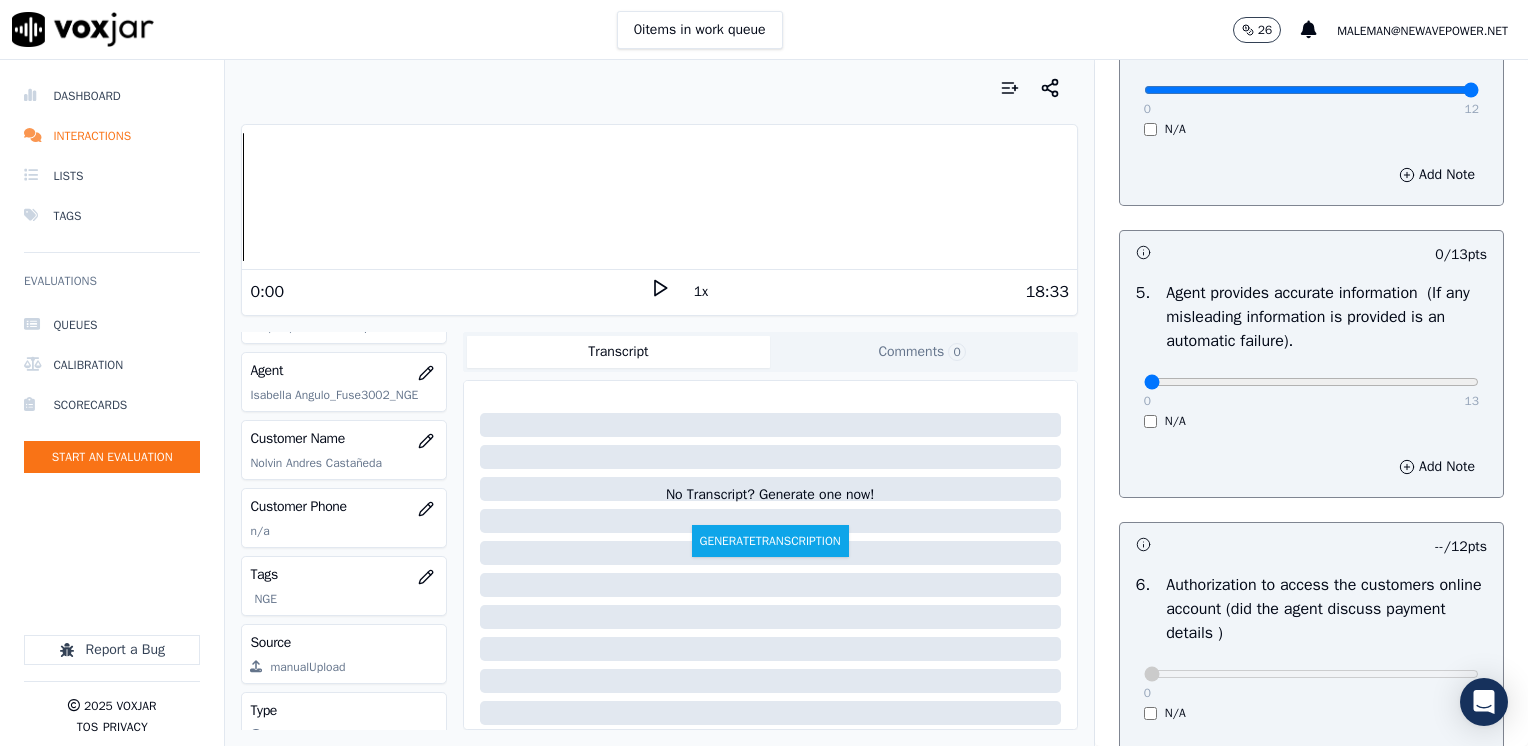 scroll, scrollTop: 1000, scrollLeft: 0, axis: vertical 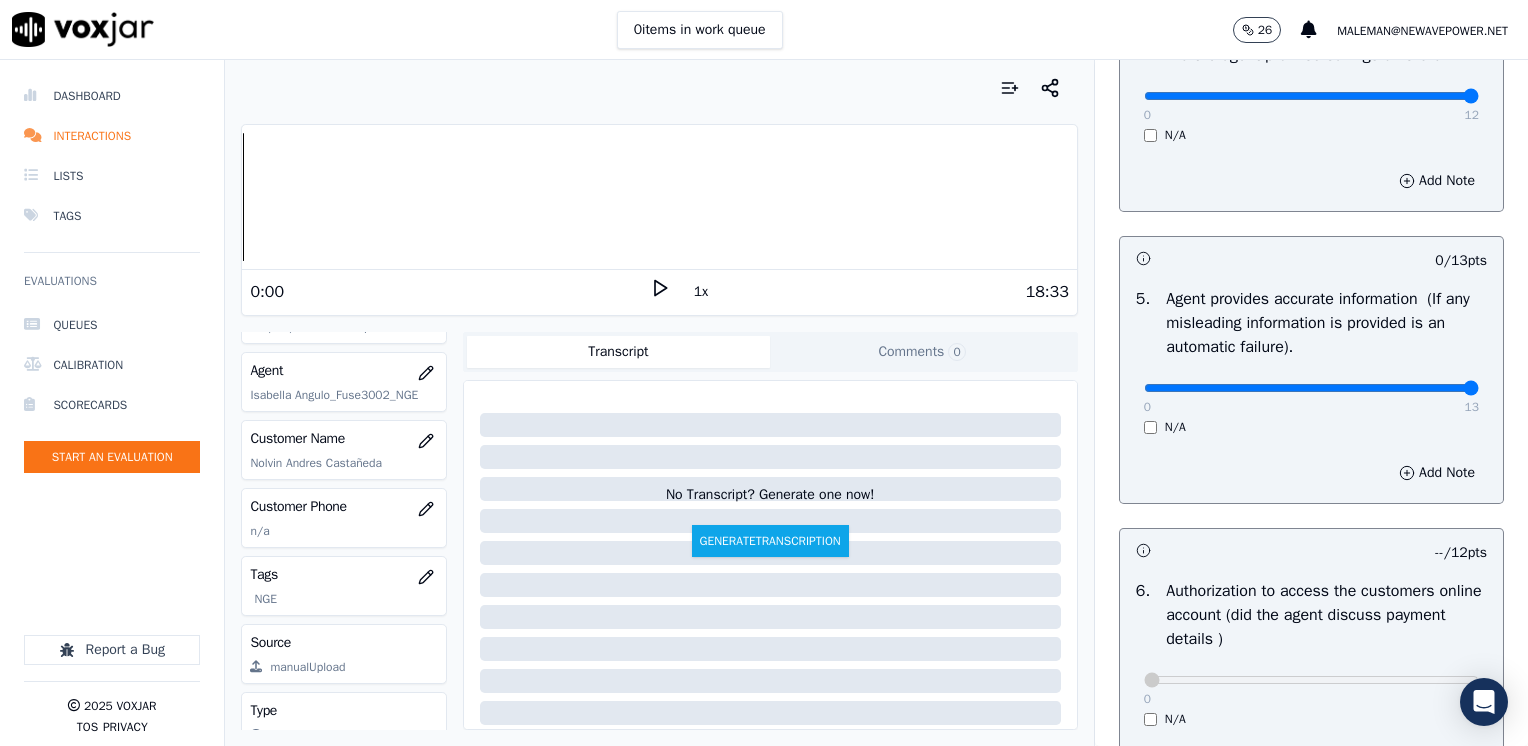 drag, startPoint x: 1130, startPoint y: 385, endPoint x: 1531, endPoint y: 460, distance: 407.95343 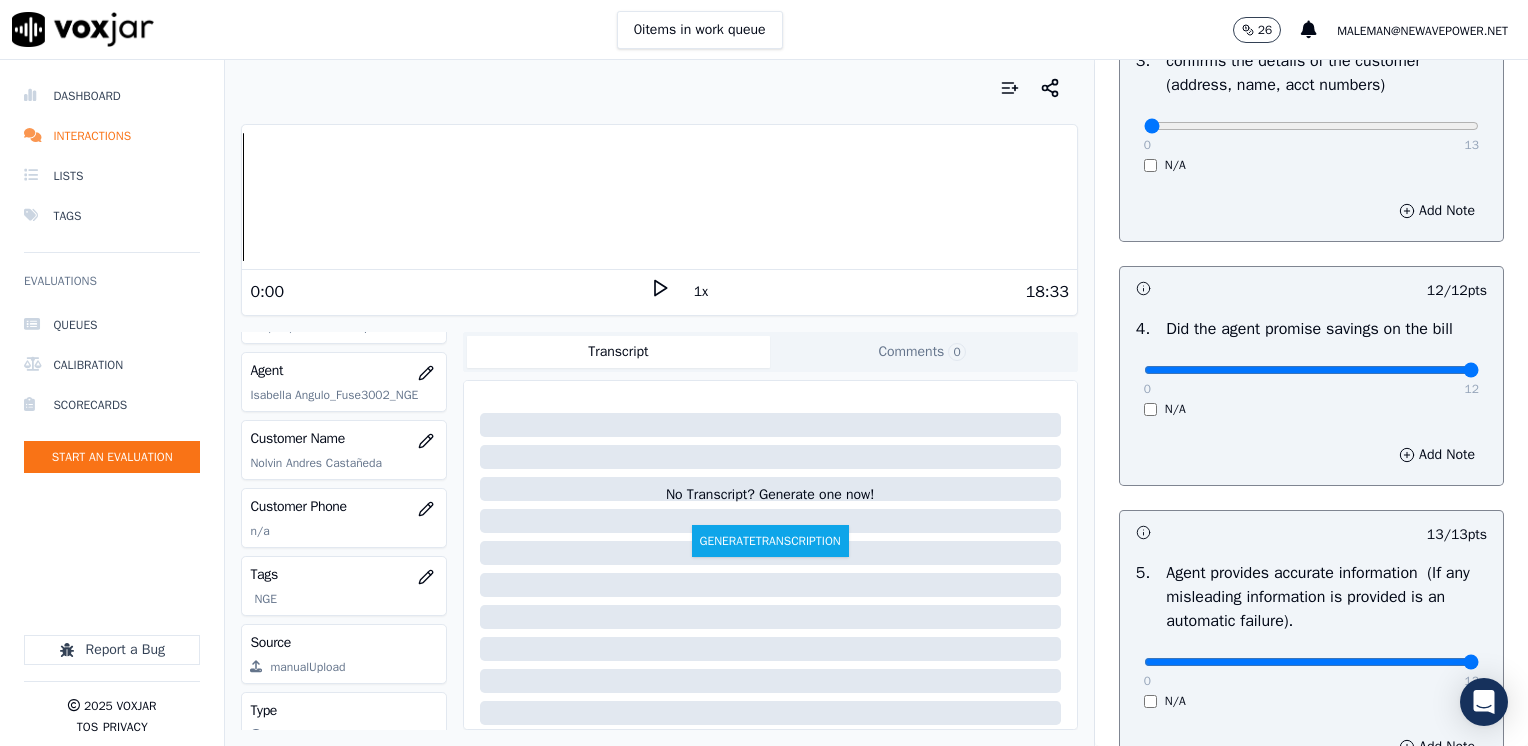scroll, scrollTop: 453, scrollLeft: 0, axis: vertical 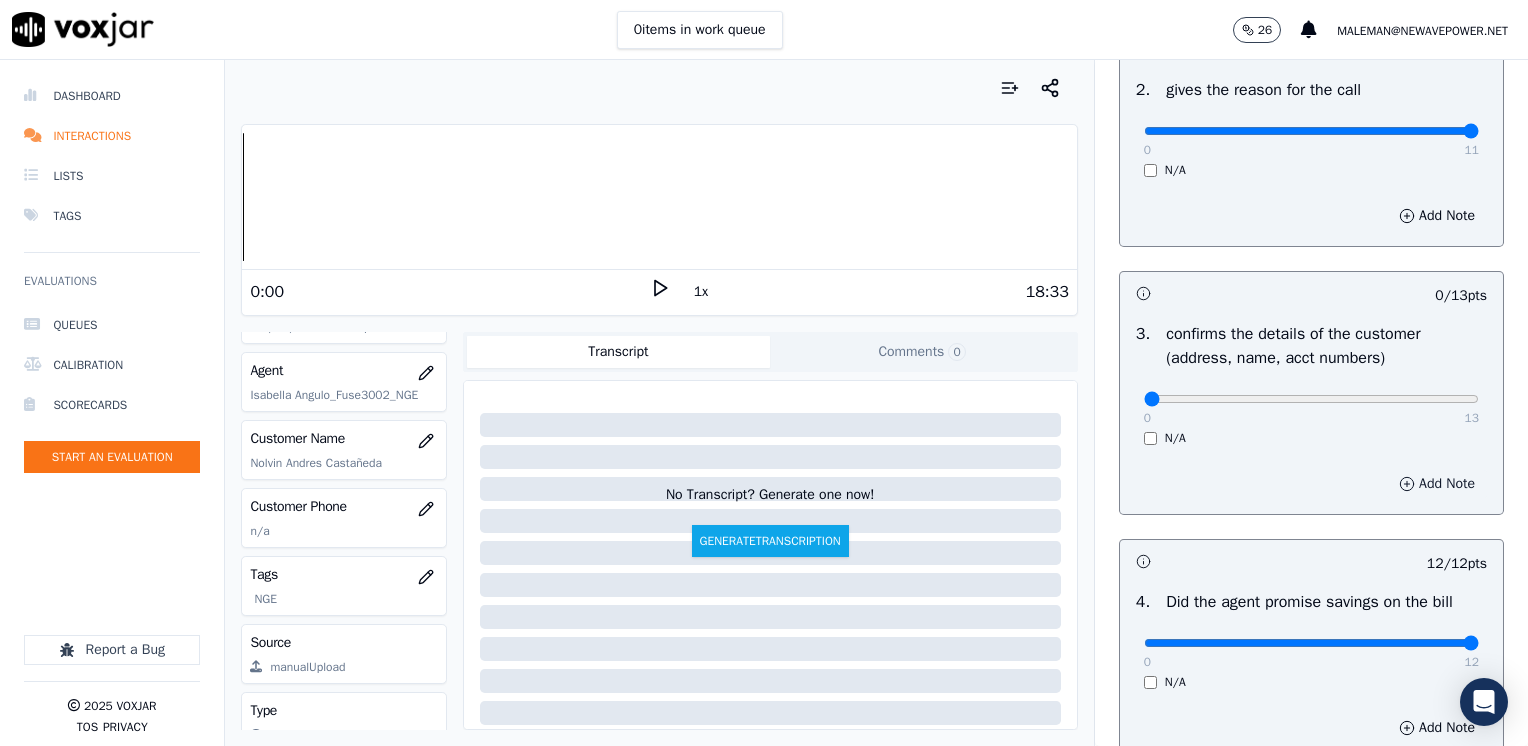 click on "Add Note" at bounding box center [1437, 484] 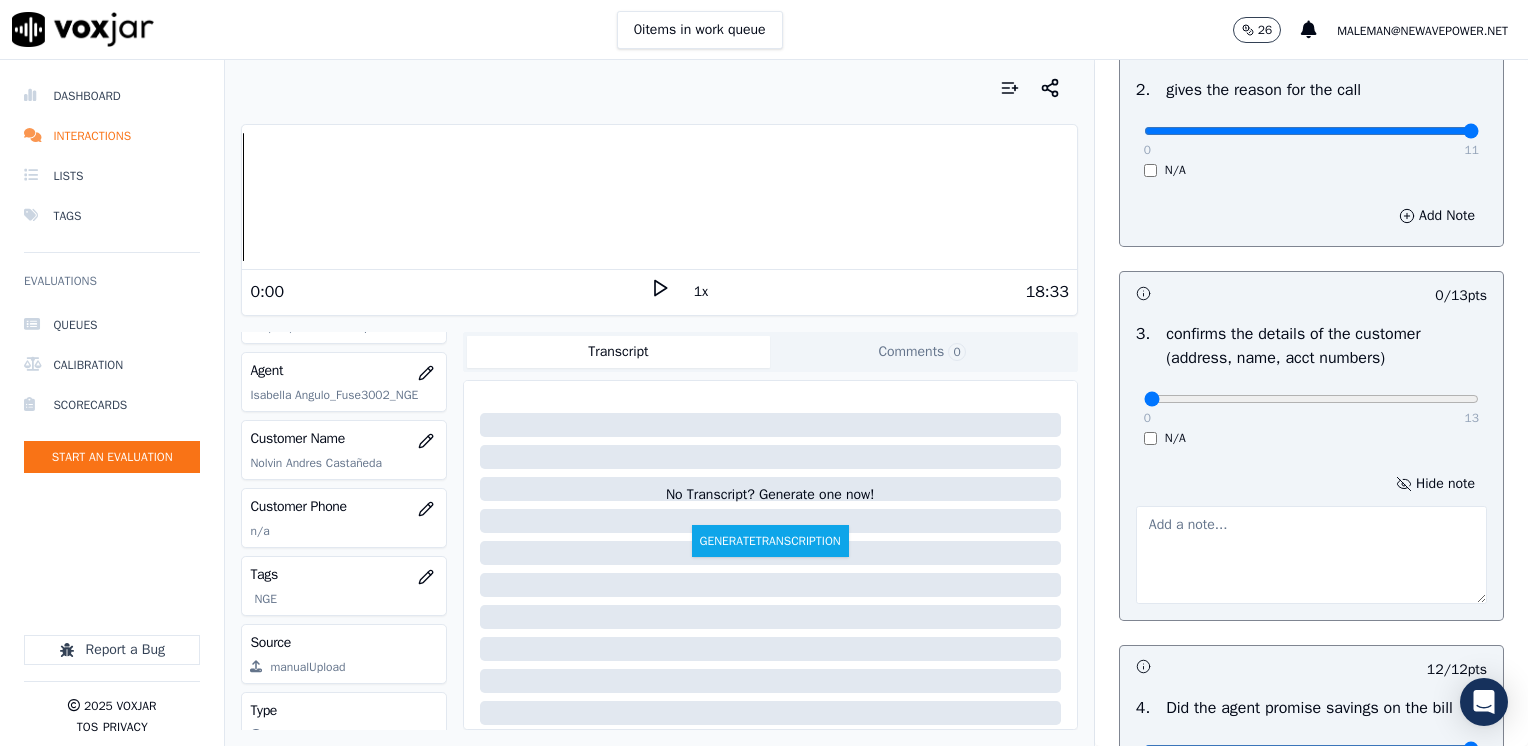 click at bounding box center [1311, 555] 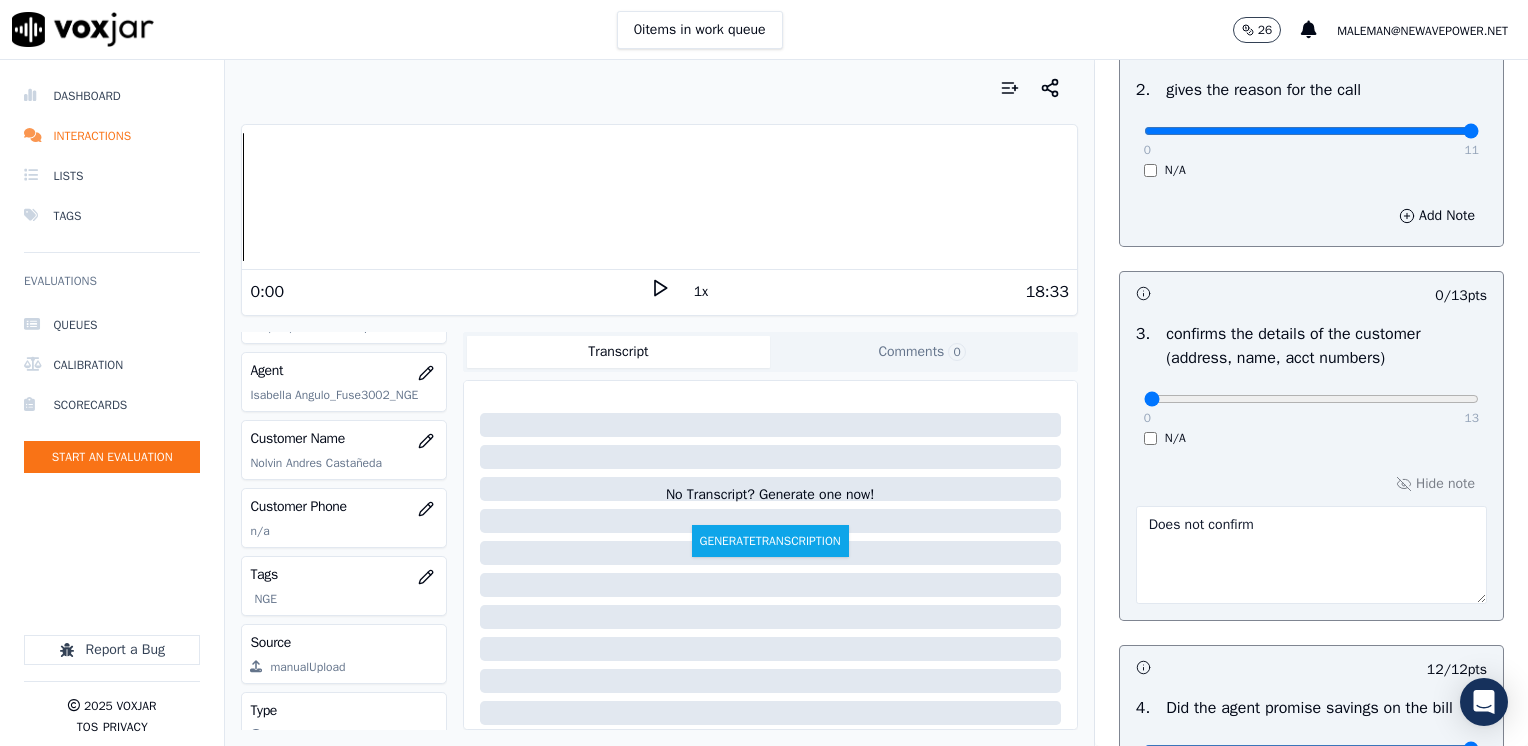 click on "Does not confirm" at bounding box center [1311, 555] 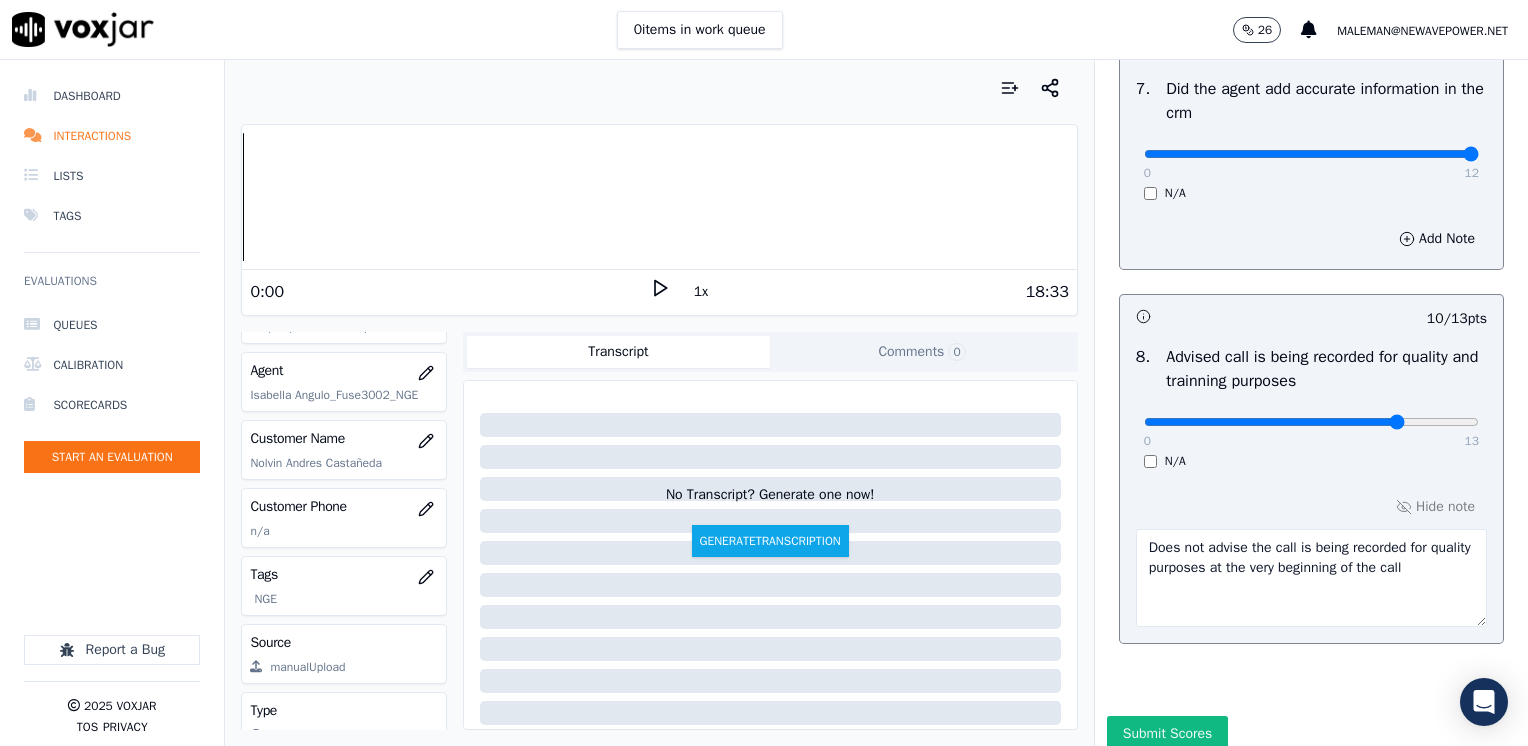 scroll, scrollTop: 1959, scrollLeft: 0, axis: vertical 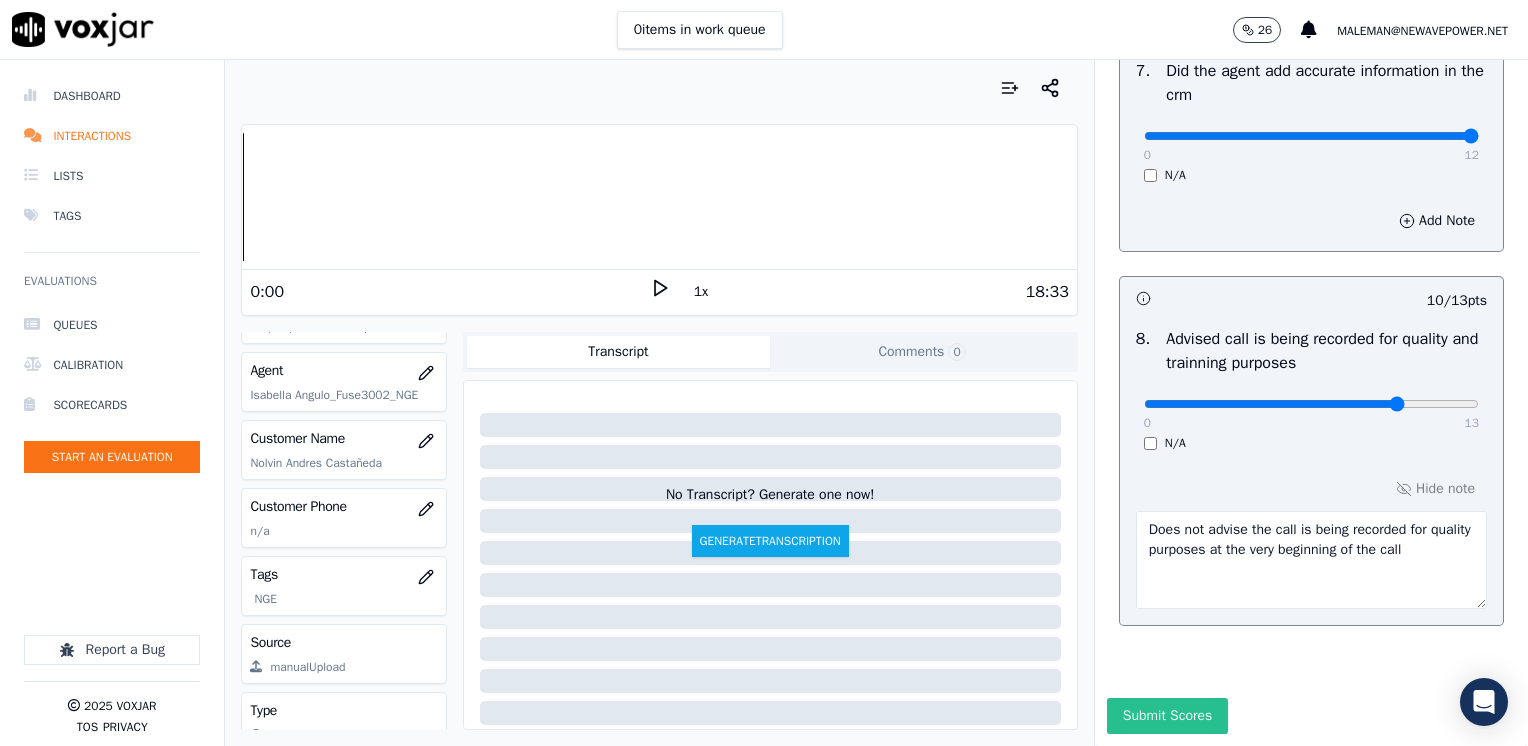 type on "Does not confirm the service address nor account number prior to starting sales pitch" 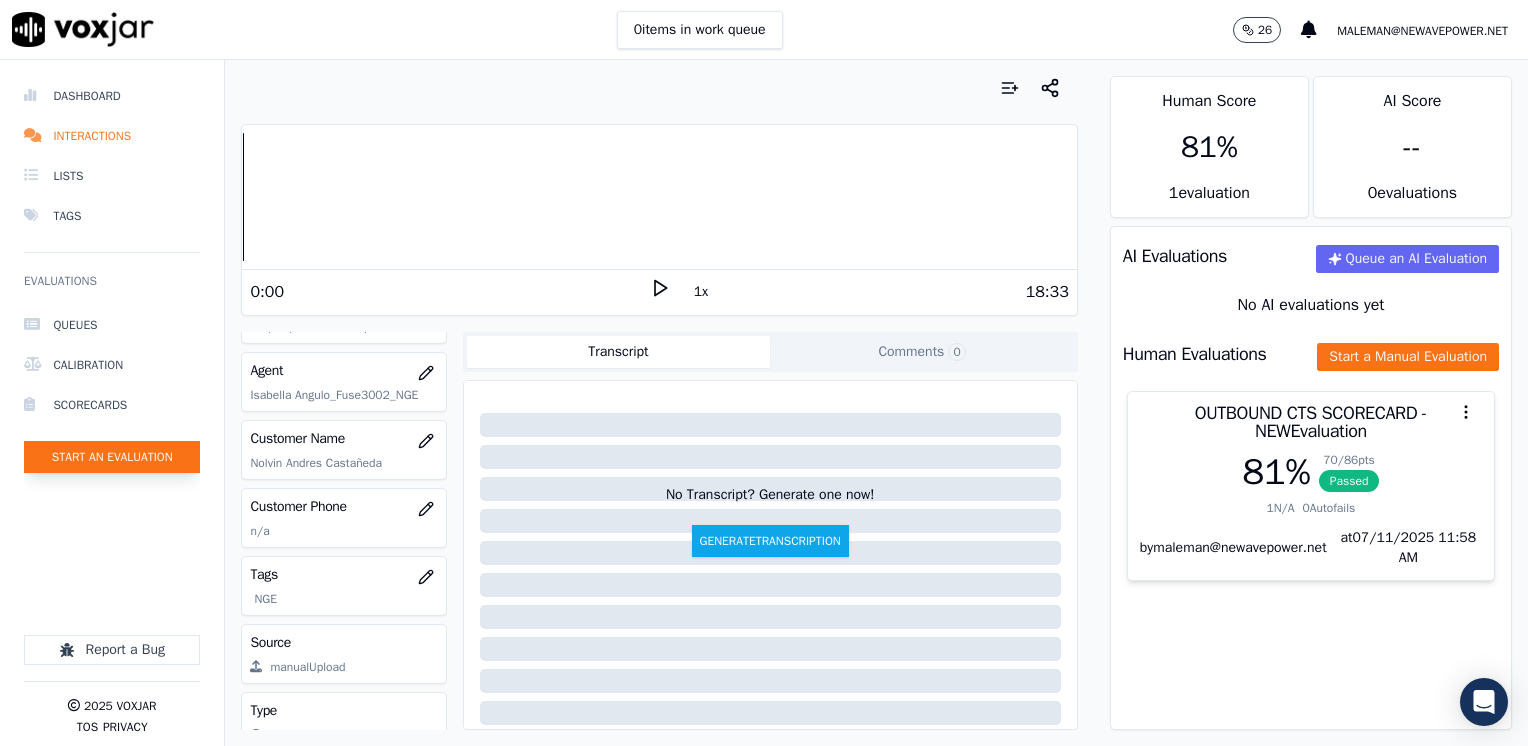 click on "Start an Evaluation" 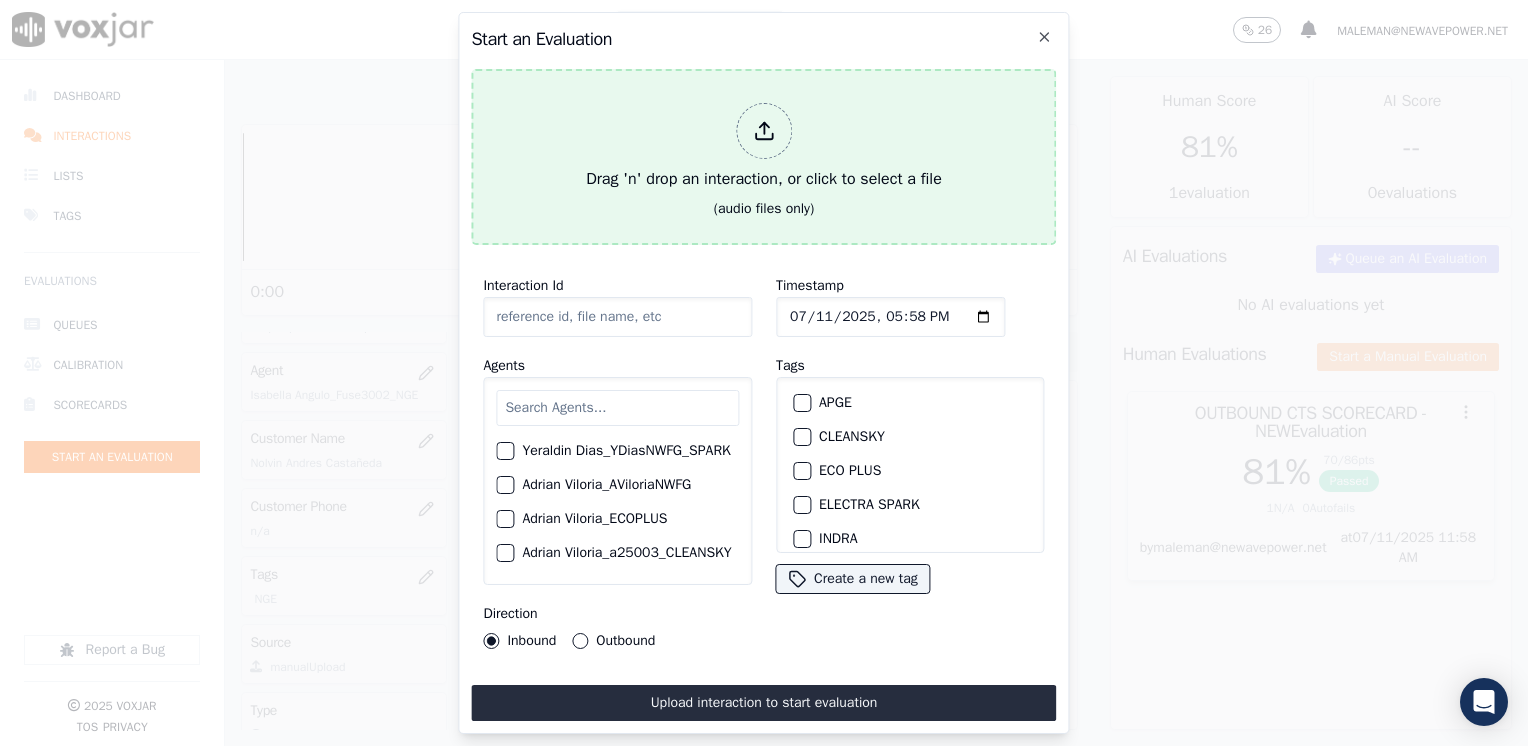 click at bounding box center (764, 131) 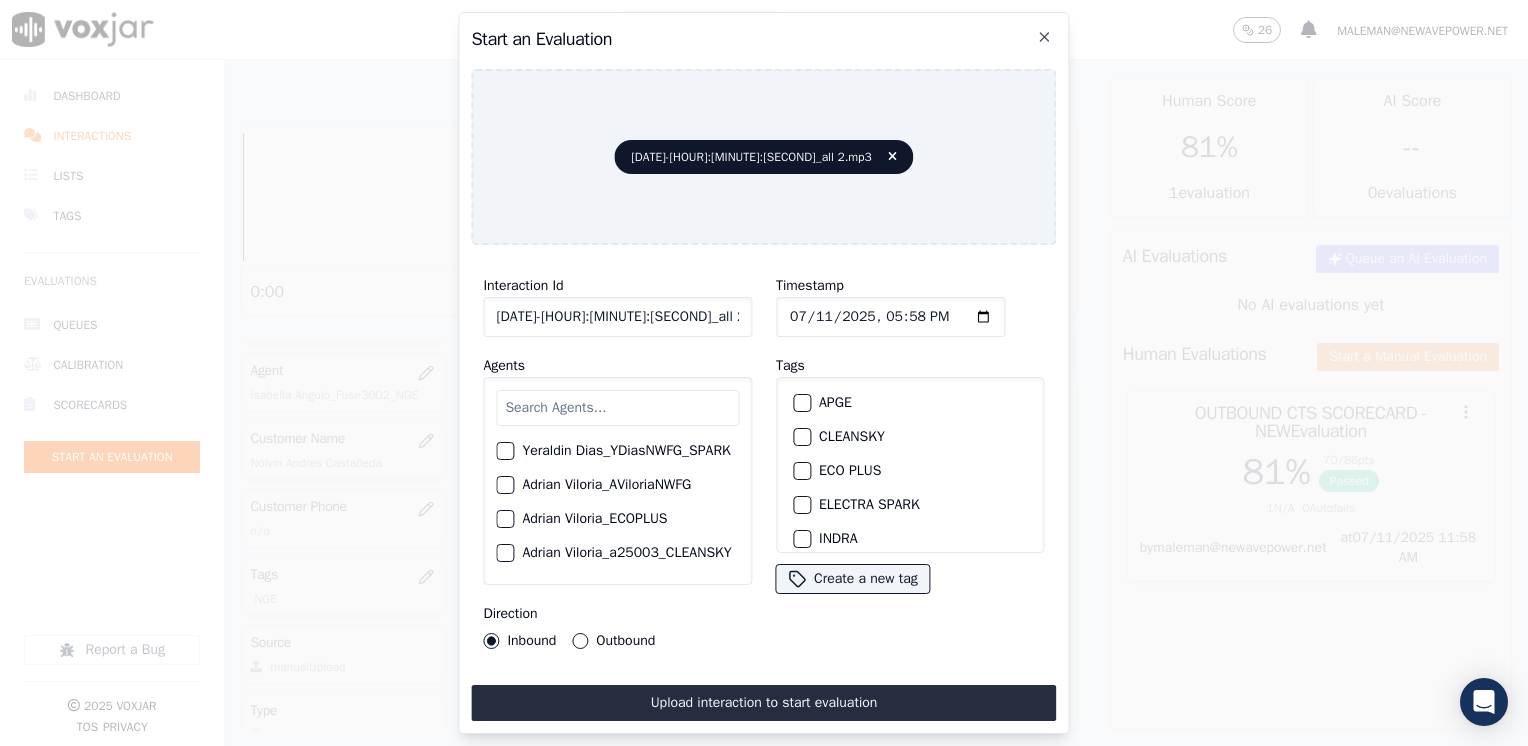 click at bounding box center [617, 408] 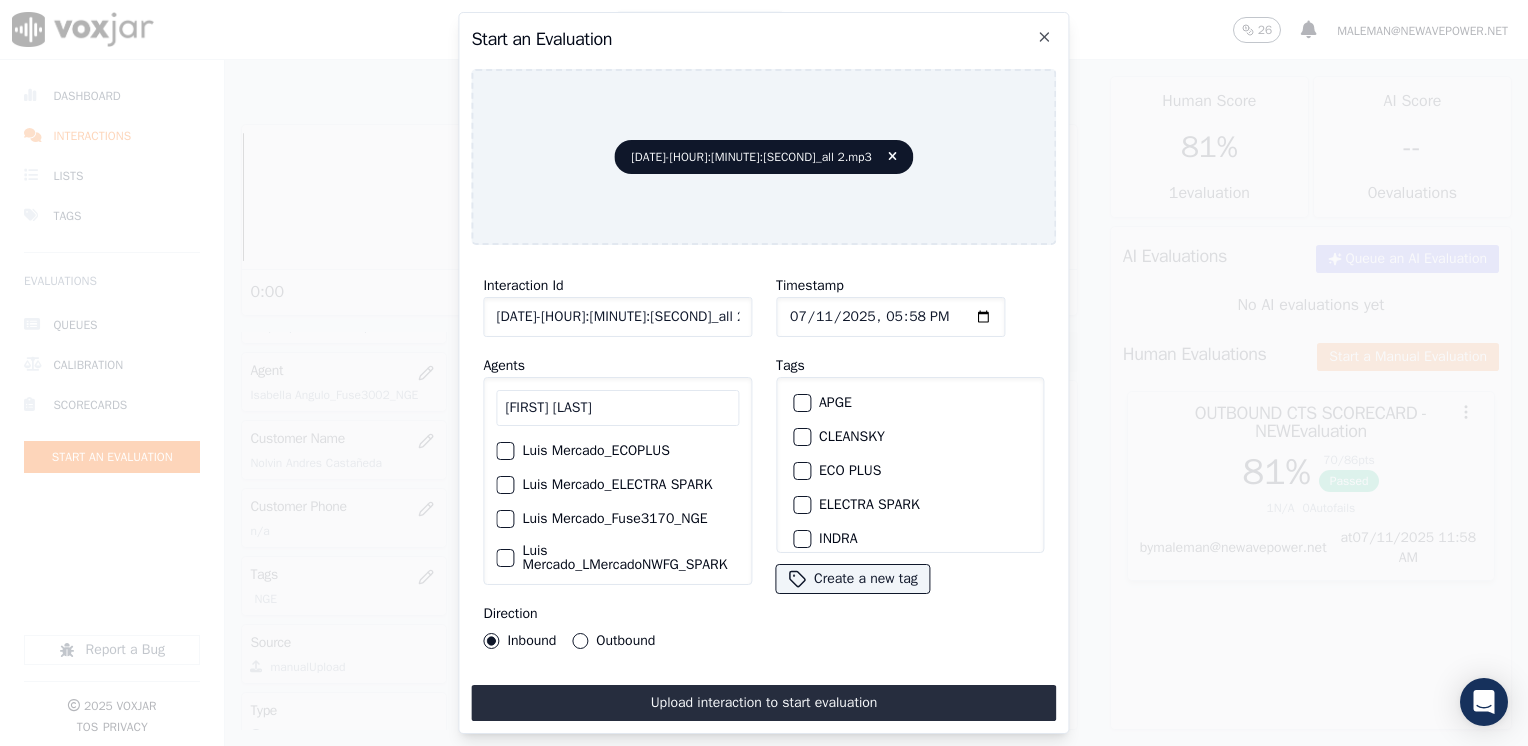 type on "[FIRST] [LAST]" 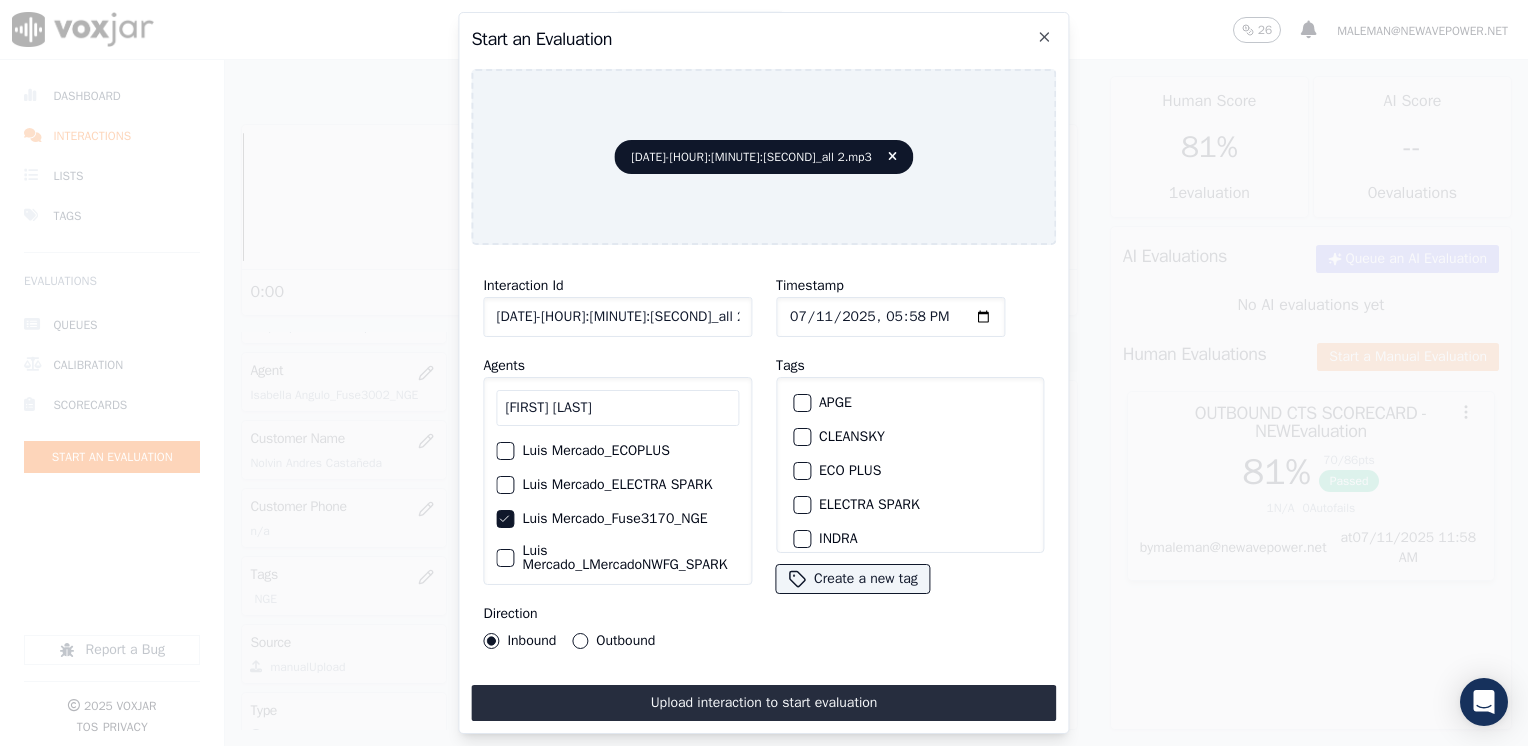 scroll, scrollTop: 100, scrollLeft: 0, axis: vertical 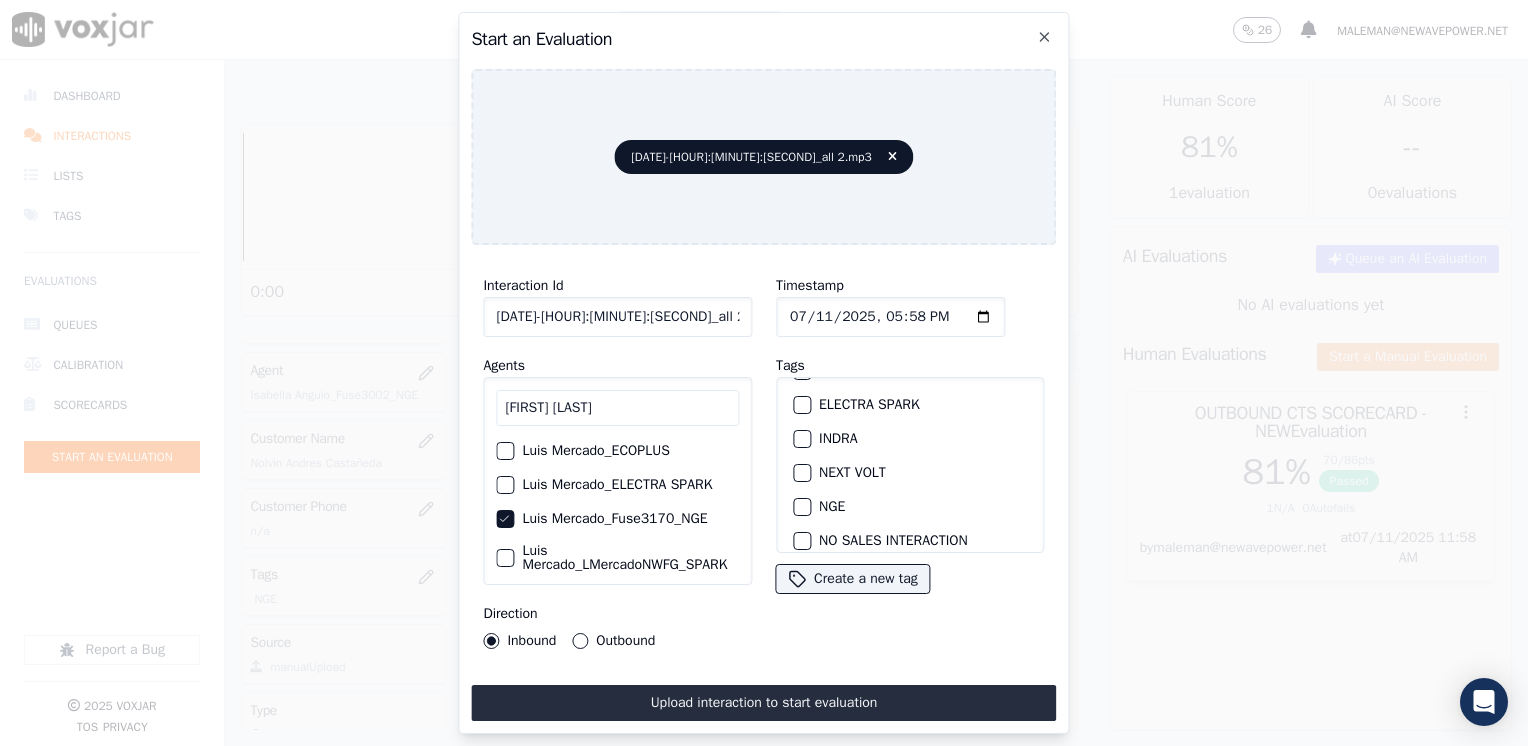 click at bounding box center (801, 507) 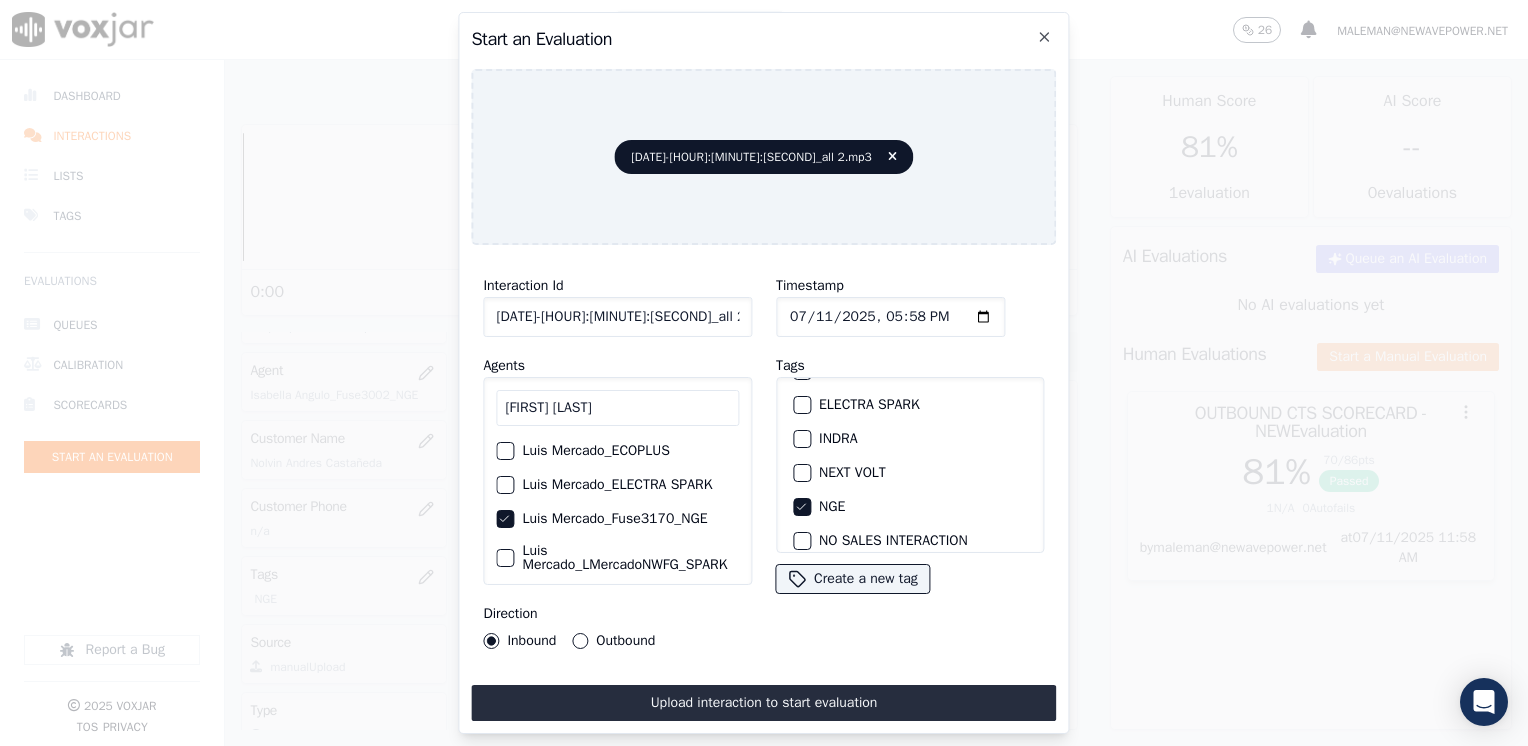 click on "Outbound" at bounding box center (580, 641) 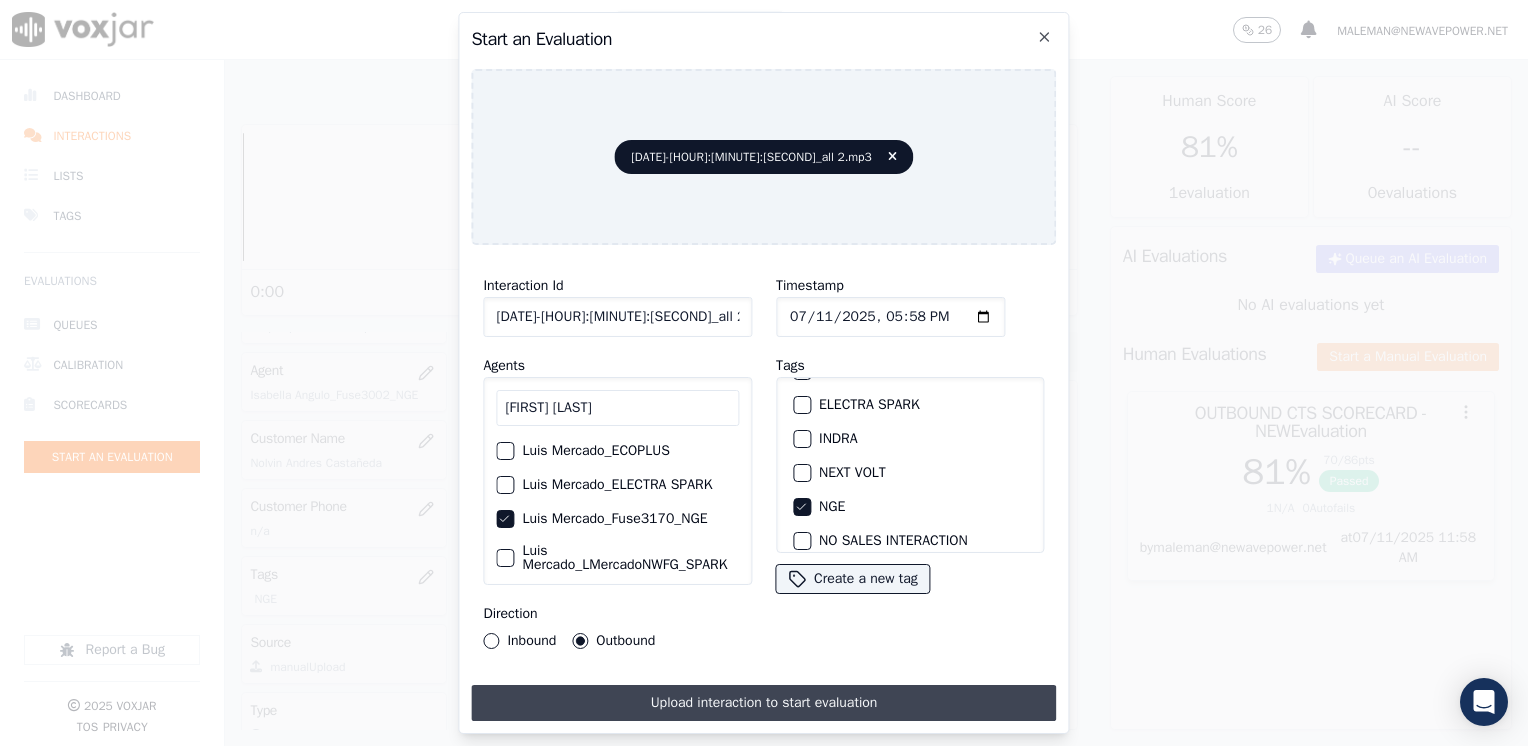 click on "Upload interaction to start evaluation" at bounding box center (763, 703) 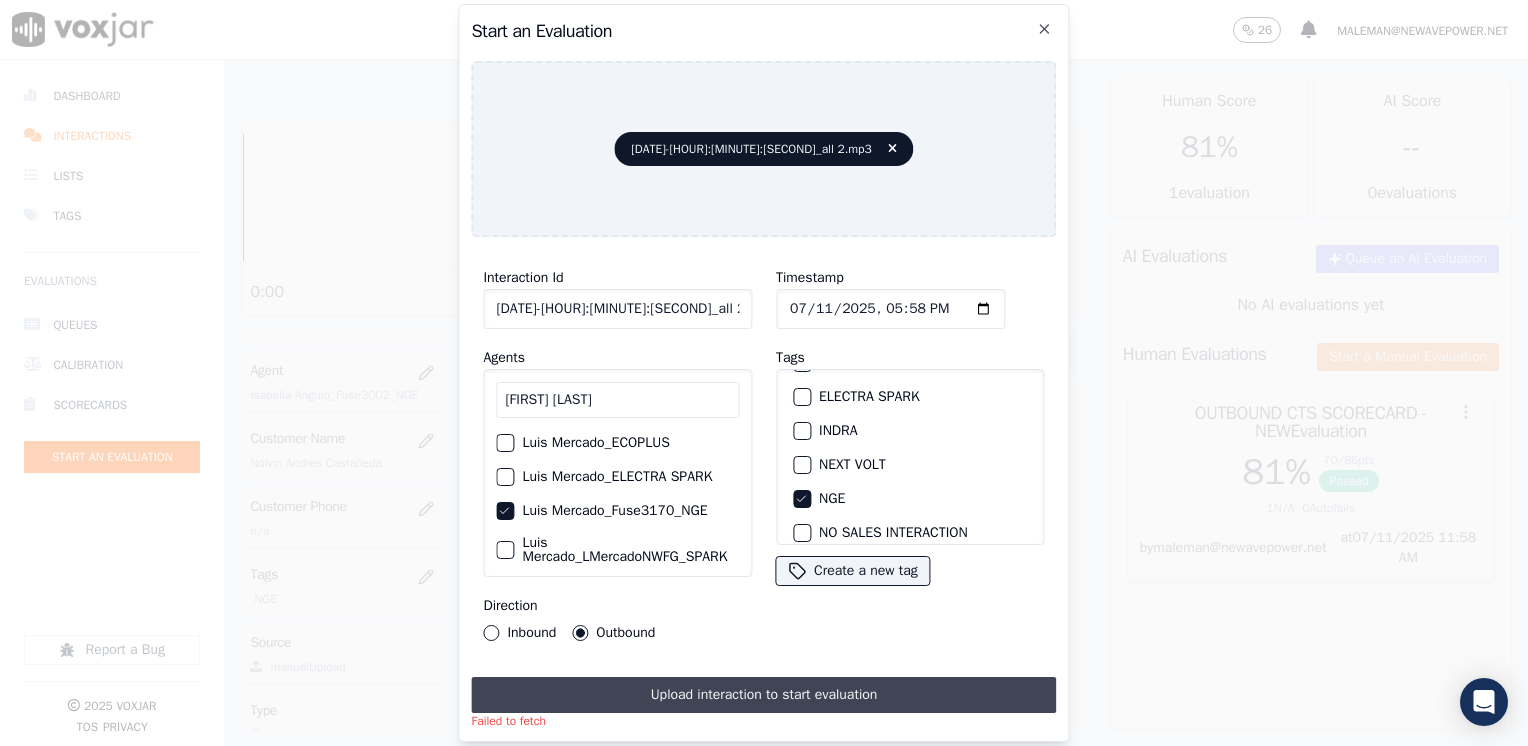 click on "Upload interaction to start evaluation" at bounding box center [763, 695] 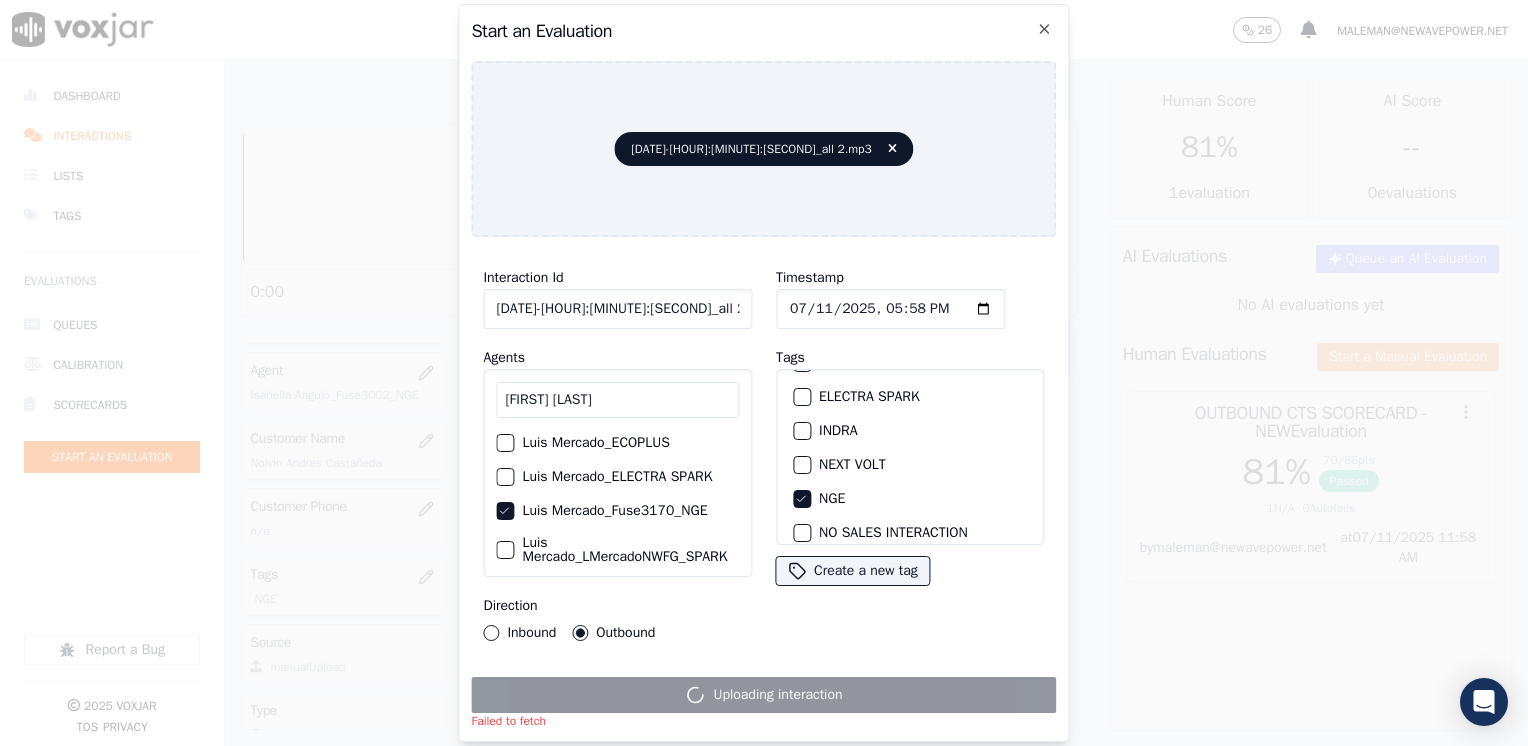 click on "Timestamp       Tags     APGE     CLEANSKY     ECO PLUS     ELECTRA SPARK     INDRA     NEXT VOLT     NGE     NO SALES INTERACTION     POLARIS     RUSHMORE     SPARK     SYMMETRY     WGL
Create a new tag" at bounding box center [910, 453] 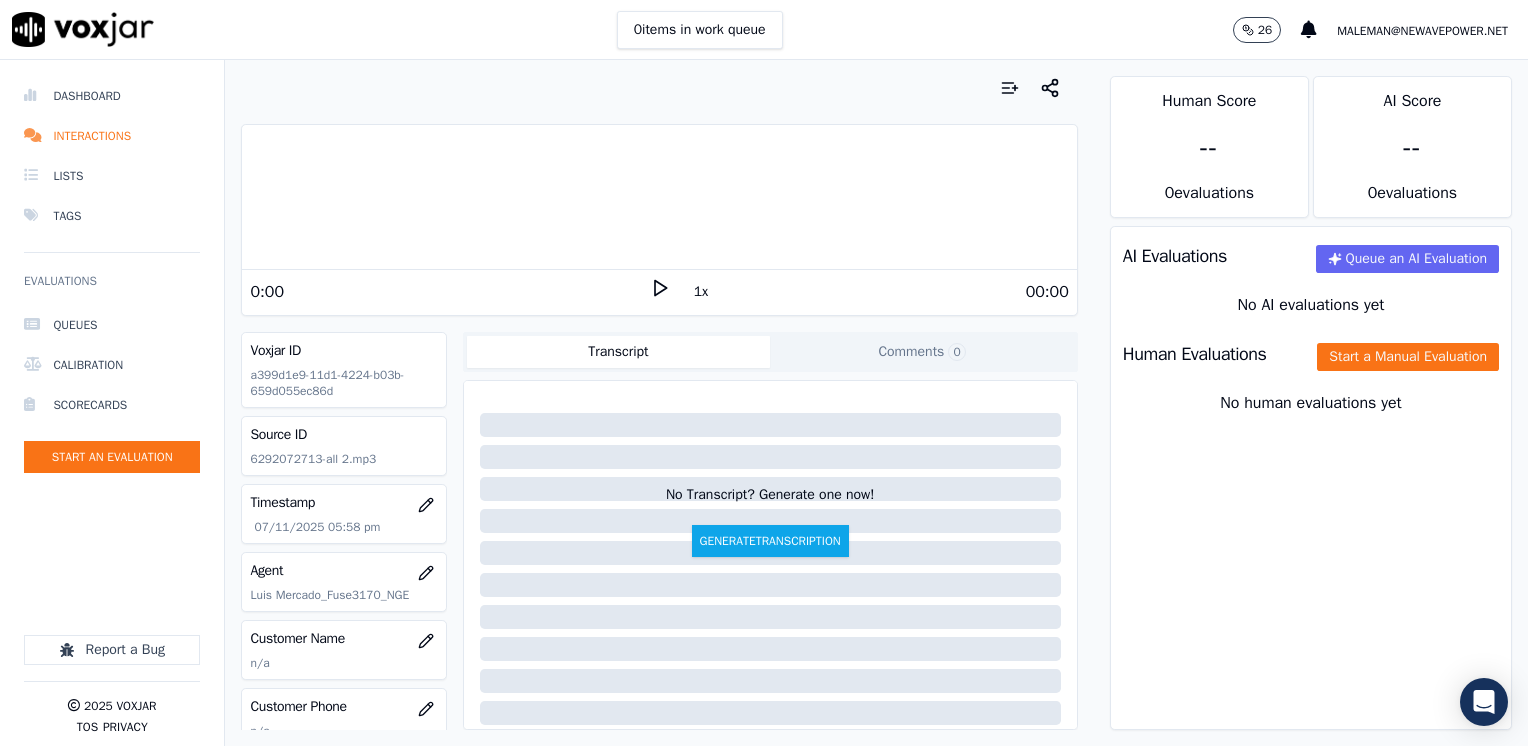 click 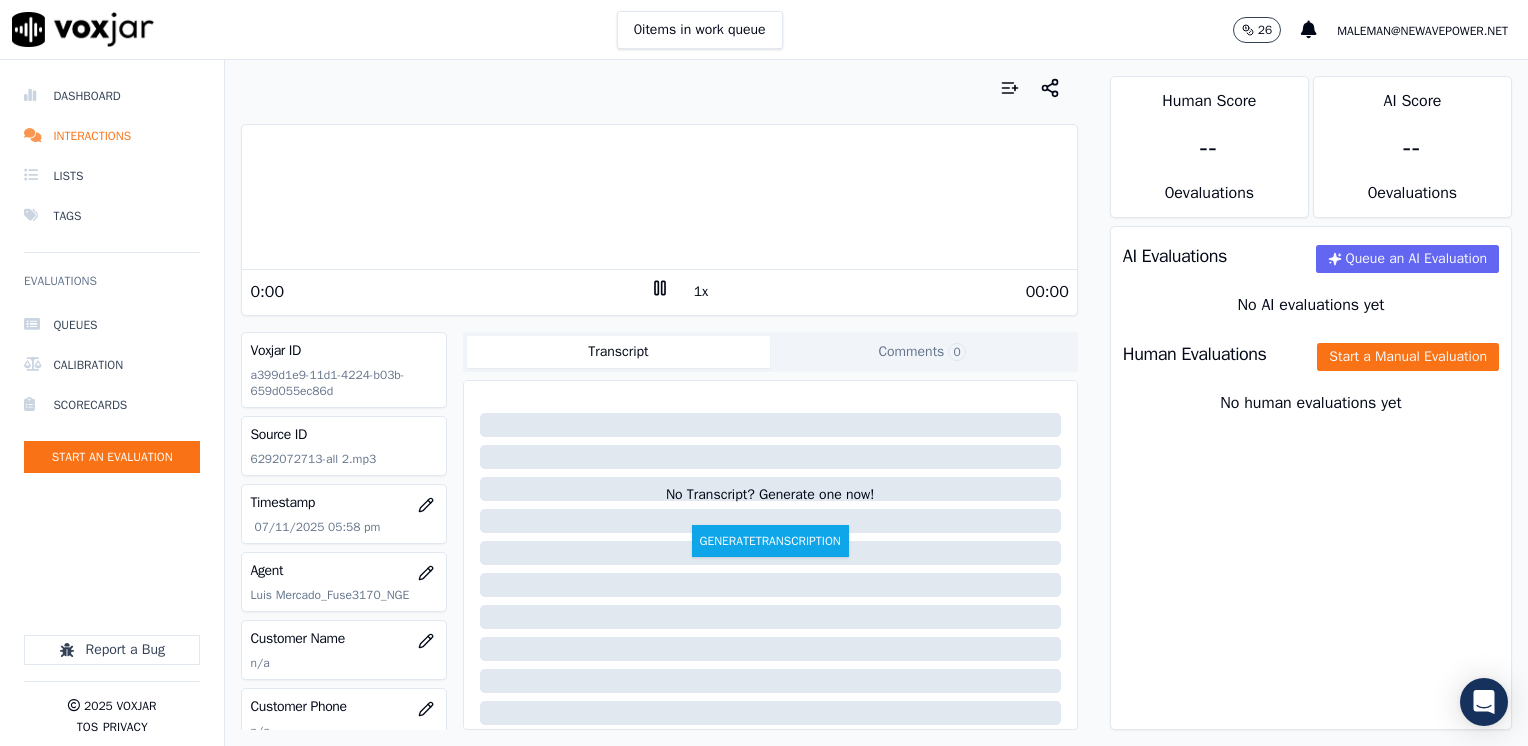 click 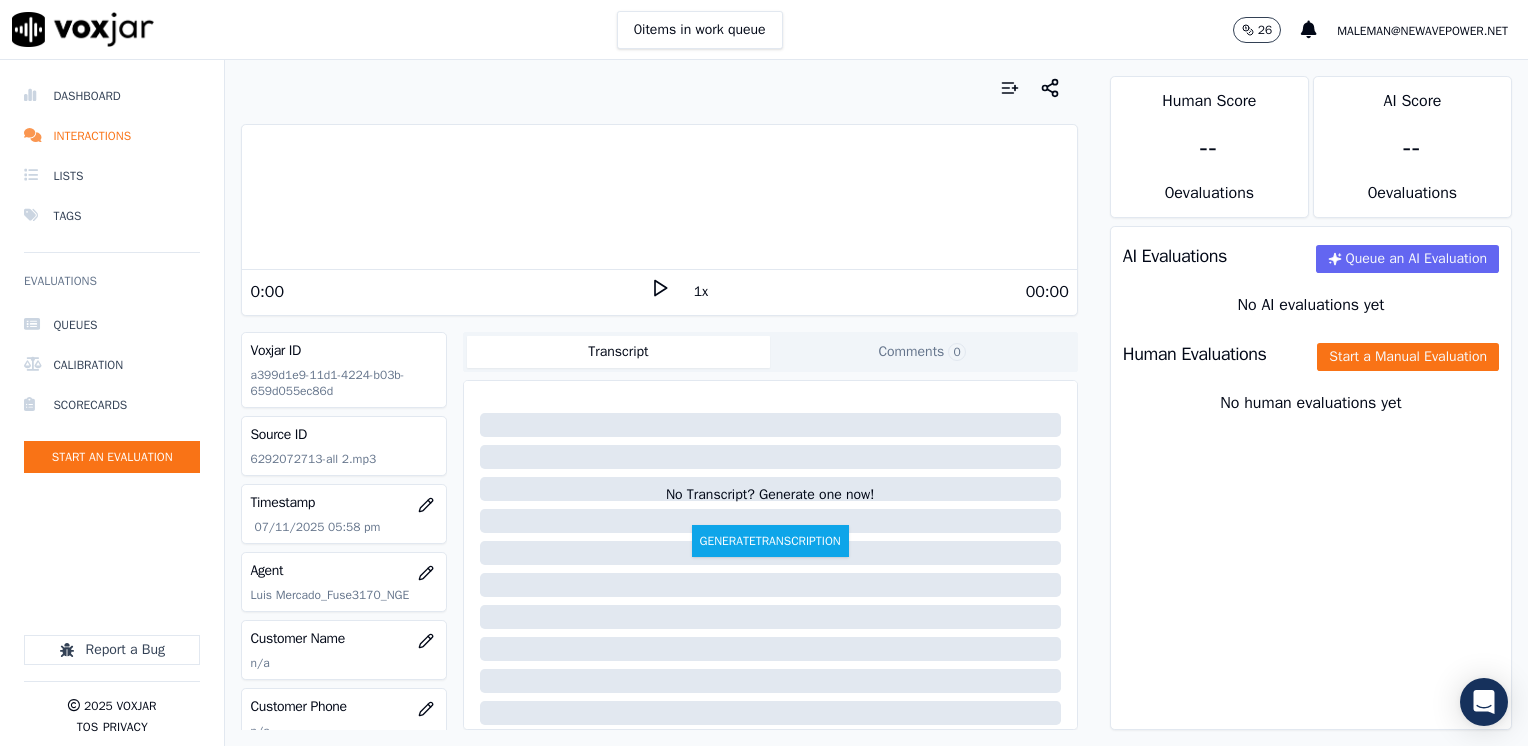 click 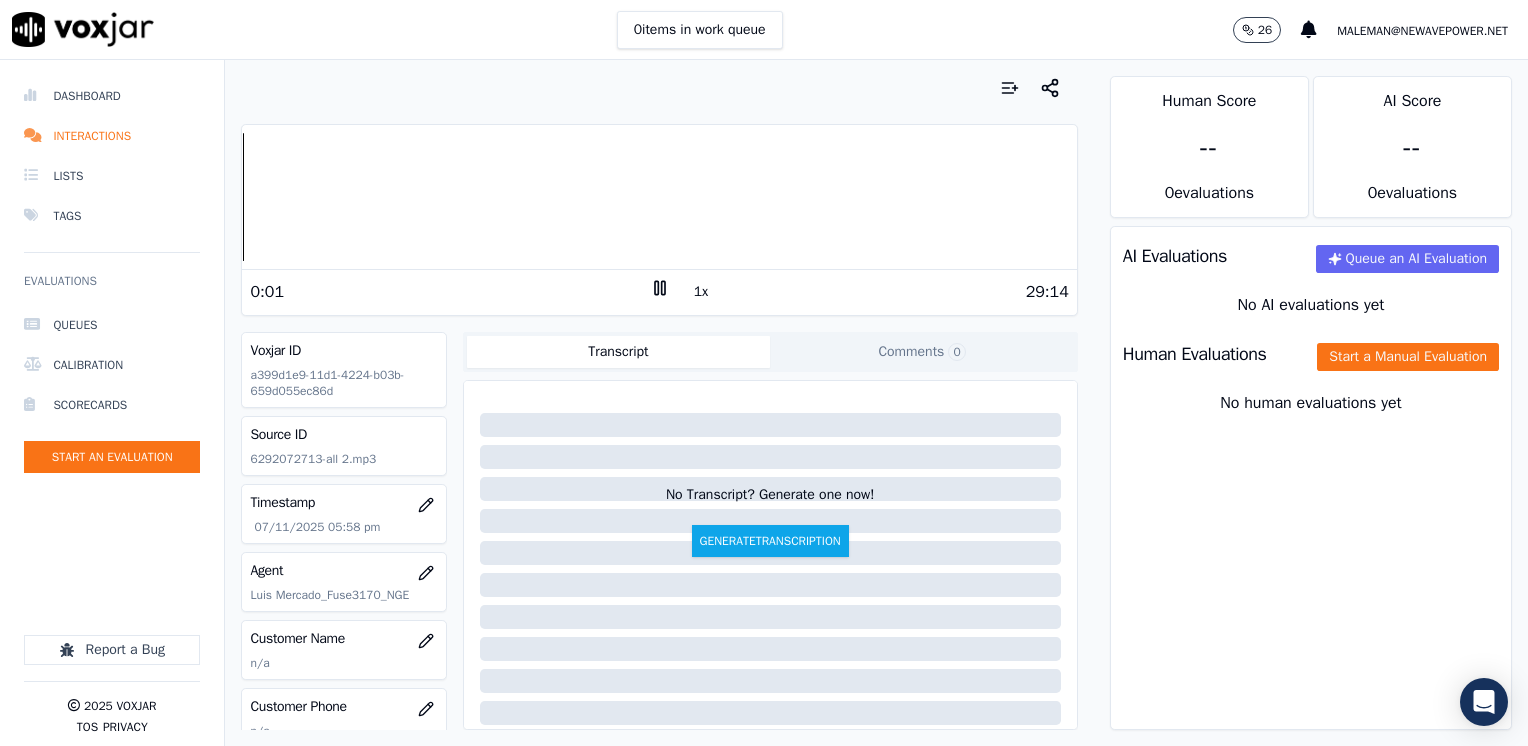 click 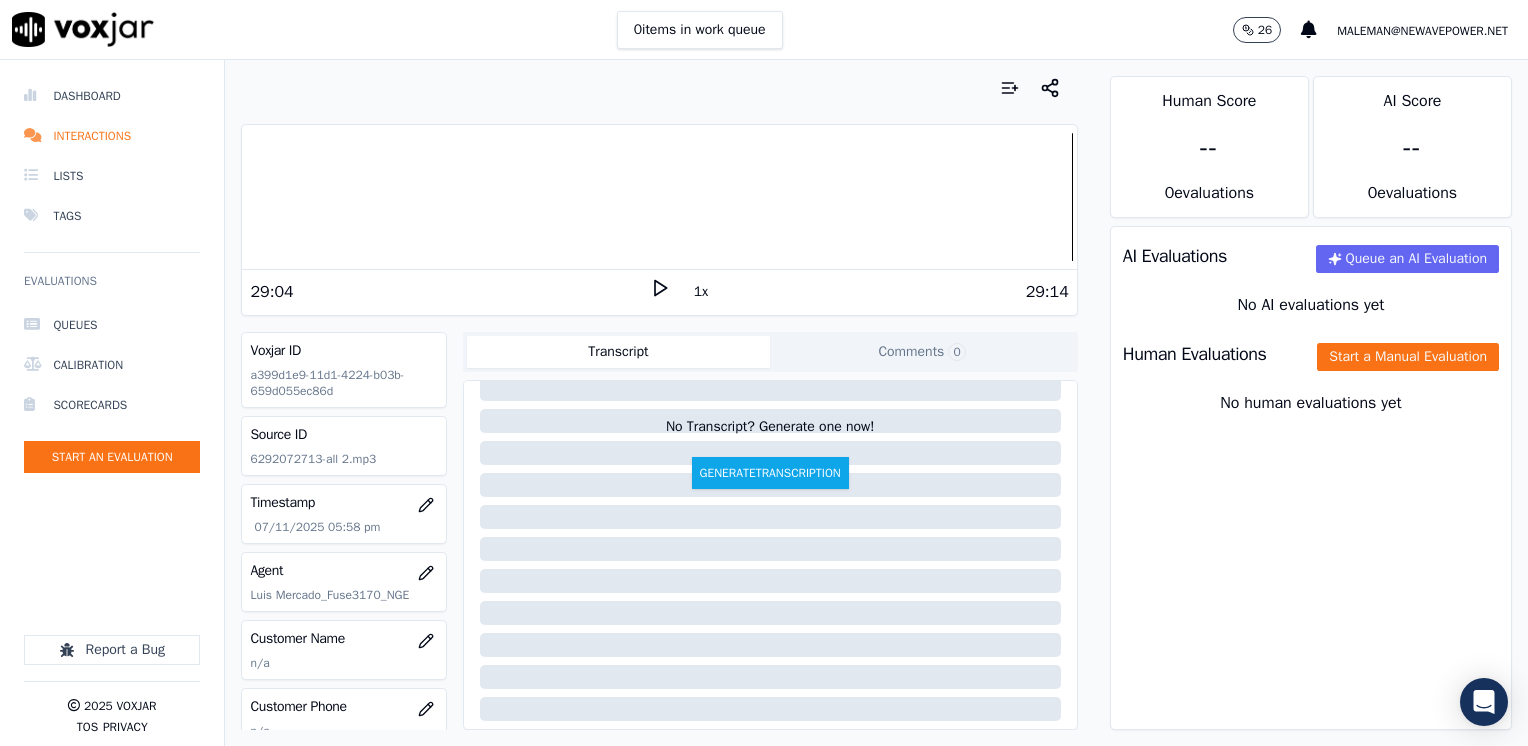 scroll, scrollTop: 200, scrollLeft: 0, axis: vertical 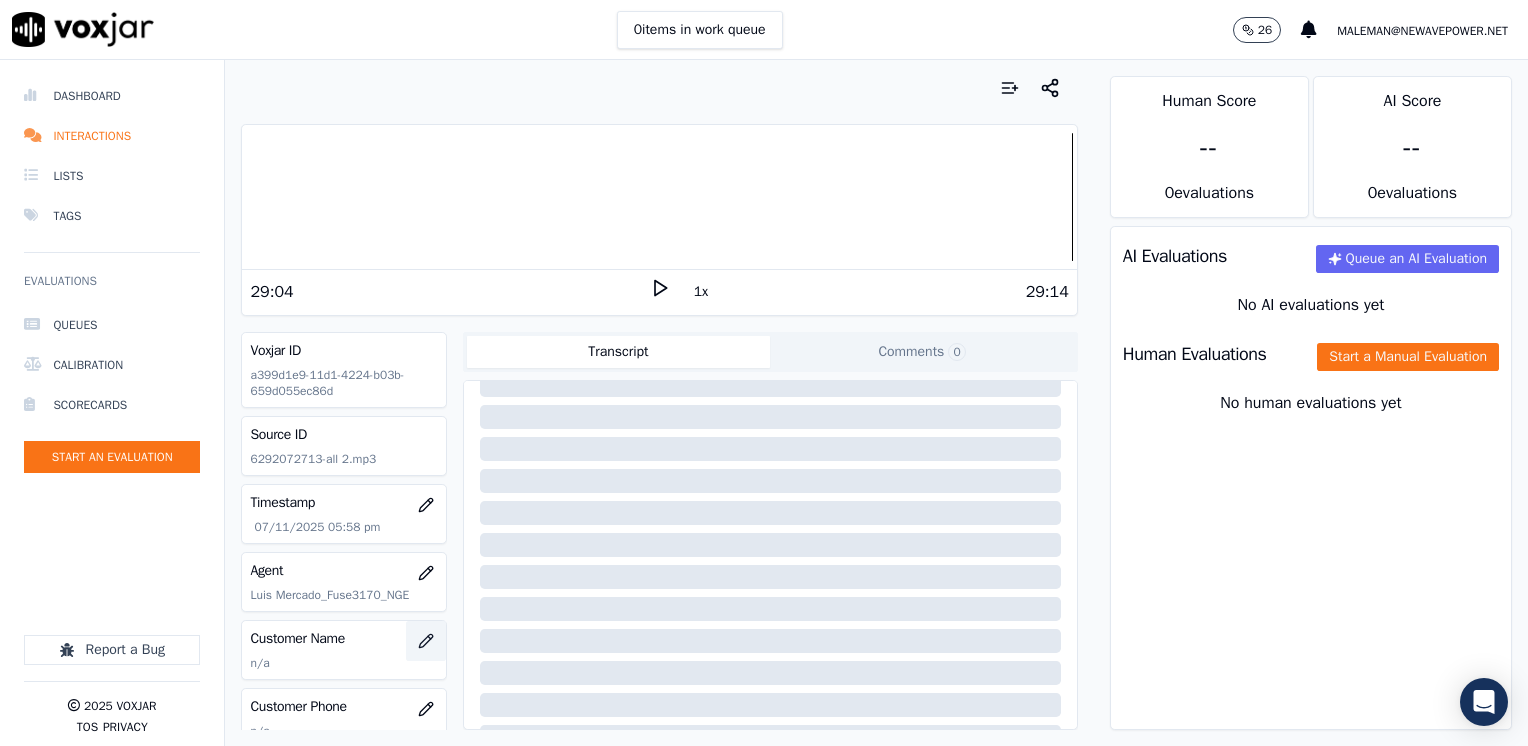 click 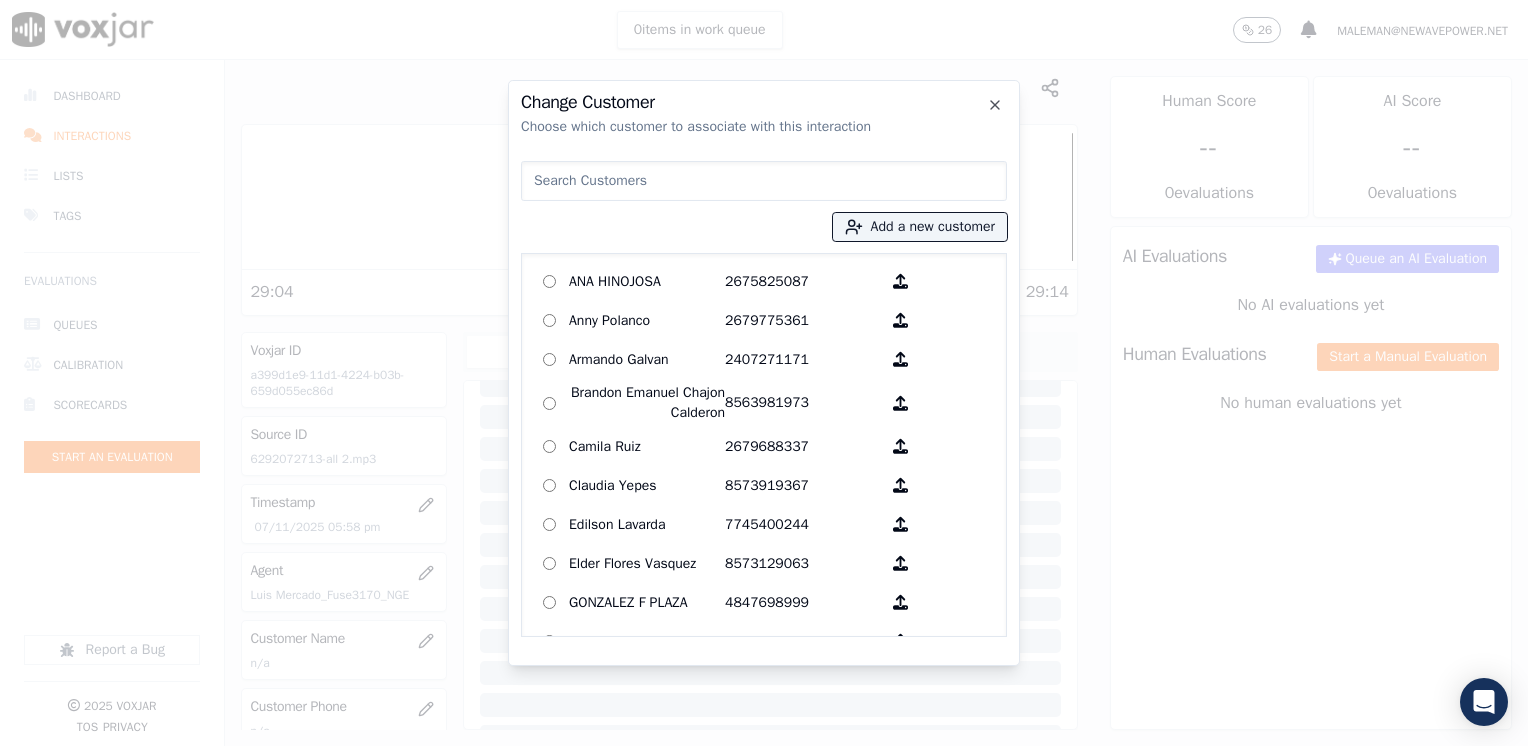 drag, startPoint x: 639, startPoint y: 187, endPoint x: 648, endPoint y: 193, distance: 10.816654 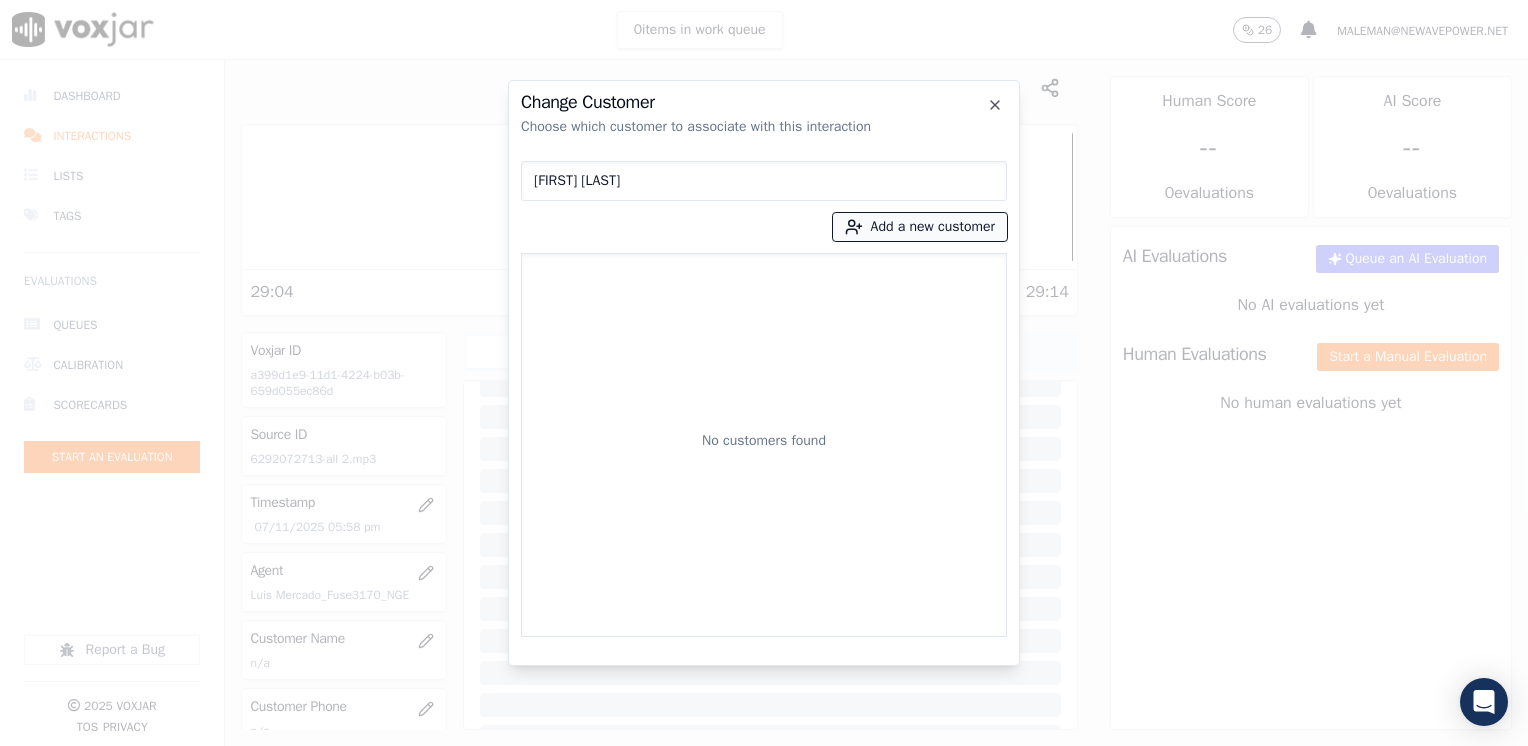 type on "[FIRST] [LAST]" 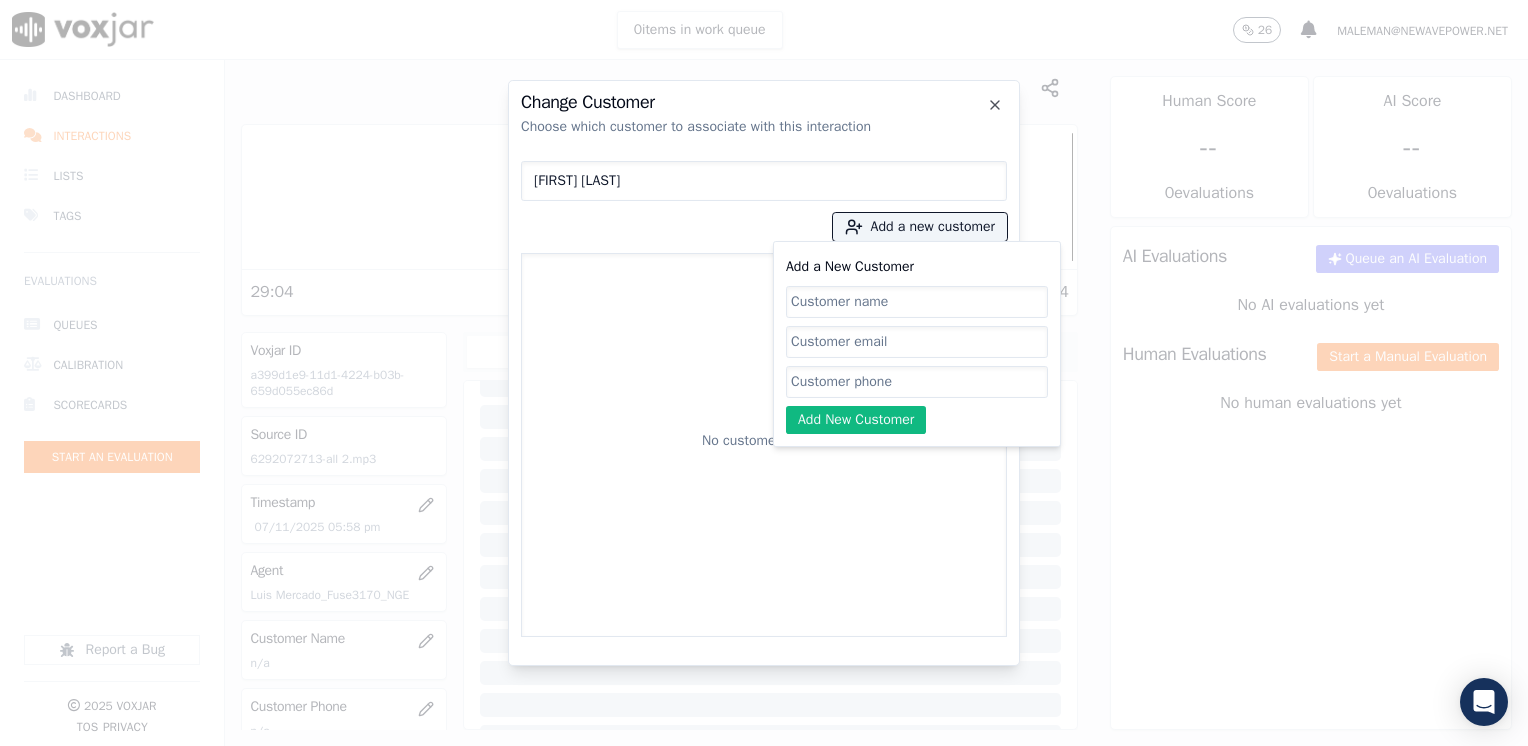 click on "Add a New Customer" 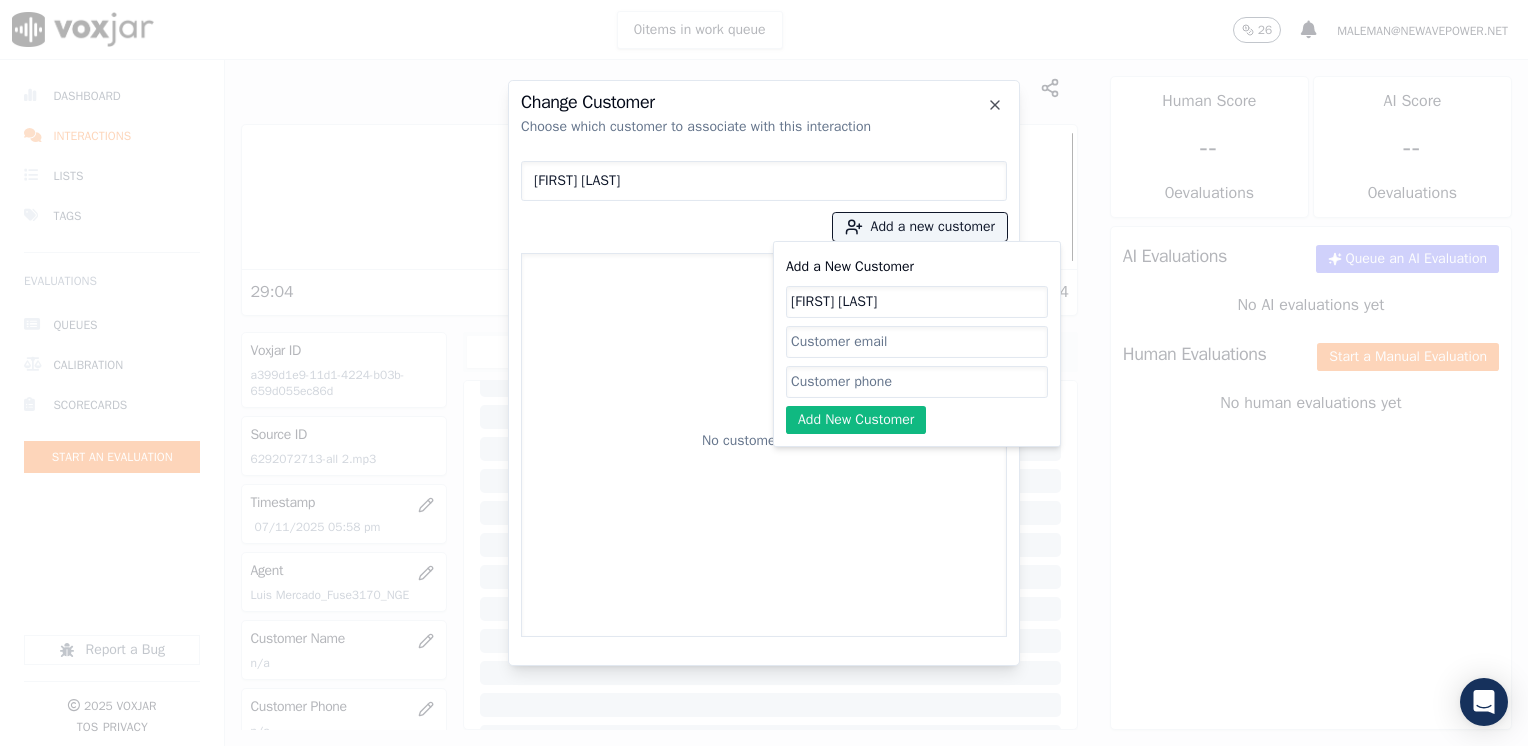 type on "[FIRST] [LAST]" 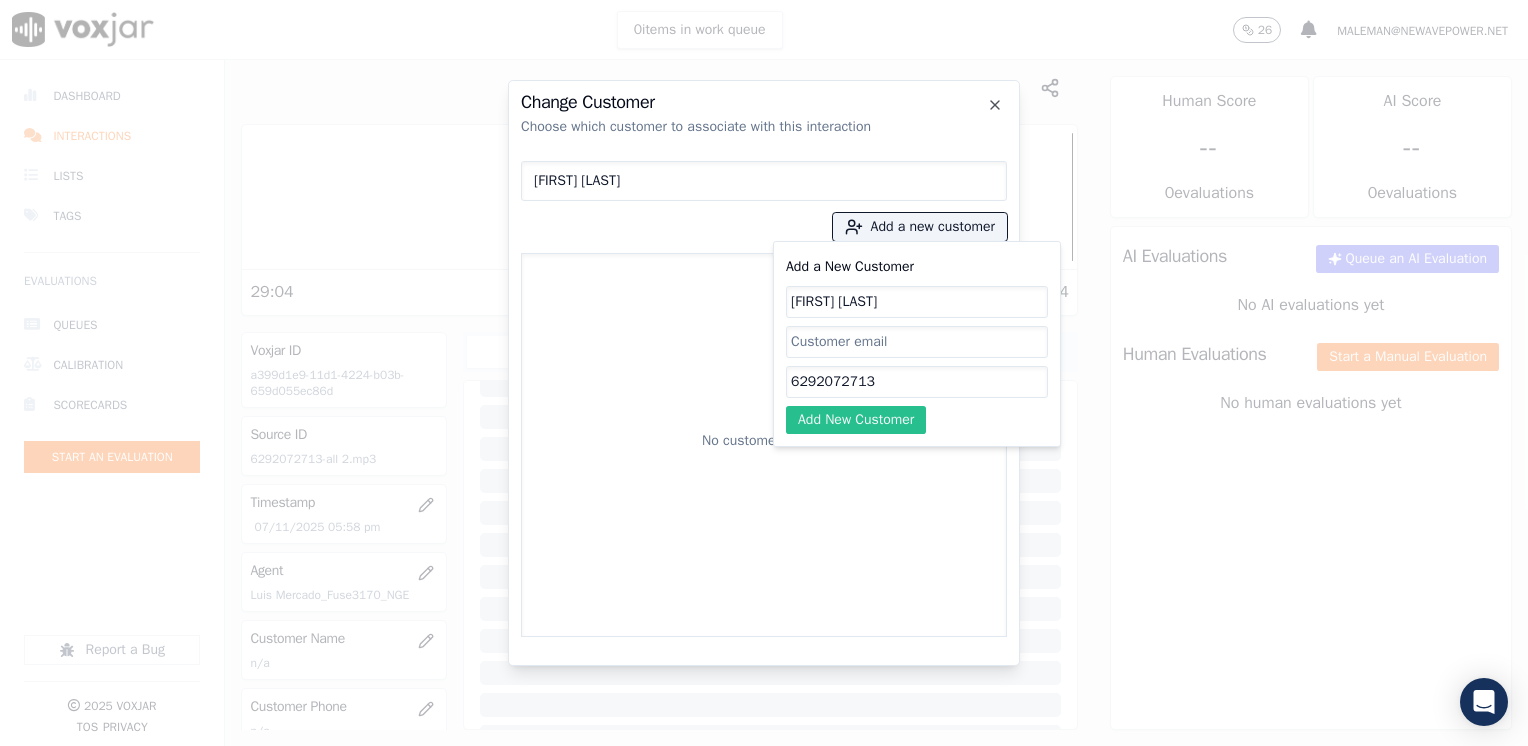 type on "6292072713" 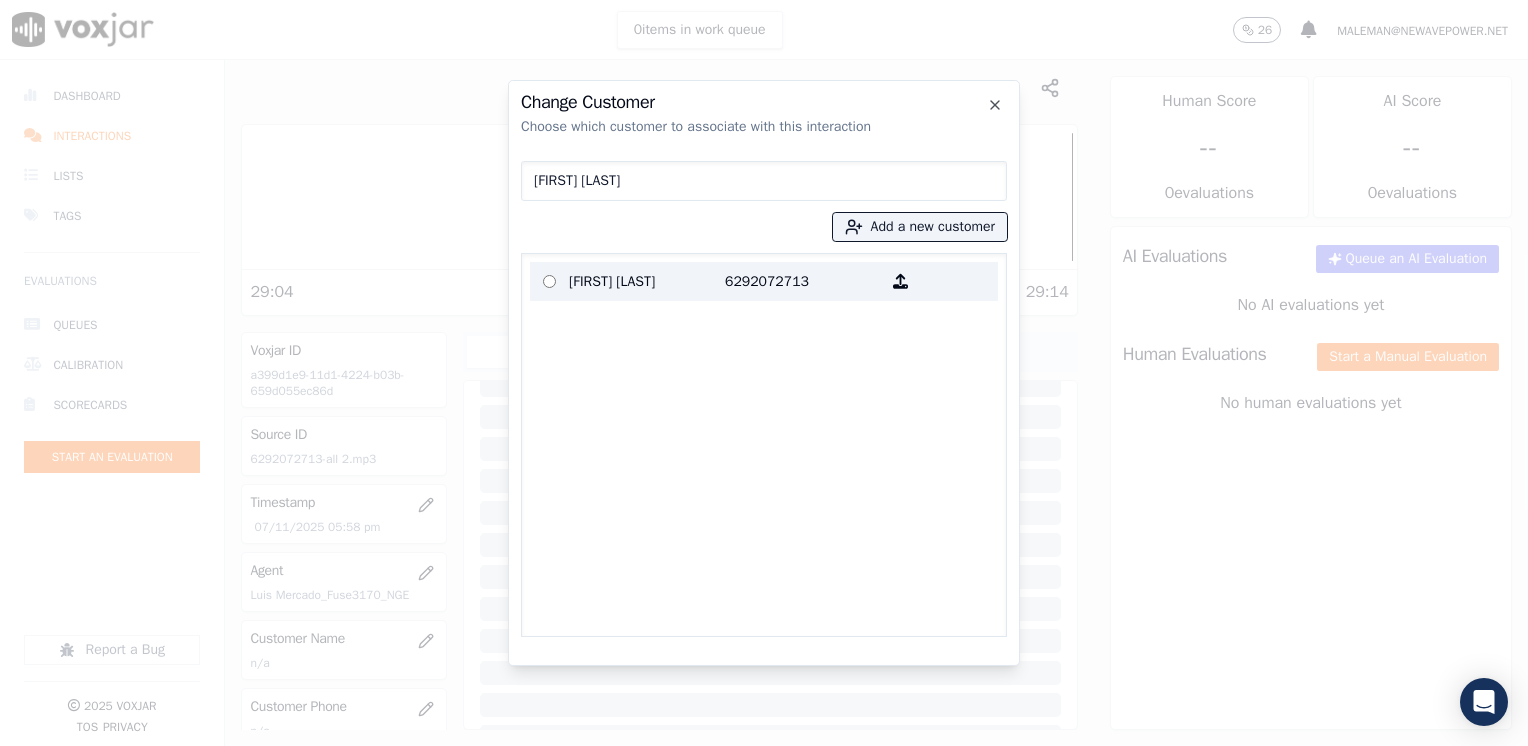 click on "[FIRST] [LAST]" at bounding box center (647, 281) 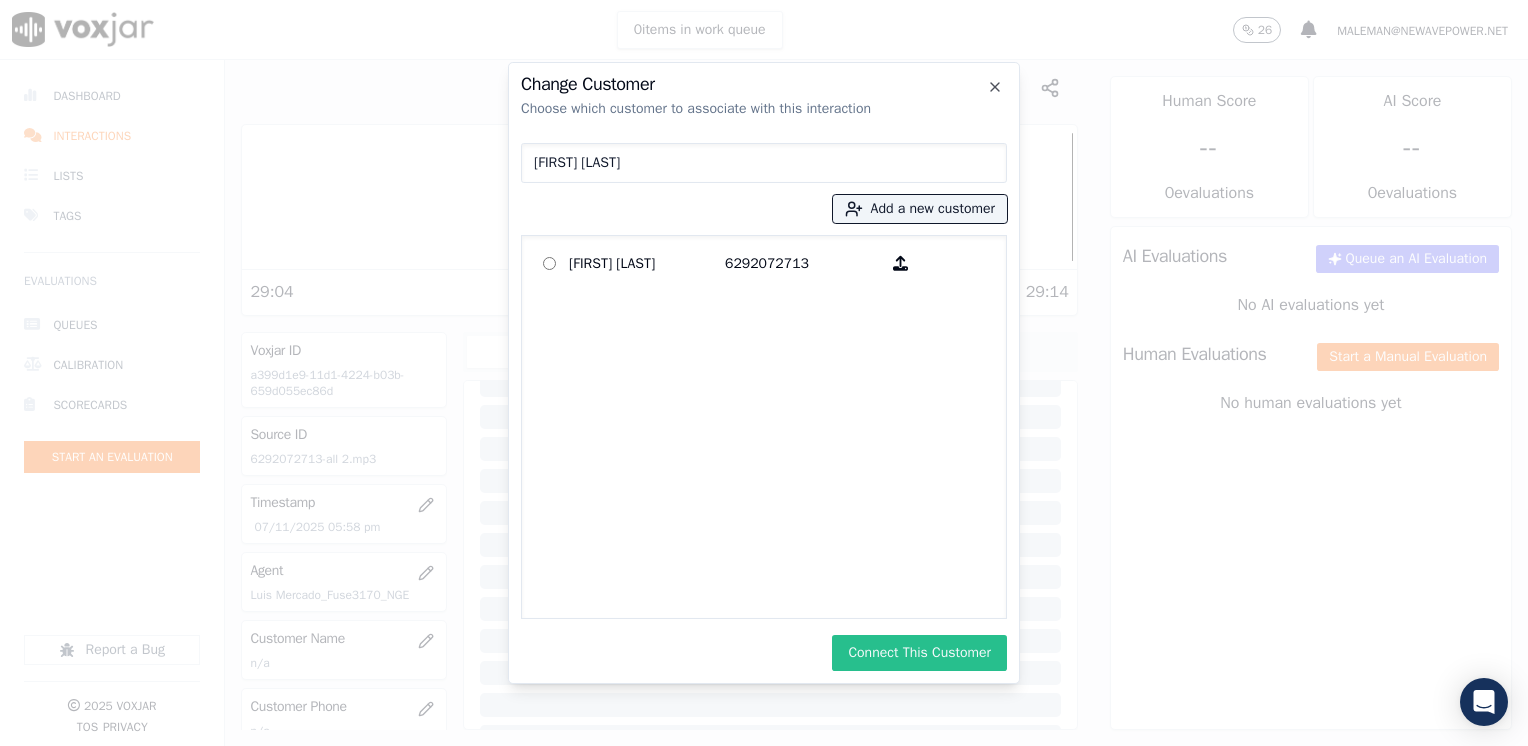 click on "Connect This Customer" at bounding box center (919, 653) 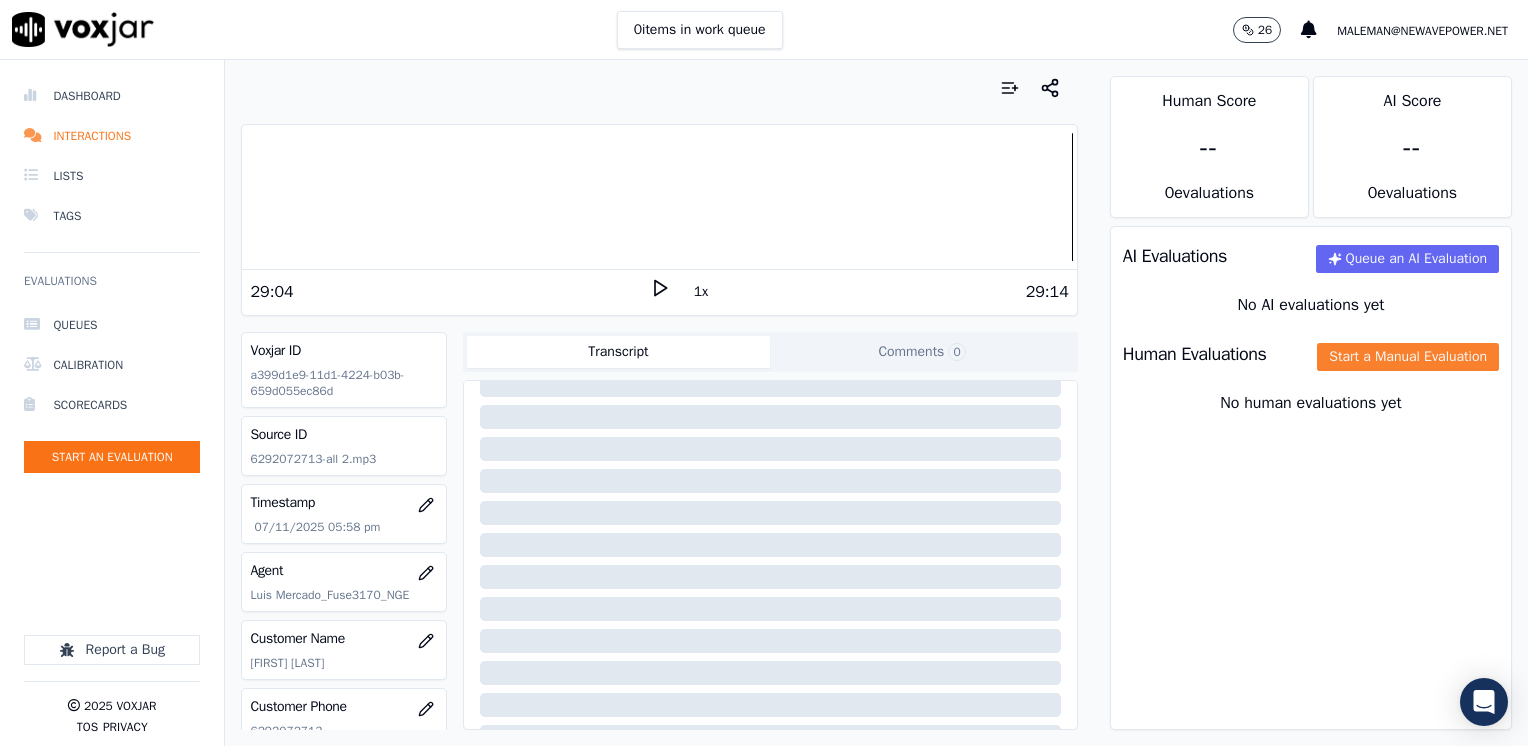 click on "Start a Manual Evaluation" 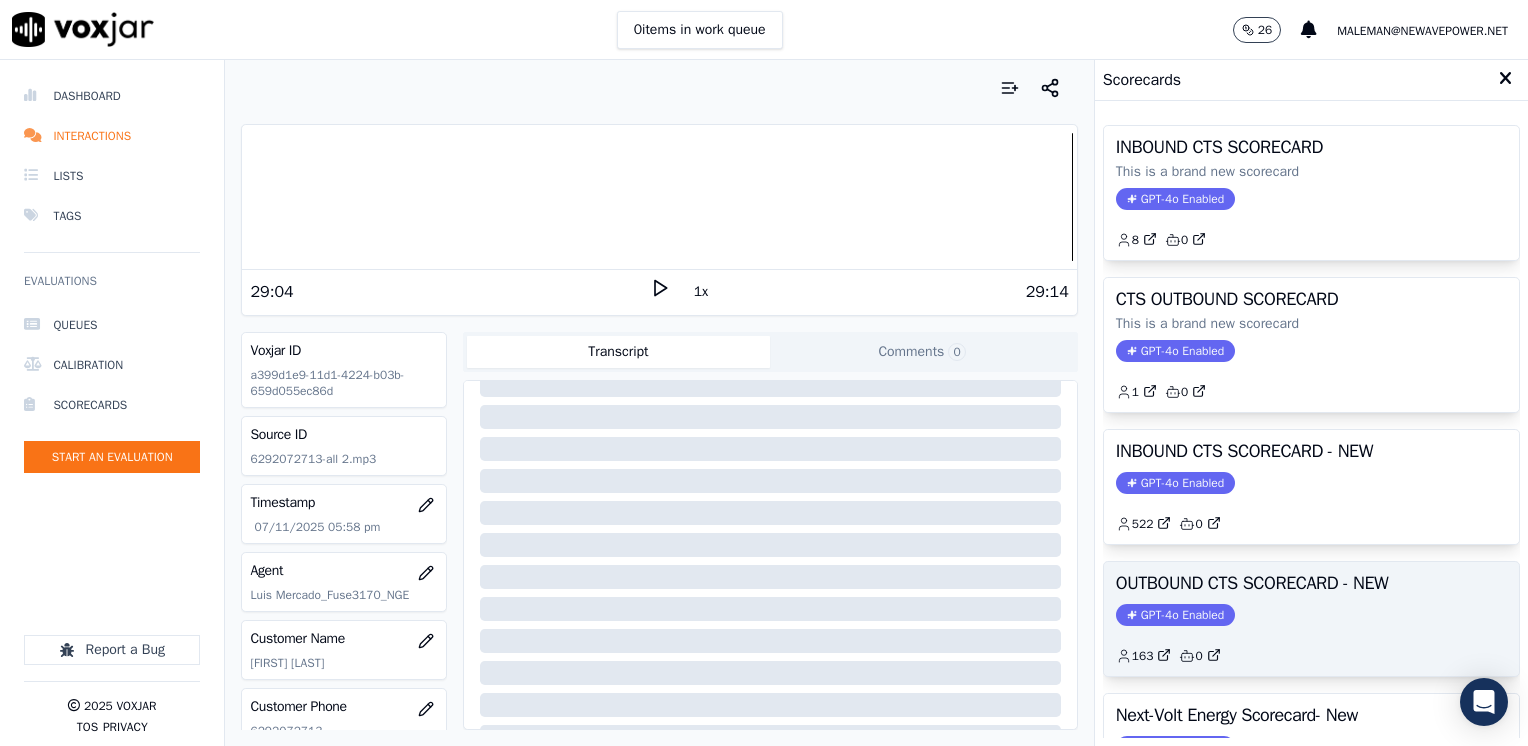 click on "GPT-4o Enabled" at bounding box center [1175, 615] 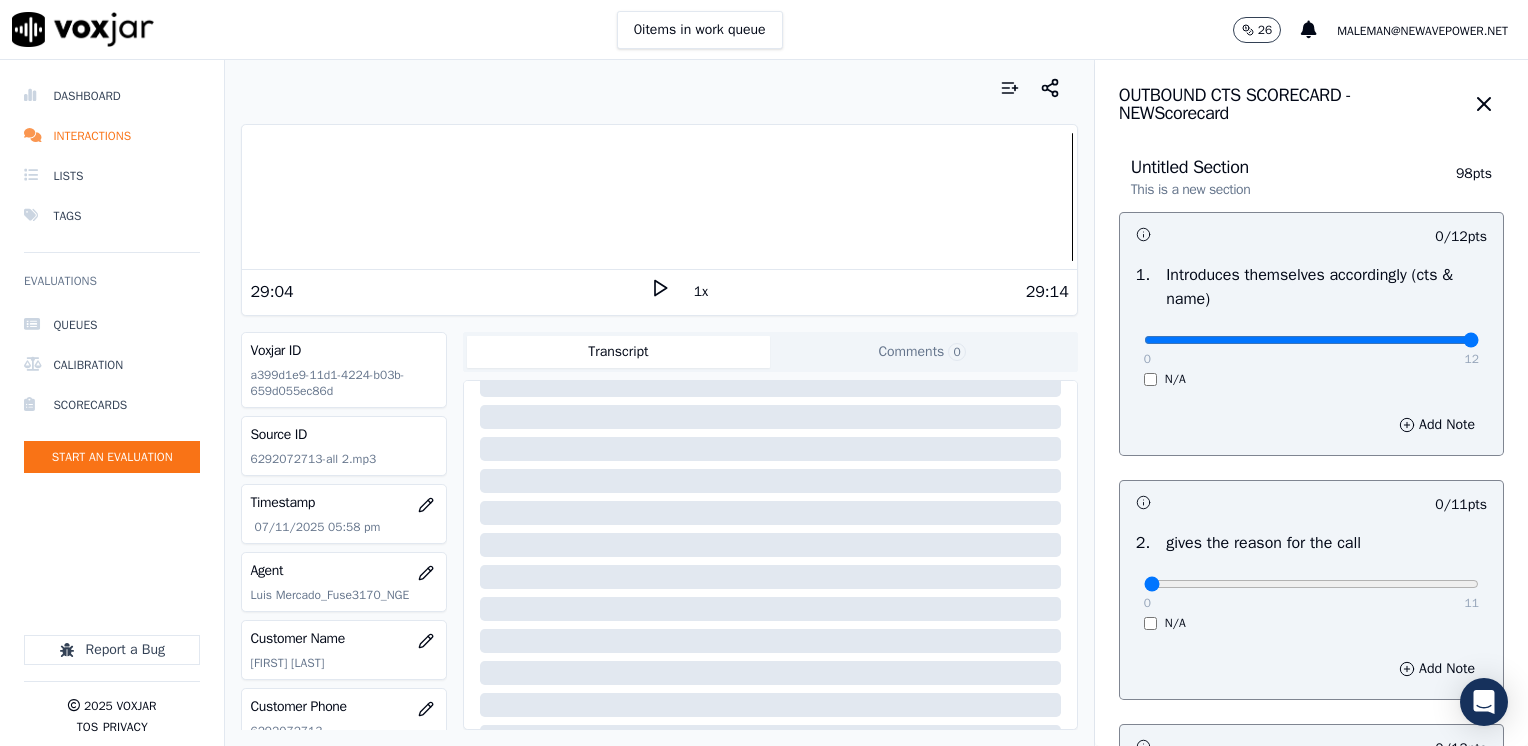 drag, startPoint x: 1132, startPoint y: 339, endPoint x: 1531, endPoint y: 370, distance: 400.20245 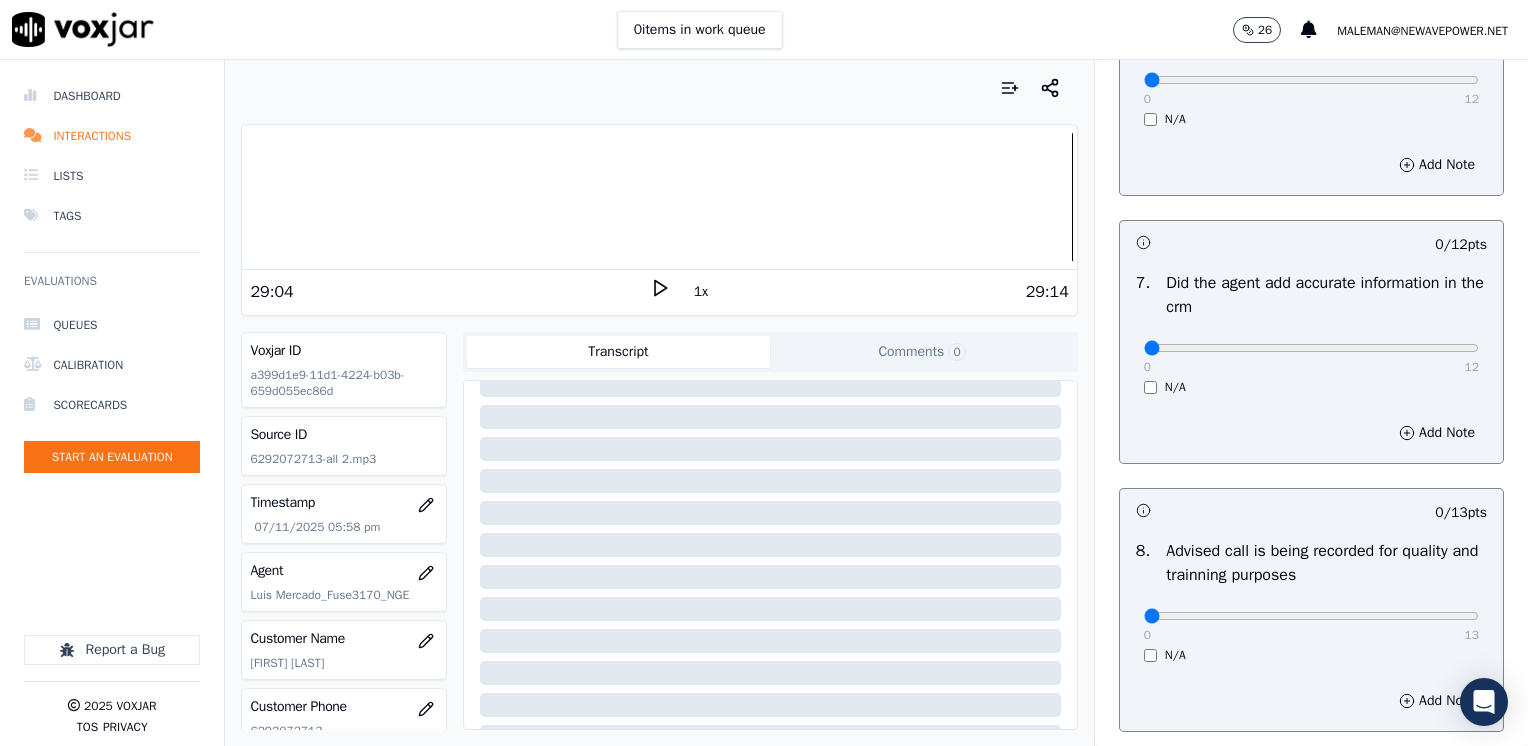 scroll, scrollTop: 1748, scrollLeft: 0, axis: vertical 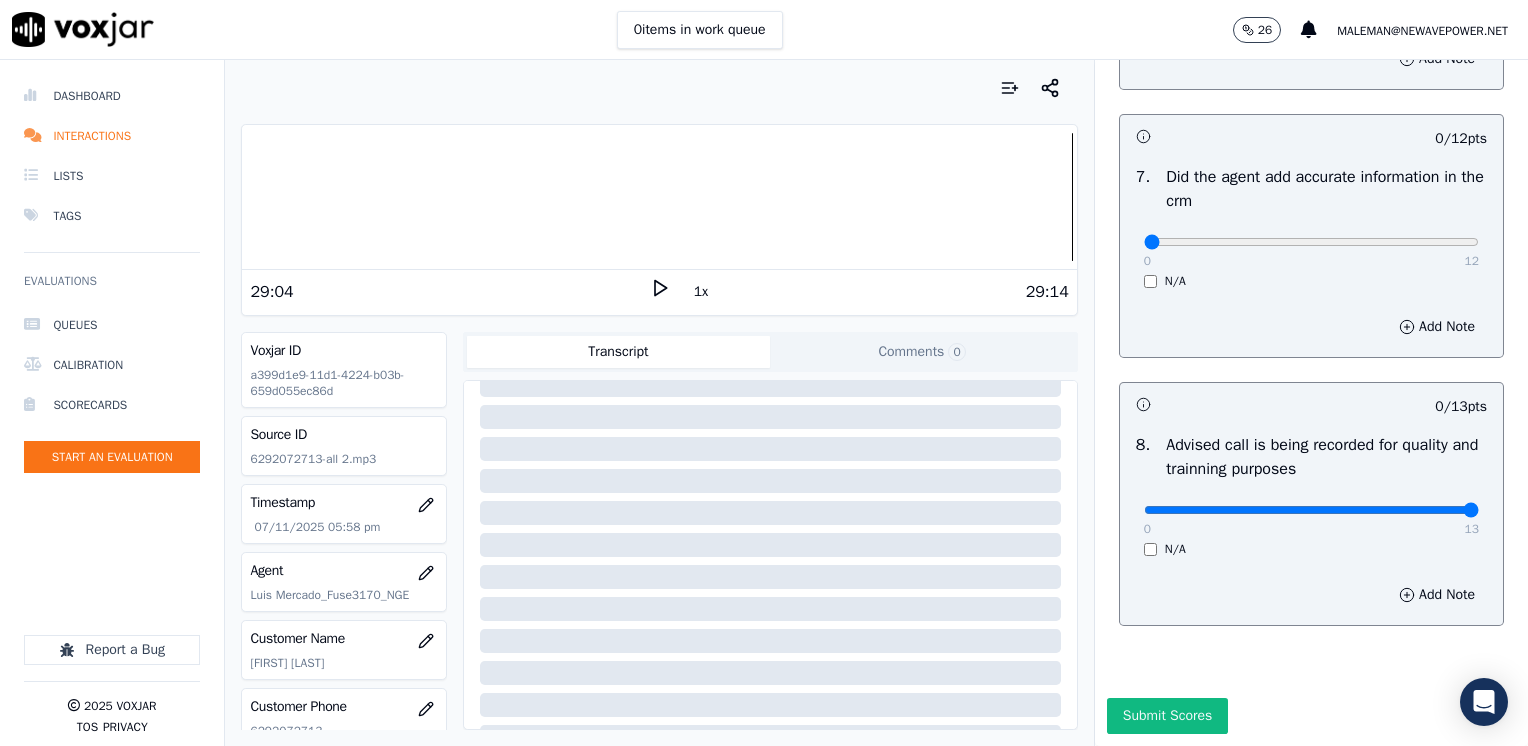 drag, startPoint x: 1132, startPoint y: 471, endPoint x: 1531, endPoint y: 494, distance: 399.66235 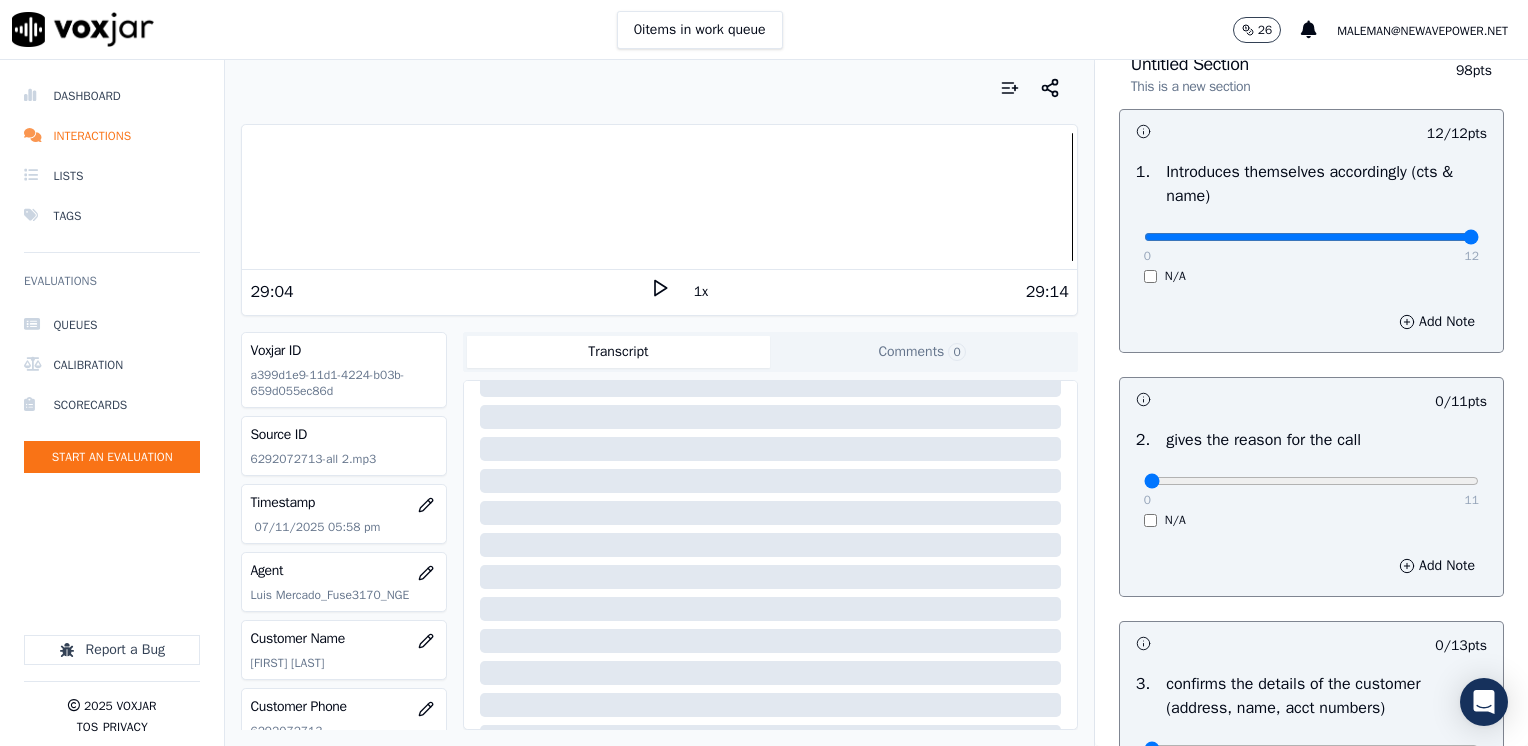 scroll, scrollTop: 0, scrollLeft: 0, axis: both 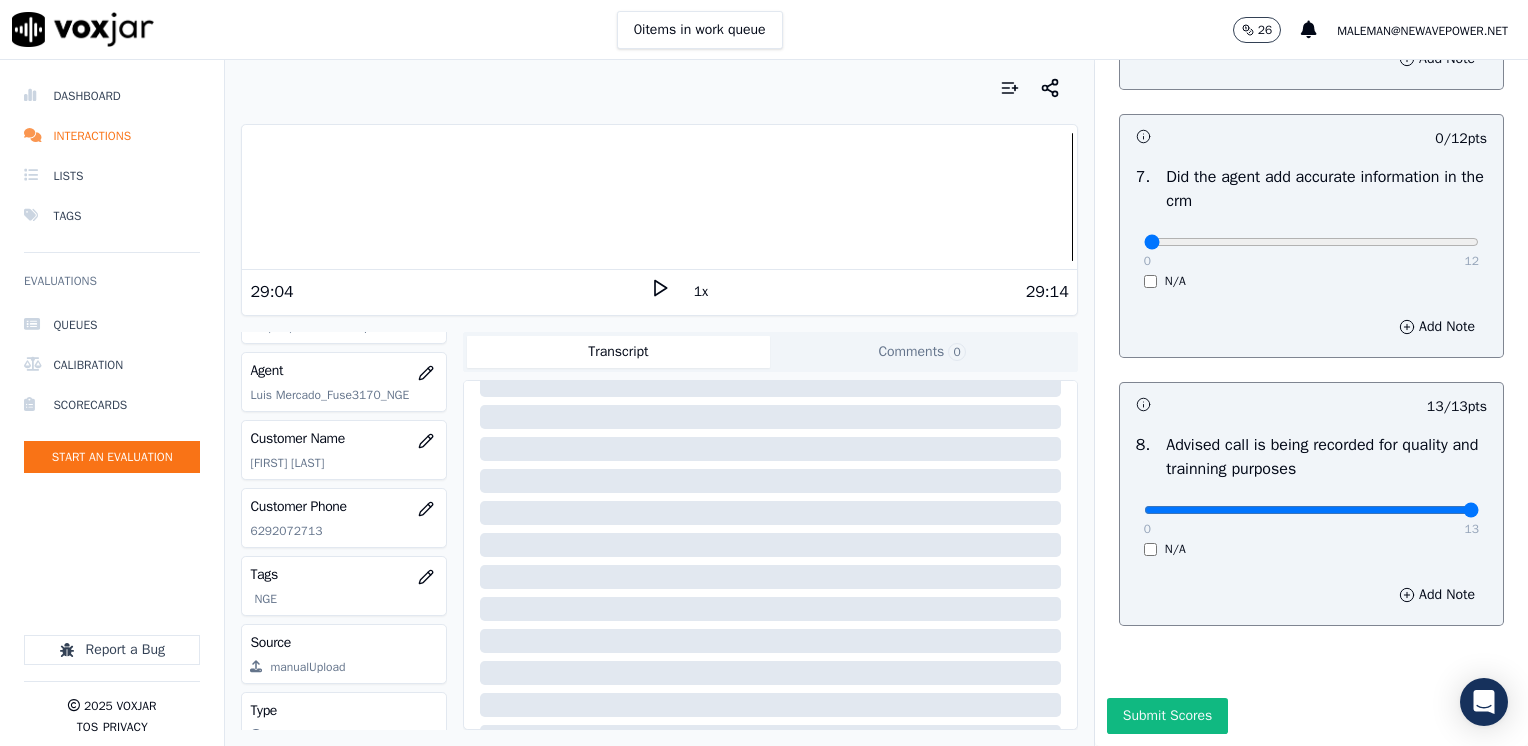 click on "8 .   Advised call is being recorded for quality and trainning purposes     0   13     N/A" at bounding box center (1311, 495) 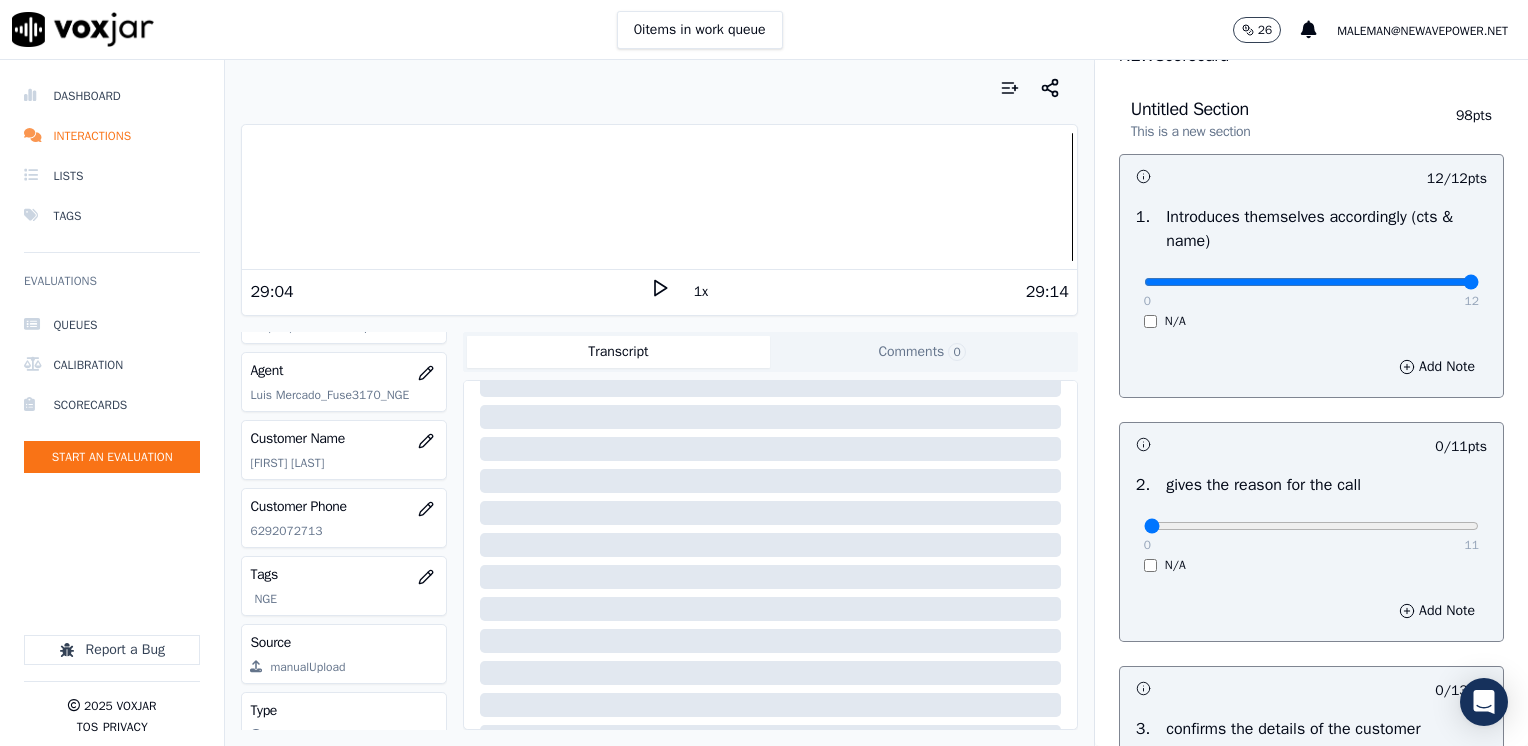 scroll, scrollTop: 48, scrollLeft: 0, axis: vertical 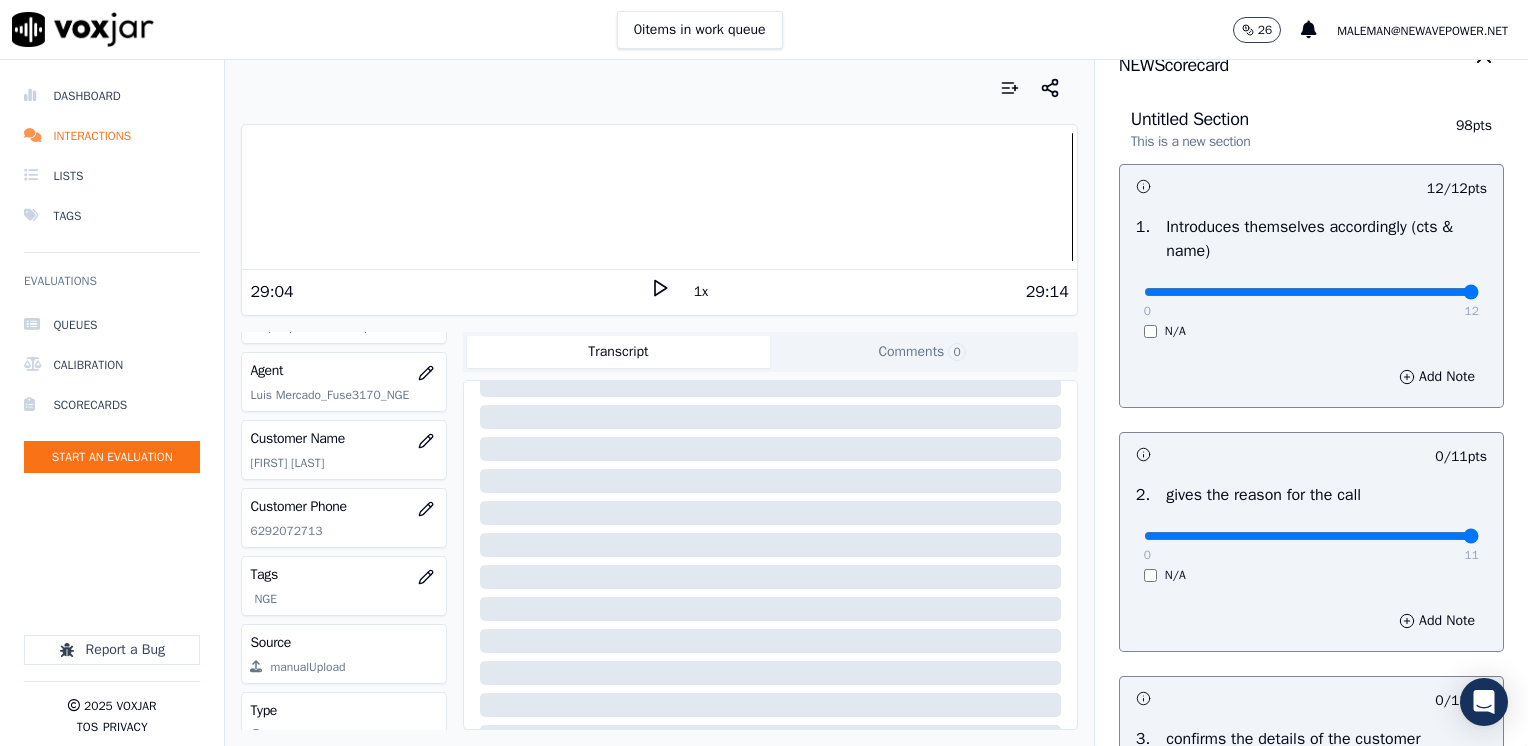 drag, startPoint x: 1130, startPoint y: 542, endPoint x: 1531, endPoint y: 542, distance: 401 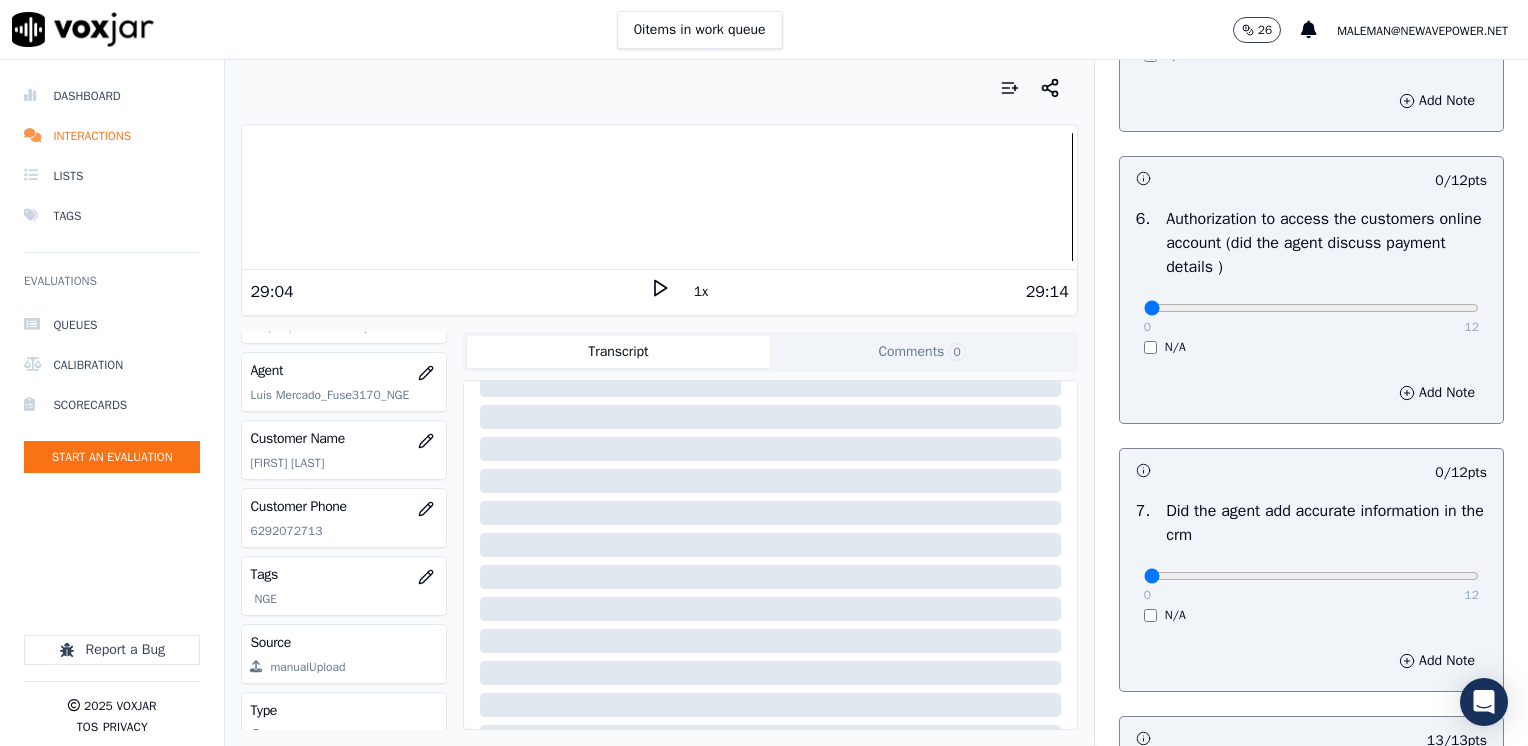 scroll, scrollTop: 1348, scrollLeft: 0, axis: vertical 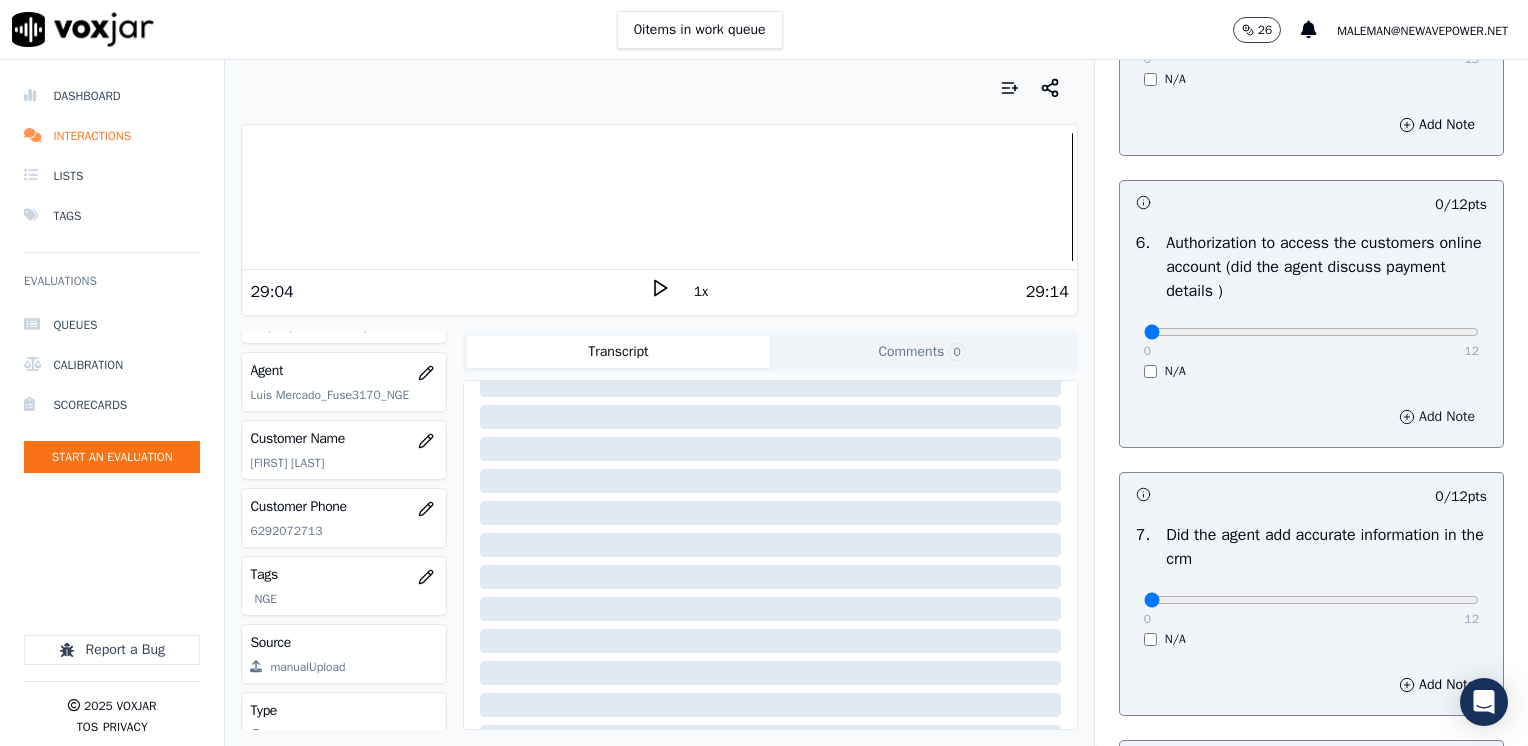 click on "Add Note" at bounding box center (1437, 417) 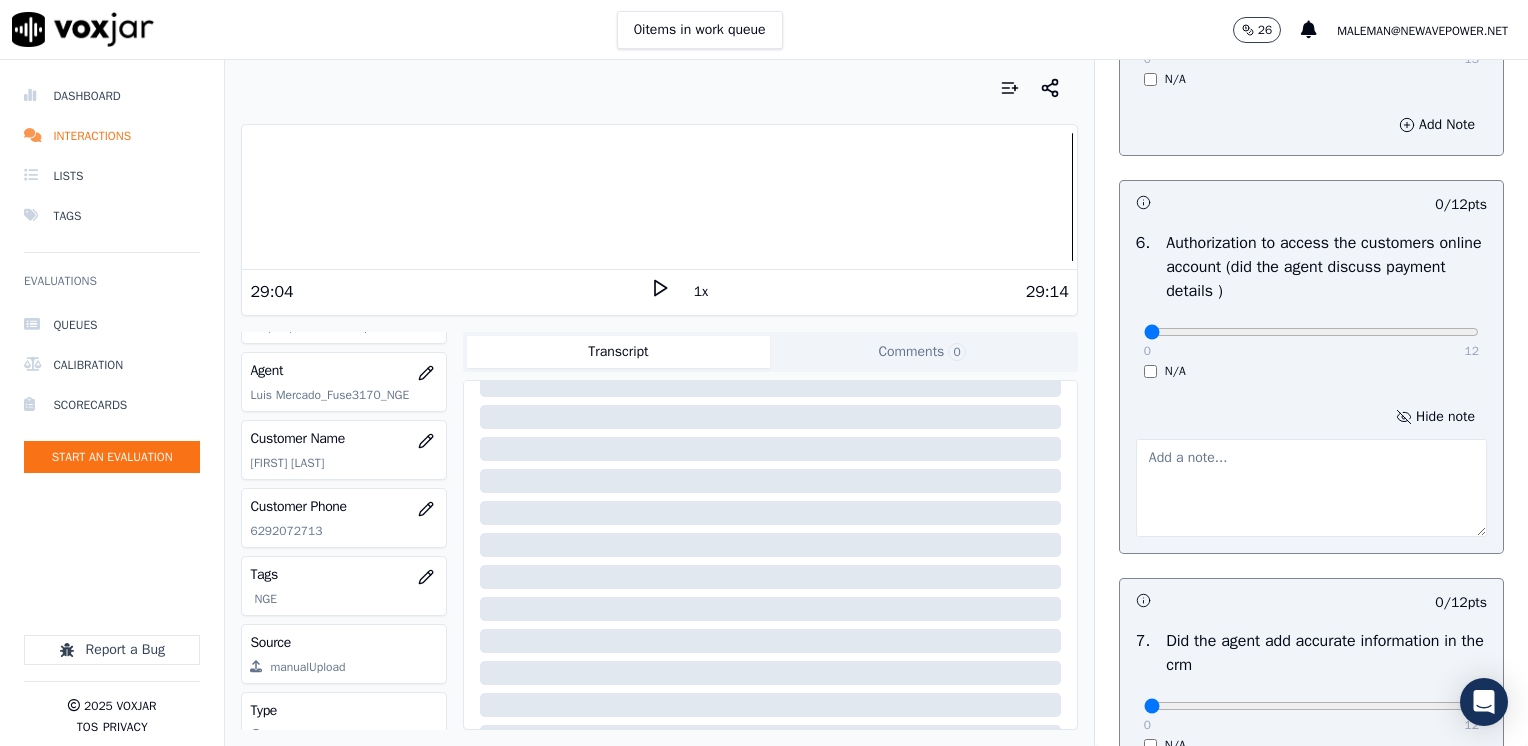 click at bounding box center [1311, 488] 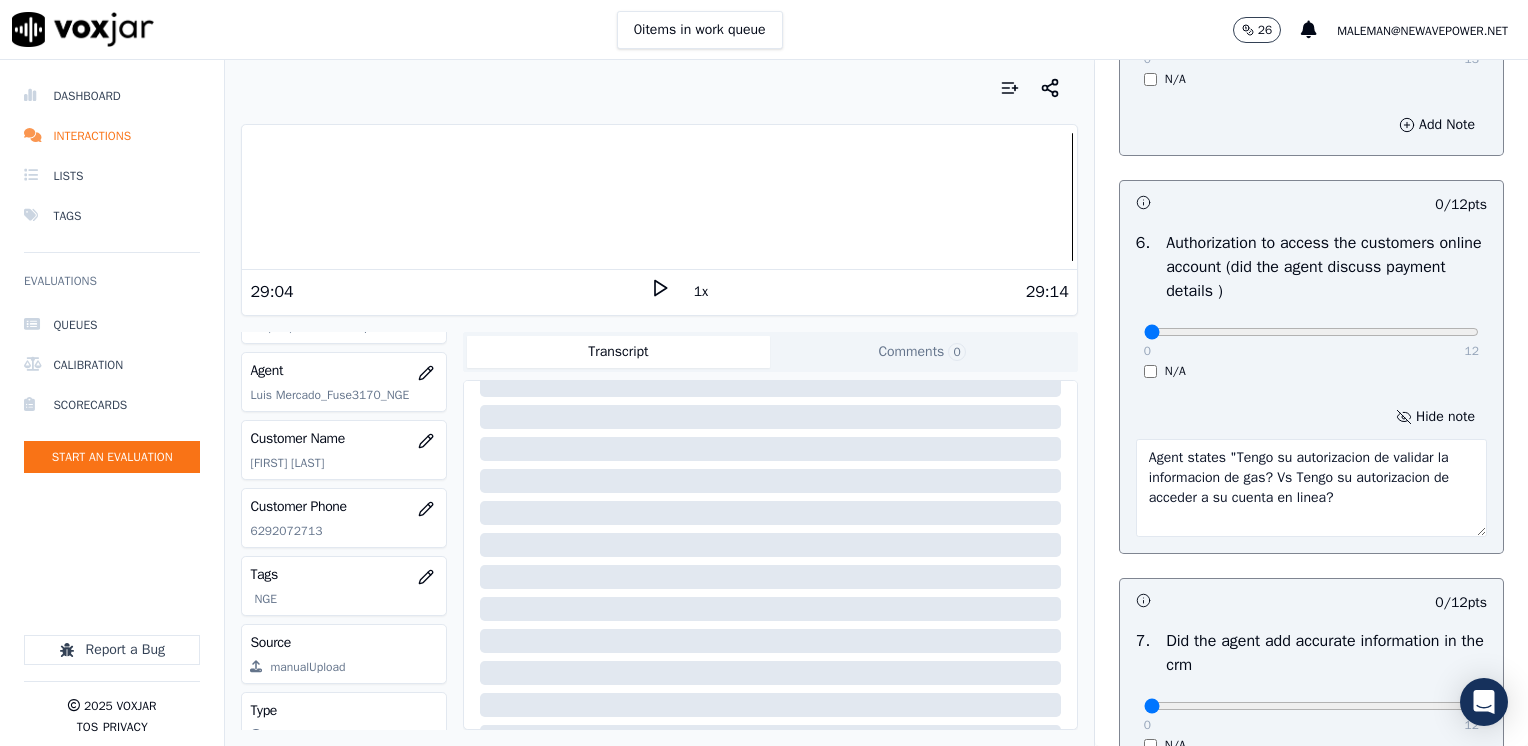type on "Agent states "Tengo su autorizacion de validar la informacion de gas? Vs Tengo su autorizacion de acceder a su cuenta en linea?" 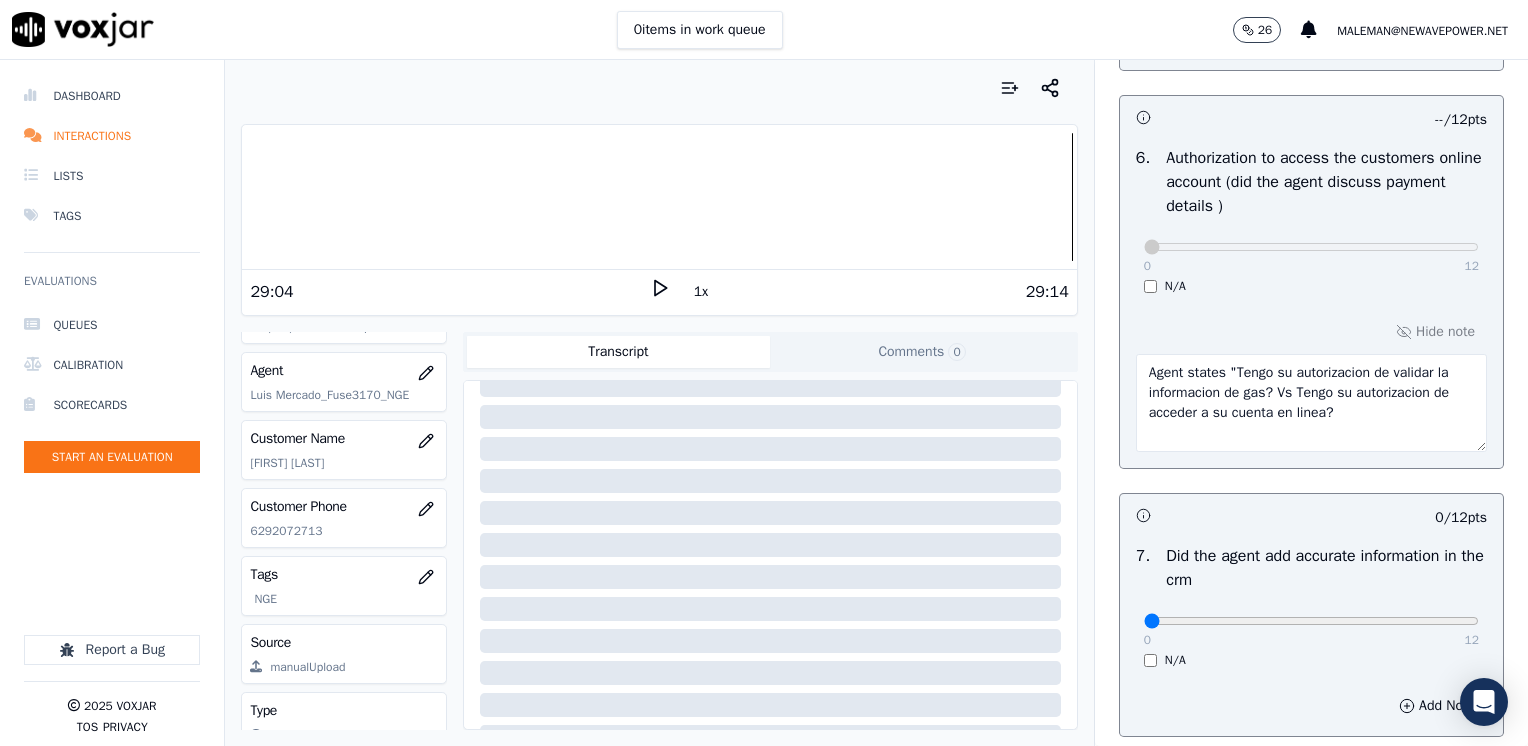 scroll, scrollTop: 1648, scrollLeft: 0, axis: vertical 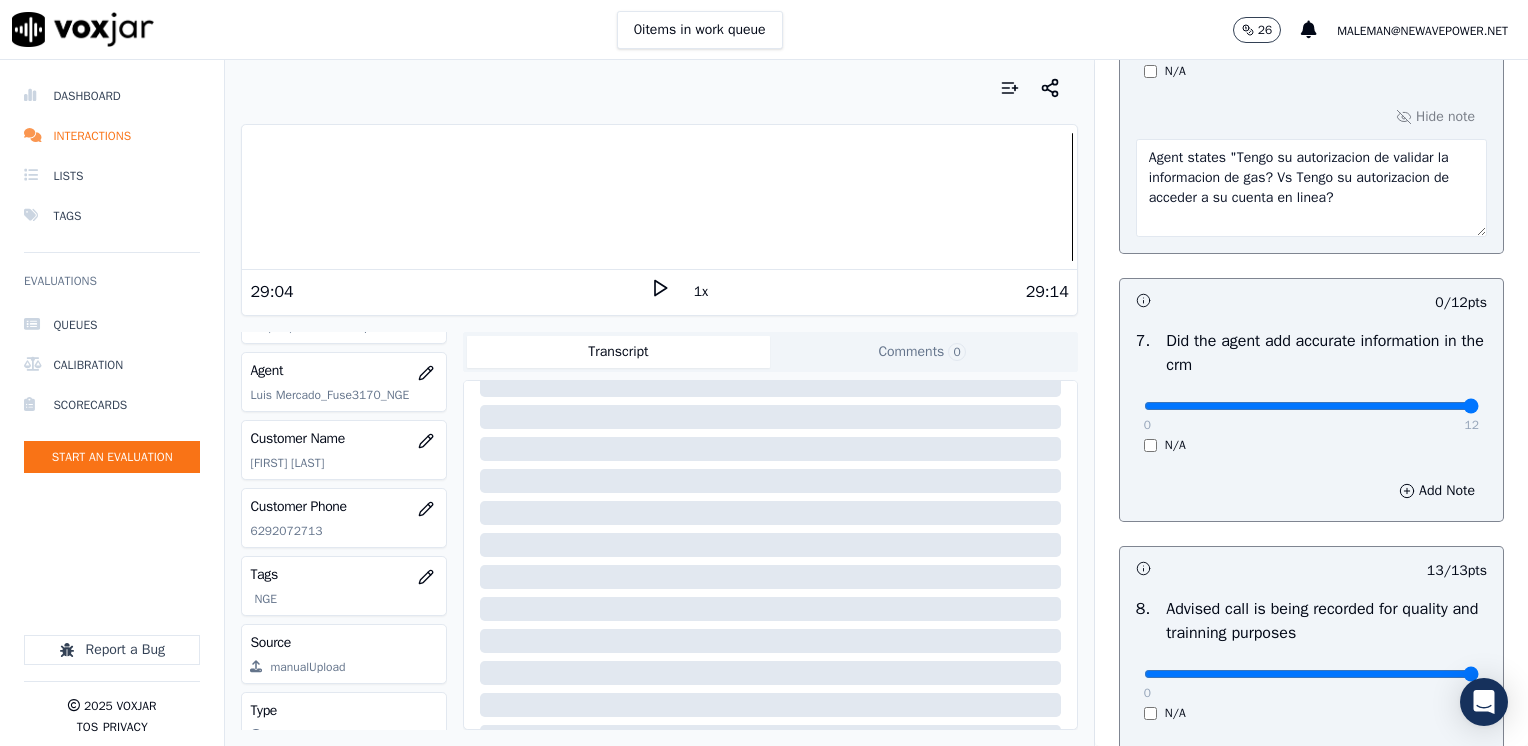 drag, startPoint x: 1134, startPoint y: 403, endPoint x: 1531, endPoint y: 436, distance: 398.36917 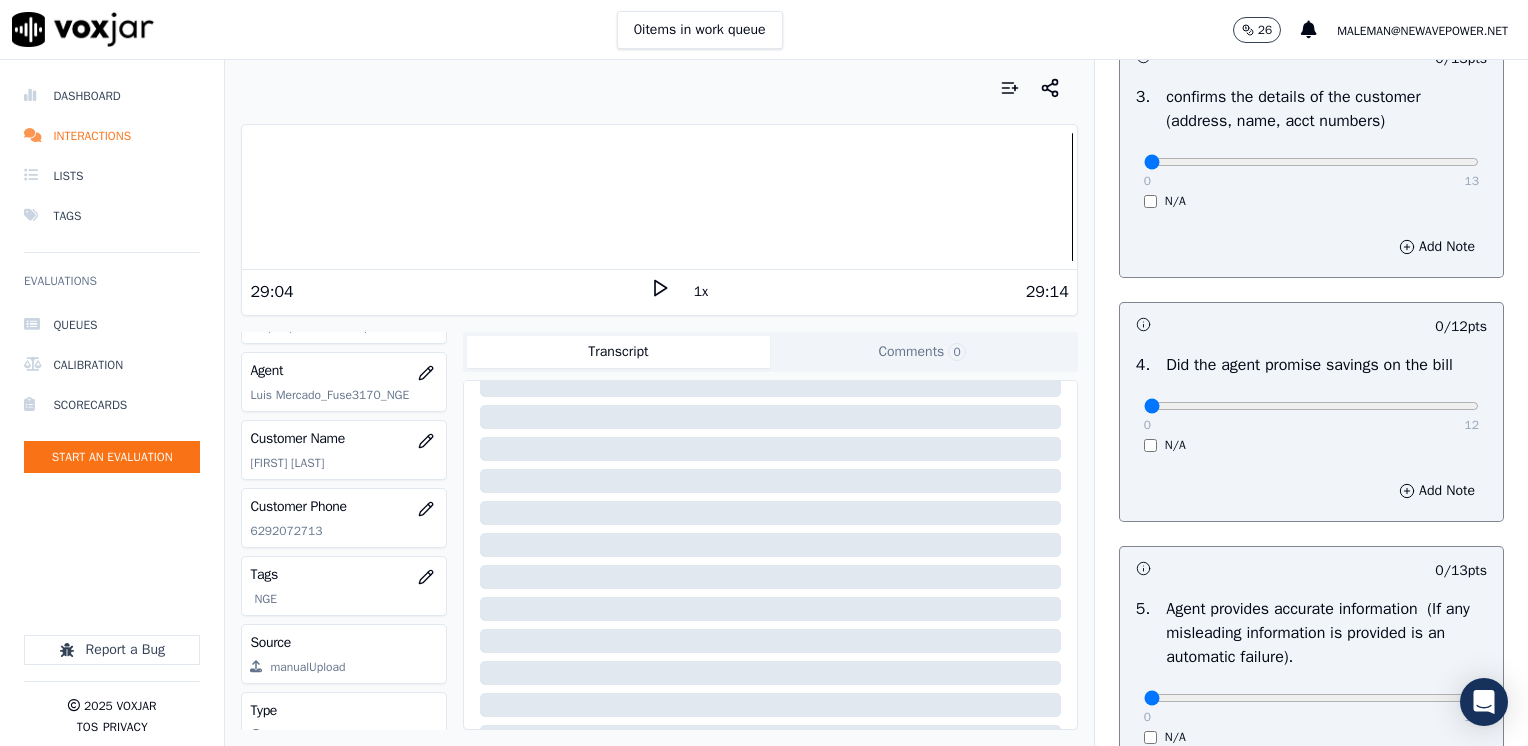 scroll, scrollTop: 653, scrollLeft: 0, axis: vertical 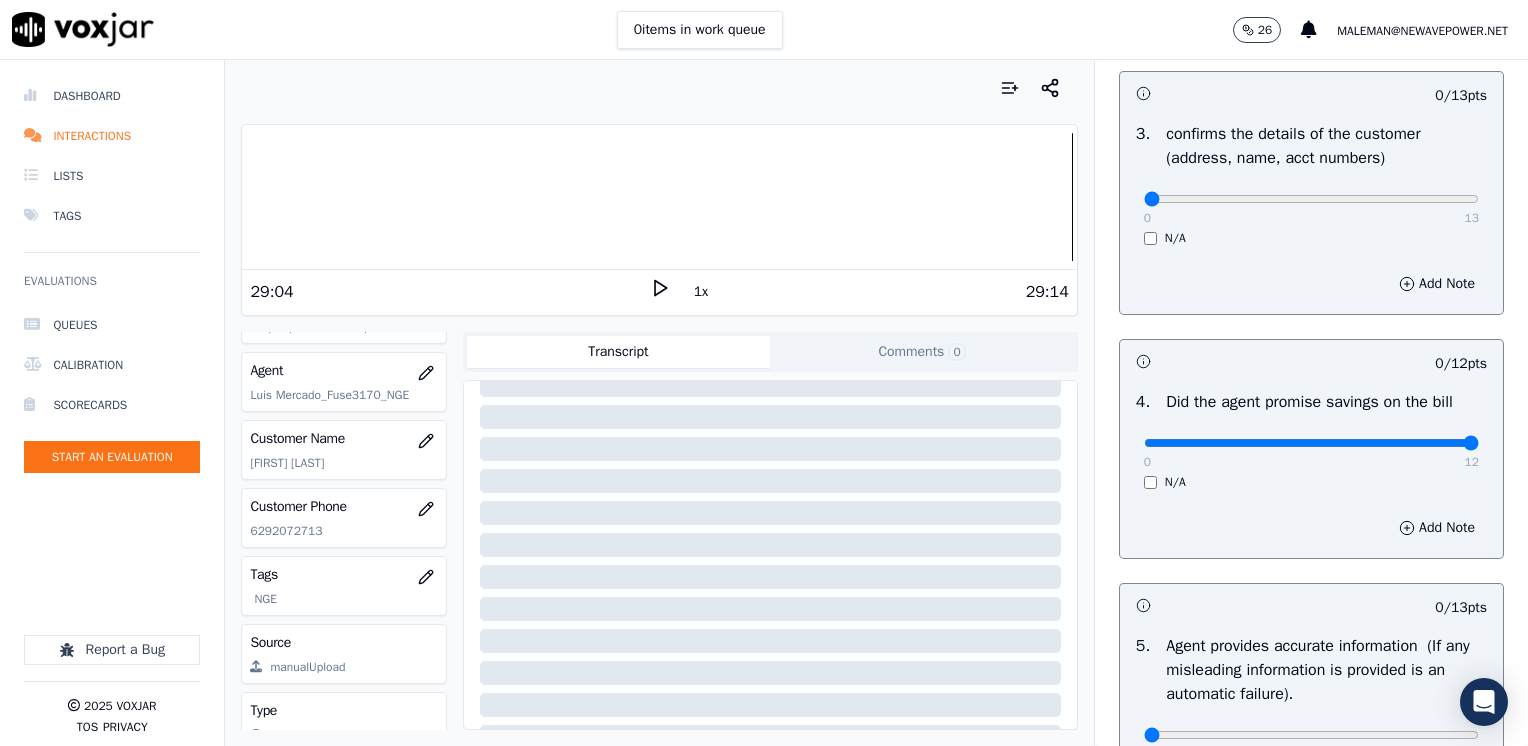 drag, startPoint x: 1125, startPoint y: 442, endPoint x: 1531, endPoint y: 504, distance: 410.7067 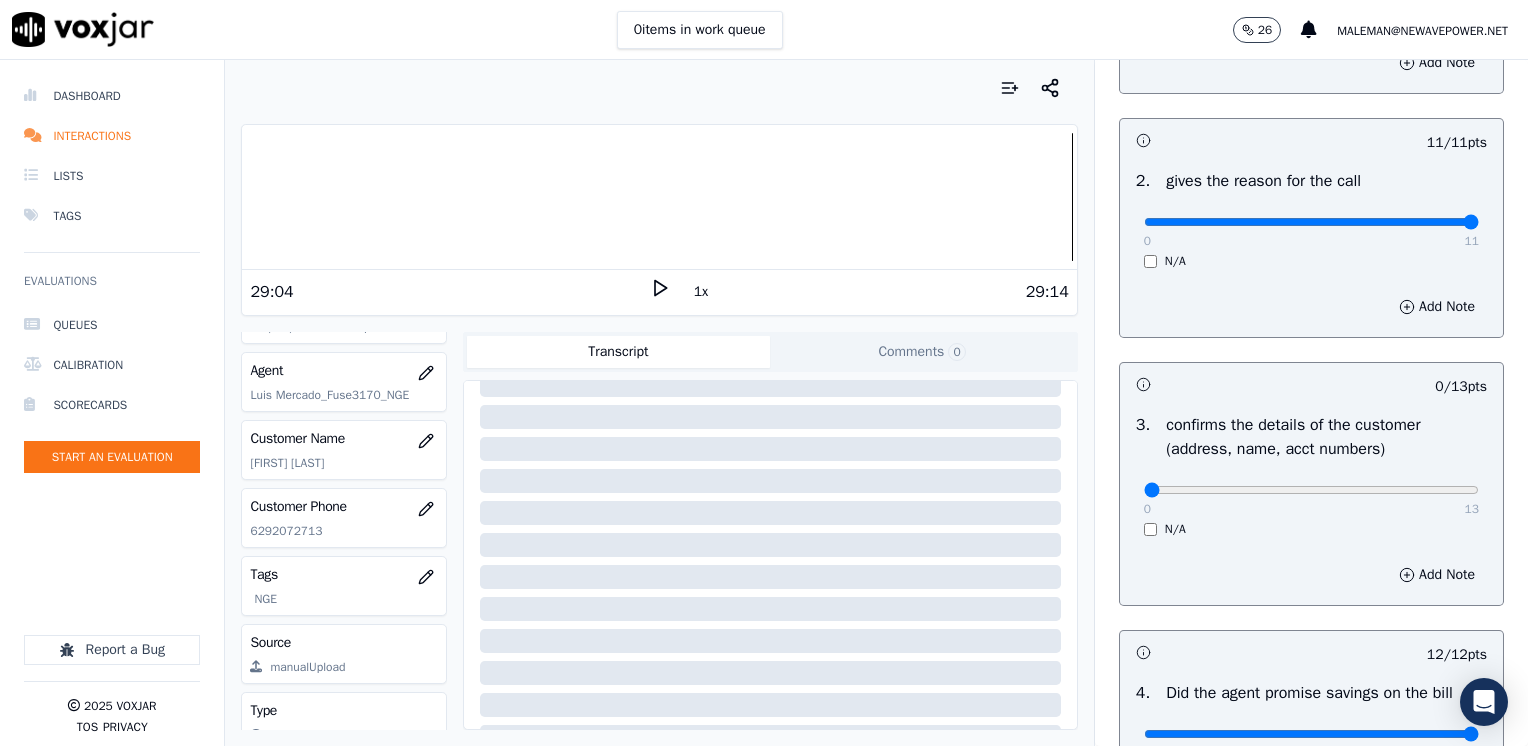 scroll, scrollTop: 353, scrollLeft: 0, axis: vertical 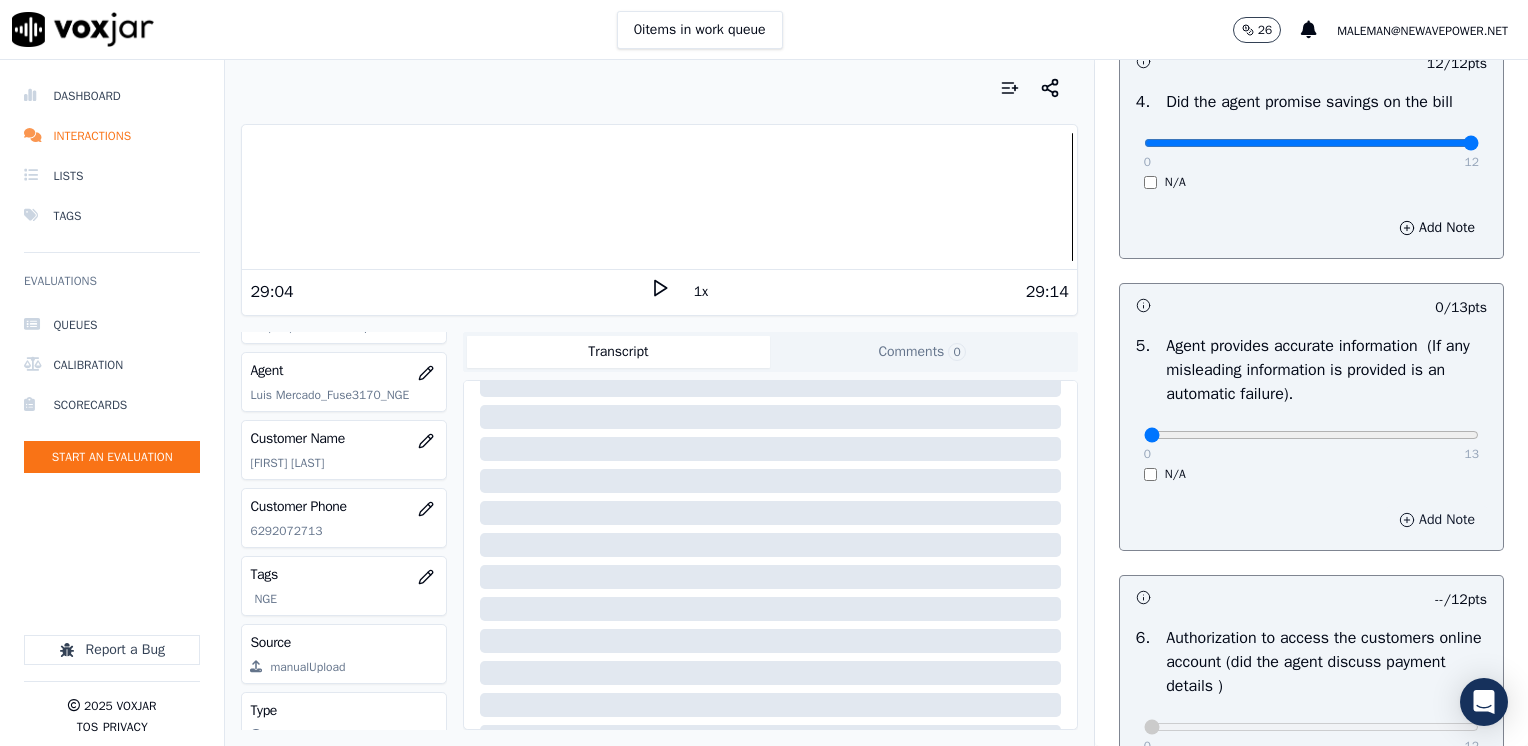 click on "Add Note" at bounding box center [1437, 520] 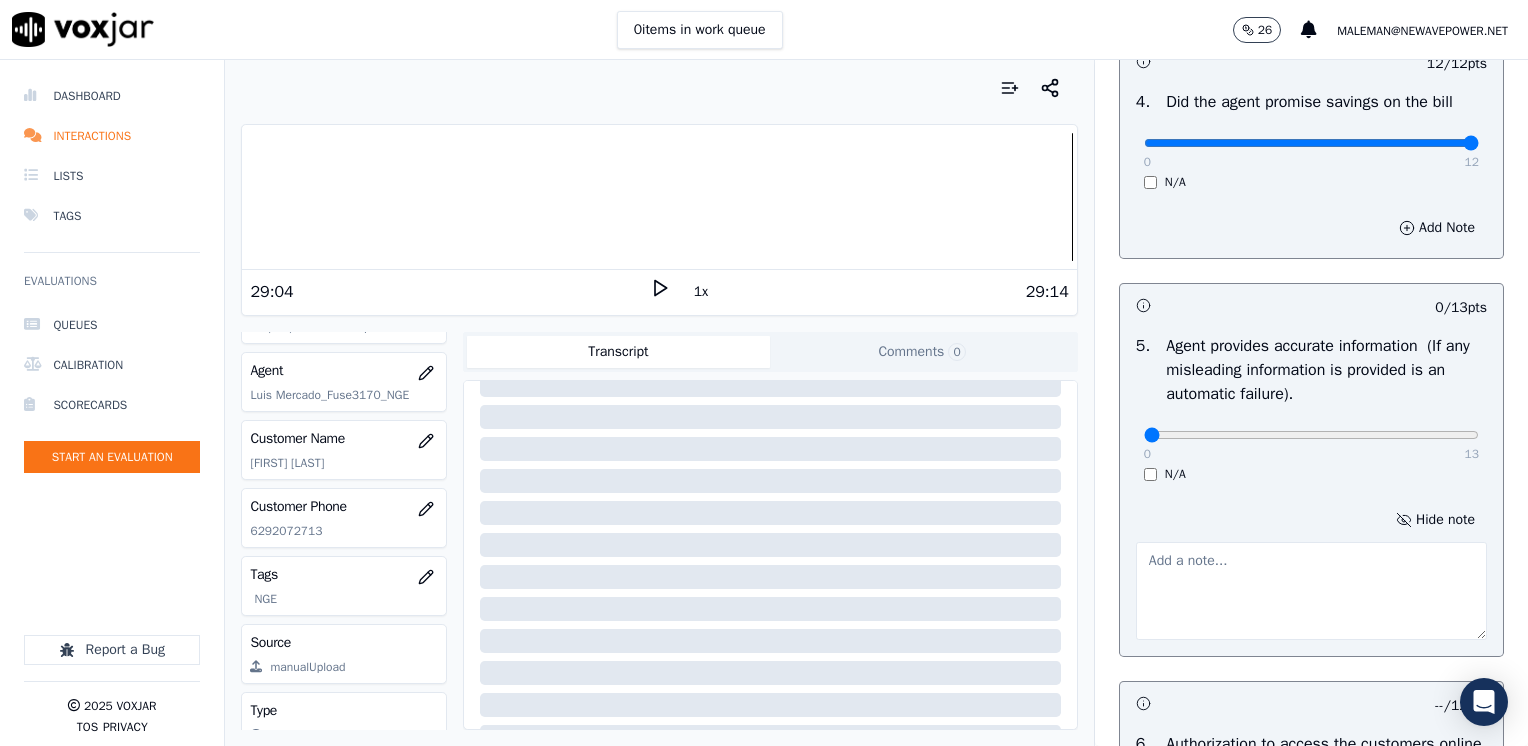 click at bounding box center [1311, 591] 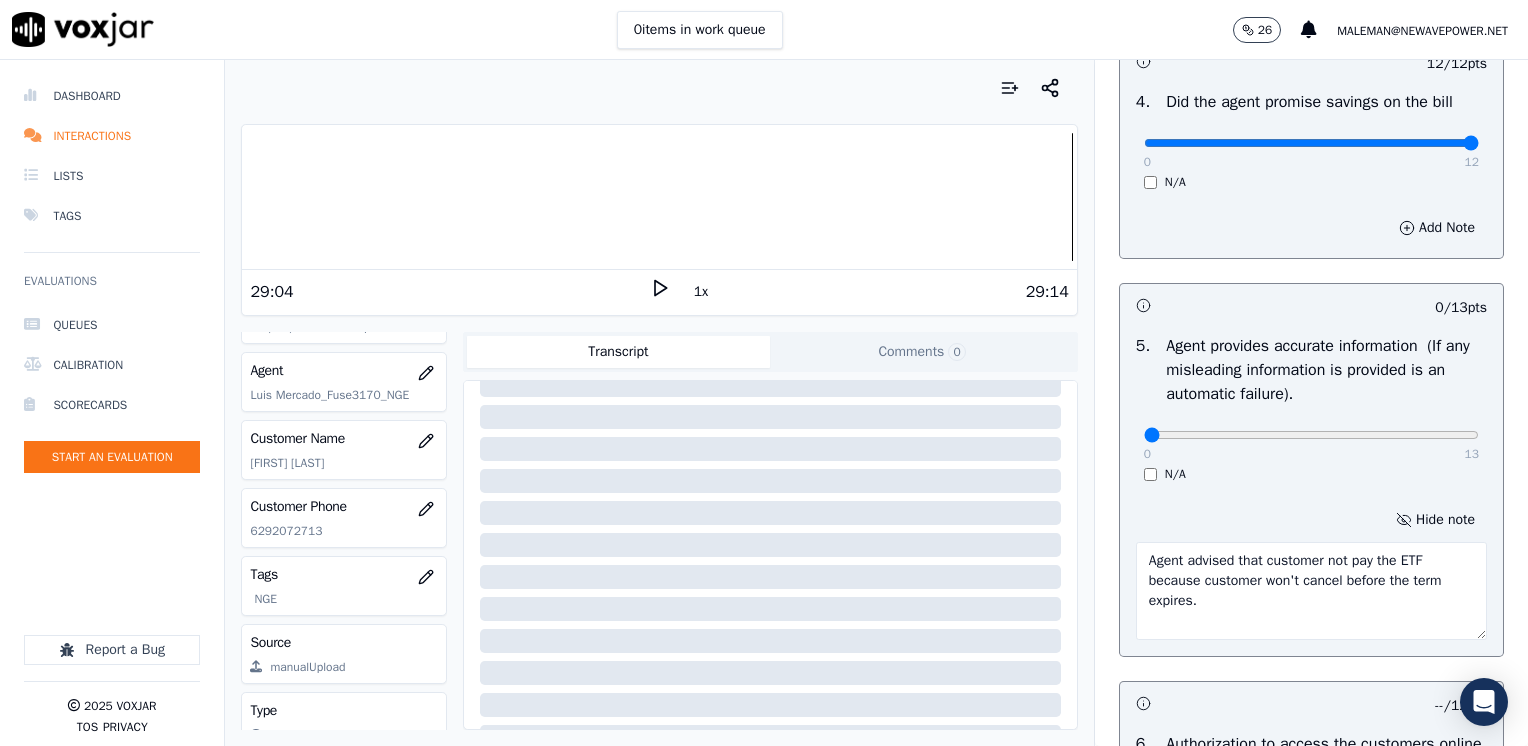 type on "Agent advised that customer not pay the ETF because customer won't cancel before the term expires." 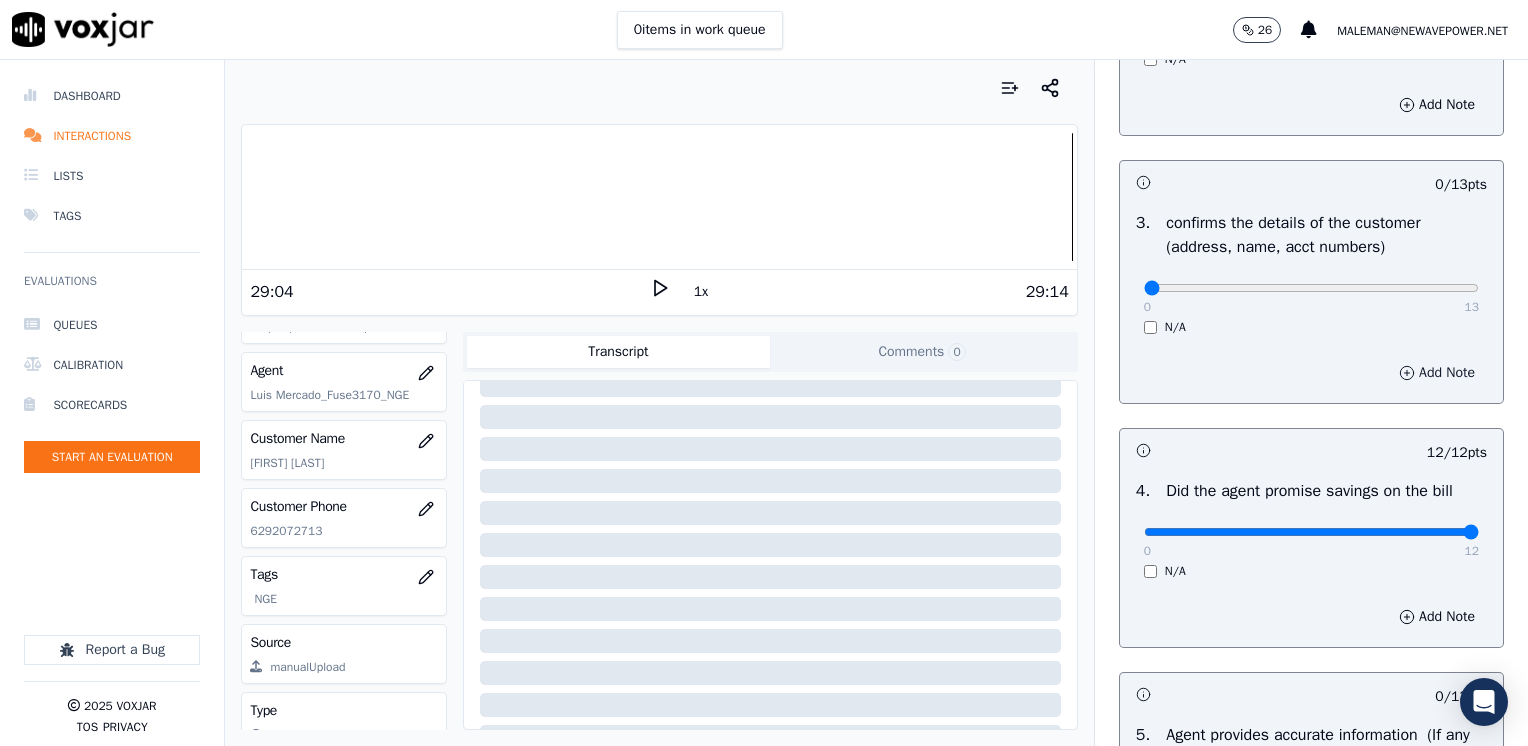scroll, scrollTop: 559, scrollLeft: 0, axis: vertical 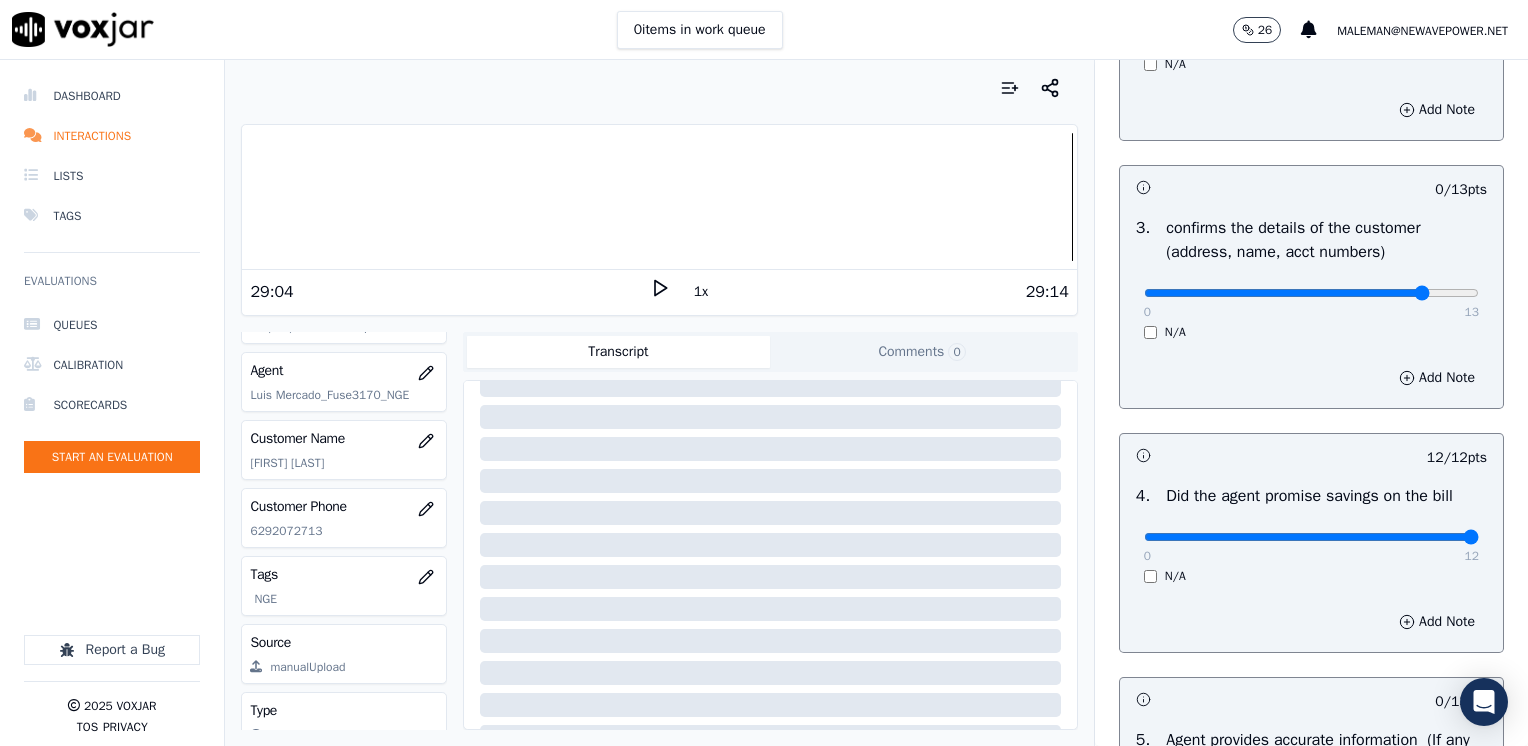 type on "11" 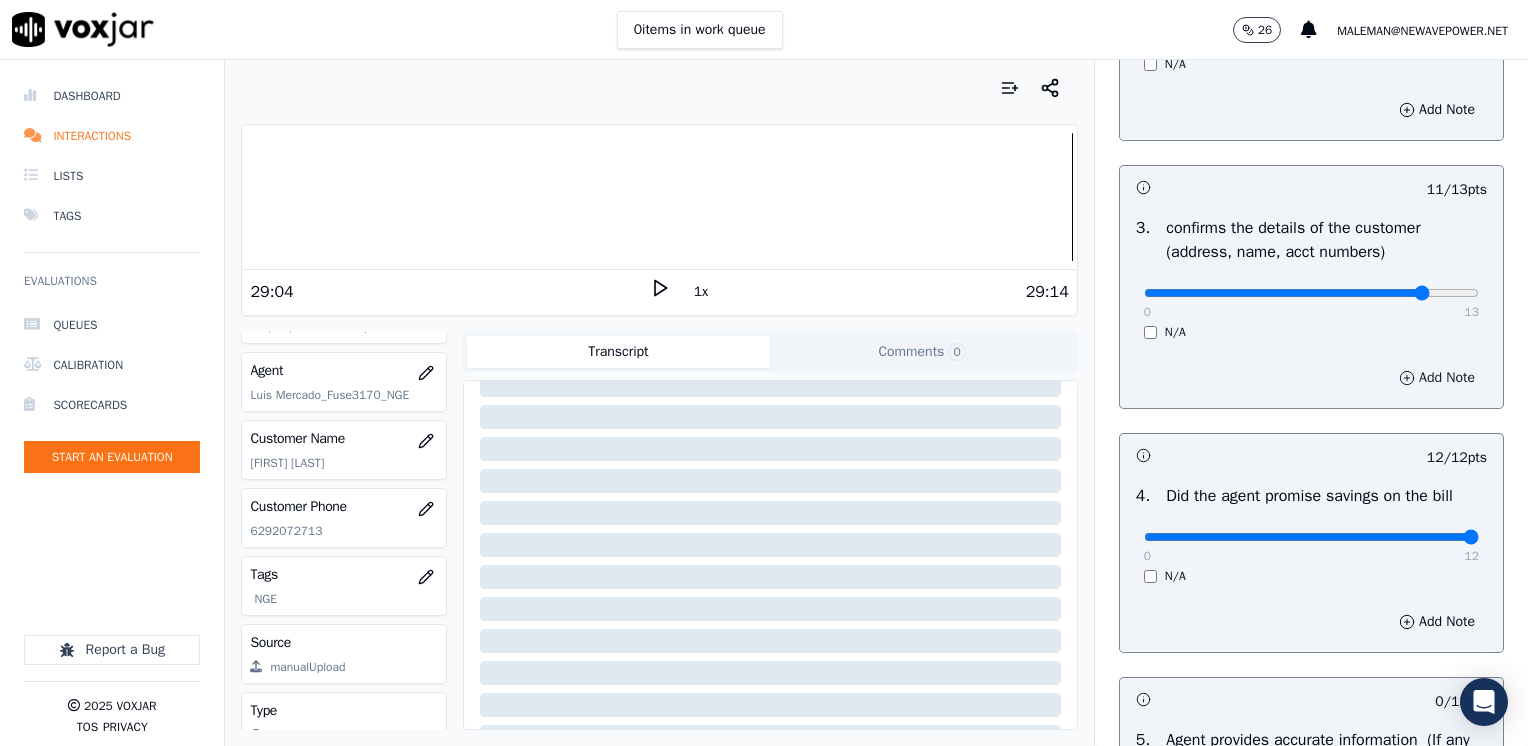 click on "Add Note" at bounding box center [1437, 378] 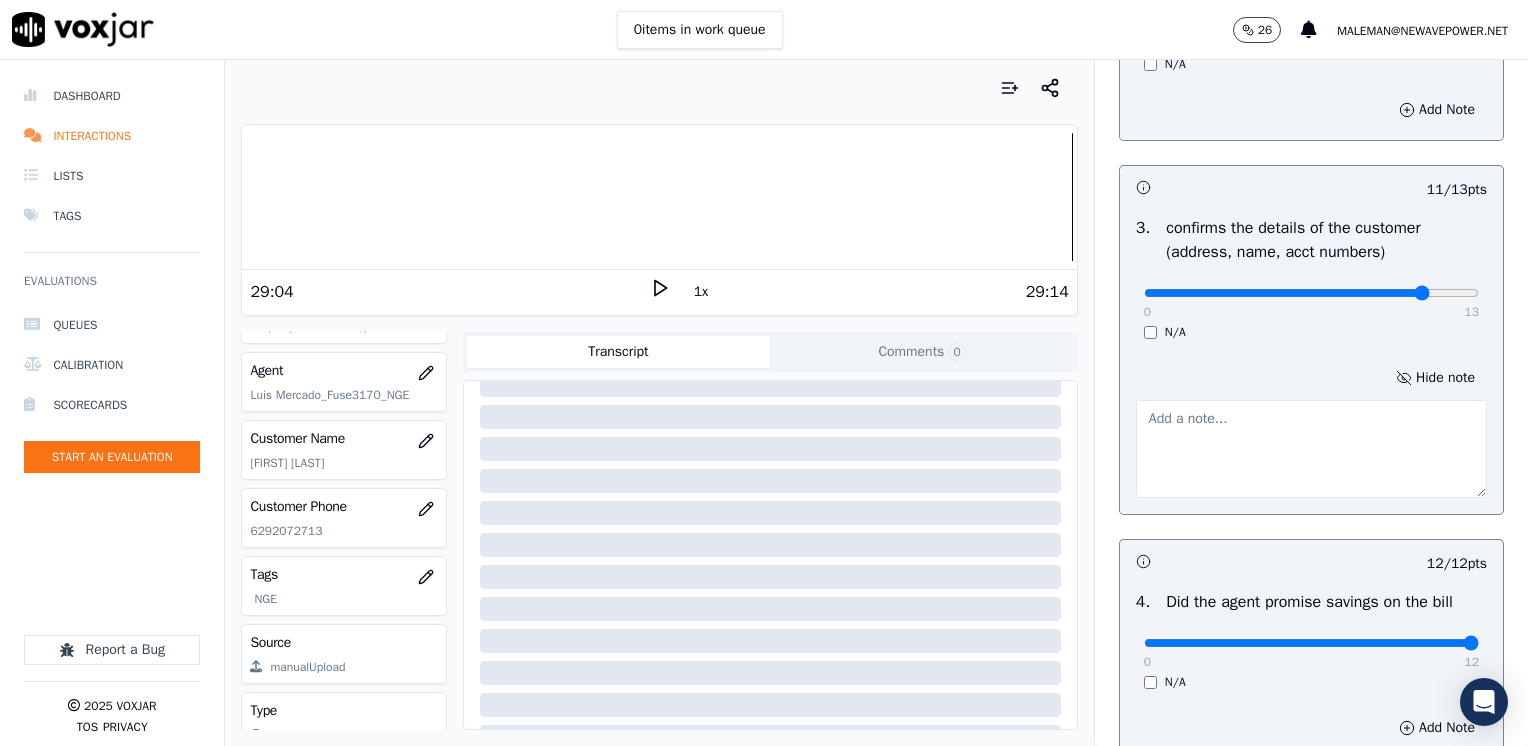 click at bounding box center [1311, 449] 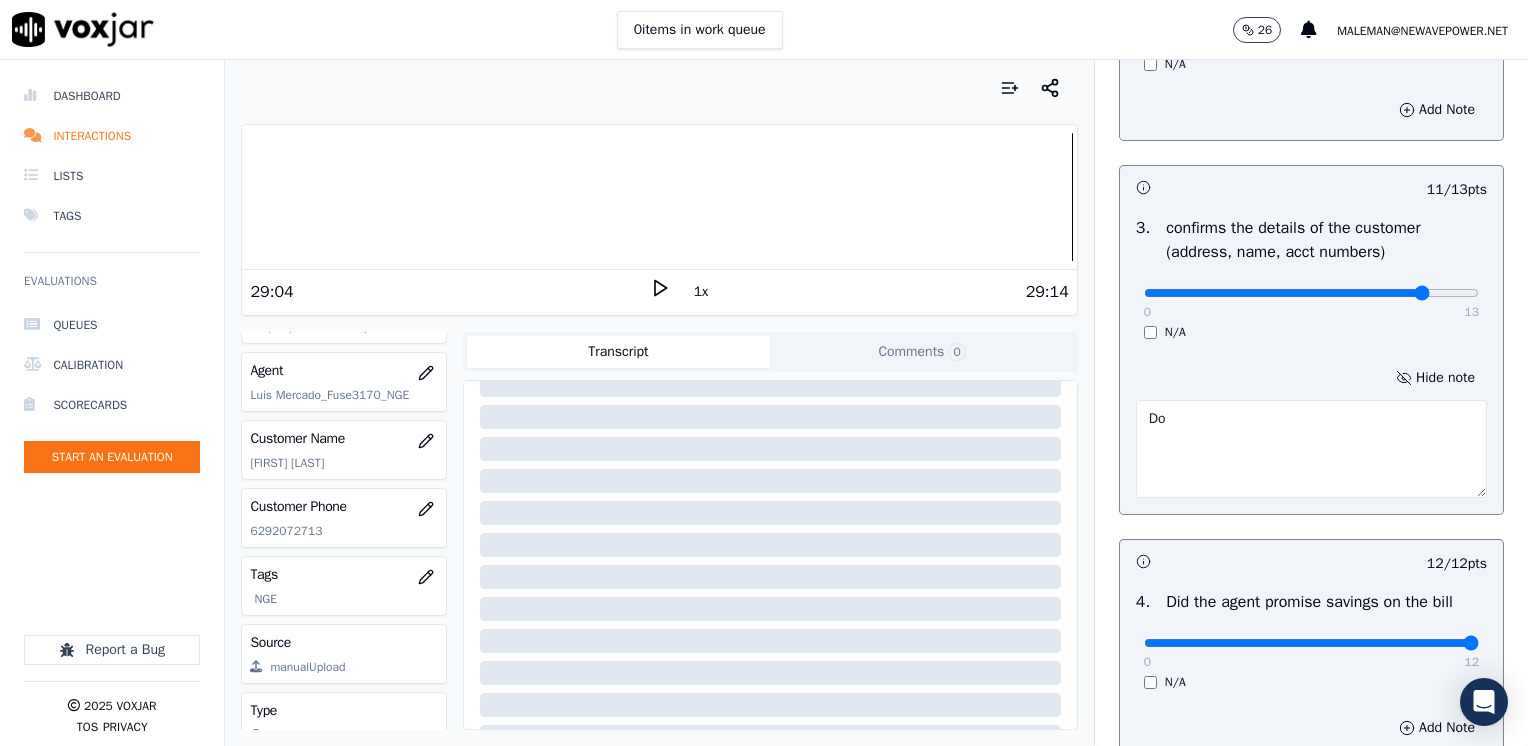 type on "D" 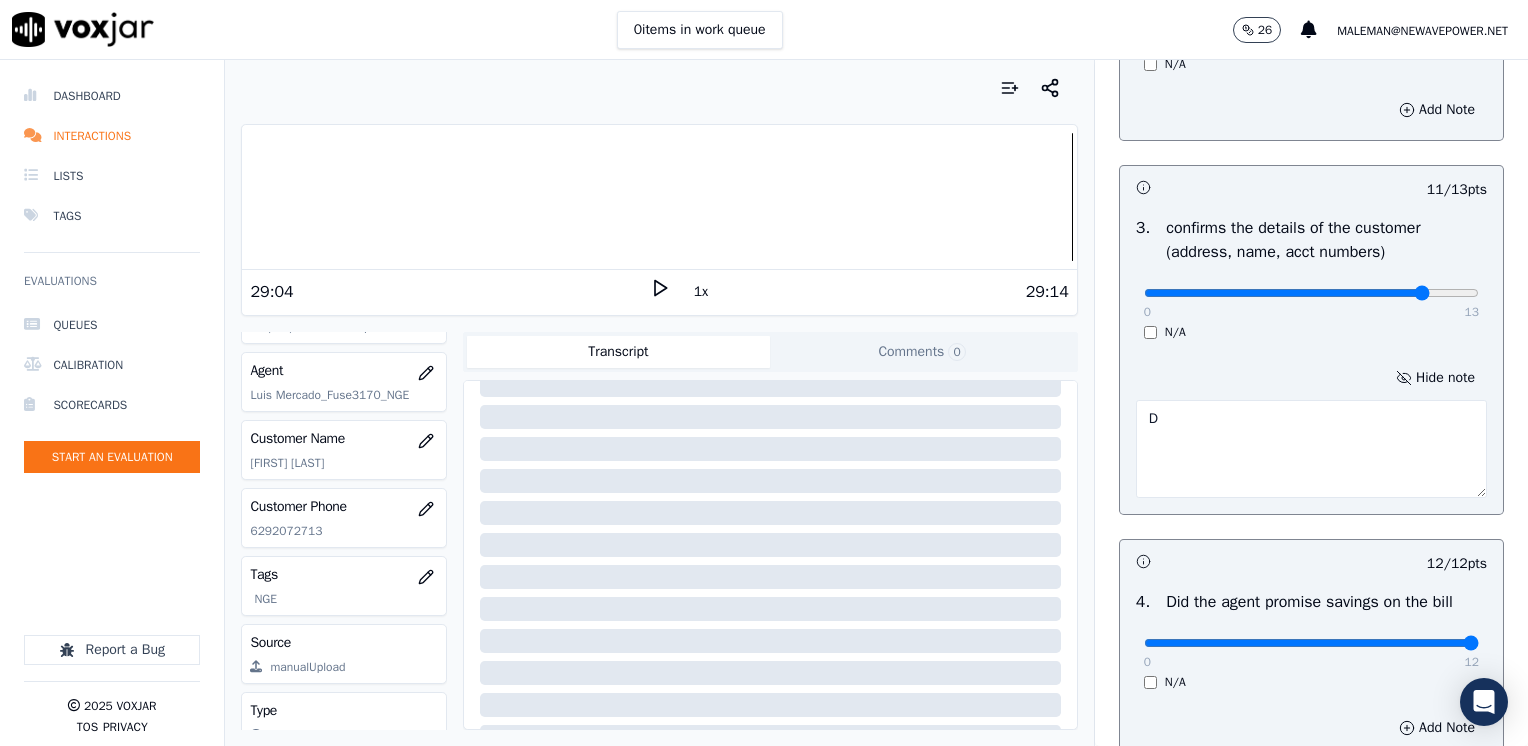 type 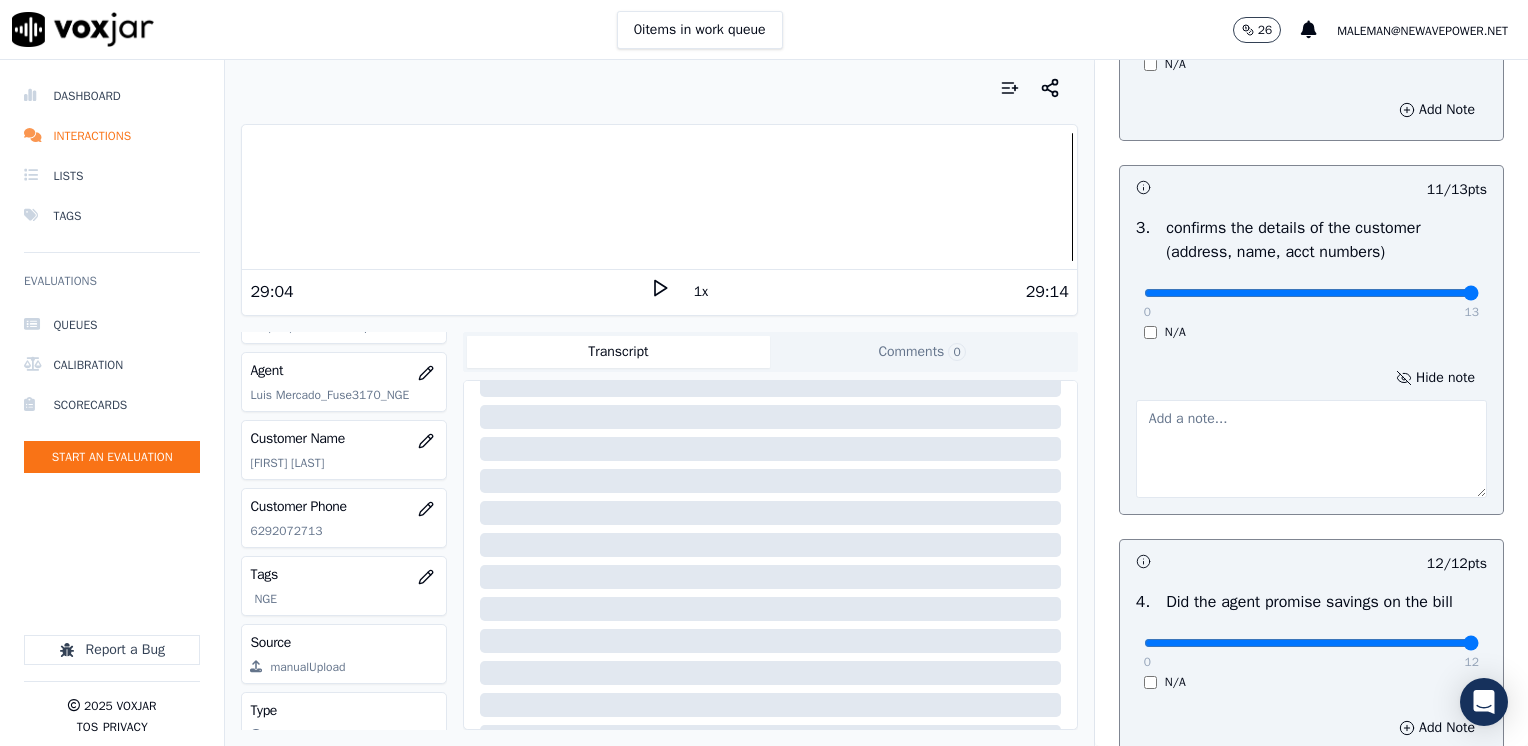 drag, startPoint x: 1377, startPoint y: 293, endPoint x: 1522, endPoint y: 301, distance: 145.22052 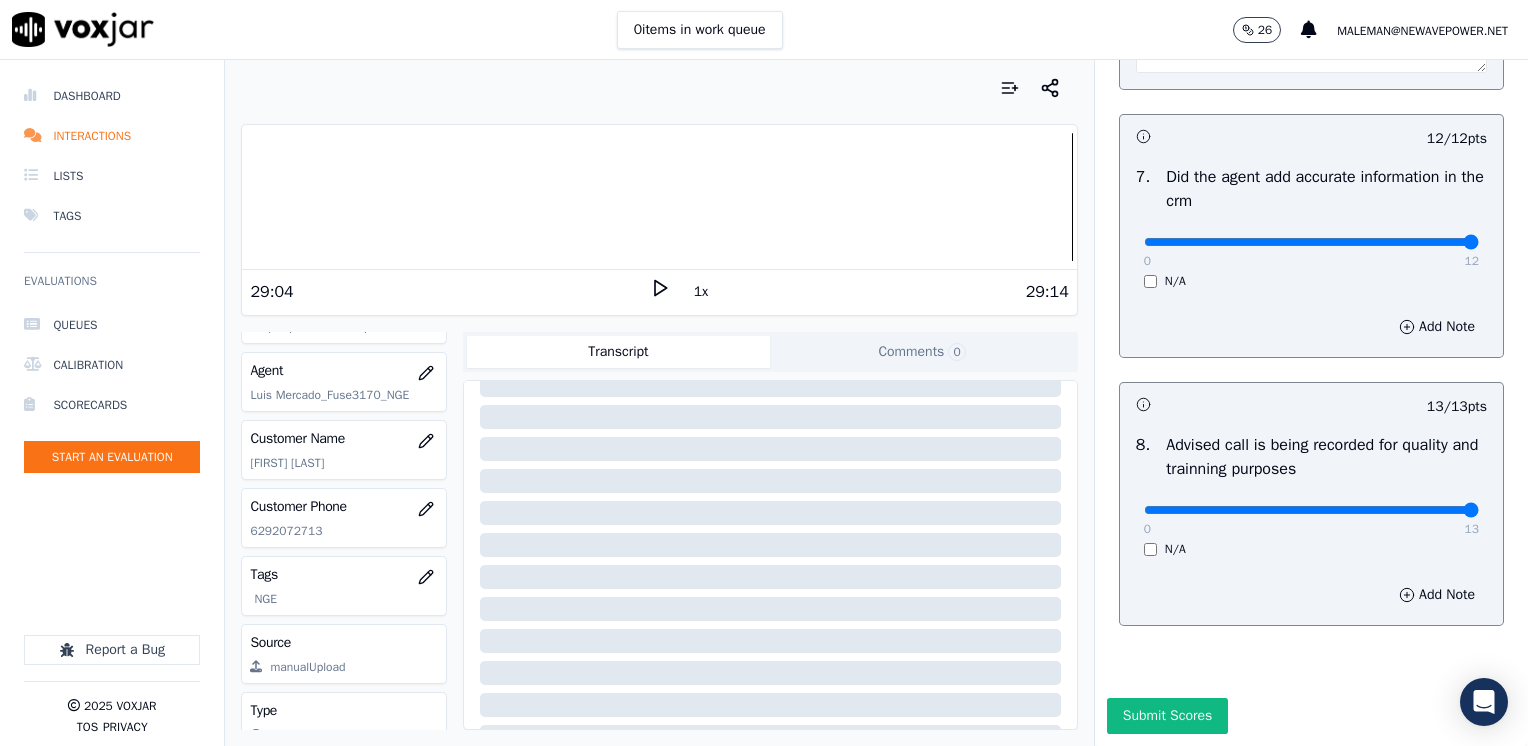 scroll, scrollTop: 2064, scrollLeft: 0, axis: vertical 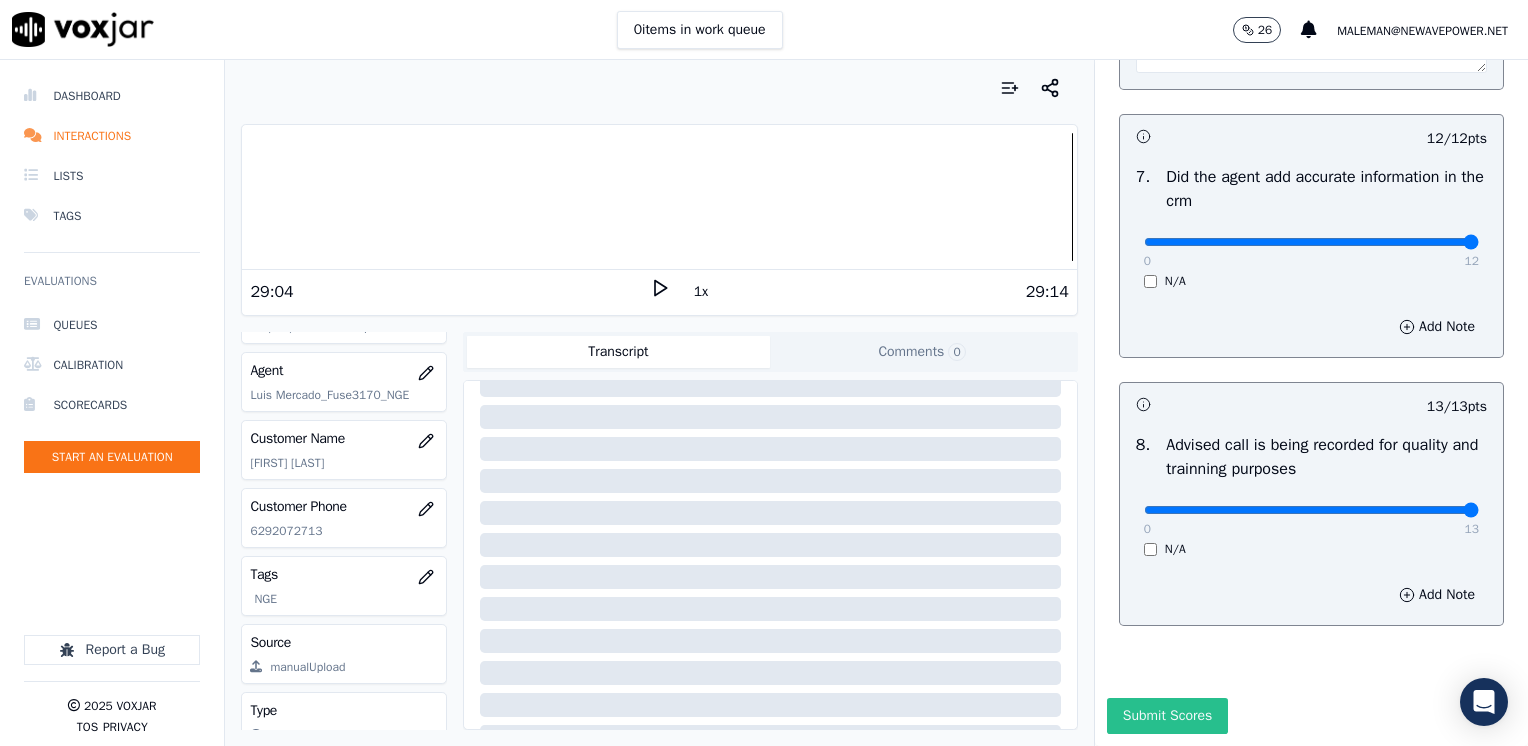 click on "Submit Scores" at bounding box center [1167, 716] 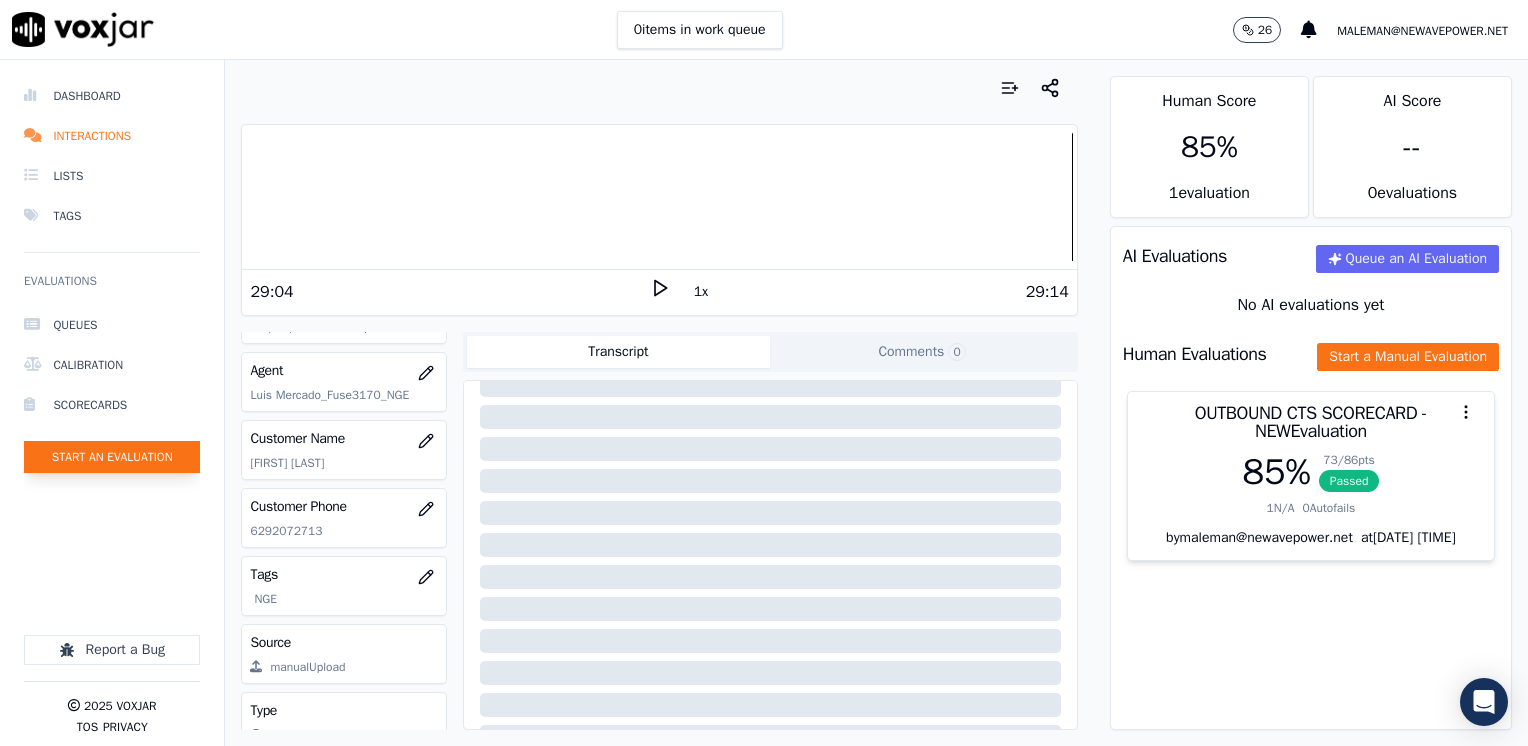 click on "Start an Evaluation" 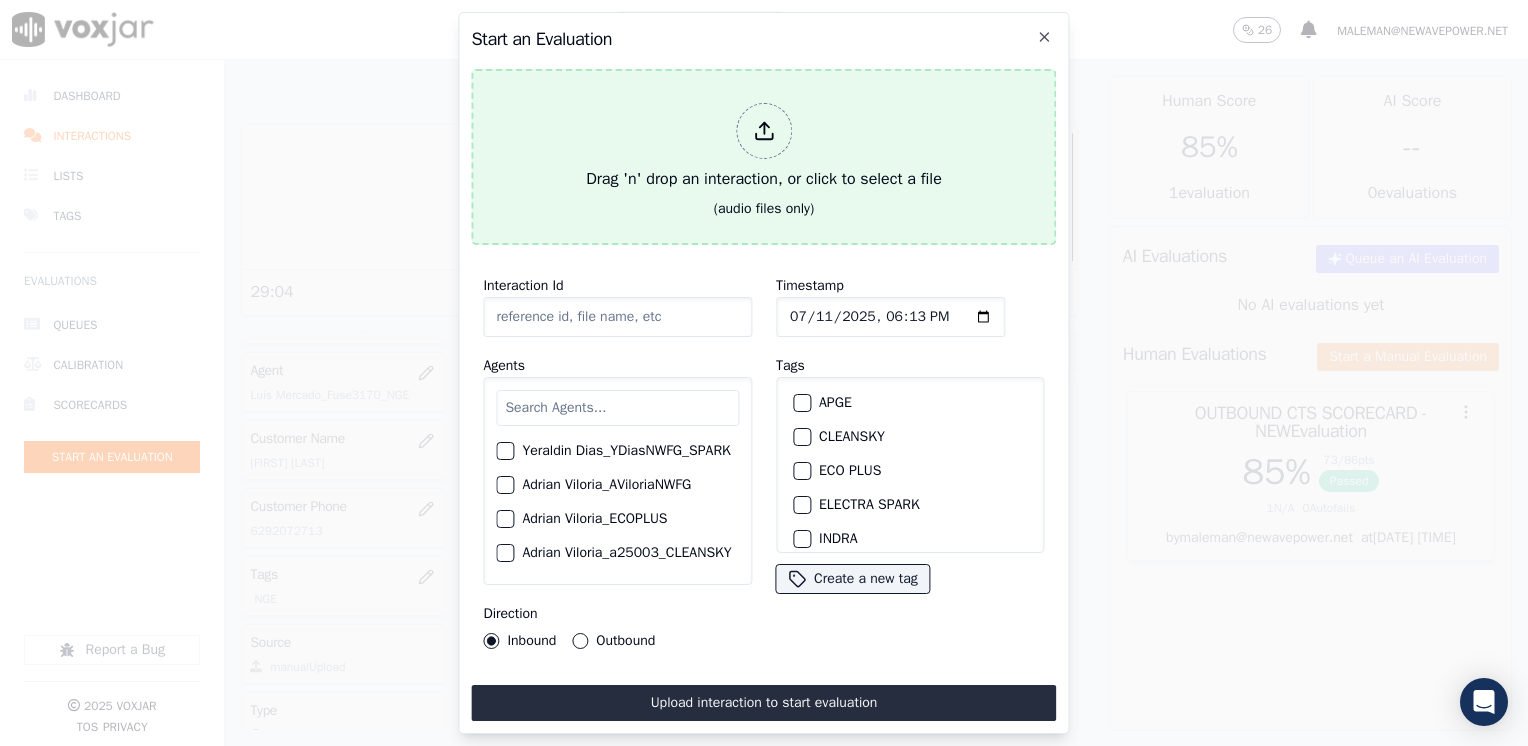 click 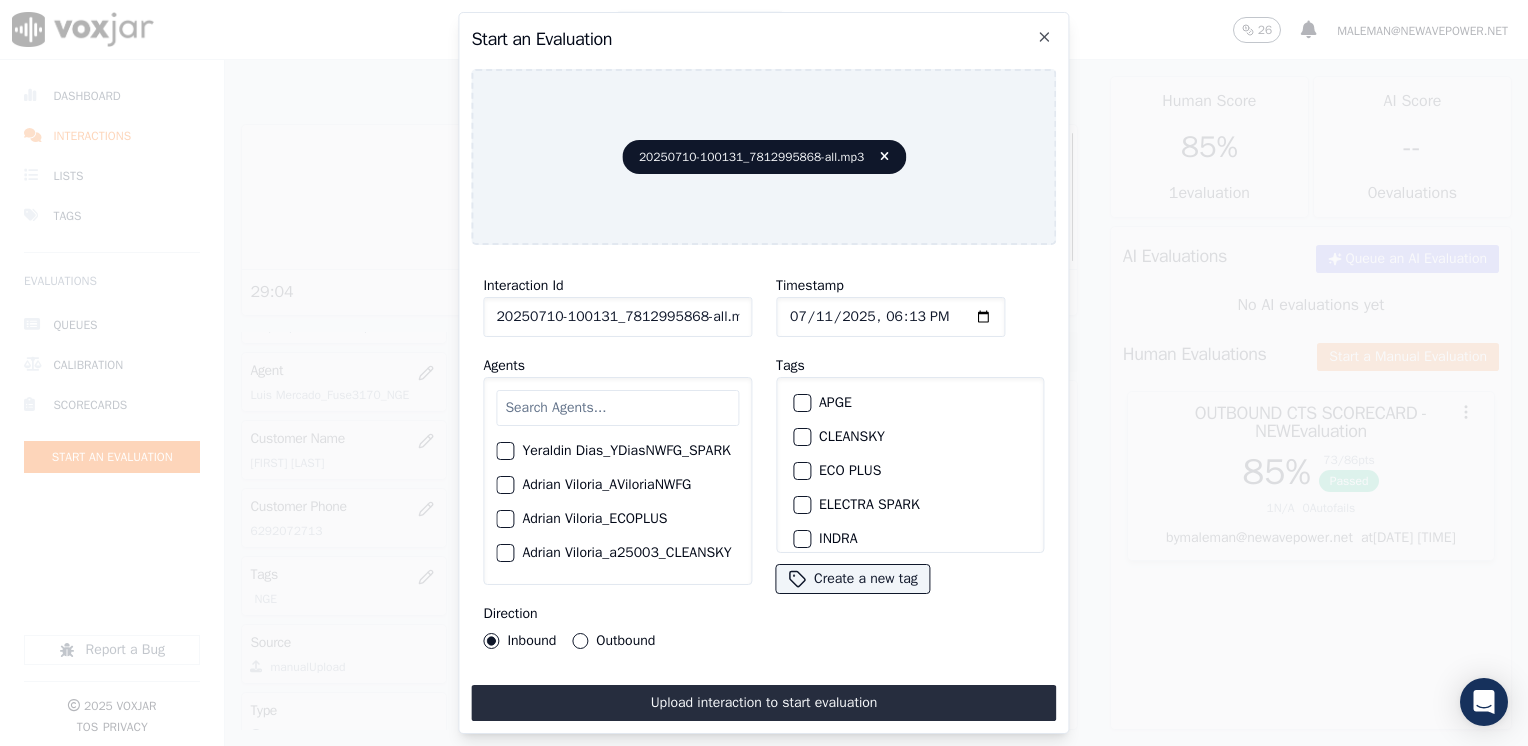 click at bounding box center (617, 408) 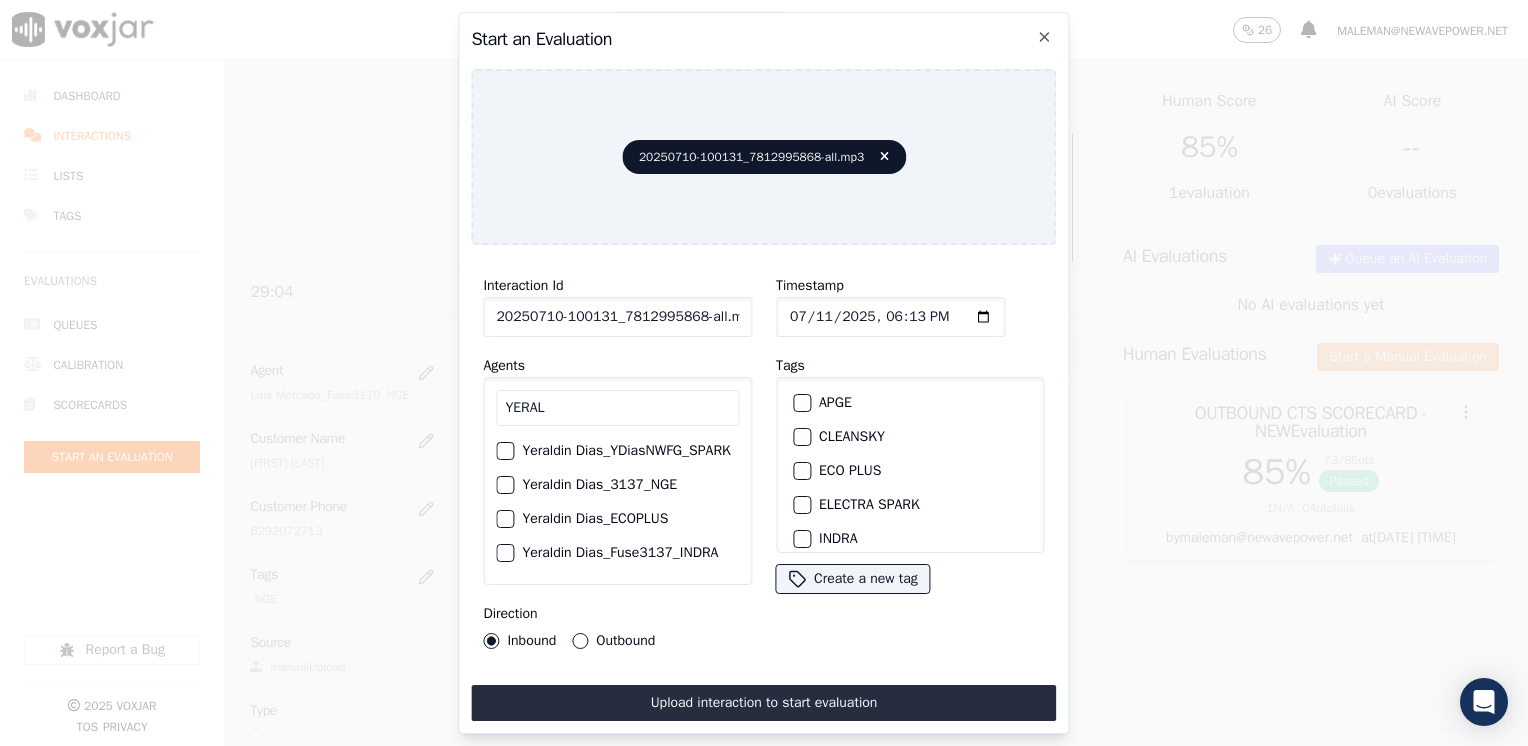 type on "YERAL" 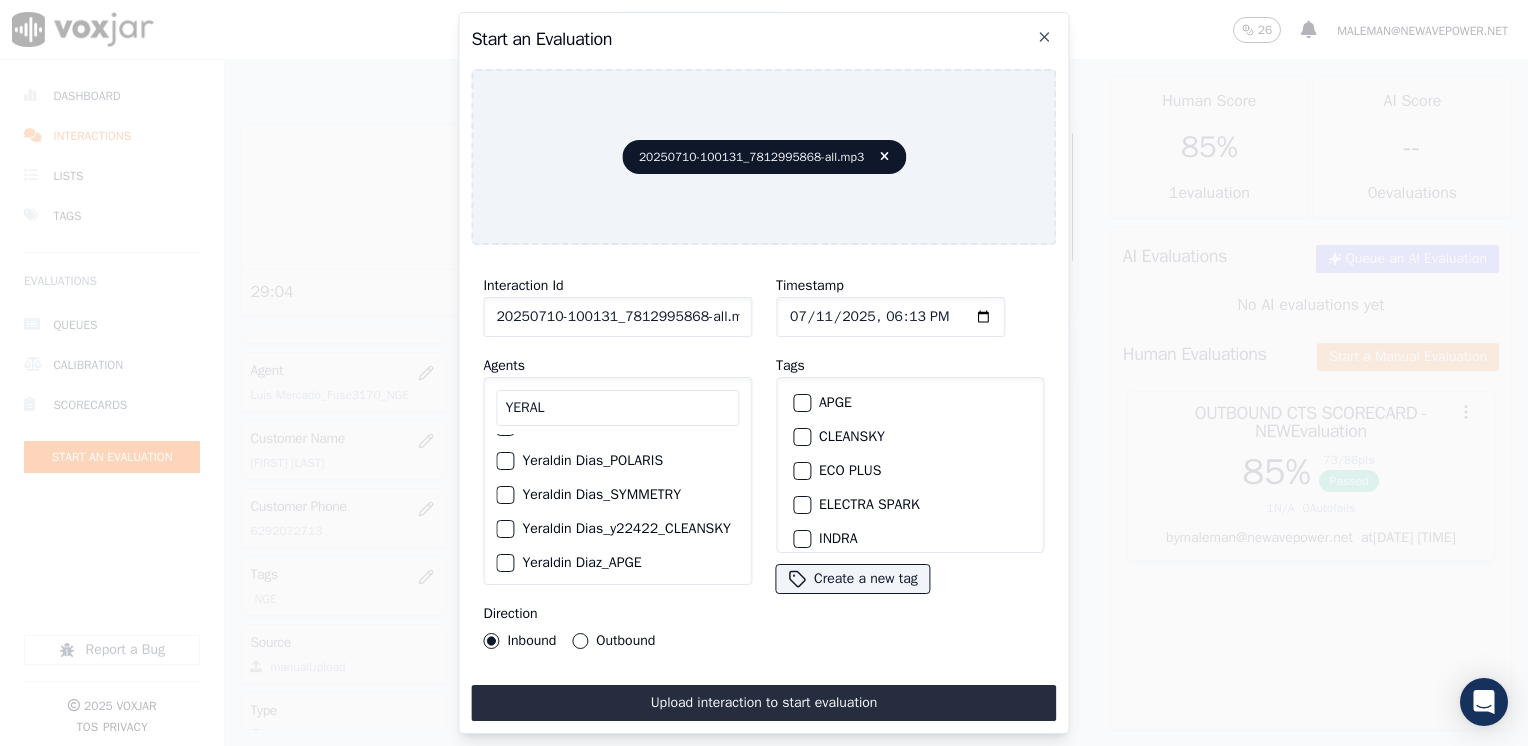 scroll, scrollTop: 151, scrollLeft: 0, axis: vertical 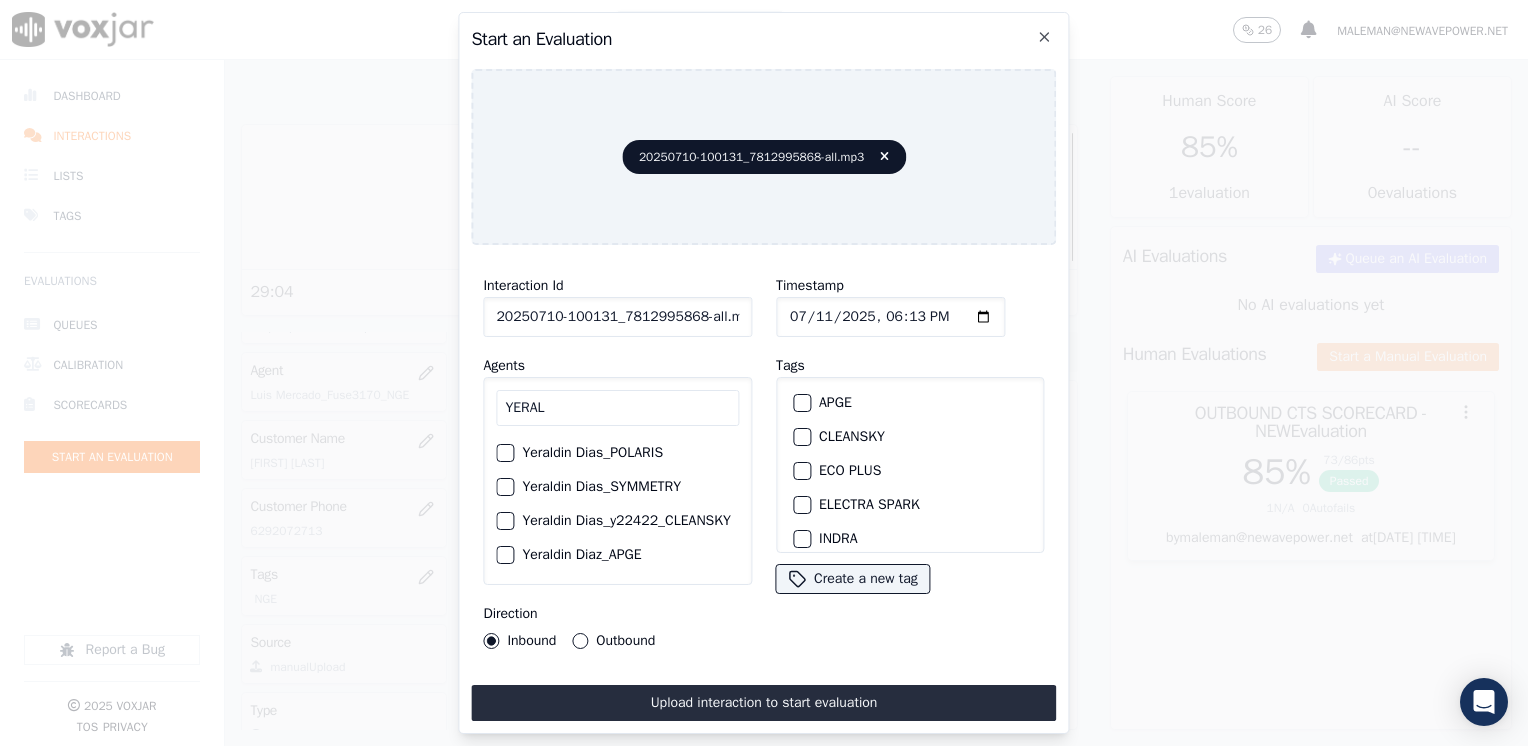 click at bounding box center (504, 521) 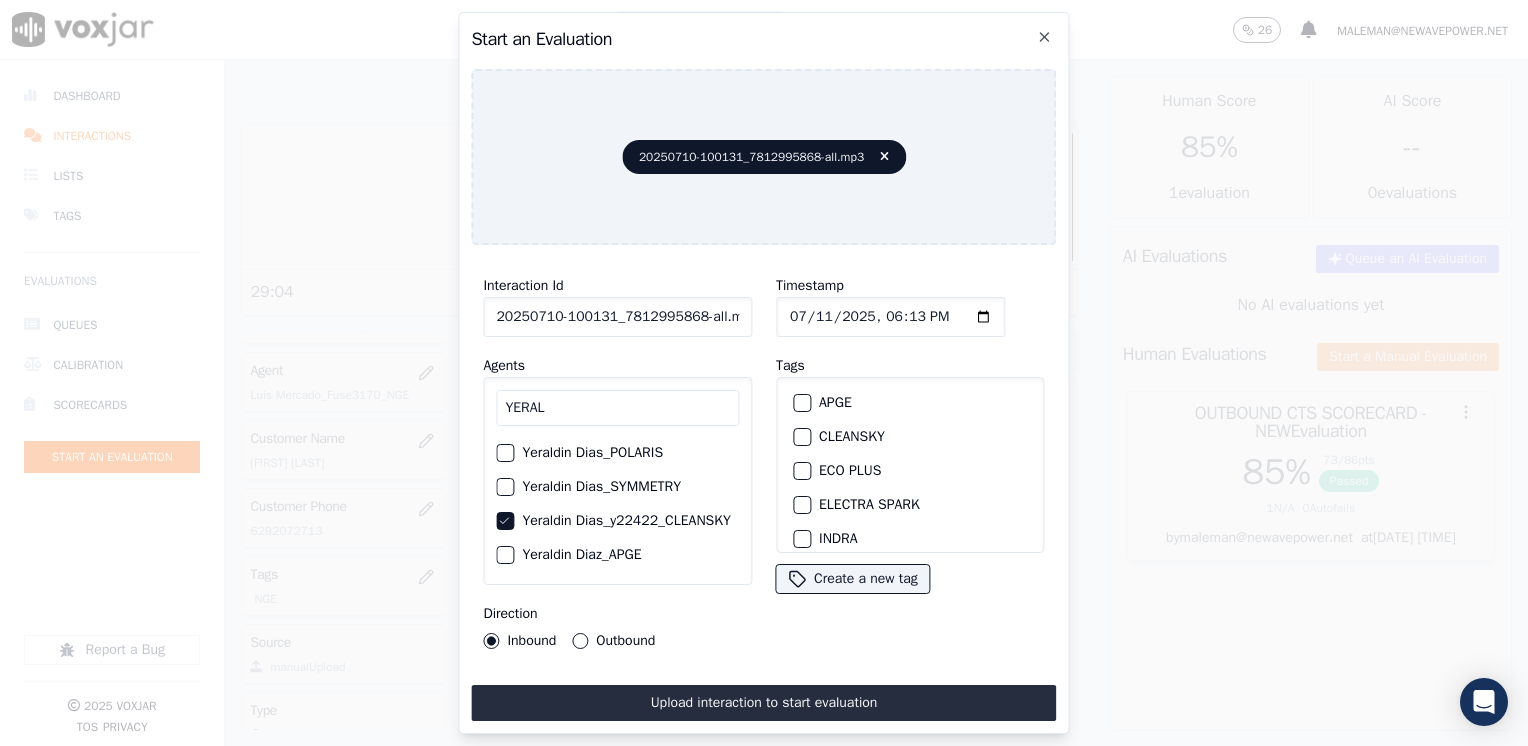 scroll, scrollTop: 0, scrollLeft: 0, axis: both 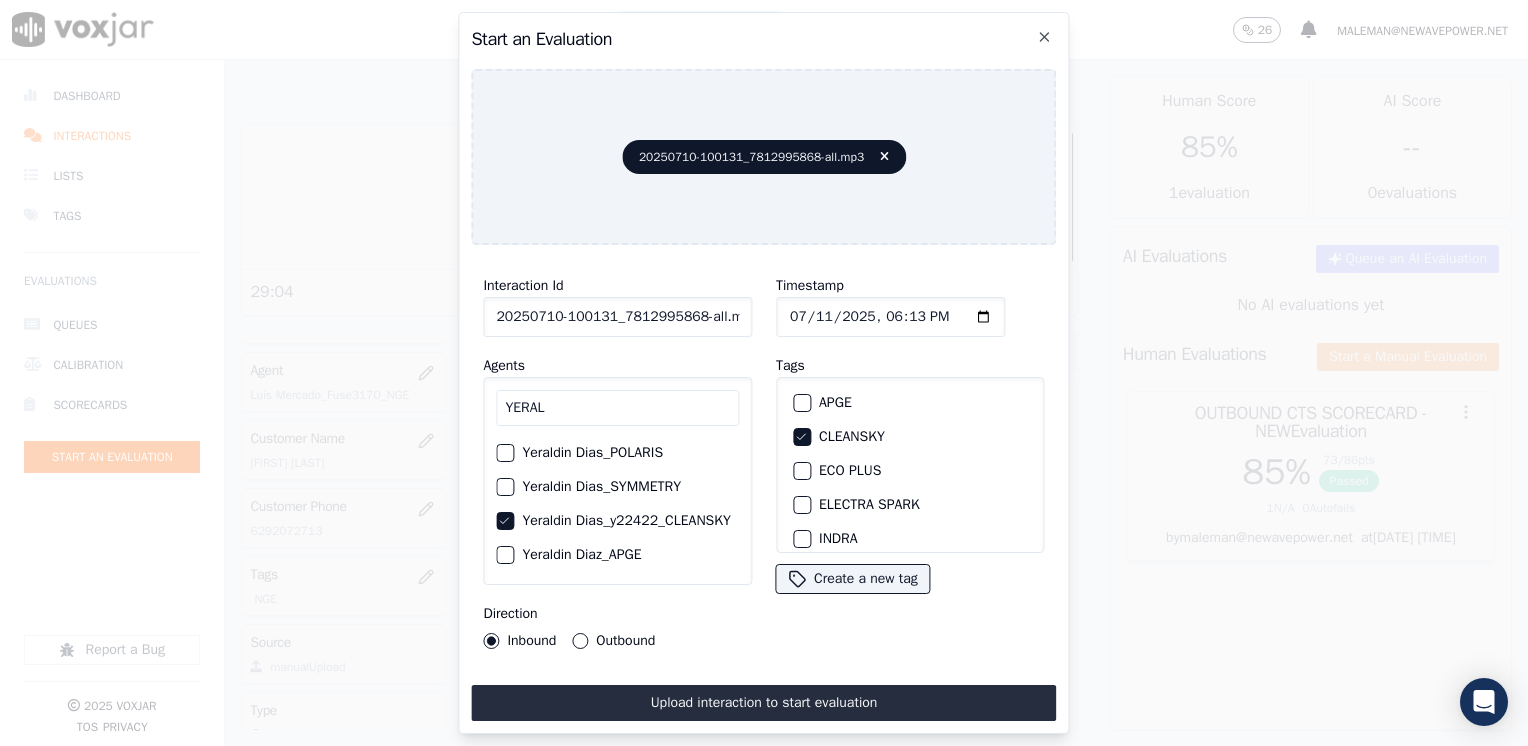 click on "Outbound" at bounding box center (580, 641) 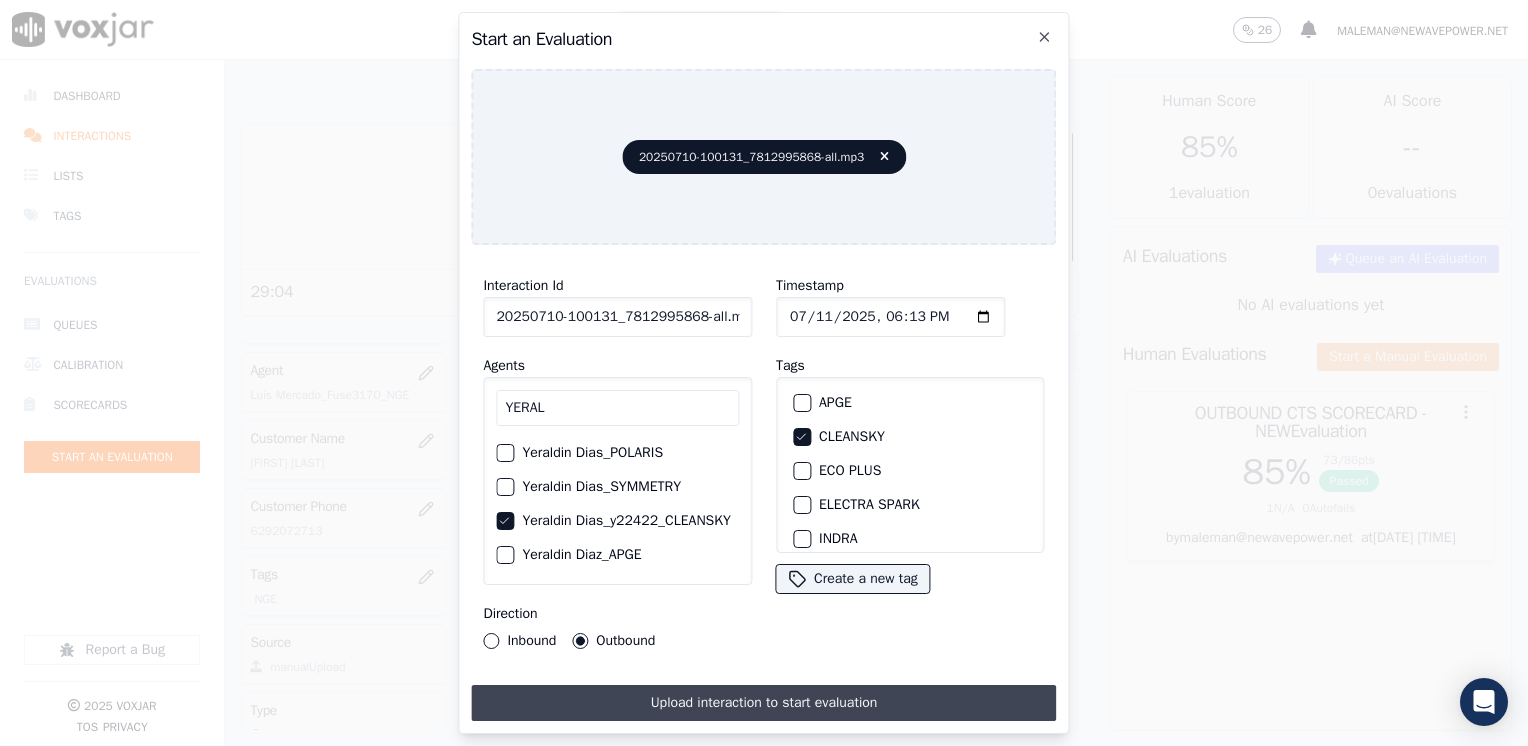 click on "Upload interaction to start evaluation" at bounding box center [763, 703] 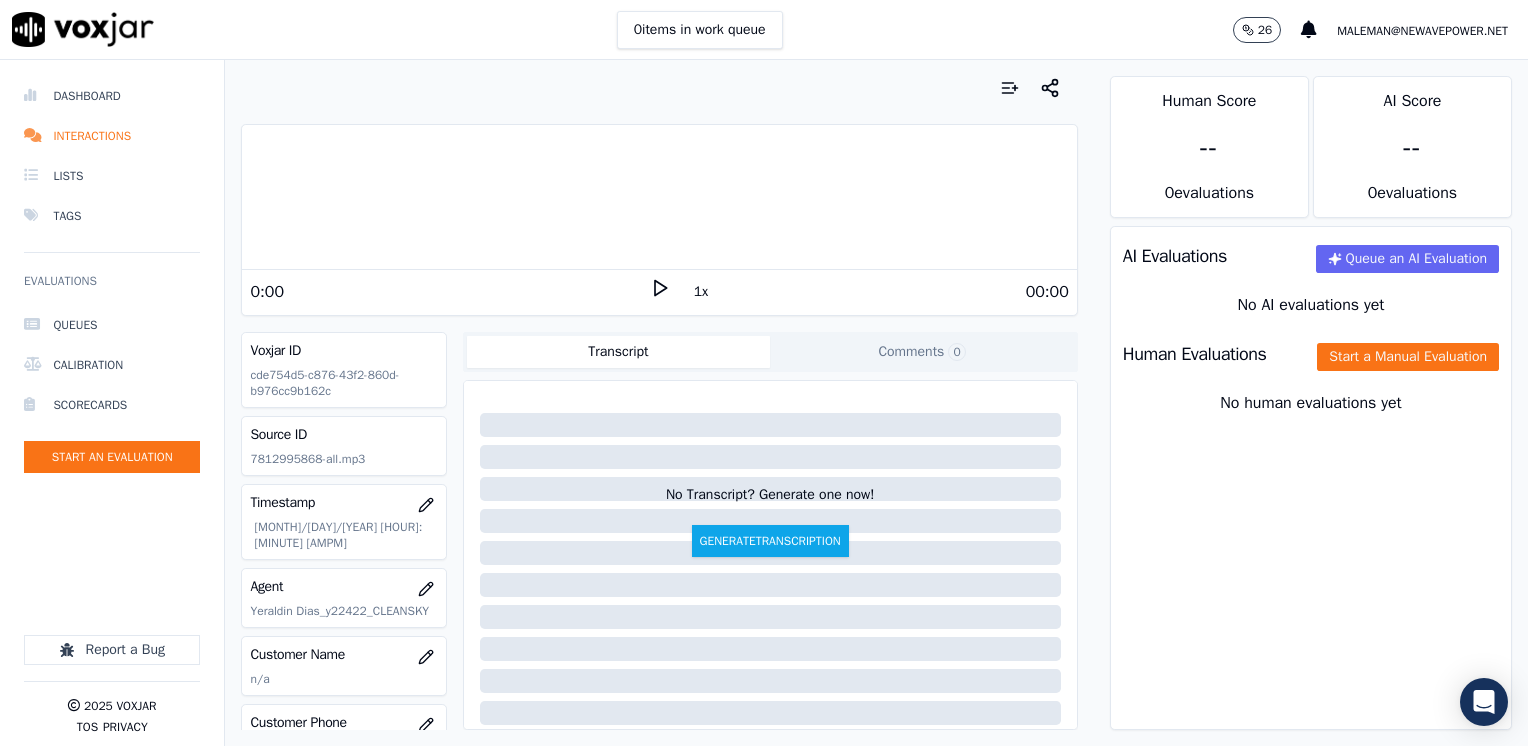 click 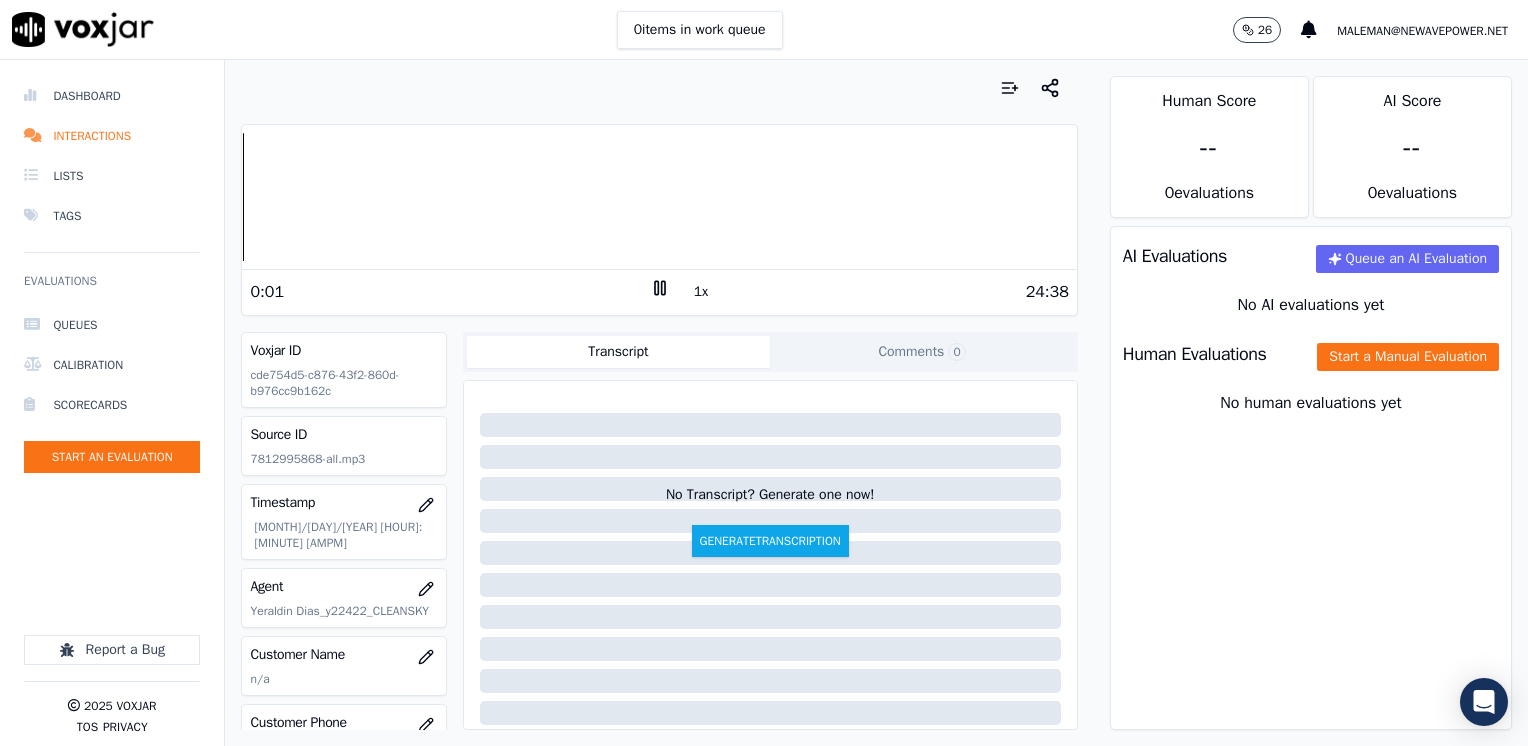 click 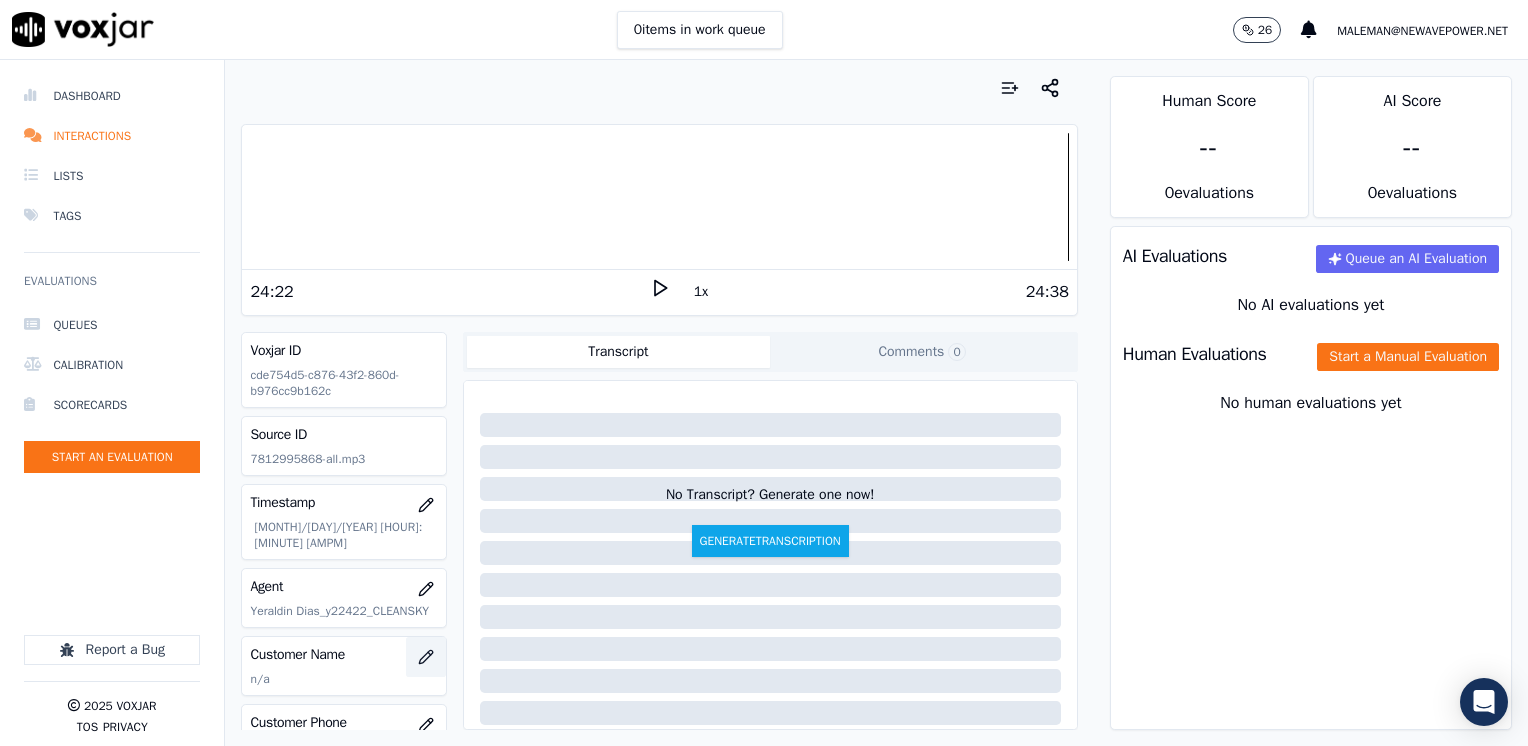 click 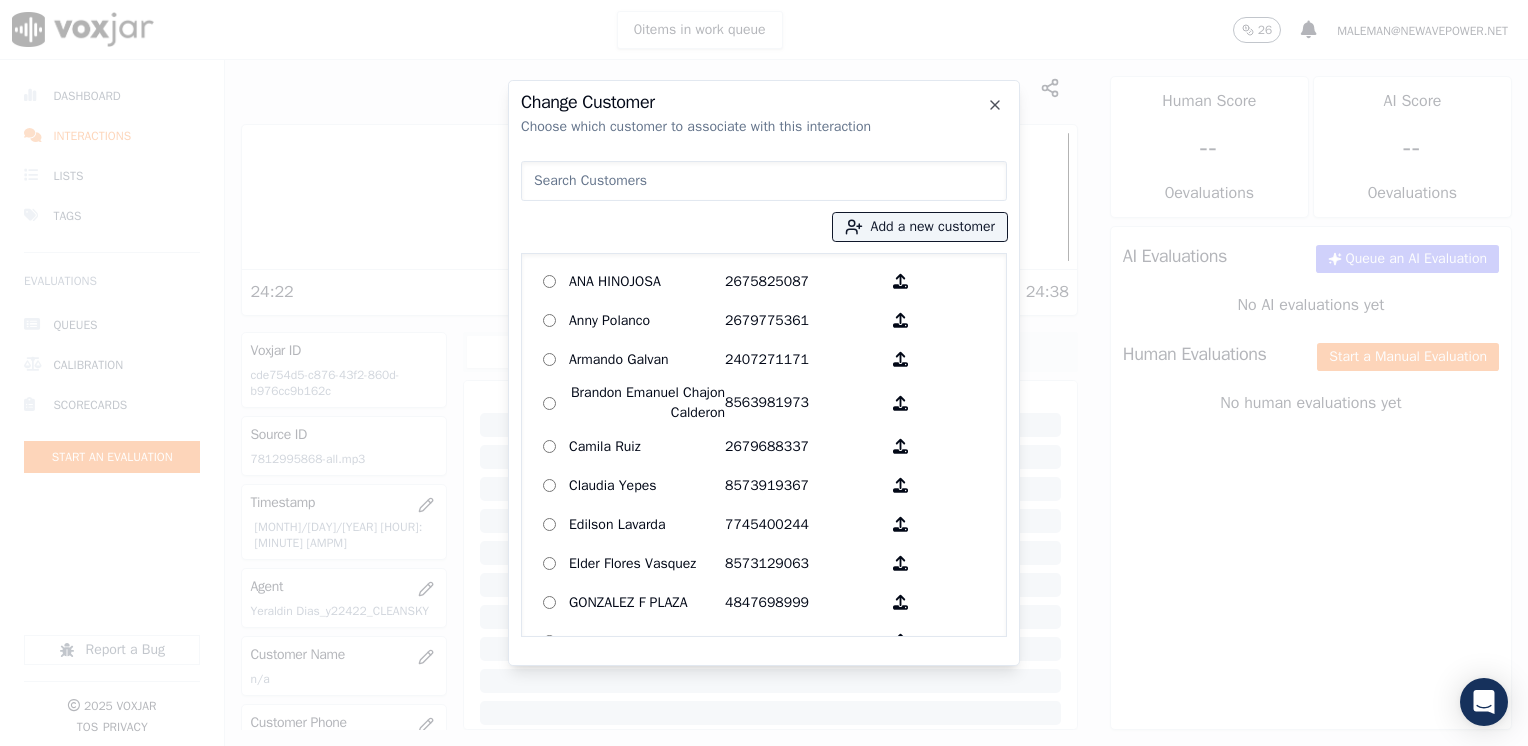 click at bounding box center (764, 181) 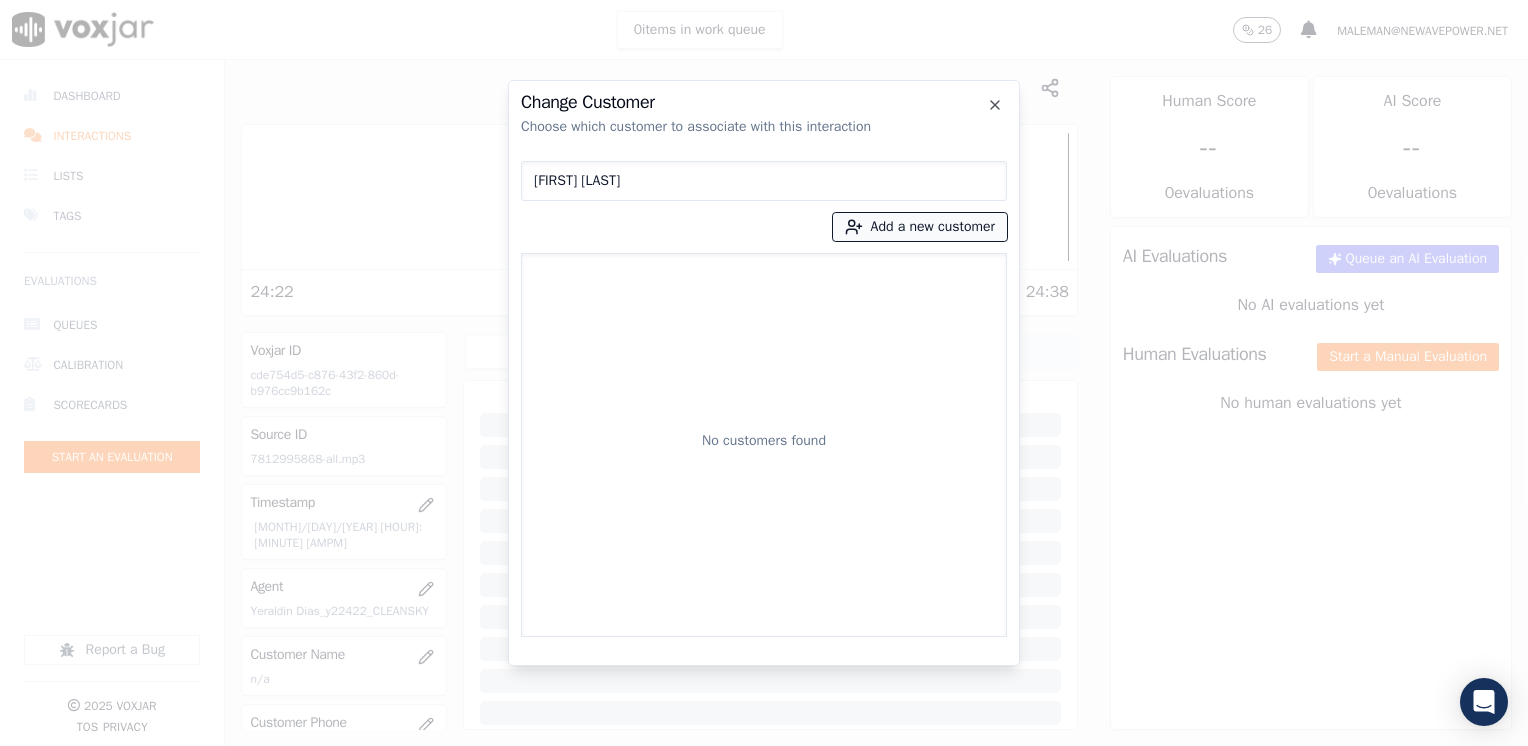 type on "[FIRST] [LAST]" 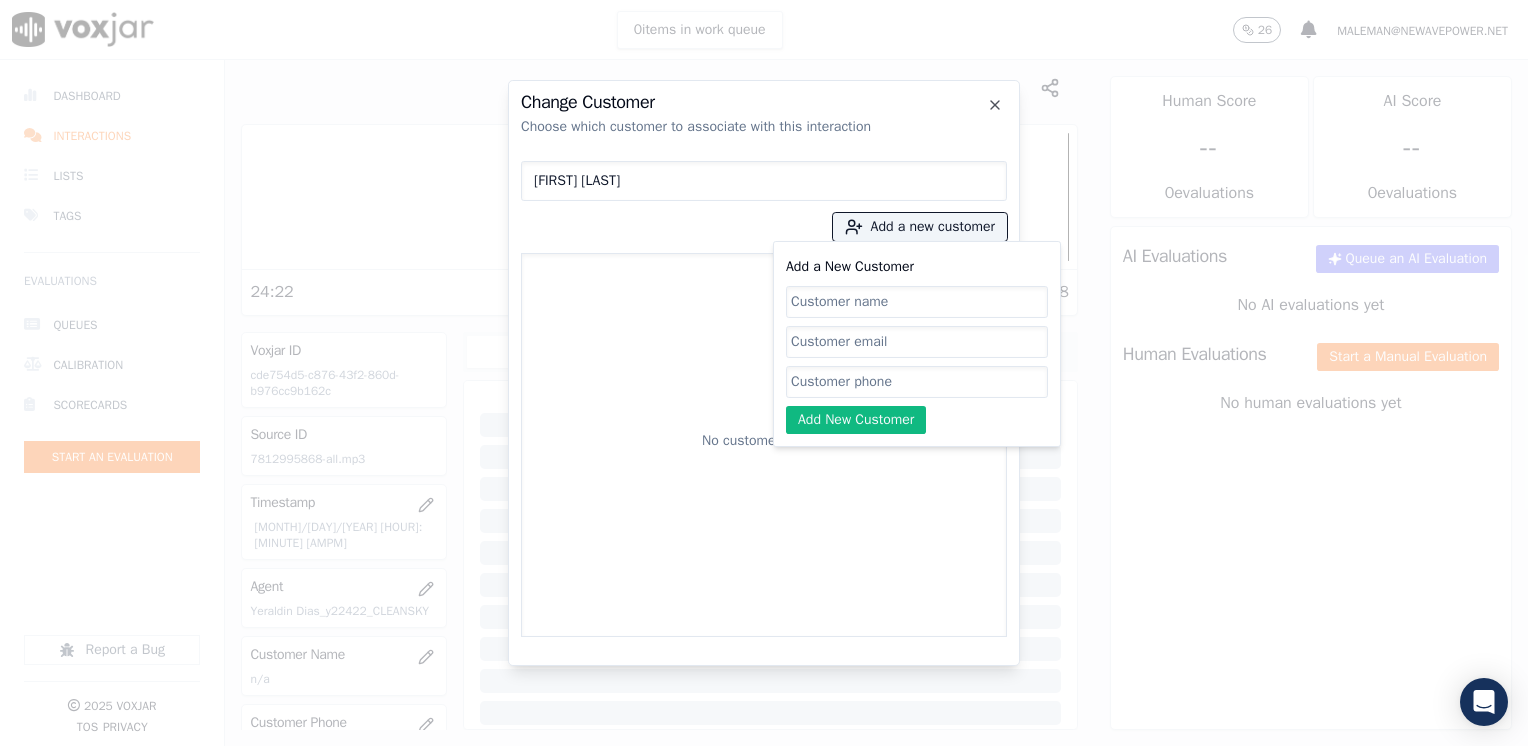 click on "Add a New Customer" 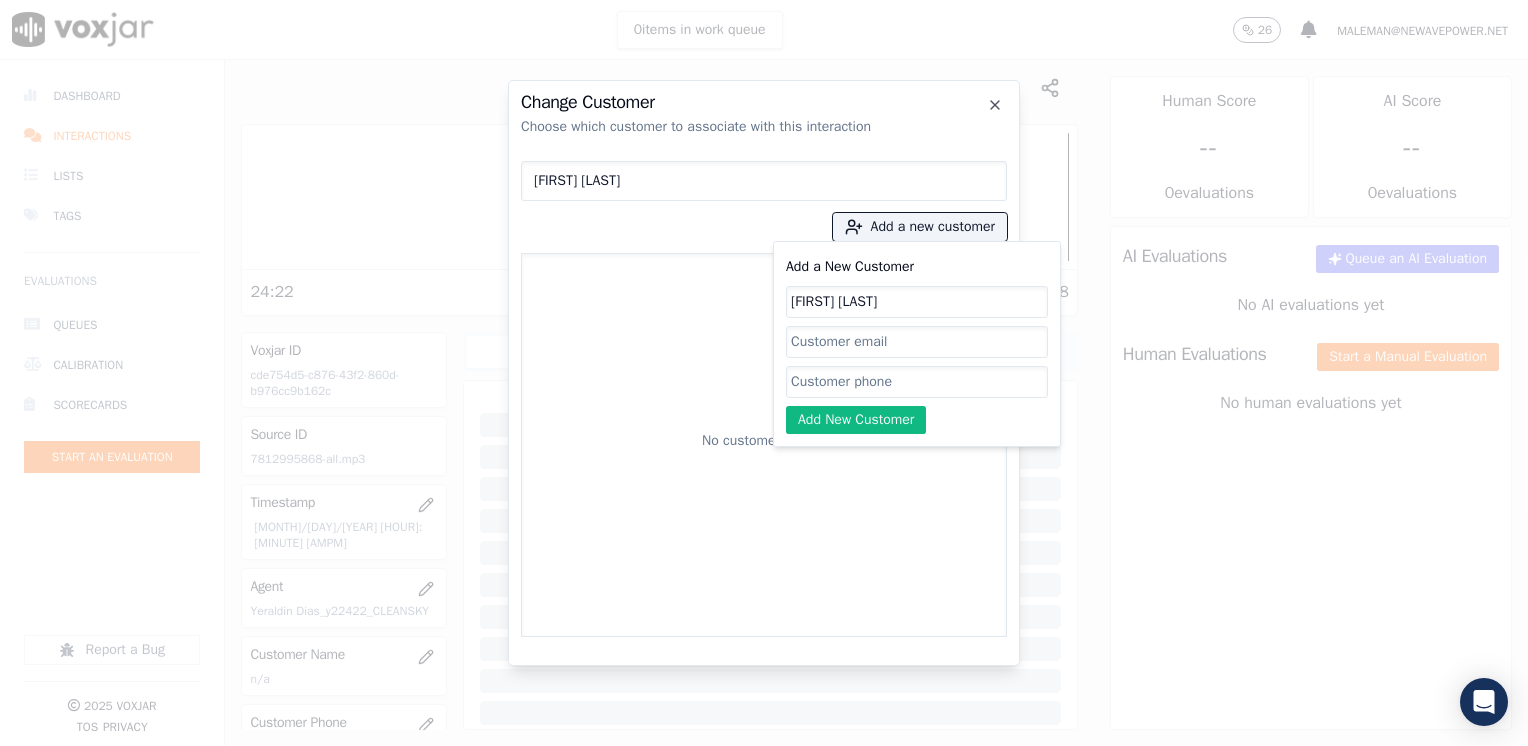 type on "[FIRST] [LAST]" 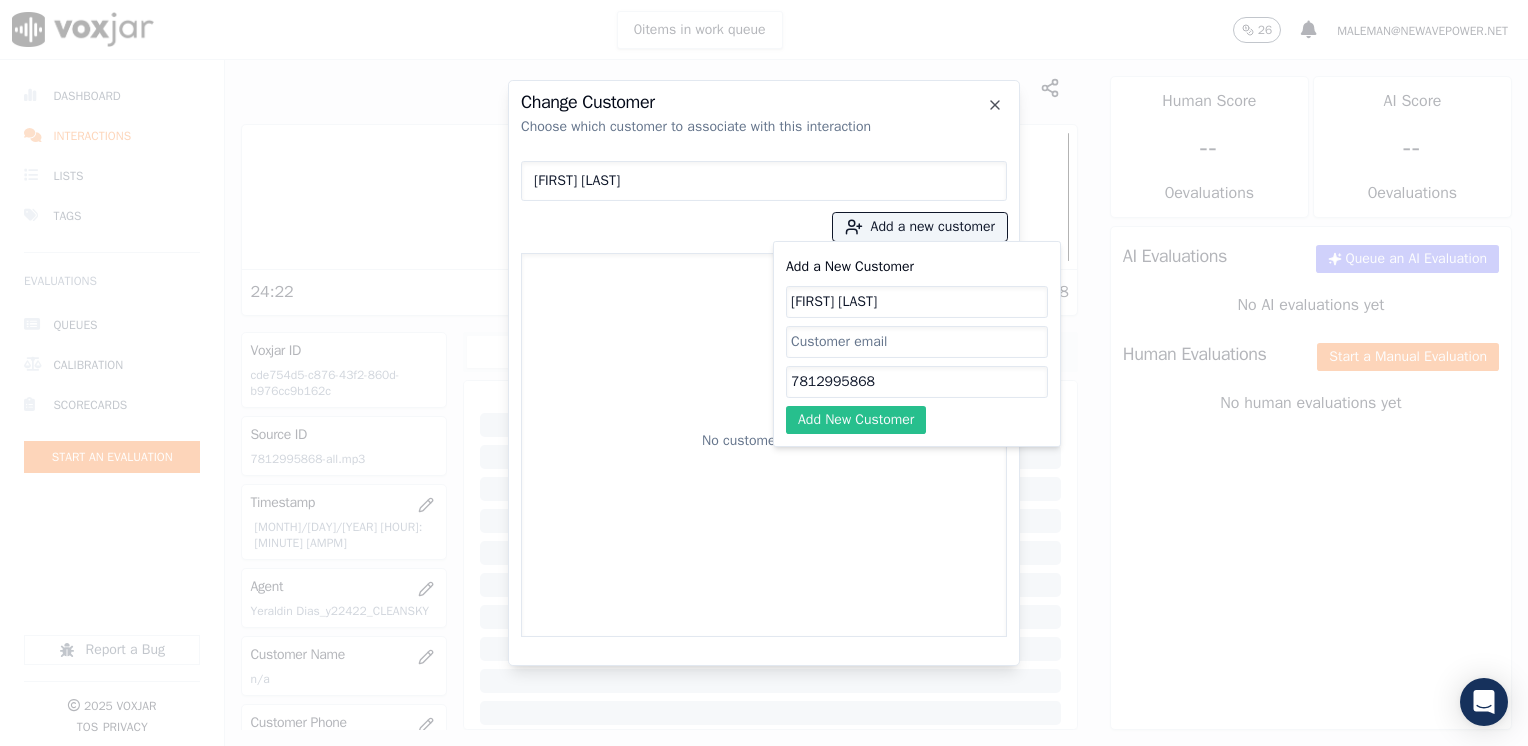 type on "7812995868" 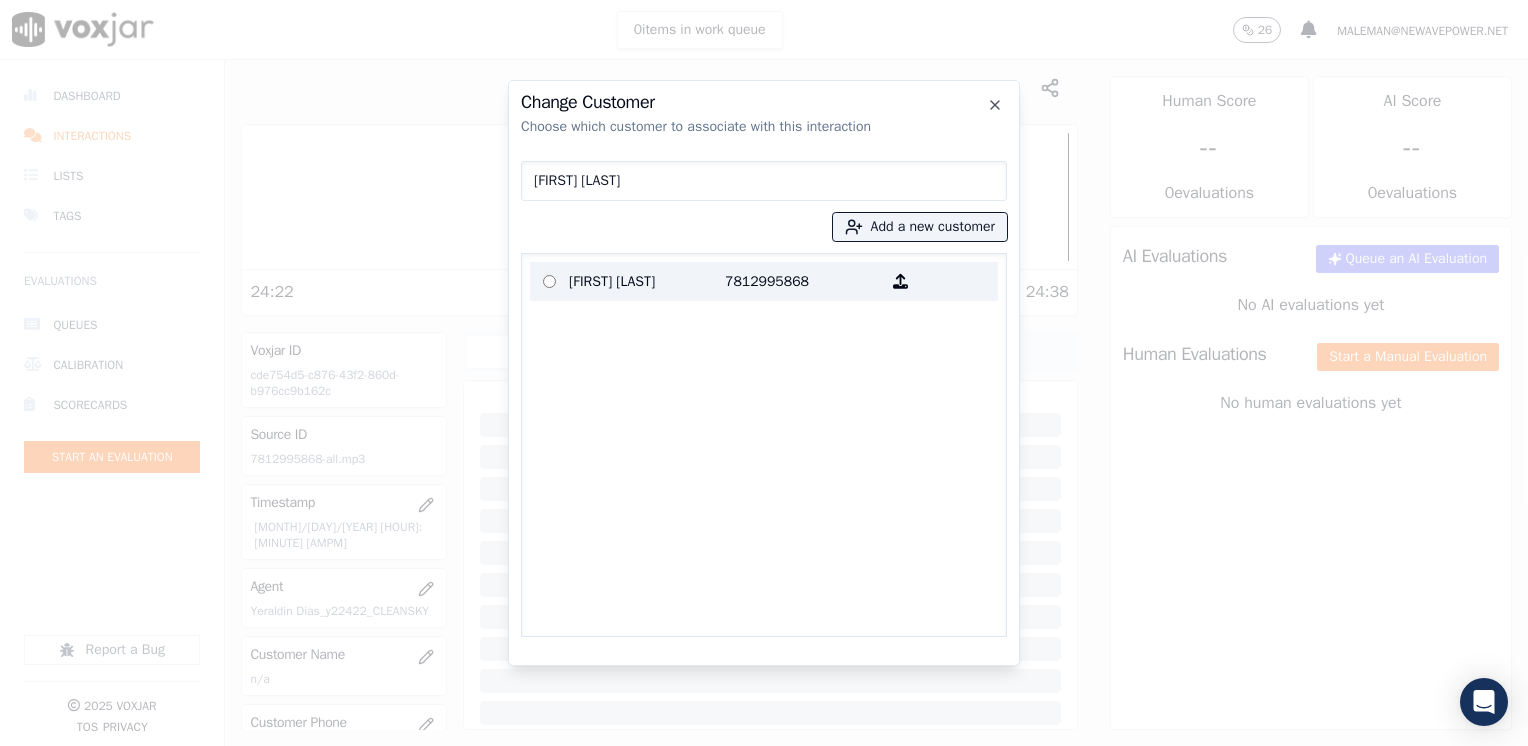 click on "7812995868" at bounding box center (803, 281) 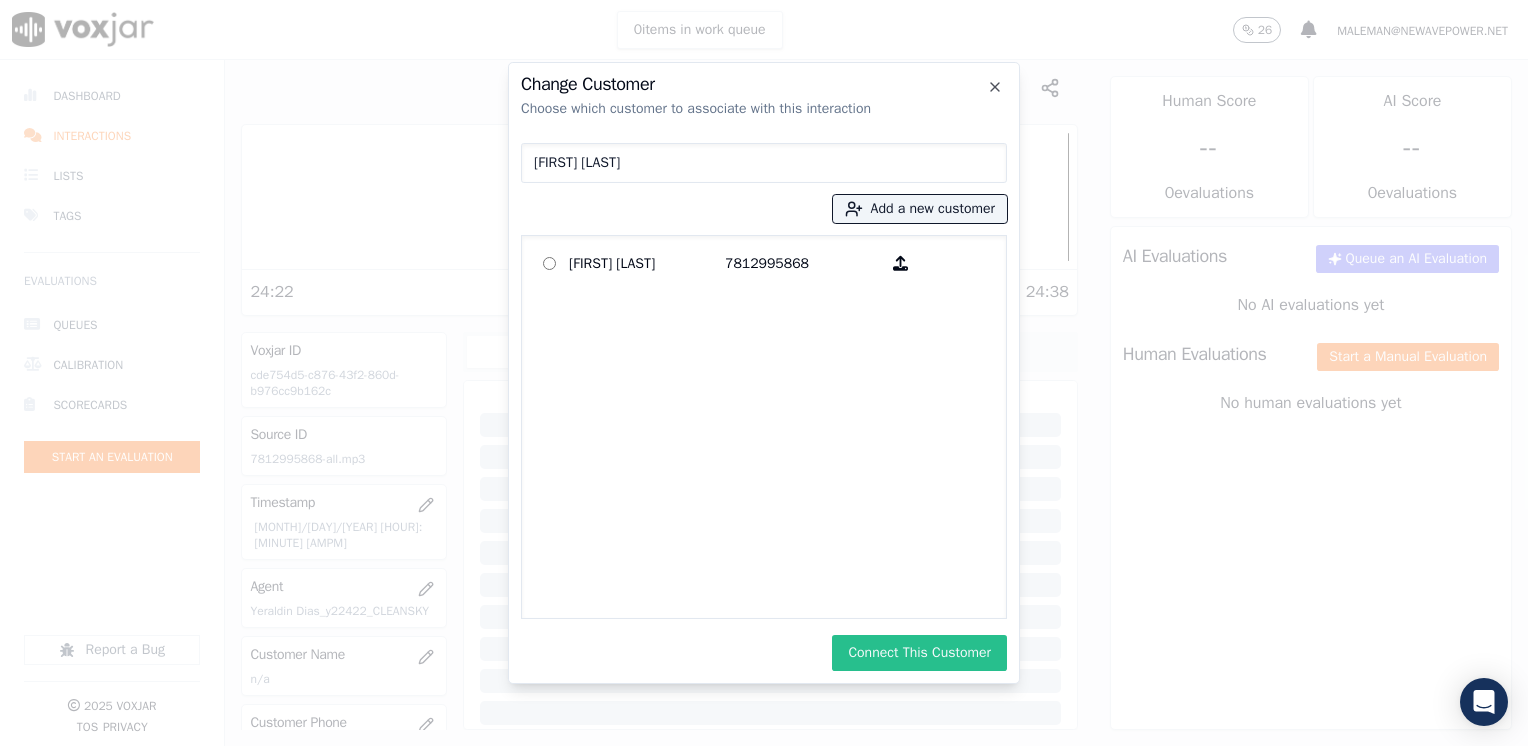 click on "Connect This Customer" at bounding box center (919, 653) 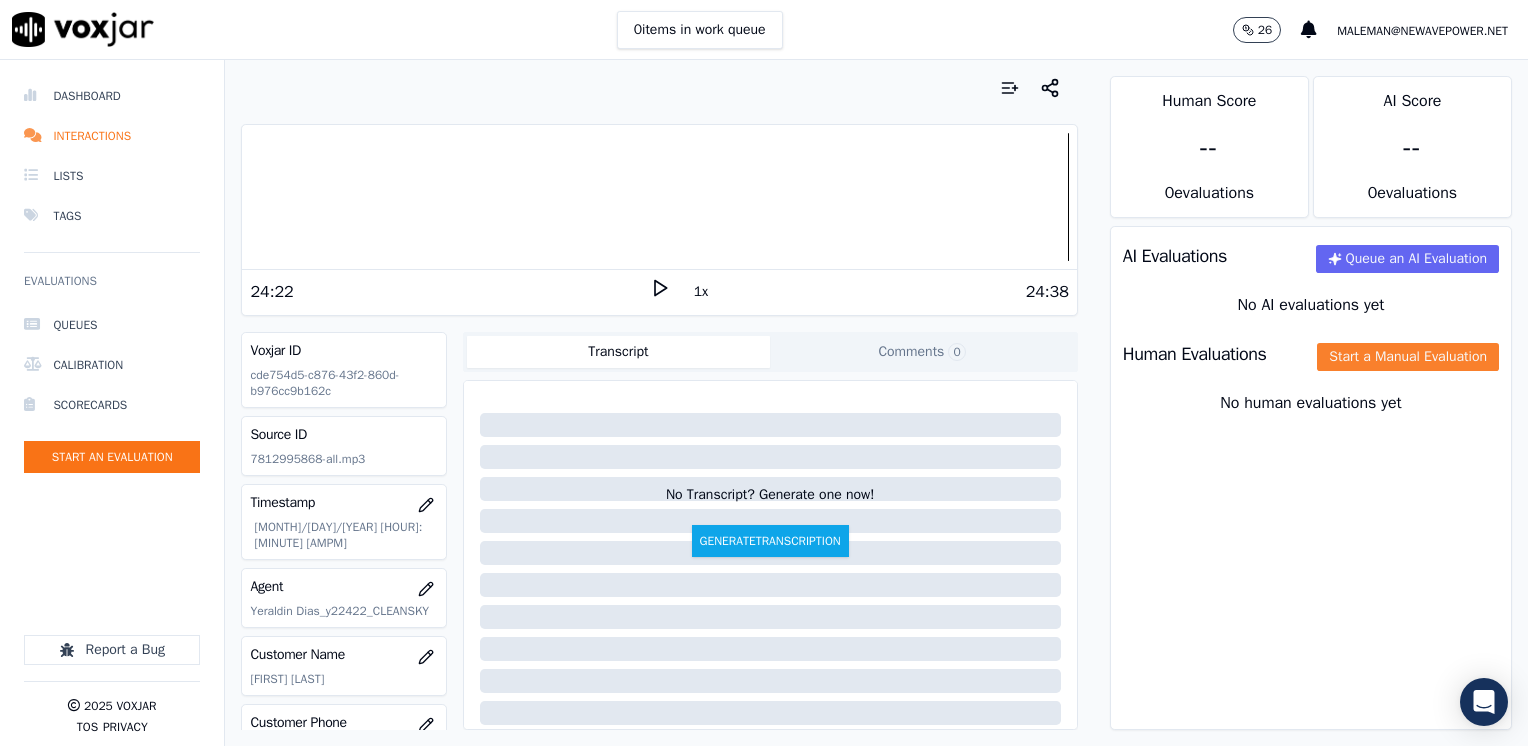 click on "Start a Manual Evaluation" 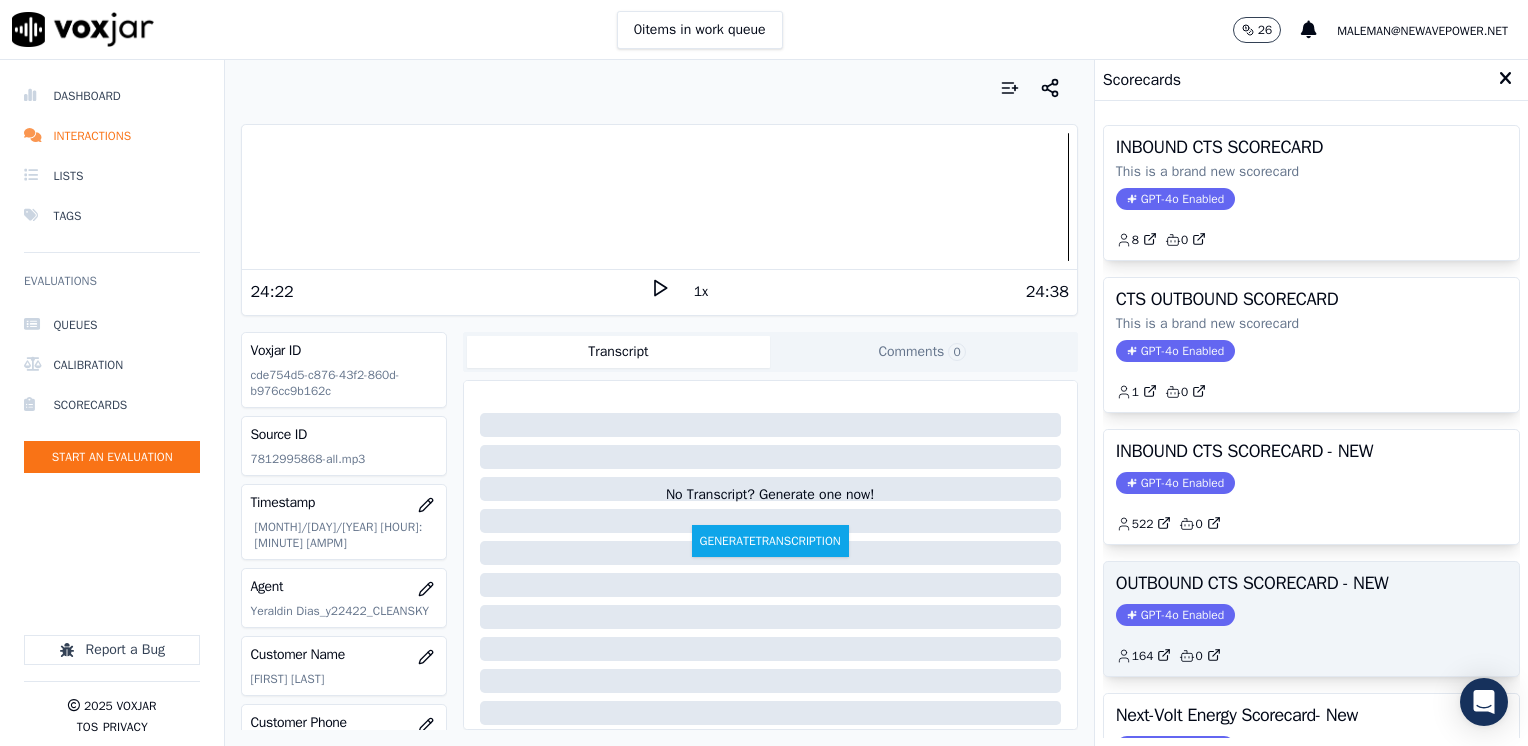 click on "GPT-4o Enabled" at bounding box center [1175, 615] 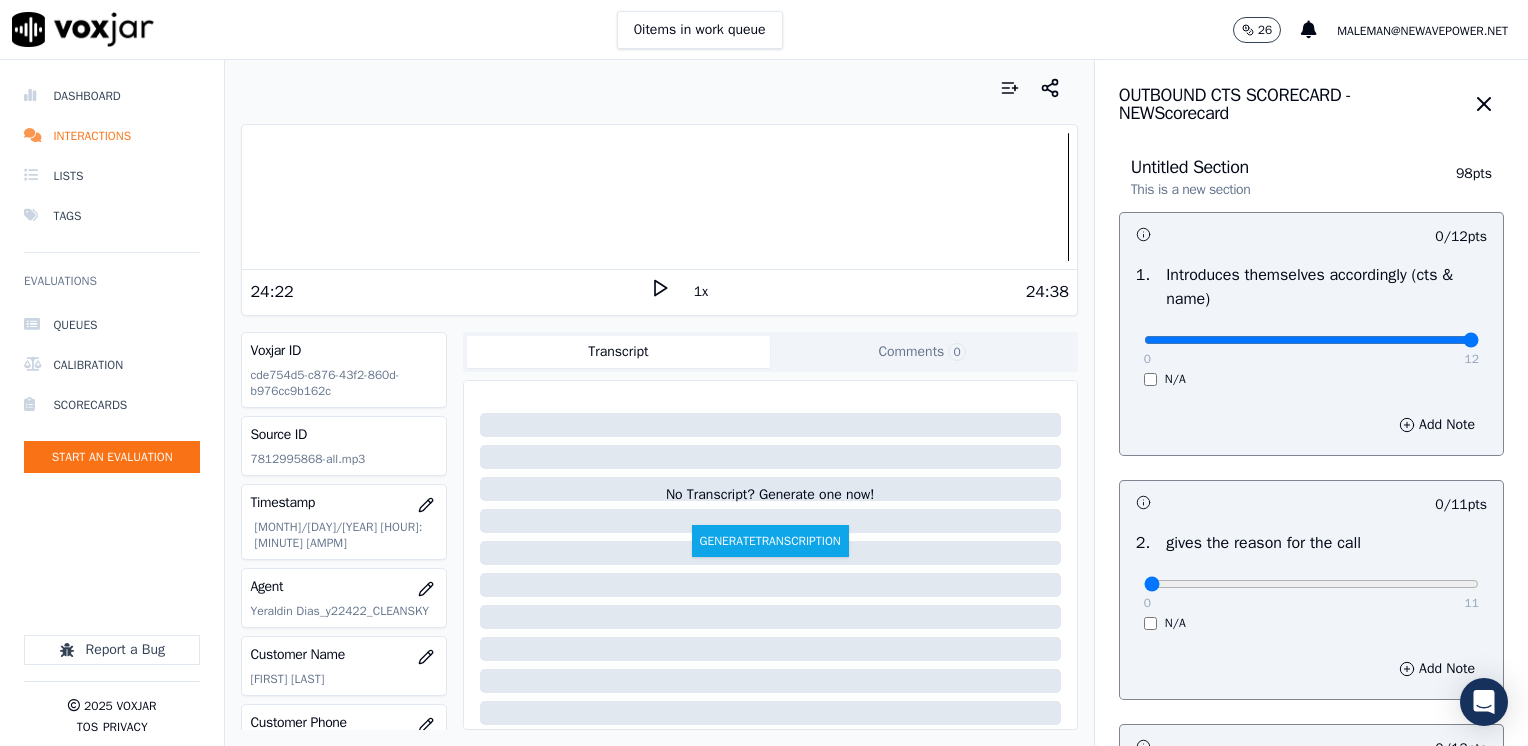 drag, startPoint x: 1130, startPoint y: 343, endPoint x: 1531, endPoint y: 333, distance: 401.12466 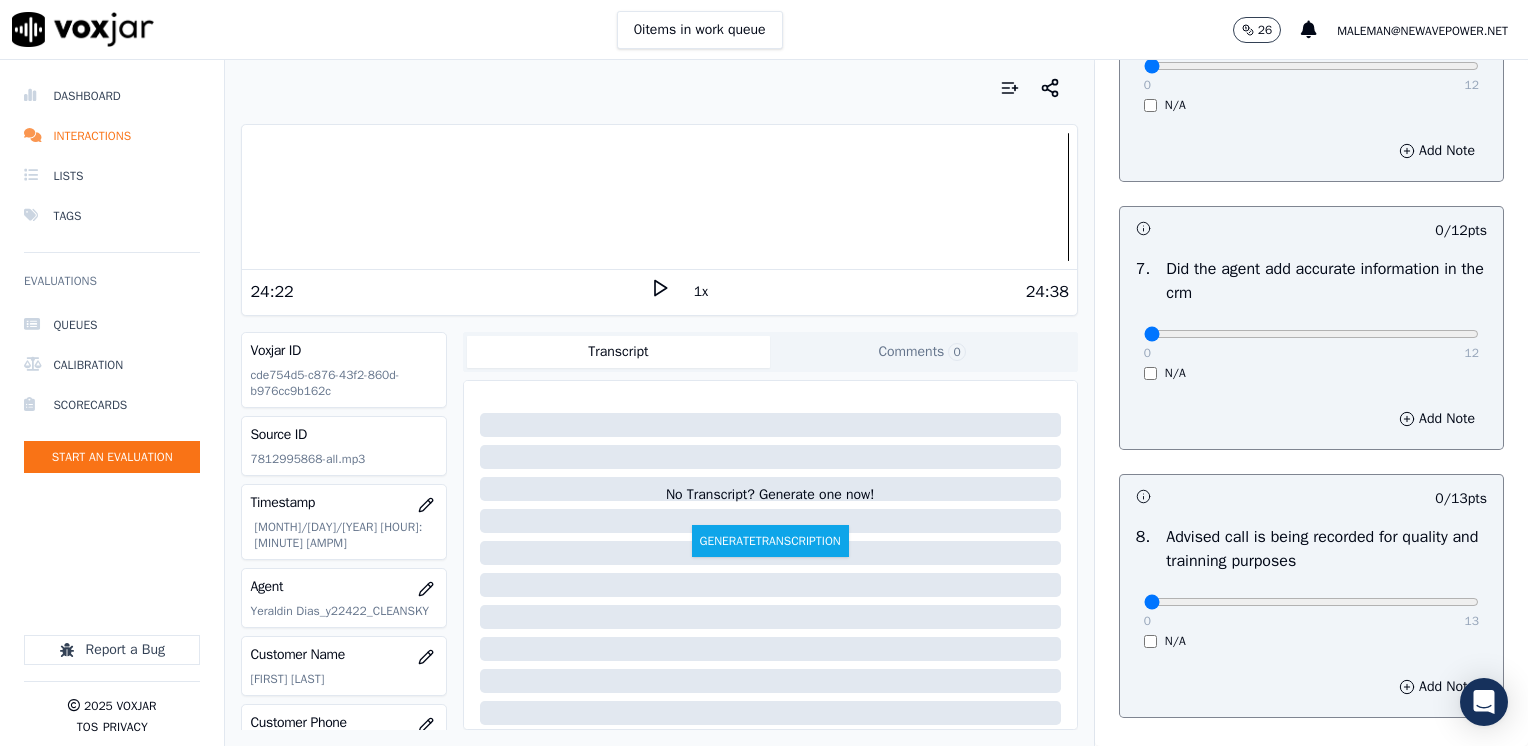 scroll, scrollTop: 1748, scrollLeft: 0, axis: vertical 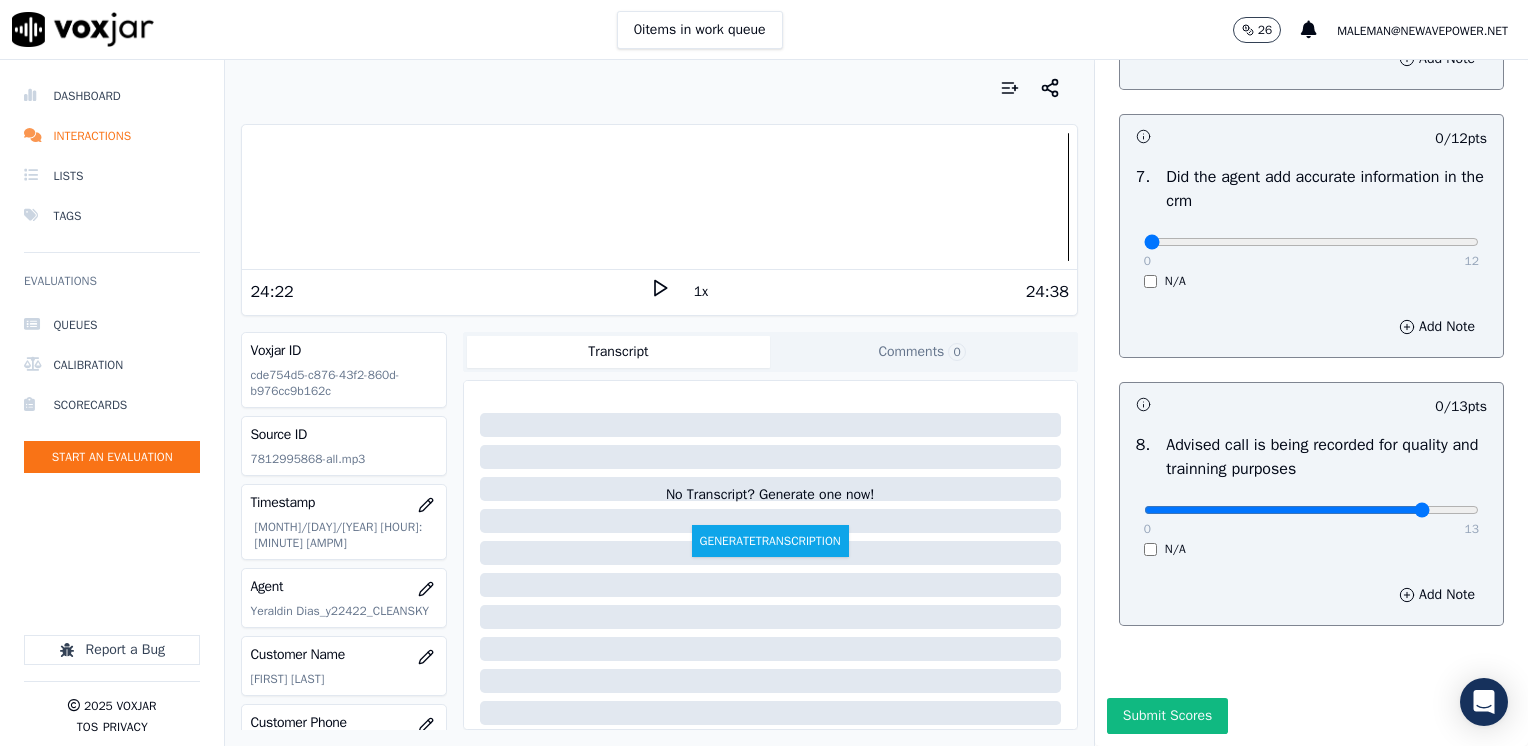 click at bounding box center [1311, -1366] 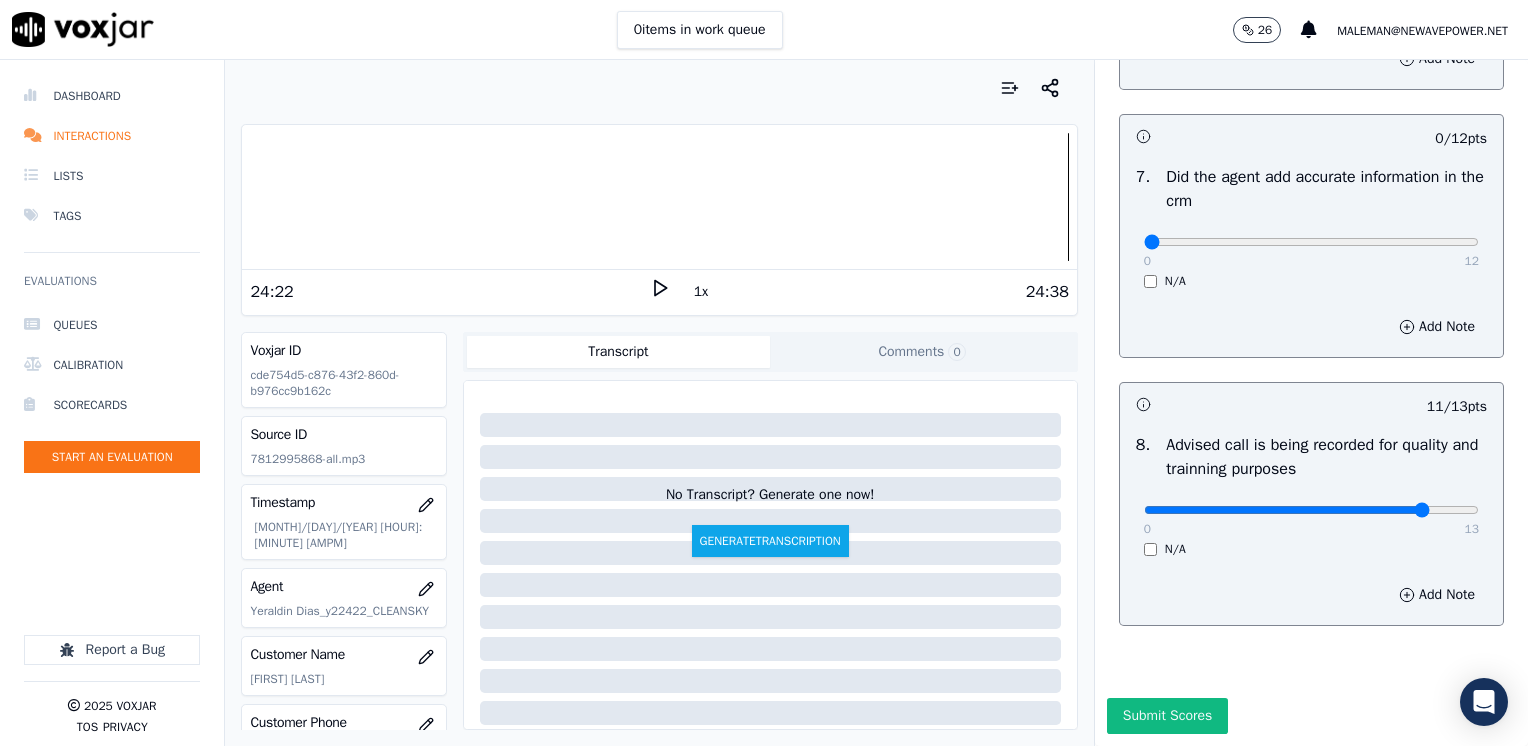 click on "0   13" at bounding box center [1311, 509] 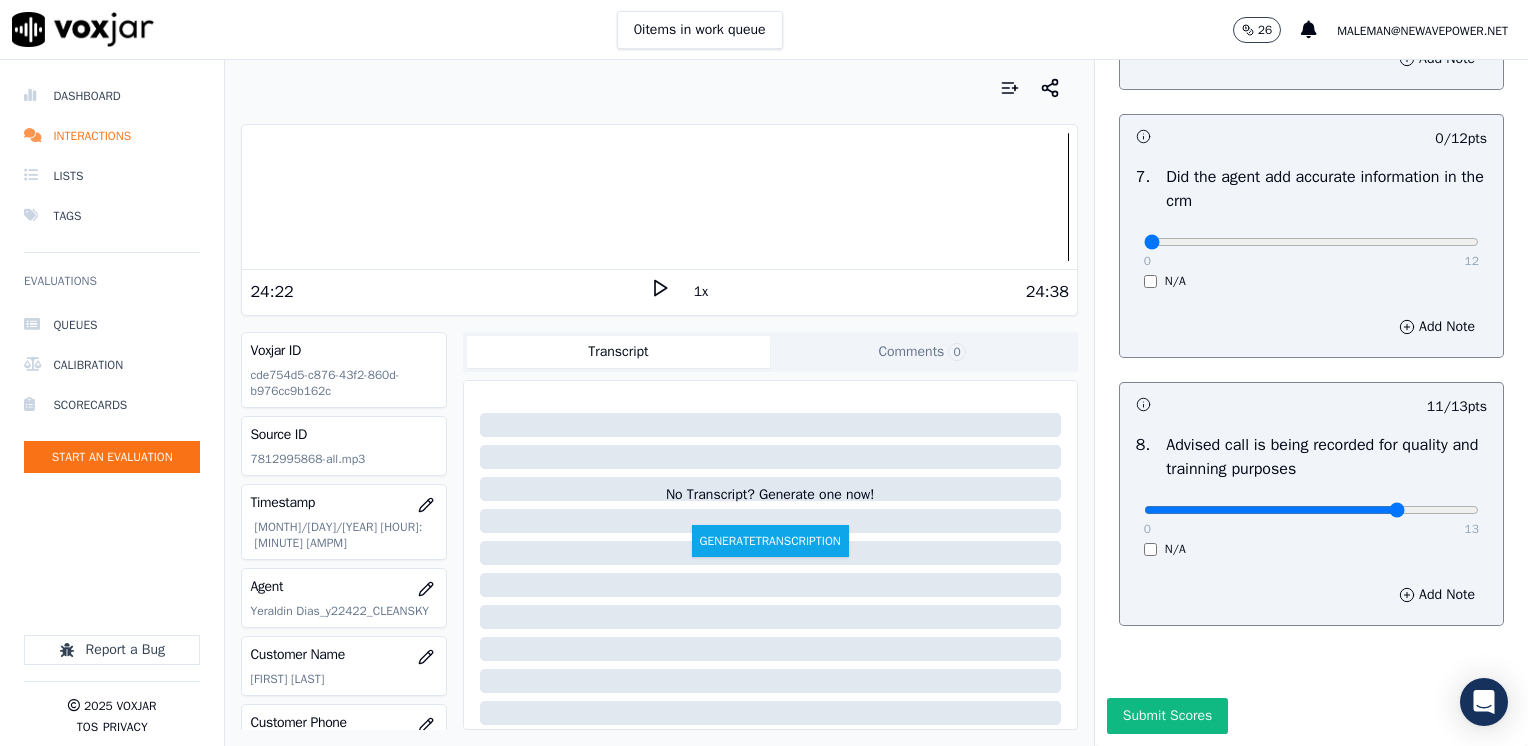 type on "10" 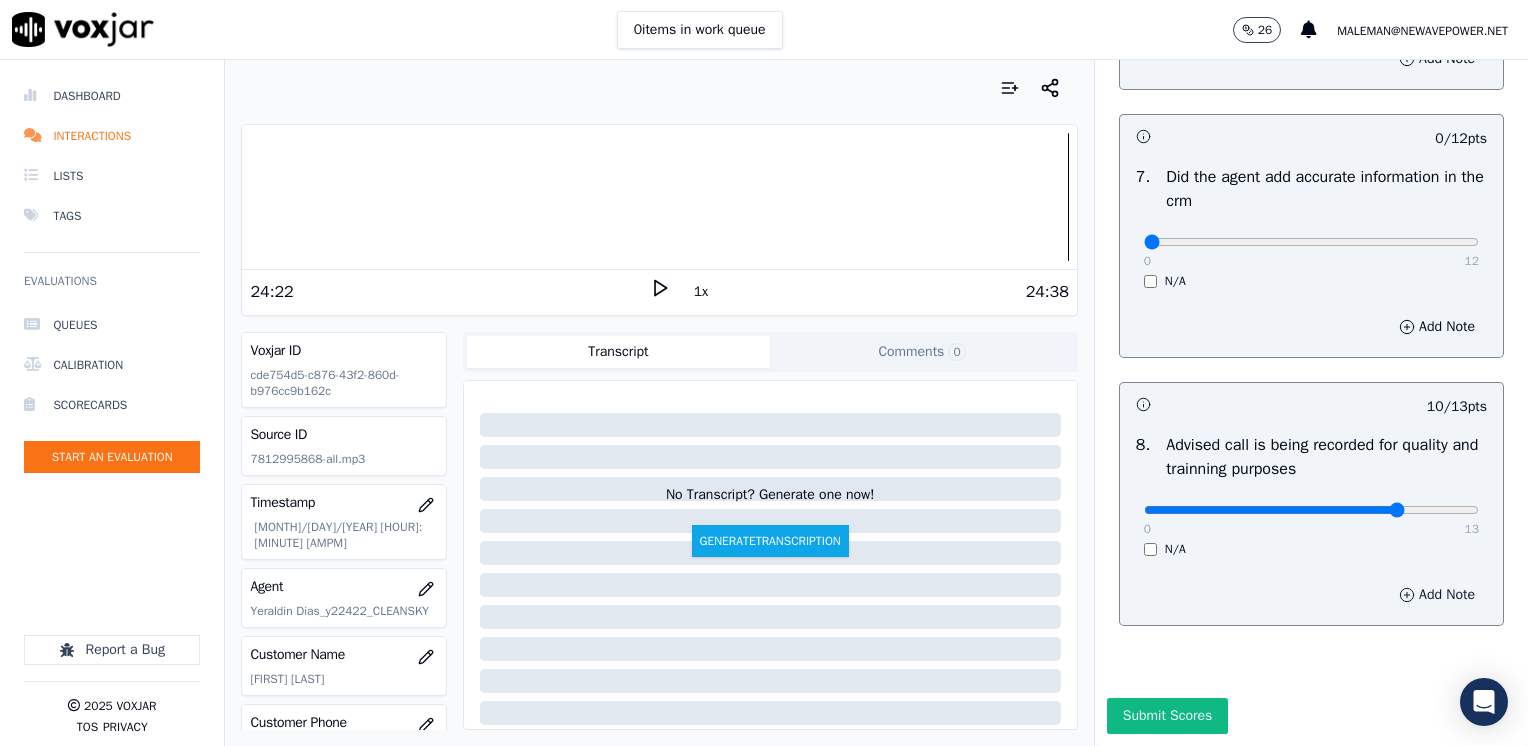 click on "Add Note" at bounding box center (1437, 595) 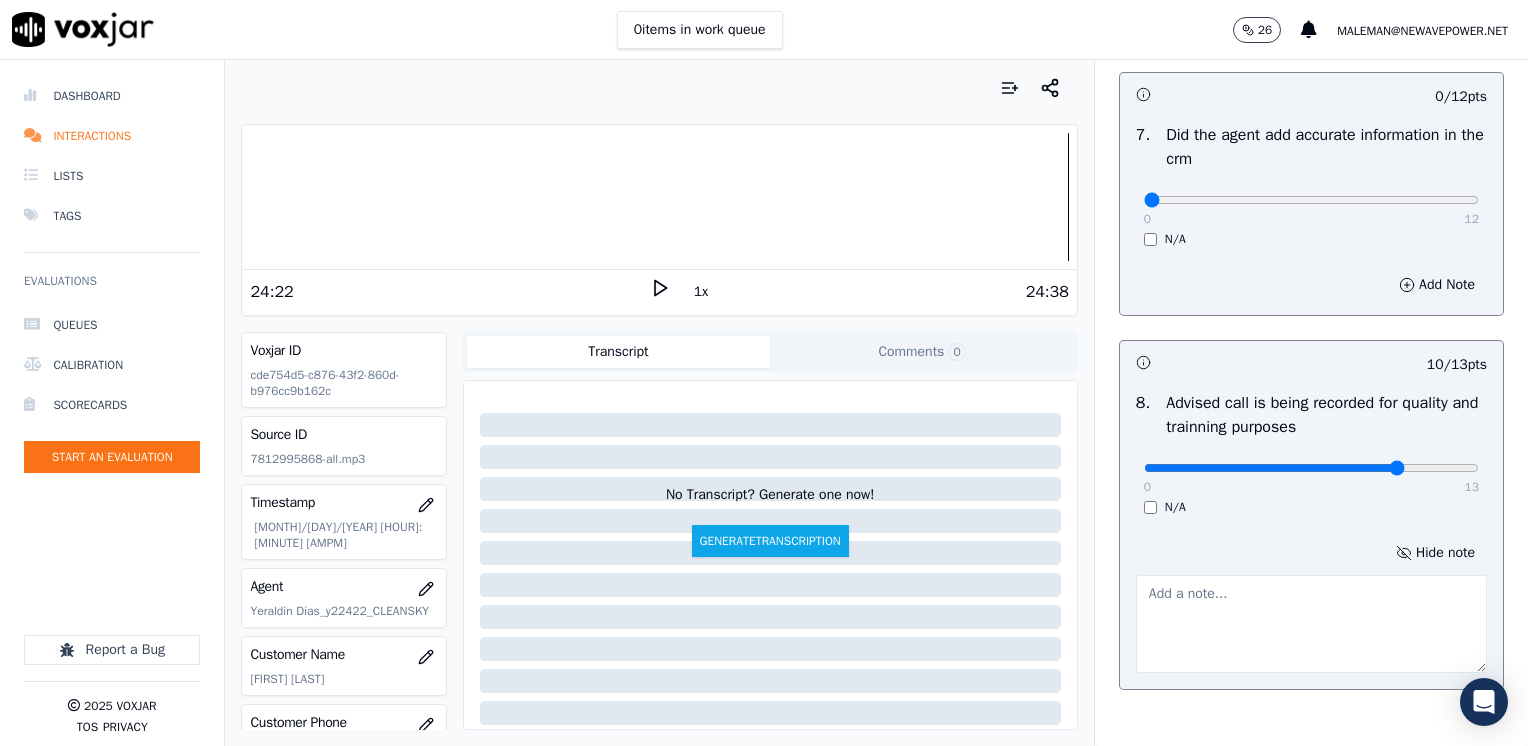 click at bounding box center [1311, 624] 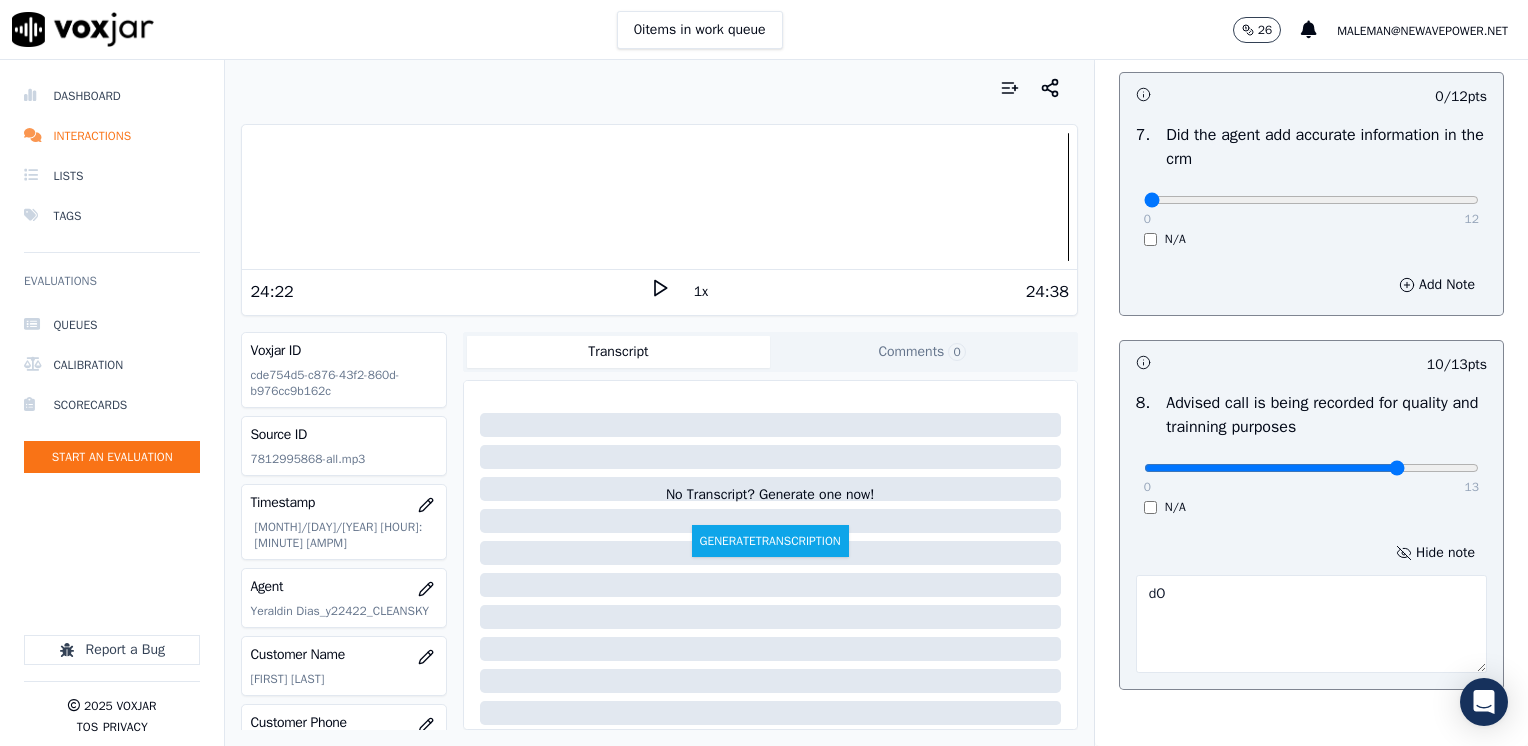 type on "d" 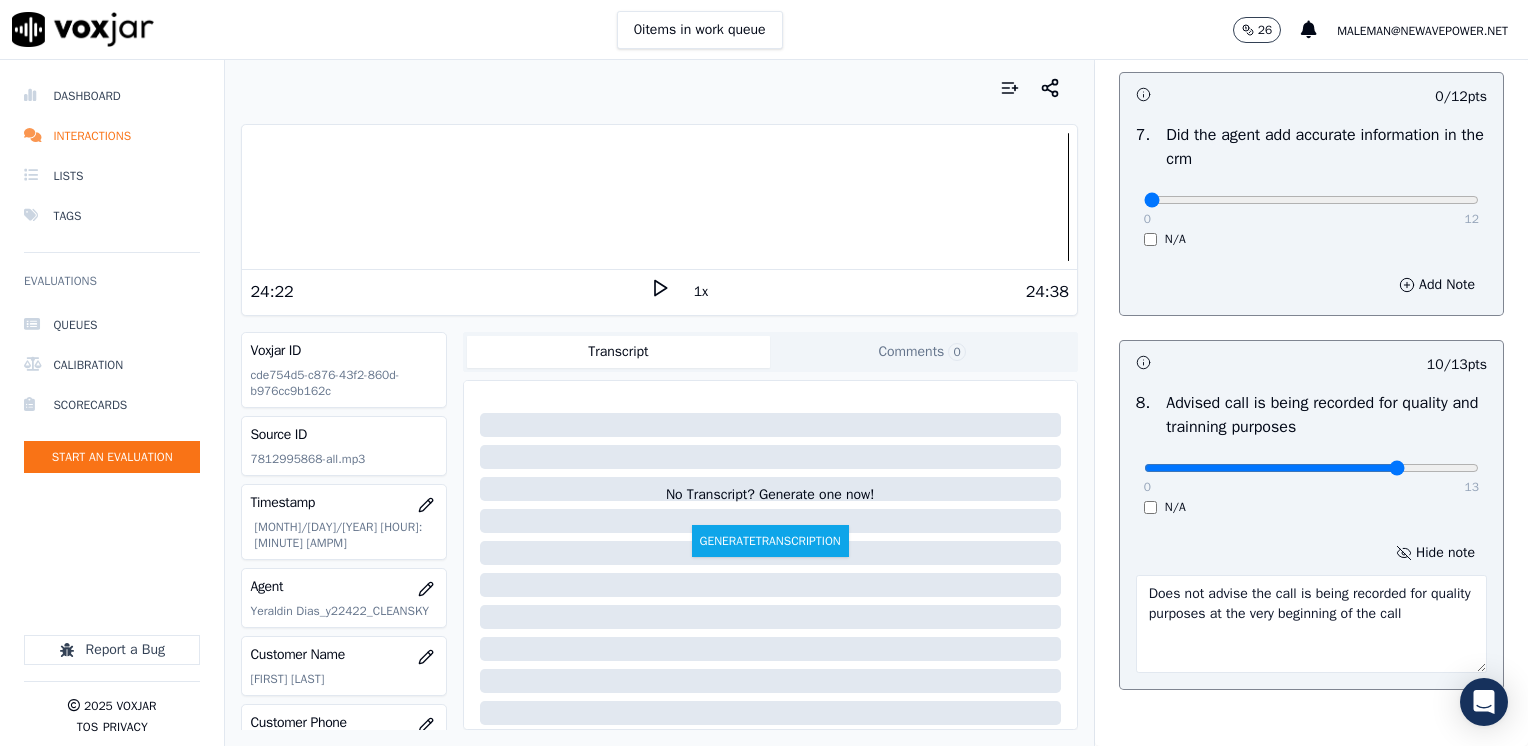 type on "Does not advise the call is being recorded for quality purposes at the very beginning of the call" 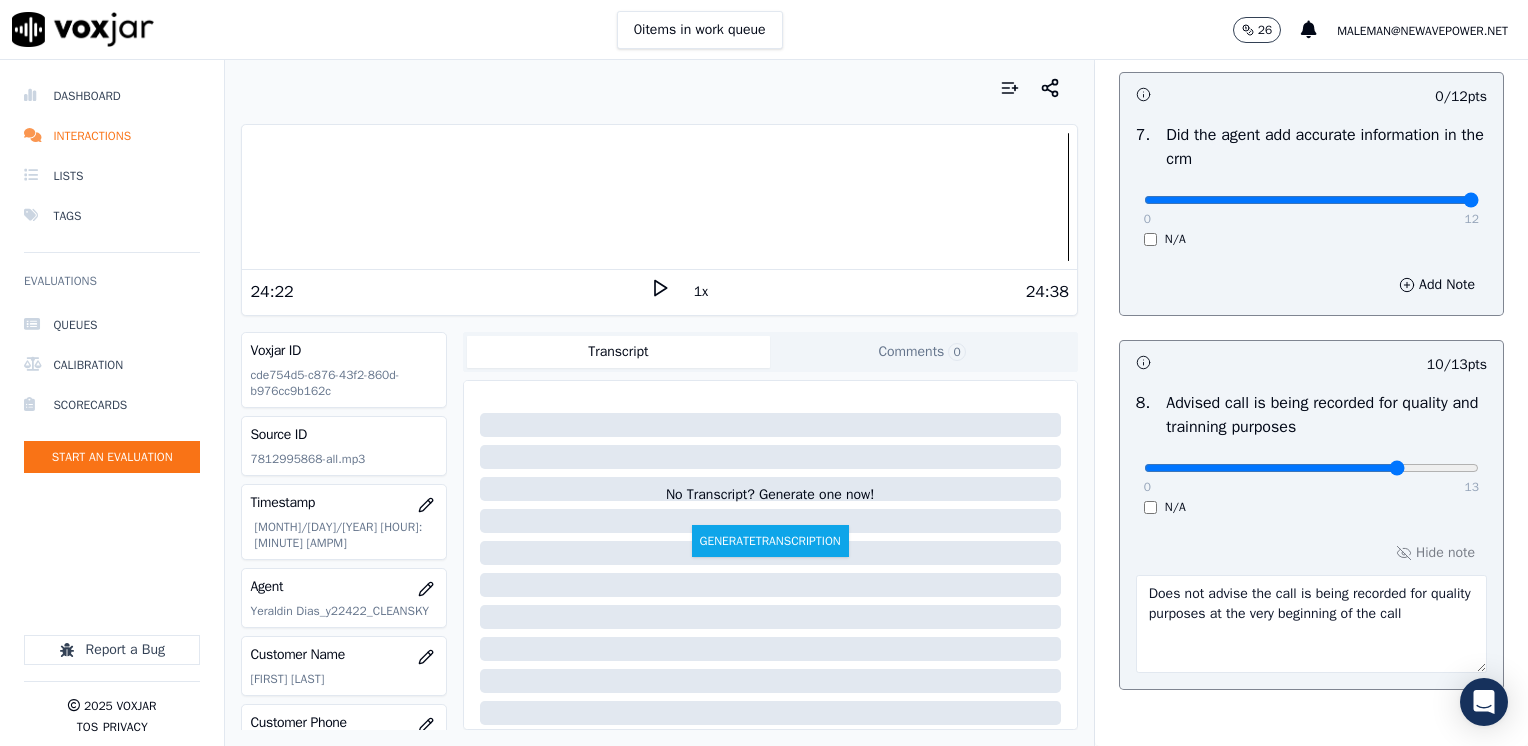 drag, startPoint x: 1131, startPoint y: 194, endPoint x: 1531, endPoint y: 216, distance: 400.60455 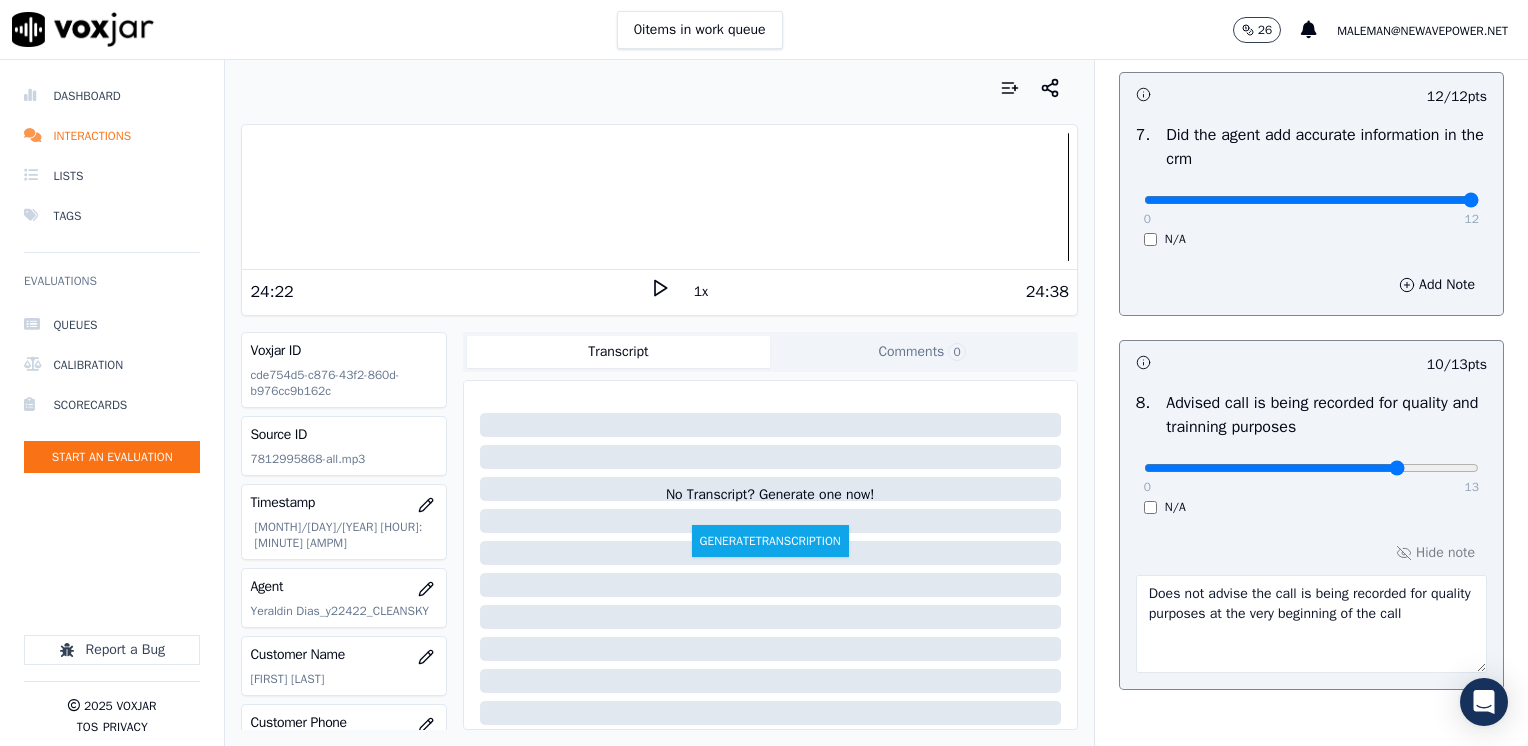 scroll, scrollTop: 1148, scrollLeft: 0, axis: vertical 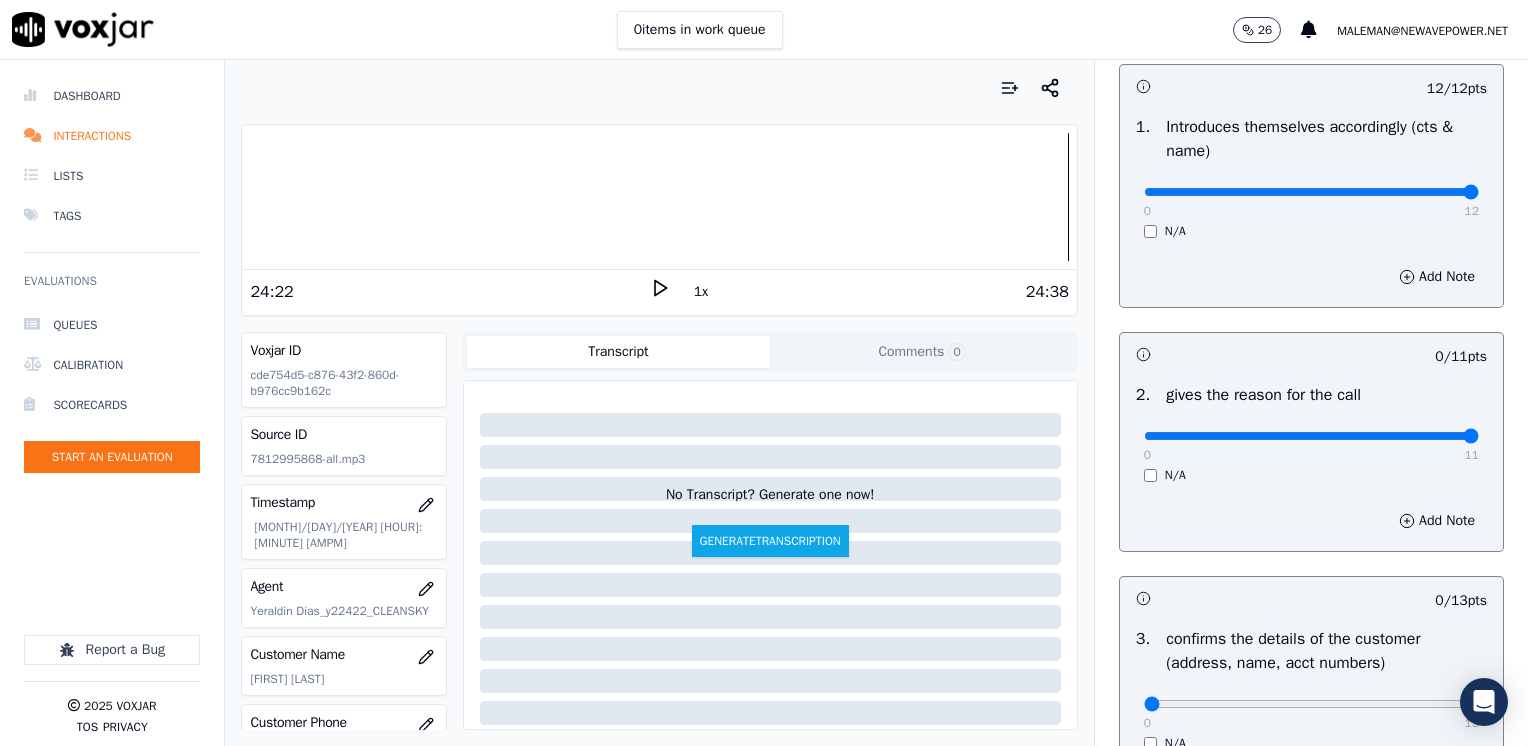 drag, startPoint x: 1132, startPoint y: 438, endPoint x: 1531, endPoint y: 437, distance: 399.00125 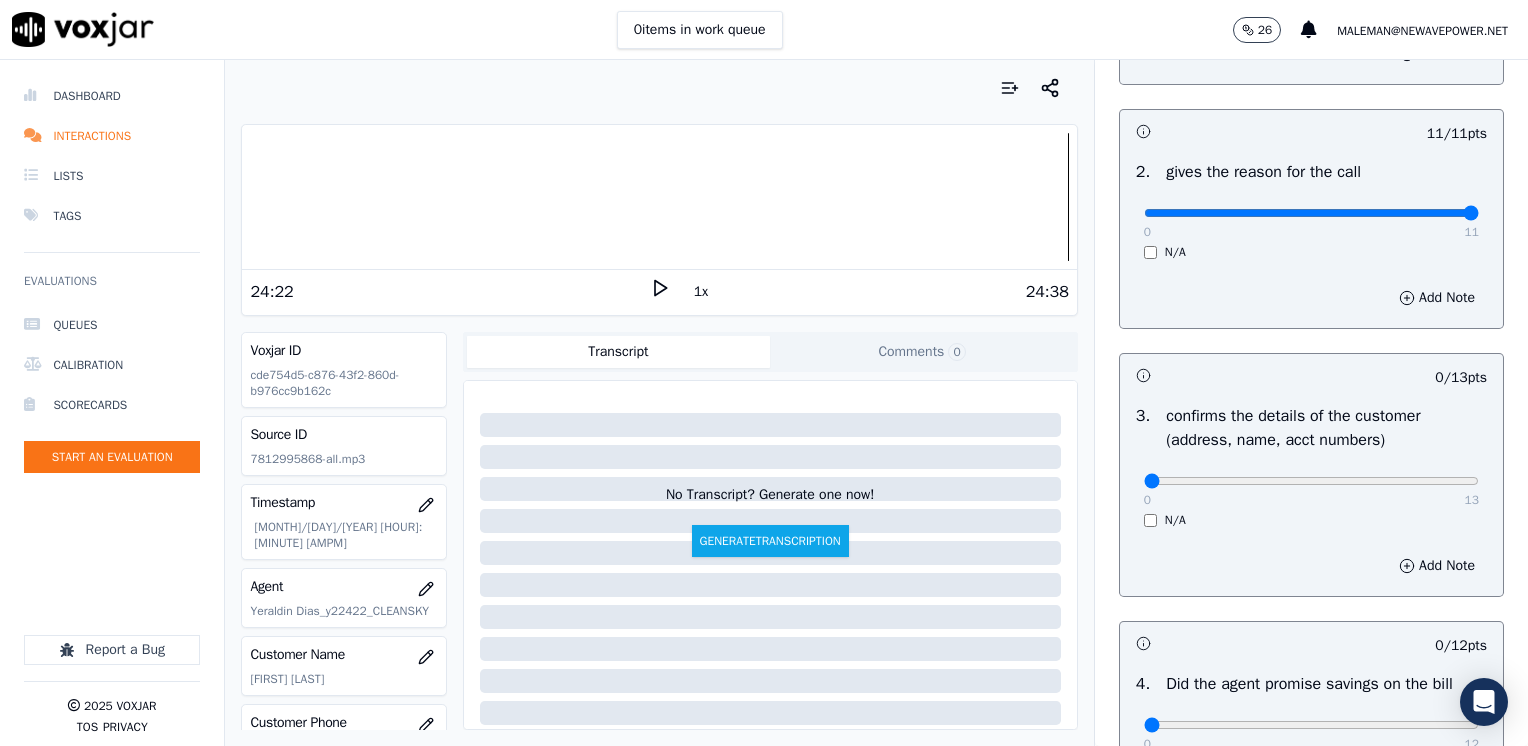 scroll, scrollTop: 400, scrollLeft: 0, axis: vertical 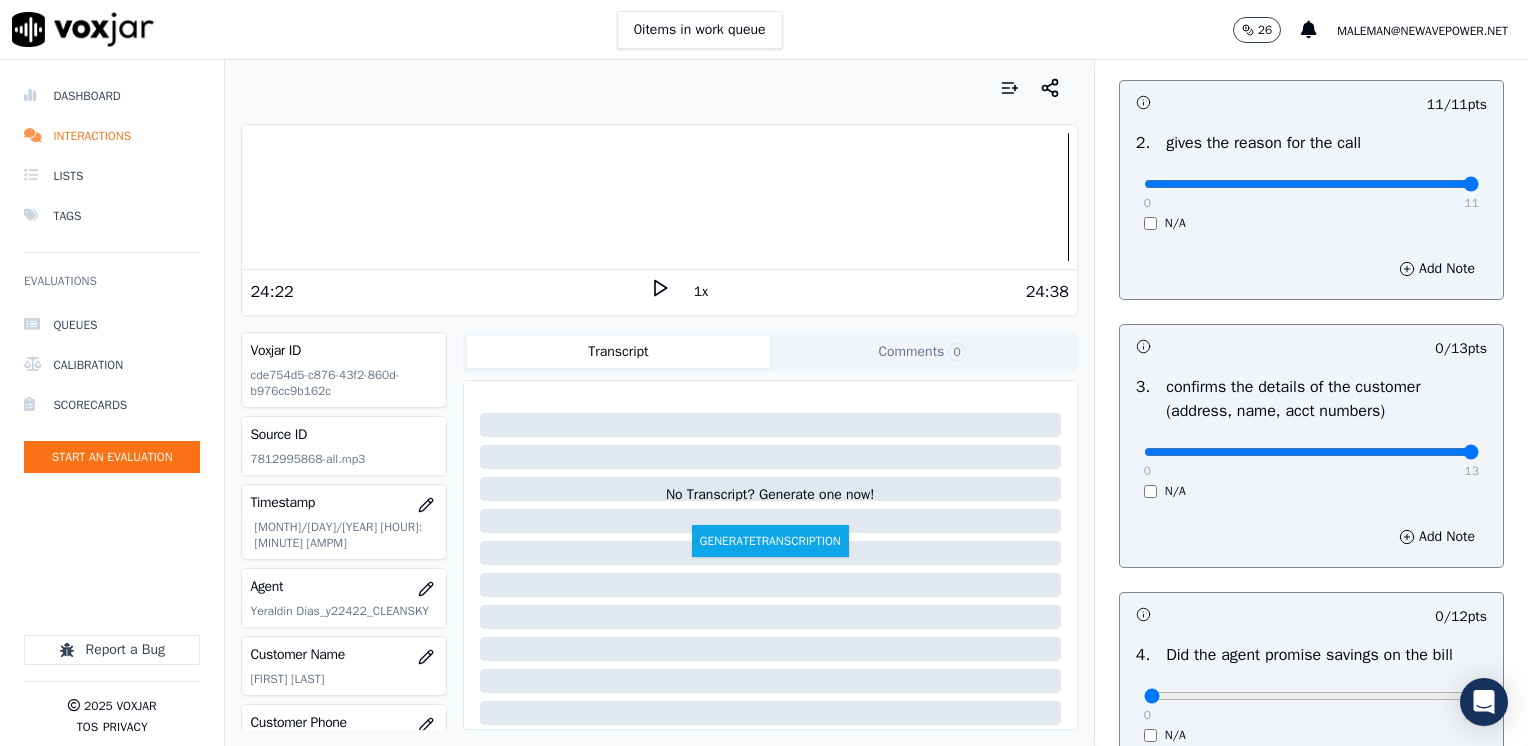 drag, startPoint x: 1129, startPoint y: 456, endPoint x: 1531, endPoint y: 516, distance: 406.45294 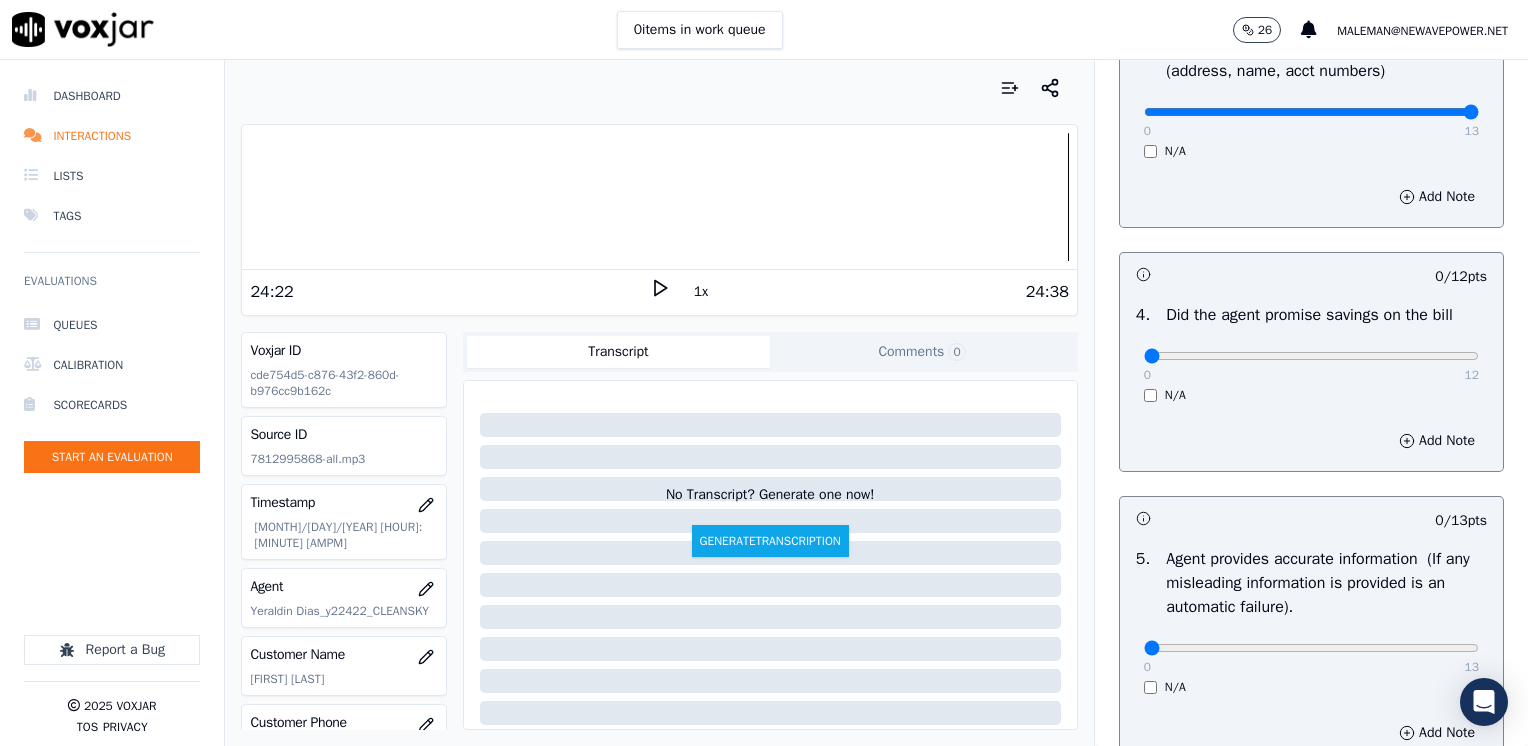 scroll, scrollTop: 800, scrollLeft: 0, axis: vertical 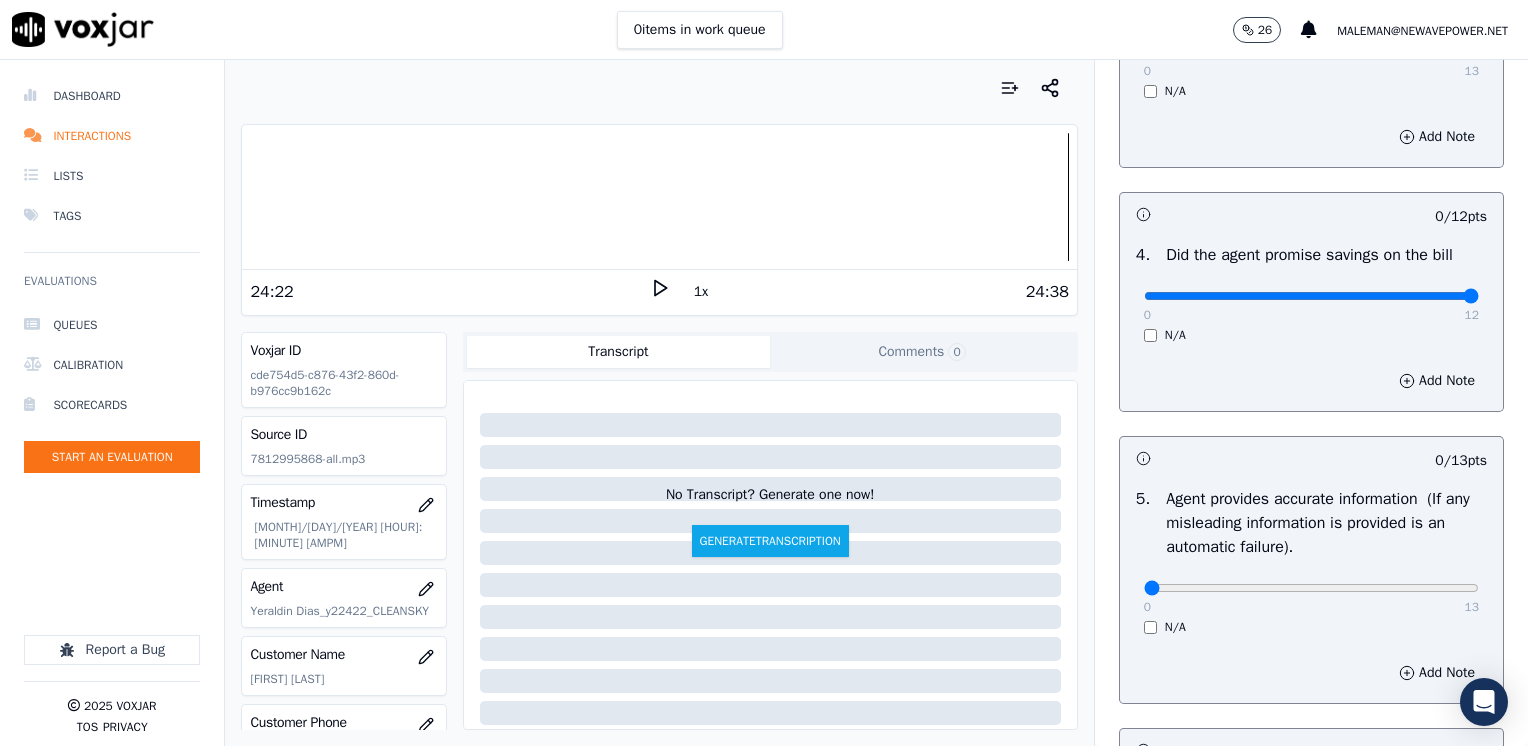 drag, startPoint x: 1132, startPoint y: 293, endPoint x: 1531, endPoint y: 292, distance: 399.00125 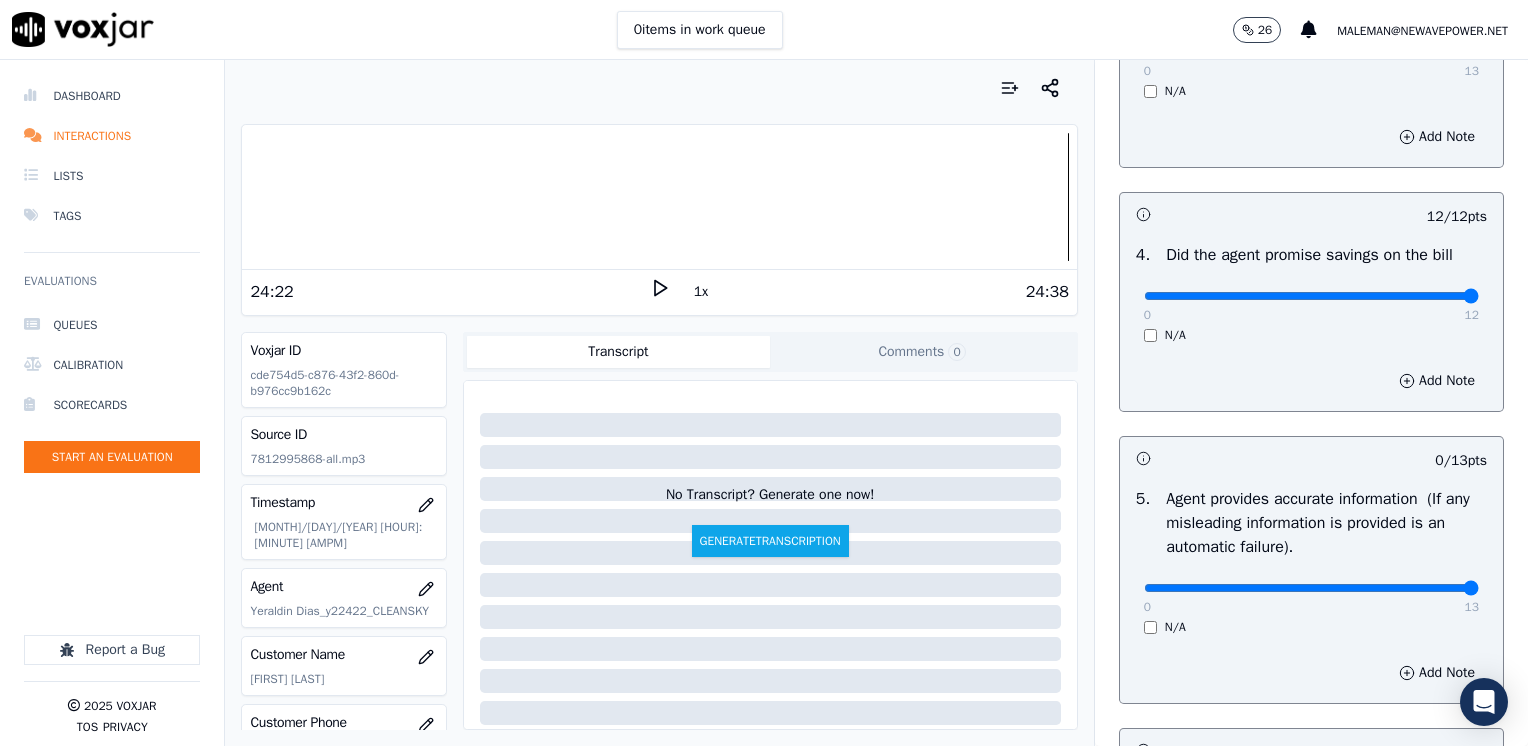 drag, startPoint x: 1134, startPoint y: 588, endPoint x: 1531, endPoint y: 570, distance: 397.40784 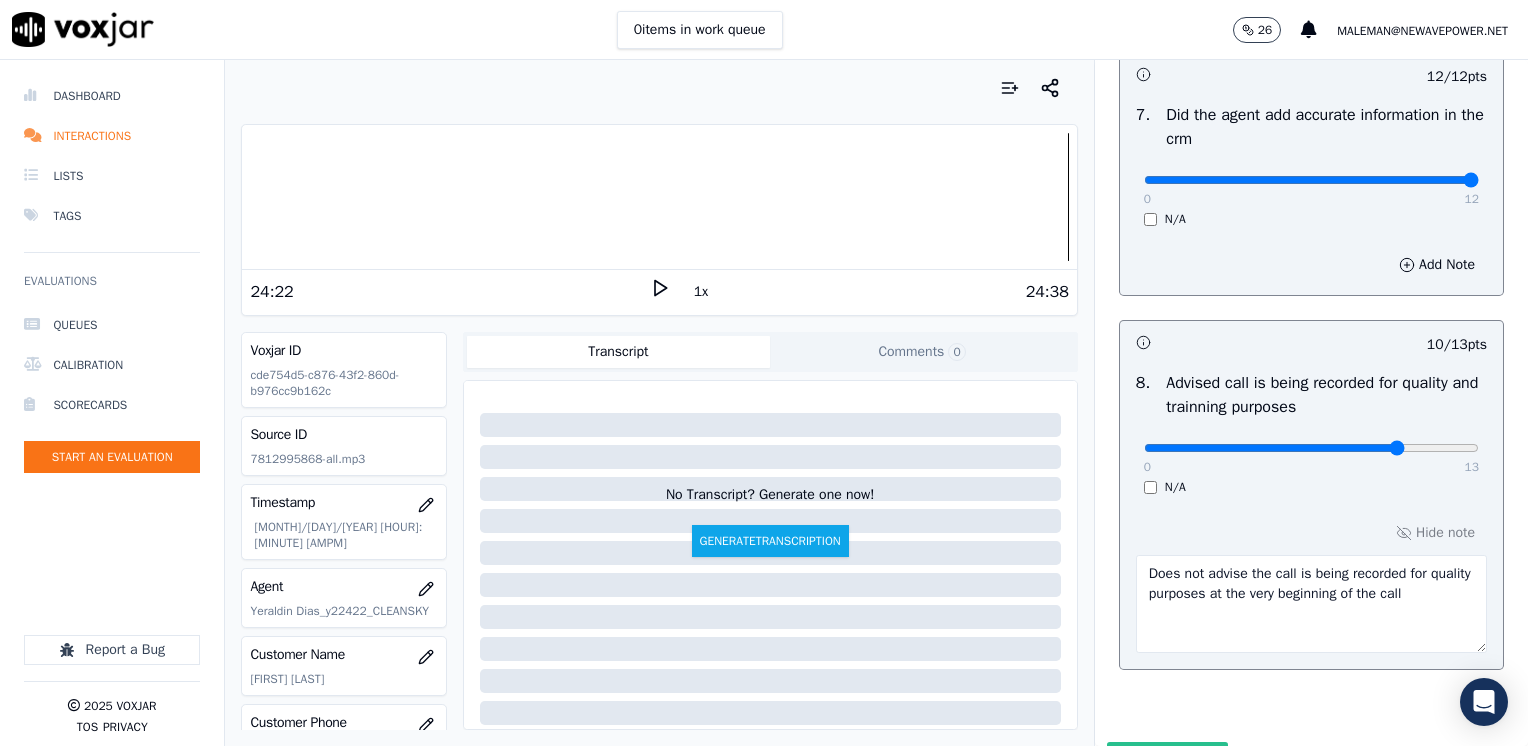 scroll, scrollTop: 1853, scrollLeft: 0, axis: vertical 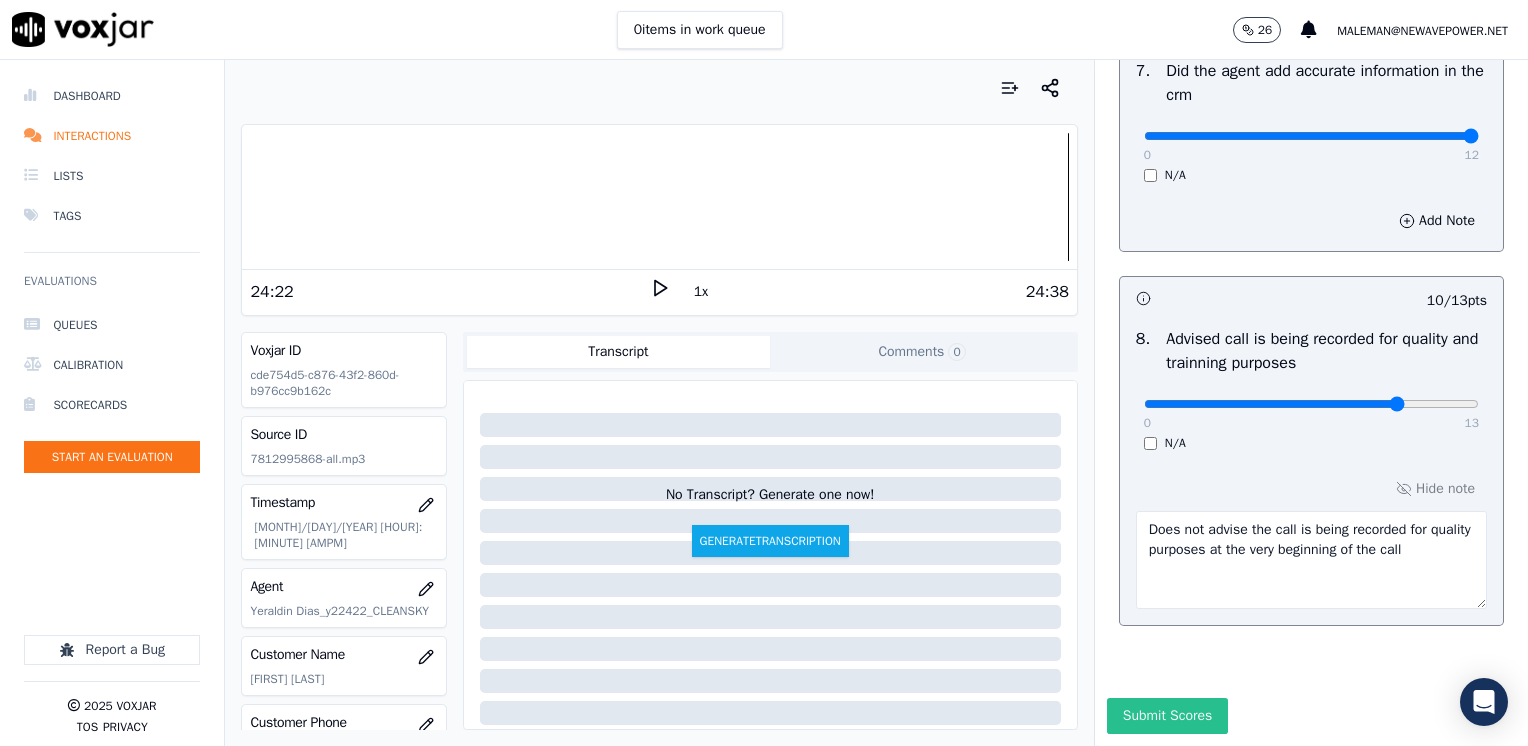 click on "Submit Scores" at bounding box center (1167, 716) 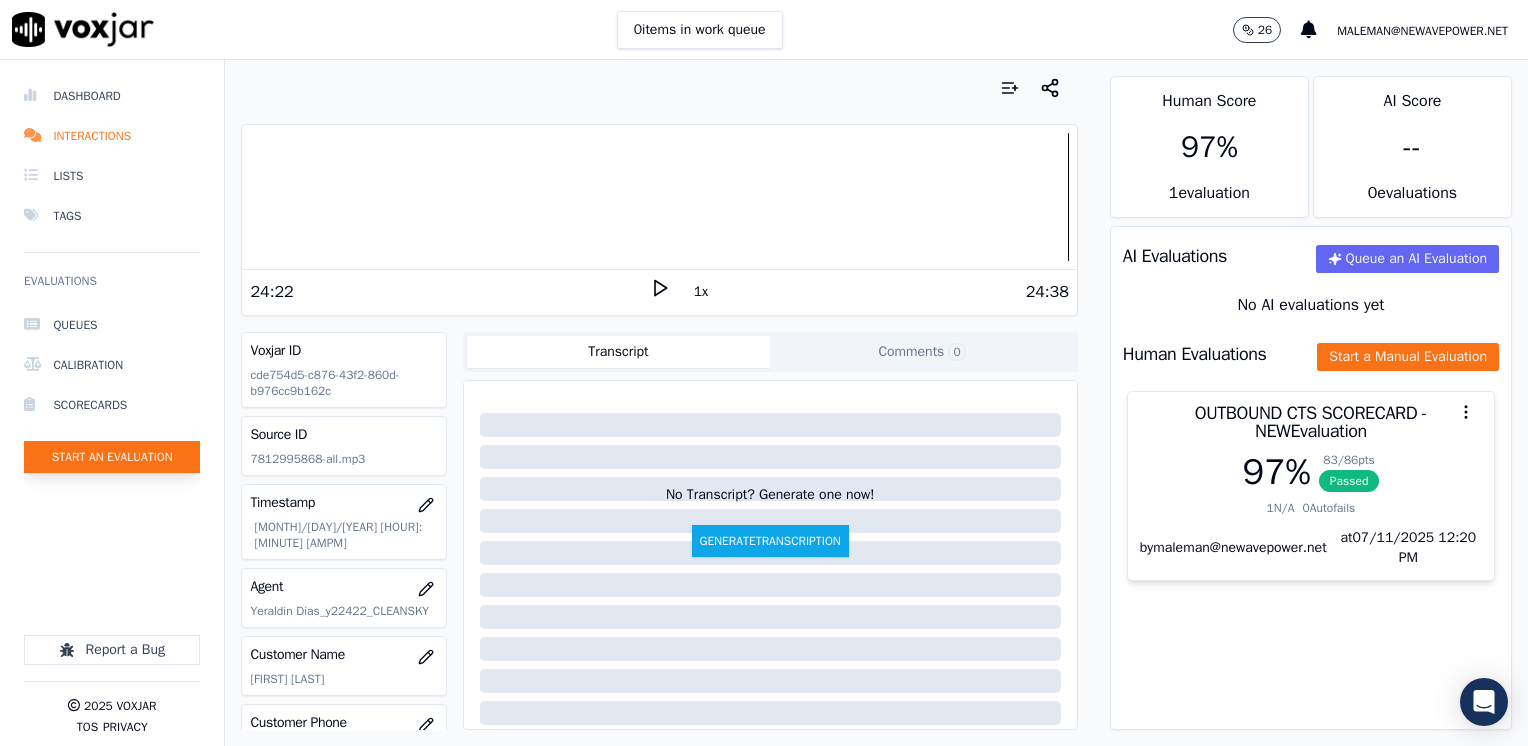 click on "Start an Evaluation" 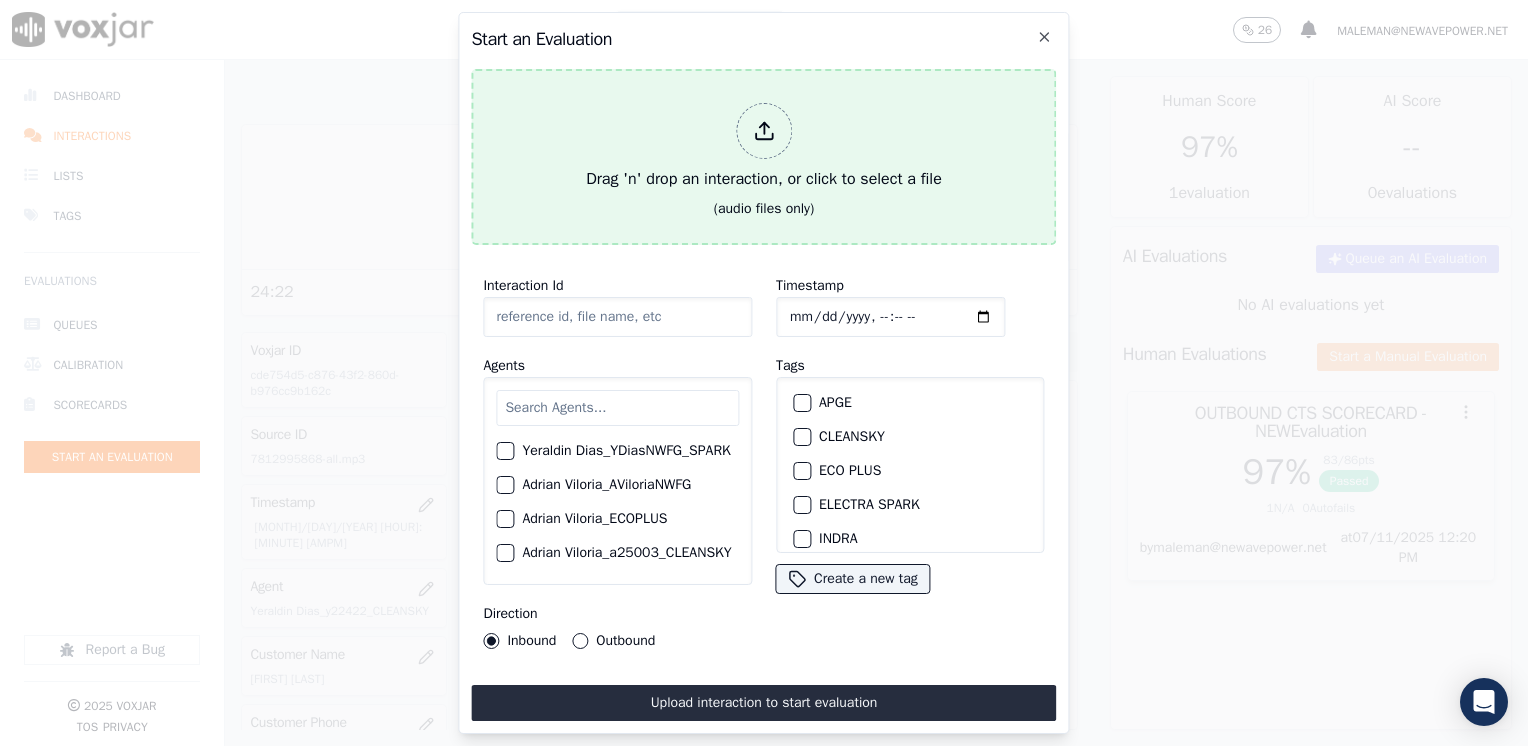 click 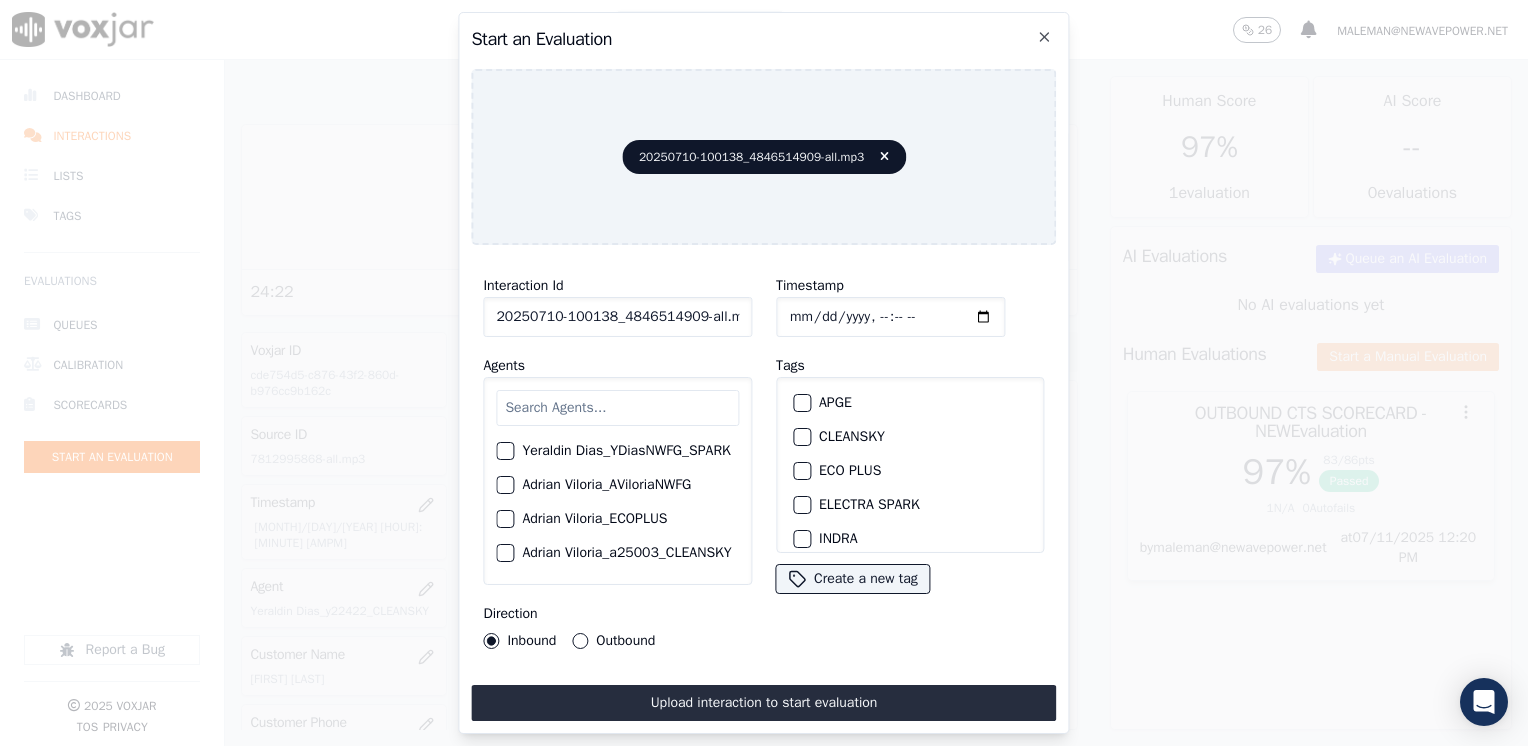 click at bounding box center (617, 408) 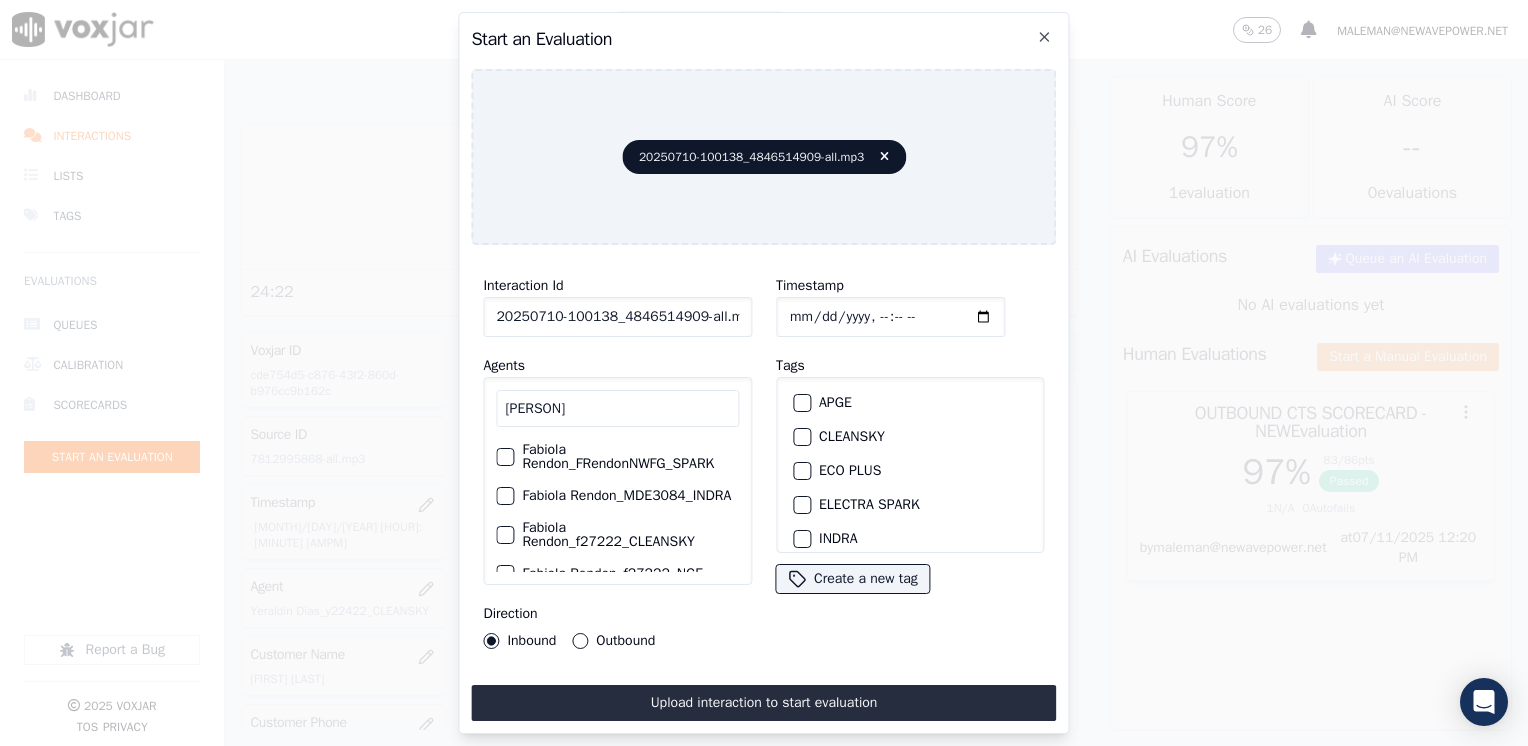 scroll, scrollTop: 42, scrollLeft: 0, axis: vertical 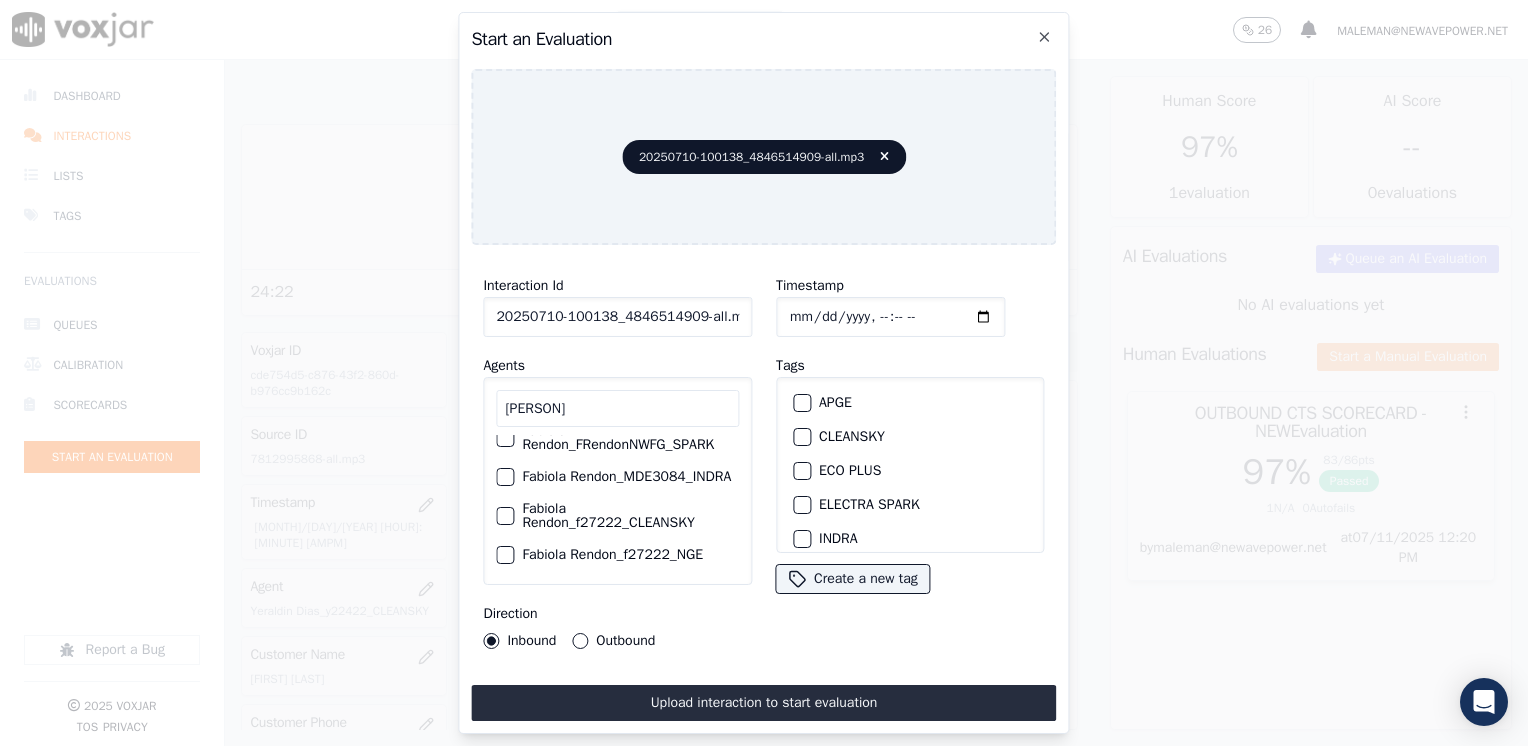type on "[PERSON]" 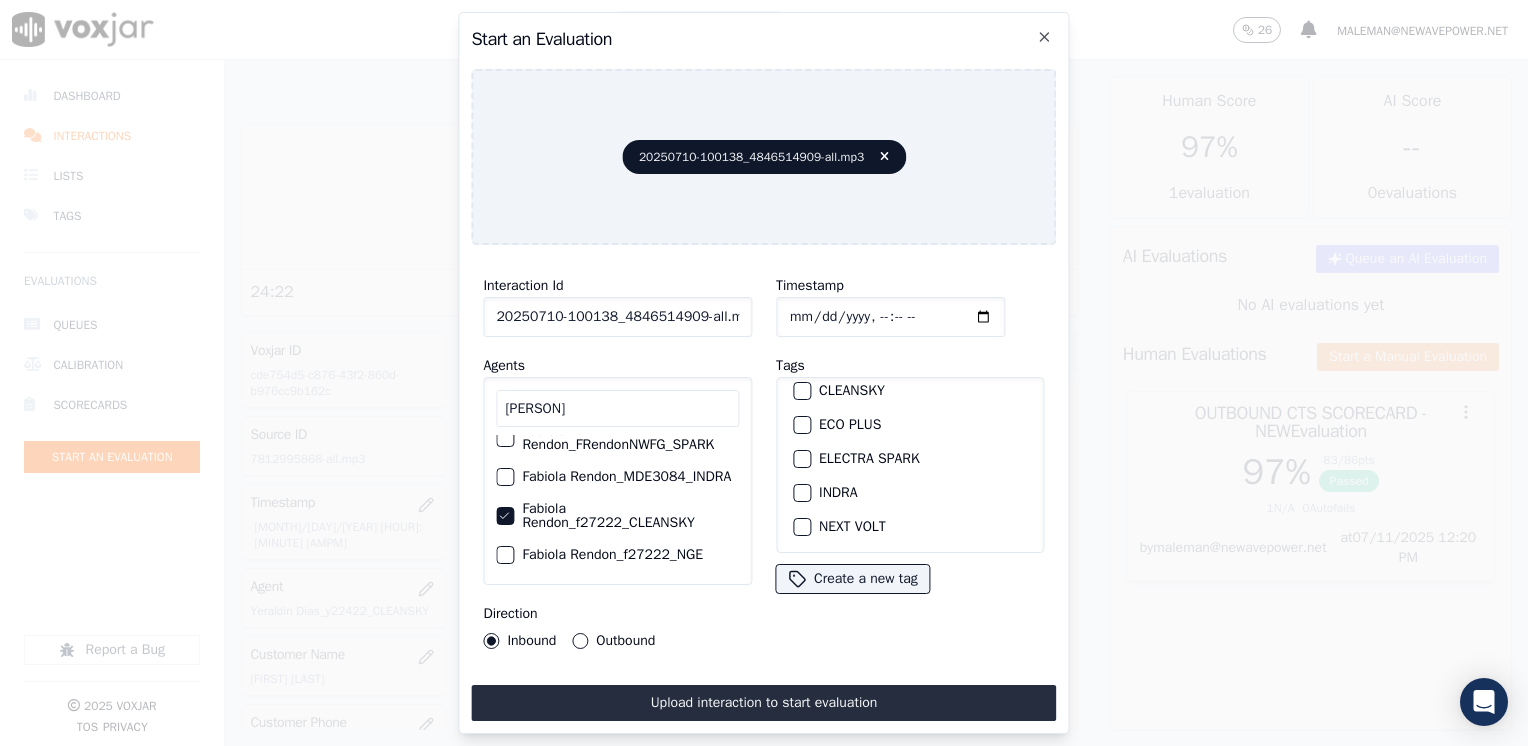 scroll, scrollTop: 0, scrollLeft: 0, axis: both 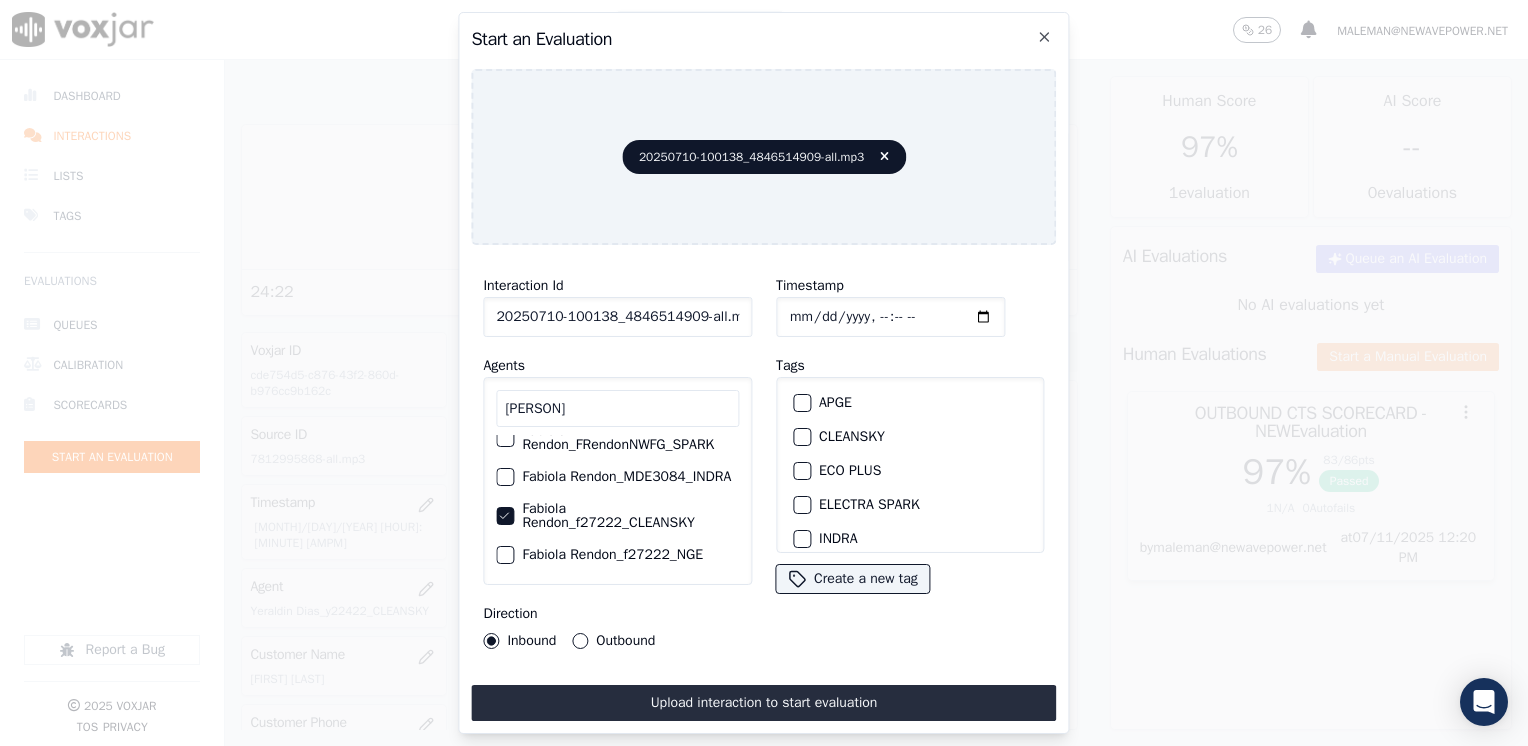 click on "CLEANSKY" at bounding box center (910, 437) 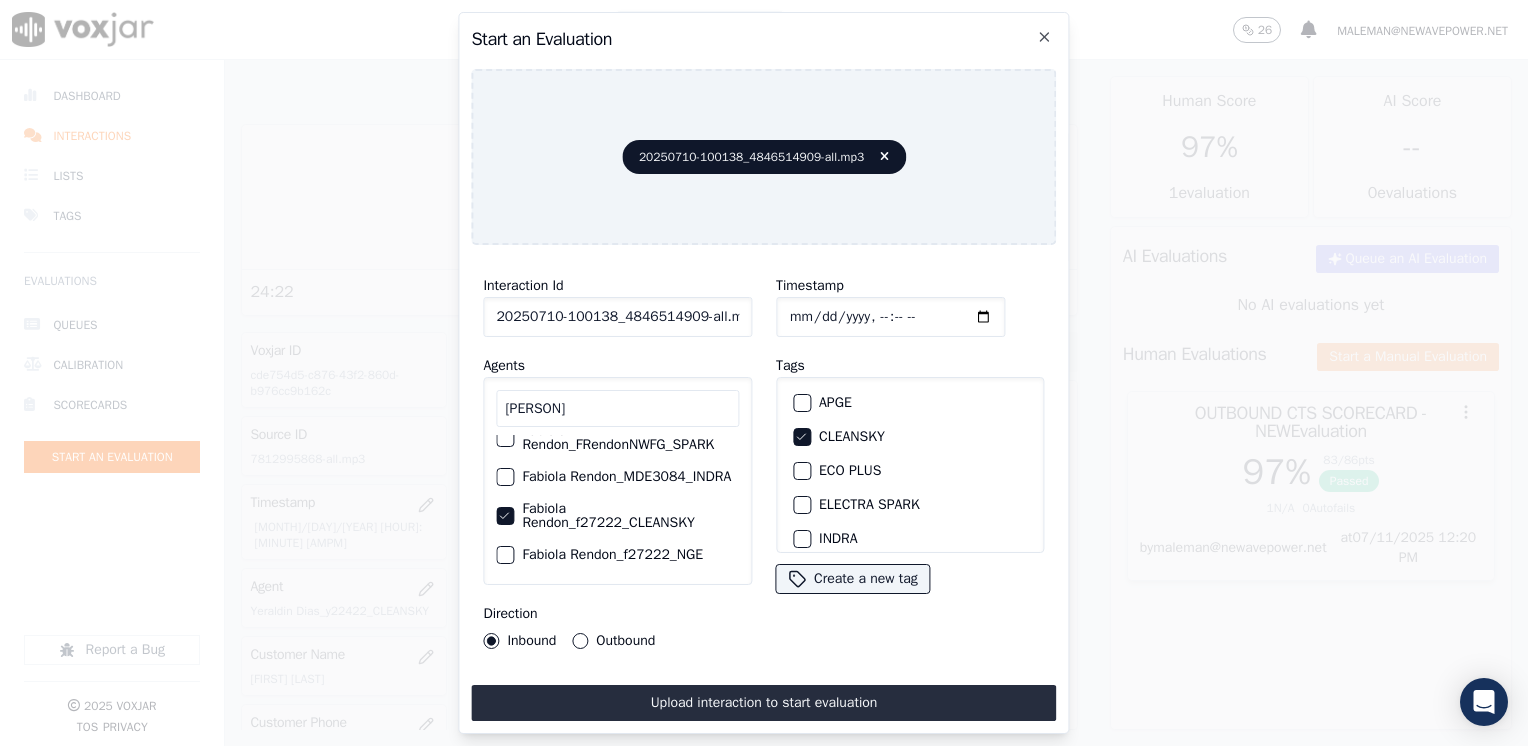 click on "Outbound" at bounding box center (580, 641) 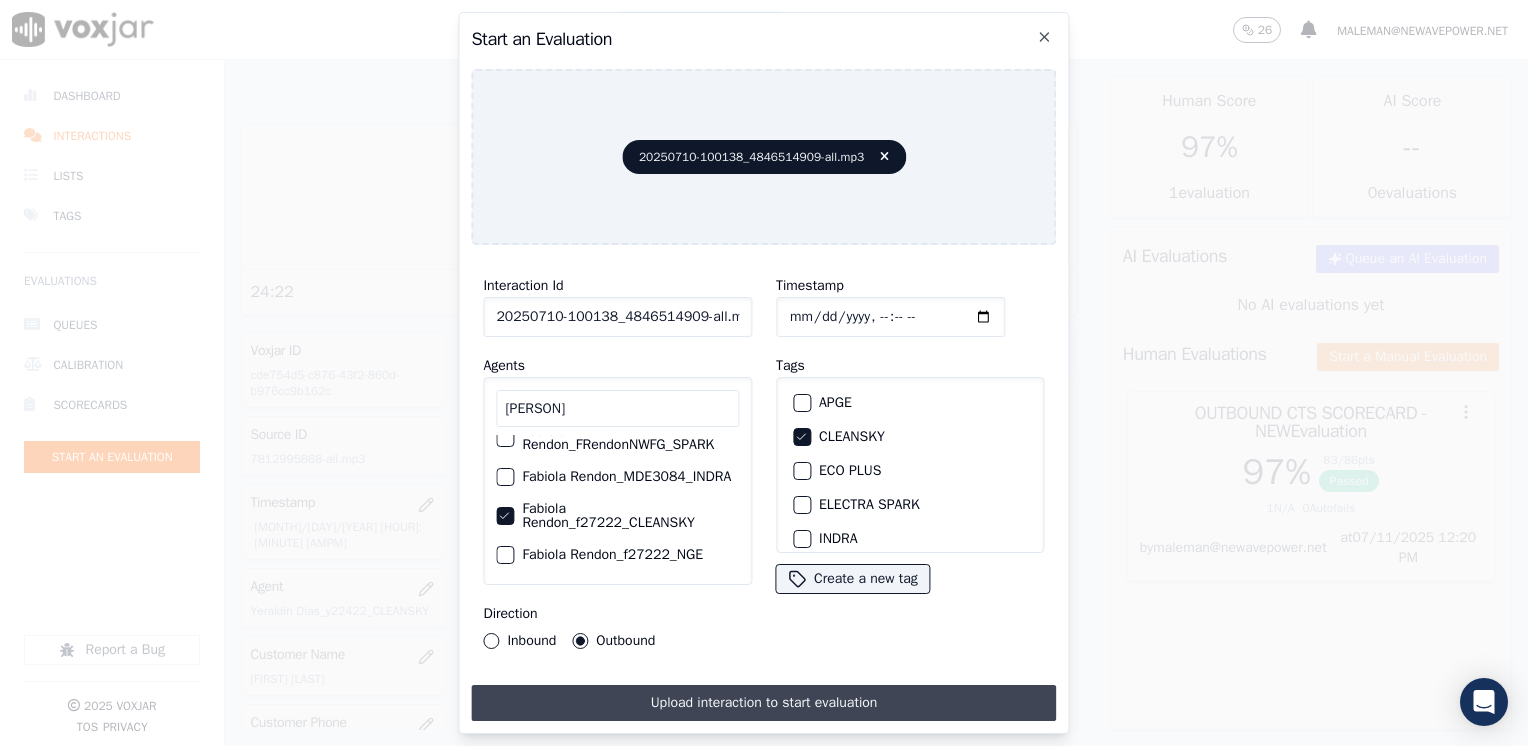 click on "Upload interaction to start evaluation" at bounding box center [763, 703] 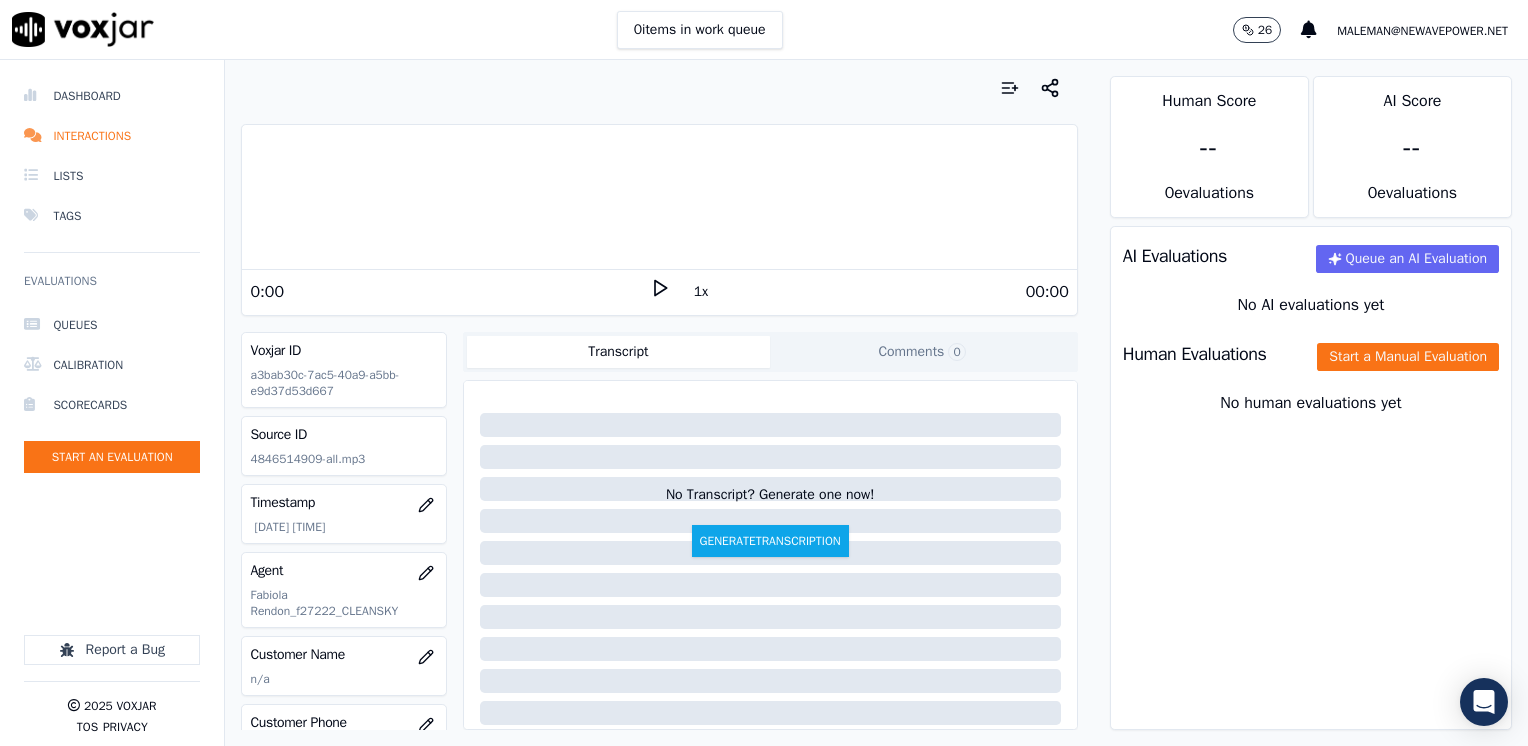 click on "0:00     1x   00:00" at bounding box center (659, 291) 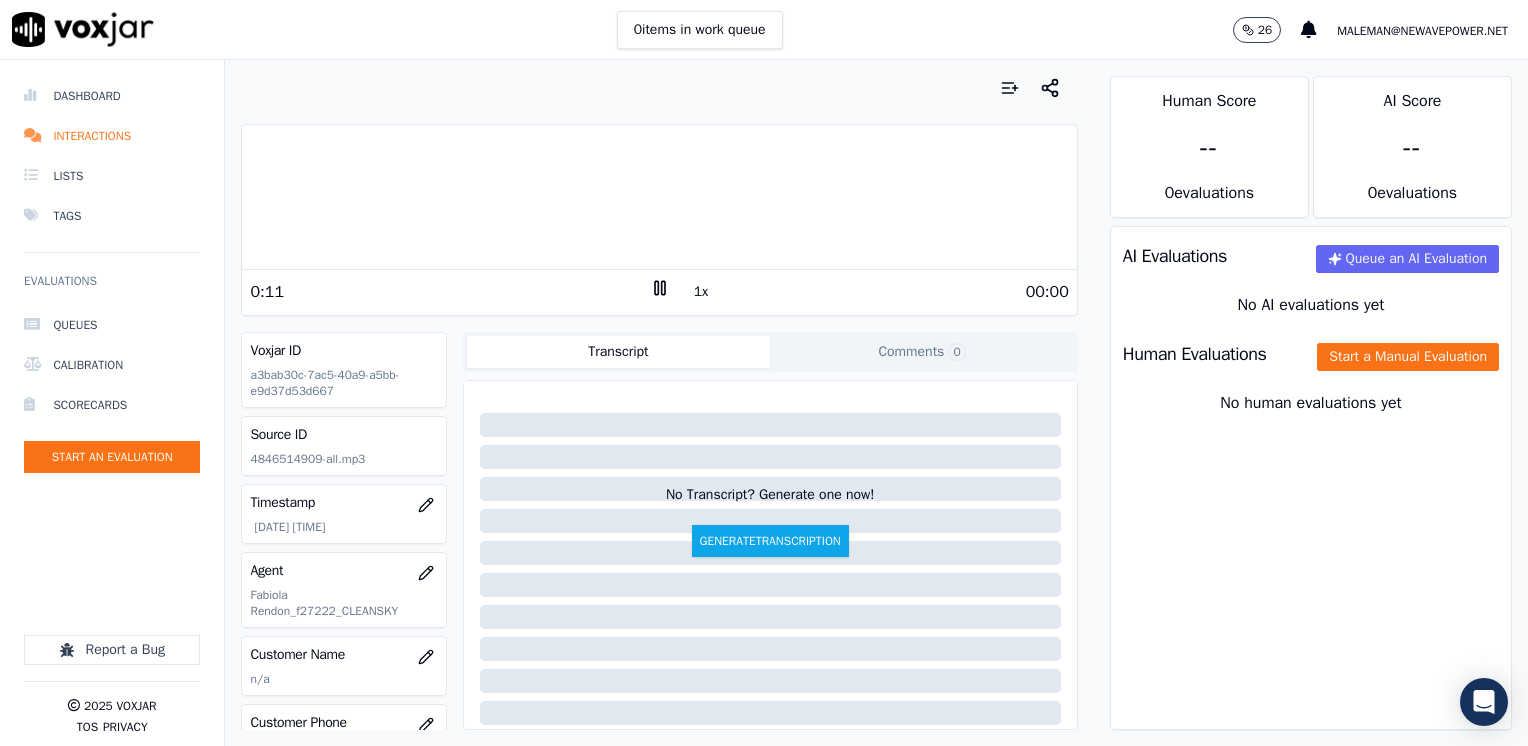 click 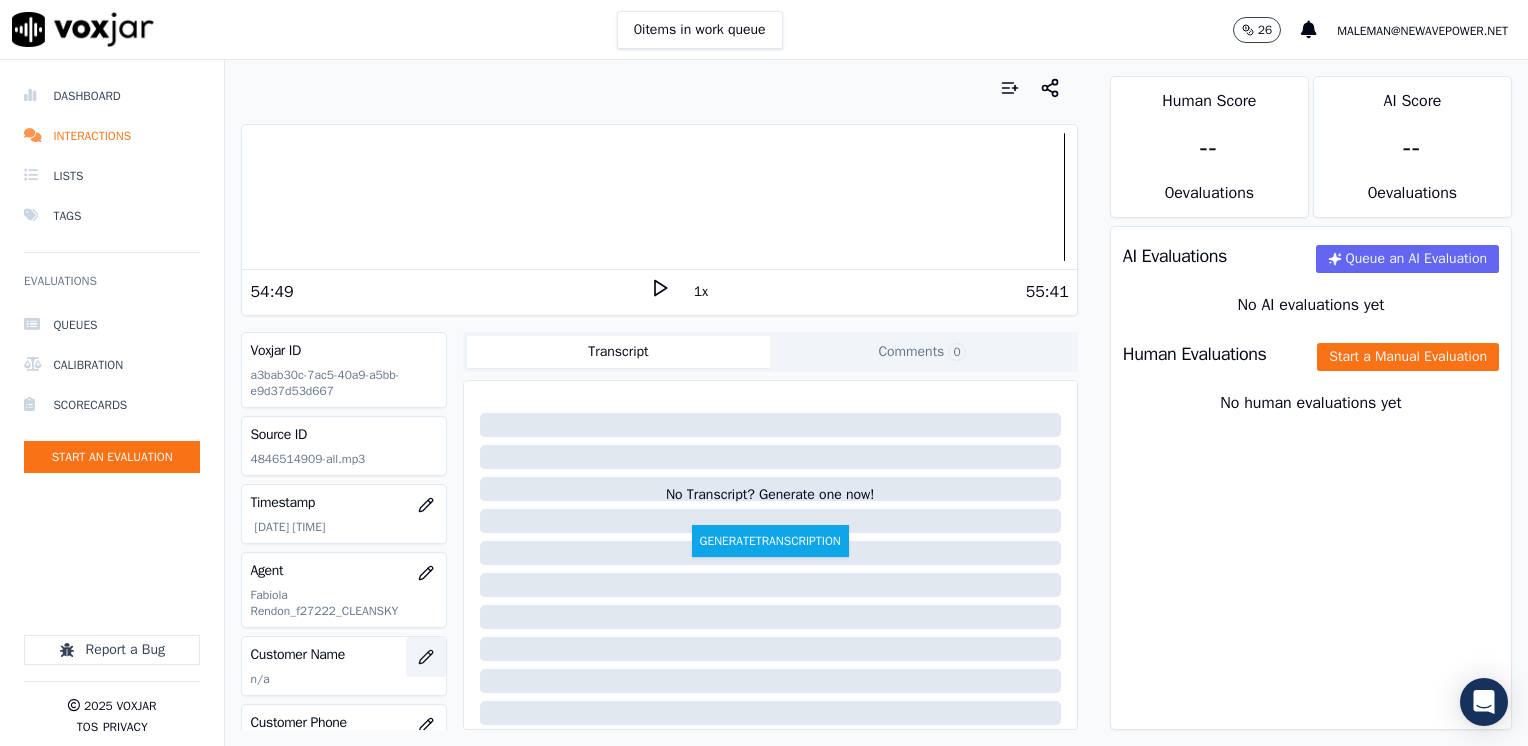 scroll, scrollTop: 100, scrollLeft: 0, axis: vertical 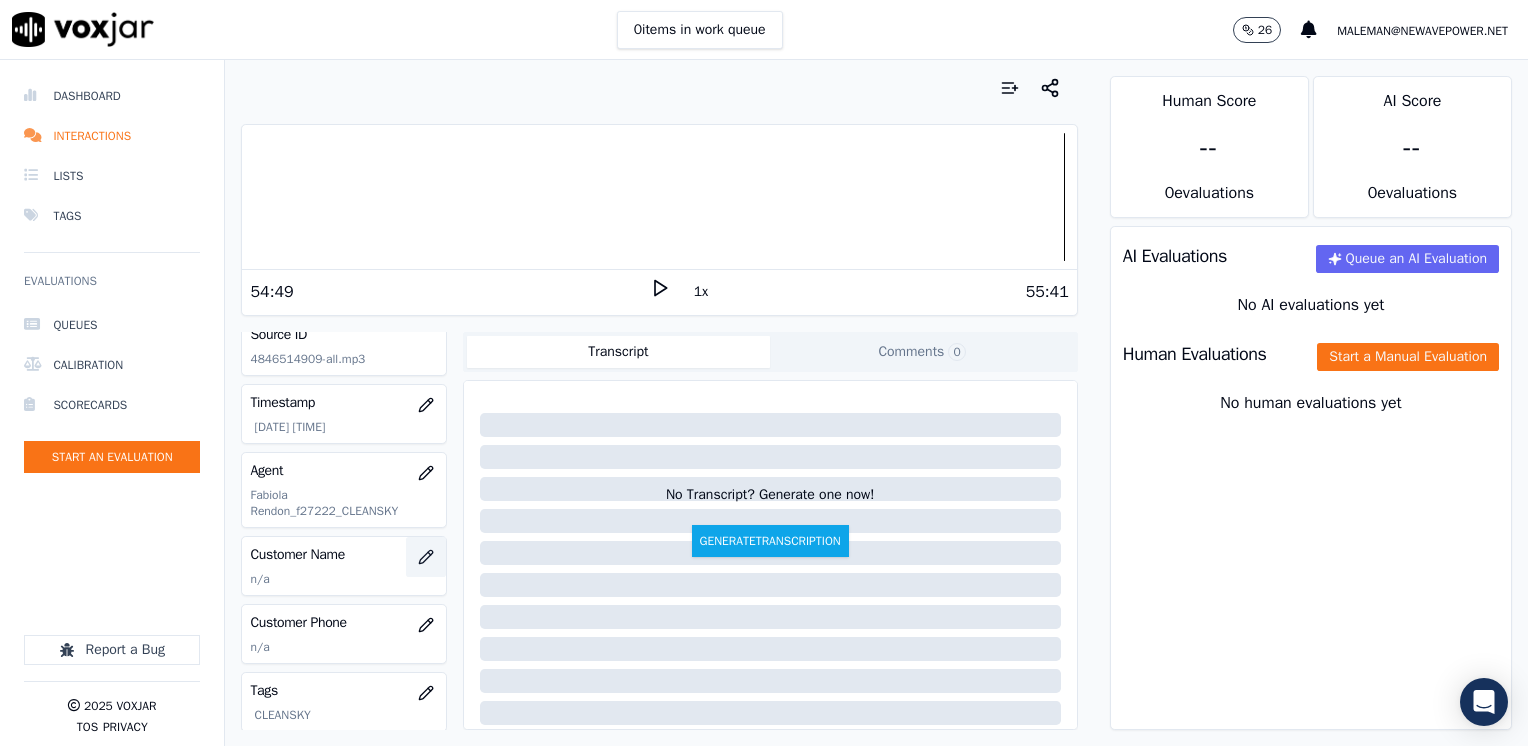 click 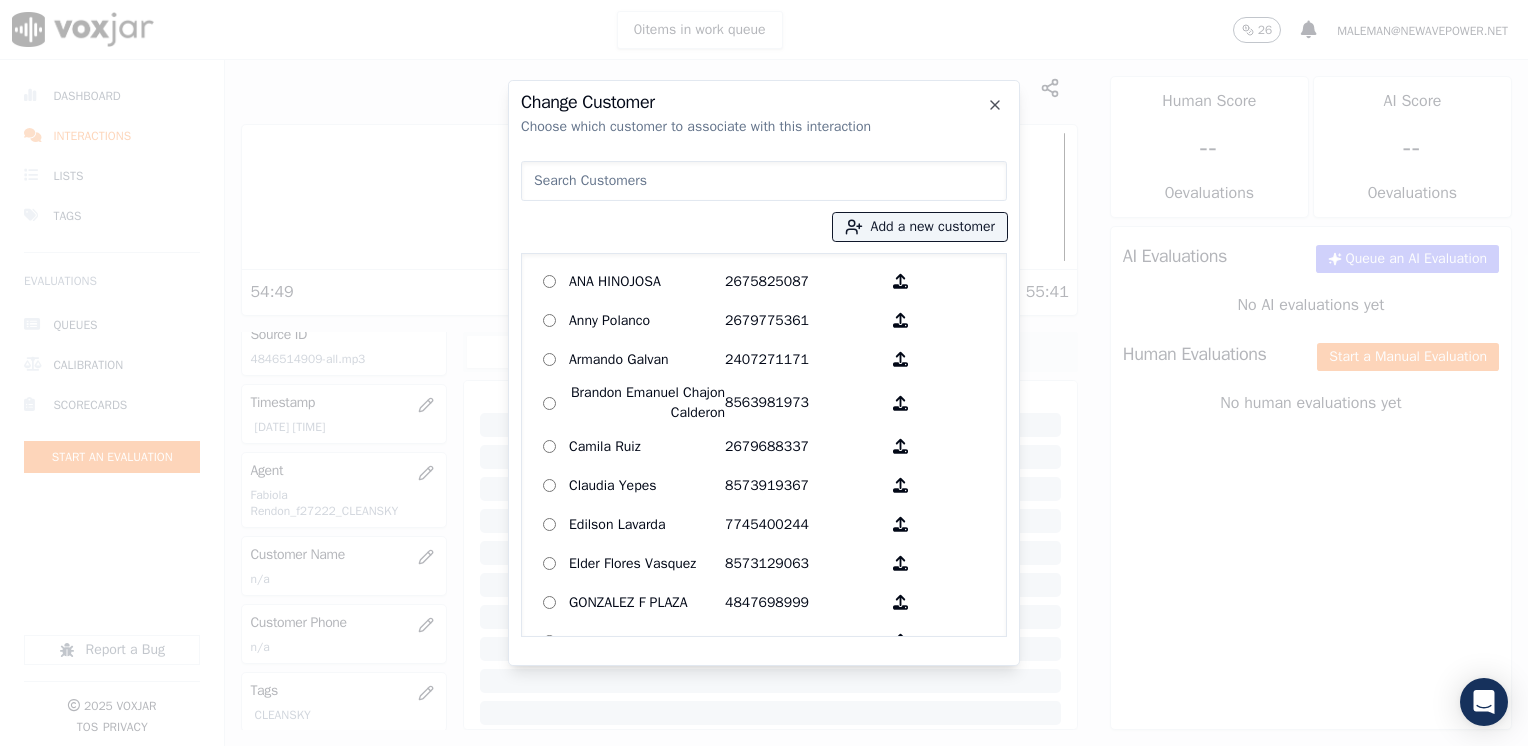 click at bounding box center (764, 181) 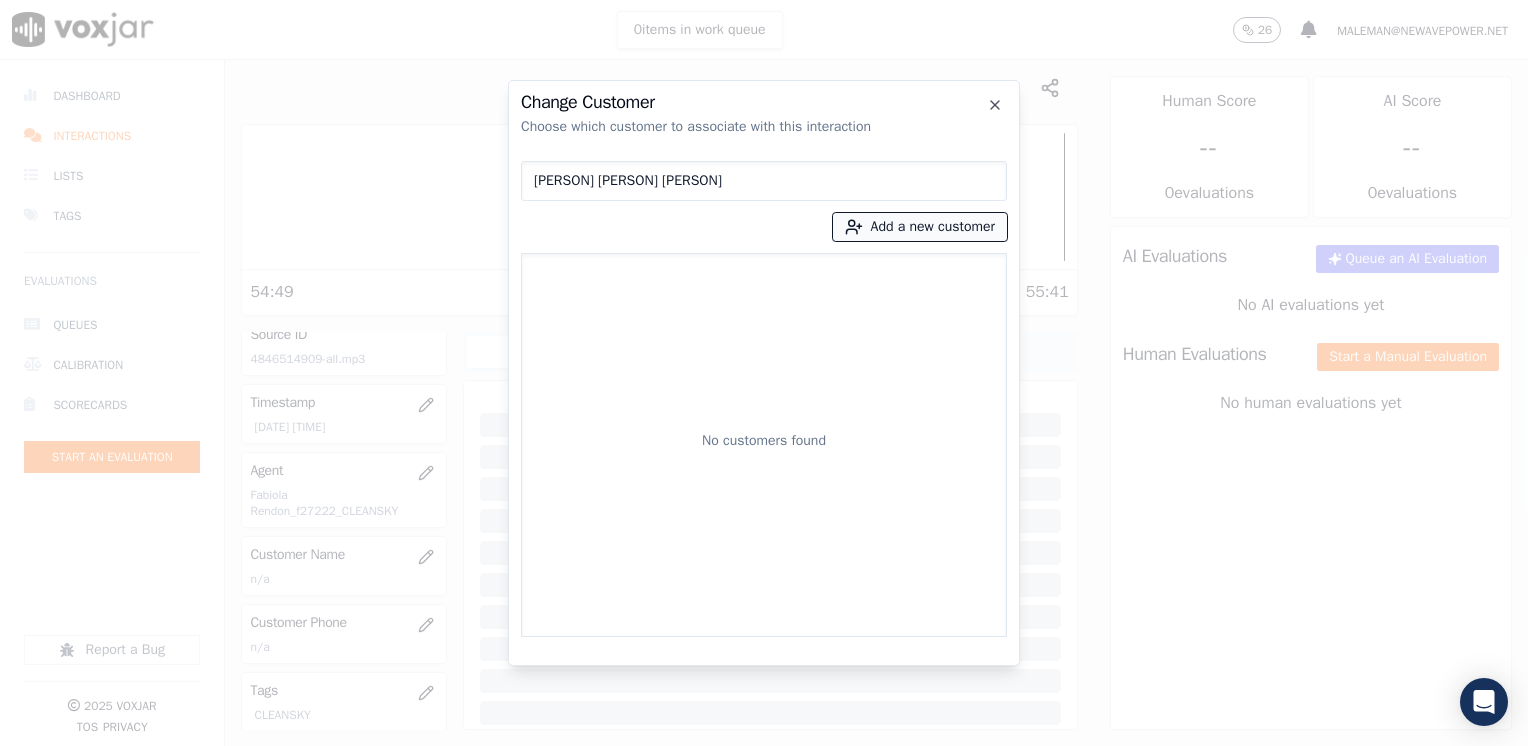 type on "[PERSON] [PERSON] [PERSON]" 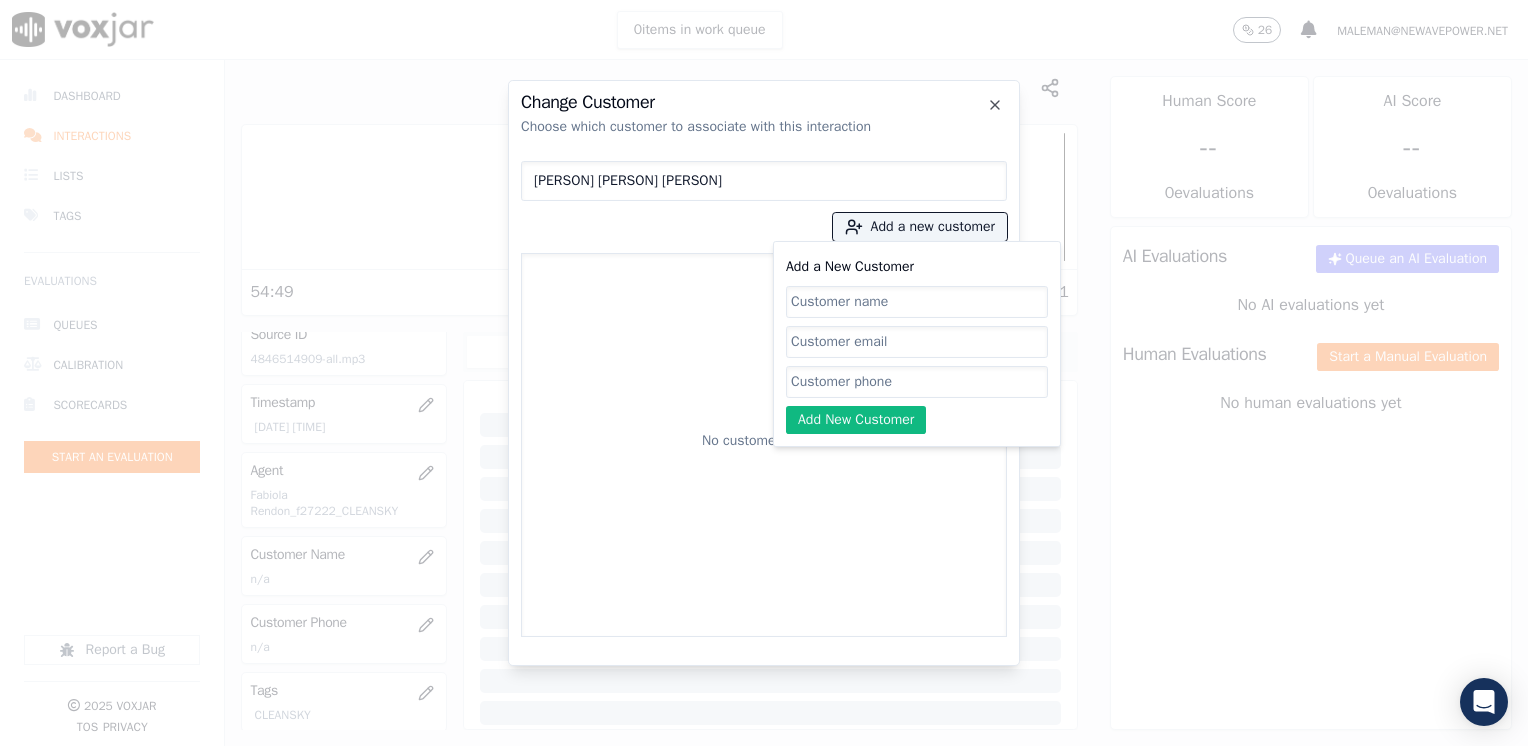click on "Add a New Customer" 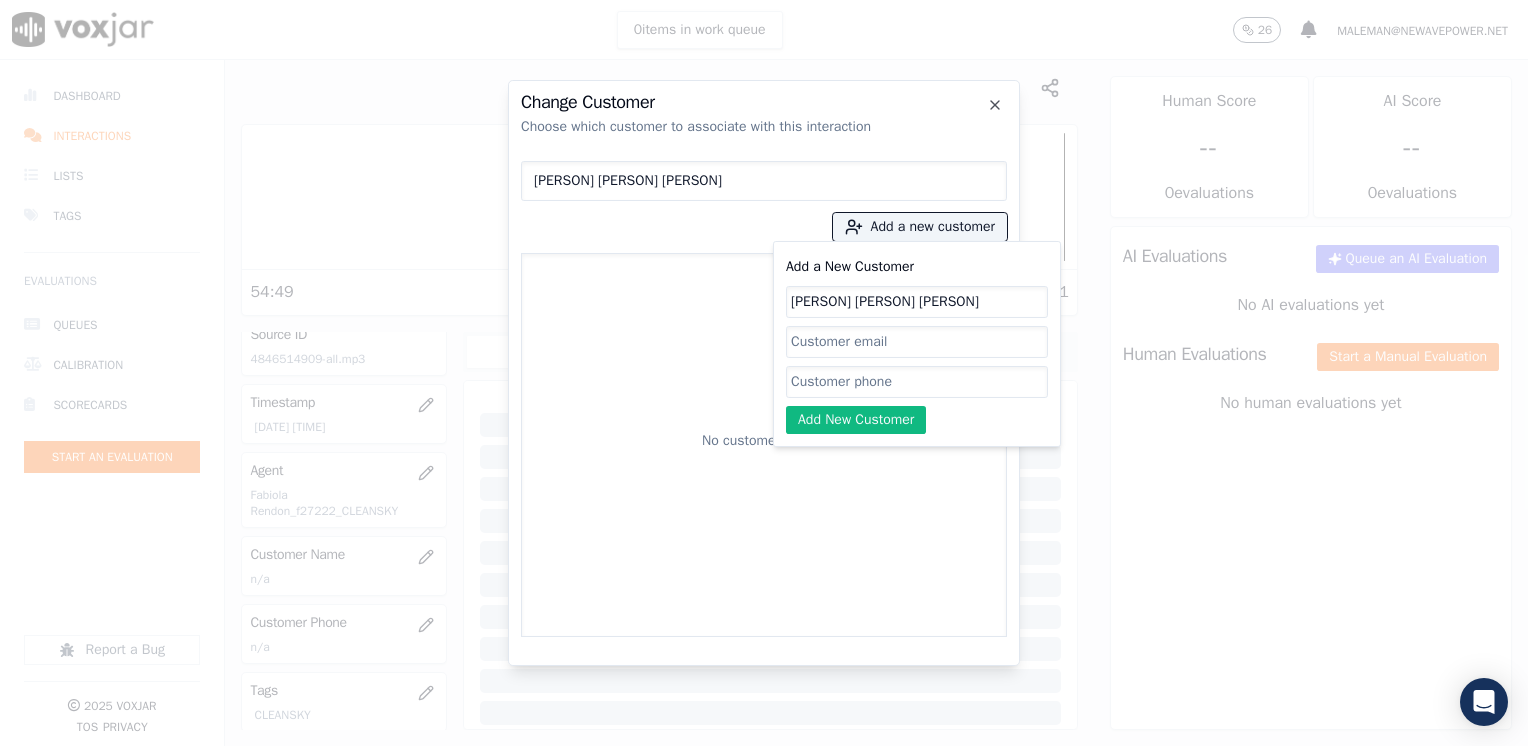 type on "[PERSON] [PERSON] [PERSON]" 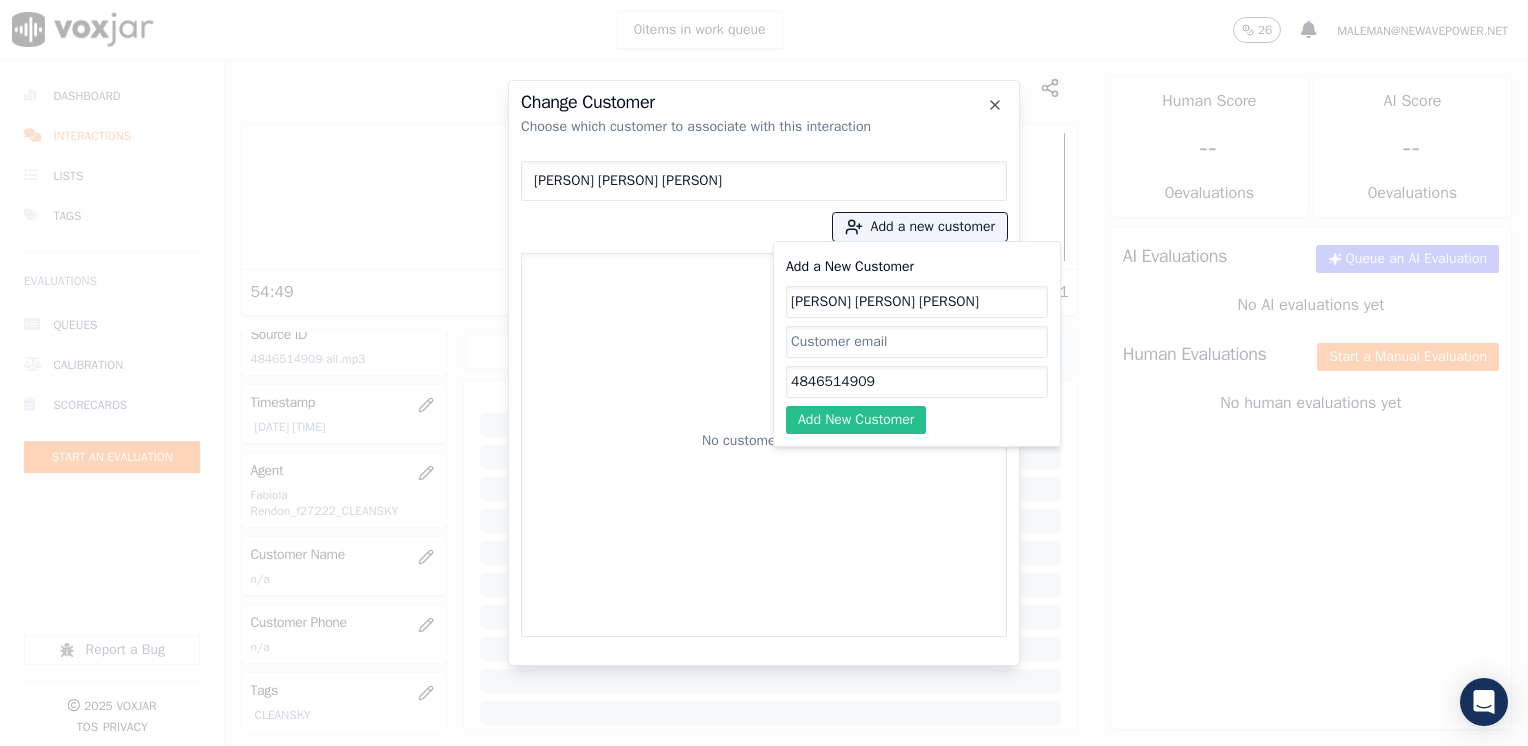 type on "4846514909" 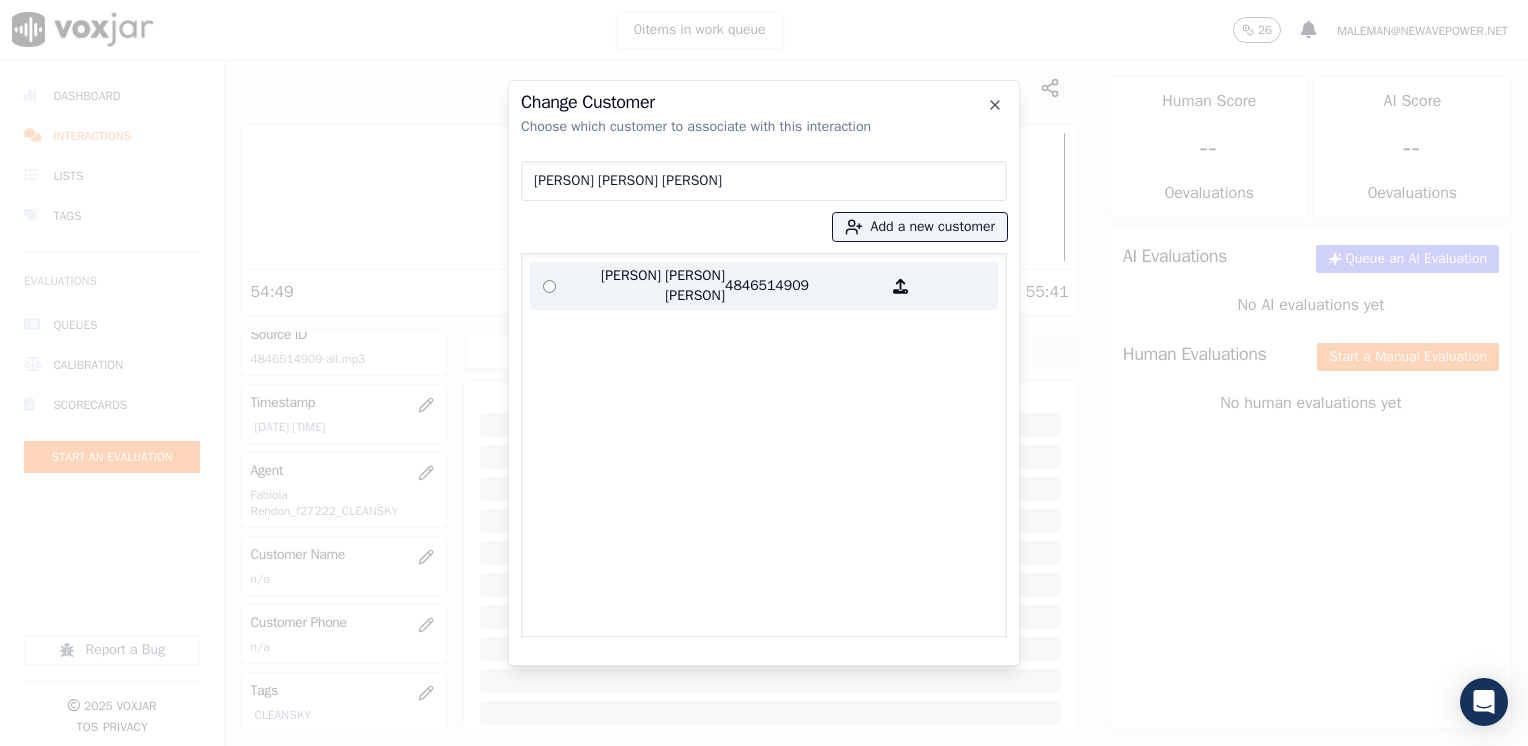 click on "4846514909" at bounding box center [803, 286] 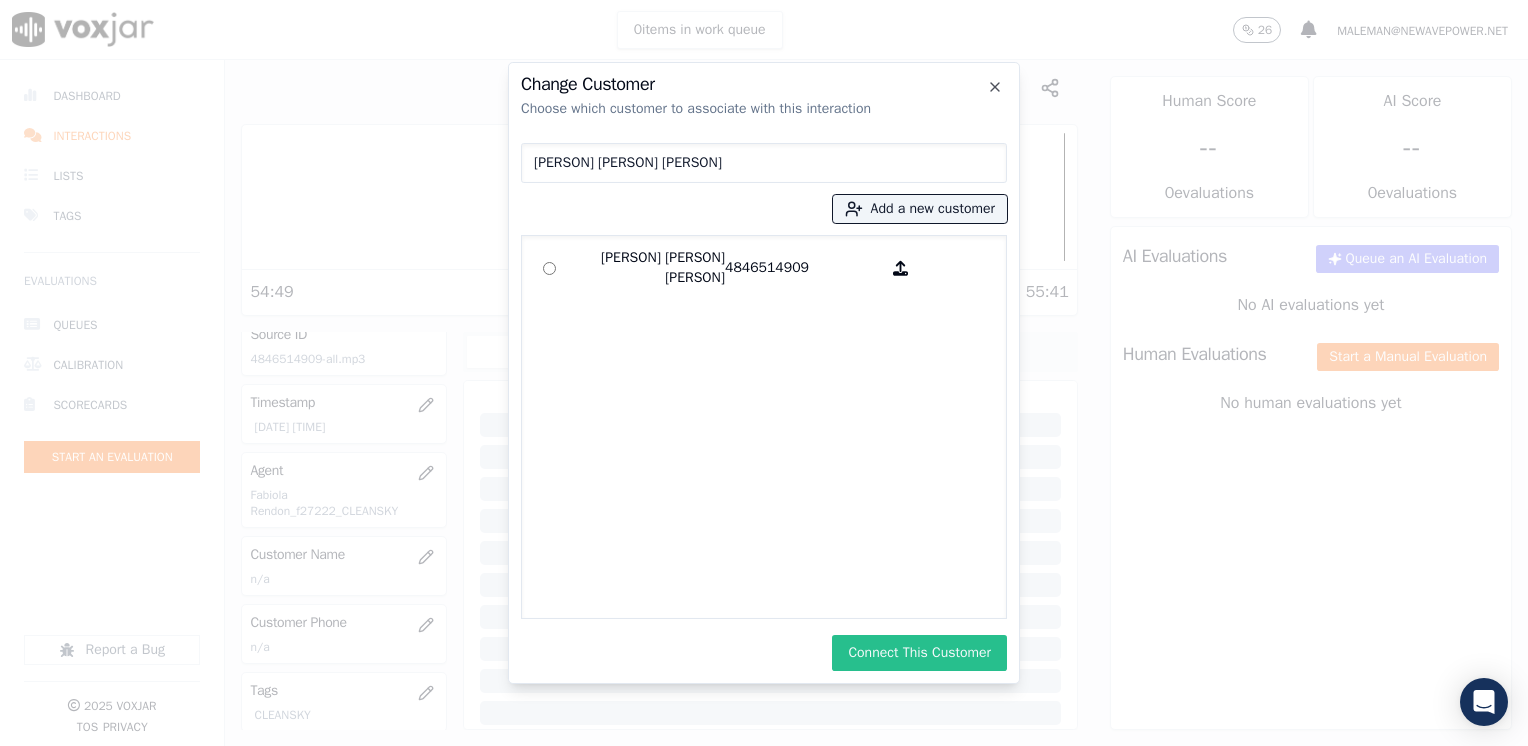 click on "Connect This Customer" at bounding box center [919, 653] 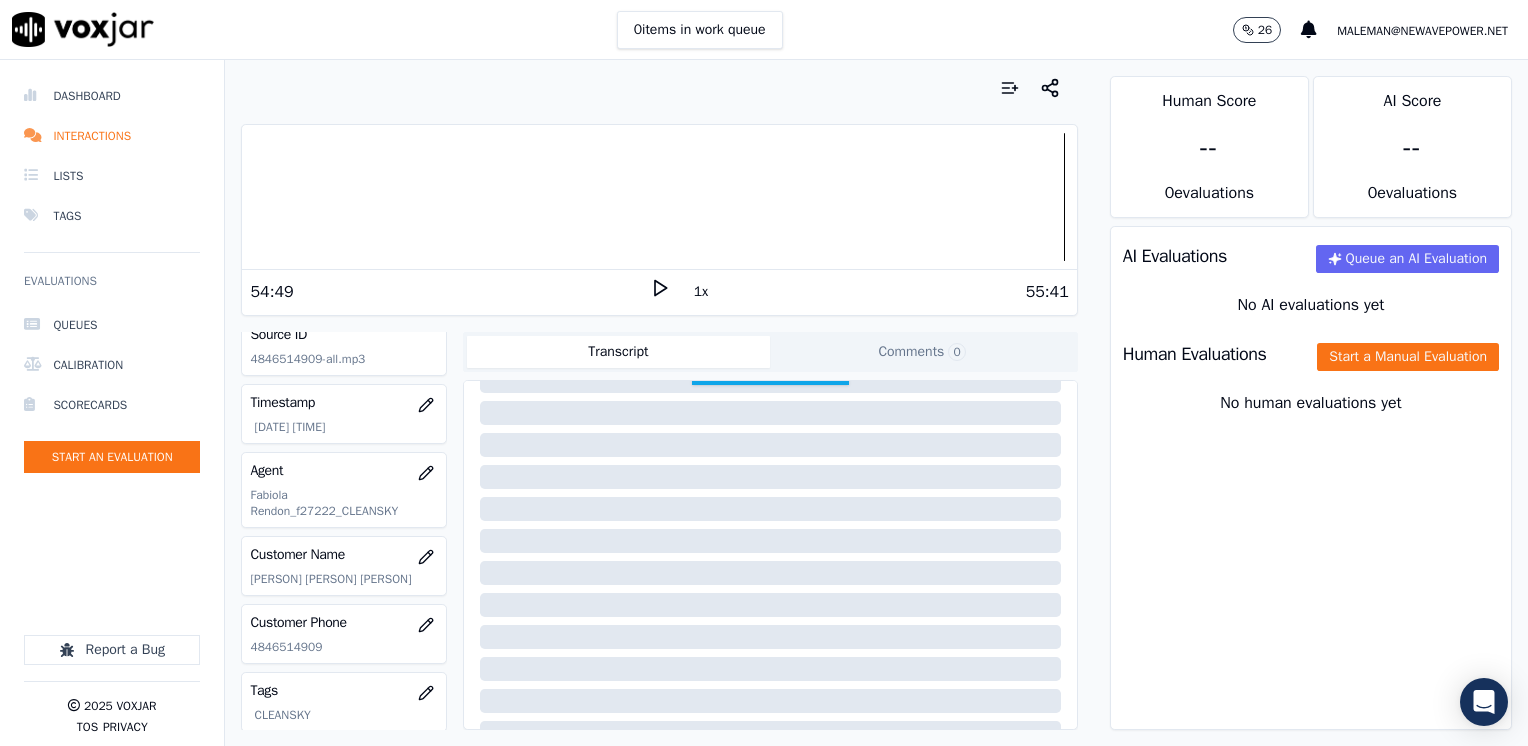 scroll, scrollTop: 296, scrollLeft: 0, axis: vertical 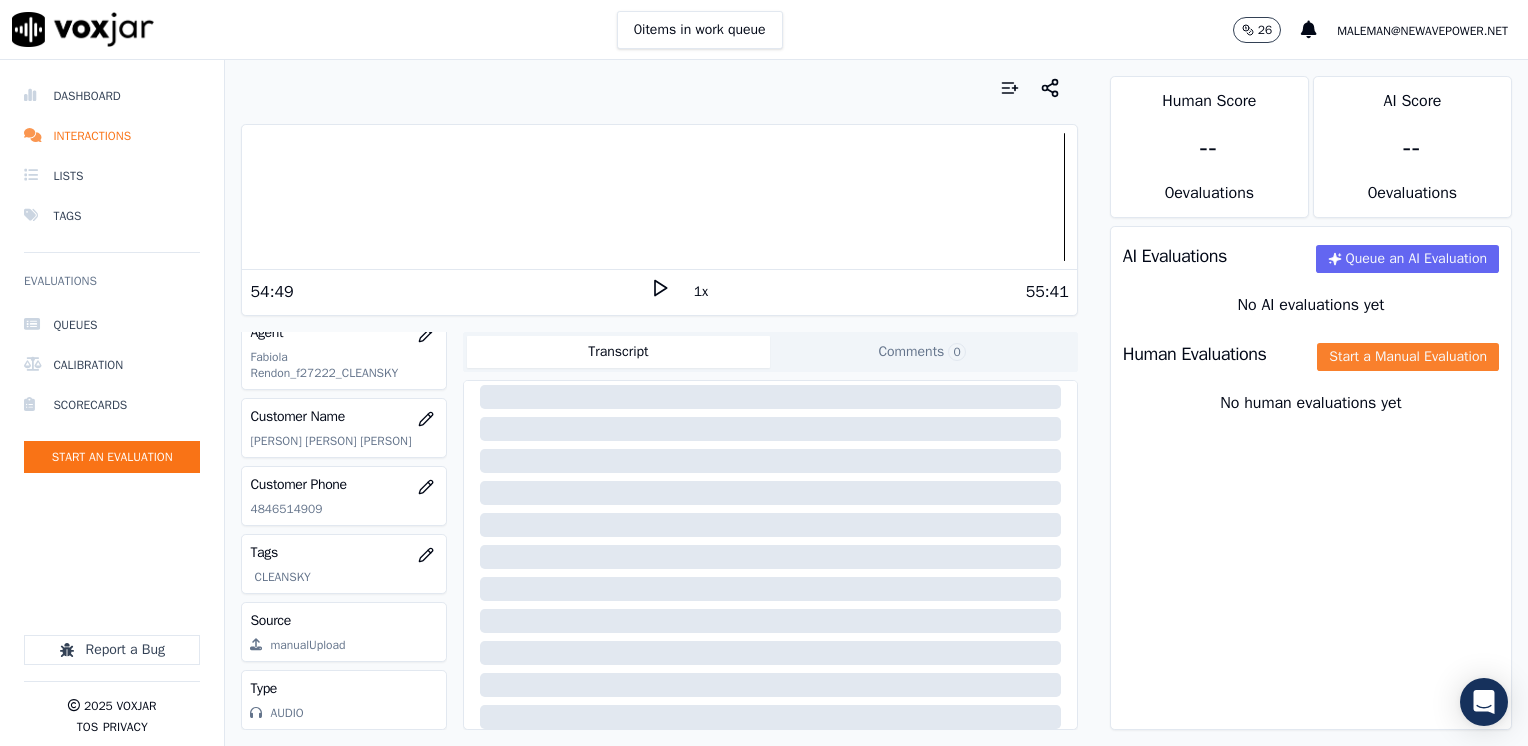 click on "Start a Manual Evaluation" 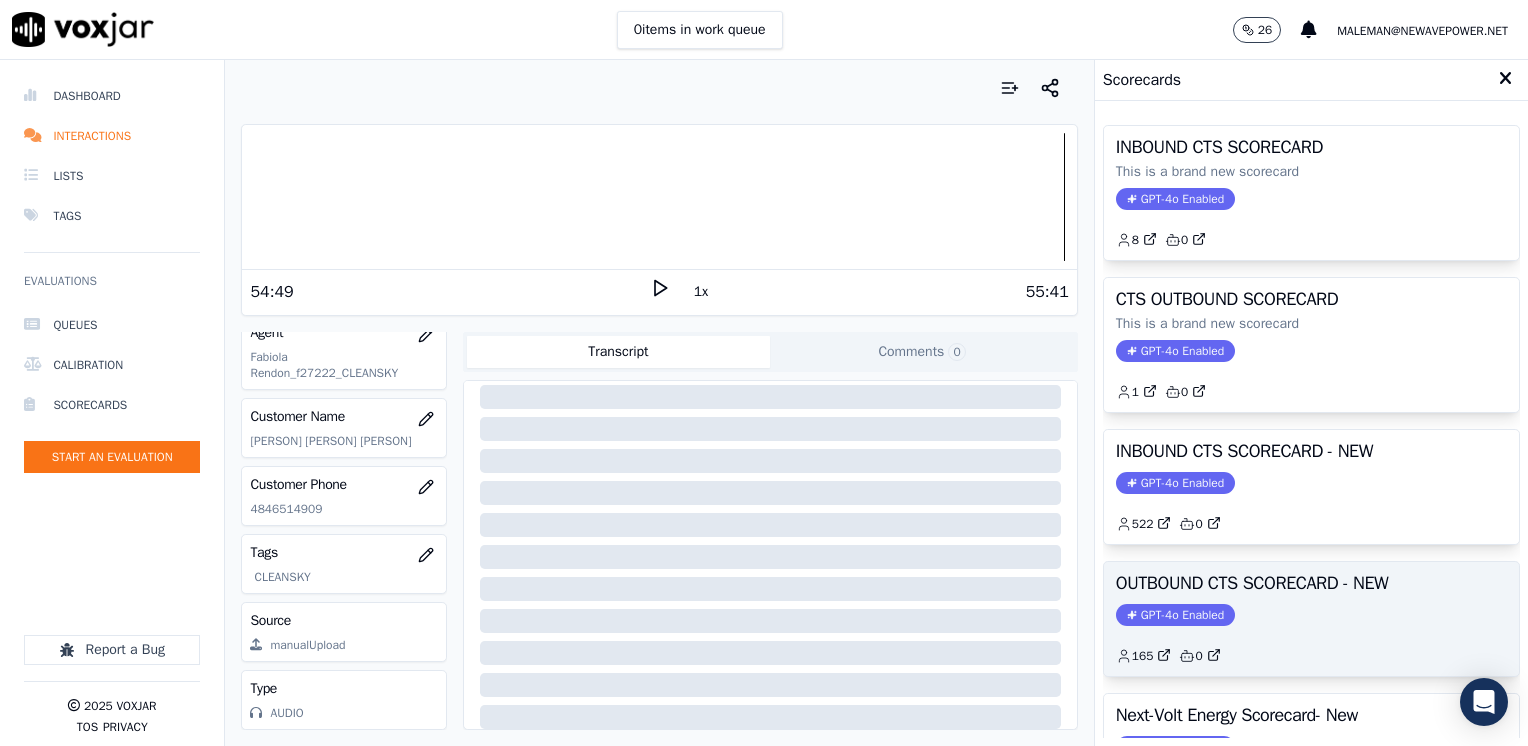 click on "GPT-4o Enabled" at bounding box center (1175, 615) 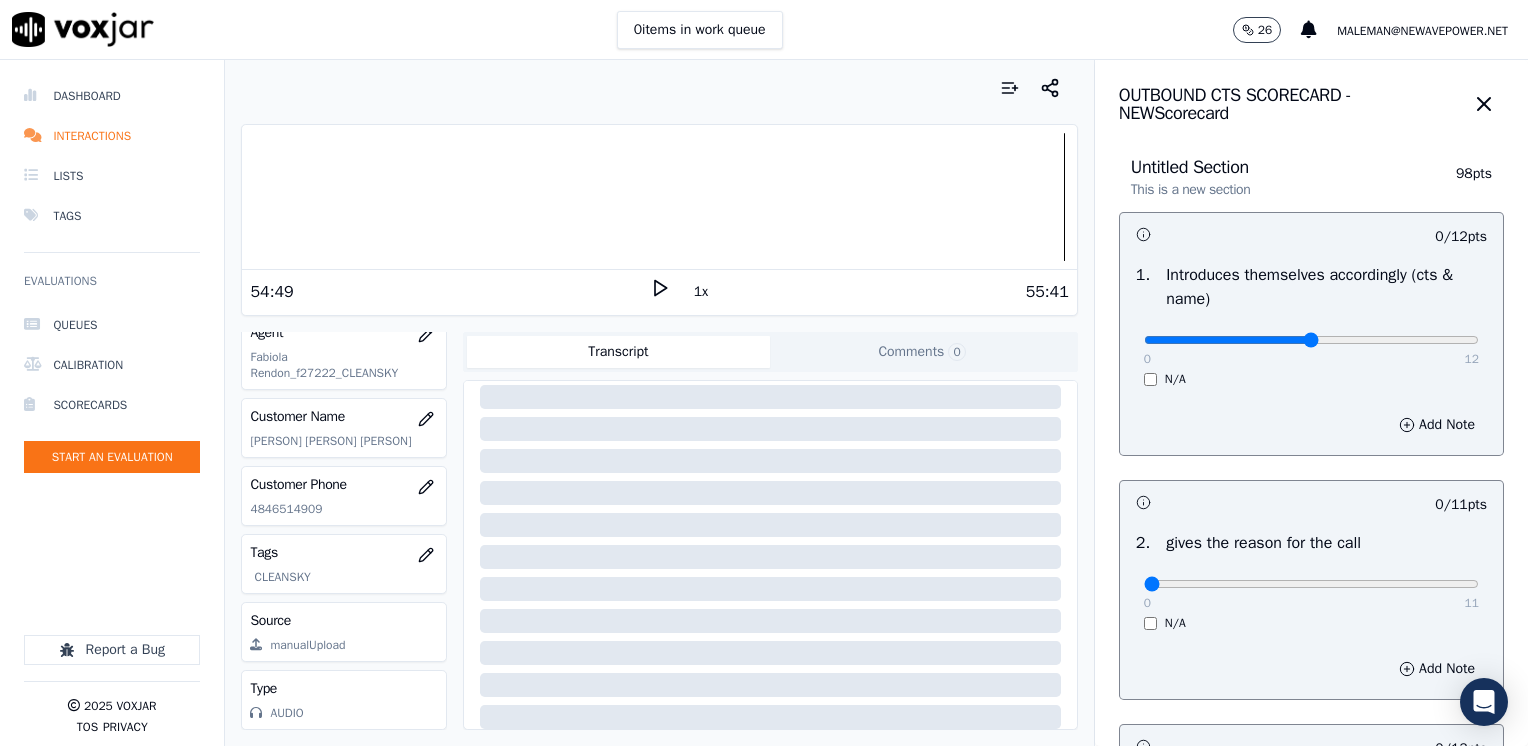 type on "6" 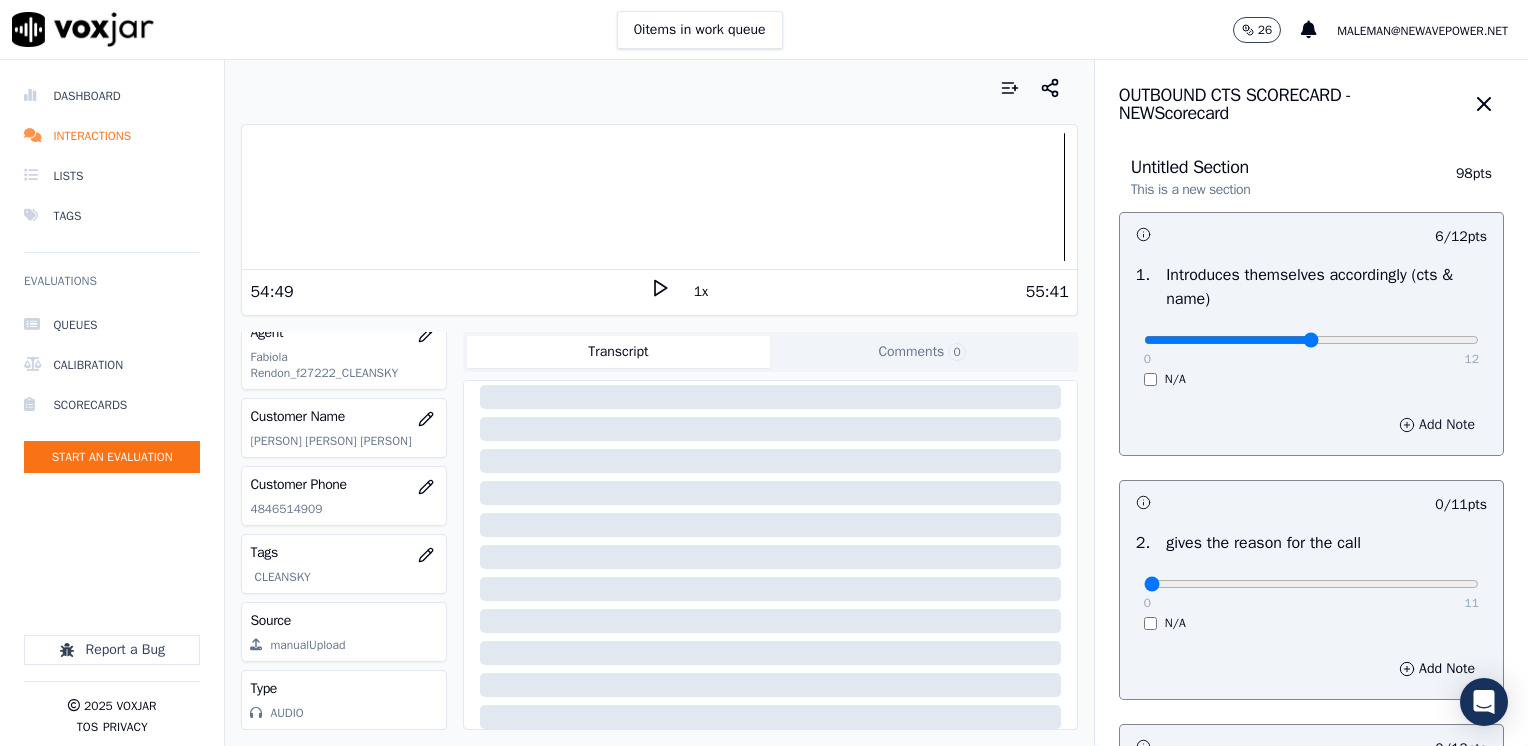 click on "Add Note" at bounding box center [1437, 425] 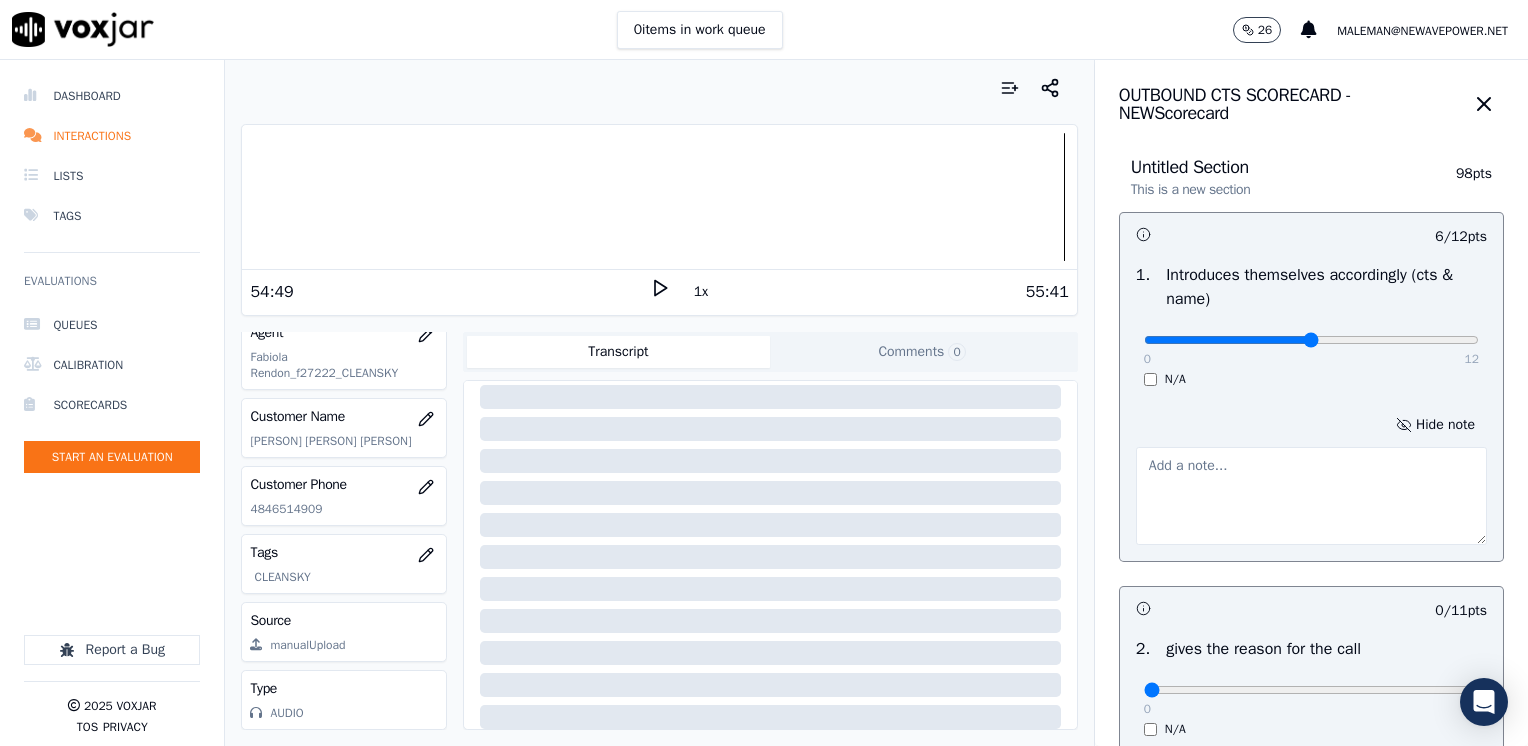 click at bounding box center [1311, 496] 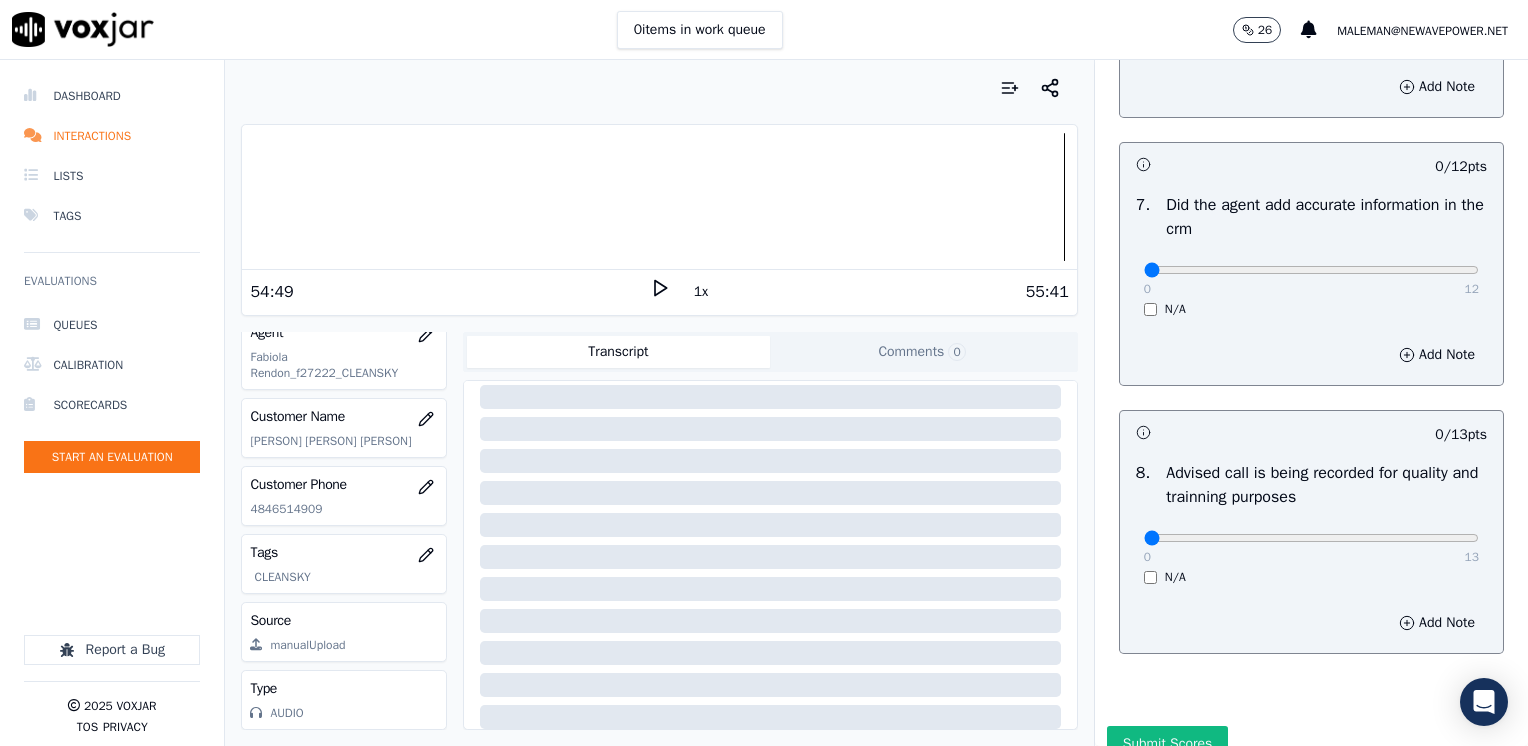 scroll, scrollTop: 1853, scrollLeft: 0, axis: vertical 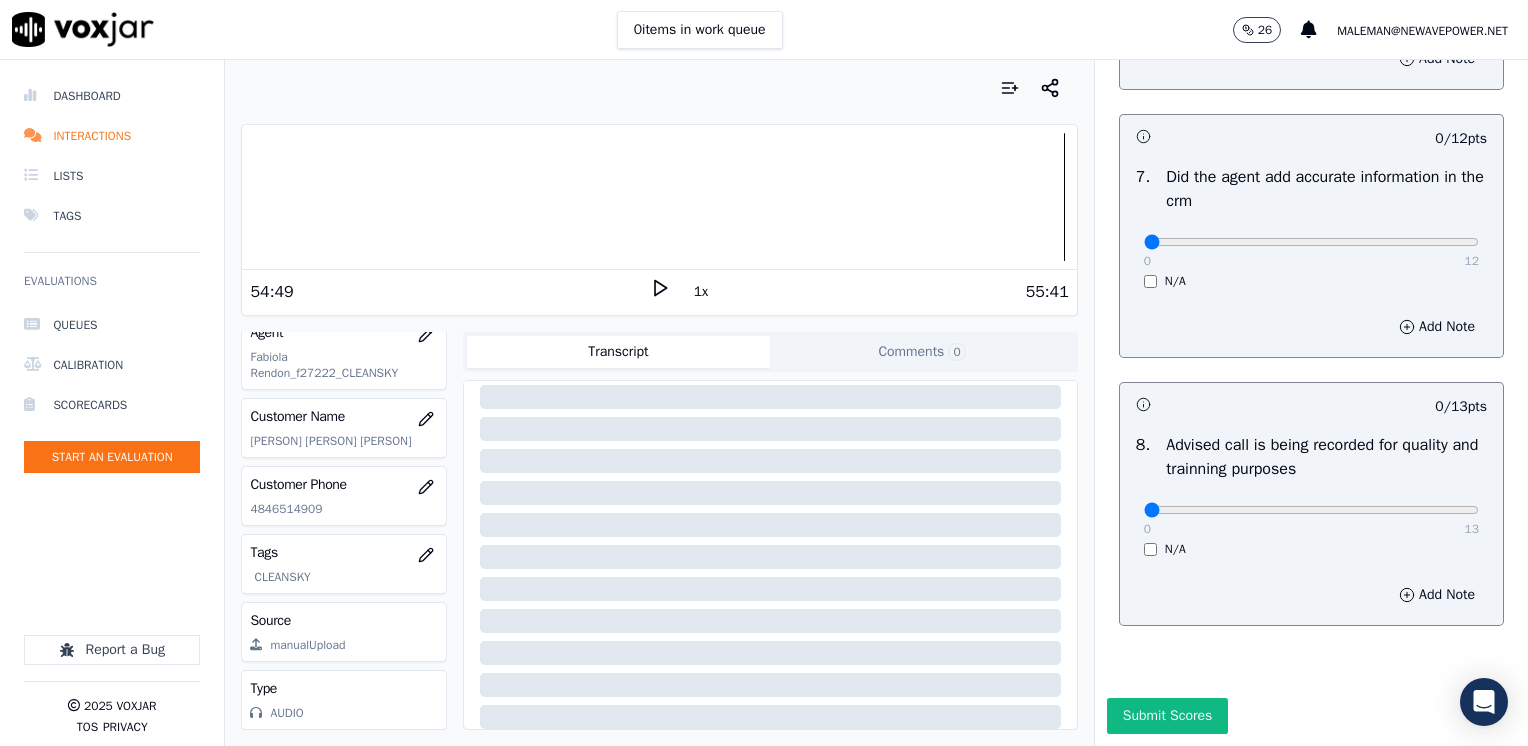 type on "Does not state she's calling on behalf of CTS" 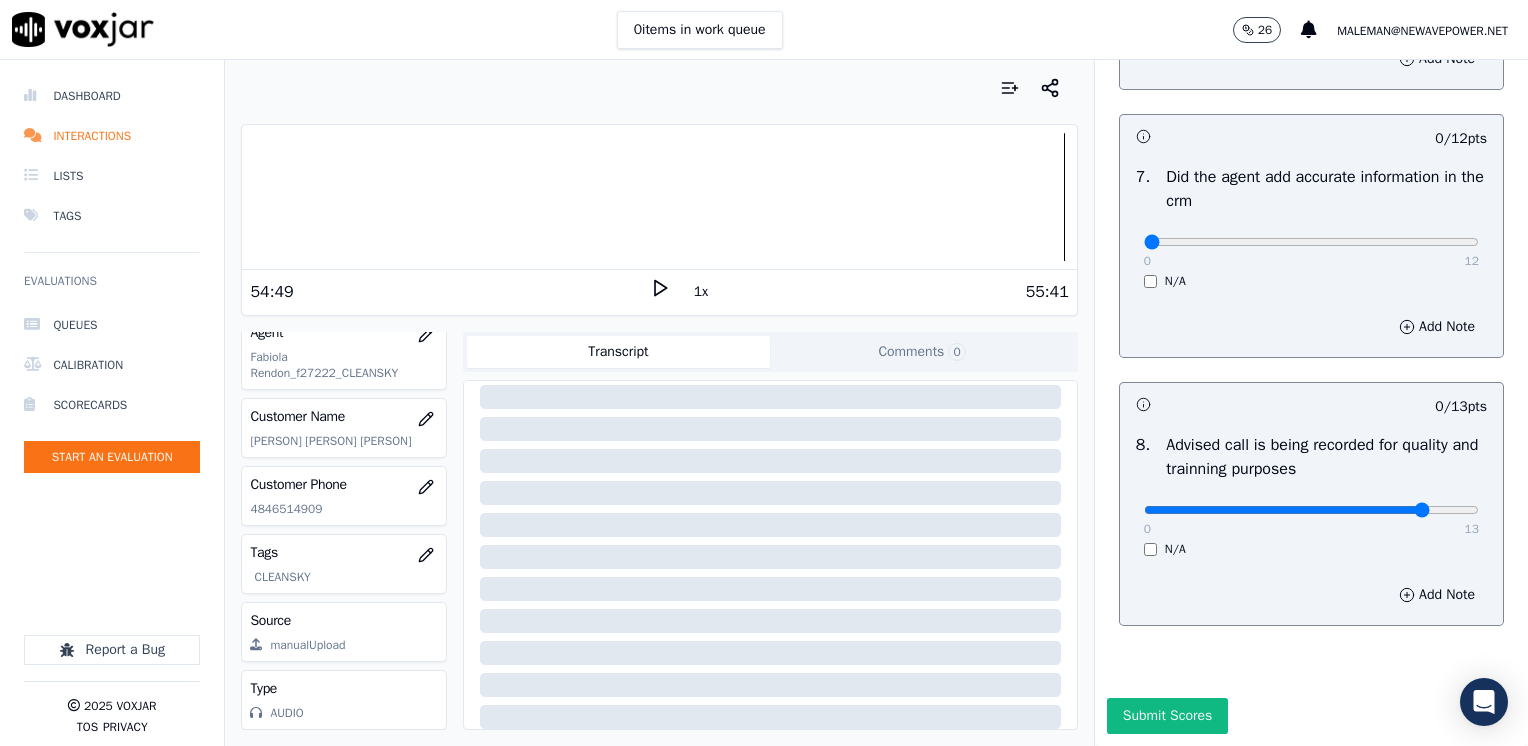 click at bounding box center [1311, -1472] 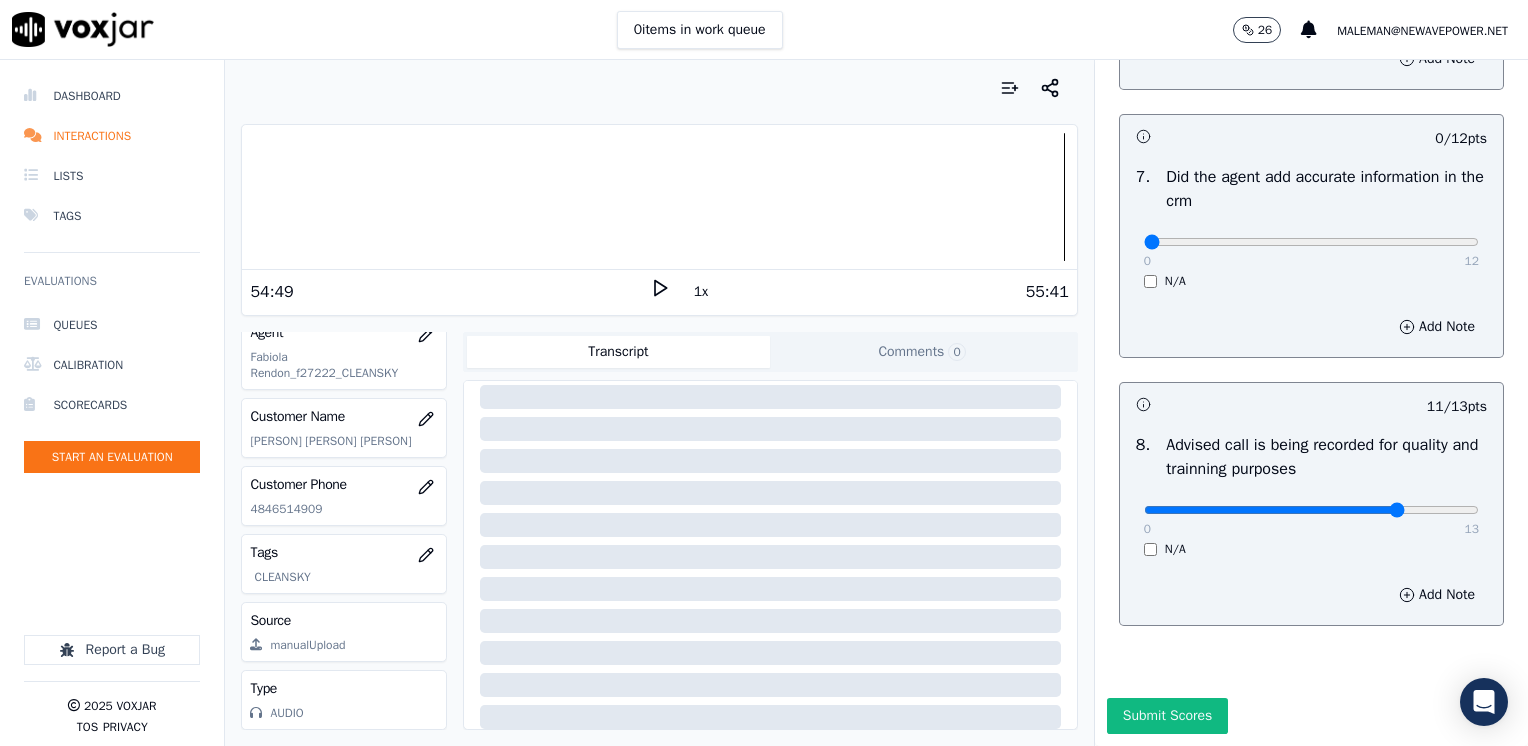 type on "10" 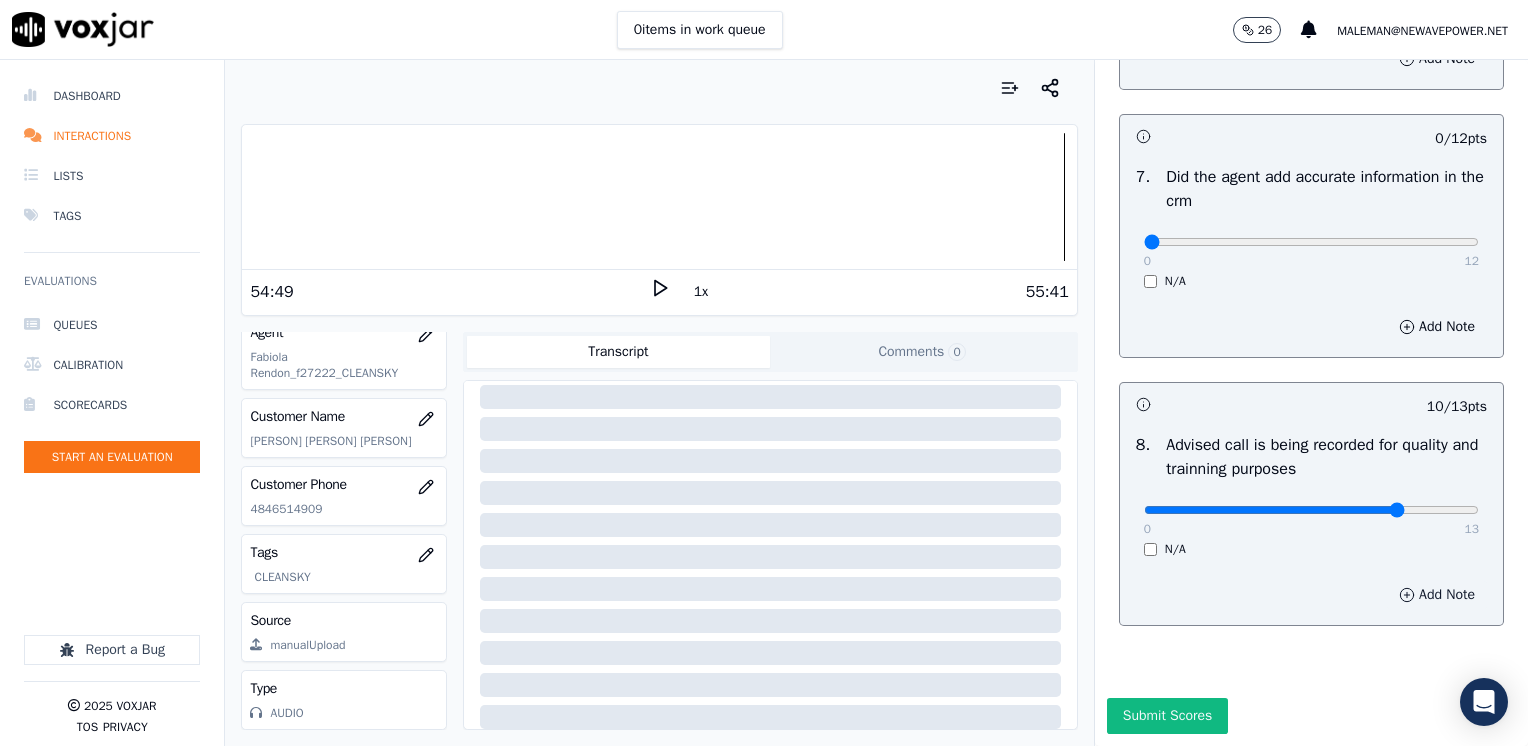 click on "Add Note" at bounding box center (1437, 595) 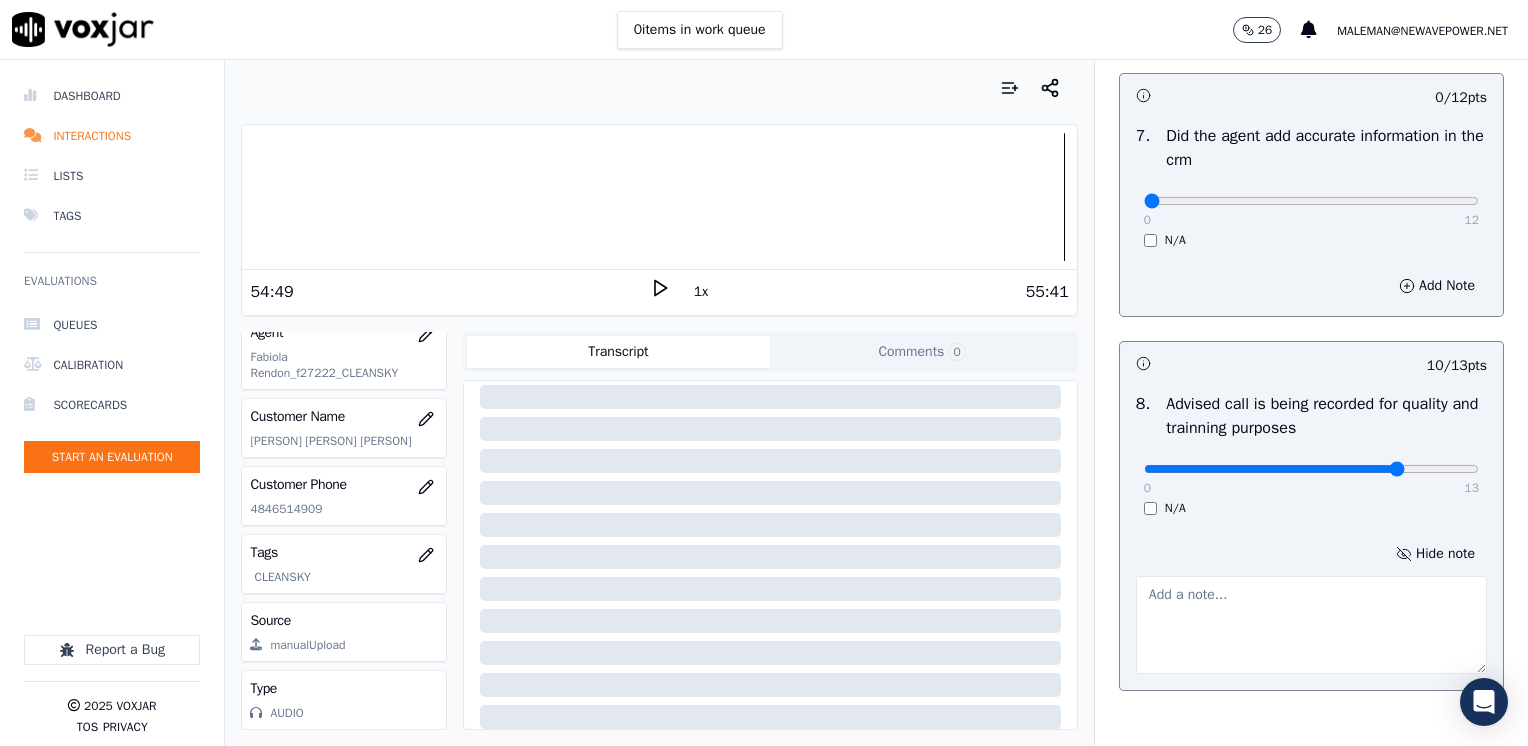 drag, startPoint x: 1321, startPoint y: 574, endPoint x: 1303, endPoint y: 588, distance: 22.803509 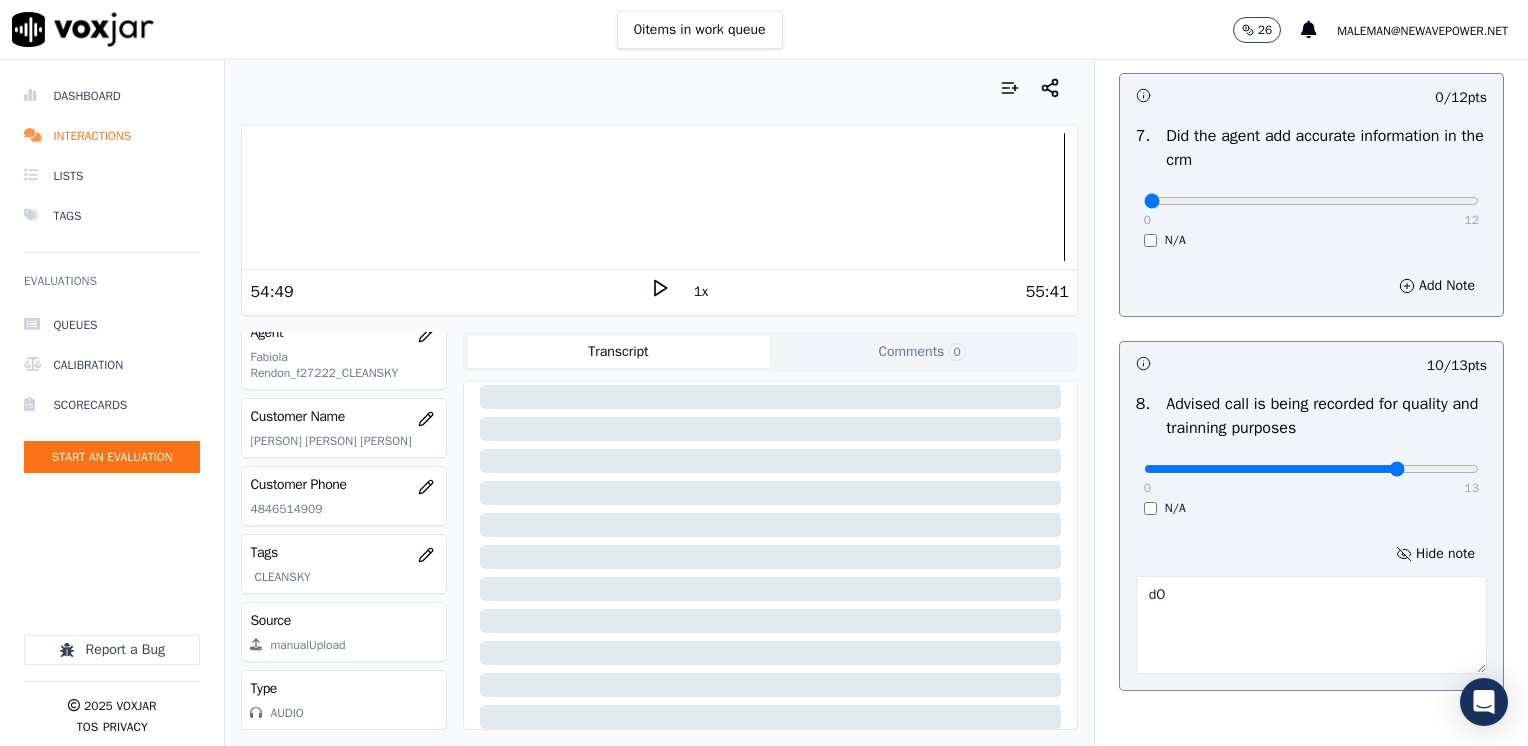 type on "d" 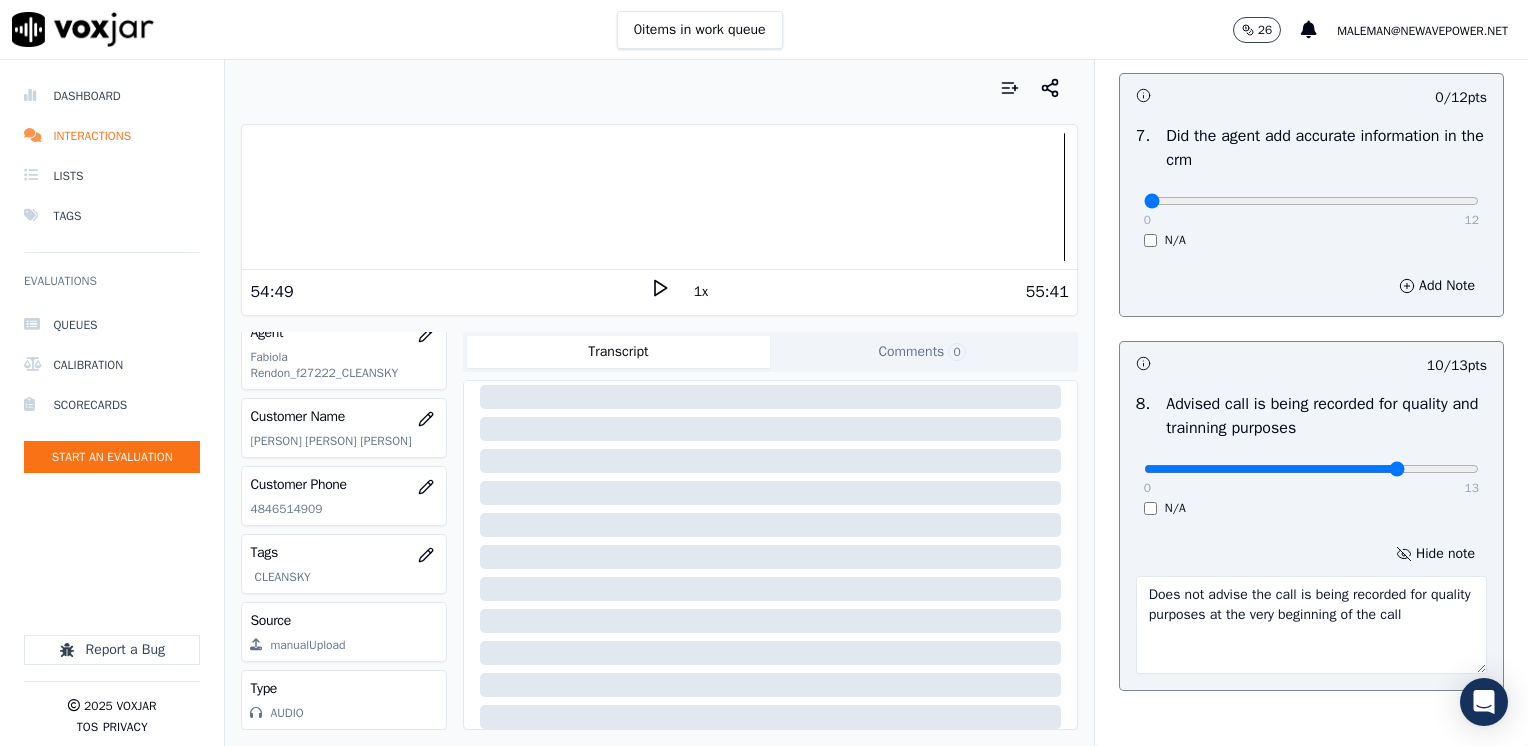 type on "Does not advise the call is being recorded for quality purposes at the very beginning of the call" 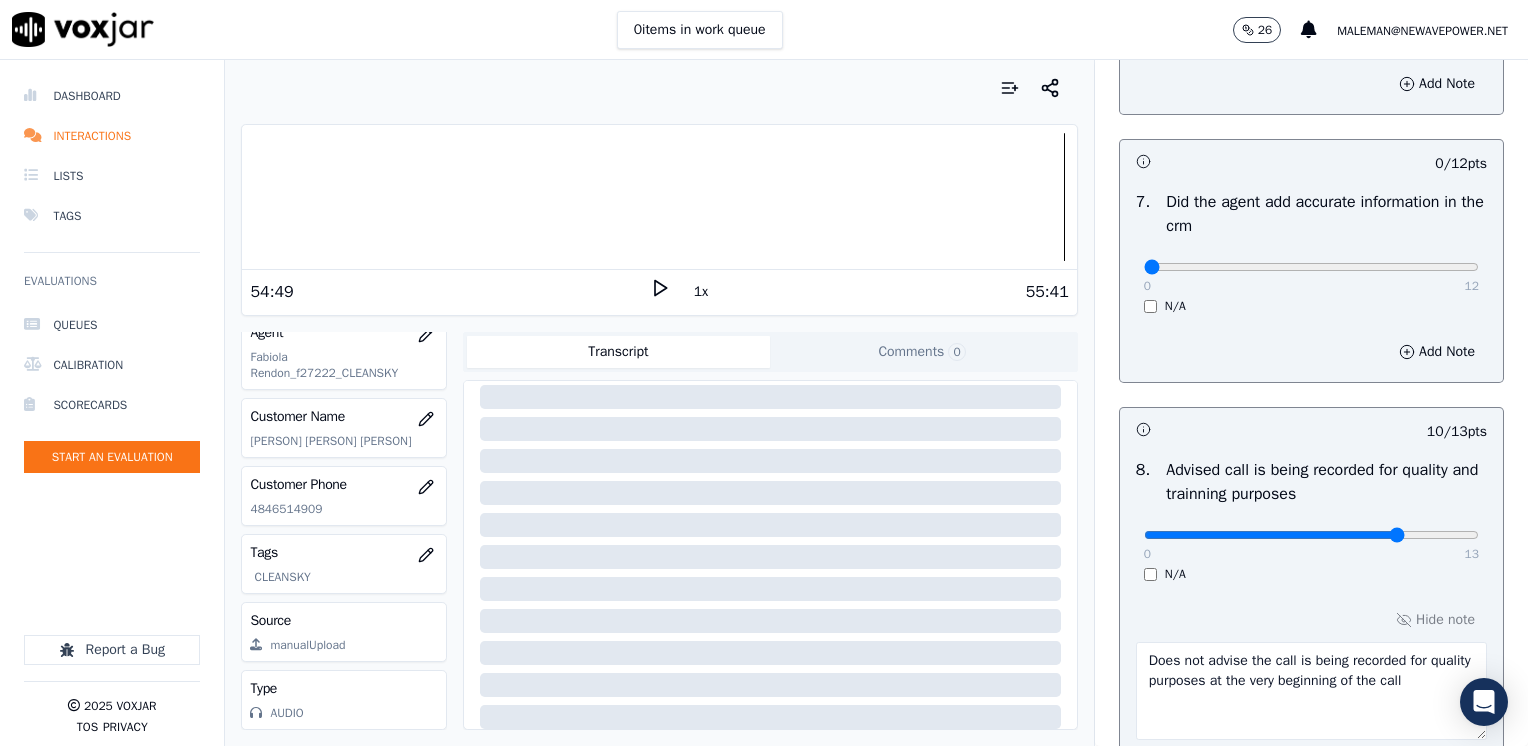 scroll, scrollTop: 1753, scrollLeft: 0, axis: vertical 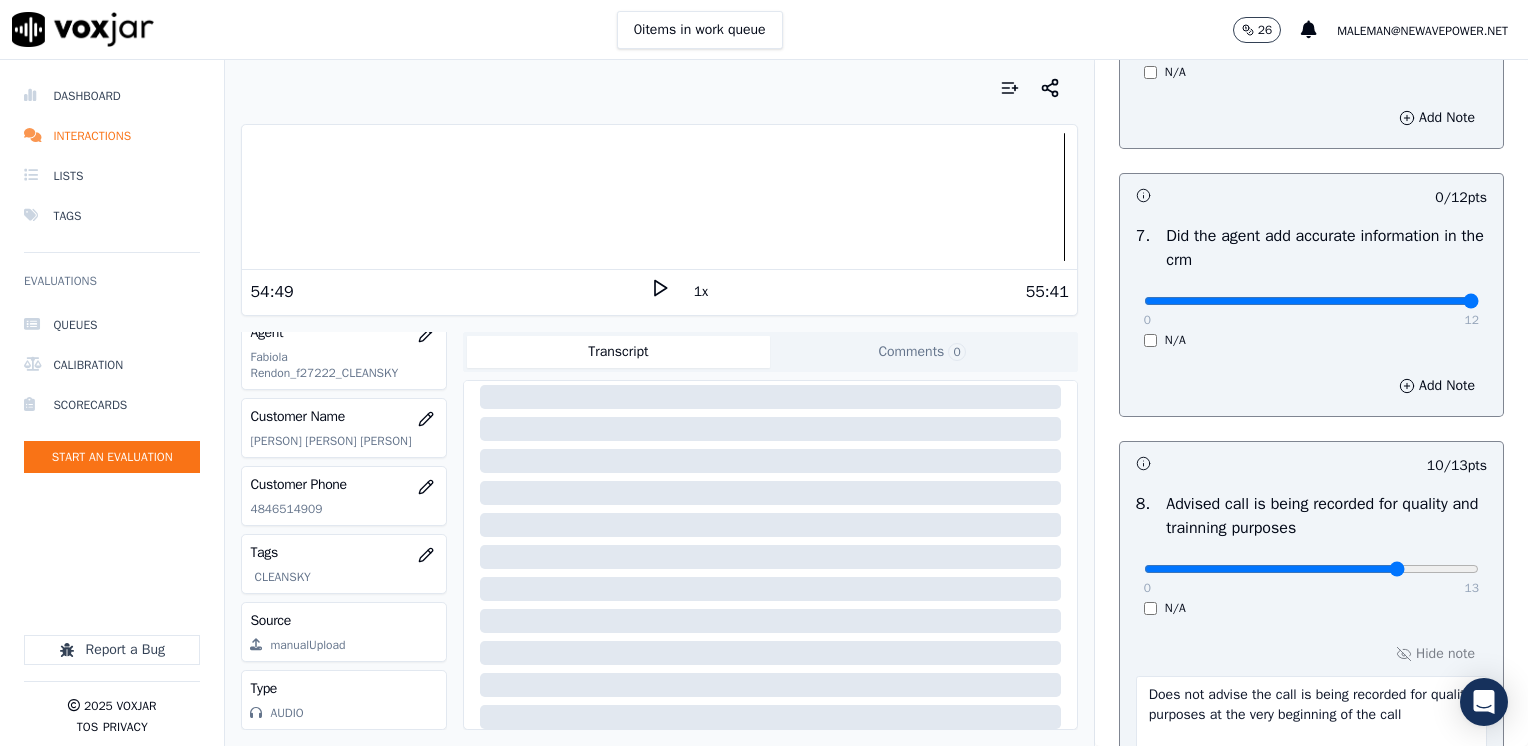 drag, startPoint x: 1133, startPoint y: 301, endPoint x: 1531, endPoint y: 314, distance: 398.21225 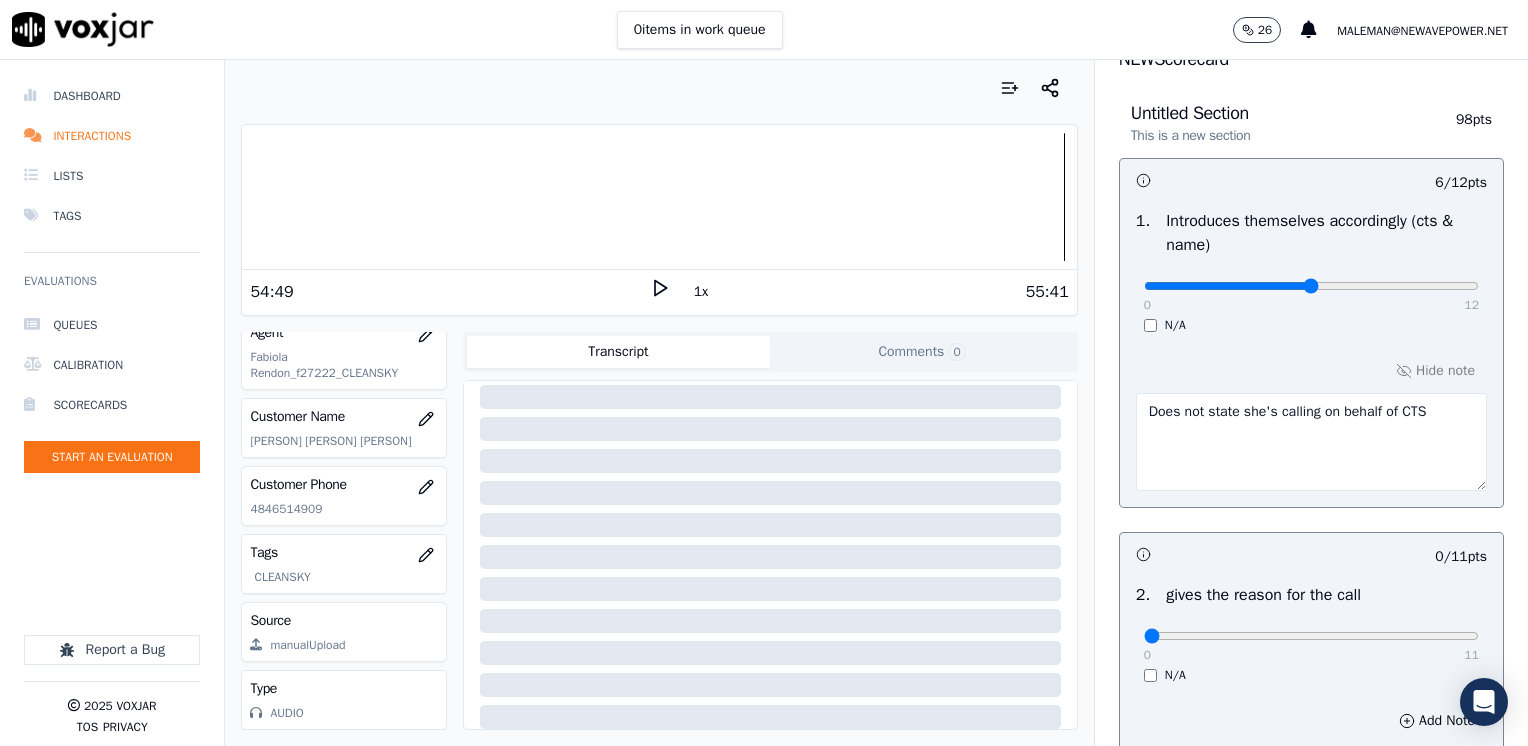 scroll, scrollTop: 53, scrollLeft: 0, axis: vertical 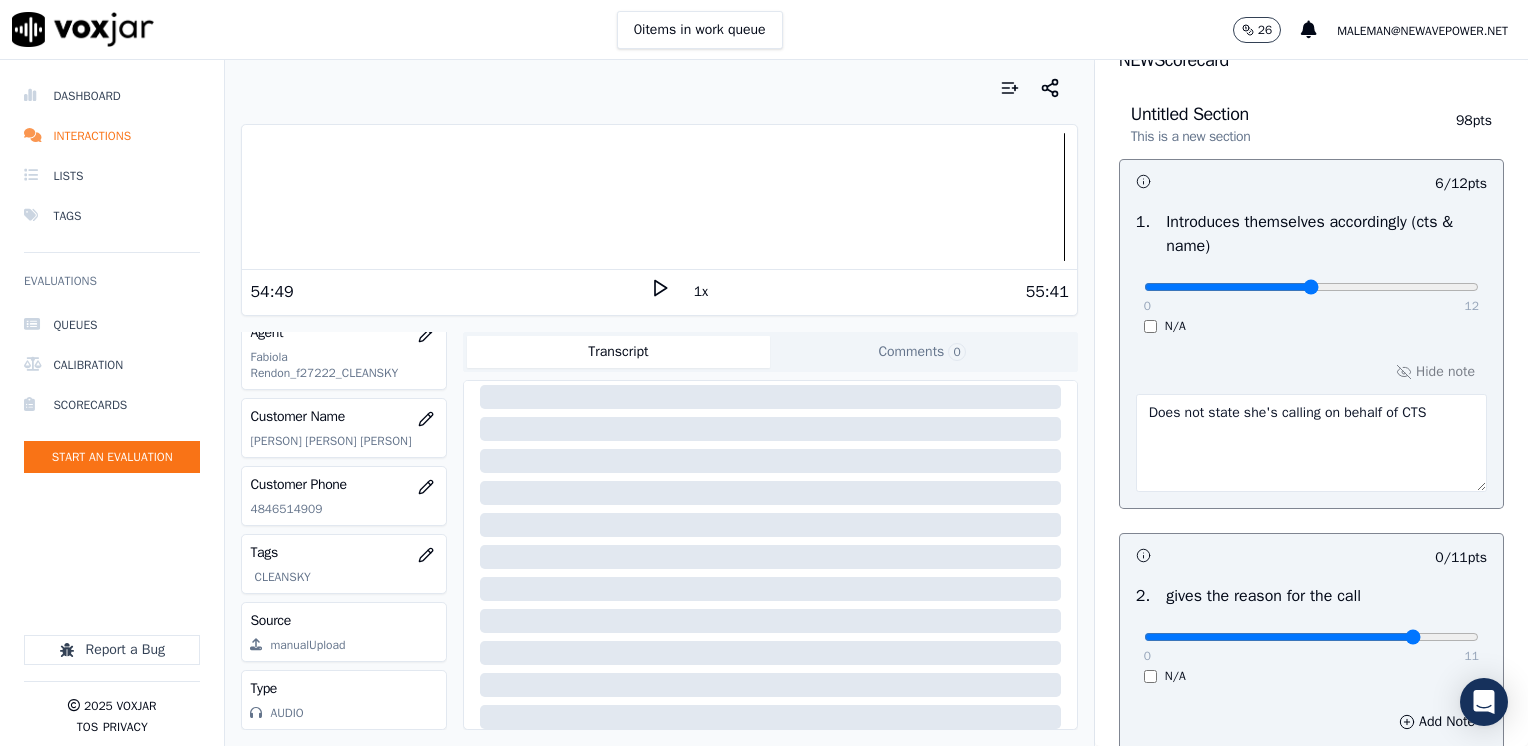 click at bounding box center (1311, 287) 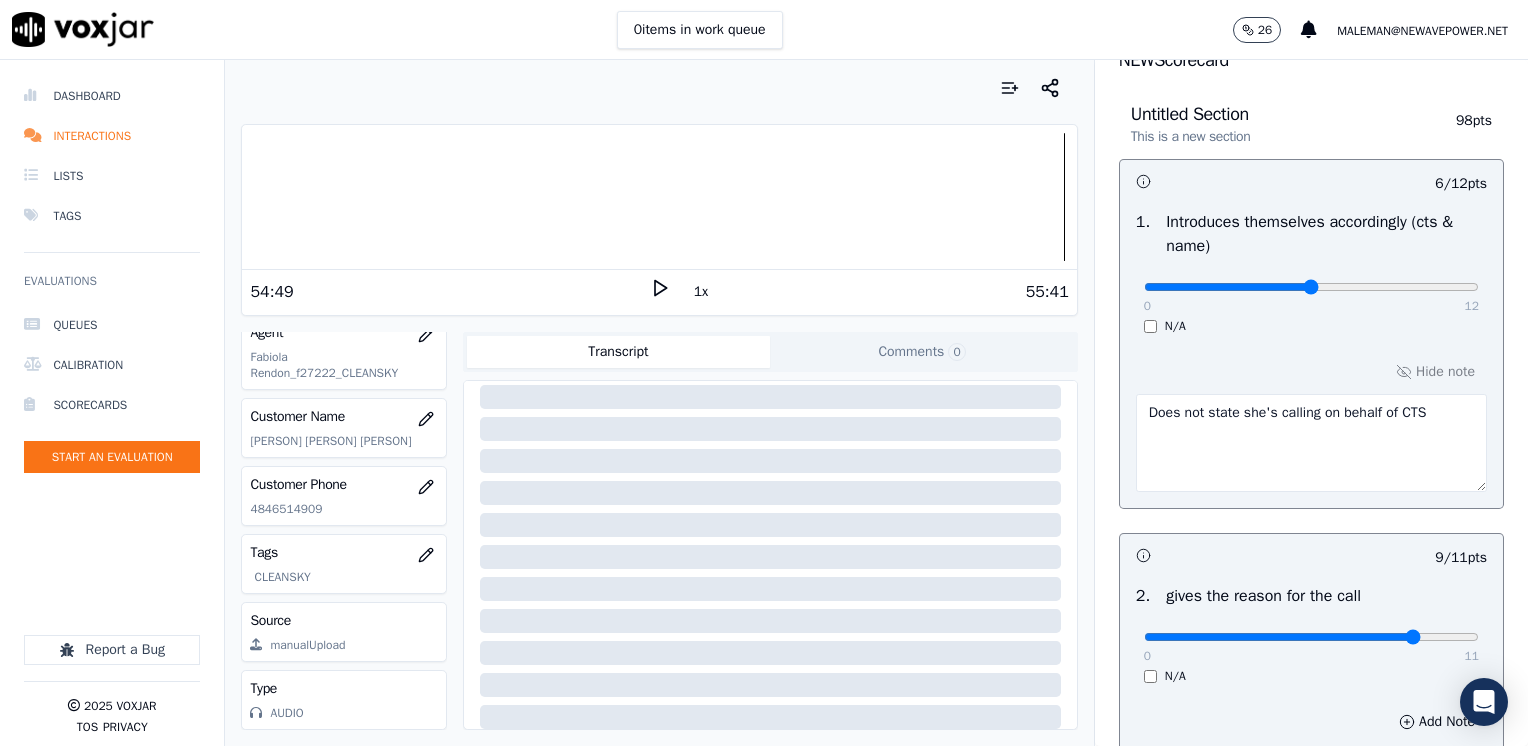 click at bounding box center (1311, 287) 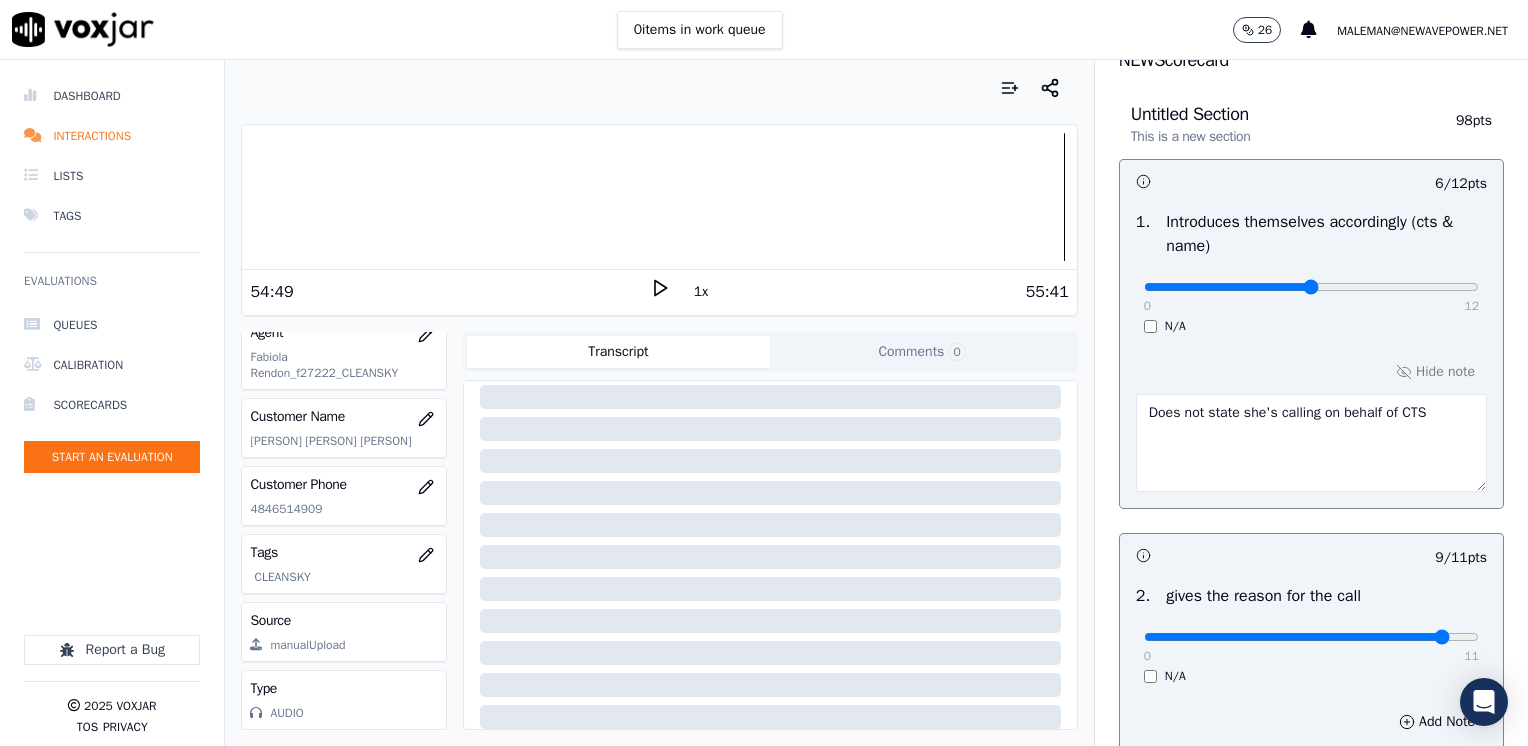 type on "10" 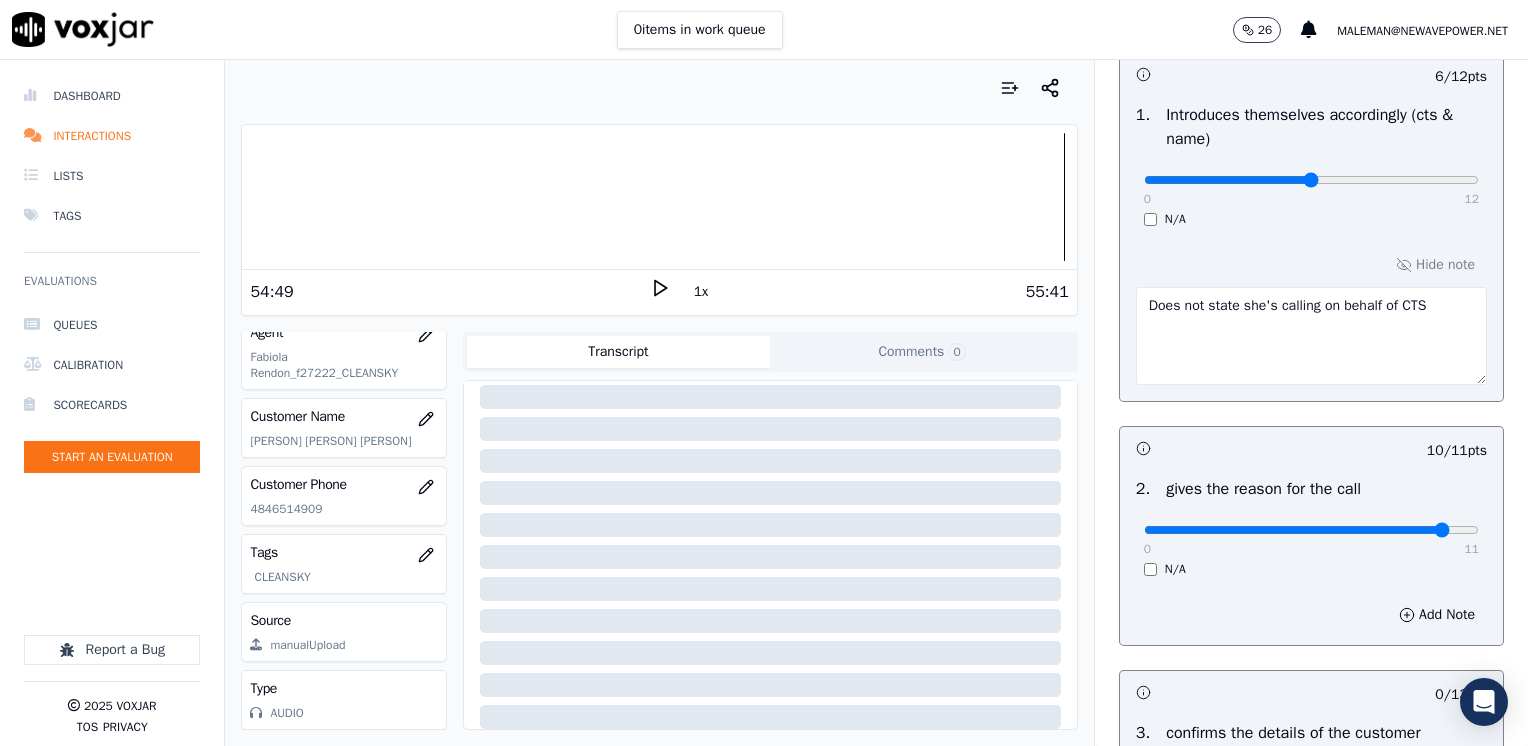 scroll, scrollTop: 253, scrollLeft: 0, axis: vertical 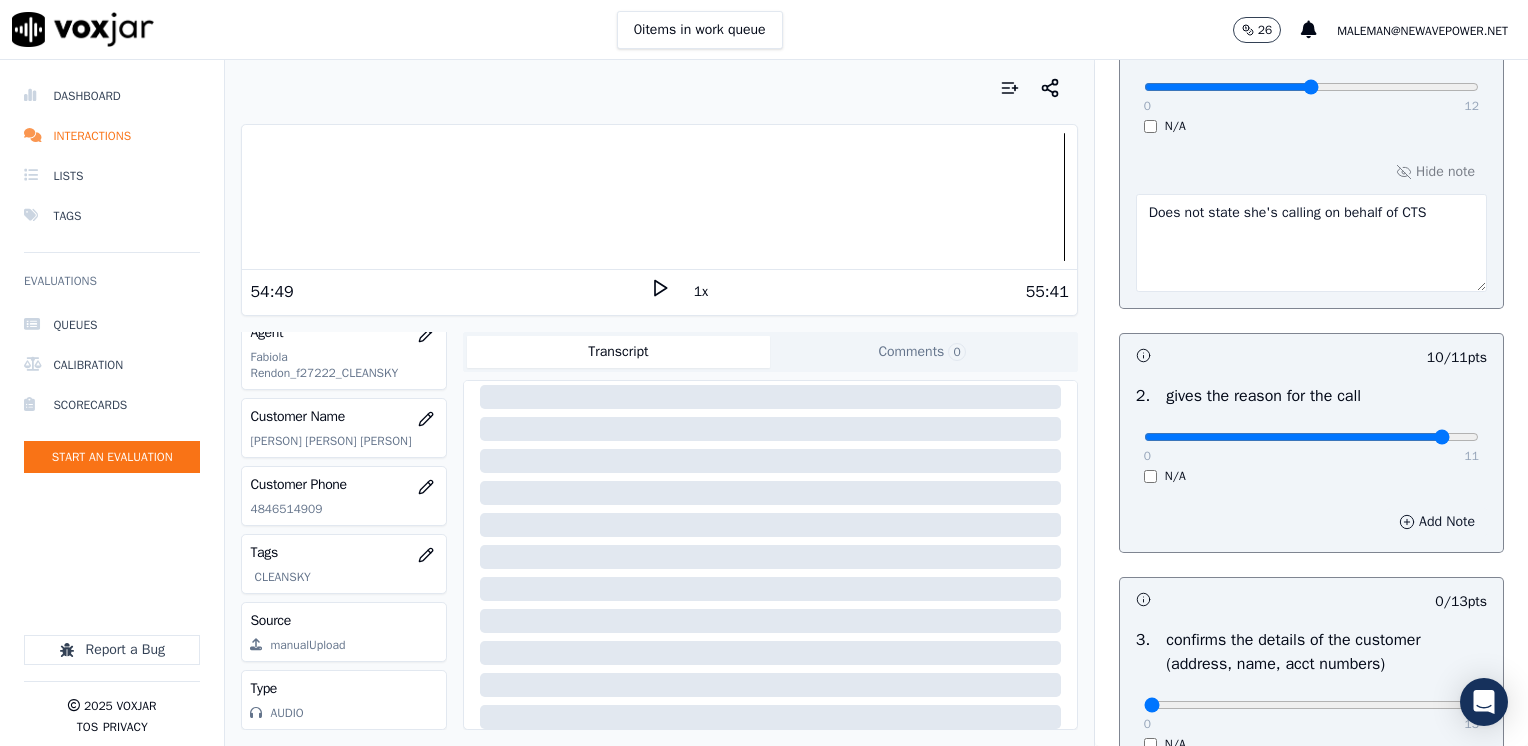 click on "Add Note" at bounding box center (1437, 522) 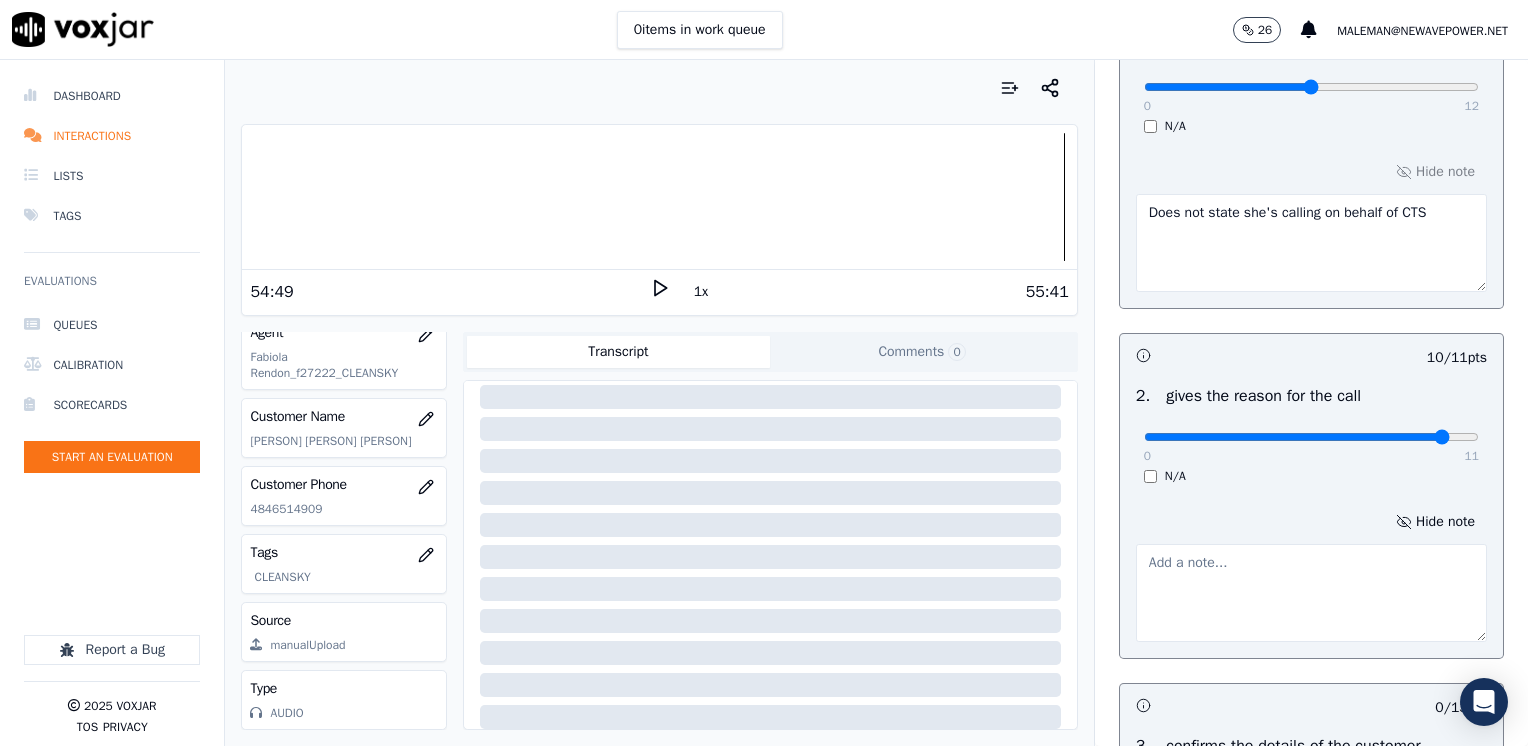 click at bounding box center [1311, 593] 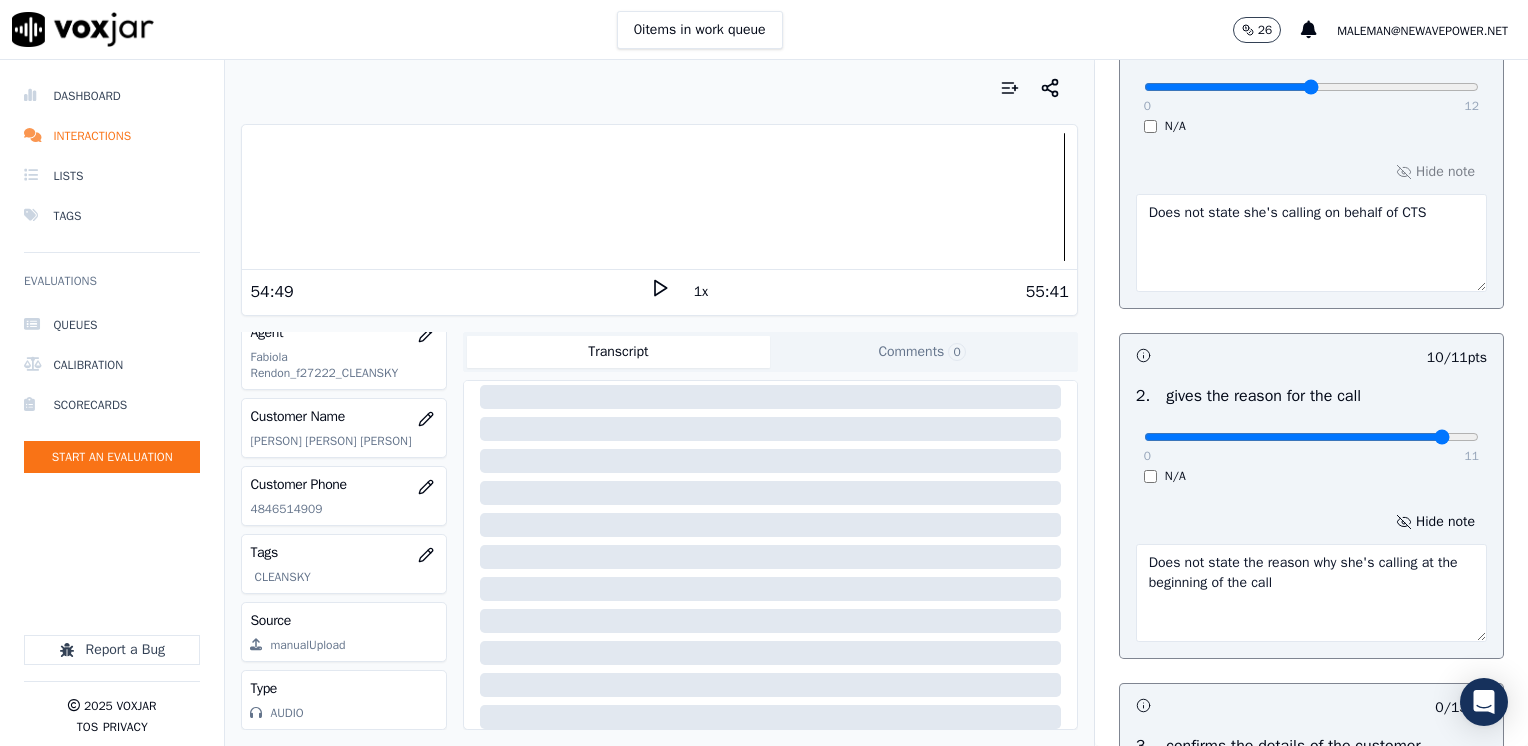 type on "Does not state the reason why she's calling at the beginning of the call" 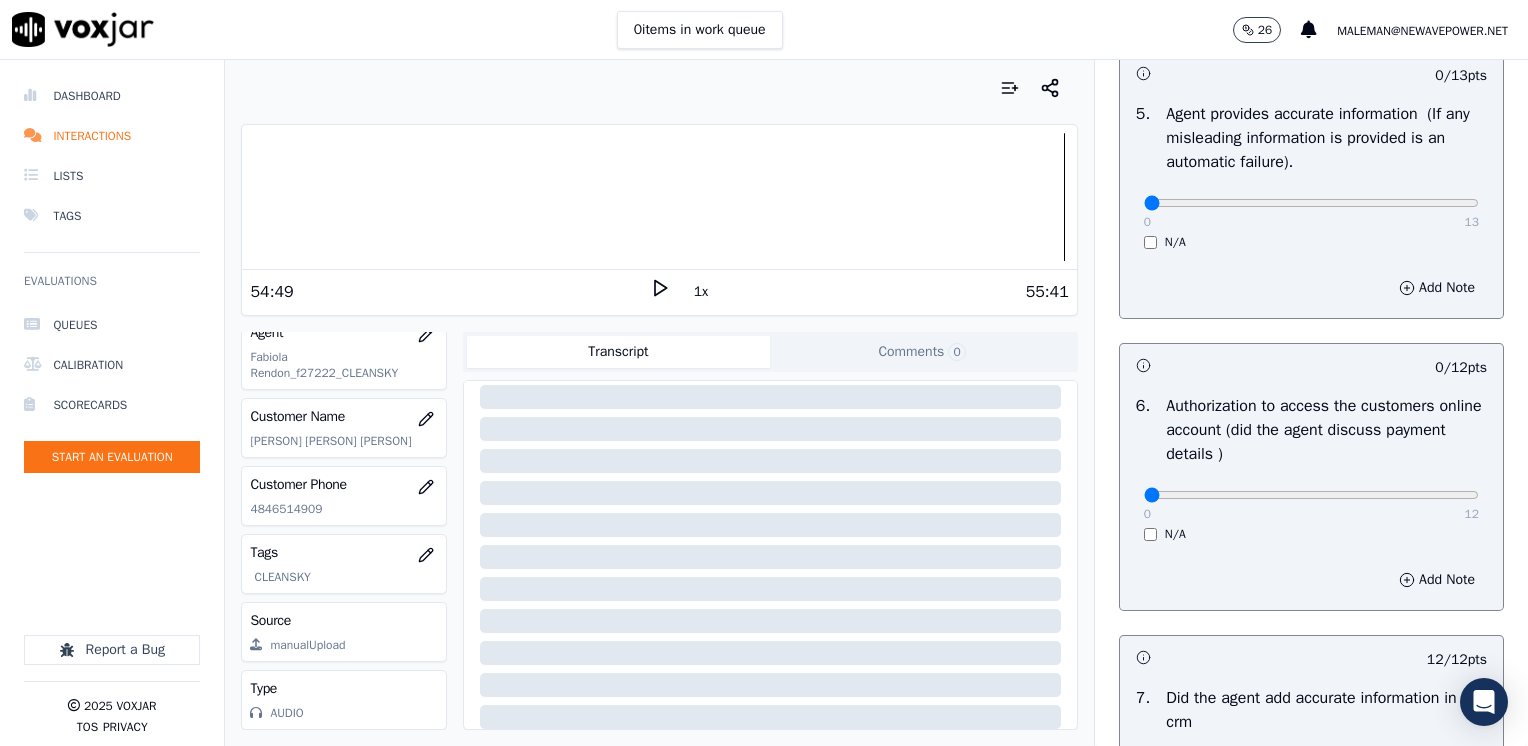 scroll, scrollTop: 1400, scrollLeft: 0, axis: vertical 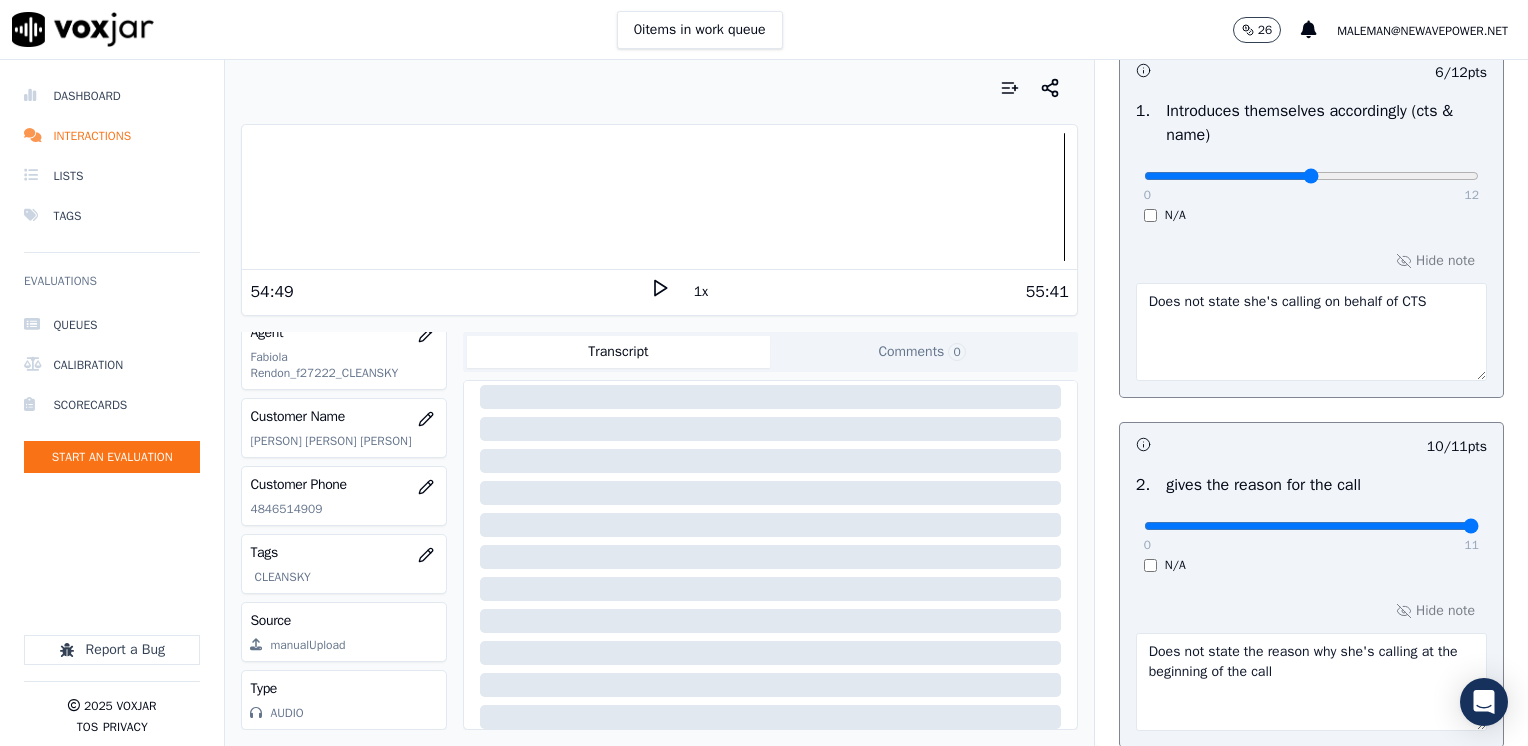 drag, startPoint x: 1397, startPoint y: 523, endPoint x: 1505, endPoint y: 523, distance: 108 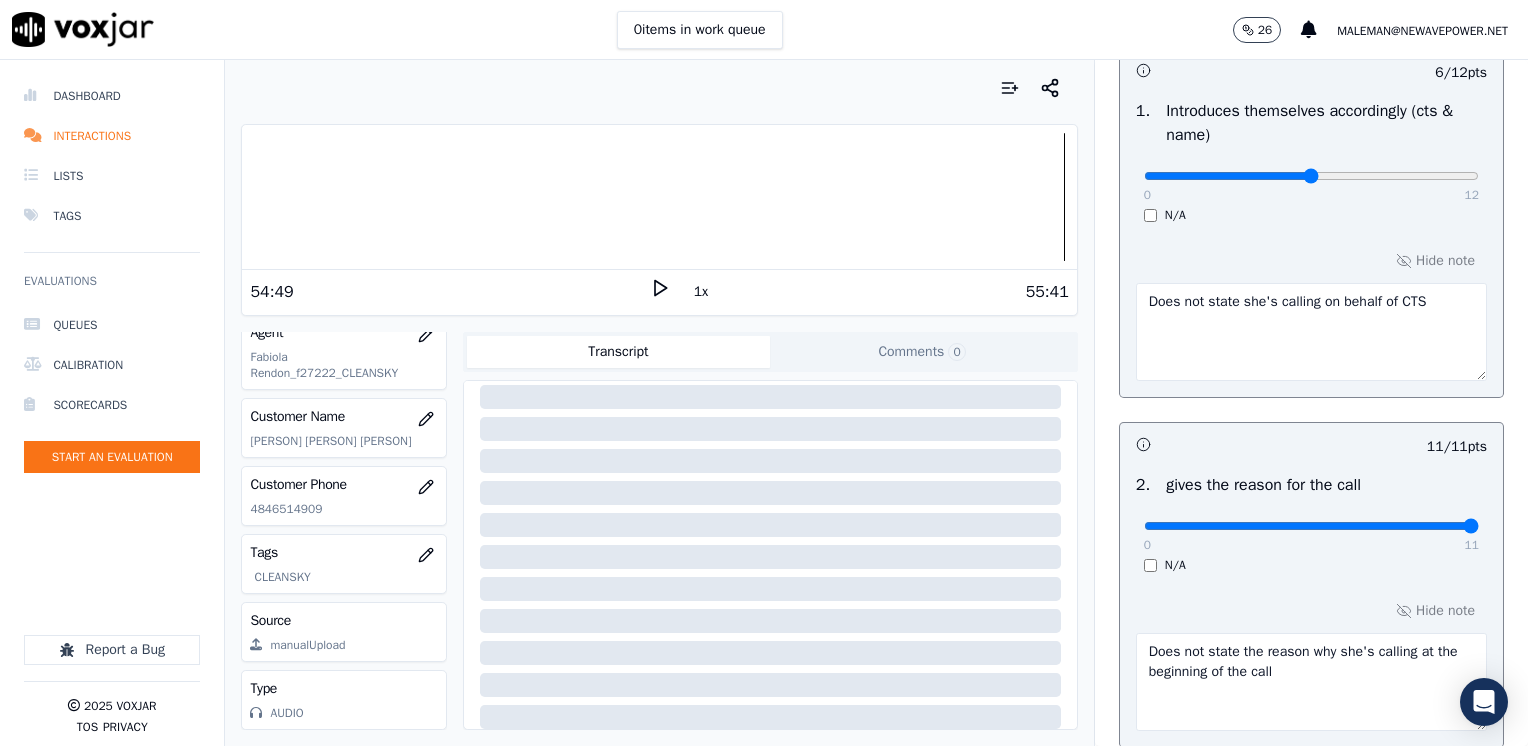 click on "Does not state the reason why she's calling at the beginning of the call" at bounding box center [1311, 682] 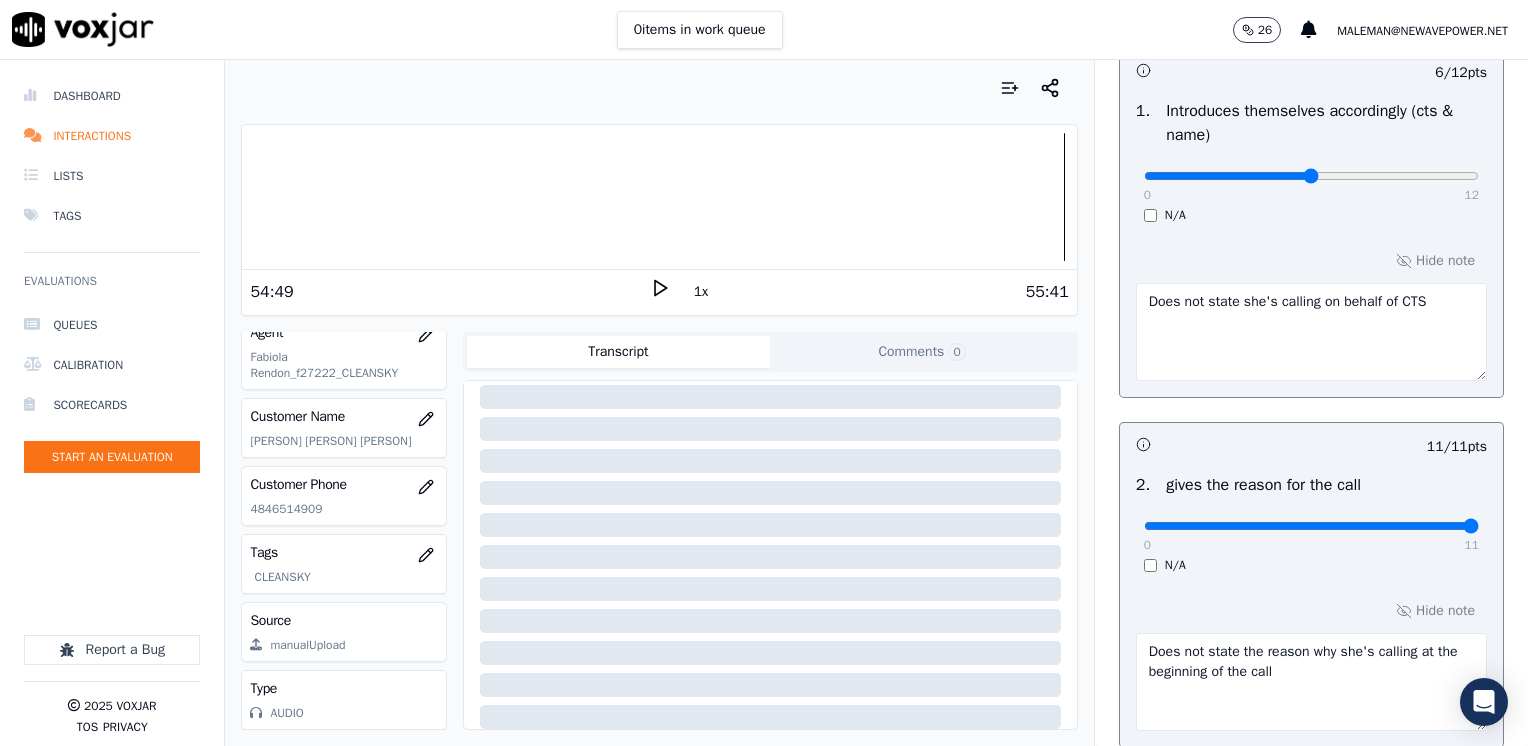 click at bounding box center [1311, 176] 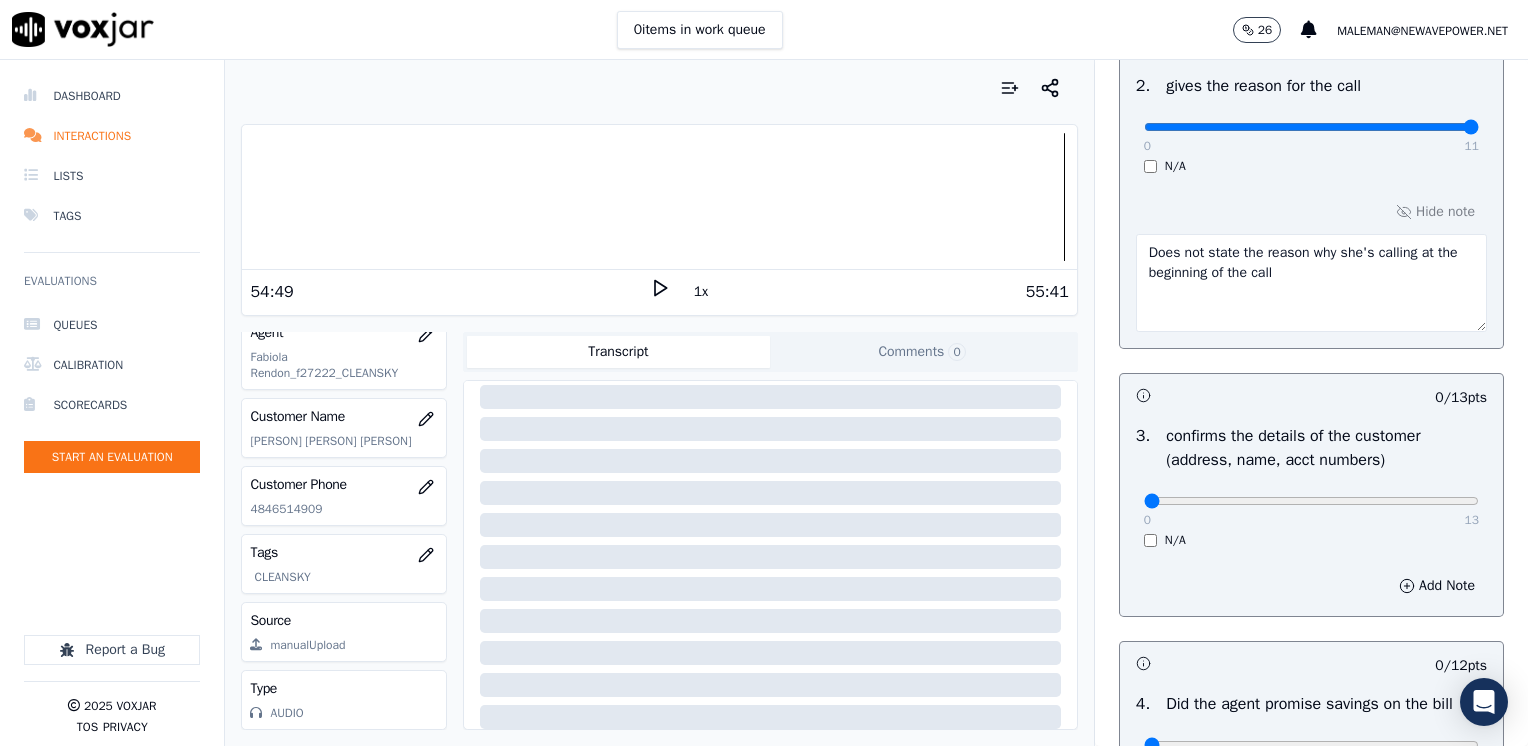 scroll, scrollTop: 564, scrollLeft: 0, axis: vertical 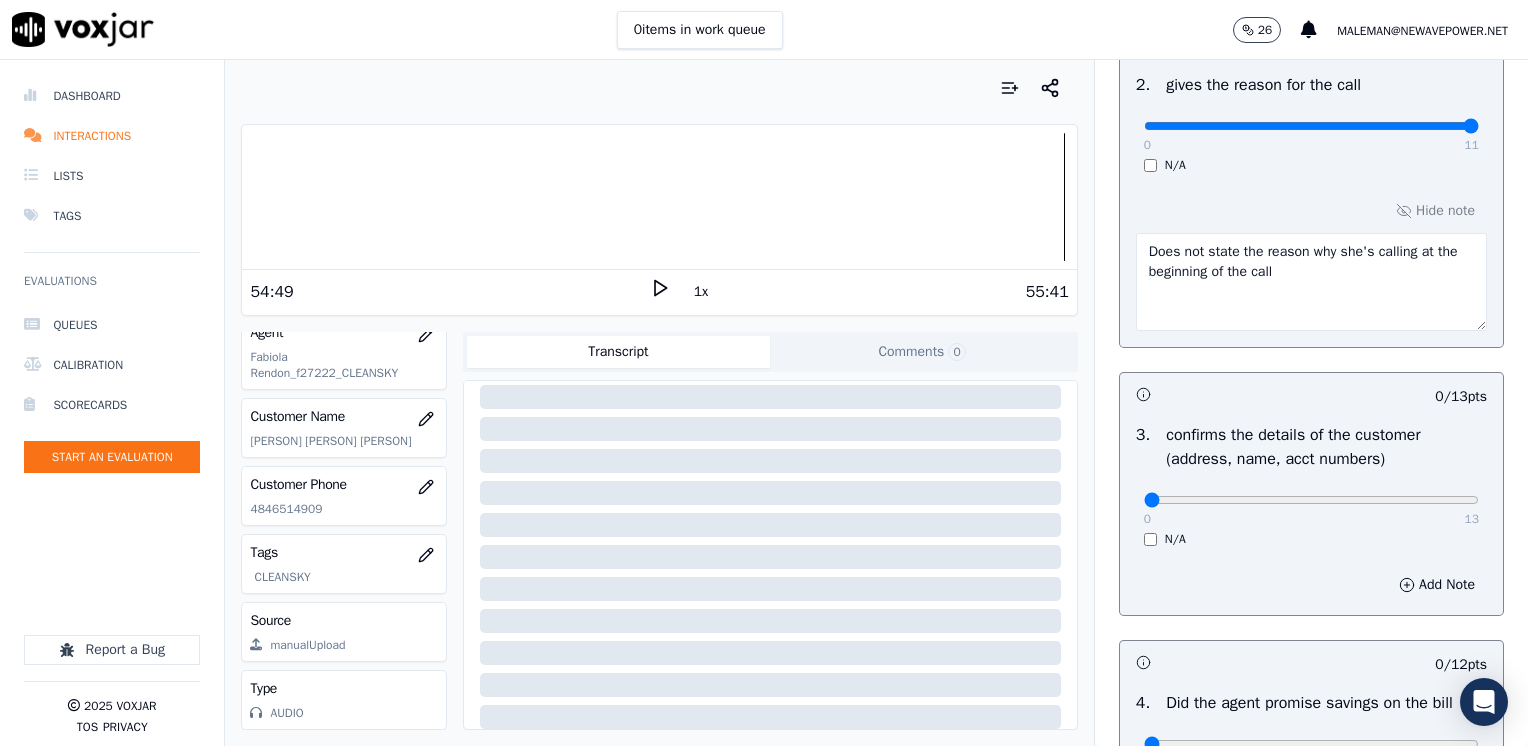 click on "Does not state the reason why she's calling at the beginning of the call" at bounding box center (1311, 282) 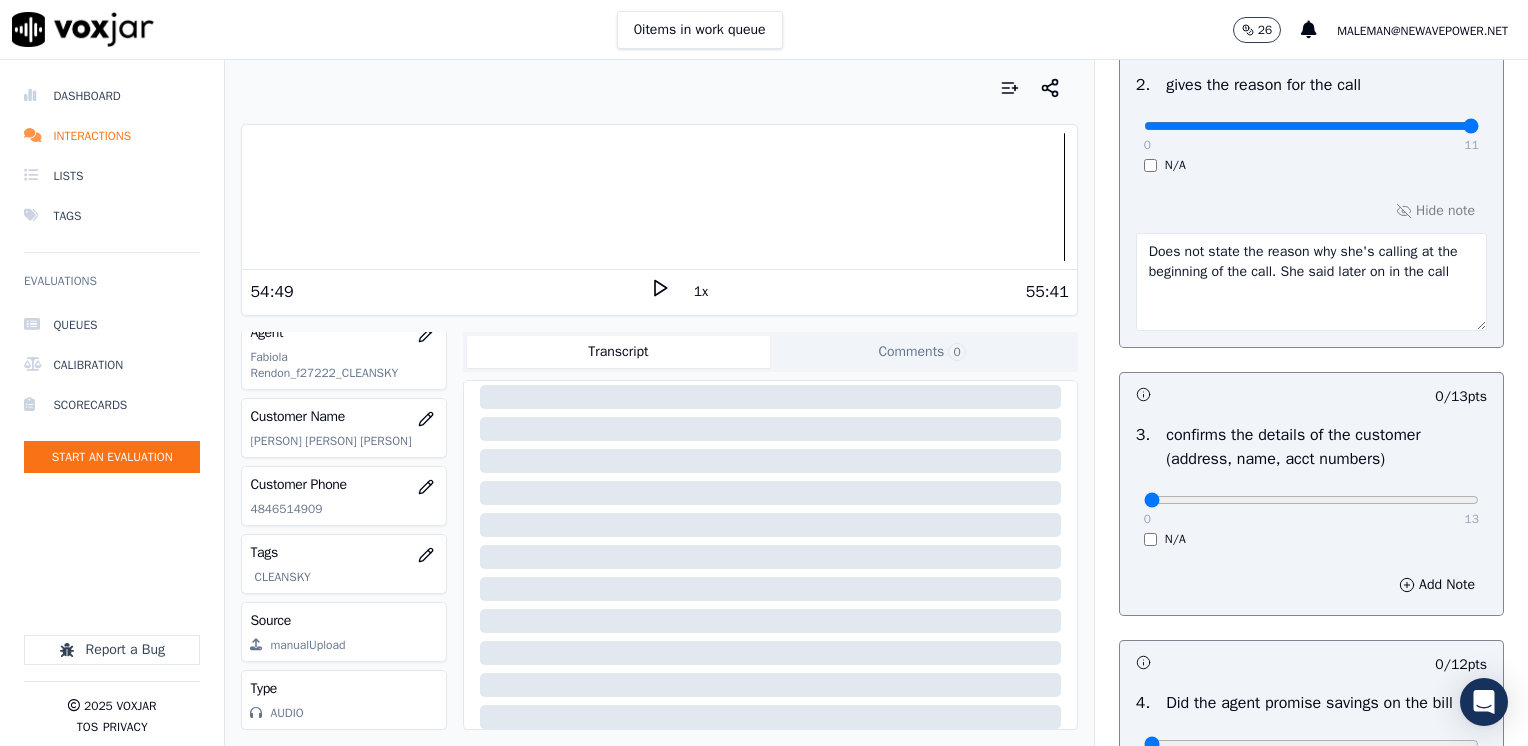 type on "Does not state the reason why she's calling at the beginning of the call. She said later on in the call" 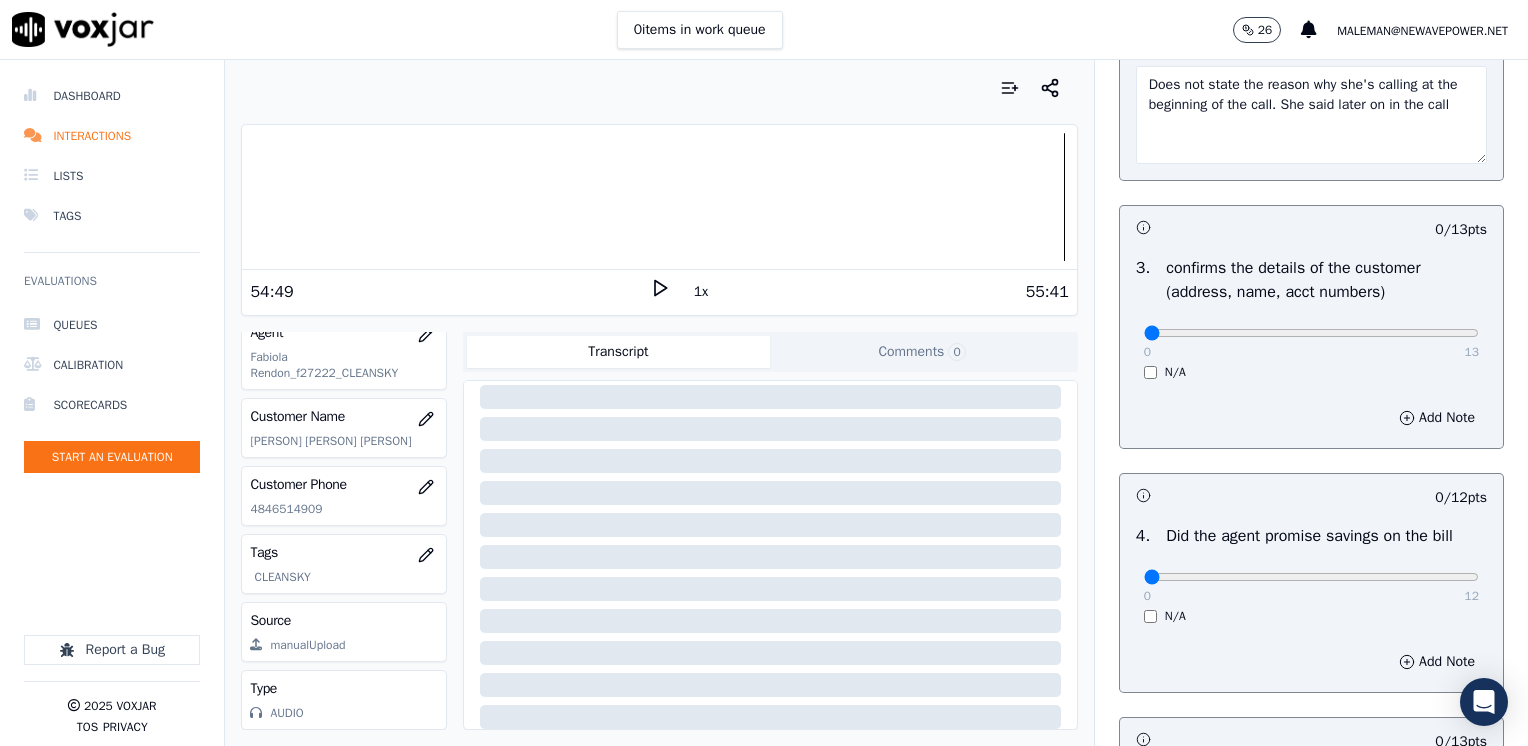 scroll, scrollTop: 764, scrollLeft: 0, axis: vertical 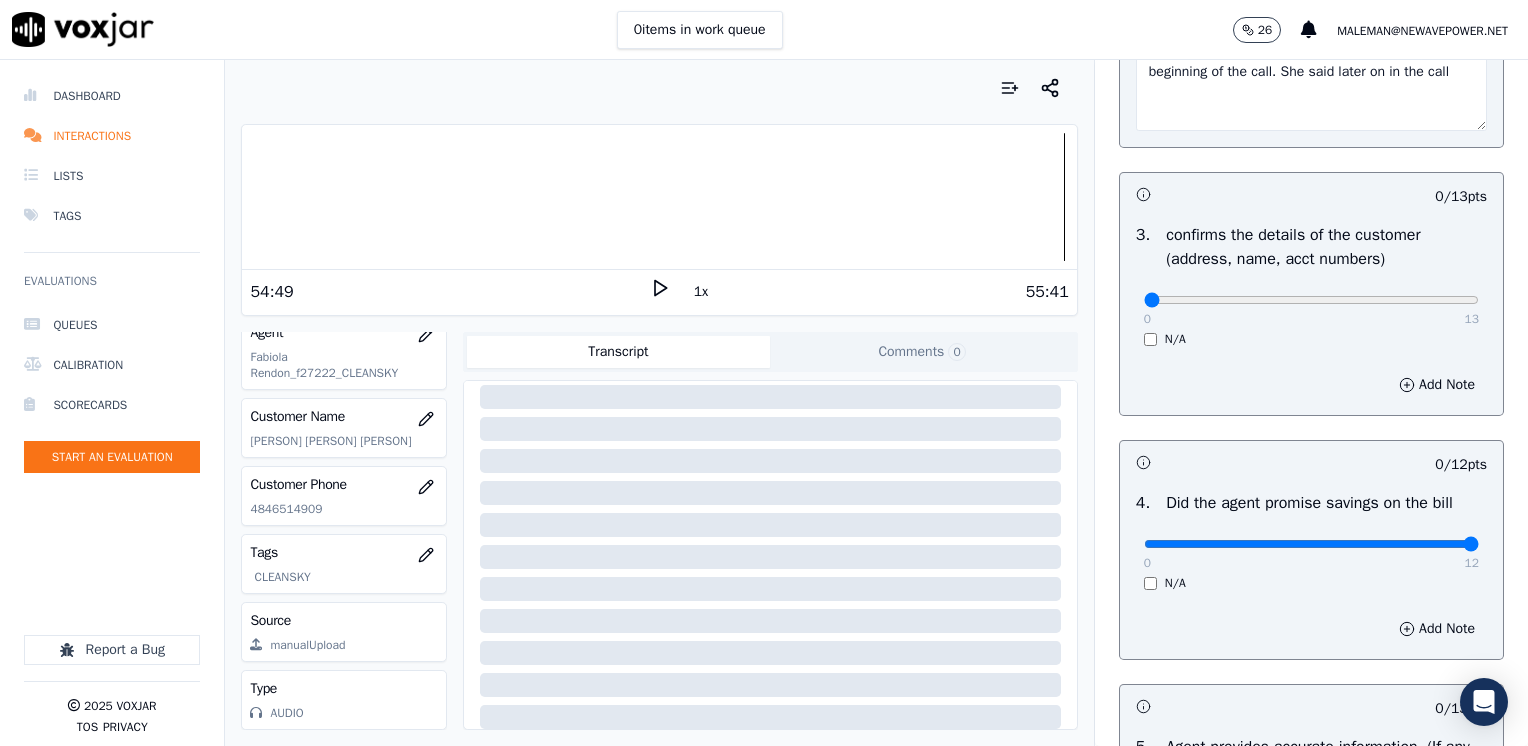 drag, startPoint x: 1132, startPoint y: 538, endPoint x: 1531, endPoint y: 551, distance: 399.21173 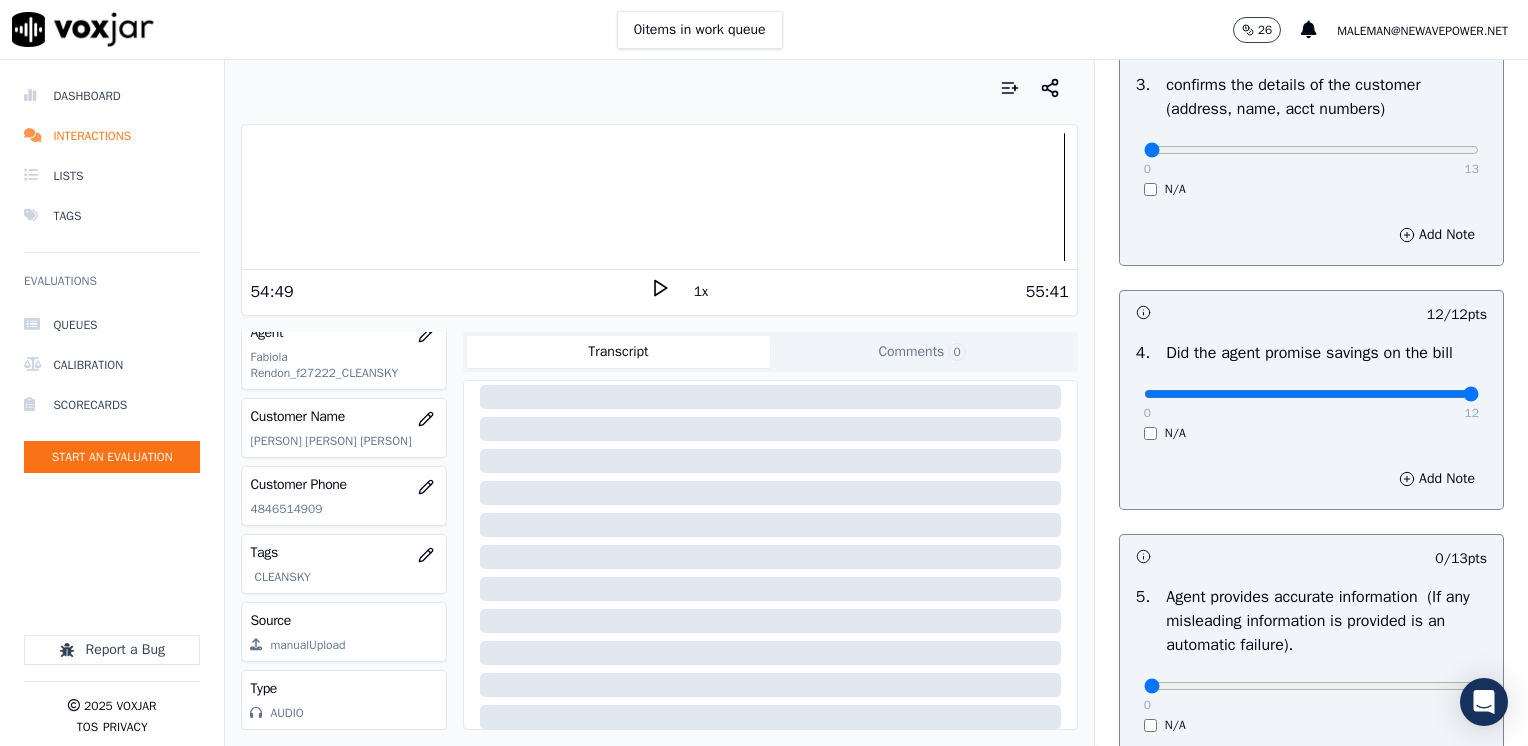 scroll, scrollTop: 1164, scrollLeft: 0, axis: vertical 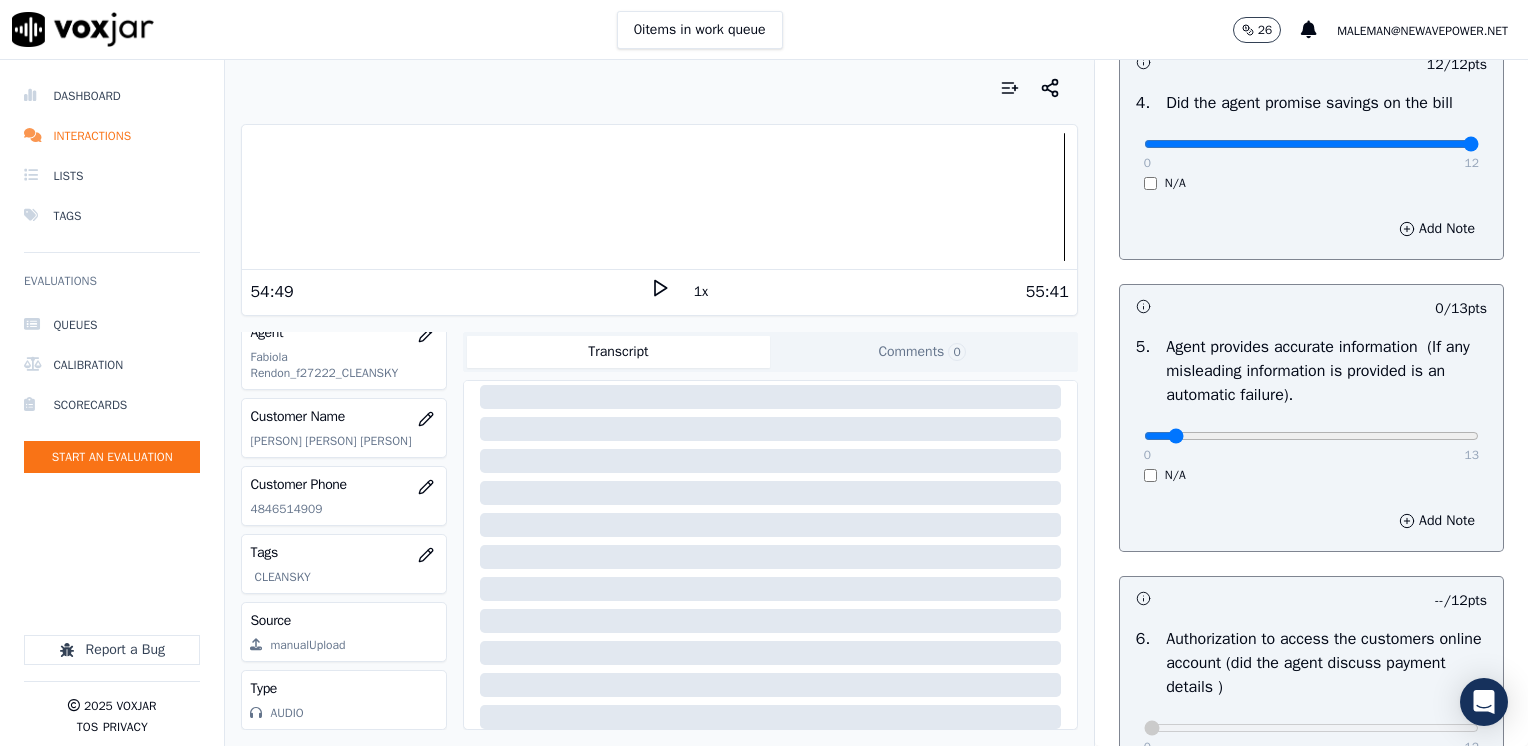 type on "0" 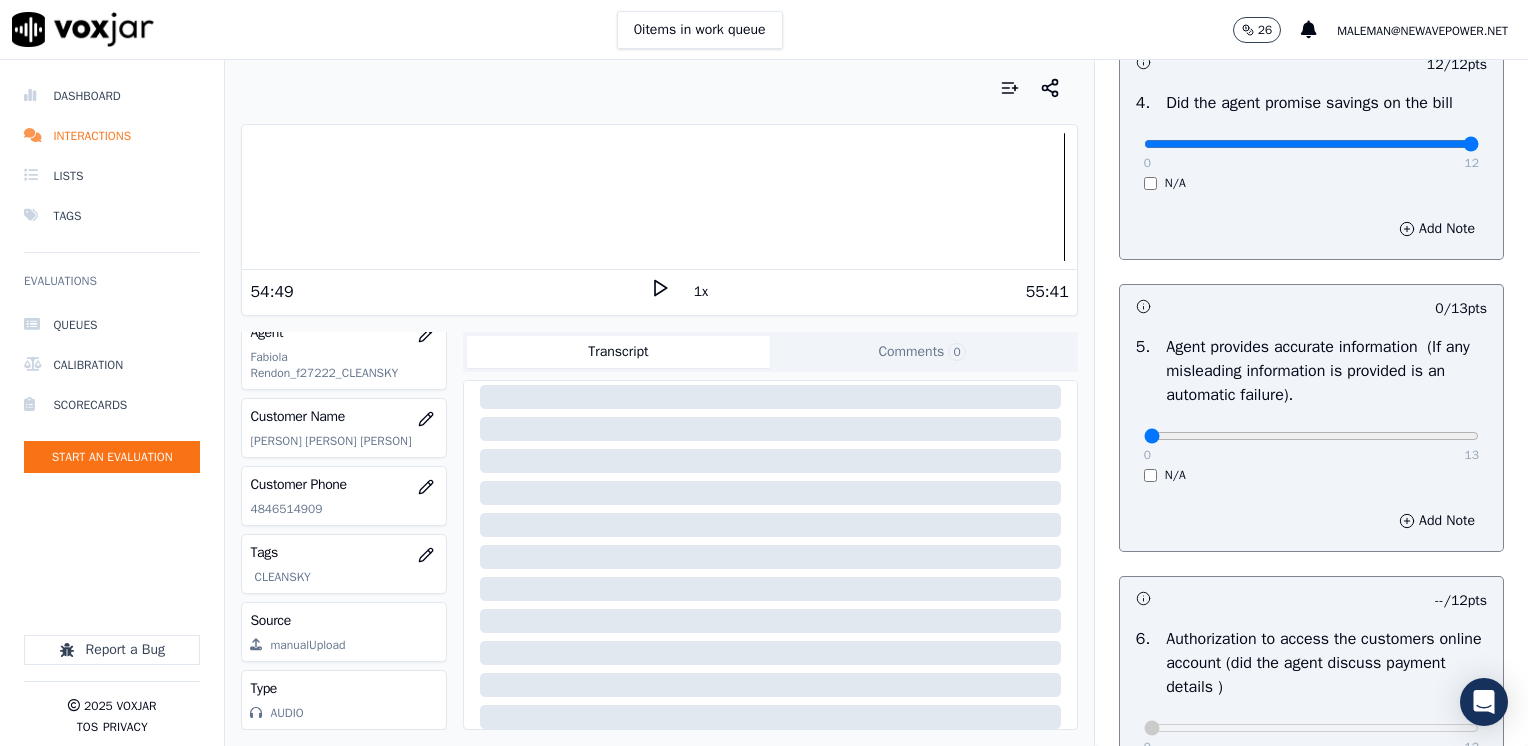 drag, startPoint x: 1139, startPoint y: 433, endPoint x: 1071, endPoint y: 433, distance: 68 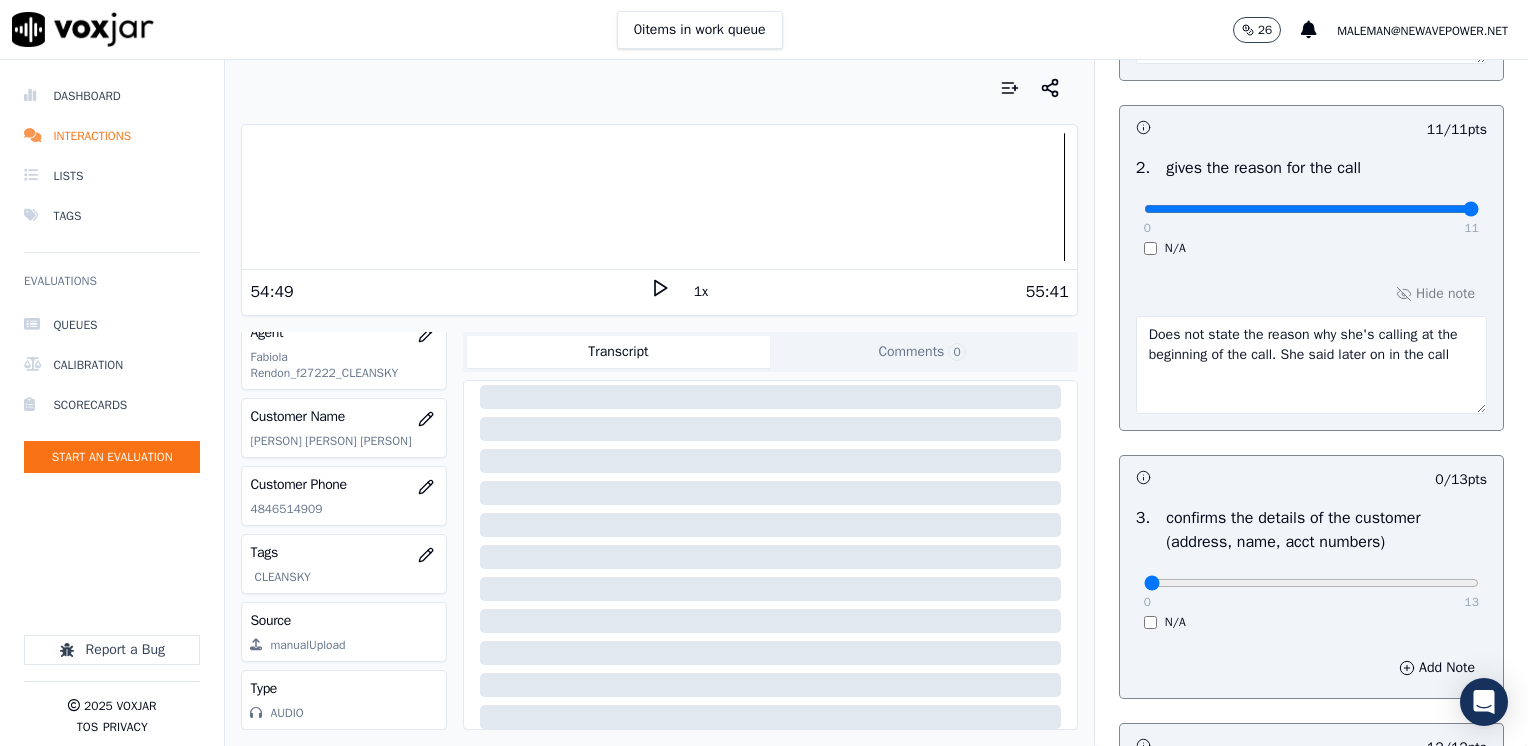 scroll, scrollTop: 600, scrollLeft: 0, axis: vertical 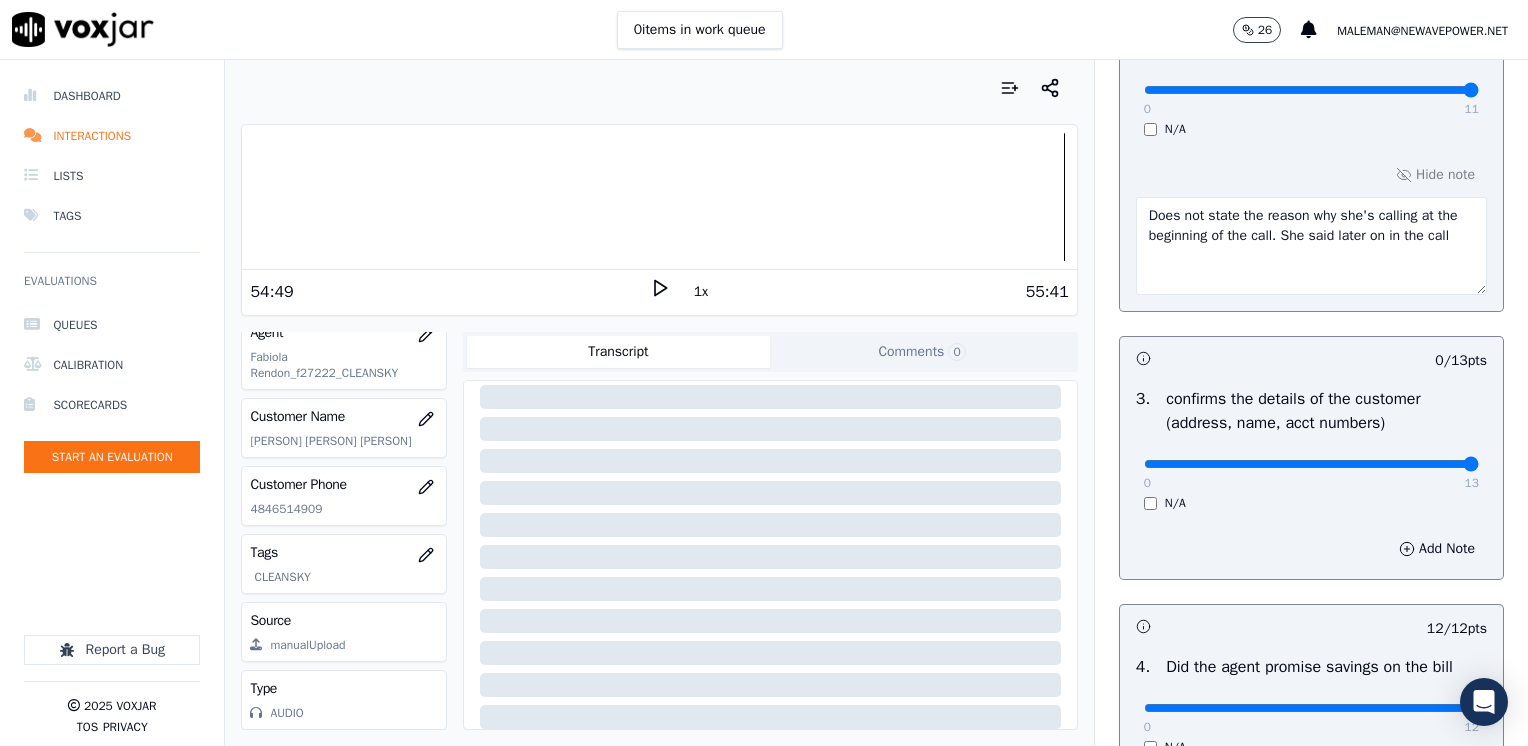 drag, startPoint x: 1125, startPoint y: 462, endPoint x: 1531, endPoint y: 462, distance: 406 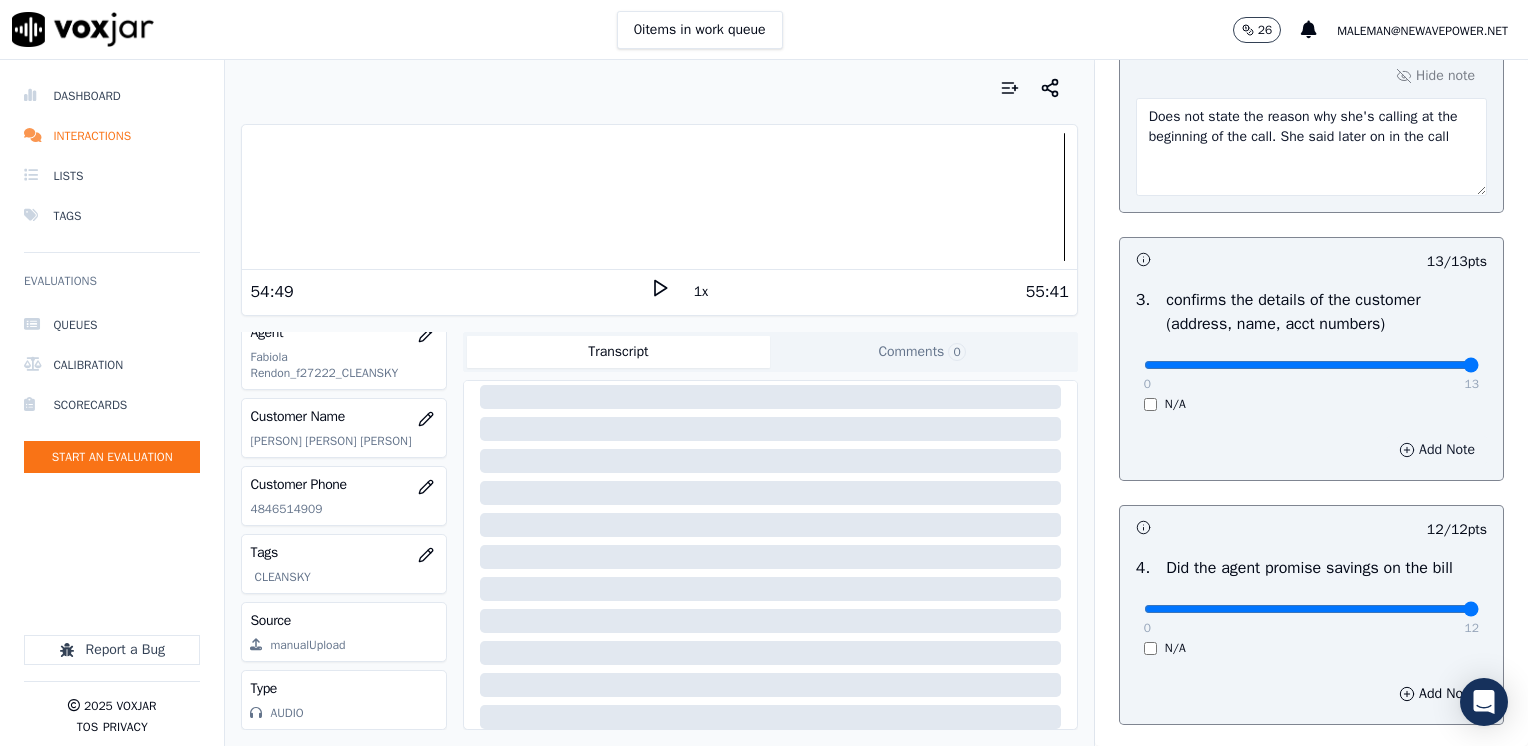 scroll, scrollTop: 700, scrollLeft: 0, axis: vertical 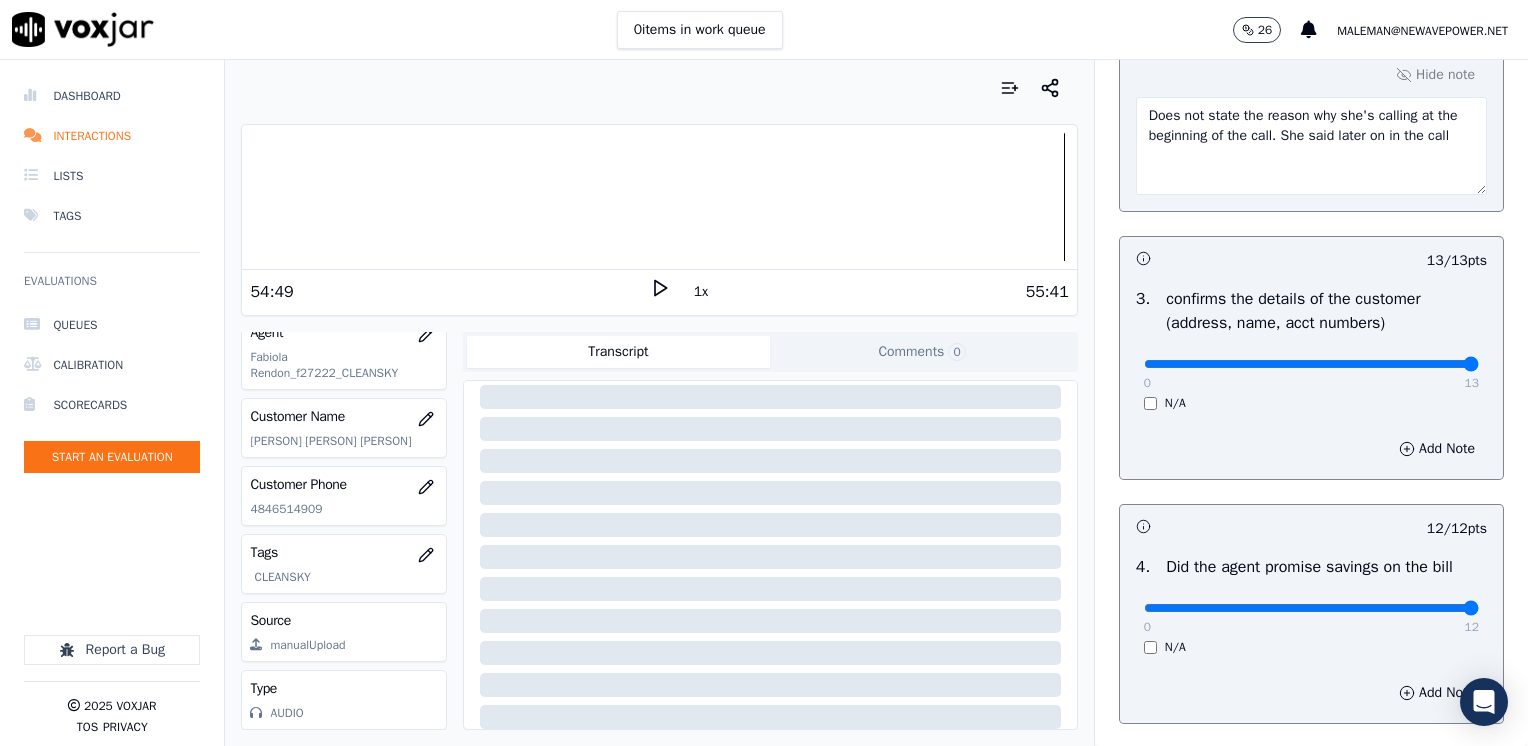 click on "Does not state the reason why she's calling at the beginning of the call. She said later on in the call" at bounding box center (1311, 146) 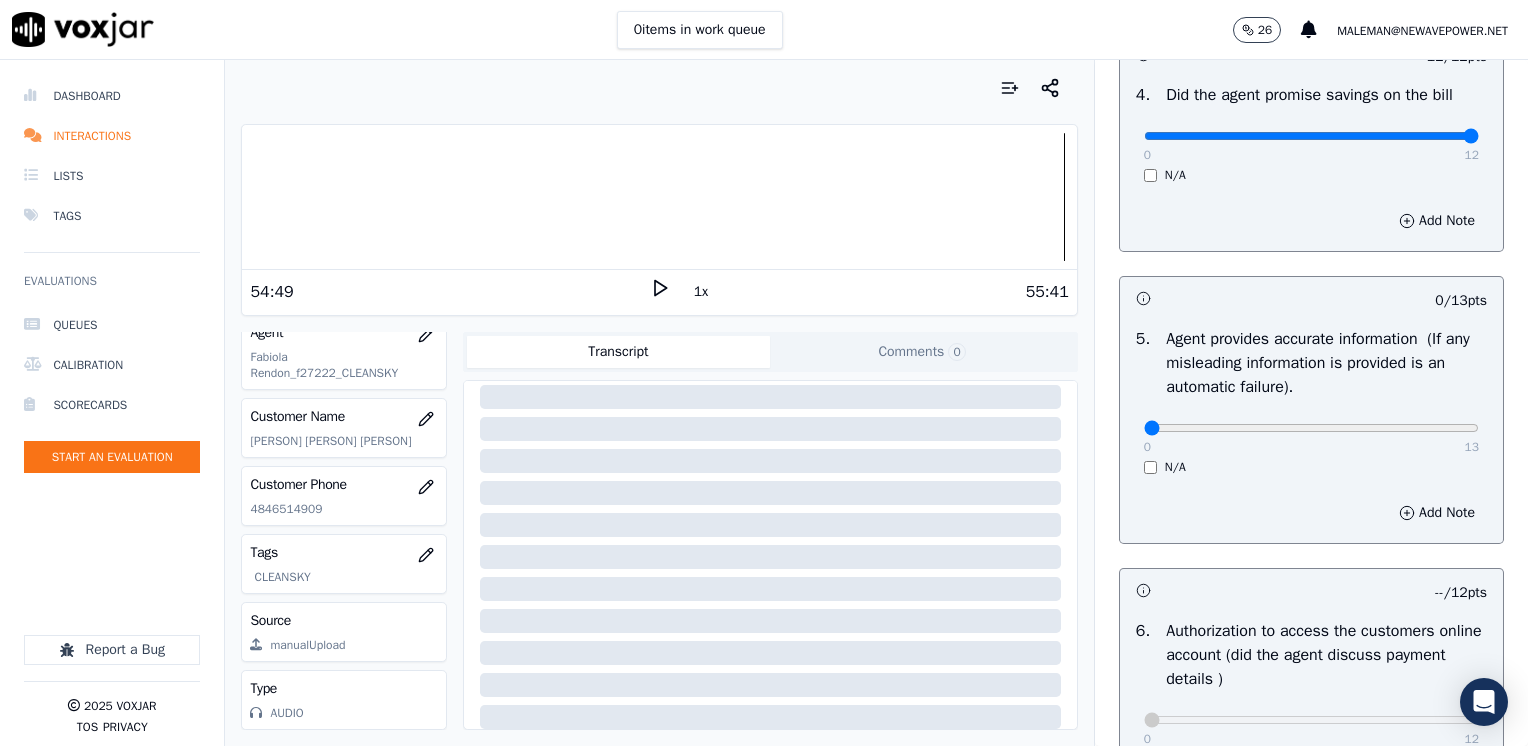 scroll, scrollTop: 1200, scrollLeft: 0, axis: vertical 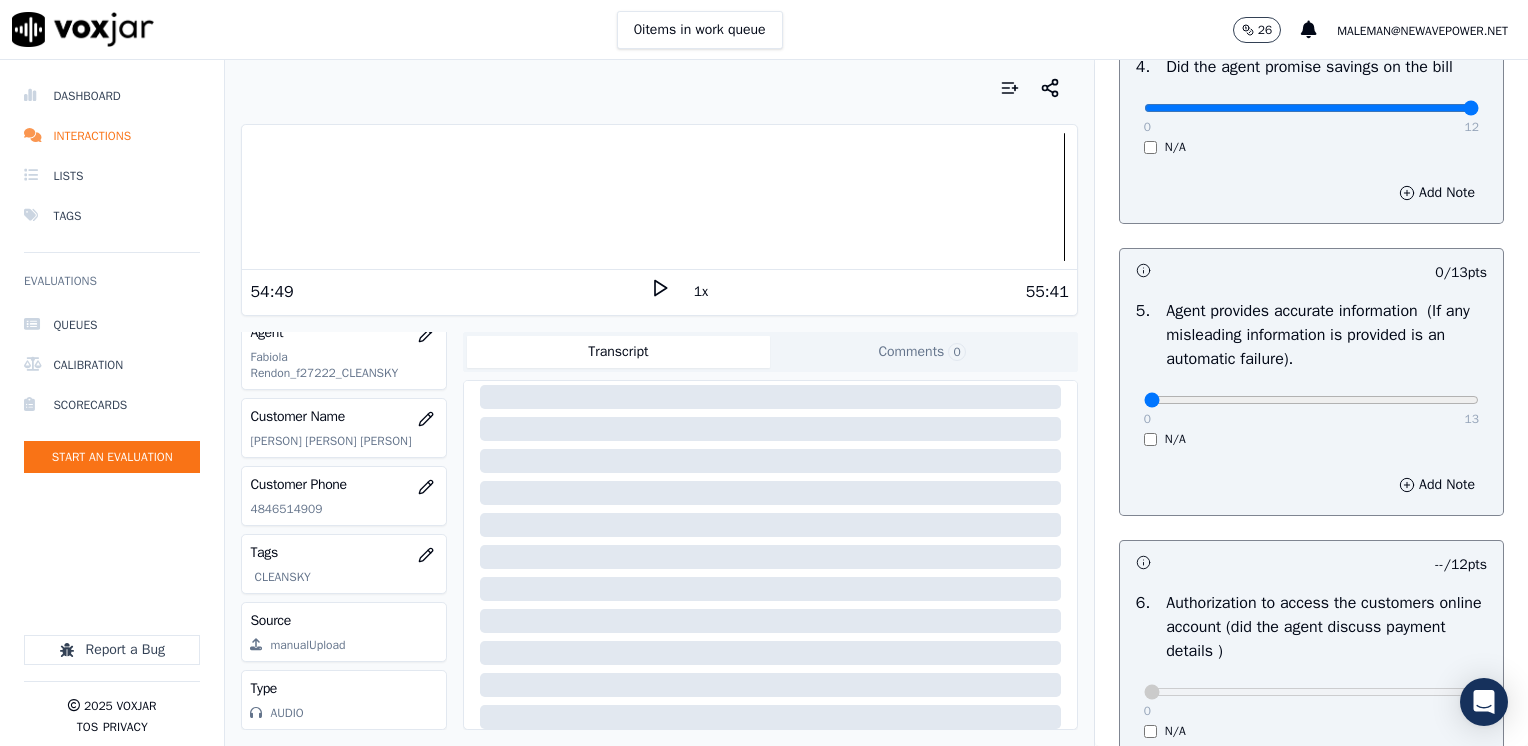 type on "Does not state the reason why she's calling at the beginning of the call. She said later in the call" 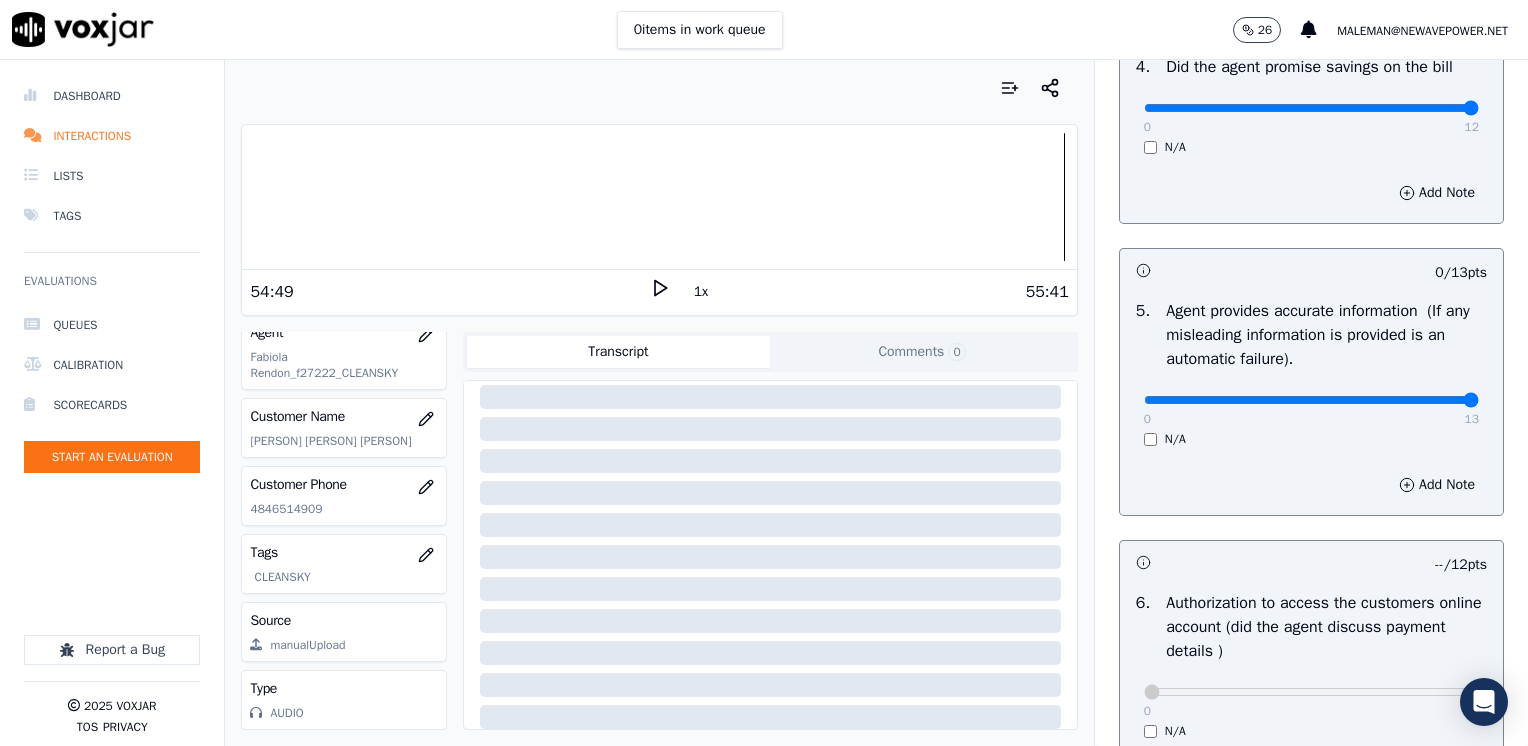 drag, startPoint x: 1140, startPoint y: 399, endPoint x: 1531, endPoint y: 398, distance: 391.00128 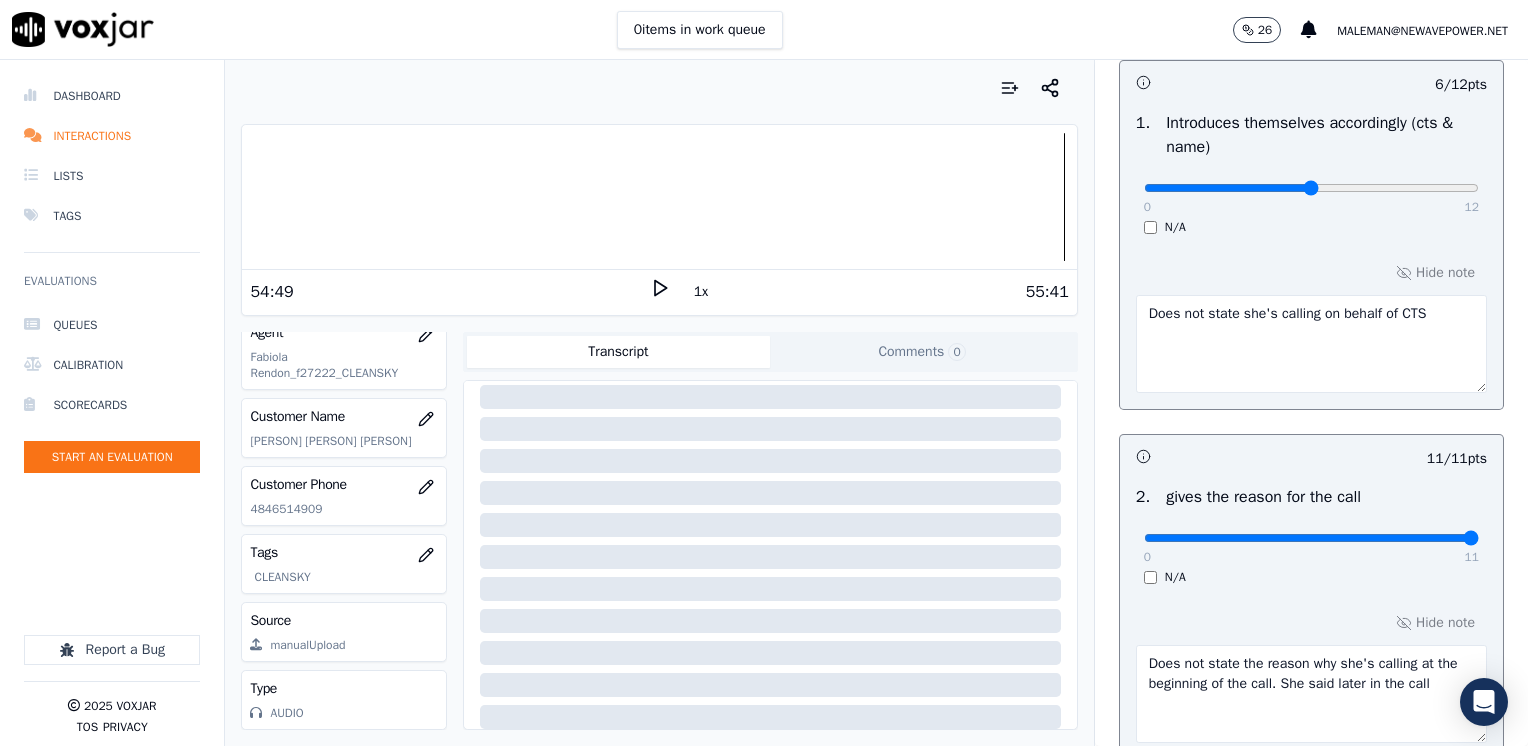 scroll, scrollTop: 0, scrollLeft: 0, axis: both 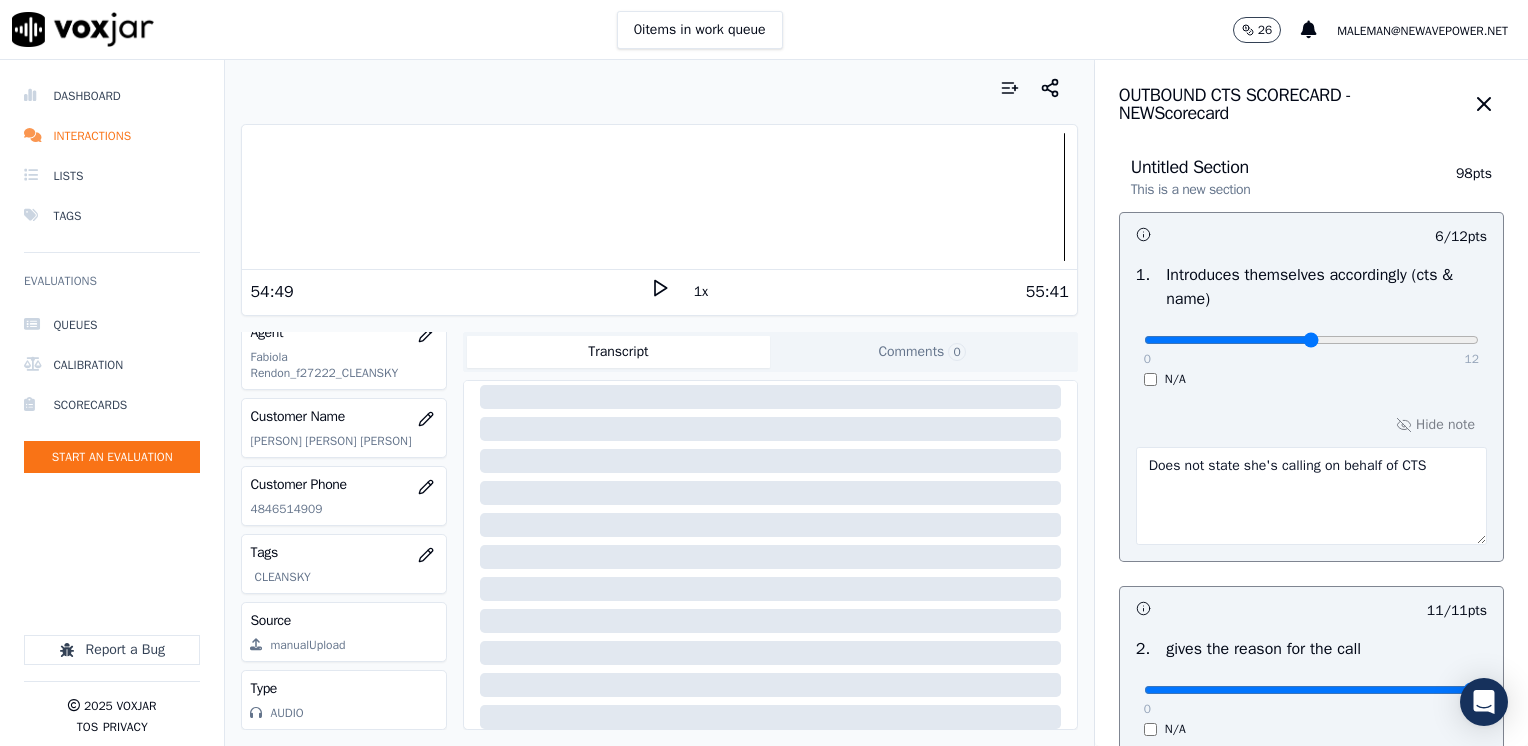 click on "Does not state she's calling on behalf of CTS" at bounding box center [1311, 496] 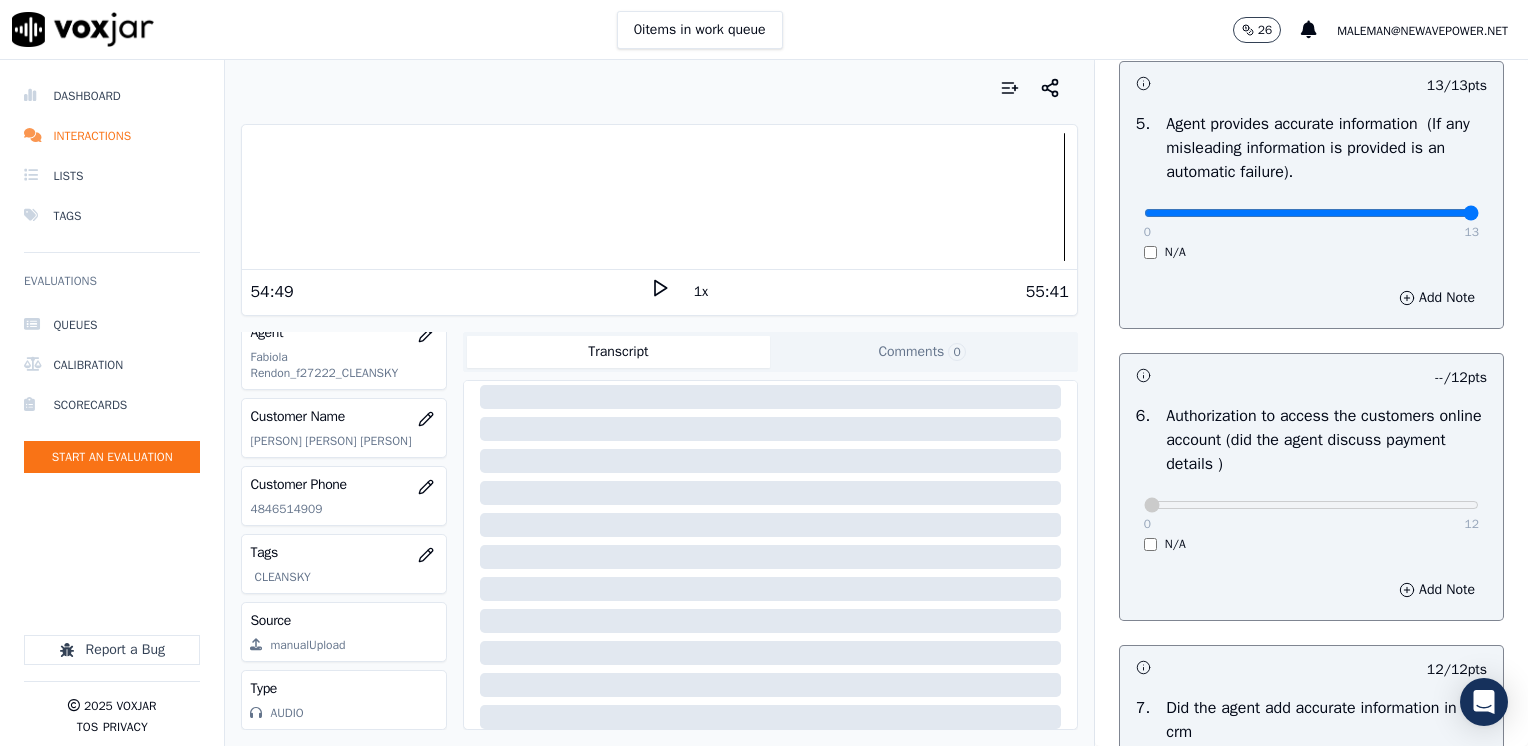 scroll, scrollTop: 1164, scrollLeft: 0, axis: vertical 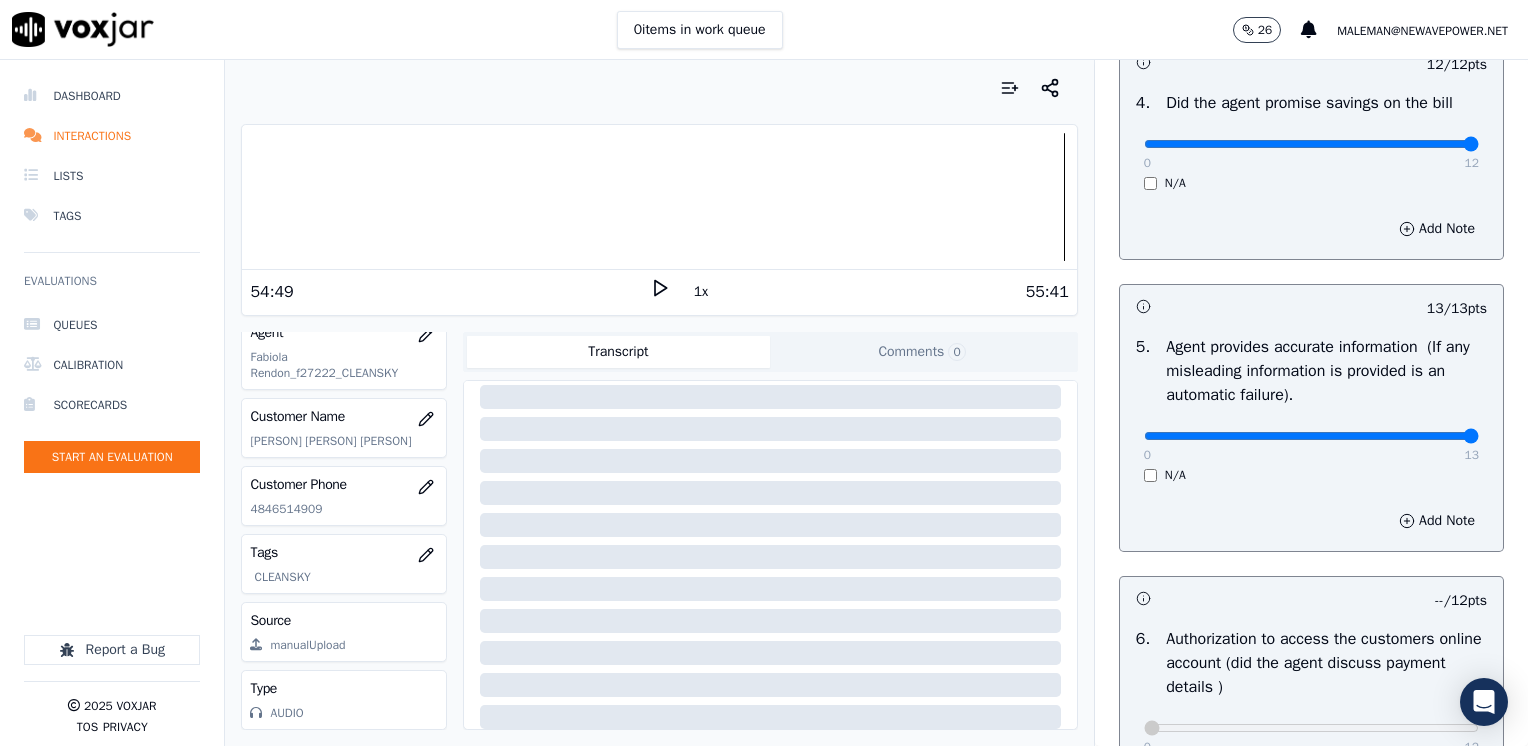 type on "Does not state she's calling on behalf of CTS at the very beginning of the call" 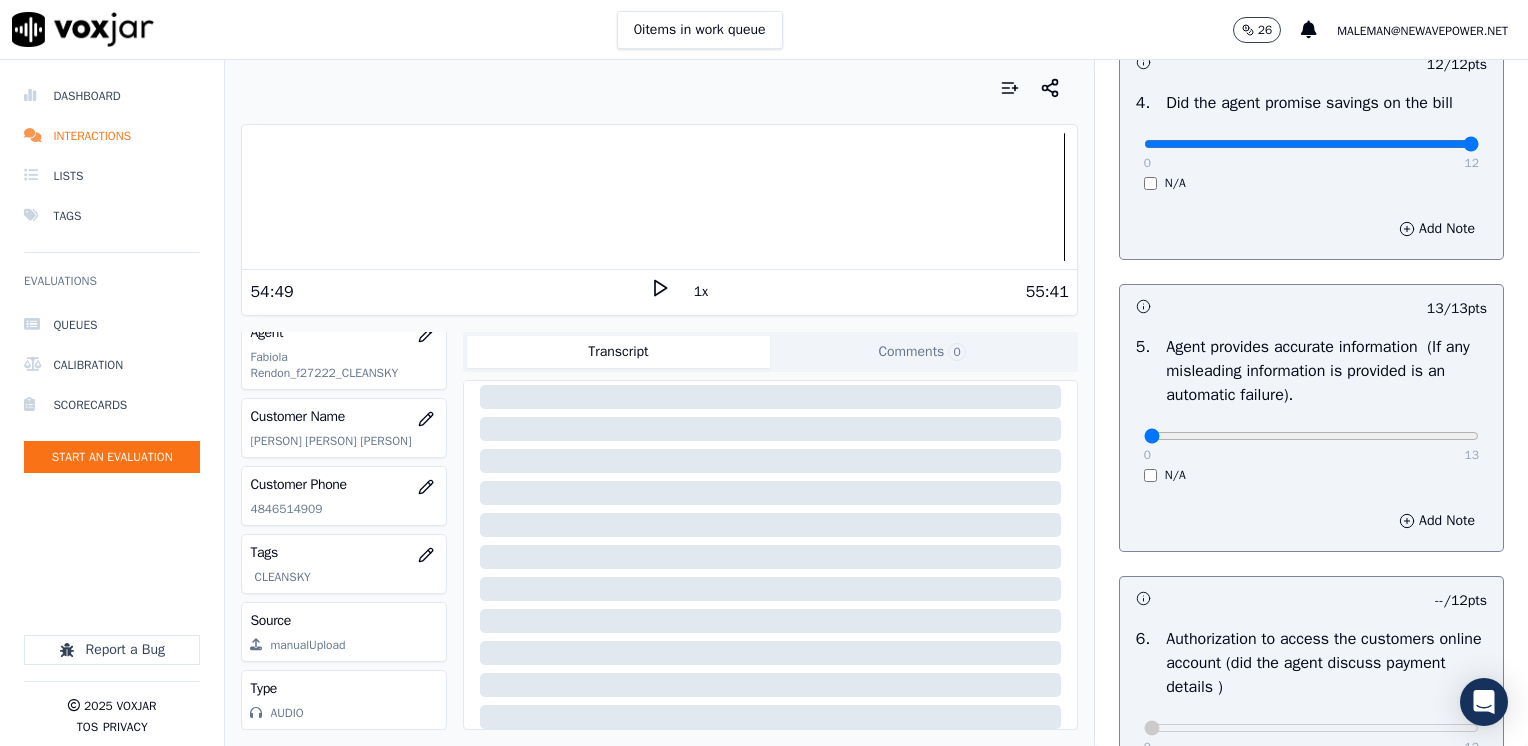 click at bounding box center [1311, -824] 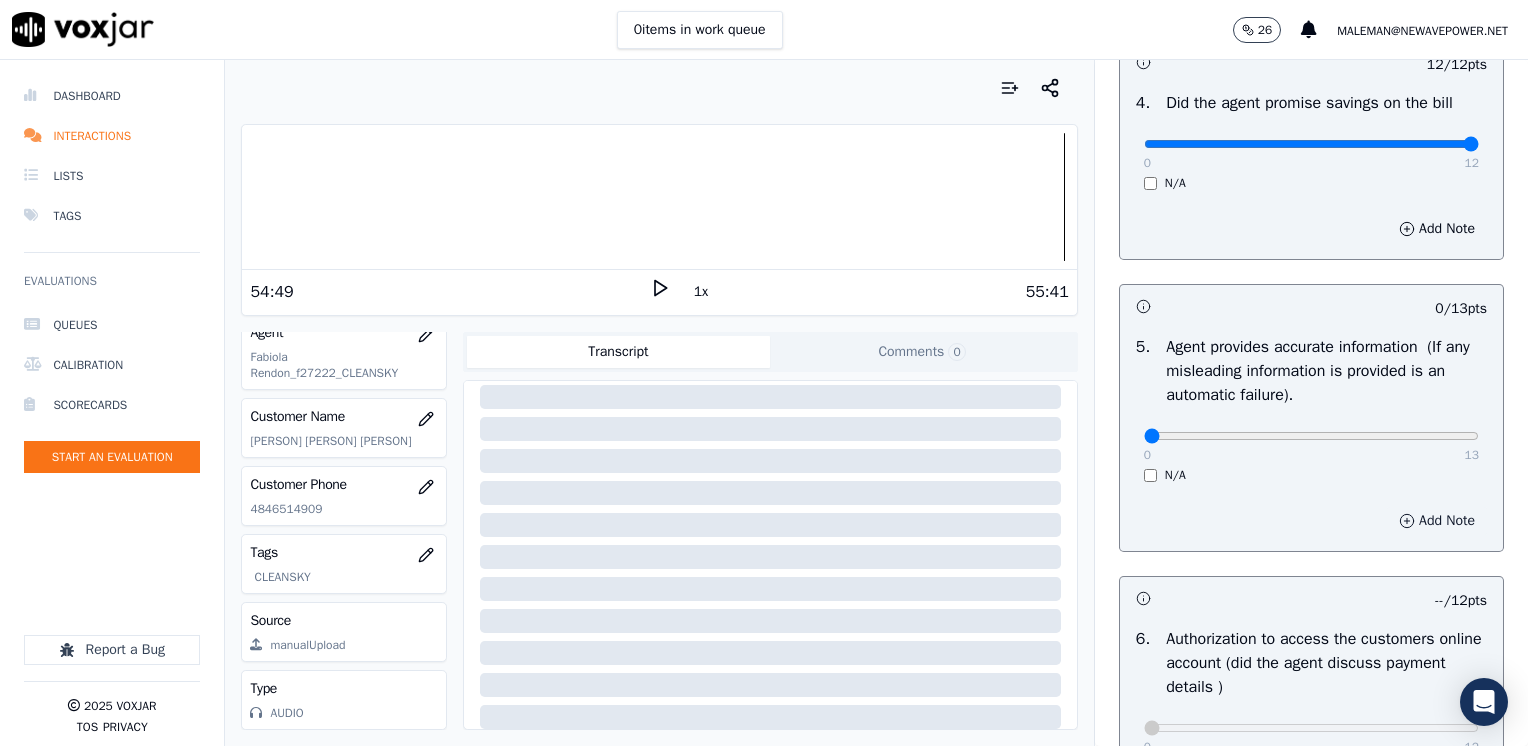 click on "Add Note" at bounding box center (1437, 521) 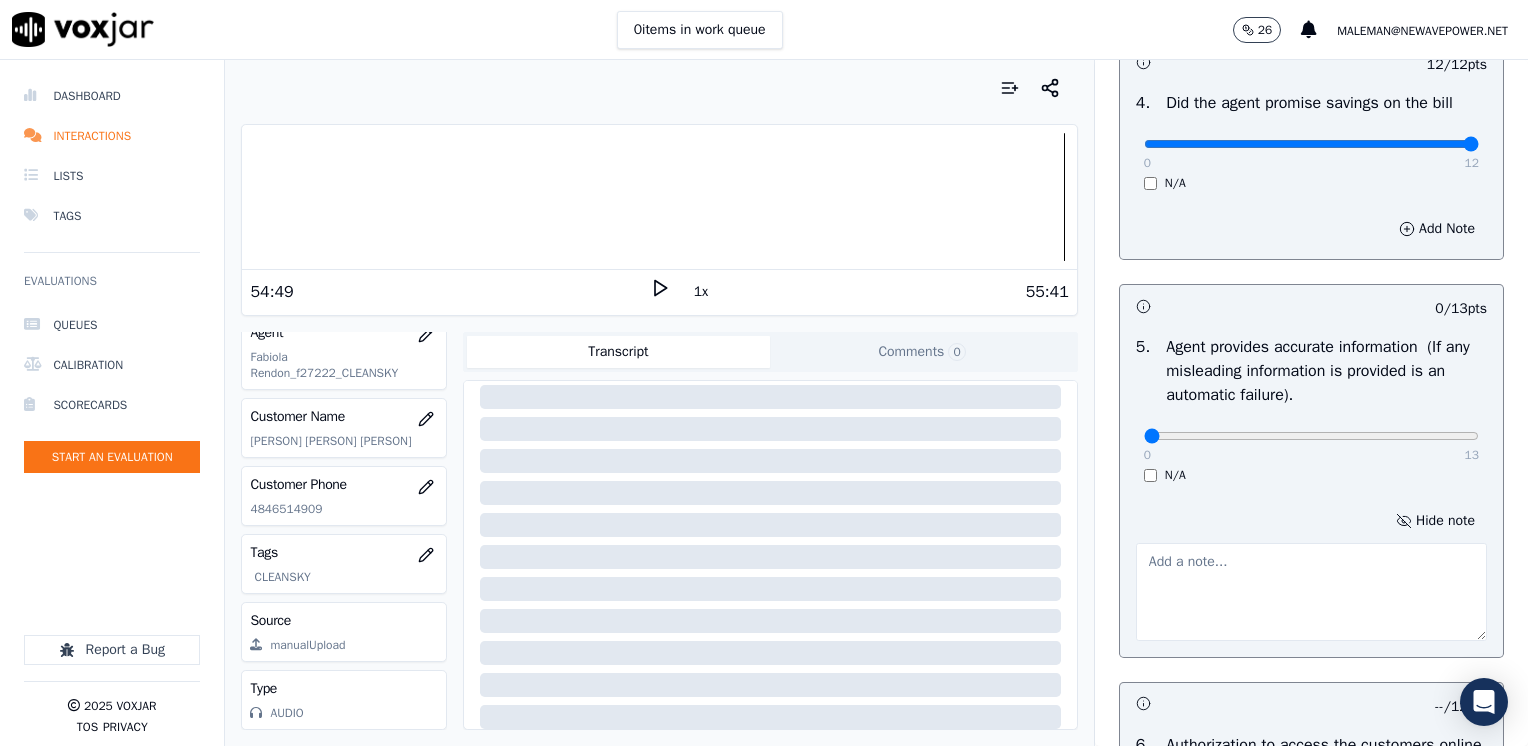 click at bounding box center [1311, 592] 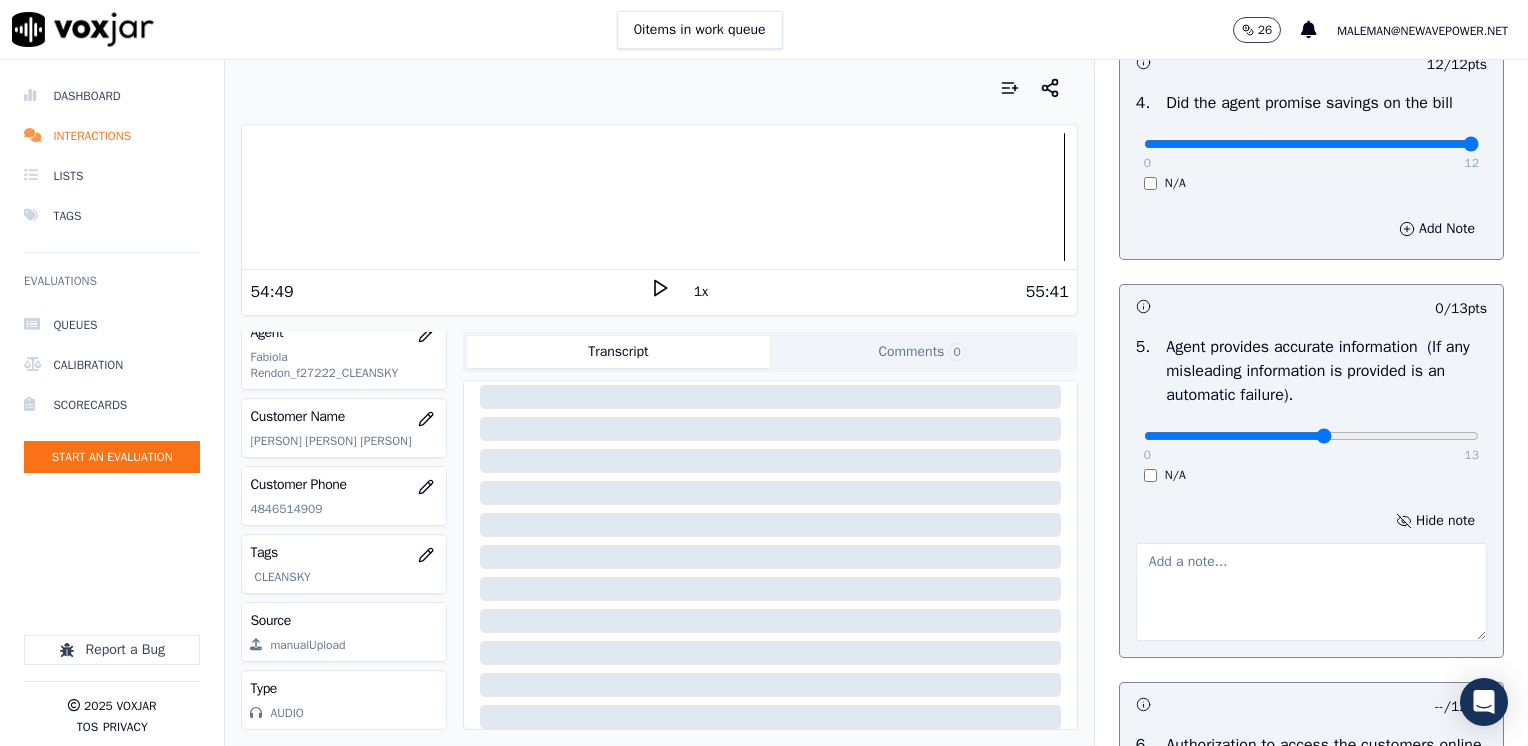 type on "7" 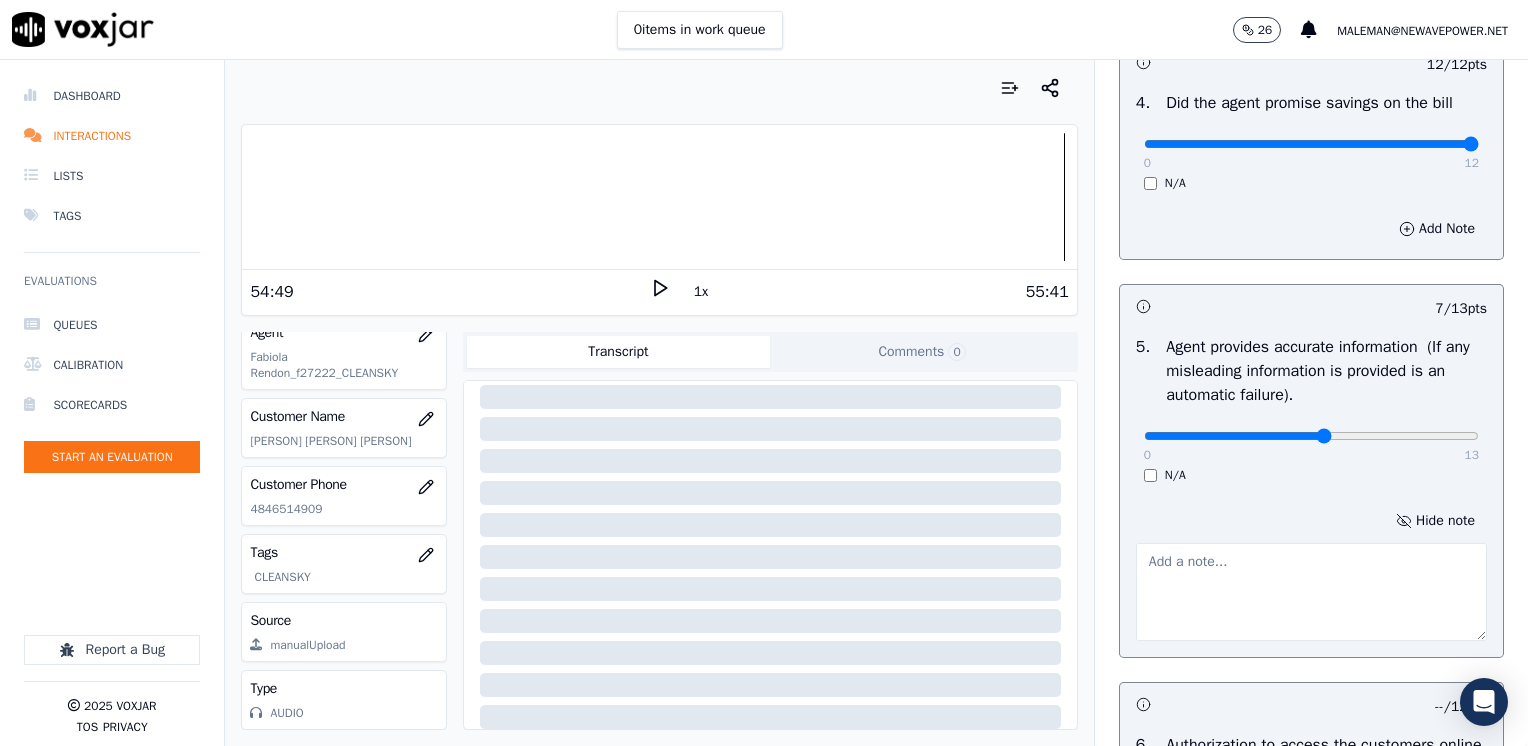 click at bounding box center (1311, 592) 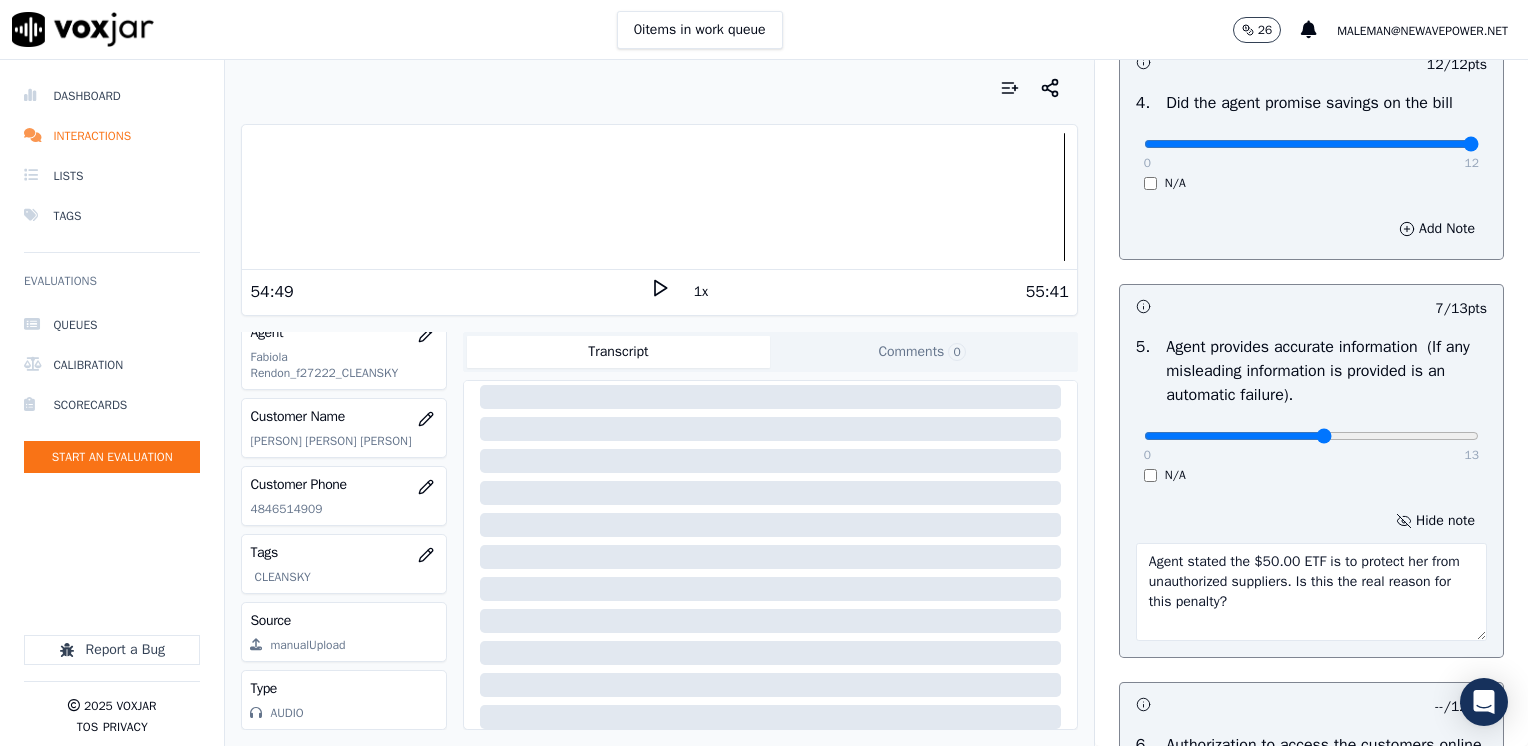 type on "Agent stated the $50.00 ETF is to protect her from unauthorized suppliers. Is this the real reason for this penalty?" 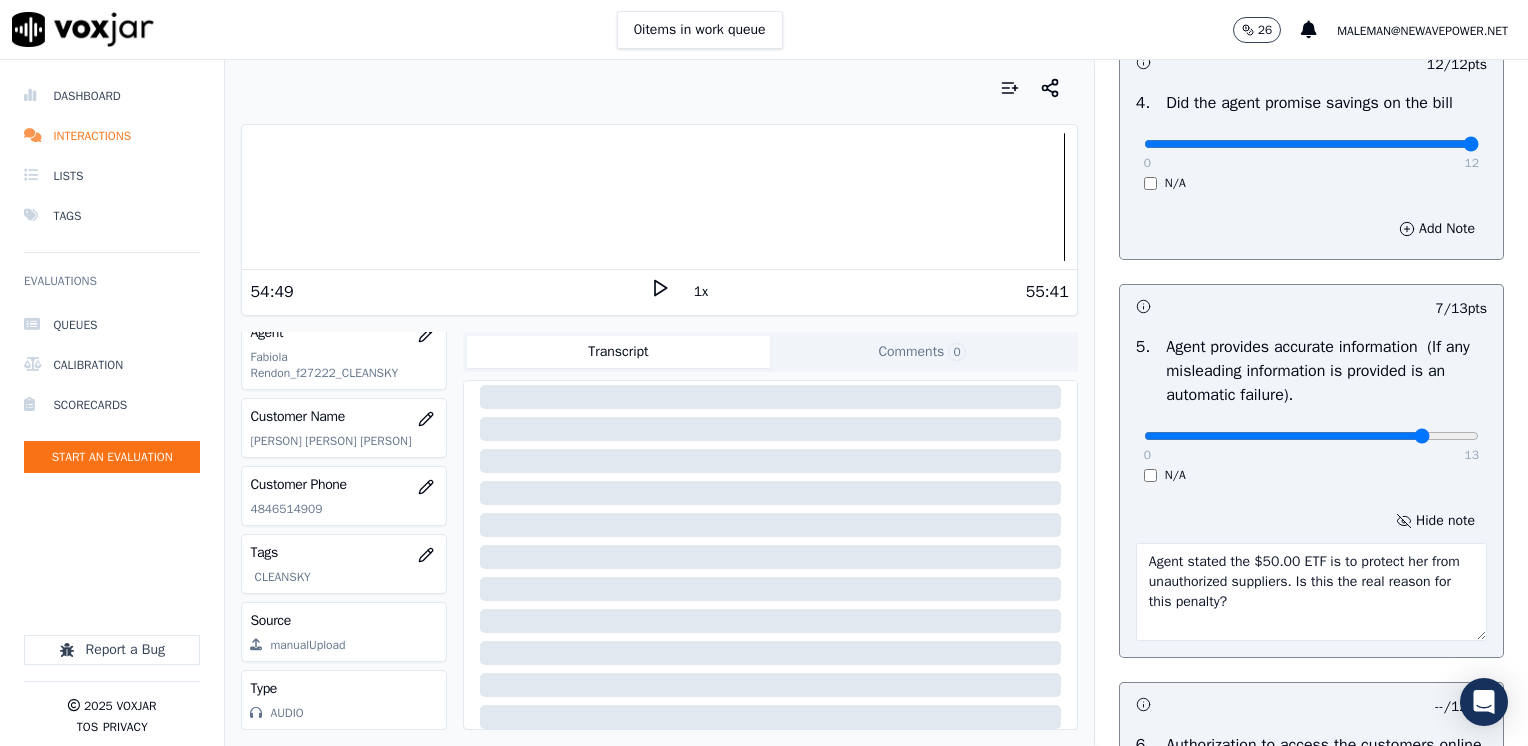 click at bounding box center [1311, -824] 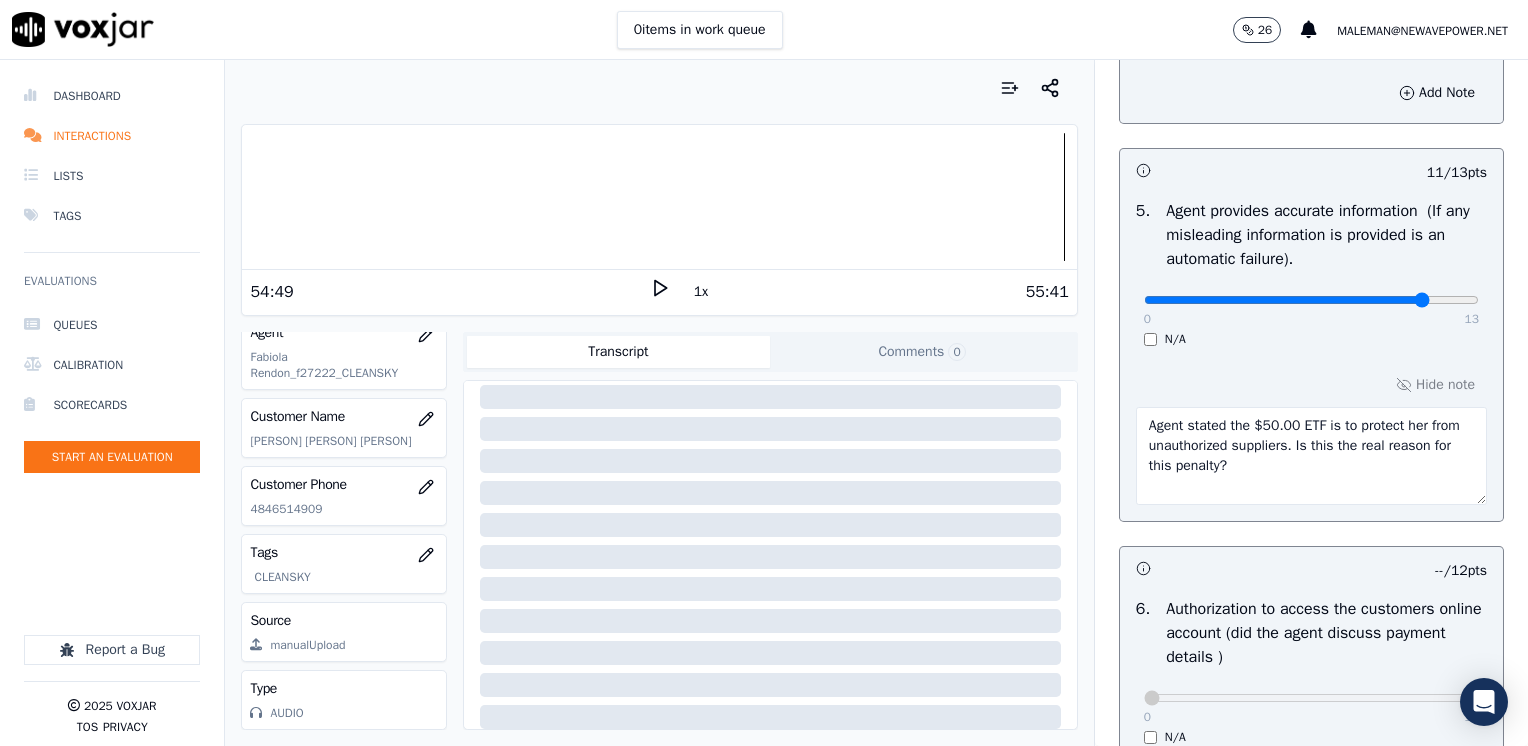 scroll, scrollTop: 1464, scrollLeft: 0, axis: vertical 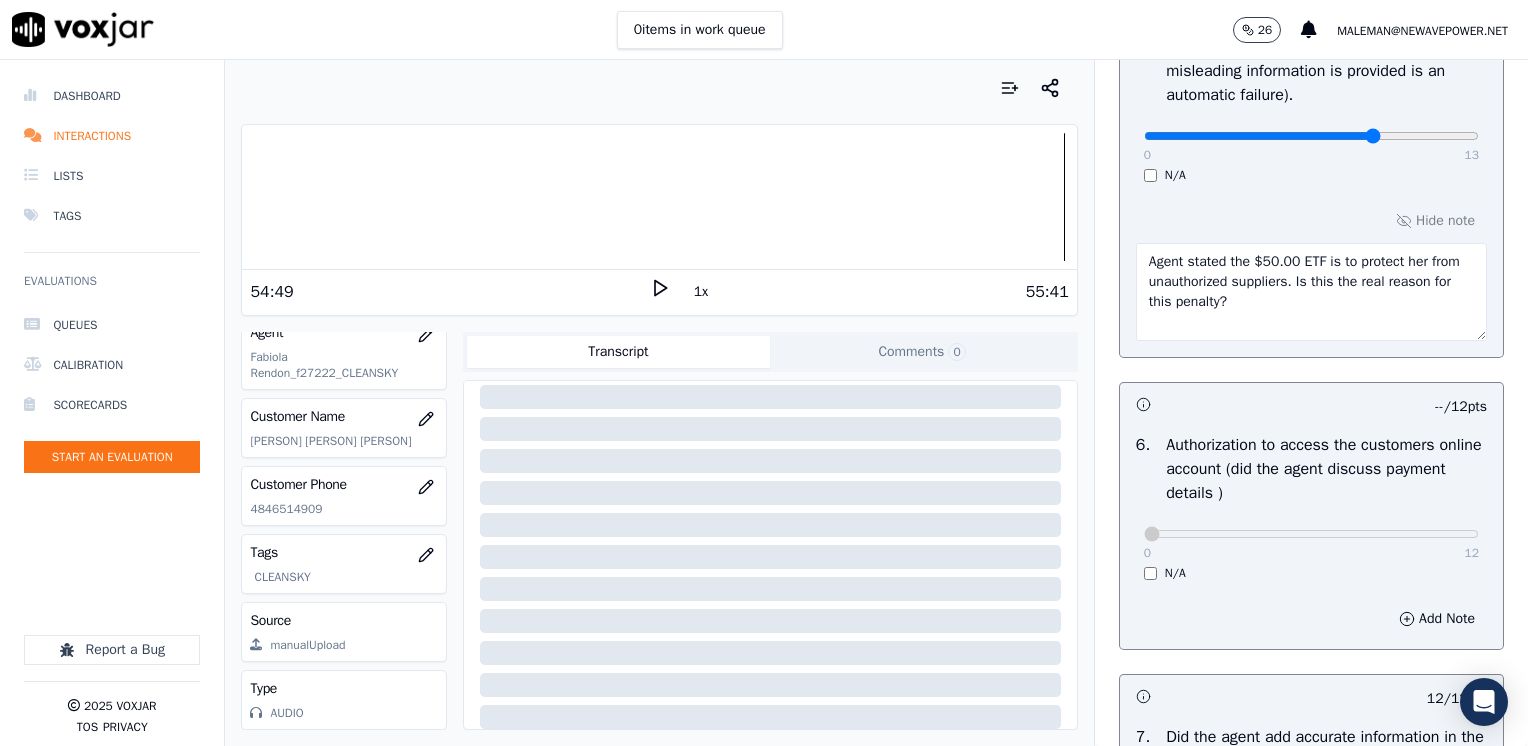 type on "9" 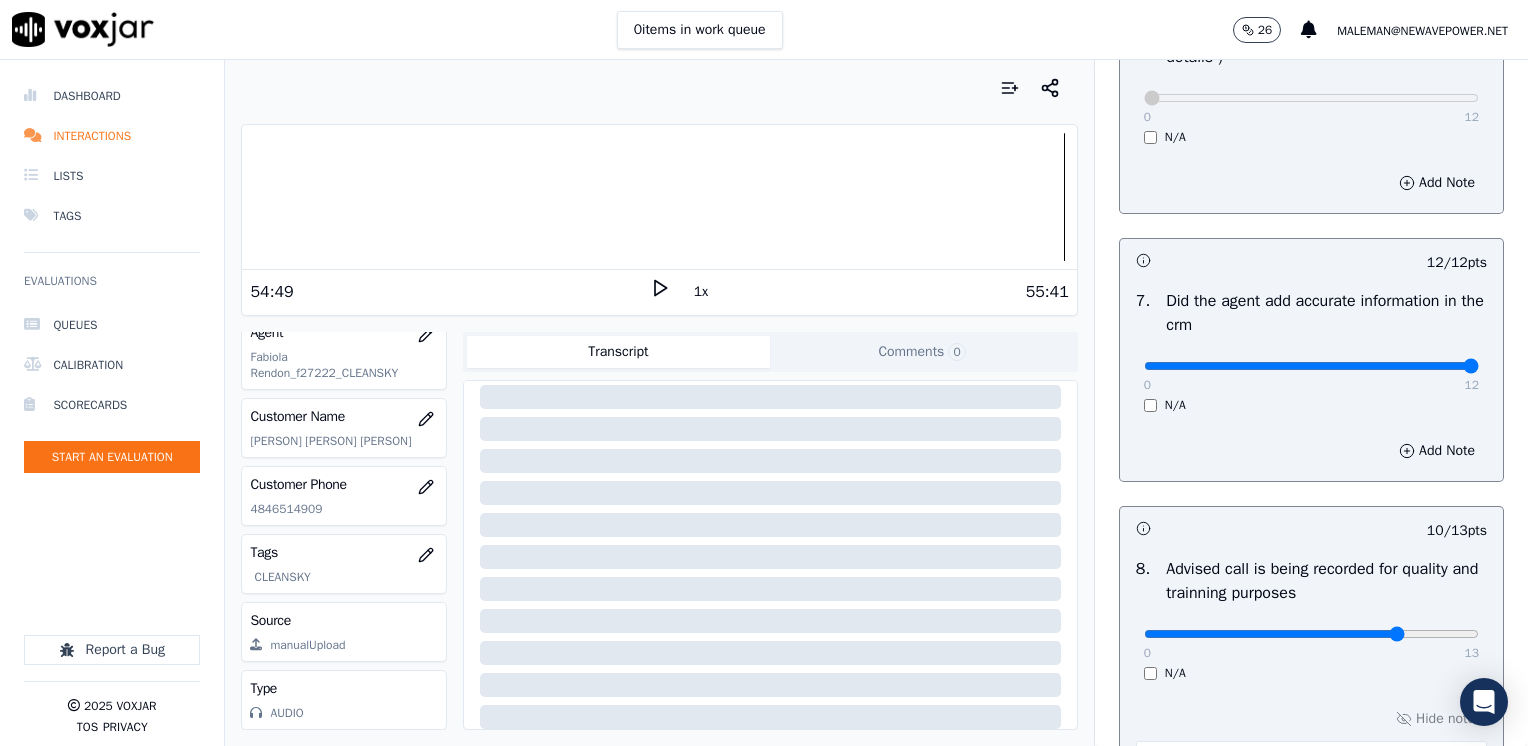 scroll, scrollTop: 2170, scrollLeft: 0, axis: vertical 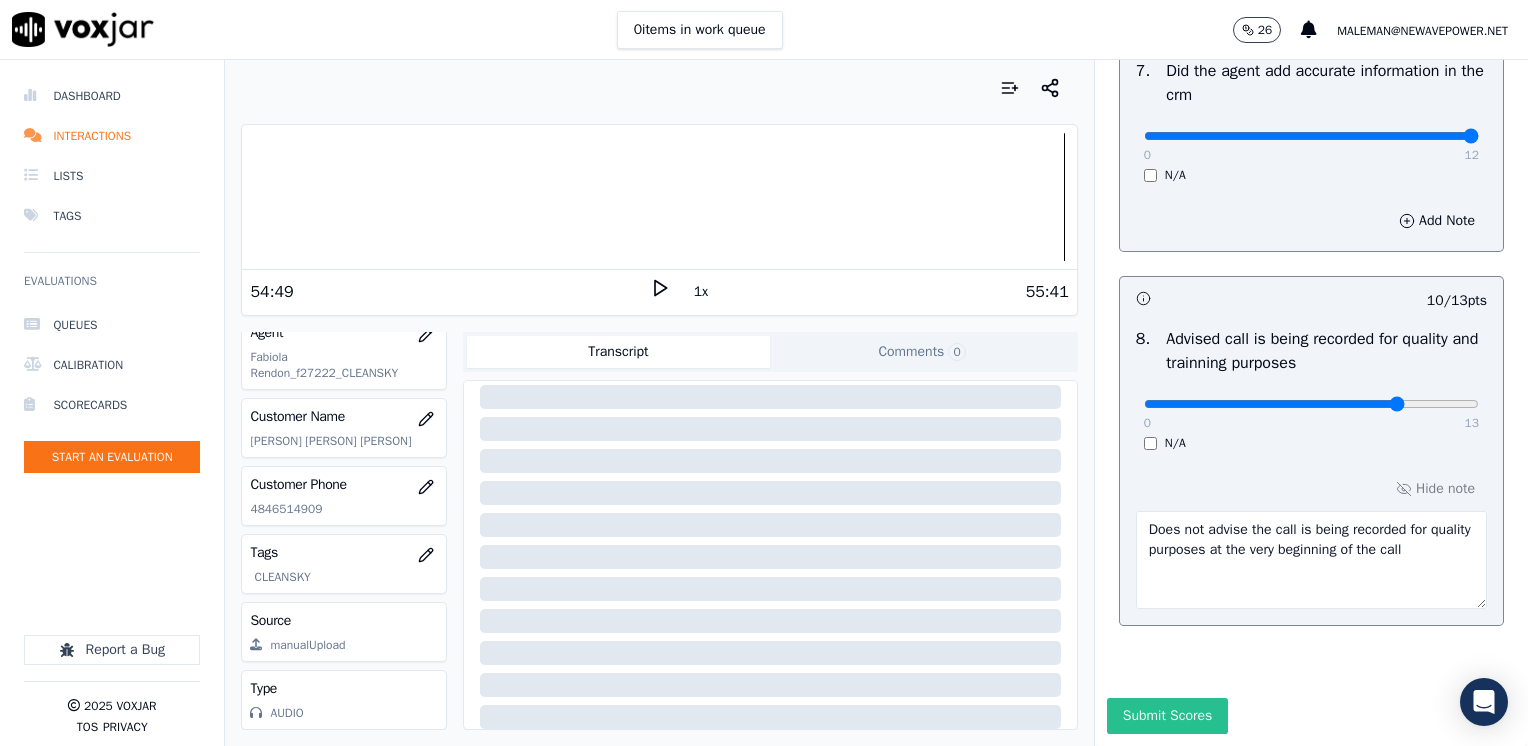 click on "Submit Scores" at bounding box center [1167, 716] 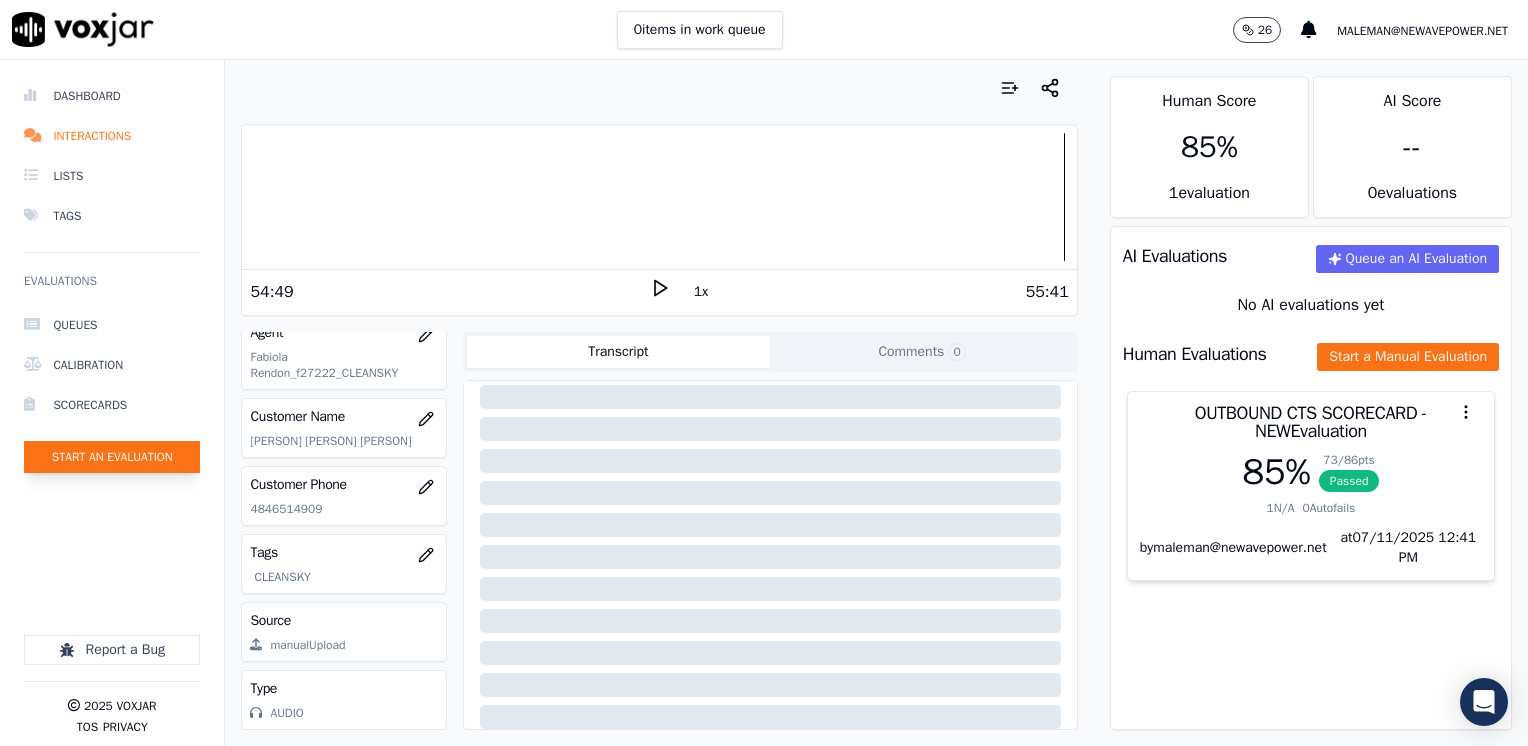 click on "Start an Evaluation" 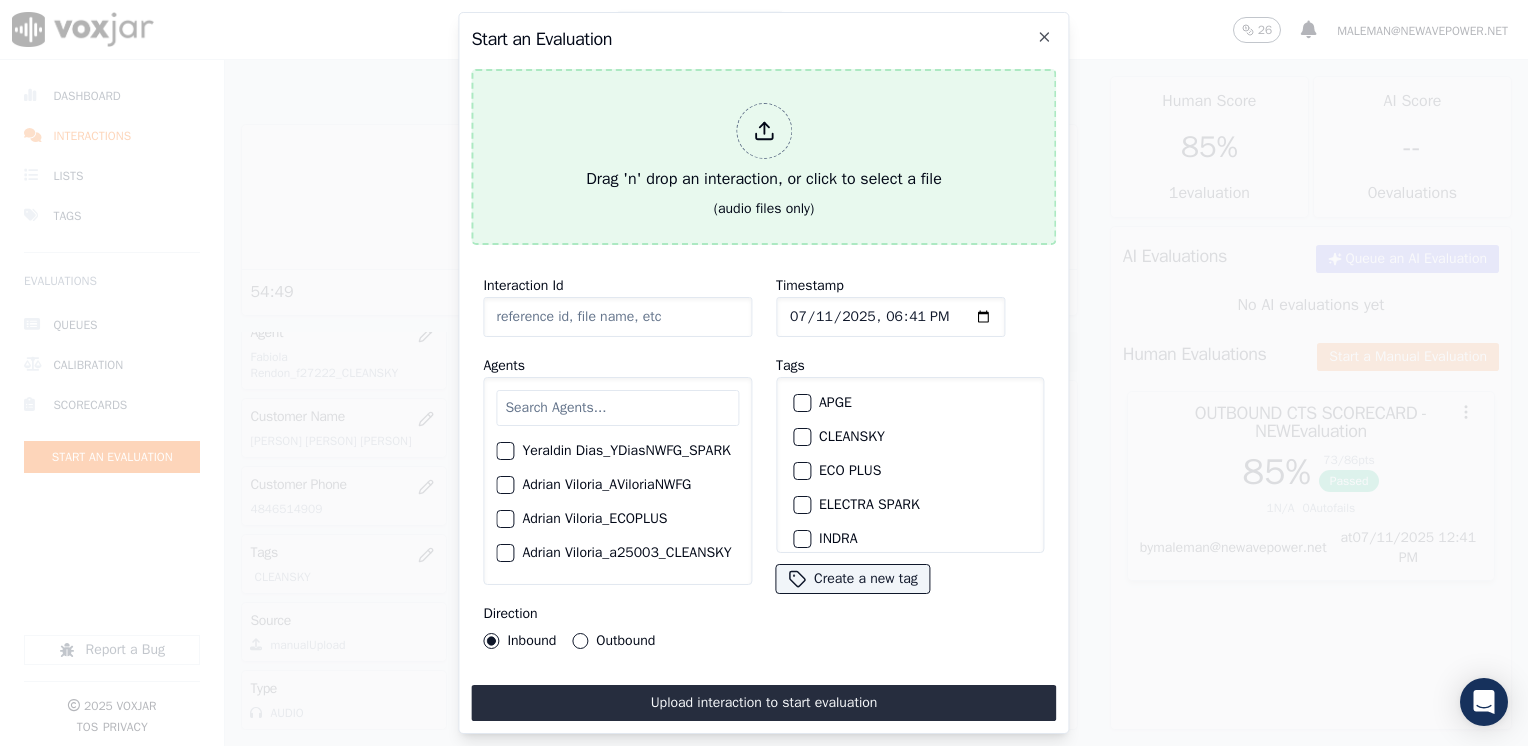 click 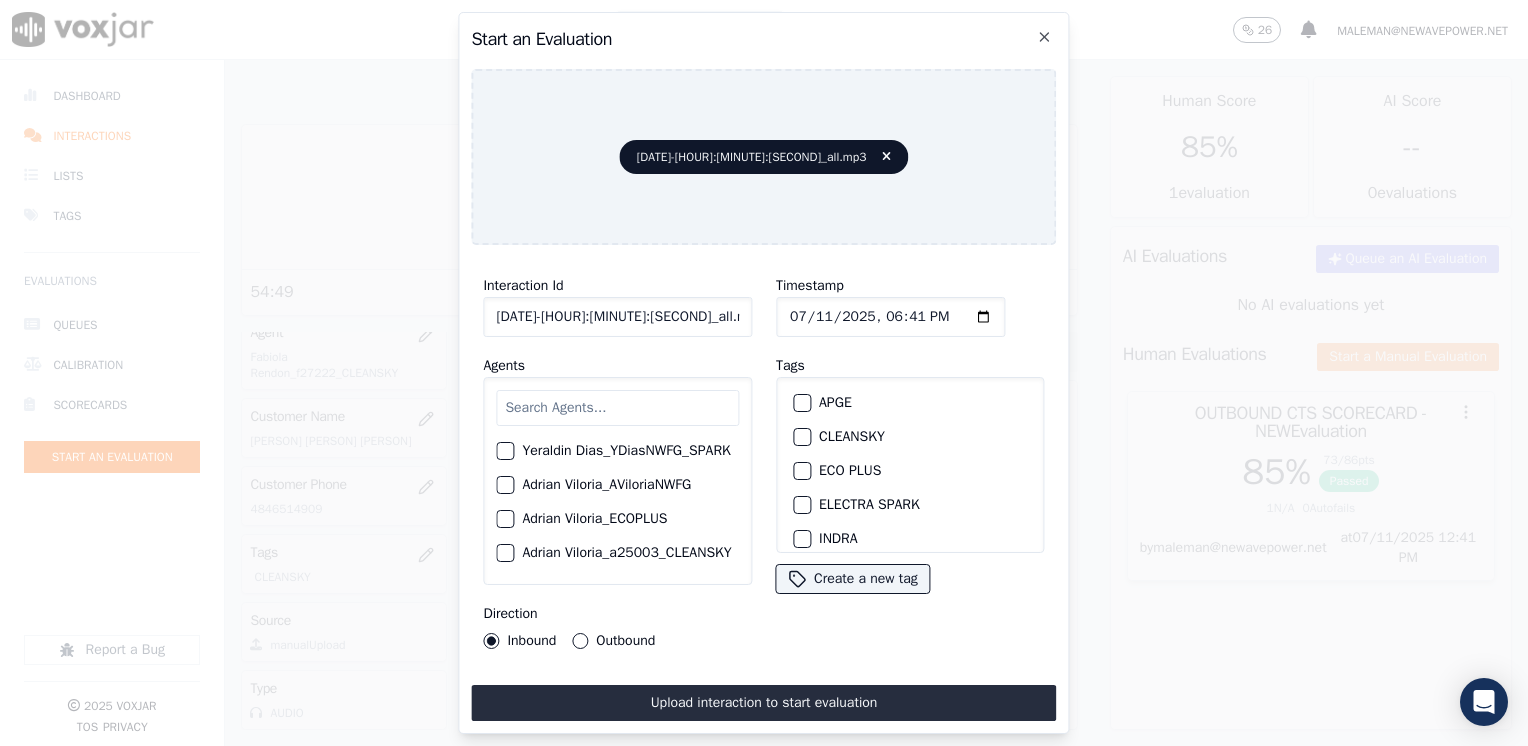 drag, startPoint x: 602, startPoint y: 374, endPoint x: 589, endPoint y: 385, distance: 17.029387 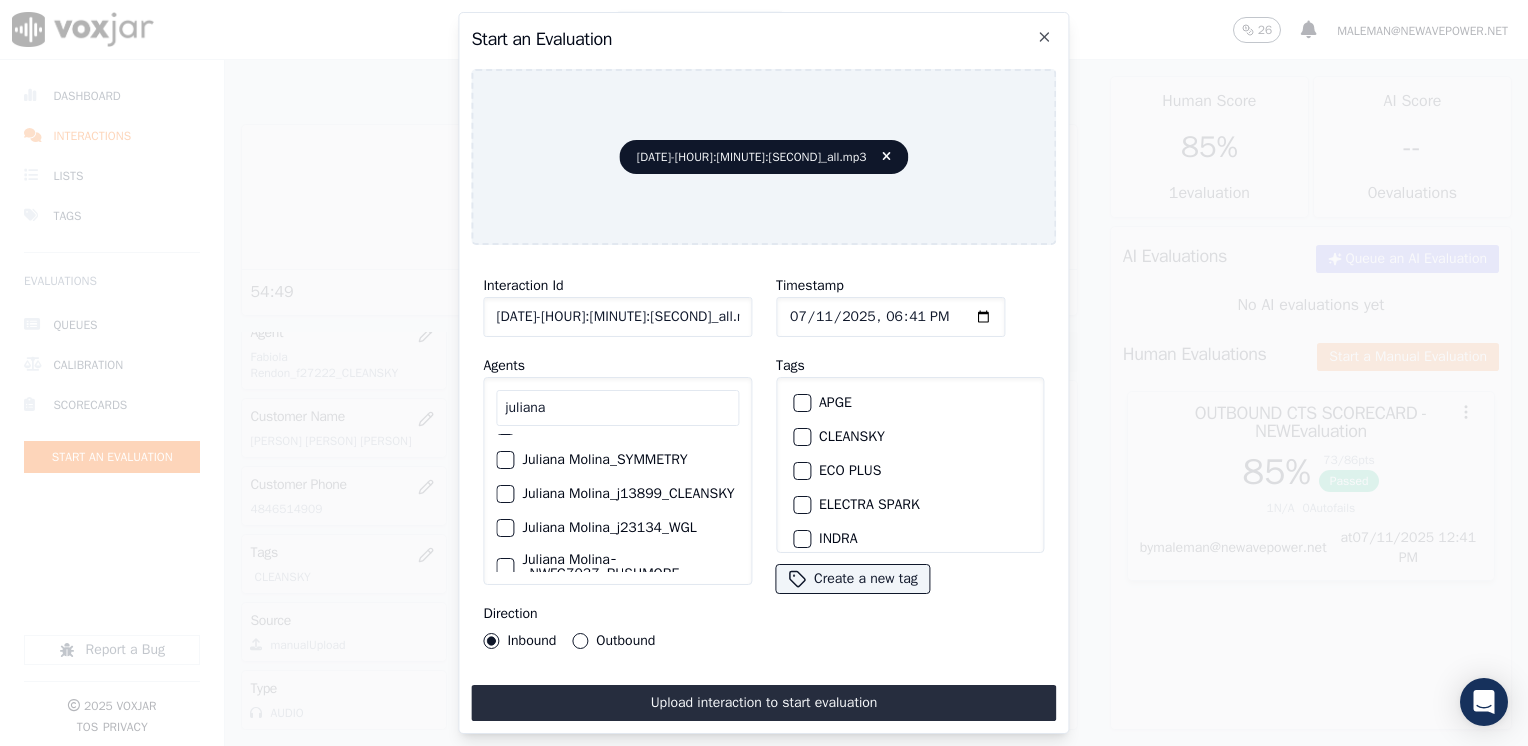 scroll, scrollTop: 272, scrollLeft: 0, axis: vertical 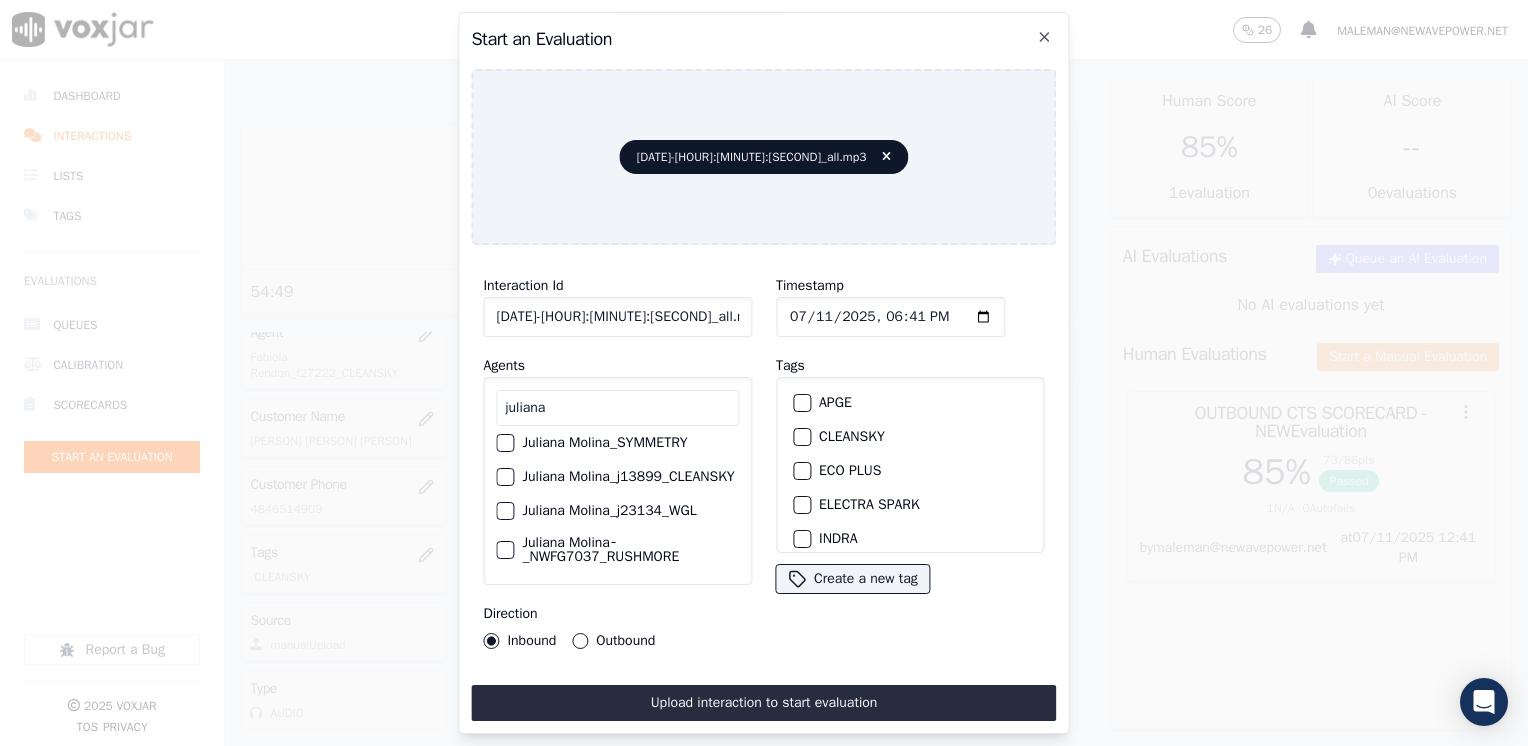 type on "juliana" 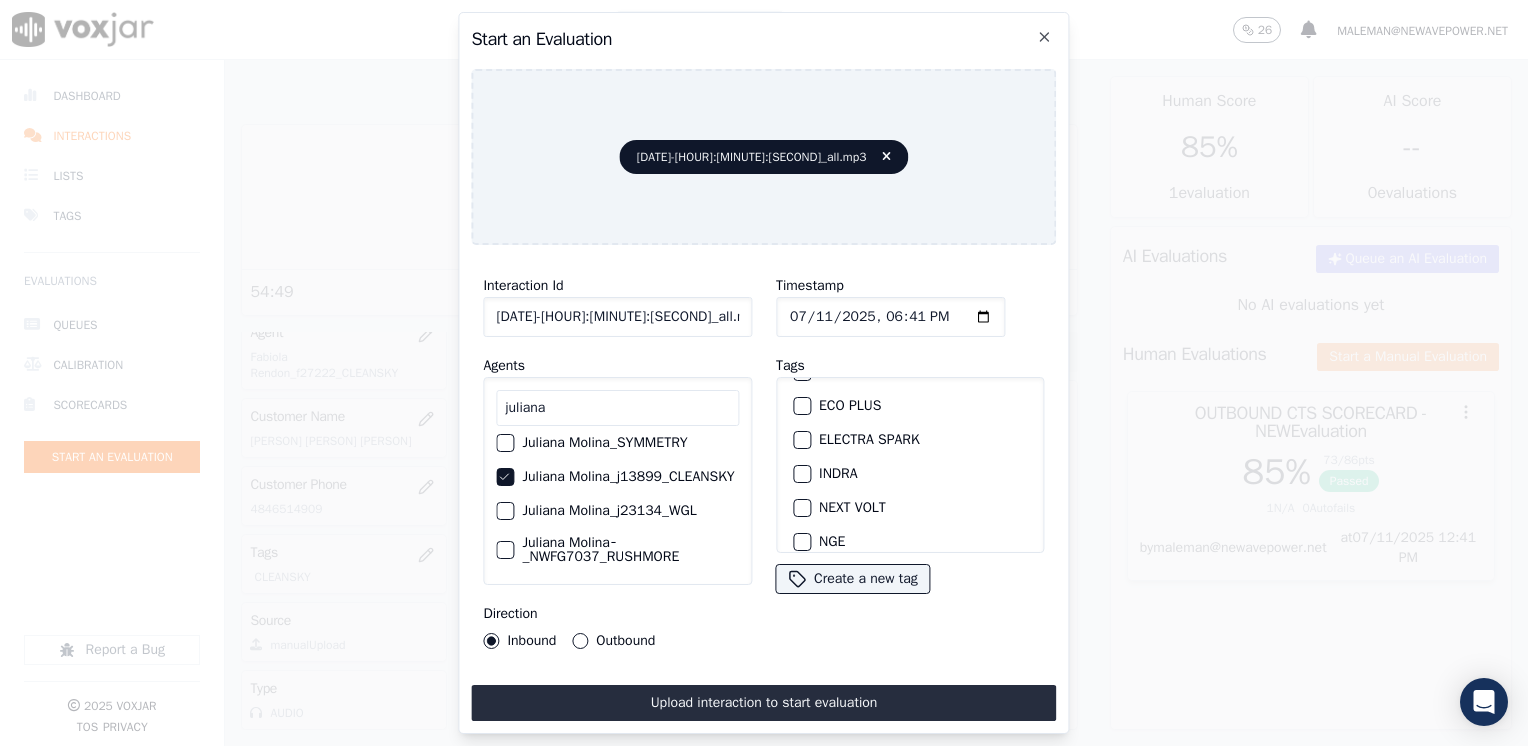 scroll, scrollTop: 100, scrollLeft: 0, axis: vertical 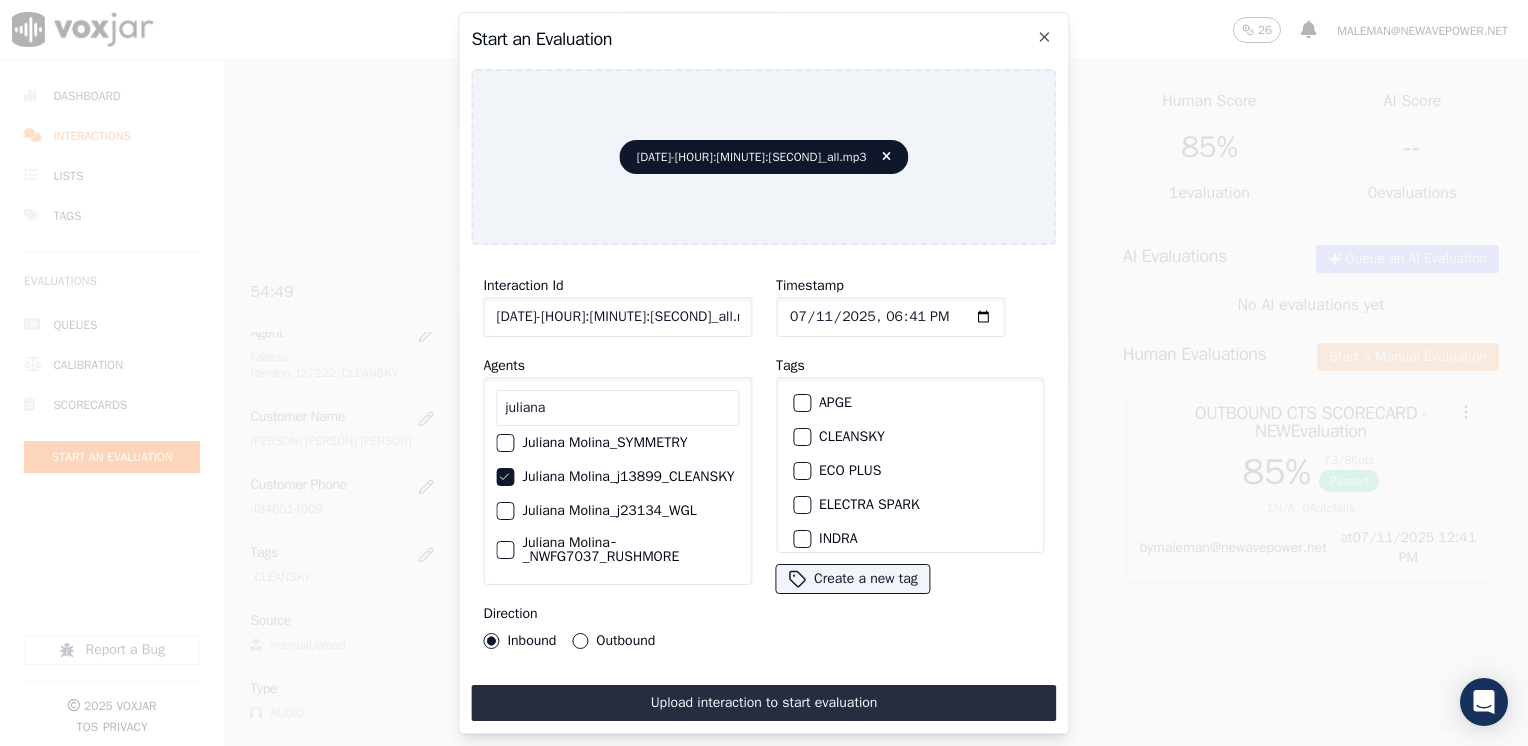 click on "CLEANSKY" at bounding box center [802, 437] 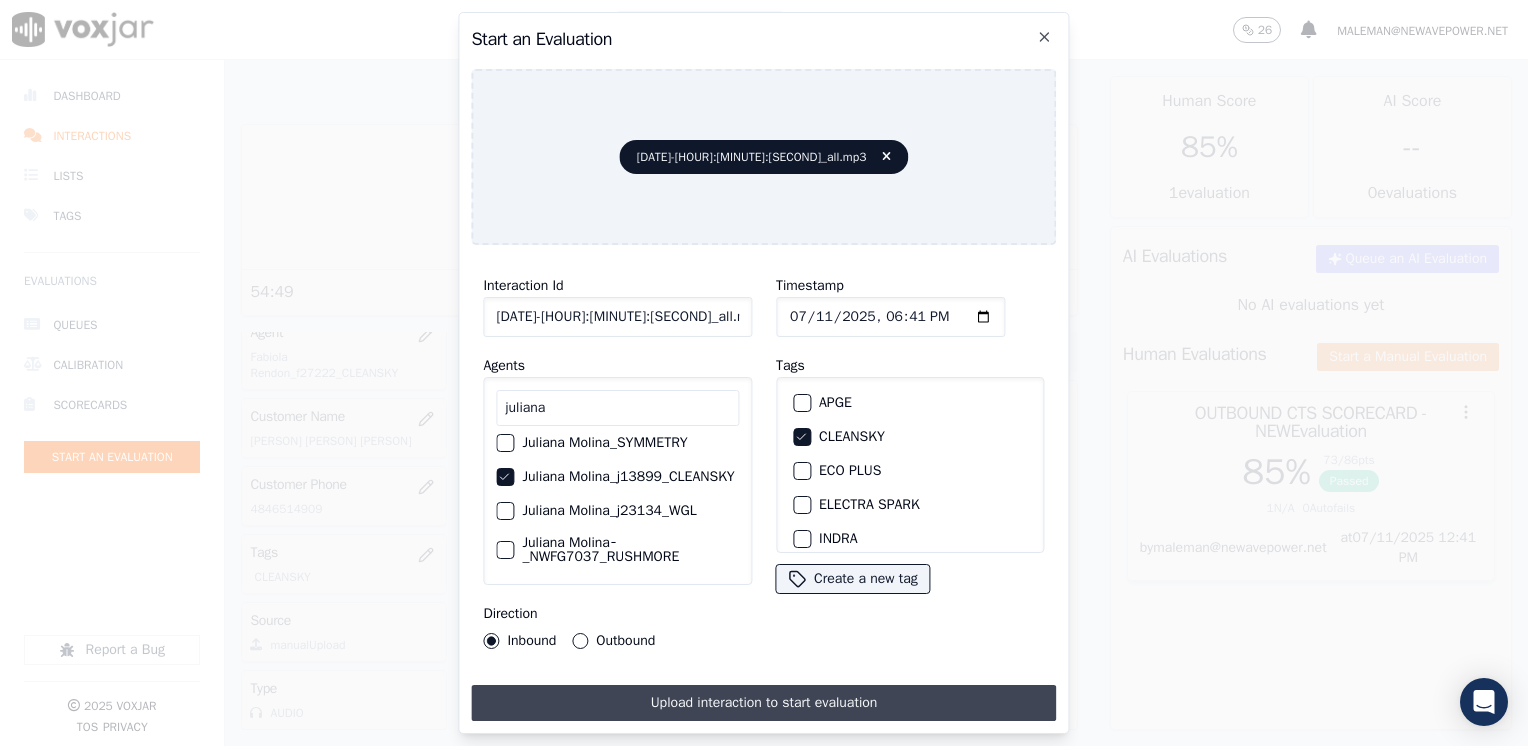 click on "Upload interaction to start evaluation" at bounding box center [763, 703] 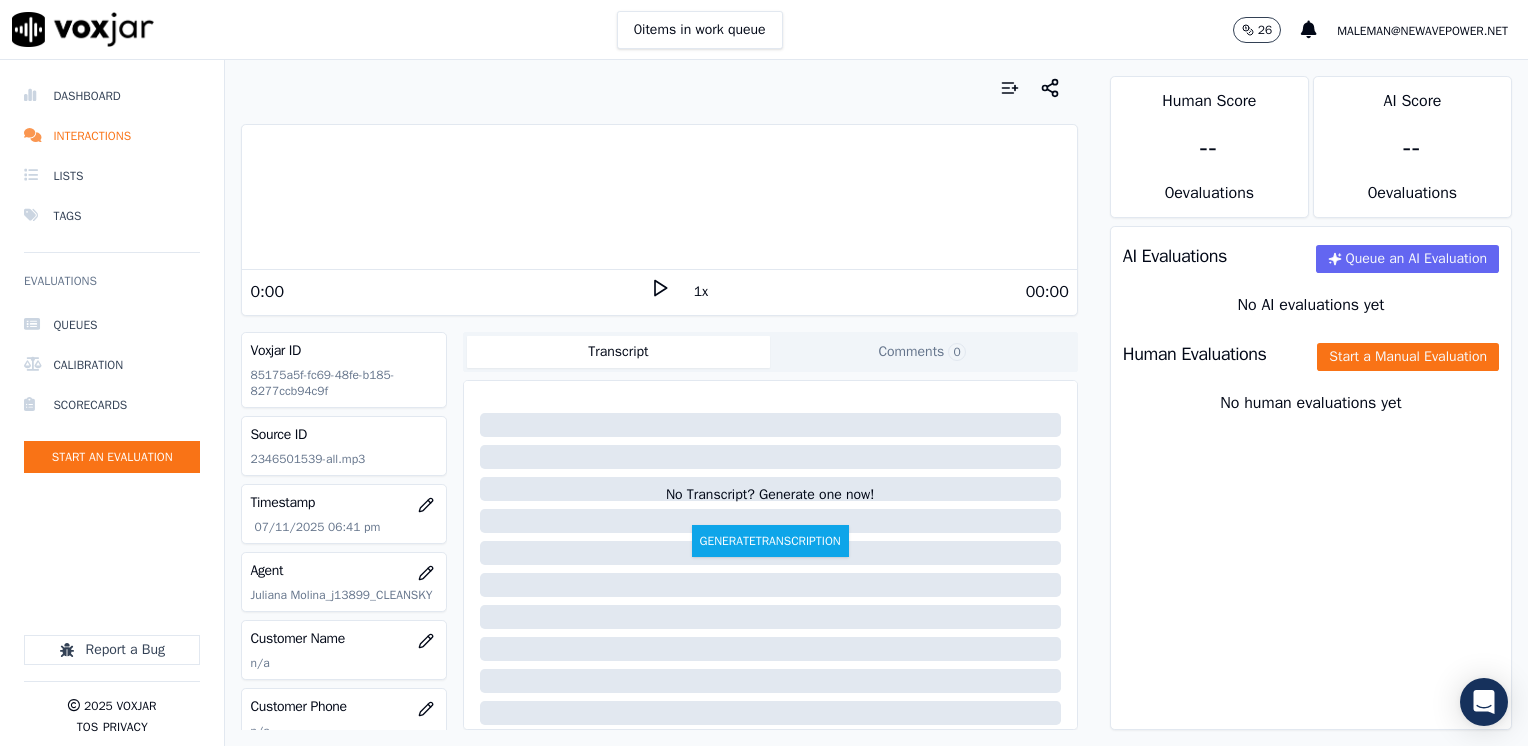 click 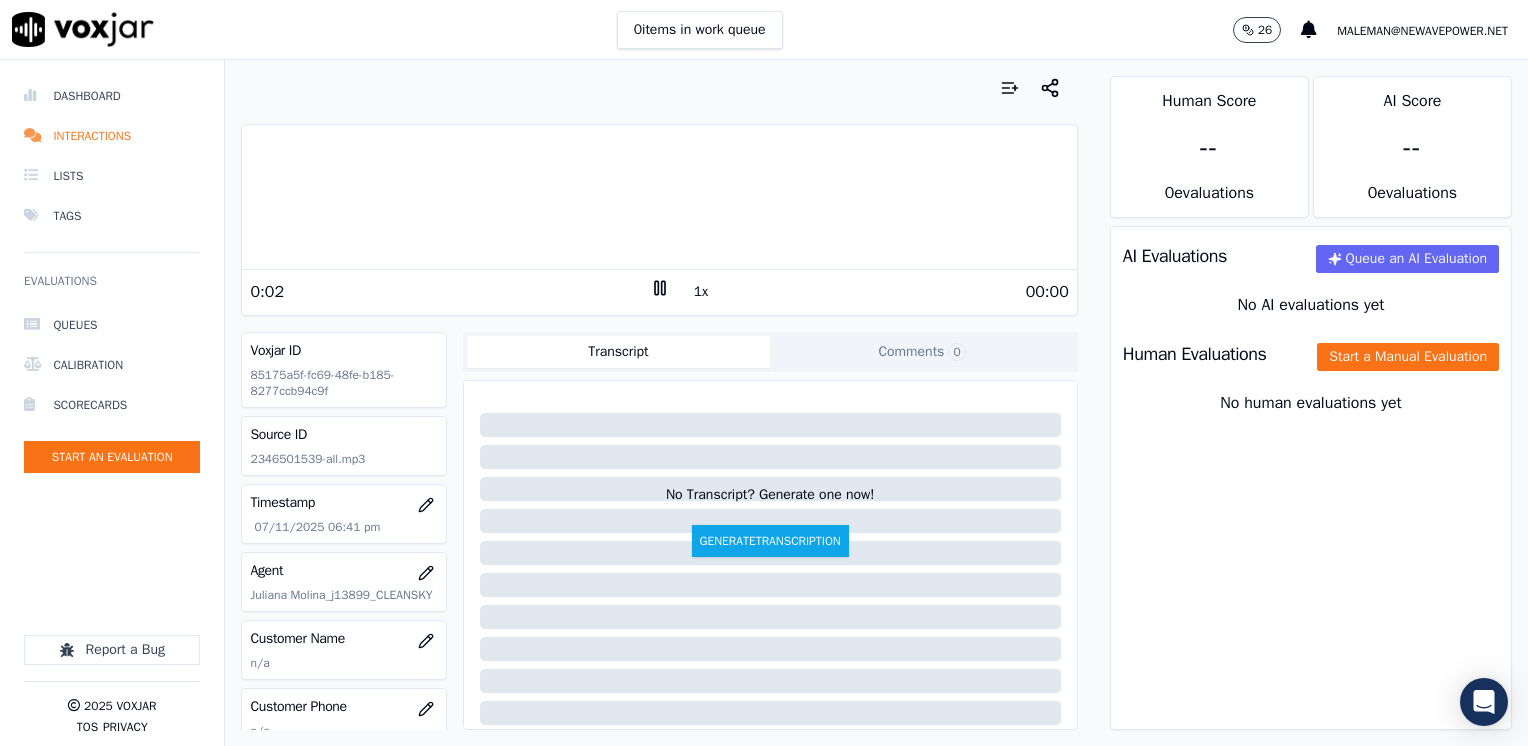 click 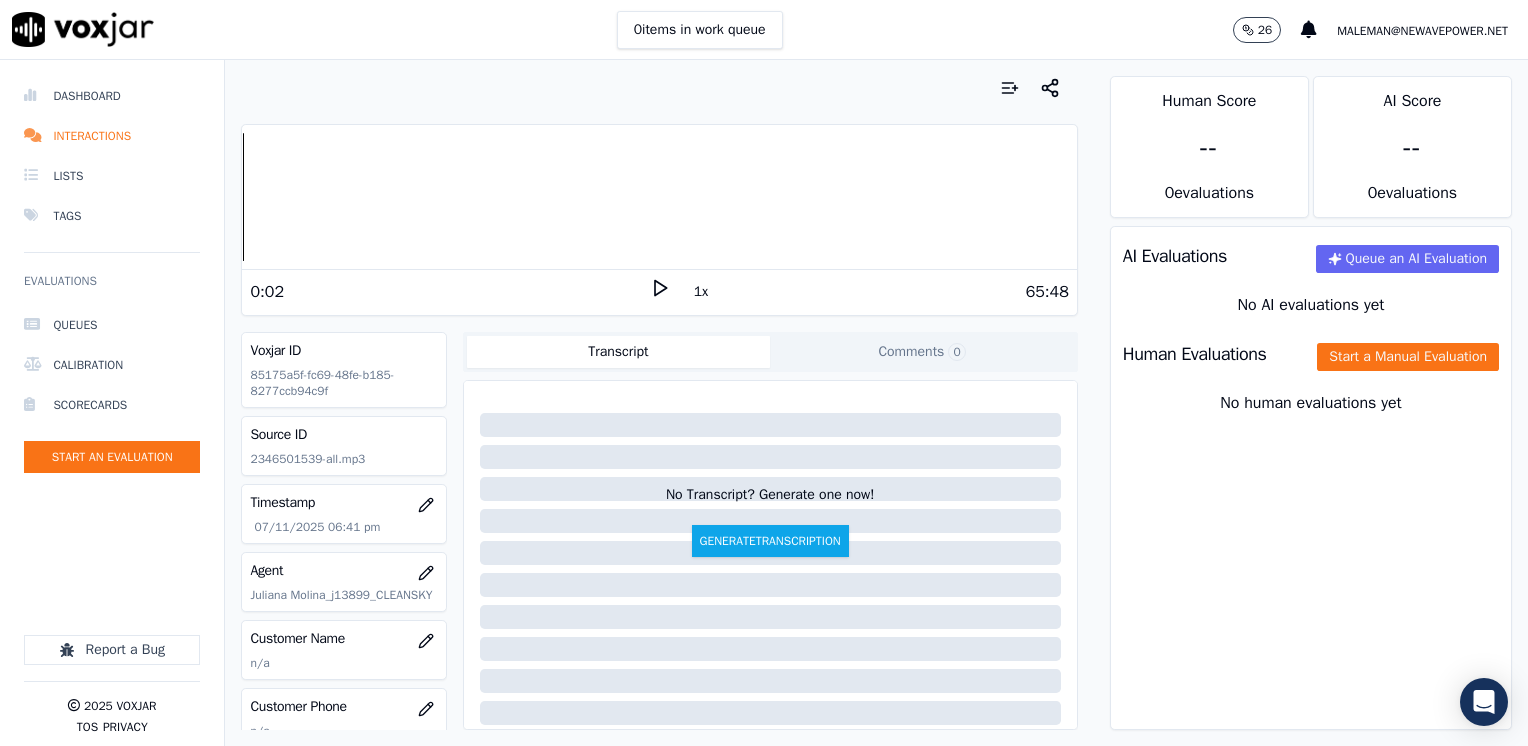click 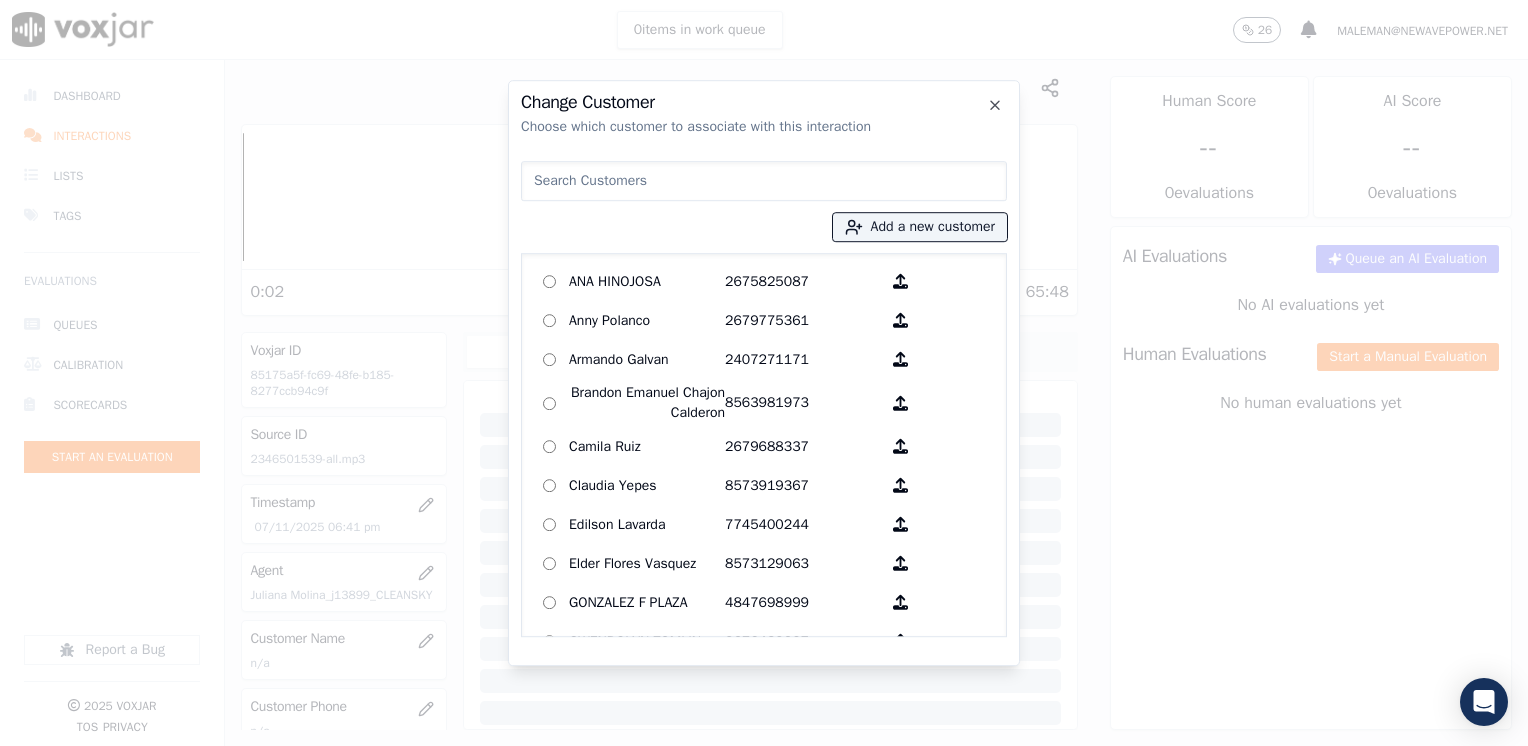scroll, scrollTop: 200, scrollLeft: 0, axis: vertical 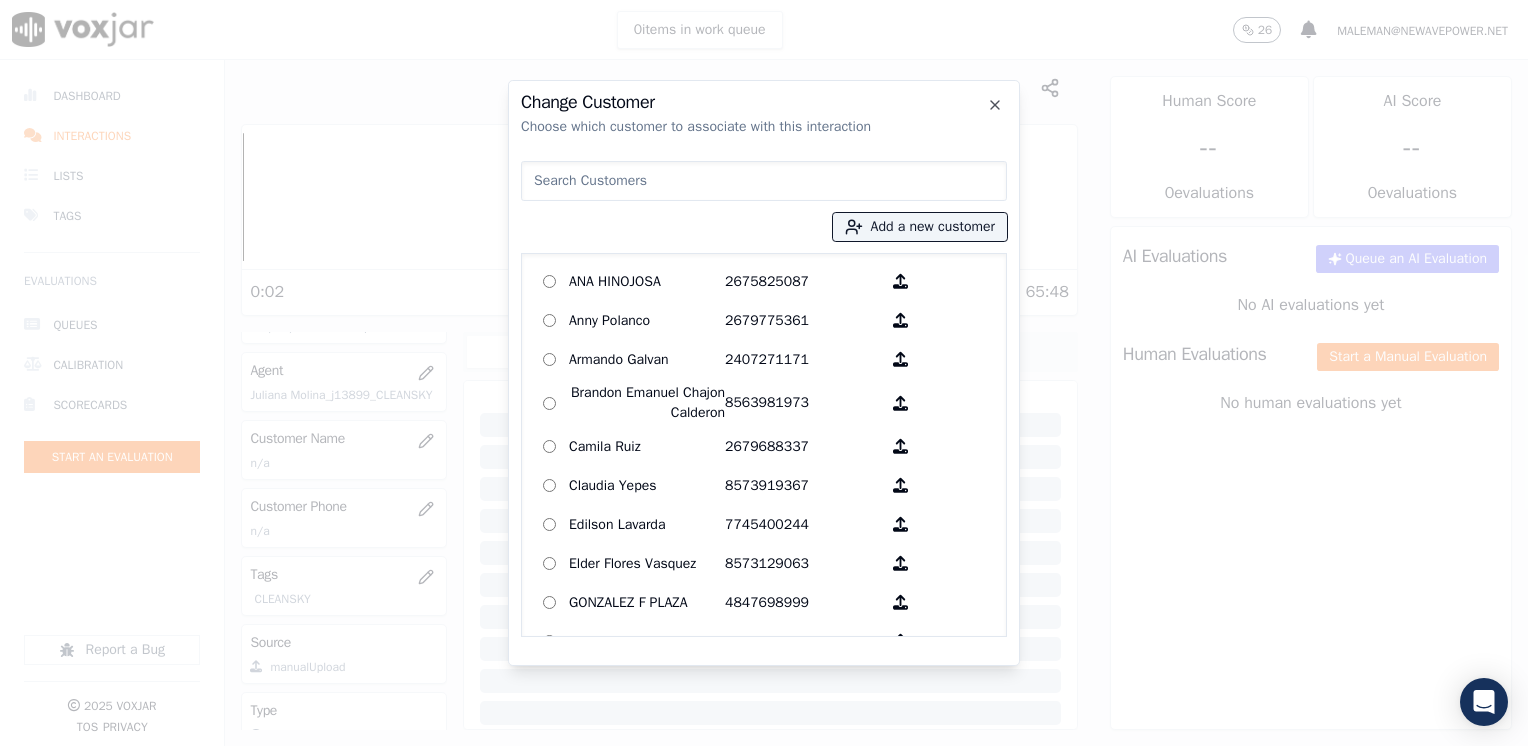 click at bounding box center (764, 181) 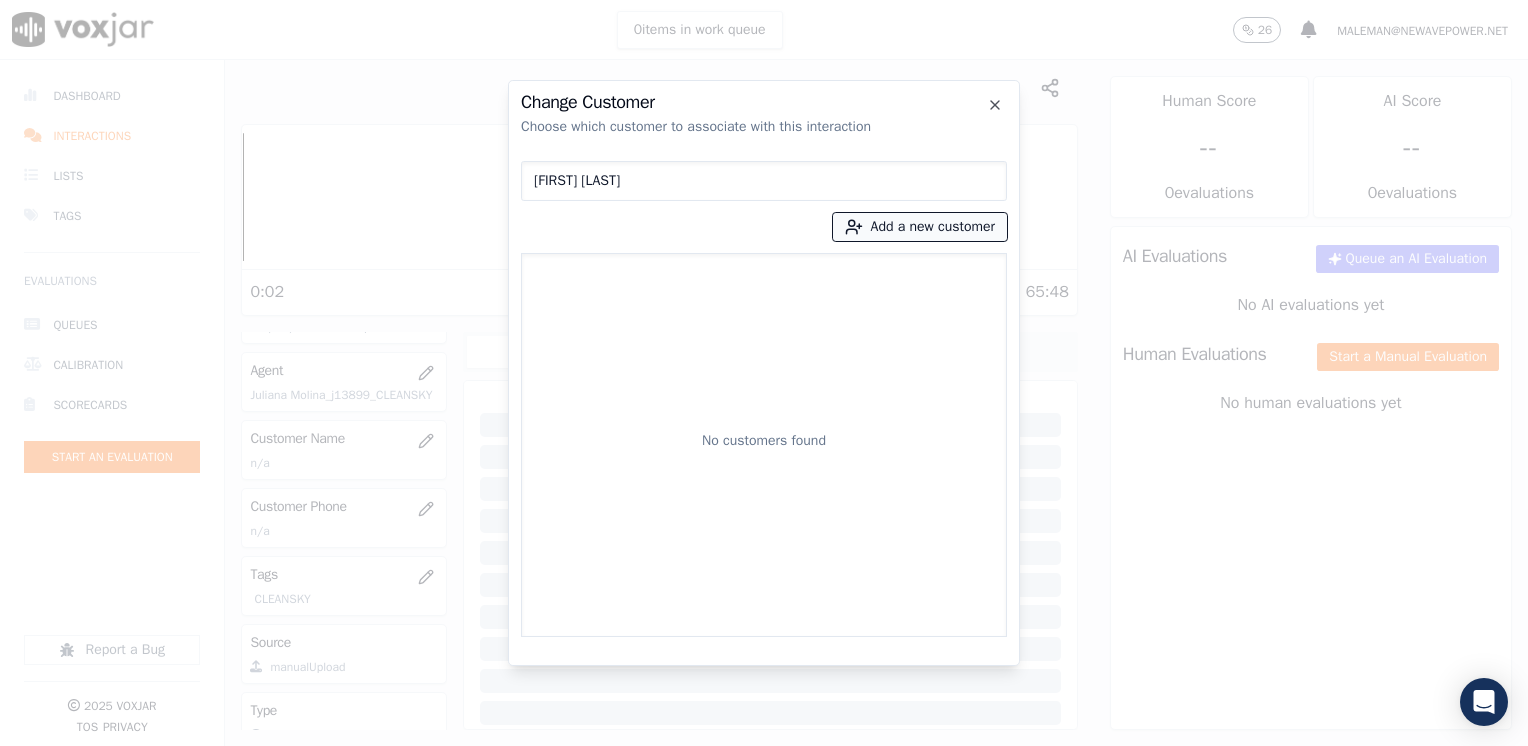 type on "[FIRST] [LAST]" 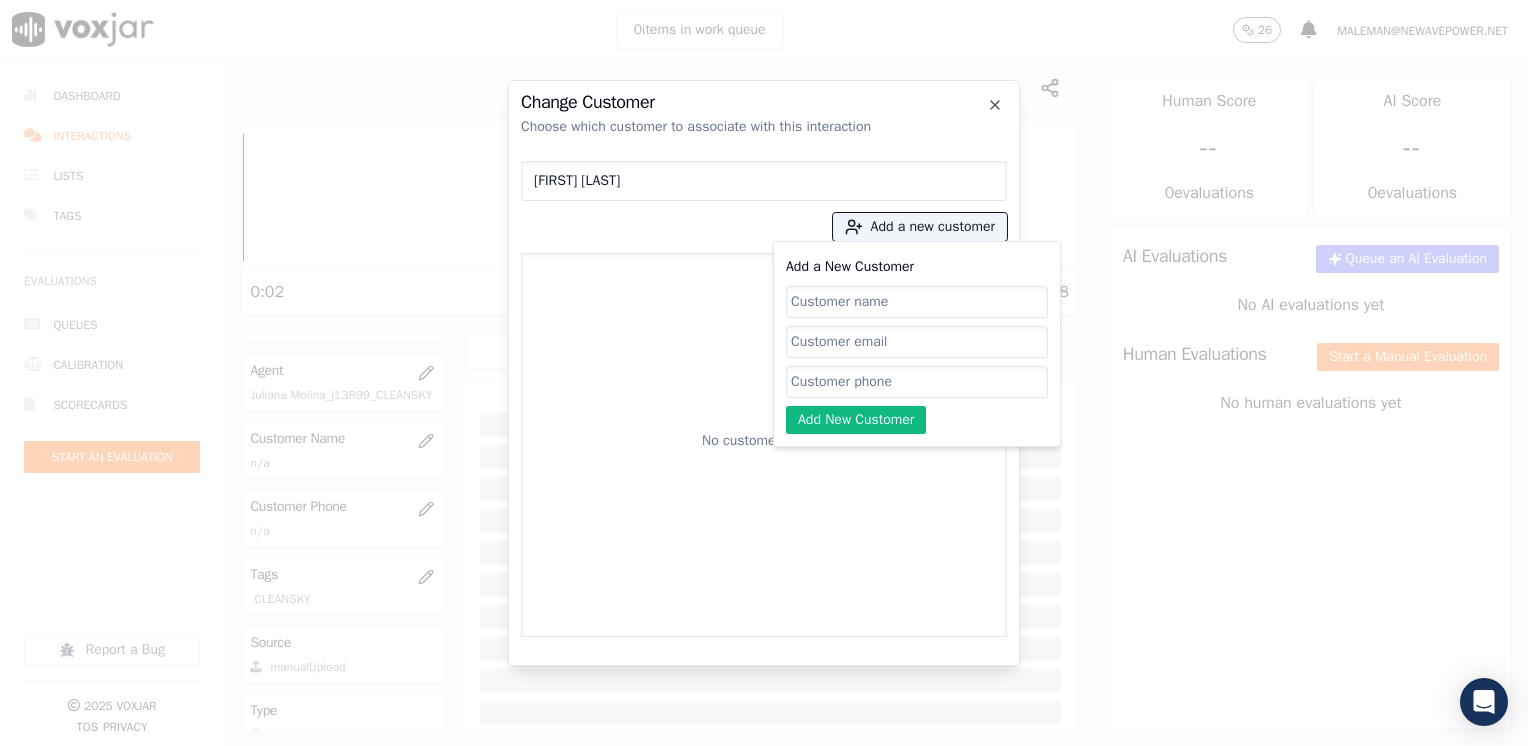 click on "Add a New Customer" 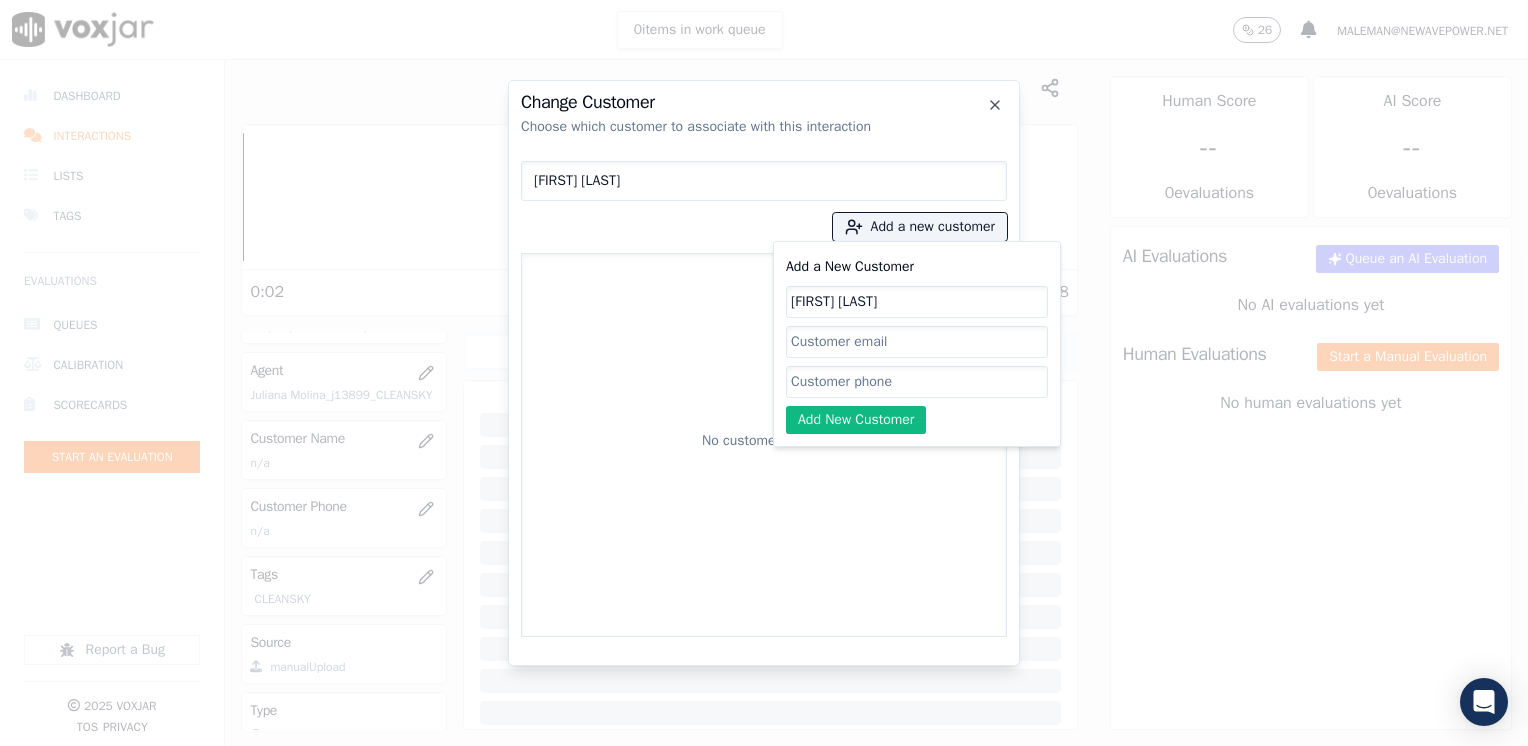 type on "[FIRST] [LAST]" 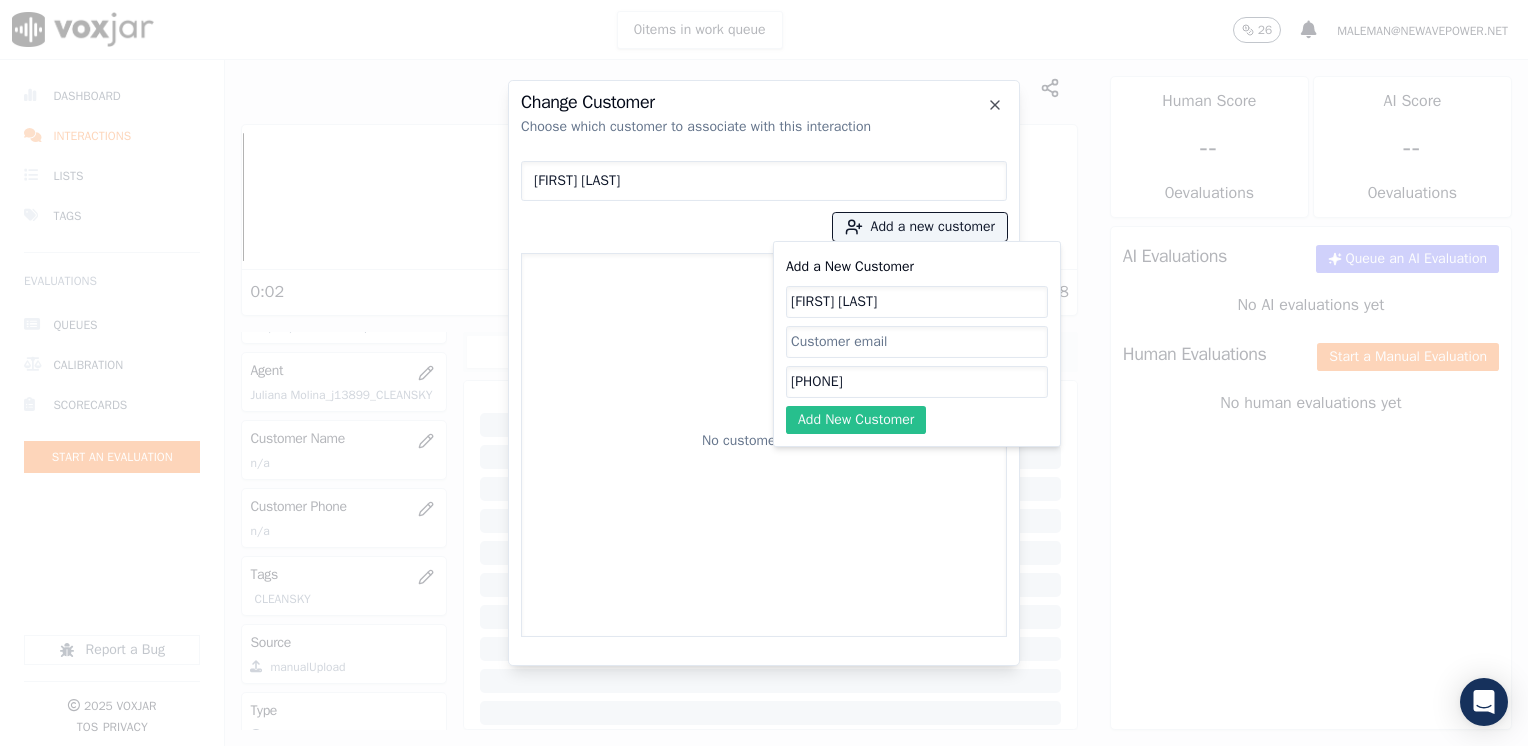 type on "[PHONE]" 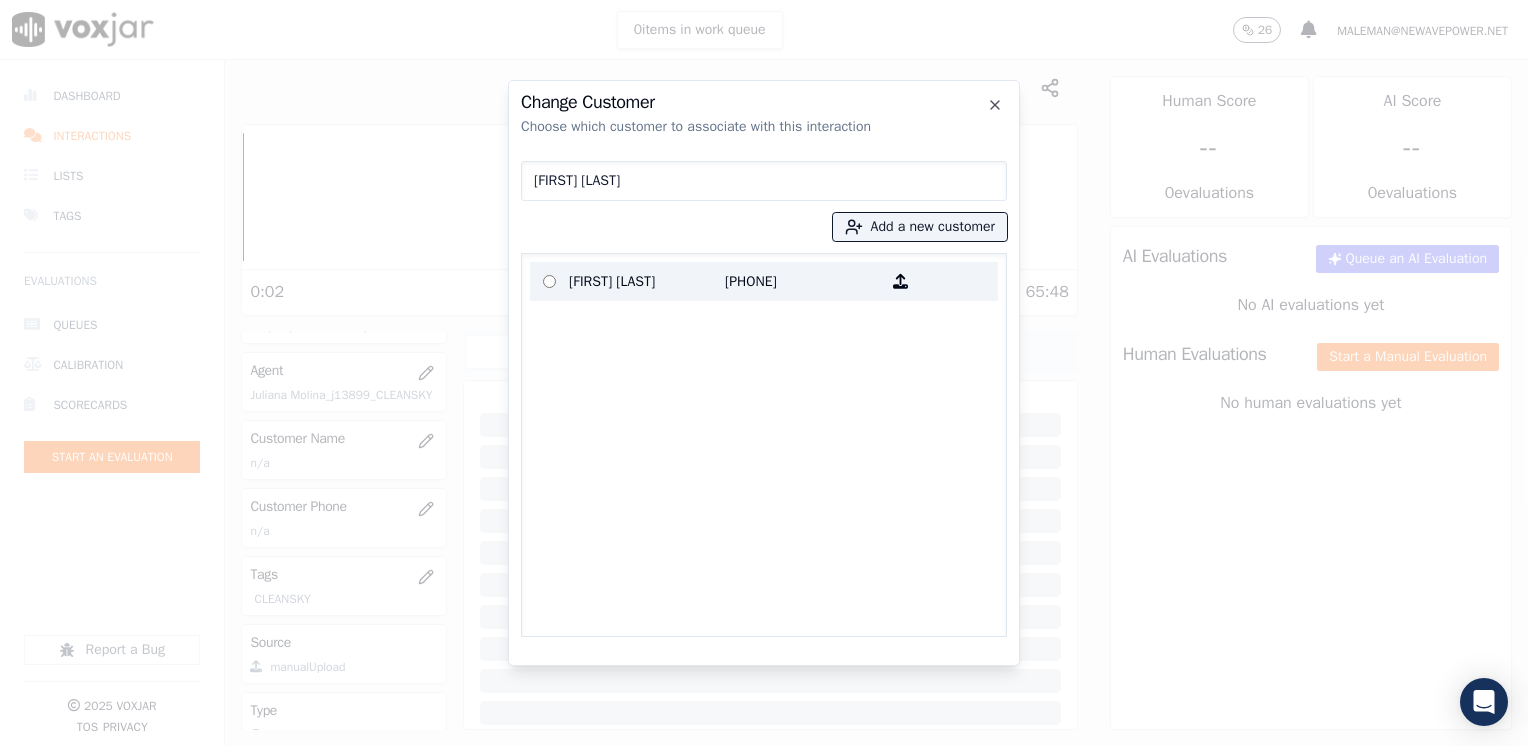 click on "[PHONE]" at bounding box center (803, 281) 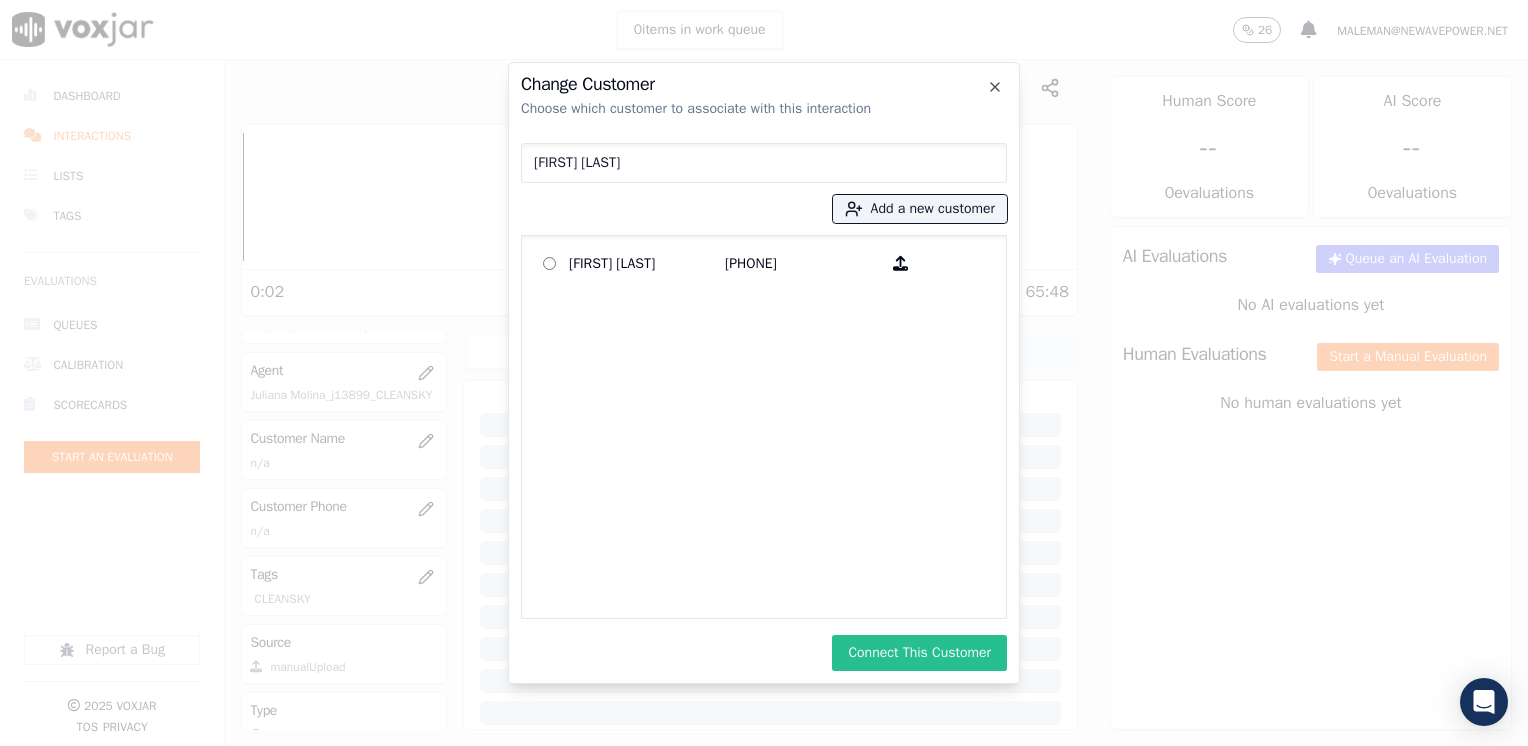 click on "Connect This Customer" at bounding box center (919, 653) 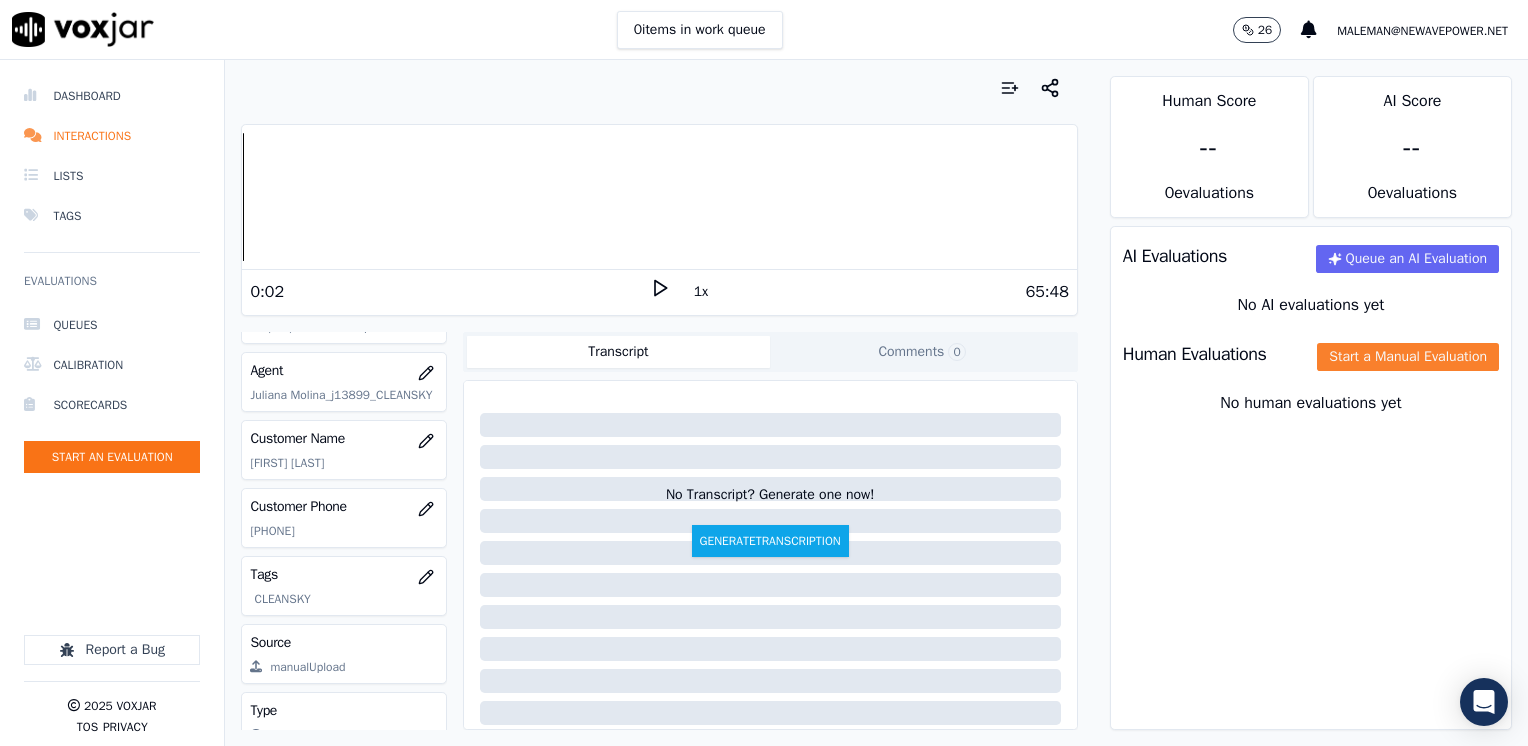 click on "Start a Manual Evaluation" 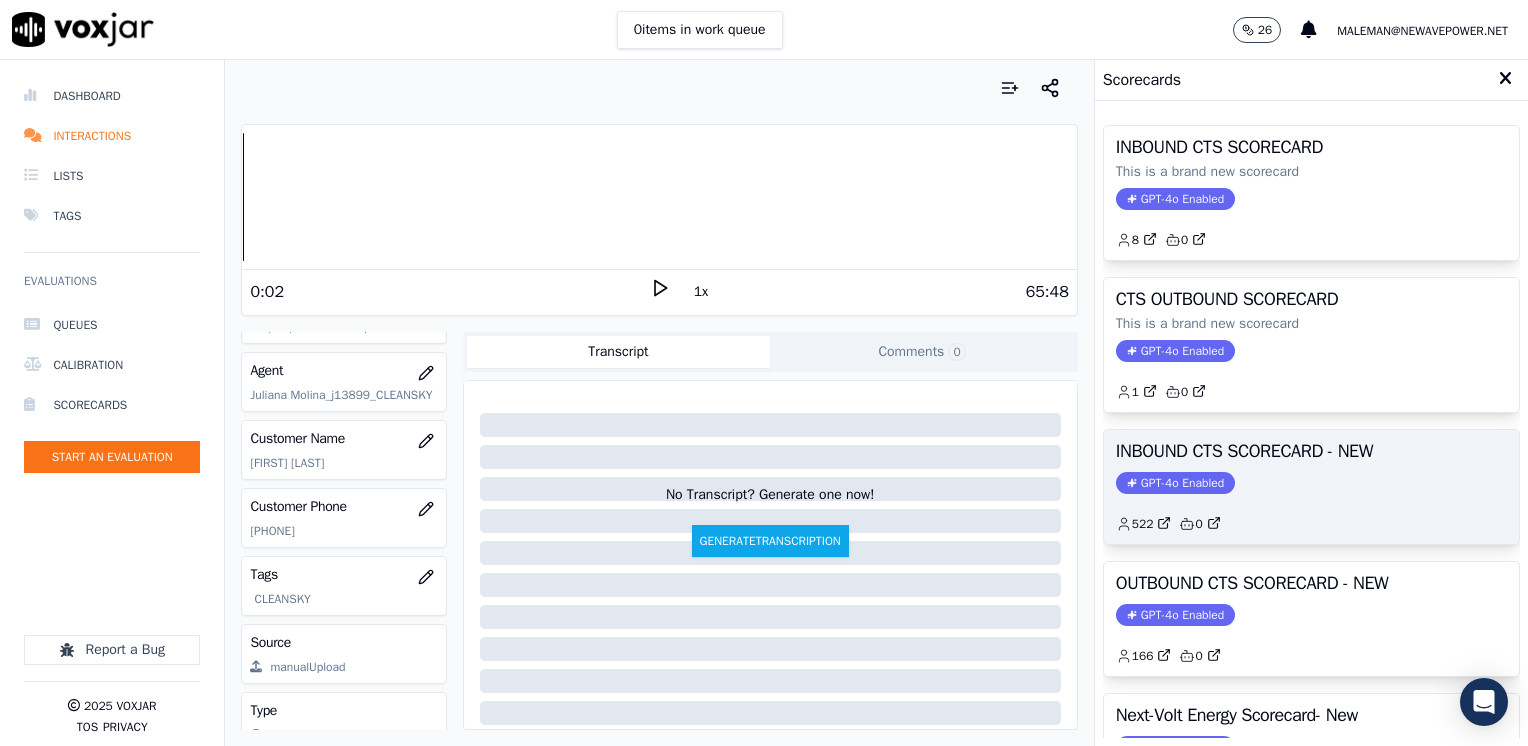 click on "GPT-4o Enabled" at bounding box center [1175, 483] 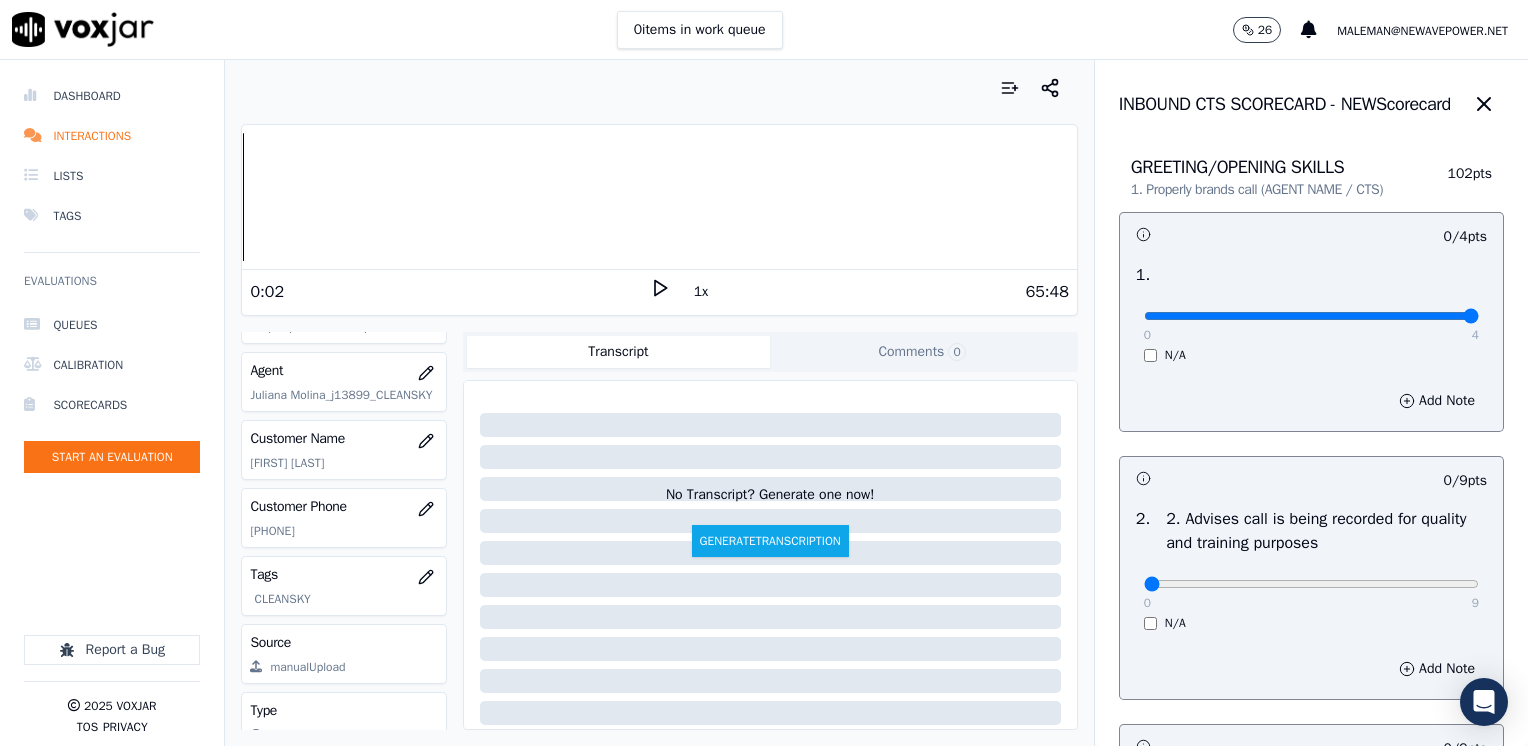 drag, startPoint x: 1124, startPoint y: 314, endPoint x: 1531, endPoint y: 327, distance: 407.20755 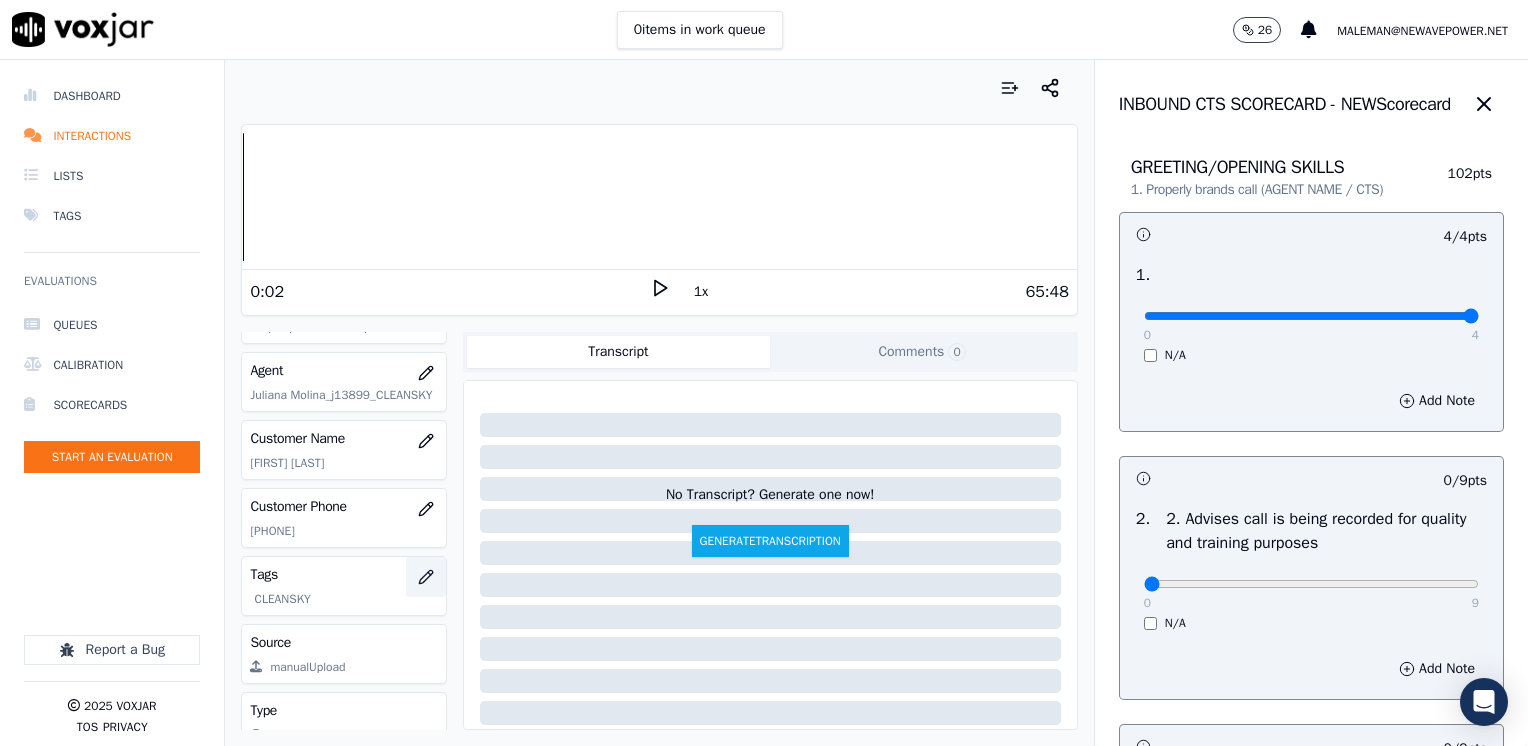 scroll, scrollTop: 279, scrollLeft: 0, axis: vertical 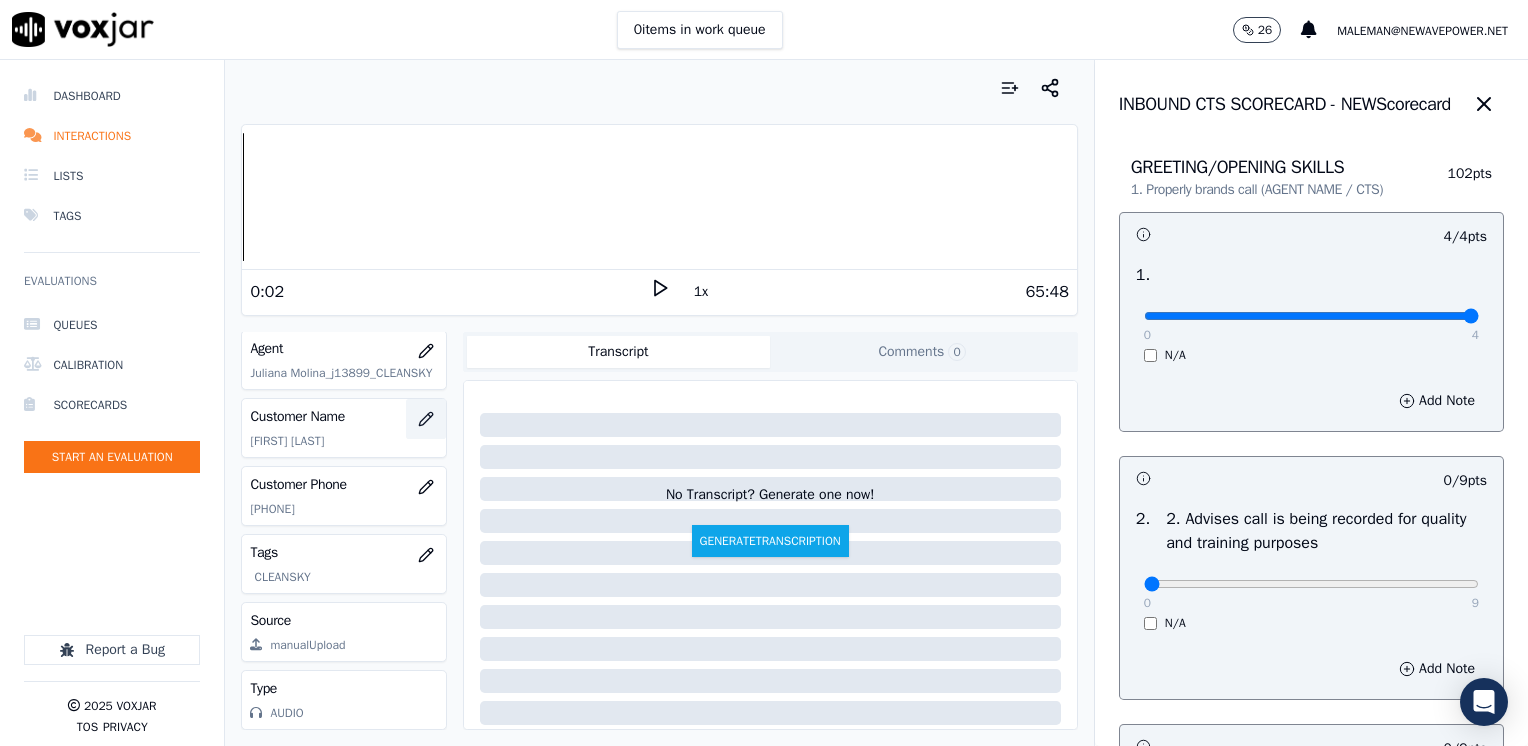 click 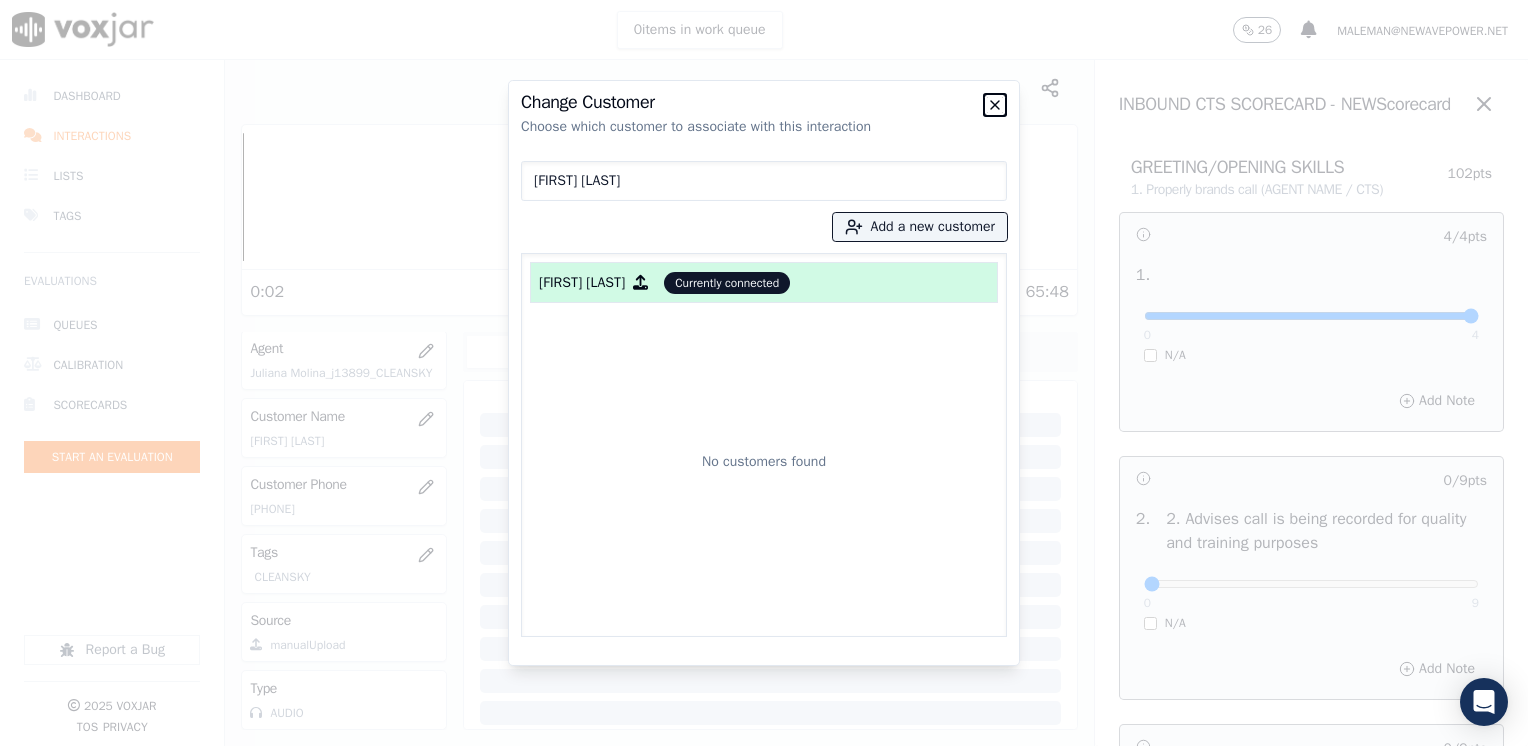 click 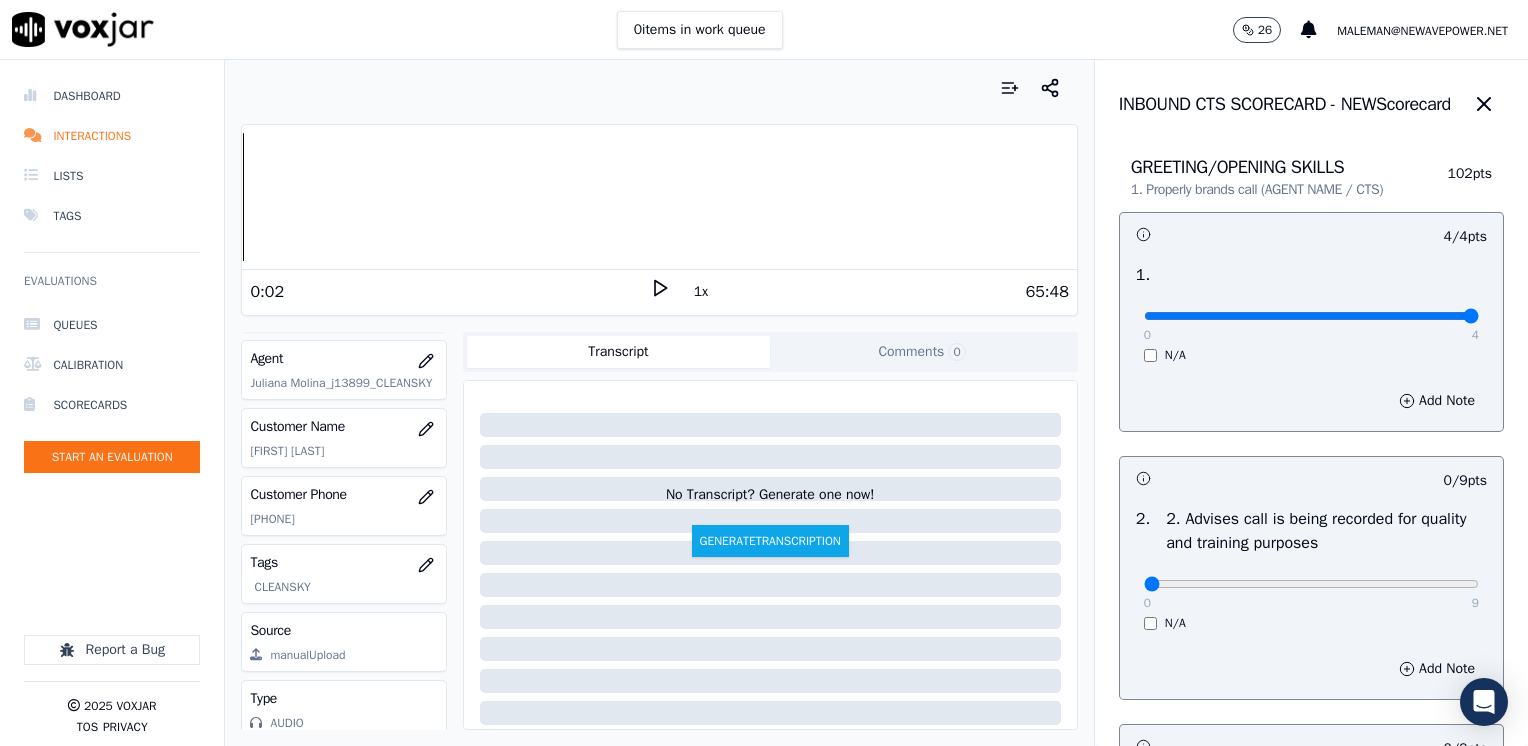 scroll, scrollTop: 179, scrollLeft: 0, axis: vertical 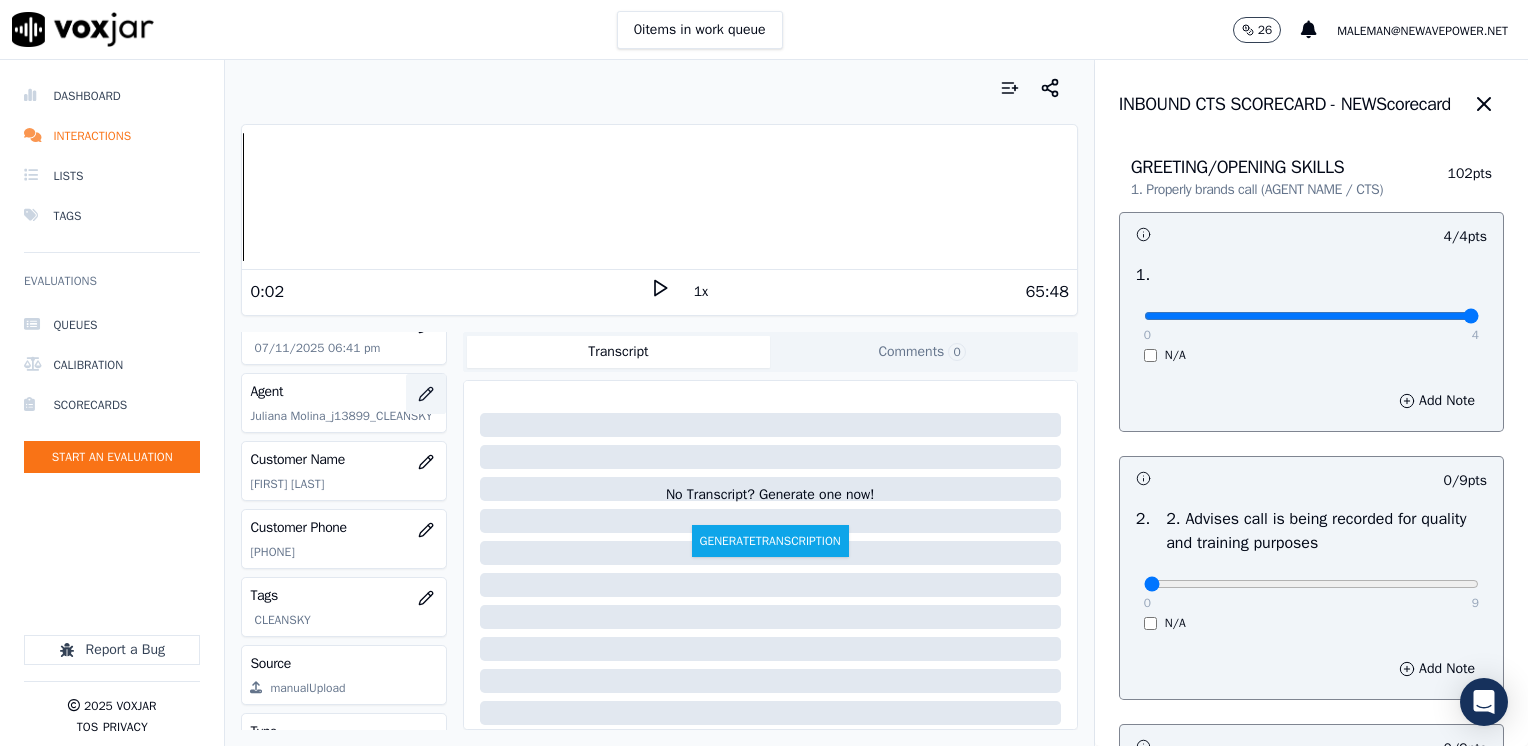 click 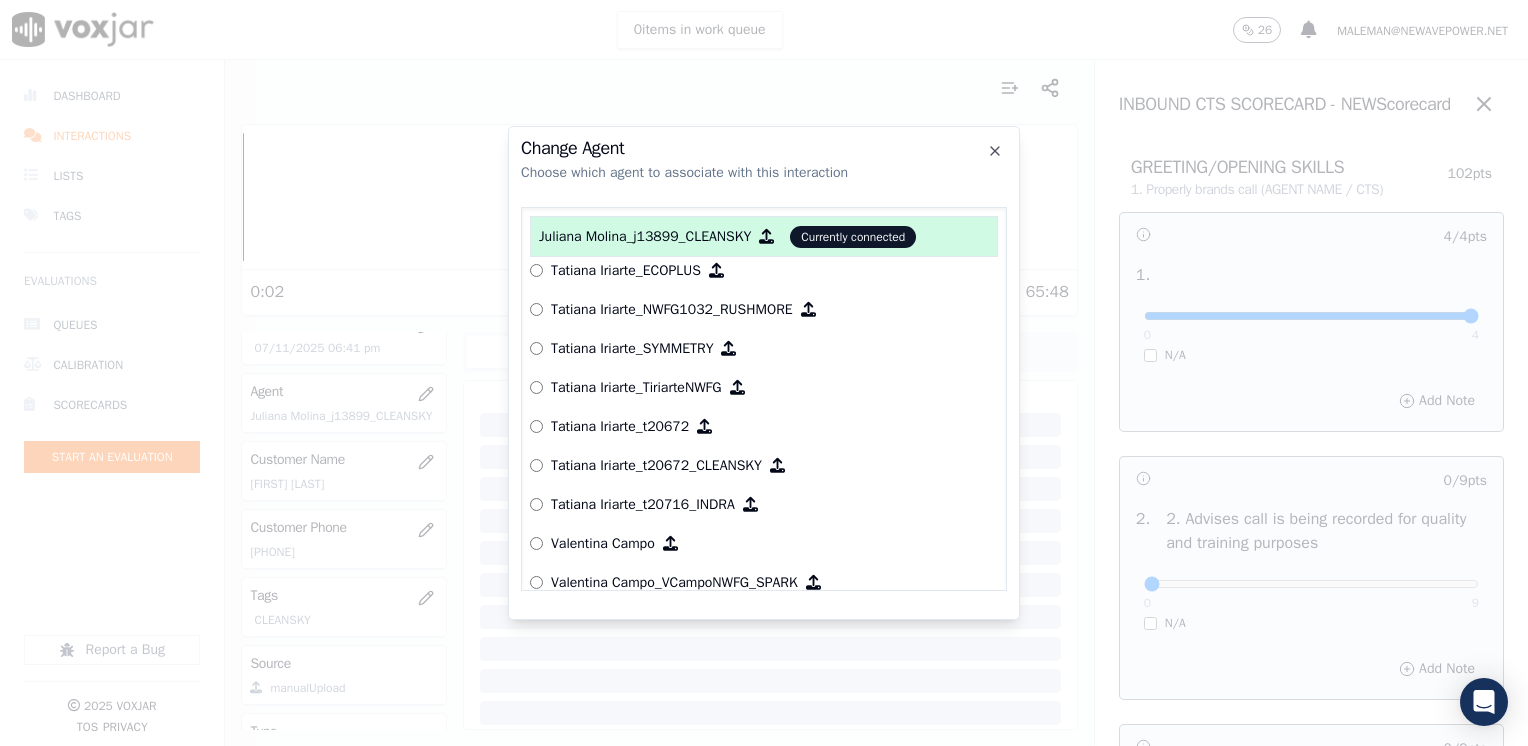 scroll, scrollTop: 8150, scrollLeft: 0, axis: vertical 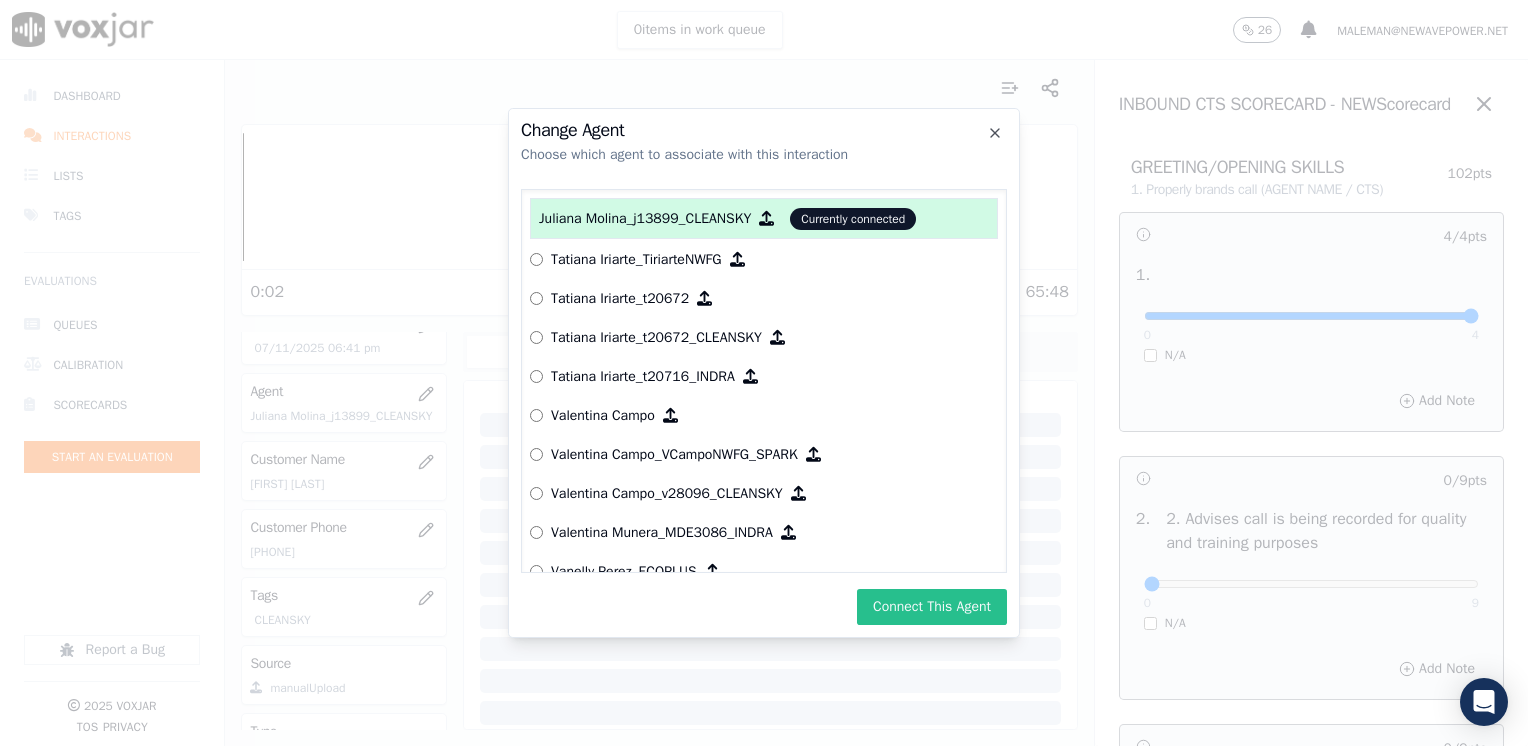click on "Connect This Agent" at bounding box center [932, 607] 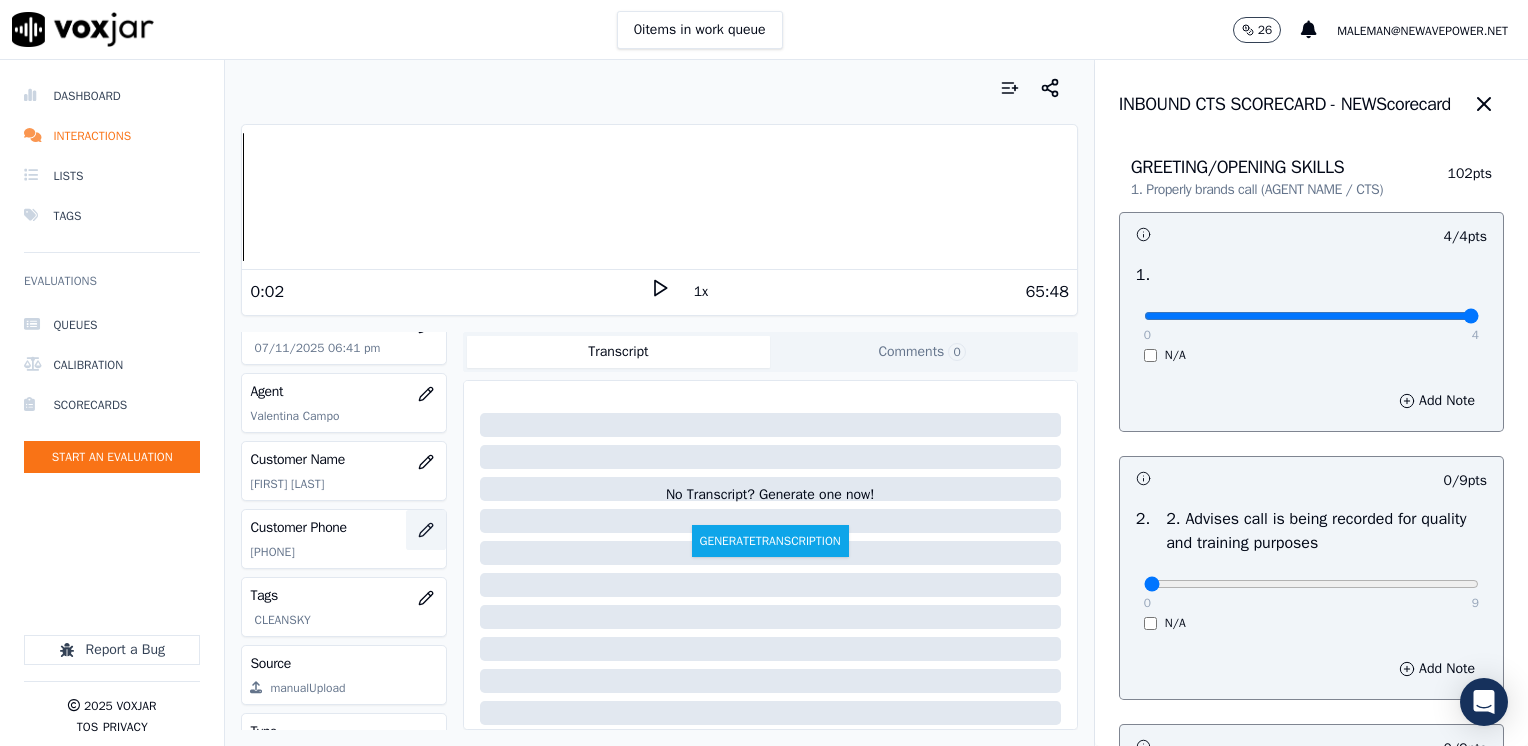 scroll, scrollTop: 79, scrollLeft: 0, axis: vertical 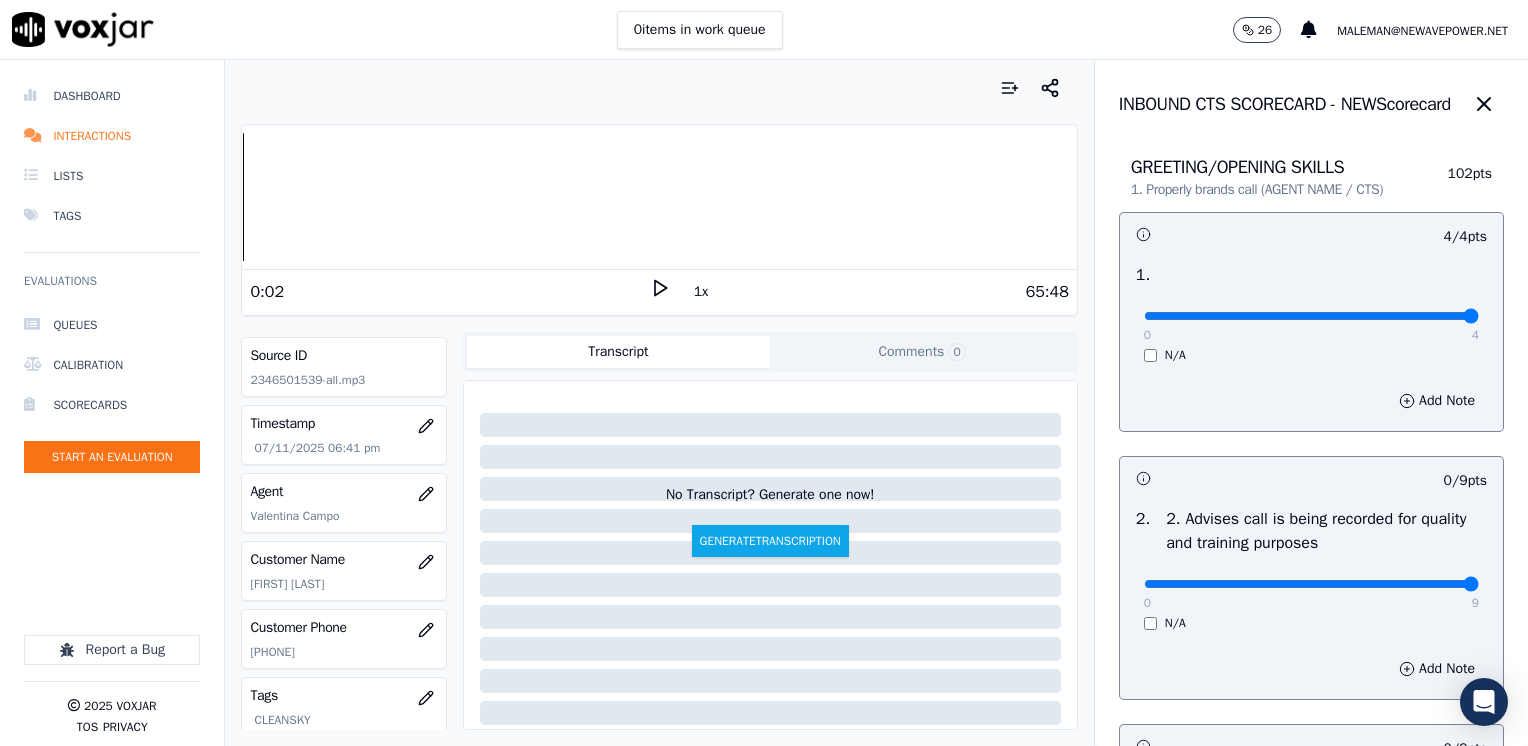 drag, startPoint x: 1136, startPoint y: 588, endPoint x: 1531, endPoint y: 570, distance: 395.4099 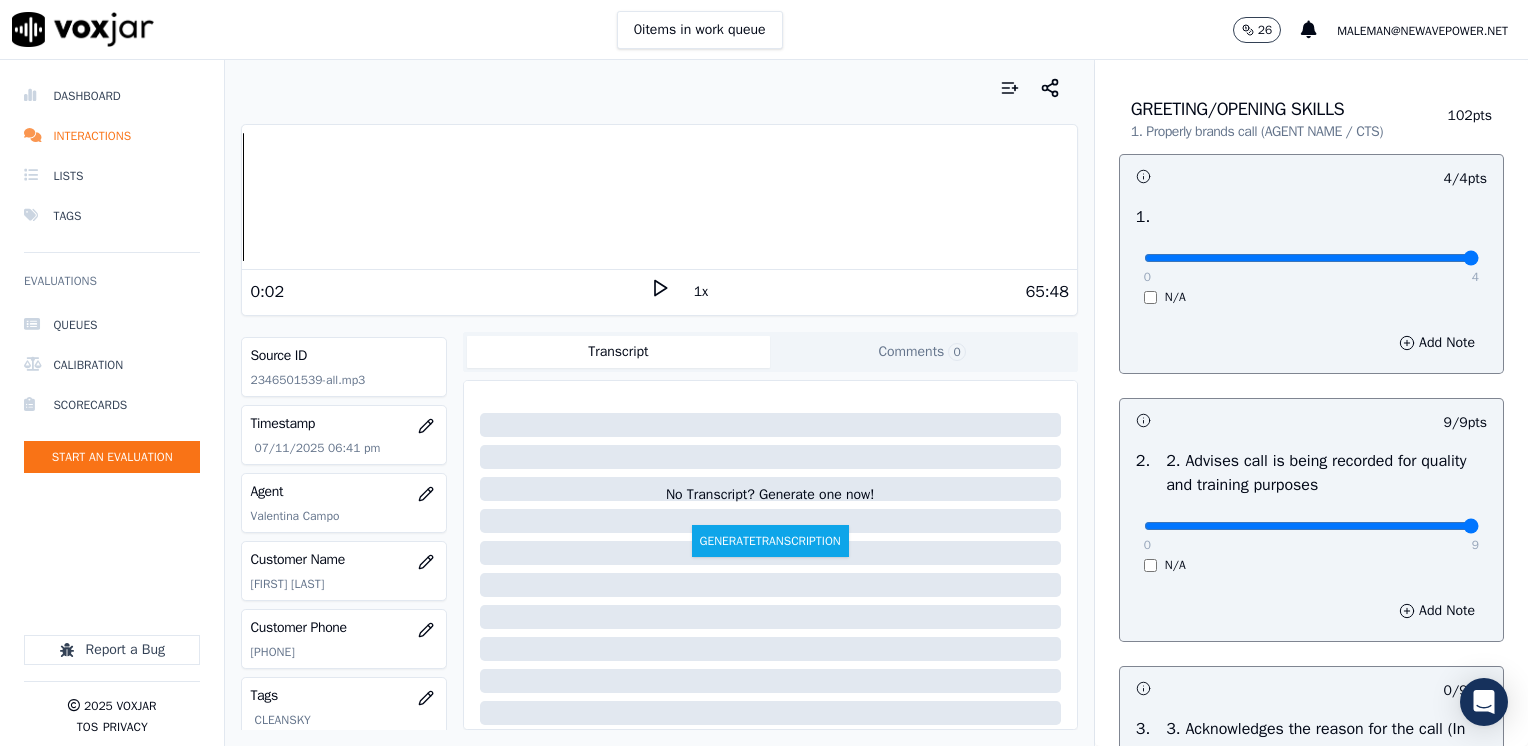 scroll, scrollTop: 0, scrollLeft: 0, axis: both 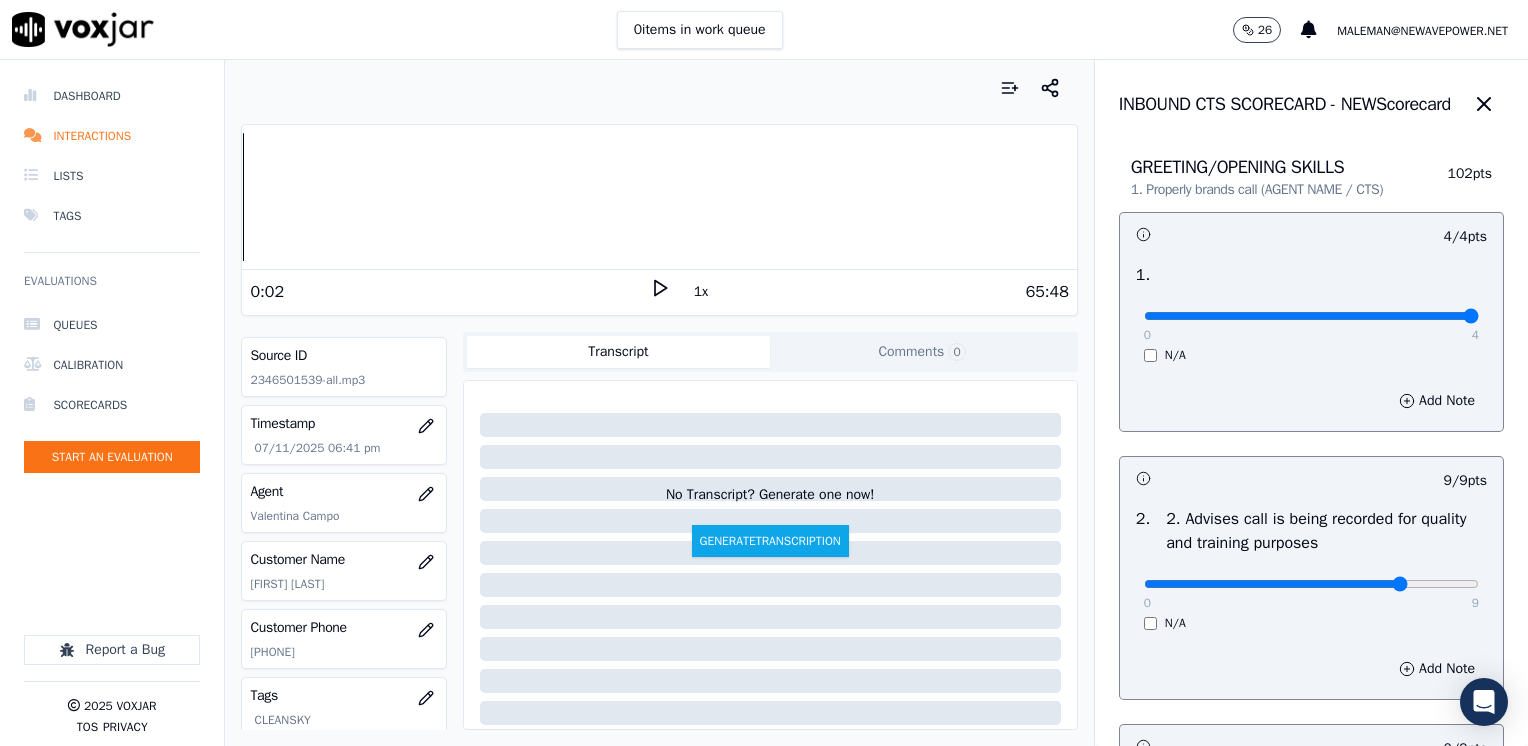 click at bounding box center (1311, 316) 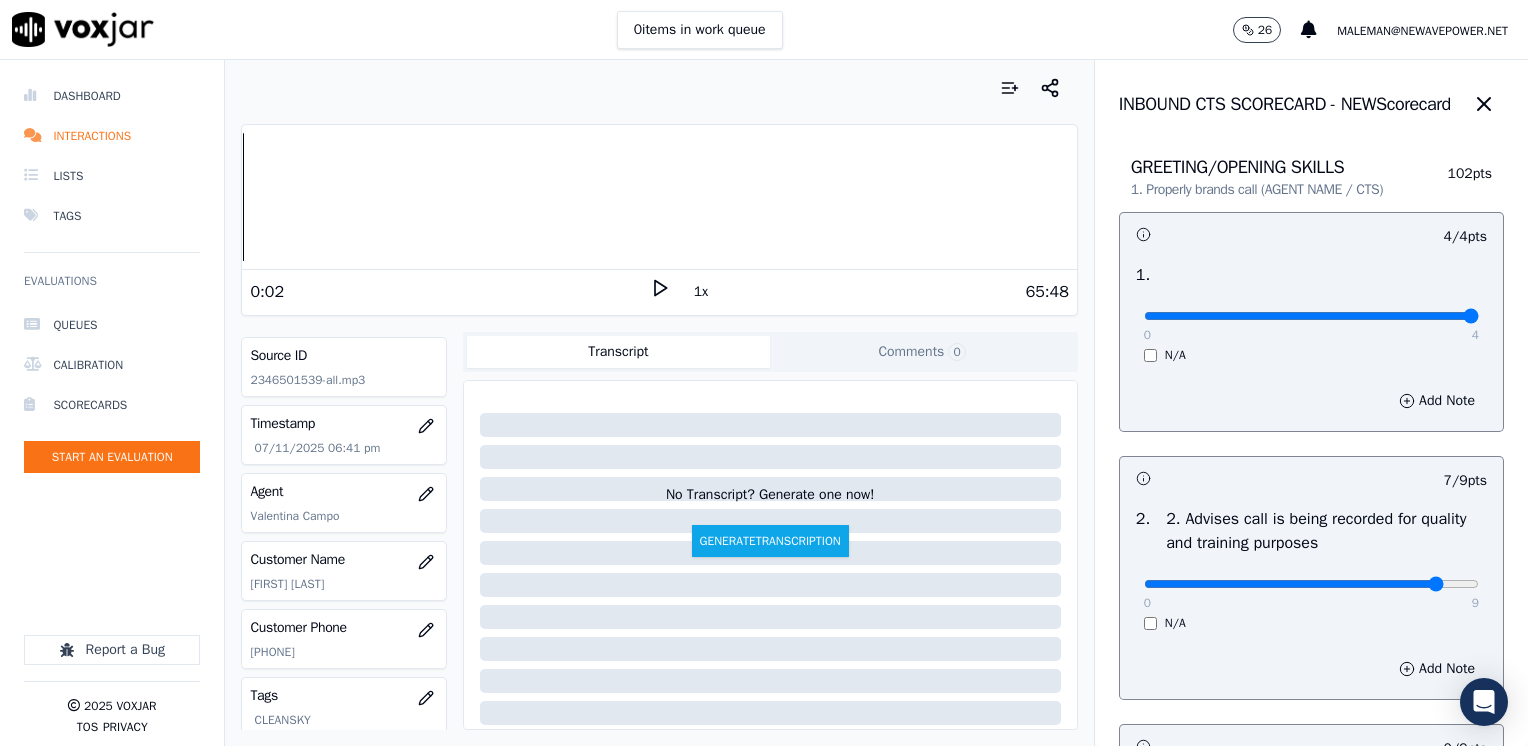 click at bounding box center (1311, 316) 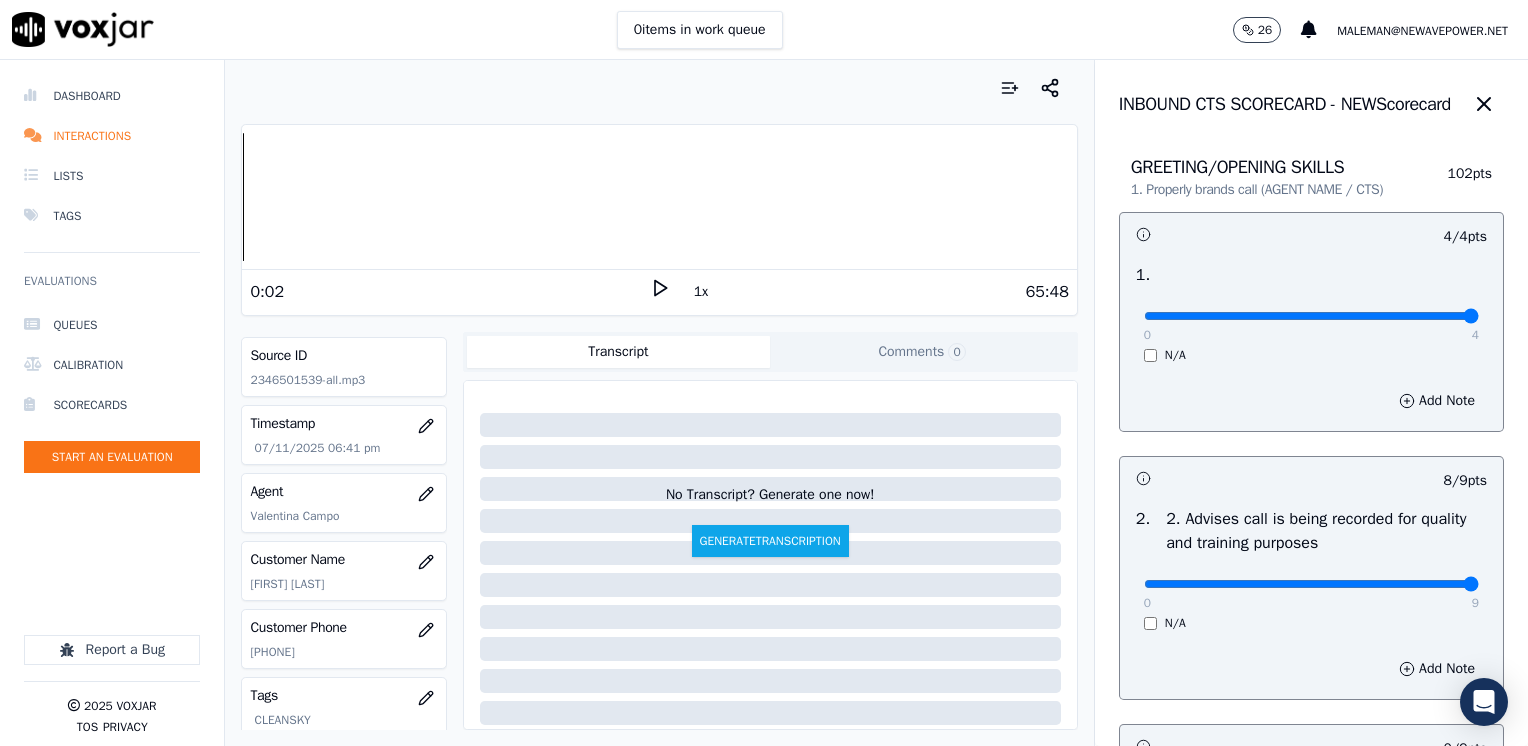 drag, startPoint x: 1392, startPoint y: 584, endPoint x: 1485, endPoint y: 563, distance: 95.34149 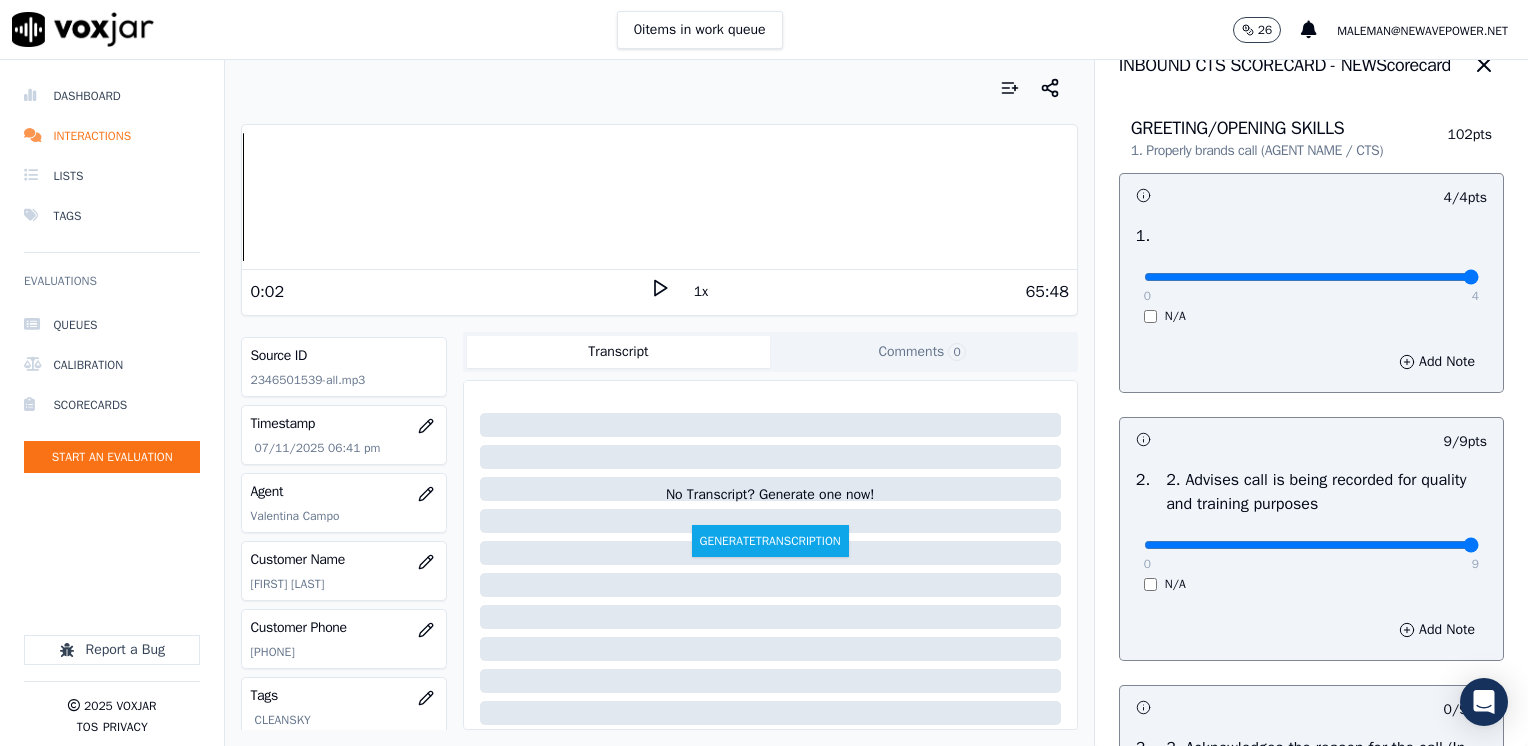 scroll, scrollTop: 0, scrollLeft: 0, axis: both 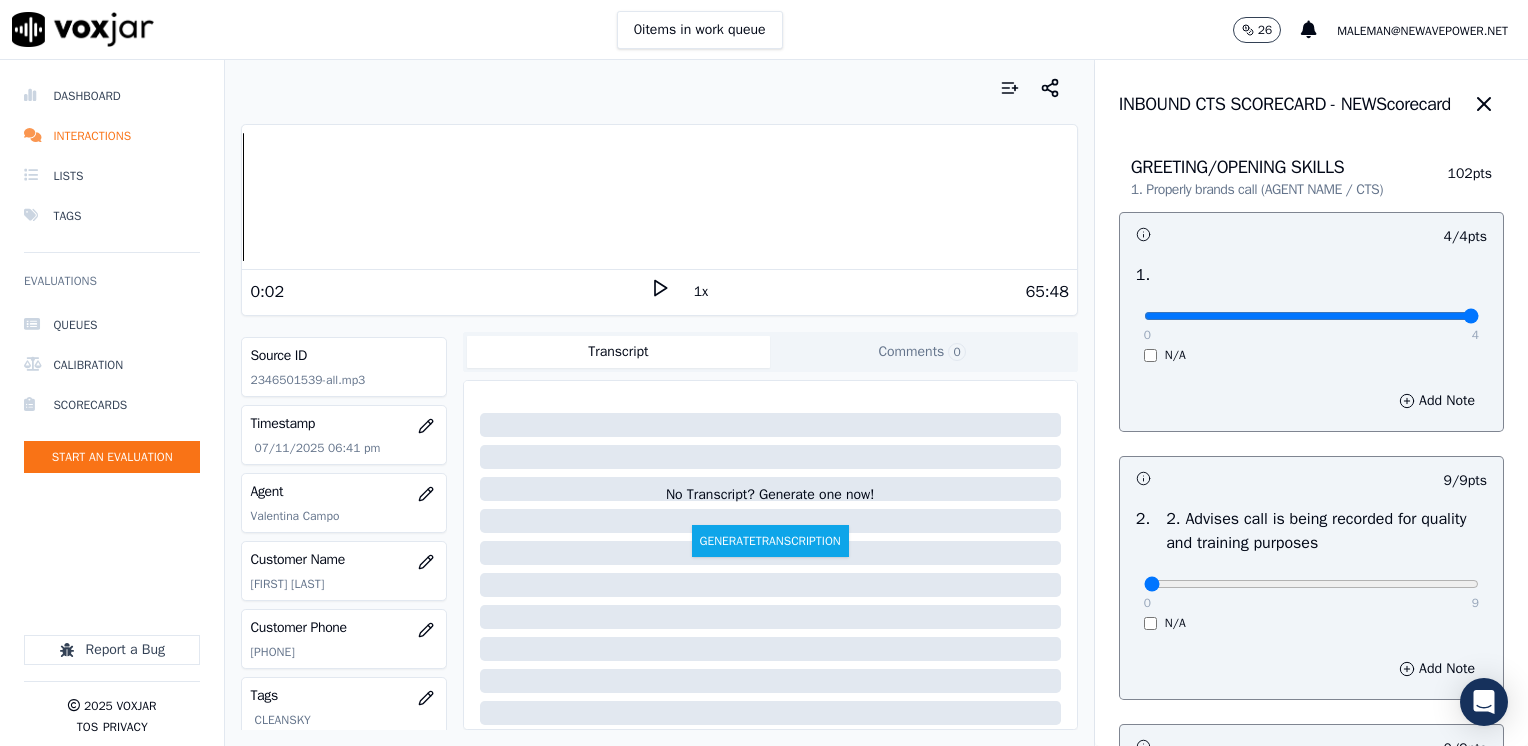 drag, startPoint x: 1420, startPoint y: 580, endPoint x: 683, endPoint y: 607, distance: 737.4944 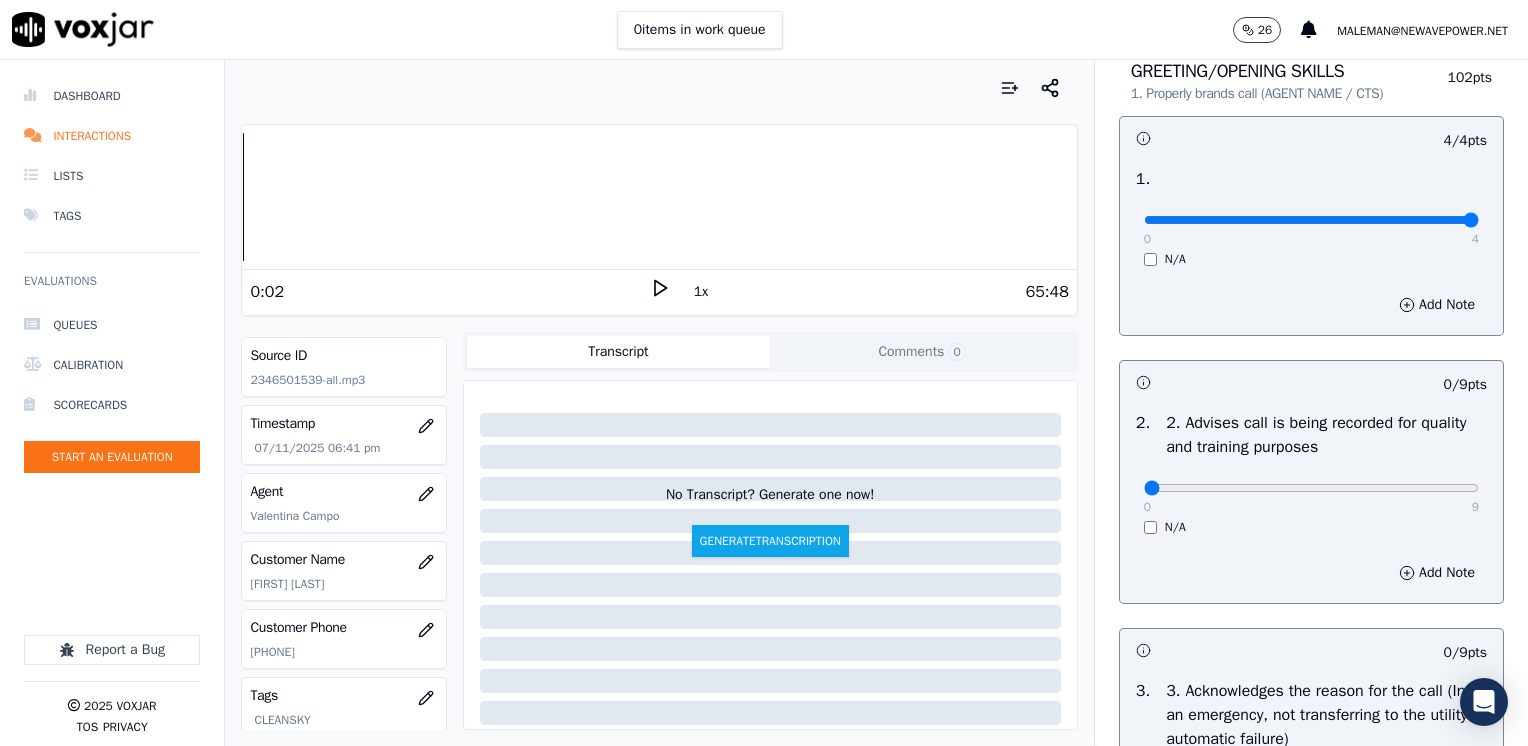 scroll, scrollTop: 200, scrollLeft: 0, axis: vertical 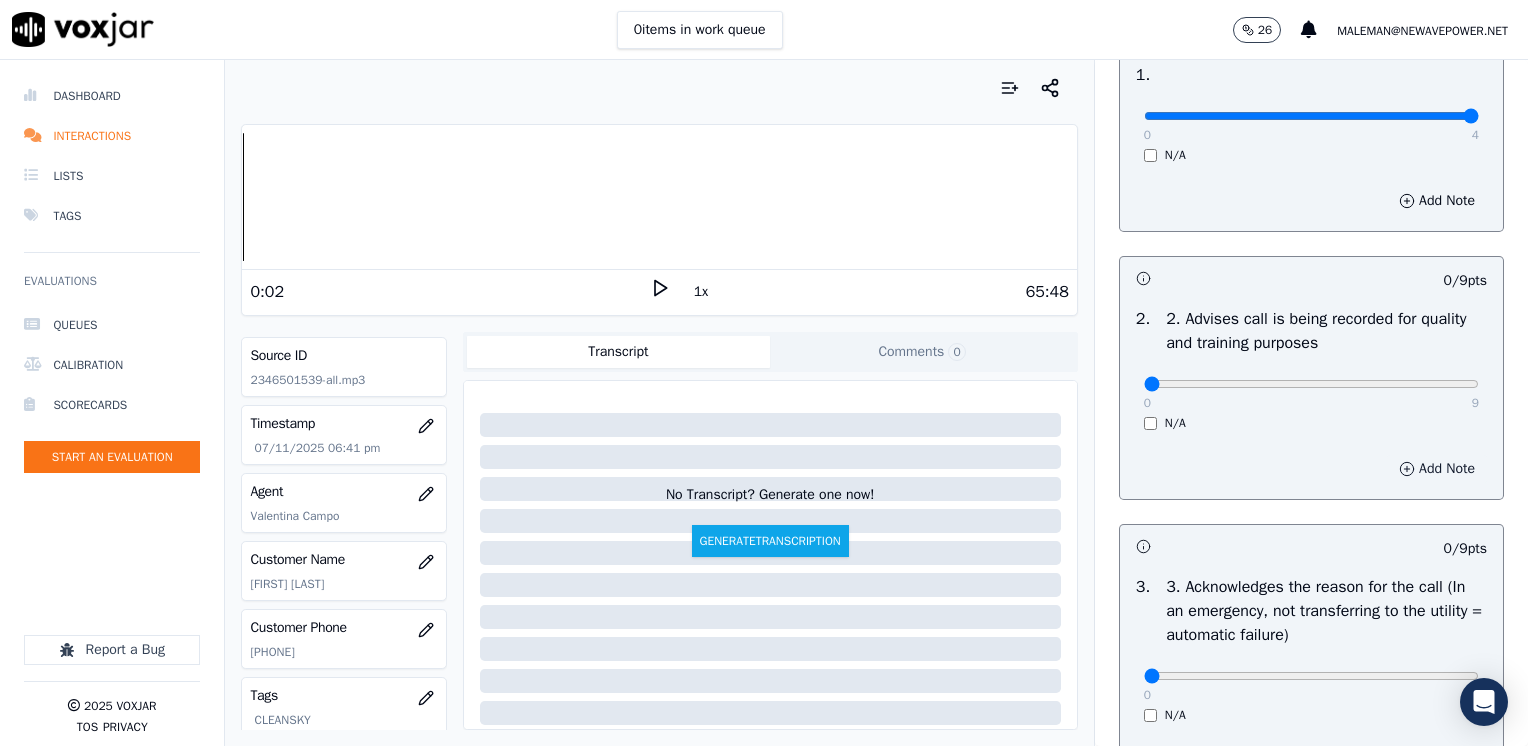 click on "Add Note" at bounding box center (1437, 469) 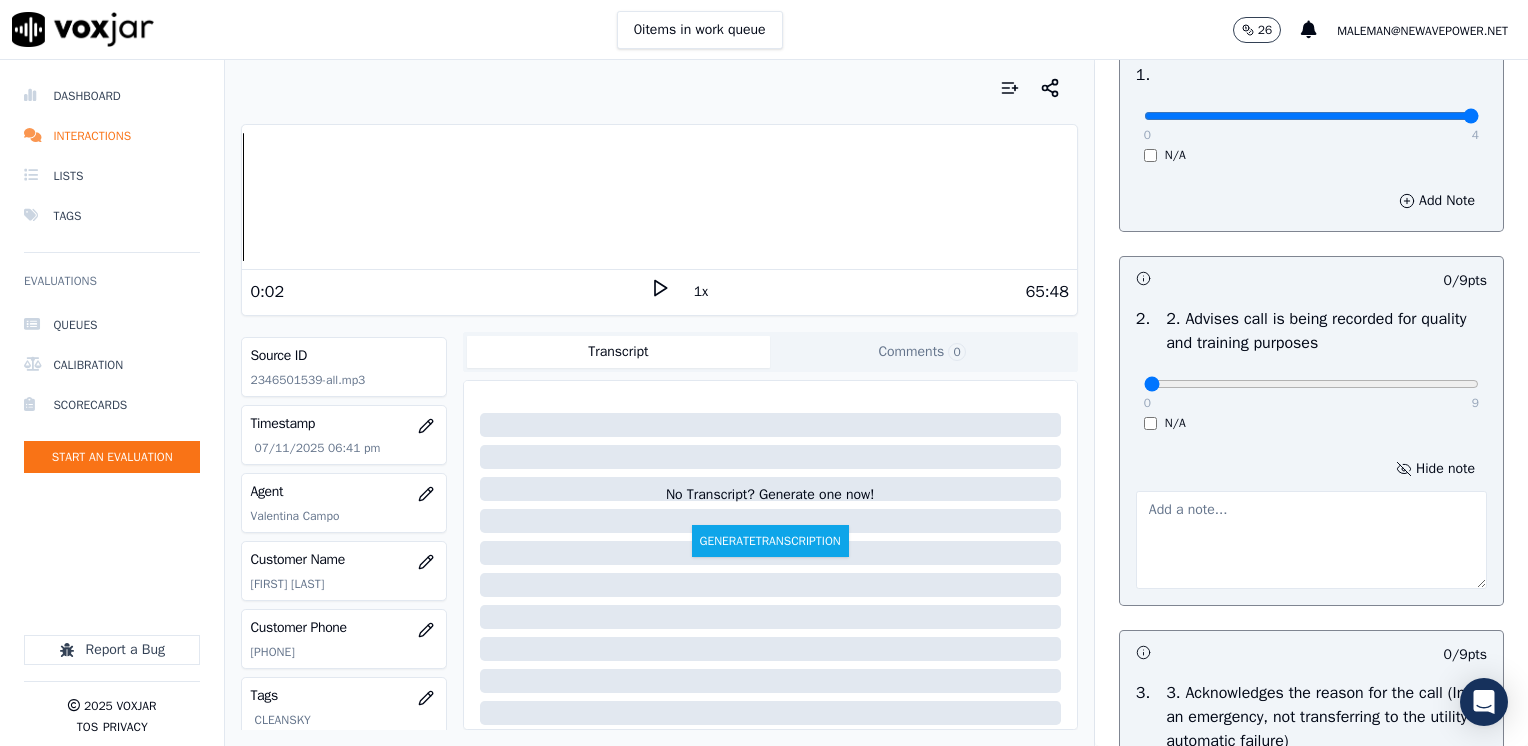 click at bounding box center [1311, 540] 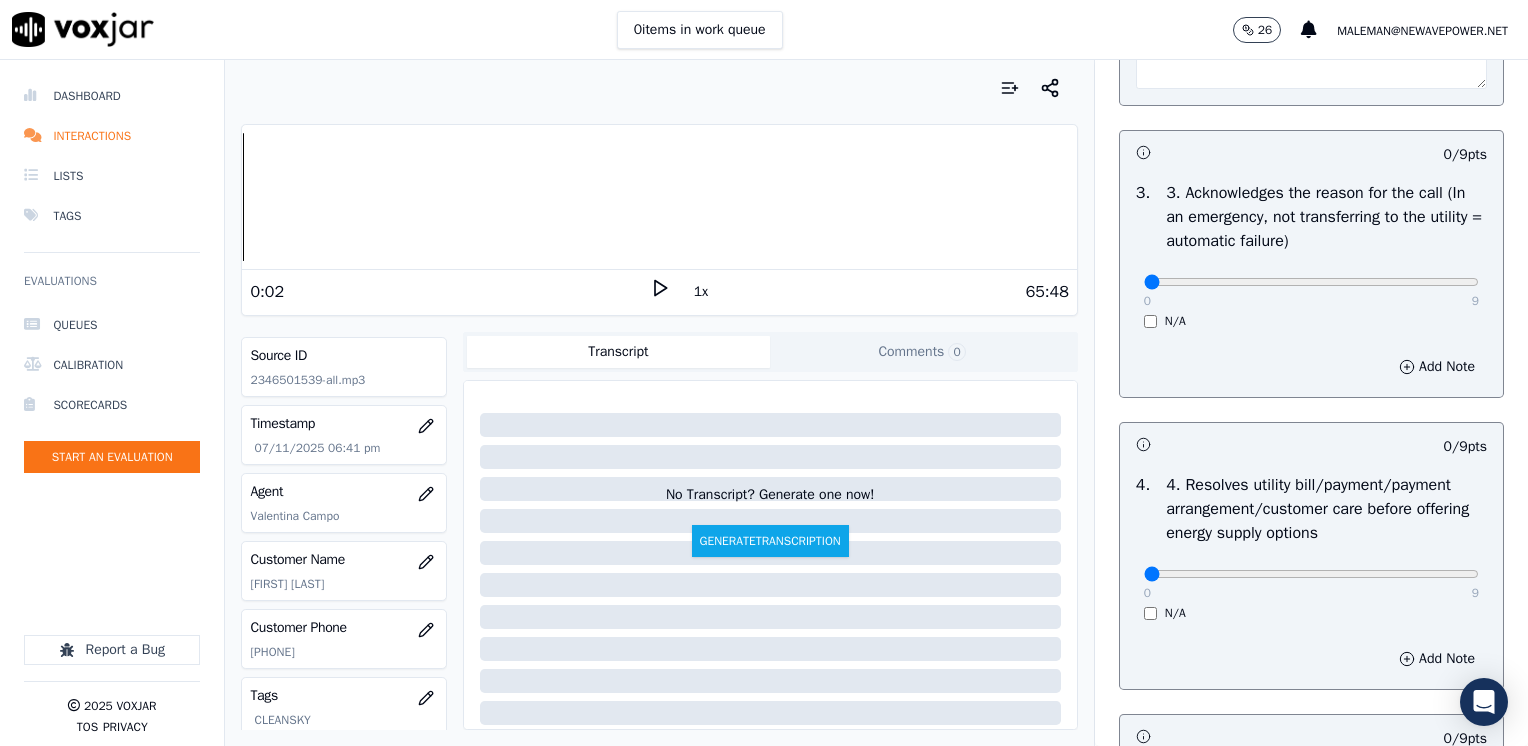 scroll, scrollTop: 700, scrollLeft: 0, axis: vertical 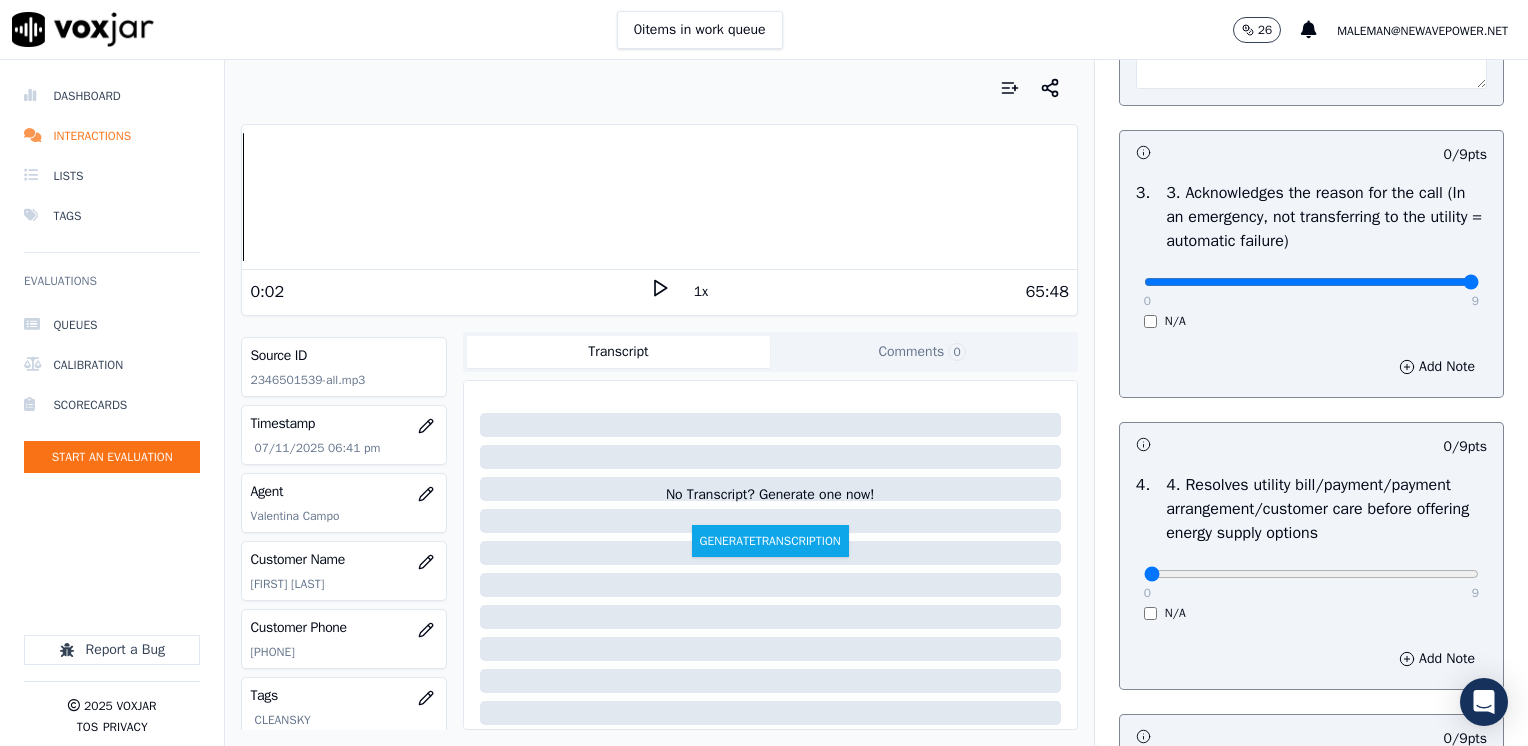 drag, startPoint x: 1132, startPoint y: 282, endPoint x: 1531, endPoint y: 294, distance: 399.18042 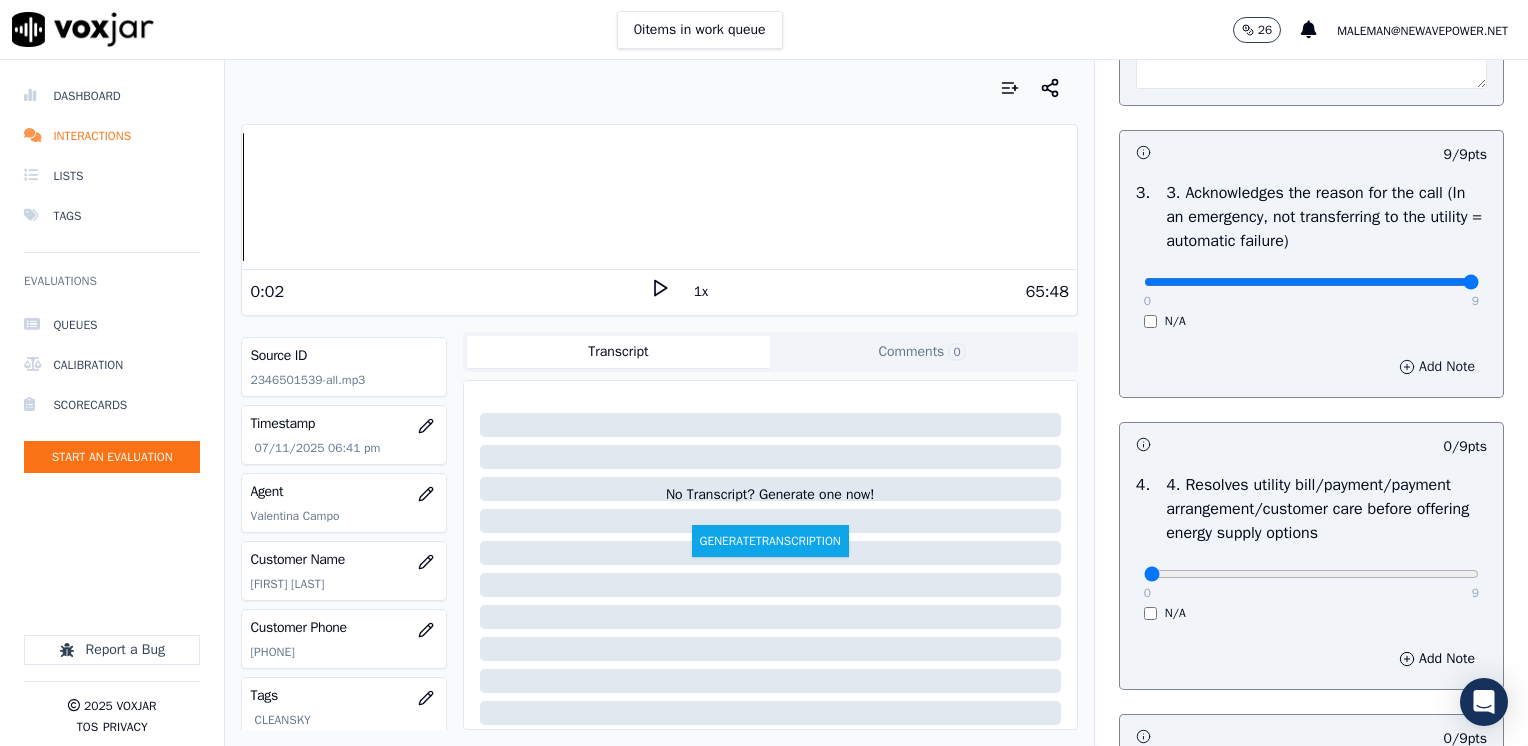 click on "Add Note" at bounding box center [1437, 367] 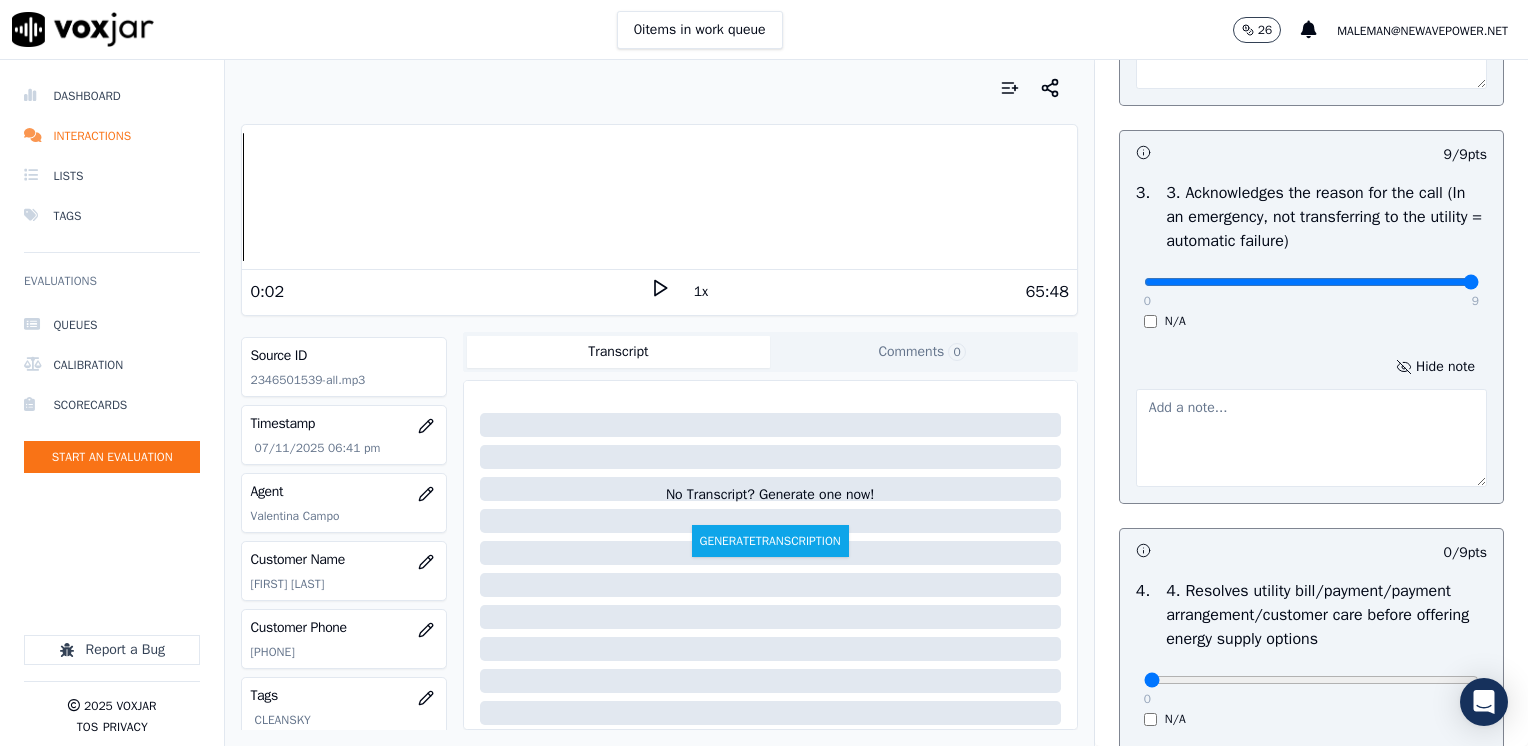 click at bounding box center (1311, 438) 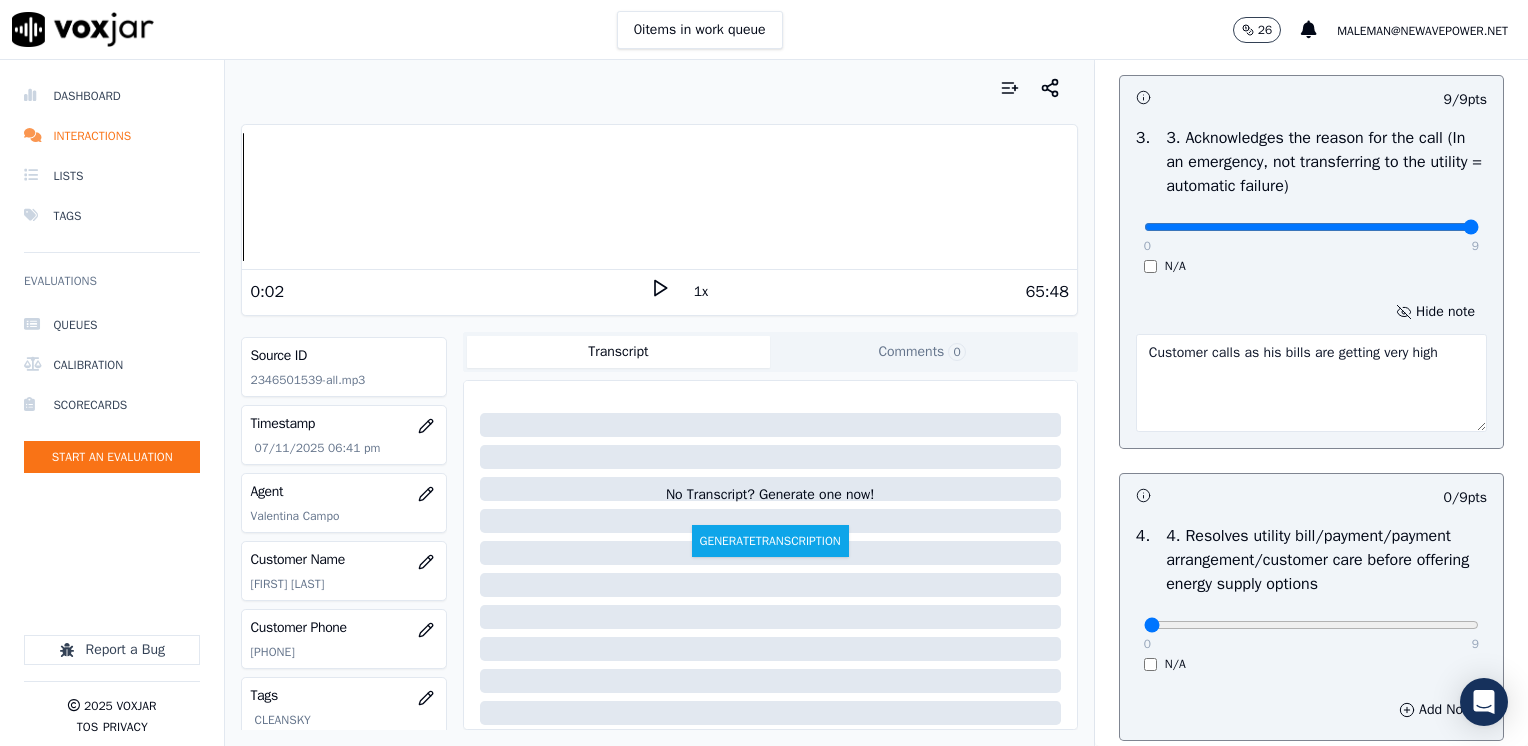 scroll, scrollTop: 900, scrollLeft: 0, axis: vertical 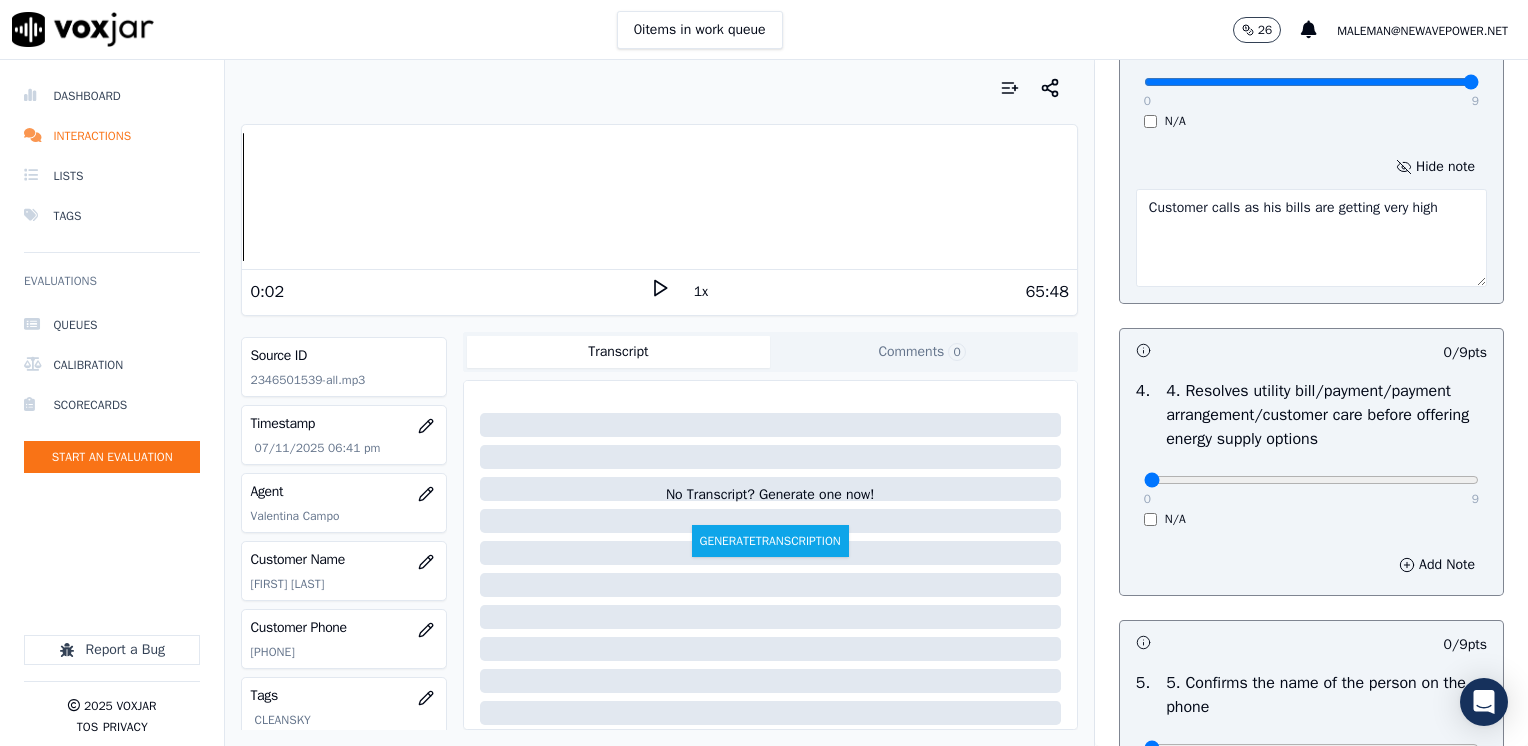 type on "Customer calls as his bills are getting very high" 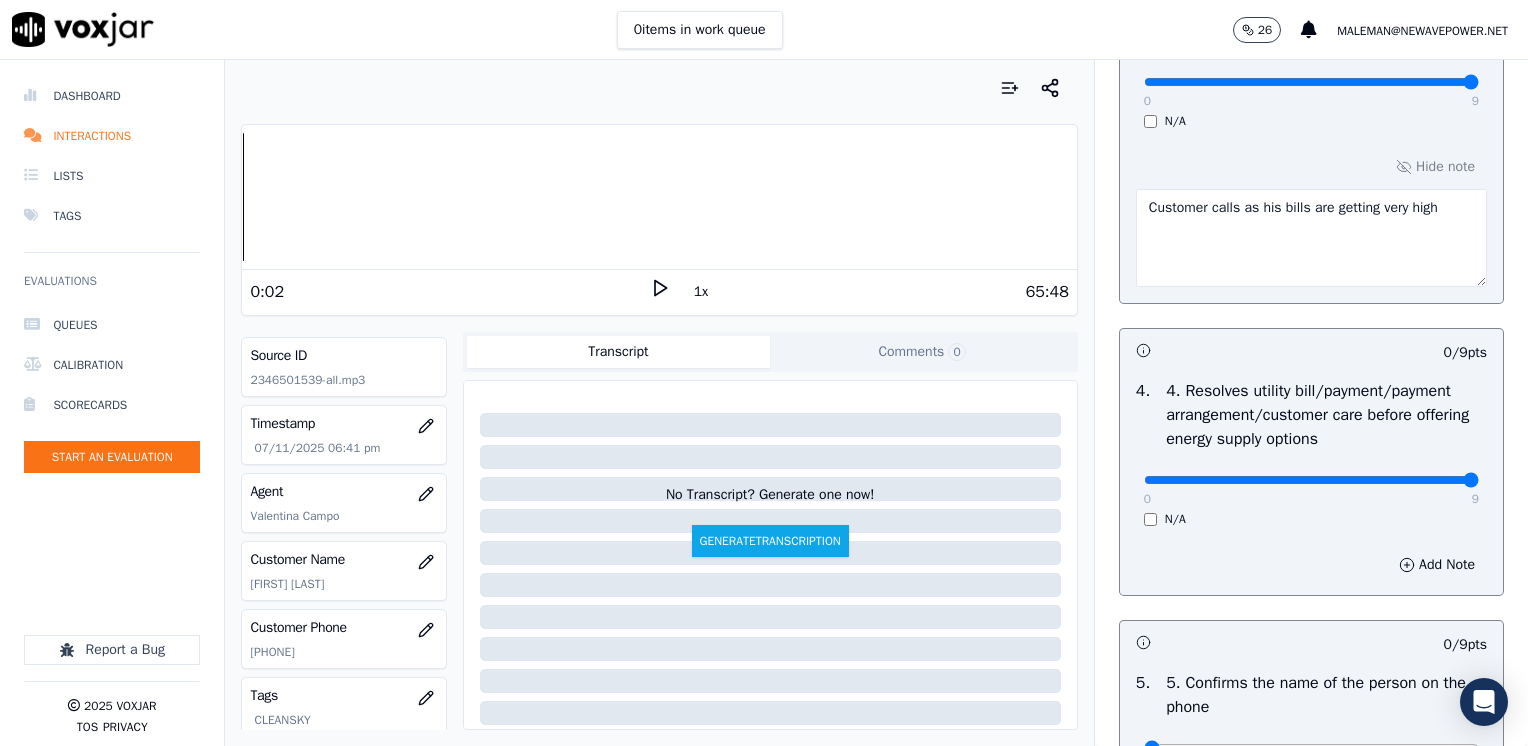 drag, startPoint x: 1131, startPoint y: 479, endPoint x: 1509, endPoint y: 468, distance: 378.16003 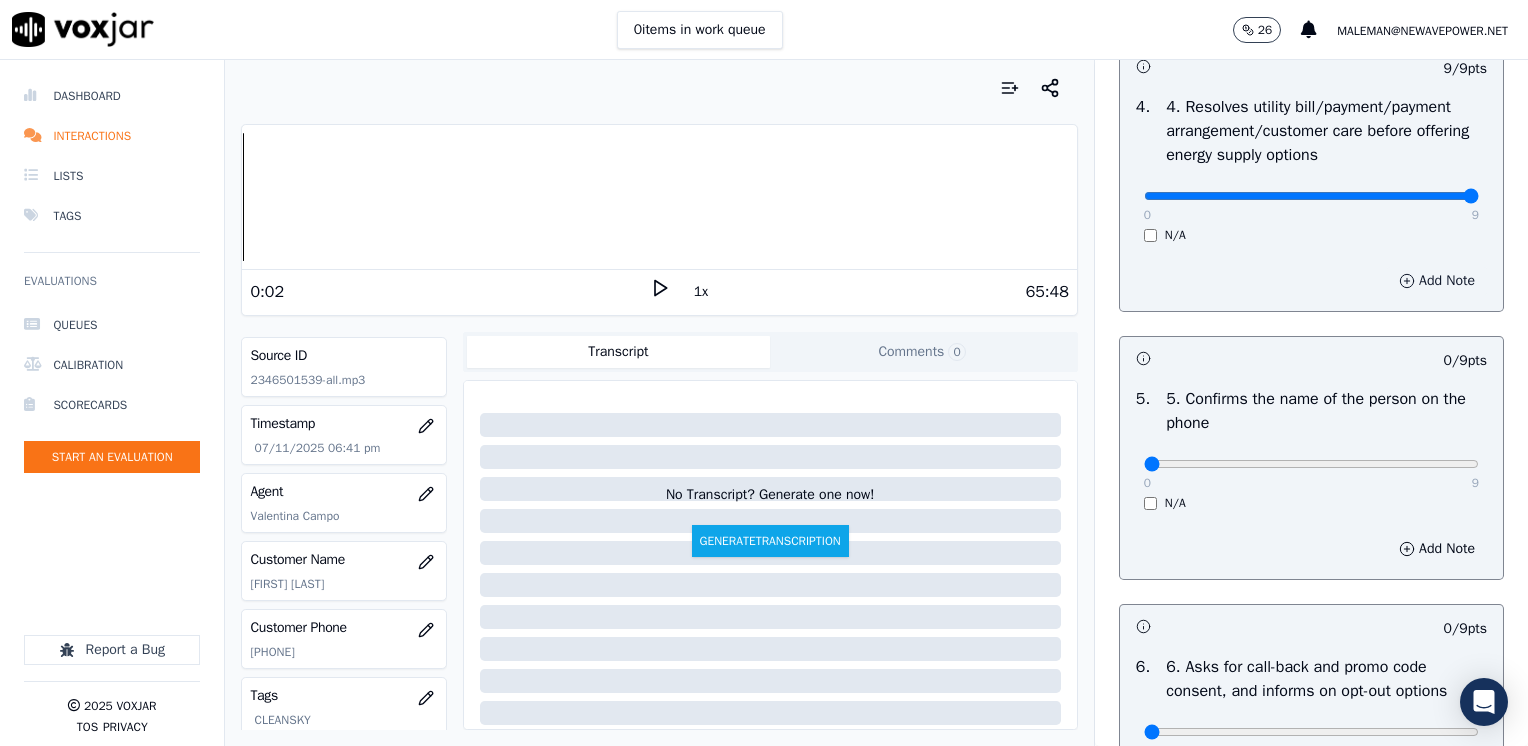 scroll, scrollTop: 1200, scrollLeft: 0, axis: vertical 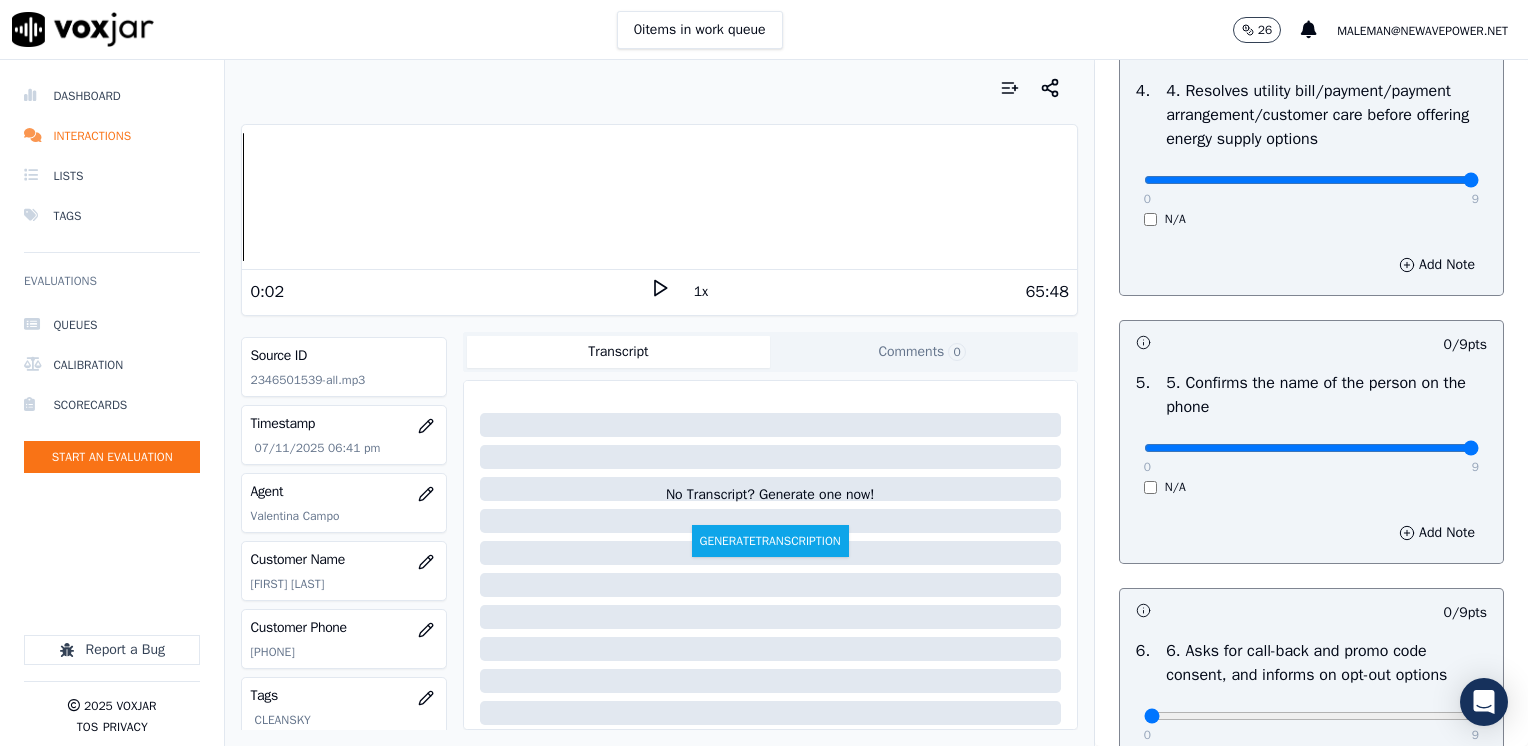drag, startPoint x: 1130, startPoint y: 444, endPoint x: 1531, endPoint y: 442, distance: 401.00497 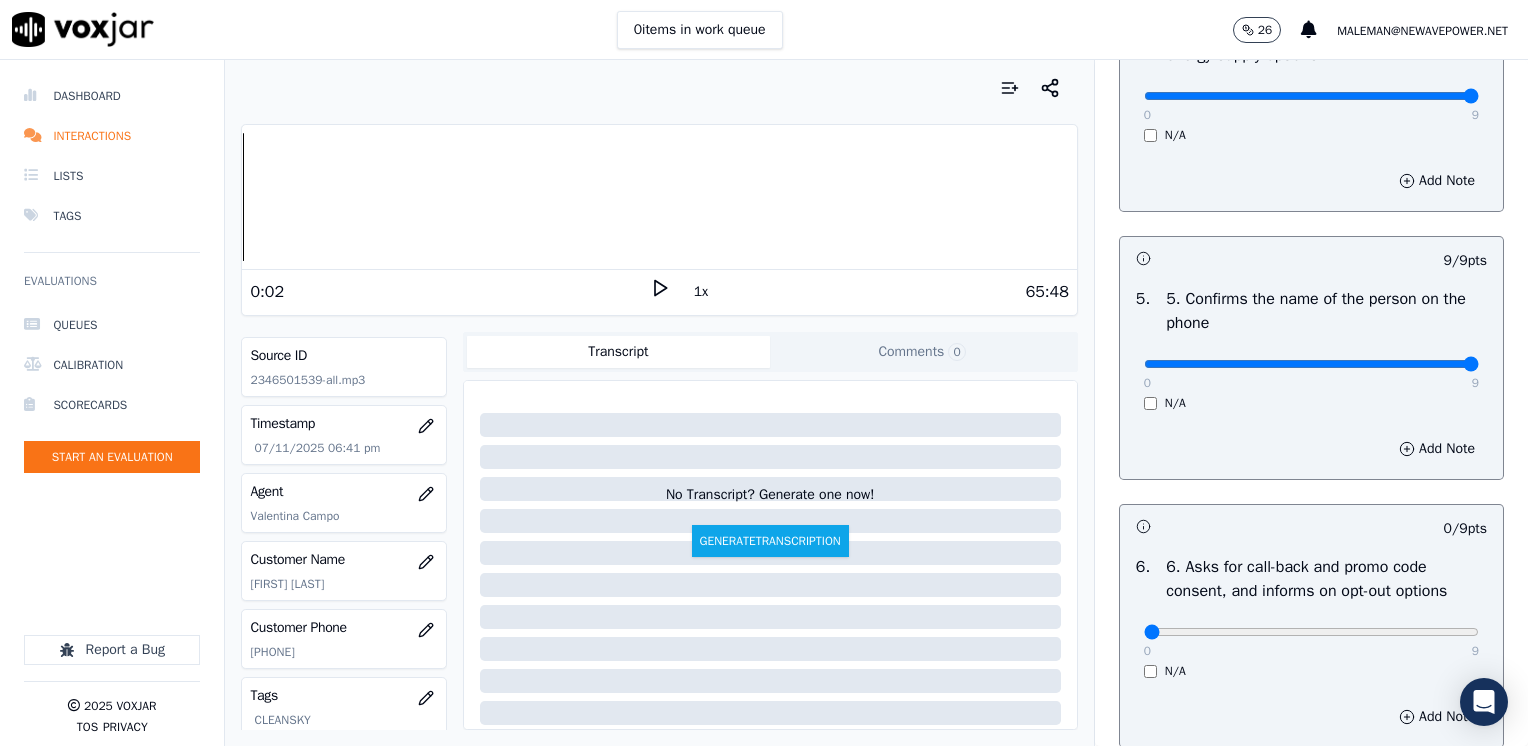 scroll, scrollTop: 1500, scrollLeft: 0, axis: vertical 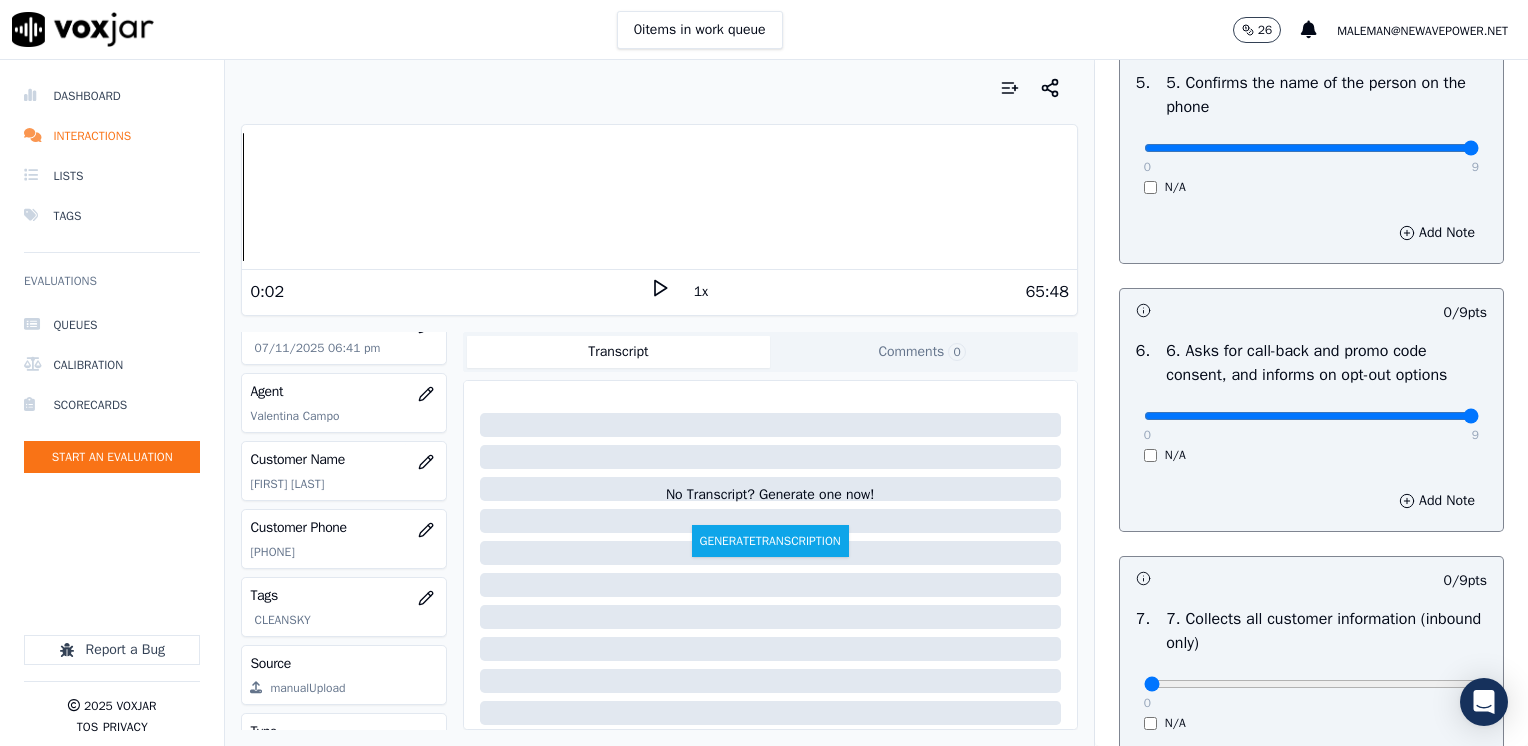 drag, startPoint x: 1135, startPoint y: 416, endPoint x: 1531, endPoint y: 386, distance: 397.13474 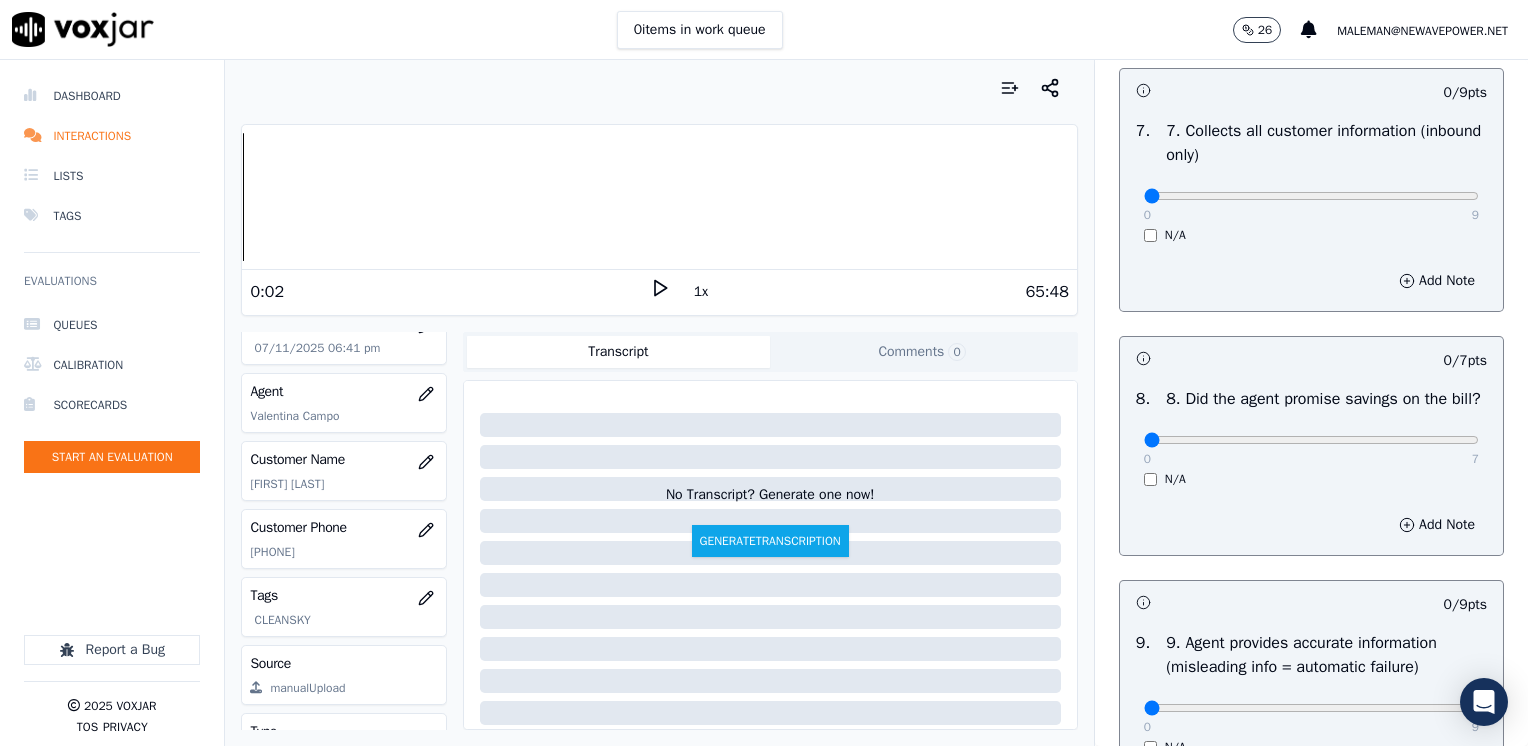 scroll, scrollTop: 2000, scrollLeft: 0, axis: vertical 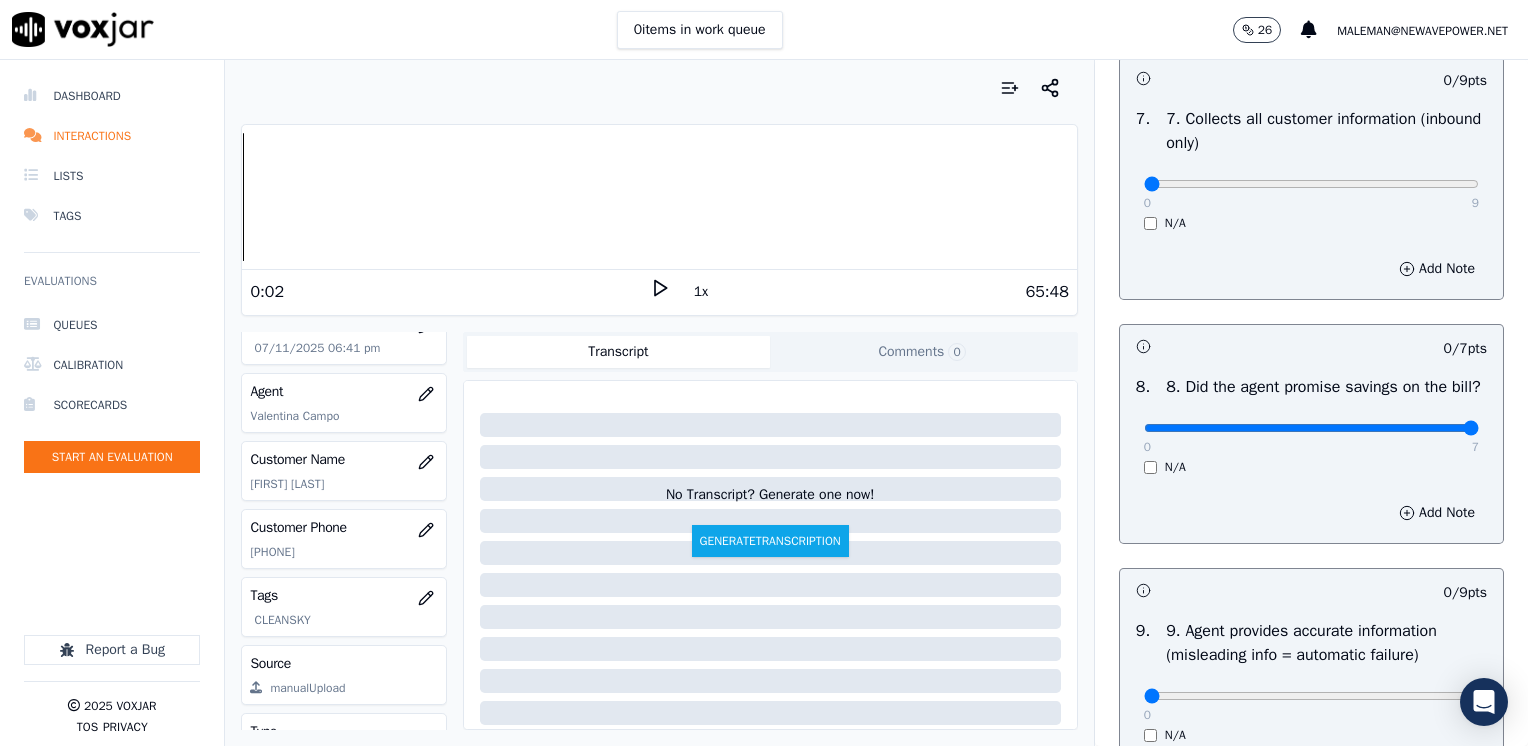 drag, startPoint x: 1126, startPoint y: 454, endPoint x: 1531, endPoint y: 457, distance: 405.0111 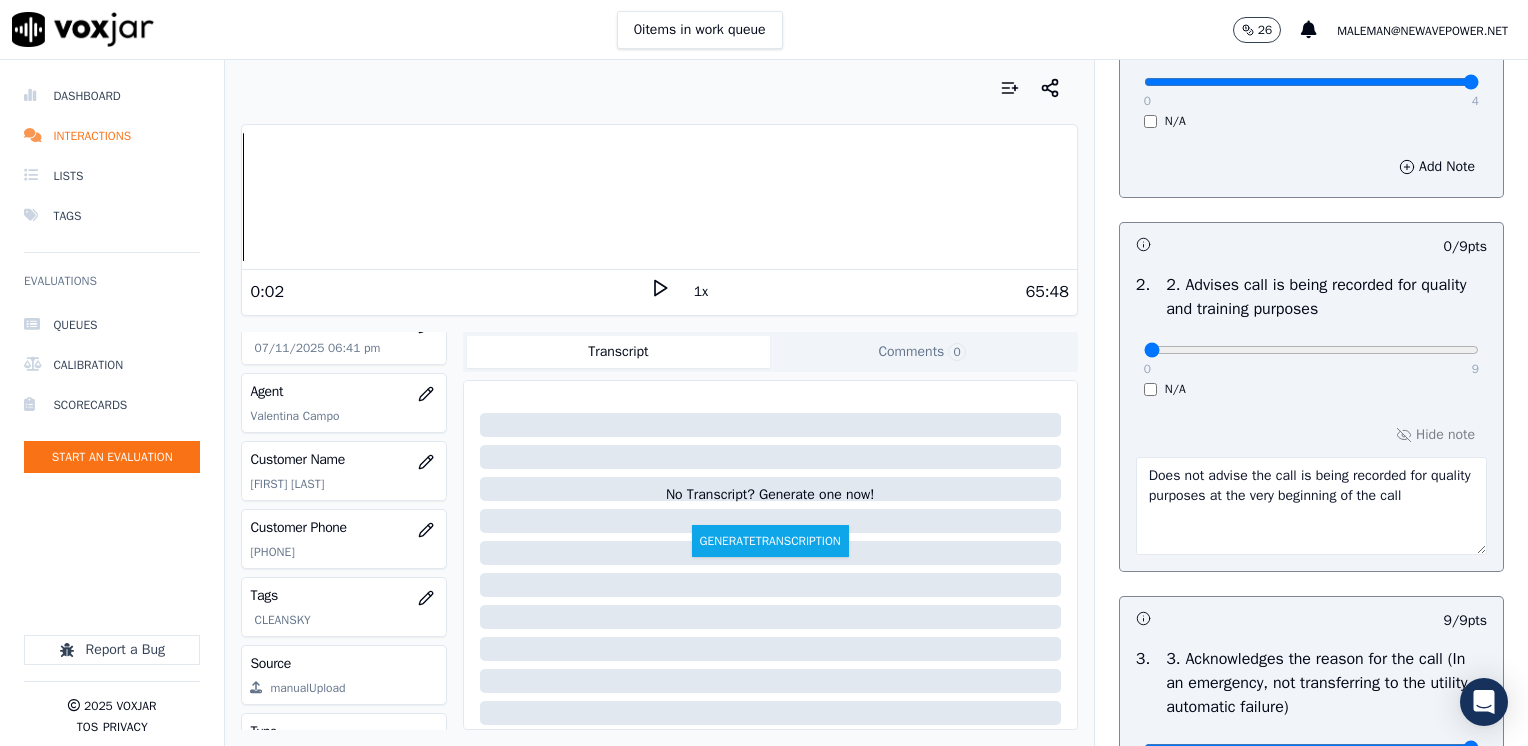 scroll, scrollTop: 300, scrollLeft: 0, axis: vertical 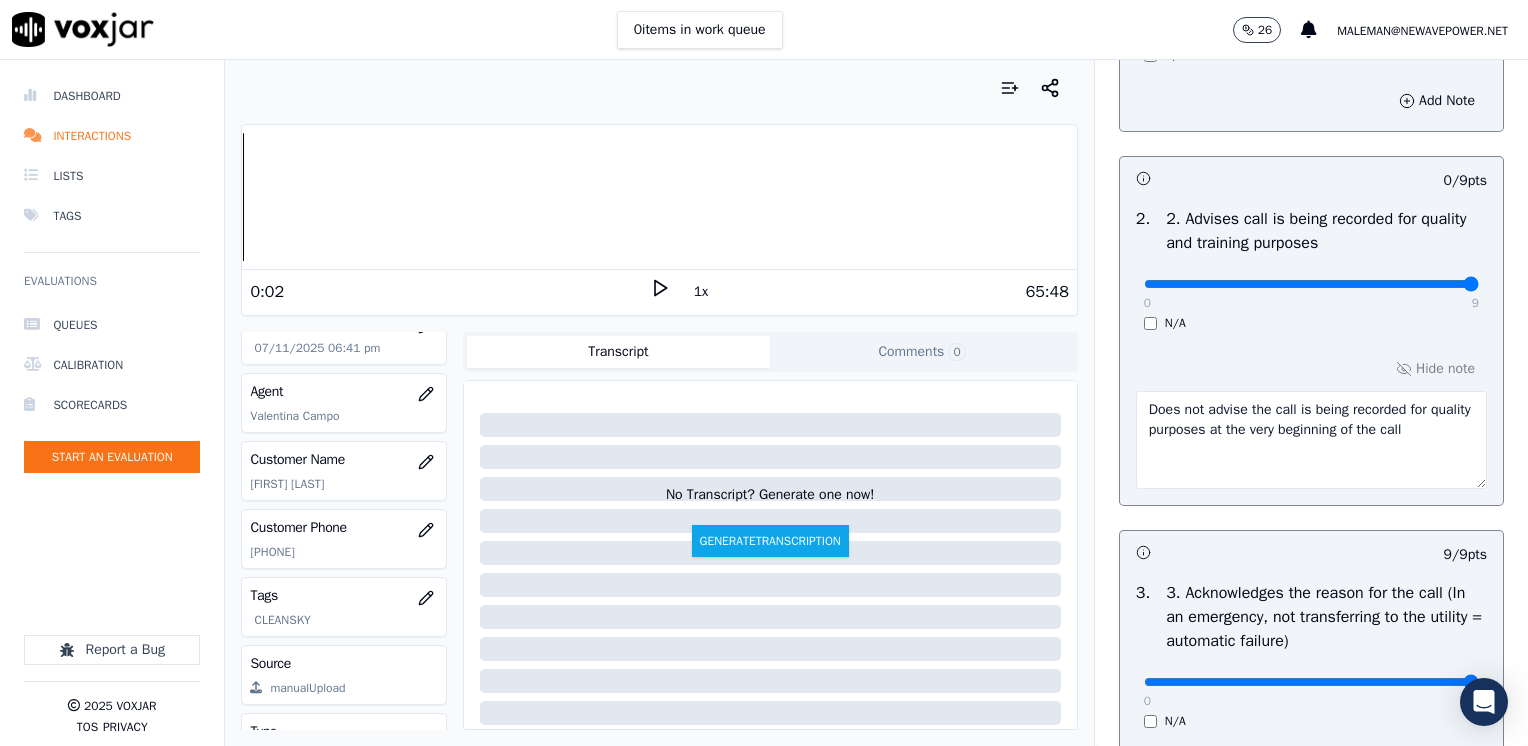 drag, startPoint x: 1130, startPoint y: 282, endPoint x: 1531, endPoint y: 282, distance: 401 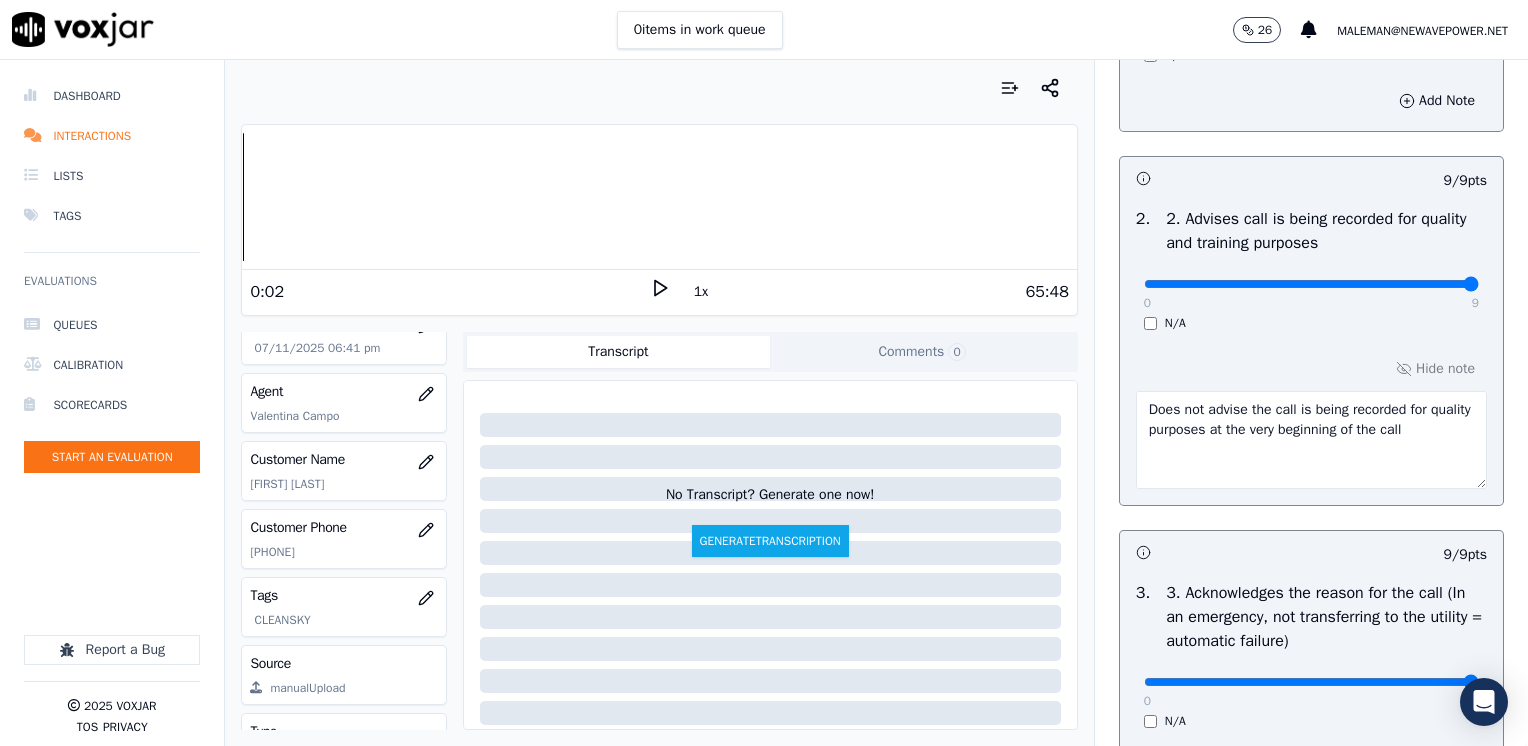 drag, startPoint x: 1227, startPoint y: 474, endPoint x: 1077, endPoint y: 398, distance: 168.1547 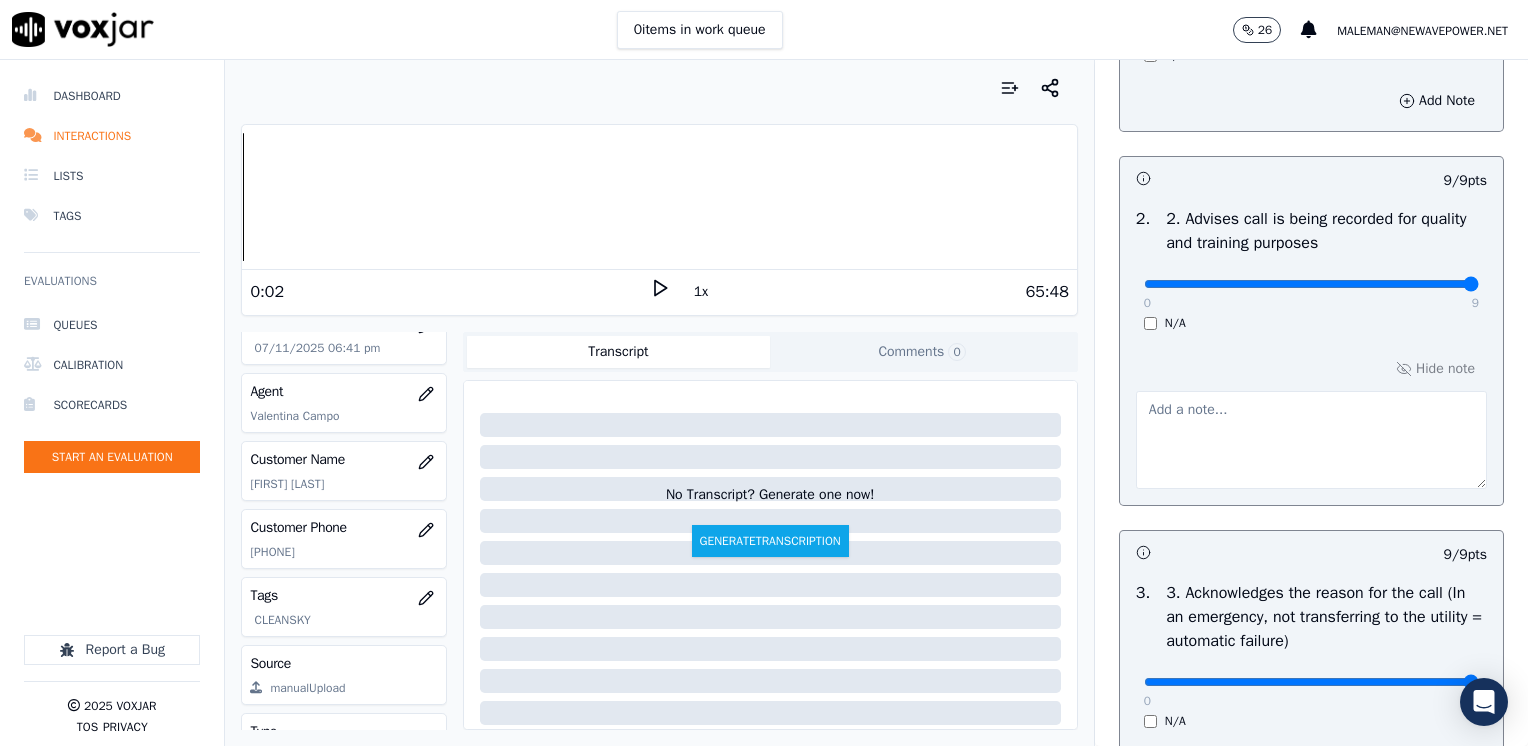 type 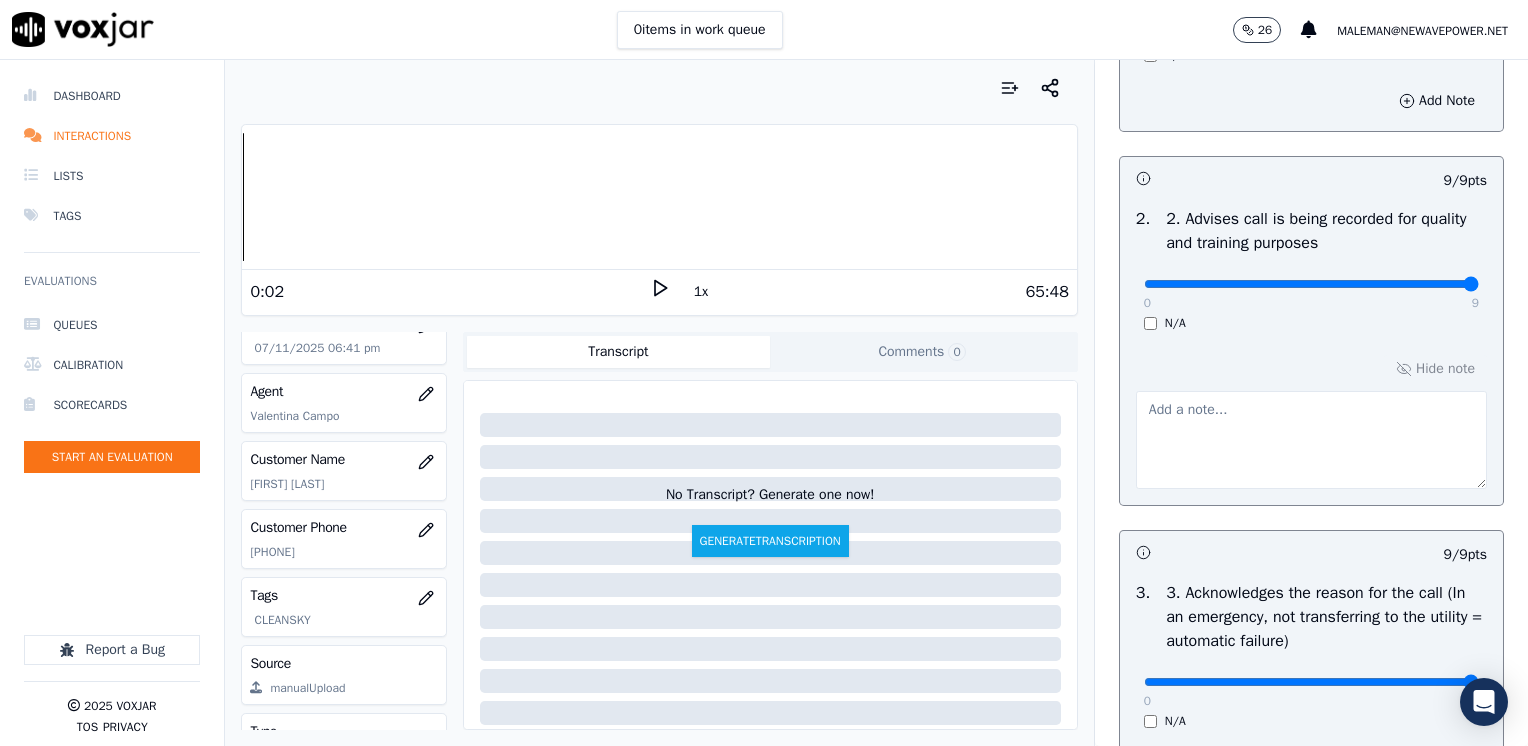click on "Hide note" at bounding box center [1311, 422] 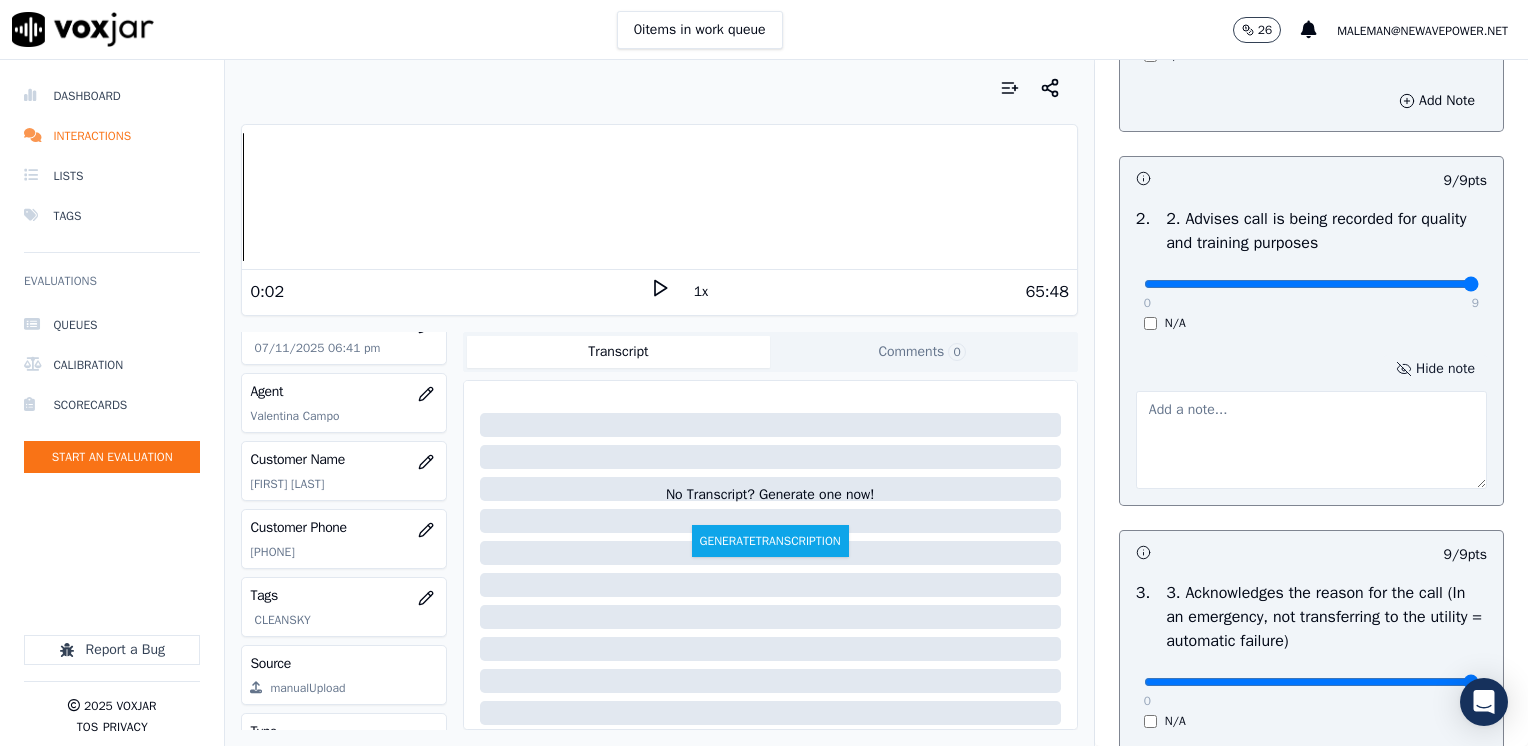 click on "Hide note" at bounding box center (1435, 369) 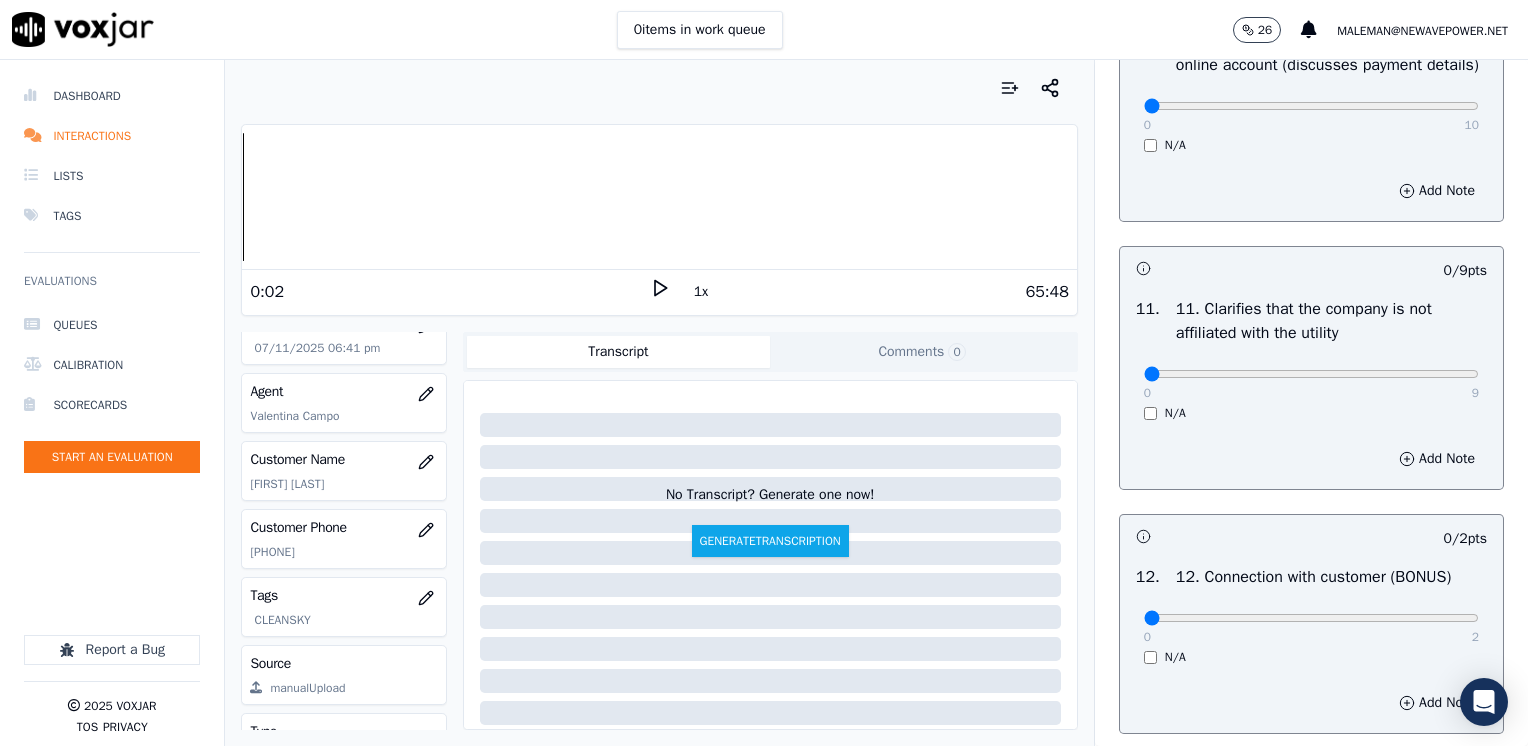 scroll, scrollTop: 2800, scrollLeft: 0, axis: vertical 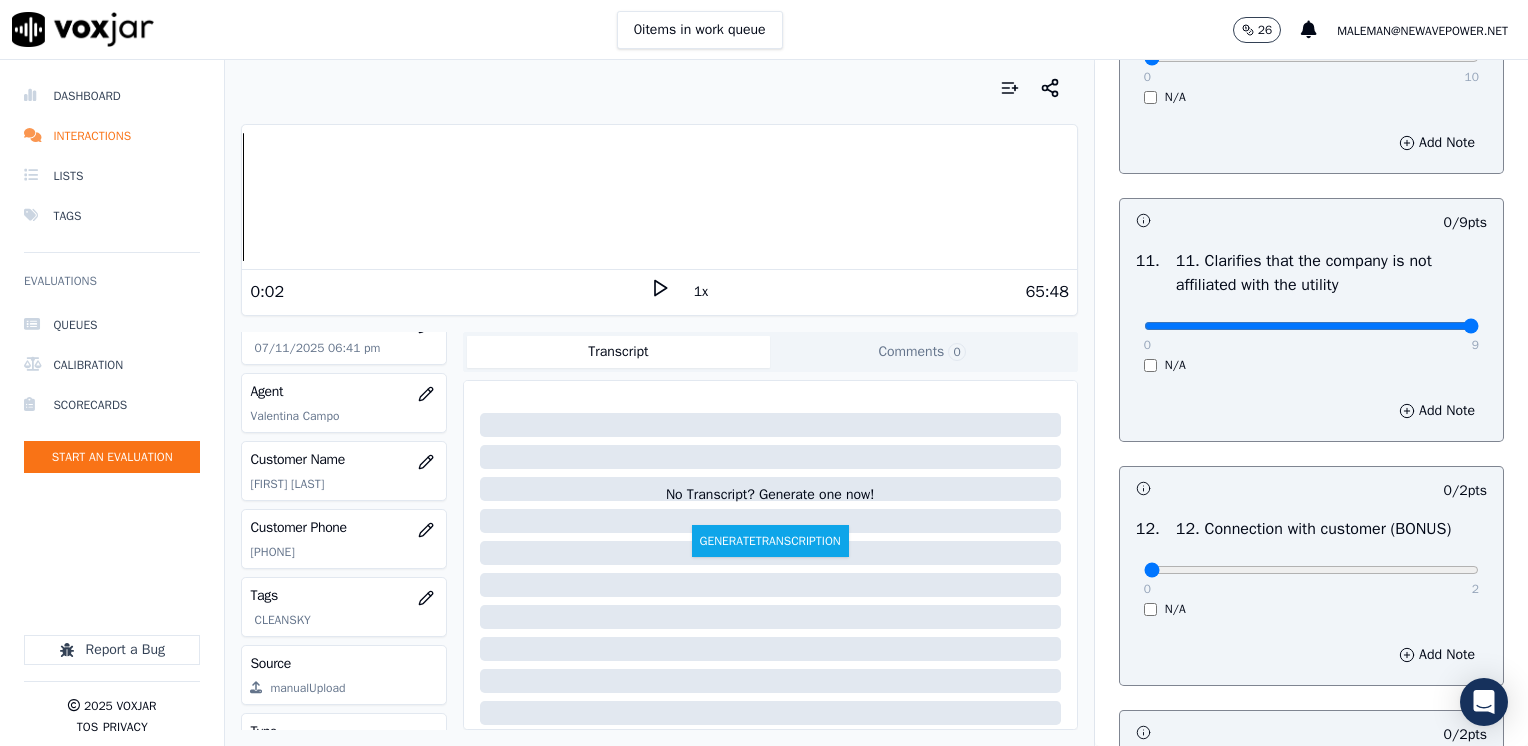 drag, startPoint x: 1134, startPoint y: 370, endPoint x: 1531, endPoint y: 374, distance: 397.02014 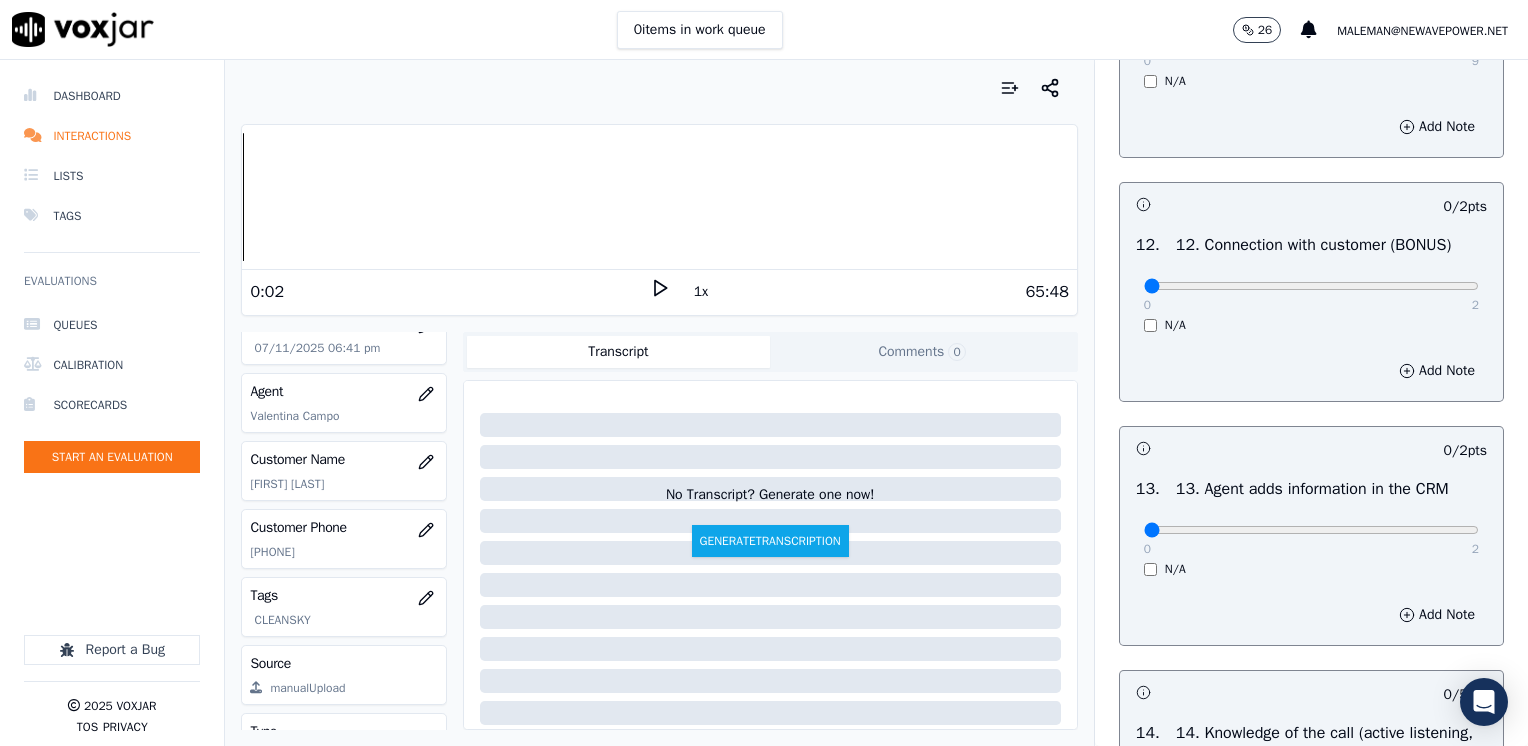 scroll, scrollTop: 3100, scrollLeft: 0, axis: vertical 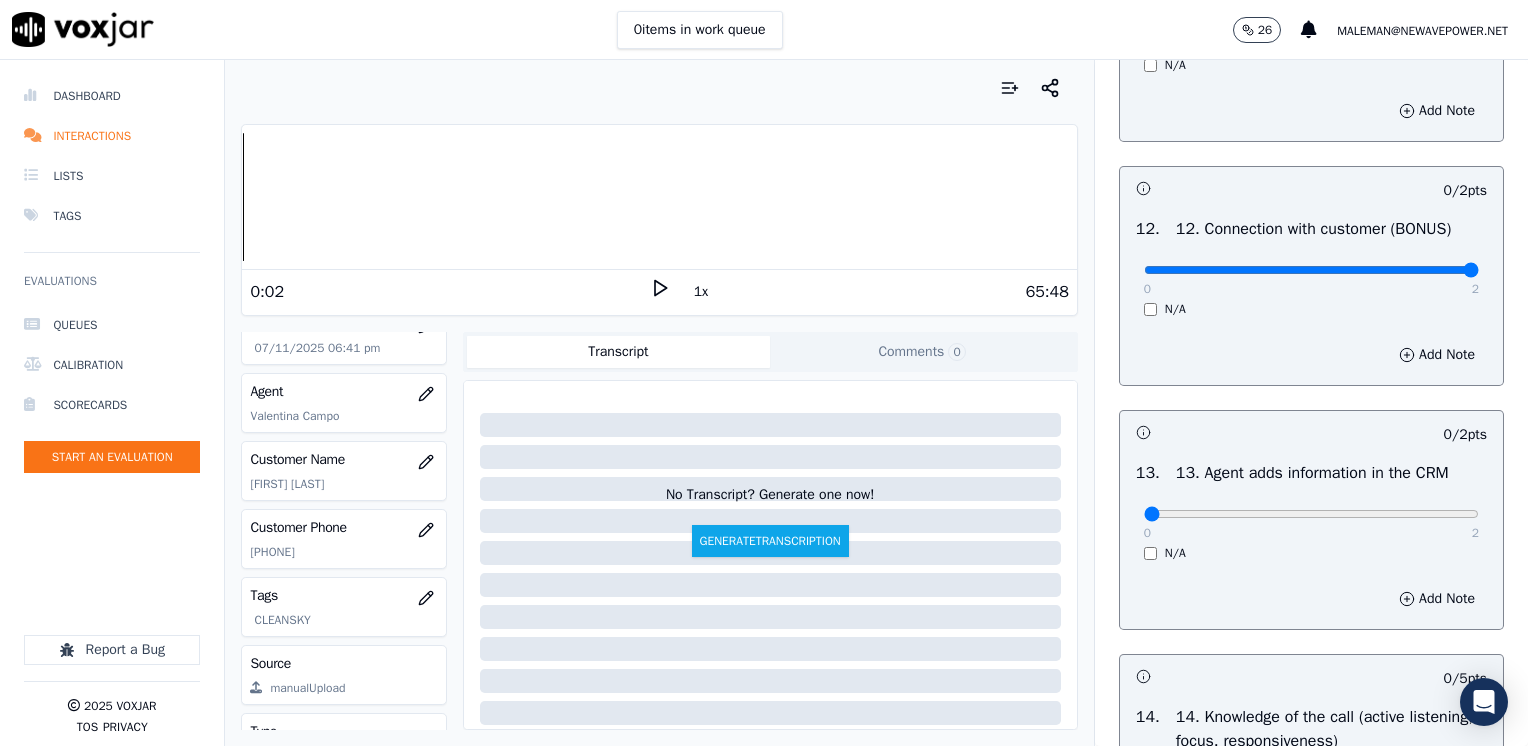 drag, startPoint x: 1137, startPoint y: 315, endPoint x: 1531, endPoint y: 322, distance: 394.06216 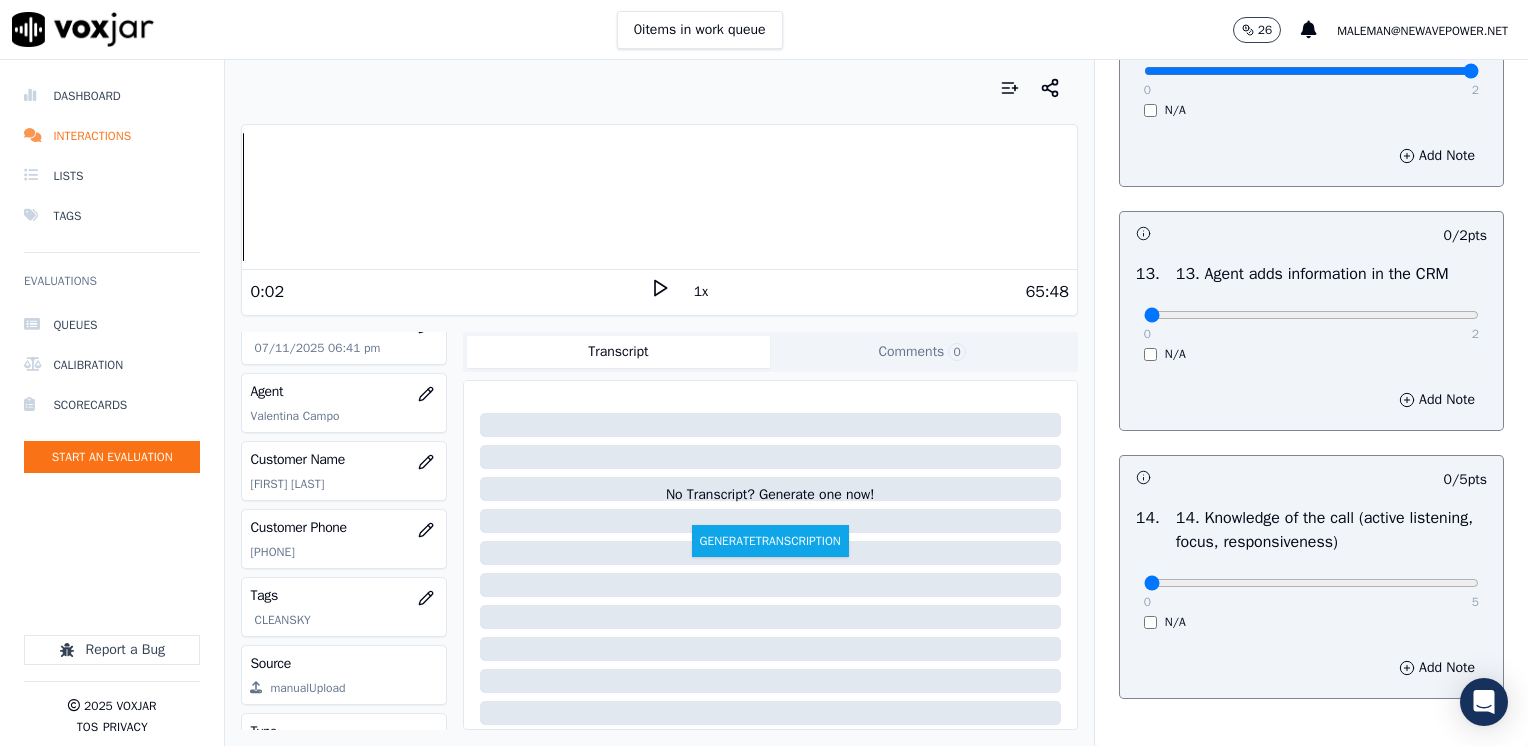 scroll, scrollTop: 3300, scrollLeft: 0, axis: vertical 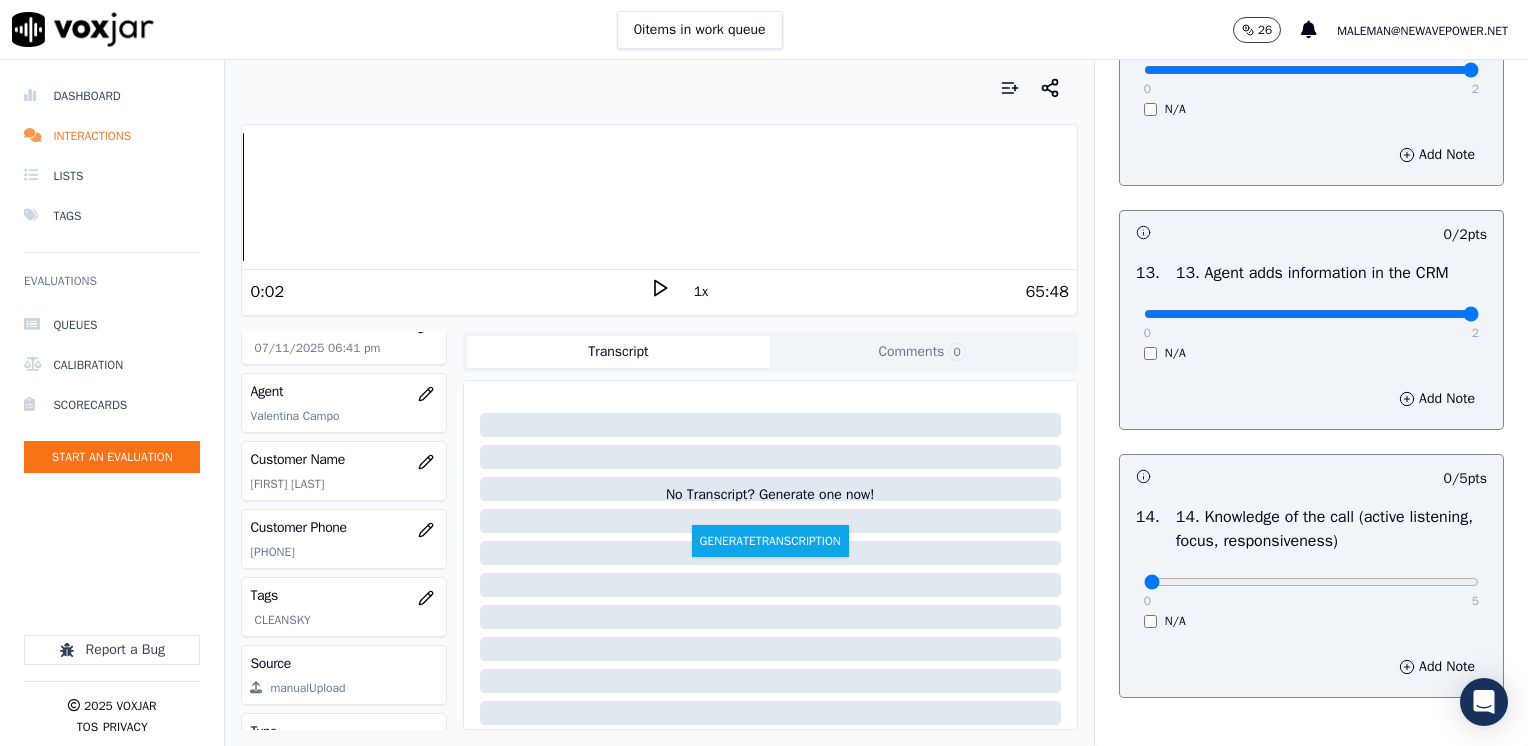 drag, startPoint x: 1136, startPoint y: 357, endPoint x: 1531, endPoint y: 406, distance: 398.02765 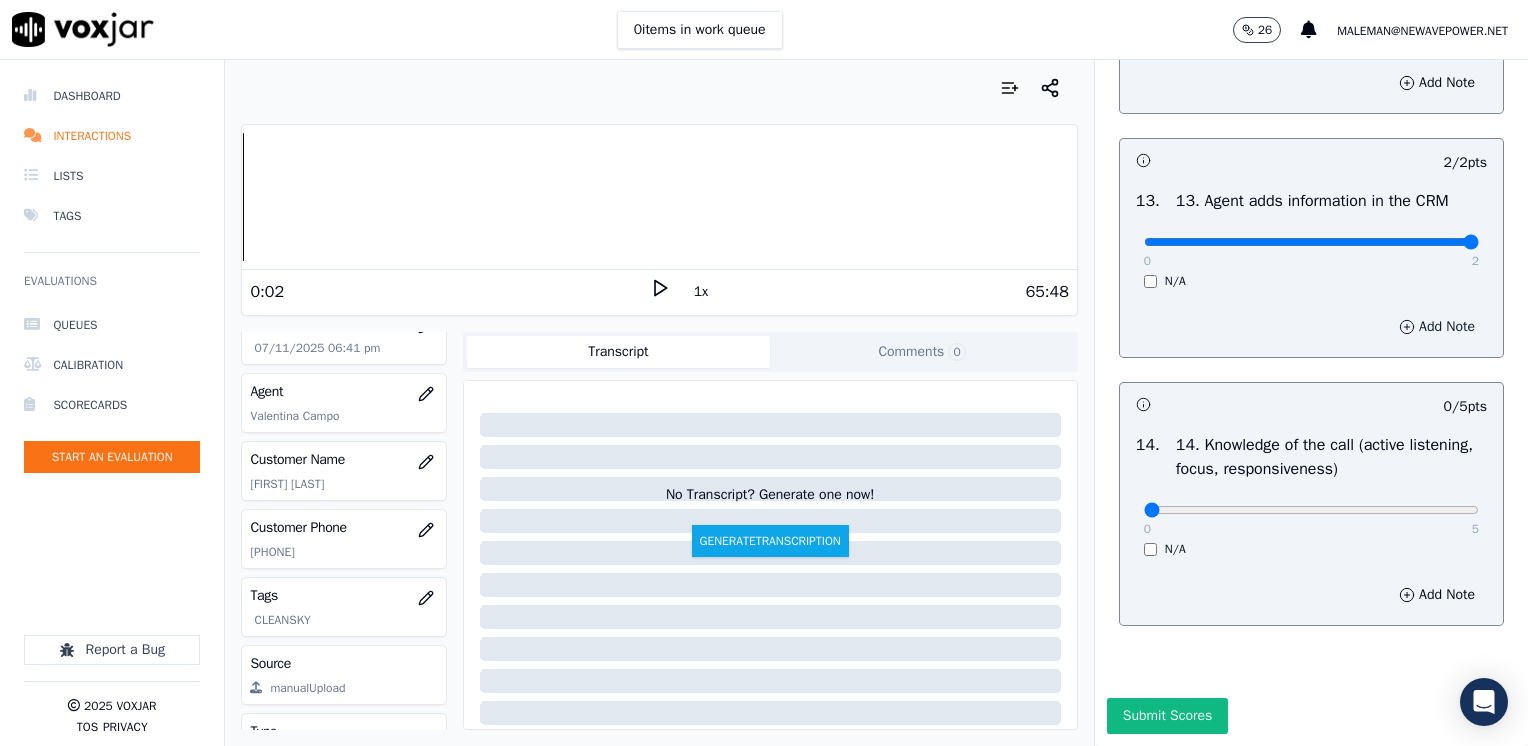 scroll, scrollTop: 3459, scrollLeft: 0, axis: vertical 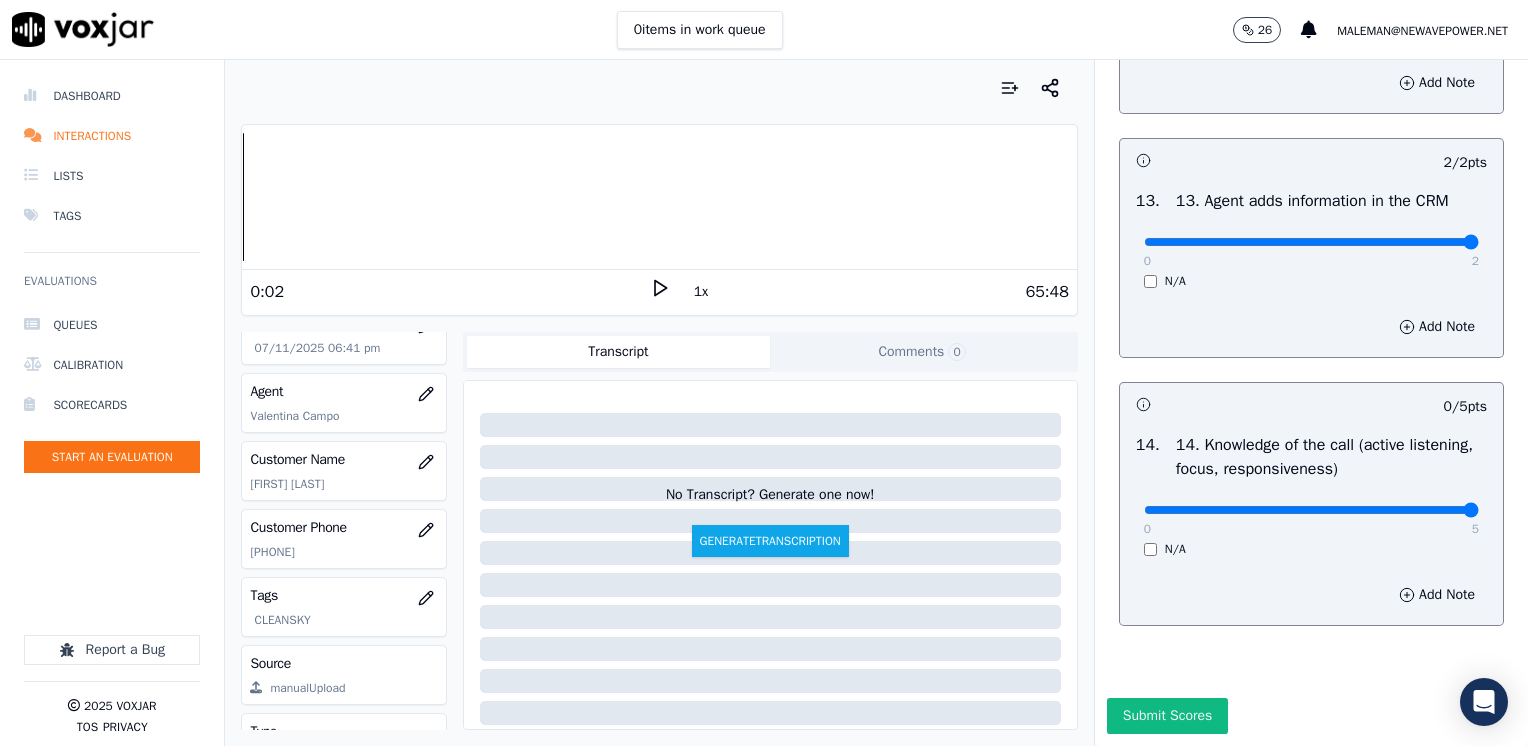 drag, startPoint x: 1135, startPoint y: 465, endPoint x: 1531, endPoint y: 453, distance: 396.18176 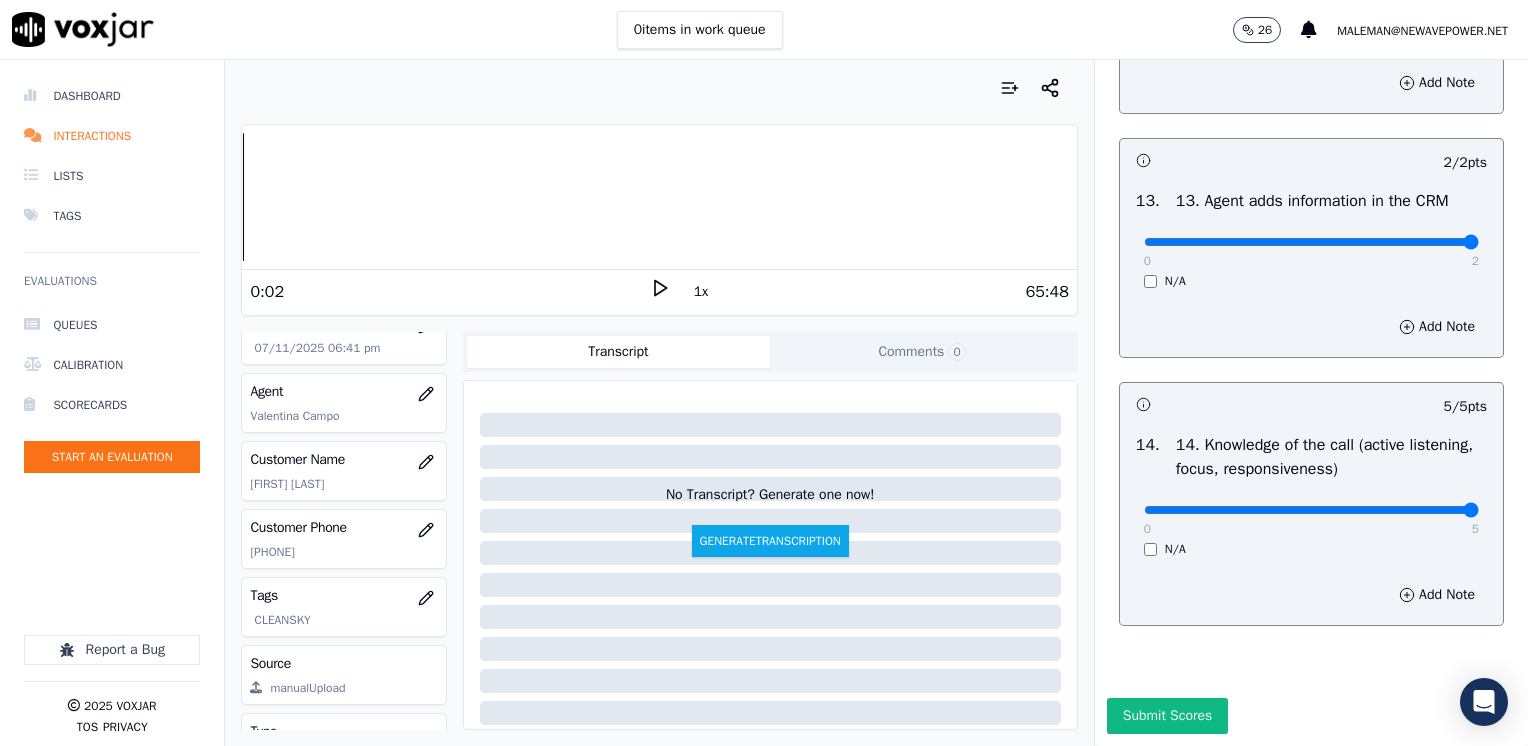 scroll, scrollTop: 79, scrollLeft: 0, axis: vertical 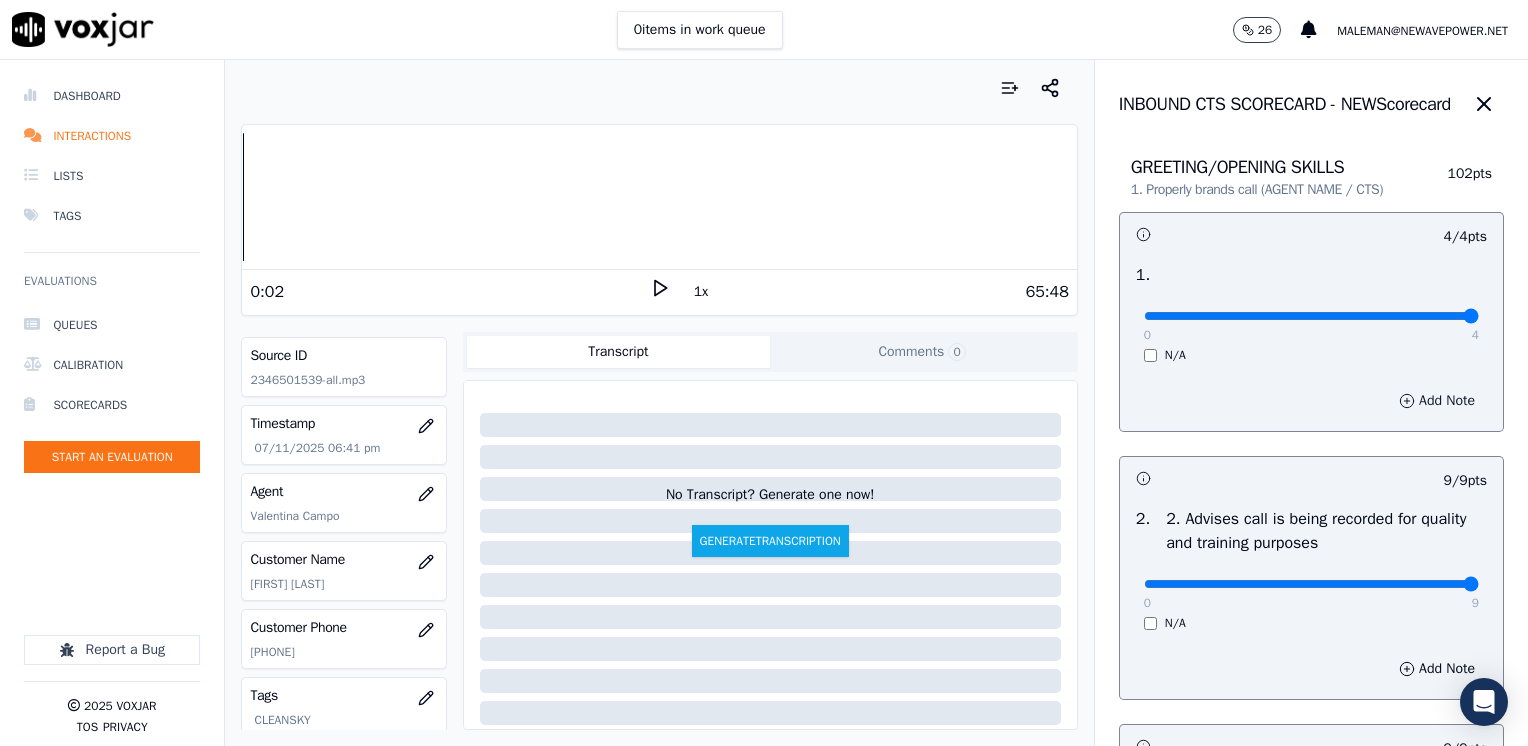 click on "Add Note" at bounding box center (1437, 401) 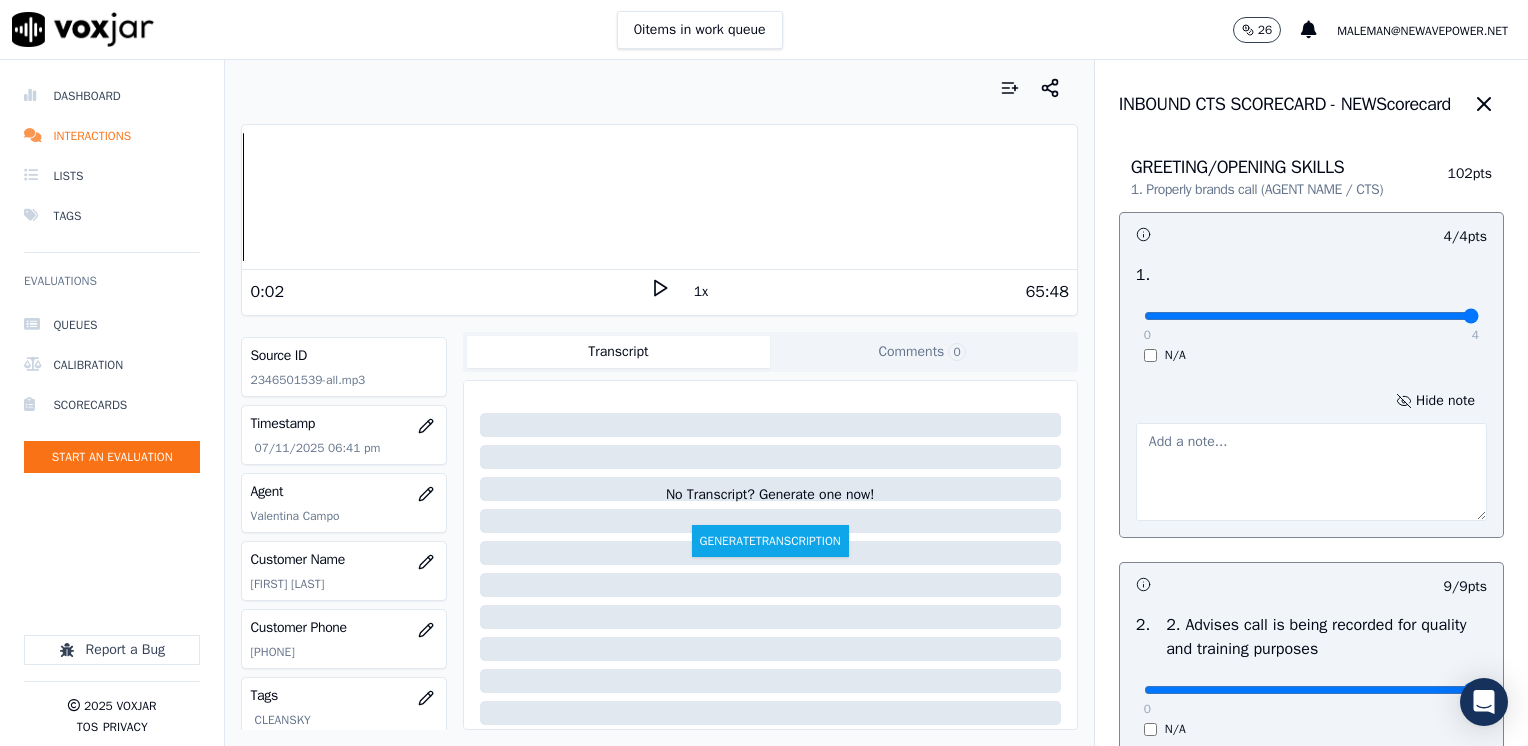 click at bounding box center (1311, 472) 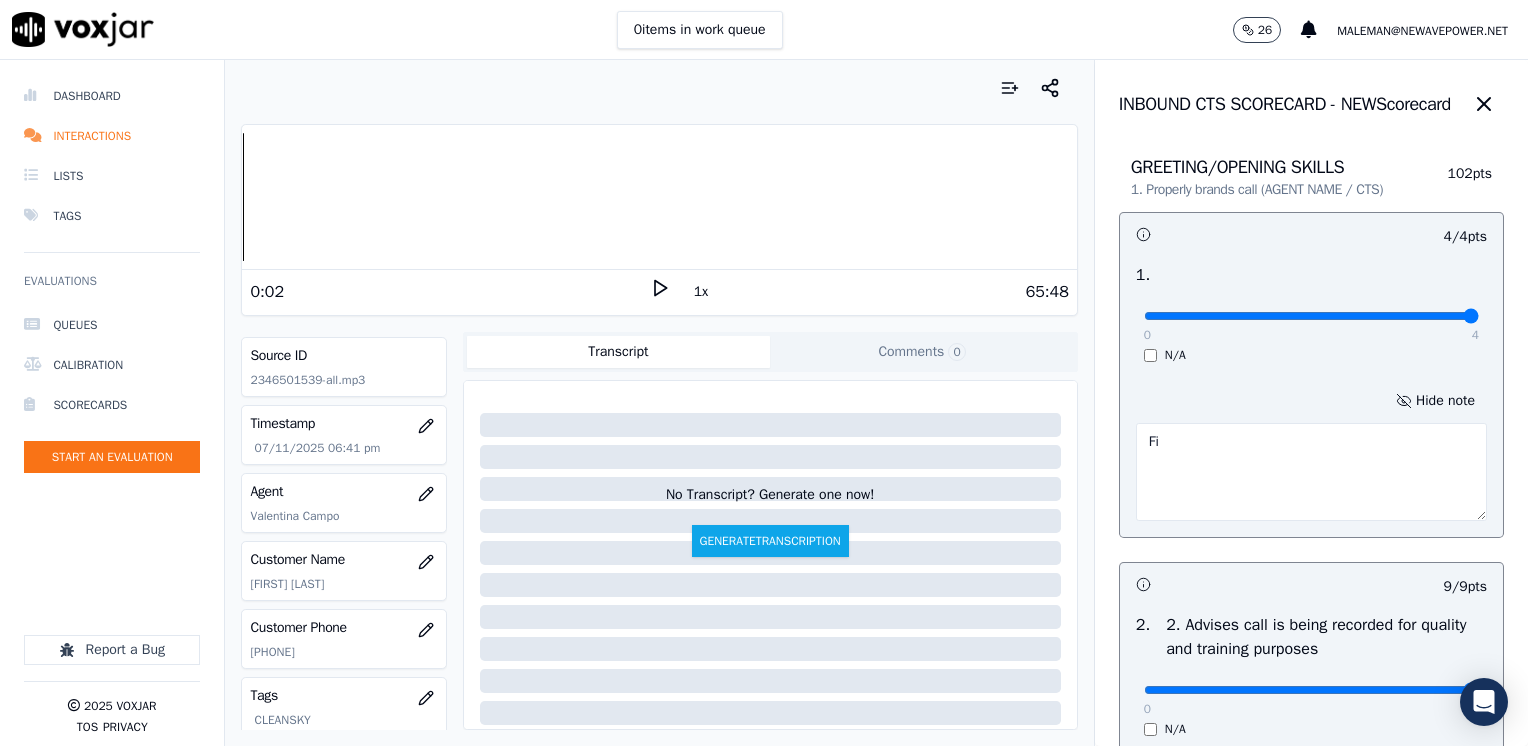 type on "F" 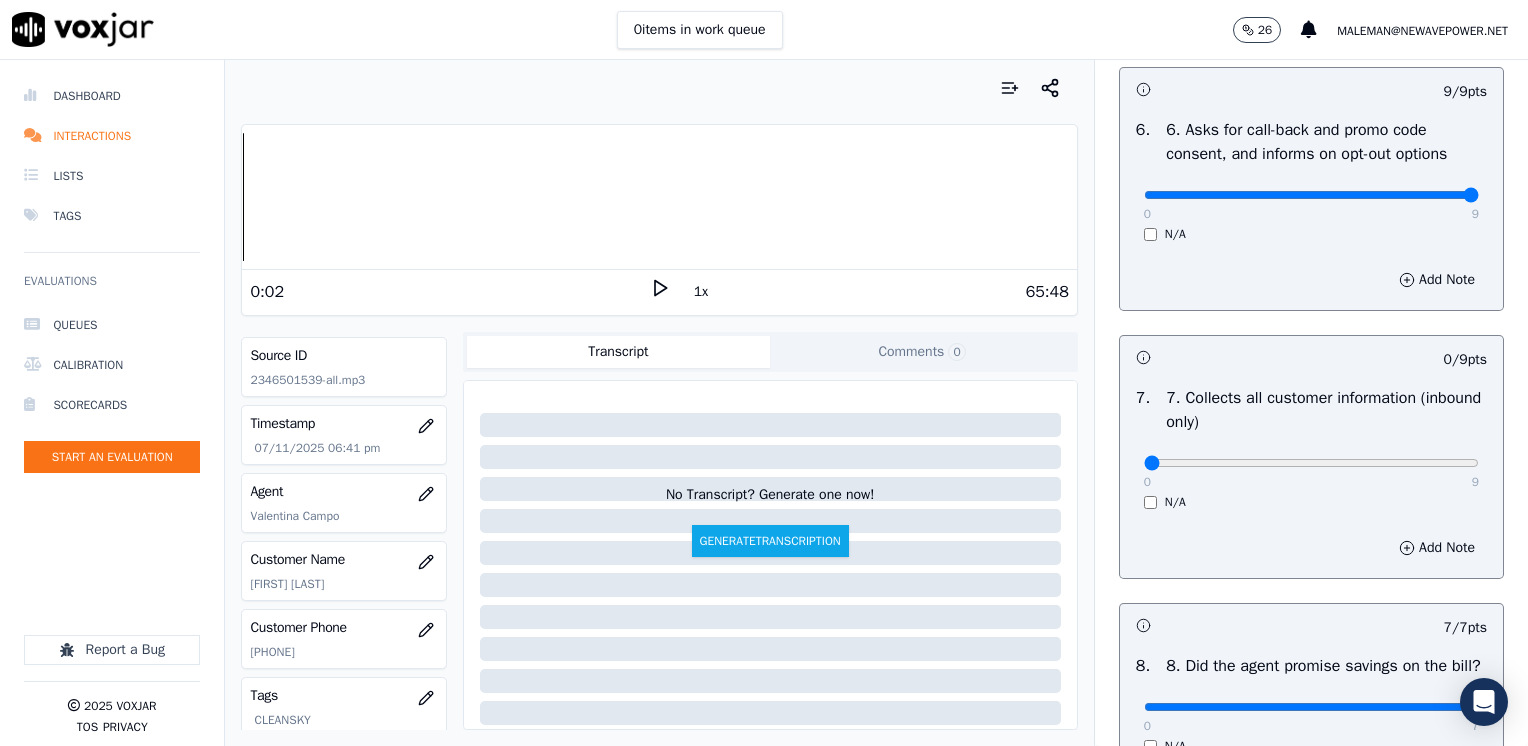 scroll, scrollTop: 1800, scrollLeft: 0, axis: vertical 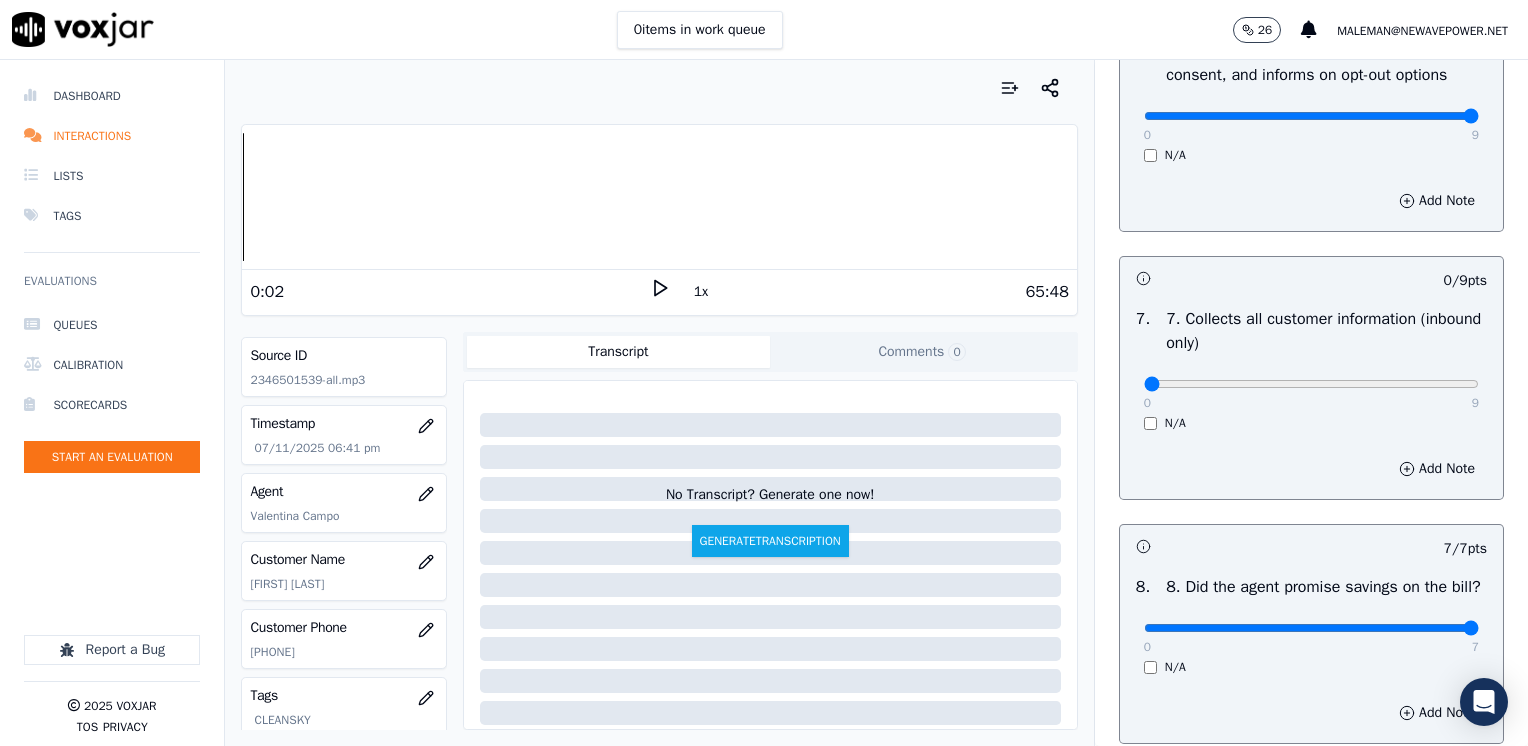 type on "Juliana transferred customer to Veronica Campo to assist with the reason for the call" 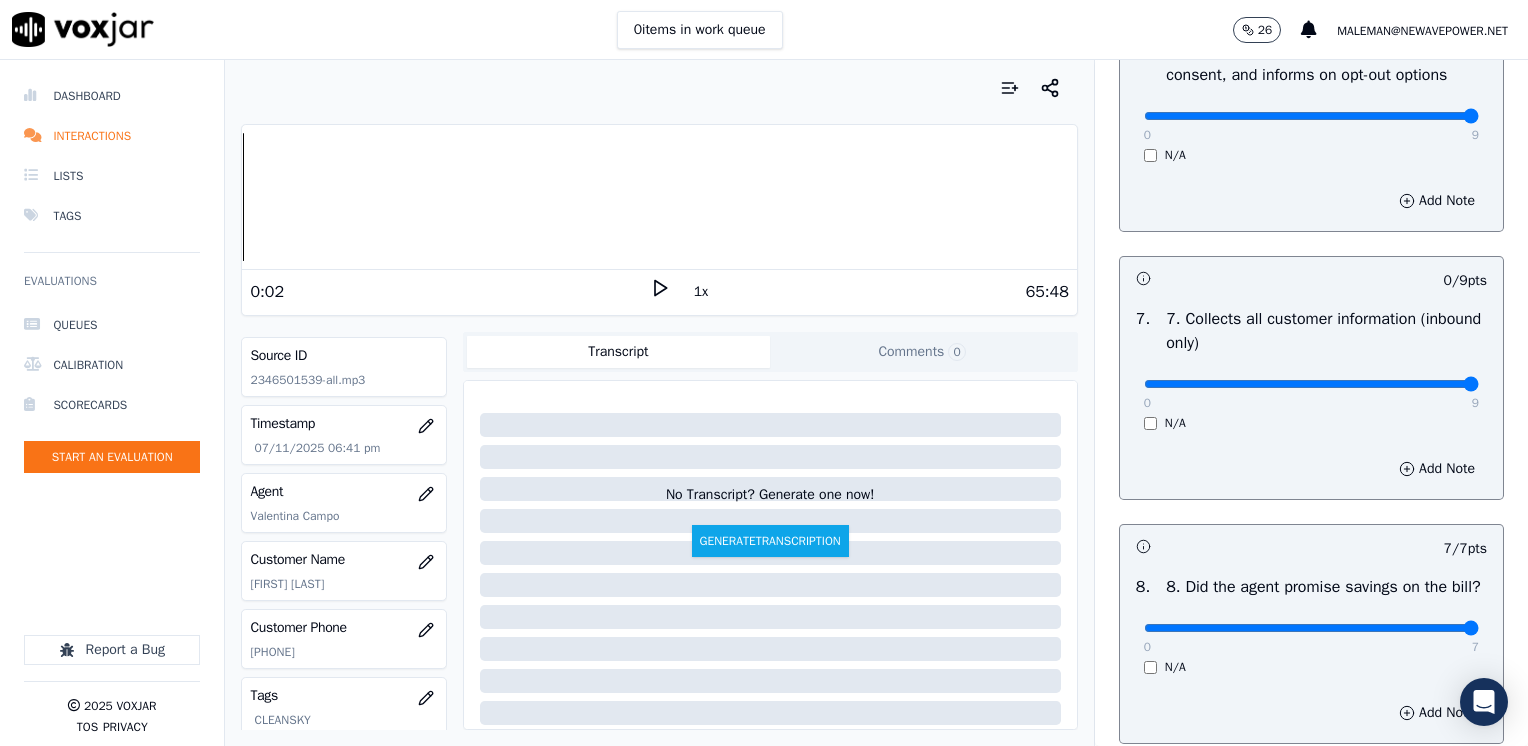 drag, startPoint x: 1128, startPoint y: 380, endPoint x: 1531, endPoint y: 395, distance: 403.27905 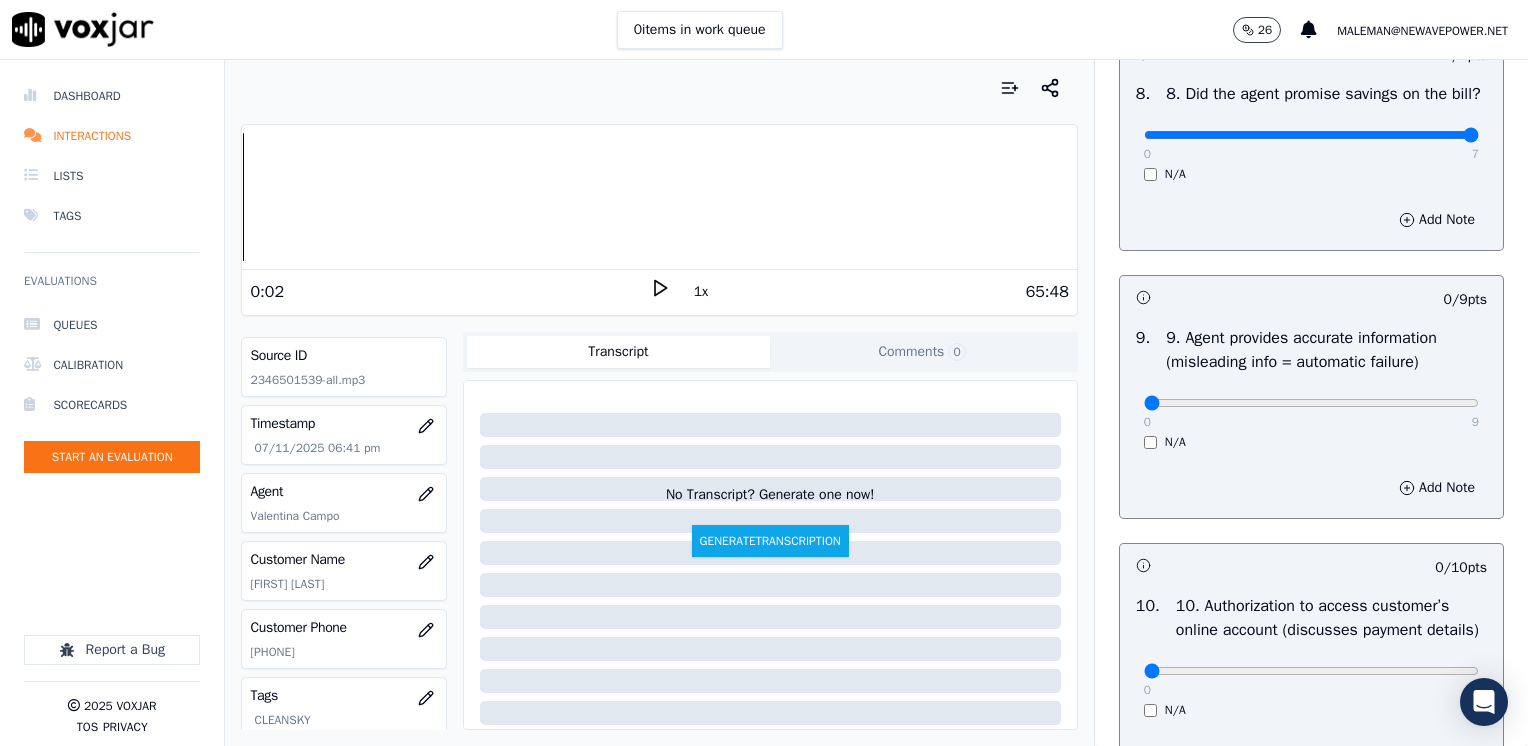 scroll, scrollTop: 2300, scrollLeft: 0, axis: vertical 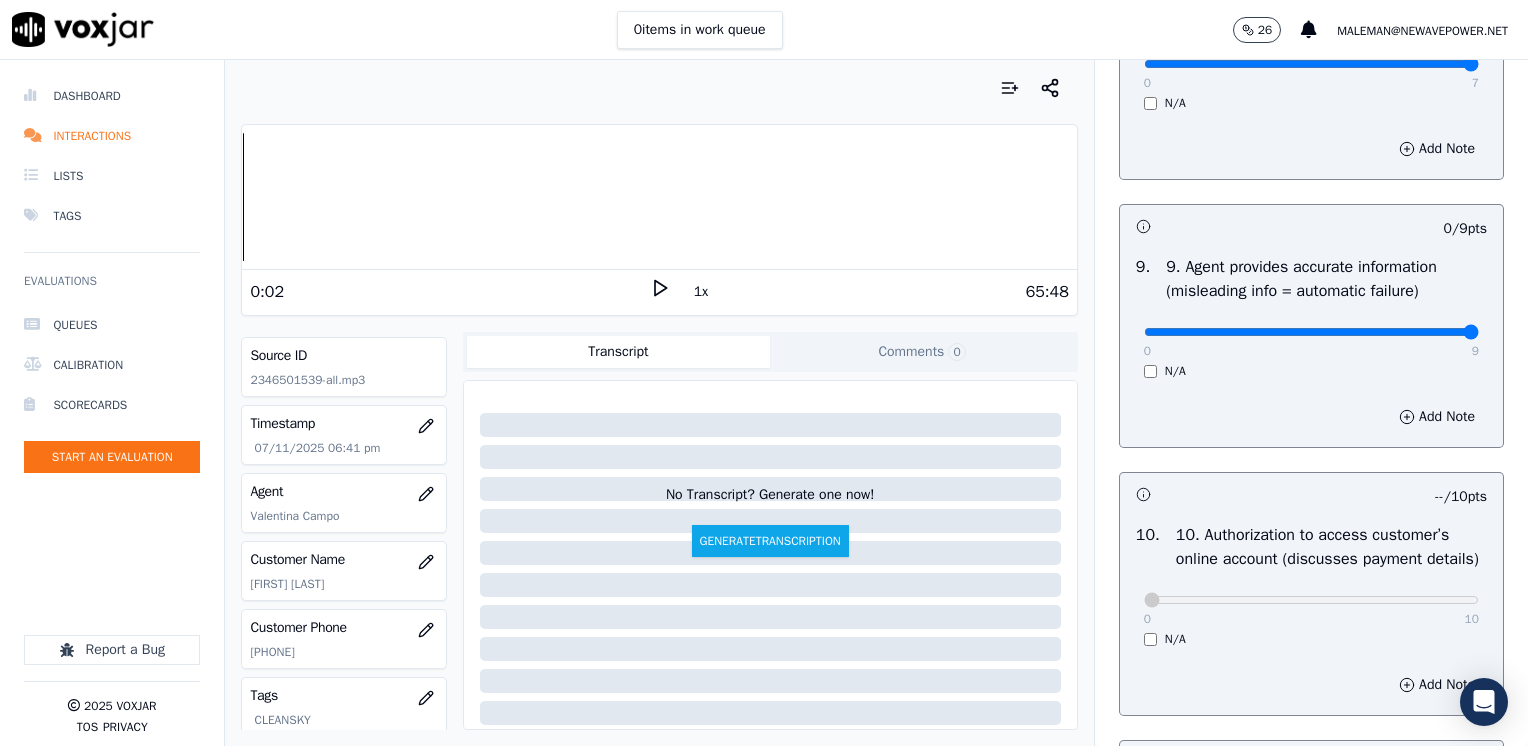drag, startPoint x: 1128, startPoint y: 354, endPoint x: 1494, endPoint y: 330, distance: 366.78604 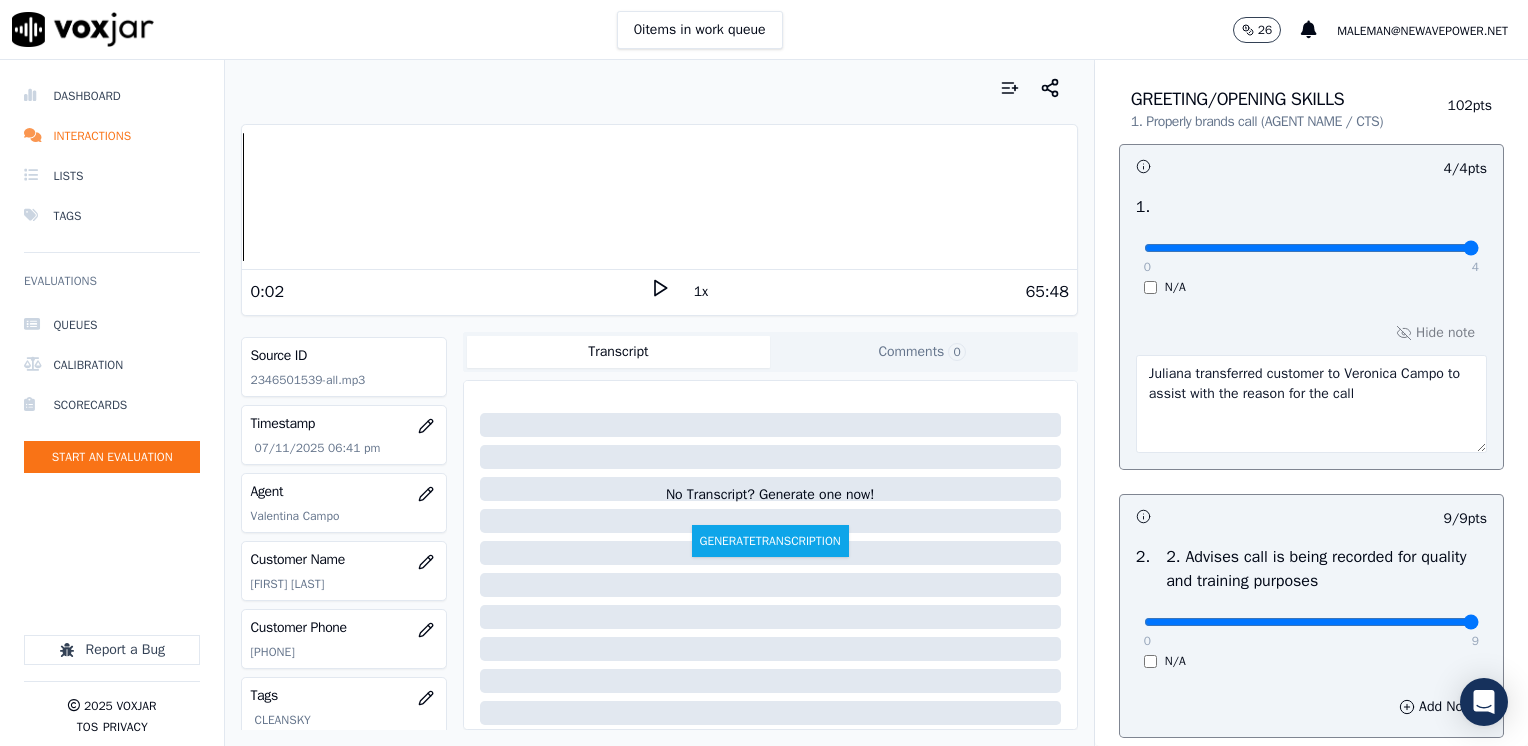 scroll, scrollTop: 0, scrollLeft: 0, axis: both 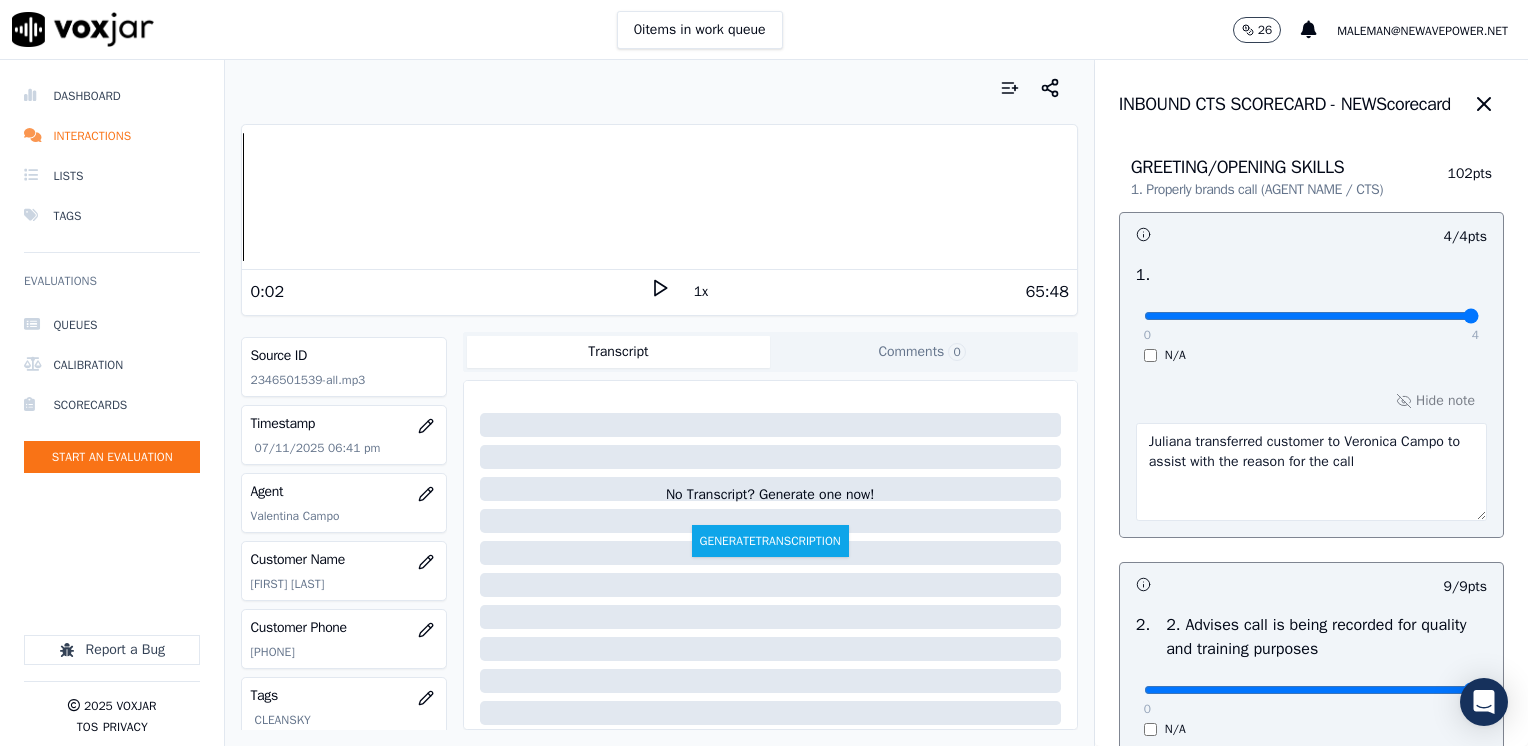click on "Juliana transferred customer to Veronica Campo to assist with the reason for the call" at bounding box center (1311, 472) 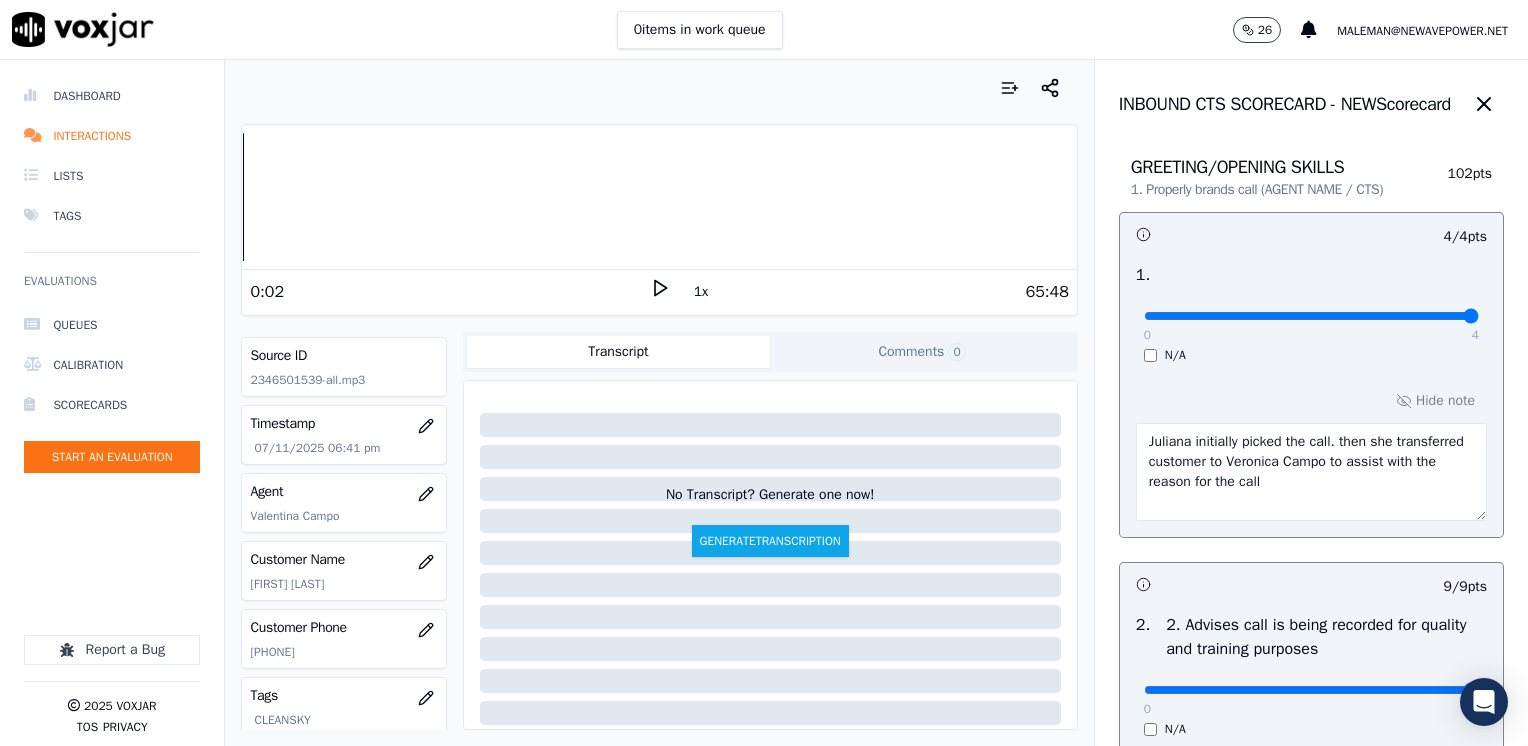 click on "Juliana initially picked the call. then she transferred customer to Veronica Campo to assist with the reason for the call" at bounding box center (1311, 472) 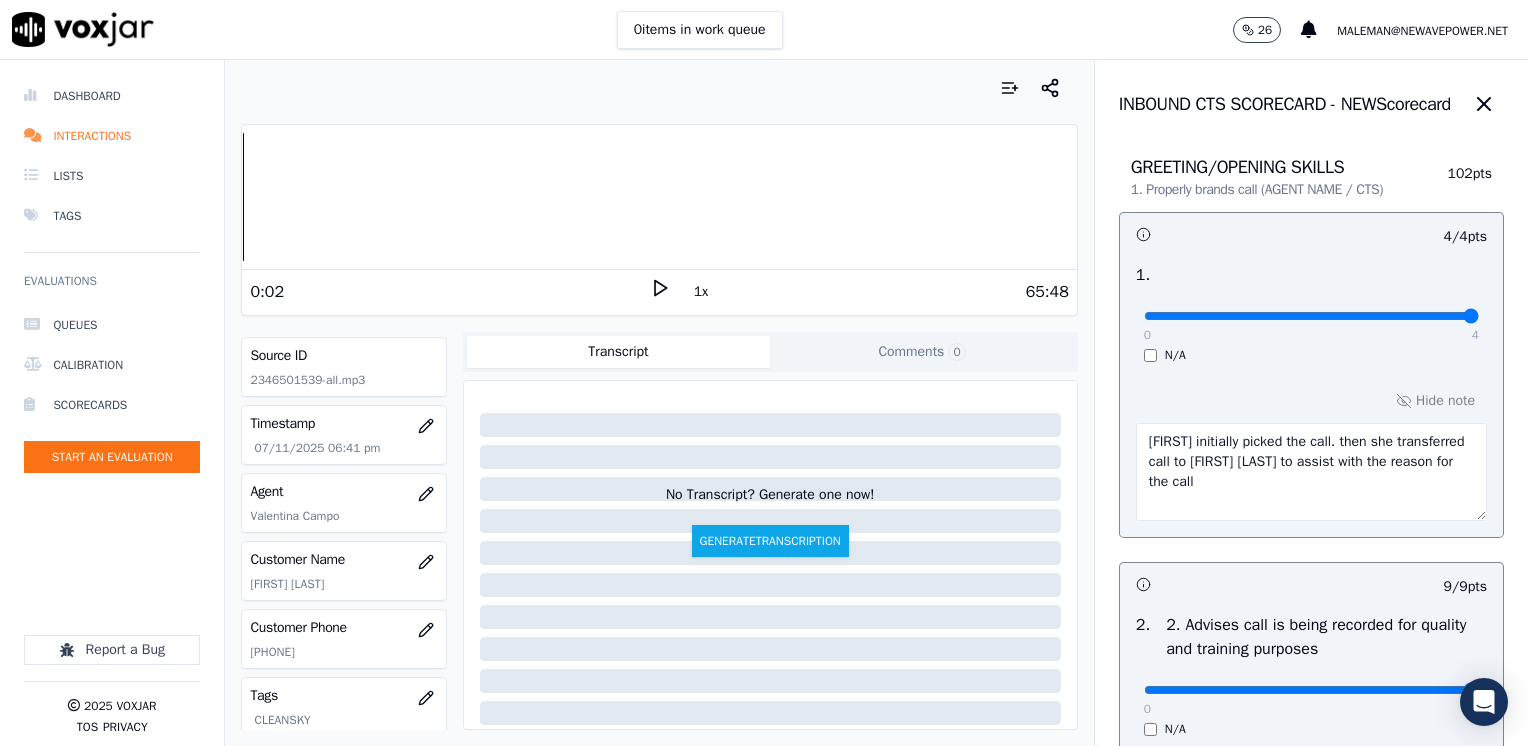 click on "[FIRST] initially picked the call. then she transferred call to [FIRST] [LAST] to assist with the reason for the call" at bounding box center [1311, 472] 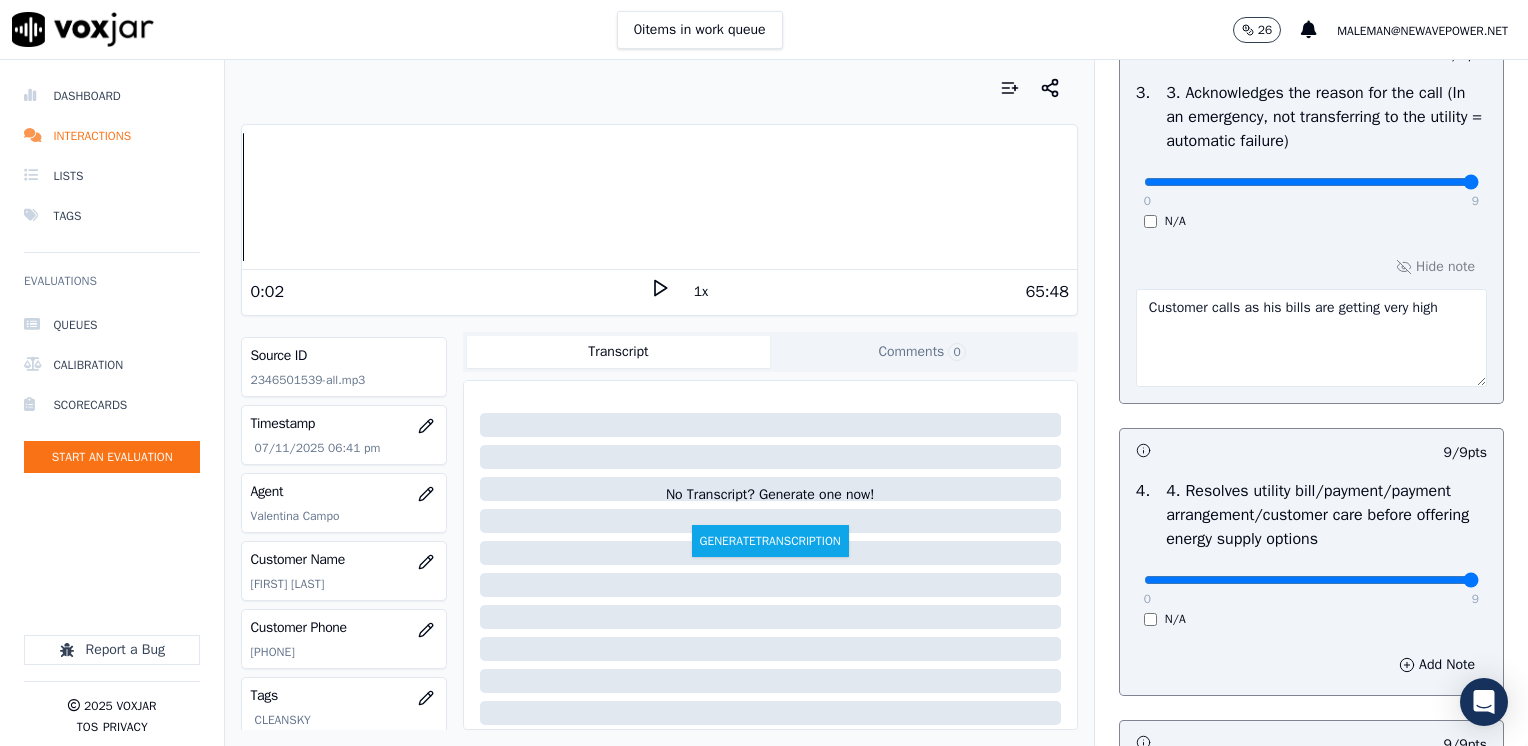 scroll, scrollTop: 800, scrollLeft: 0, axis: vertical 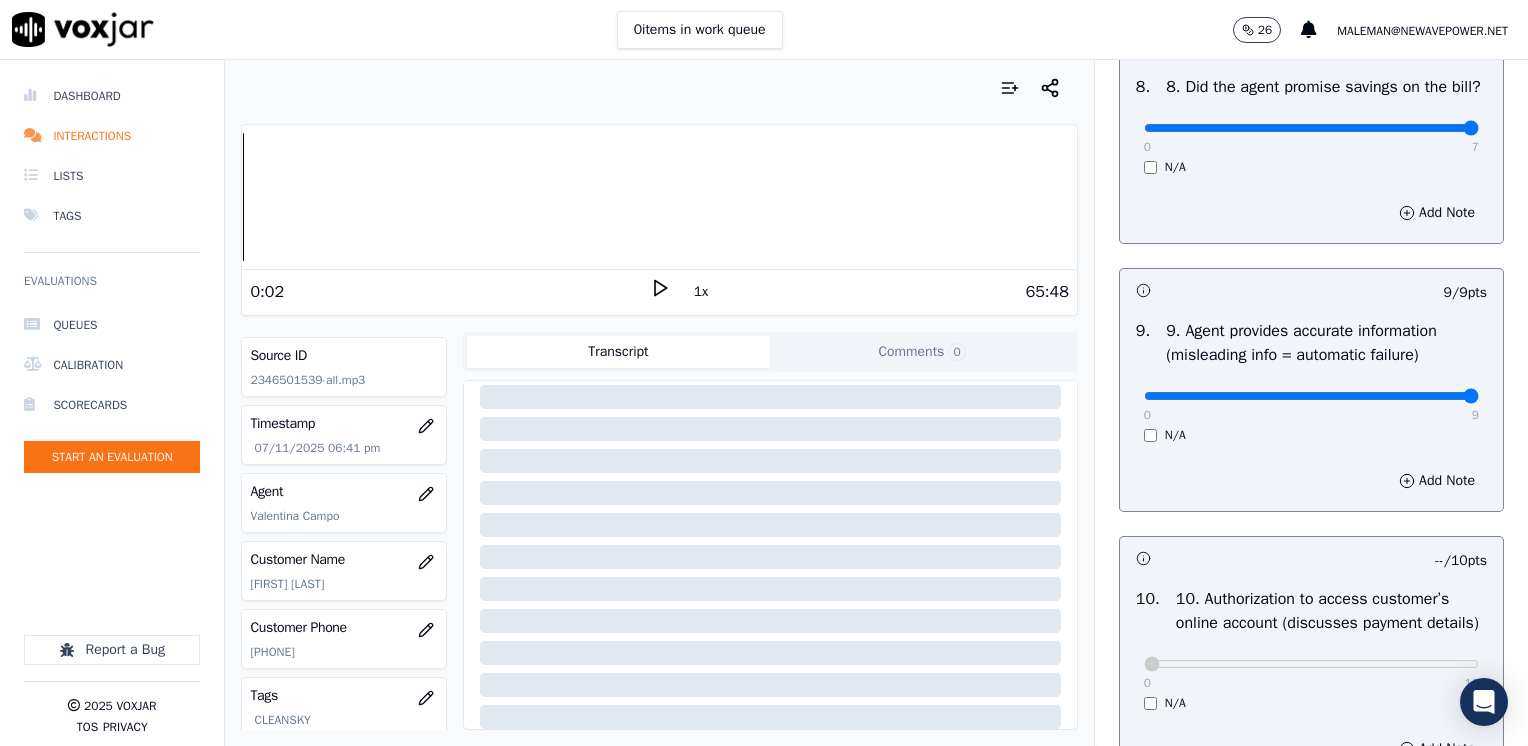 type on "Customer calls as his bills are coming very high" 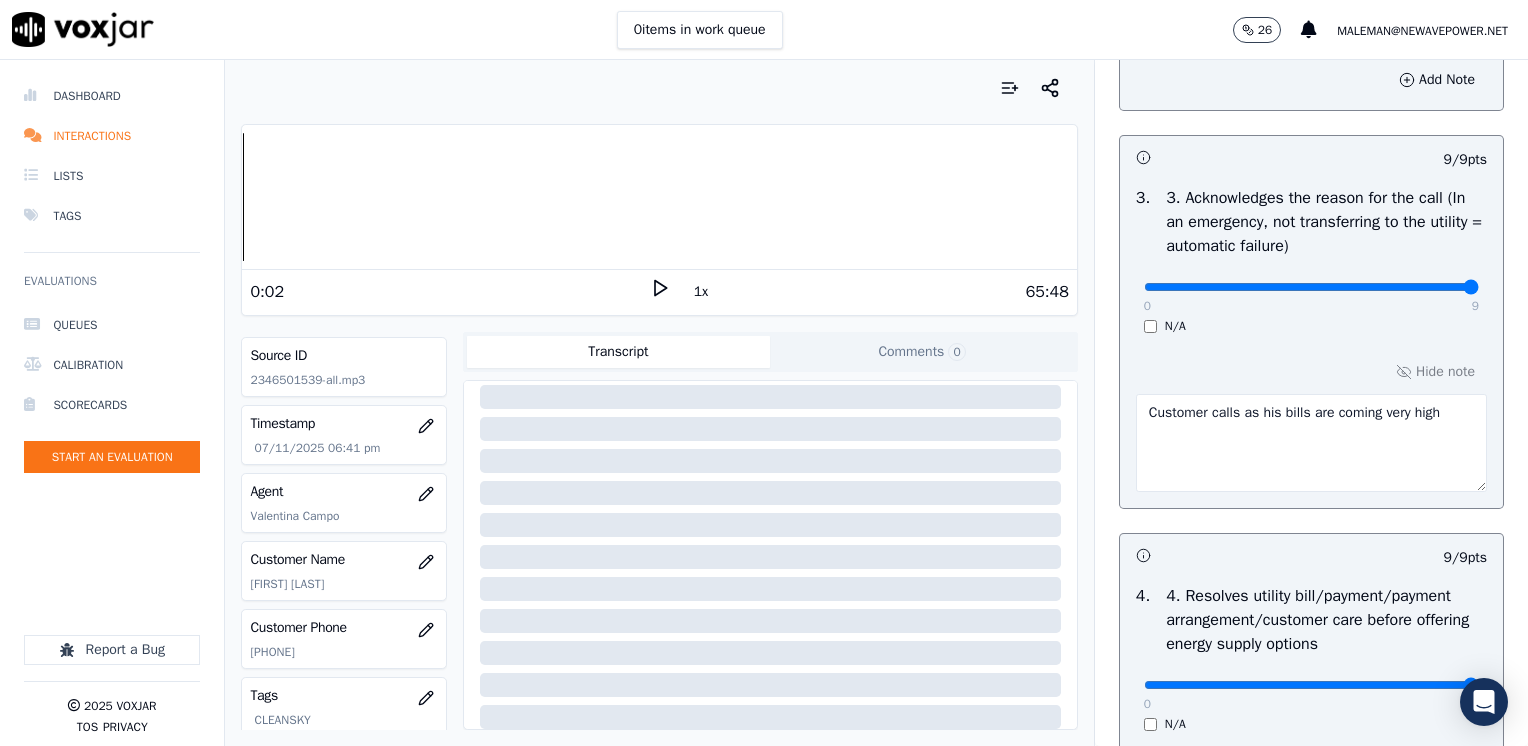 scroll, scrollTop: 700, scrollLeft: 0, axis: vertical 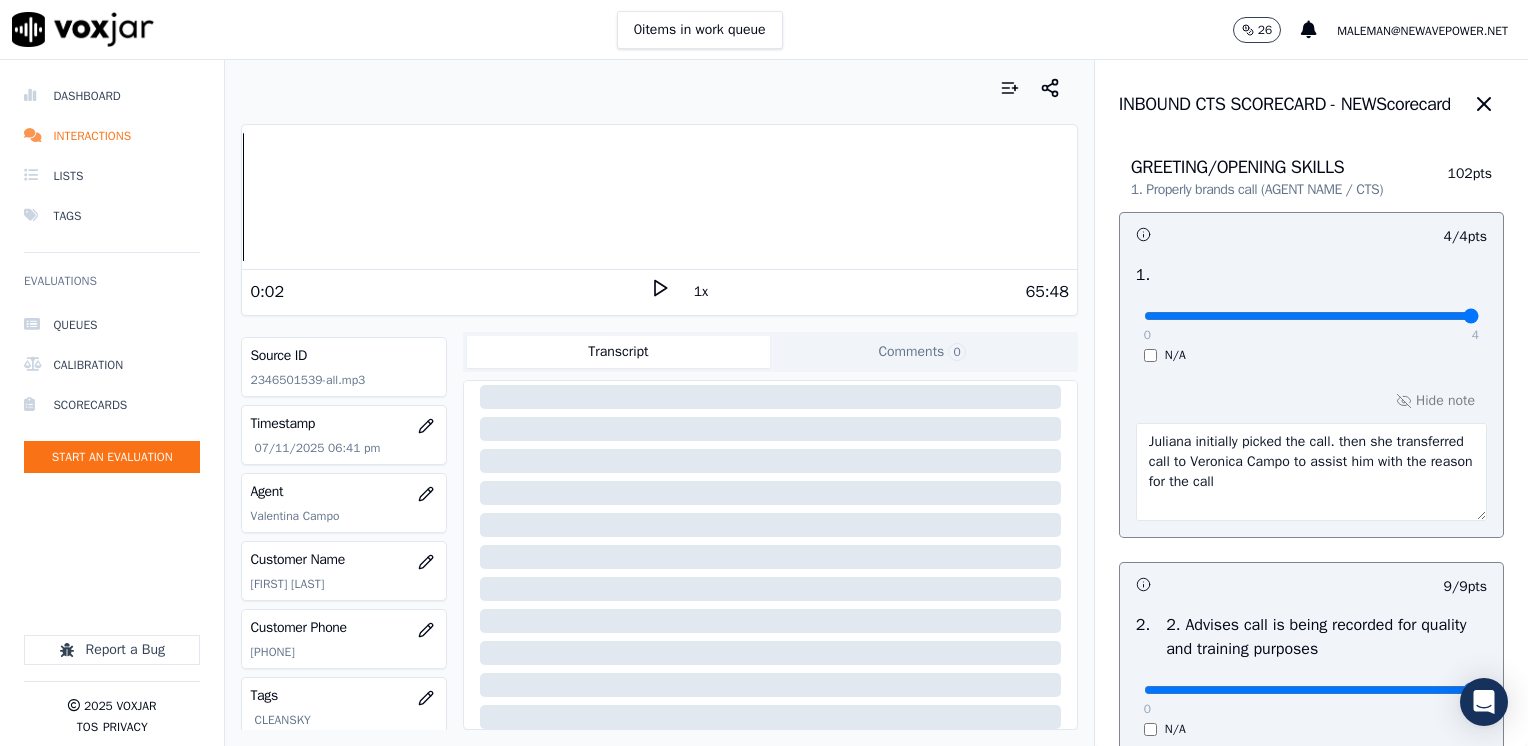 drag, startPoint x: 1307, startPoint y: 485, endPoint x: 1116, endPoint y: 438, distance: 196.69774 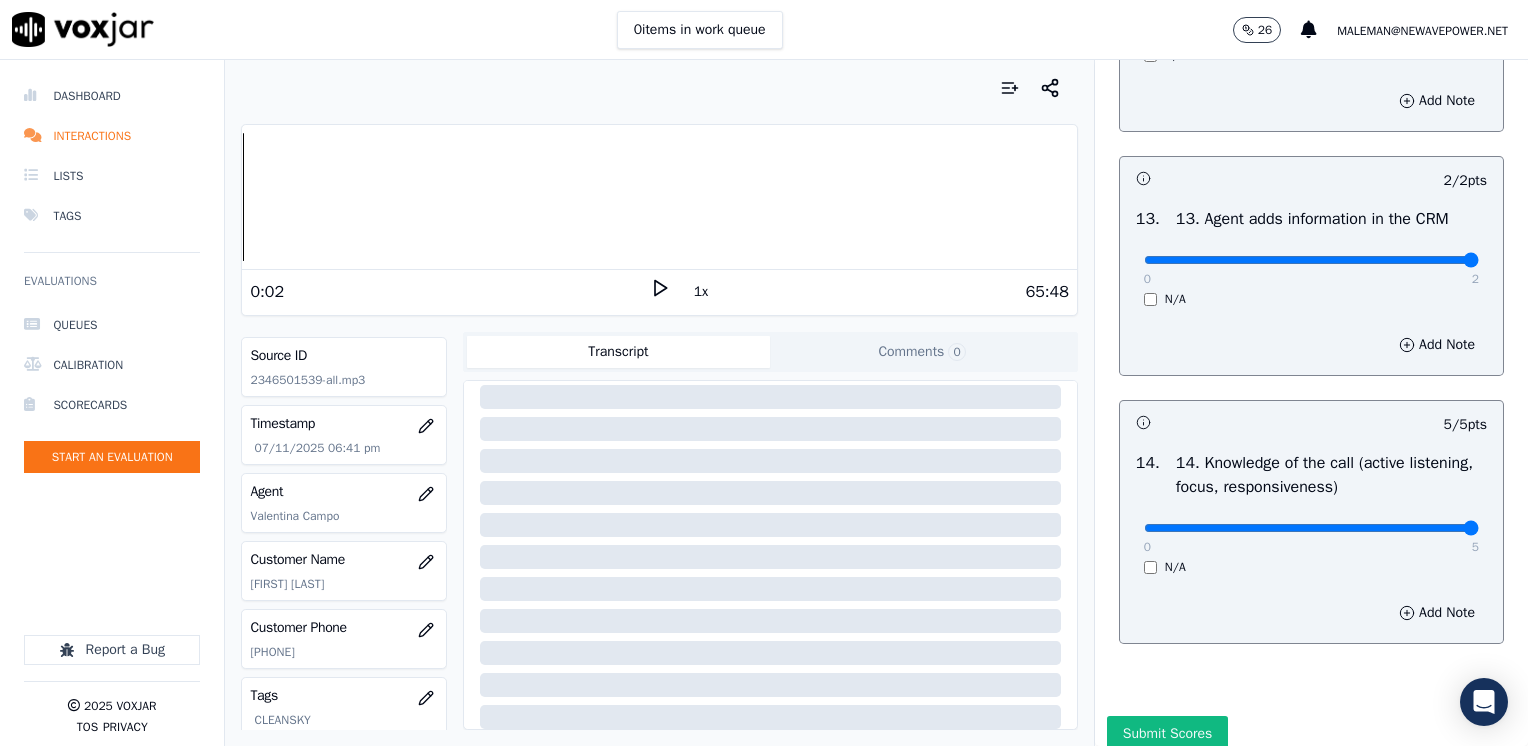 scroll, scrollTop: 3564, scrollLeft: 0, axis: vertical 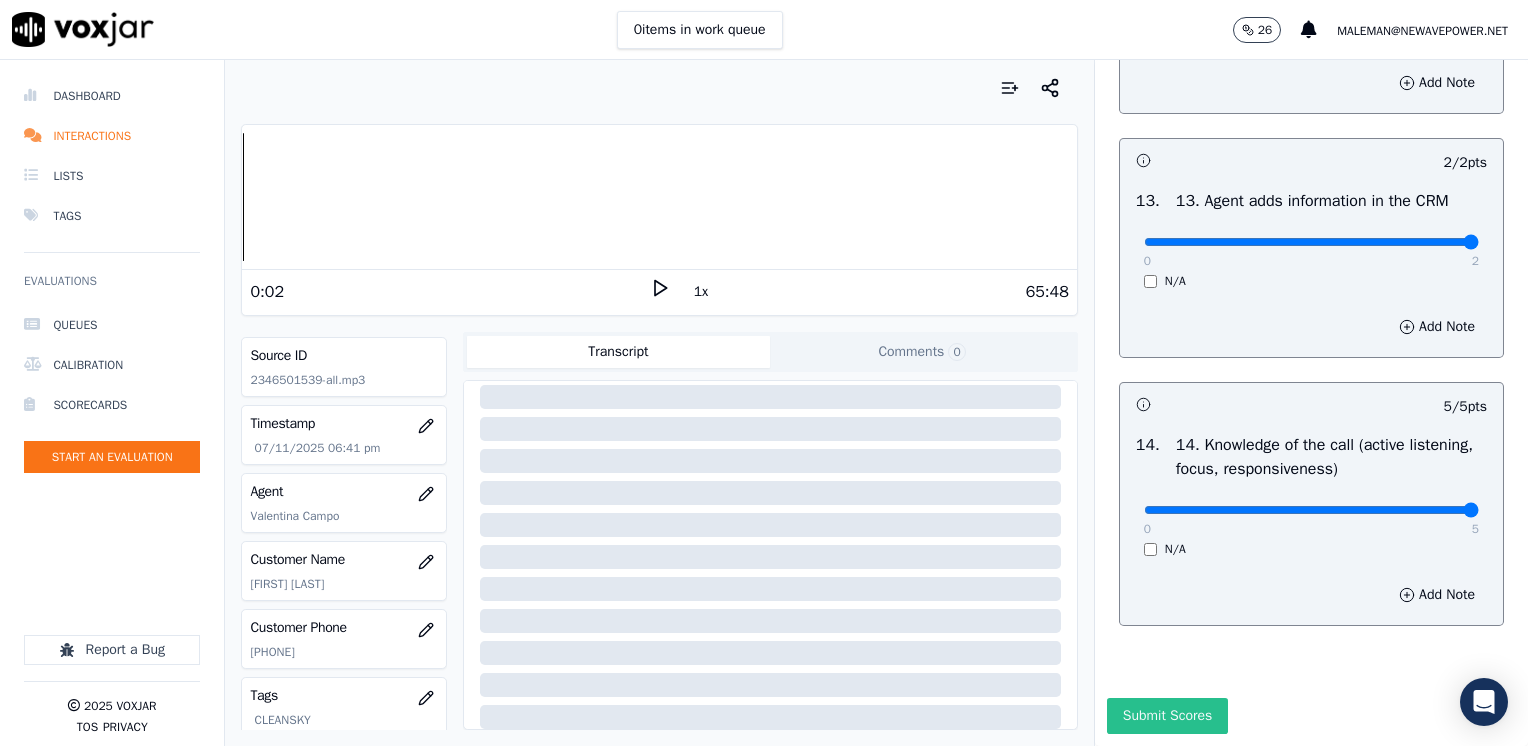 click on "Submit Scores" at bounding box center (1167, 716) 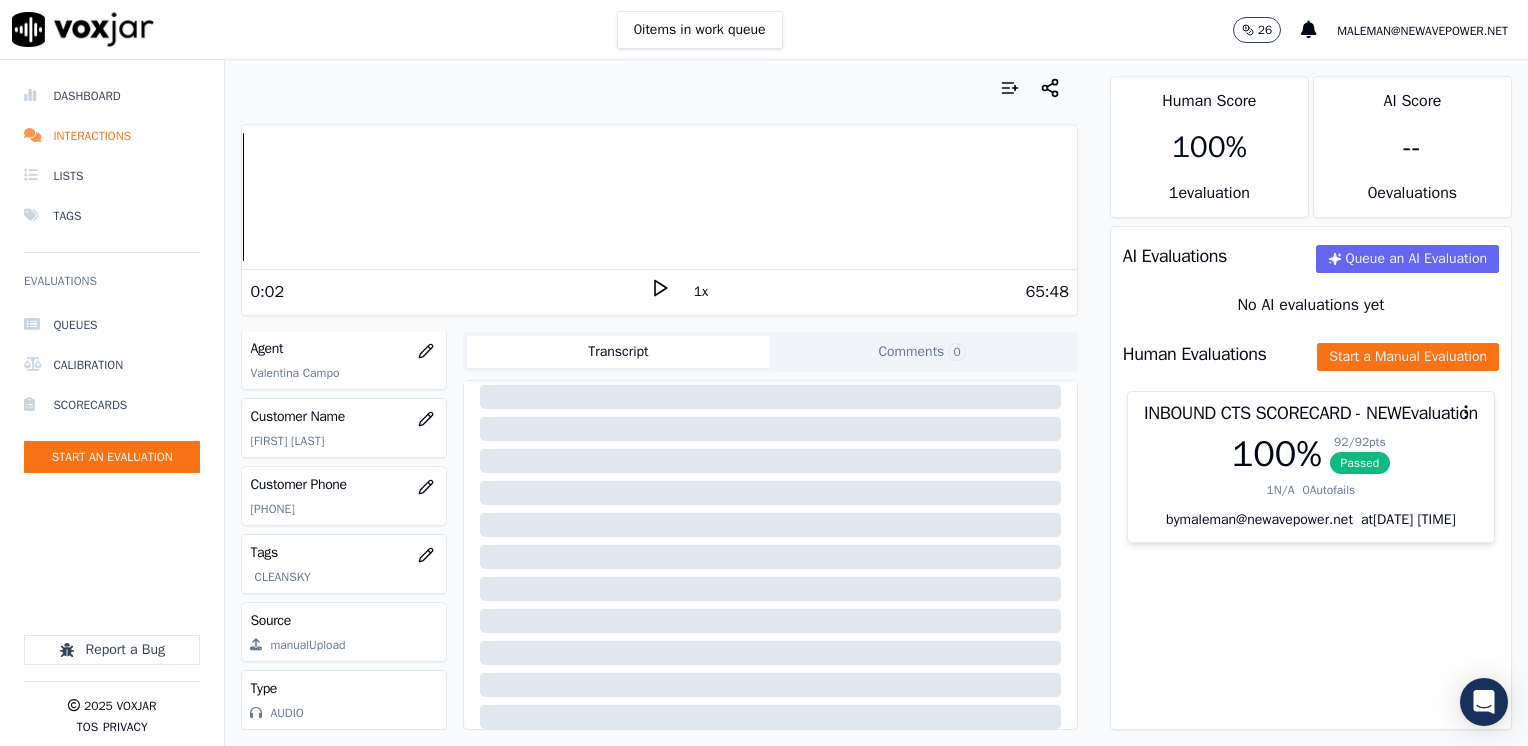 scroll, scrollTop: 263, scrollLeft: 0, axis: vertical 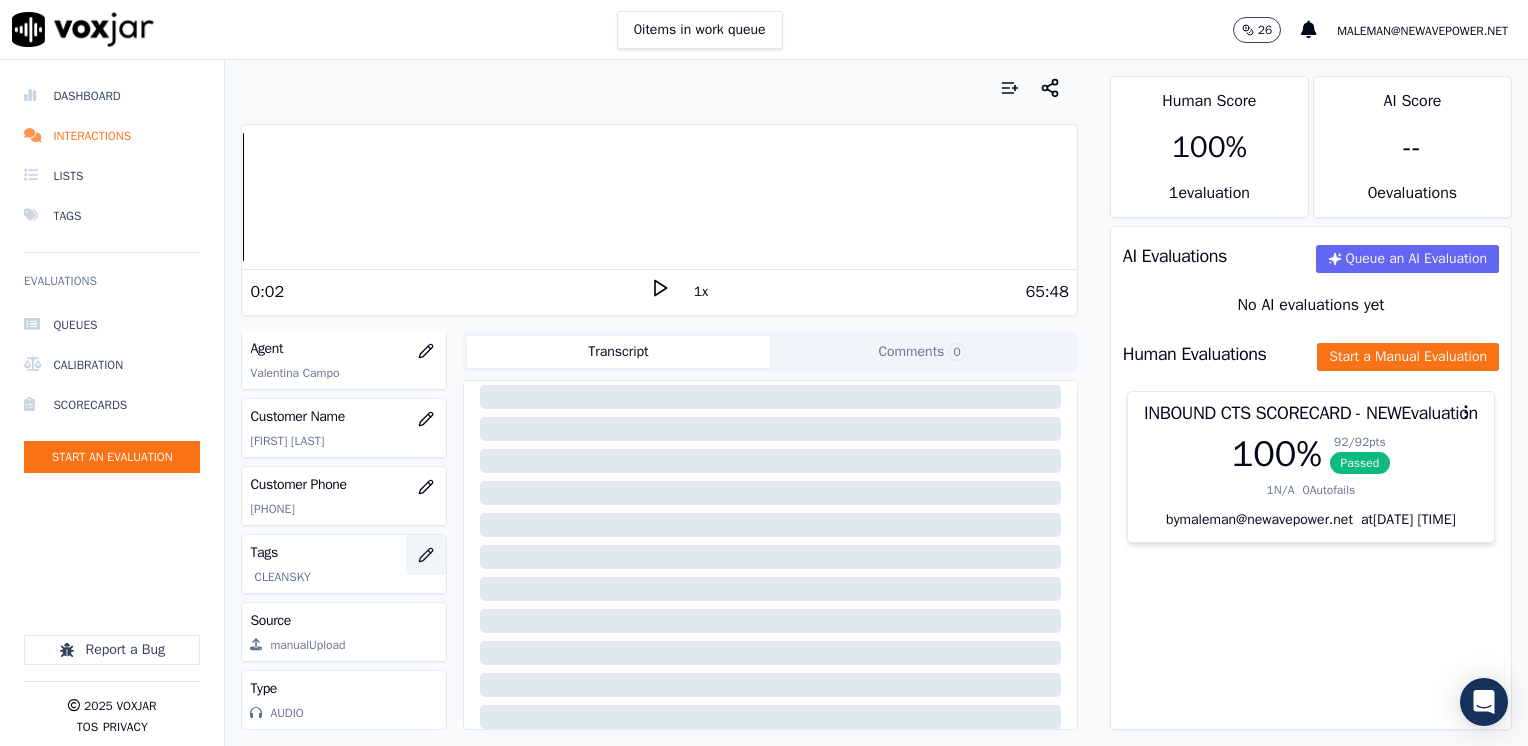click 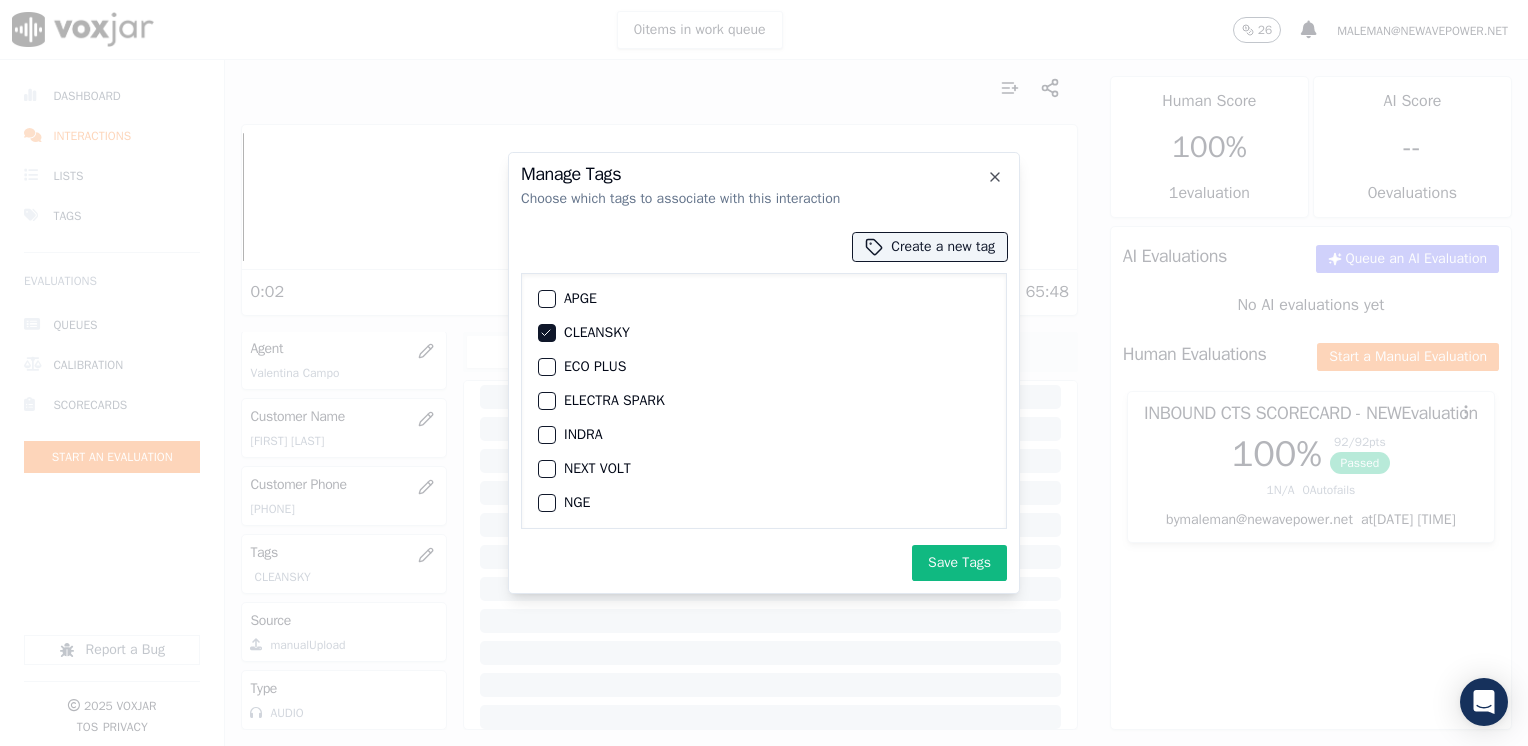 click 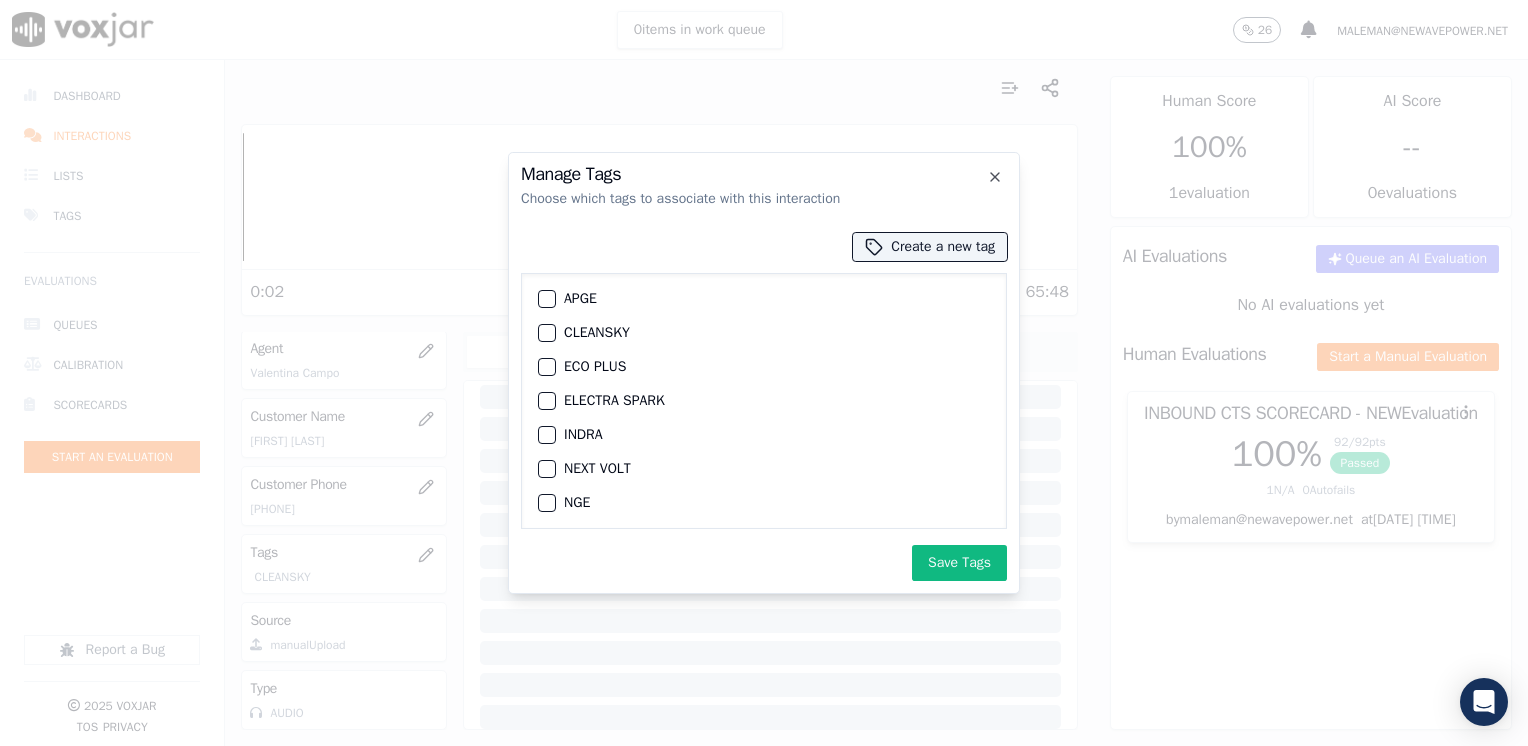 click at bounding box center (546, 469) 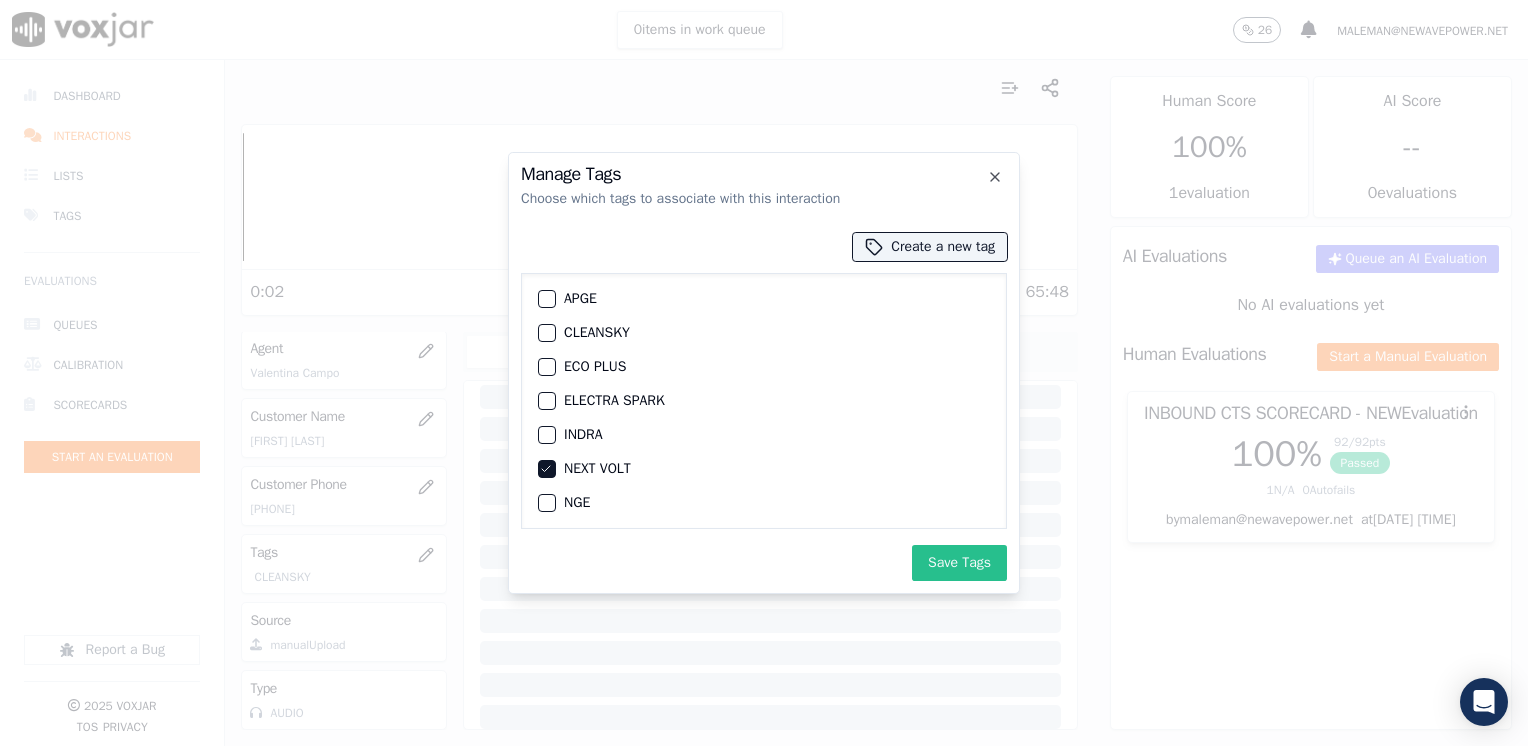 click on "Save Tags" at bounding box center [959, 563] 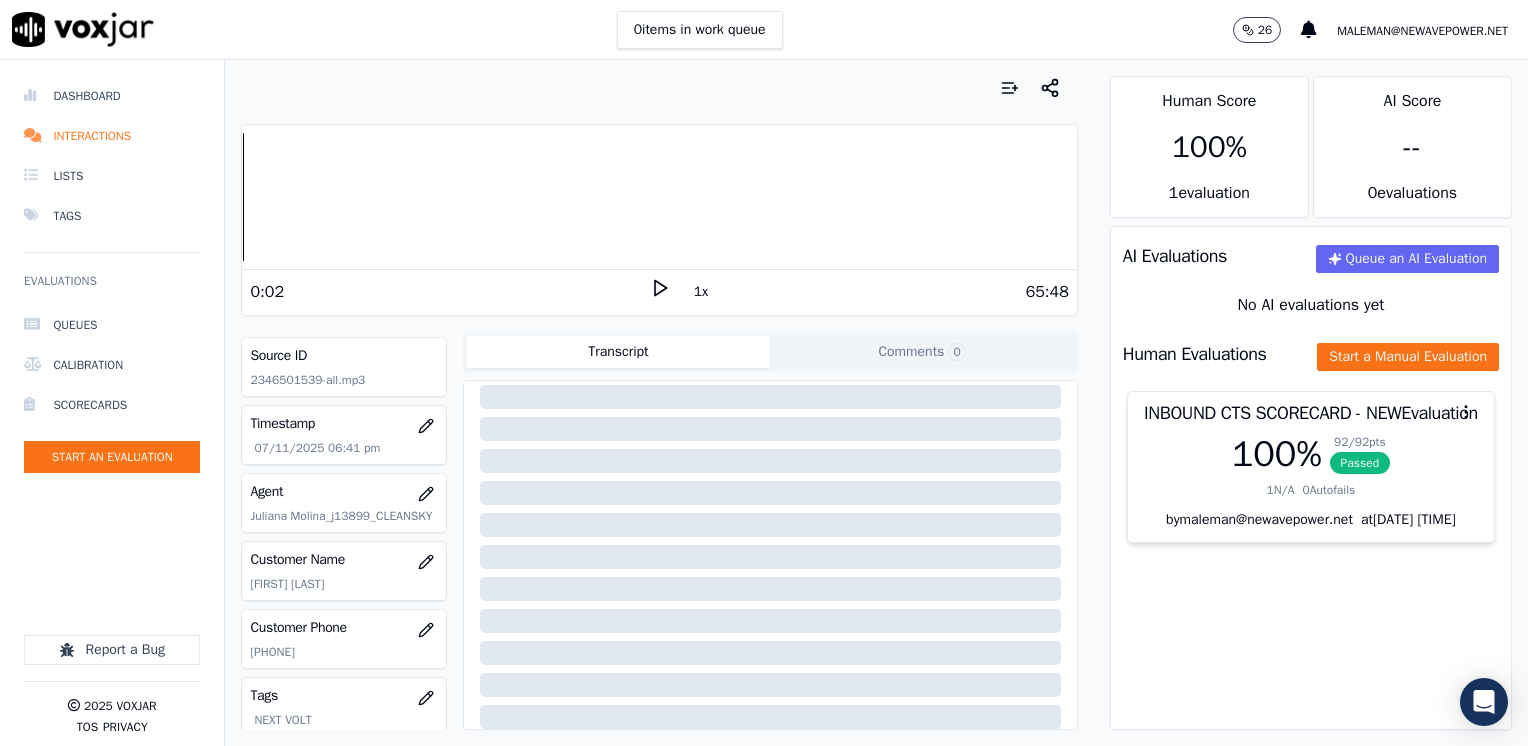 scroll, scrollTop: 0, scrollLeft: 0, axis: both 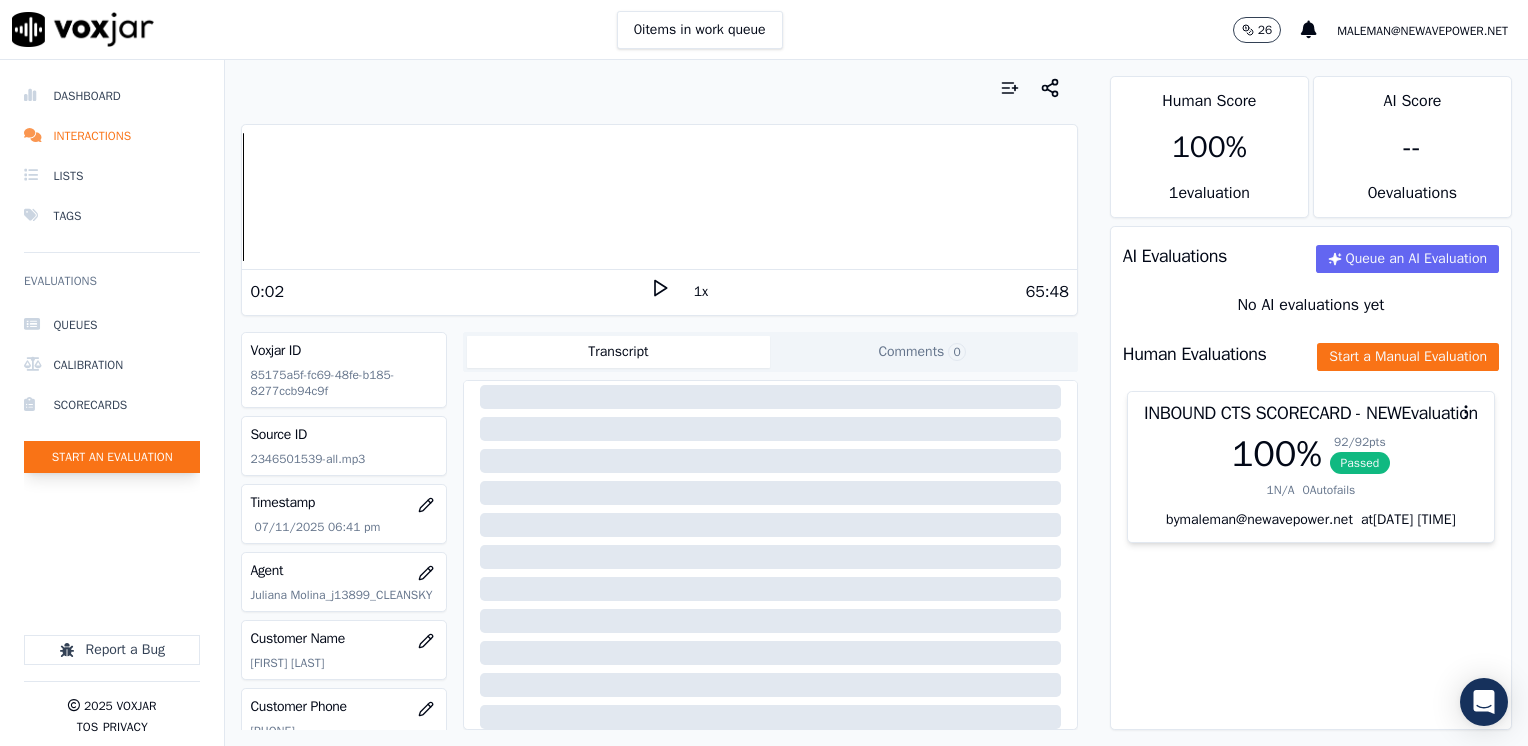 click on "Start an Evaluation" 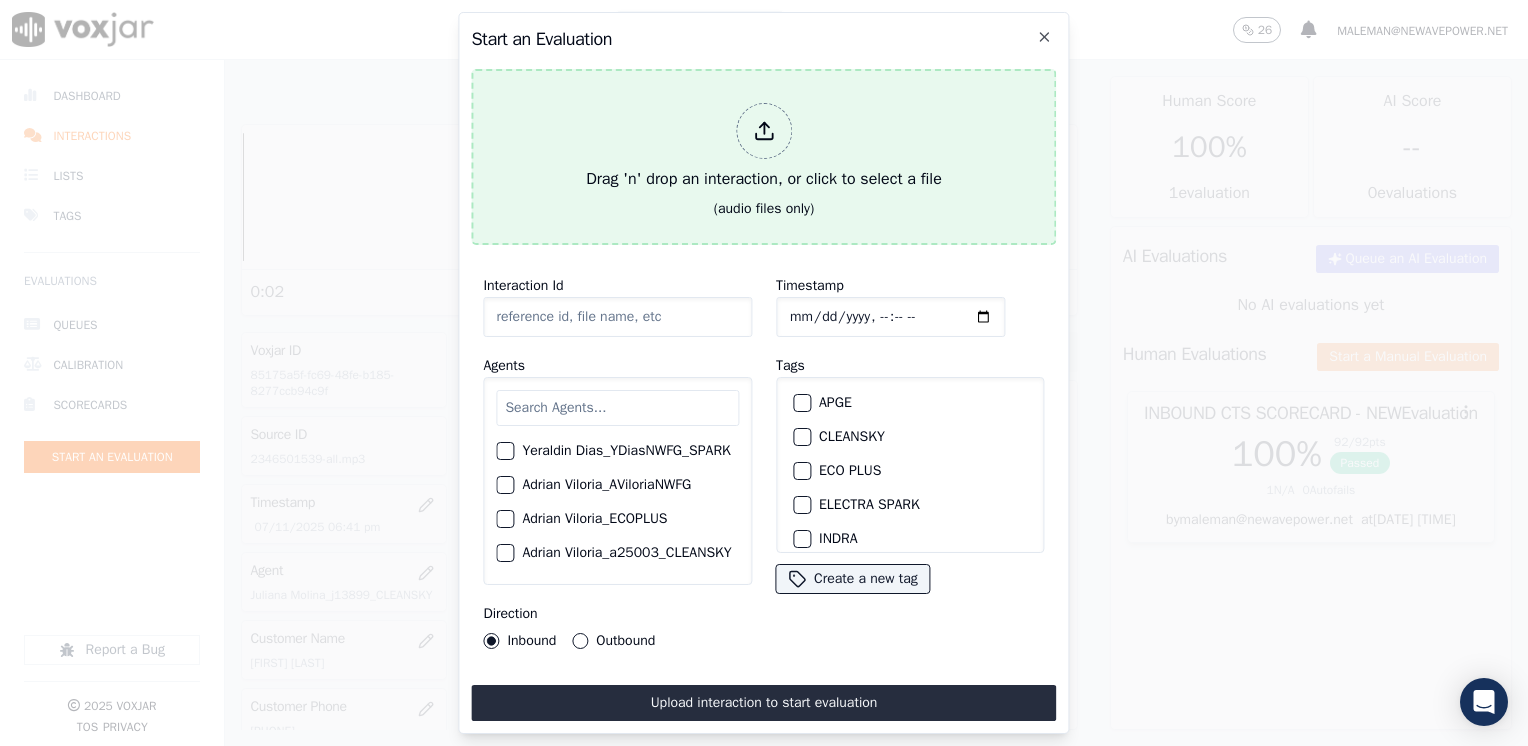 click 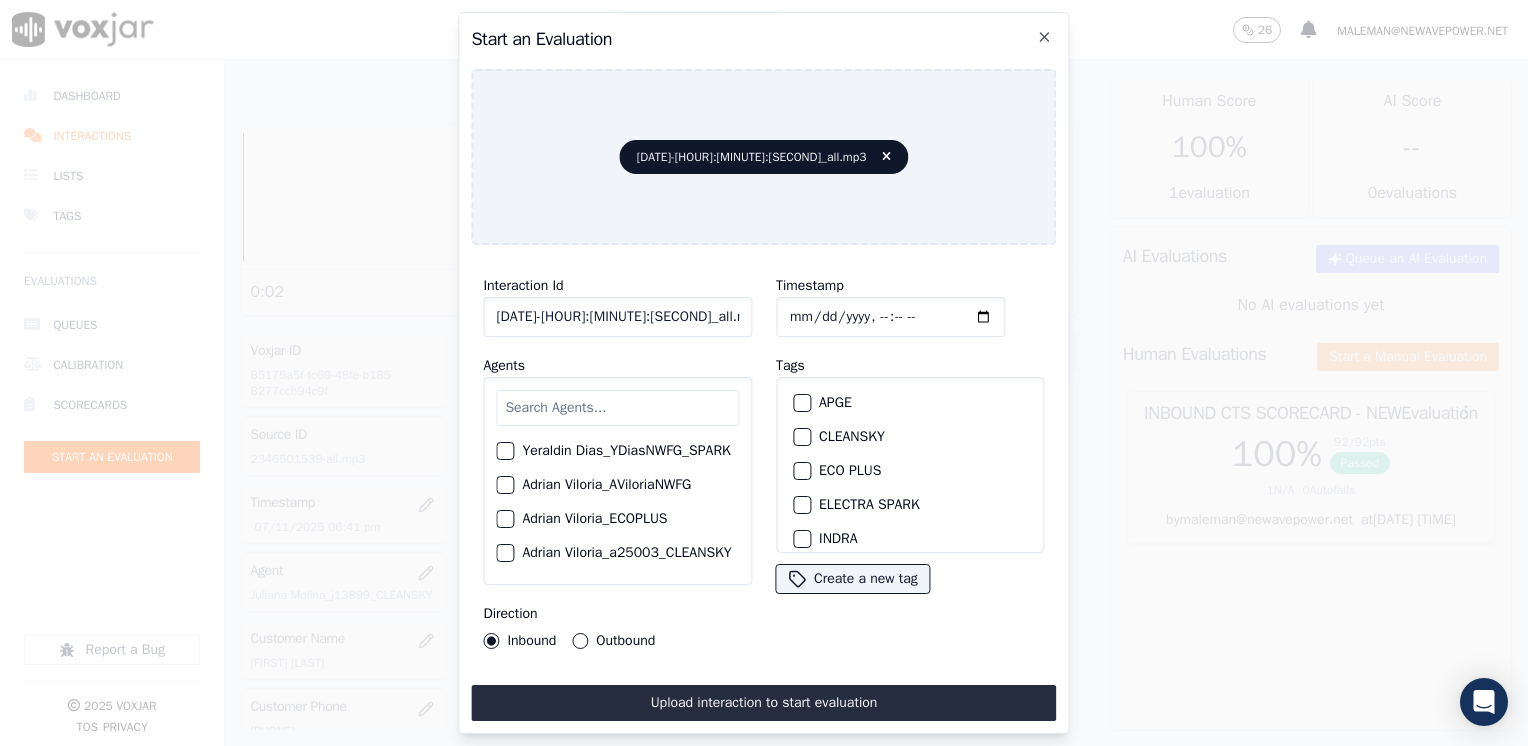 click at bounding box center [617, 408] 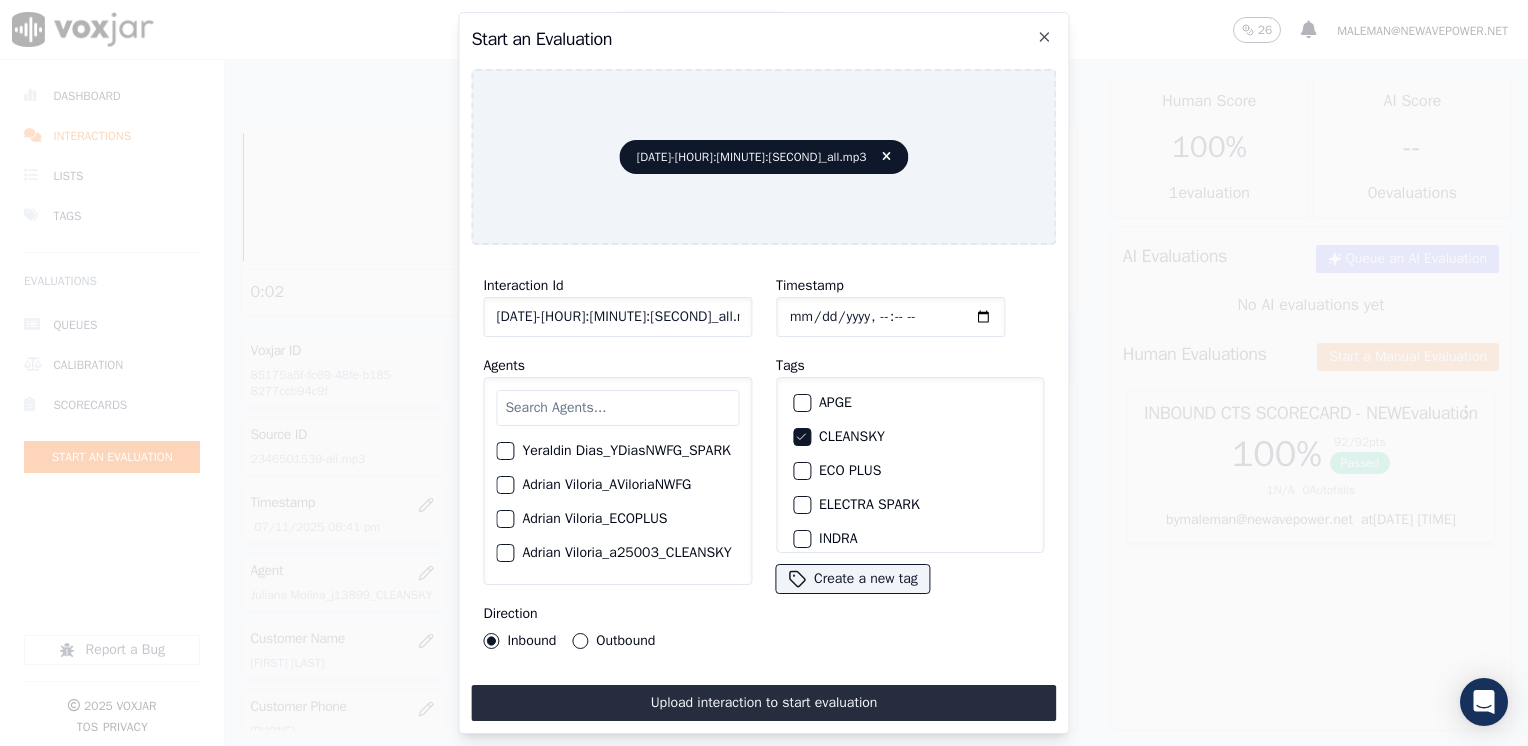 click at bounding box center (617, 408) 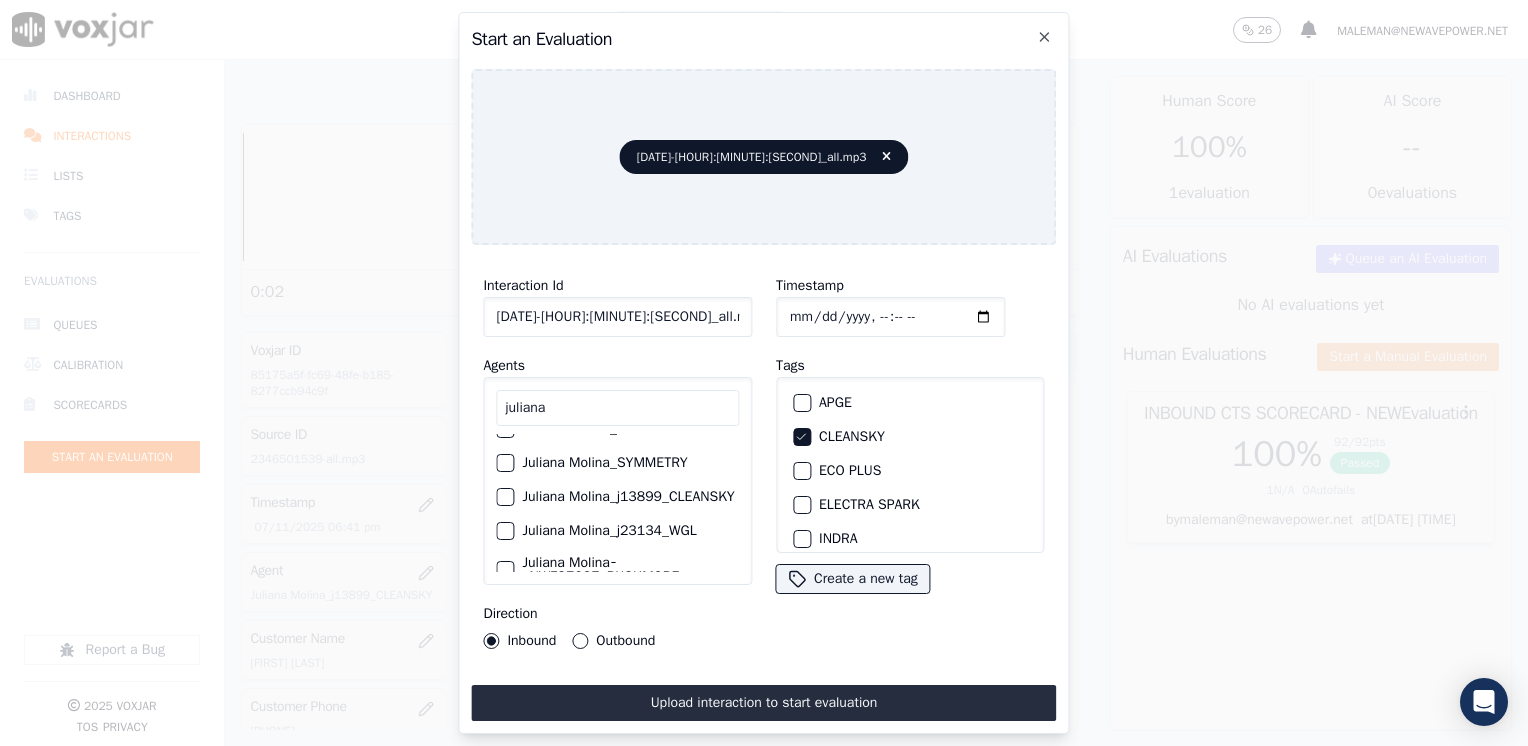 scroll, scrollTop: 272, scrollLeft: 0, axis: vertical 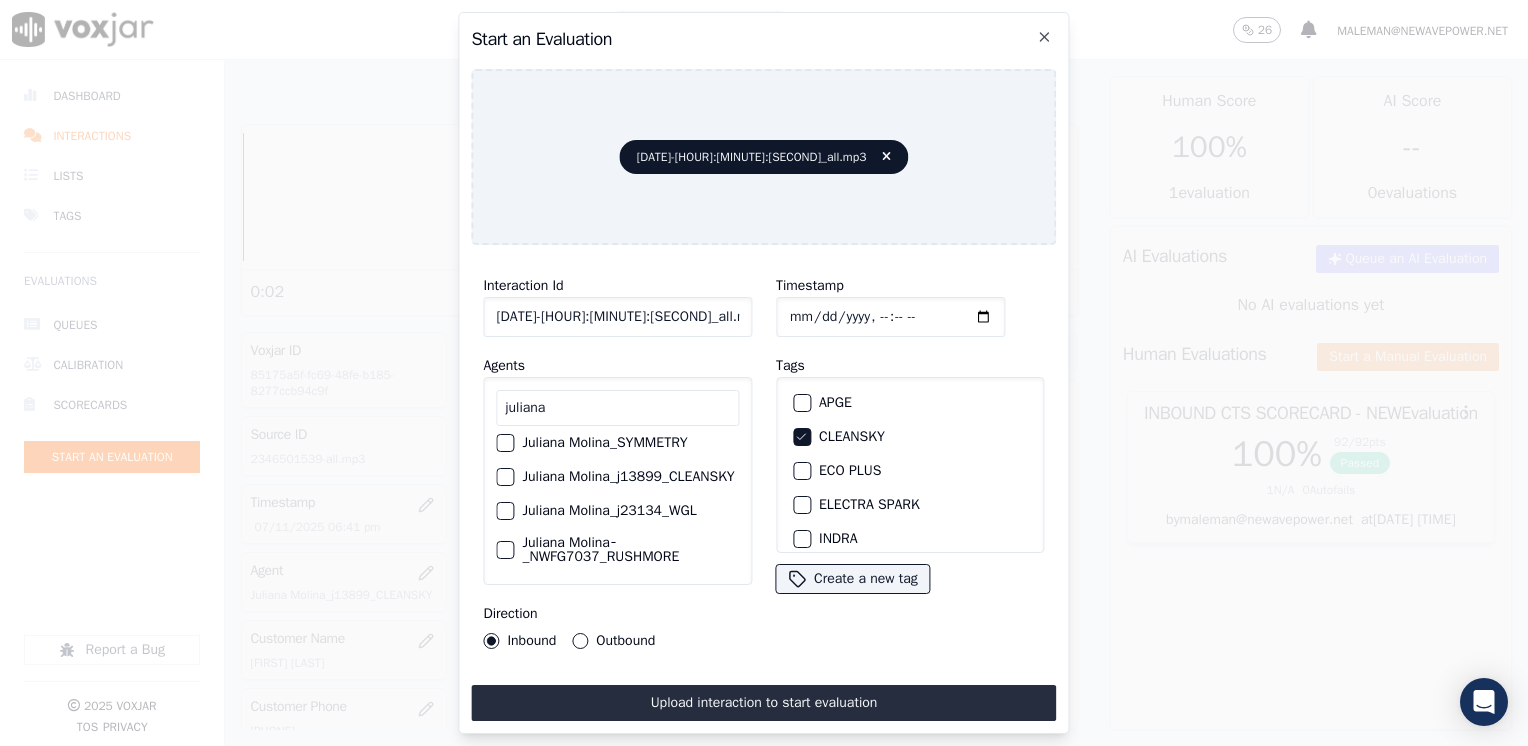 click at bounding box center (504, 477) 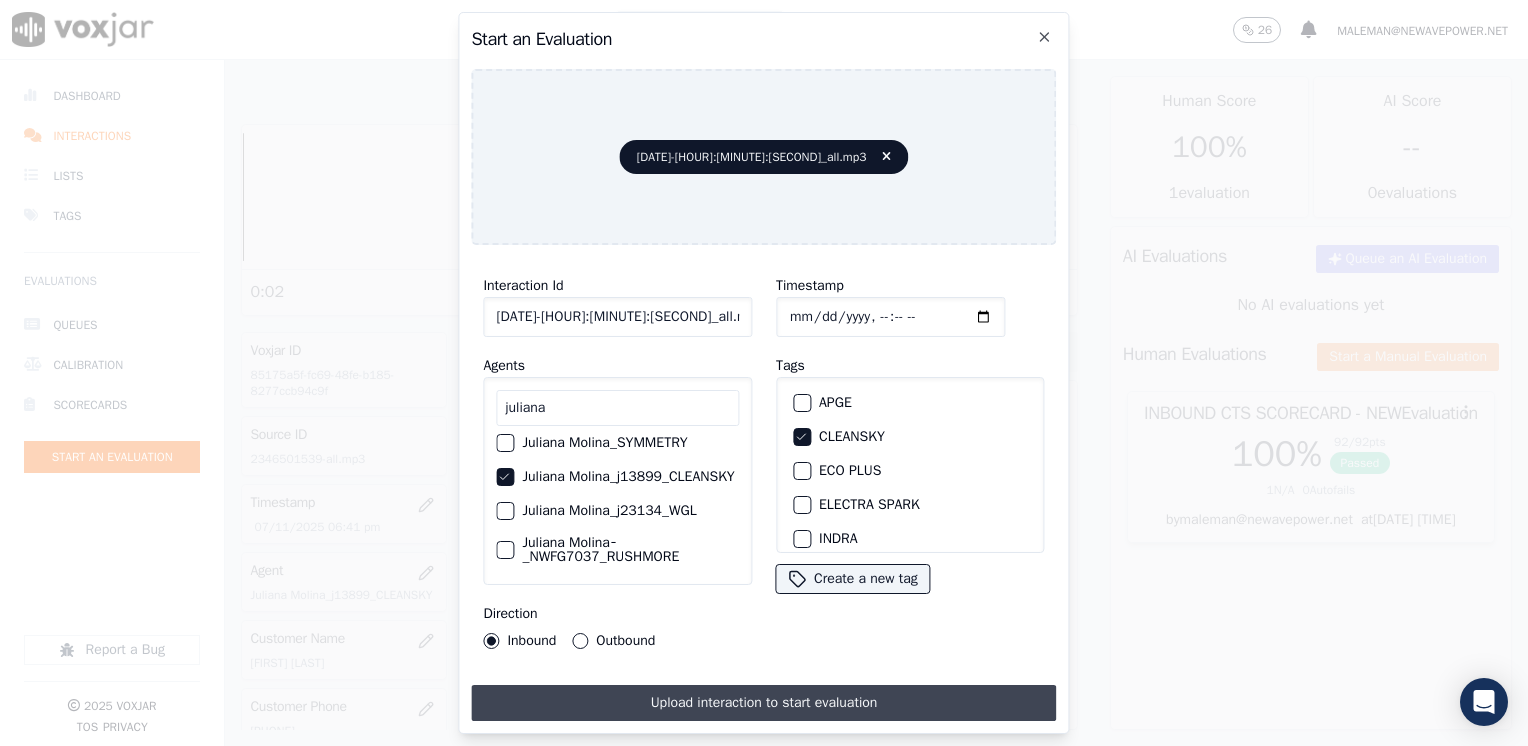 click on "Upload interaction to start evaluation" at bounding box center (763, 703) 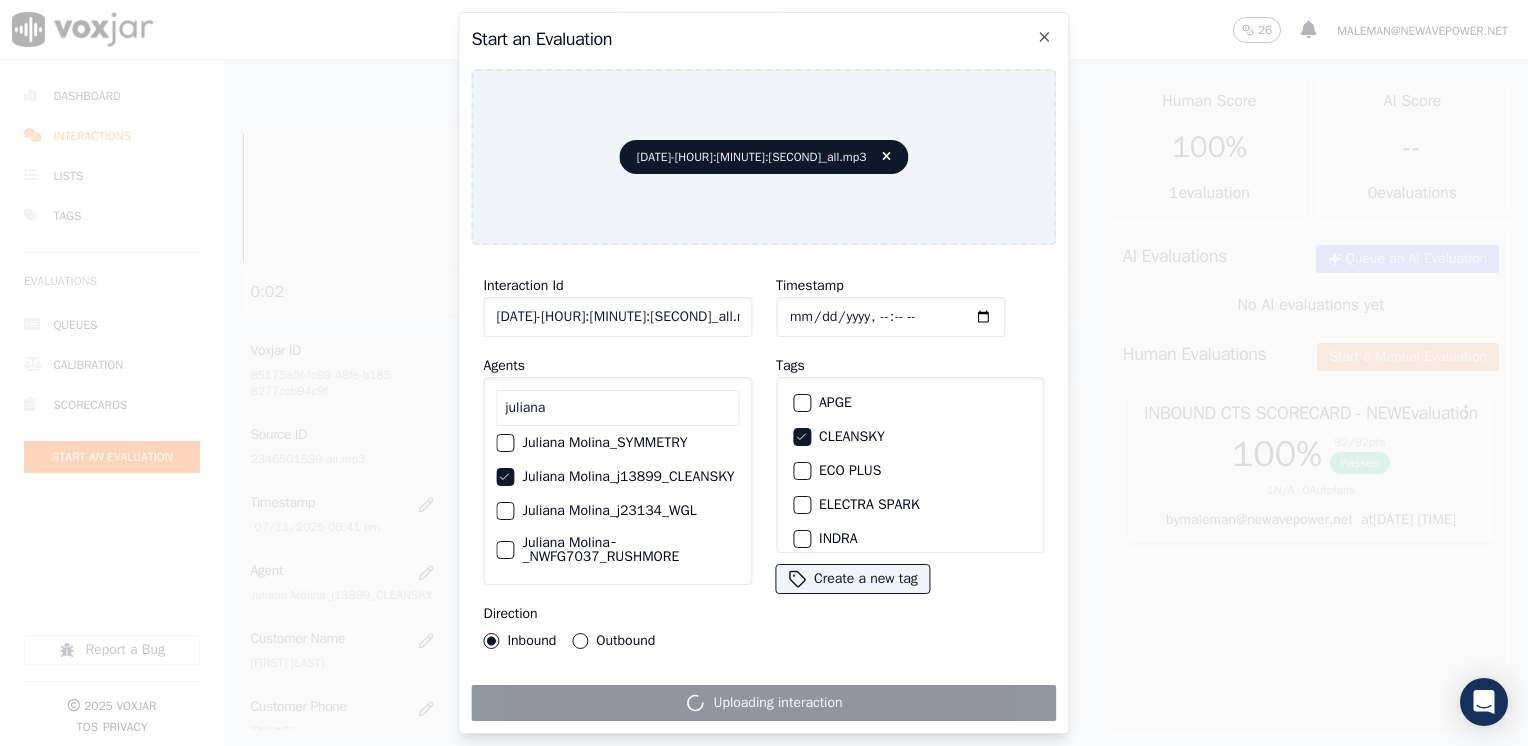 click 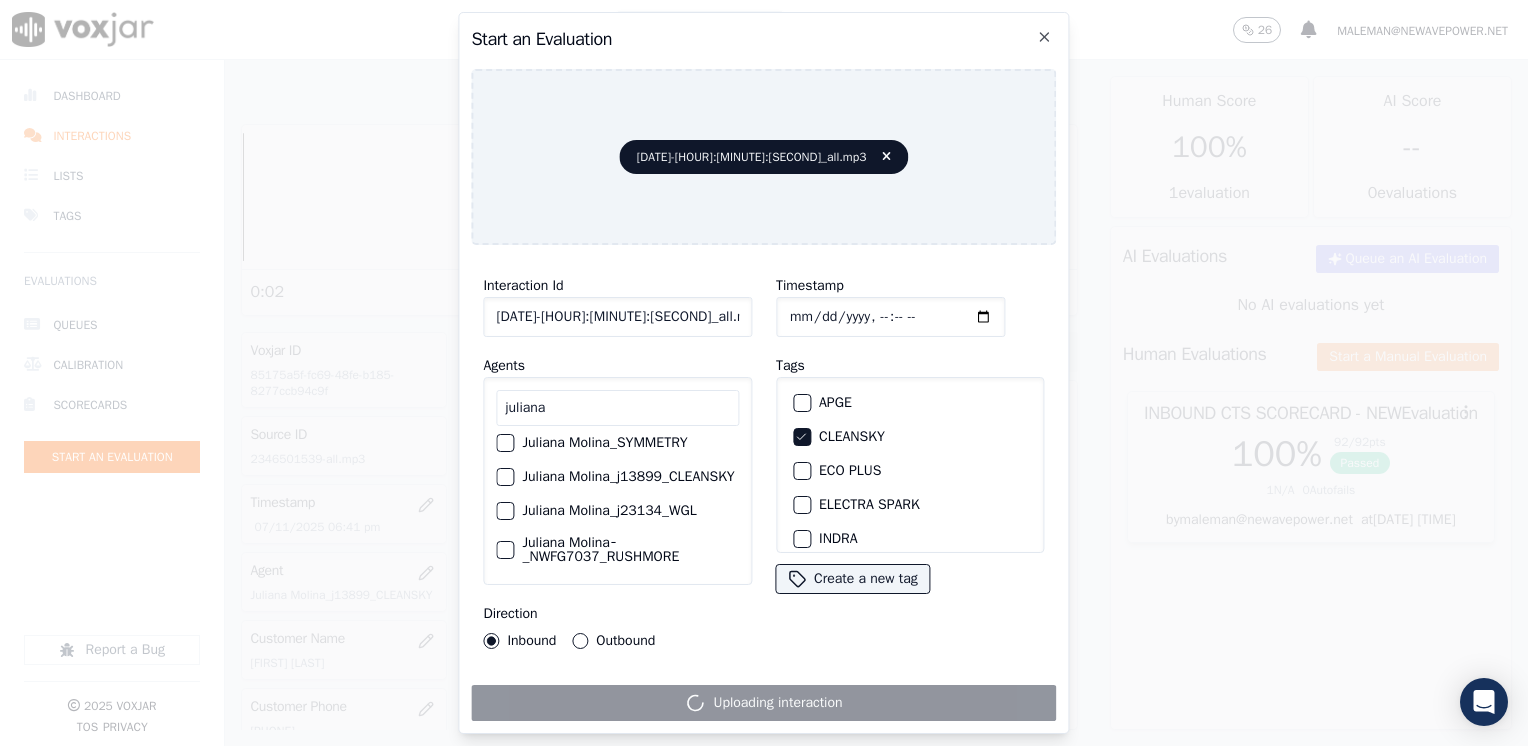 click on "juliana" at bounding box center [617, 408] 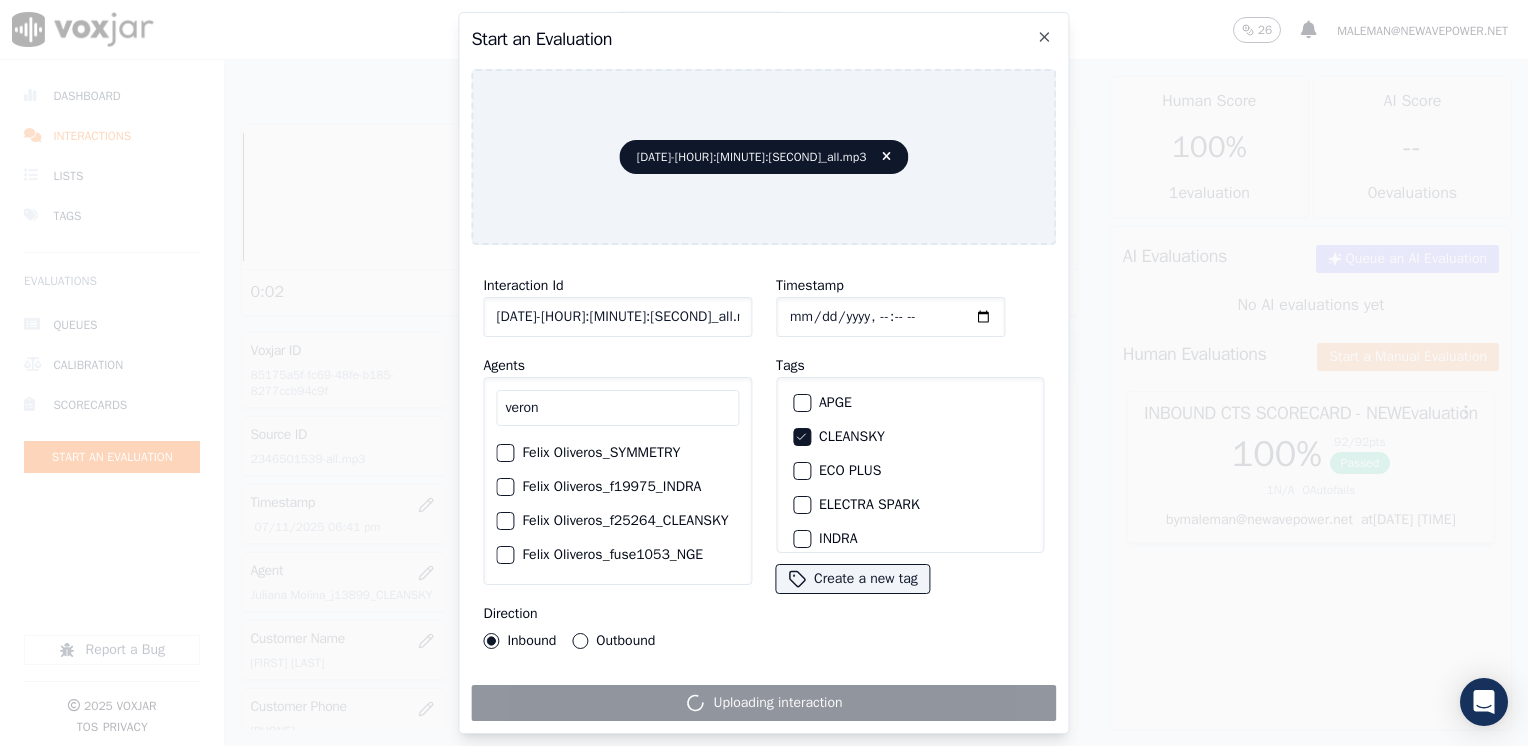 scroll, scrollTop: 0, scrollLeft: 0, axis: both 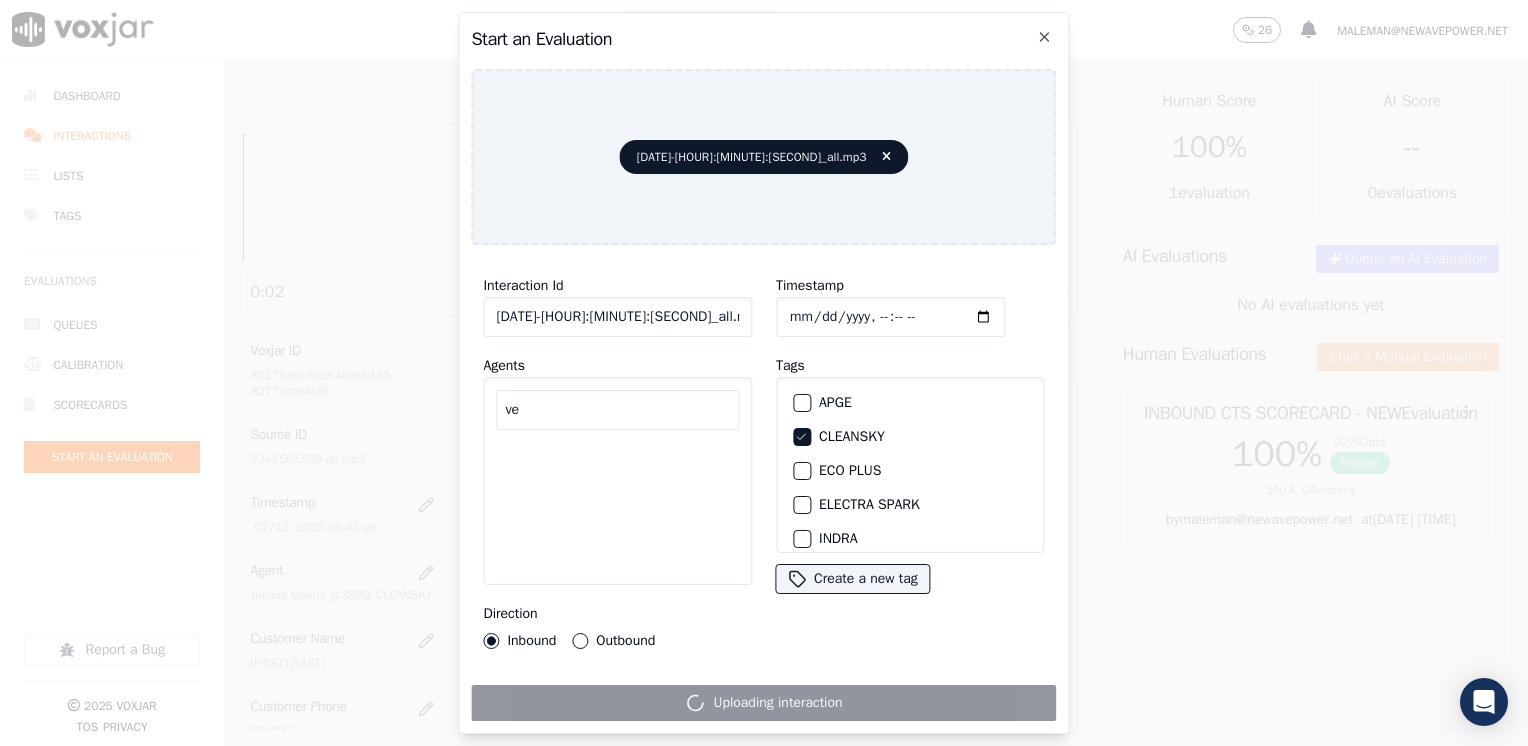 type on "v" 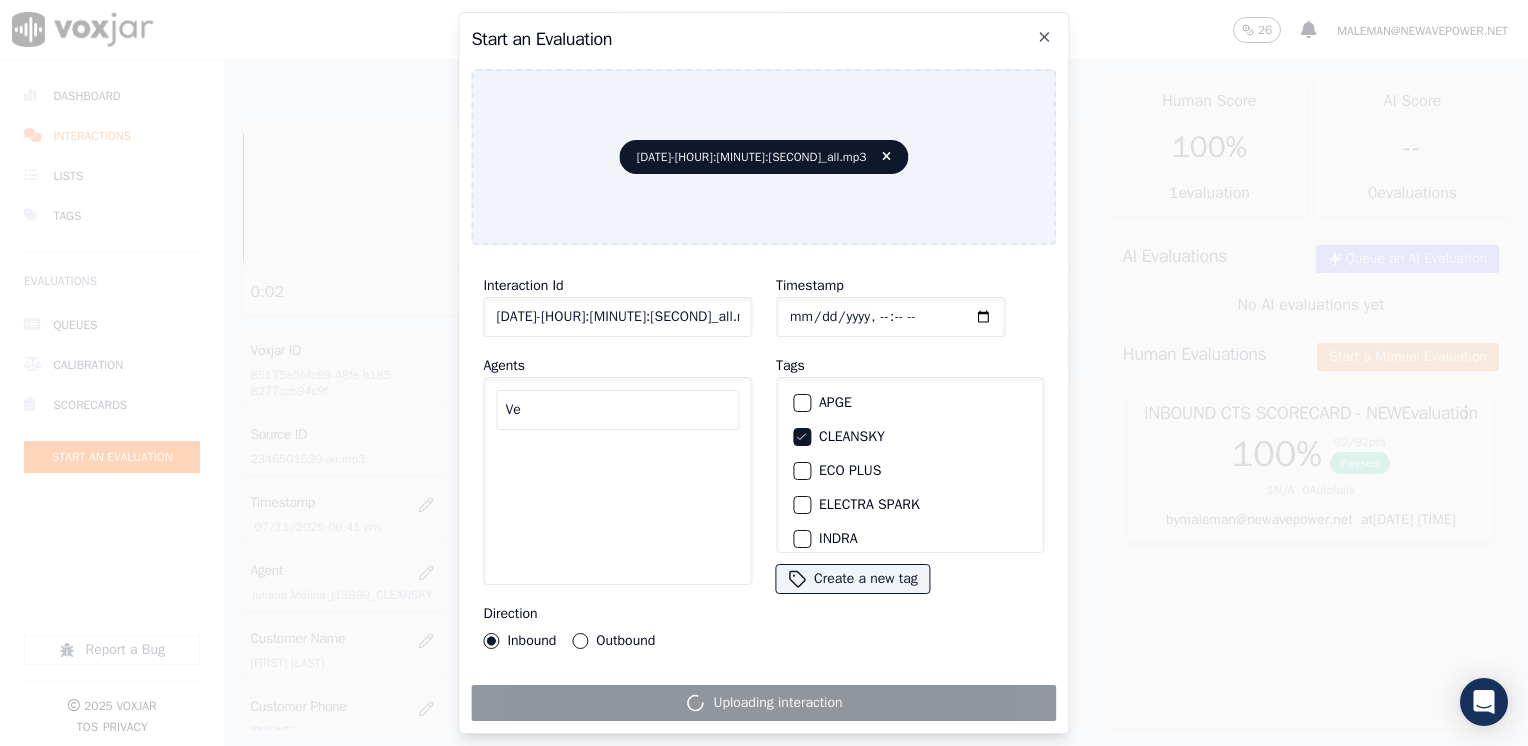 type on "V" 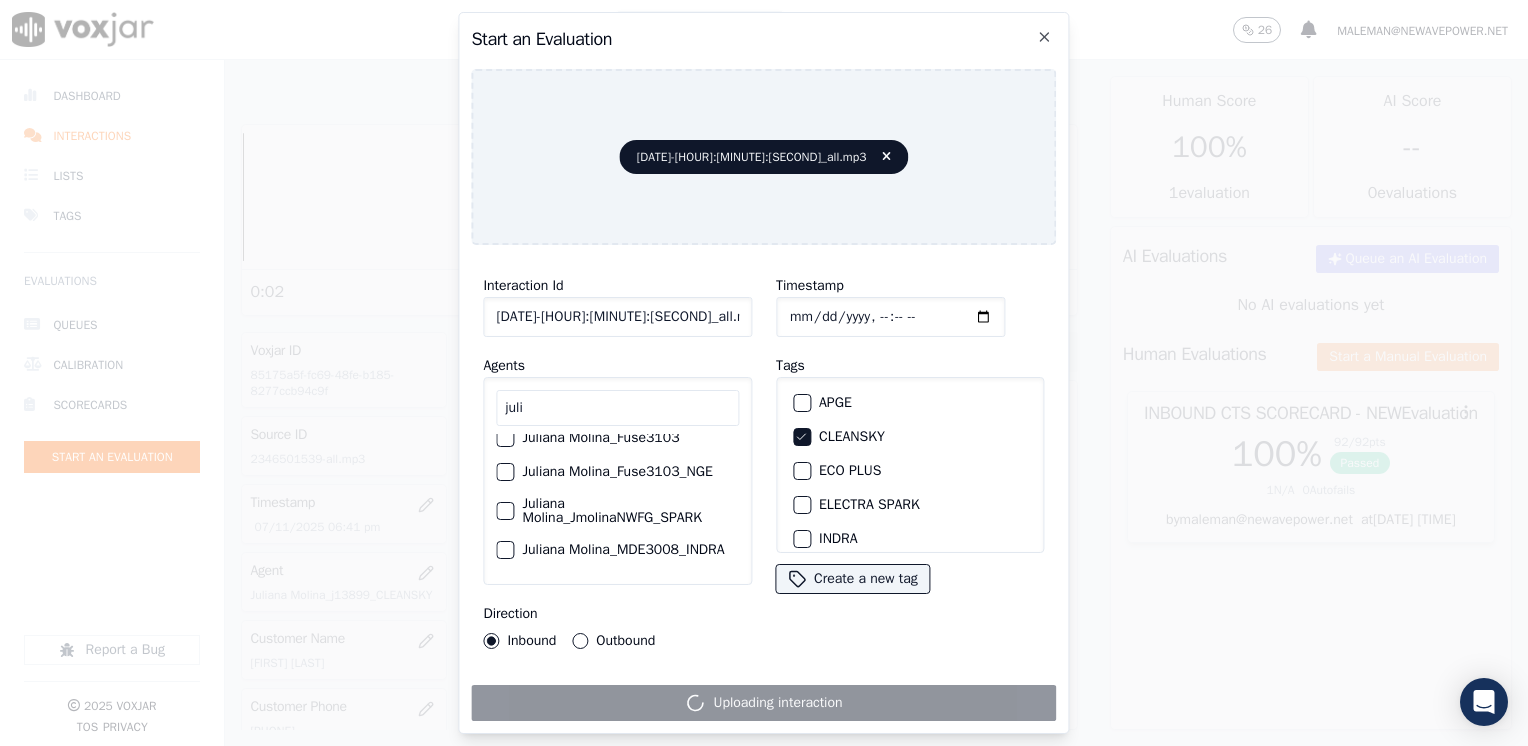 scroll, scrollTop: 200, scrollLeft: 0, axis: vertical 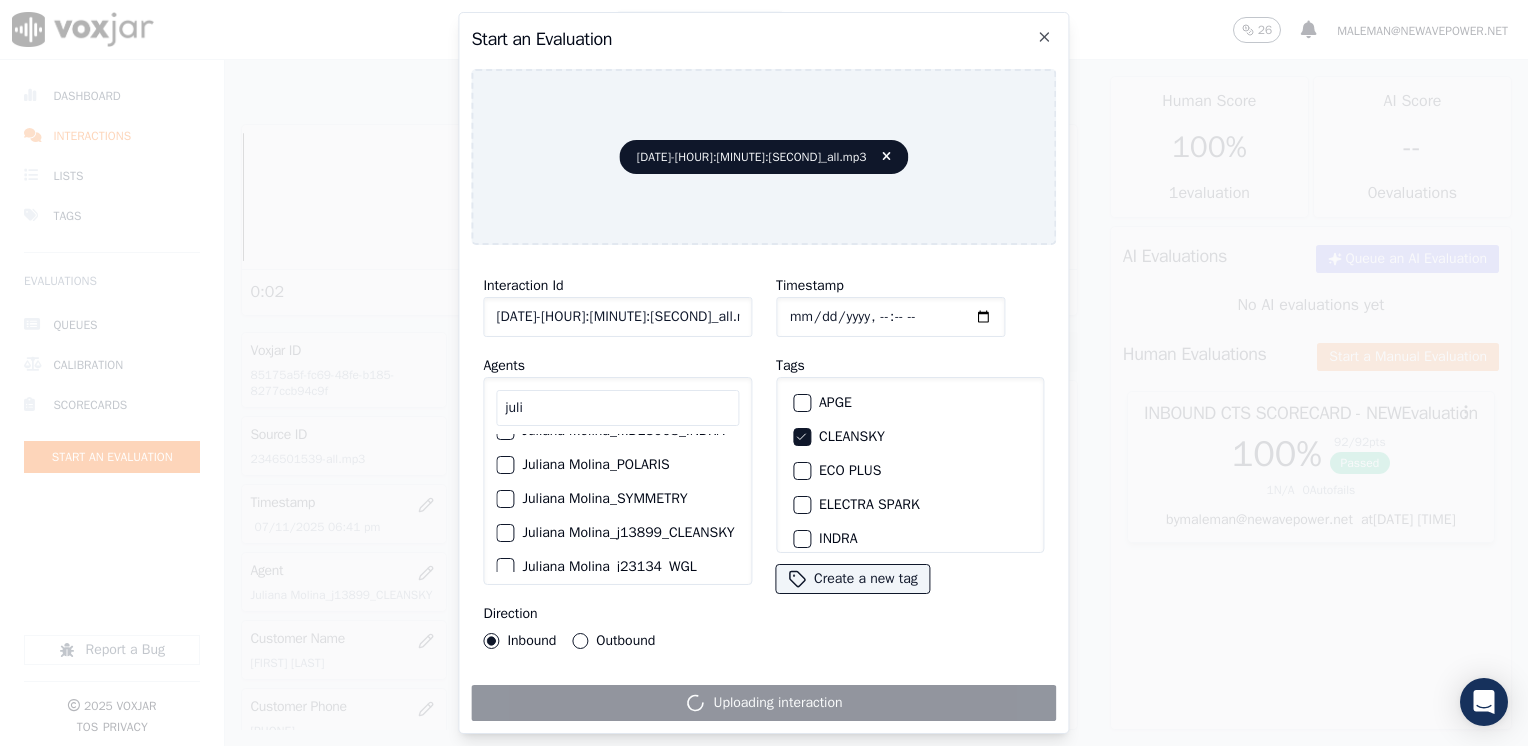 type on "juli" 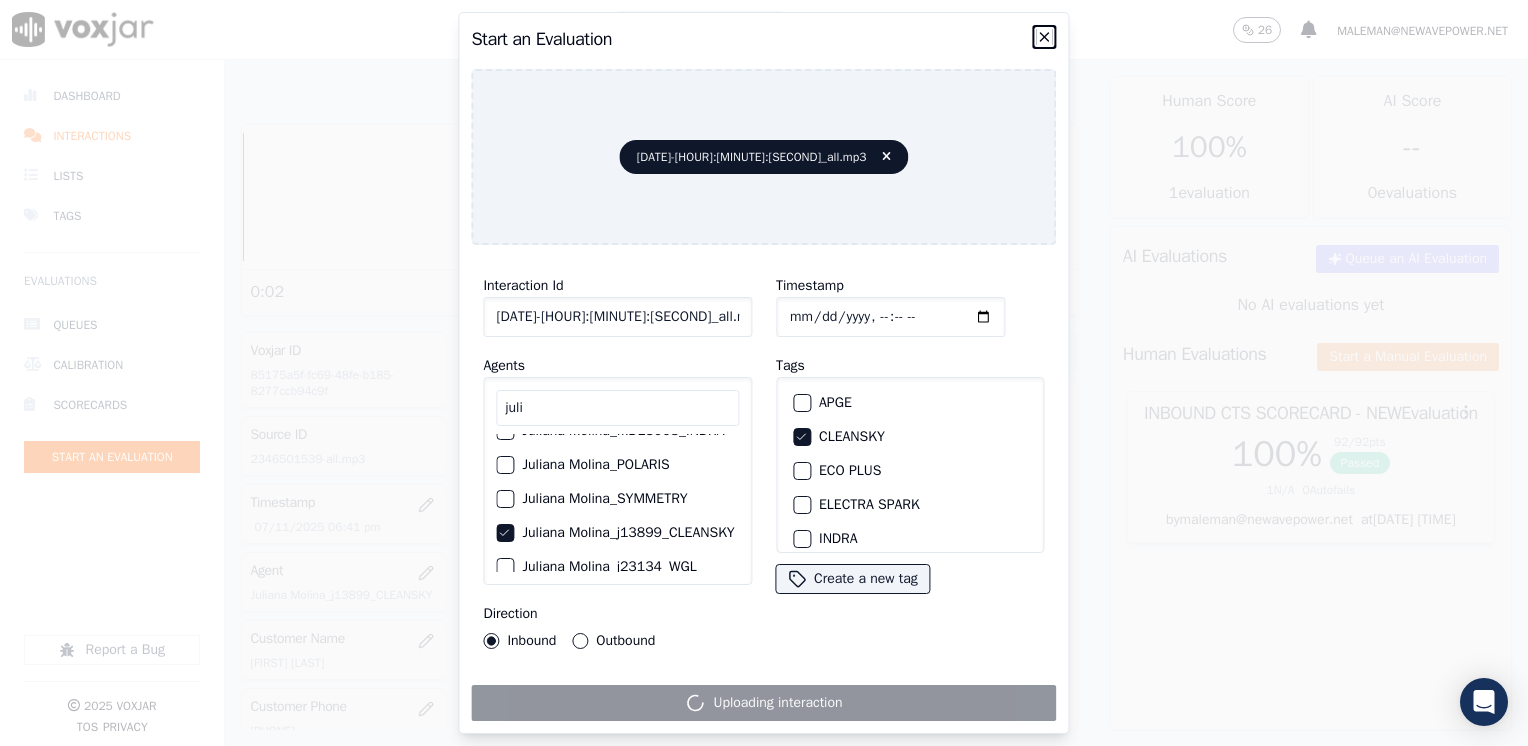 click 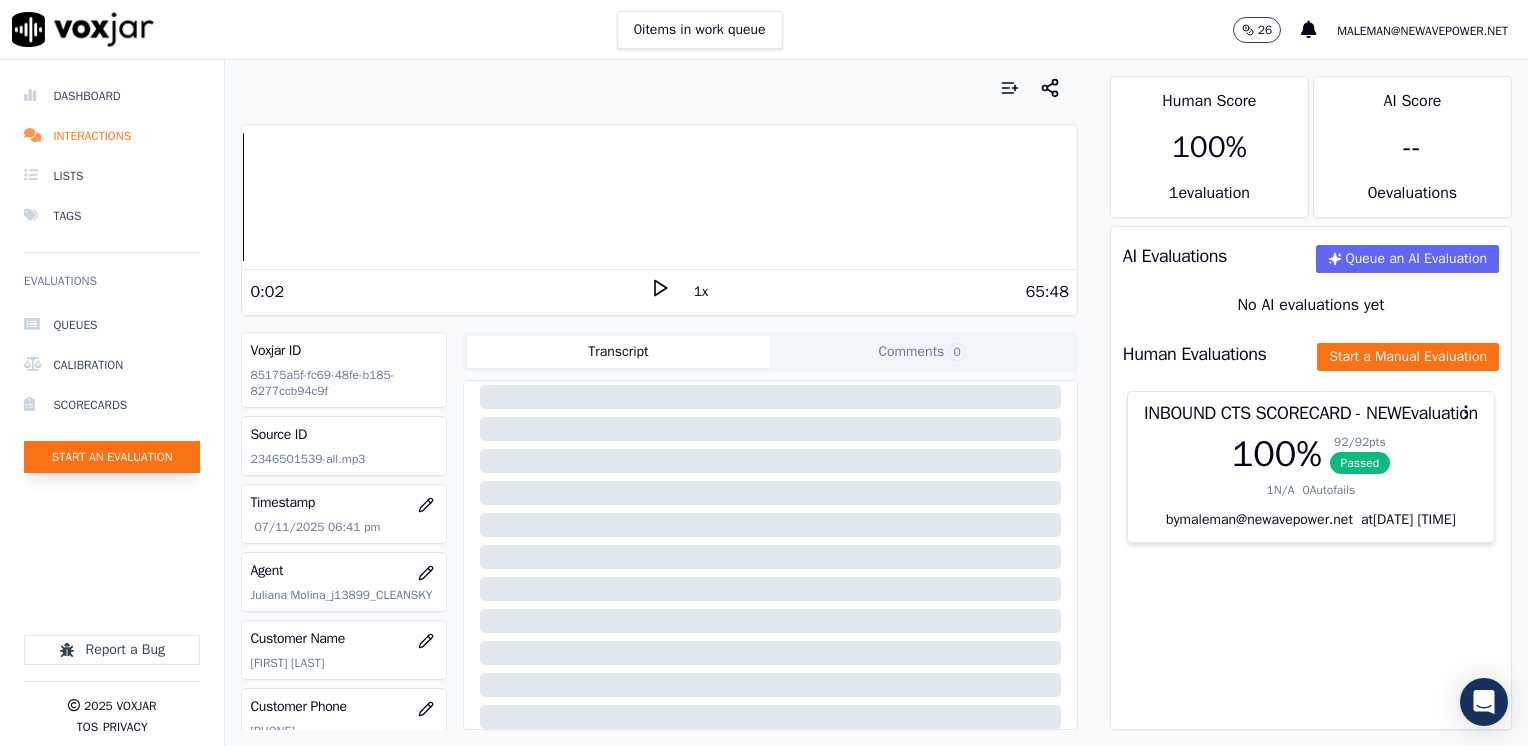 click on "Start an Evaluation" 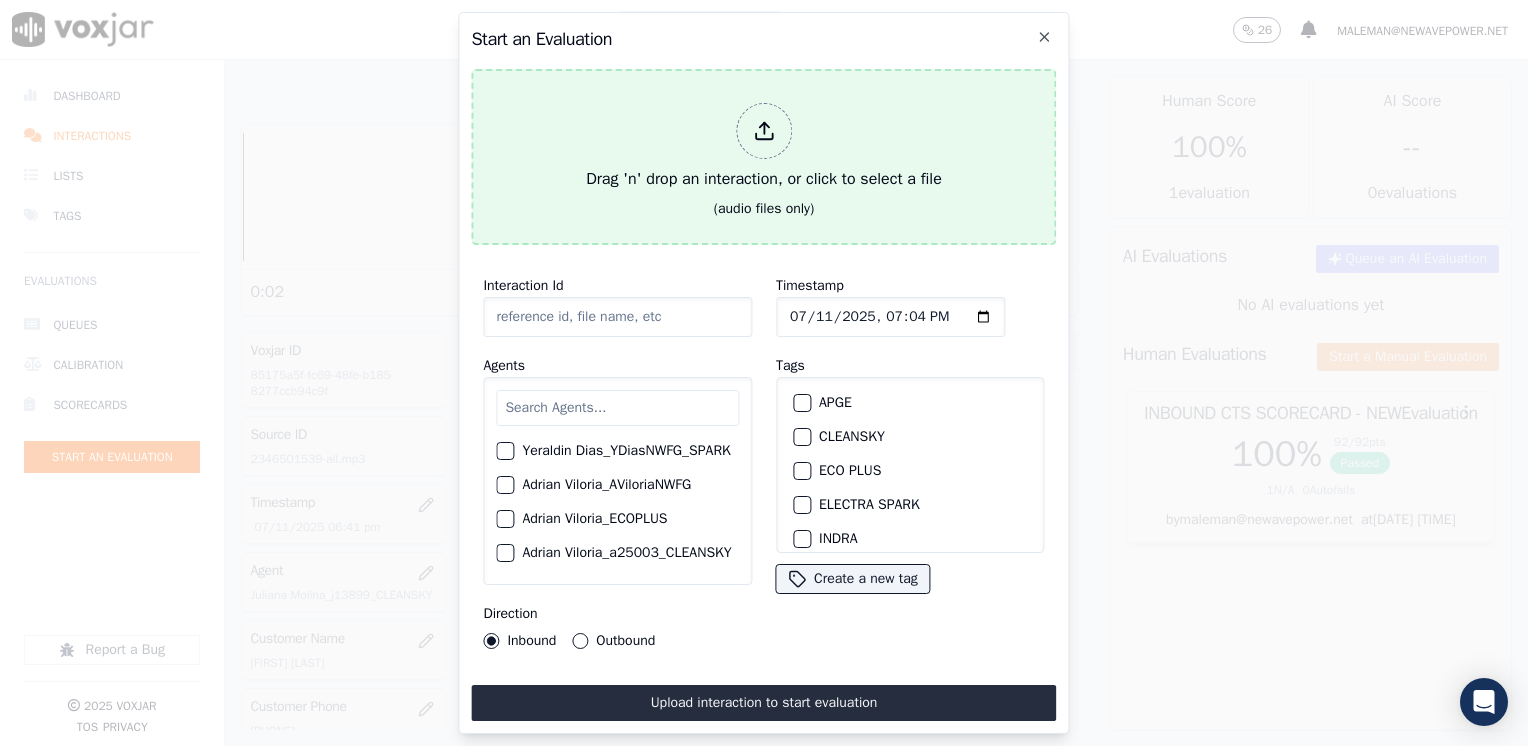 click 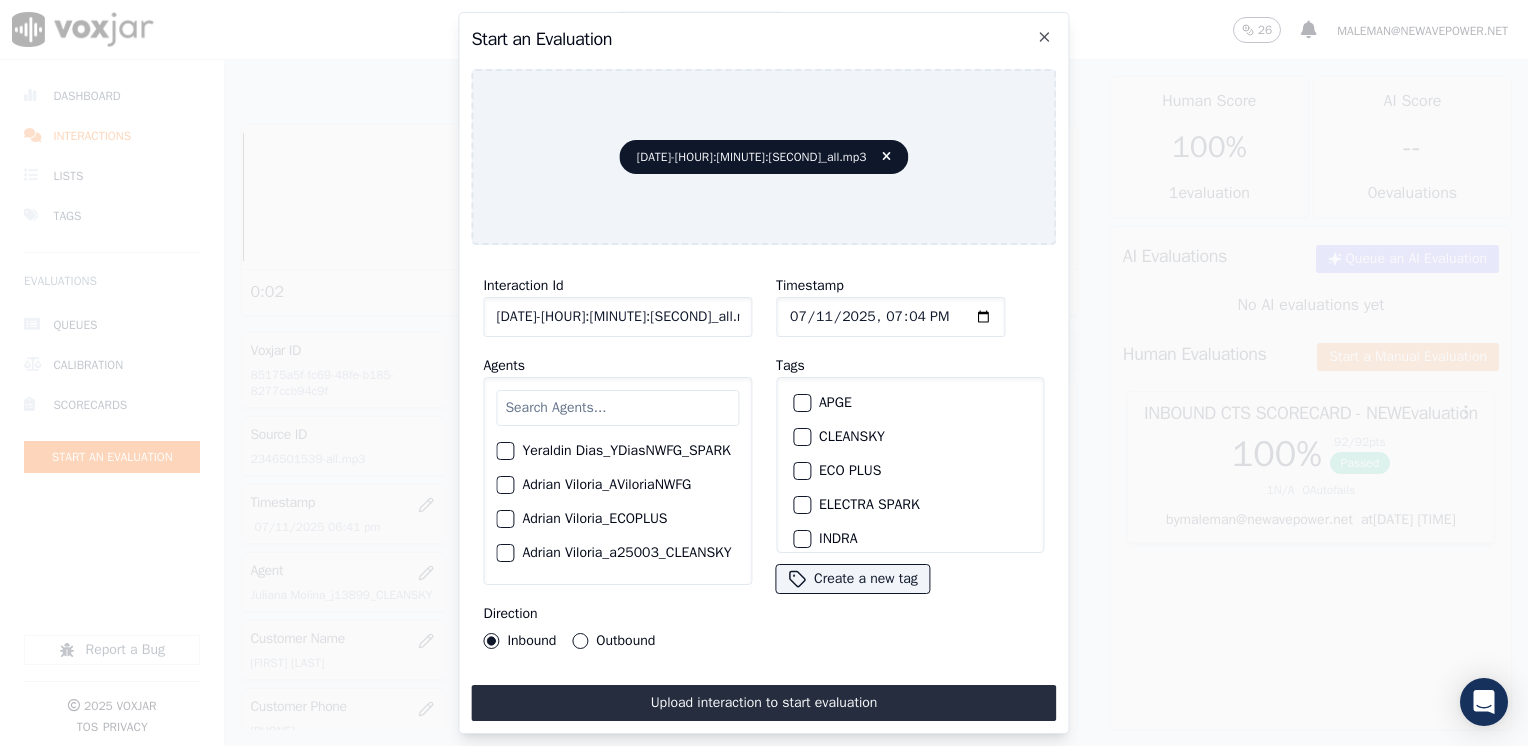 click at bounding box center (617, 408) 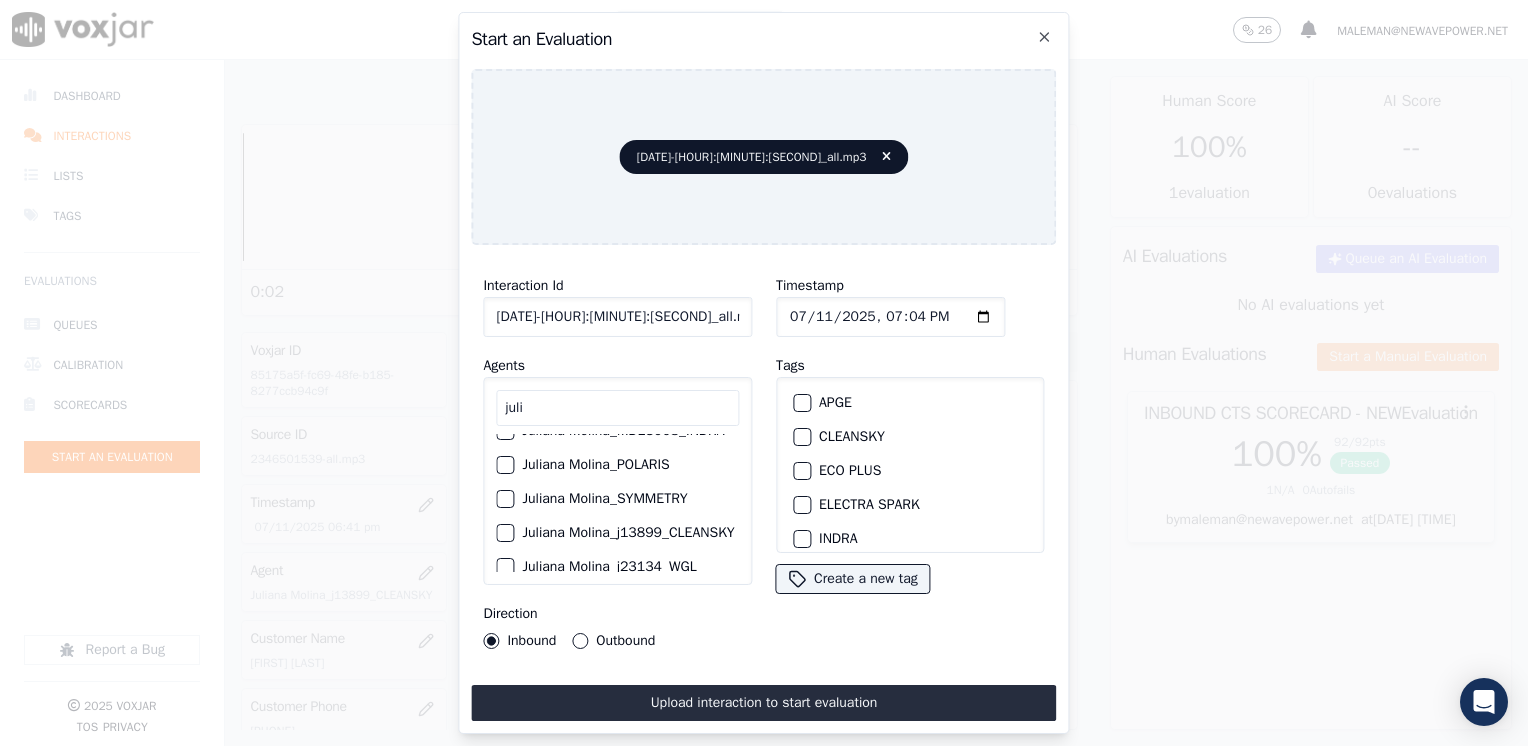 scroll, scrollTop: 272, scrollLeft: 0, axis: vertical 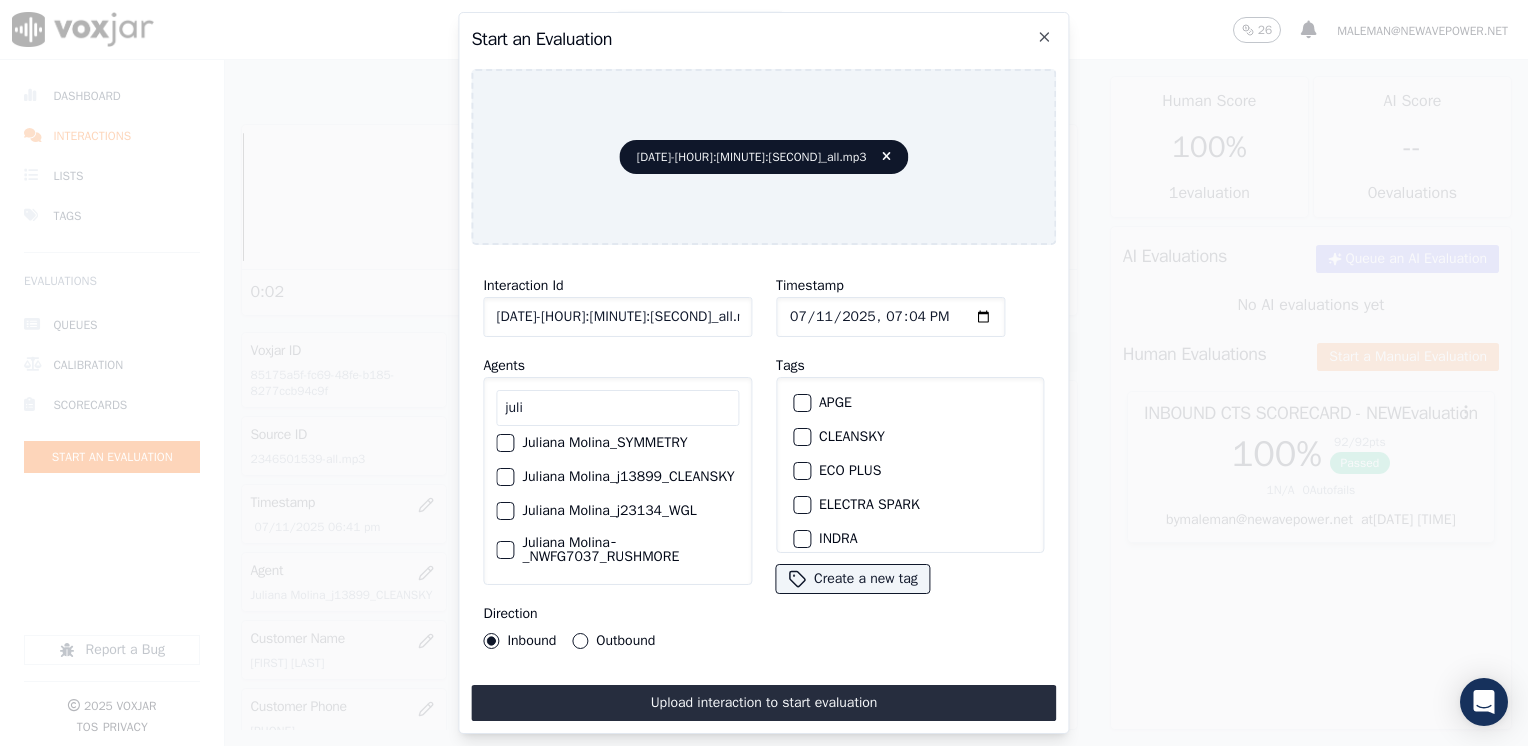 type on "juli" 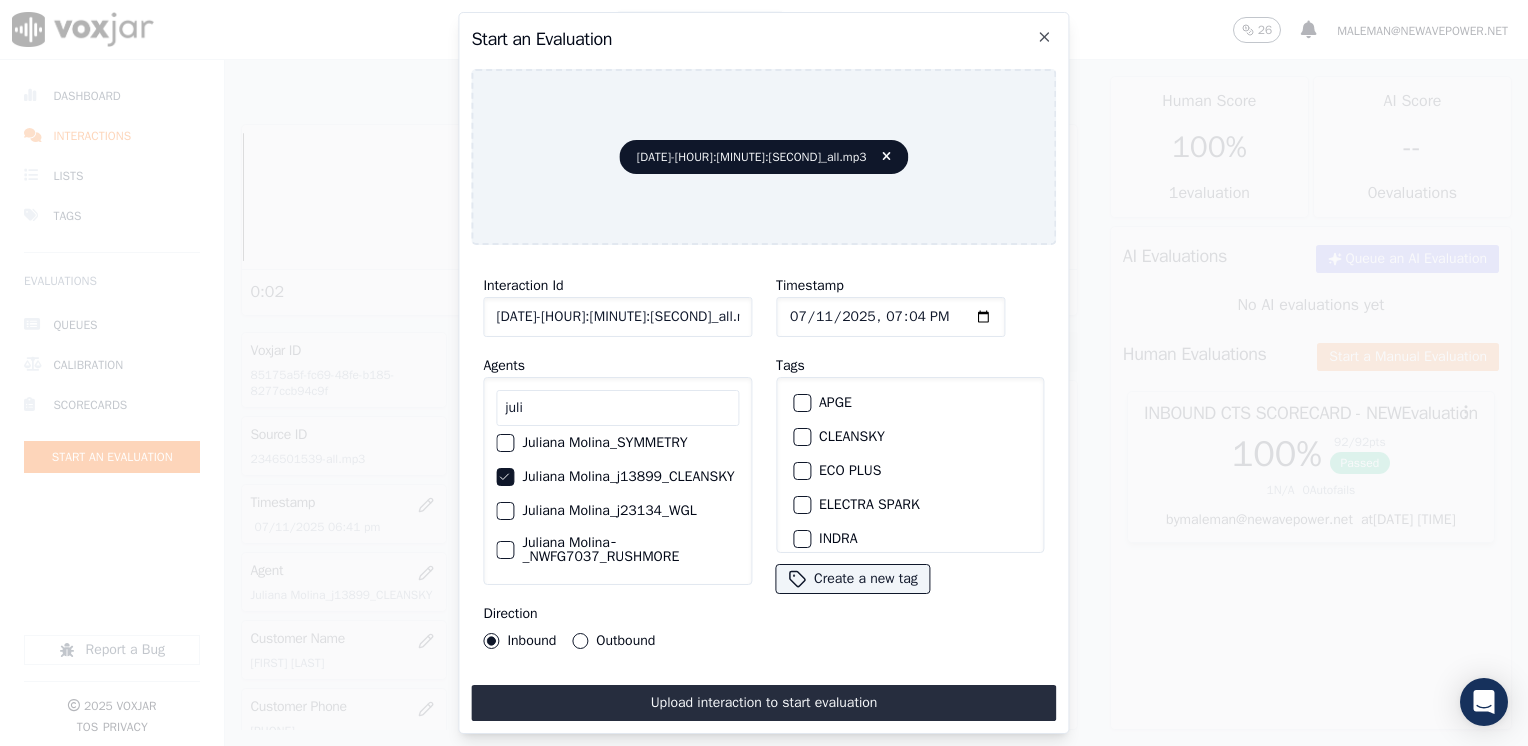 click on "CLEANSKY" at bounding box center (802, 437) 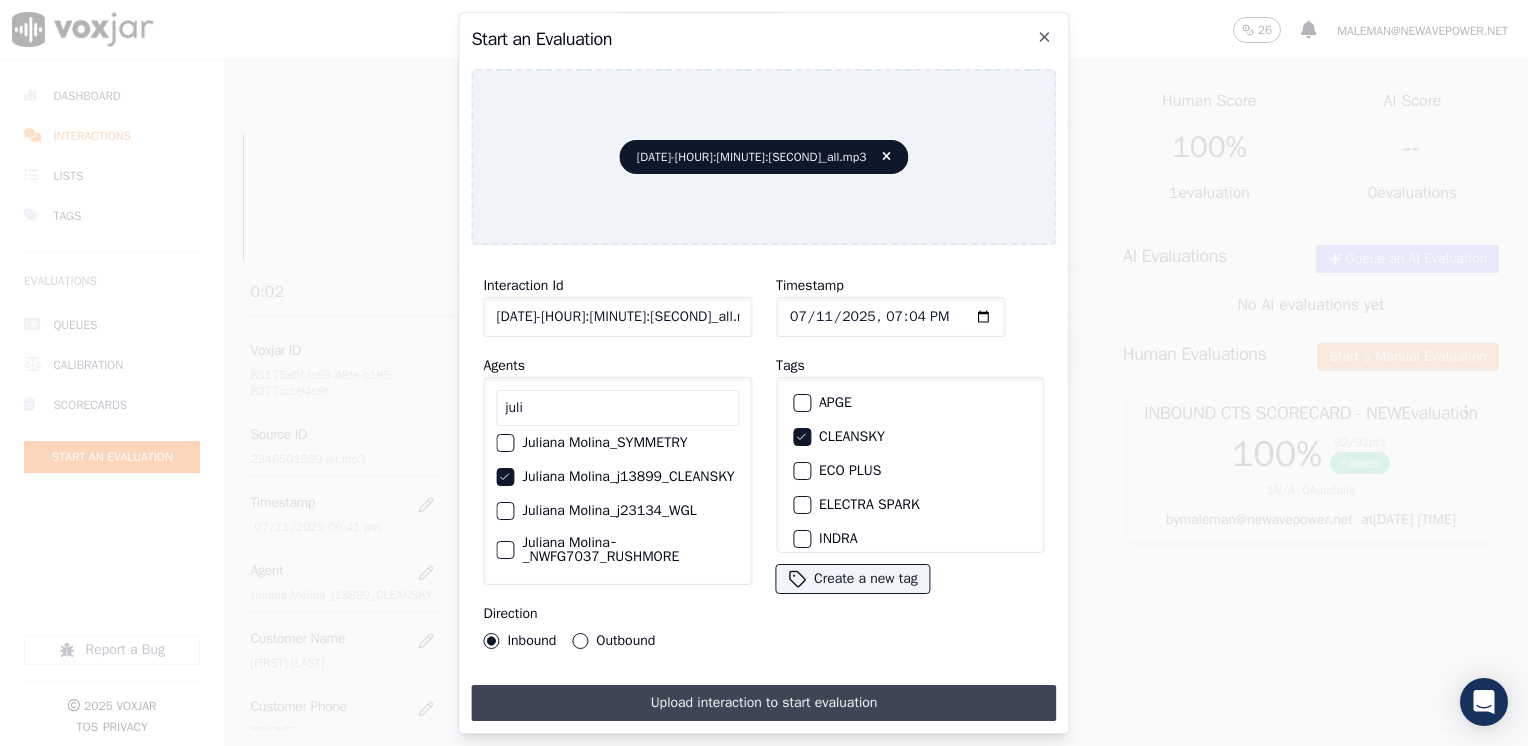 click on "Upload interaction to start evaluation" at bounding box center [763, 703] 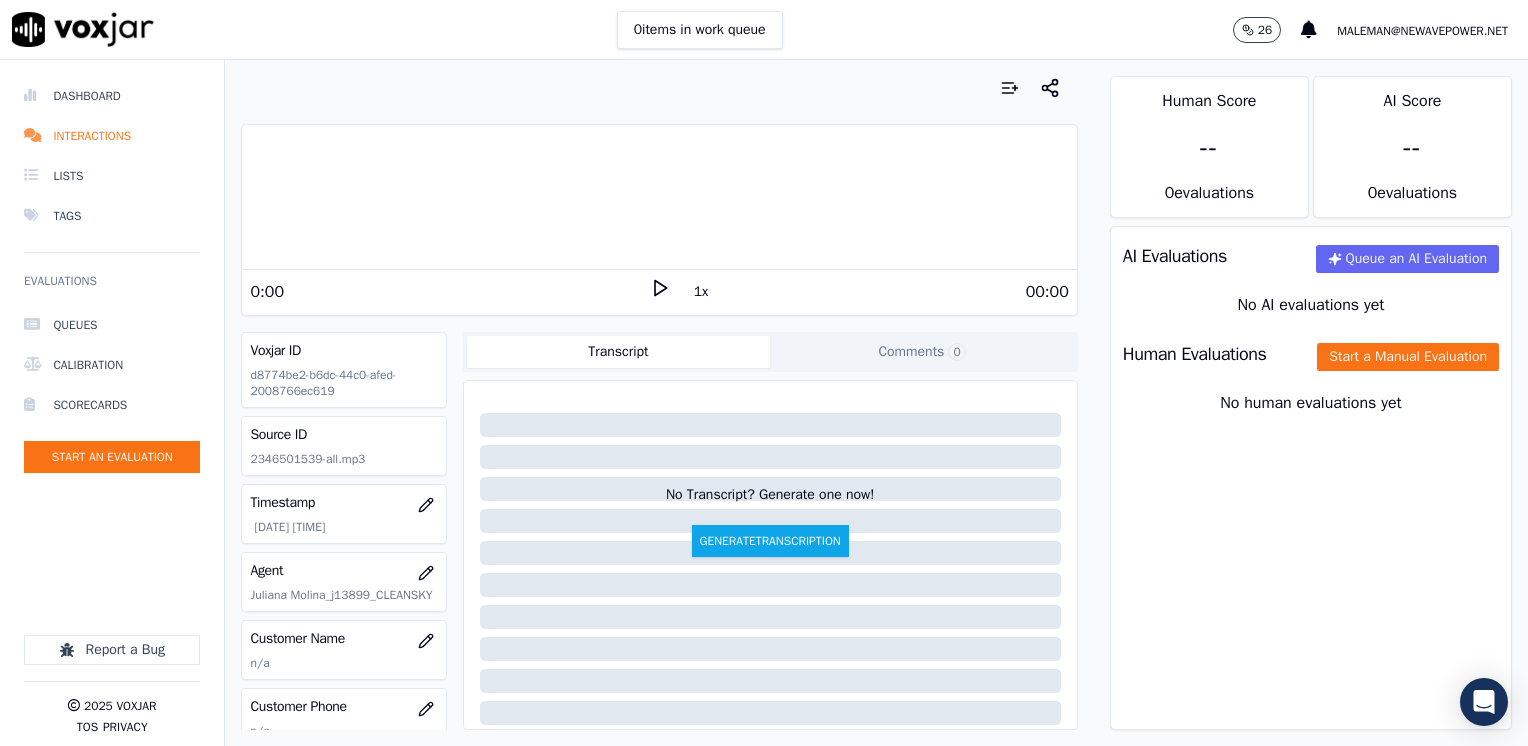click 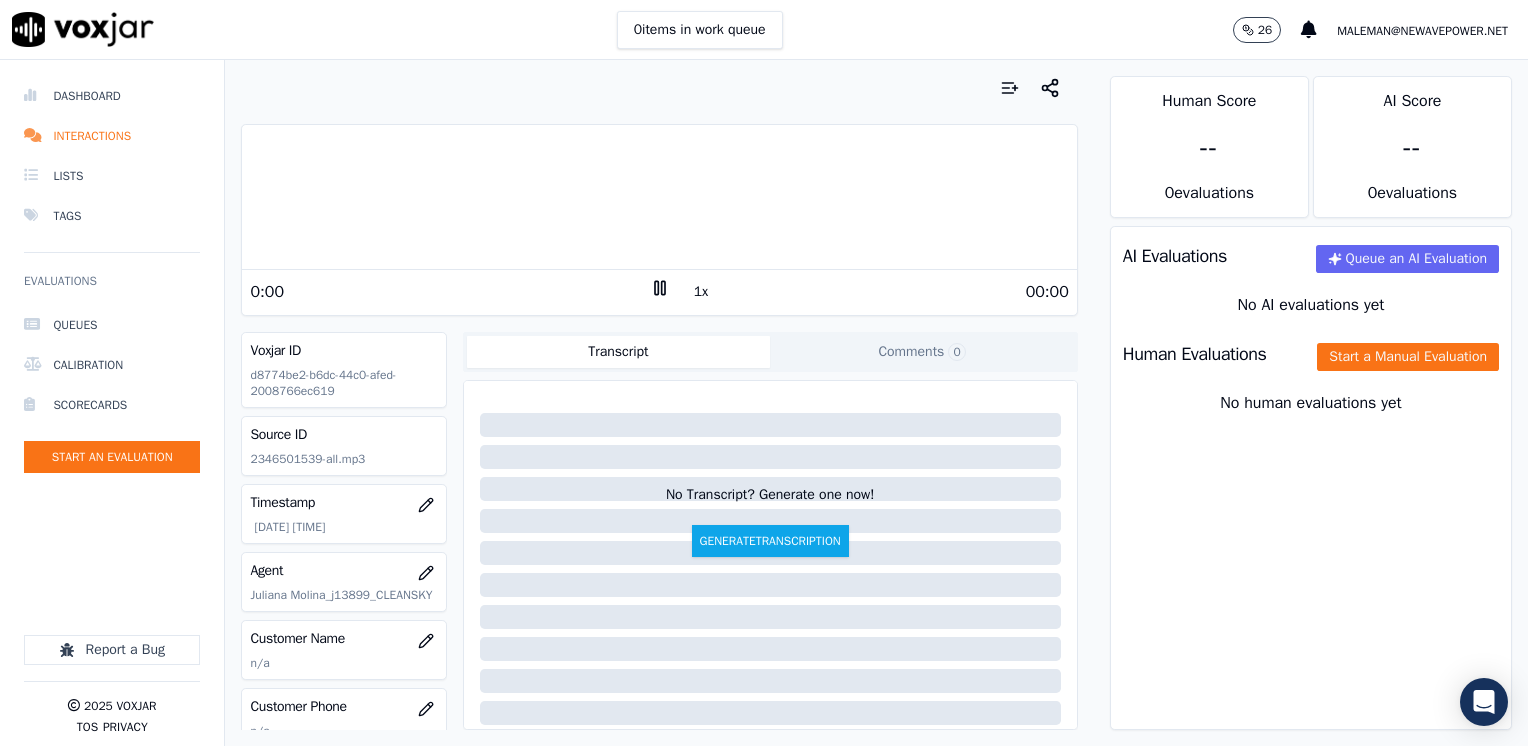 click 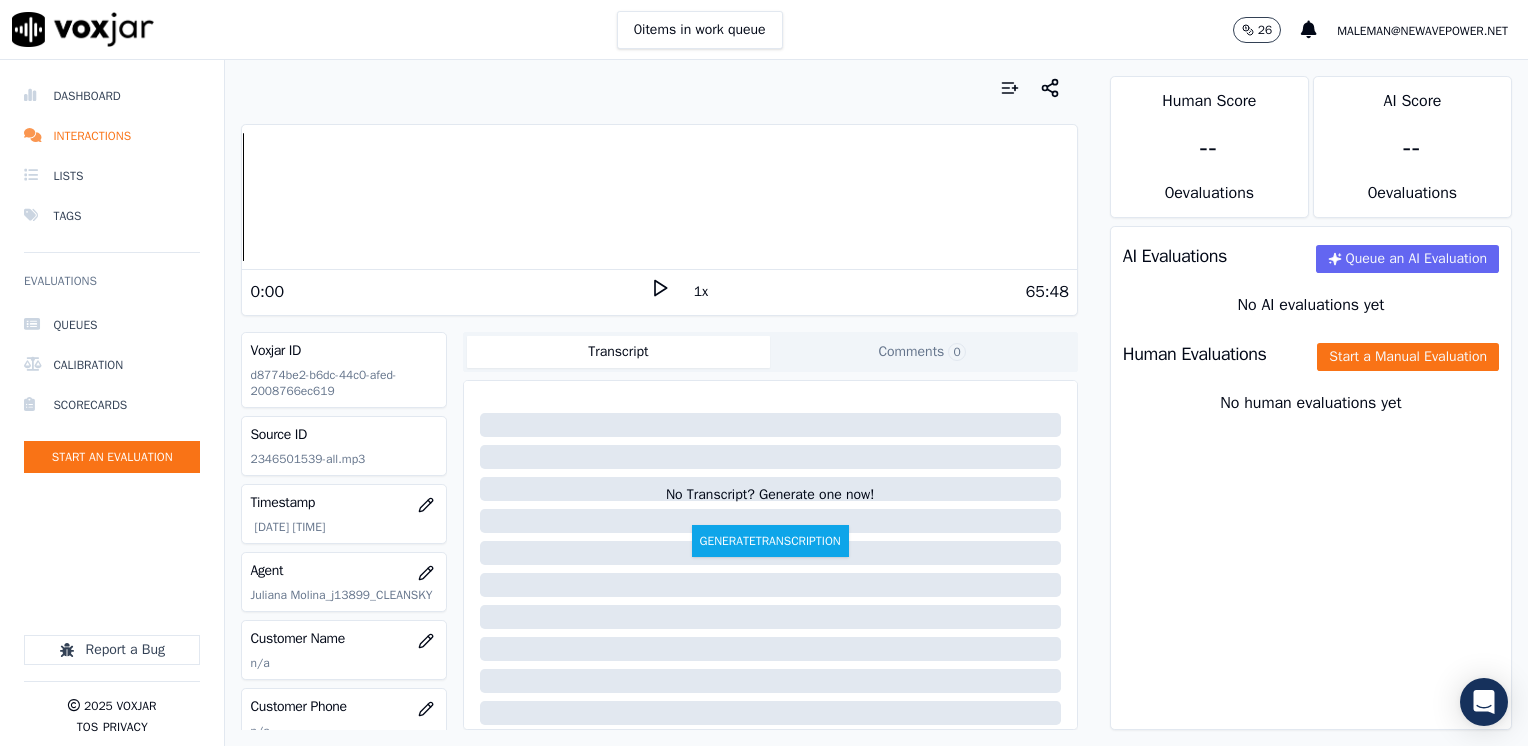 scroll, scrollTop: 100, scrollLeft: 0, axis: vertical 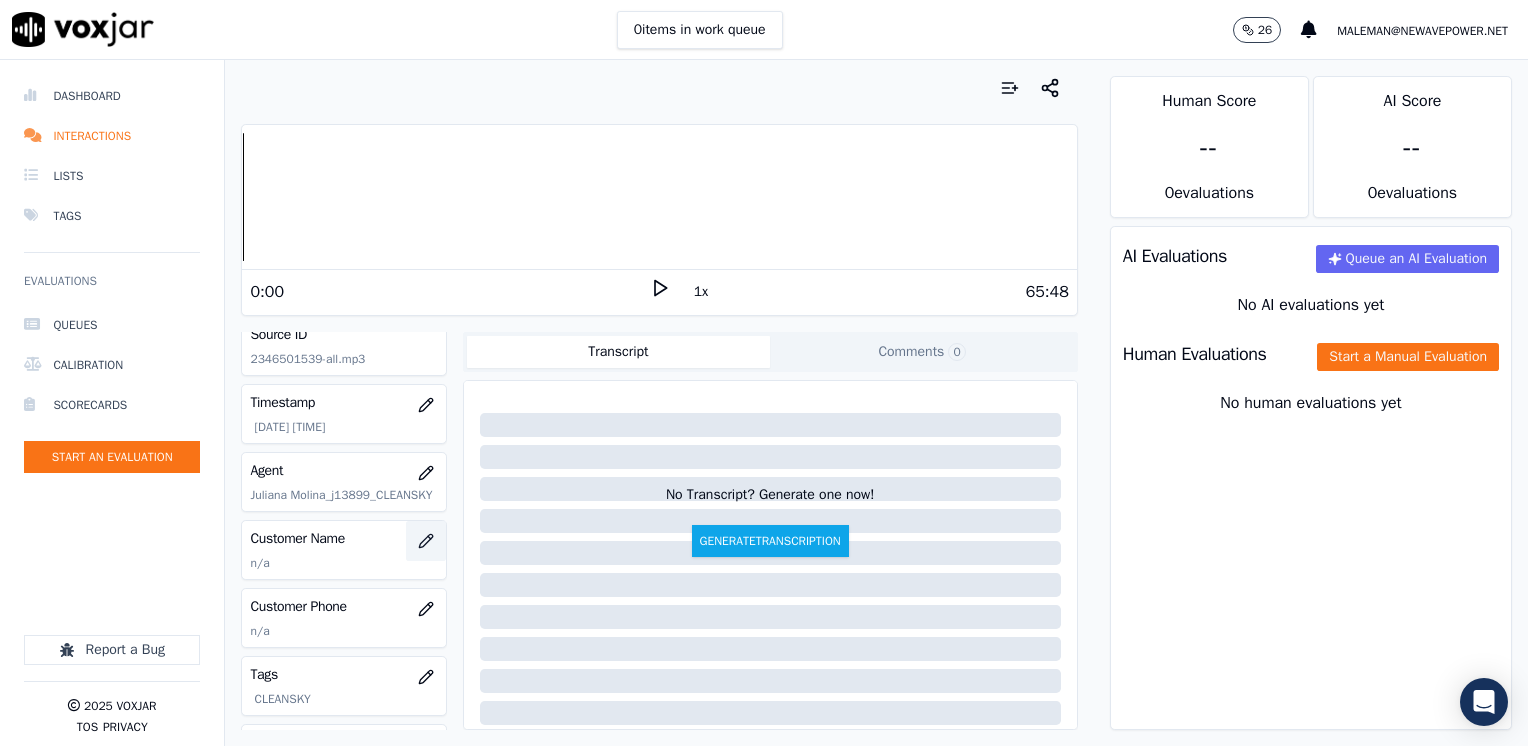 click 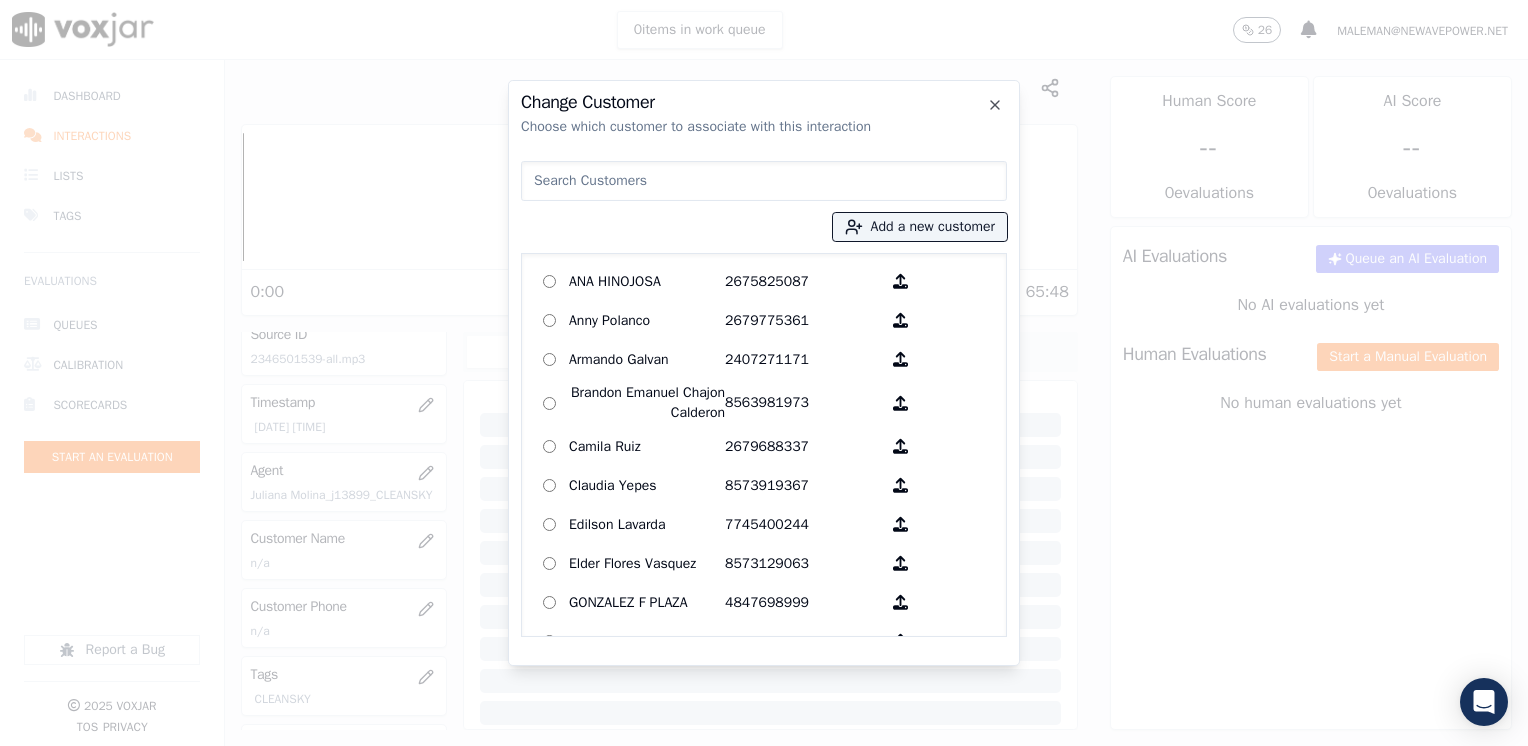 click at bounding box center (764, 181) 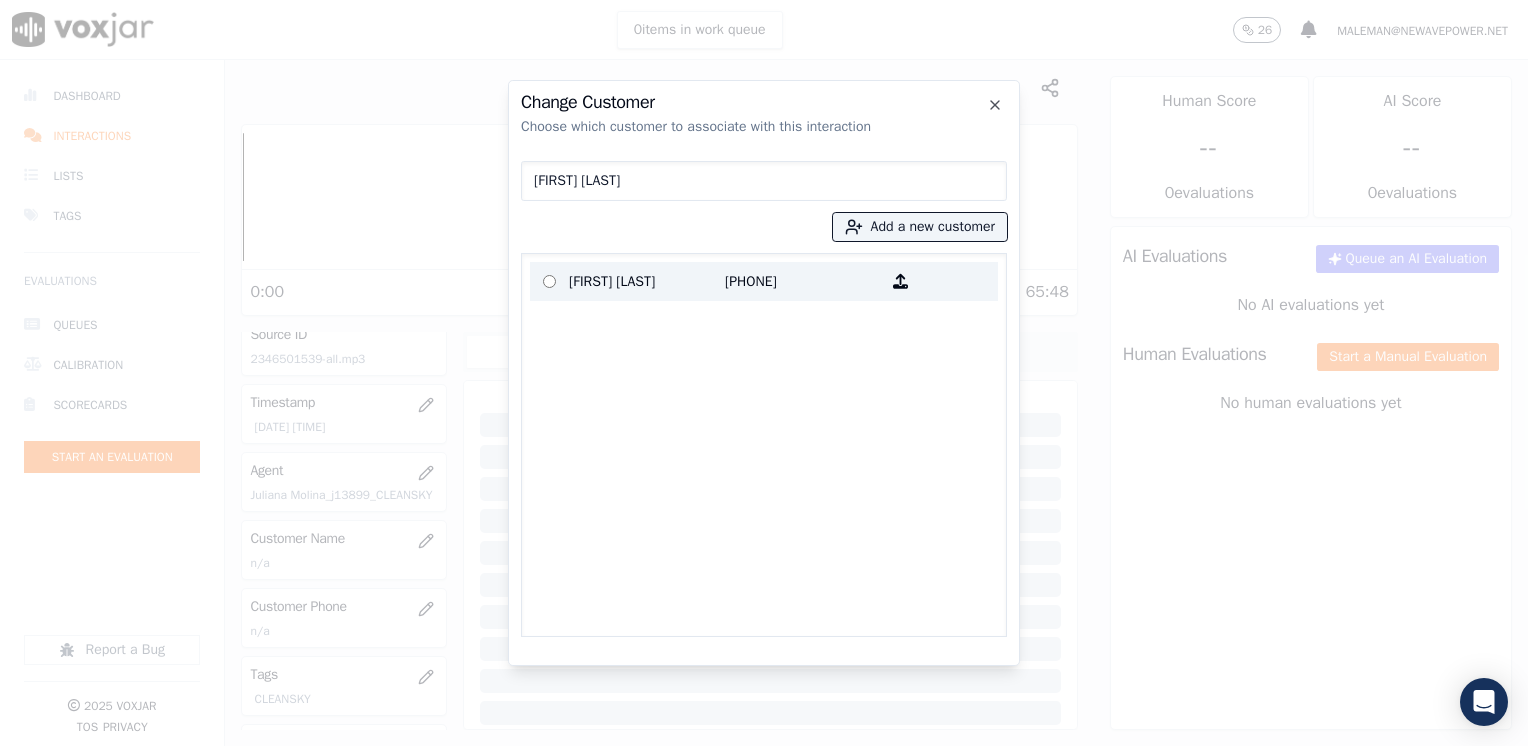 type on "[FIRST] [LAST]" 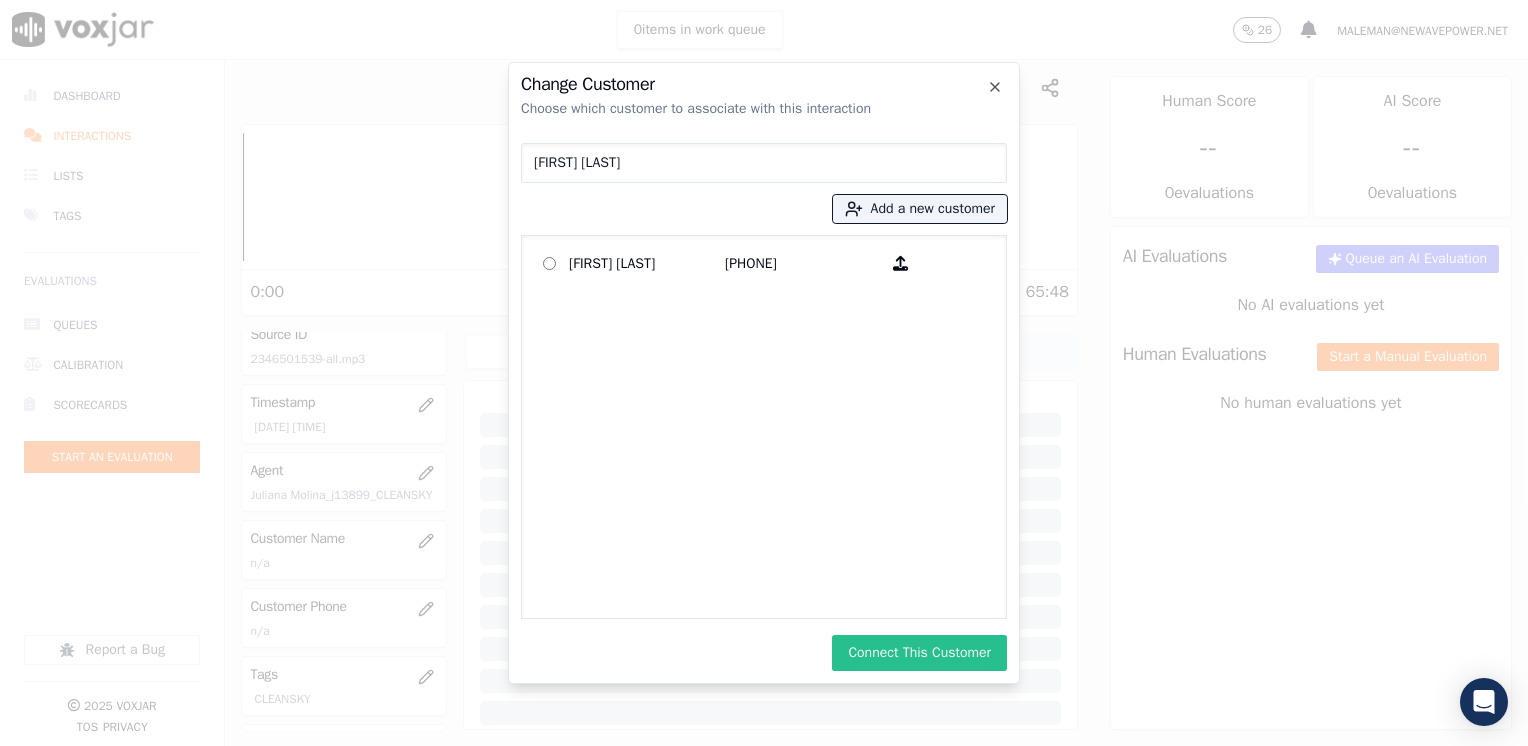click on "Connect This Customer" at bounding box center (919, 653) 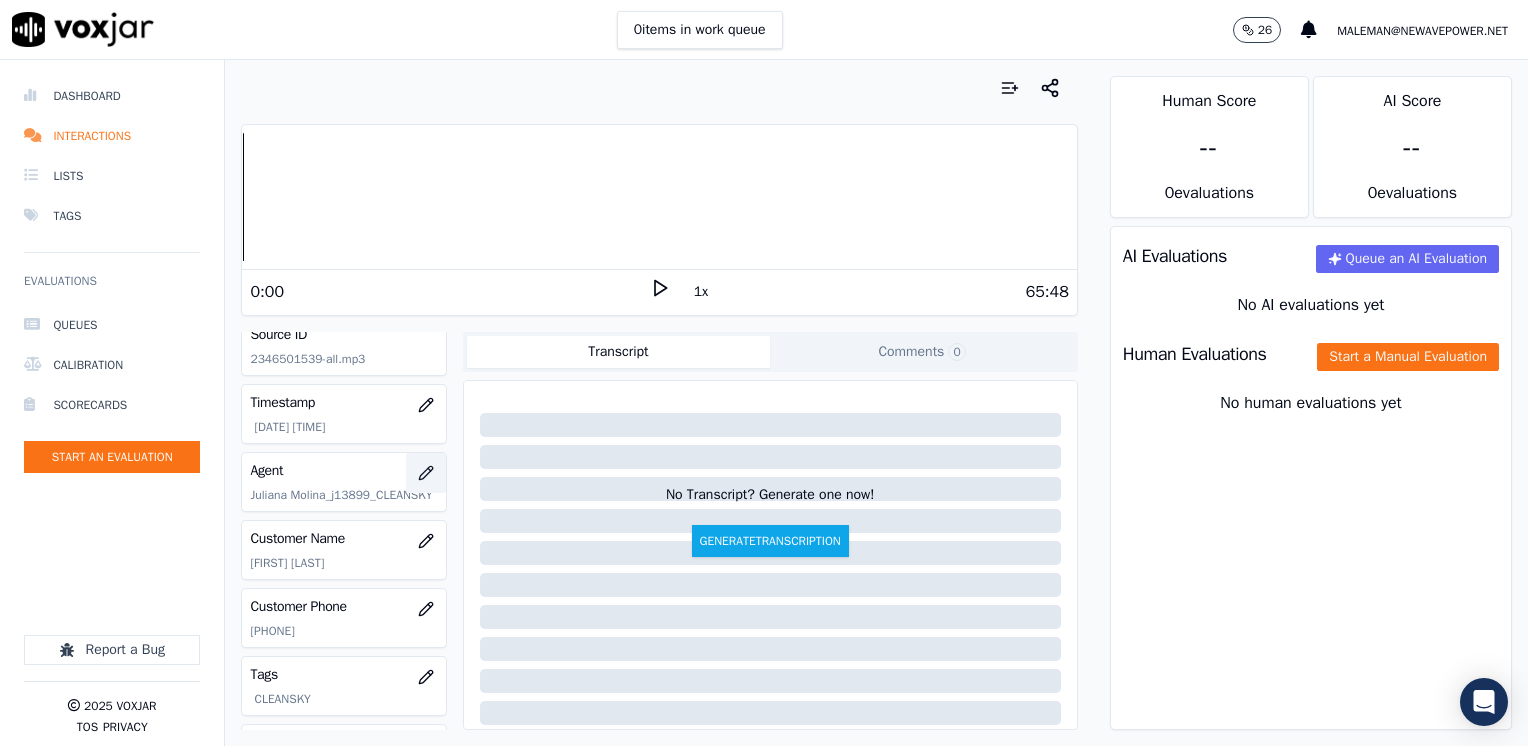 click 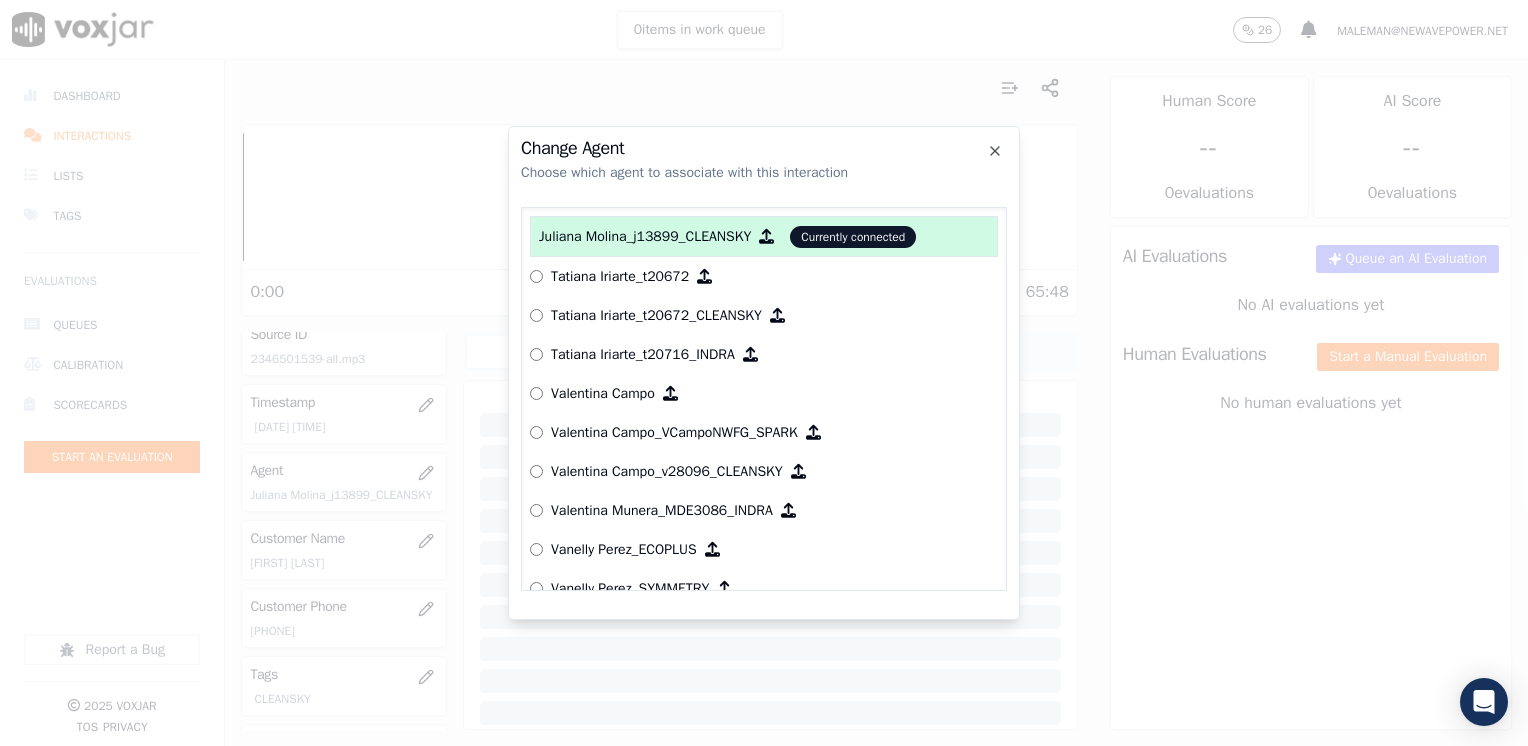 scroll, scrollTop: 8224, scrollLeft: 0, axis: vertical 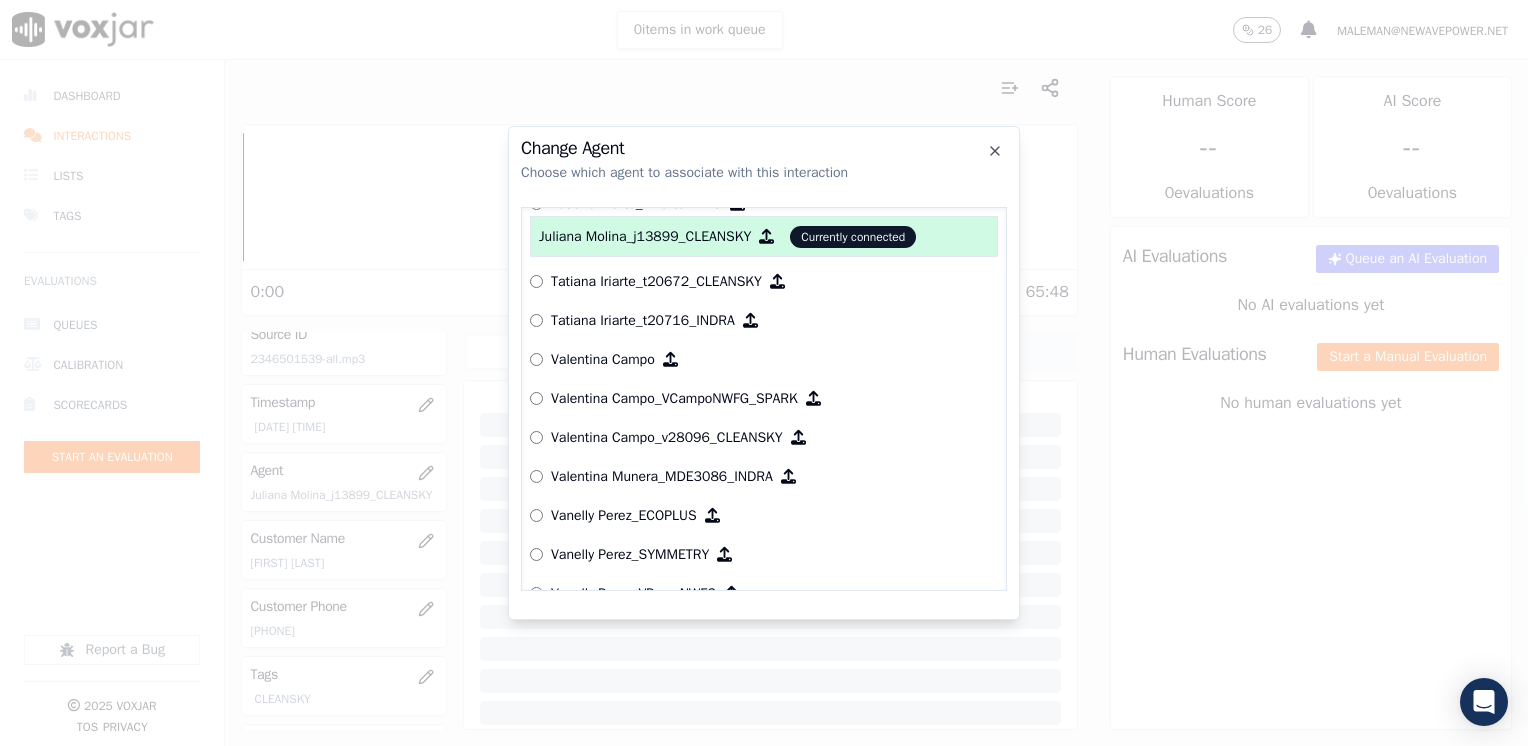 click on "Valentina Campo" at bounding box center [603, 360] 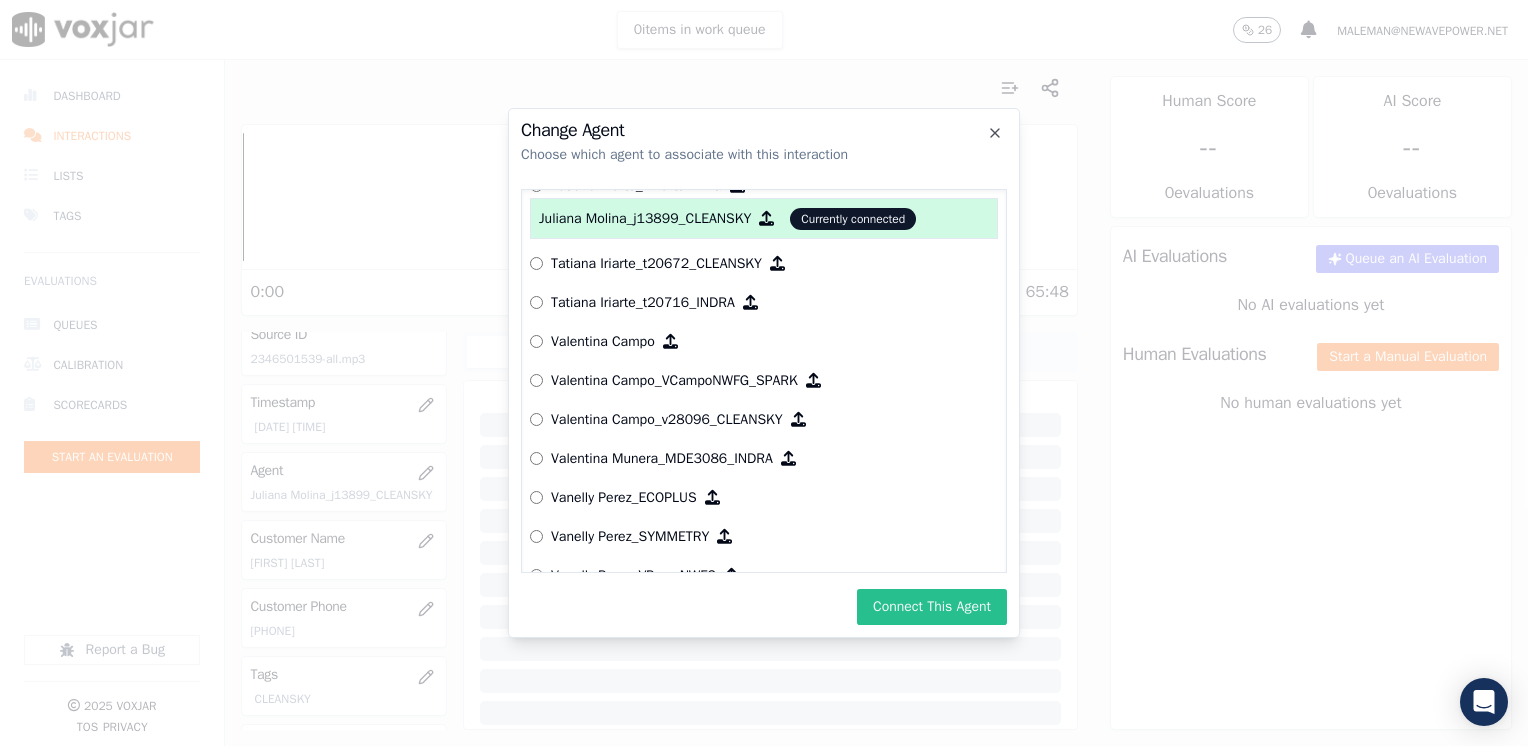 click on "Connect This Agent" at bounding box center (932, 607) 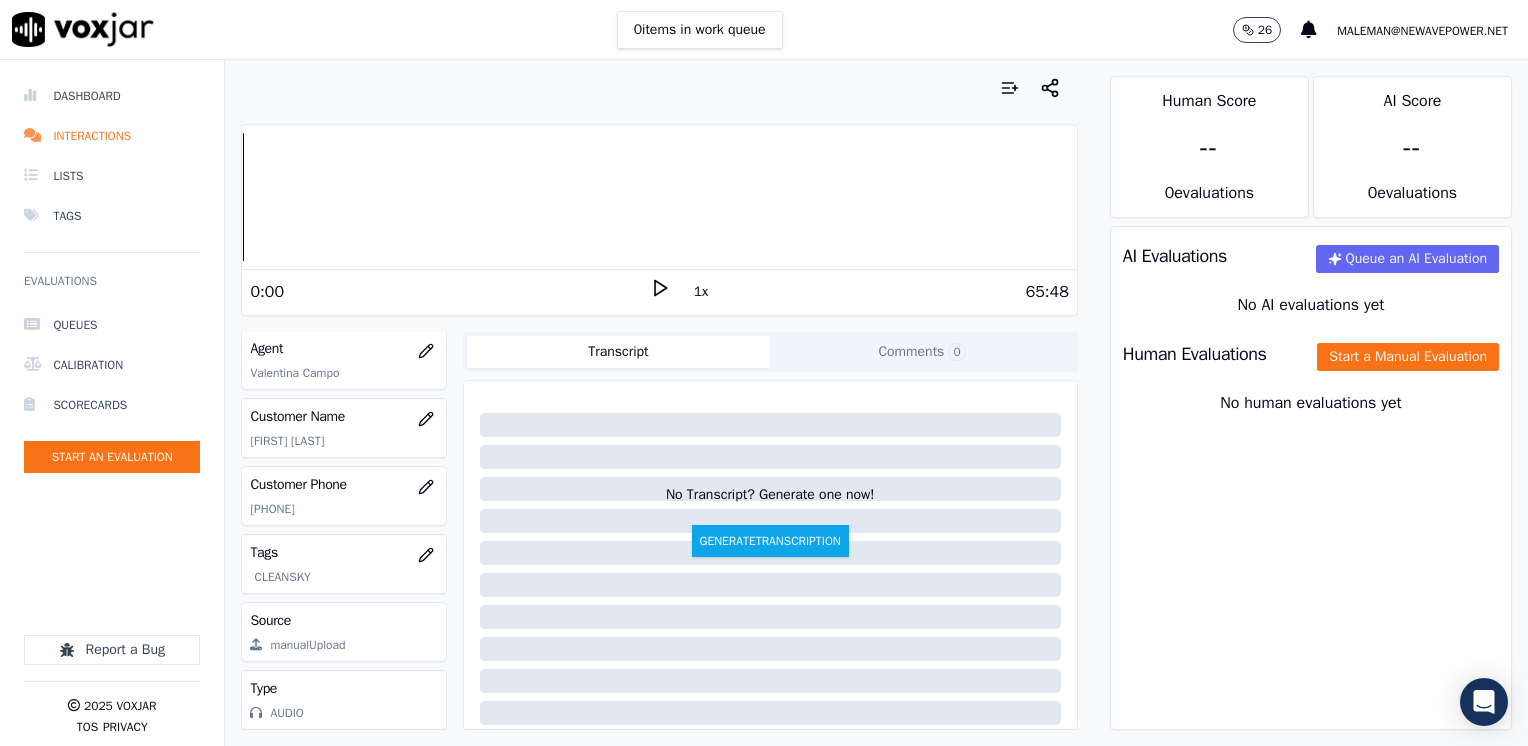 scroll, scrollTop: 263, scrollLeft: 0, axis: vertical 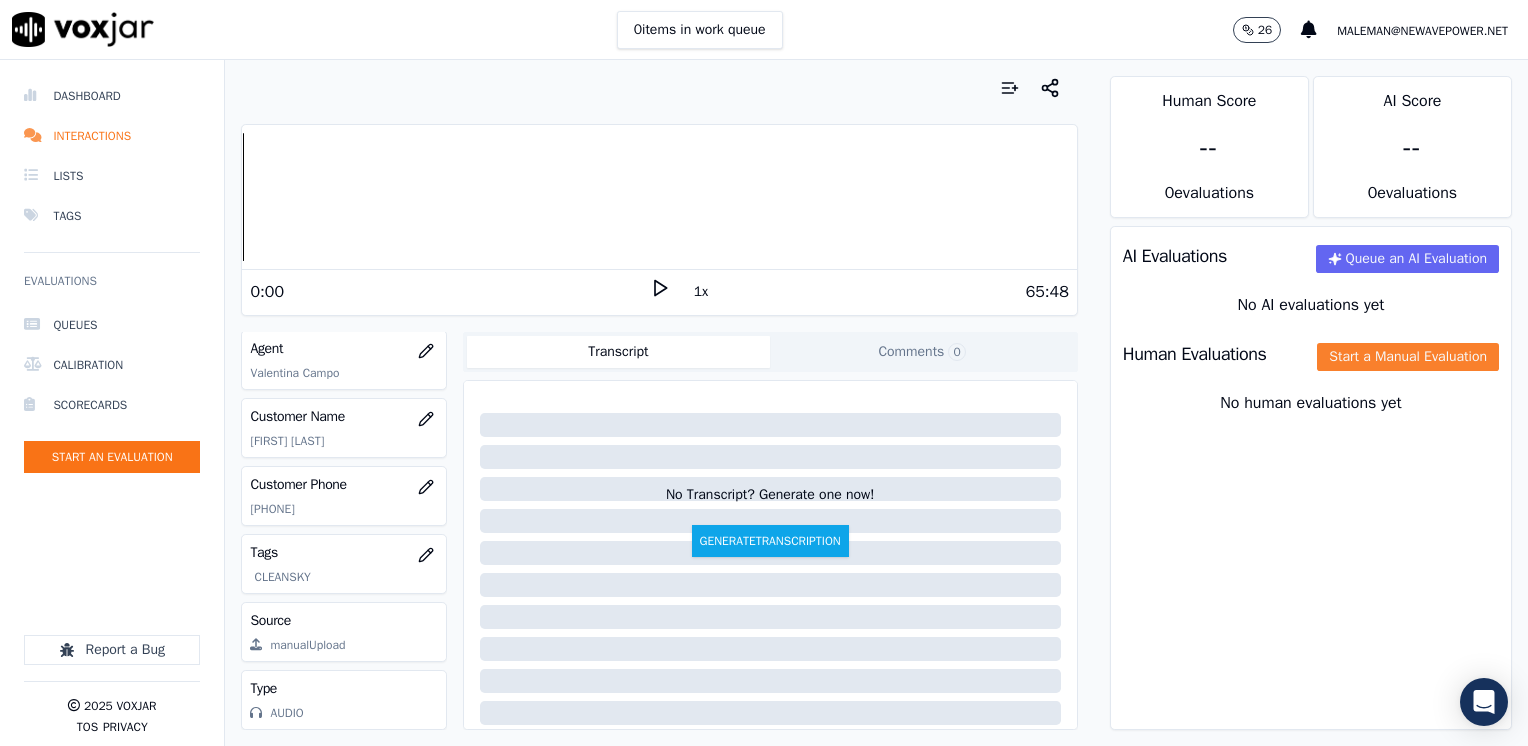 click on "Start a Manual Evaluation" 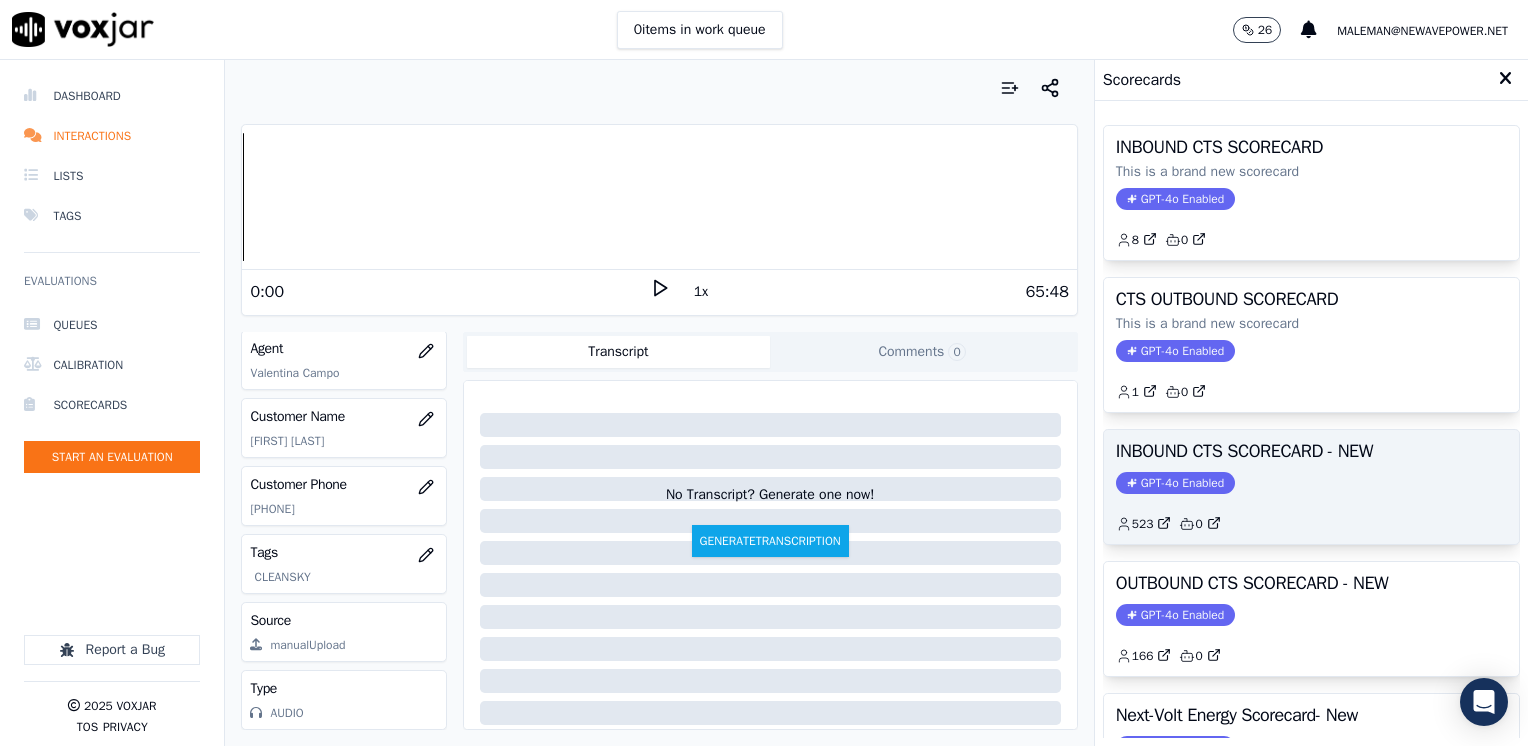 click on "GPT-4o Enabled" at bounding box center (1175, 483) 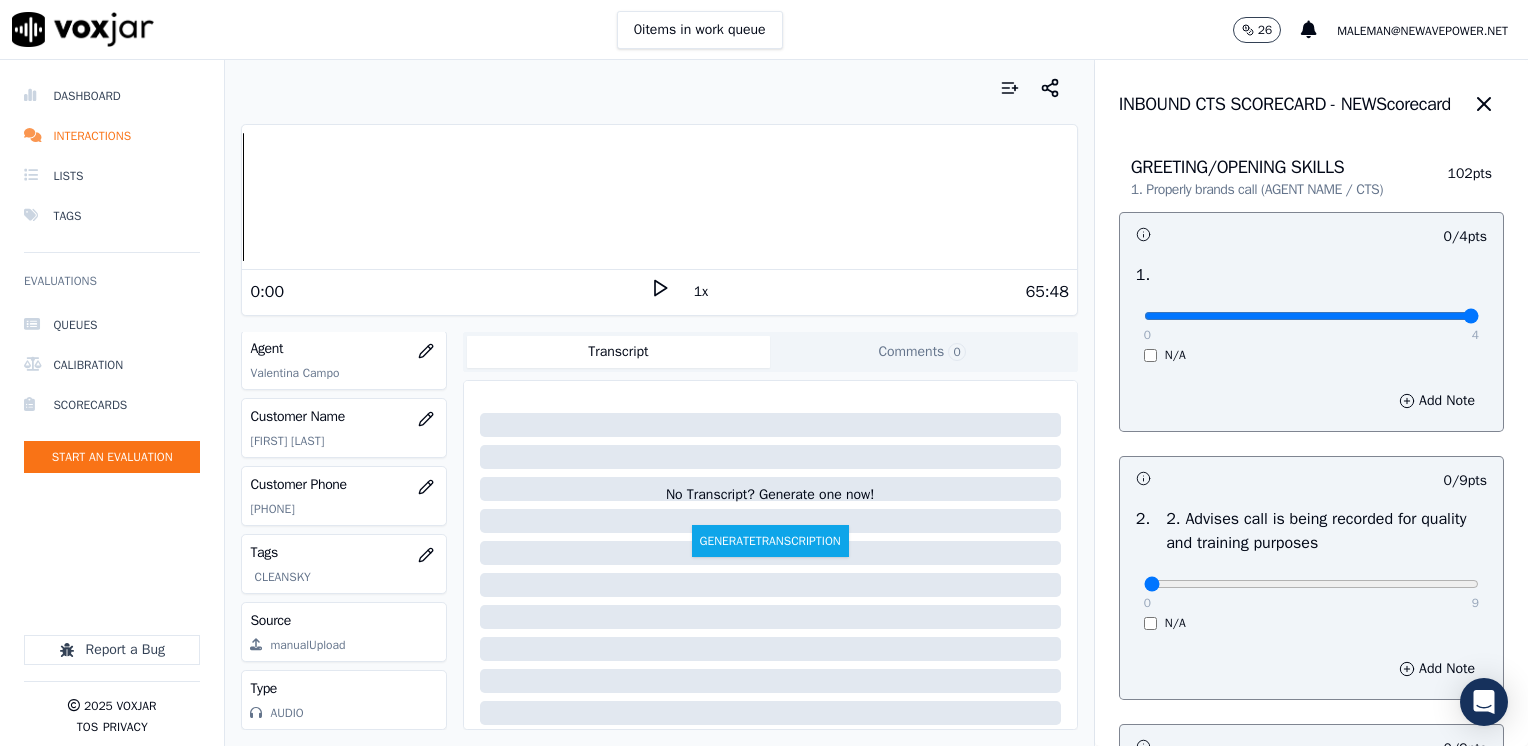 drag, startPoint x: 1132, startPoint y: 320, endPoint x: 1531, endPoint y: 320, distance: 399 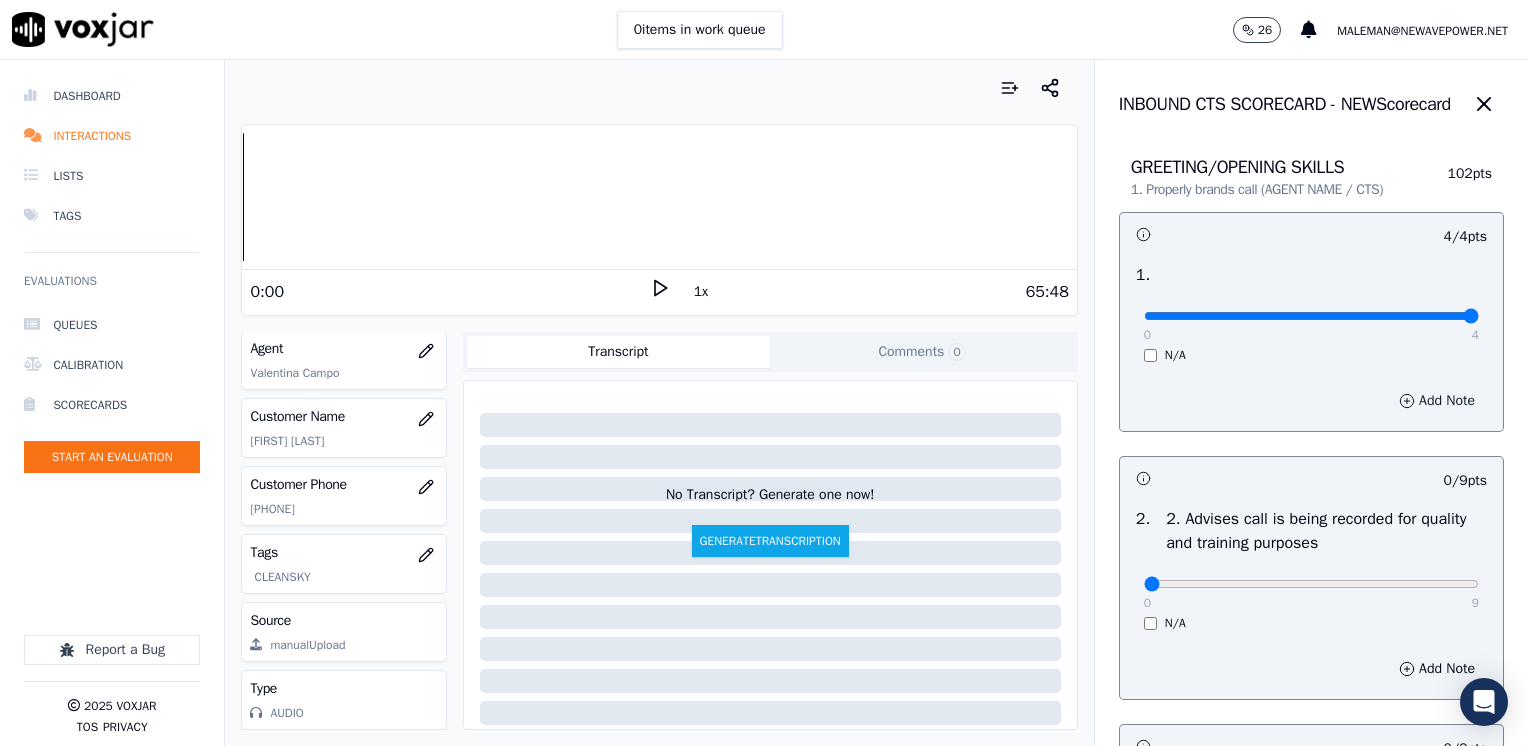 click on "Add Note" at bounding box center [1437, 401] 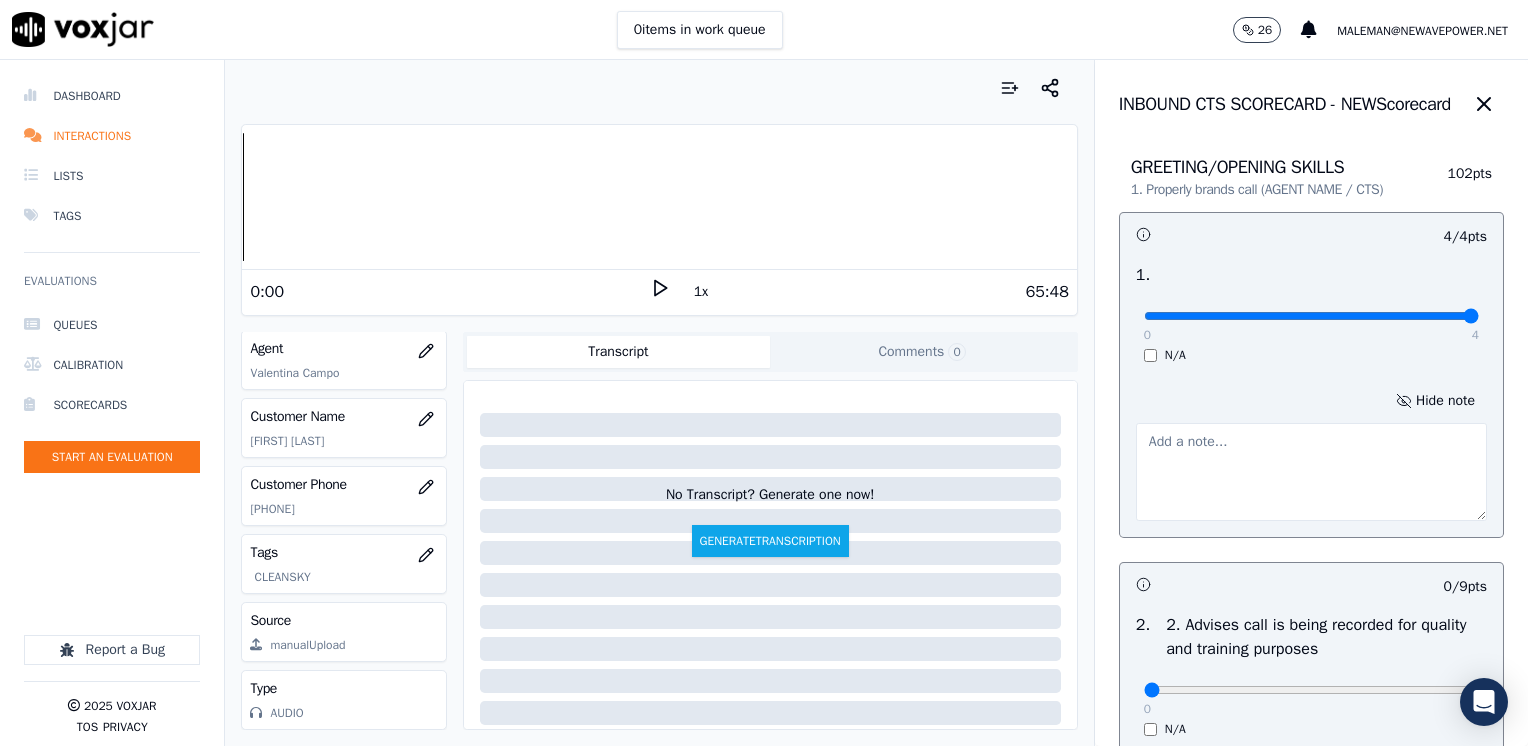 click at bounding box center [1311, 472] 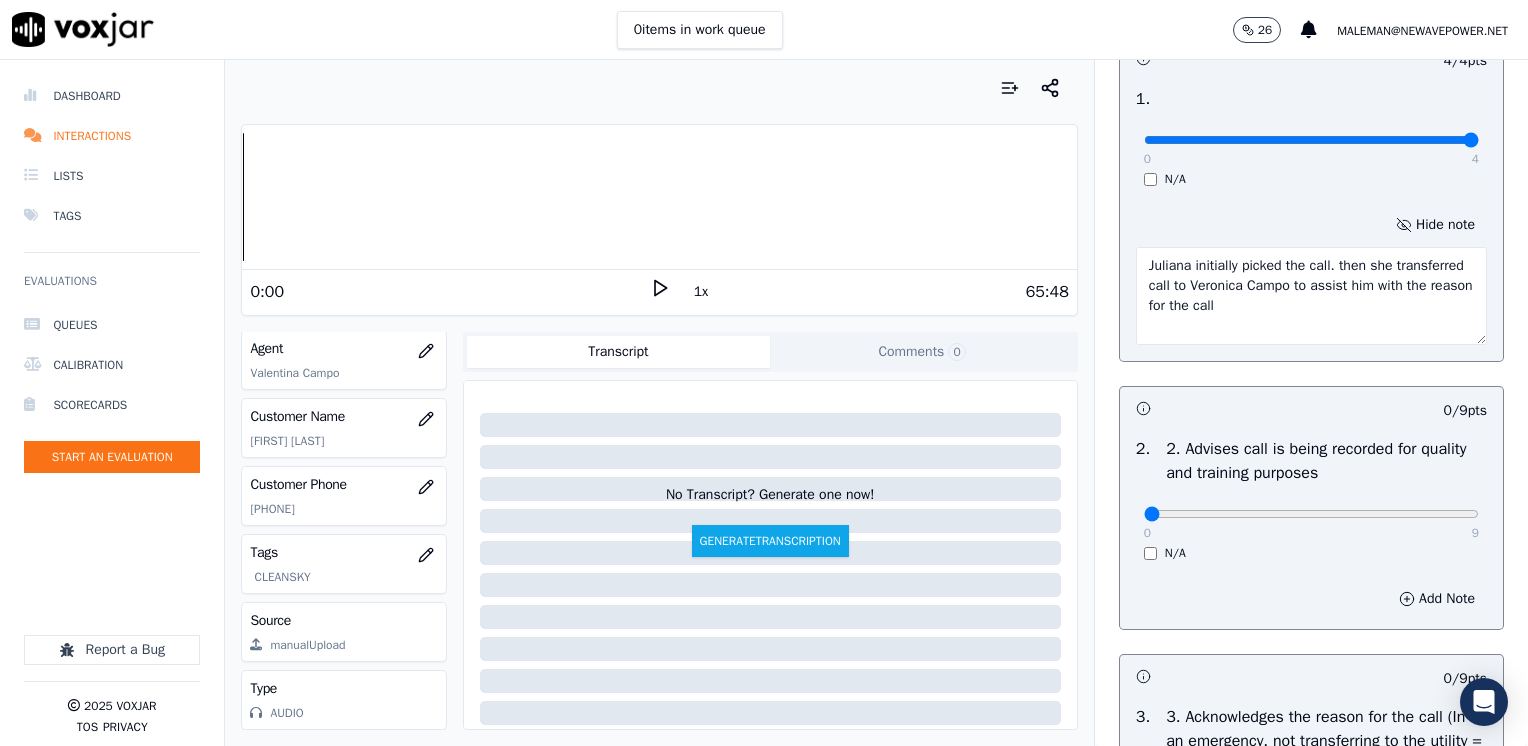 scroll, scrollTop: 200, scrollLeft: 0, axis: vertical 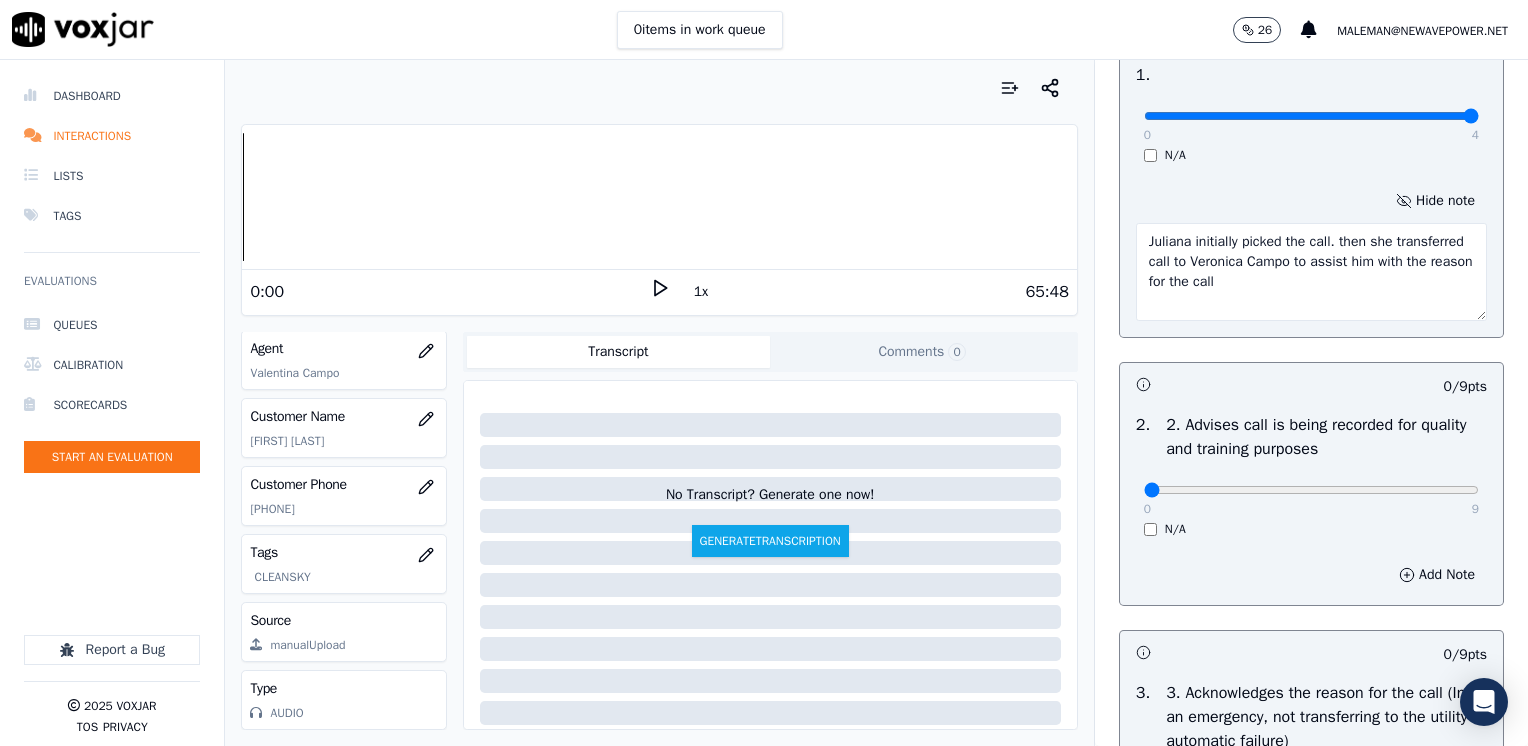 click on "Juliana initially picked the call. then she transferred call to Veronica Campo to assist him with the reason for the call" at bounding box center (1311, 272) 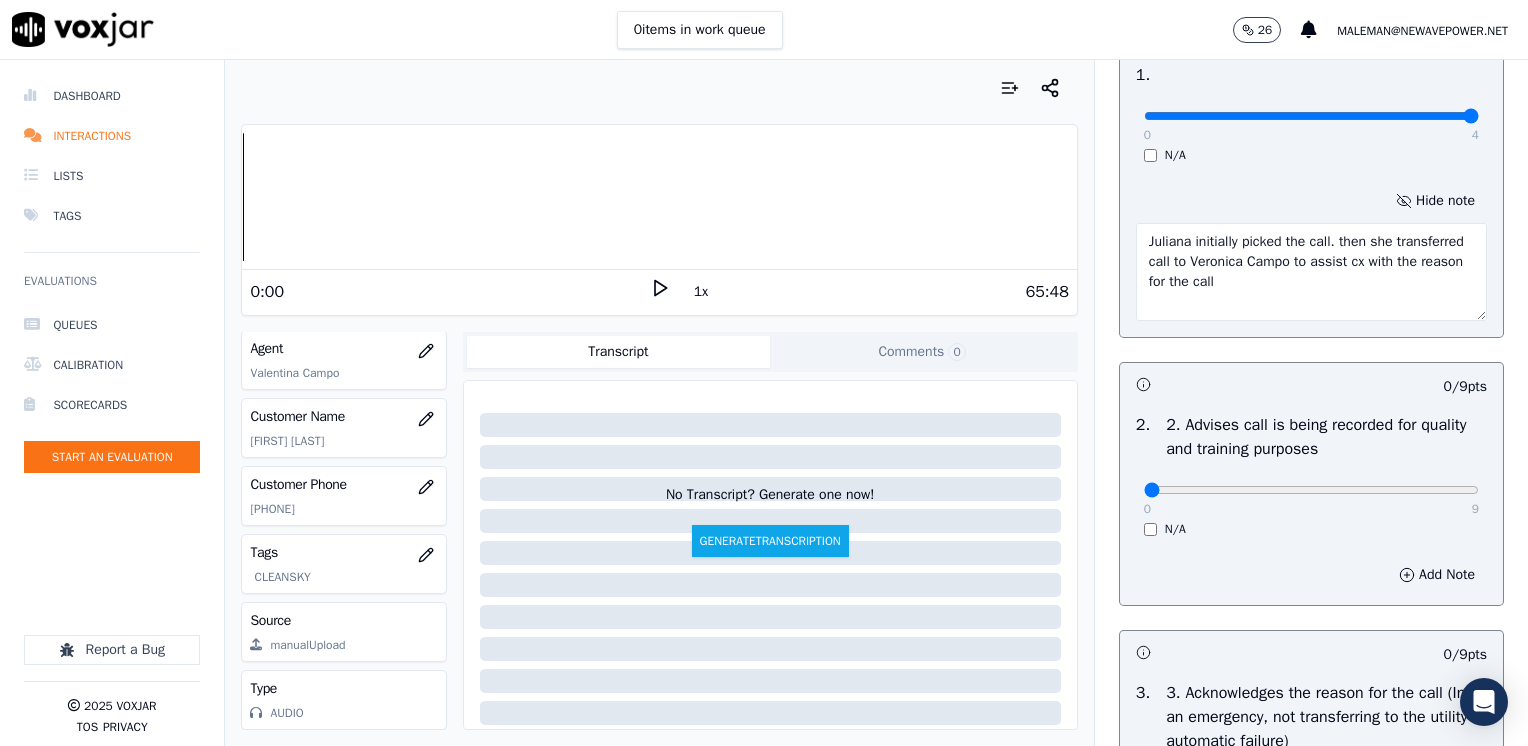 type on "Juliana initially picked the call. then she transferred call to Veronica Campo to assist cx with the reason for the call" 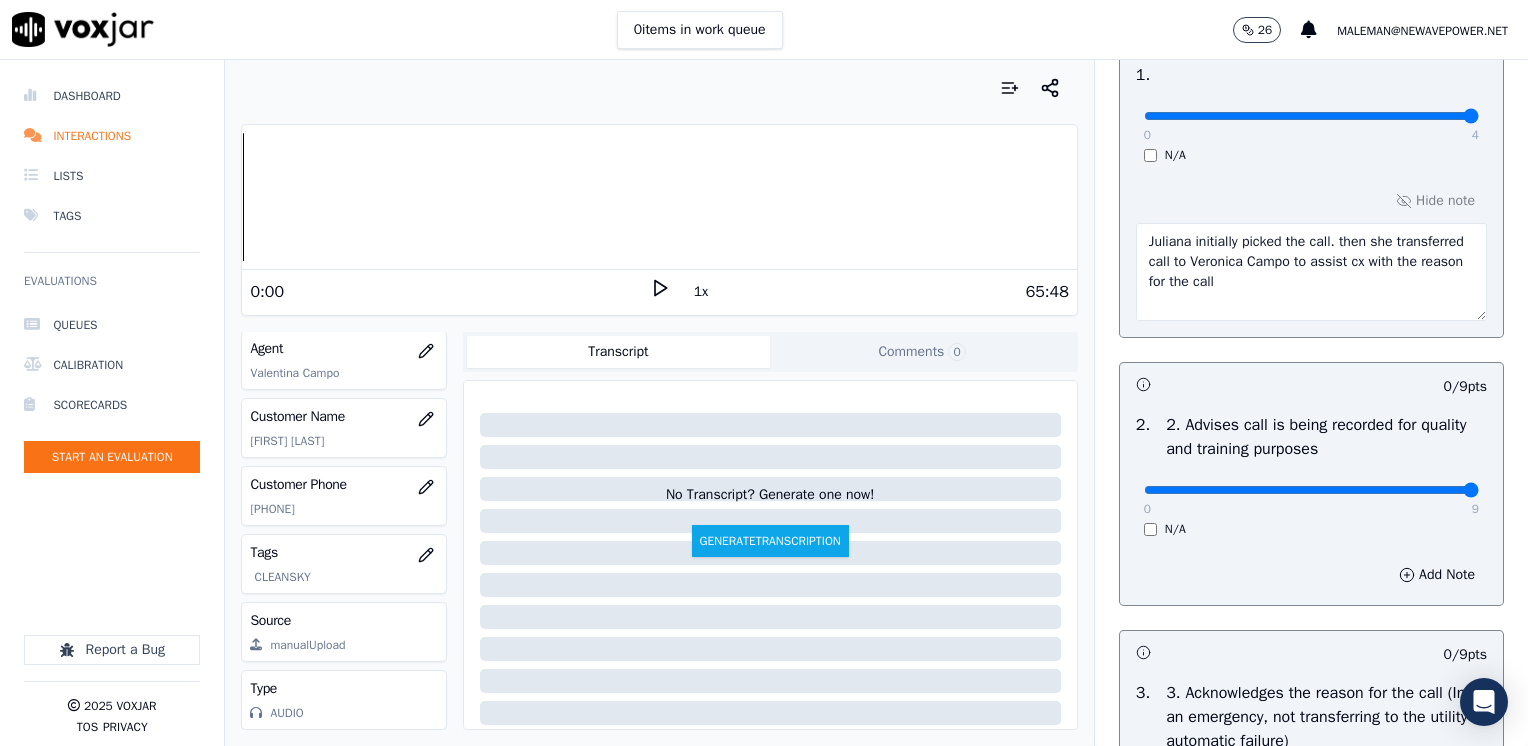 drag, startPoint x: 1131, startPoint y: 494, endPoint x: 1531, endPoint y: 486, distance: 400.08 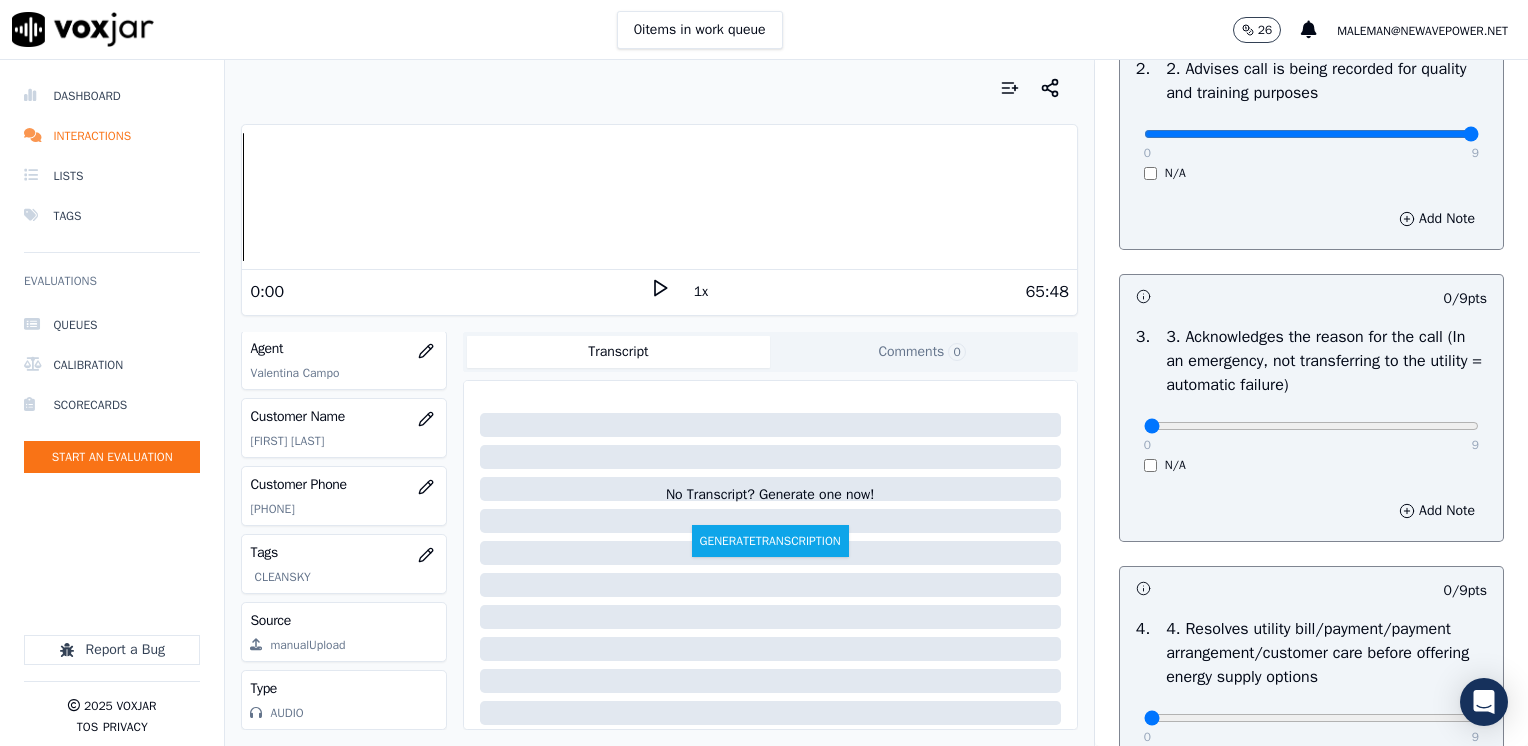 scroll, scrollTop: 600, scrollLeft: 0, axis: vertical 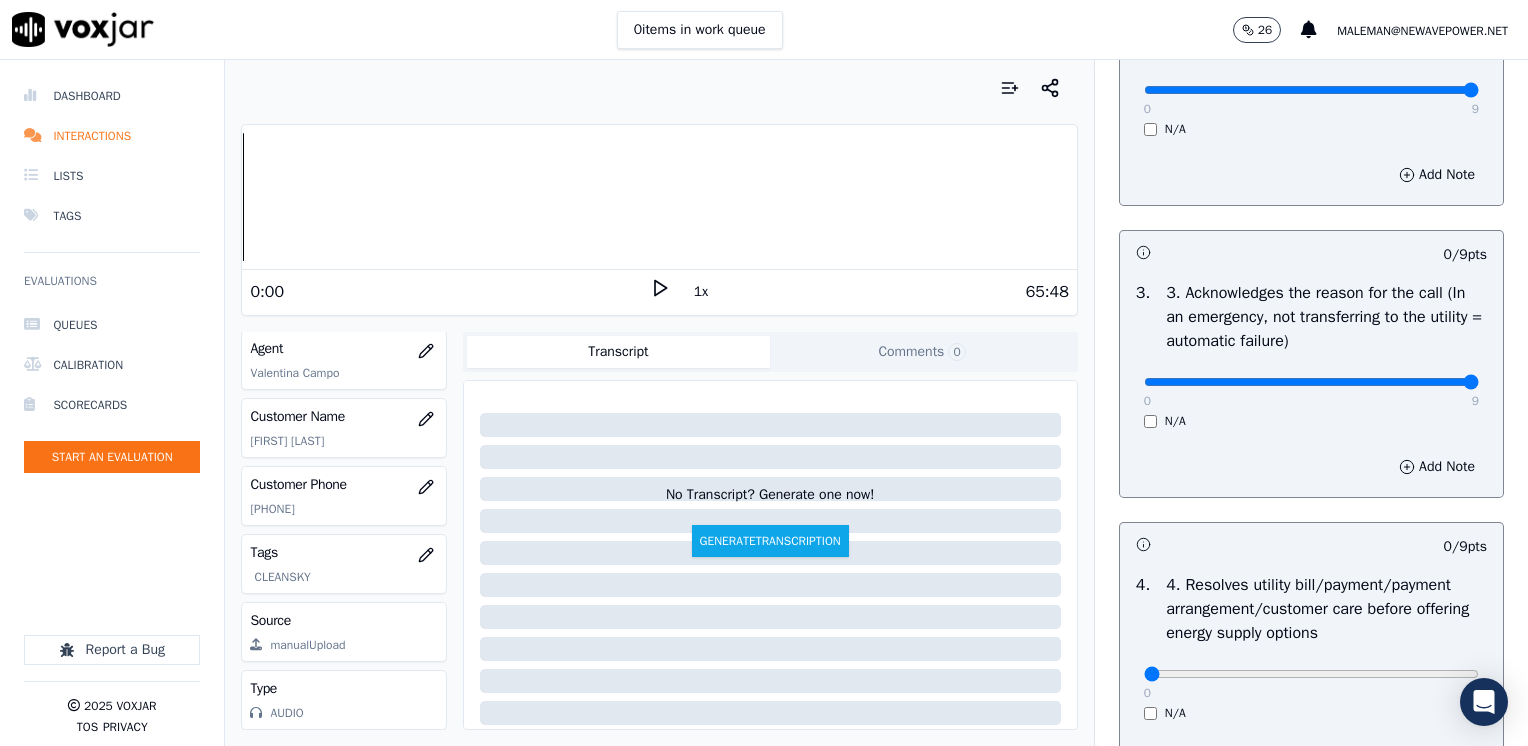 drag, startPoint x: 1126, startPoint y: 385, endPoint x: 1531, endPoint y: 380, distance: 405.03085 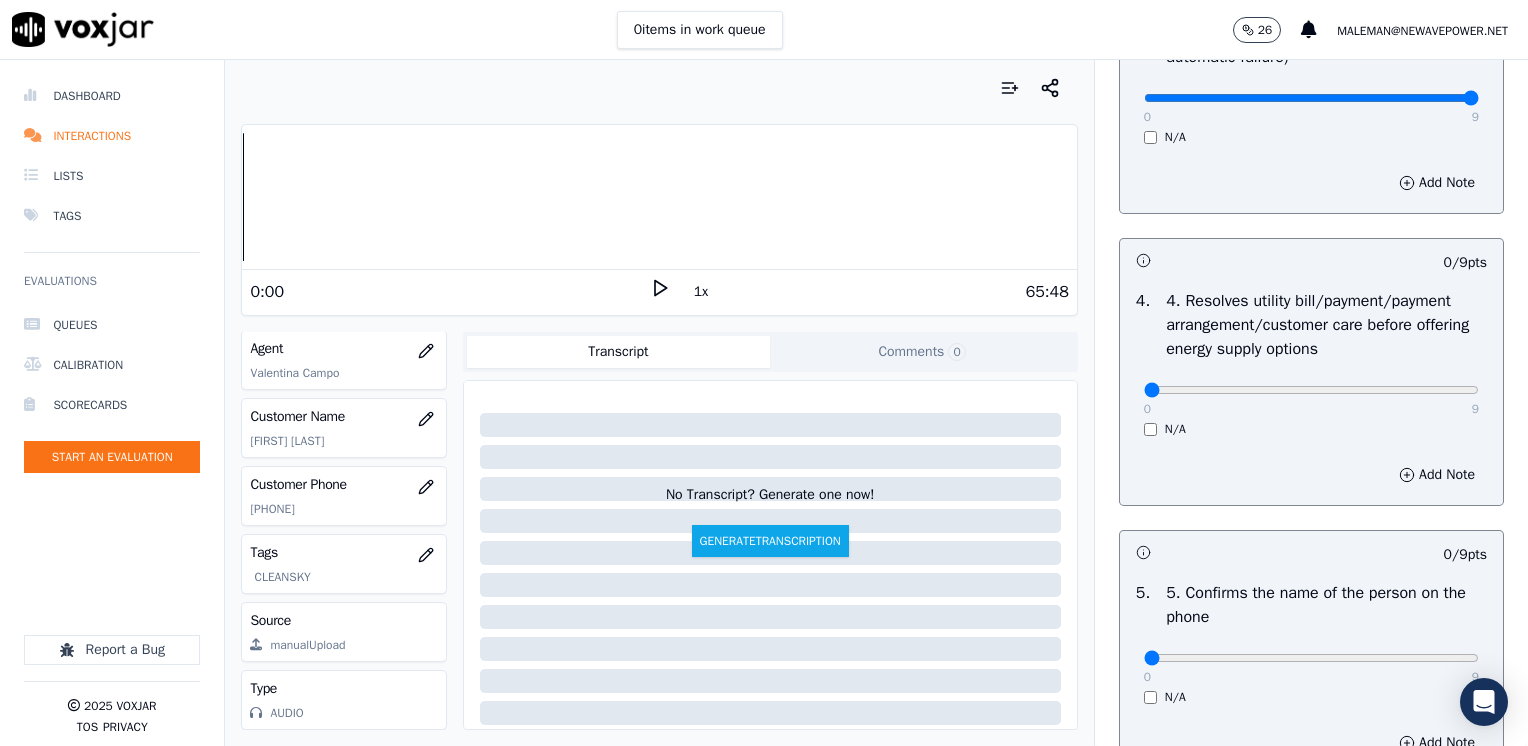 scroll, scrollTop: 900, scrollLeft: 0, axis: vertical 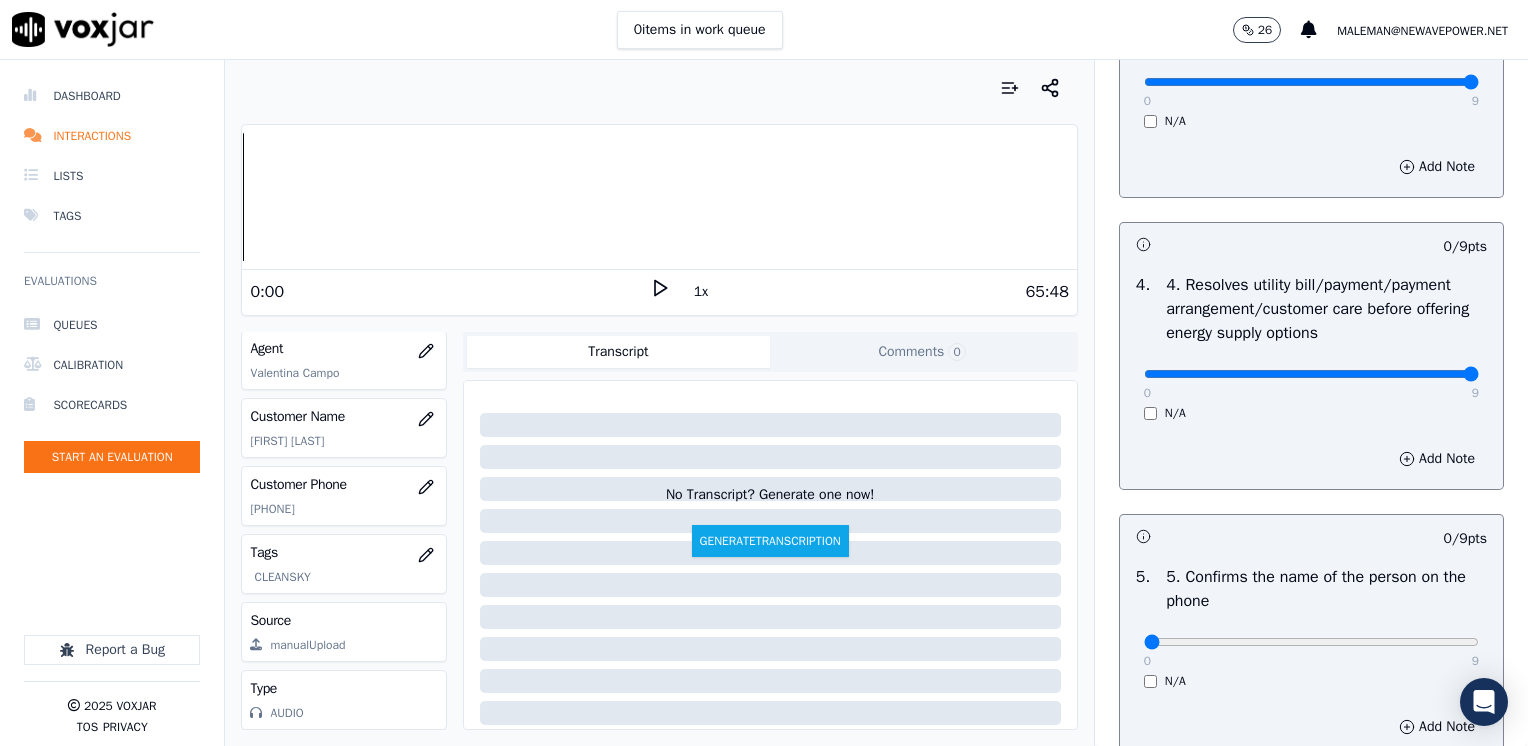 drag, startPoint x: 1130, startPoint y: 371, endPoint x: 1531, endPoint y: 366, distance: 401.03116 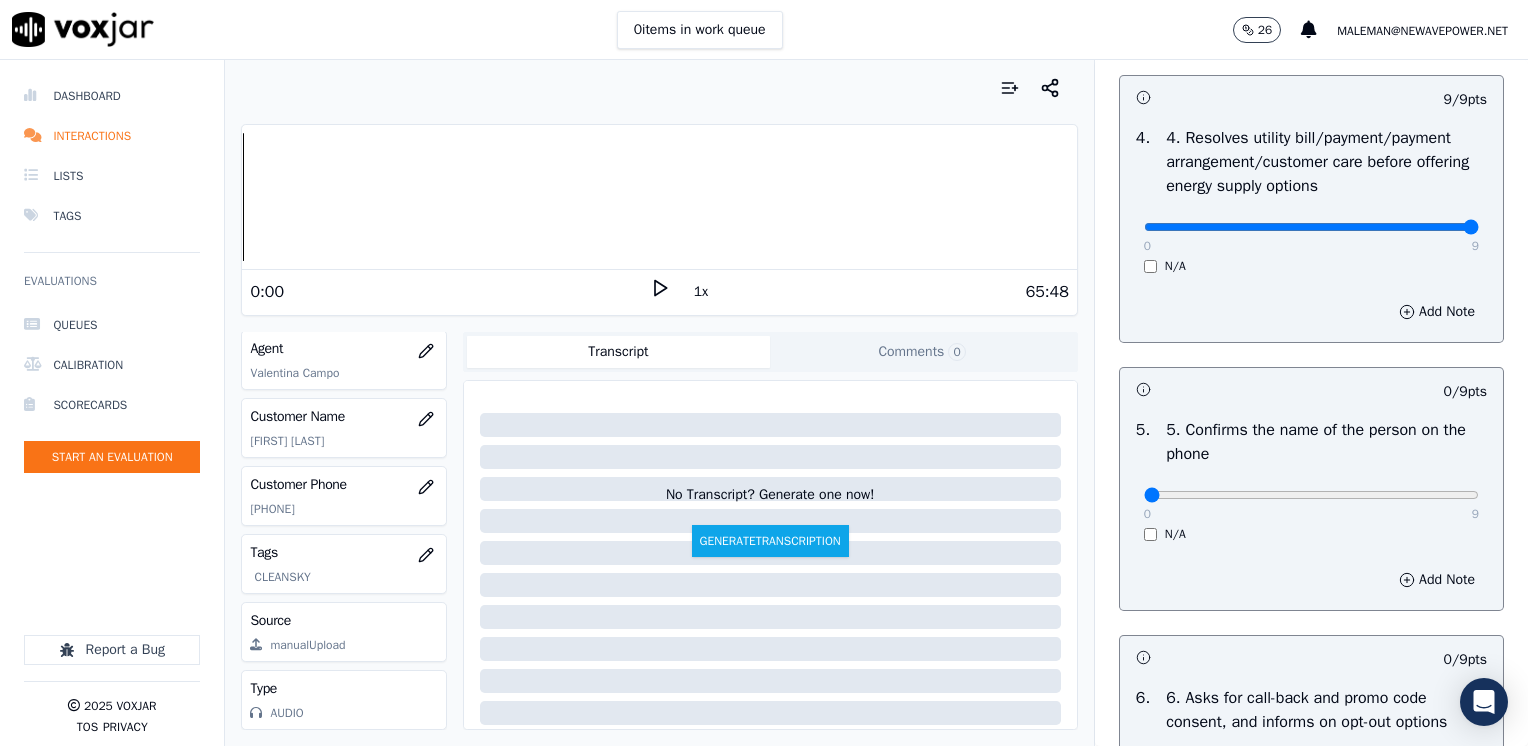 scroll, scrollTop: 1200, scrollLeft: 0, axis: vertical 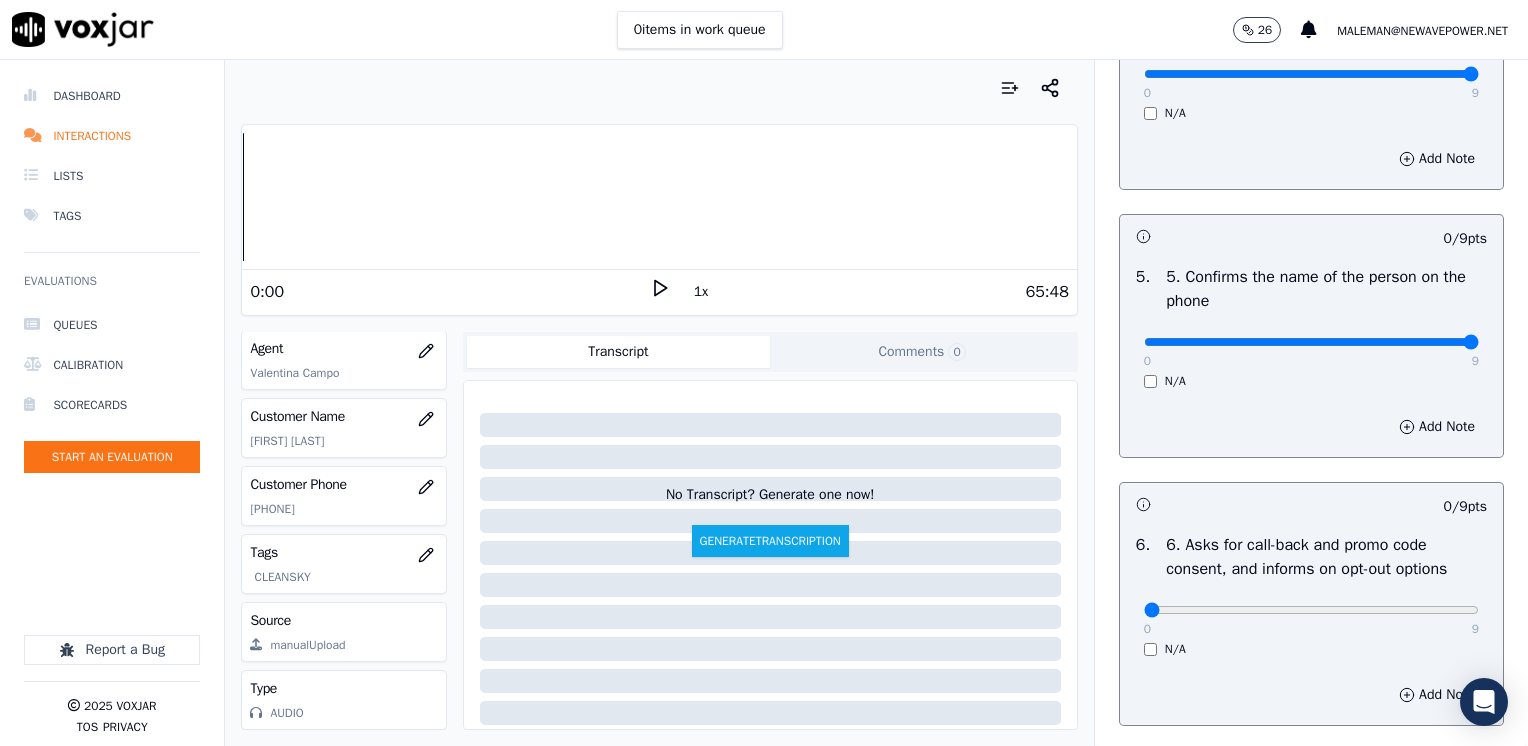drag, startPoint x: 1128, startPoint y: 337, endPoint x: 1531, endPoint y: 357, distance: 403.49597 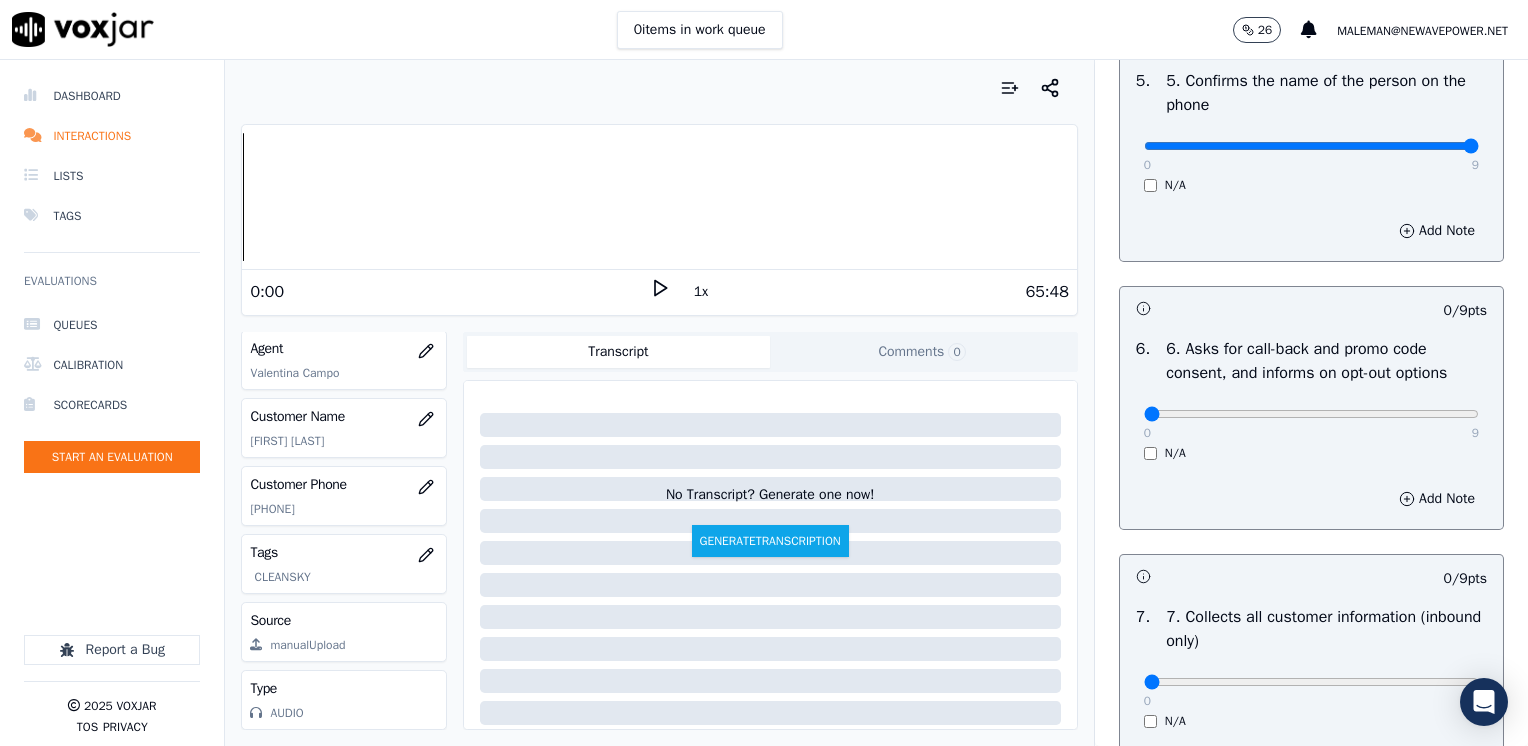 scroll, scrollTop: 1400, scrollLeft: 0, axis: vertical 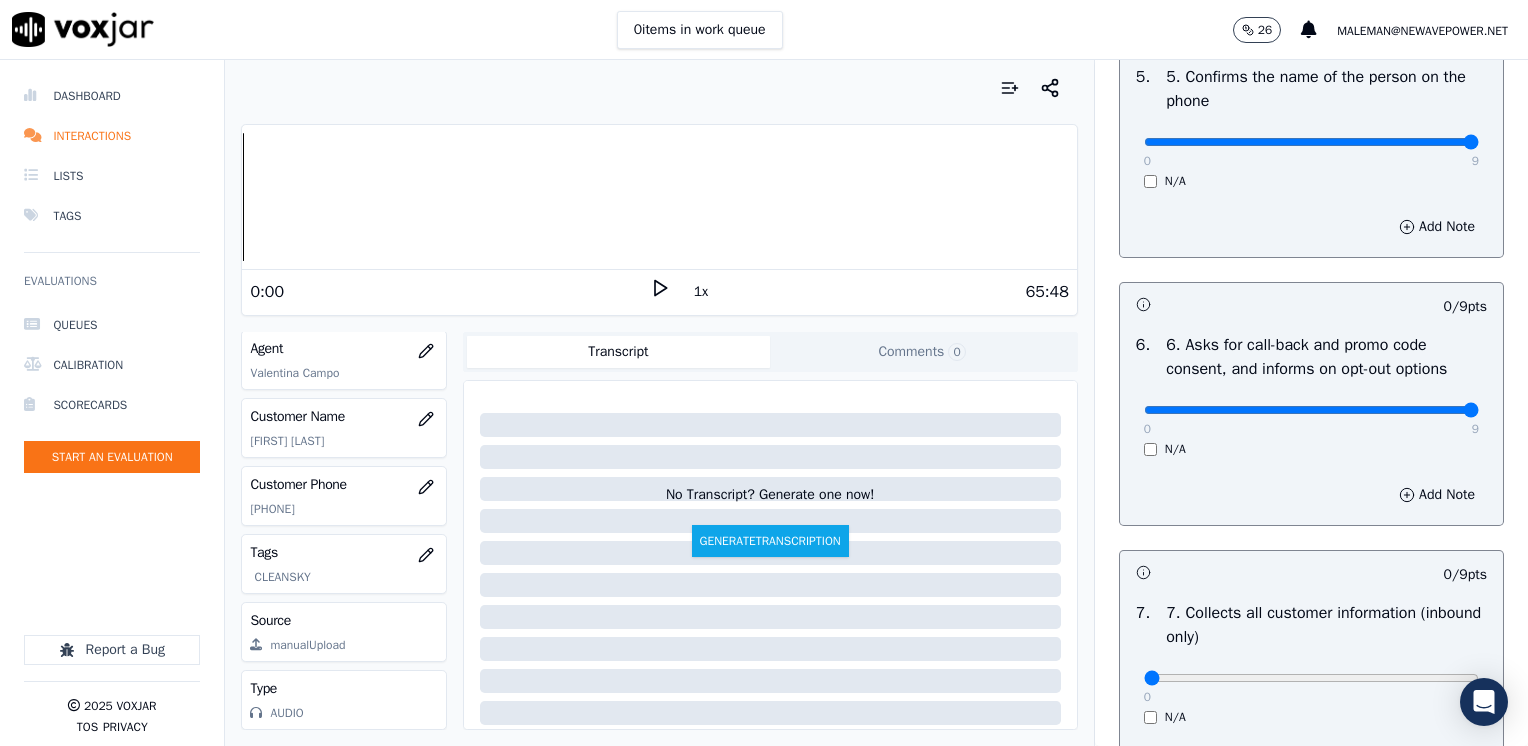 type on "9" 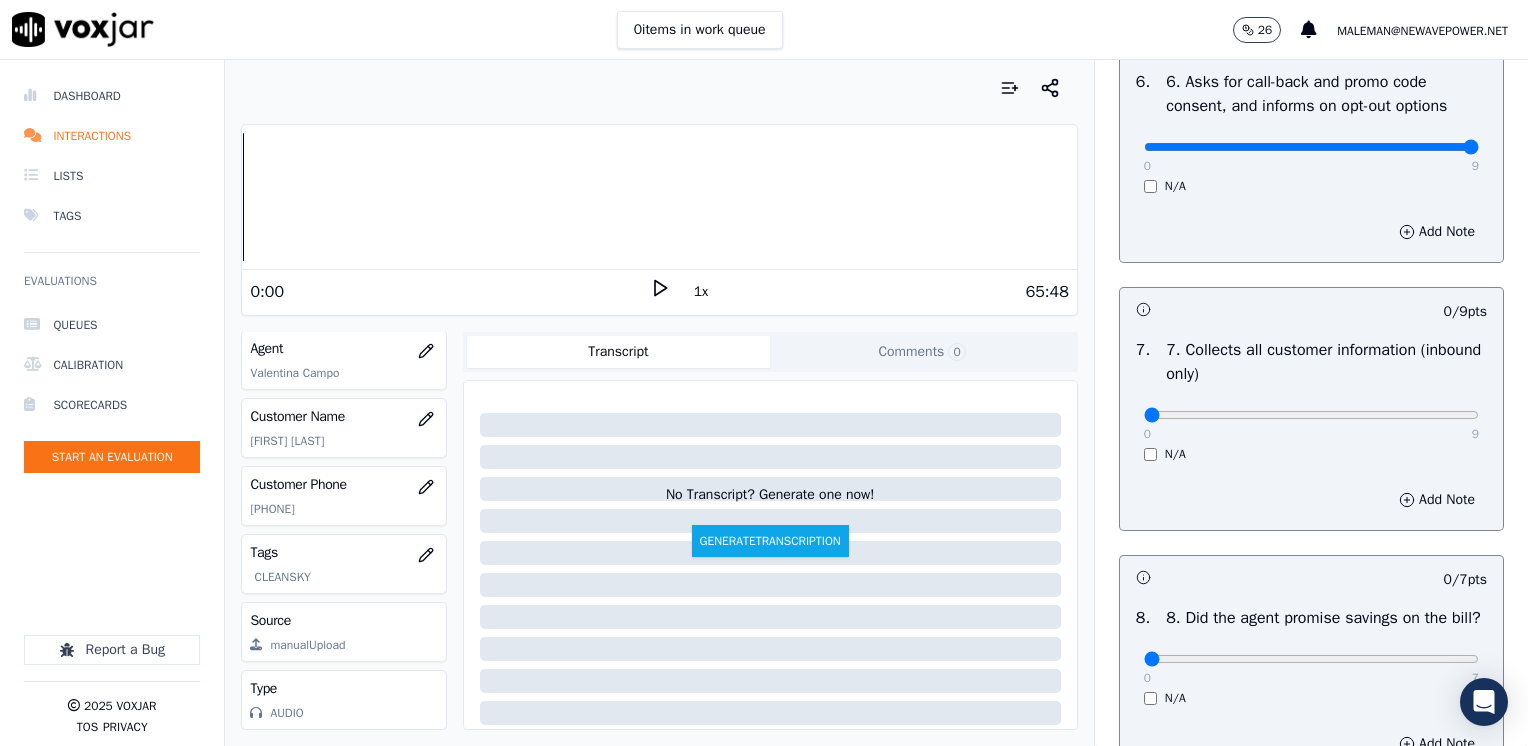 scroll, scrollTop: 1700, scrollLeft: 0, axis: vertical 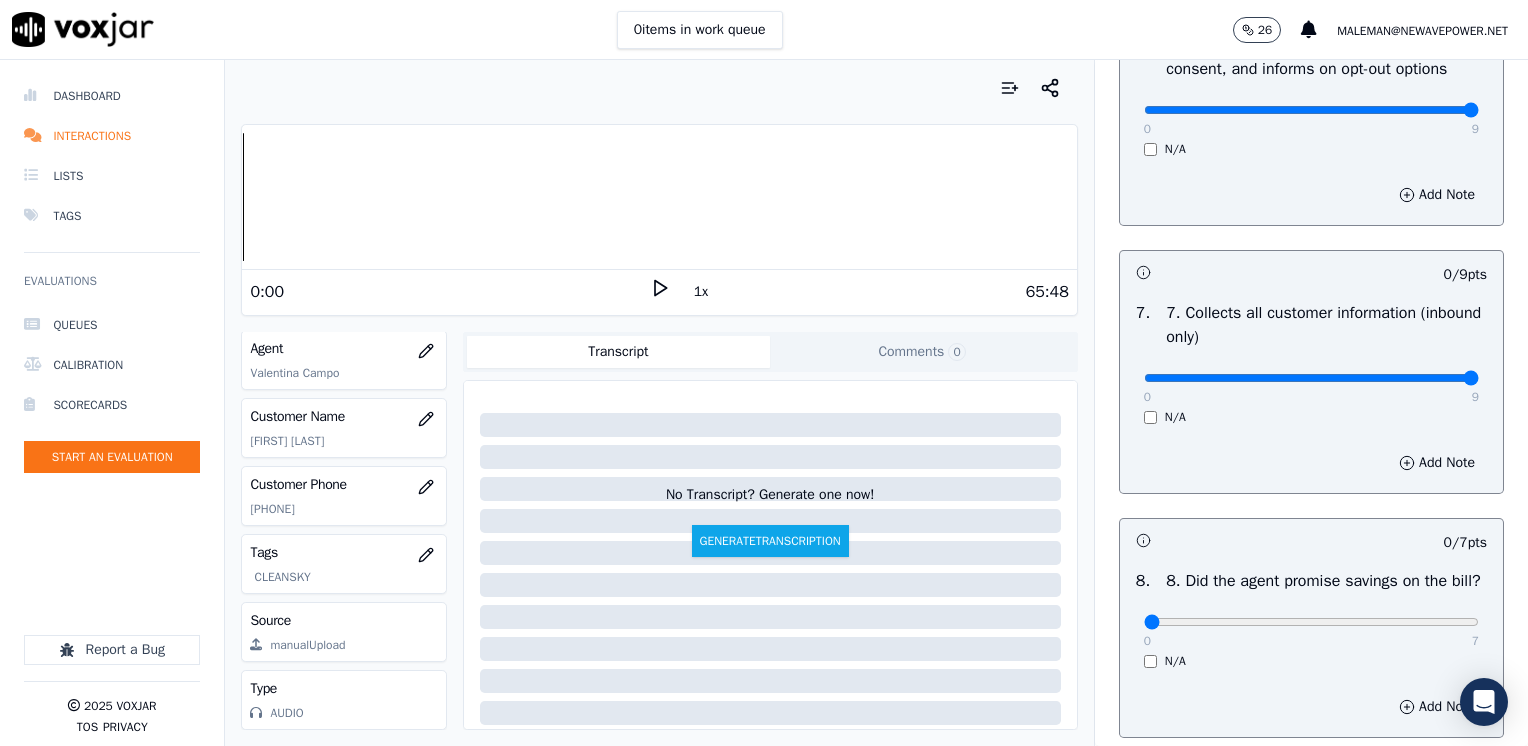 drag, startPoint x: 1135, startPoint y: 377, endPoint x: 1531, endPoint y: 377, distance: 396 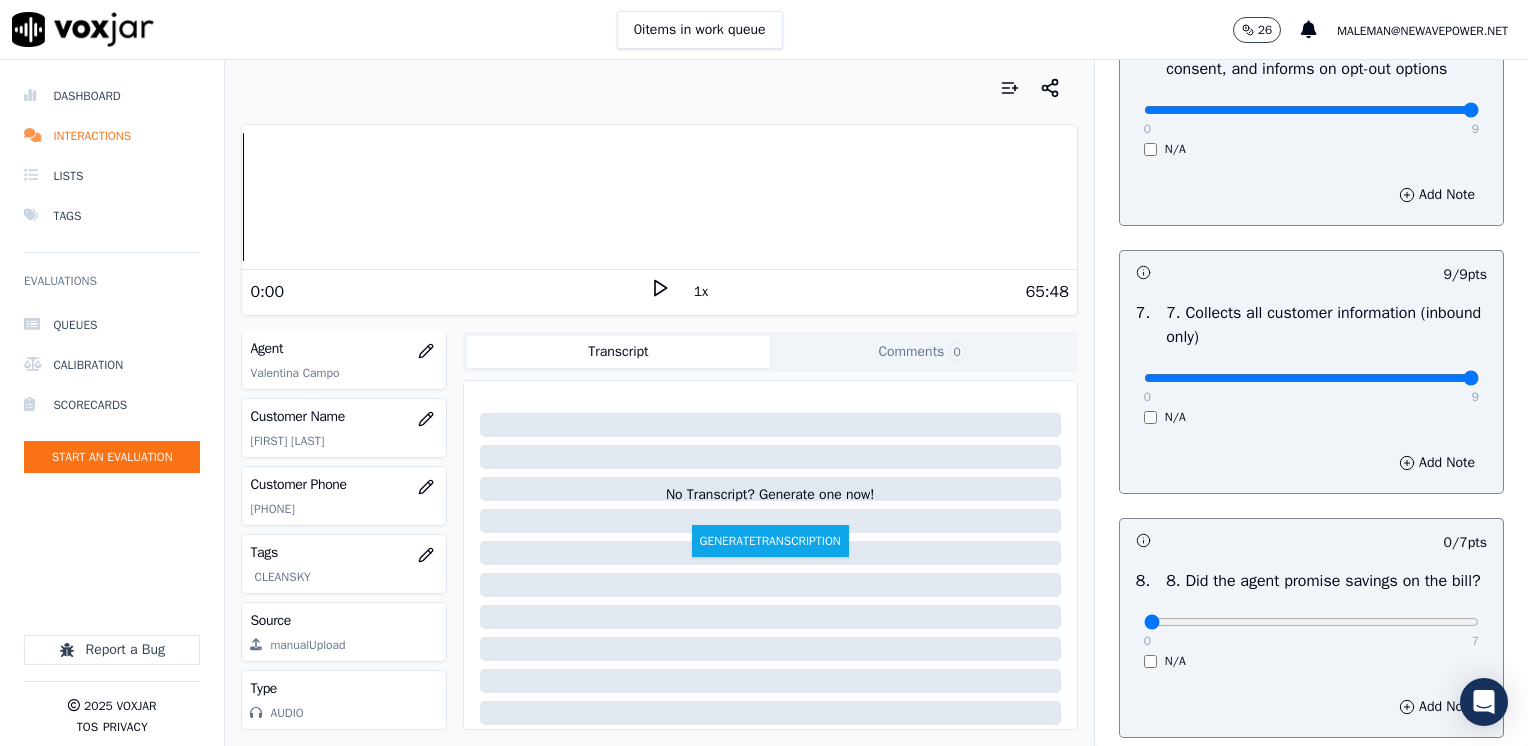 scroll, scrollTop: 2000, scrollLeft: 0, axis: vertical 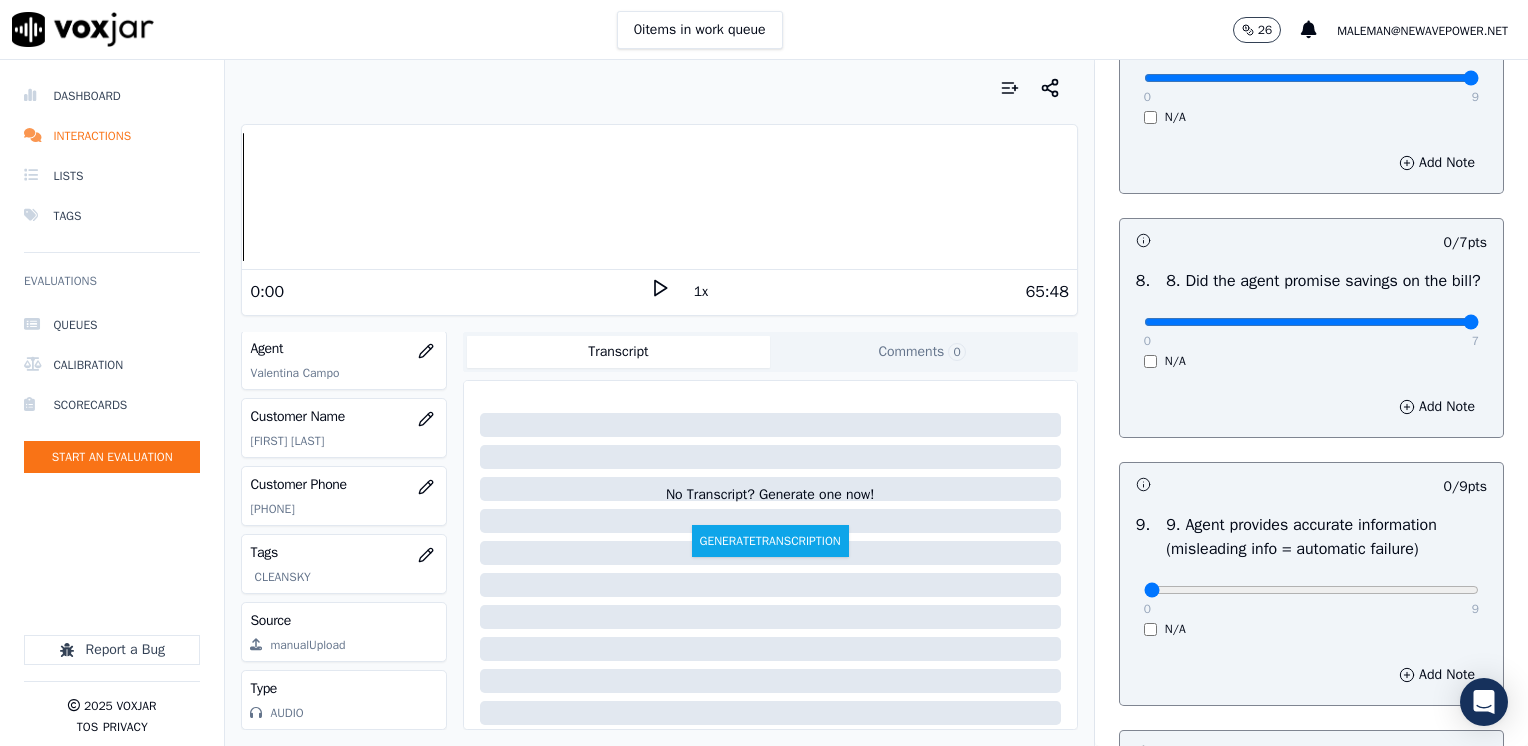 drag, startPoint x: 1139, startPoint y: 343, endPoint x: 1531, endPoint y: 343, distance: 392 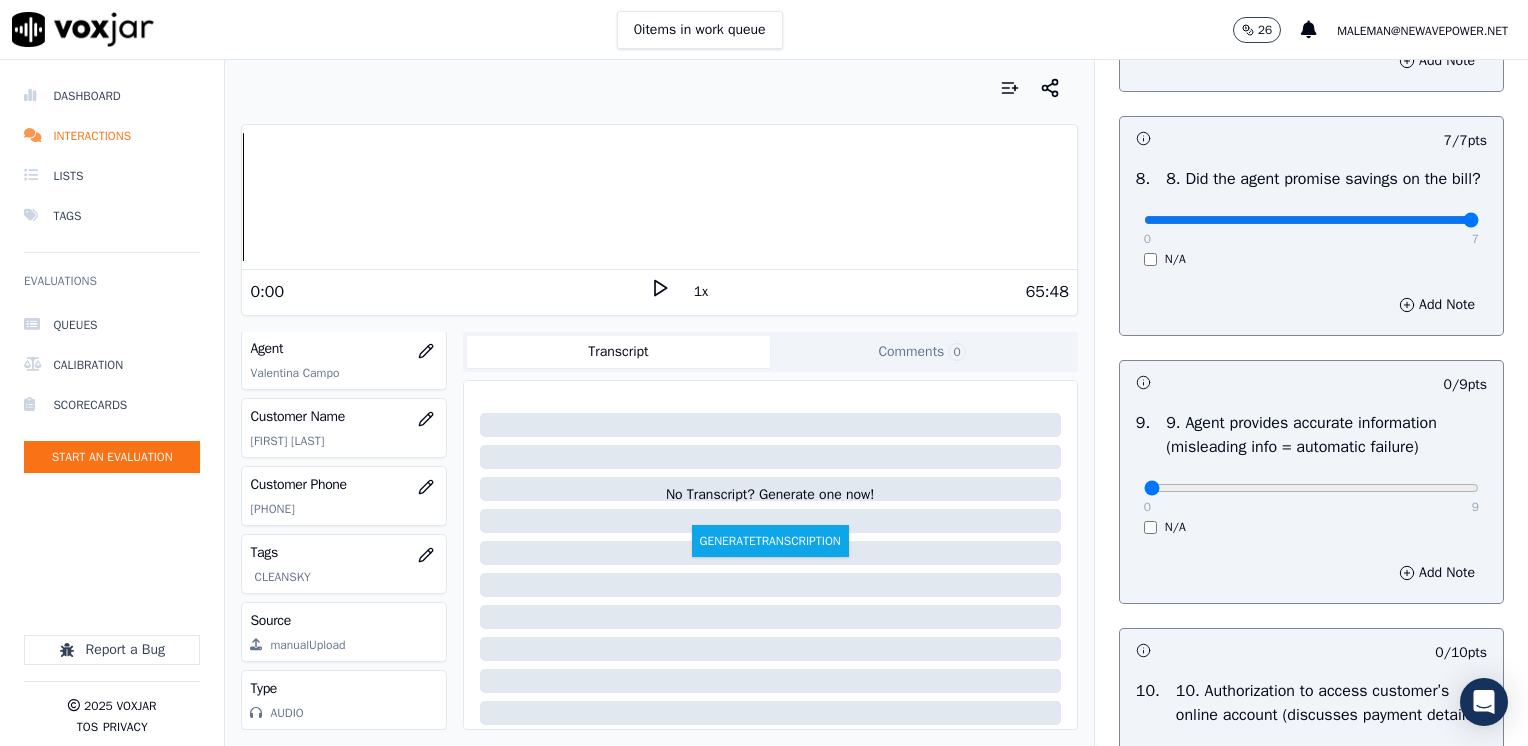 scroll, scrollTop: 2300, scrollLeft: 0, axis: vertical 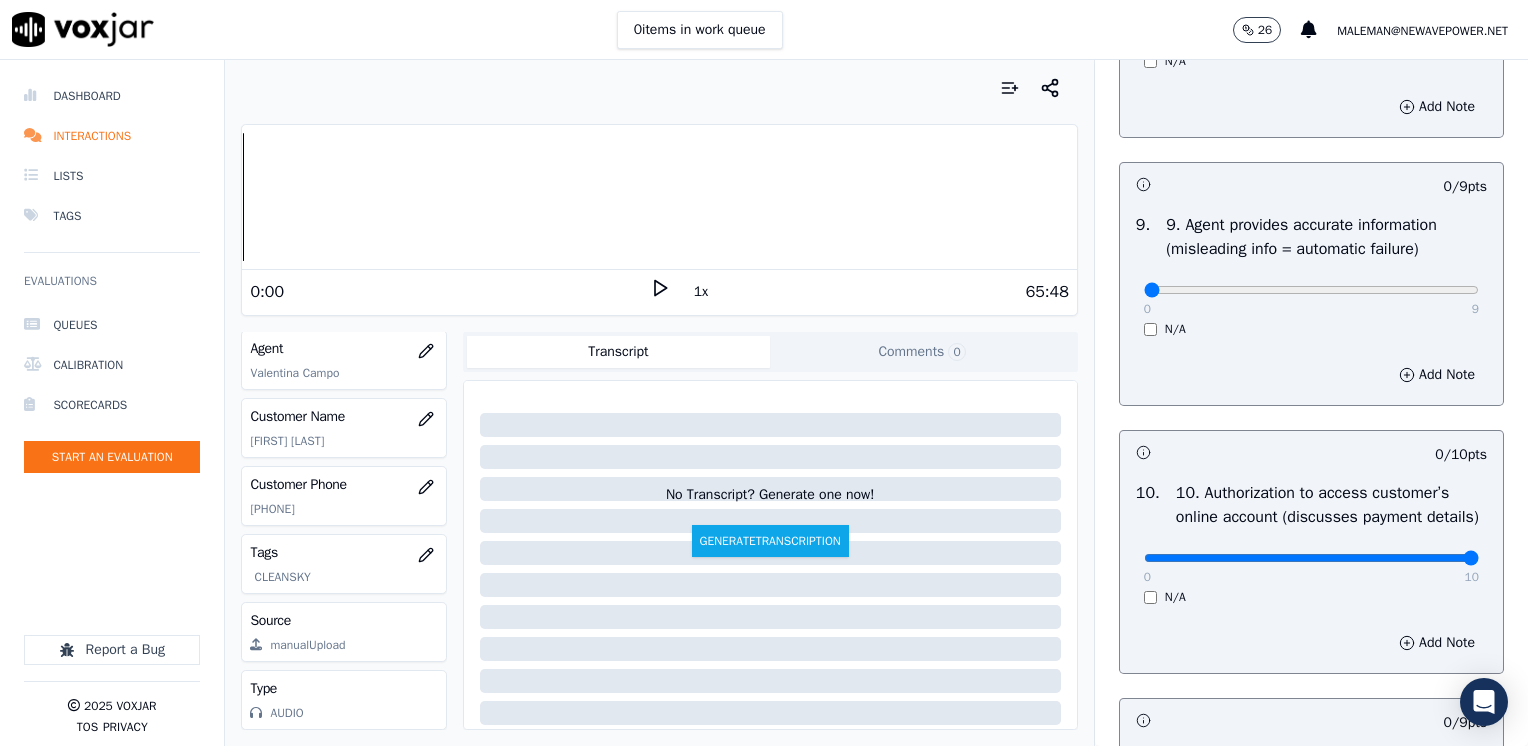 drag, startPoint x: 1128, startPoint y: 605, endPoint x: 1531, endPoint y: 630, distance: 403.7747 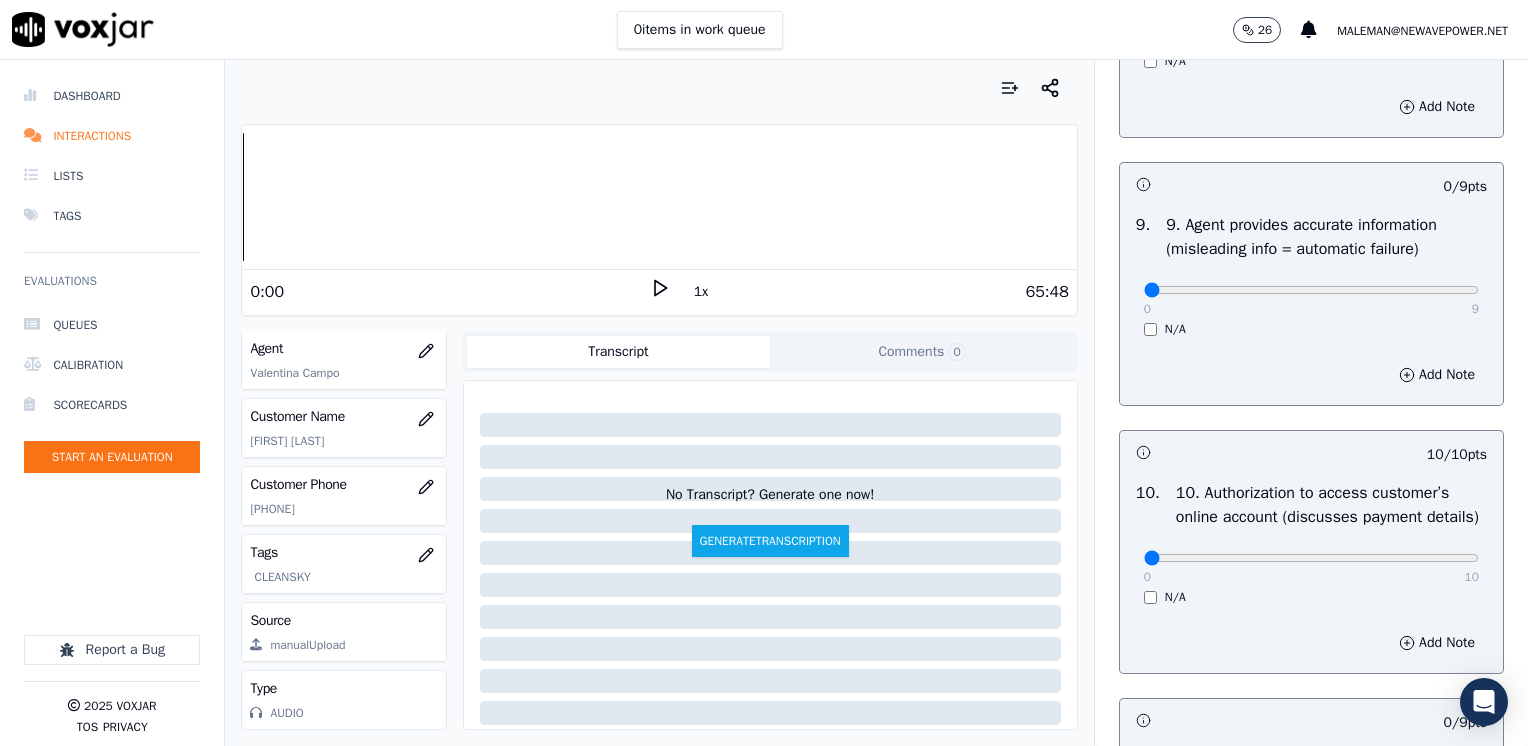 drag, startPoint x: 1411, startPoint y: 604, endPoint x: 1001, endPoint y: 622, distance: 410.39493 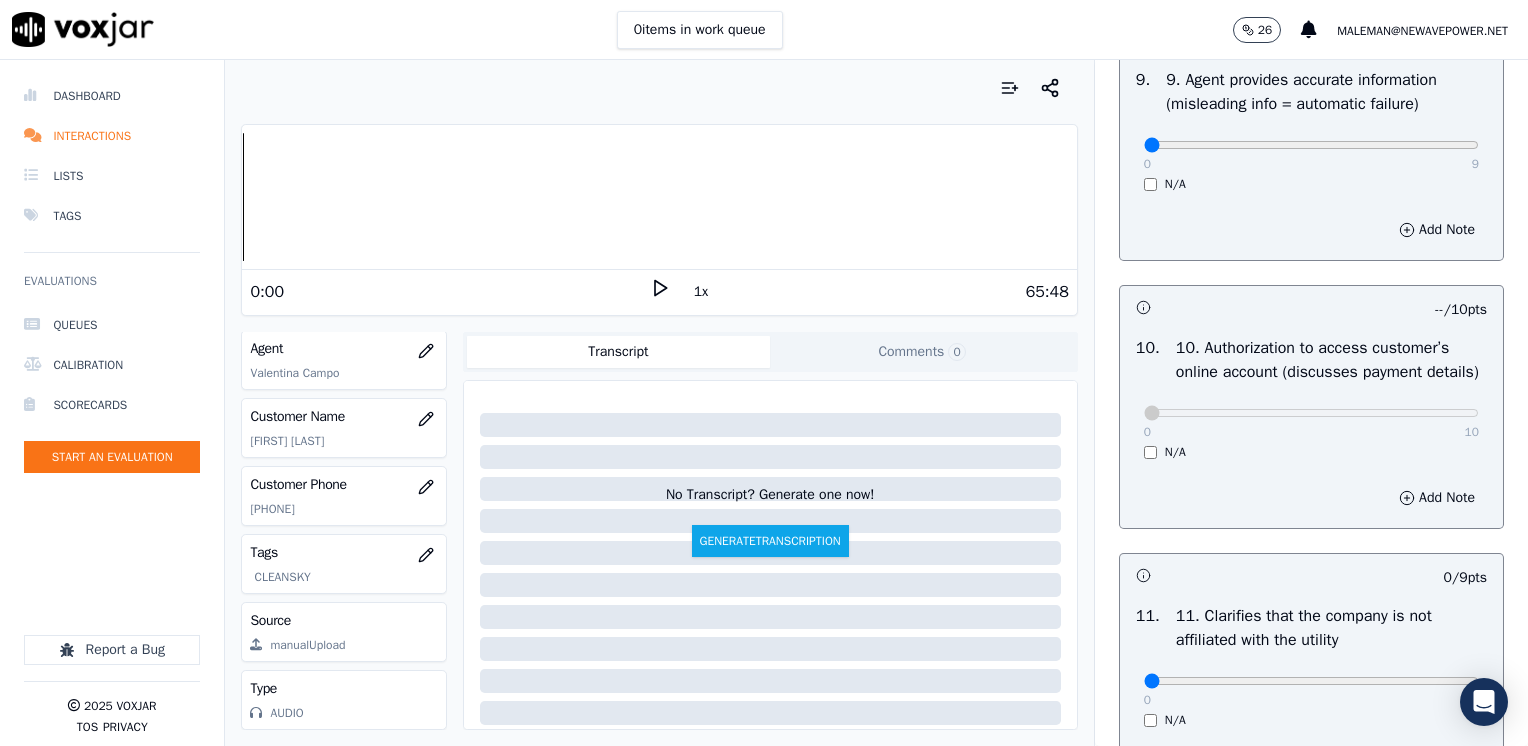 scroll, scrollTop: 2700, scrollLeft: 0, axis: vertical 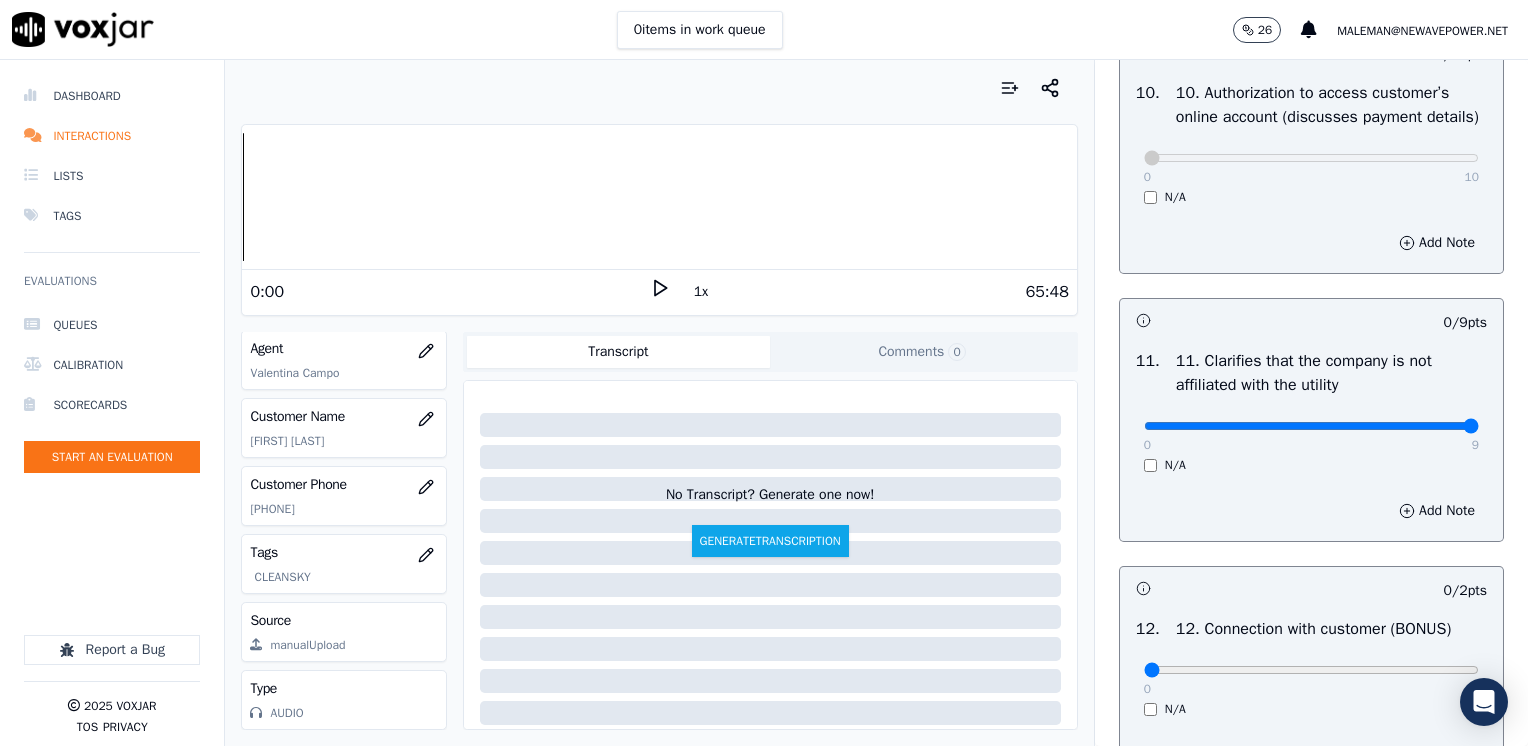 drag, startPoint x: 1131, startPoint y: 470, endPoint x: 1520, endPoint y: 470, distance: 389 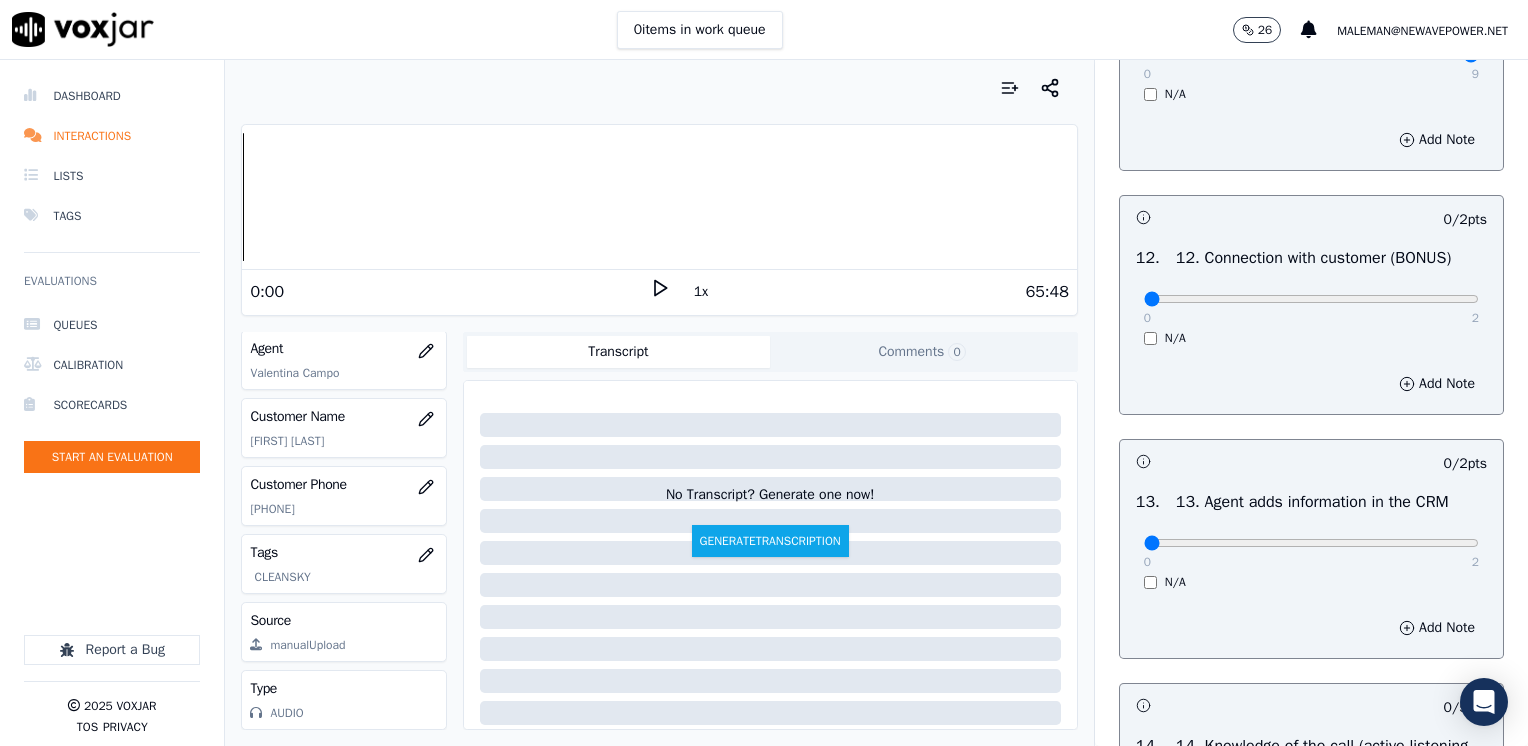 scroll, scrollTop: 3100, scrollLeft: 0, axis: vertical 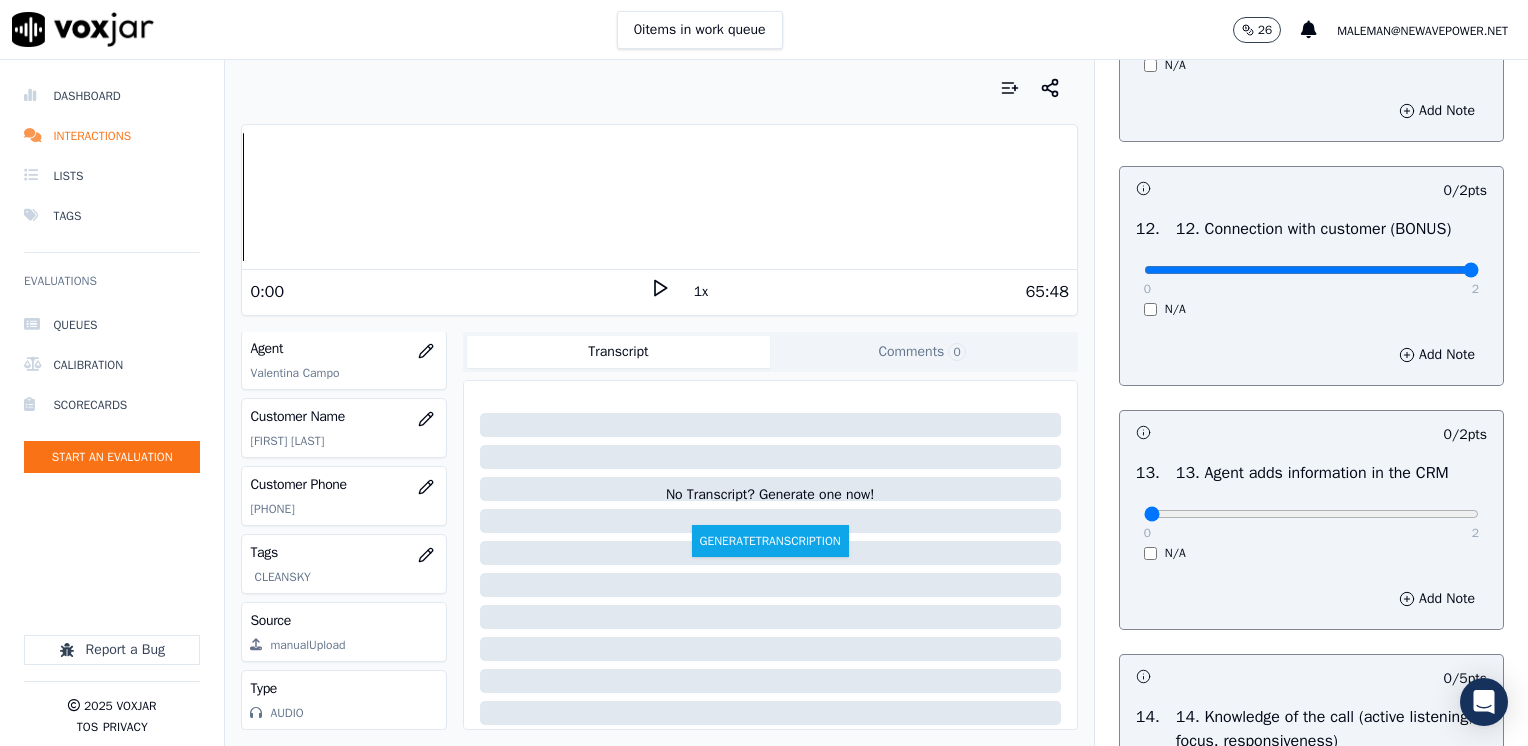drag, startPoint x: 1133, startPoint y: 314, endPoint x: 1531, endPoint y: 351, distance: 399.71616 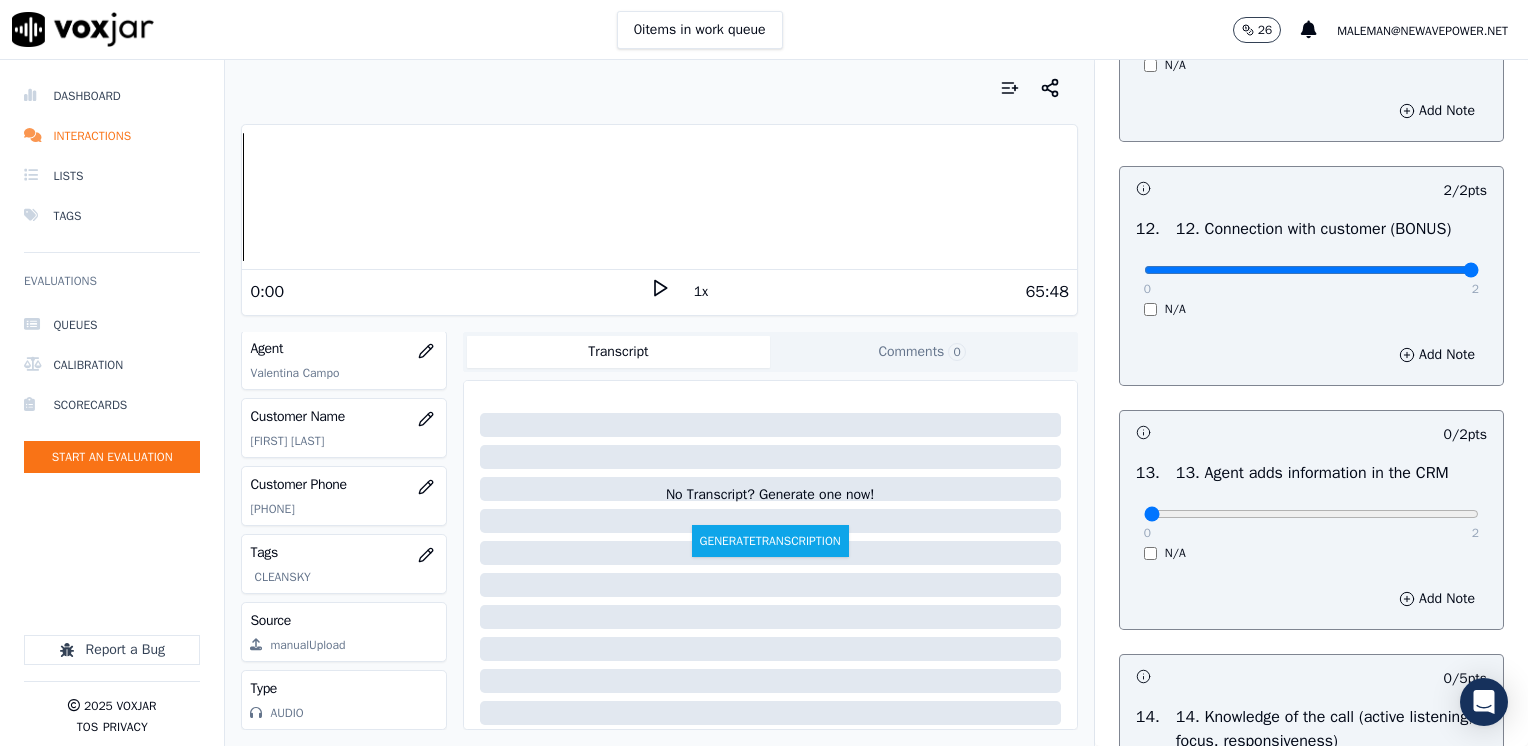 scroll, scrollTop: 3400, scrollLeft: 0, axis: vertical 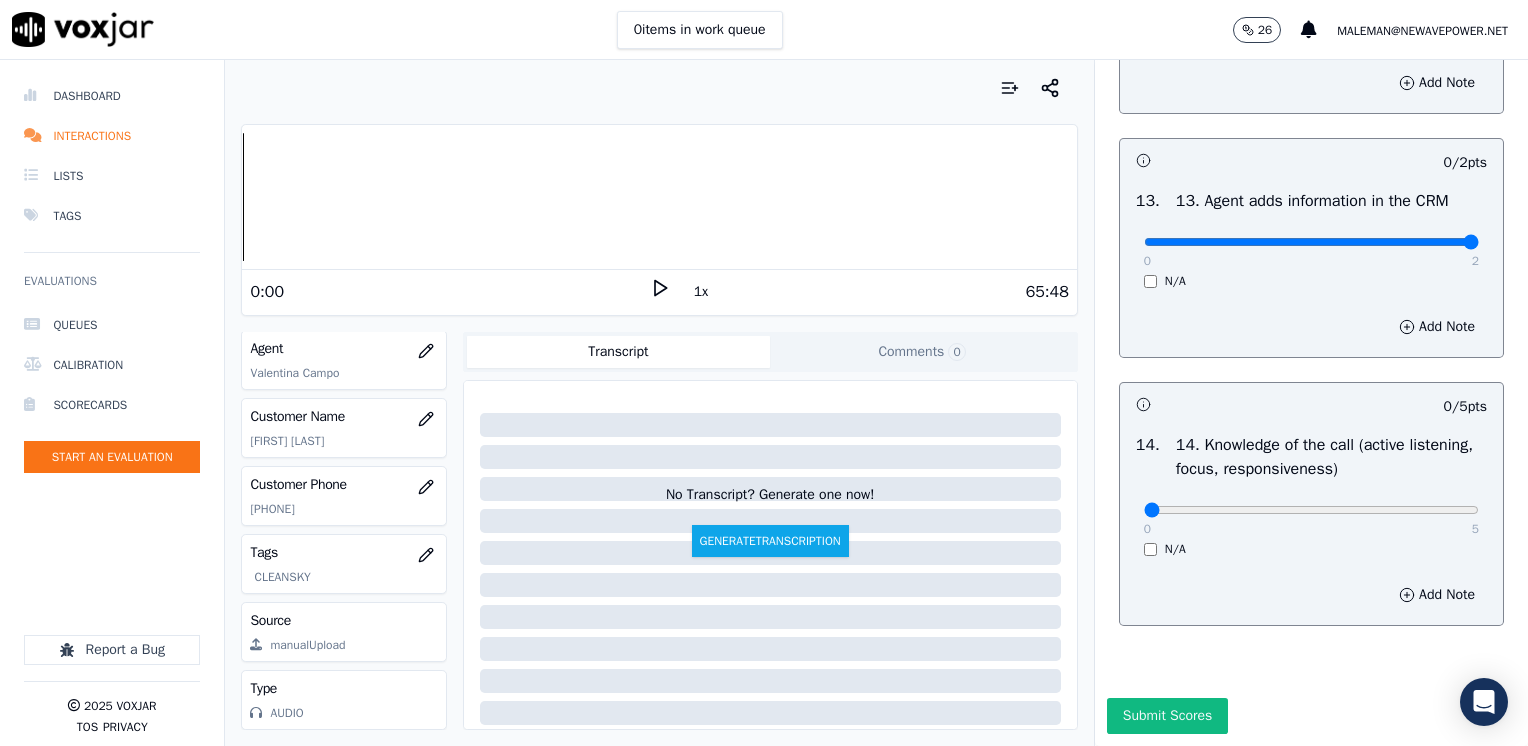 drag, startPoint x: 1130, startPoint y: 257, endPoint x: 1527, endPoint y: 256, distance: 397.00125 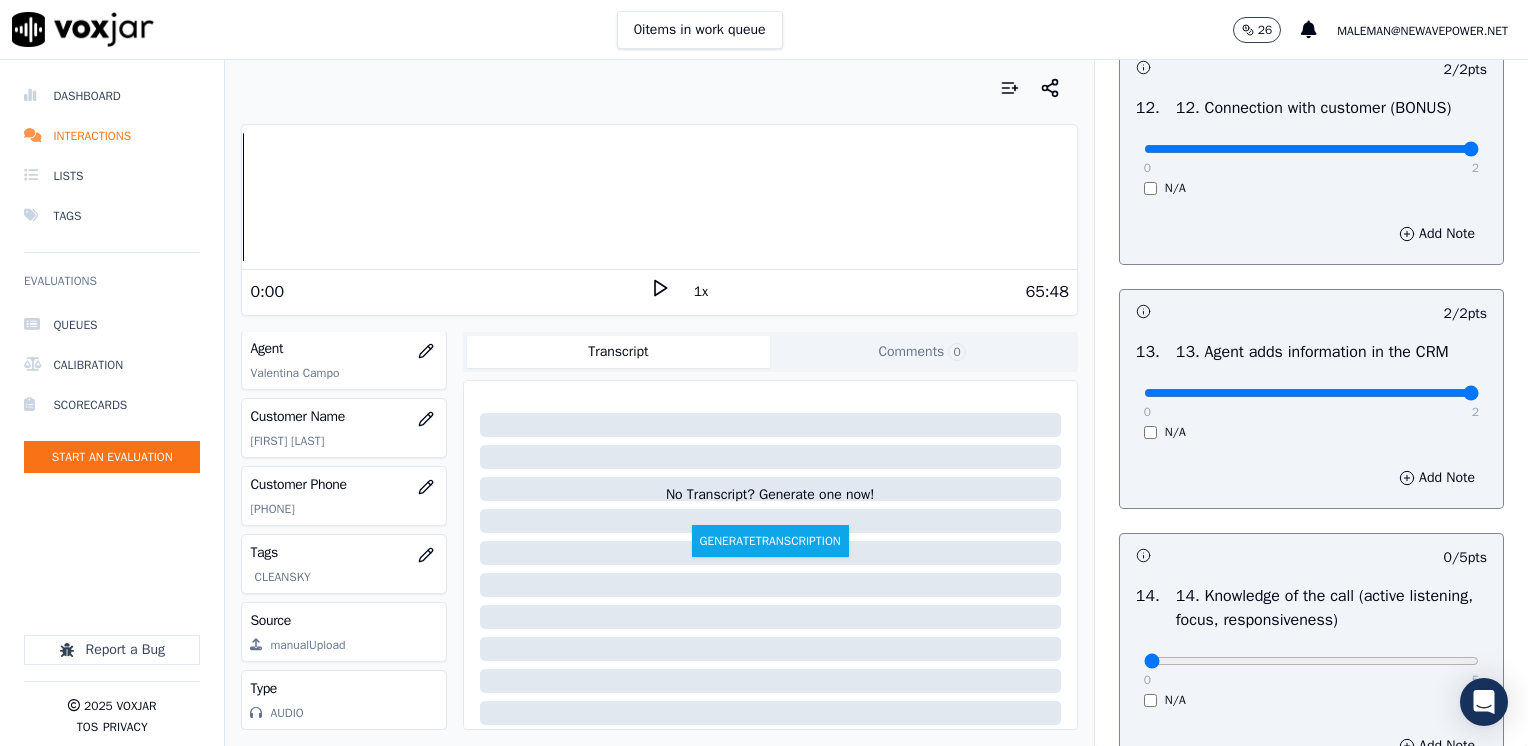 scroll, scrollTop: 3200, scrollLeft: 0, axis: vertical 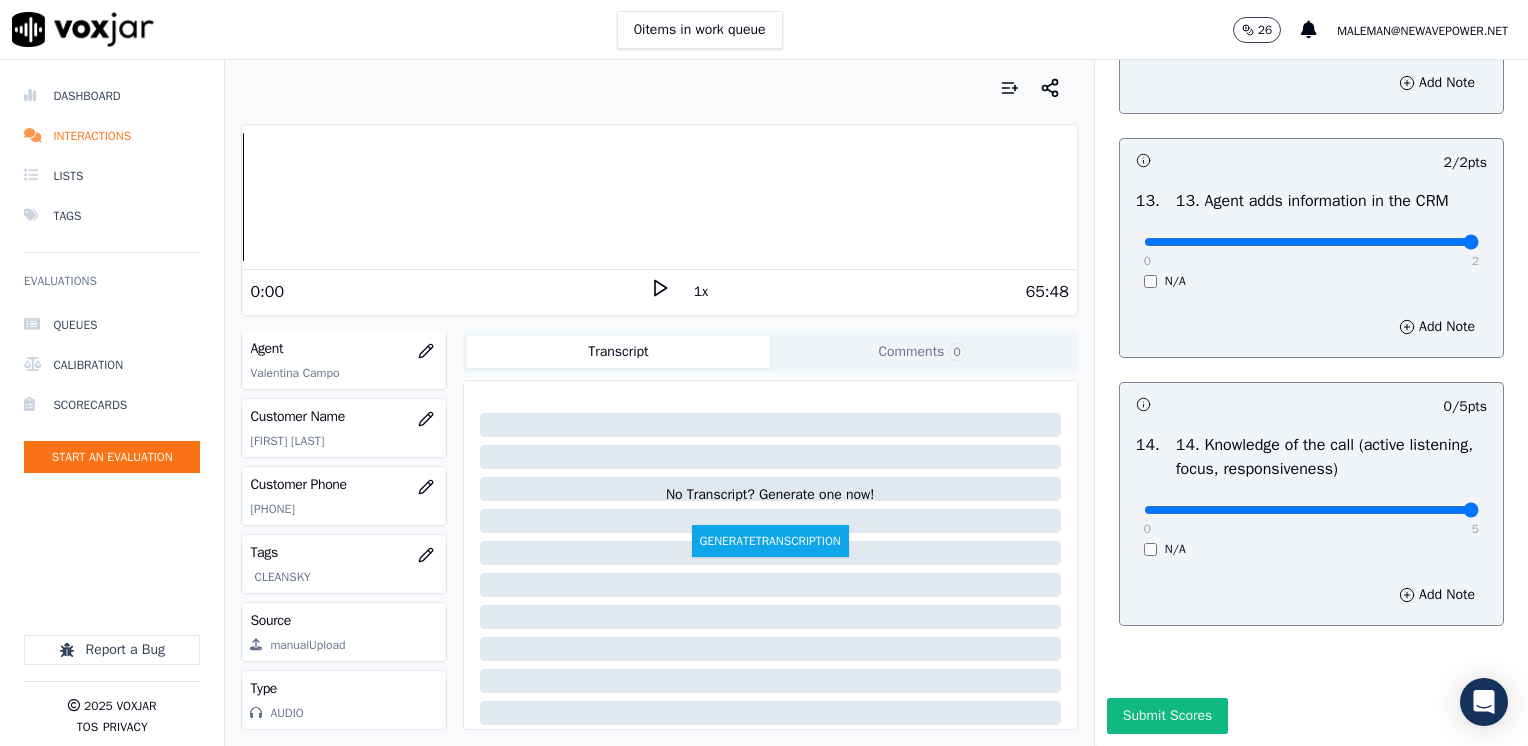 drag, startPoint x: 1131, startPoint y: 468, endPoint x: 1531, endPoint y: 490, distance: 400.60455 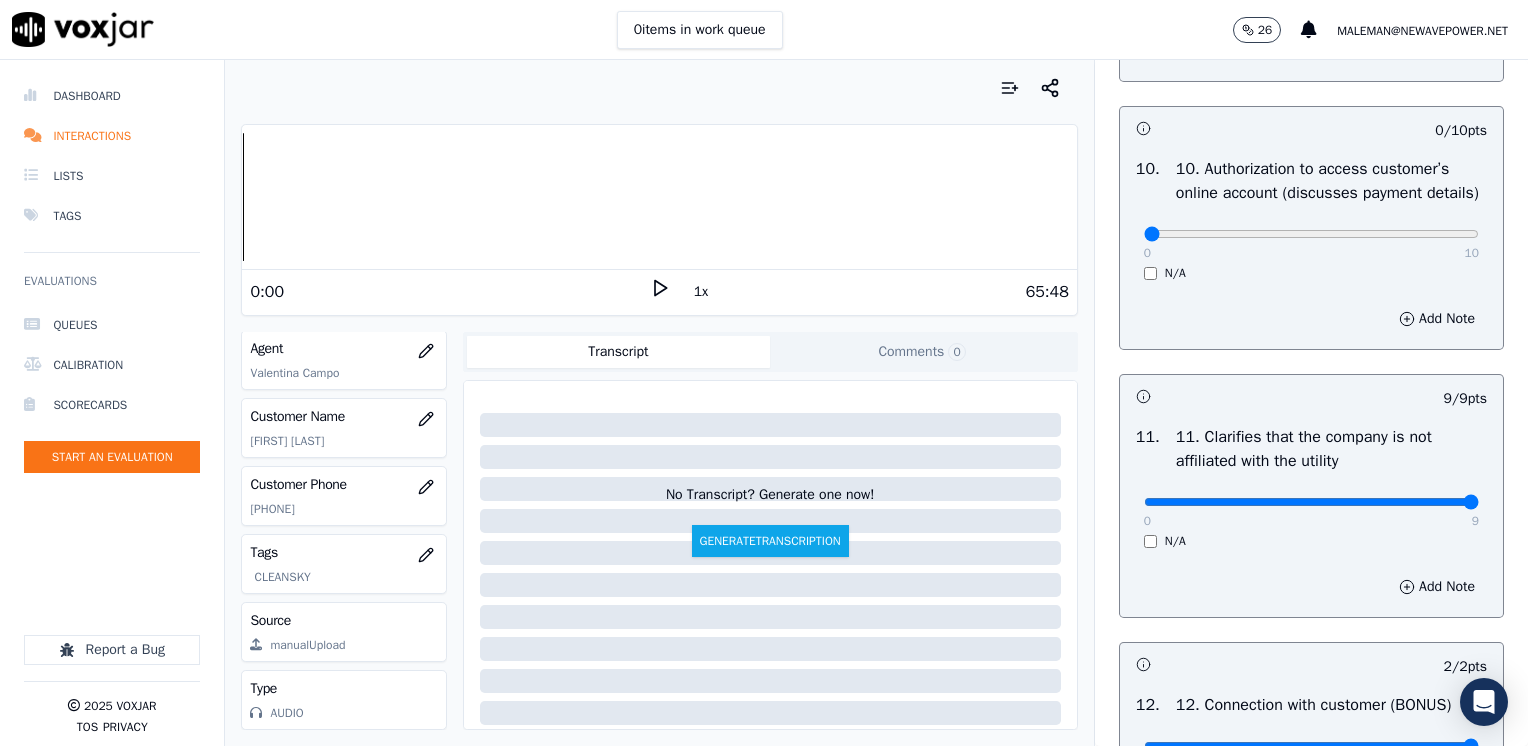 scroll, scrollTop: 2559, scrollLeft: 0, axis: vertical 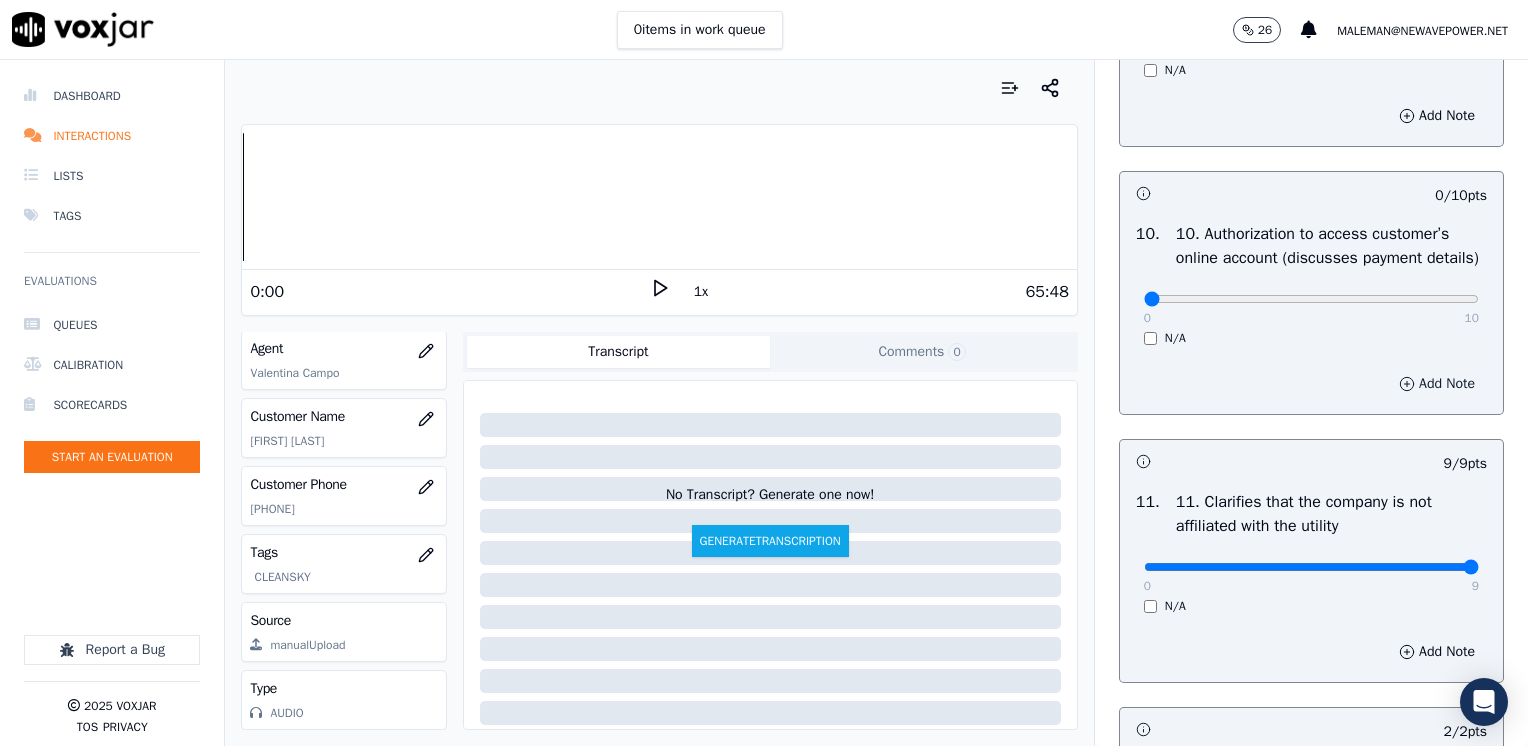 click on "Add Note" at bounding box center [1437, 384] 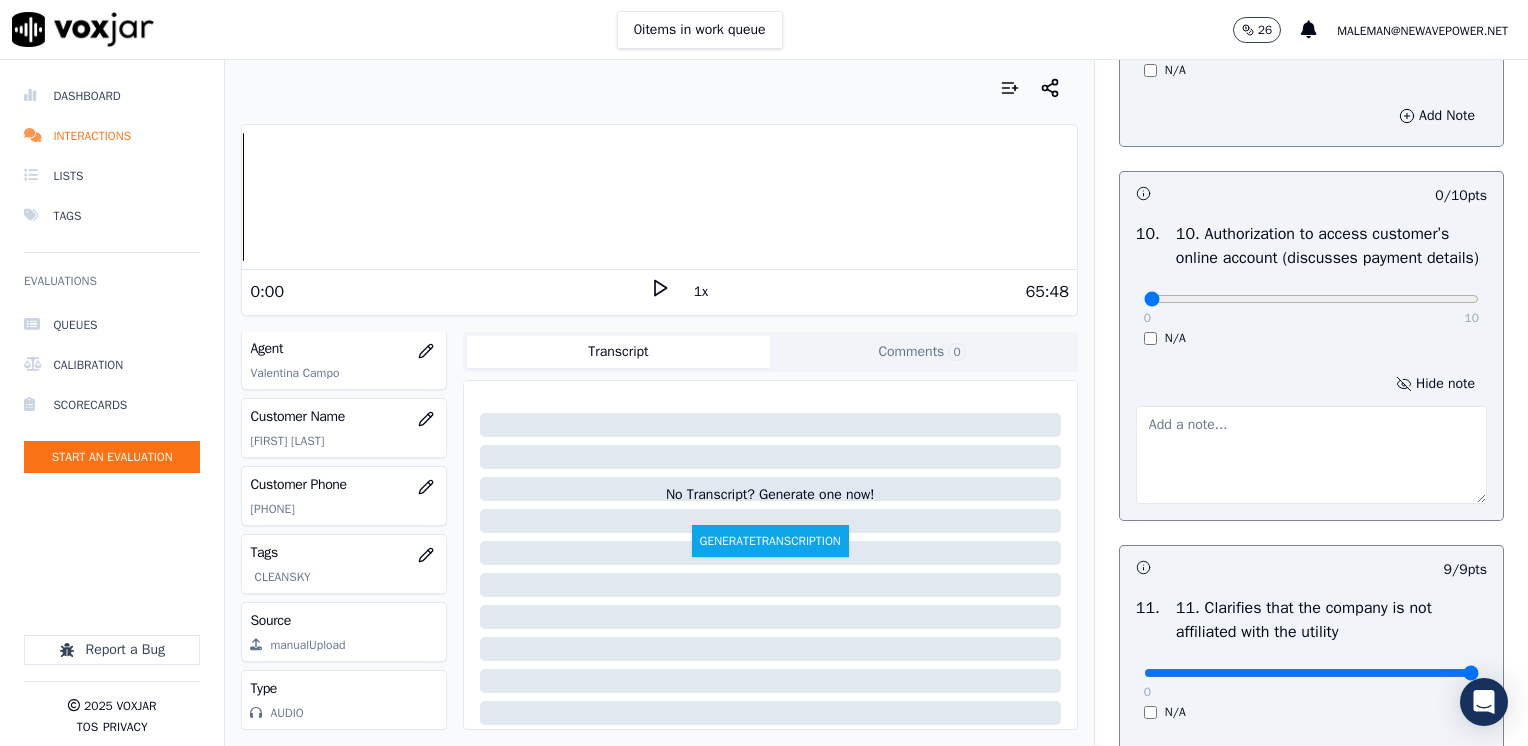 click at bounding box center [1311, 455] 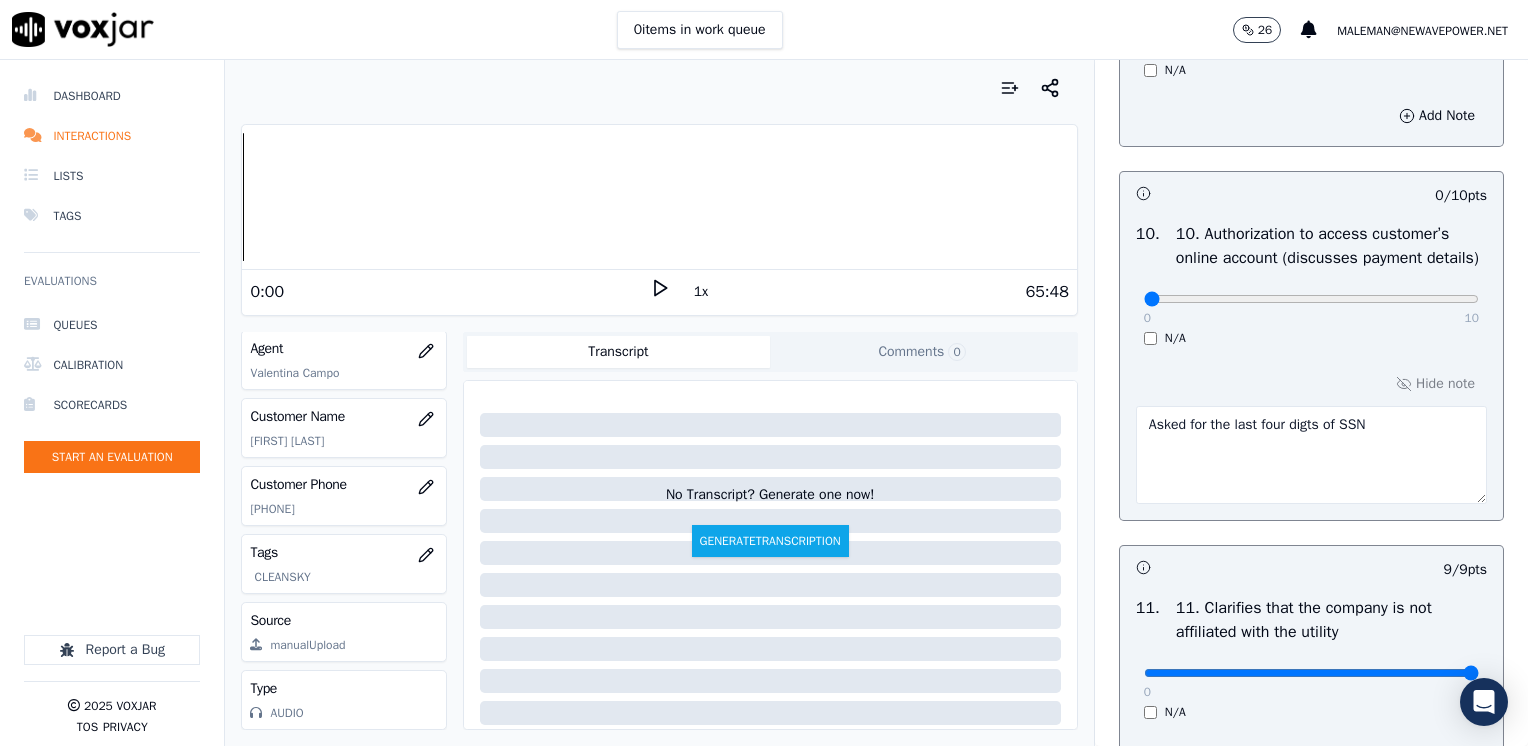 drag, startPoint x: 1224, startPoint y: 520, endPoint x: 1261, endPoint y: 488, distance: 48.9183 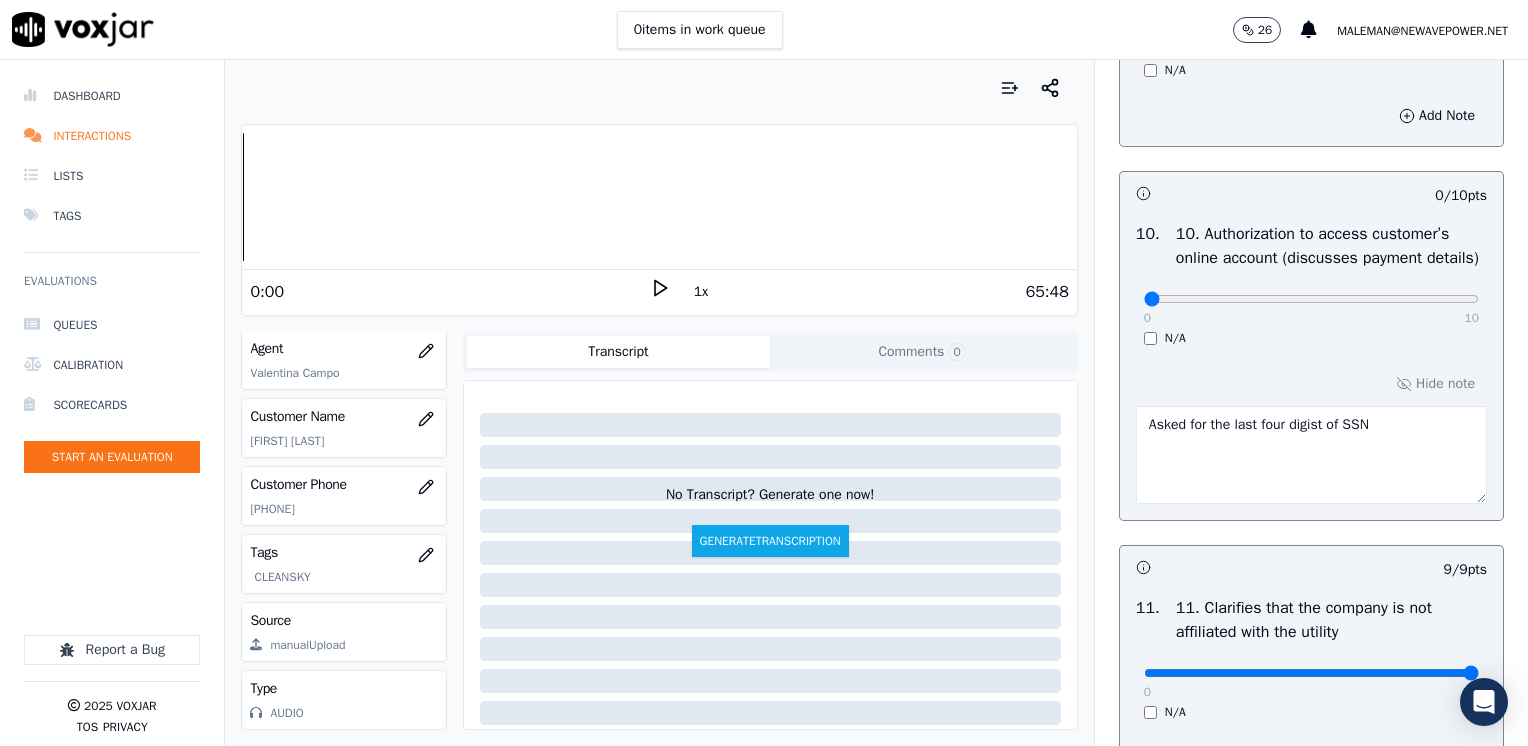 click on "Asked for the last four digist of SSN" at bounding box center (1311, 455) 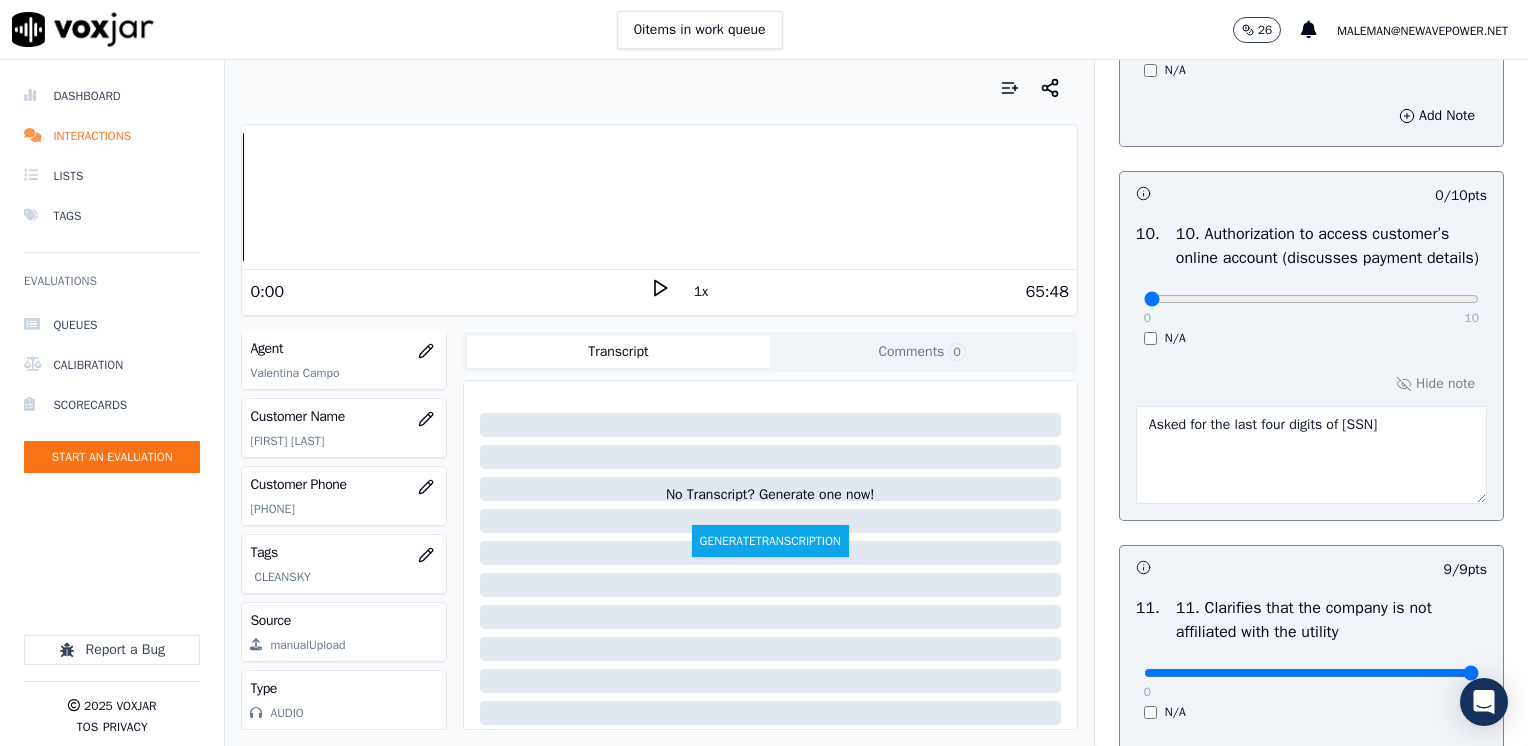 click on "Asked for the last four digits of [SSN]" at bounding box center (1311, 455) 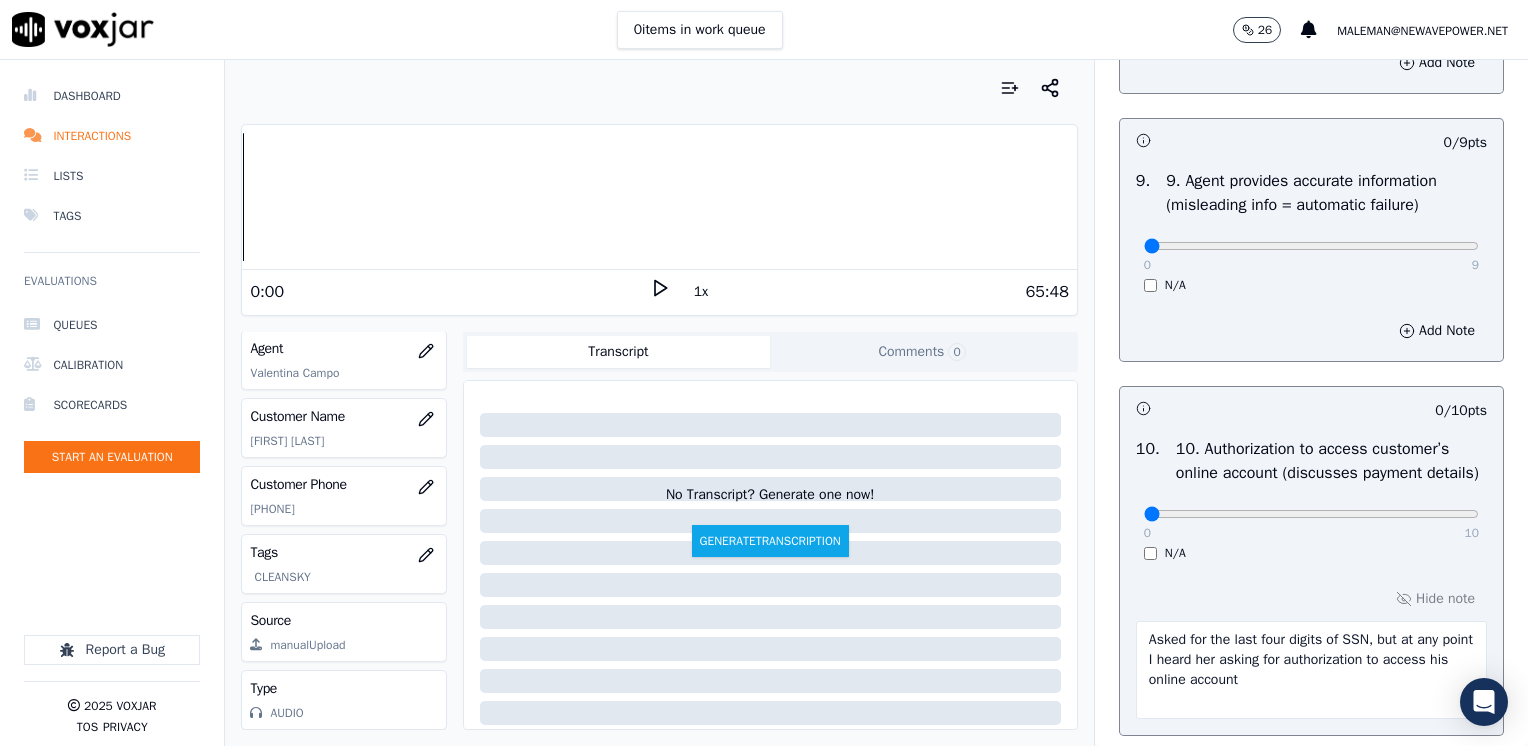 scroll, scrollTop: 2400, scrollLeft: 0, axis: vertical 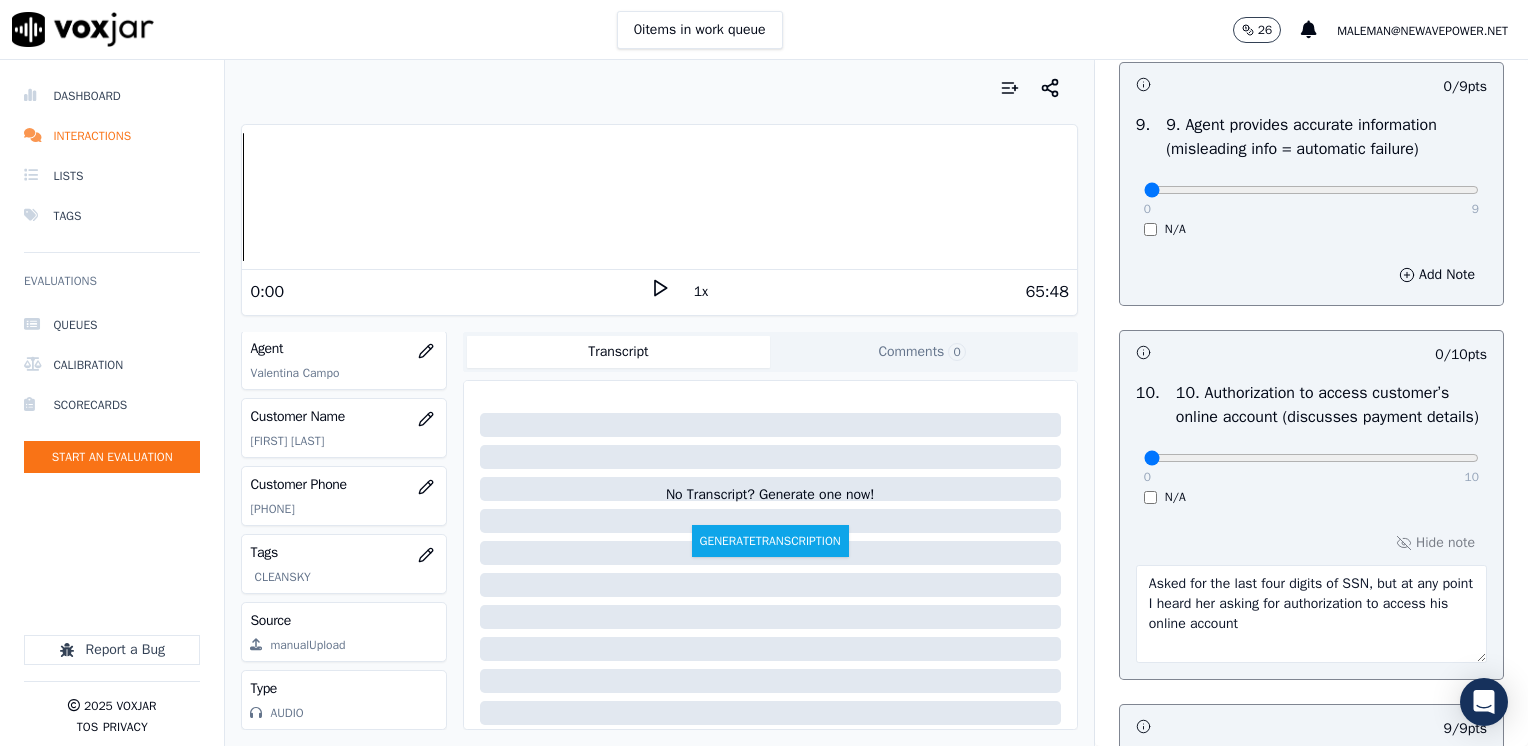 type on "Asked for the last four digits of SSN, but at any point I heard her asking for authorization to access his online account" 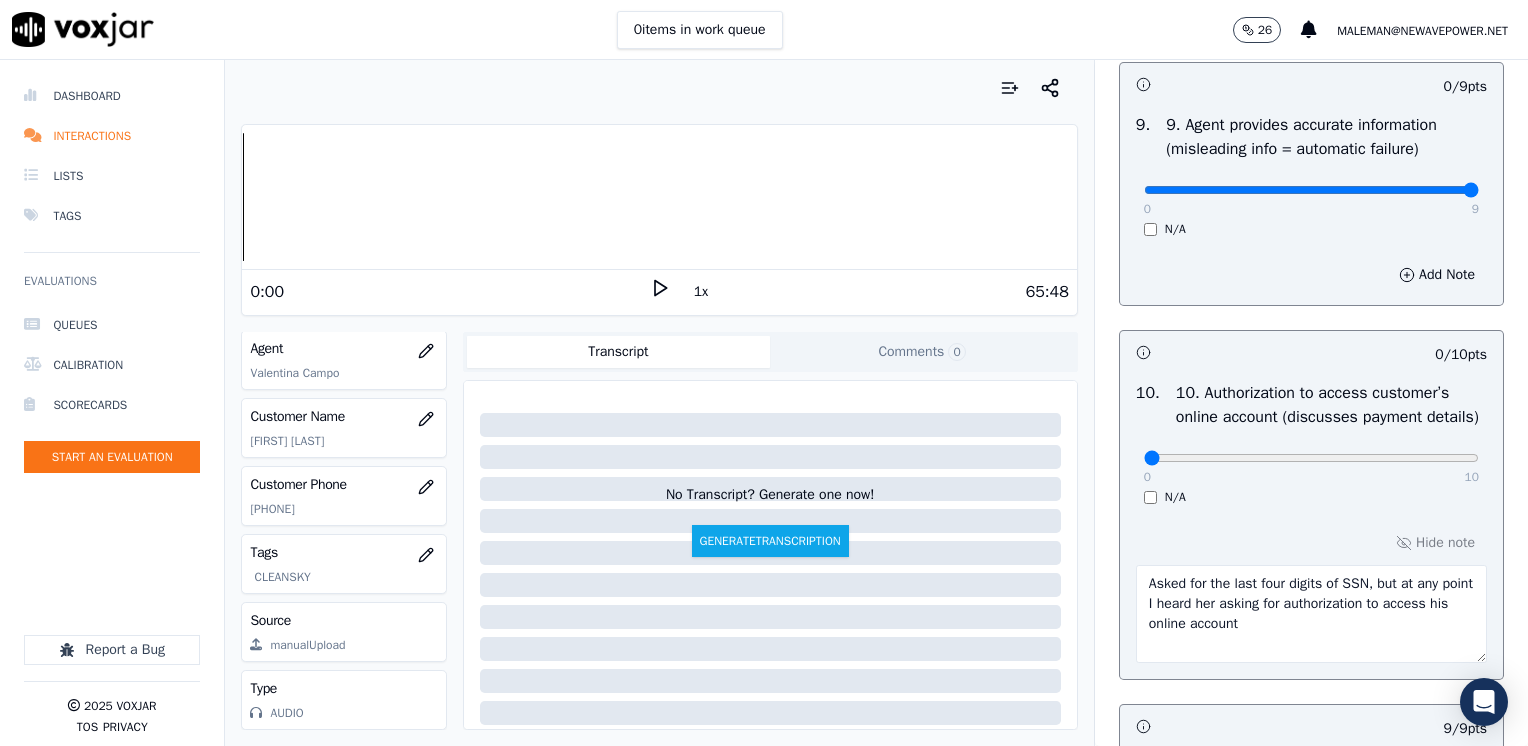 drag, startPoint x: 1126, startPoint y: 212, endPoint x: 1531, endPoint y: 205, distance: 405.0605 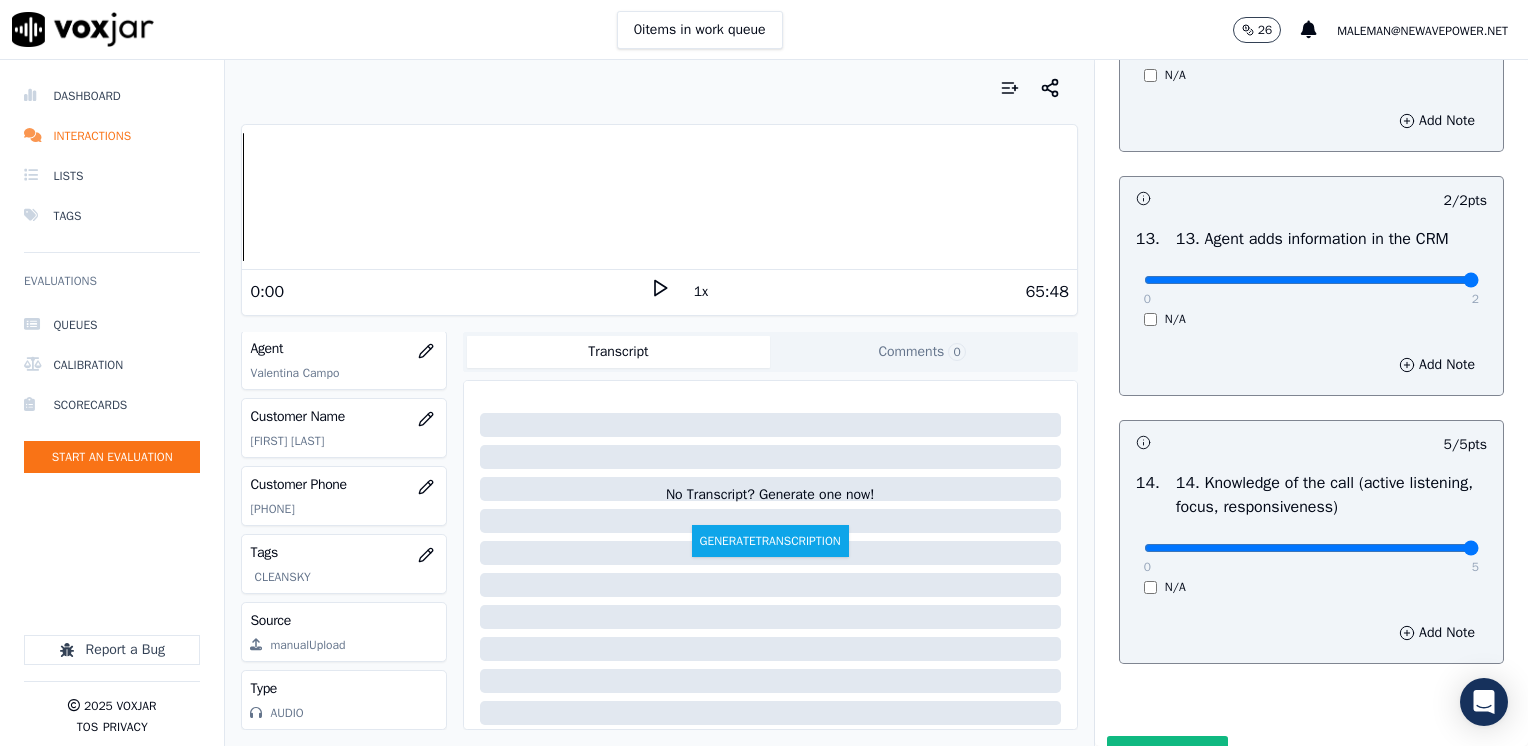 scroll, scrollTop: 3564, scrollLeft: 0, axis: vertical 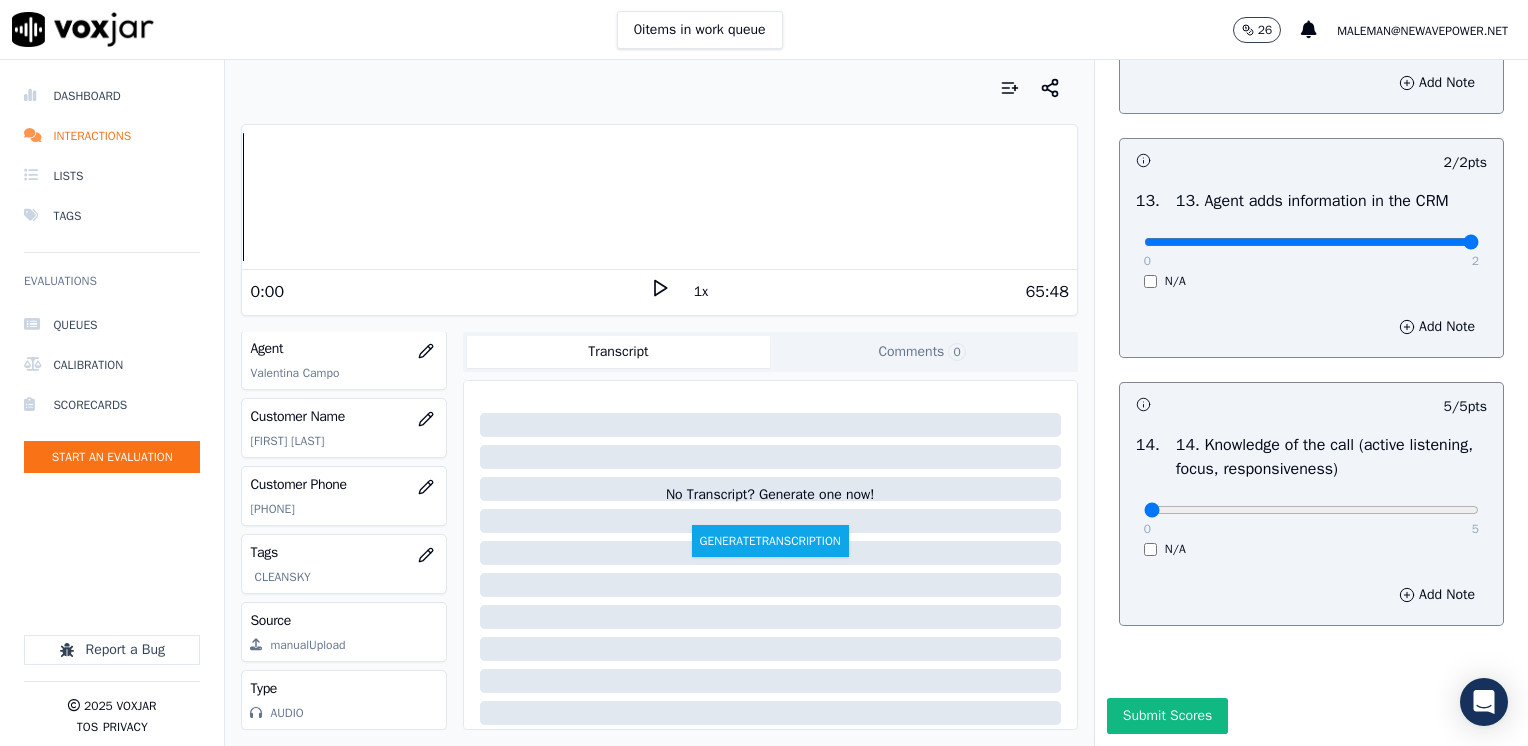 drag, startPoint x: 1431, startPoint y: 460, endPoint x: 912, endPoint y: 468, distance: 519.06165 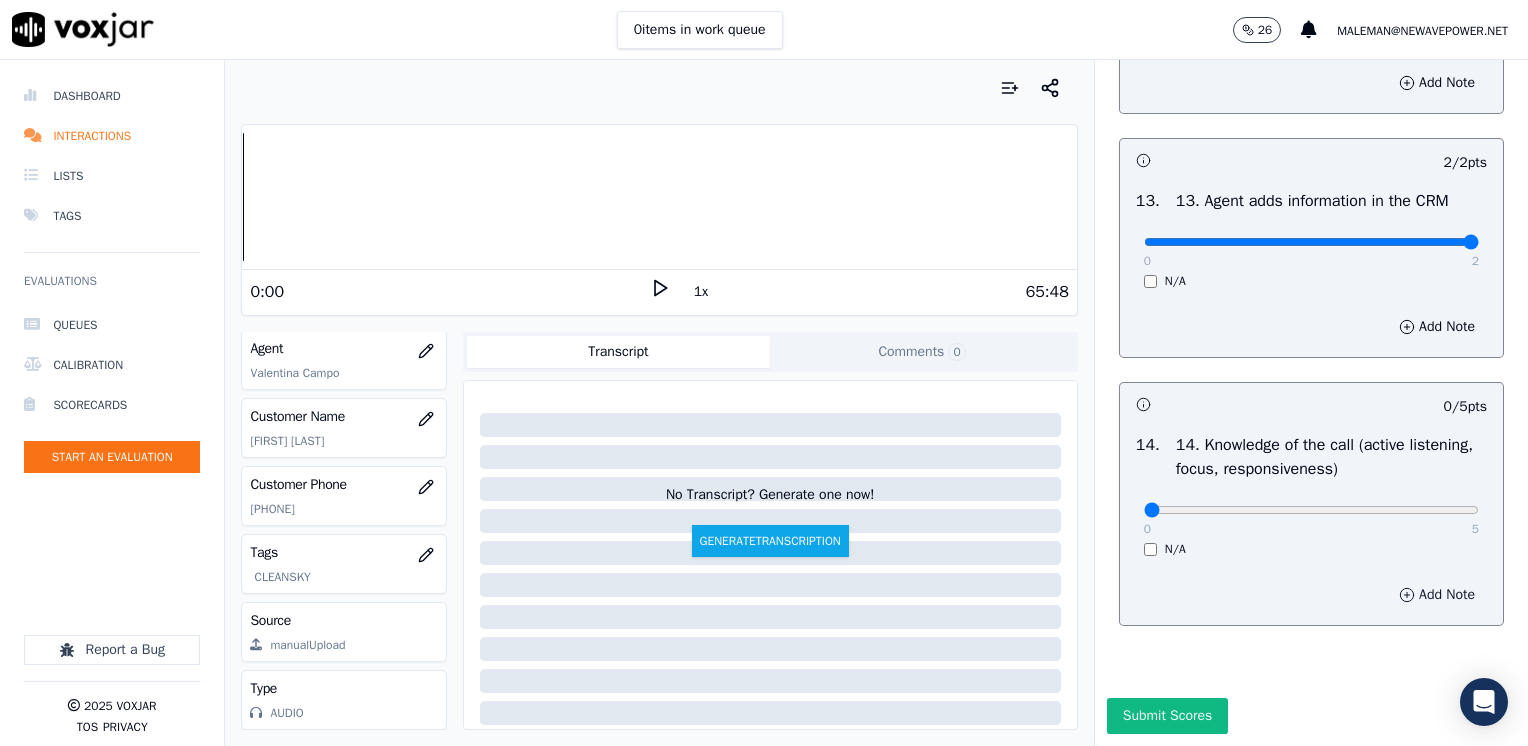 click on "Add Note" at bounding box center (1437, 595) 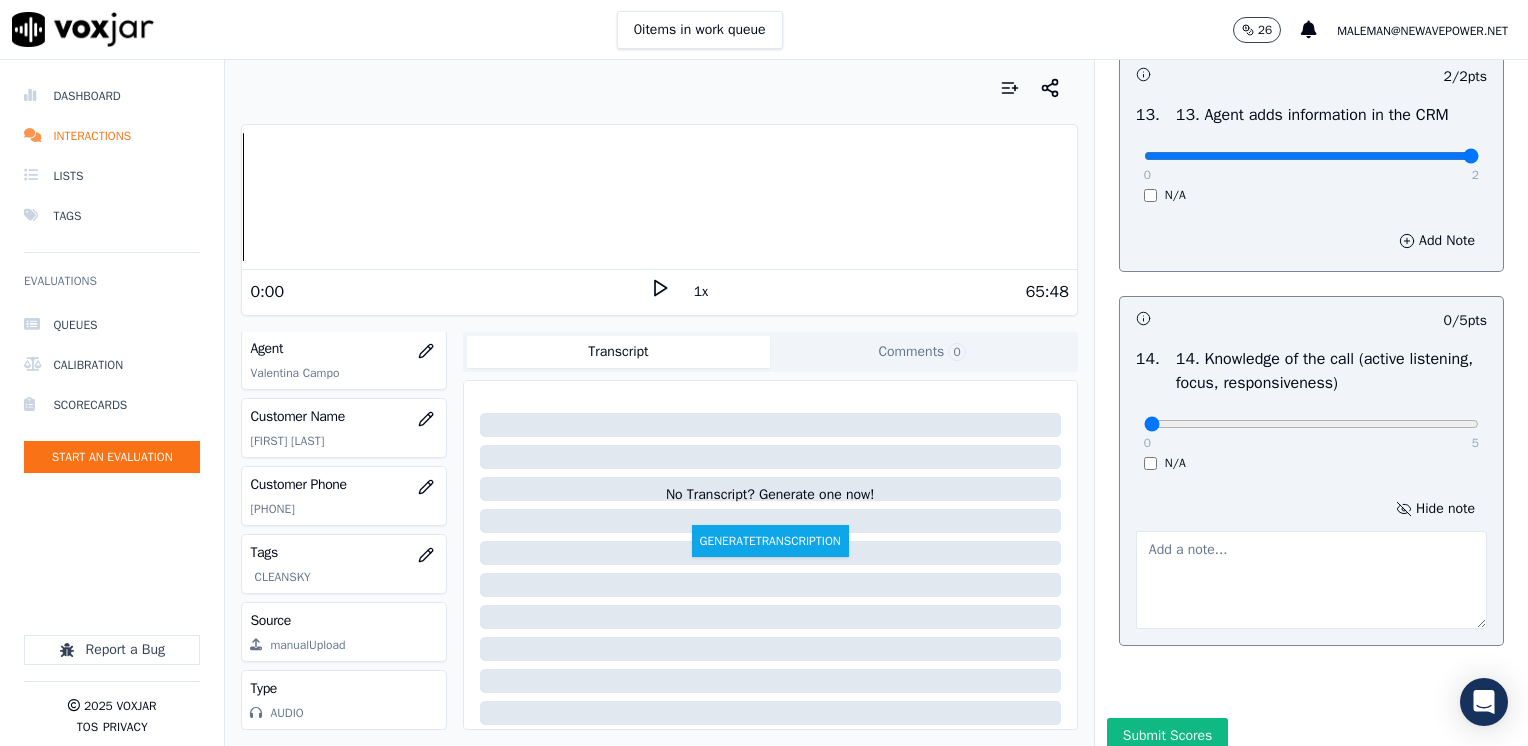click at bounding box center [1311, 580] 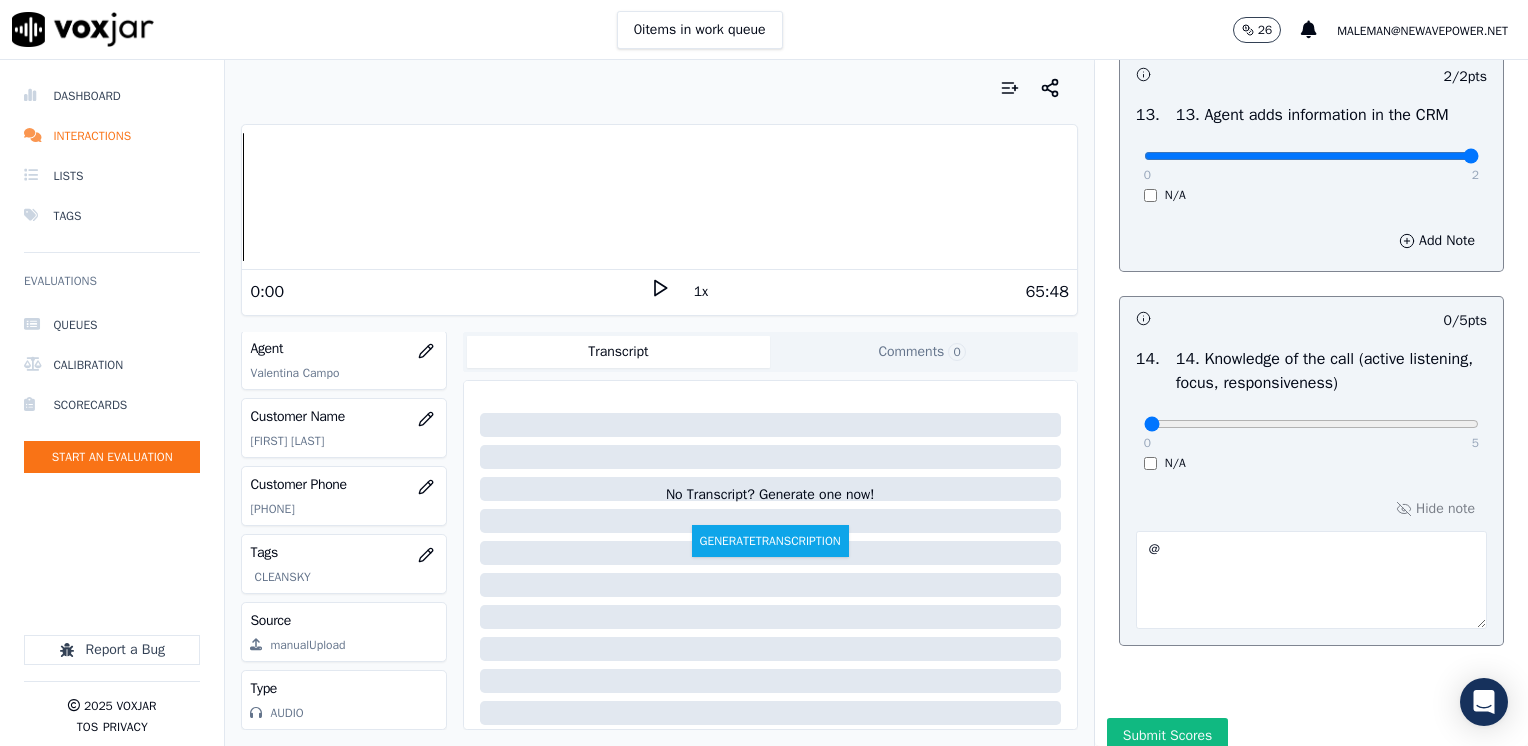 click on "N/A" at bounding box center (1311, 463) 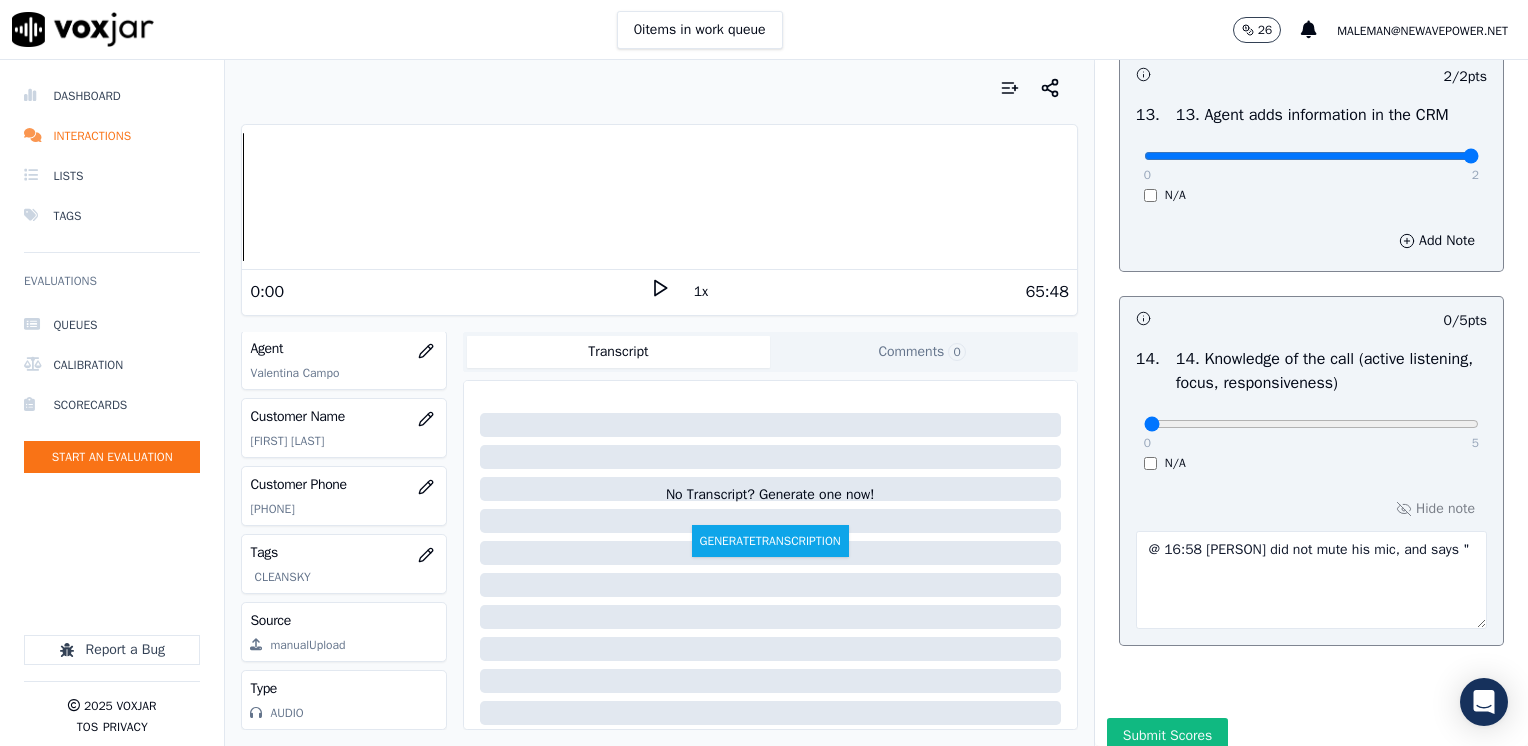 click on "@ 16:58 [PERSON] did not mute his mic, and says "" at bounding box center [1311, 580] 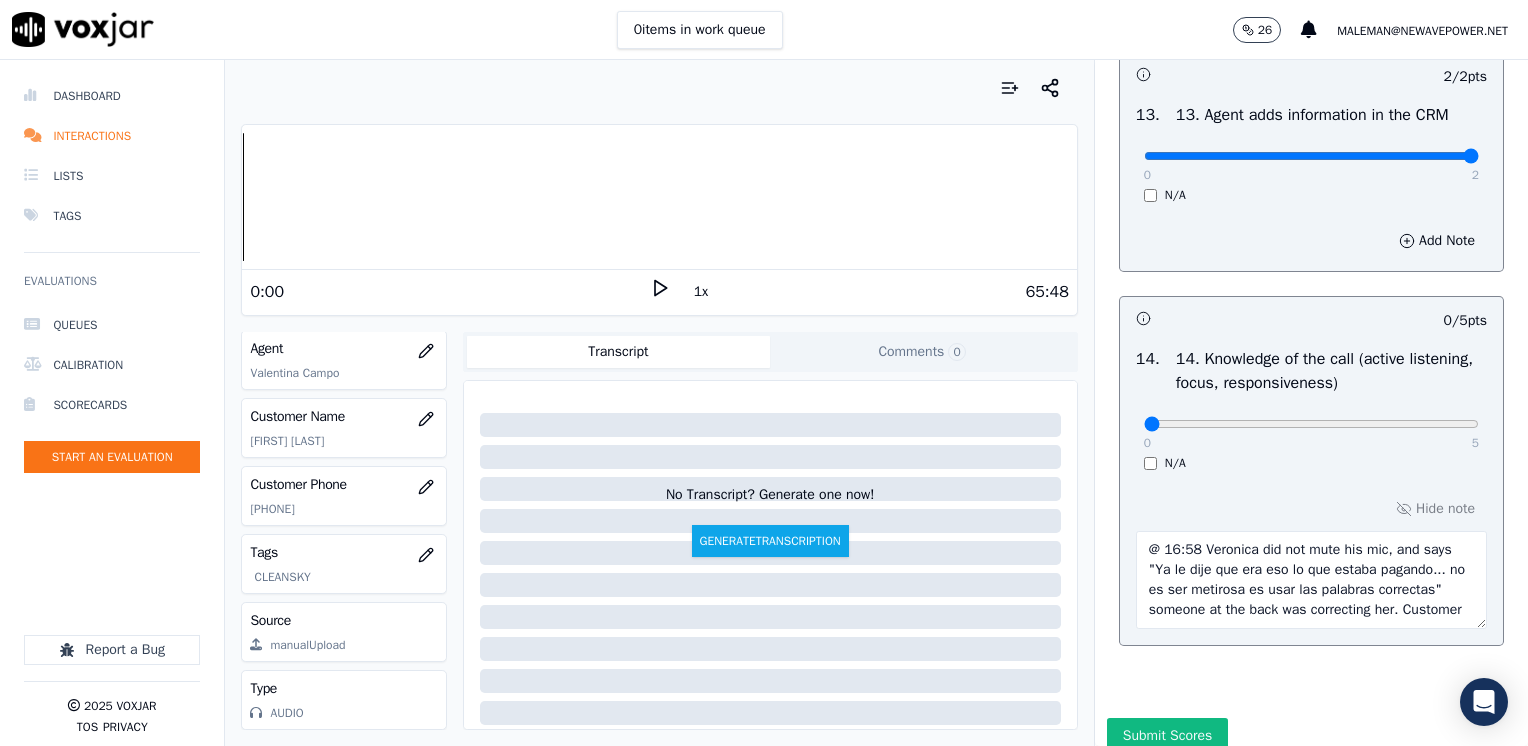 scroll, scrollTop: 11, scrollLeft: 0, axis: vertical 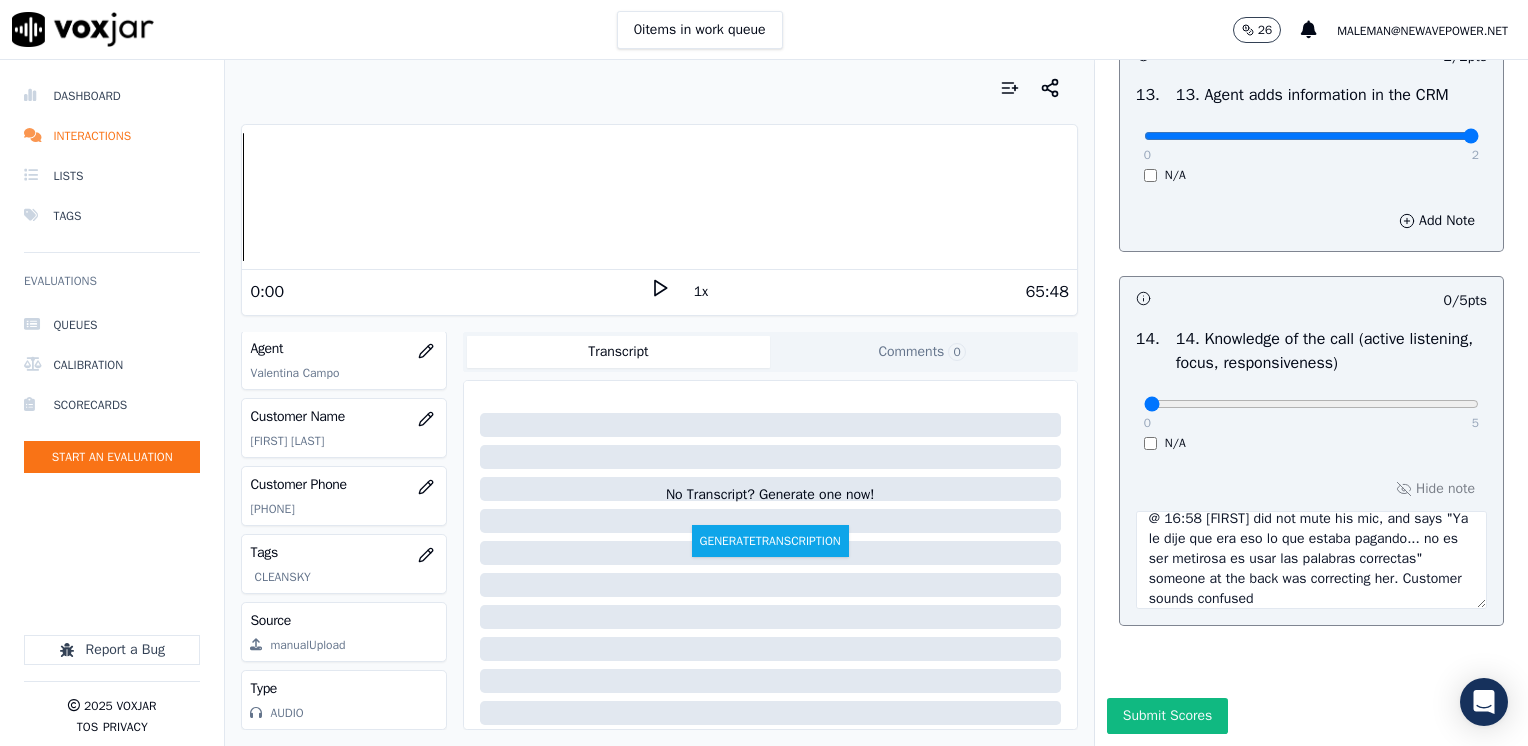 click on "@ 16:58 [FIRST] did not mute his mic, and says "Ya le dije que era eso lo que estaba pagando... no es ser metirosa es usar las palabras correctas" someone at the back was correcting her. Customer sounds confused" at bounding box center [1311, 560] 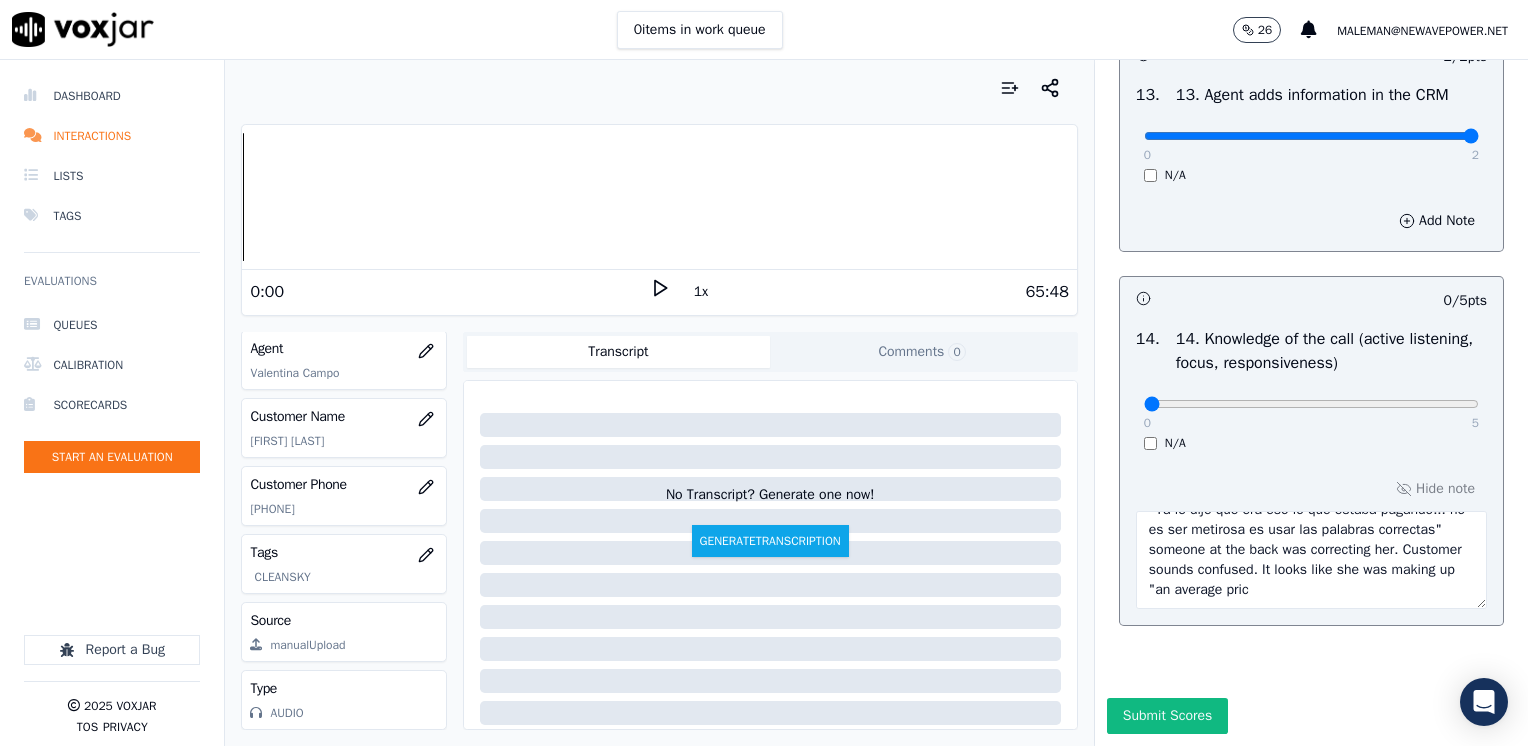 scroll, scrollTop: 40, scrollLeft: 0, axis: vertical 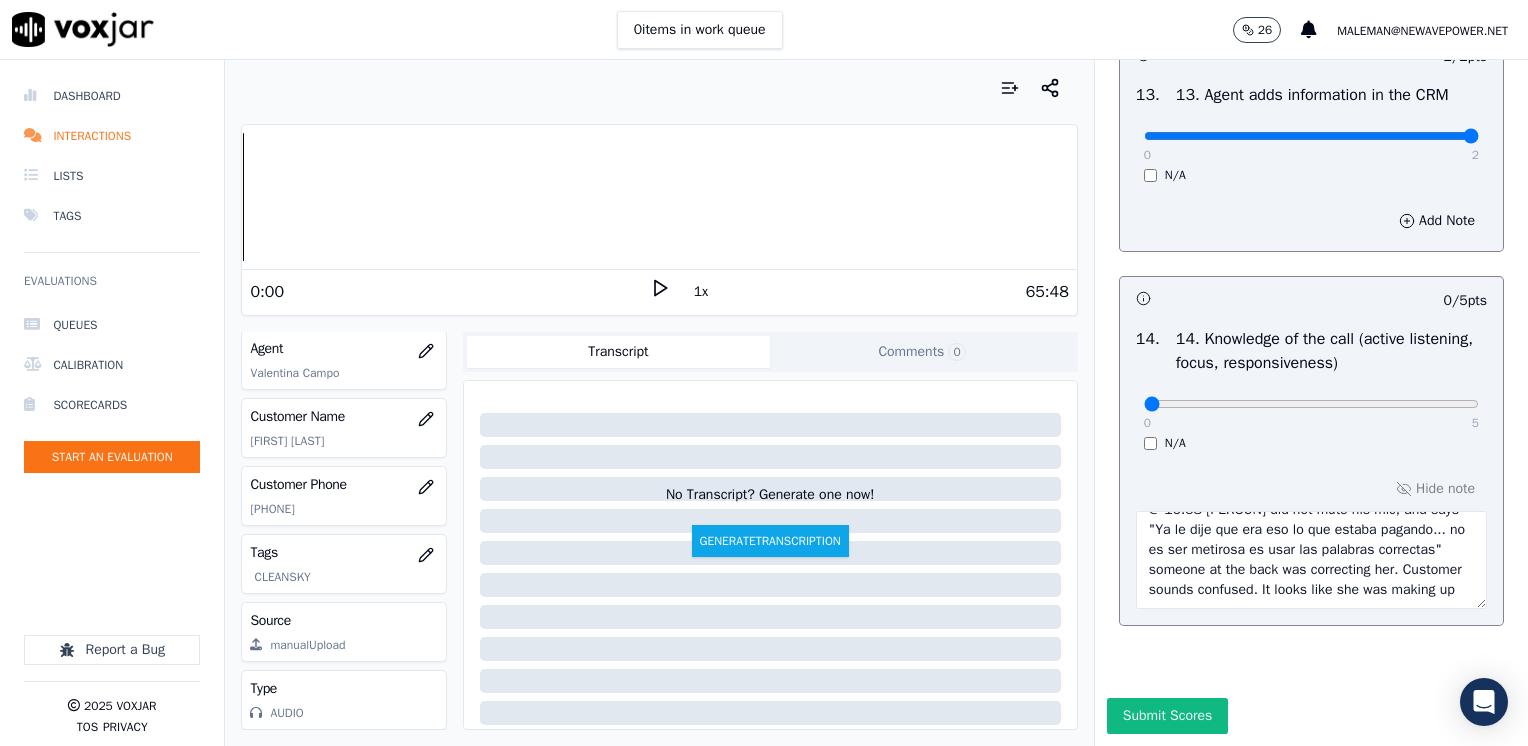 click on "@ 16:58 [PERSON] did not mute his mic, and says "Ya le dije que era eso lo que estaba pagando... no es ser metirosa es usar las palabras correctas" someone at the back was correcting her. Customer sounds confused. It looks like she was making up" at bounding box center [1311, 560] 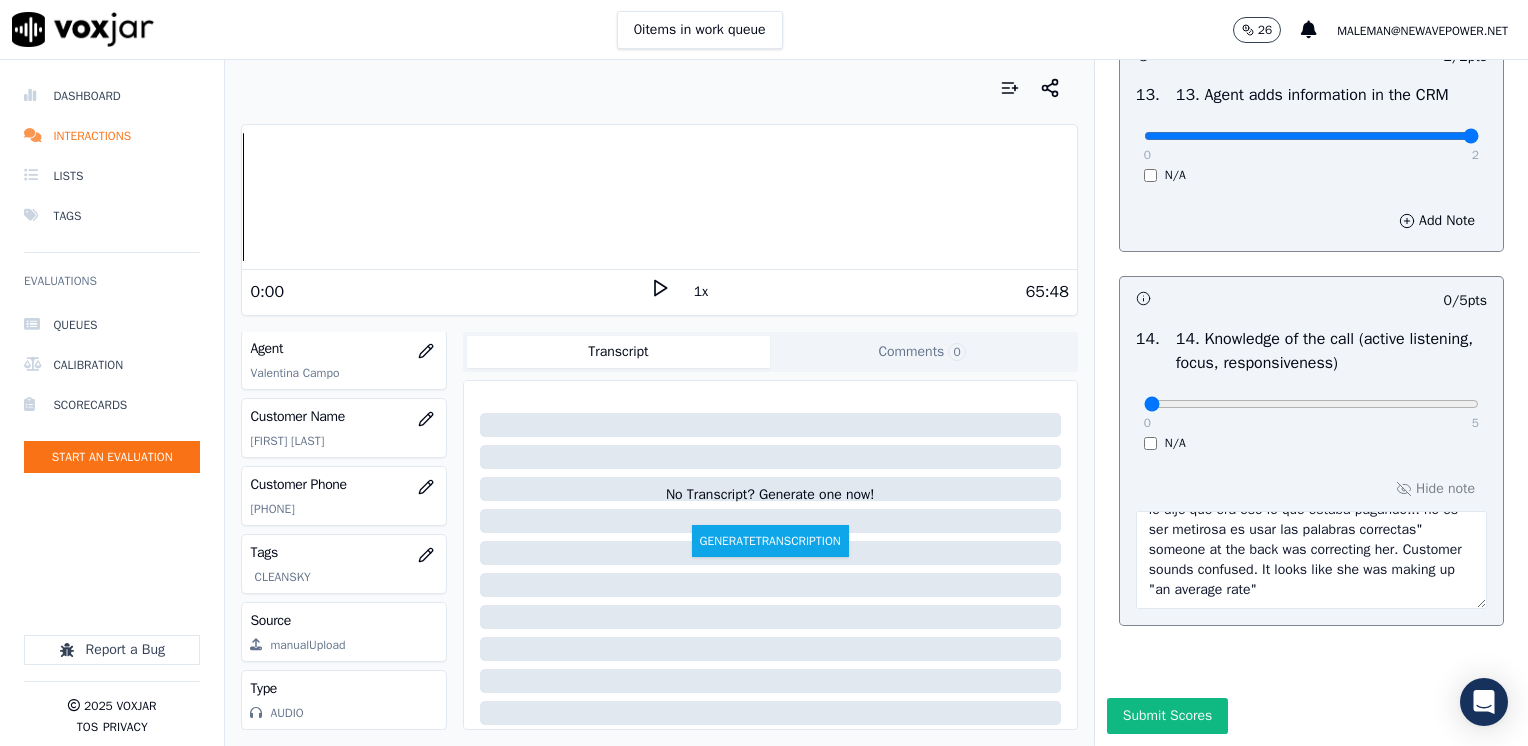 scroll, scrollTop: 51, scrollLeft: 0, axis: vertical 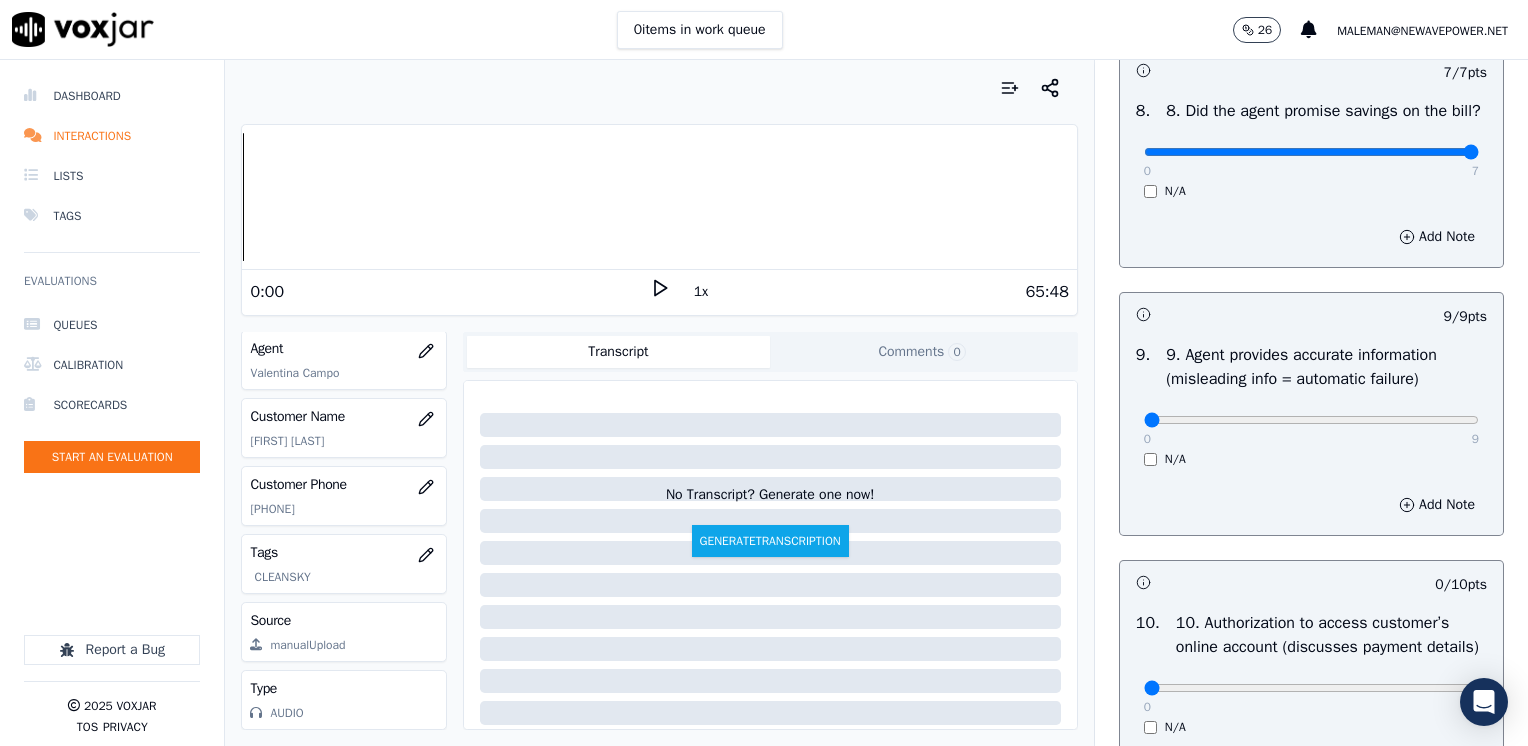 click at bounding box center (1311, -1854) 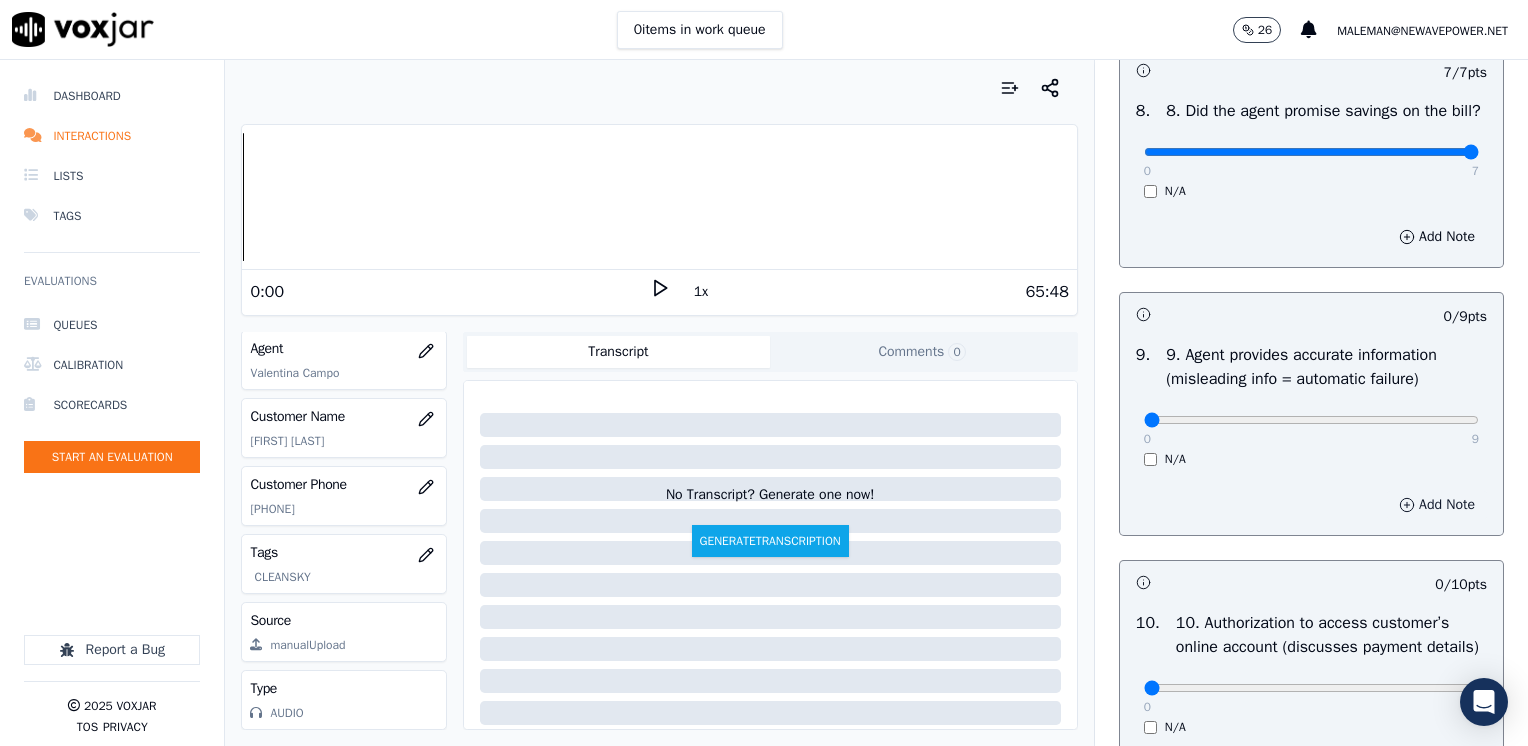 click on "Add Note" at bounding box center [1437, 505] 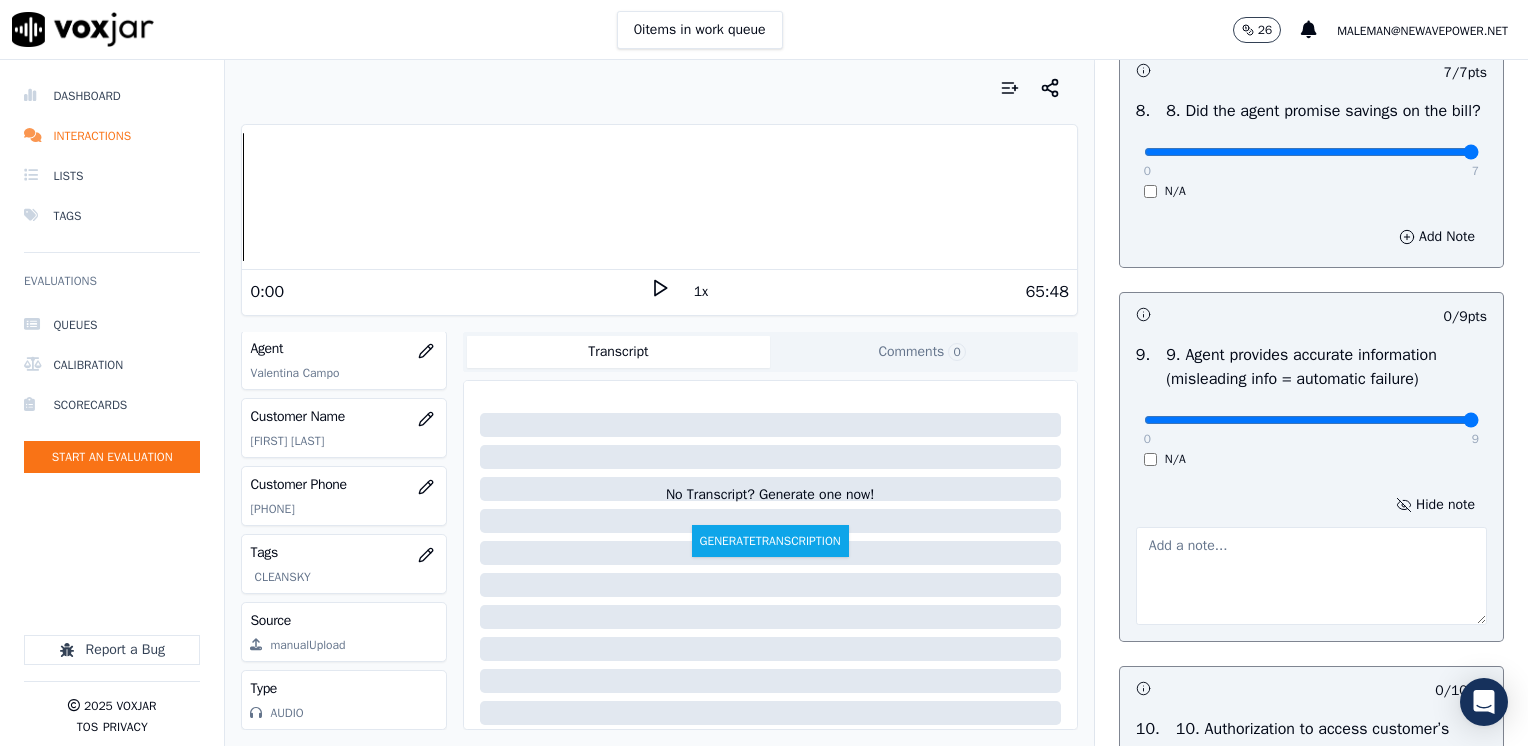 drag, startPoint x: 1132, startPoint y: 440, endPoint x: 1512, endPoint y: 435, distance: 380.0329 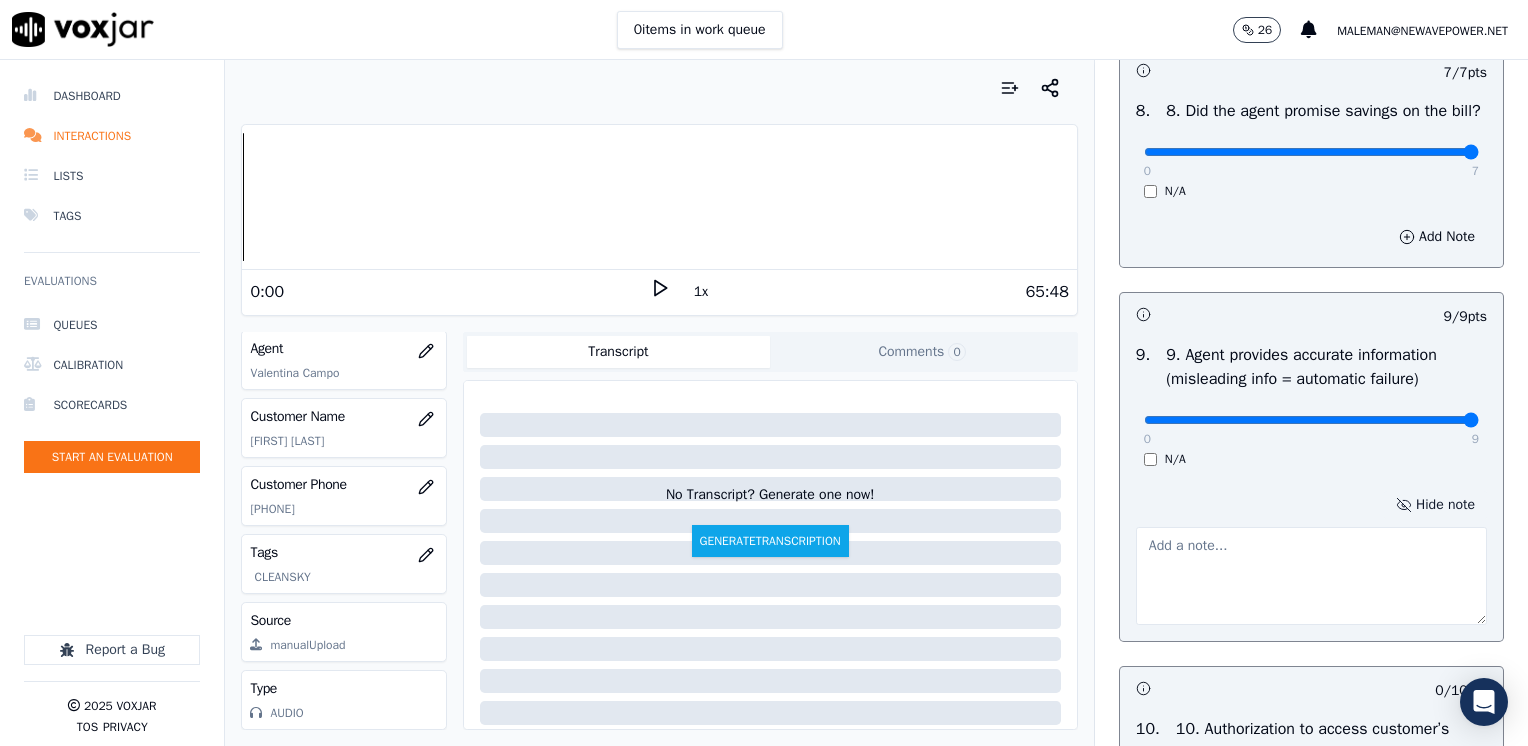 click on "Hide note" at bounding box center (1435, 505) 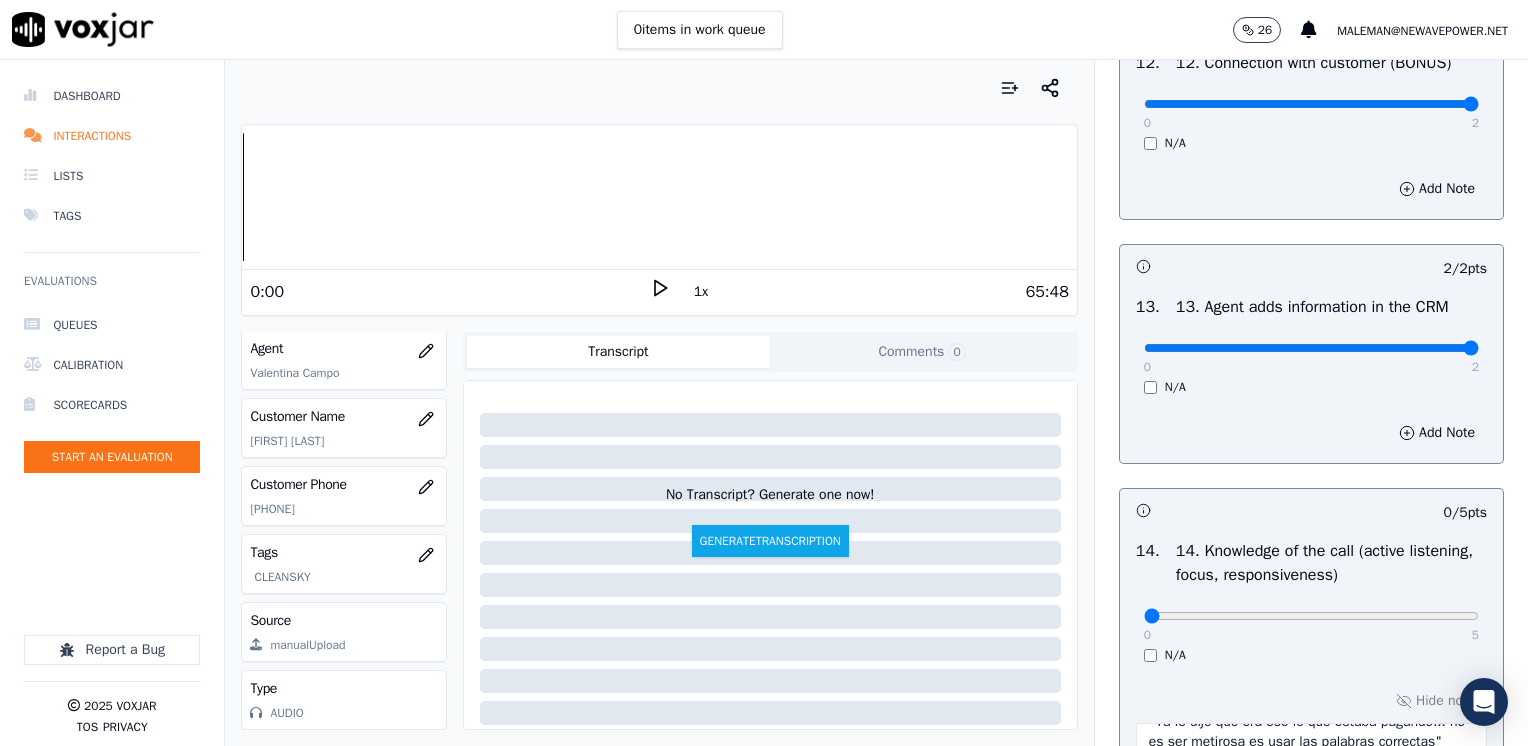 scroll, scrollTop: 3670, scrollLeft: 0, axis: vertical 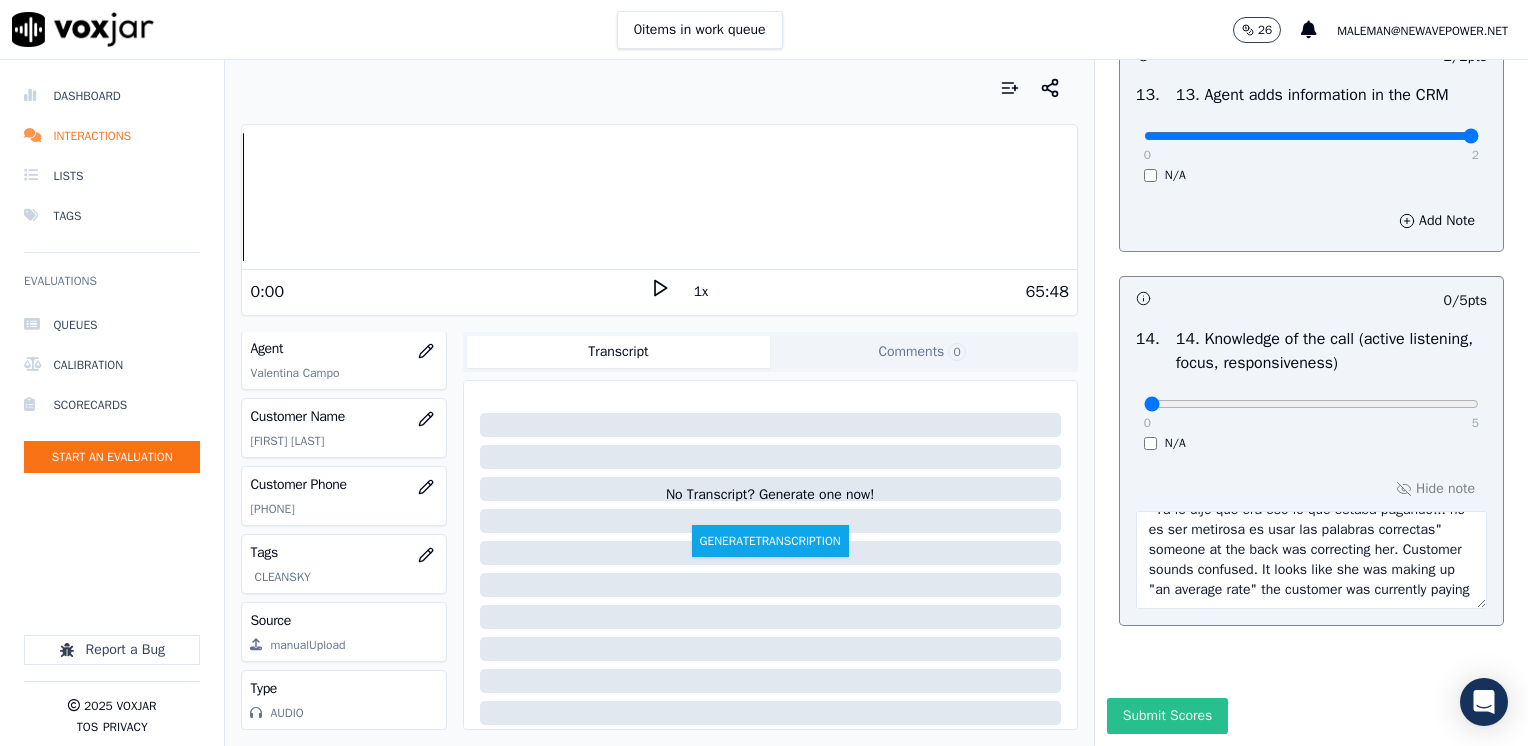 click on "Submit Scores" at bounding box center [1167, 716] 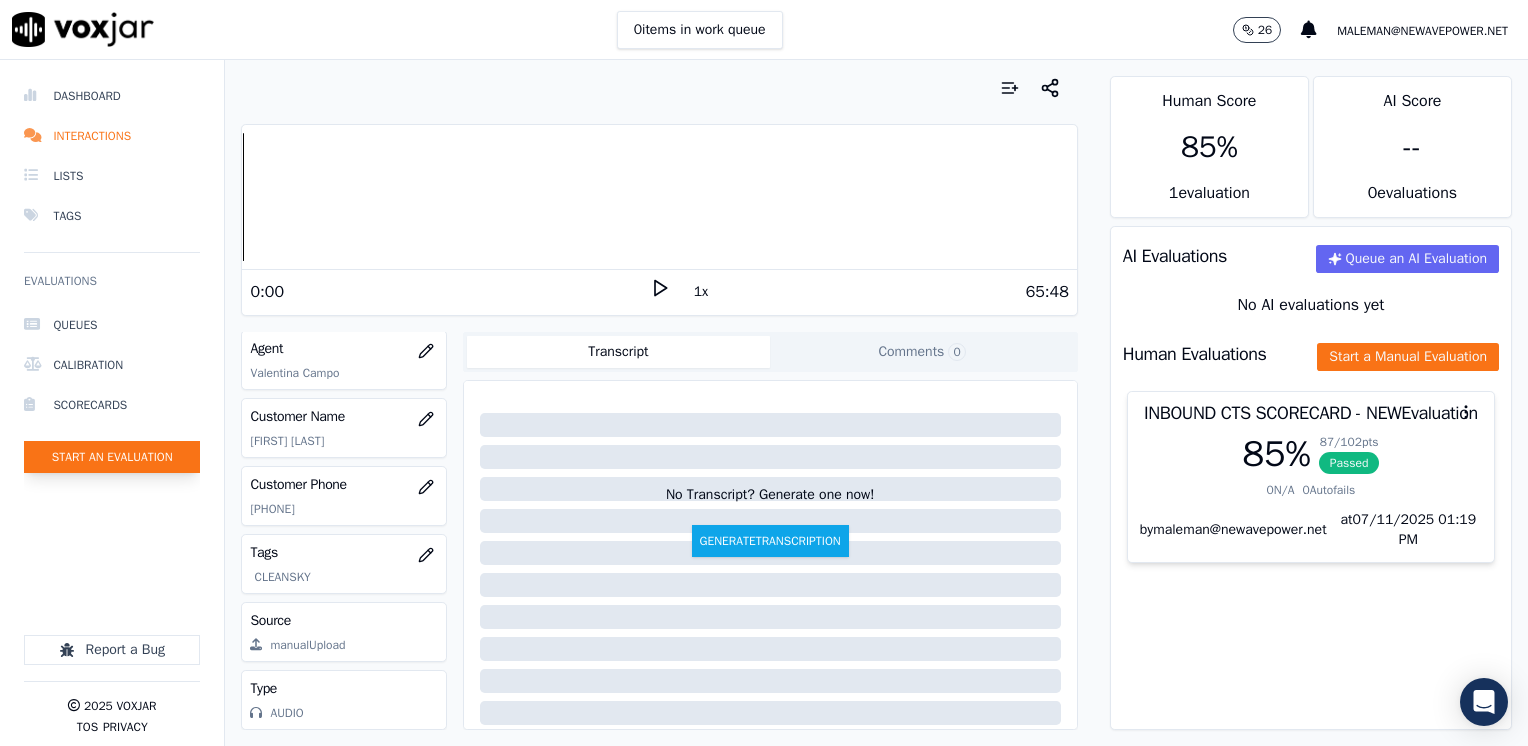 click on "Start an Evaluation" 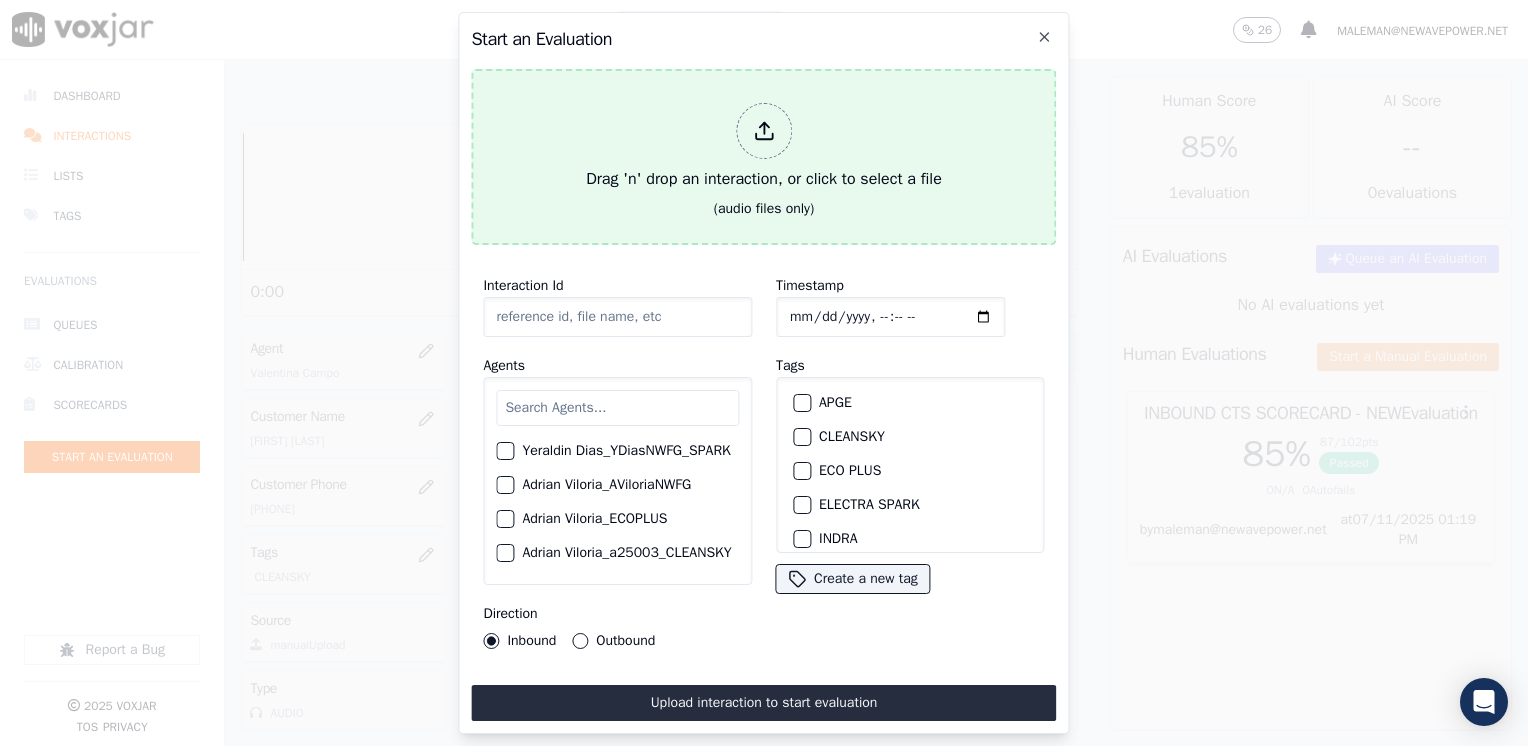 click at bounding box center (764, 131) 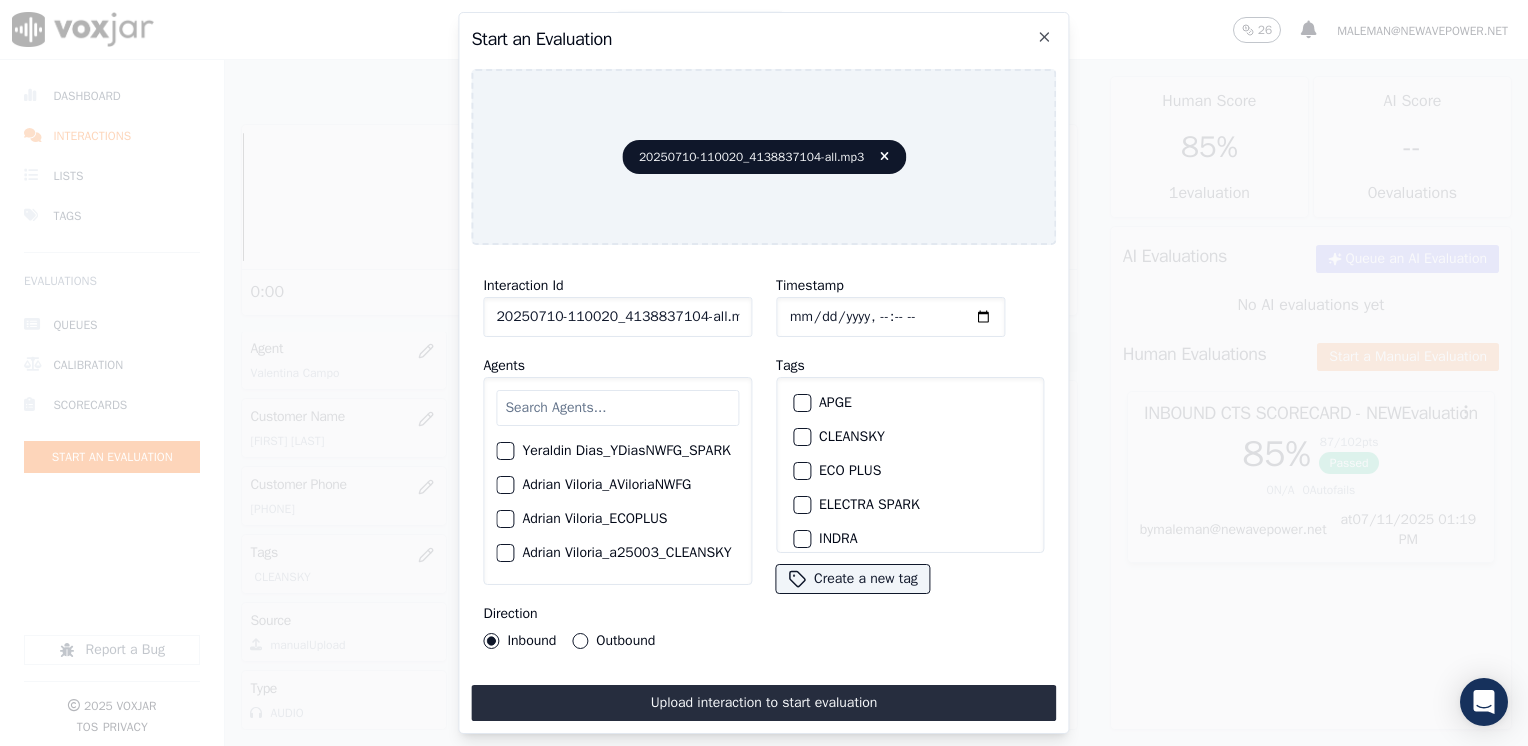 click at bounding box center [617, 408] 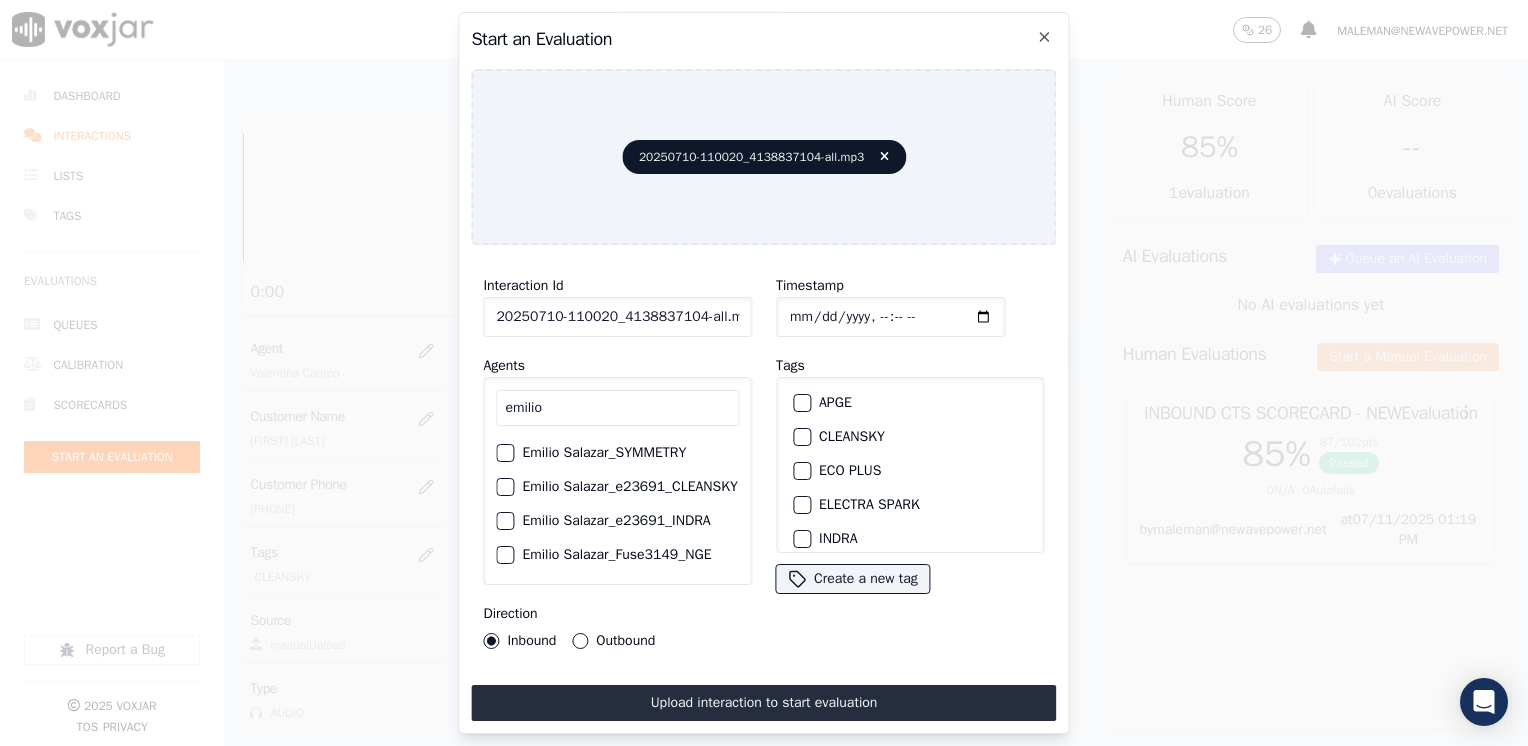 scroll, scrollTop: 99, scrollLeft: 0, axis: vertical 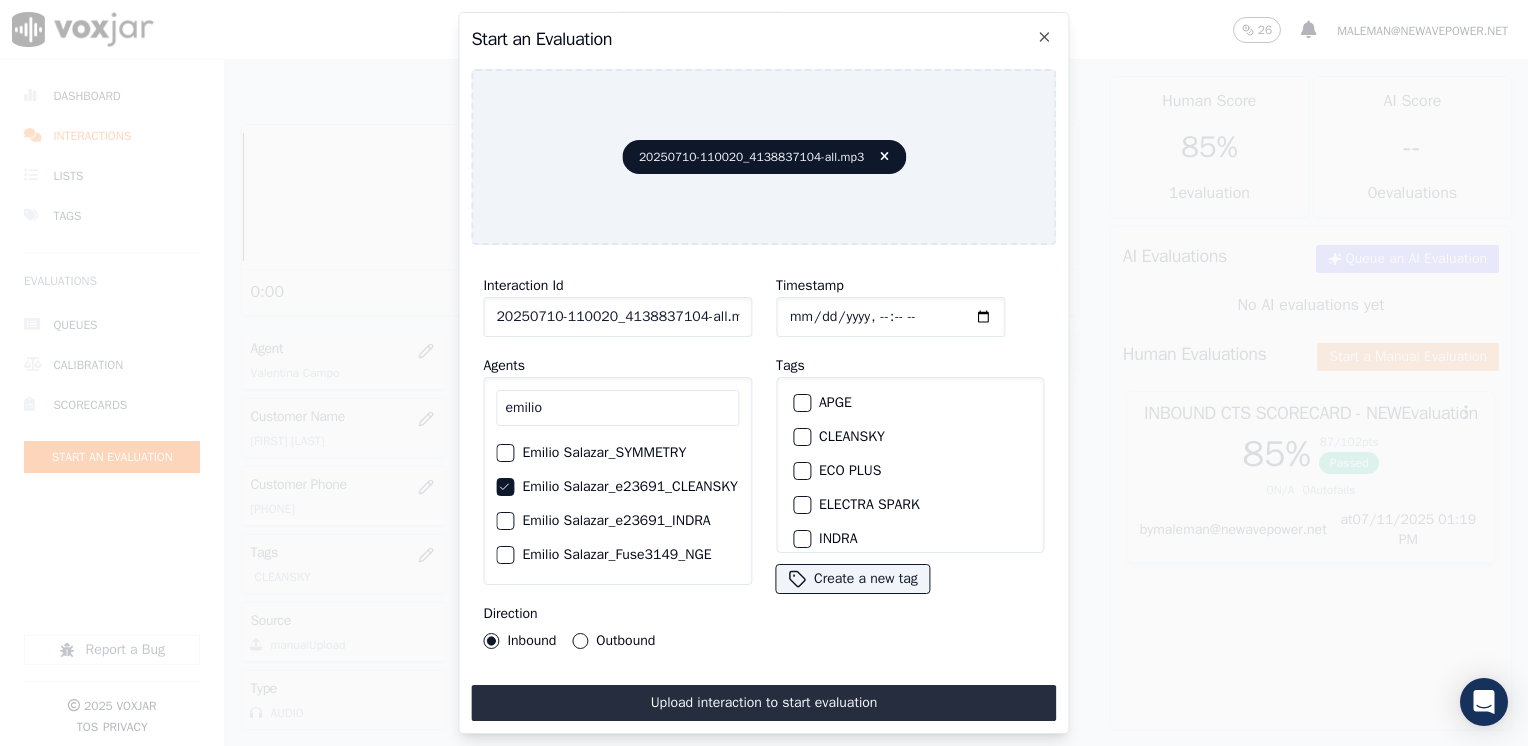 click at bounding box center (801, 437) 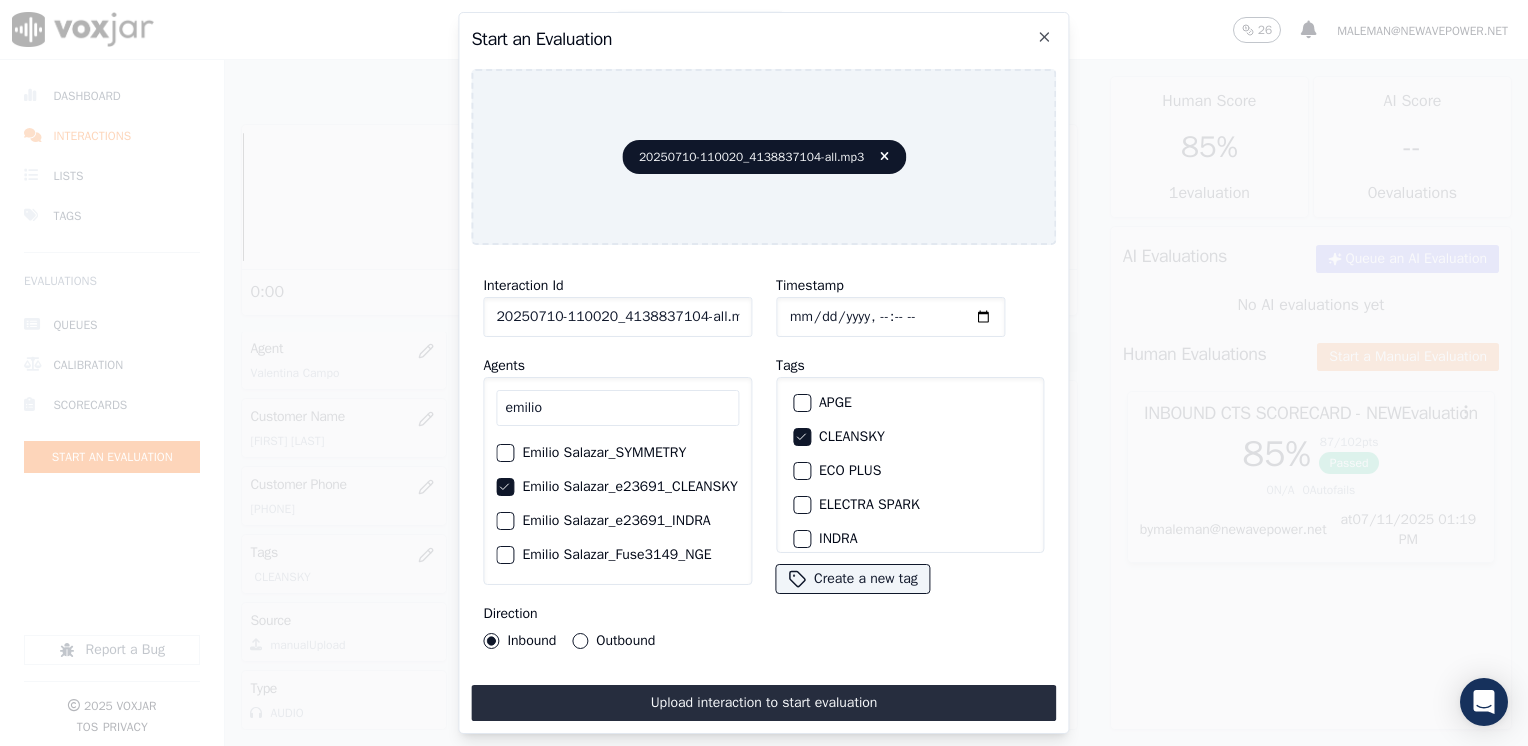 click on "Outbound" at bounding box center [580, 641] 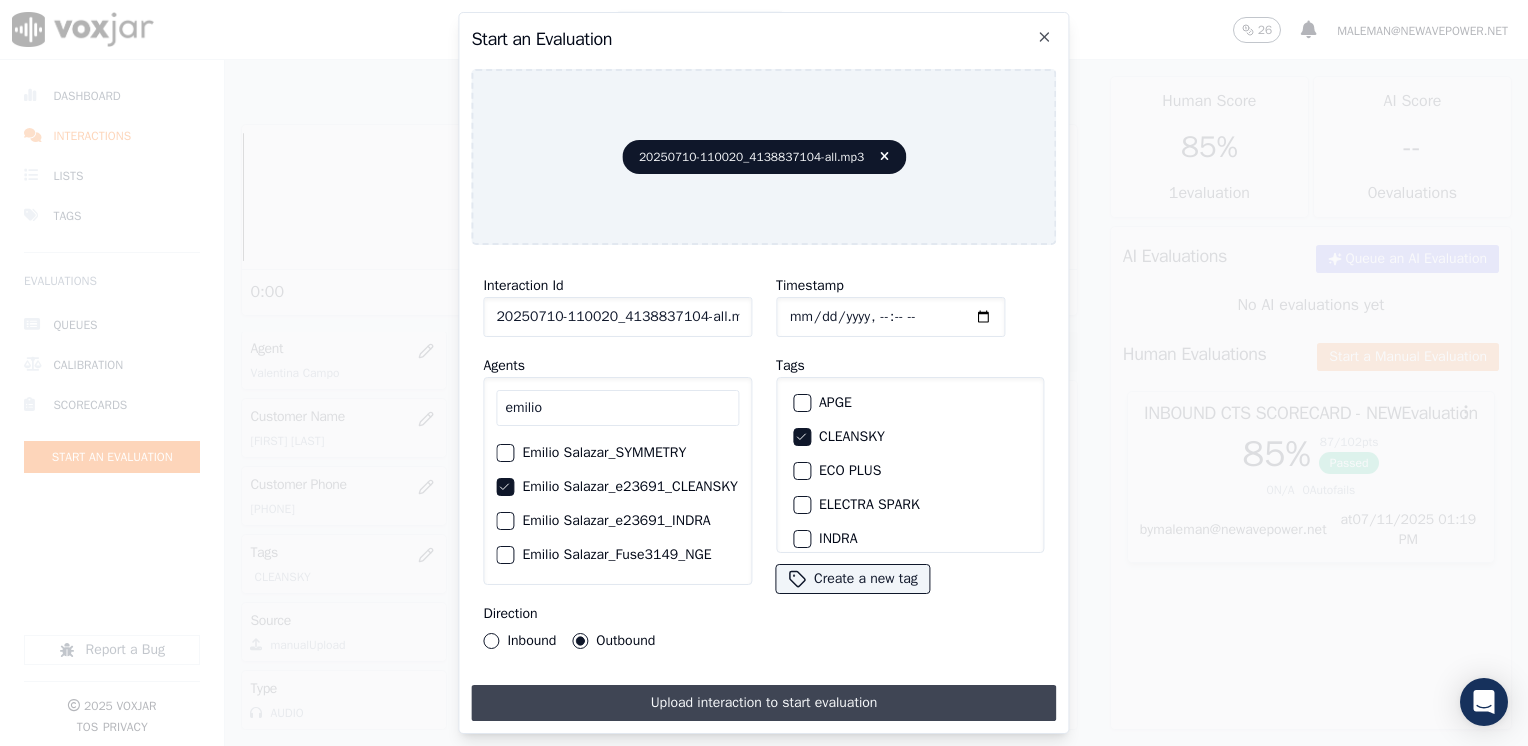 click on "Upload interaction to start evaluation" at bounding box center (763, 703) 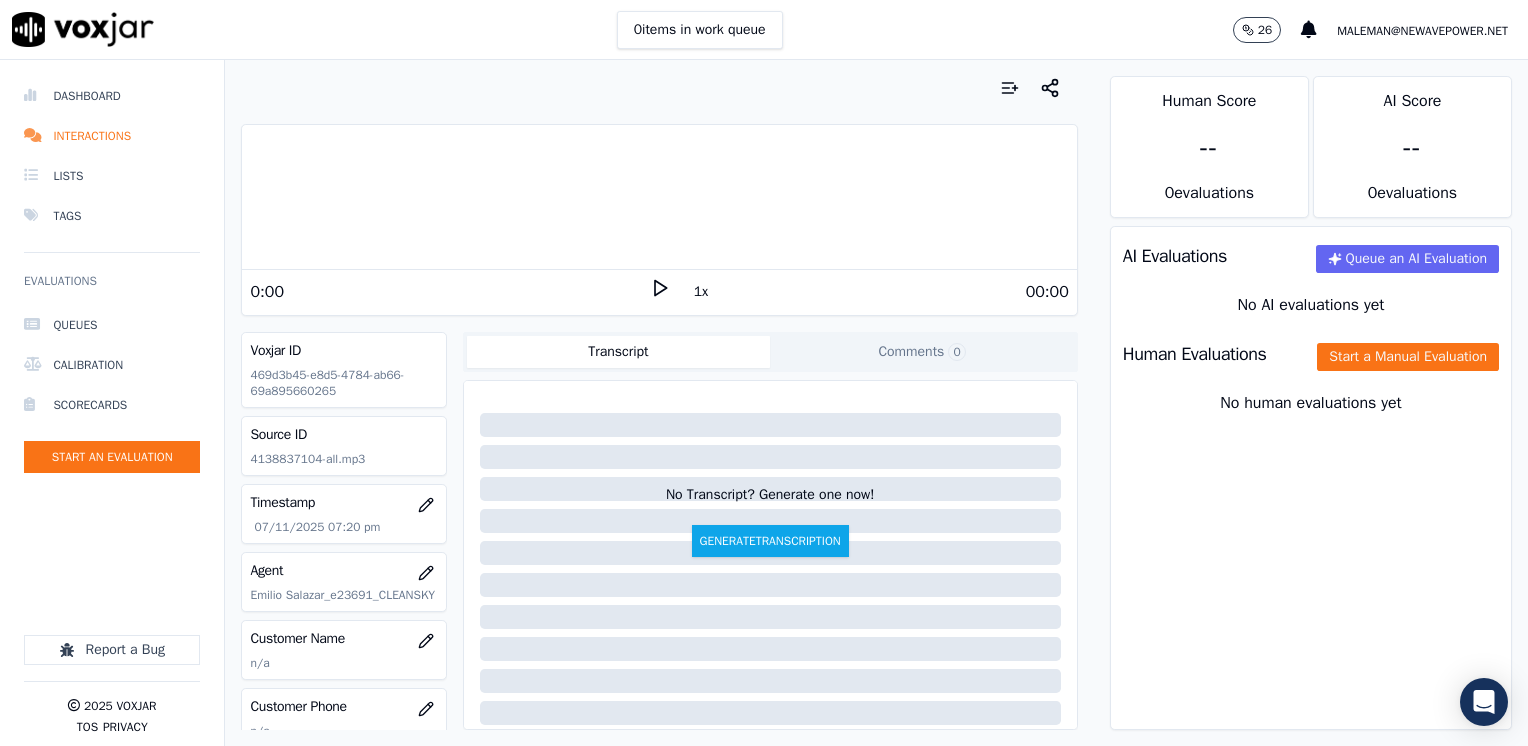 click 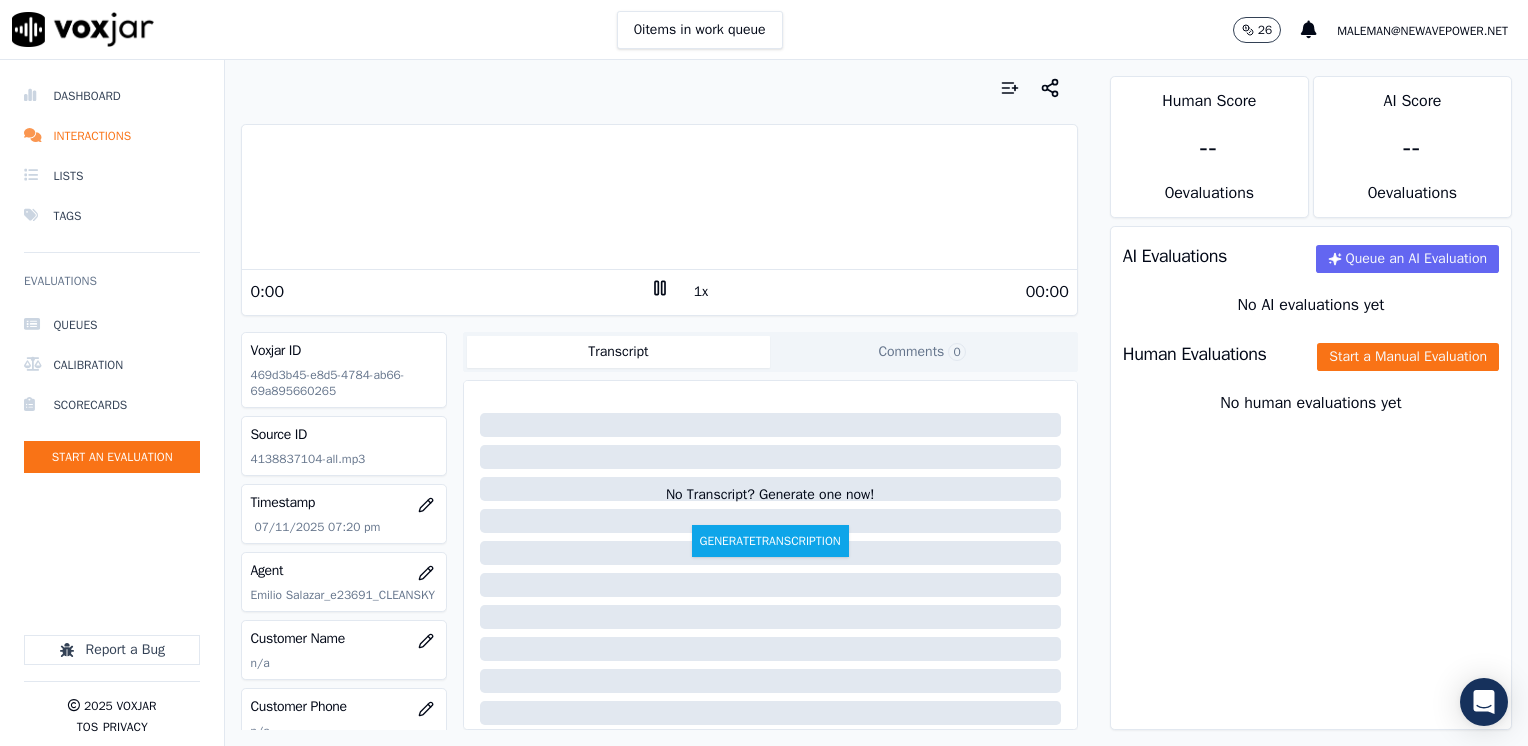 click 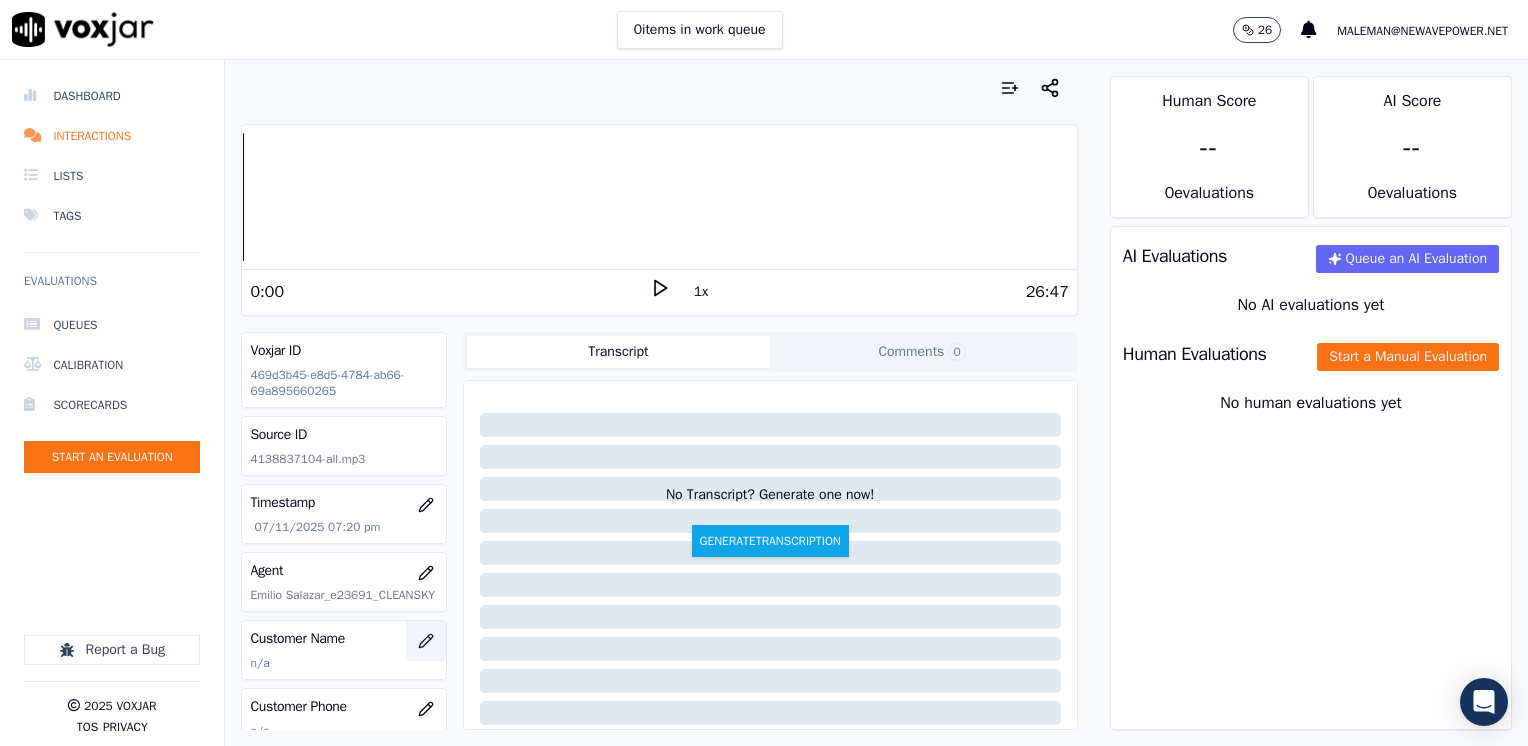 scroll, scrollTop: 100, scrollLeft: 0, axis: vertical 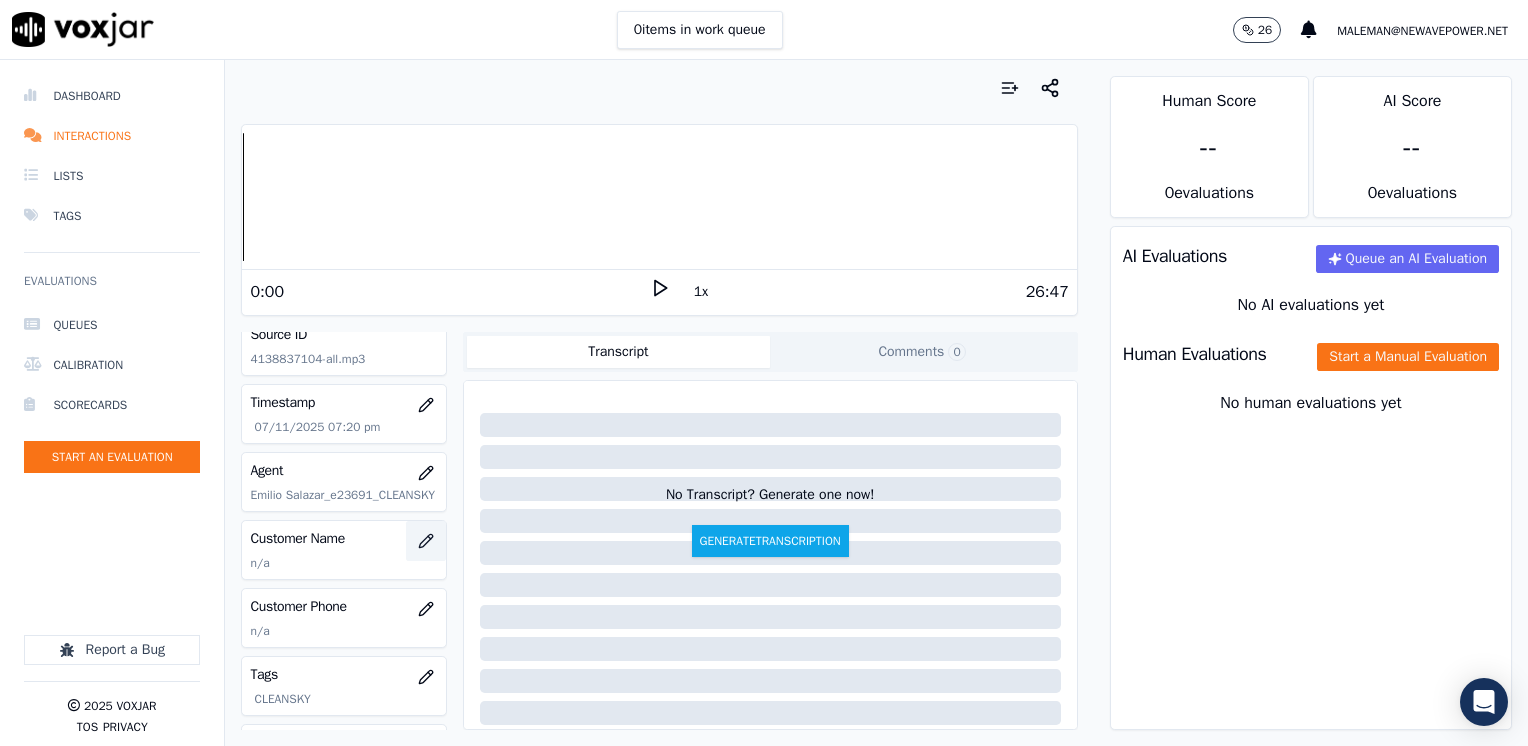click 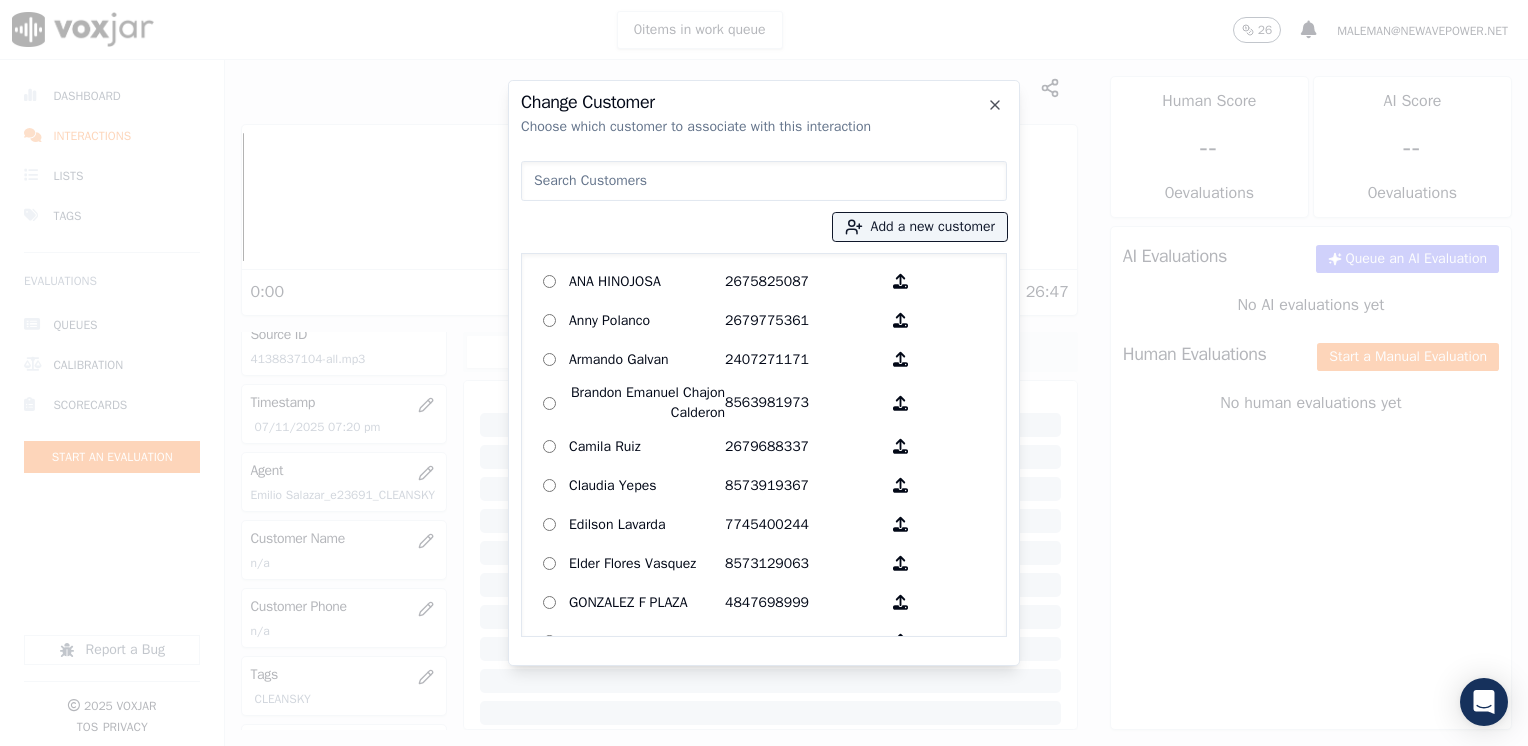drag, startPoint x: 685, startPoint y: 190, endPoint x: 696, endPoint y: 183, distance: 13.038404 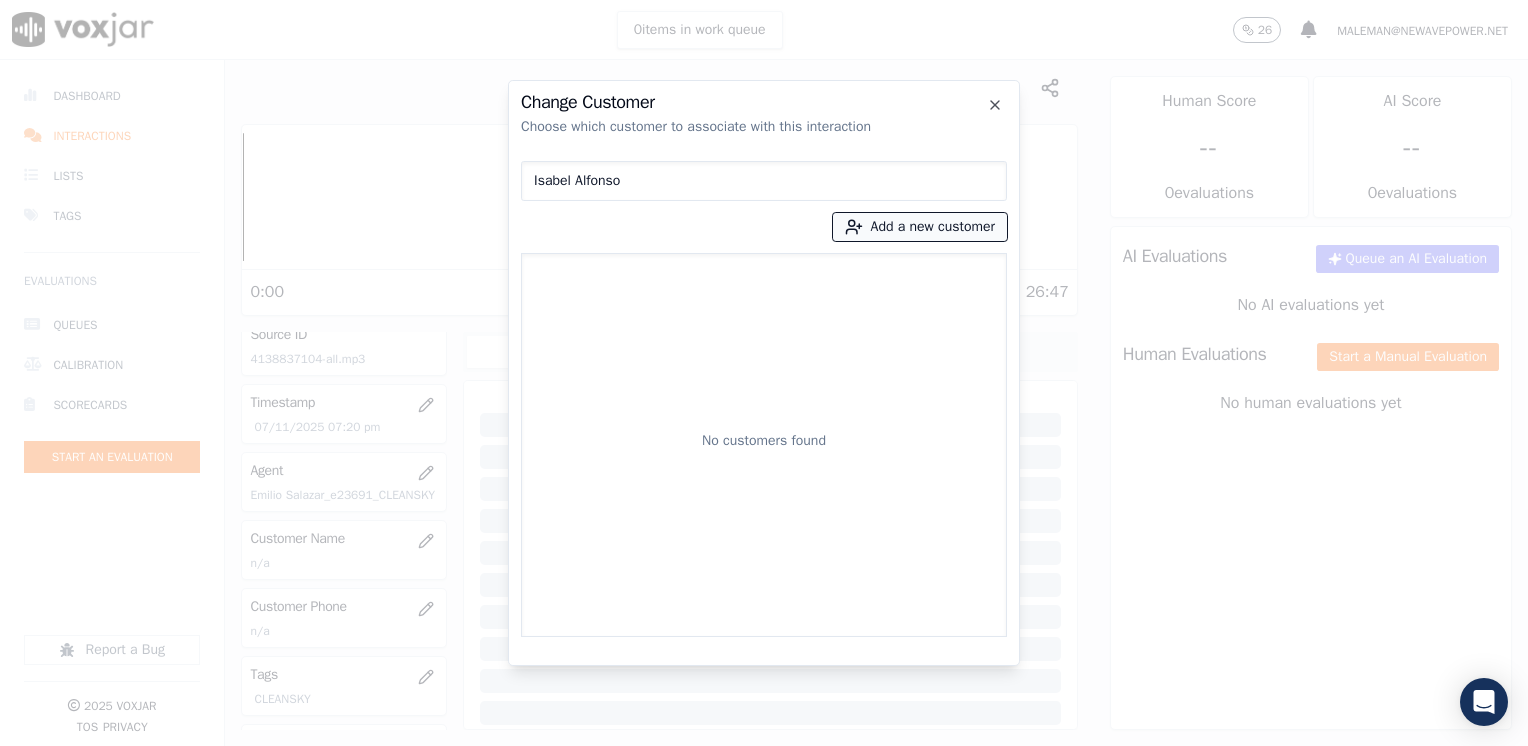 click on "Add a new customer" at bounding box center [920, 227] 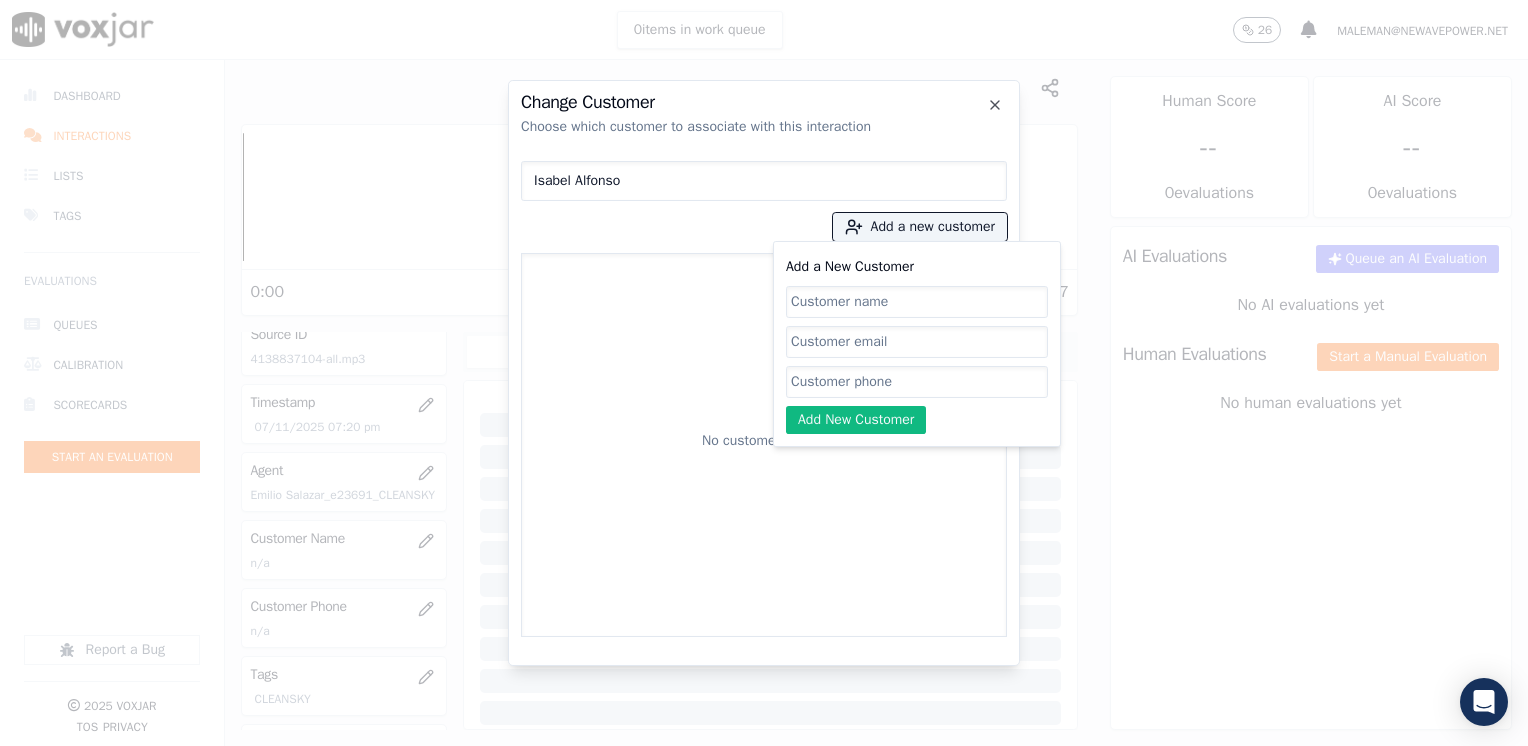 click on "Add a New Customer" 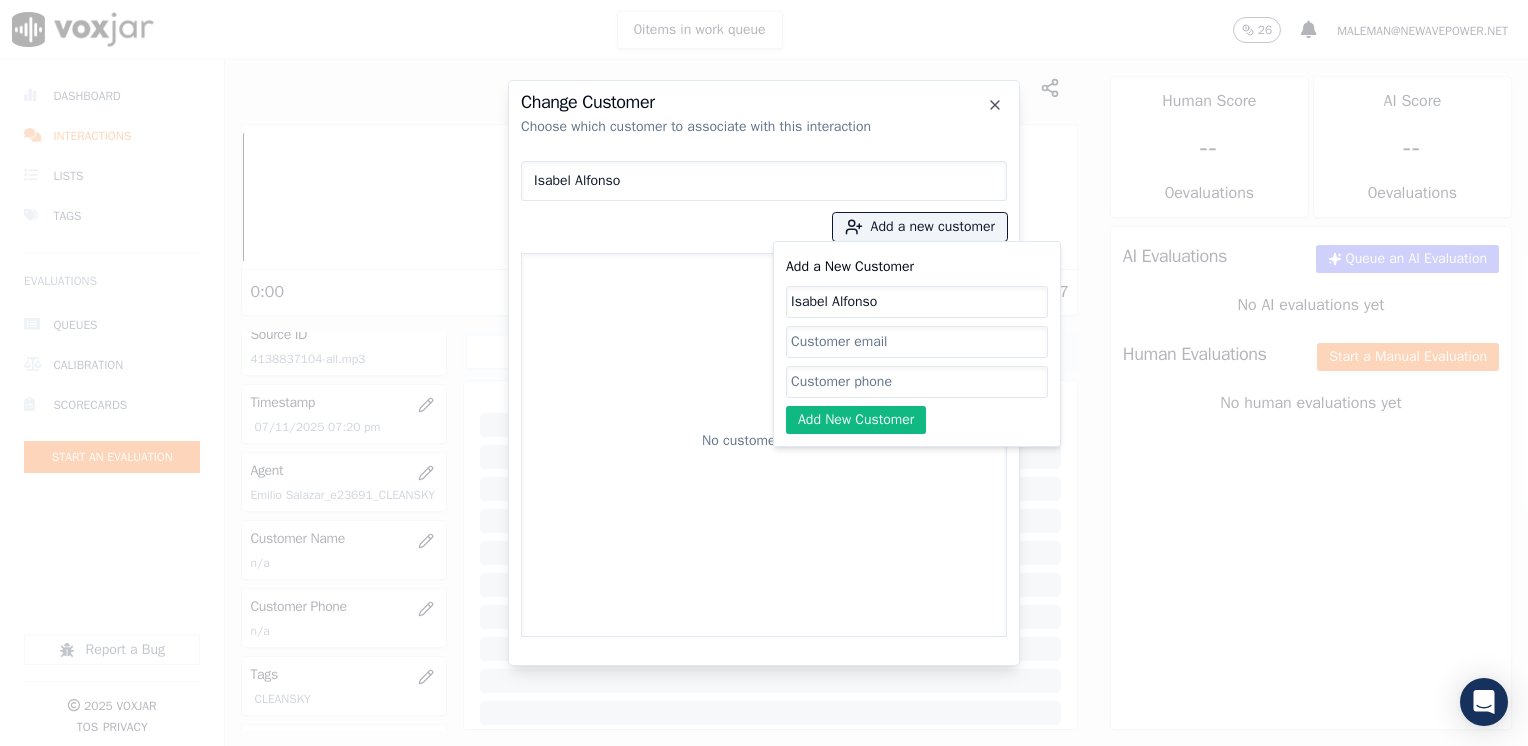 click on "Add a New Customer" 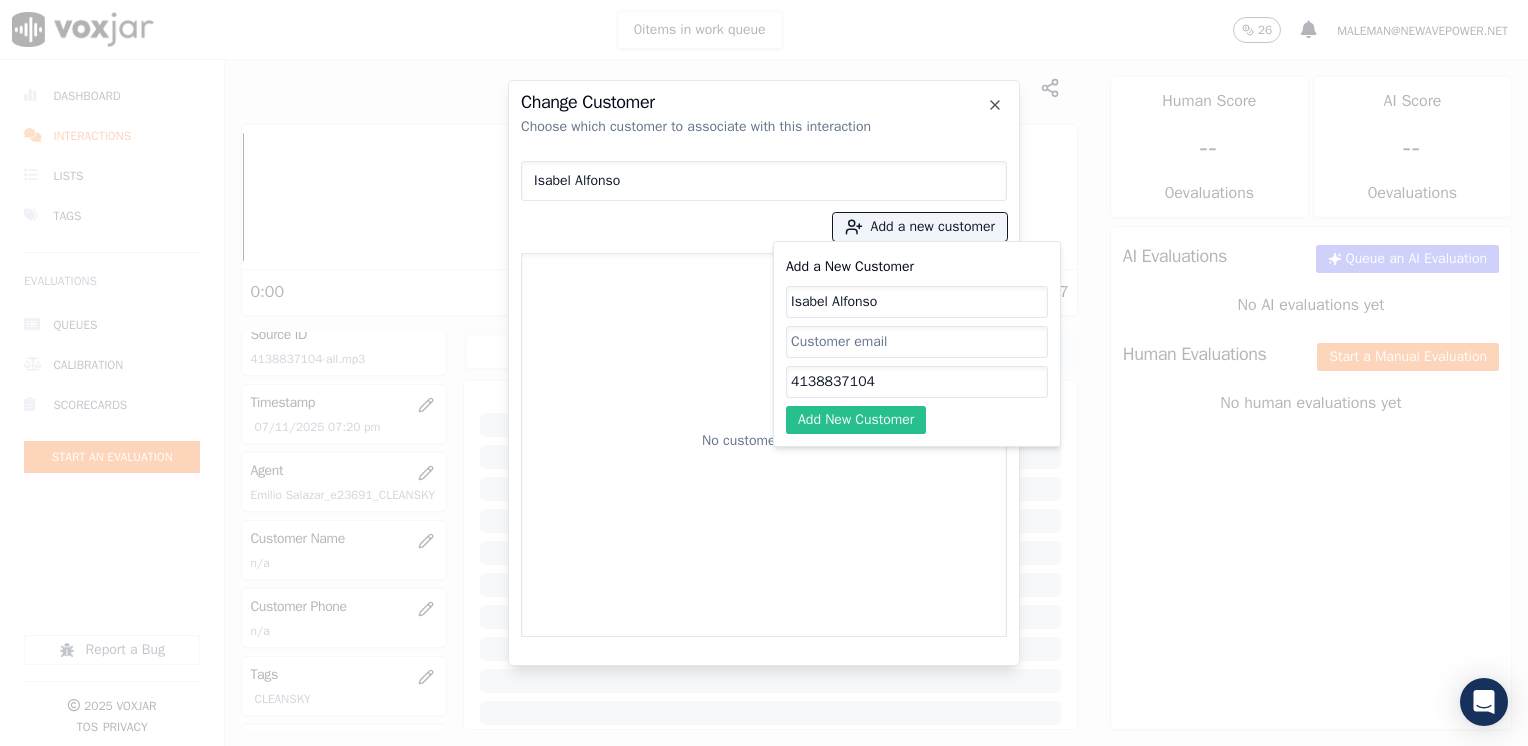 click on "Add New Customer" 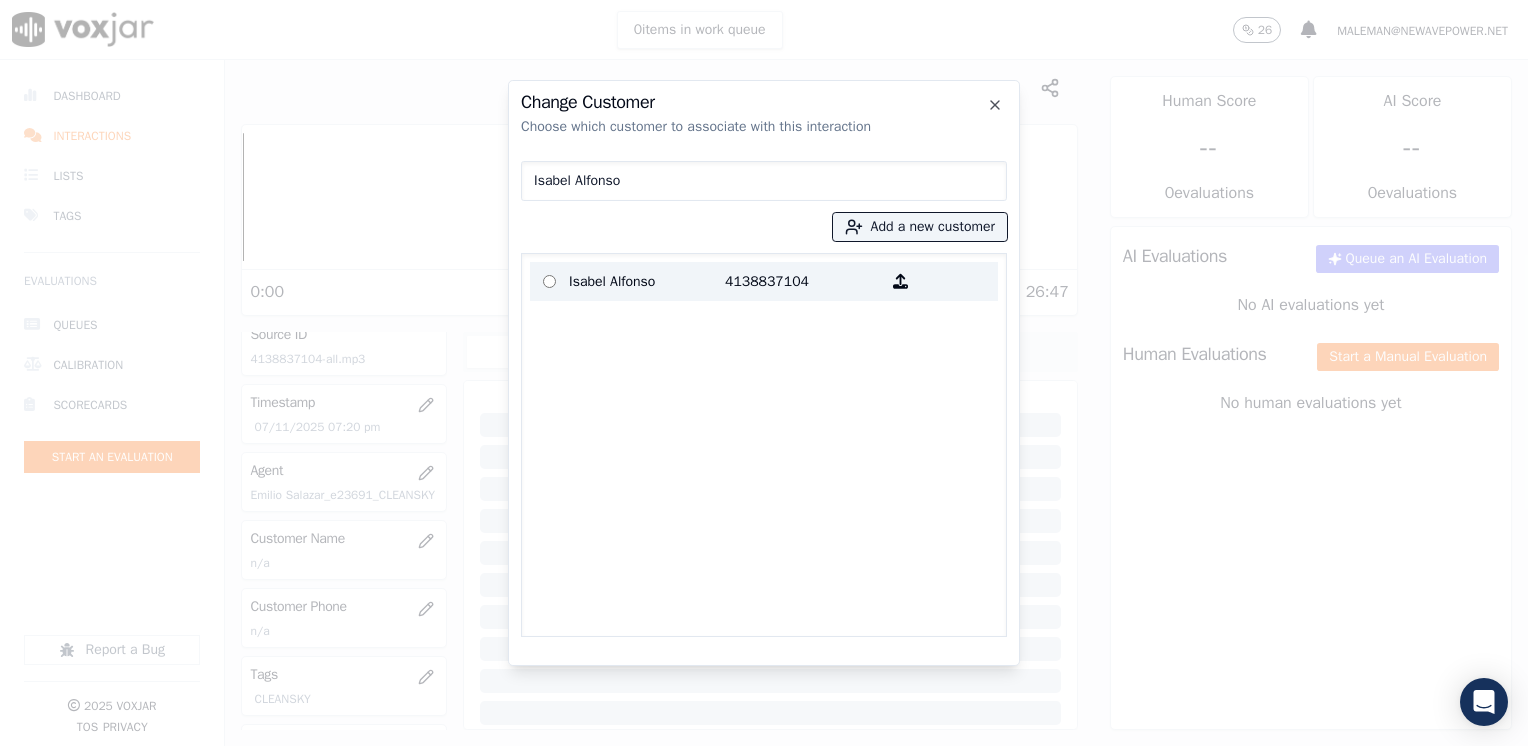click on "4138837104" at bounding box center (803, 281) 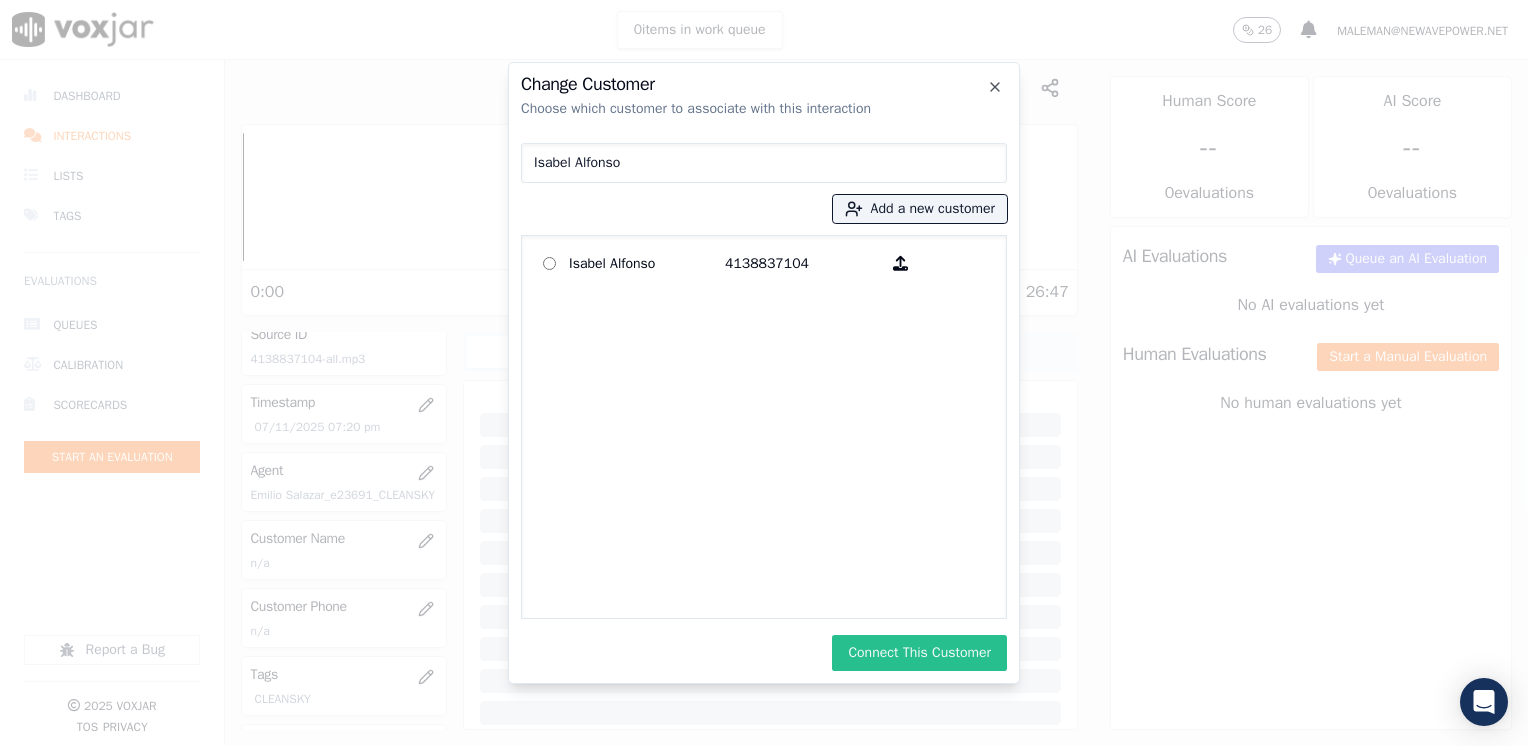 click on "Connect This Customer" at bounding box center (919, 653) 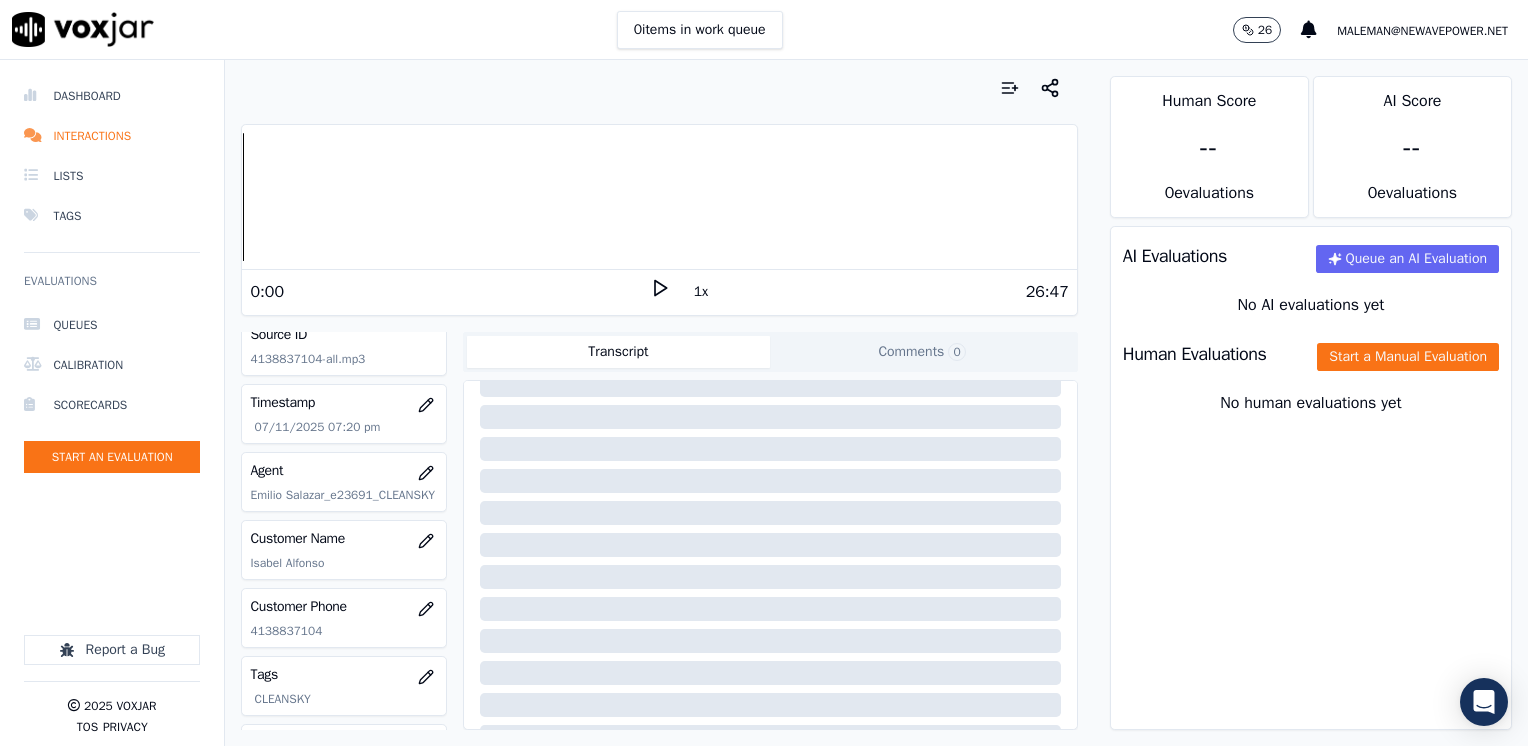 scroll, scrollTop: 0, scrollLeft: 0, axis: both 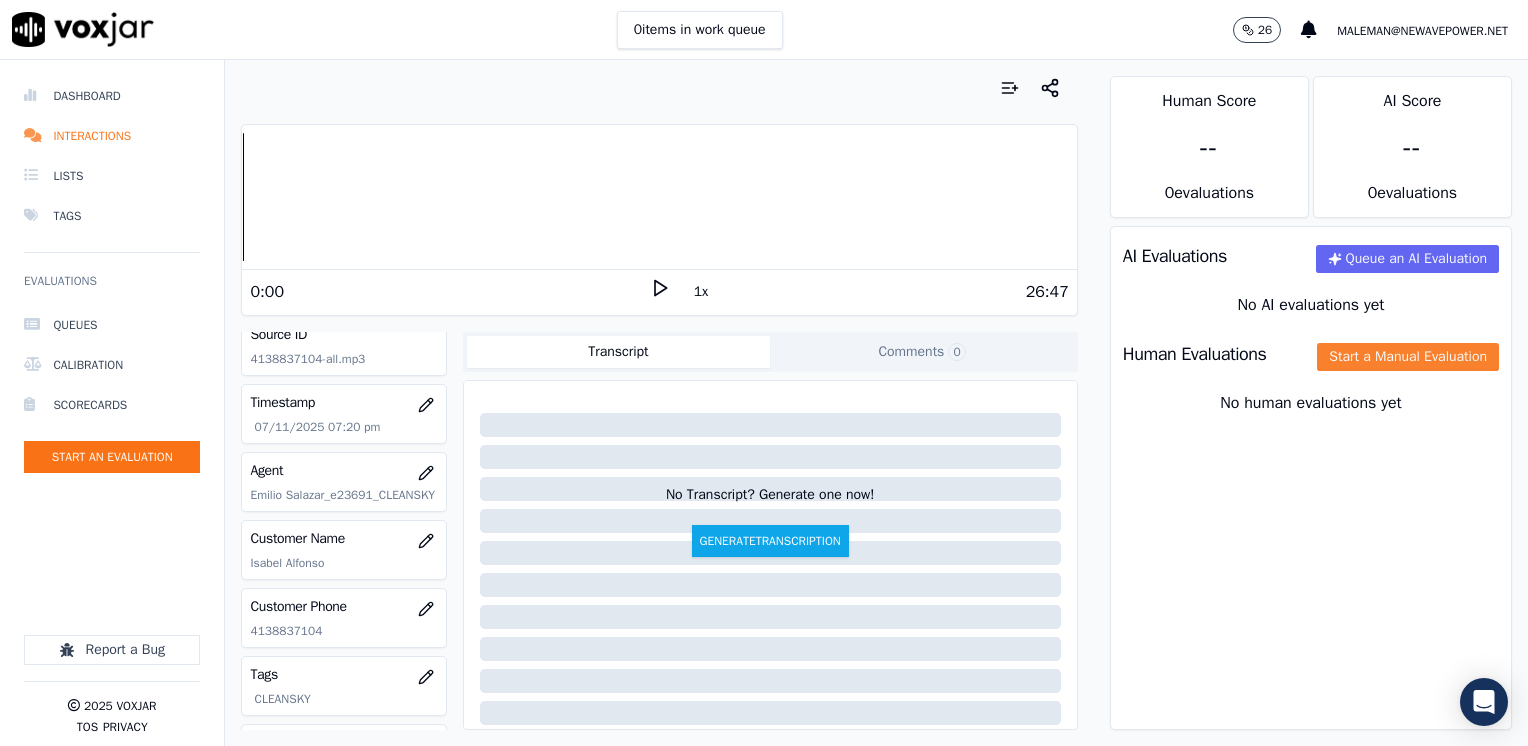 click on "Start a Manual Evaluation" 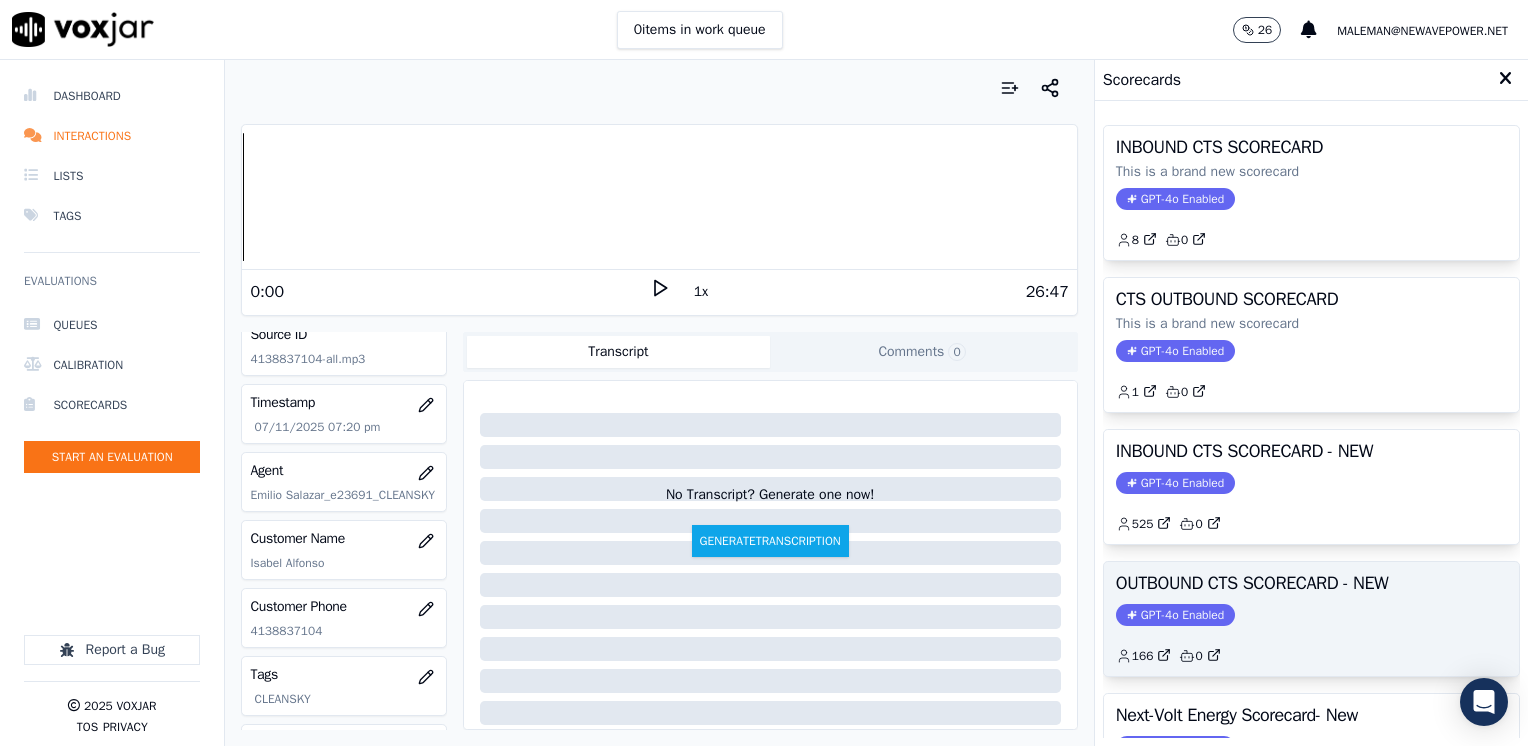 click on "GPT-4o Enabled" at bounding box center (1175, 615) 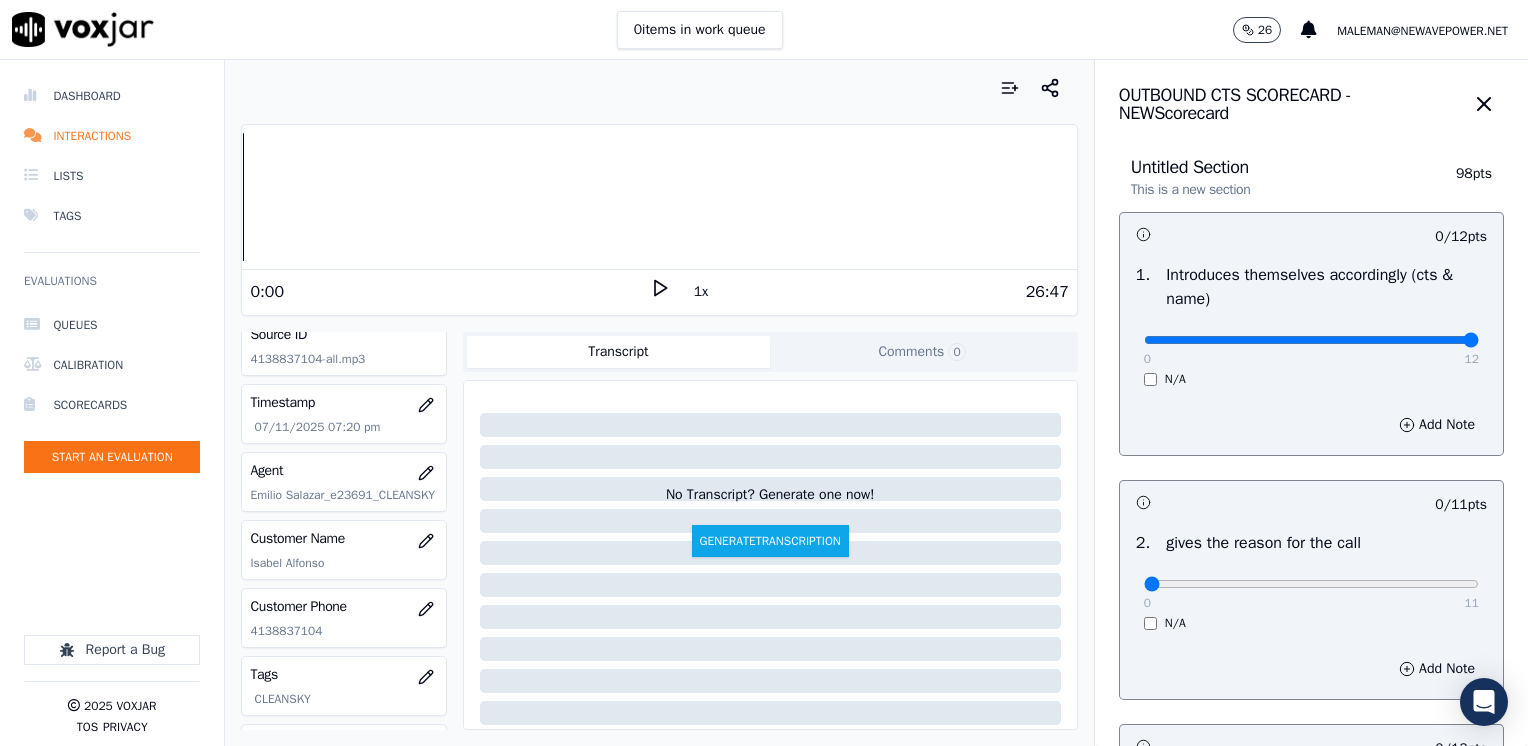 drag, startPoint x: 1137, startPoint y: 341, endPoint x: 1531, endPoint y: 364, distance: 394.67075 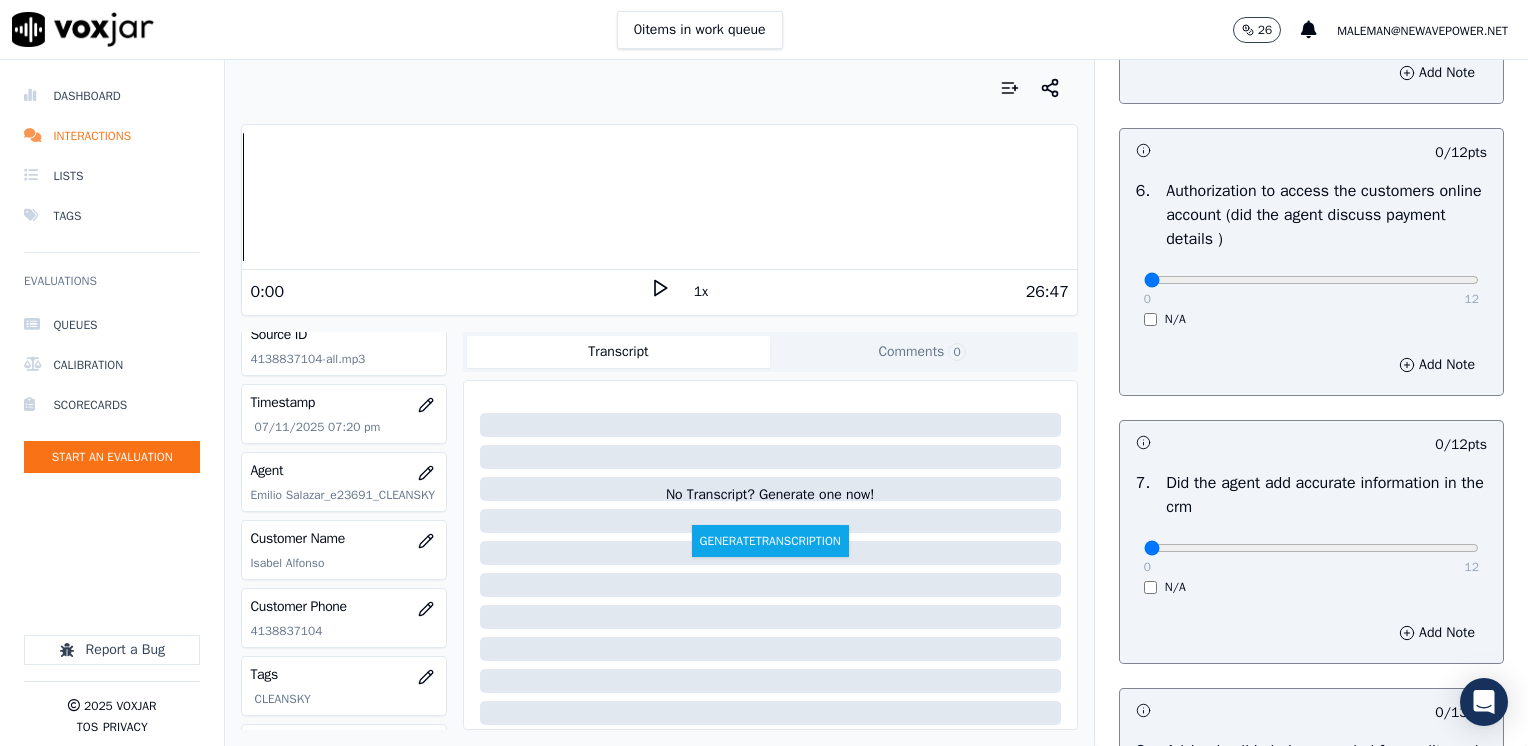 scroll, scrollTop: 1748, scrollLeft: 0, axis: vertical 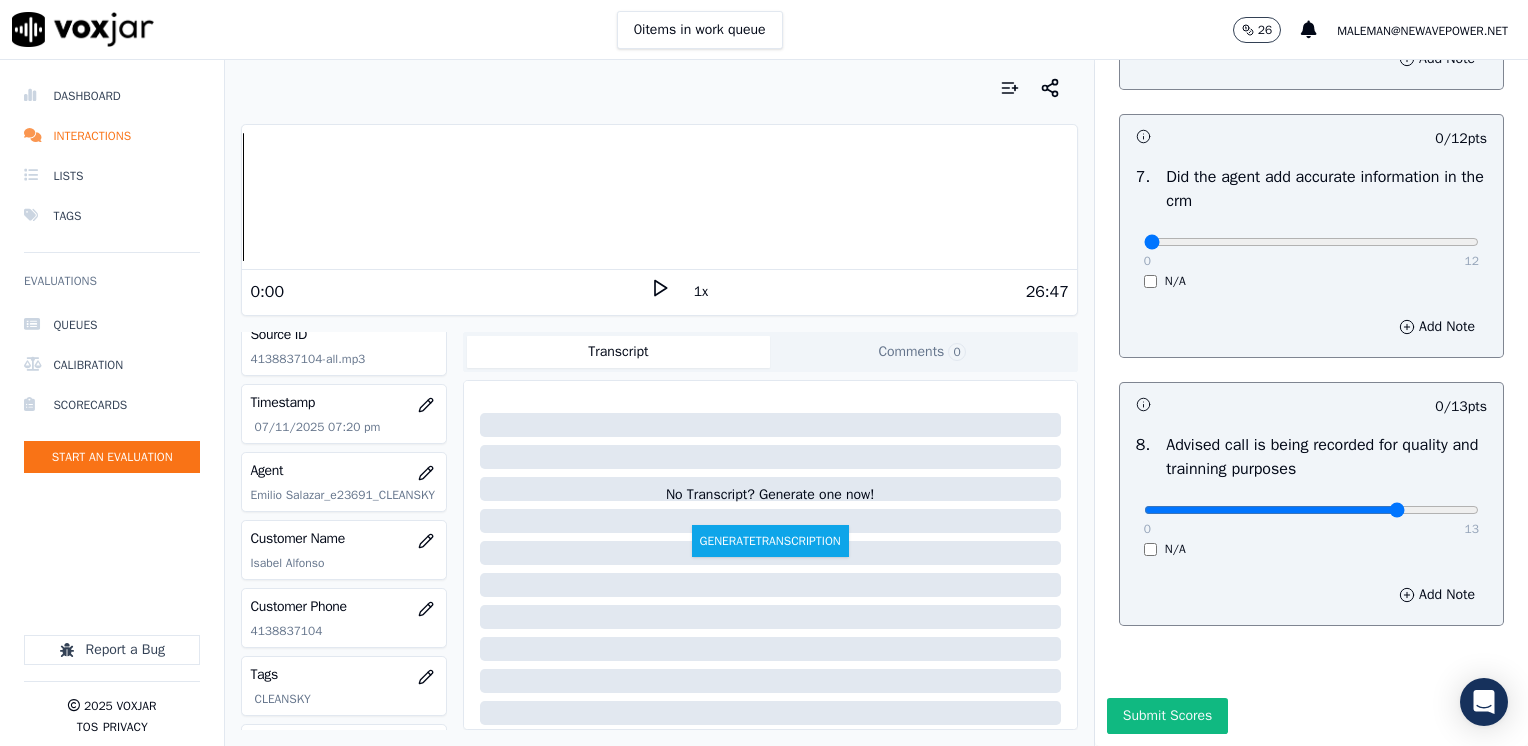 click at bounding box center (1311, -1366) 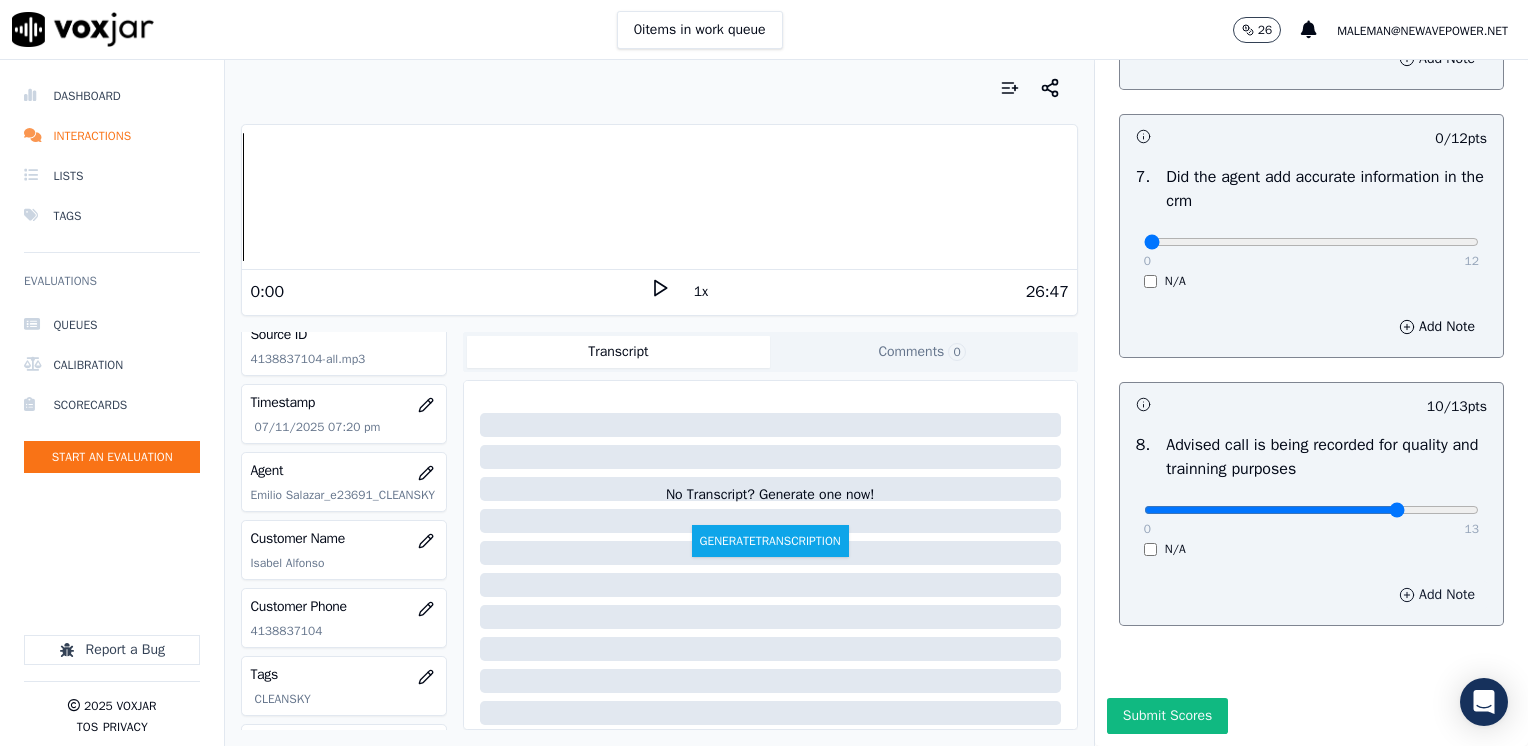 click on "Add Note" at bounding box center [1437, 595] 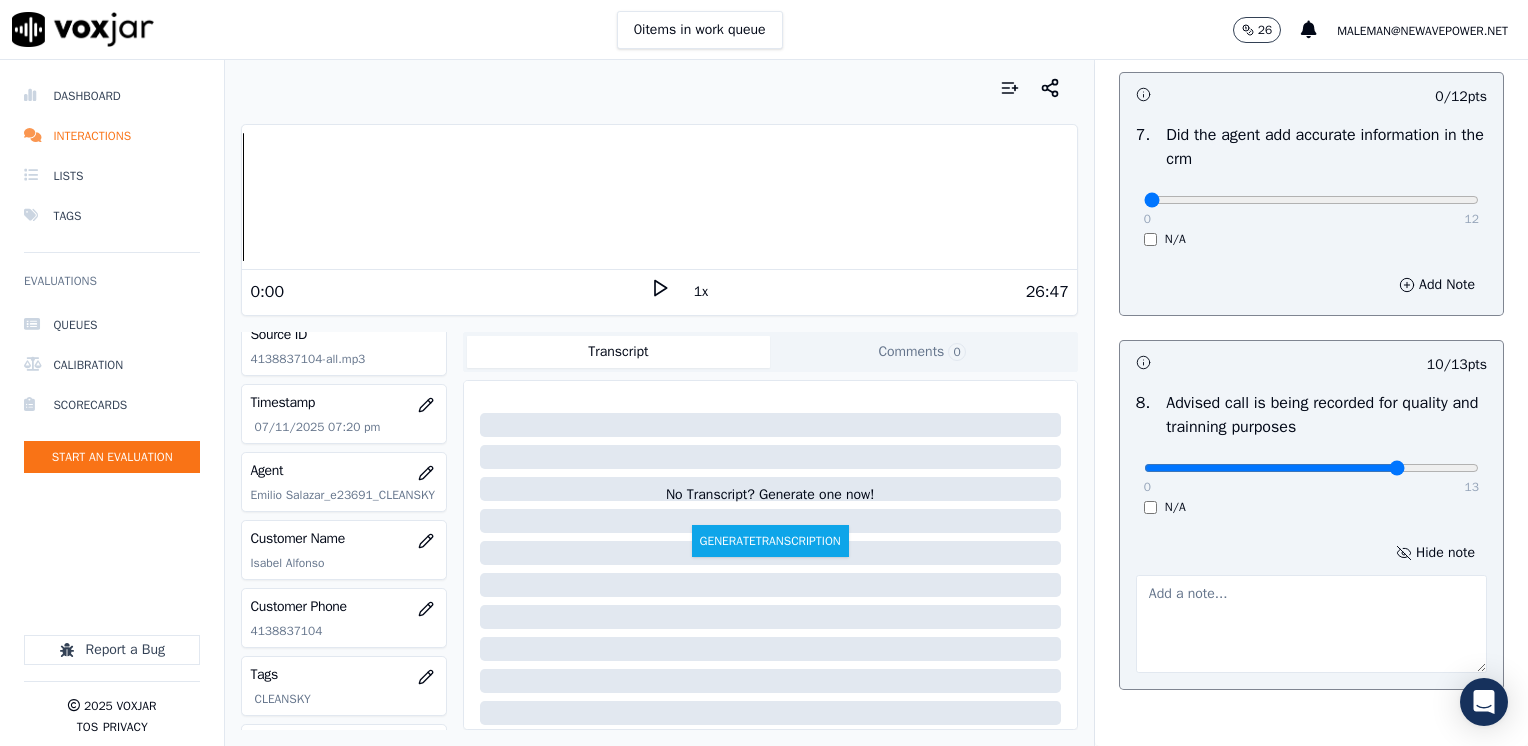 click at bounding box center [1311, 624] 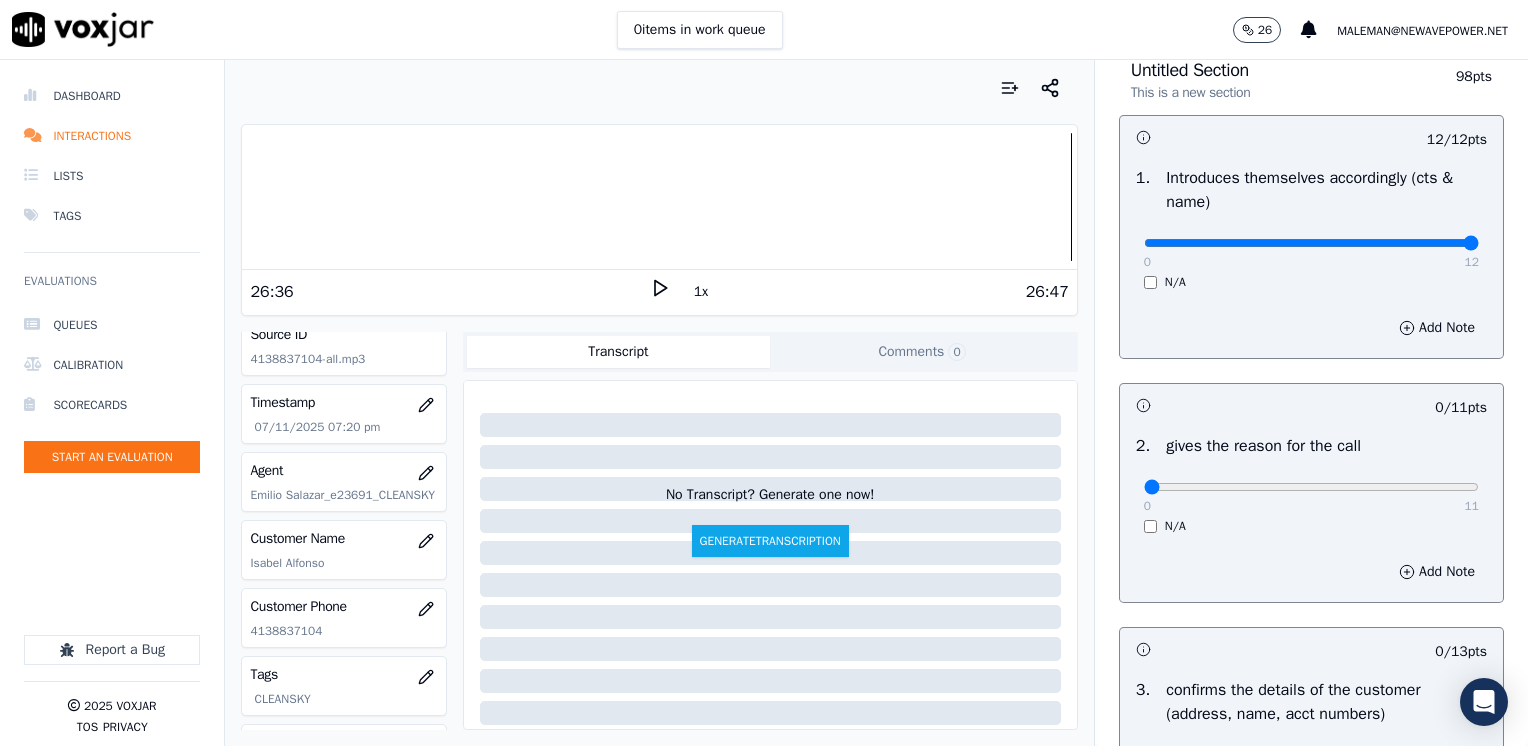 scroll, scrollTop: 0, scrollLeft: 0, axis: both 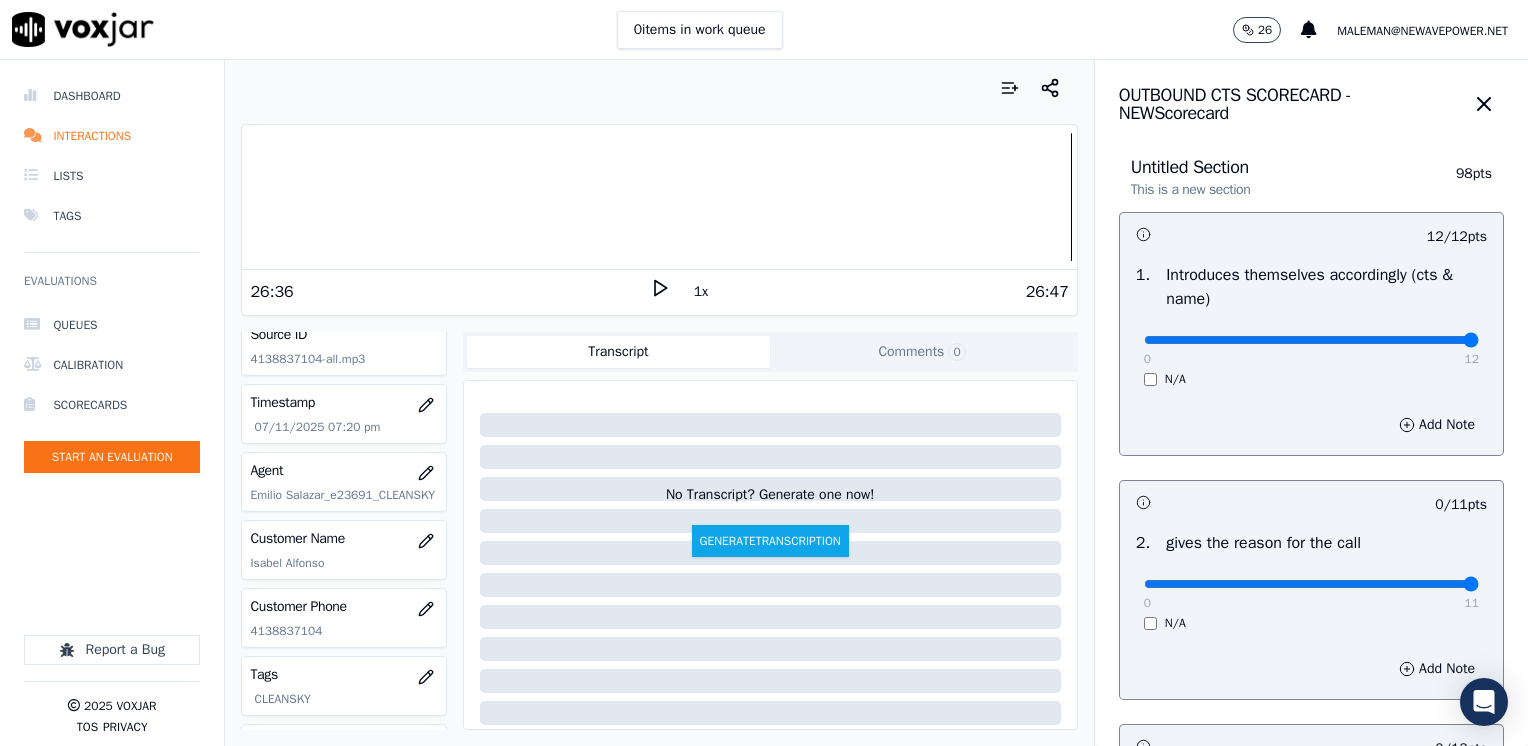 drag, startPoint x: 1134, startPoint y: 587, endPoint x: 1531, endPoint y: 608, distance: 397.55502 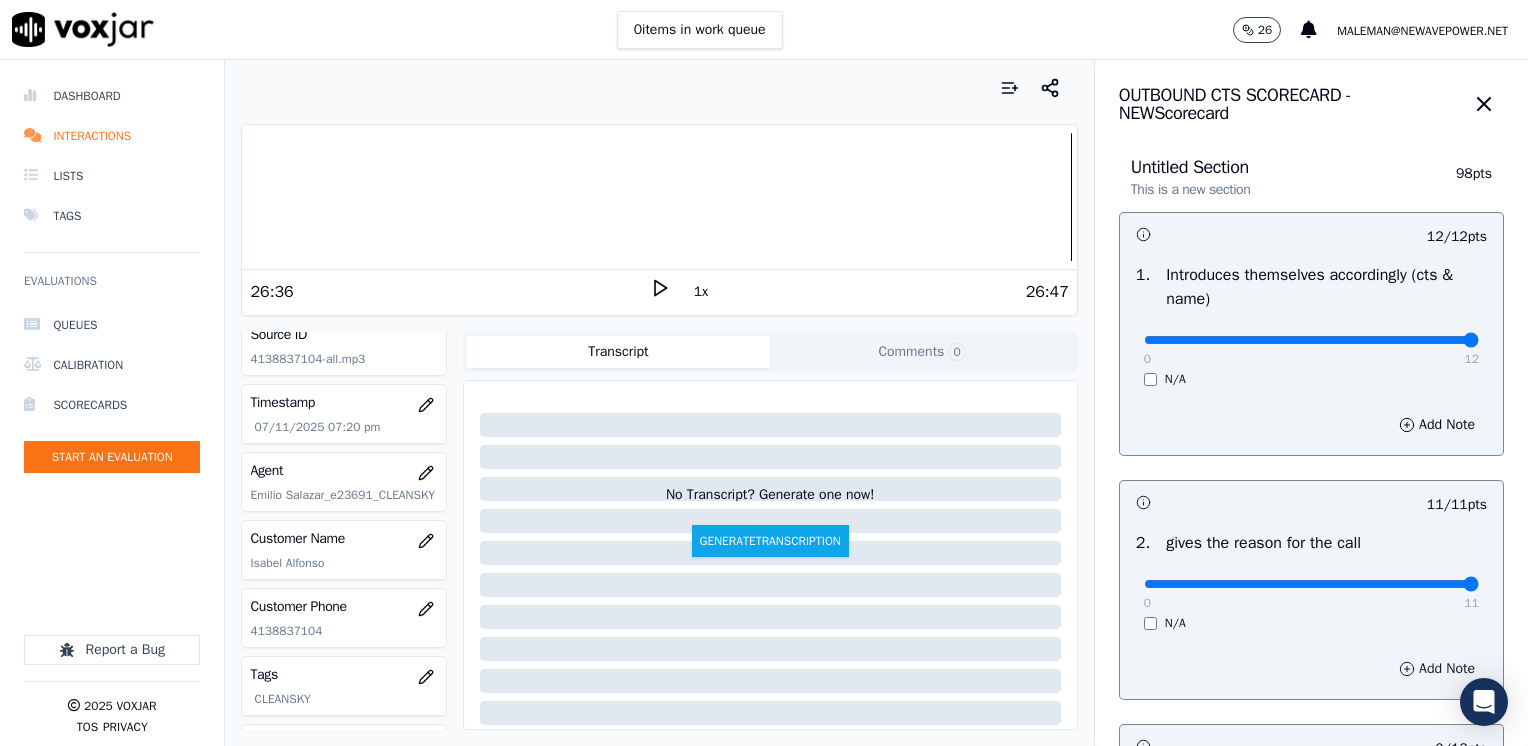 click on "Add Note" at bounding box center [1437, 669] 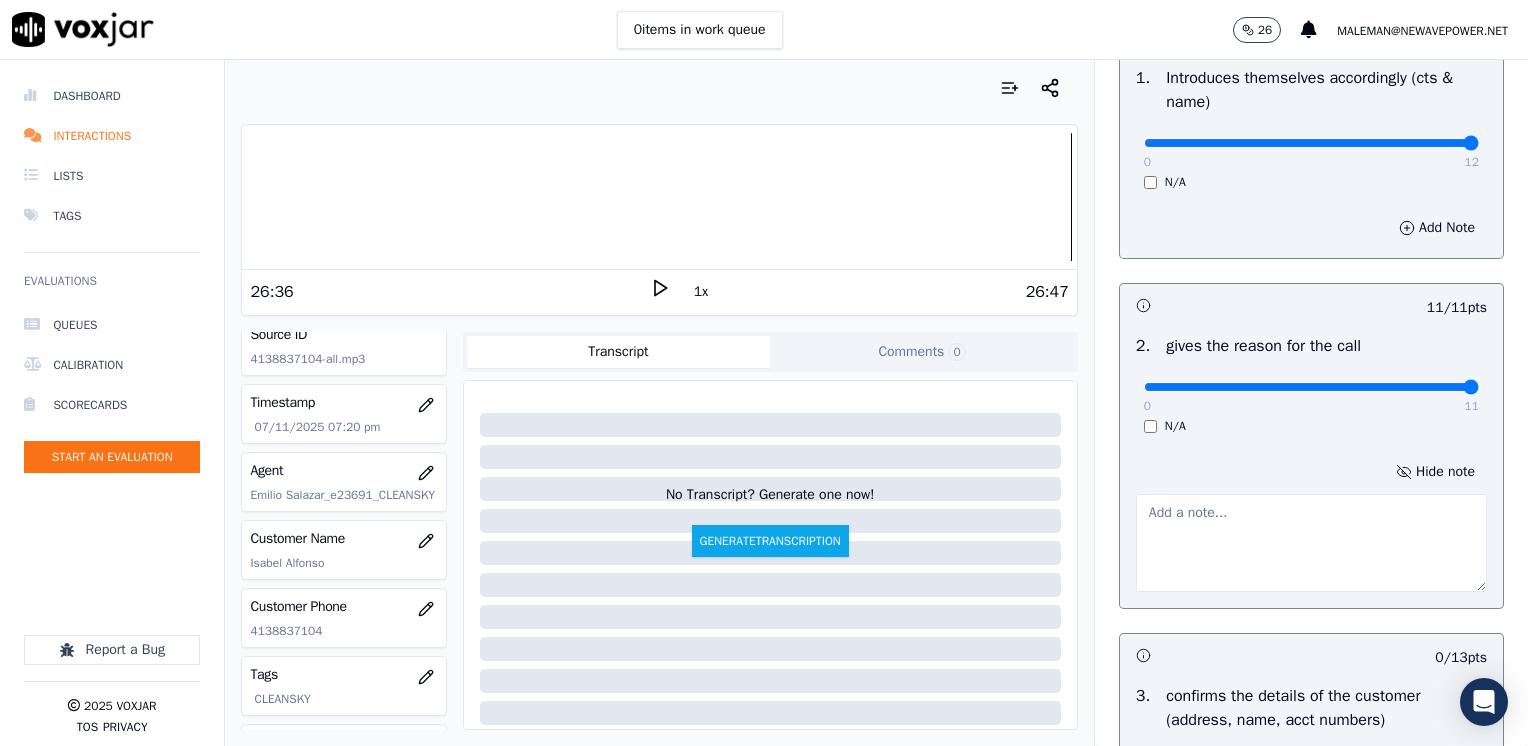 scroll, scrollTop: 200, scrollLeft: 0, axis: vertical 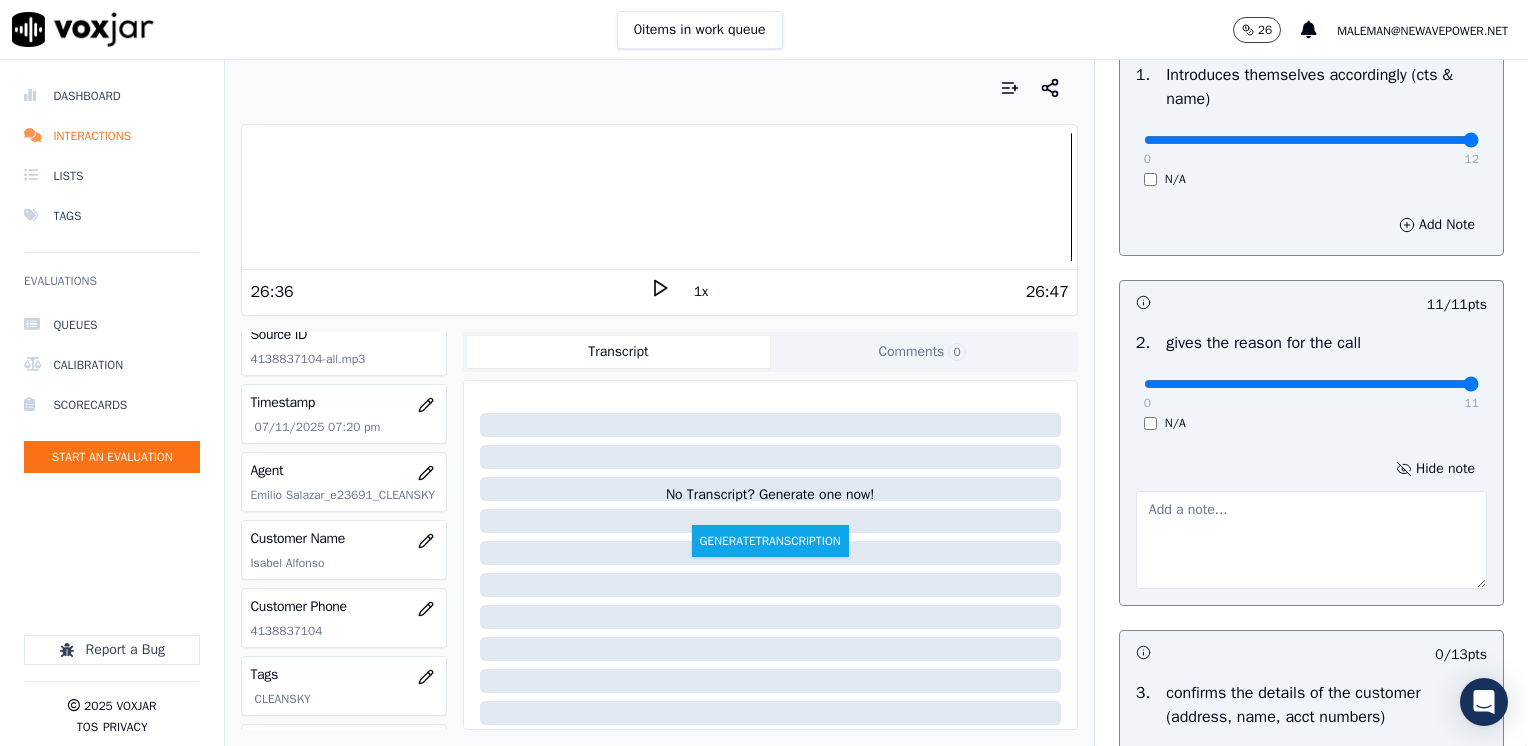 click at bounding box center [1311, 540] 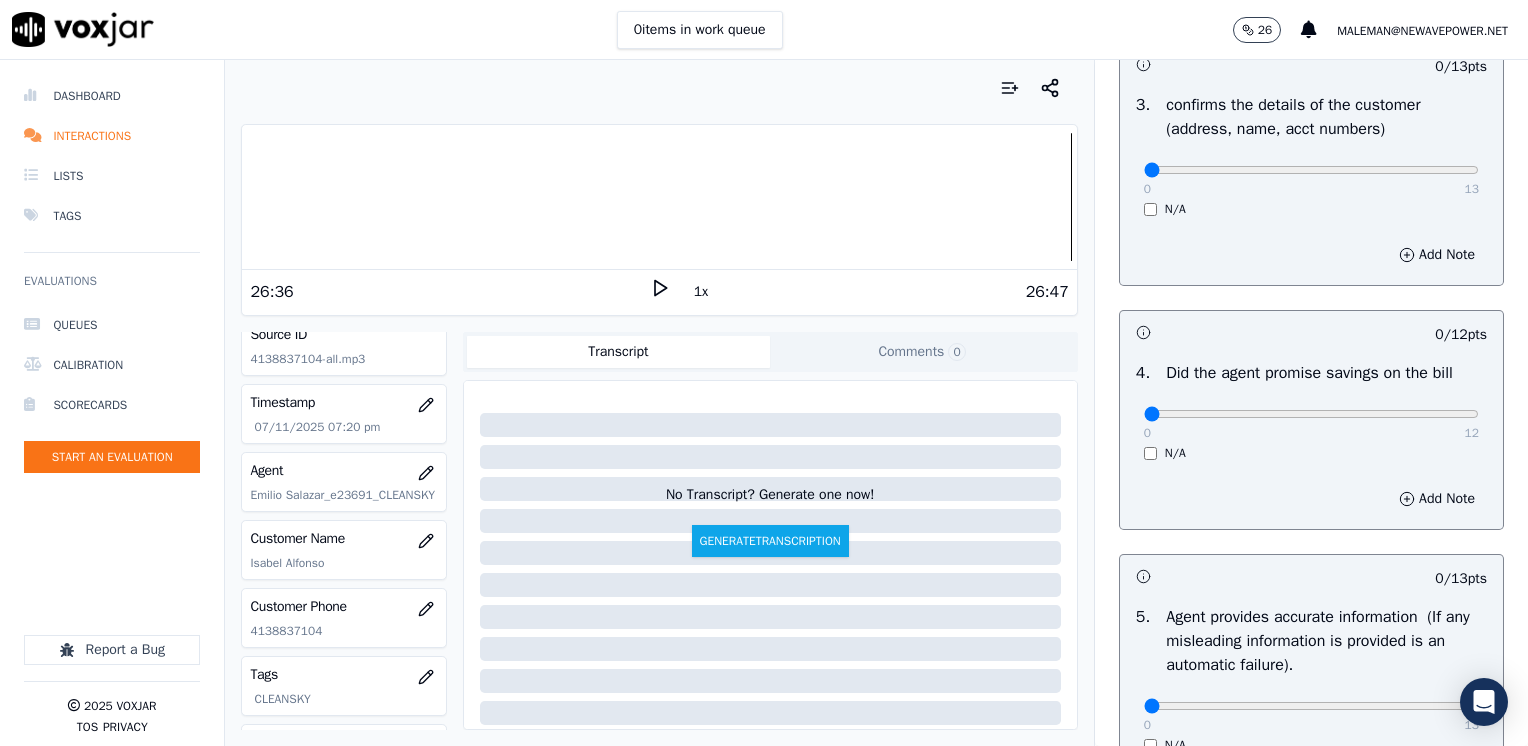 scroll, scrollTop: 800, scrollLeft: 0, axis: vertical 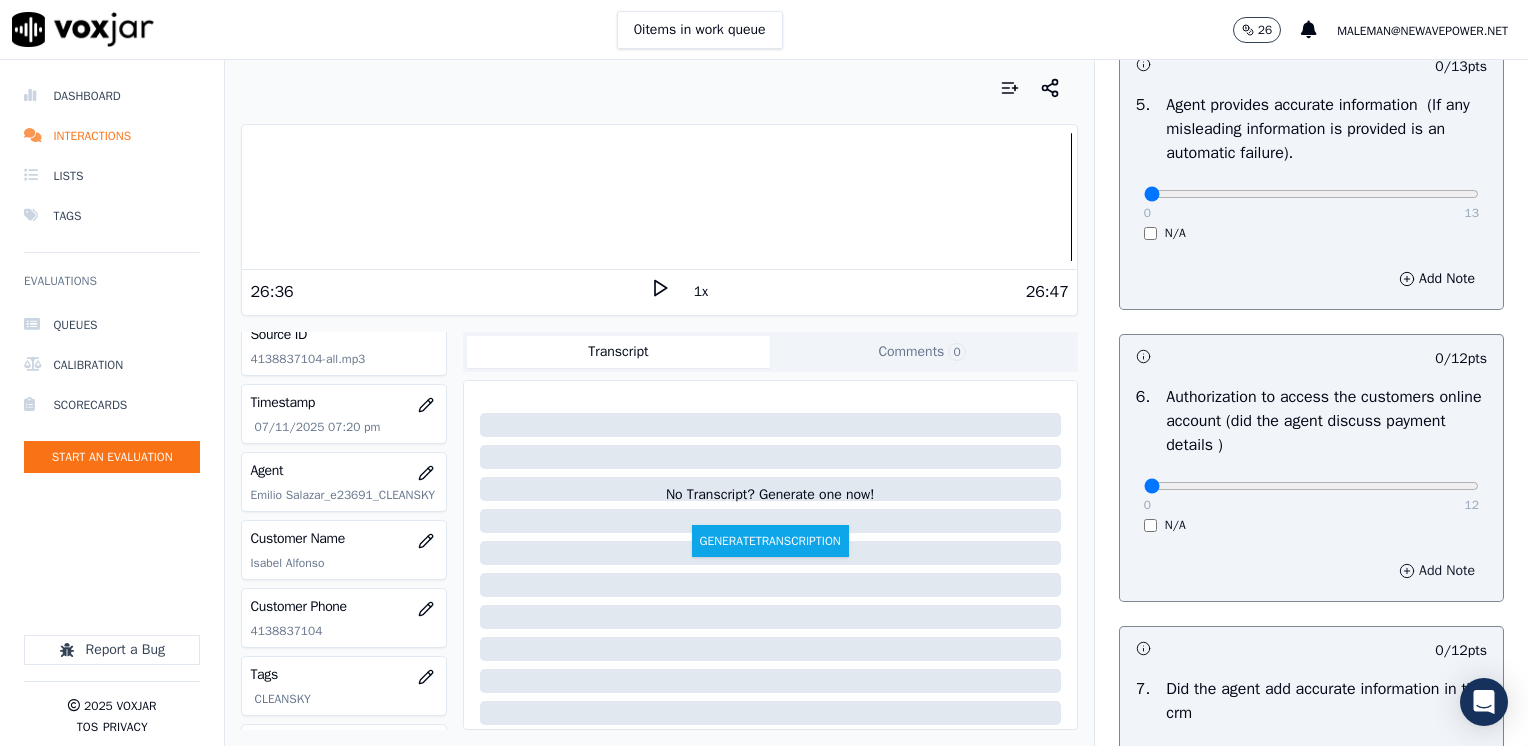 click on "Add Note" at bounding box center [1437, 571] 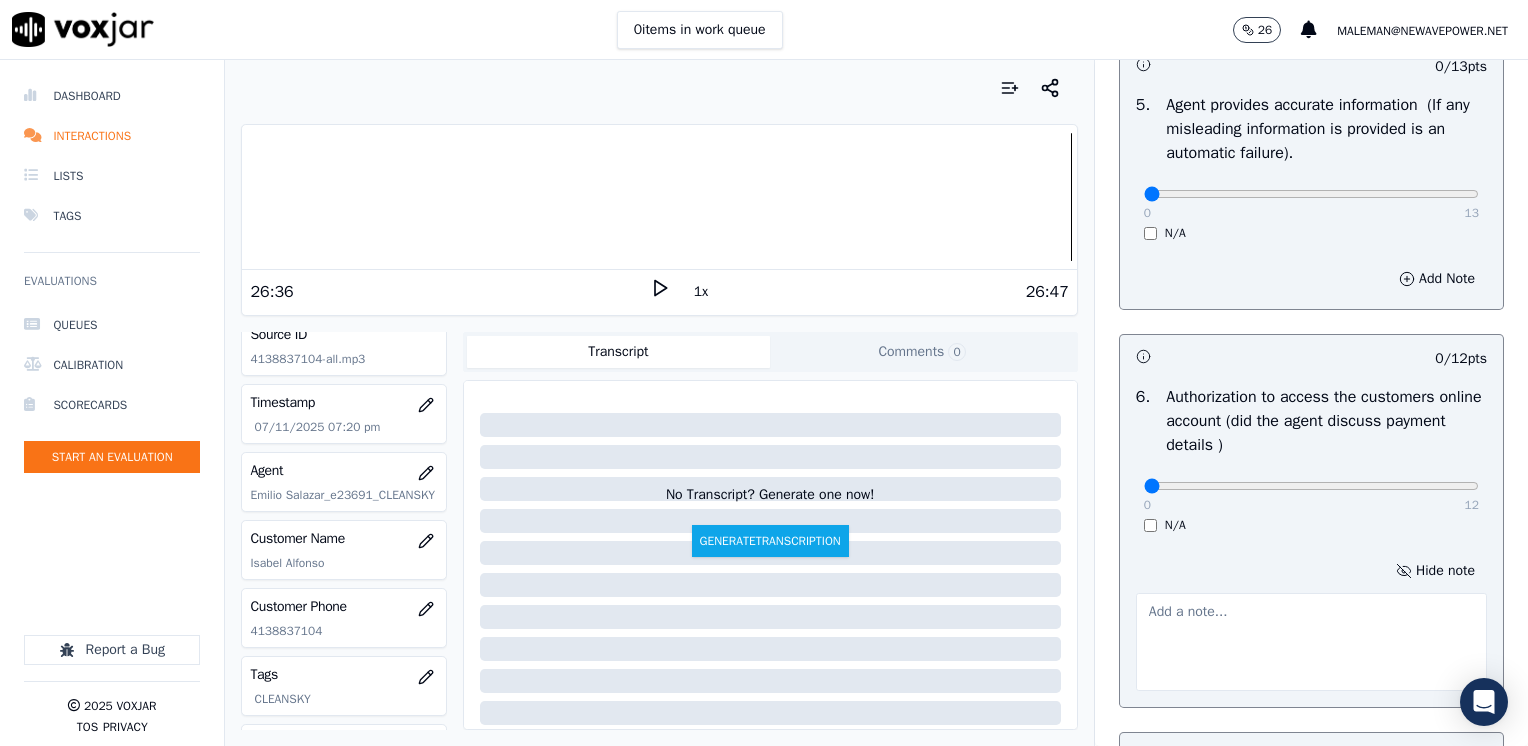 click at bounding box center (1311, 642) 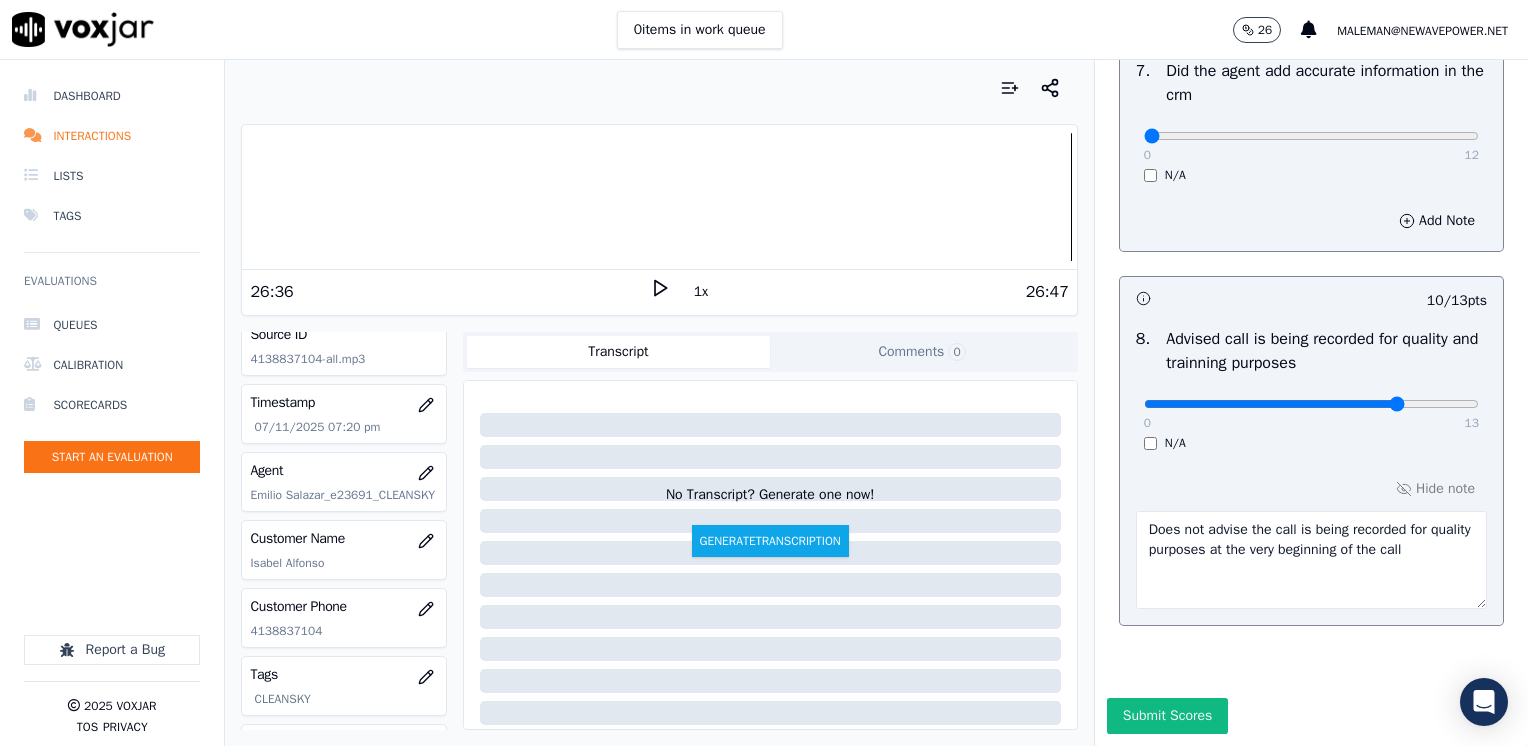 scroll, scrollTop: 1764, scrollLeft: 0, axis: vertical 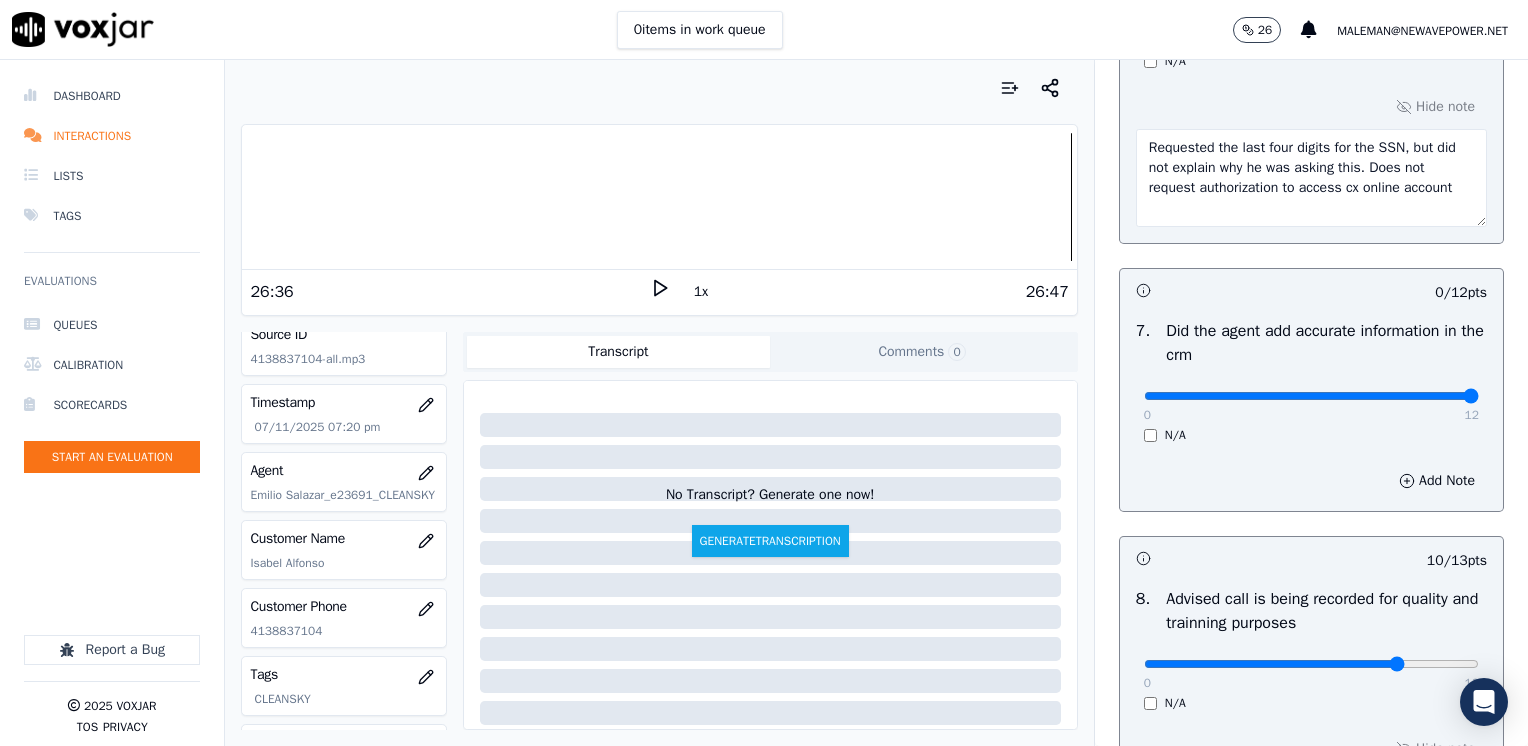 drag, startPoint x: 1127, startPoint y: 392, endPoint x: 1531, endPoint y: 438, distance: 406.61038 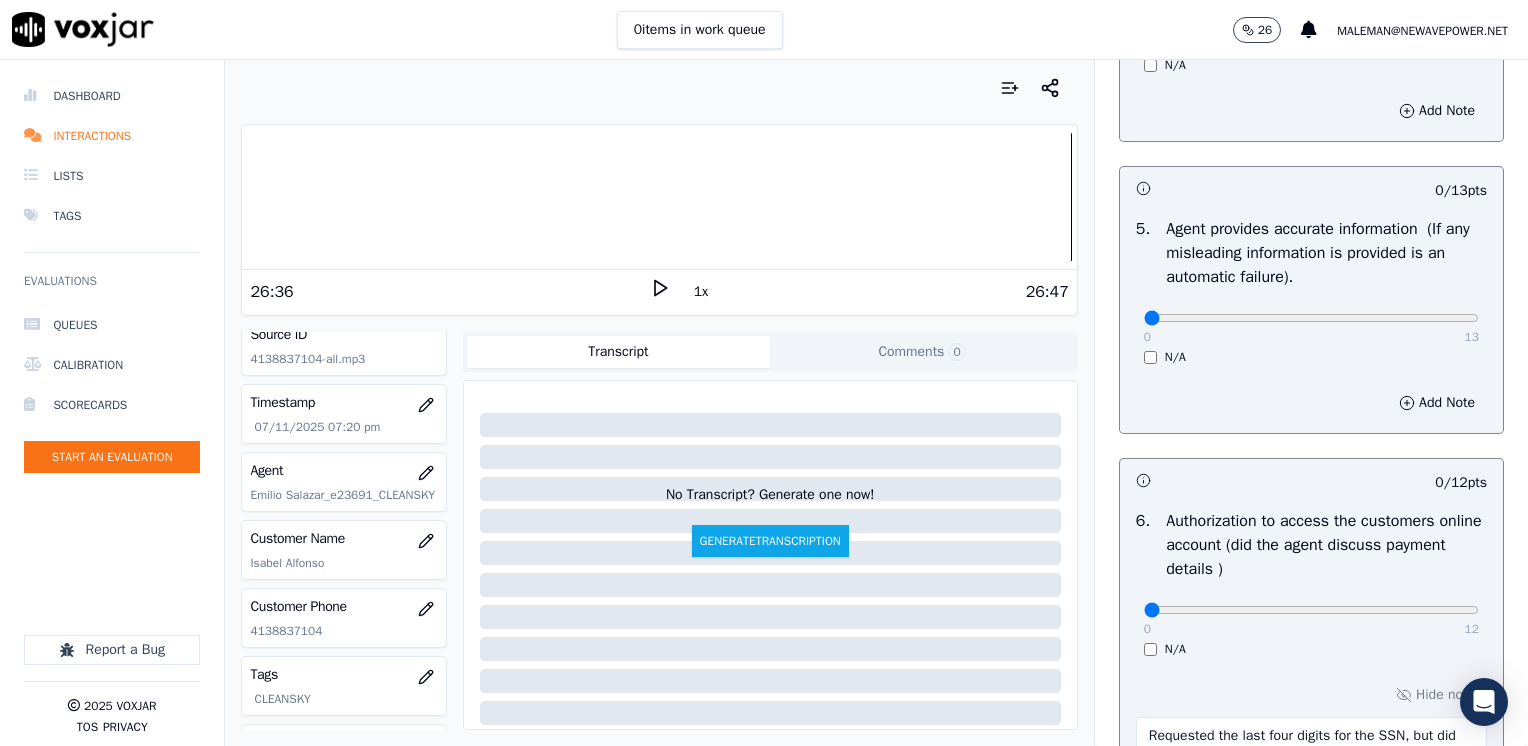 scroll, scrollTop: 1164, scrollLeft: 0, axis: vertical 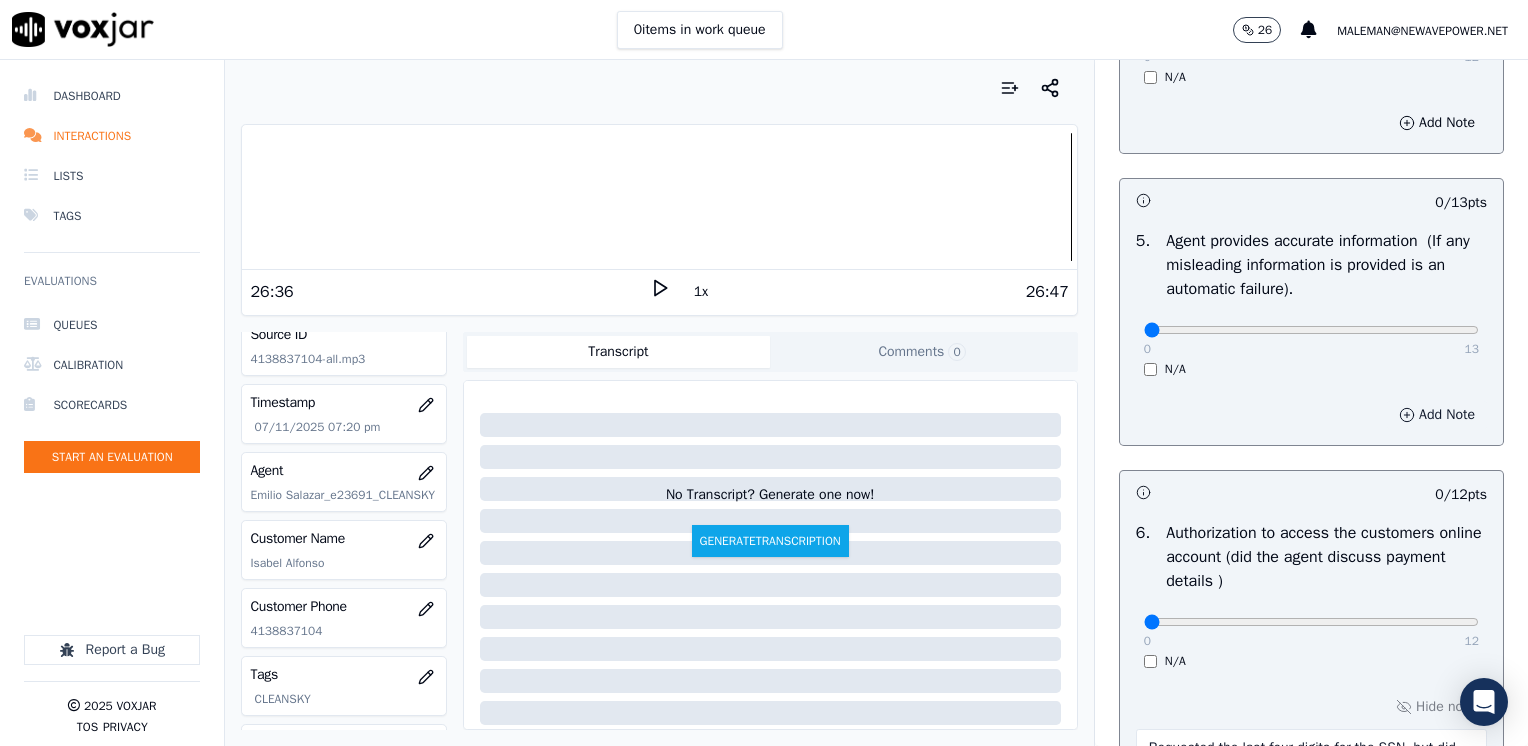 click on "Add Note" at bounding box center (1437, 415) 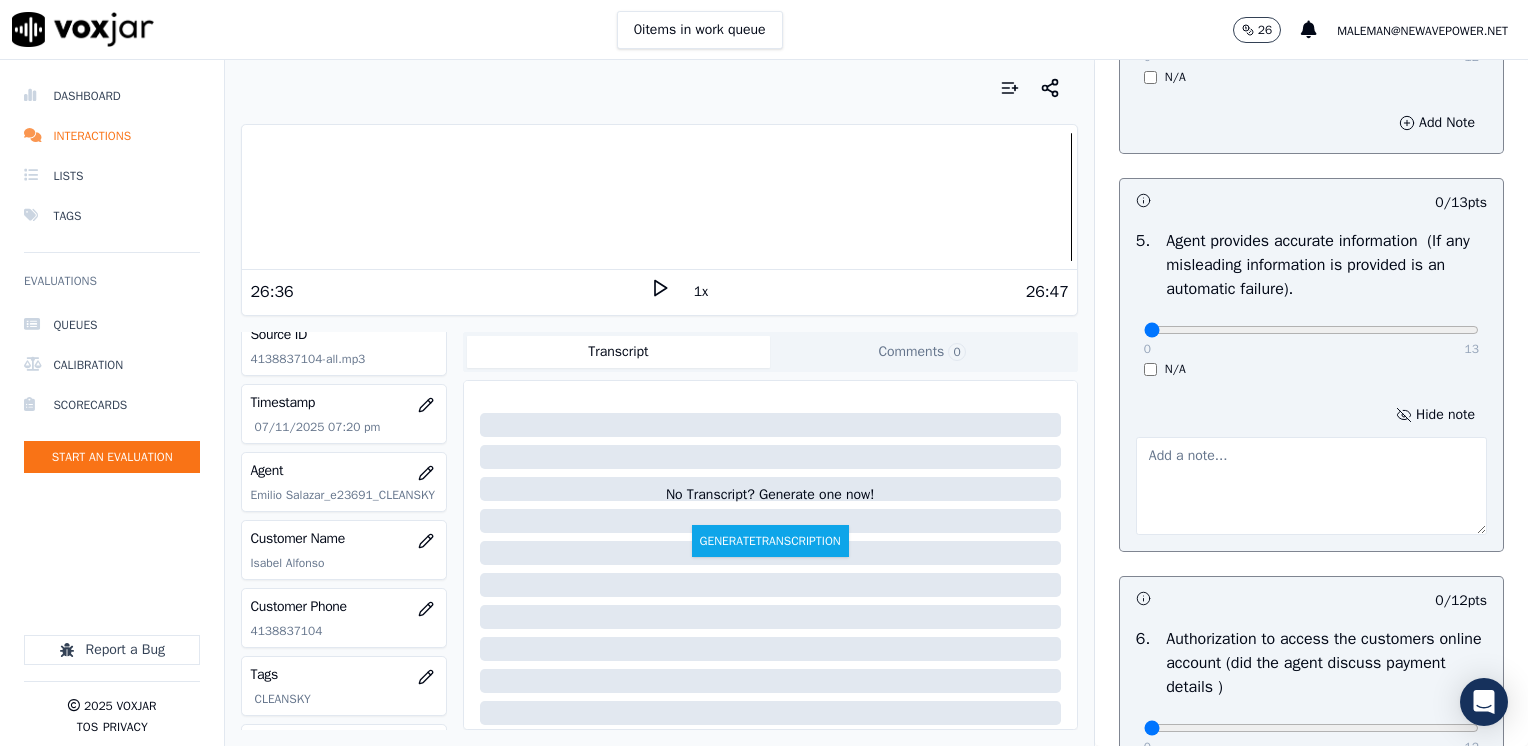 click at bounding box center (1311, 486) 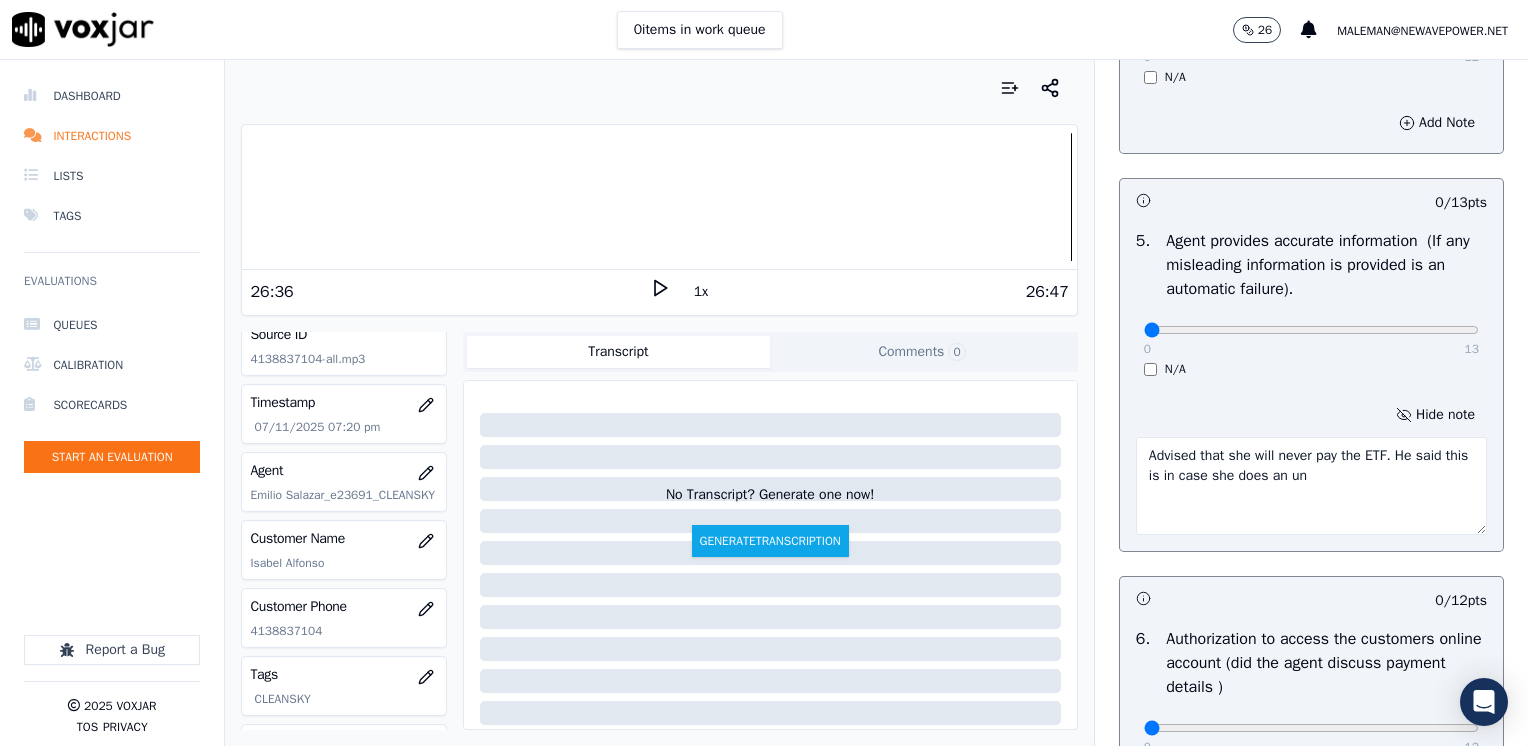 click on "Advised that she will never pay the ETF. He said this is in case she does an un" at bounding box center (1311, 486) 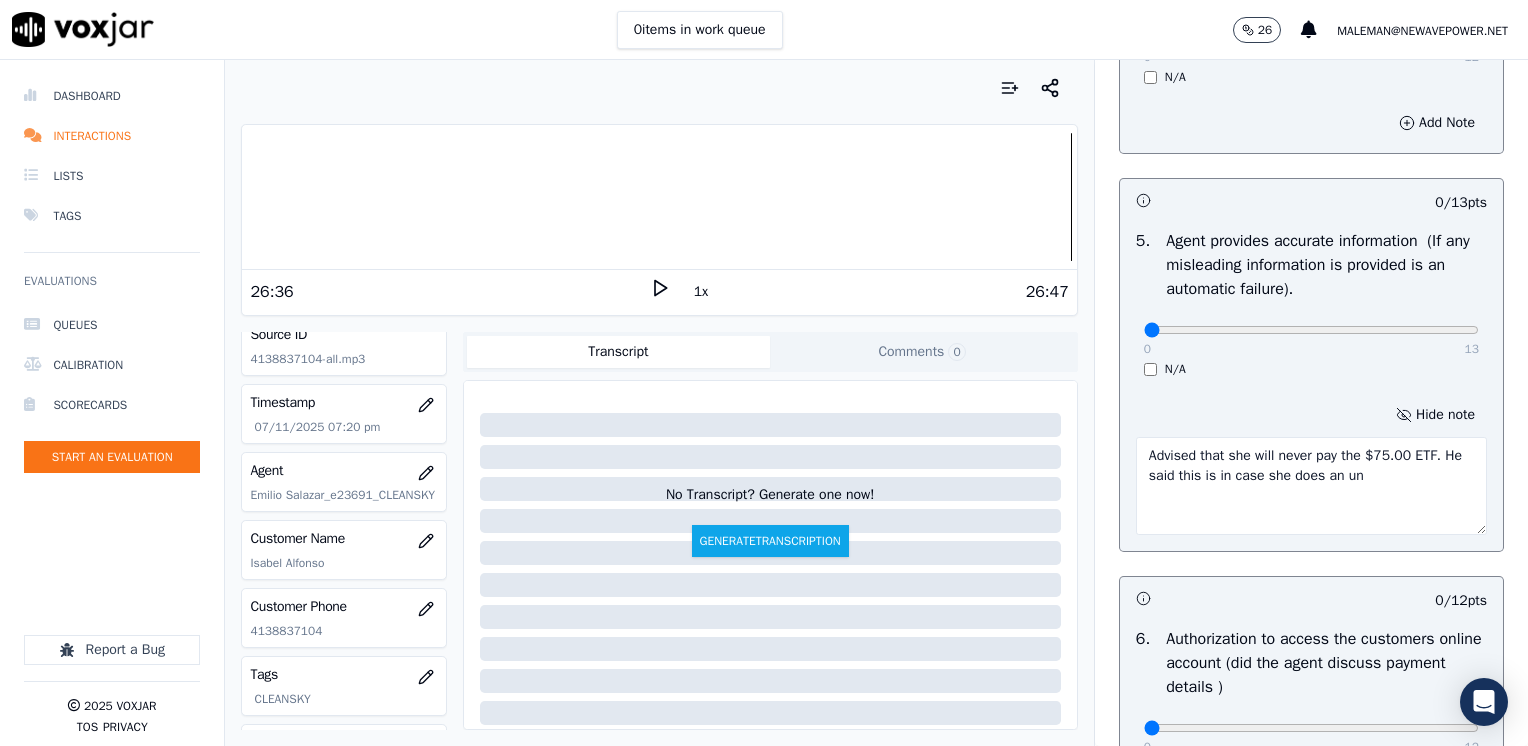 click on "Advised that she will never pay the $75.00 ETF. He said this is in case she does an un" at bounding box center [1311, 486] 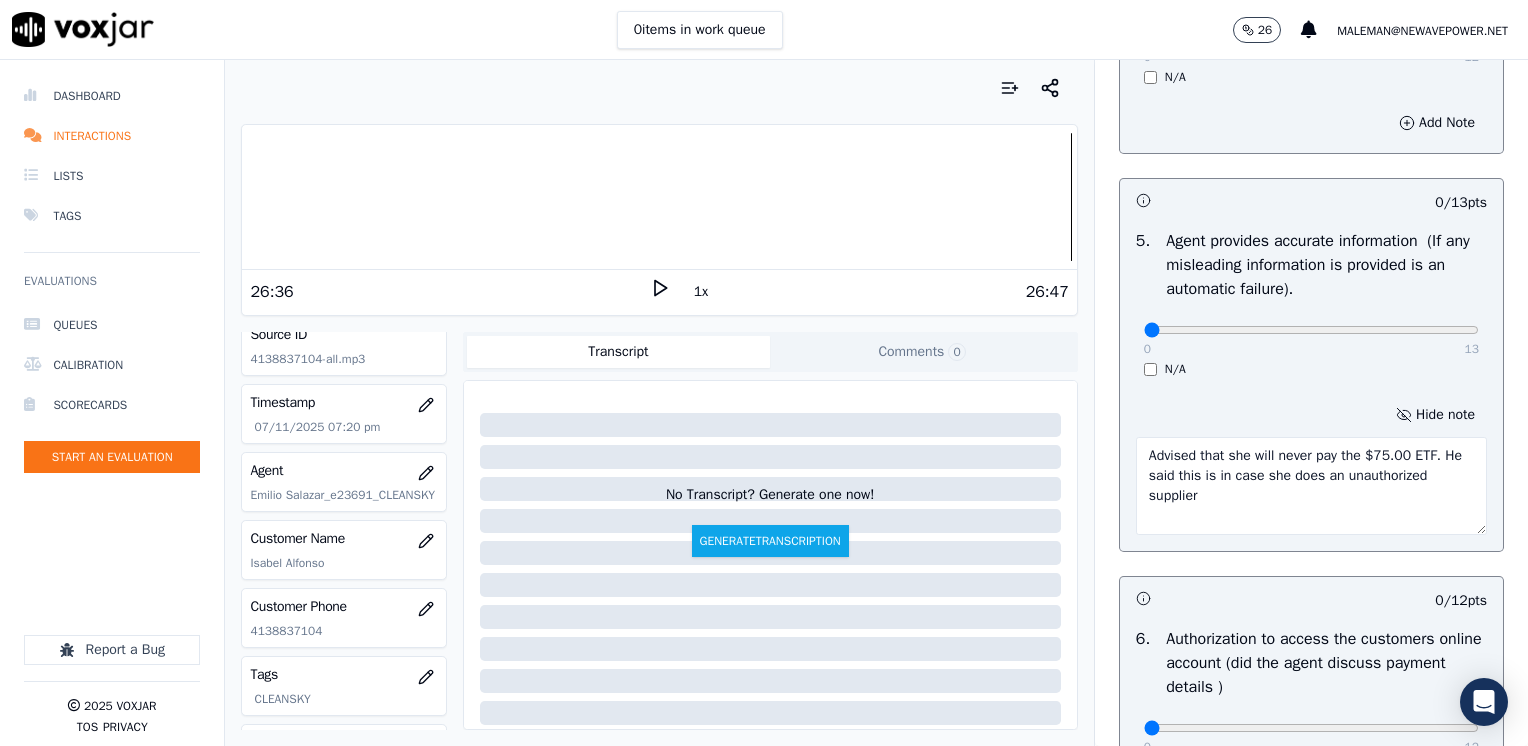 scroll, scrollTop: 864, scrollLeft: 0, axis: vertical 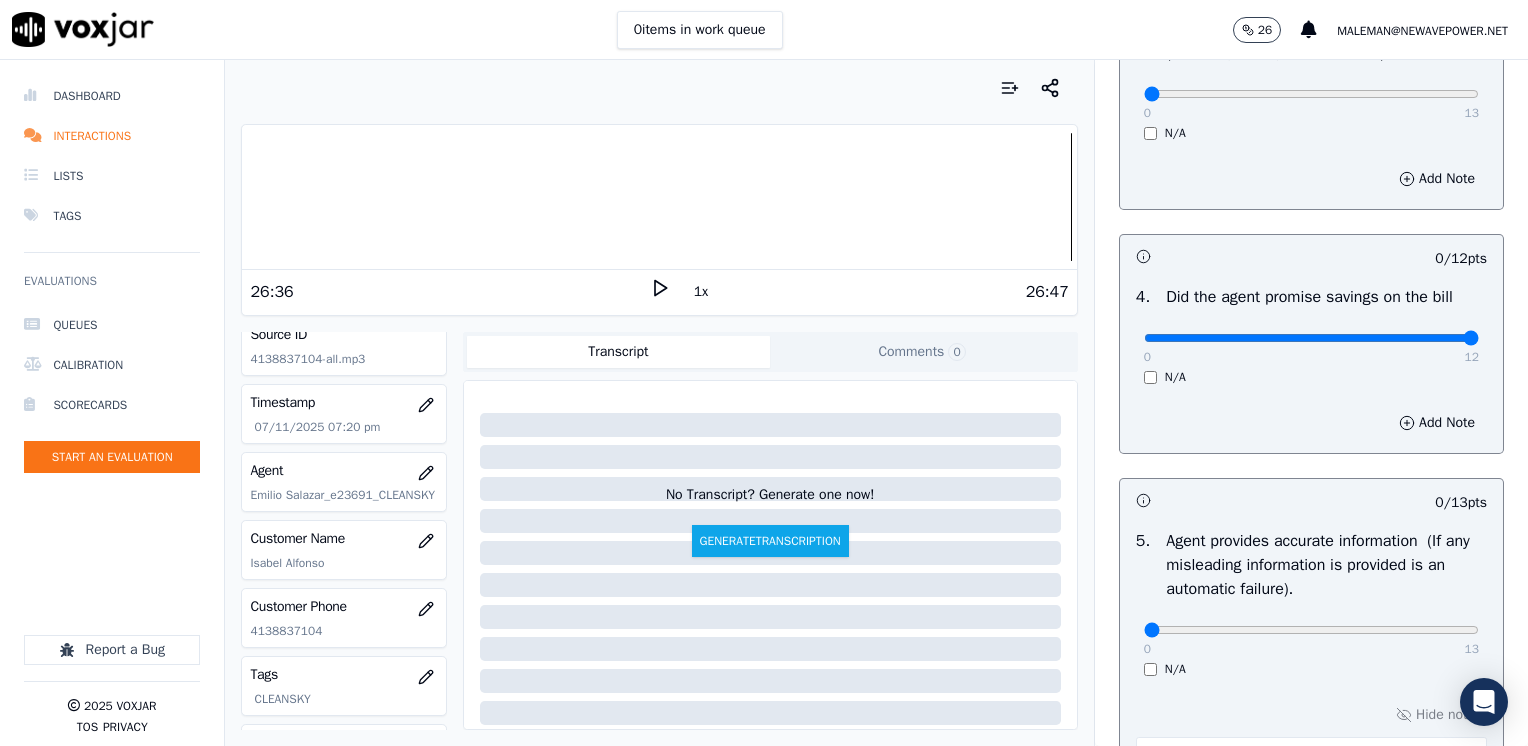 drag, startPoint x: 1123, startPoint y: 330, endPoint x: 1531, endPoint y: 318, distance: 408.17642 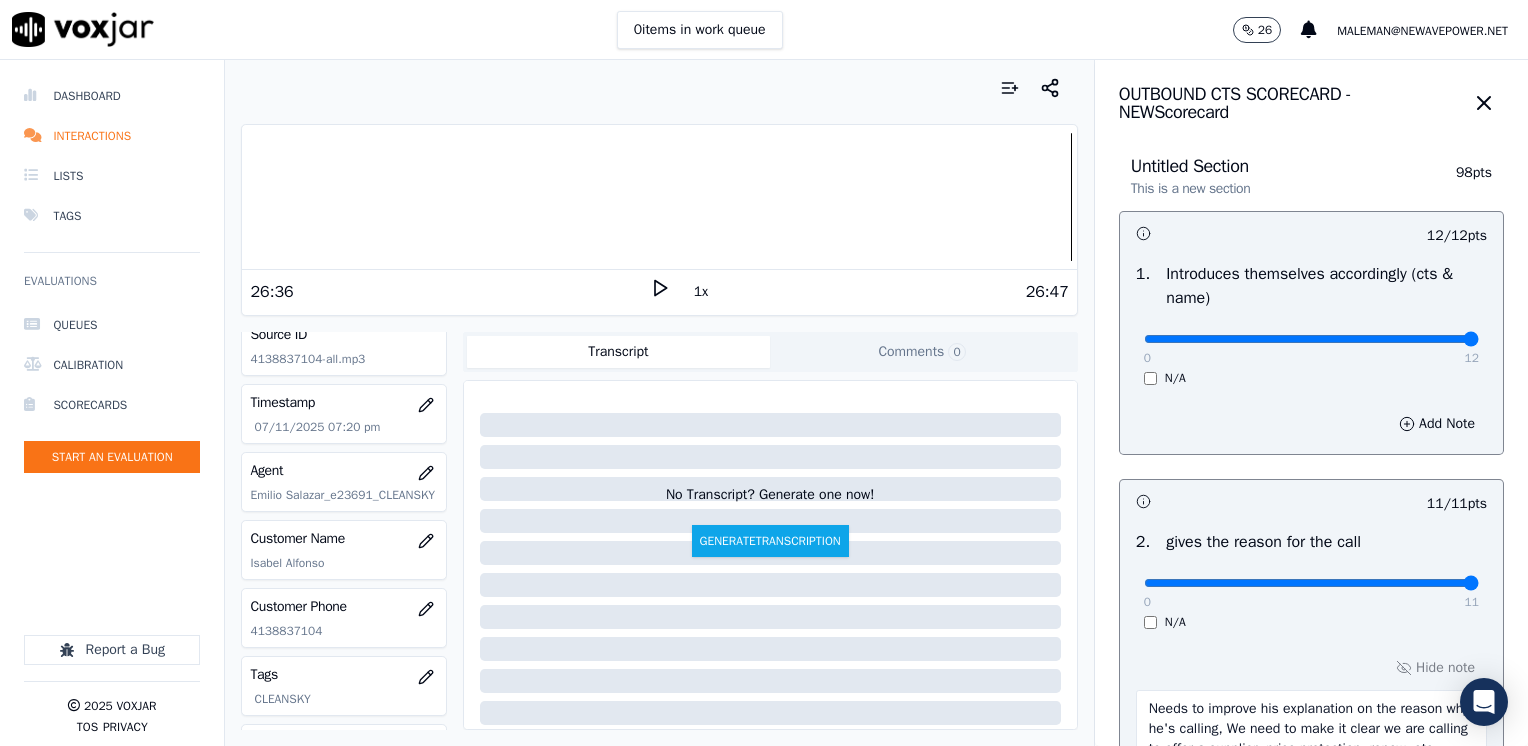 scroll, scrollTop: 0, scrollLeft: 0, axis: both 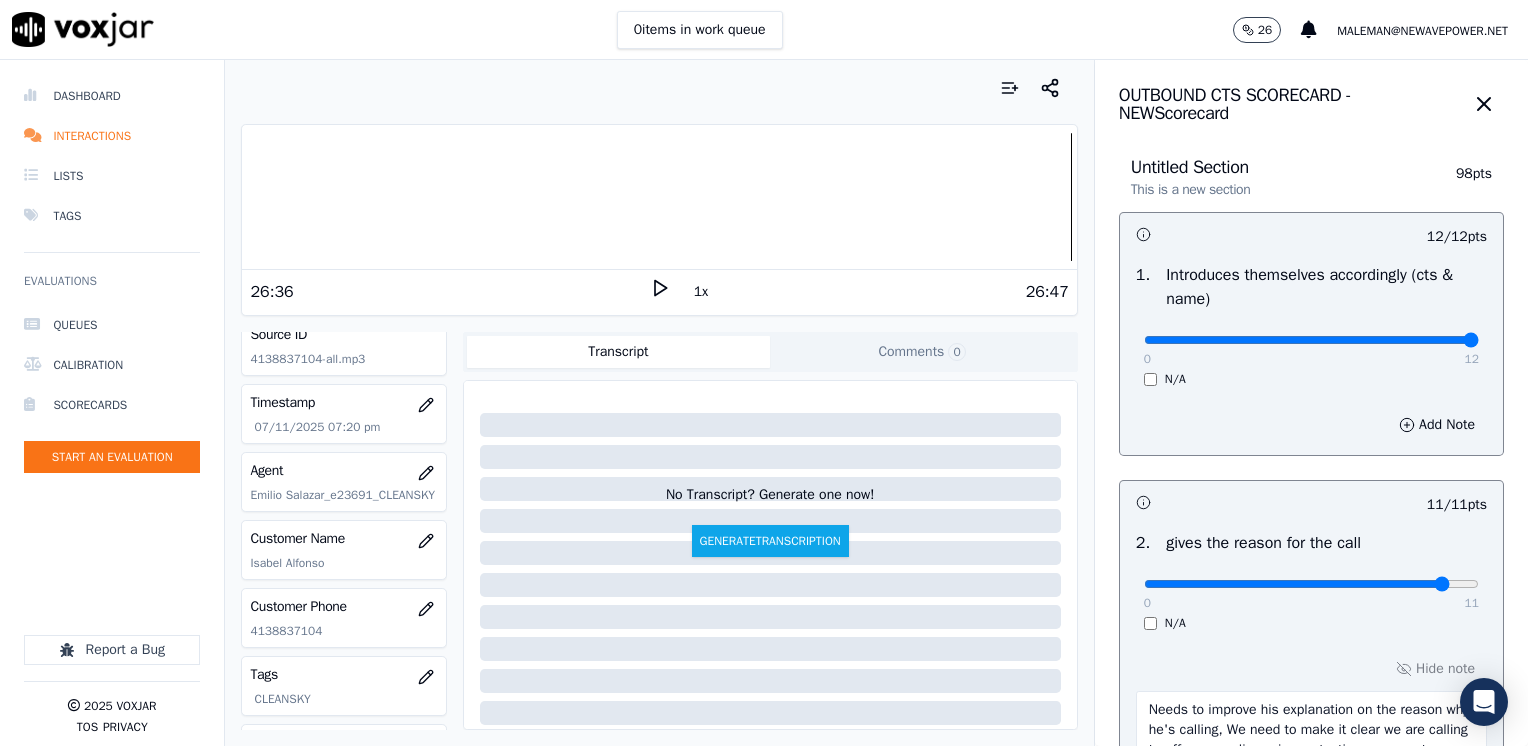 click at bounding box center (1311, 340) 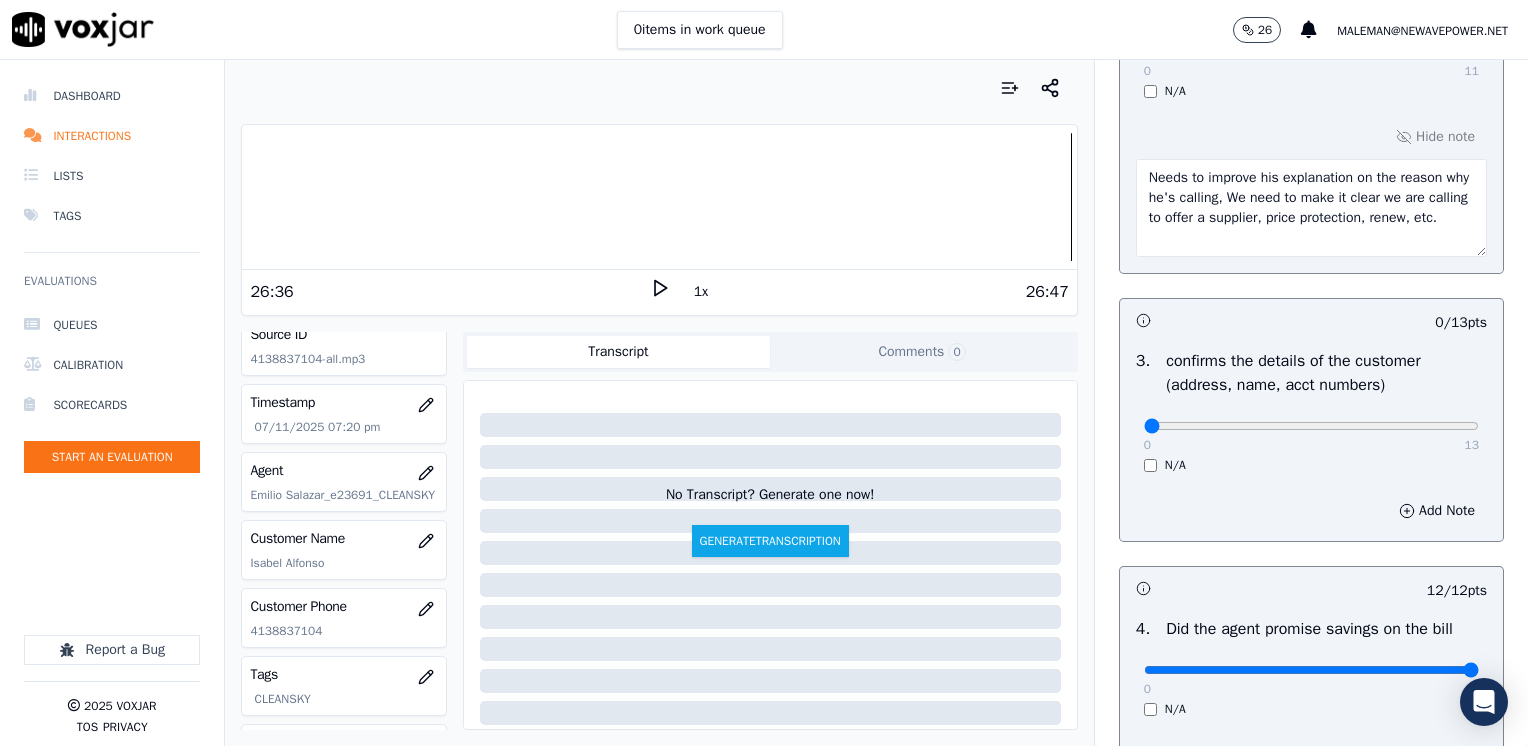 scroll, scrollTop: 700, scrollLeft: 0, axis: vertical 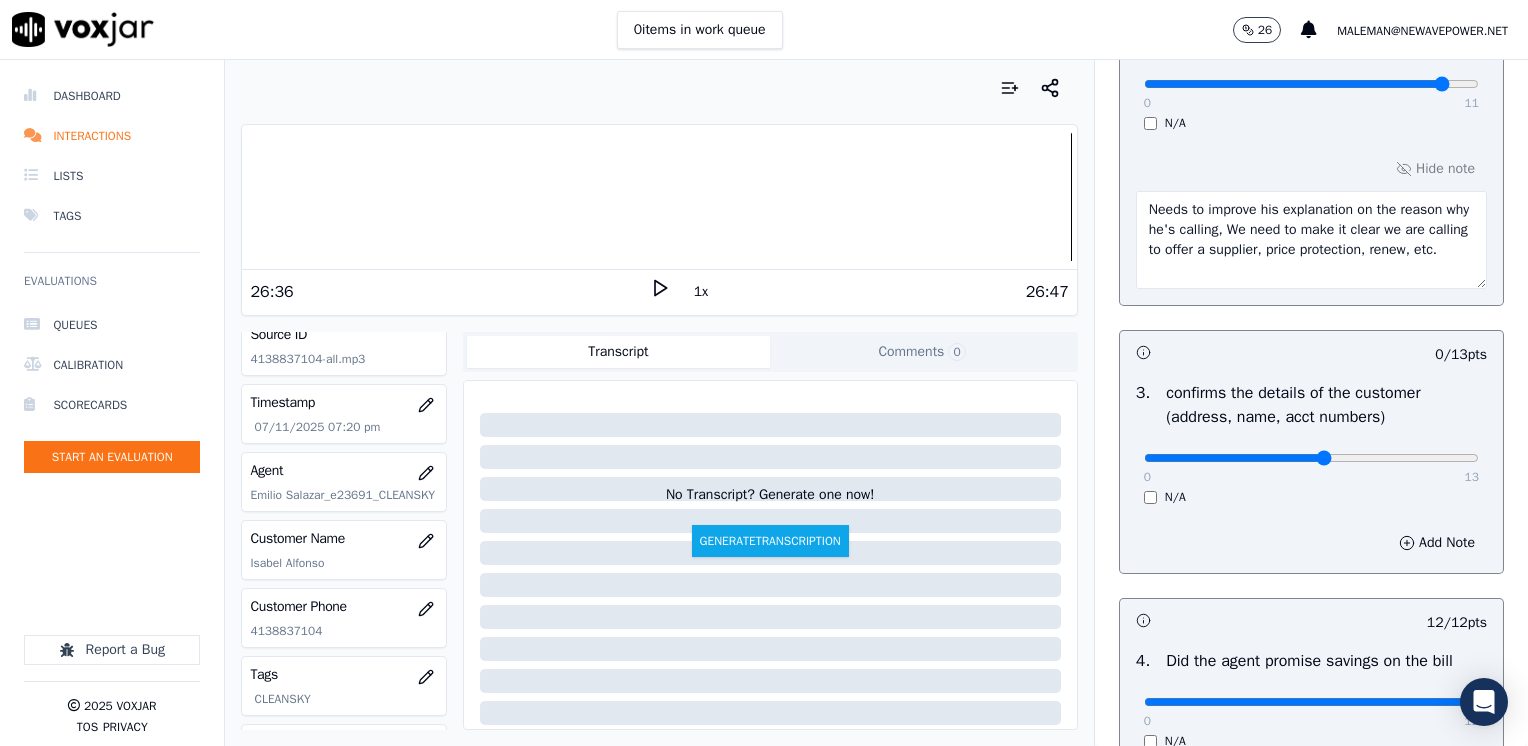 click at bounding box center (1311, -160) 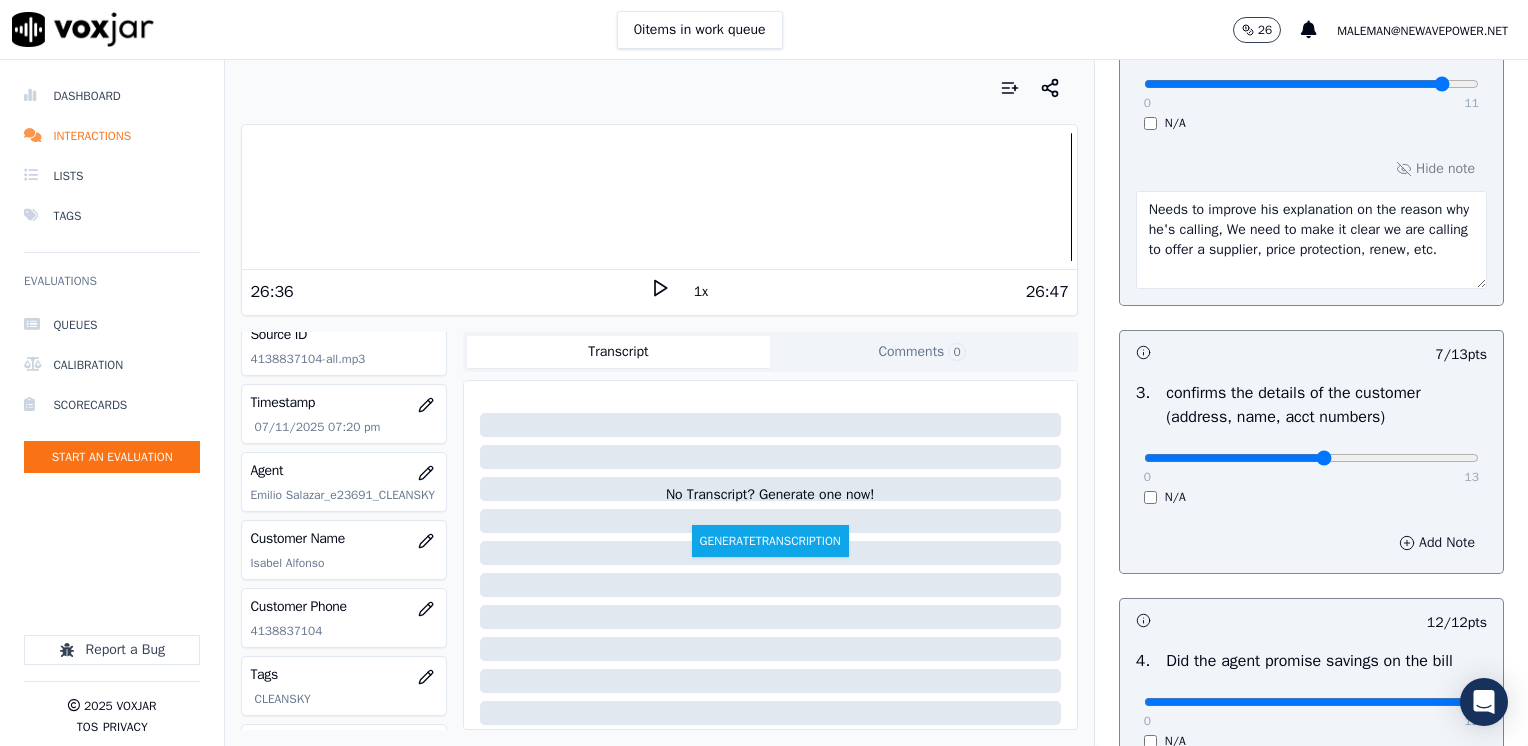 click on "Add Note" at bounding box center (1437, 543) 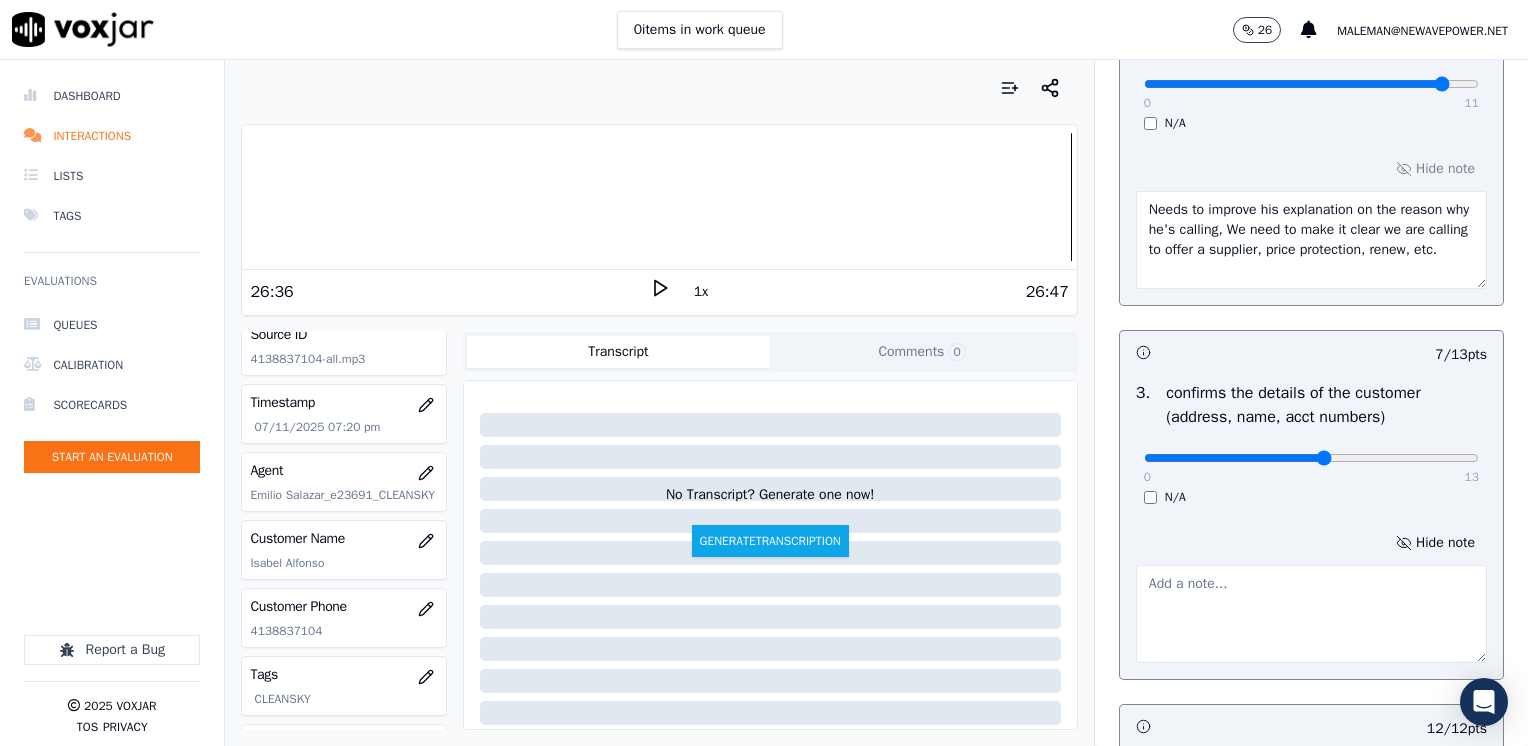 click at bounding box center (1311, 614) 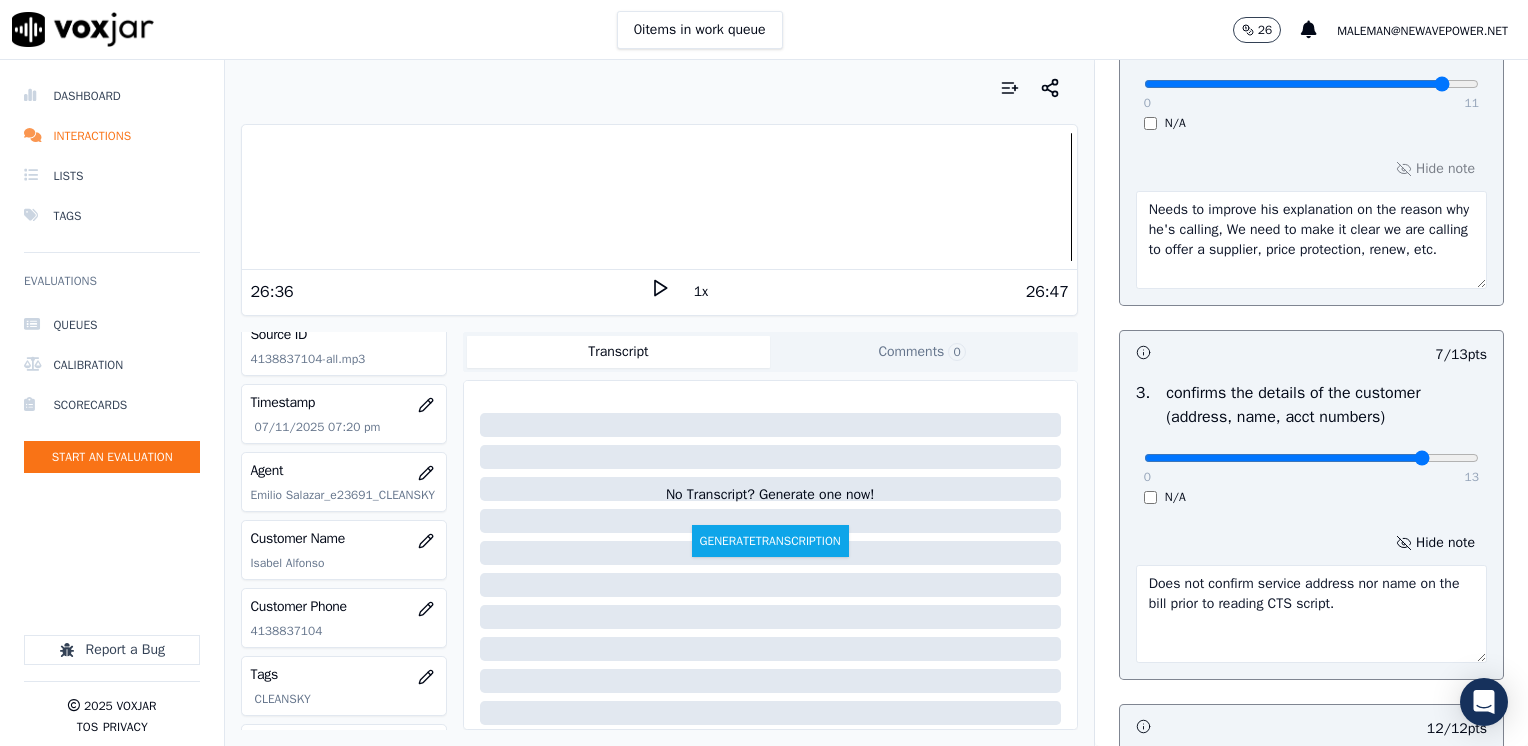 click at bounding box center (1311, -160) 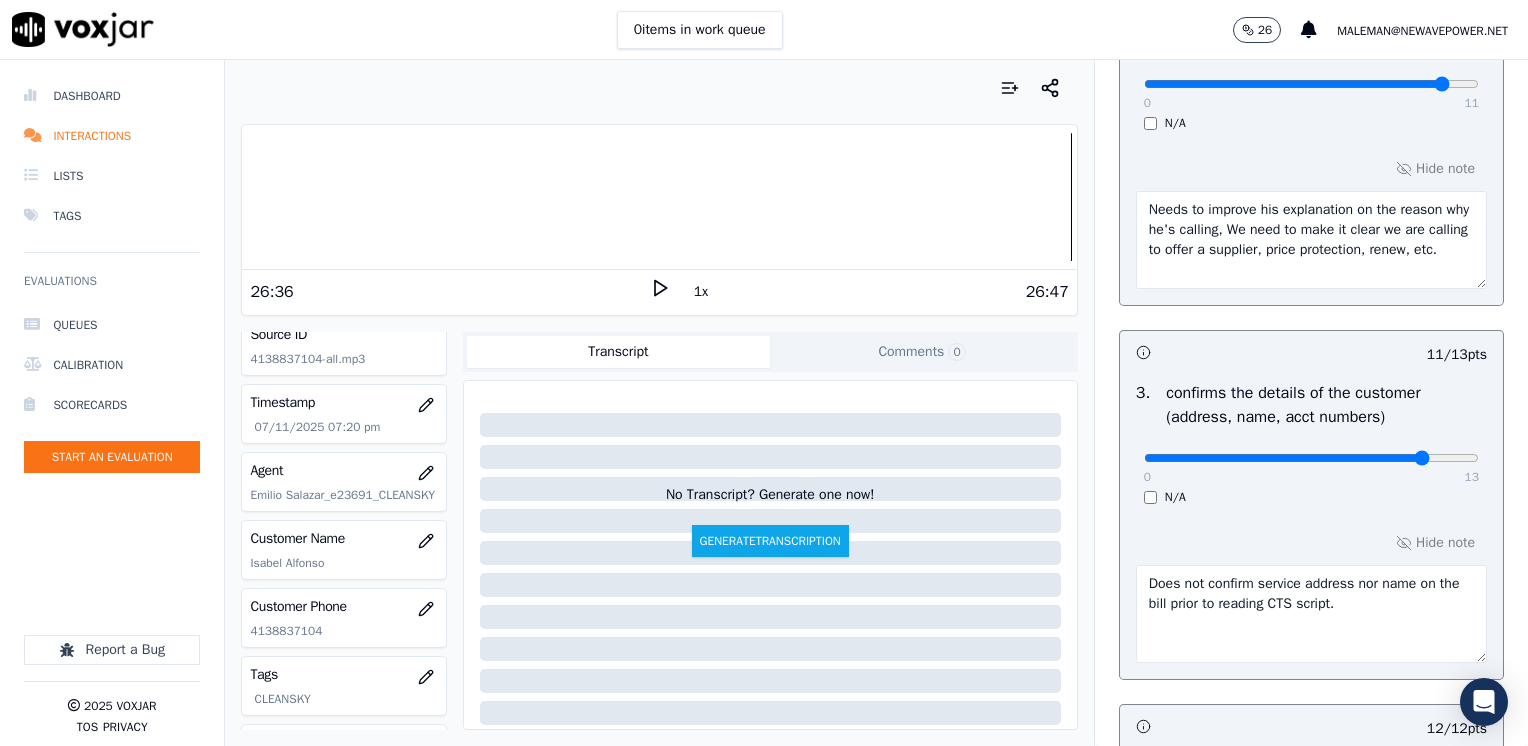 click on "Does not confirm service address nor name on the bill prior to reading CTS script." at bounding box center (1311, 614) 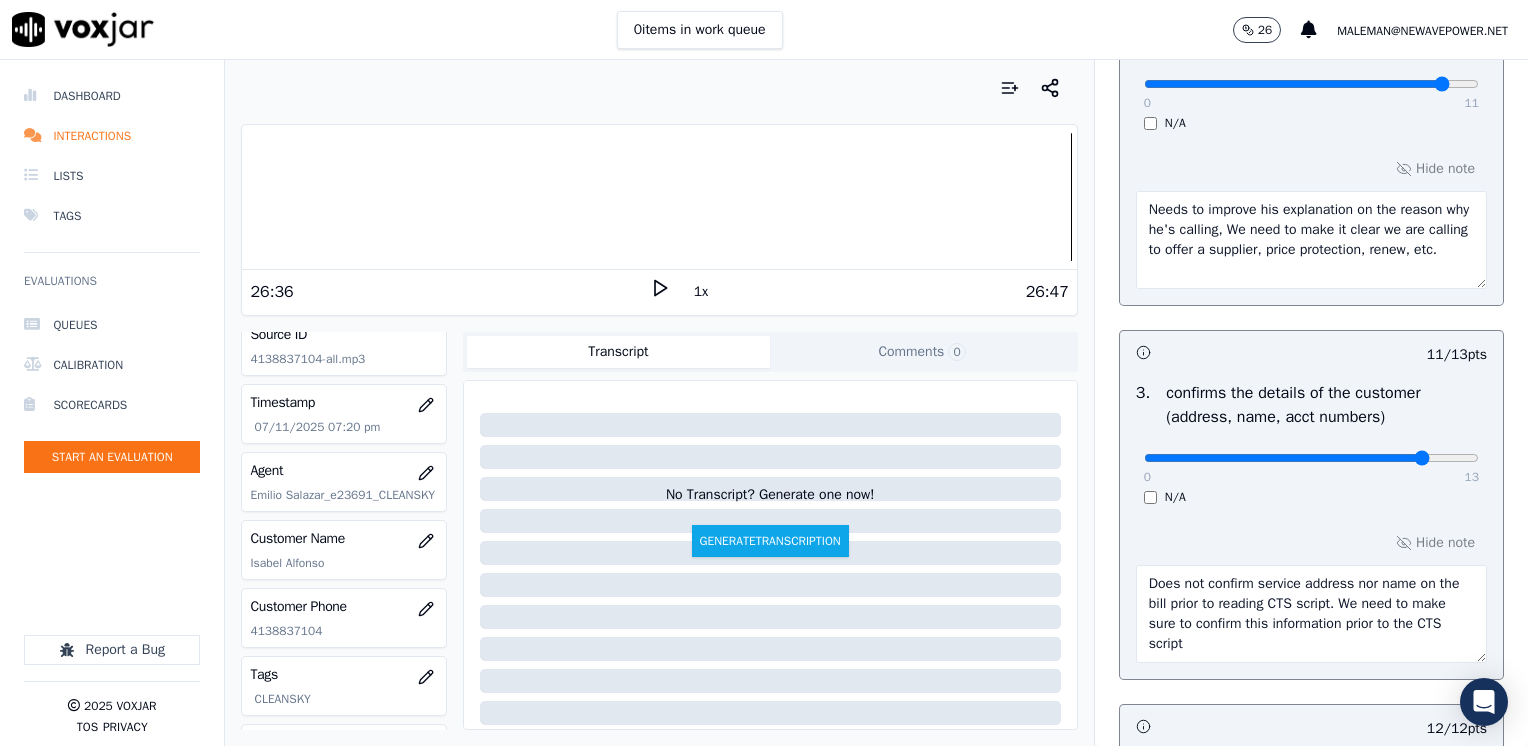 drag, startPoint x: 1235, startPoint y: 639, endPoint x: 1114, endPoint y: 651, distance: 121.59358 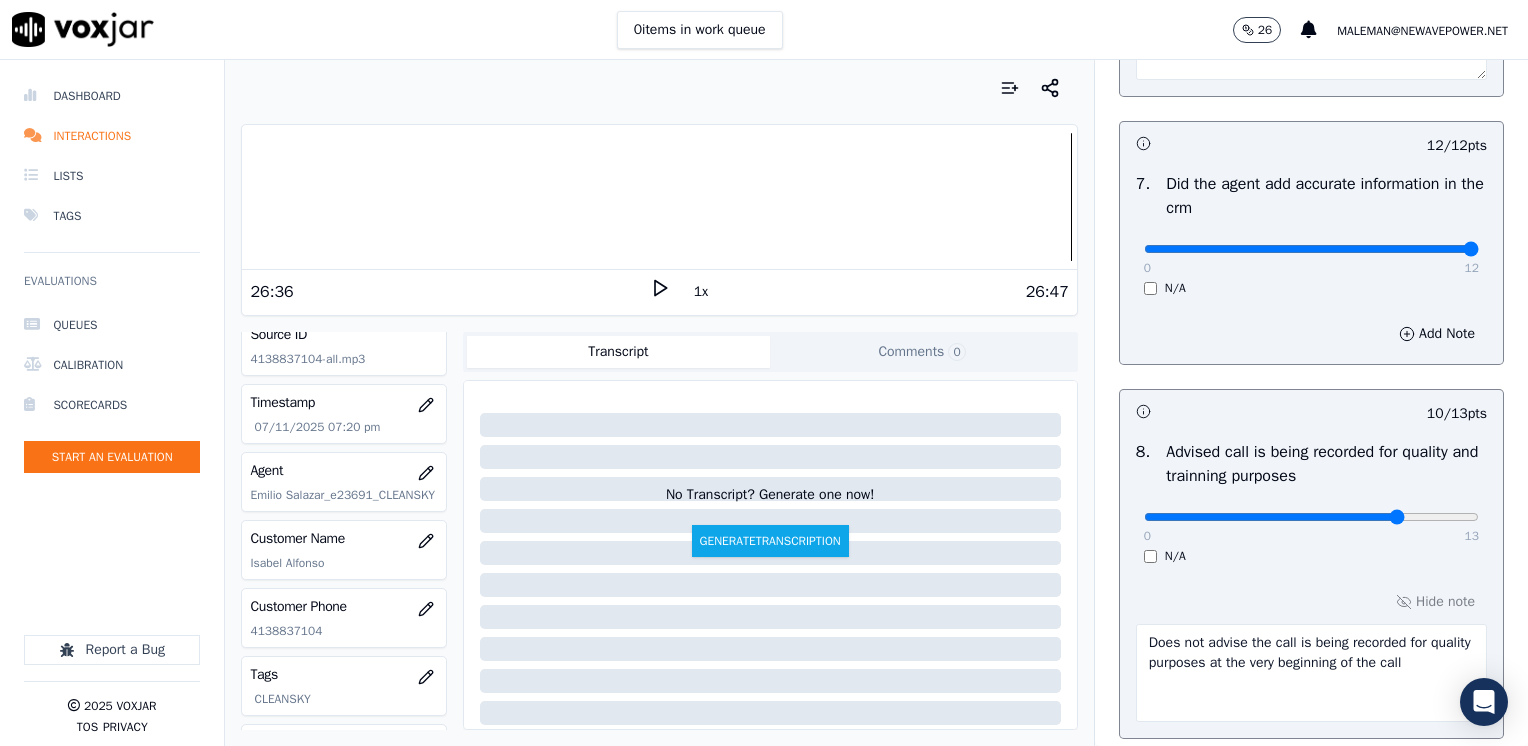 scroll, scrollTop: 2276, scrollLeft: 0, axis: vertical 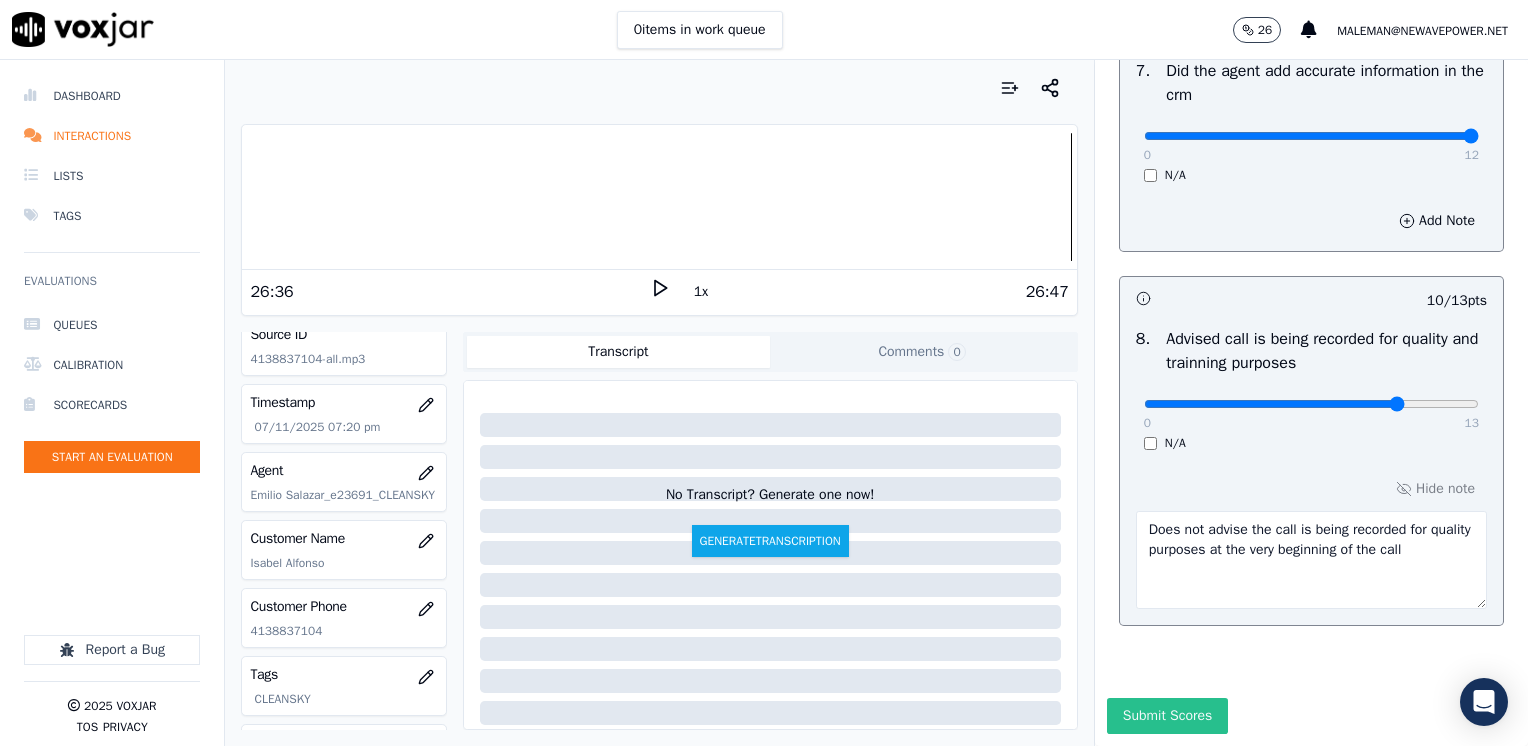 click on "Submit Scores" at bounding box center [1167, 716] 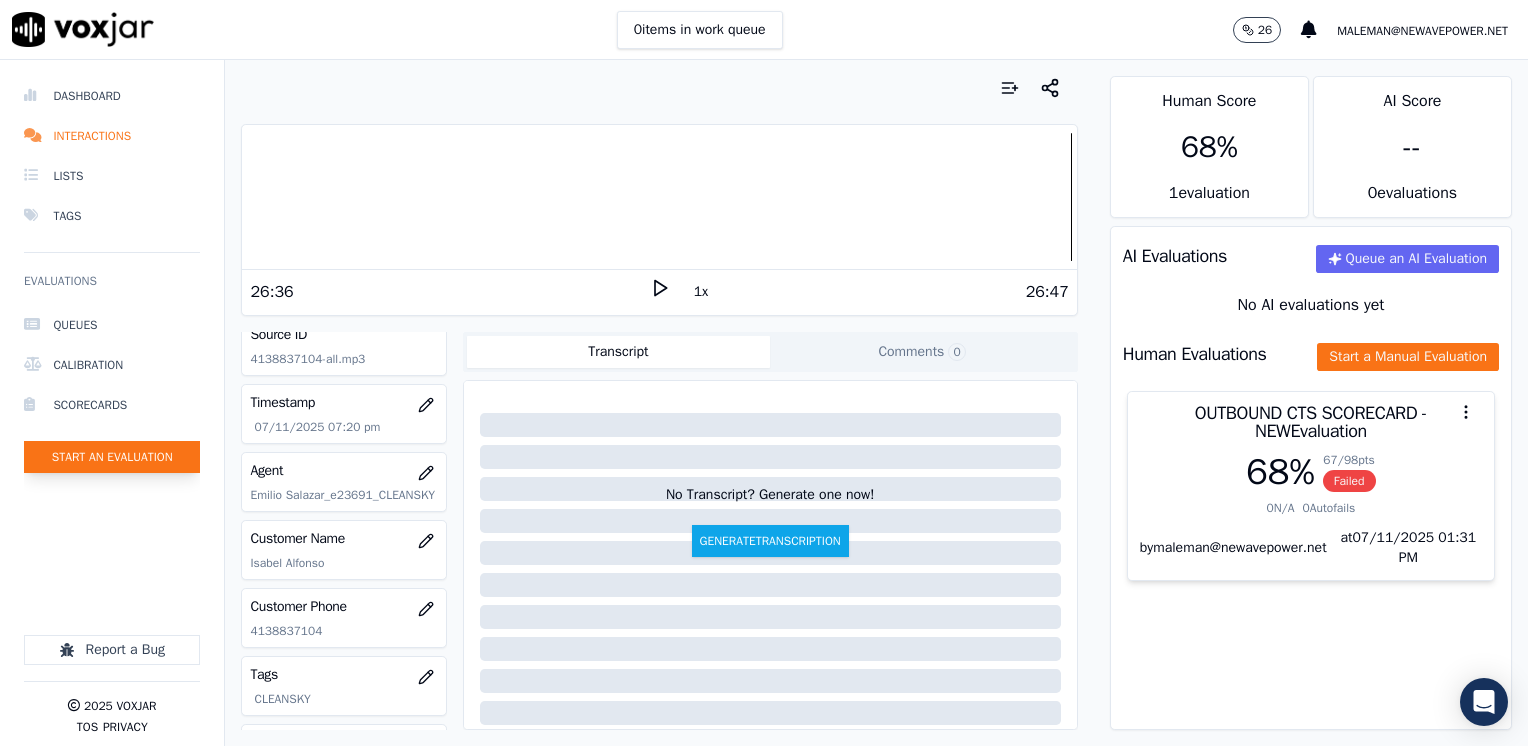 click on "Start an Evaluation" 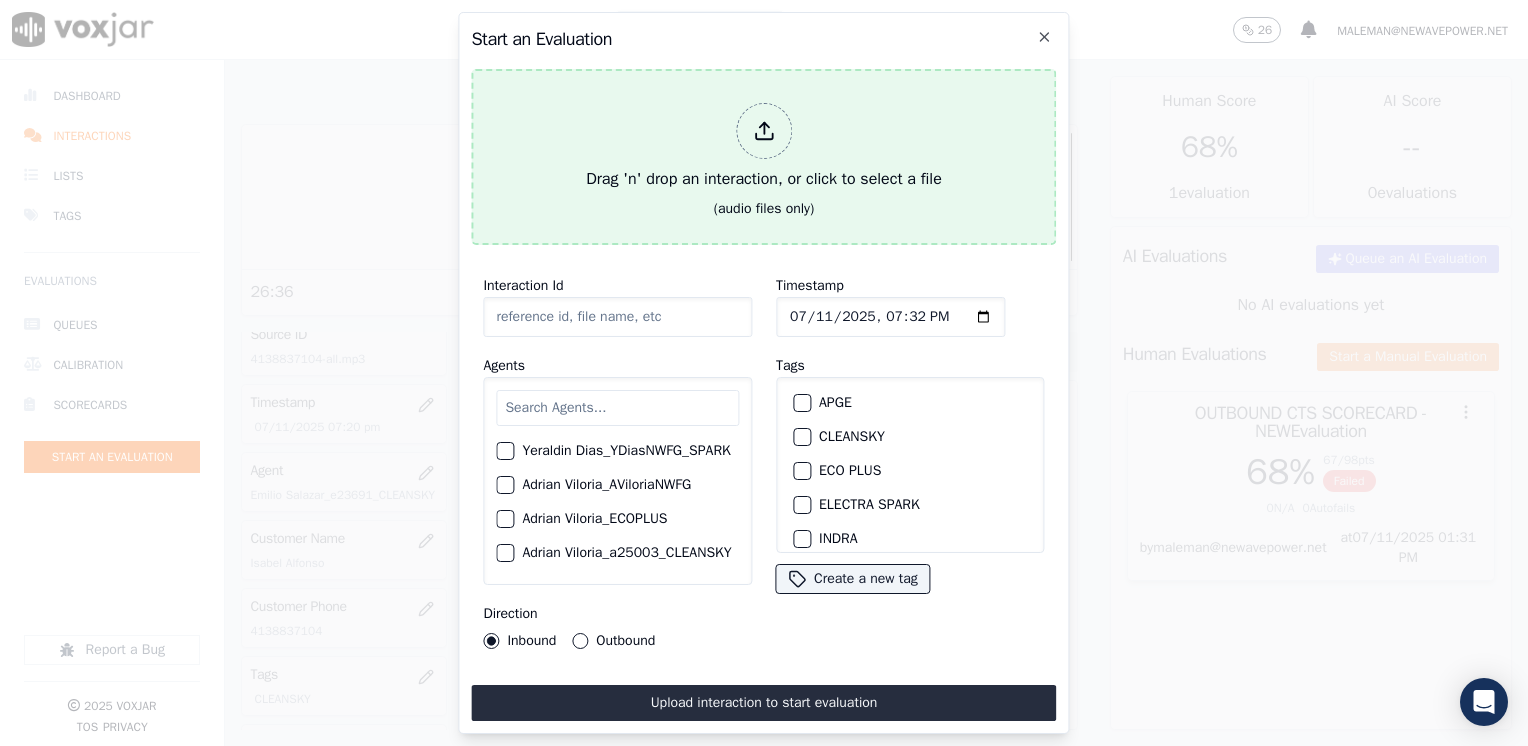 click 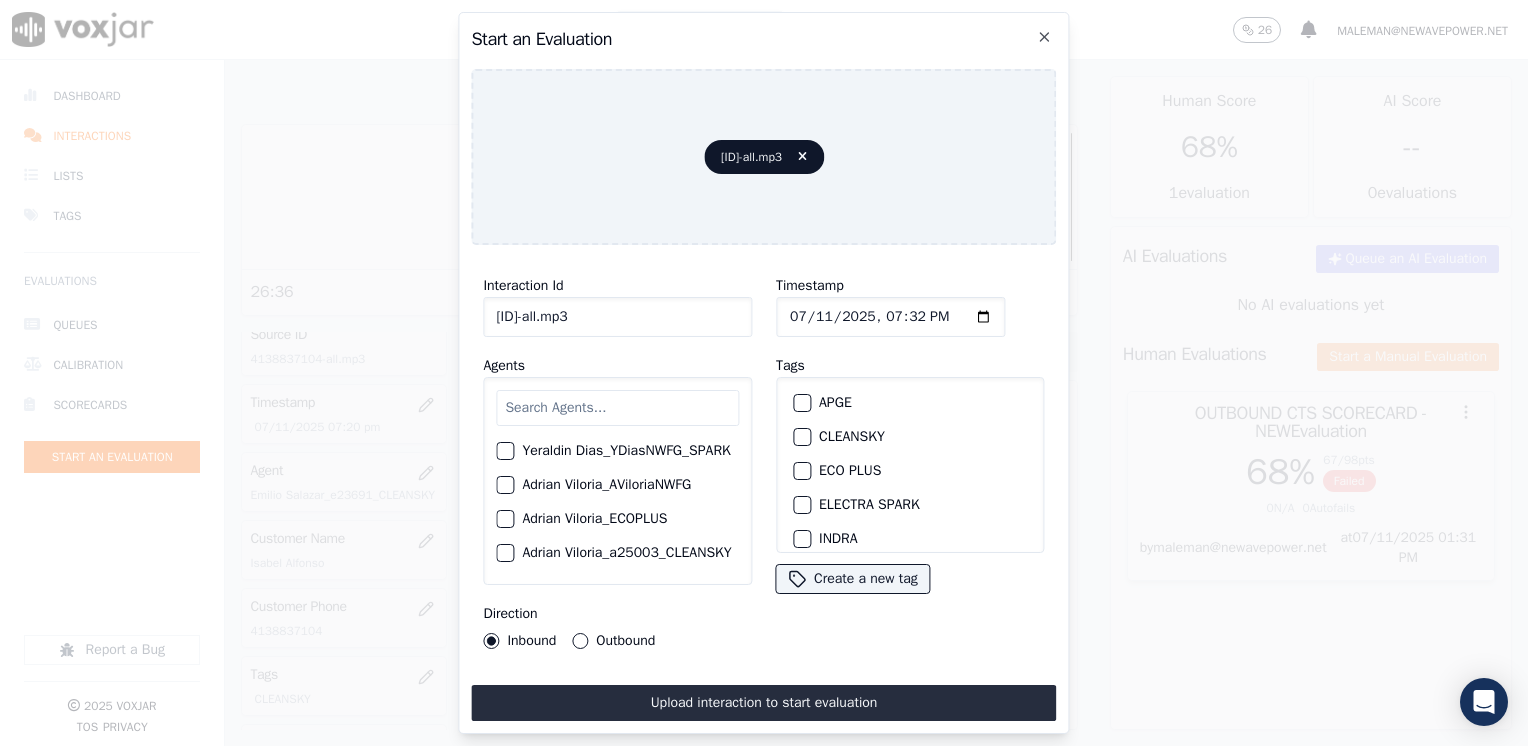 click at bounding box center (617, 408) 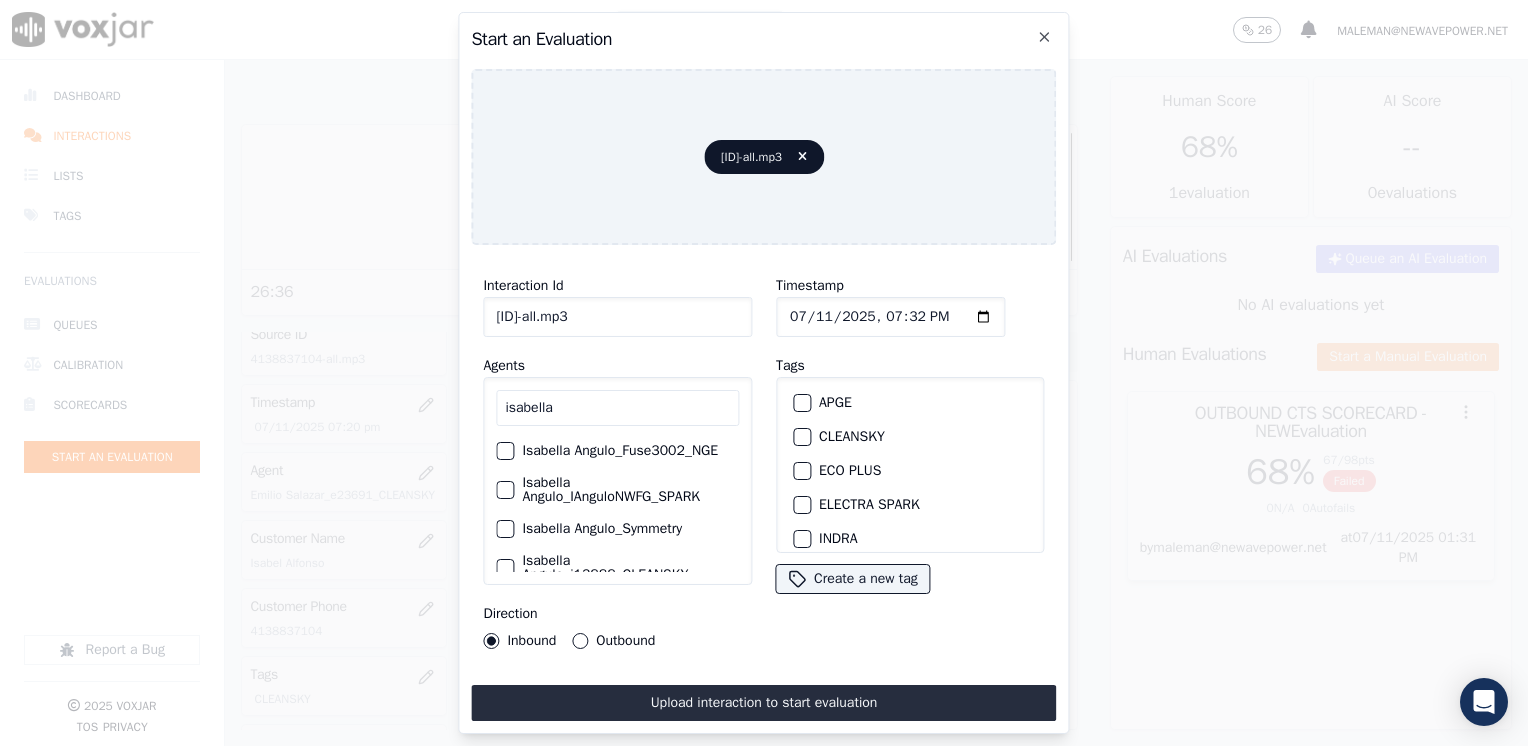 scroll, scrollTop: 60, scrollLeft: 0, axis: vertical 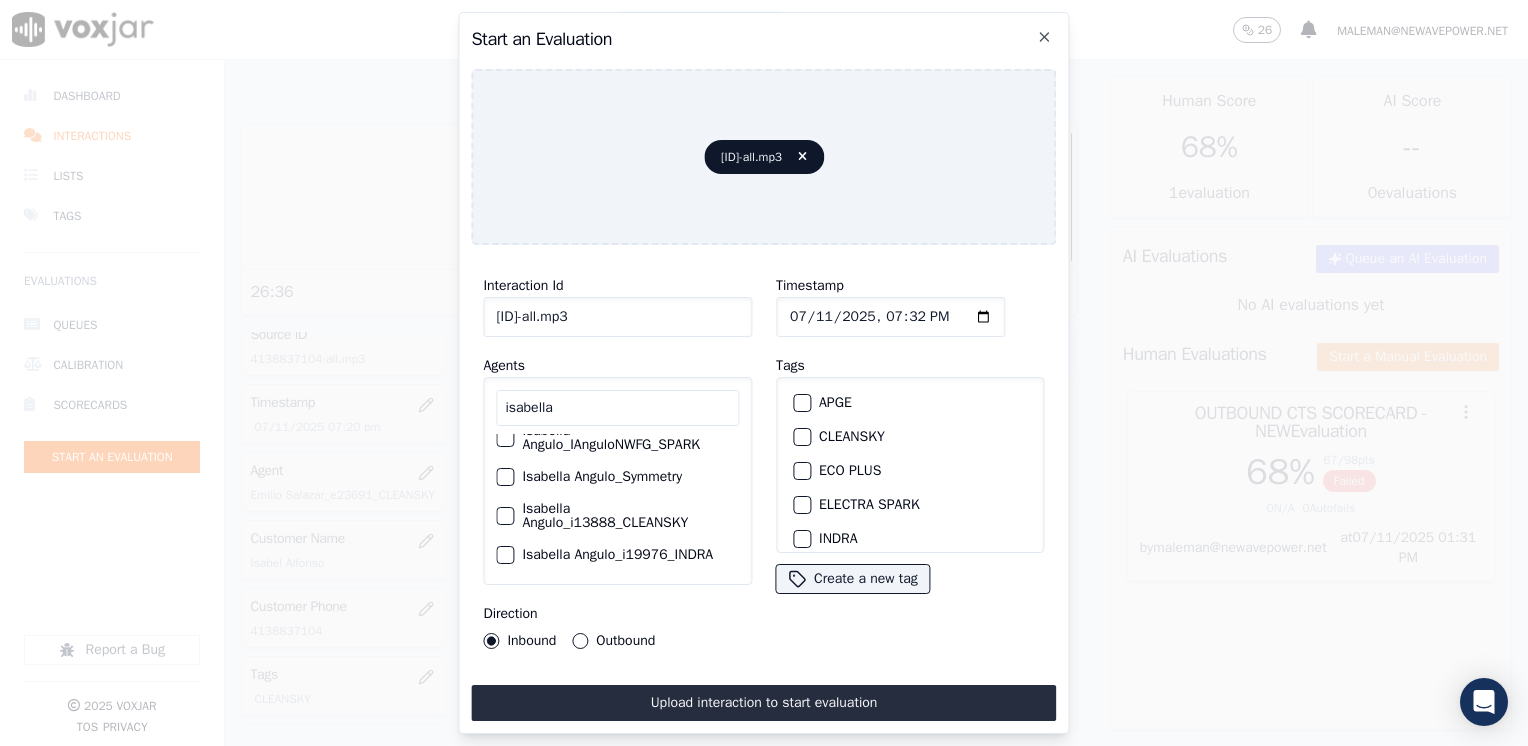 click at bounding box center [504, 516] 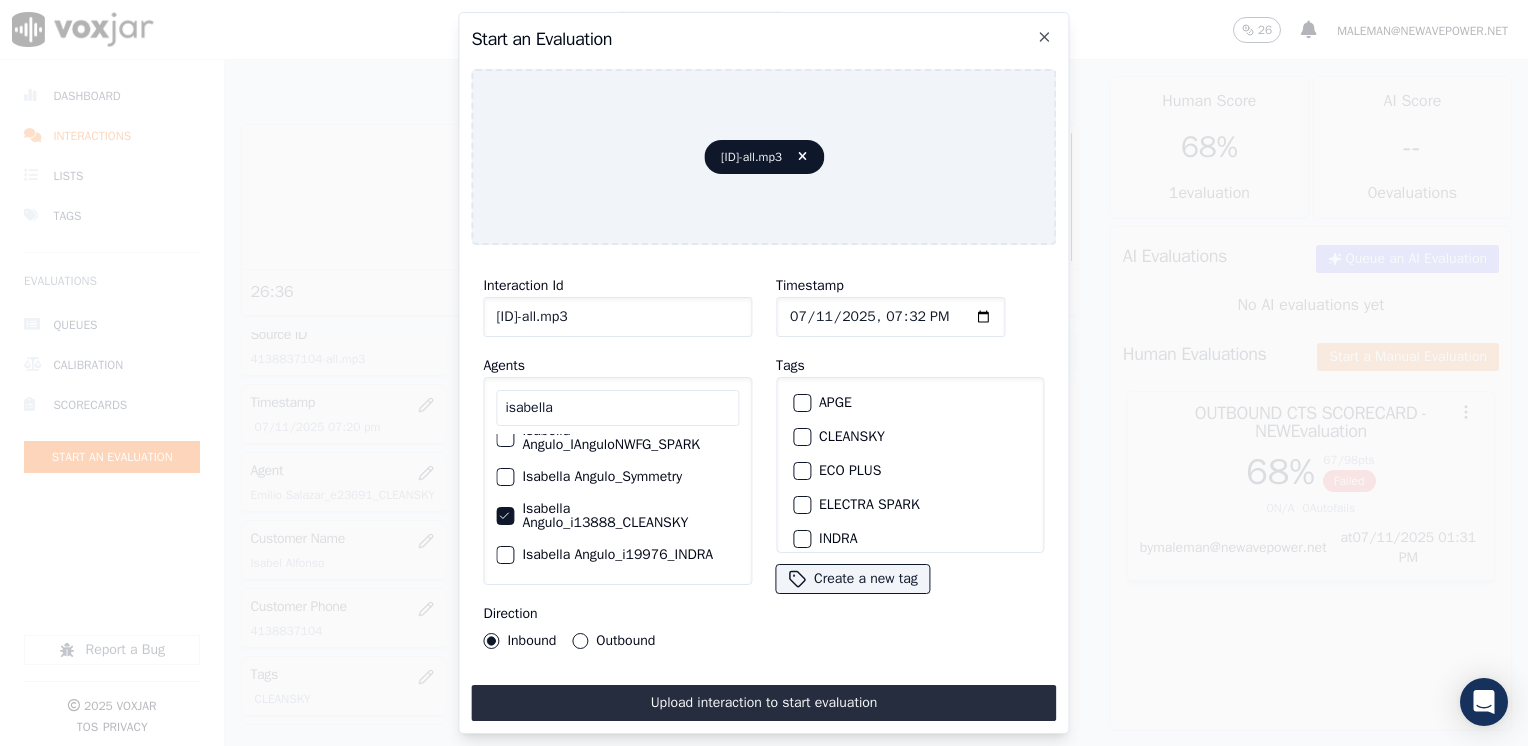 click on "CLEANSKY" at bounding box center (910, 437) 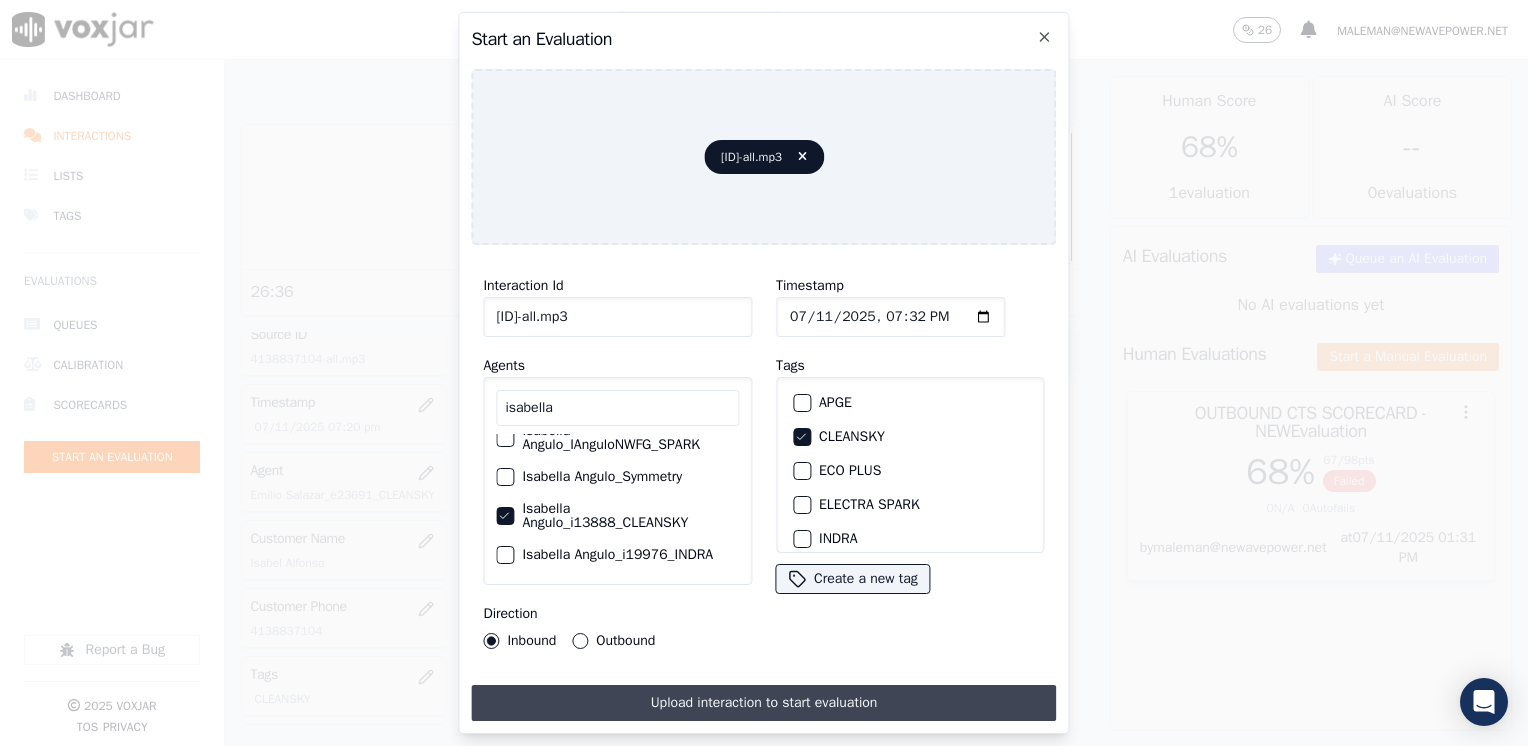 click on "Upload interaction to start evaluation" at bounding box center (763, 703) 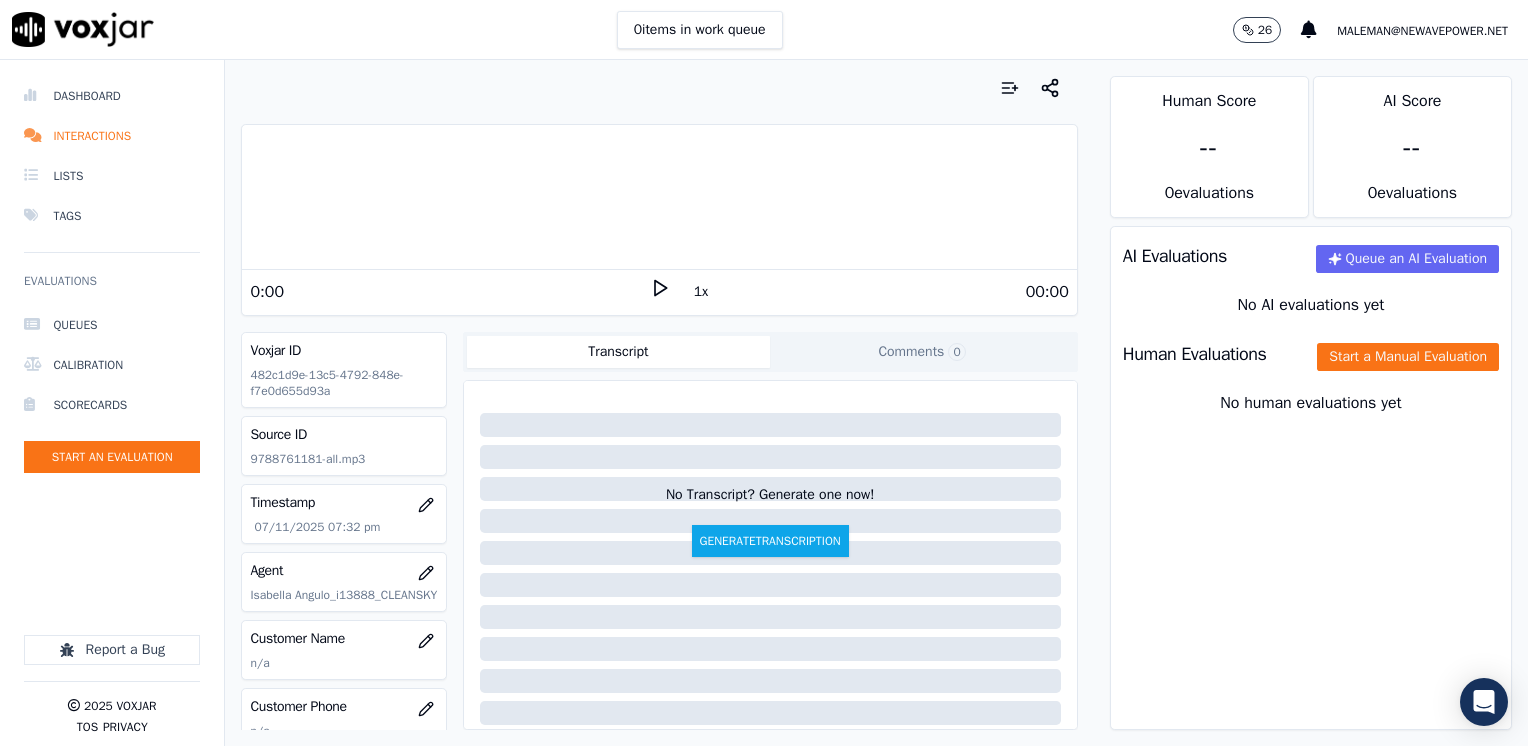 click 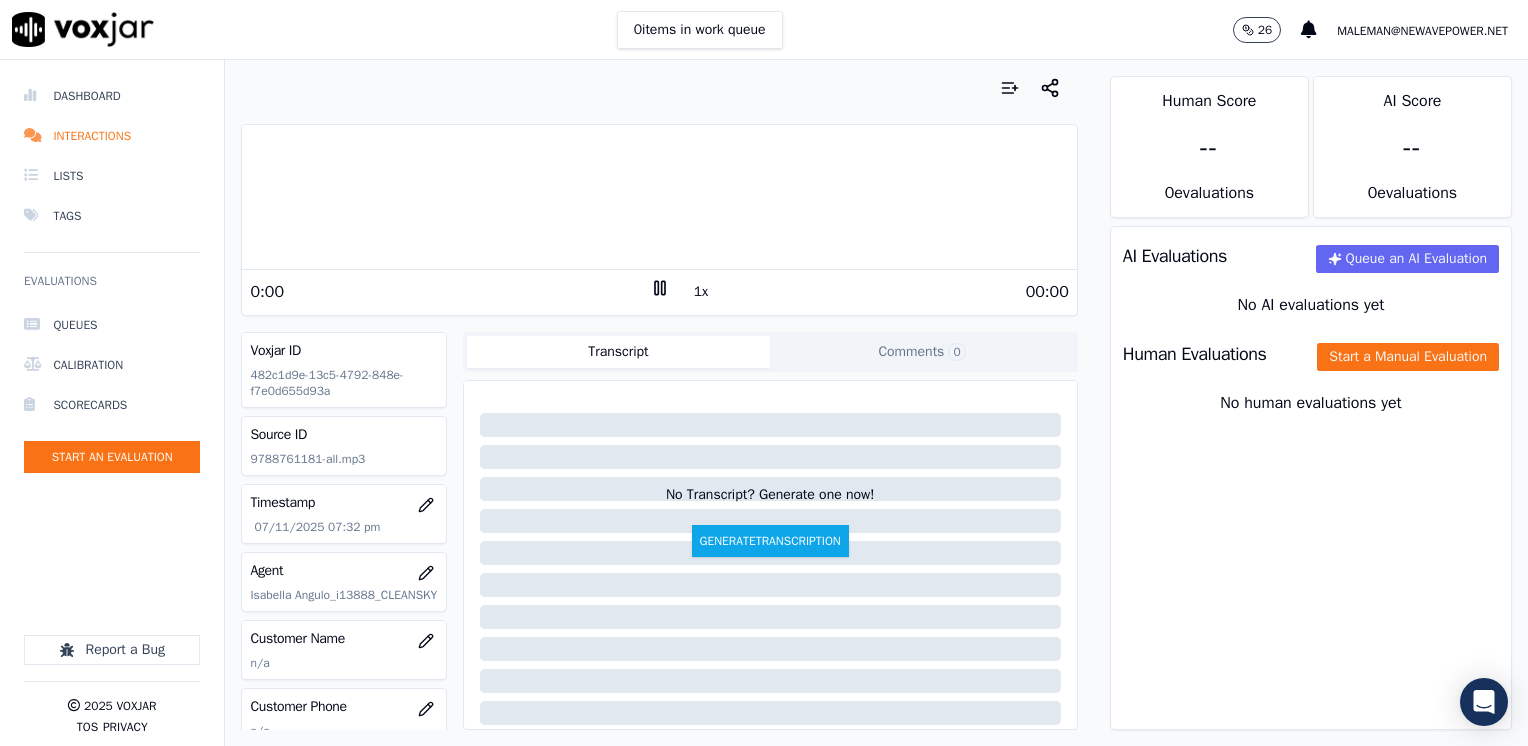 click 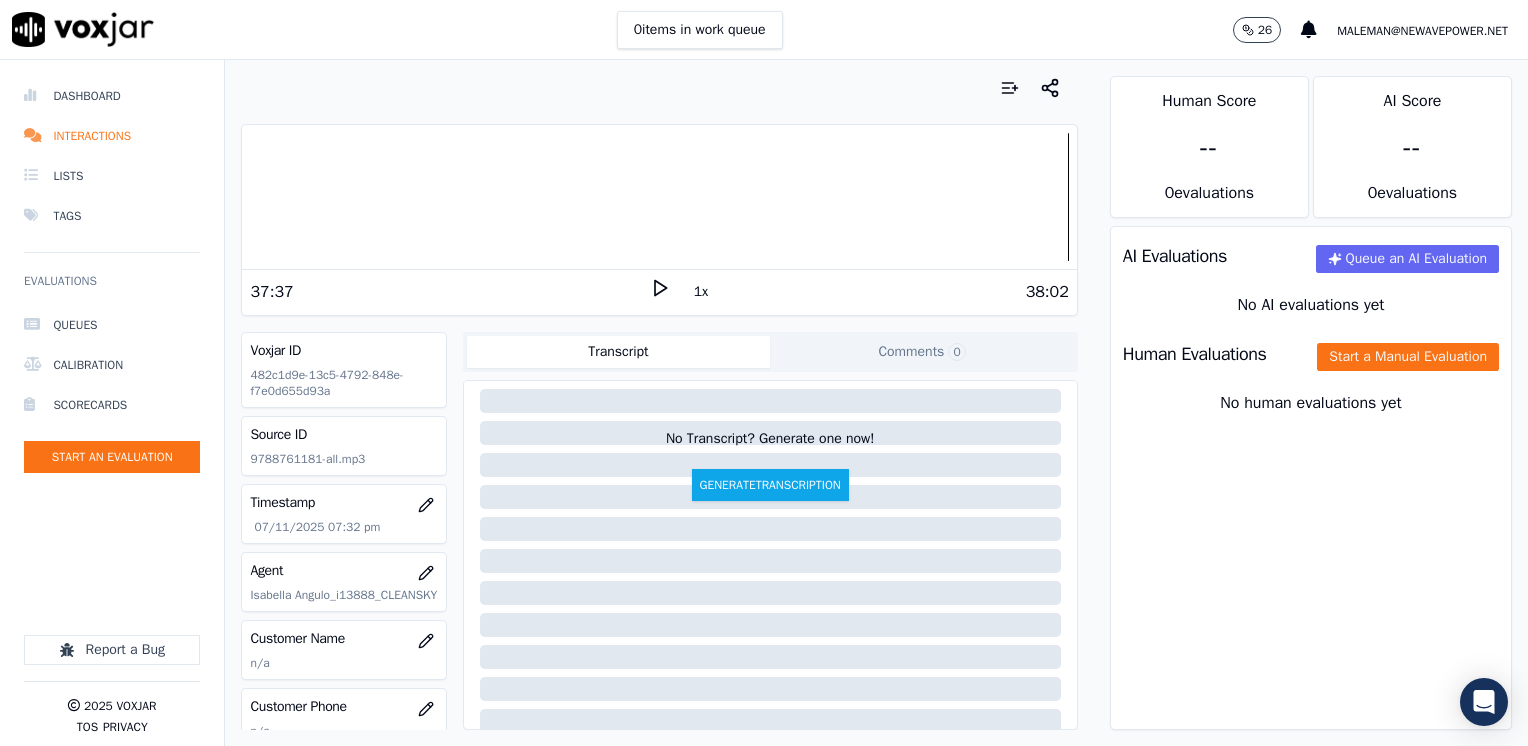 scroll, scrollTop: 100, scrollLeft: 0, axis: vertical 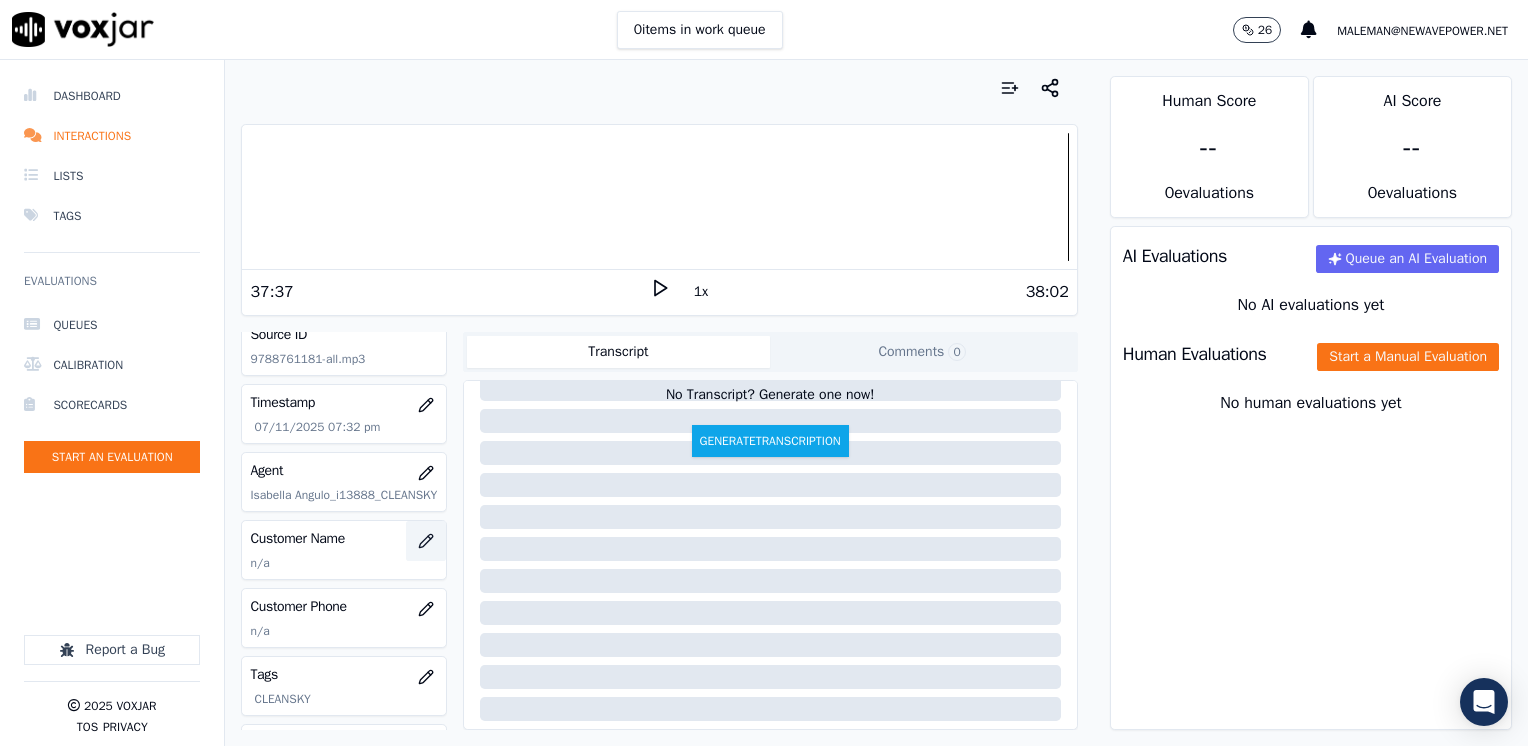 click 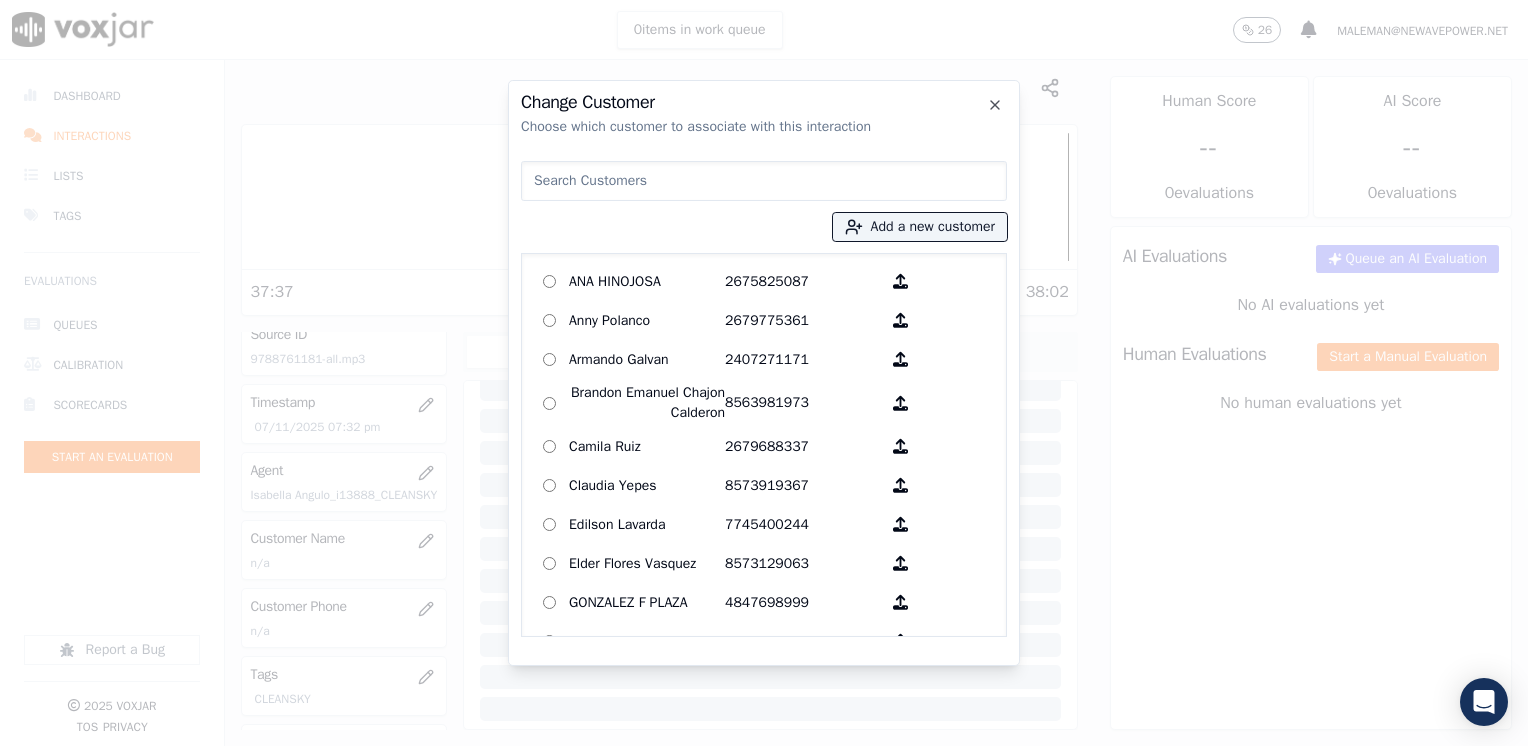 click at bounding box center (764, 181) 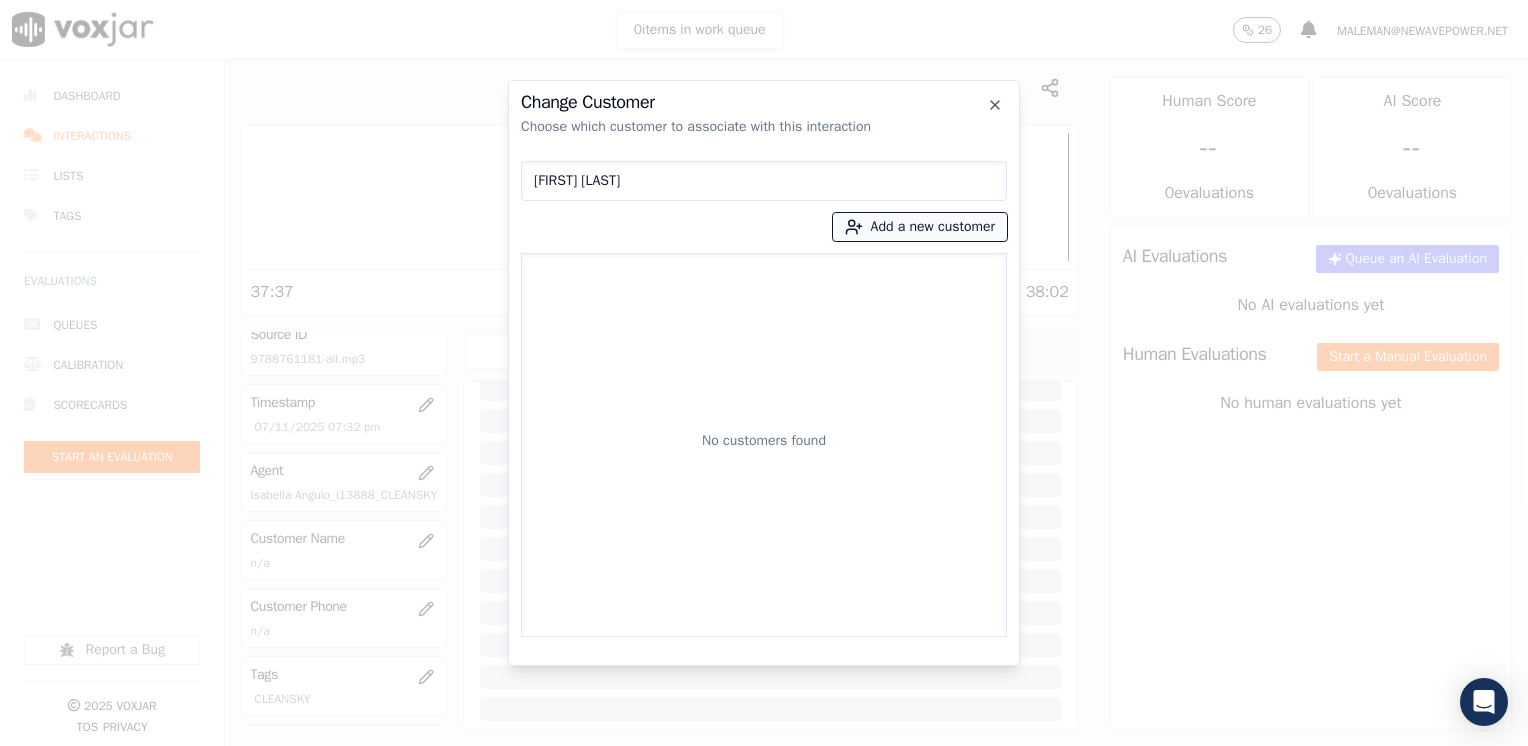 click on "Add a new customer" at bounding box center [920, 227] 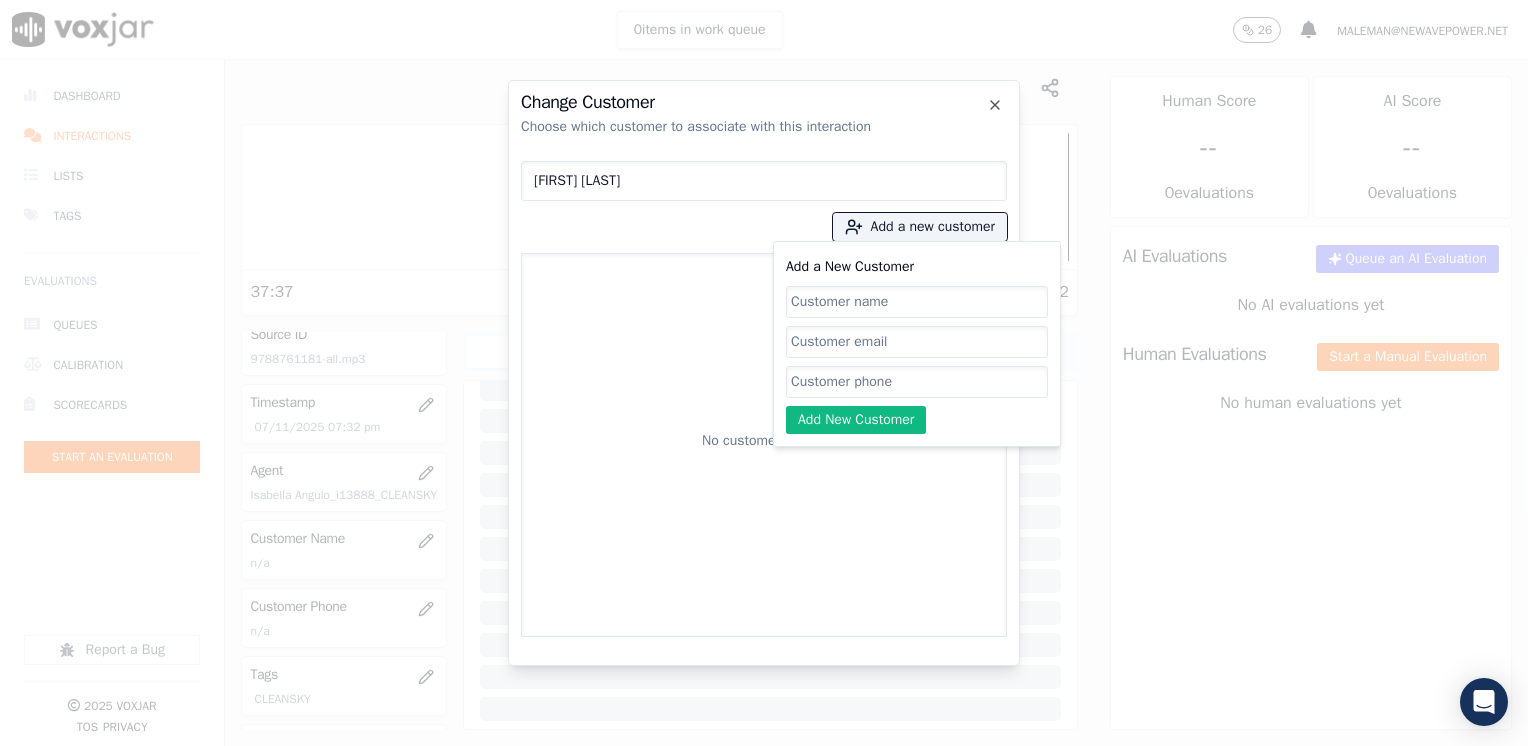 click on "Add a New Customer" 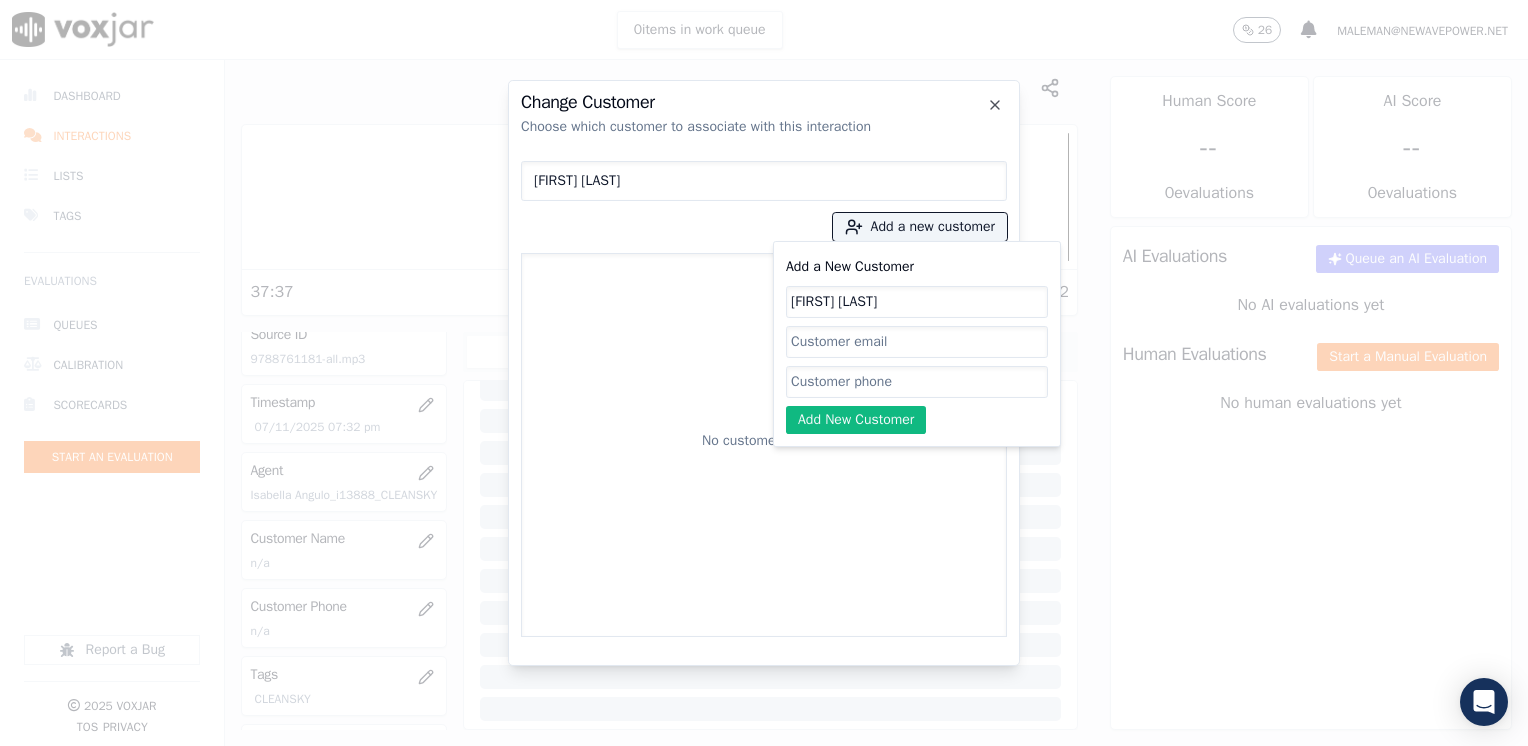 click on "Add a New Customer" 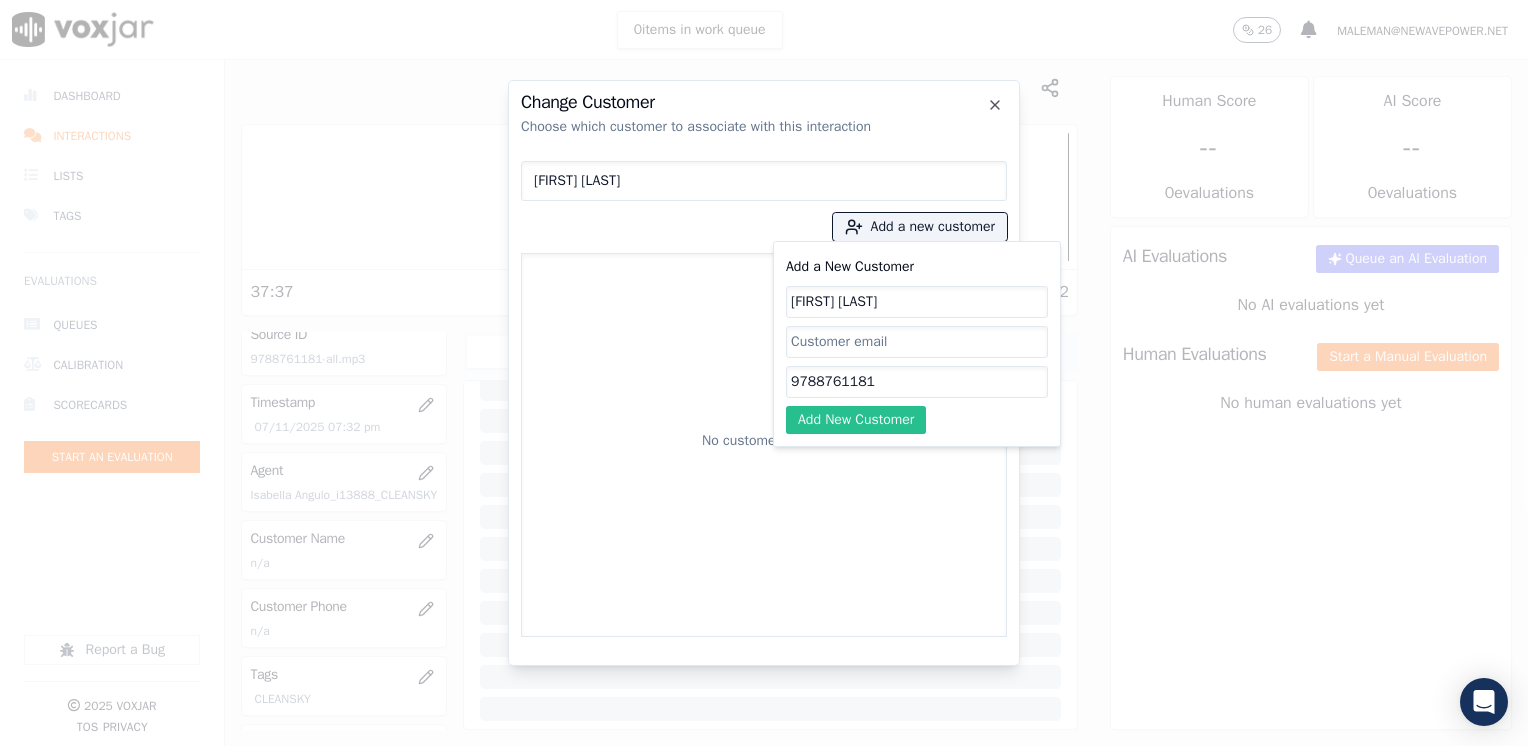 click on "Add New Customer" 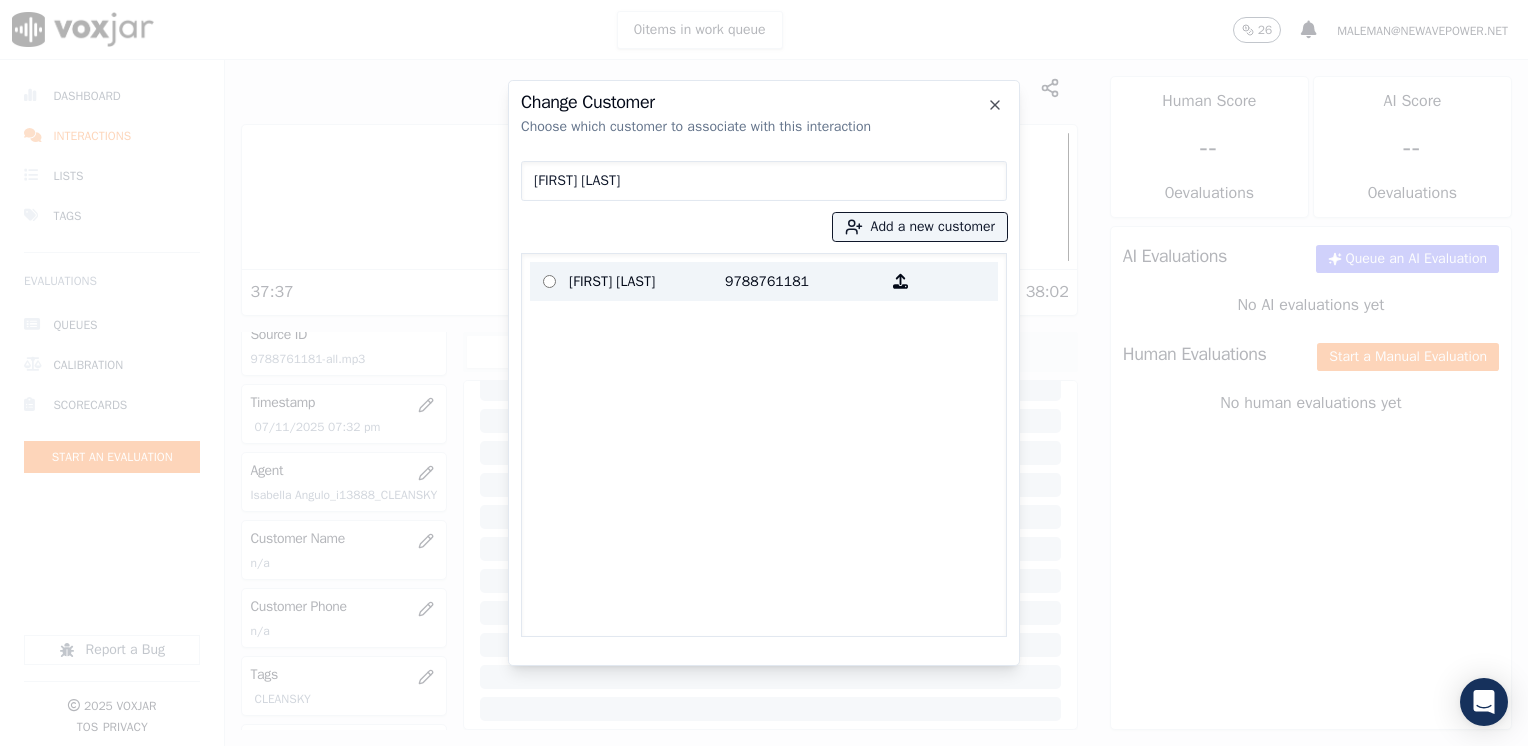 click on "9788761181" at bounding box center (803, 281) 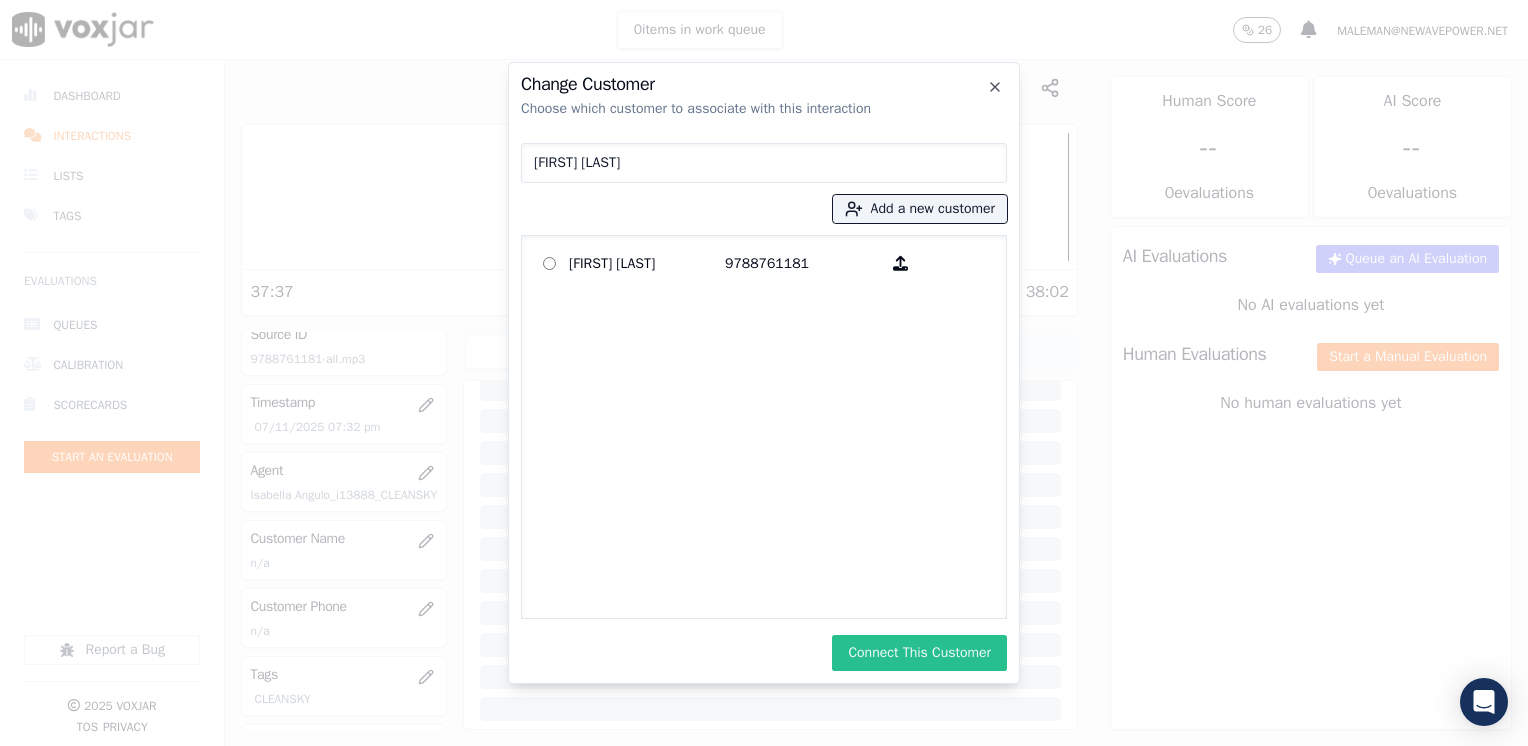 click on "Connect This Customer" at bounding box center [919, 653] 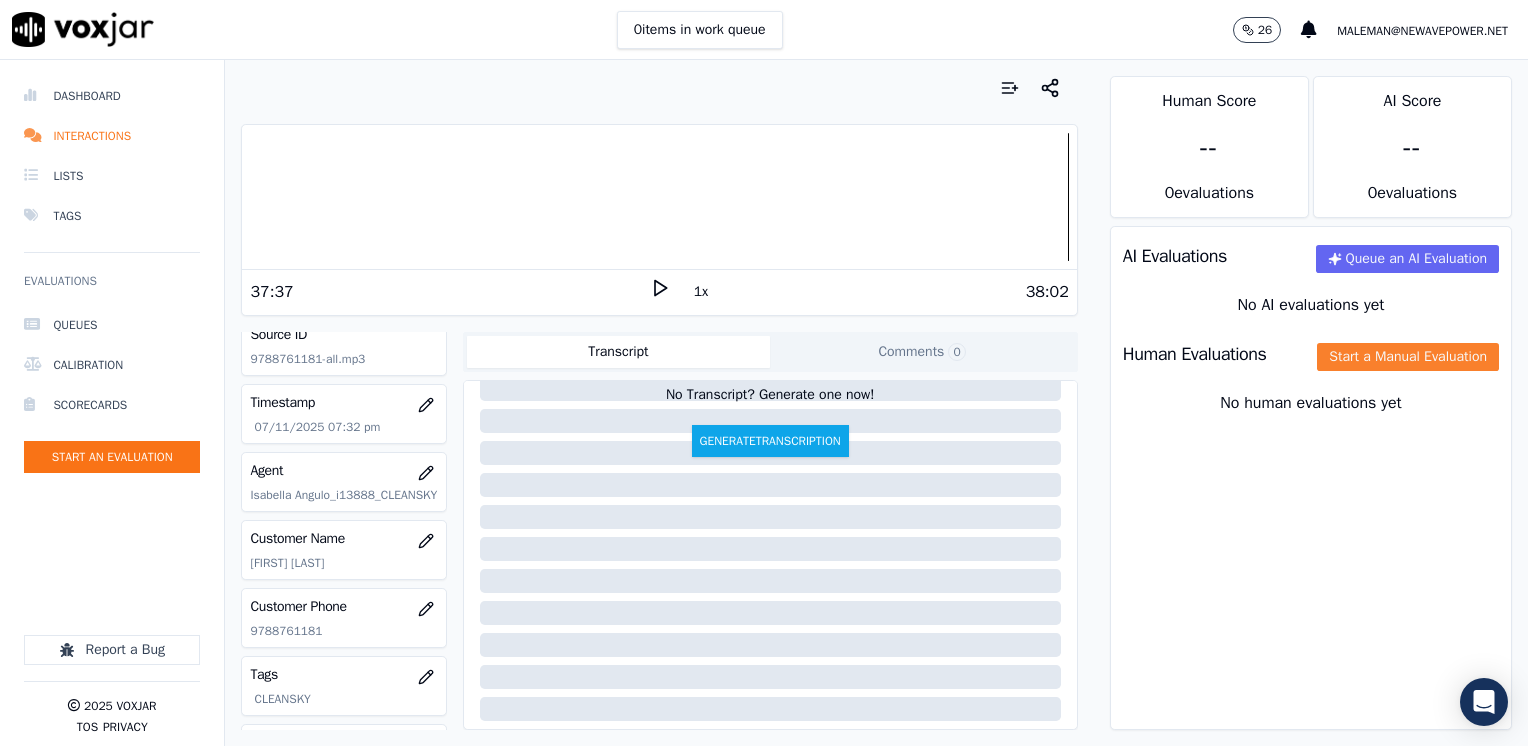 click on "Start a Manual Evaluation" 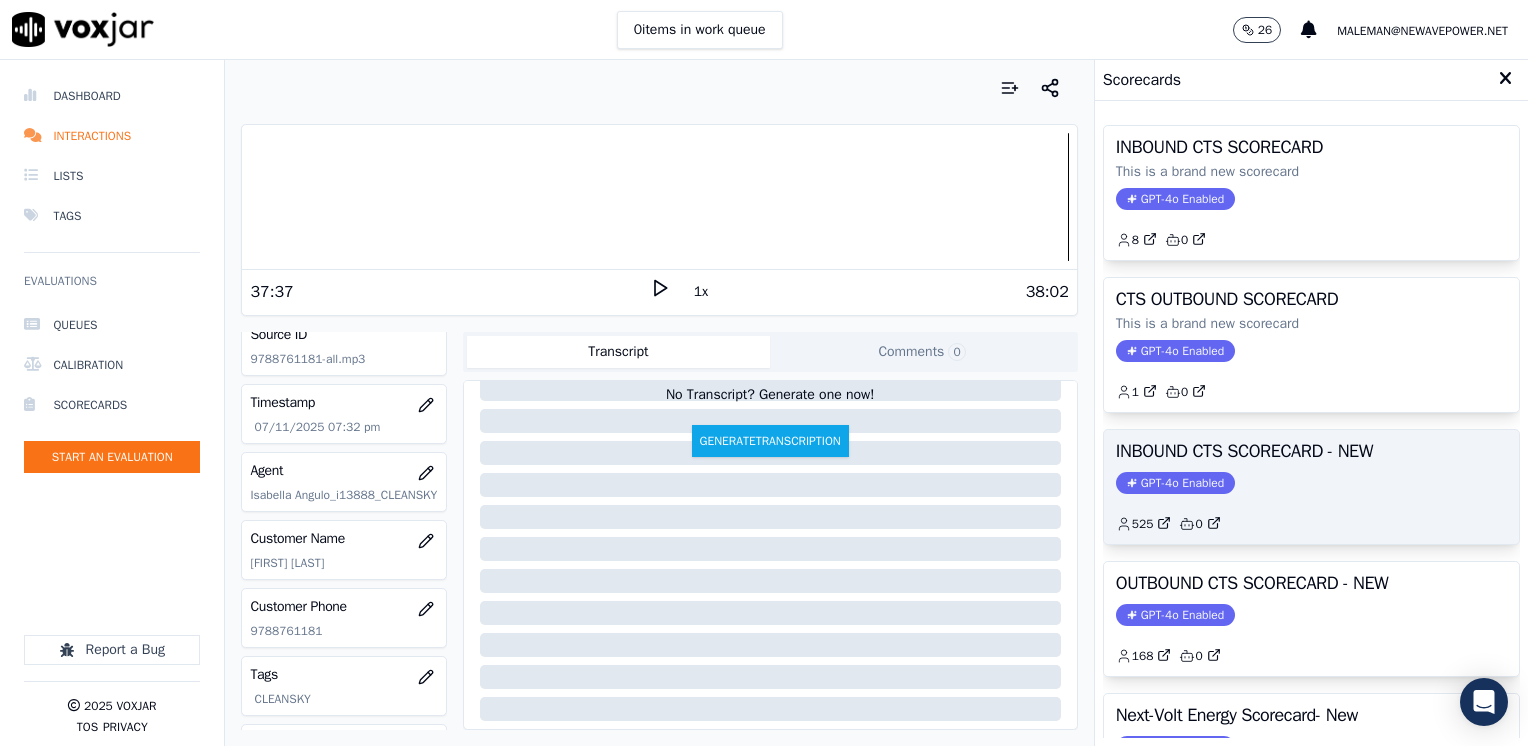 click on "GPT-4o Enabled" at bounding box center (1175, 483) 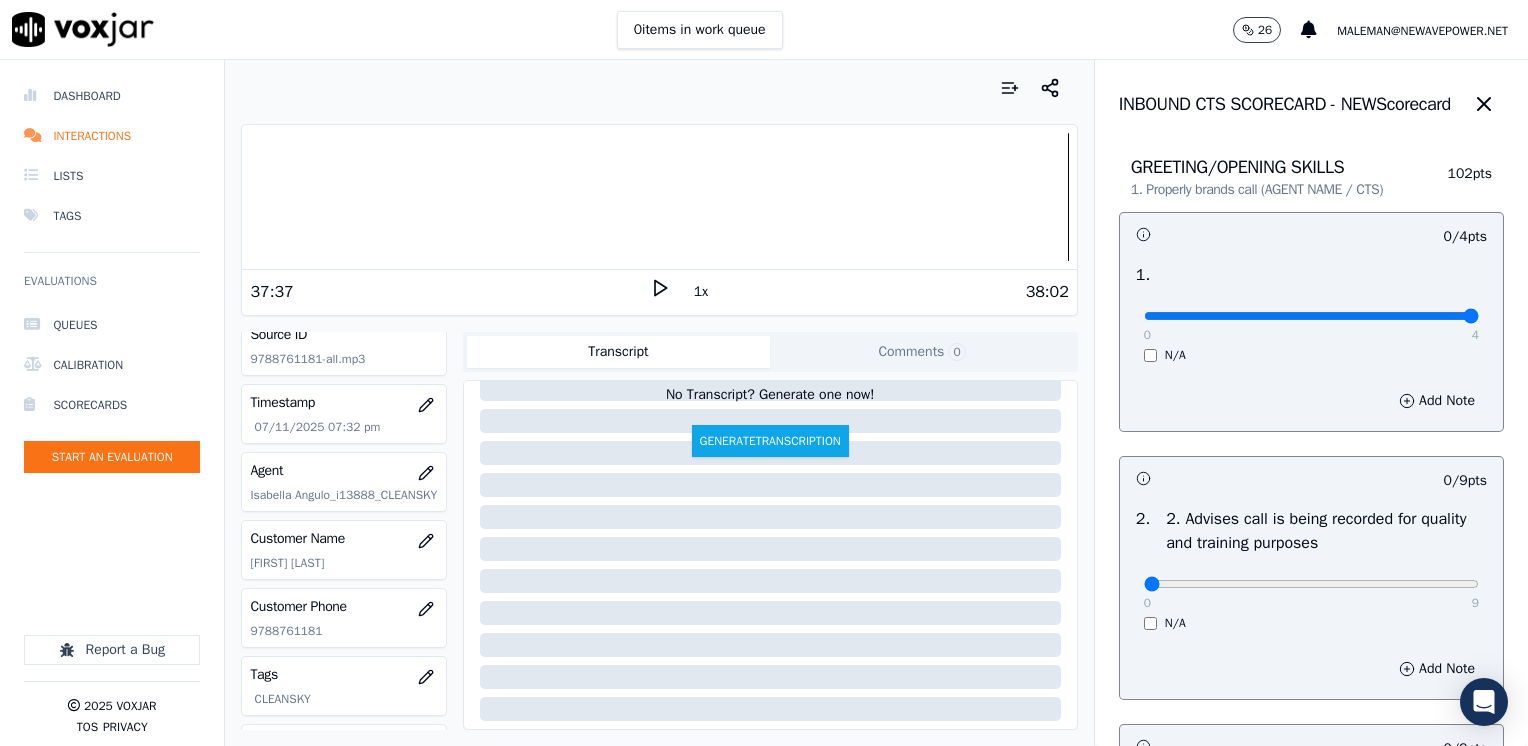 drag, startPoint x: 1132, startPoint y: 315, endPoint x: 1504, endPoint y: 290, distance: 372.8391 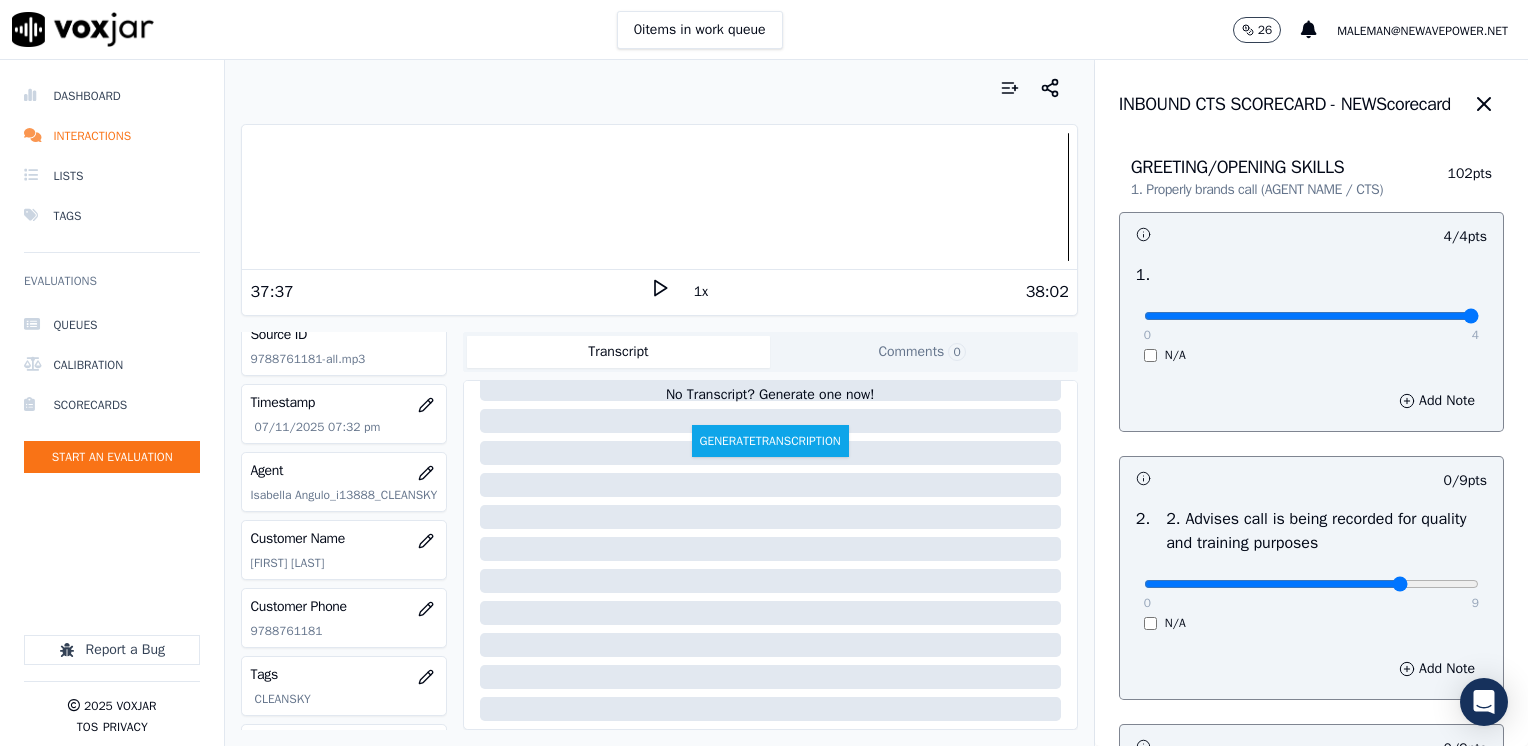 click at bounding box center (1311, 316) 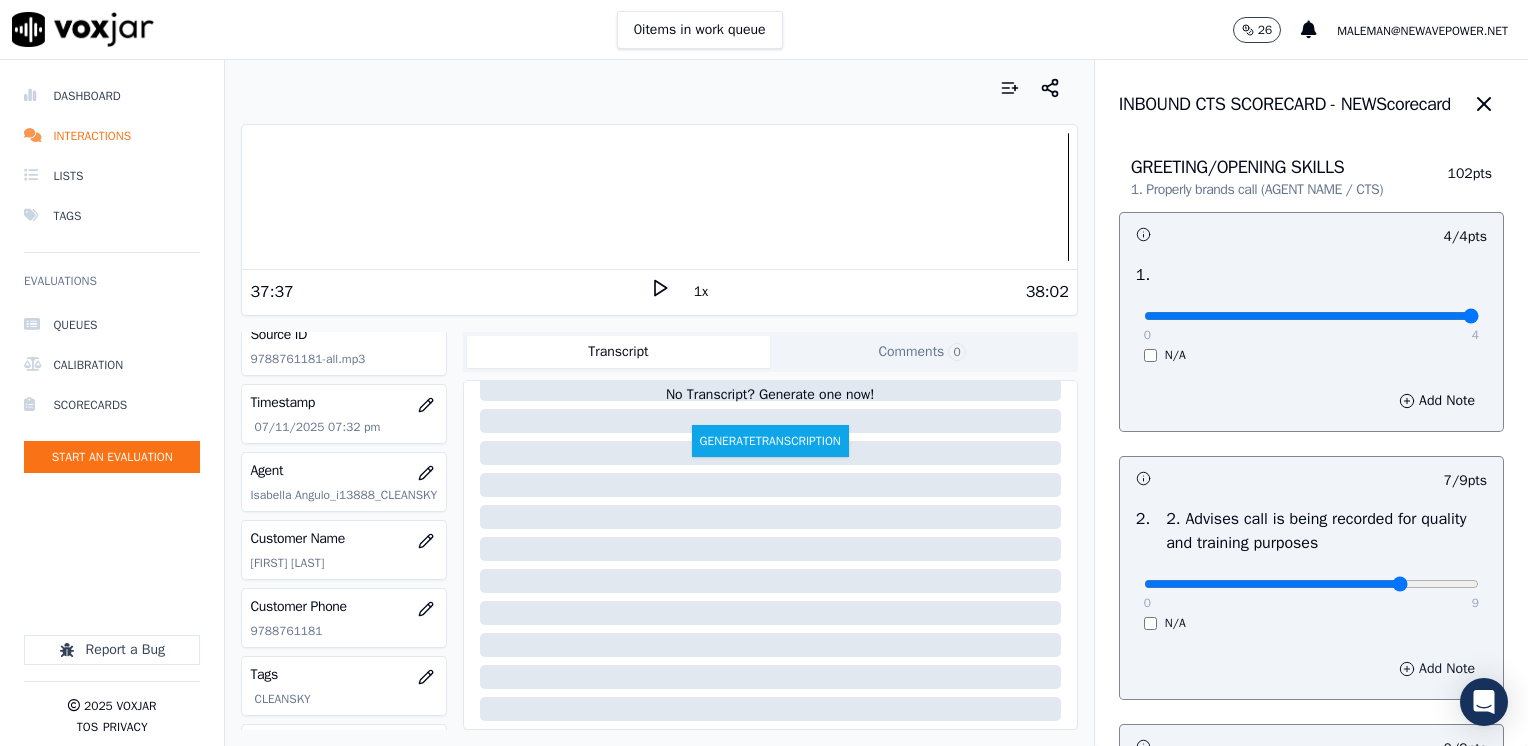 click on "Add Note" at bounding box center (1437, 669) 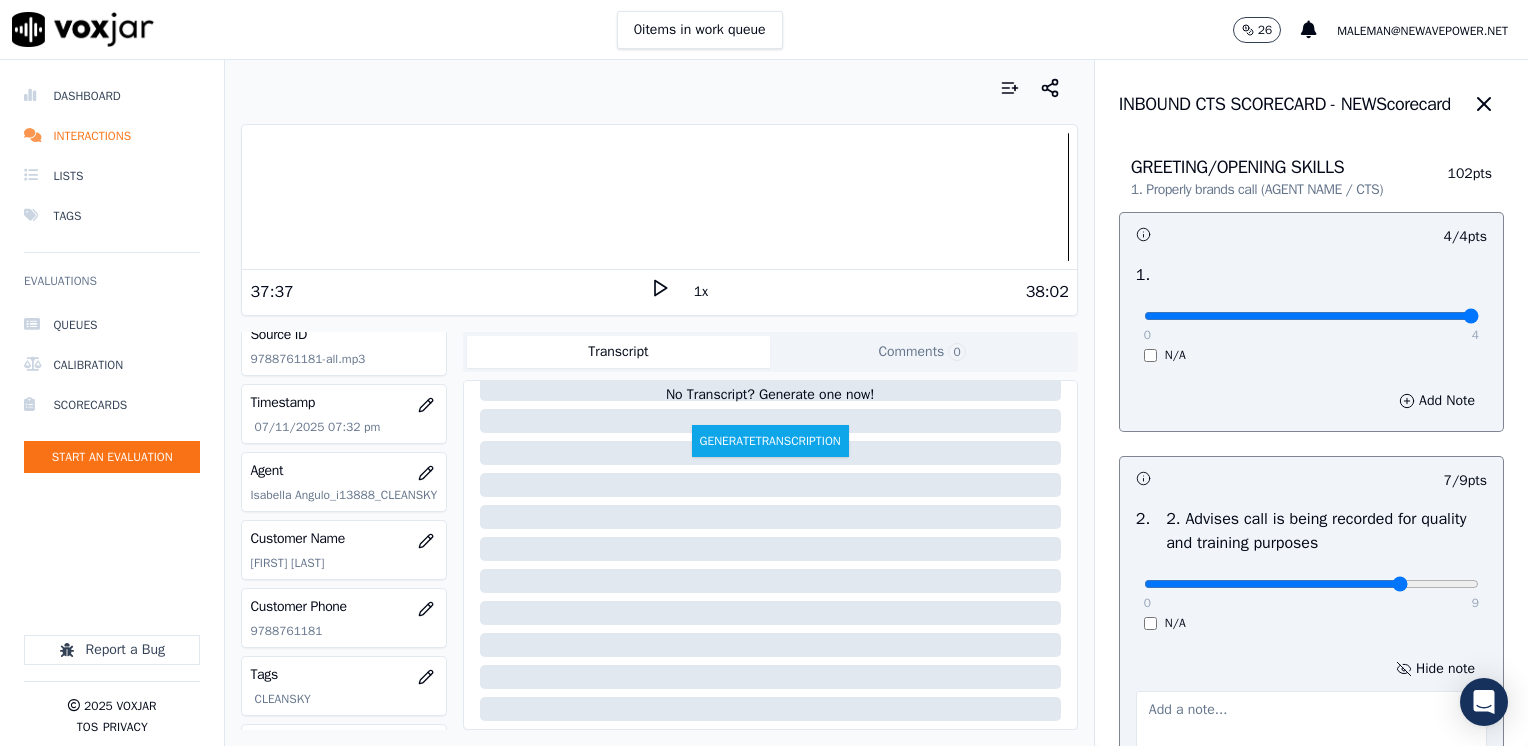 scroll, scrollTop: 100, scrollLeft: 0, axis: vertical 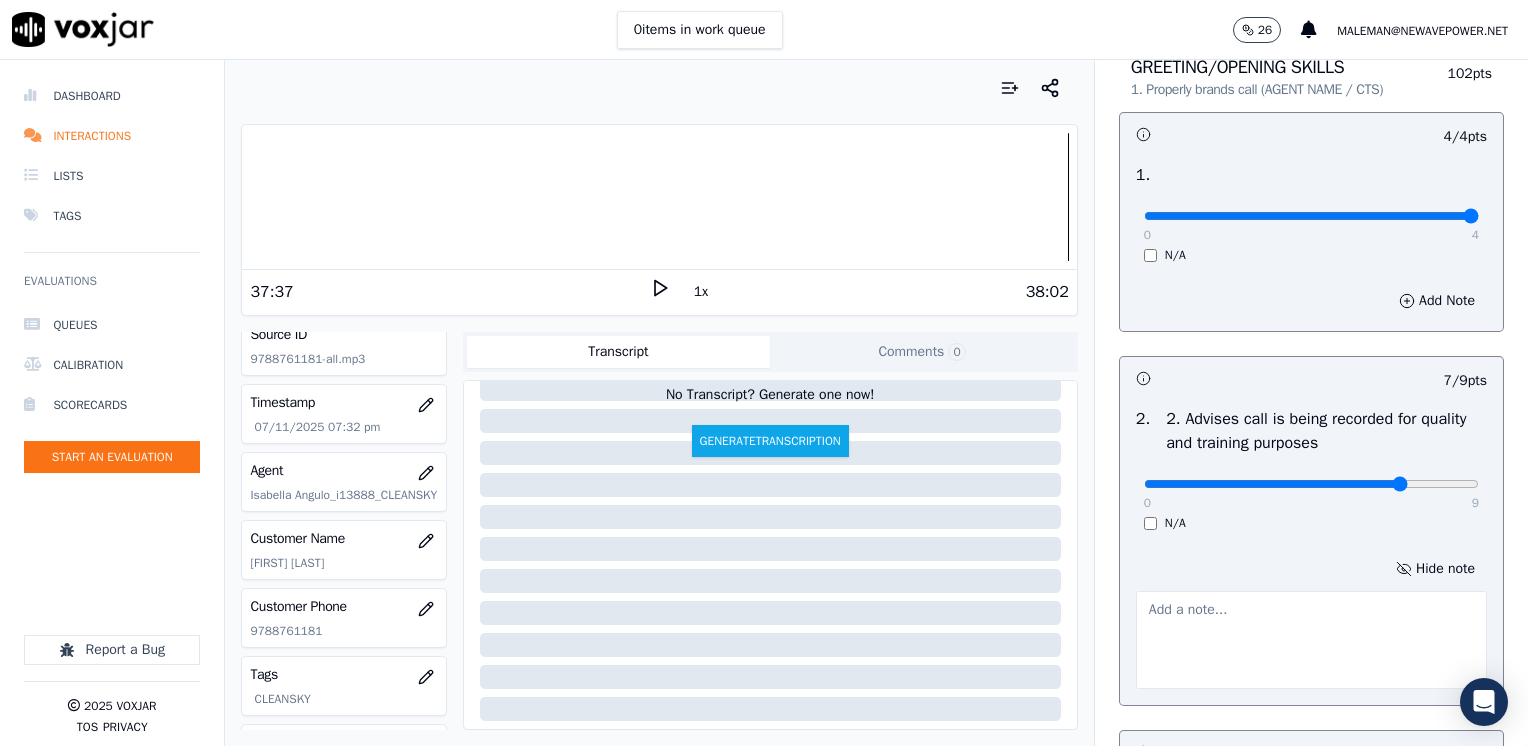 drag, startPoint x: 1340, startPoint y: 482, endPoint x: 750, endPoint y: 483, distance: 590.00085 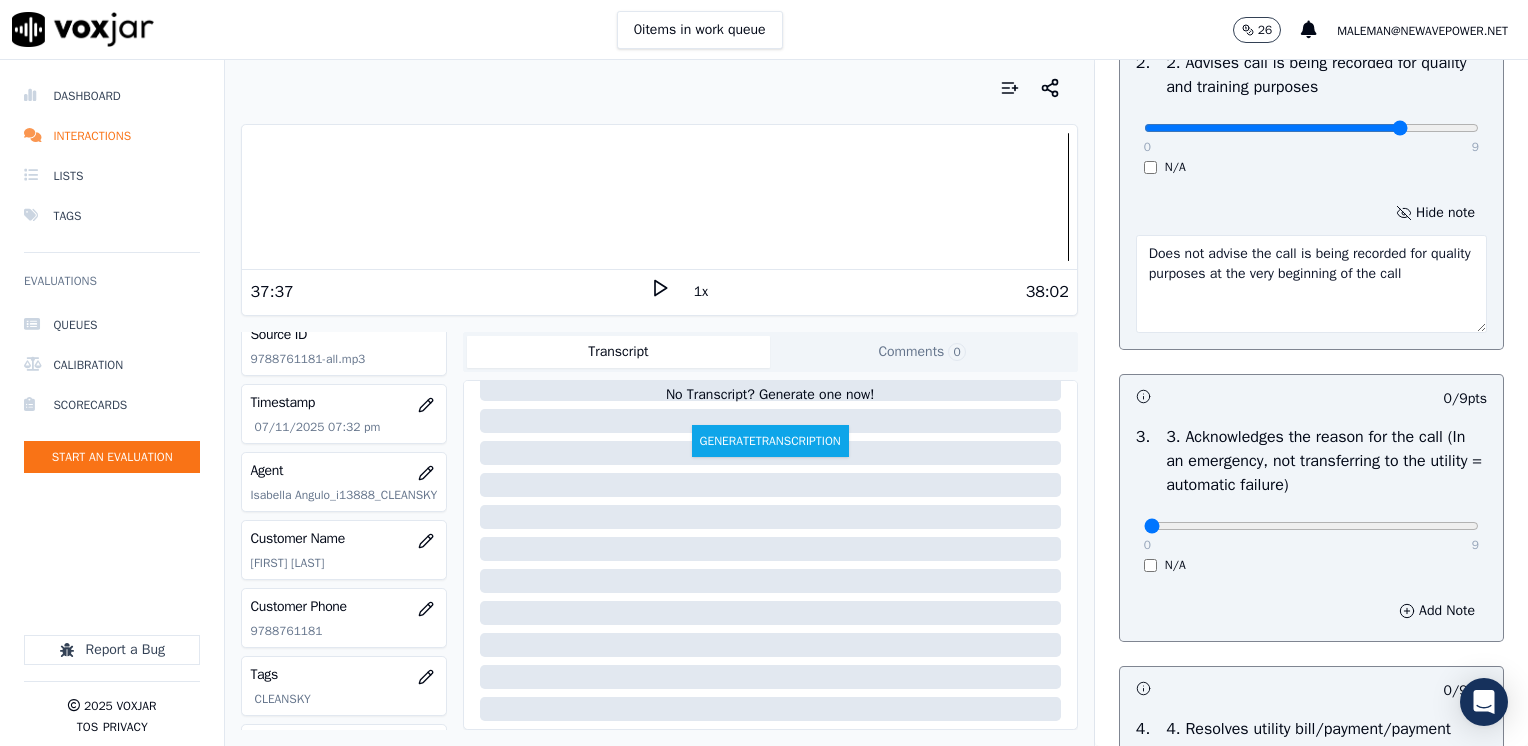 scroll, scrollTop: 500, scrollLeft: 0, axis: vertical 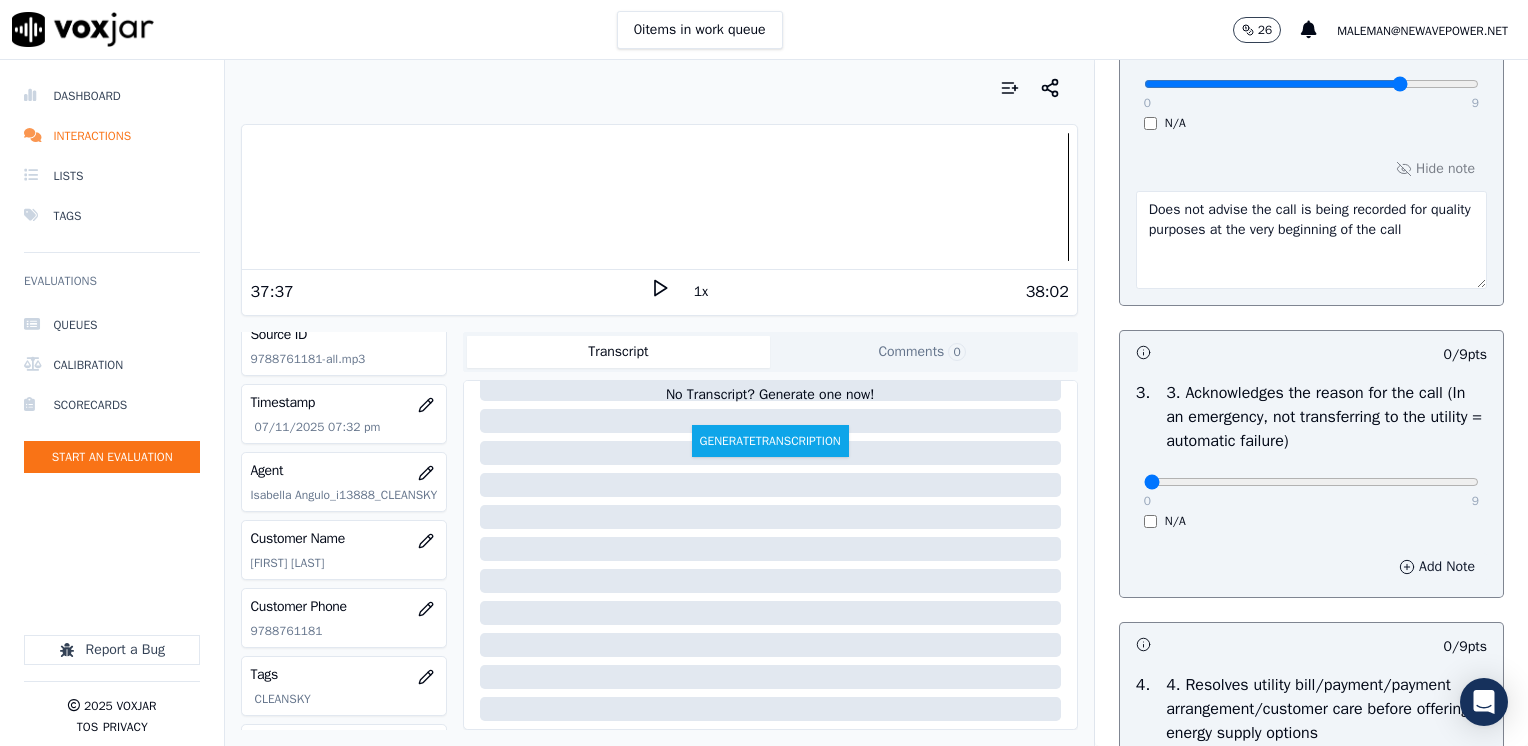 click on "Add Note" at bounding box center (1437, 567) 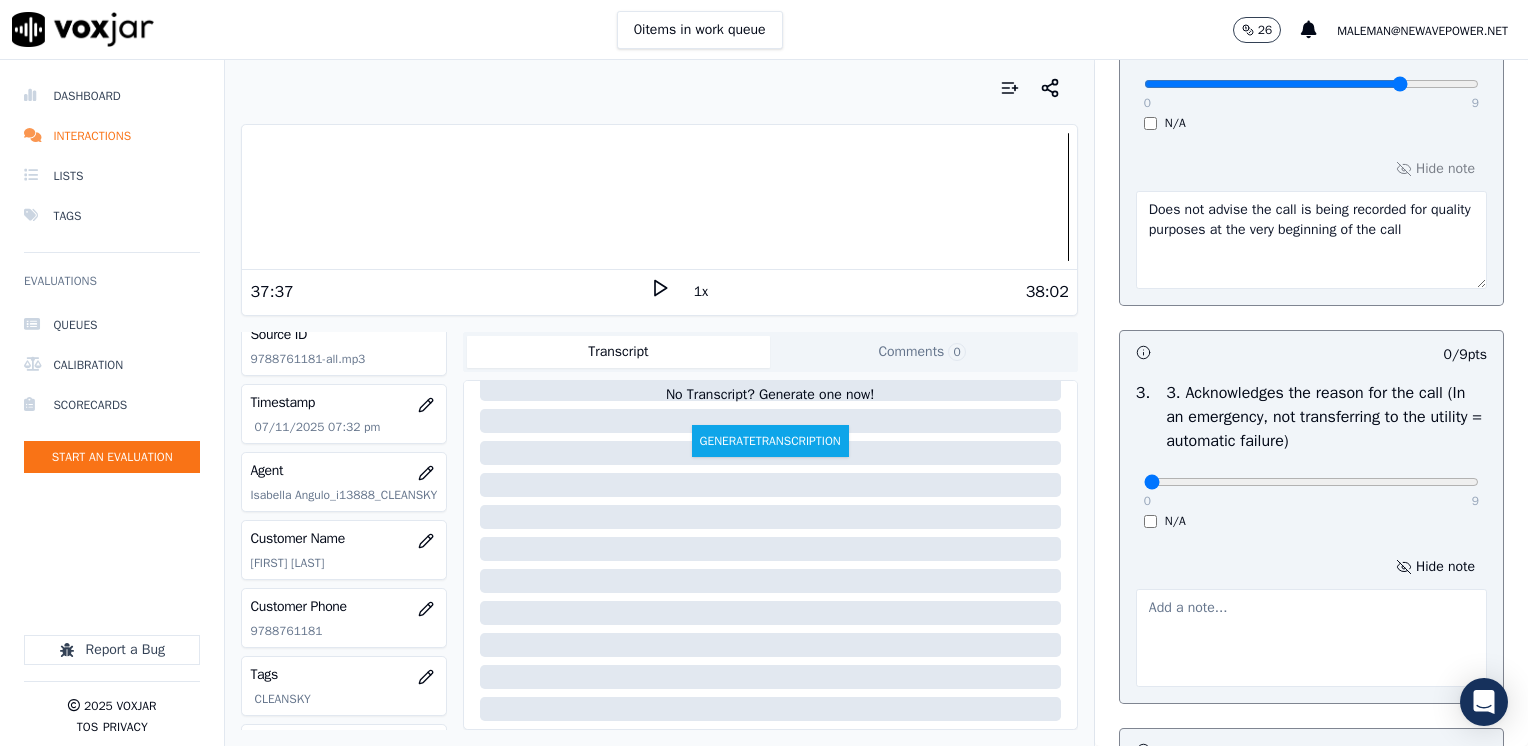 click at bounding box center [1311, 638] 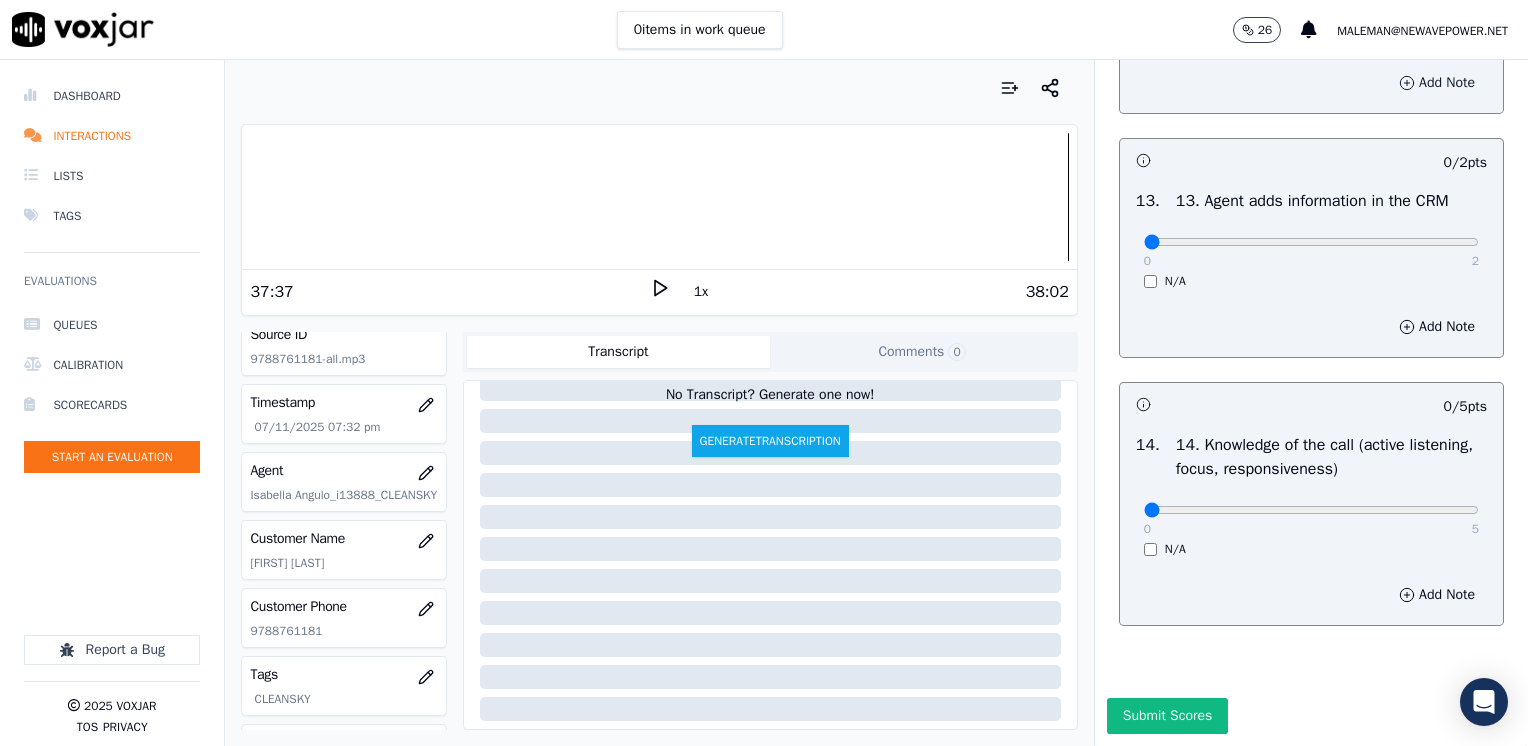 scroll, scrollTop: 3564, scrollLeft: 0, axis: vertical 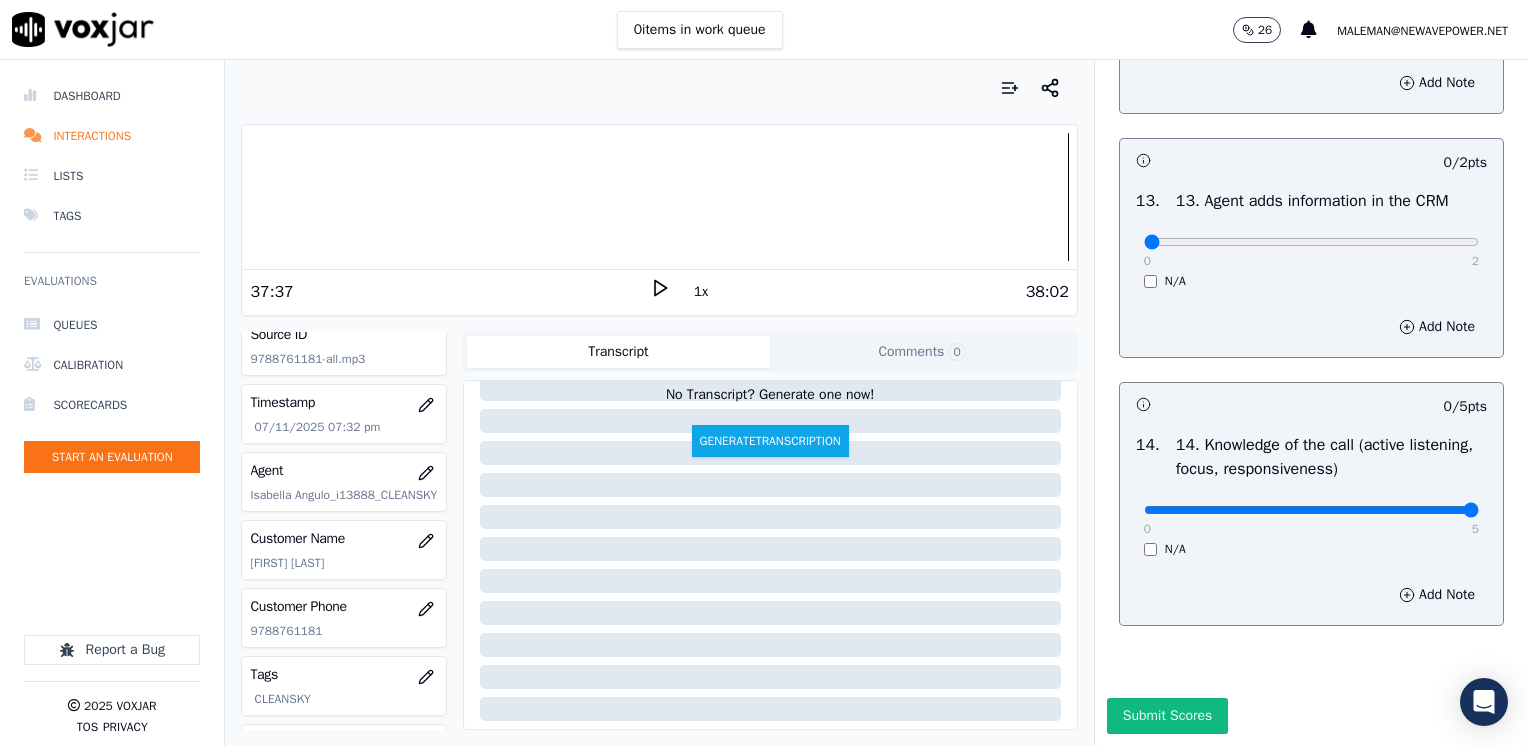 drag, startPoint x: 1128, startPoint y: 465, endPoint x: 1531, endPoint y: 486, distance: 403.54678 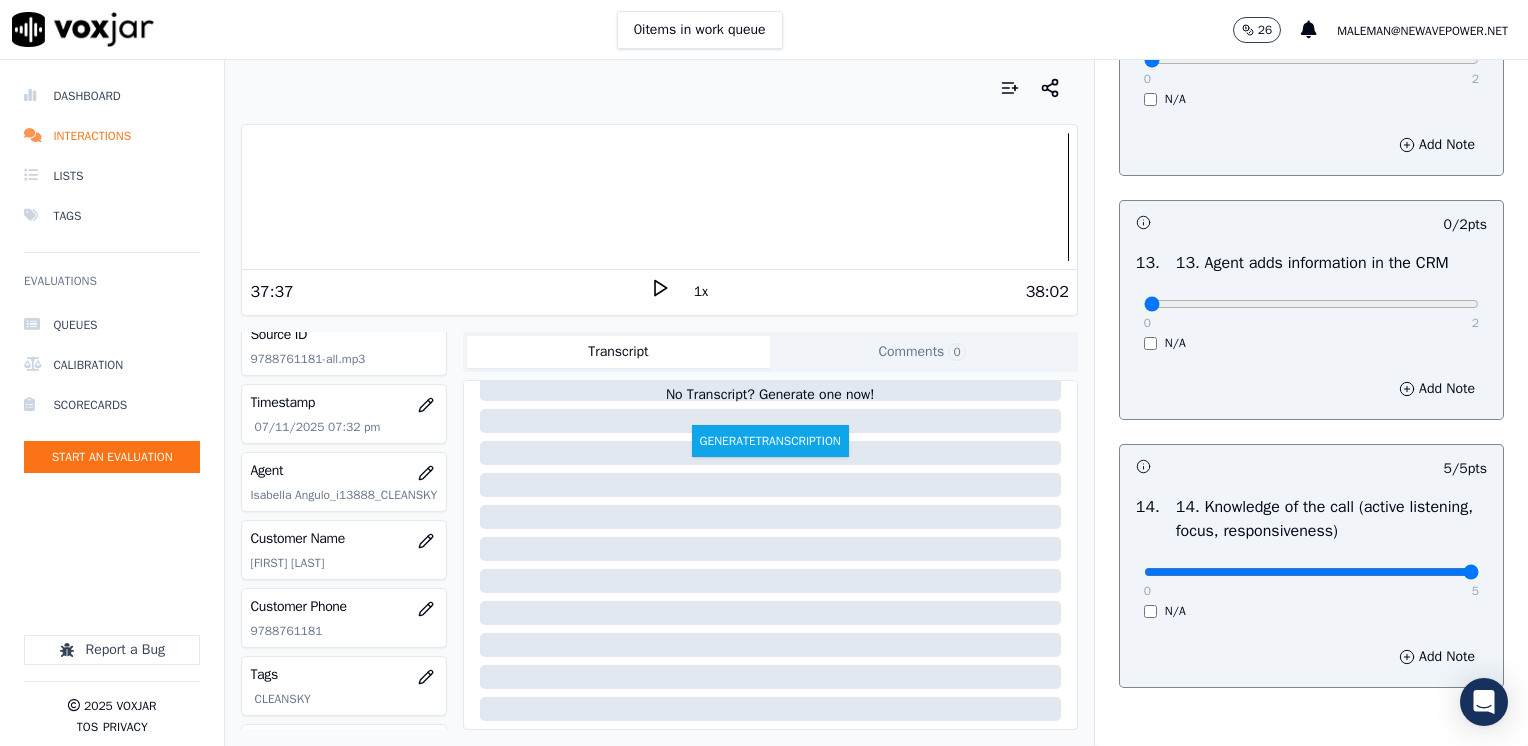 scroll, scrollTop: 3364, scrollLeft: 0, axis: vertical 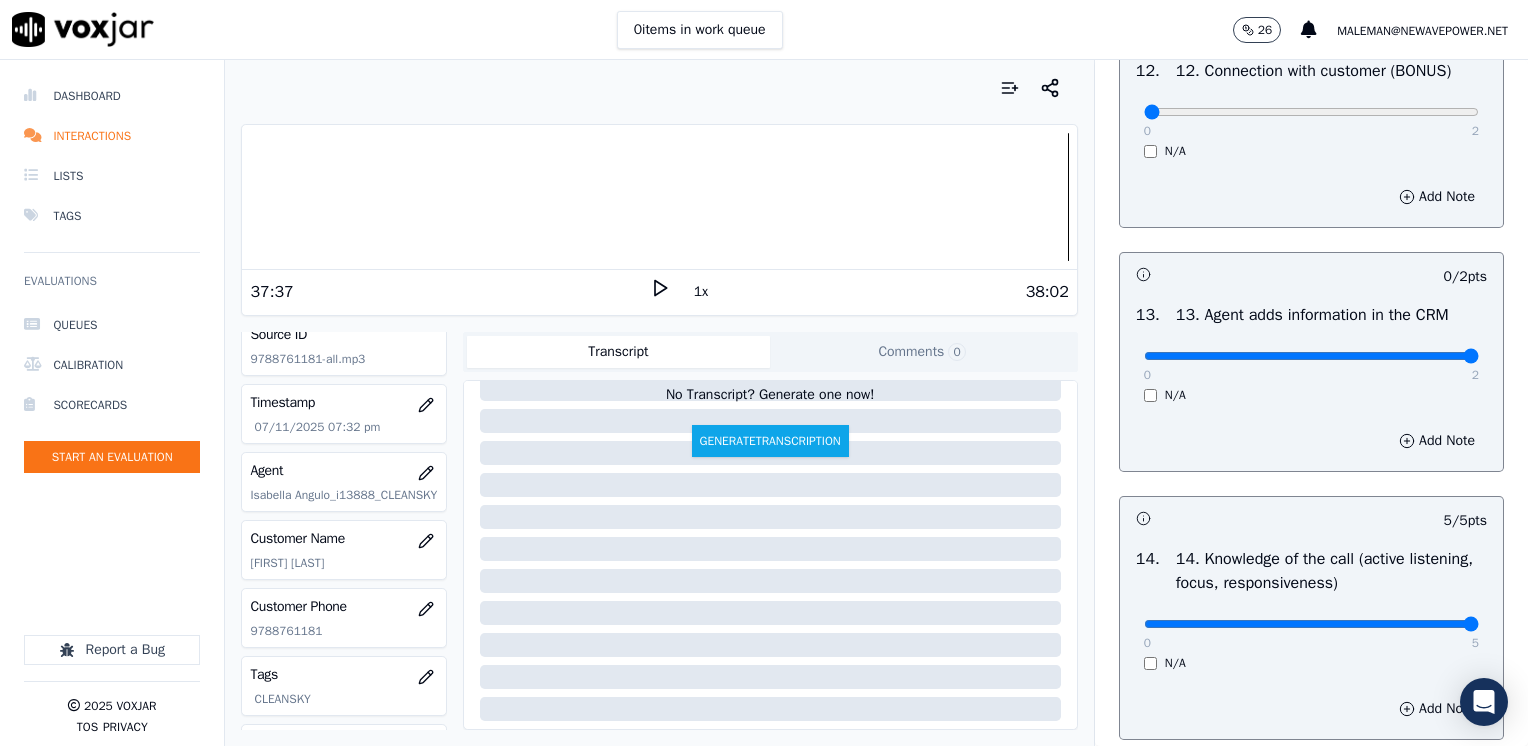 drag, startPoint x: 1128, startPoint y: 394, endPoint x: 1531, endPoint y: 414, distance: 403.49597 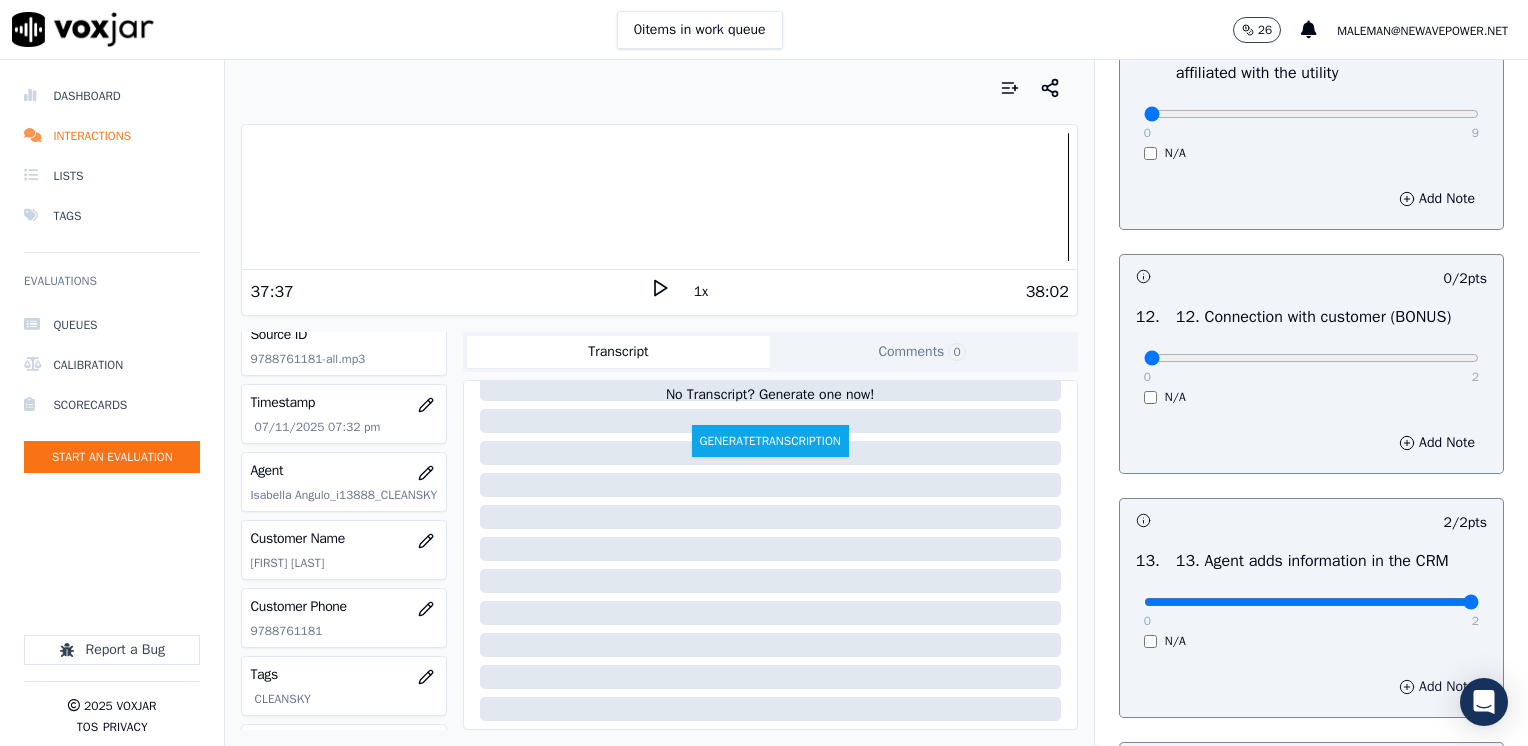 scroll, scrollTop: 3064, scrollLeft: 0, axis: vertical 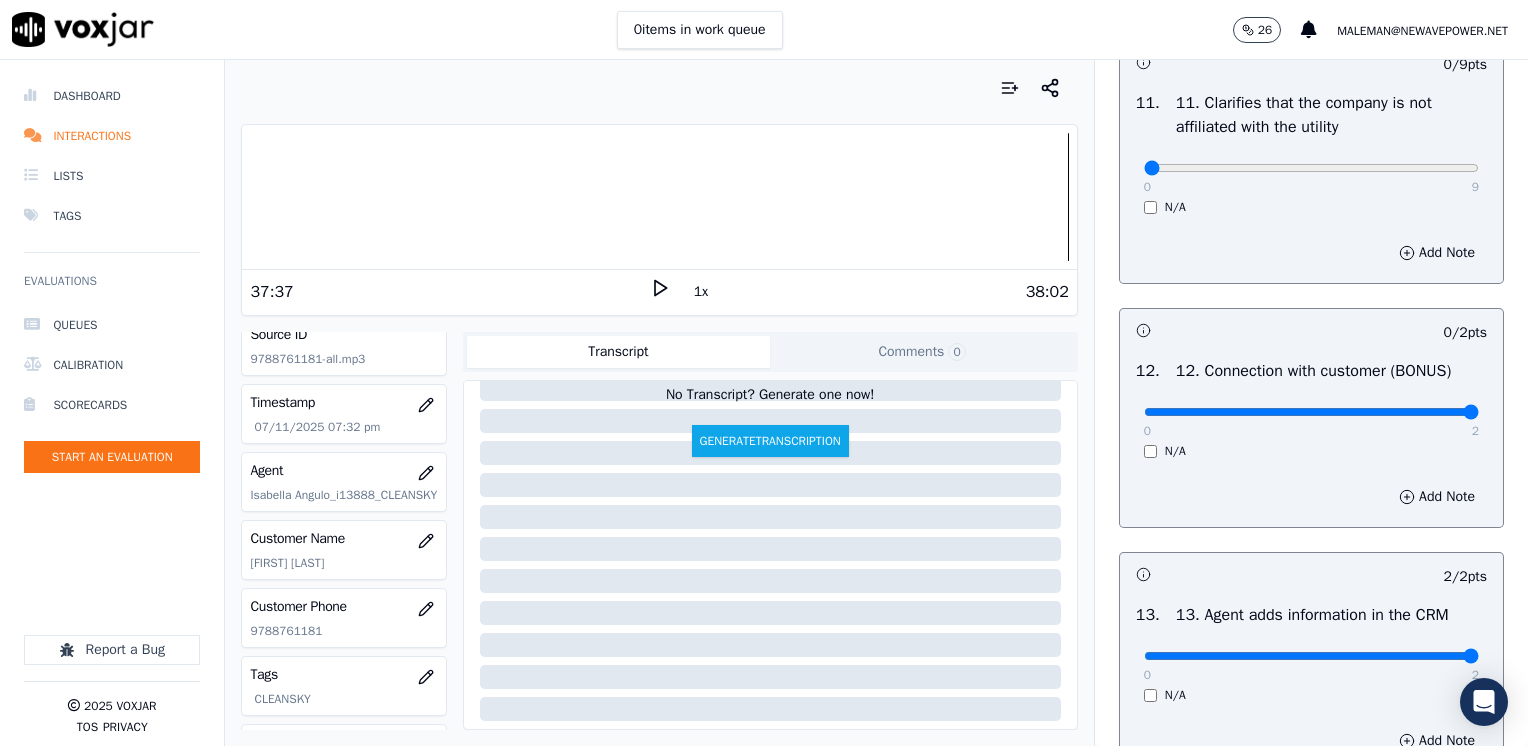 drag, startPoint x: 1132, startPoint y: 454, endPoint x: 1531, endPoint y: 471, distance: 399.362 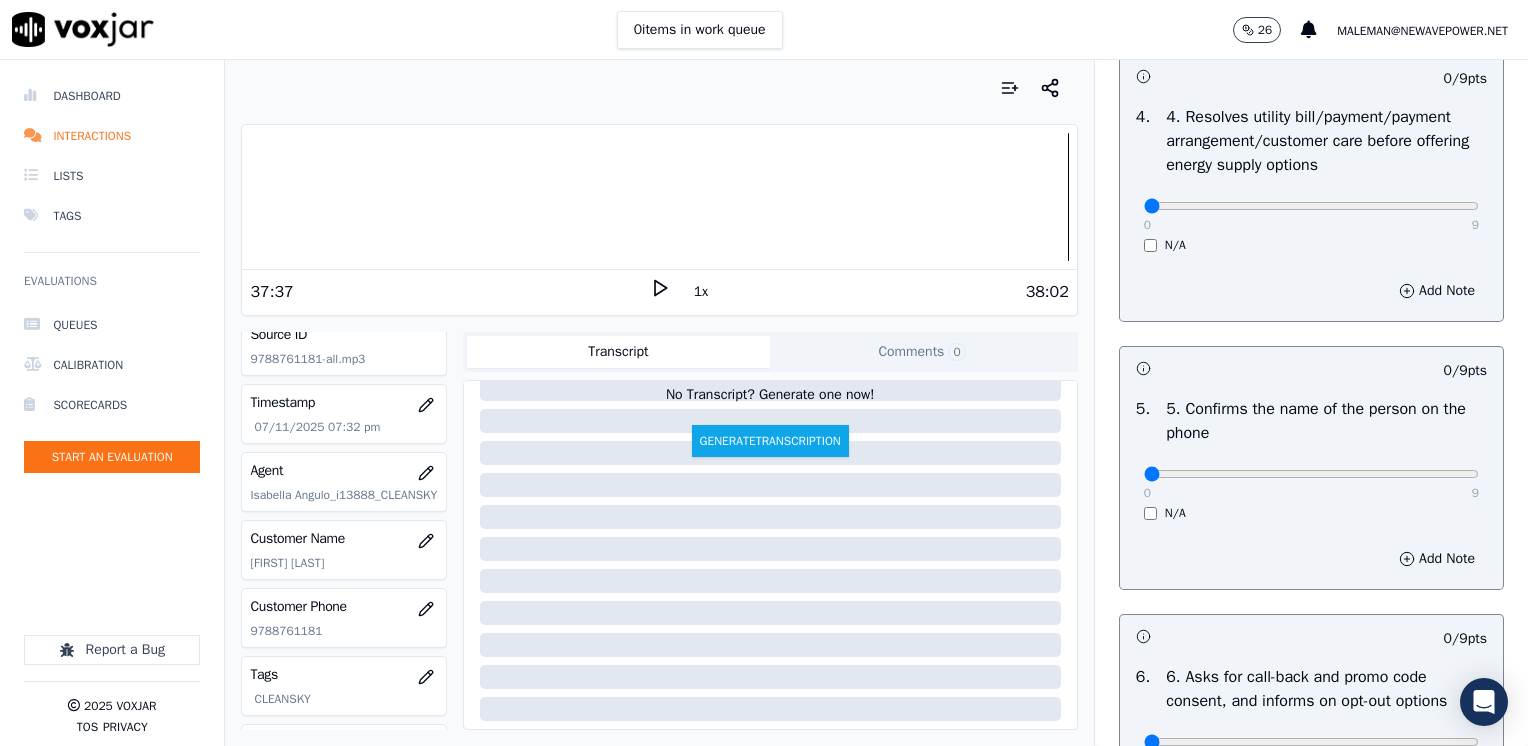 scroll, scrollTop: 1164, scrollLeft: 0, axis: vertical 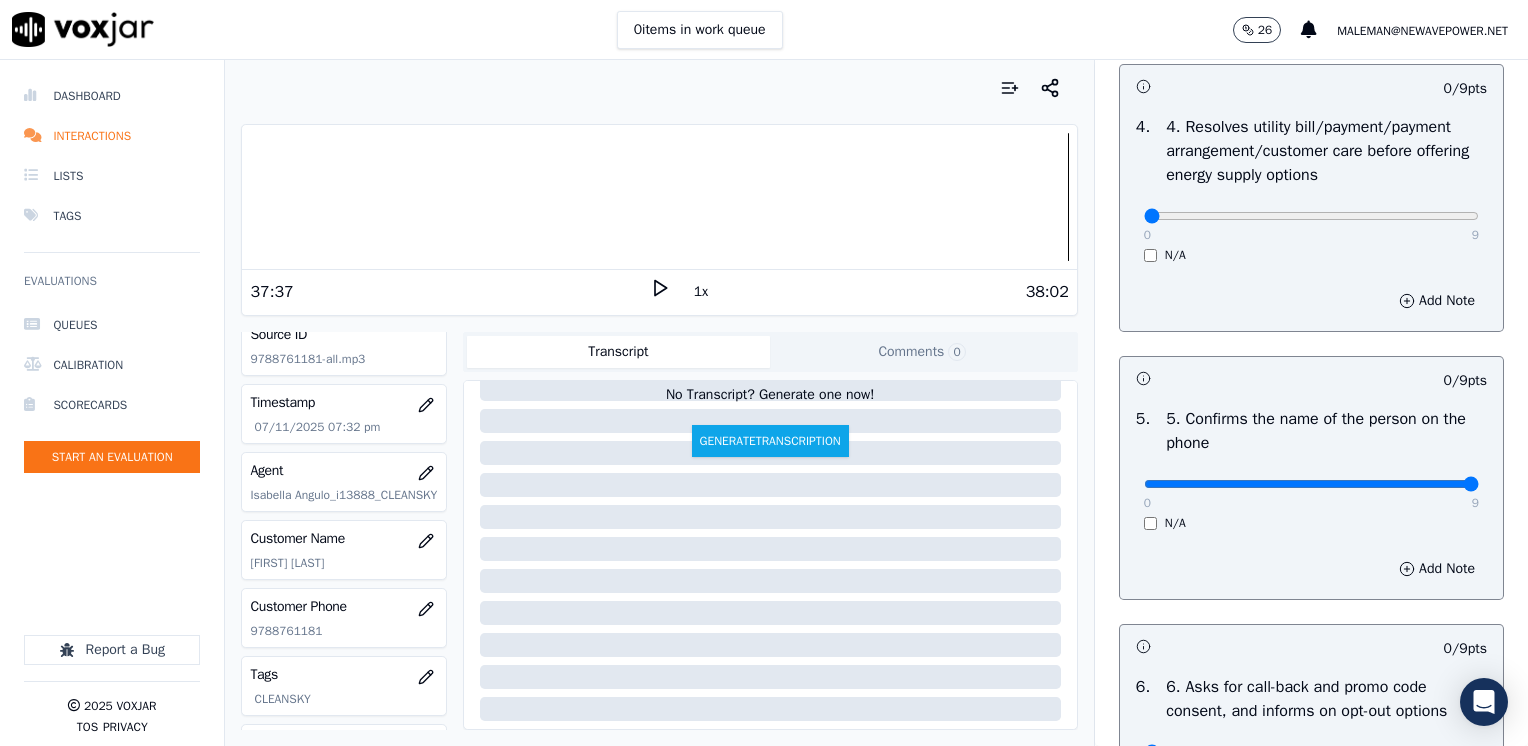 drag, startPoint x: 1132, startPoint y: 485, endPoint x: 1531, endPoint y: 475, distance: 399.1253 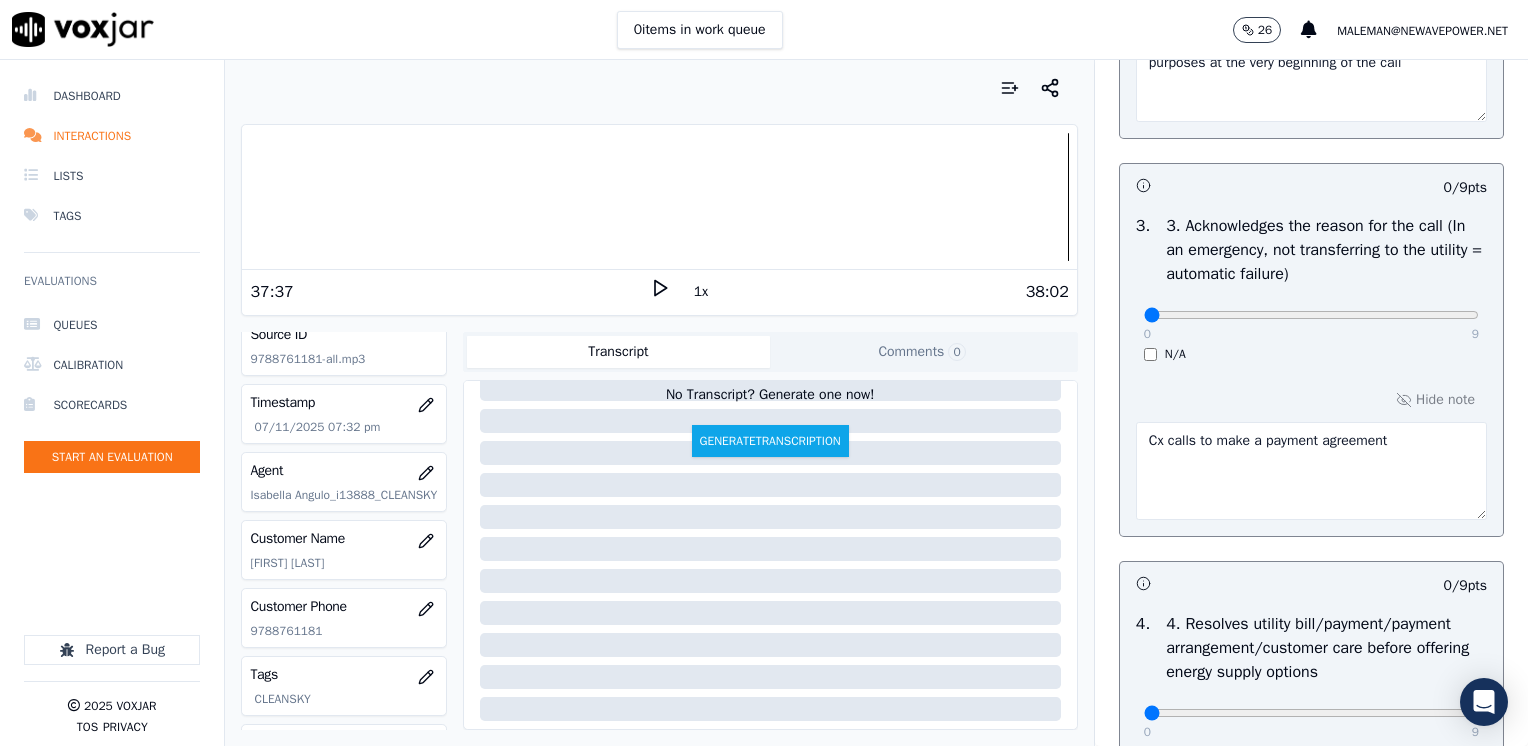 scroll, scrollTop: 664, scrollLeft: 0, axis: vertical 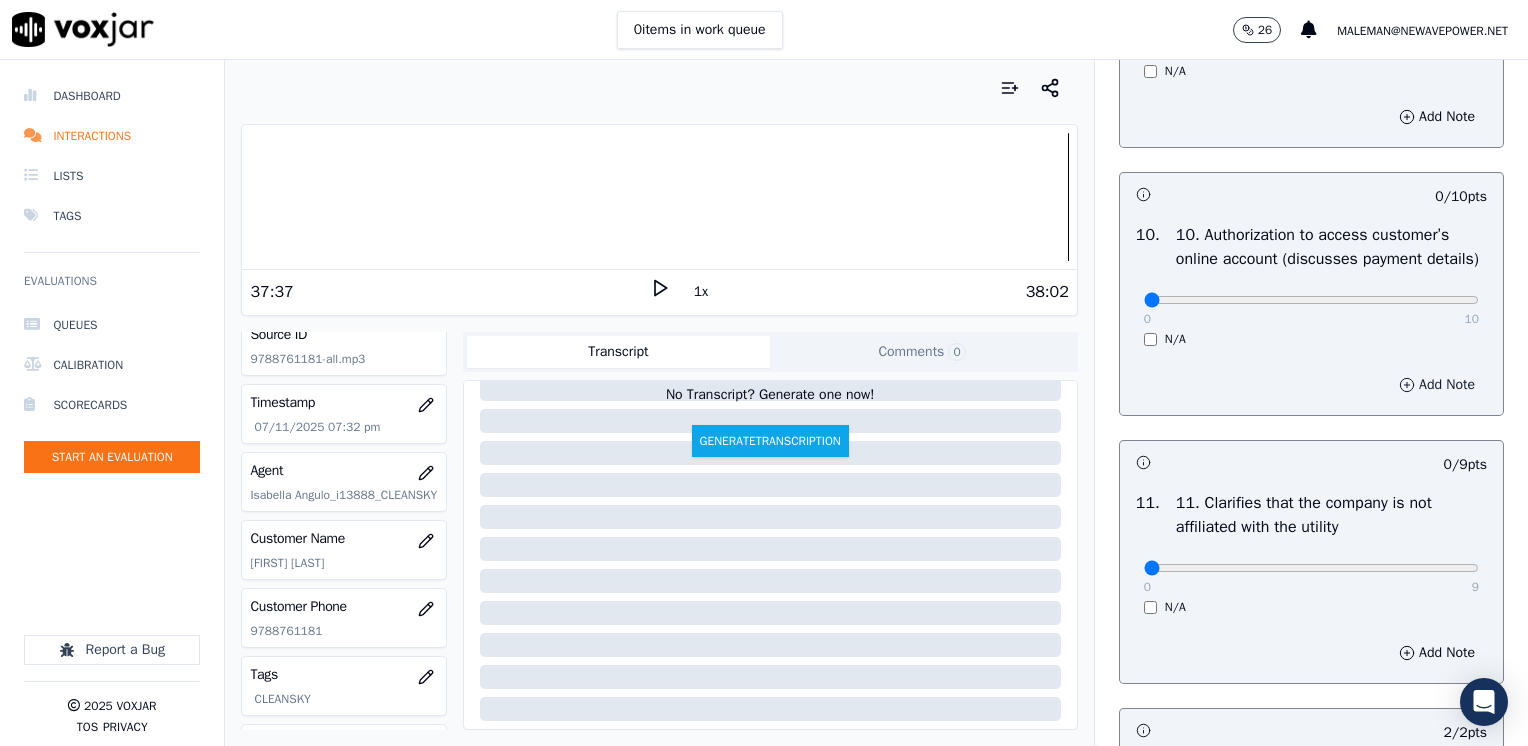 click on "Add Note" at bounding box center (1437, 385) 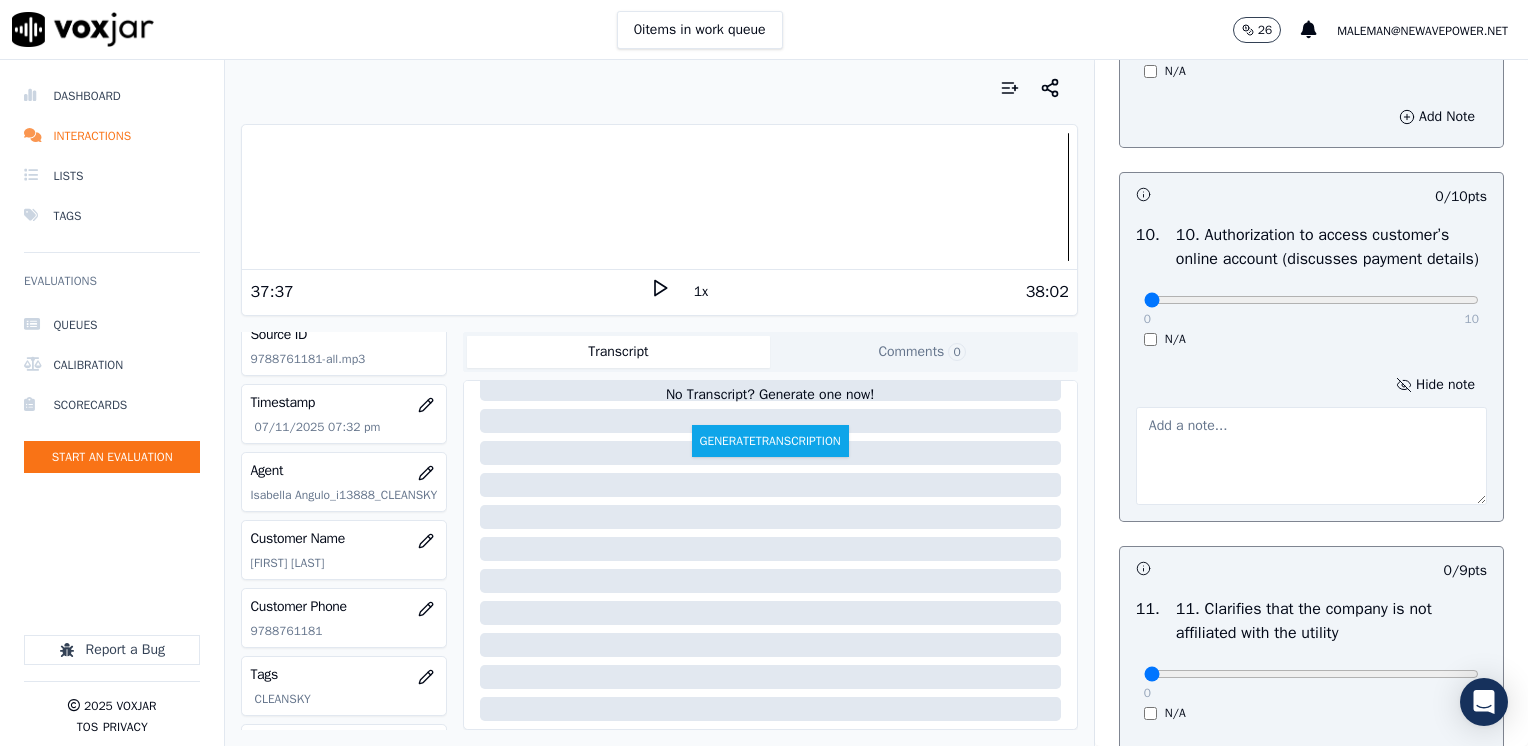 click at bounding box center [1311, 456] 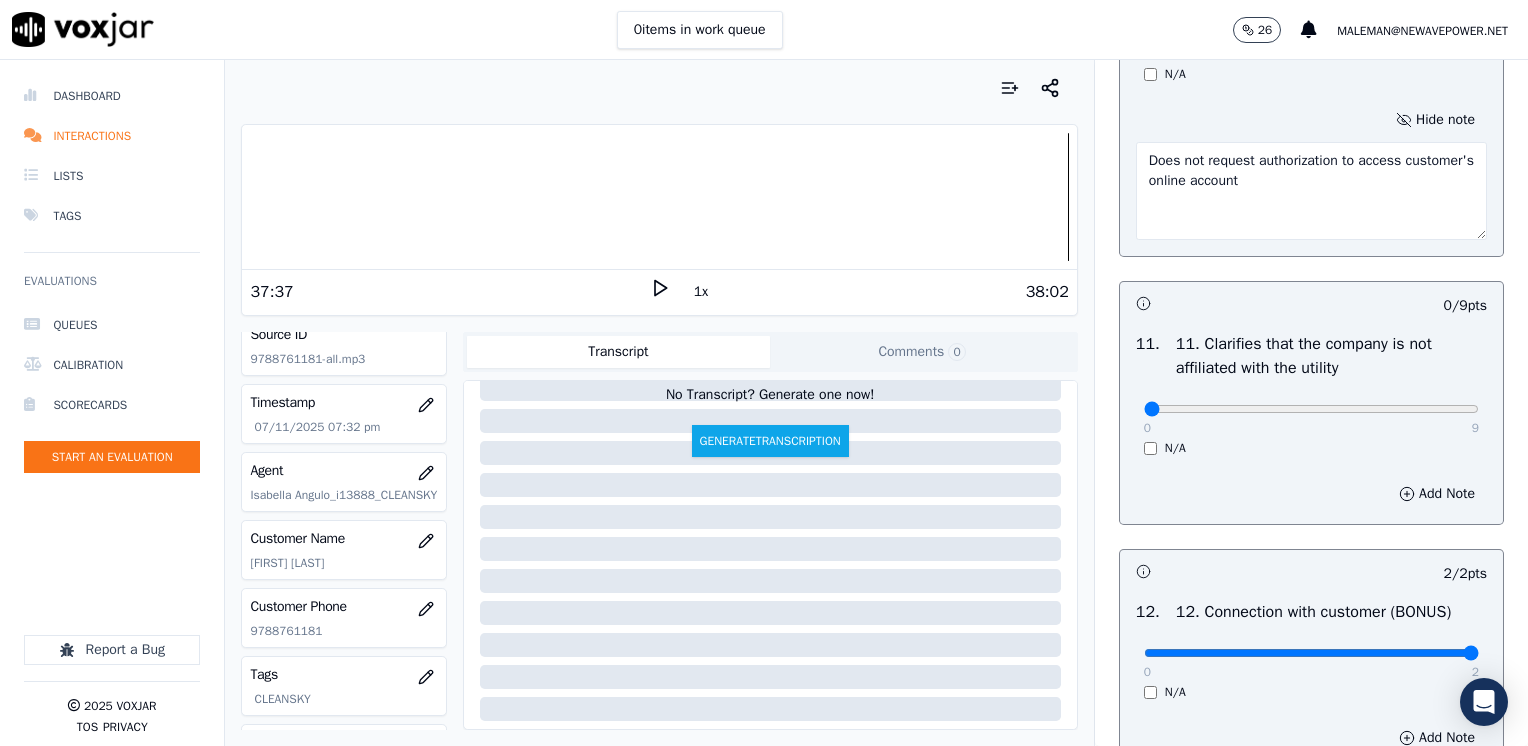 scroll, scrollTop: 2964, scrollLeft: 0, axis: vertical 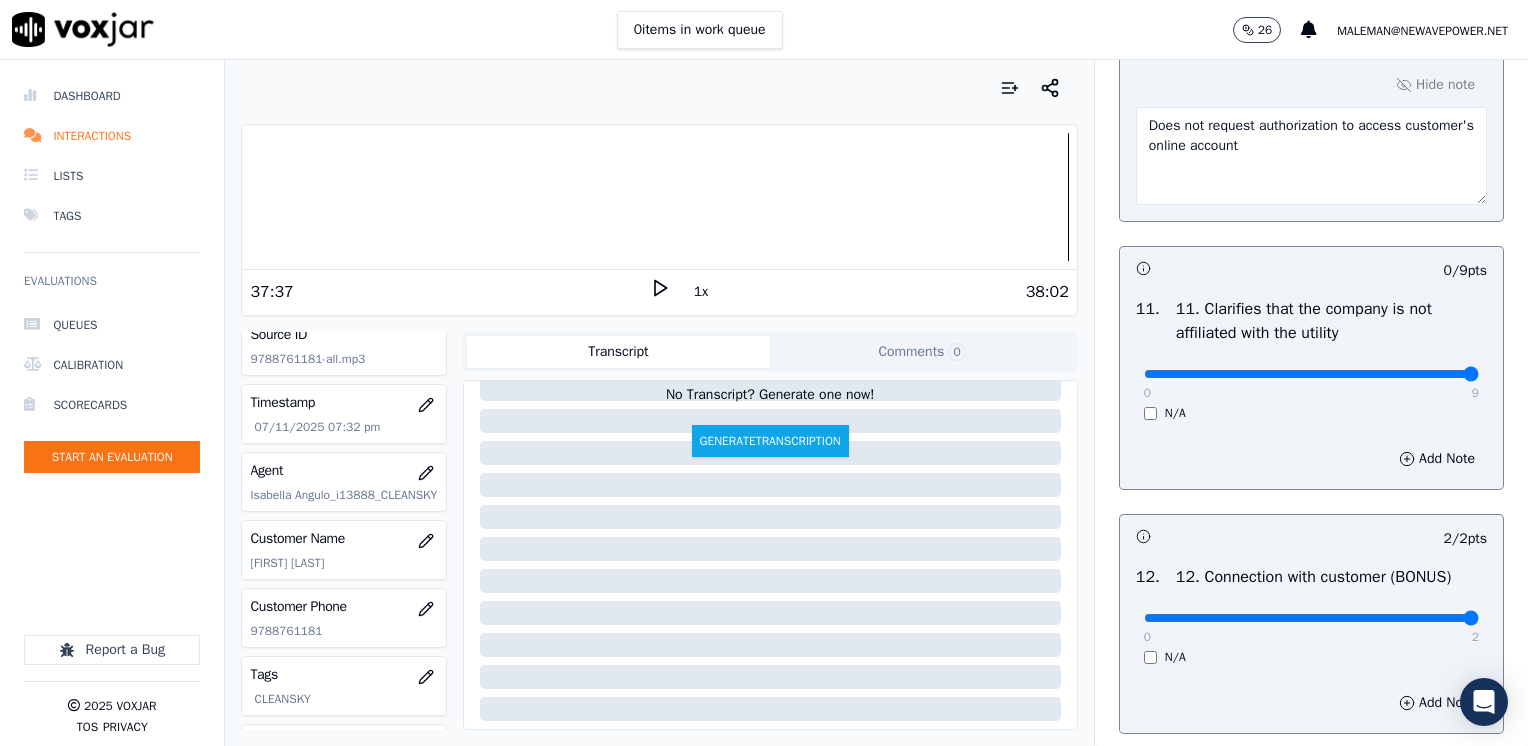 drag, startPoint x: 1132, startPoint y: 414, endPoint x: 1488, endPoint y: 414, distance: 356 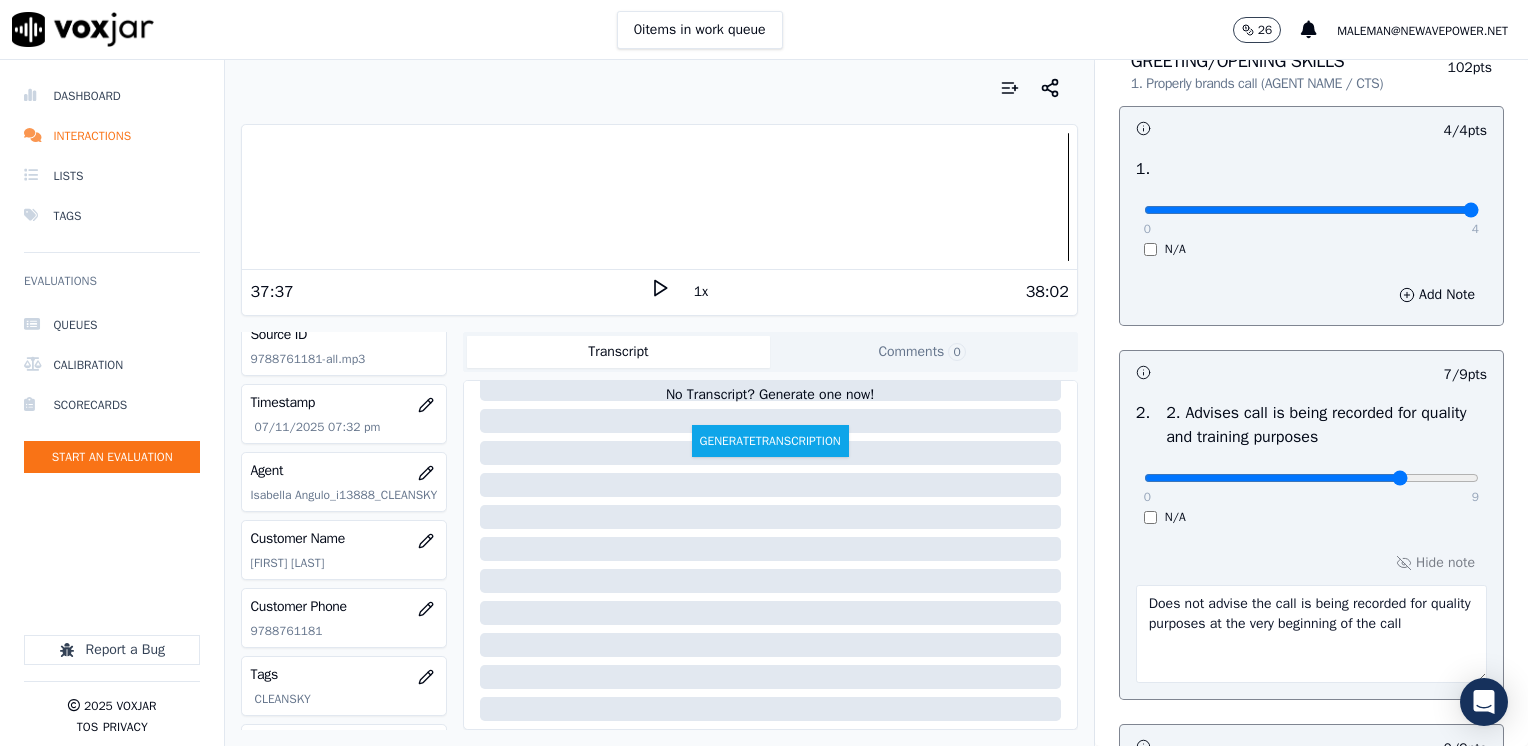 scroll, scrollTop: 70, scrollLeft: 0, axis: vertical 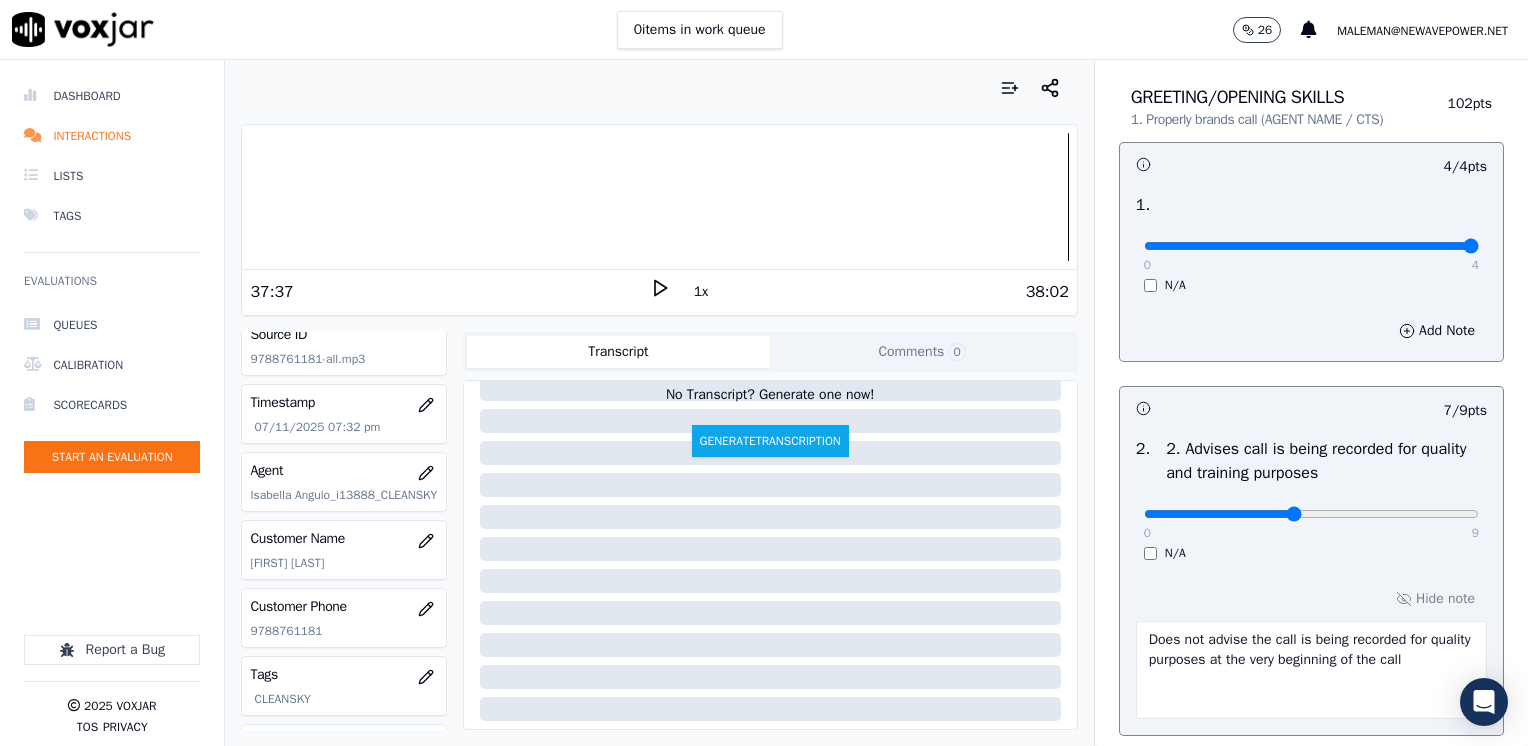 click at bounding box center (1311, 246) 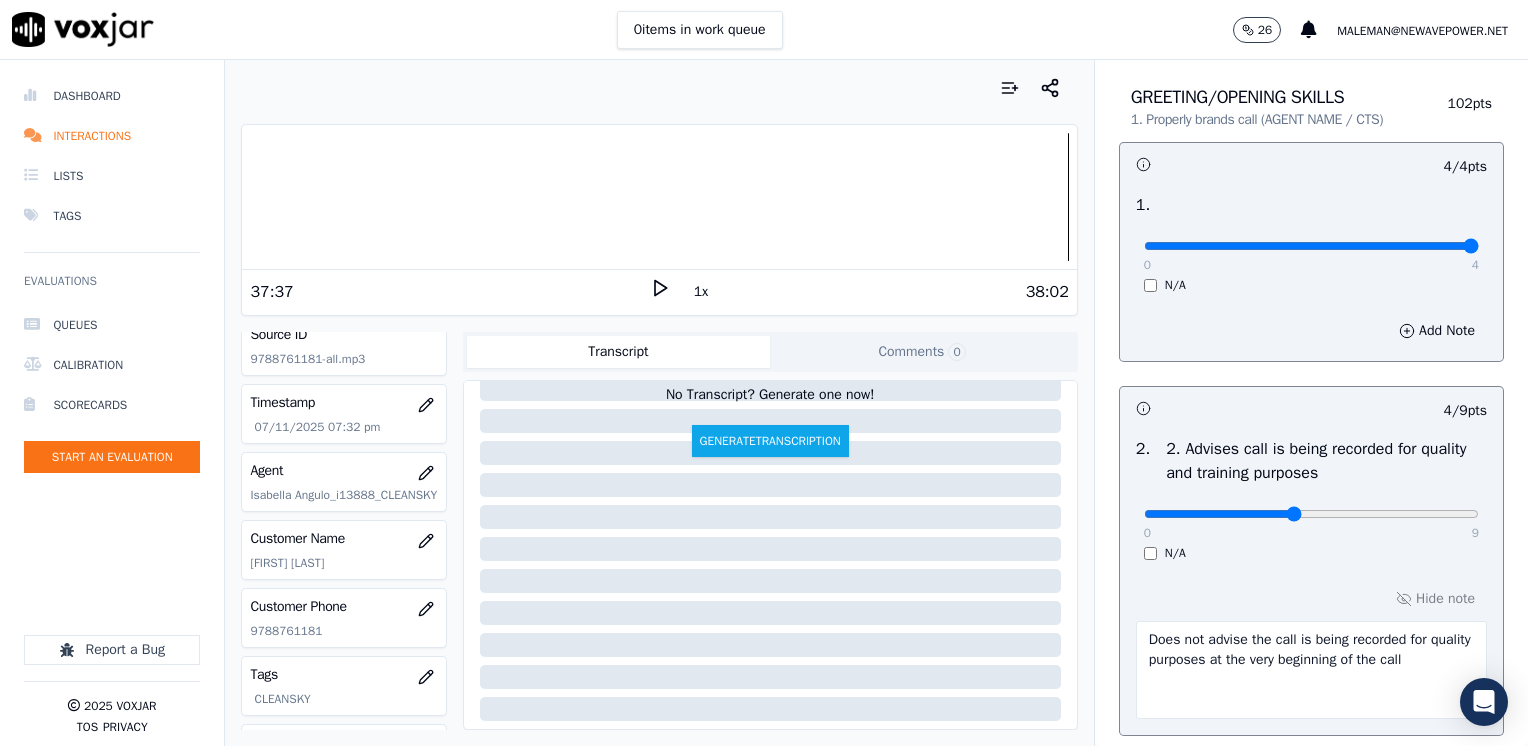 click at bounding box center (1311, 246) 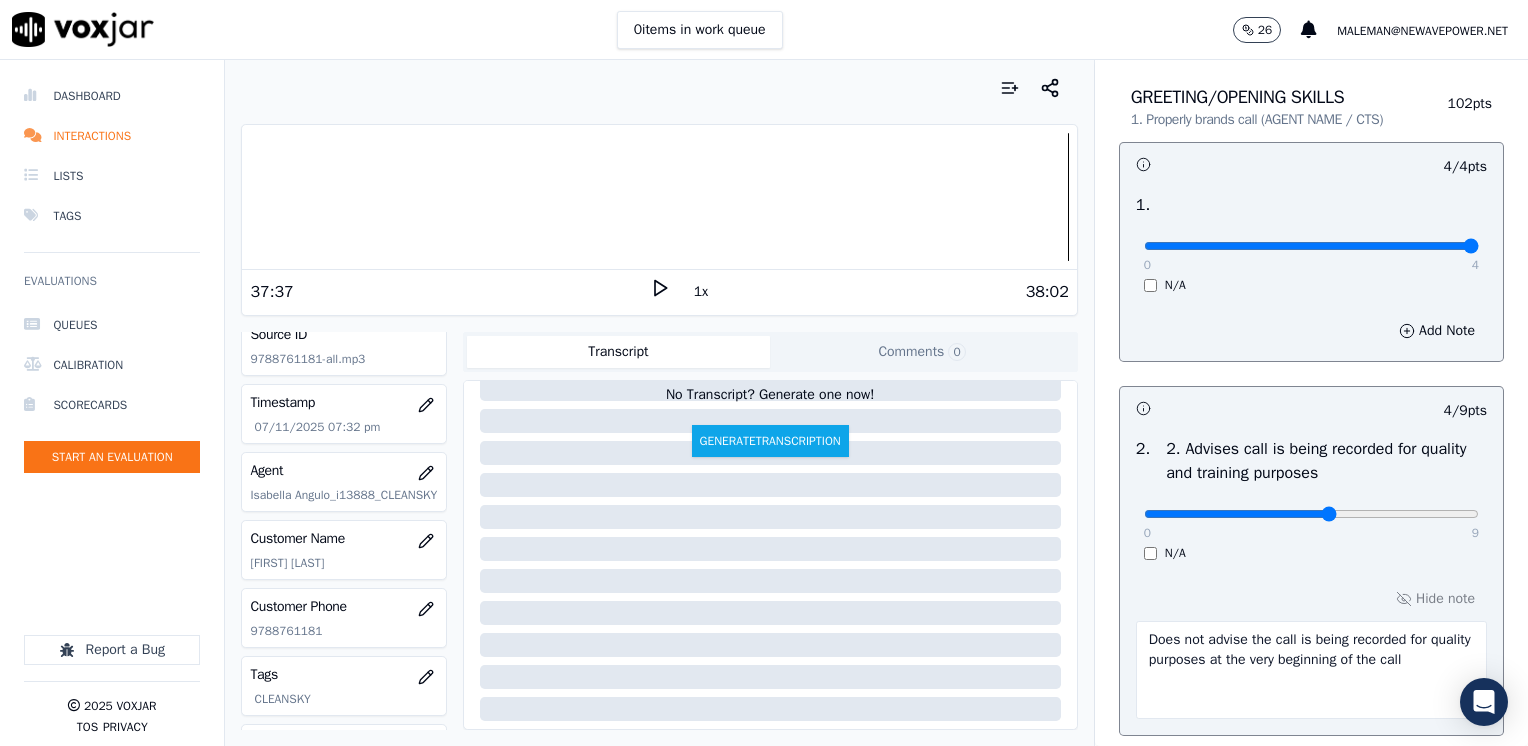 click at bounding box center [1311, 246] 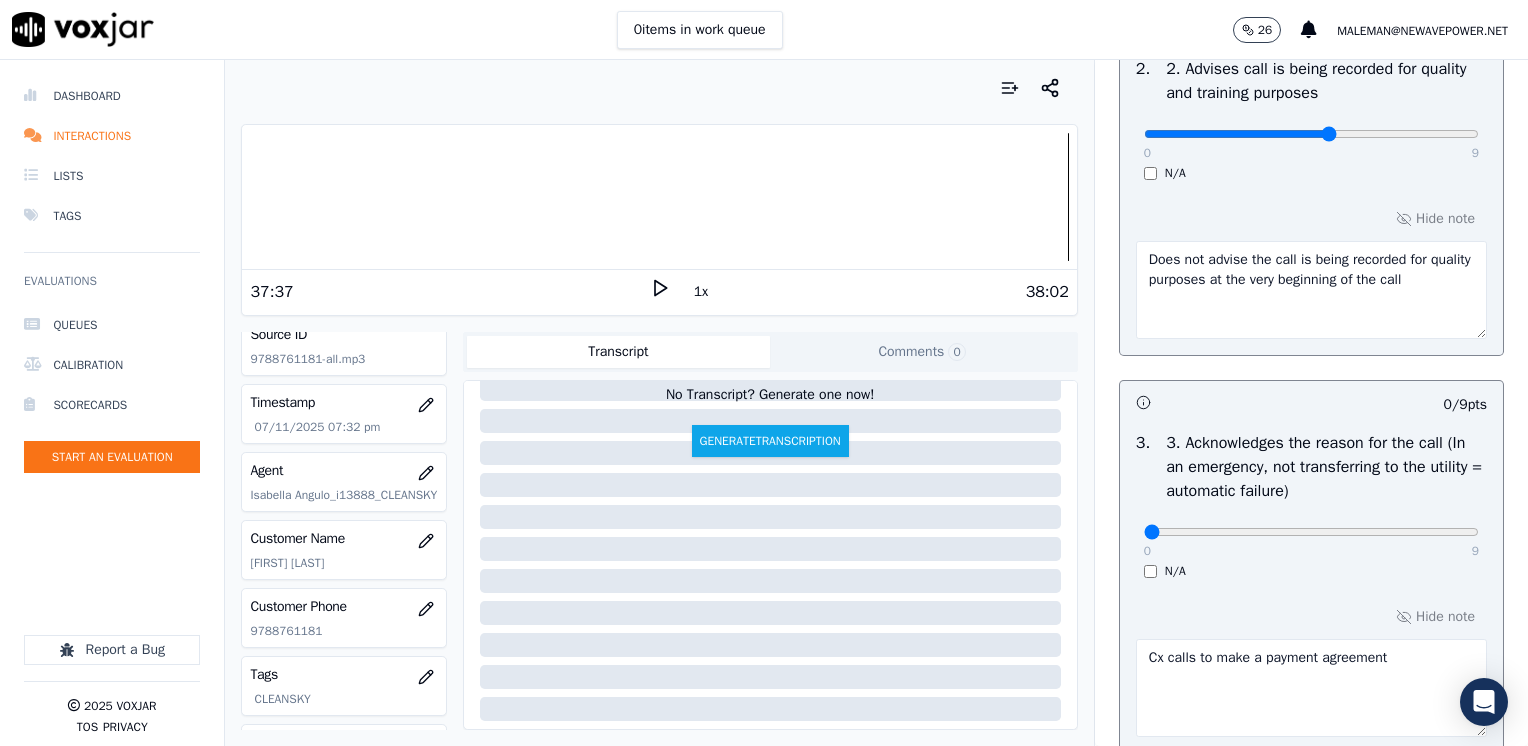 scroll, scrollTop: 470, scrollLeft: 0, axis: vertical 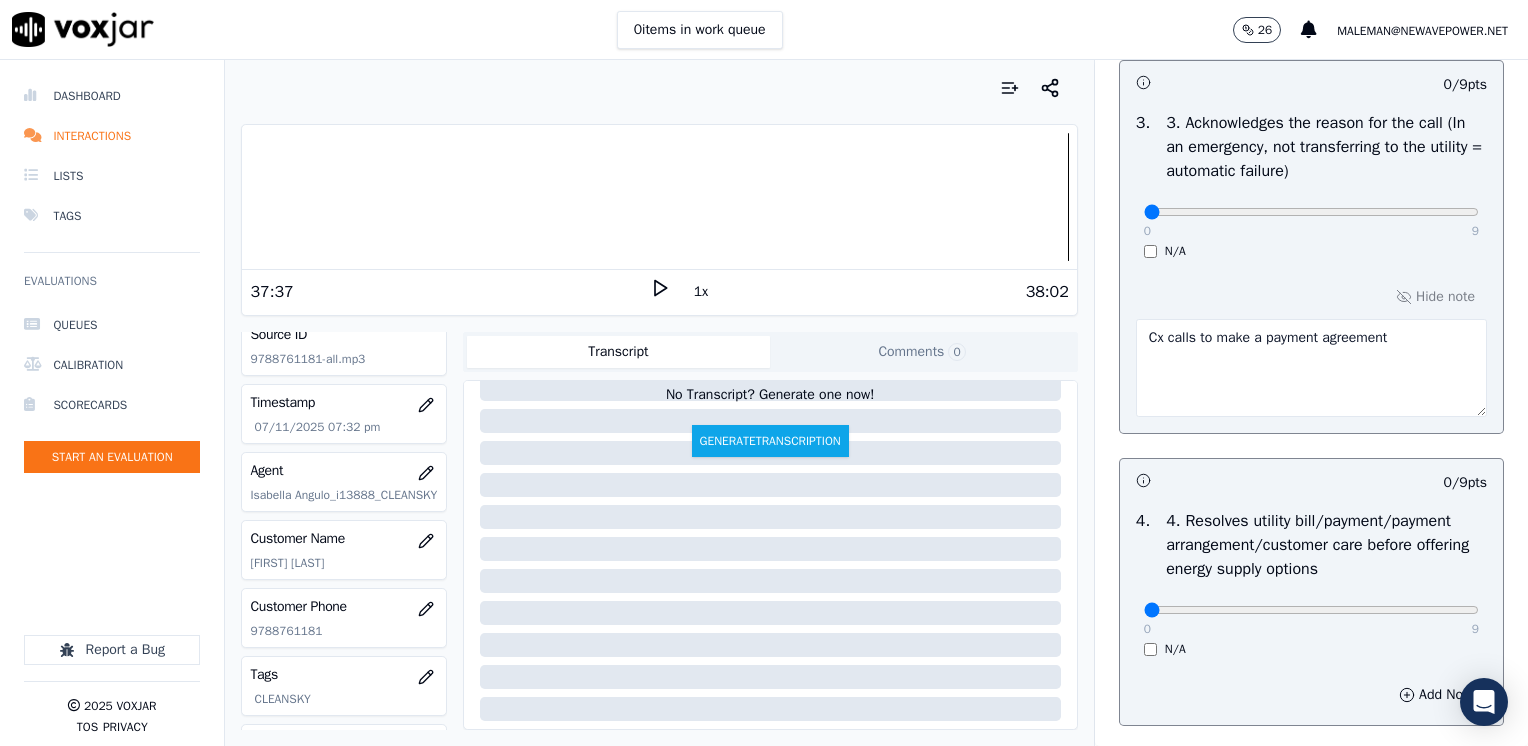 click on "Cx calls to make a payment agreement" at bounding box center [1311, 368] 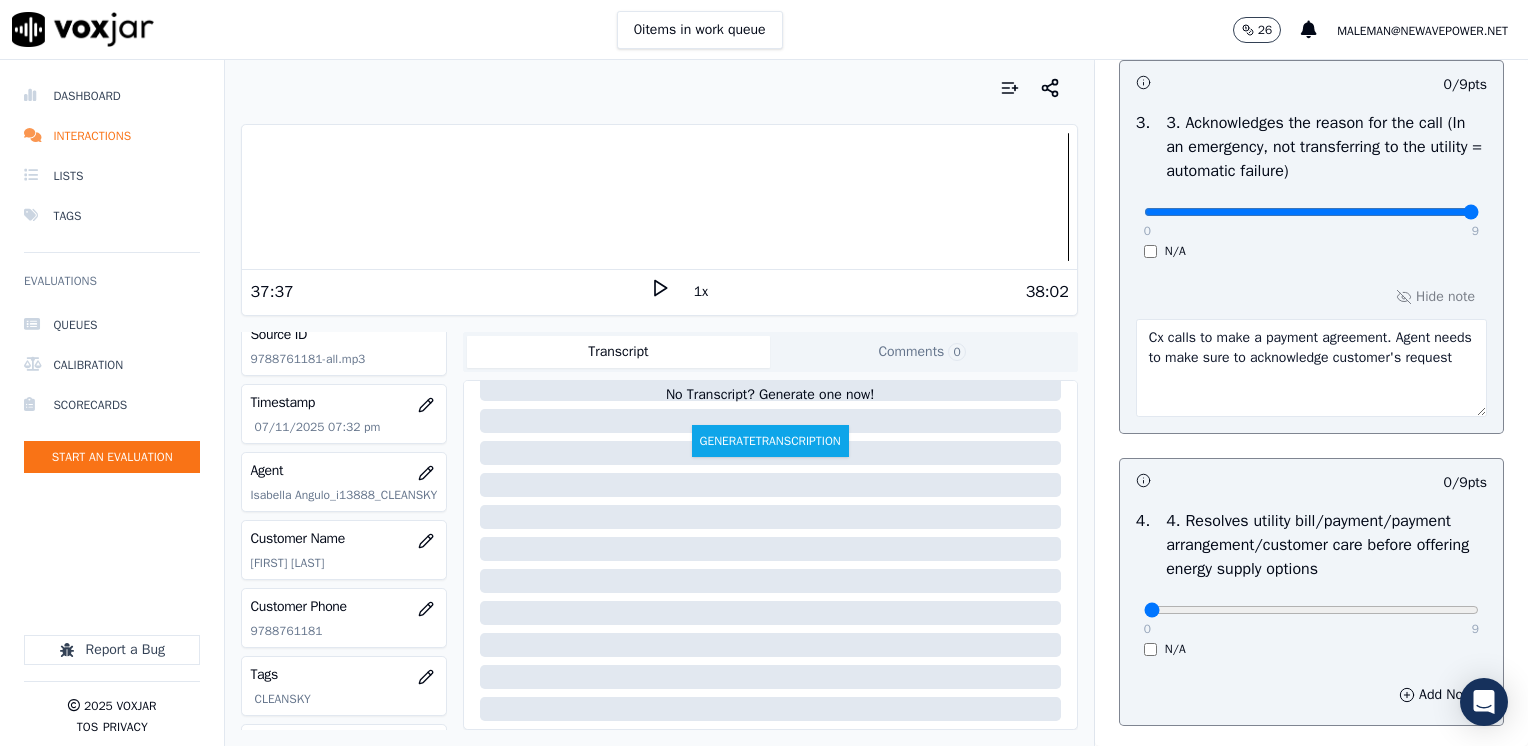 drag, startPoint x: 1132, startPoint y: 213, endPoint x: 1531, endPoint y: 191, distance: 399.60605 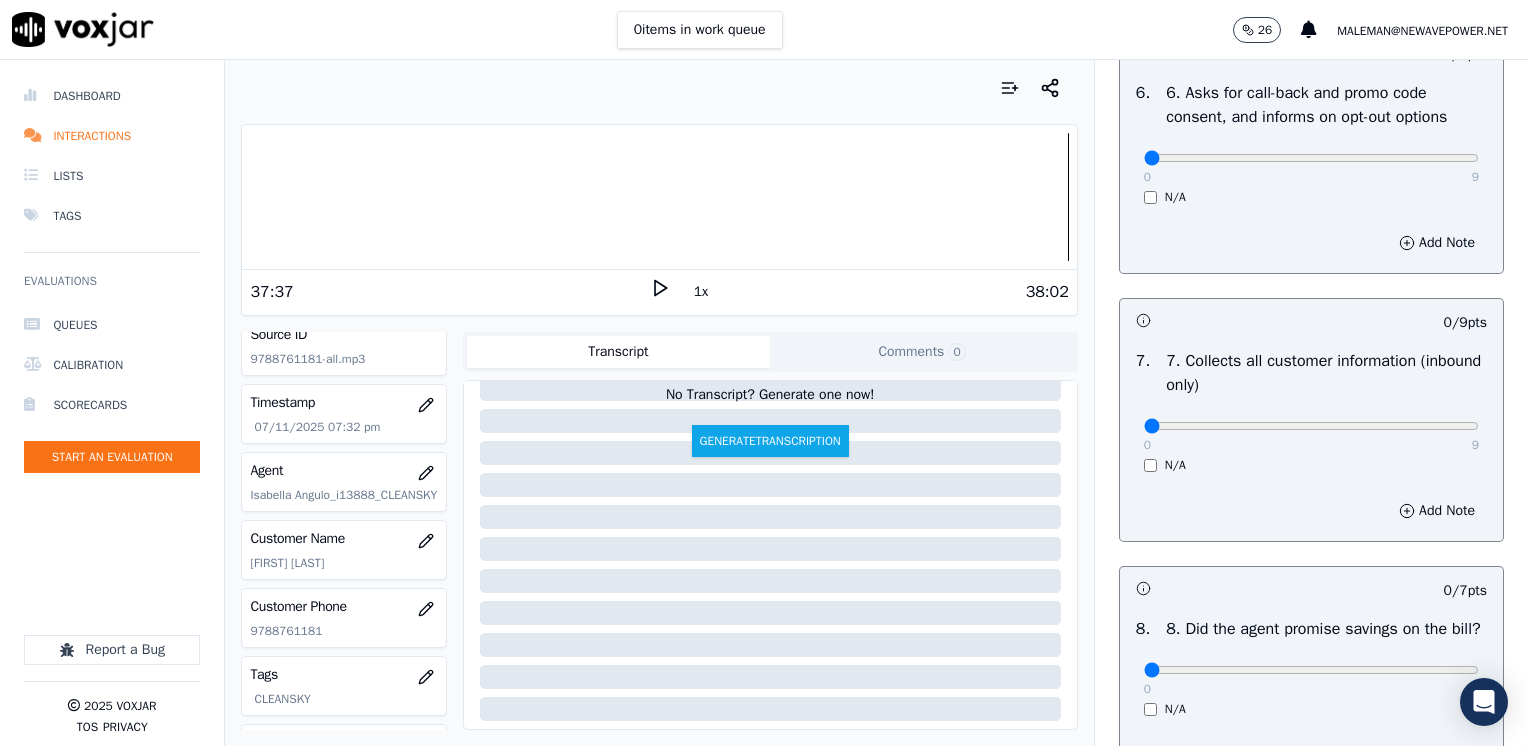 scroll, scrollTop: 1770, scrollLeft: 0, axis: vertical 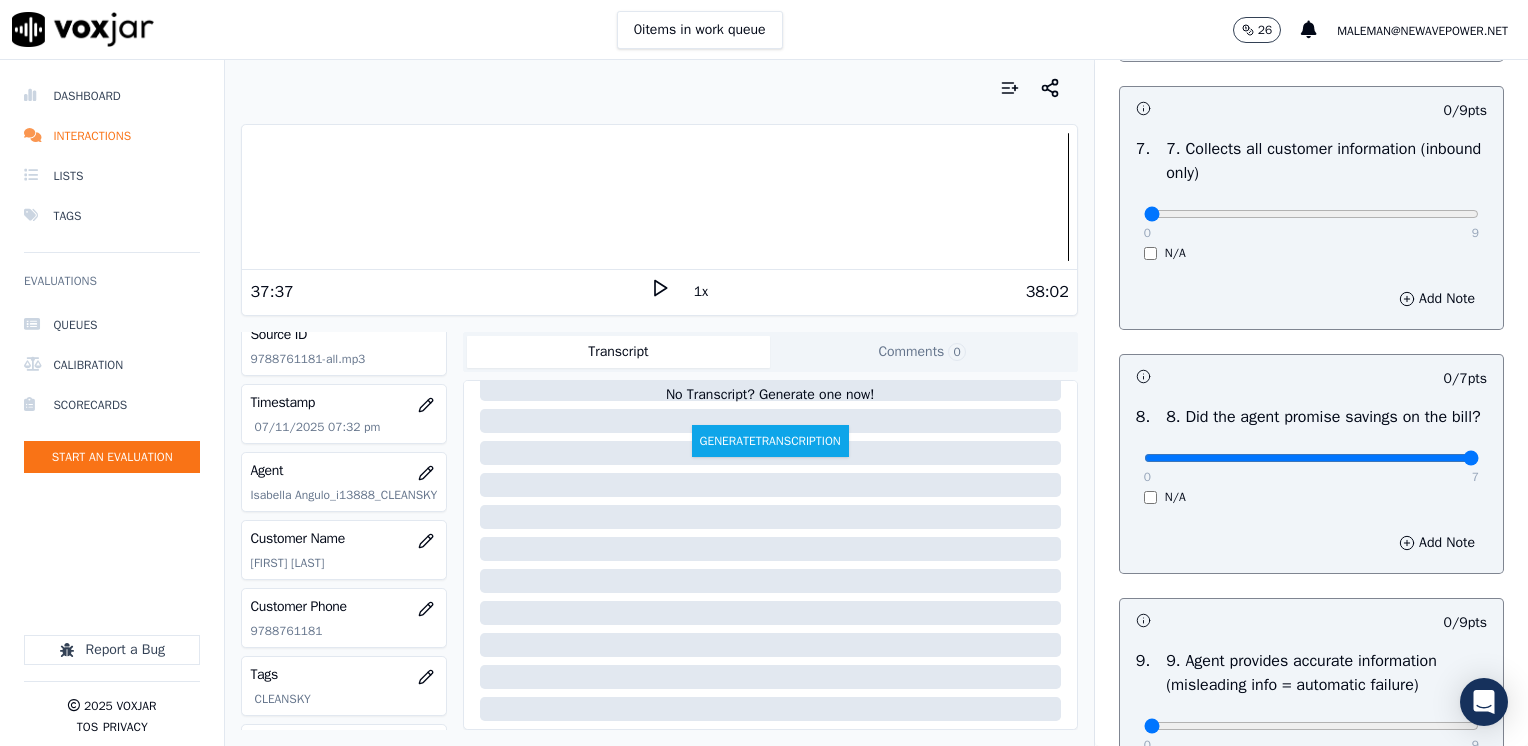 drag, startPoint x: 1132, startPoint y: 480, endPoint x: 1531, endPoint y: 471, distance: 399.1015 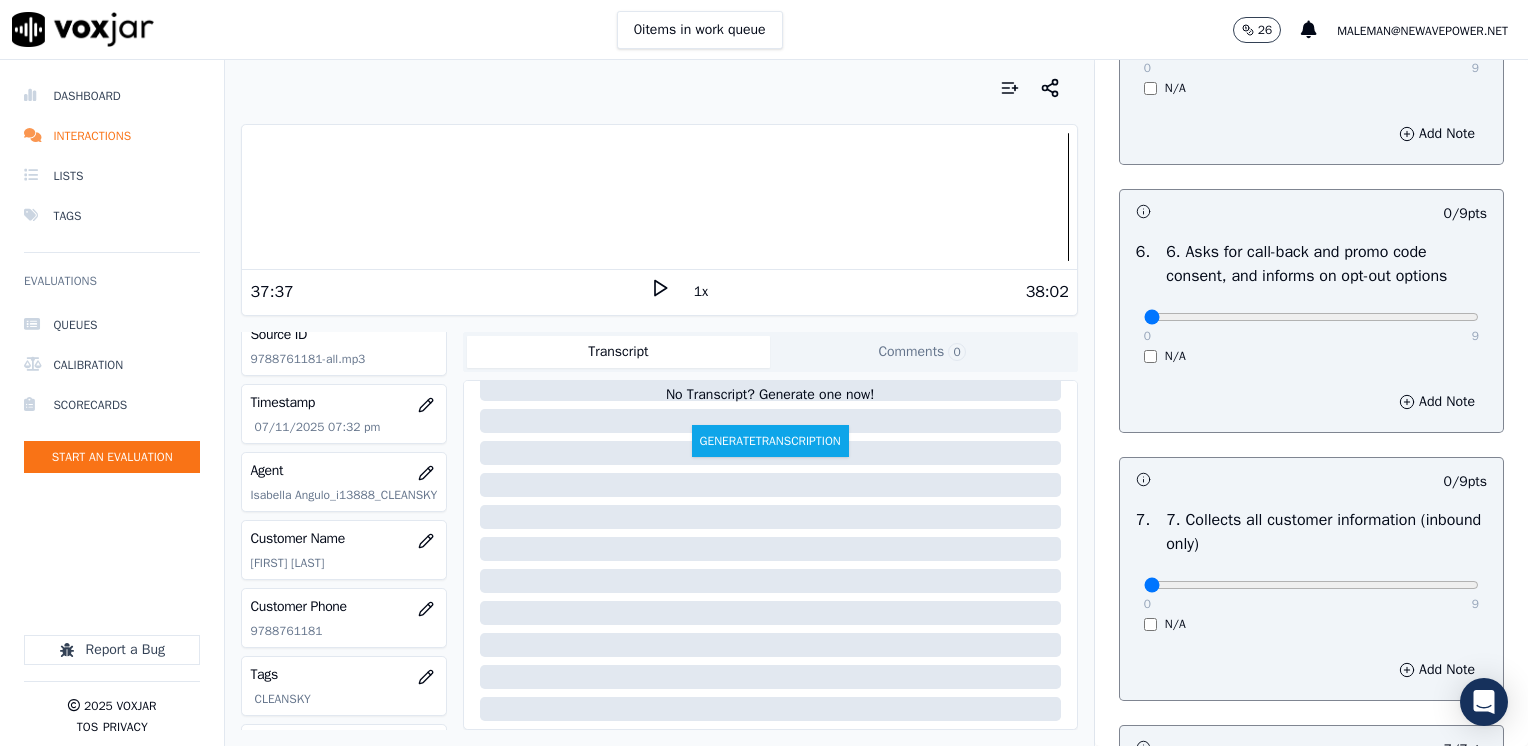 scroll, scrollTop: 1600, scrollLeft: 0, axis: vertical 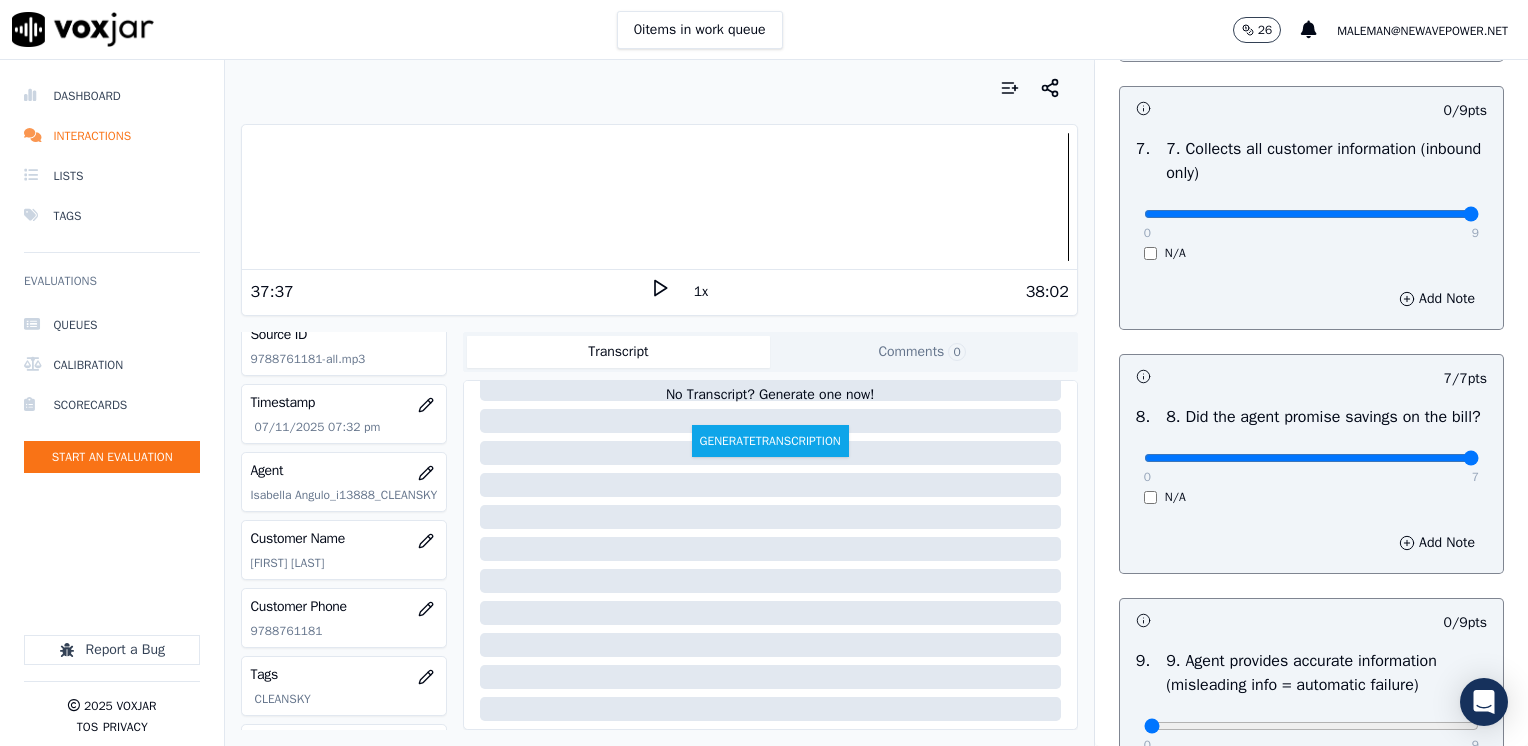 drag, startPoint x: 1131, startPoint y: 206, endPoint x: 1466, endPoint y: 250, distance: 337.8772 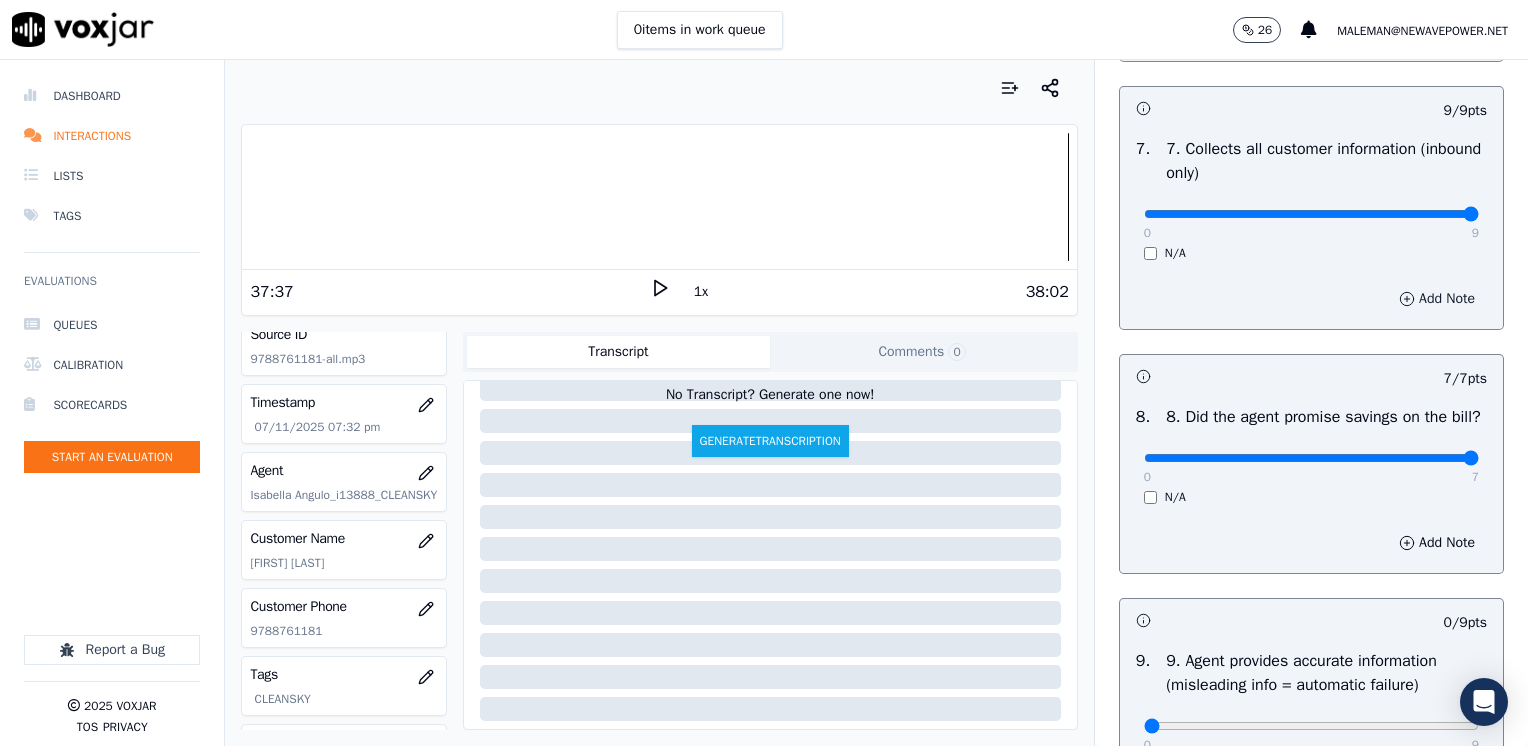click on "Add Note" at bounding box center (1437, 299) 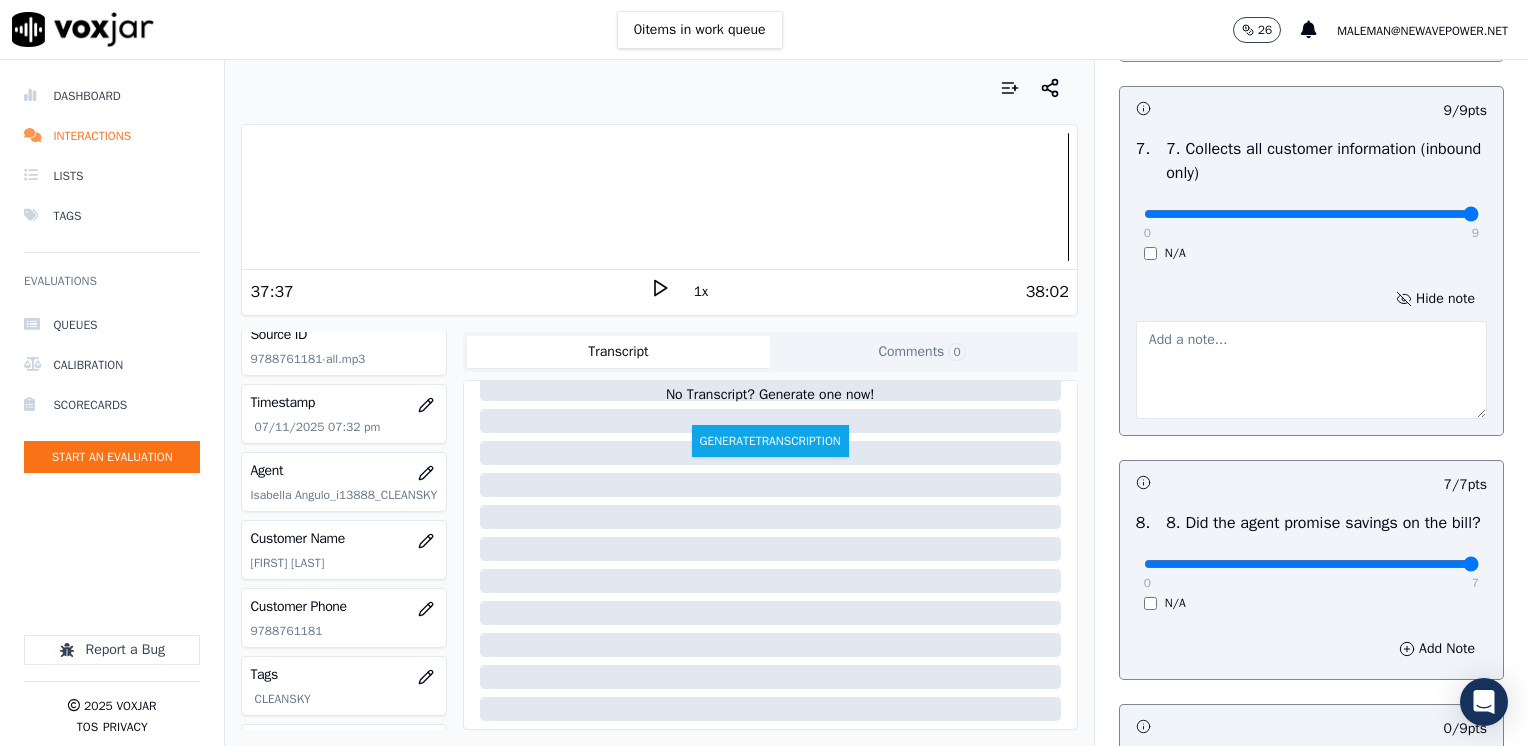 click at bounding box center [1311, 370] 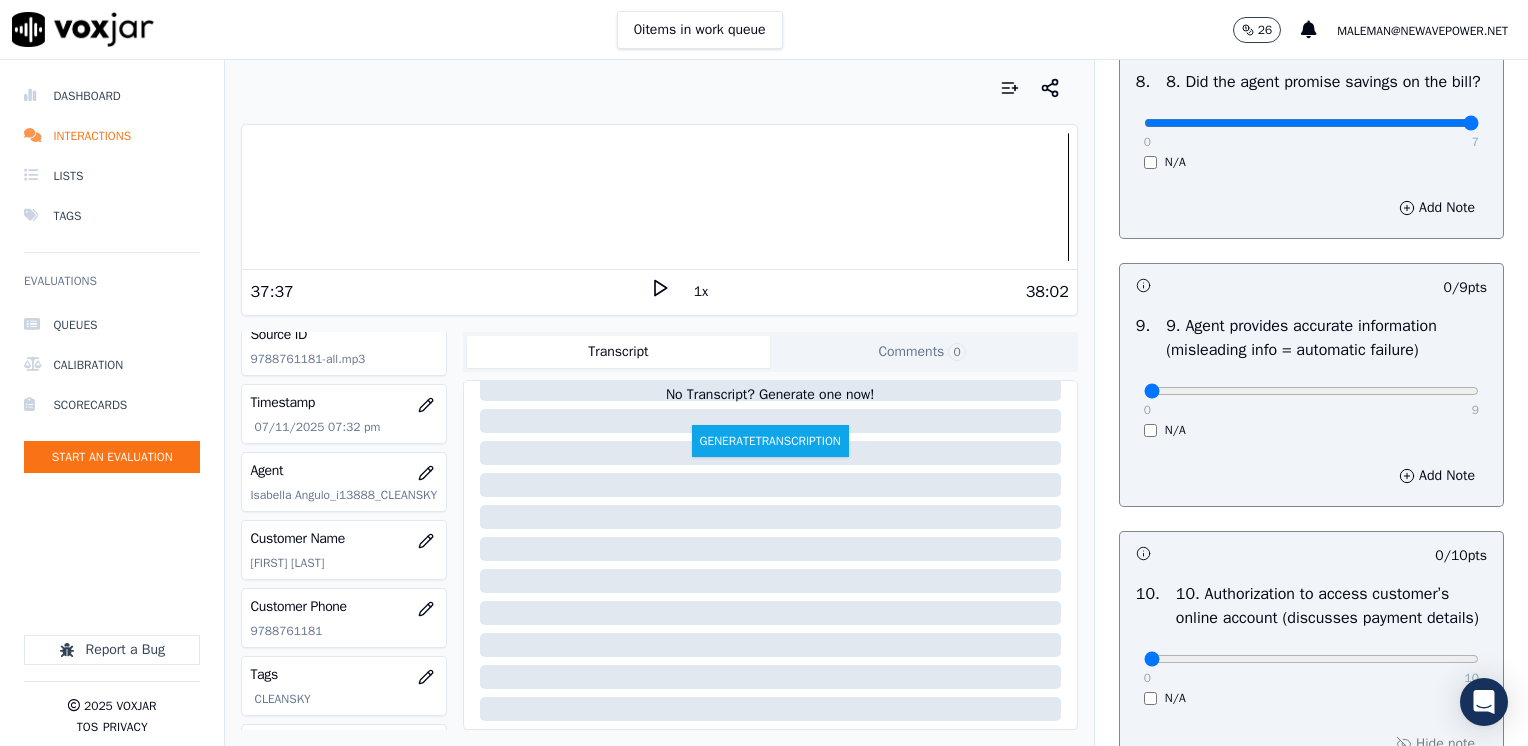 scroll, scrollTop: 2370, scrollLeft: 0, axis: vertical 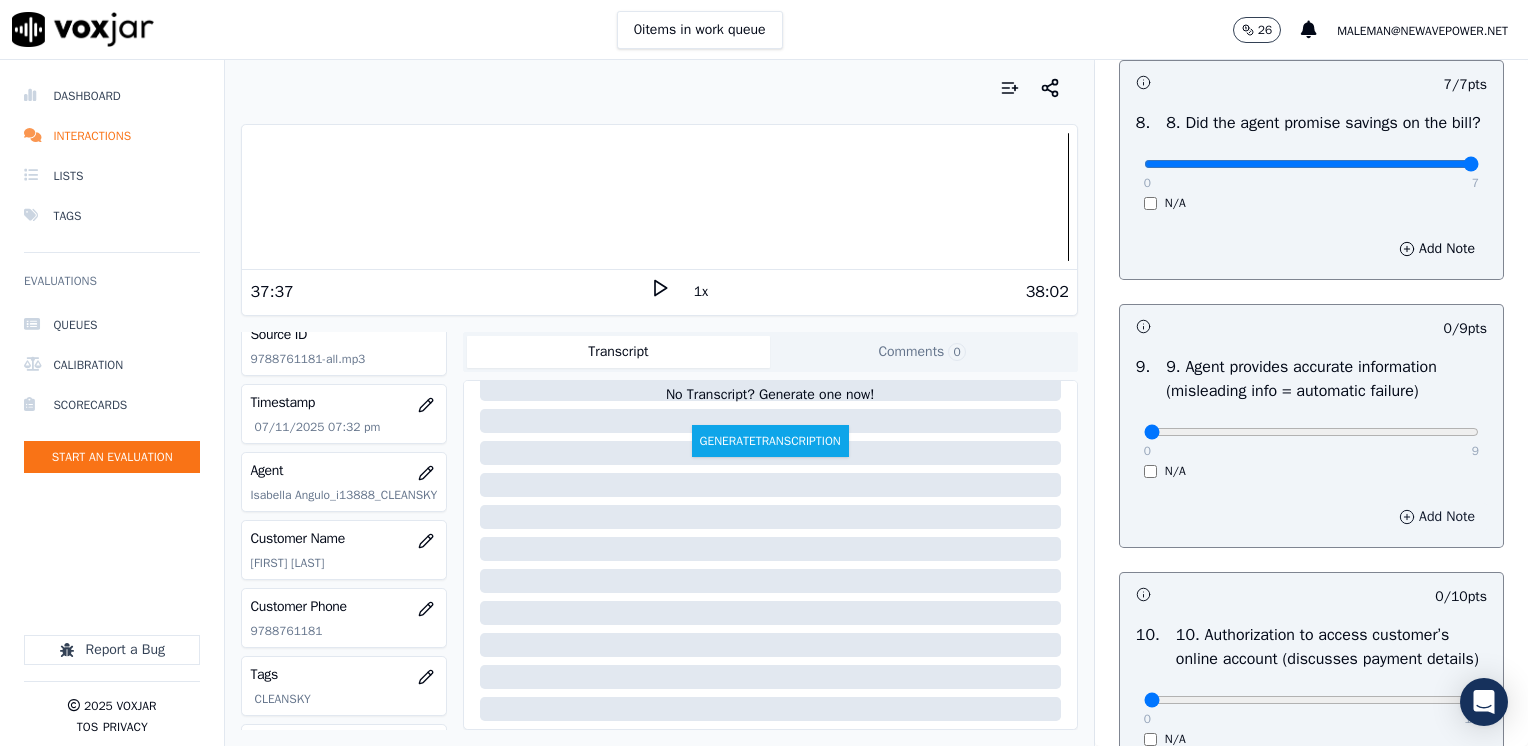 click on "Add Note" at bounding box center [1437, 517] 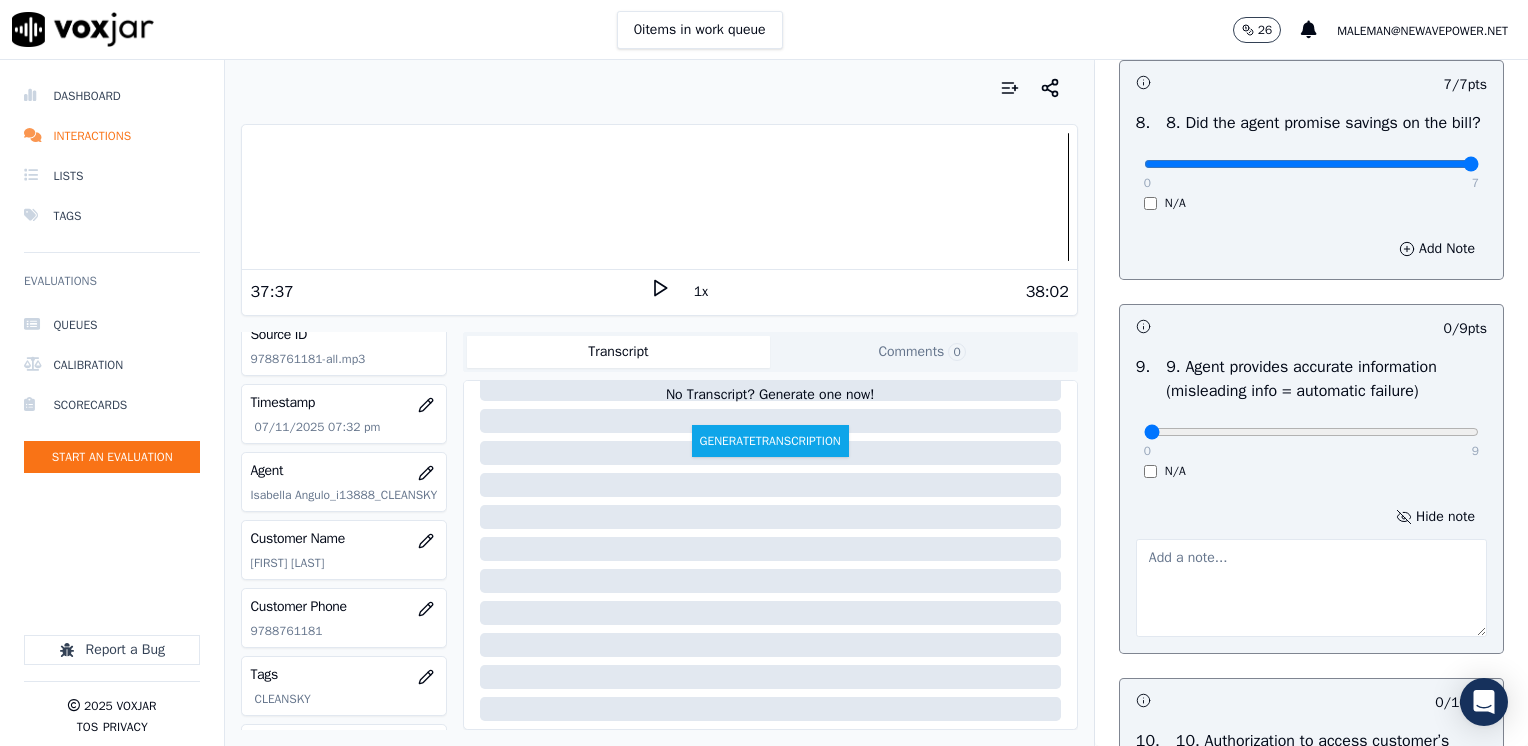click at bounding box center (1311, 588) 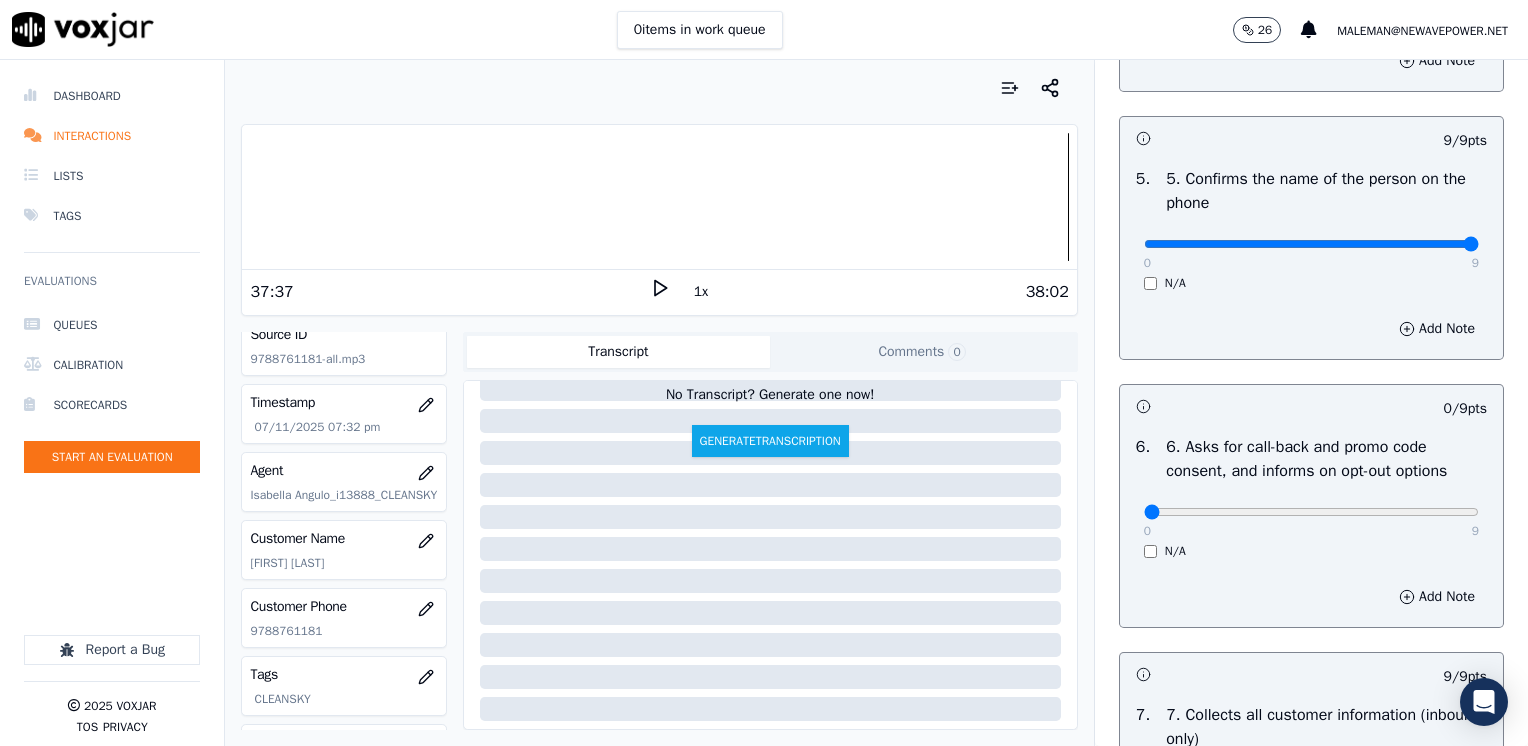 scroll, scrollTop: 1370, scrollLeft: 0, axis: vertical 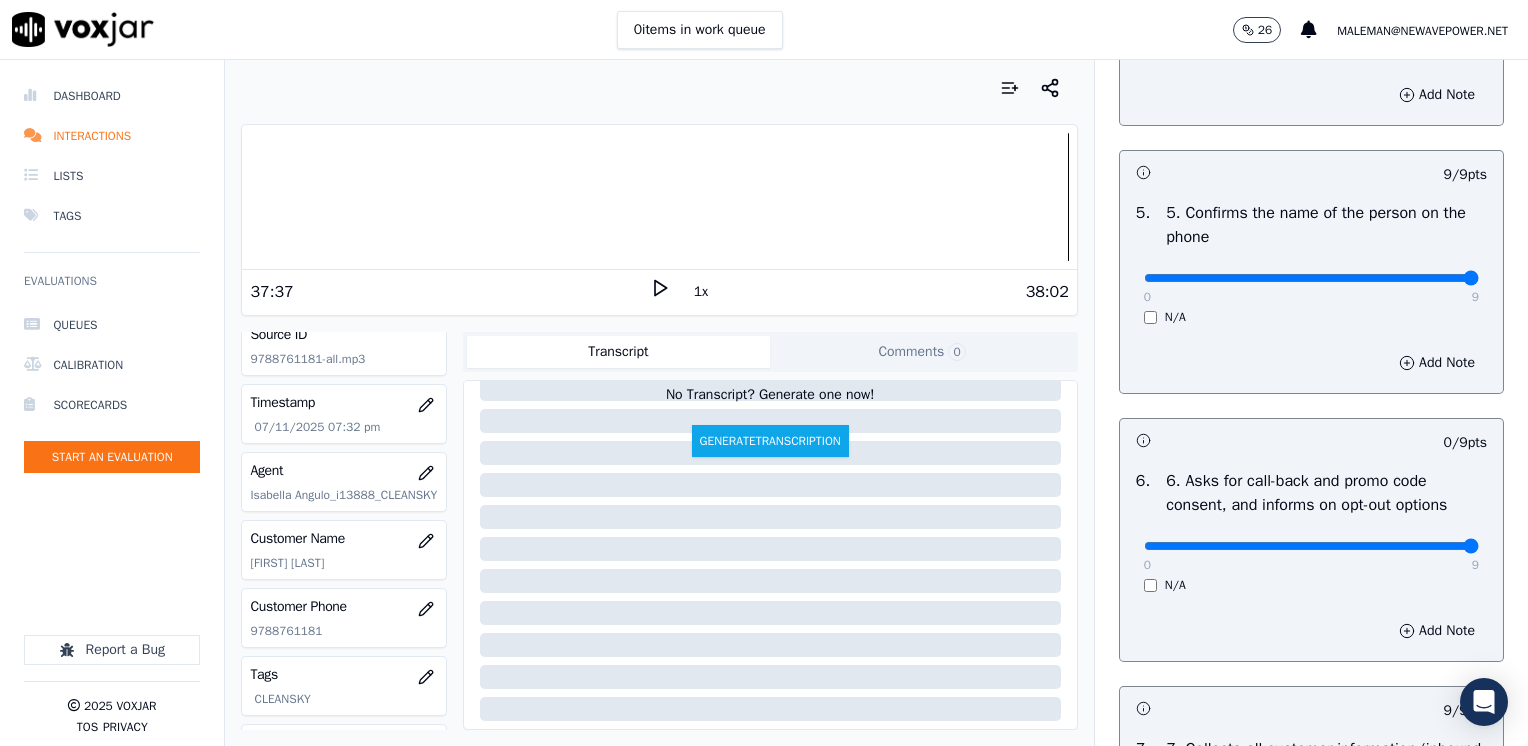 drag, startPoint x: 1136, startPoint y: 545, endPoint x: 1531, endPoint y: 545, distance: 395 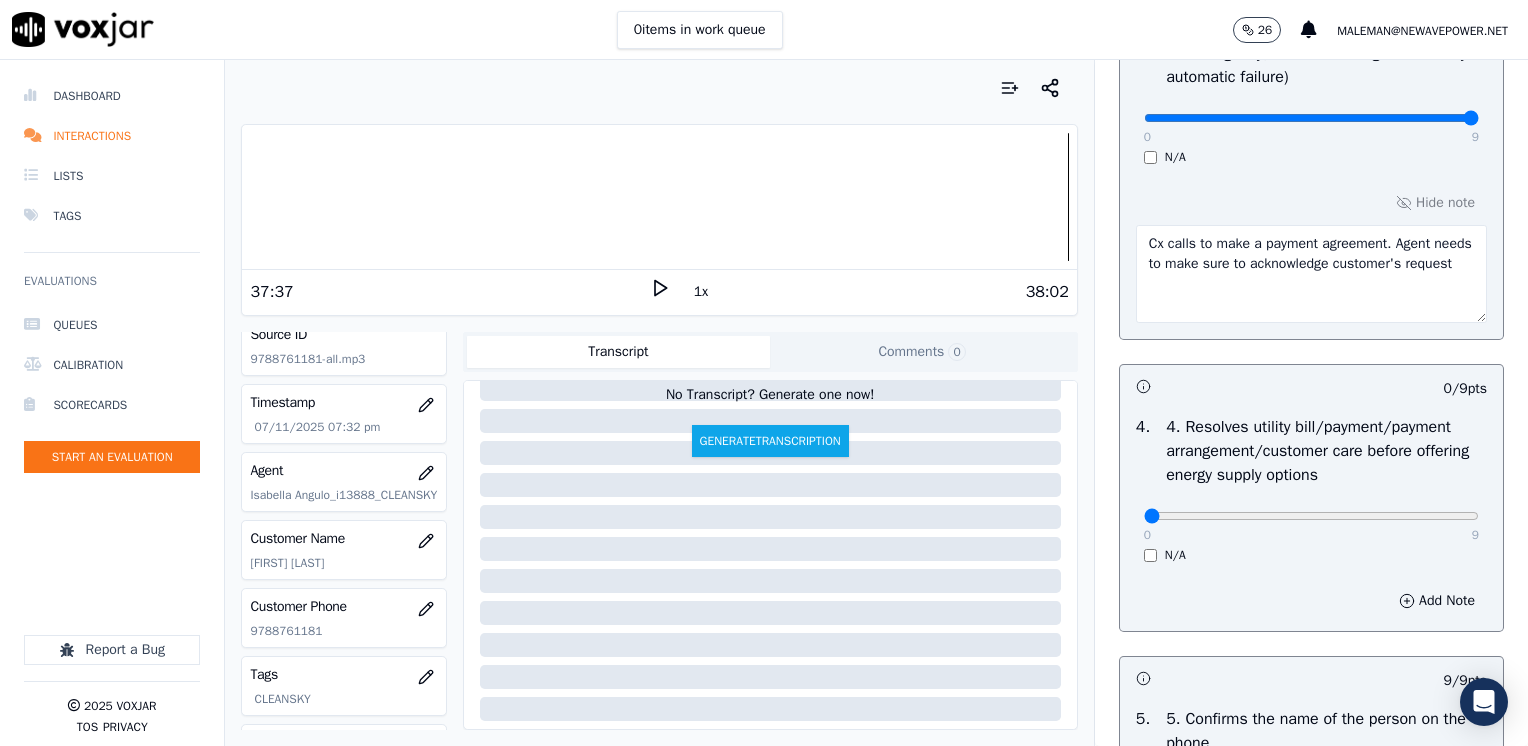 scroll, scrollTop: 881, scrollLeft: 0, axis: vertical 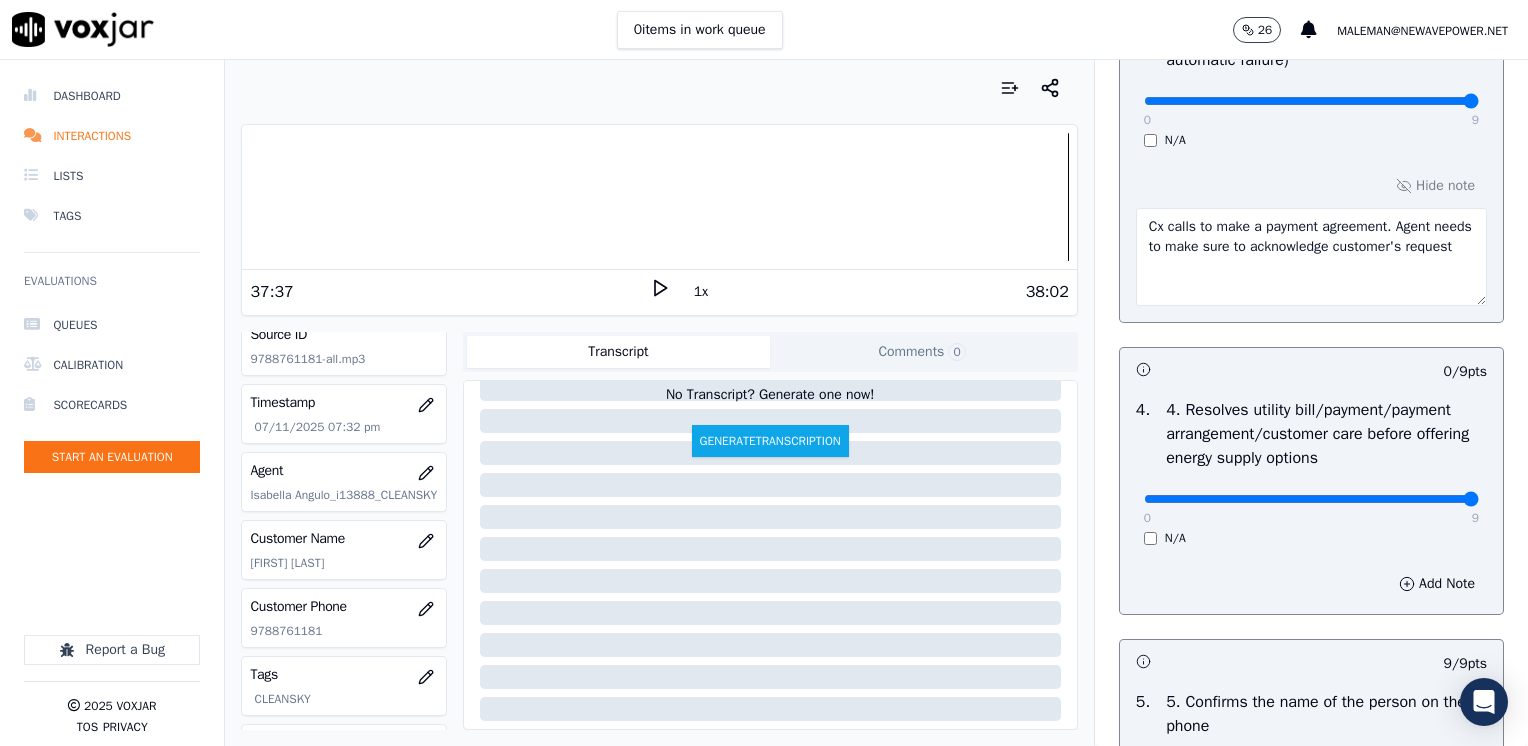 drag, startPoint x: 1134, startPoint y: 502, endPoint x: 1531, endPoint y: 501, distance: 397.00125 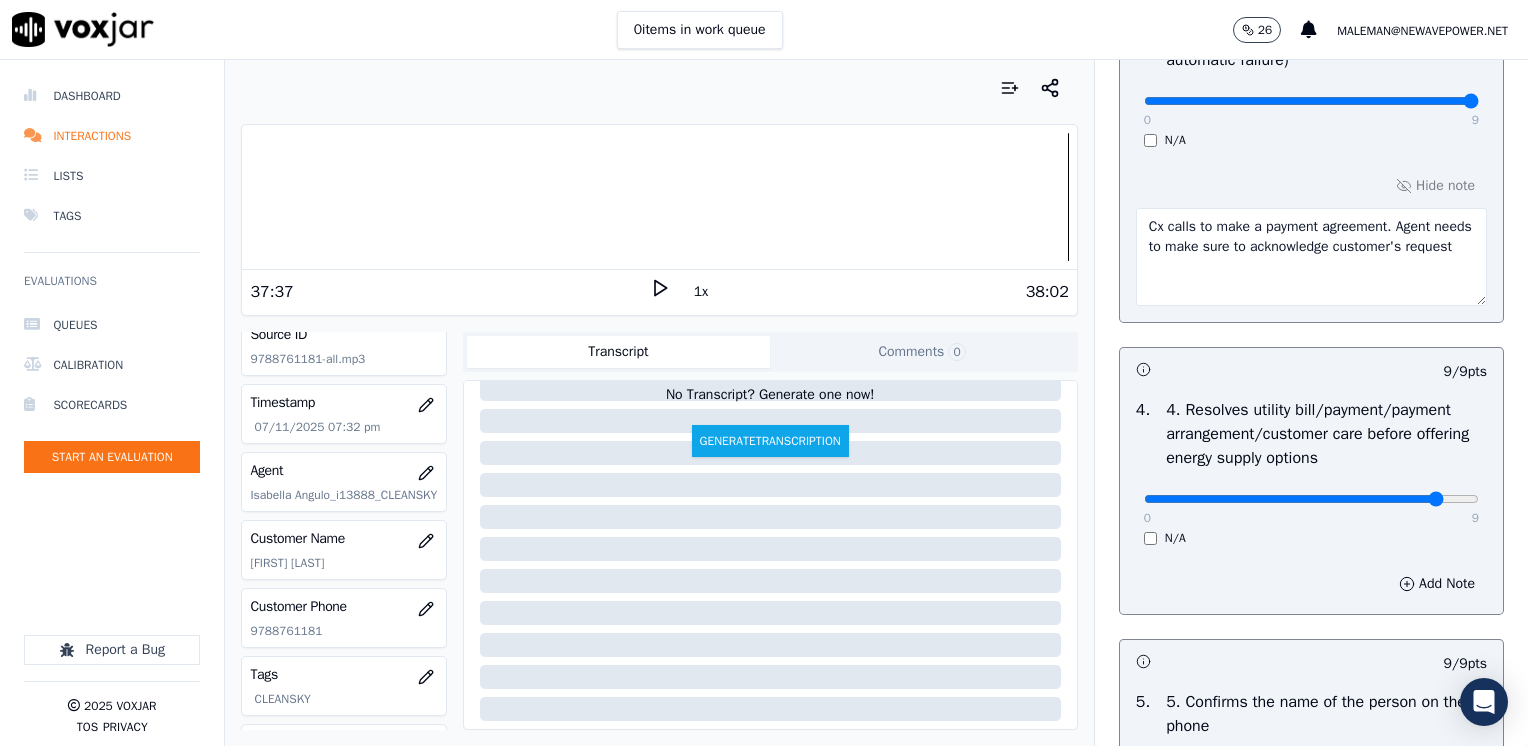 click at bounding box center (1311, -565) 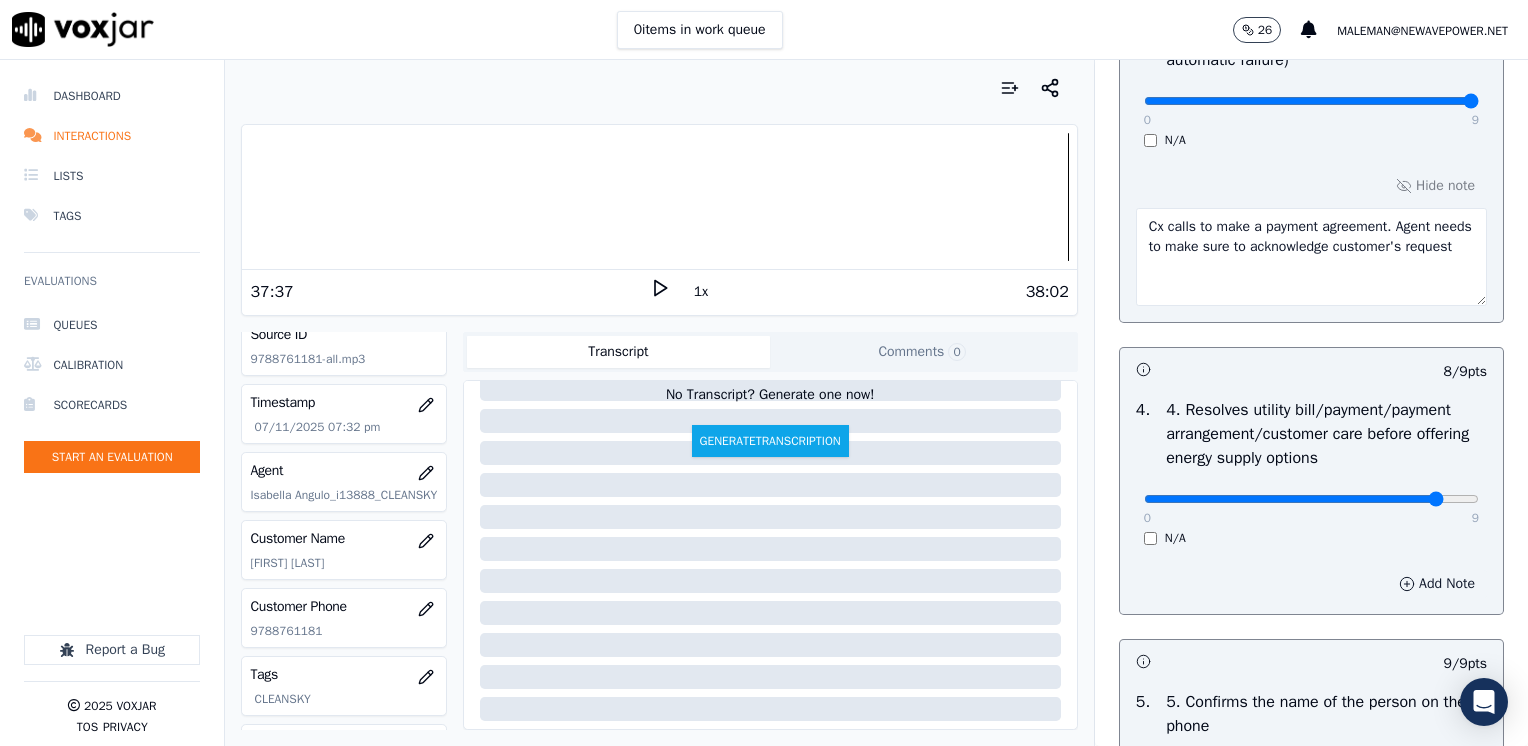 click on "Add Note" at bounding box center (1437, 584) 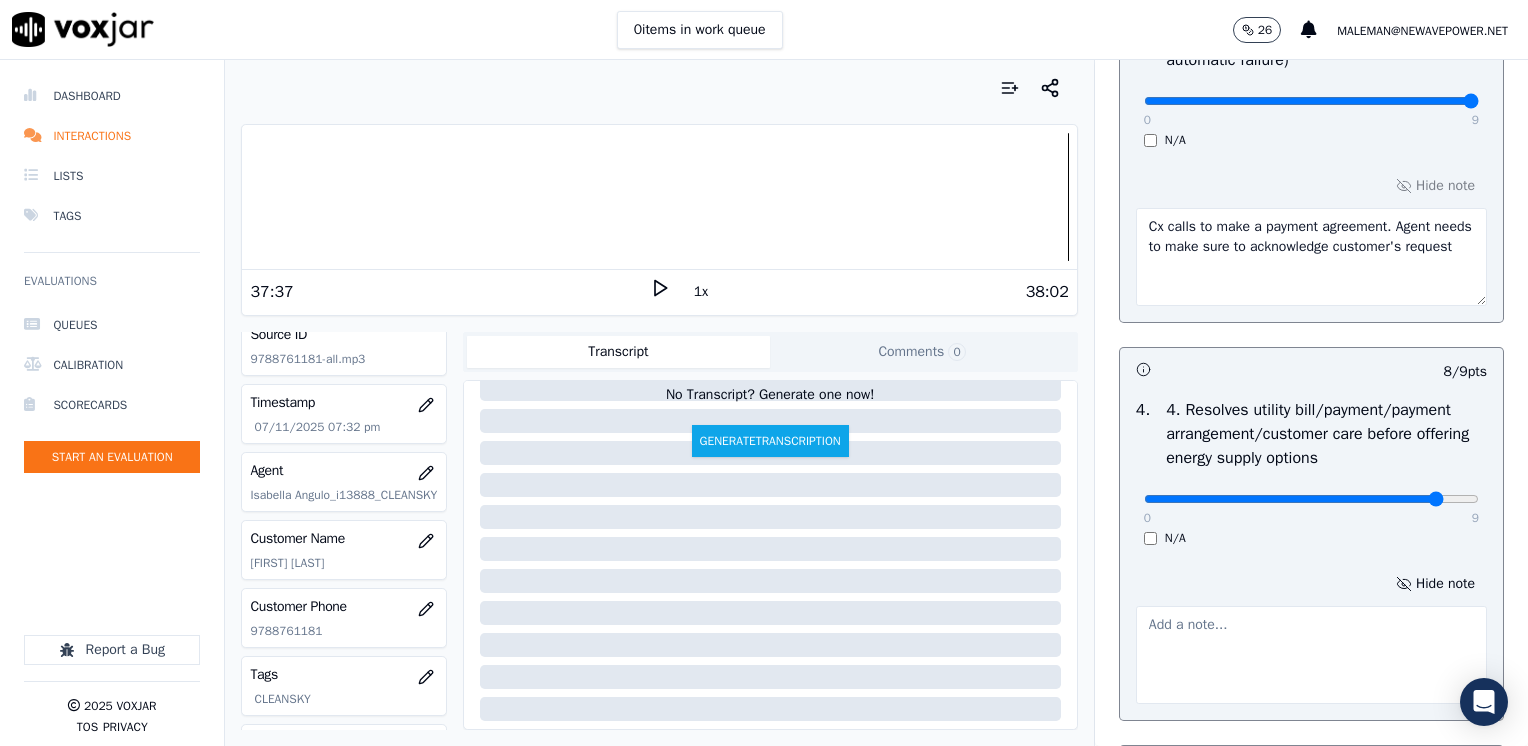 click at bounding box center (1311, 655) 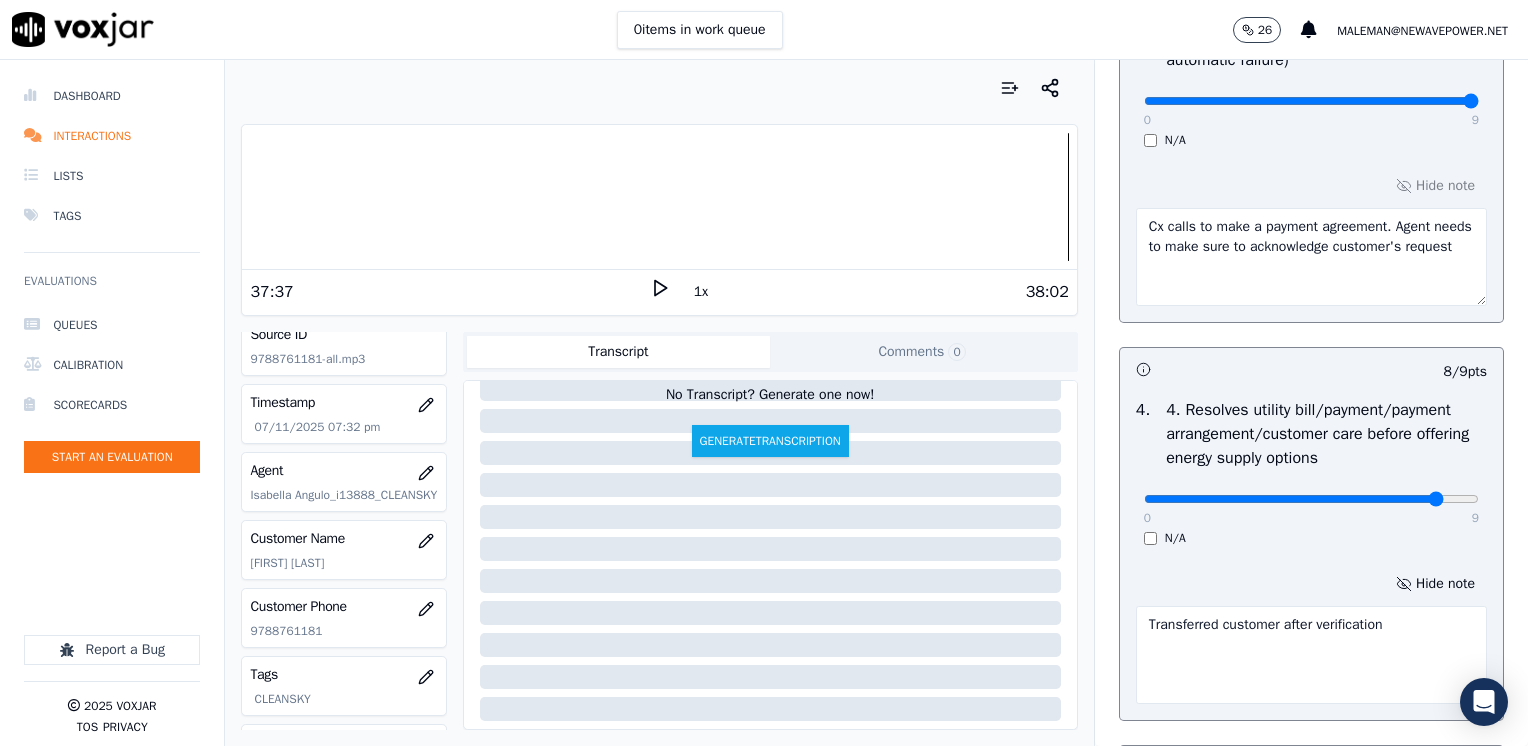 click on "Transferred customer after verification" at bounding box center (1311, 655) 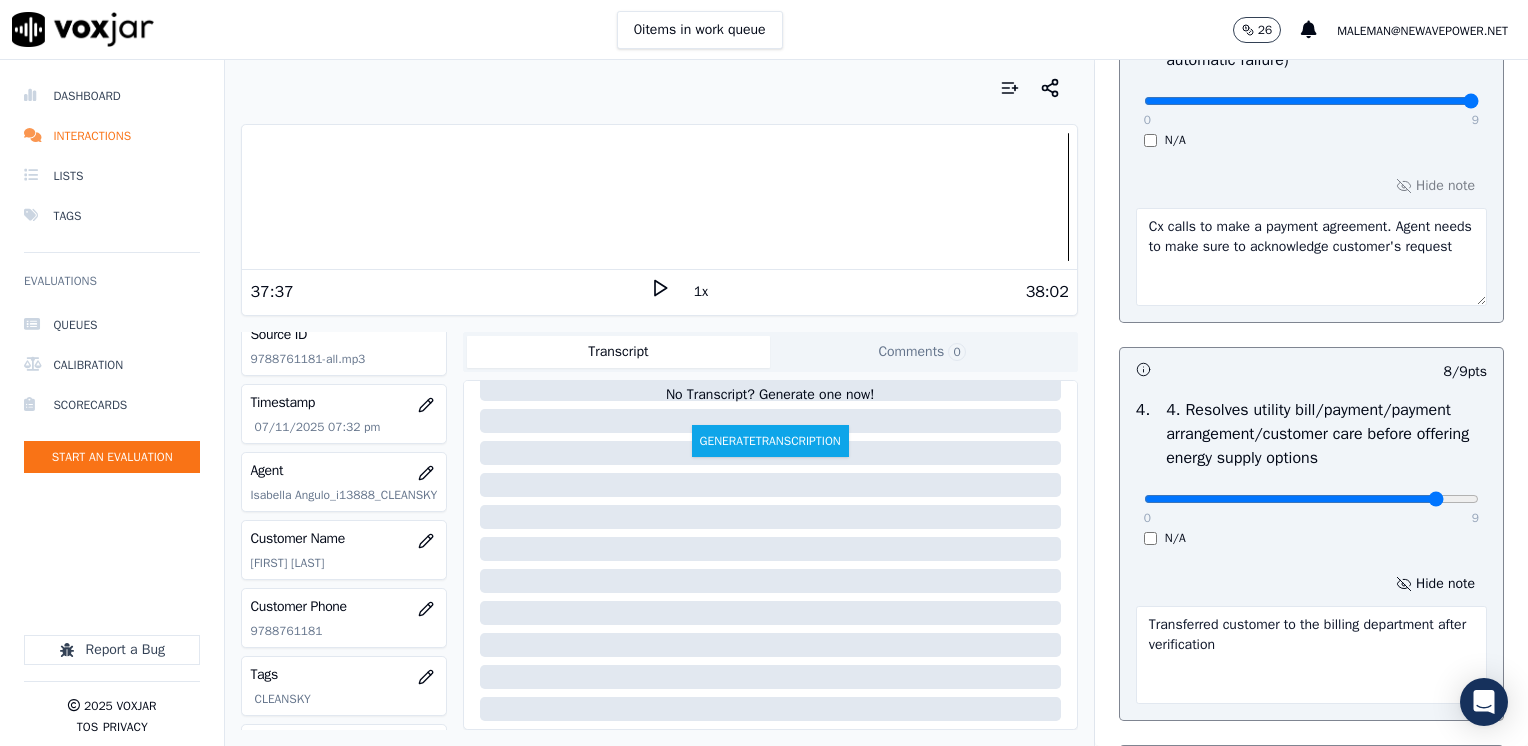 click on "Transferred customer to the billing department after verification" at bounding box center [1311, 655] 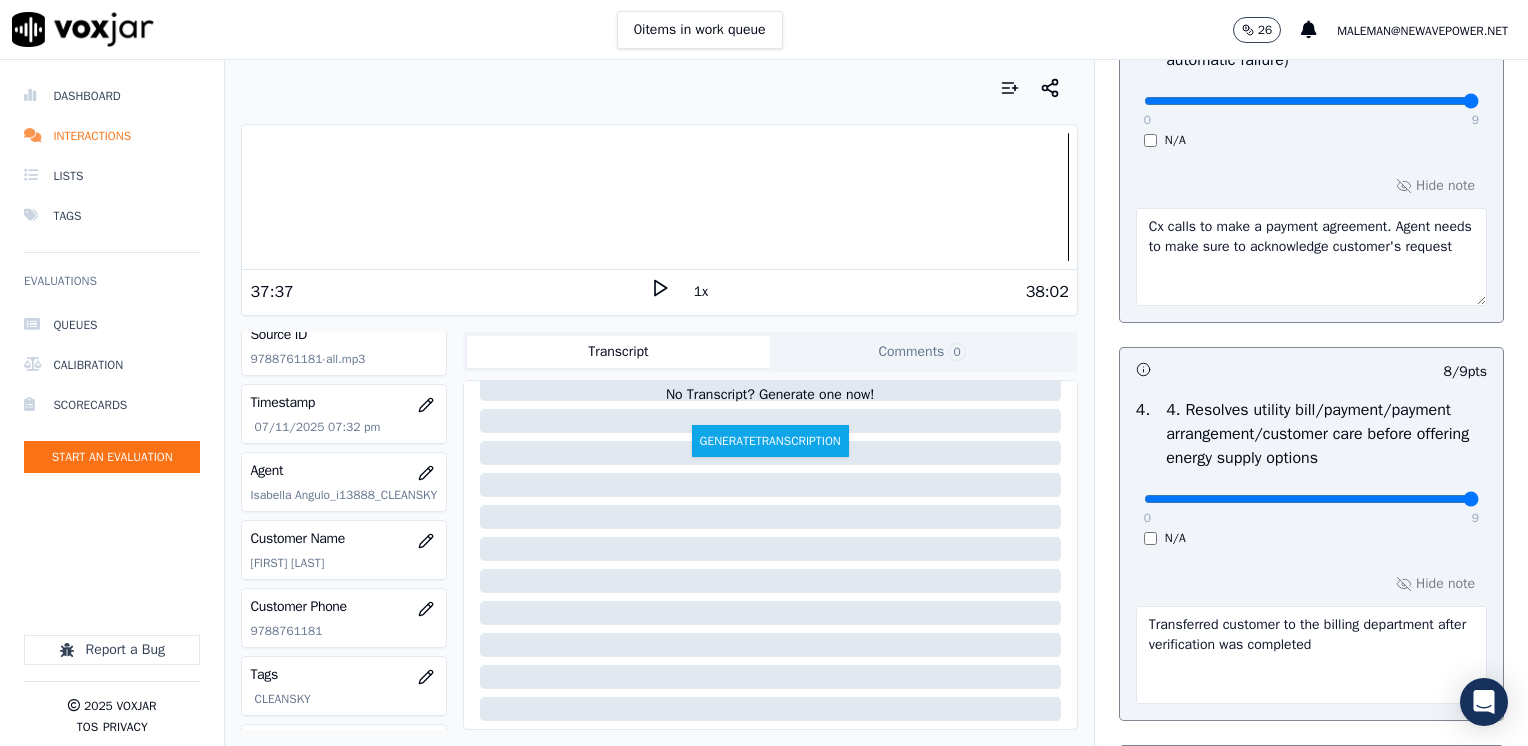 drag, startPoint x: 1388, startPoint y: 491, endPoint x: 1471, endPoint y: 489, distance: 83.02409 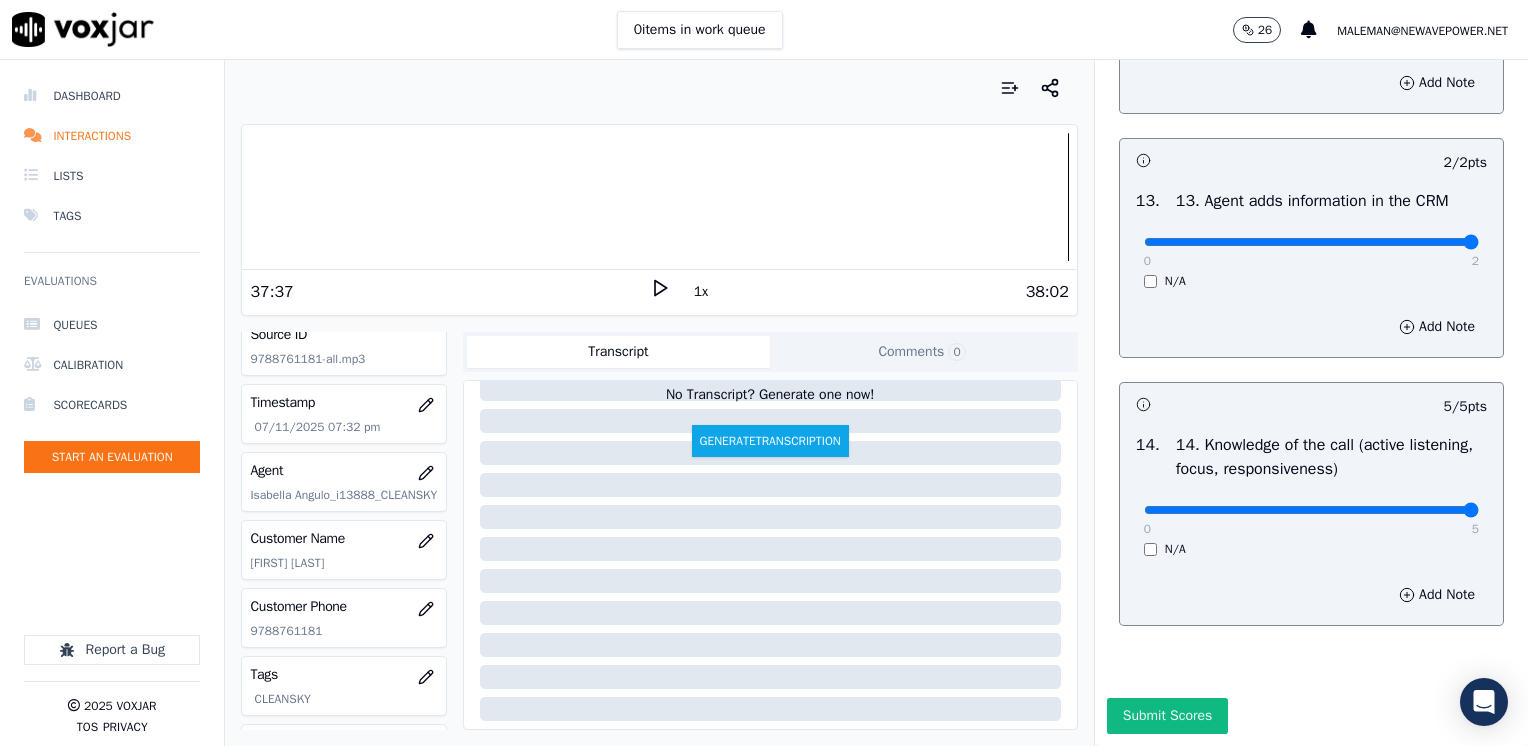 scroll, scrollTop: 3987, scrollLeft: 0, axis: vertical 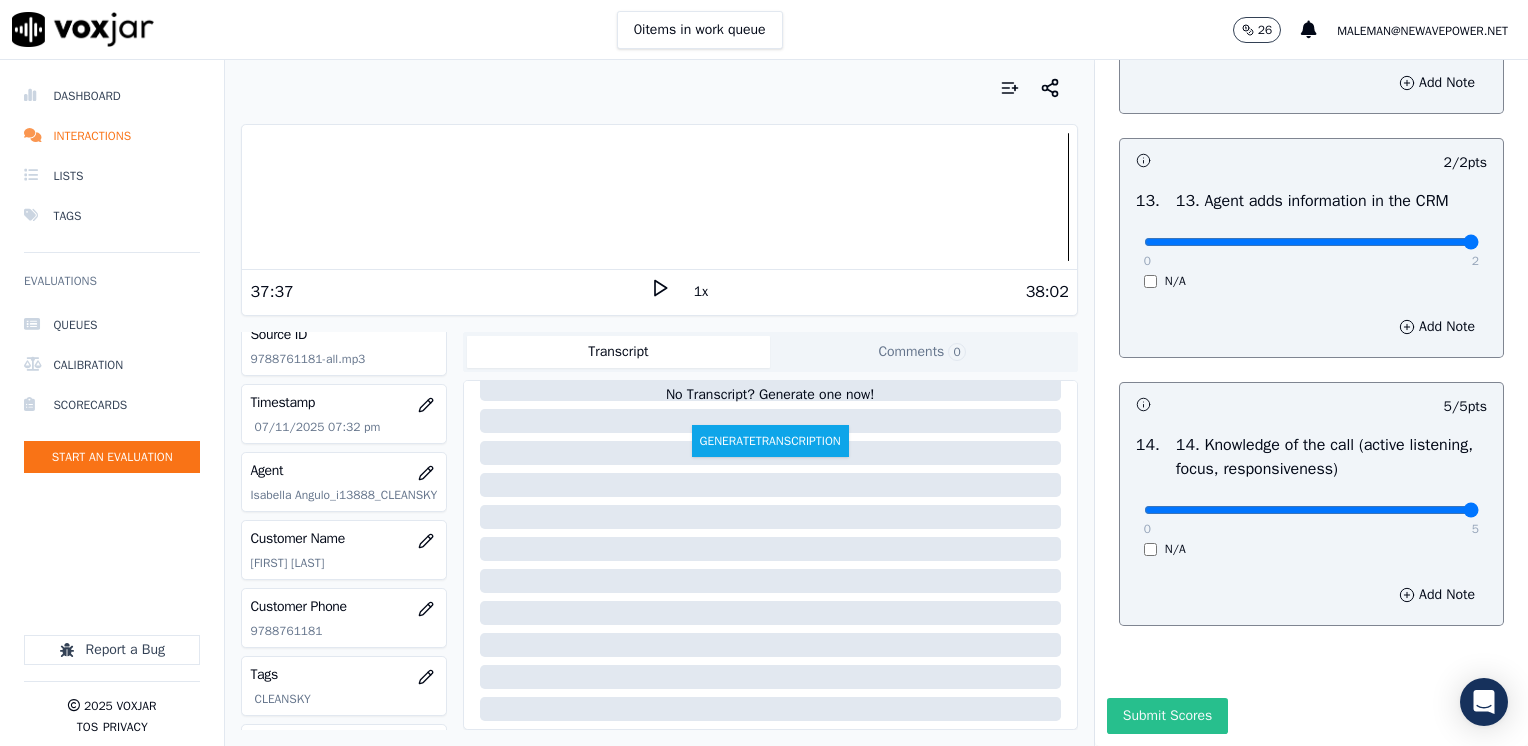 click on "Submit Scores" at bounding box center (1167, 716) 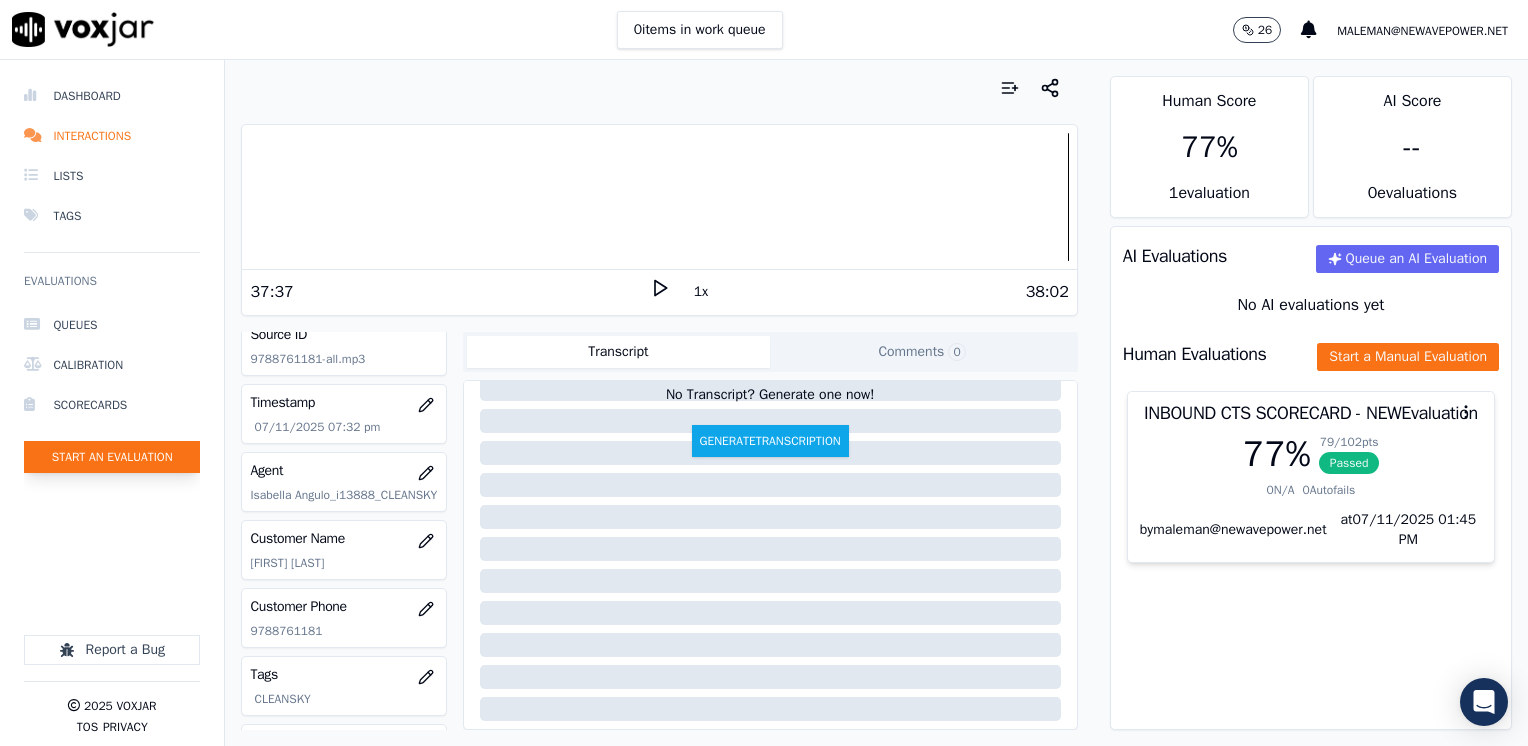 click on "Start an Evaluation" 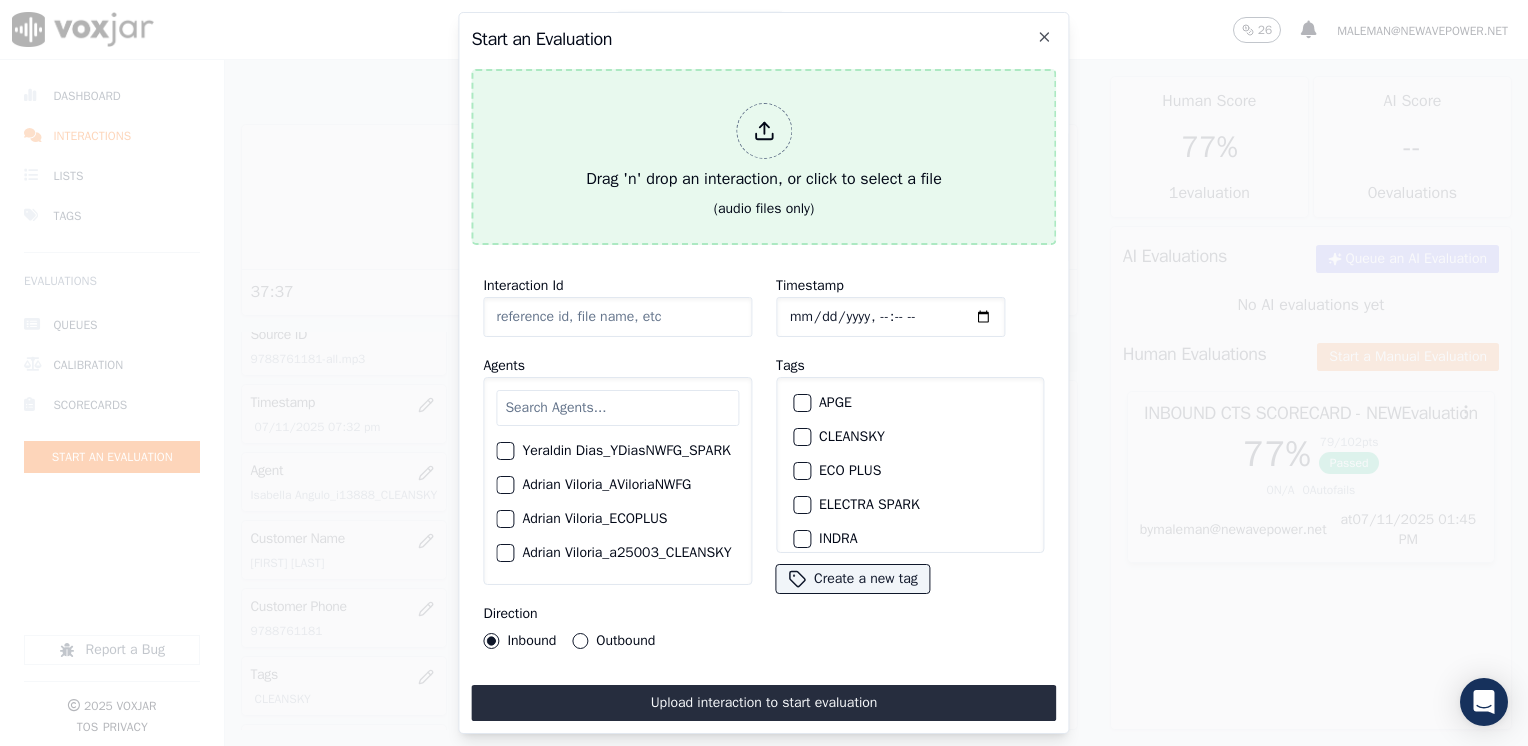 click 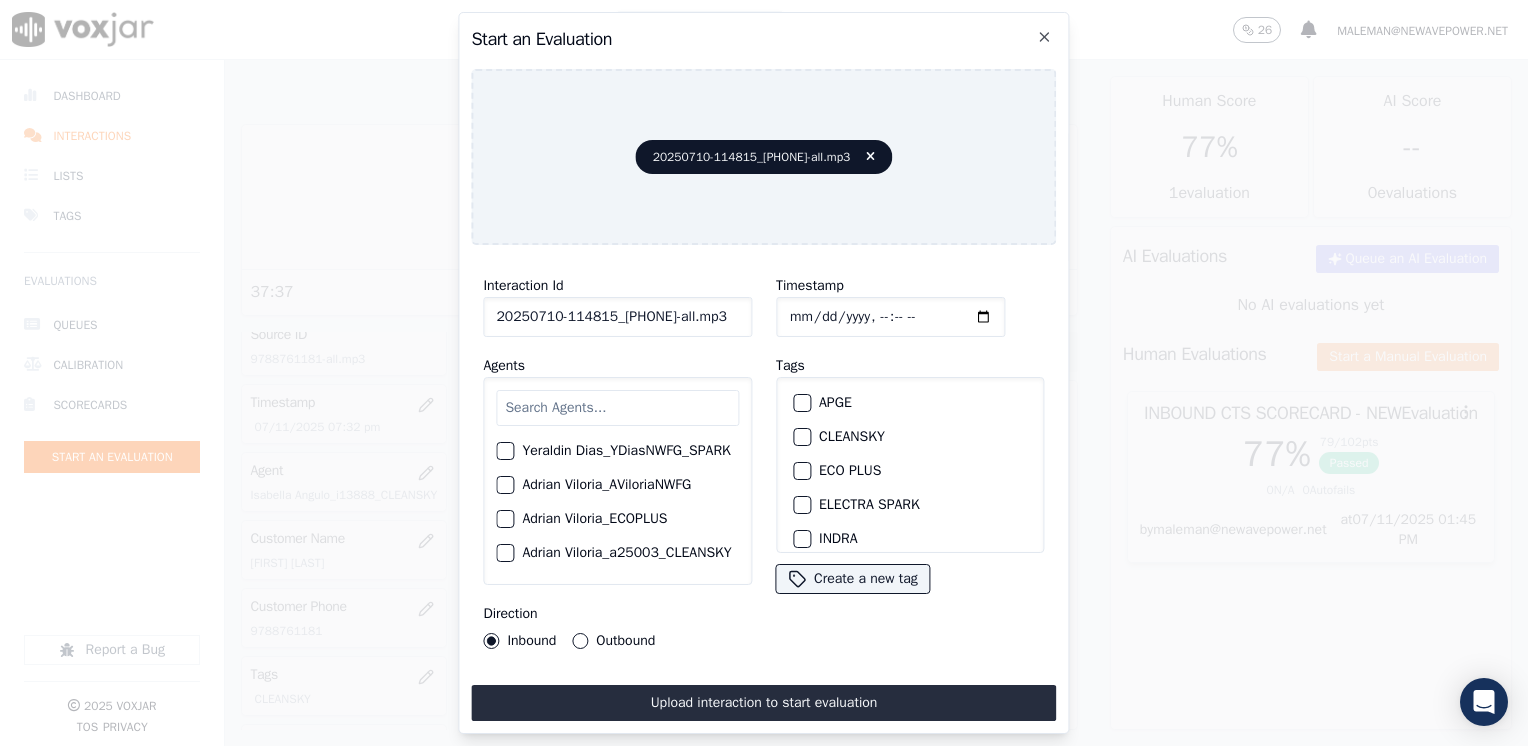 click on "Start an Evaluation   [ID]       Interaction Id   [ID]     Agents        [LAST] [LAST]_[LAST]     [LAST] [LAST]_[LAST]     [LAST] [LAST]_ECOPLUS     [LAST] [LAST]_a25003_CLEANSKY     [LAST] [LAST]_a25016_WGL     [LAST] [LAST]_a25046_INDRA     [LAST] [LAST]_fuse1164_NGE     [LAST] [LAST]_a26181_WGL     [LAST] [LAST]_SYMMETRY     [LAST] [LAST]_a26184_WGL     [LAST] [LAST]_a13916_CLEANSKY     [LAST] [LAST]­_NW2906_CLEANSKY     [LAST] [LAST]_[LAST]     [LAST] [LAST]_Fuse3185_NGE     [LAST] [LAST]_No Sales      [LAST] [LAST]_a27435_CLEANSKY     [LAST] [LAST]_a27490_INDRA     [LAST] [LAST]_[LAST]     [LAST] [LAST]_SYMMETRY     [LAST] [LAST]_a27400_CLEANSKY     [LAST] [LAST]_a27447_INDRA     [LAST] [LAST]_fuse1184_NGE     [LAST] [LAST]_[LAST]     [LAST] [LAST]_SYMMETRY     [LAST] [LAST]_WANN1185_NGE     [LAST] [LAST]_a27399_CLEANSKY     [LAST] [LAST]_a27445_INDRA     [LAST] [LAST]_BAQ2083_INDRA" 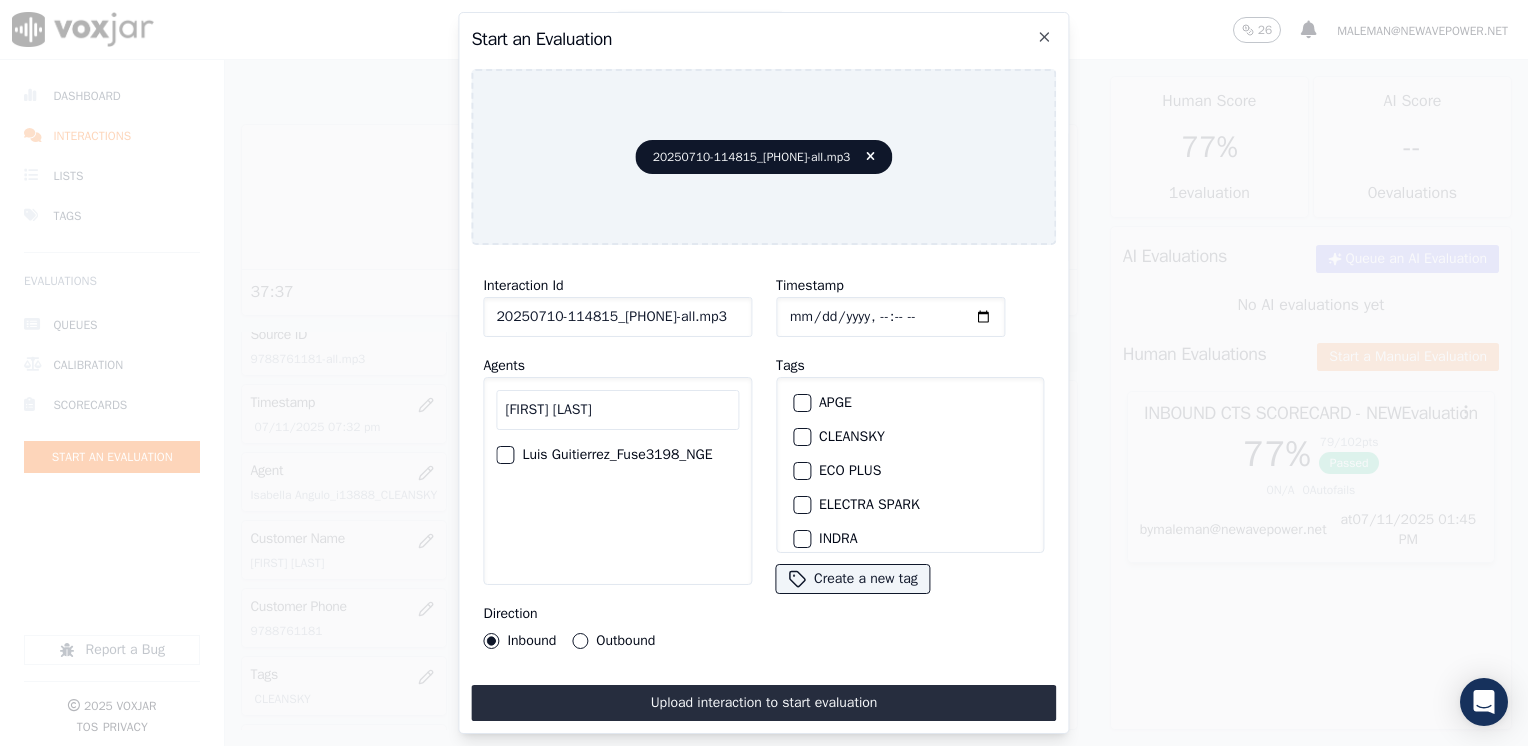drag, startPoint x: 612, startPoint y: 414, endPoint x: 180, endPoint y: 404, distance: 432.11572 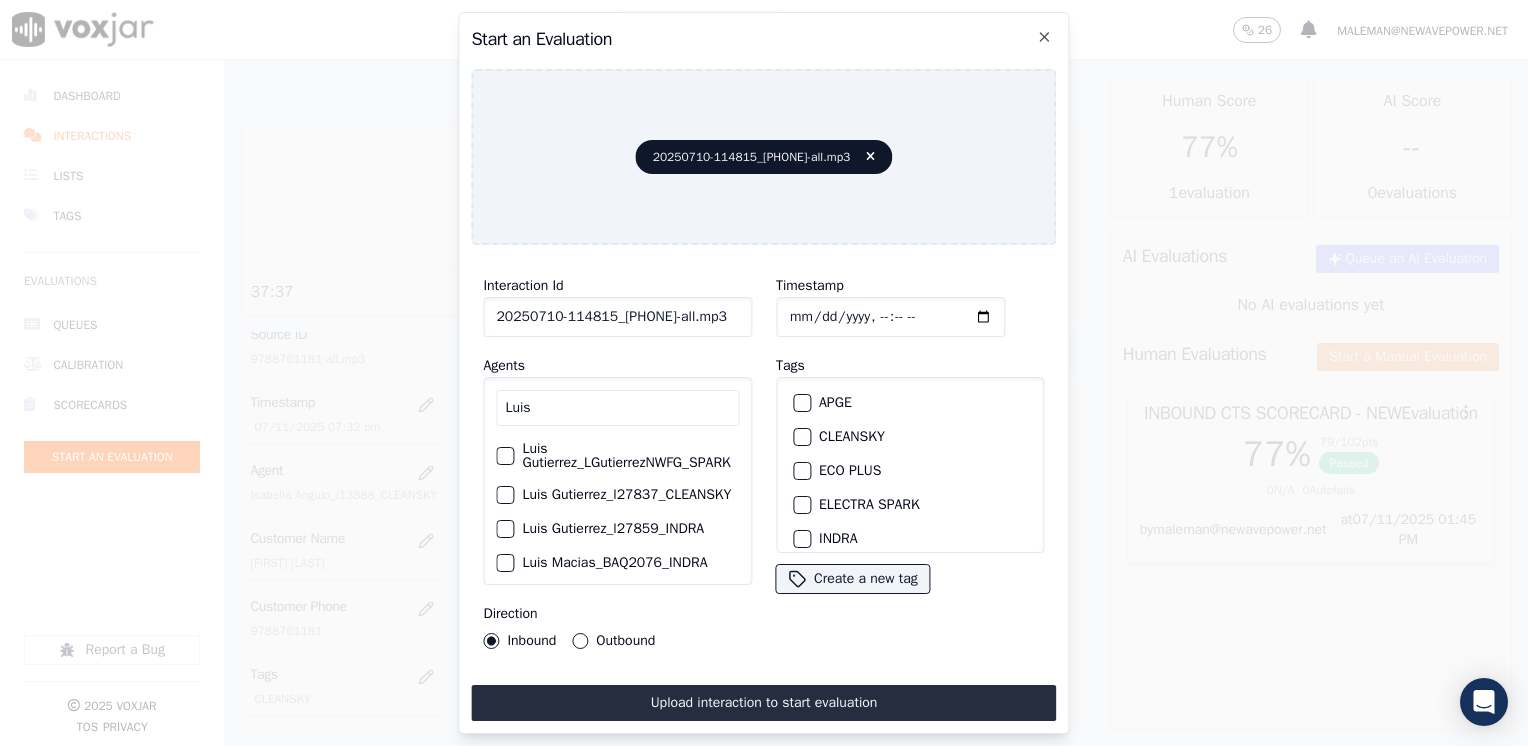 scroll, scrollTop: 0, scrollLeft: 0, axis: both 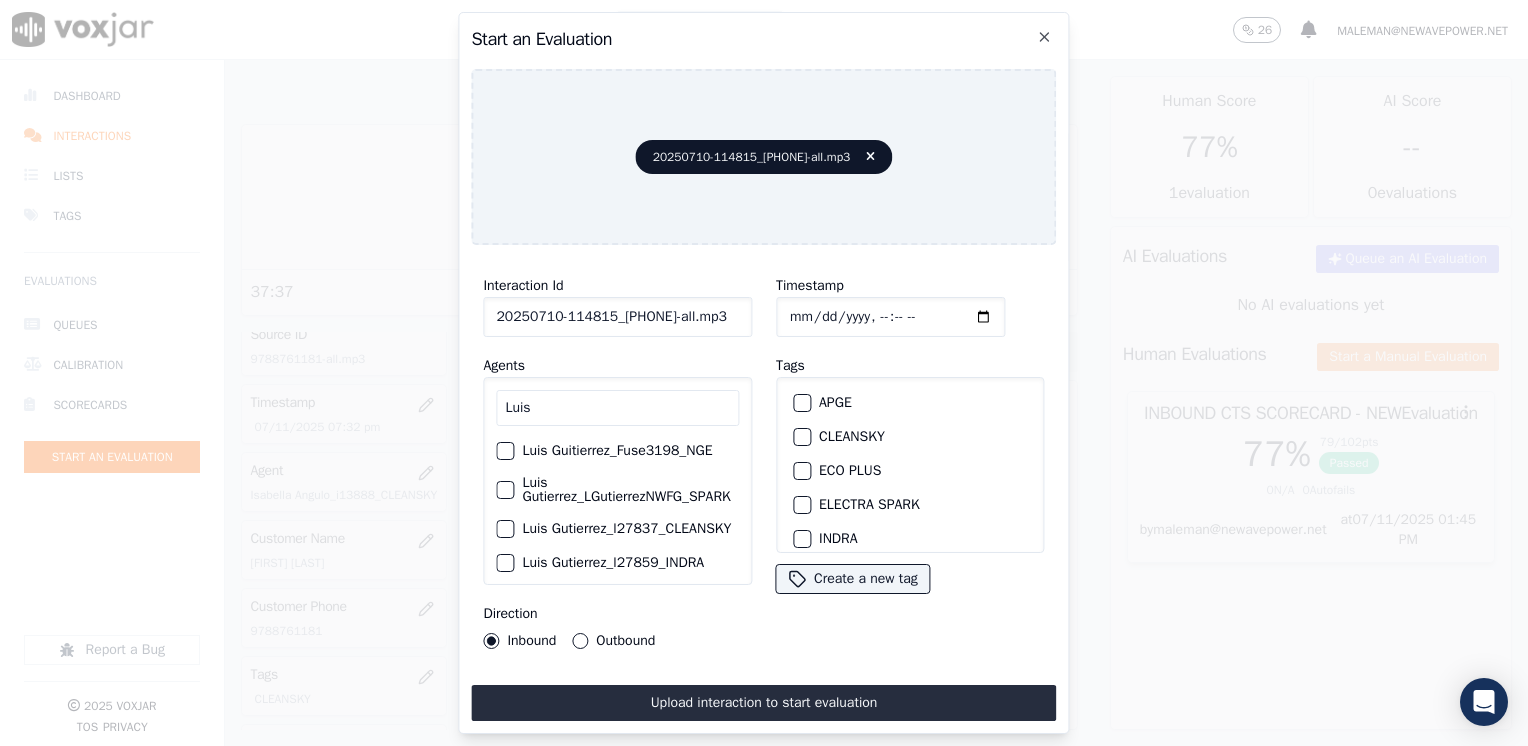 click at bounding box center (504, 529) 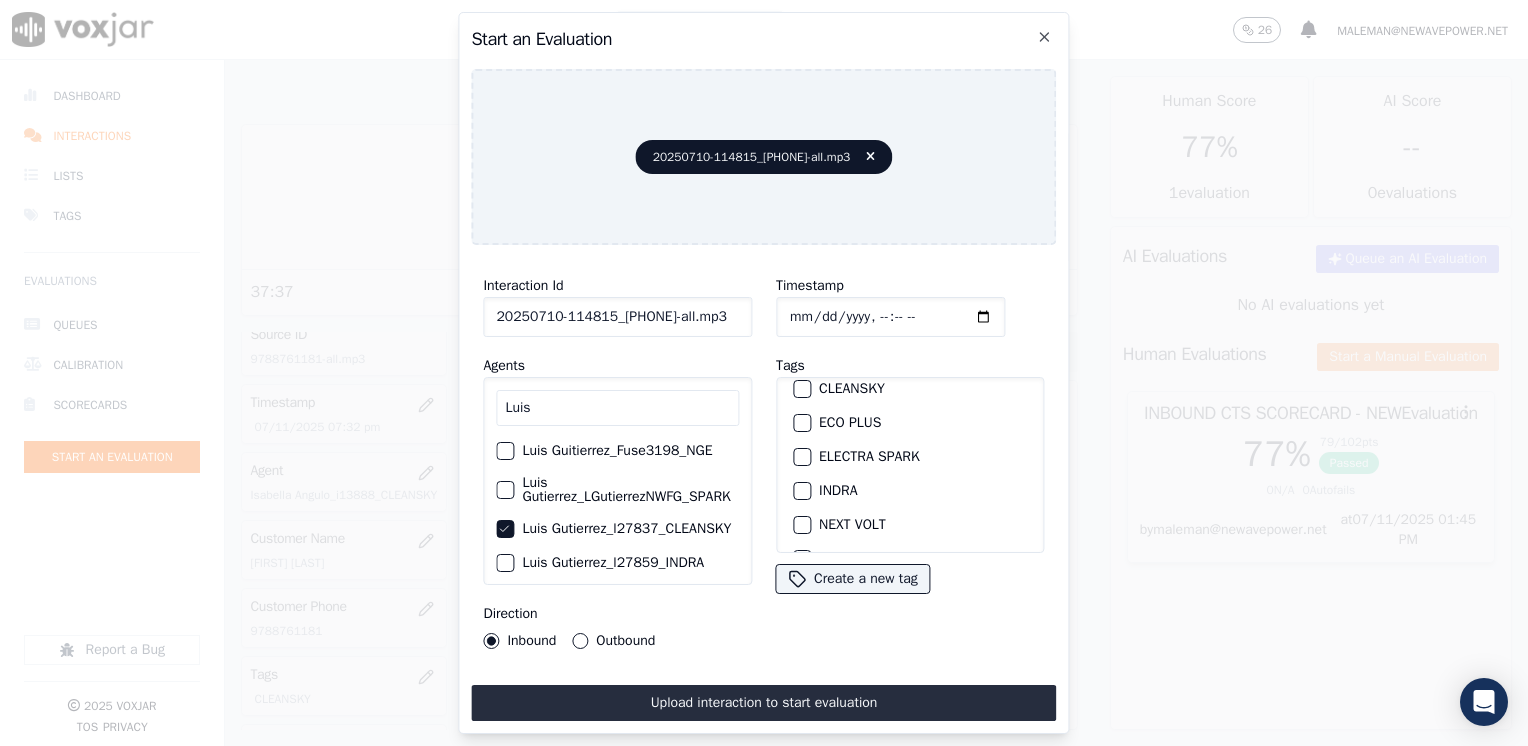 scroll, scrollTop: 0, scrollLeft: 0, axis: both 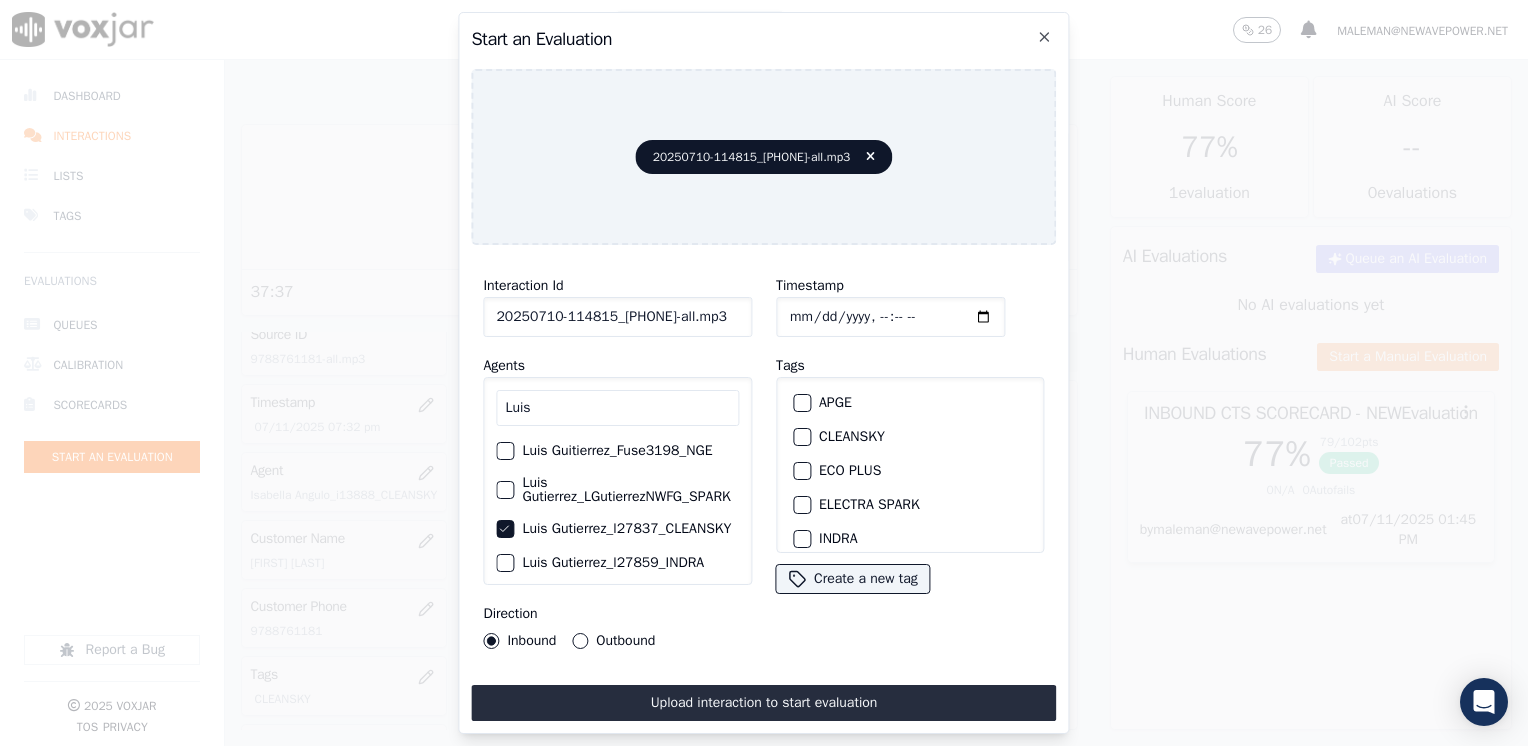 click at bounding box center [801, 437] 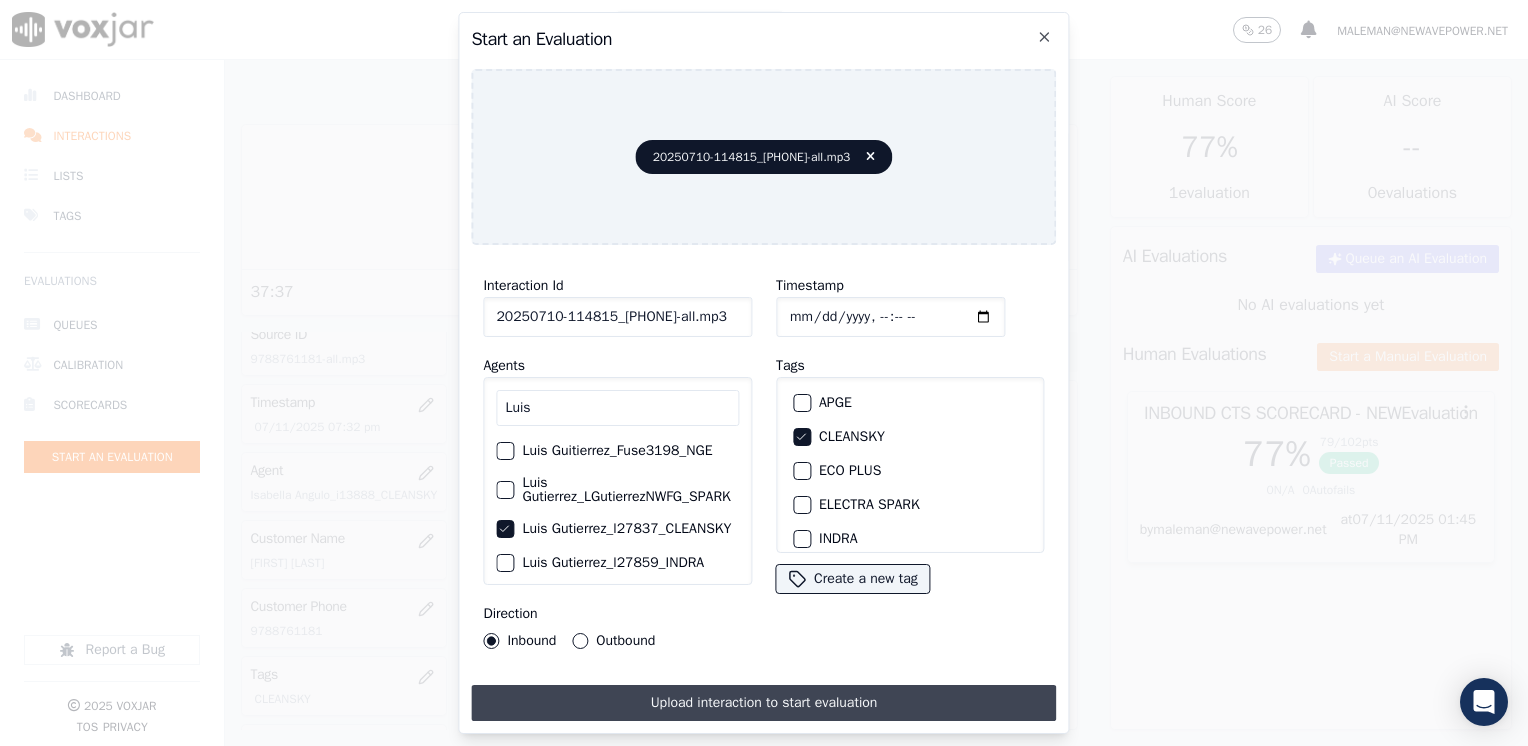click on "Upload interaction to start evaluation" at bounding box center [763, 703] 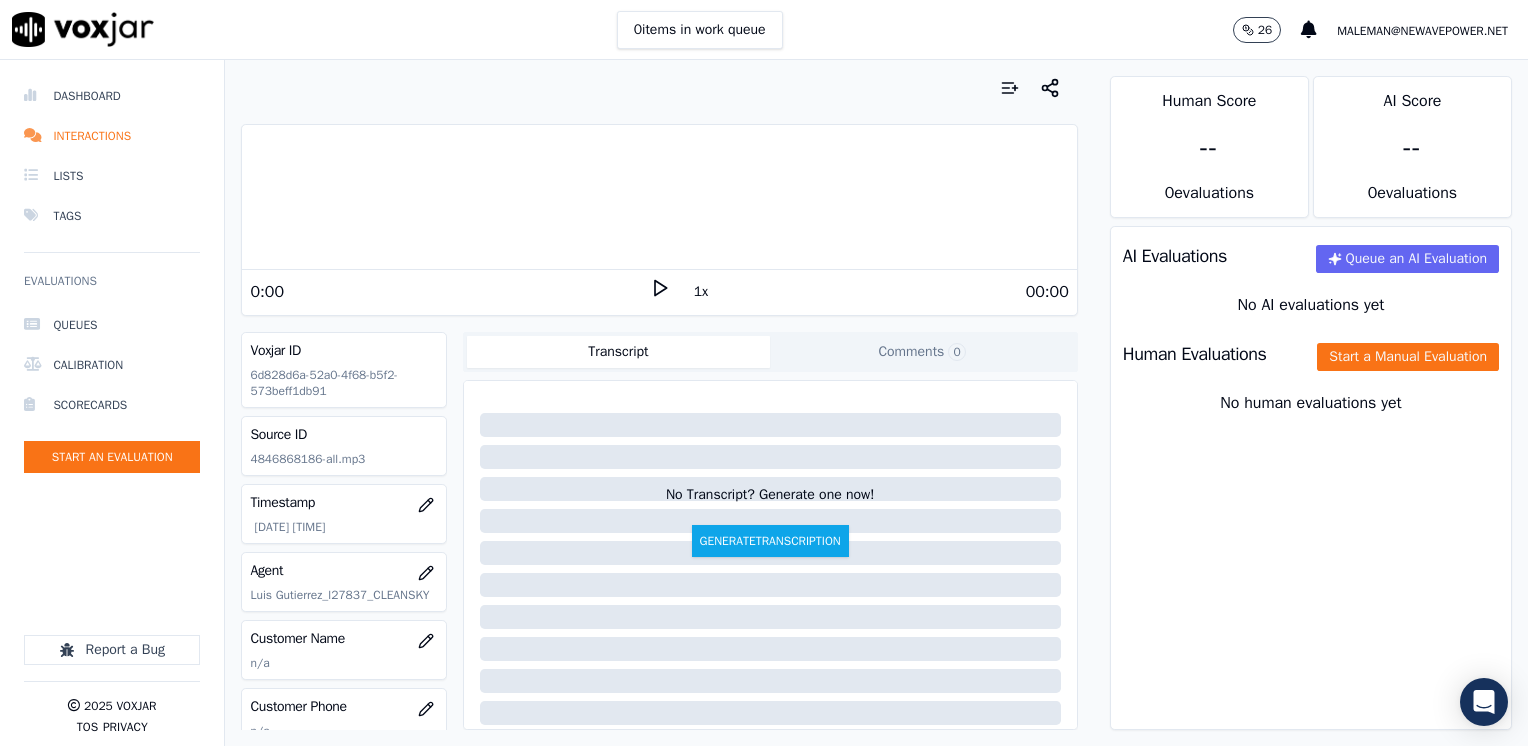 click on "0:00" at bounding box center [449, 292] 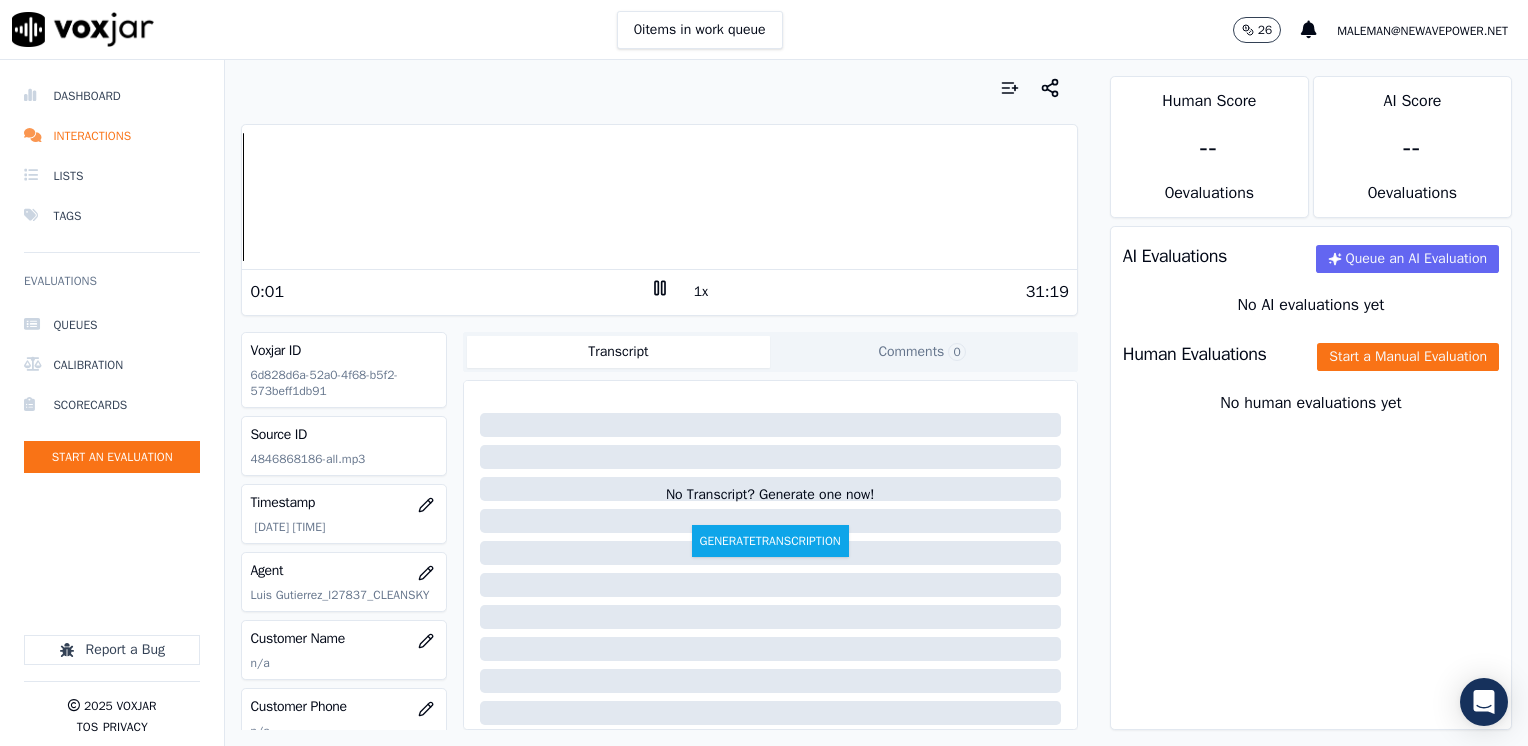 click 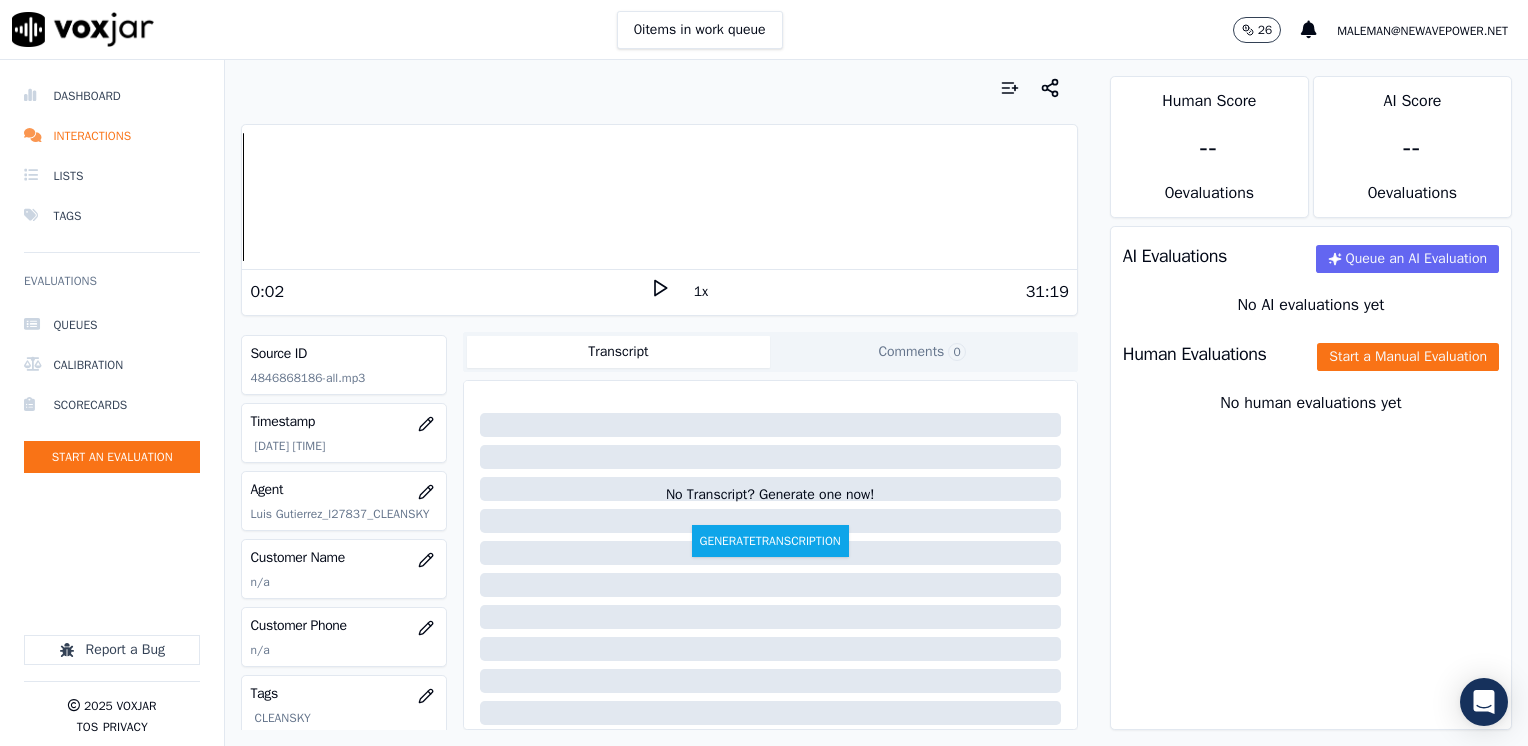 scroll, scrollTop: 200, scrollLeft: 0, axis: vertical 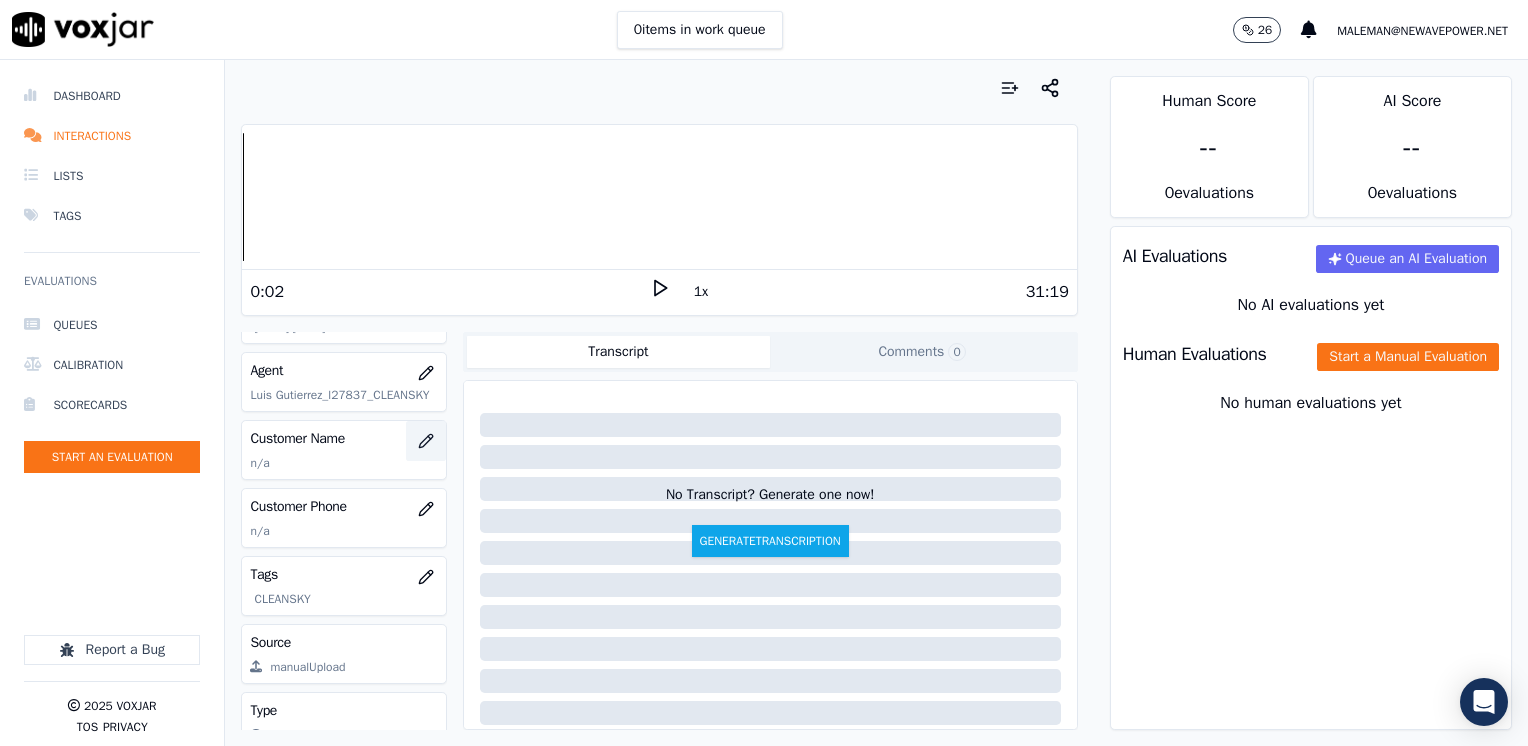 click 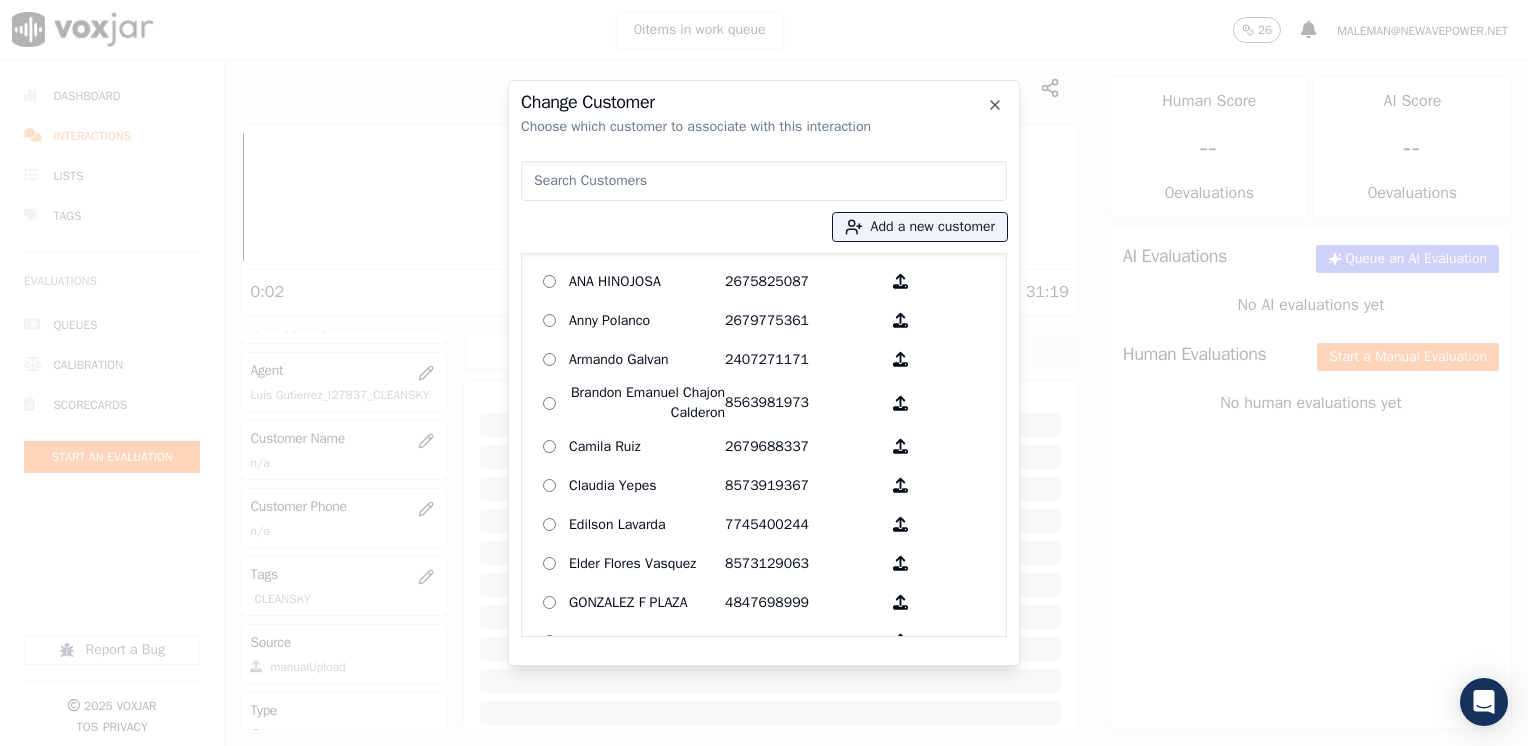 click at bounding box center [764, 181] 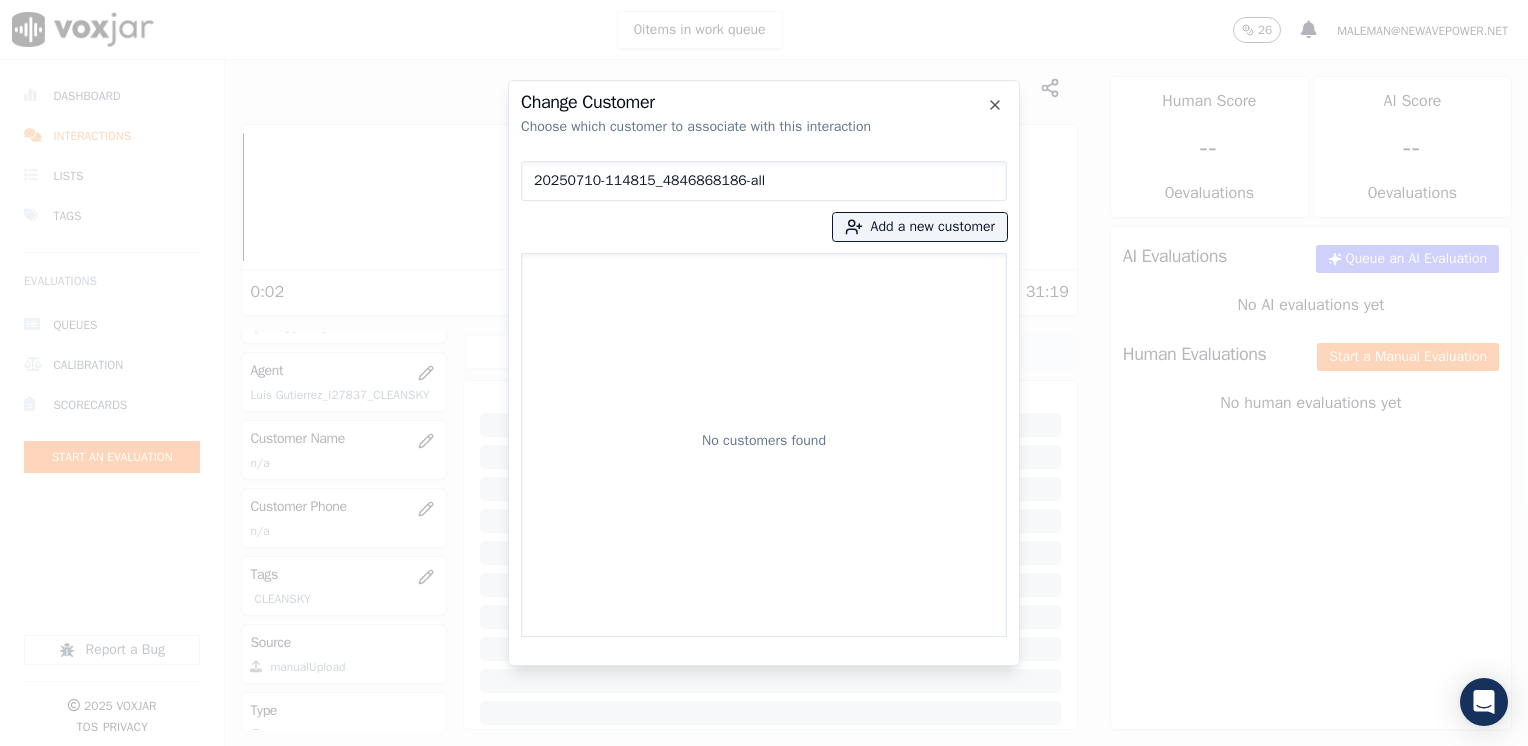 drag, startPoint x: 699, startPoint y: 170, endPoint x: 2, endPoint y: 92, distance: 701.3508 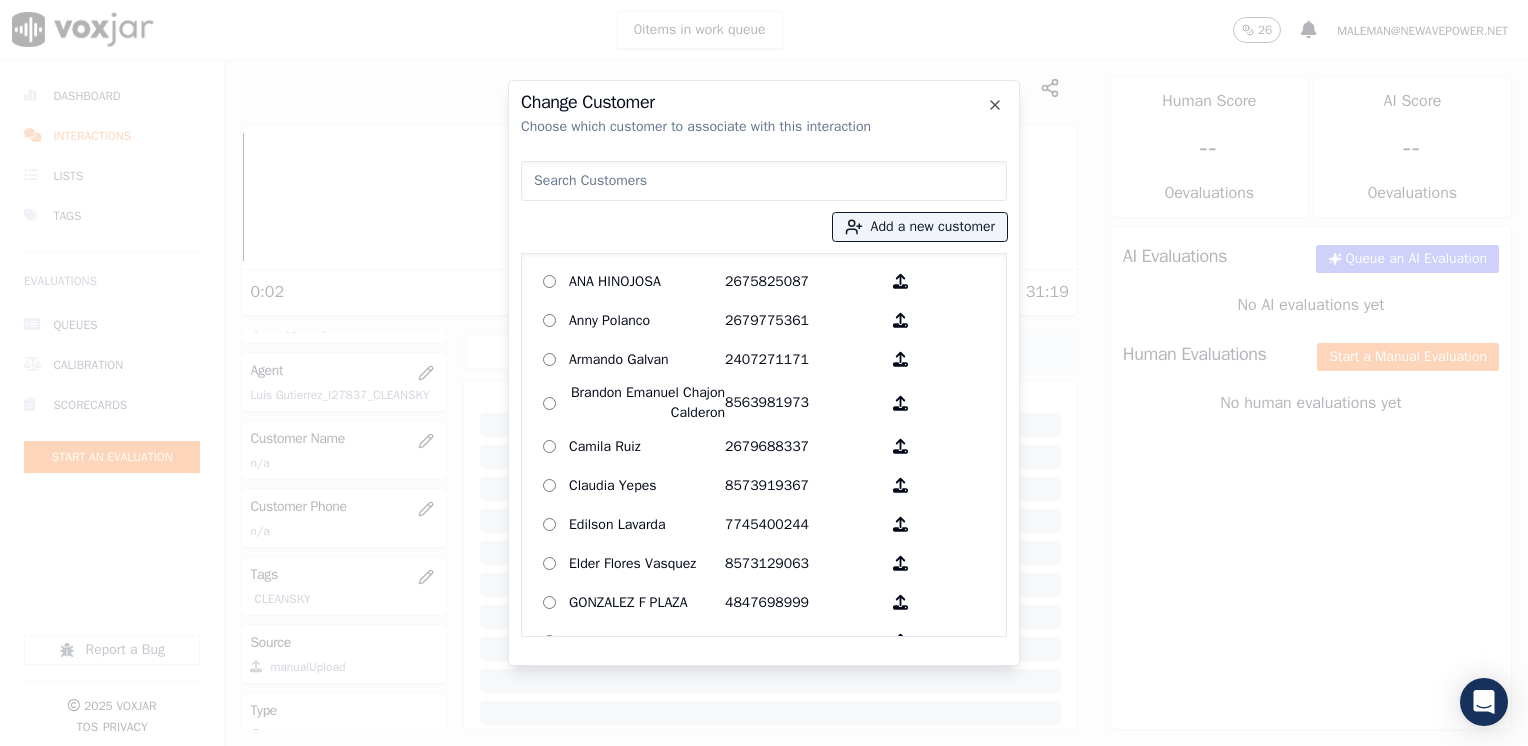 click at bounding box center [764, 181] 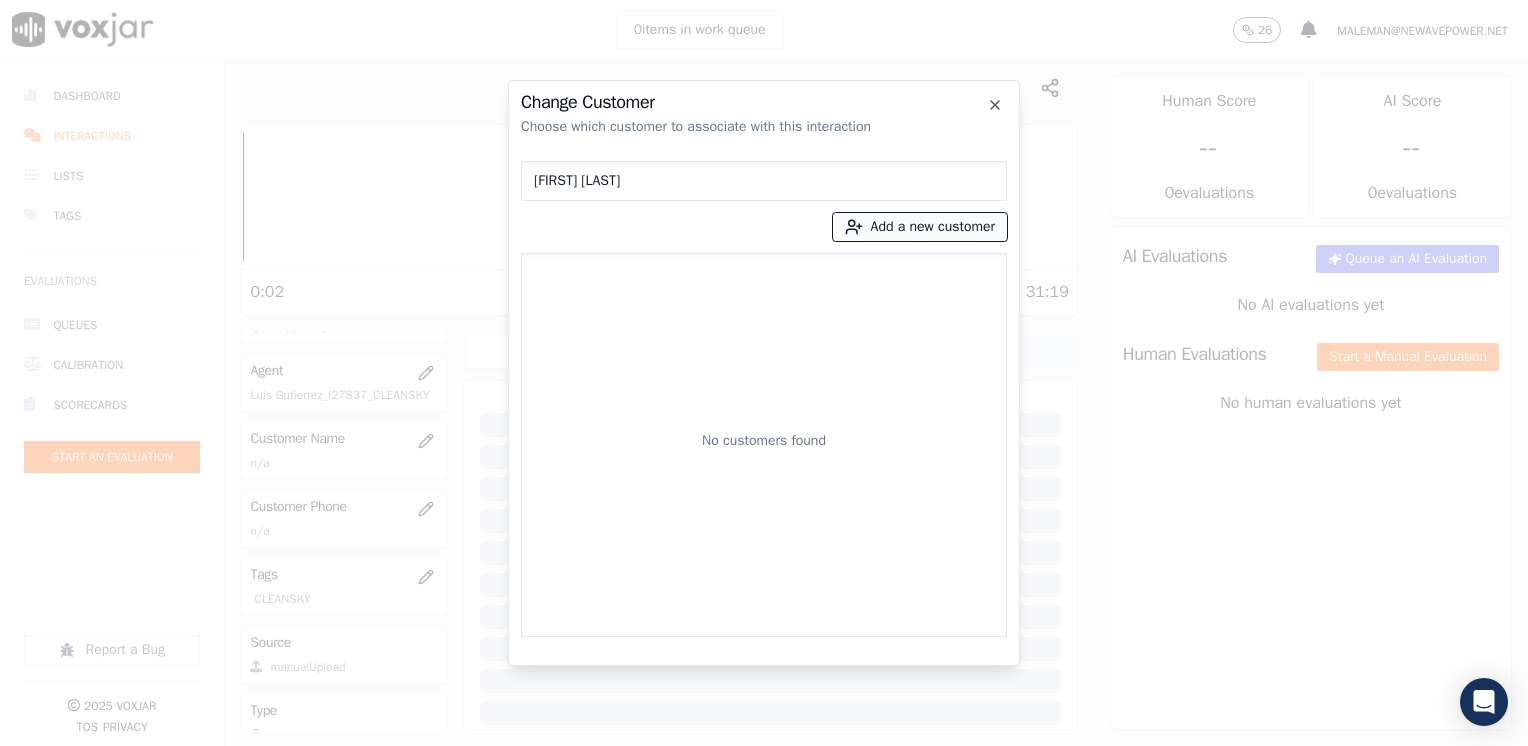 click on "Add a new customer" at bounding box center [920, 227] 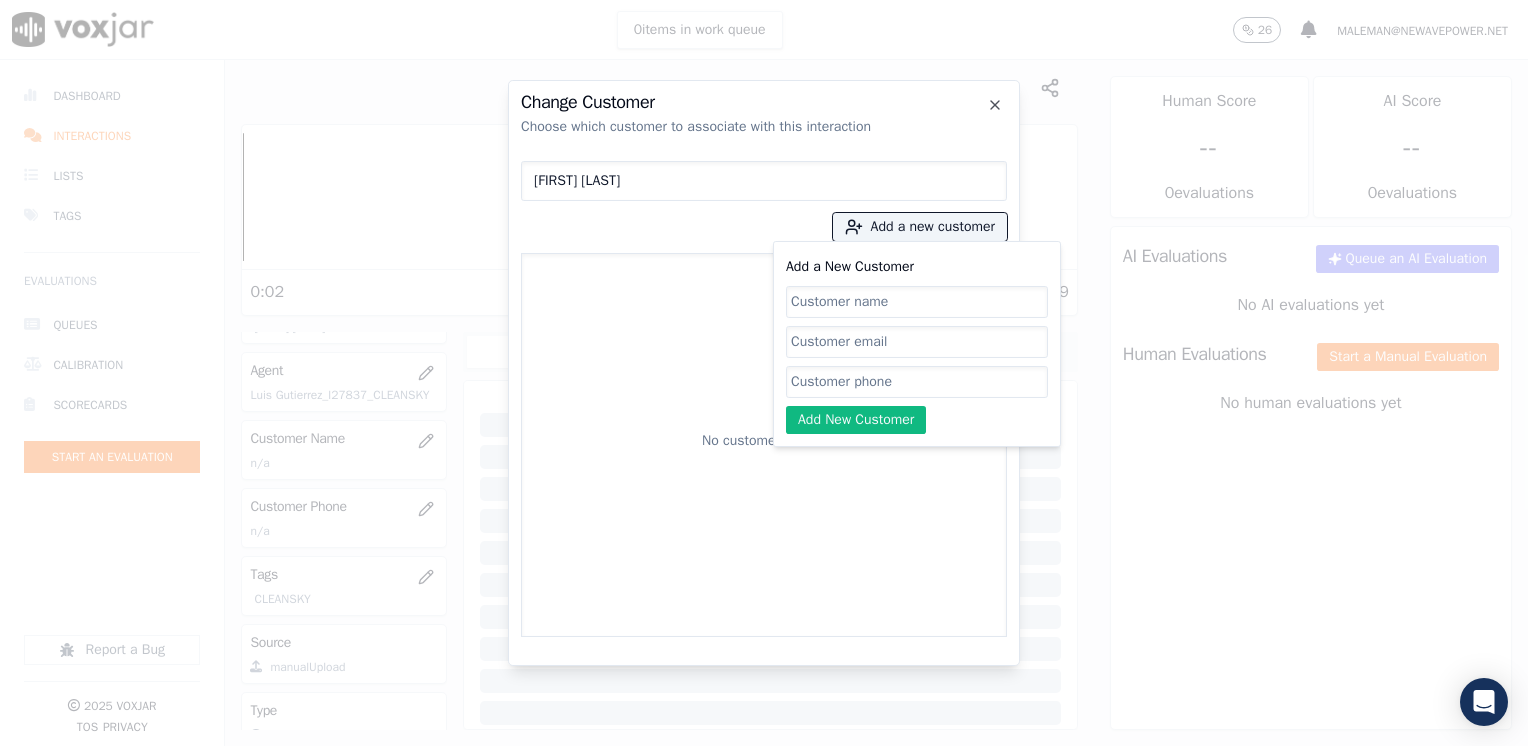 click on "Add a New Customer" 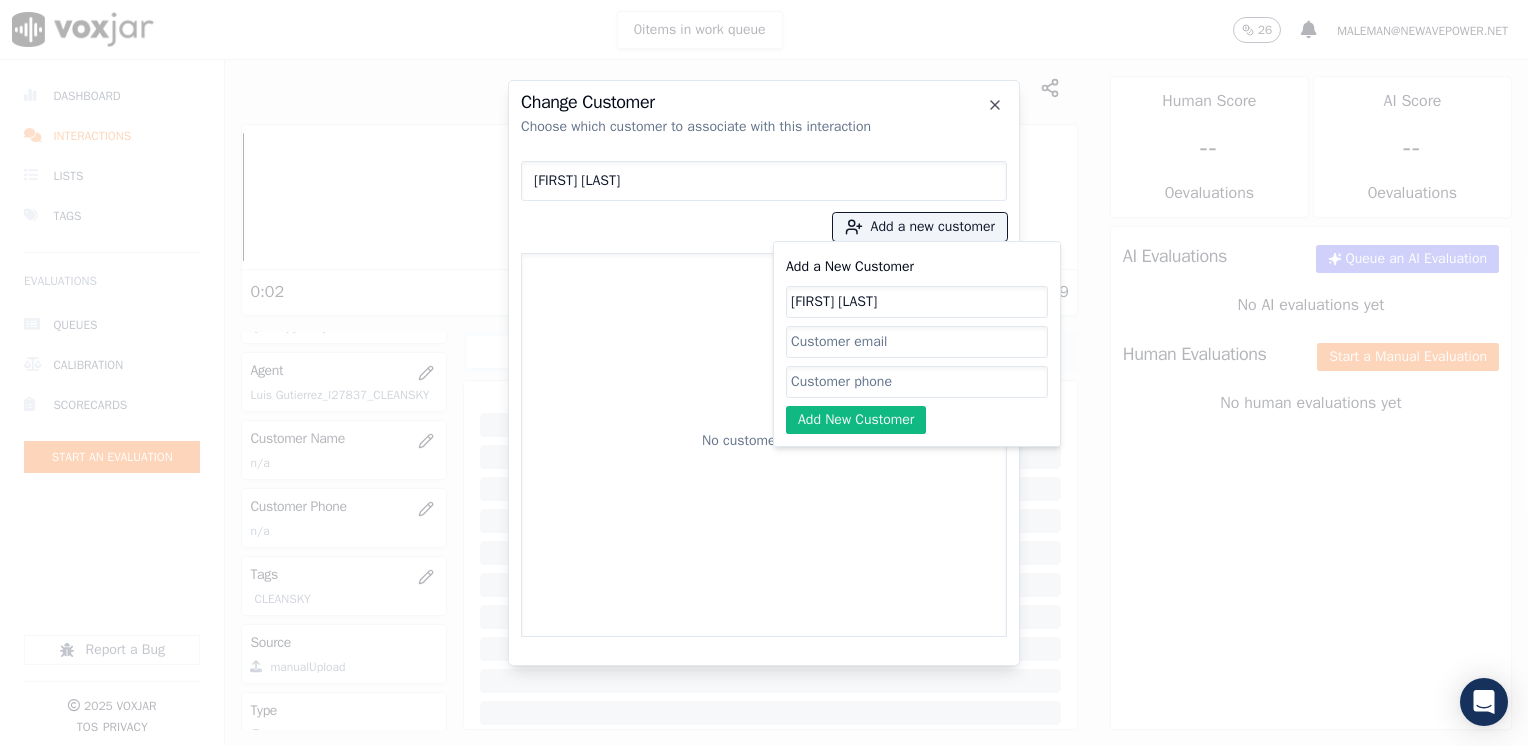 click on "Add a New Customer" 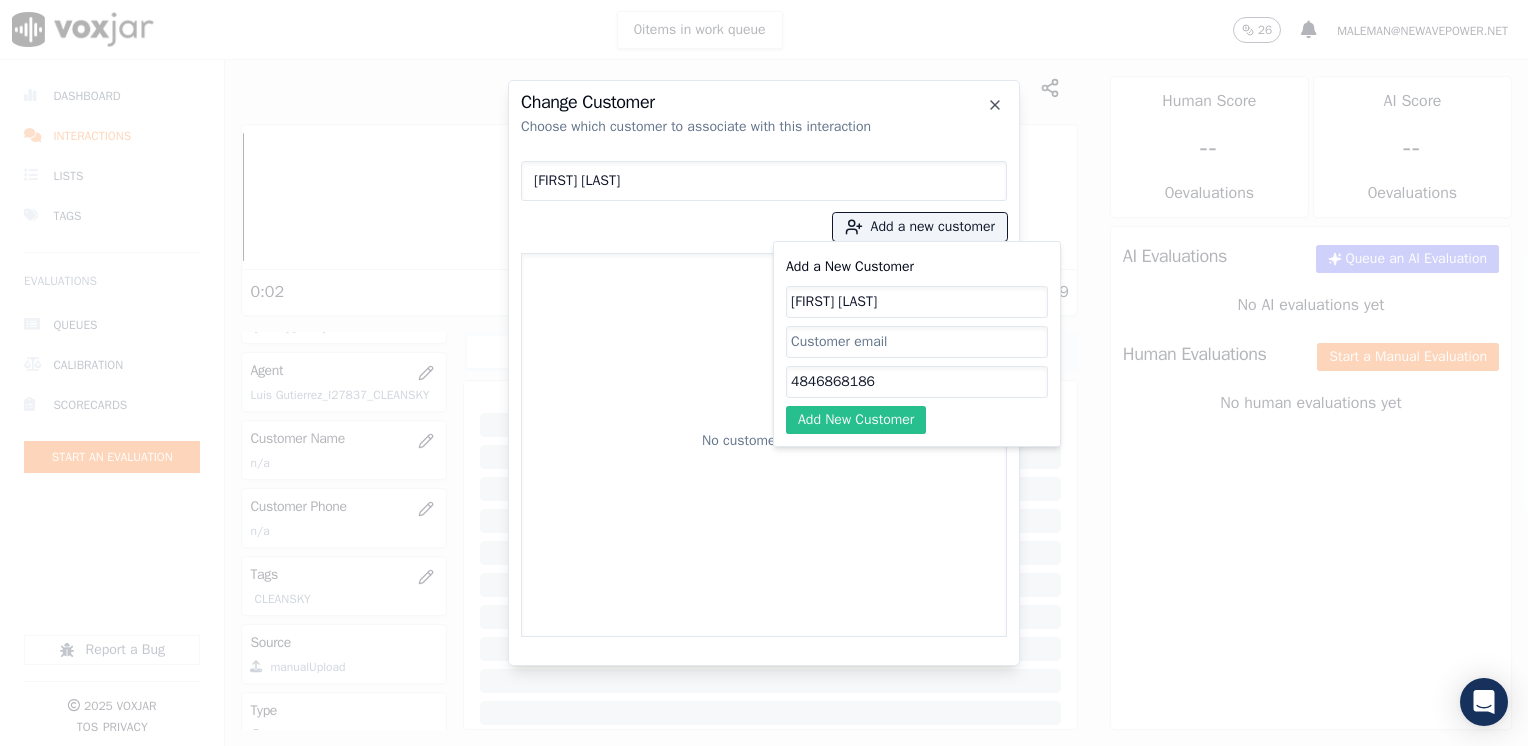 click on "Add New Customer" 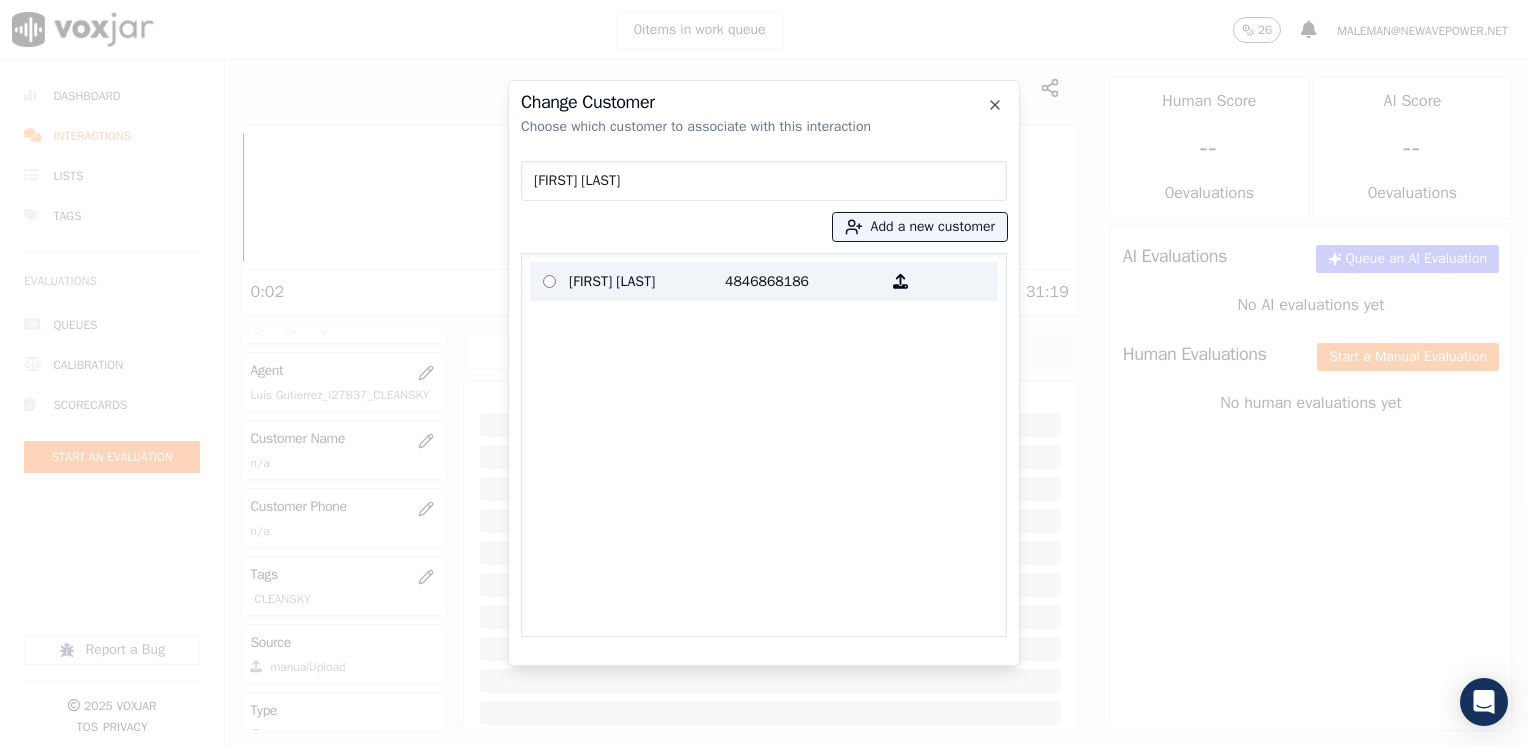 click on "4846868186" at bounding box center [803, 281] 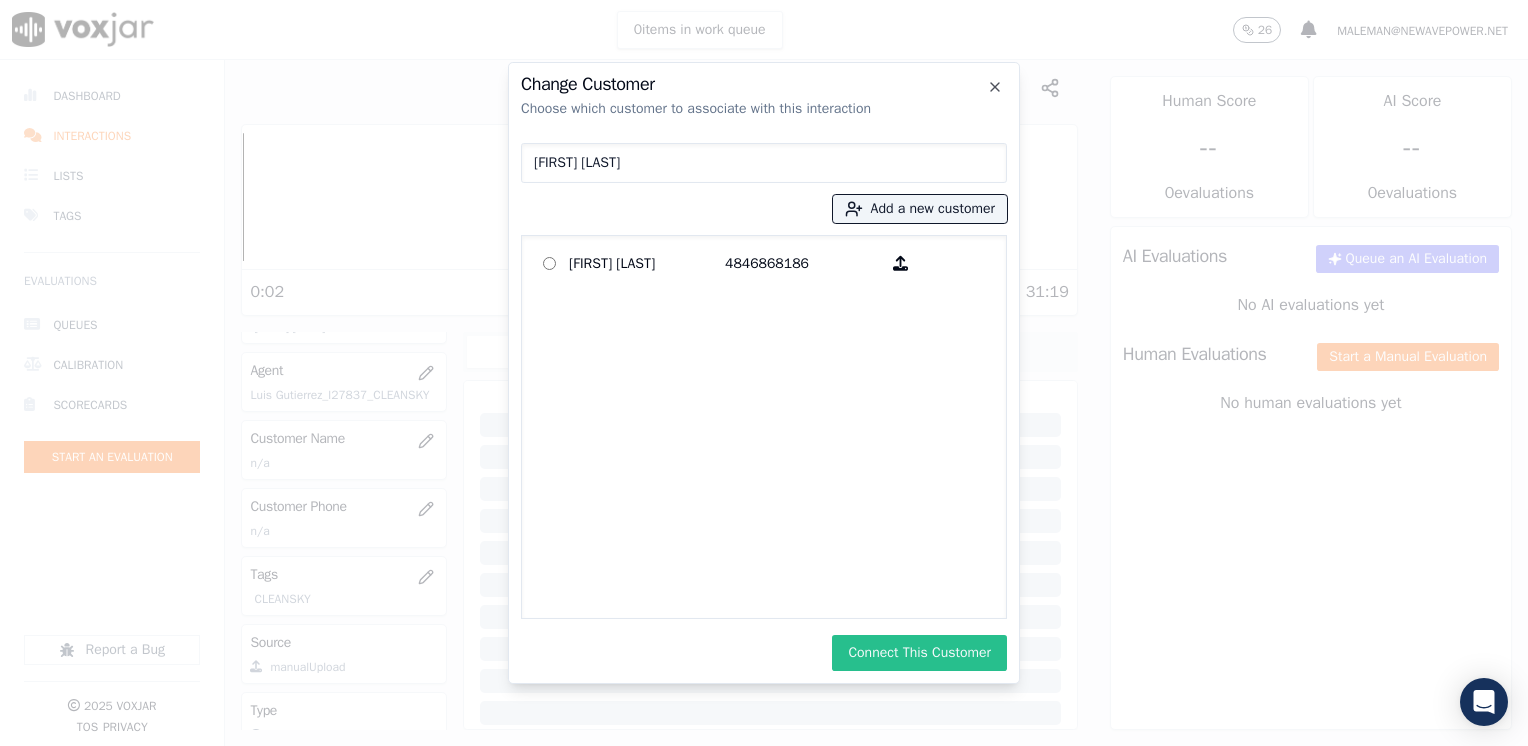 click on "Connect This Customer" at bounding box center [919, 653] 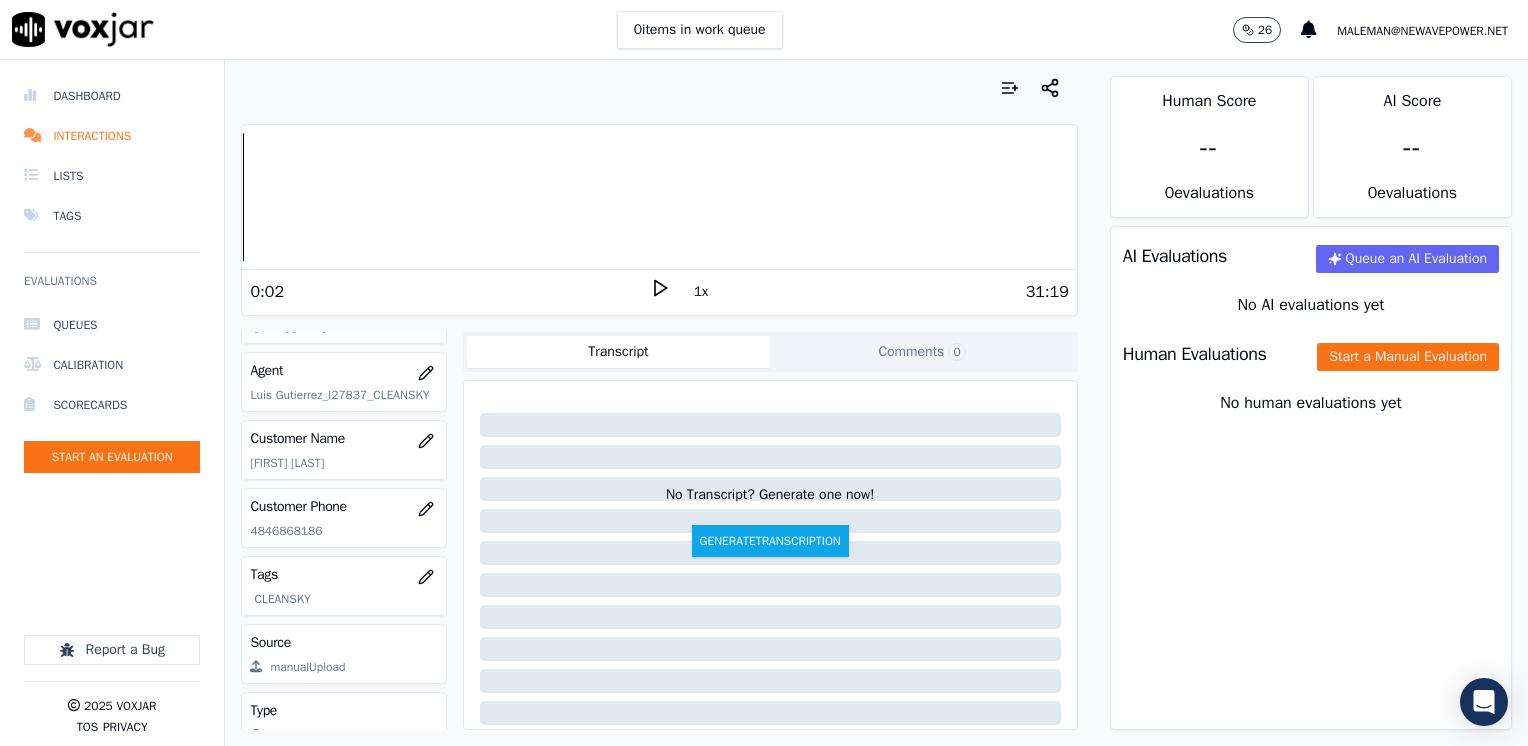 click 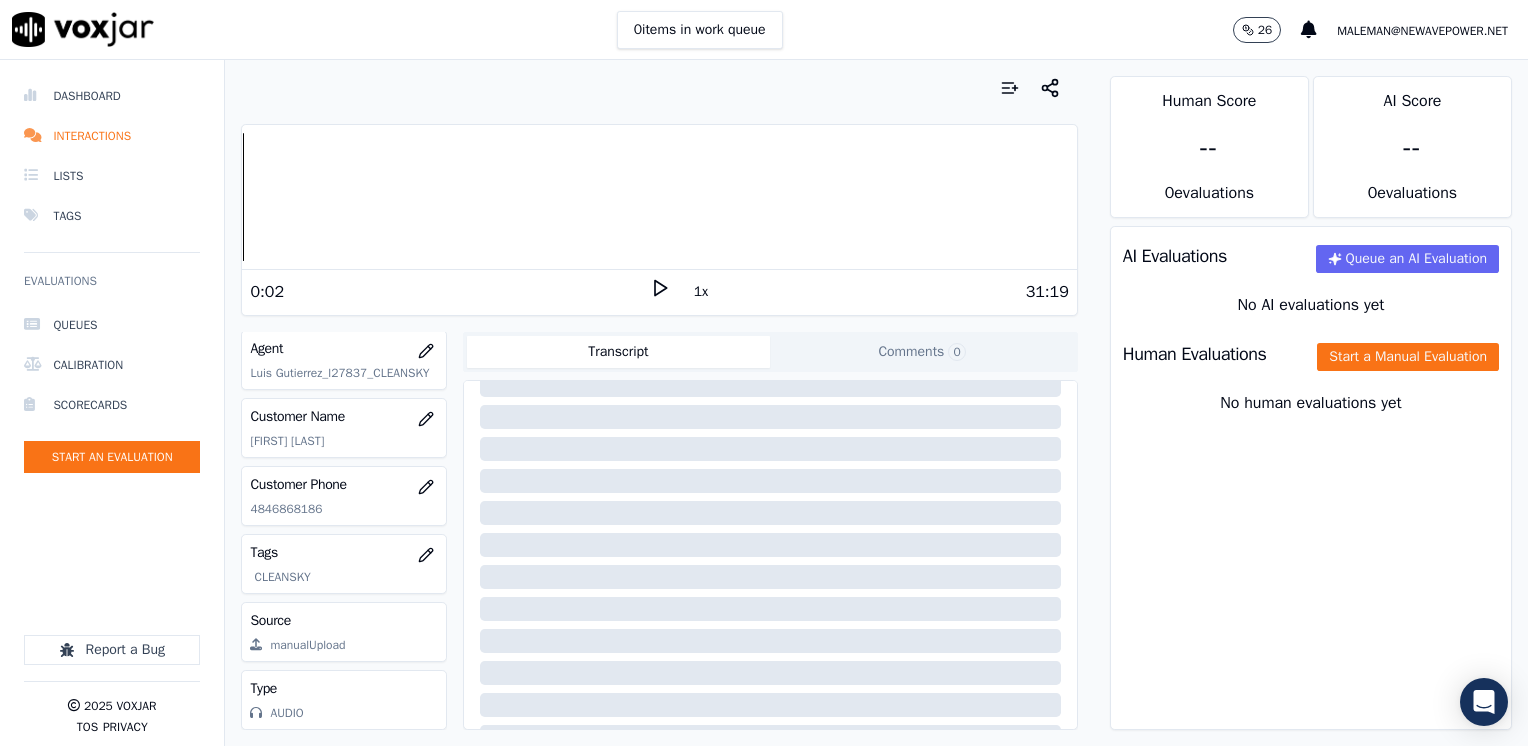 scroll, scrollTop: 179, scrollLeft: 0, axis: vertical 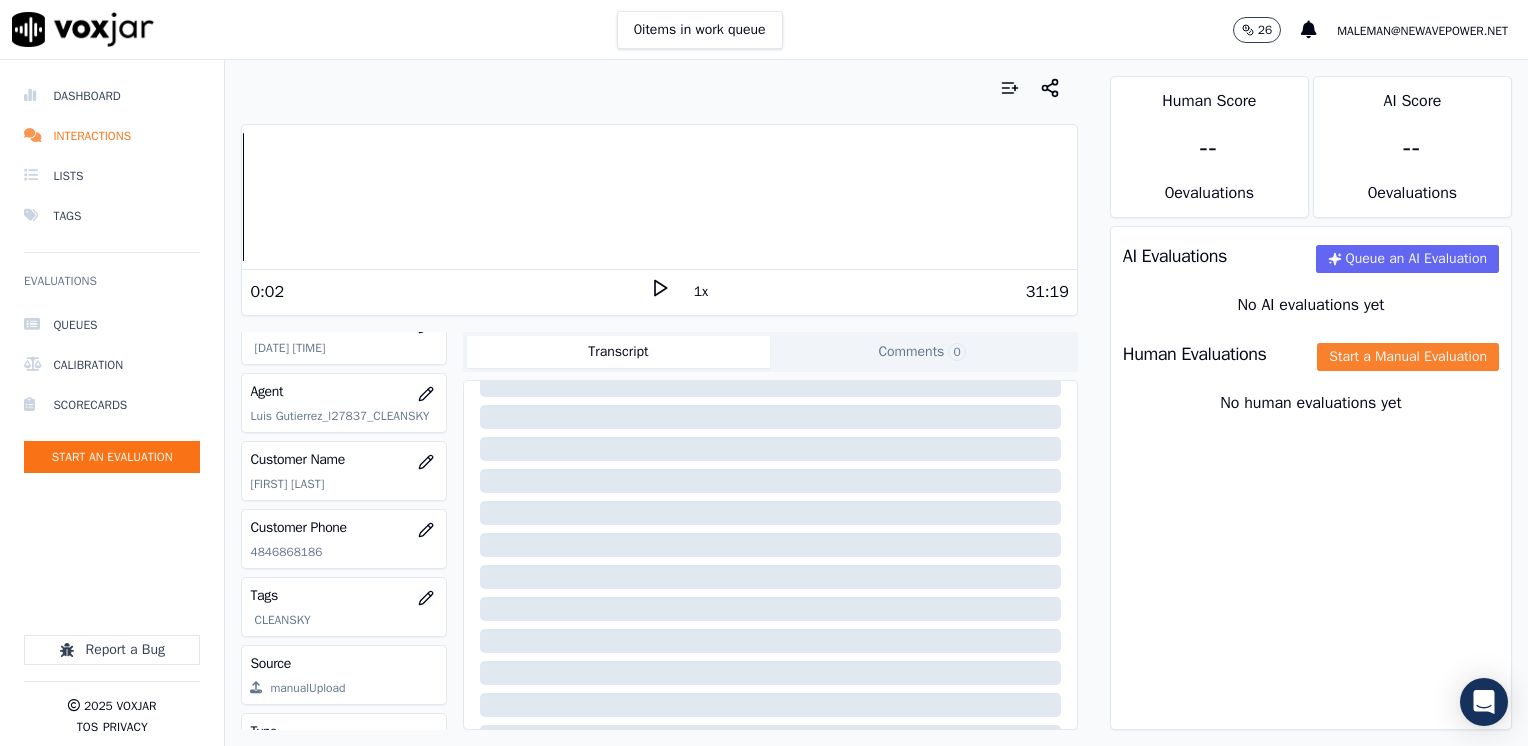 click on "Start a Manual Evaluation" 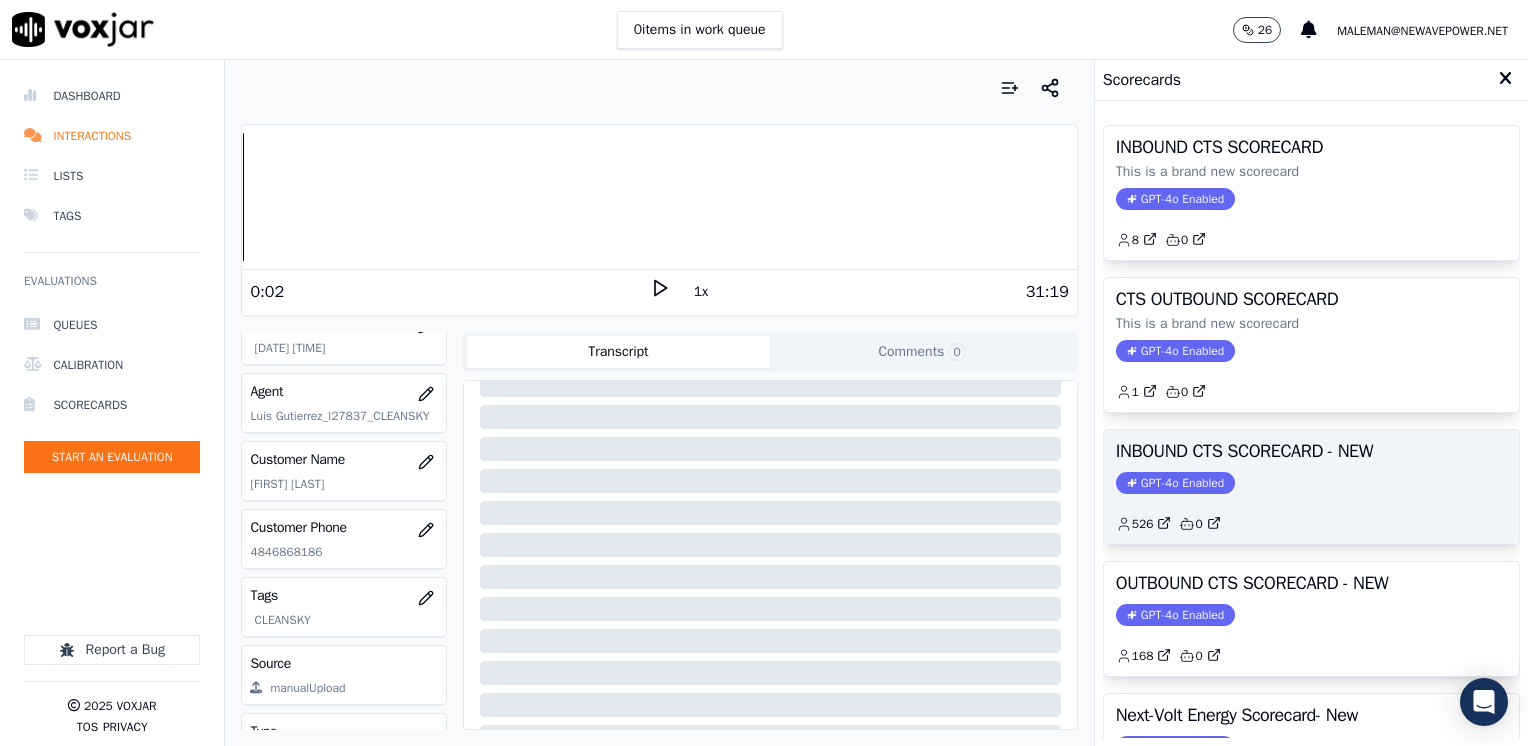 click on "GPT-4o Enabled" at bounding box center [1175, 483] 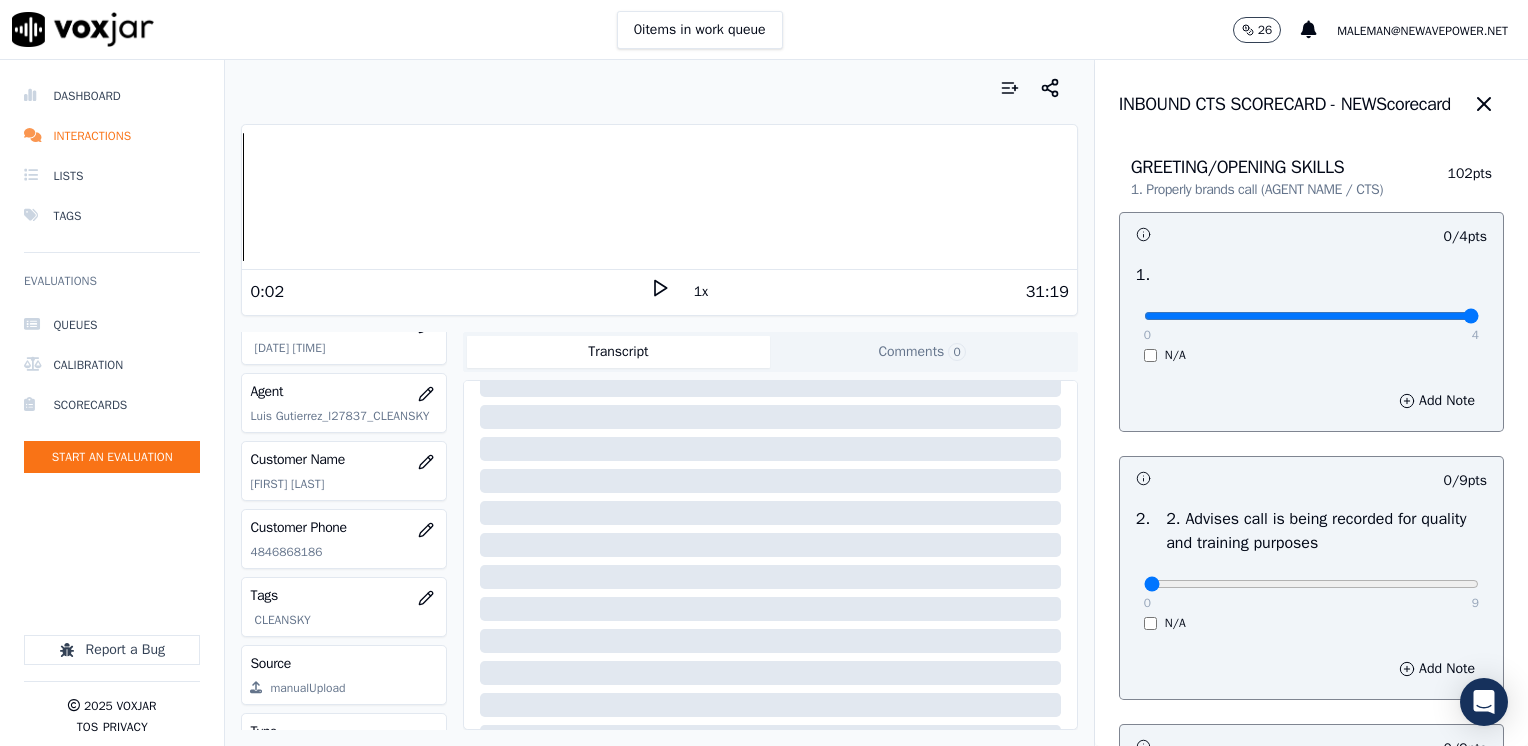 drag, startPoint x: 1132, startPoint y: 318, endPoint x: 1531, endPoint y: 325, distance: 399.0614 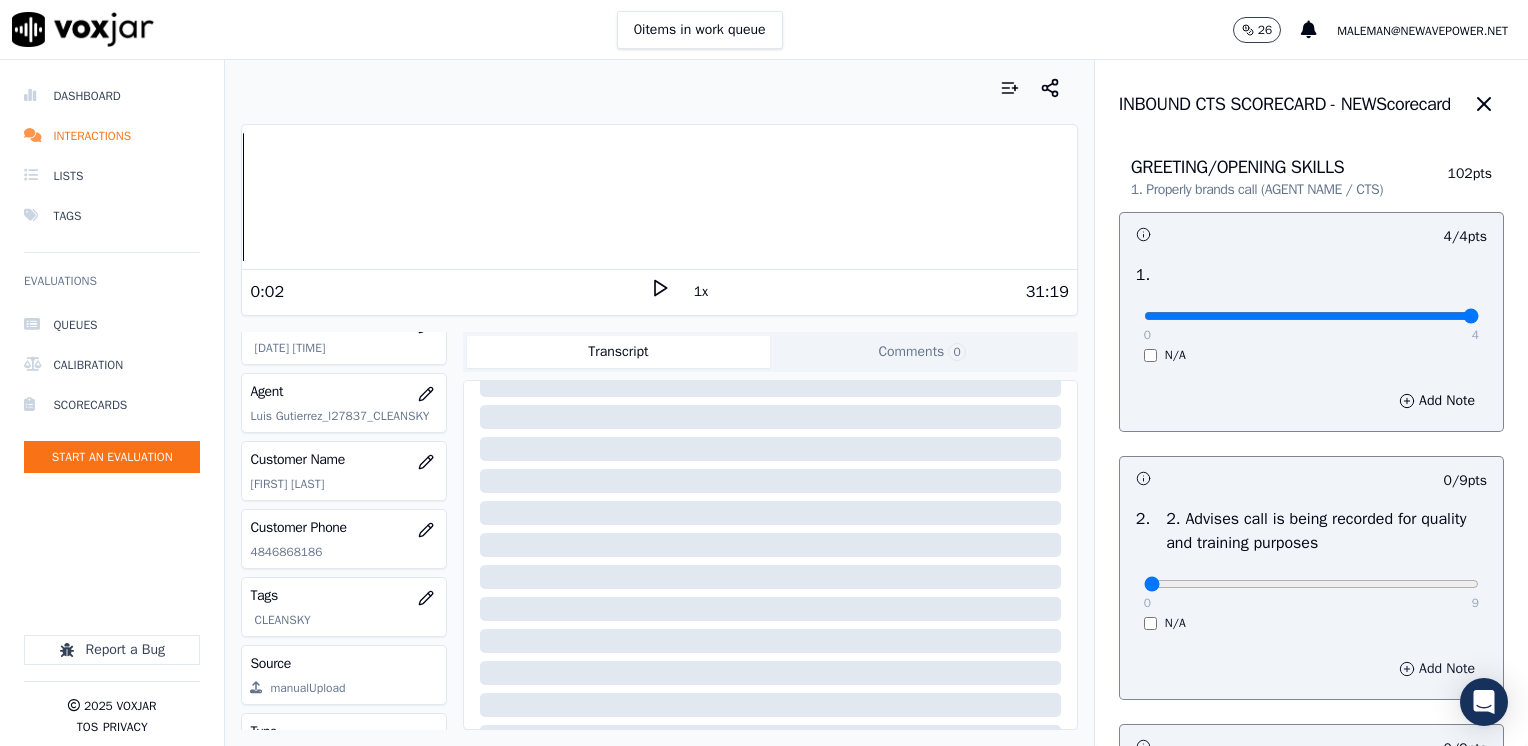 click on "Add Note" at bounding box center [1437, 669] 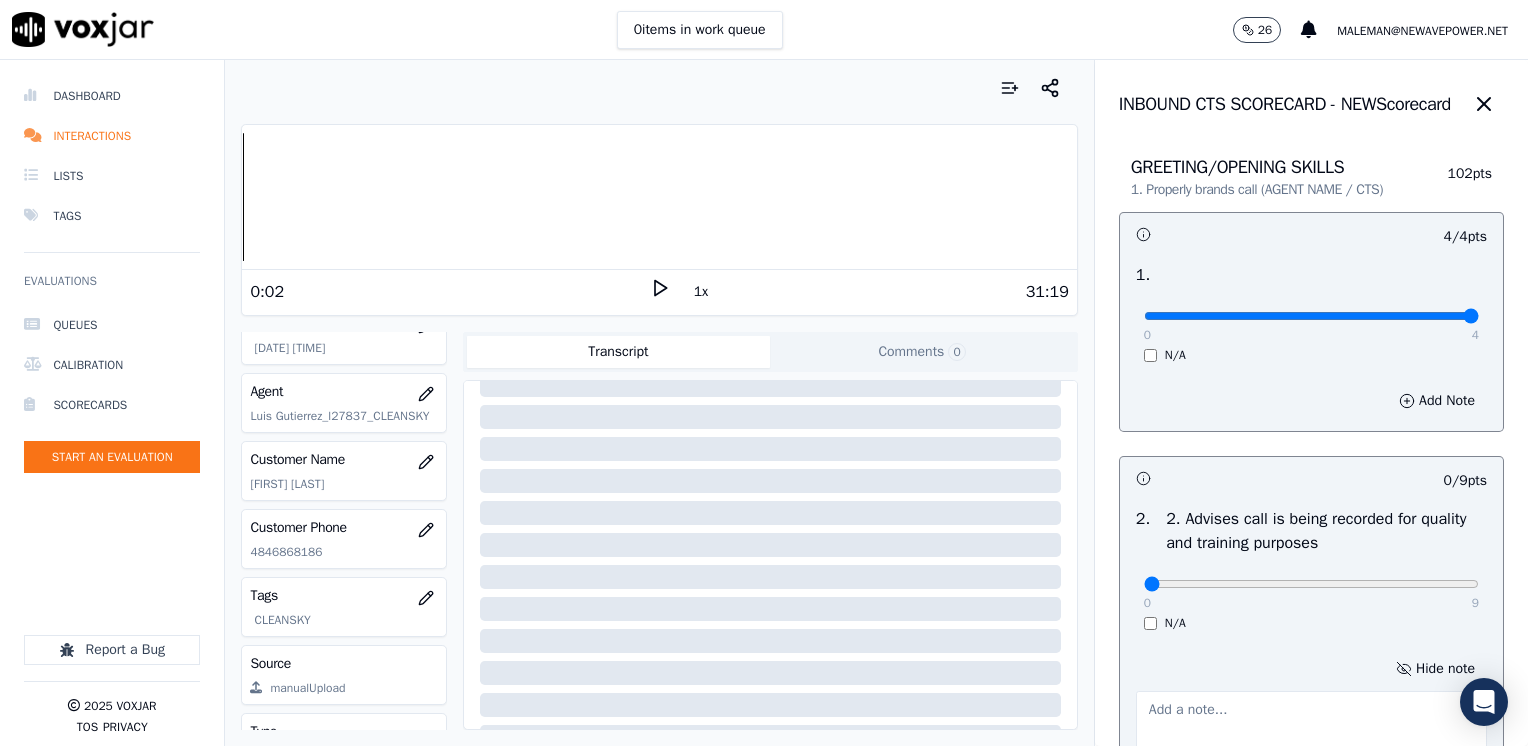 scroll, scrollTop: 200, scrollLeft: 0, axis: vertical 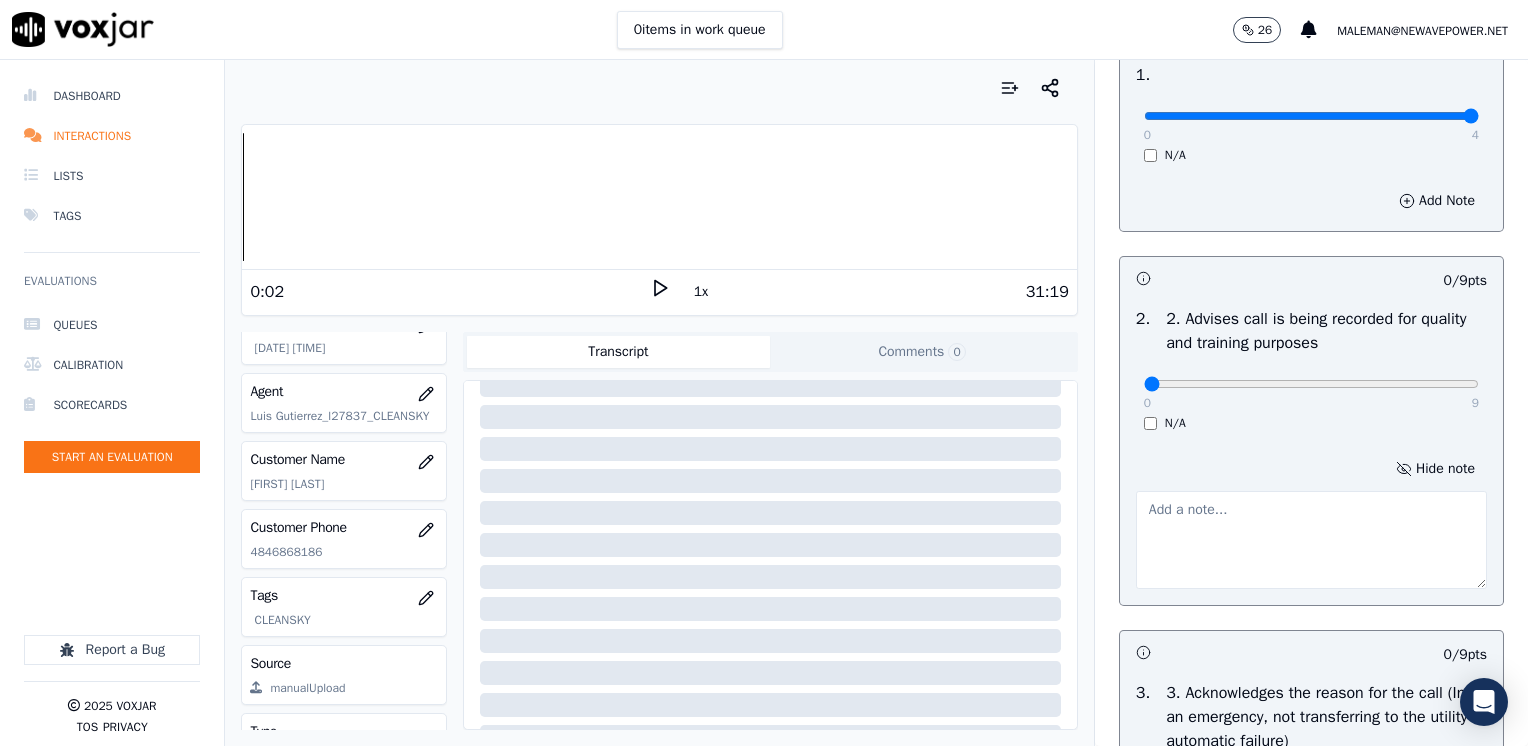 click at bounding box center (1311, 540) 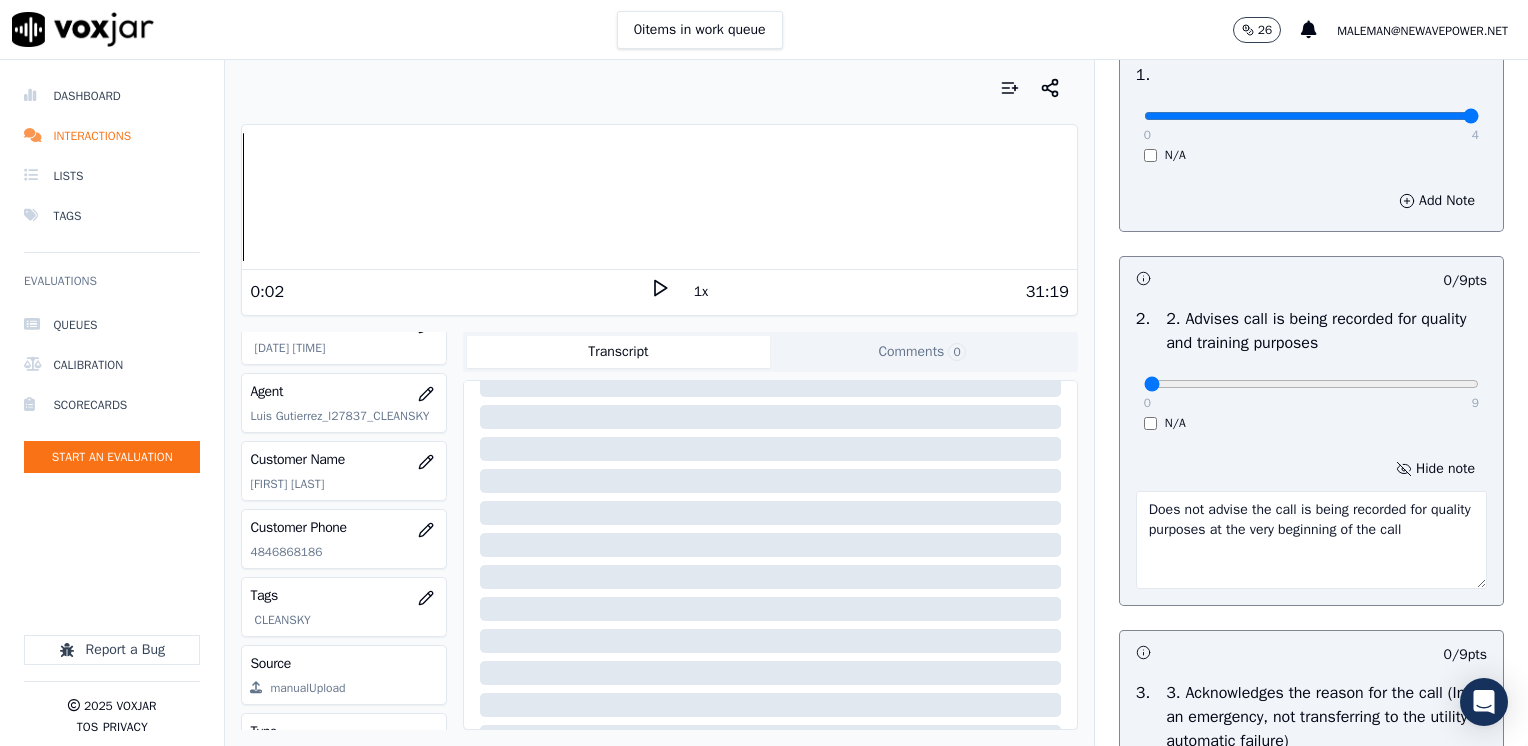 scroll, scrollTop: 600, scrollLeft: 0, axis: vertical 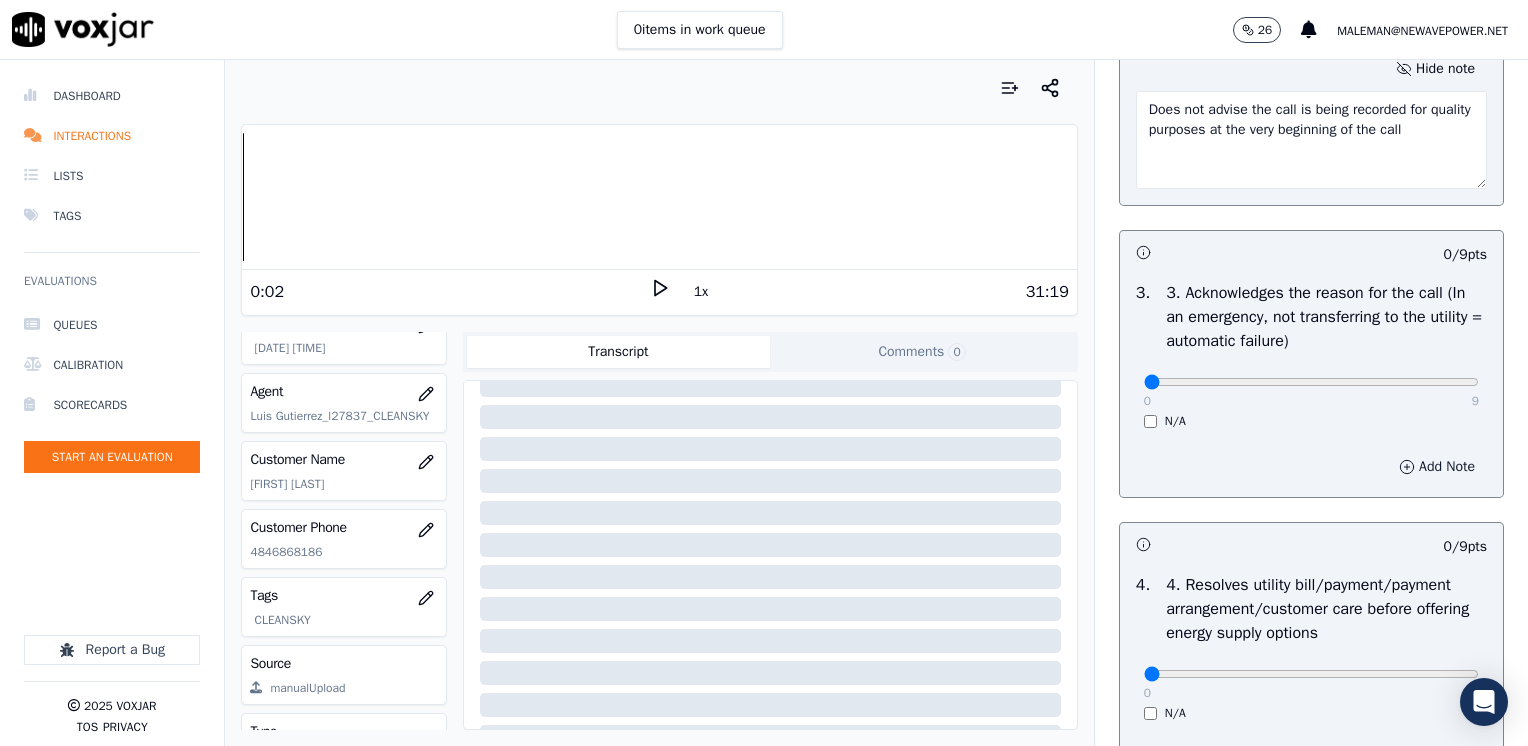 click on "Add Note" at bounding box center (1437, 467) 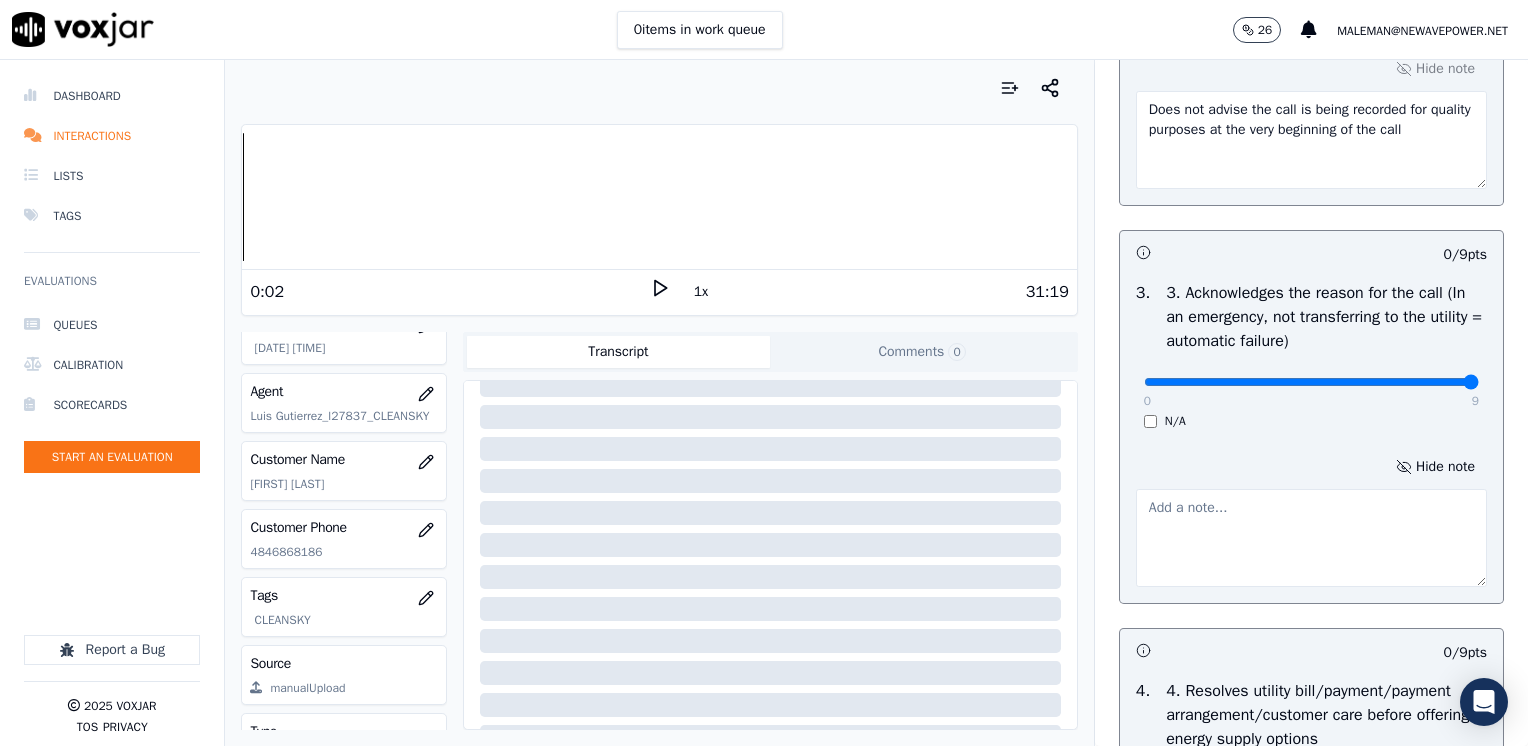 drag, startPoint x: 1132, startPoint y: 375, endPoint x: 1527, endPoint y: 420, distance: 397.55502 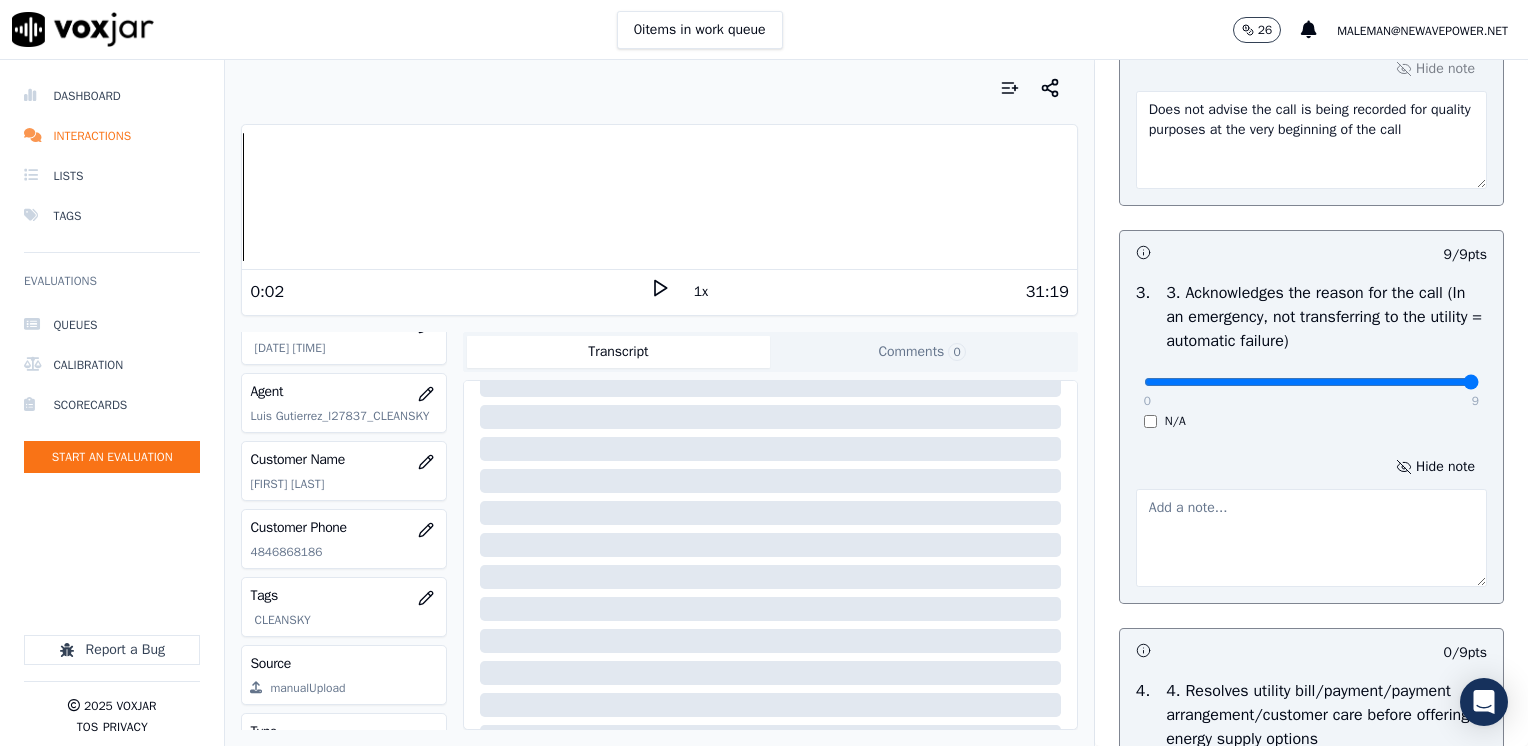 click at bounding box center [1311, 538] 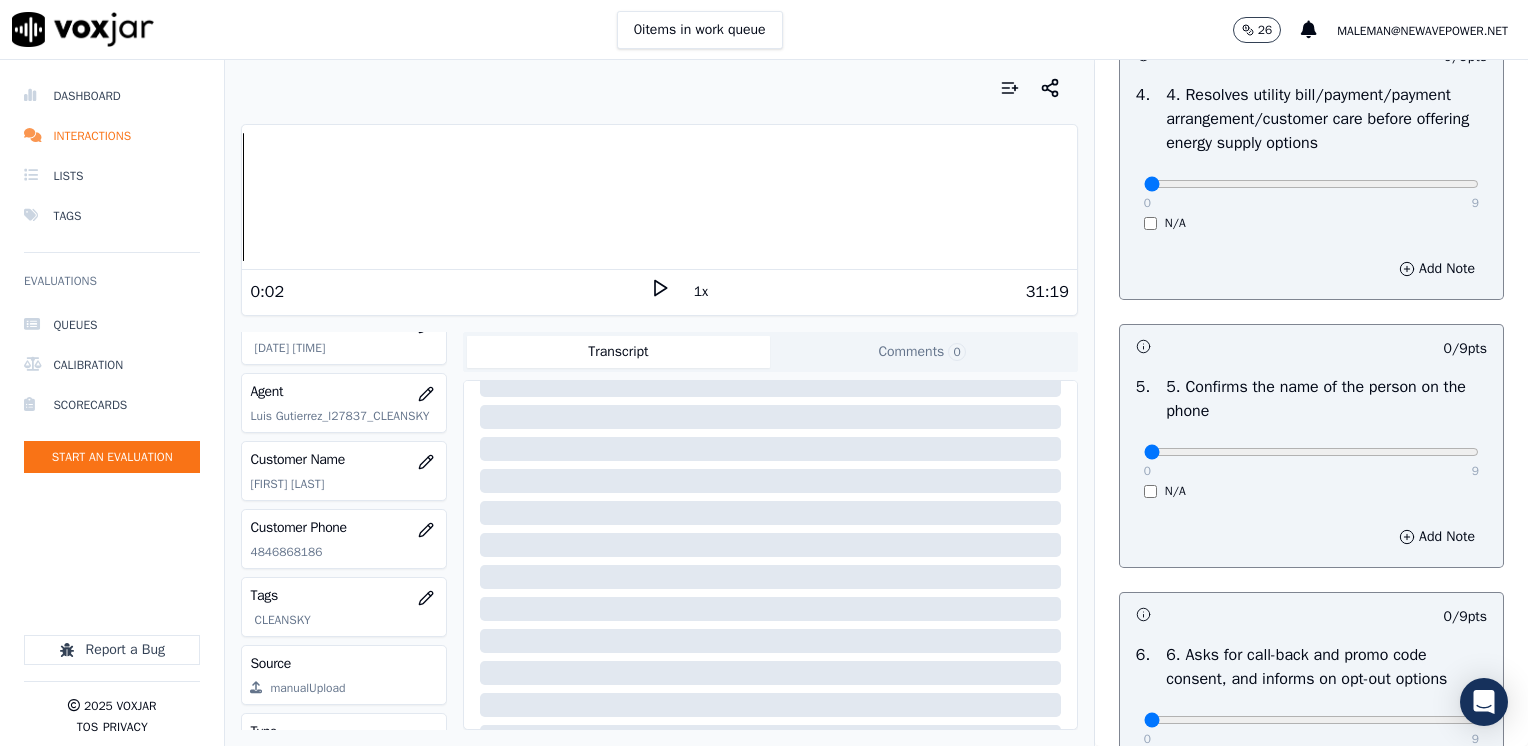 scroll, scrollTop: 1200, scrollLeft: 0, axis: vertical 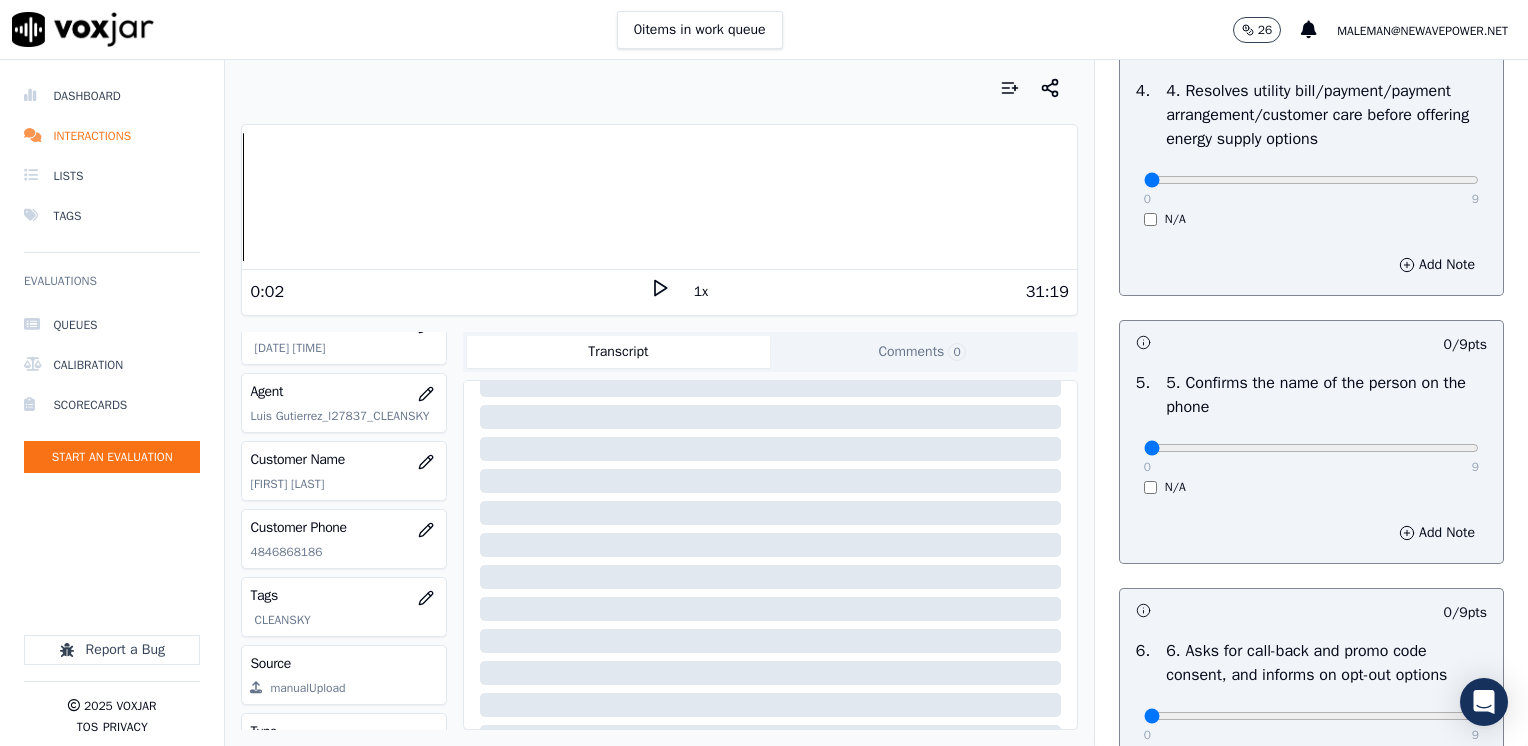 drag, startPoint x: 1119, startPoint y: 447, endPoint x: 1233, endPoint y: 447, distance: 114 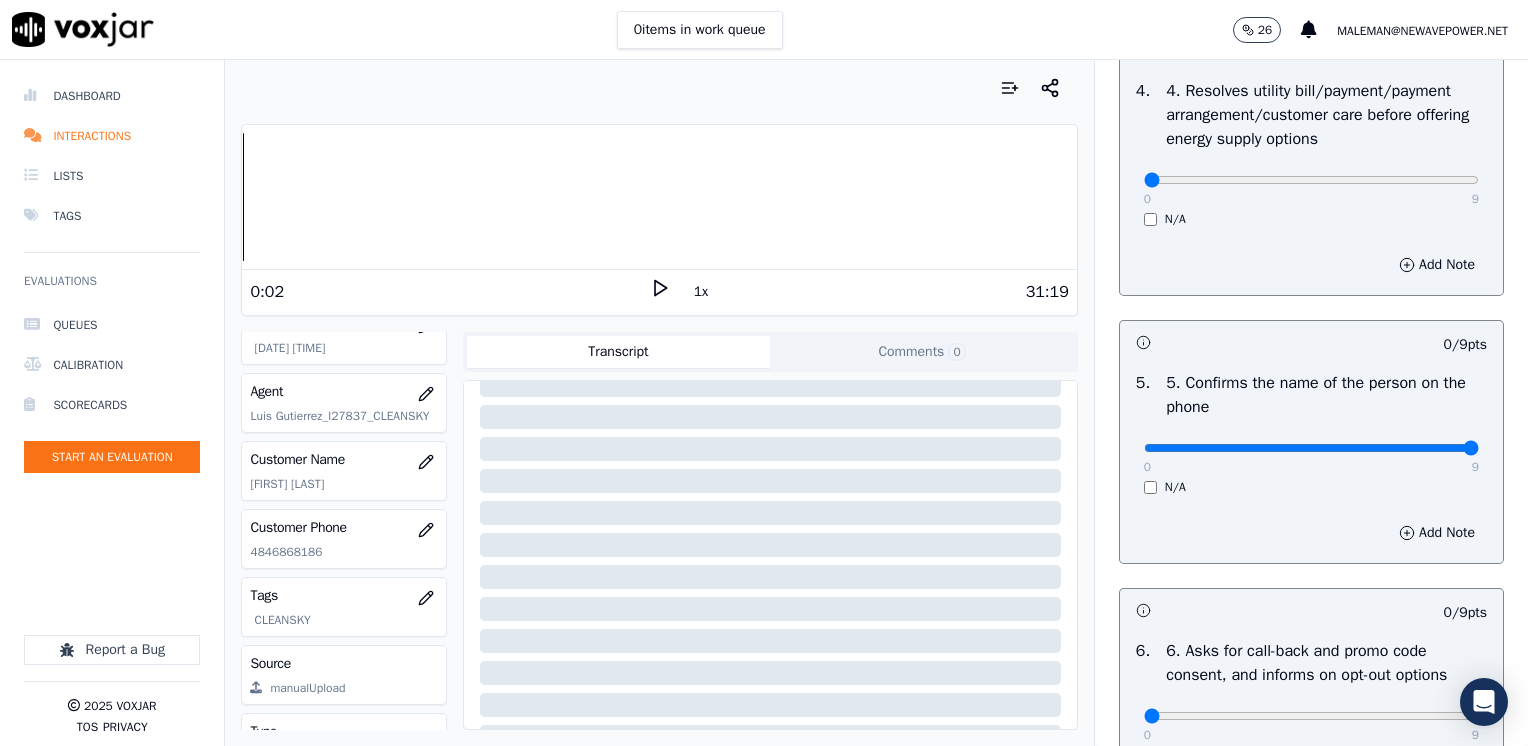 drag, startPoint x: 1143, startPoint y: 444, endPoint x: 1531, endPoint y: 439, distance: 388.03223 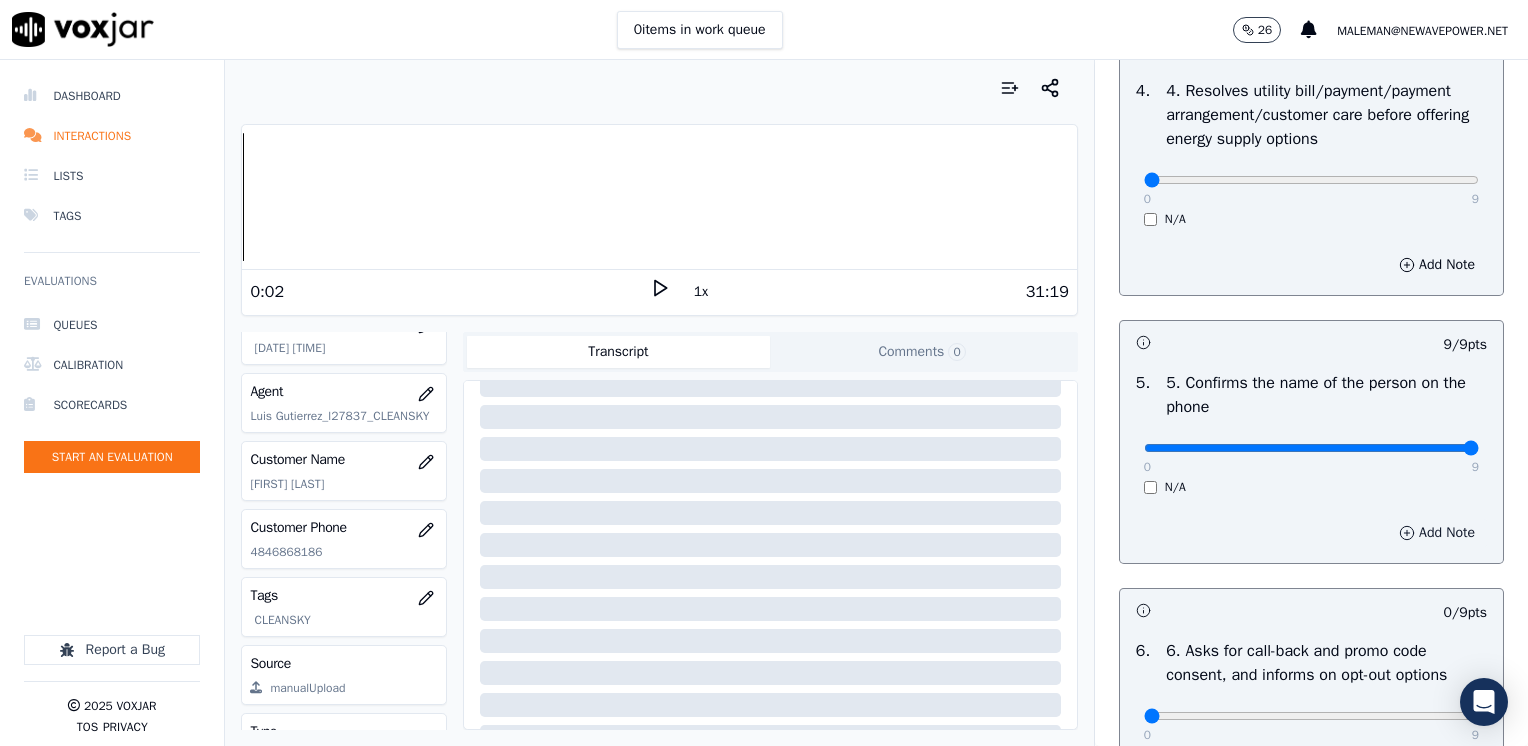 click on "Add Note" at bounding box center [1437, 533] 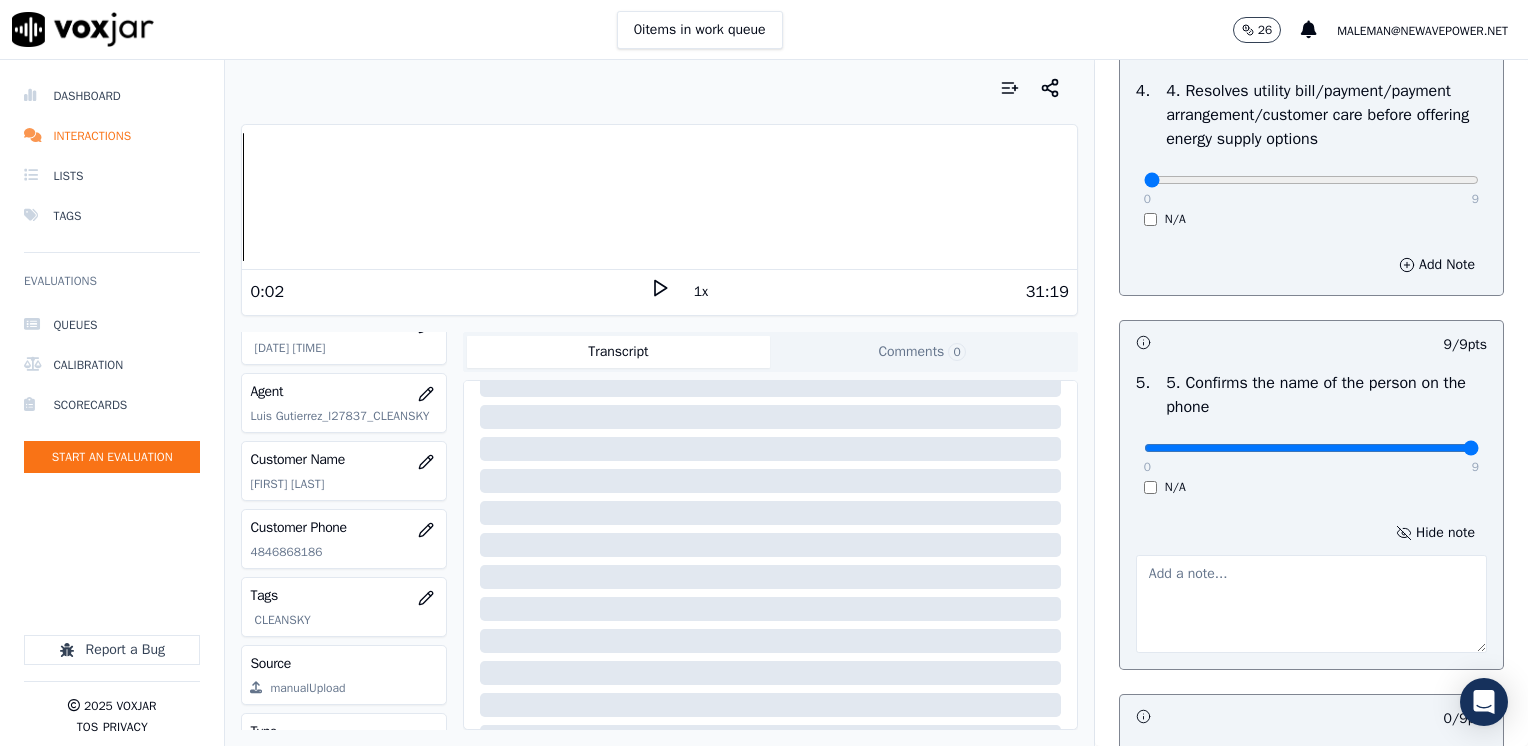 click at bounding box center [1311, 604] 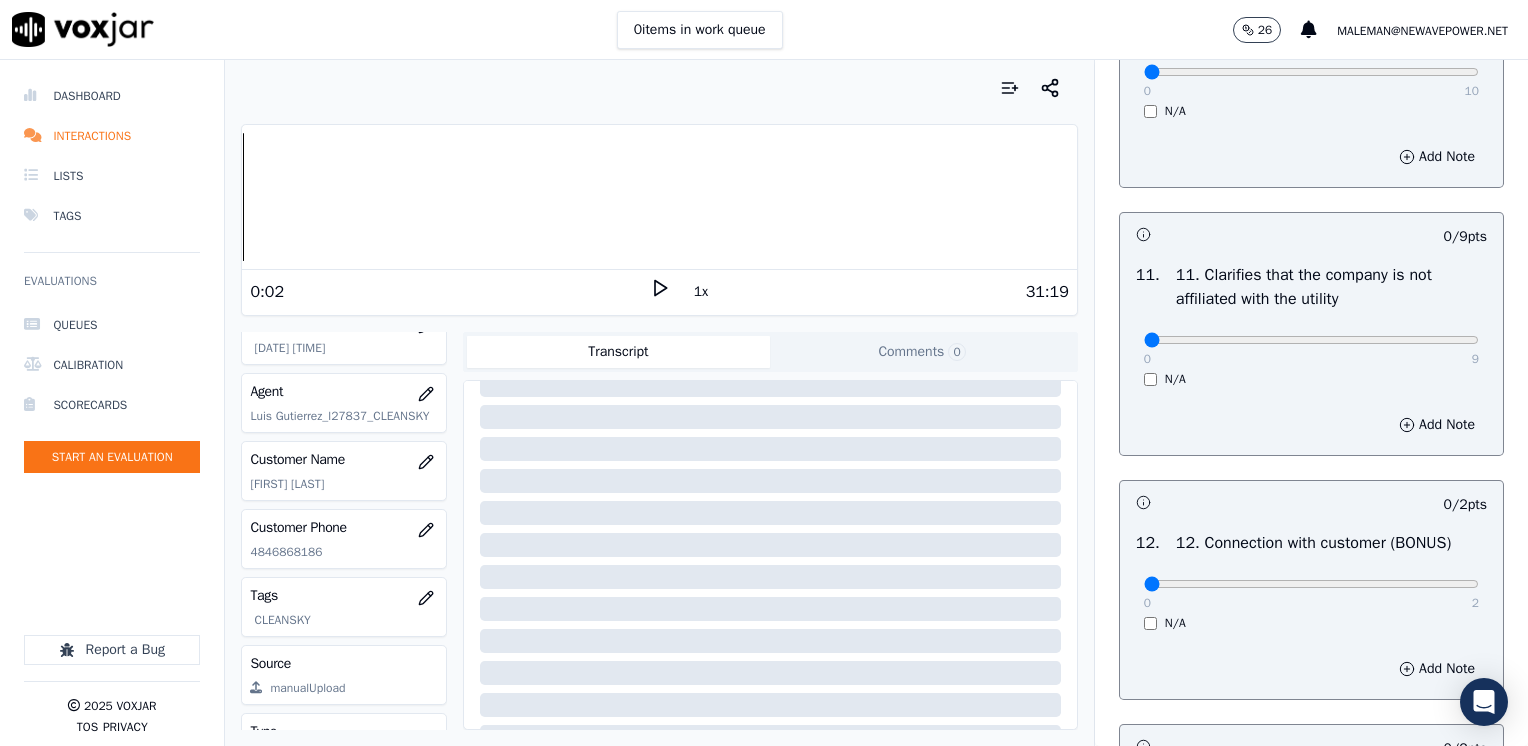 scroll, scrollTop: 3000, scrollLeft: 0, axis: vertical 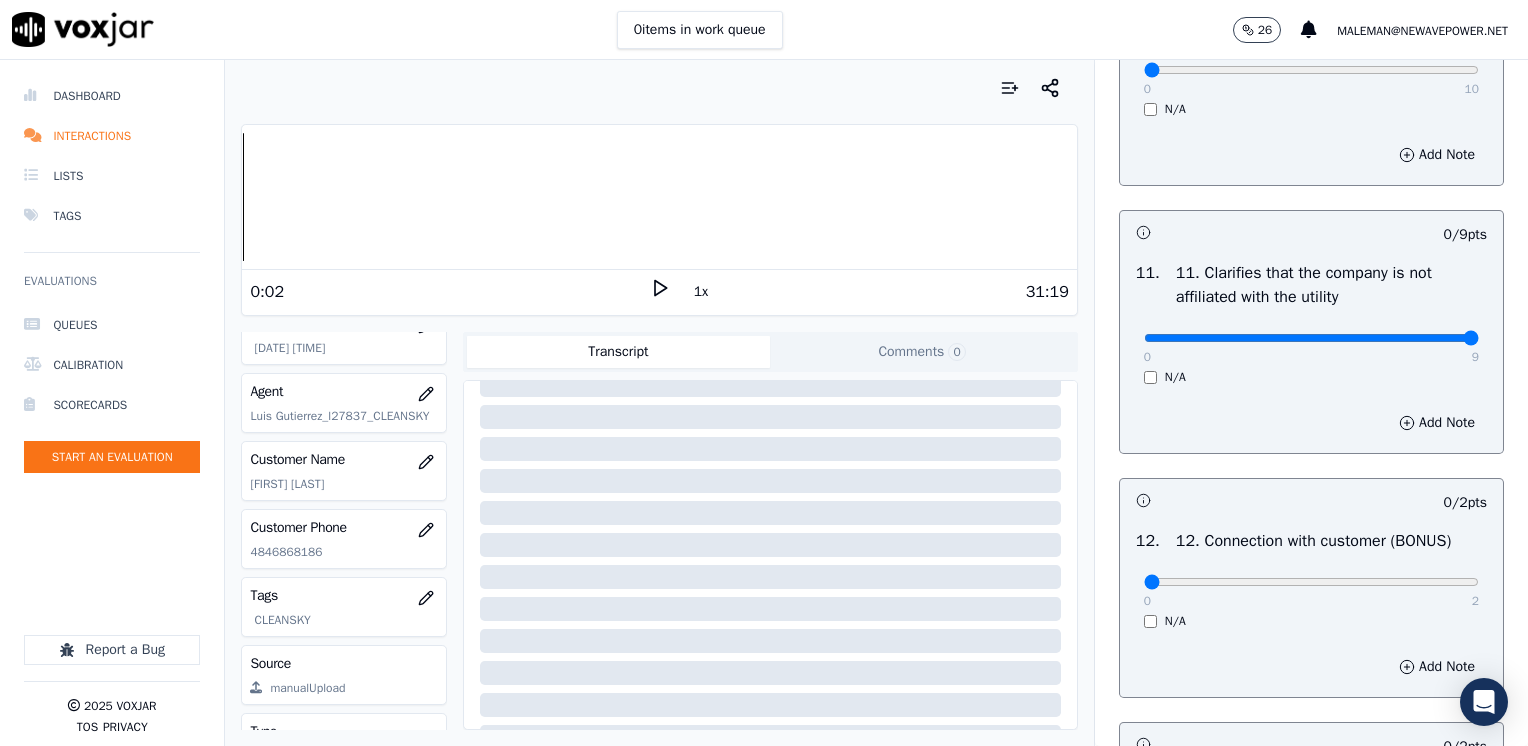 drag, startPoint x: 1126, startPoint y: 380, endPoint x: 1514, endPoint y: 380, distance: 388 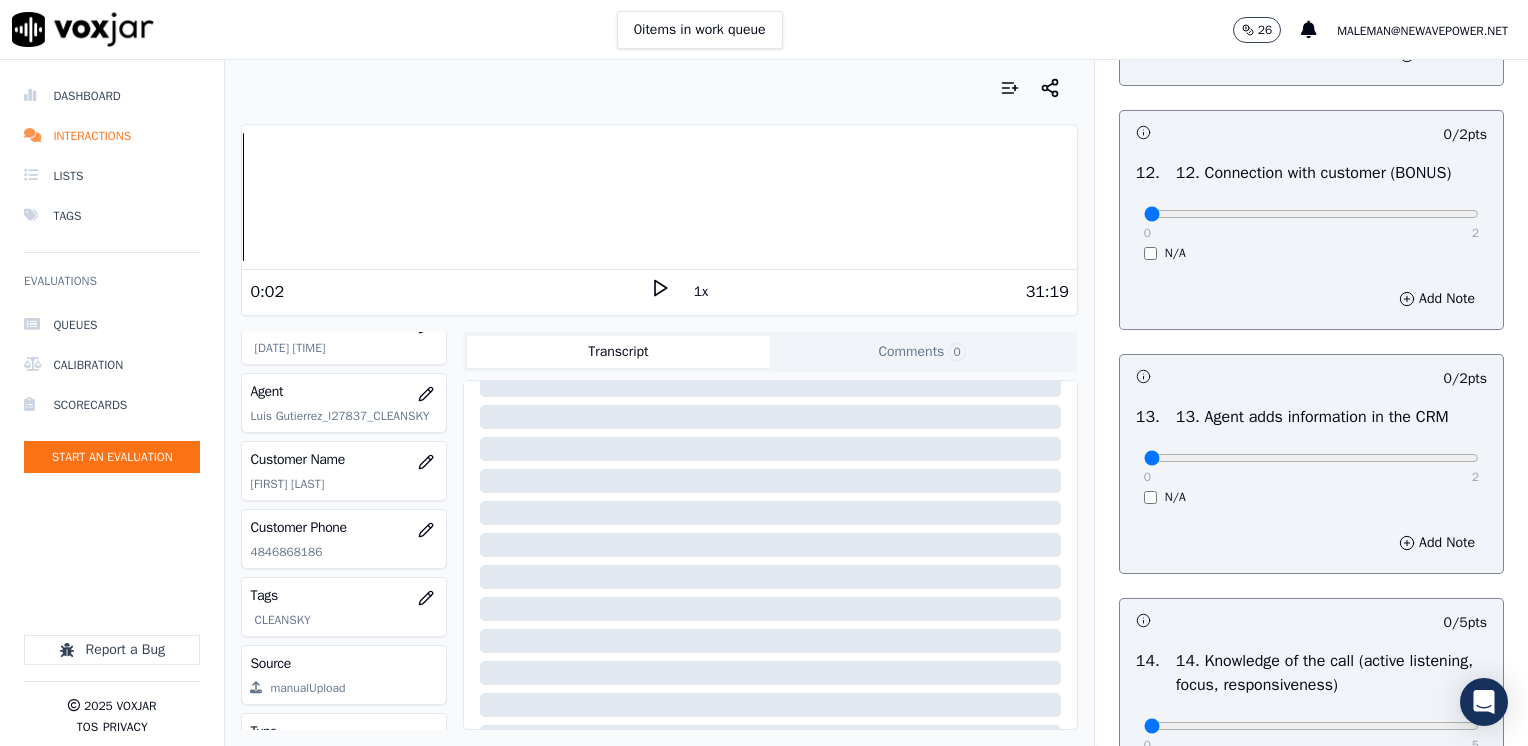 scroll, scrollTop: 3400, scrollLeft: 0, axis: vertical 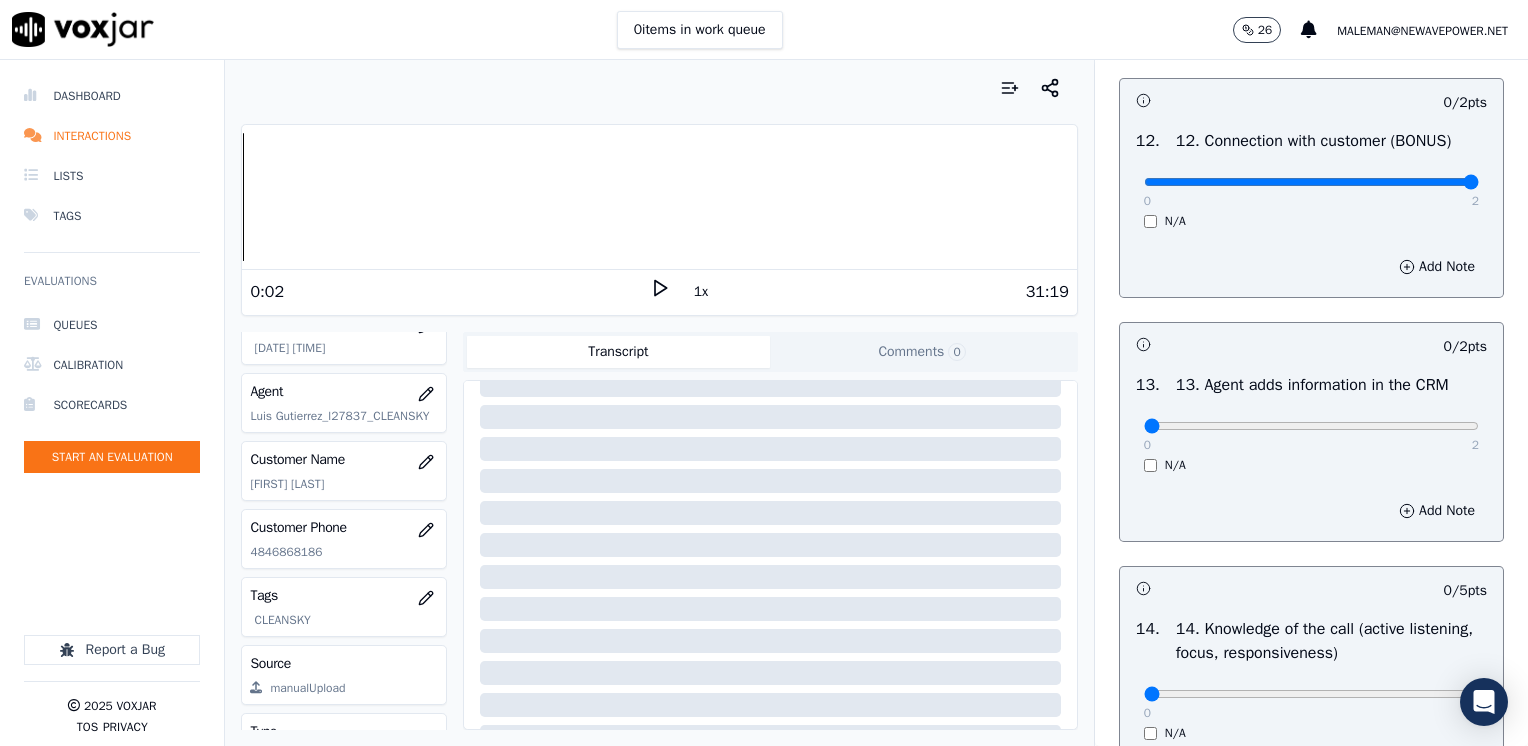 drag, startPoint x: 1129, startPoint y: 230, endPoint x: 1531, endPoint y: 278, distance: 404.85553 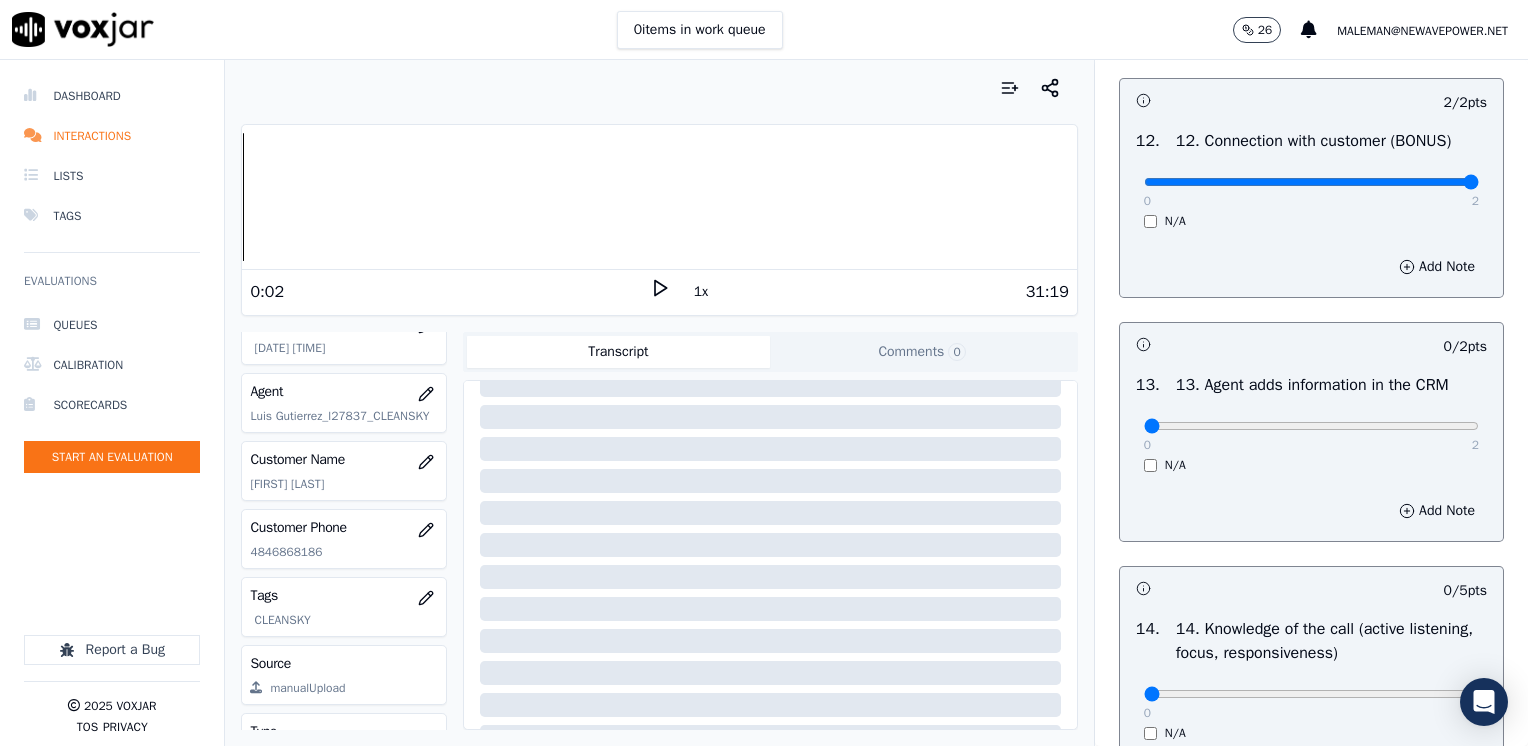 scroll, scrollTop: 3600, scrollLeft: 0, axis: vertical 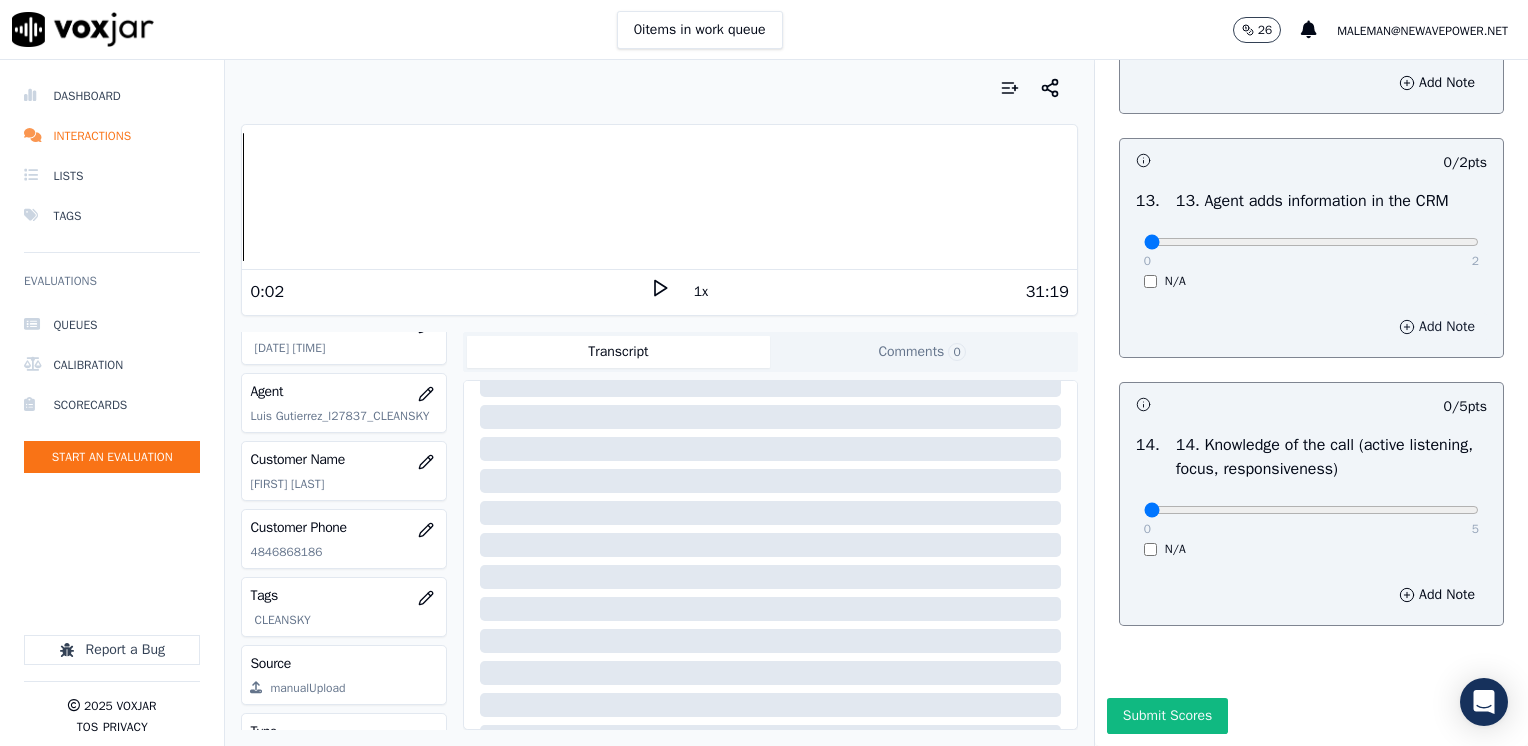 click on "Add Note" at bounding box center [1437, 327] 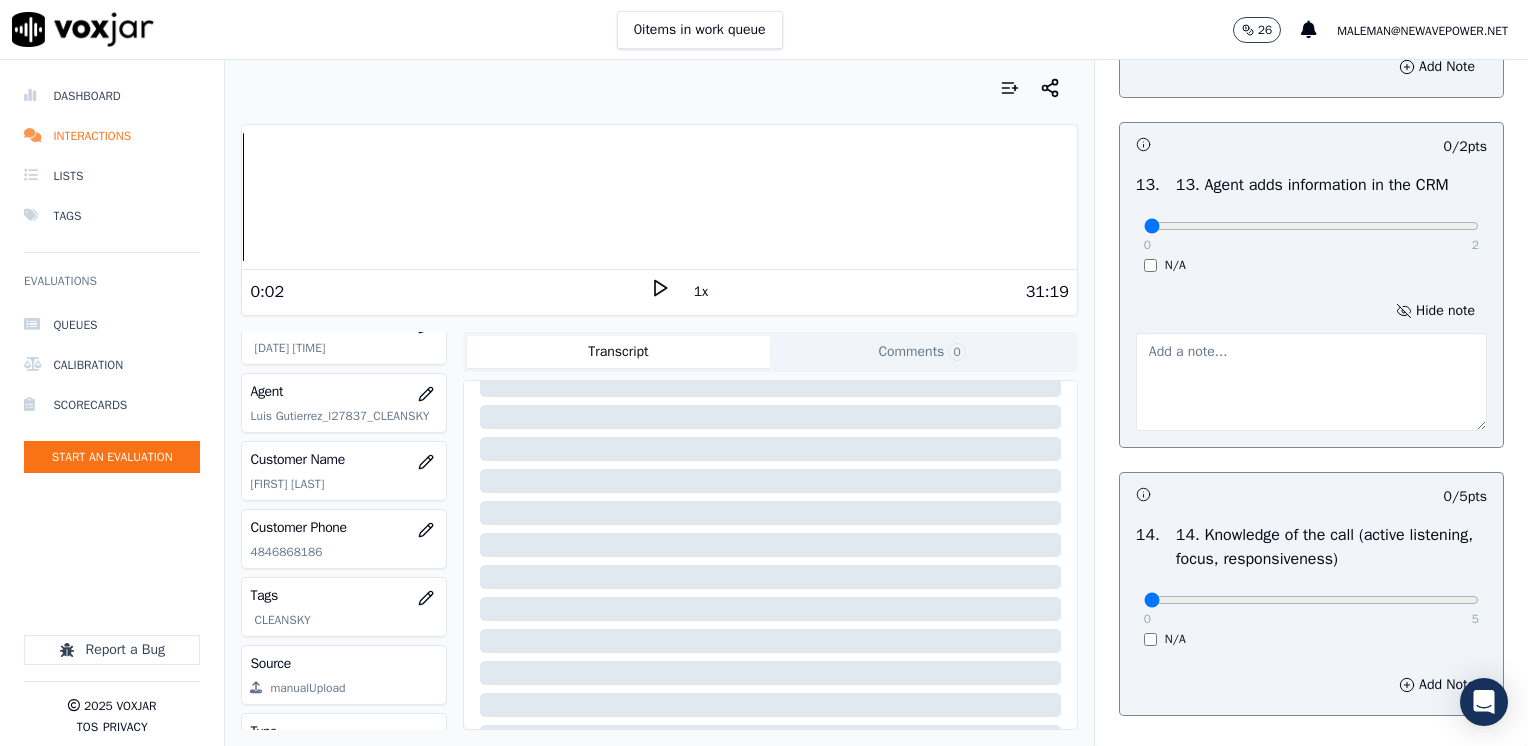 click at bounding box center [1311, 382] 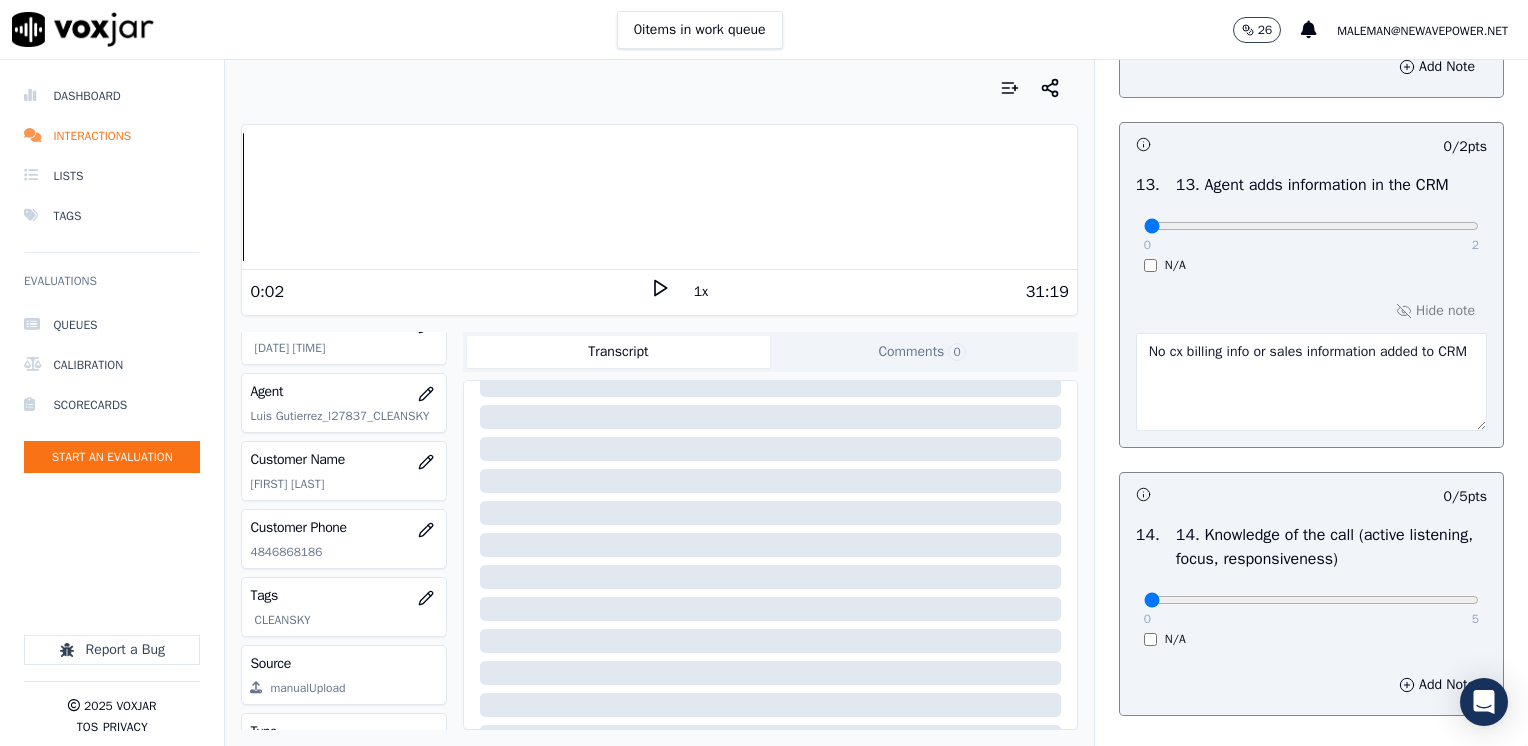 click on "No cx billing info or sales information added to CRM" at bounding box center (1311, 382) 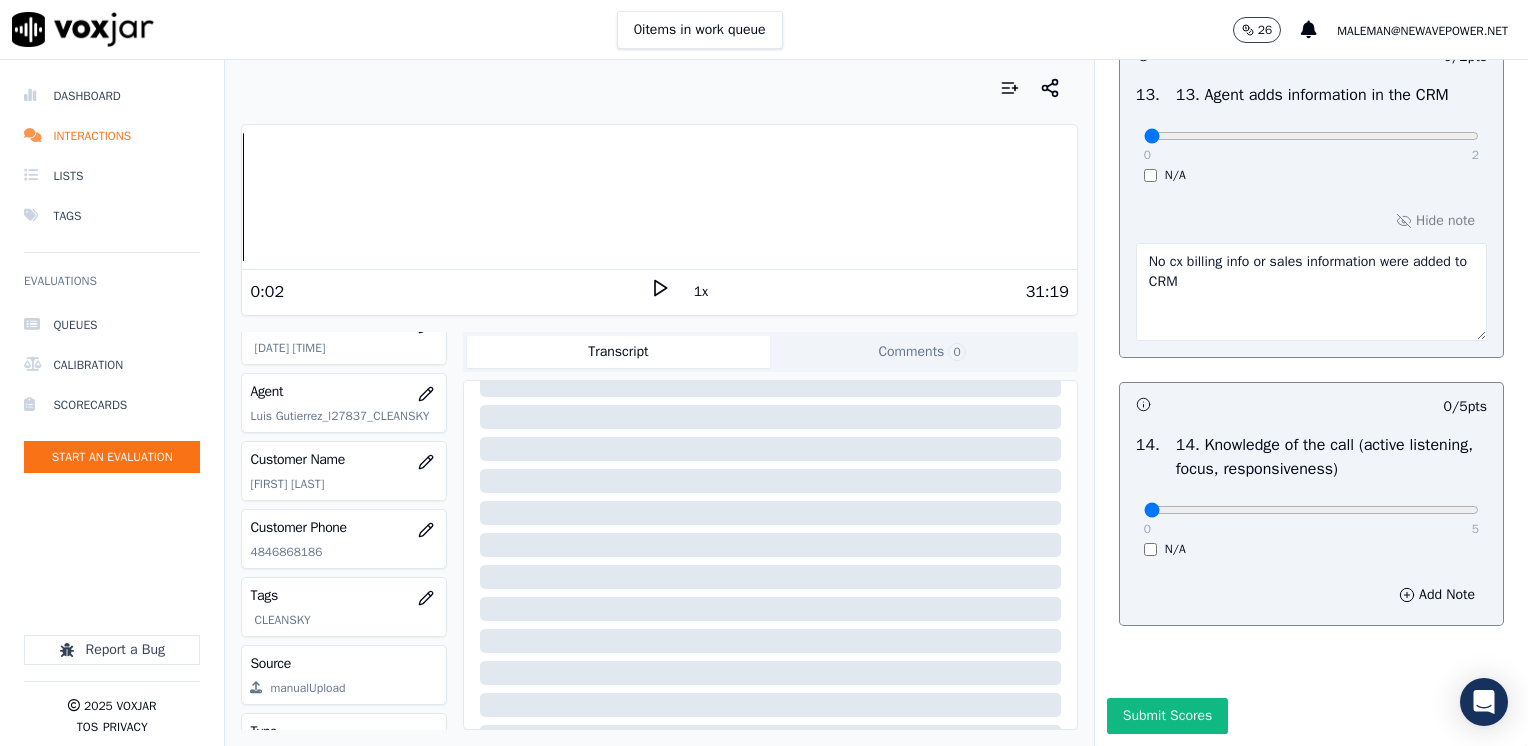 scroll, scrollTop: 3776, scrollLeft: 0, axis: vertical 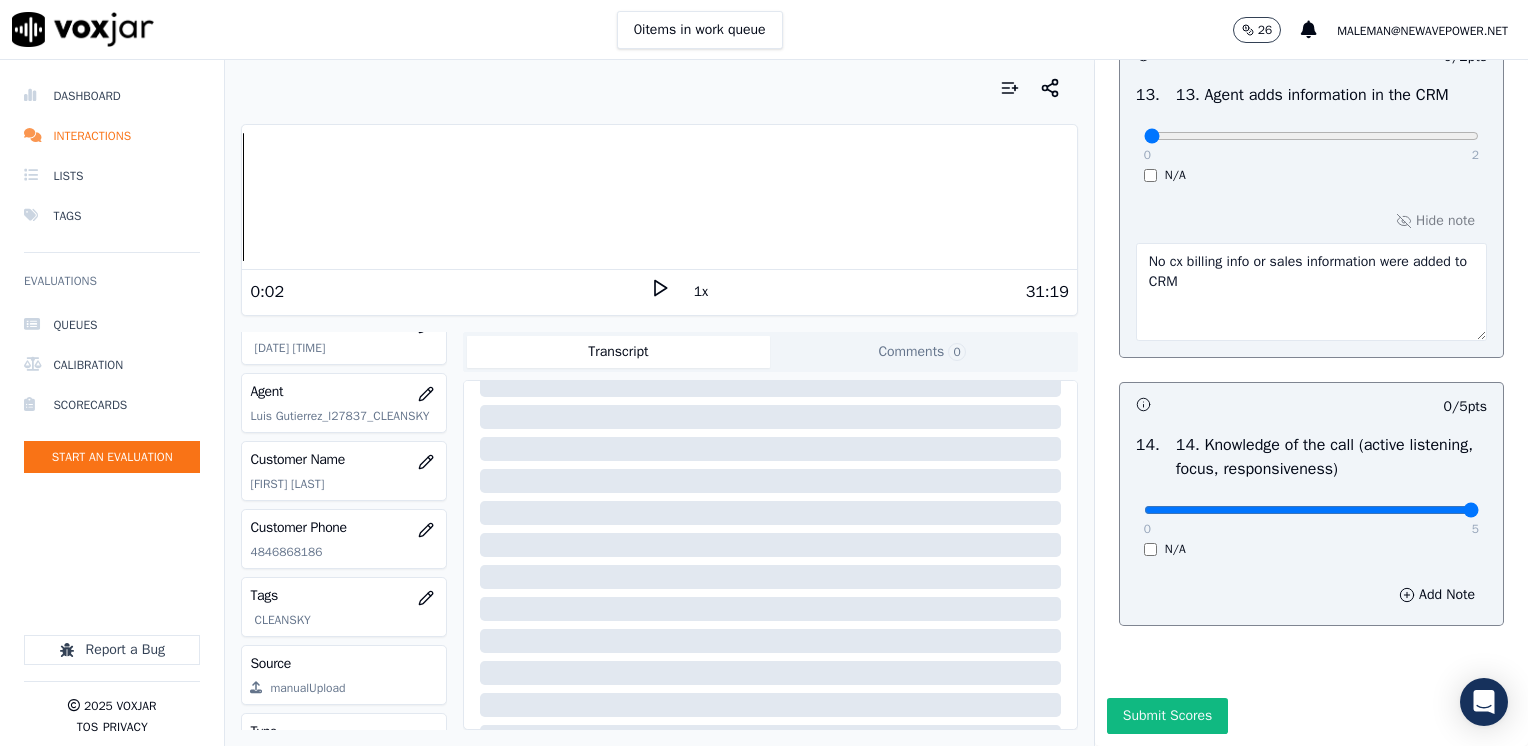 drag, startPoint x: 1343, startPoint y: 494, endPoint x: 1531, endPoint y: 570, distance: 202.78067 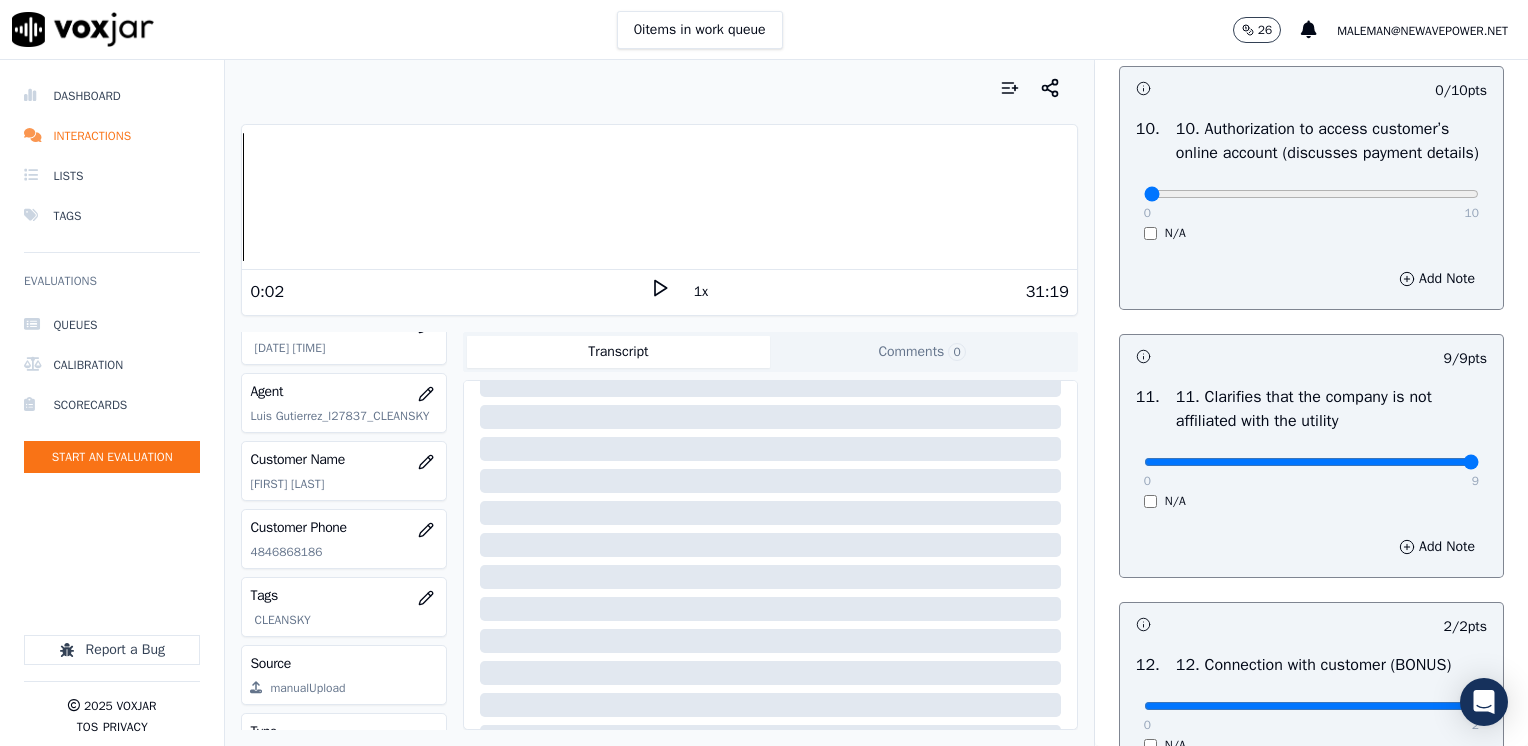 scroll, scrollTop: 2576, scrollLeft: 0, axis: vertical 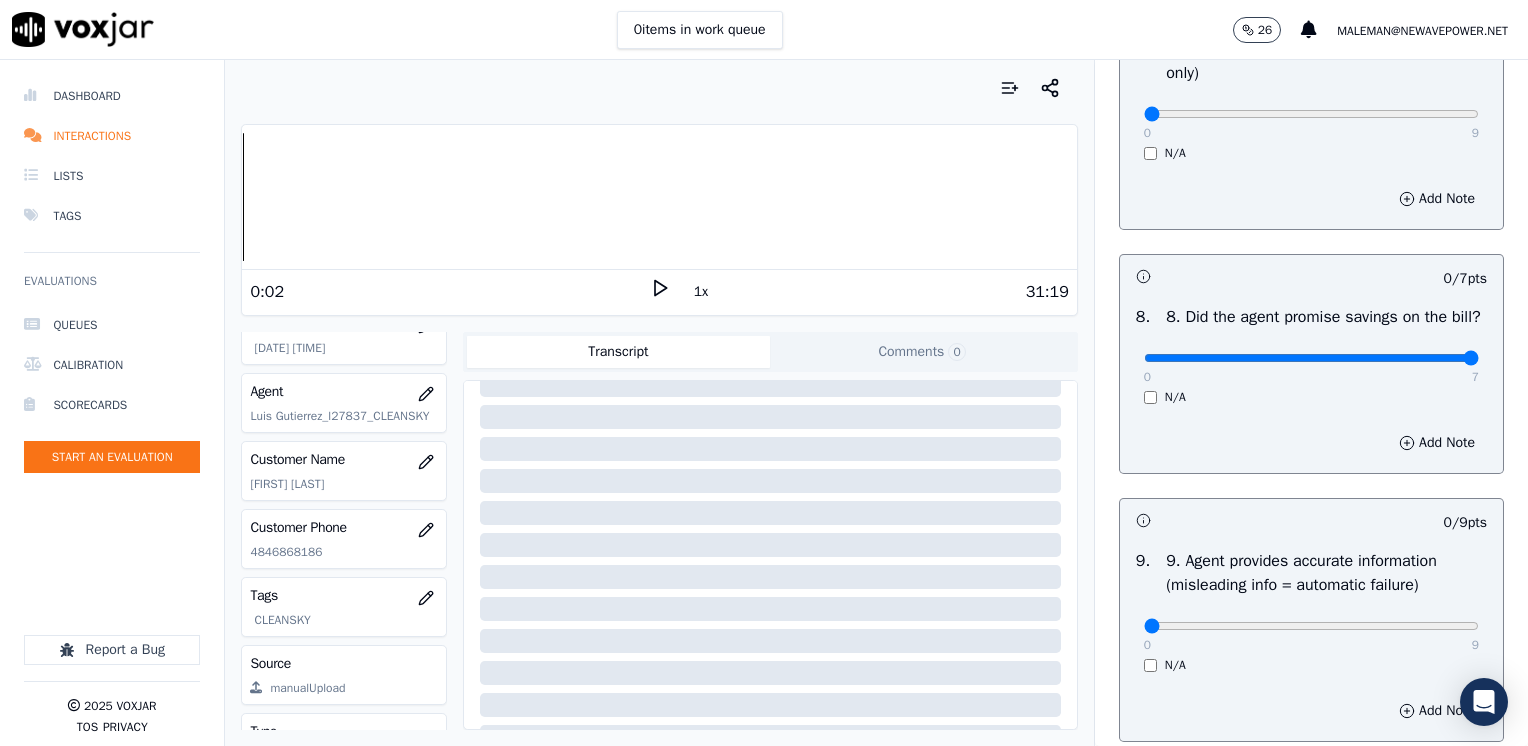 drag, startPoint x: 1123, startPoint y: 374, endPoint x: 1531, endPoint y: 415, distance: 410.05487 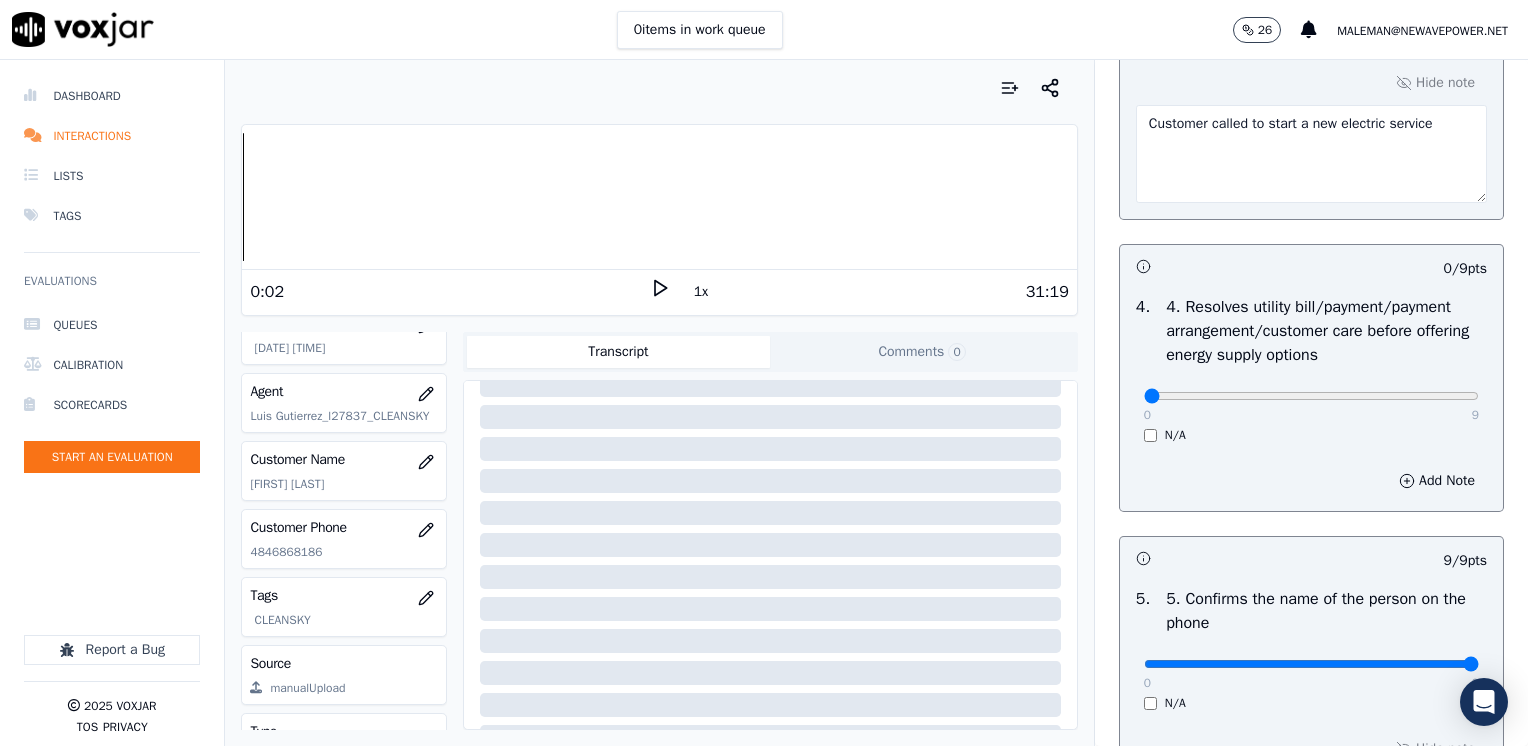 scroll, scrollTop: 976, scrollLeft: 0, axis: vertical 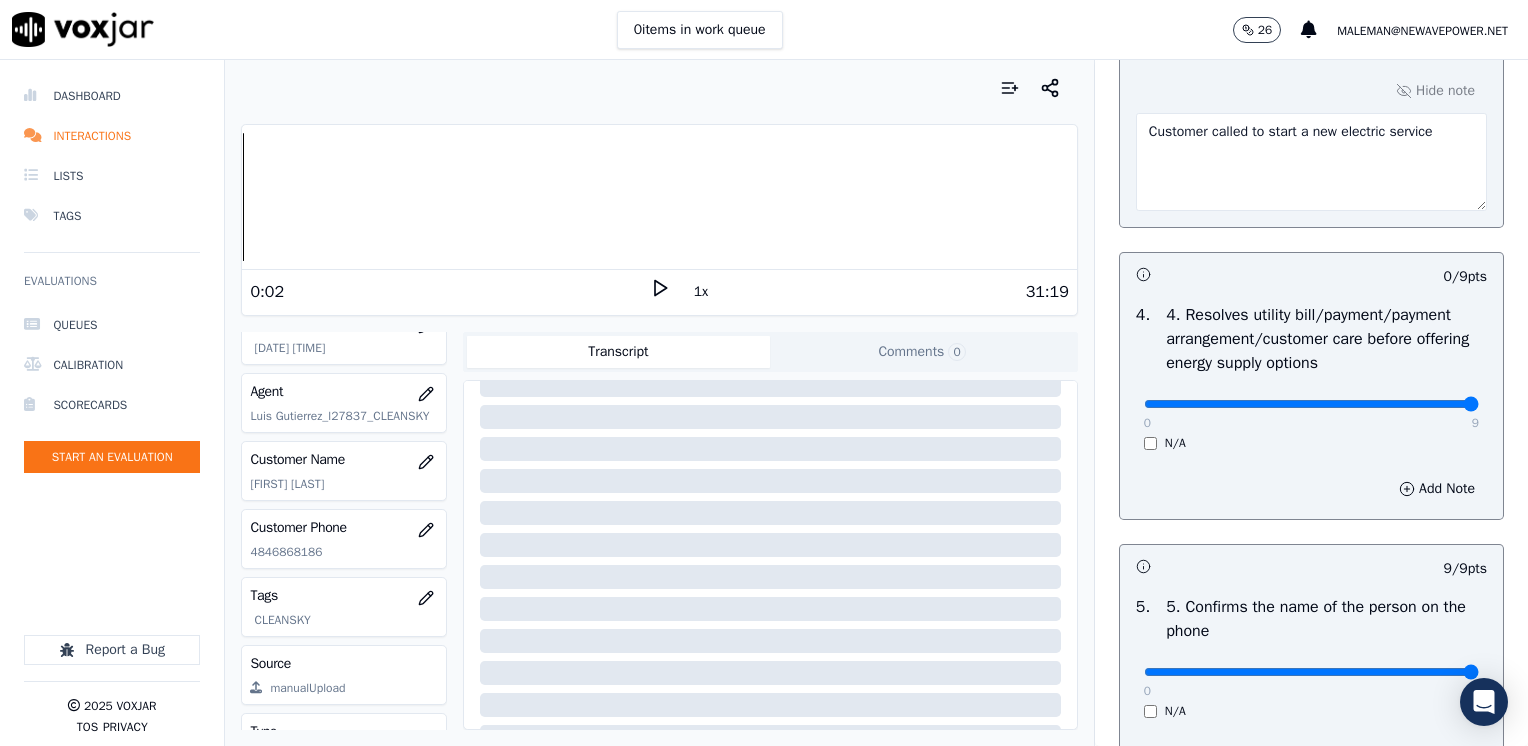 drag, startPoint x: 1127, startPoint y: 404, endPoint x: 1531, endPoint y: 441, distance: 405.69077 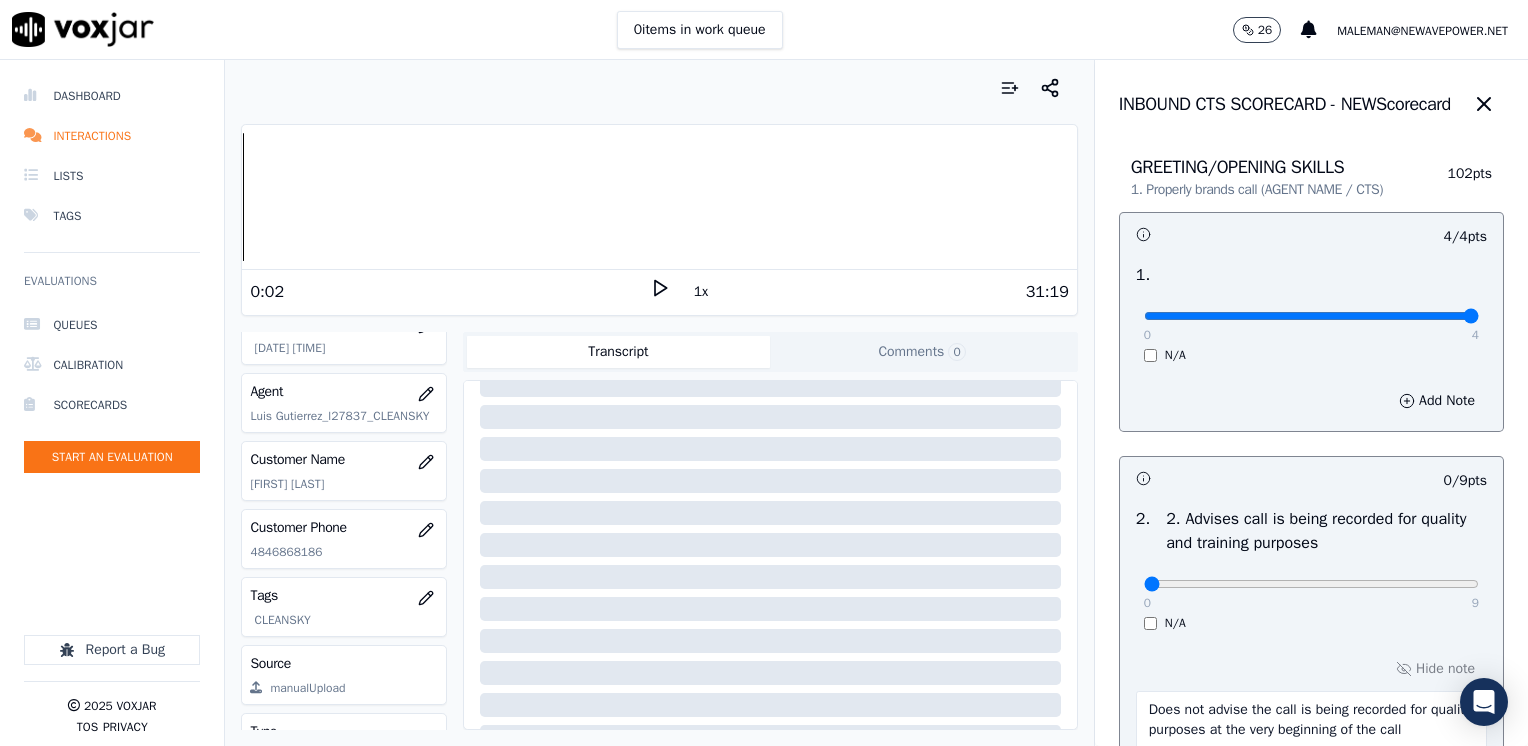 scroll, scrollTop: 200, scrollLeft: 0, axis: vertical 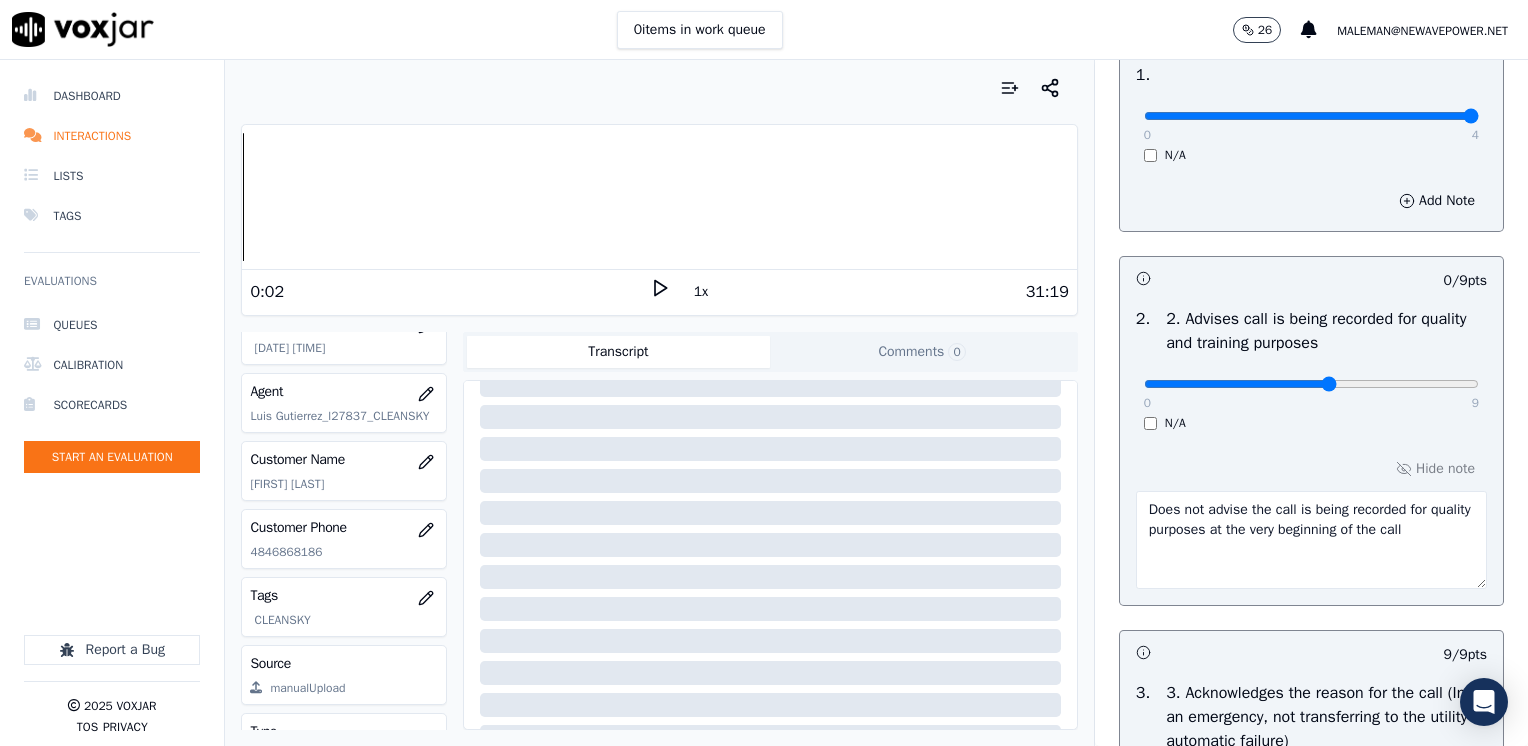 click at bounding box center [1311, 116] 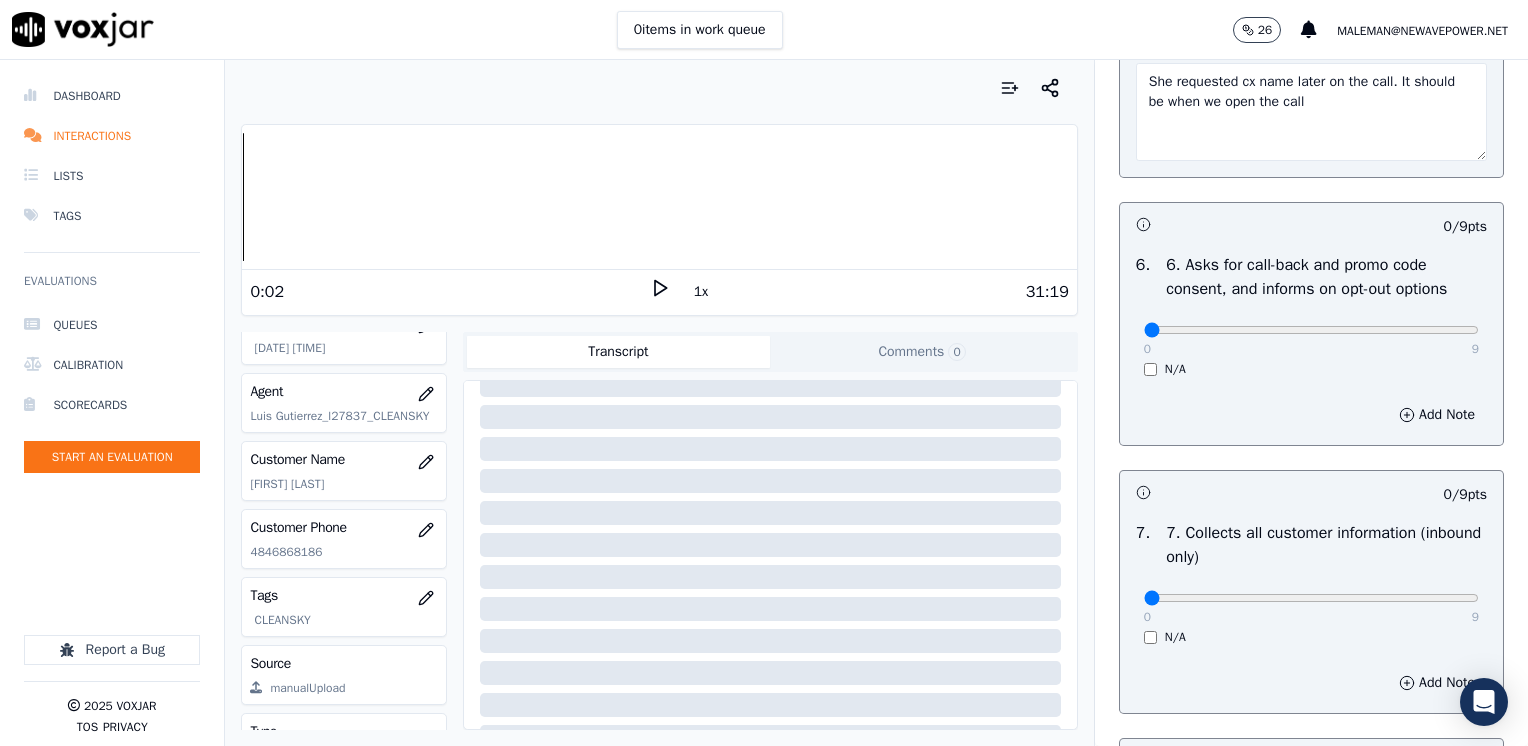 scroll, scrollTop: 1700, scrollLeft: 0, axis: vertical 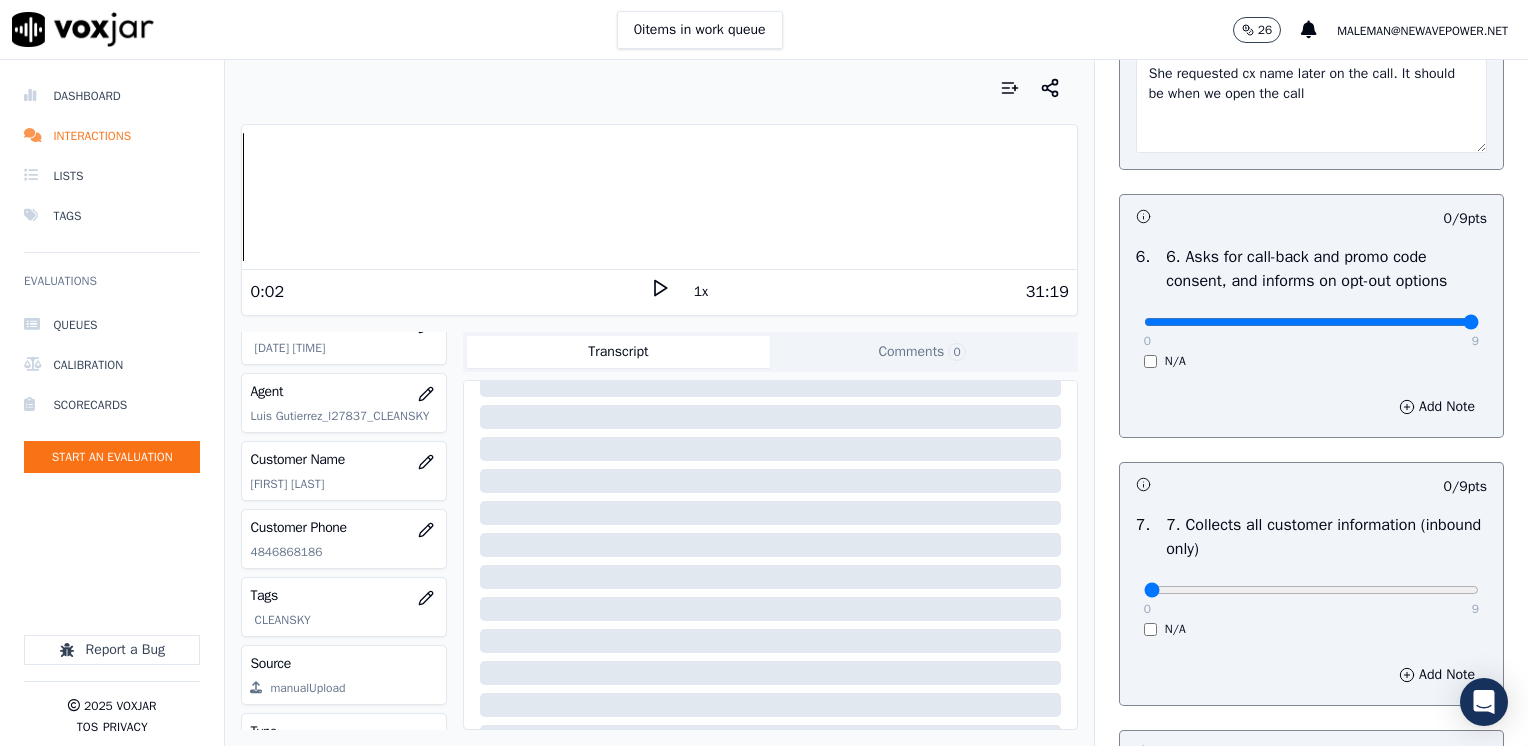 drag, startPoint x: 1131, startPoint y: 326, endPoint x: 1531, endPoint y: 358, distance: 401.27795 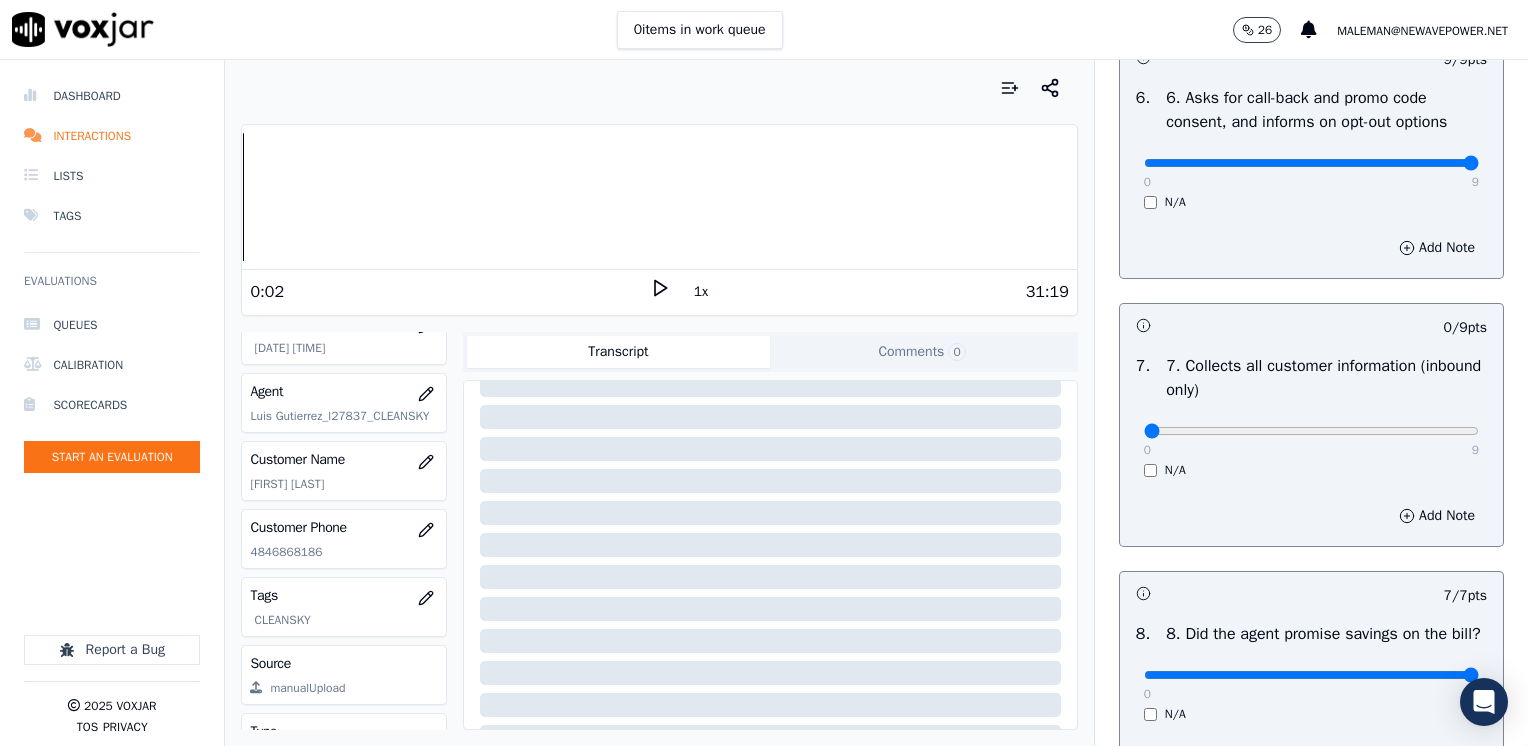 scroll, scrollTop: 1900, scrollLeft: 0, axis: vertical 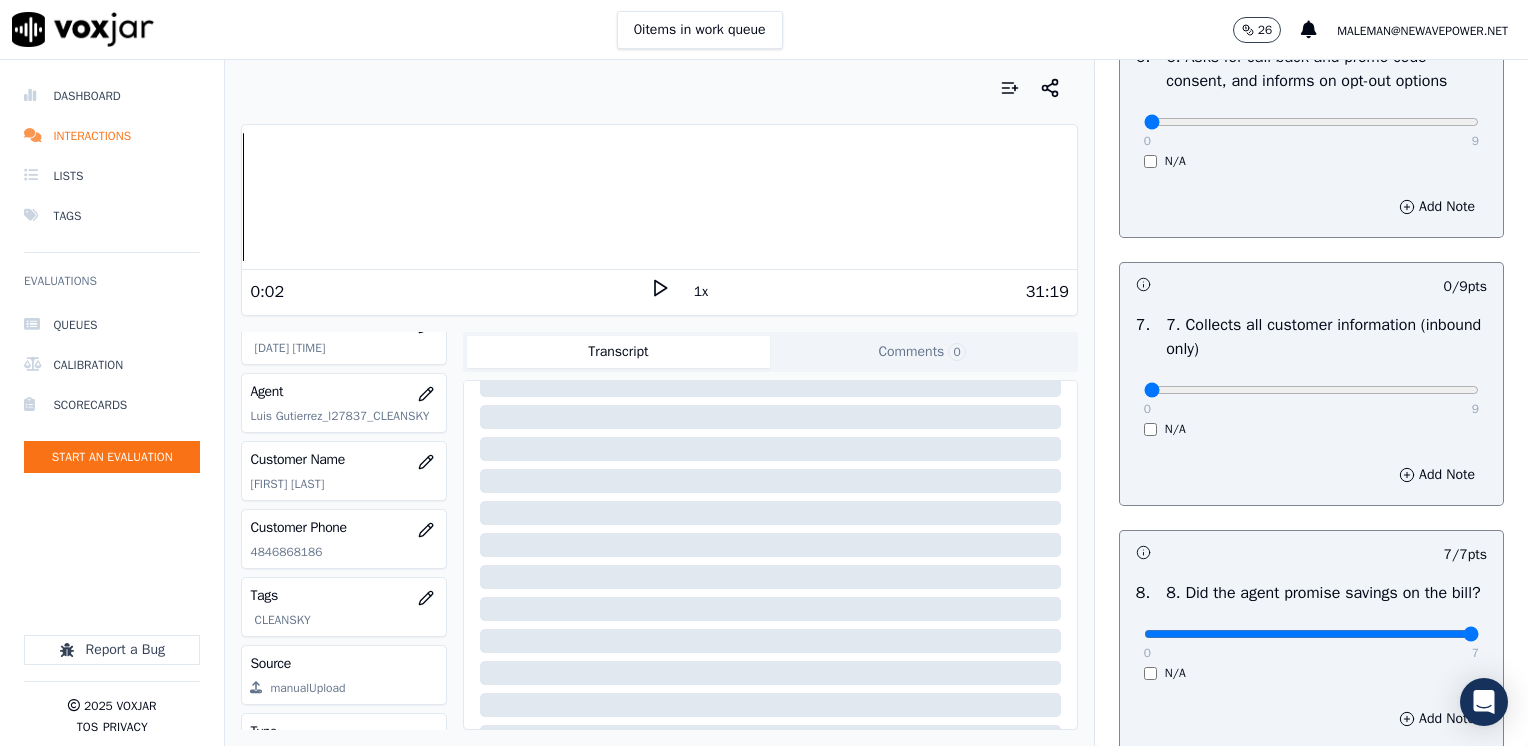 drag, startPoint x: 1422, startPoint y: 125, endPoint x: 995, endPoint y: 123, distance: 427.00467 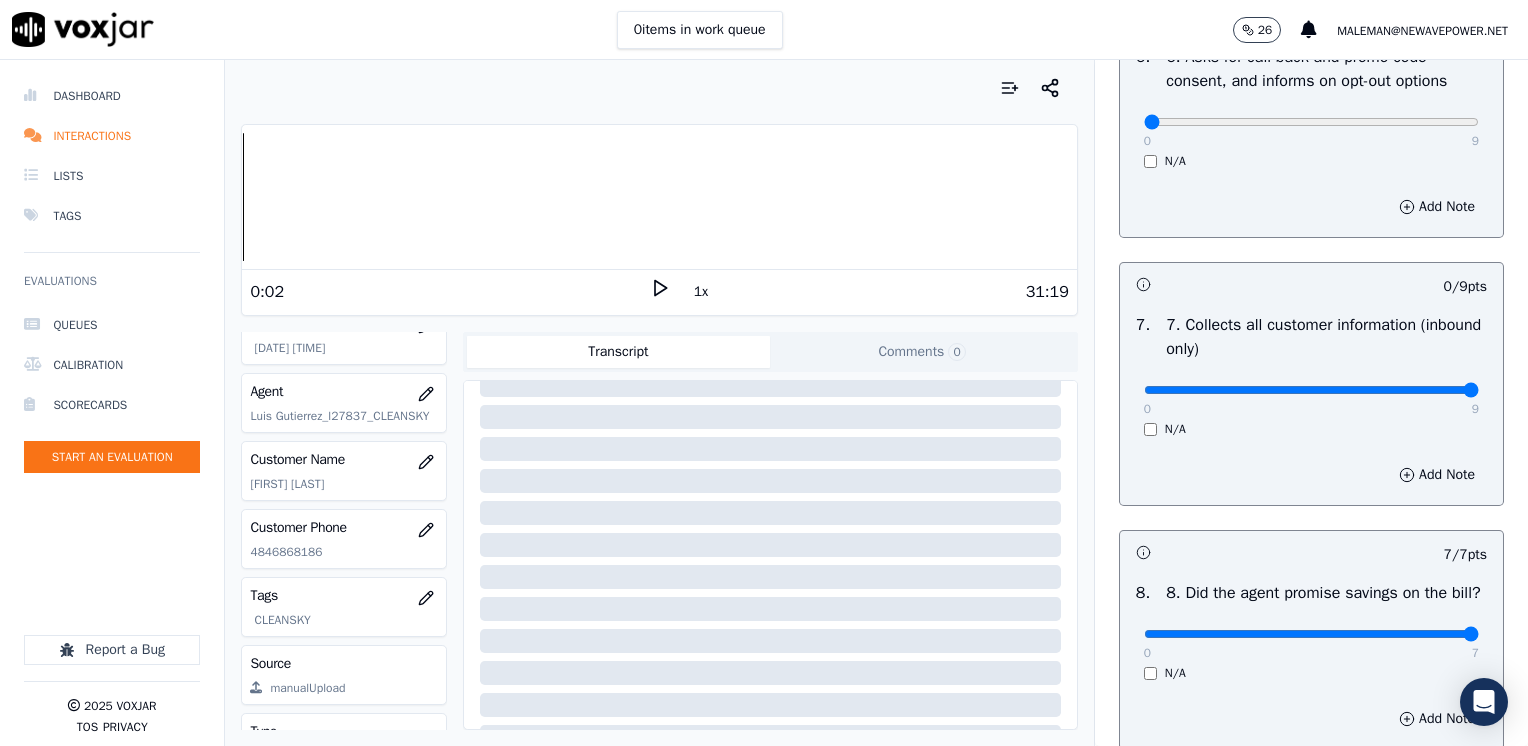 drag, startPoint x: 1132, startPoint y: 382, endPoint x: 1531, endPoint y: 382, distance: 399 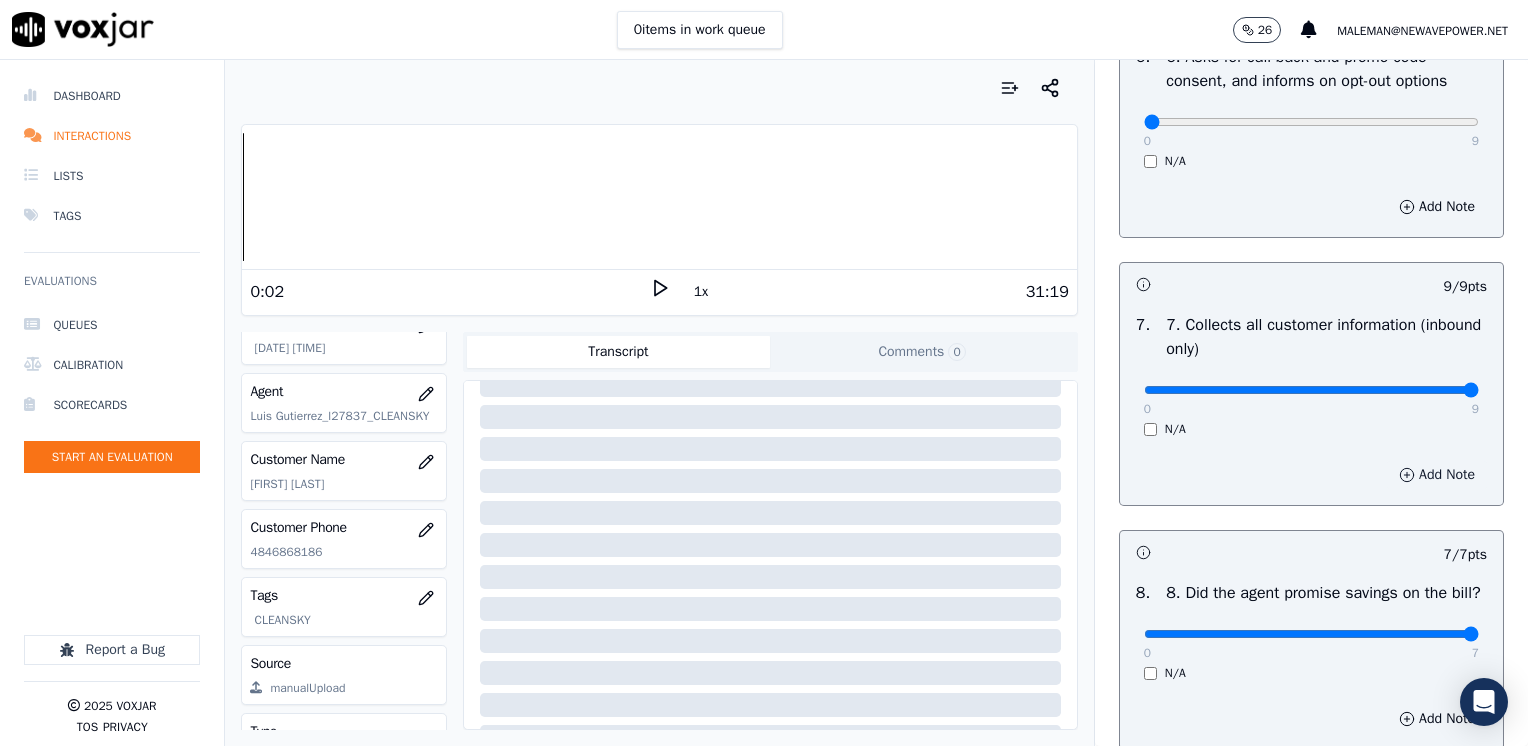 click on "Add Note" at bounding box center [1437, 475] 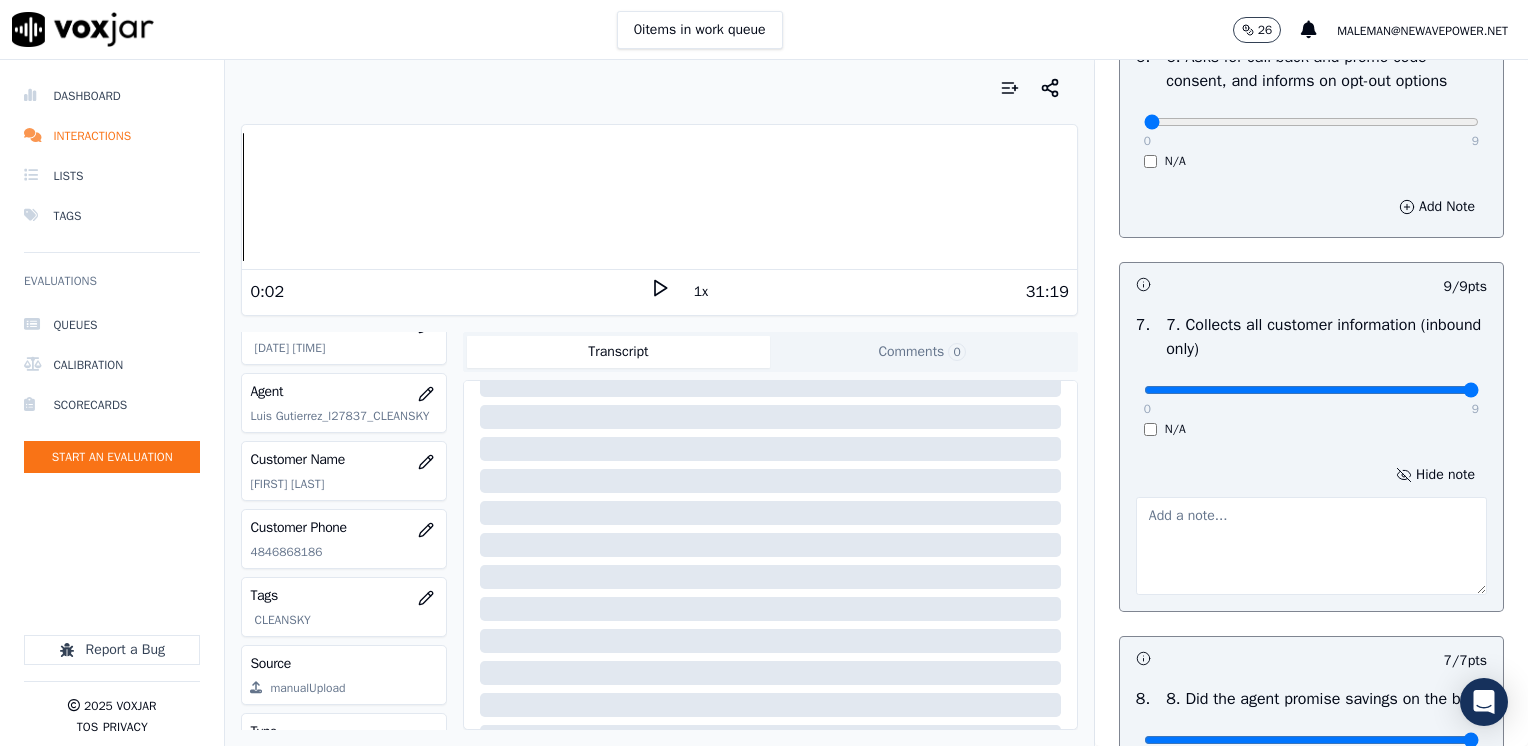 click at bounding box center [1311, 546] 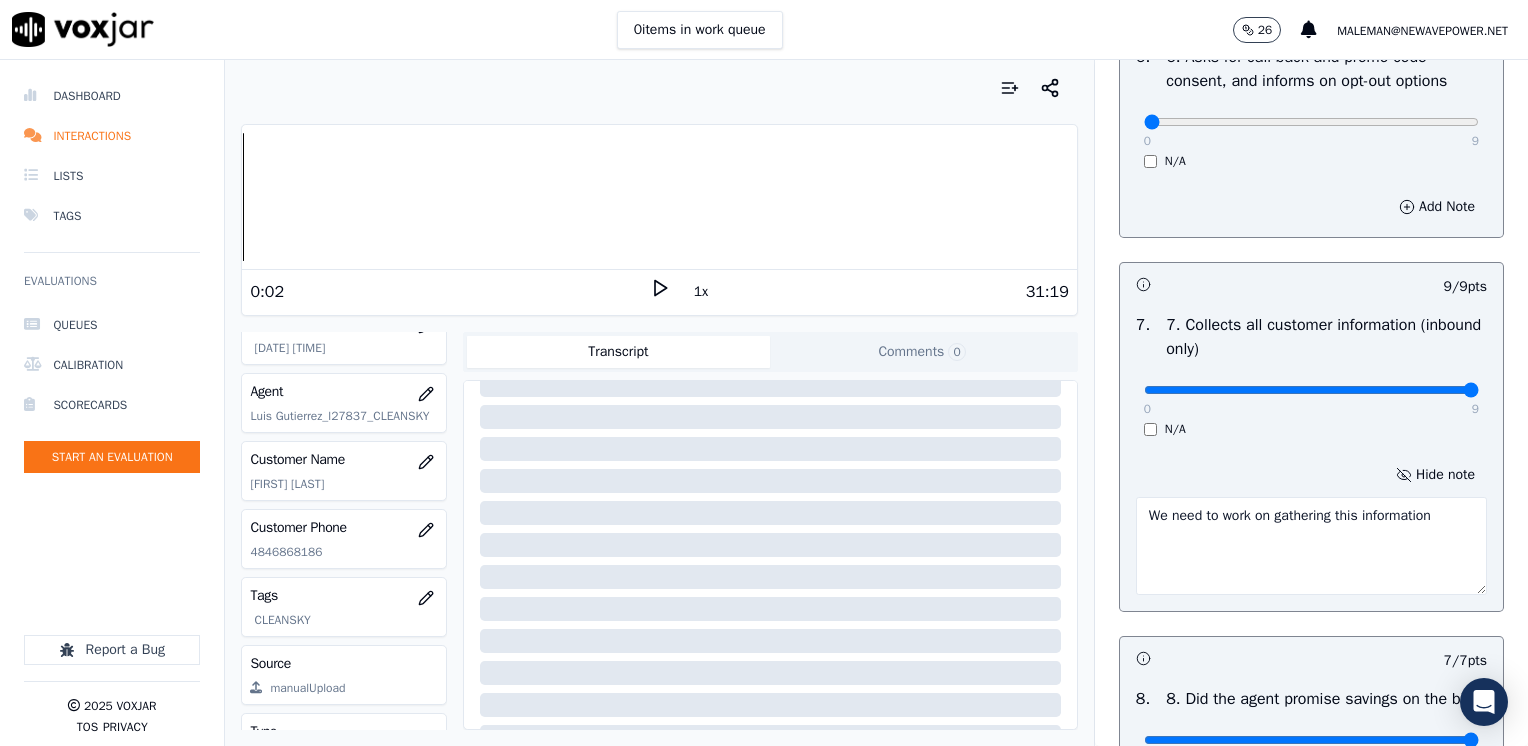 click on "We need to work on gathering this information" at bounding box center (1311, 546) 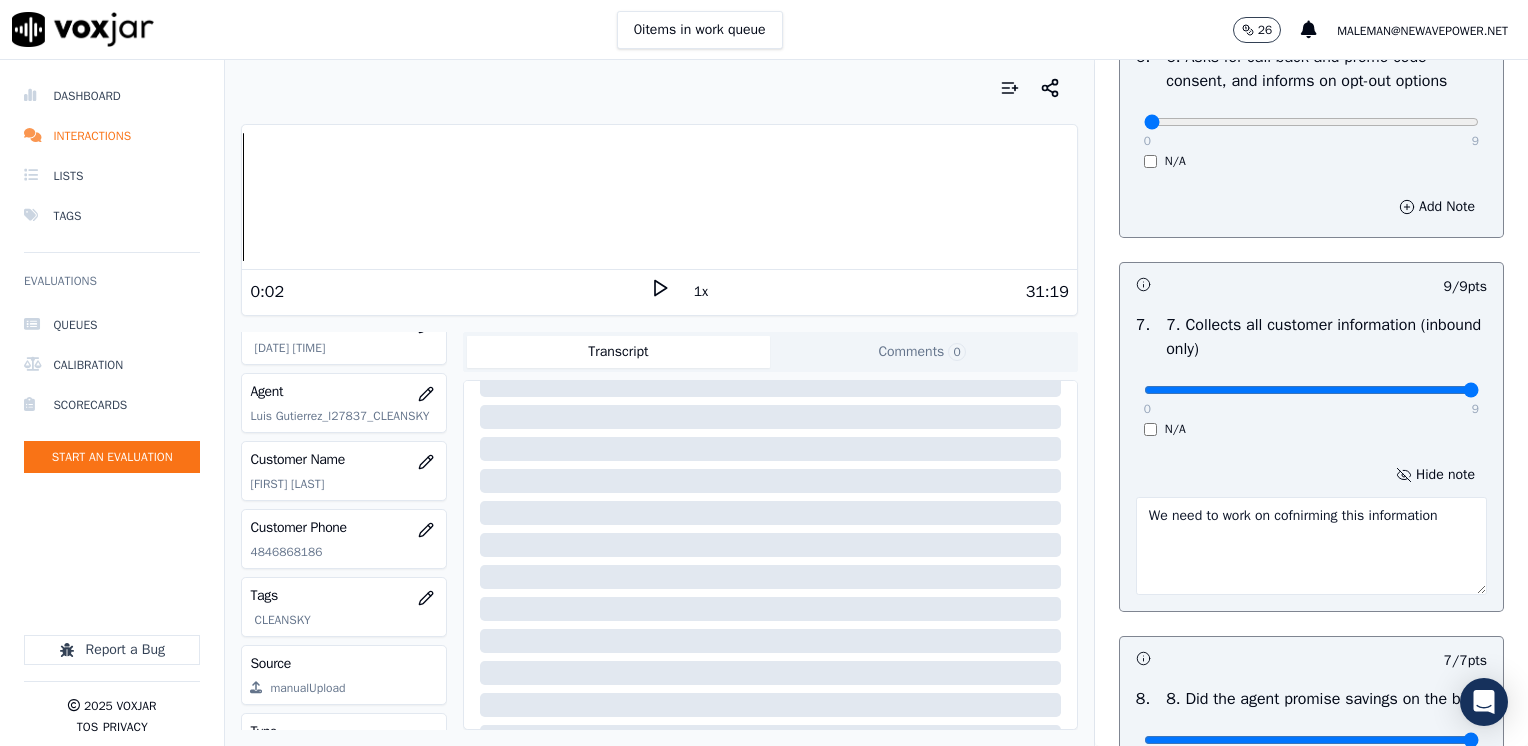 drag, startPoint x: 1432, startPoint y: 510, endPoint x: 1257, endPoint y: 513, distance: 175.02571 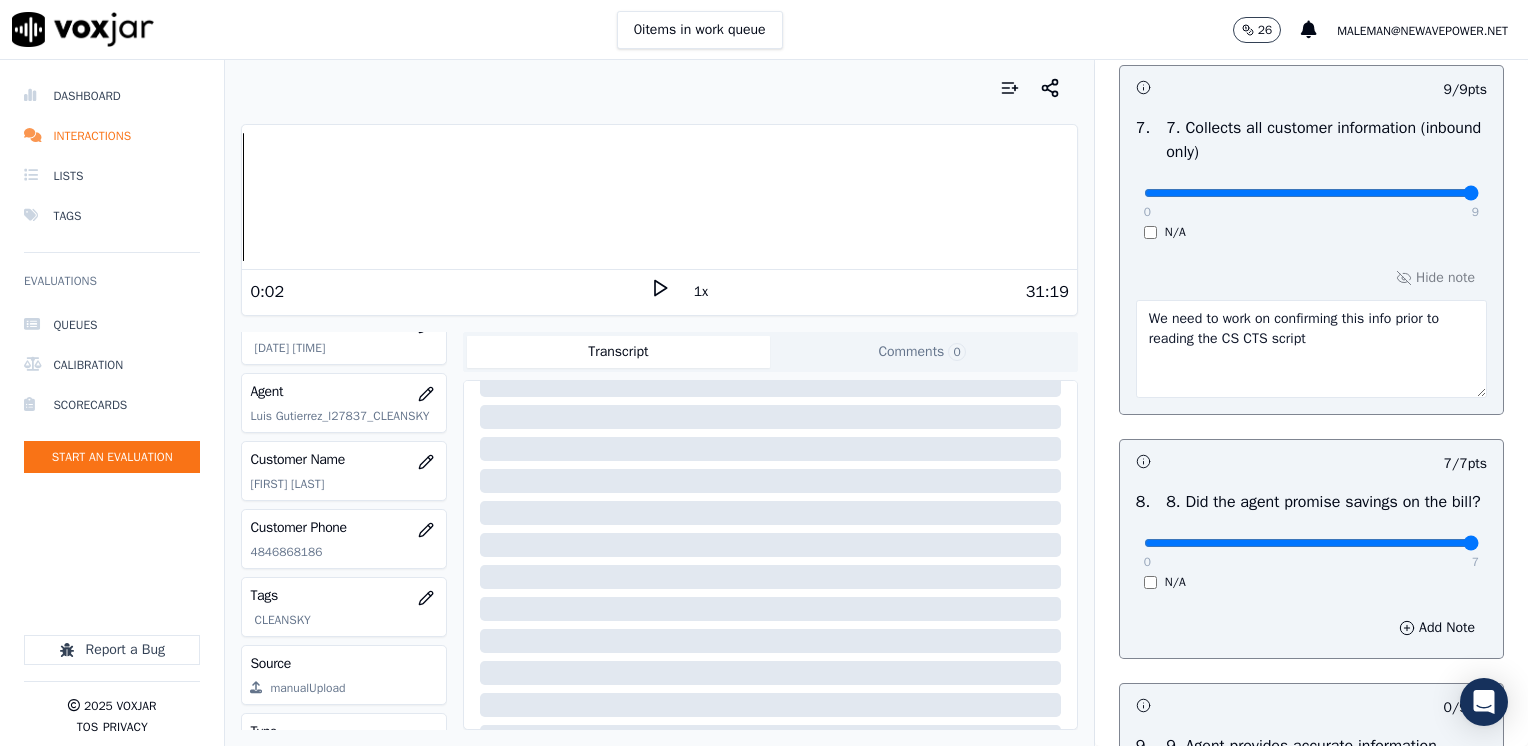 scroll, scrollTop: 2100, scrollLeft: 0, axis: vertical 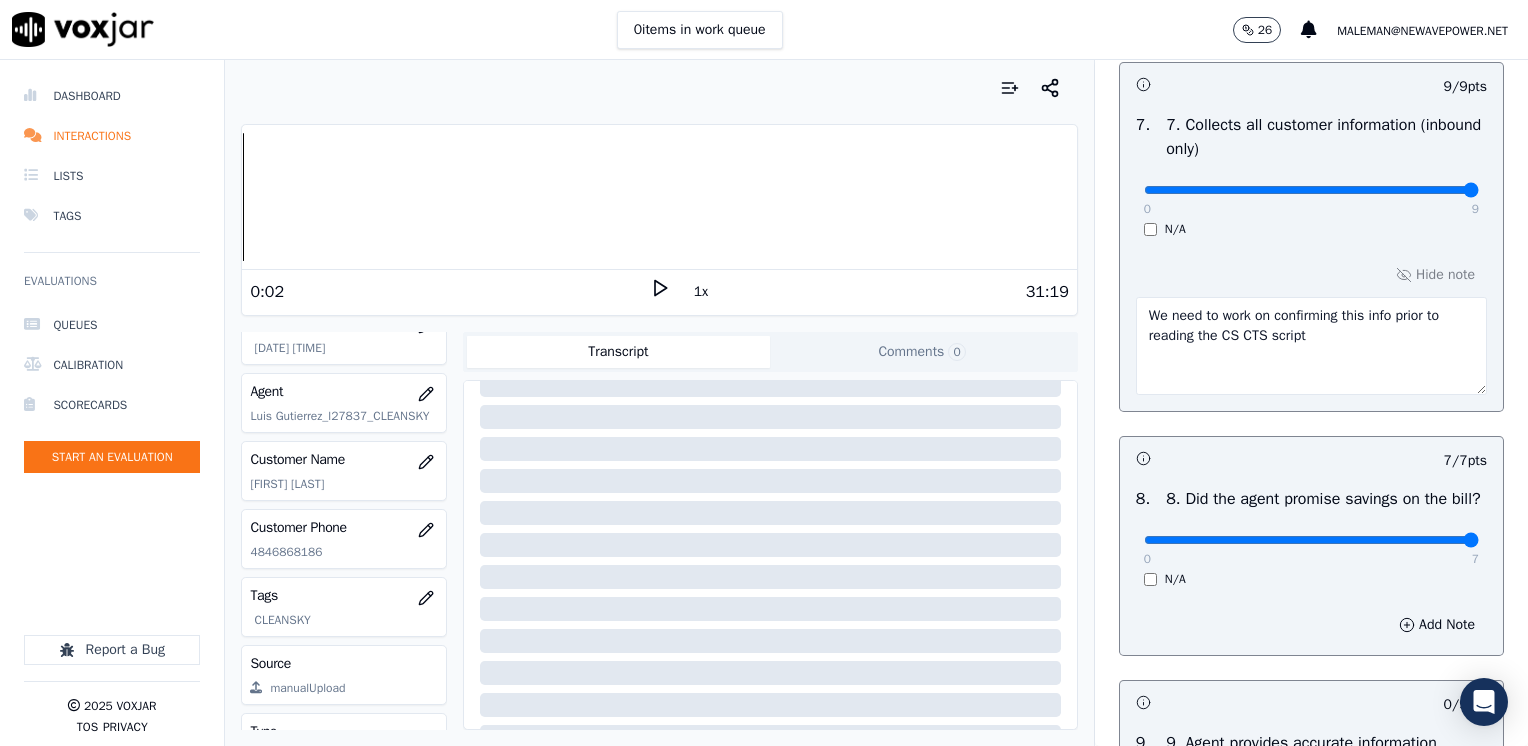 click on "We need to work on confirming this info prior to   reading the CS CTS script" at bounding box center (1311, 346) 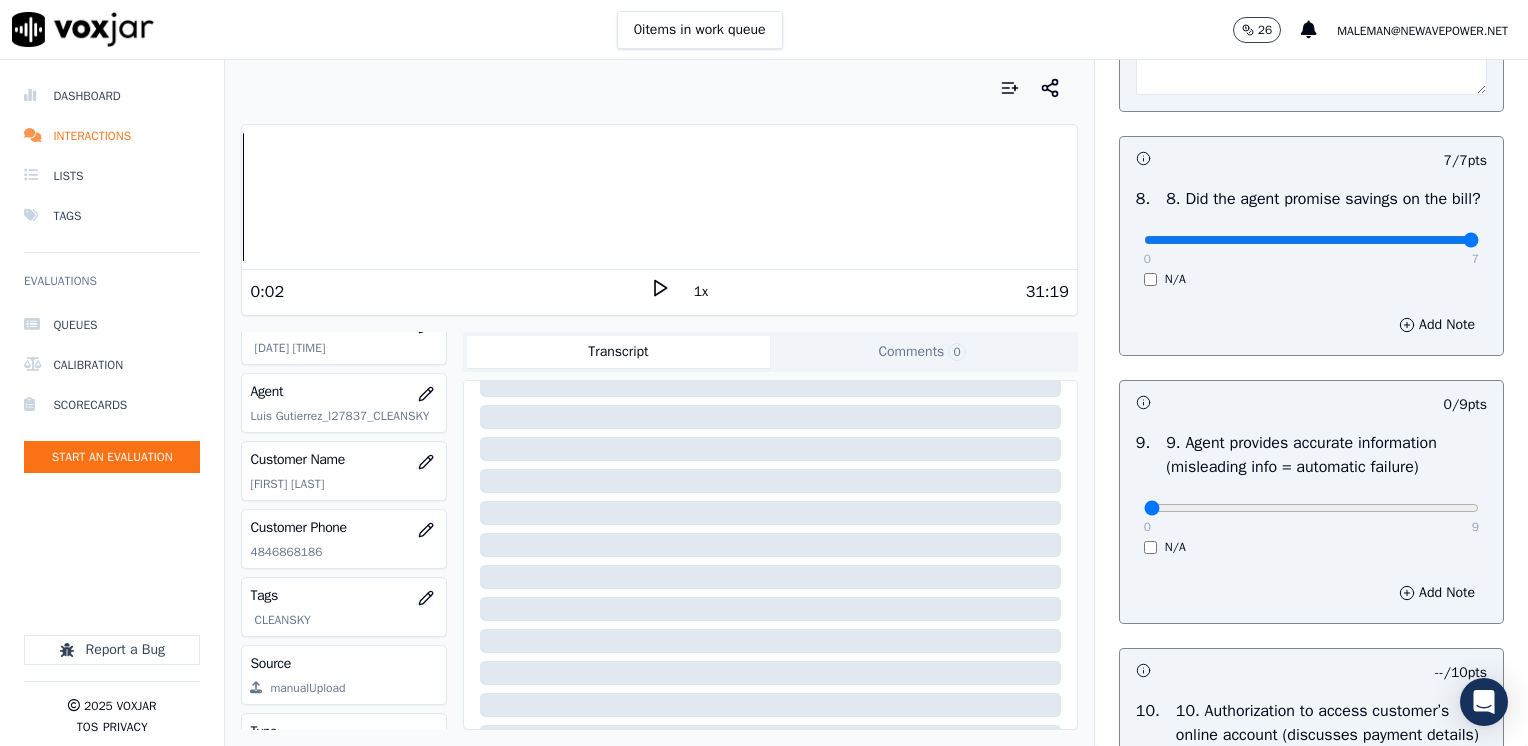 scroll, scrollTop: 2500, scrollLeft: 0, axis: vertical 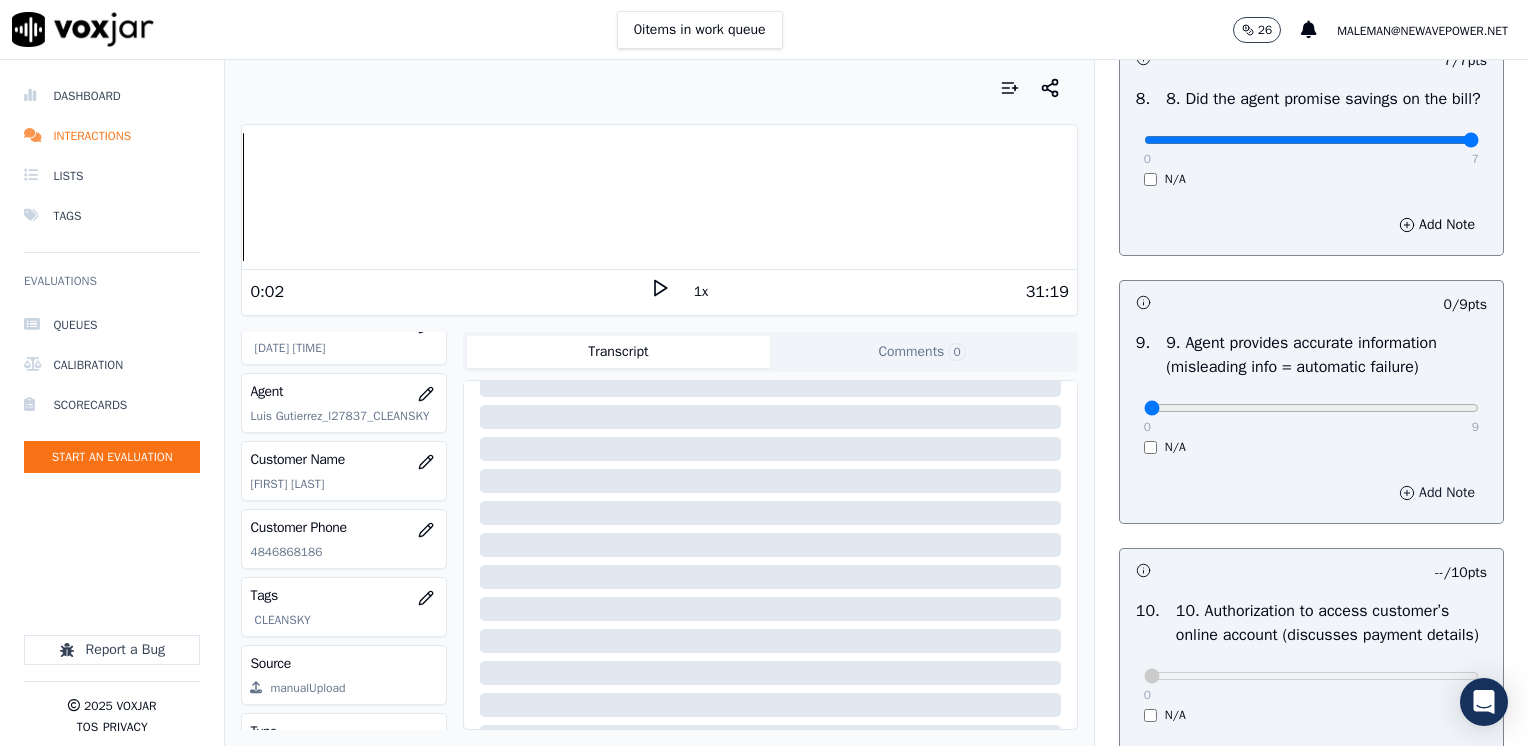 click on "Add Note" at bounding box center (1437, 493) 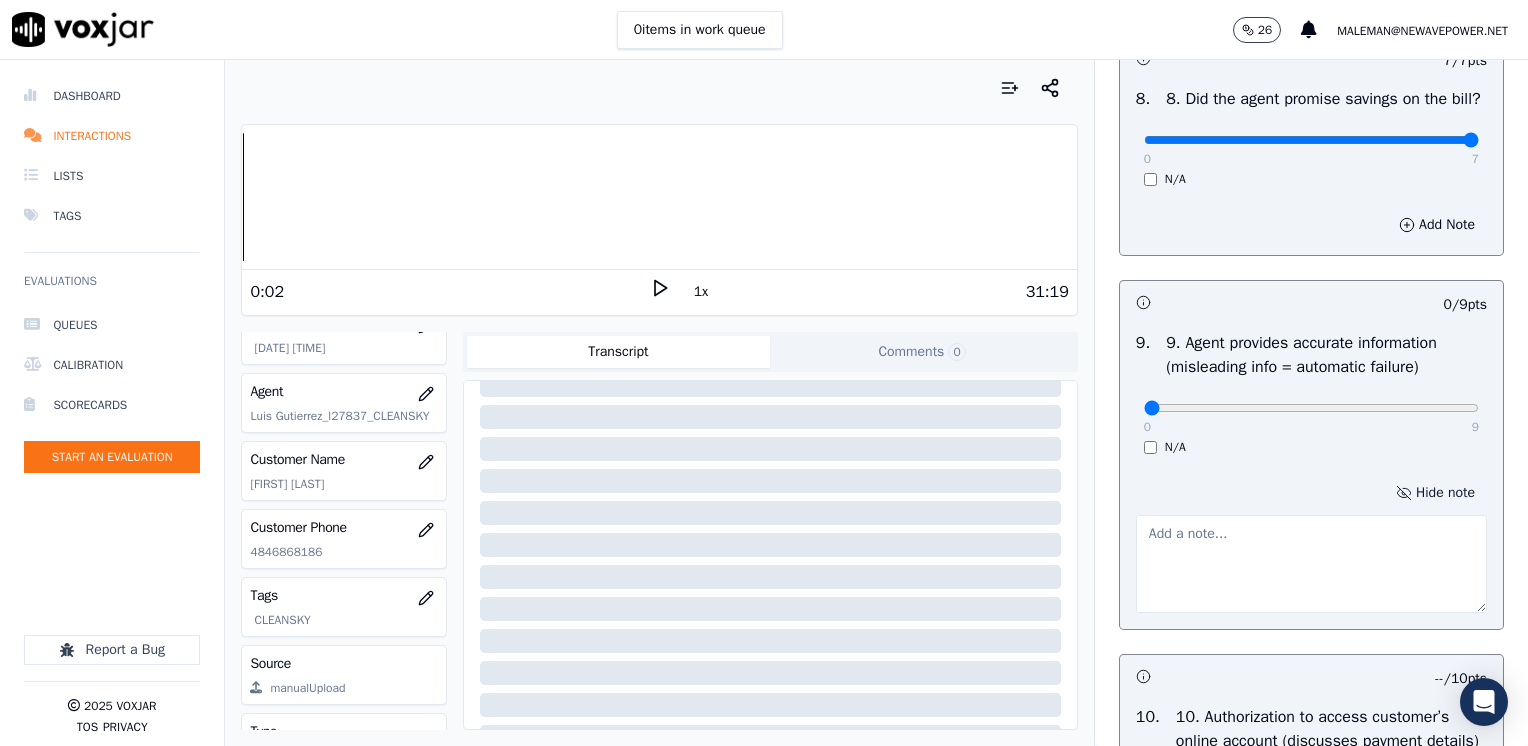 click on "Hide note" at bounding box center (1435, 493) 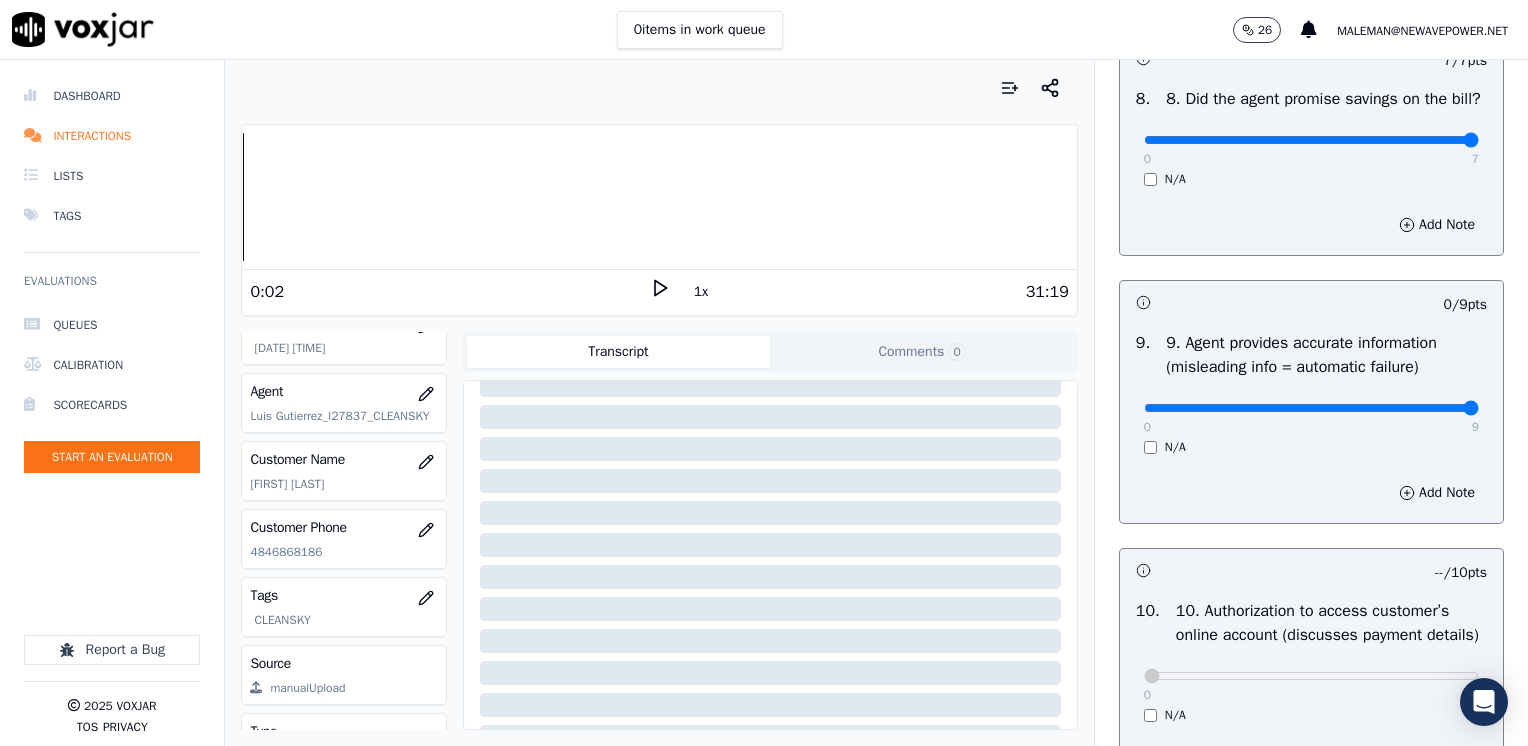 drag, startPoint x: 1126, startPoint y: 424, endPoint x: 1527, endPoint y: 479, distance: 404.75424 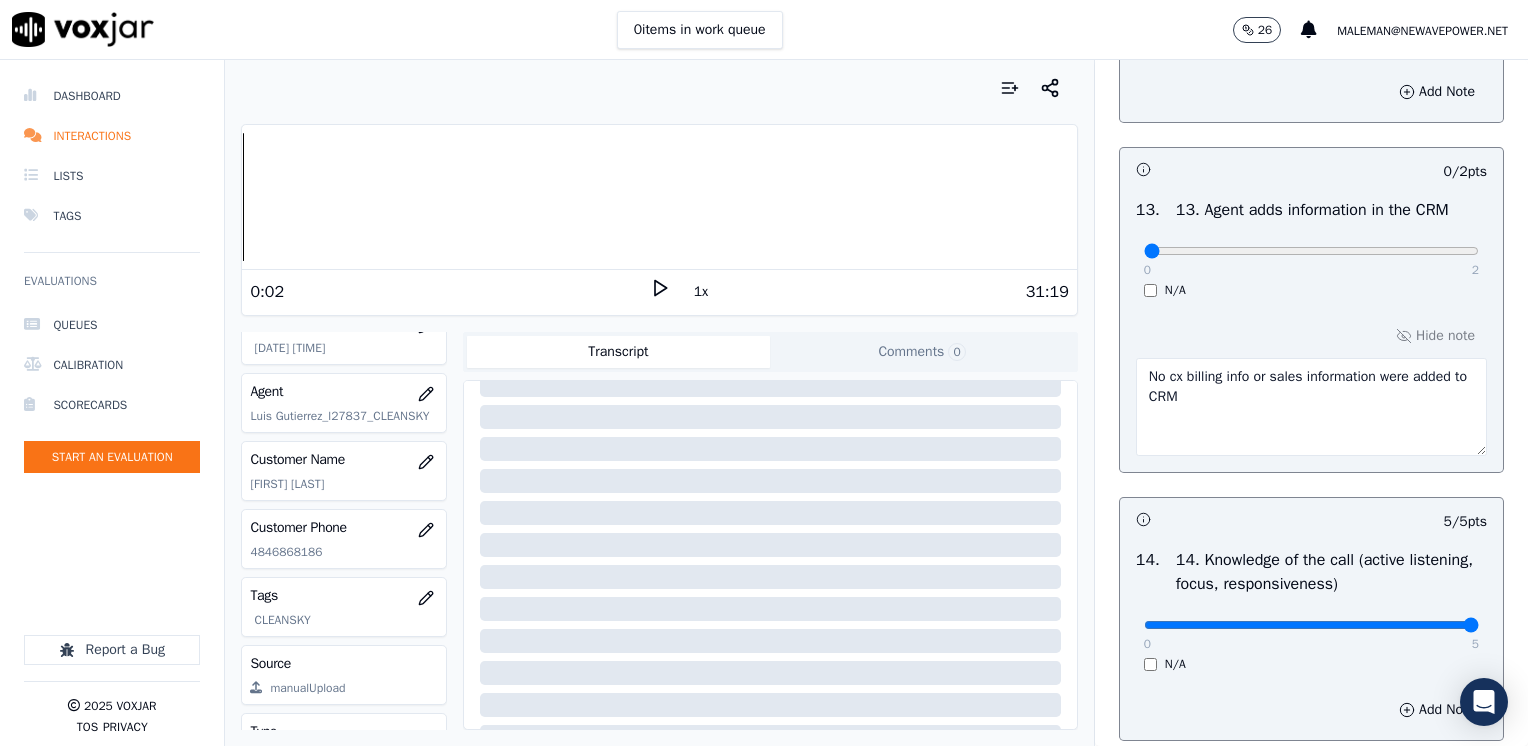 scroll, scrollTop: 3881, scrollLeft: 0, axis: vertical 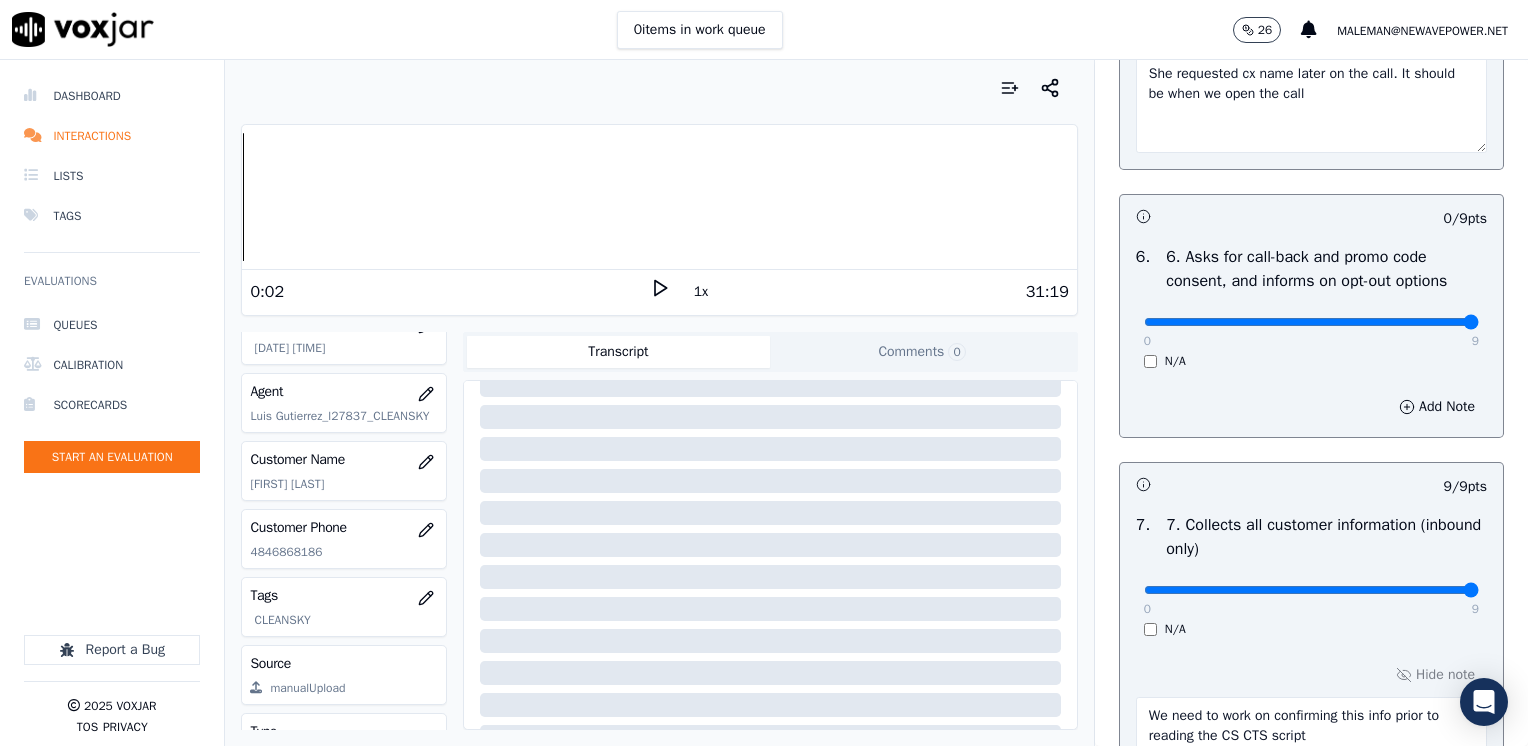 drag, startPoint x: 1122, startPoint y: 318, endPoint x: 1531, endPoint y: 354, distance: 410.5813 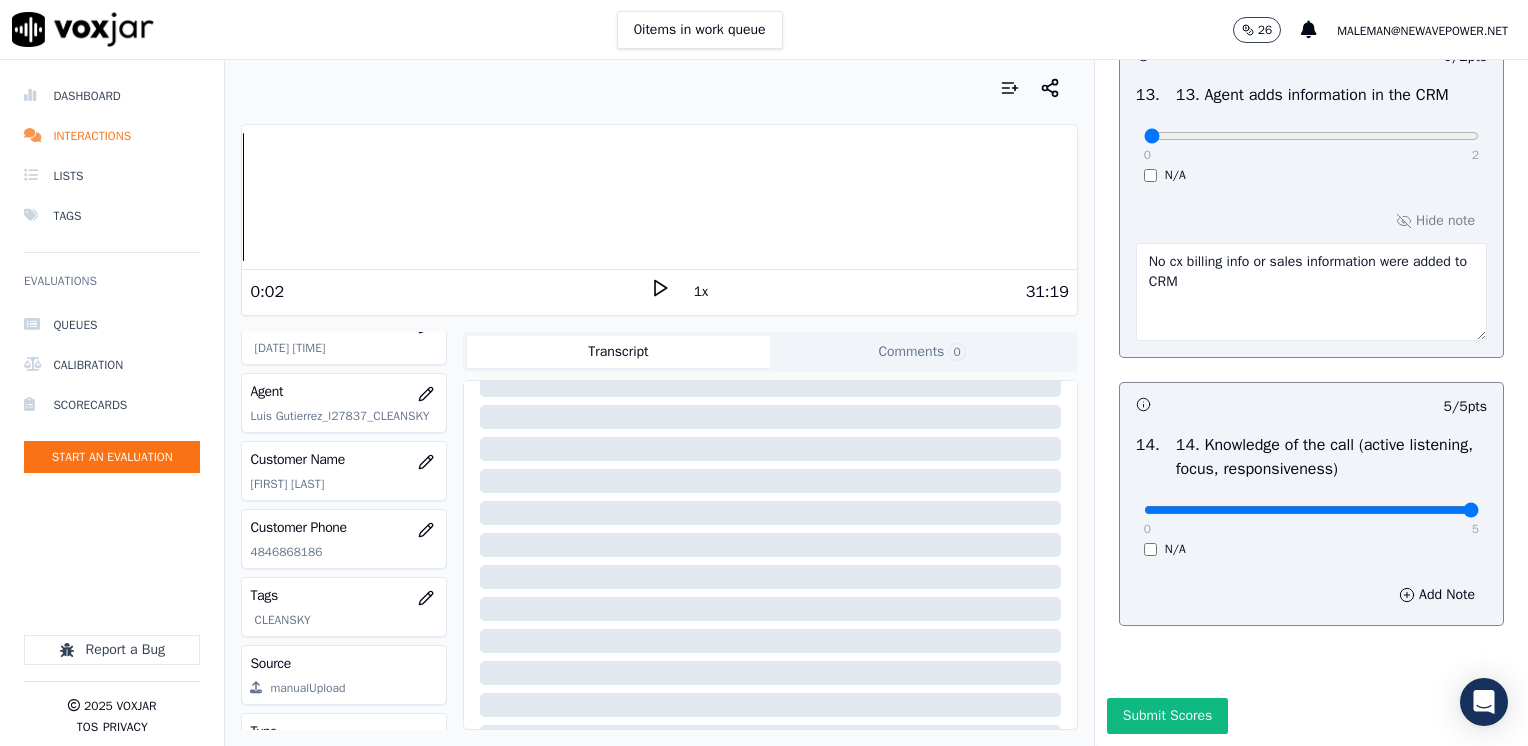 scroll, scrollTop: 3881, scrollLeft: 0, axis: vertical 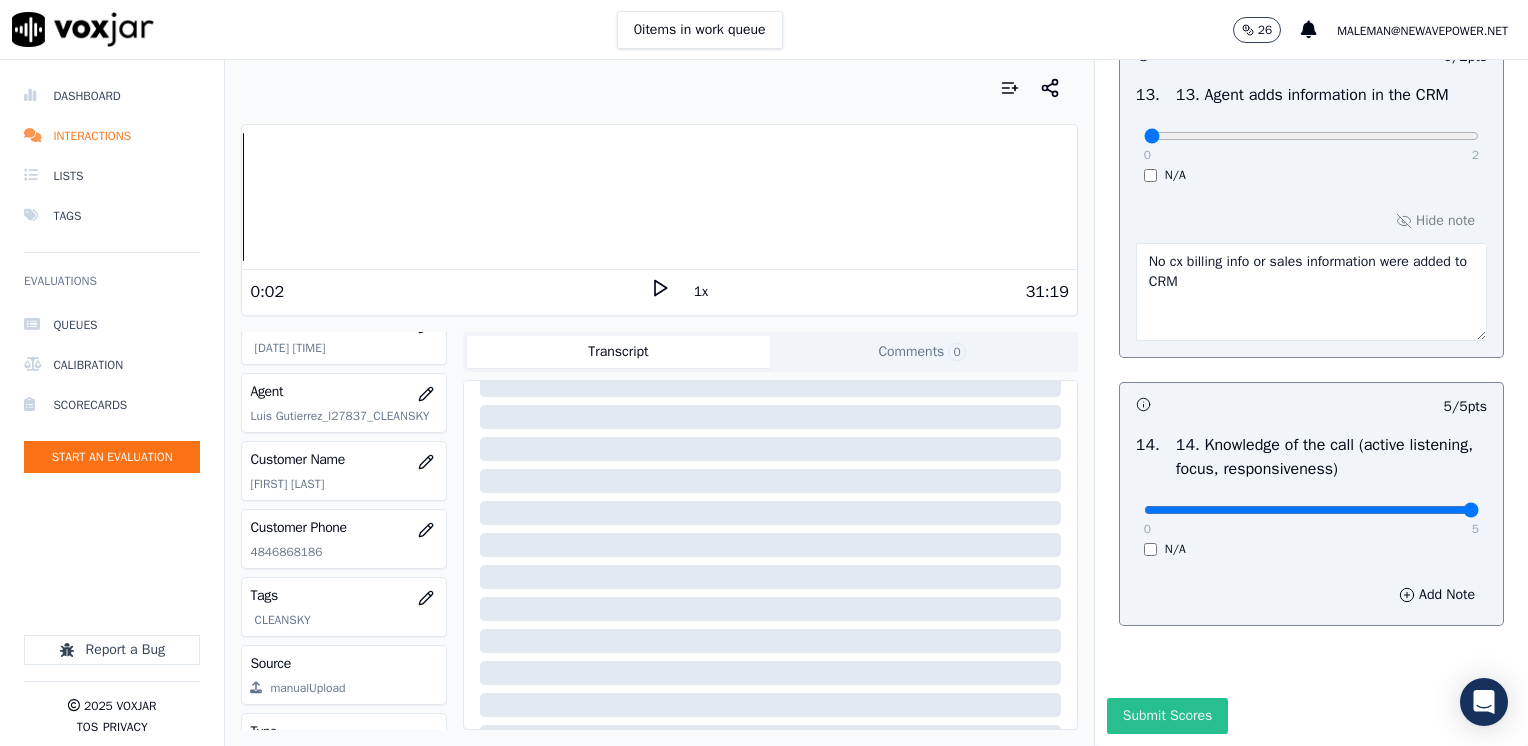 click on "Submit Scores" at bounding box center [1167, 716] 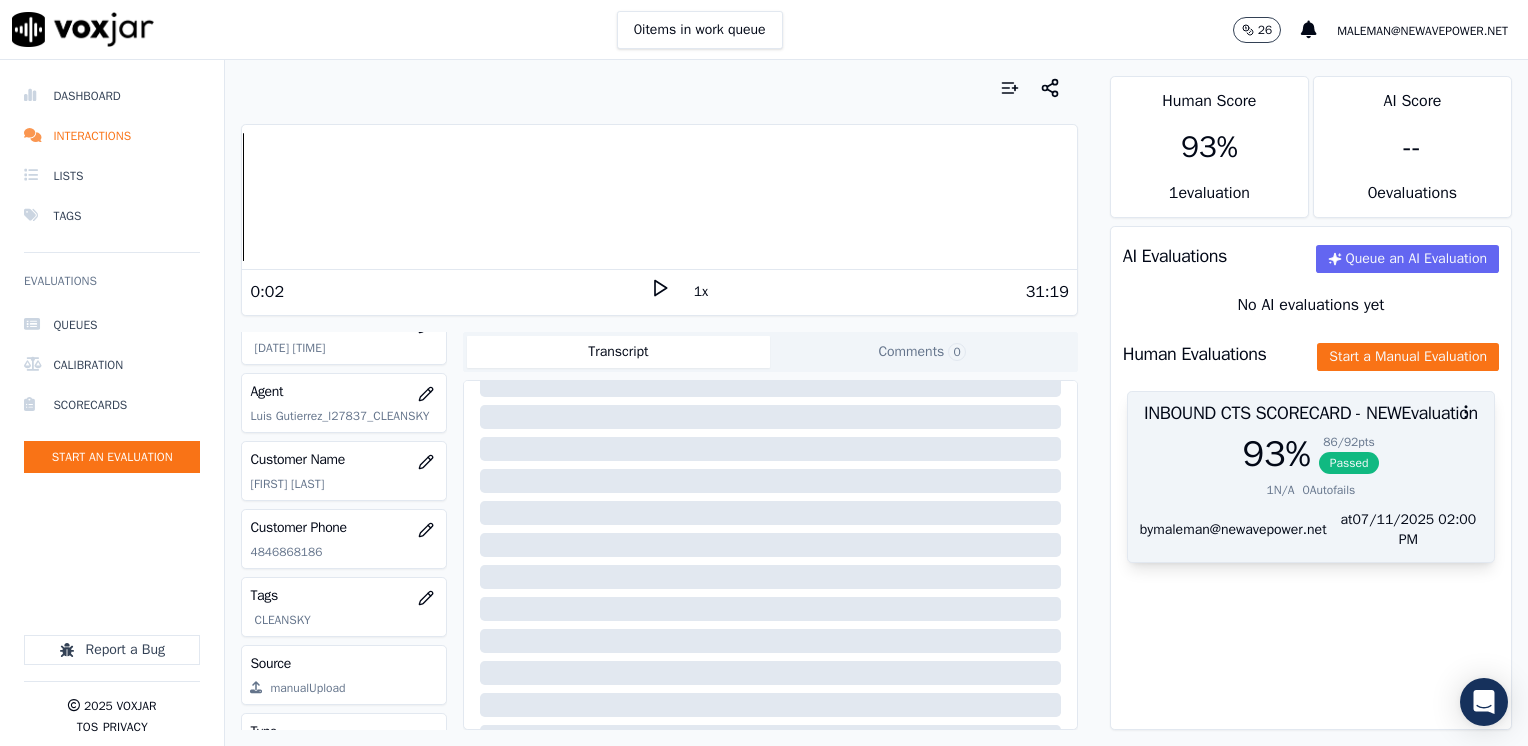 click at bounding box center (1311, 412) 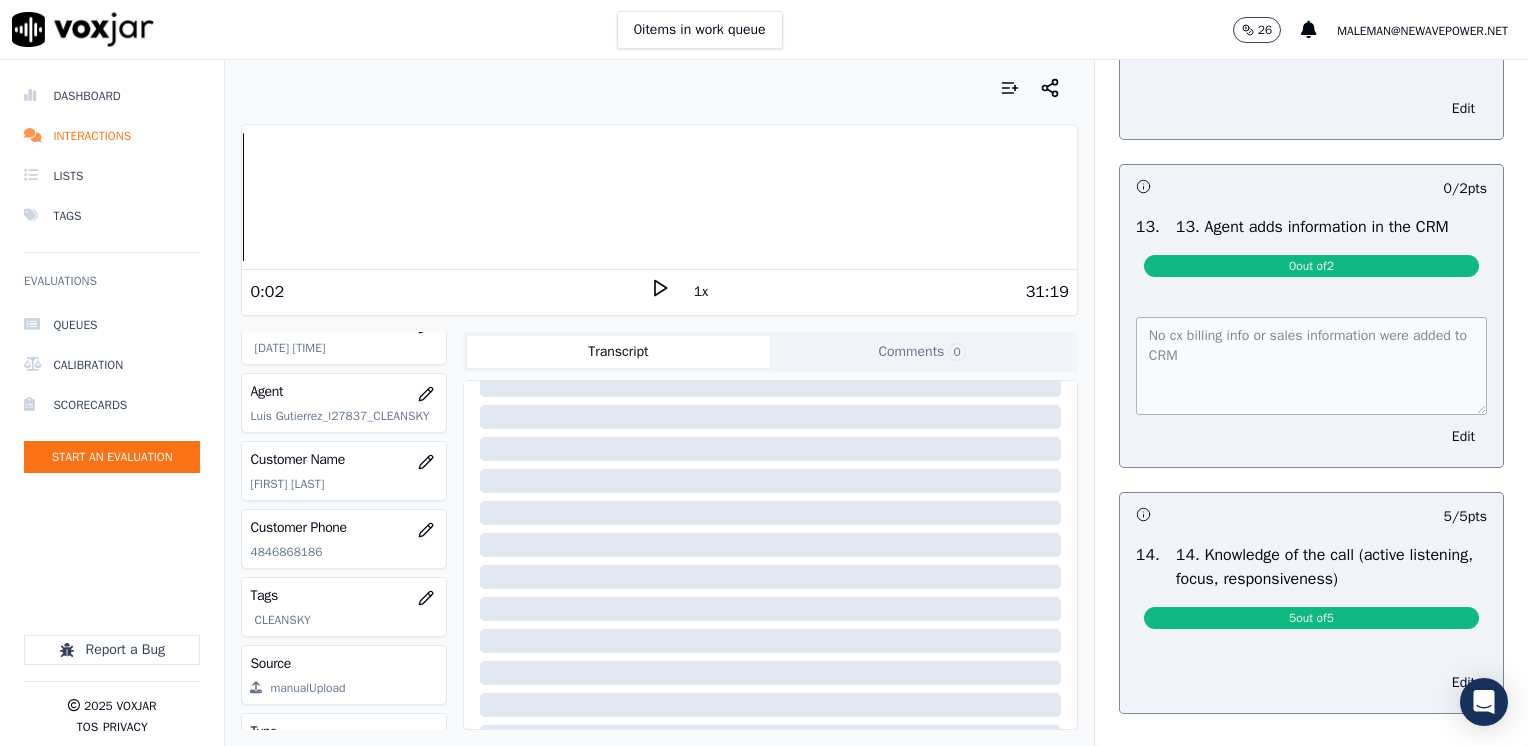 scroll, scrollTop: 3520, scrollLeft: 0, axis: vertical 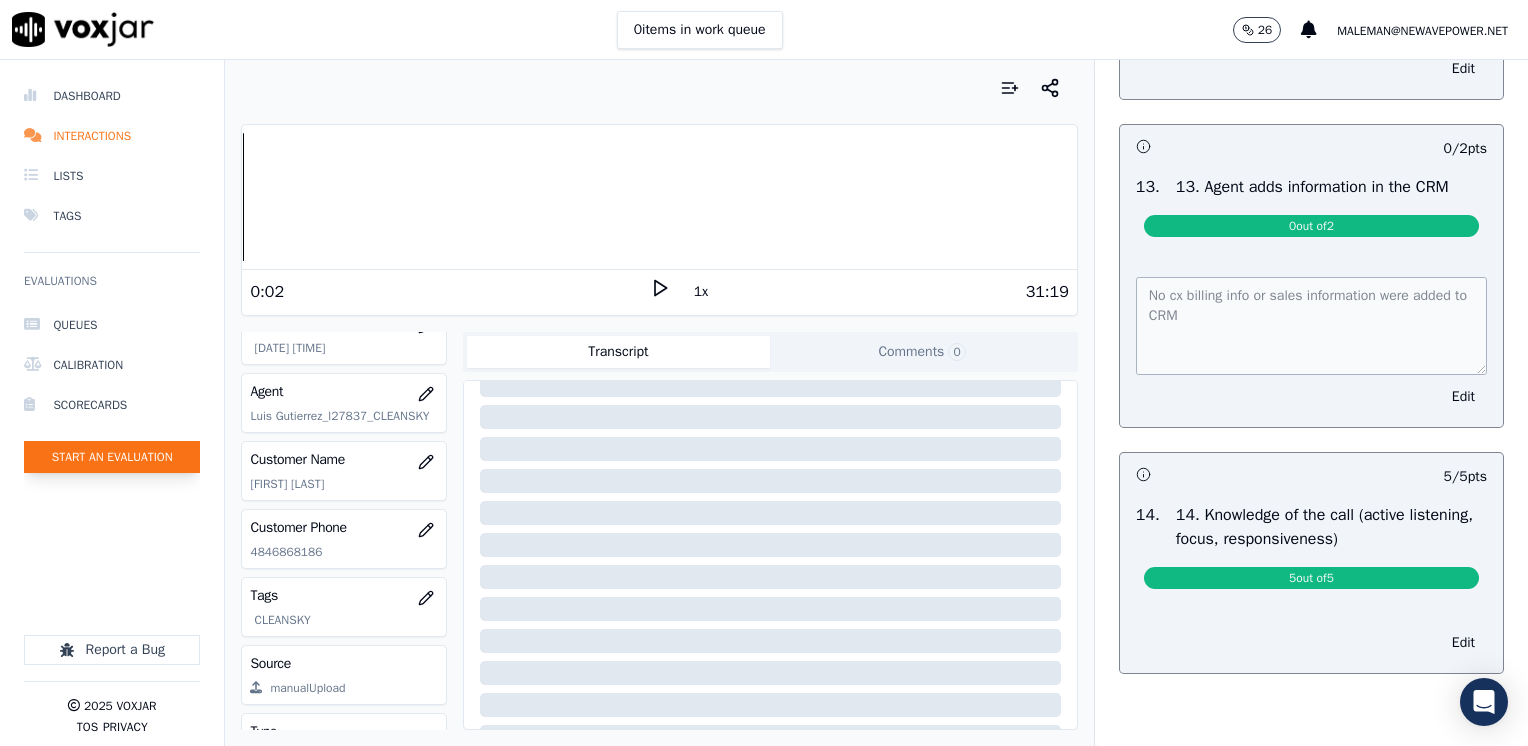 click on "Start an Evaluation" 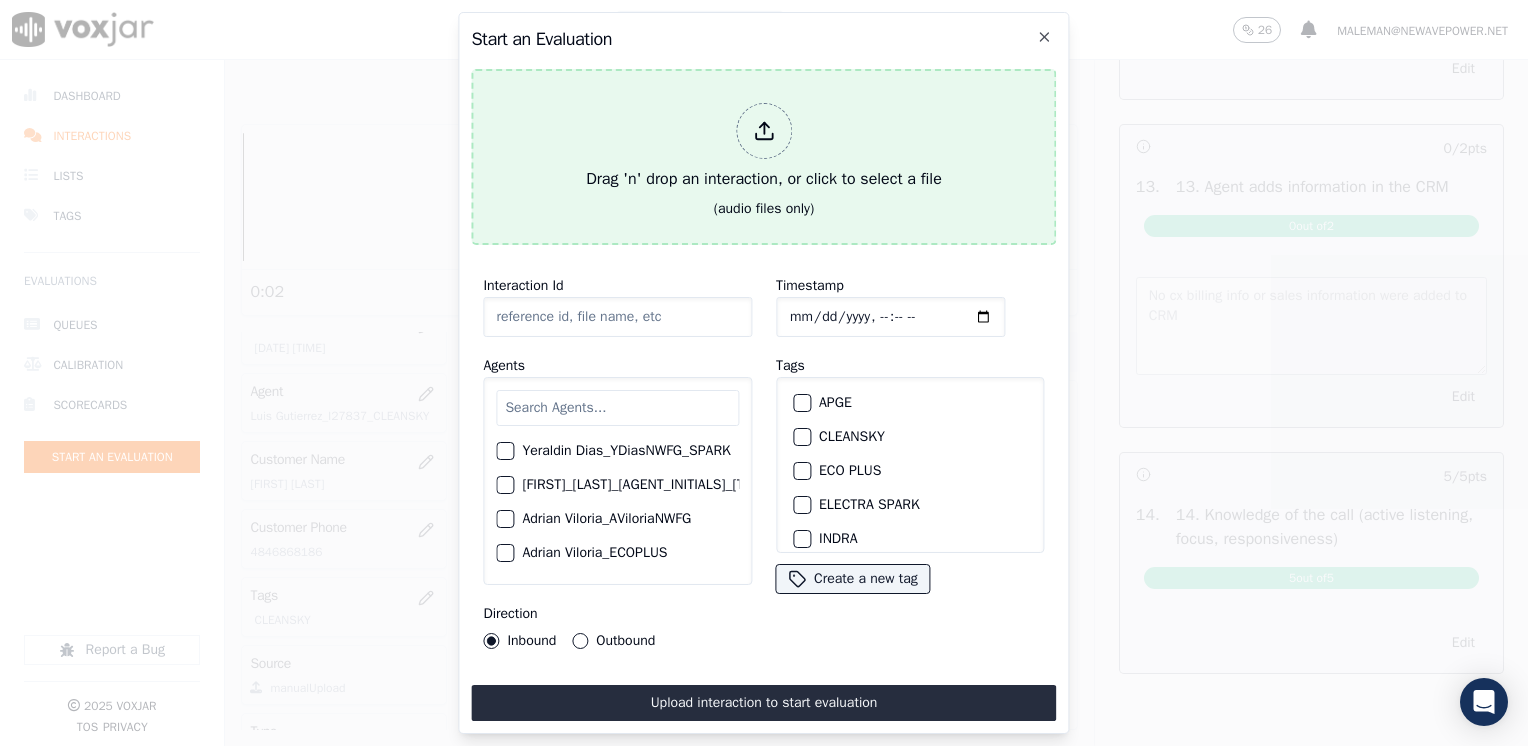 click at bounding box center (764, 131) 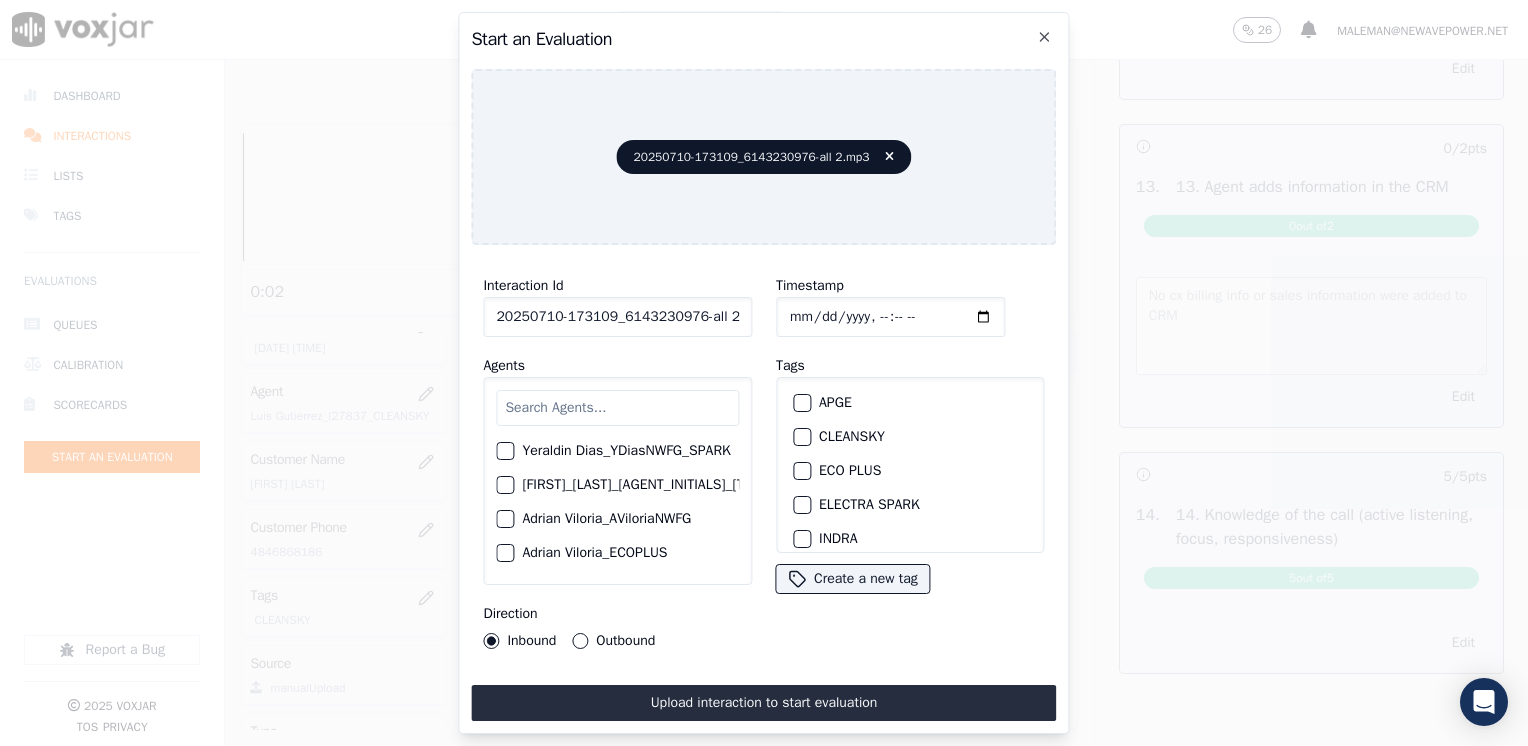 click at bounding box center [617, 408] 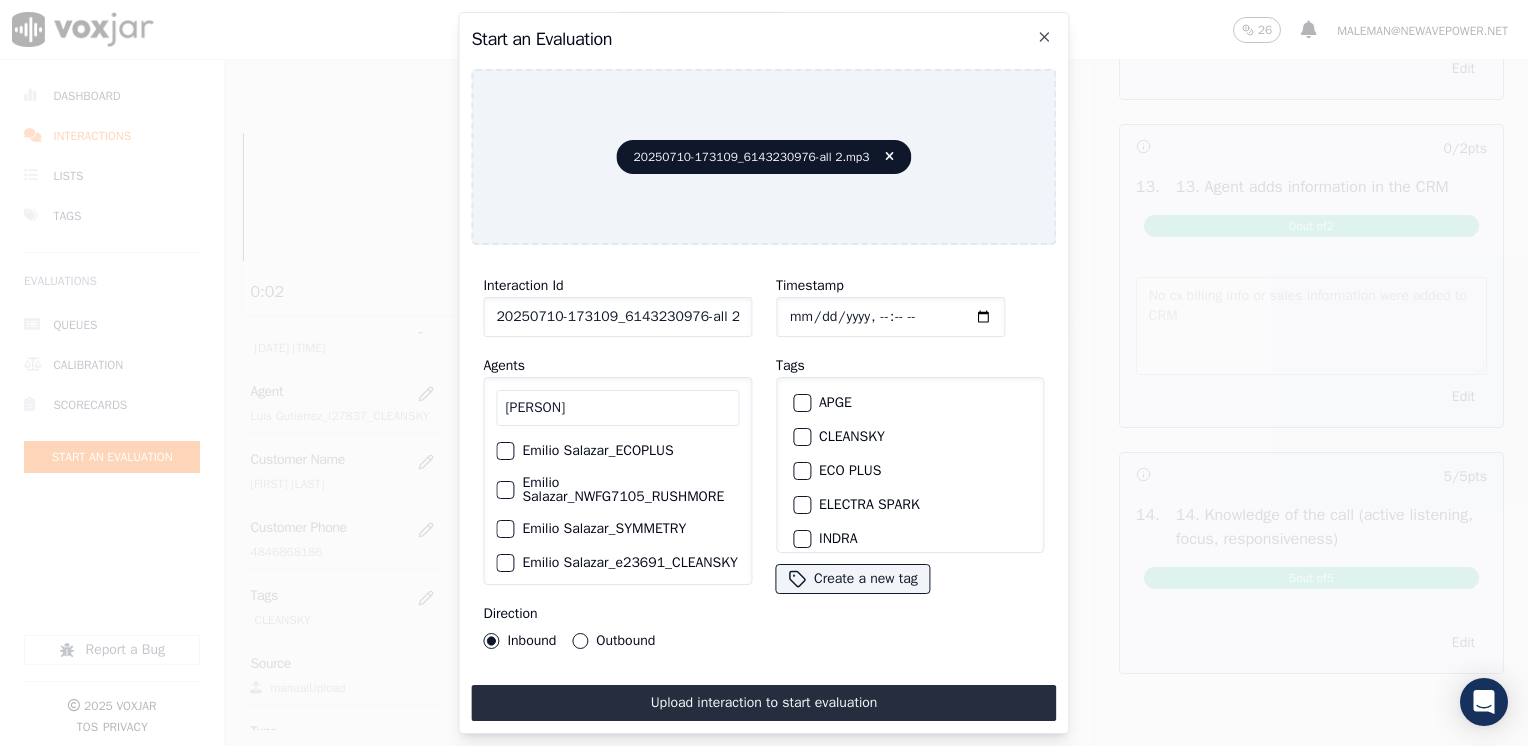 scroll, scrollTop: 99, scrollLeft: 0, axis: vertical 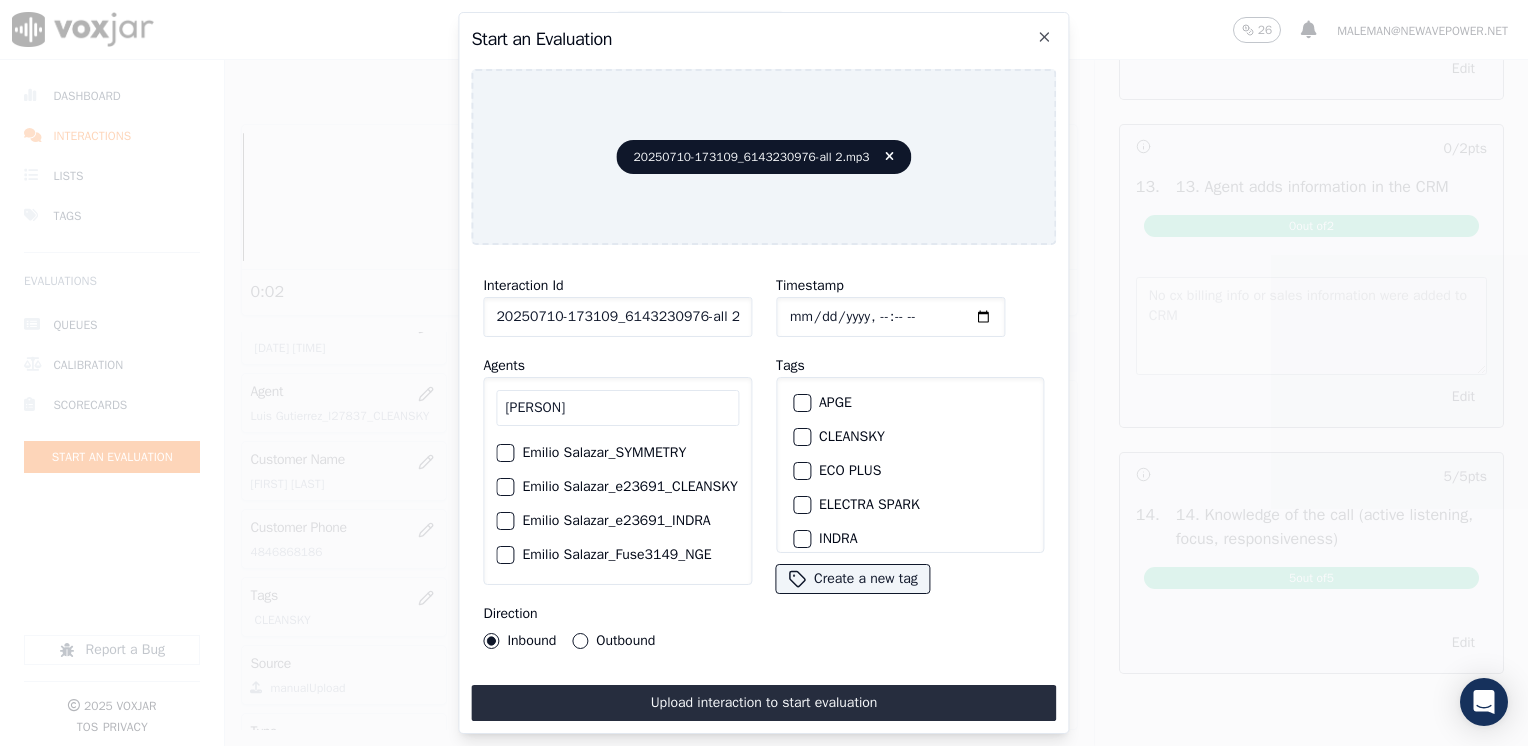 click at bounding box center (504, 487) 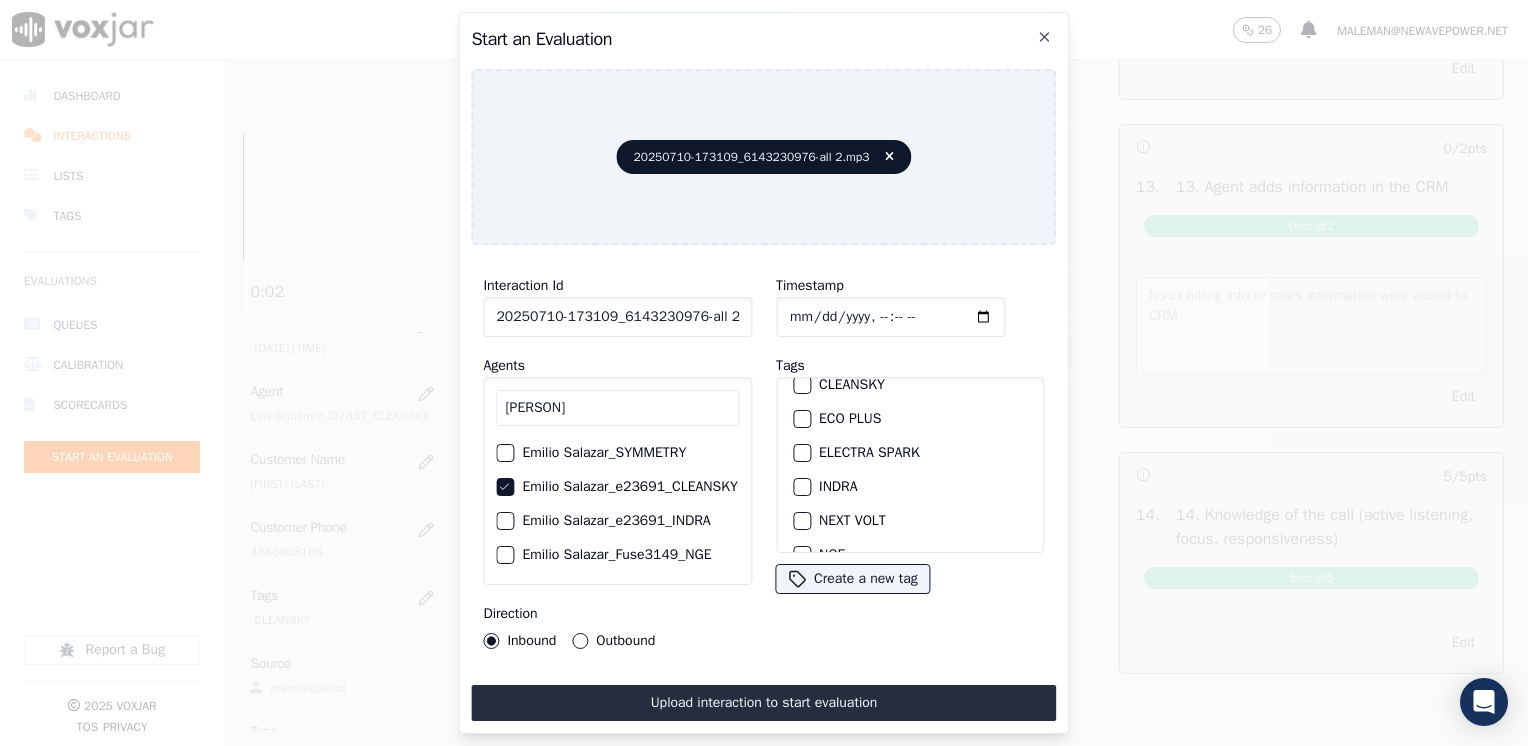 scroll, scrollTop: 0, scrollLeft: 0, axis: both 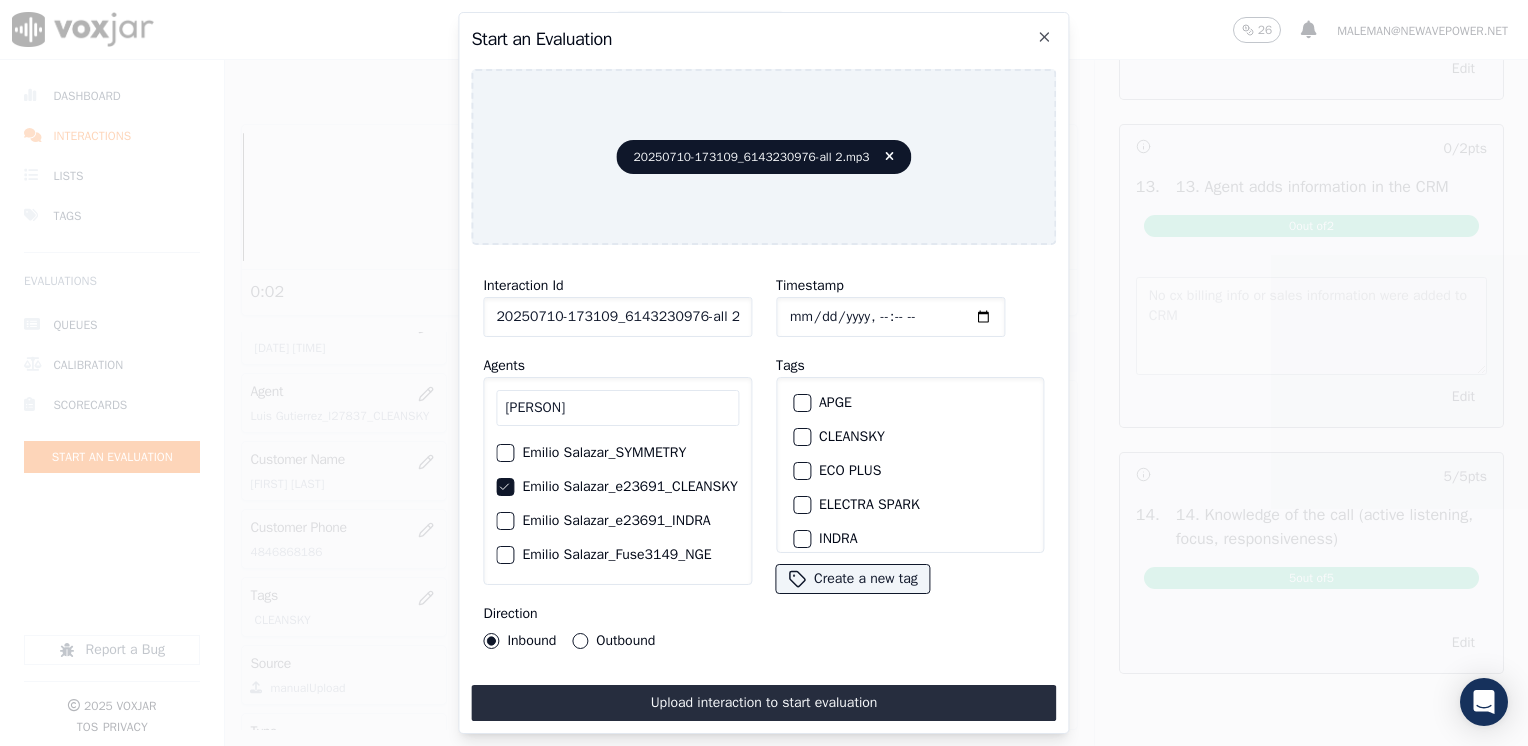 click at bounding box center [801, 437] 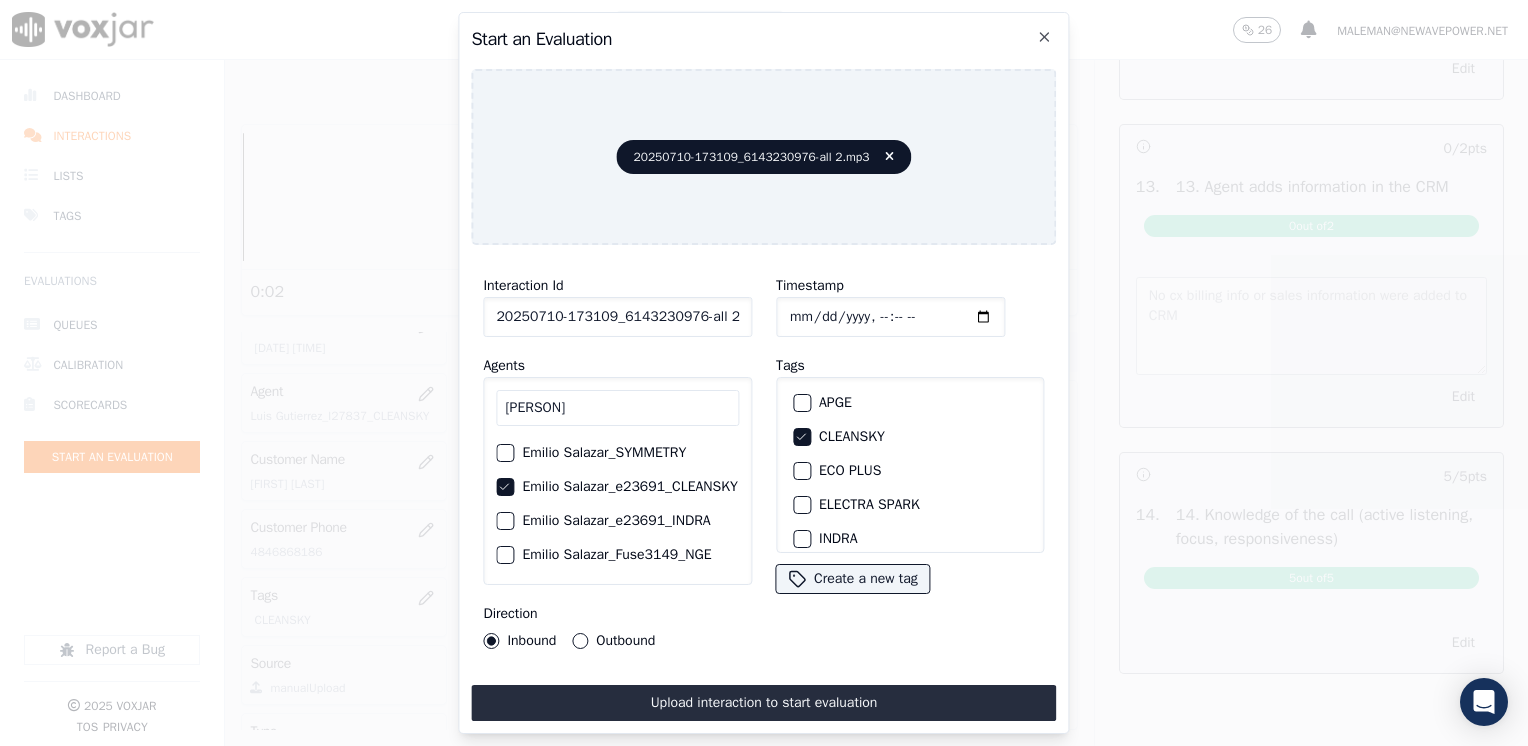 click on "Outbound" at bounding box center (580, 641) 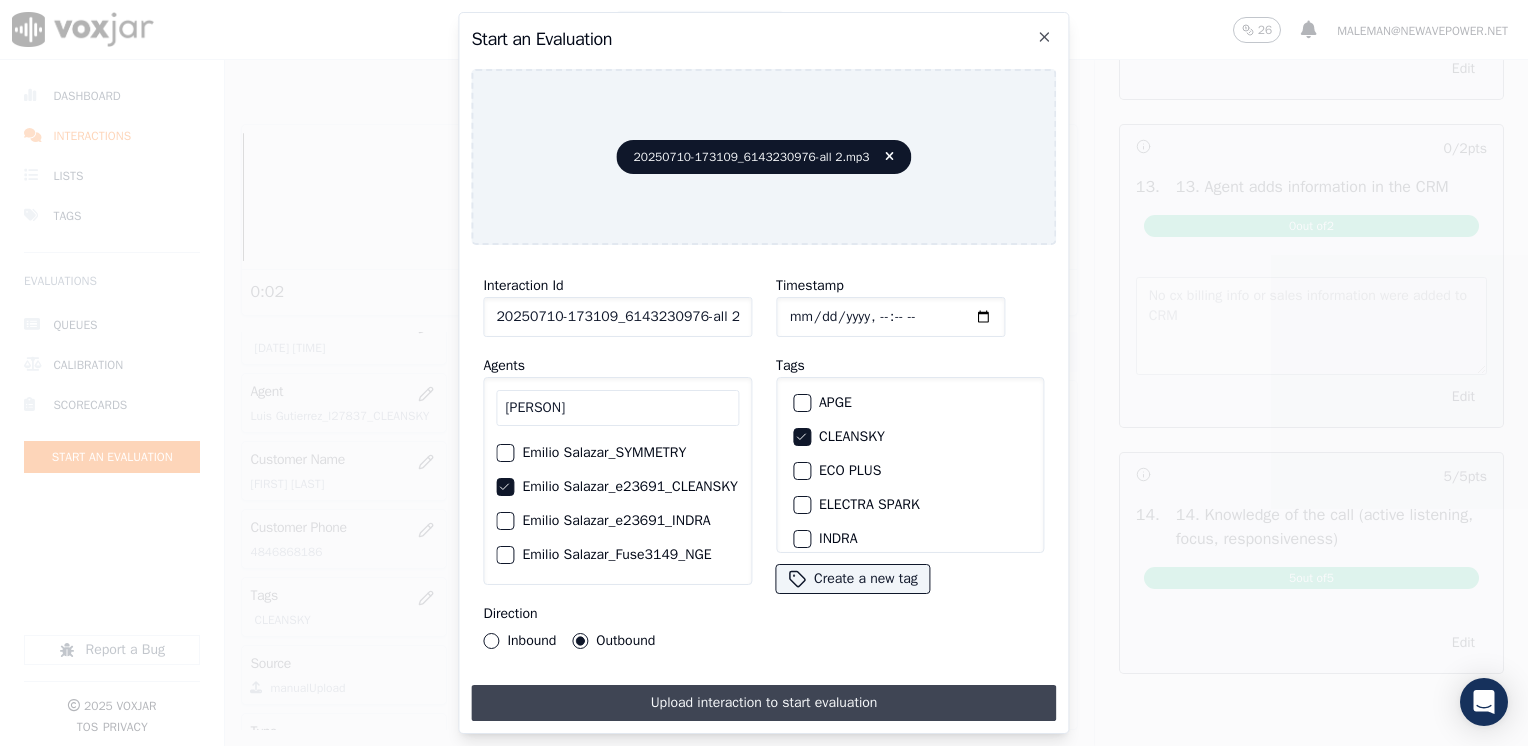 click on "Upload interaction to start evaluation" at bounding box center (763, 703) 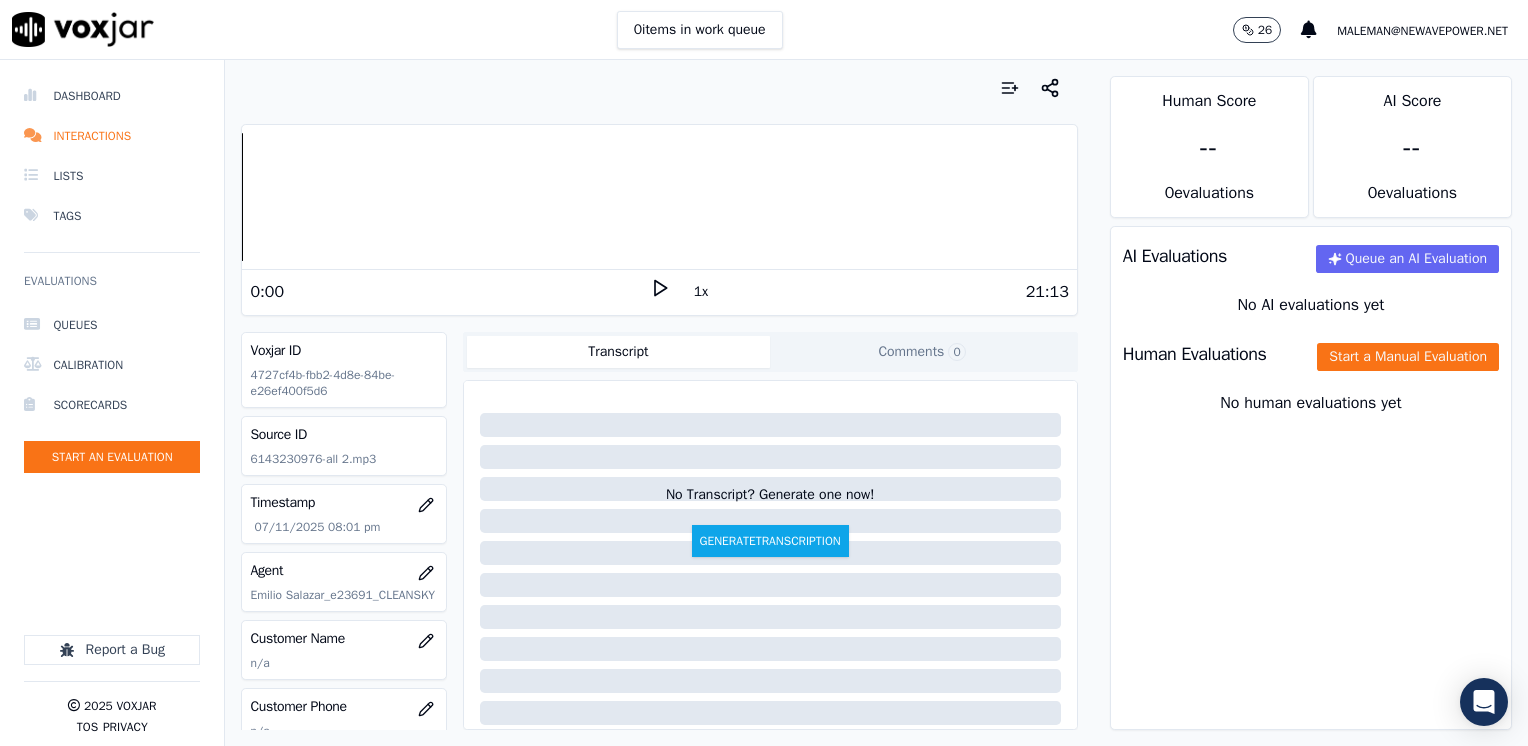 click 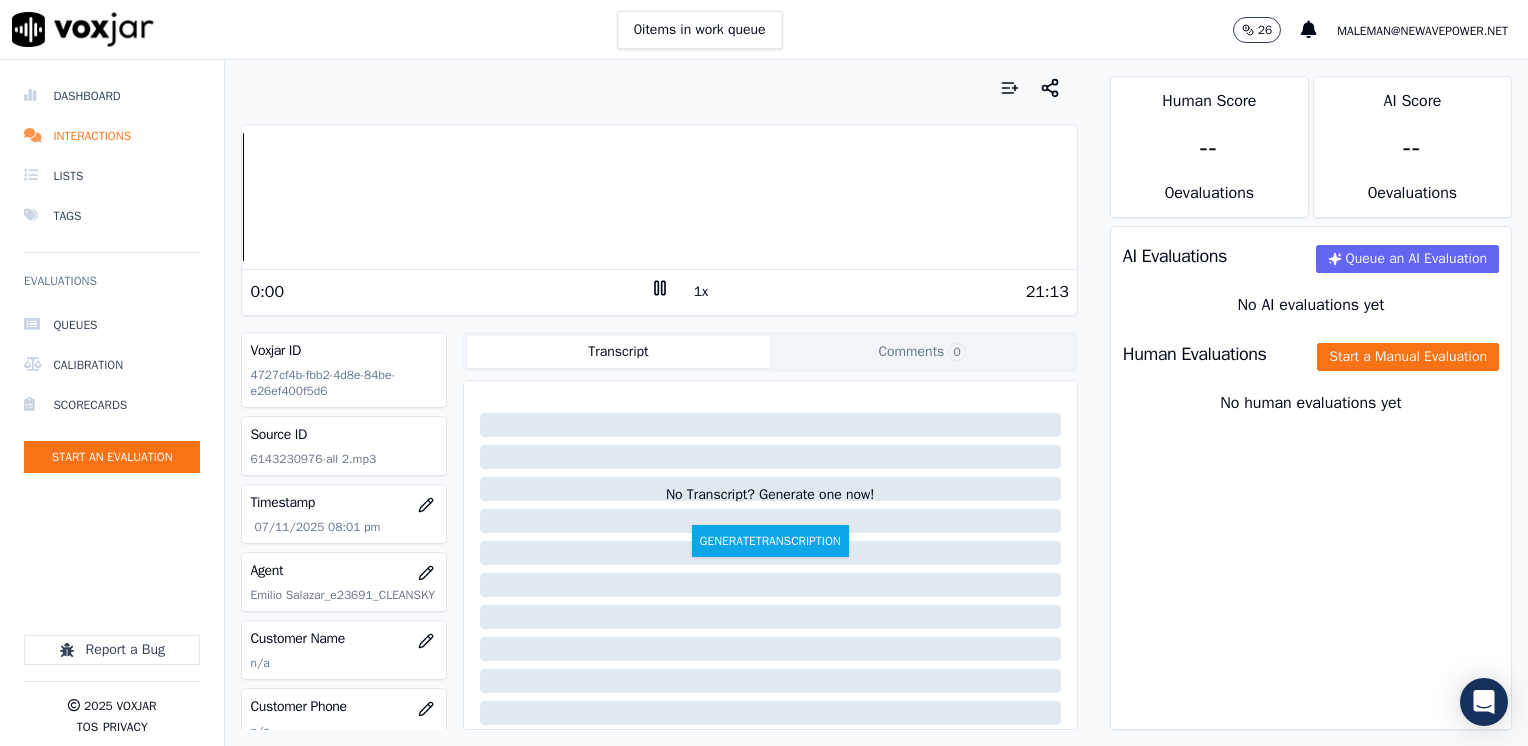 click 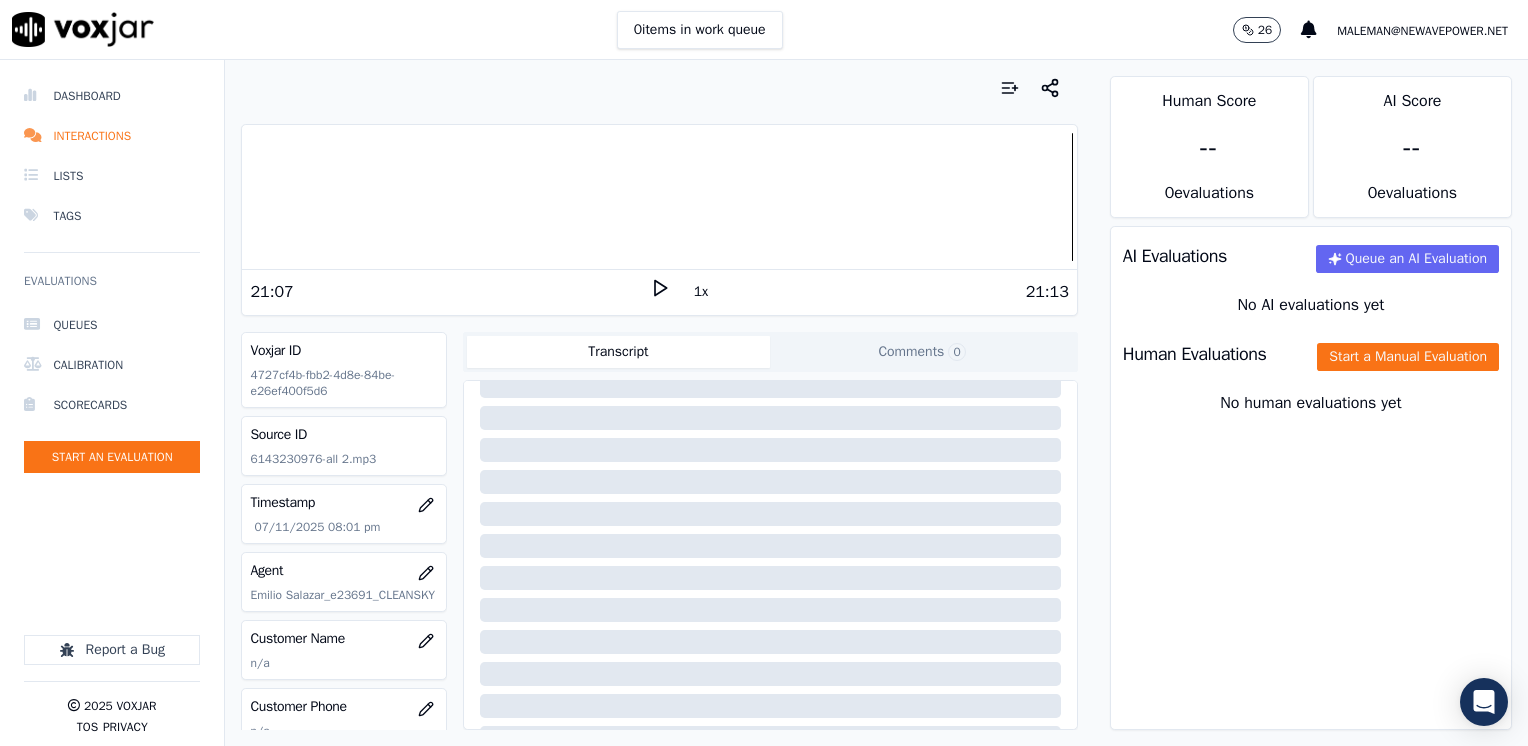 scroll, scrollTop: 200, scrollLeft: 0, axis: vertical 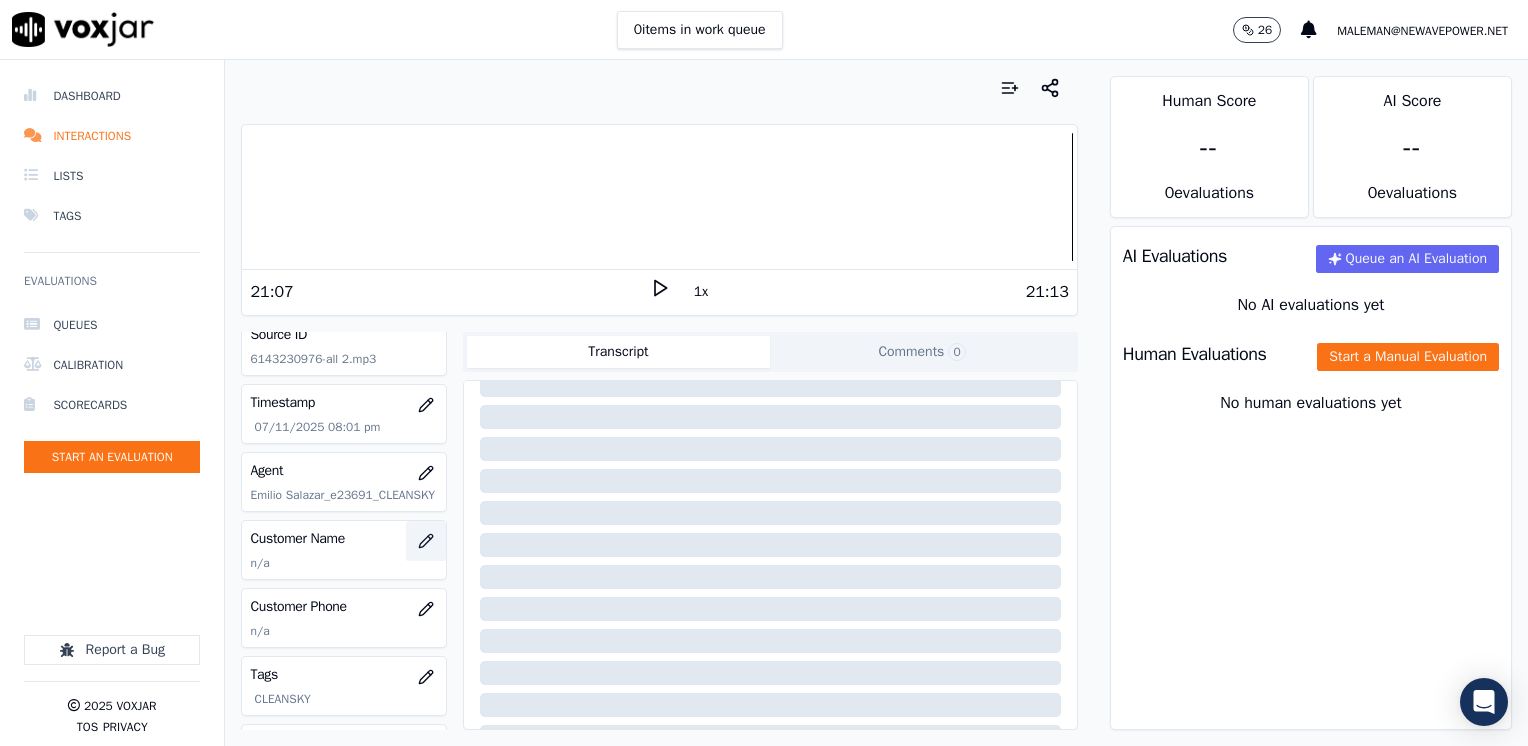 click at bounding box center (426, 541) 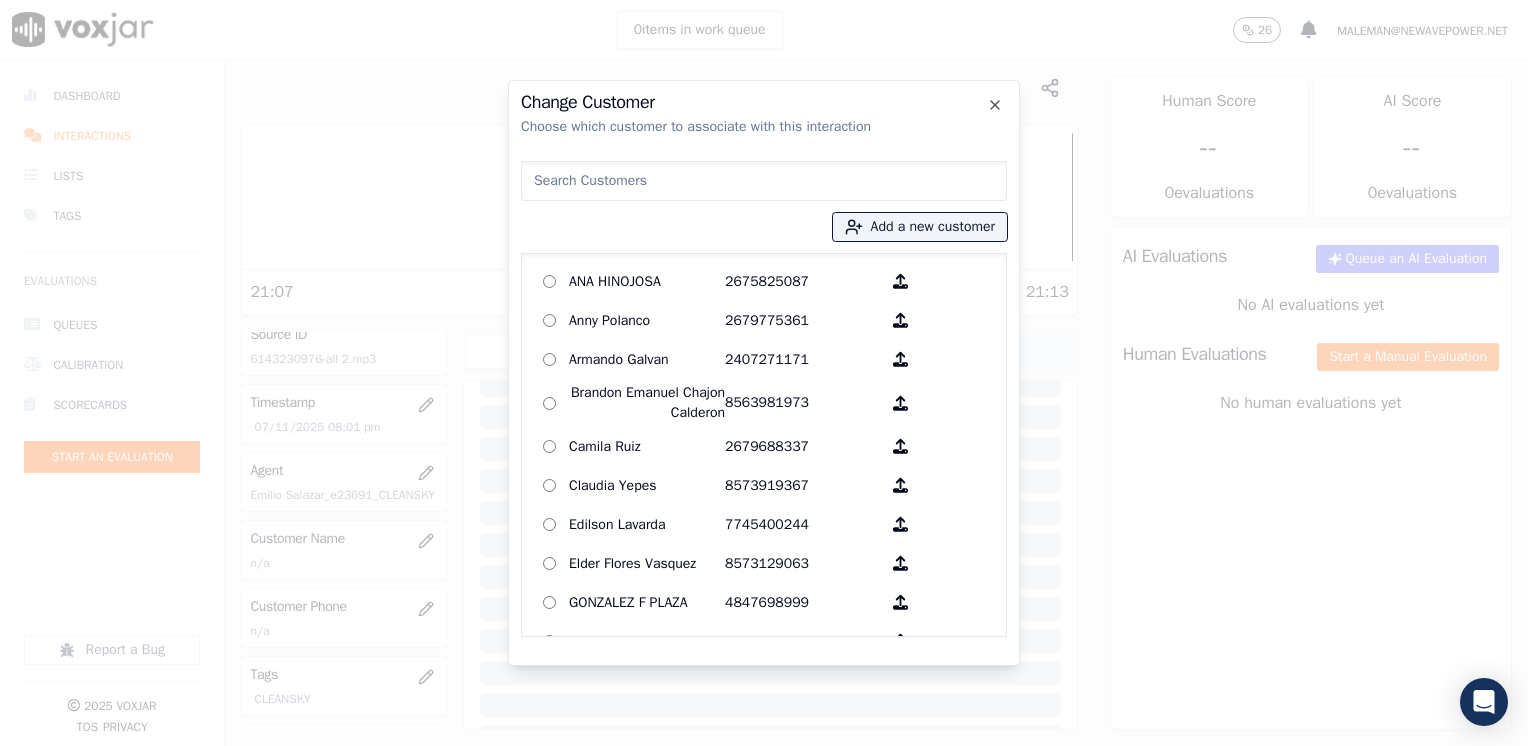 click at bounding box center (764, 181) 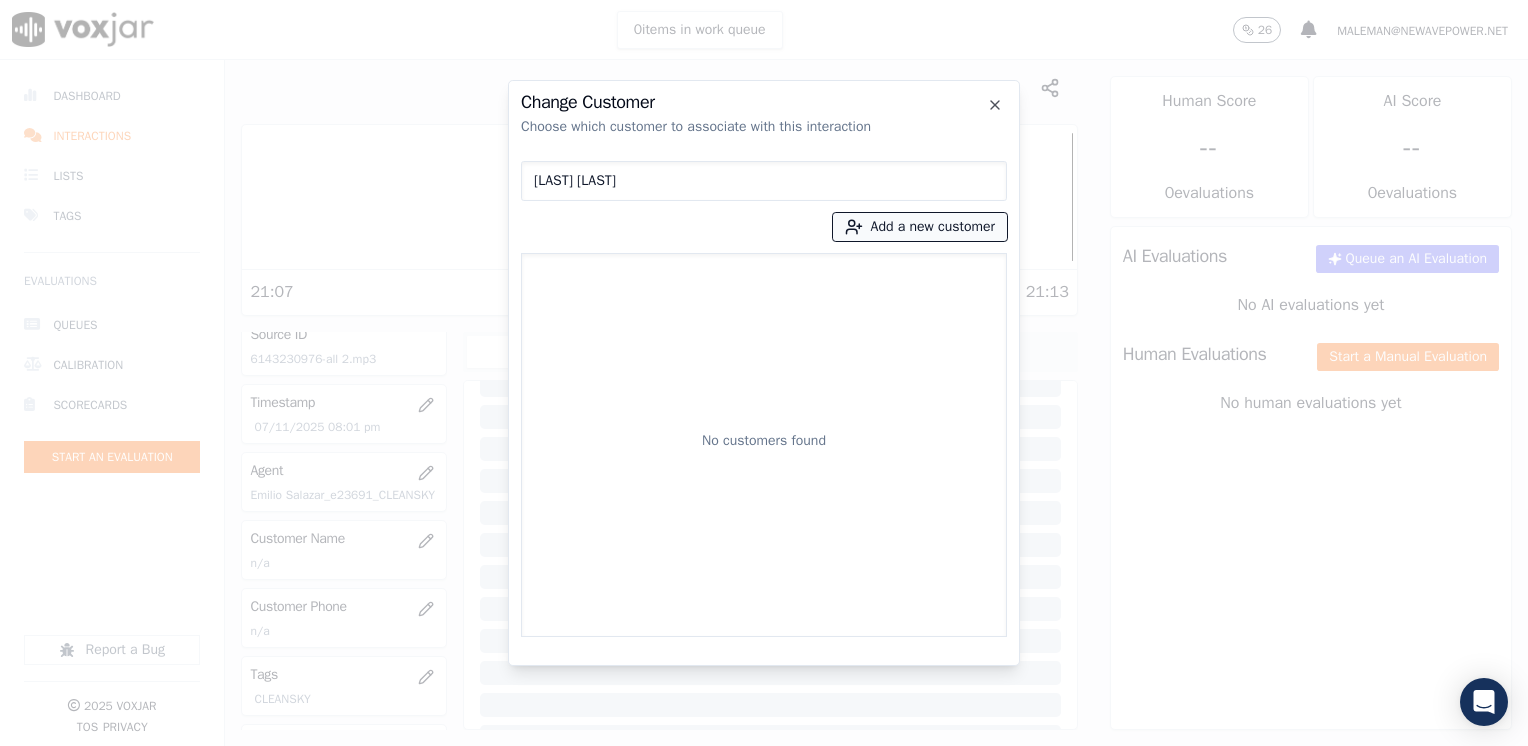 click on "Add a new customer" at bounding box center (920, 227) 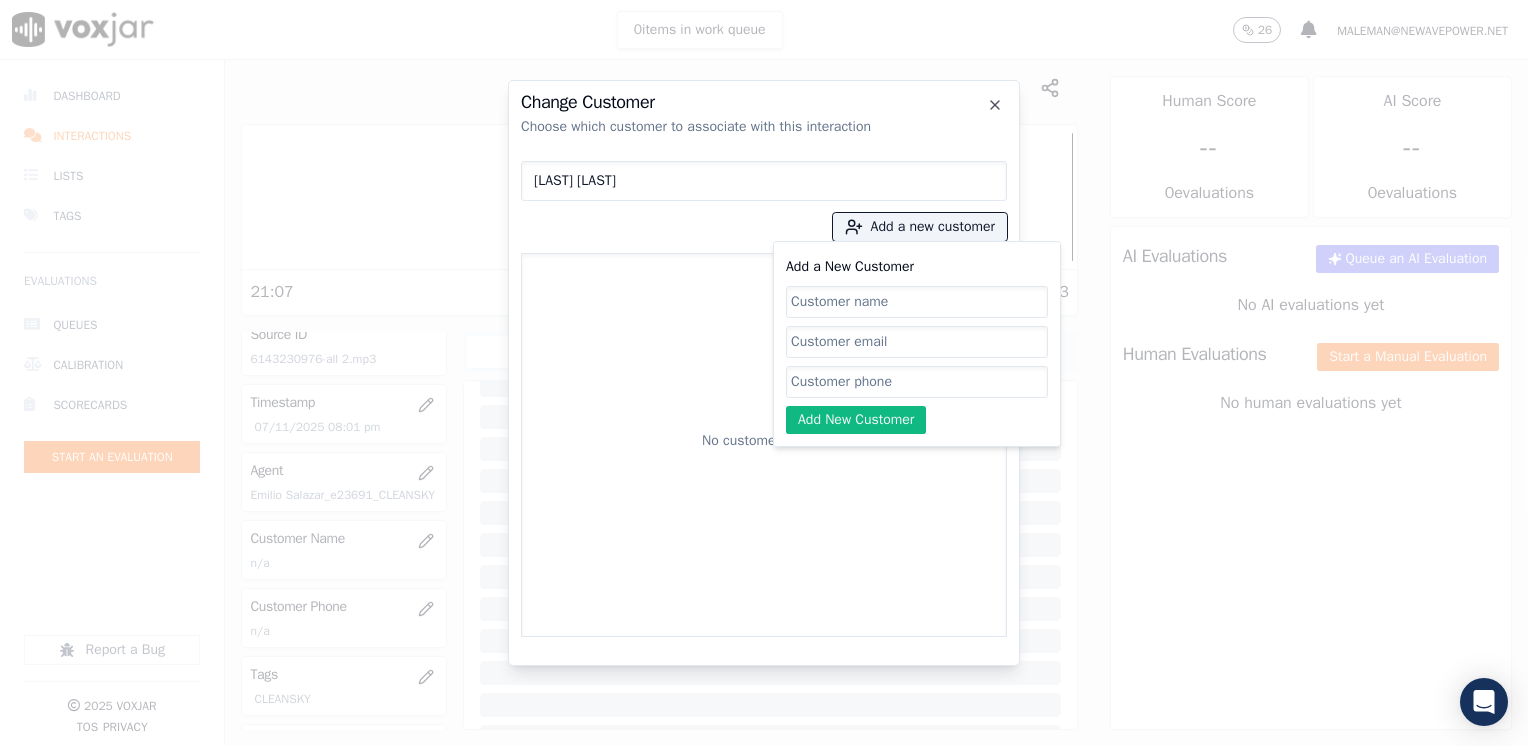 drag, startPoint x: 911, startPoint y: 309, endPoint x: 929, endPoint y: 309, distance: 18 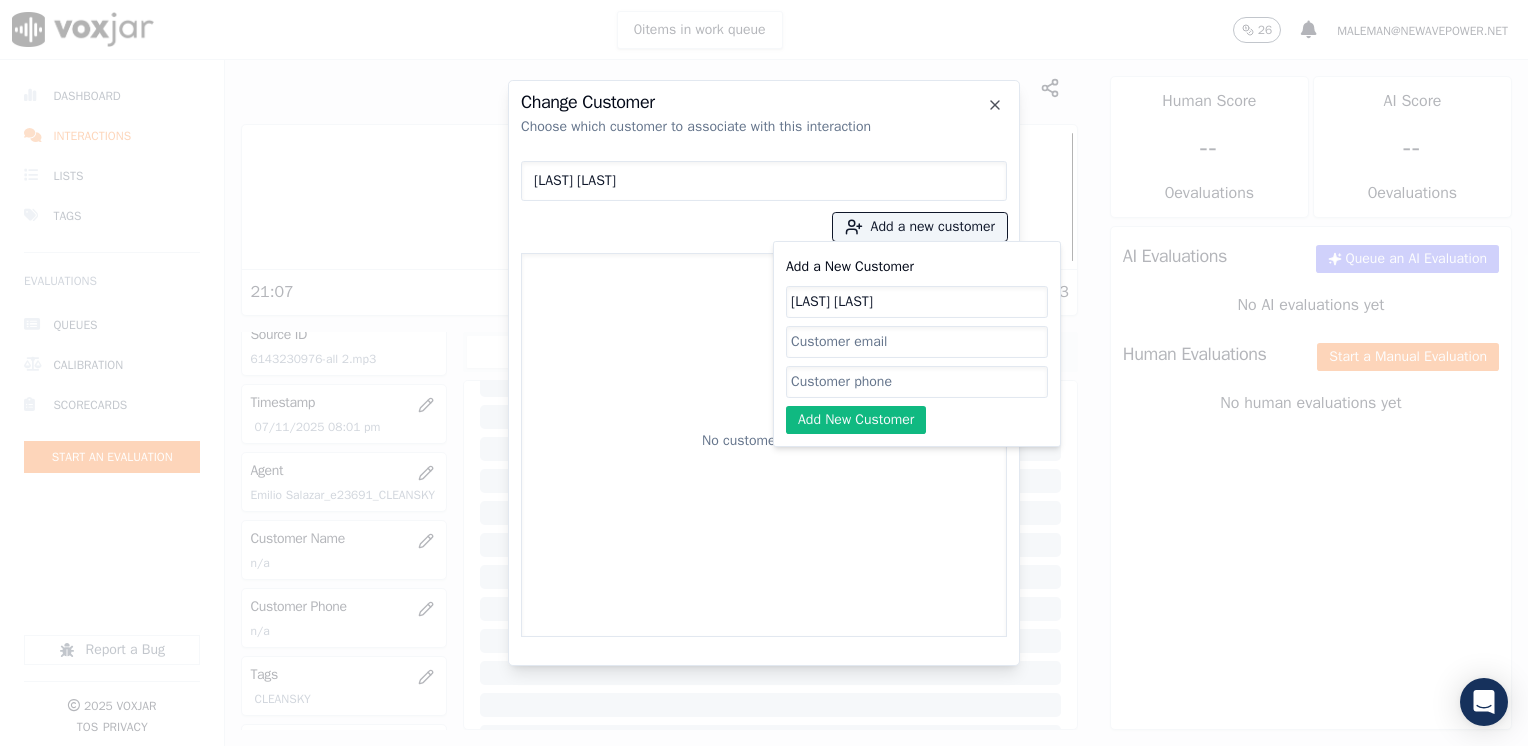 click on "Add a New Customer" 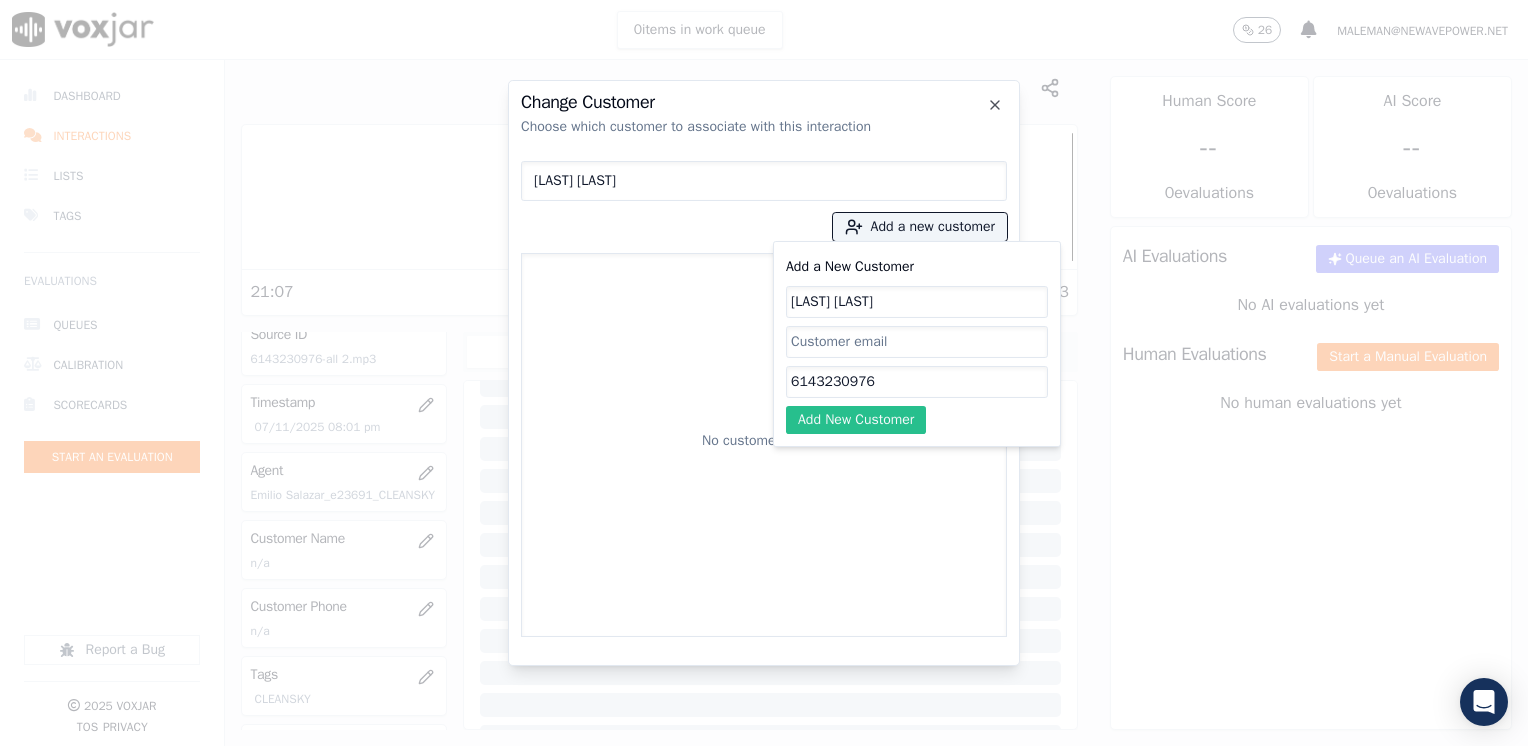 click on "Add New Customer" 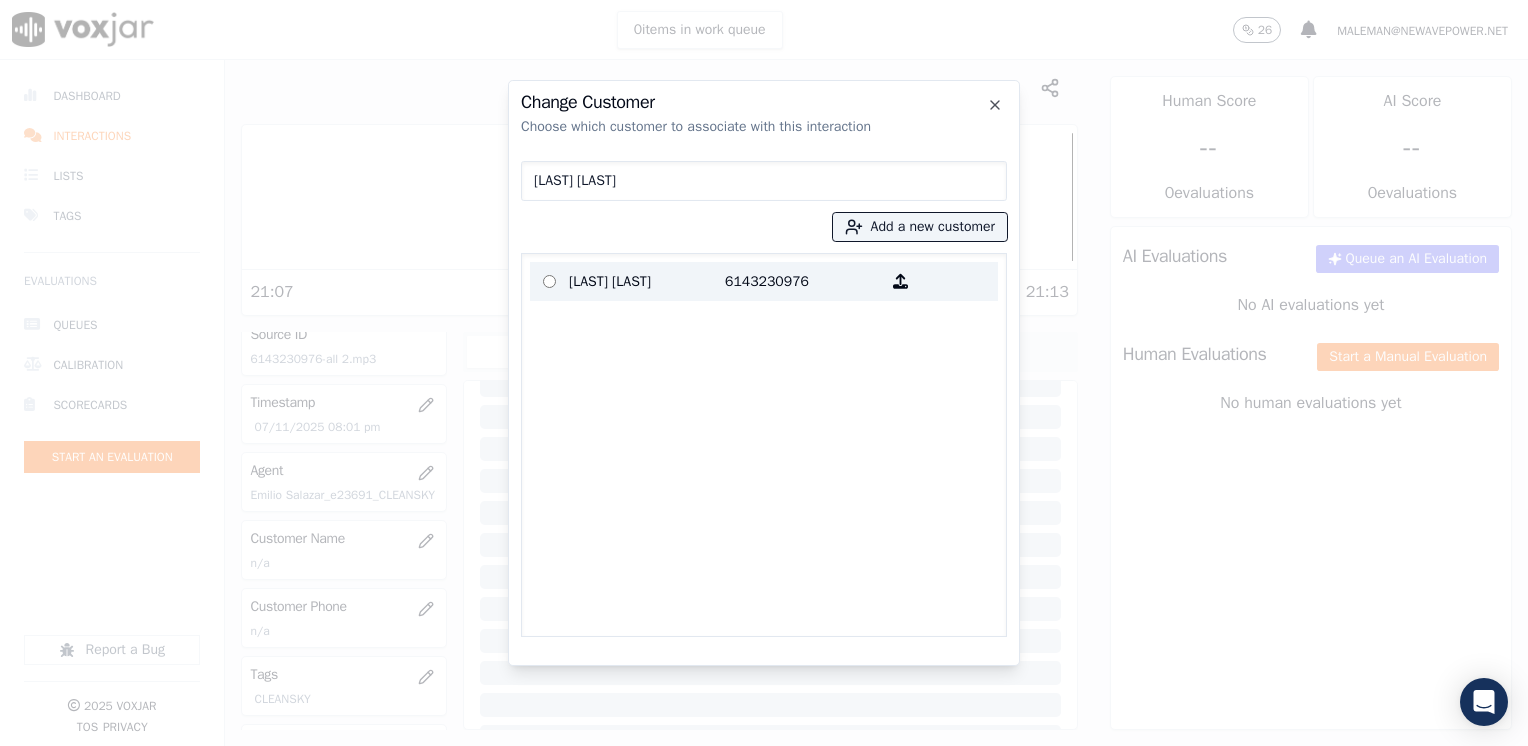 click on "6143230976" at bounding box center [803, 281] 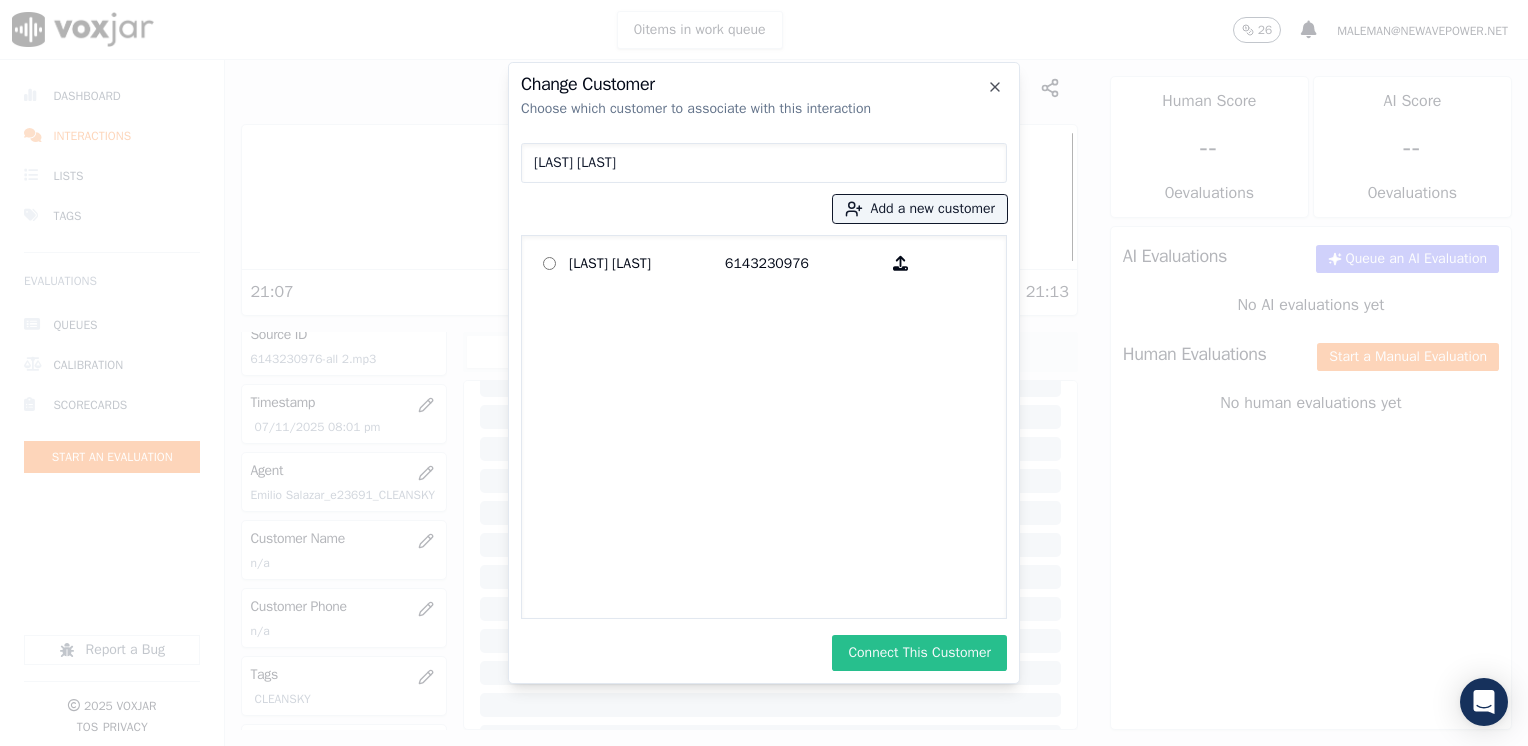 click on "Connect This Customer" at bounding box center (919, 653) 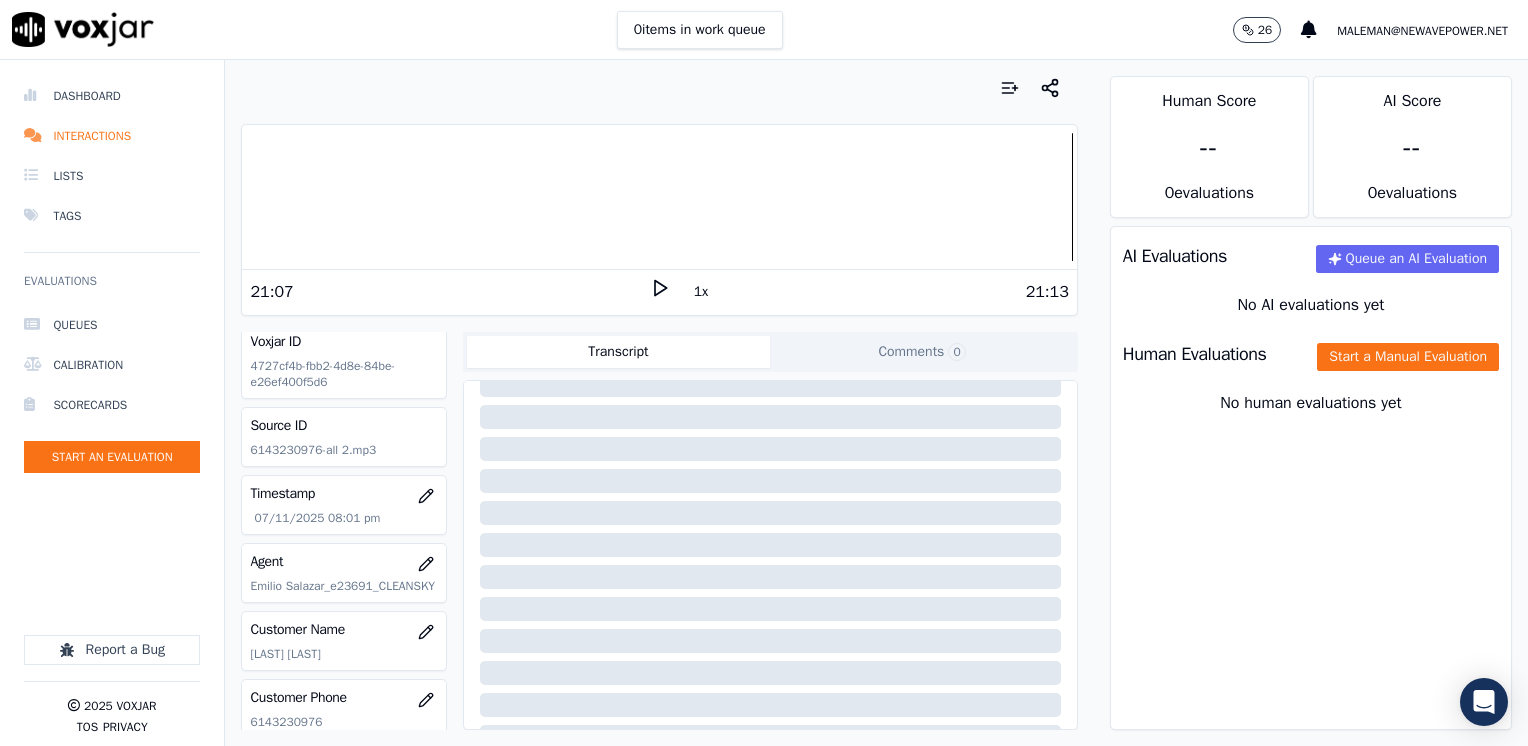 scroll, scrollTop: 0, scrollLeft: 0, axis: both 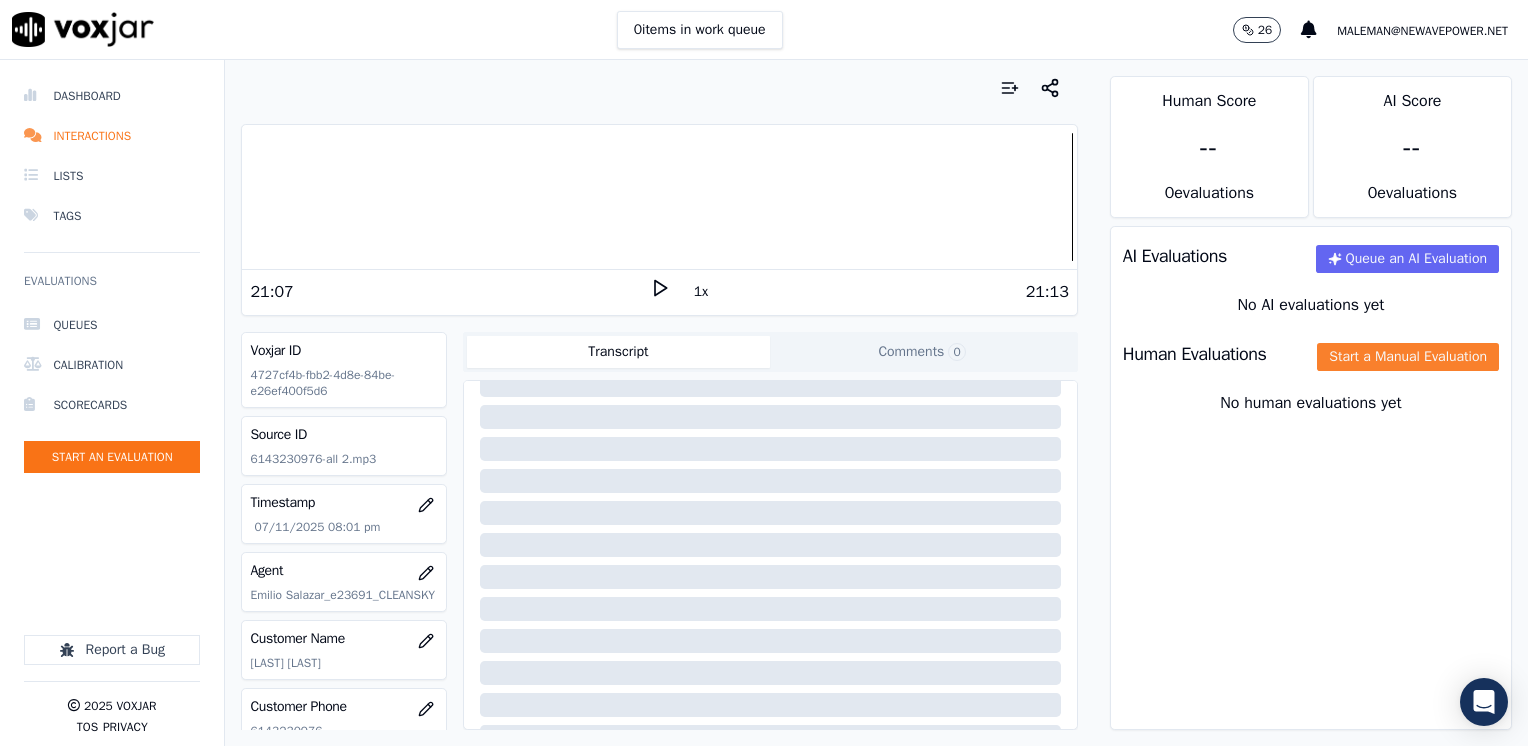 click on "Start a Manual Evaluation" 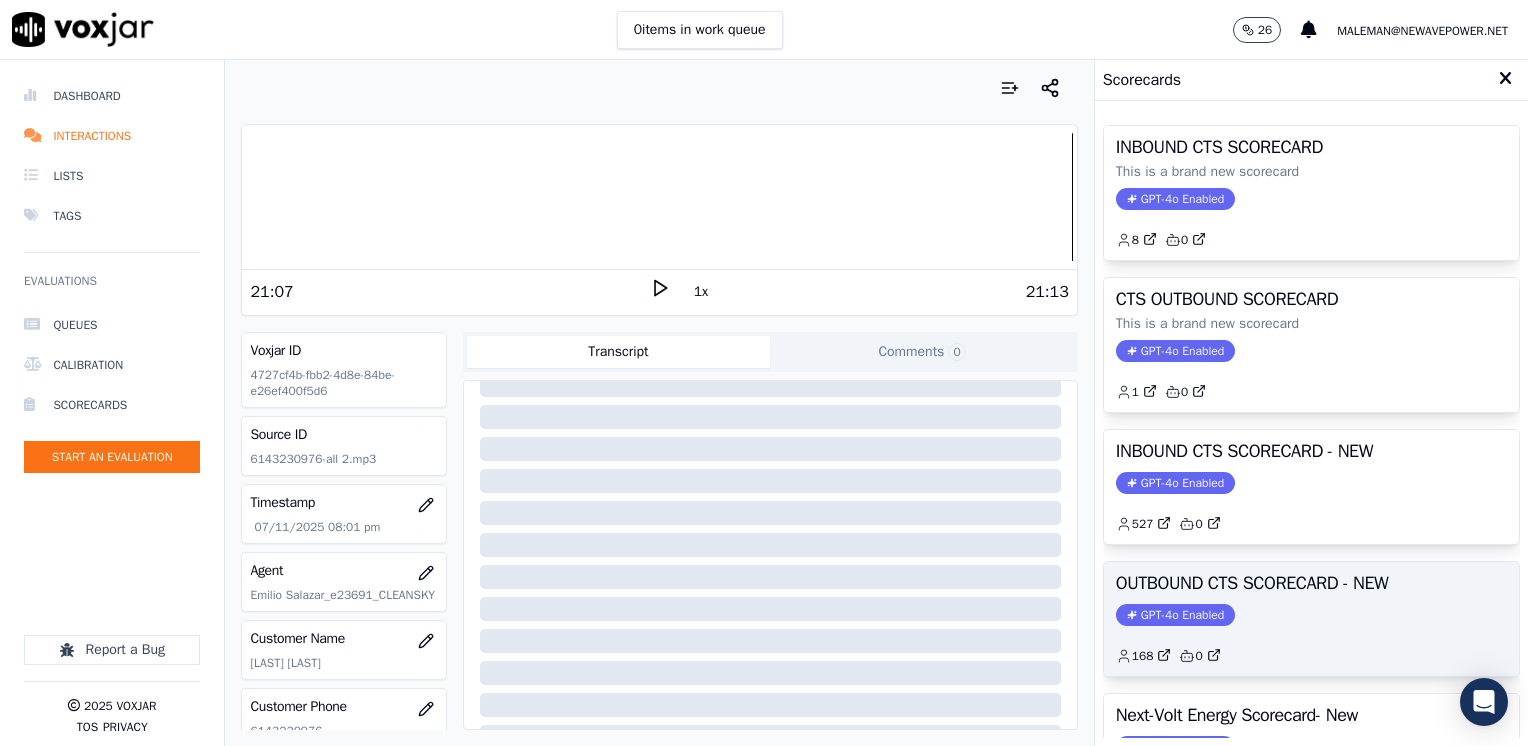 click on "GPT-4o Enabled" at bounding box center (1175, 615) 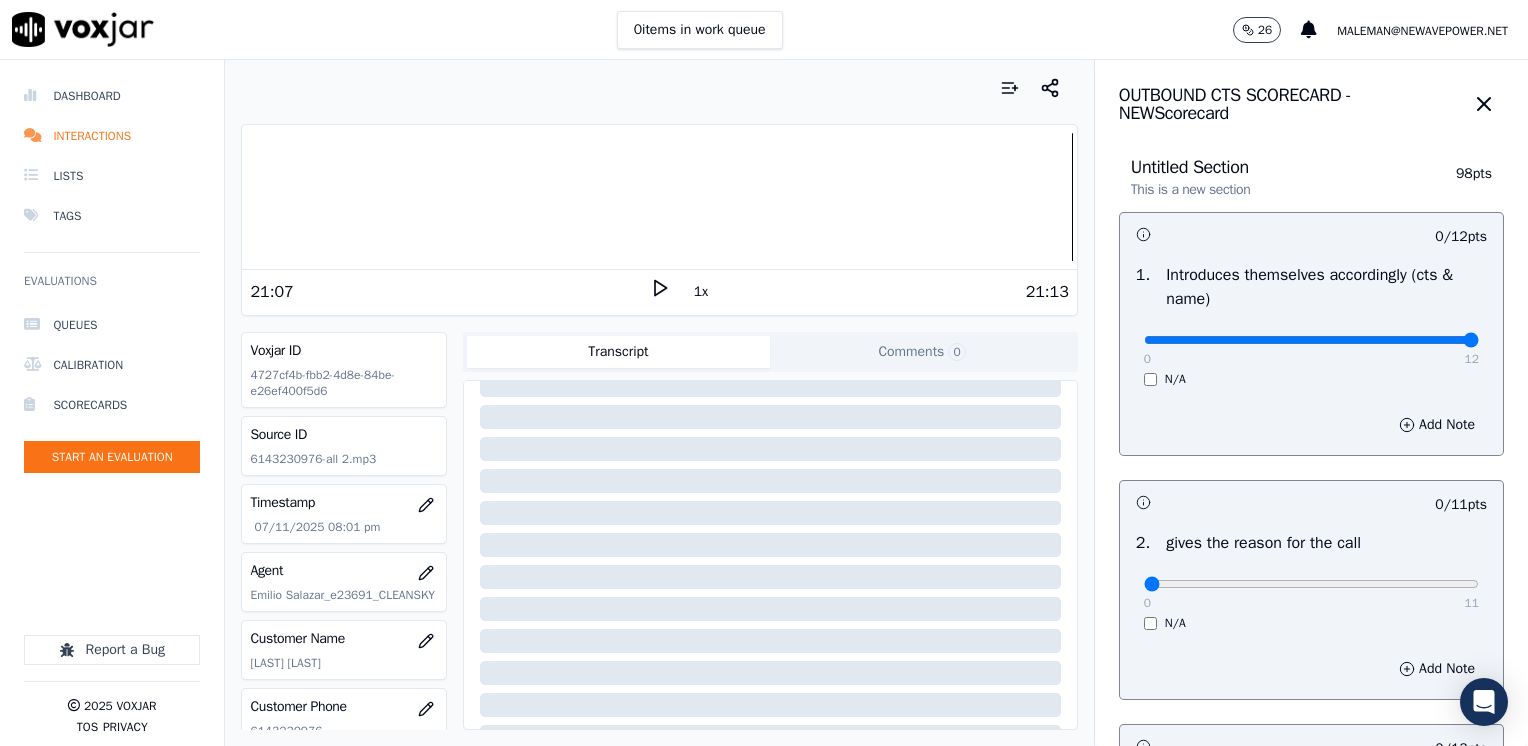 drag, startPoint x: 1130, startPoint y: 333, endPoint x: 1531, endPoint y: 344, distance: 401.15085 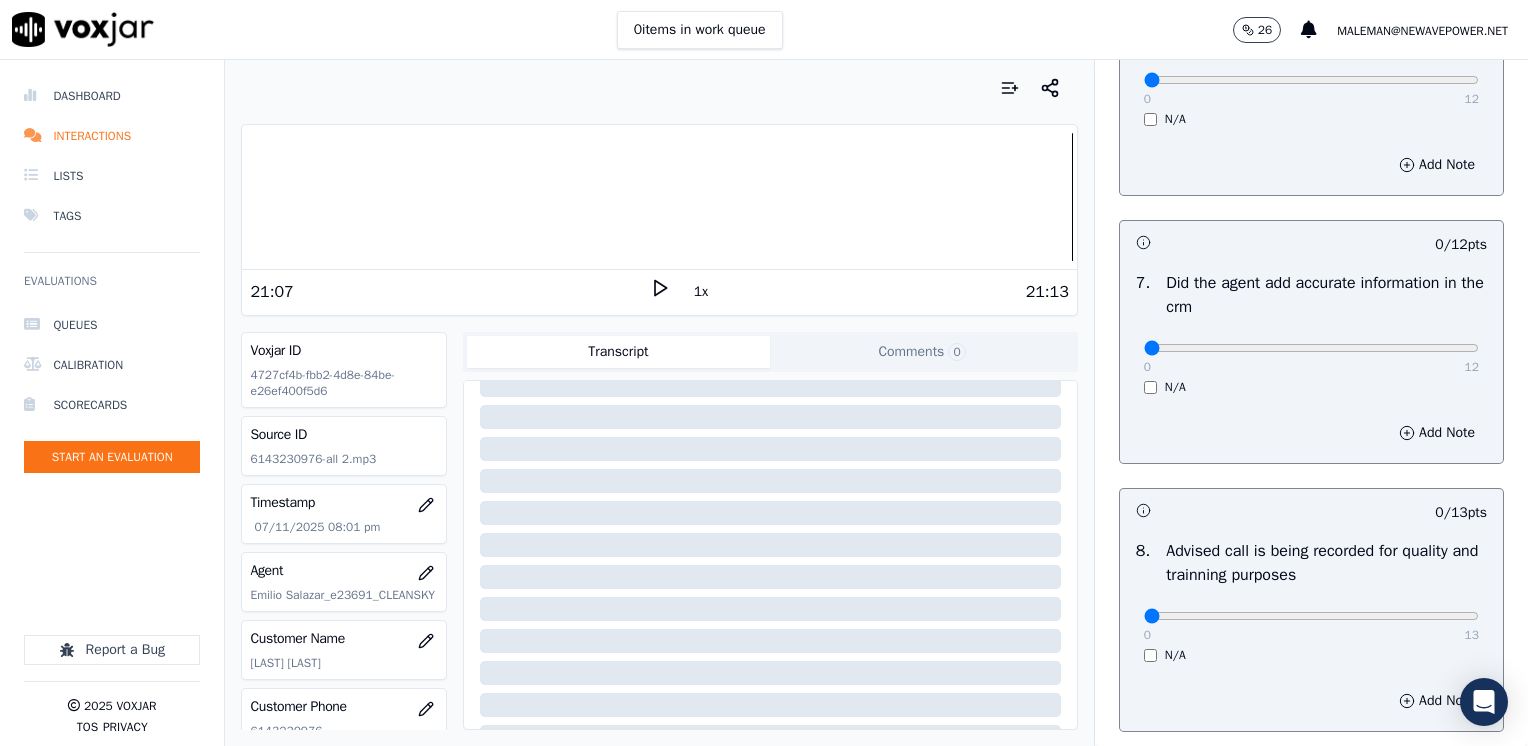scroll, scrollTop: 1748, scrollLeft: 0, axis: vertical 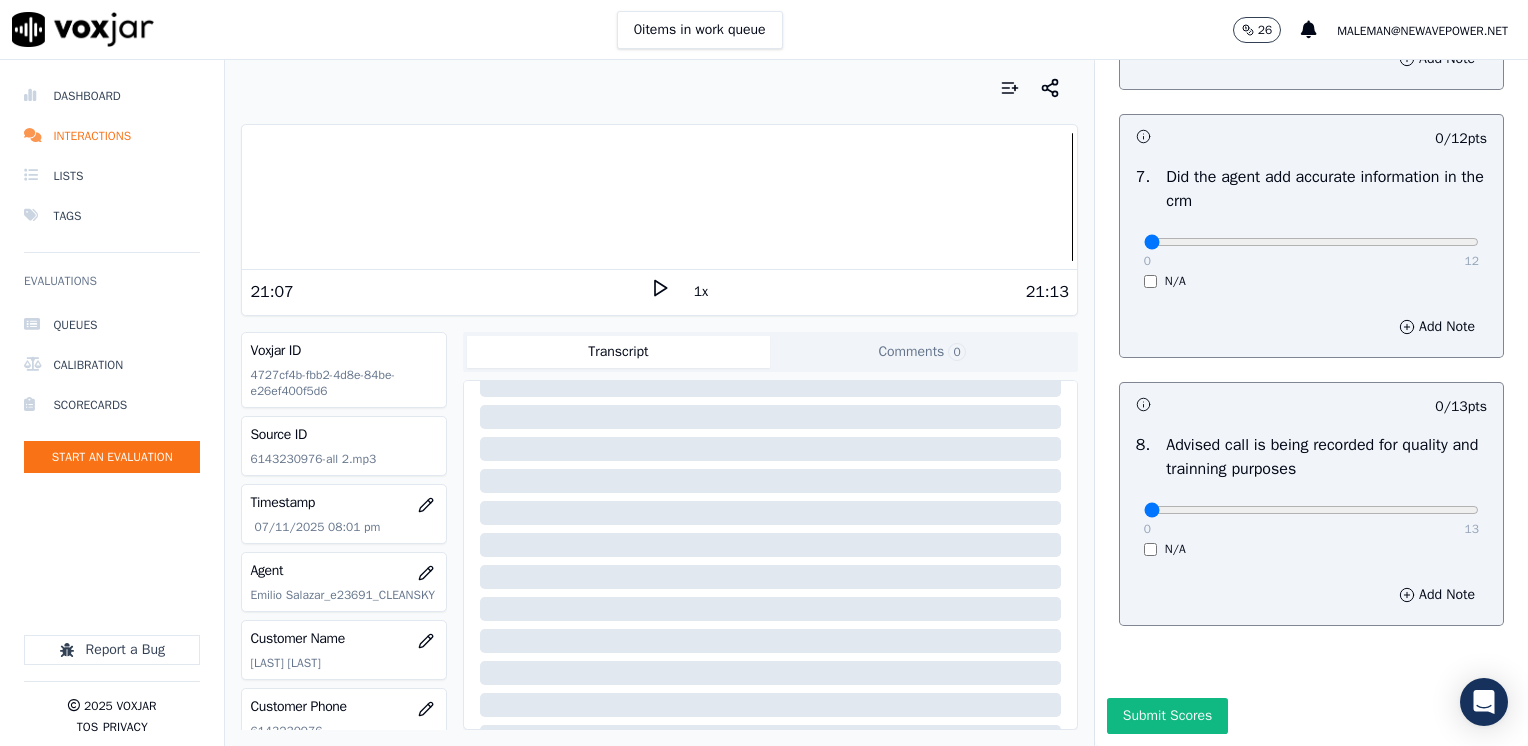 click on "0   13" at bounding box center (1311, 509) 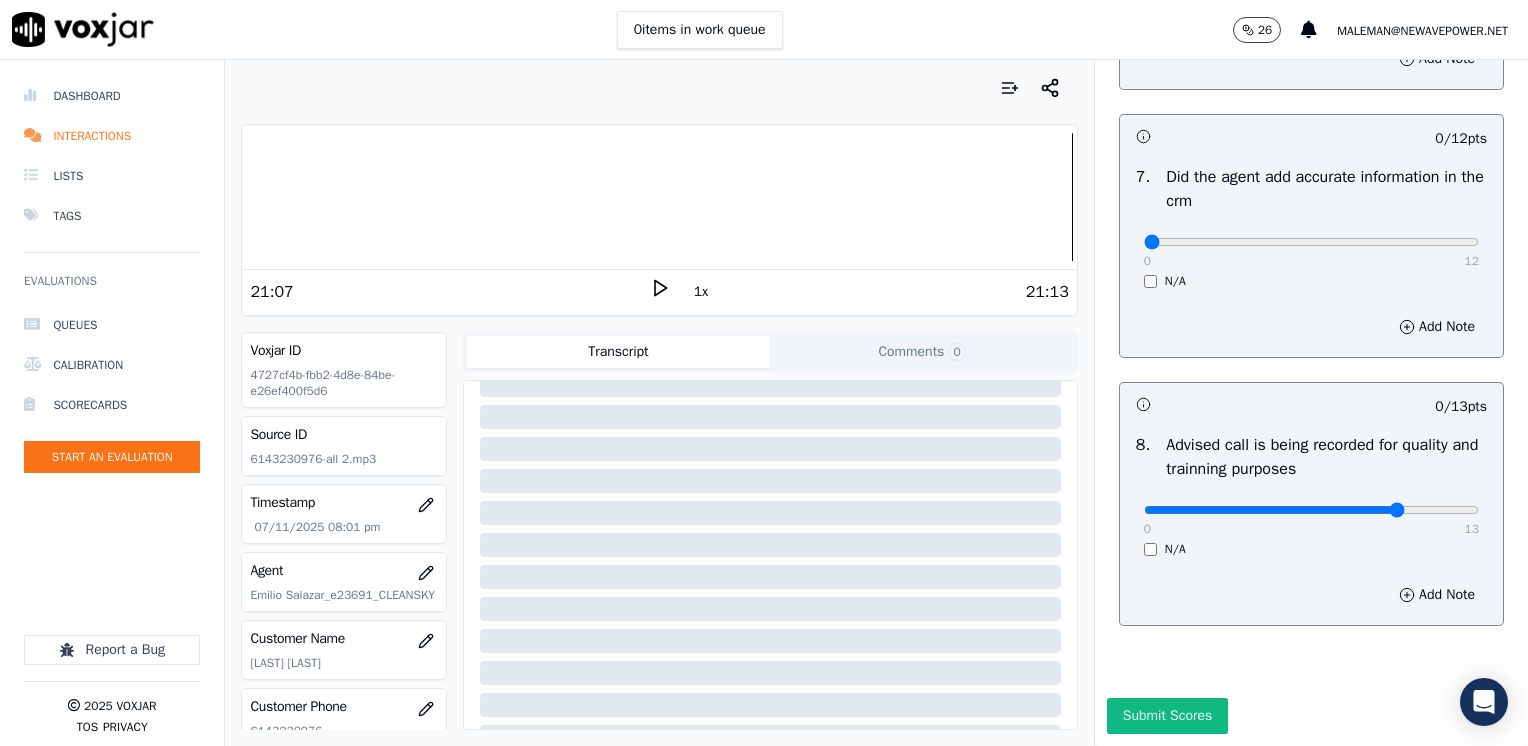 click at bounding box center [1311, -1366] 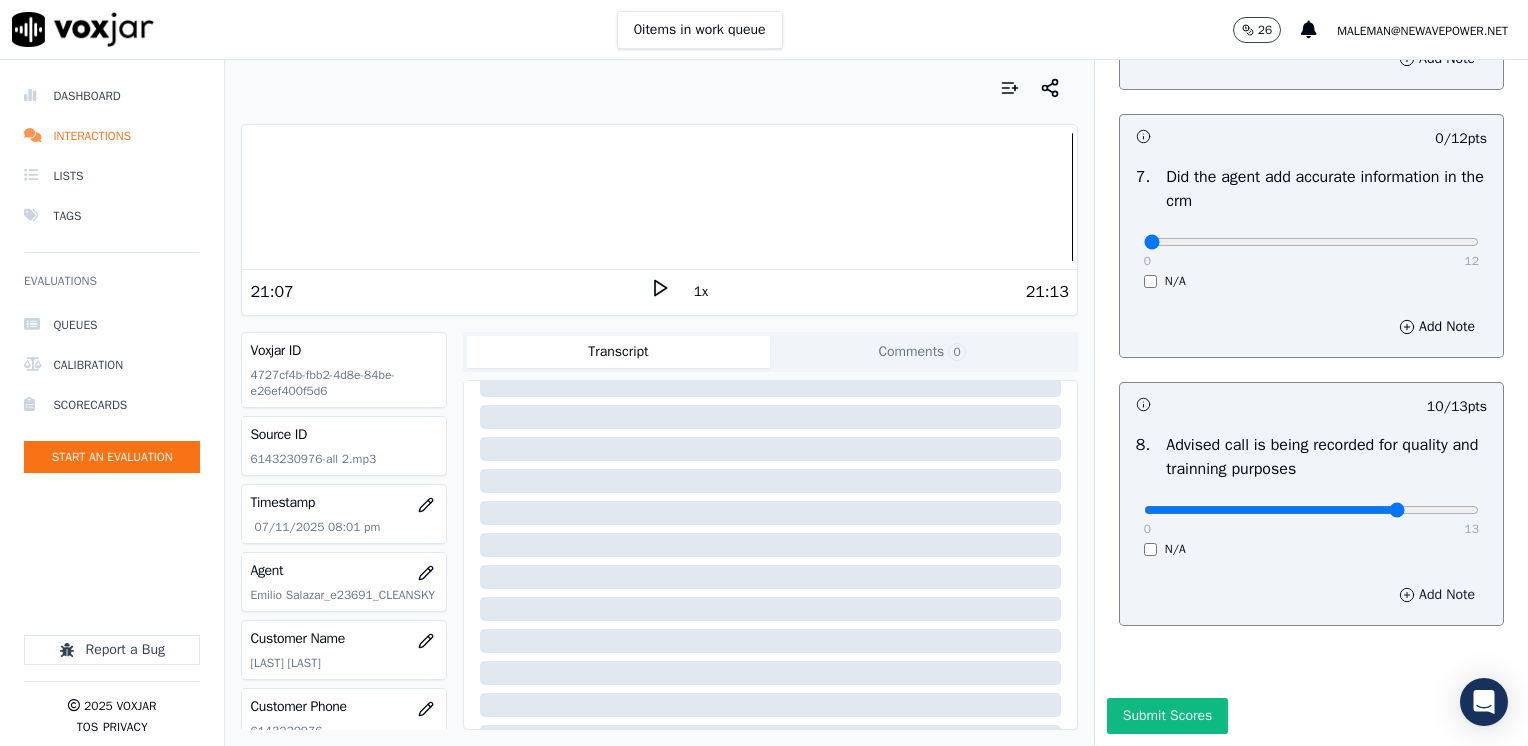 click on "Add Note" at bounding box center [1437, 595] 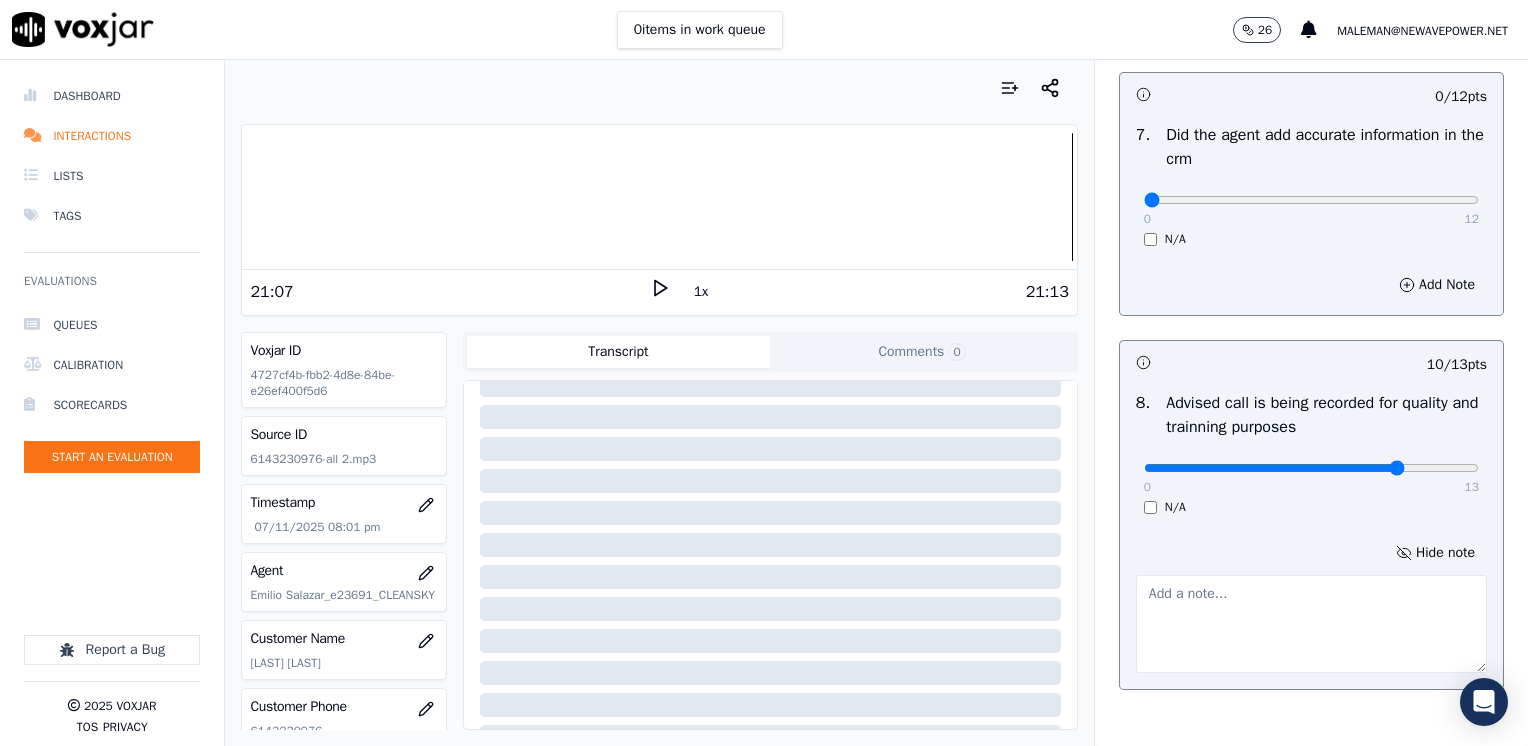 click at bounding box center [1311, 624] 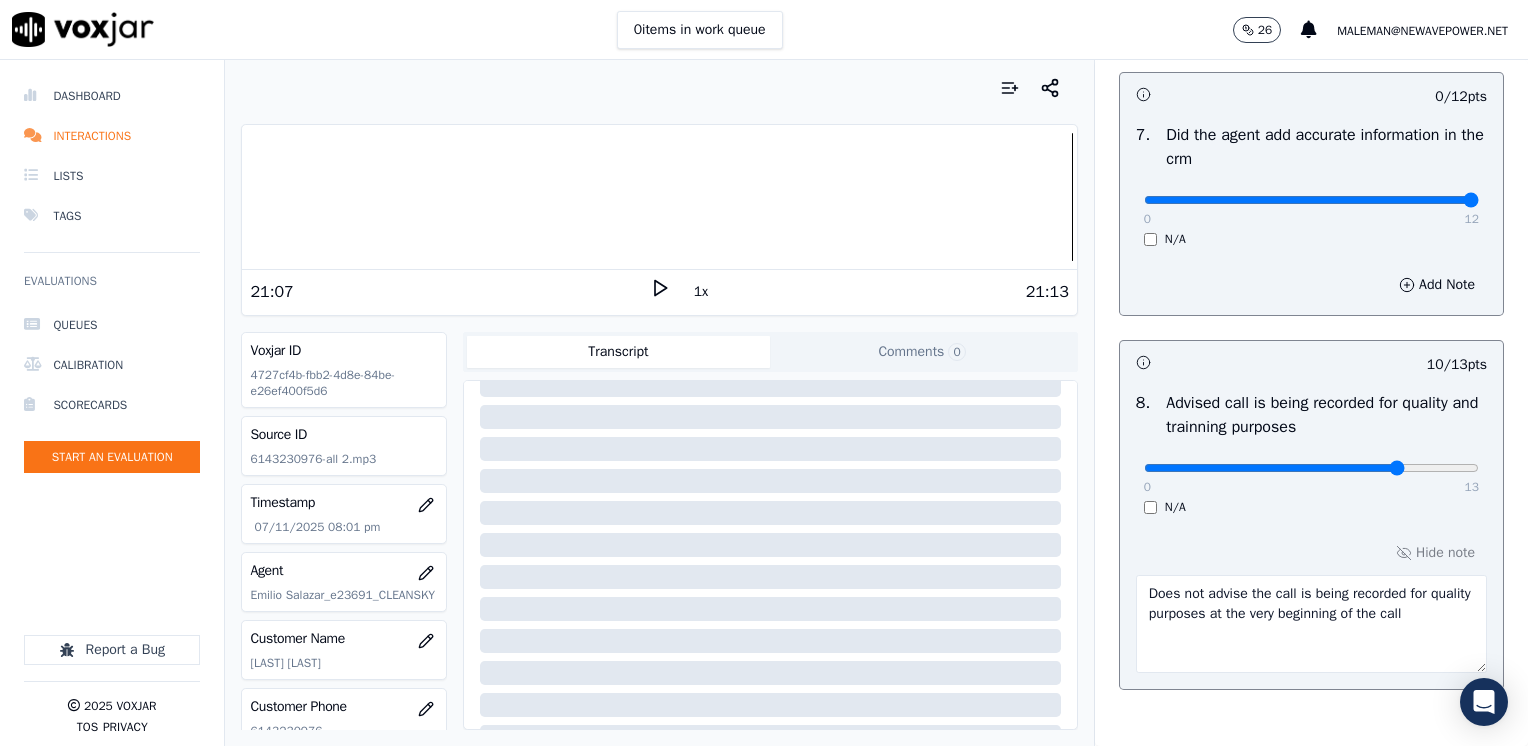 drag, startPoint x: 1138, startPoint y: 199, endPoint x: 1531, endPoint y: 222, distance: 393.67245 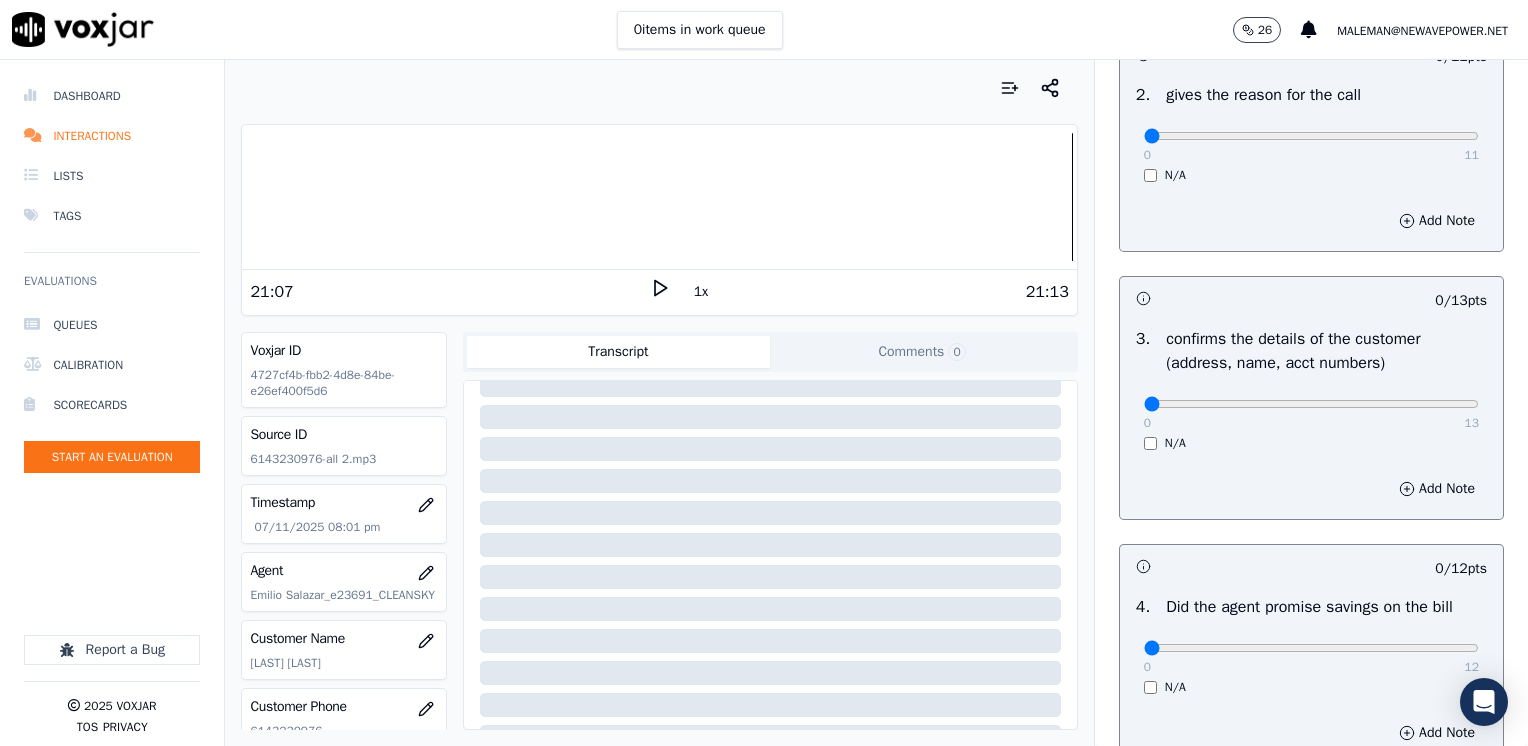 scroll, scrollTop: 0, scrollLeft: 0, axis: both 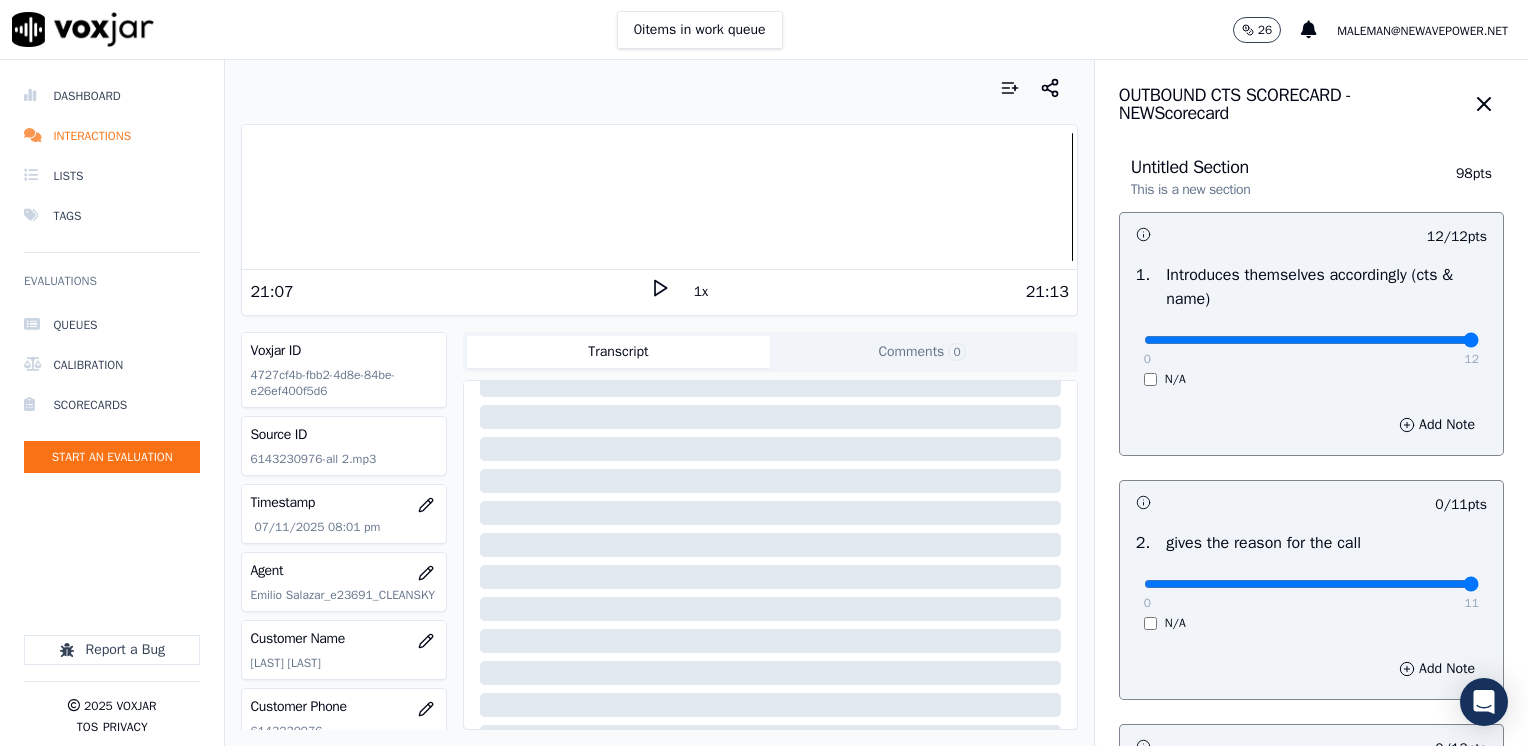 drag, startPoint x: 1134, startPoint y: 586, endPoint x: 1531, endPoint y: 586, distance: 397 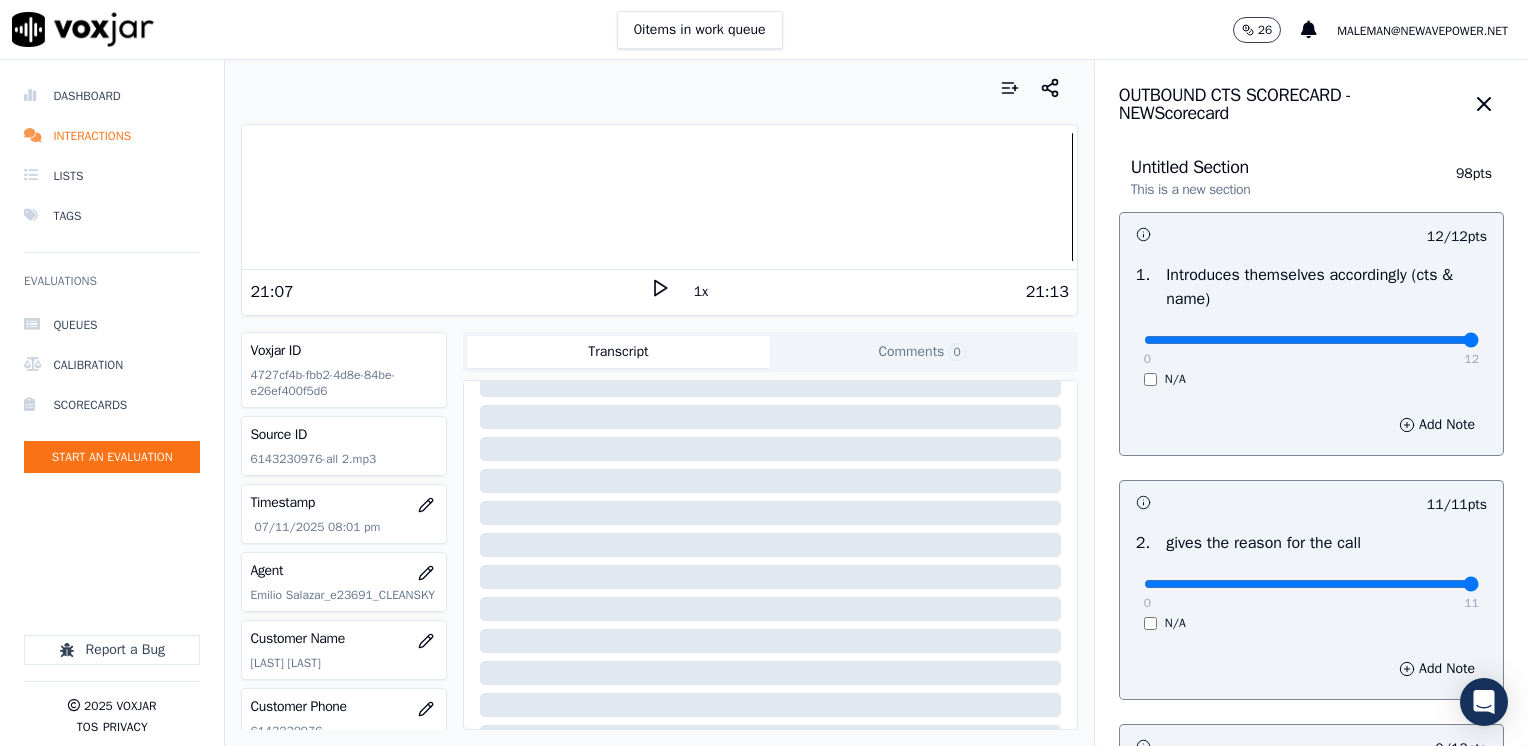 scroll, scrollTop: 300, scrollLeft: 0, axis: vertical 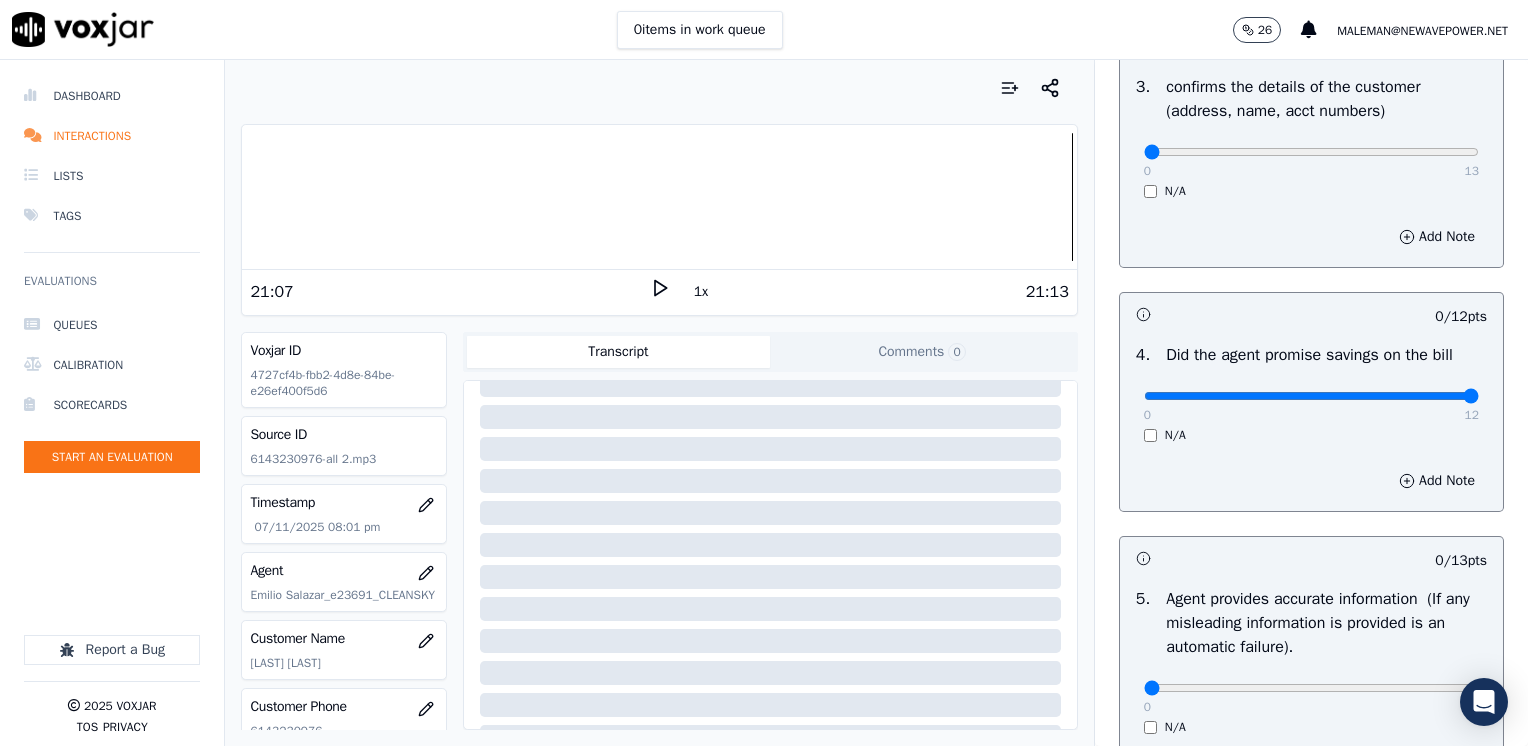 drag, startPoint x: 1136, startPoint y: 394, endPoint x: 1531, endPoint y: 394, distance: 395 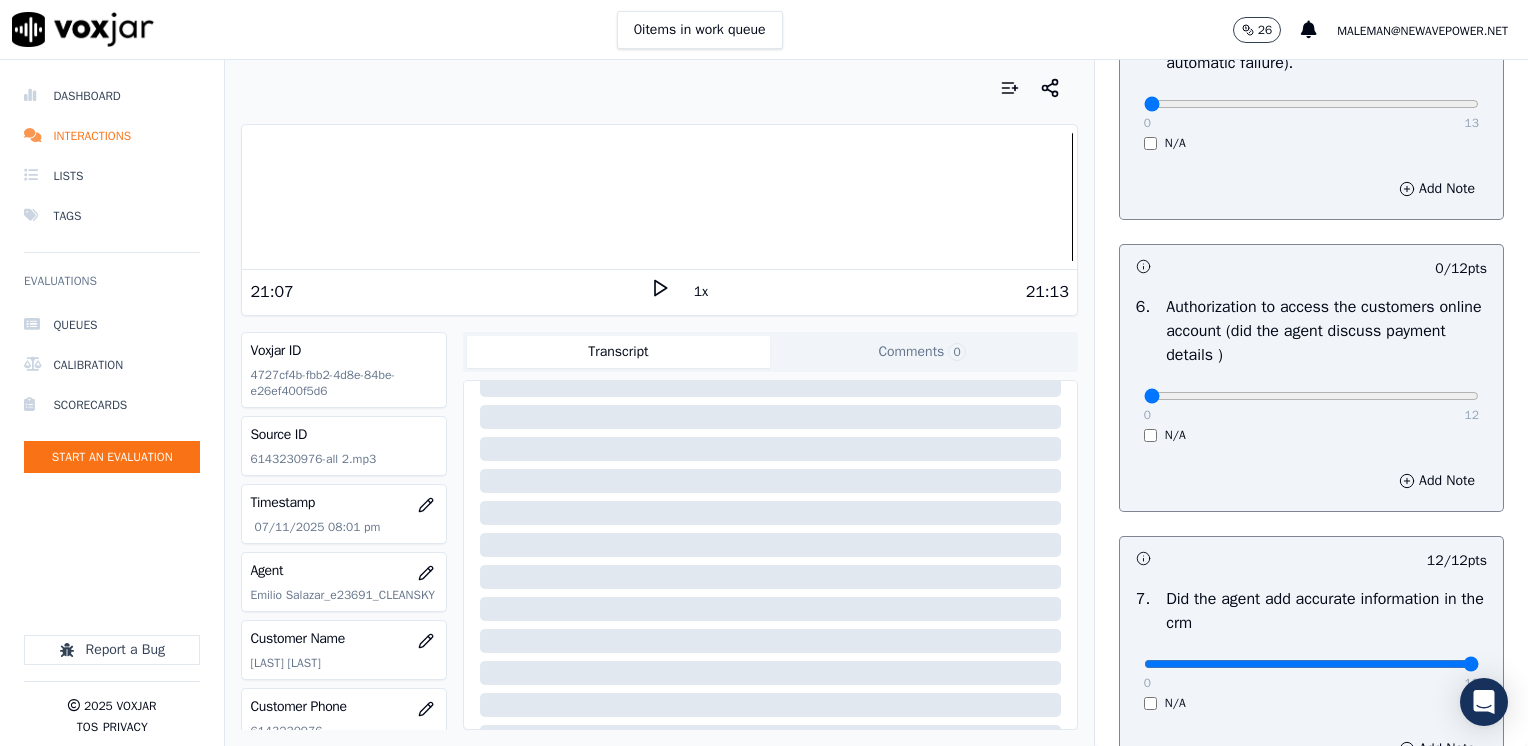 scroll, scrollTop: 1300, scrollLeft: 0, axis: vertical 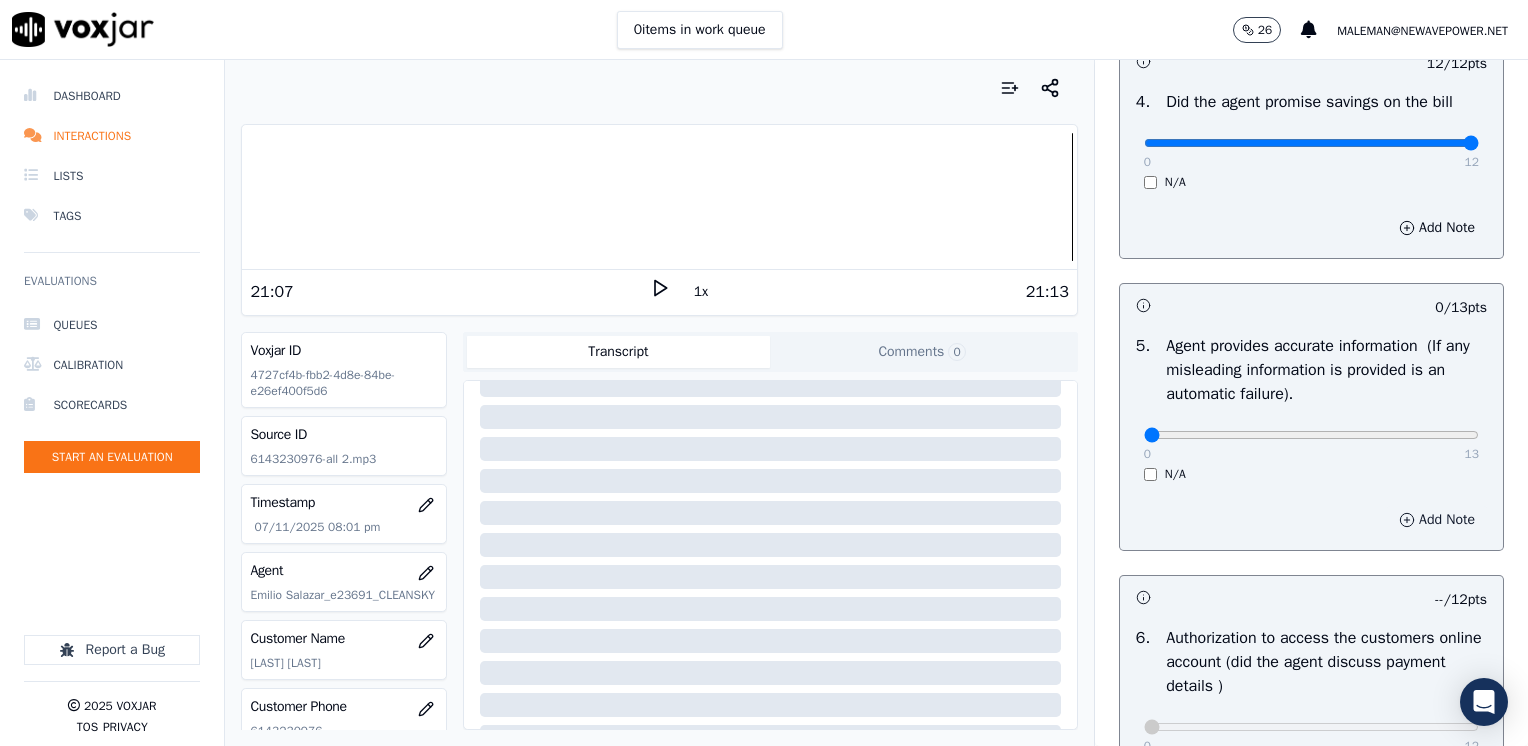 click on "Add Note" at bounding box center [1437, 520] 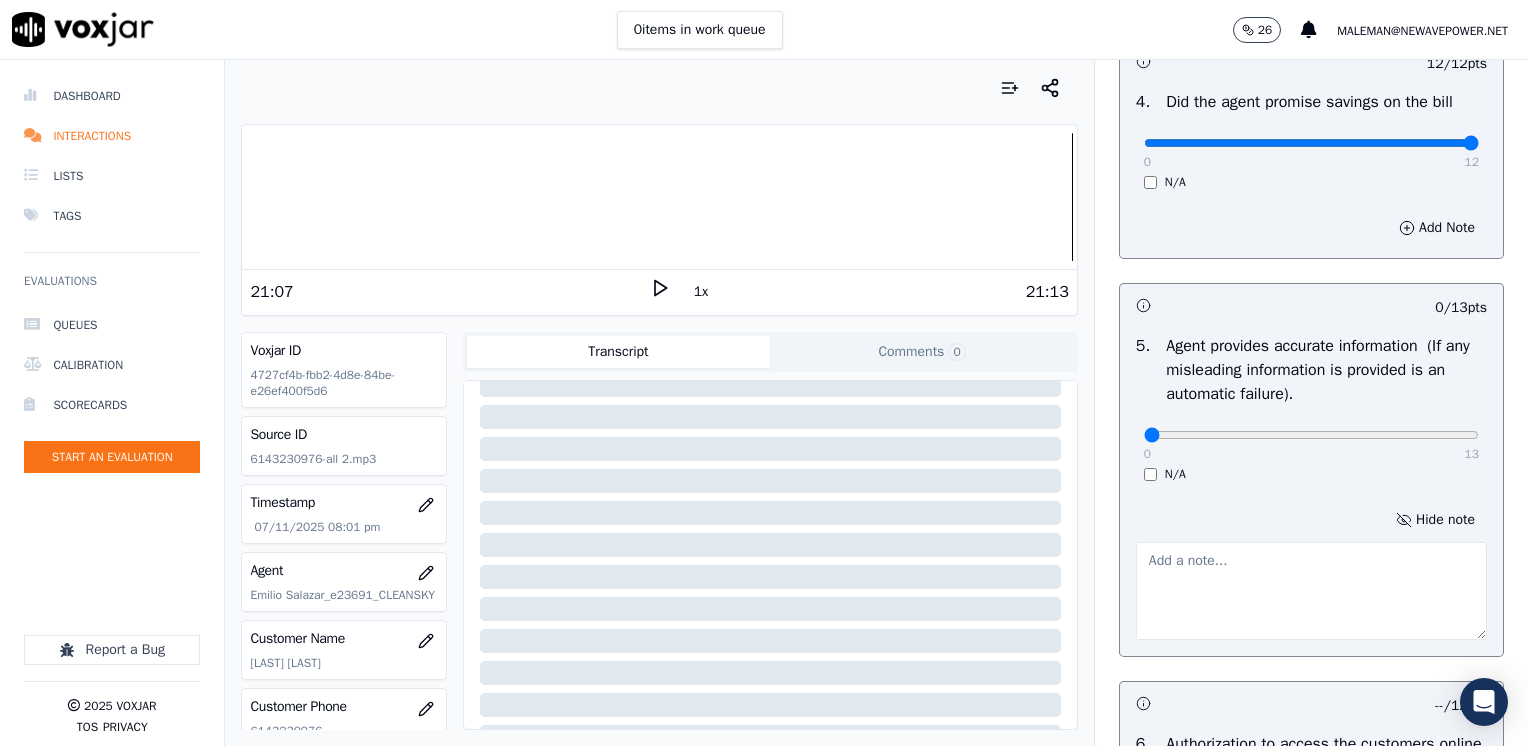click at bounding box center [1311, 591] 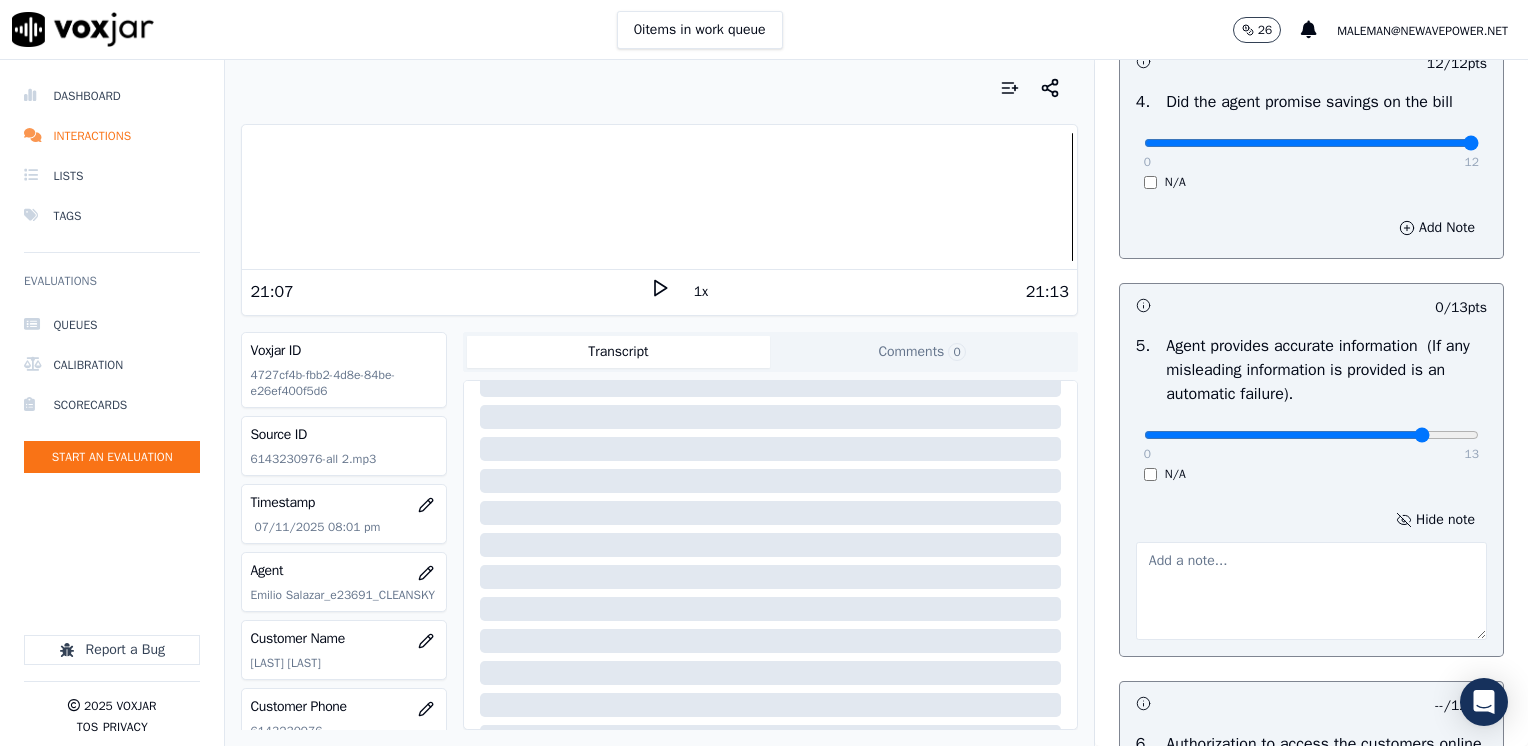 click at bounding box center [1311, -613] 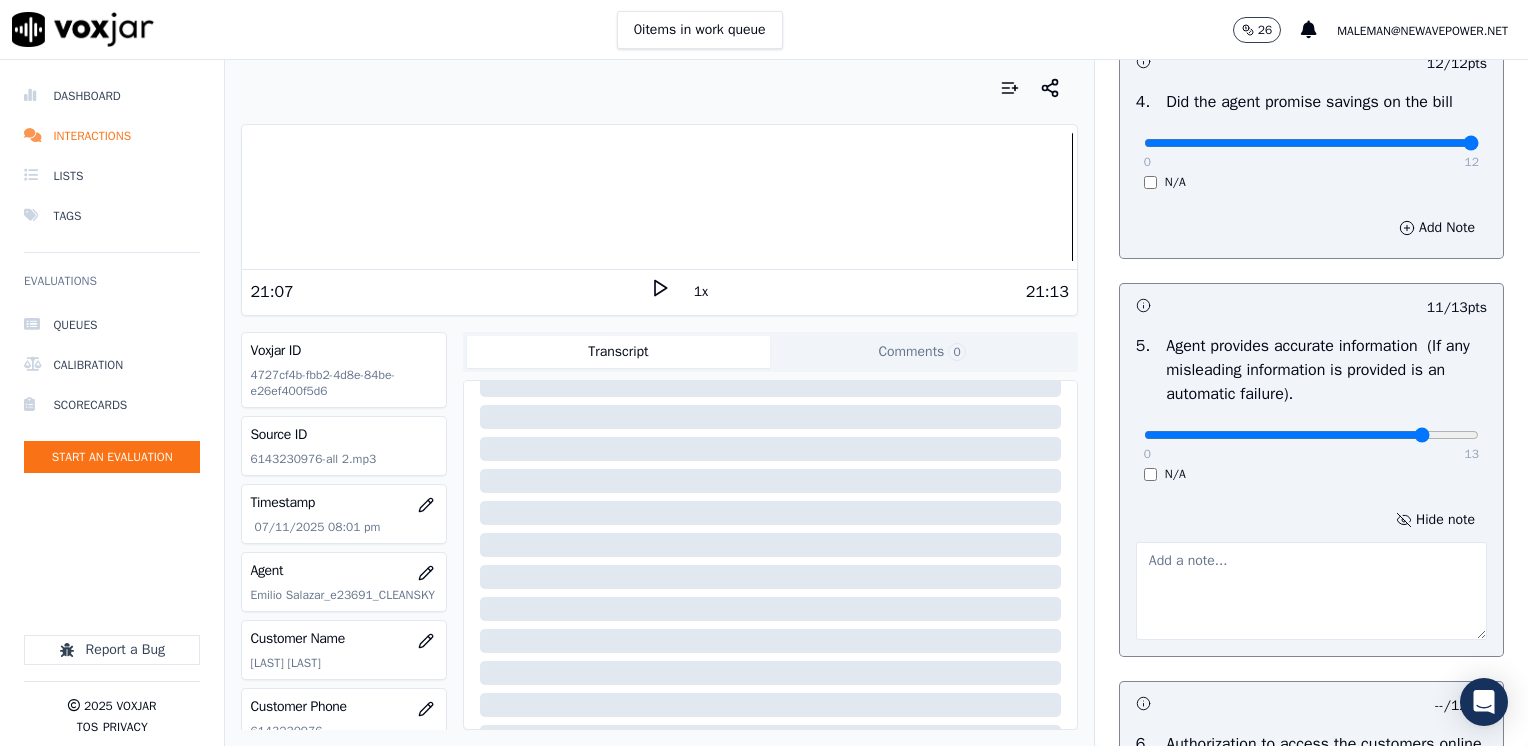 click at bounding box center [1311, 591] 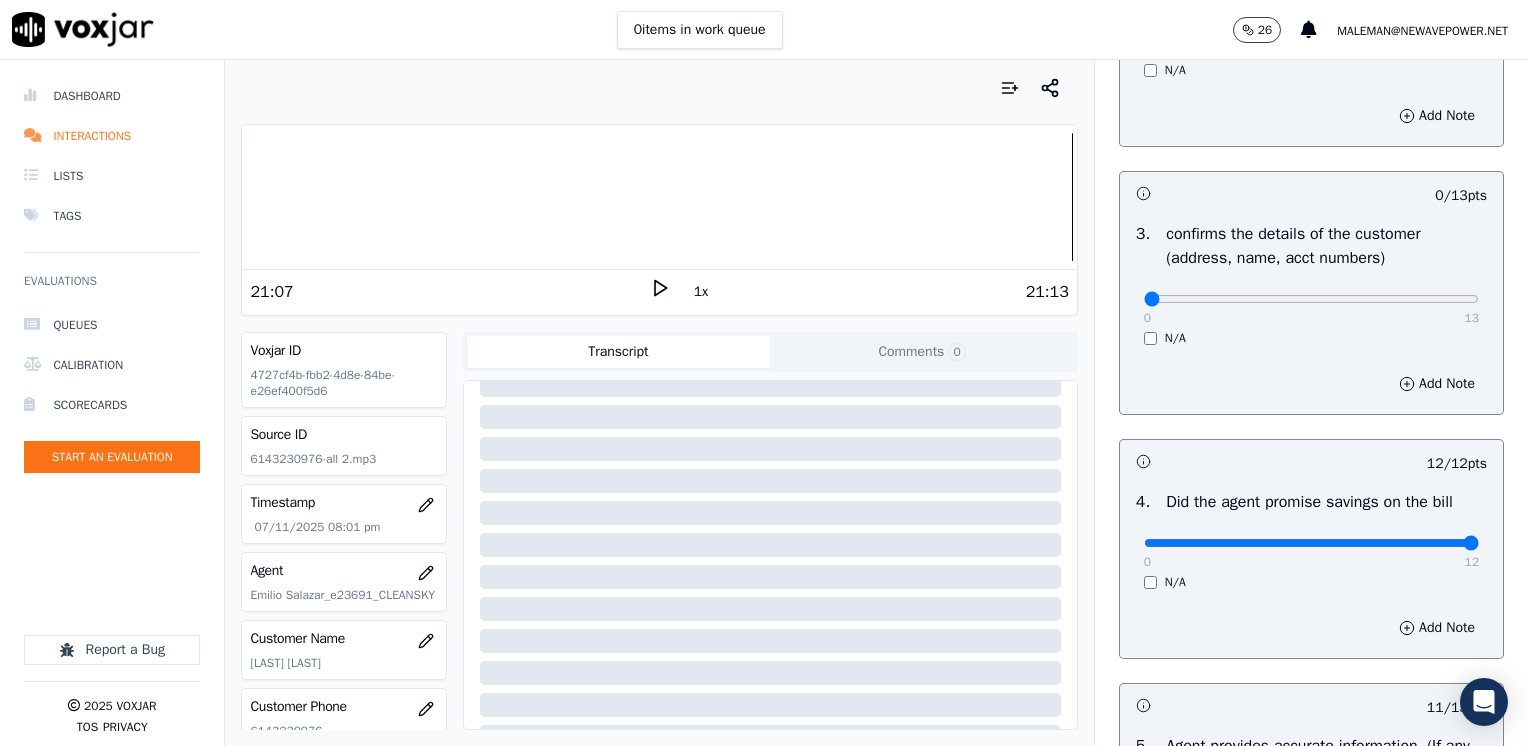 scroll, scrollTop: 453, scrollLeft: 0, axis: vertical 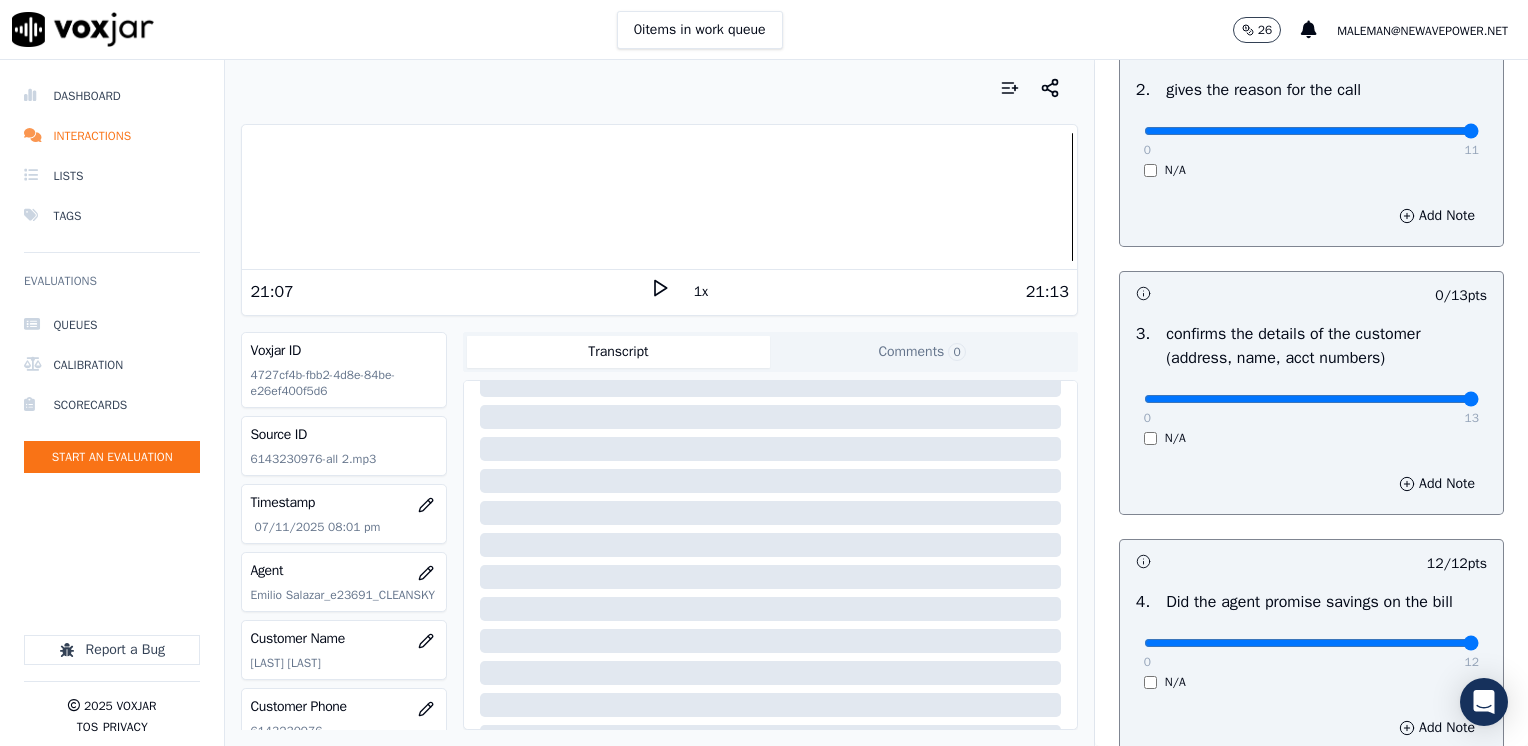 drag, startPoint x: 1131, startPoint y: 398, endPoint x: 1531, endPoint y: 454, distance: 403.90097 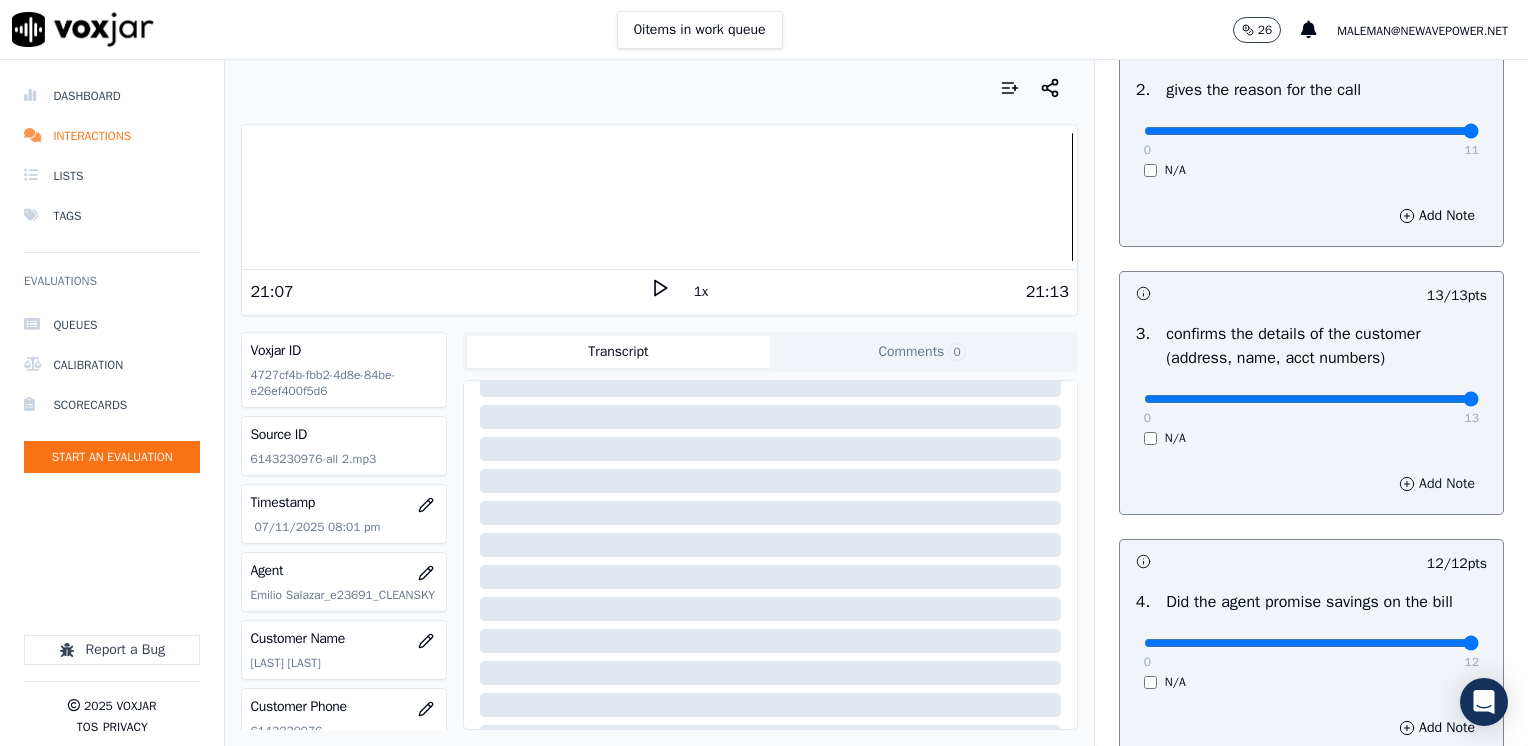 click on "Add Note" at bounding box center (1437, 484) 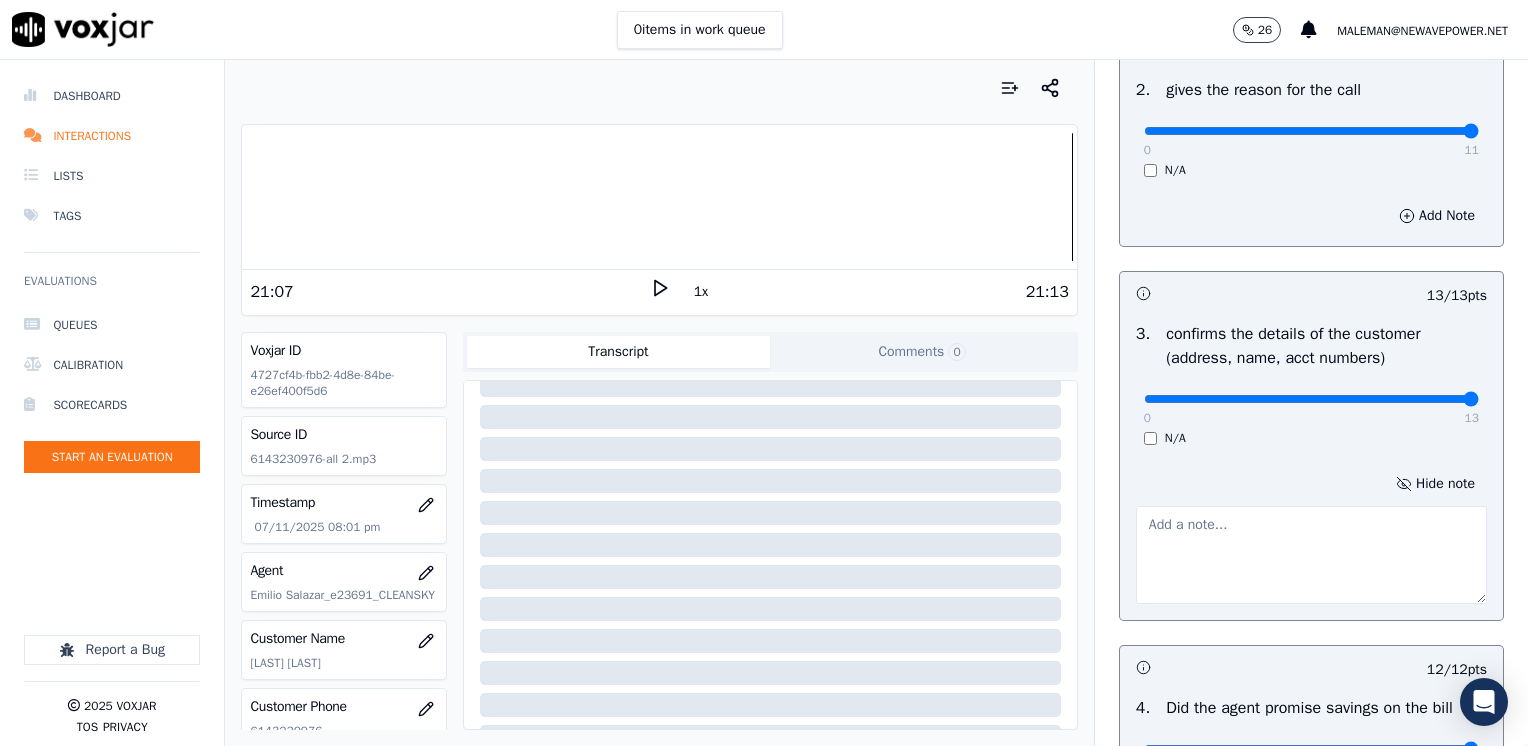 click at bounding box center [1311, 555] 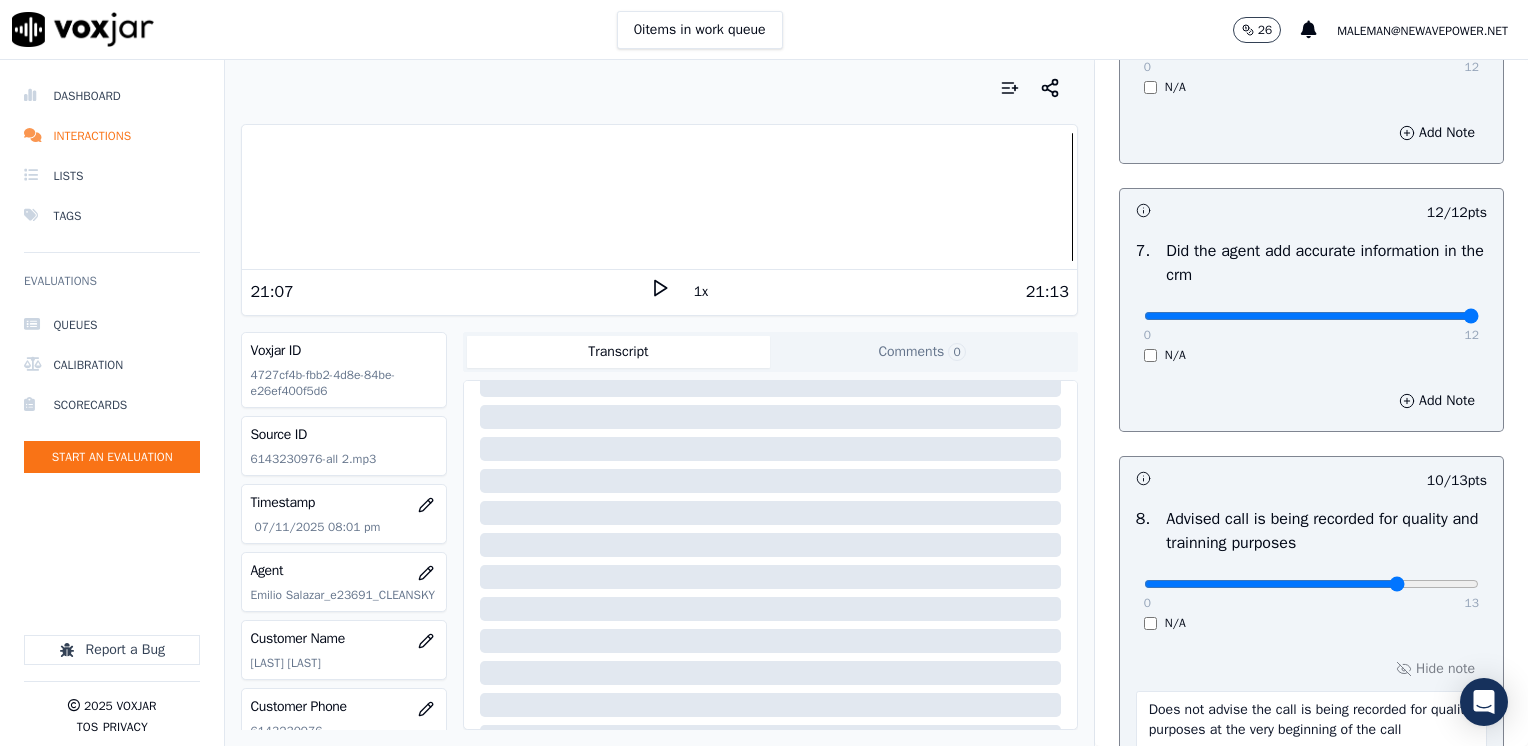 scroll, scrollTop: 2064, scrollLeft: 0, axis: vertical 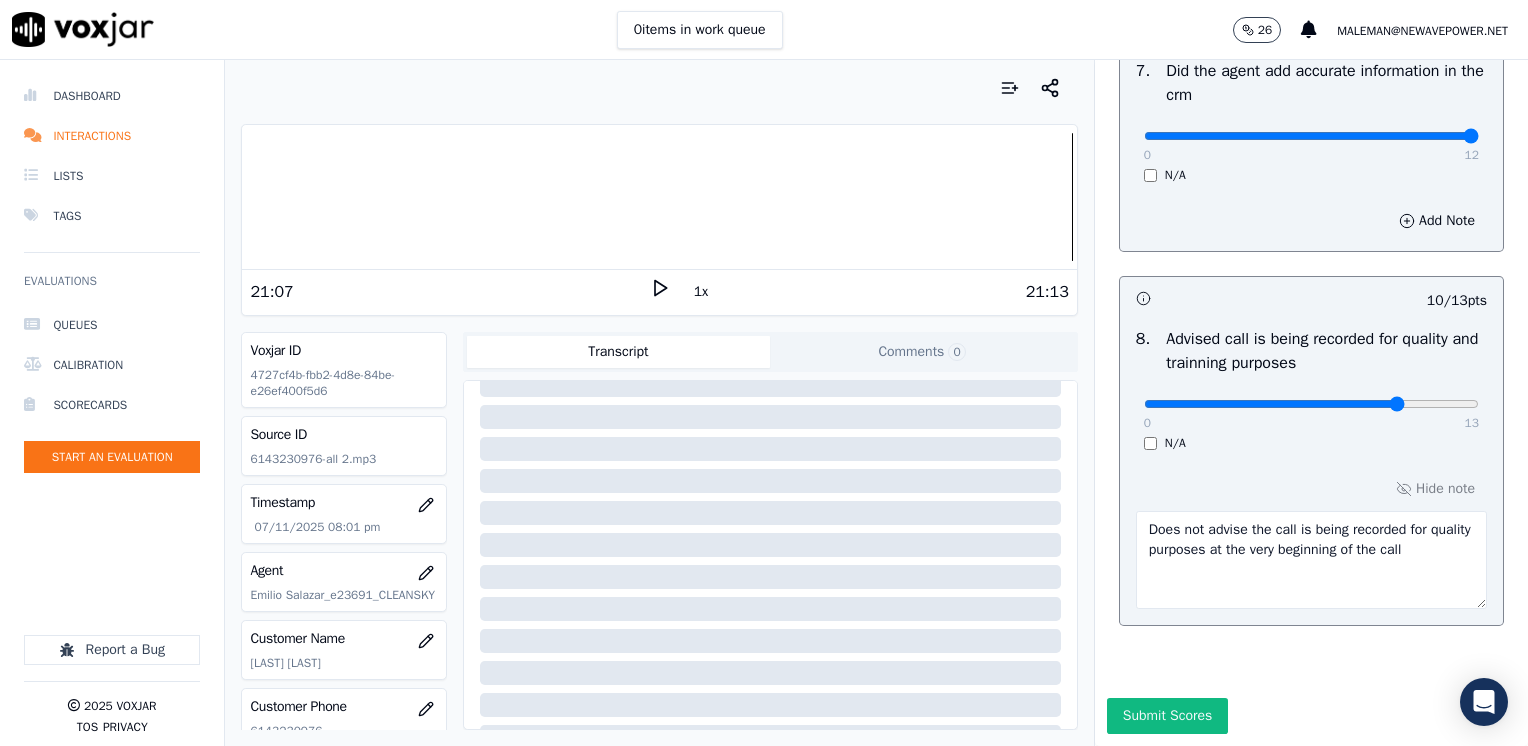 drag, startPoint x: 1170, startPoint y: 658, endPoint x: 1004, endPoint y: 720, distance: 177.20045 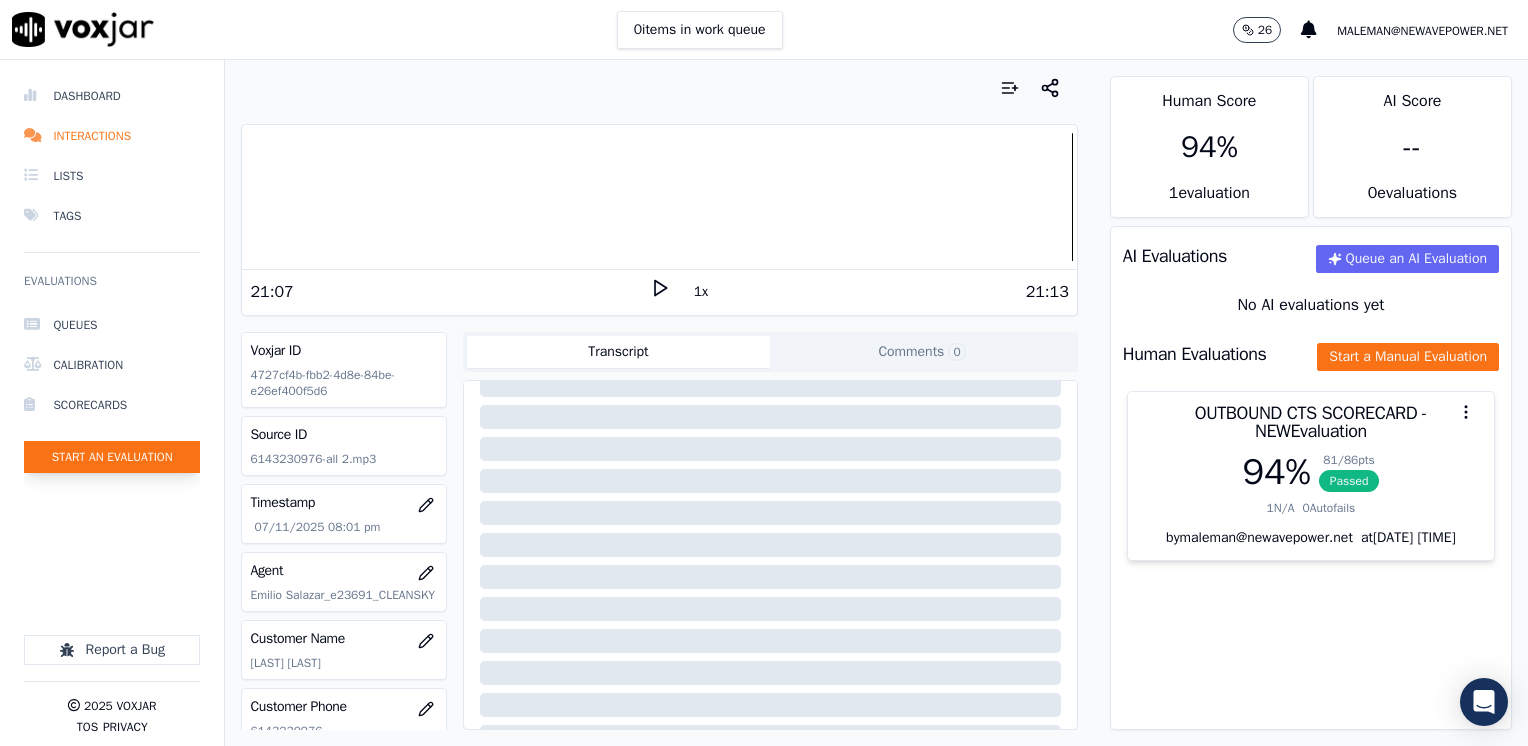 click on "Start an Evaluation" 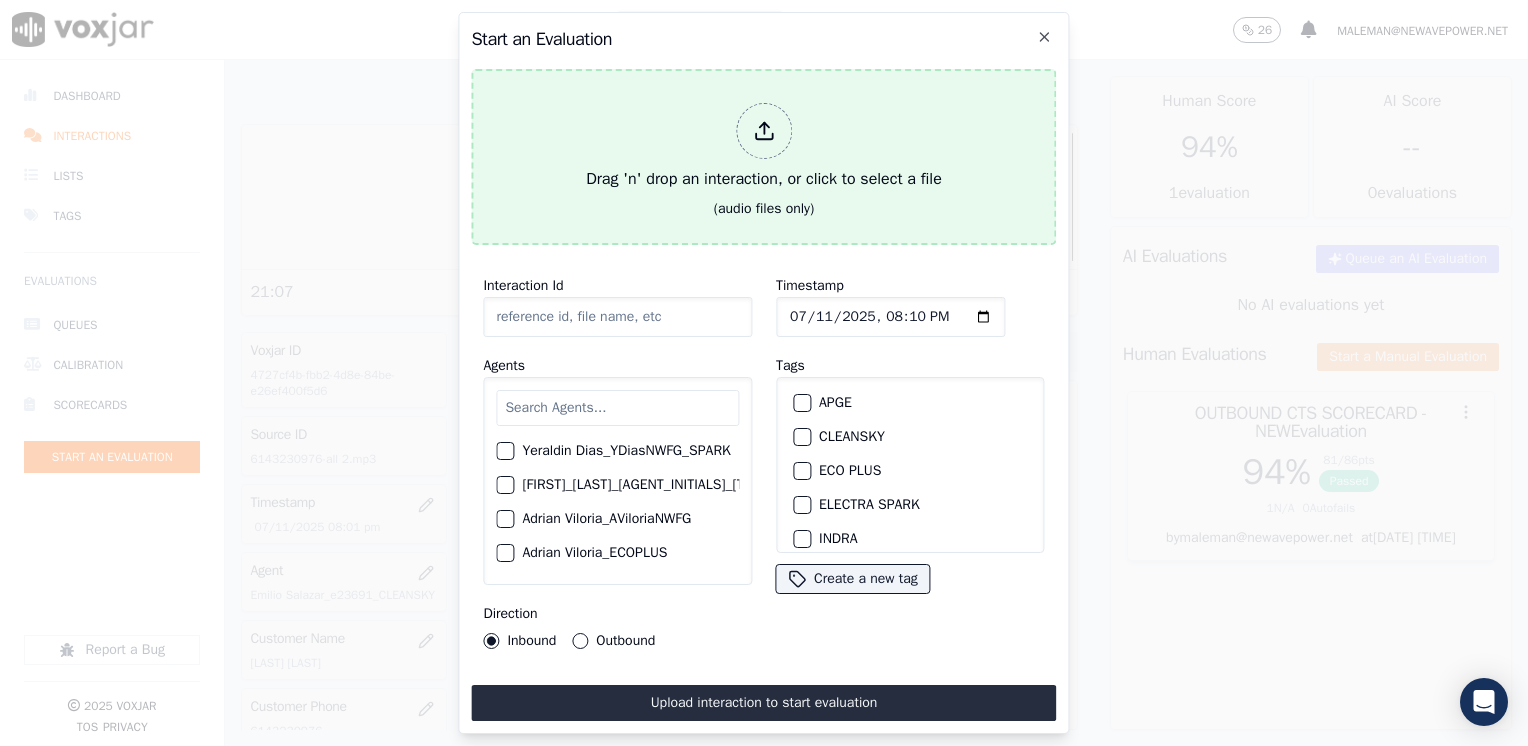 click at bounding box center (764, 131) 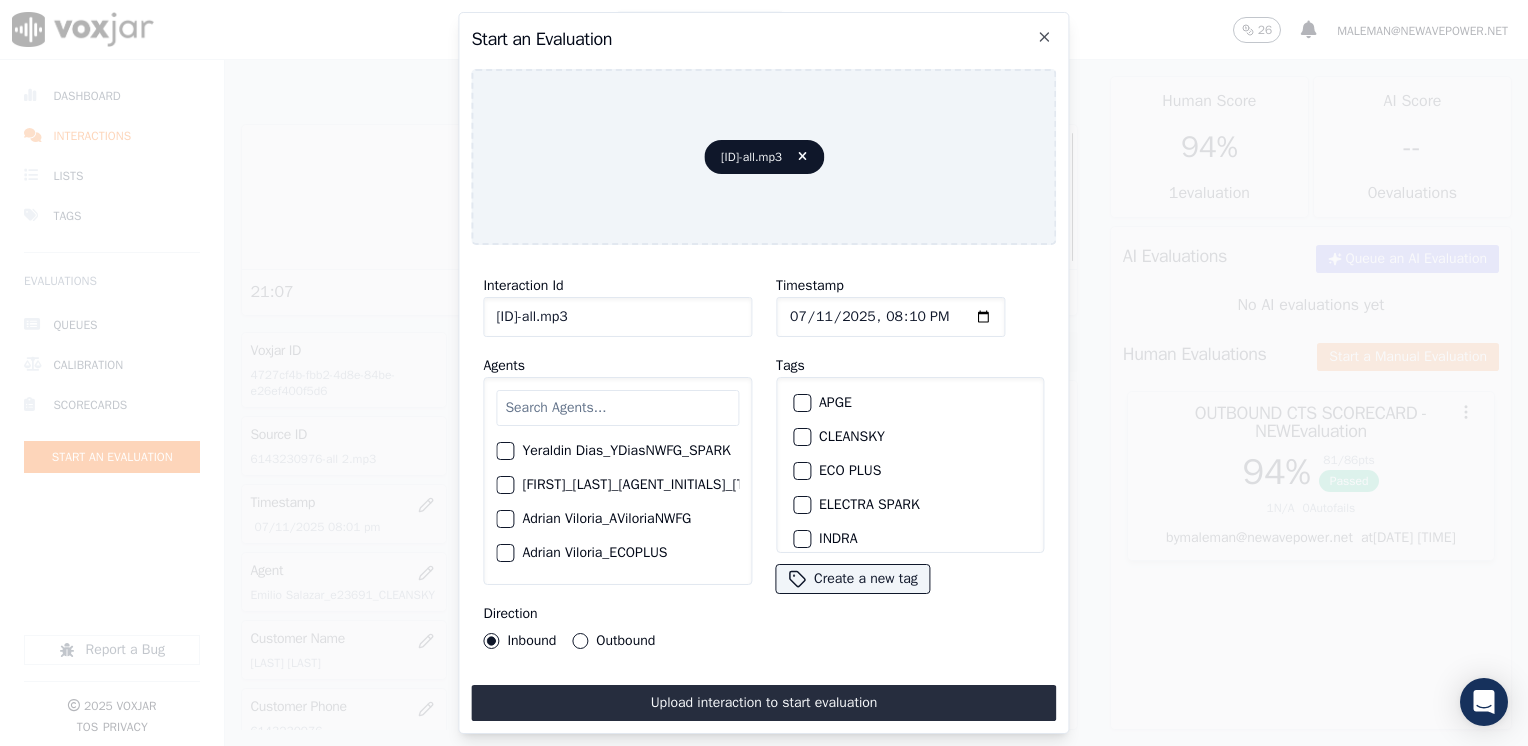 click at bounding box center (617, 408) 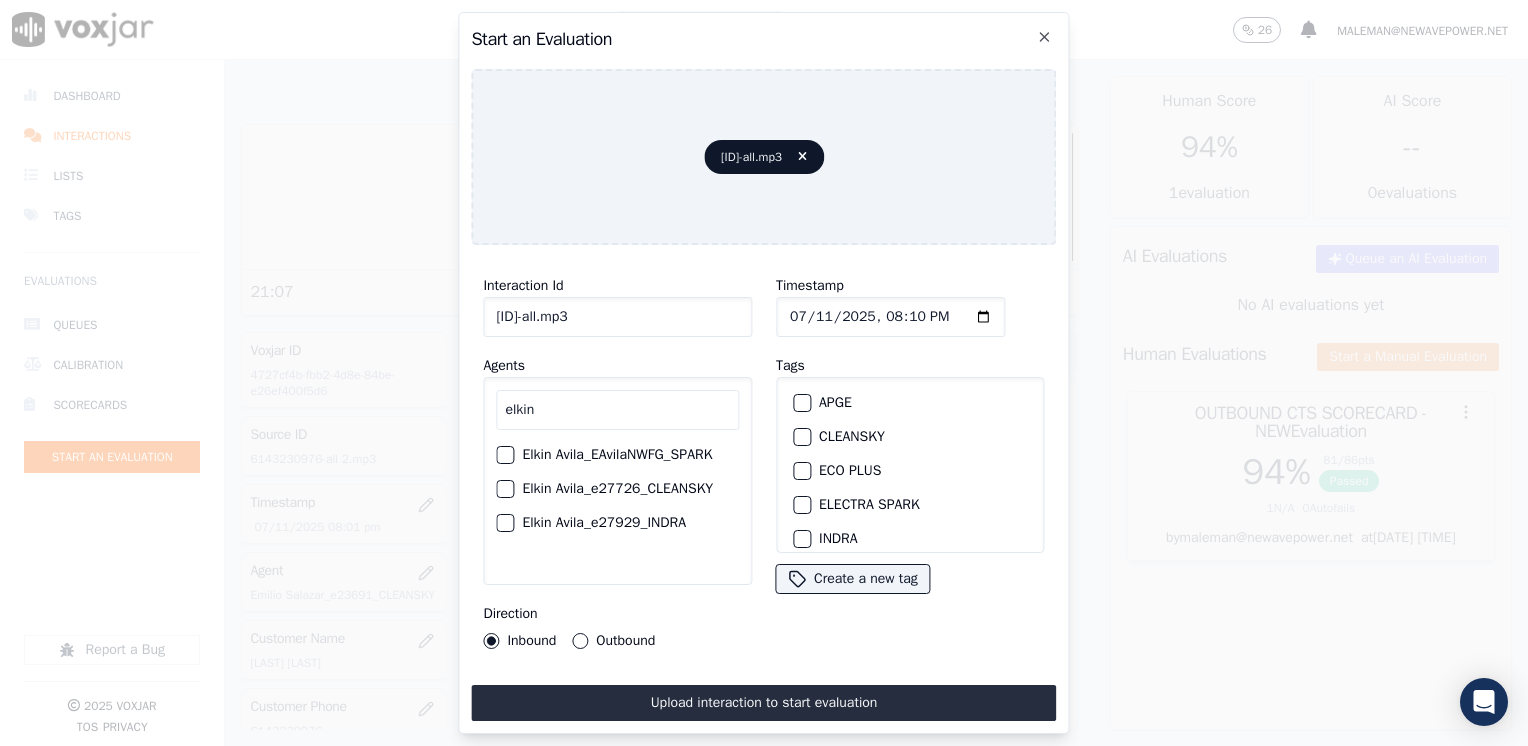 click on "Elkin Avila_EAvilaNWFG_SPARK" at bounding box center [505, 455] 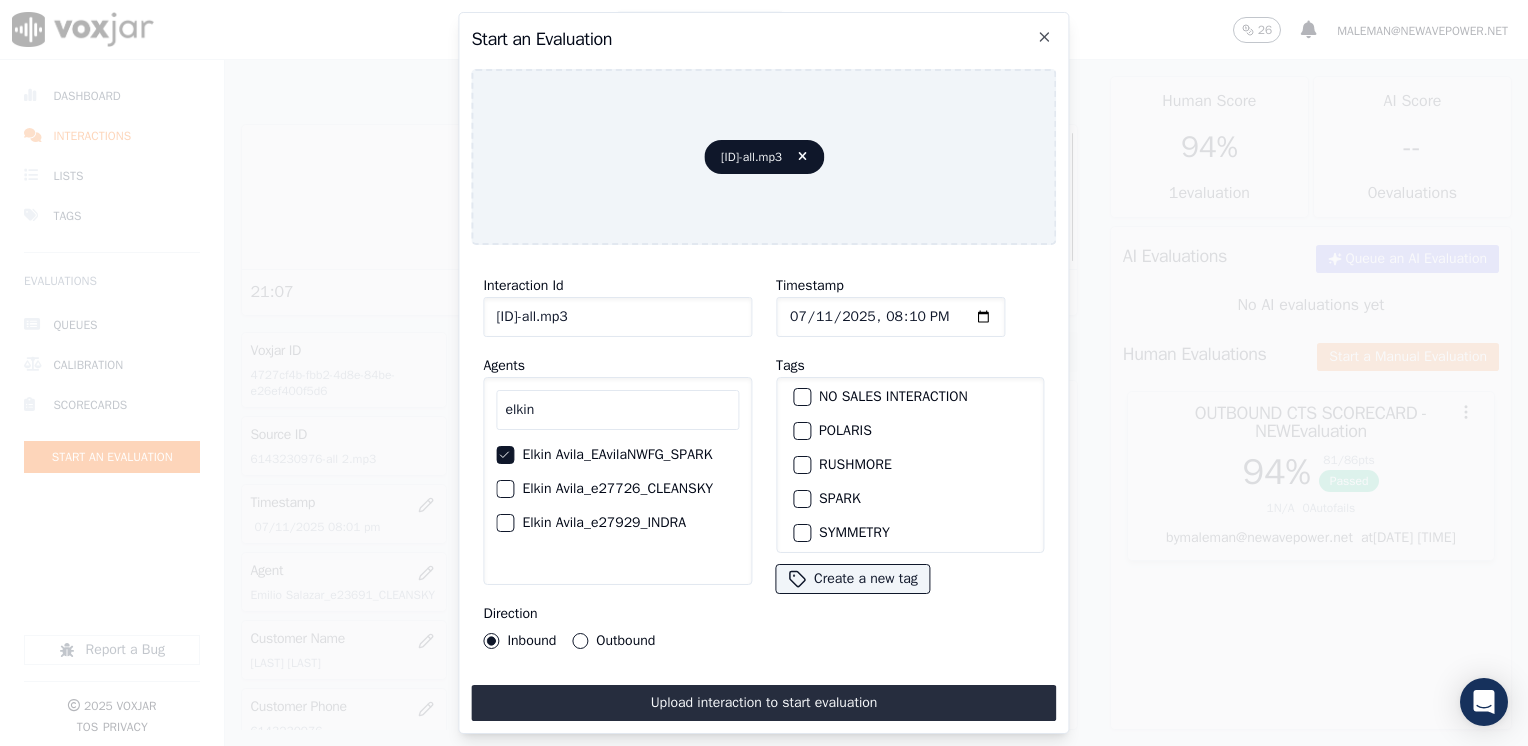 scroll, scrollTop: 293, scrollLeft: 0, axis: vertical 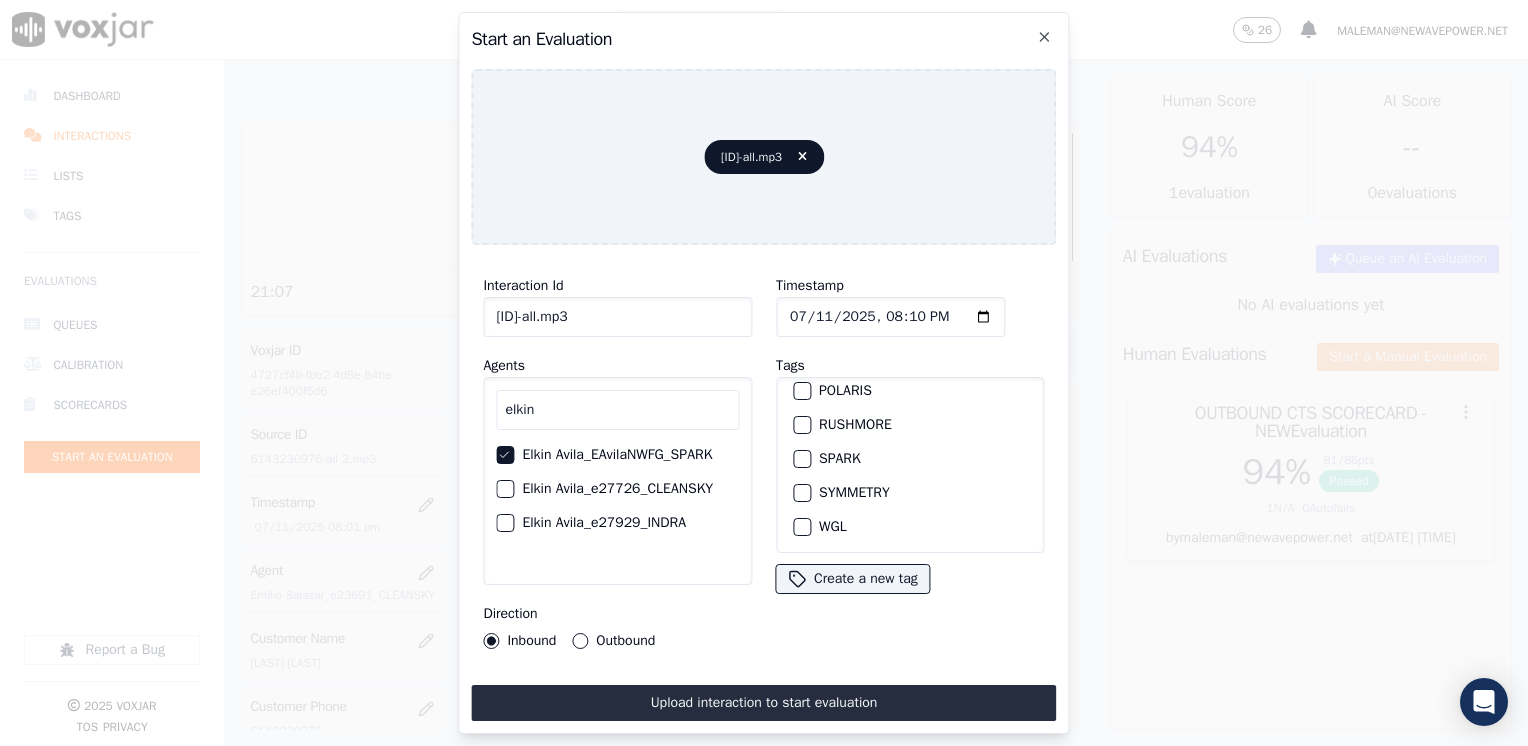 click at bounding box center [801, 459] 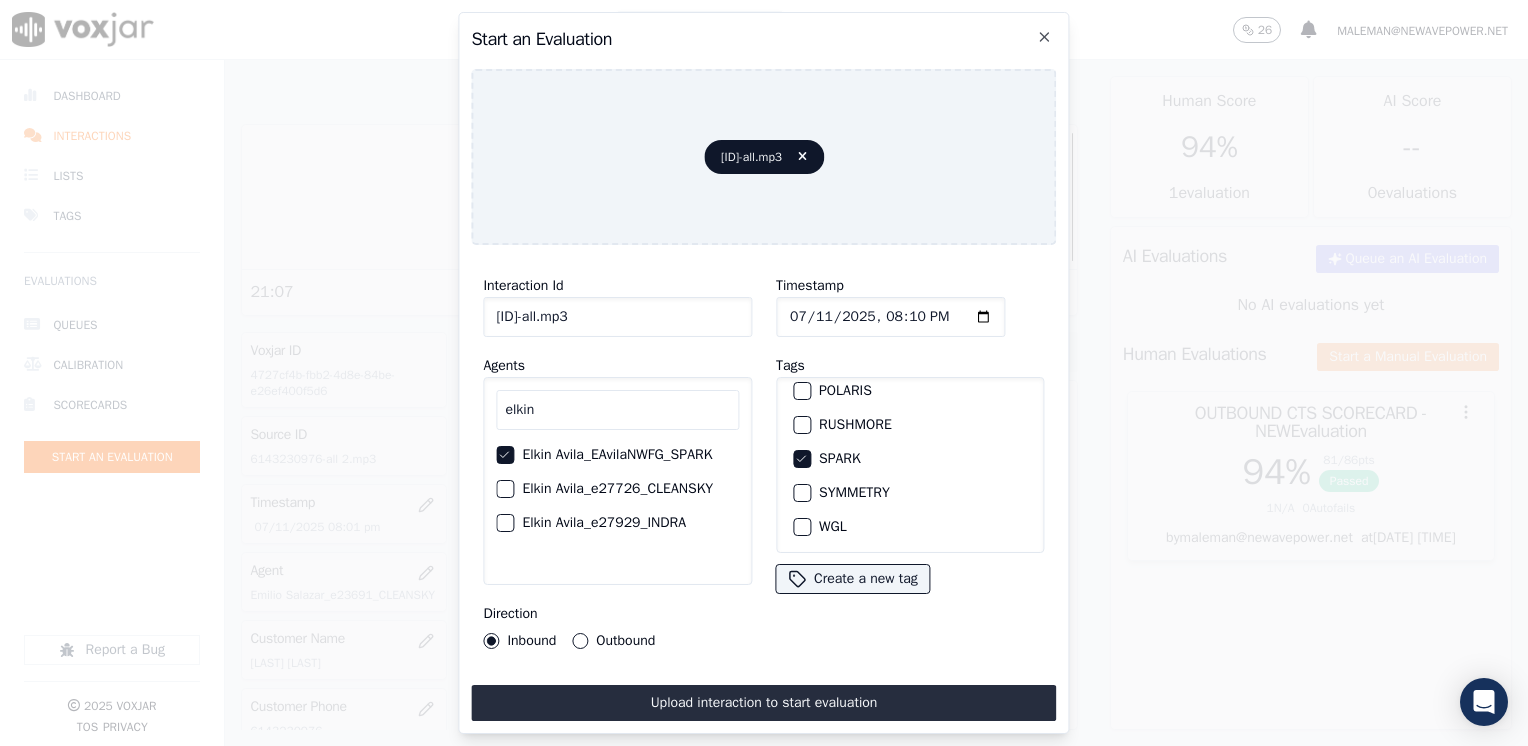 click on "Outbound" at bounding box center (580, 641) 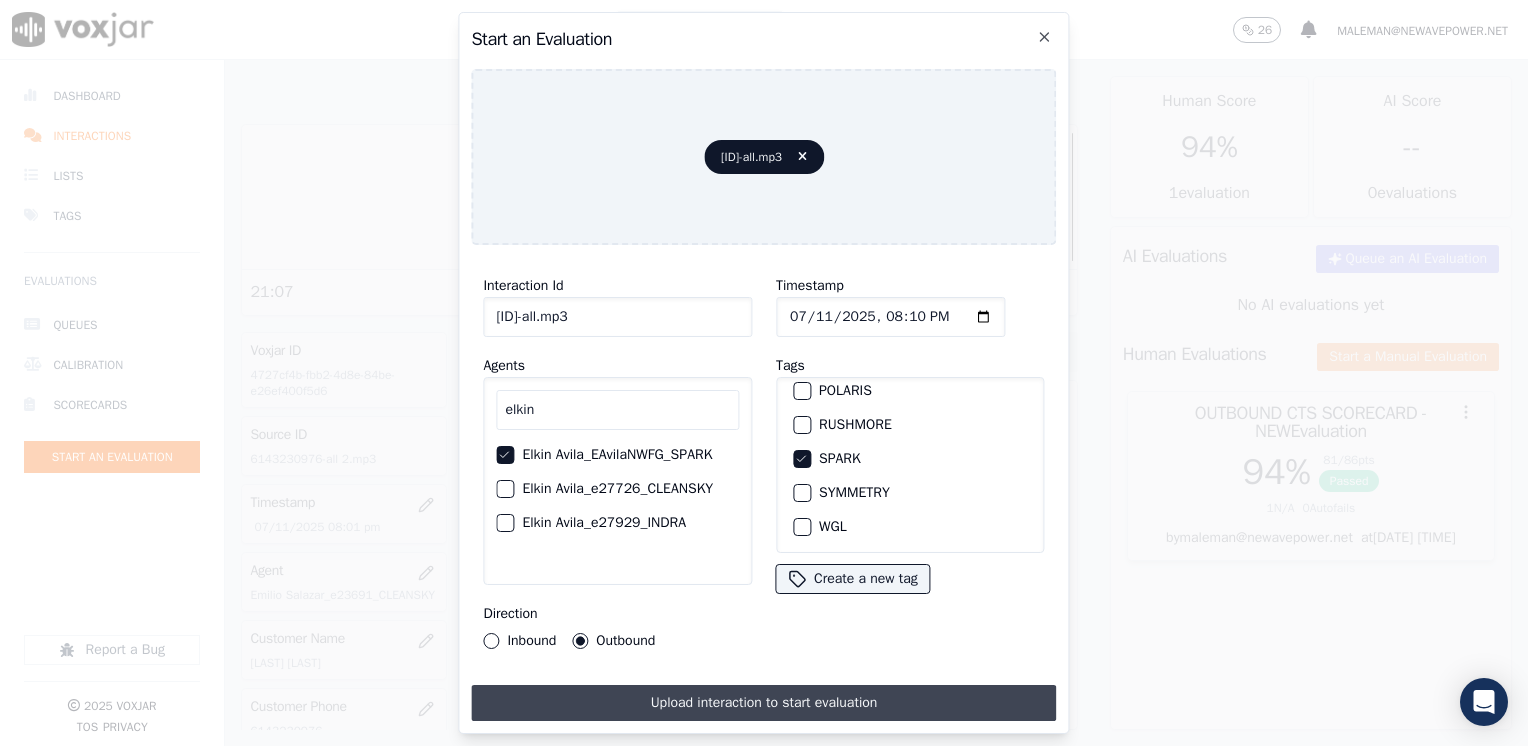 click on "Upload interaction to start evaluation" at bounding box center (763, 703) 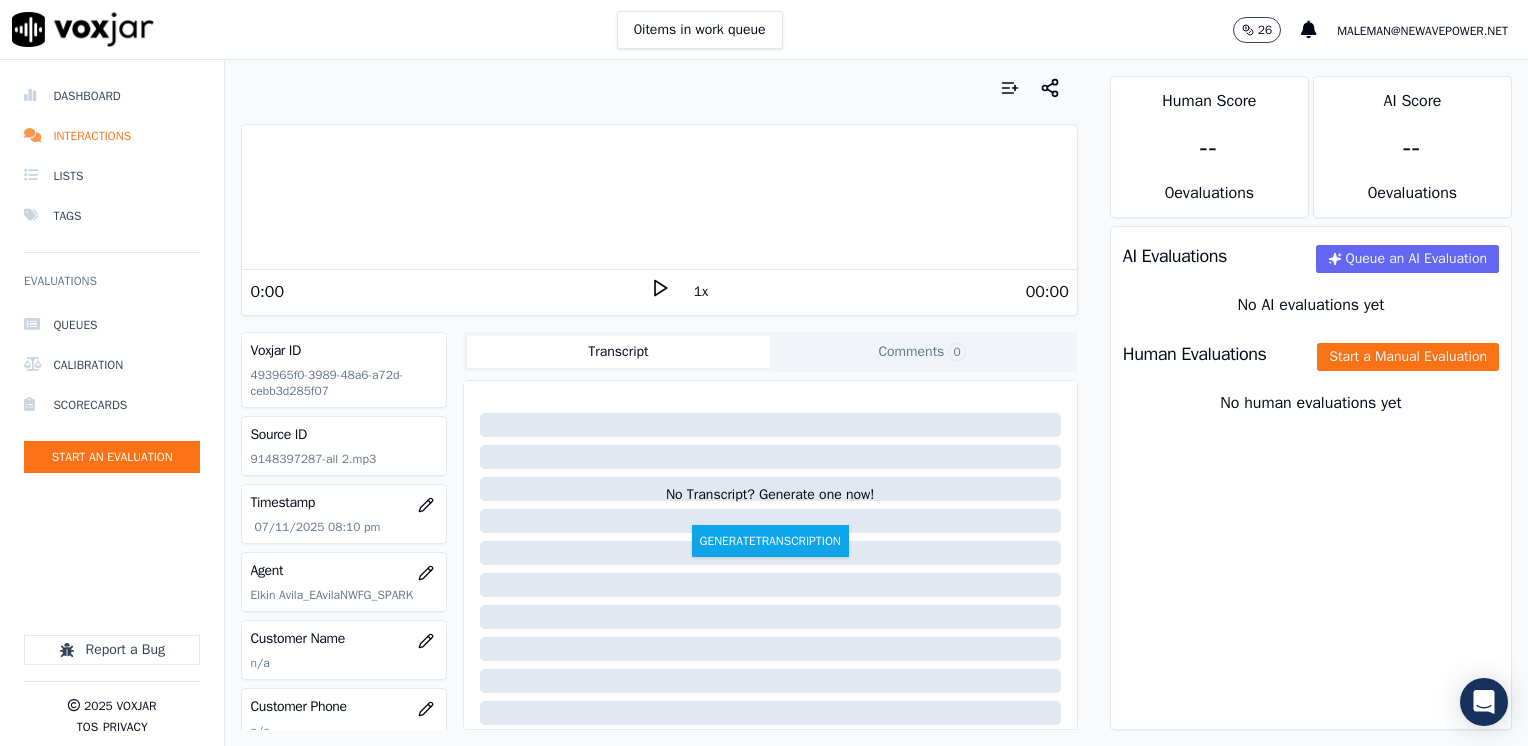 click 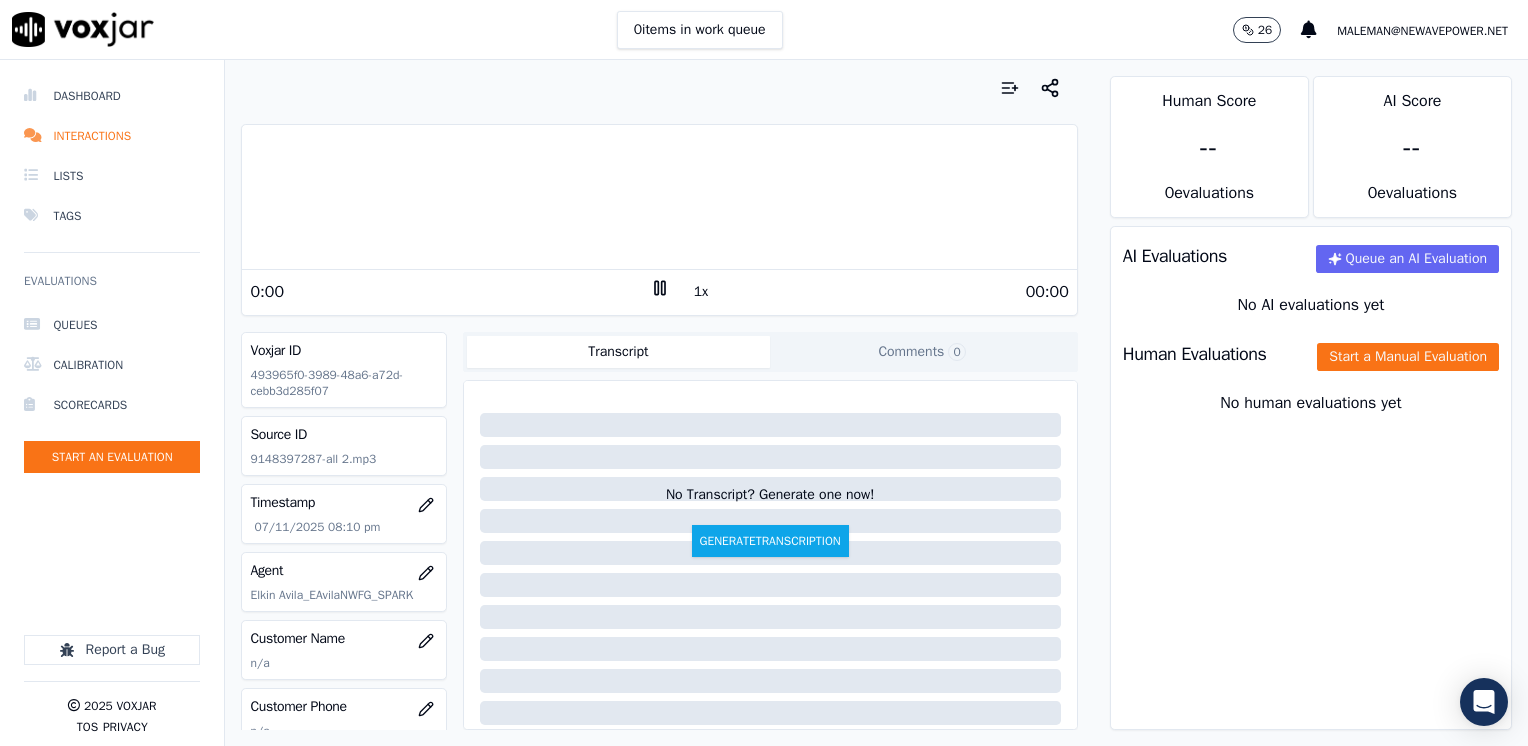 click 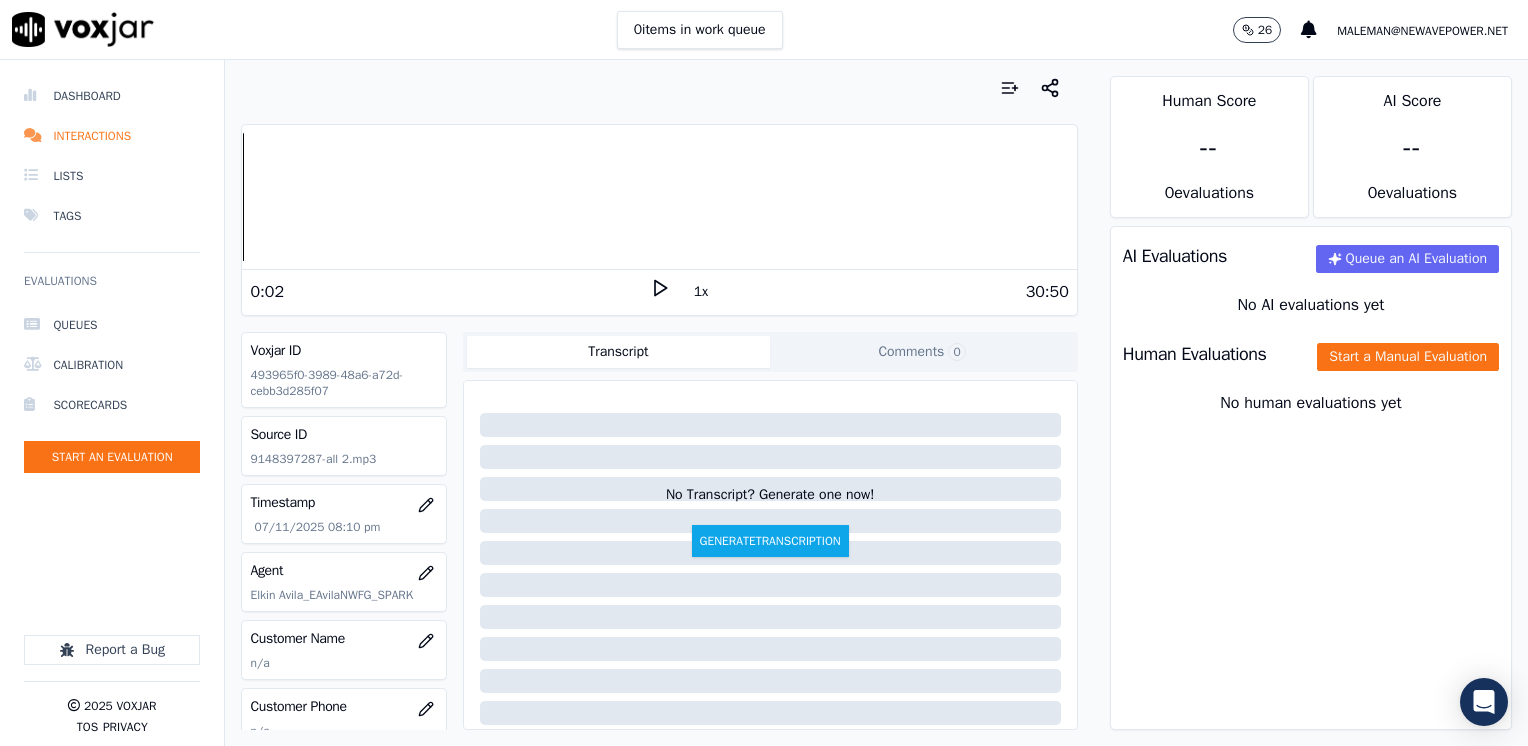 click on "30:50" at bounding box center [869, 292] 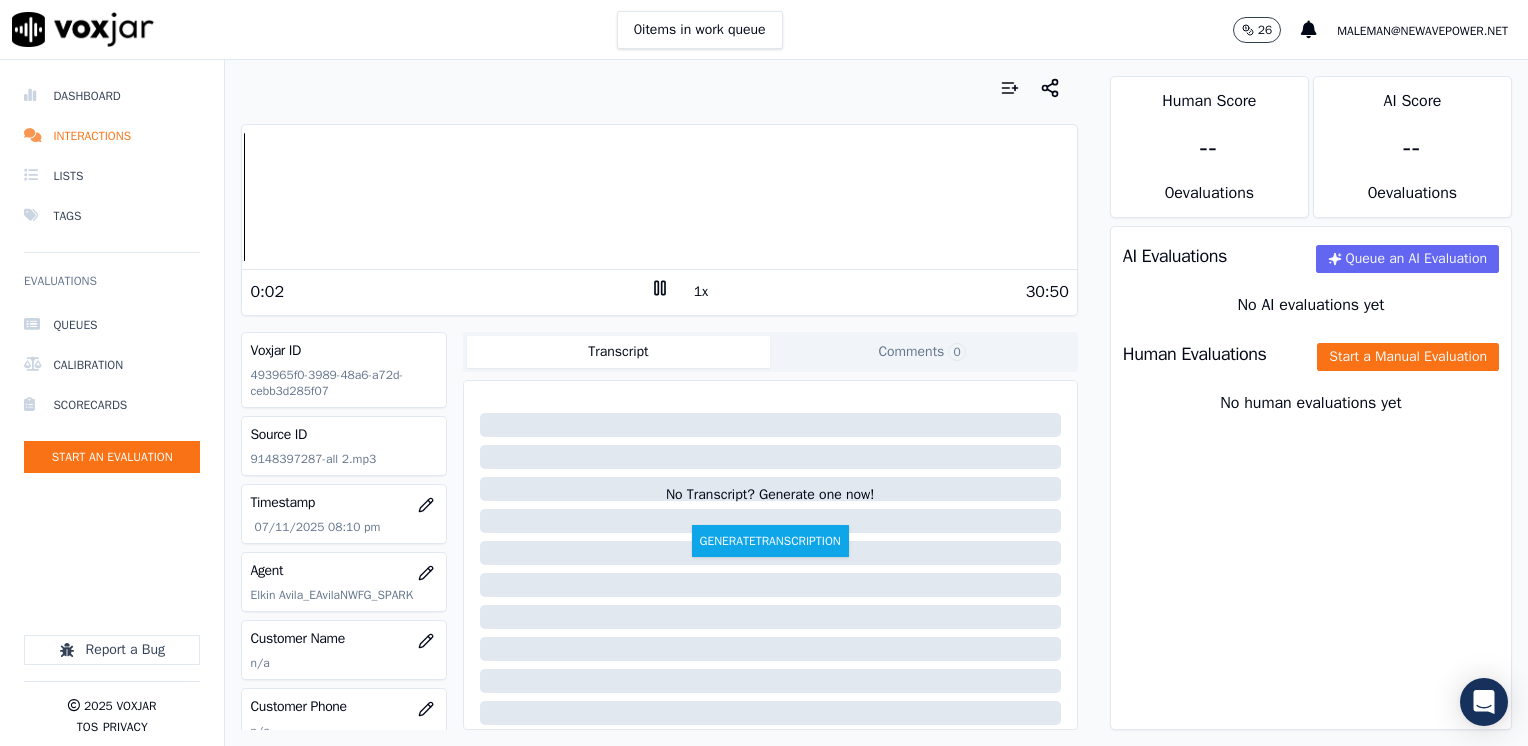 click 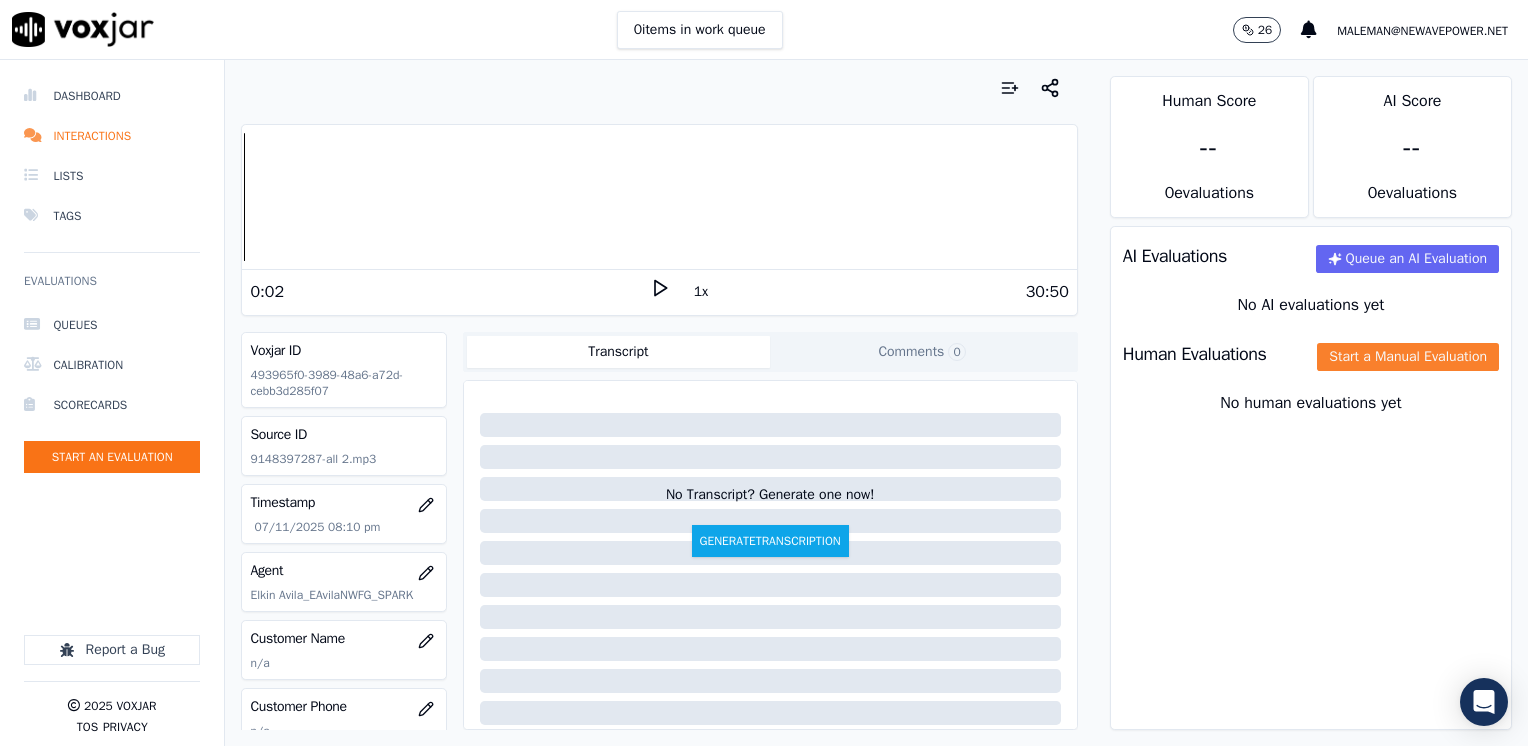 click on "Start a Manual Evaluation" 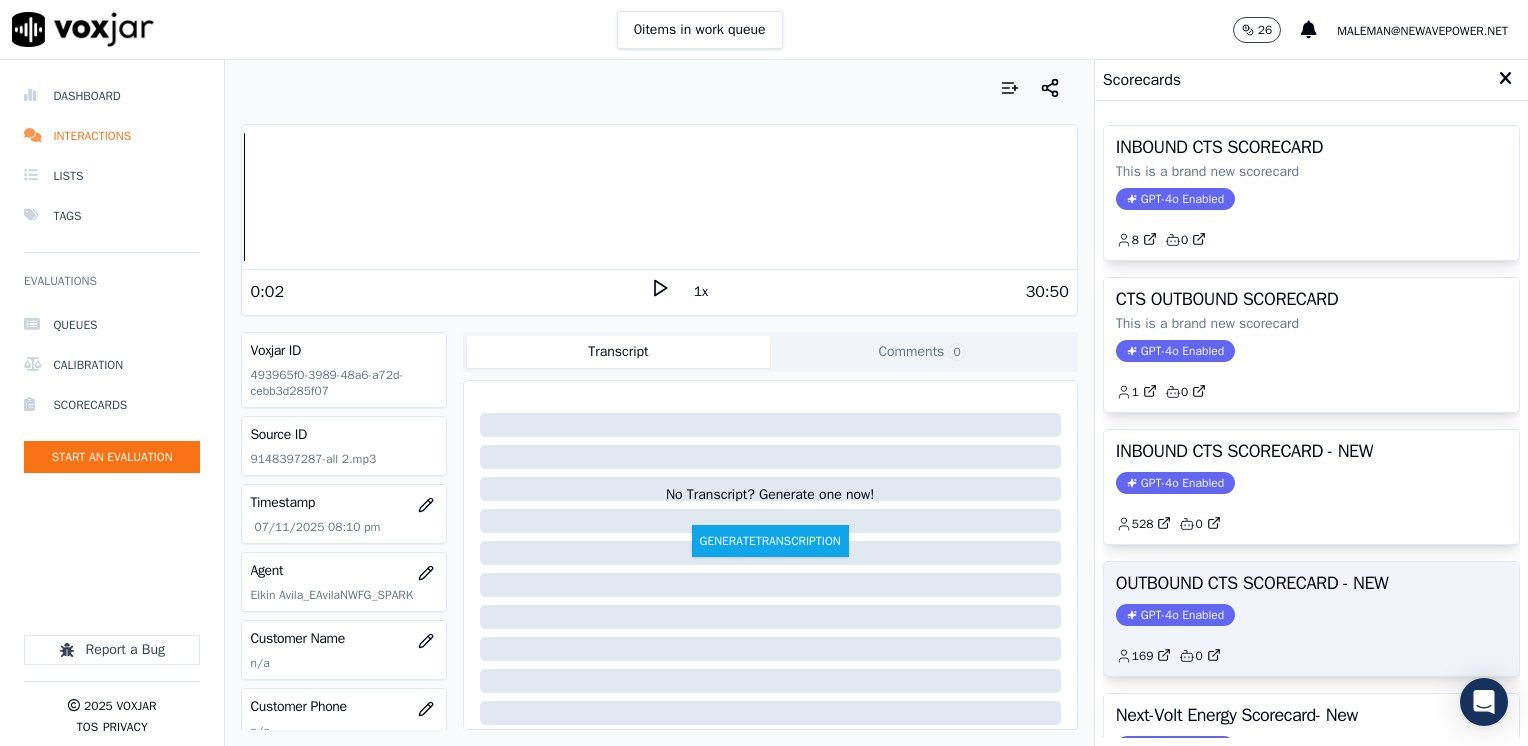 click on "GPT-4o Enabled" at bounding box center [1175, 615] 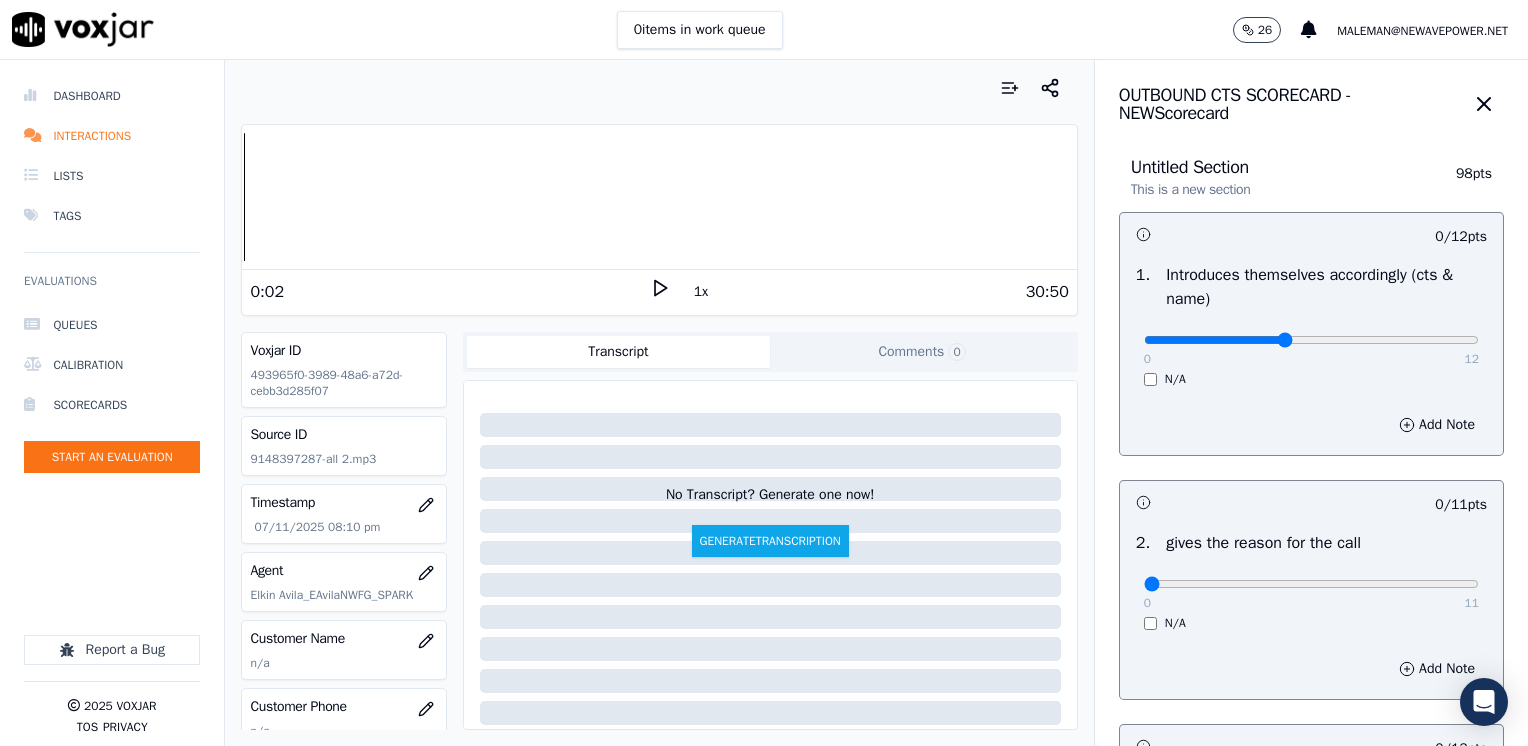 click at bounding box center (1311, 340) 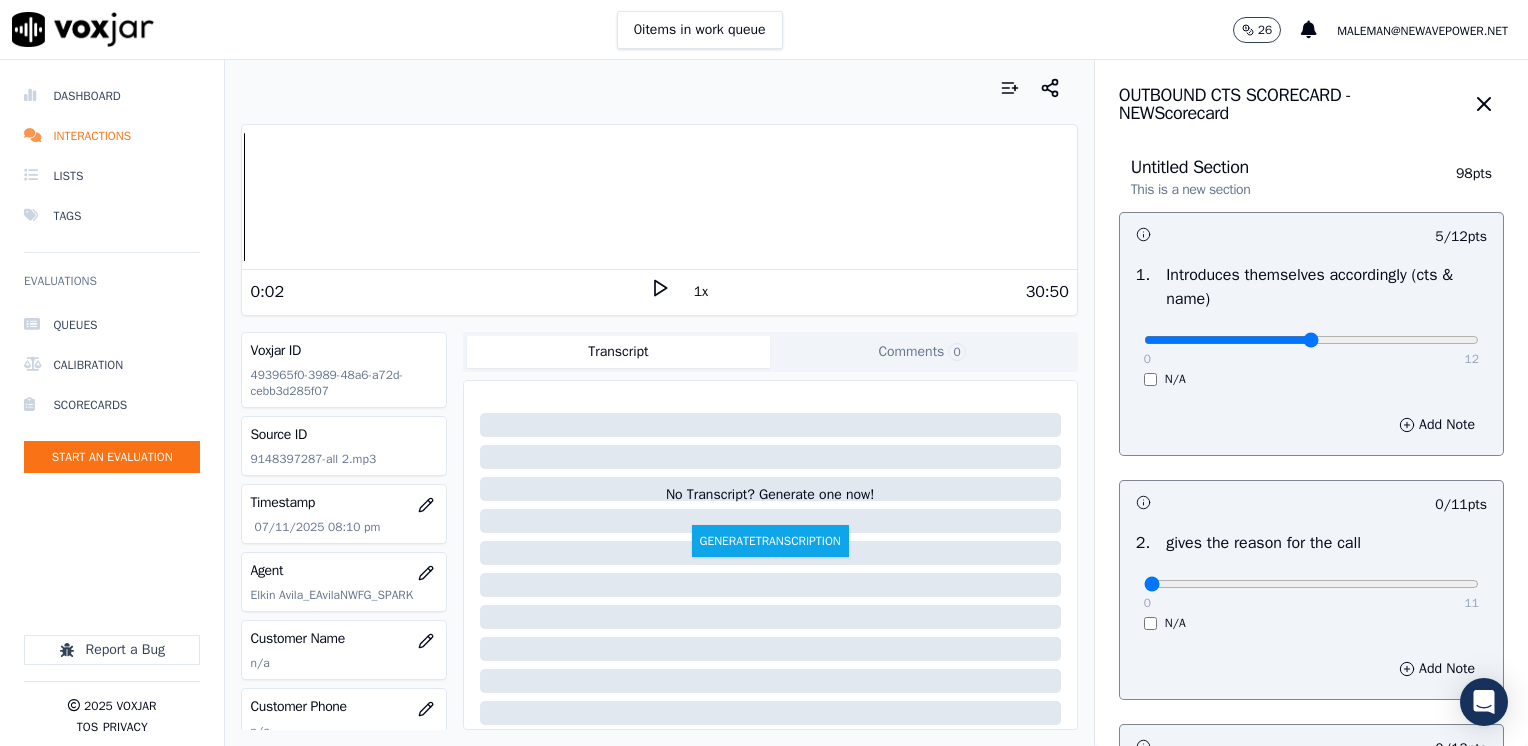 click at bounding box center (1311, 340) 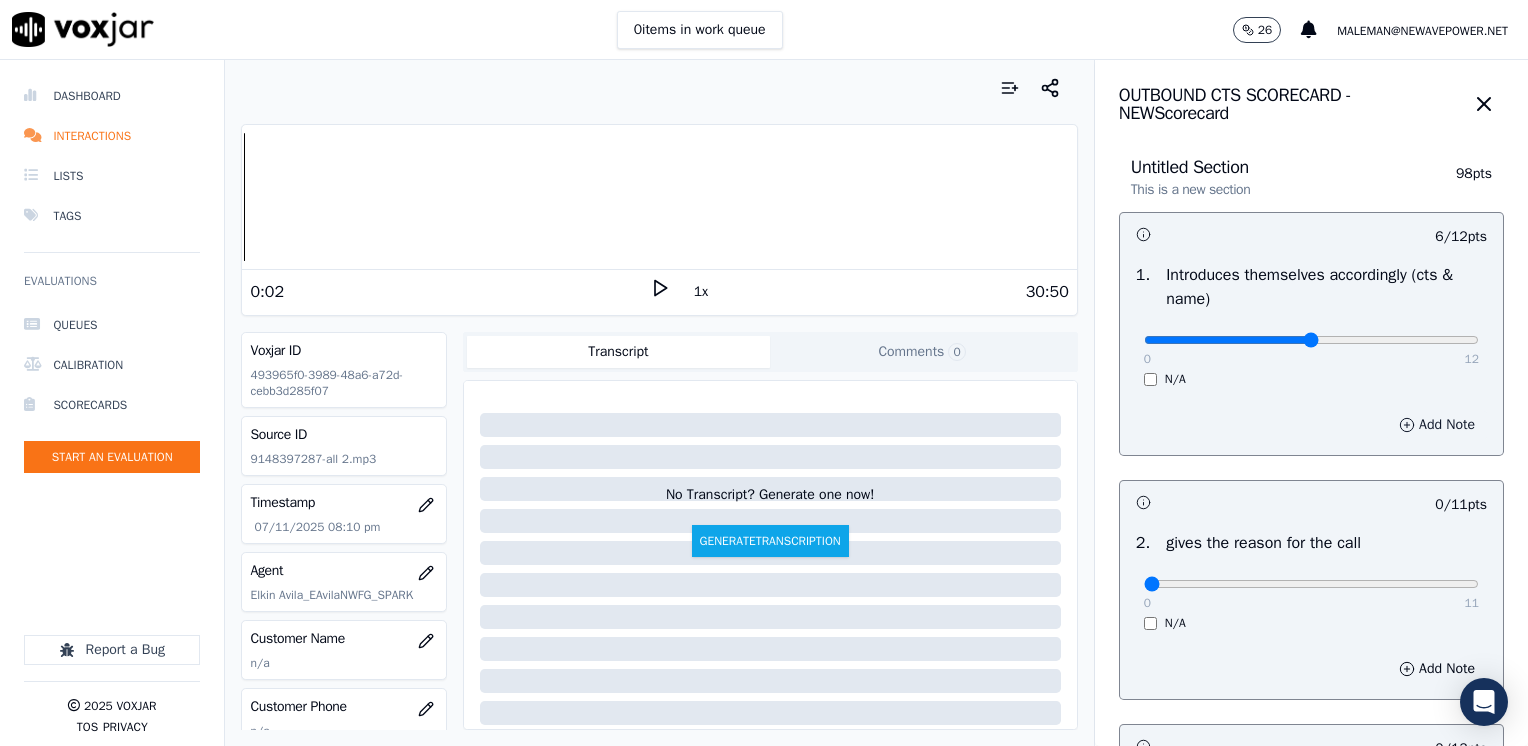 click on "Add Note" at bounding box center (1437, 425) 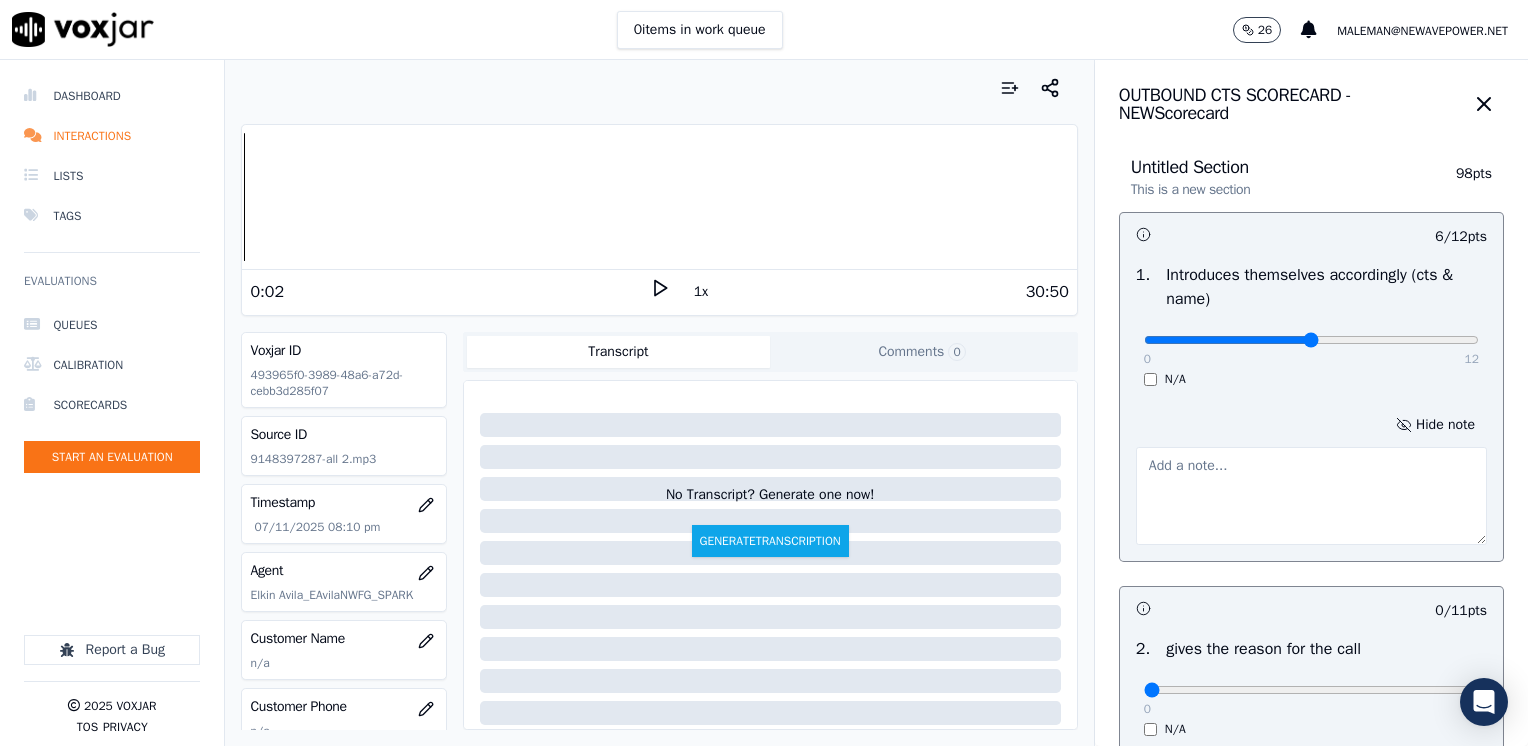 click at bounding box center [1311, 496] 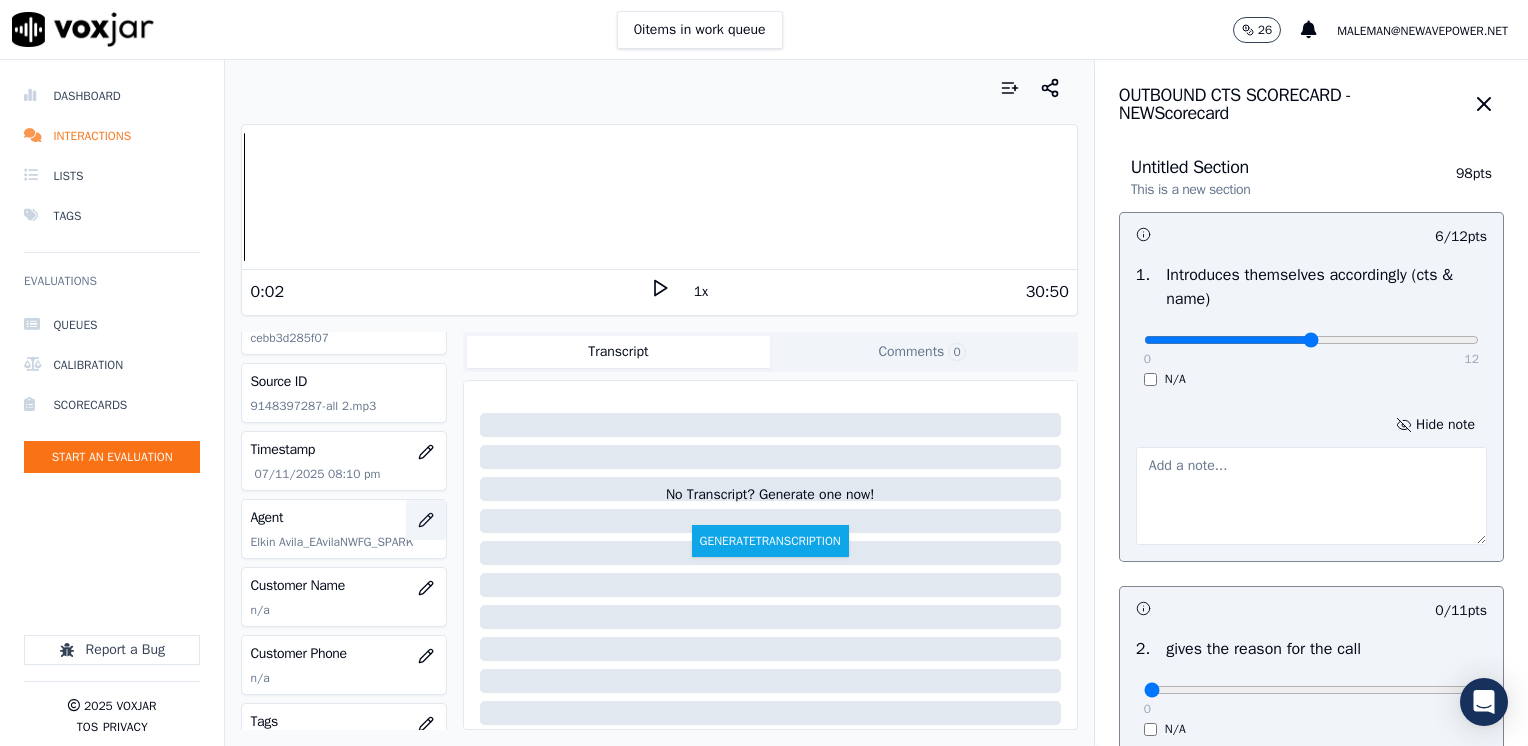 scroll, scrollTop: 100, scrollLeft: 0, axis: vertical 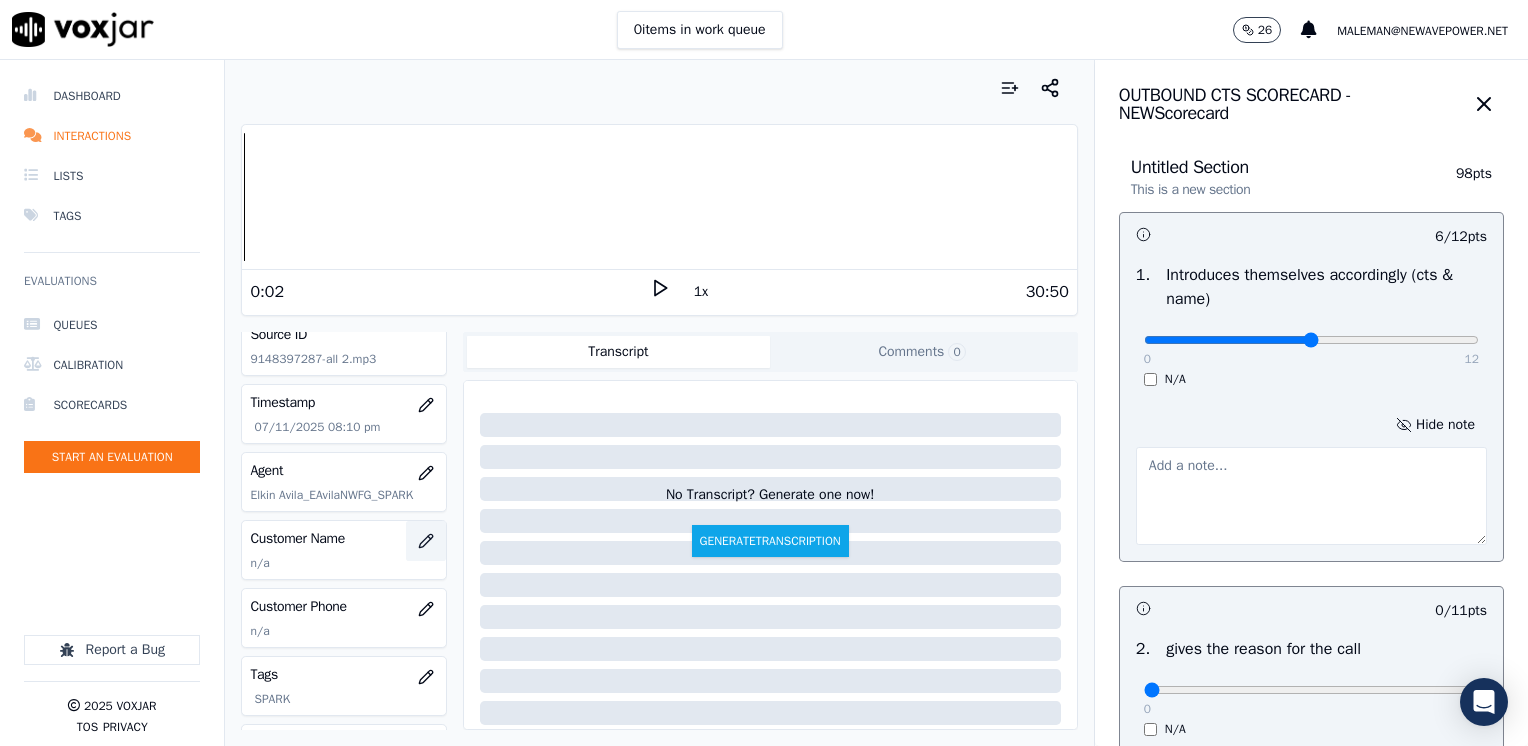 click 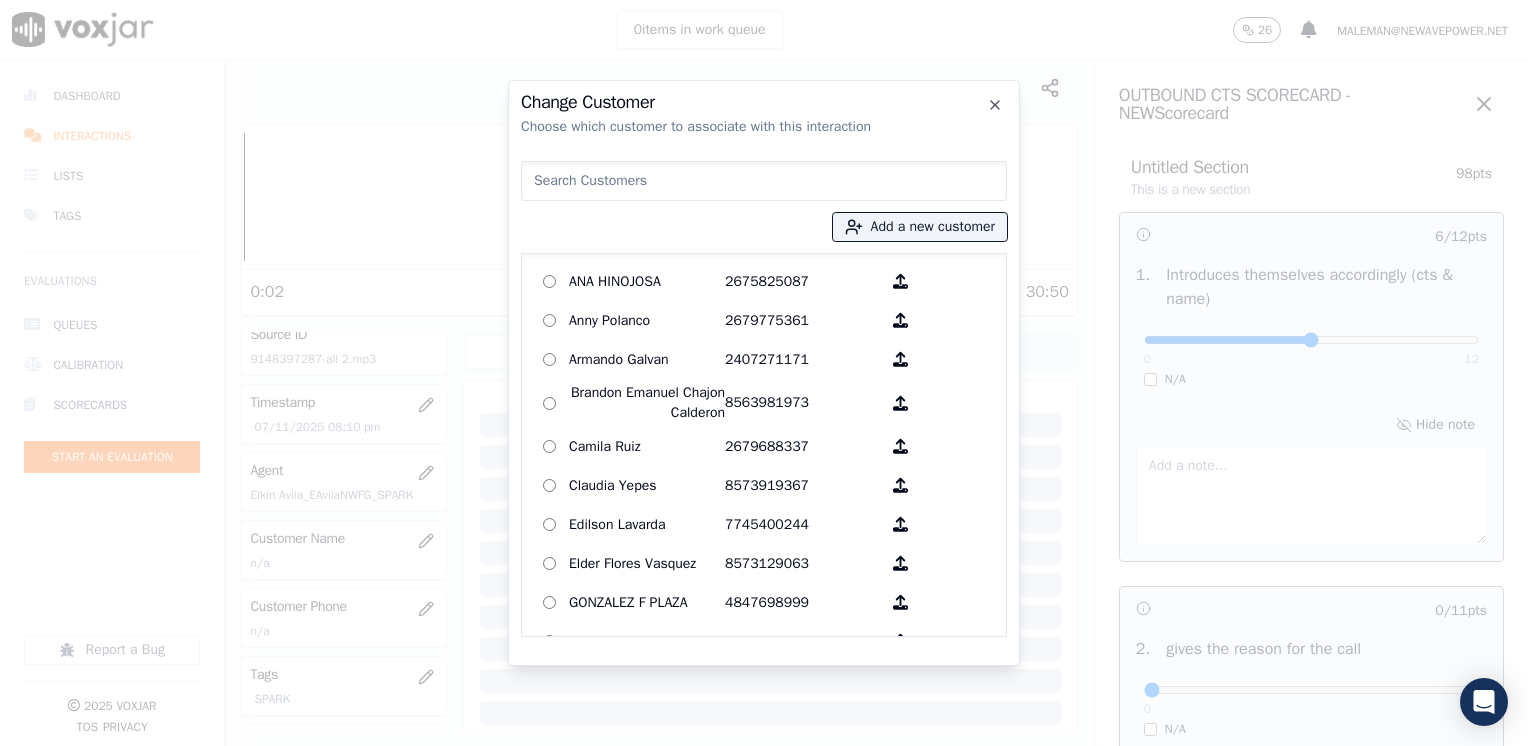 click at bounding box center [764, 181] 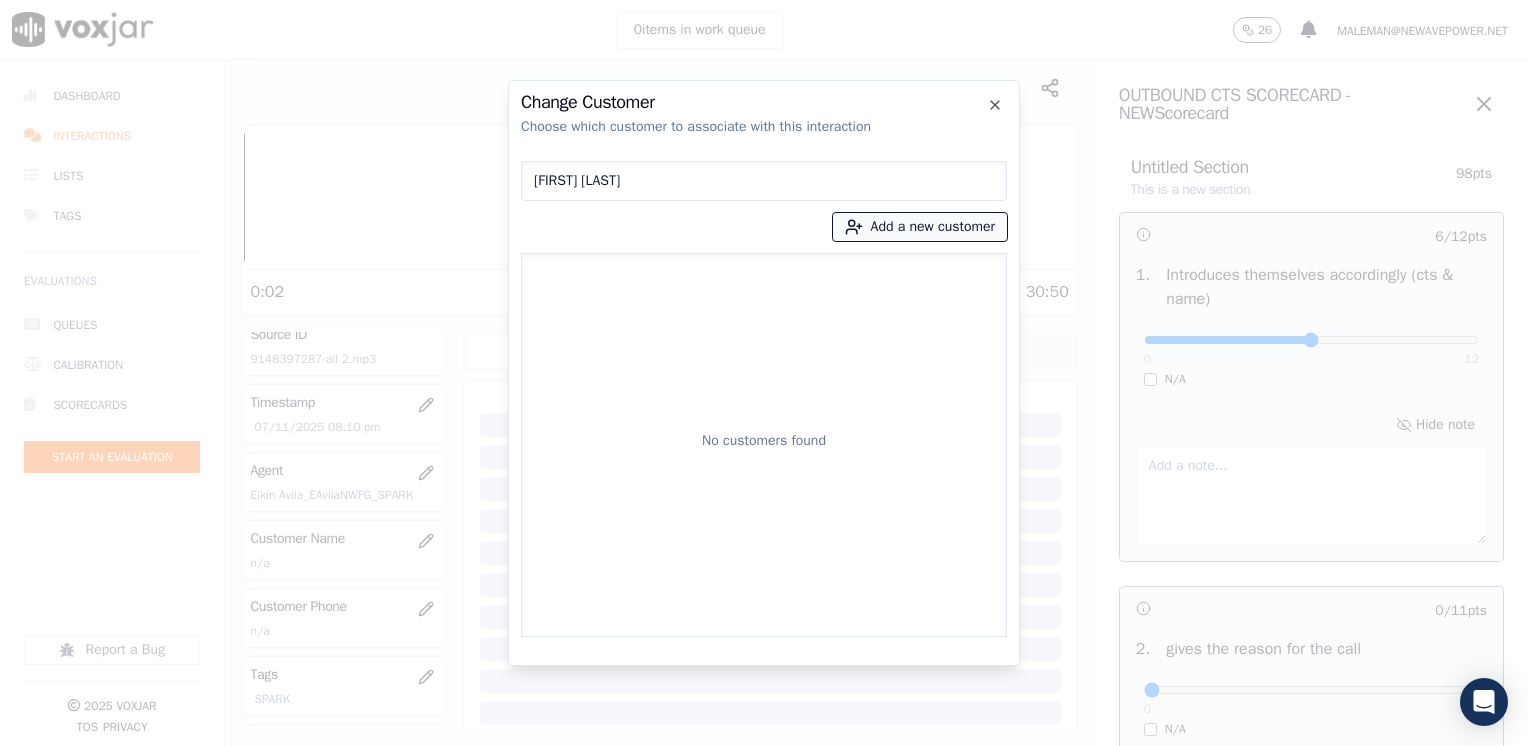 click on "Add a new customer" at bounding box center (920, 227) 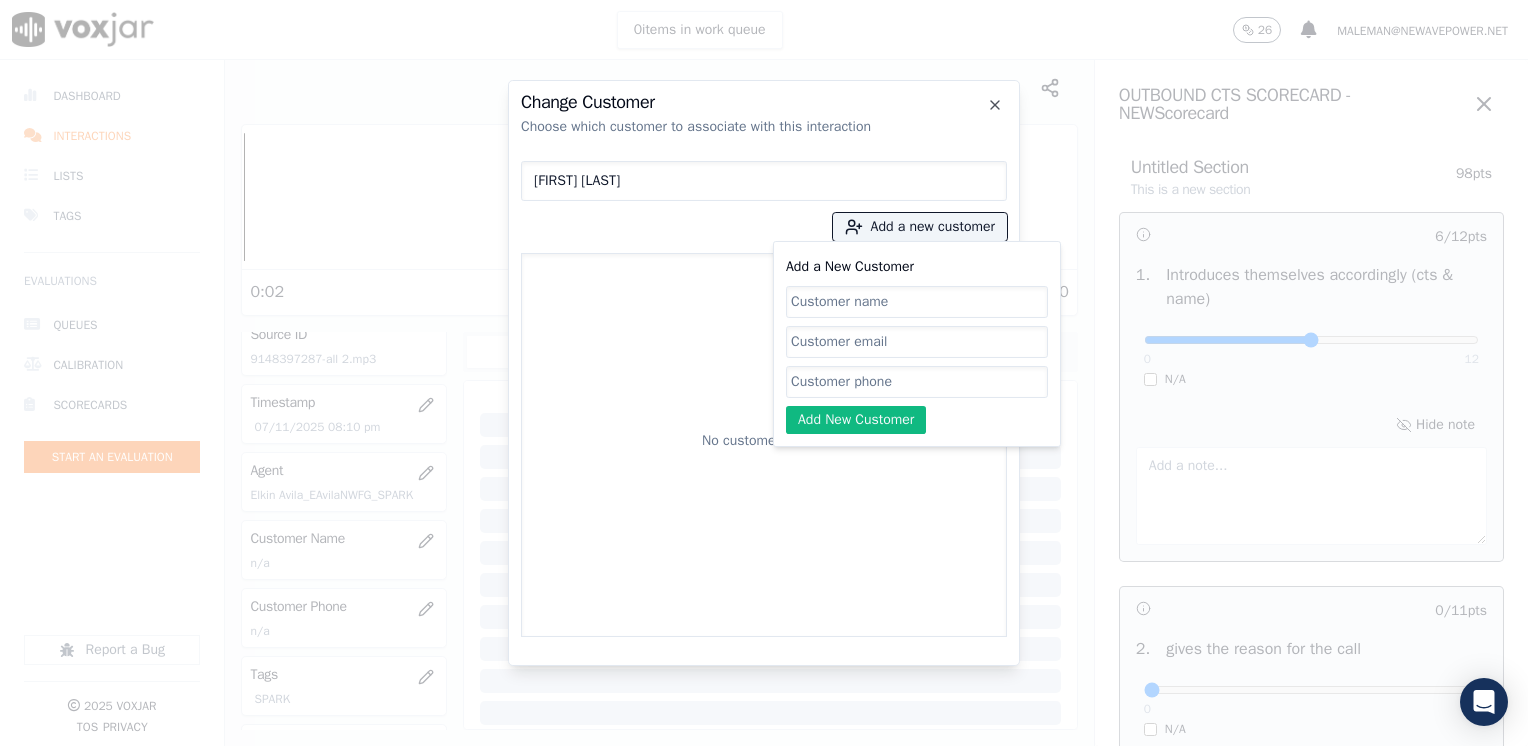 click on "Add a New Customer" 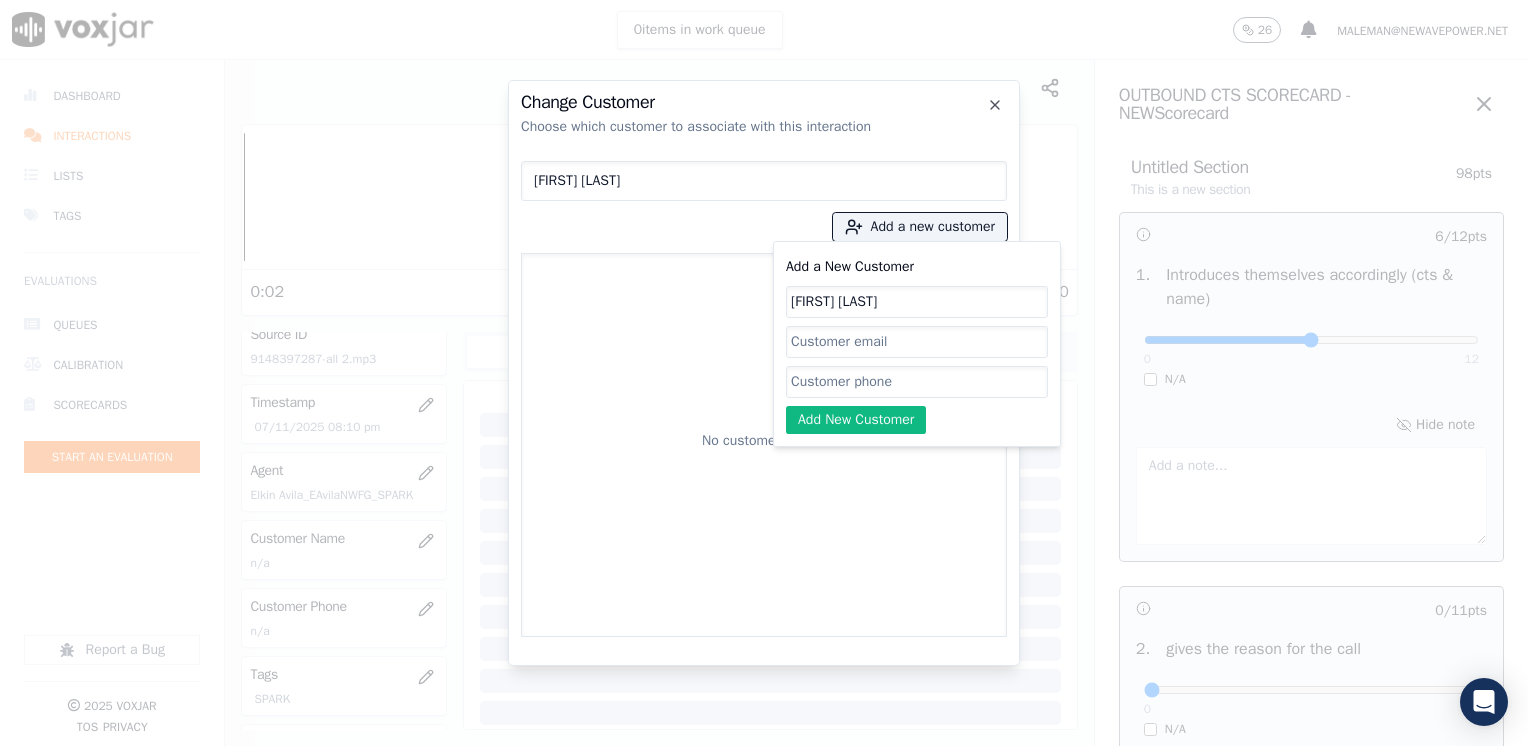 drag, startPoint x: 859, startPoint y: 377, endPoint x: 857, endPoint y: 388, distance: 11.18034 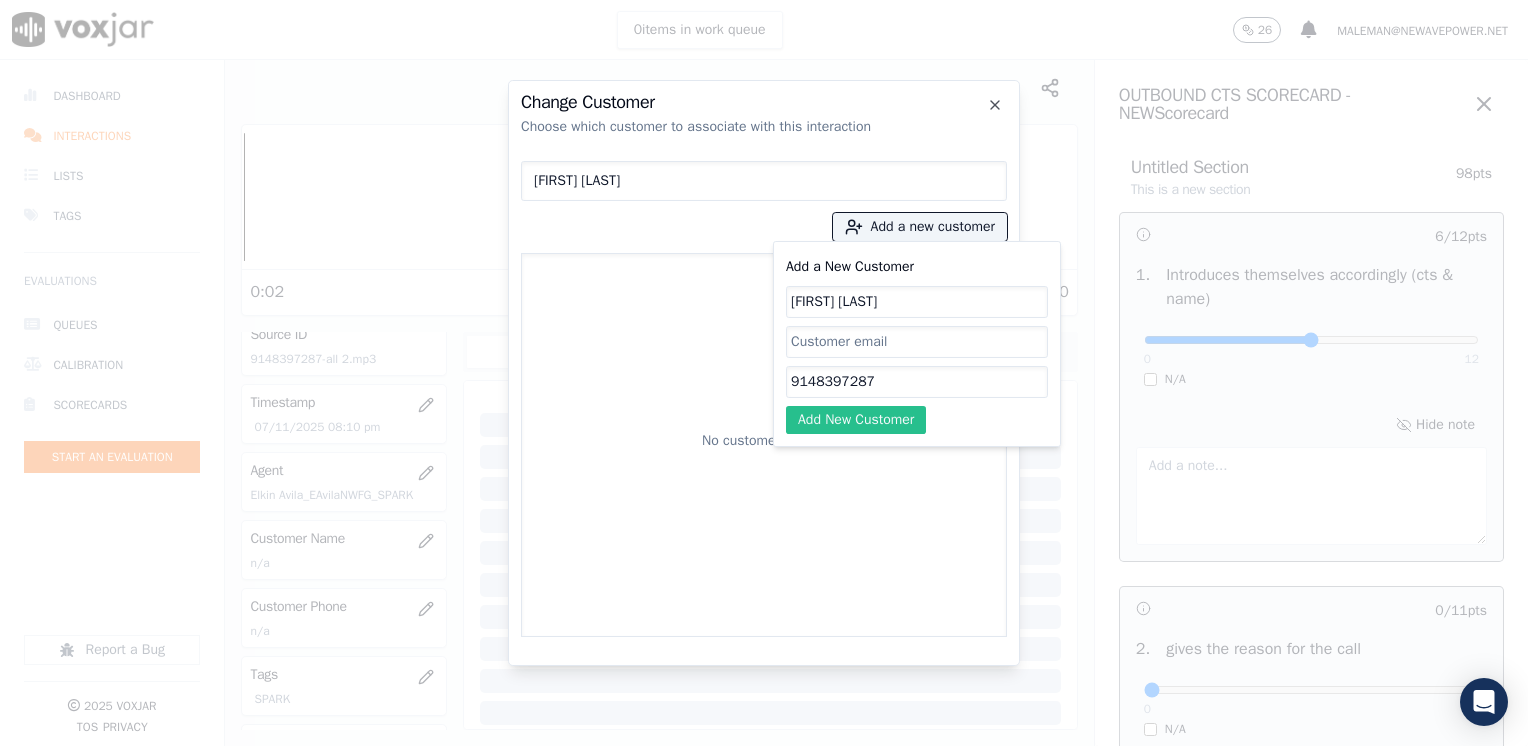 click on "Add New Customer" 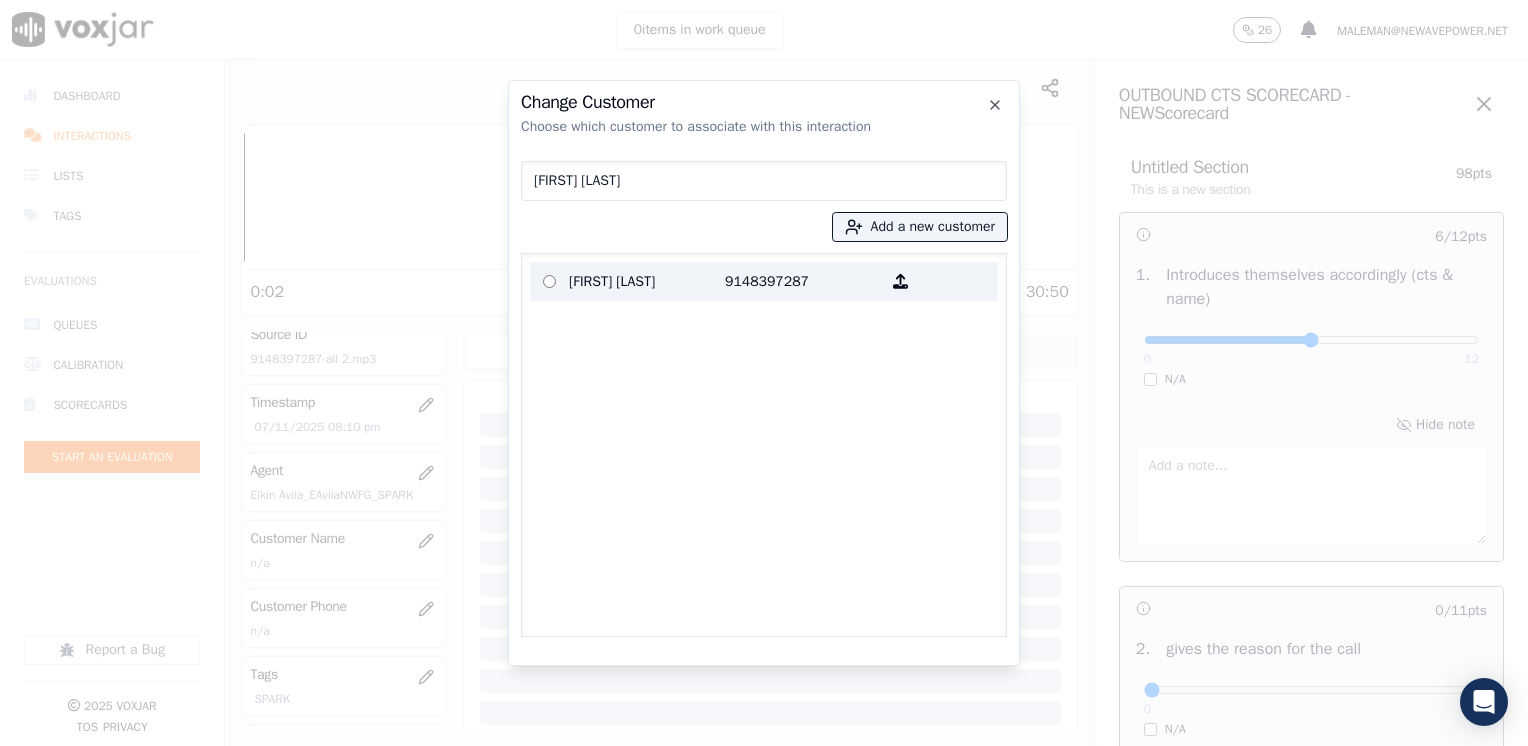 click on "[FIRST] [LAST]" at bounding box center [647, 281] 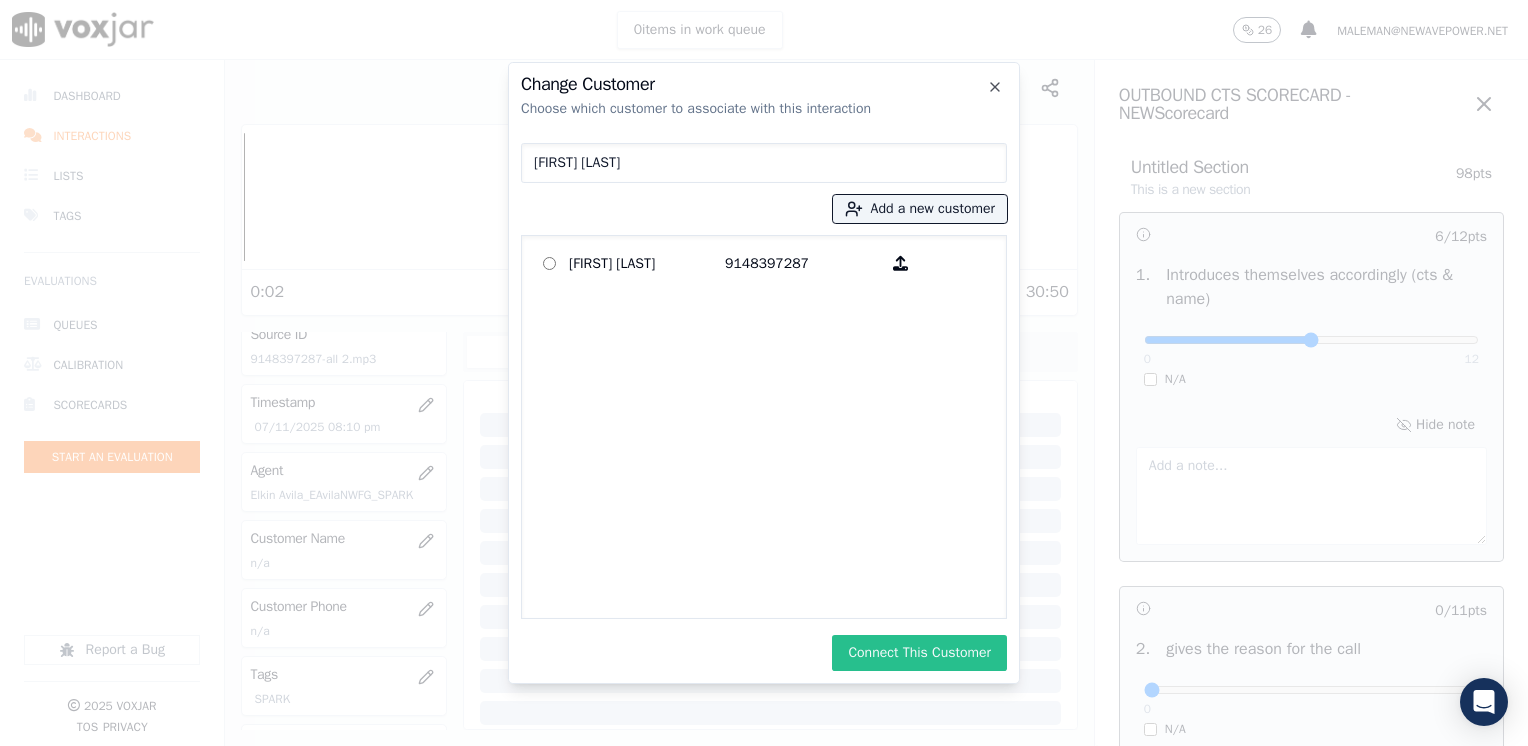 click on "Connect This Customer" at bounding box center [919, 653] 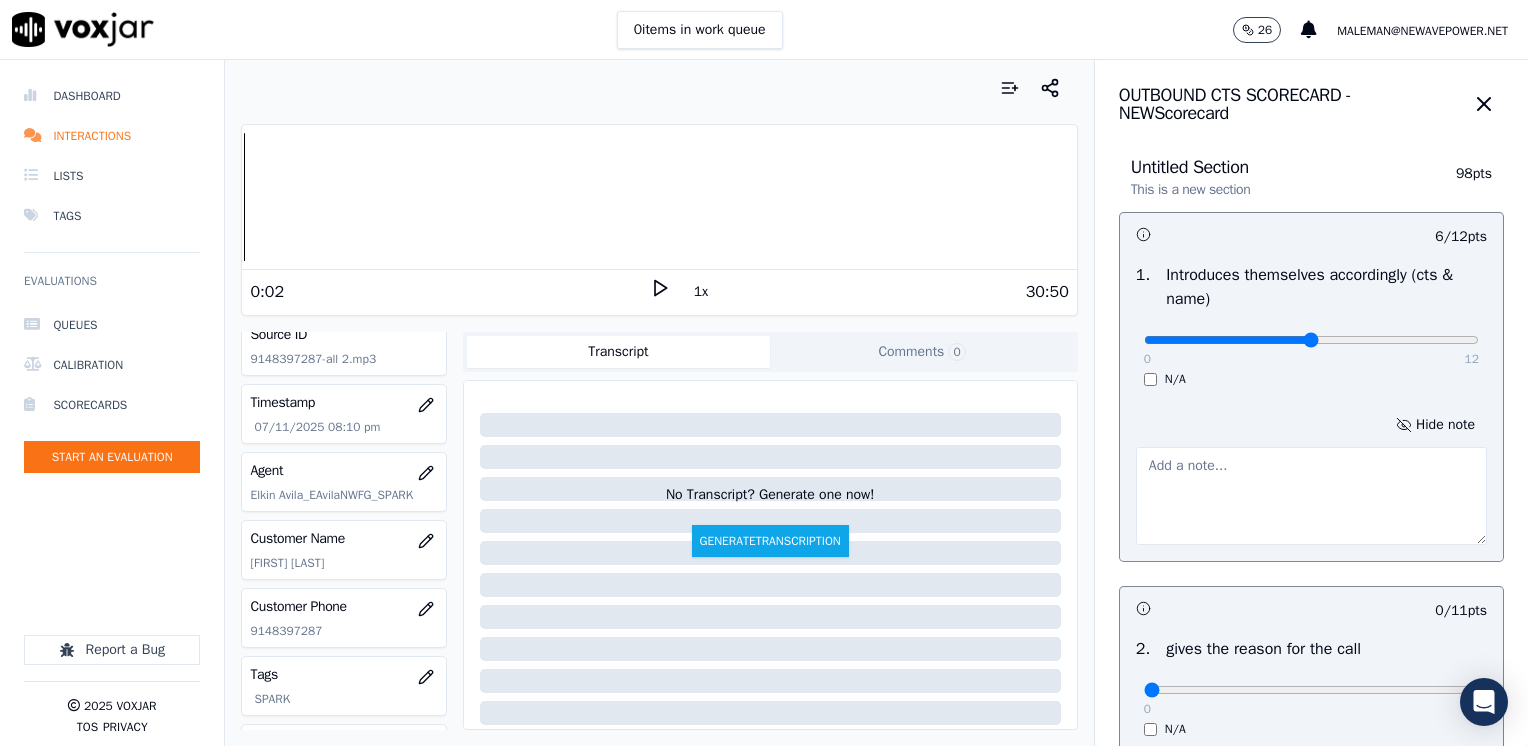 click at bounding box center [1311, 496] 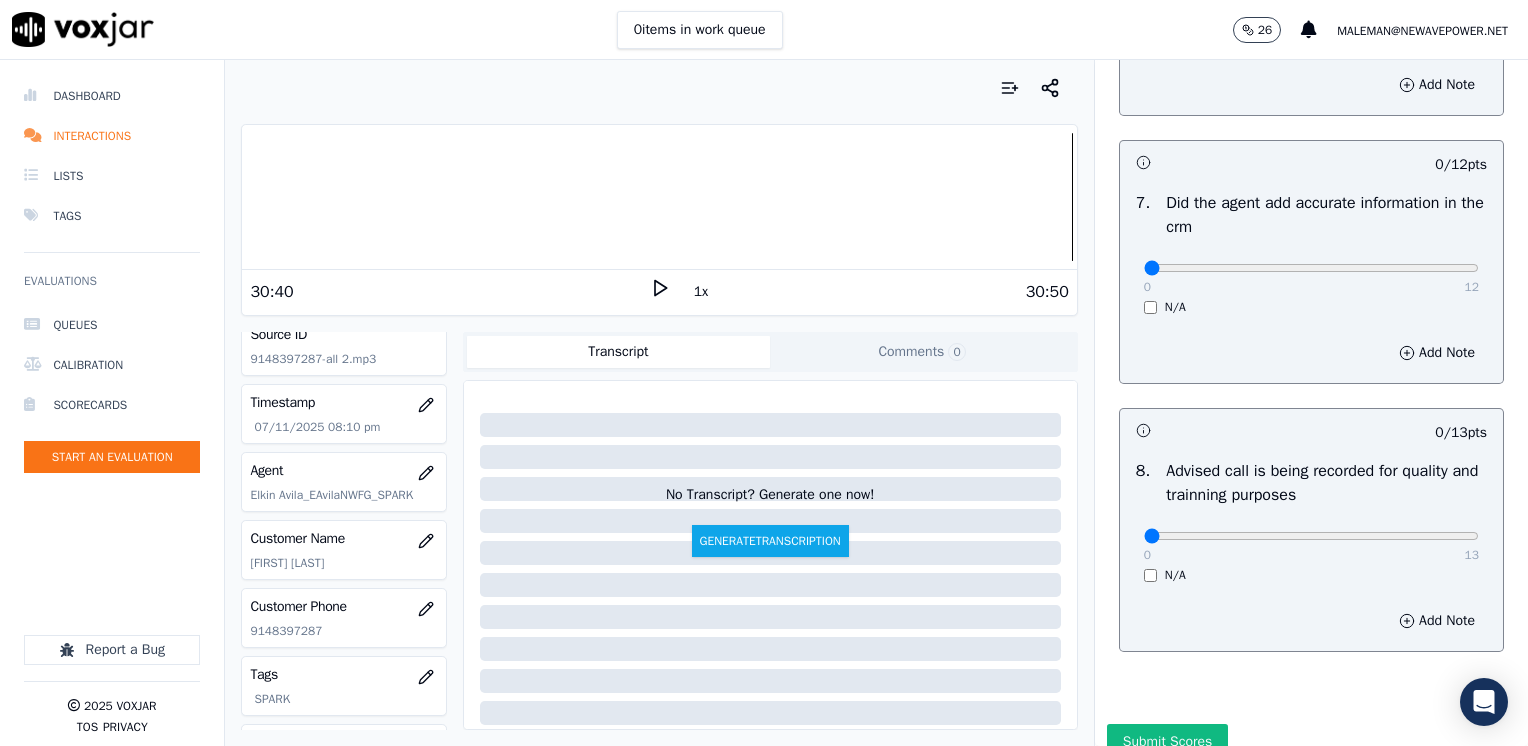 scroll, scrollTop: 1853, scrollLeft: 0, axis: vertical 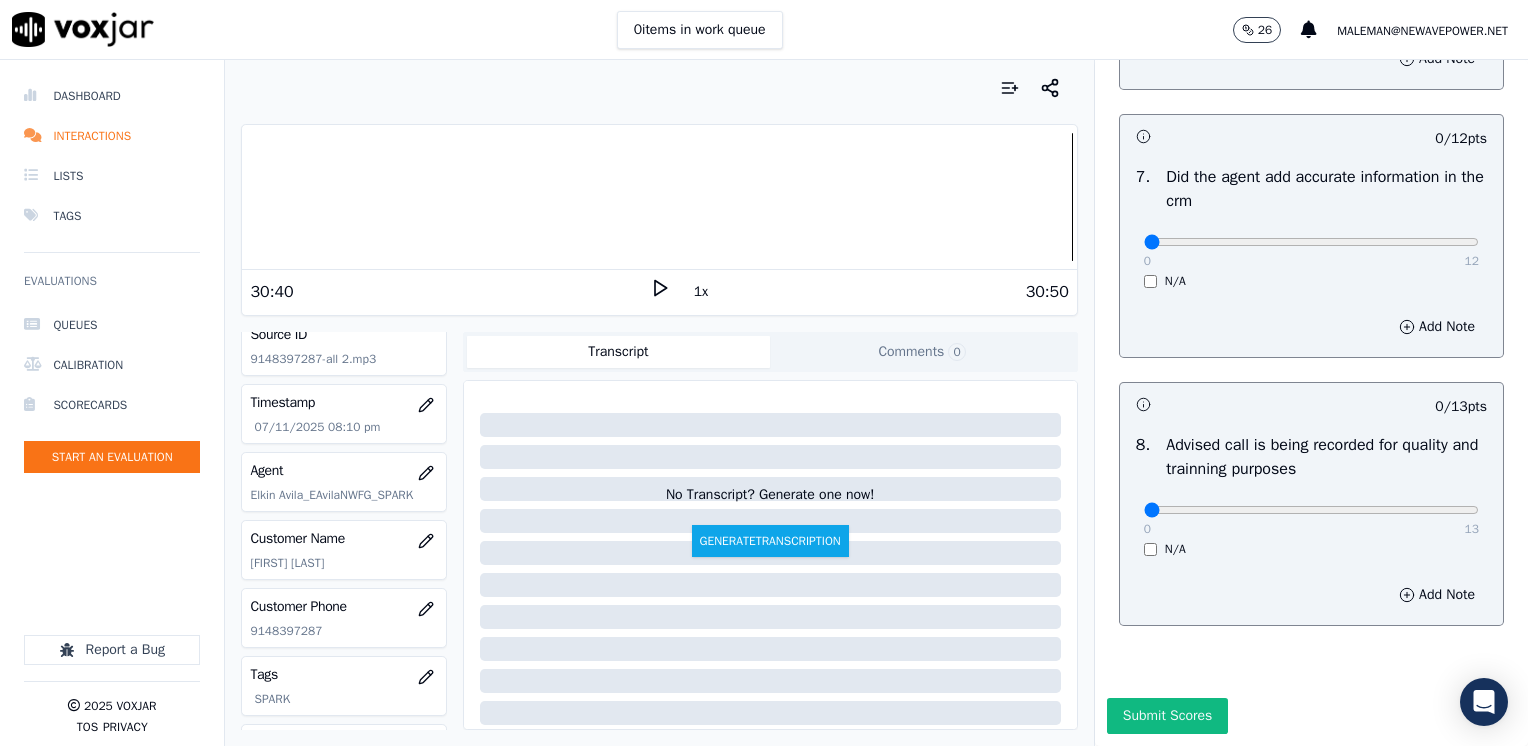 drag, startPoint x: 1375, startPoint y: 454, endPoint x: 1366, endPoint y: 466, distance: 15 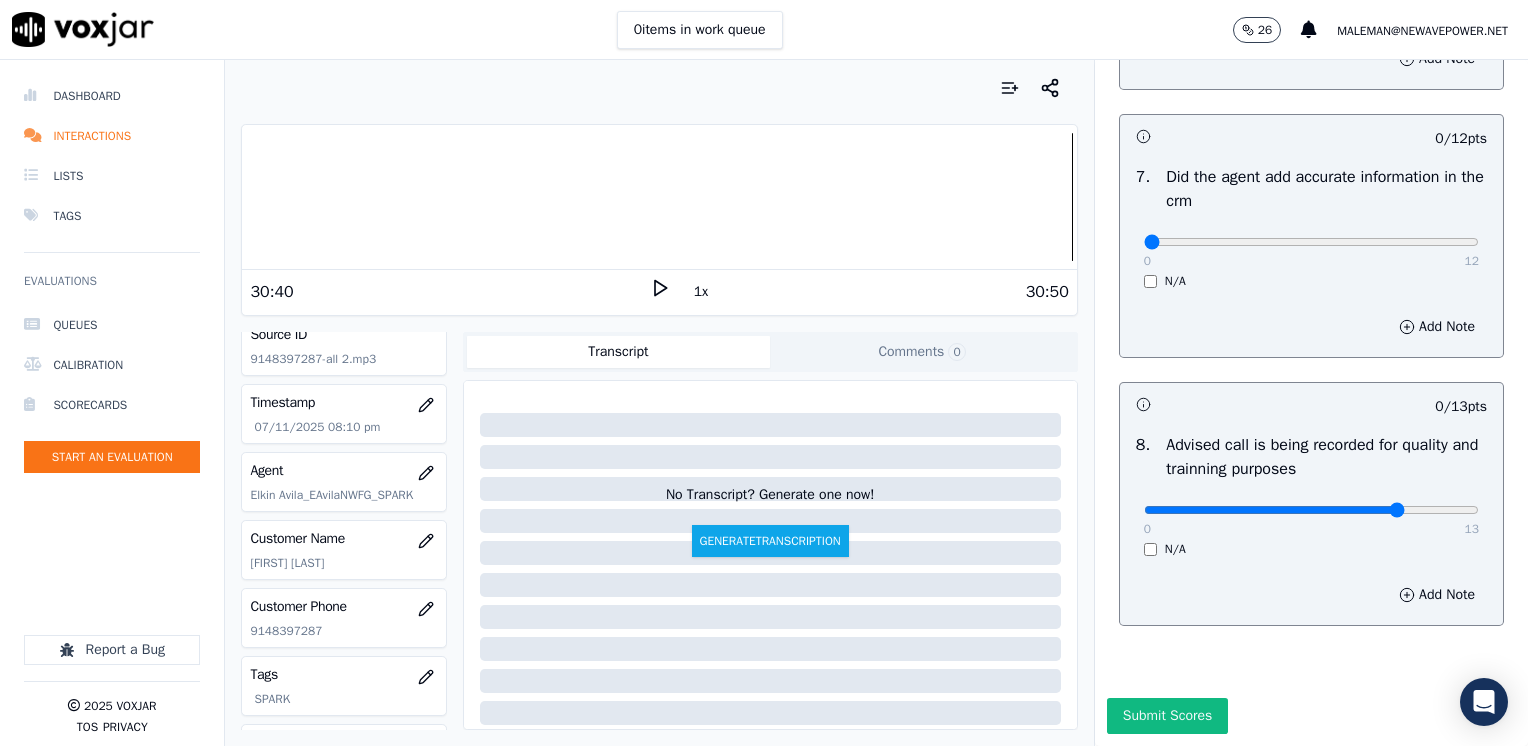 click at bounding box center [1311, -1472] 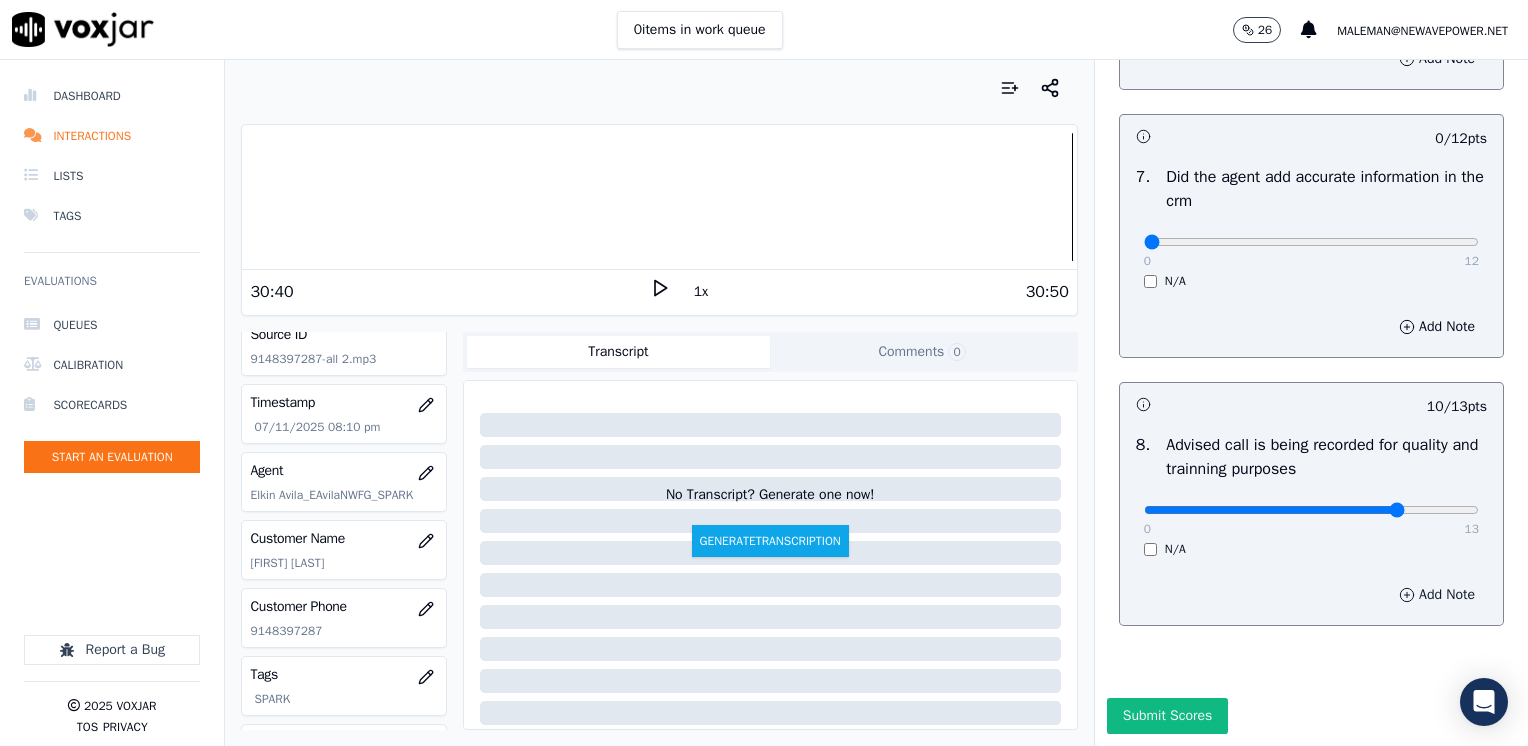 click on "Add Note" at bounding box center (1437, 595) 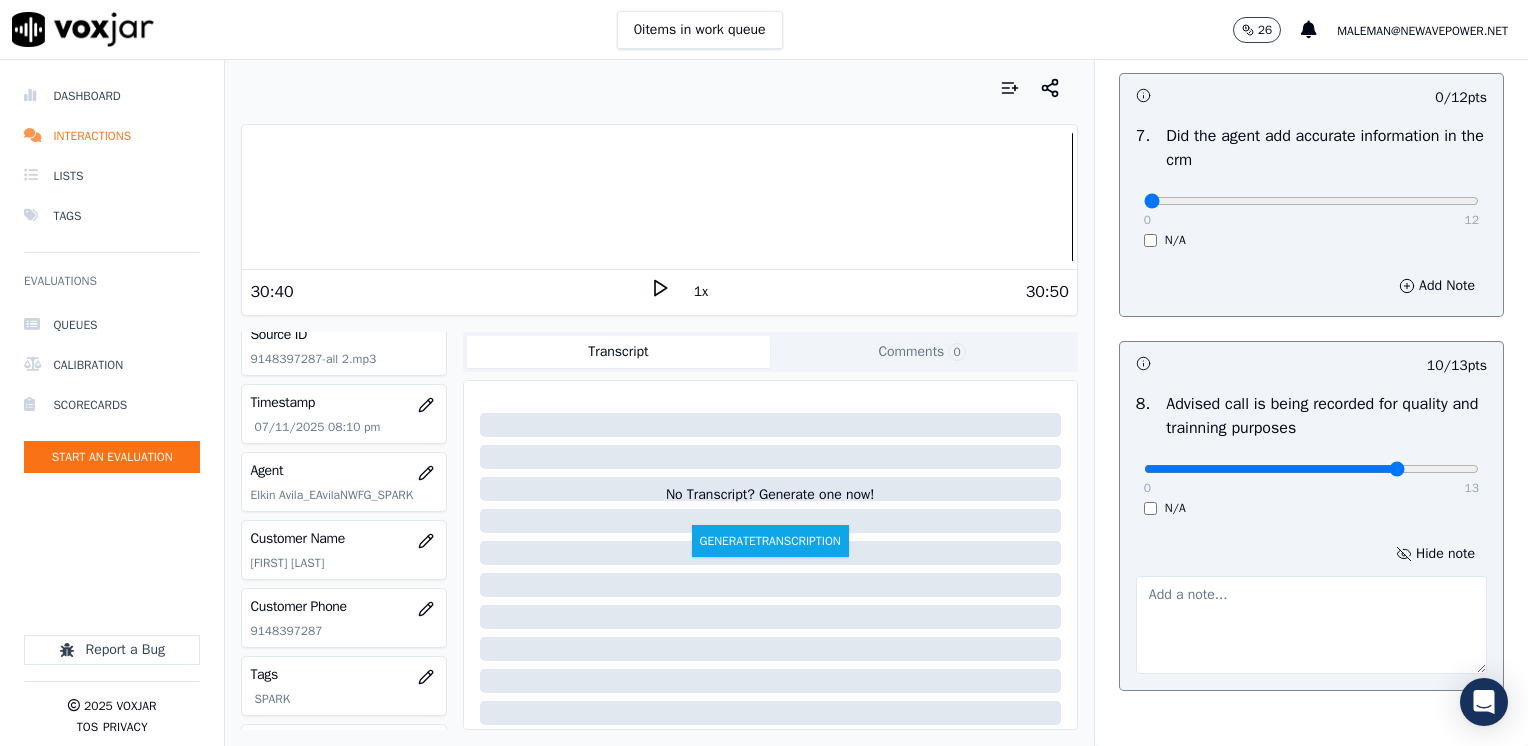 click at bounding box center [1311, 625] 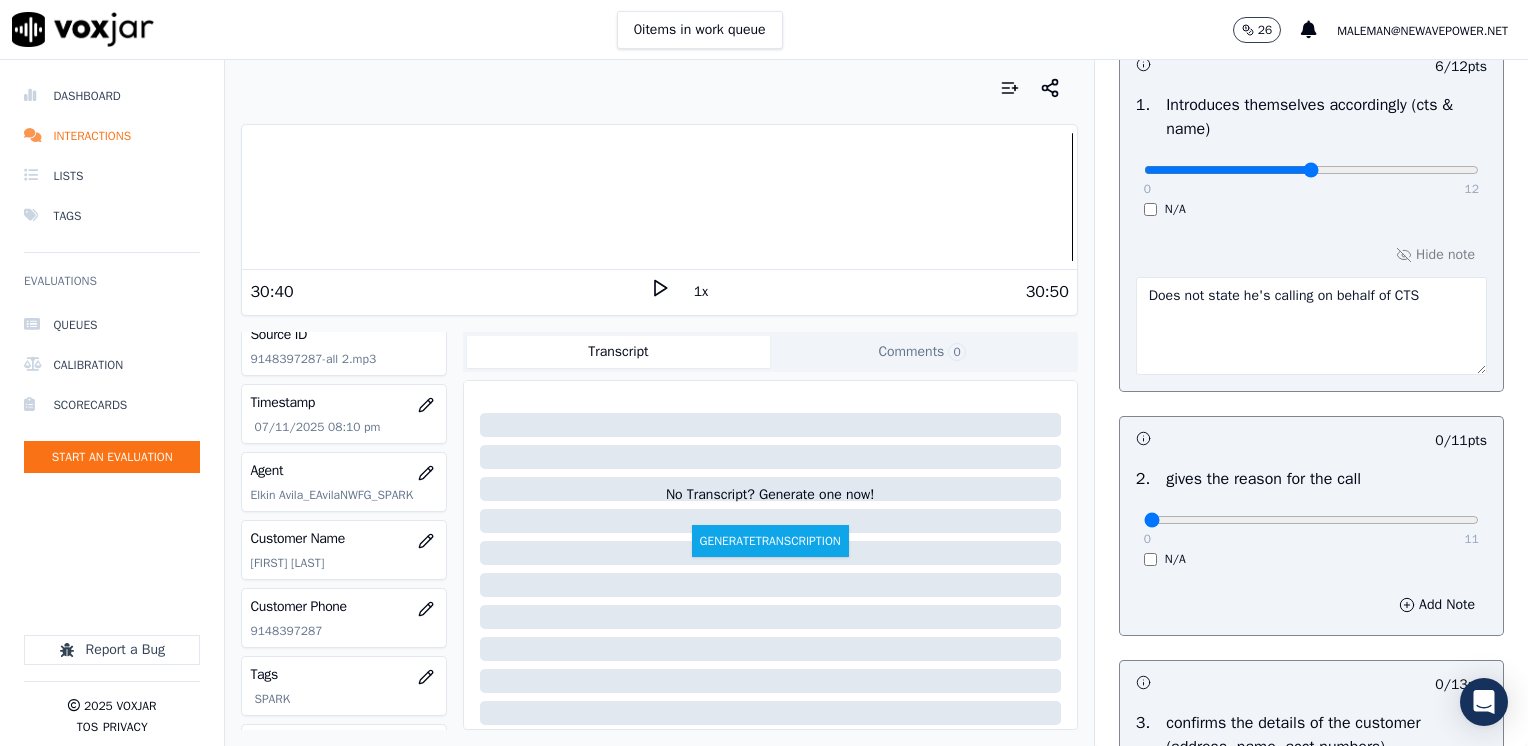scroll, scrollTop: 300, scrollLeft: 0, axis: vertical 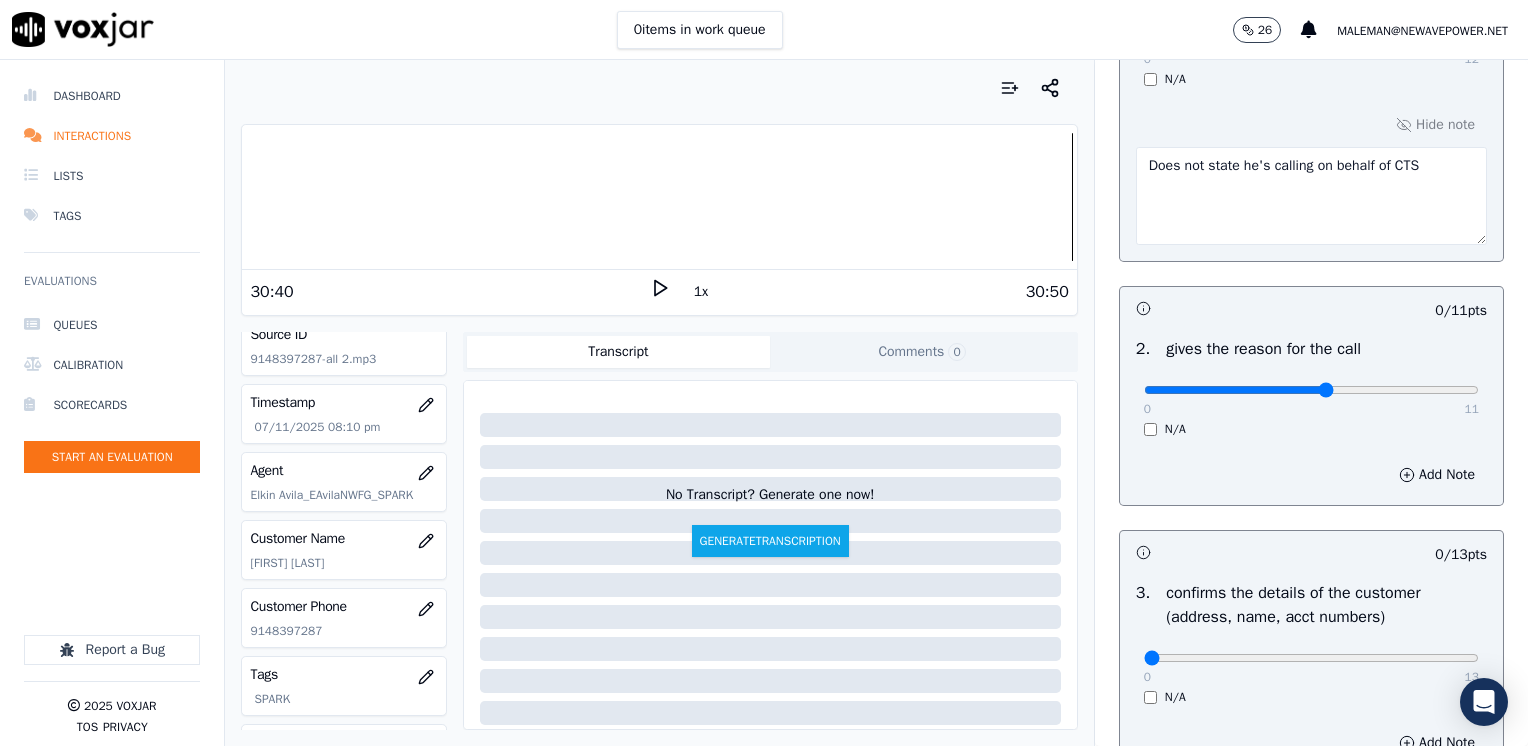 click at bounding box center [1311, 40] 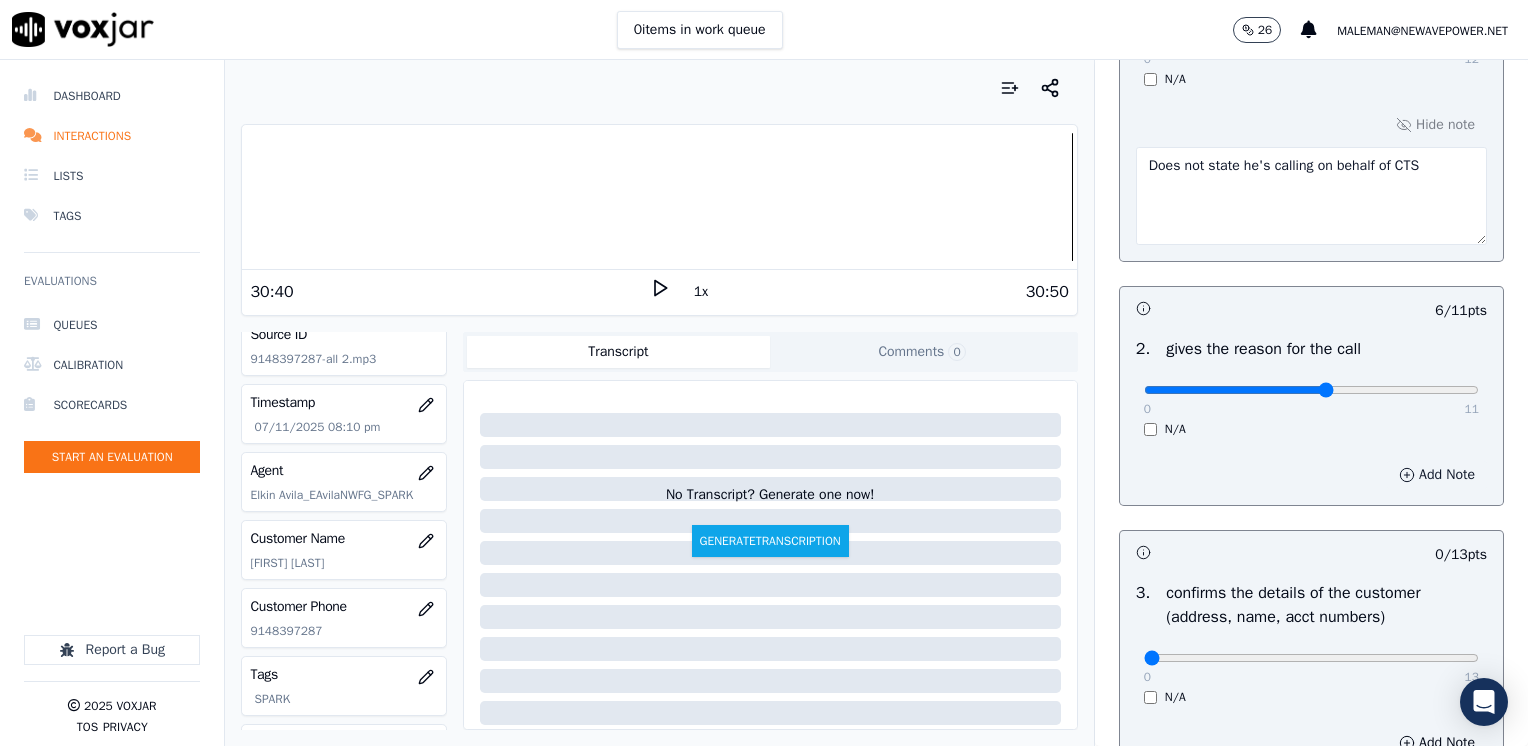 click on "Add Note" at bounding box center (1437, 475) 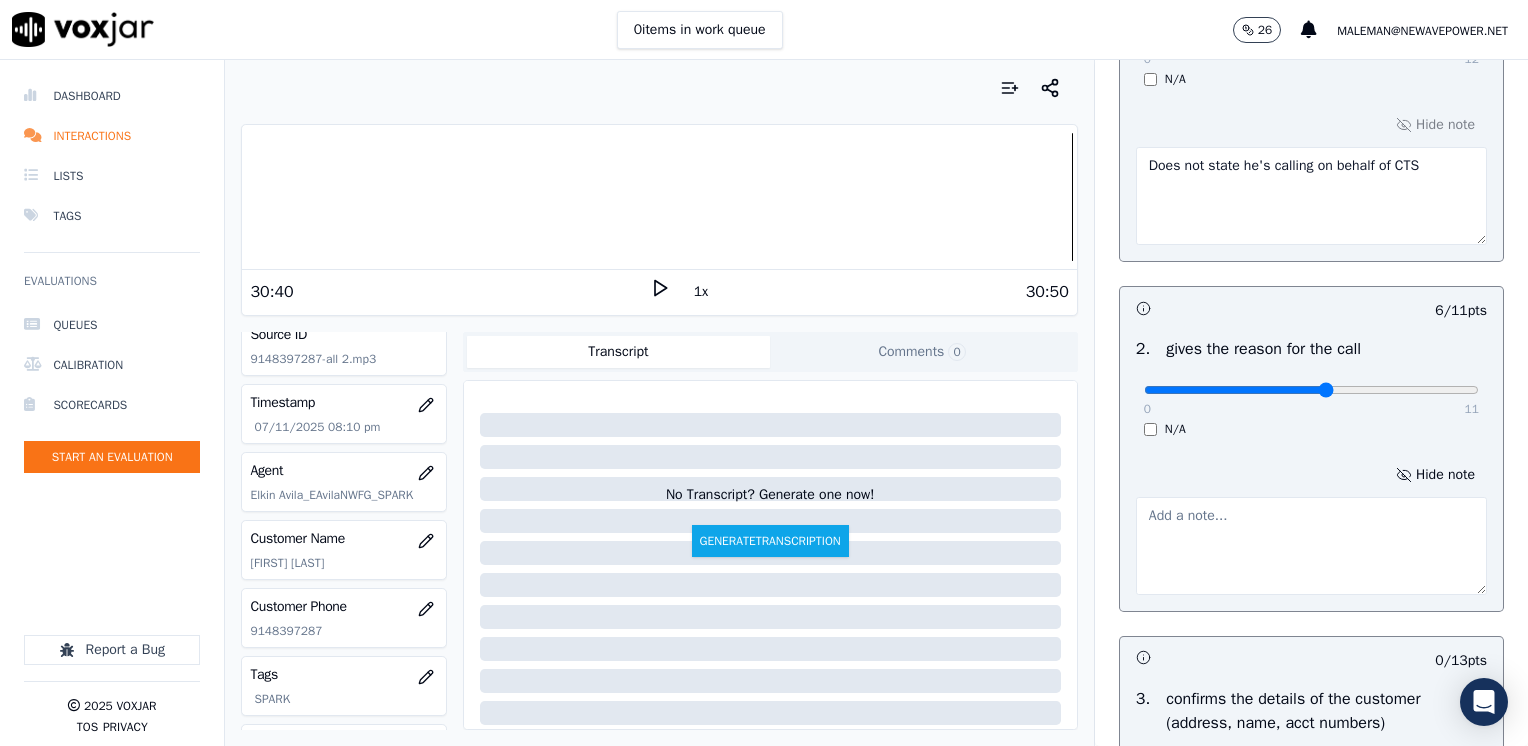 click at bounding box center (1311, 546) 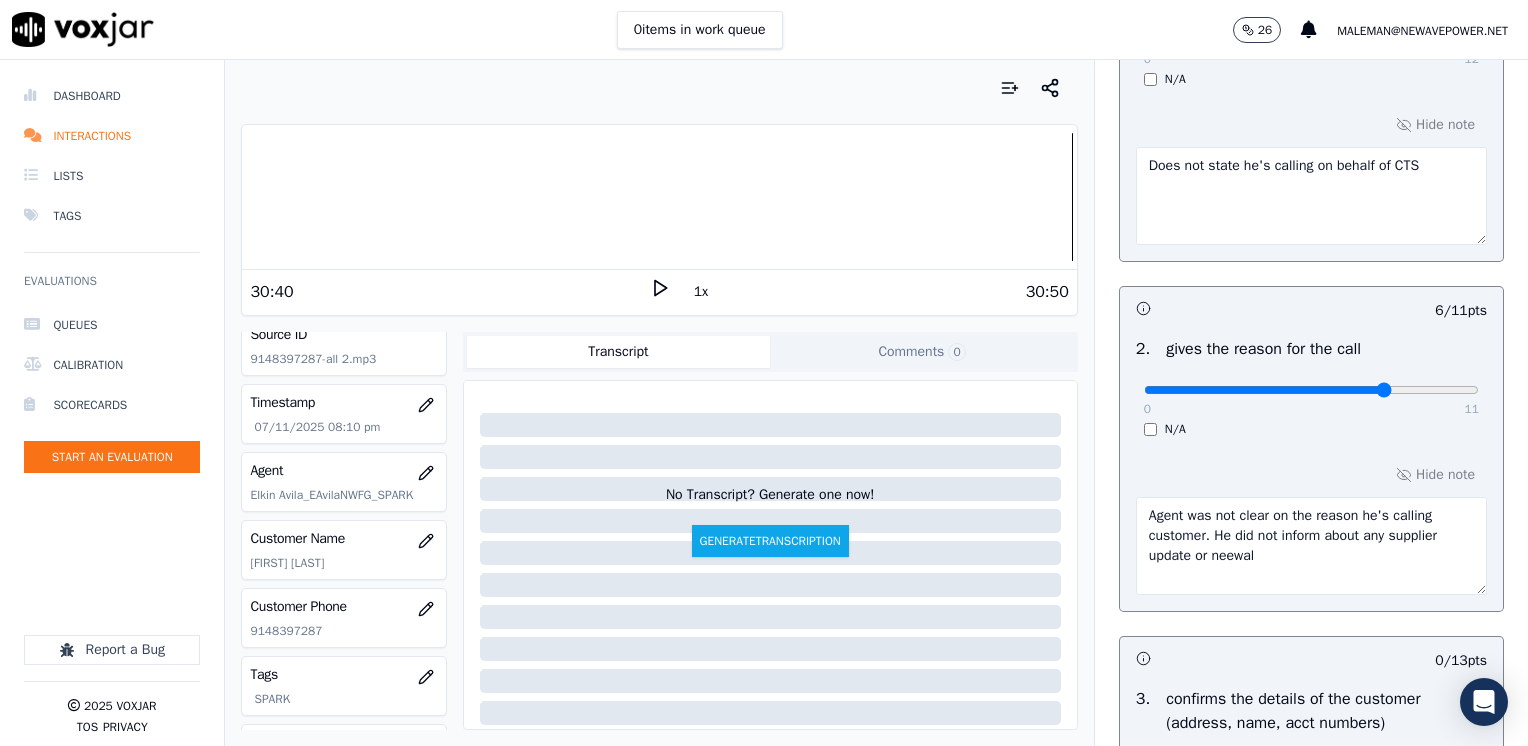 click at bounding box center [1311, 40] 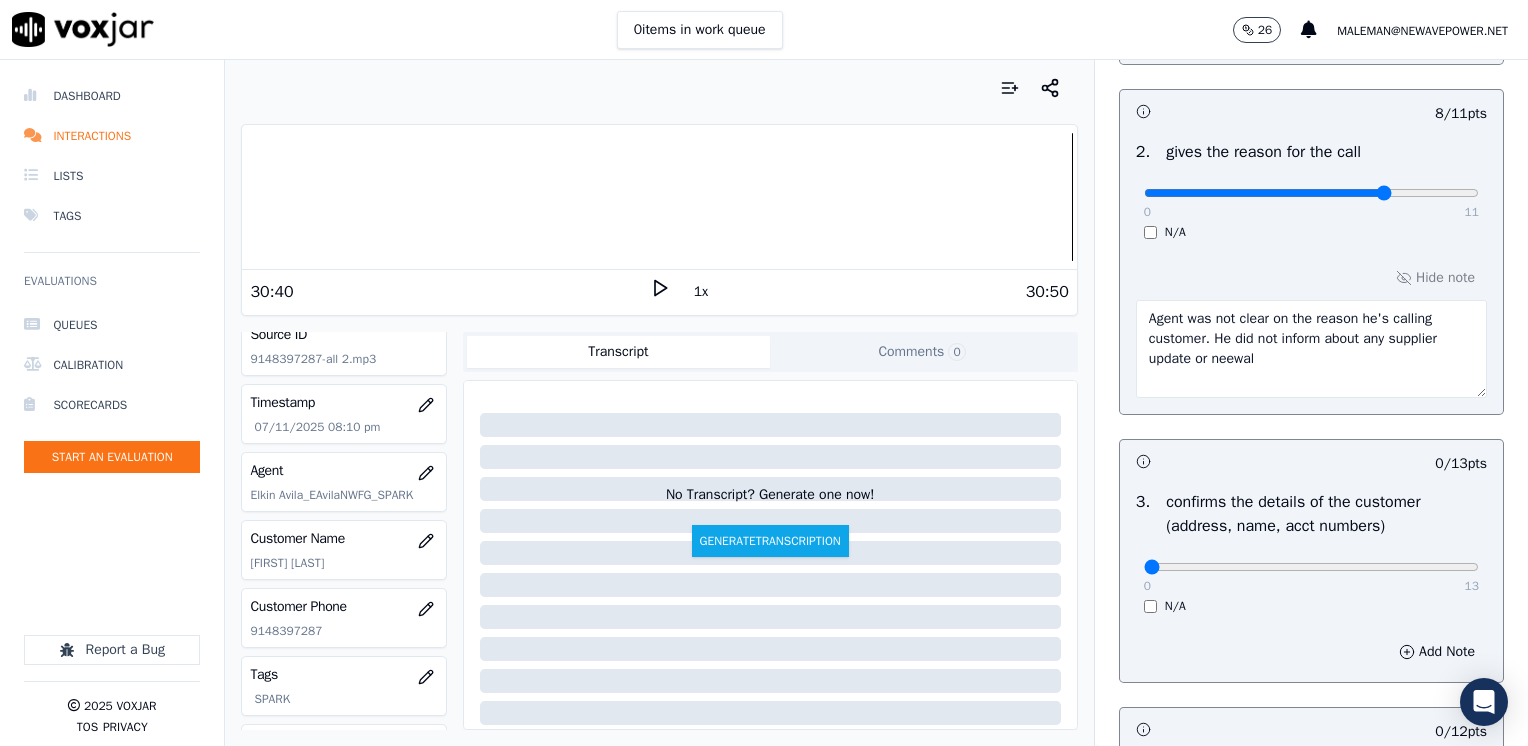 scroll, scrollTop: 500, scrollLeft: 0, axis: vertical 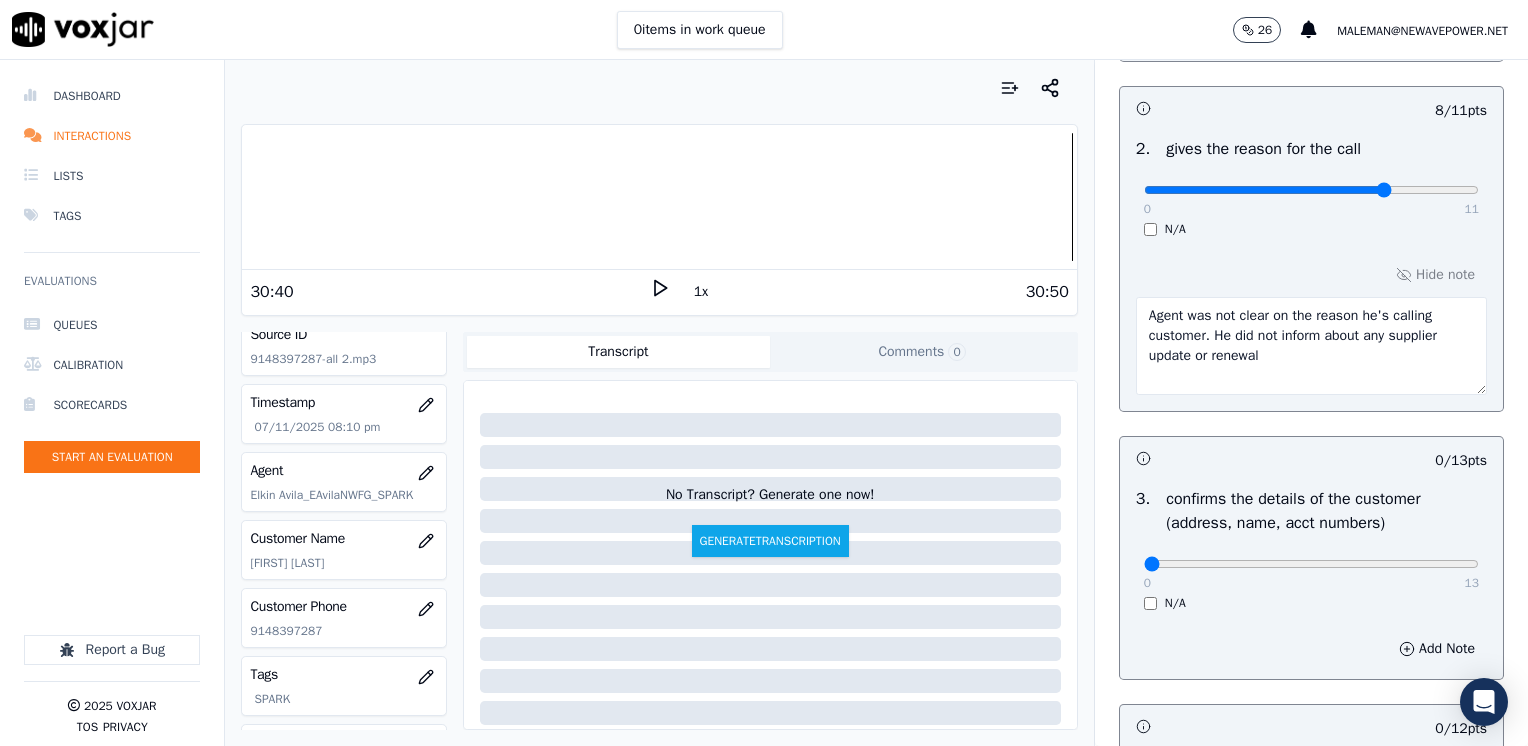 click on "Agent was not clear on the reason he's calling customer. He did not inform about any supplier update or renewal" at bounding box center (1311, 346) 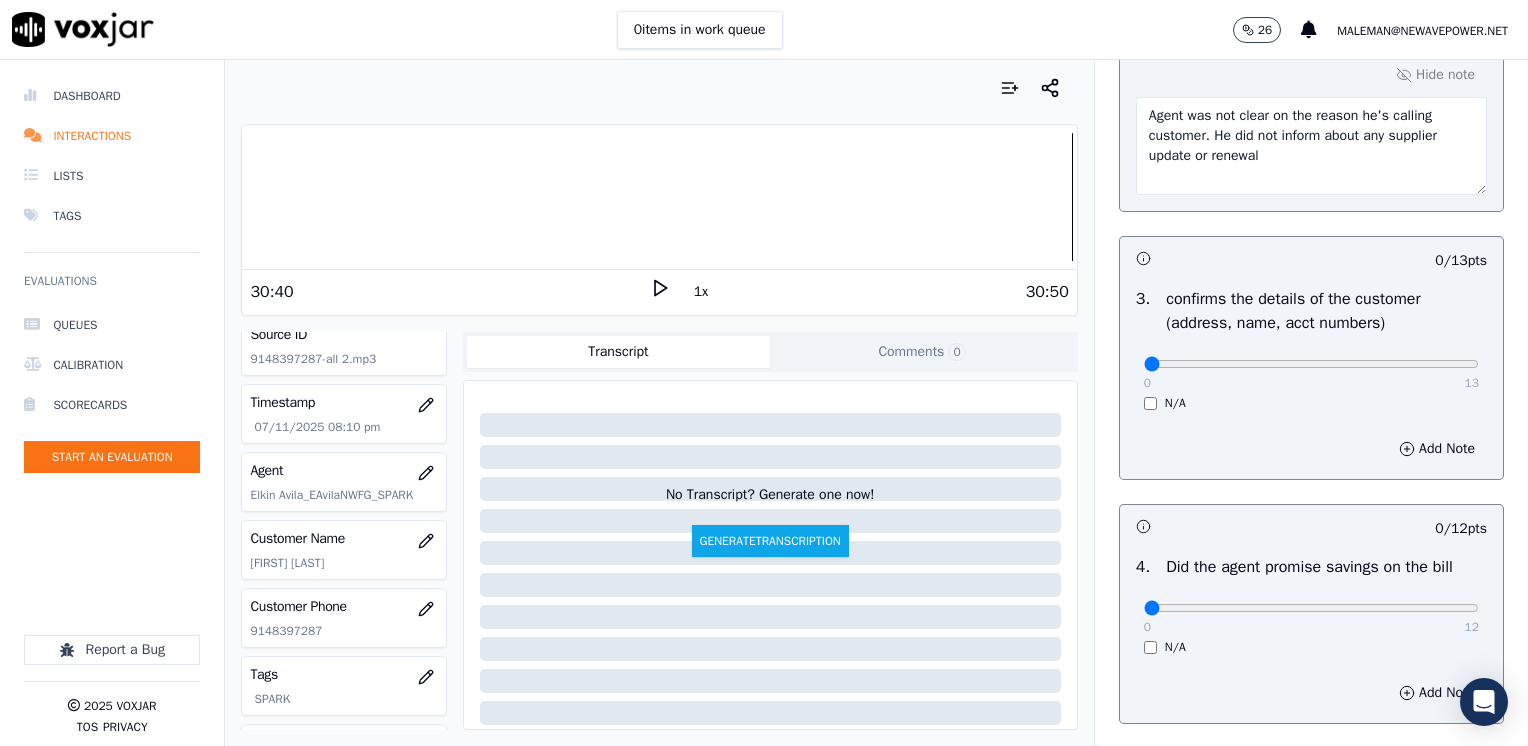 scroll, scrollTop: 800, scrollLeft: 0, axis: vertical 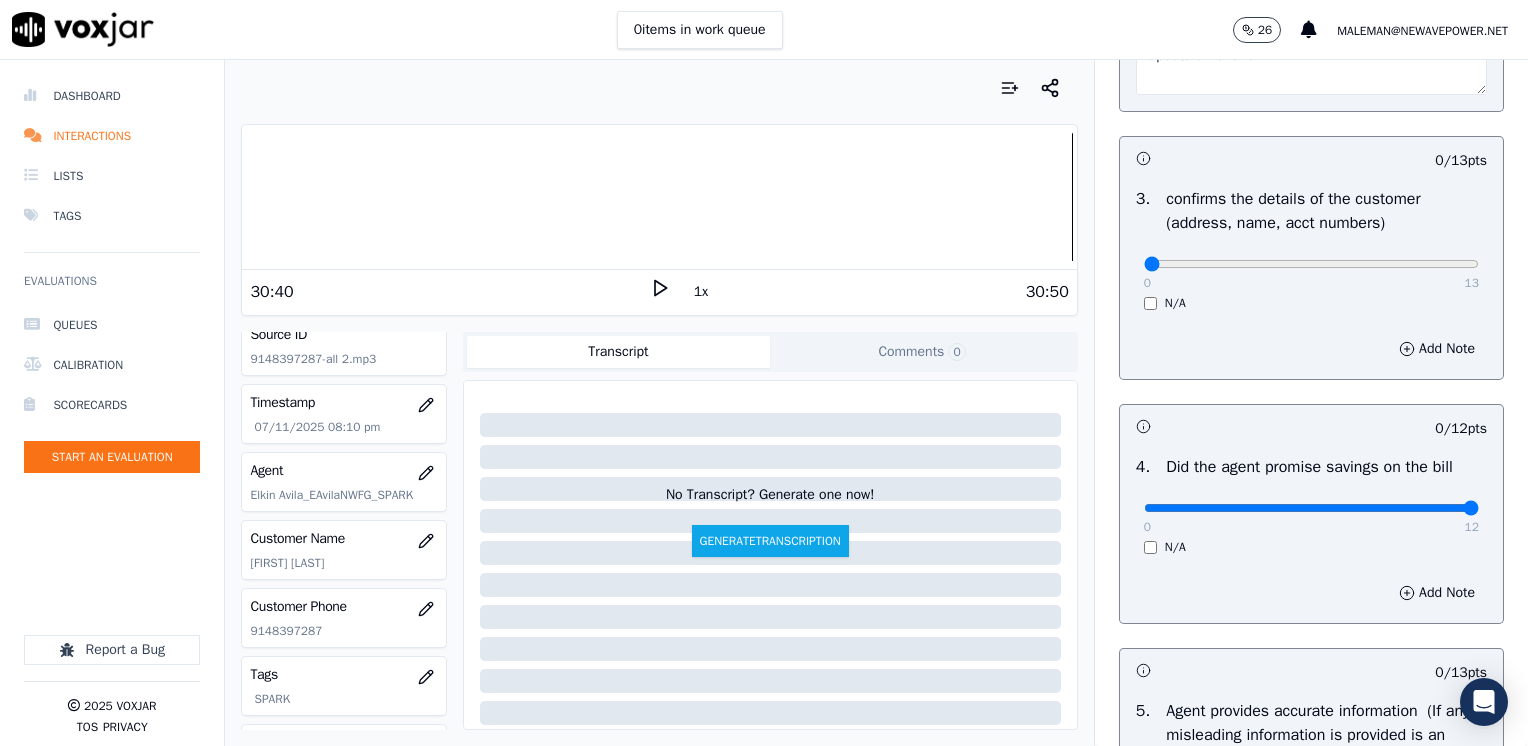 drag, startPoint x: 1135, startPoint y: 499, endPoint x: 1395, endPoint y: 563, distance: 267.76108 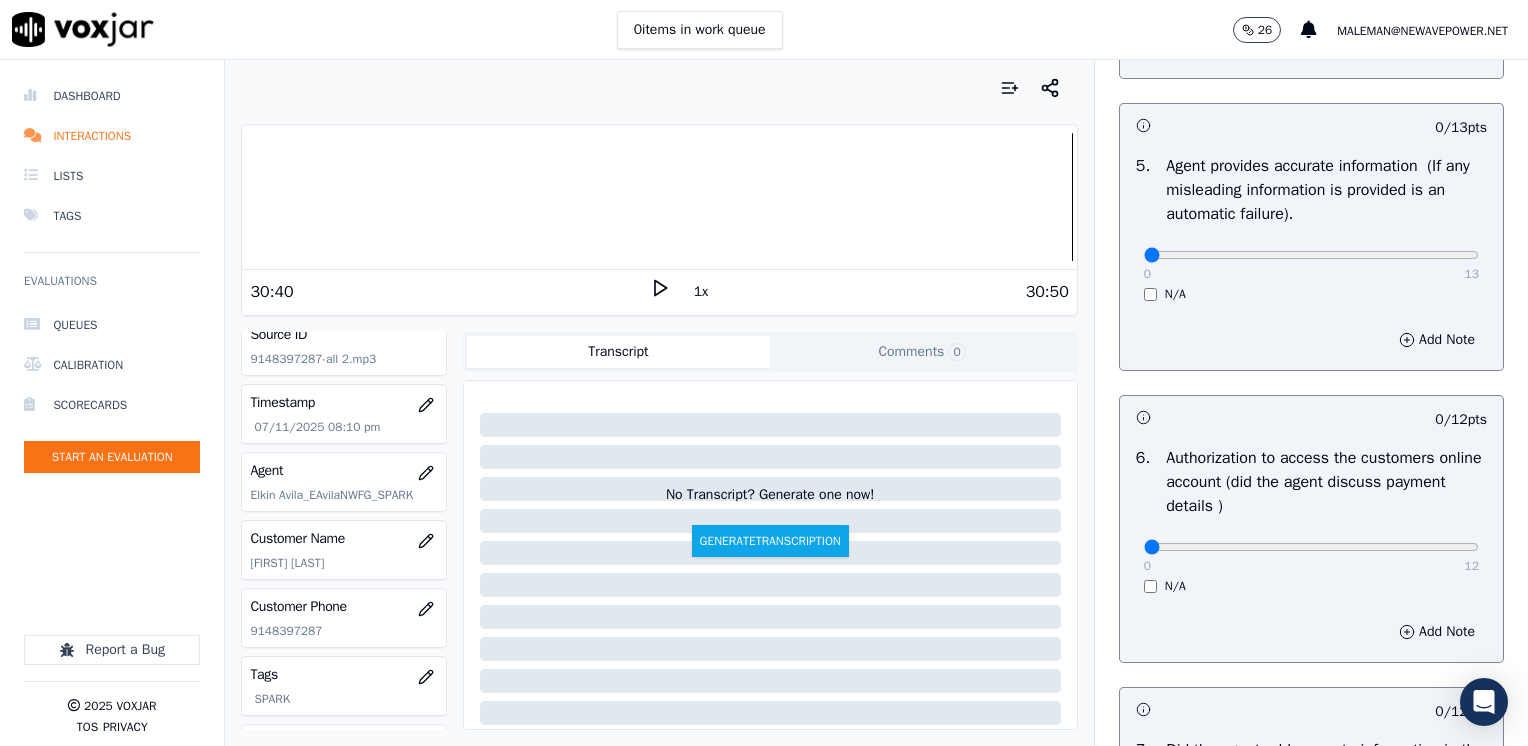 scroll, scrollTop: 1500, scrollLeft: 0, axis: vertical 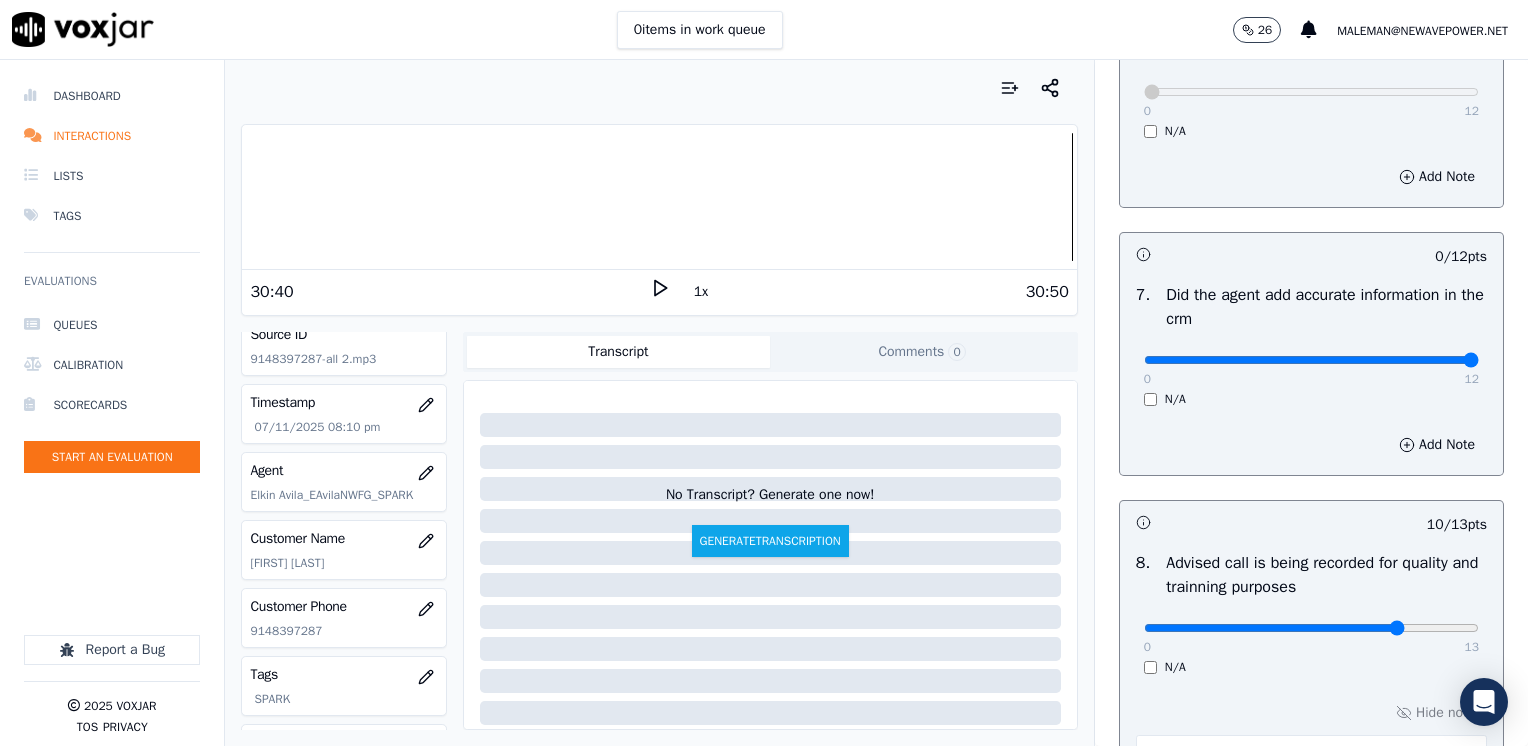 drag, startPoint x: 1128, startPoint y: 360, endPoint x: 1499, endPoint y: 361, distance: 371.00134 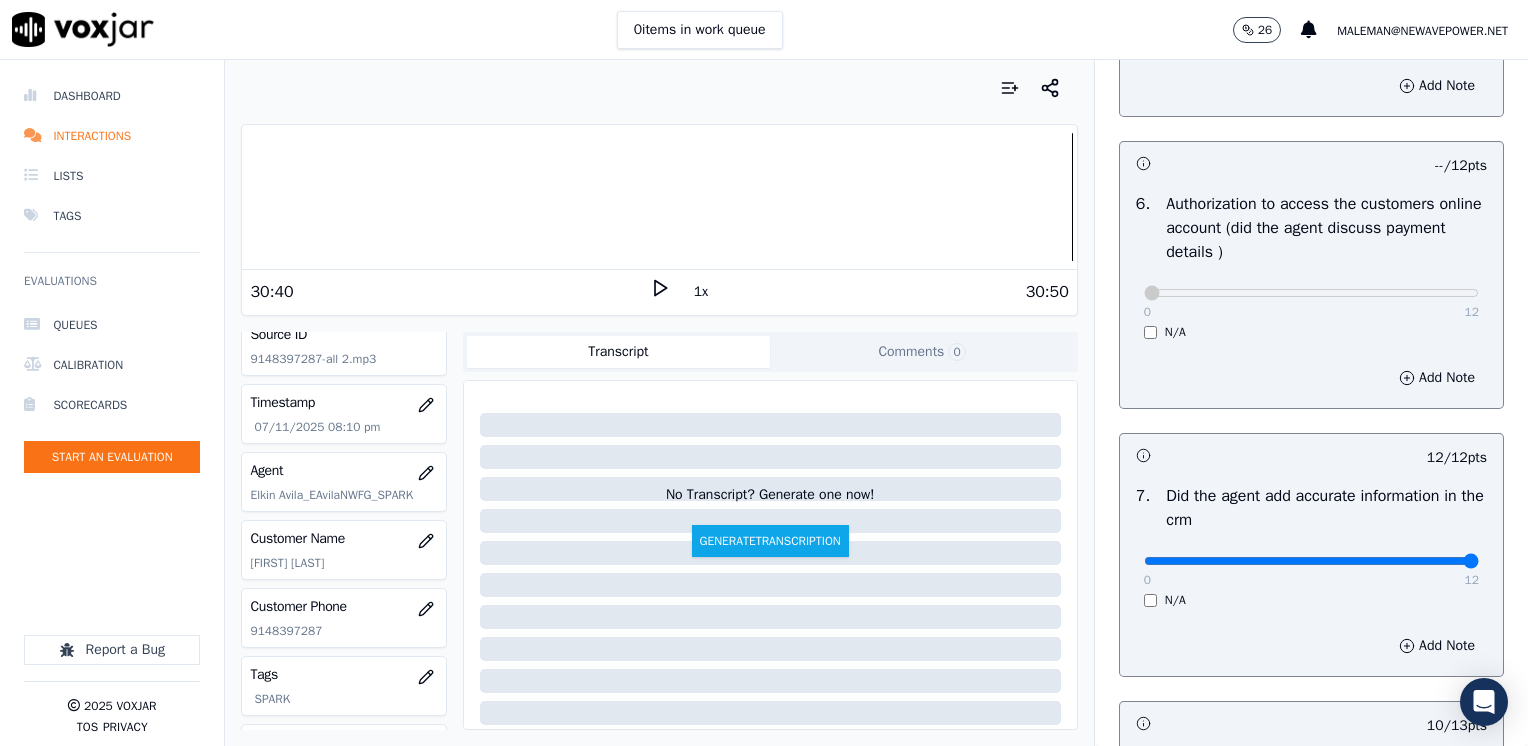 scroll, scrollTop: 1564, scrollLeft: 0, axis: vertical 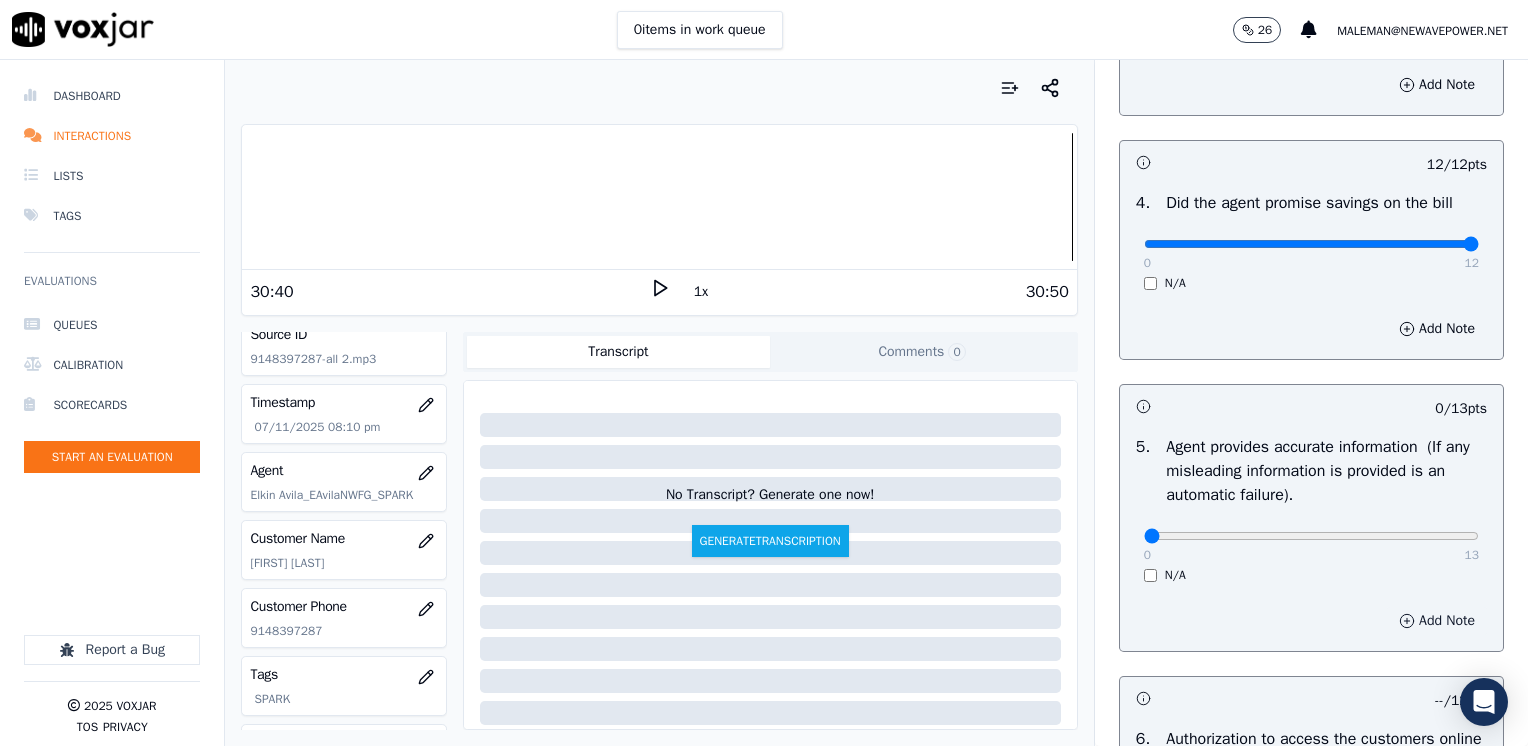 click on "Add Note" at bounding box center (1437, 621) 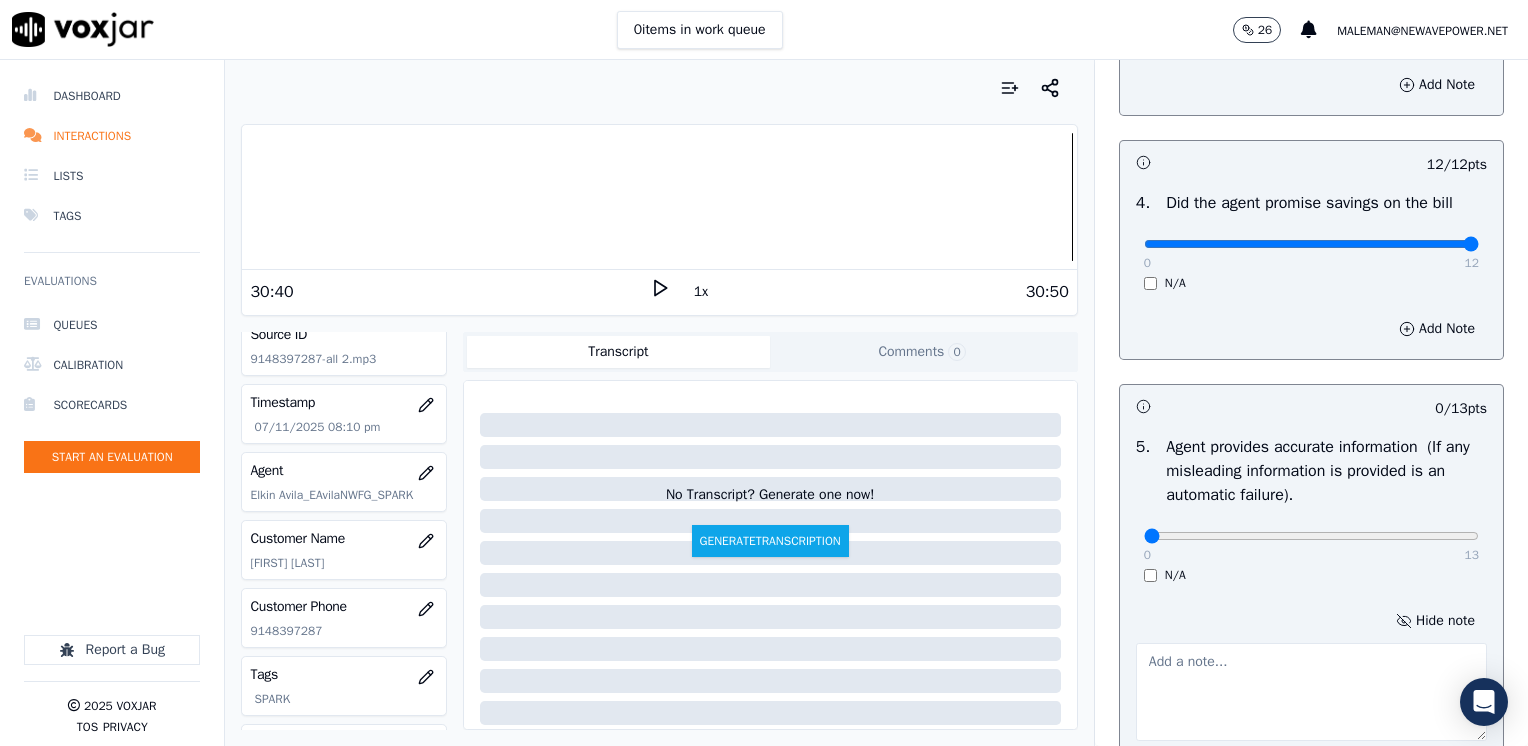click at bounding box center [1311, 692] 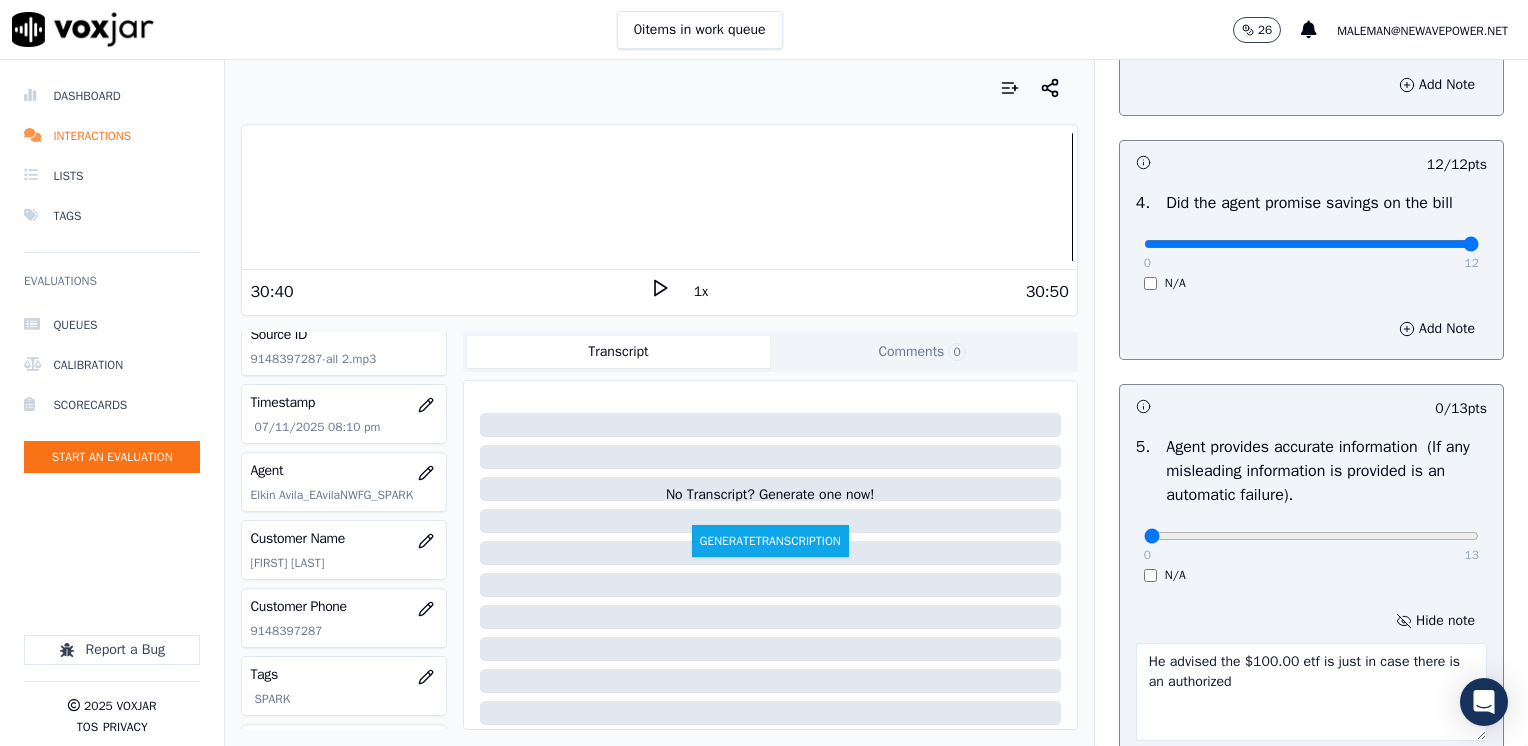 click on "He advised the $100.00 etf is just in case there is an authorized" at bounding box center [1311, 692] 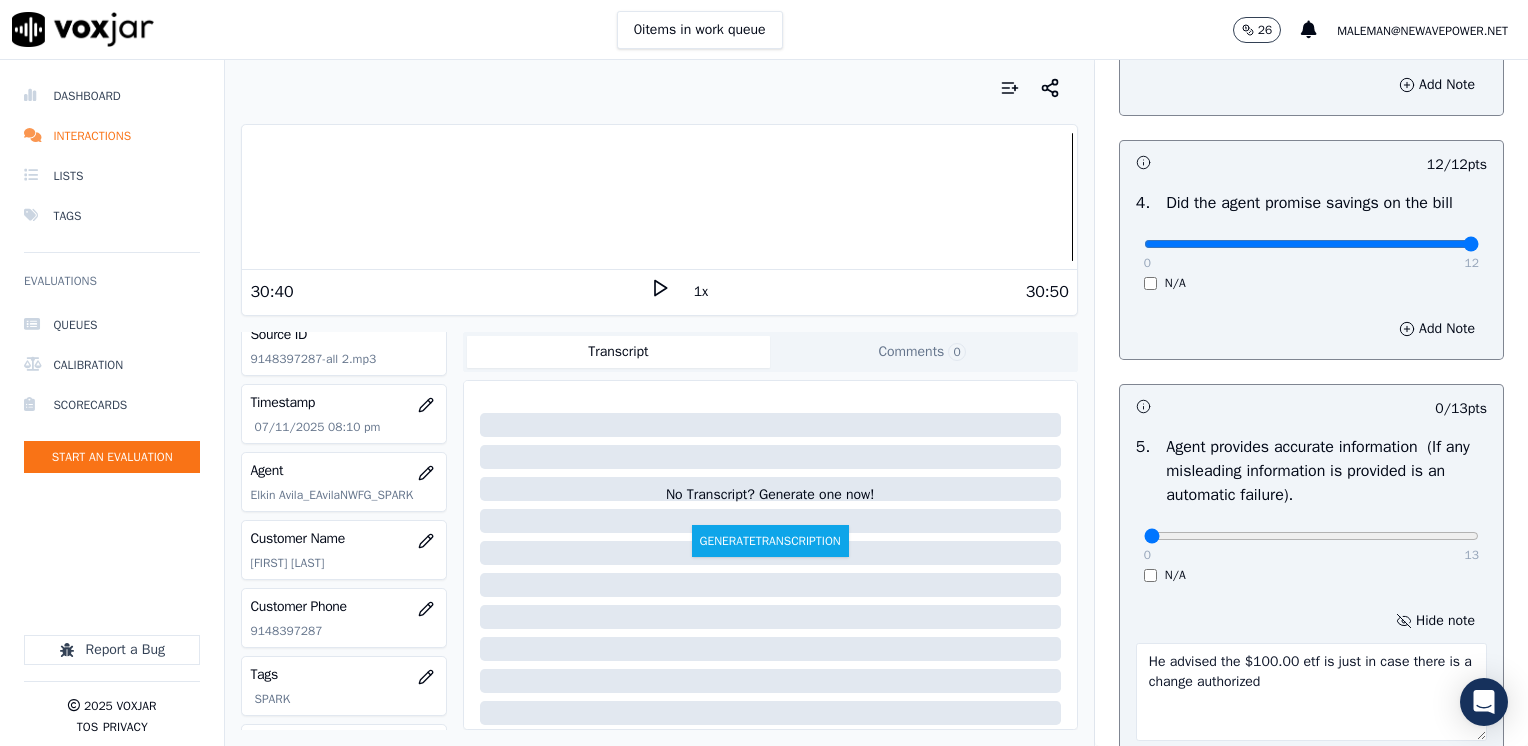click on "He advised the $100.00 etf is just in case there is a change authorized" at bounding box center [1311, 692] 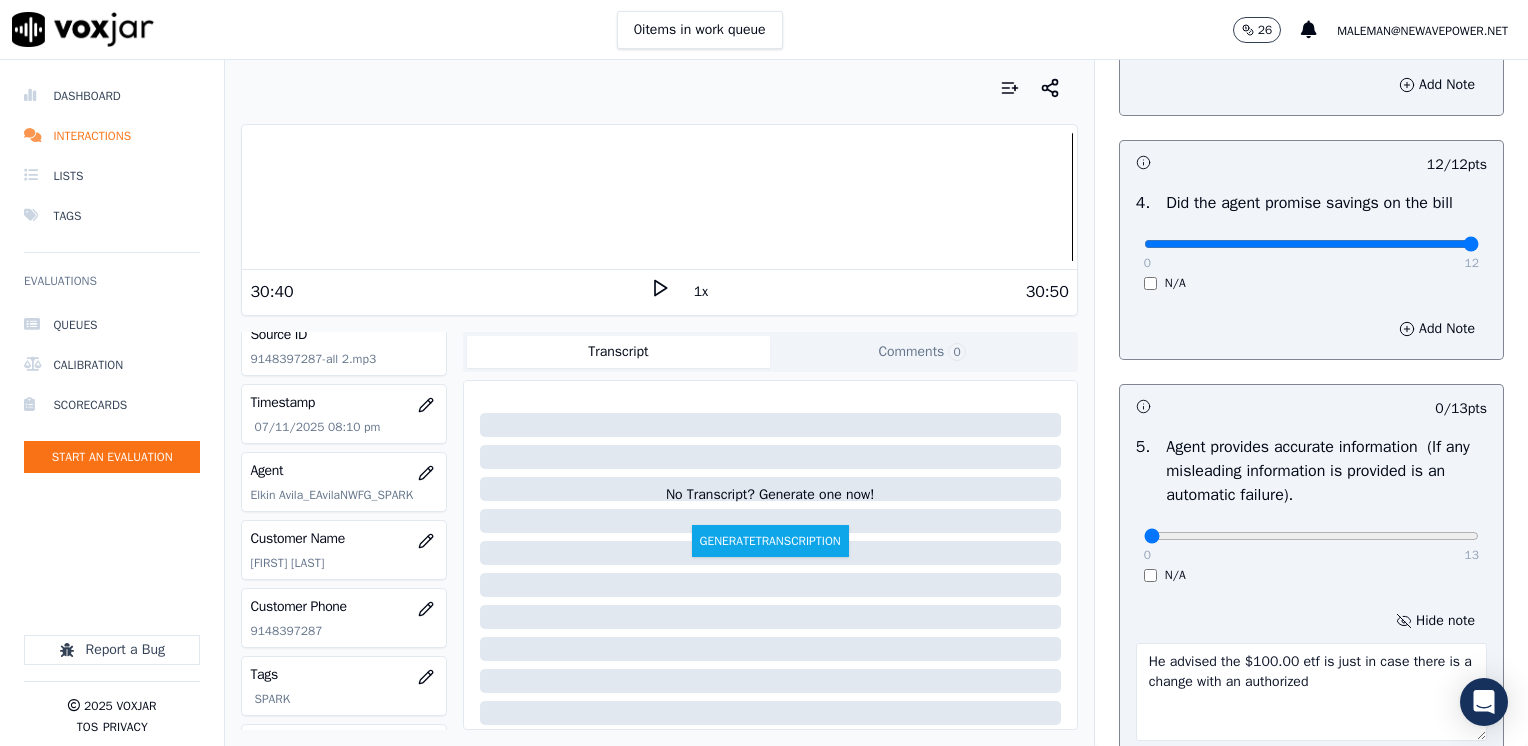 click on "He advised the $100.00 etf is just in case there is a change with an authorized" at bounding box center (1311, 692) 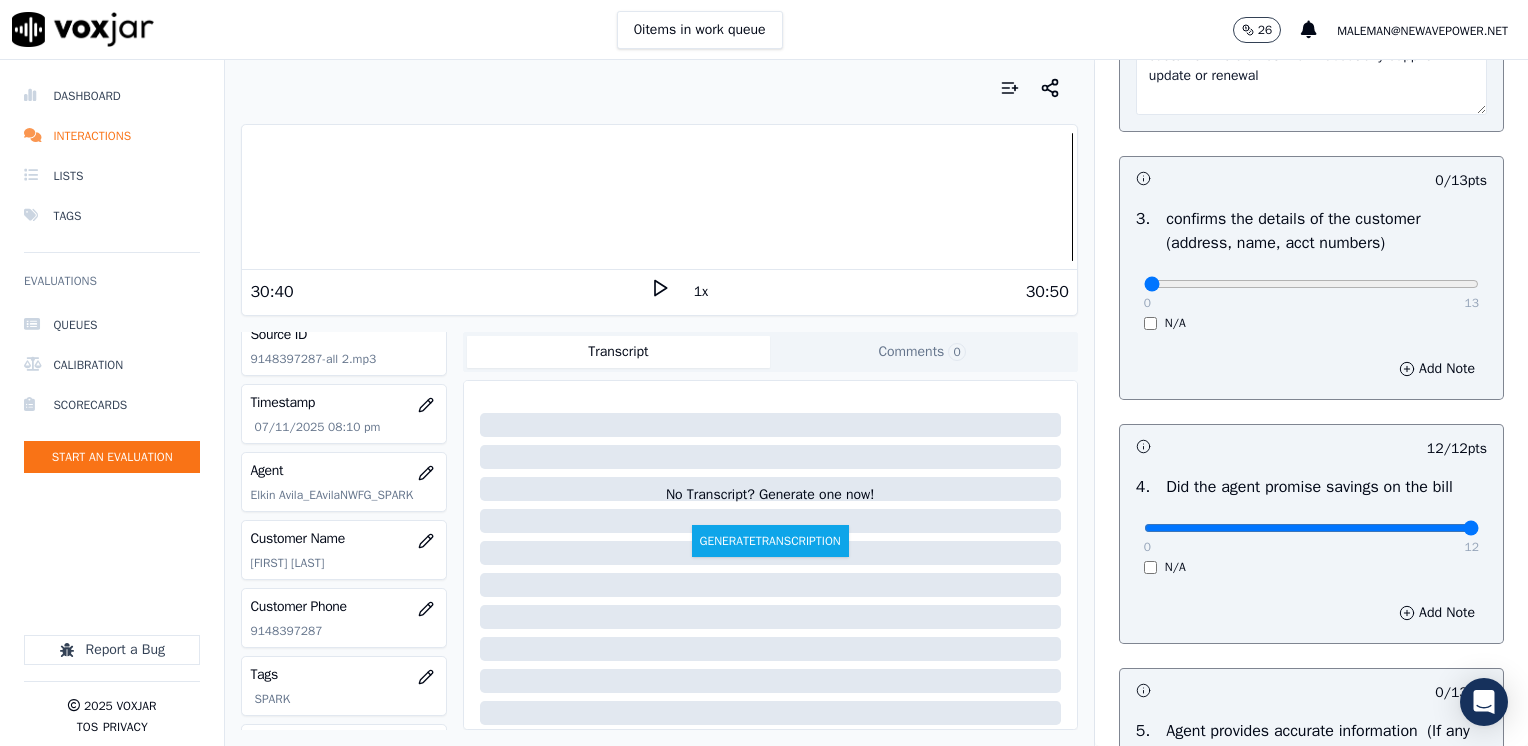 scroll, scrollTop: 770, scrollLeft: 0, axis: vertical 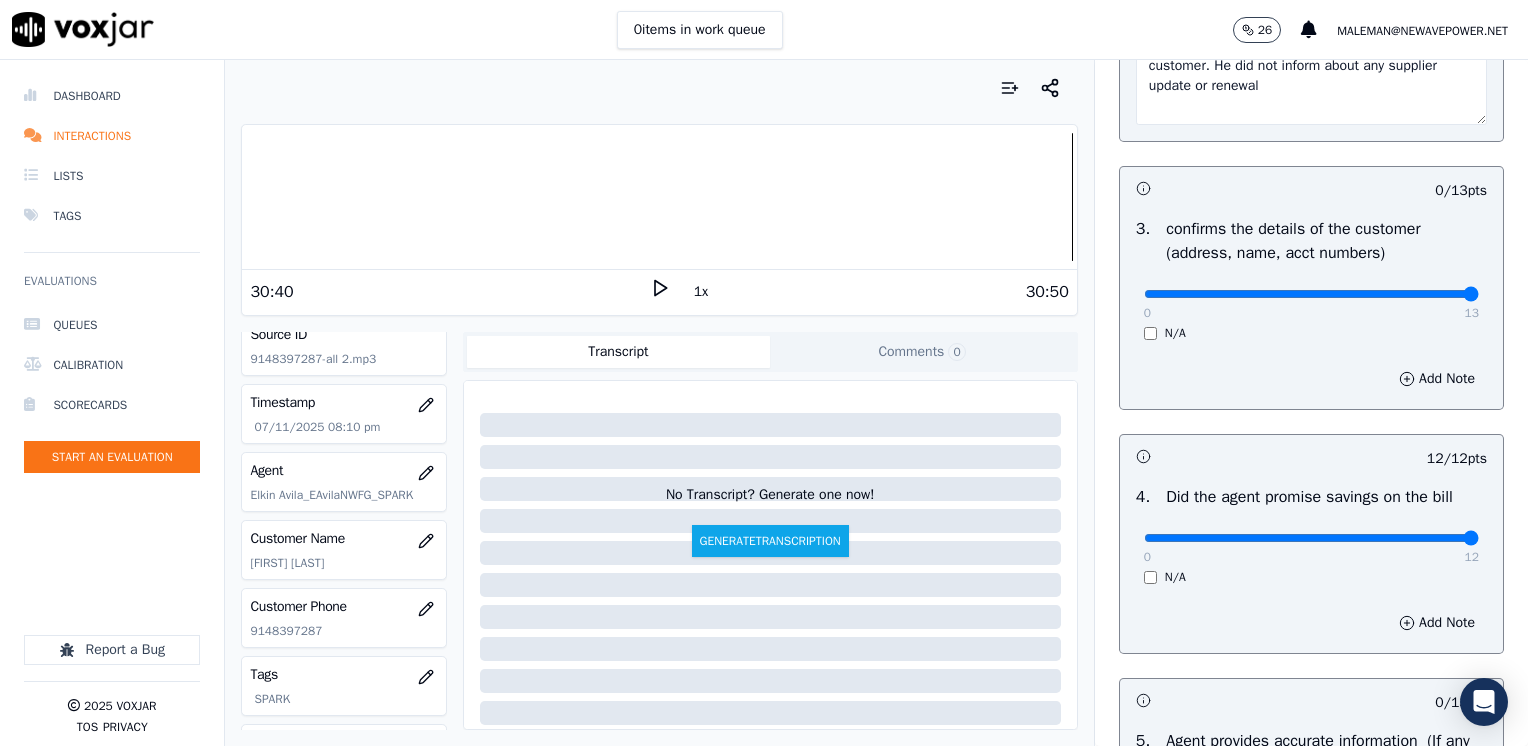 drag, startPoint x: 1128, startPoint y: 292, endPoint x: 1531, endPoint y: 292, distance: 403 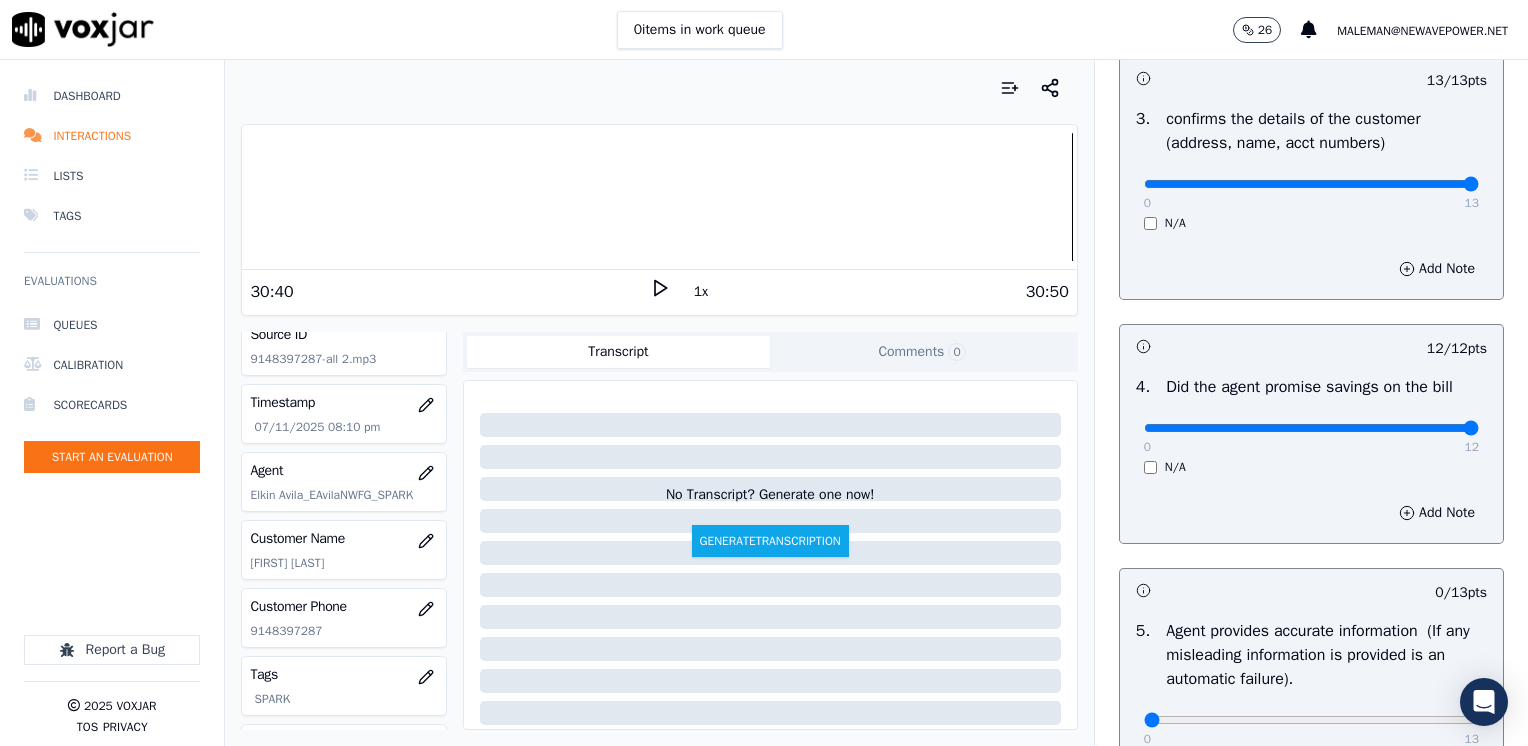 scroll, scrollTop: 600, scrollLeft: 0, axis: vertical 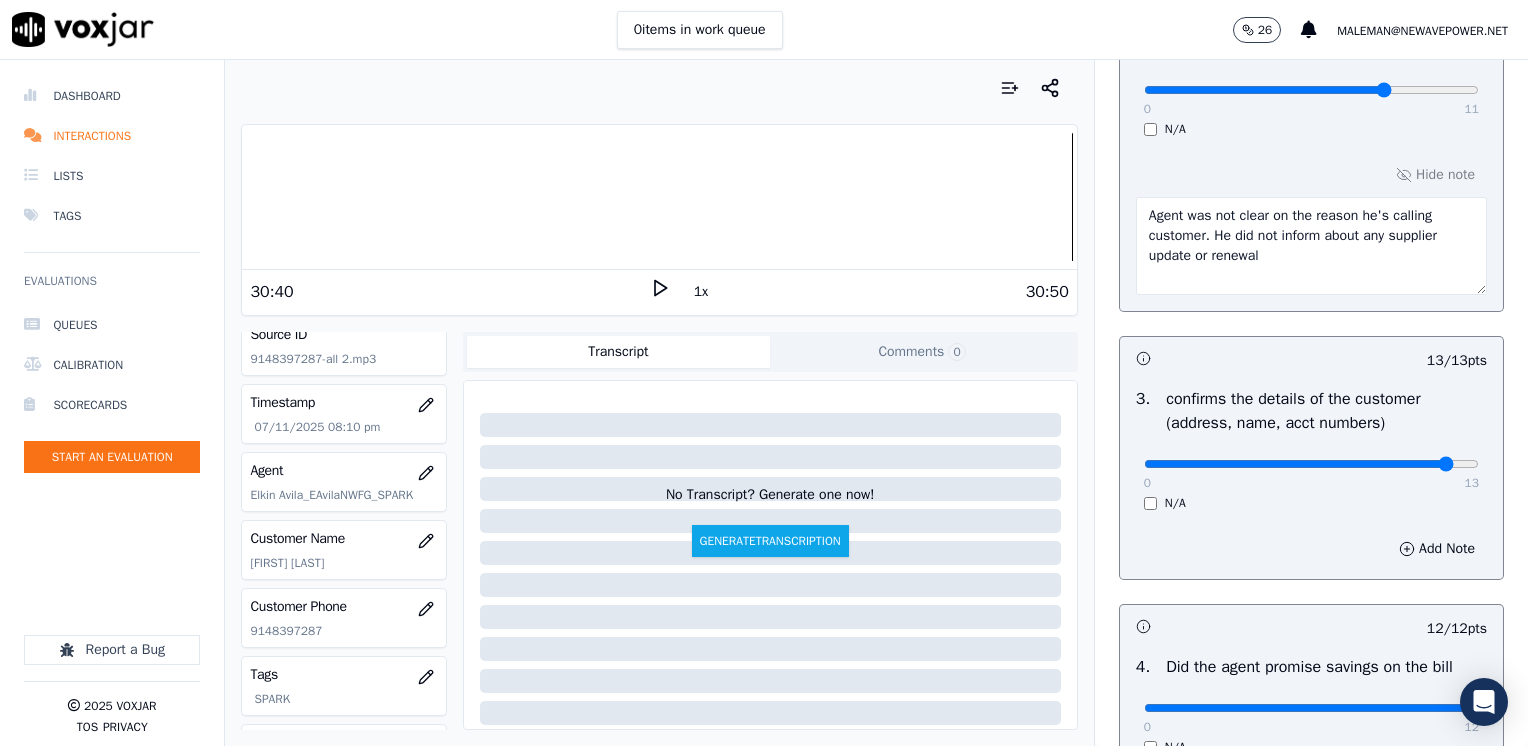 click at bounding box center (1311, -260) 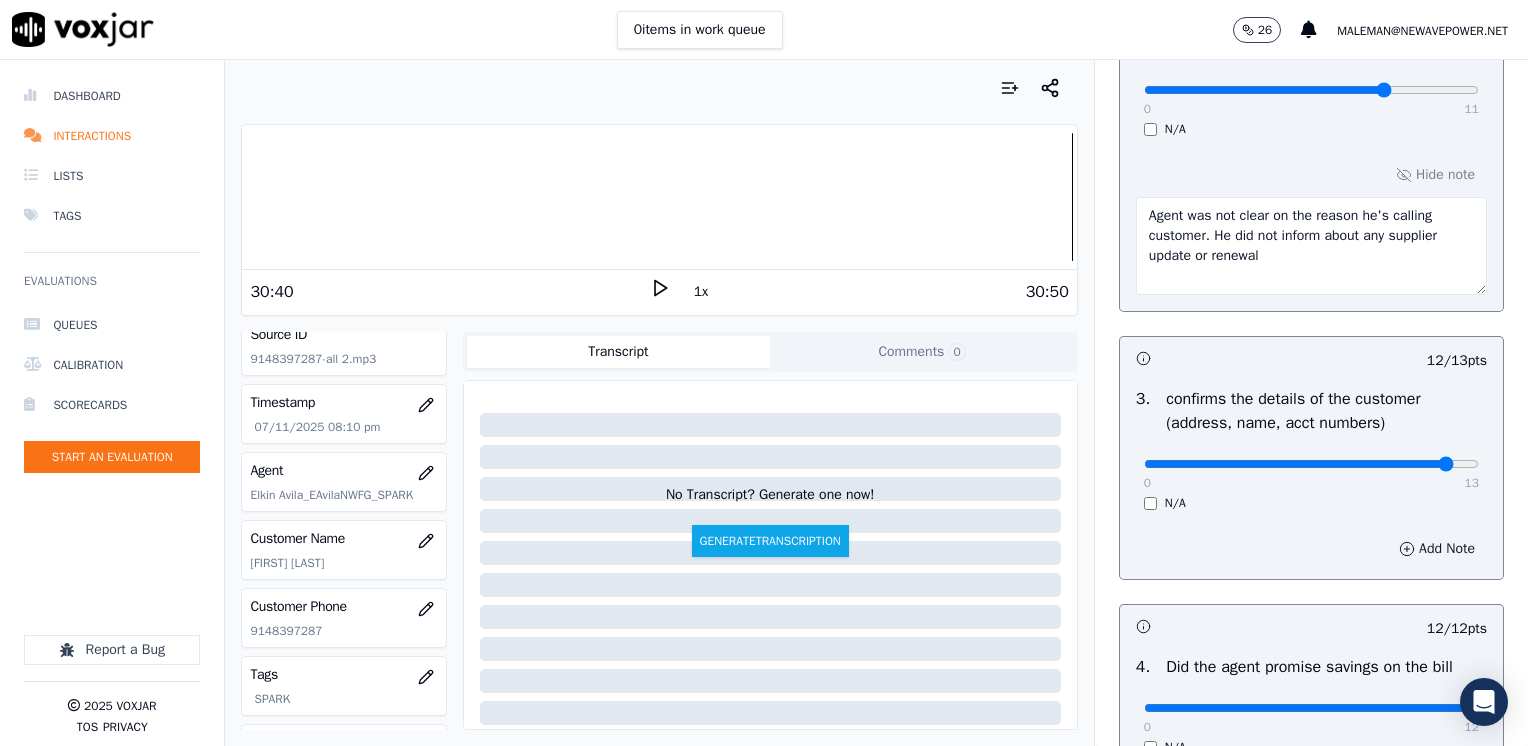 click on "Add Note" at bounding box center [1437, 549] 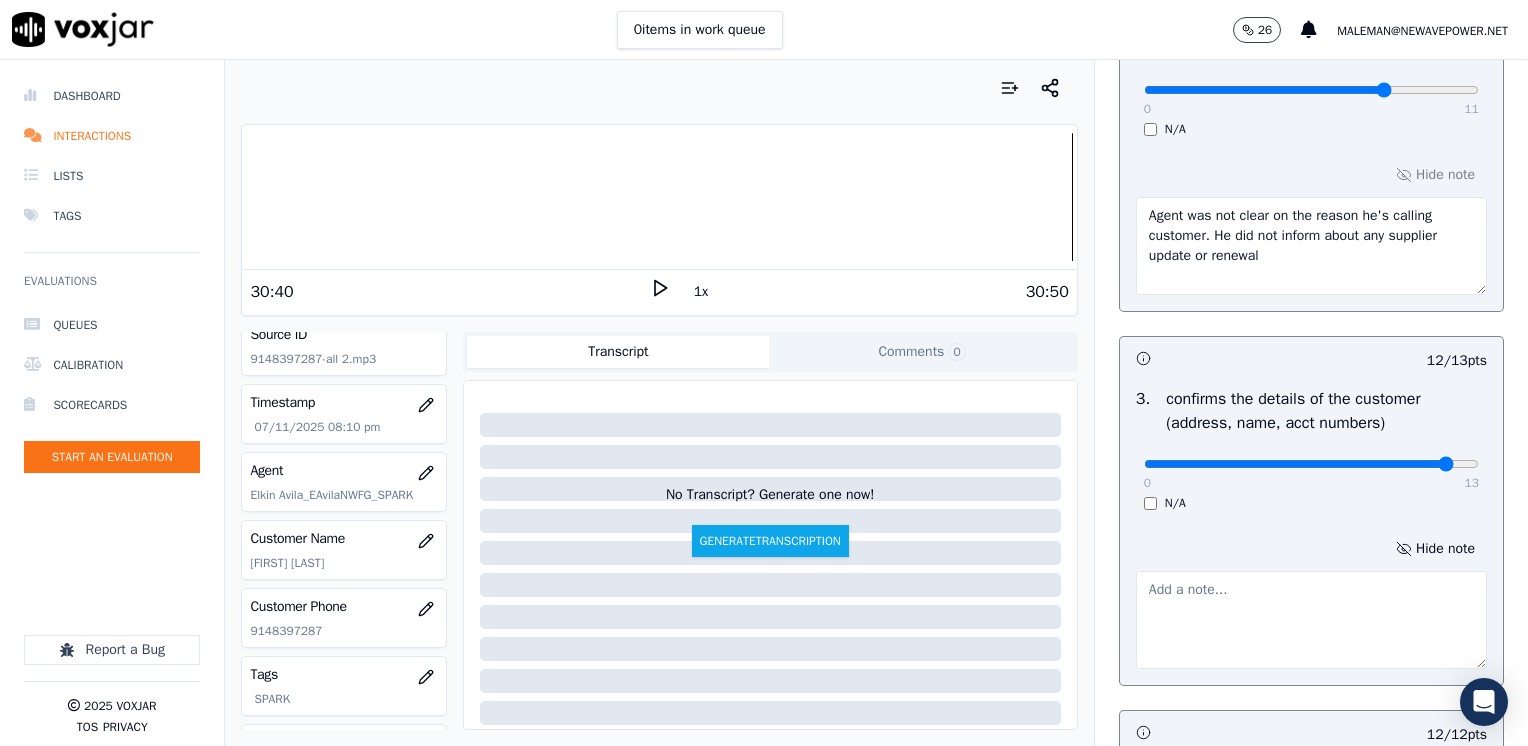 click at bounding box center [1311, 620] 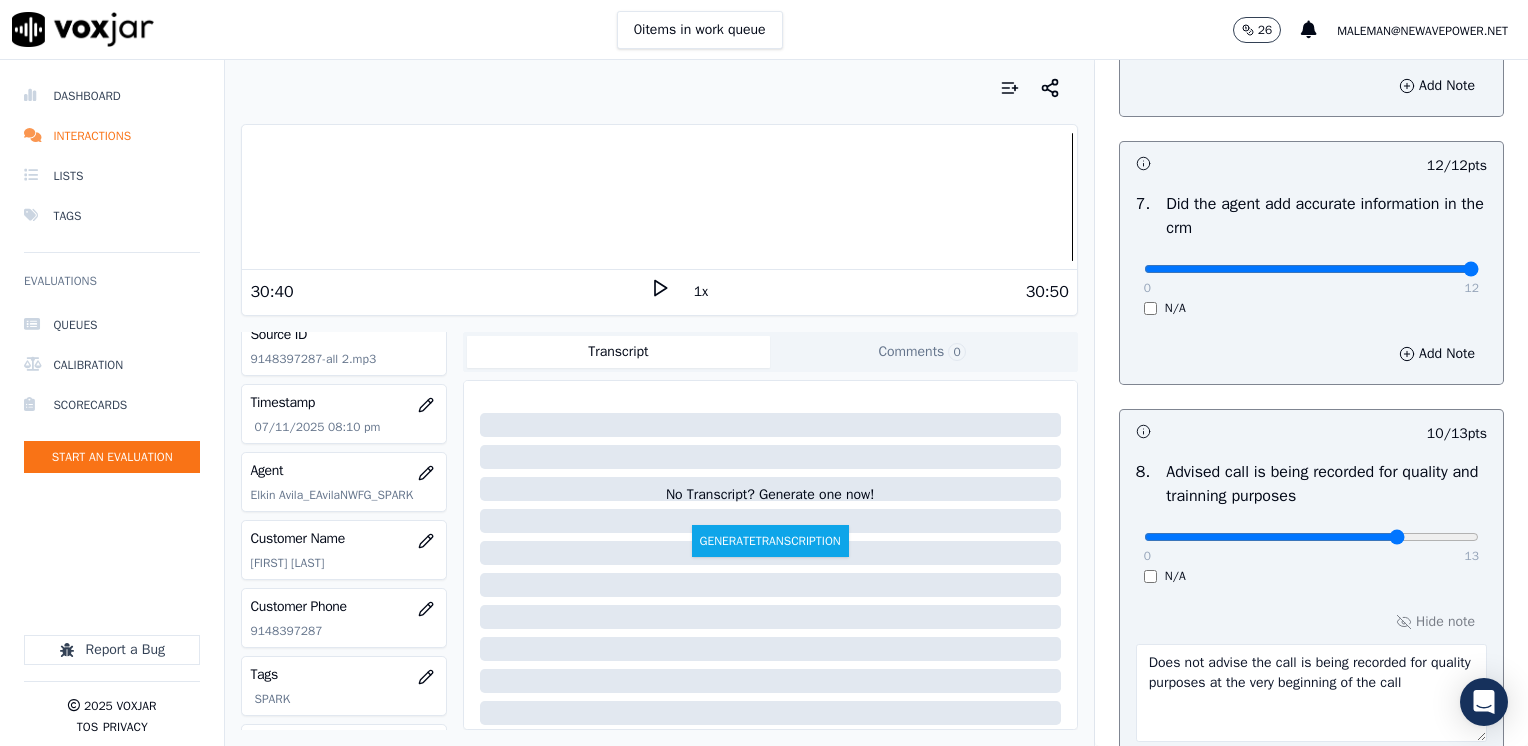 scroll, scrollTop: 2276, scrollLeft: 0, axis: vertical 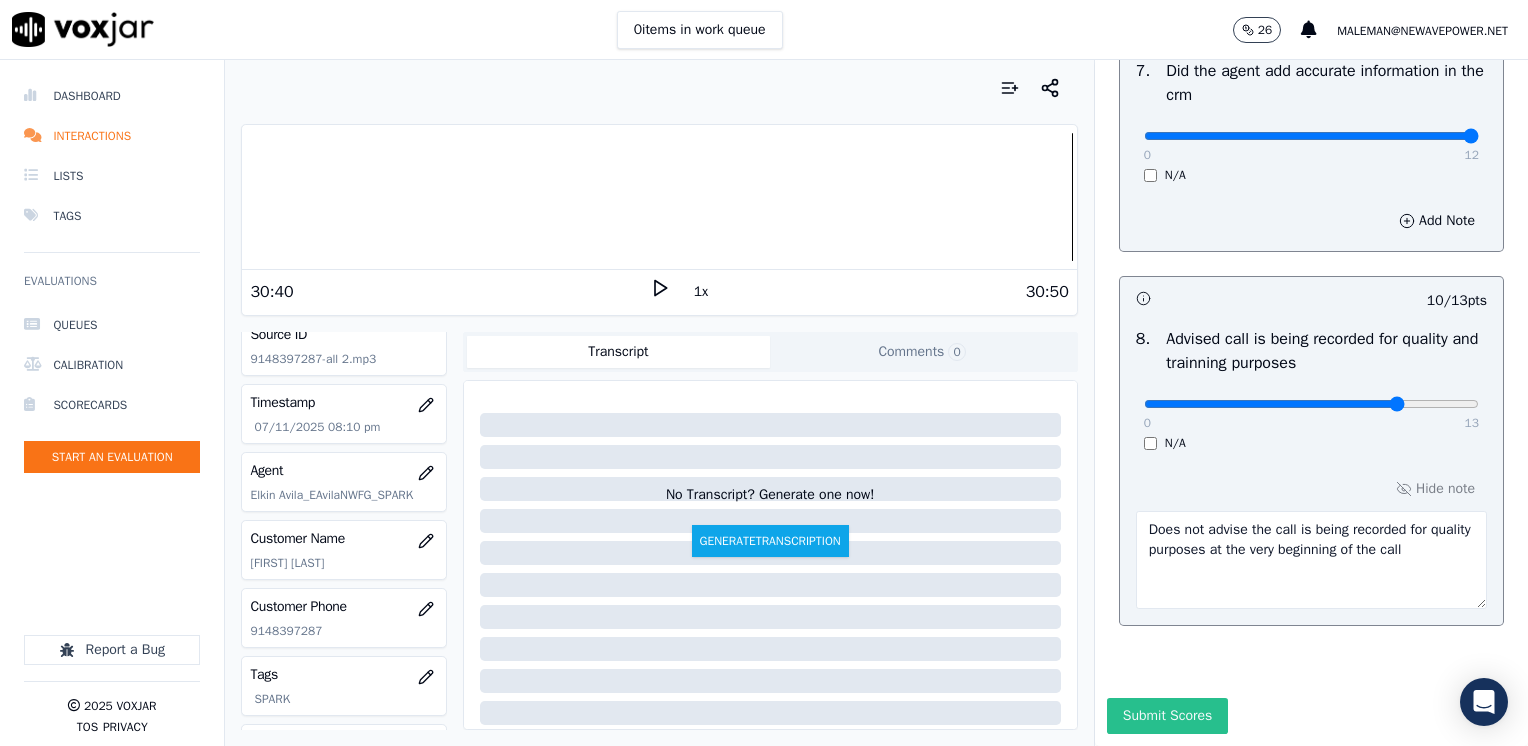 click on "Submit Scores" at bounding box center (1167, 716) 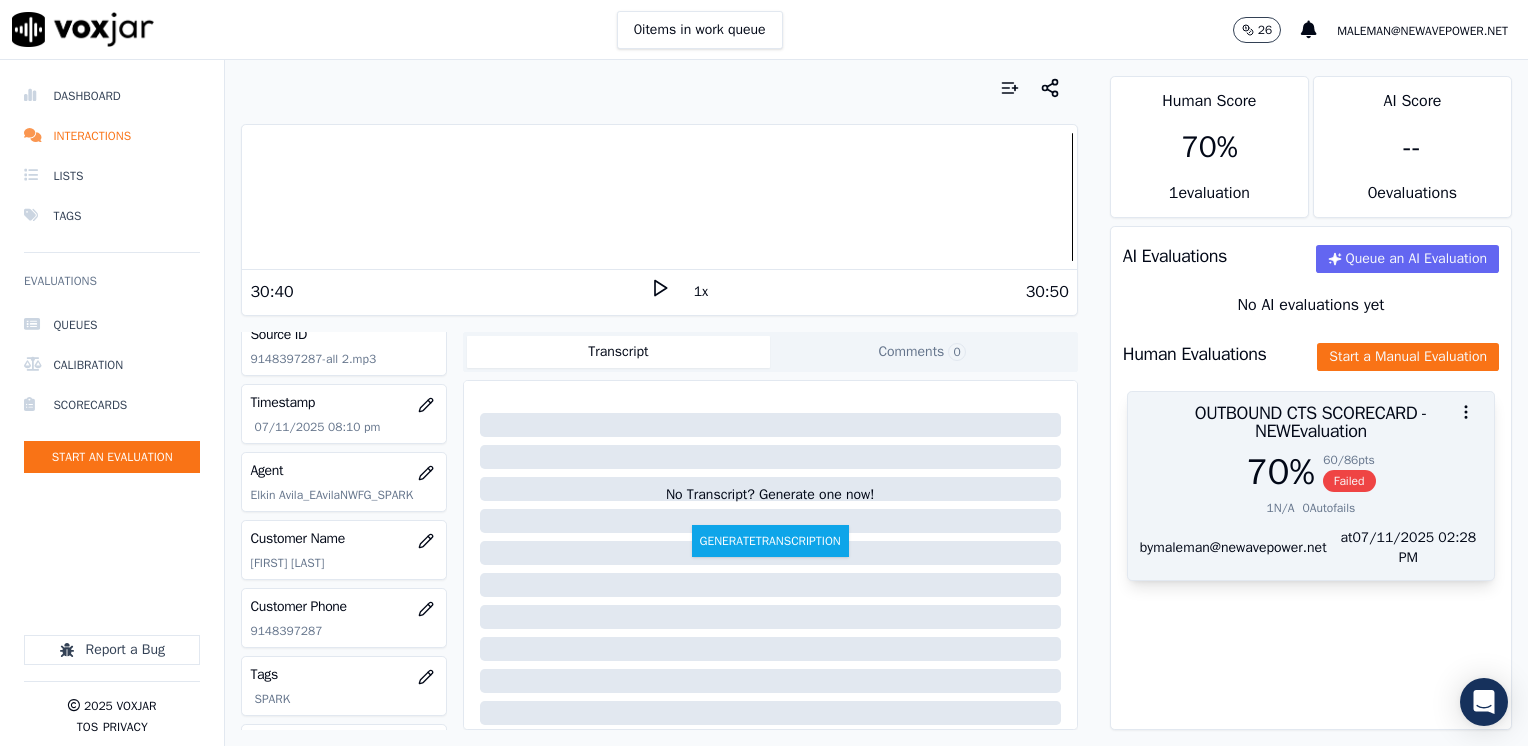click on "OUTBOUND CTS SCORECARD - NEW   Evaluation" at bounding box center (1311, 422) 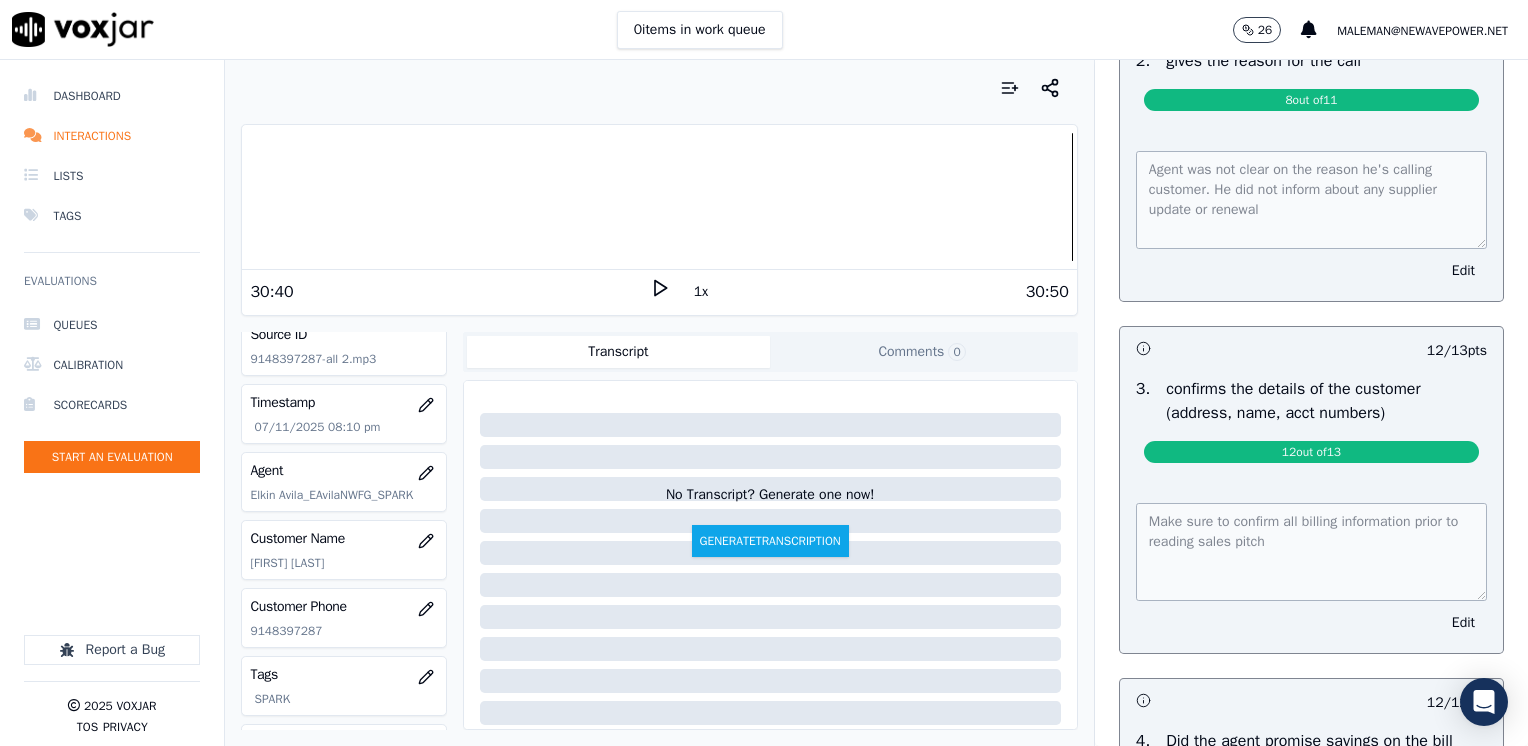 scroll, scrollTop: 600, scrollLeft: 0, axis: vertical 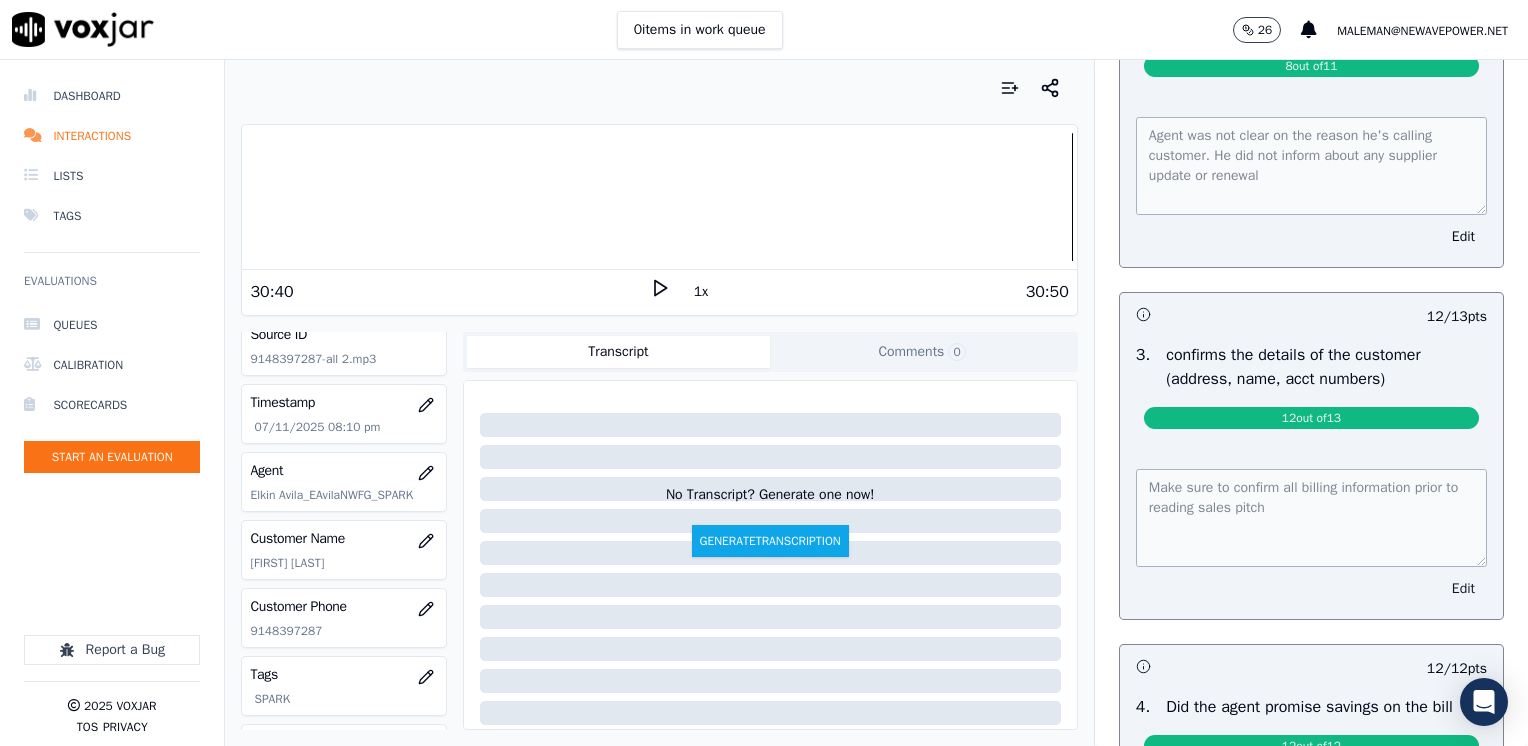 click on "Edit" at bounding box center [1463, 589] 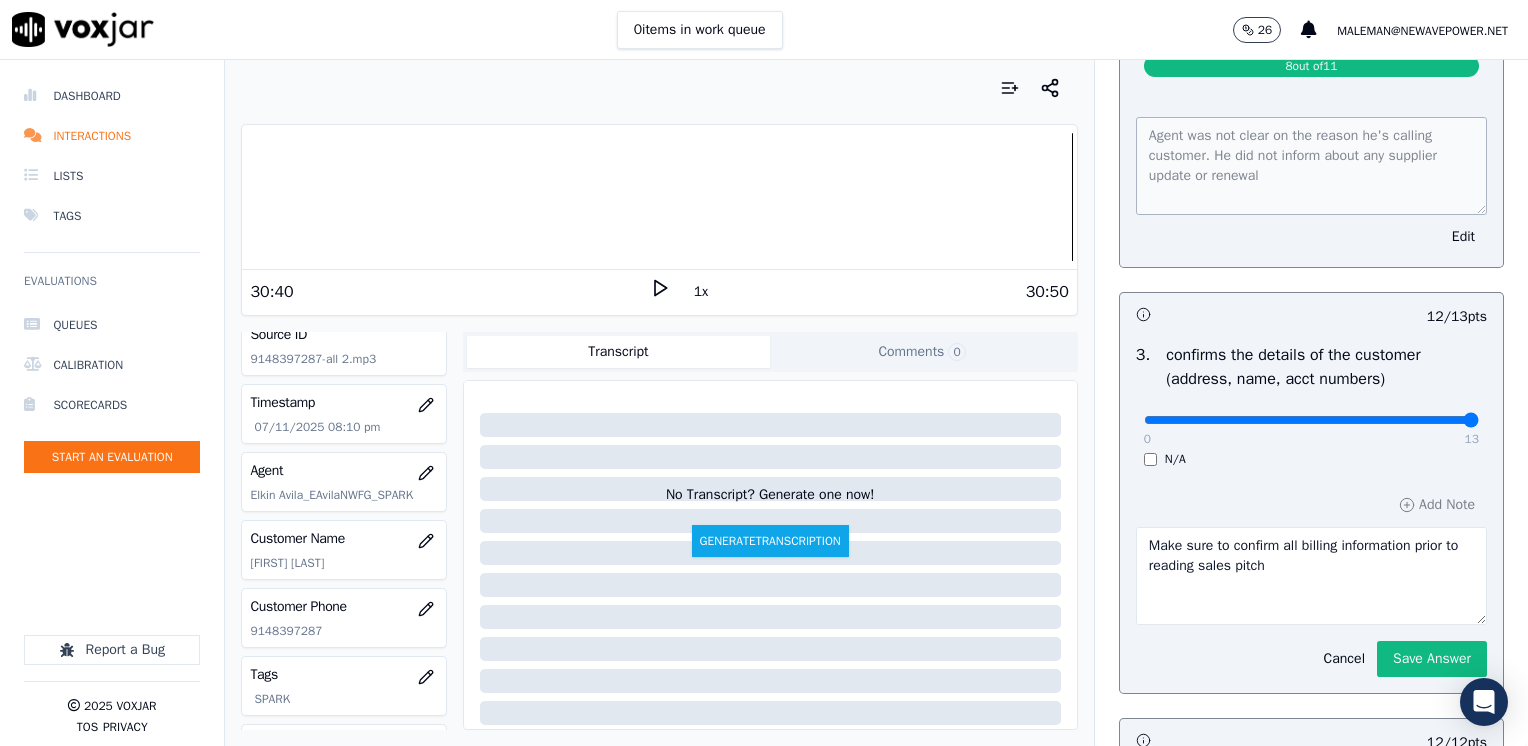 drag, startPoint x: 1129, startPoint y: 418, endPoint x: 1531, endPoint y: 455, distance: 403.69916 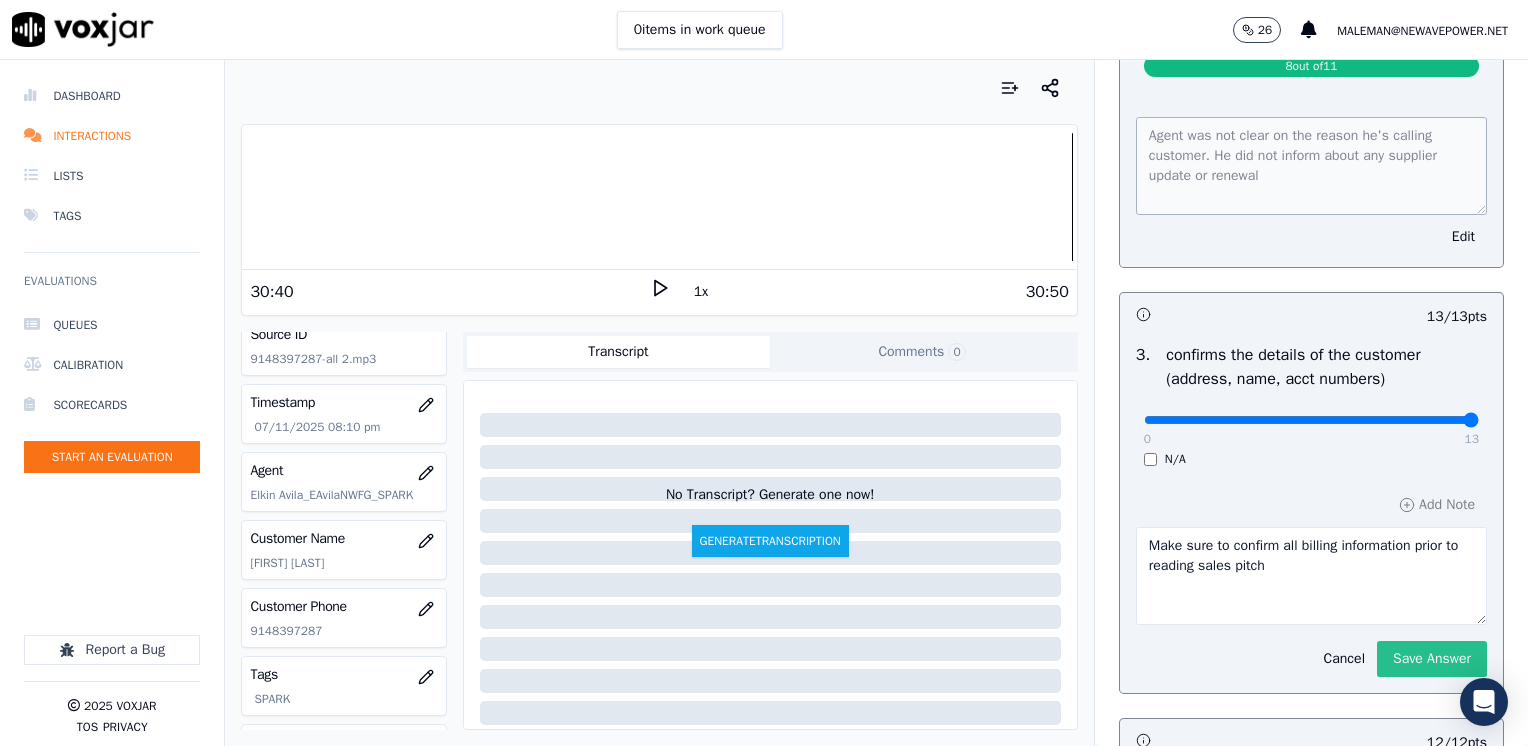 click on "Save Answer" 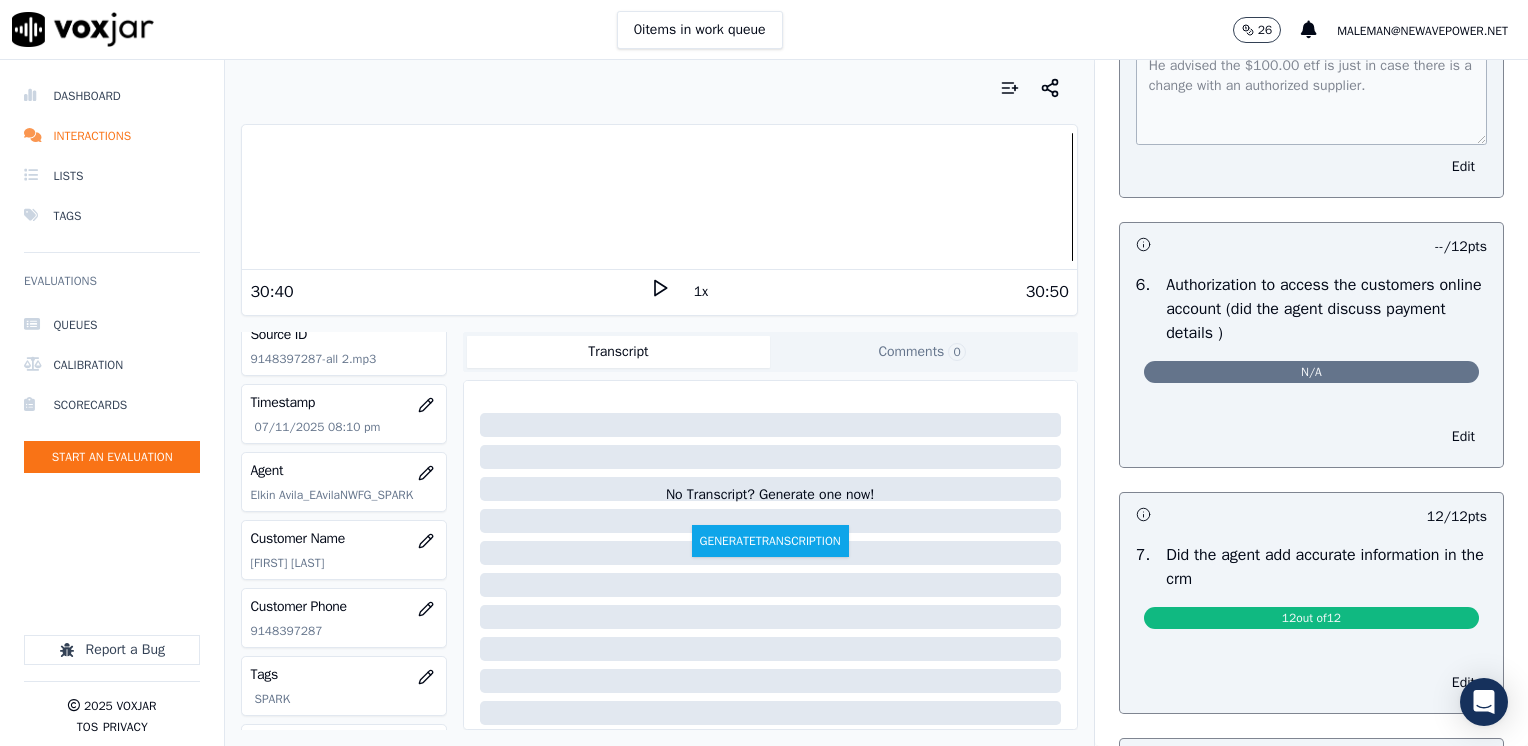 scroll, scrollTop: 1354, scrollLeft: 0, axis: vertical 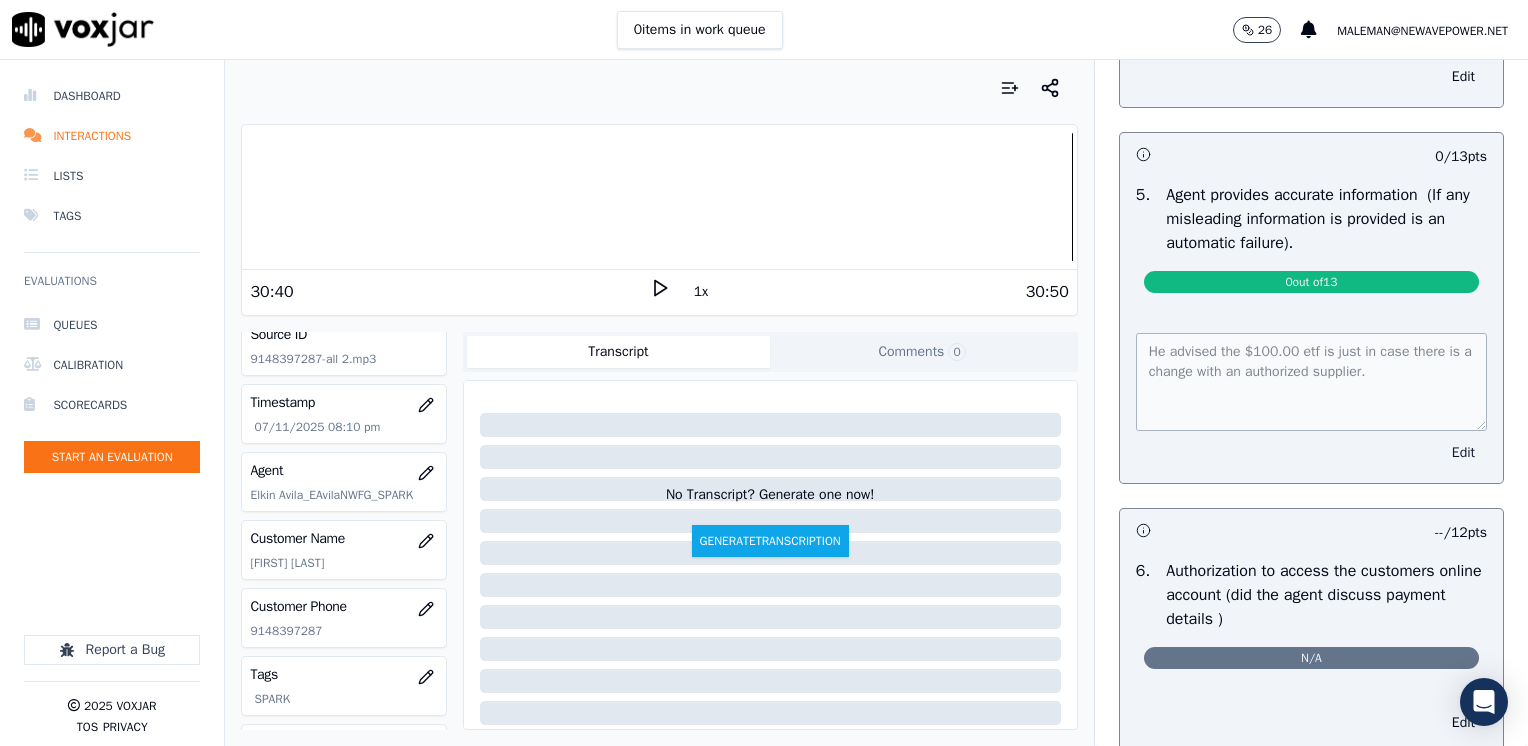 click on "Edit" at bounding box center (1463, 453) 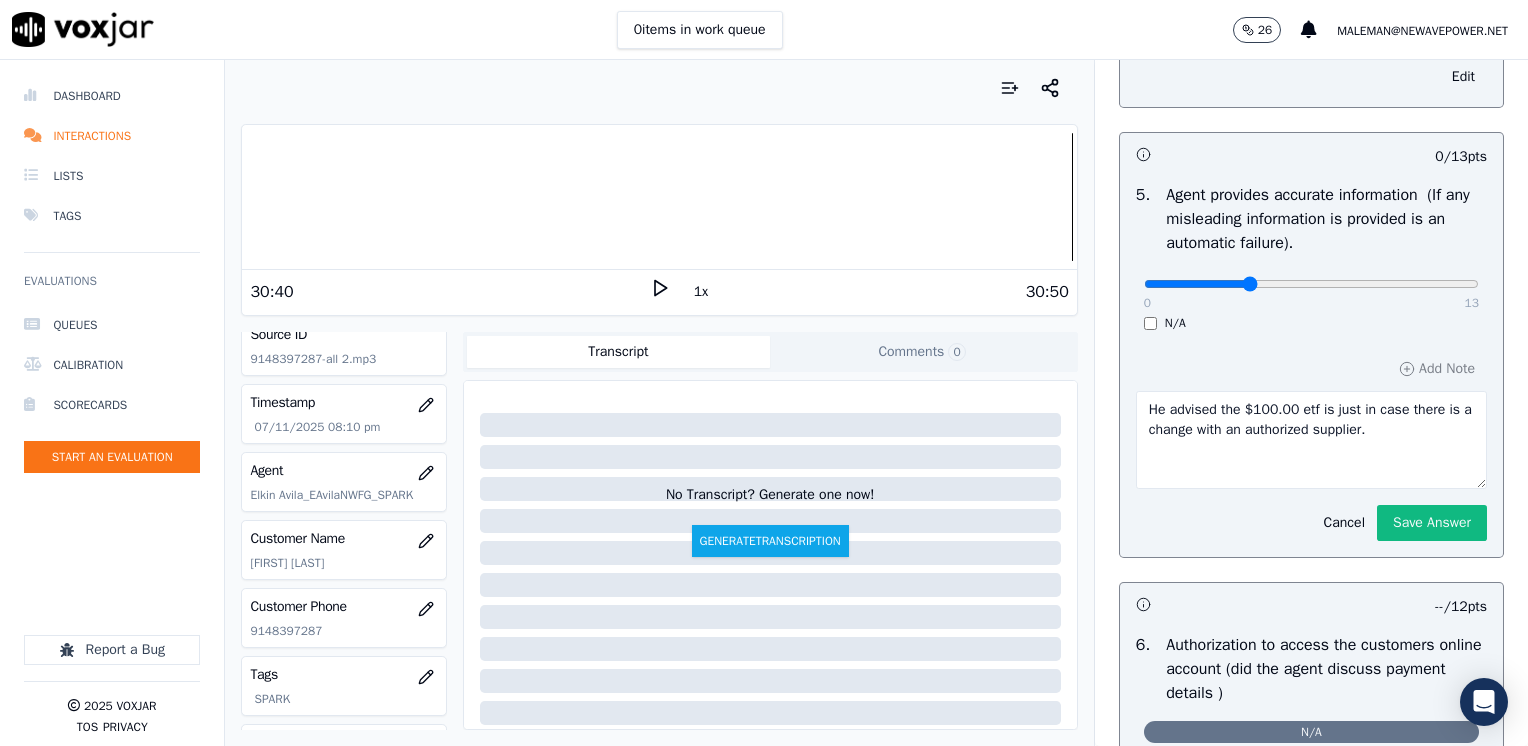 click at bounding box center [1311, 284] 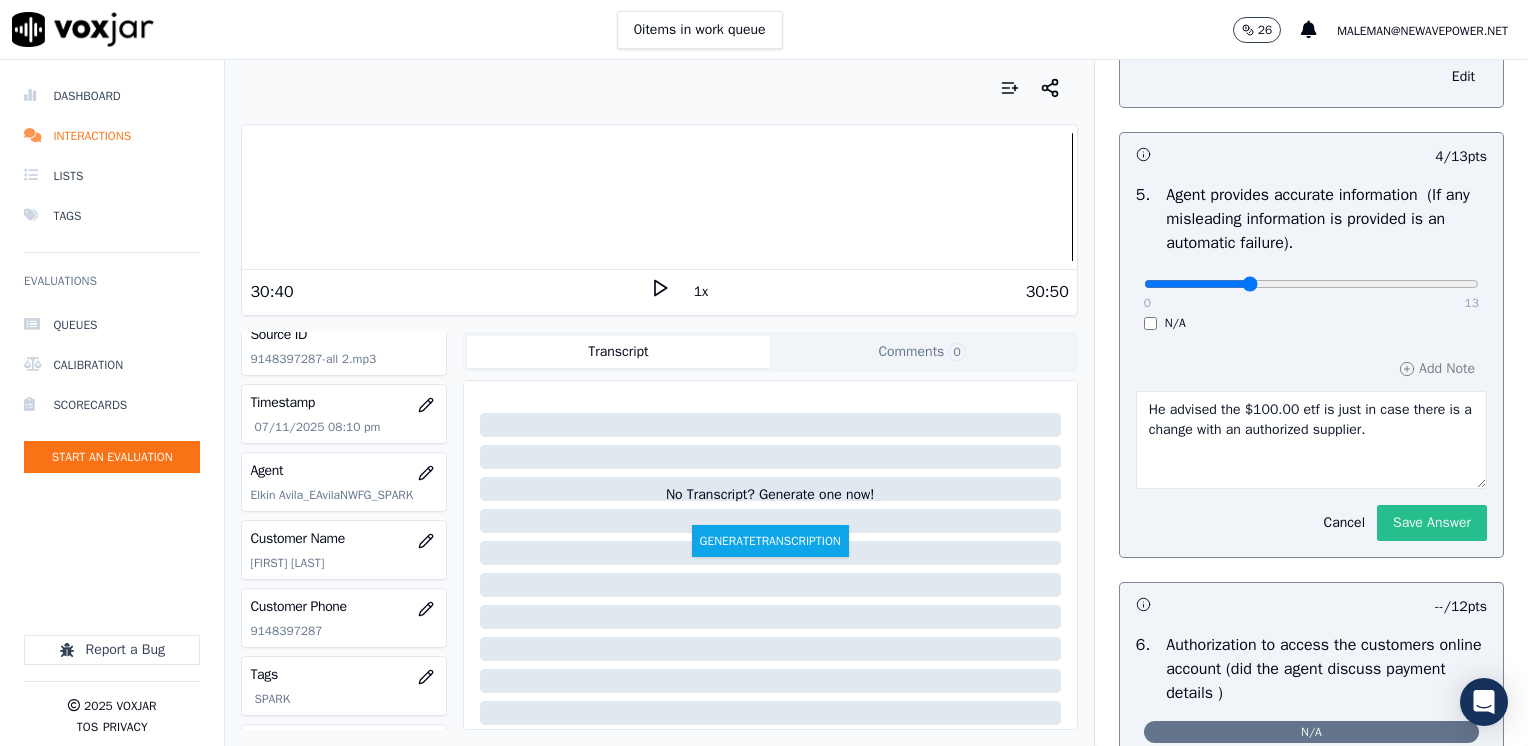 click on "Save Answer" 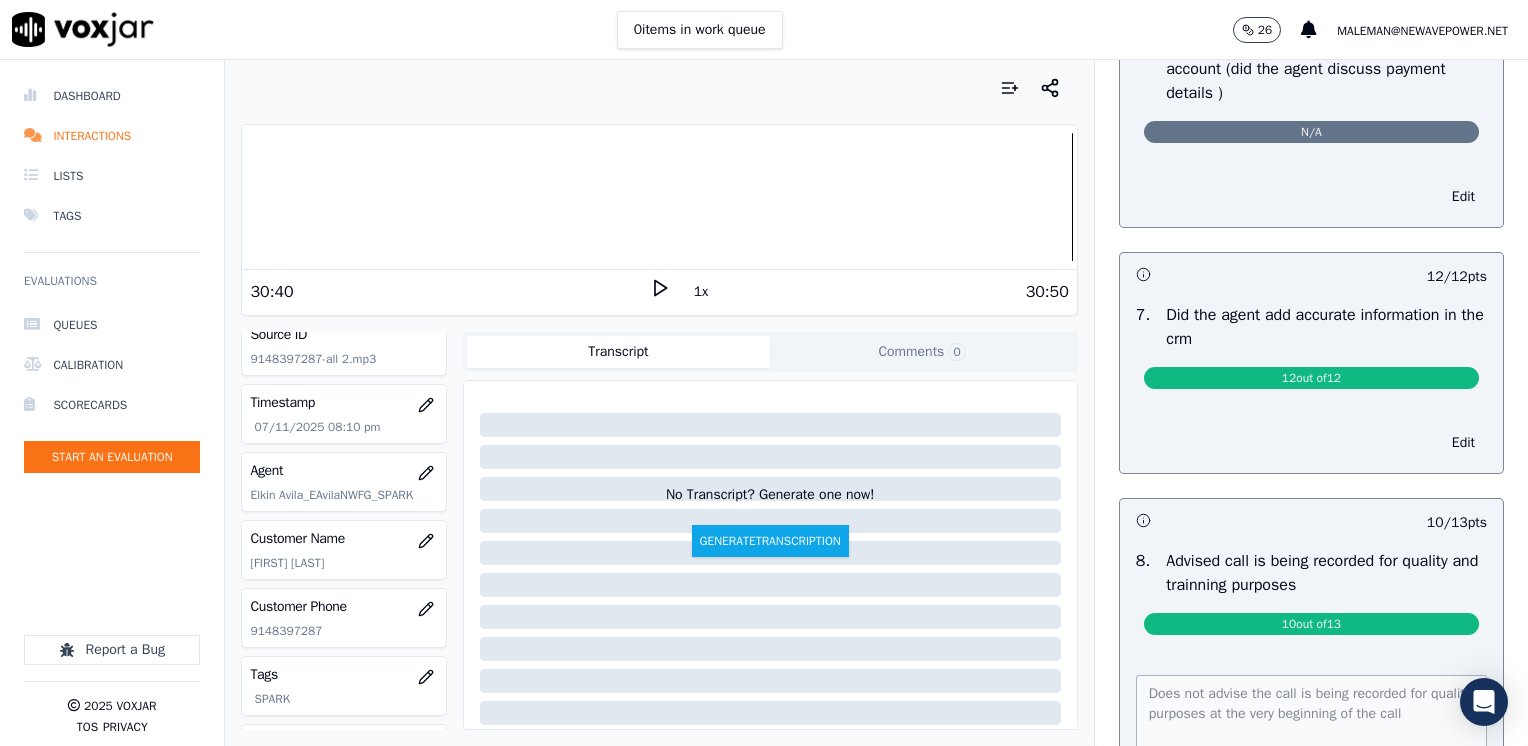 scroll, scrollTop: 2174, scrollLeft: 0, axis: vertical 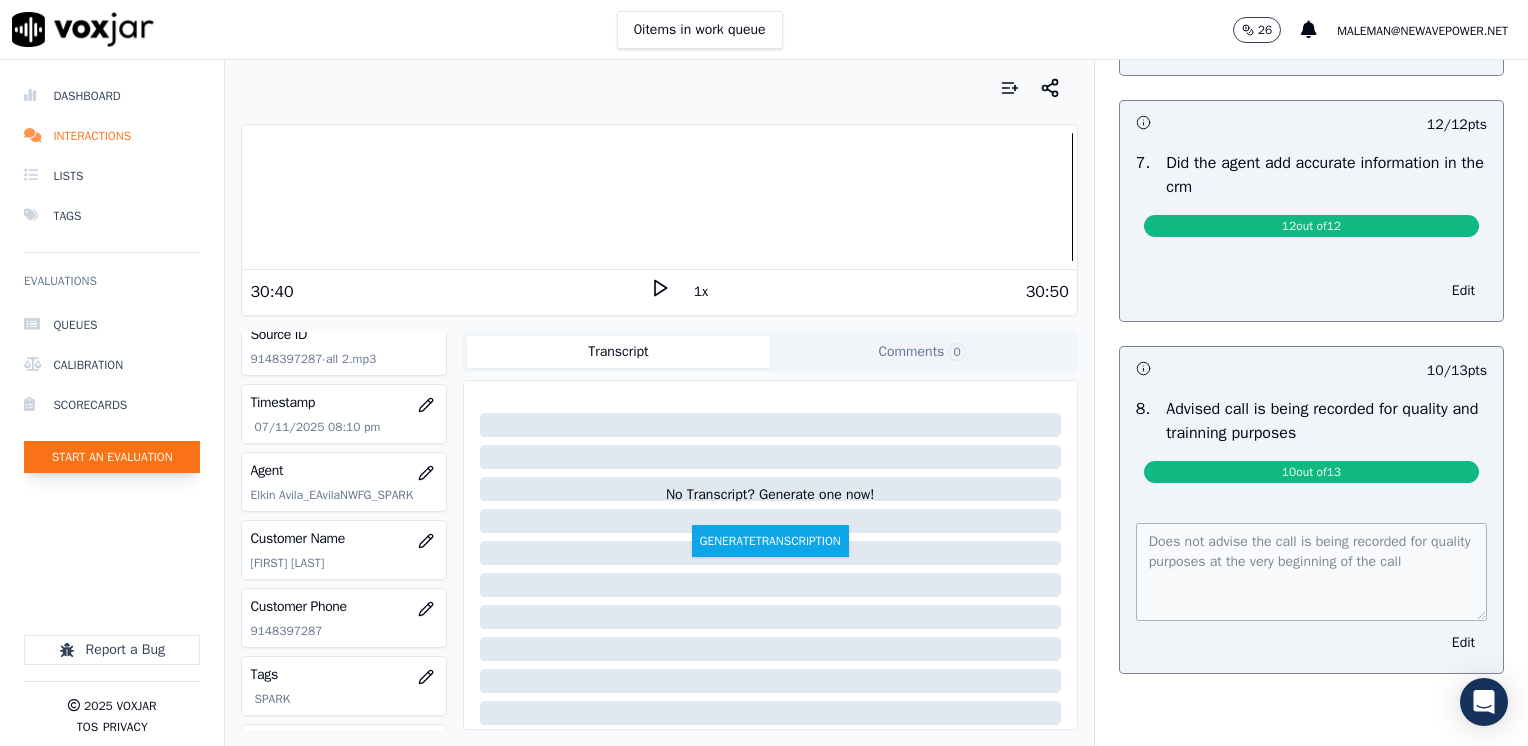 click on "Start an Evaluation" 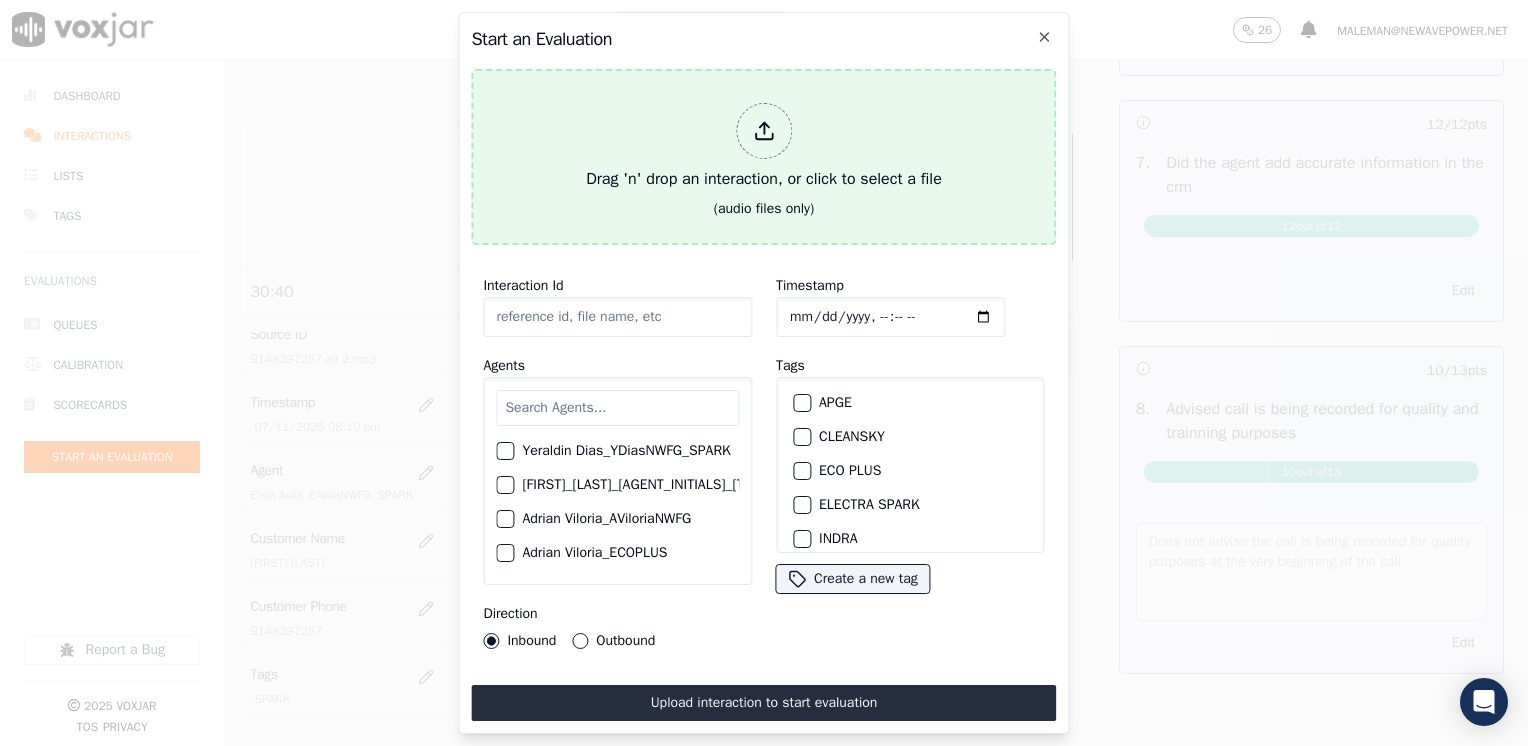 scroll, scrollTop: 2128, scrollLeft: 0, axis: vertical 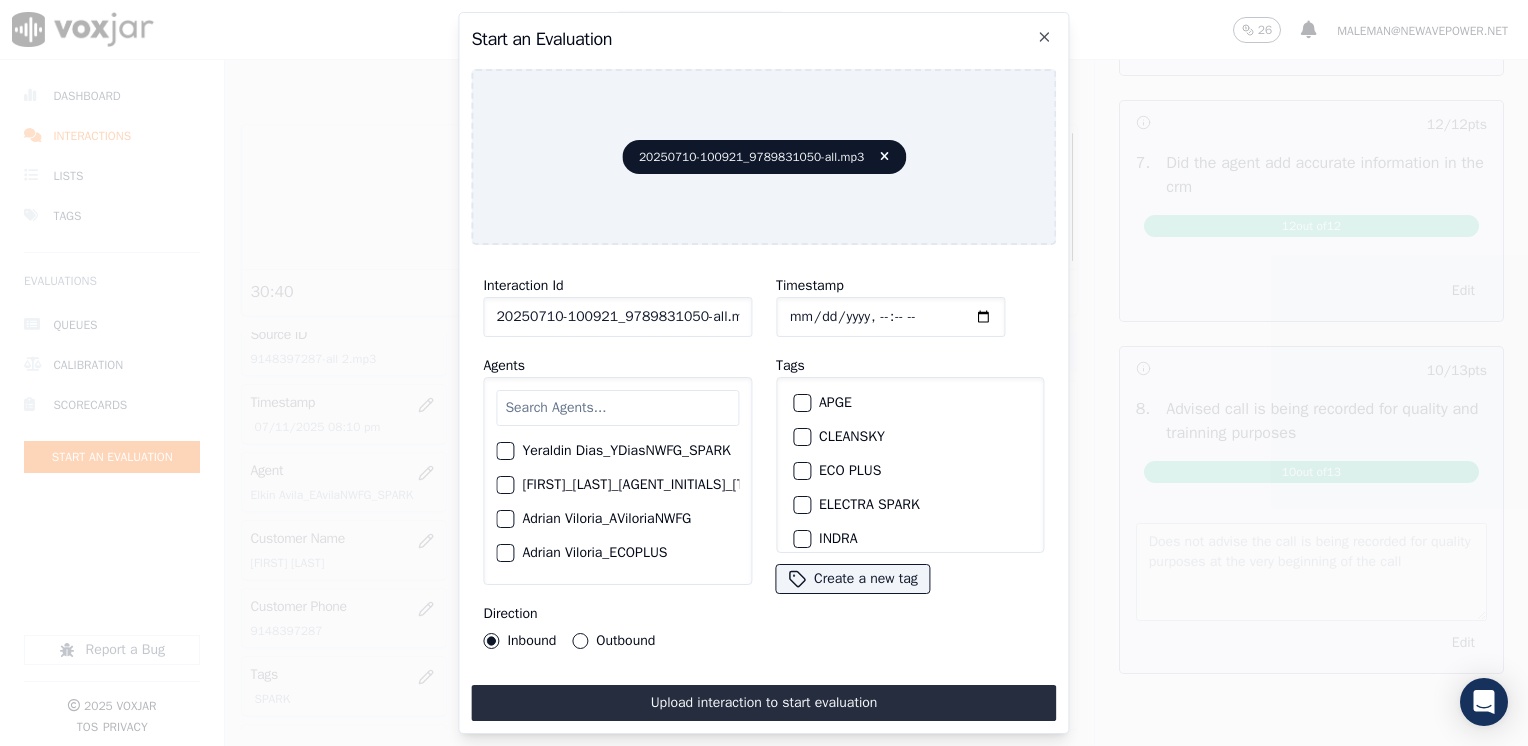 click at bounding box center (617, 408) 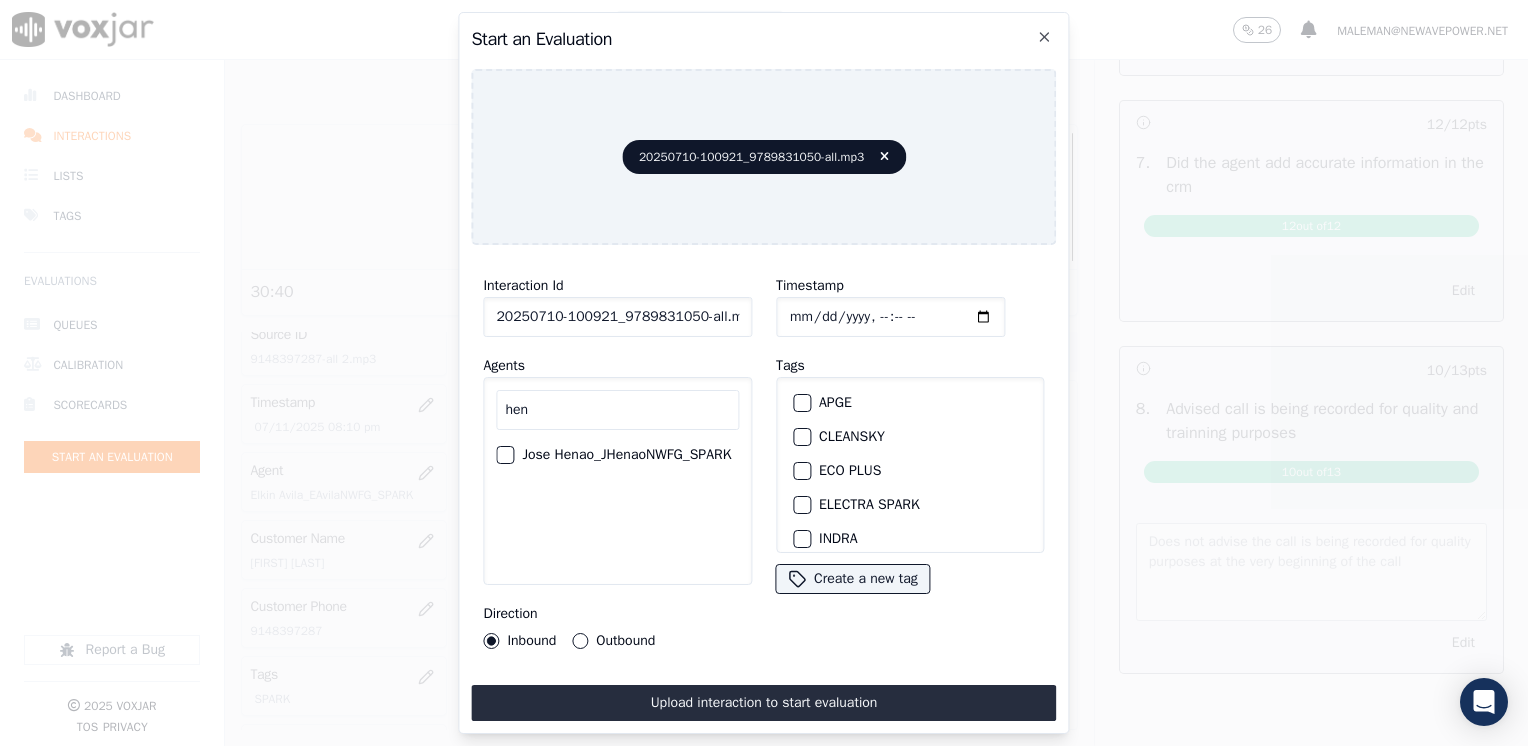 click at bounding box center (504, 455) 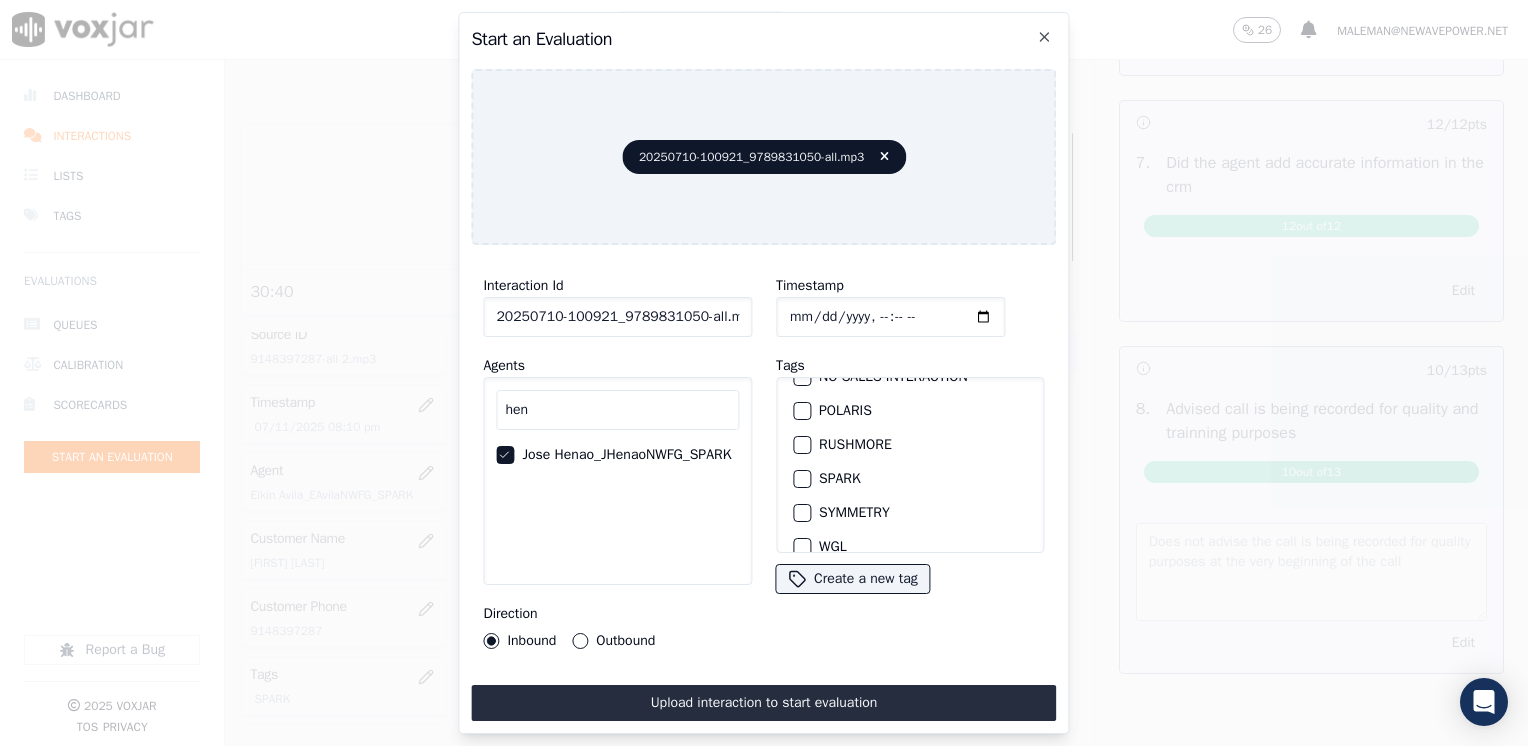 scroll, scrollTop: 293, scrollLeft: 0, axis: vertical 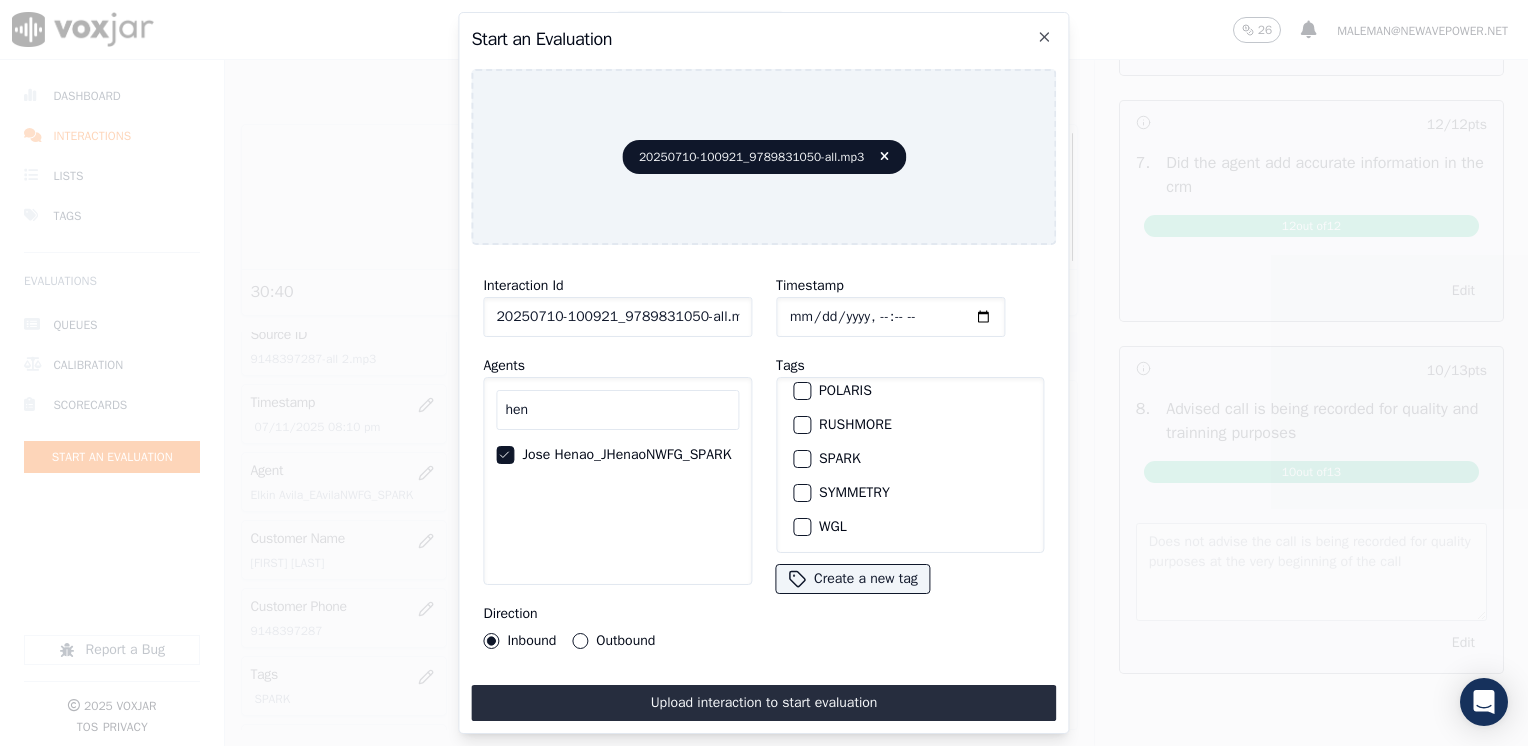 click at bounding box center (801, 459) 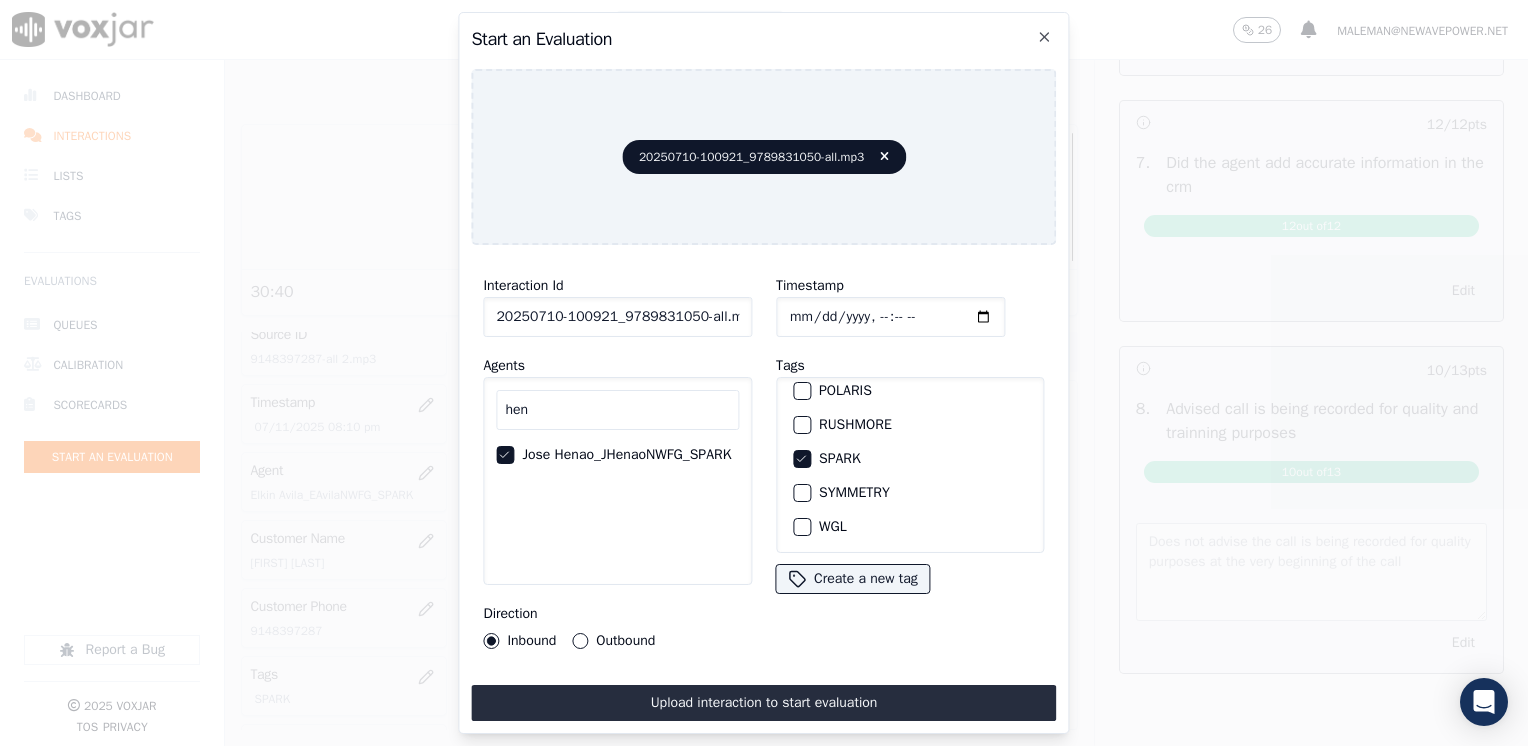 click on "Outbound" at bounding box center (580, 641) 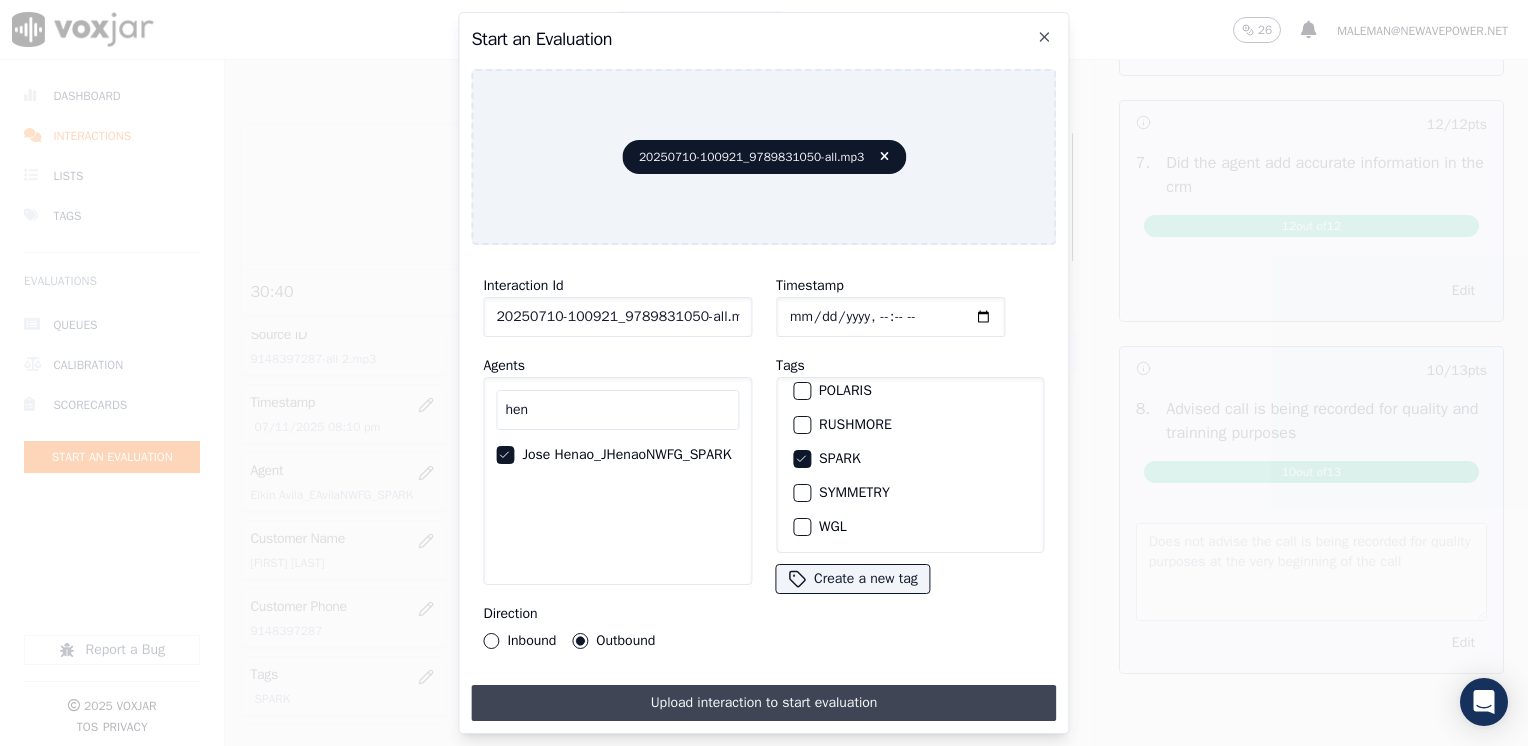 click on "Upload interaction to start evaluation" at bounding box center (763, 703) 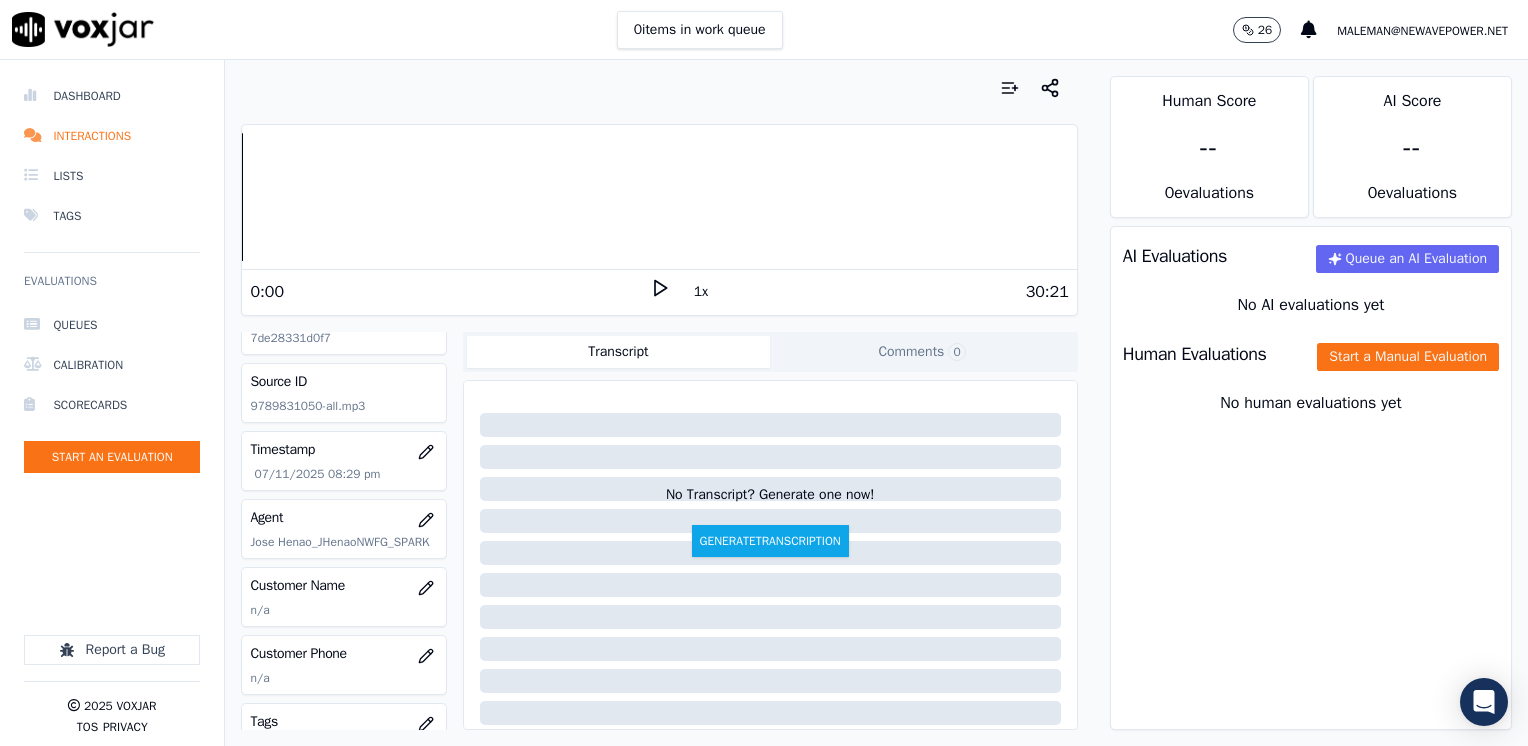 scroll, scrollTop: 100, scrollLeft: 0, axis: vertical 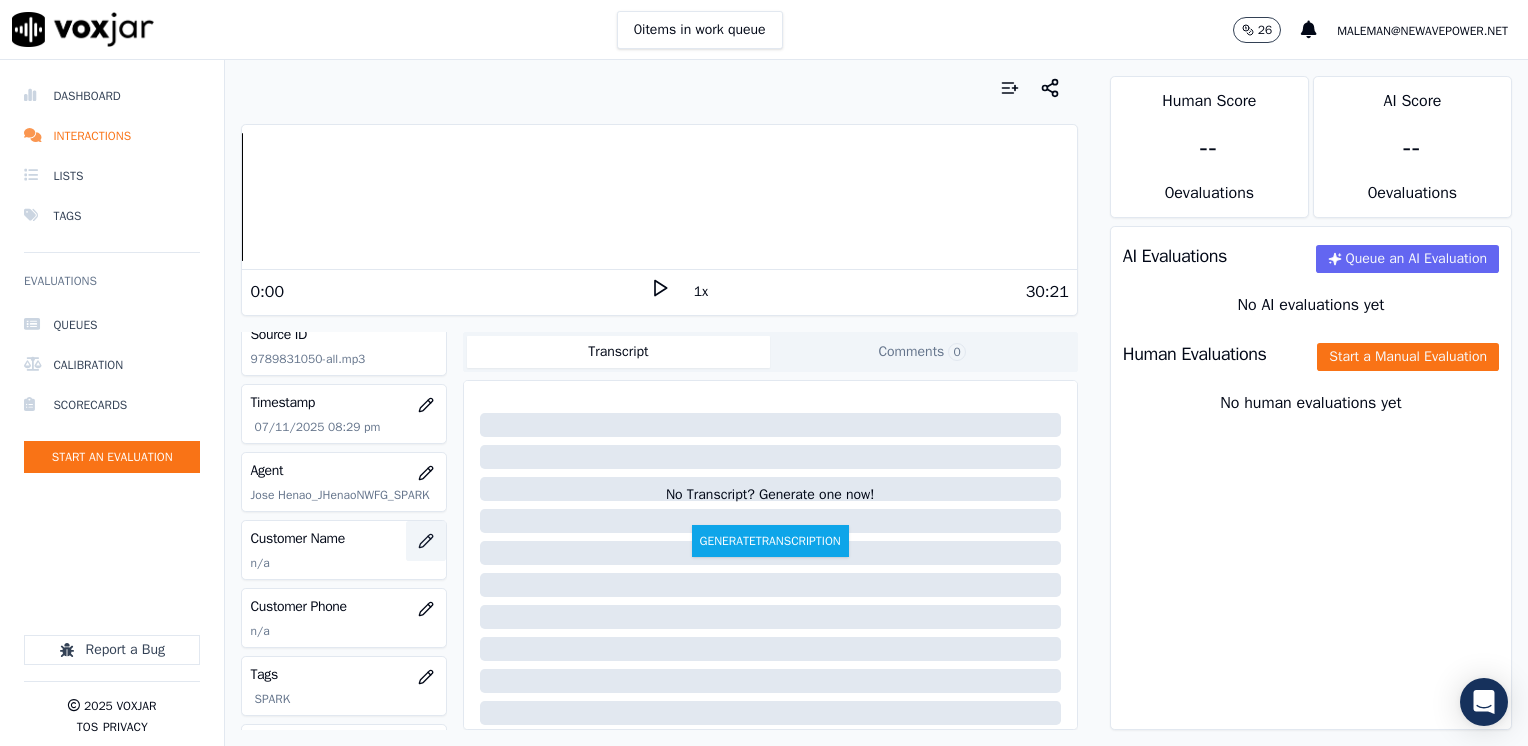 click 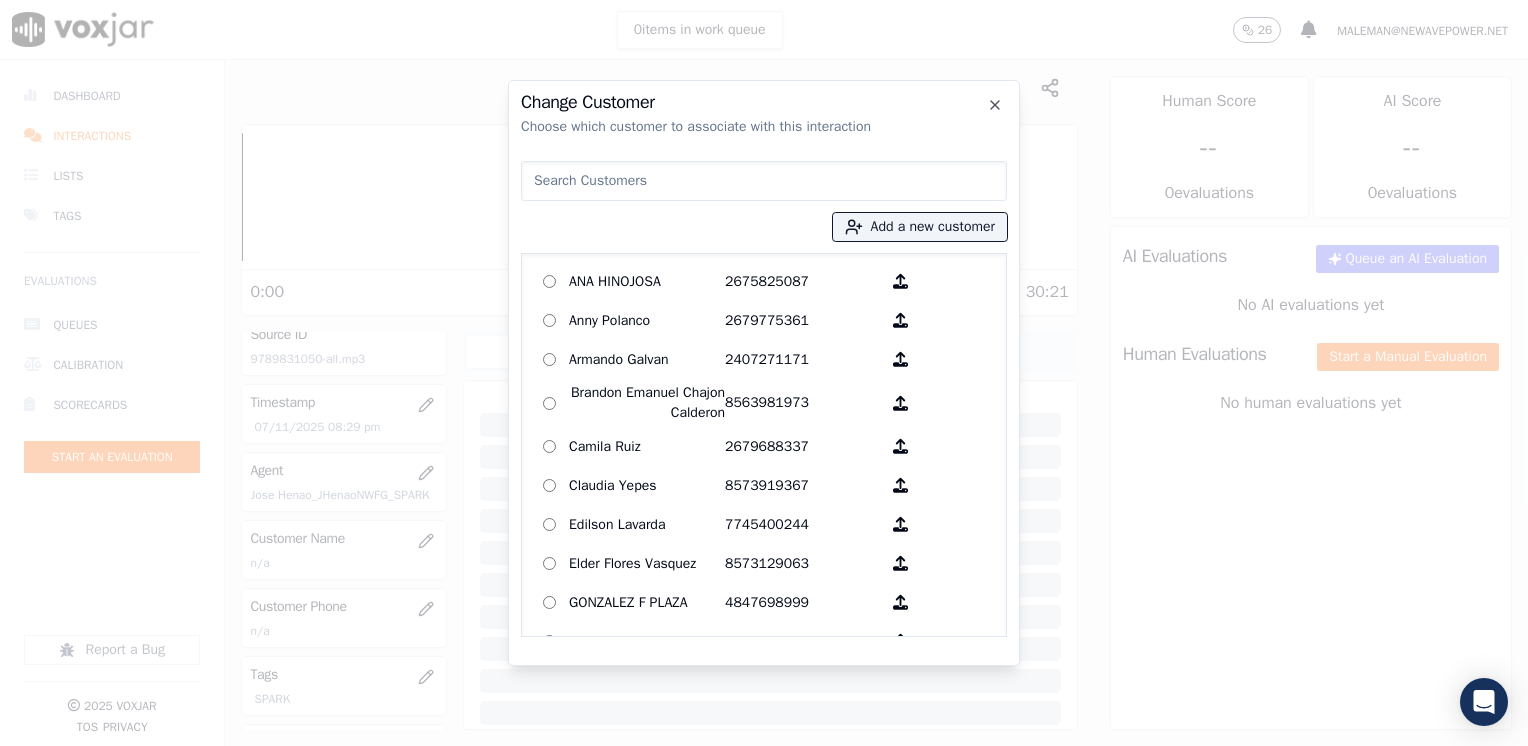click at bounding box center [764, 181] 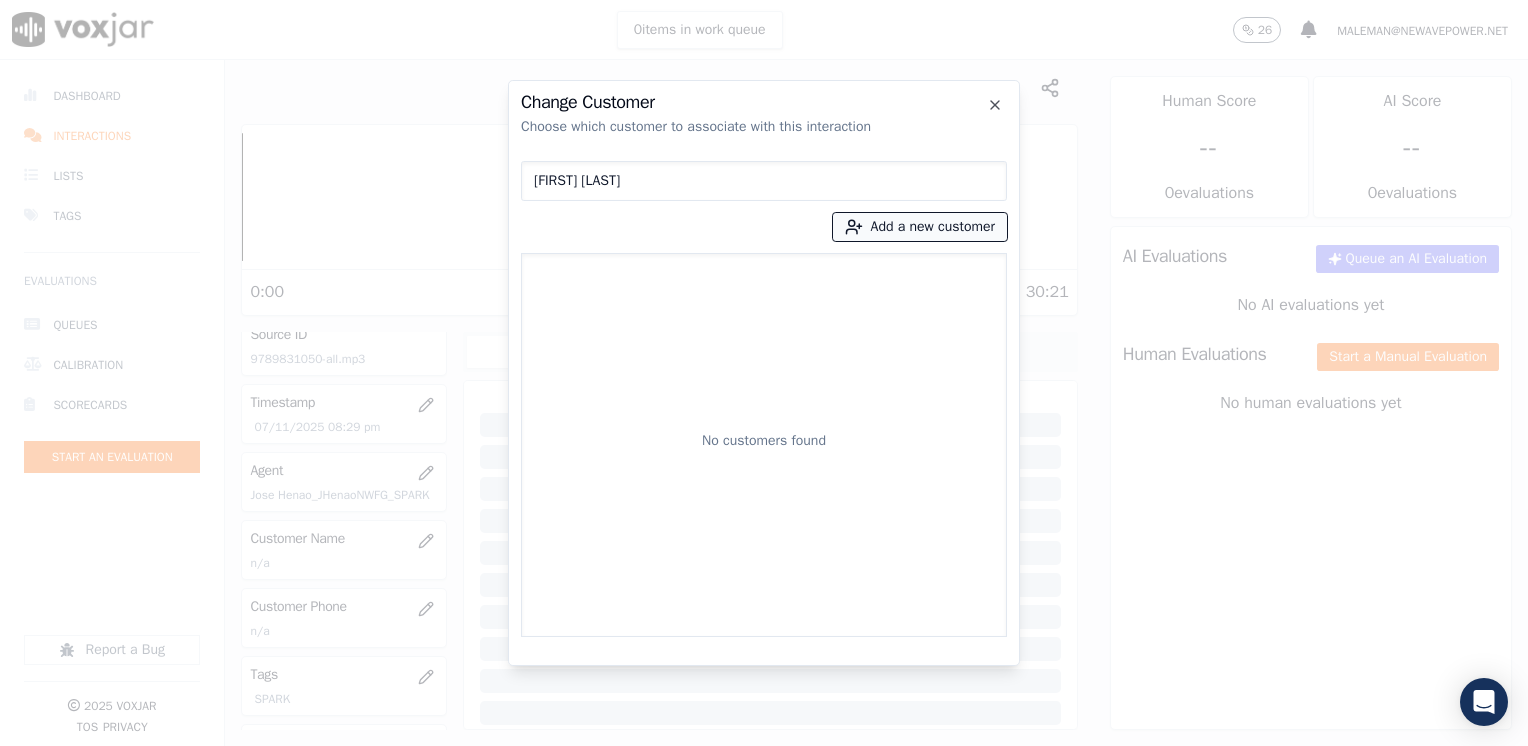 click on "Add a new customer" at bounding box center [920, 227] 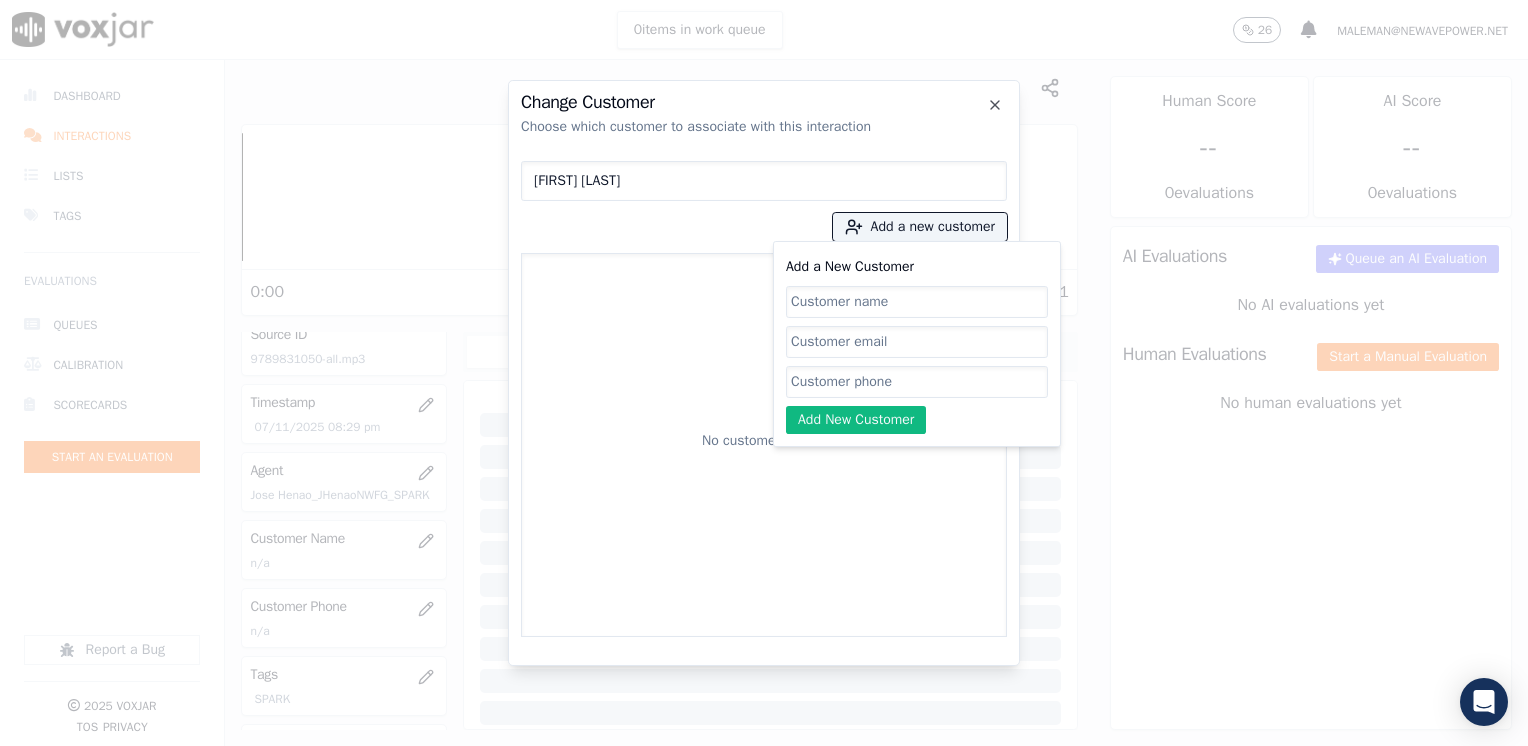 click on "Add a New Customer" 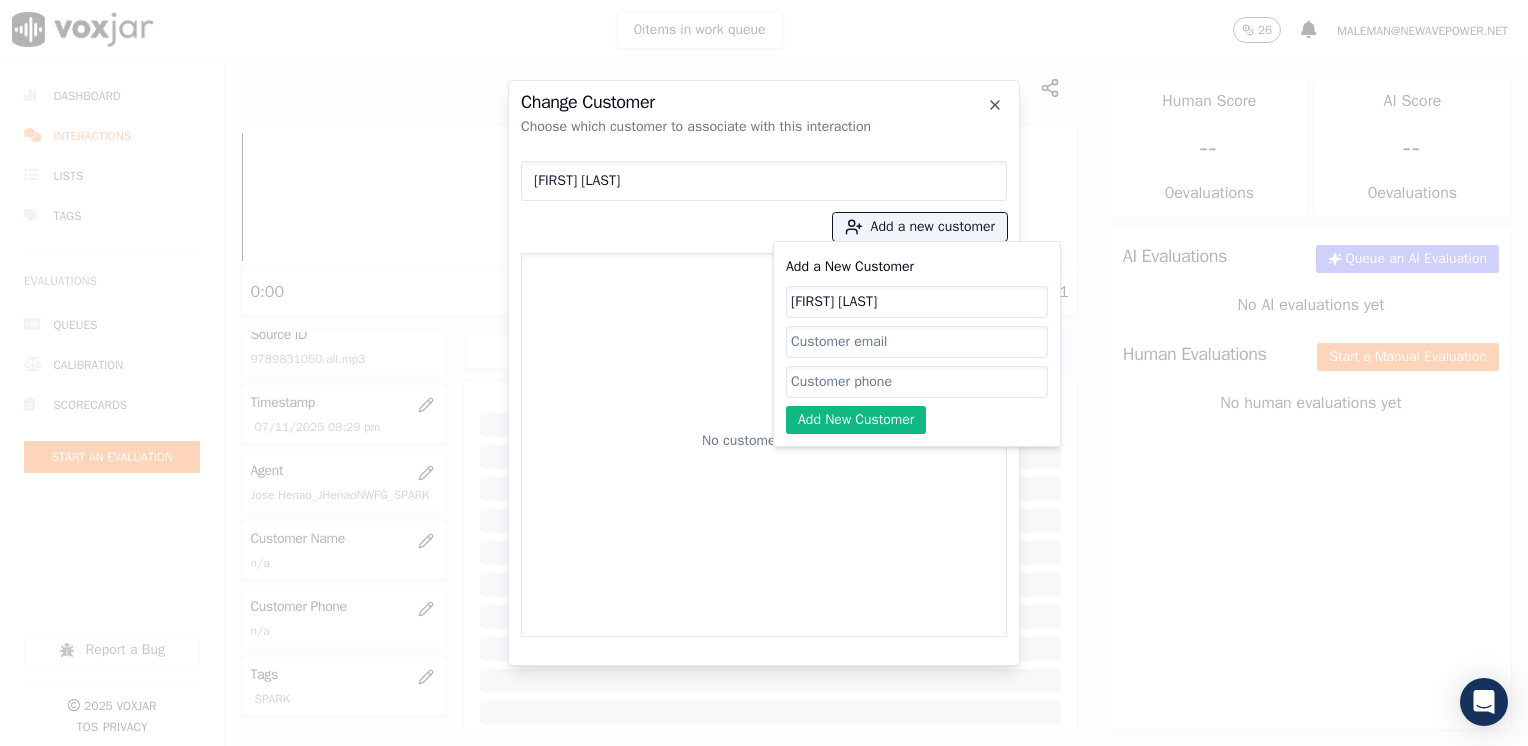 click on "Add a New Customer" 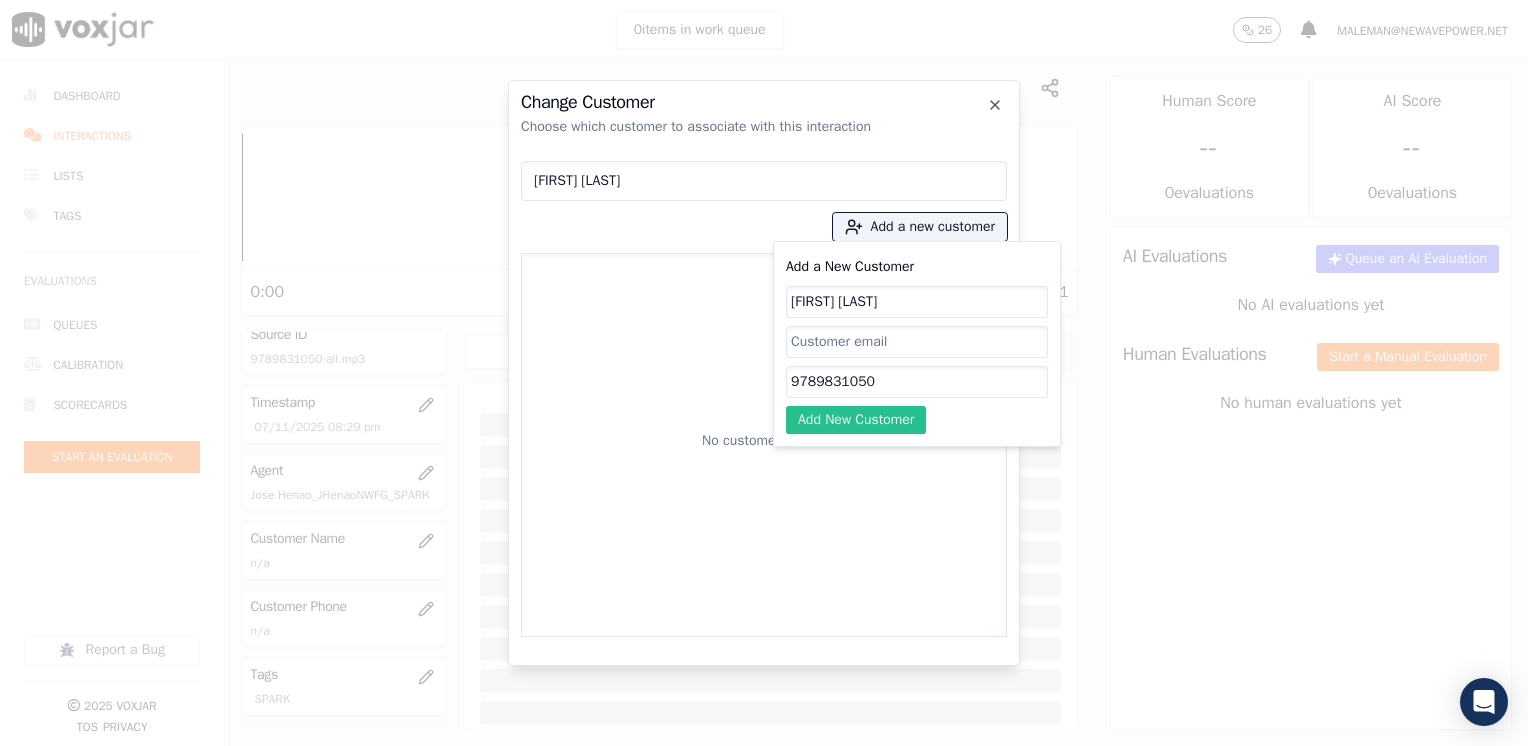 click on "Add New Customer" 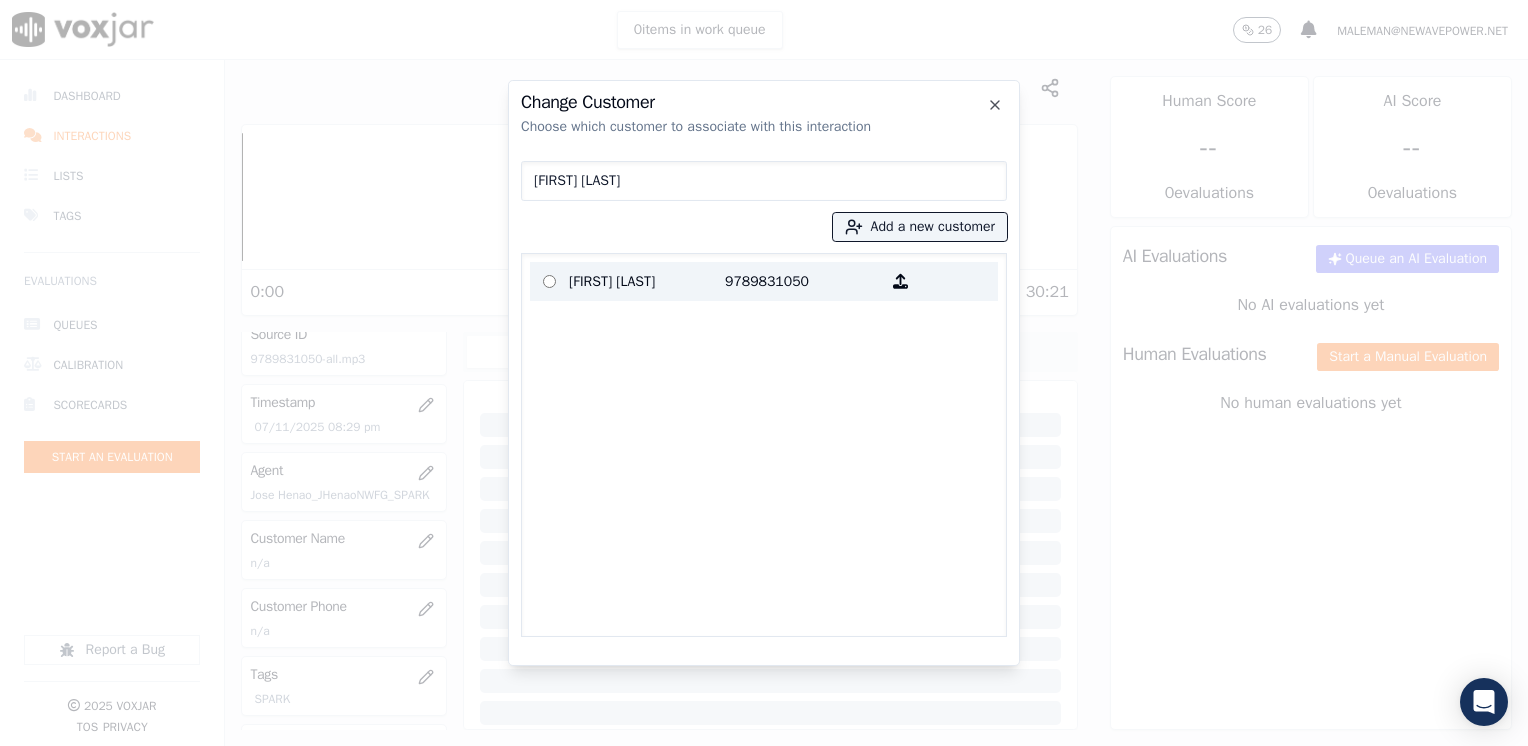 click on "9789831050" at bounding box center (803, 281) 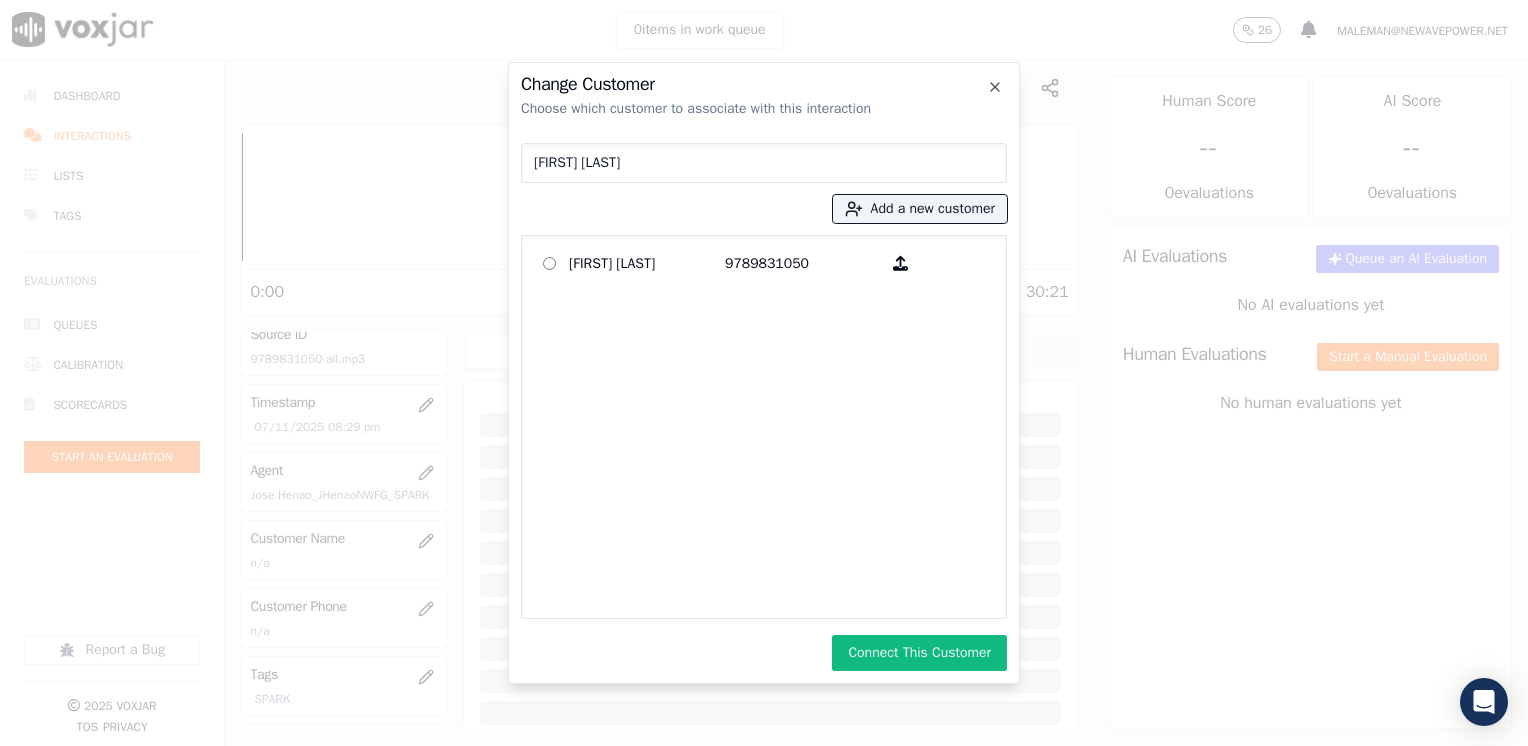 click on "Change Customer   Choose which customer to associate with this interaction   [PERSON]
Add a new customer           [PERSON]   [PHONE]             Connect This Customer     Close" 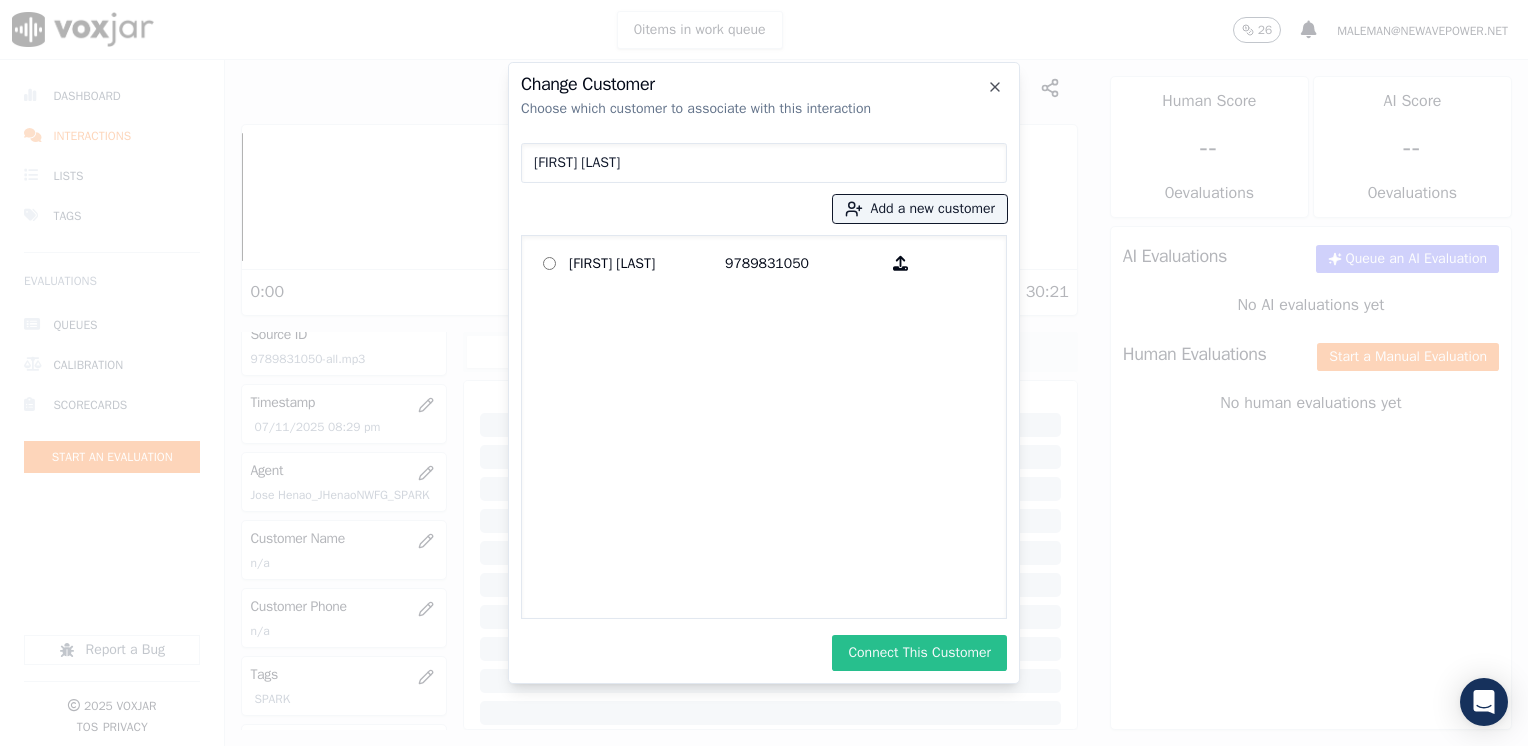 click on "Connect This Customer" at bounding box center (919, 653) 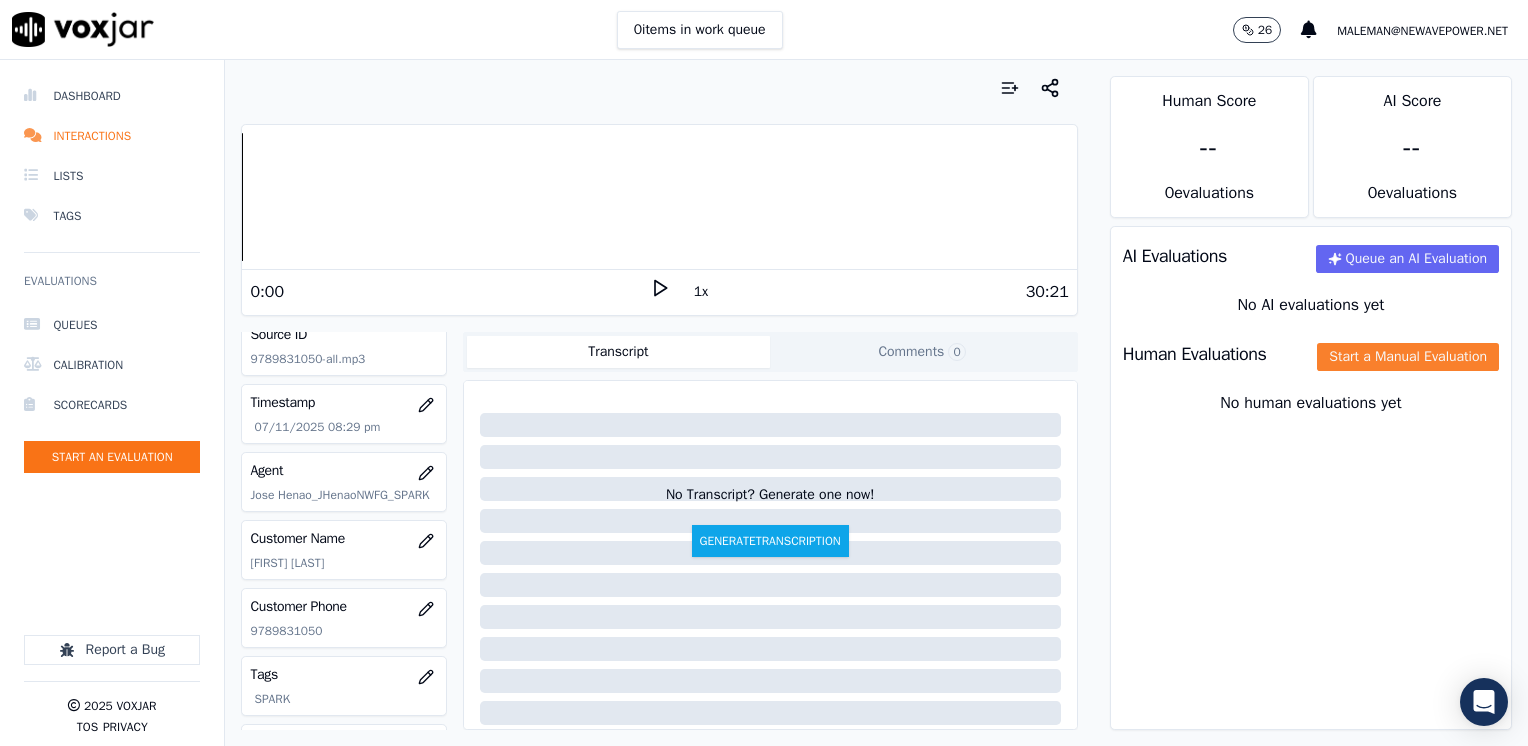 click on "Start a Manual Evaluation" 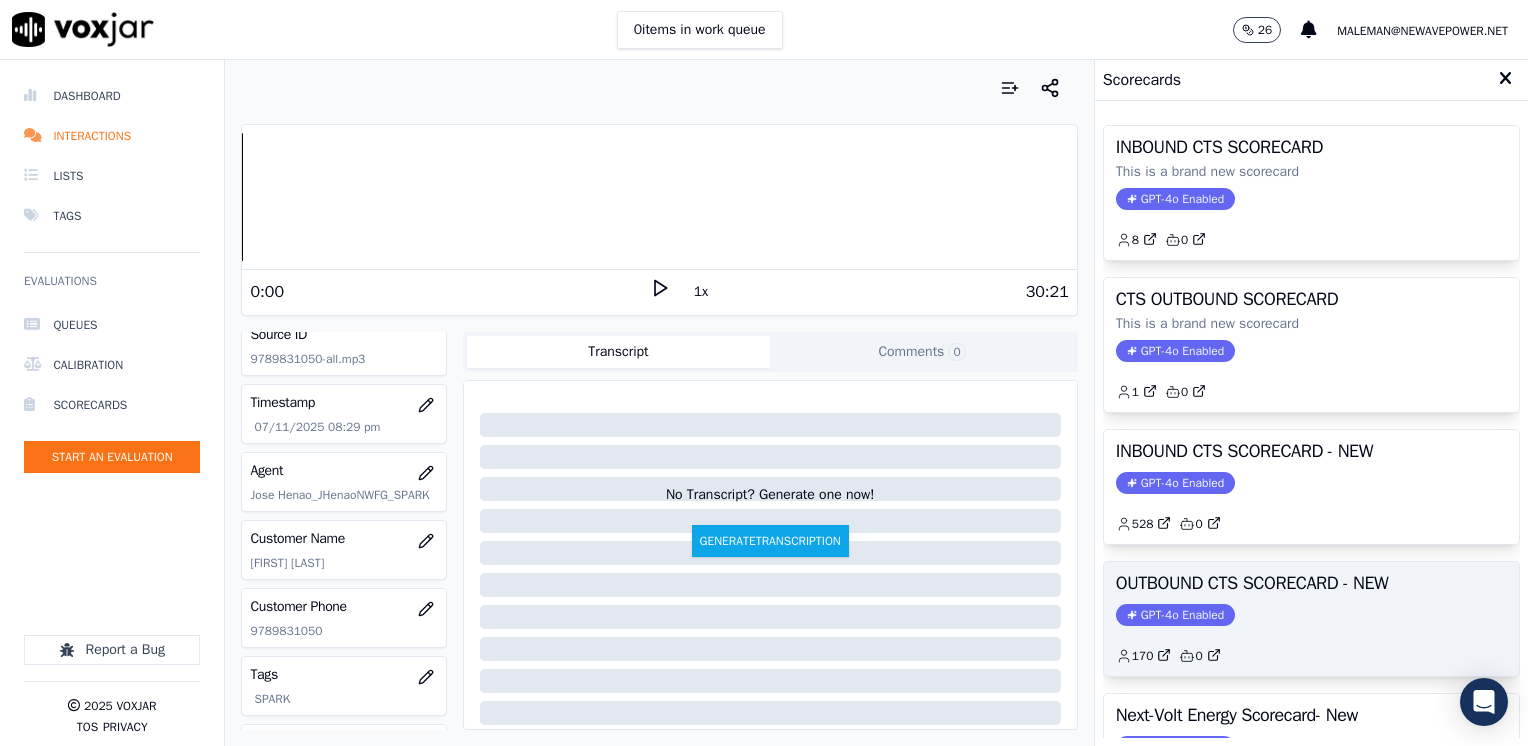 click on "GPT-4o Enabled" at bounding box center [1175, 615] 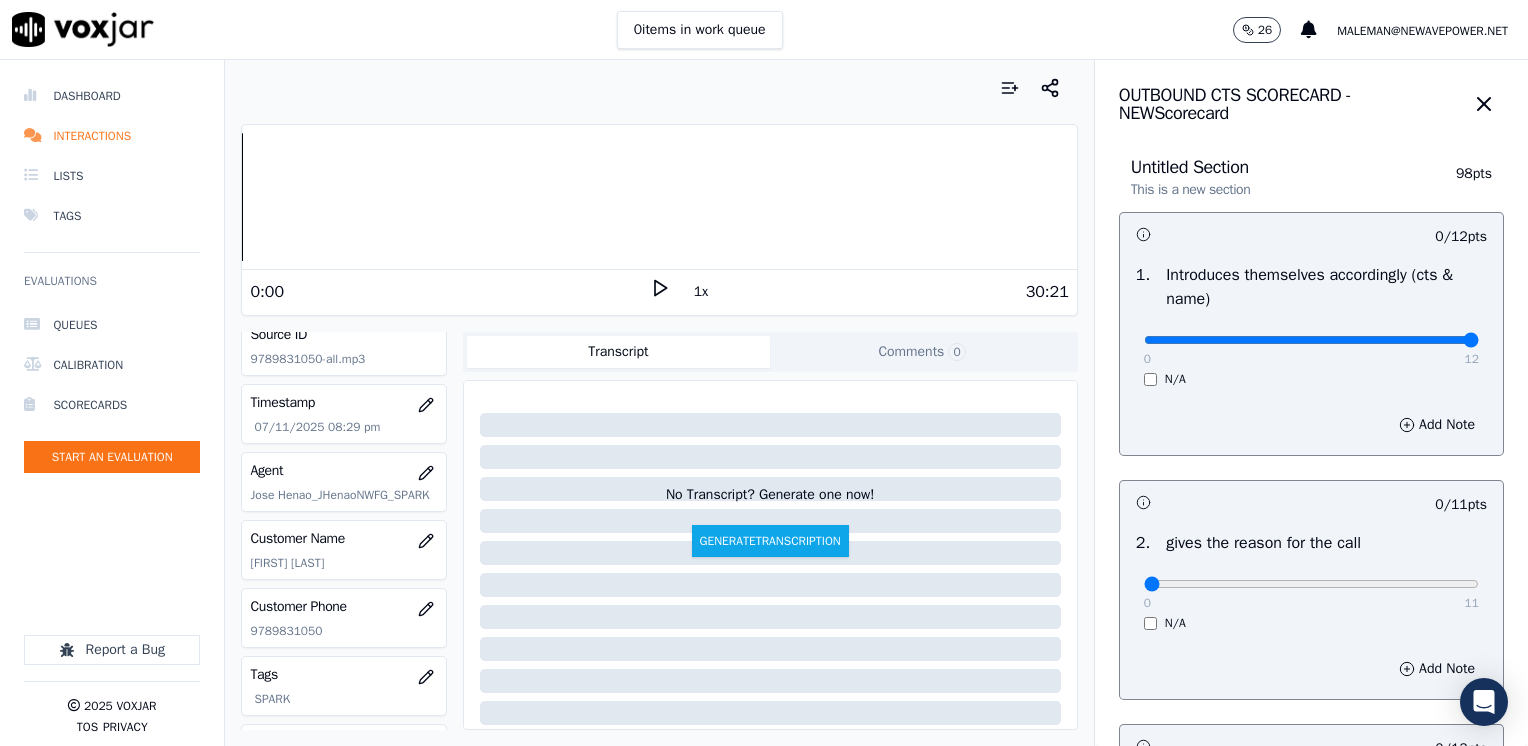 drag, startPoint x: 1136, startPoint y: 348, endPoint x: 1531, endPoint y: 341, distance: 395.062 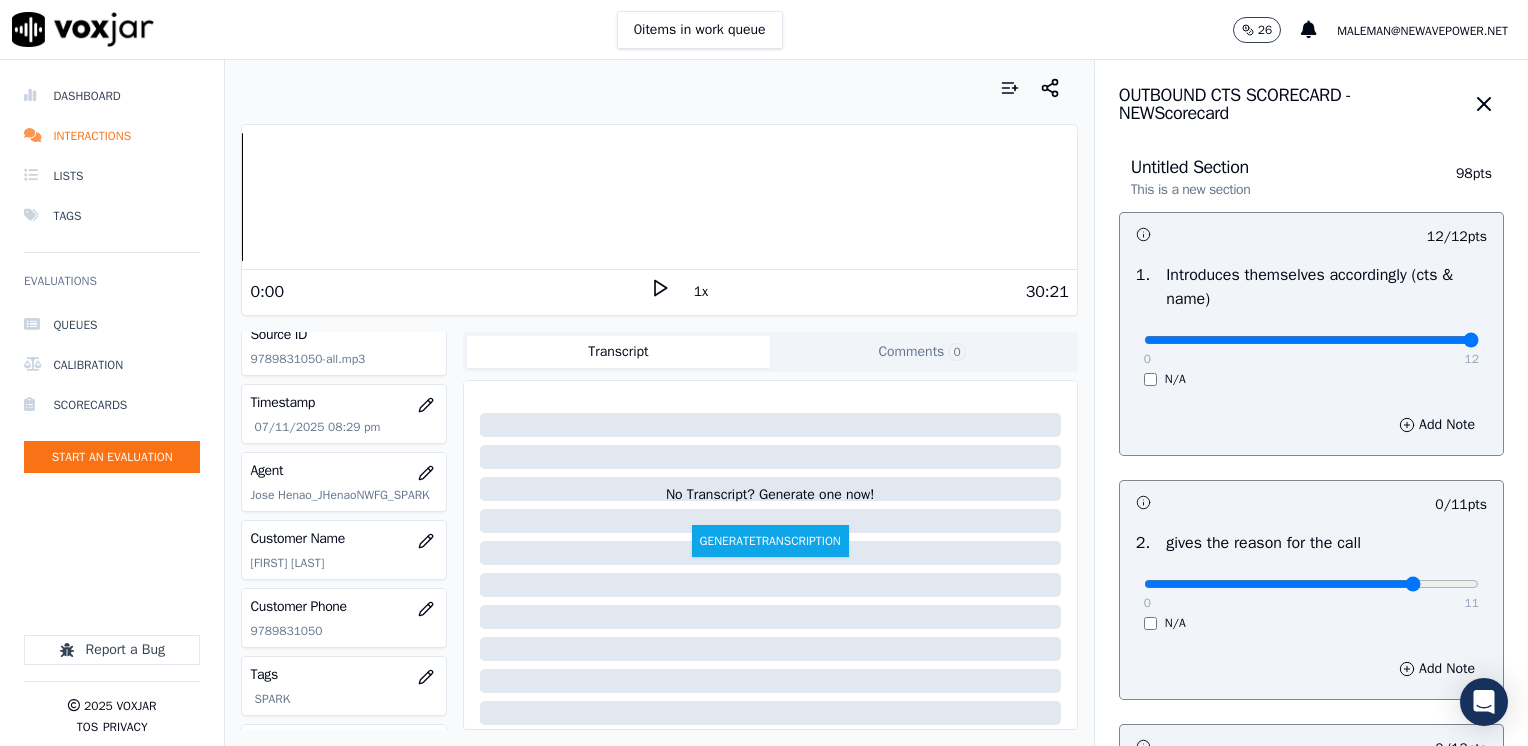 click at bounding box center [1311, 340] 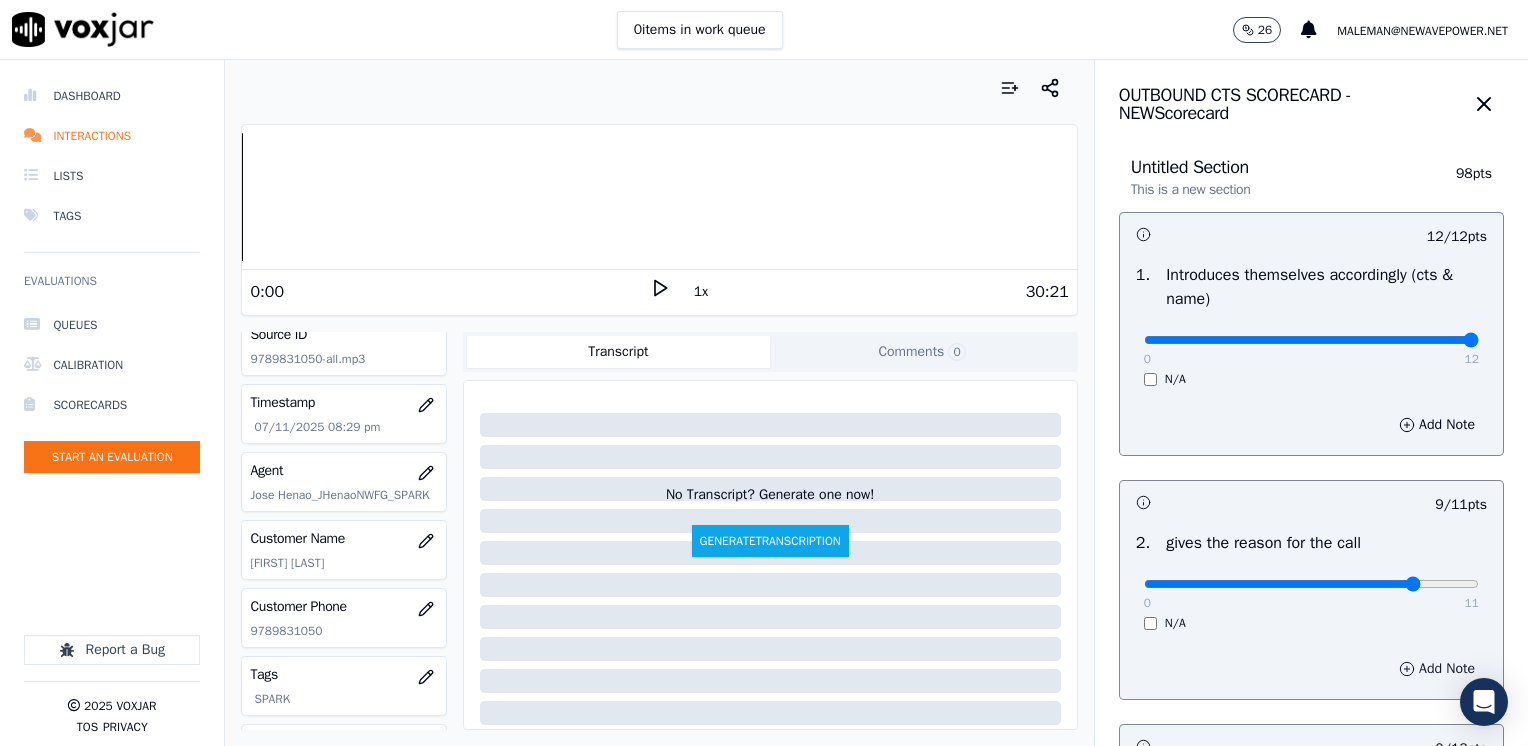 click on "Add Note" at bounding box center [1437, 669] 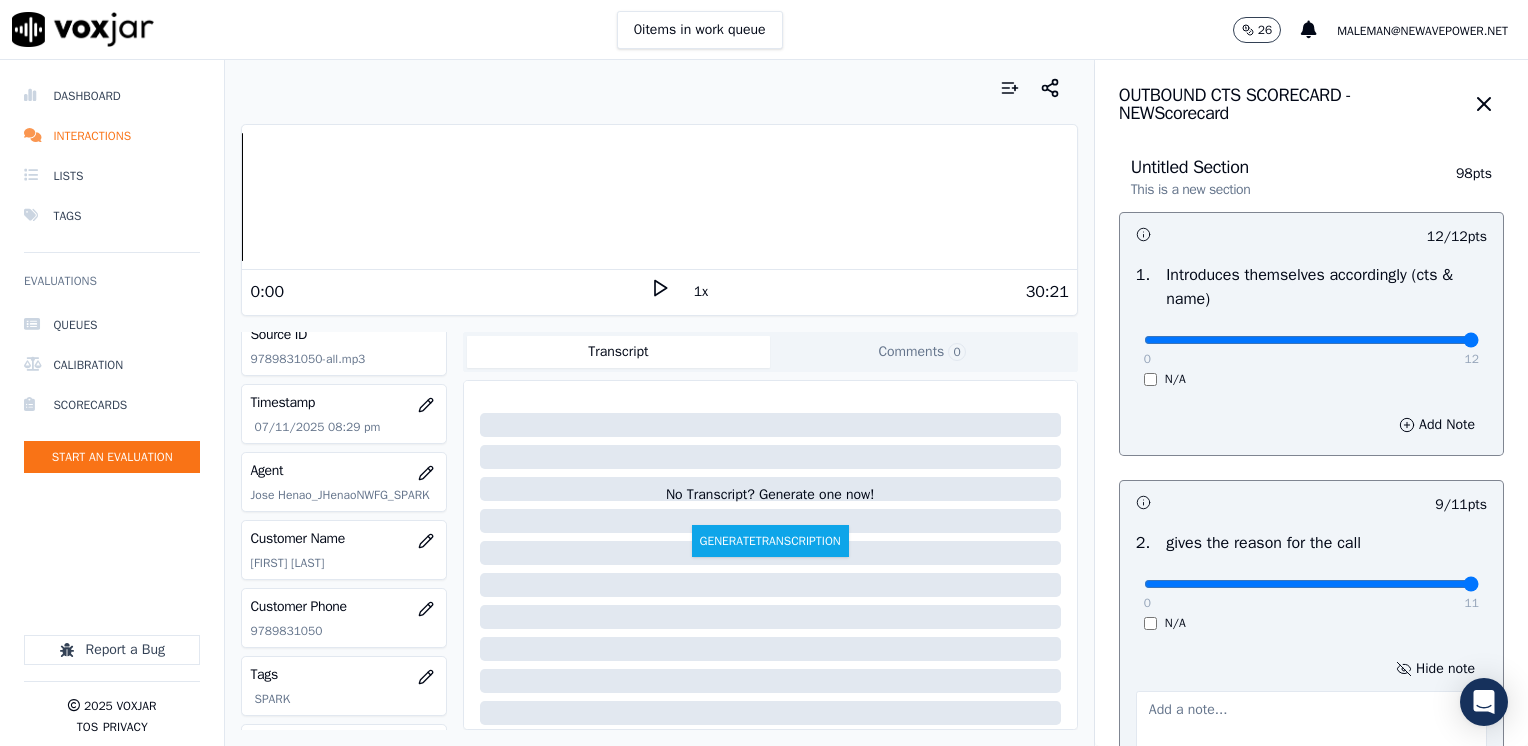drag, startPoint x: 1372, startPoint y: 586, endPoint x: 1468, endPoint y: 584, distance: 96.02083 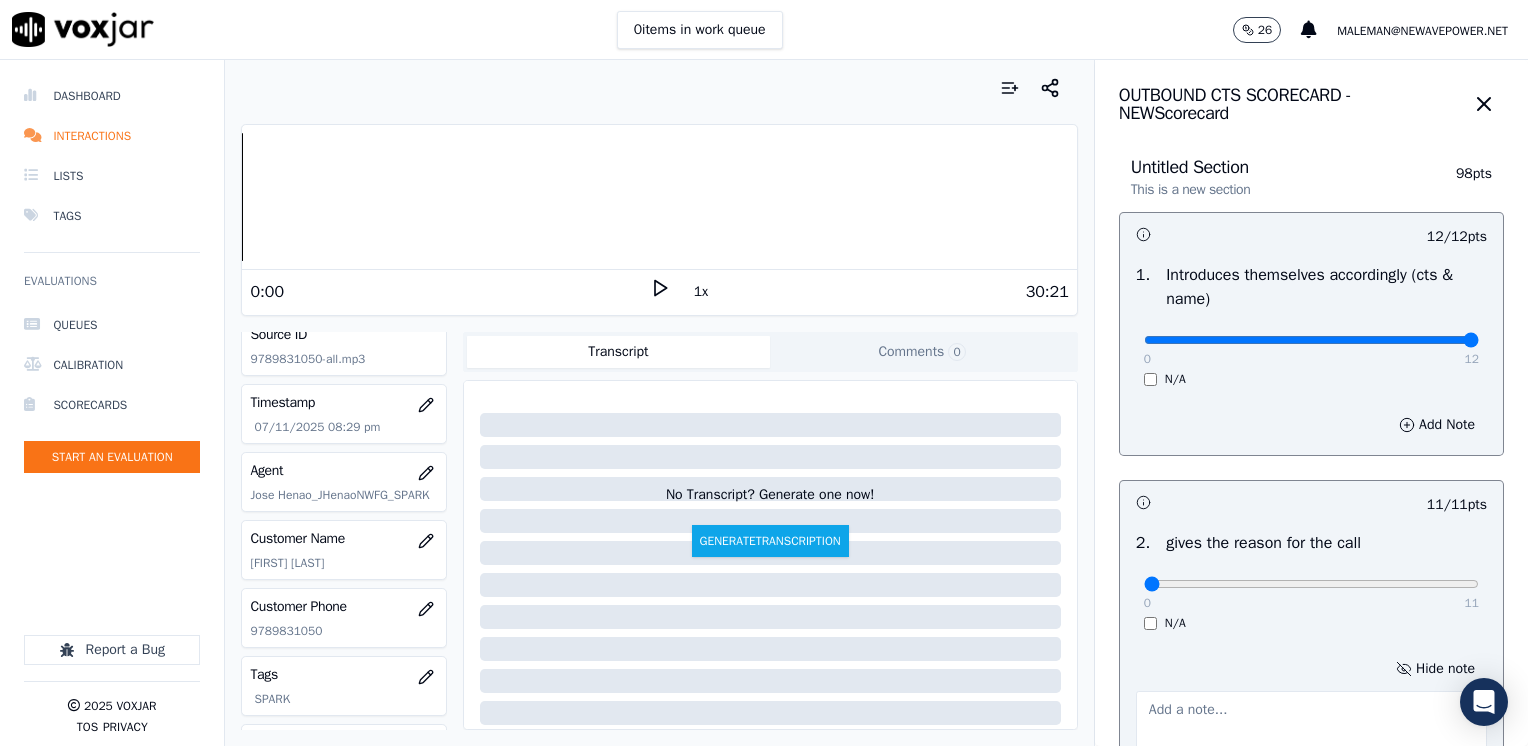 drag, startPoint x: 1423, startPoint y: 584, endPoint x: 592, endPoint y: 586, distance: 831.0024 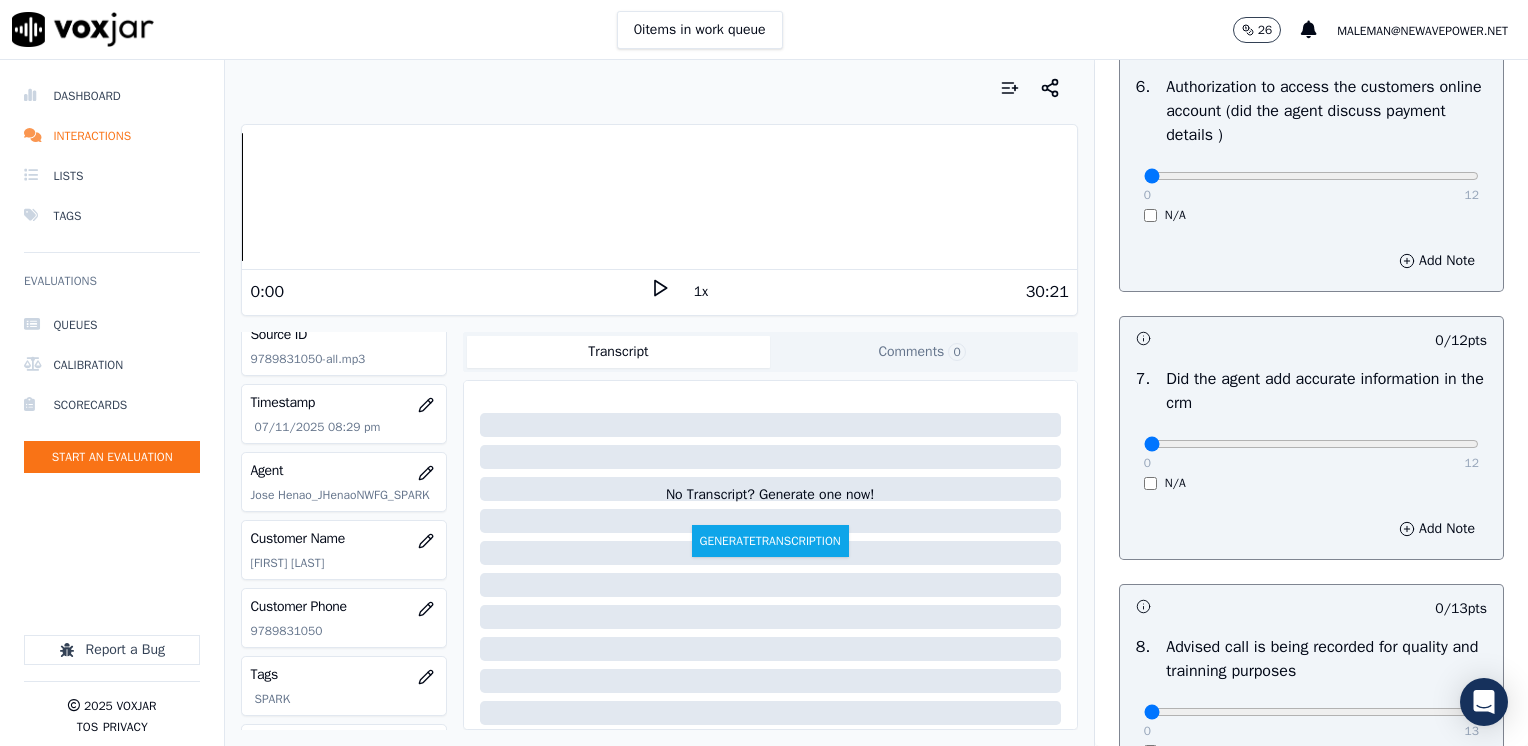 scroll, scrollTop: 1853, scrollLeft: 0, axis: vertical 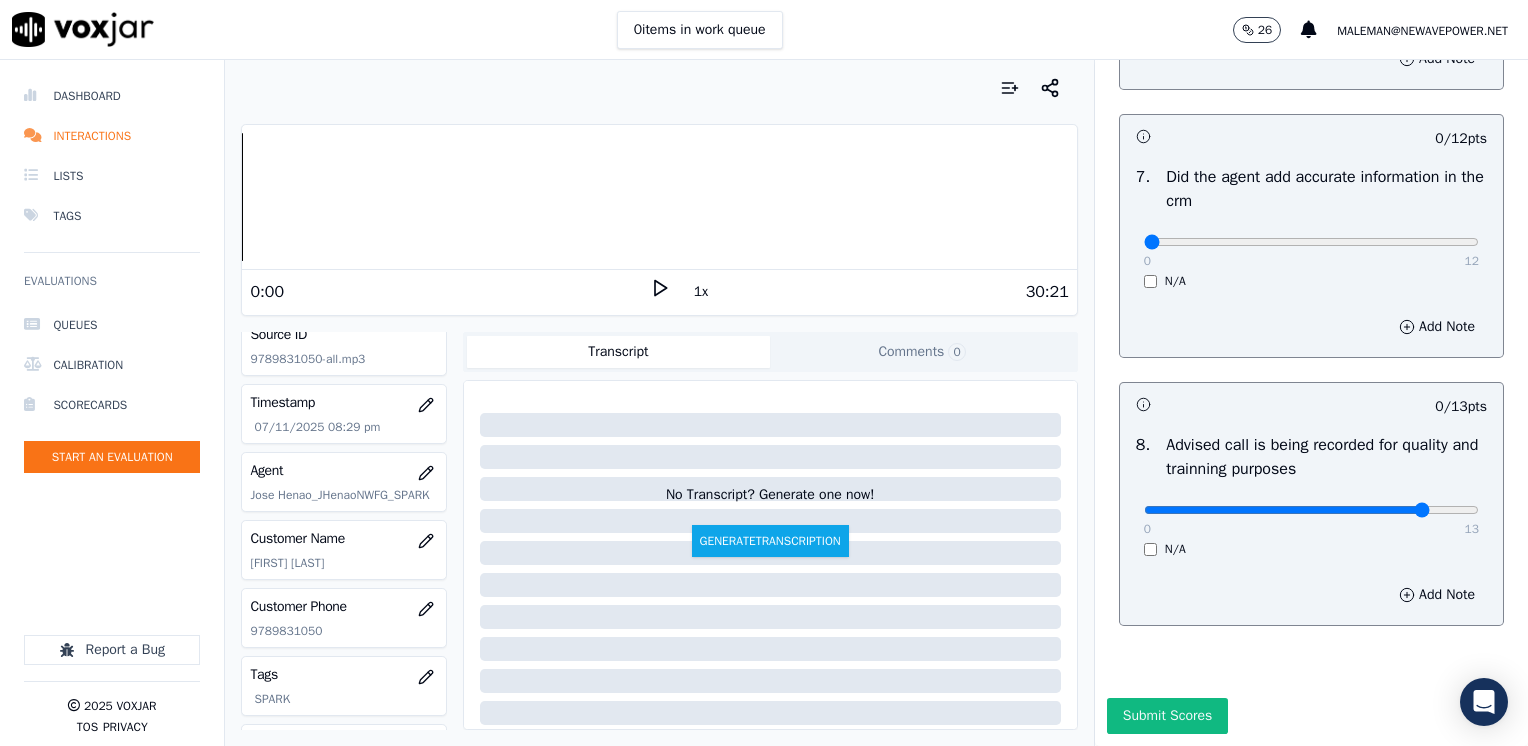 click at bounding box center [1311, -1472] 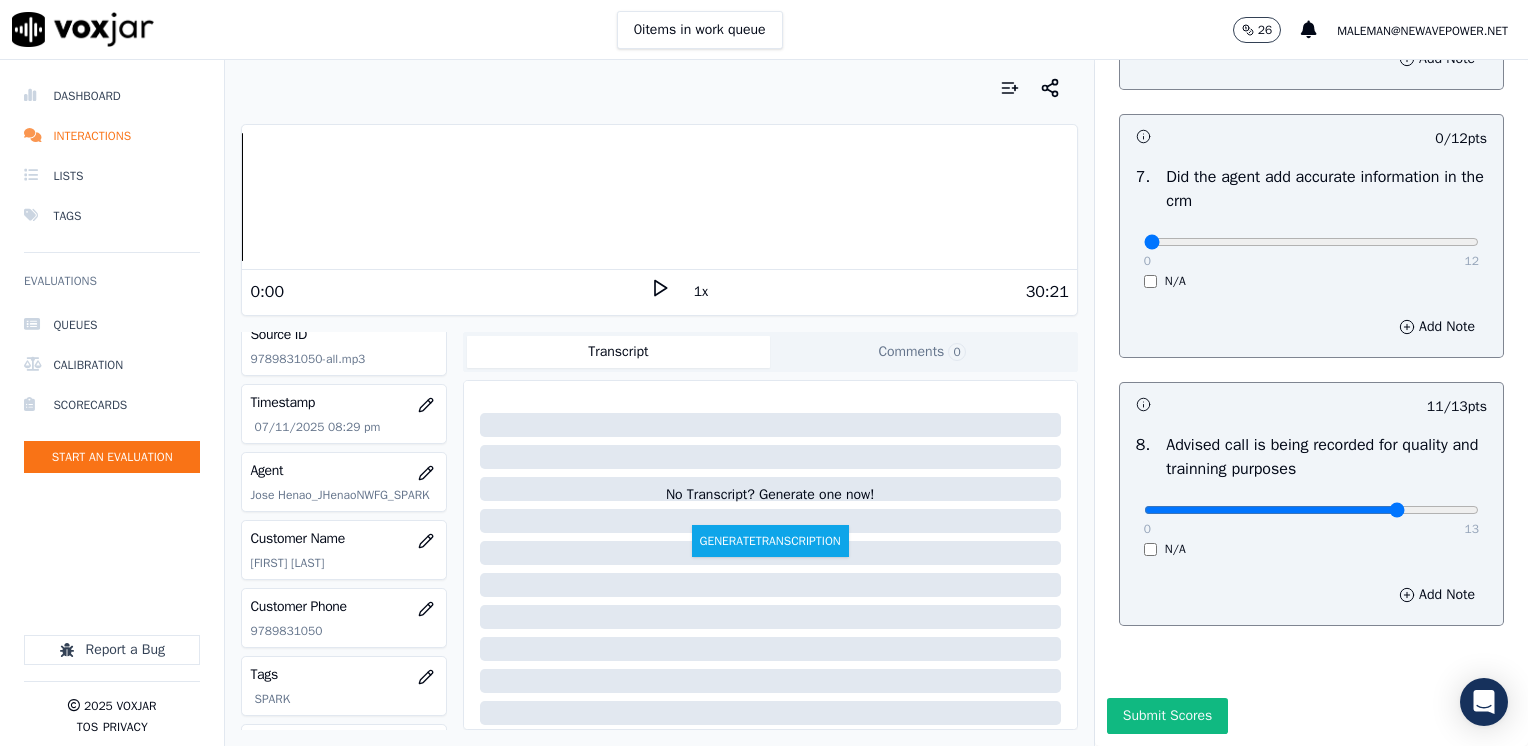 click at bounding box center [1311, -1472] 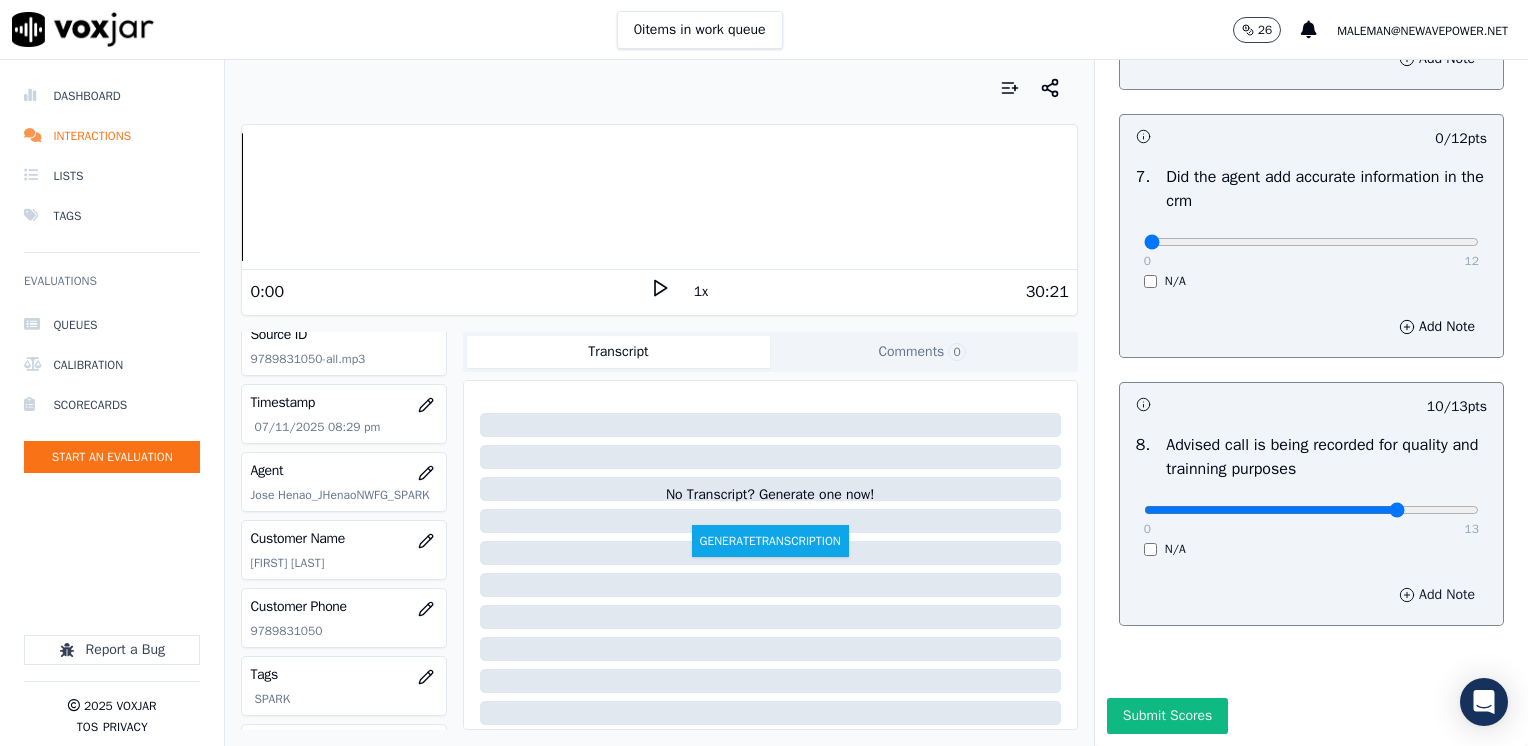 click on "Add Note" at bounding box center [1437, 595] 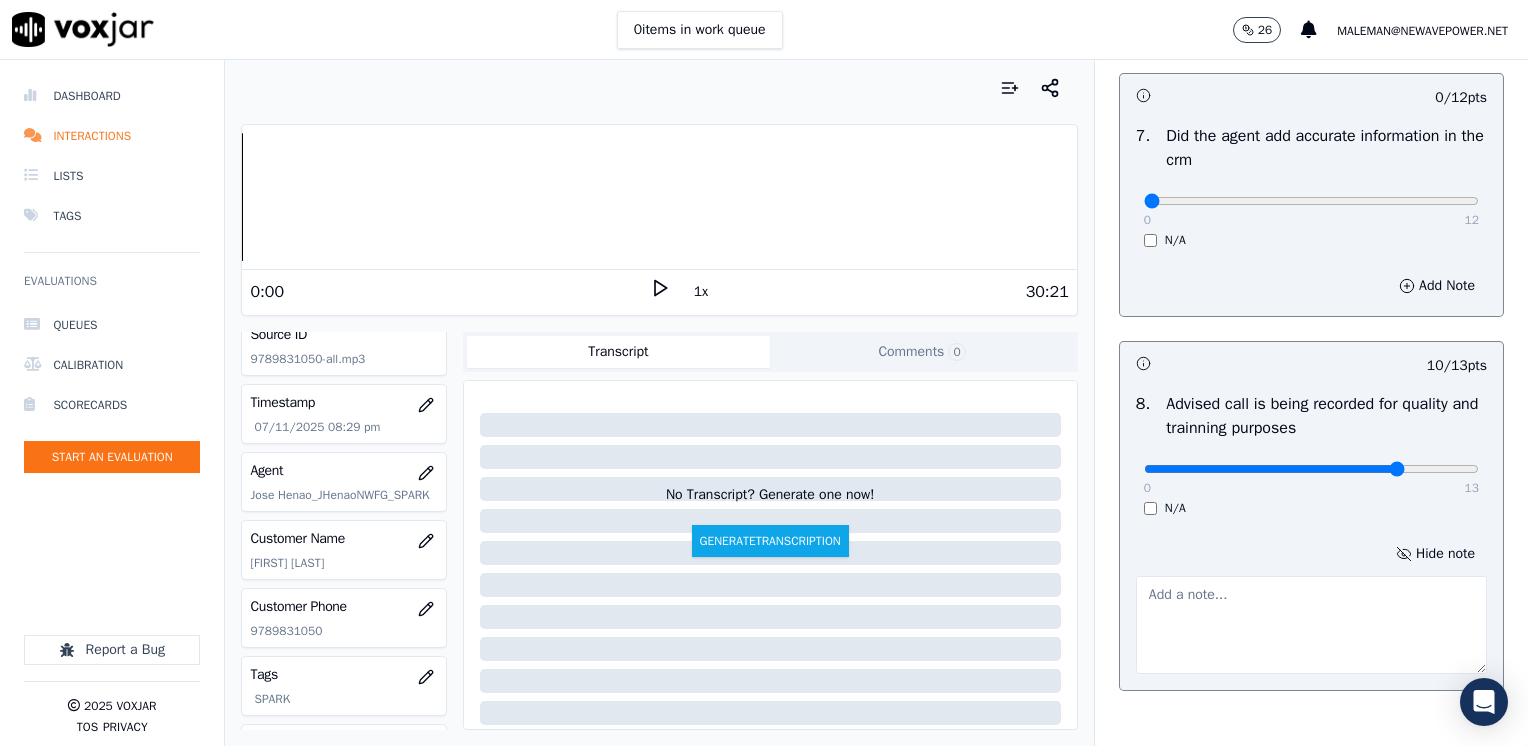 click at bounding box center (1311, 625) 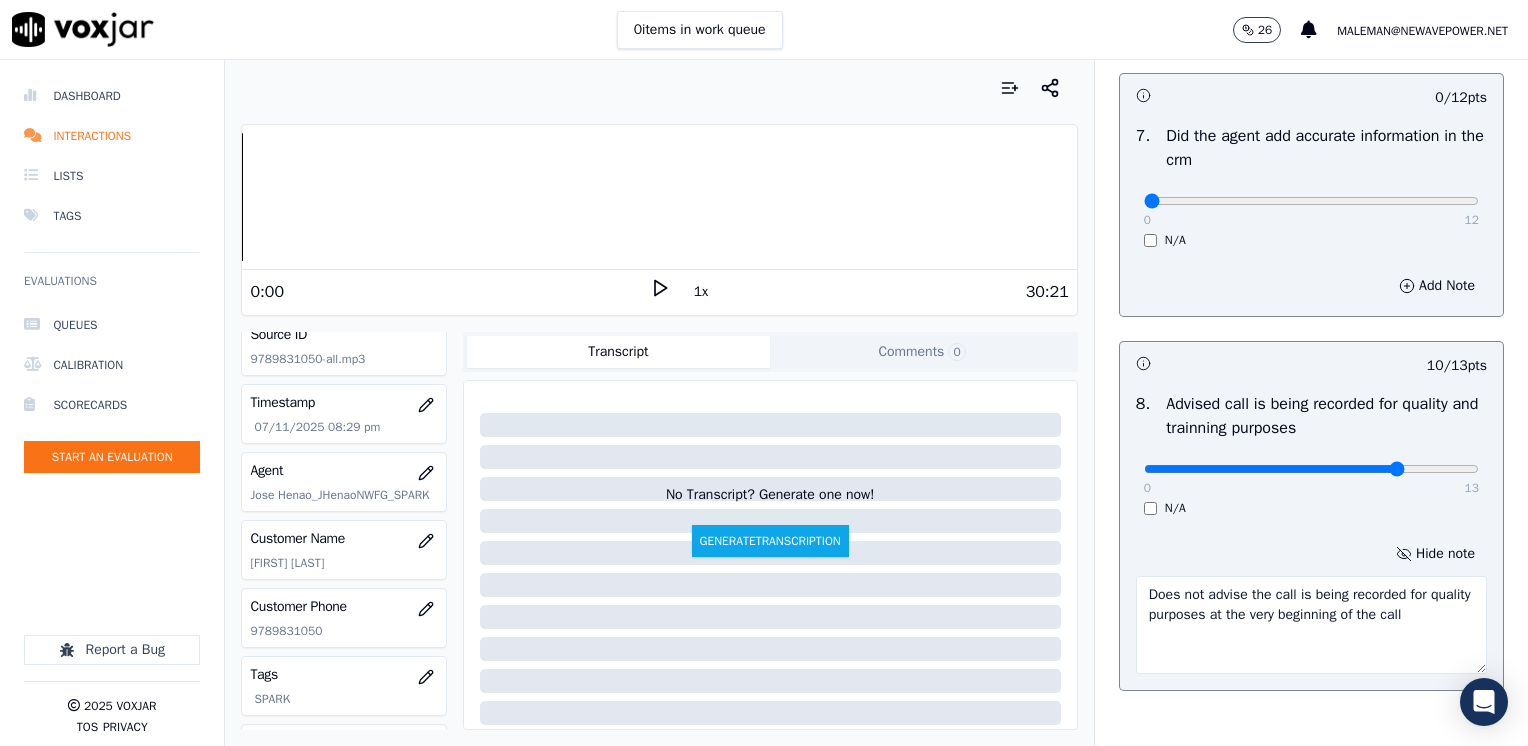 click 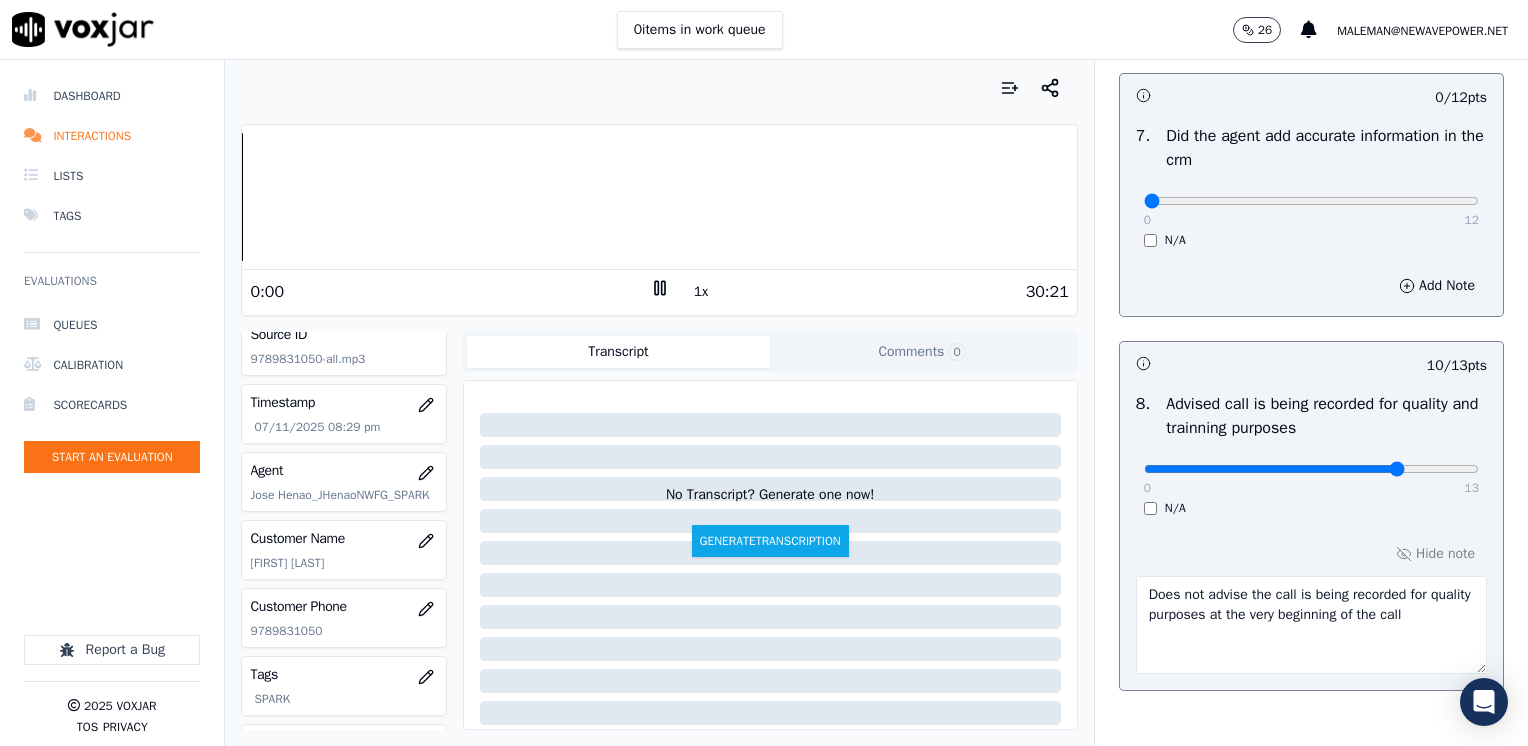 click 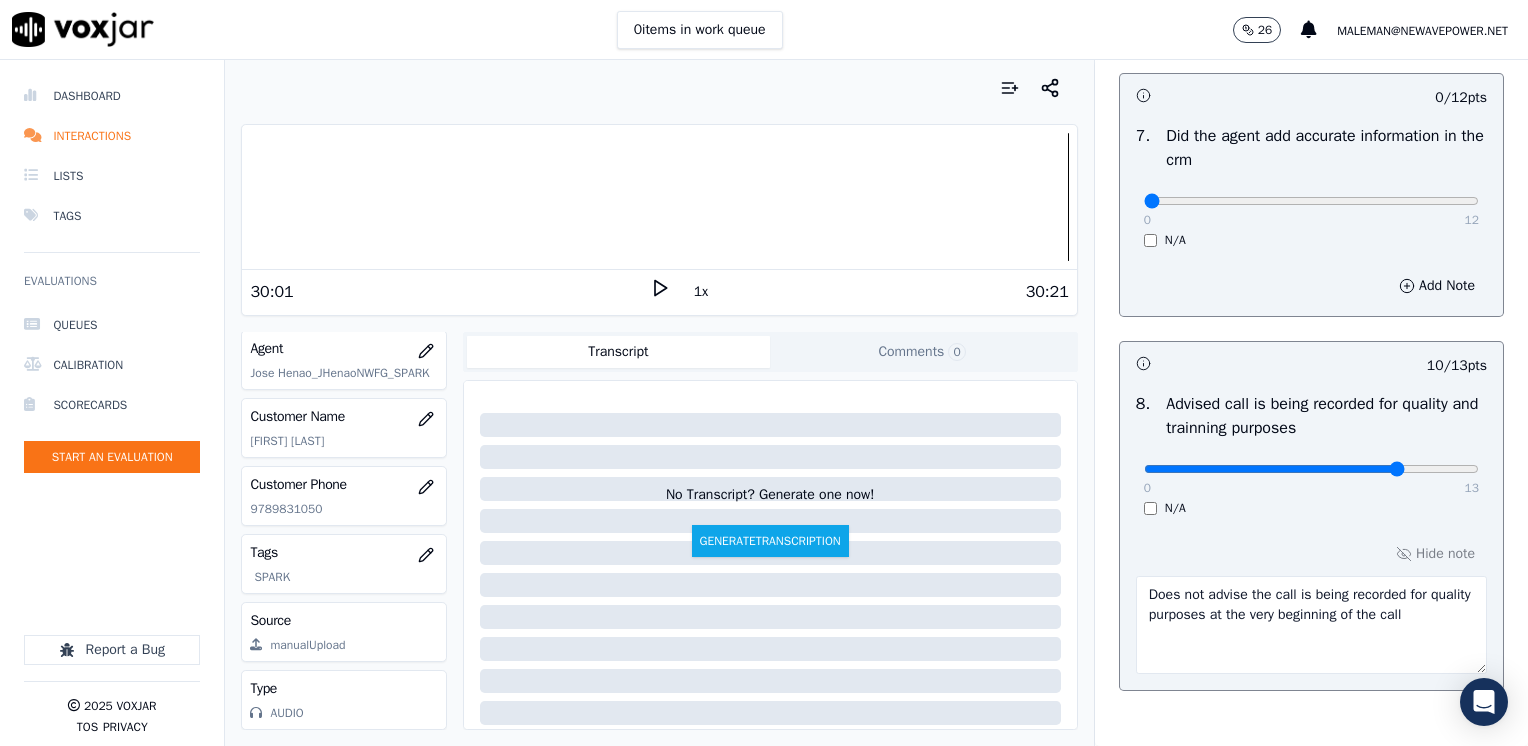scroll, scrollTop: 279, scrollLeft: 0, axis: vertical 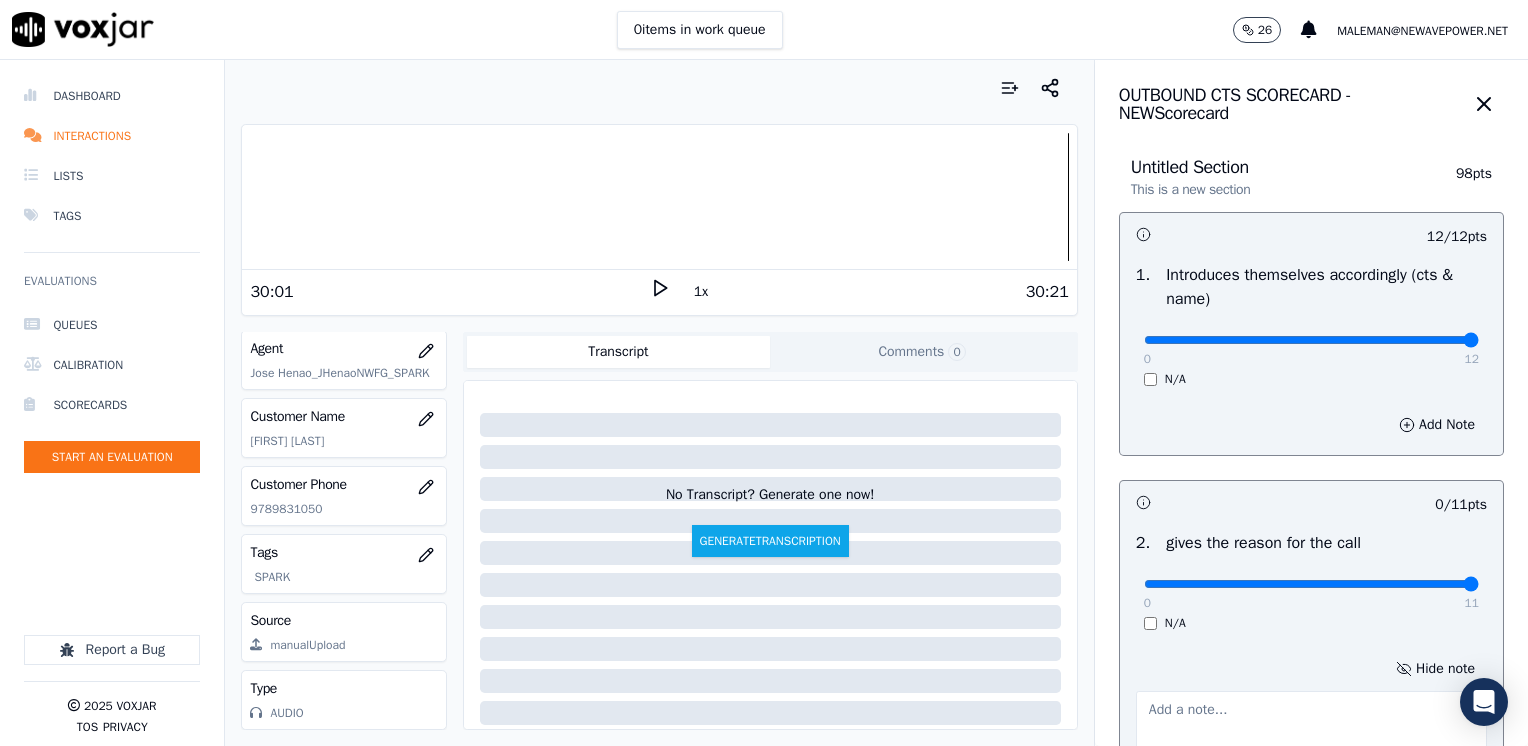 drag, startPoint x: 1130, startPoint y: 584, endPoint x: 1531, endPoint y: 569, distance: 401.28046 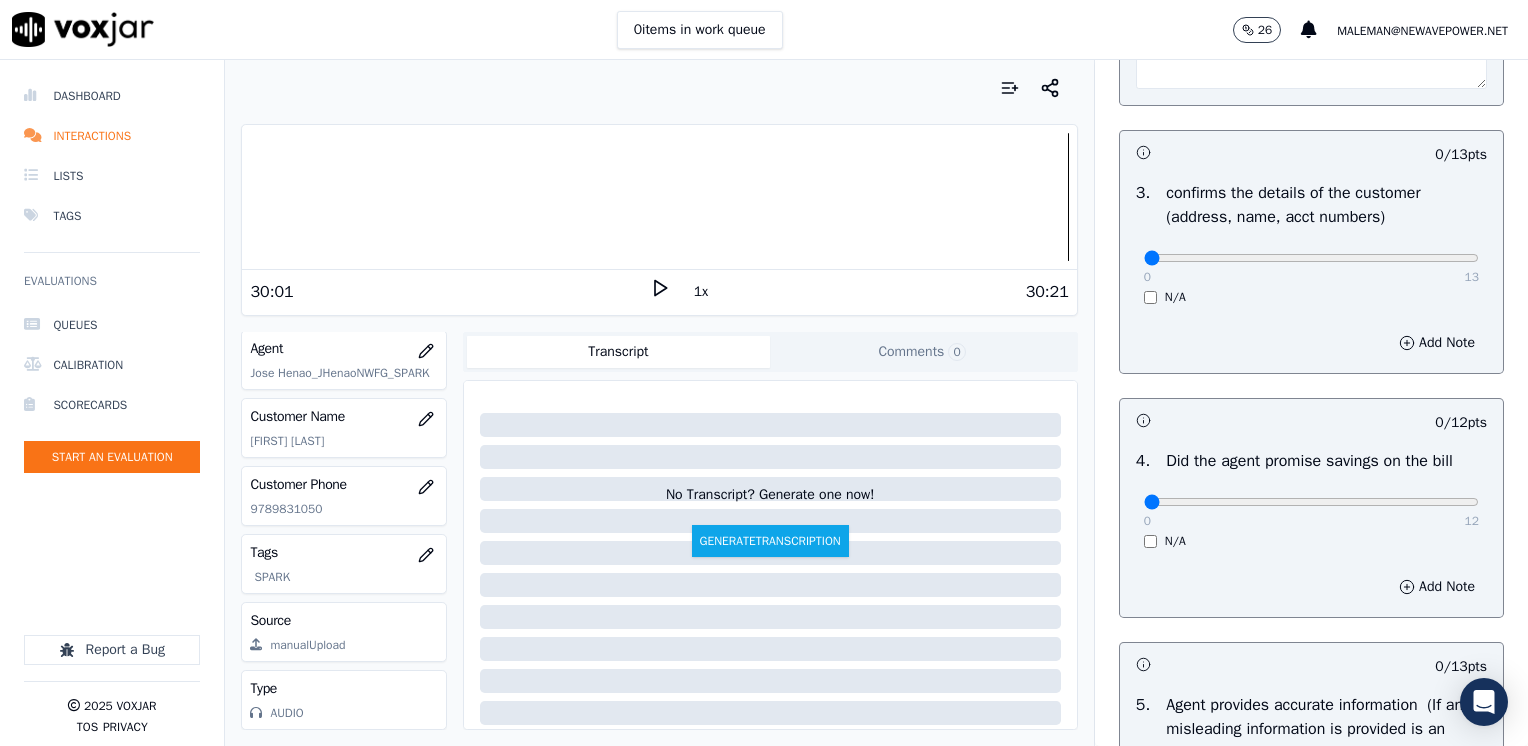 scroll, scrollTop: 500, scrollLeft: 0, axis: vertical 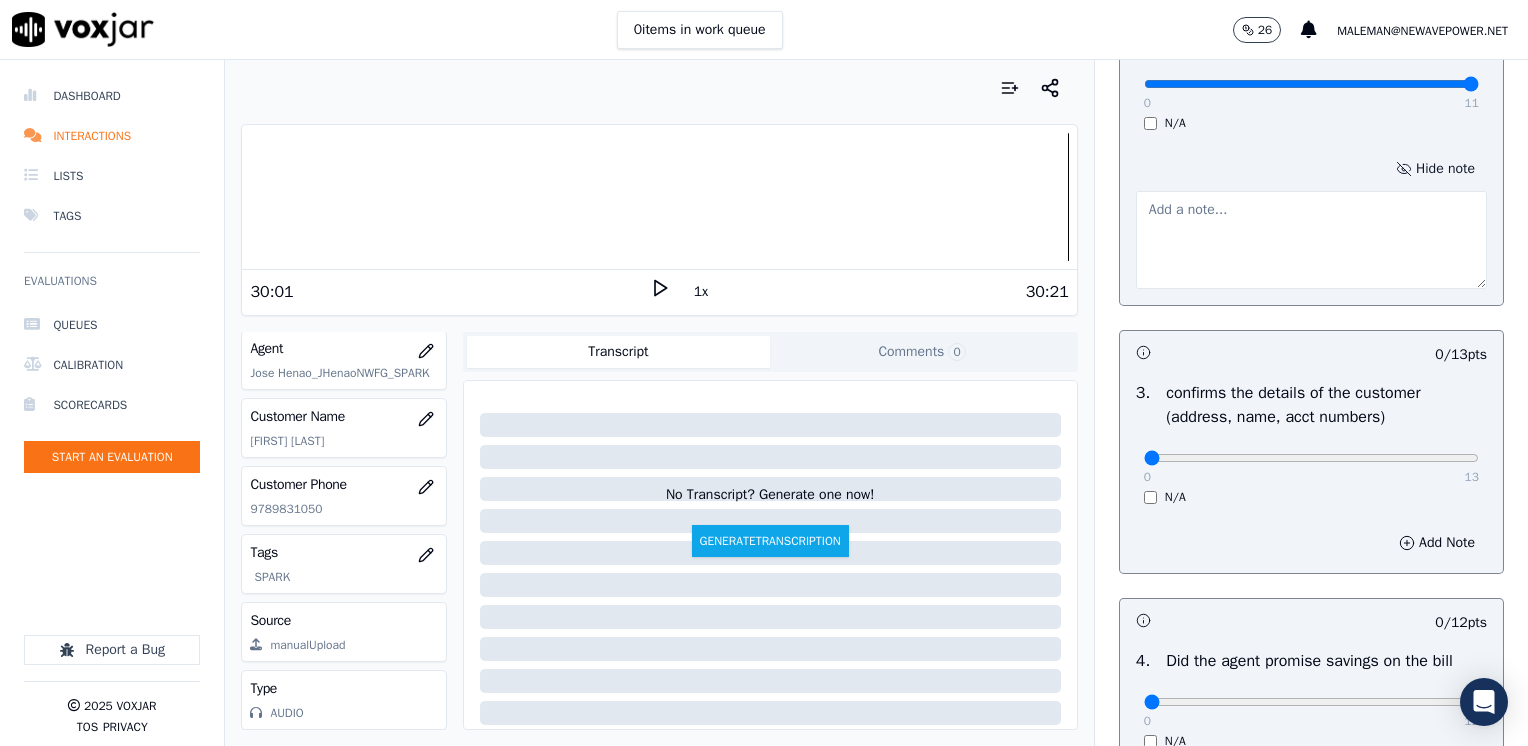 click on "Hide note" at bounding box center (1435, 169) 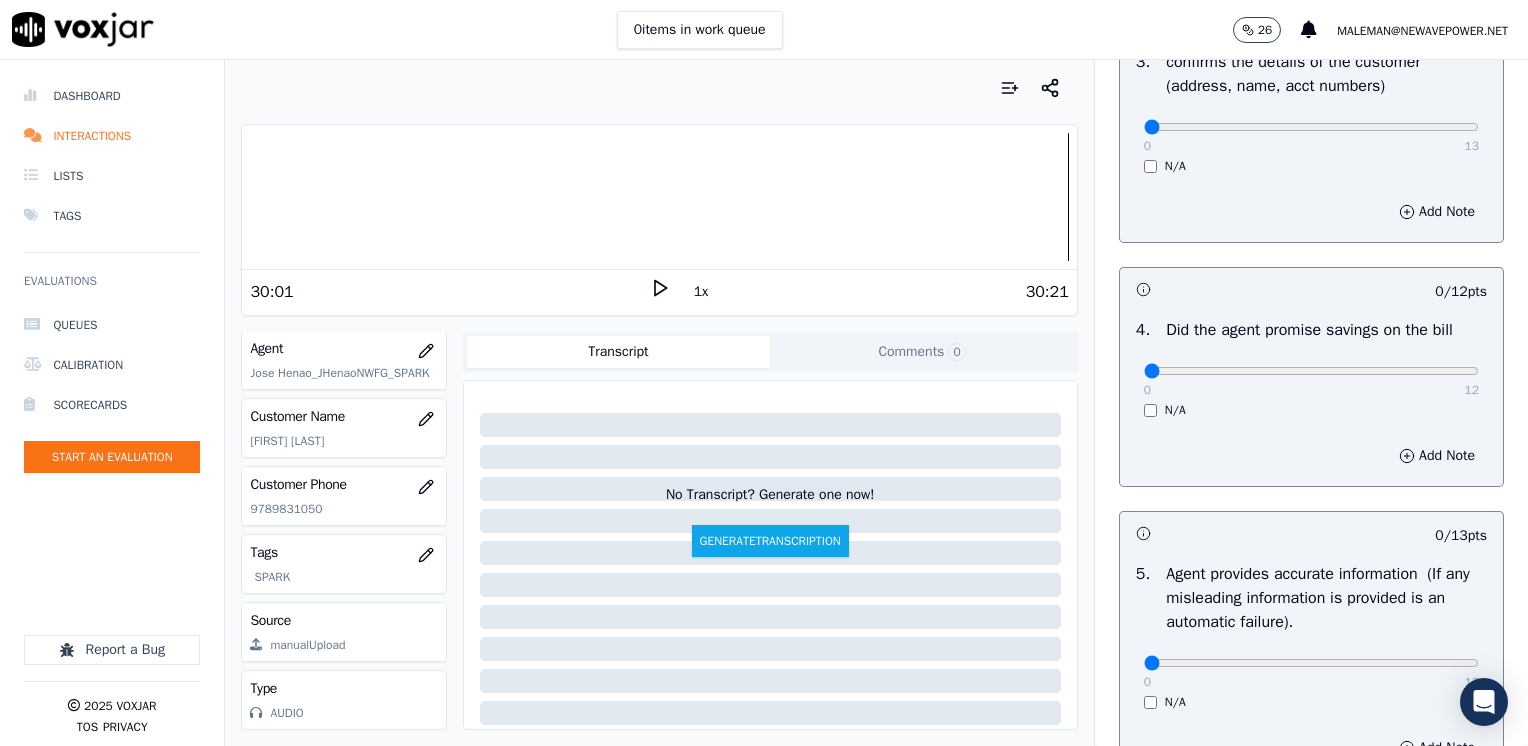 scroll, scrollTop: 800, scrollLeft: 0, axis: vertical 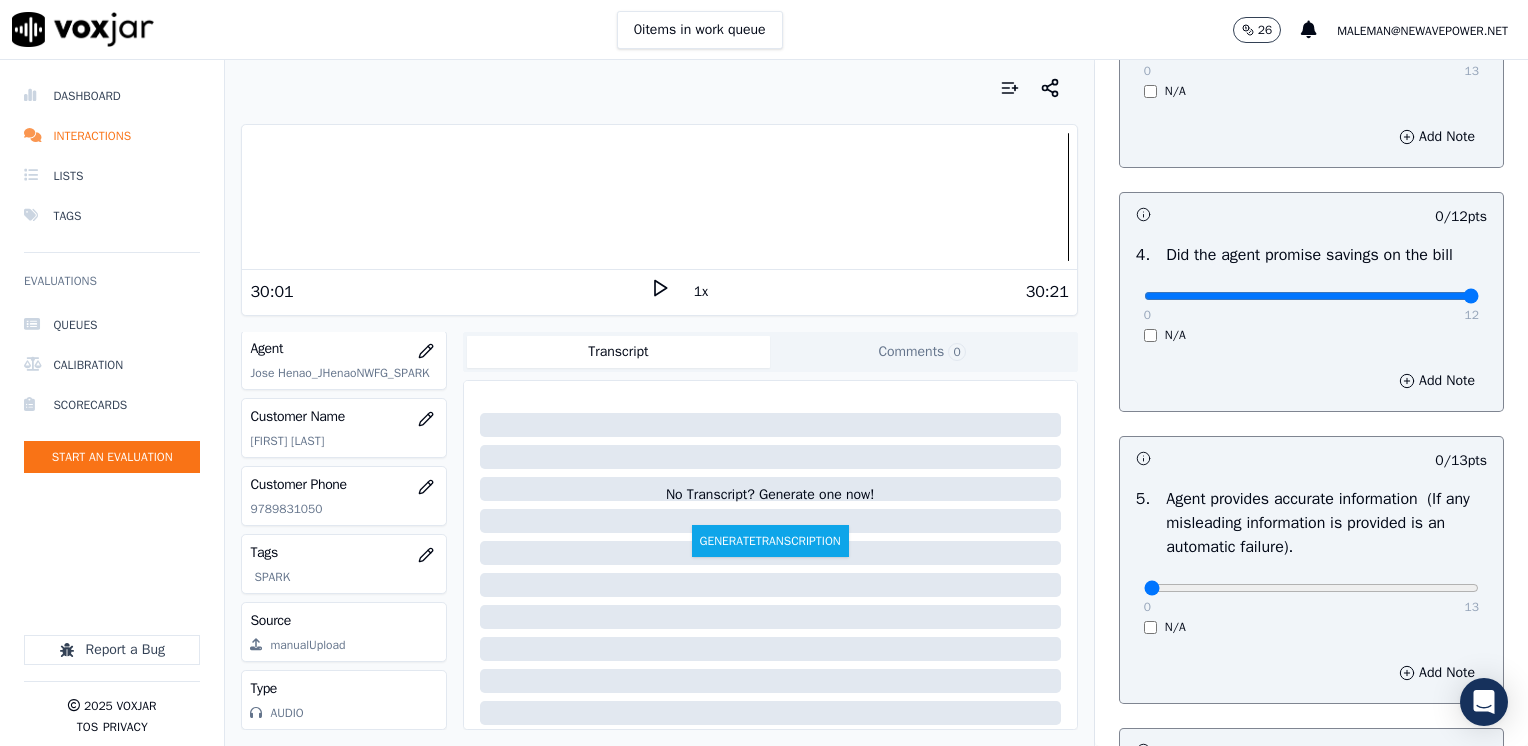 drag, startPoint x: 1125, startPoint y: 290, endPoint x: 1531, endPoint y: 290, distance: 406 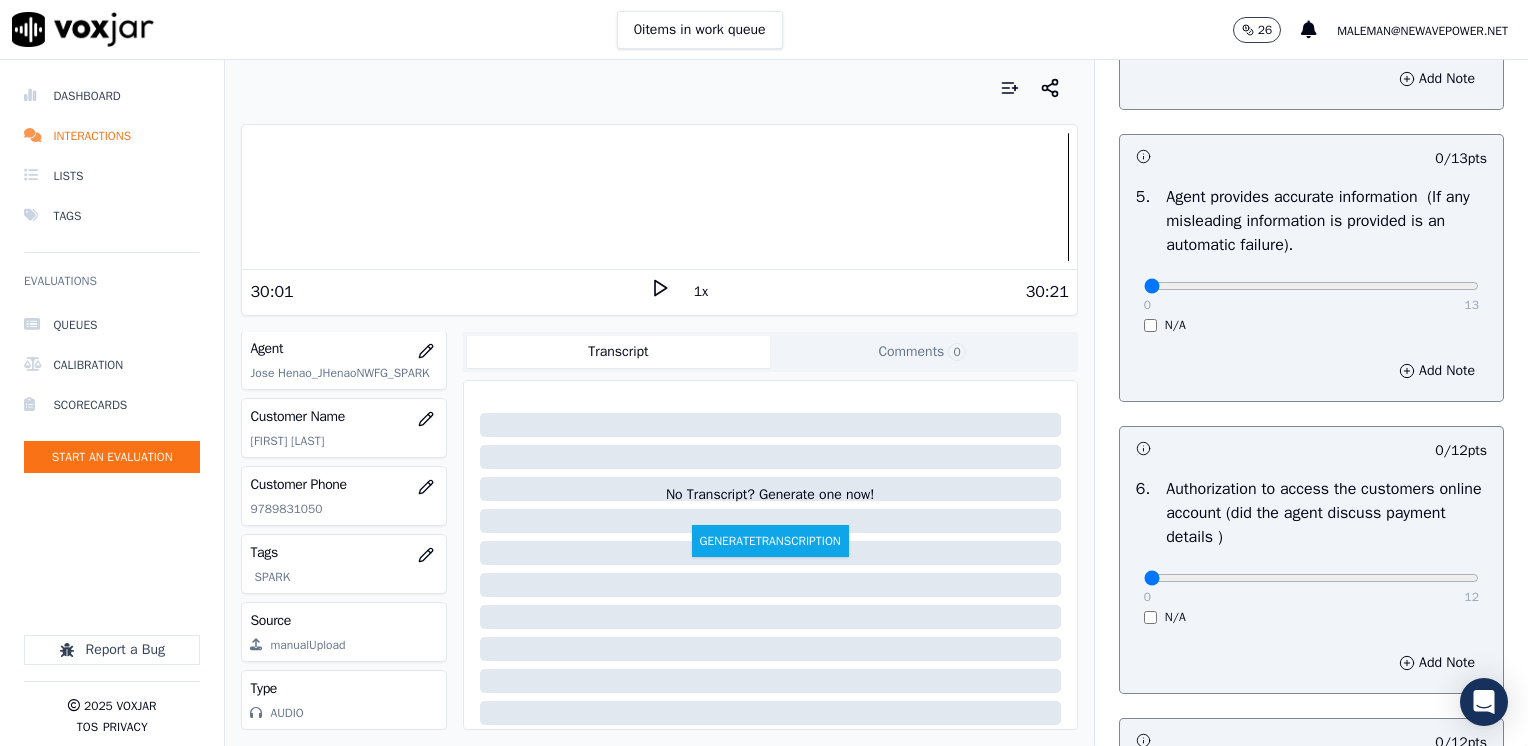 scroll, scrollTop: 1200, scrollLeft: 0, axis: vertical 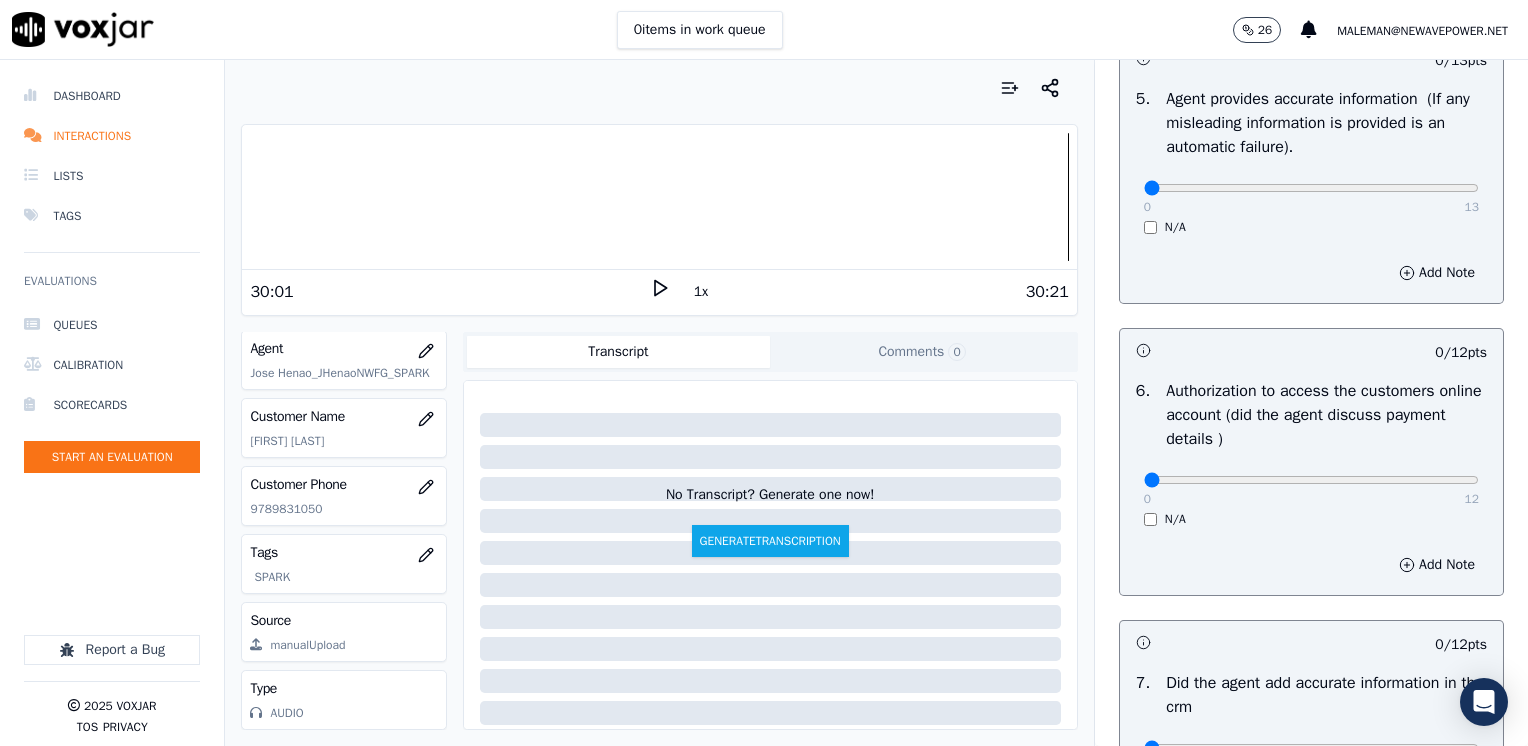click on "0   12     N/A" at bounding box center [1311, 489] 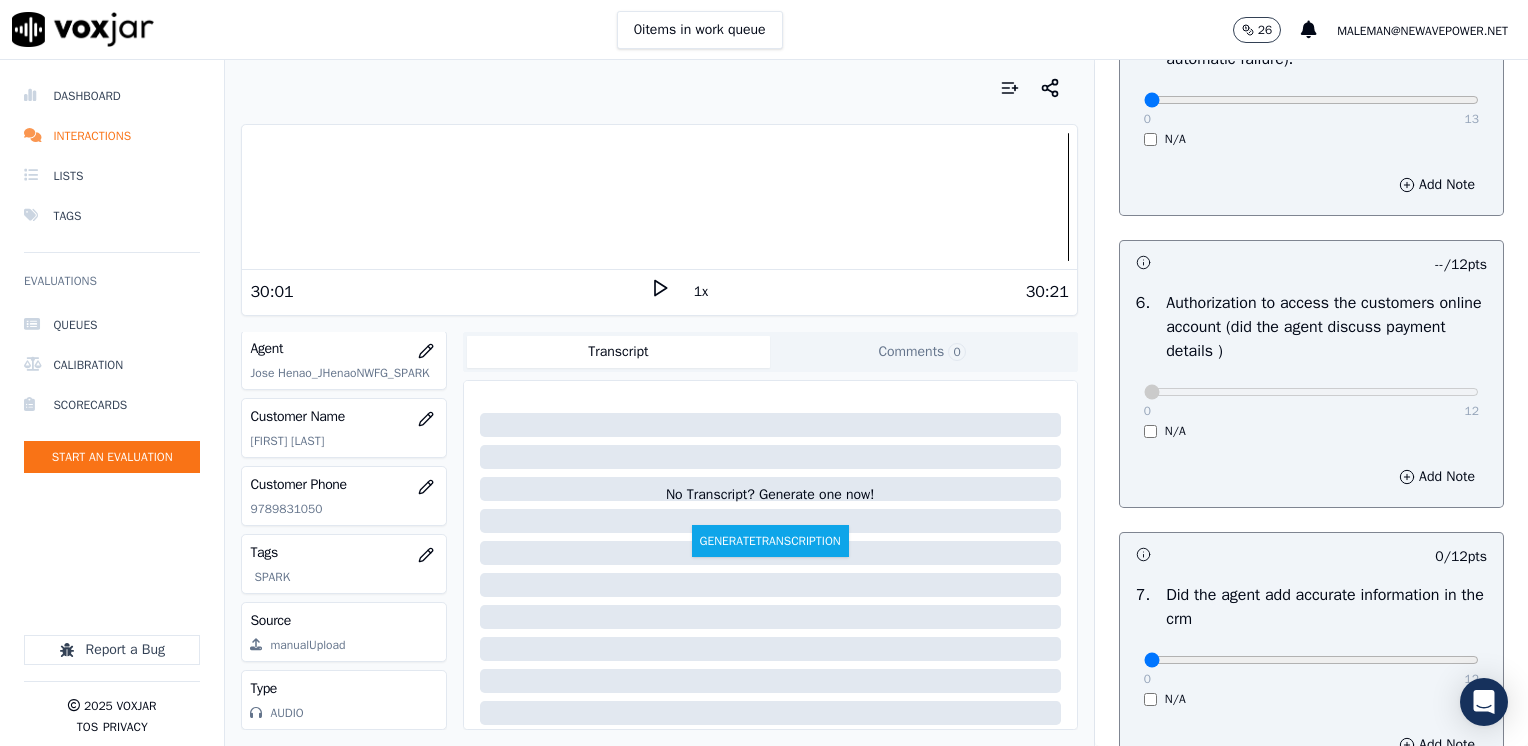 scroll, scrollTop: 1400, scrollLeft: 0, axis: vertical 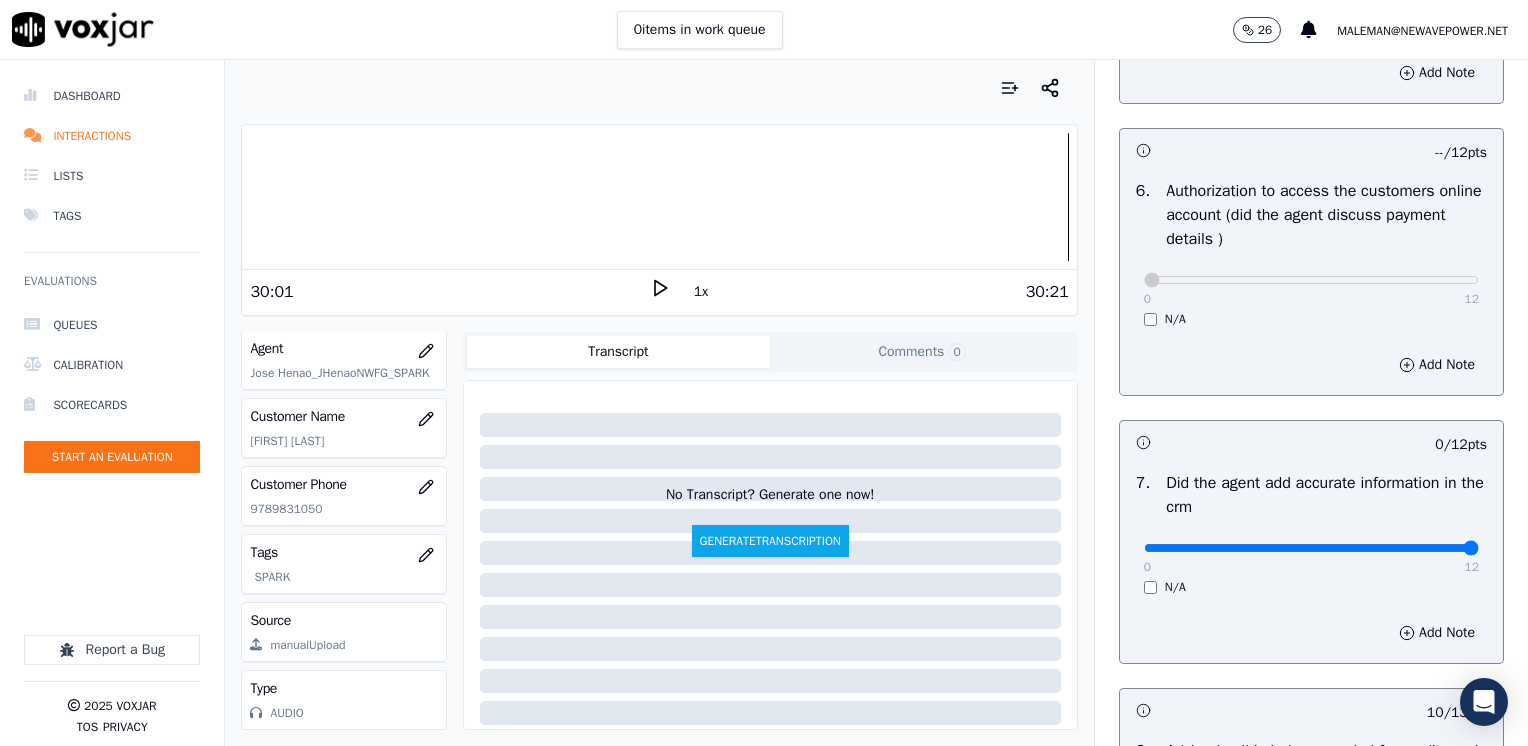 drag, startPoint x: 1124, startPoint y: 549, endPoint x: 1527, endPoint y: 554, distance: 403.031 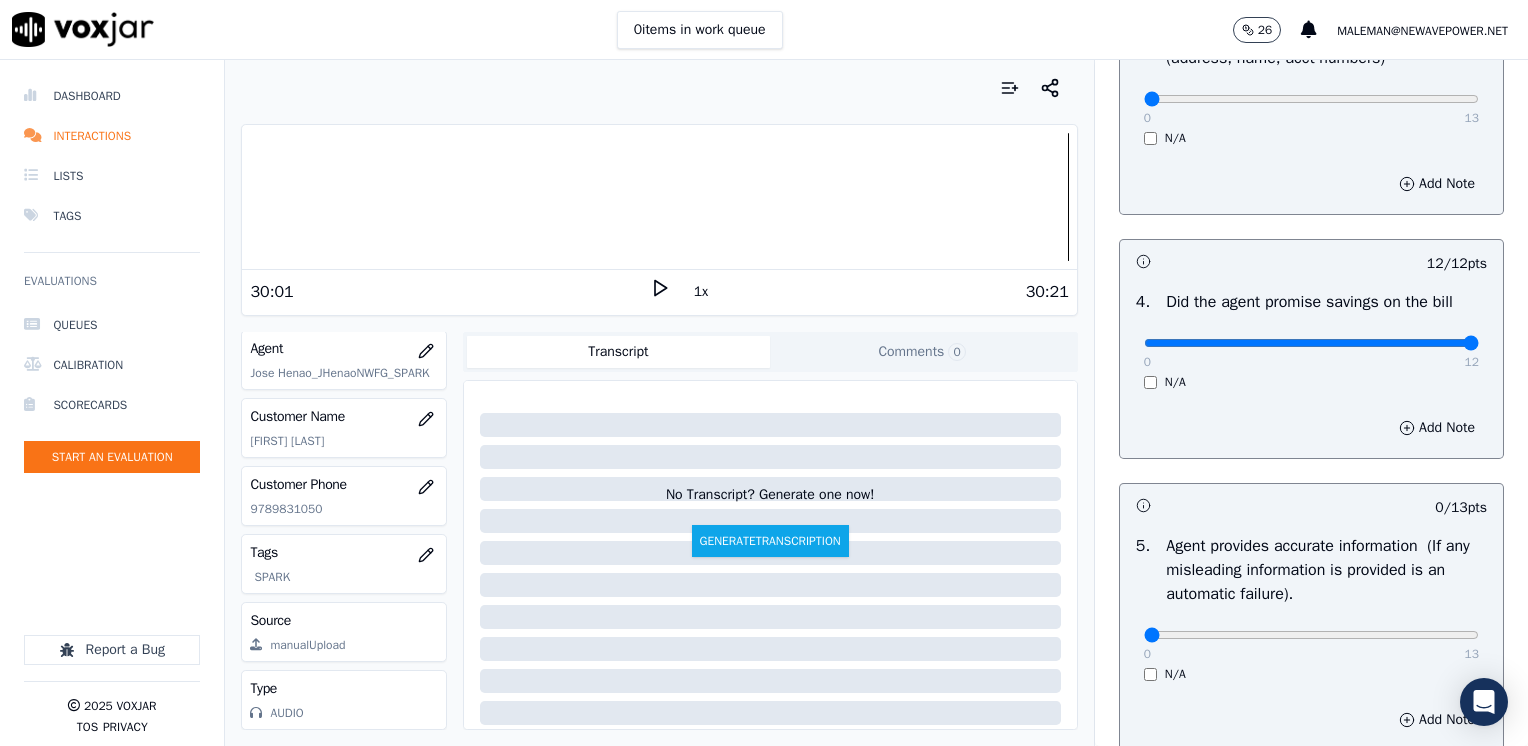 scroll, scrollTop: 853, scrollLeft: 0, axis: vertical 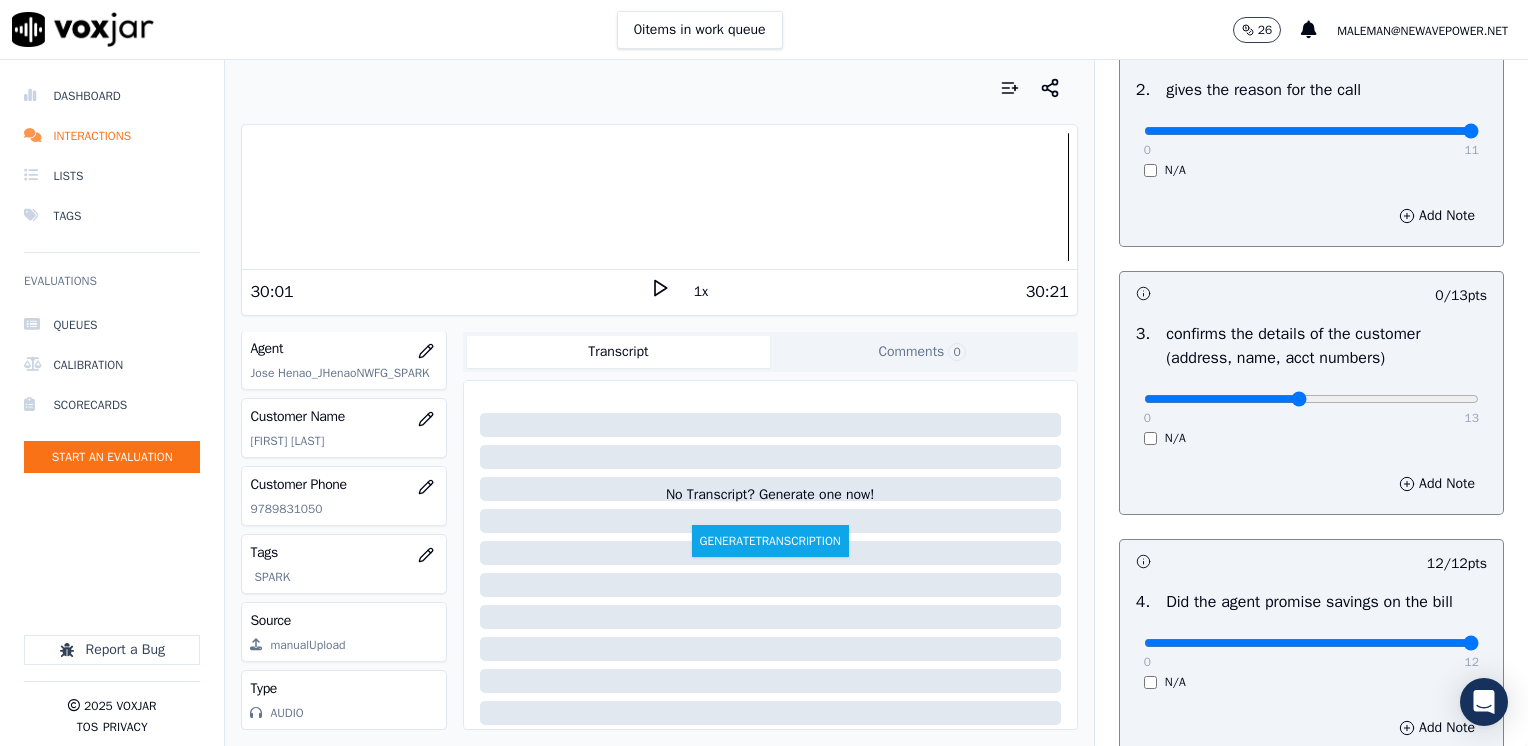click at bounding box center (1311, -113) 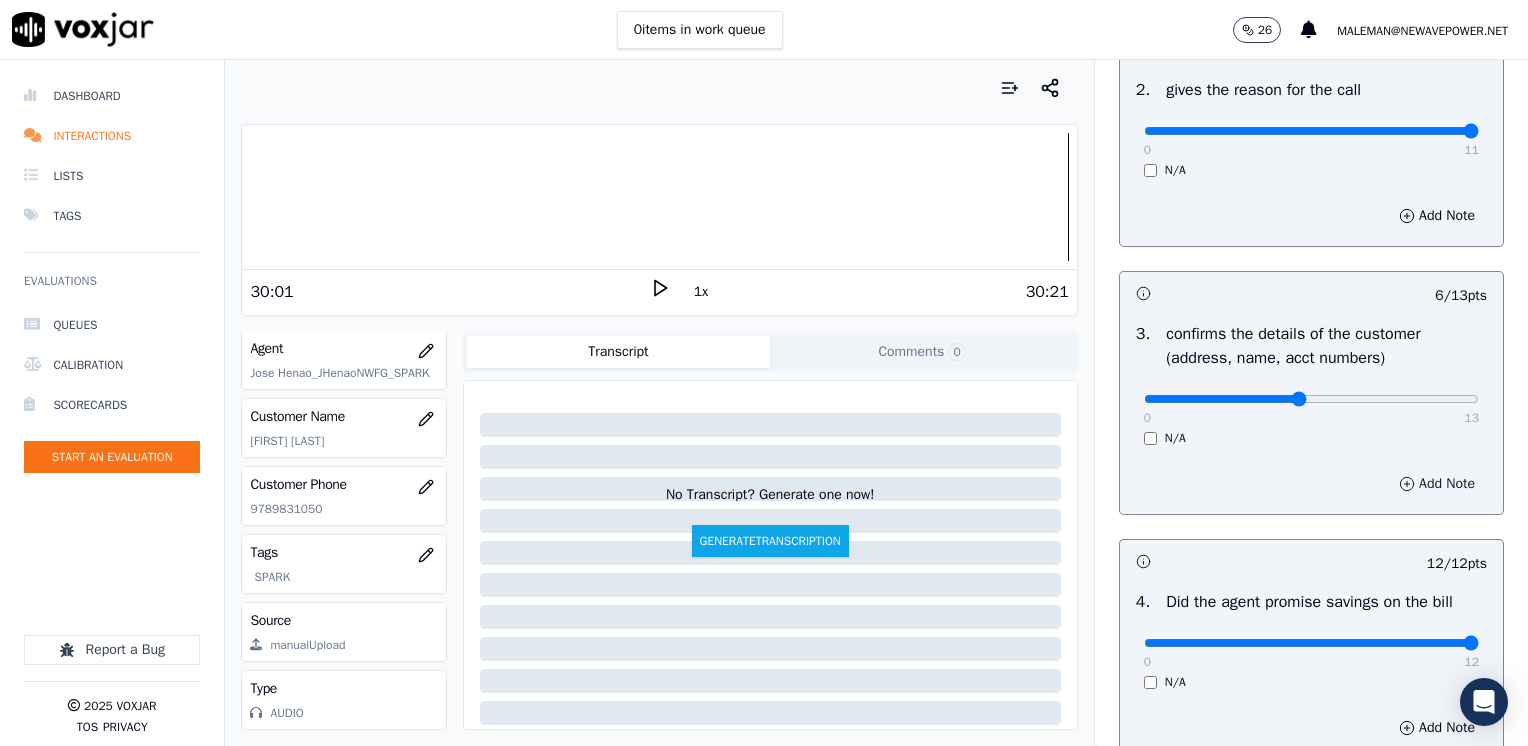 click on "Add Note" at bounding box center (1437, 484) 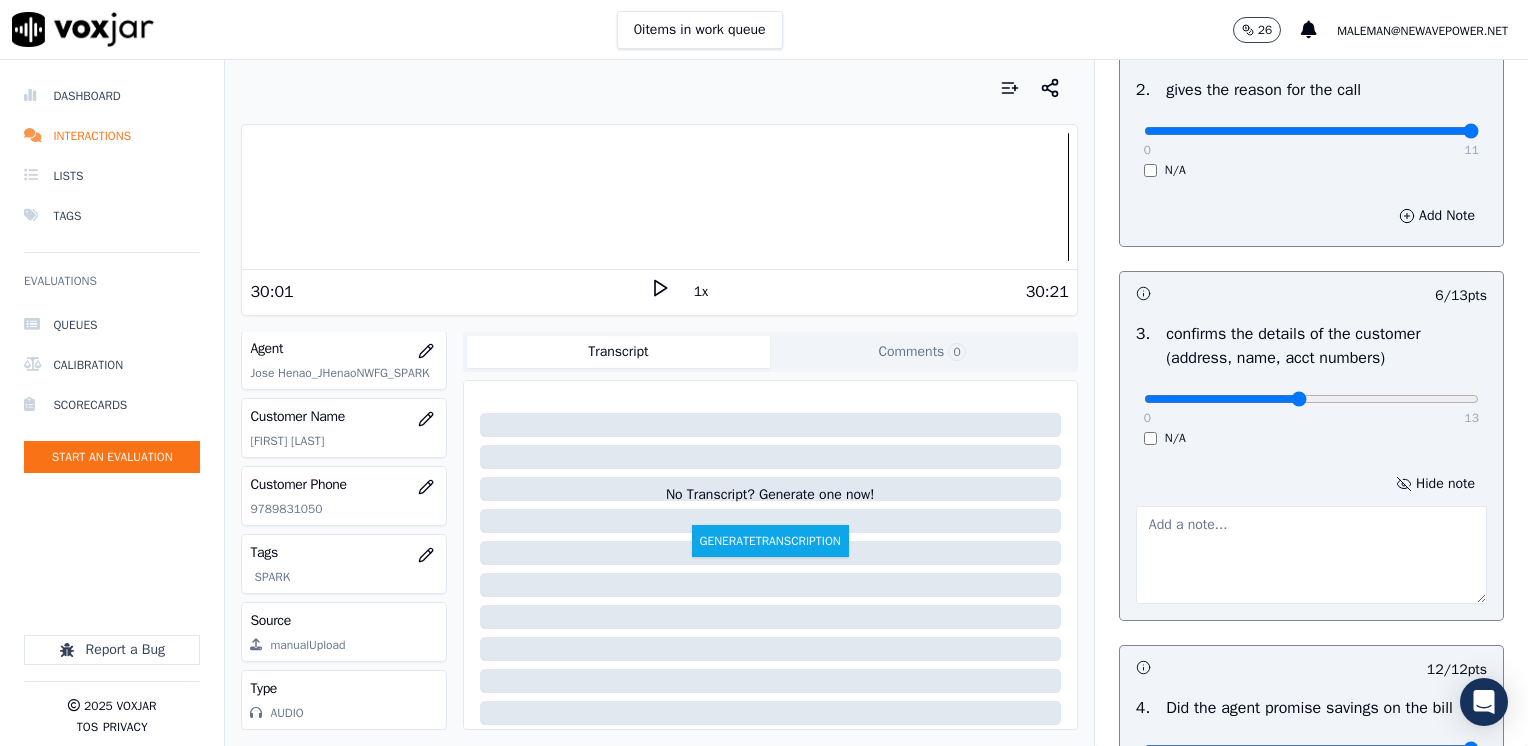 click at bounding box center [1311, 555] 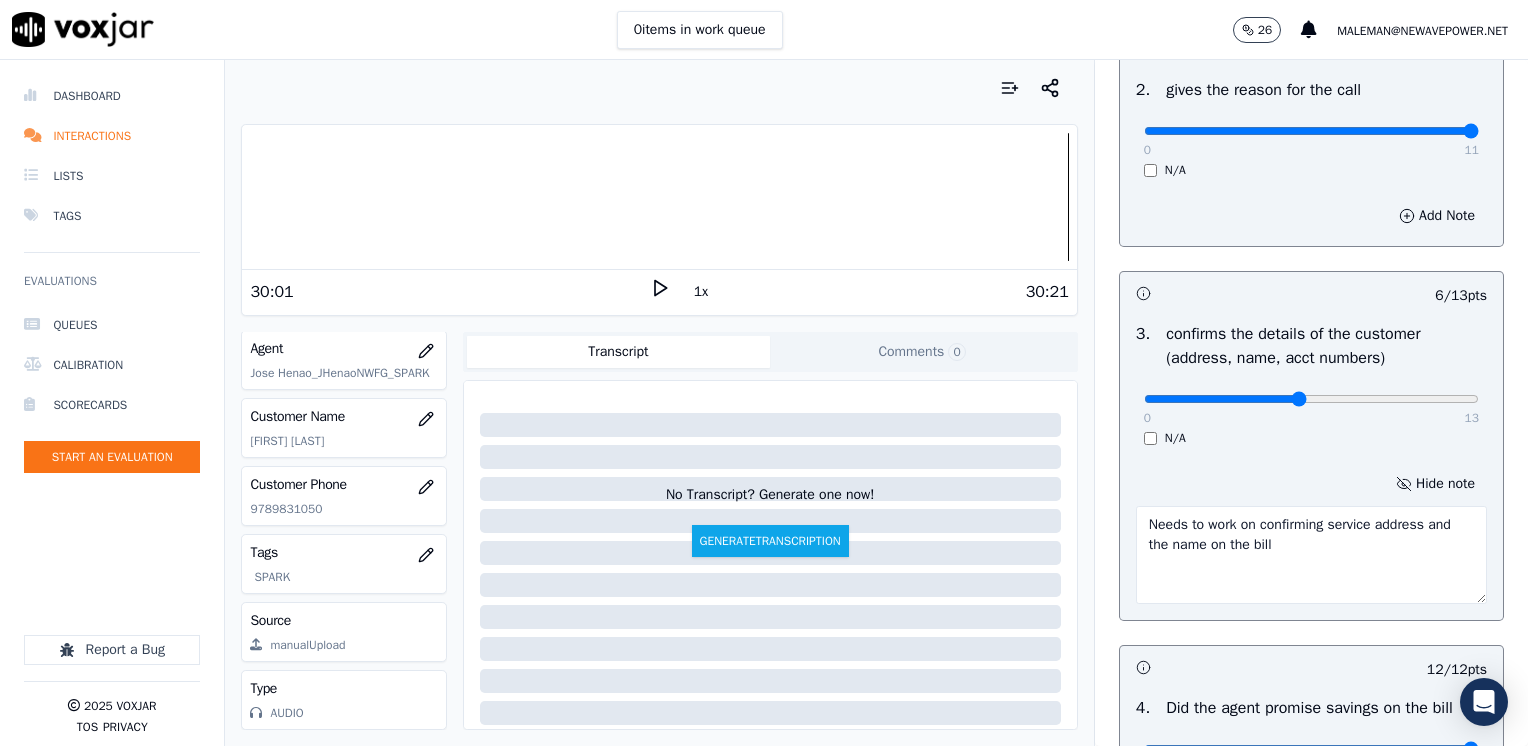 drag, startPoint x: 1167, startPoint y: 525, endPoint x: 959, endPoint y: 486, distance: 211.62466 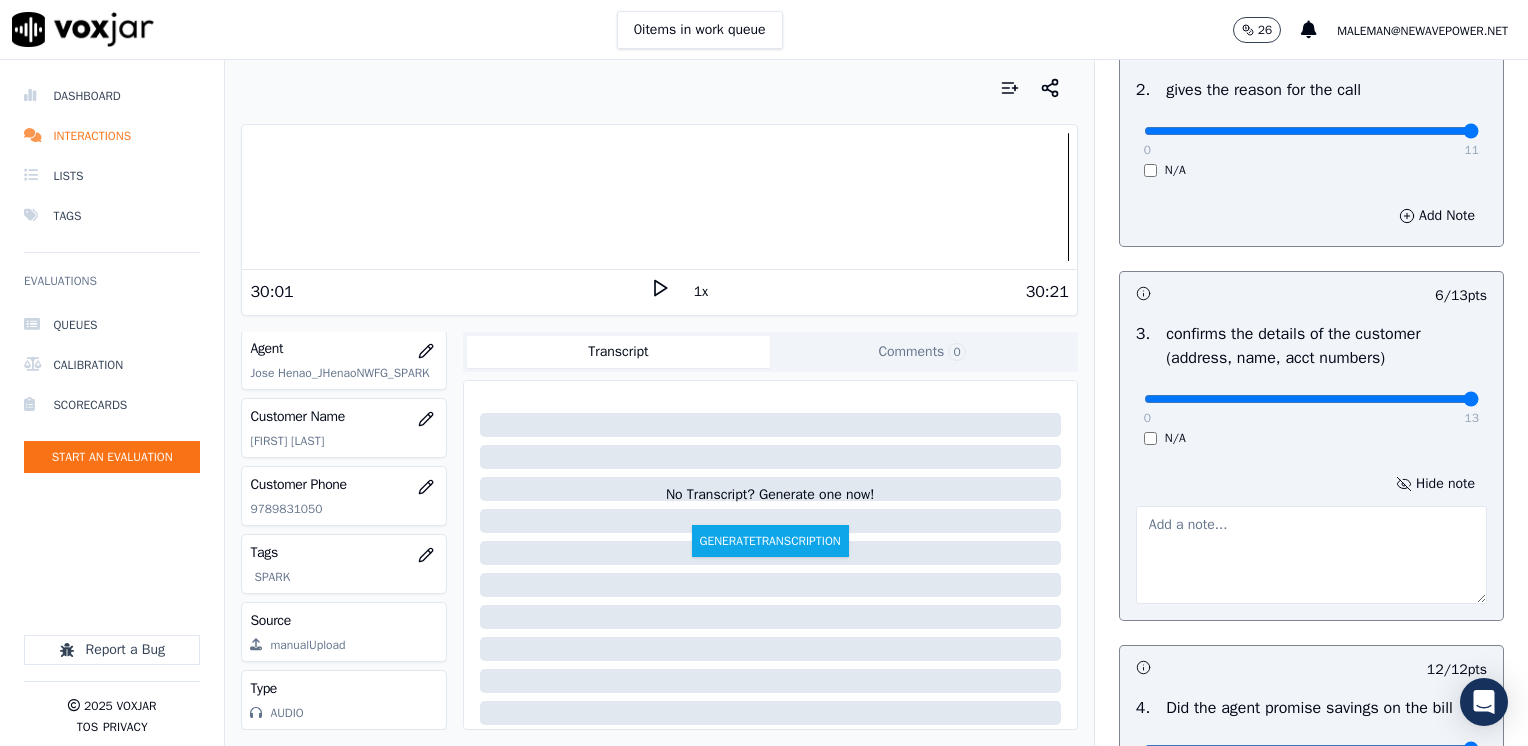 drag, startPoint x: 1260, startPoint y: 400, endPoint x: 1531, endPoint y: 394, distance: 271.0664 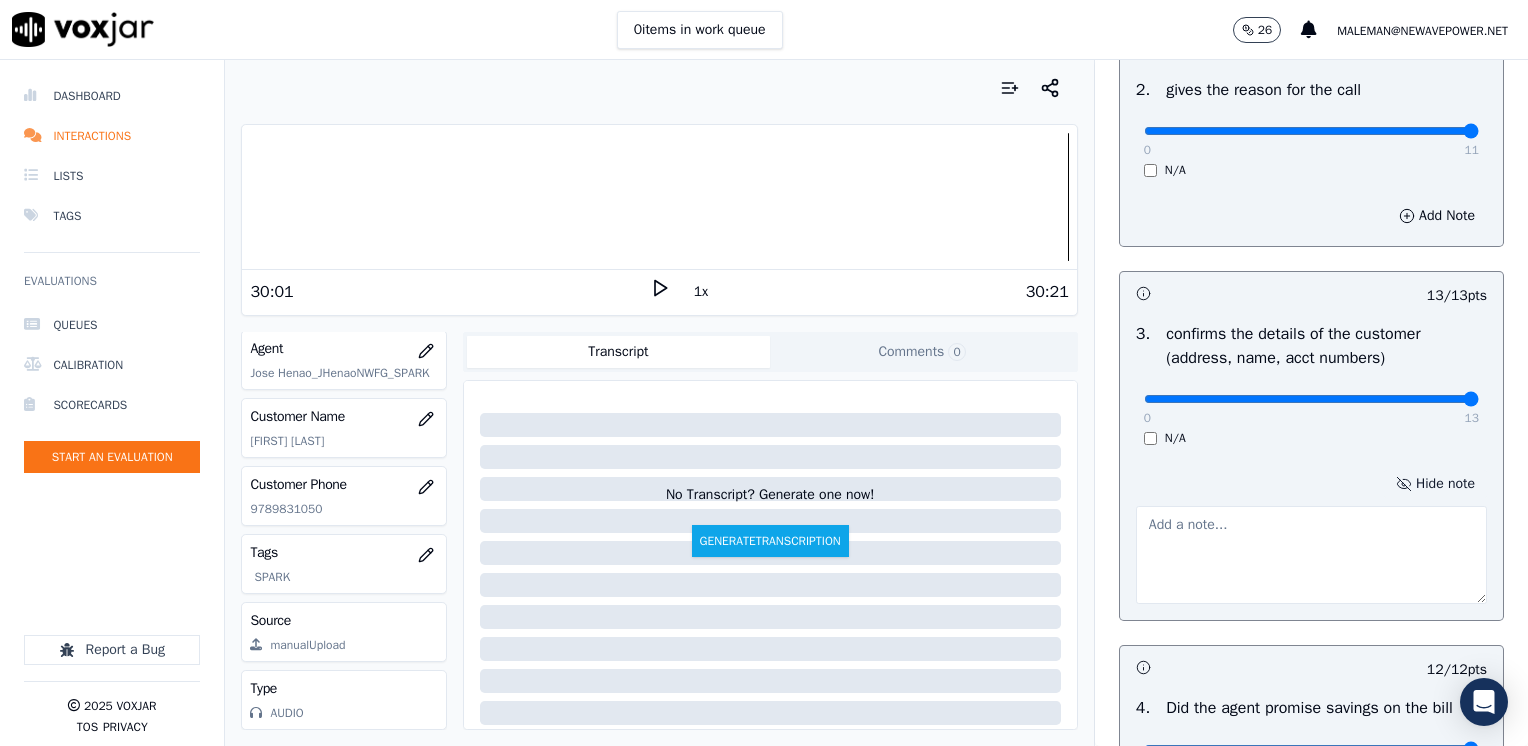 click on "Hide note" at bounding box center [1435, 484] 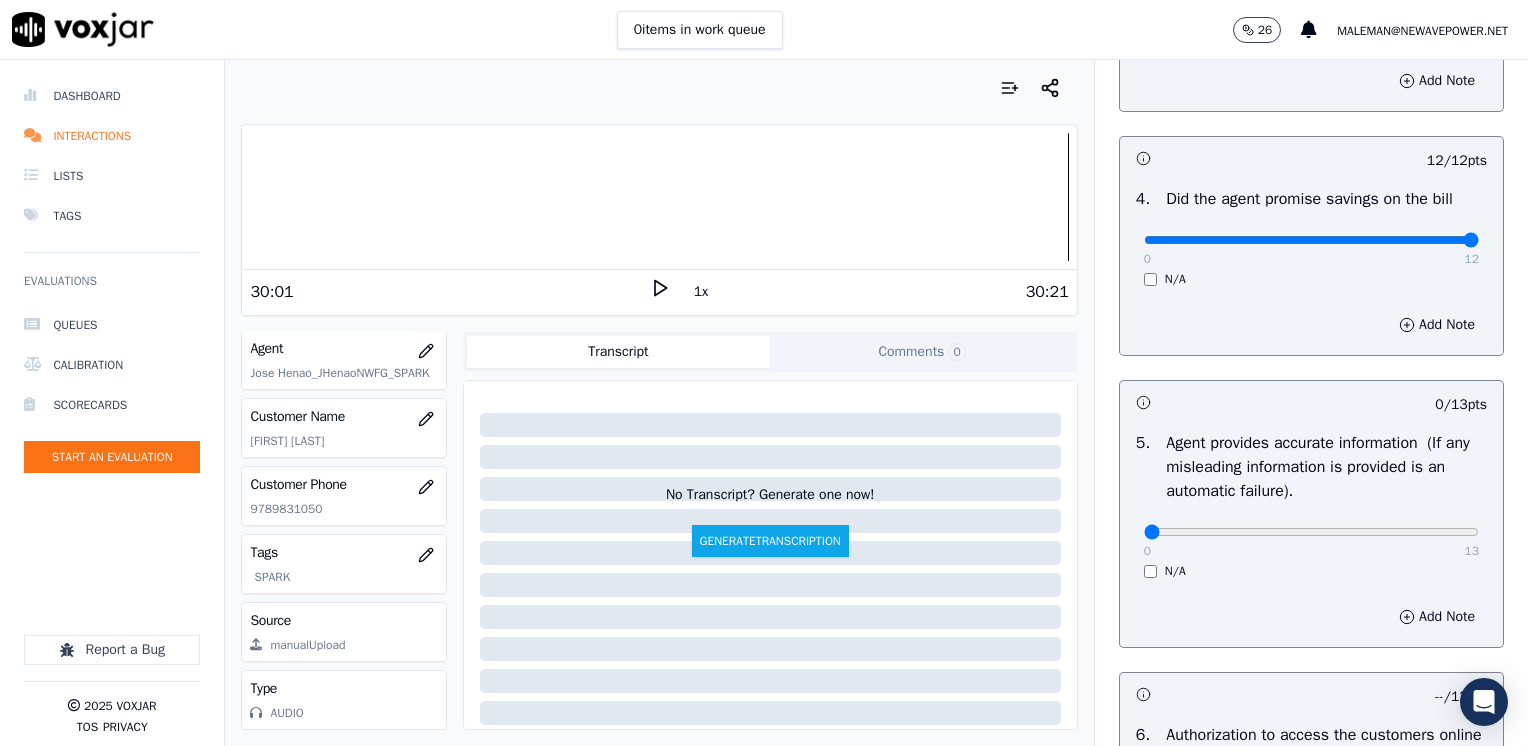 scroll, scrollTop: 1053, scrollLeft: 0, axis: vertical 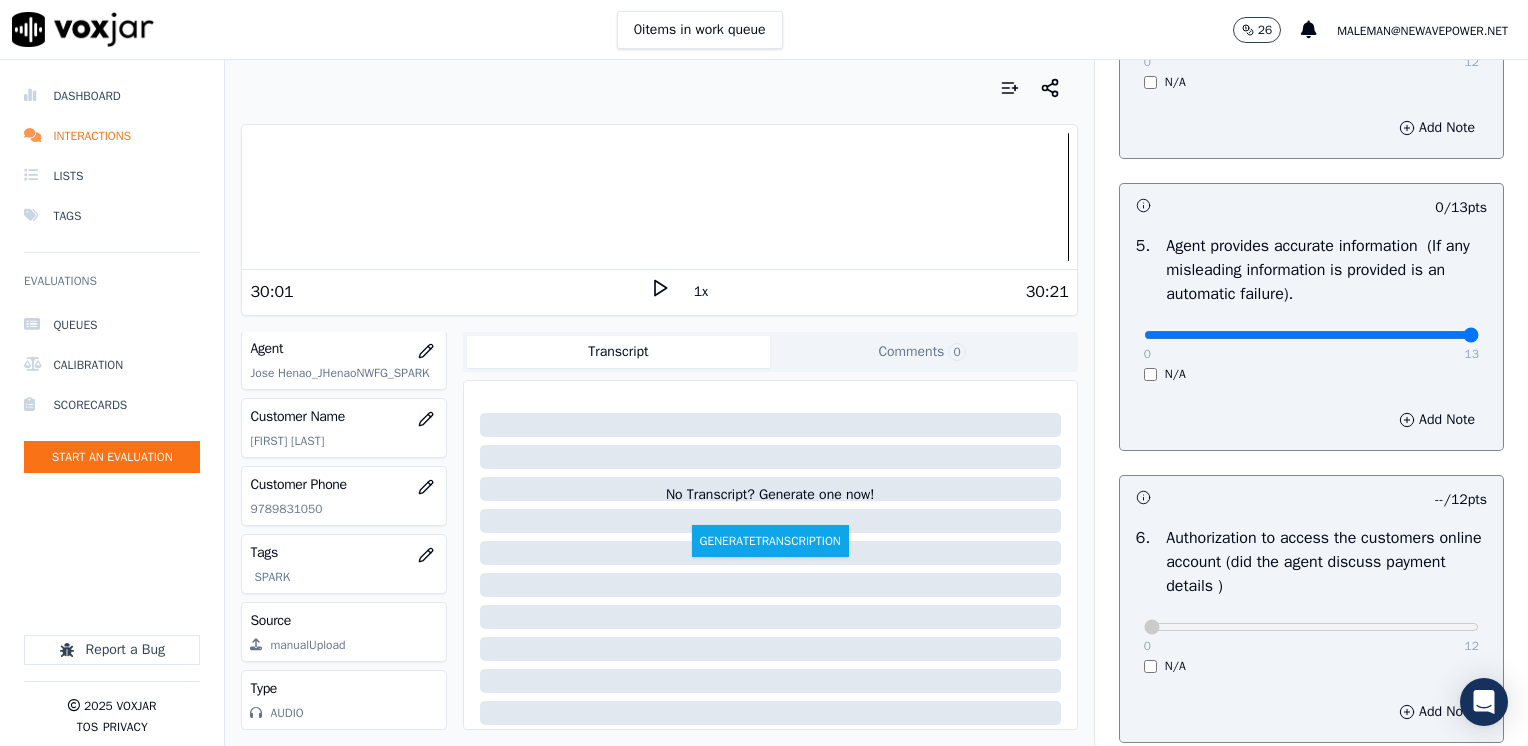 drag, startPoint x: 1136, startPoint y: 334, endPoint x: 1531, endPoint y: 322, distance: 395.18225 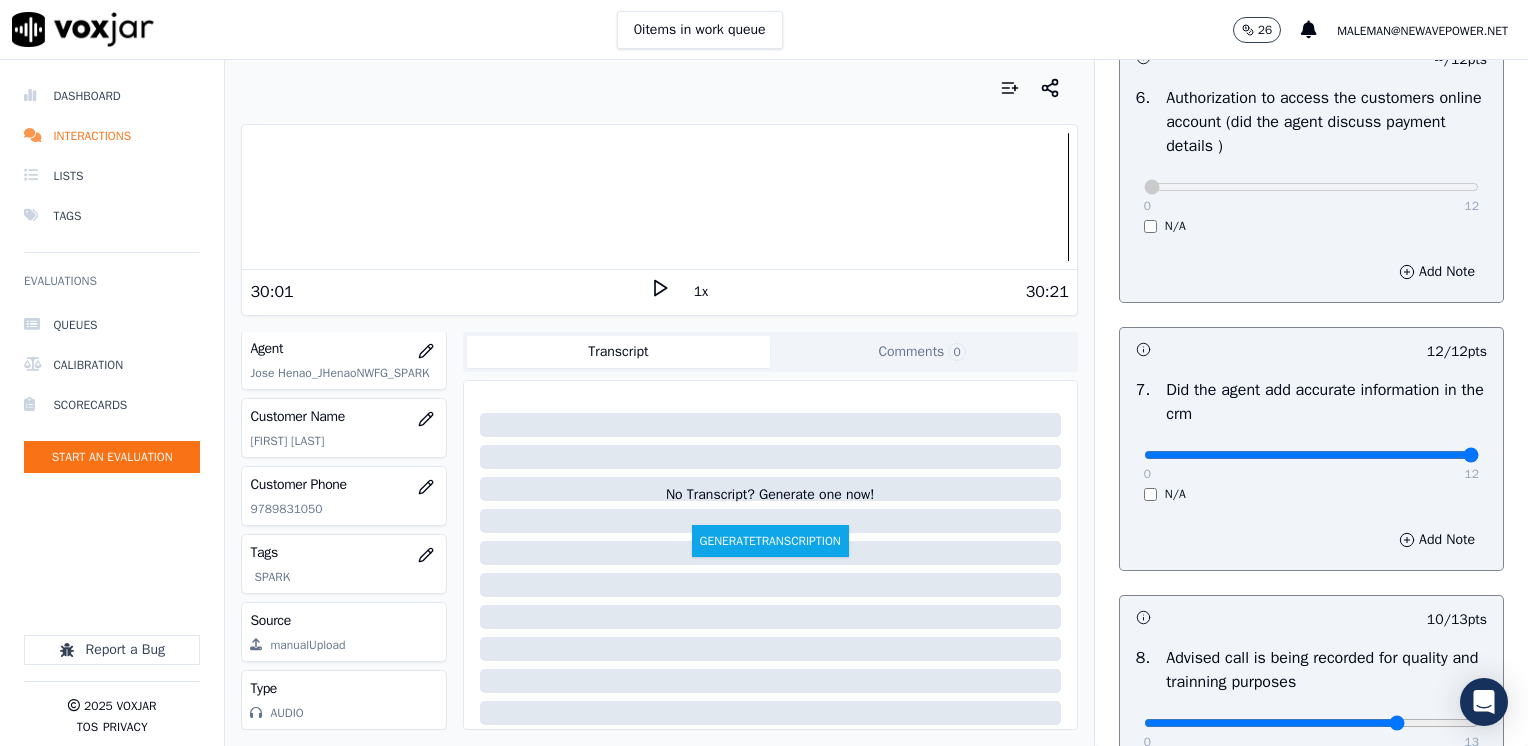 scroll, scrollTop: 1853, scrollLeft: 0, axis: vertical 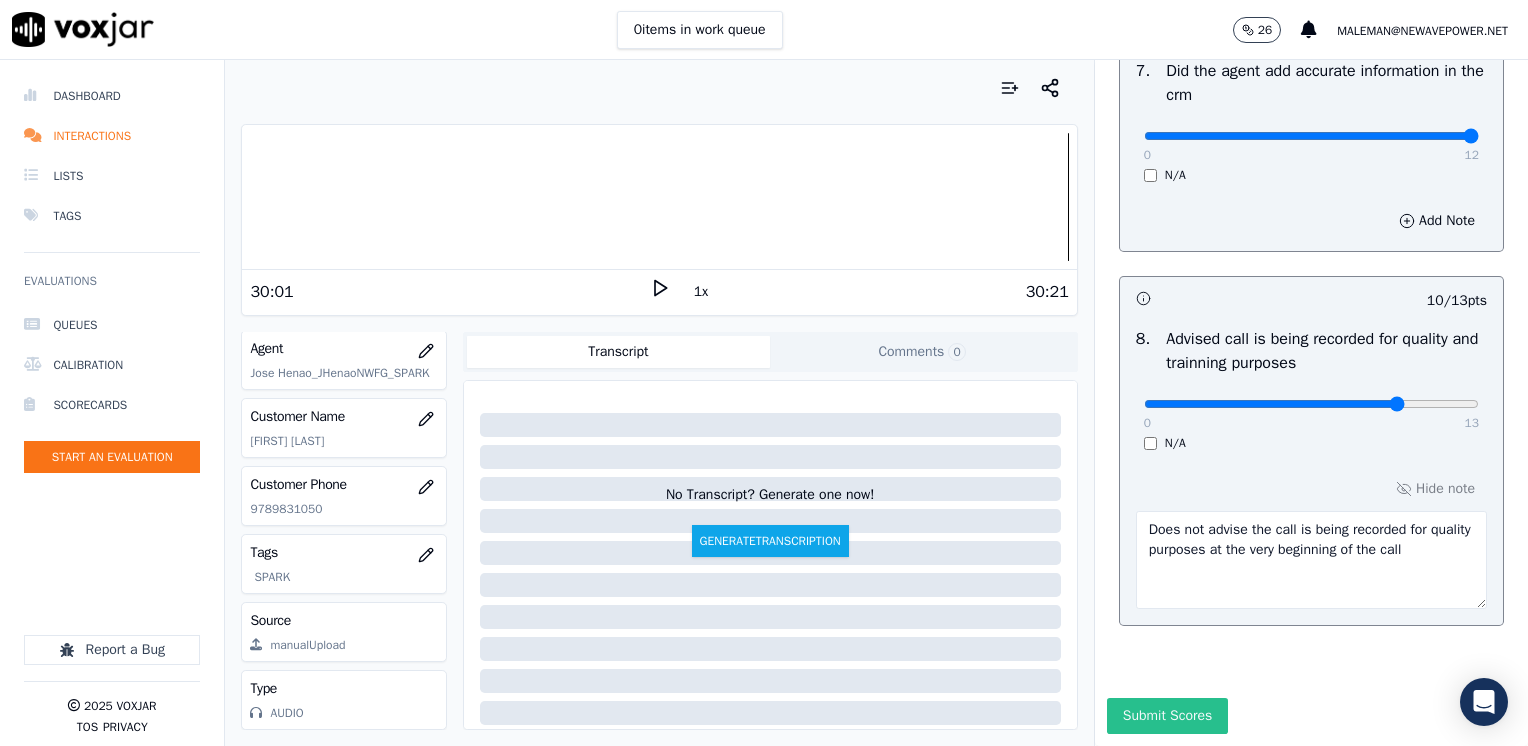 click on "Submit Scores" at bounding box center (1167, 716) 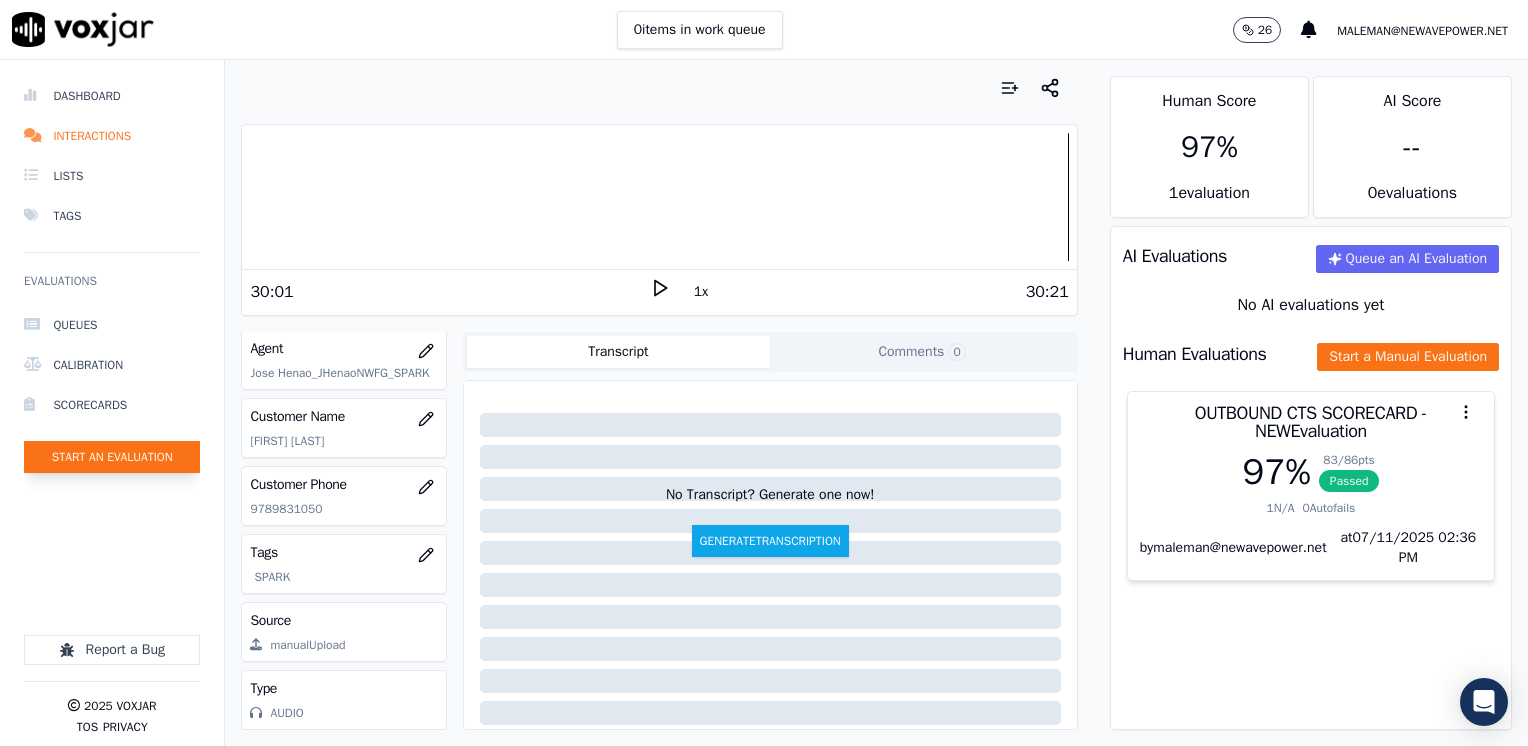 click on "Start an Evaluation" 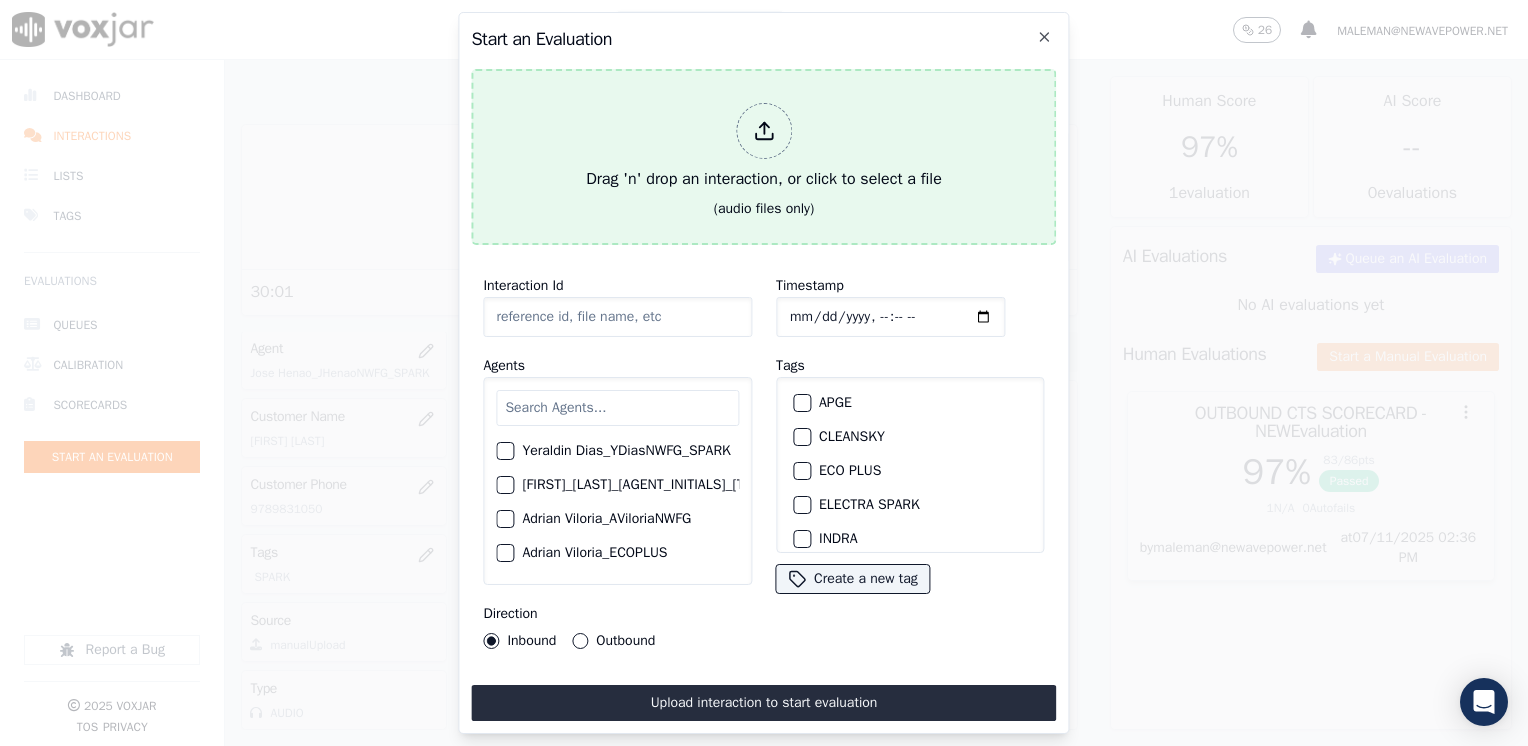 click at bounding box center (764, 131) 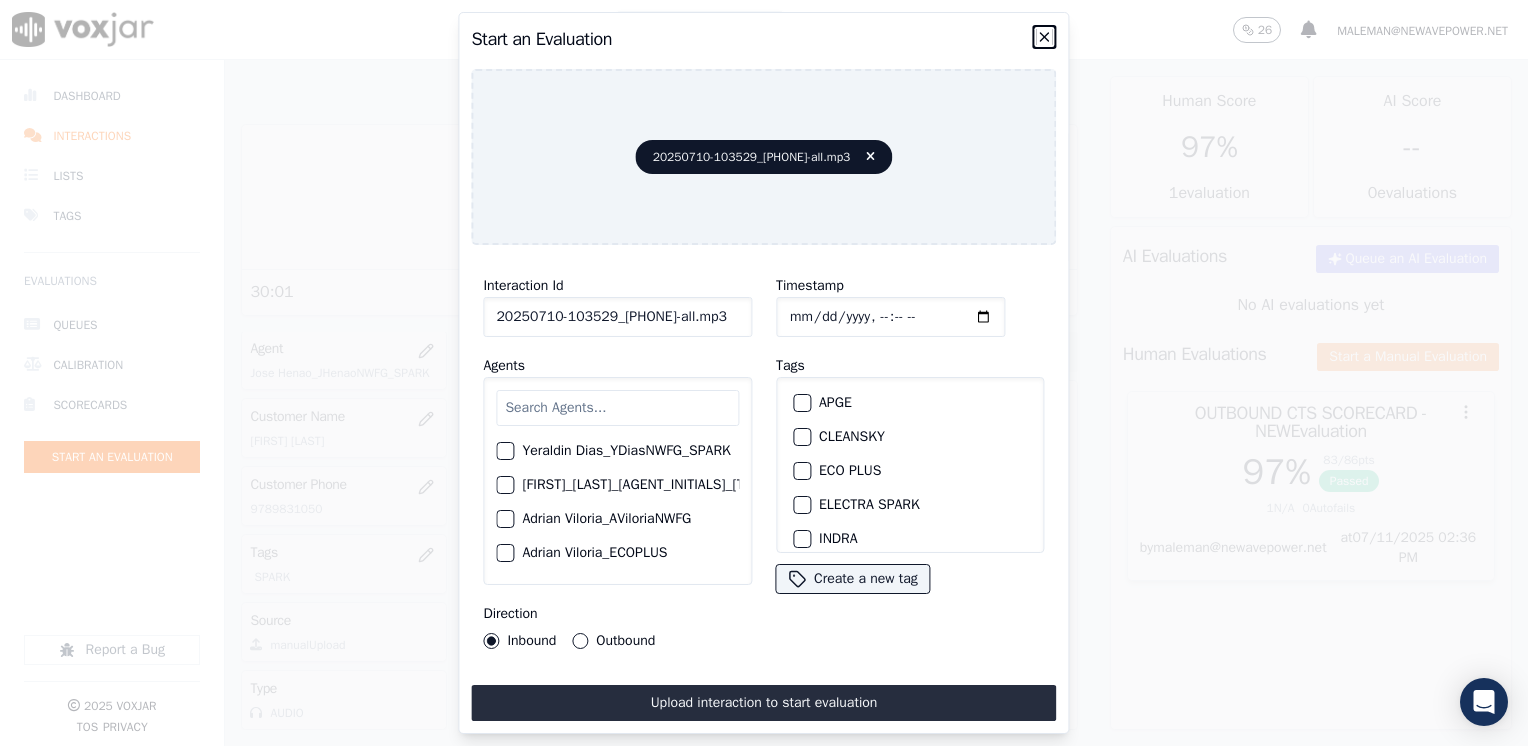 click 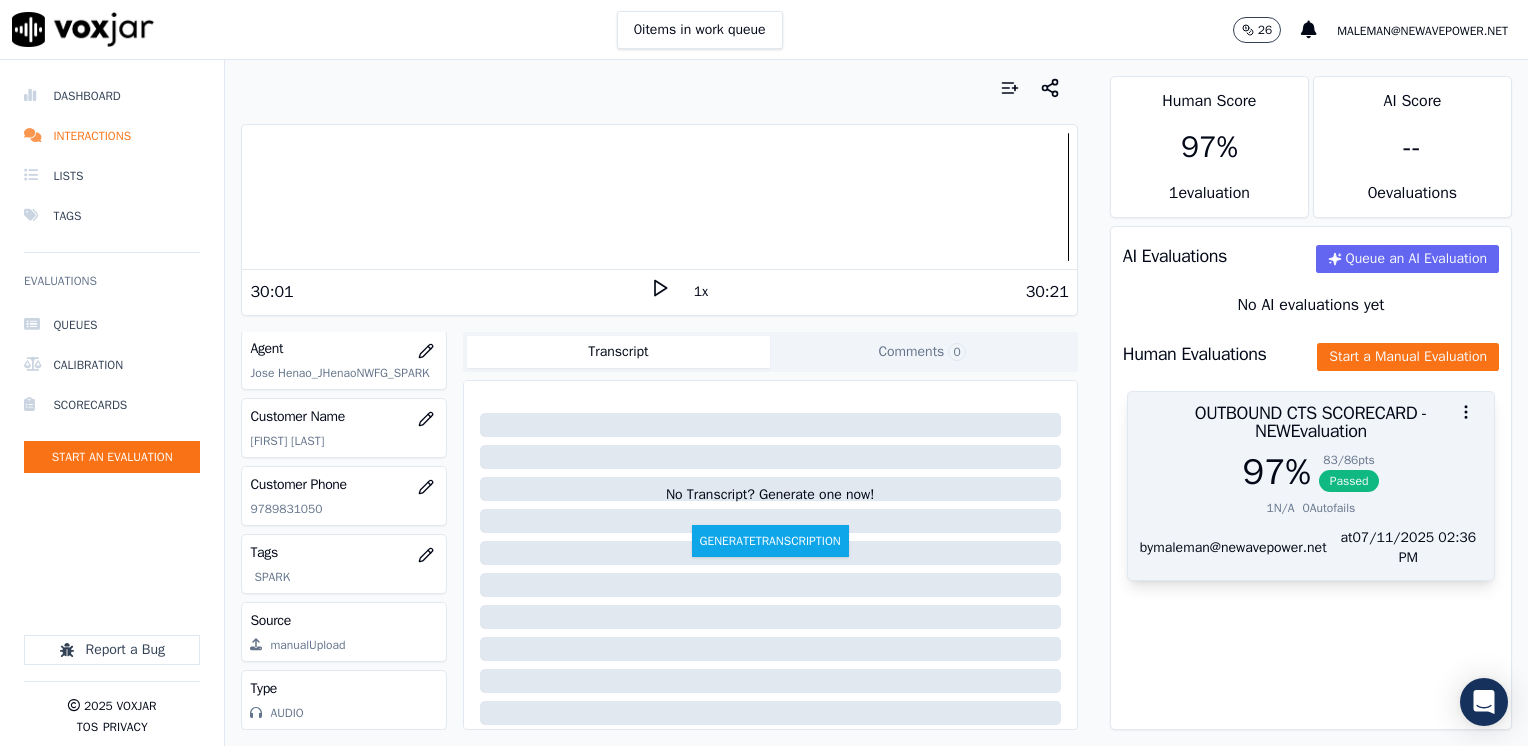 click on "OUTBOUND CTS SCORECARD - NEW   Evaluation" at bounding box center [1311, 422] 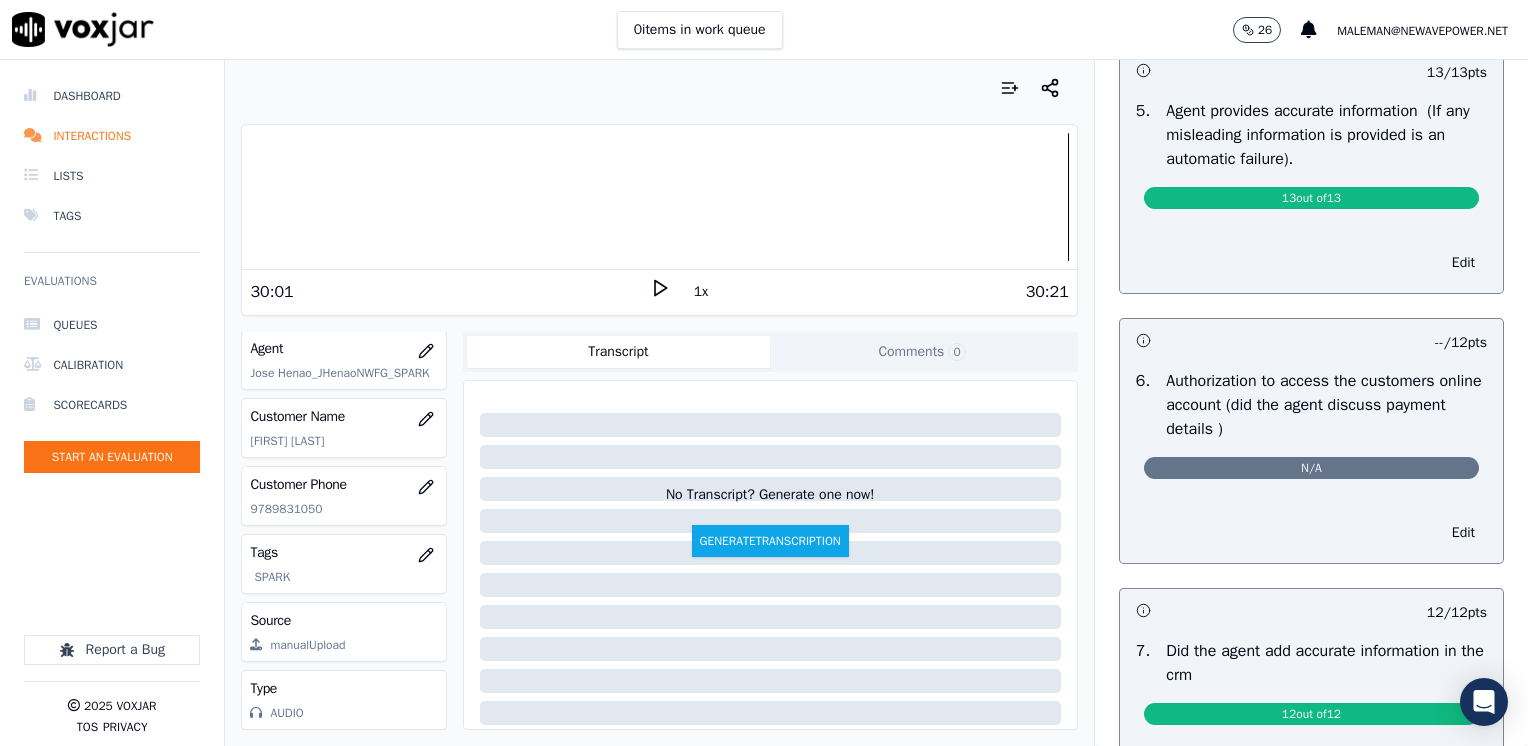 scroll, scrollTop: 900, scrollLeft: 0, axis: vertical 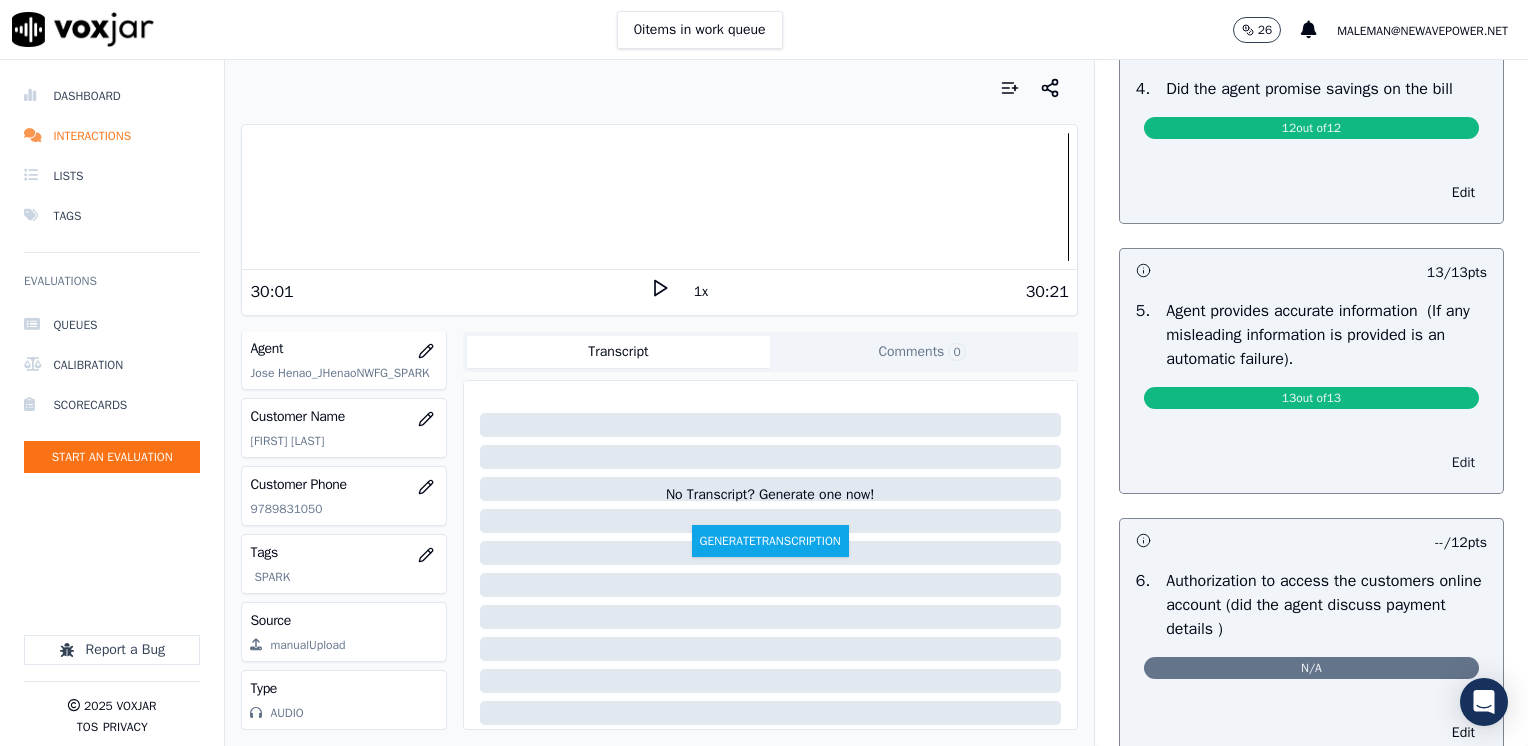 click on "Edit" at bounding box center (1463, 463) 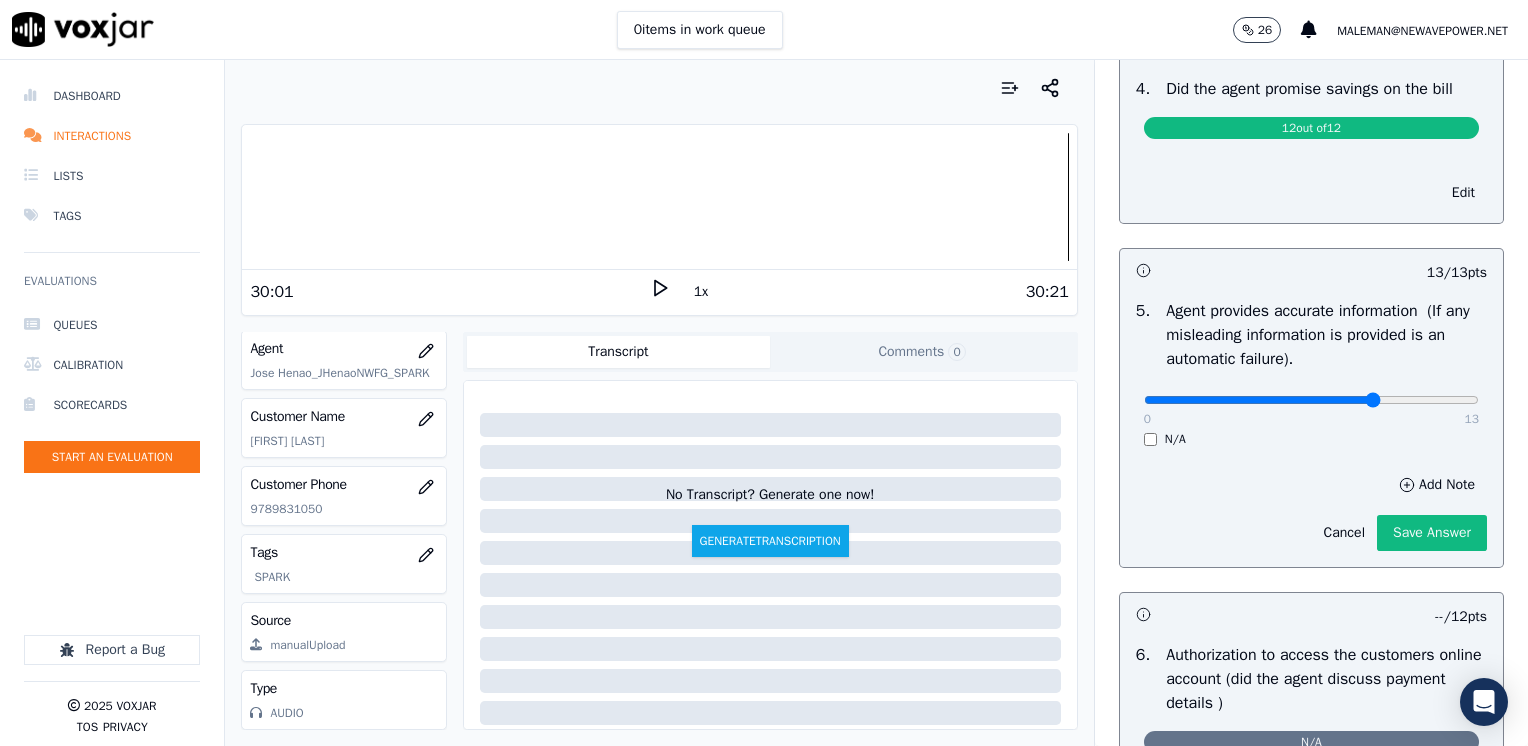 click at bounding box center (1311, 400) 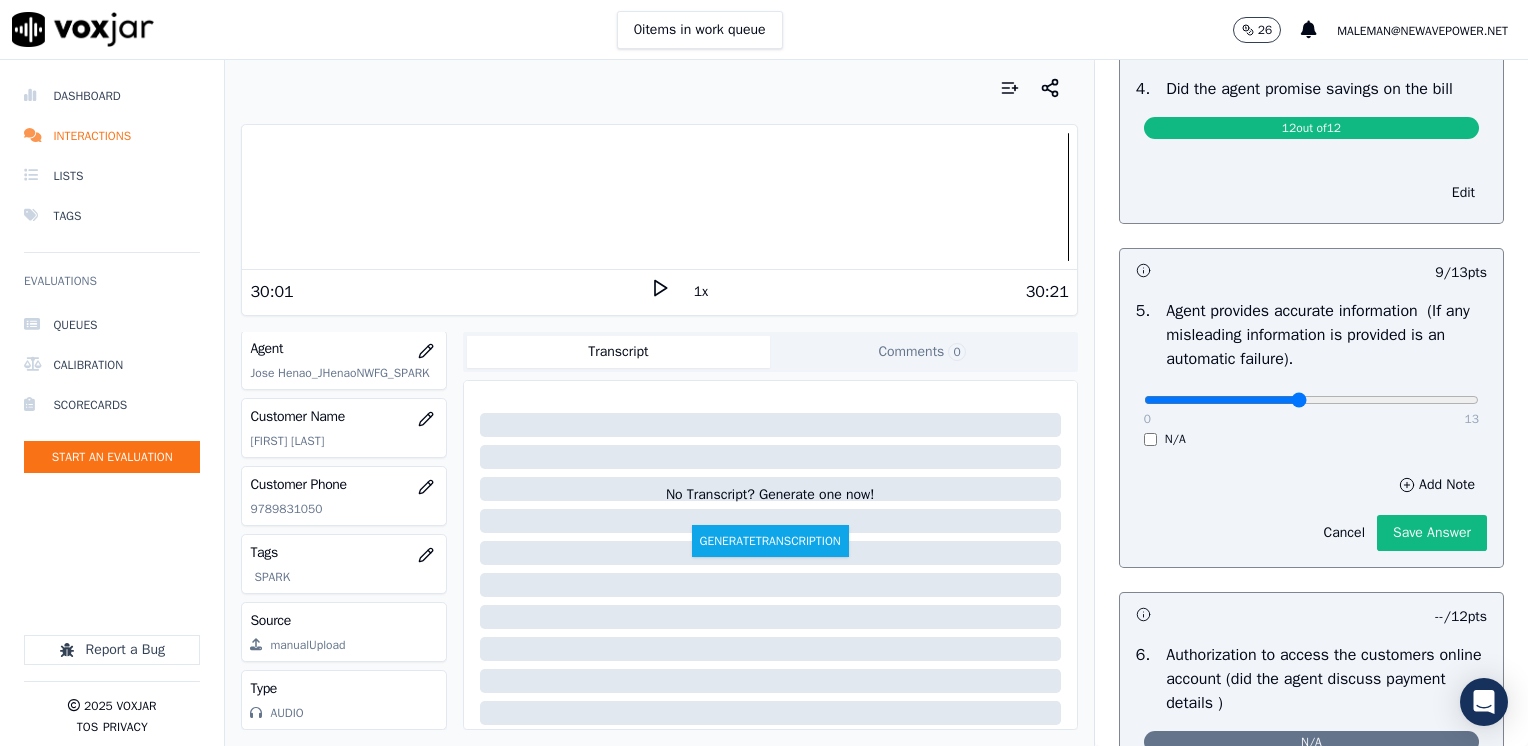 click at bounding box center (1311, 400) 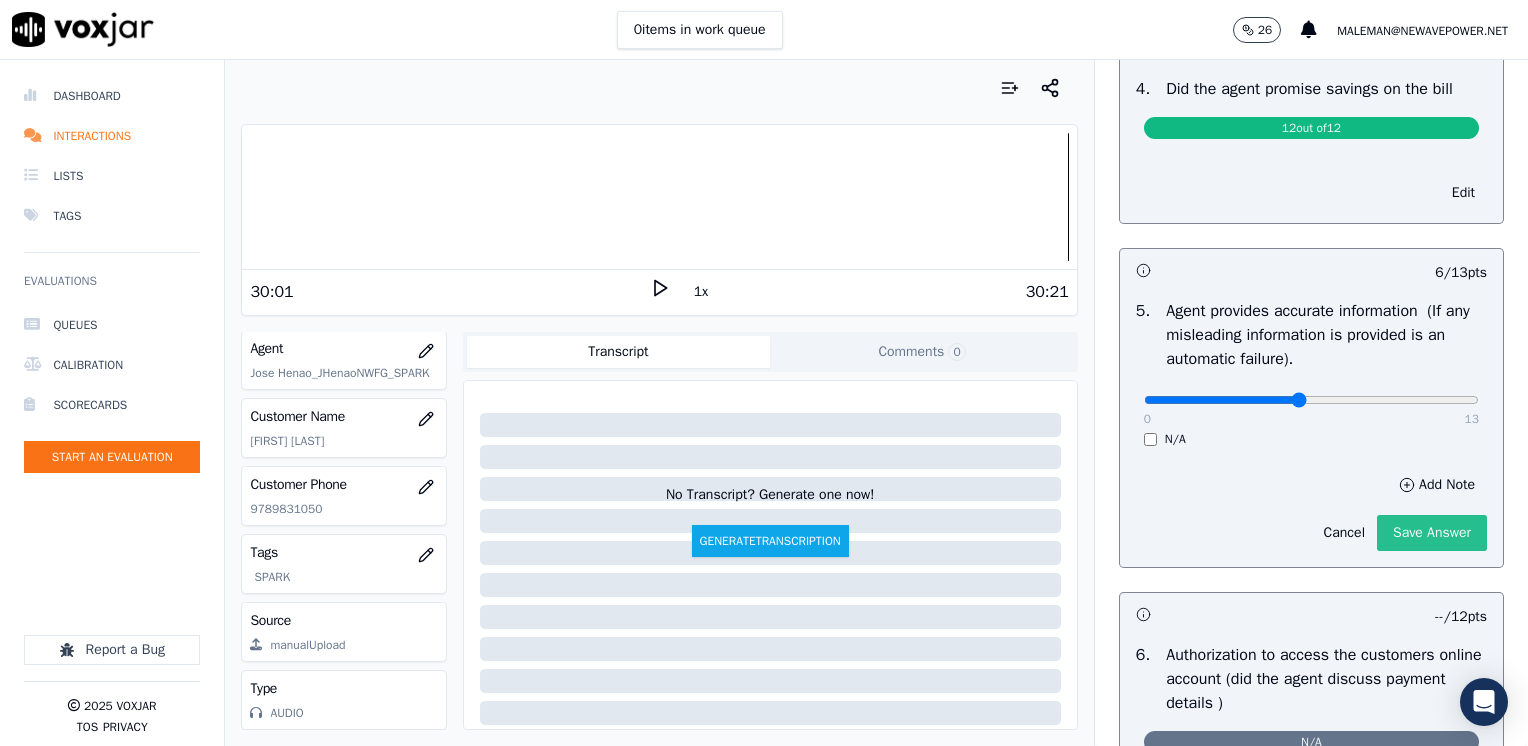 click on "Save Answer" 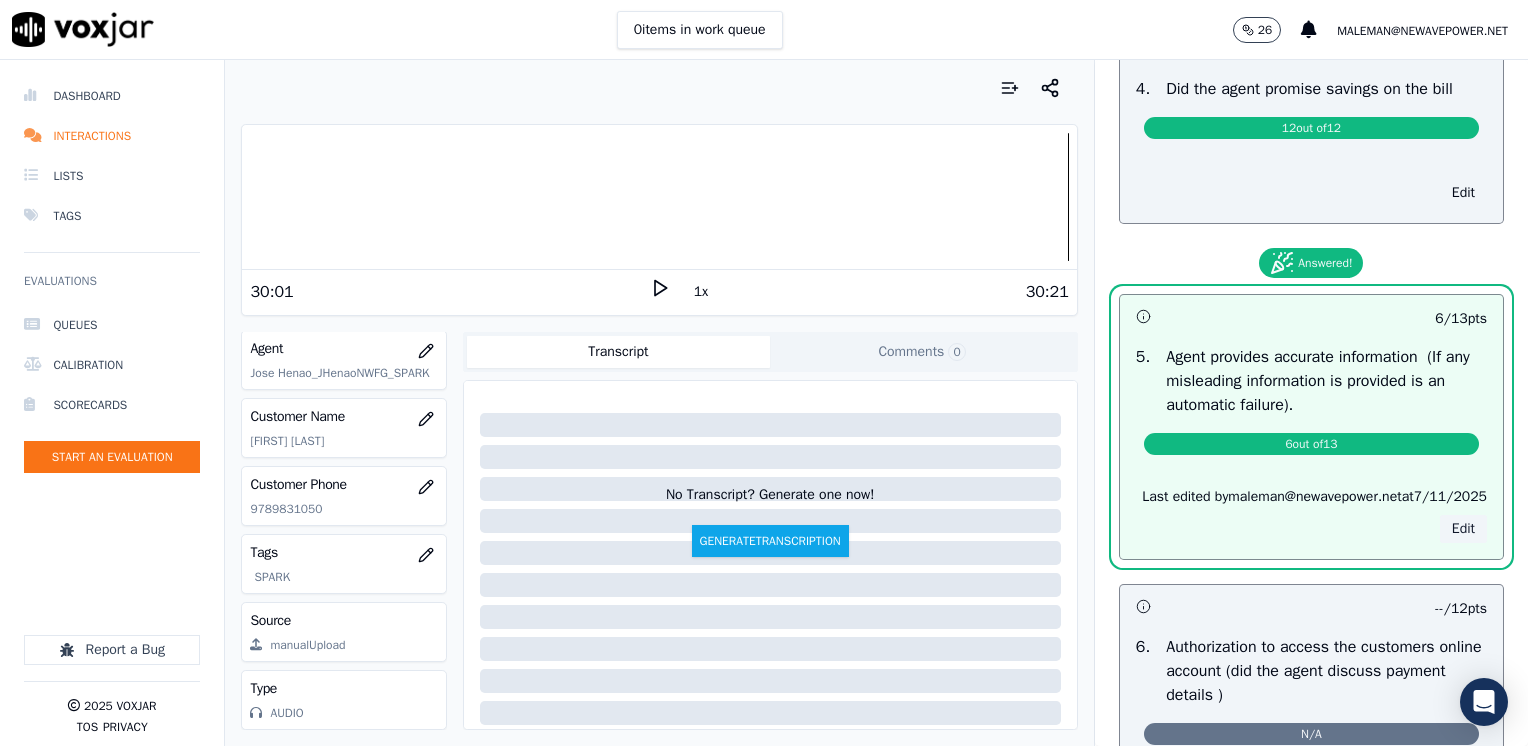 click on "Edit" at bounding box center [1463, 529] 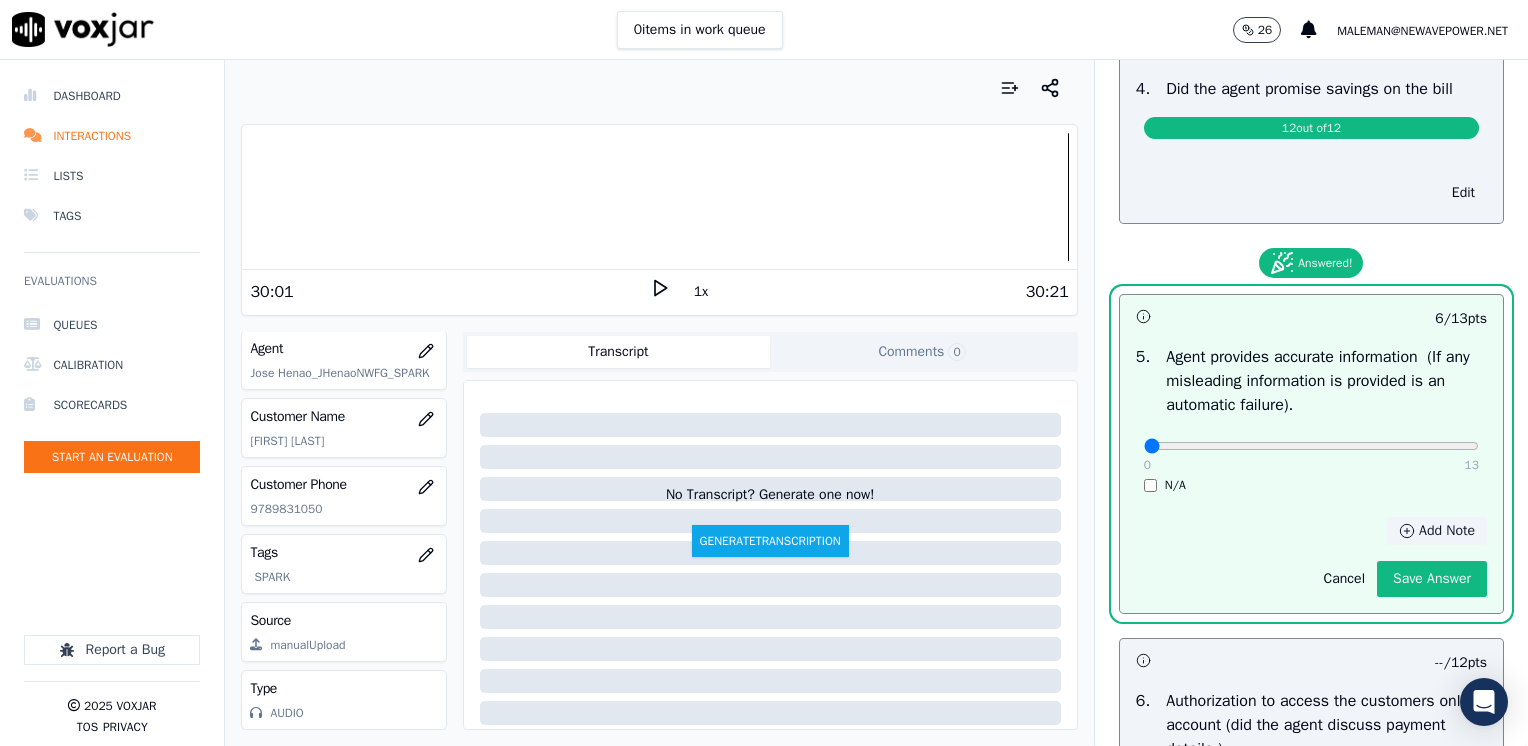 click on "Add Note" at bounding box center [1437, 531] 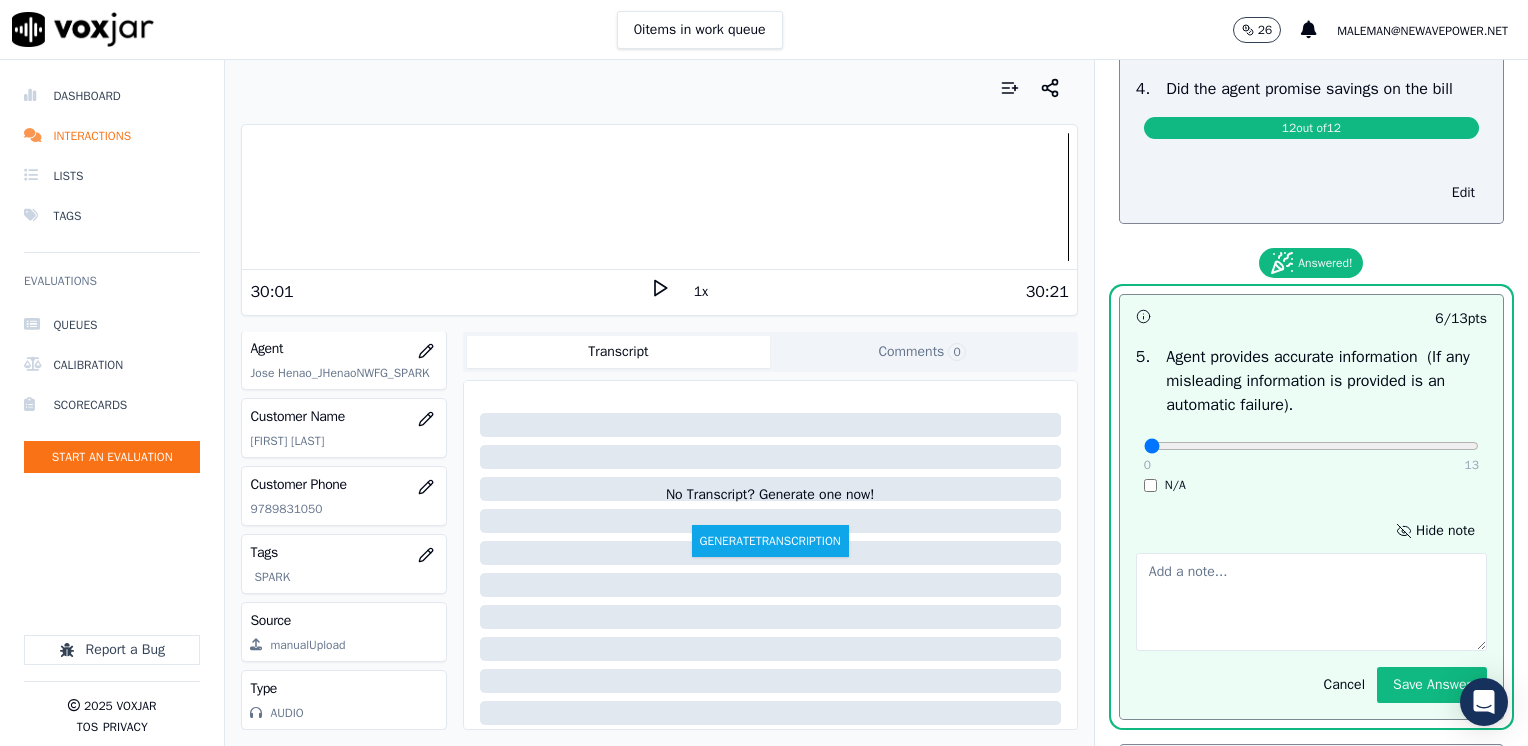 click at bounding box center (1311, 602) 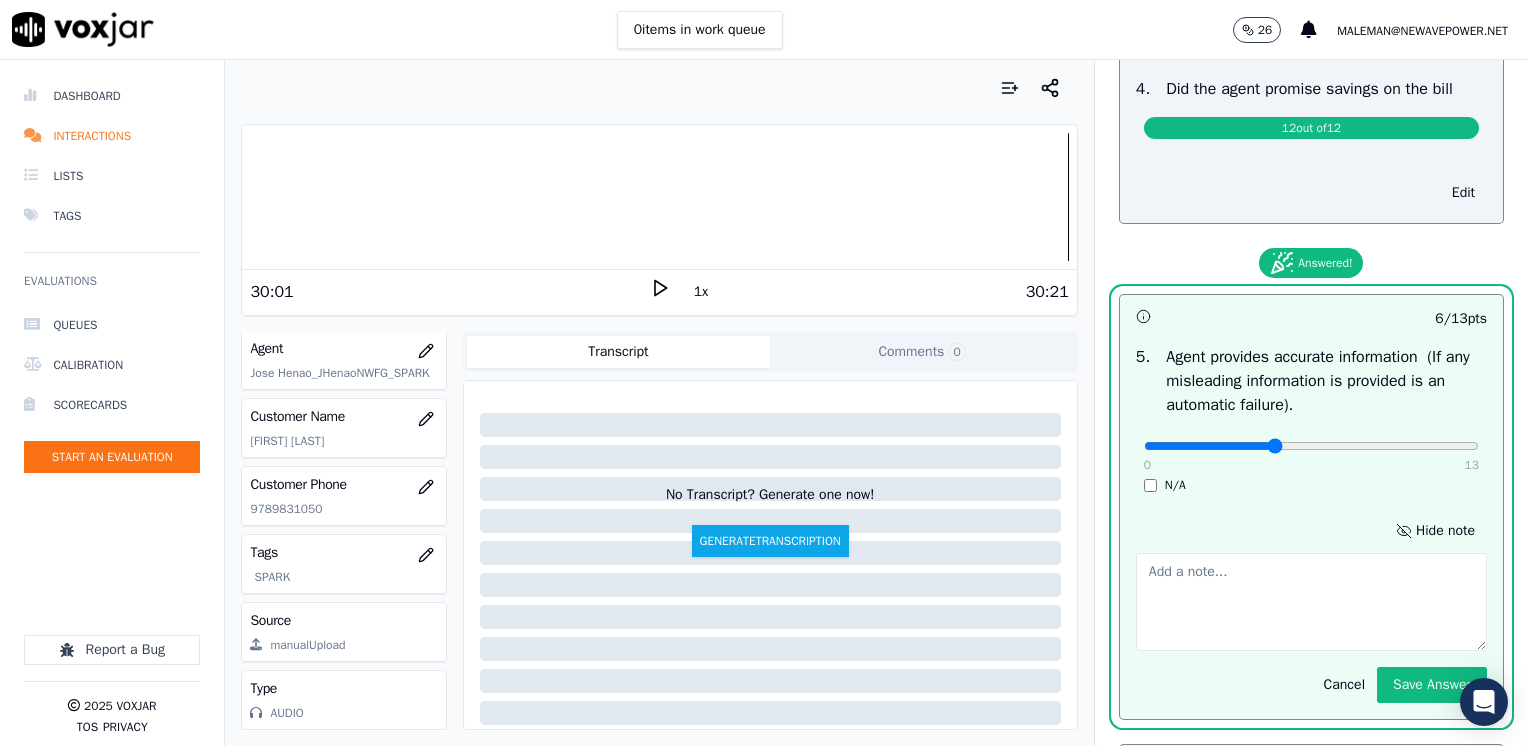 click at bounding box center [1311, 446] 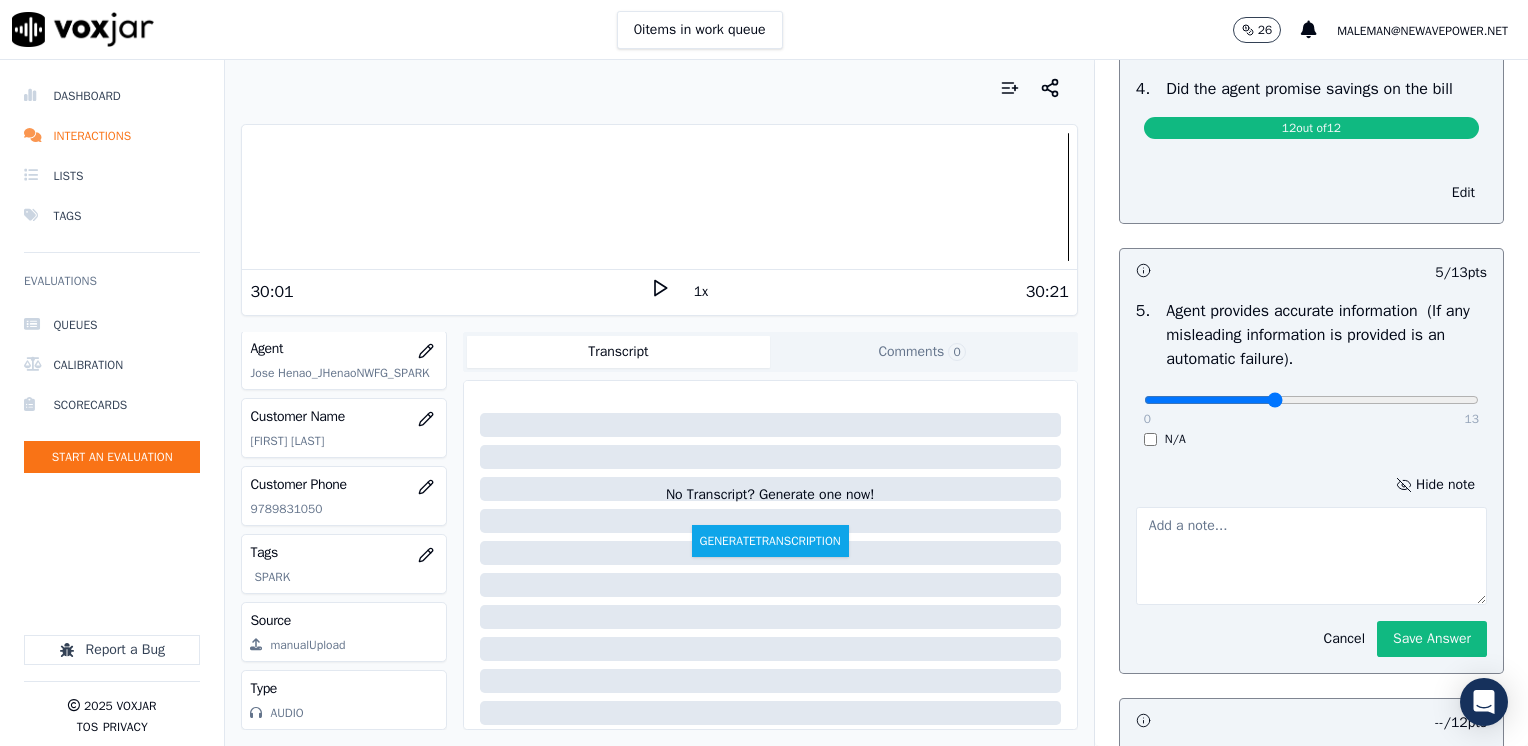 click at bounding box center (1311, 556) 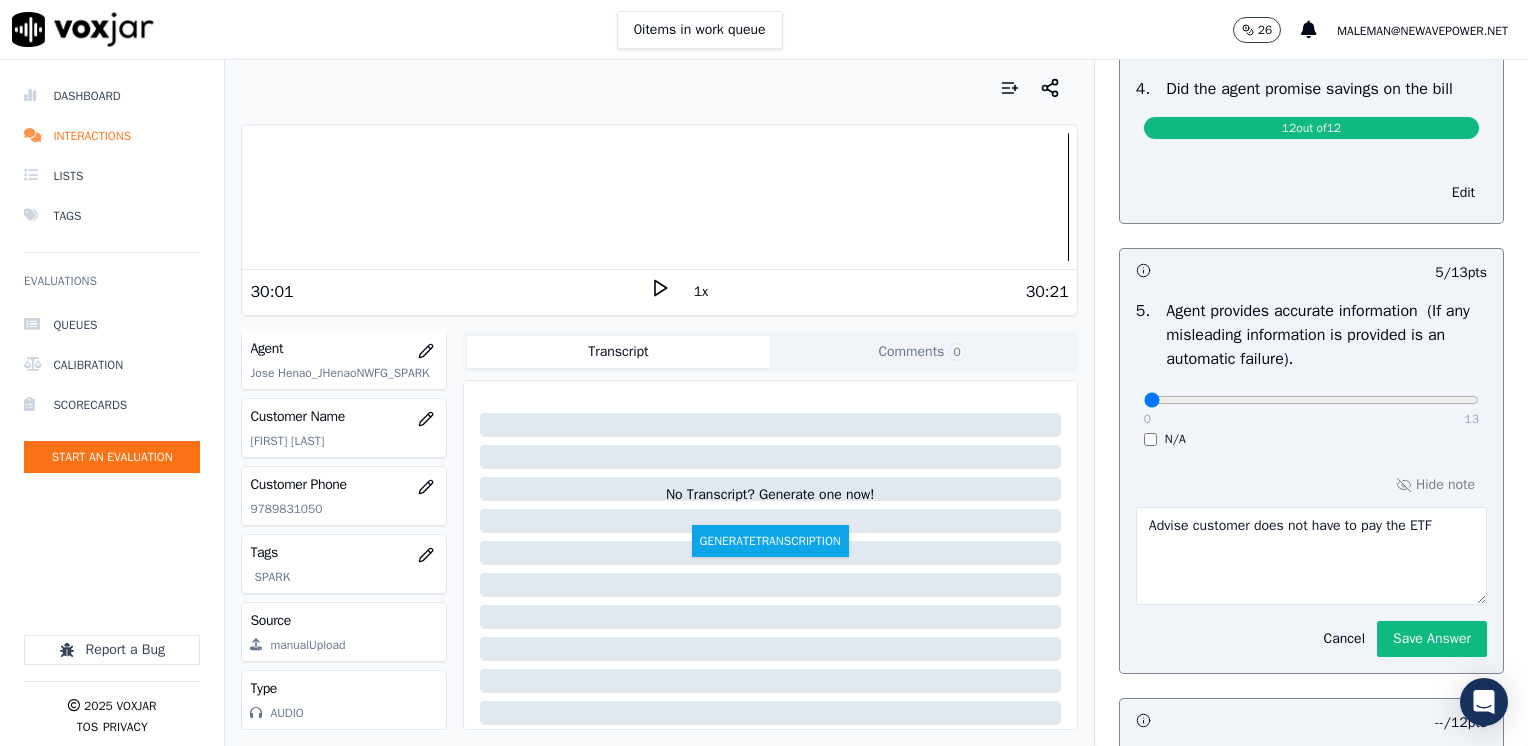 drag, startPoint x: 1169, startPoint y: 404, endPoint x: 892, endPoint y: 426, distance: 277.87228 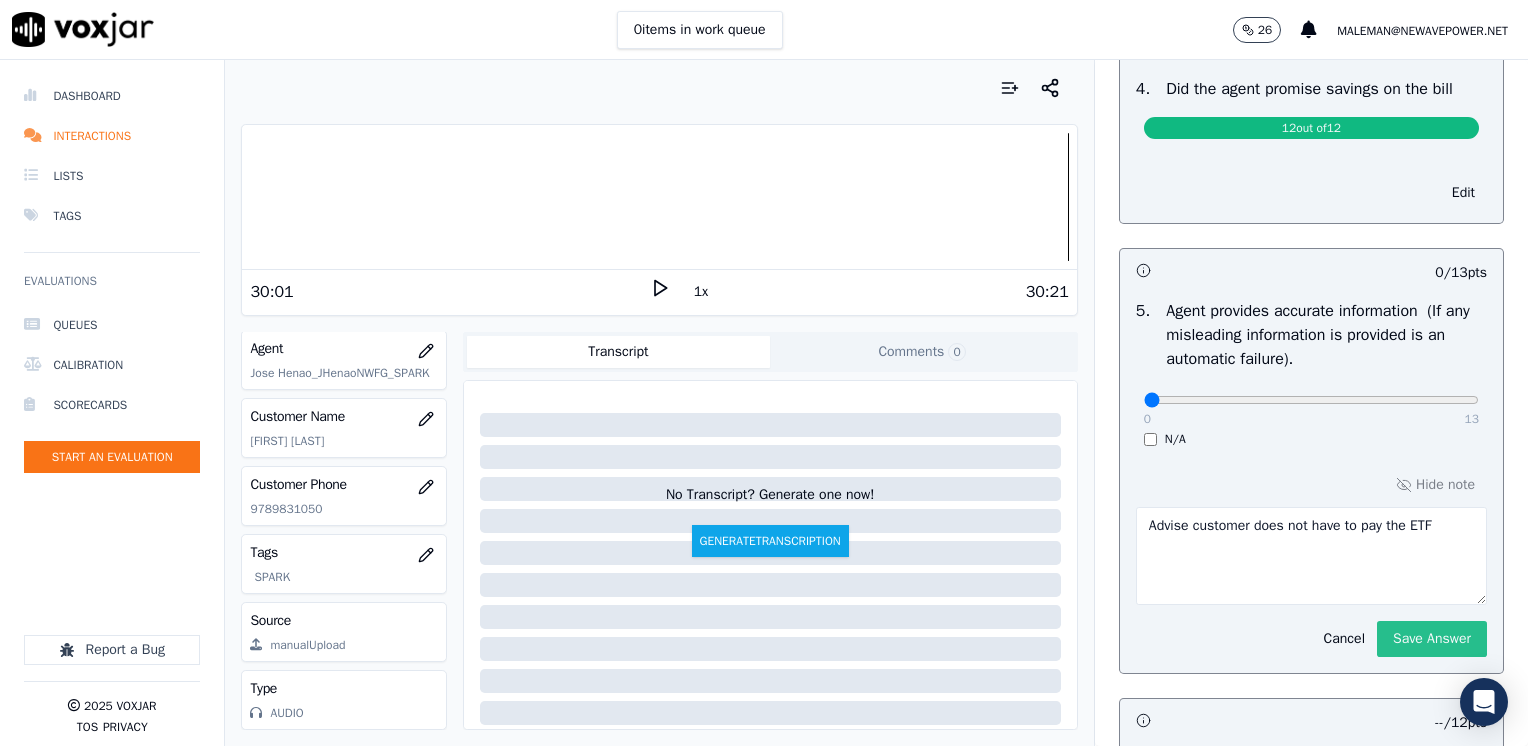 click on "Save Answer" 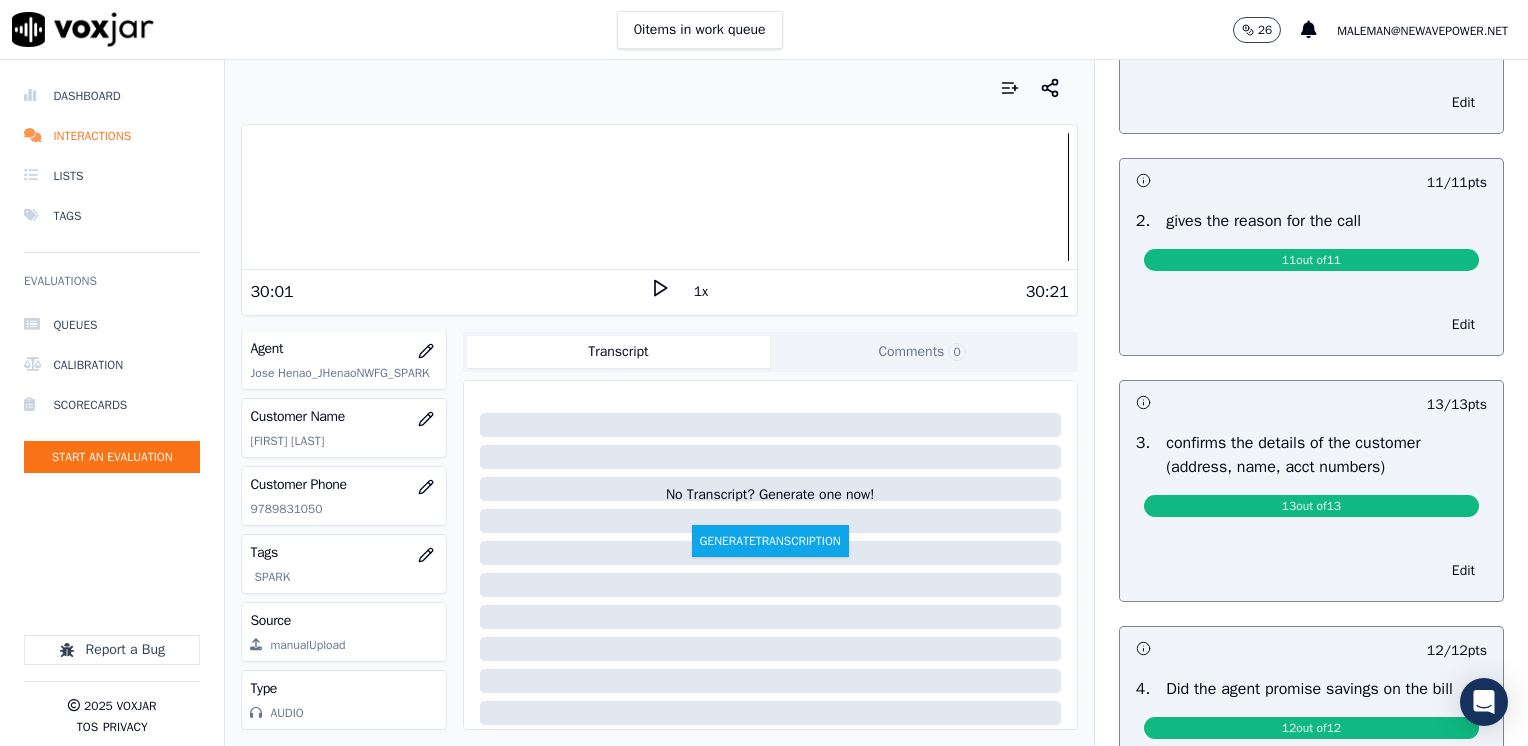 scroll, scrollTop: 0, scrollLeft: 0, axis: both 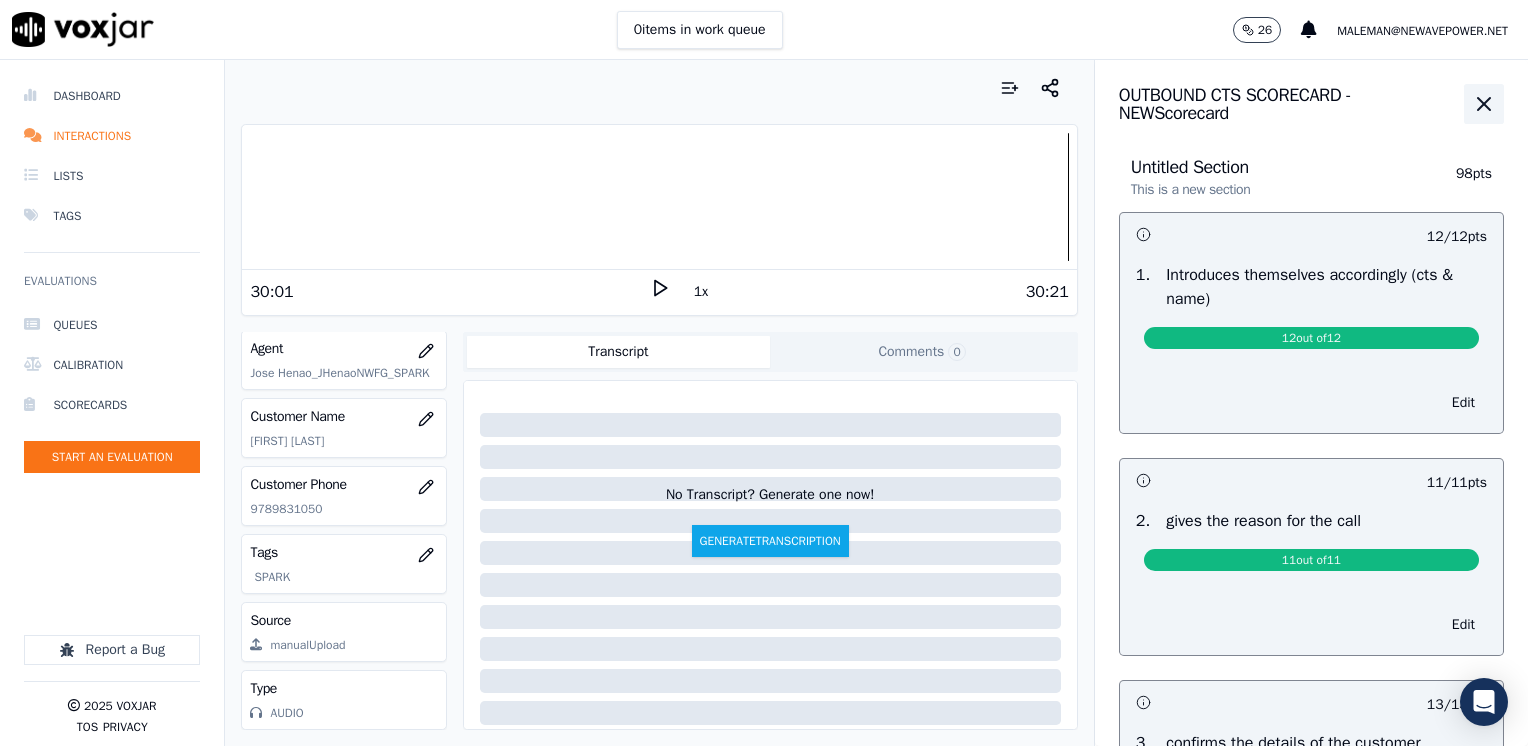click 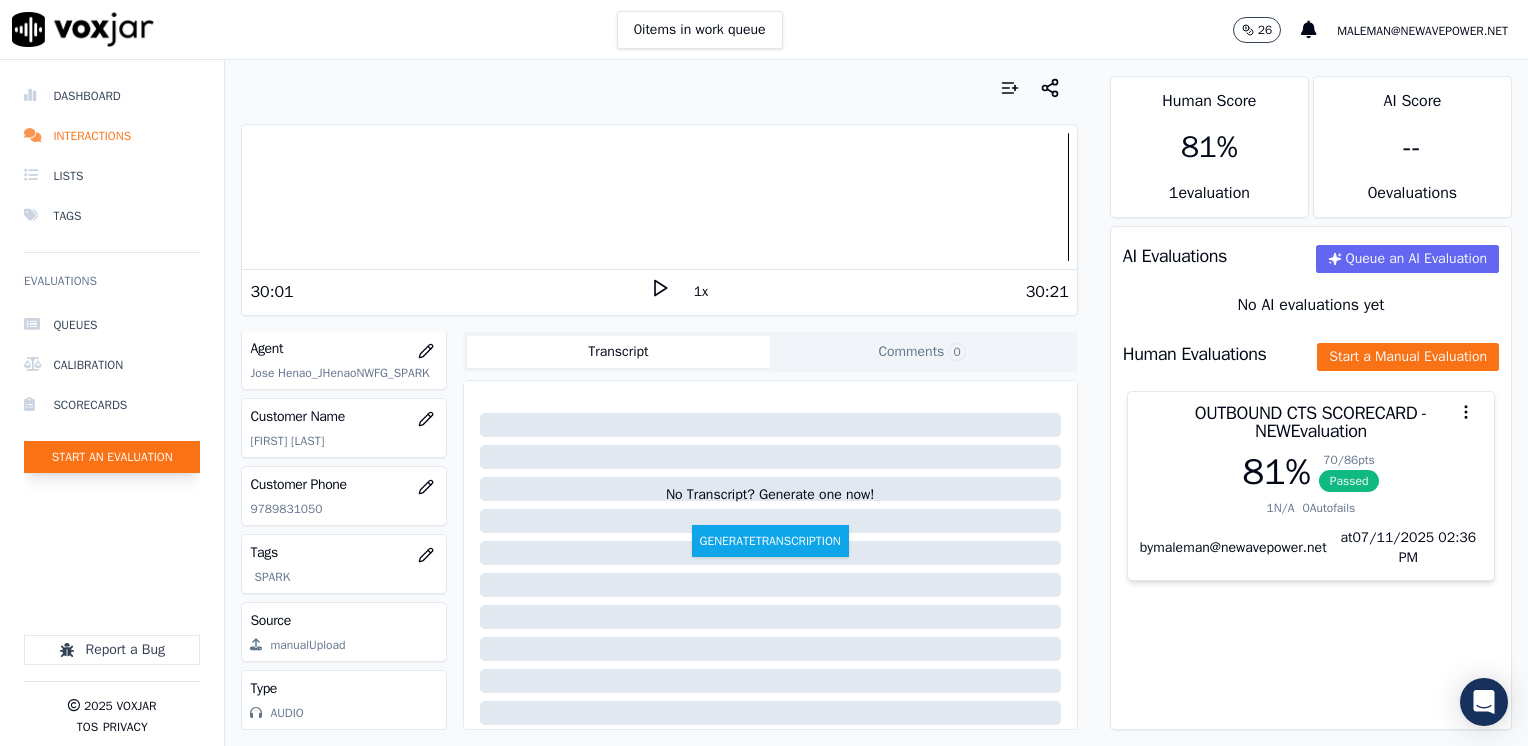 click on "Start an Evaluation" 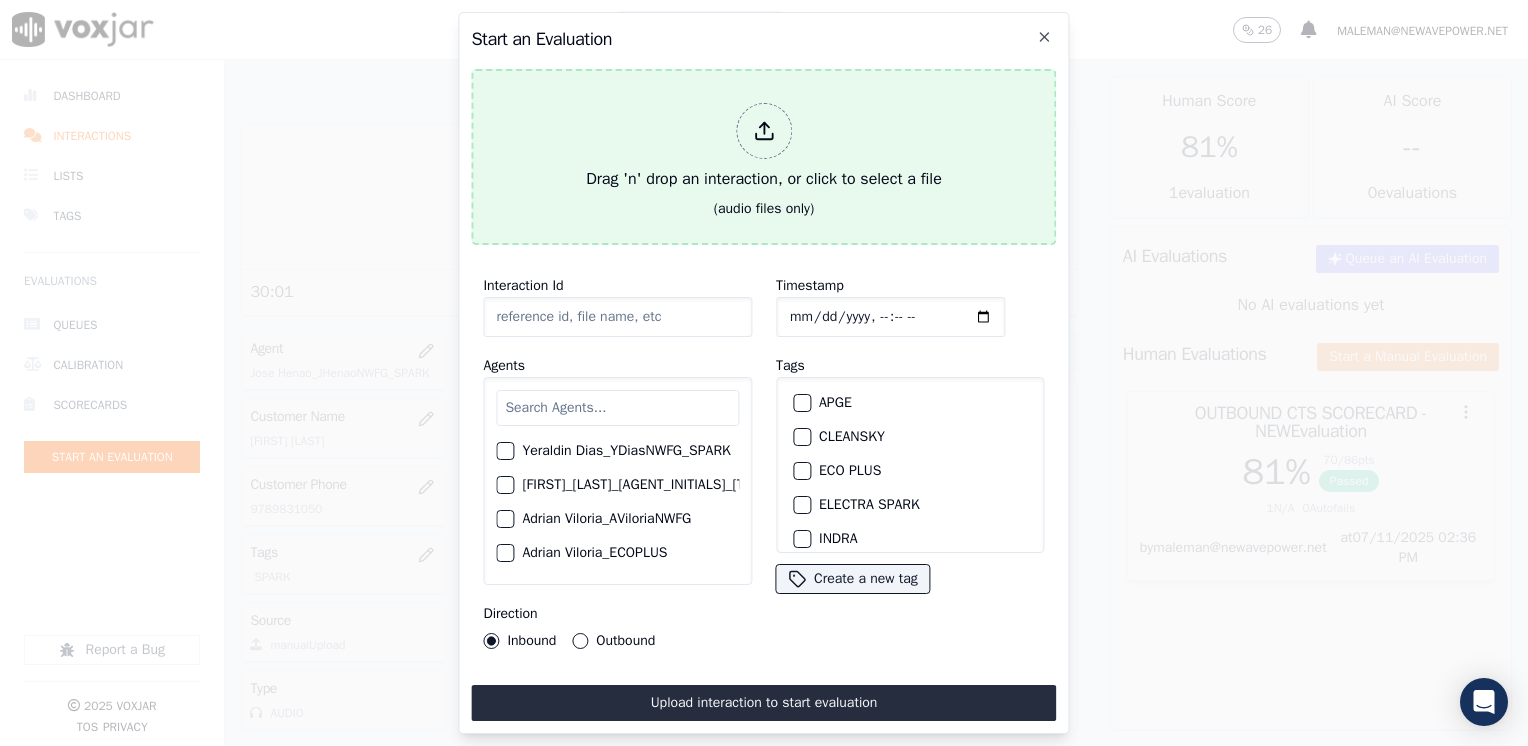 click at bounding box center [764, 131] 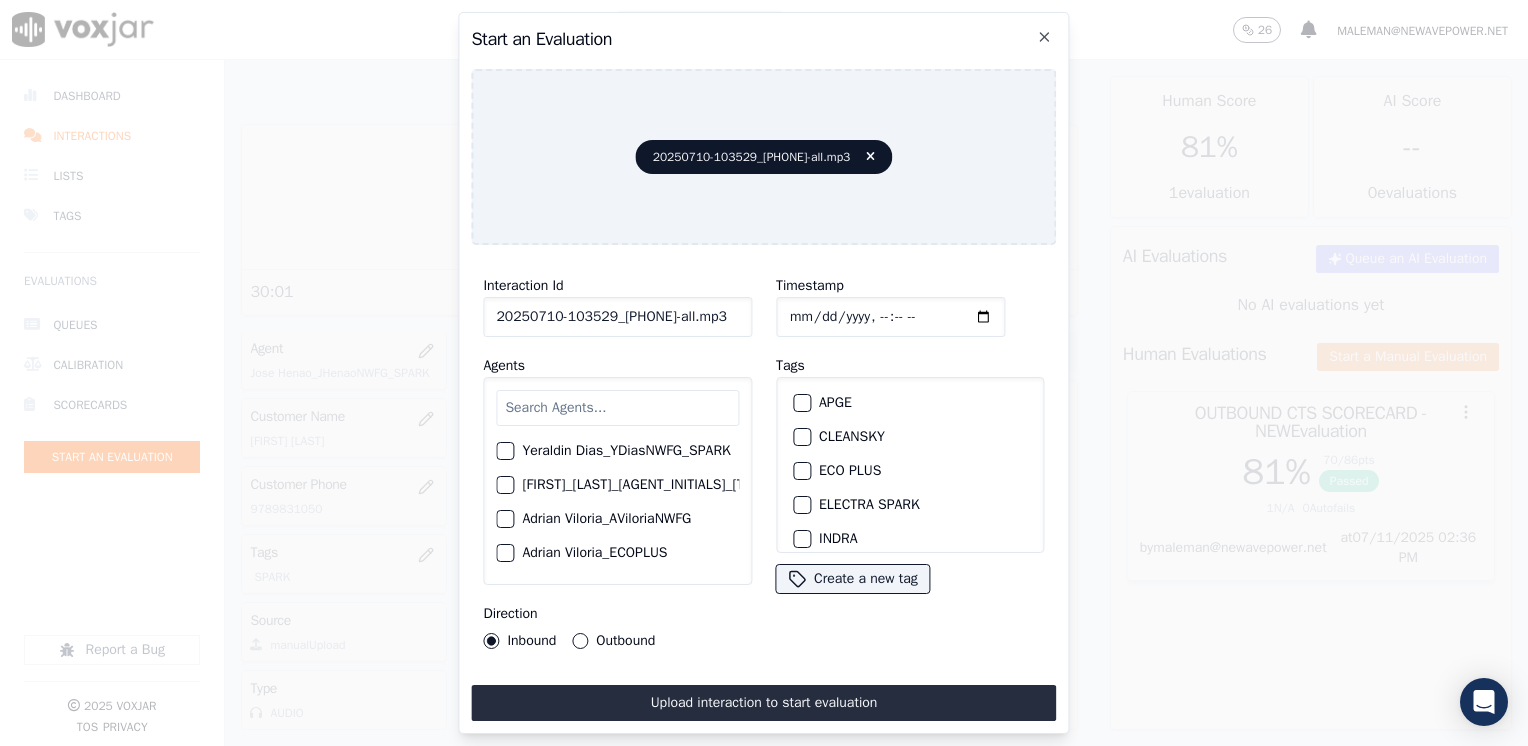 click at bounding box center (617, 408) 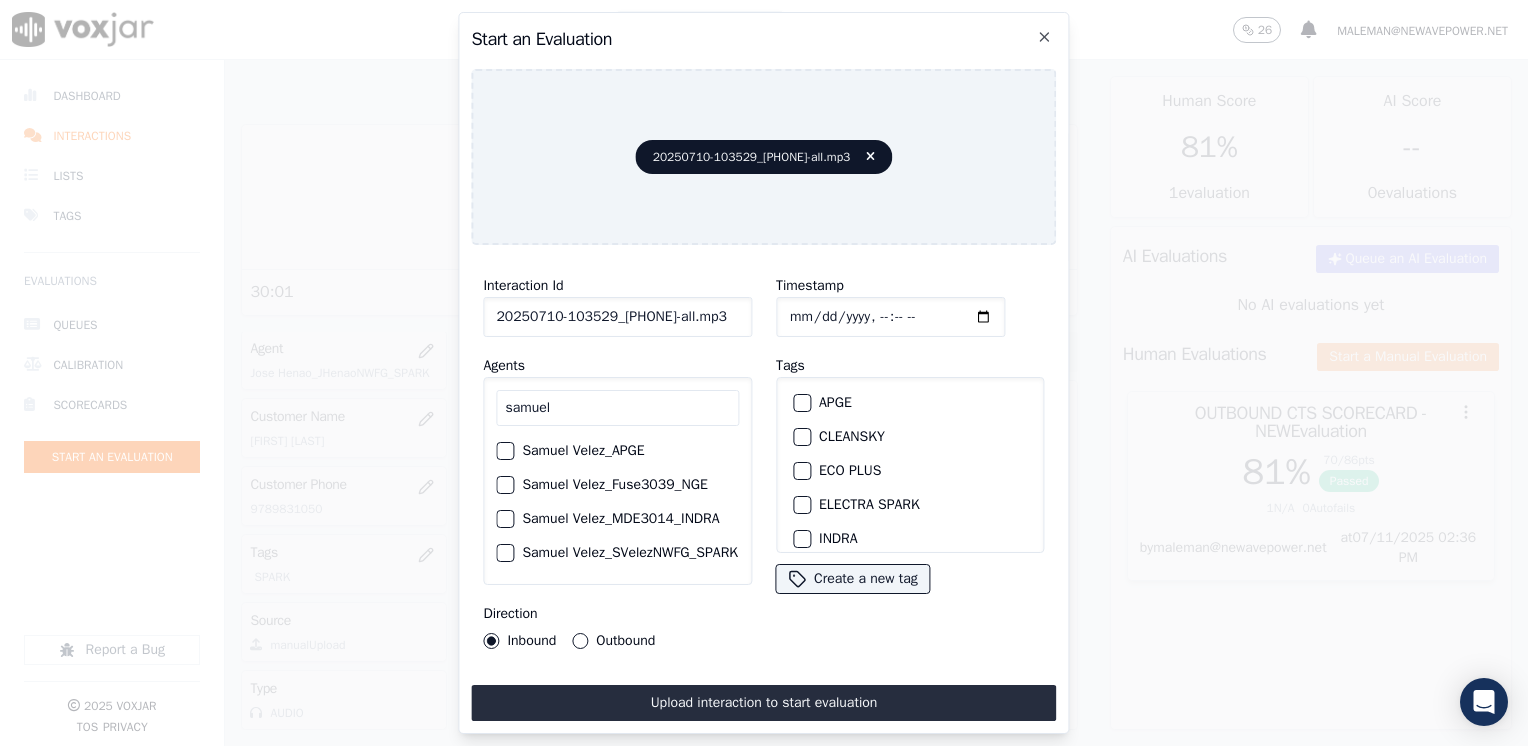 scroll, scrollTop: 100, scrollLeft: 0, axis: vertical 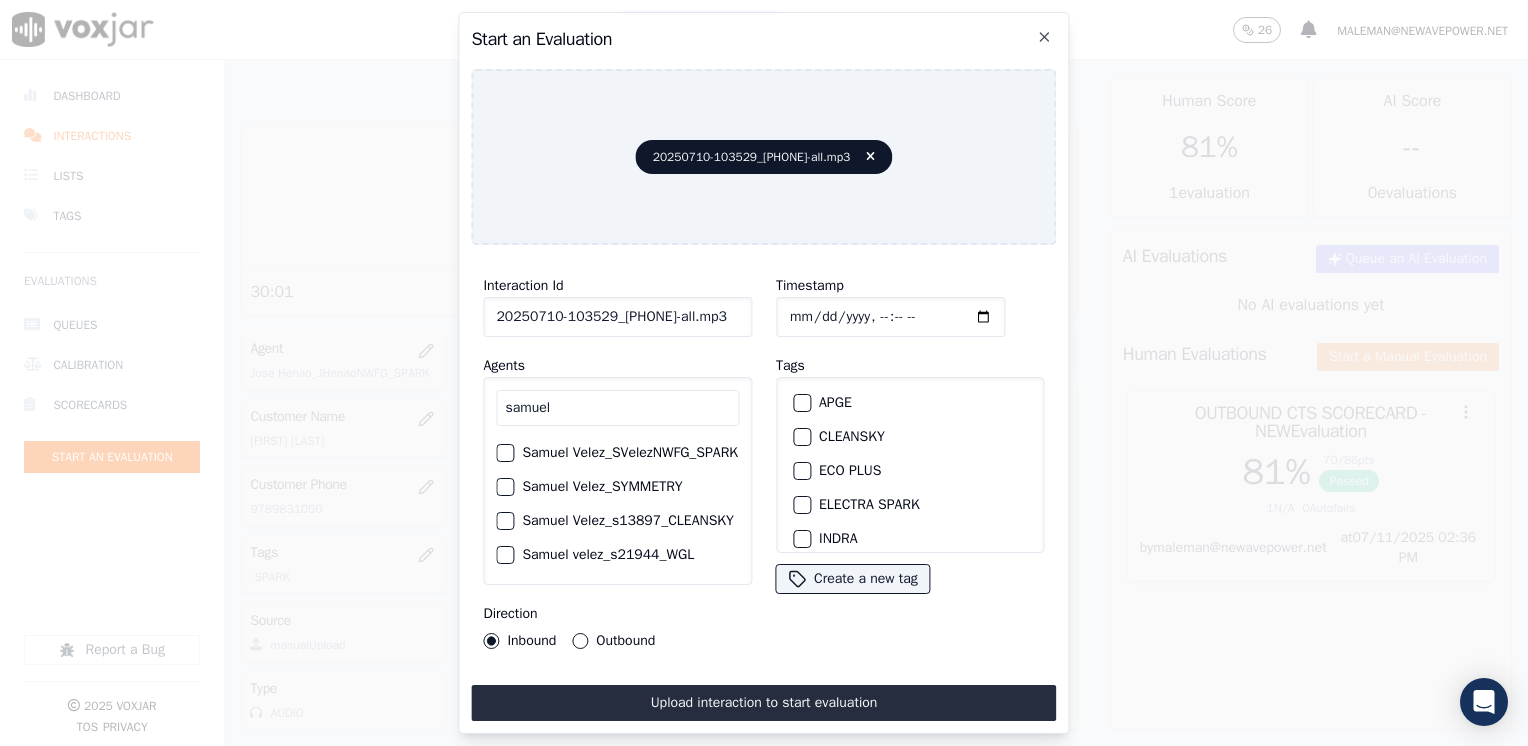 click at bounding box center [504, 453] 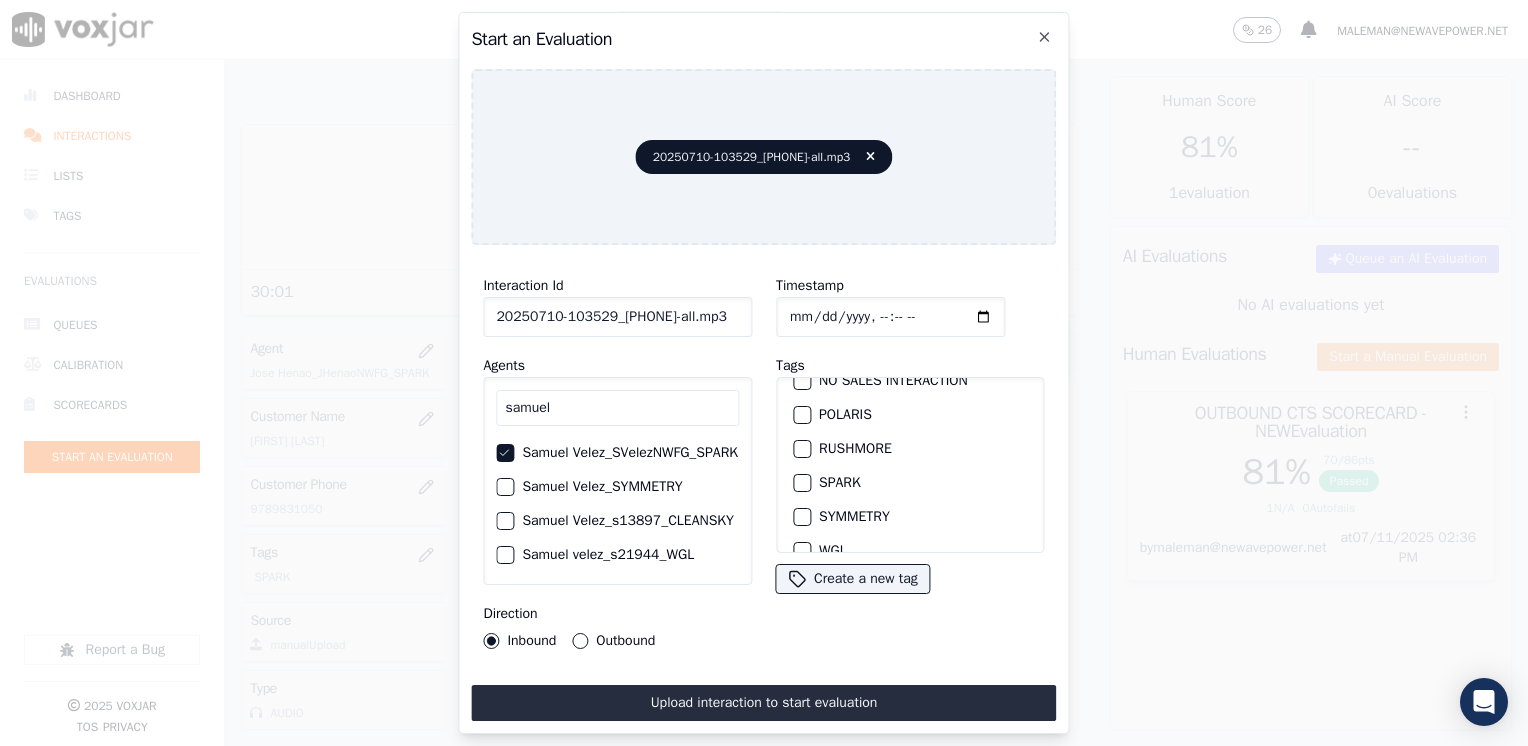 scroll, scrollTop: 293, scrollLeft: 0, axis: vertical 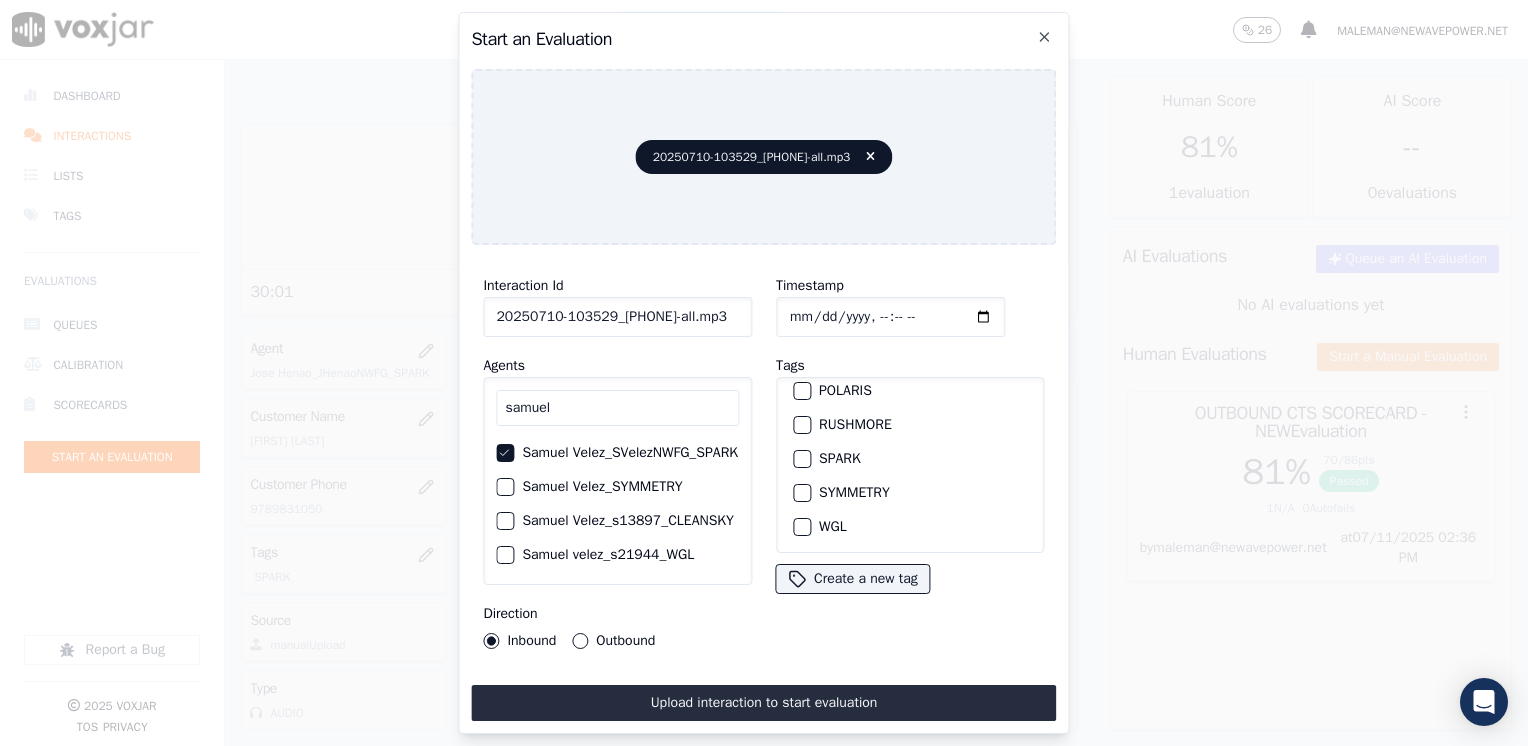 click on "SPARK" at bounding box center [802, 459] 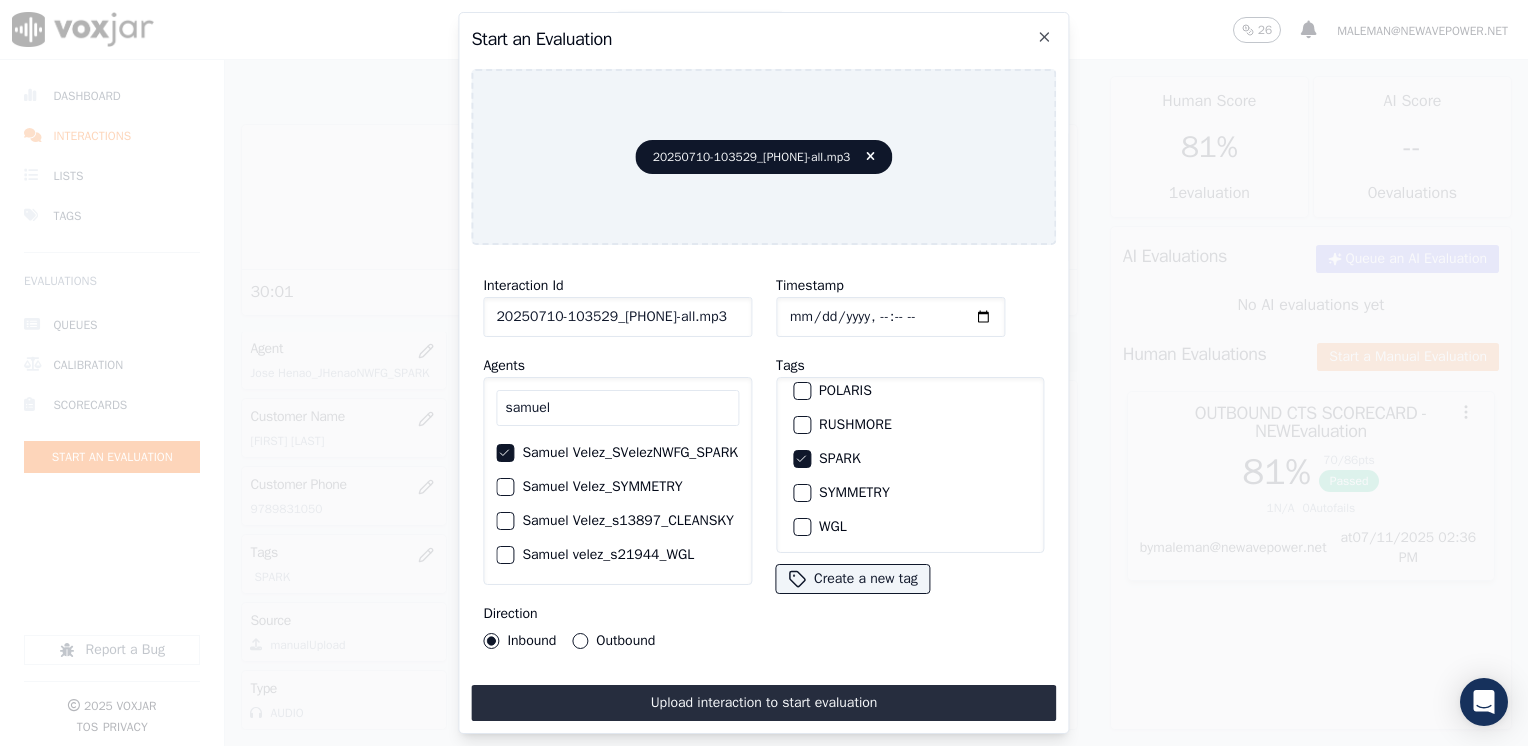 click on "Outbound" at bounding box center [580, 641] 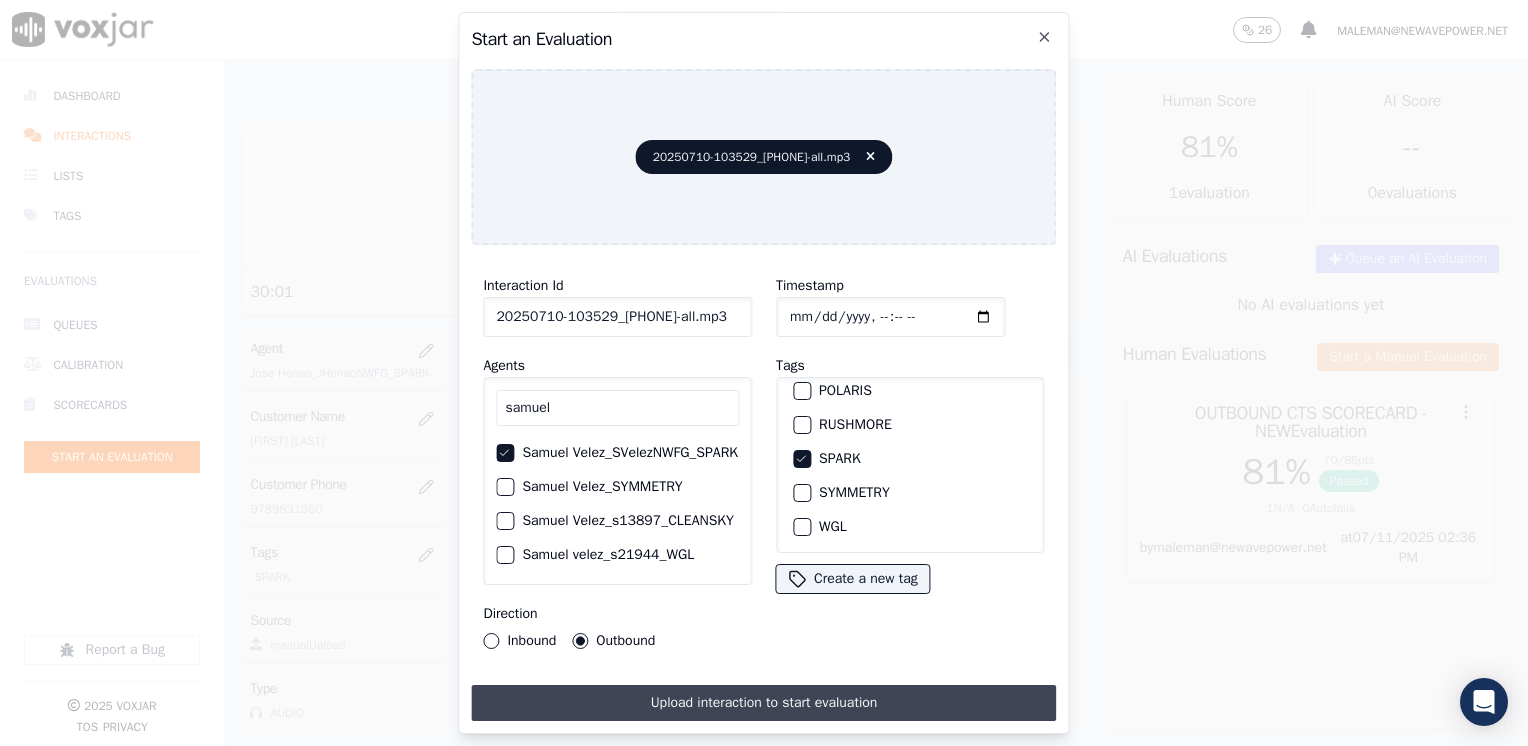 click on "Upload interaction to start evaluation" at bounding box center [763, 703] 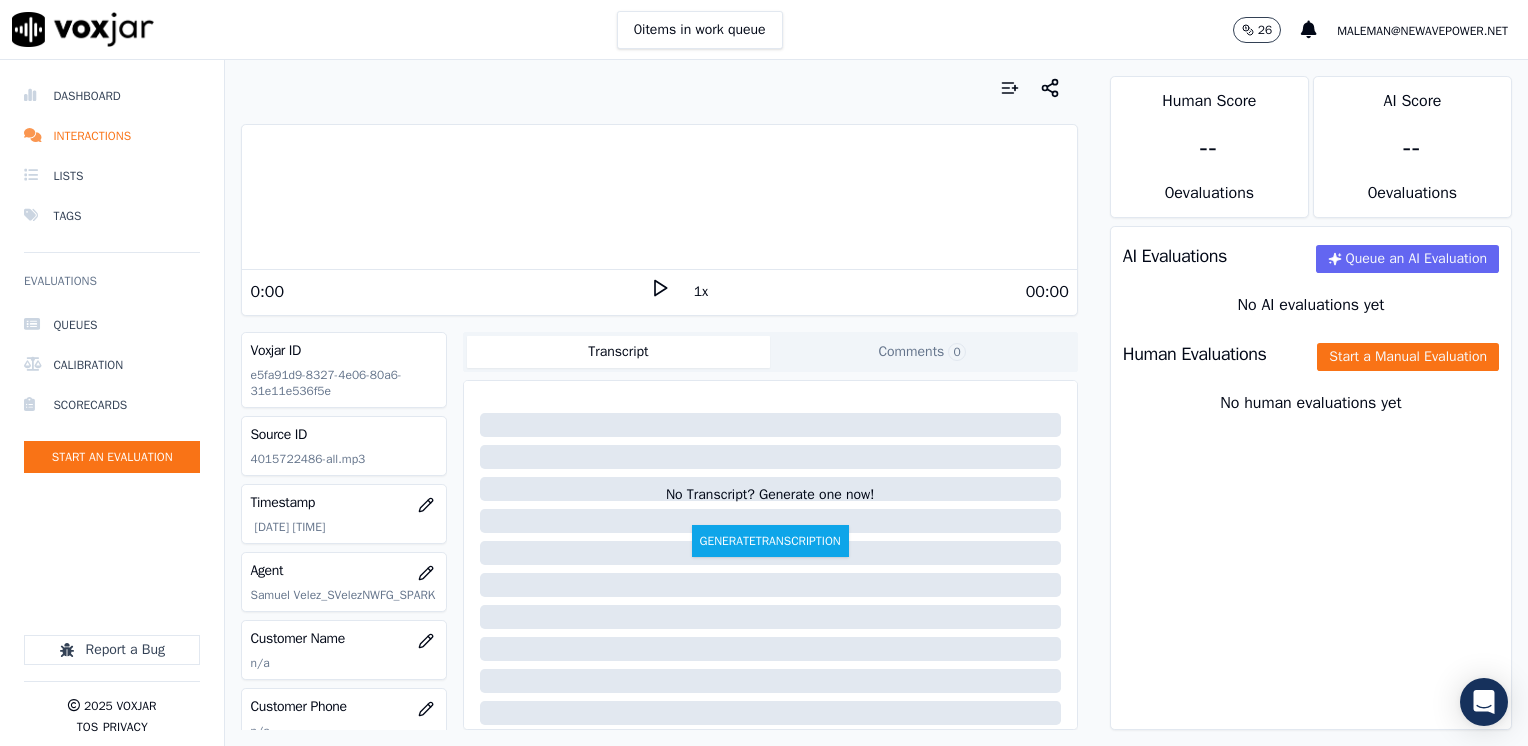 click 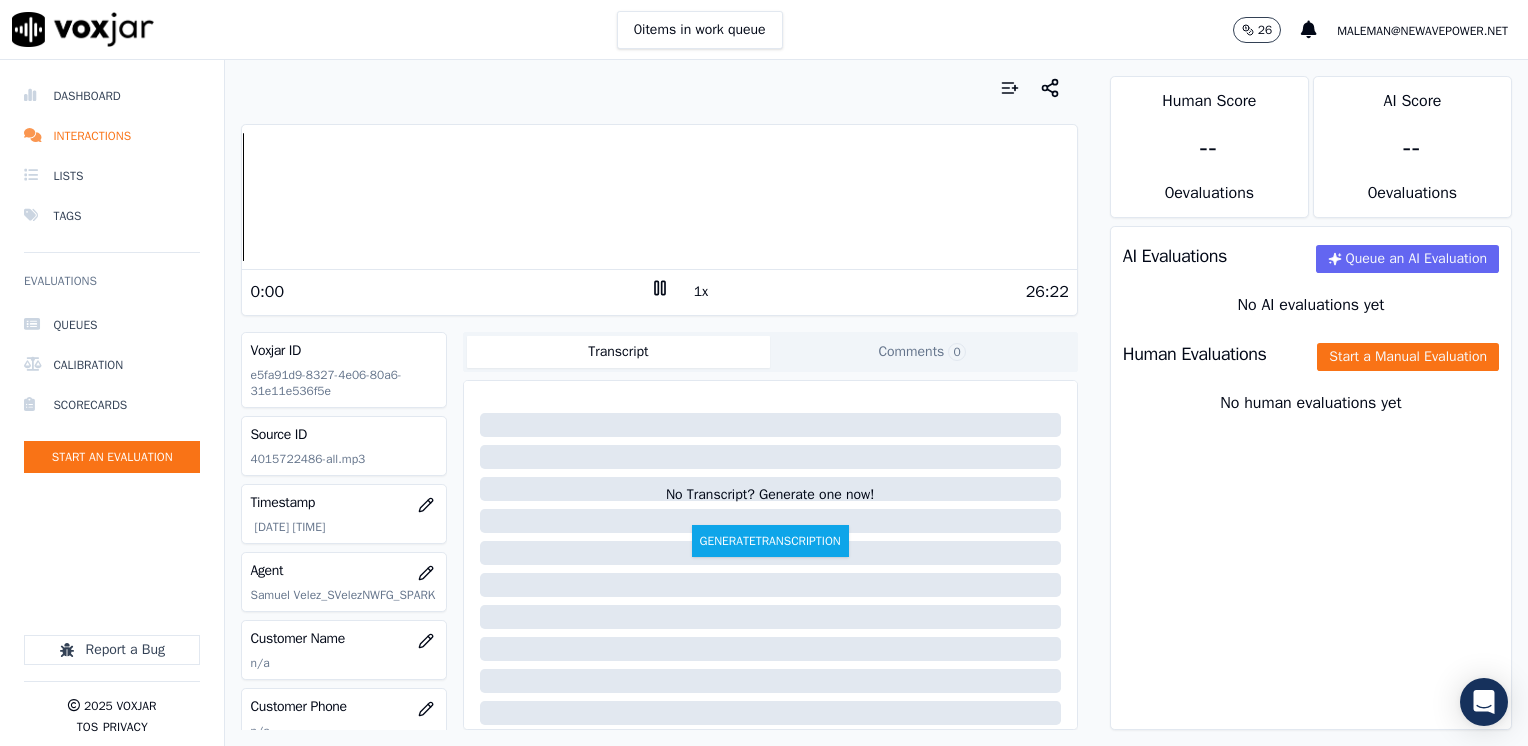 click 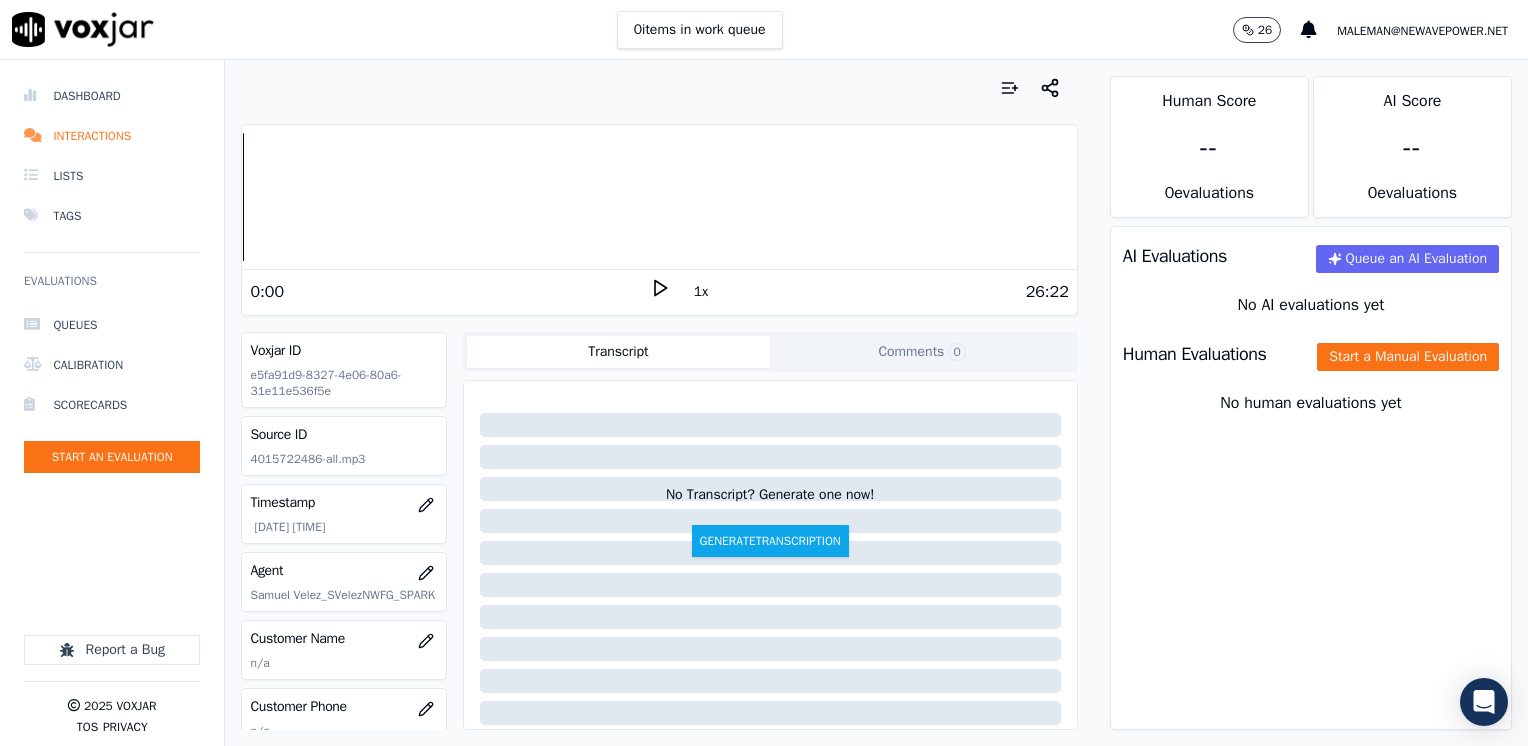 scroll, scrollTop: 100, scrollLeft: 0, axis: vertical 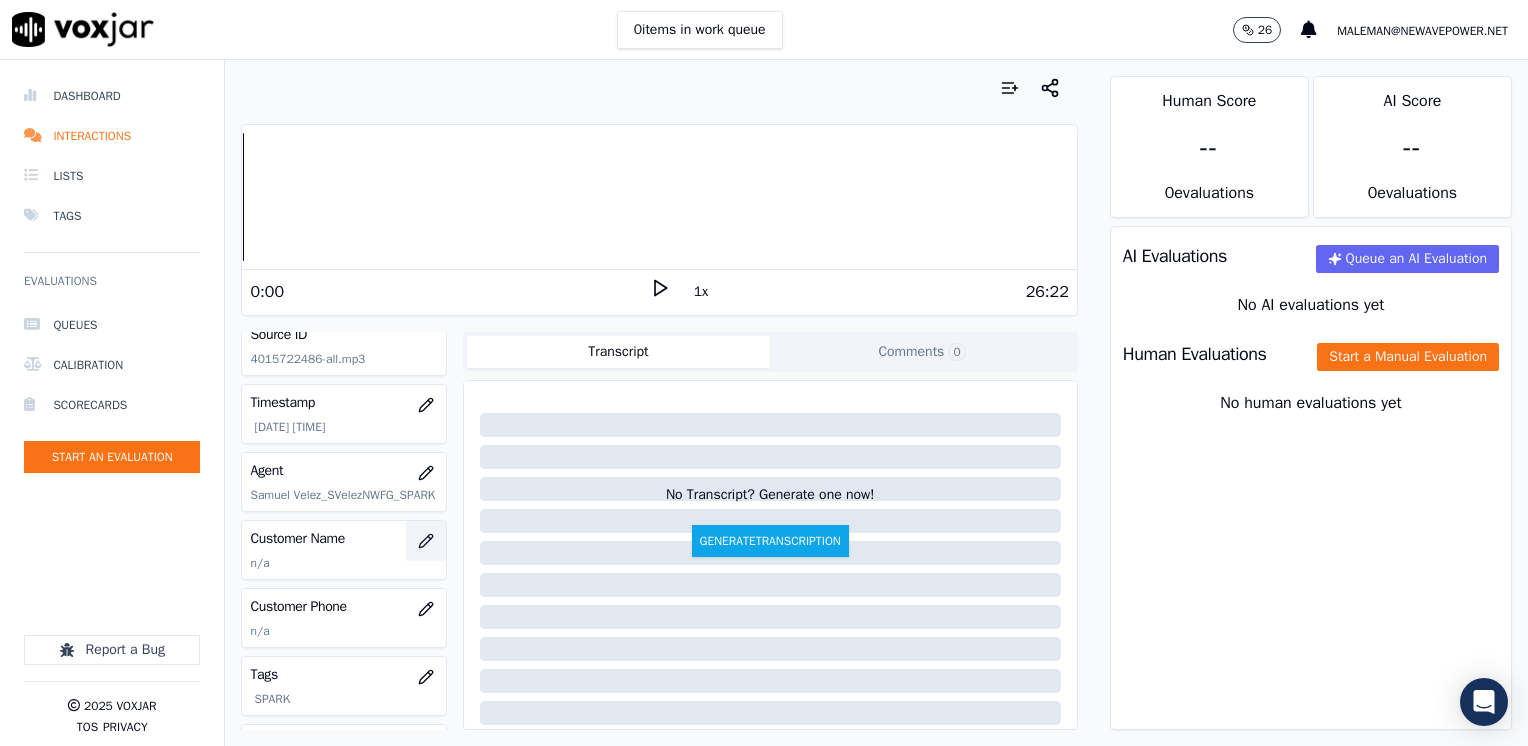 click 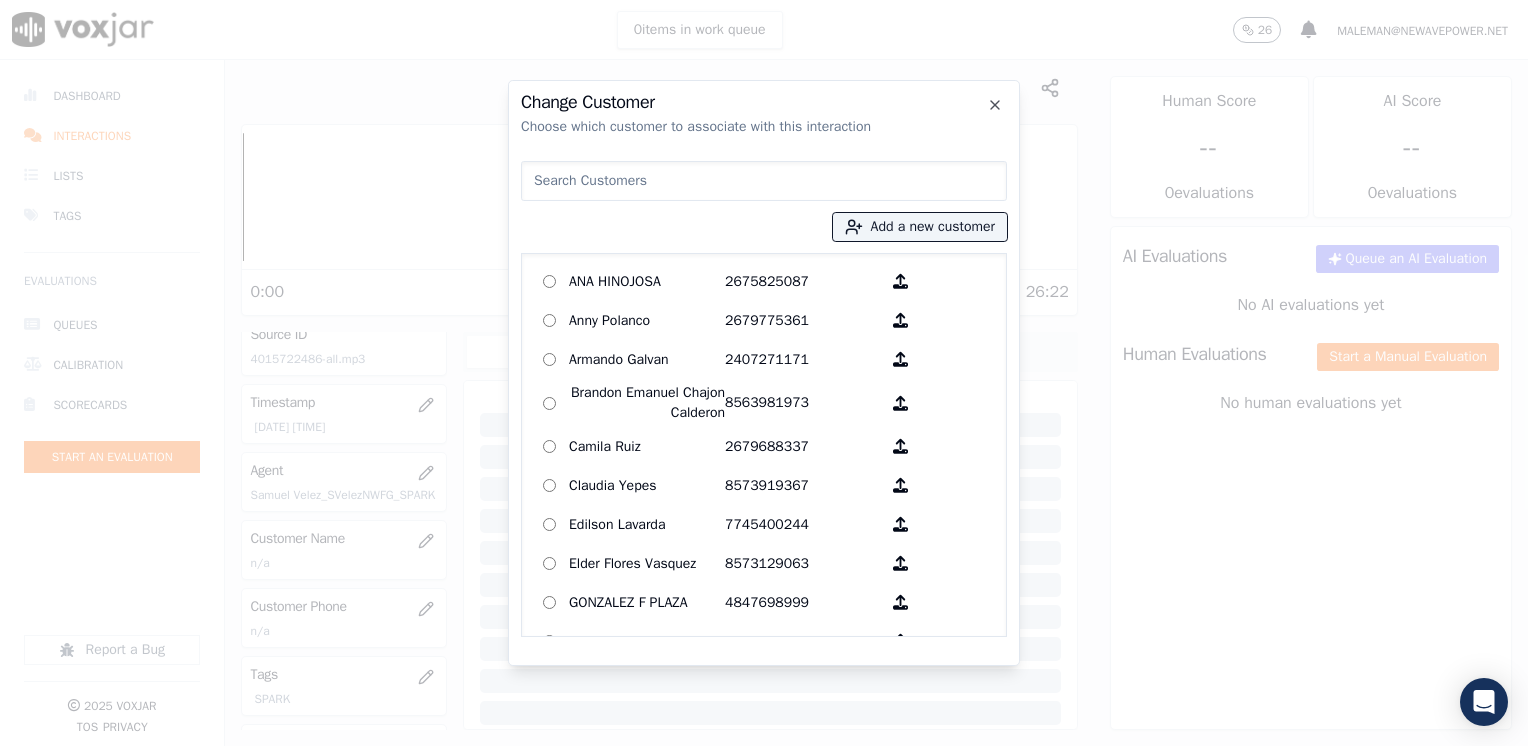 click at bounding box center [764, 181] 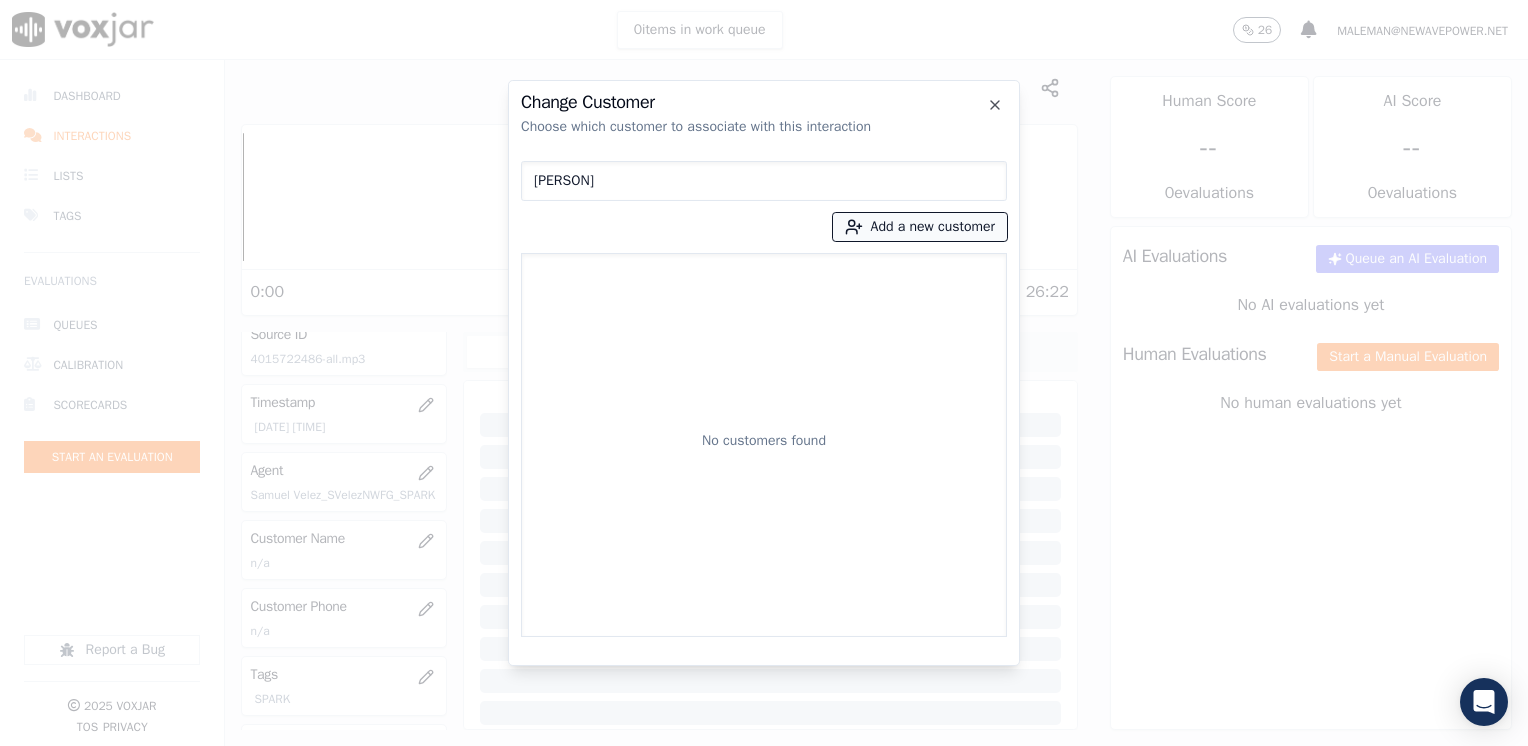 click on "Add a new customer" at bounding box center (920, 227) 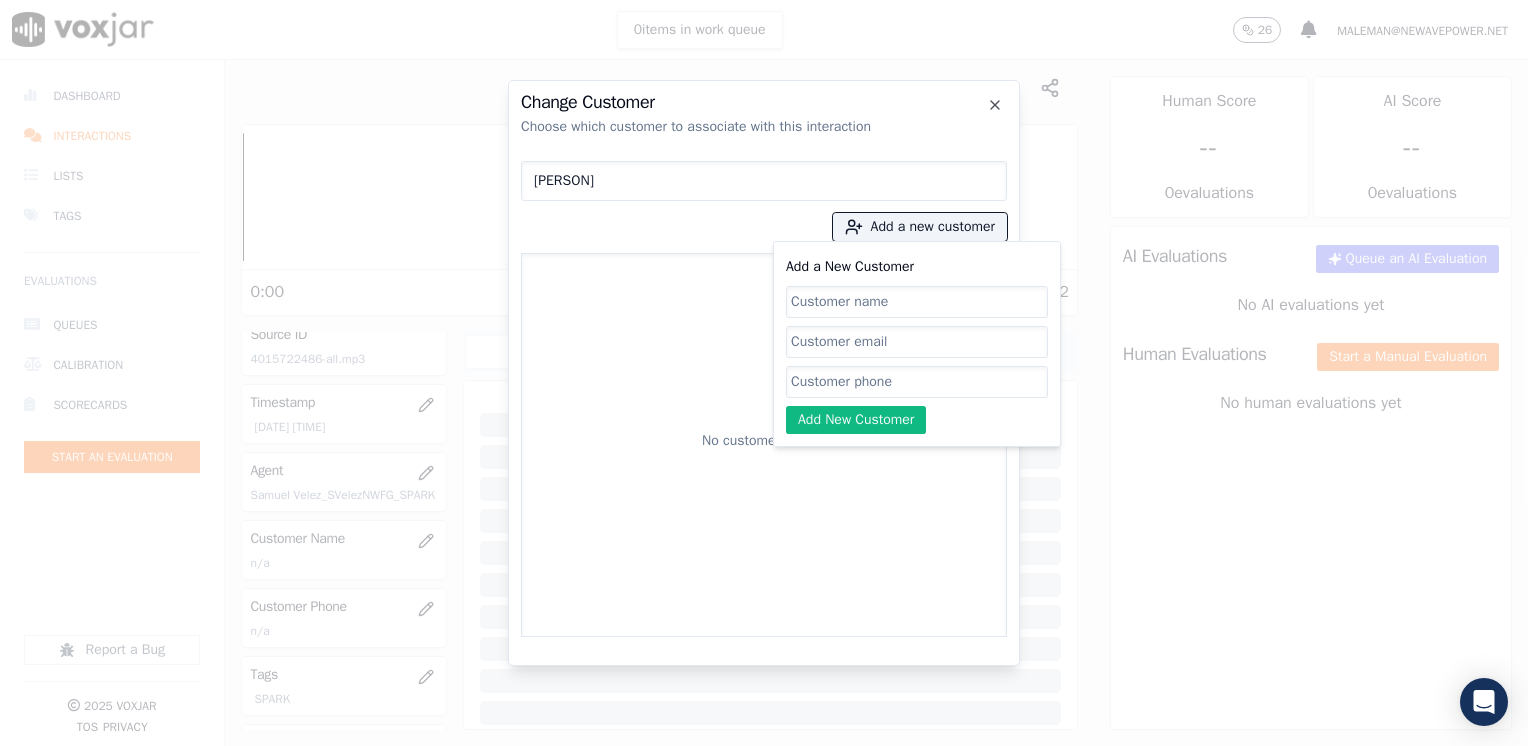 click on "Add a New Customer" 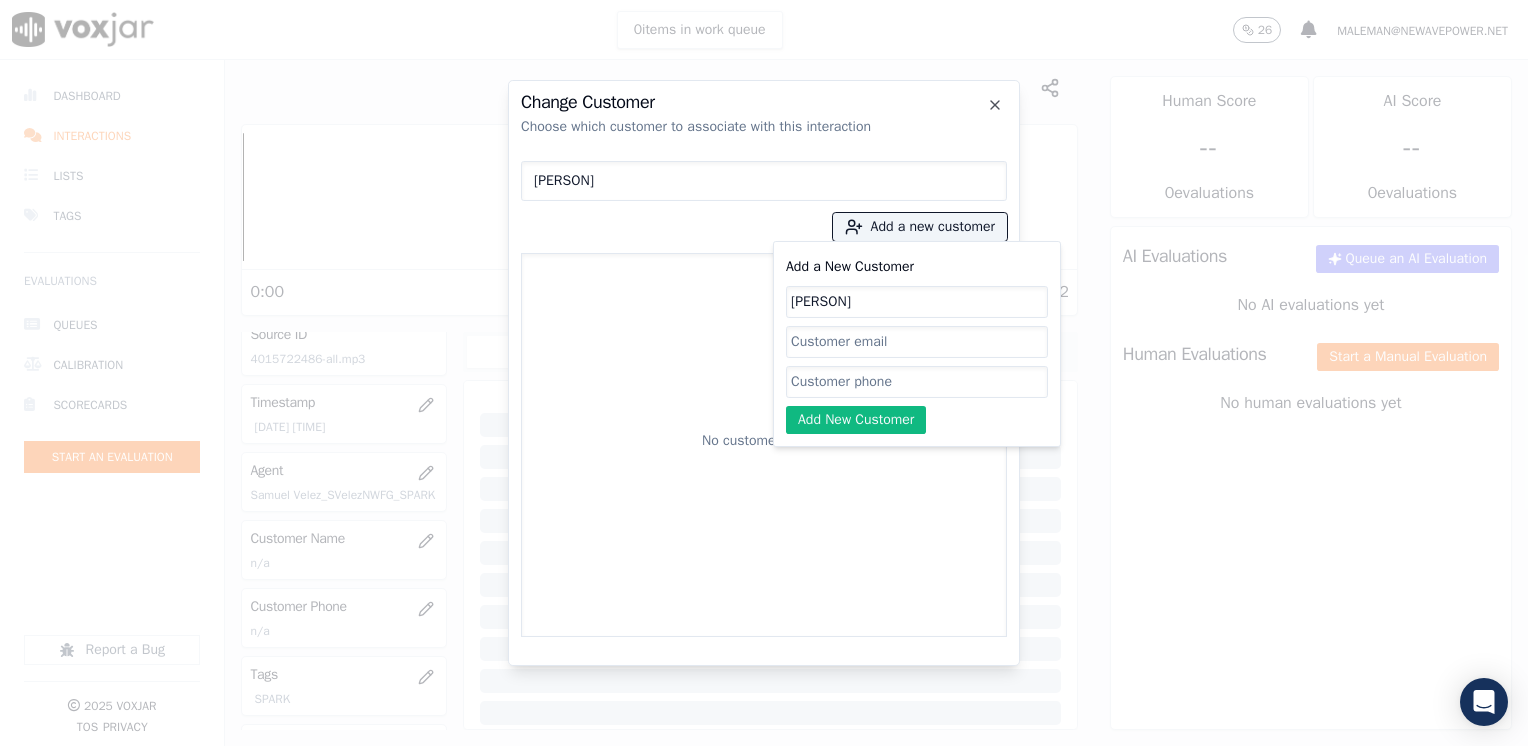 click on "Add a New Customer" 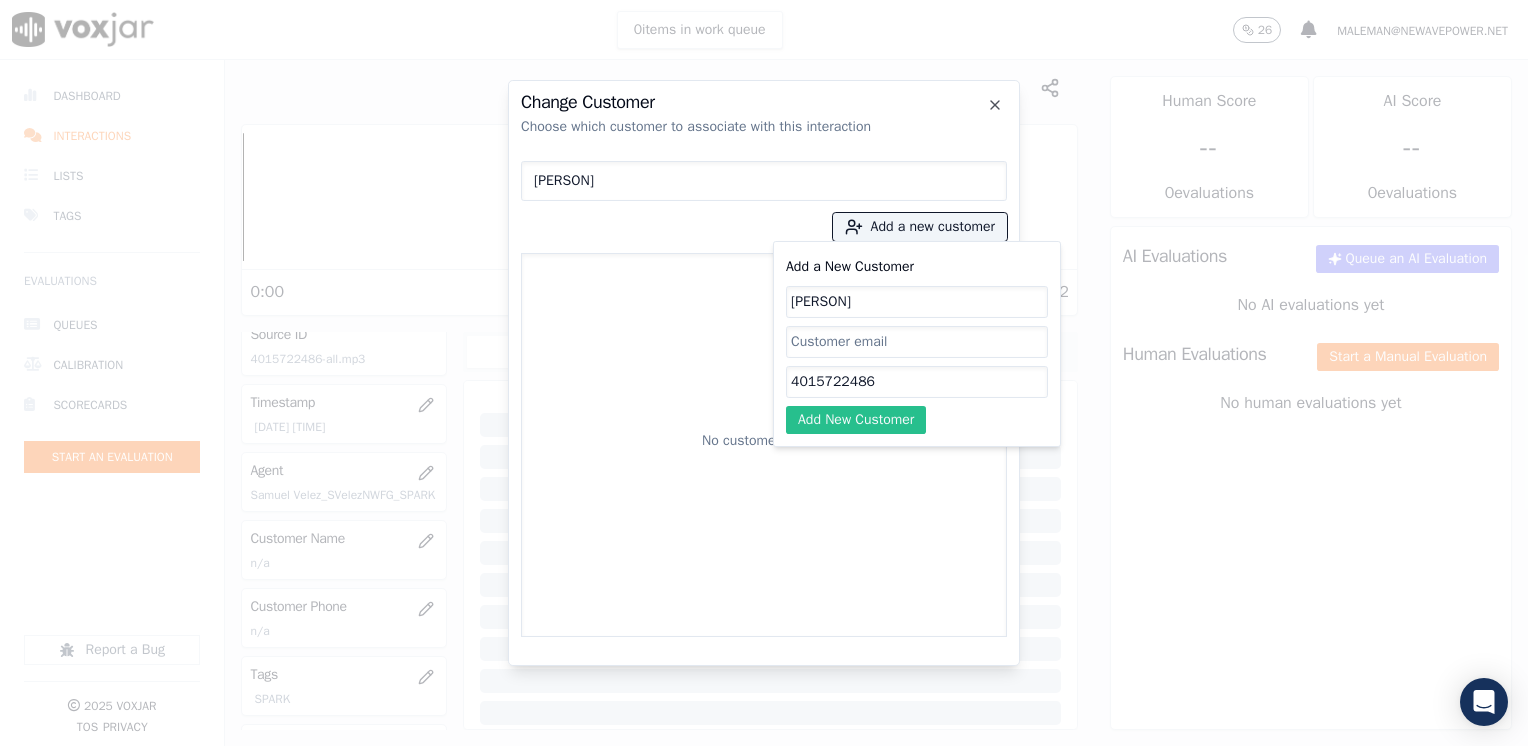 click on "Add New Customer" 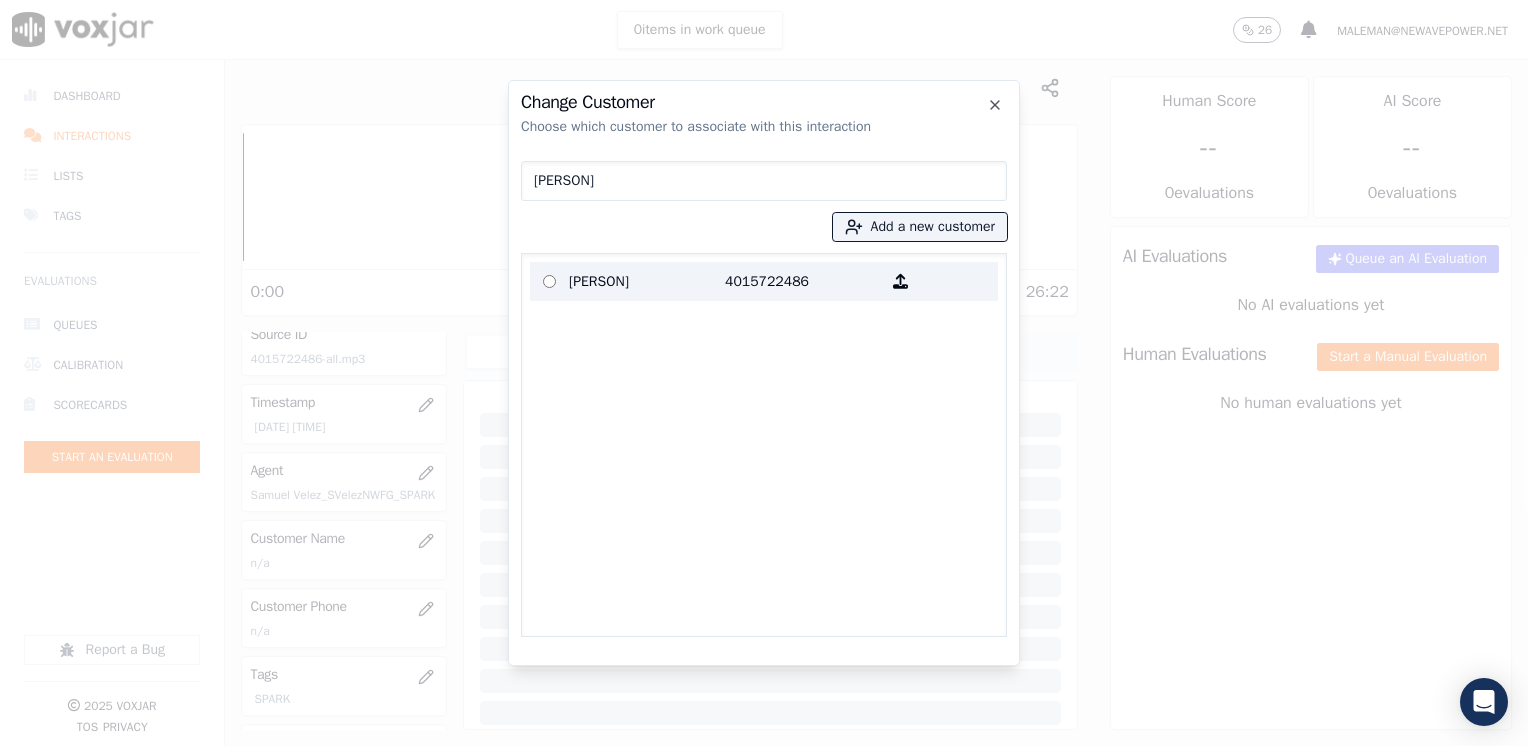 click on "4015722486" at bounding box center (803, 281) 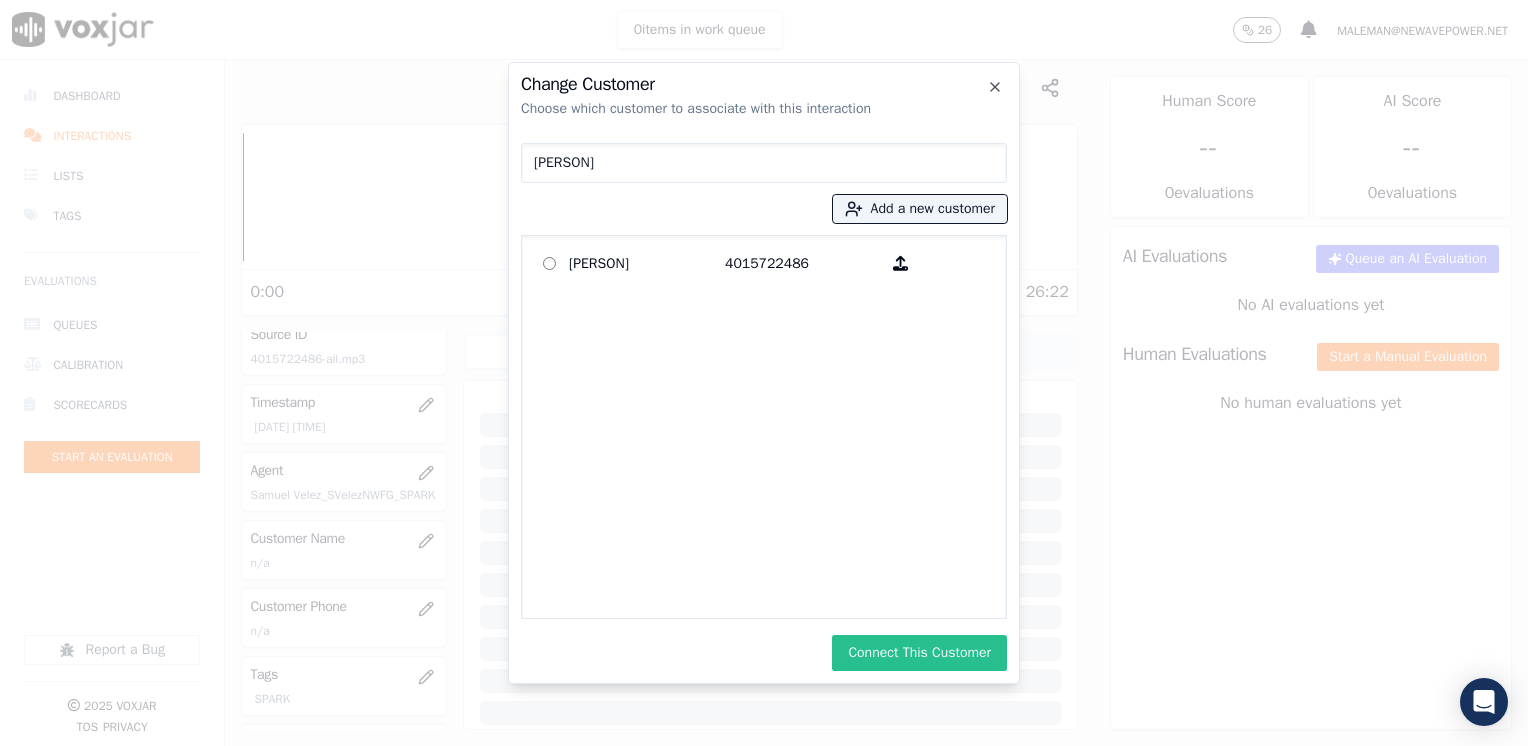 click on "Connect This Customer" at bounding box center (919, 653) 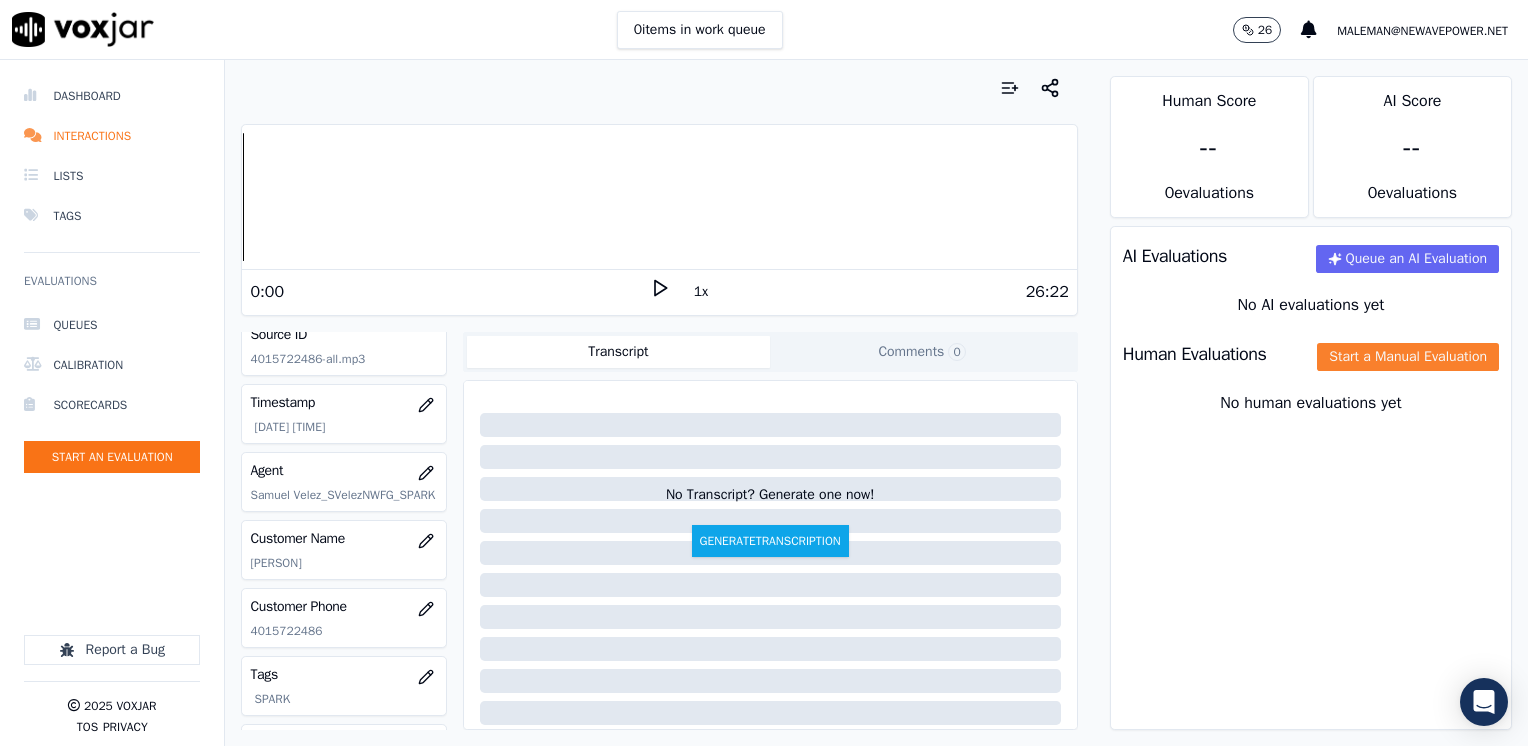 click on "Start a Manual Evaluation" 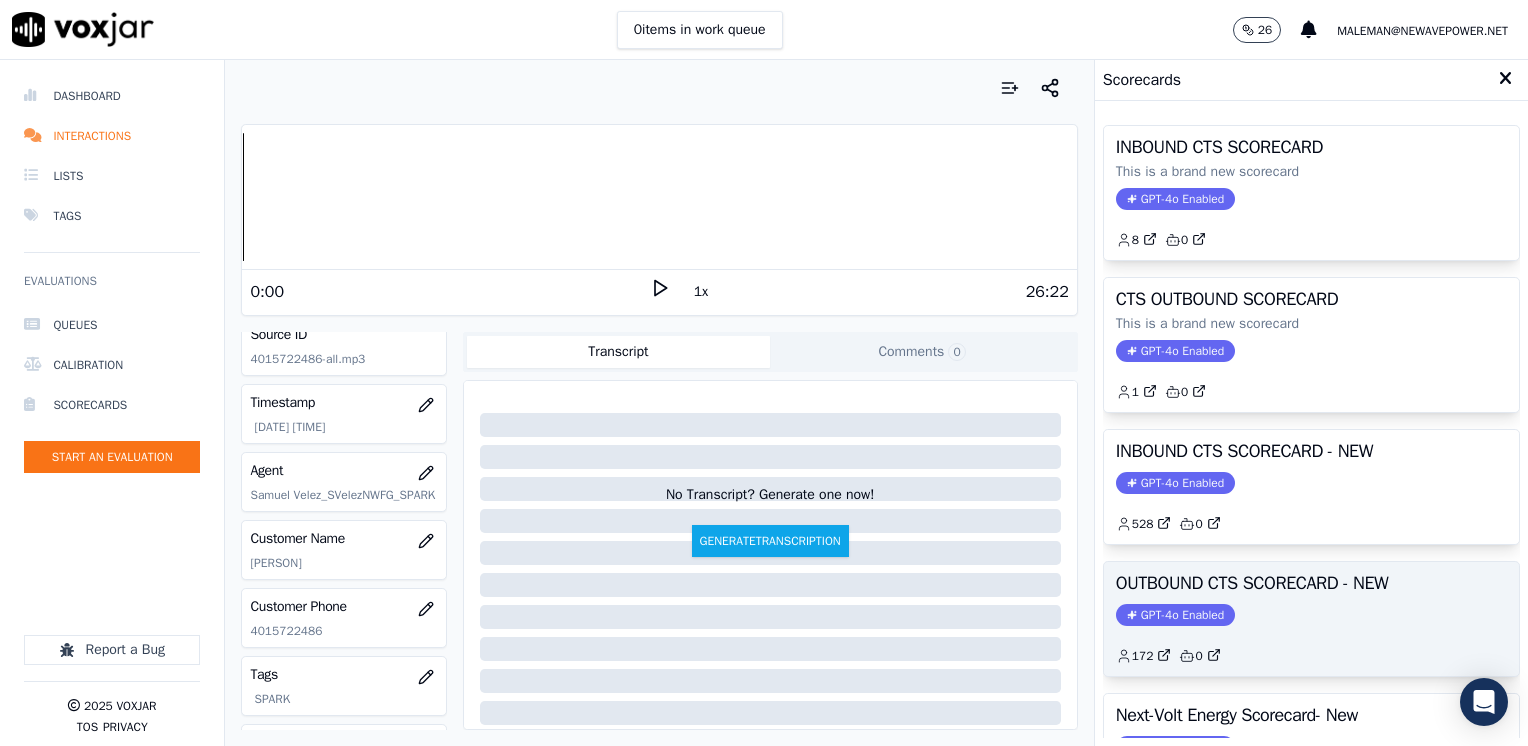 click on "OUTBOUND CTS SCORECARD - NEW        GPT-4o Enabled       172         0" at bounding box center [1311, 619] 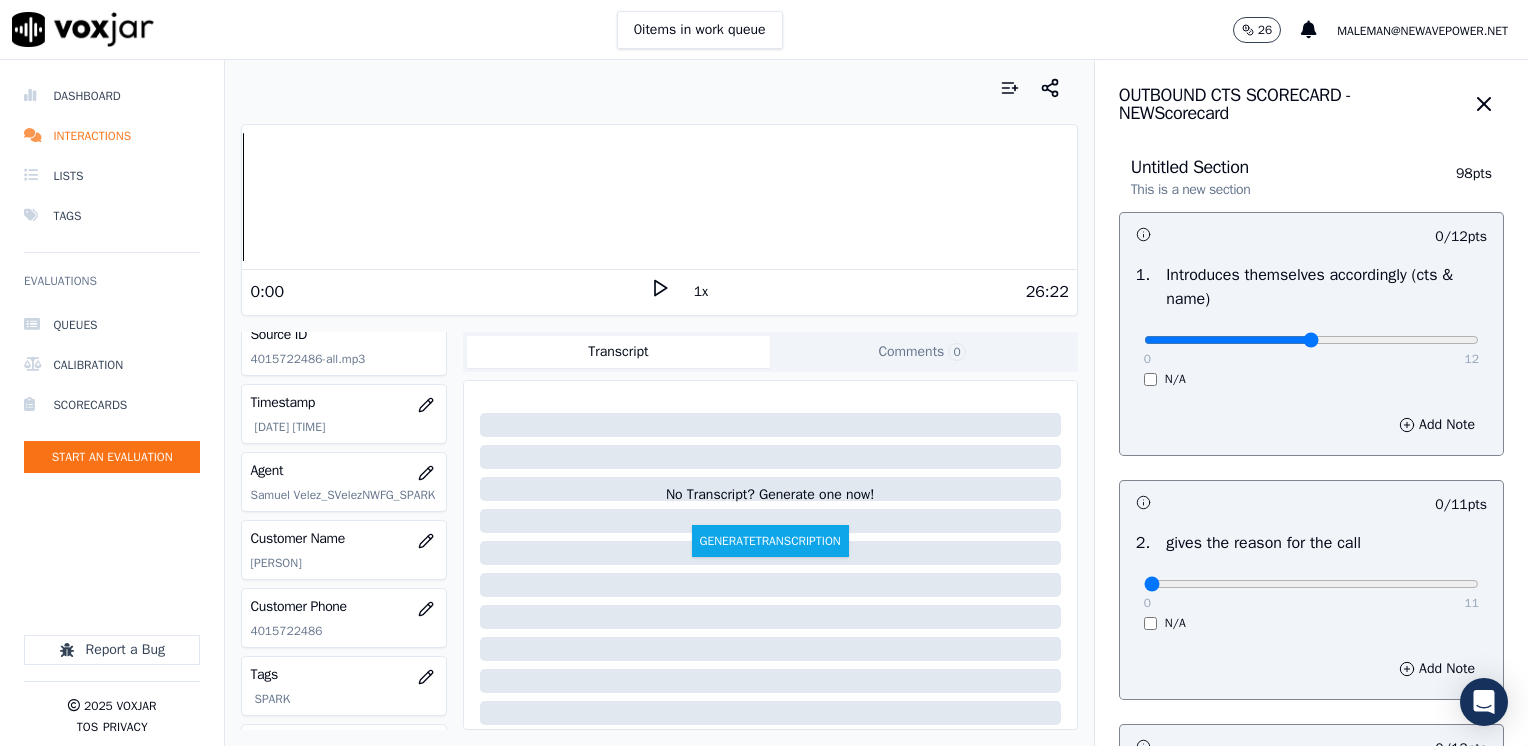 click at bounding box center [1311, 340] 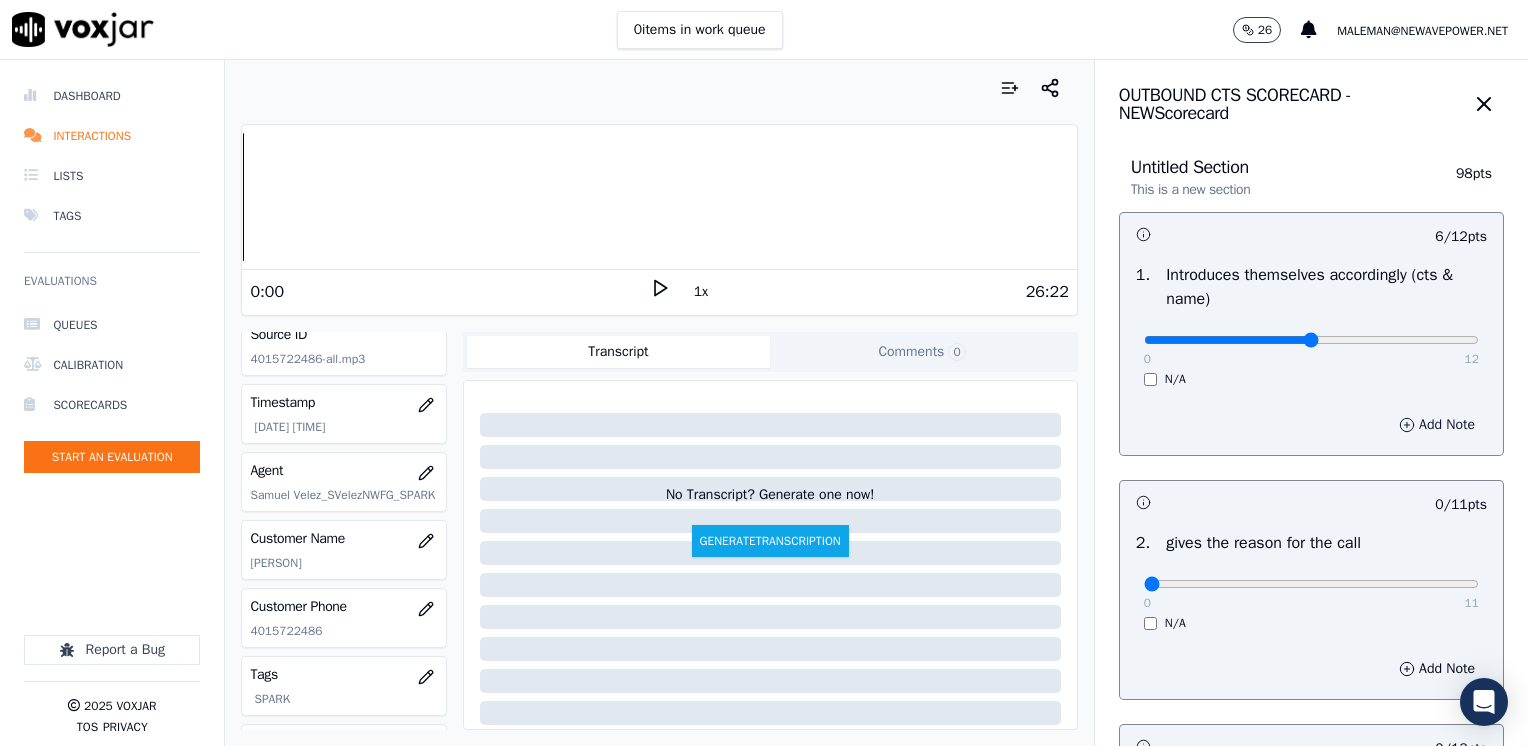 click on "Add Note" at bounding box center (1437, 425) 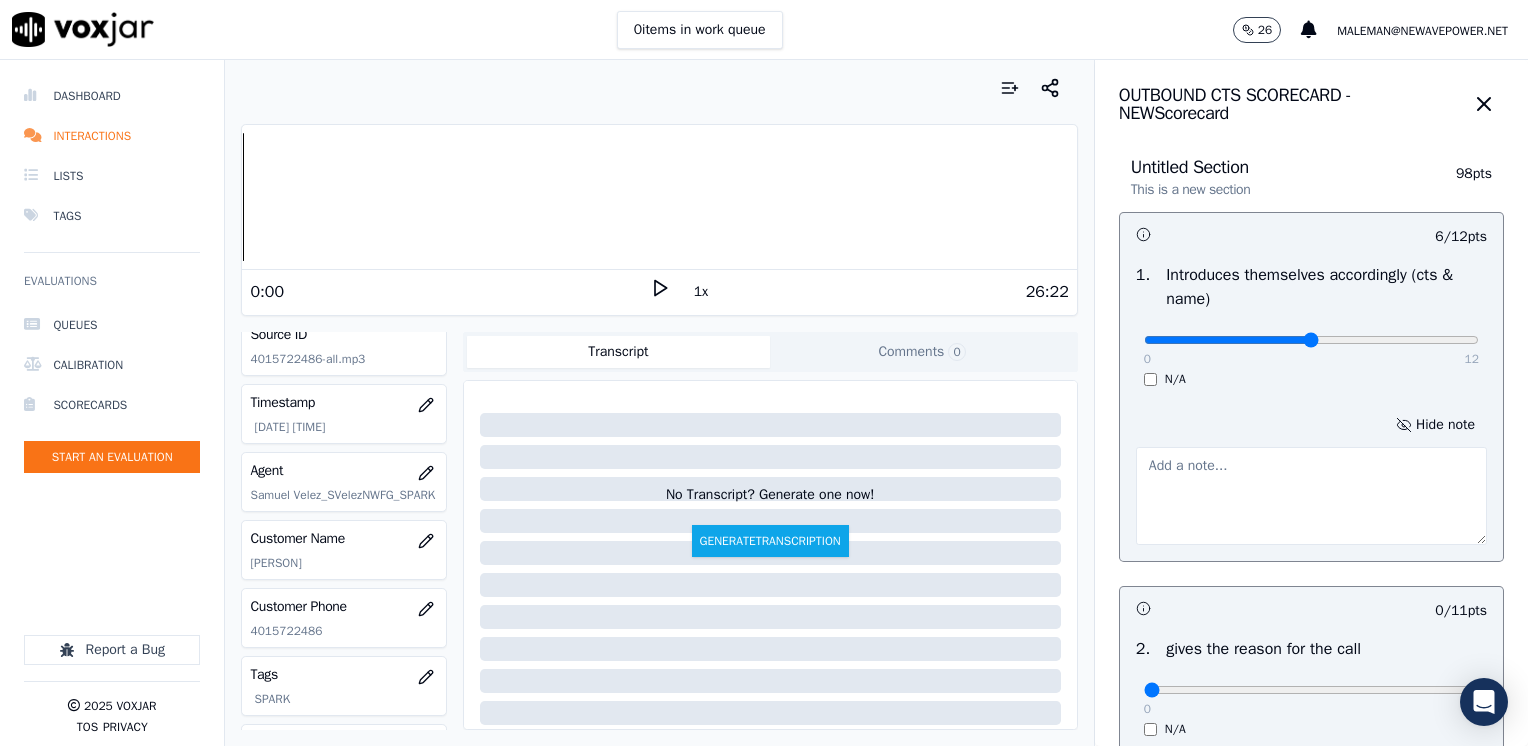 click at bounding box center (1311, 496) 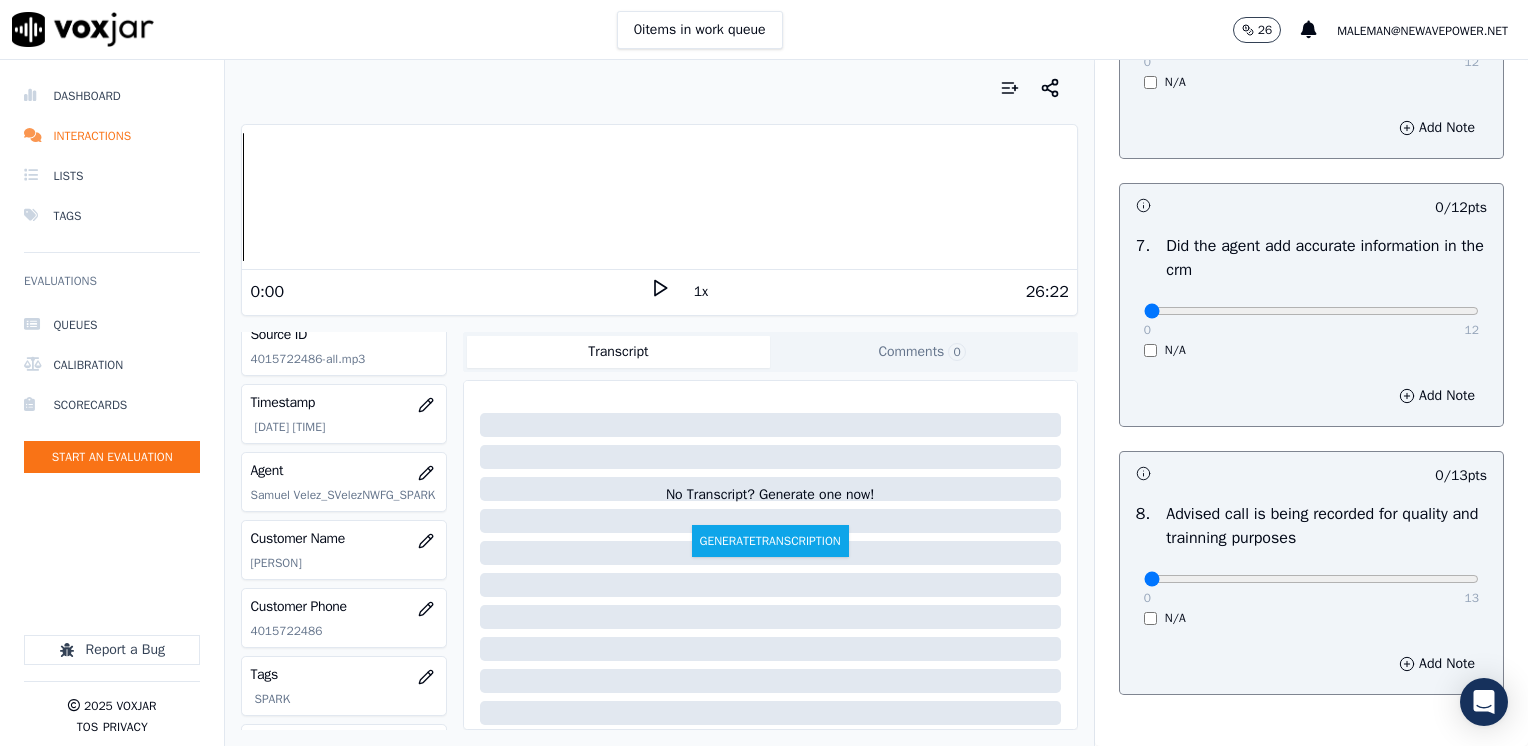 scroll, scrollTop: 1853, scrollLeft: 0, axis: vertical 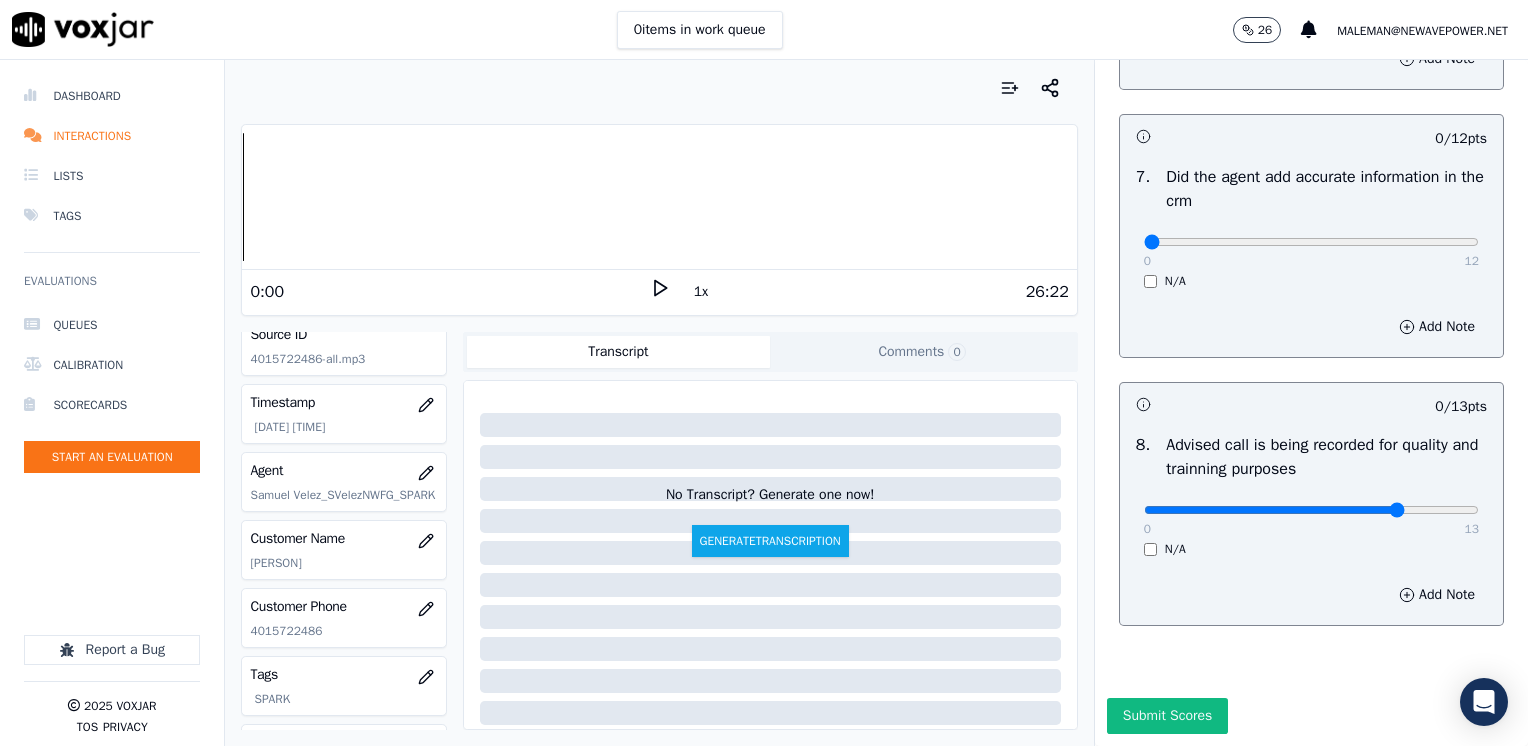 click at bounding box center [1311, -1472] 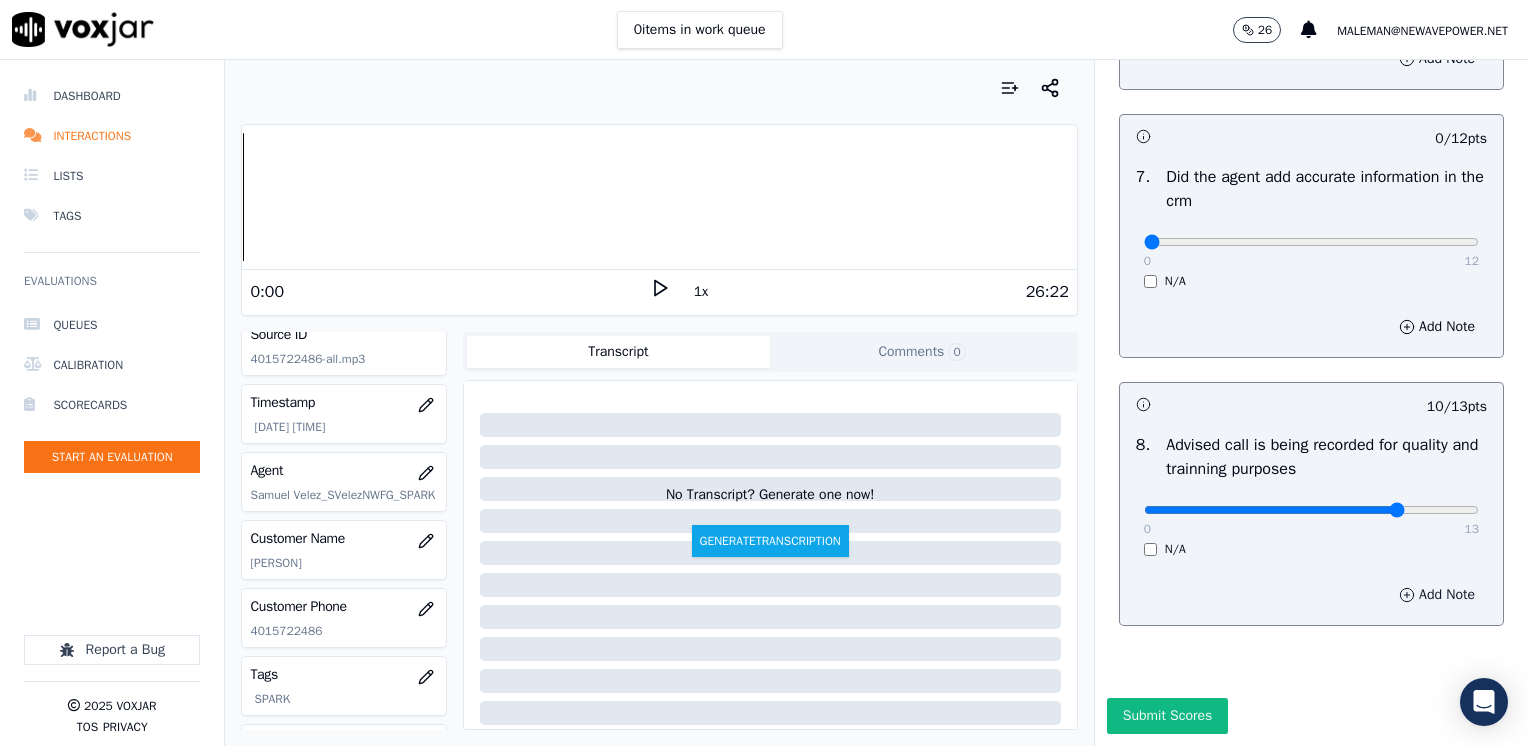 click on "Add Note" at bounding box center (1437, 595) 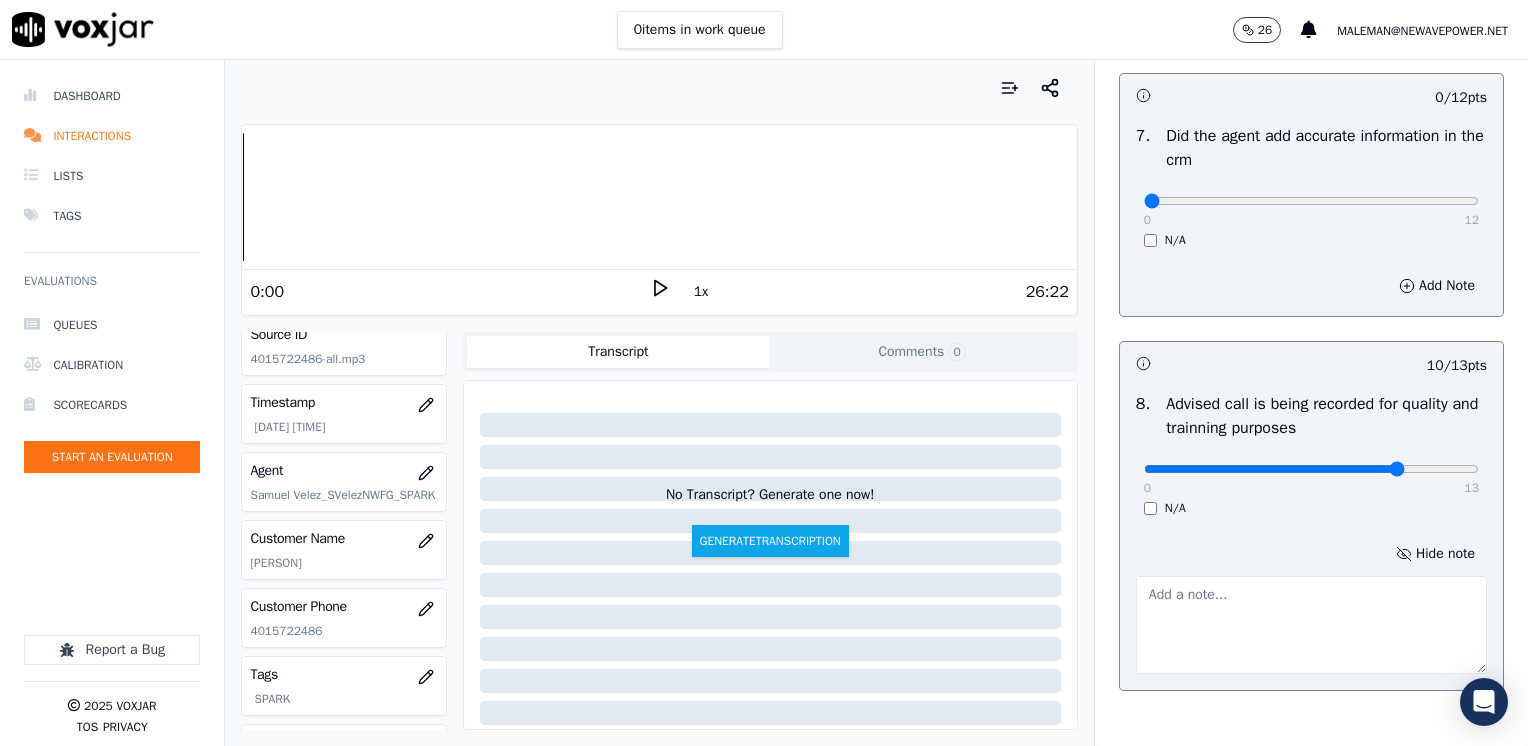 click at bounding box center [1311, 625] 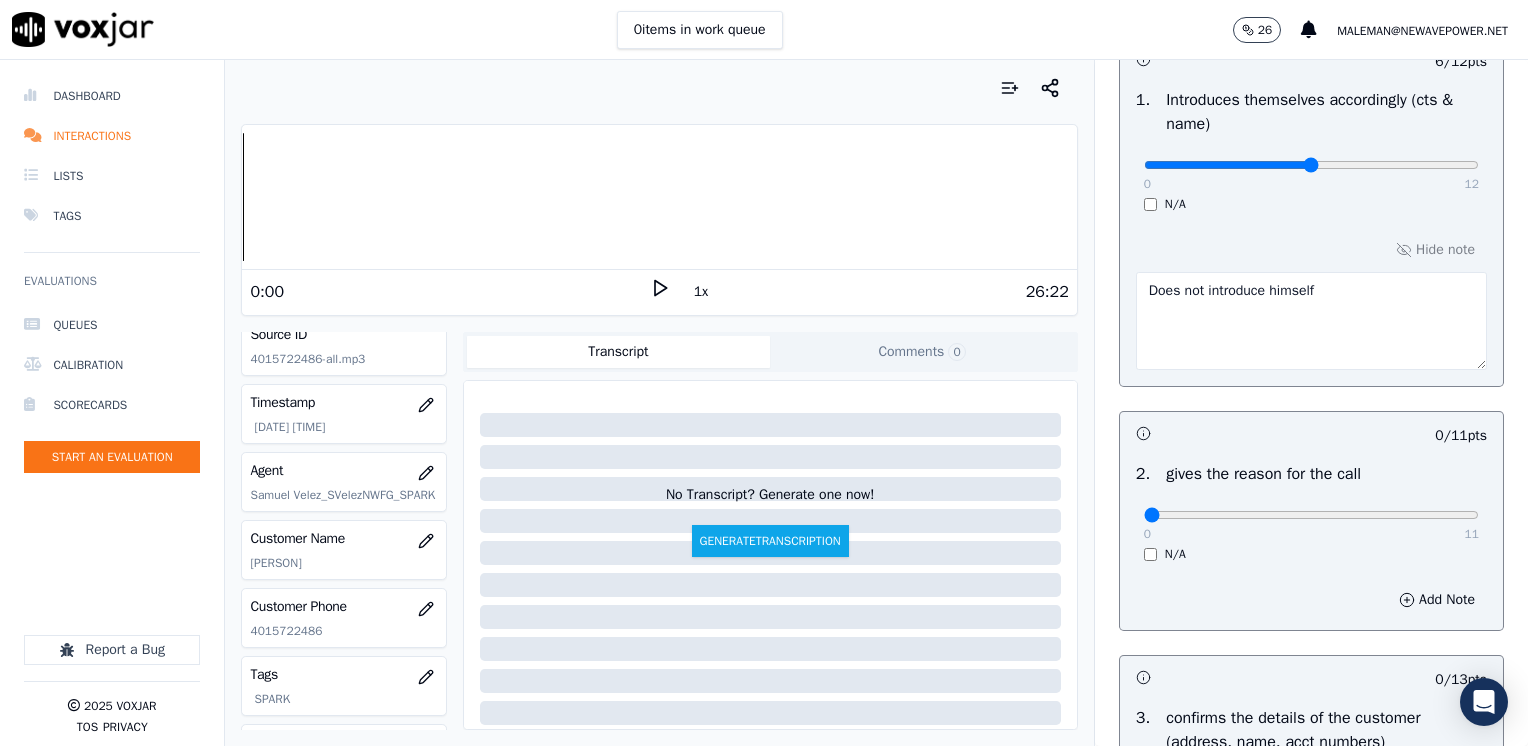 scroll, scrollTop: 300, scrollLeft: 0, axis: vertical 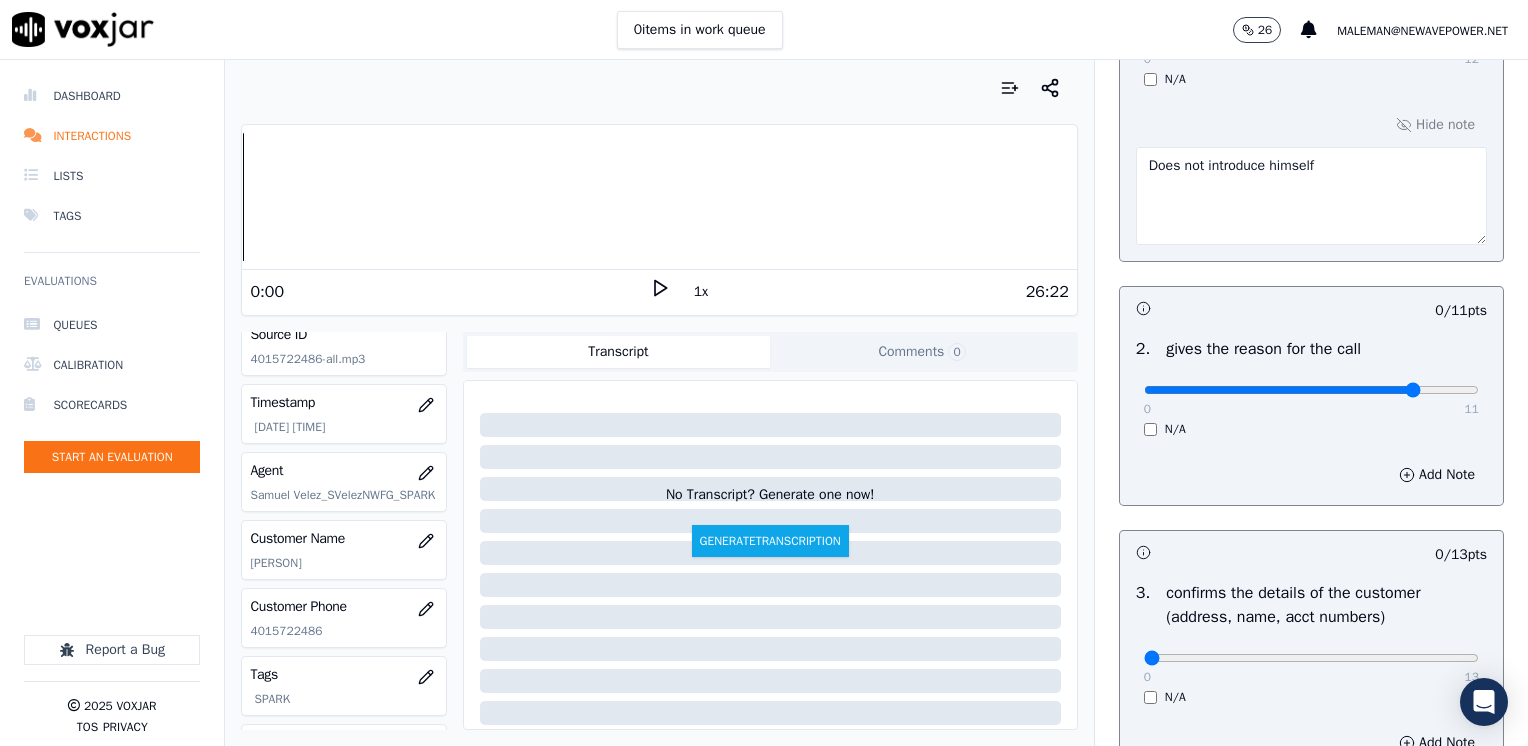 click at bounding box center (1311, 40) 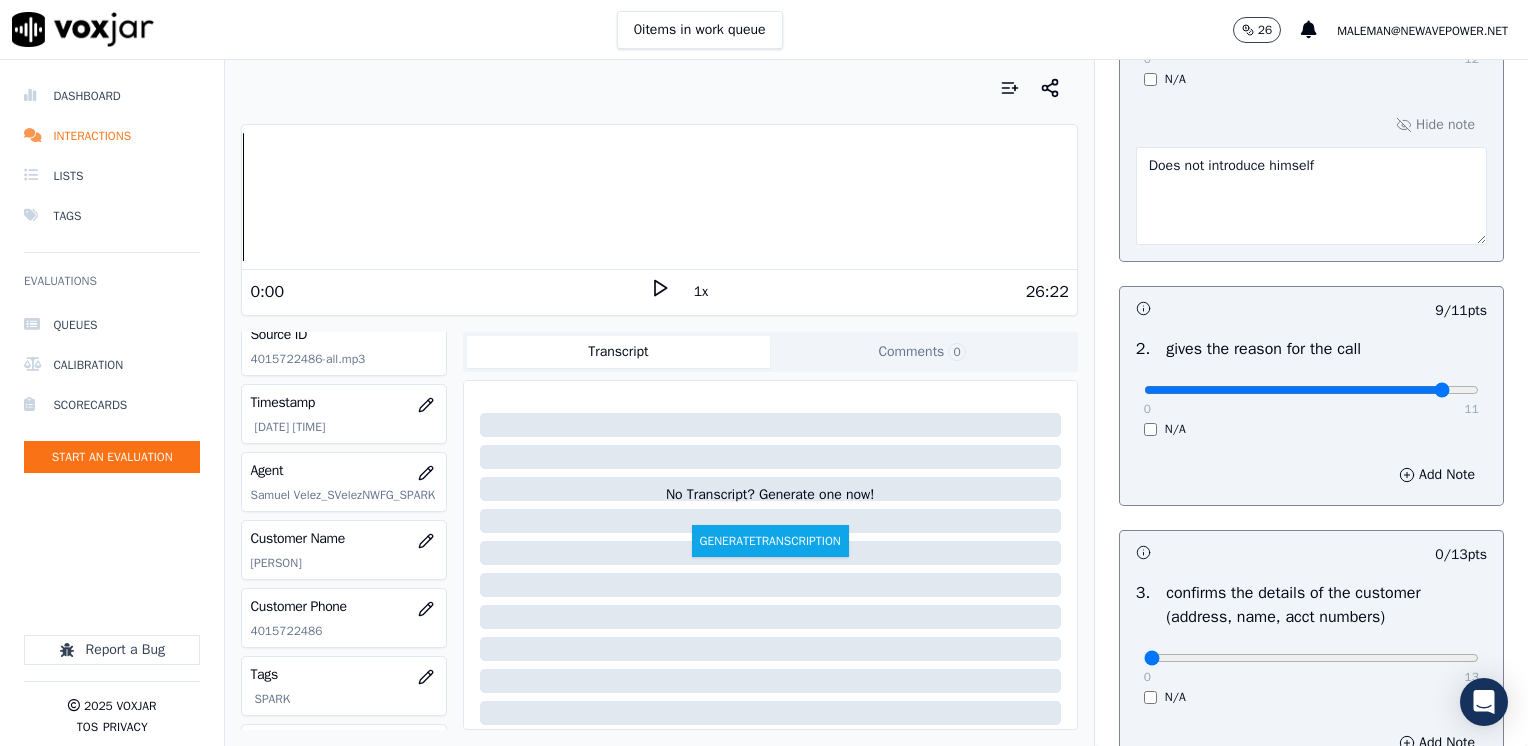 click at bounding box center [1311, 40] 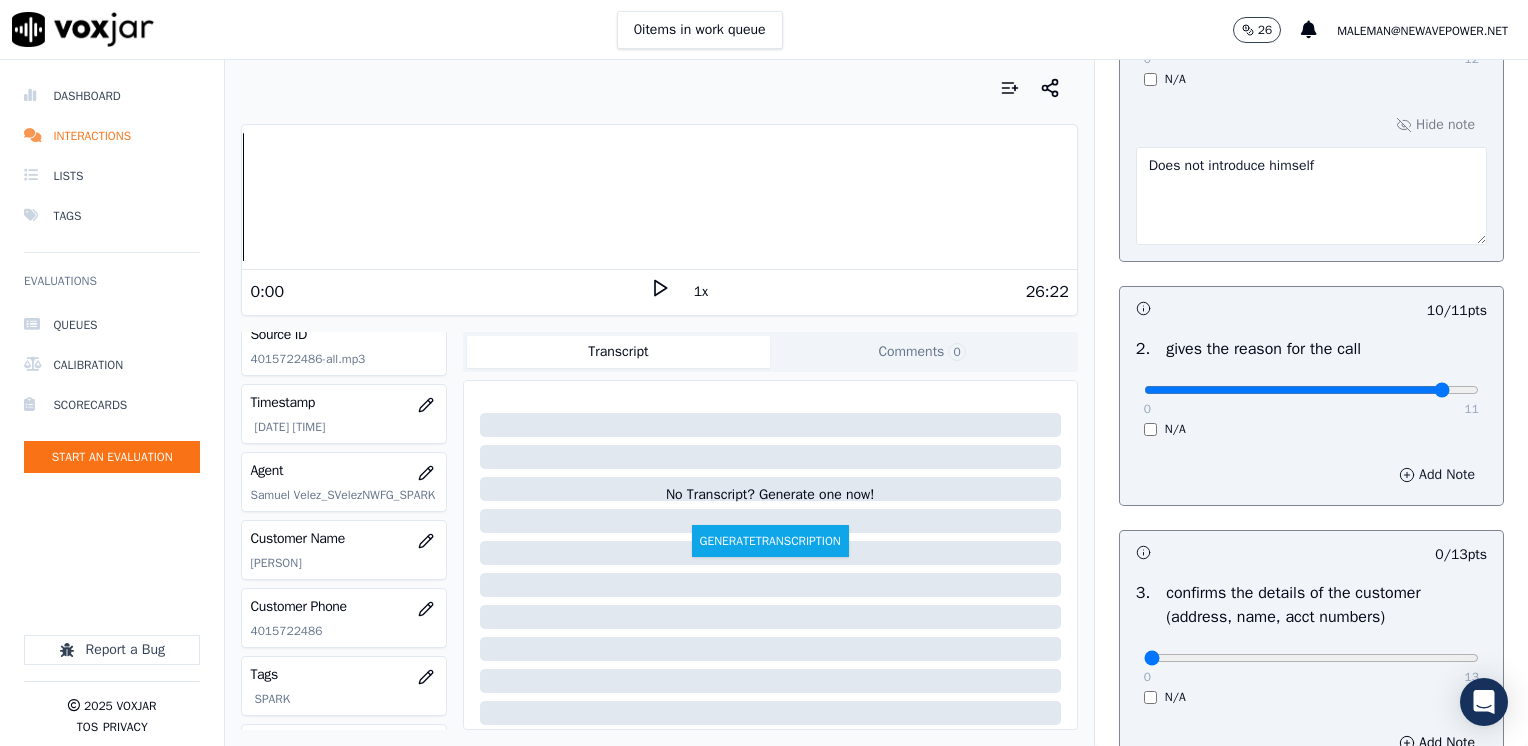 click on "Add Note" at bounding box center [1437, 475] 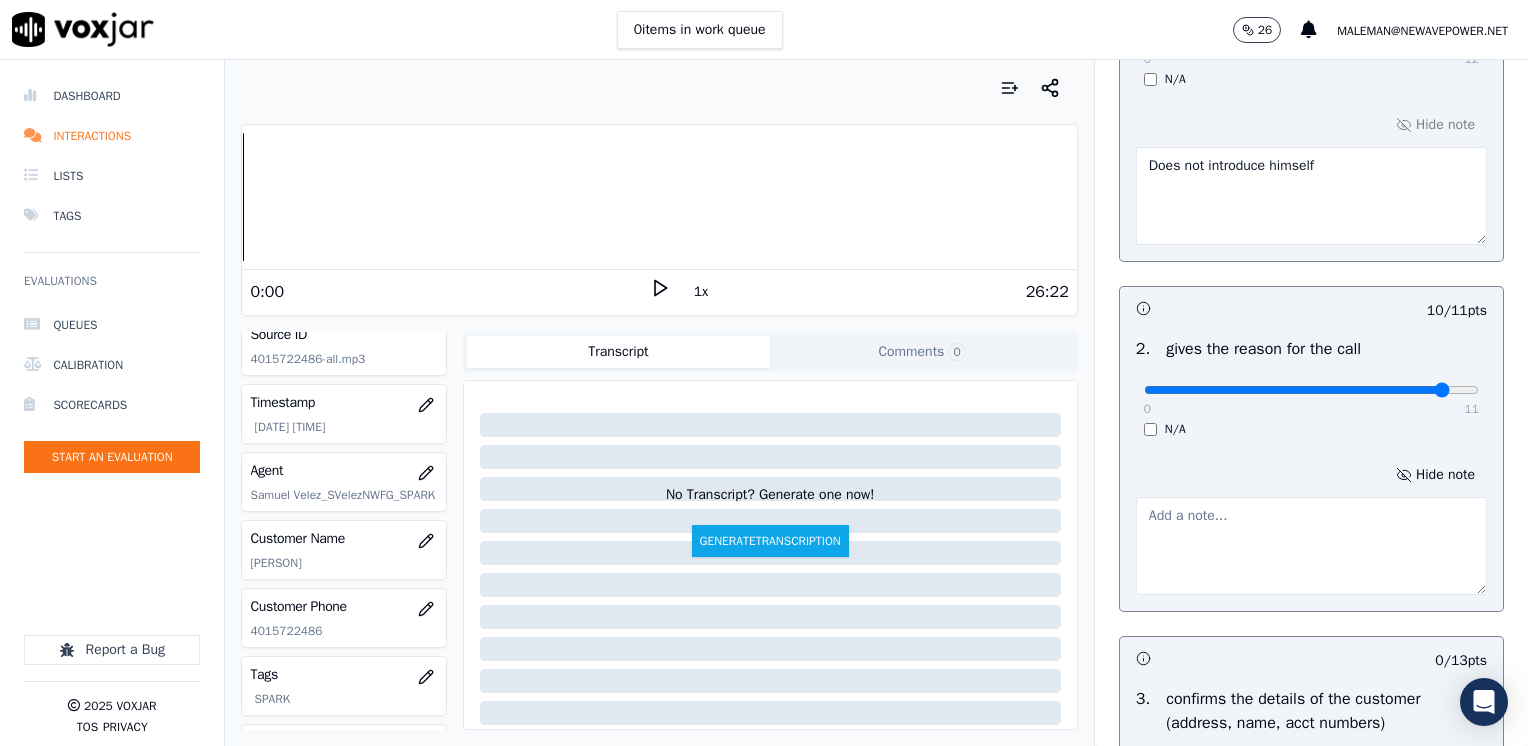 click at bounding box center (1311, 546) 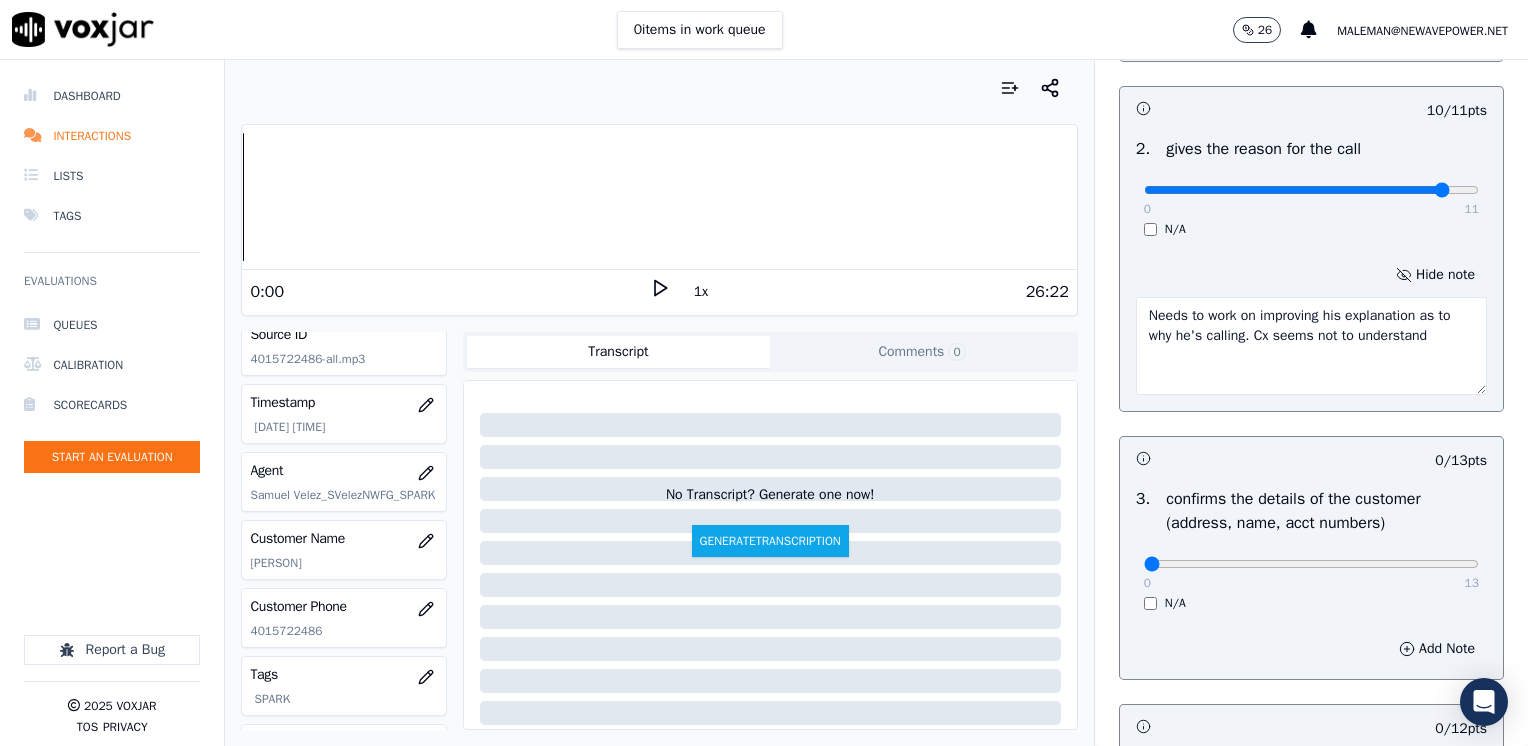 scroll, scrollTop: 1000, scrollLeft: 0, axis: vertical 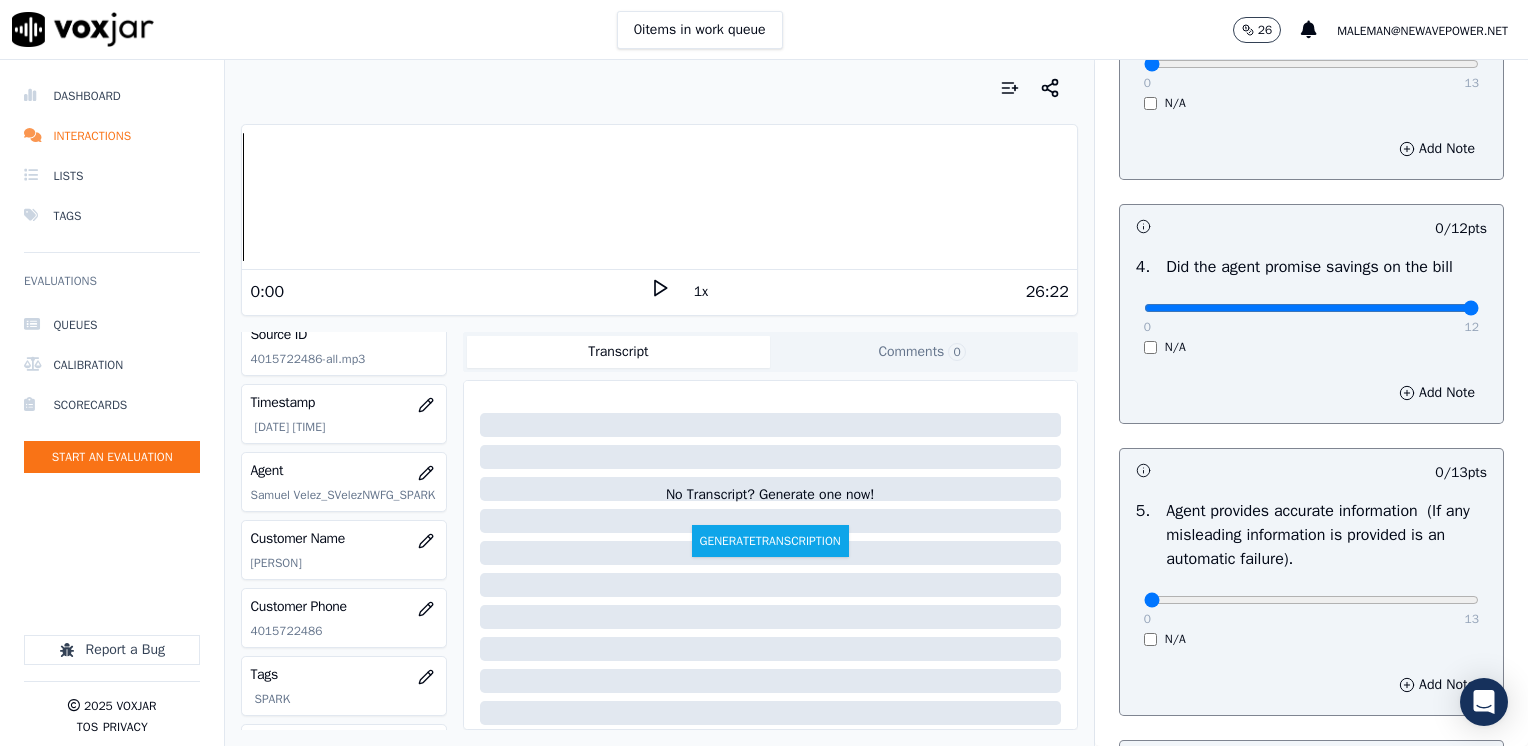 drag, startPoint x: 1136, startPoint y: 302, endPoint x: 1531, endPoint y: 290, distance: 395.18225 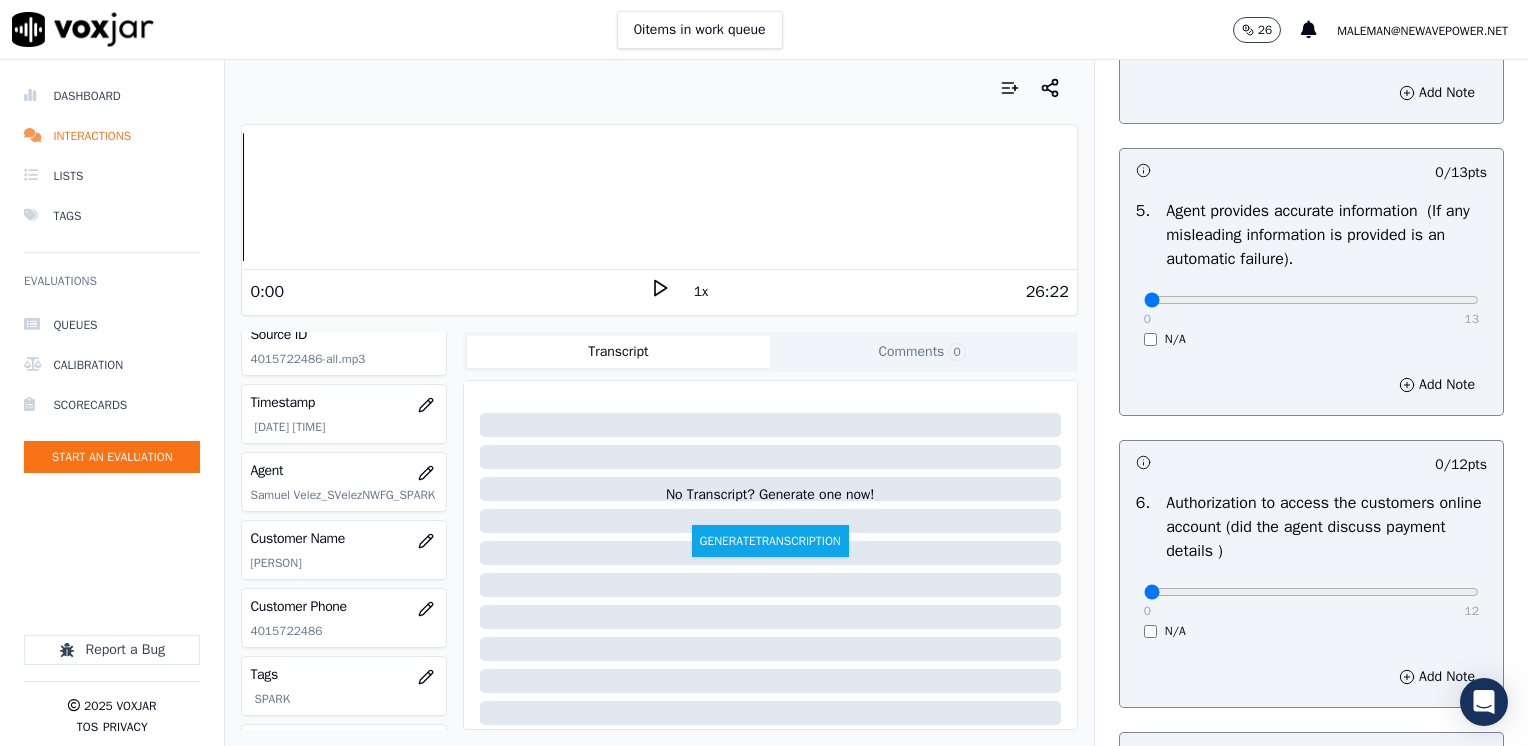 scroll, scrollTop: 1500, scrollLeft: 0, axis: vertical 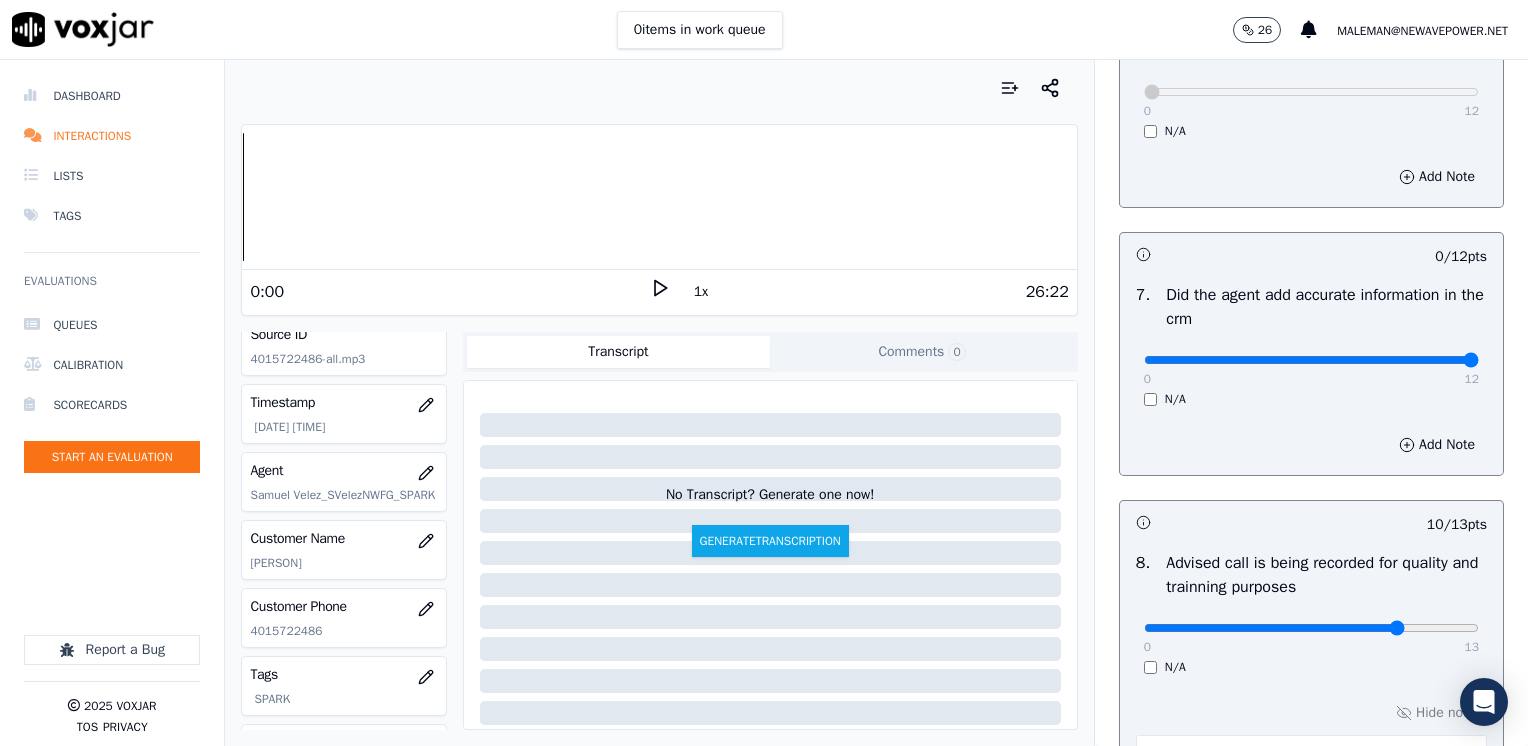 drag, startPoint x: 1133, startPoint y: 355, endPoint x: 1467, endPoint y: 368, distance: 334.2529 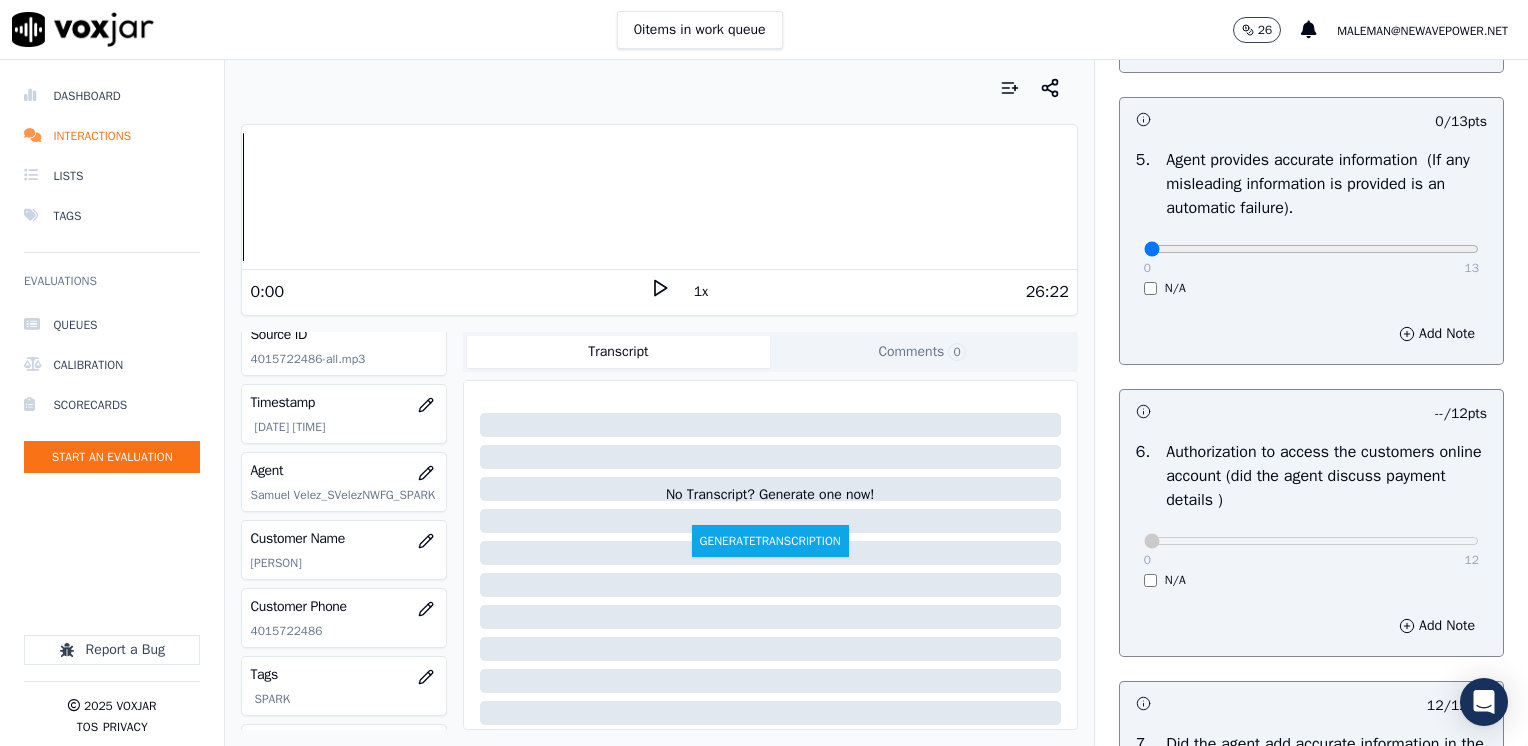 scroll, scrollTop: 1264, scrollLeft: 0, axis: vertical 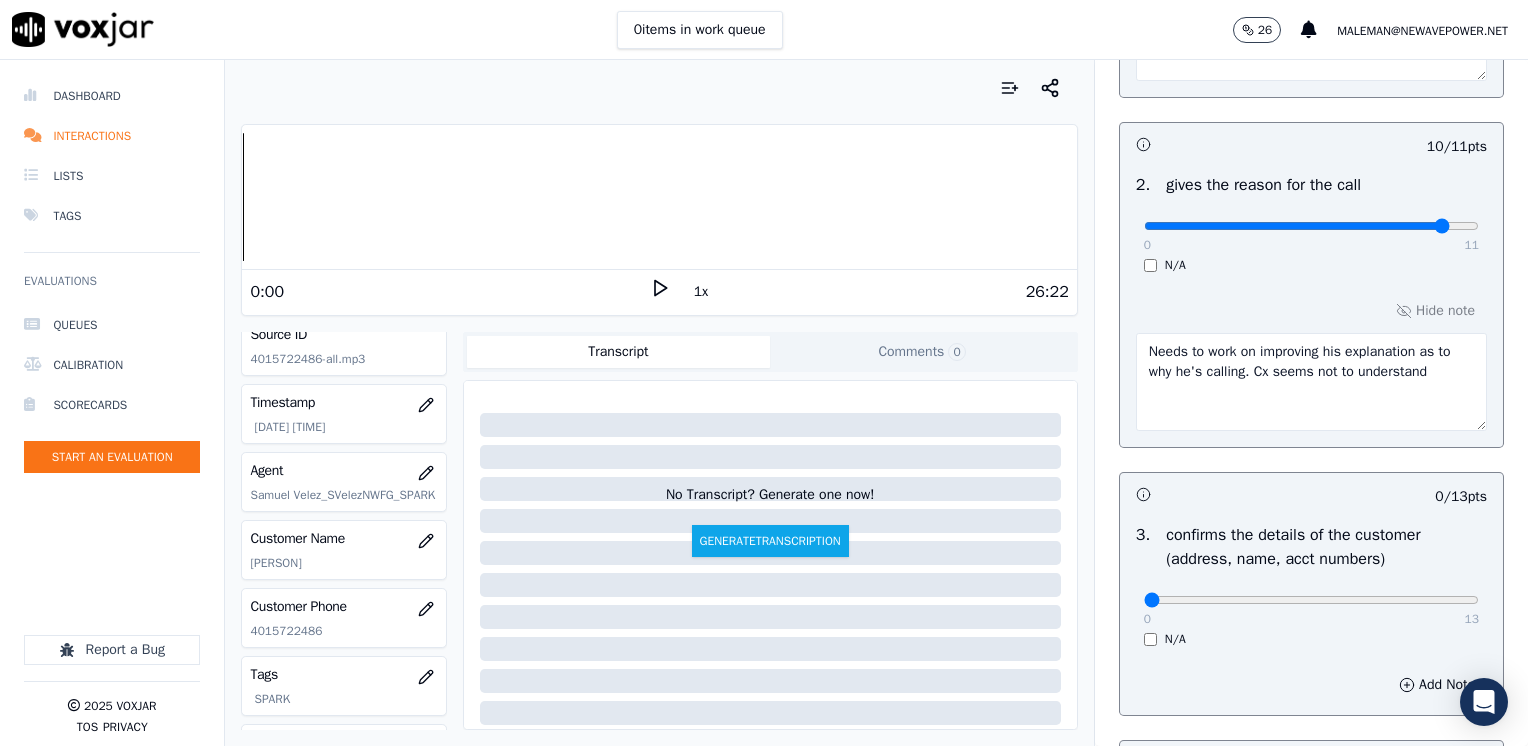 click on "Needs to work on improving his explanation as to why he's calling. Cx seems not to understand" at bounding box center (1311, 382) 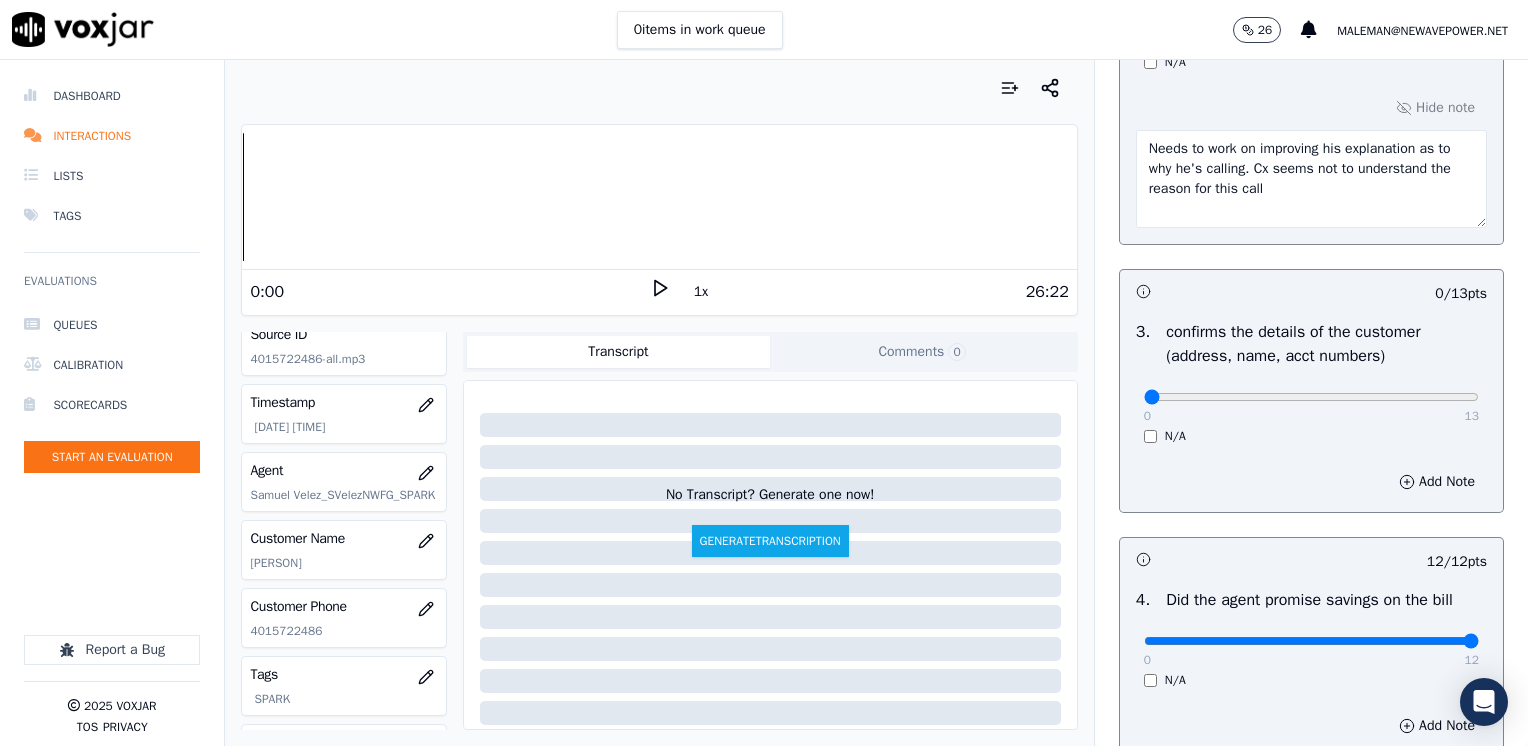 scroll, scrollTop: 664, scrollLeft: 0, axis: vertical 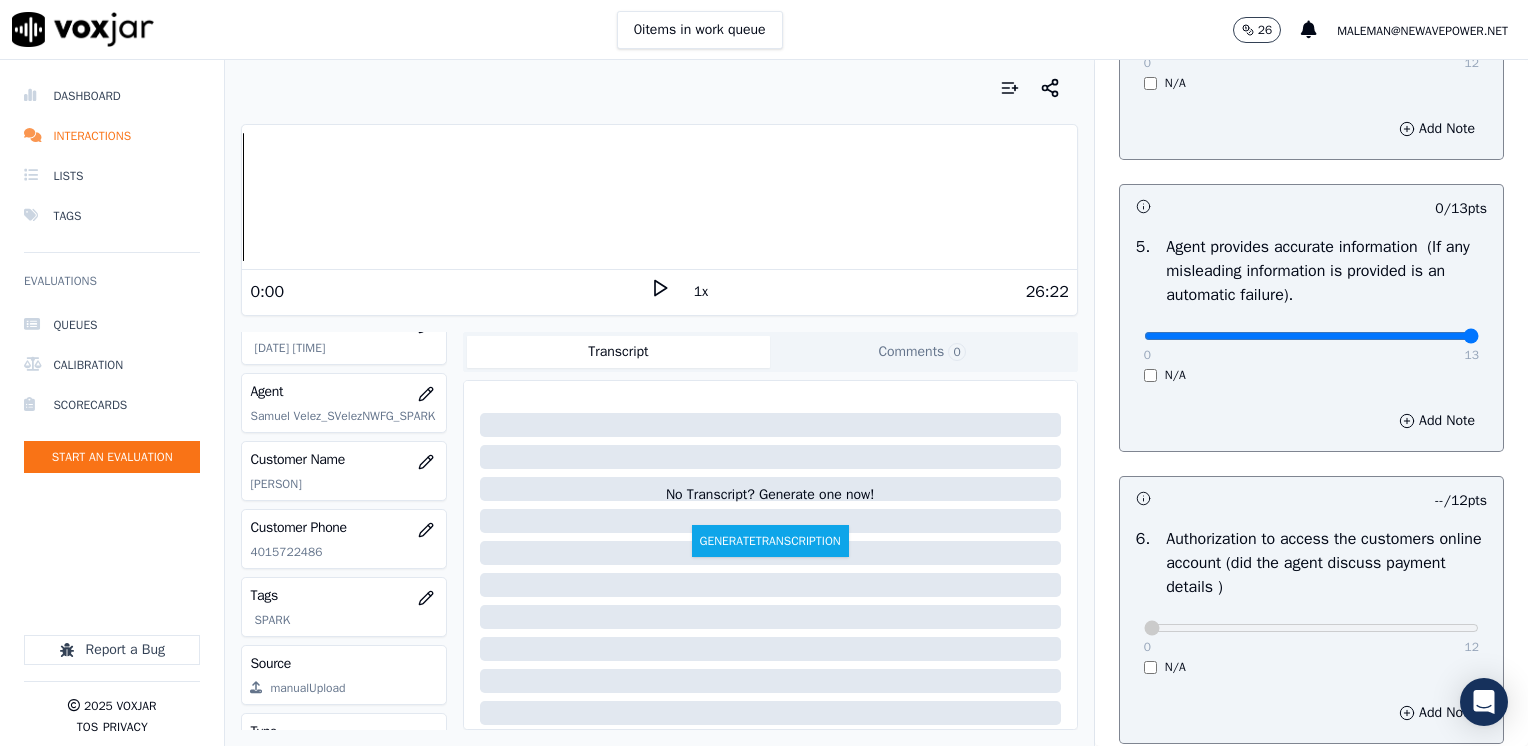 drag, startPoint x: 1136, startPoint y: 329, endPoint x: 1510, endPoint y: 329, distance: 374 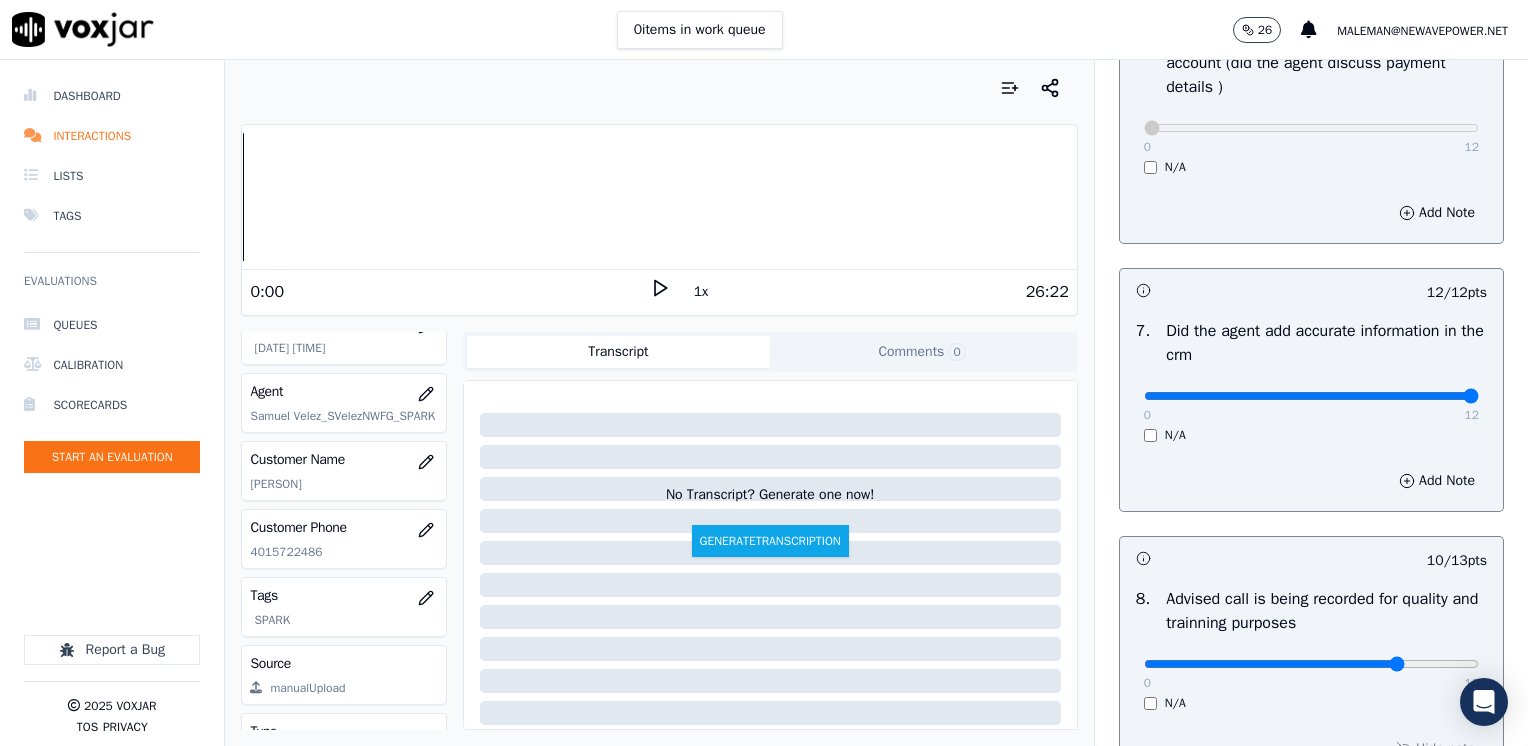 scroll, scrollTop: 2064, scrollLeft: 0, axis: vertical 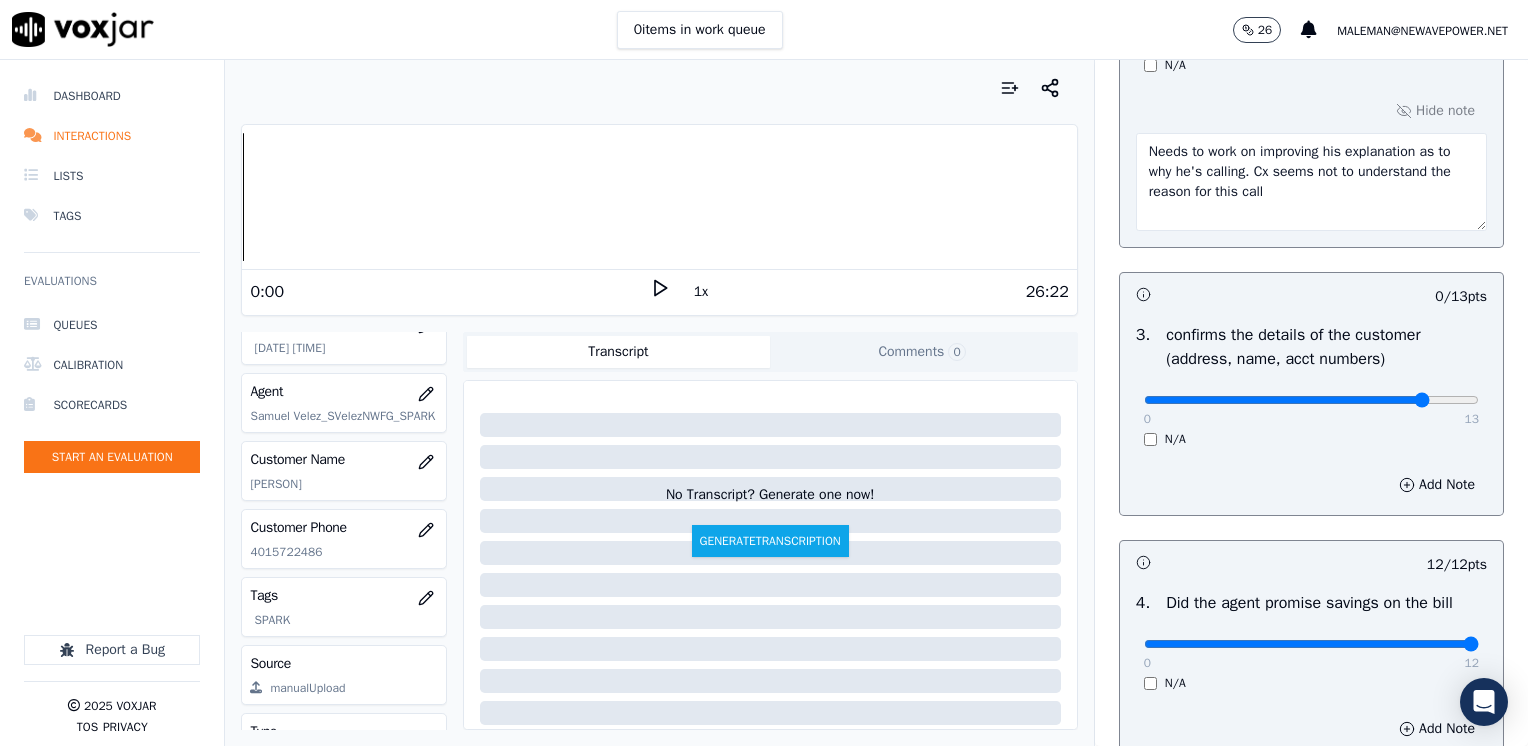 click at bounding box center (1311, -324) 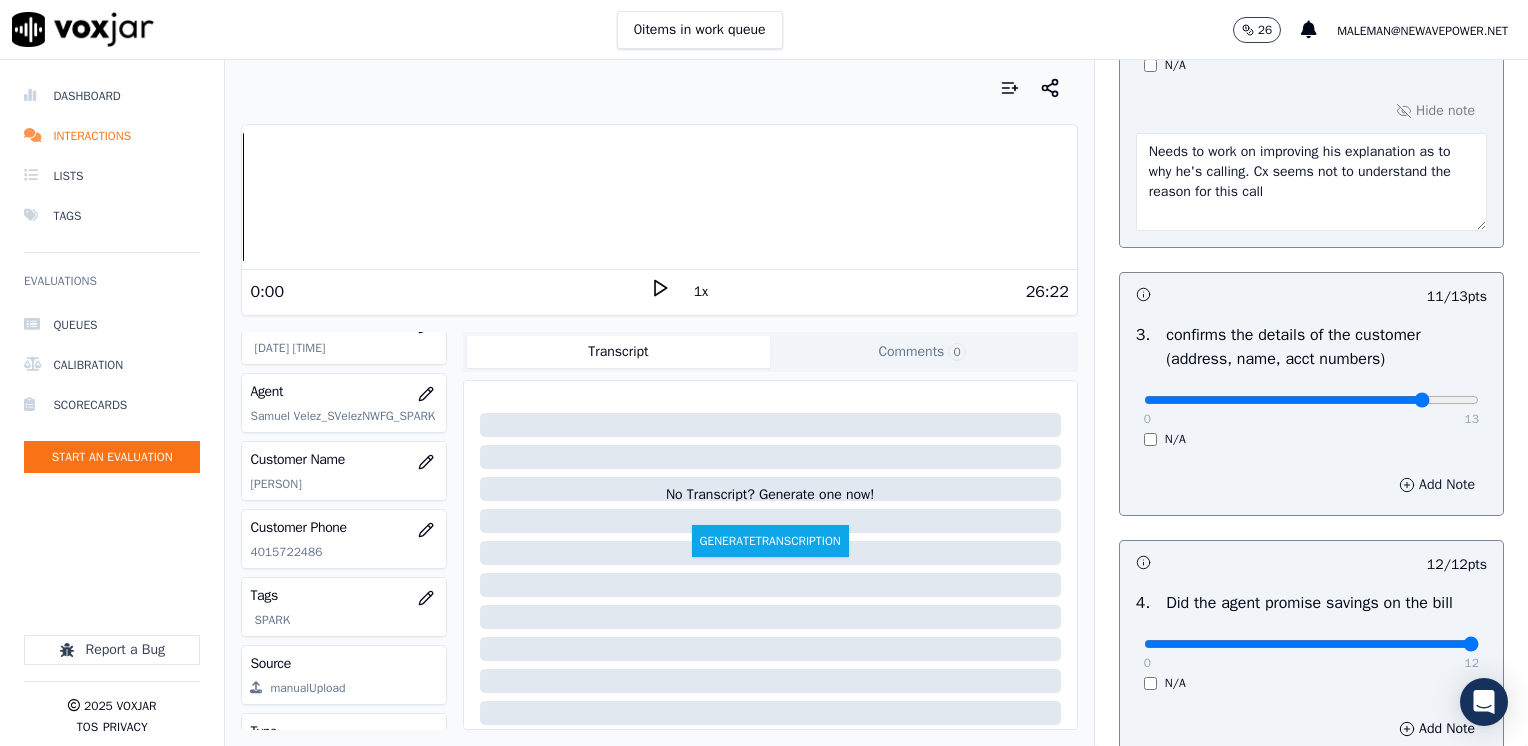 click on "Add Note" at bounding box center (1437, 485) 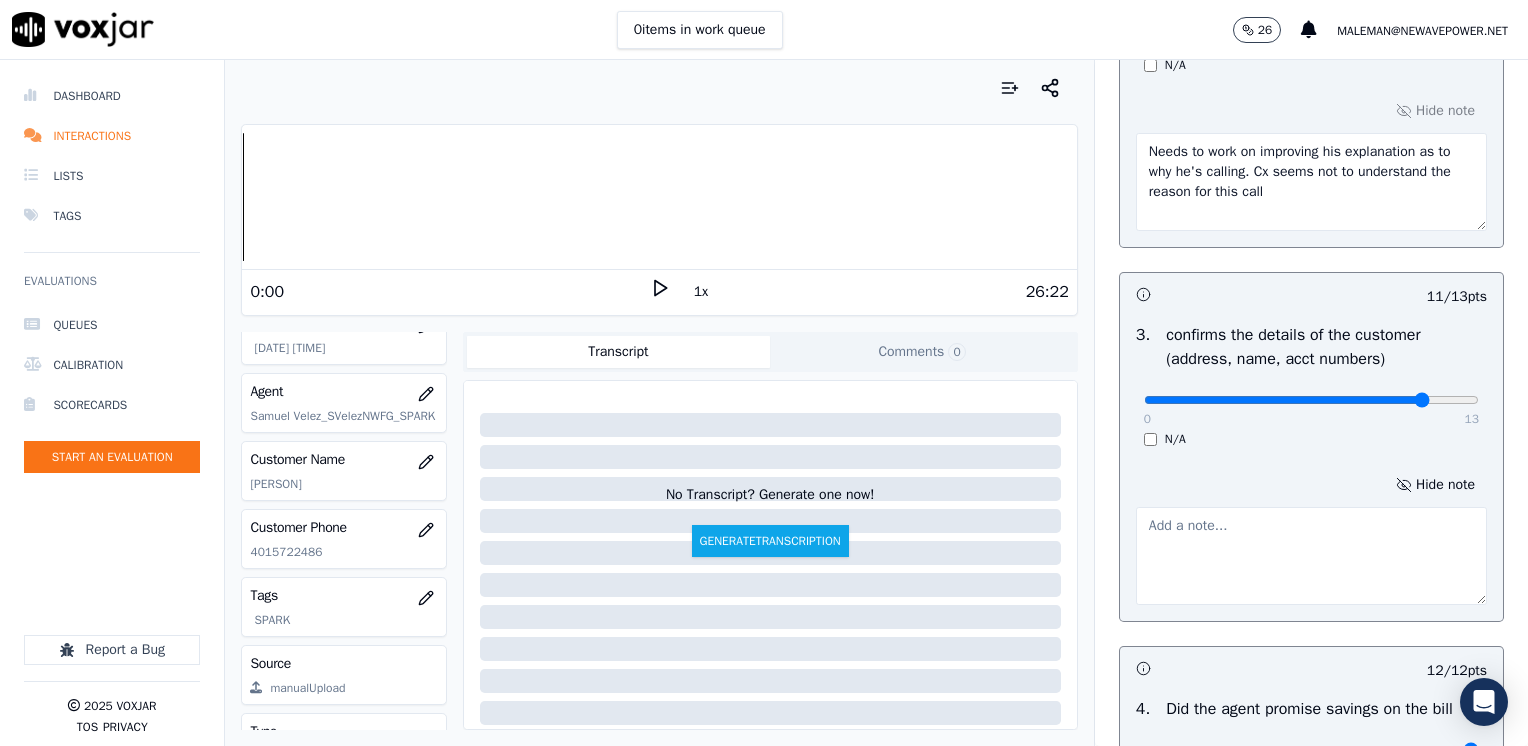 click at bounding box center [1311, 556] 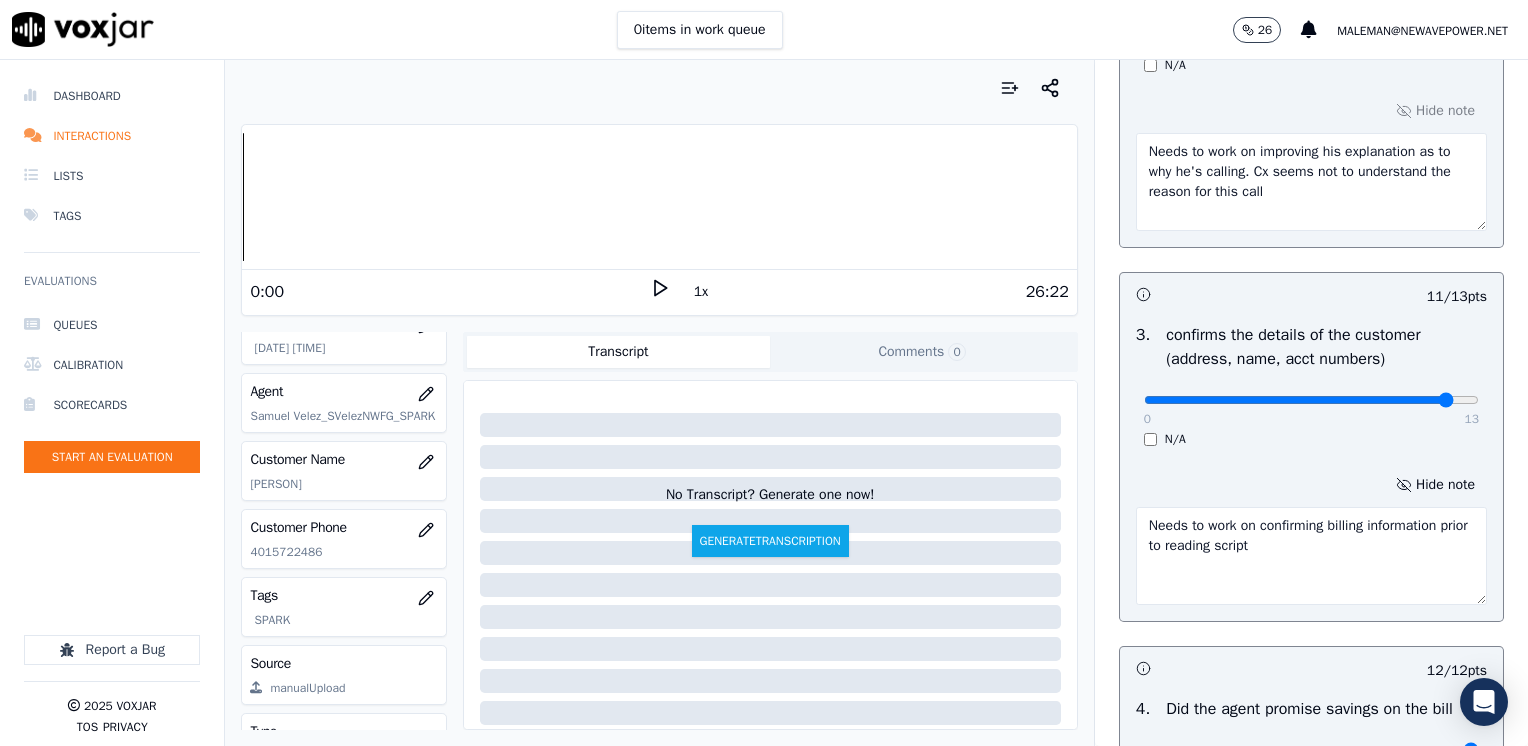 click at bounding box center (1311, -324) 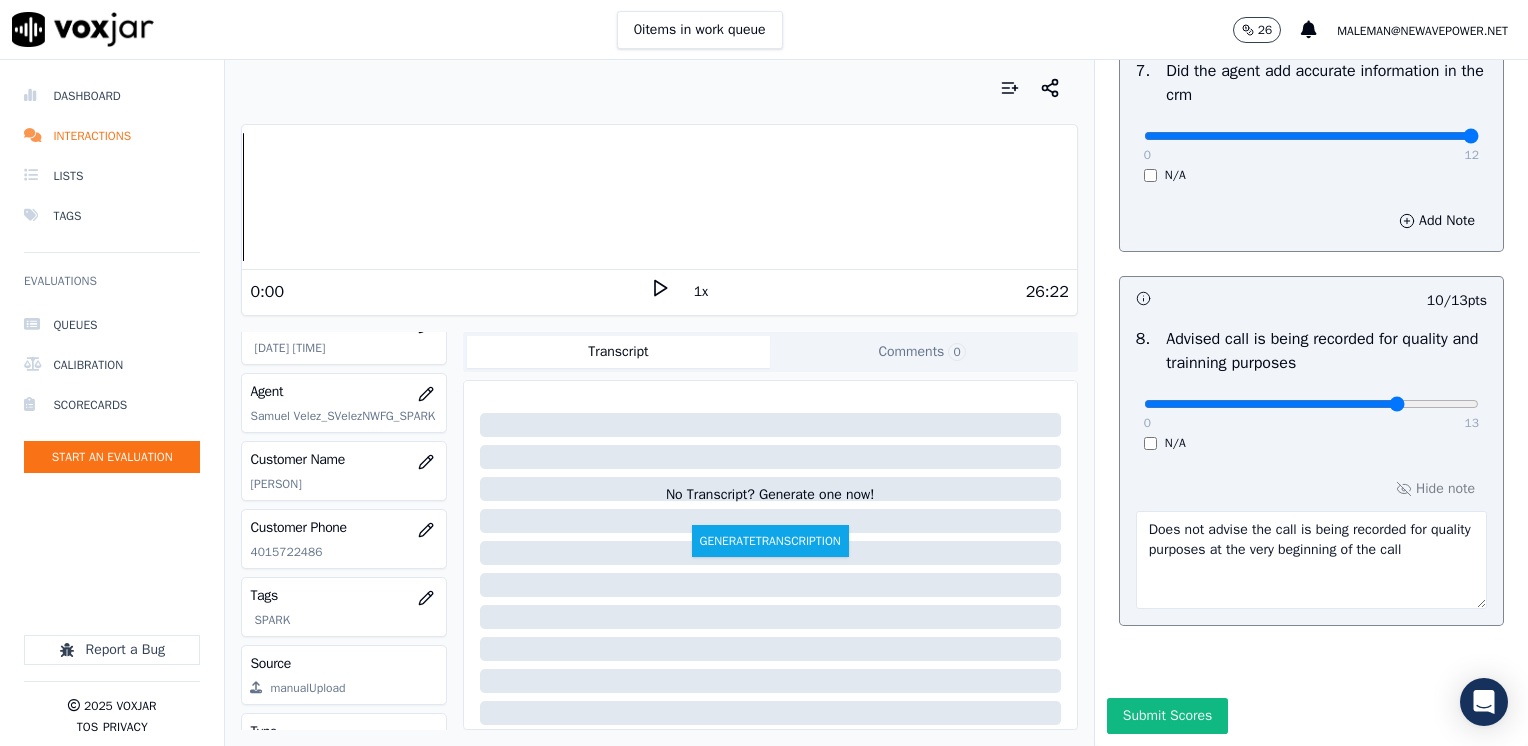 scroll, scrollTop: 2170, scrollLeft: 0, axis: vertical 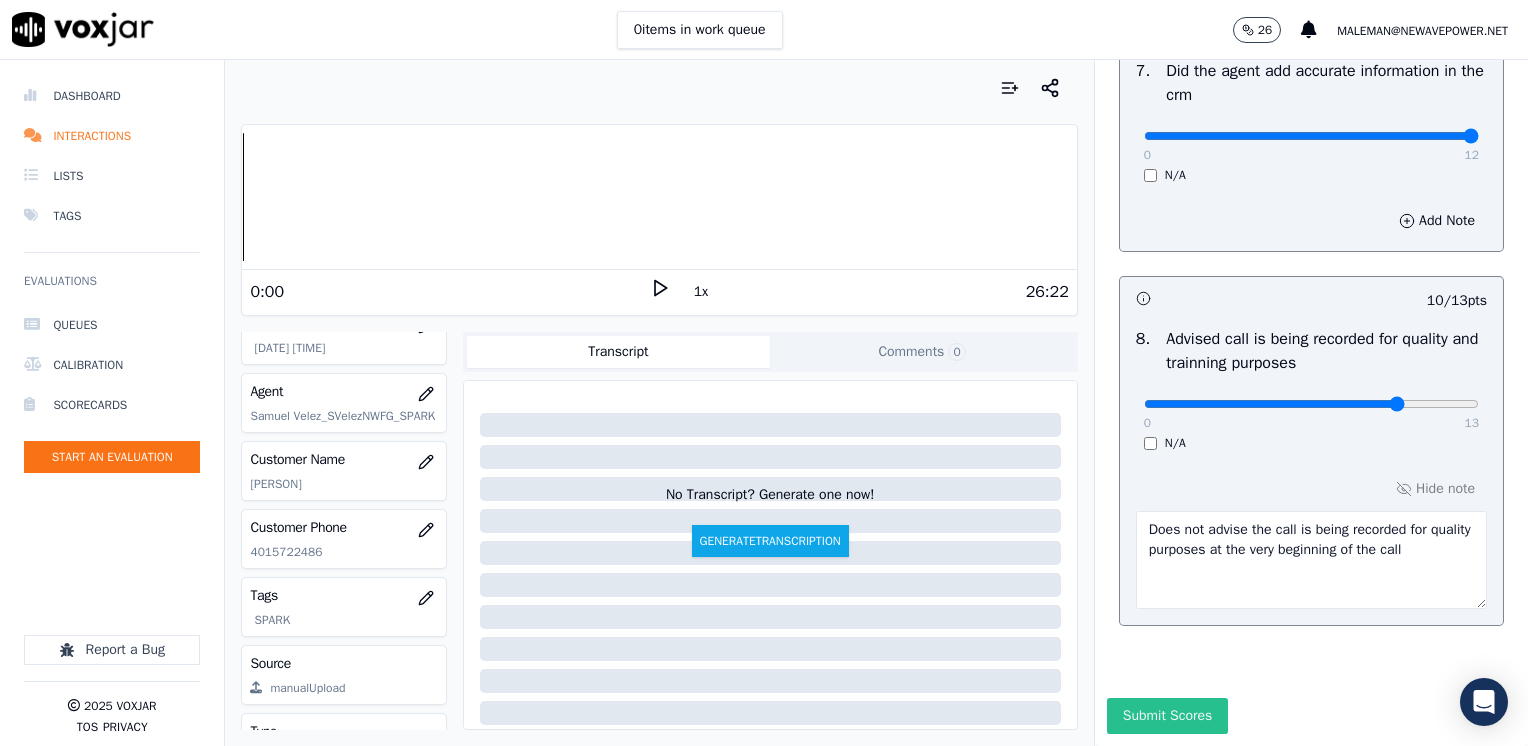 click on "Submit Scores" at bounding box center (1167, 716) 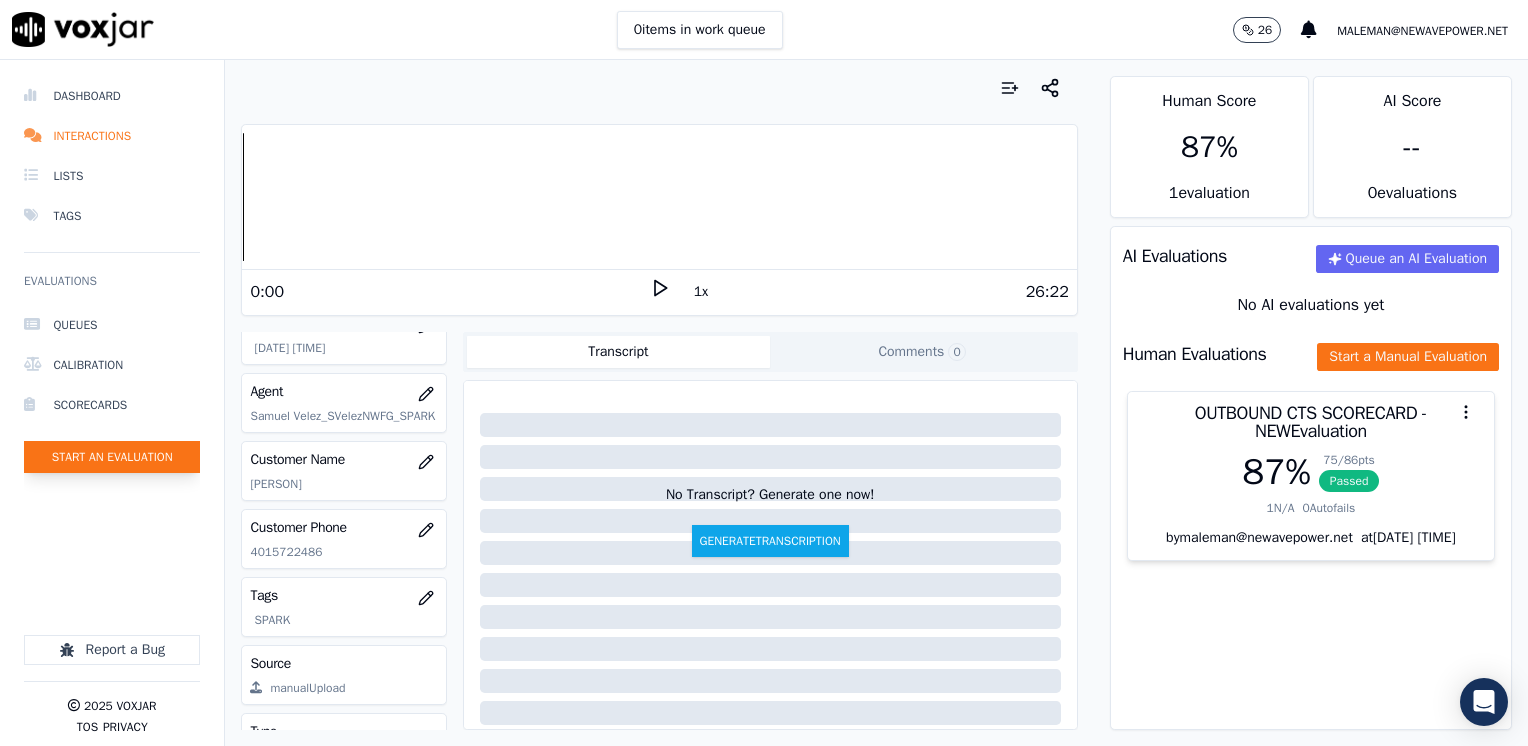 click on "Start an Evaluation" 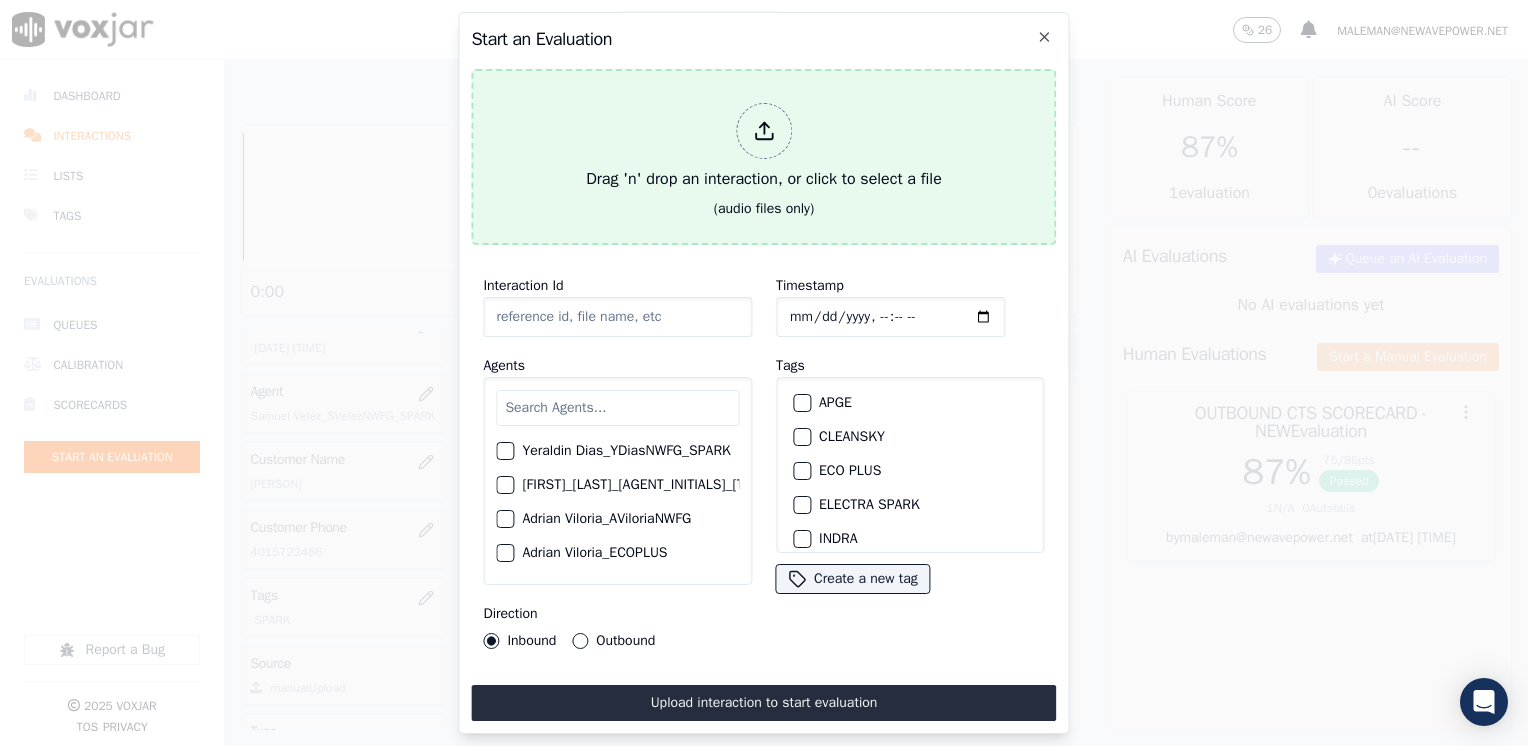 click 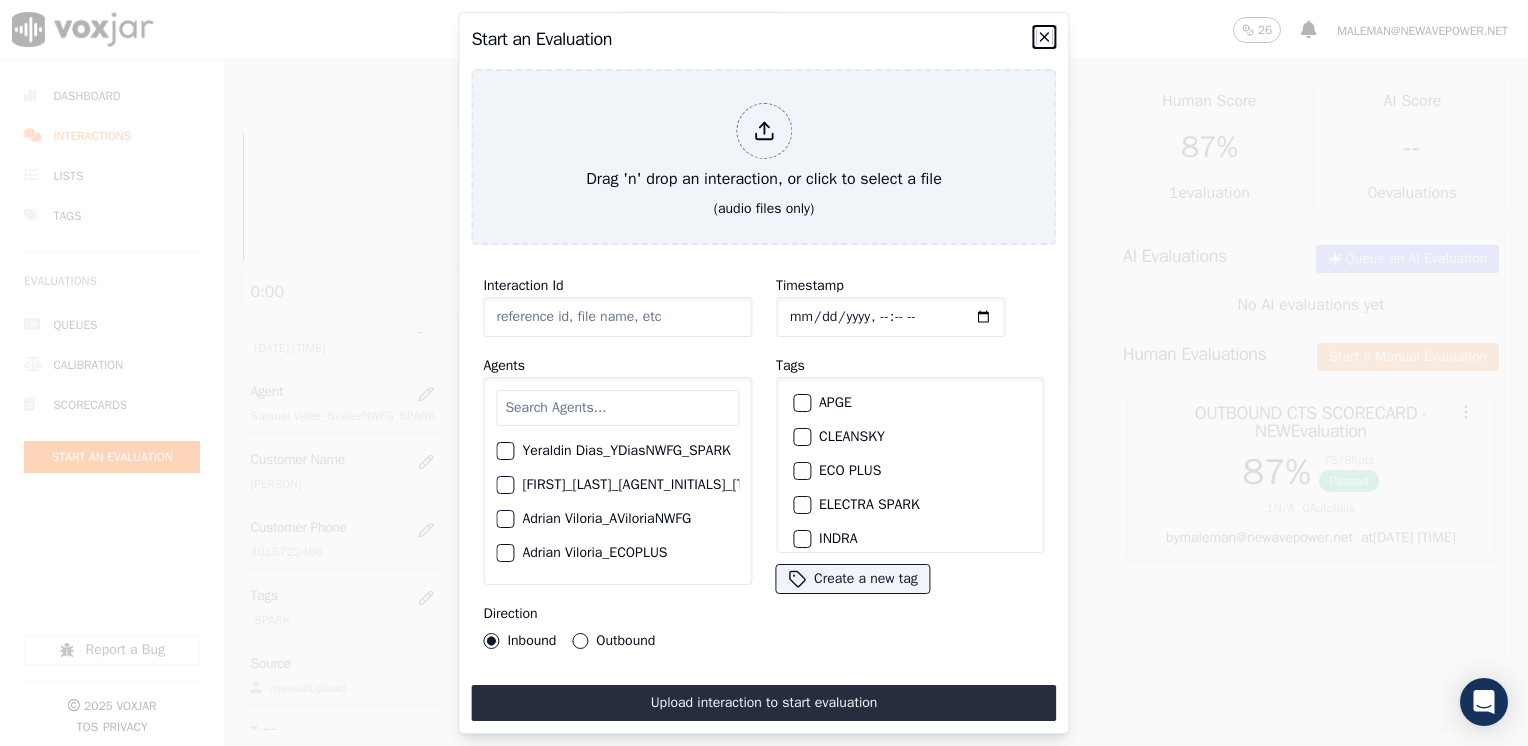 click 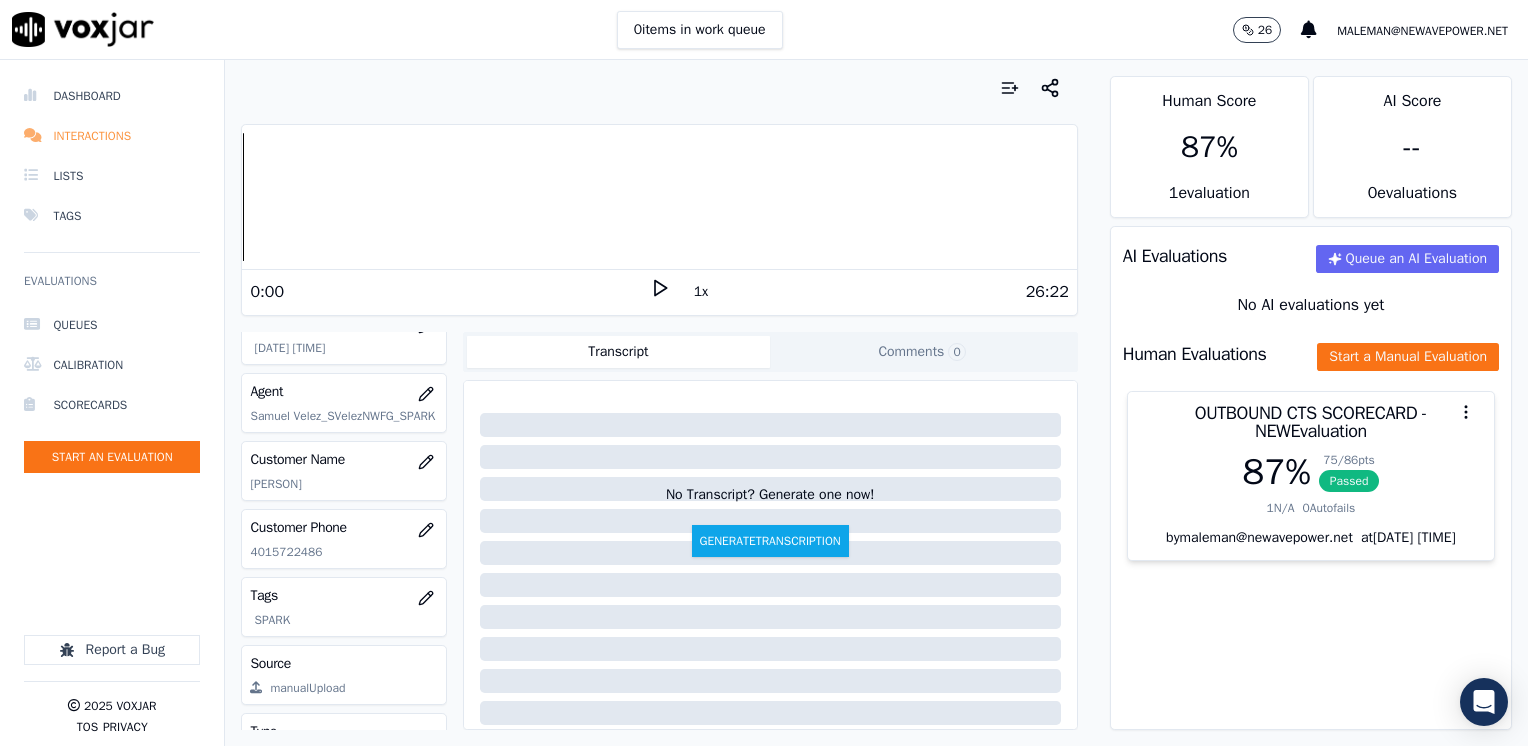 click on "Interactions" at bounding box center [112, 136] 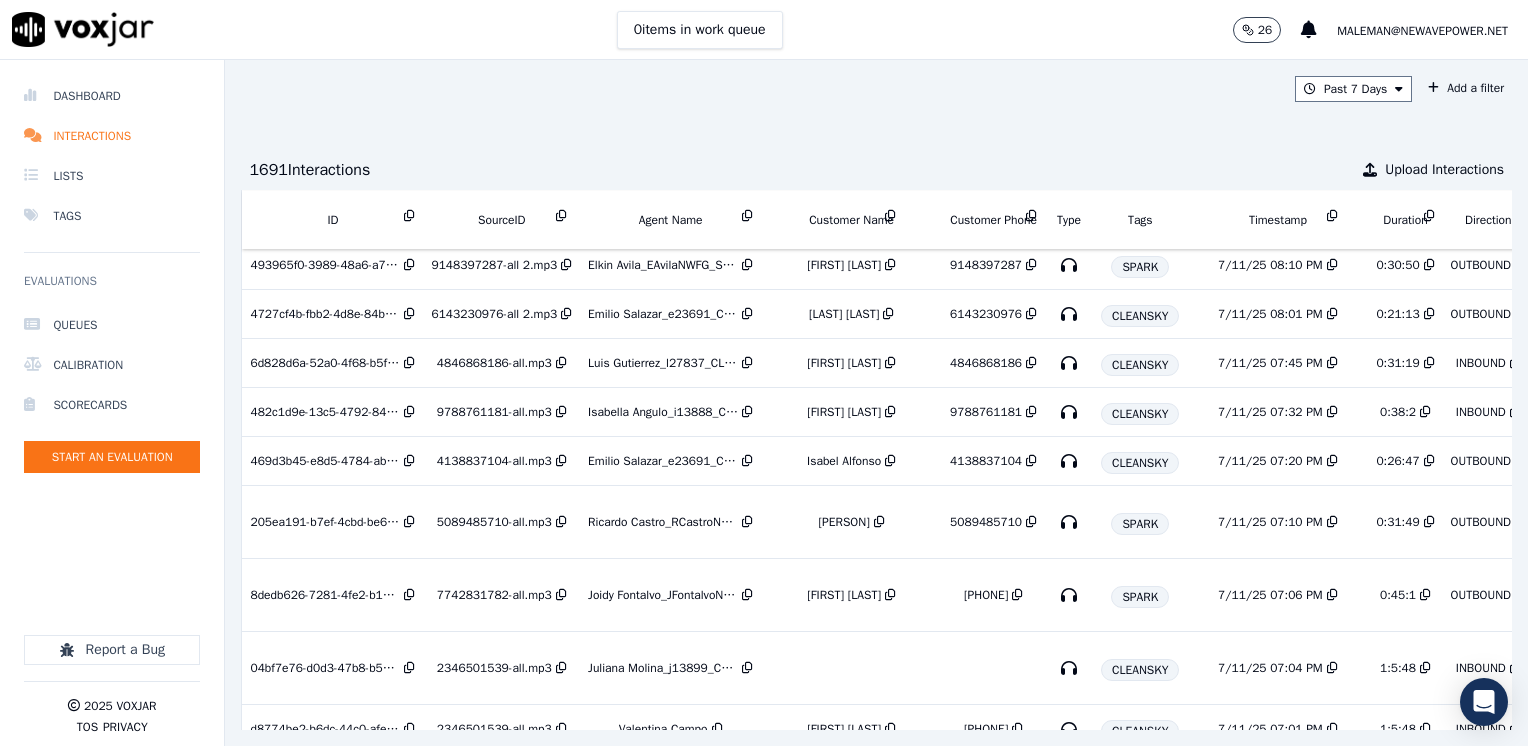 scroll, scrollTop: 0, scrollLeft: 0, axis: both 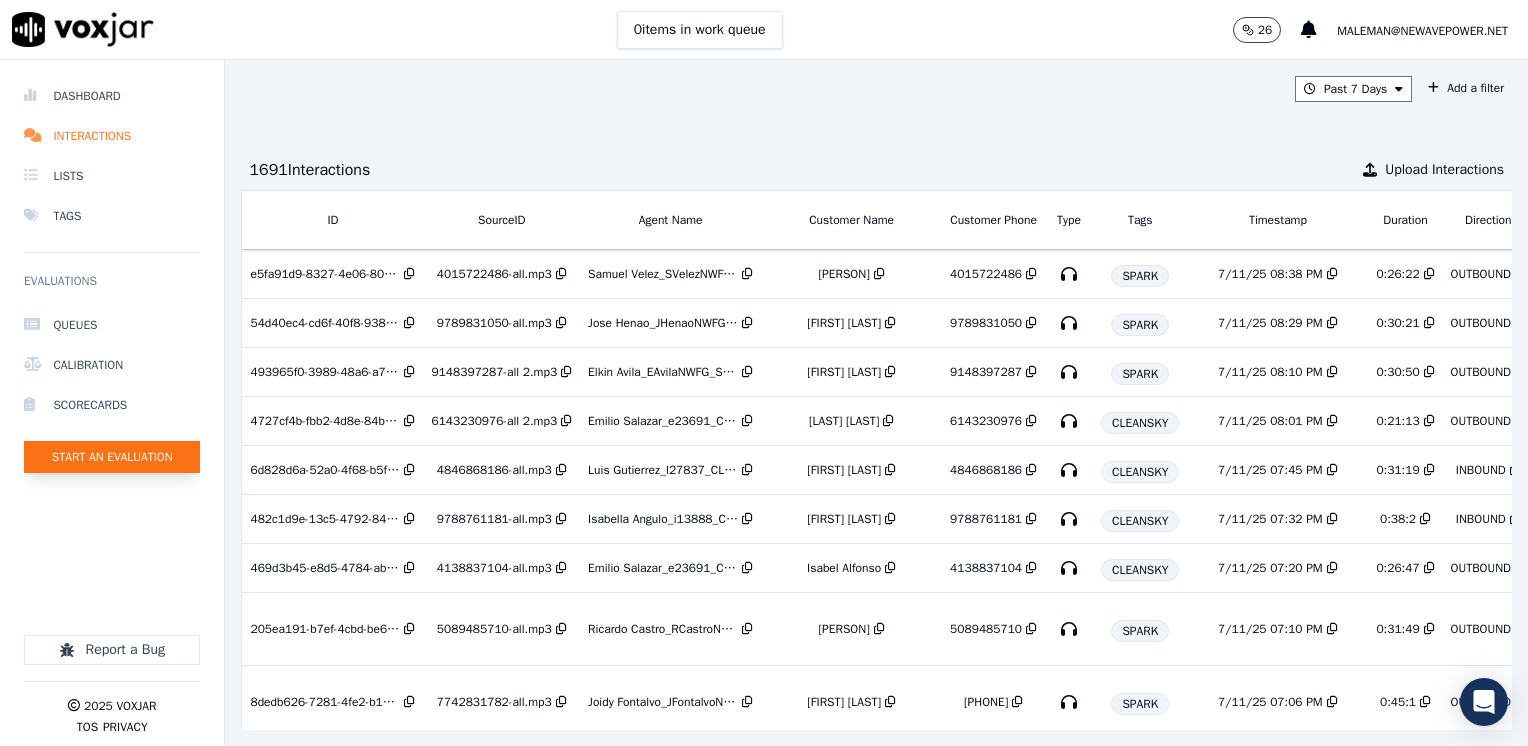 click on "Start an Evaluation" 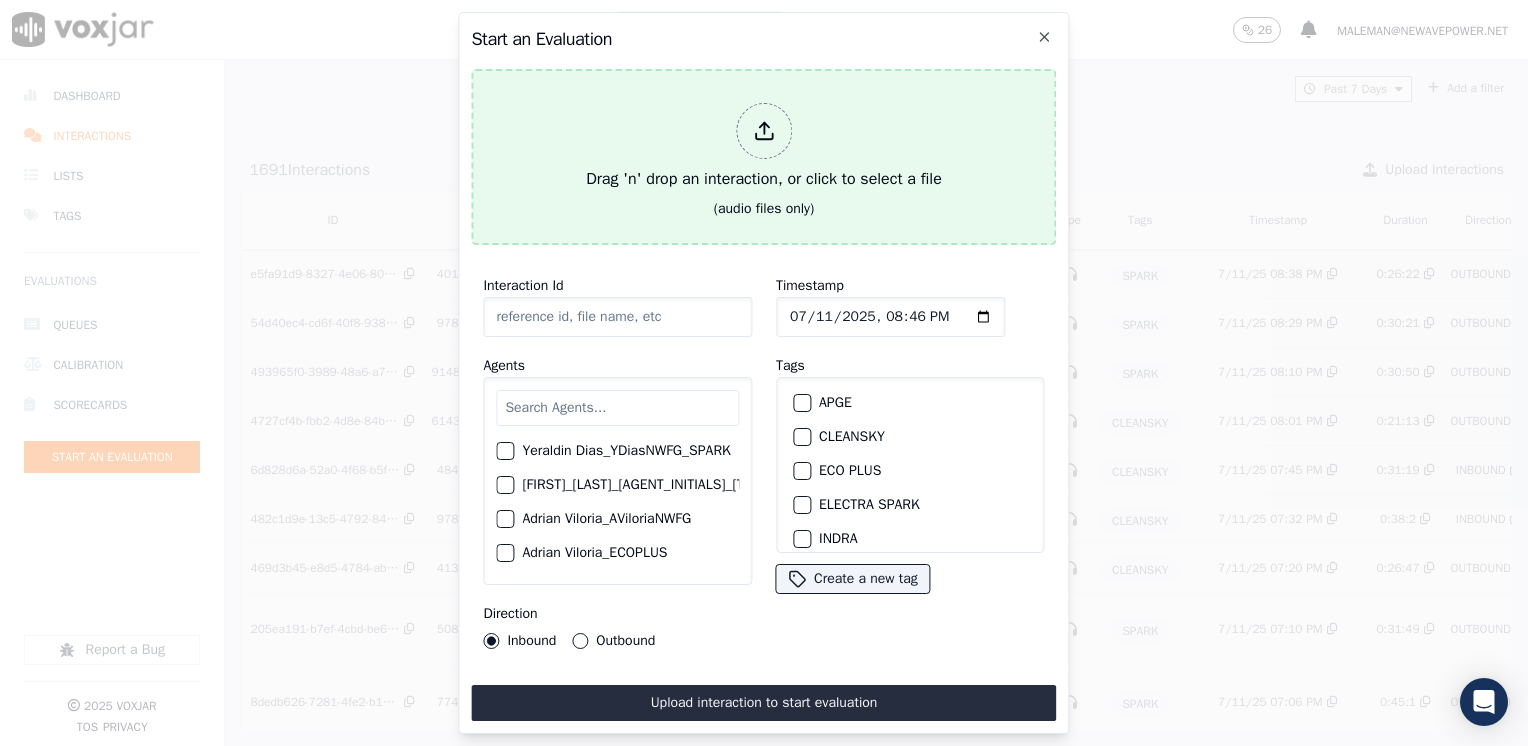 click at bounding box center [764, 131] 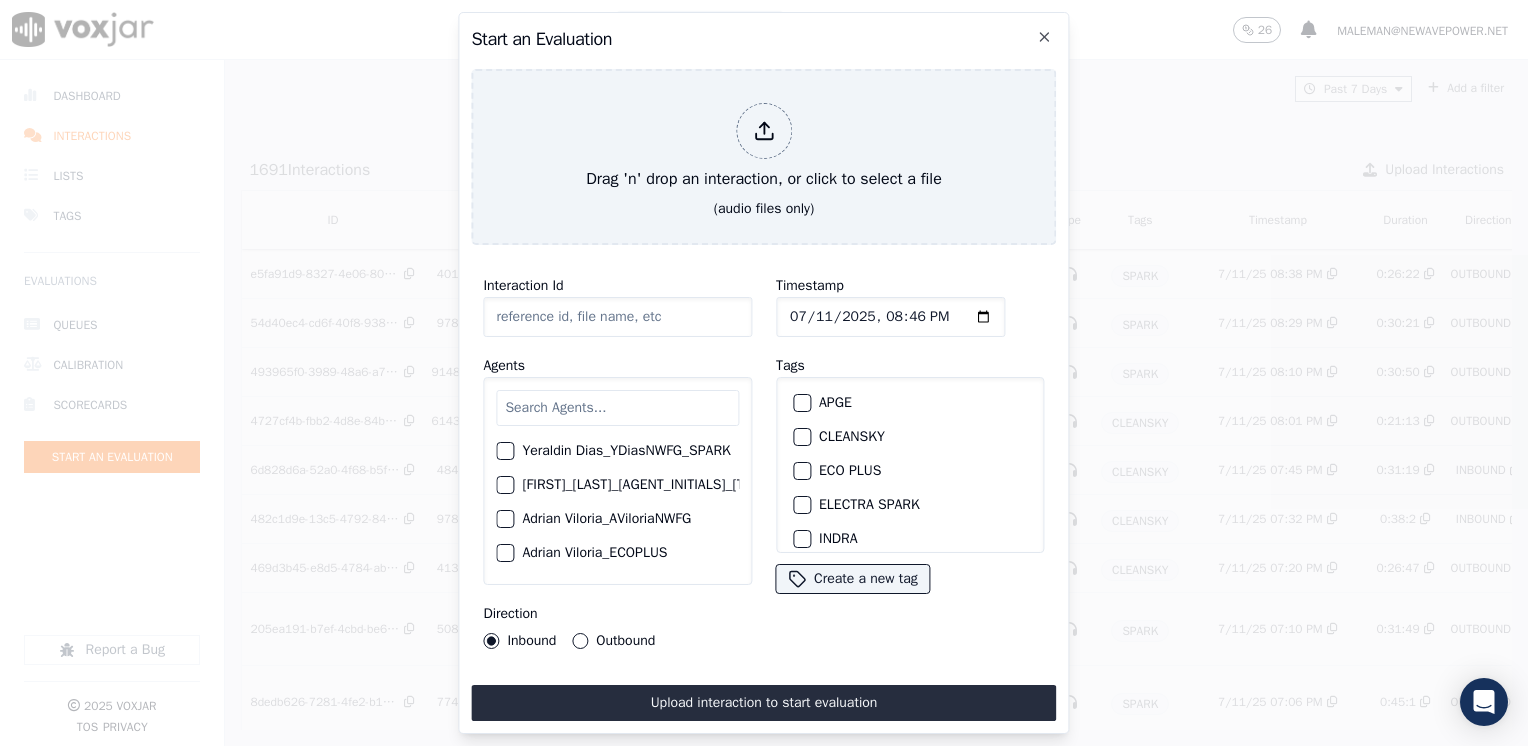 click on "Timestamp       Tags     APGE     CLEANSKY     ECO PLUS     ELECTRA SPARK     INDRA     NEXT VOLT     NGE     NO SALES INTERACTION     POLARIS     RUSHMORE     SPARK     SYMMETRY     WGL
Create a new tag" at bounding box center [910, 461] 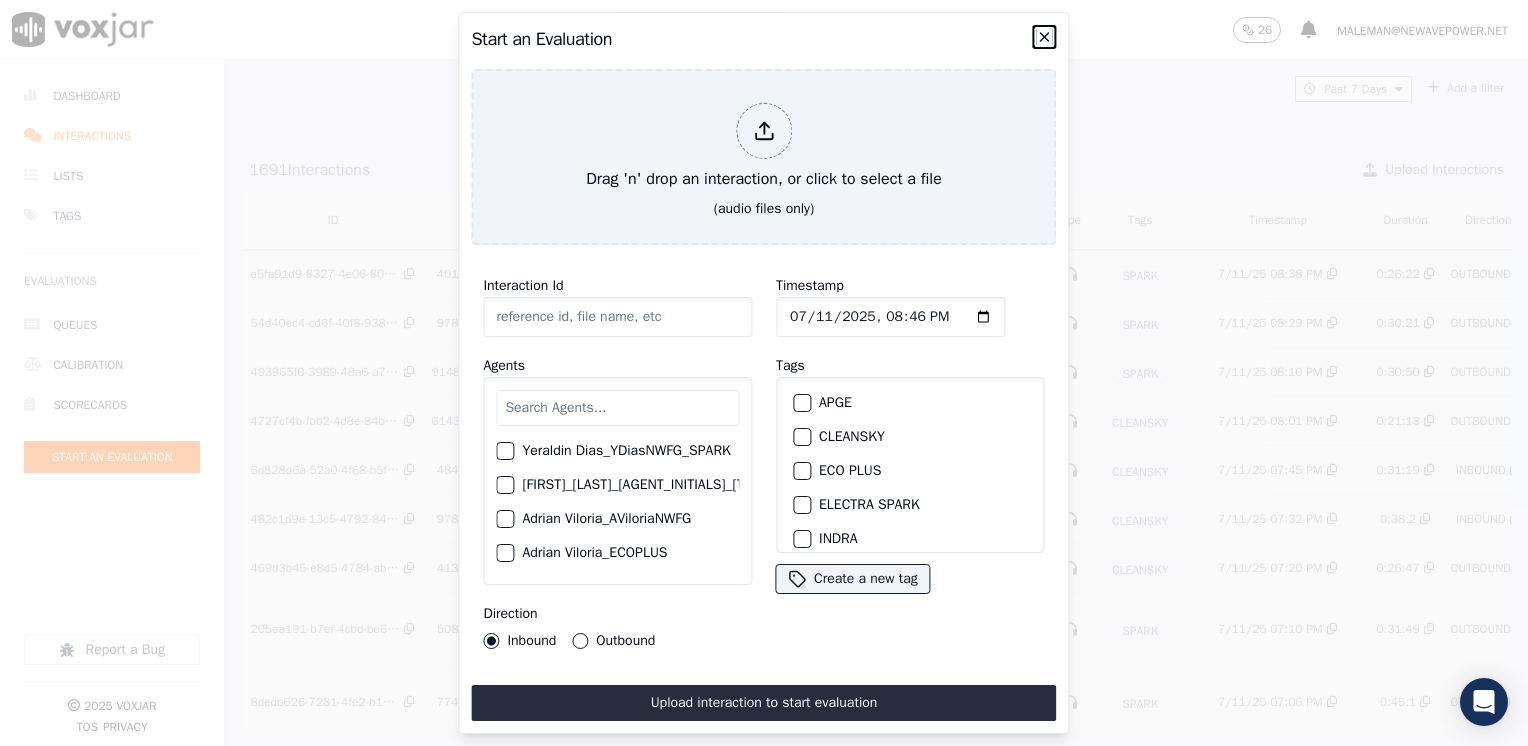 click 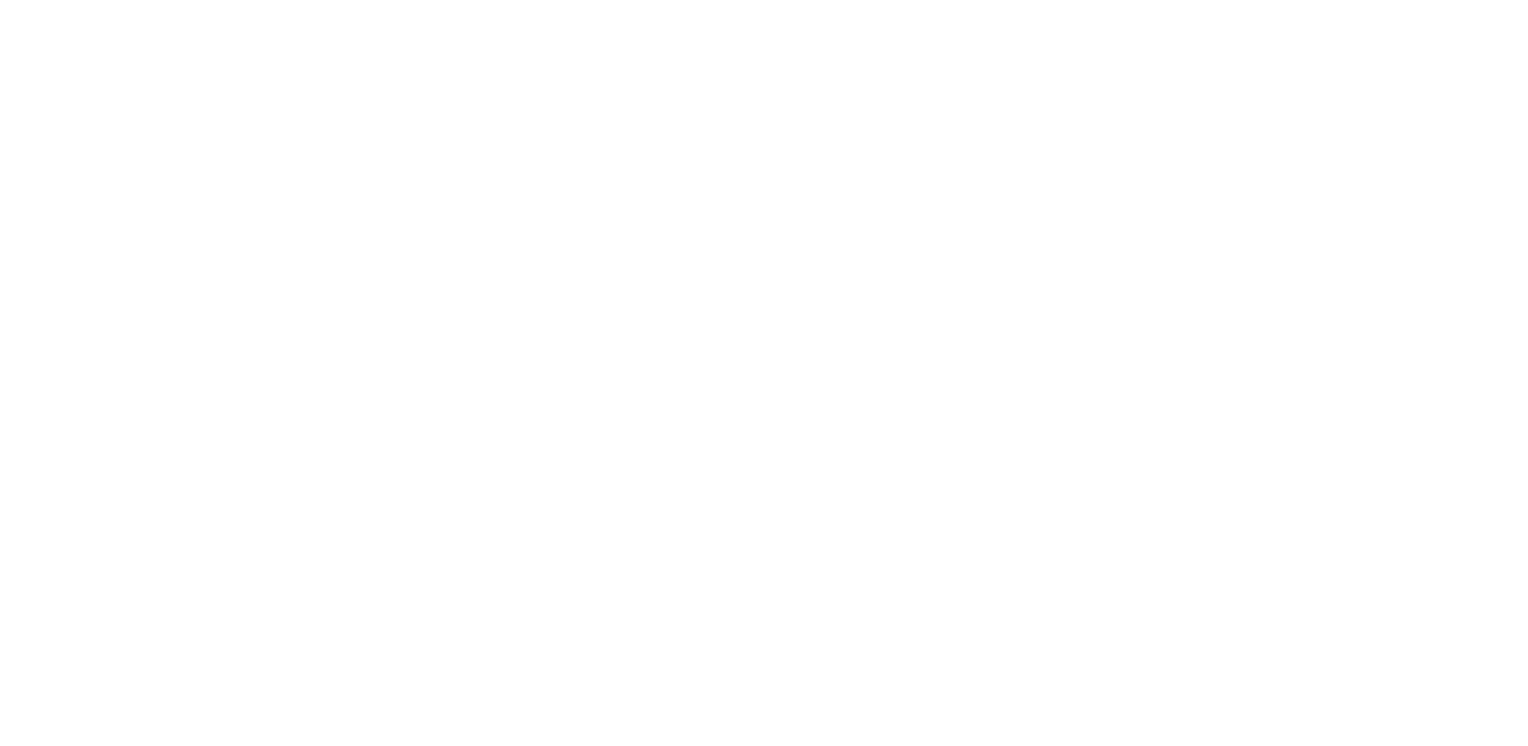 scroll, scrollTop: 0, scrollLeft: 0, axis: both 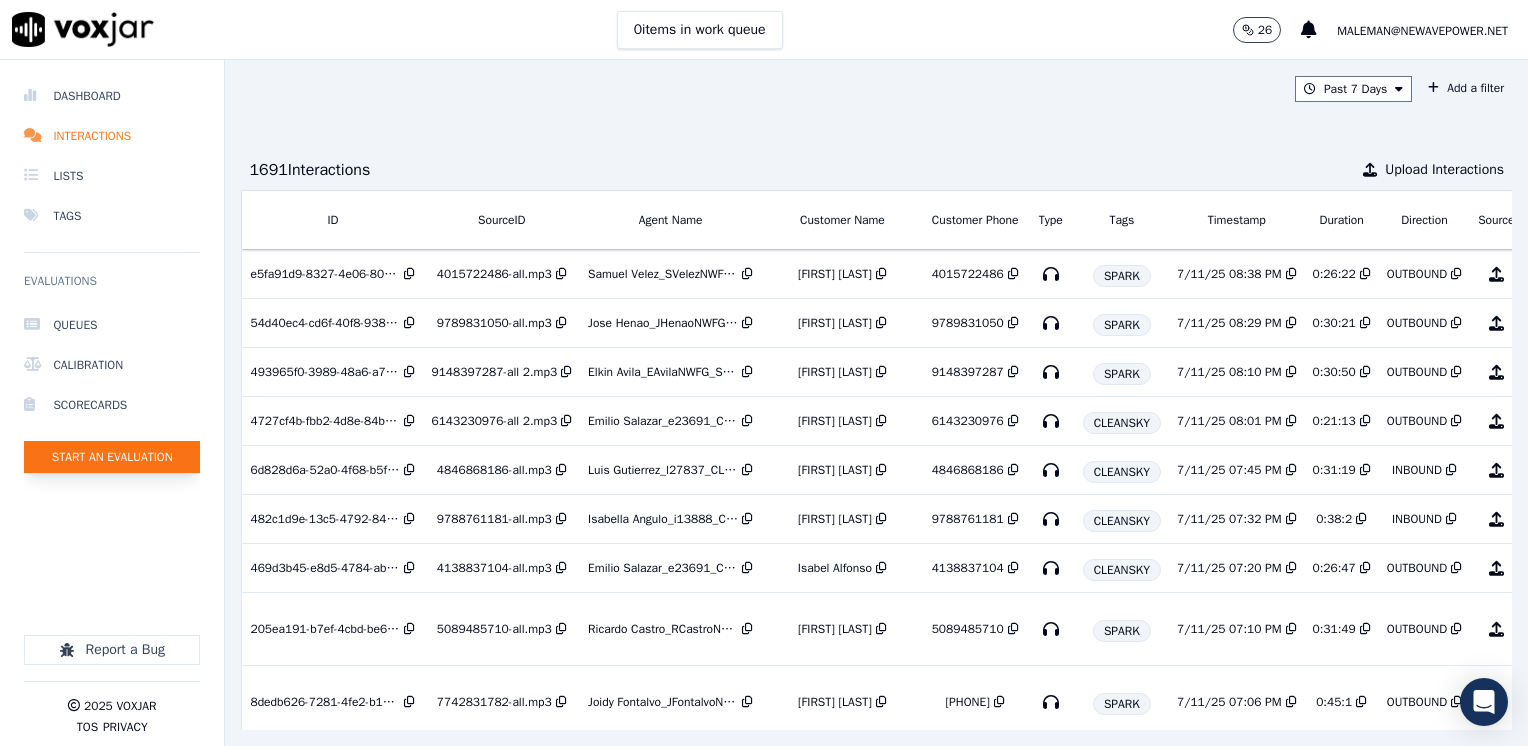 click on "Start an Evaluation" 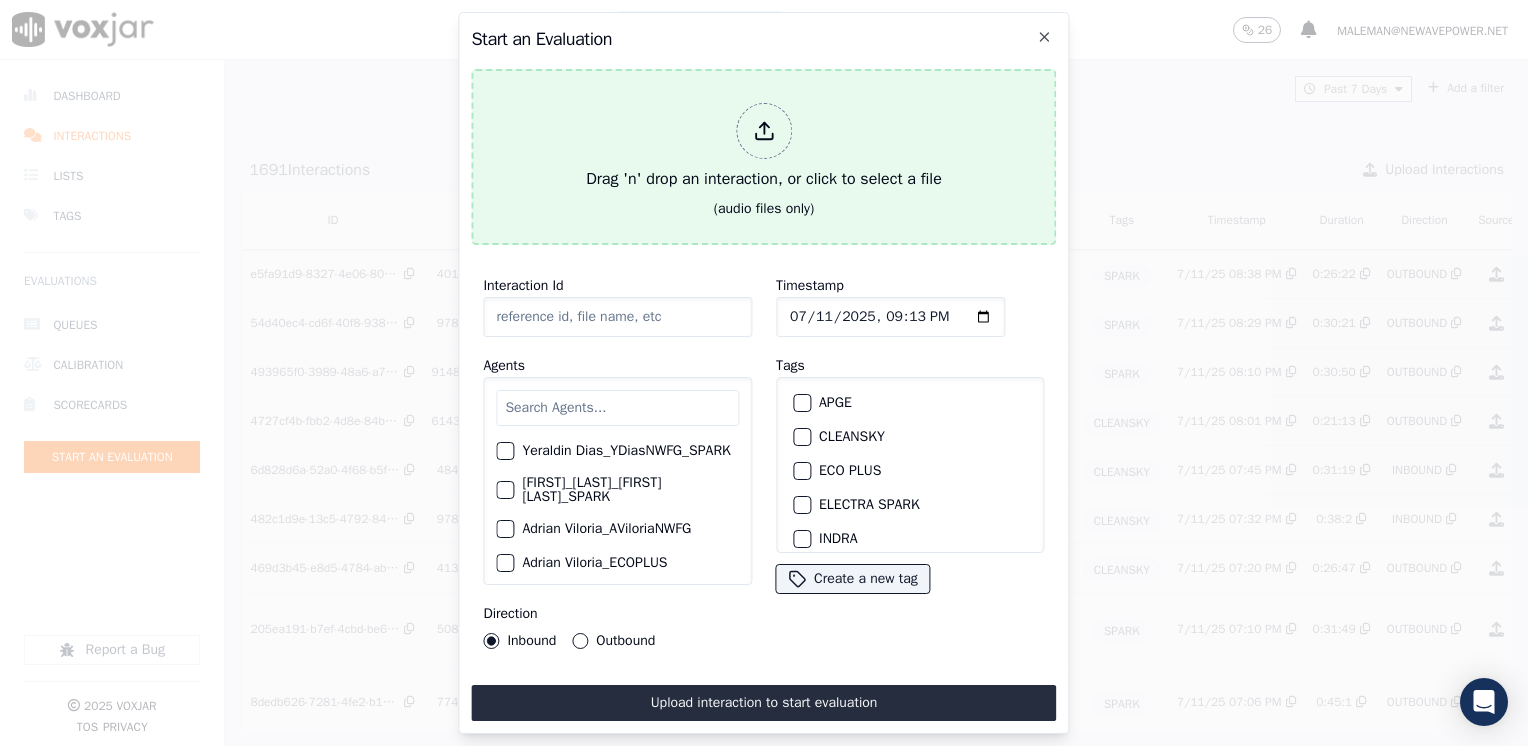 click at bounding box center [764, 131] 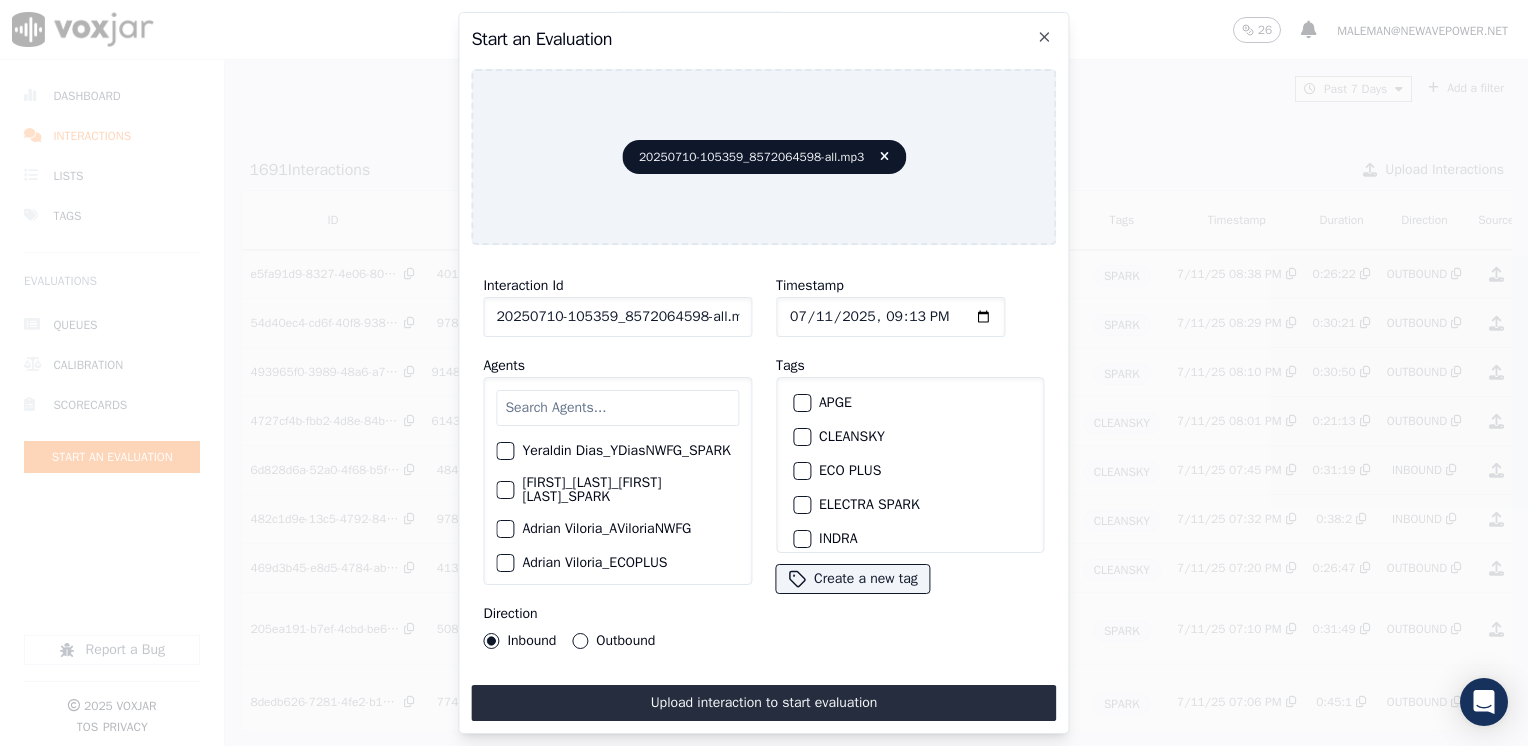 click at bounding box center (617, 408) 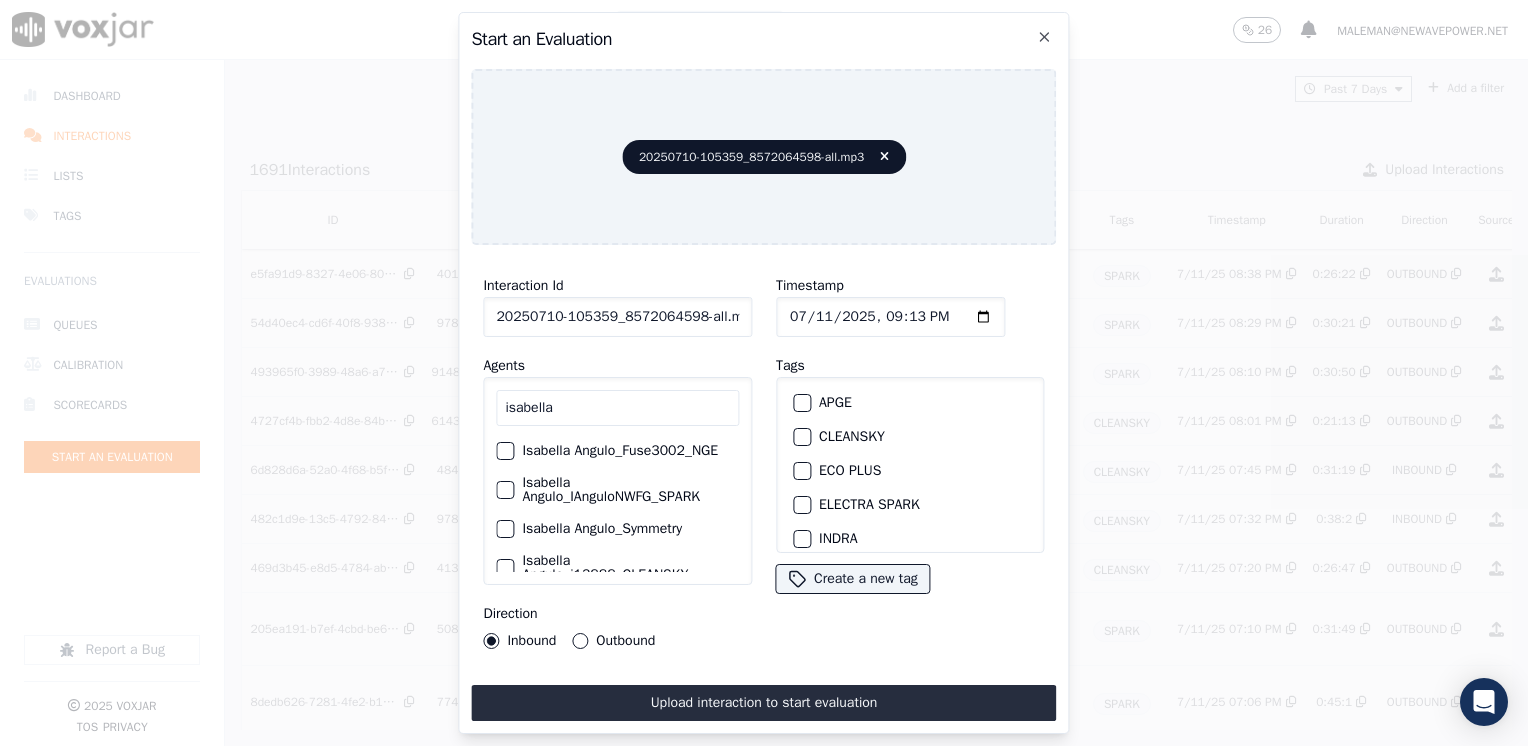 type on "isabella" 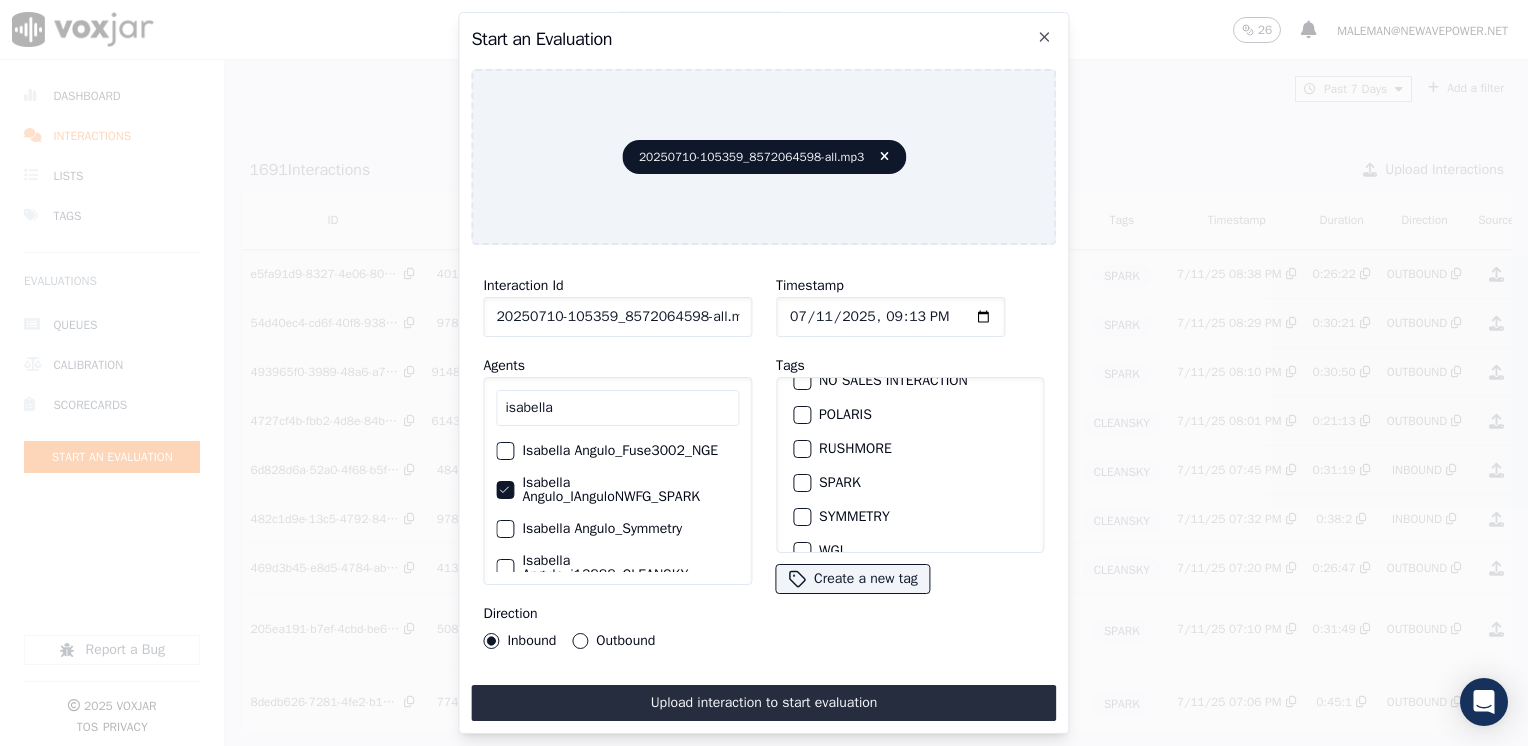 scroll, scrollTop: 293, scrollLeft: 0, axis: vertical 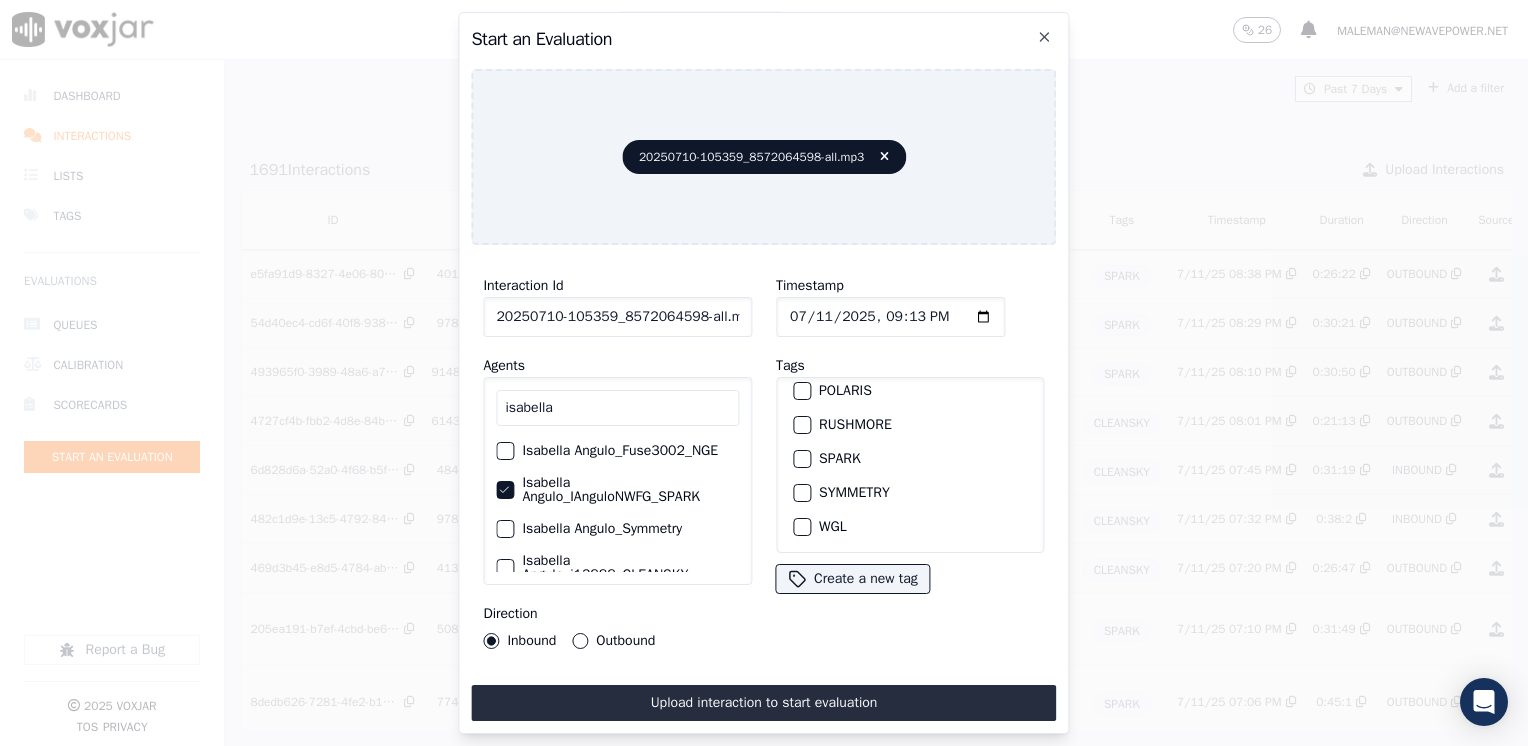 click at bounding box center [801, 459] 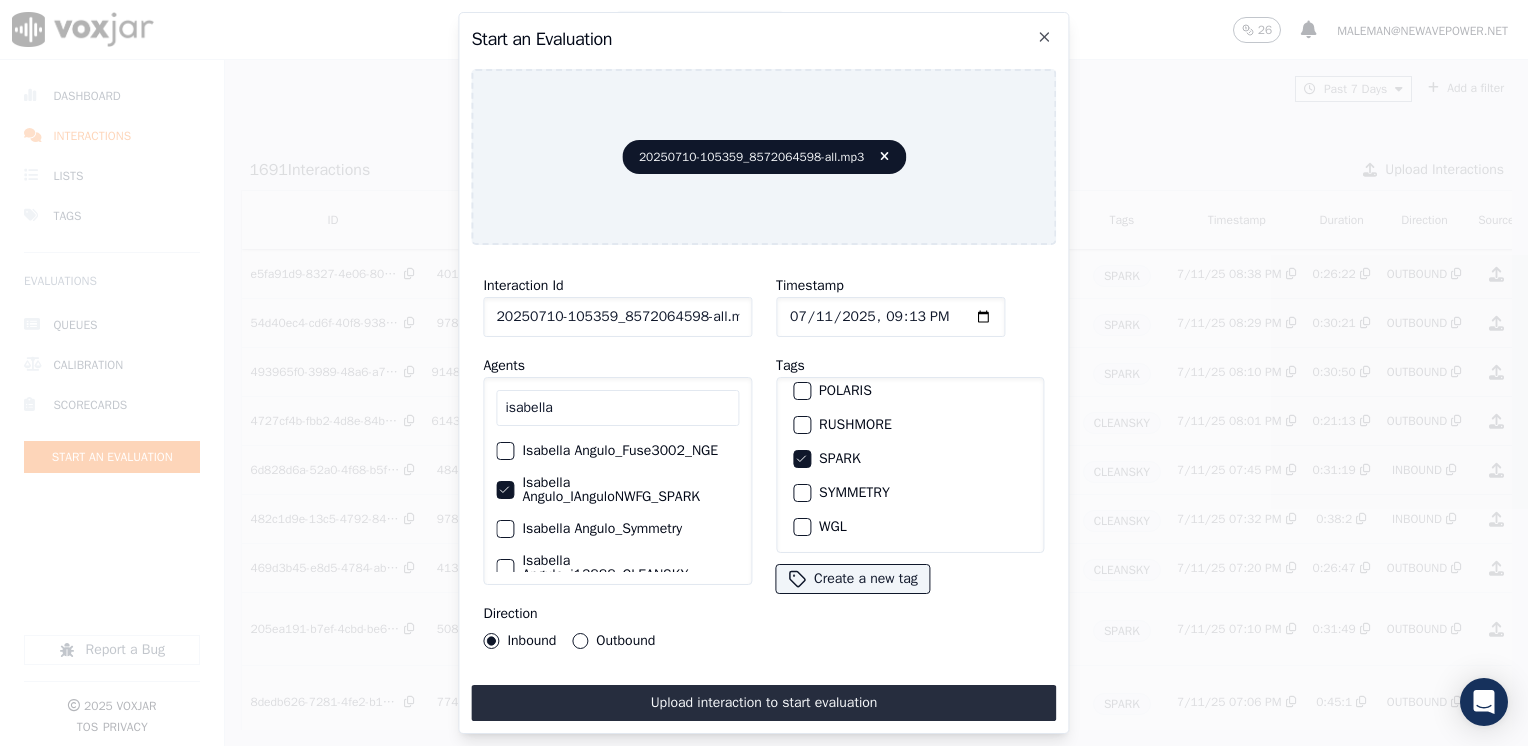 click on "Outbound" at bounding box center [580, 641] 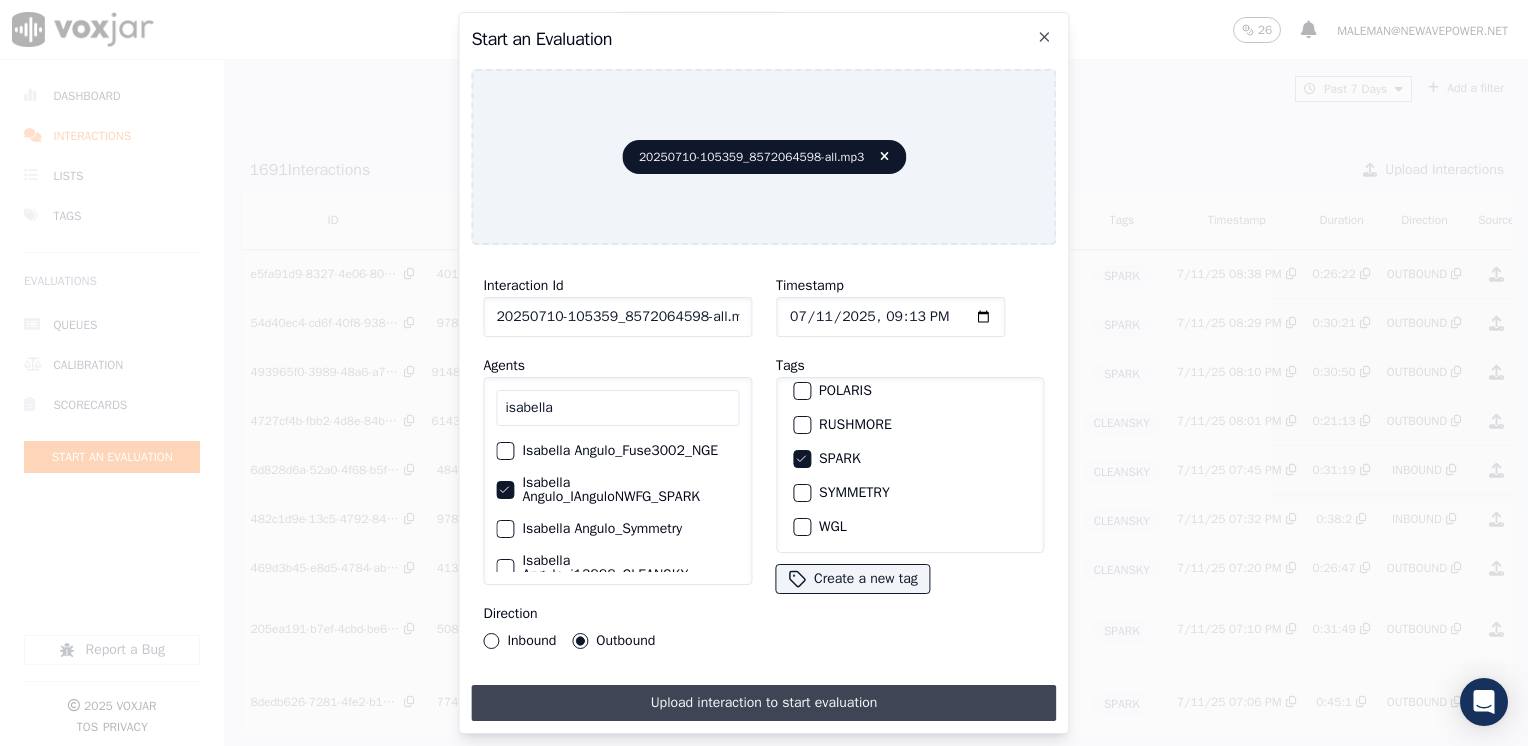 click on "Upload interaction to start evaluation" at bounding box center [763, 703] 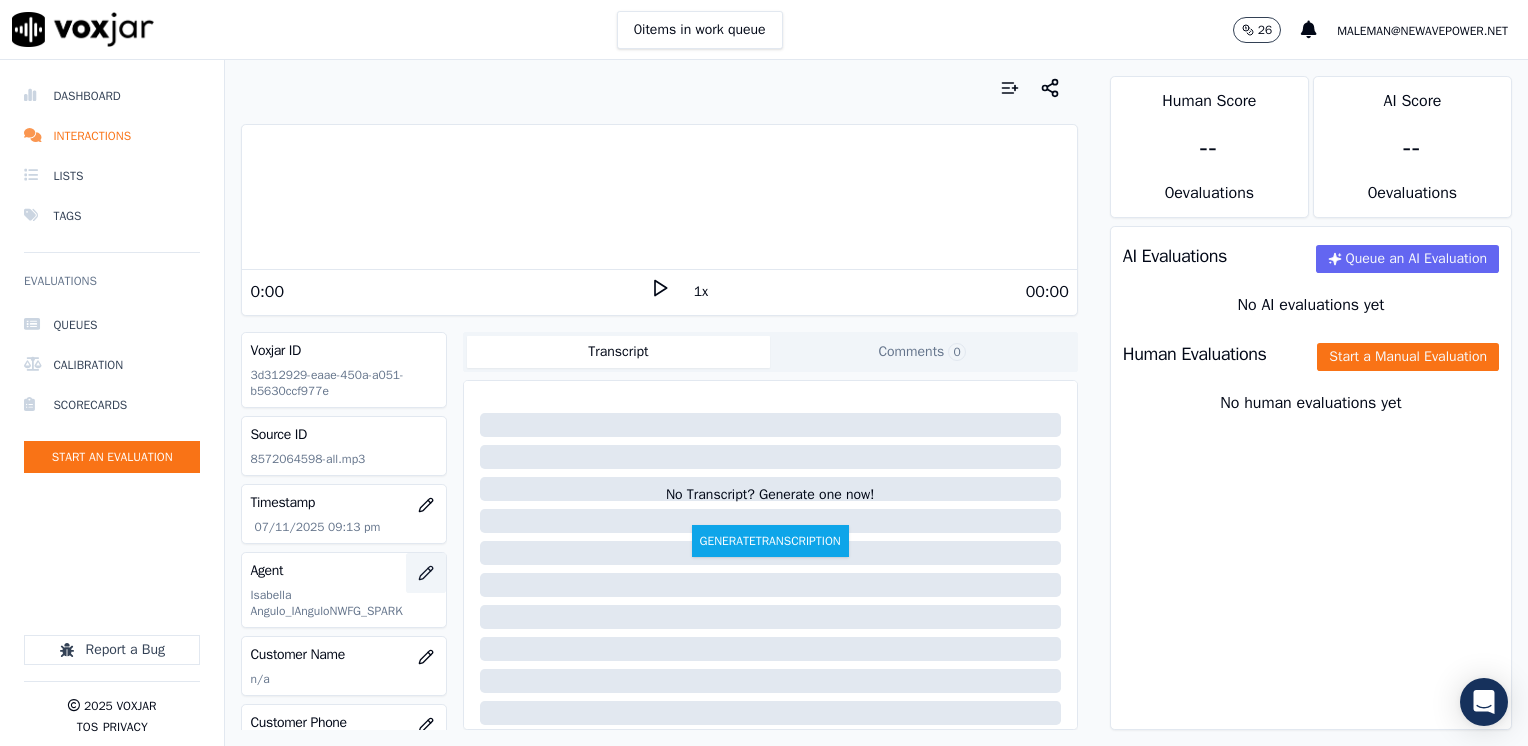 scroll, scrollTop: 100, scrollLeft: 0, axis: vertical 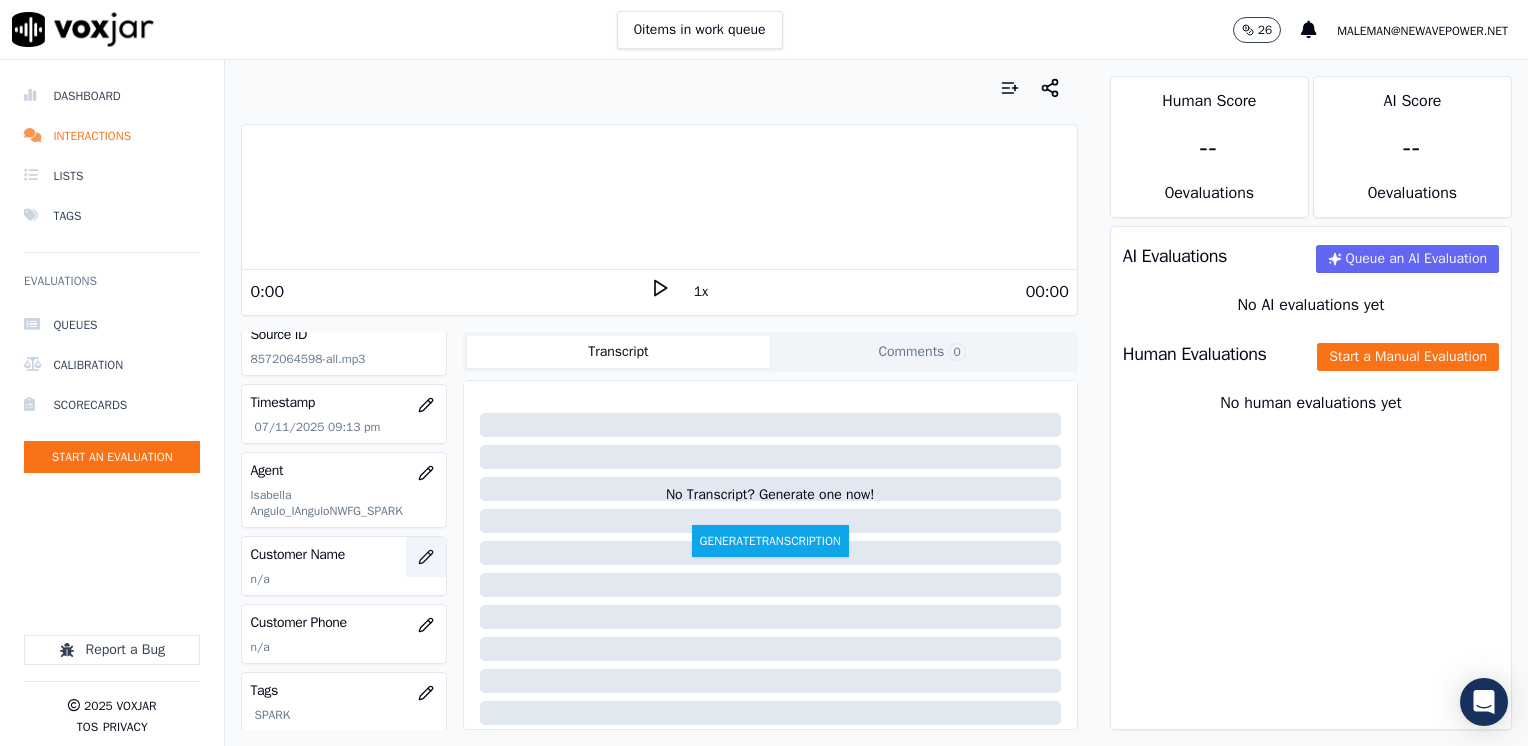 click at bounding box center [426, 557] 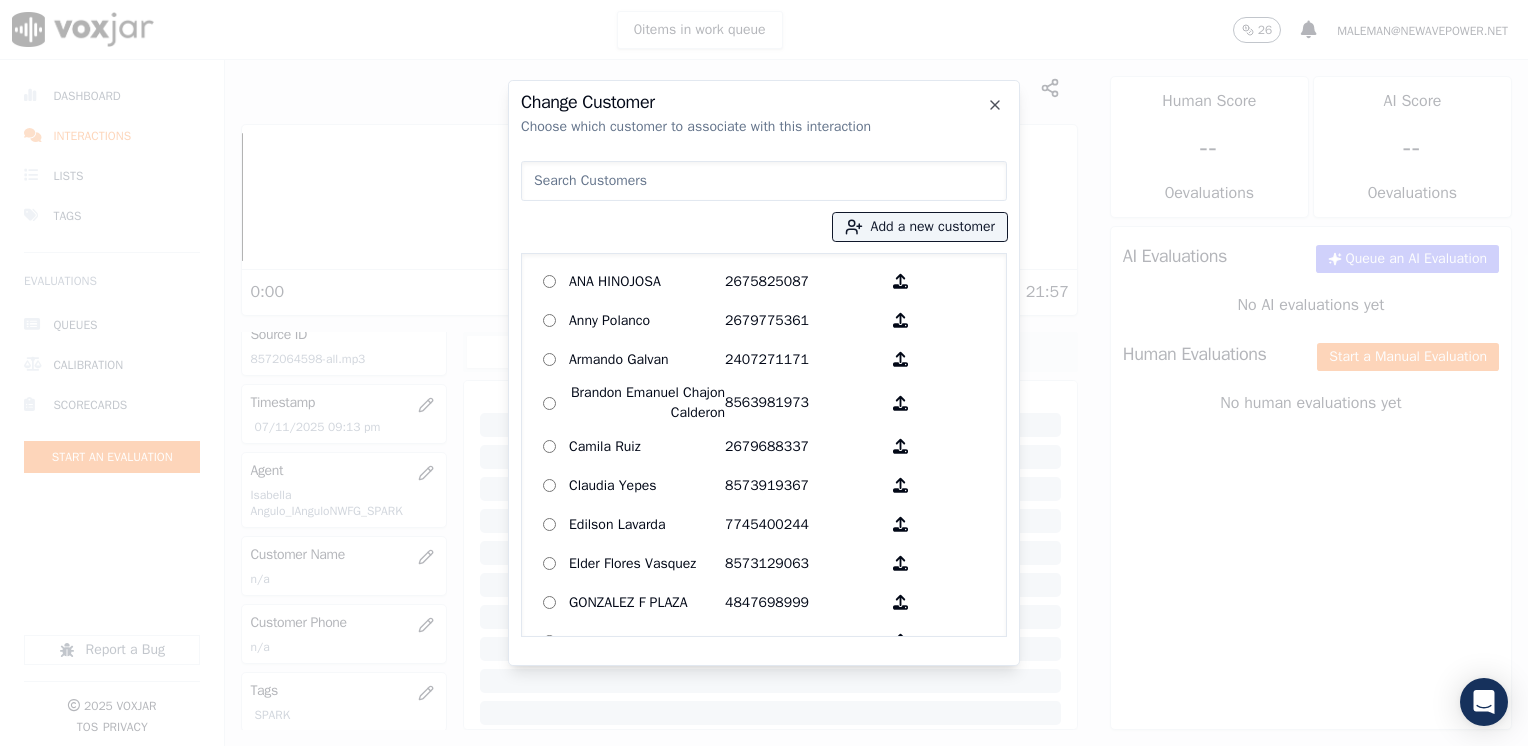click on "Change Customer   Choose which customer to associate with this interaction
Add a new customer            ANA HINOJOSA   2675825087        Anny Polanco   2679775361        Armando Galvan   2407271171        Brandon Emanuel Chajon Calderon   8563981973        Camila Ruiz   2679688337        Claudia Yepes   8573919367        Edilson Lavarda   7745400244        Elder Flores Vasquez   8573129063        GONZALEZ F PLAZA   4847698999        GWENDOLYN TOMLIN   2676489227        Gladis Rosalina Saucedo   3055408691        Gwendolyn Belser   2672126643        IRIS BOYSAW   2167276507        IVONETE RIBEIRO-ALMEIDA   8578884971        JUAN DURAN   9787157853        JULIETH SANTOS   7819138857        Juan J Garcia Sabino   9298671095        Juan Montano   6177356339        Justine Davis   3306903636        Linda Matesig   4128084410        Lisa Phillips   8572612425        Lorenza Ramirez   6146367025        Louis Cameron   5133166909        Luz Rivera   8572581147        Maria Juana Loja Cabana" 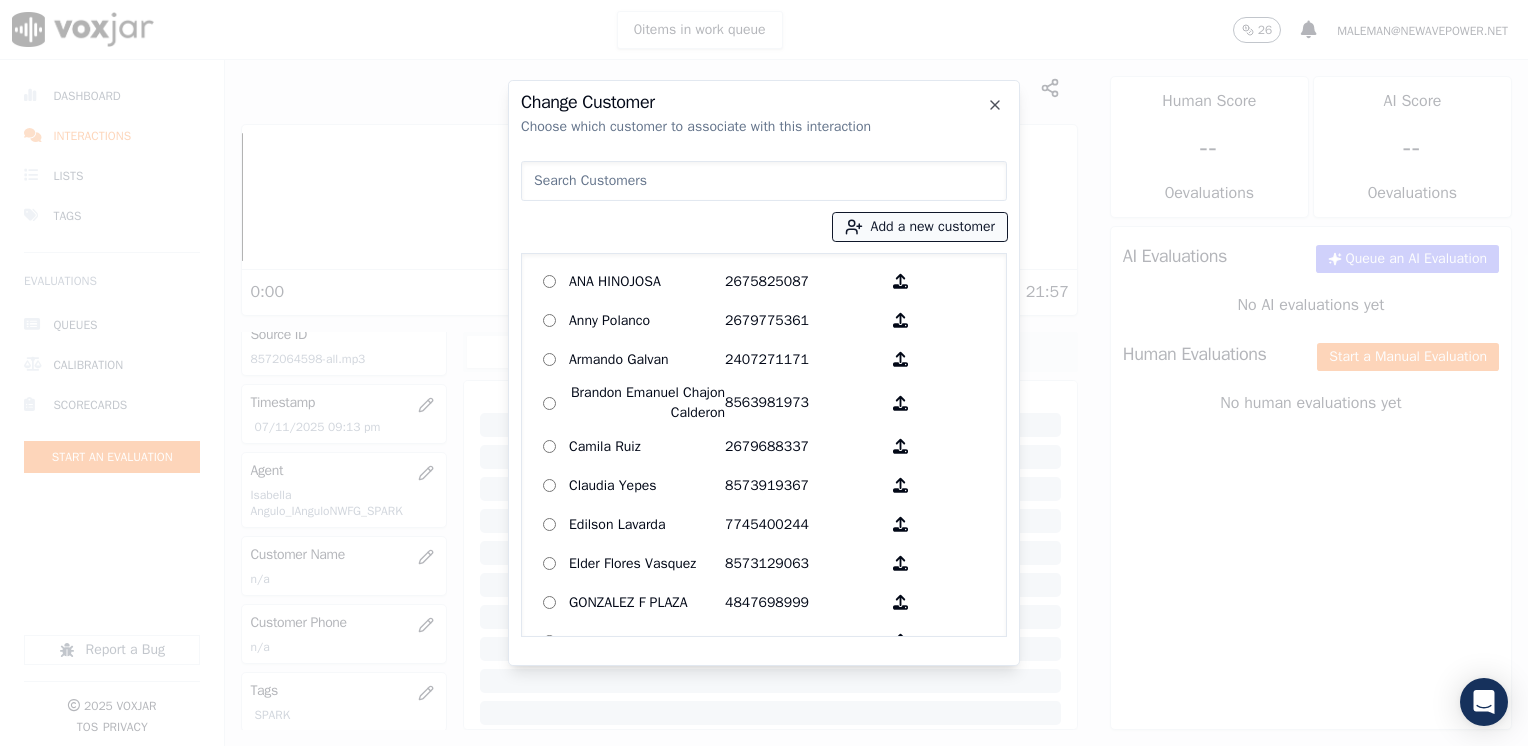 paste on "Johanna Gisel Masferrer" 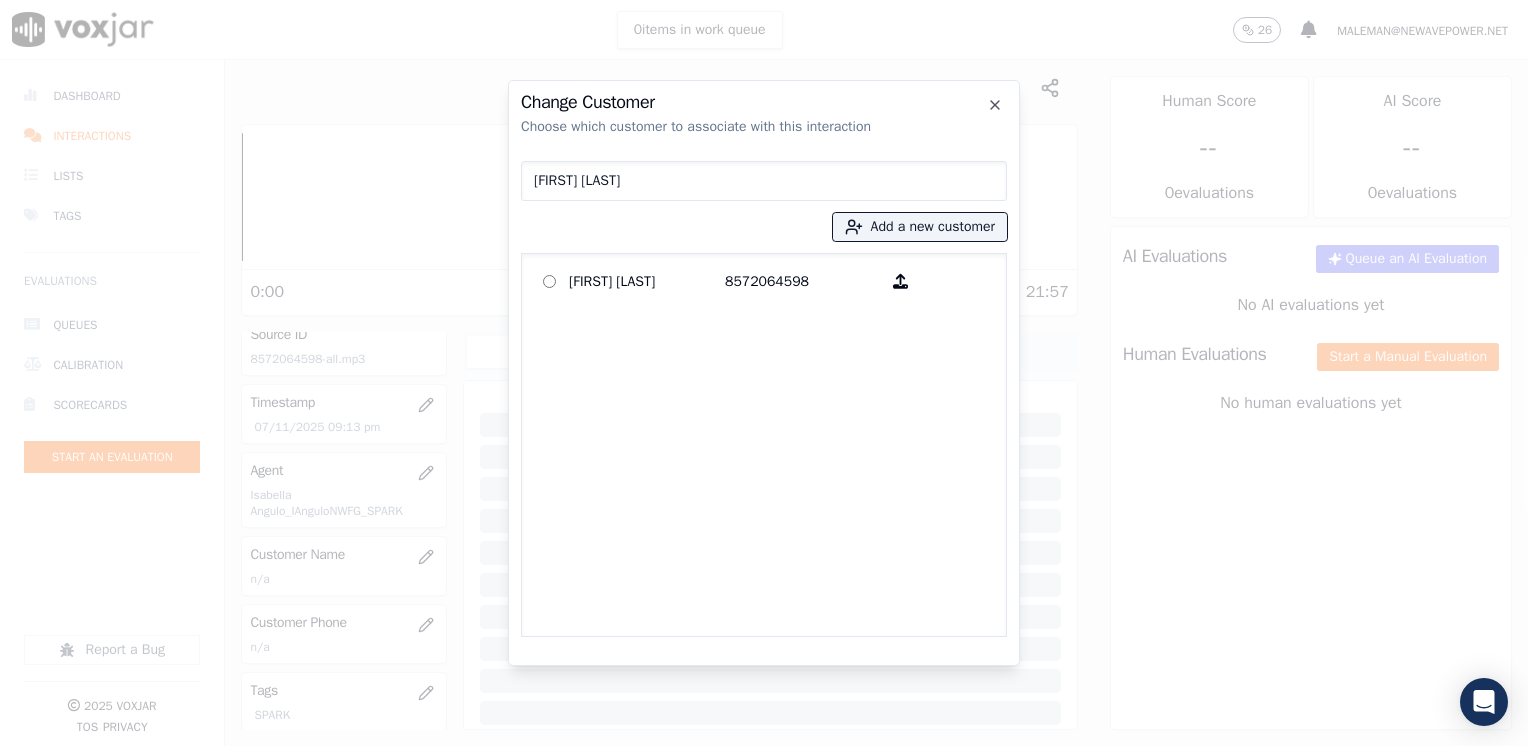 type on "Johanna Gisel Masferrer" 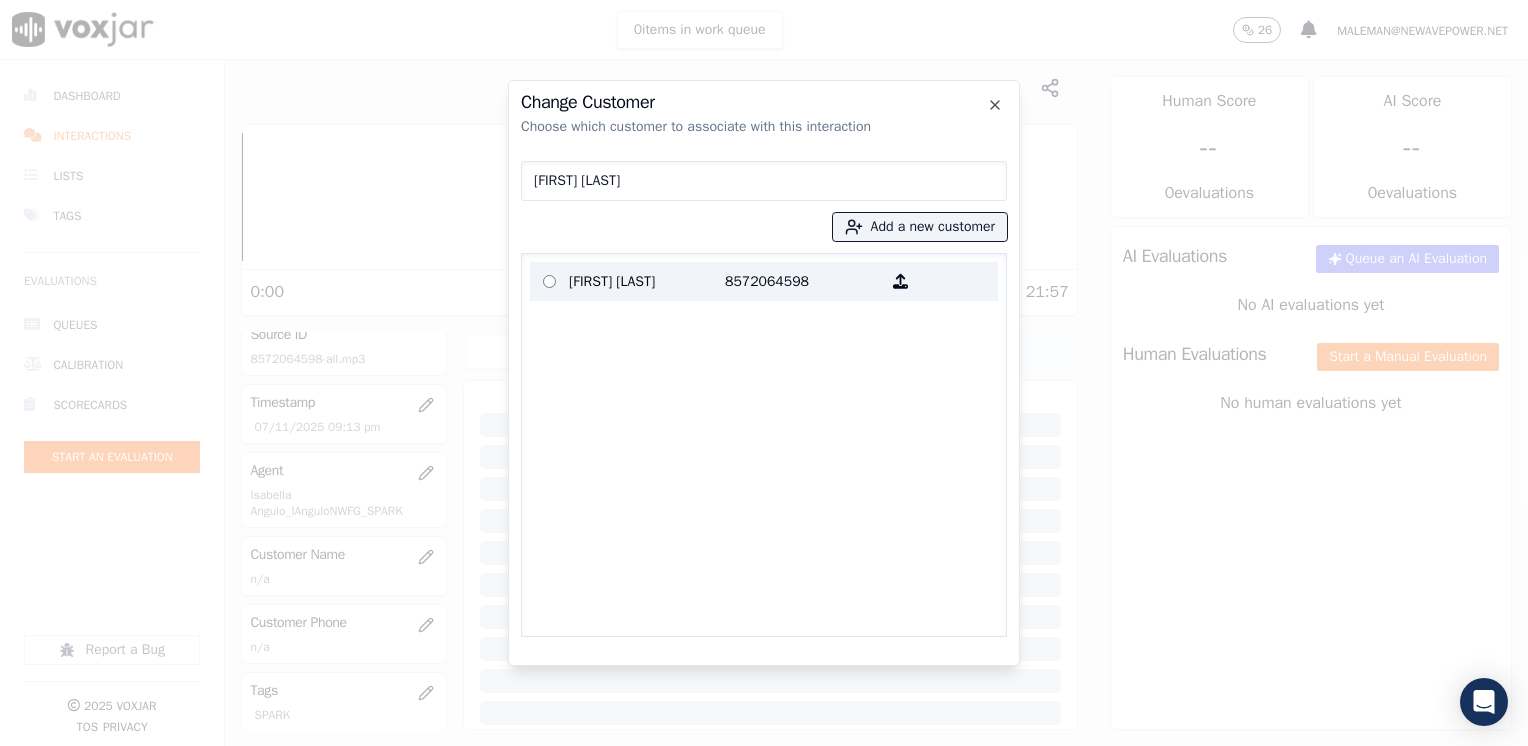 click on "8572064598" at bounding box center (803, 281) 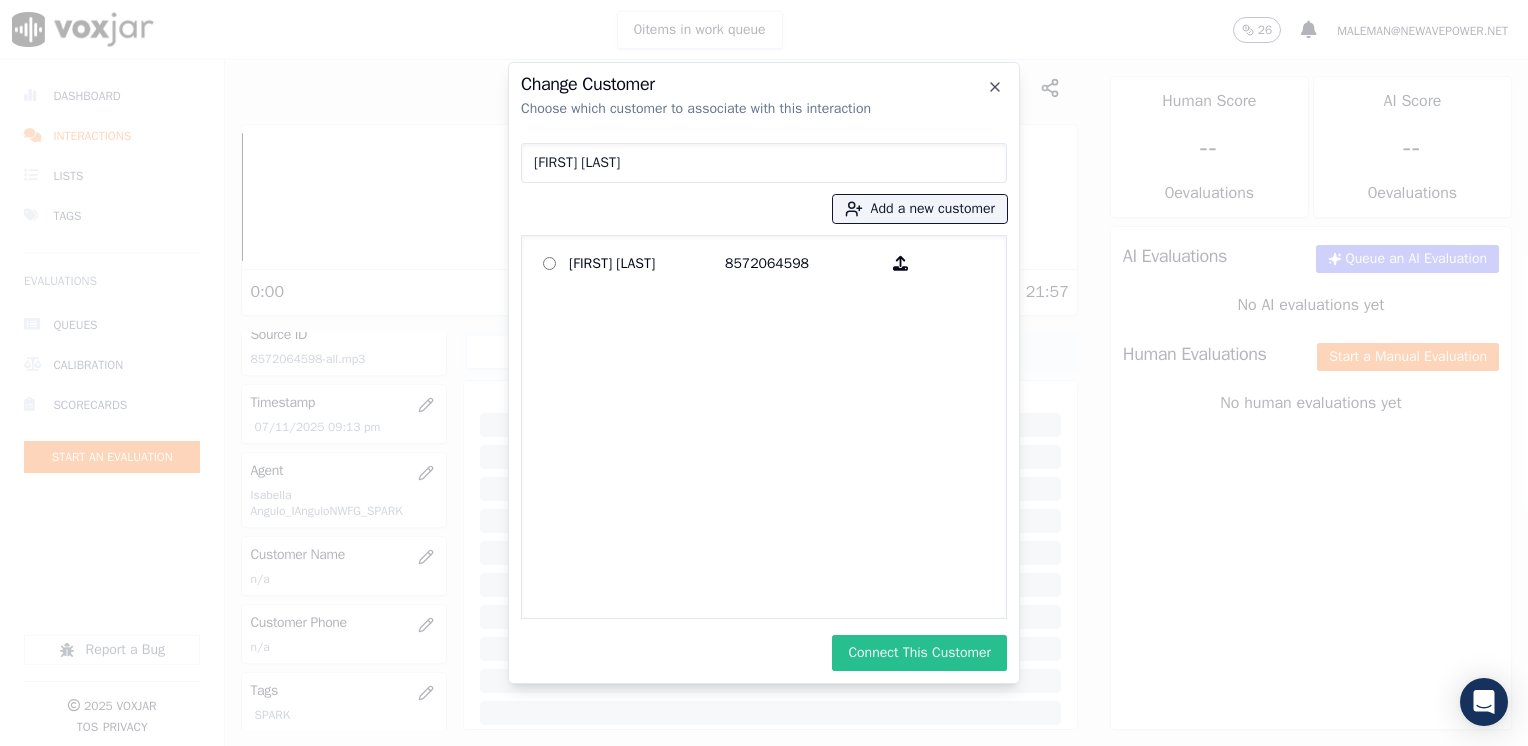 click on "Connect This Customer" at bounding box center [919, 653] 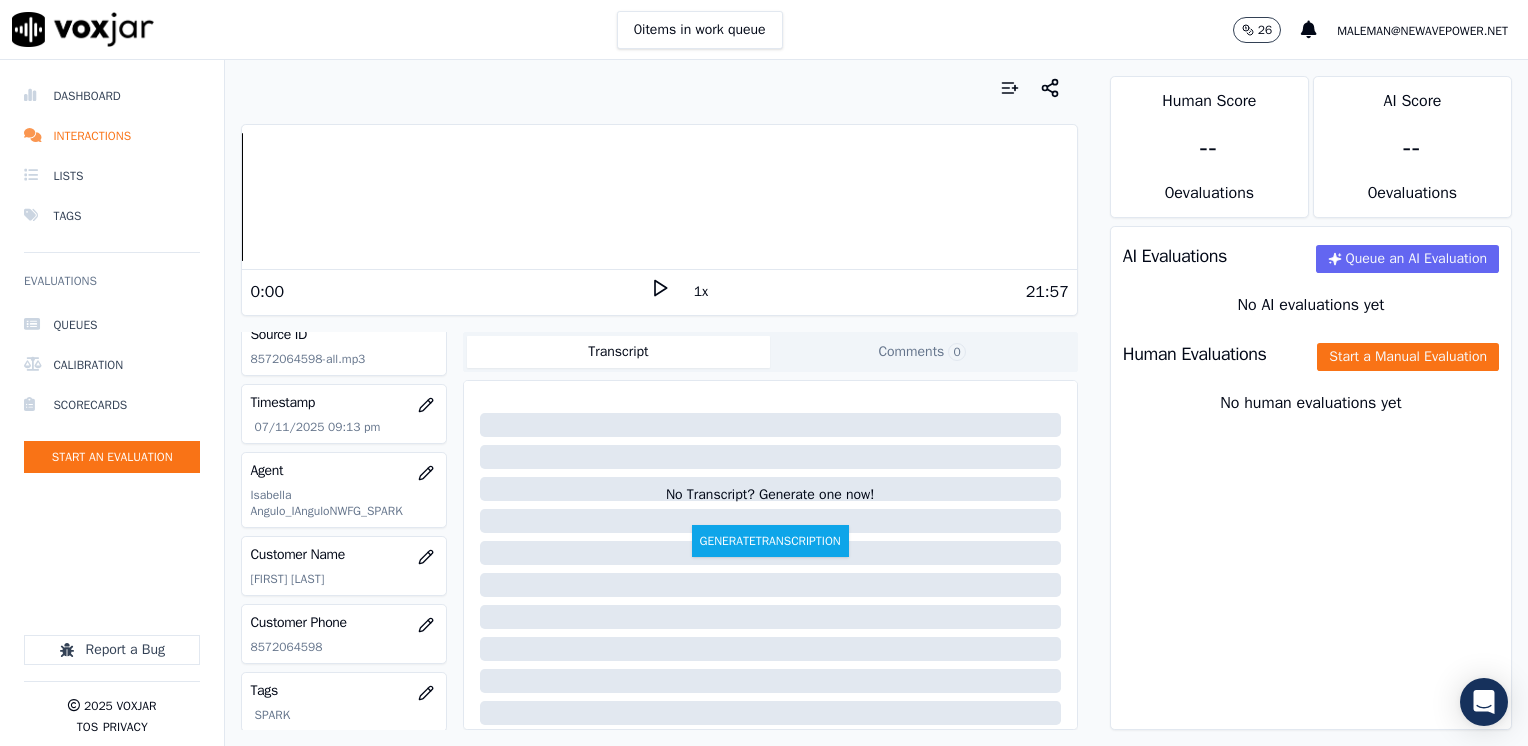 click 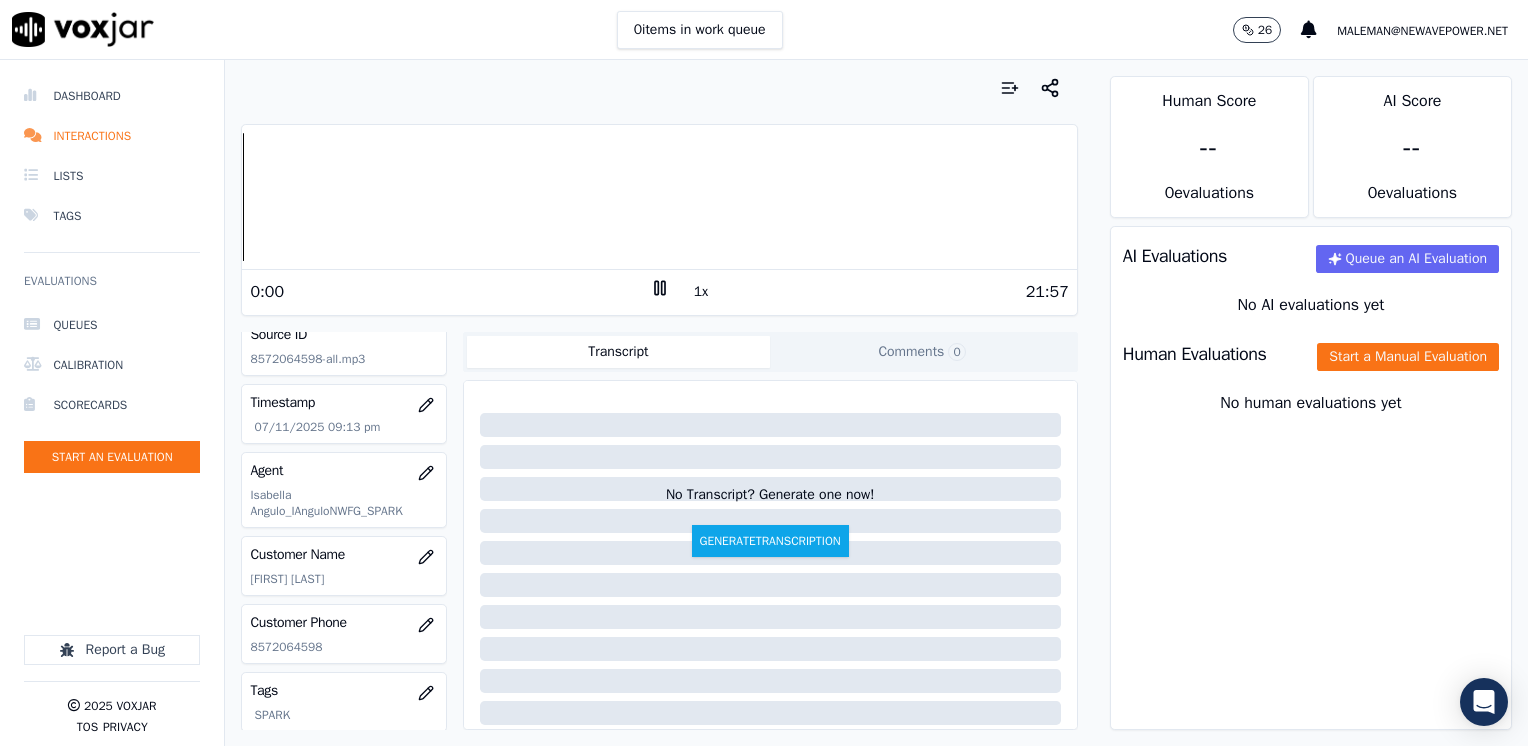 click 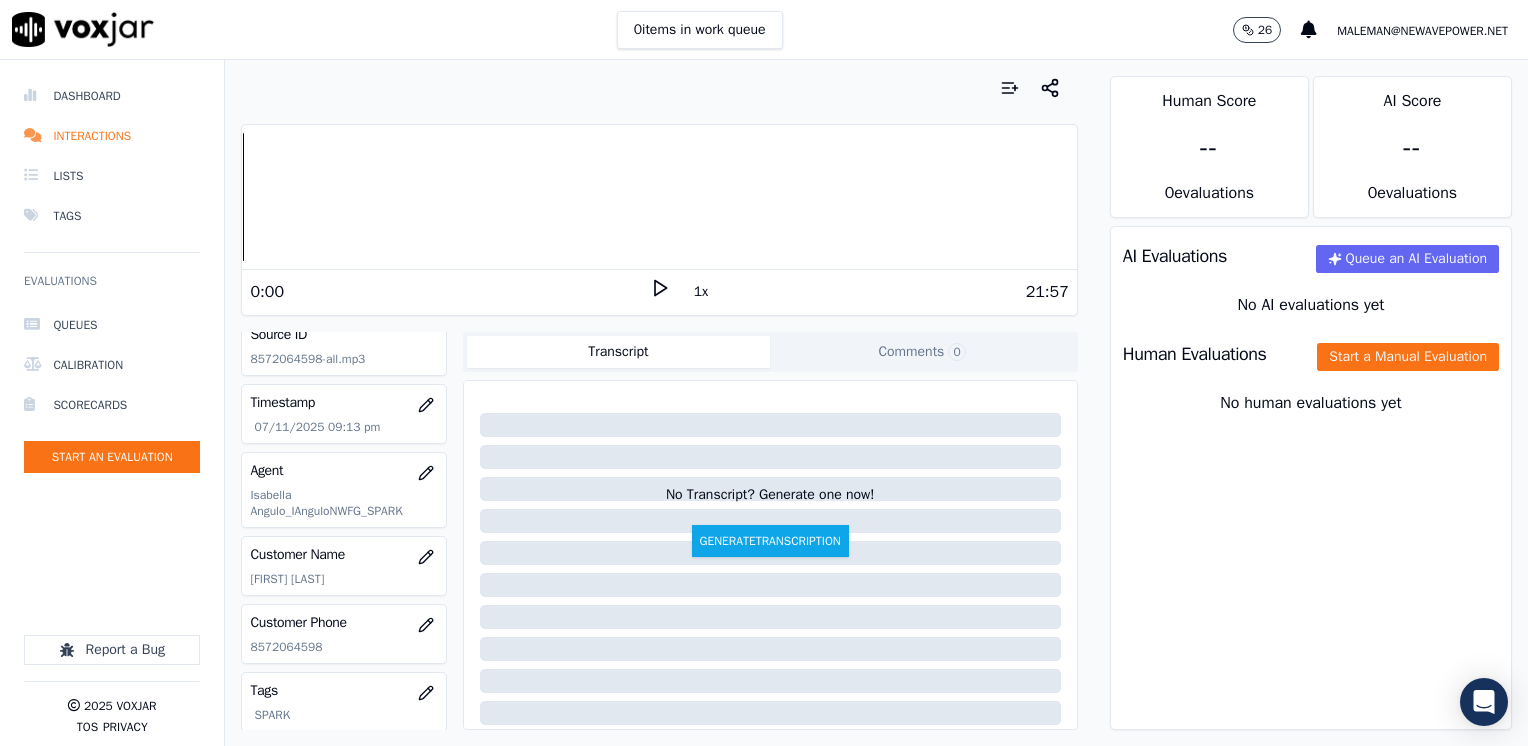 click on "Your browser does not support the audio element.   0:00     1x   21:57   Voxjar ID   3d312929-eaae-450a-a051-b5630ccf977e   Source ID   8572064598-all.mp3   Timestamp
07/11/2025 09:13 pm     Agent
Isabella Angulo_IAnguloNWFG_SPARK     Customer Name     Johanna Gisel Masferrer     Customer Phone     8572064598     Tags
SPARK     Source     manualUpload   Type     AUDIO       Transcript   Comments  0   No Transcript? Generate one now!   Generate  Transcription         Add Comment" at bounding box center (659, 403) 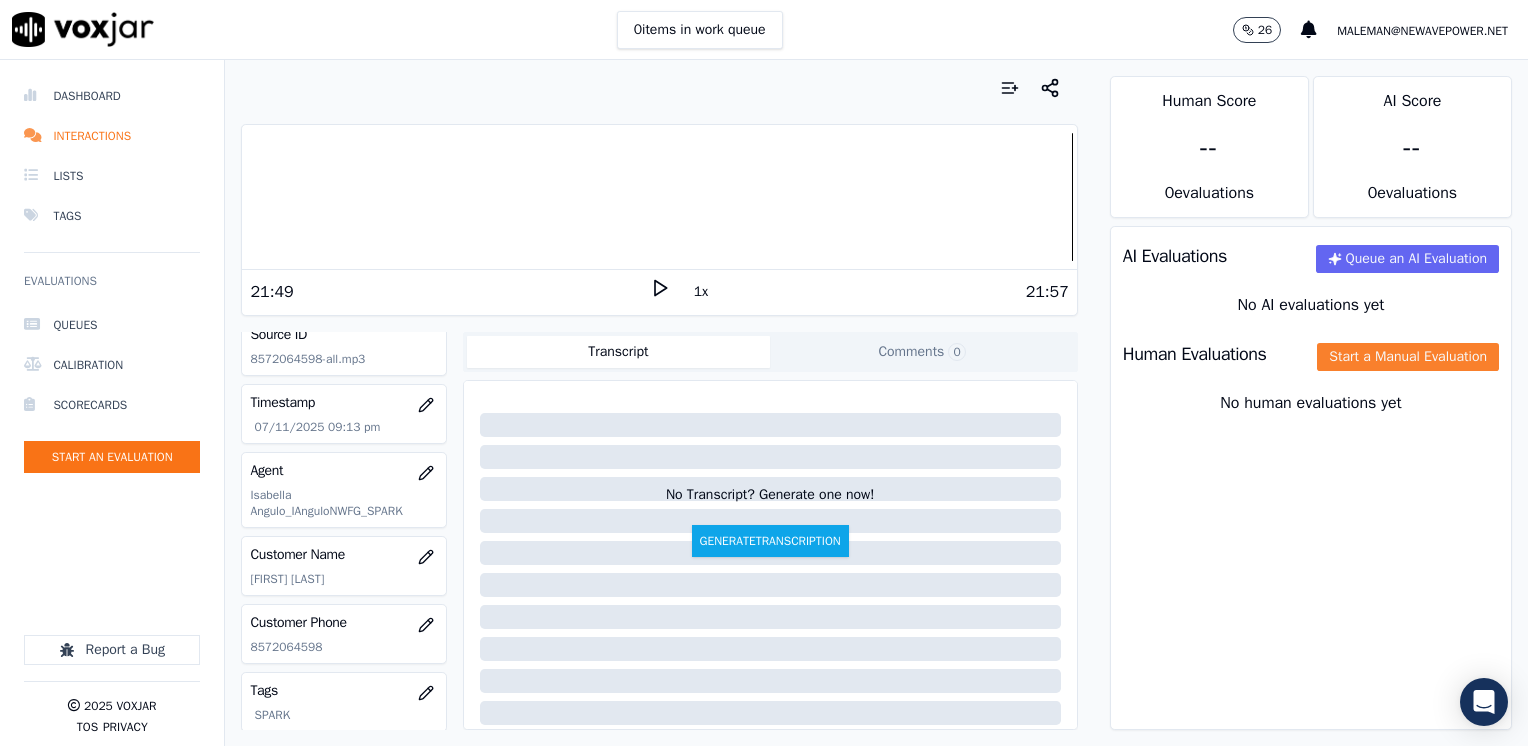 click on "Start a Manual Evaluation" 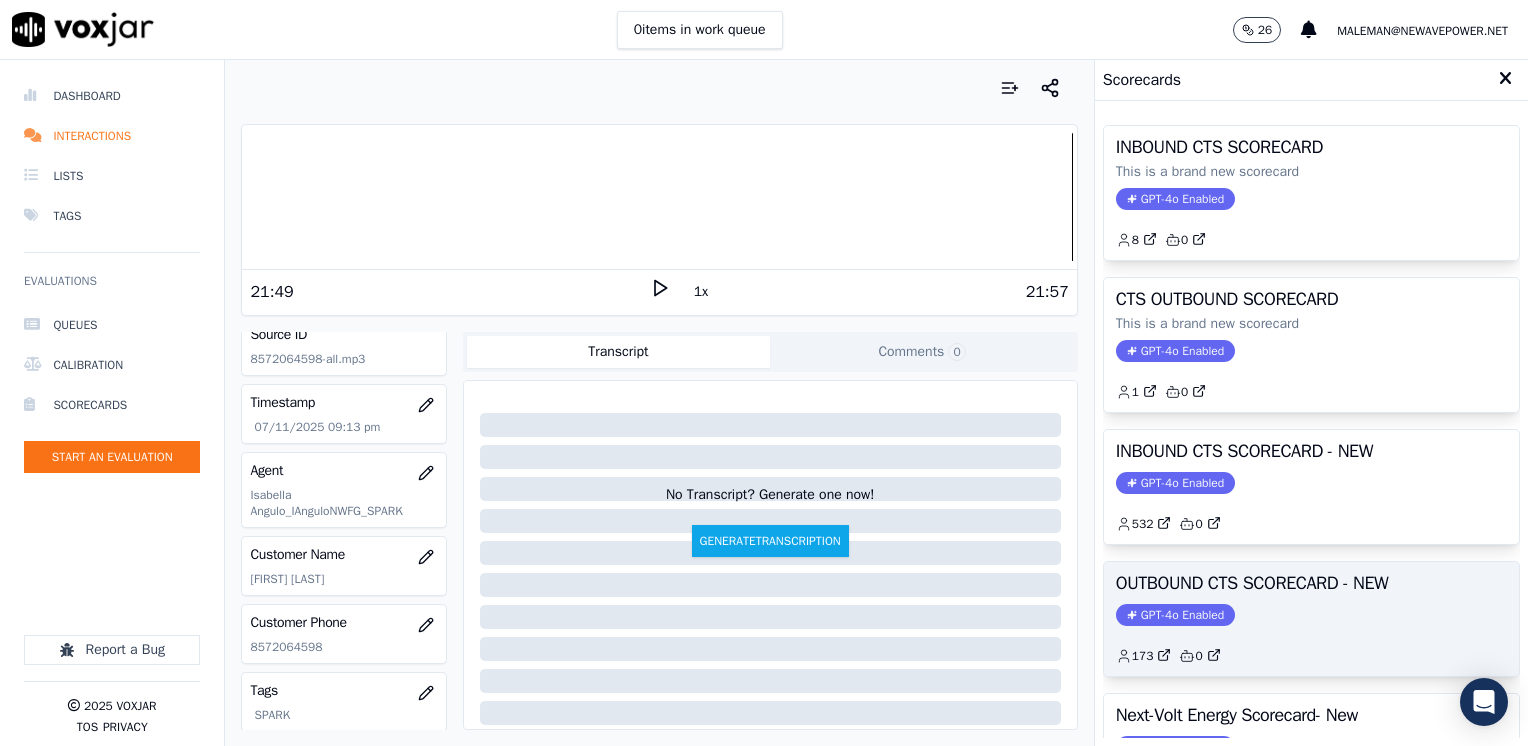 click on "GPT-4o Enabled" at bounding box center [1175, 615] 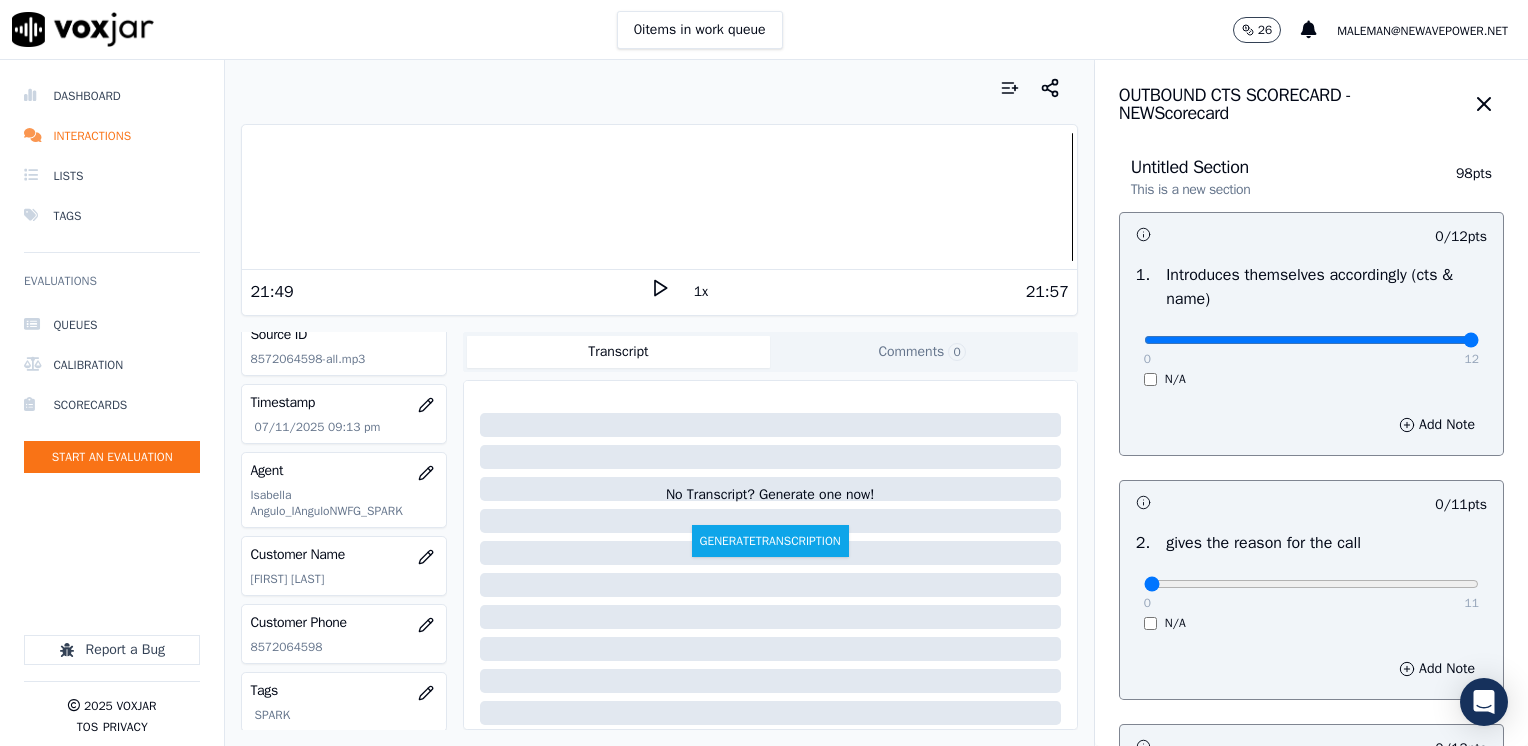drag, startPoint x: 1126, startPoint y: 341, endPoint x: 1531, endPoint y: 334, distance: 405.0605 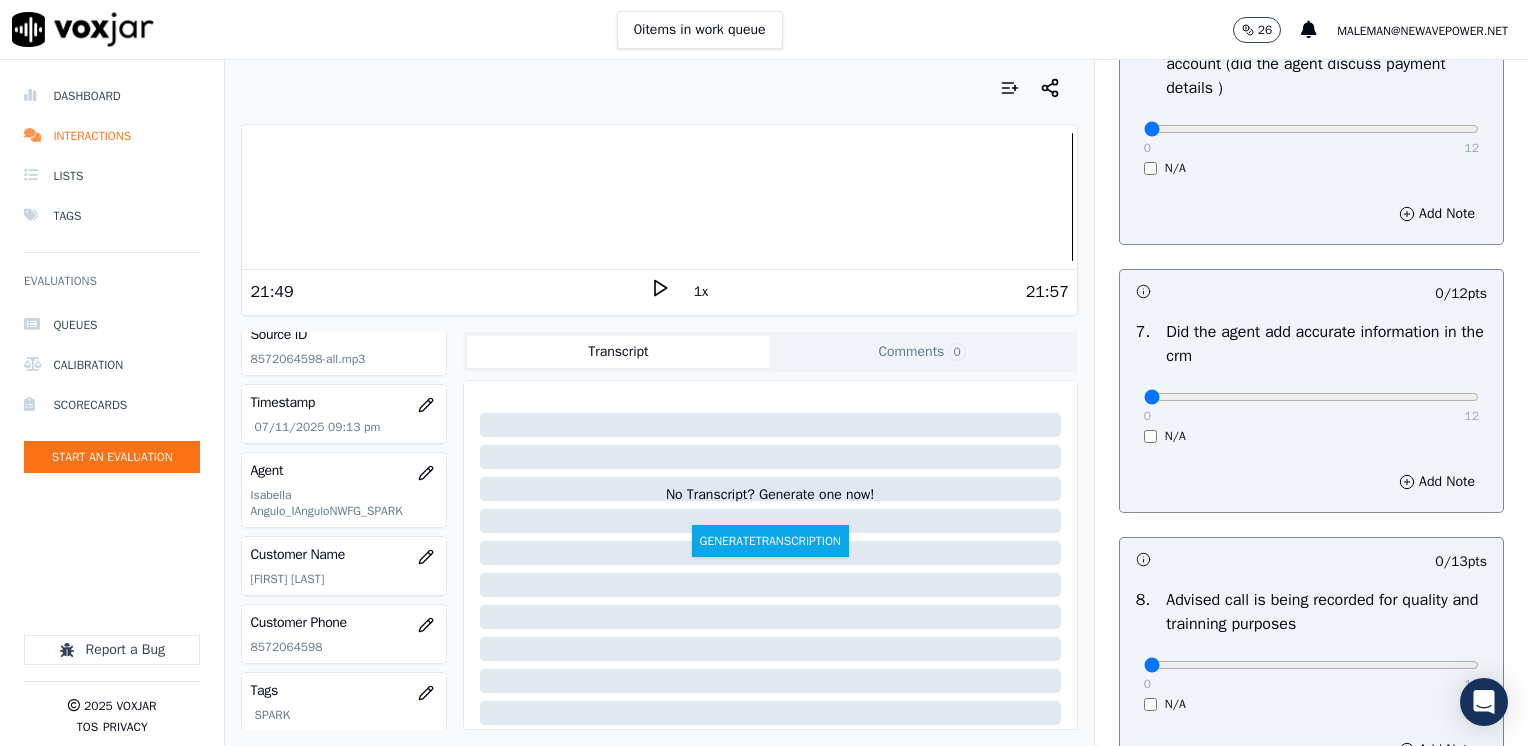scroll, scrollTop: 1748, scrollLeft: 0, axis: vertical 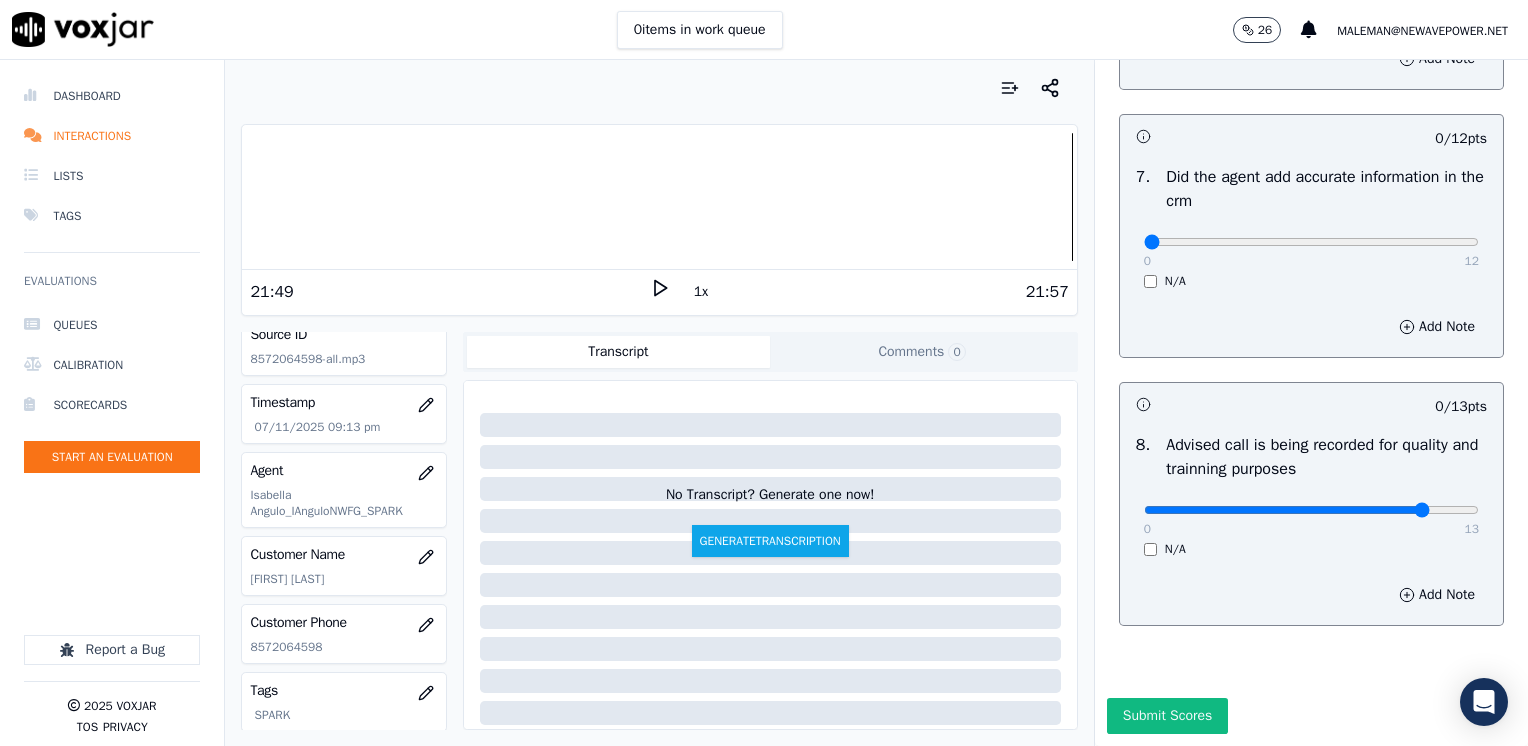 click at bounding box center [1311, -1366] 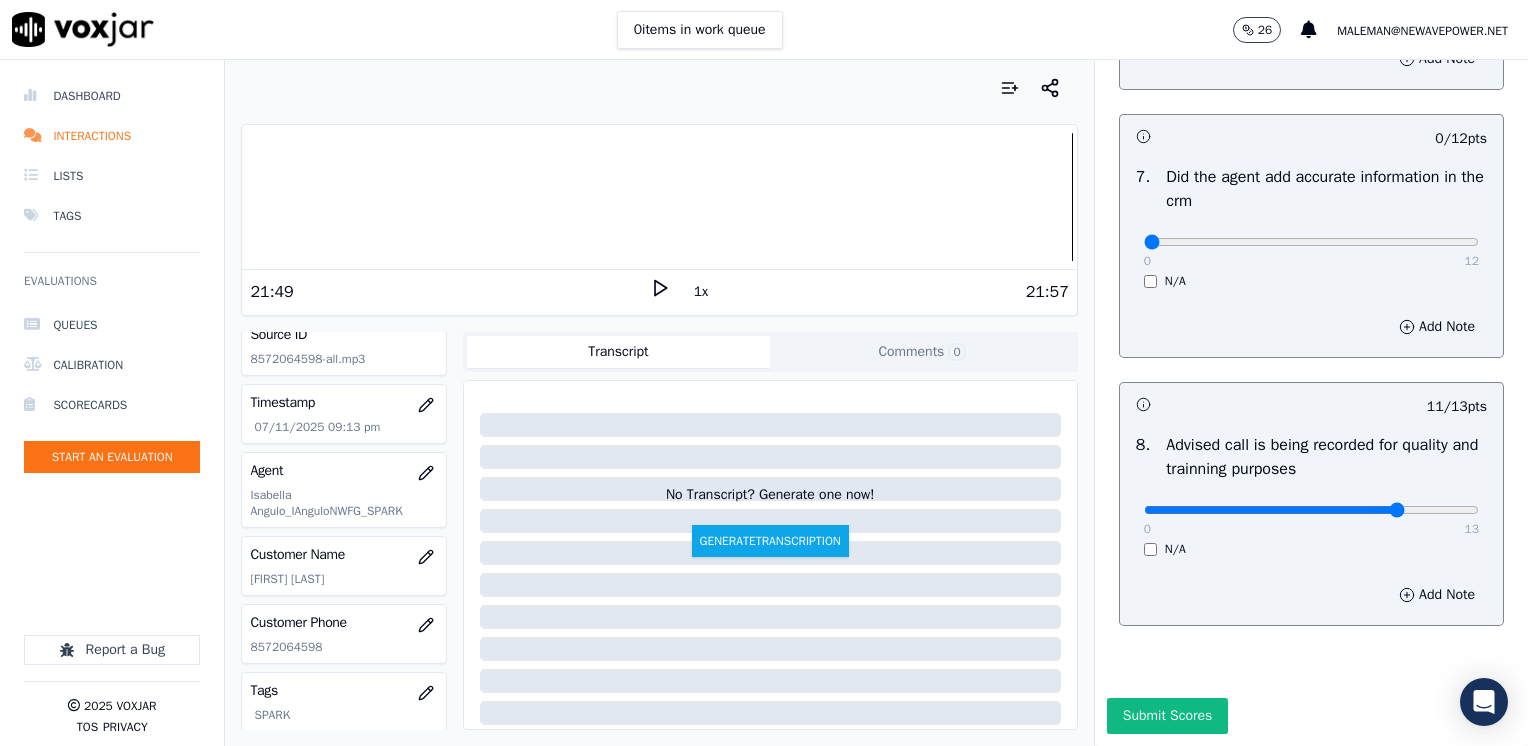 type on "10" 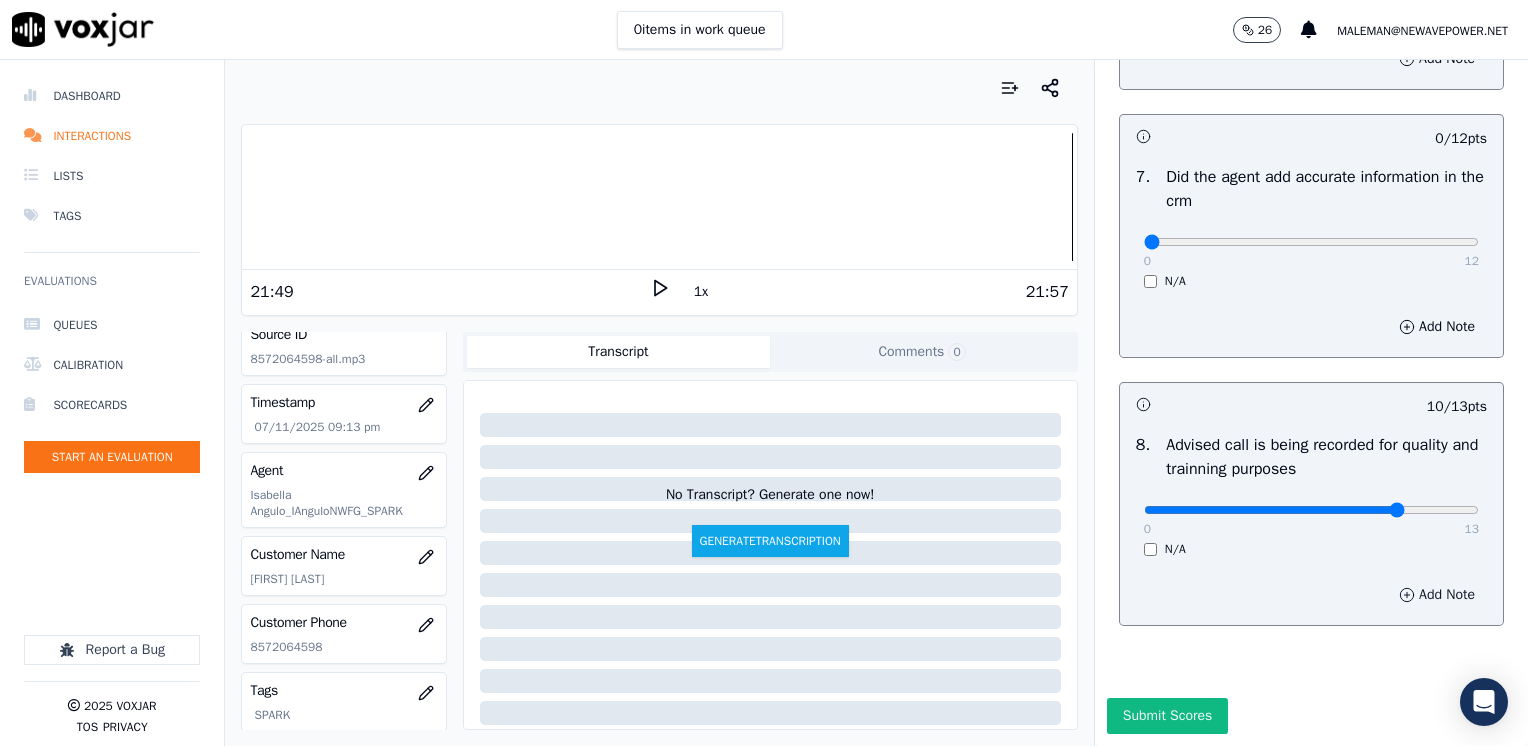click on "Add Note" at bounding box center (1437, 595) 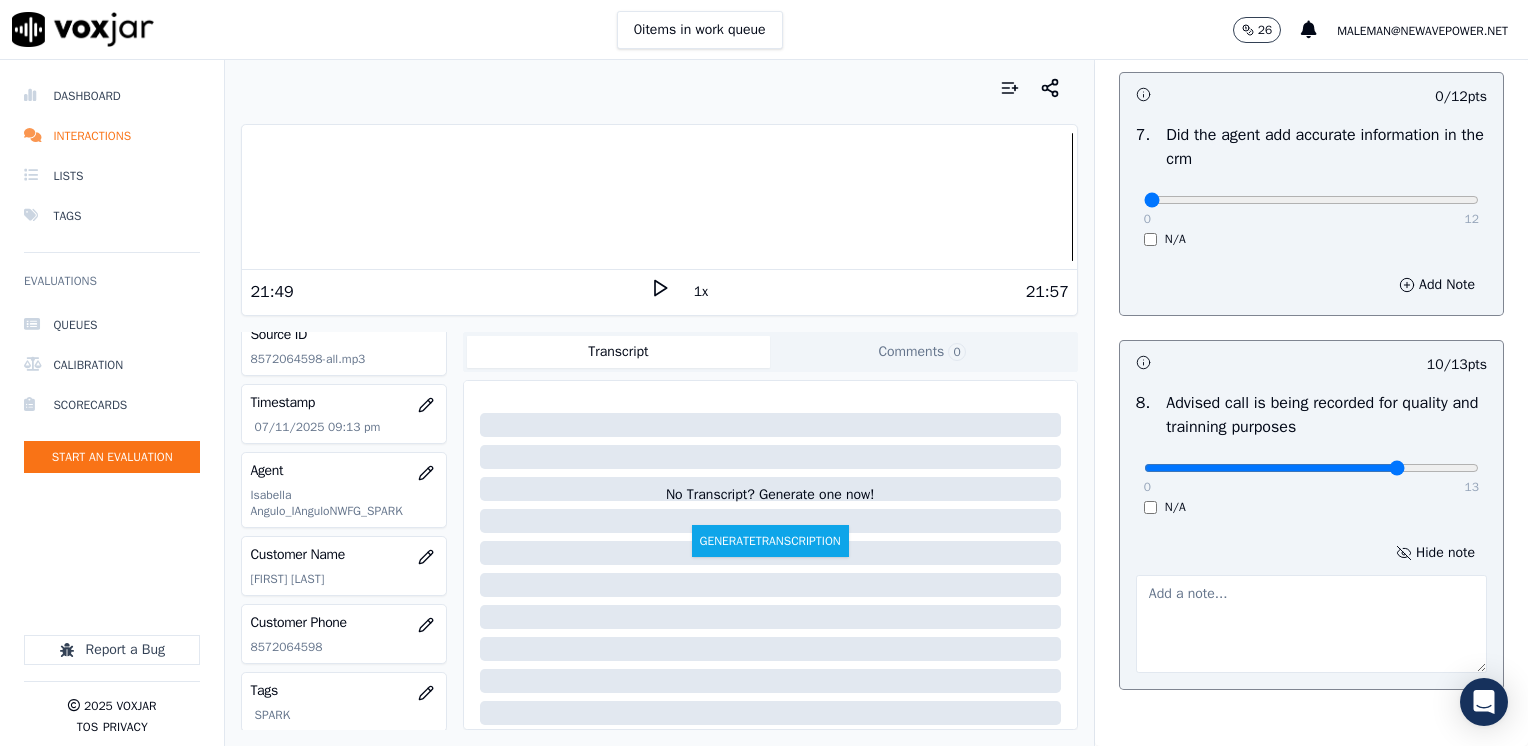 drag, startPoint x: 1205, startPoint y: 578, endPoint x: 1196, endPoint y: 614, distance: 37.107952 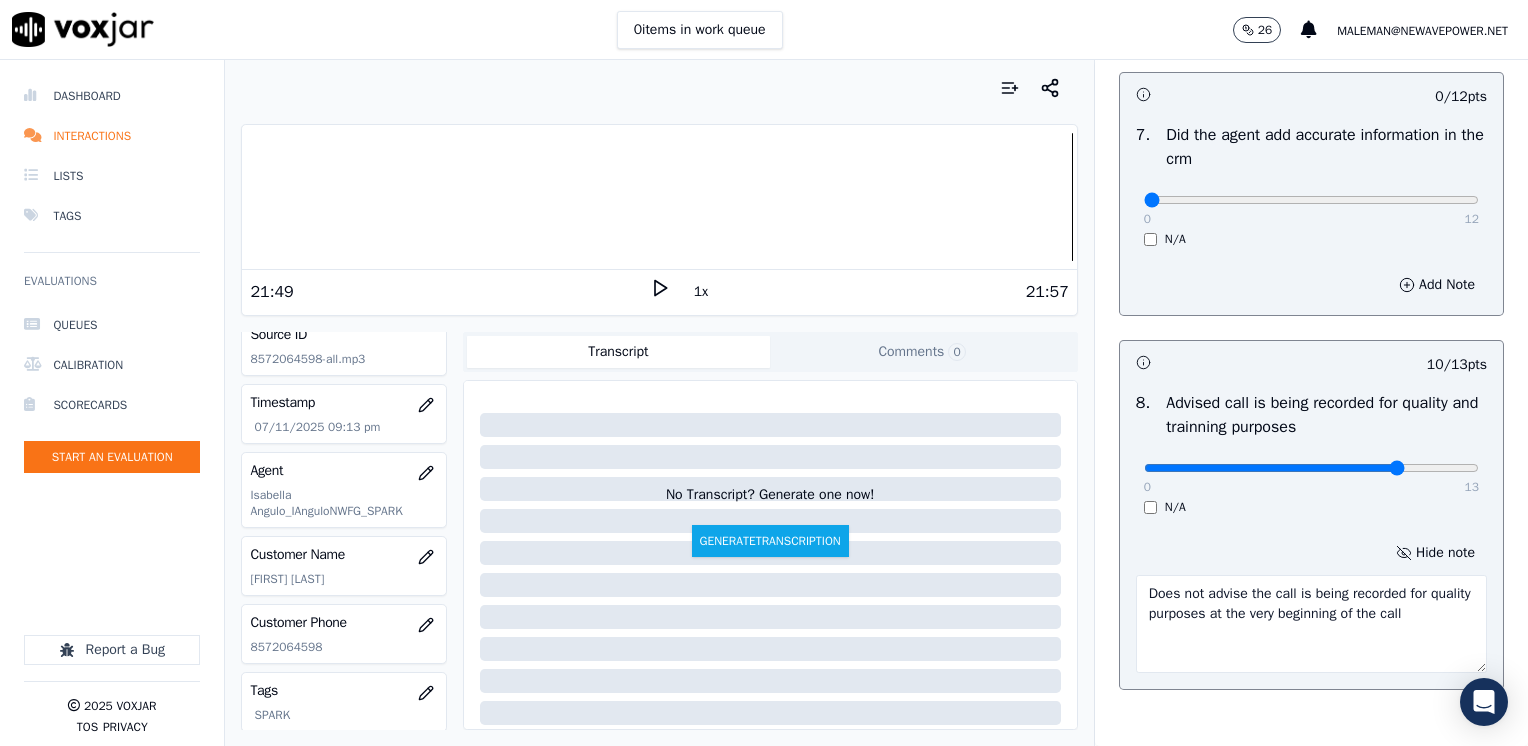type on "Does not advise the call is being recorded for quality purposes at the very beginning of the call" 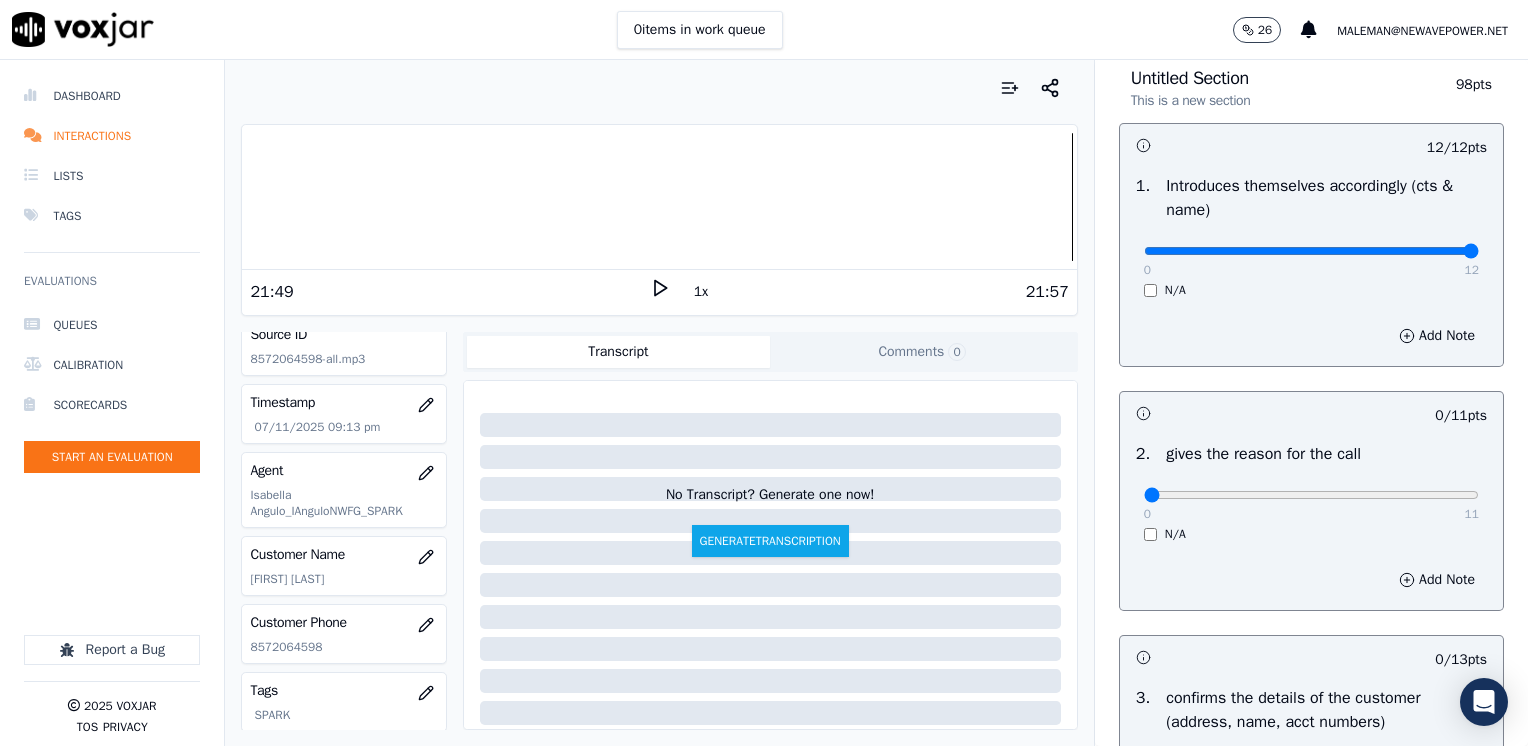 scroll, scrollTop: 0, scrollLeft: 0, axis: both 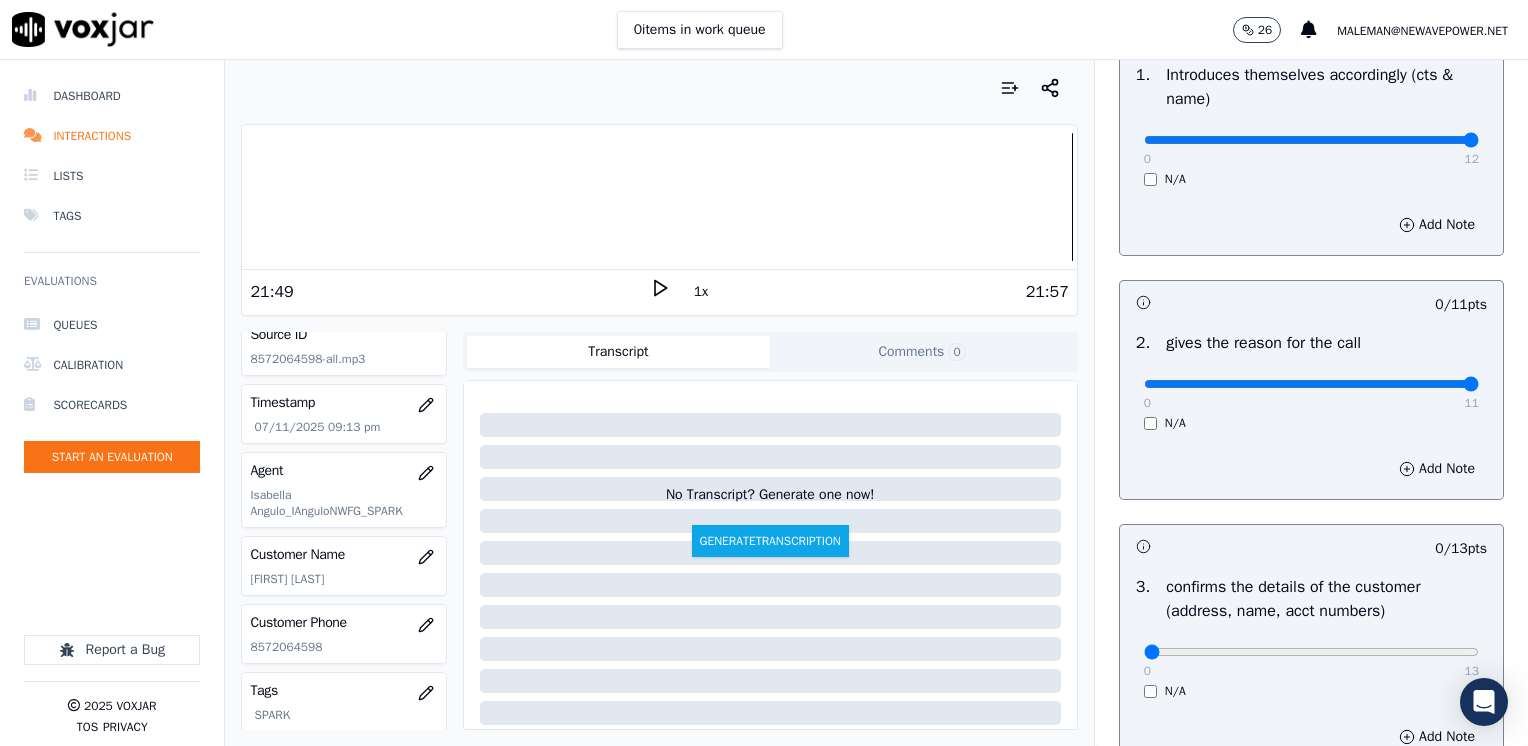 drag, startPoint x: 1130, startPoint y: 386, endPoint x: 1531, endPoint y: 386, distance: 401 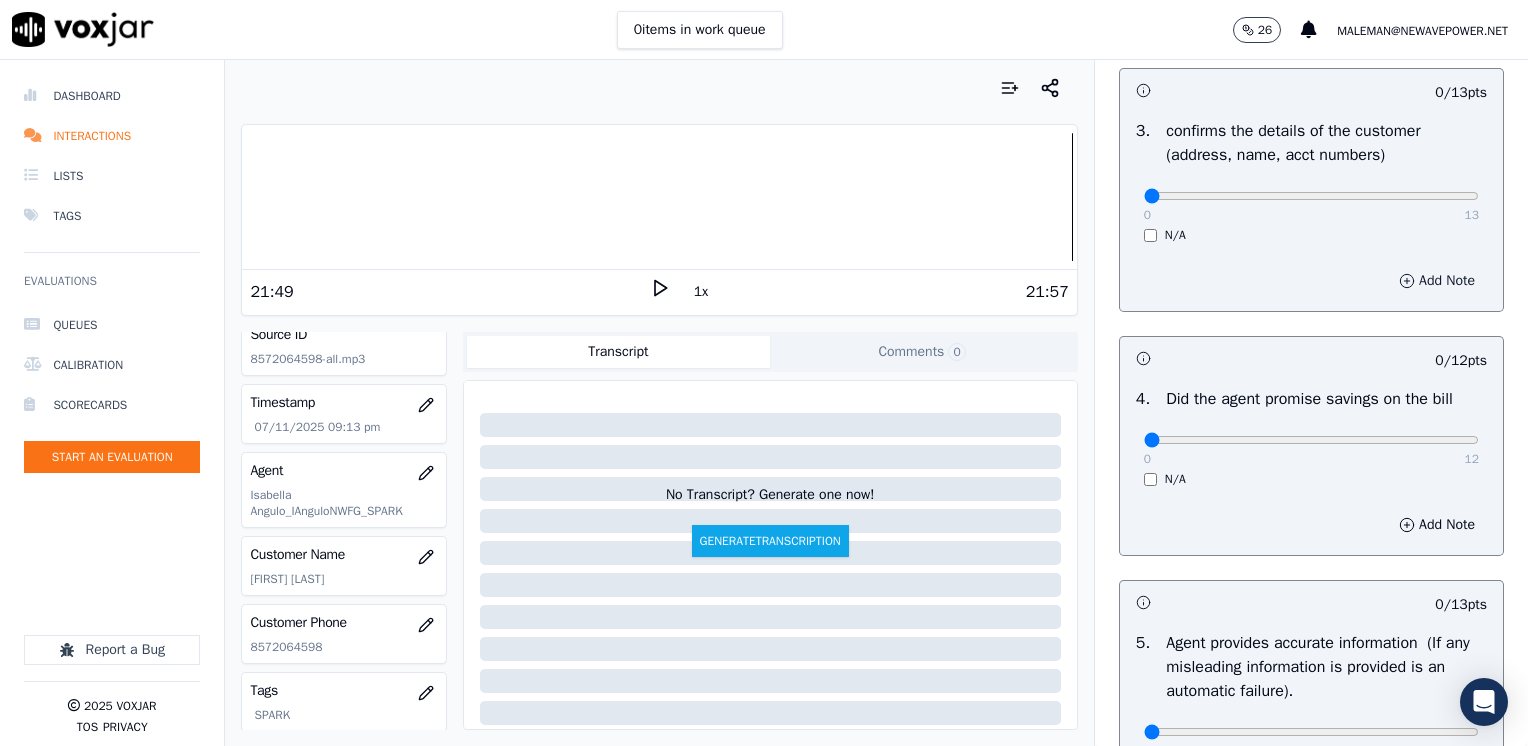 scroll, scrollTop: 700, scrollLeft: 0, axis: vertical 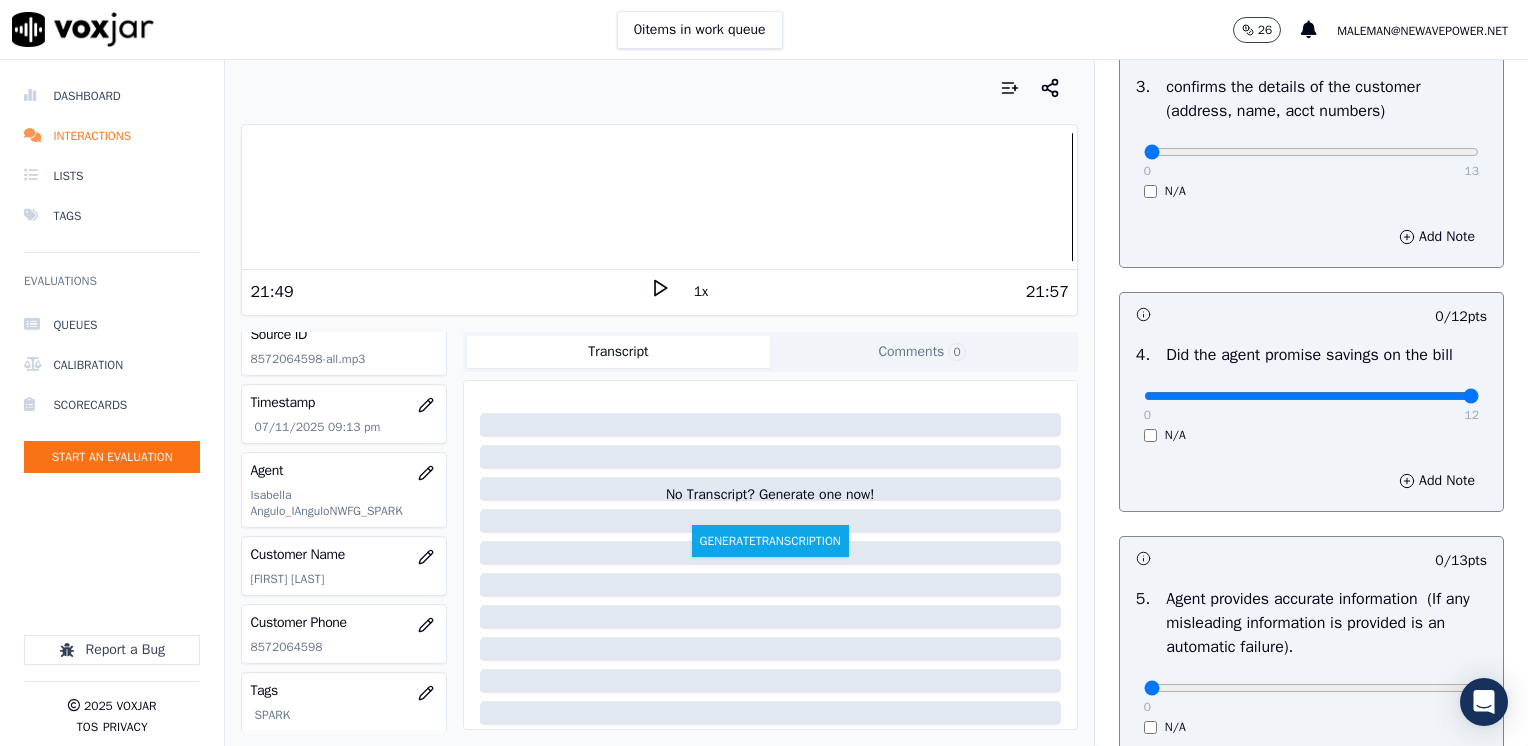 drag, startPoint x: 1129, startPoint y: 391, endPoint x: 1531, endPoint y: 427, distance: 403.60873 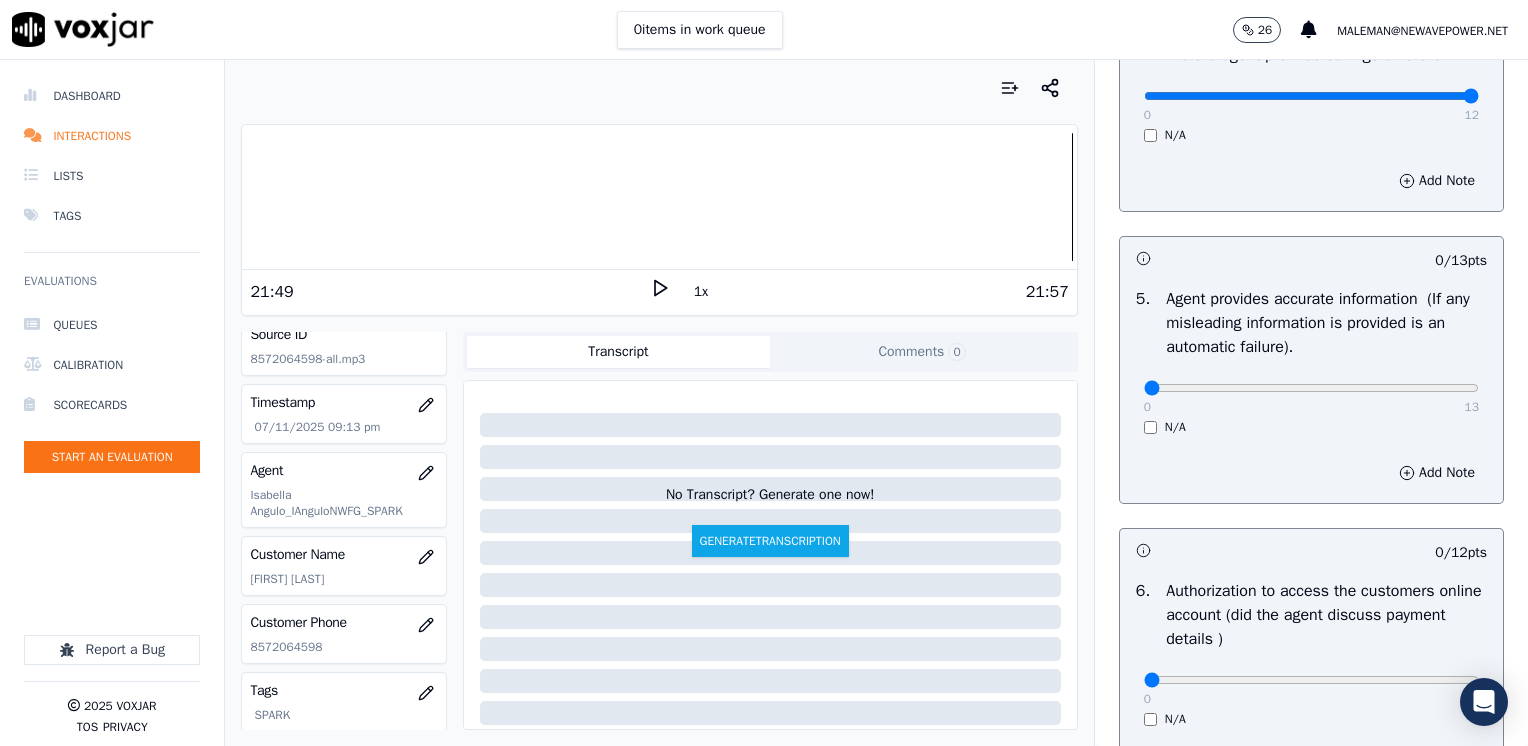 scroll, scrollTop: 1200, scrollLeft: 0, axis: vertical 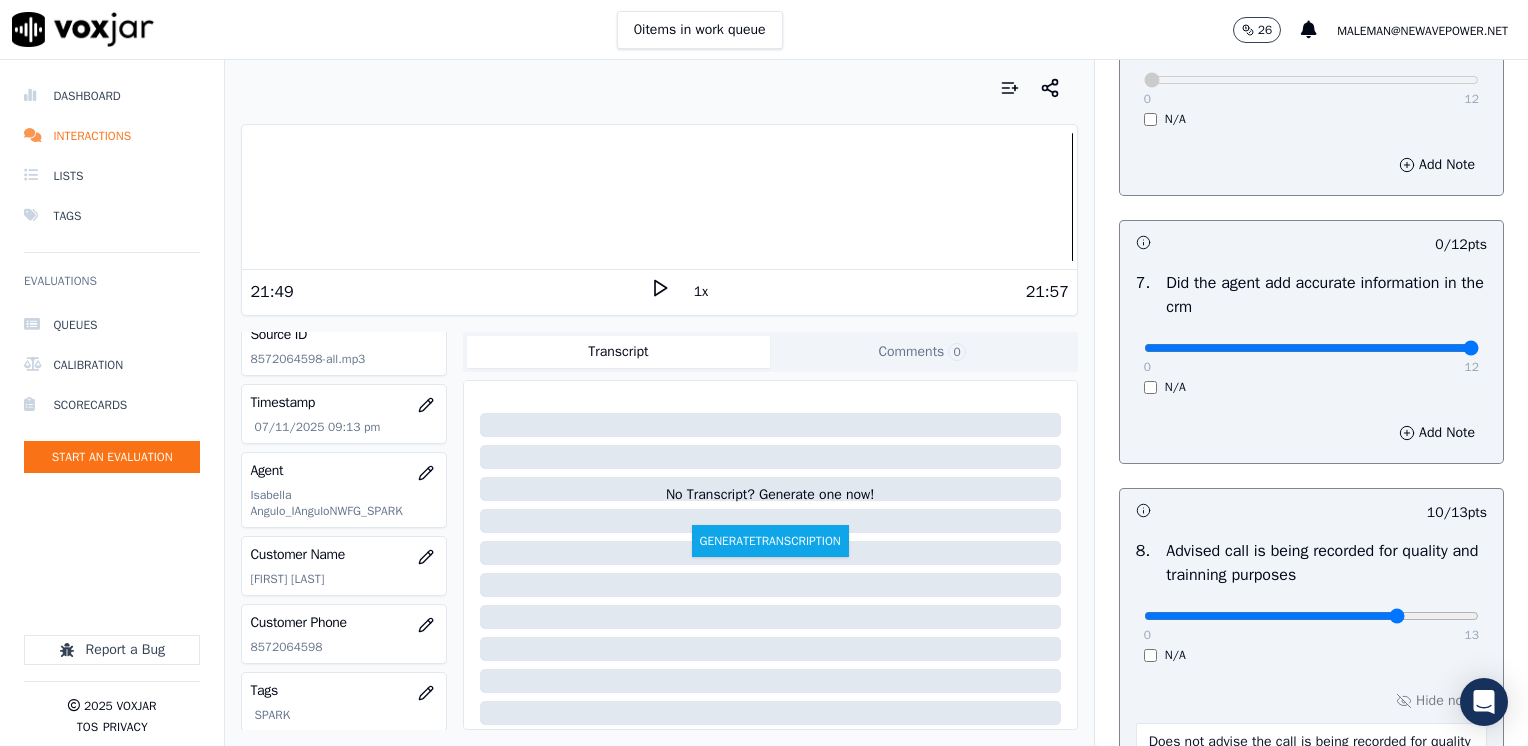 type on "12" 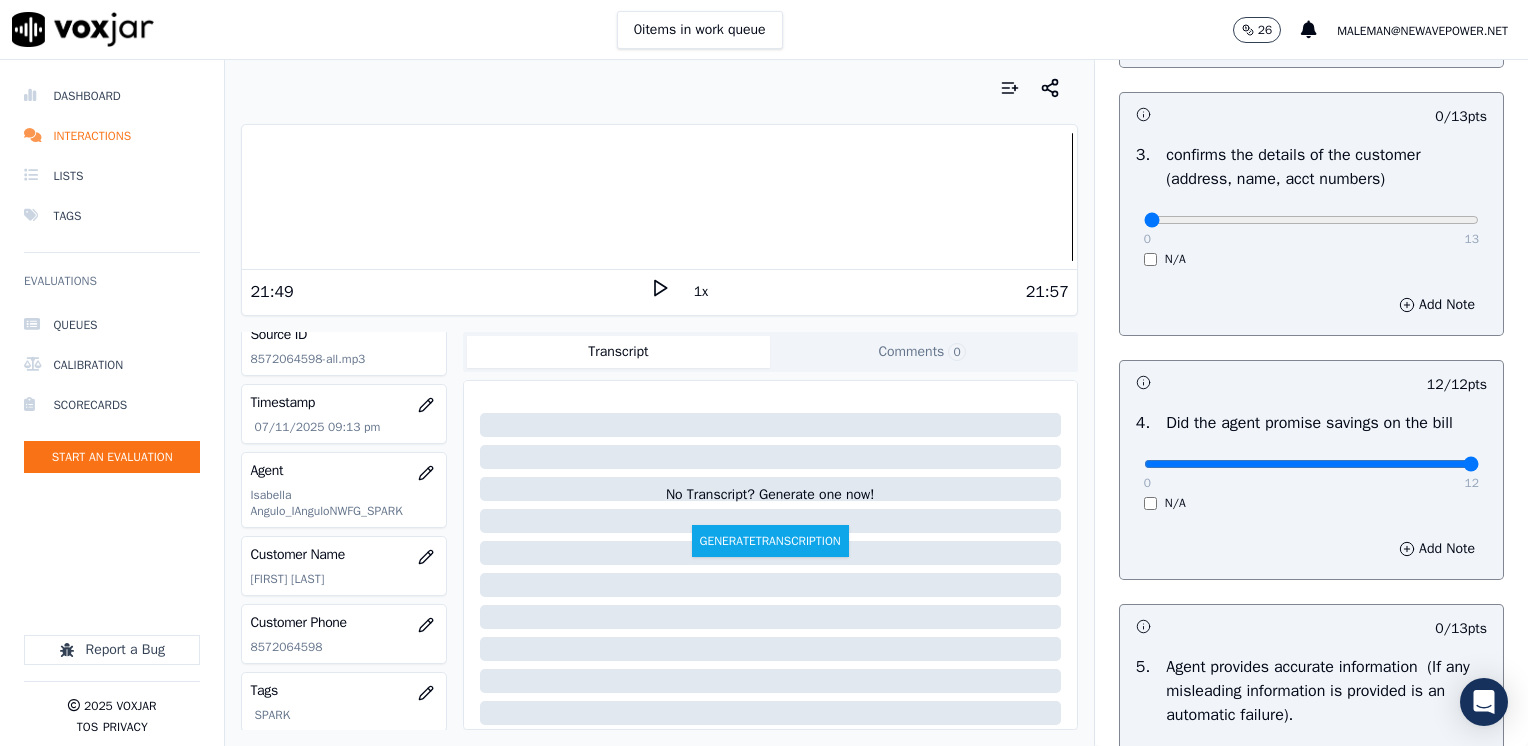 scroll, scrollTop: 853, scrollLeft: 0, axis: vertical 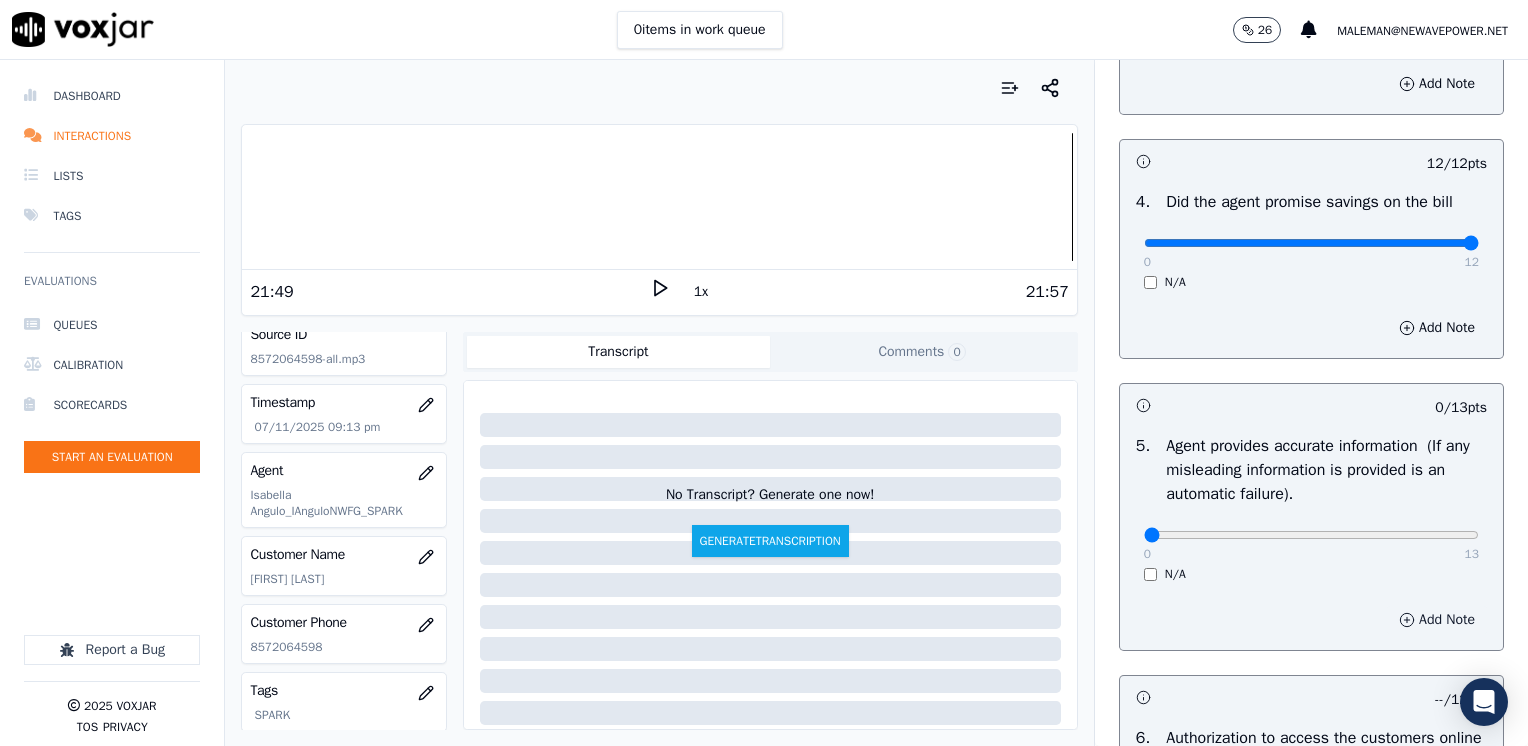 click on "Add Note" at bounding box center [1437, 620] 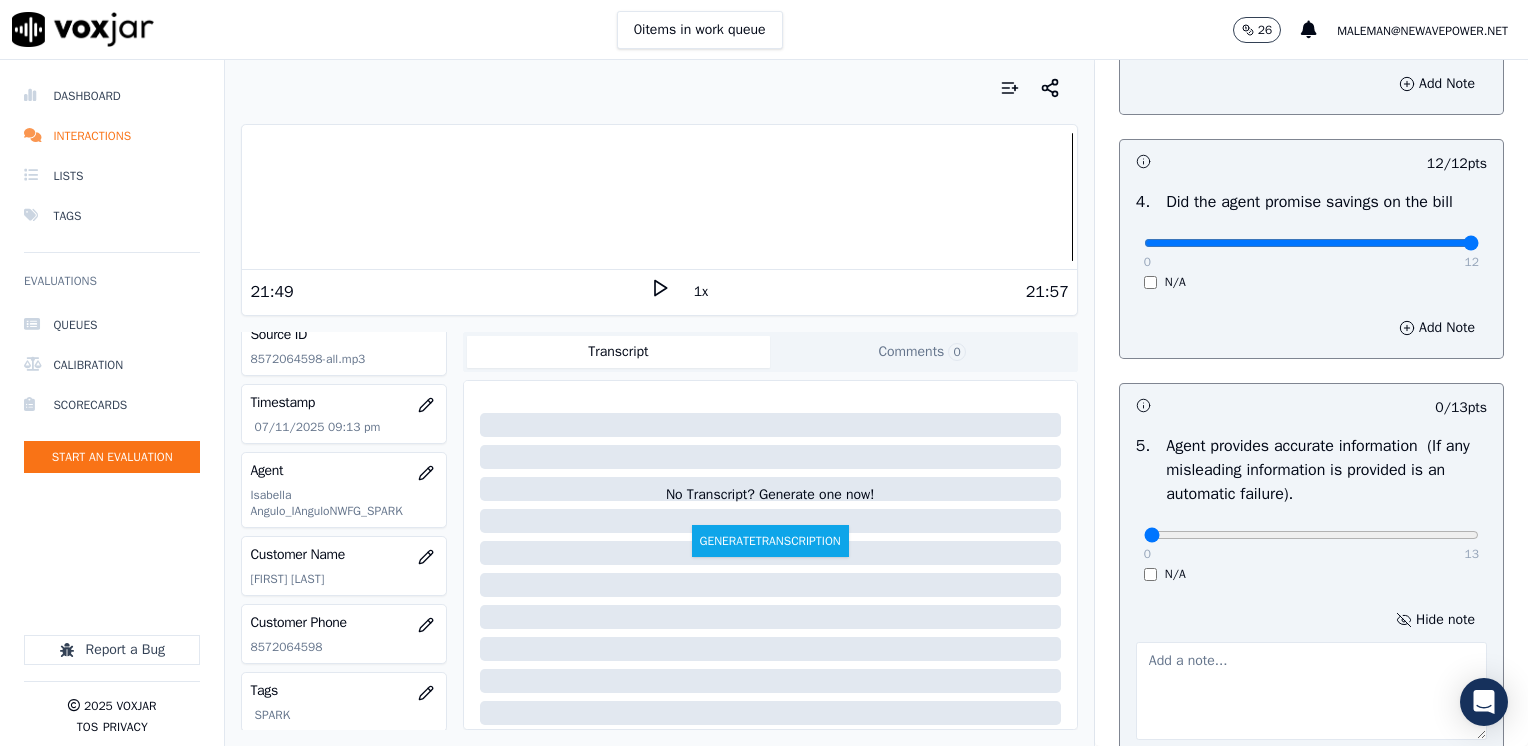 click at bounding box center (1311, 691) 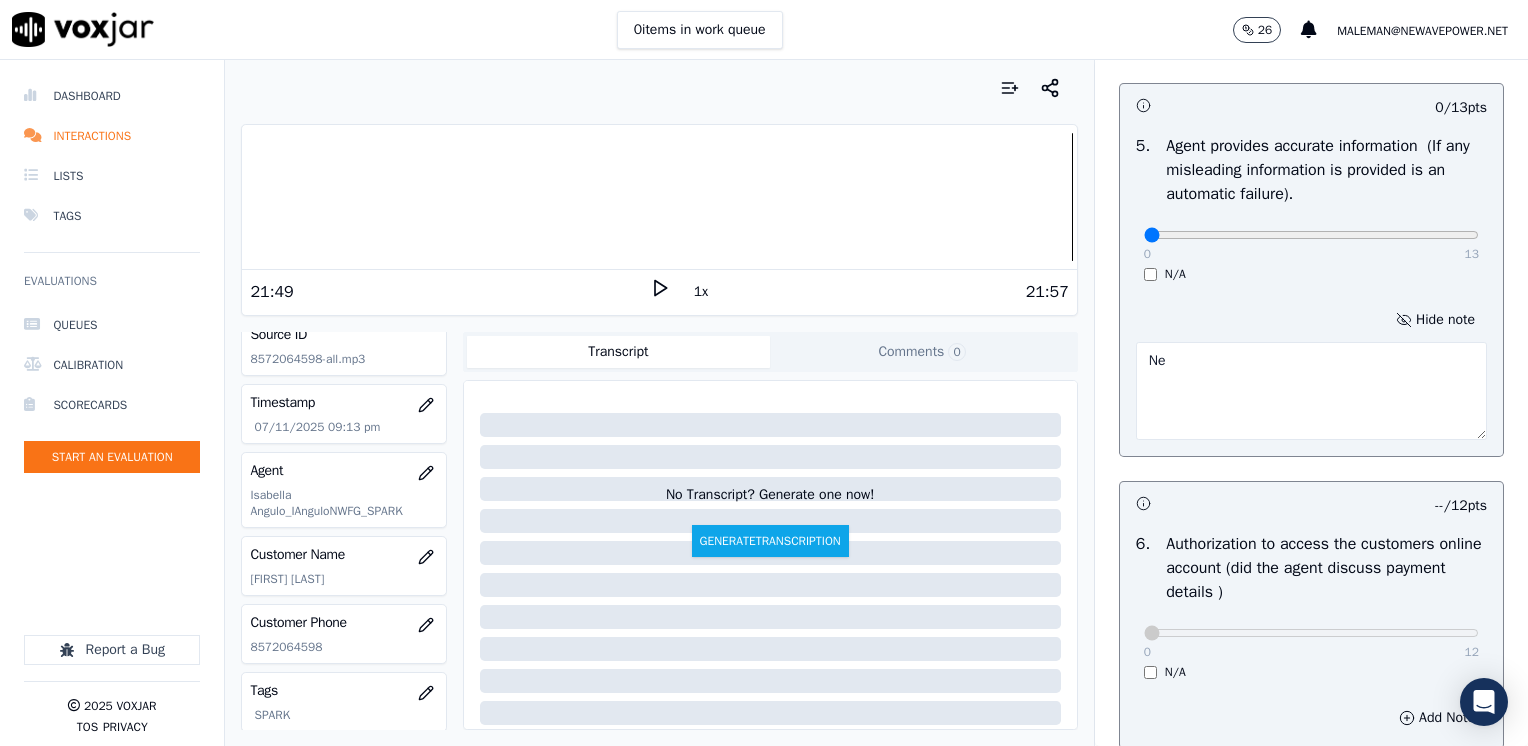 type on "N" 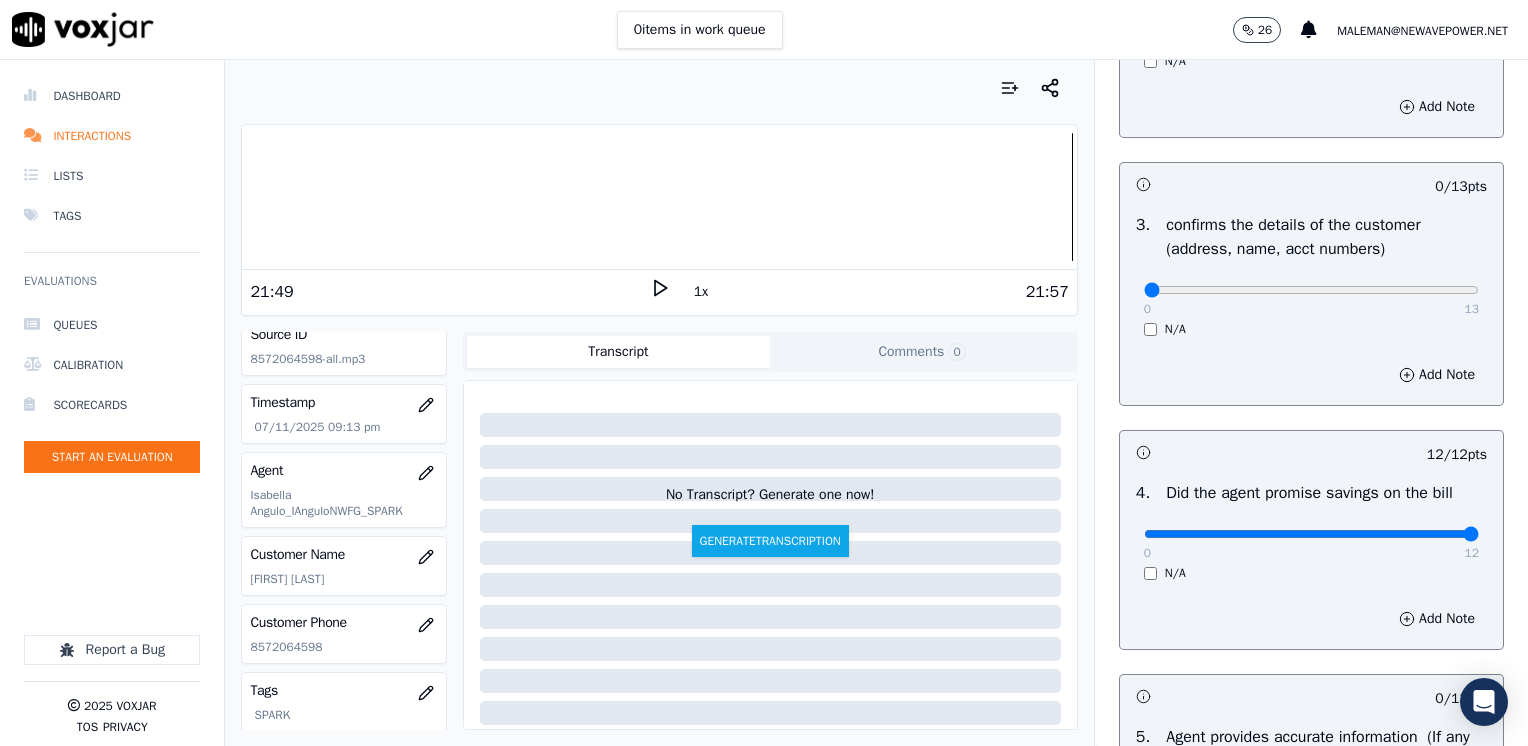 scroll, scrollTop: 553, scrollLeft: 0, axis: vertical 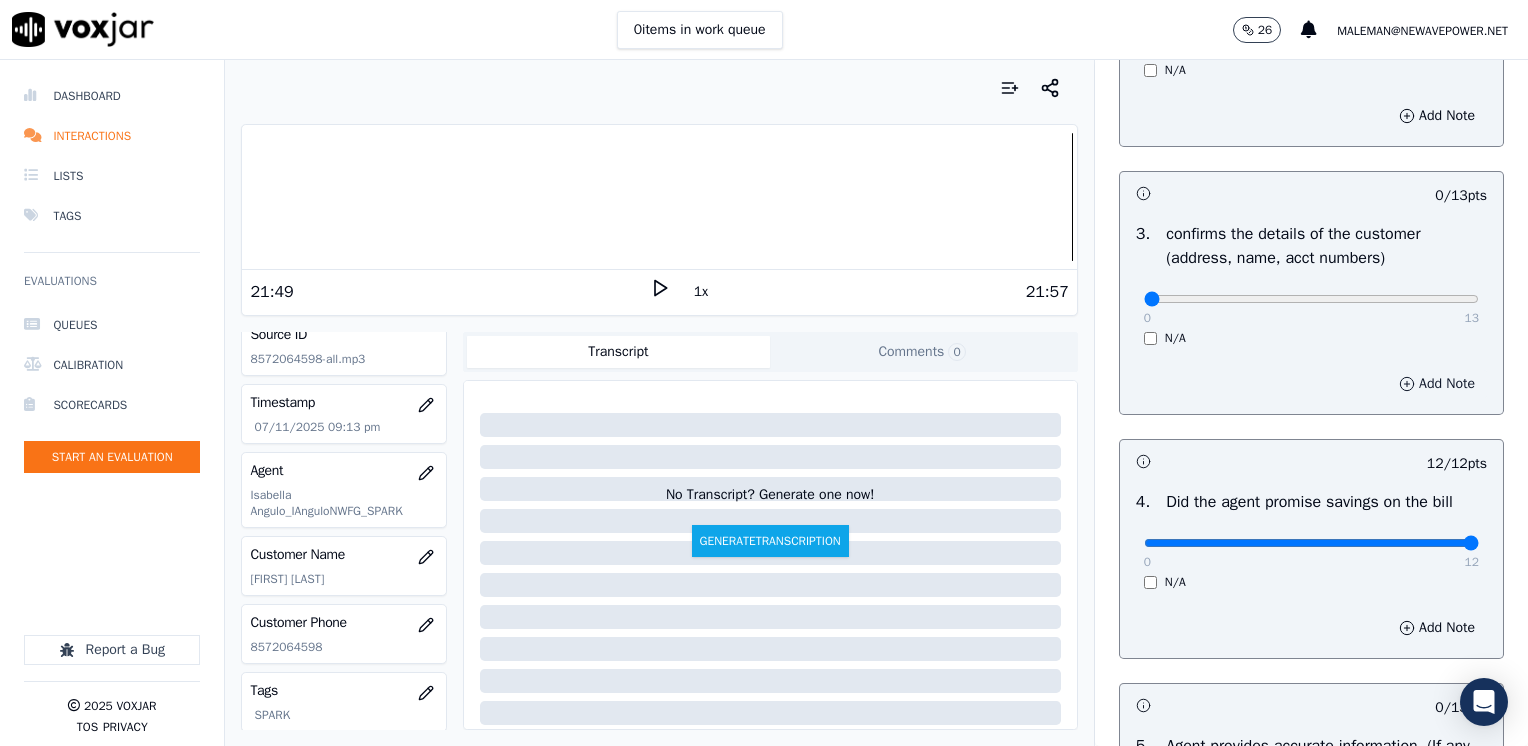 type on "Agent advised she does not have to pay the $10.00 ETF" 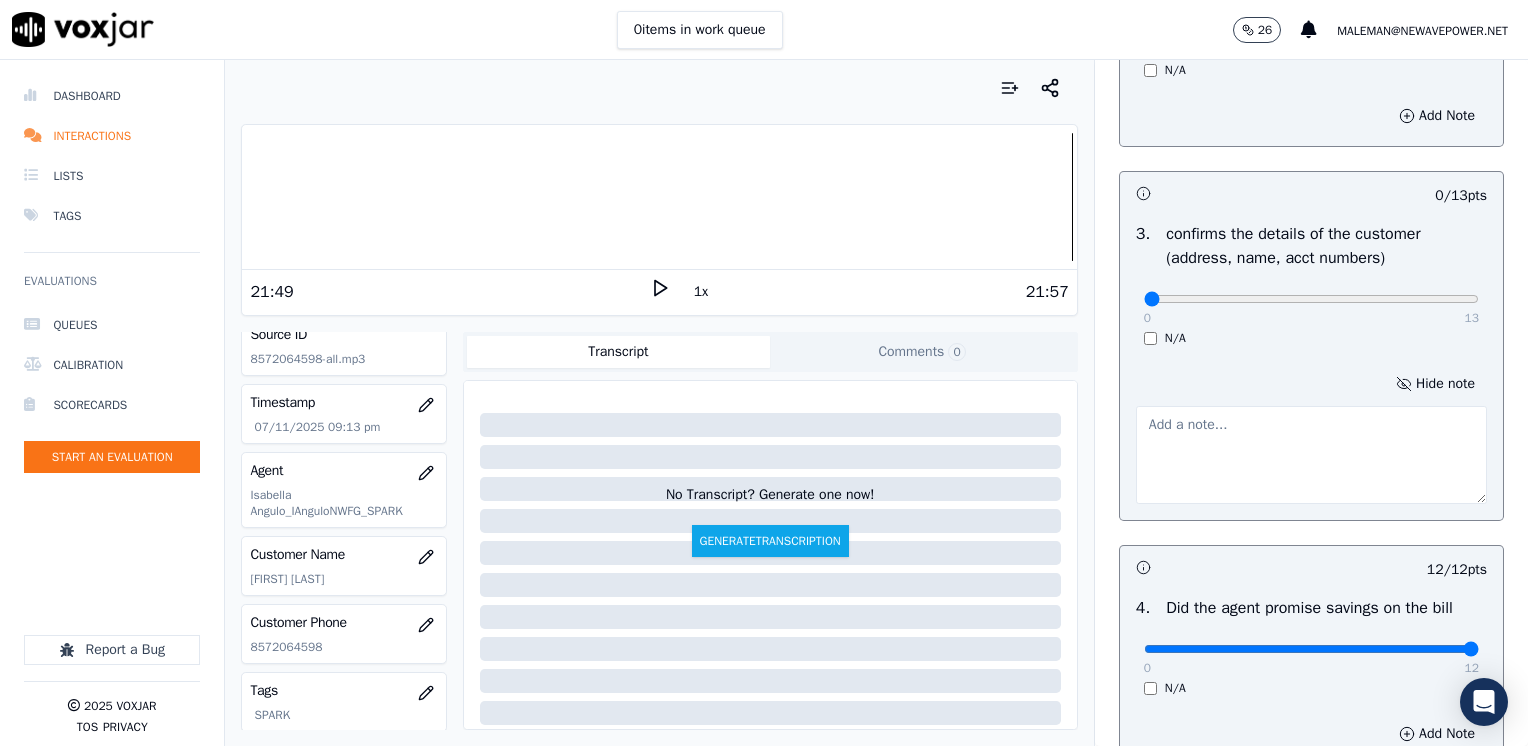 click at bounding box center (1311, 455) 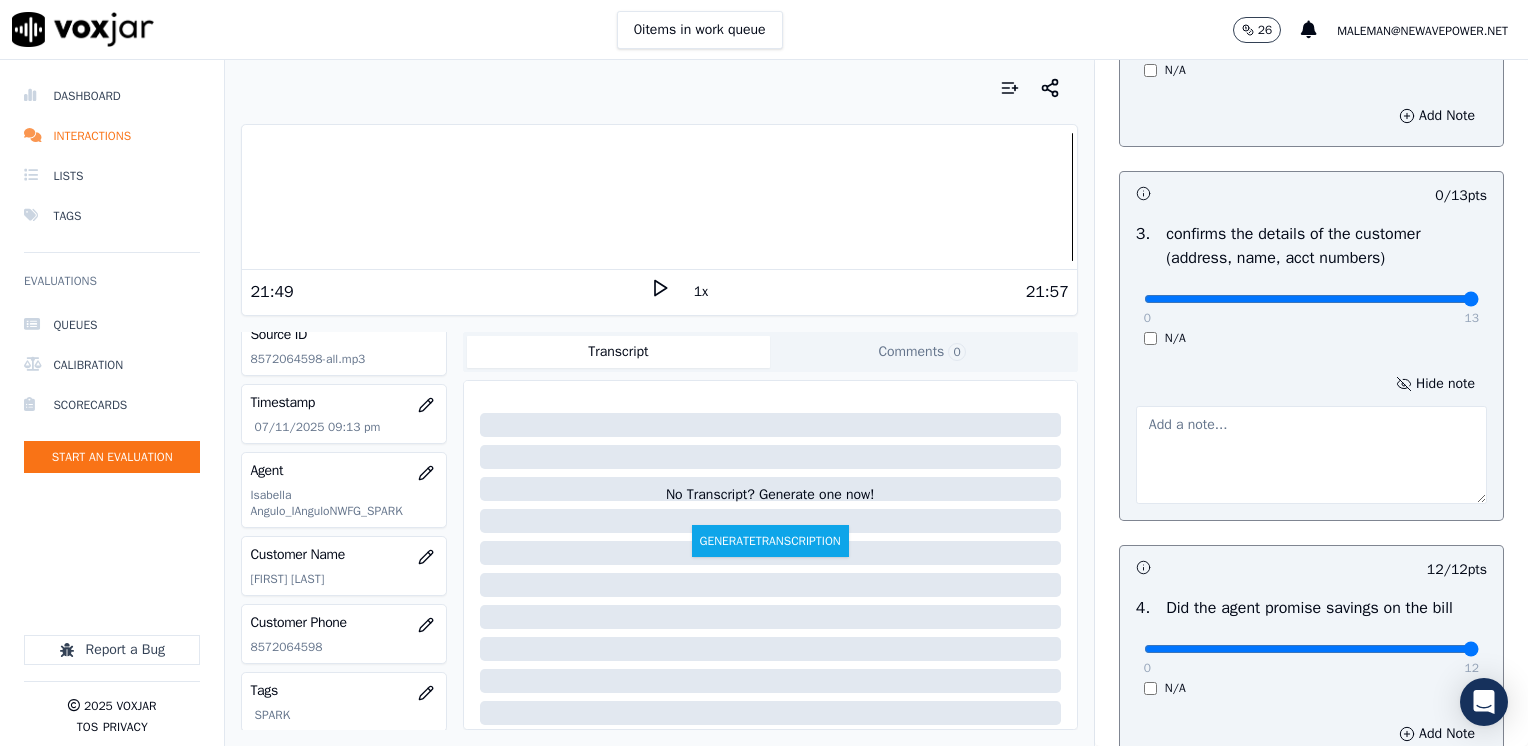 drag, startPoint x: 1132, startPoint y: 291, endPoint x: 1531, endPoint y: 314, distance: 399.66235 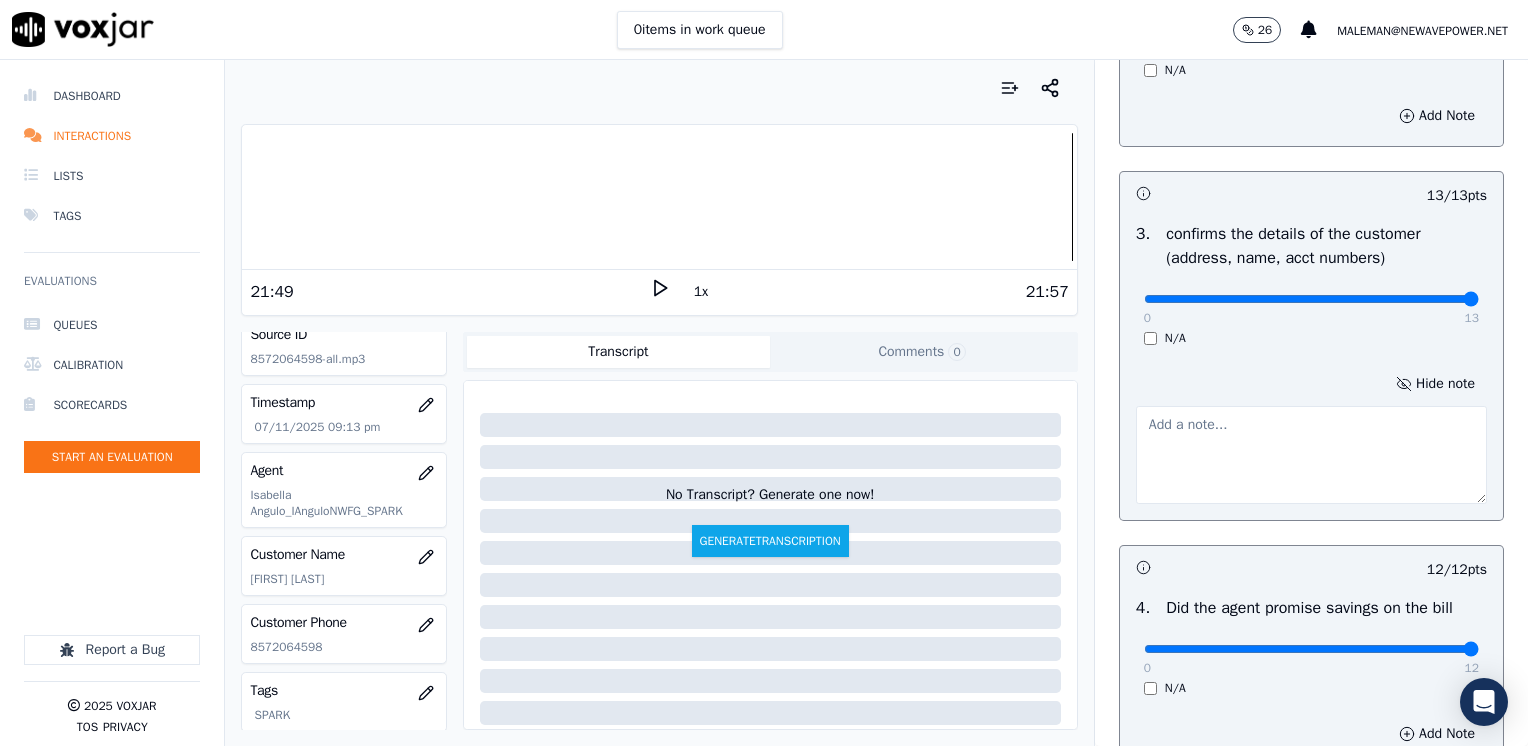 click at bounding box center [1311, 455] 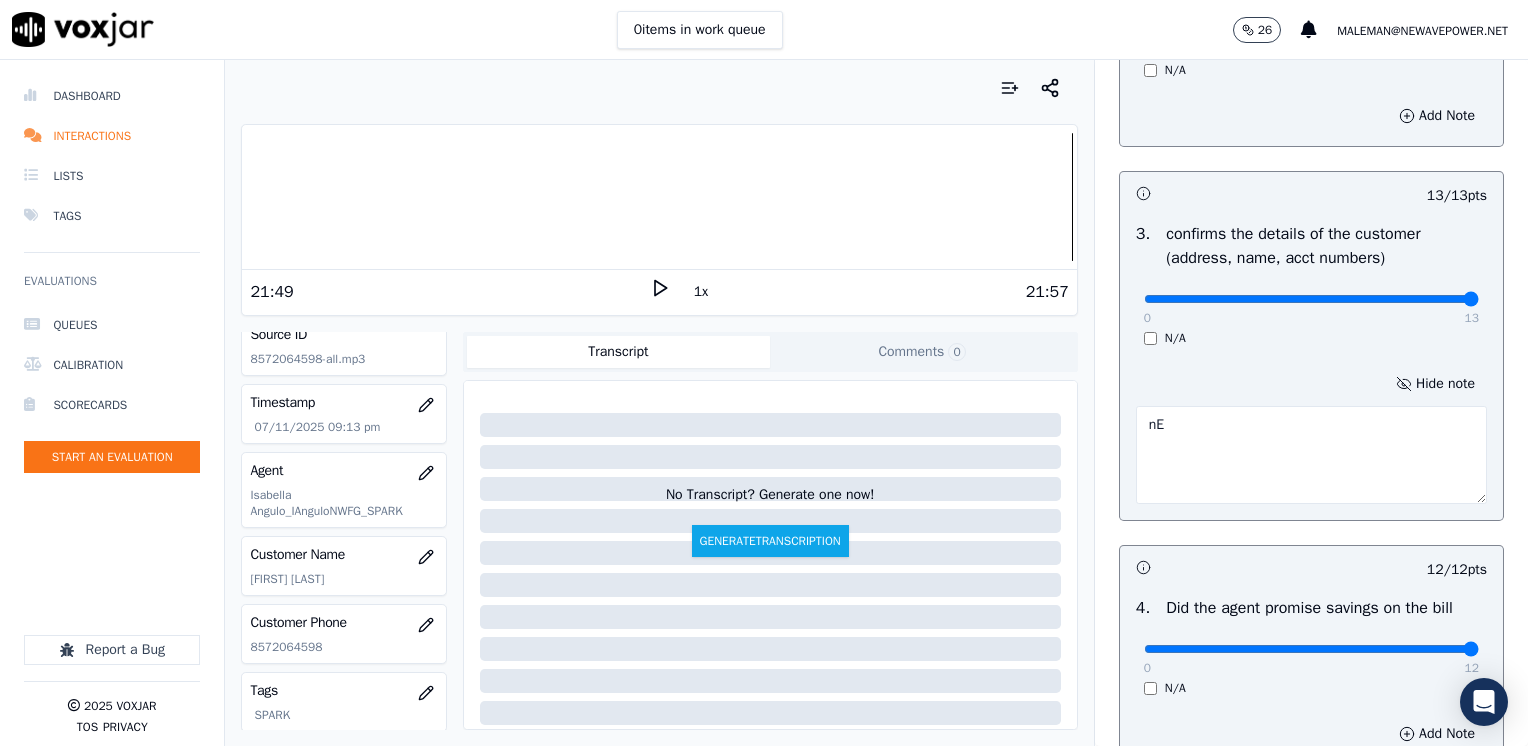 type on "n" 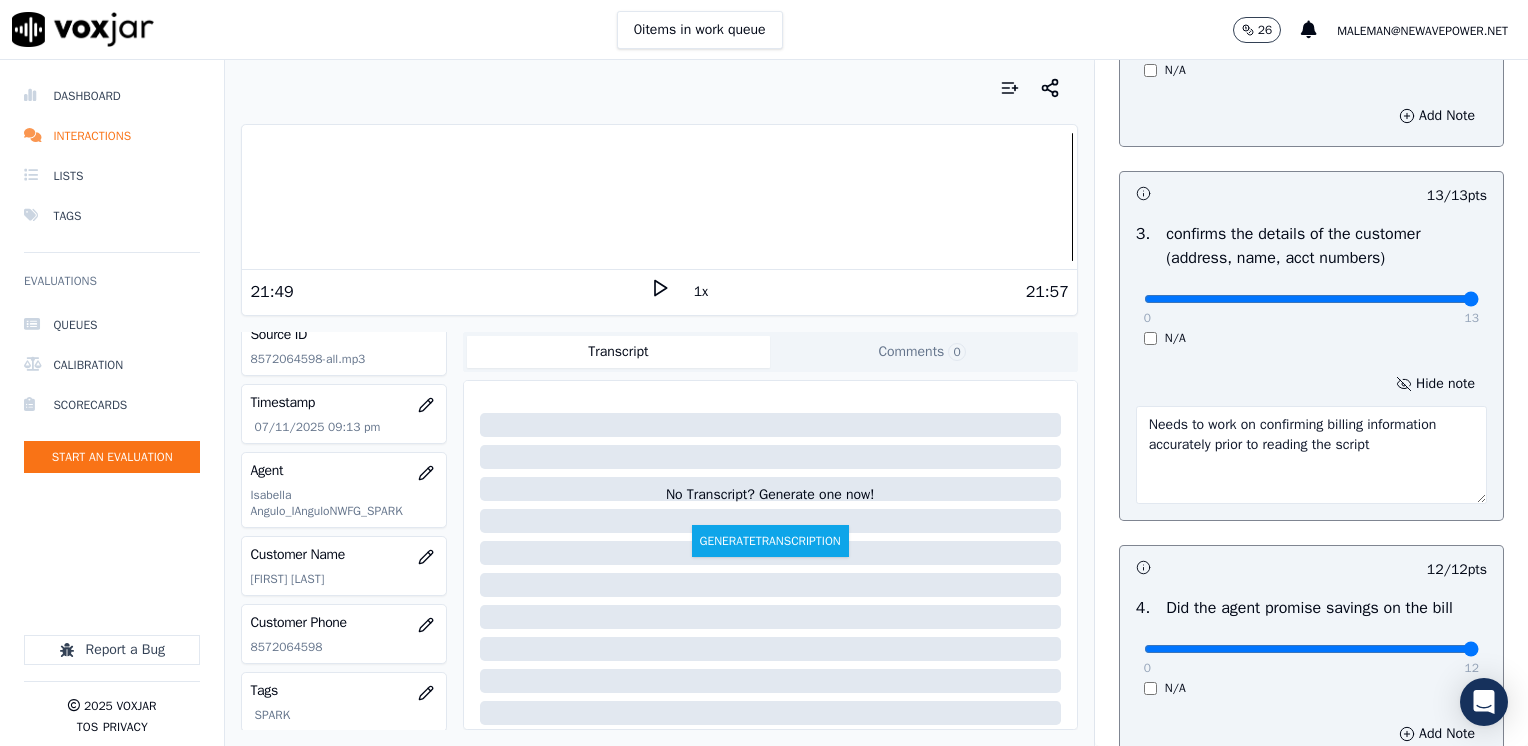 type on "Needs to work on confirming billing information accurately prior to reading the script" 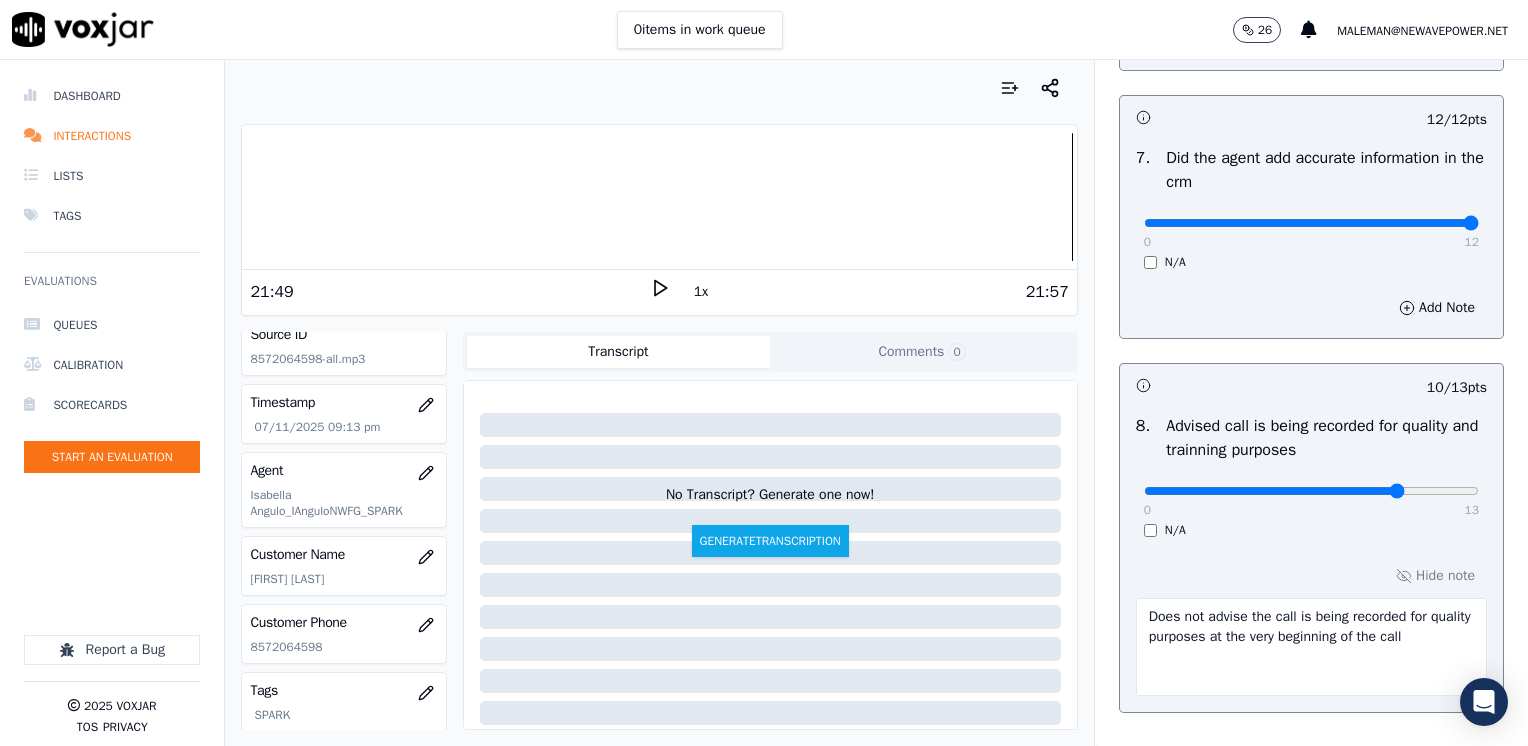 scroll, scrollTop: 2064, scrollLeft: 0, axis: vertical 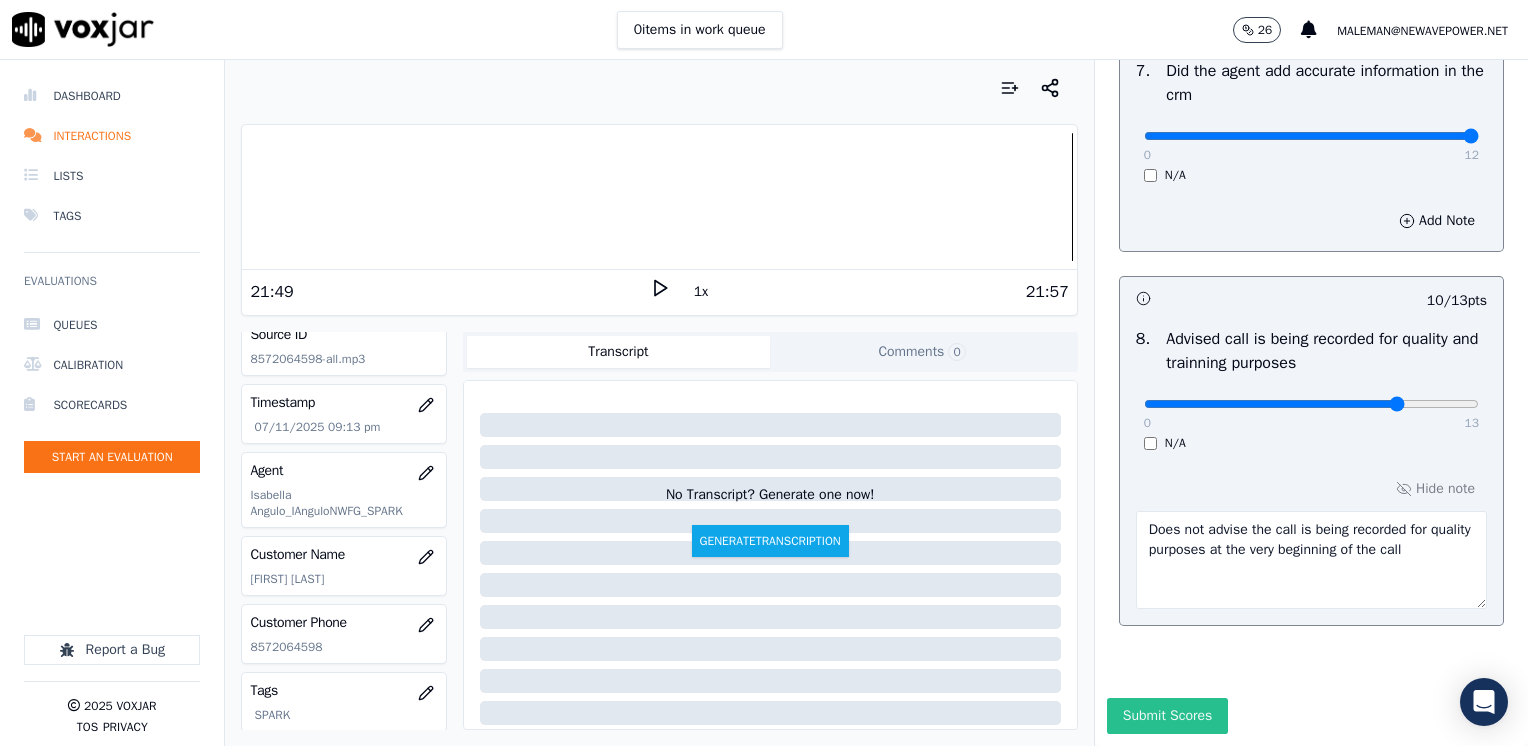 click on "Submit Scores" at bounding box center (1167, 716) 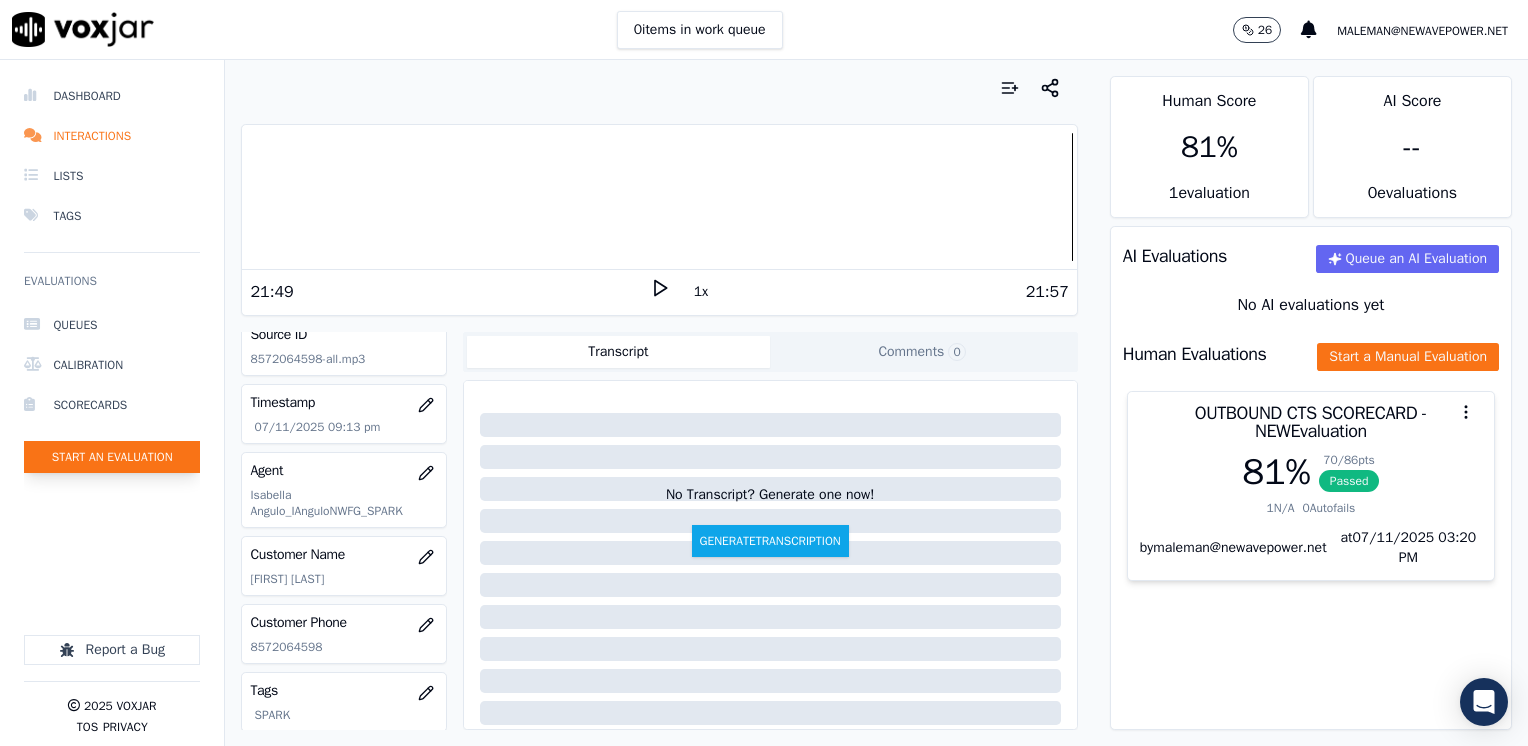 click on "Start an Evaluation" 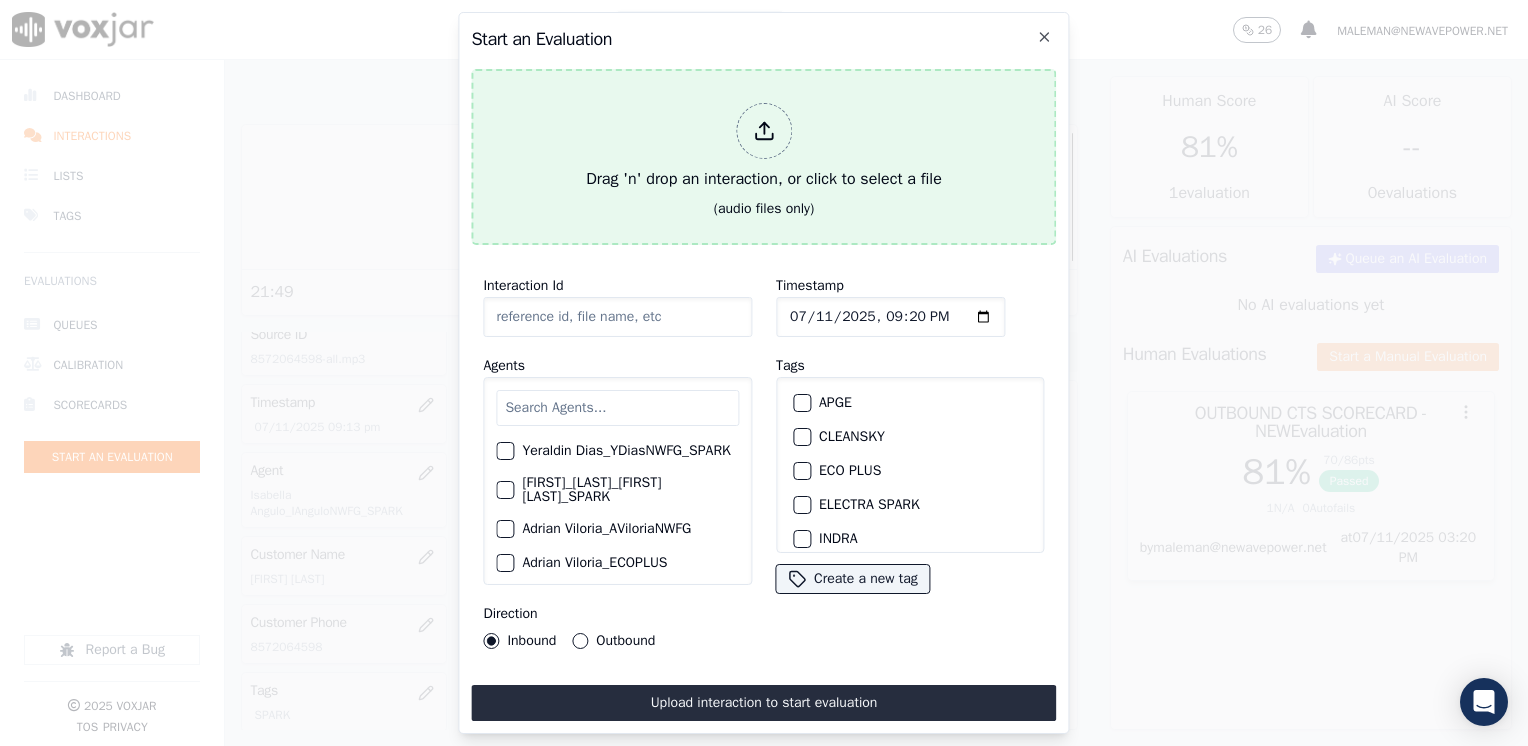 click at bounding box center [764, 131] 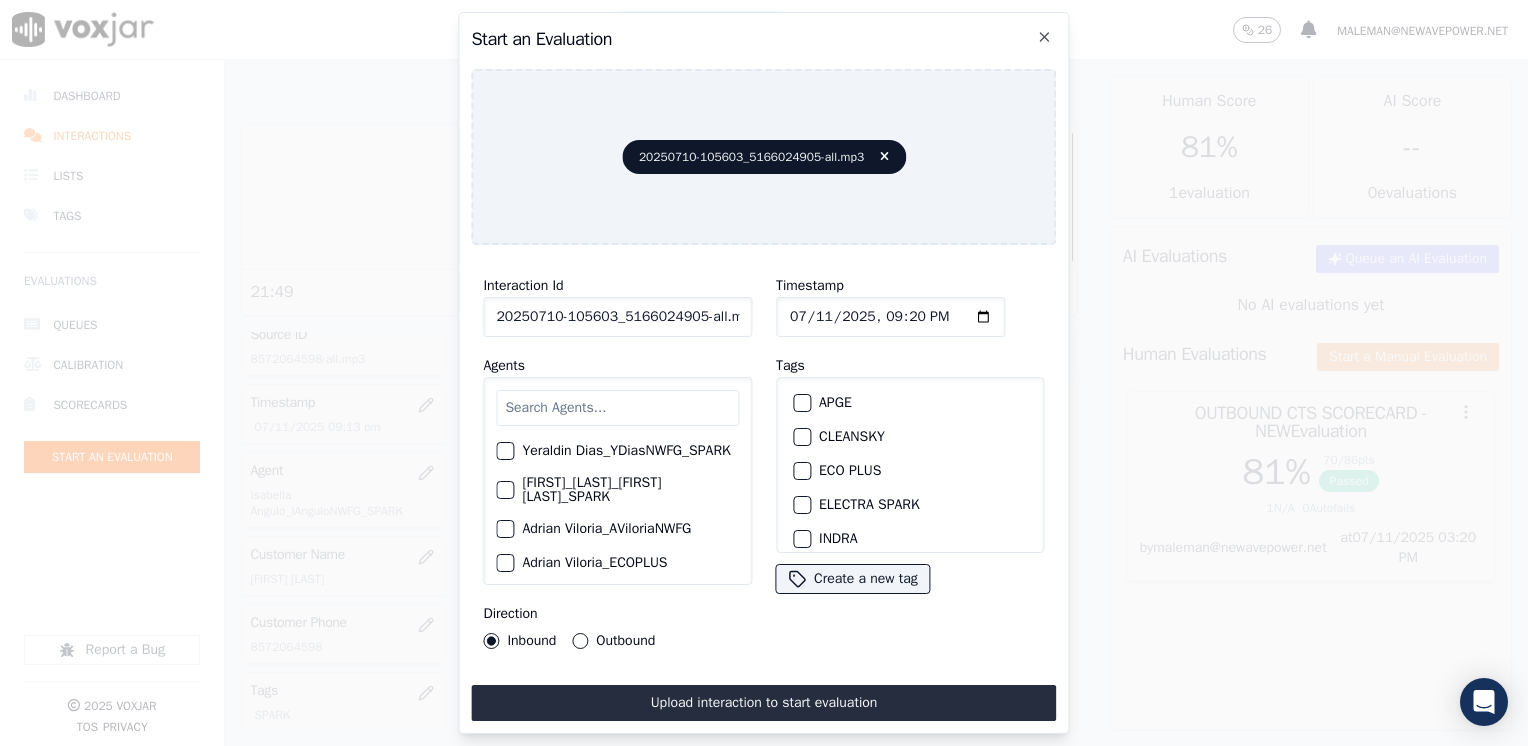 click at bounding box center [617, 408] 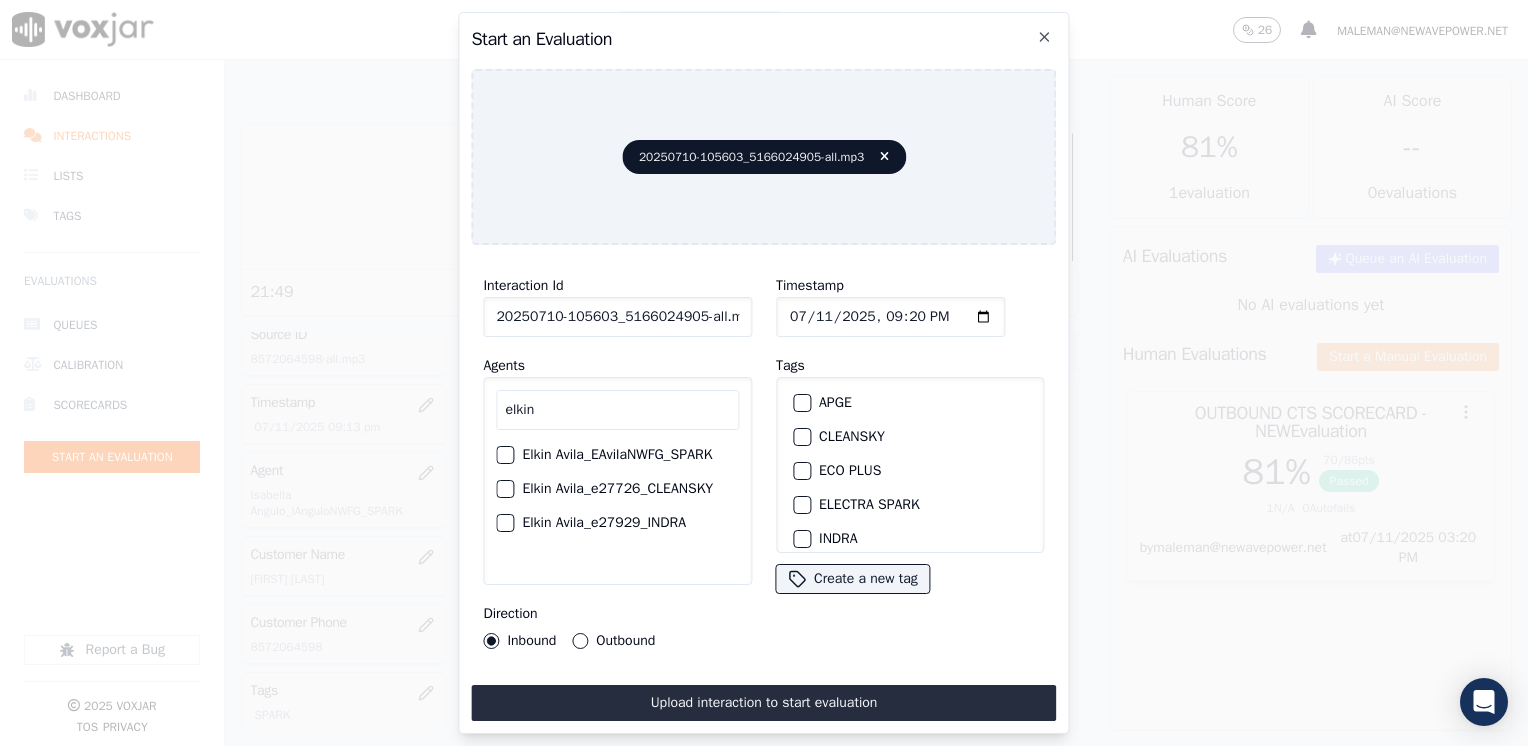 type on "elkin" 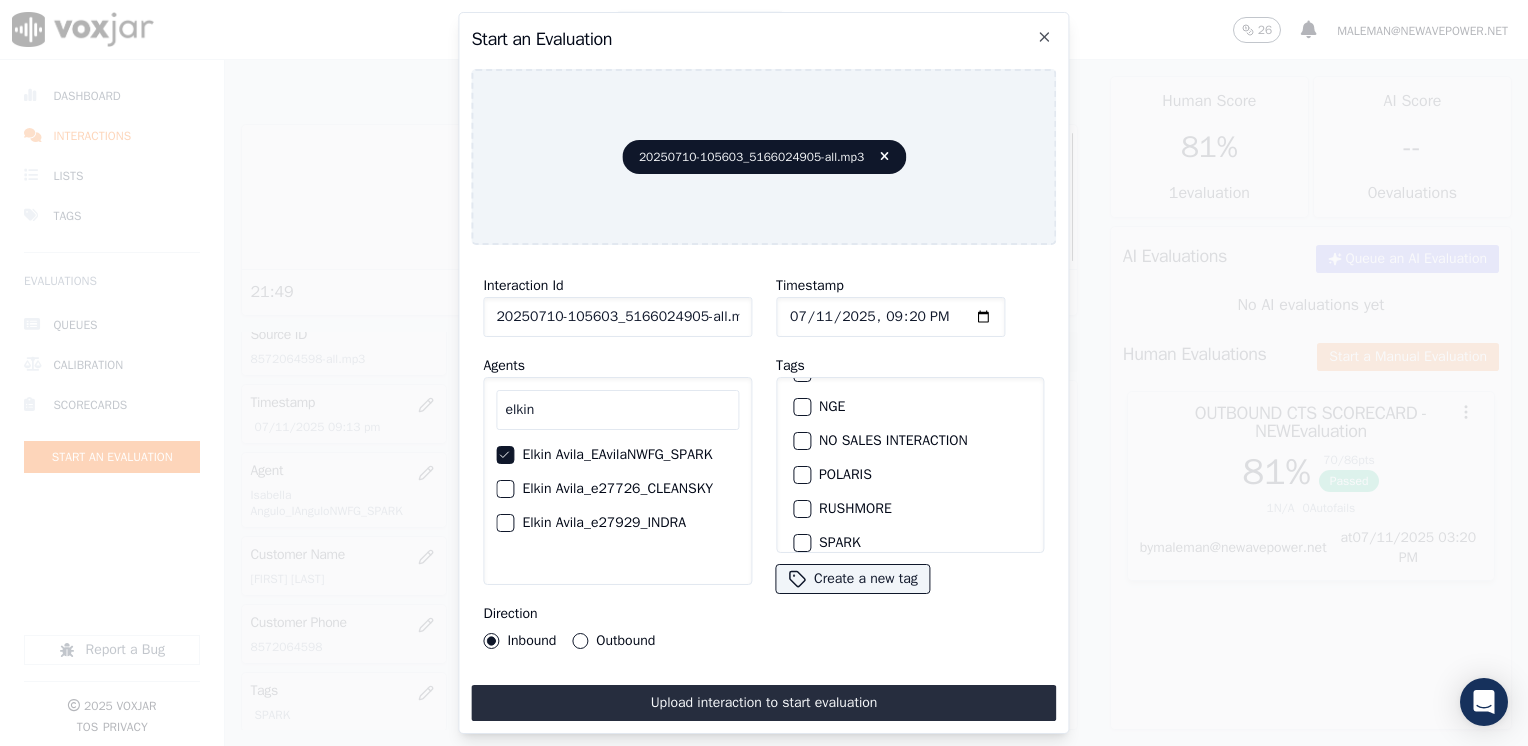 scroll, scrollTop: 293, scrollLeft: 0, axis: vertical 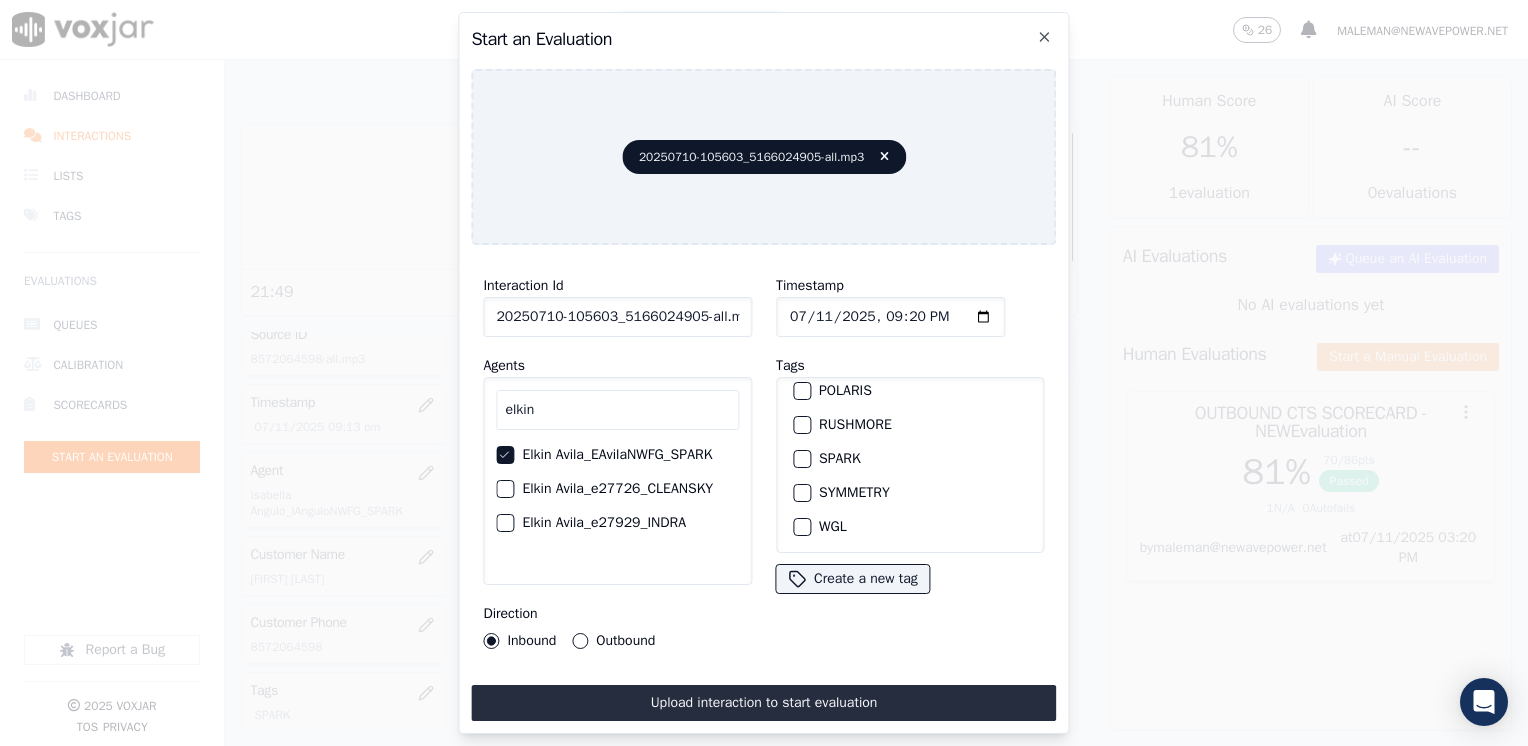 click at bounding box center [801, 459] 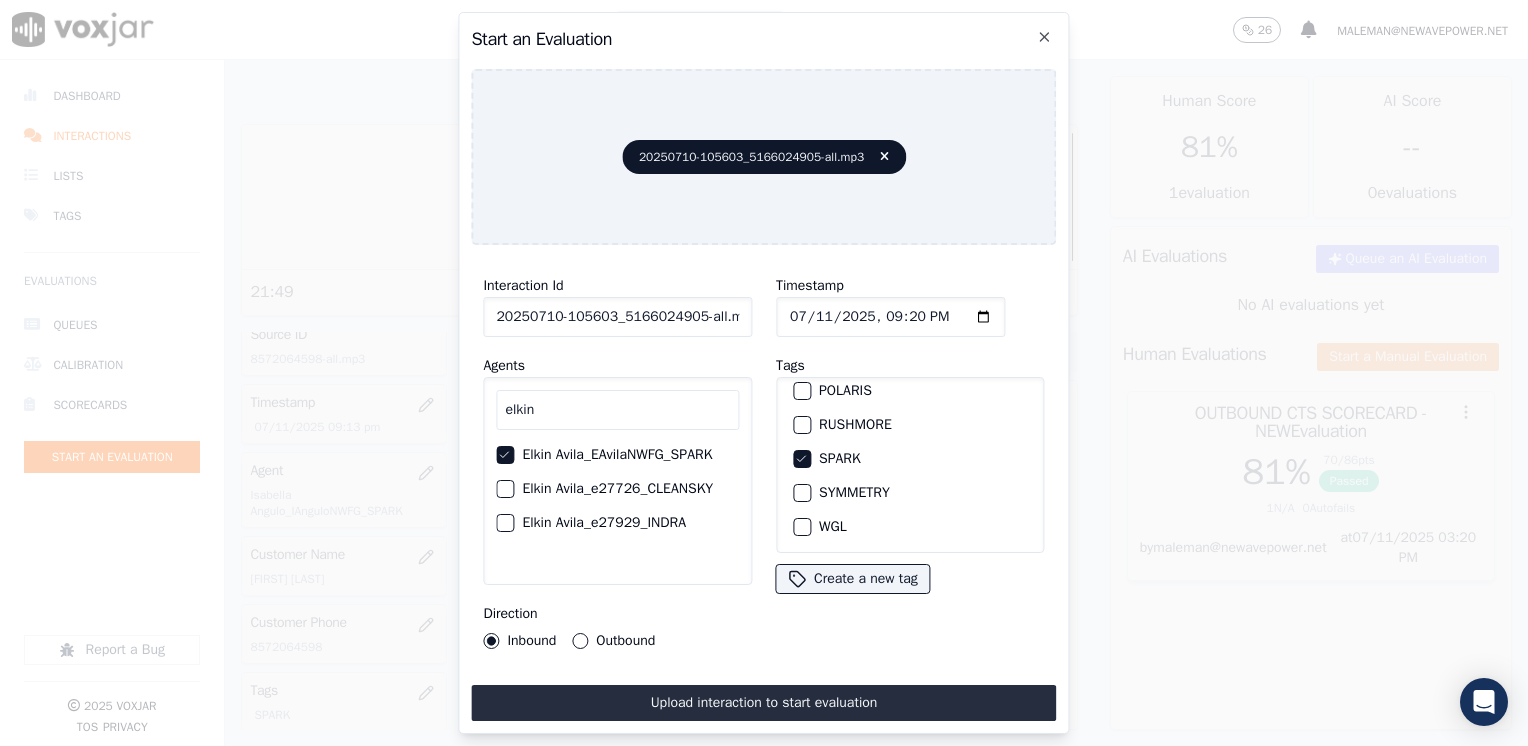 click on "Outbound" at bounding box center (580, 641) 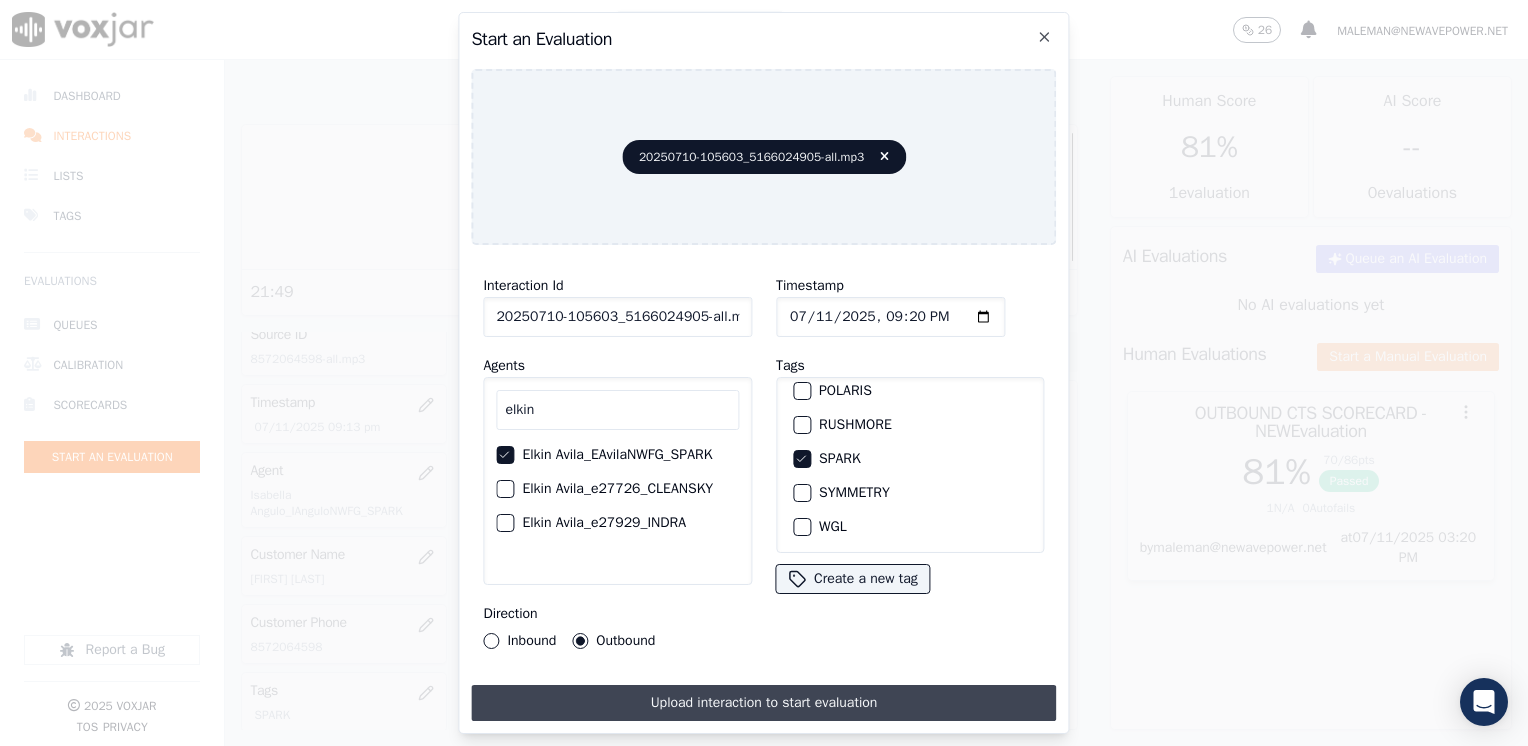 click on "Upload interaction to start evaluation" at bounding box center [763, 703] 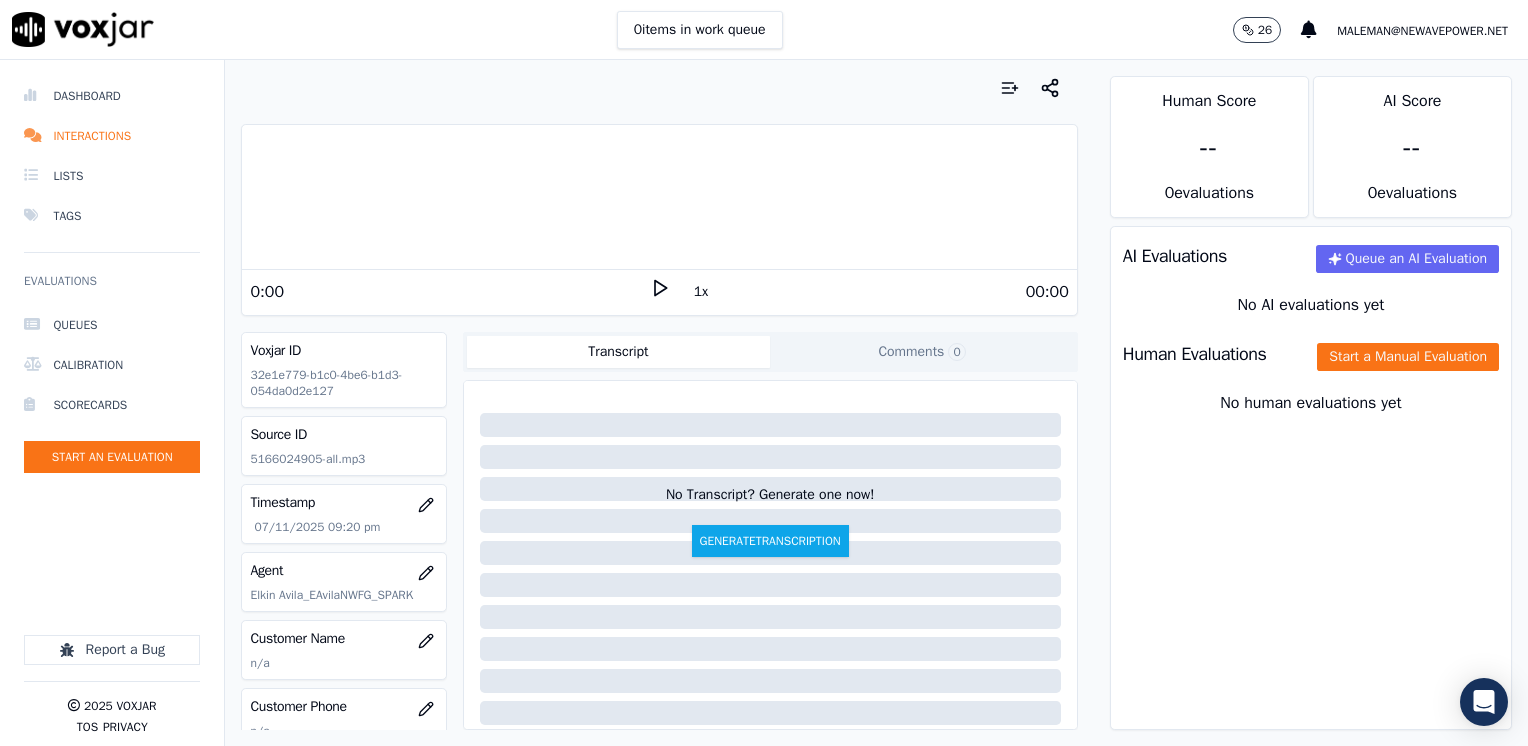 click 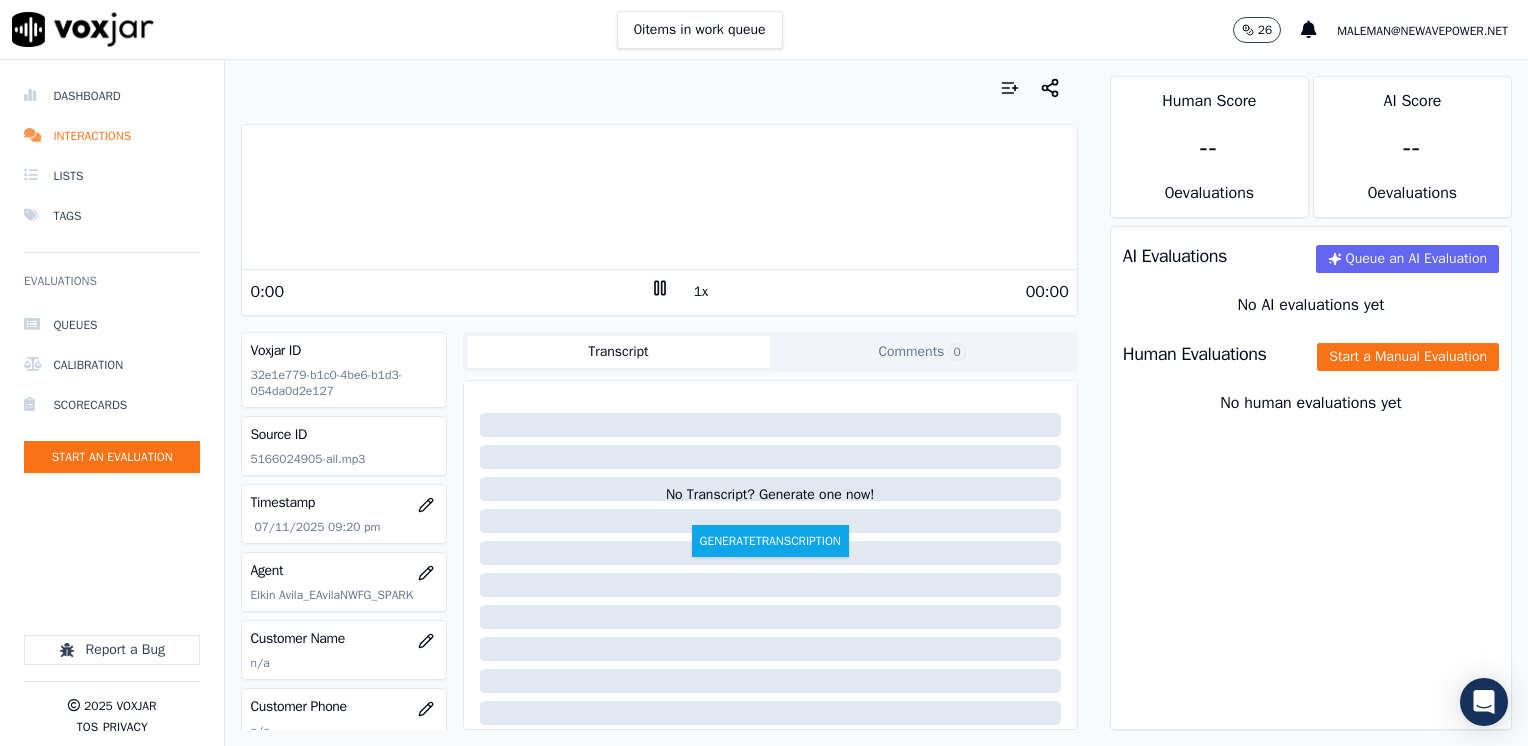 click 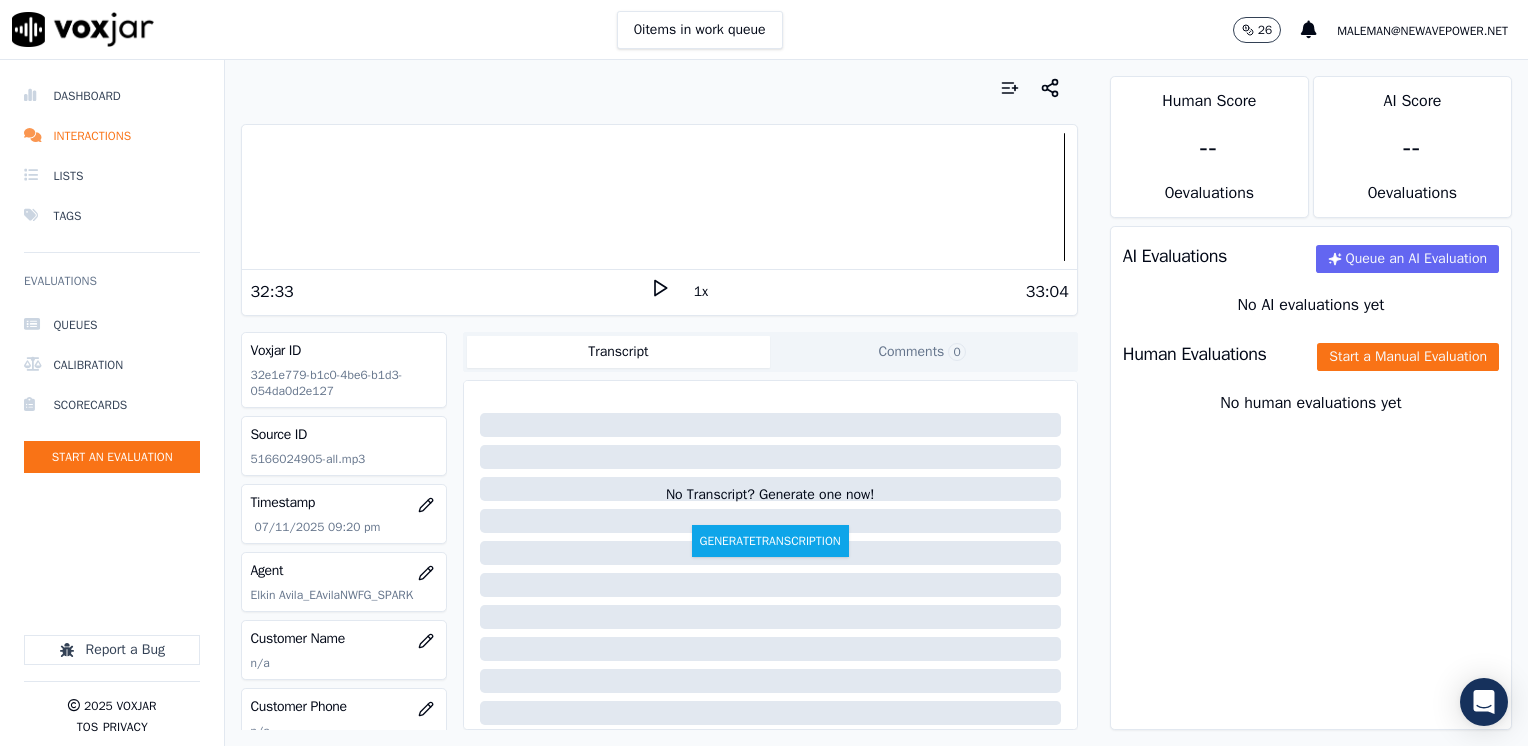 scroll, scrollTop: 100, scrollLeft: 0, axis: vertical 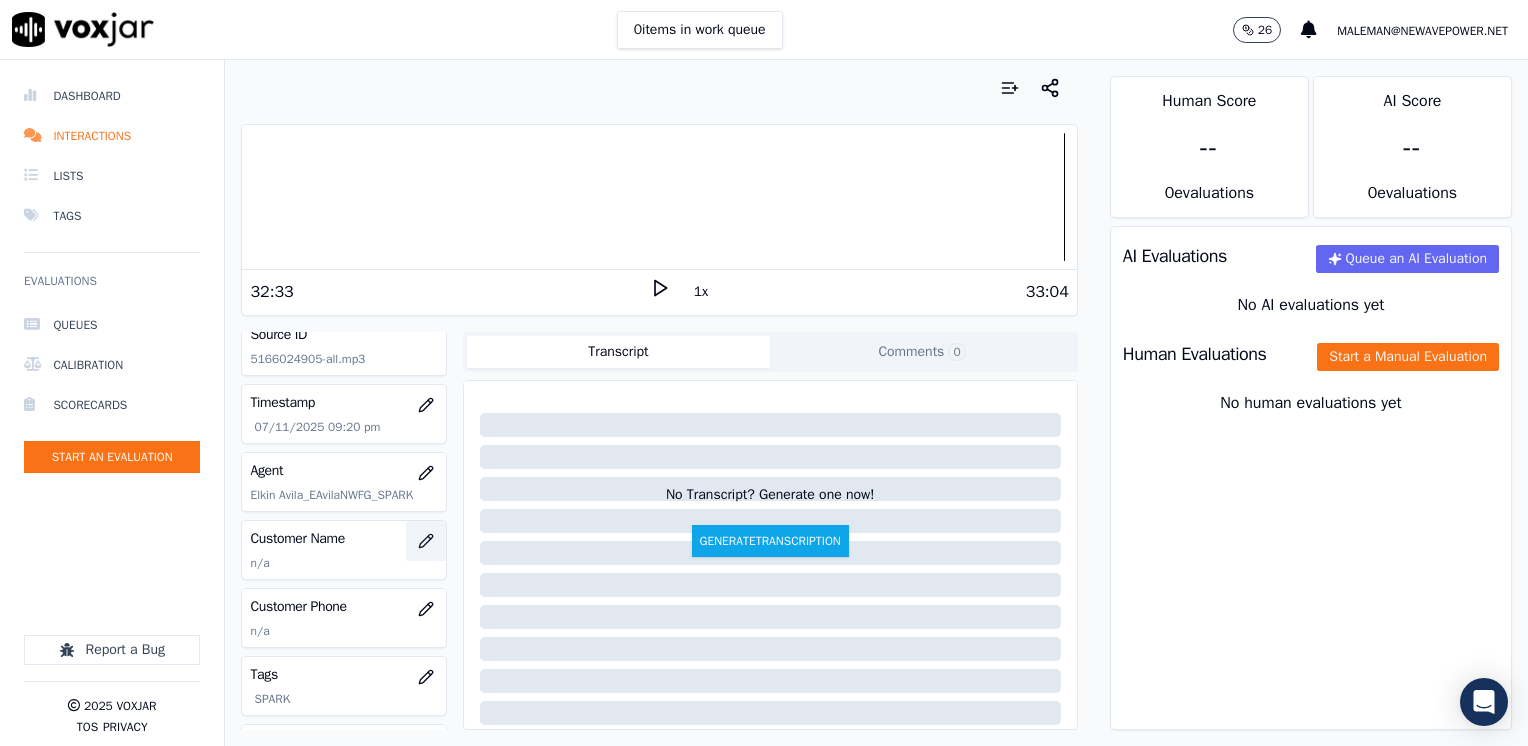 click at bounding box center [426, 541] 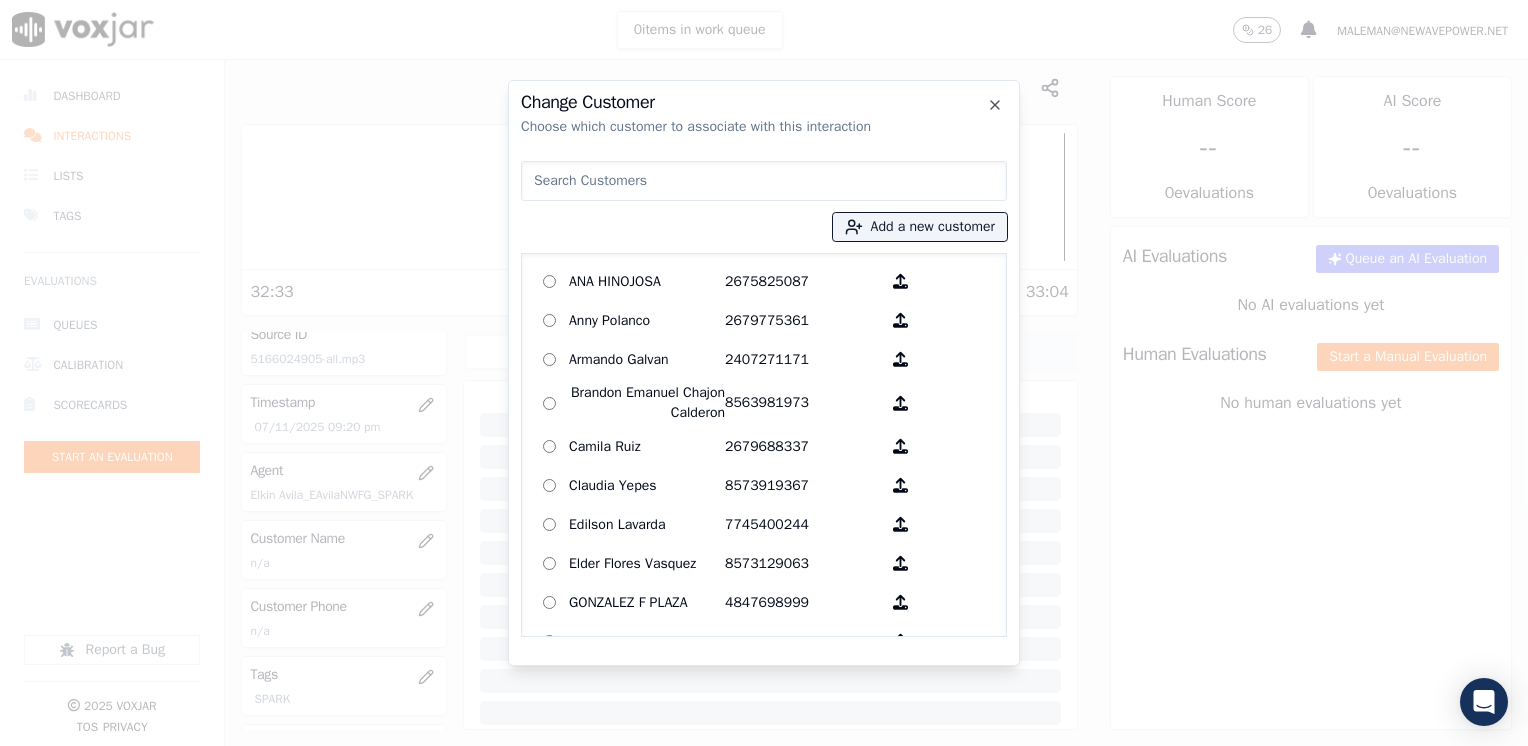 click at bounding box center (764, 181) 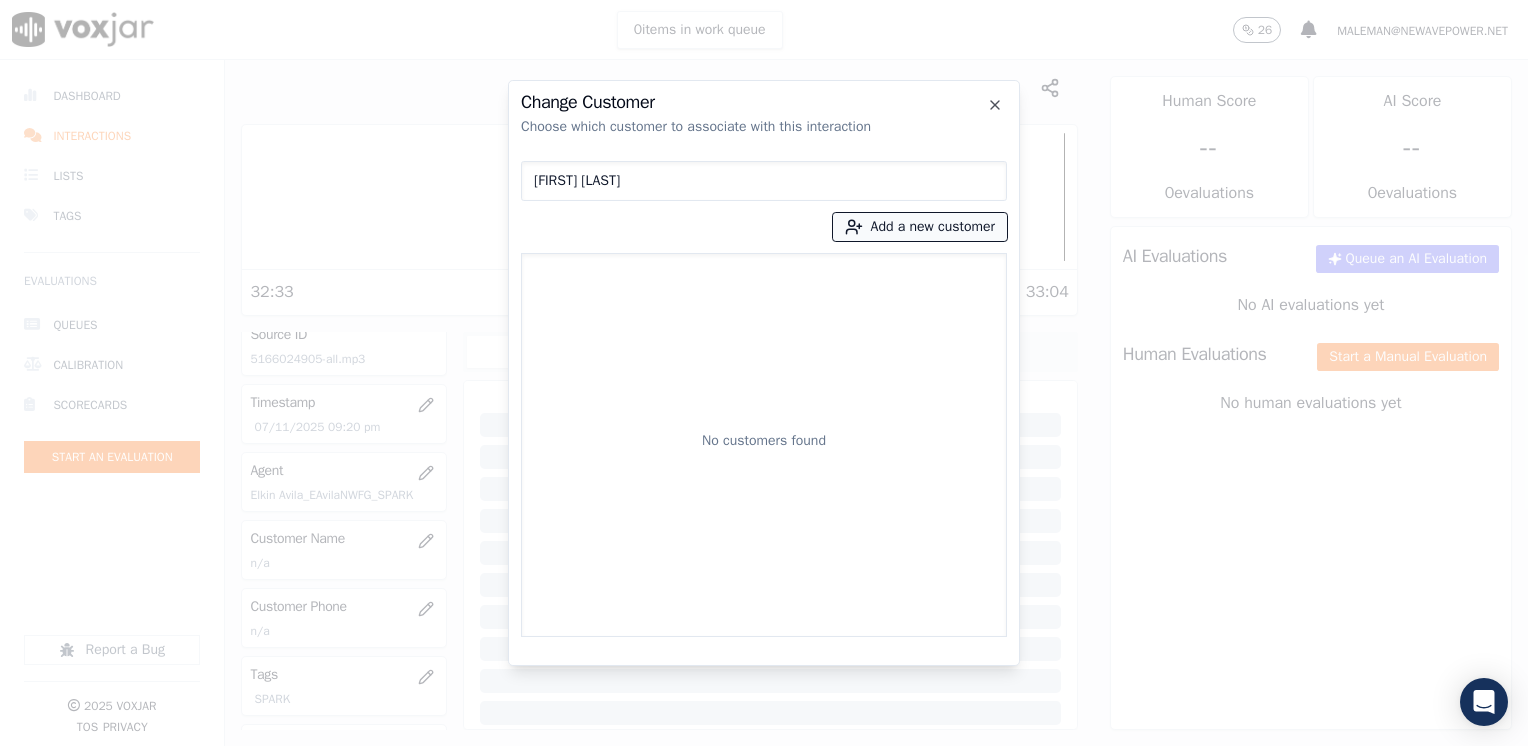 type on "Segundo Naula" 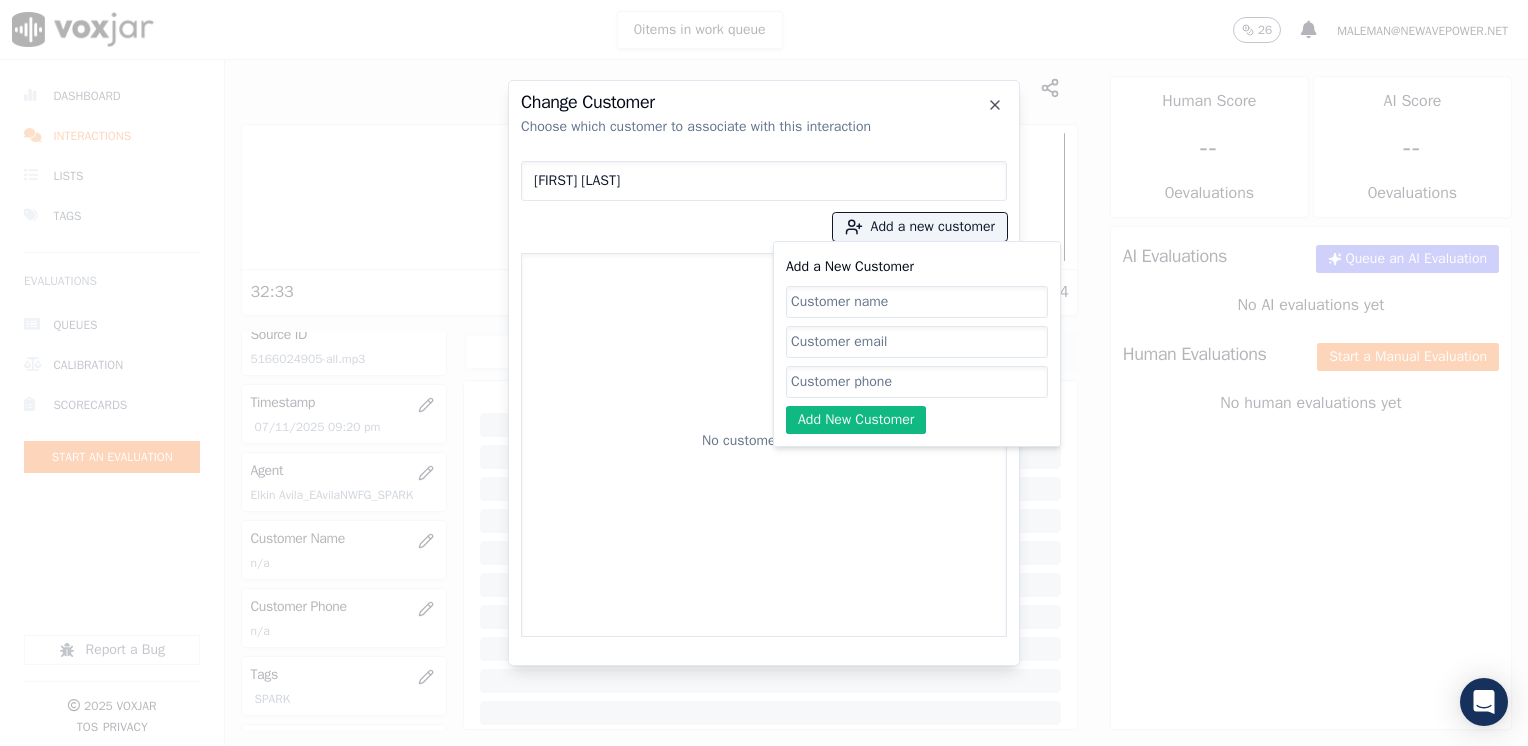 click on "Add a New Customer" 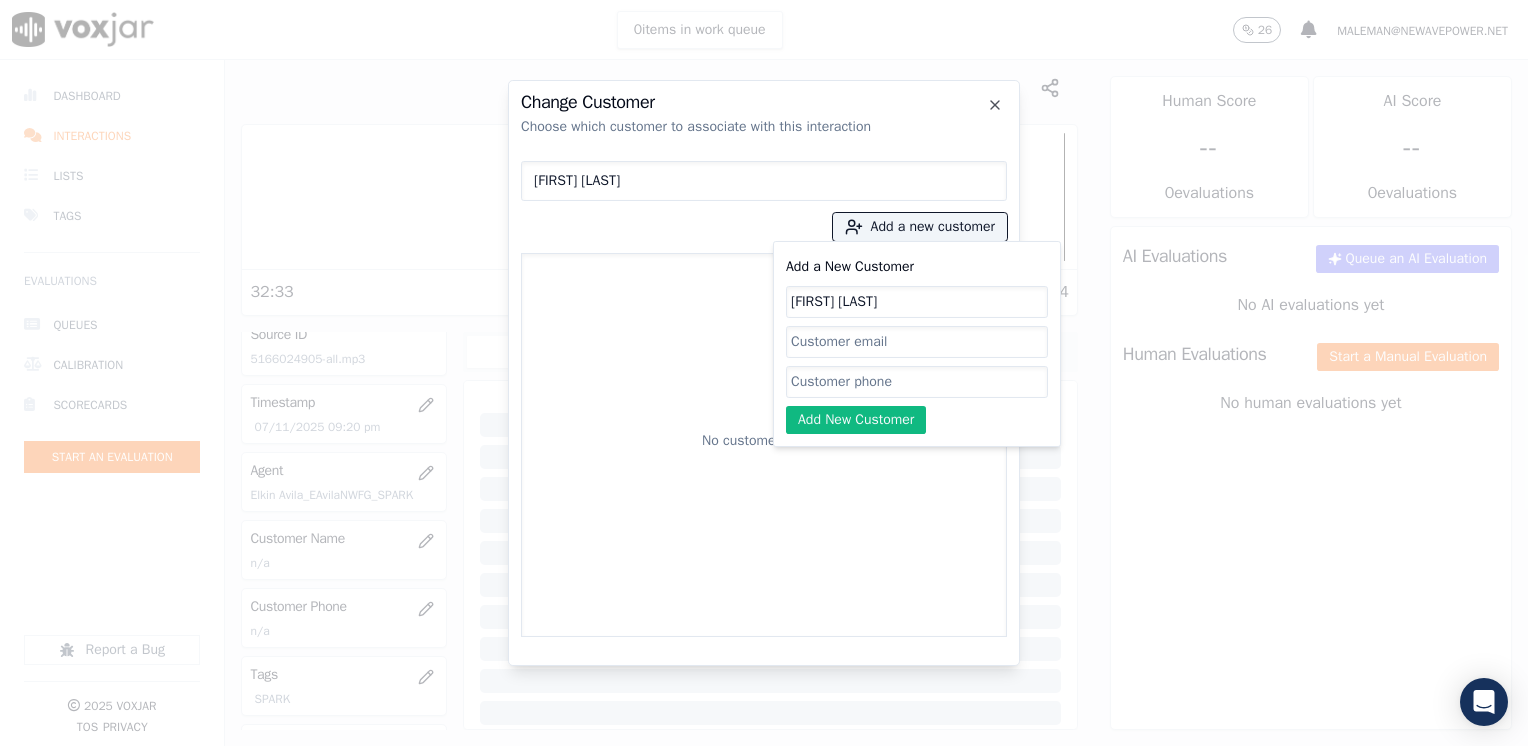 type on "Segundo Naula" 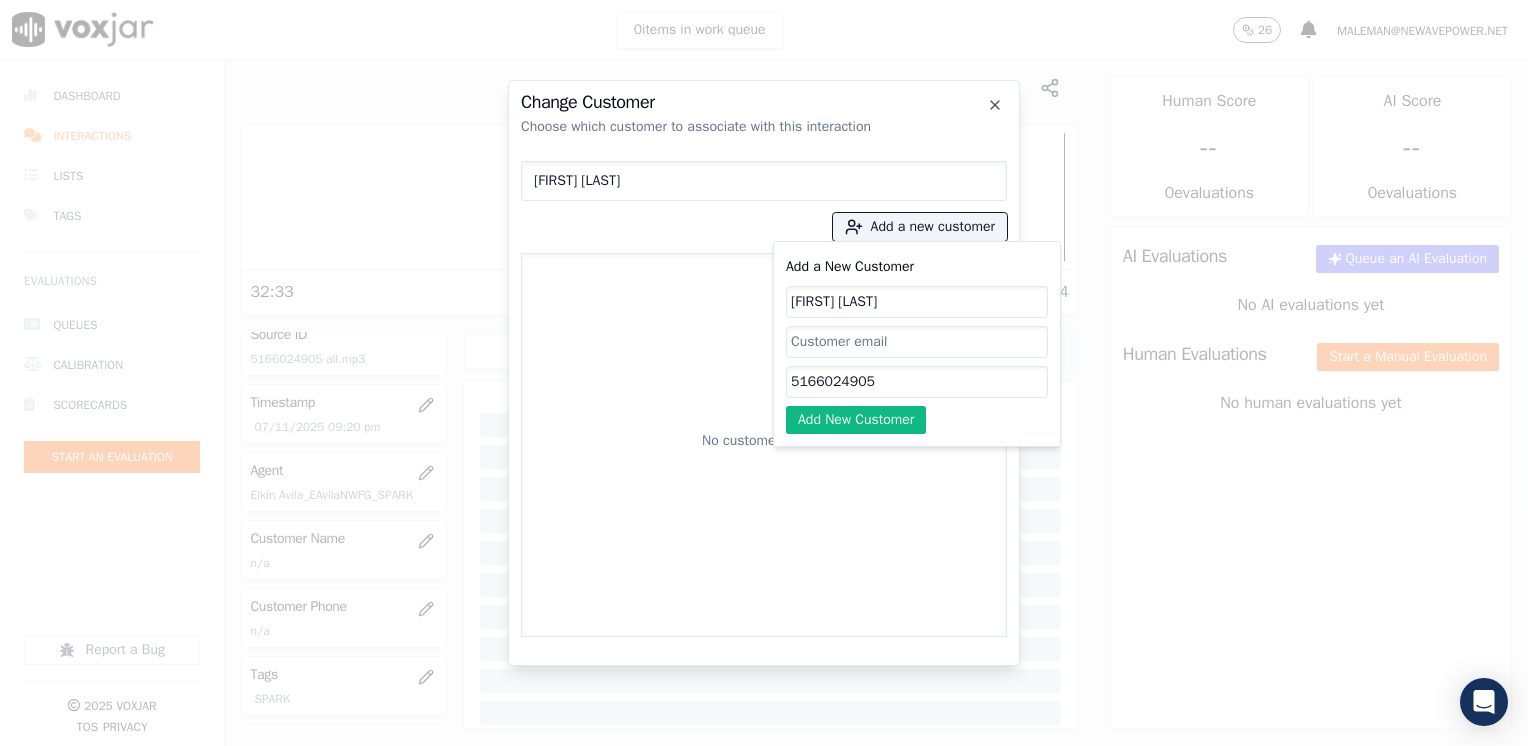 type on "5166024905" 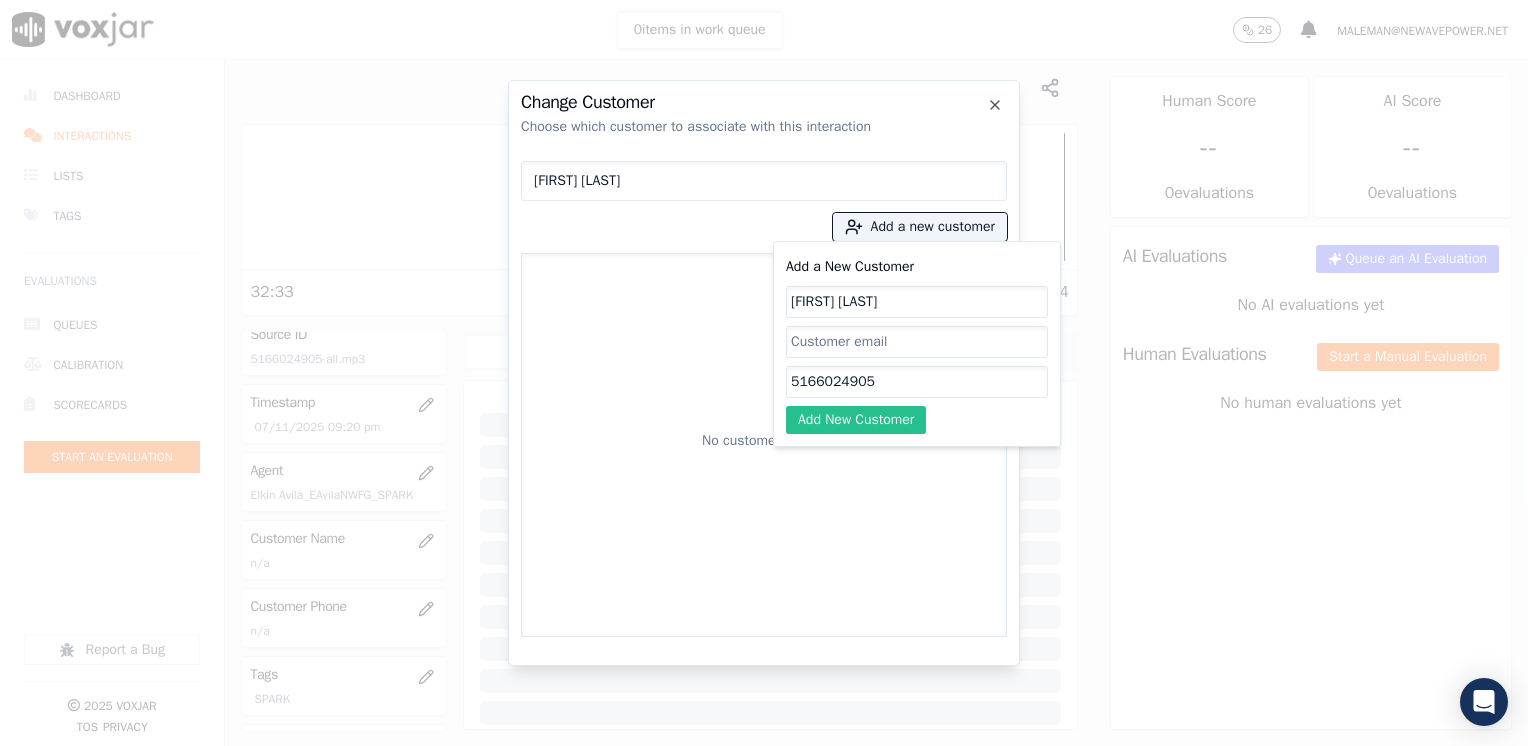 click on "Add New Customer" 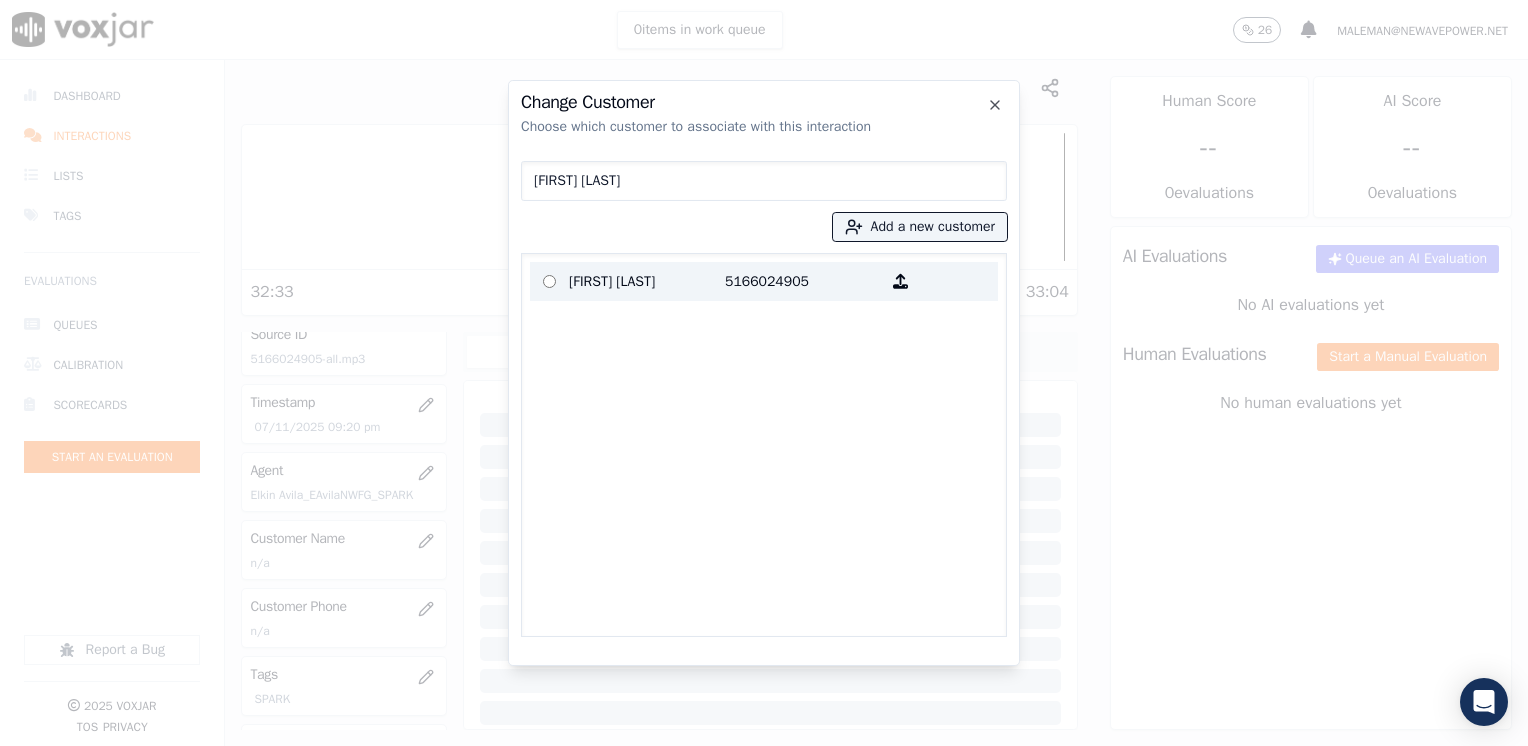 click on "5166024905" at bounding box center [803, 281] 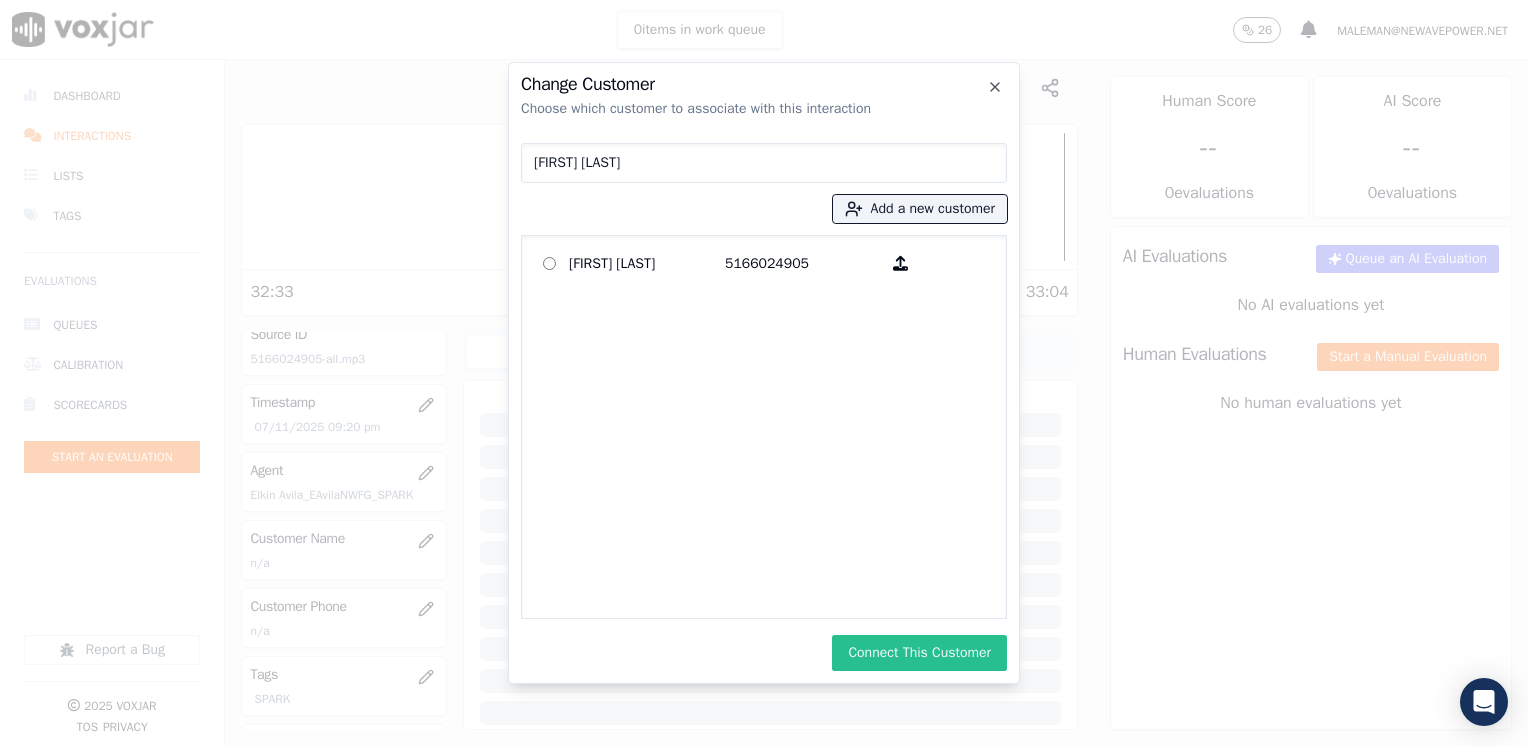 click on "Connect This Customer" at bounding box center (919, 653) 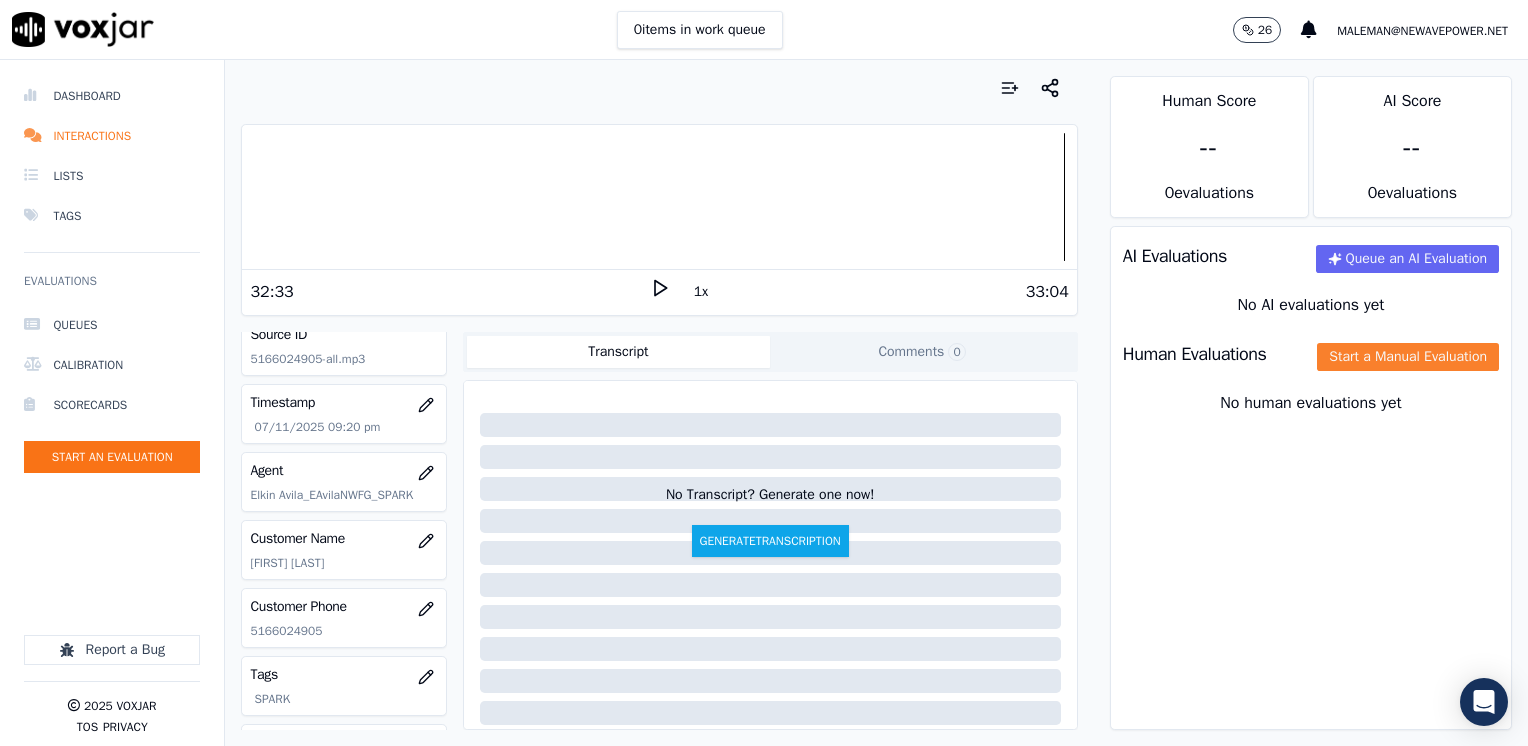 click on "Start a Manual Evaluation" 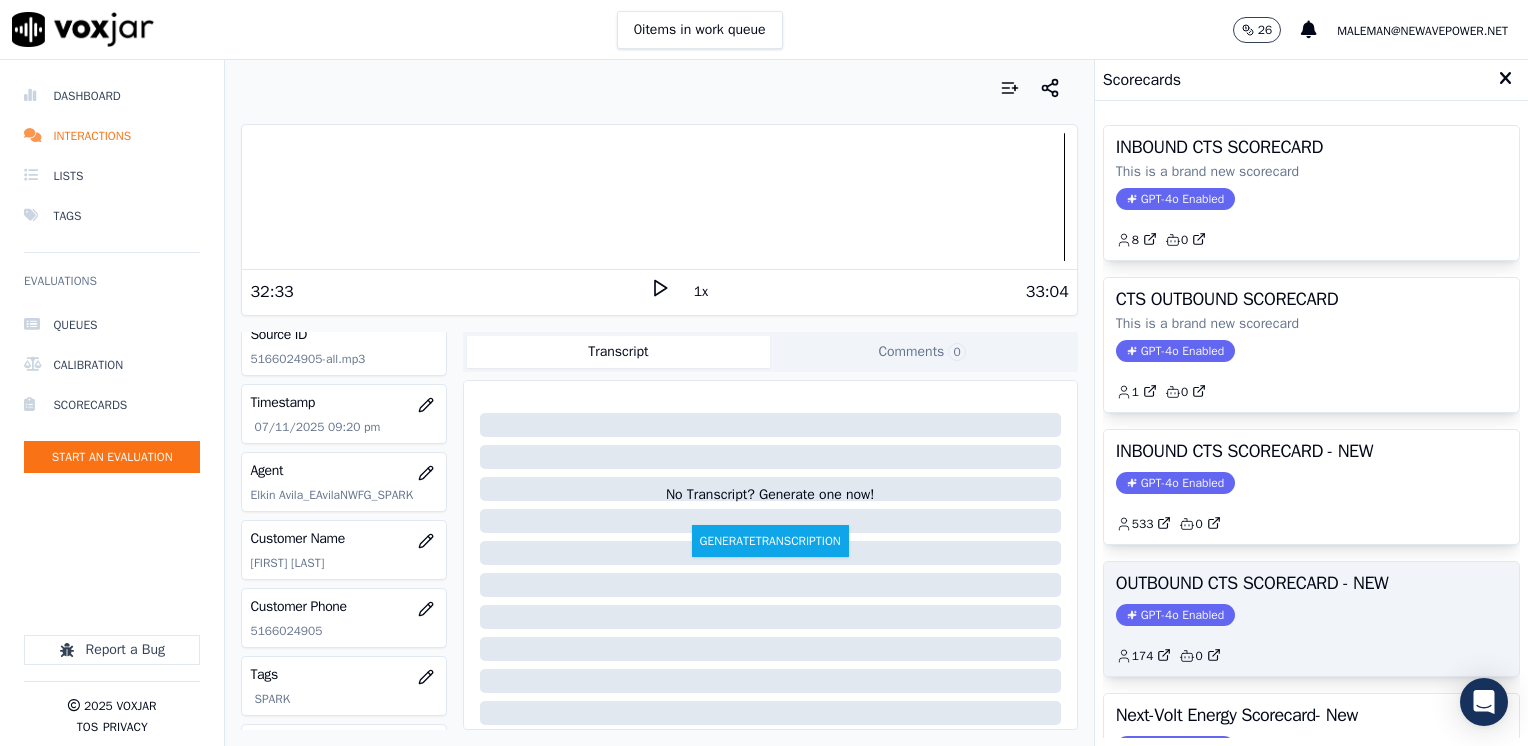 click on "GPT-4o Enabled" at bounding box center (1175, 615) 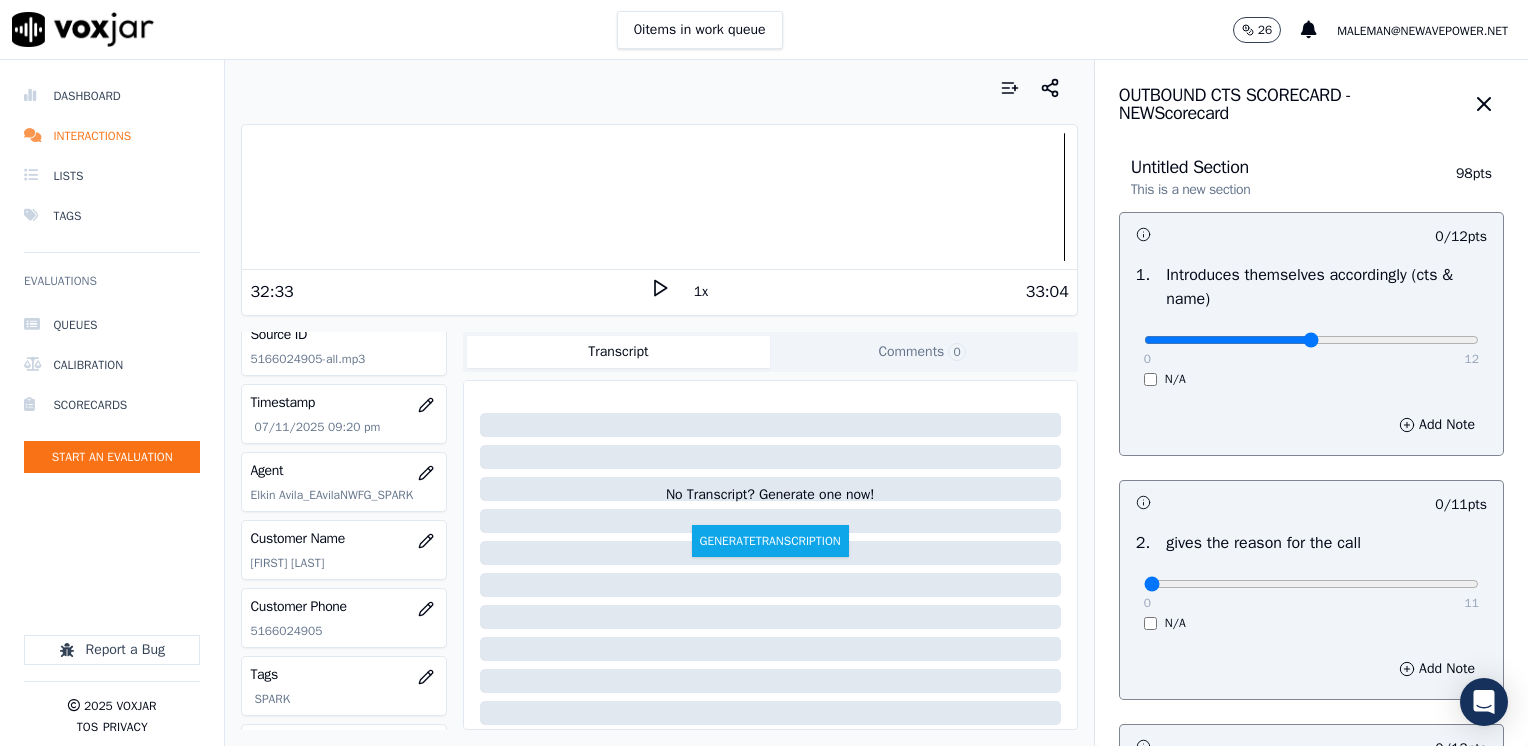 type on "6" 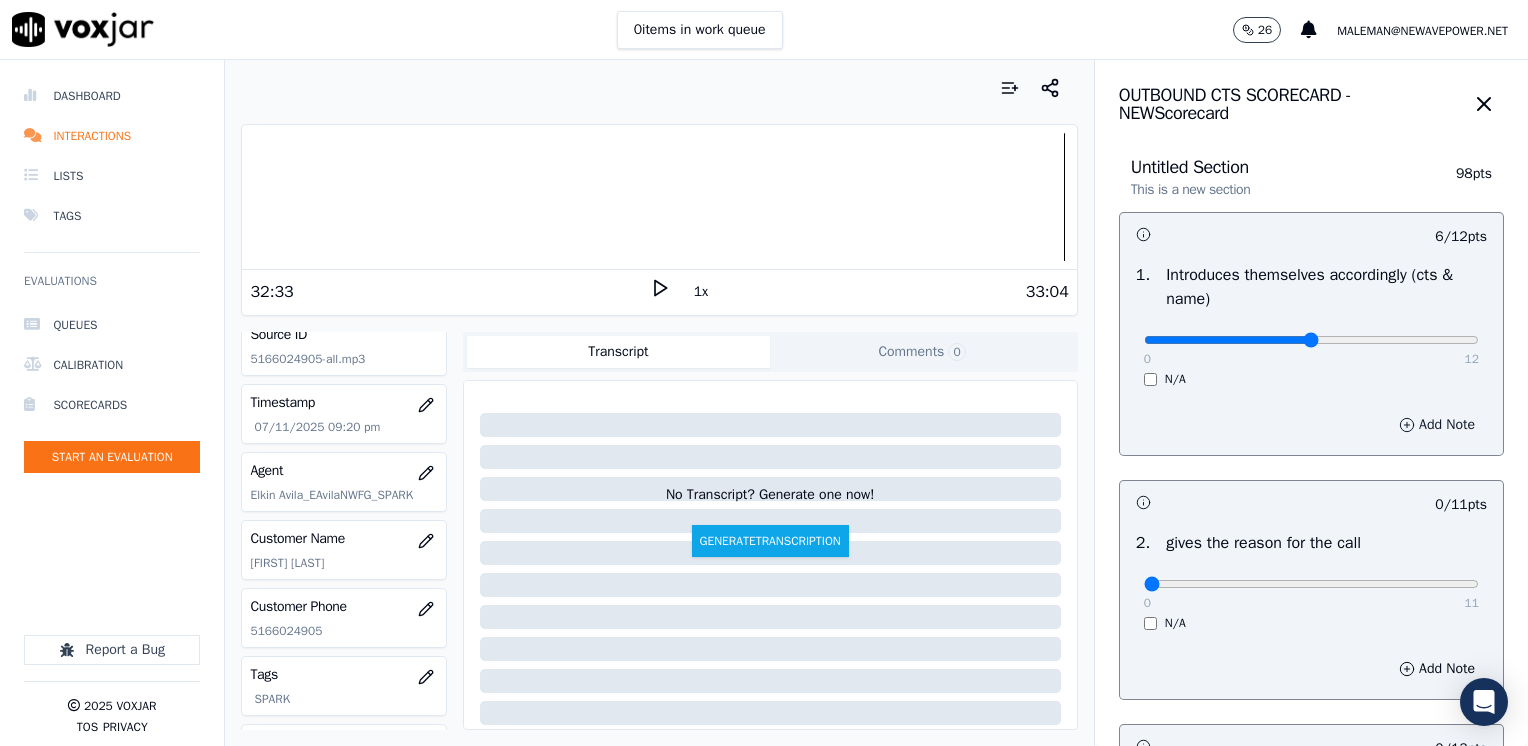 click on "Add Note" at bounding box center (1437, 425) 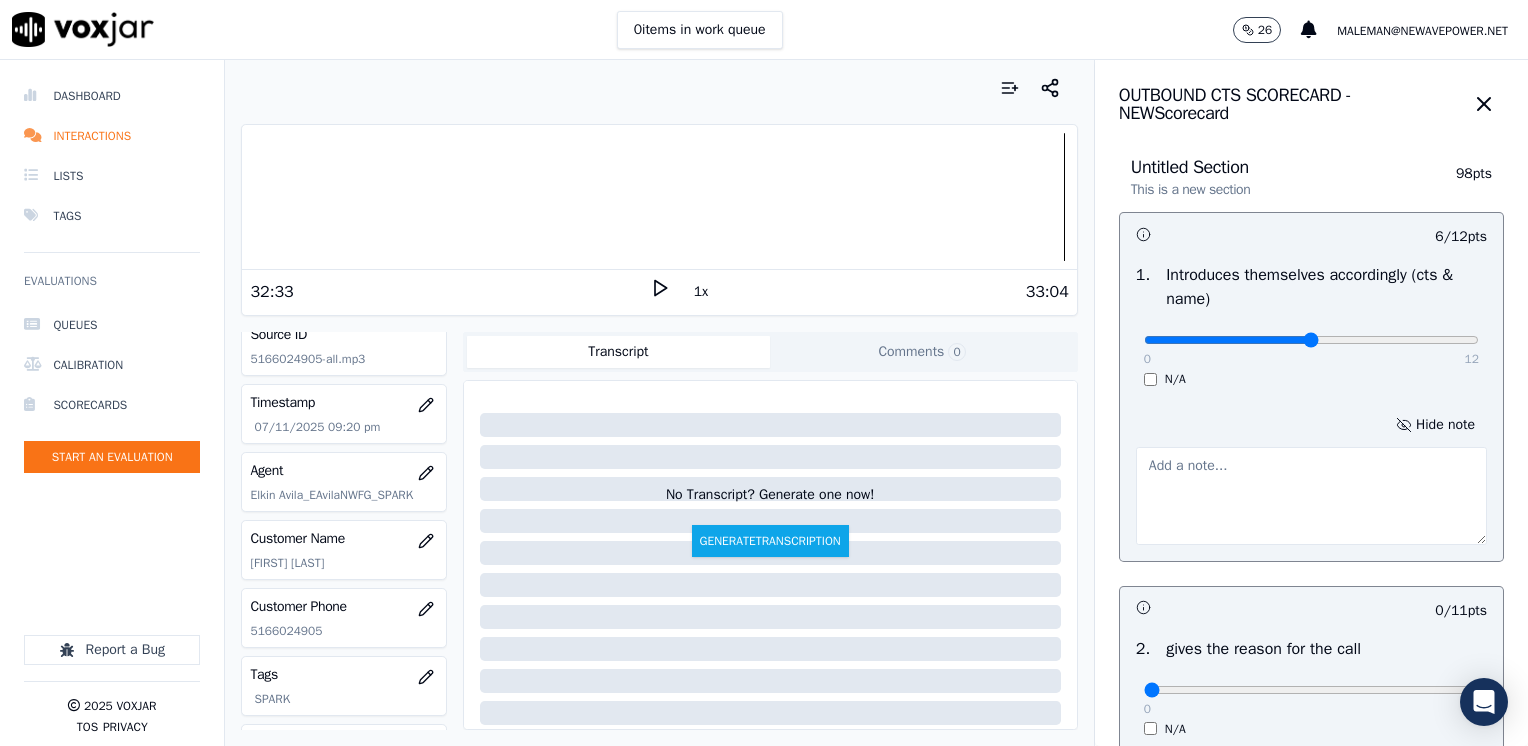 click on "Hide note" at bounding box center [1311, 478] 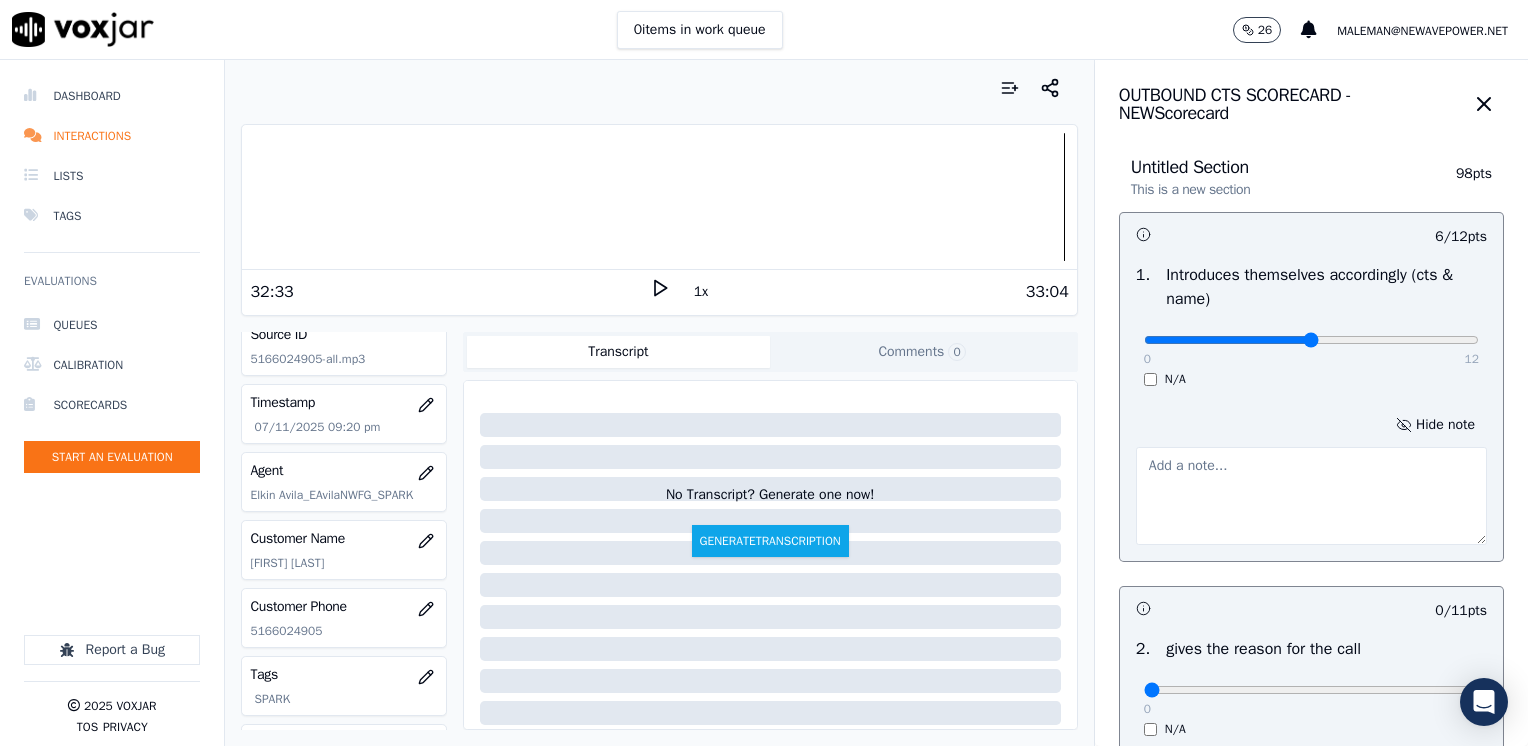 click at bounding box center [1311, 496] 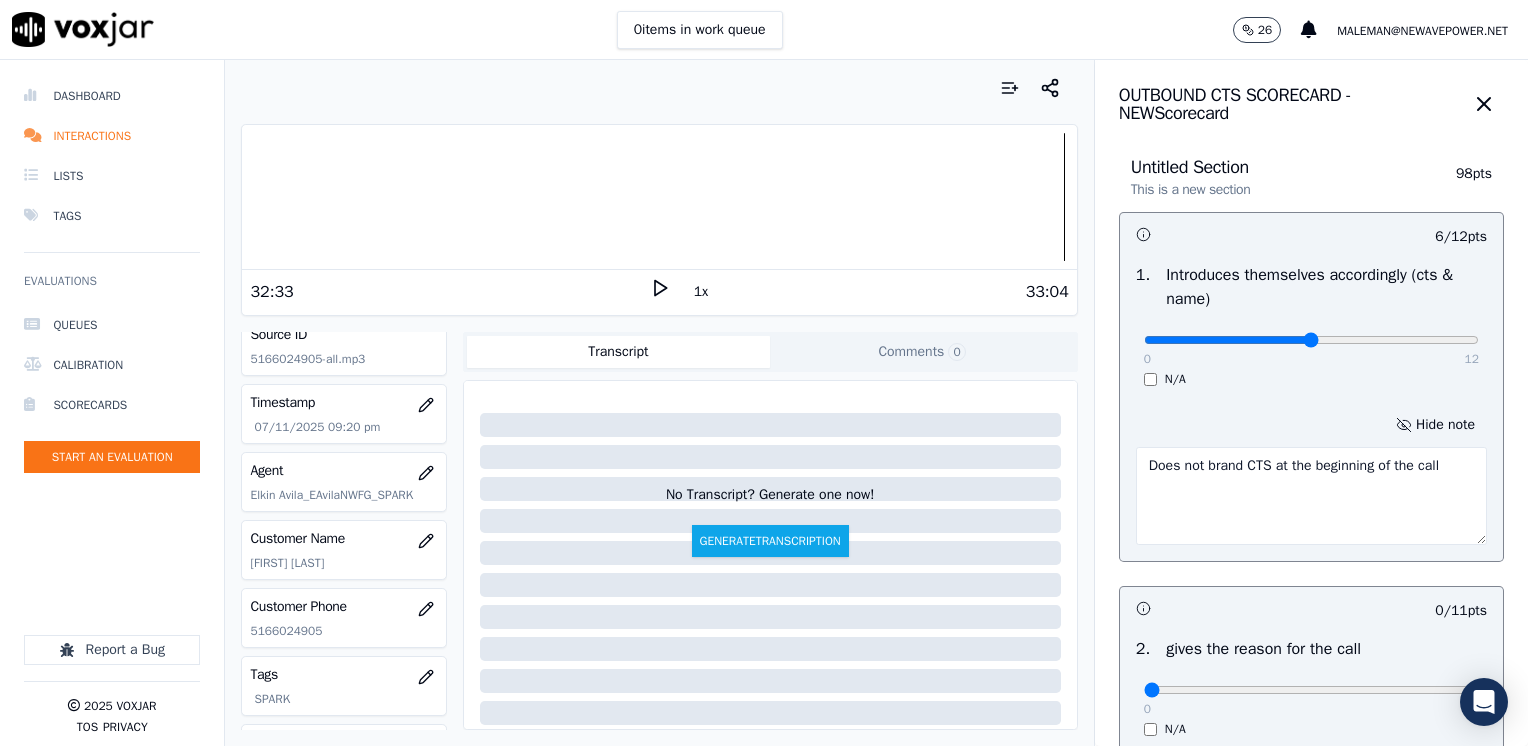 click on "Does not brand CTS at the beginning of the call" at bounding box center [1311, 496] 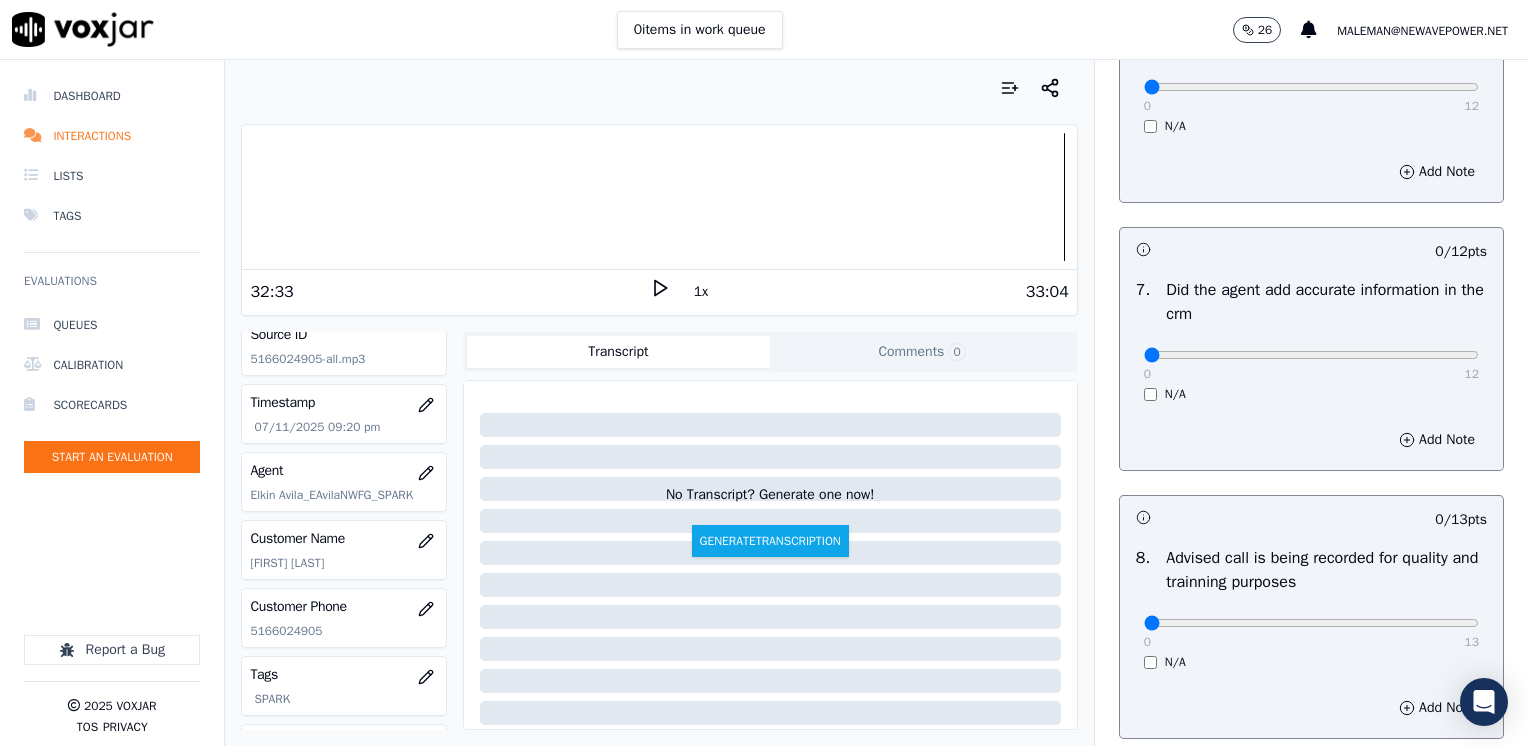 scroll, scrollTop: 1853, scrollLeft: 0, axis: vertical 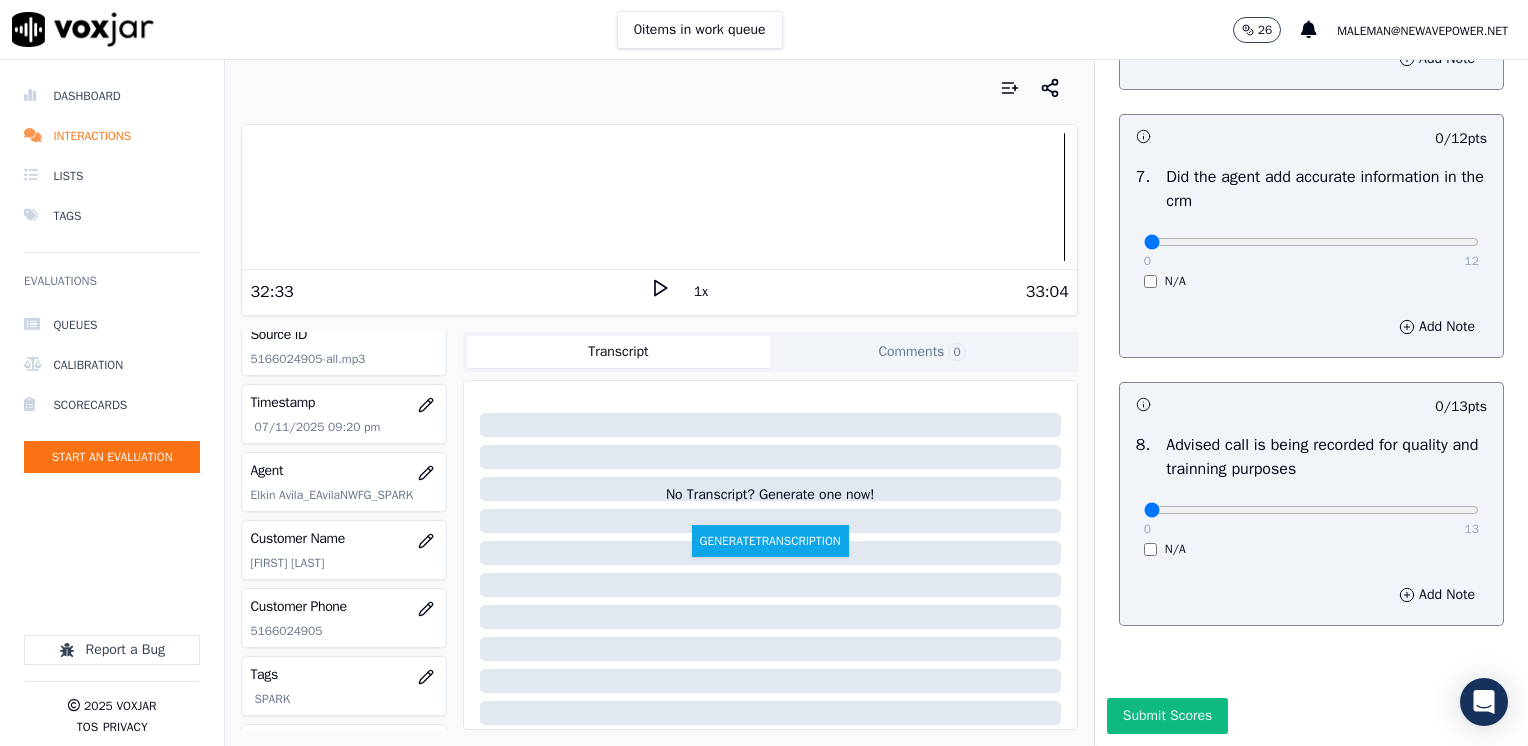 type on "Does not brand CTS at the beginning of the call" 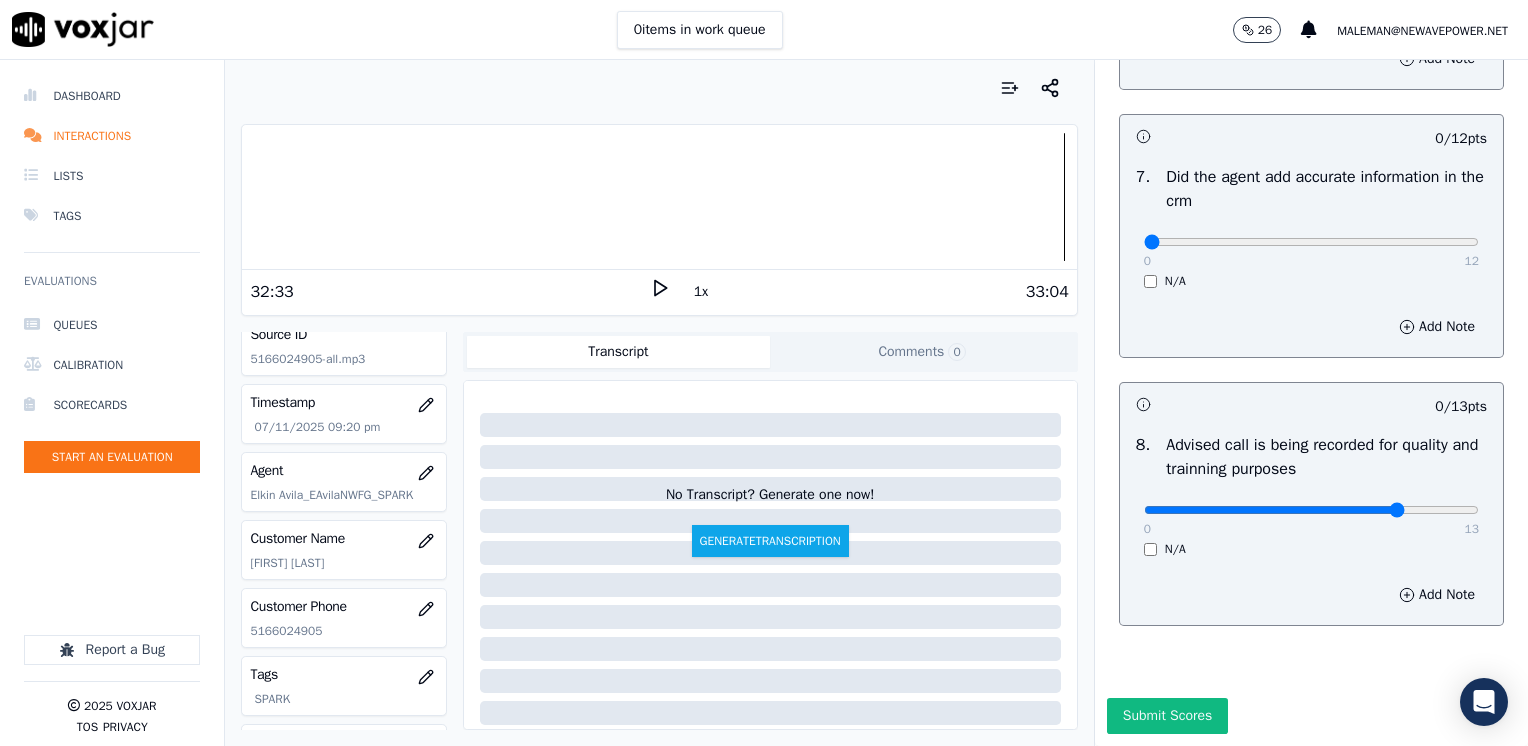 type on "10" 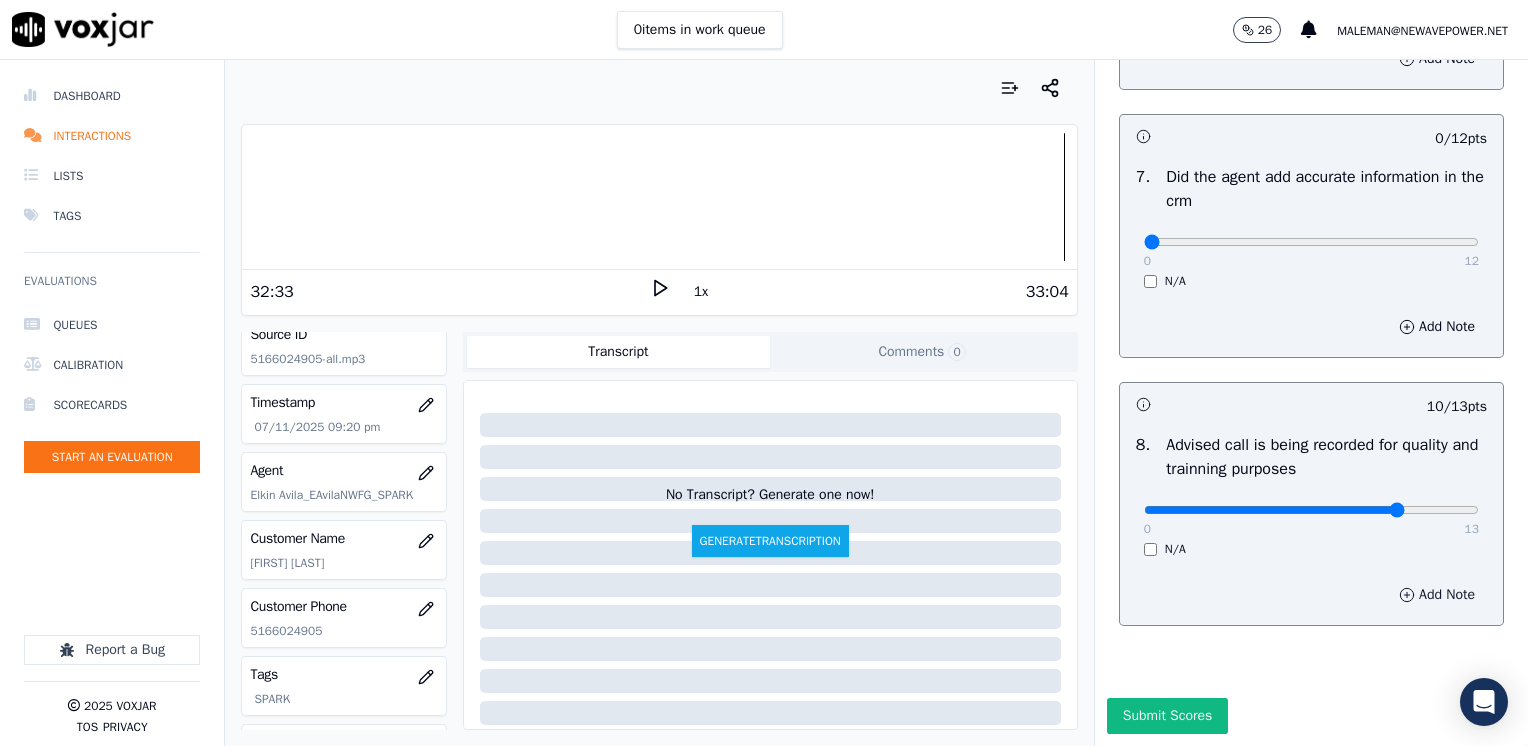 click on "Add Note" at bounding box center [1437, 595] 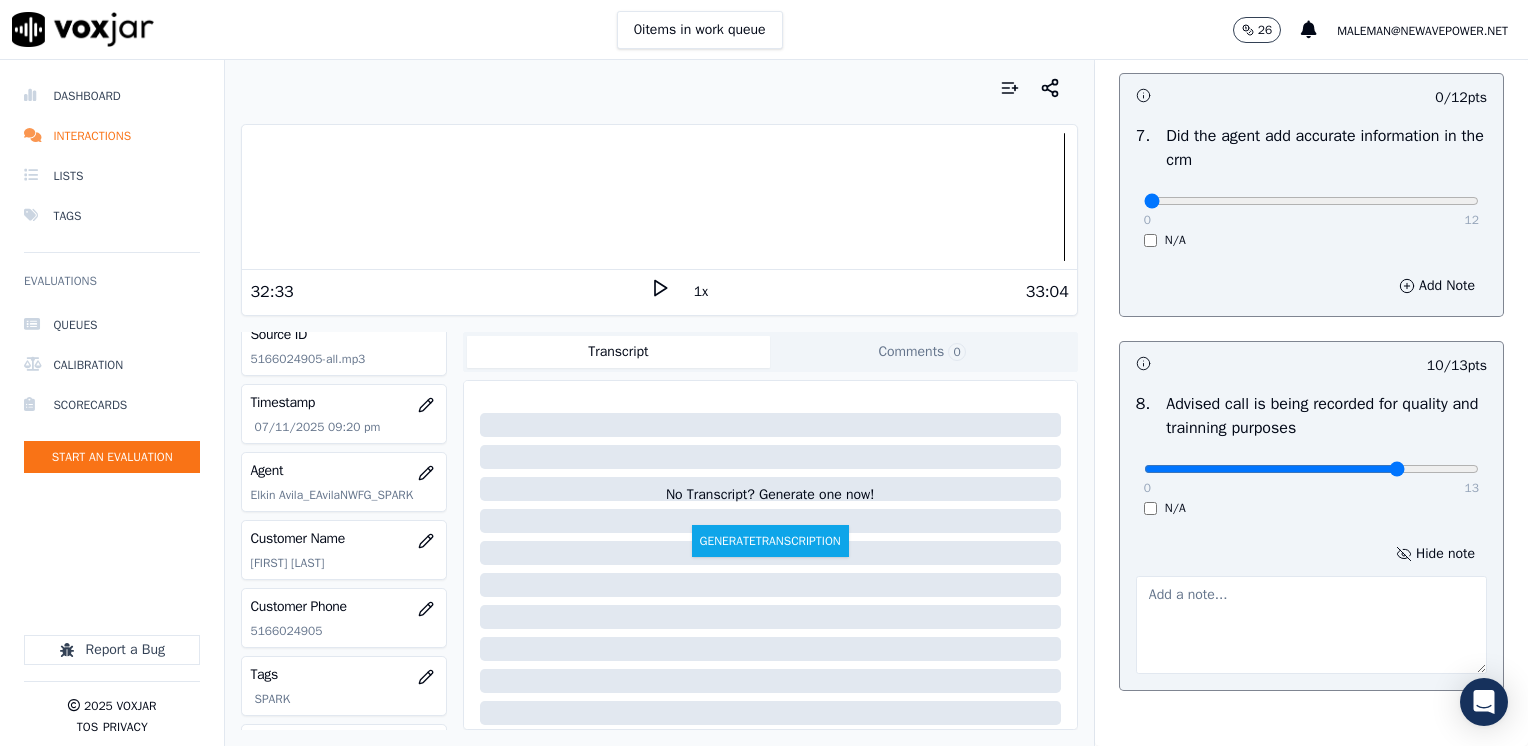 click at bounding box center [1311, 625] 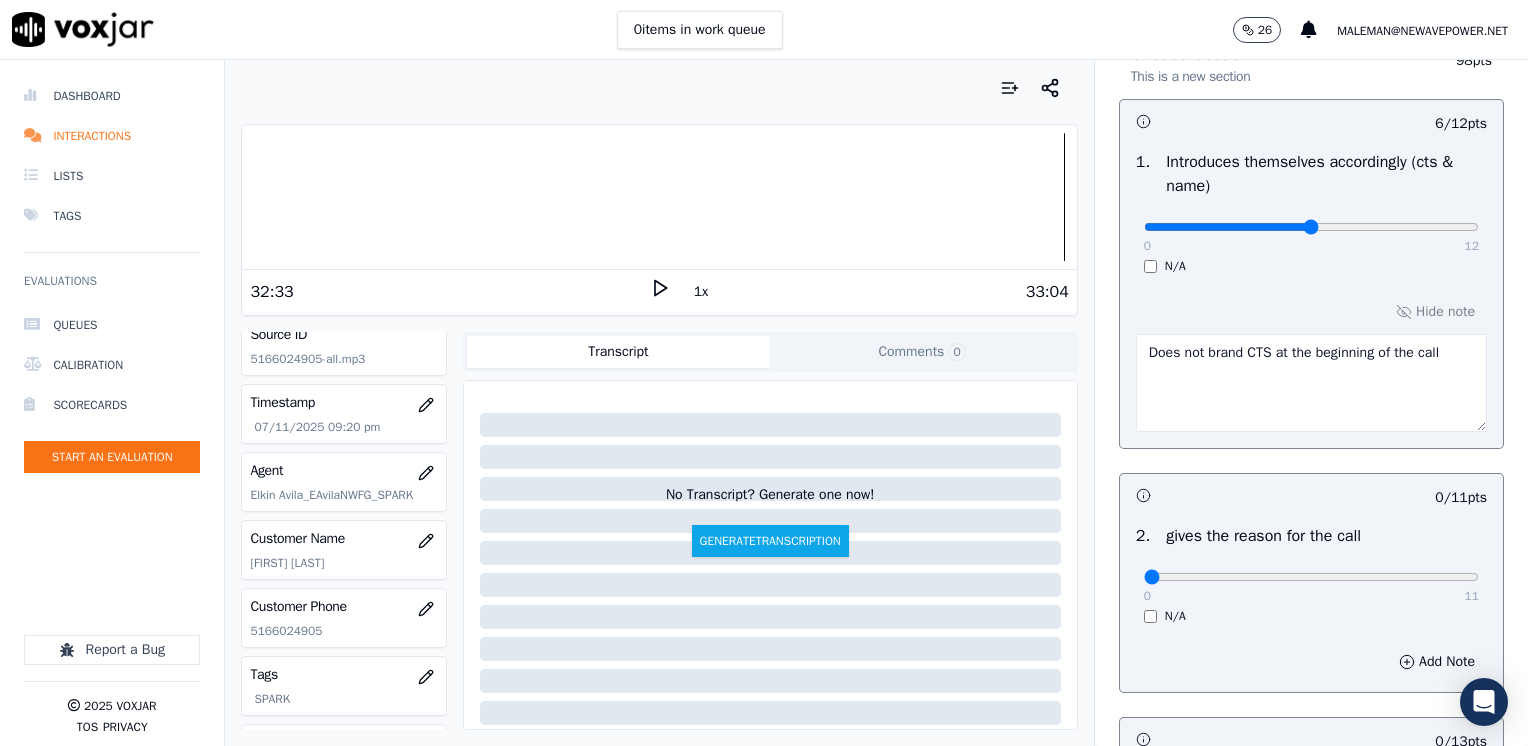 scroll, scrollTop: 200, scrollLeft: 0, axis: vertical 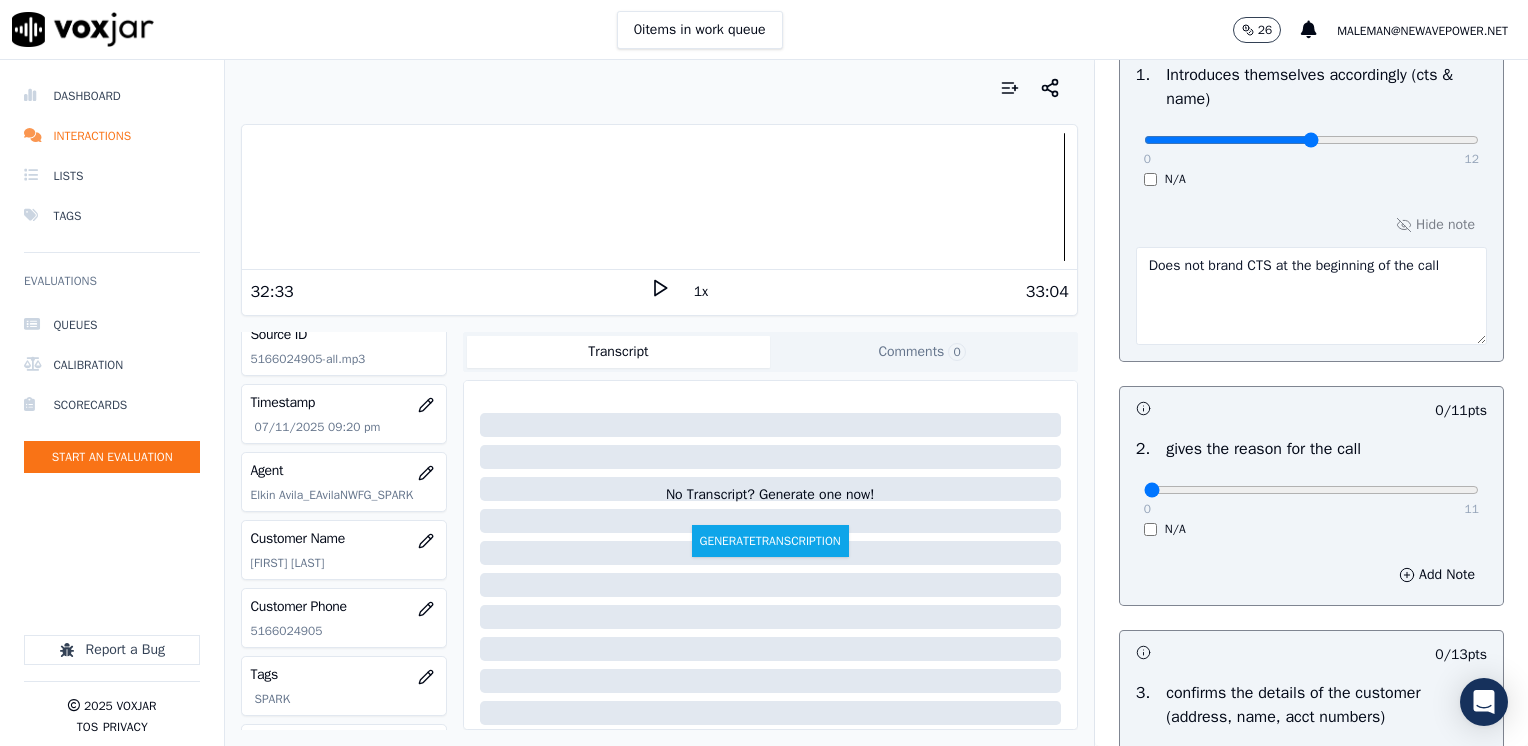 type on "Does not advise the call is being recorded for quality purposes at the very beginning of the call" 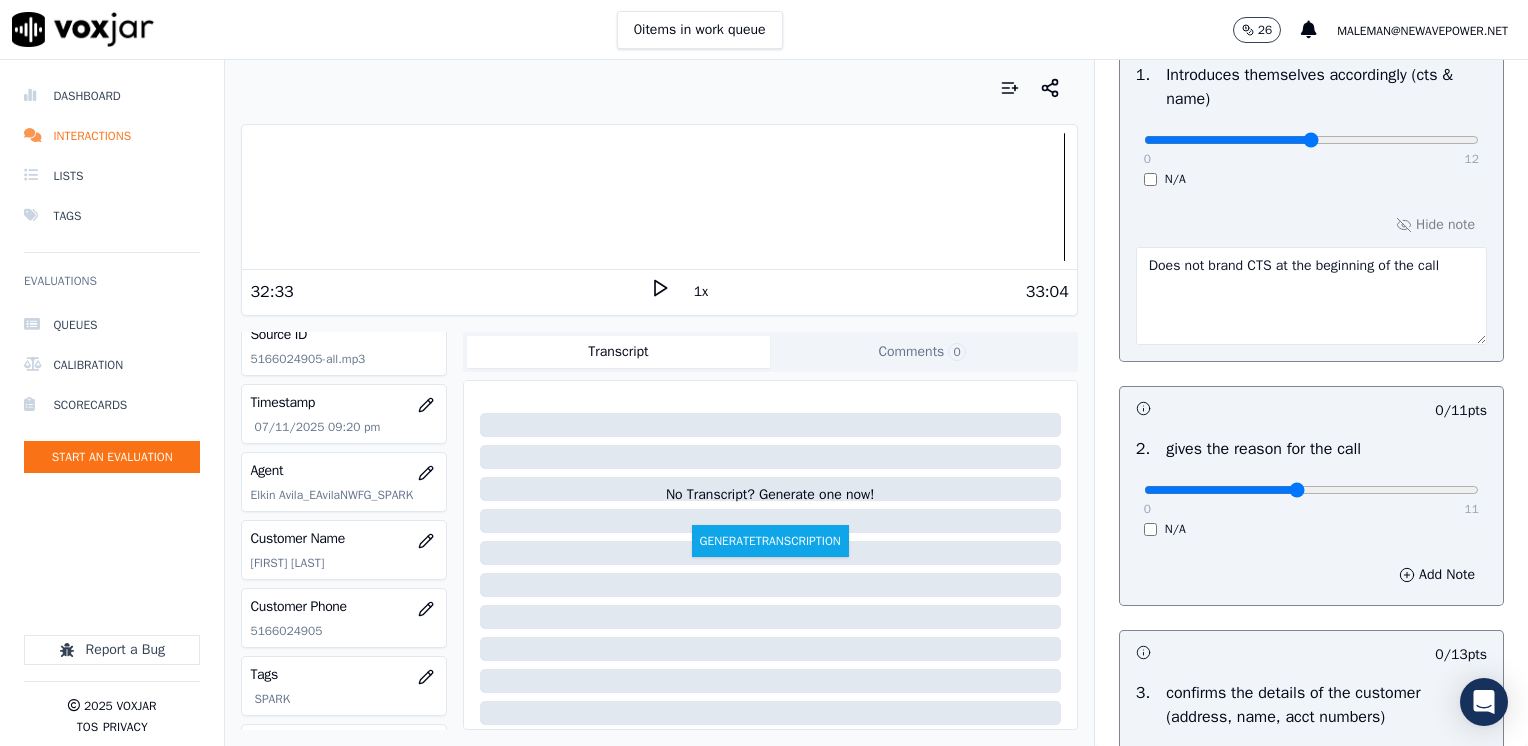 type on "5" 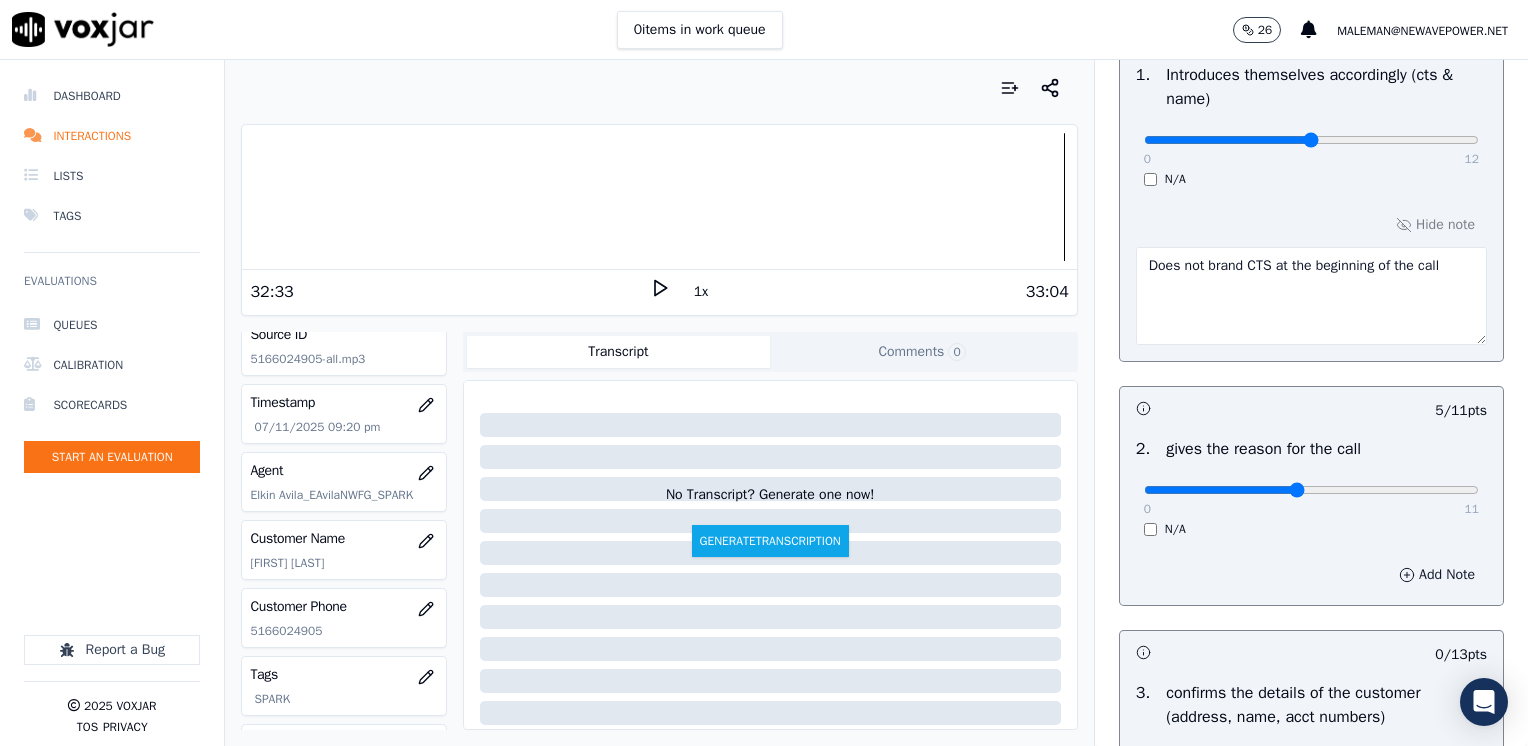 click on "Add Note" at bounding box center (1437, 575) 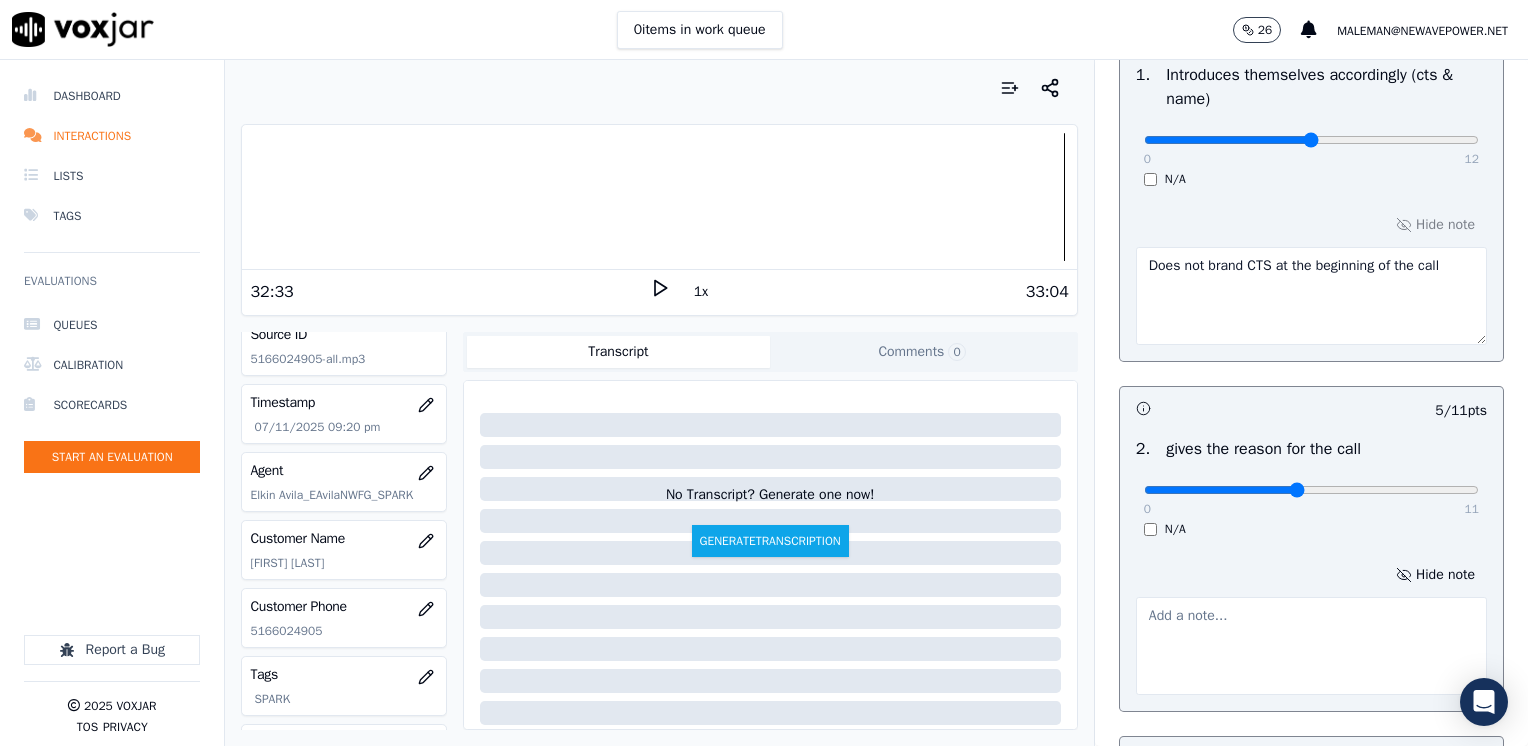 click at bounding box center [1311, 646] 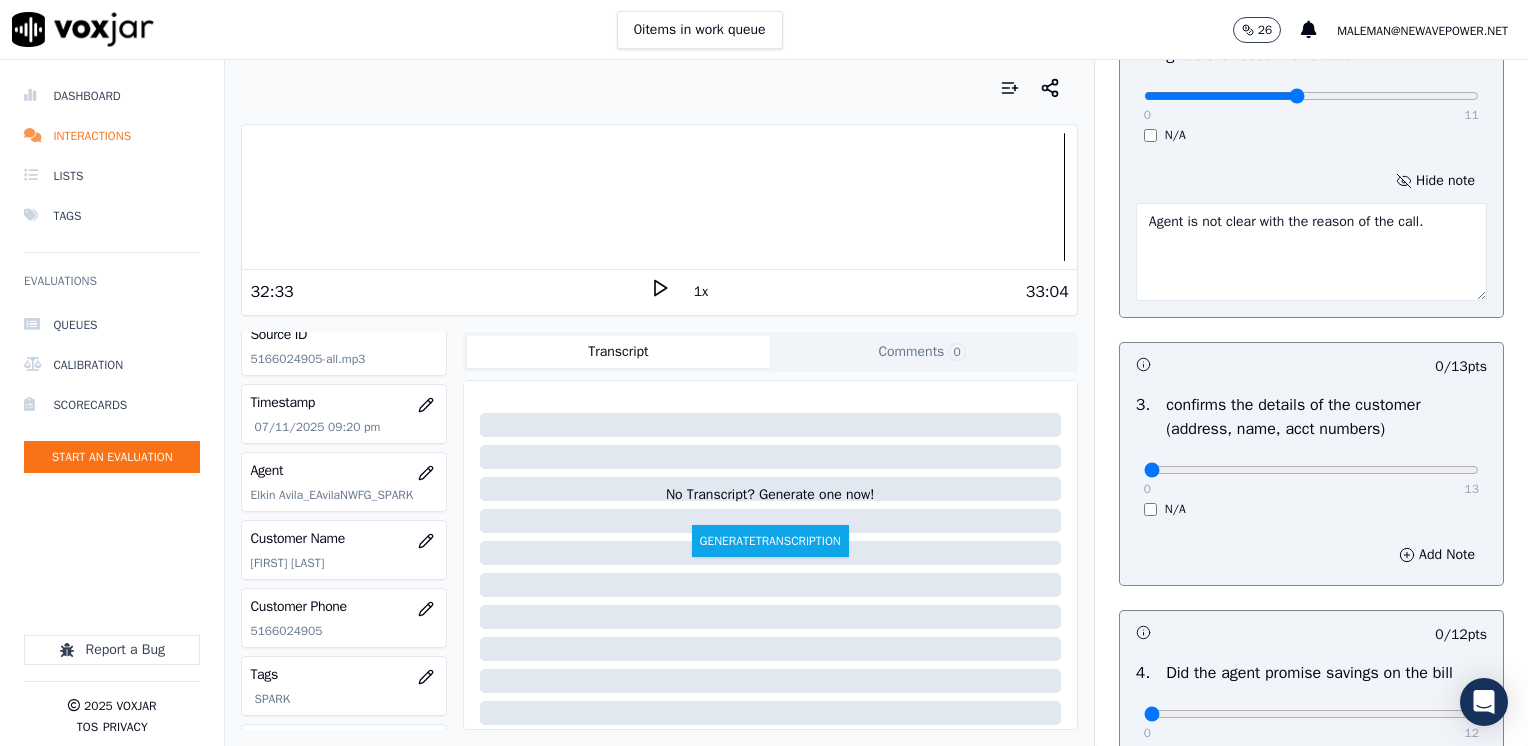 scroll, scrollTop: 600, scrollLeft: 0, axis: vertical 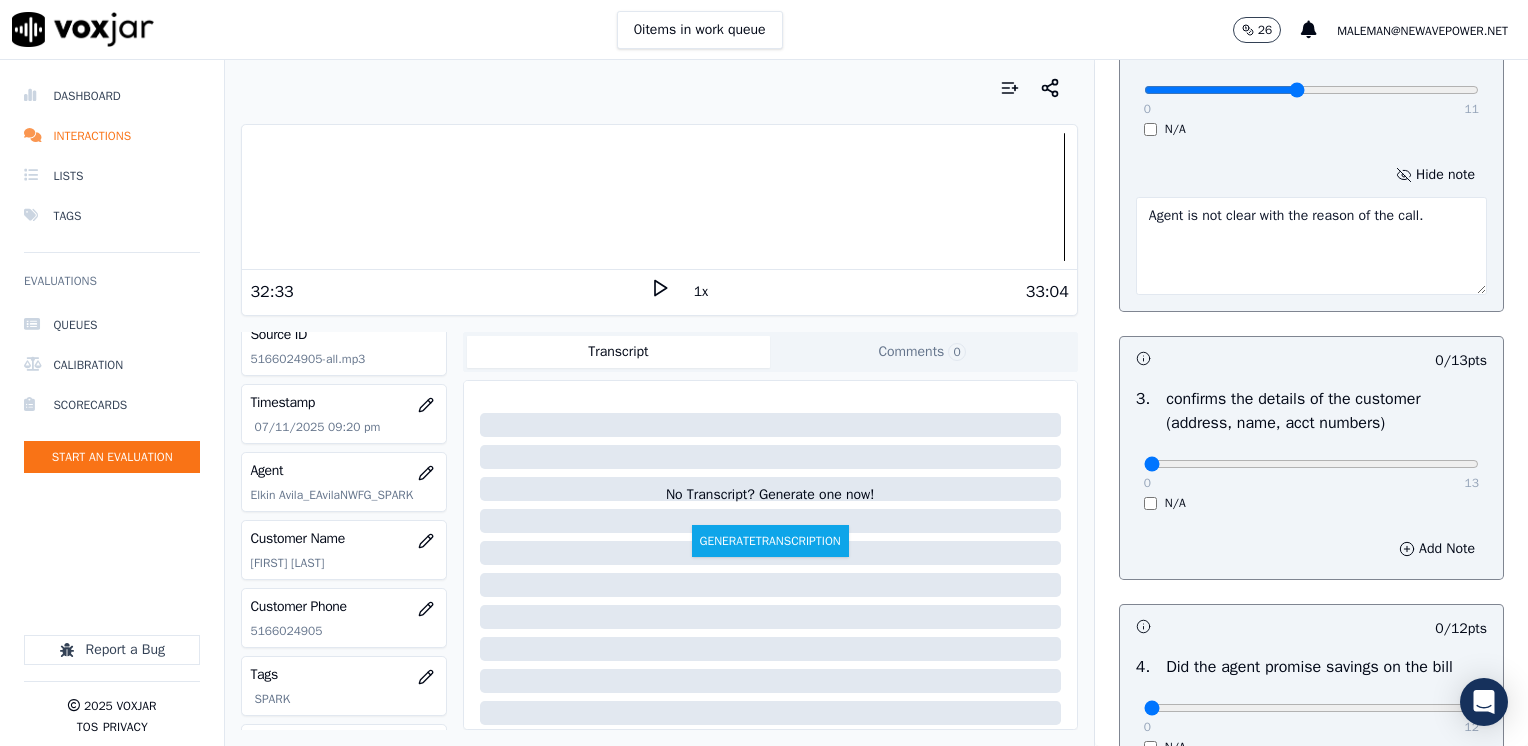 type on "Agent is not clear with the reason of the call." 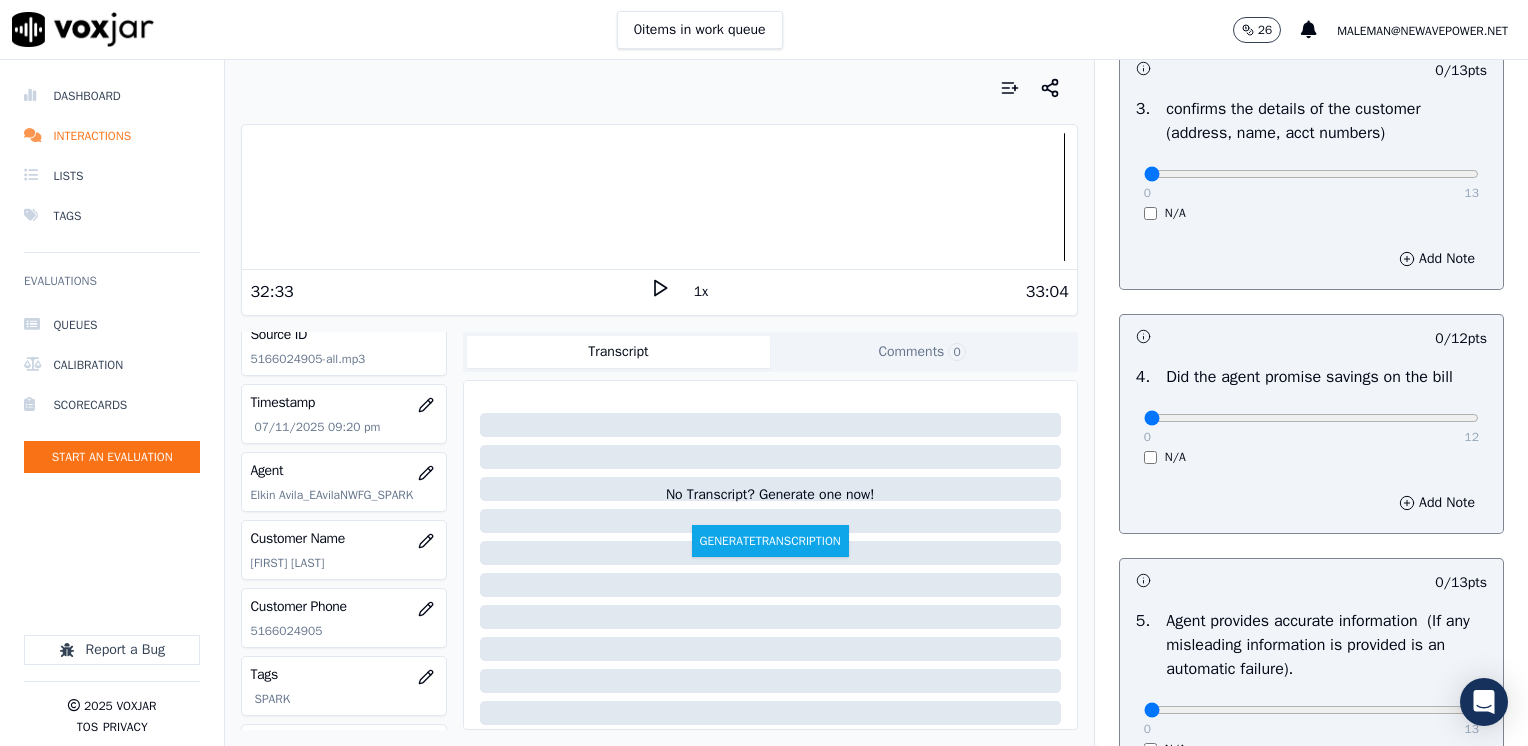 scroll, scrollTop: 900, scrollLeft: 0, axis: vertical 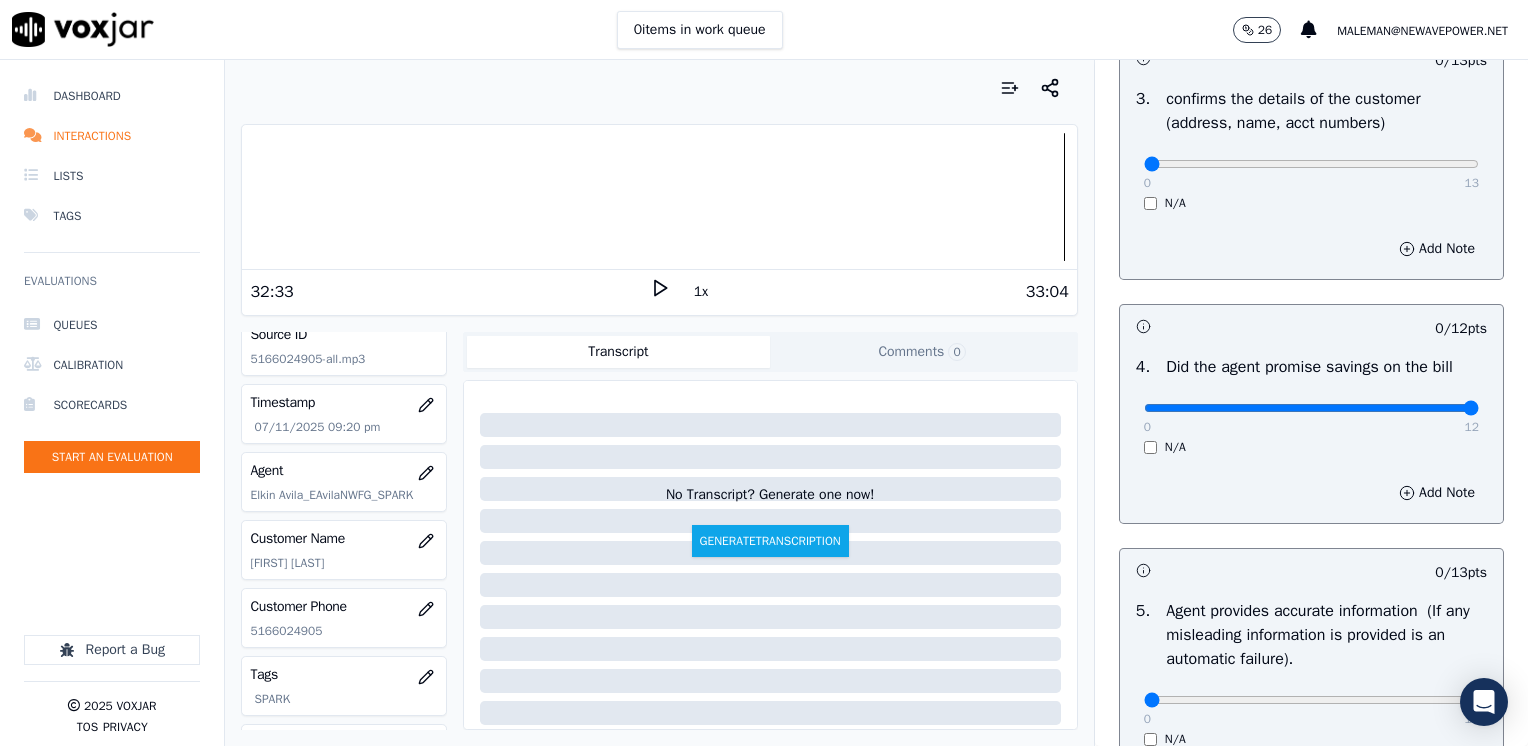 drag, startPoint x: 1136, startPoint y: 411, endPoint x: 1531, endPoint y: 431, distance: 395.506 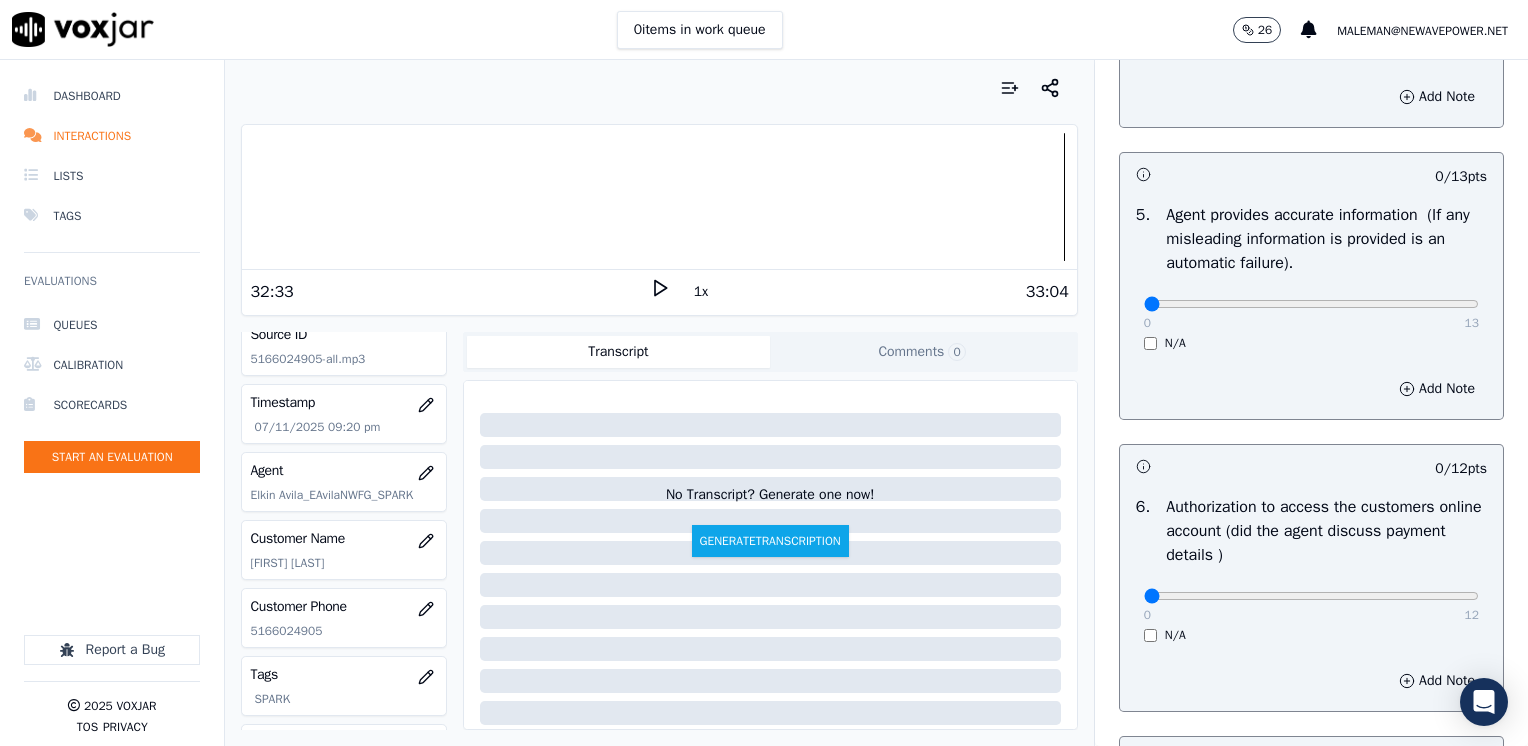 scroll, scrollTop: 1300, scrollLeft: 0, axis: vertical 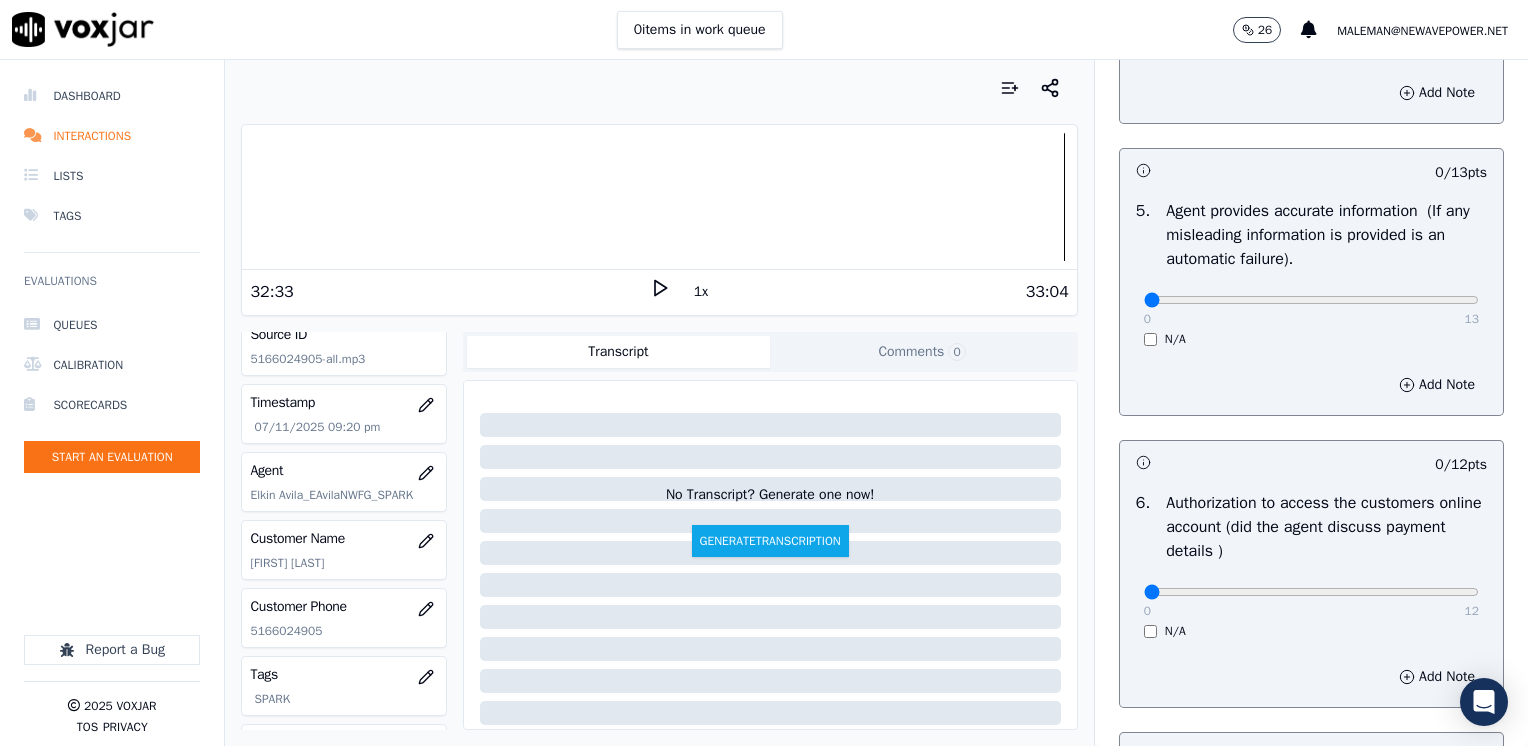 click on "6 .   Authorization to access the customers online account (did the agent discuss payment details )     0   12     N/A" at bounding box center (1311, 565) 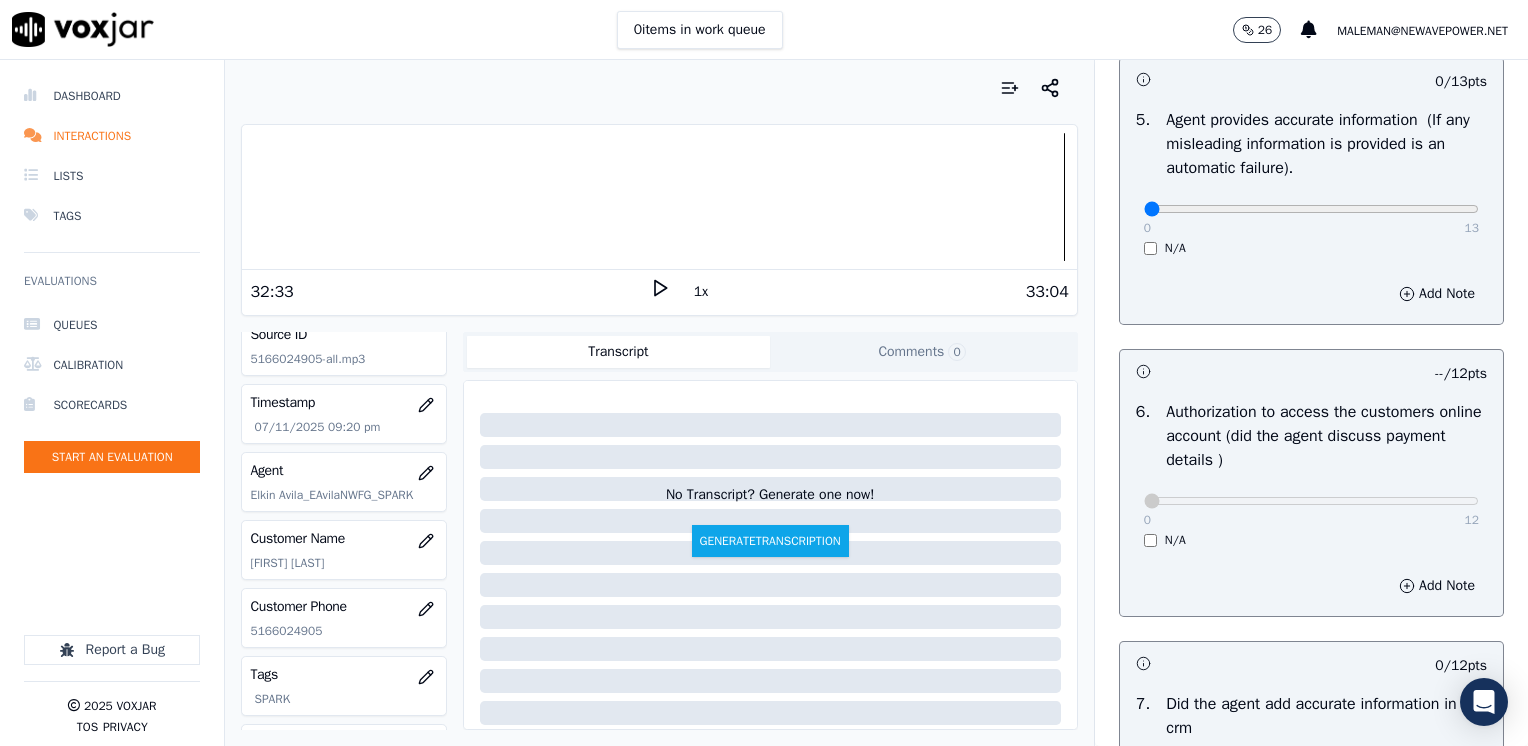 scroll, scrollTop: 1700, scrollLeft: 0, axis: vertical 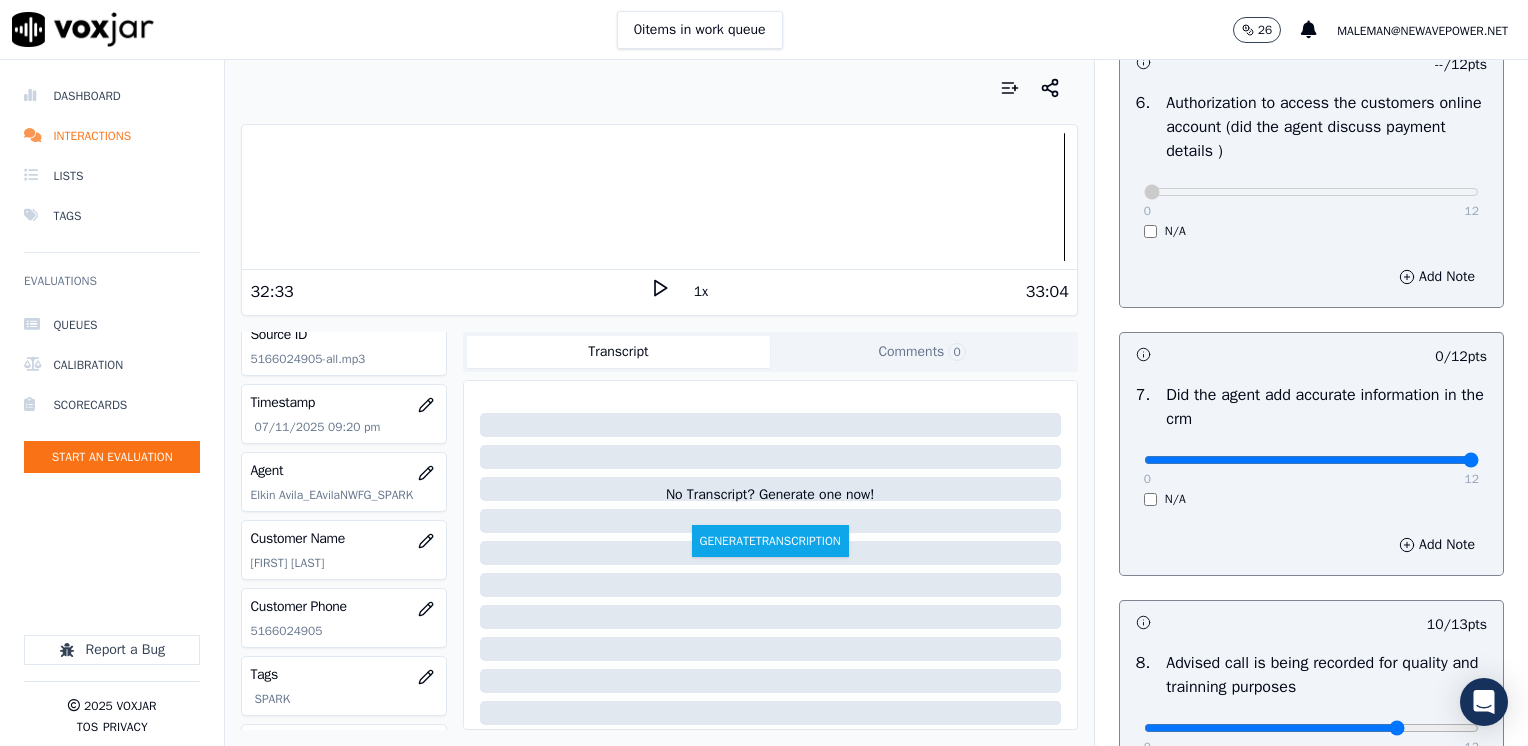 drag, startPoint x: 1132, startPoint y: 462, endPoint x: 1531, endPoint y: 460, distance: 399.005 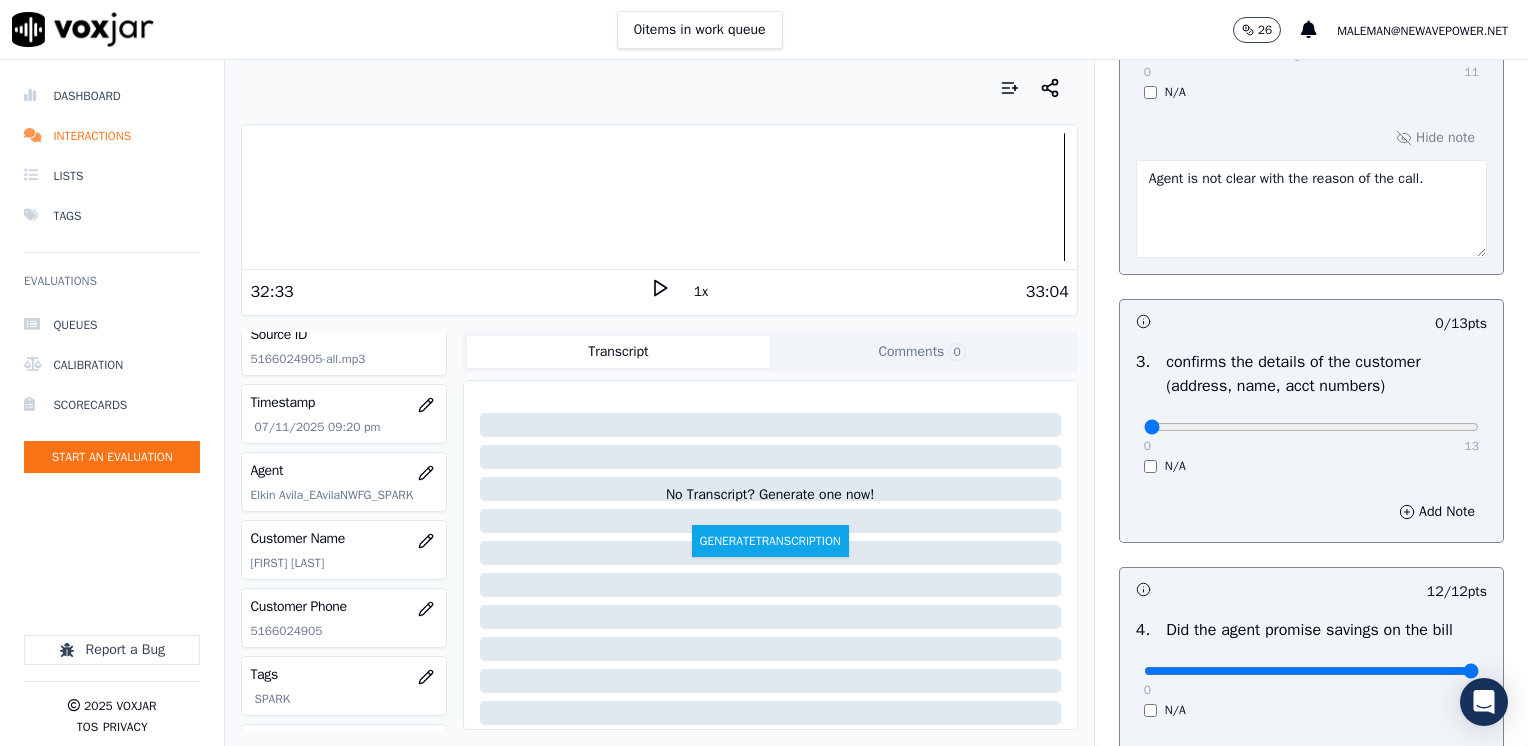 scroll, scrollTop: 664, scrollLeft: 0, axis: vertical 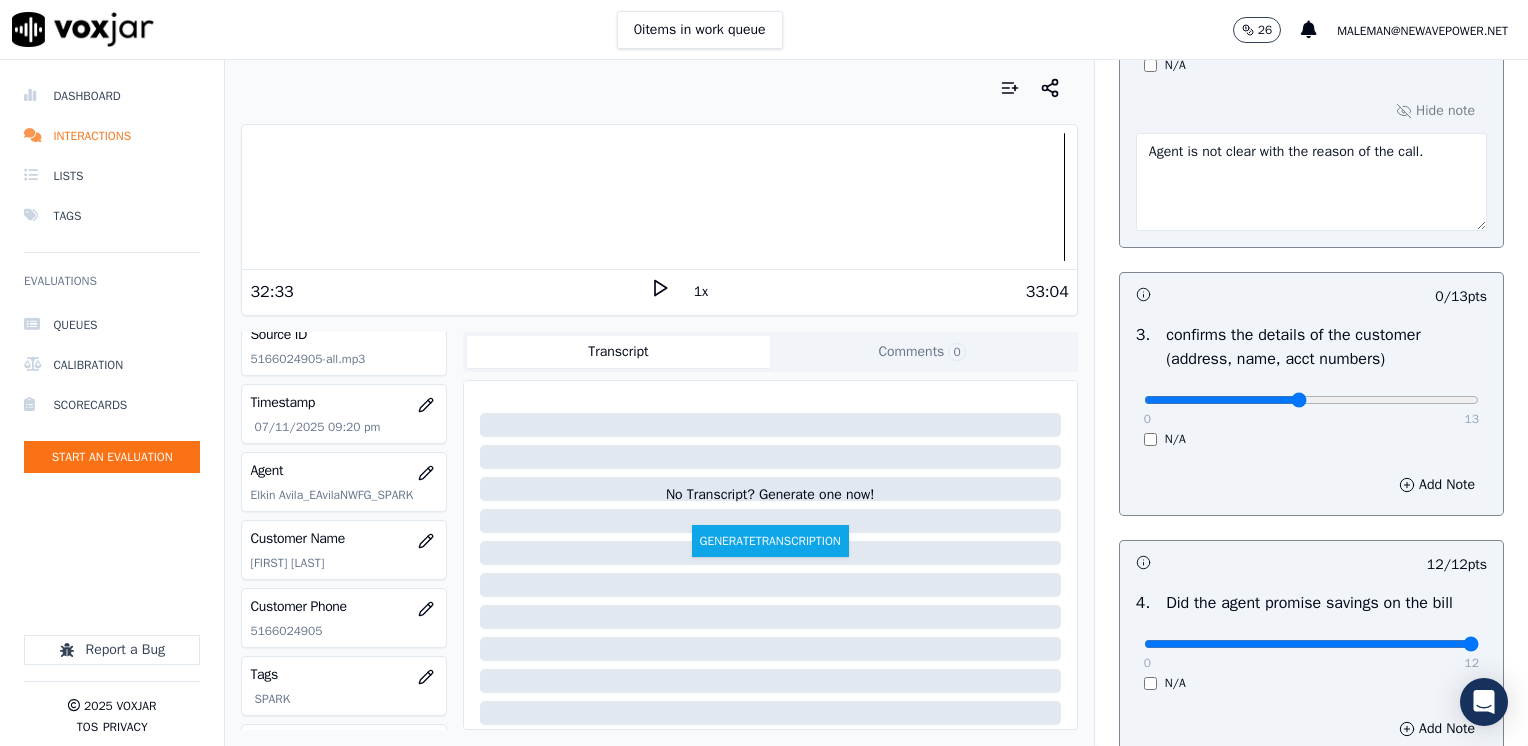 type on "6" 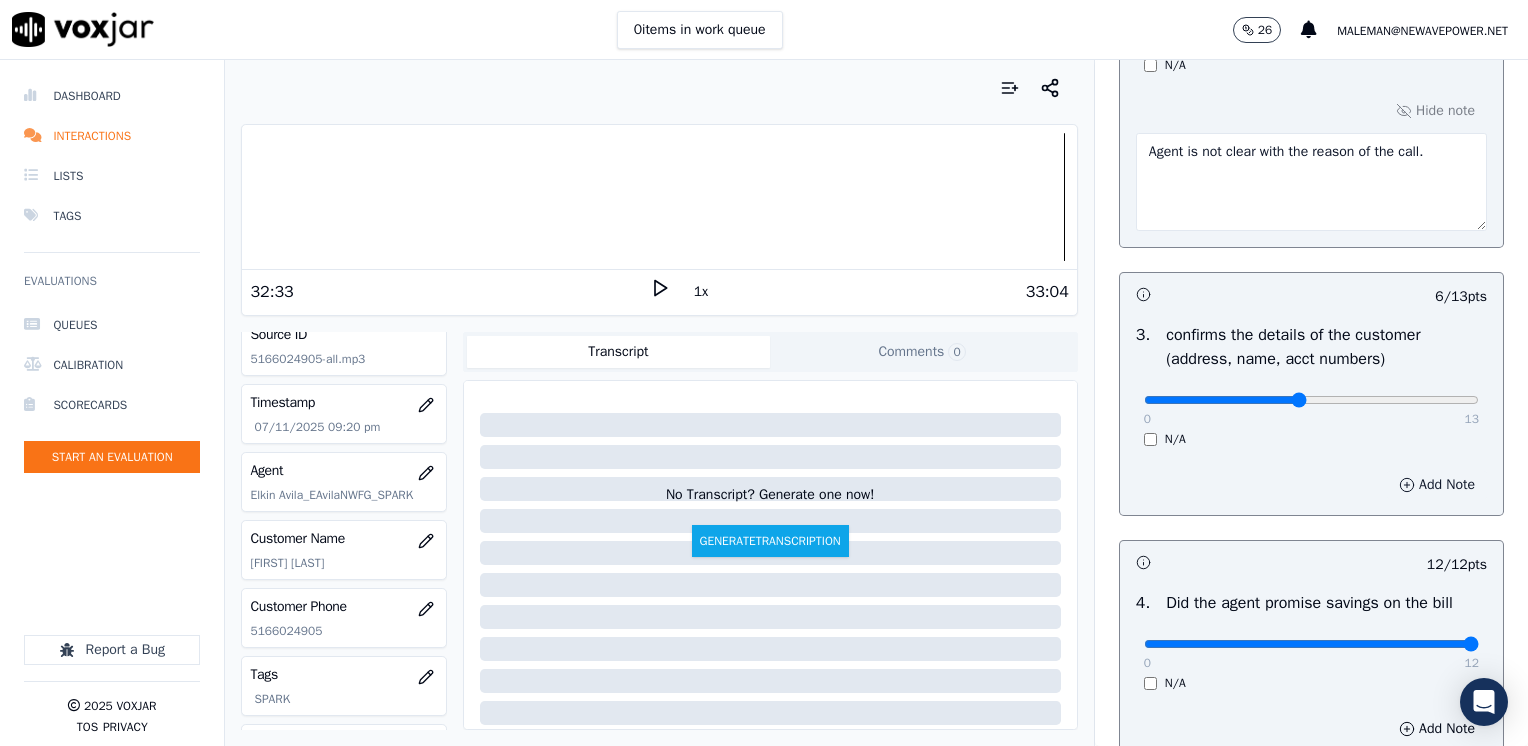 click on "Add Note" at bounding box center [1437, 485] 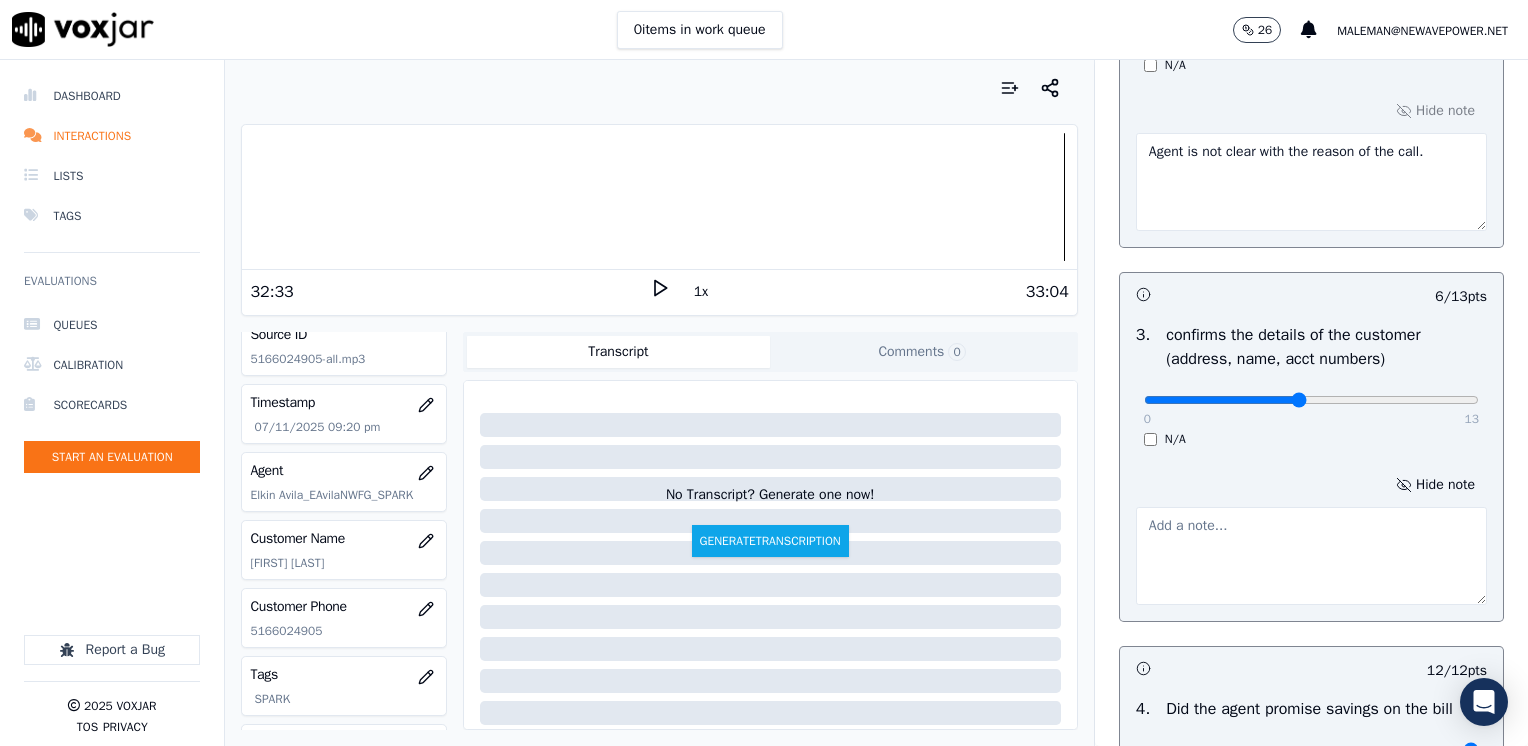 click at bounding box center [1311, 556] 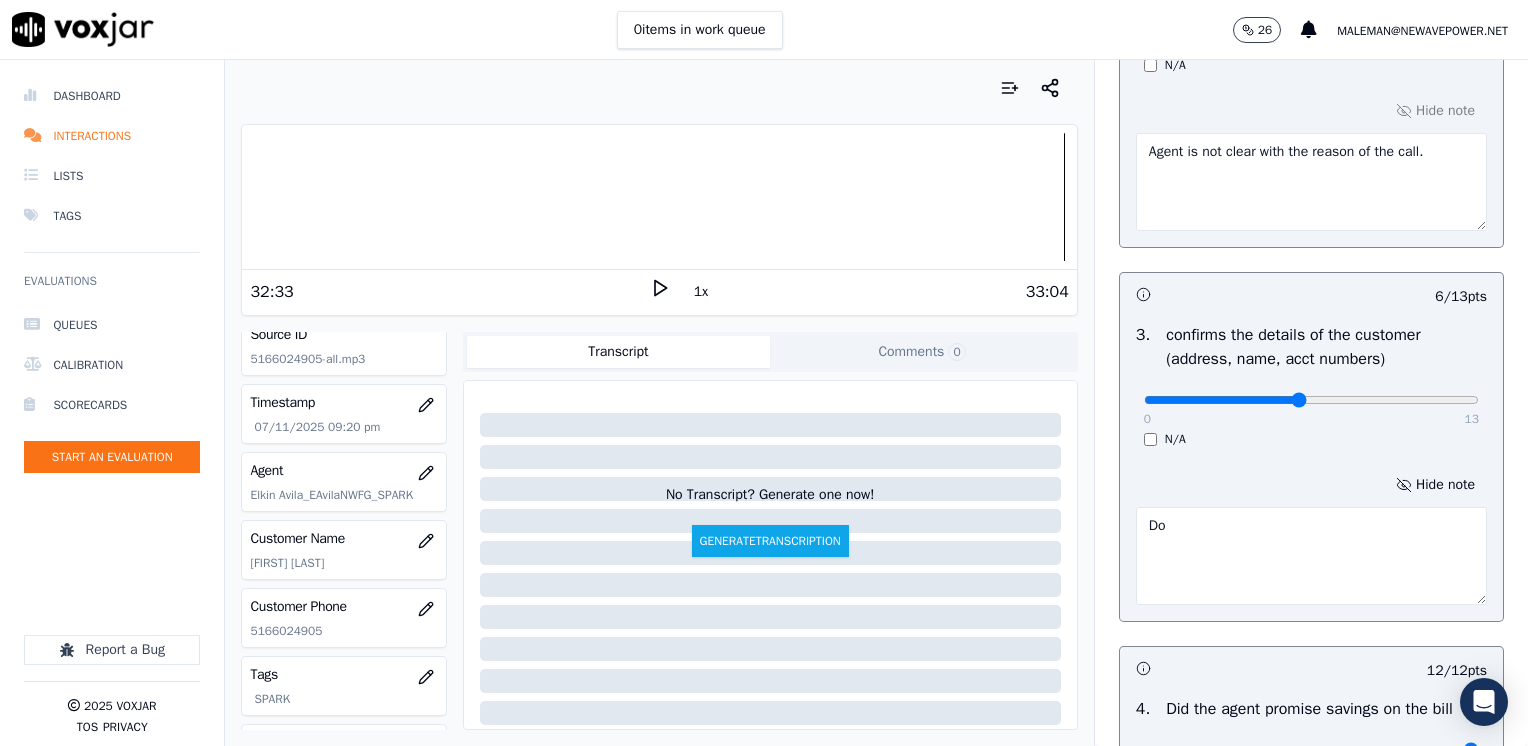 type on "D" 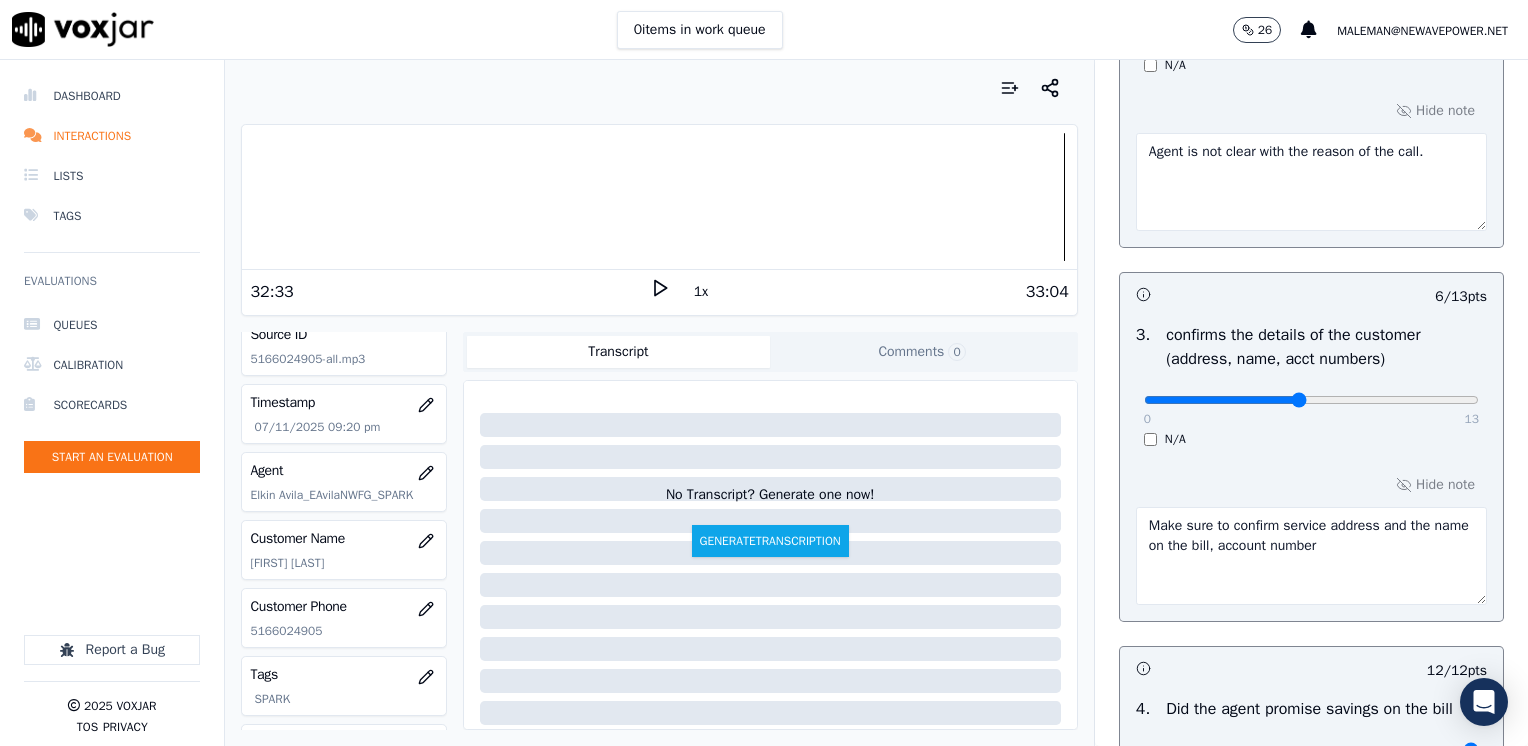 click on "Make sure to confirm service address and the name on the bill, account number" at bounding box center (1311, 556) 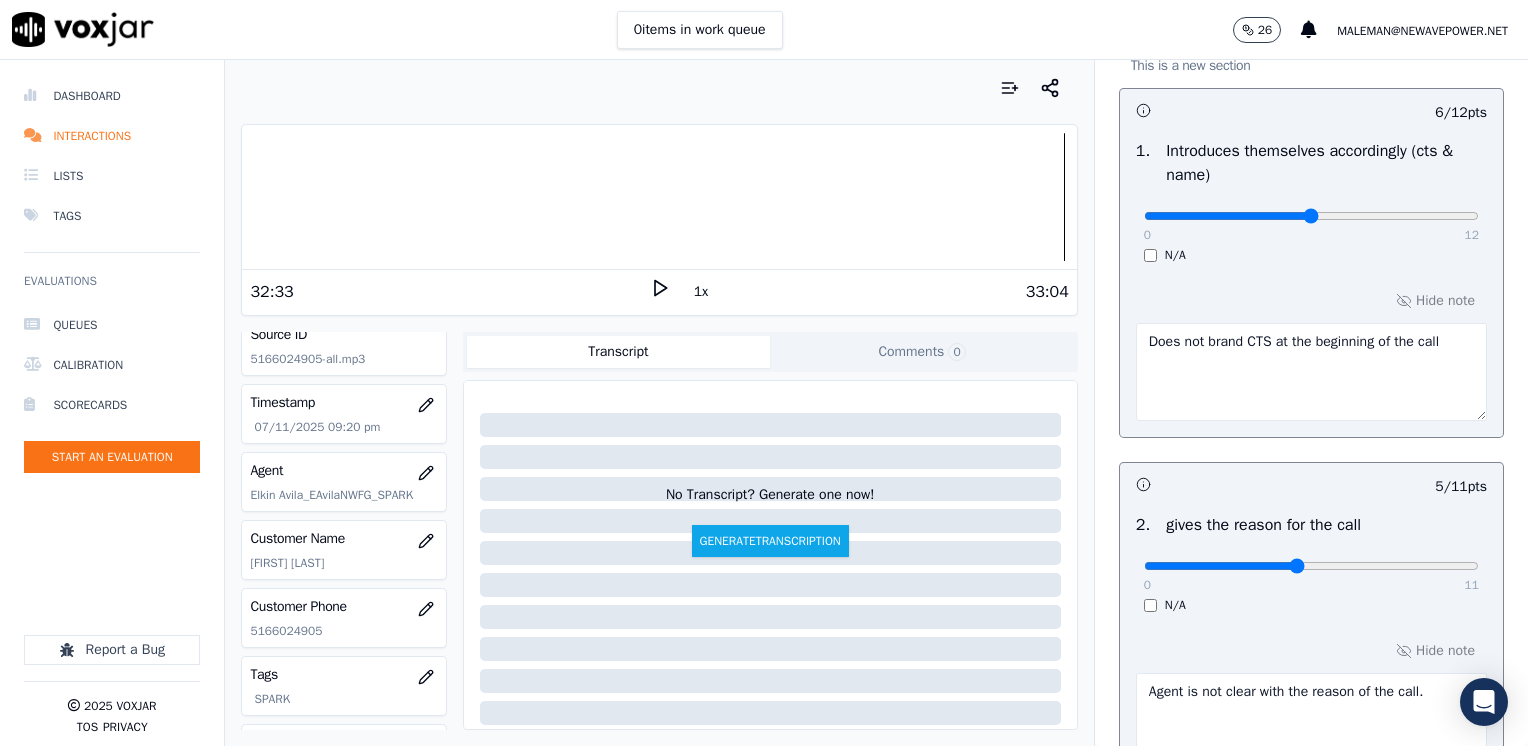 scroll, scrollTop: 400, scrollLeft: 0, axis: vertical 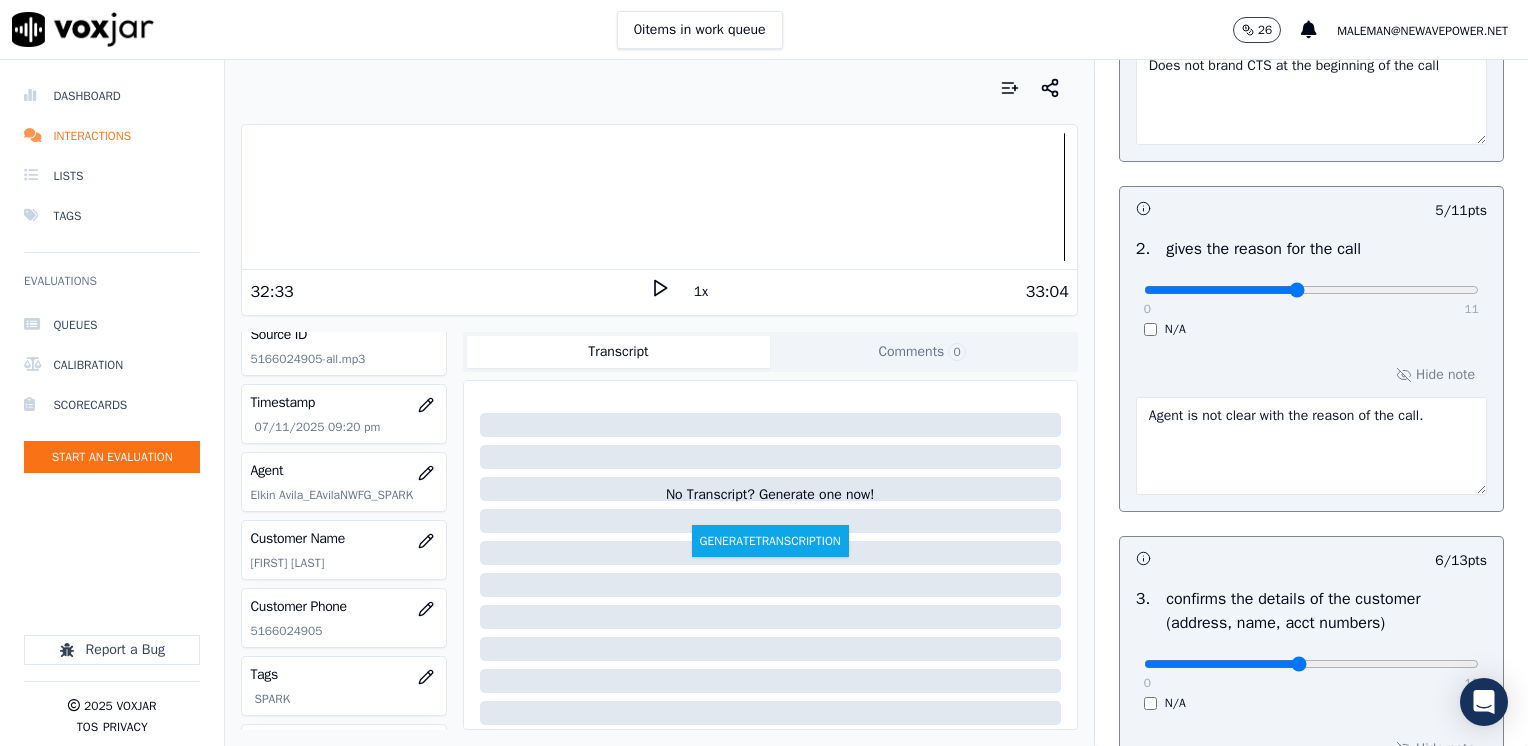 type on "Make sure to confirm service address and the name on the bill, account number prior to sales pitch" 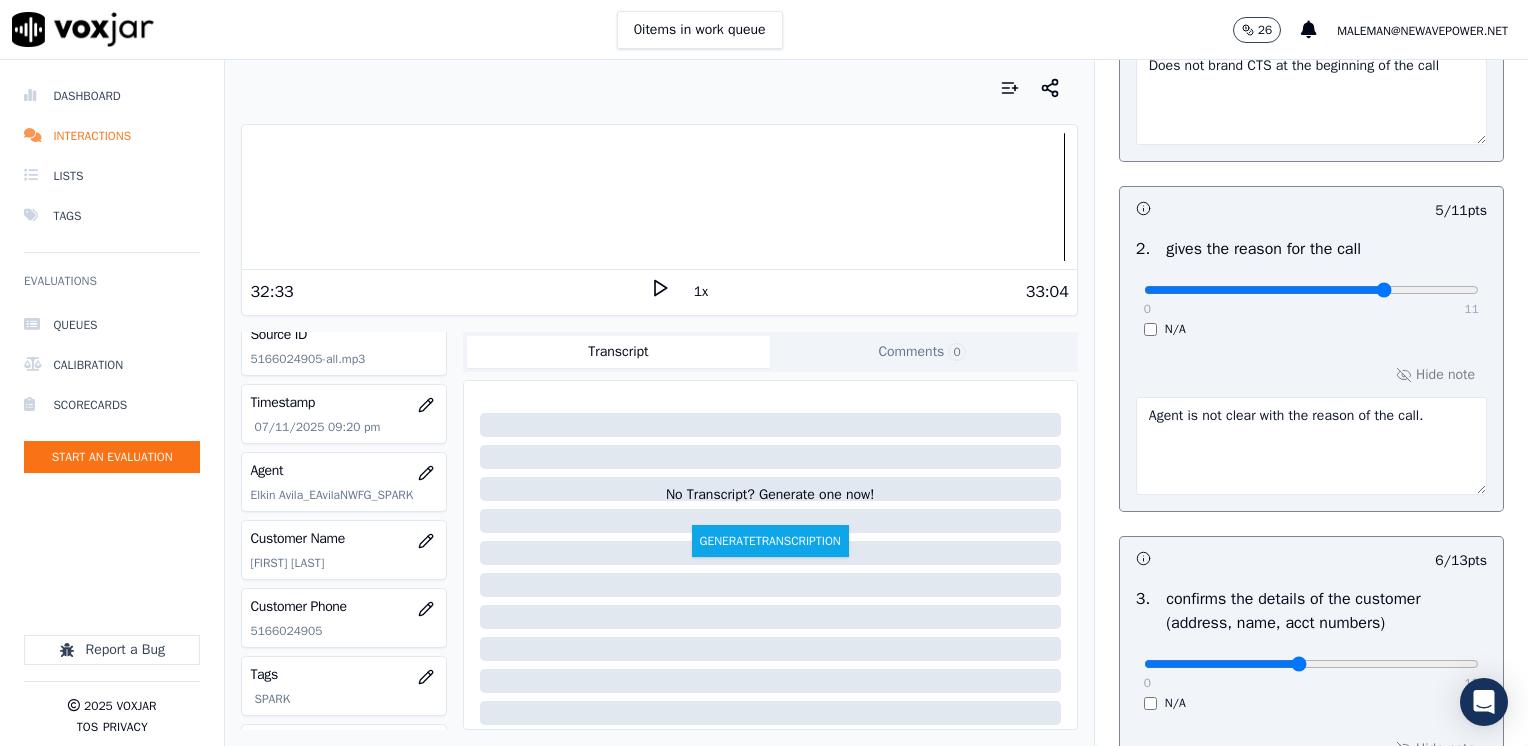 type on "8" 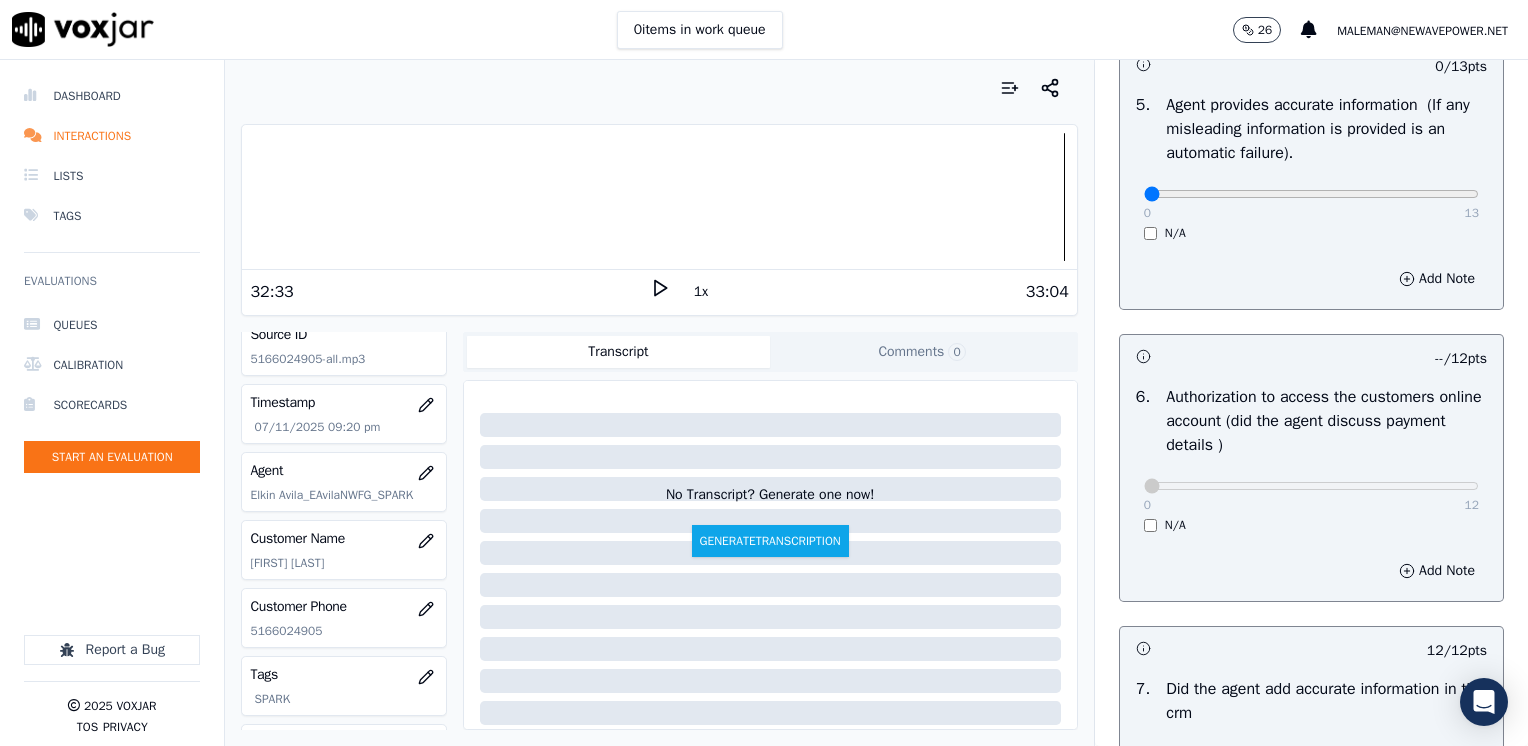 scroll, scrollTop: 1500, scrollLeft: 0, axis: vertical 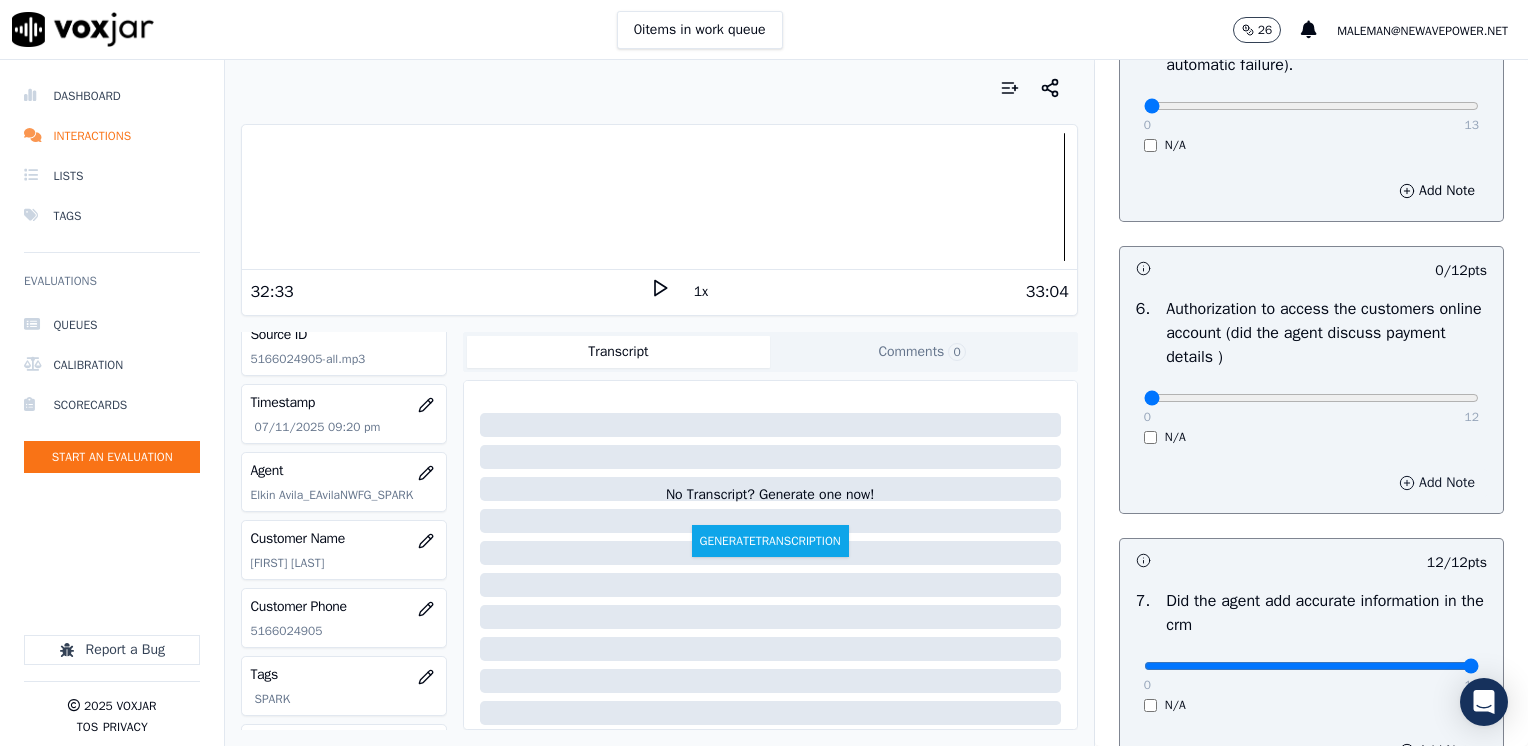 click on "Add Note" at bounding box center [1437, 483] 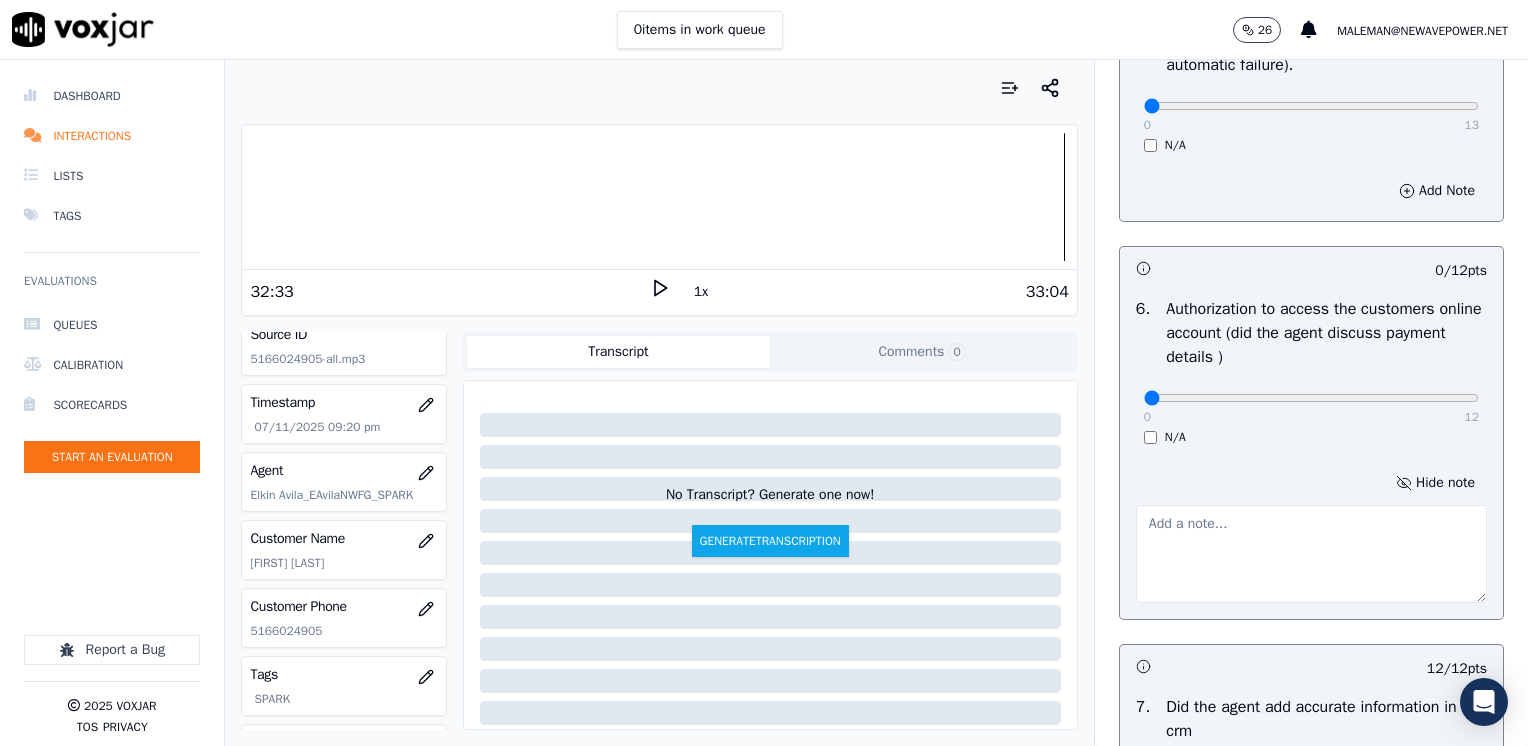click at bounding box center [1311, 554] 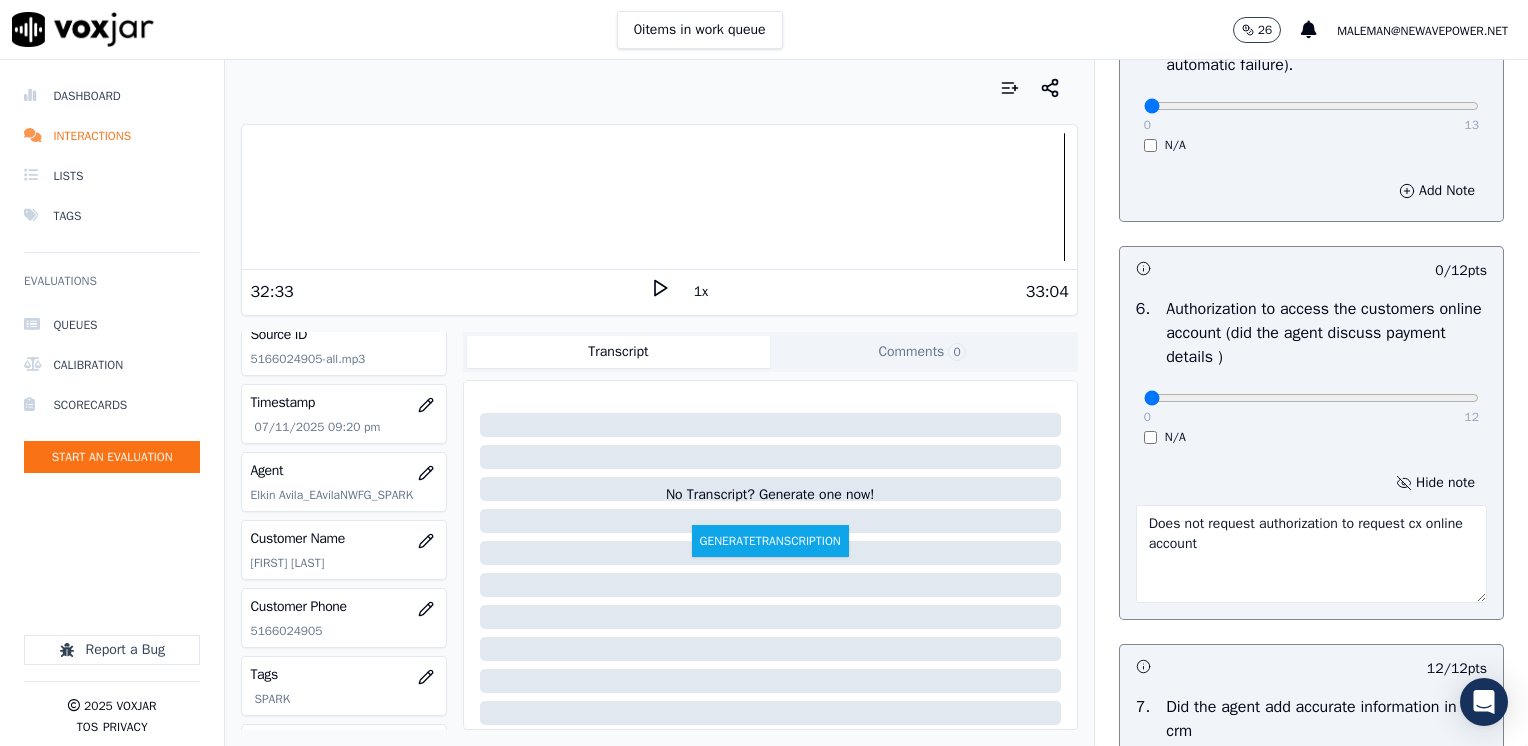 click on "Does not request authorization to request cx online account" at bounding box center (1311, 554) 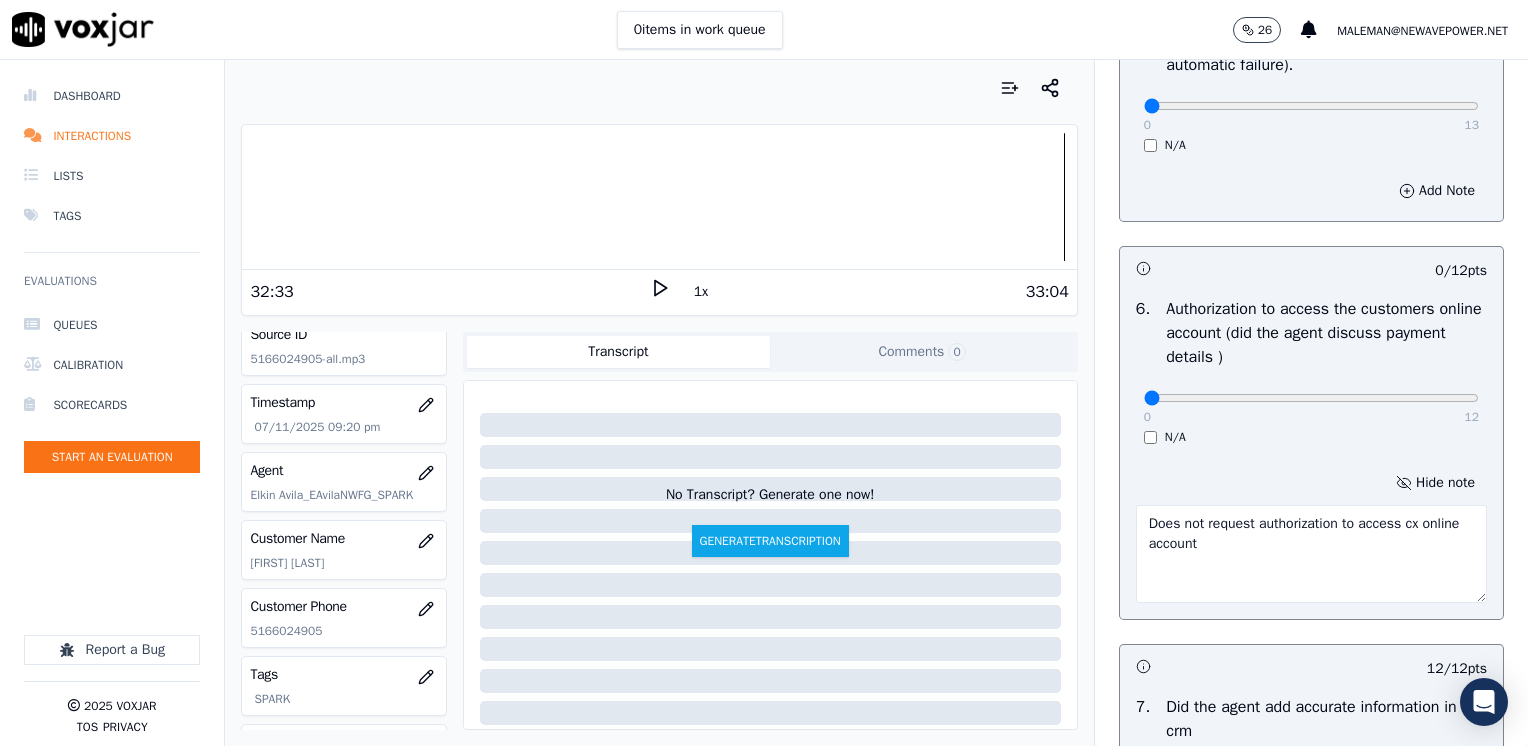 click on "Does not request authorization to access cx online account" at bounding box center (1311, 554) 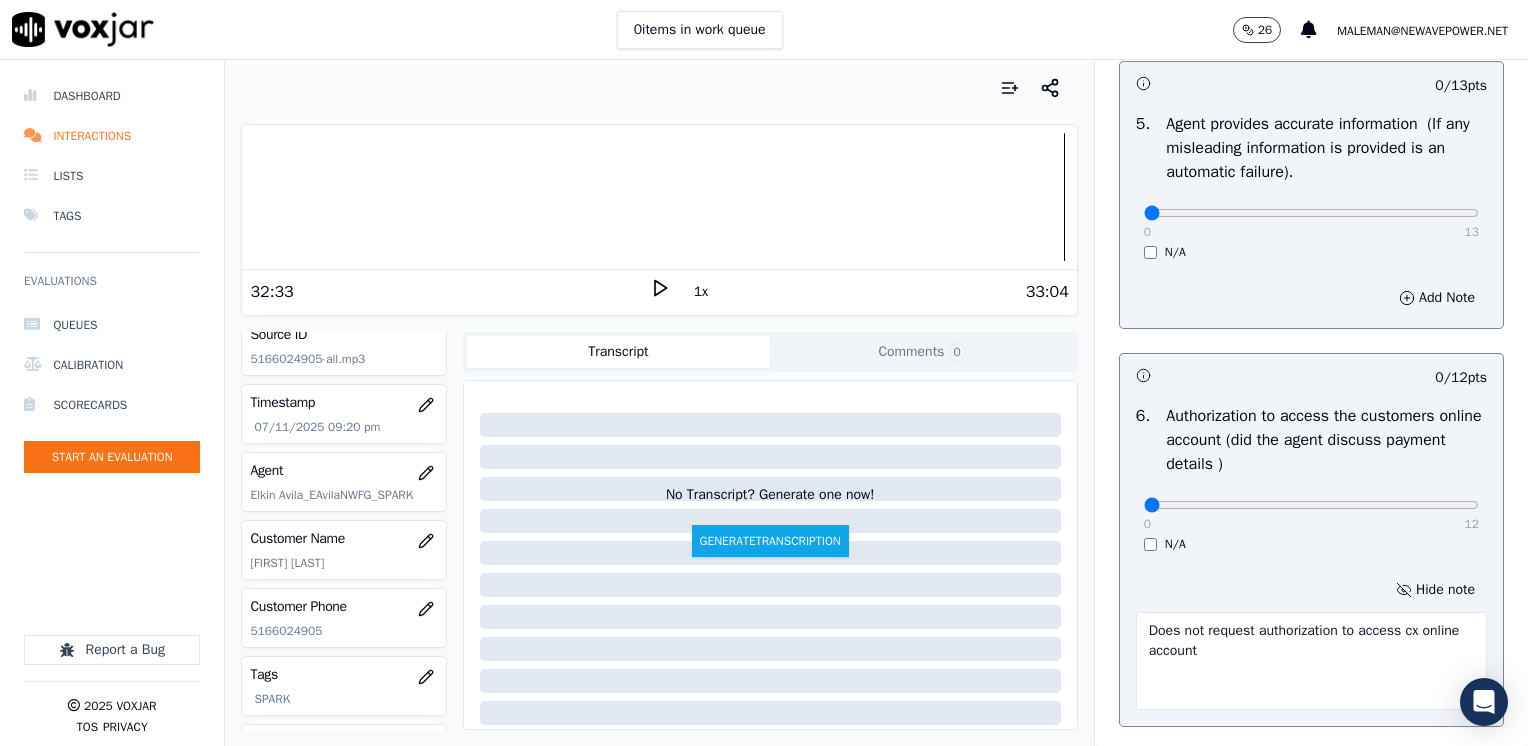 scroll, scrollTop: 1200, scrollLeft: 0, axis: vertical 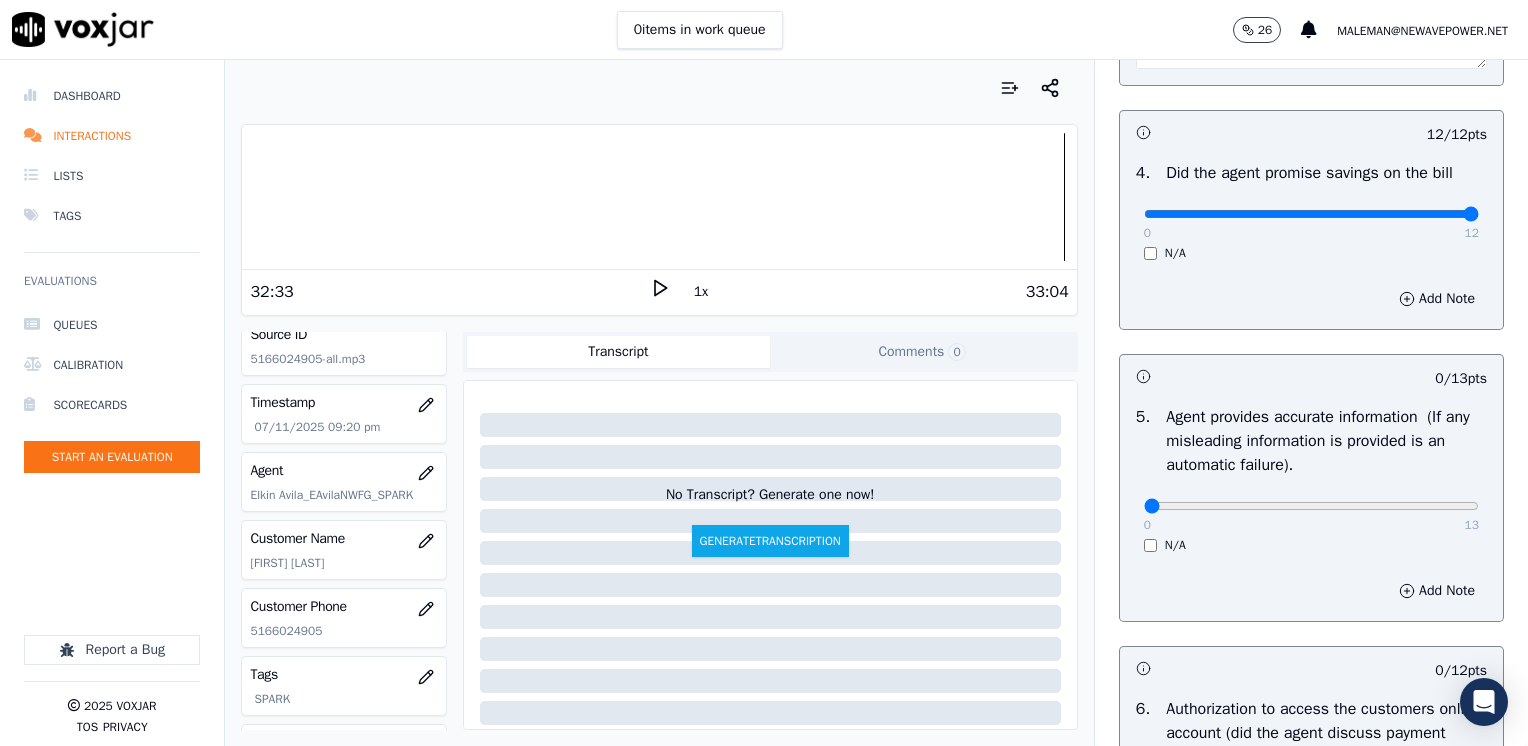 type on "Does not request authorization to access cx online account" 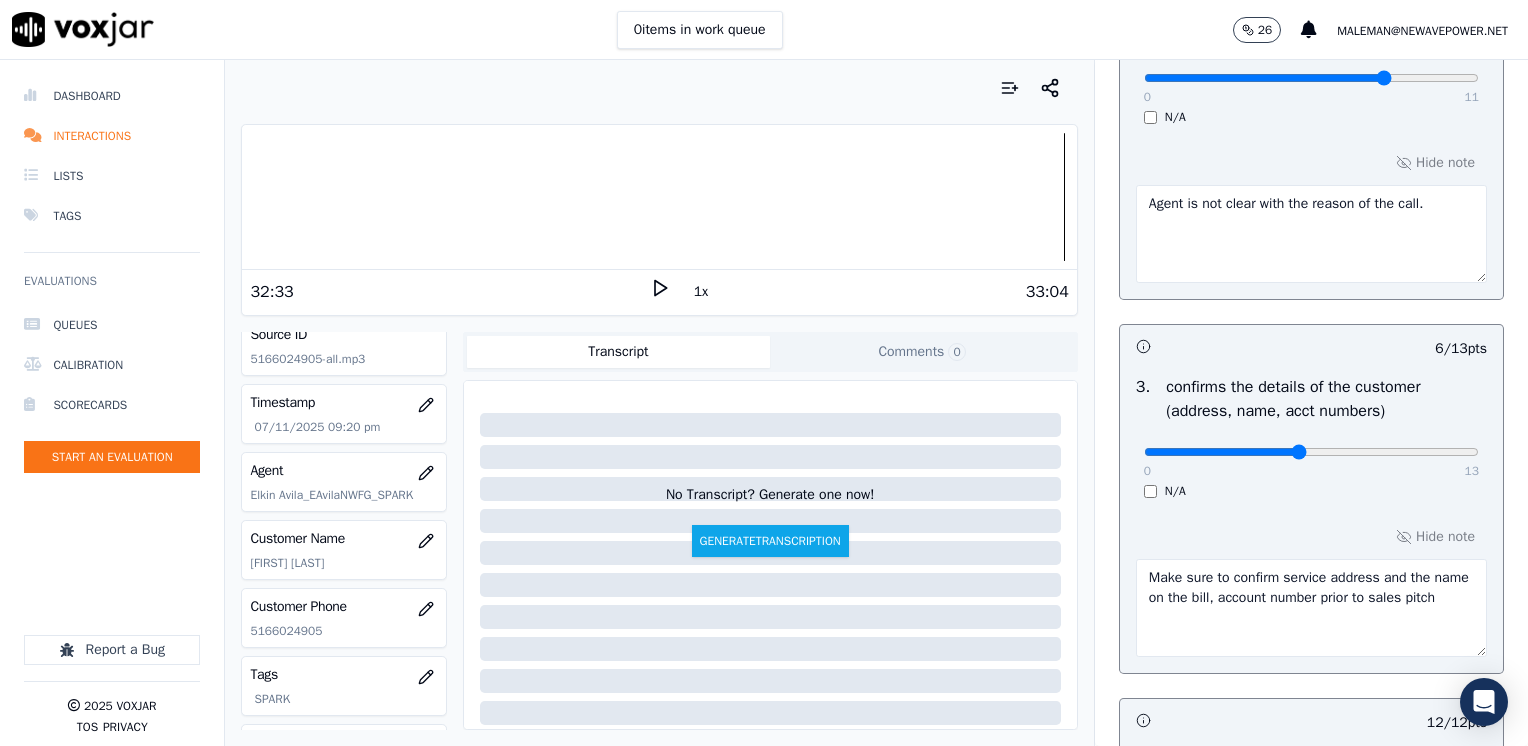 scroll, scrollTop: 600, scrollLeft: 0, axis: vertical 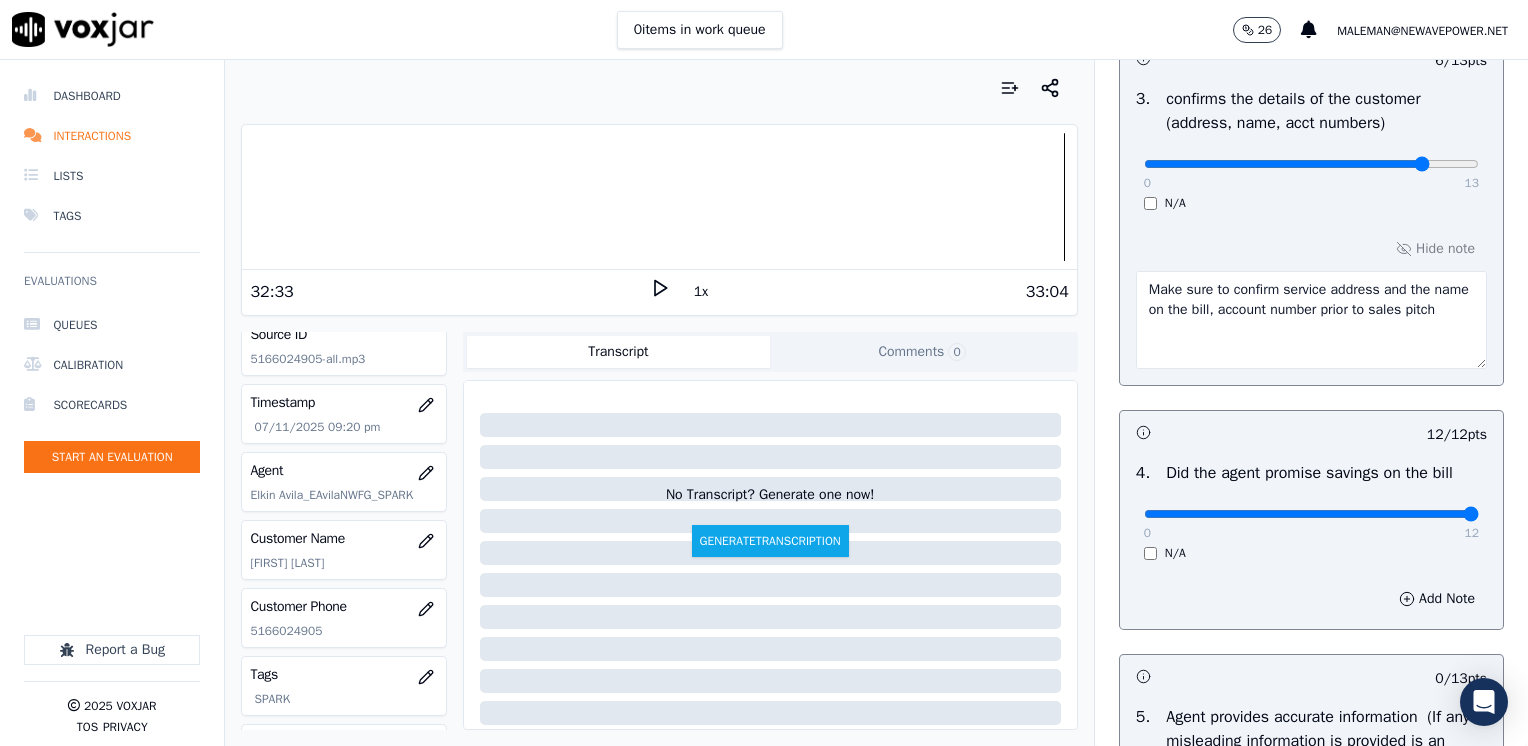 type on "11" 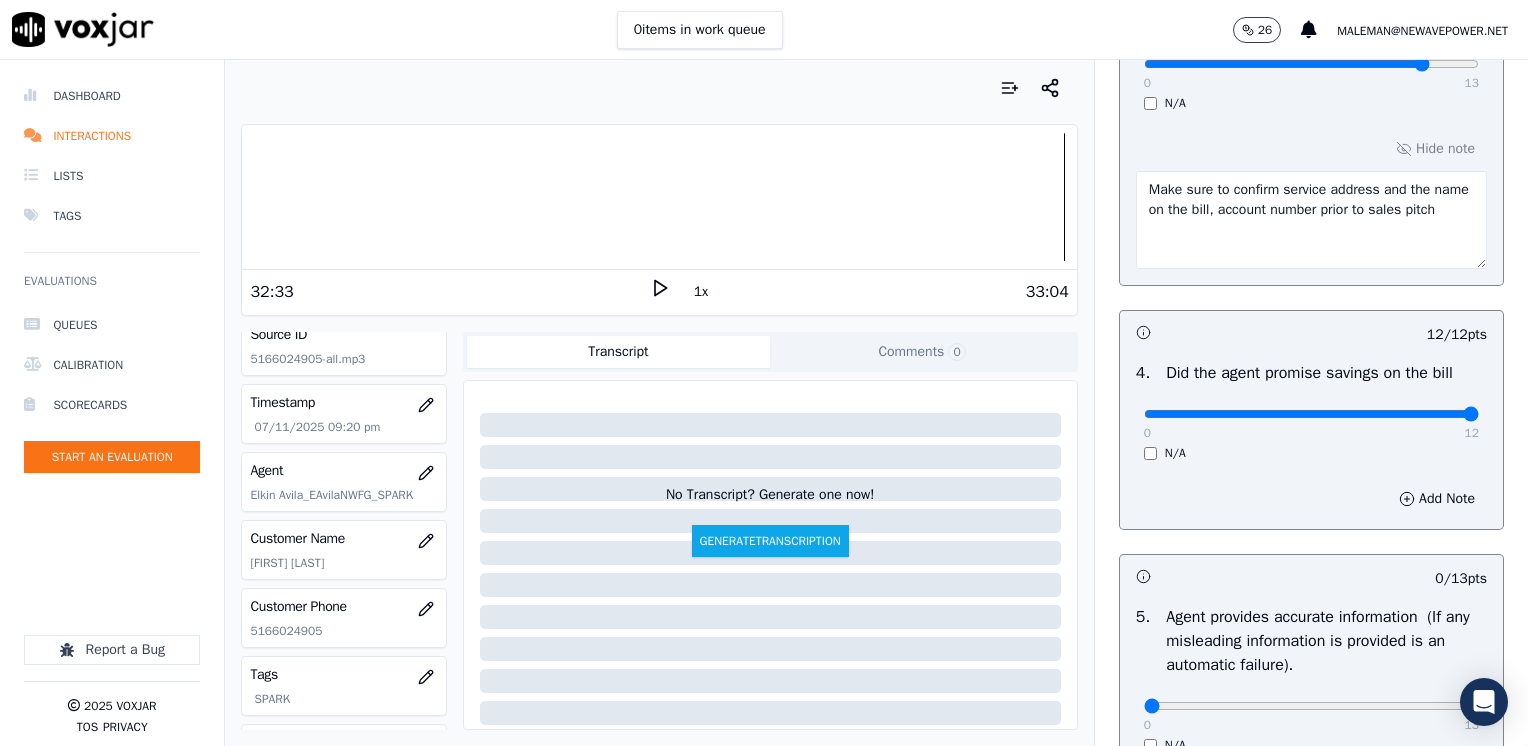 scroll, scrollTop: 1300, scrollLeft: 0, axis: vertical 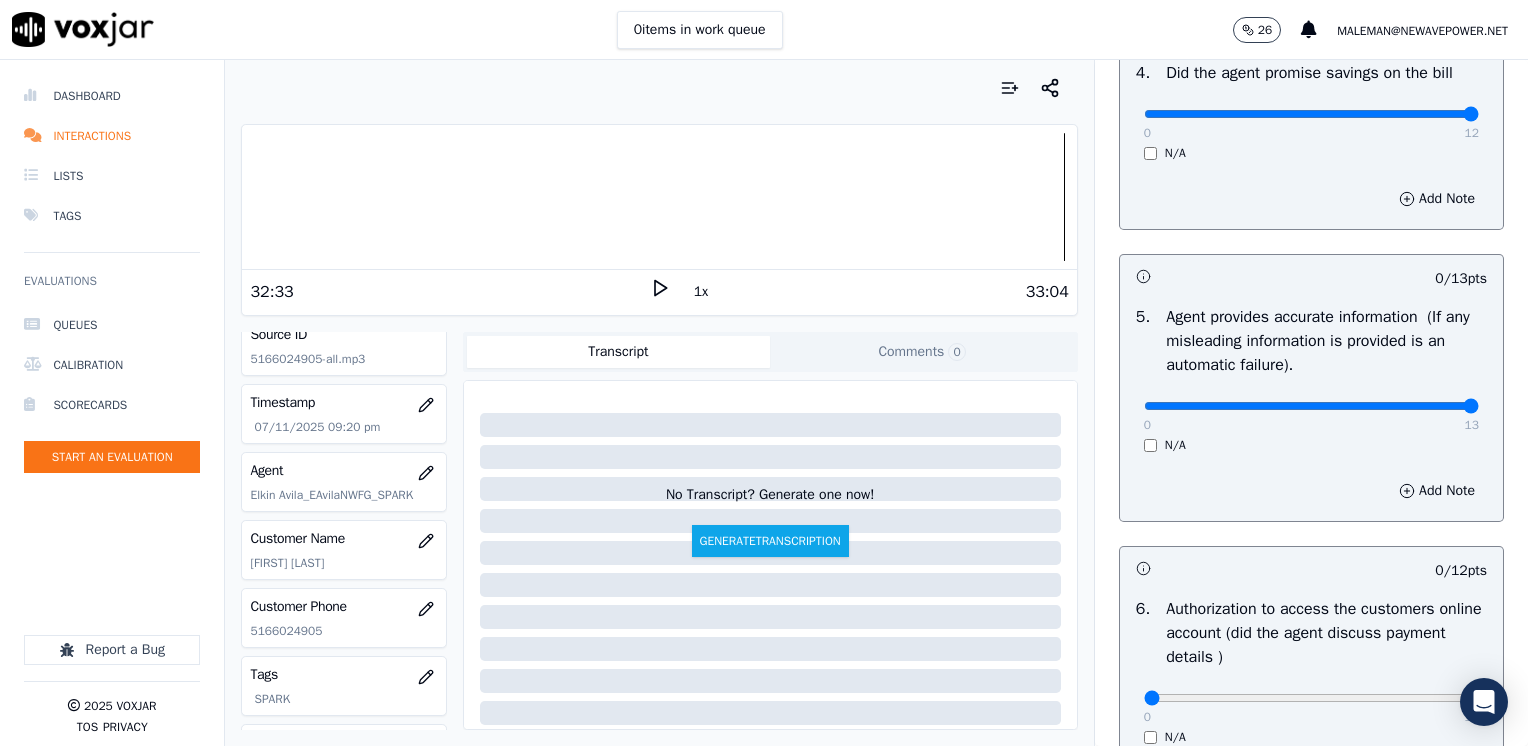 drag, startPoint x: 1128, startPoint y: 398, endPoint x: 1531, endPoint y: 439, distance: 405.08023 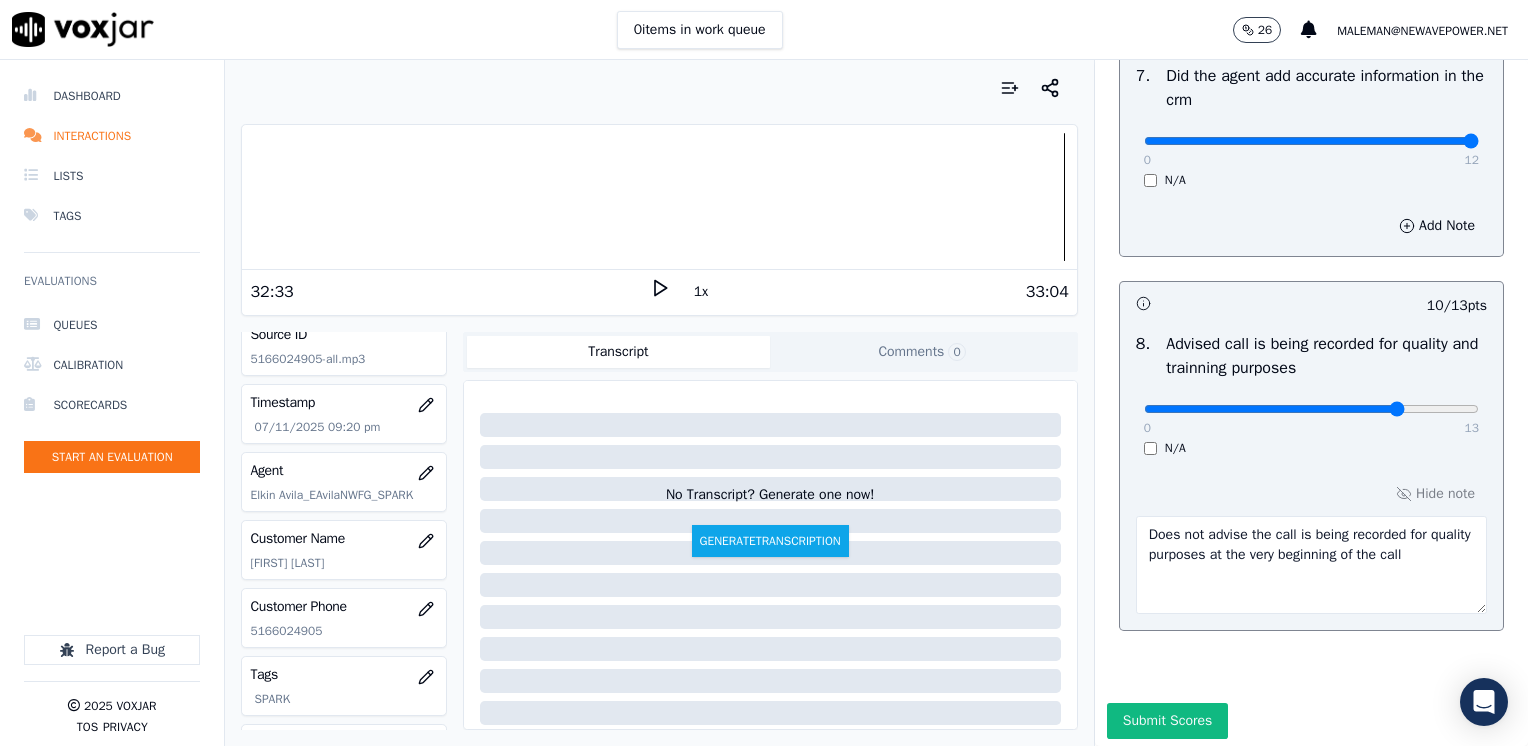 scroll, scrollTop: 2276, scrollLeft: 0, axis: vertical 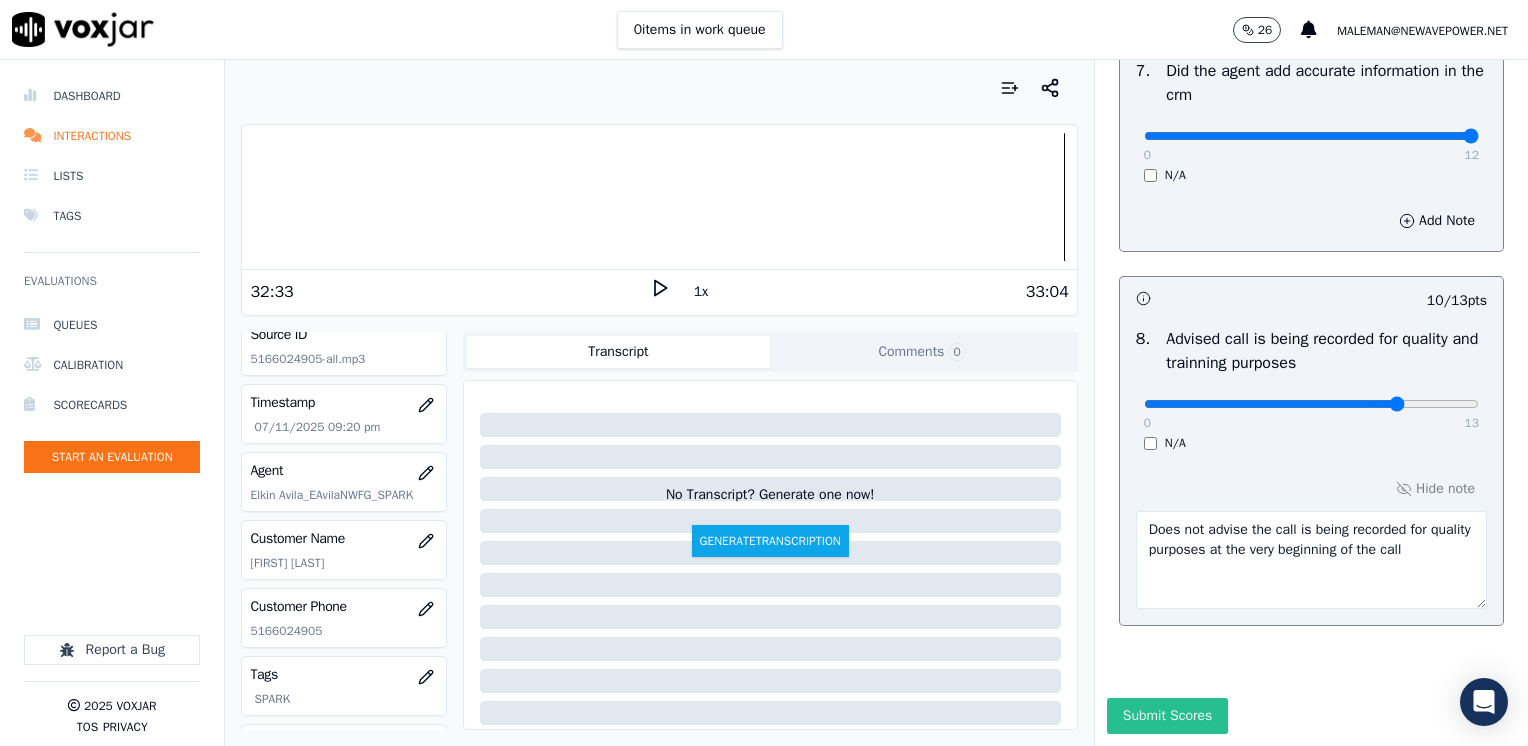 click on "Submit Scores" at bounding box center (1167, 716) 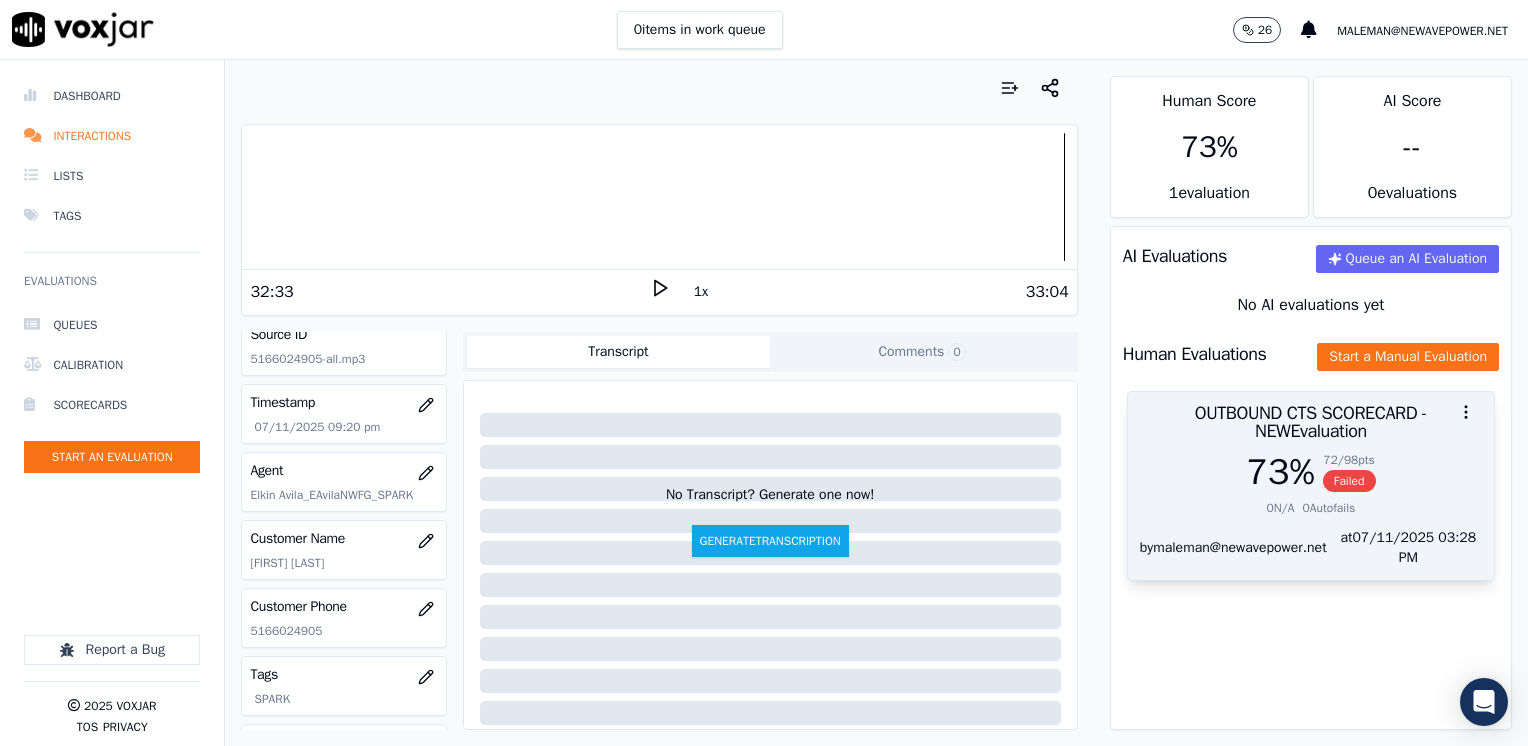 click at bounding box center [1311, 412] 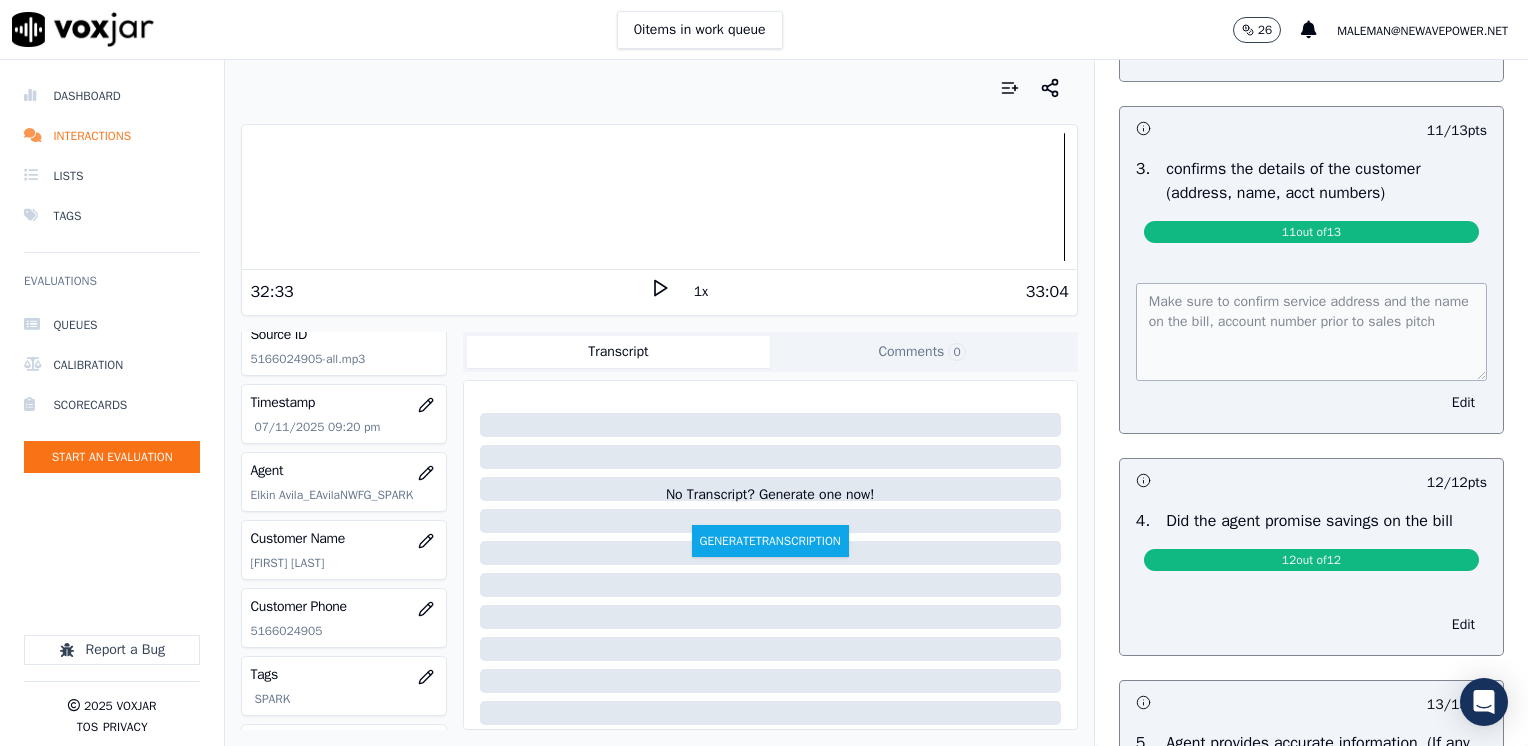 scroll, scrollTop: 800, scrollLeft: 0, axis: vertical 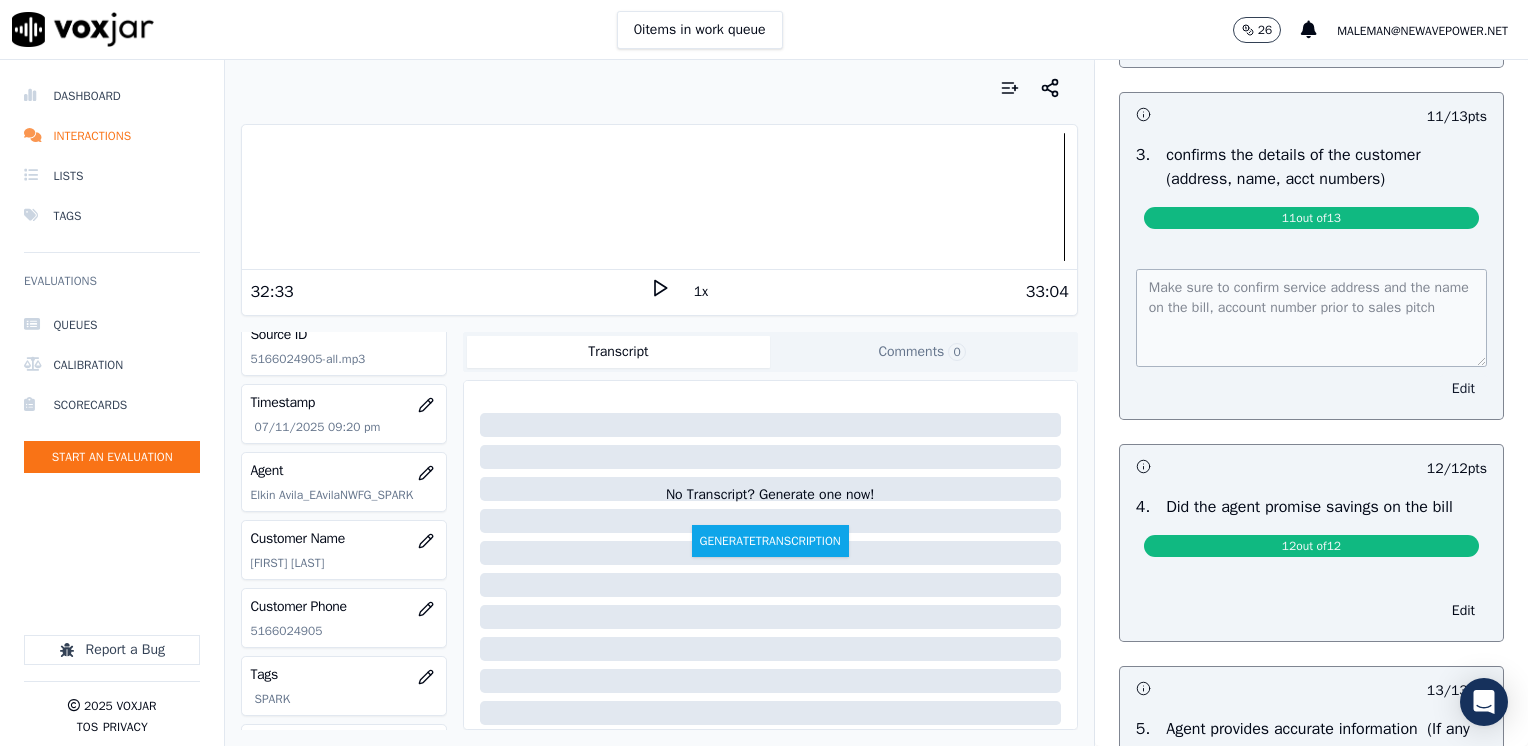 click on "Edit" at bounding box center [1463, 389] 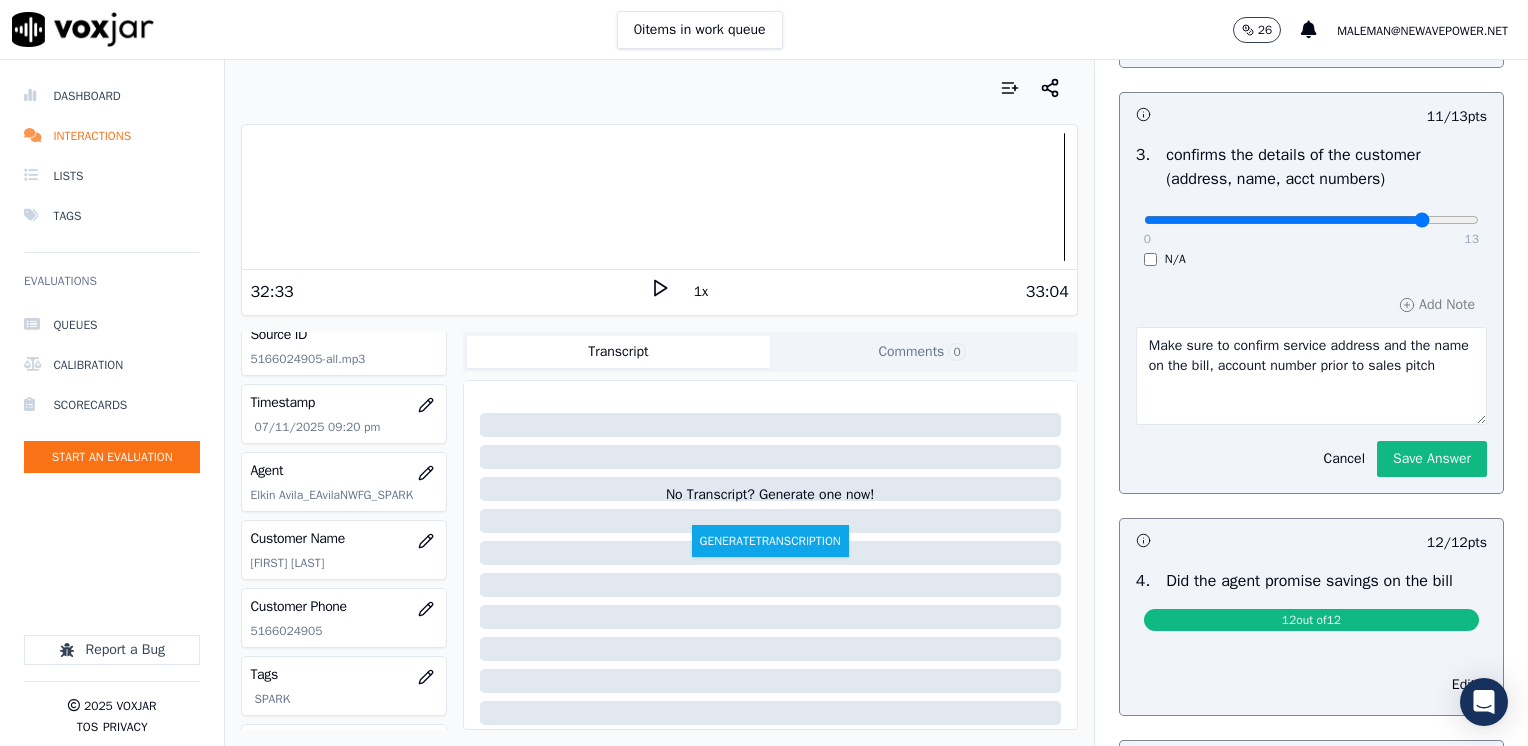 click at bounding box center (1311, 220) 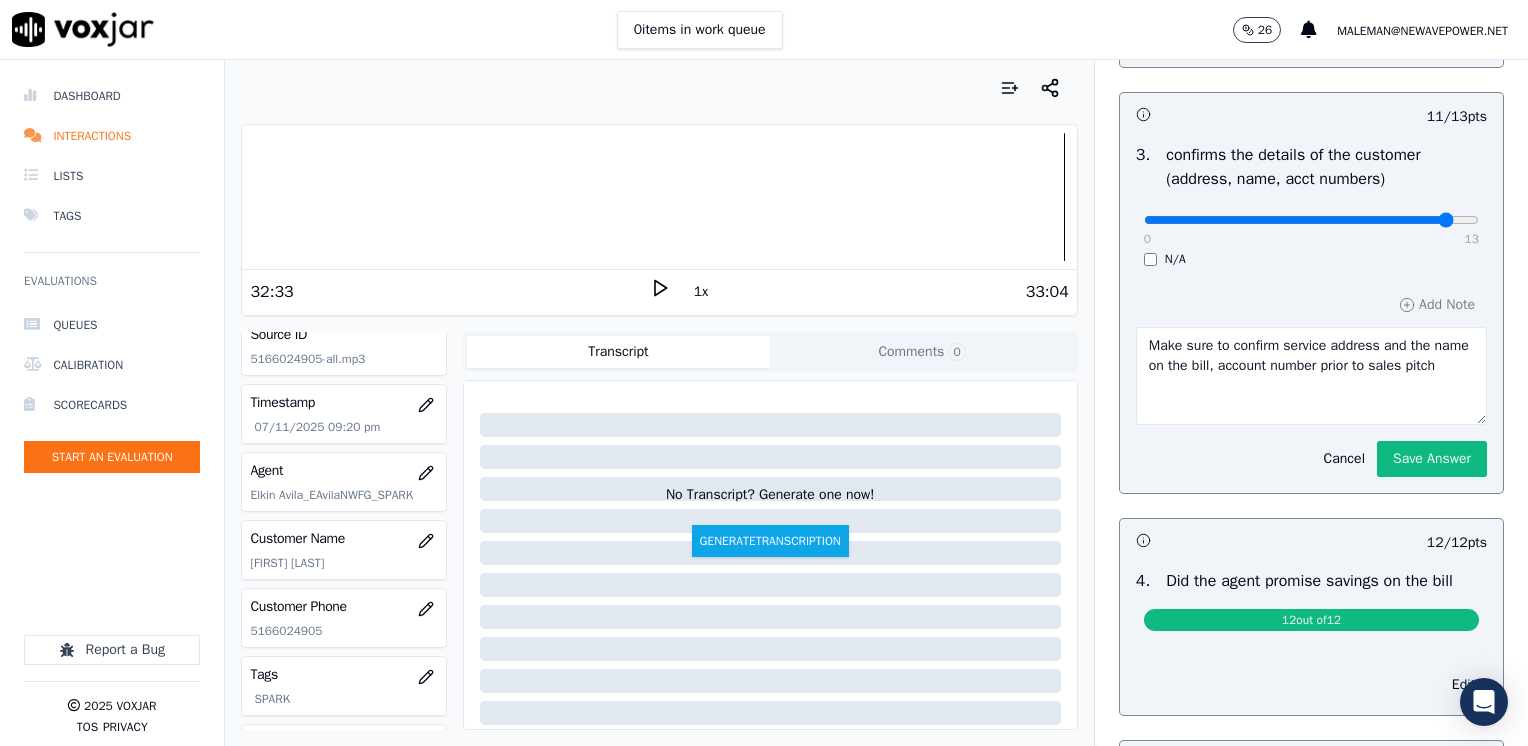 type on "12" 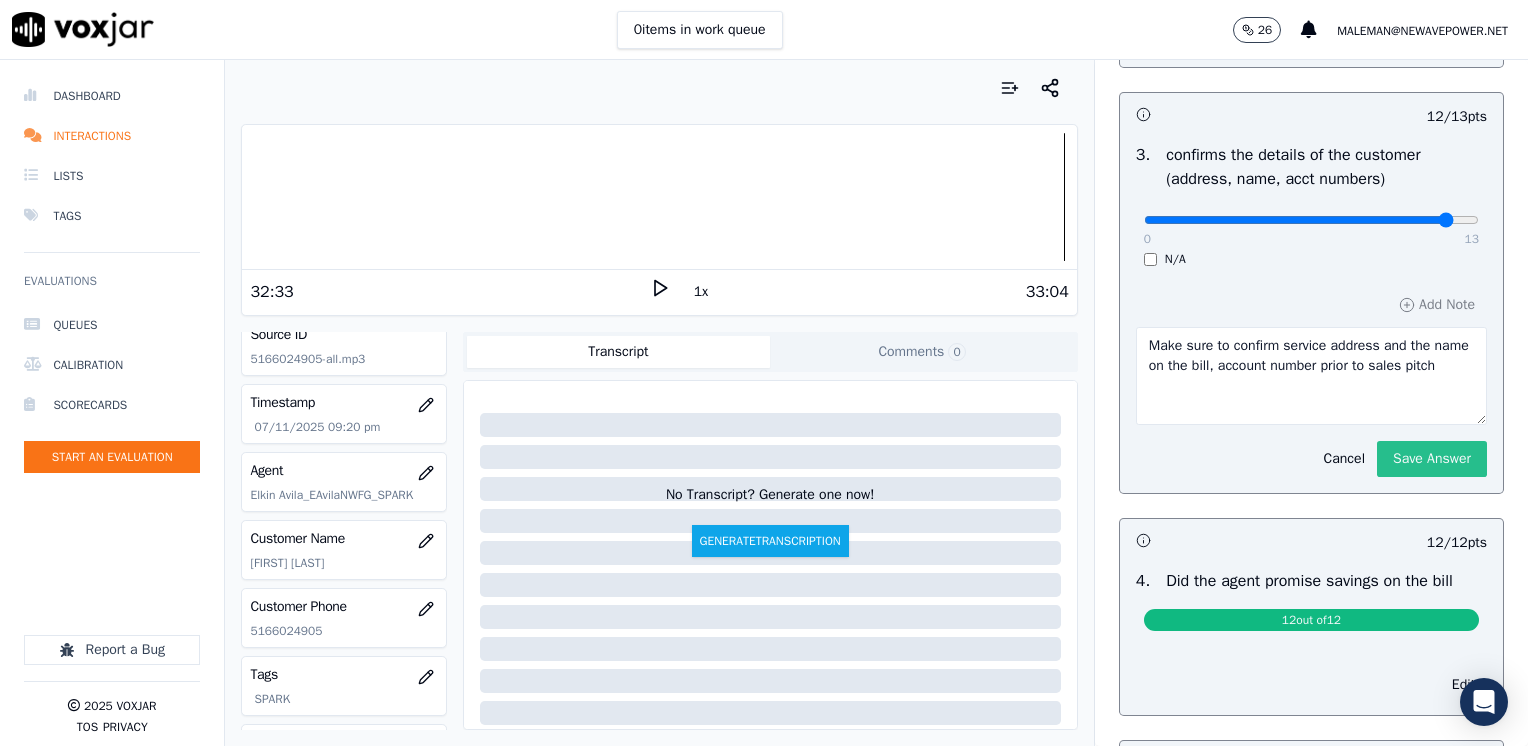 click on "Save Answer" 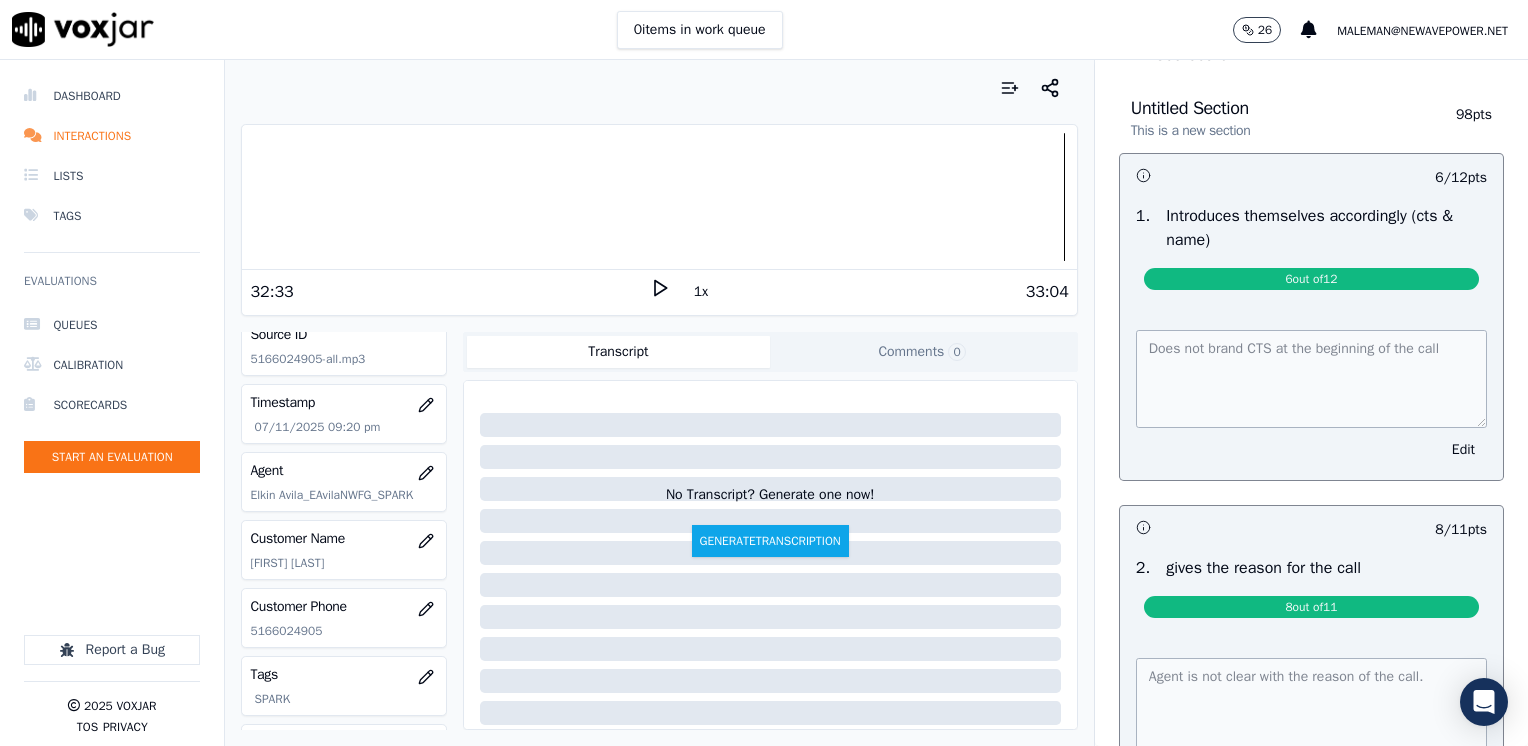 scroll, scrollTop: 0, scrollLeft: 0, axis: both 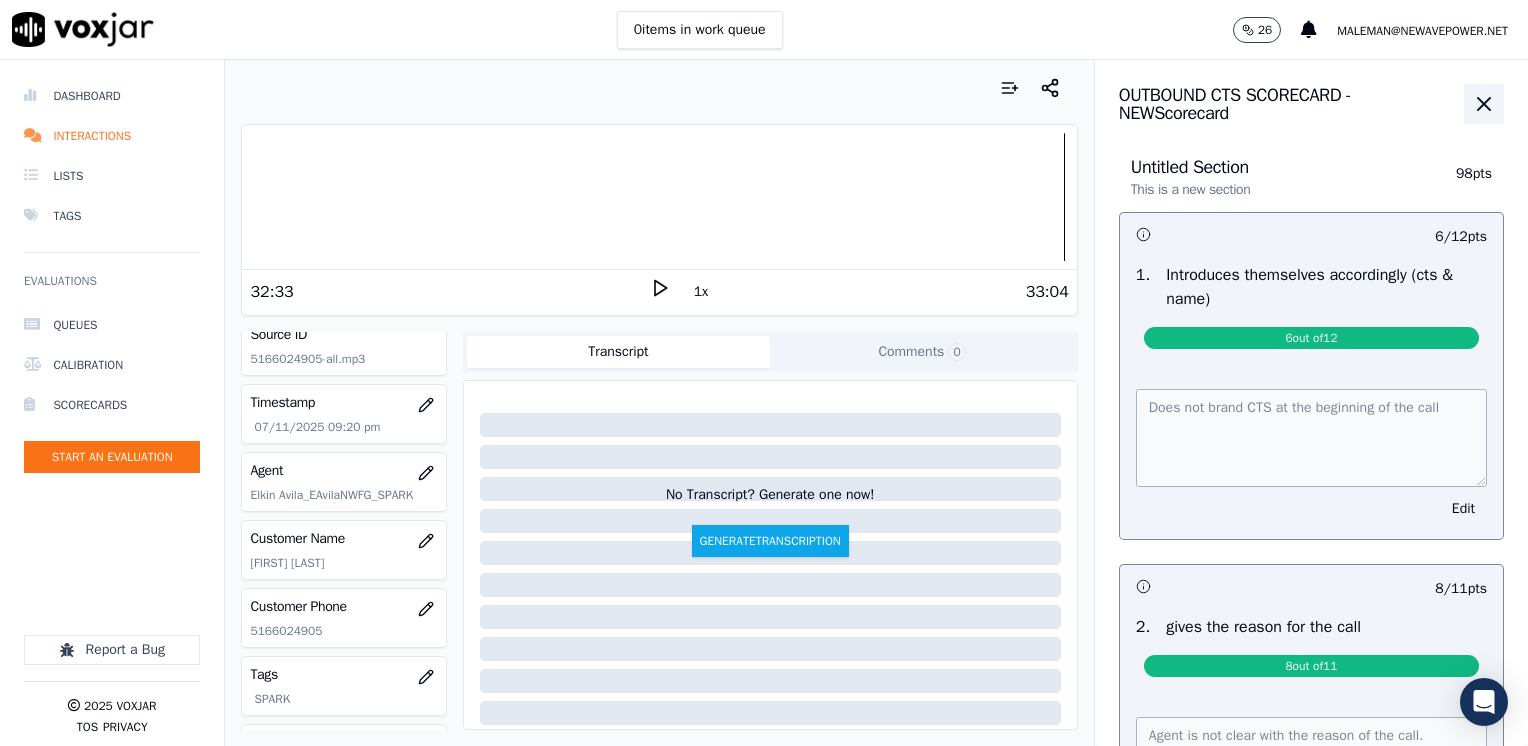 click 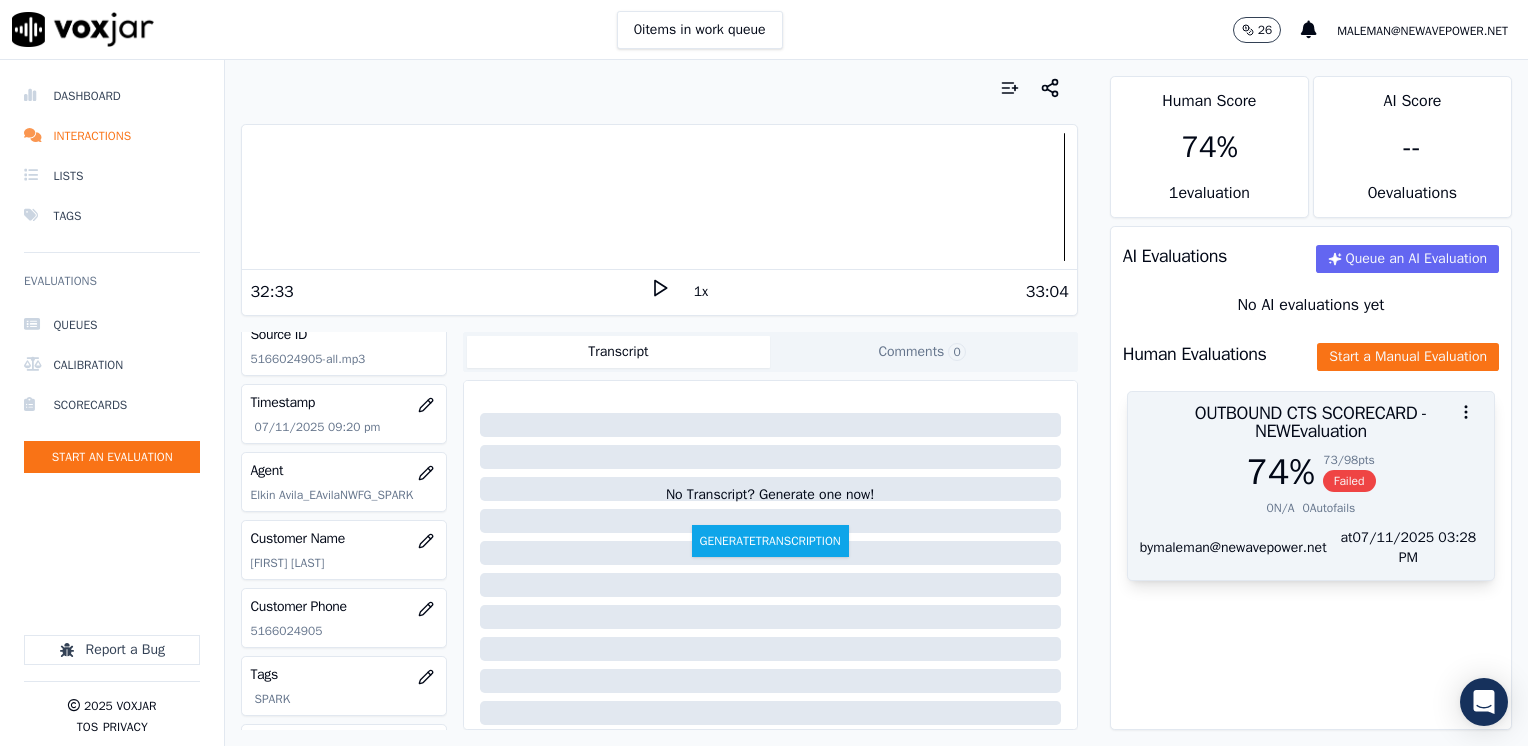 click on "74 %" at bounding box center [1280, 472] 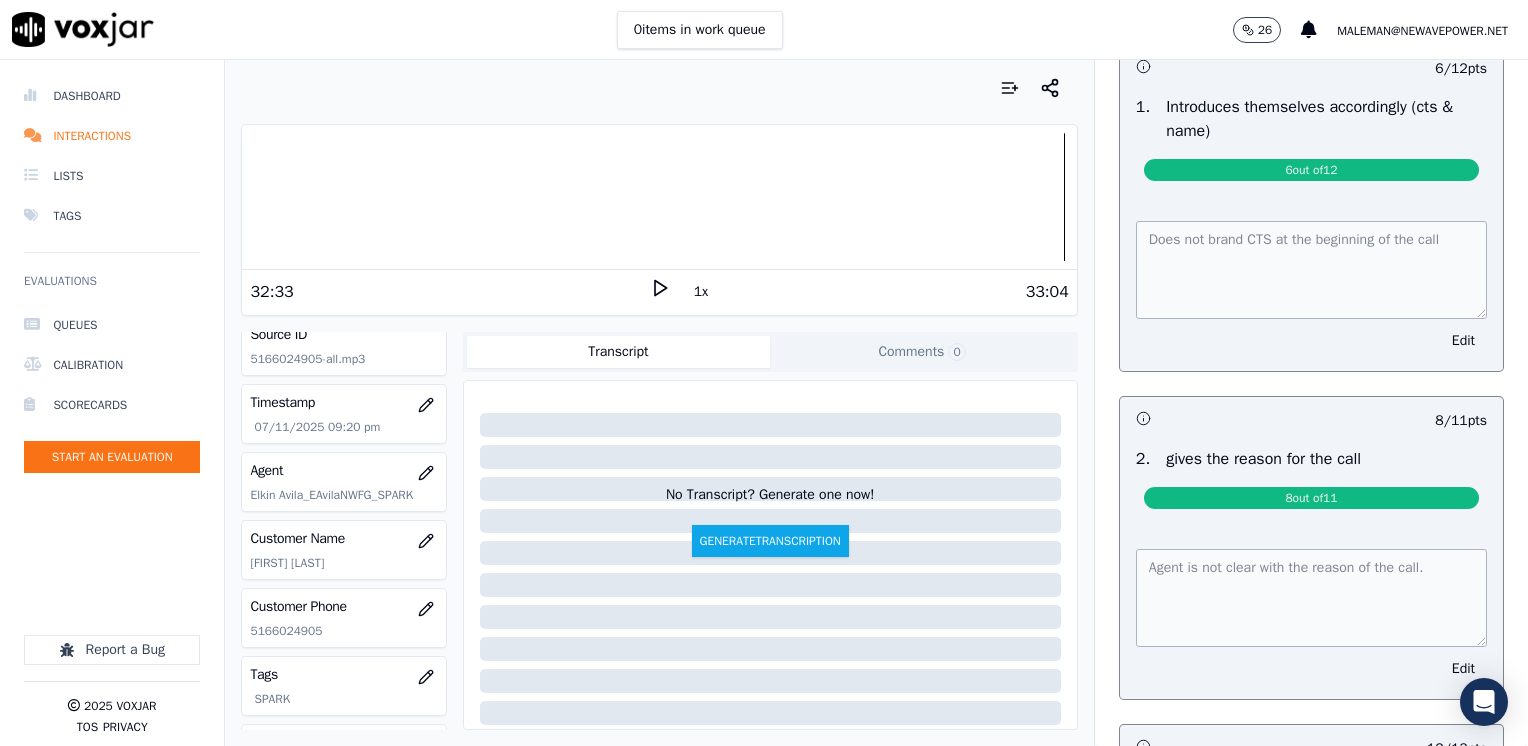 scroll, scrollTop: 0, scrollLeft: 0, axis: both 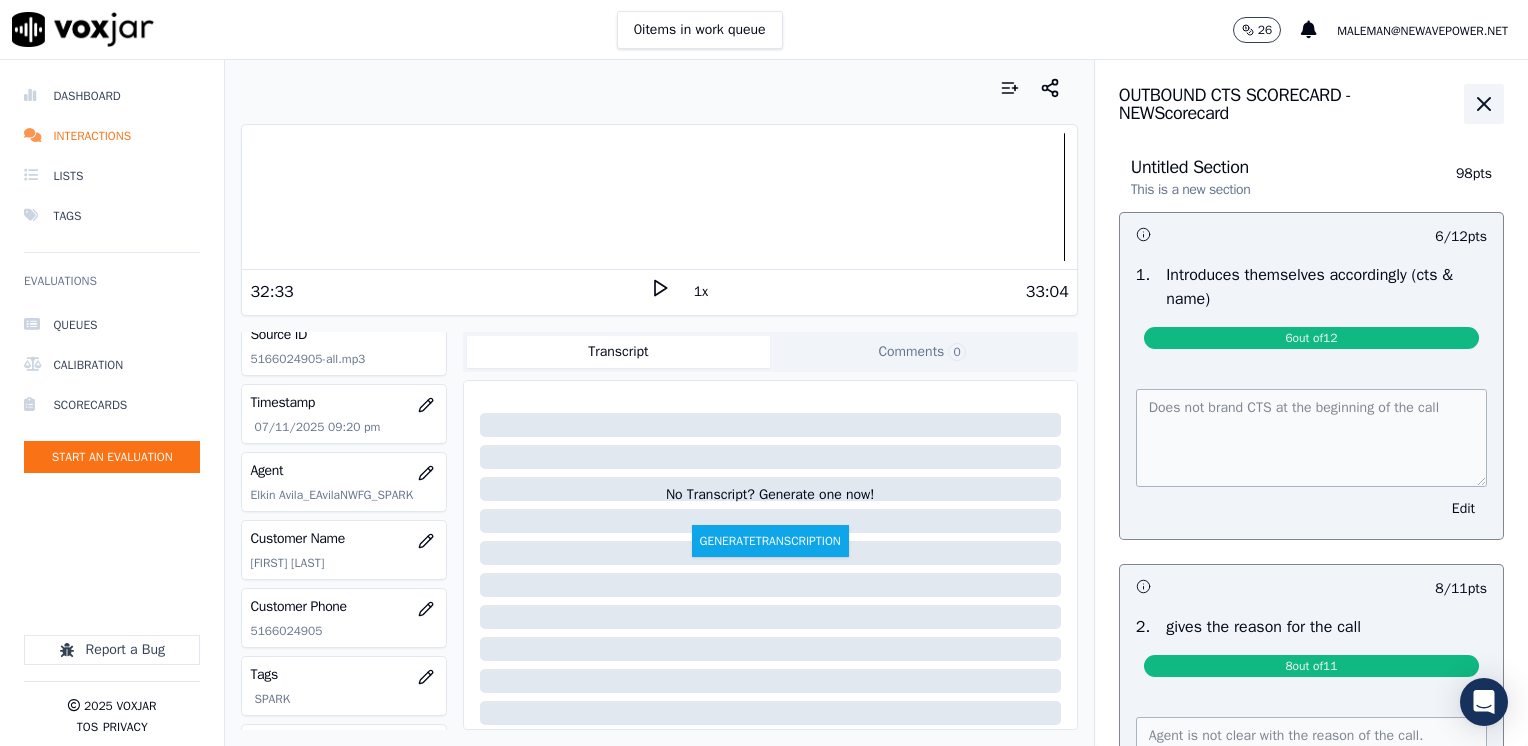 click 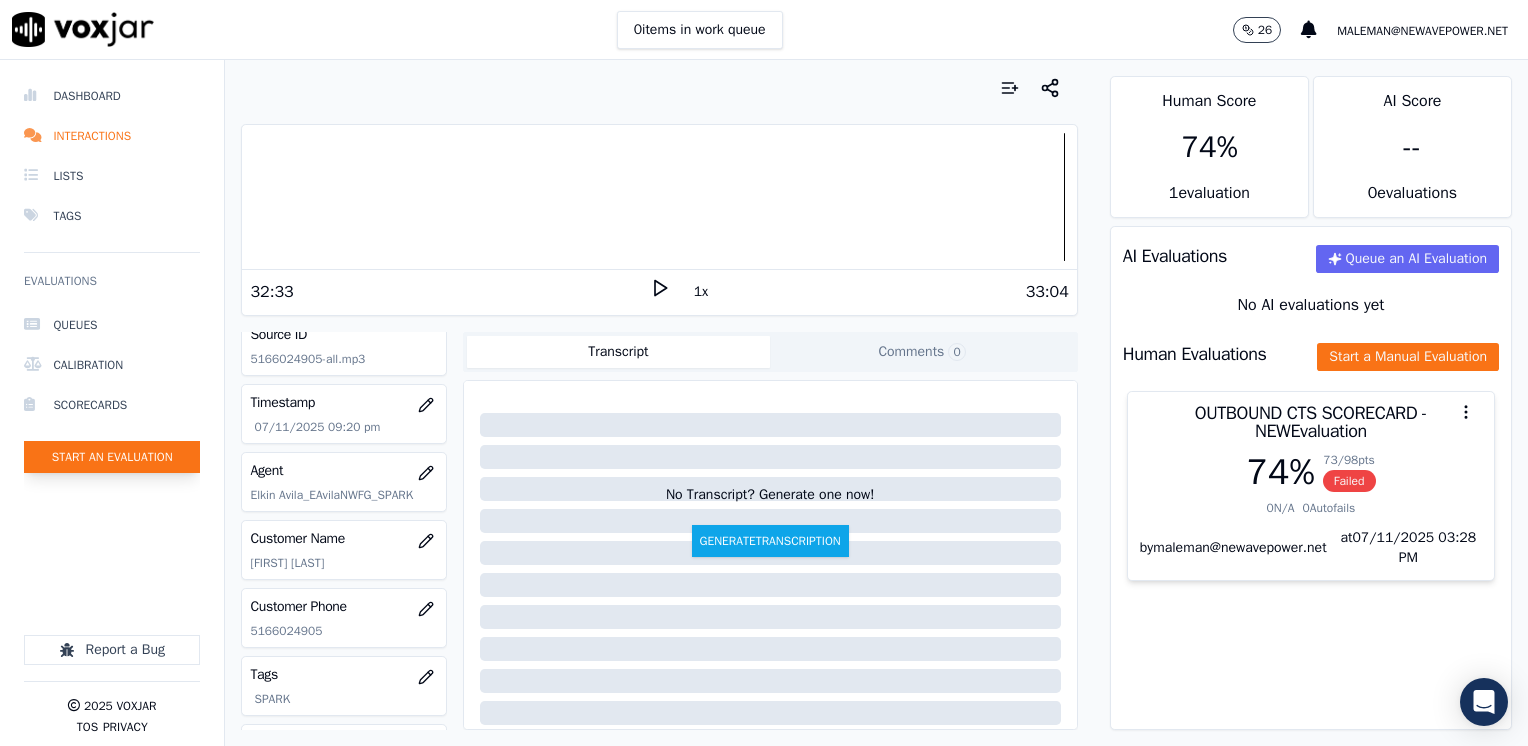 click on "Start an Evaluation" 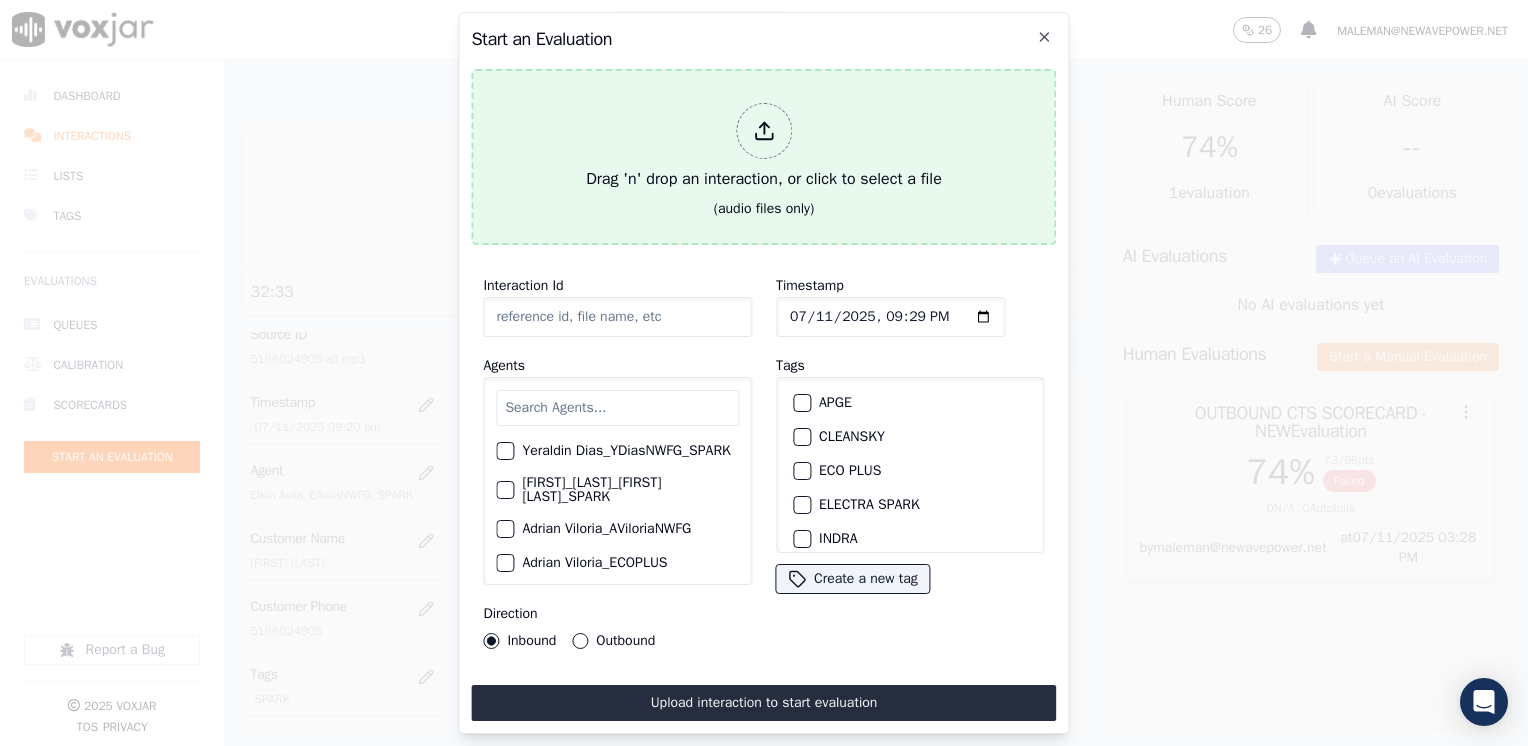 click 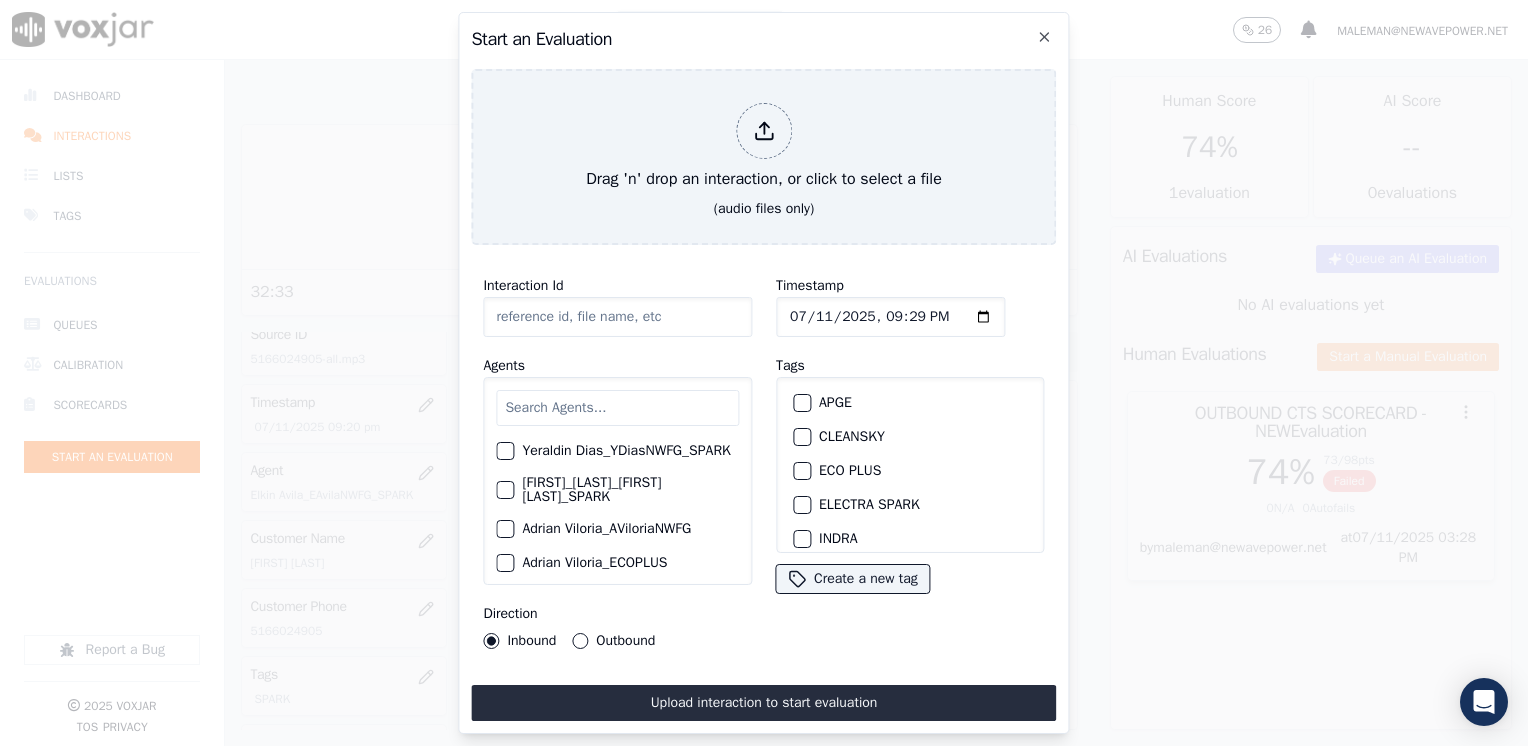 click at bounding box center (617, 408) 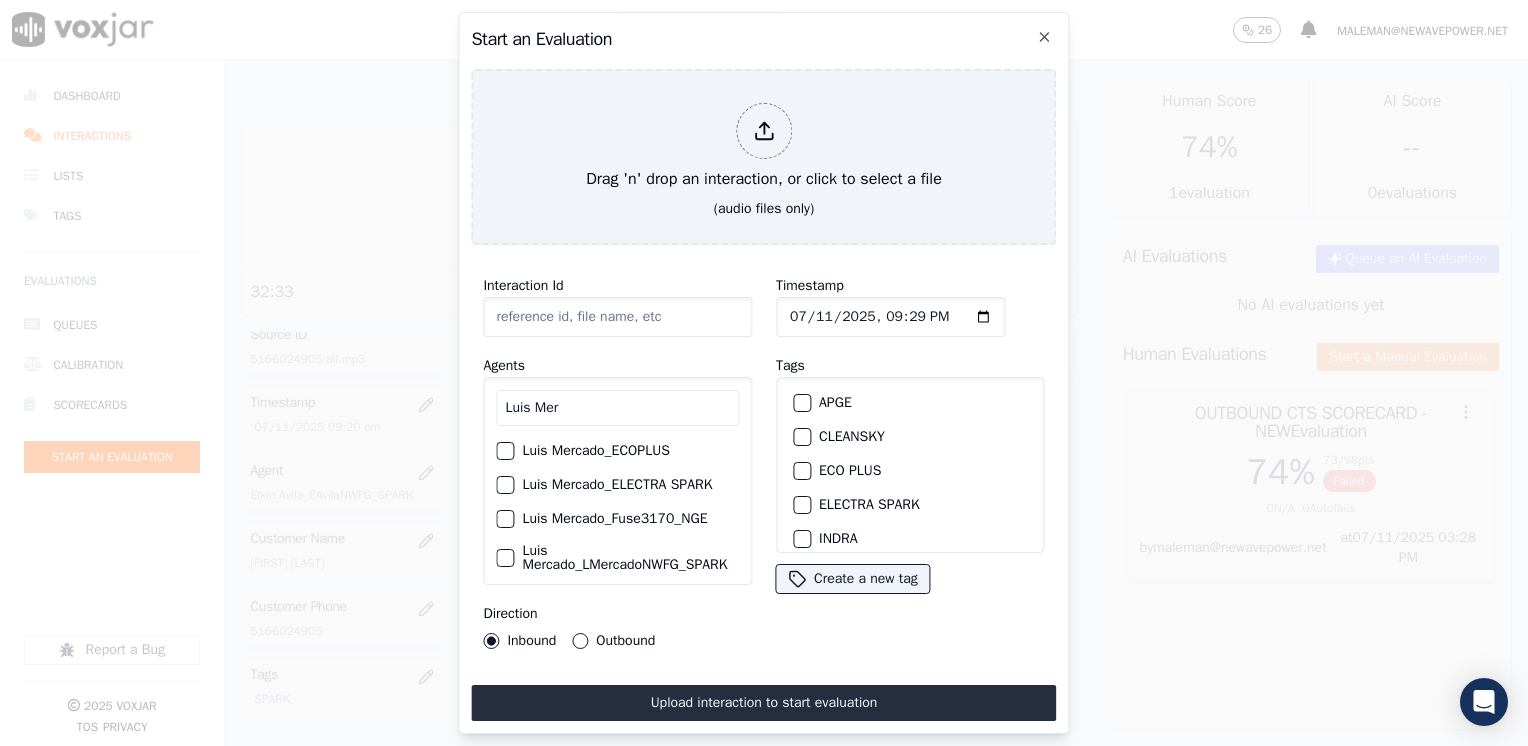 type on "Luis Mer" 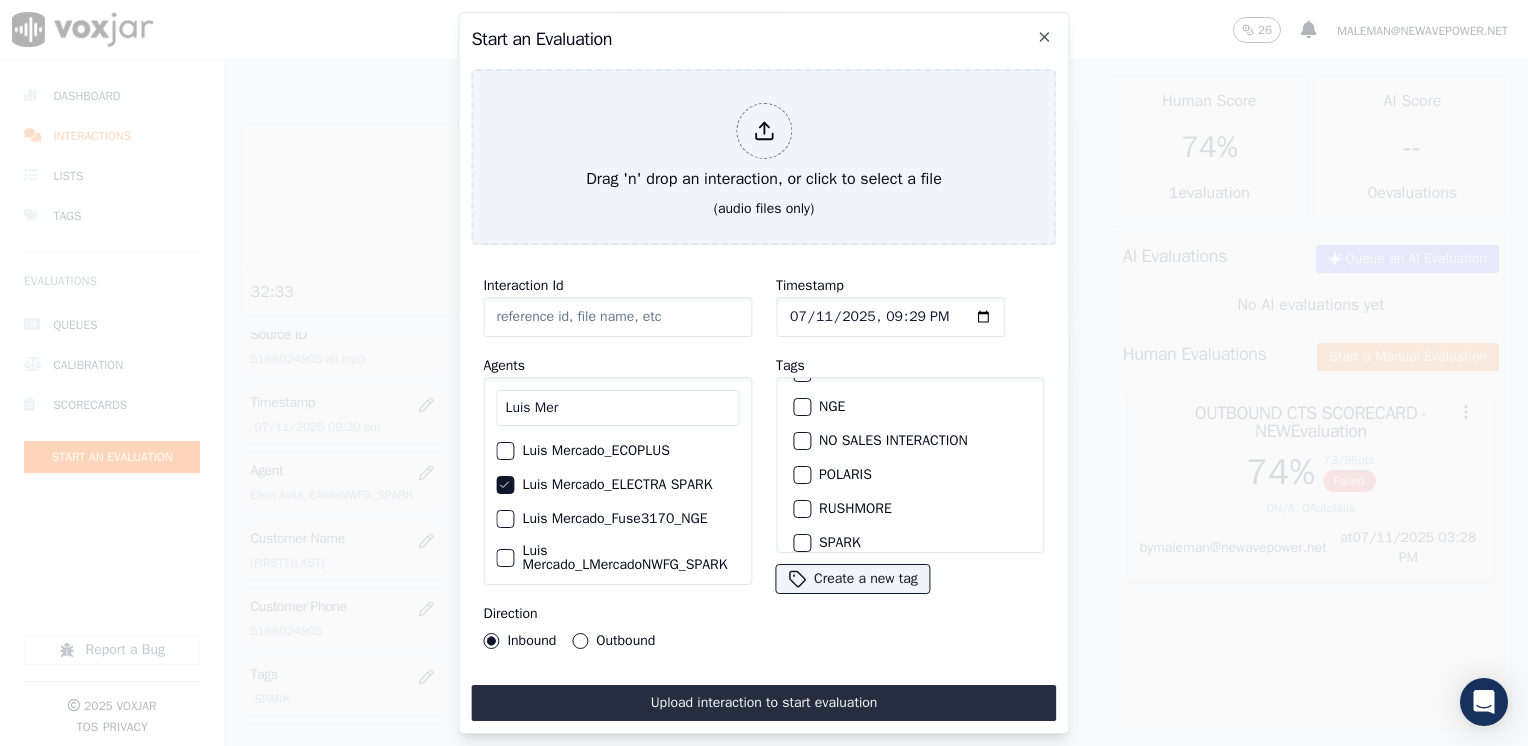 scroll, scrollTop: 293, scrollLeft: 0, axis: vertical 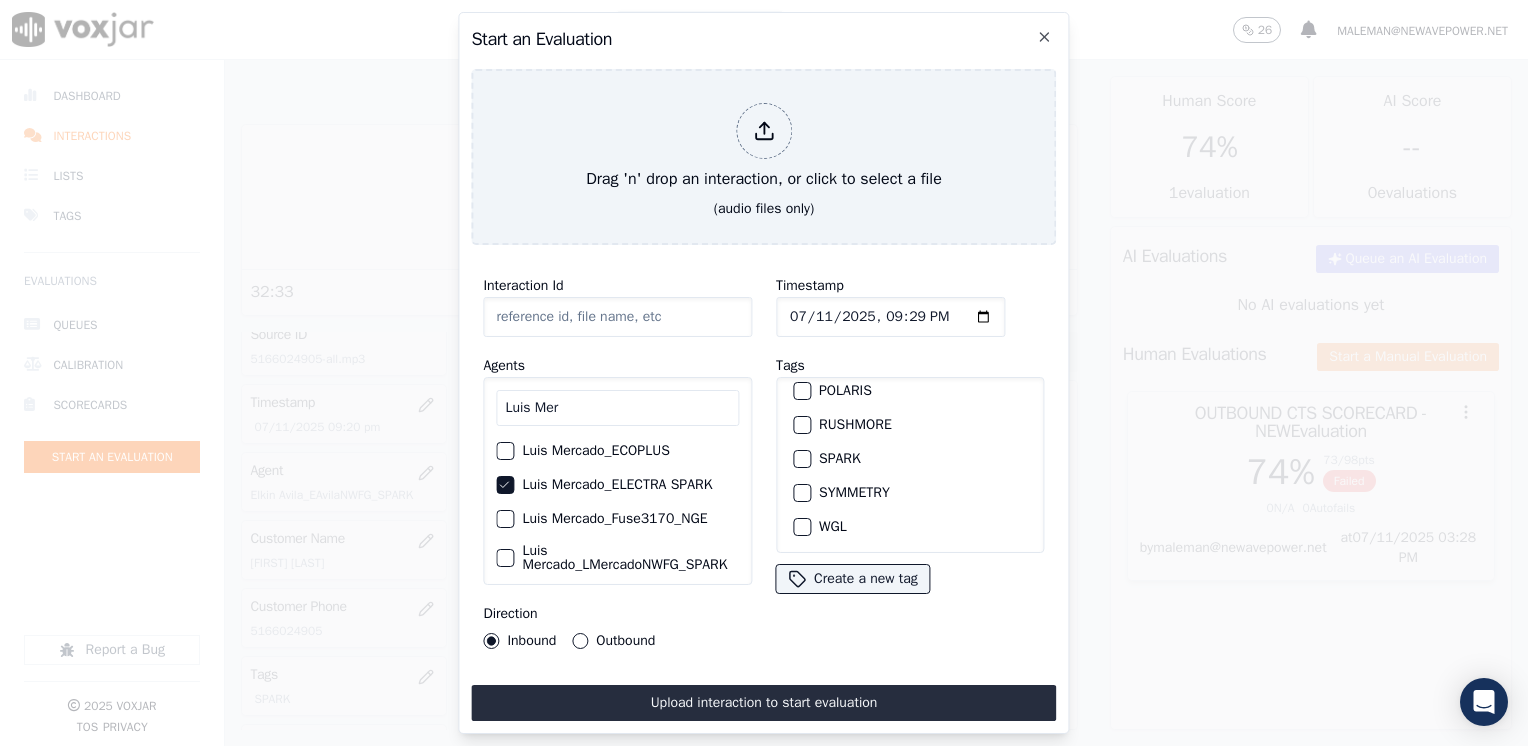 click at bounding box center (801, 459) 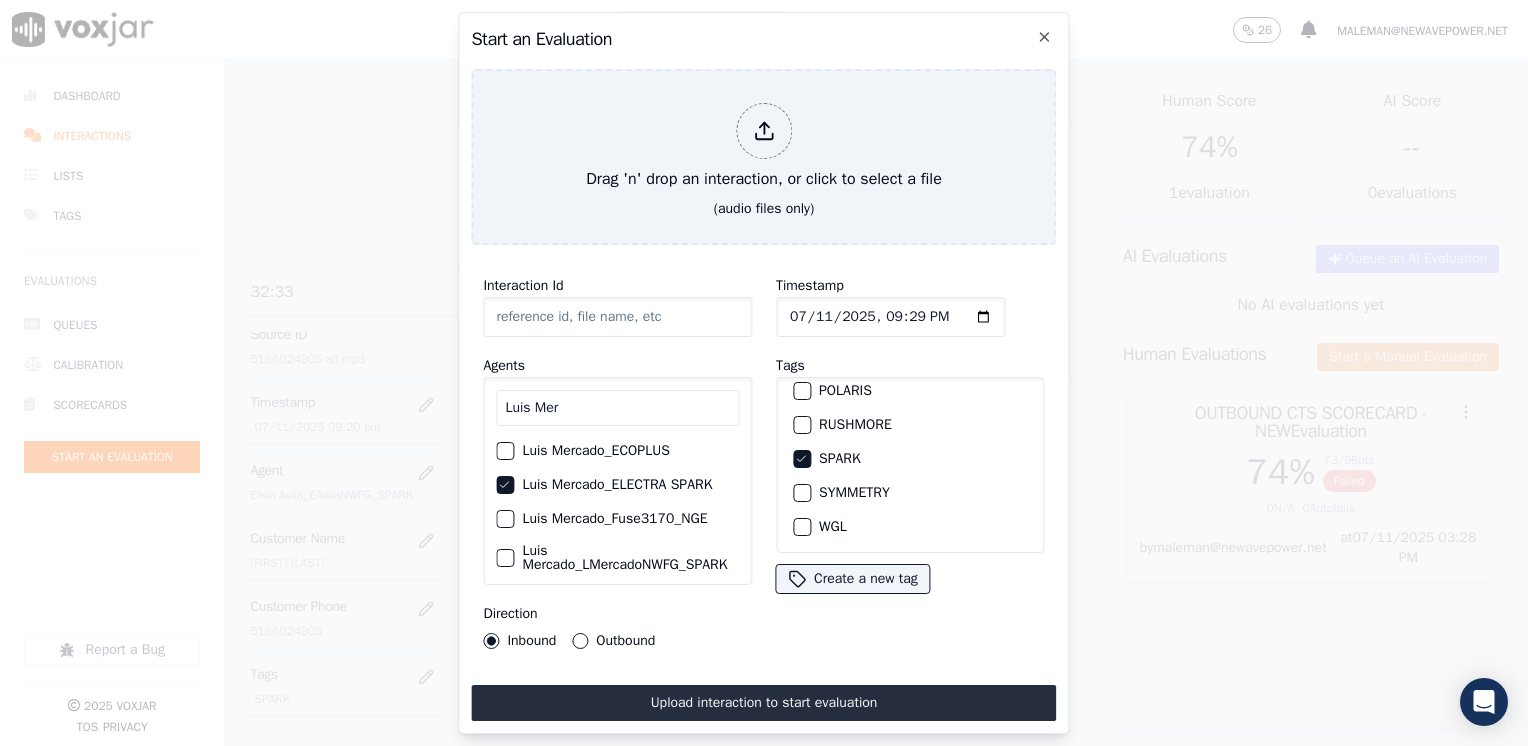 click on "Outbound" at bounding box center [580, 641] 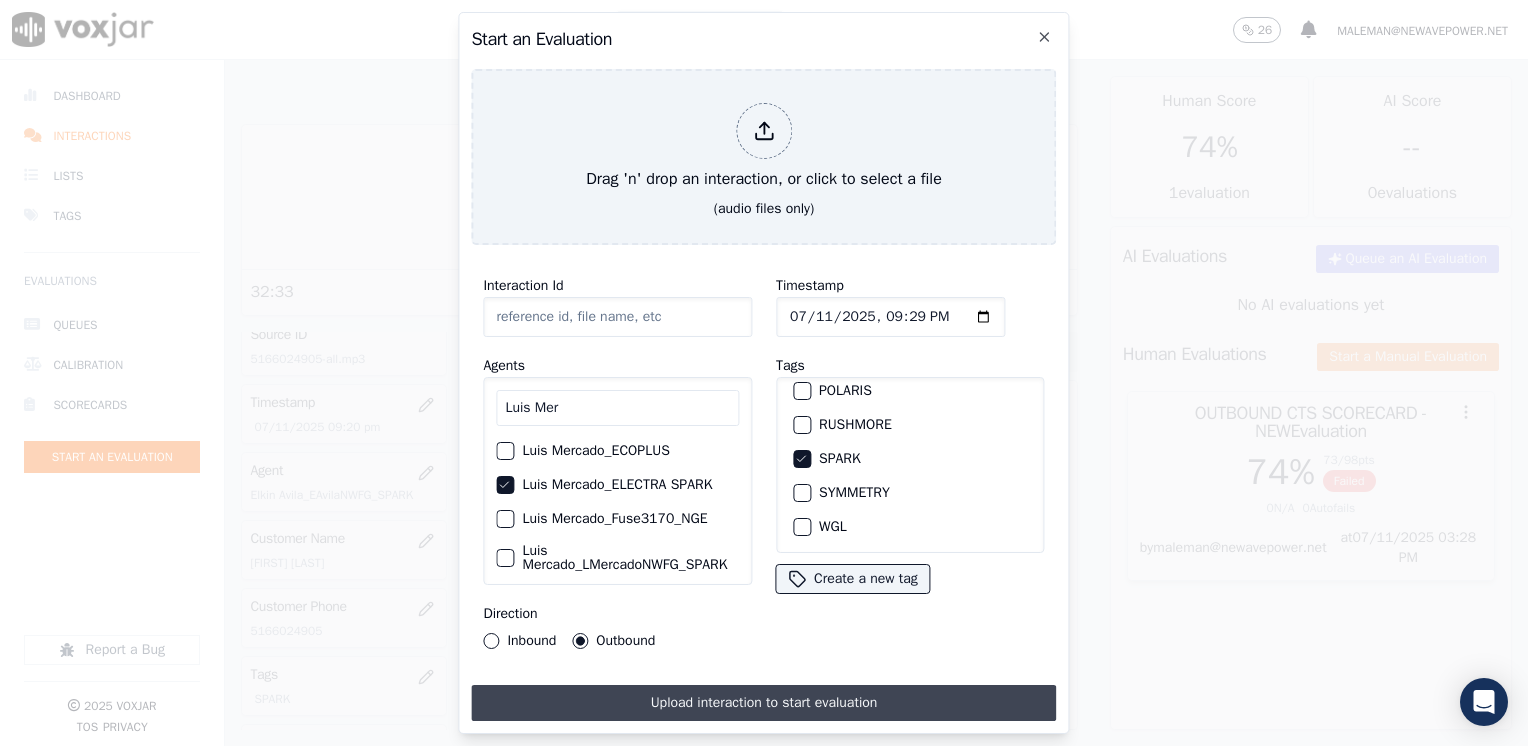 click on "Upload interaction to start evaluation" at bounding box center (763, 703) 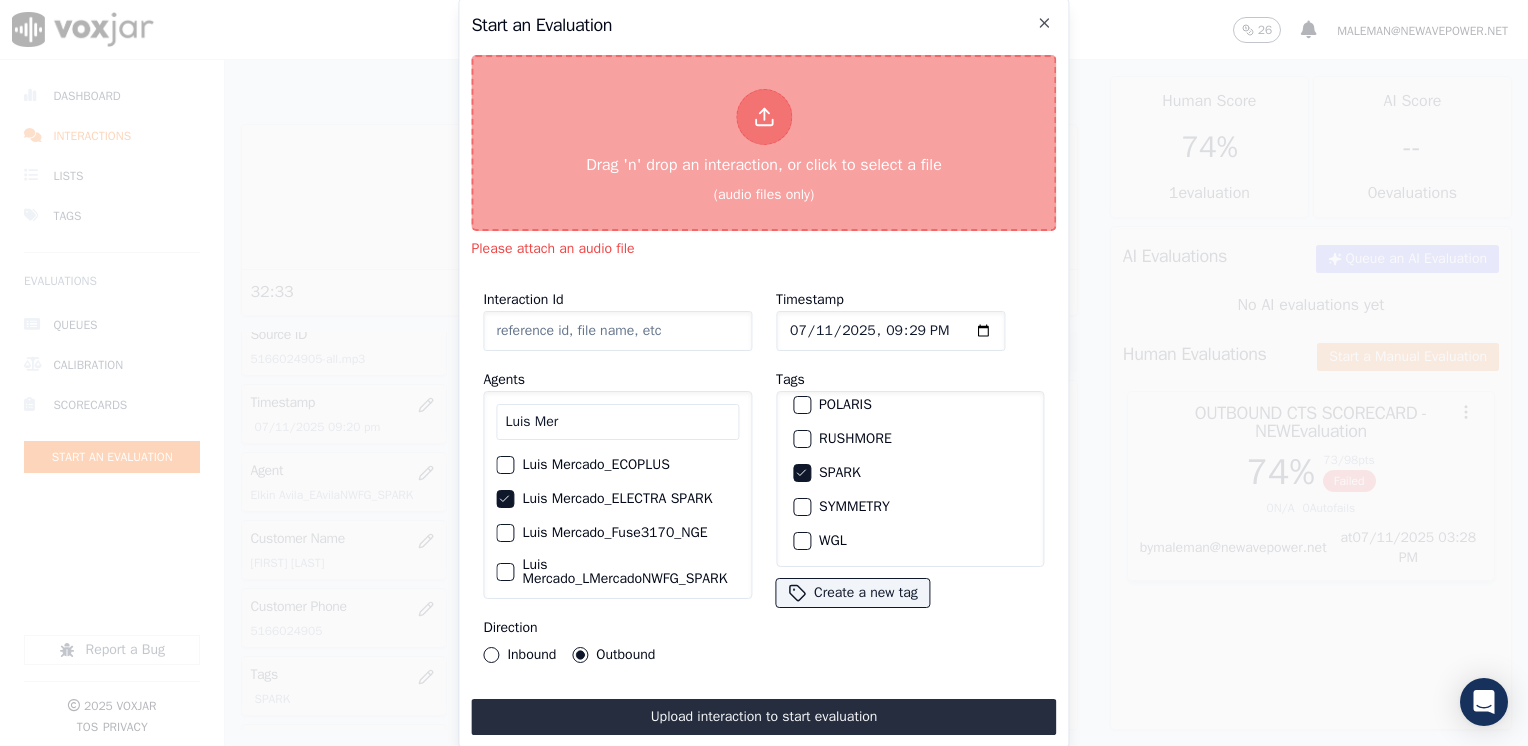 click 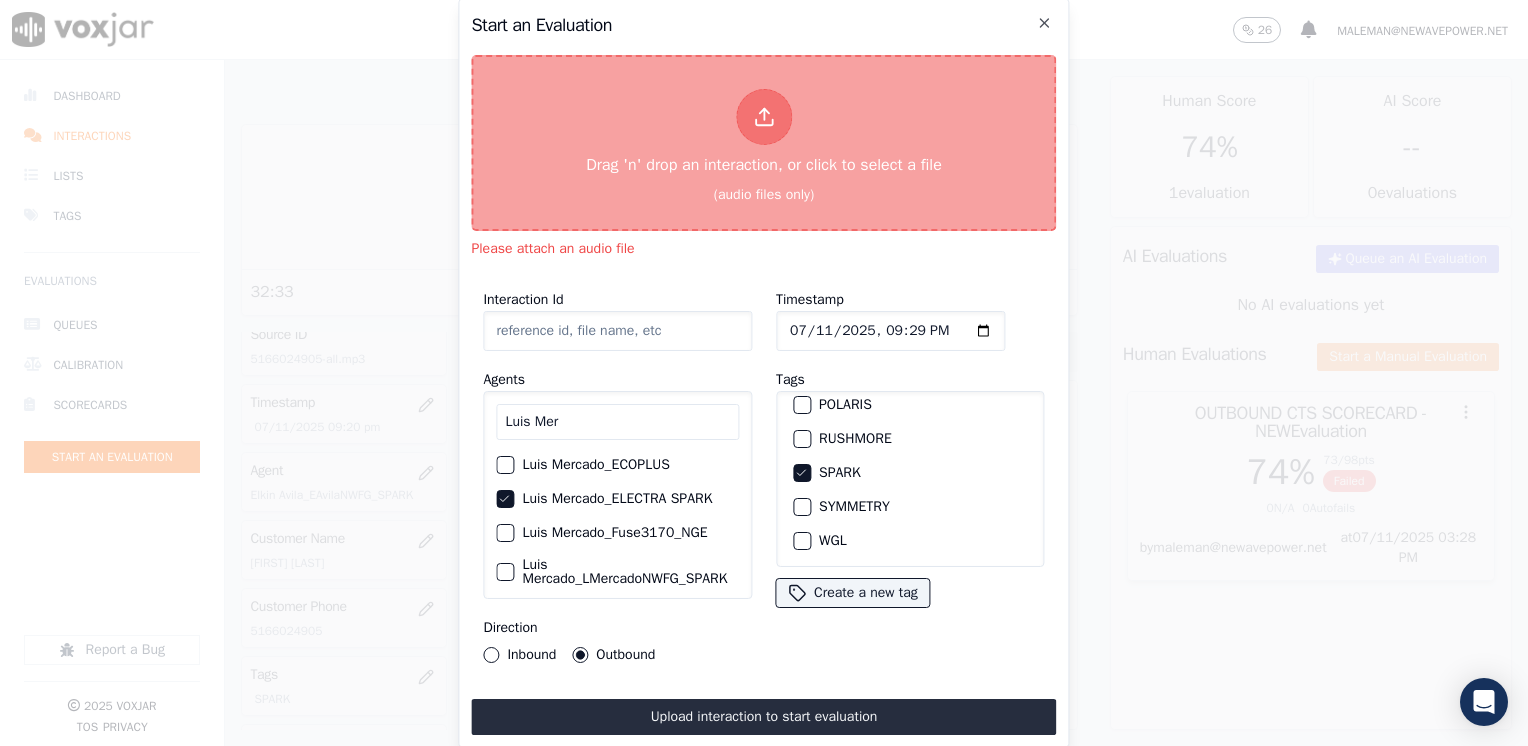 type on "20250710-112658_9783191581-all 1.mp3" 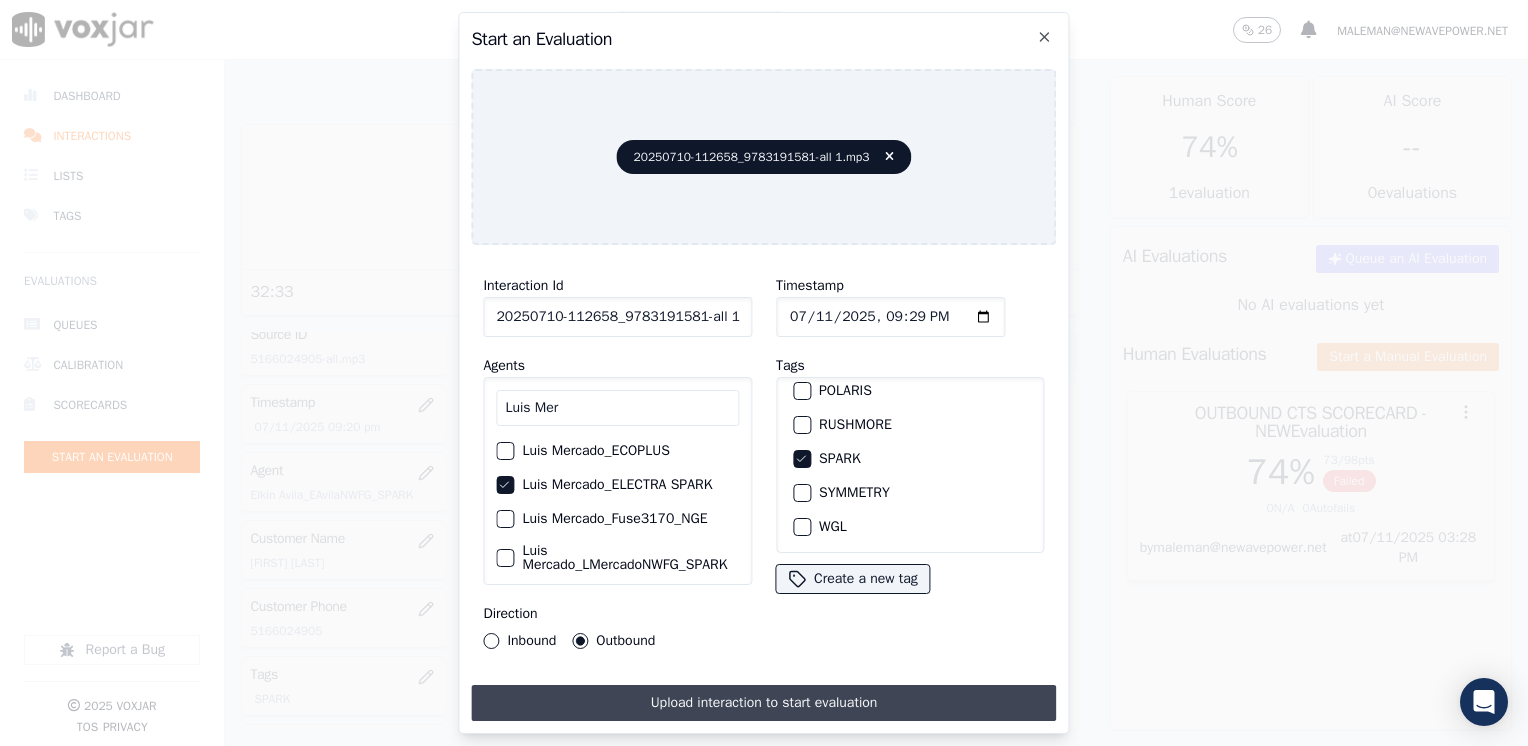 click on "Upload interaction to start evaluation" at bounding box center [763, 703] 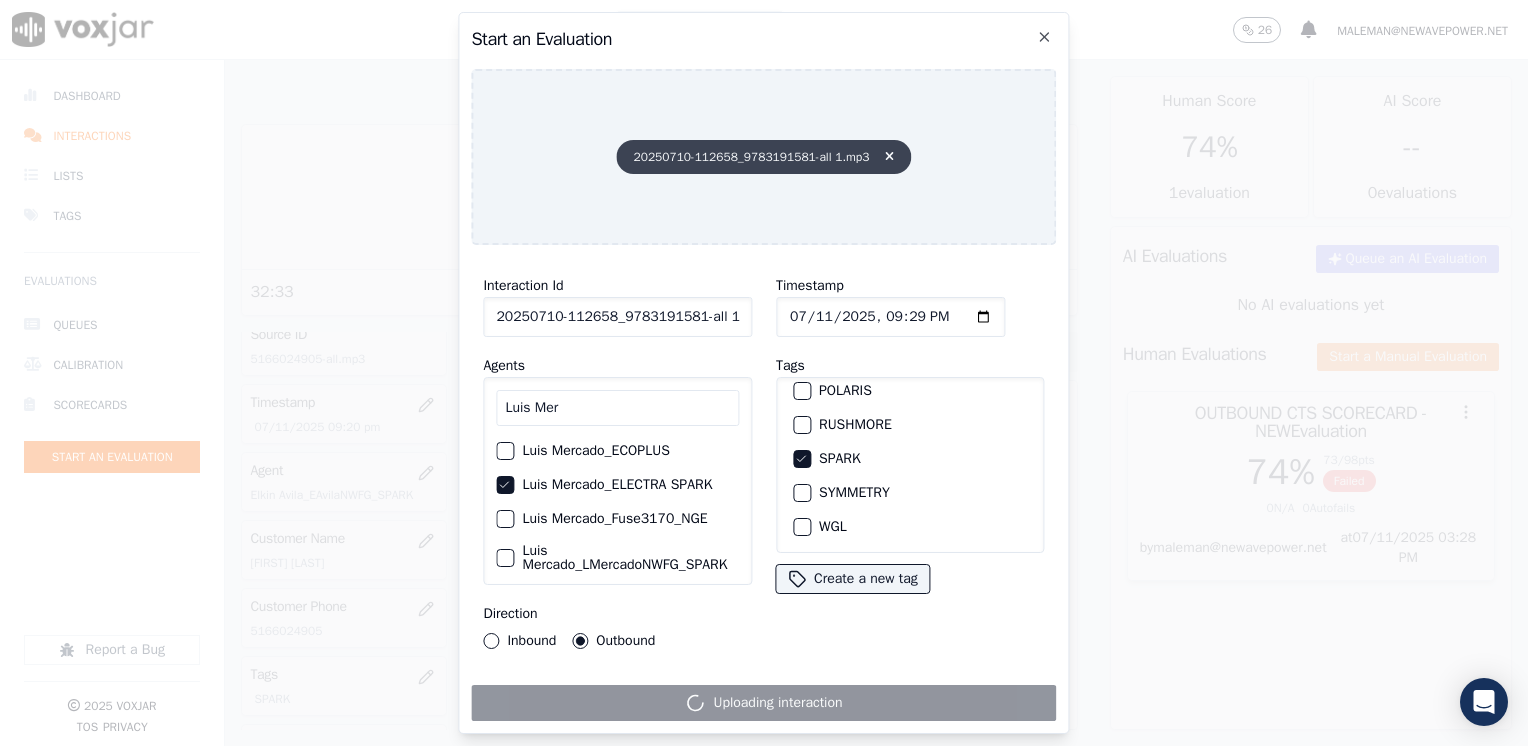 click at bounding box center [889, 157] 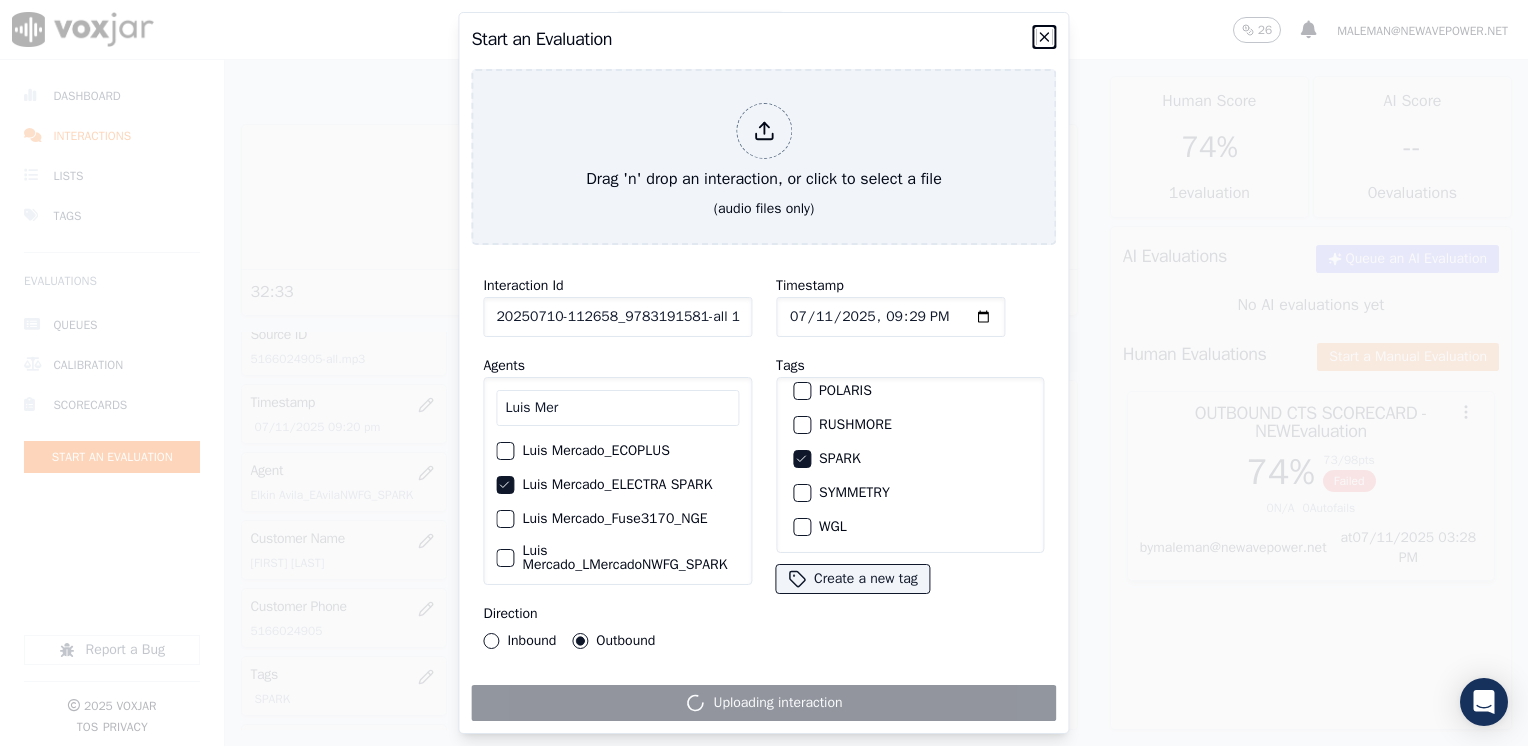 click 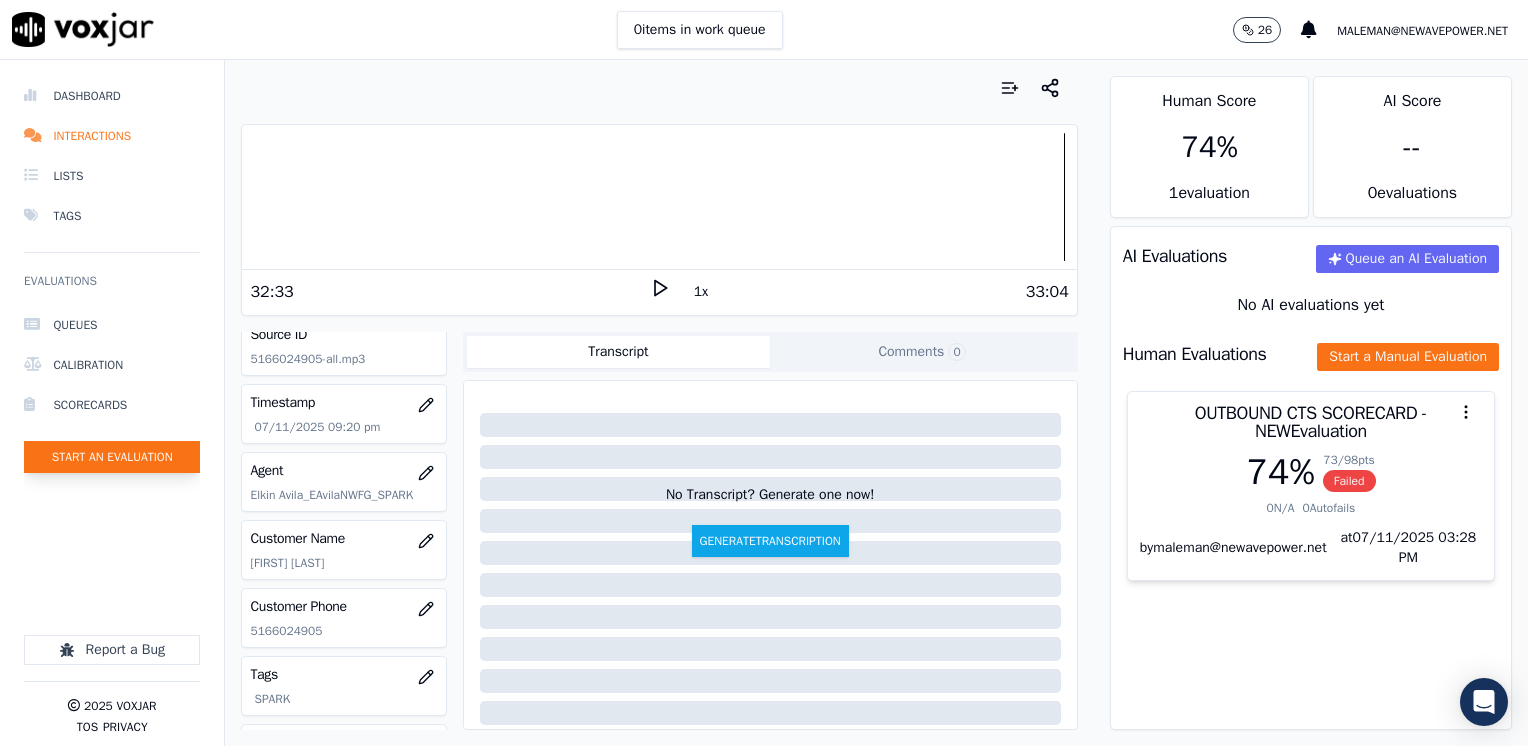 click on "Start an Evaluation" 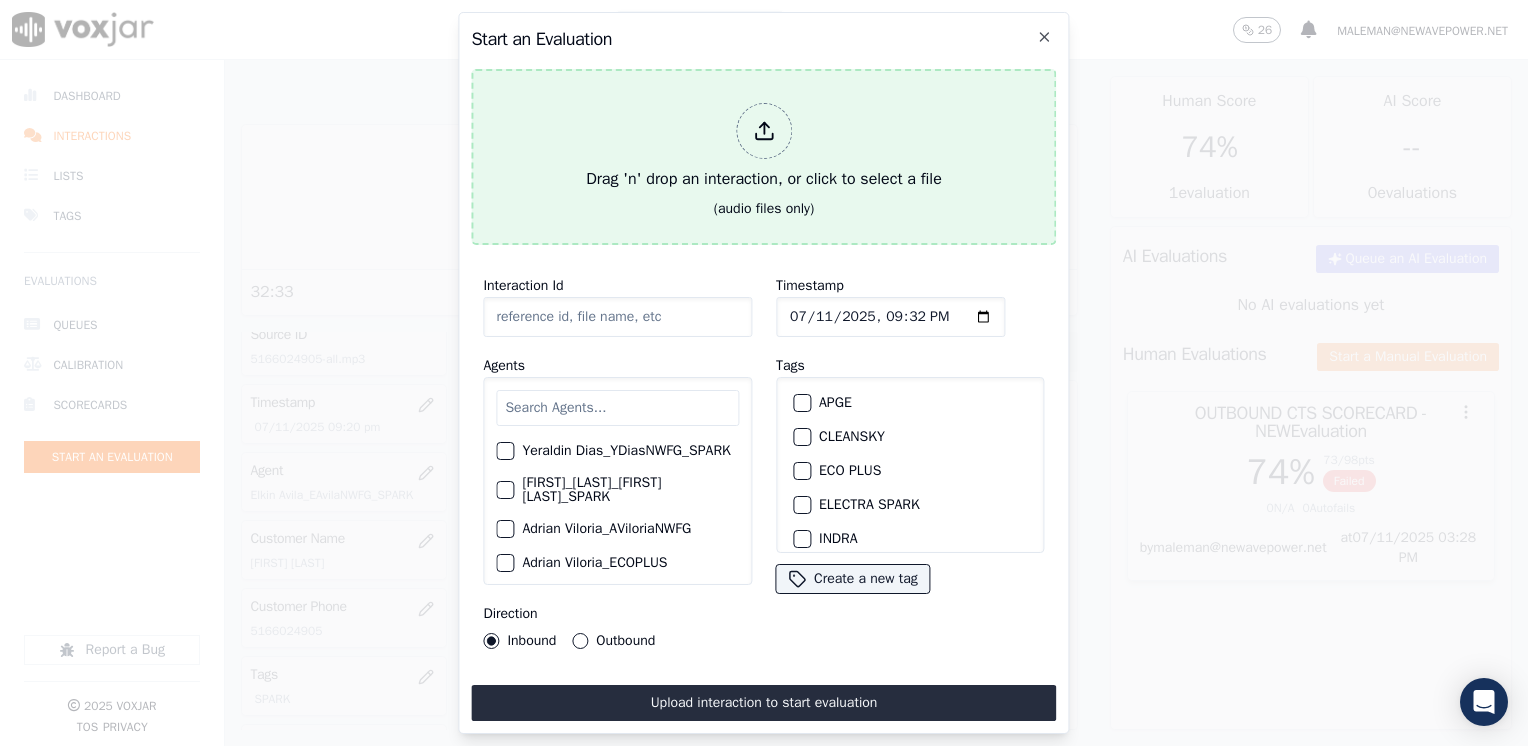 click 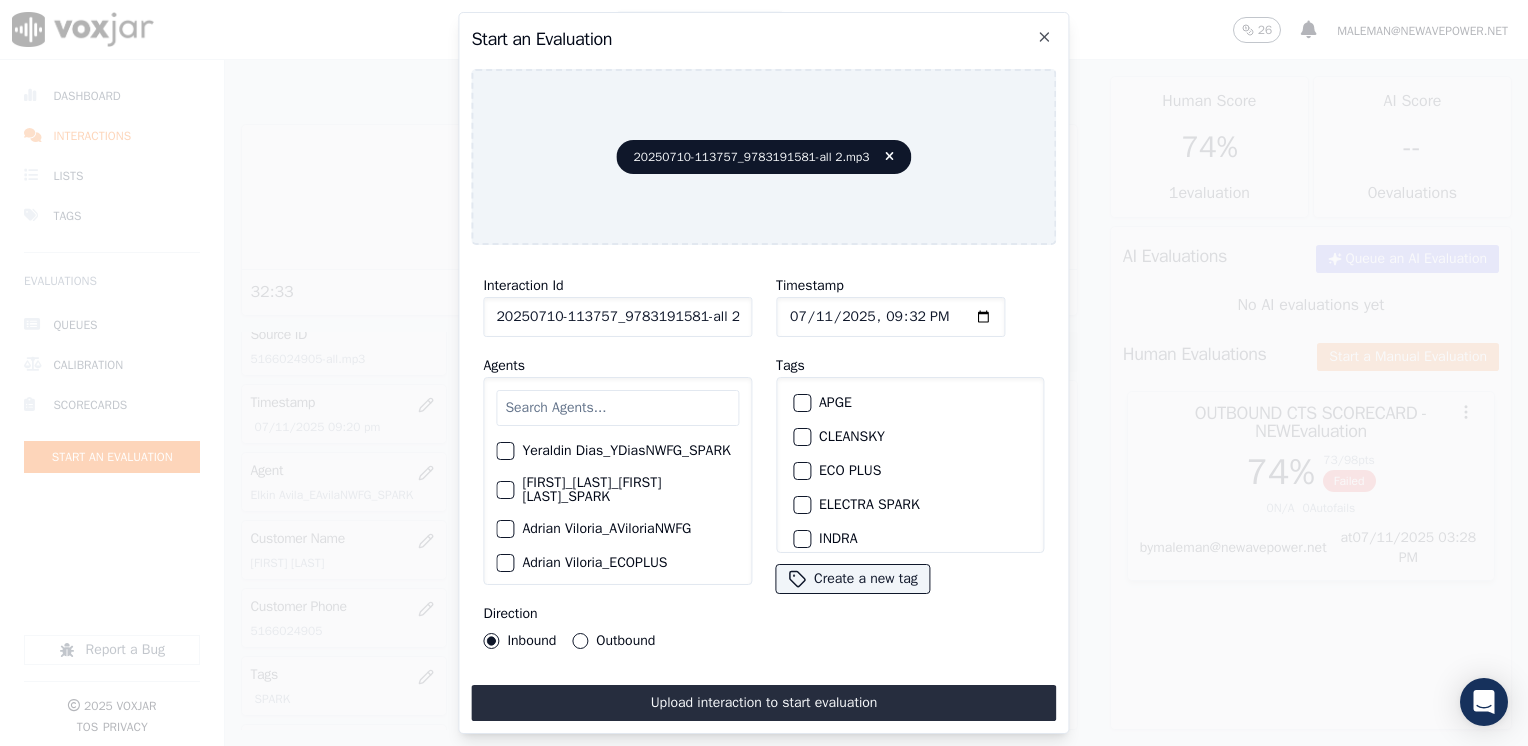 click at bounding box center [617, 408] 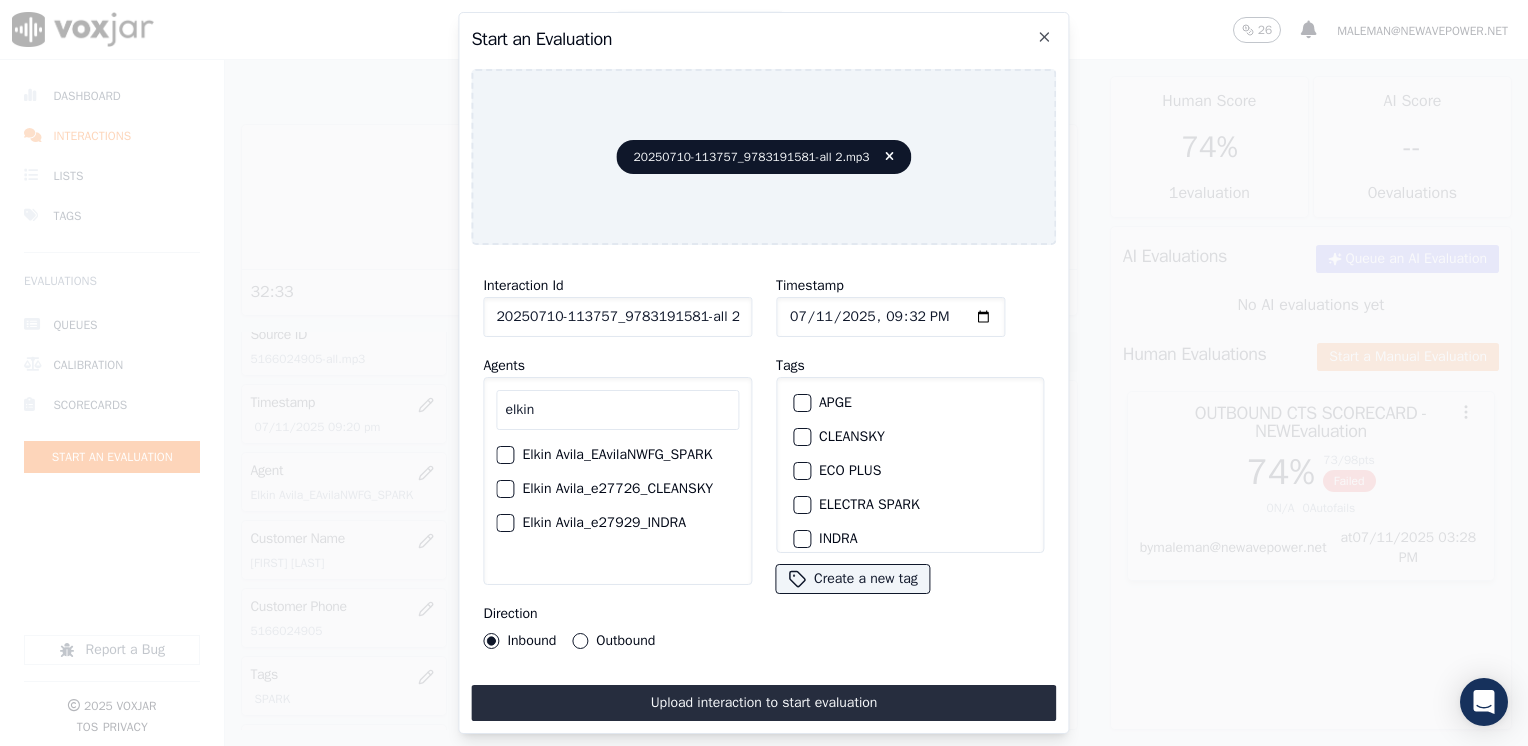 type on "elkin" 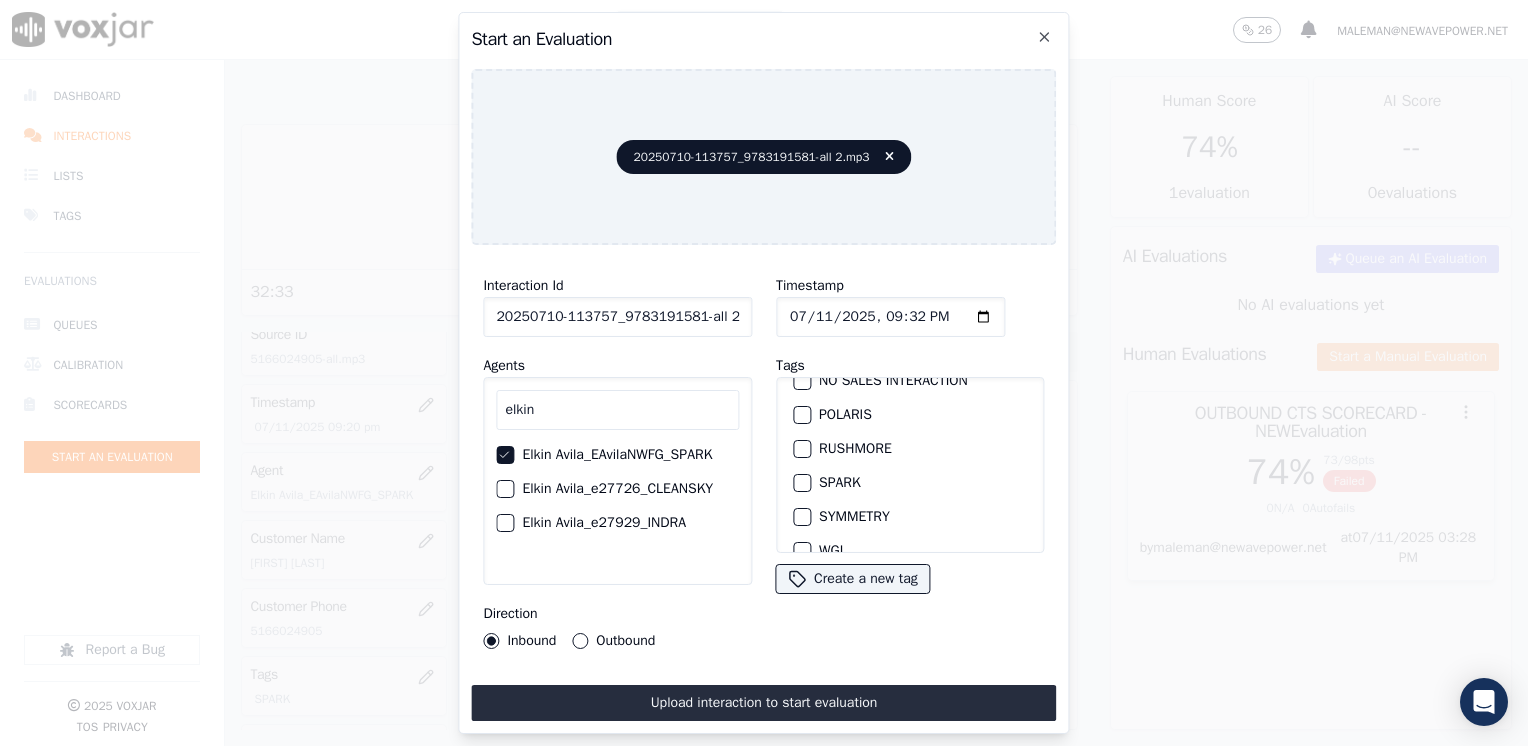 scroll, scrollTop: 293, scrollLeft: 0, axis: vertical 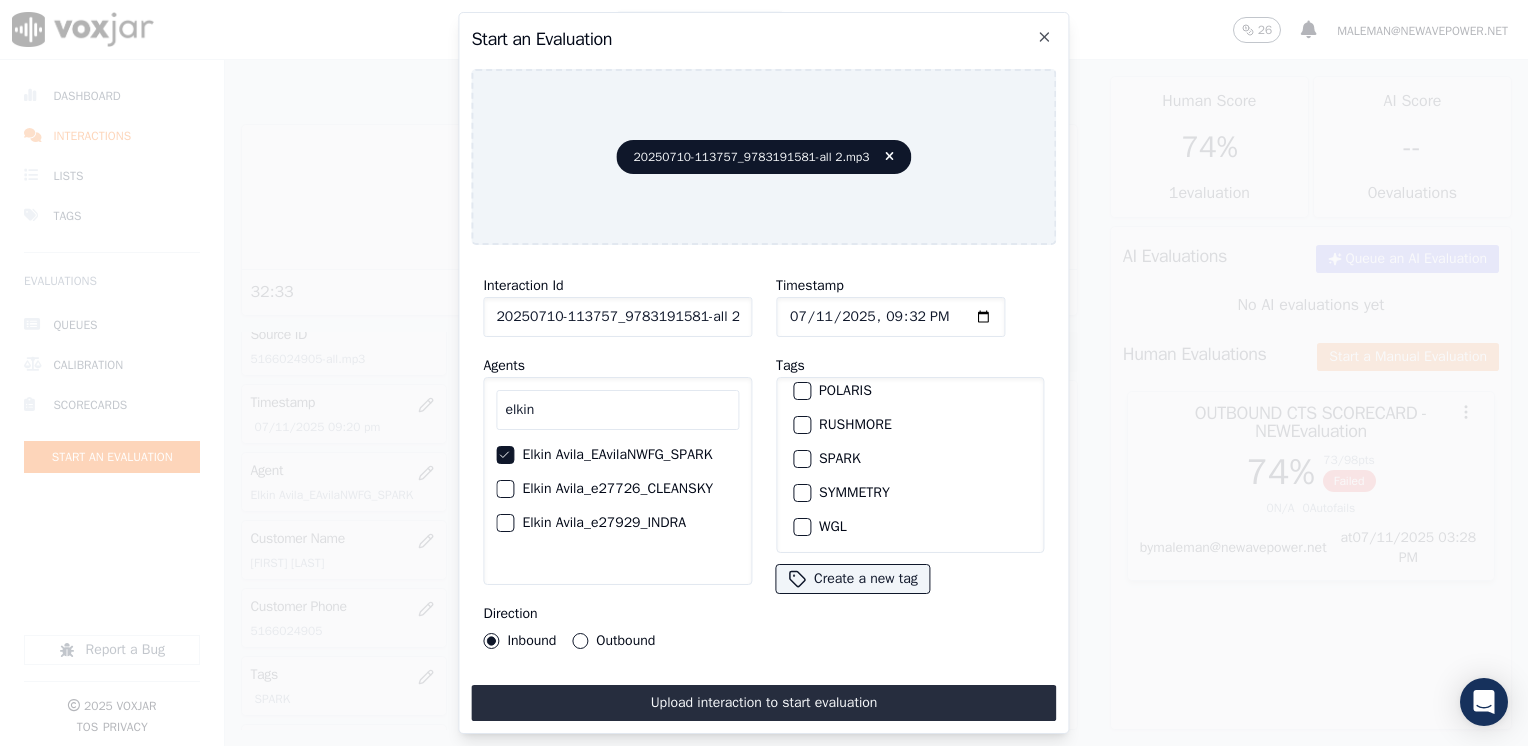 click on "SPARK" at bounding box center [910, 459] 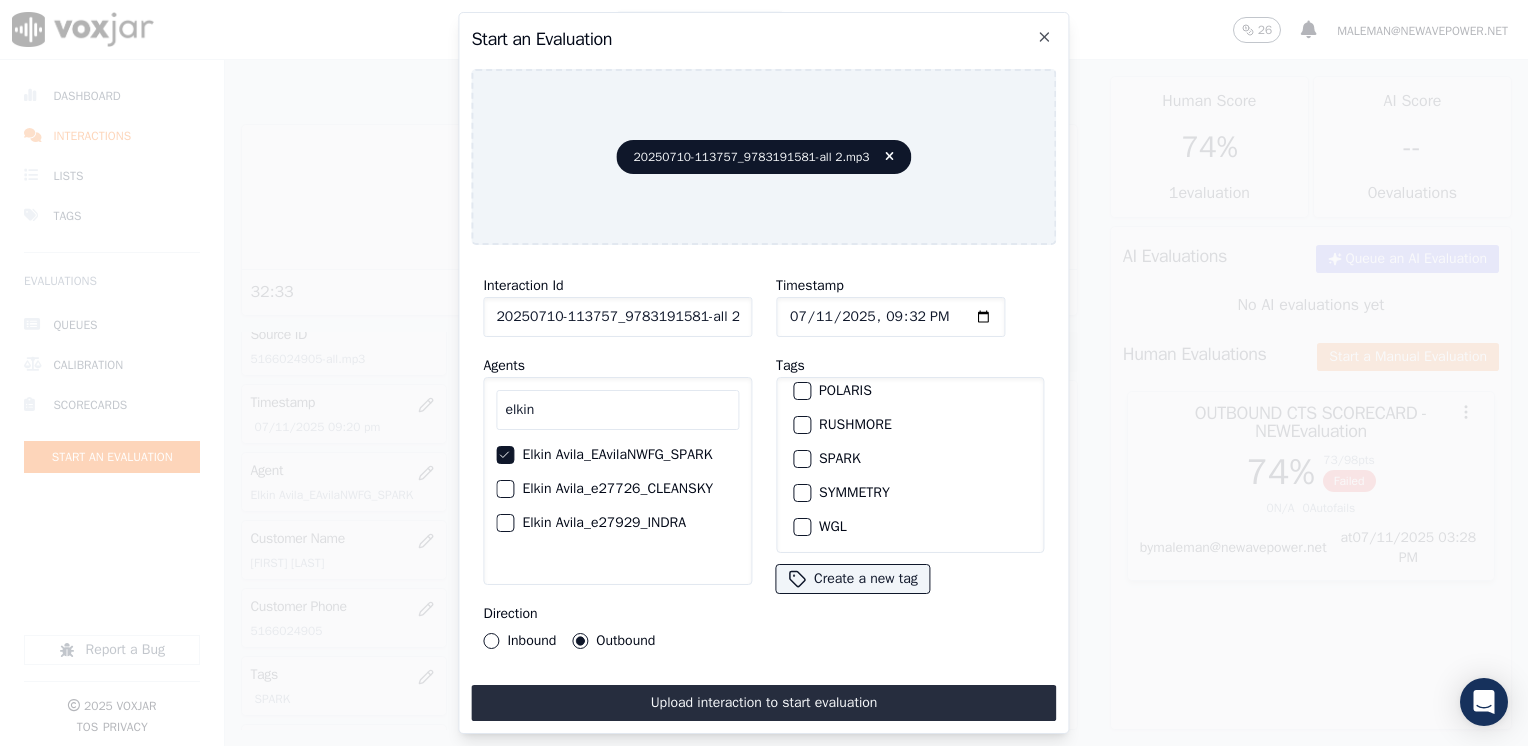 click on "SPARK" at bounding box center (802, 459) 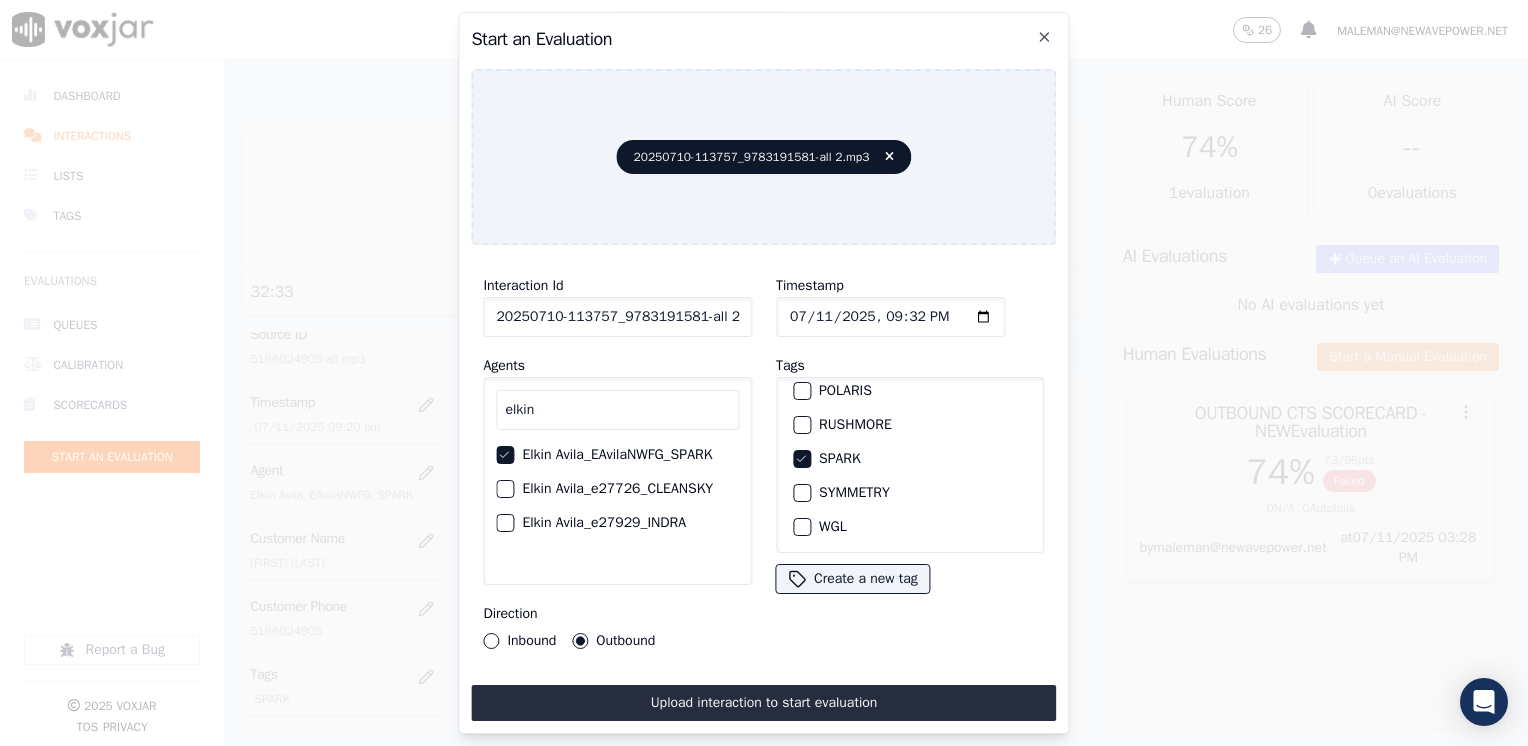 scroll, scrollTop: 293, scrollLeft: 0, axis: vertical 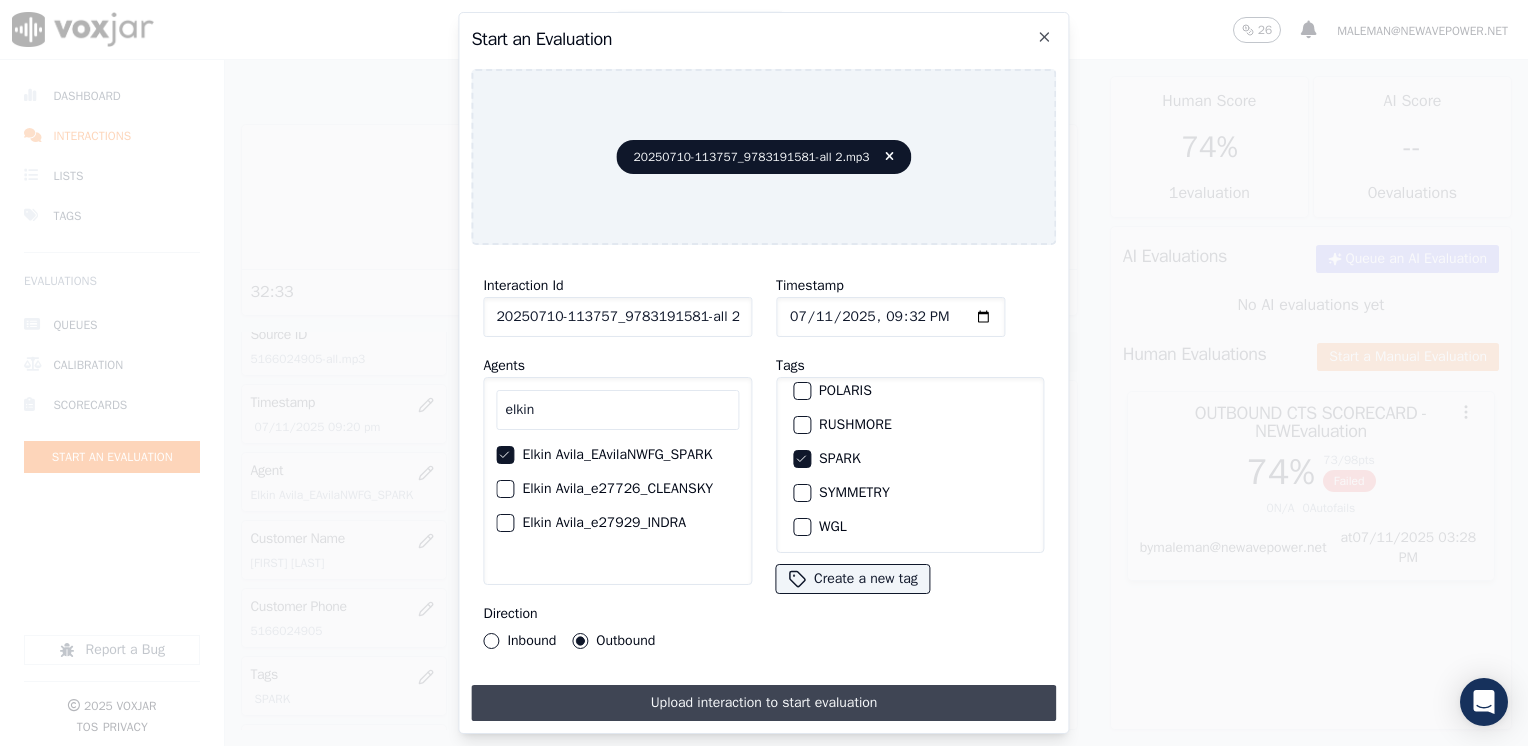 click on "Upload interaction to start evaluation" at bounding box center [763, 703] 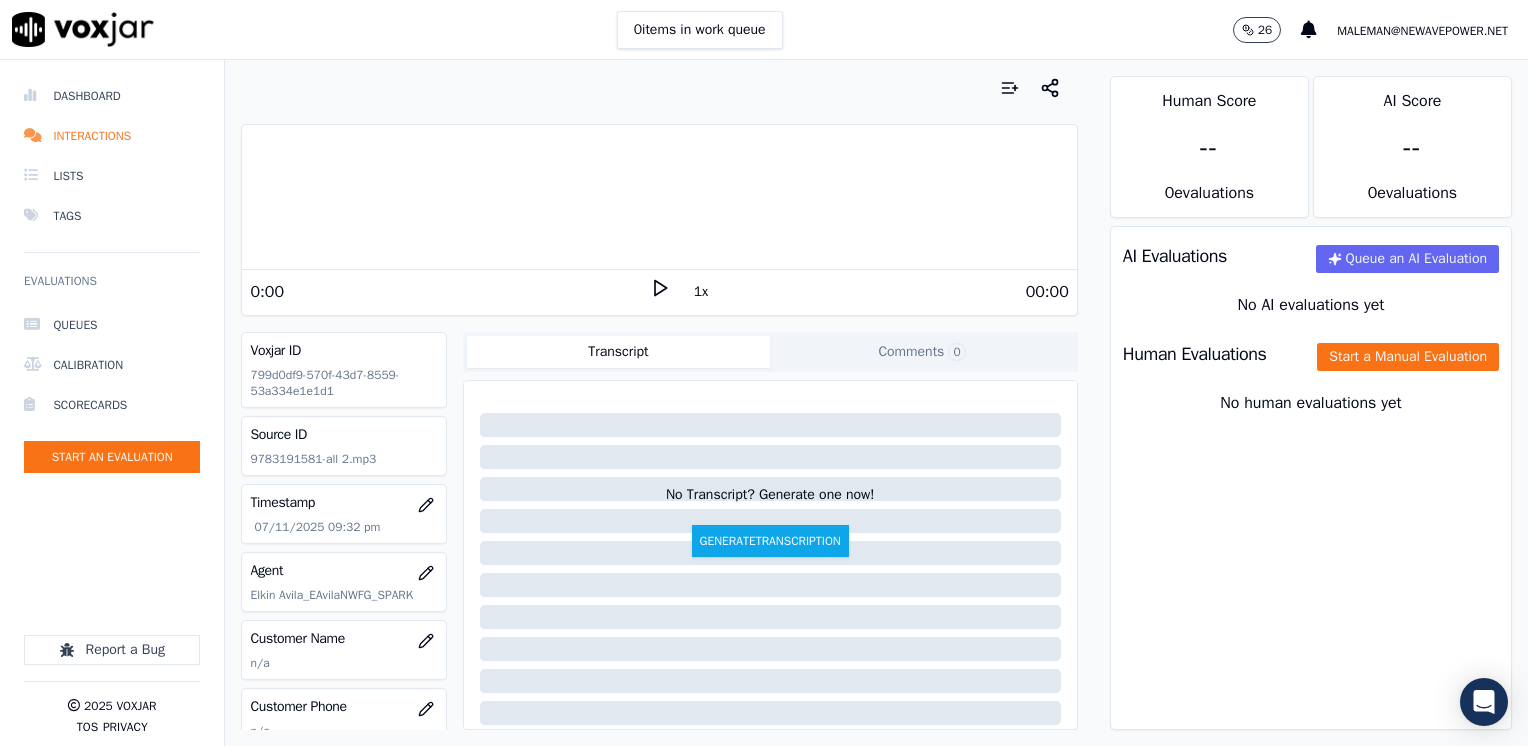 click 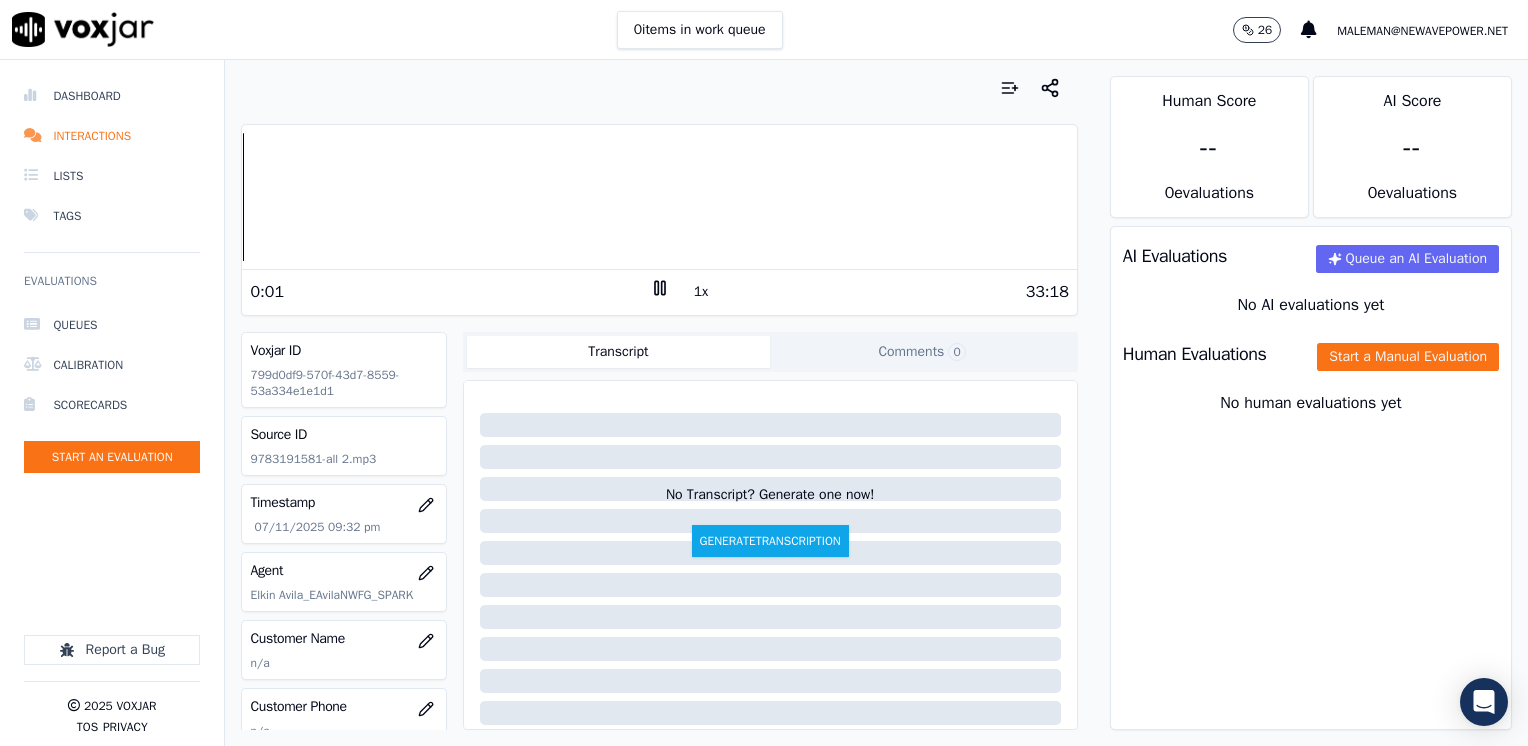 click 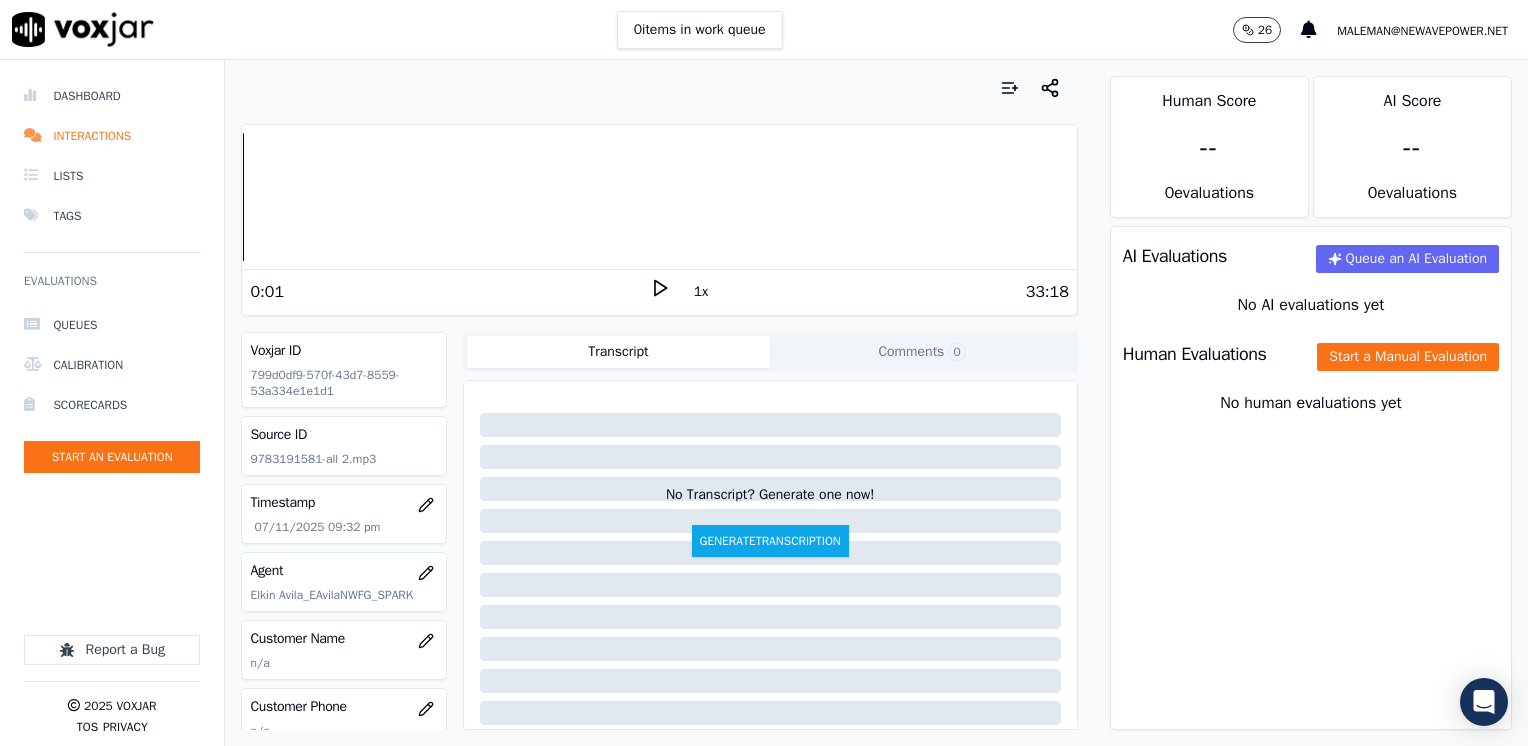 scroll, scrollTop: 100, scrollLeft: 0, axis: vertical 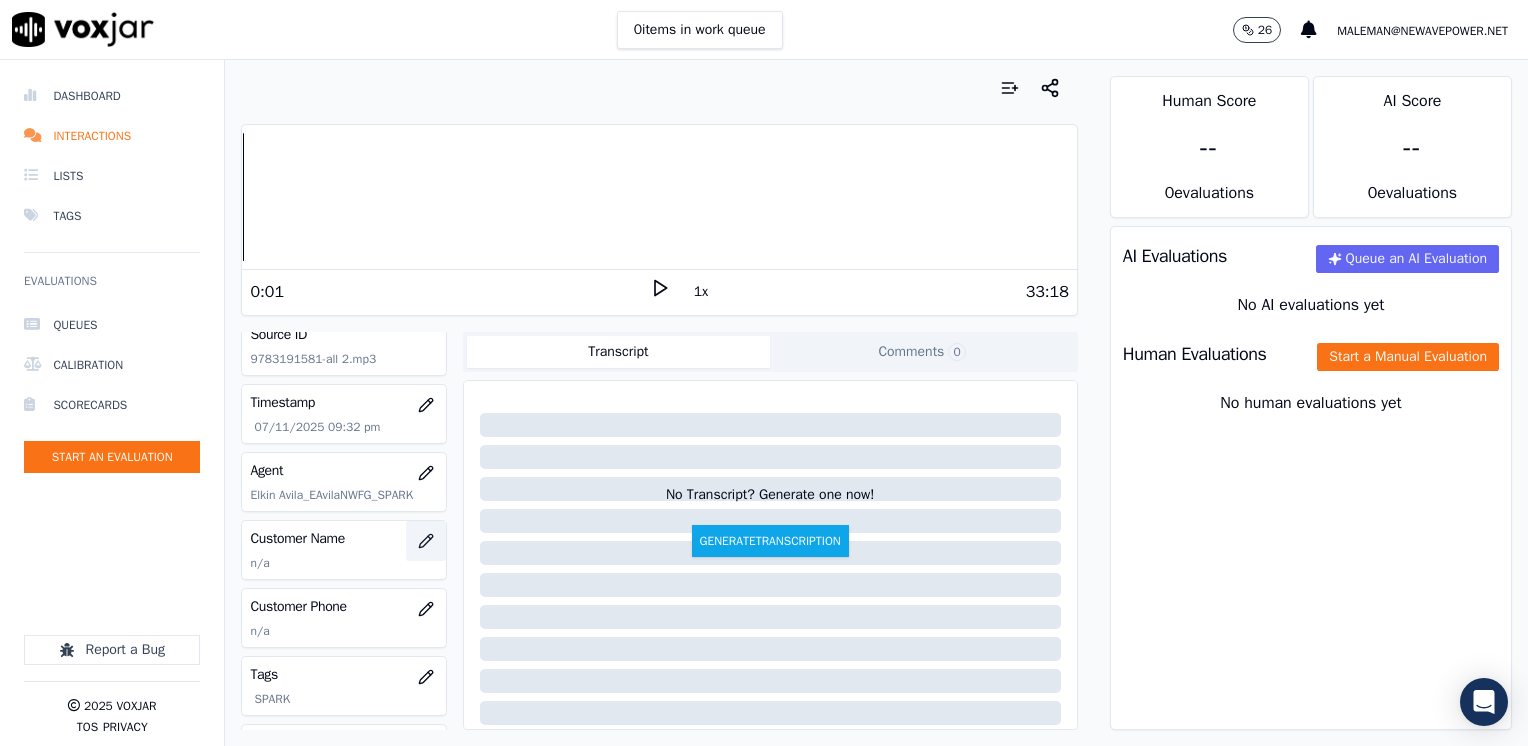 click 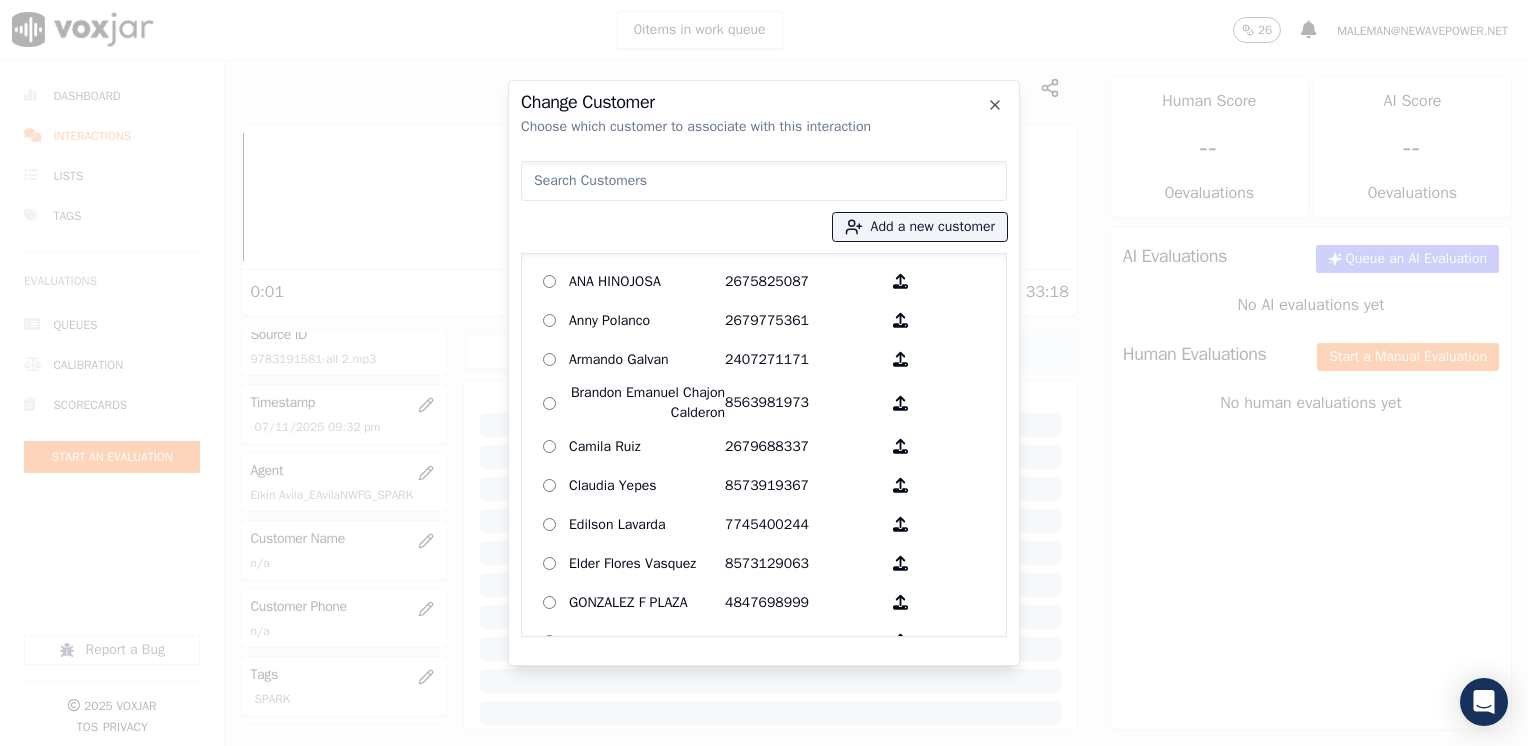 click at bounding box center (764, 181) 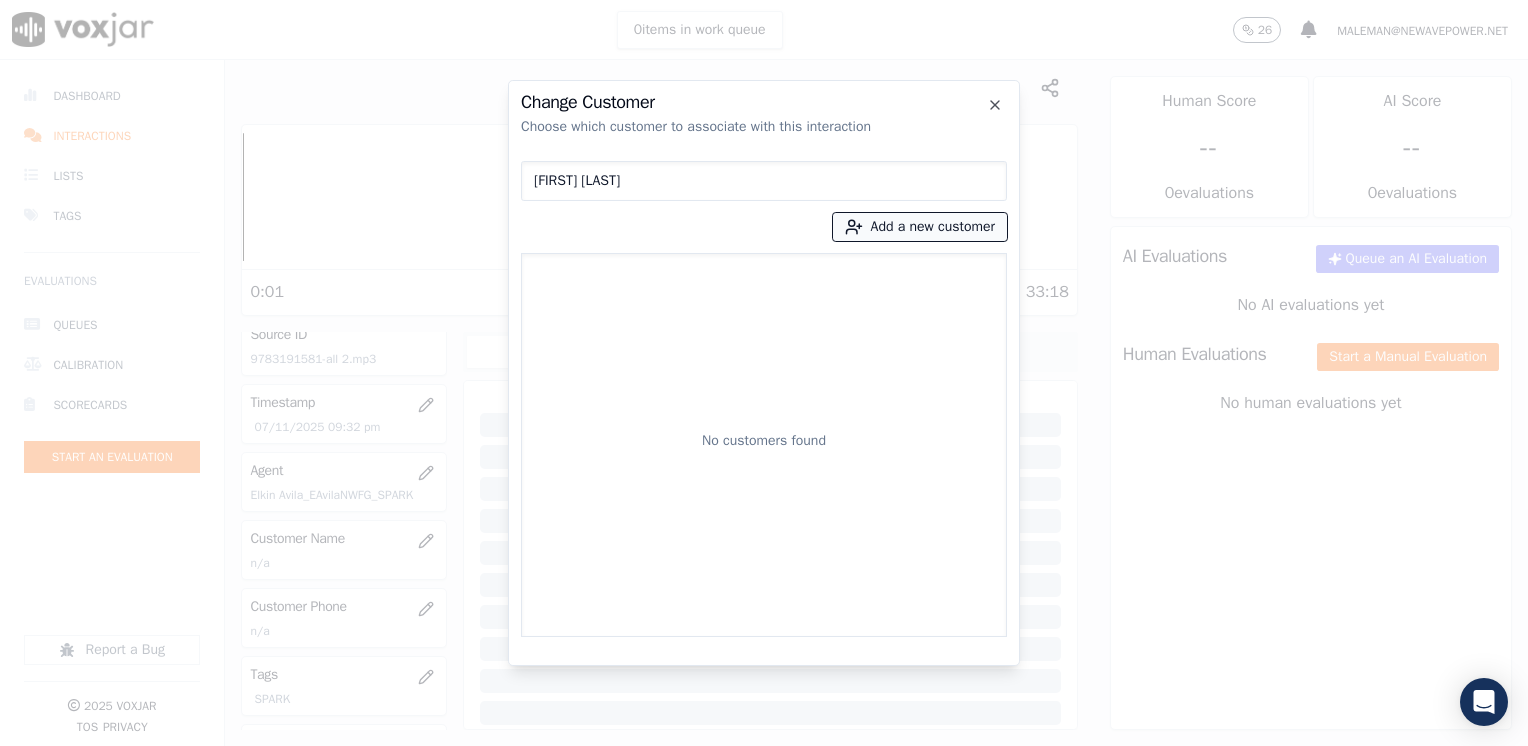 type on "Janneth Zhnin" 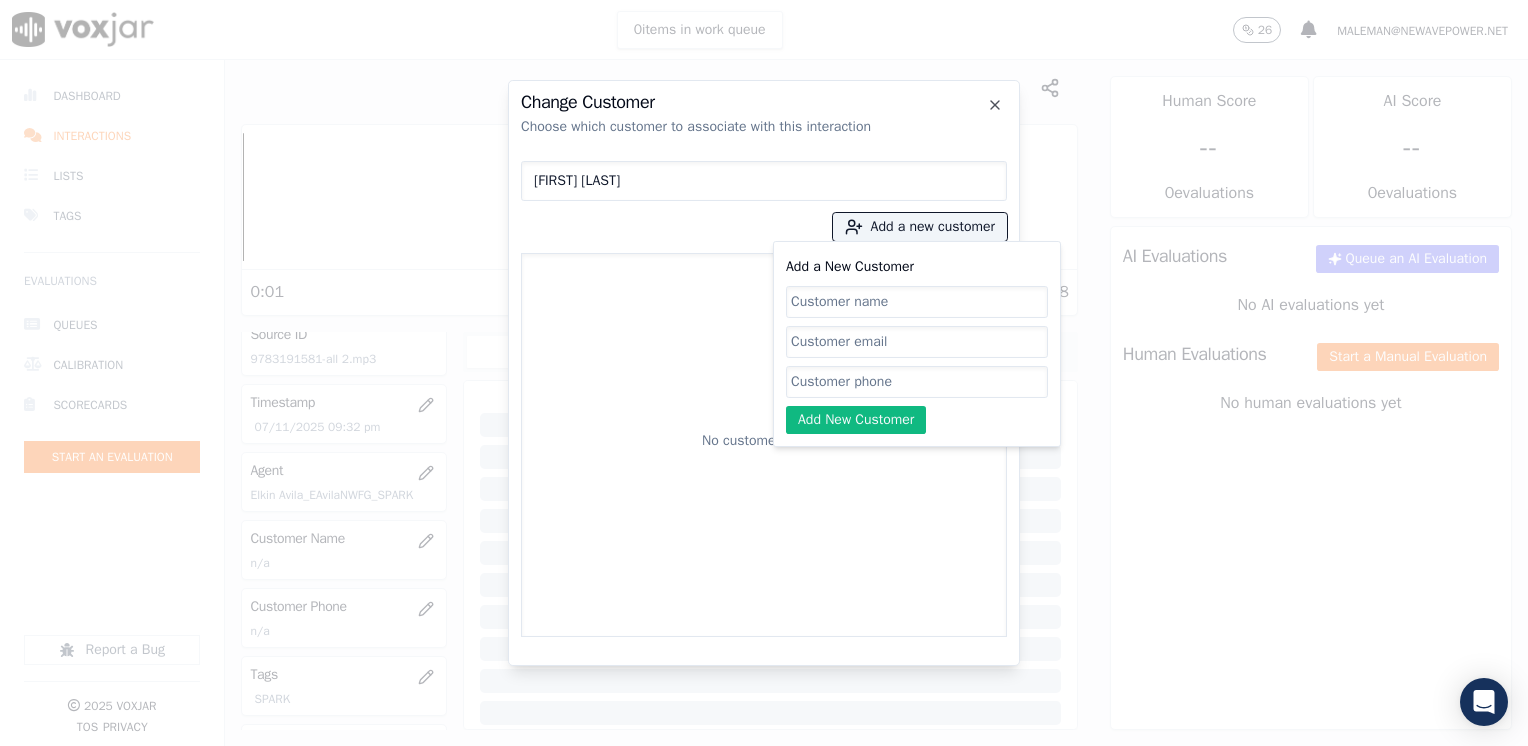 click on "Add a New Customer" 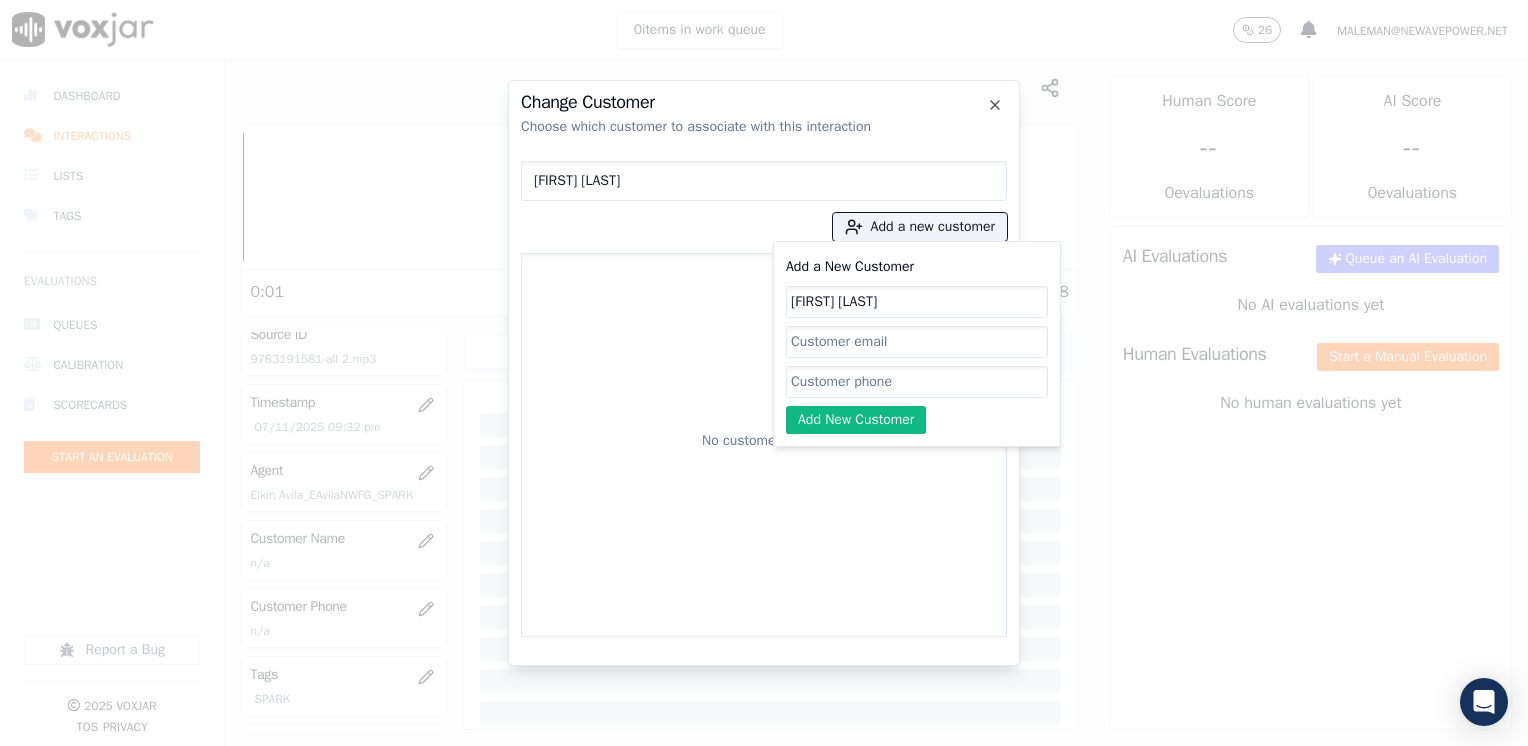 type on "Janneth Zhnin" 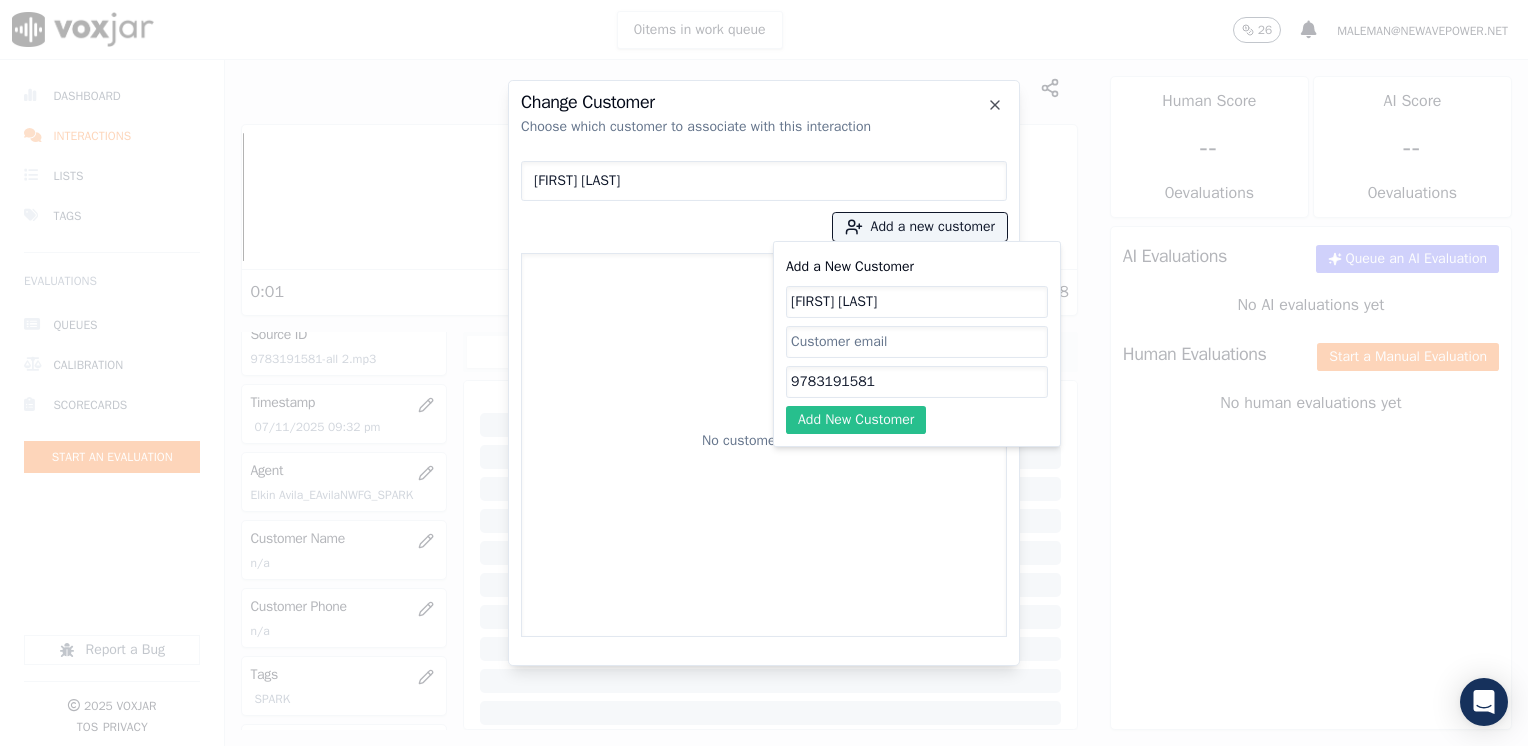 type on "9783191581" 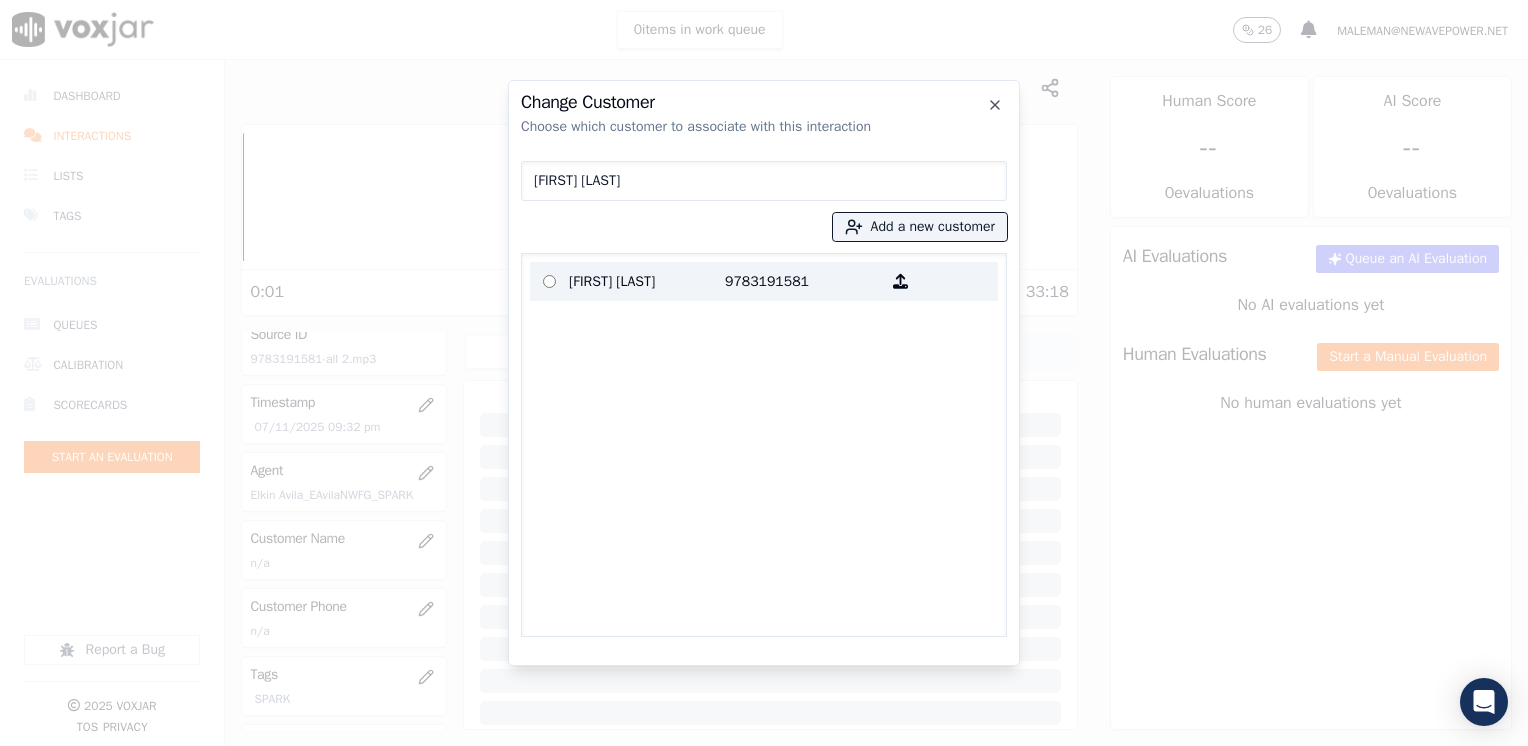 click on "Janneth Zhnin" at bounding box center [647, 281] 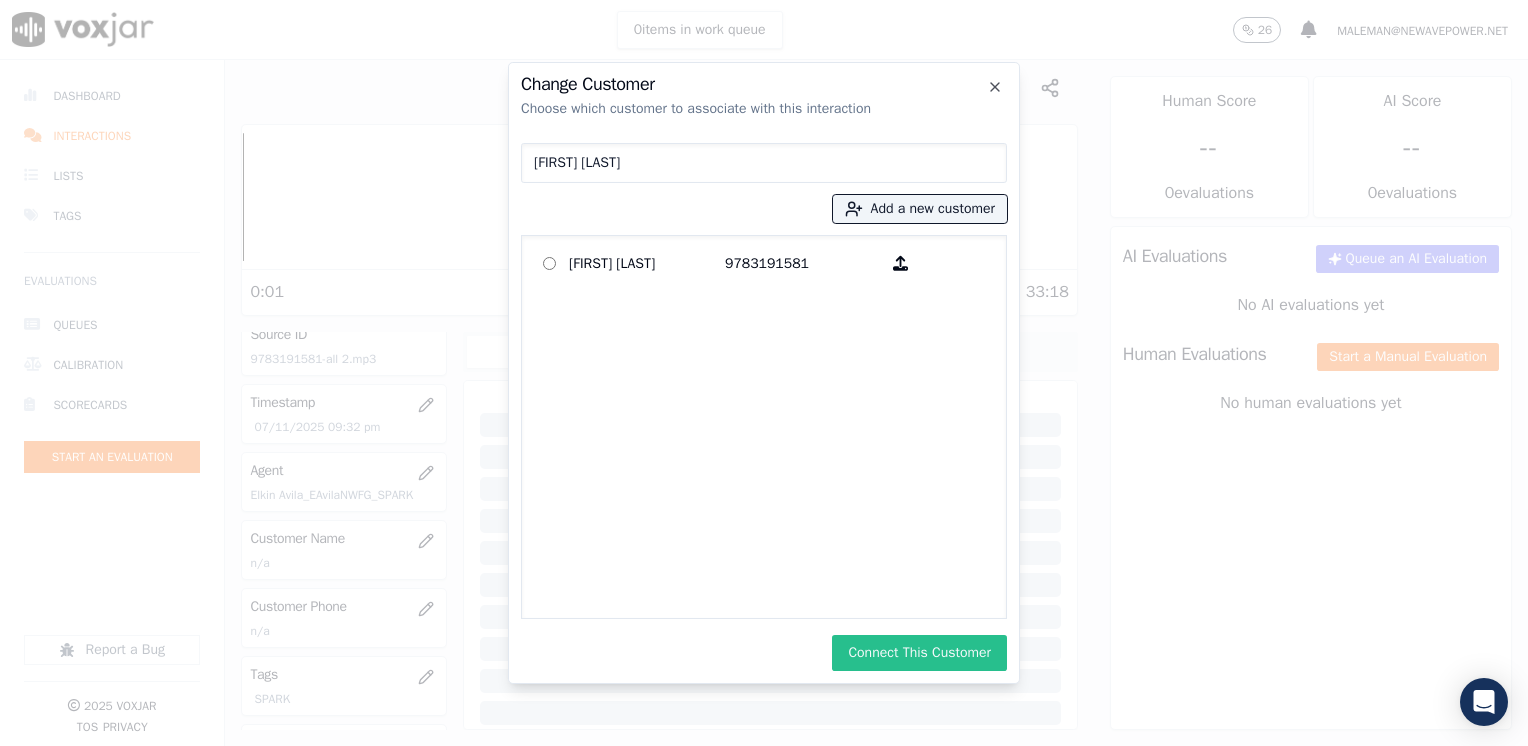 click on "Connect This Customer" at bounding box center [919, 653] 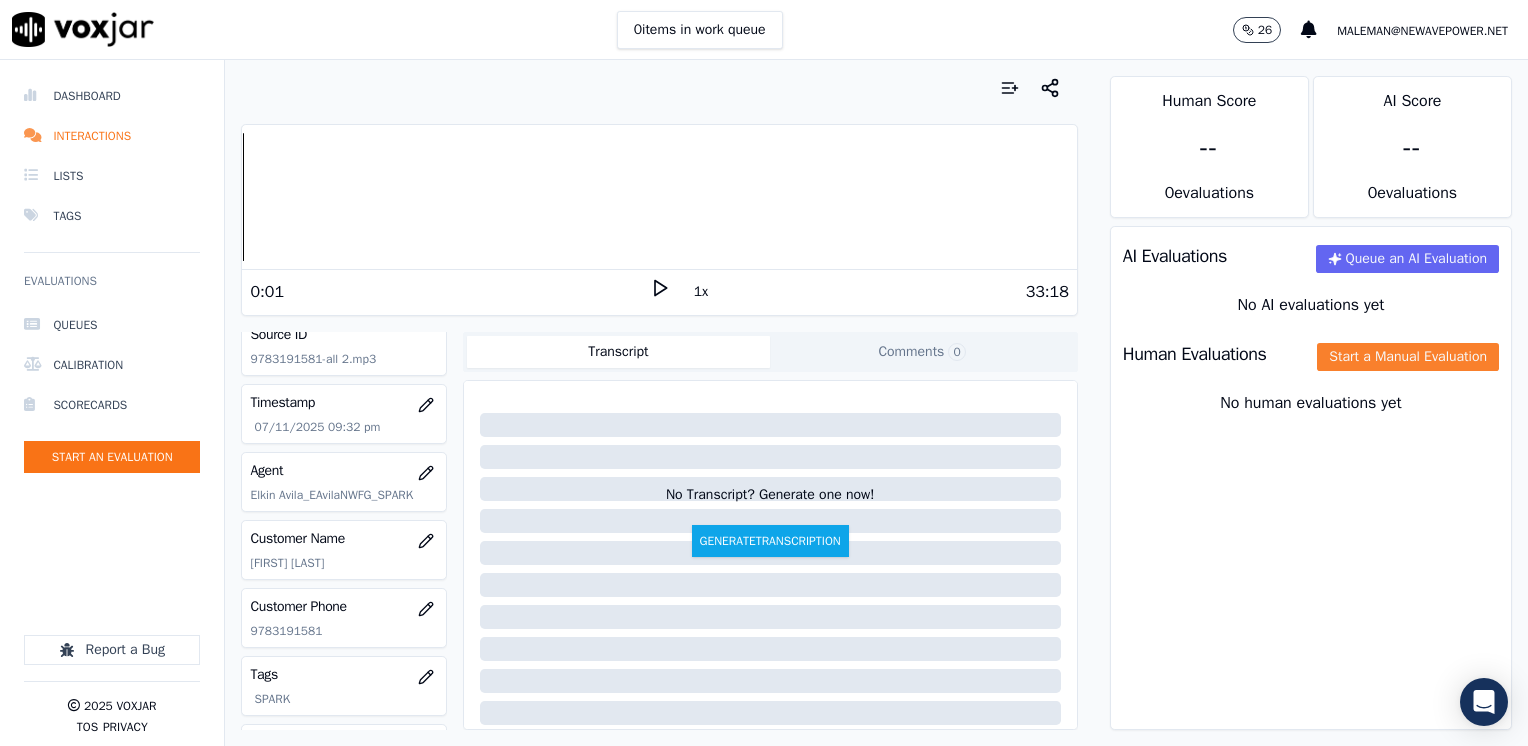 click on "Start a Manual Evaluation" 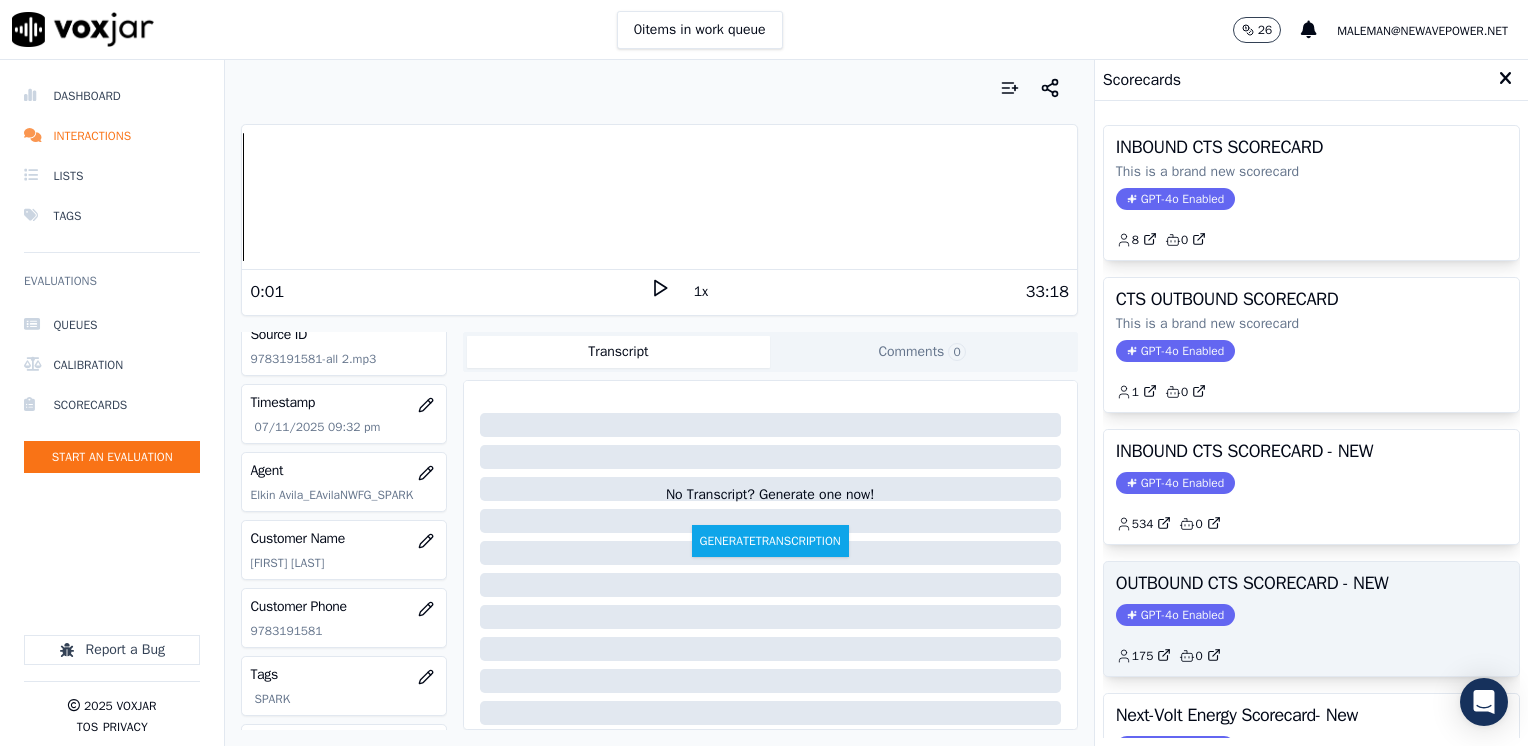 click on "GPT-4o Enabled" at bounding box center [1175, 615] 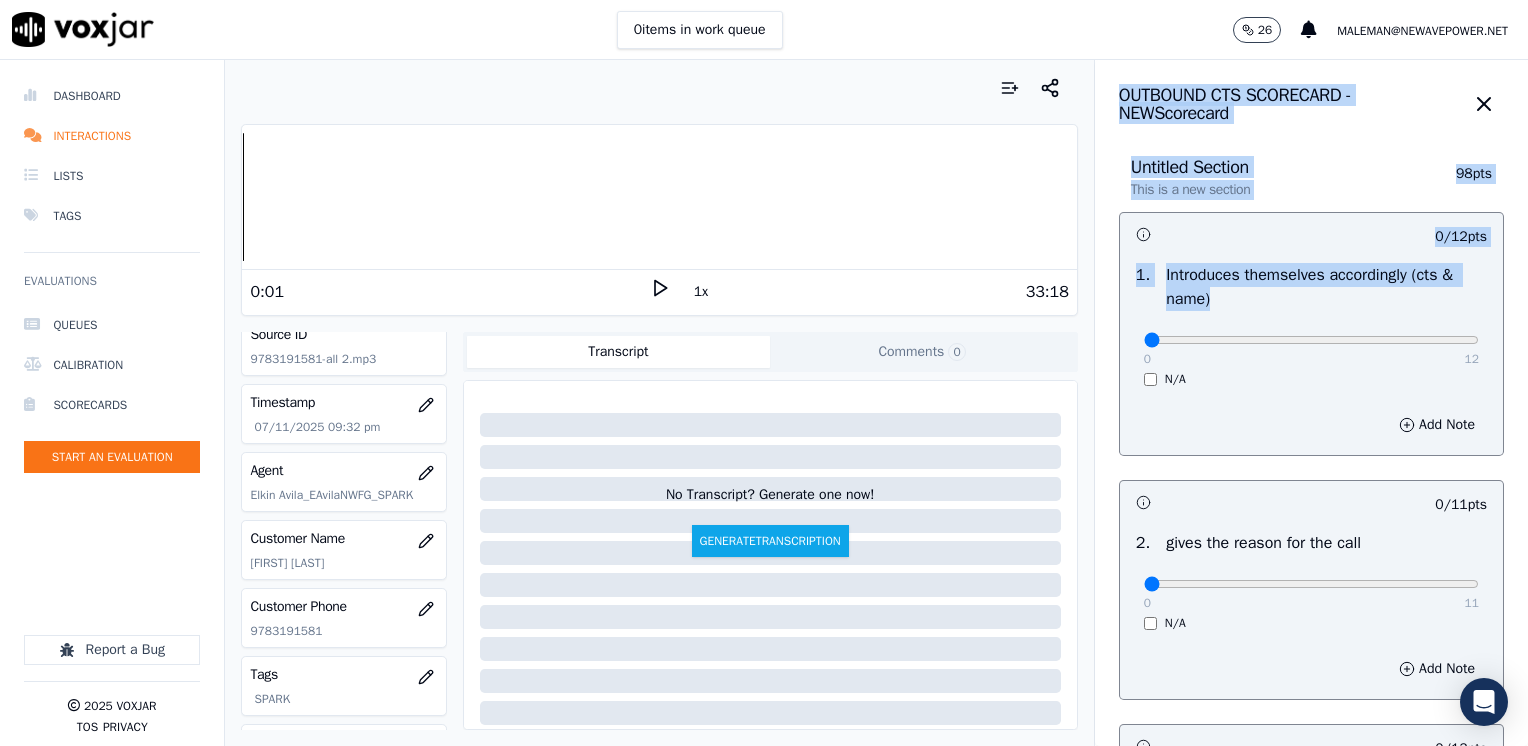 drag, startPoint x: 1121, startPoint y: 338, endPoint x: 1531, endPoint y: 330, distance: 410.07803 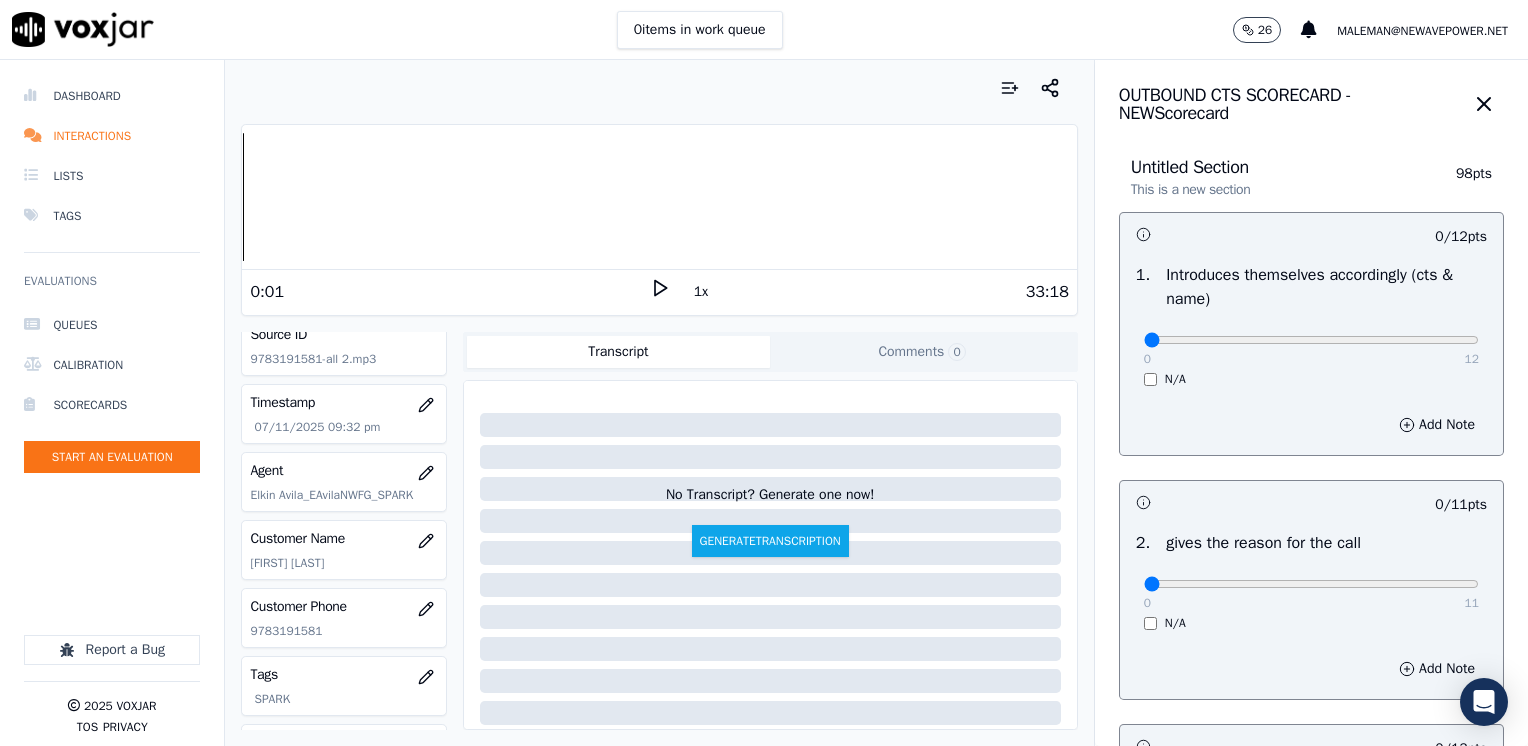 drag, startPoint x: 1531, startPoint y: 330, endPoint x: 1200, endPoint y: 358, distance: 332.1822 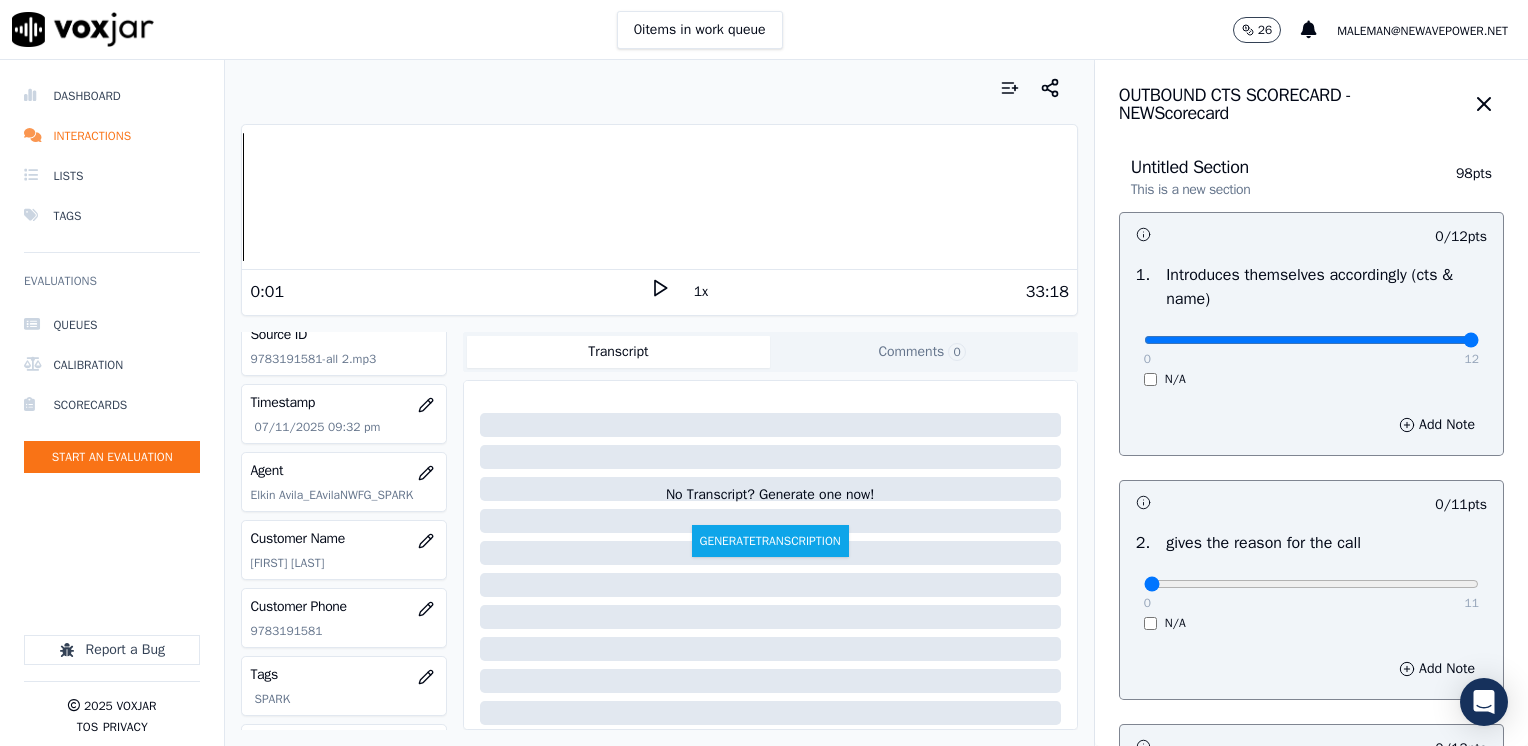 drag, startPoint x: 1133, startPoint y: 343, endPoint x: 1531, endPoint y: 330, distance: 398.21225 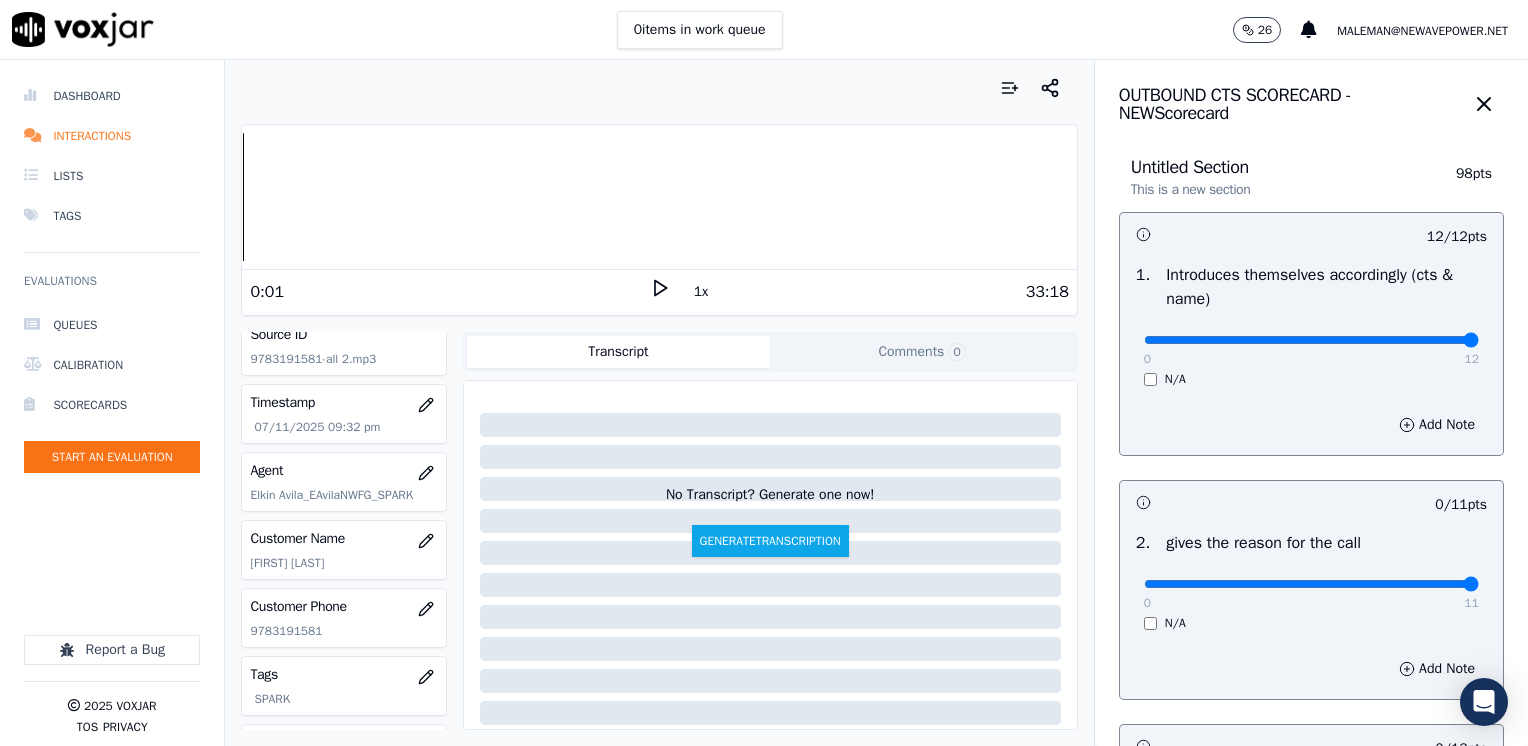 drag, startPoint x: 1132, startPoint y: 585, endPoint x: 1531, endPoint y: 566, distance: 399.45212 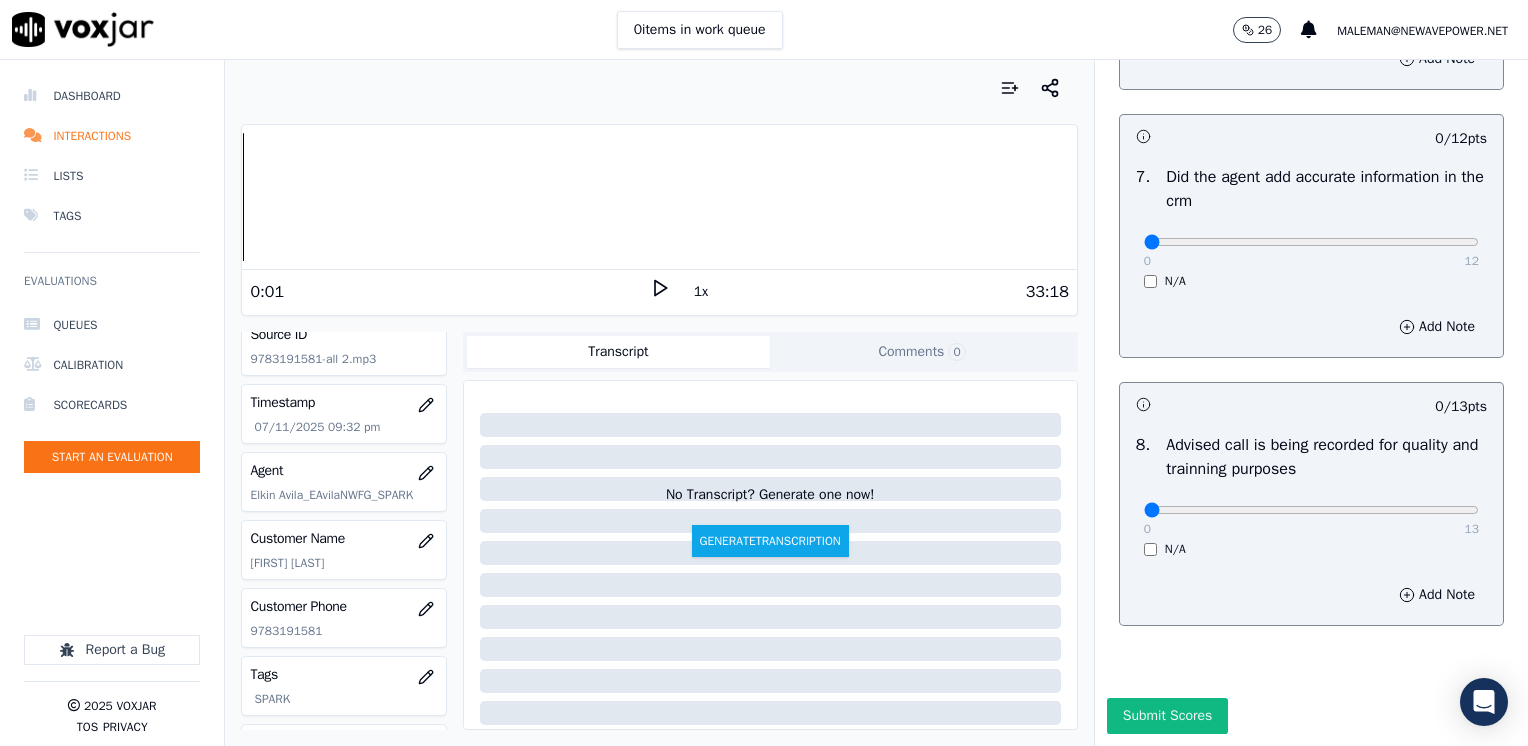 scroll, scrollTop: 1748, scrollLeft: 0, axis: vertical 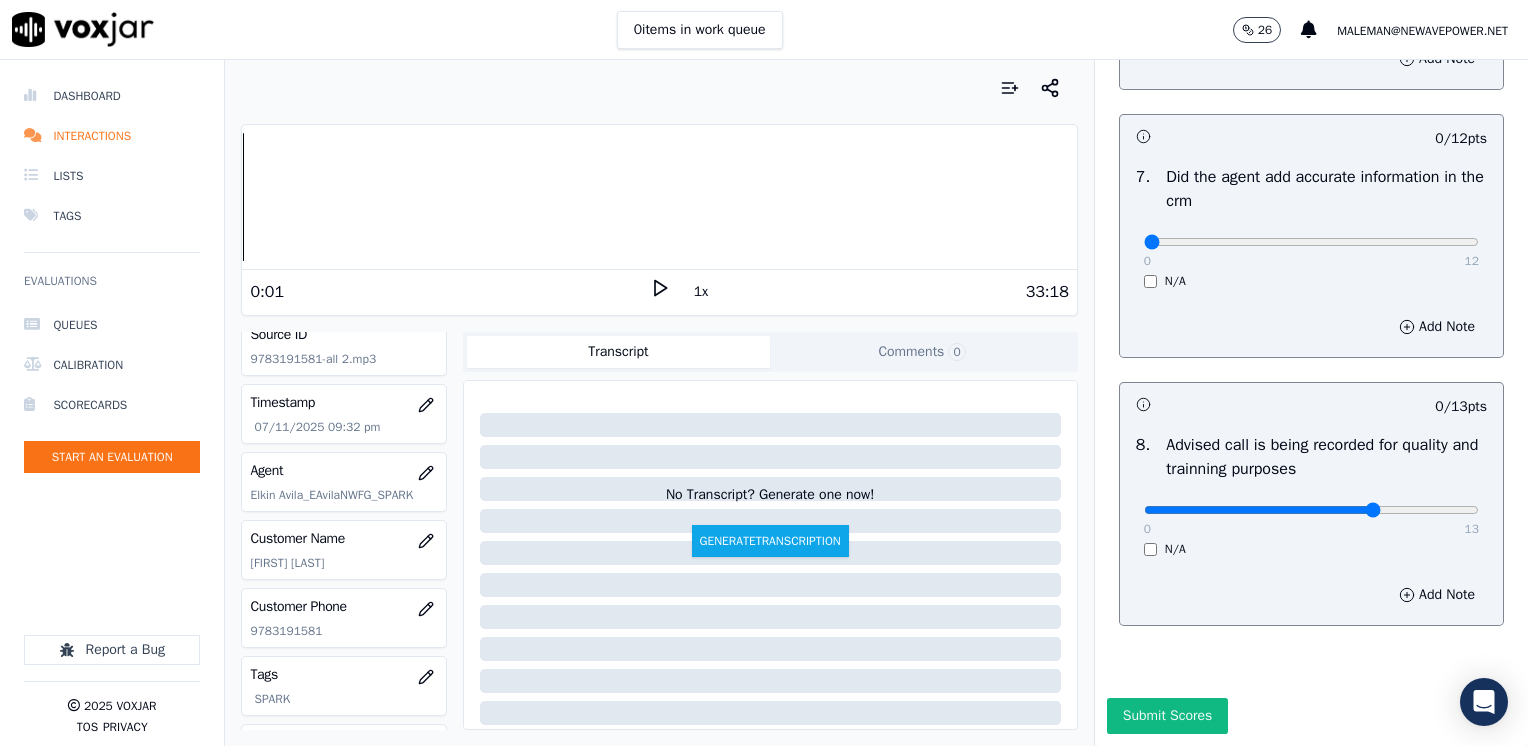 click at bounding box center (1311, -1366) 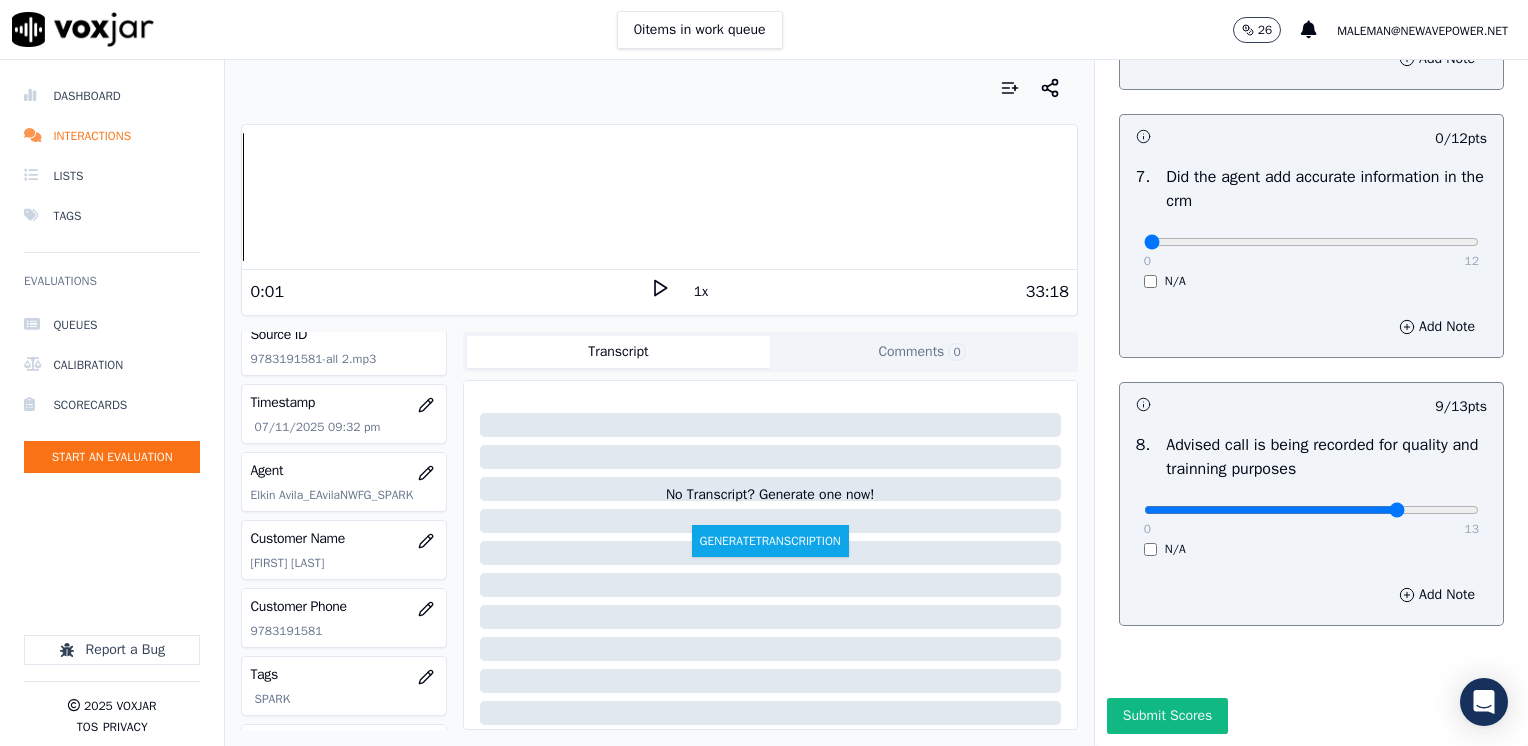 type on "10" 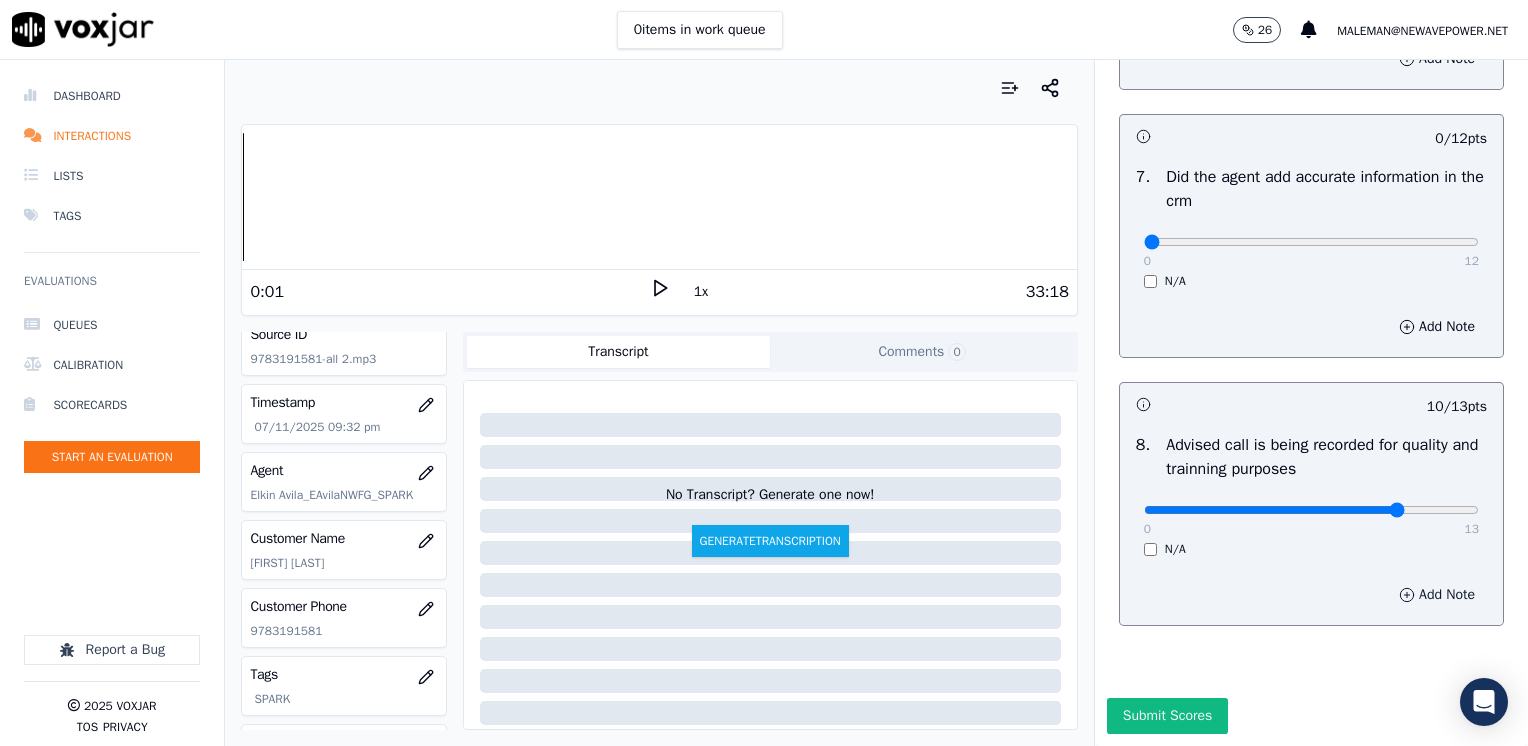 click on "Add Note" at bounding box center (1437, 595) 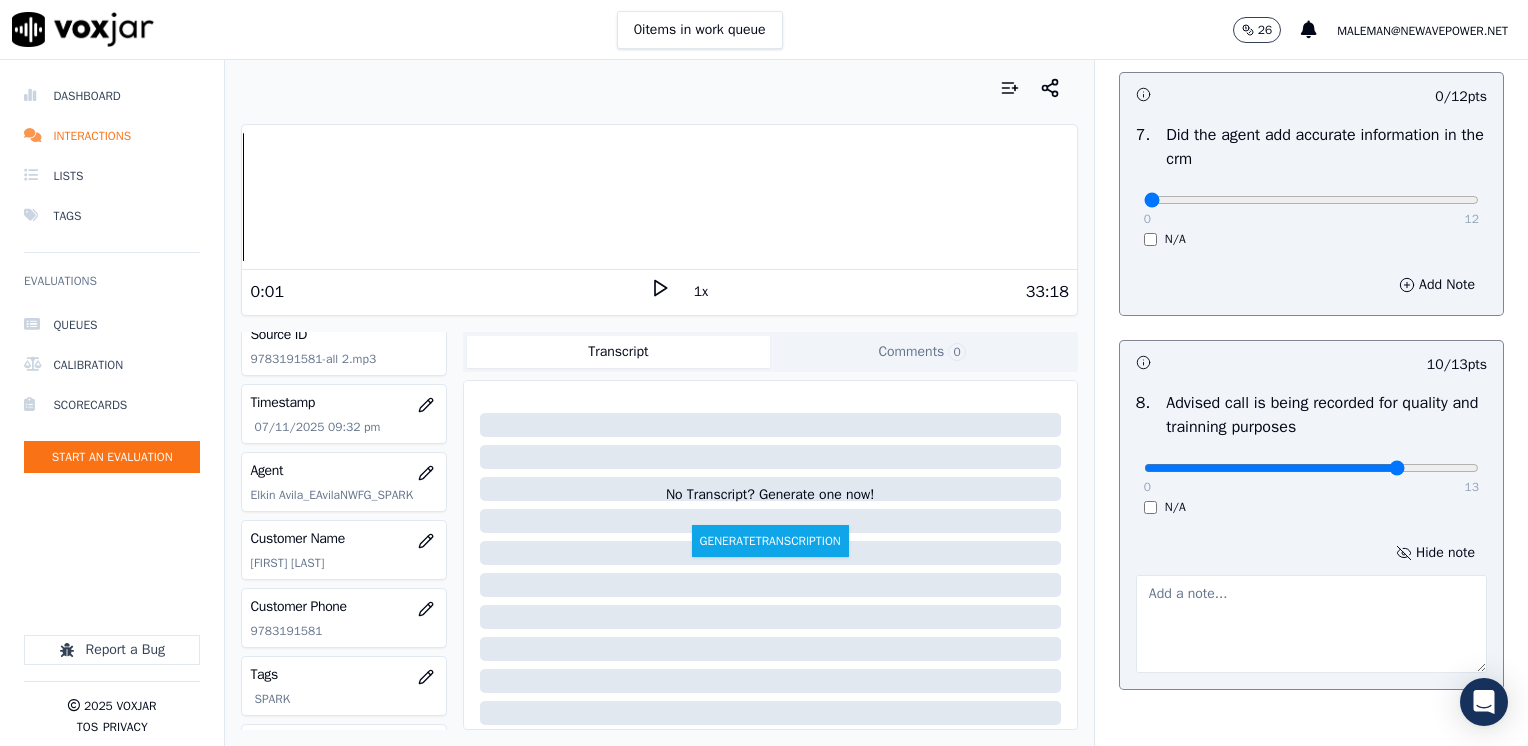 click at bounding box center [1311, 624] 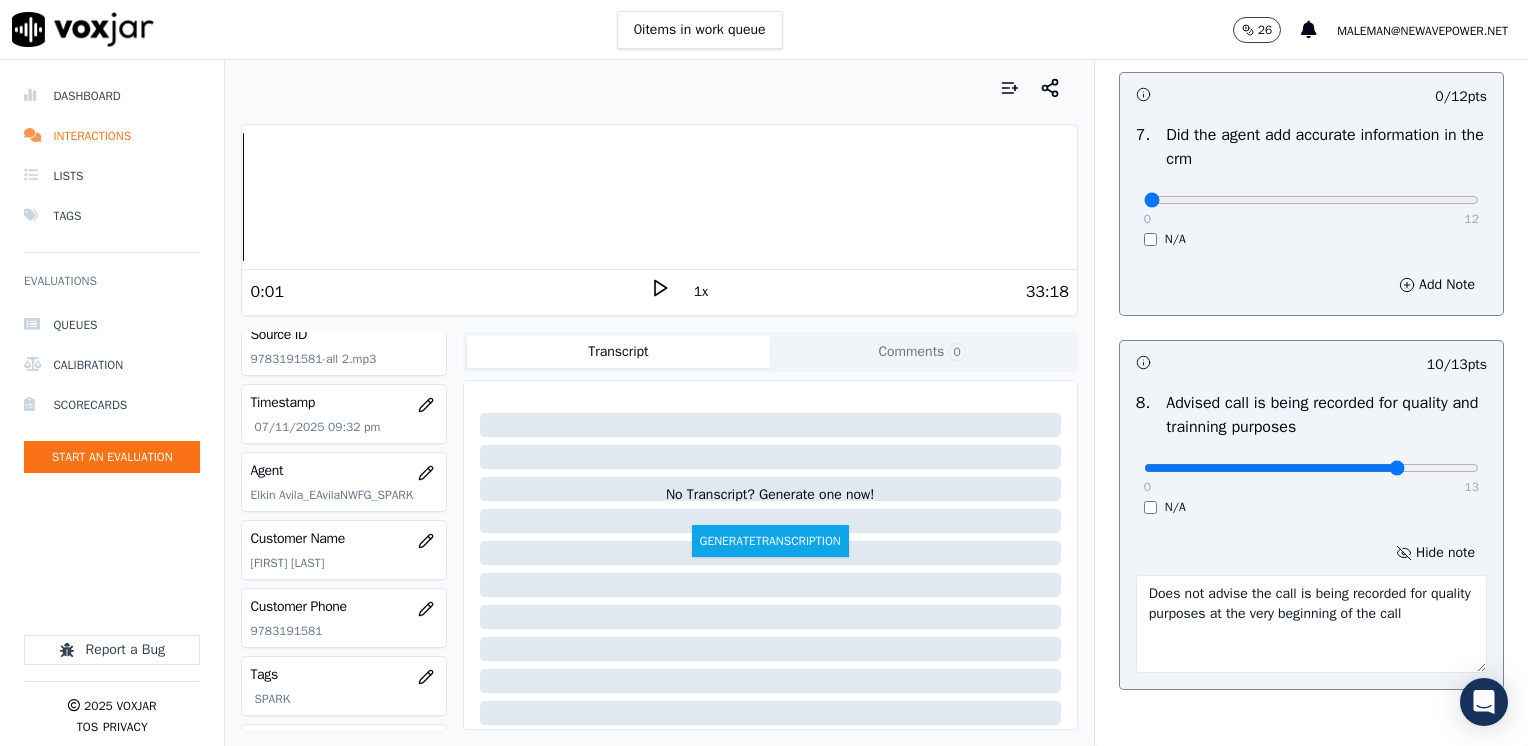 type on "Does not advise the call is being recorded for quality purposes at the very beginning of the call" 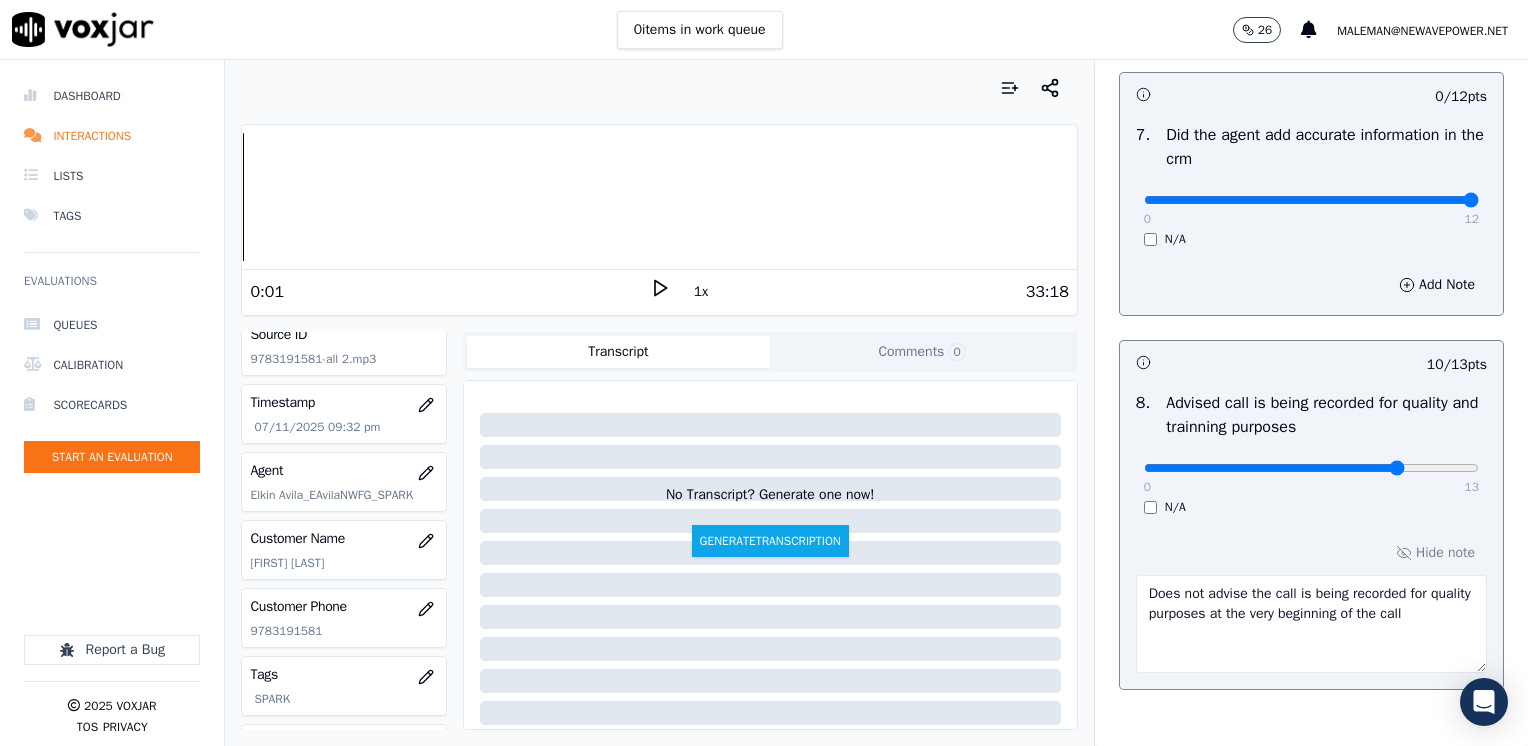 drag, startPoint x: 1128, startPoint y: 200, endPoint x: 1531, endPoint y: 253, distance: 406.47018 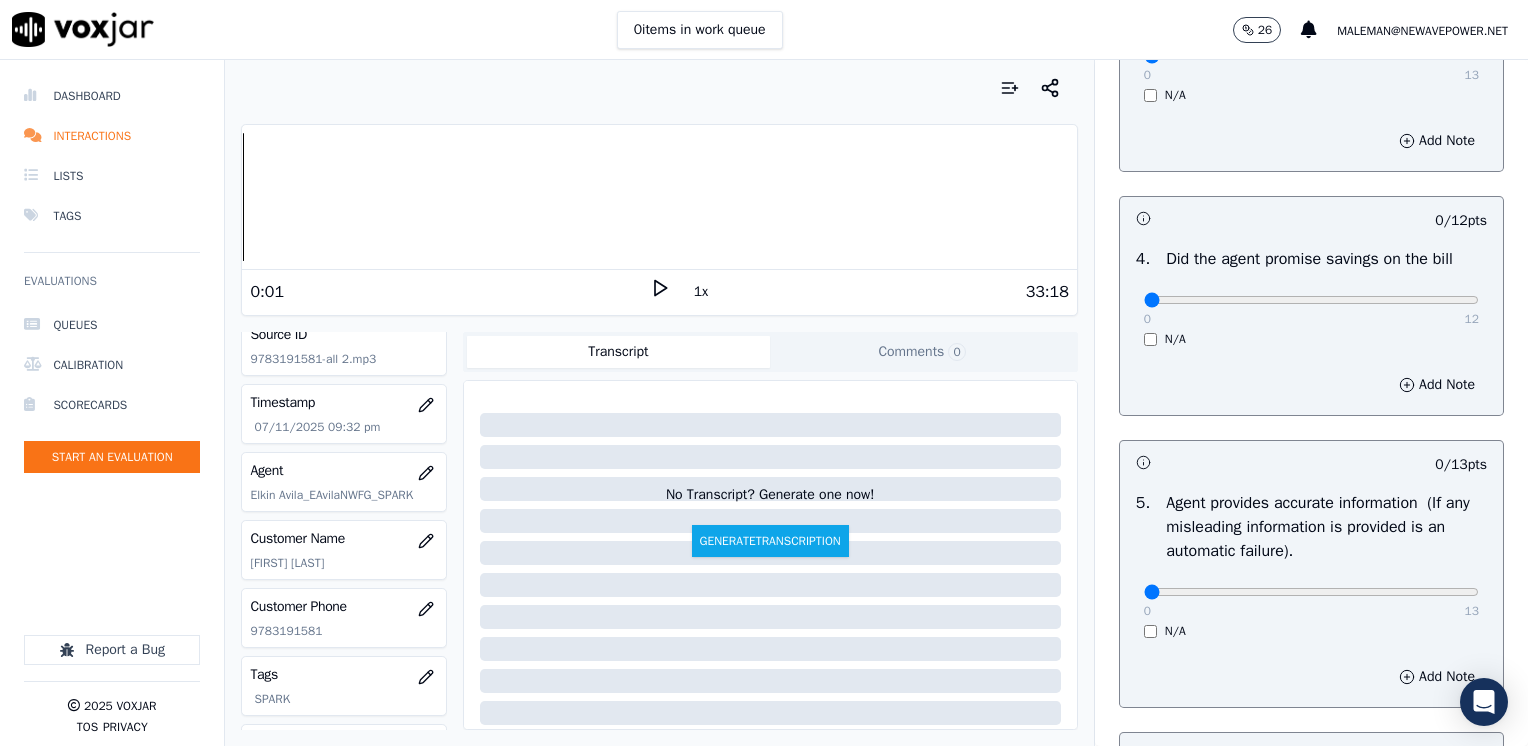 scroll, scrollTop: 753, scrollLeft: 0, axis: vertical 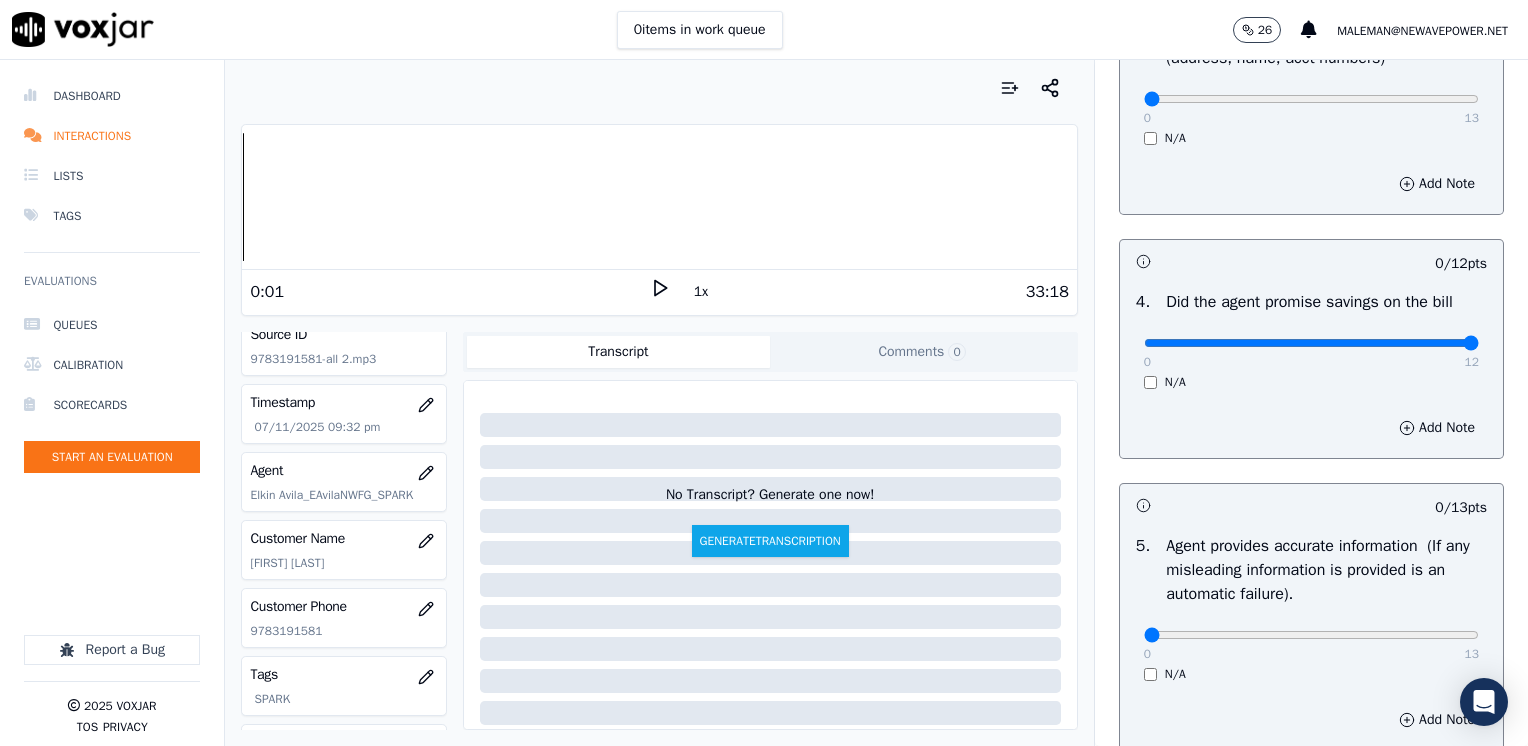 drag, startPoint x: 1136, startPoint y: 338, endPoint x: 1531, endPoint y: 338, distance: 395 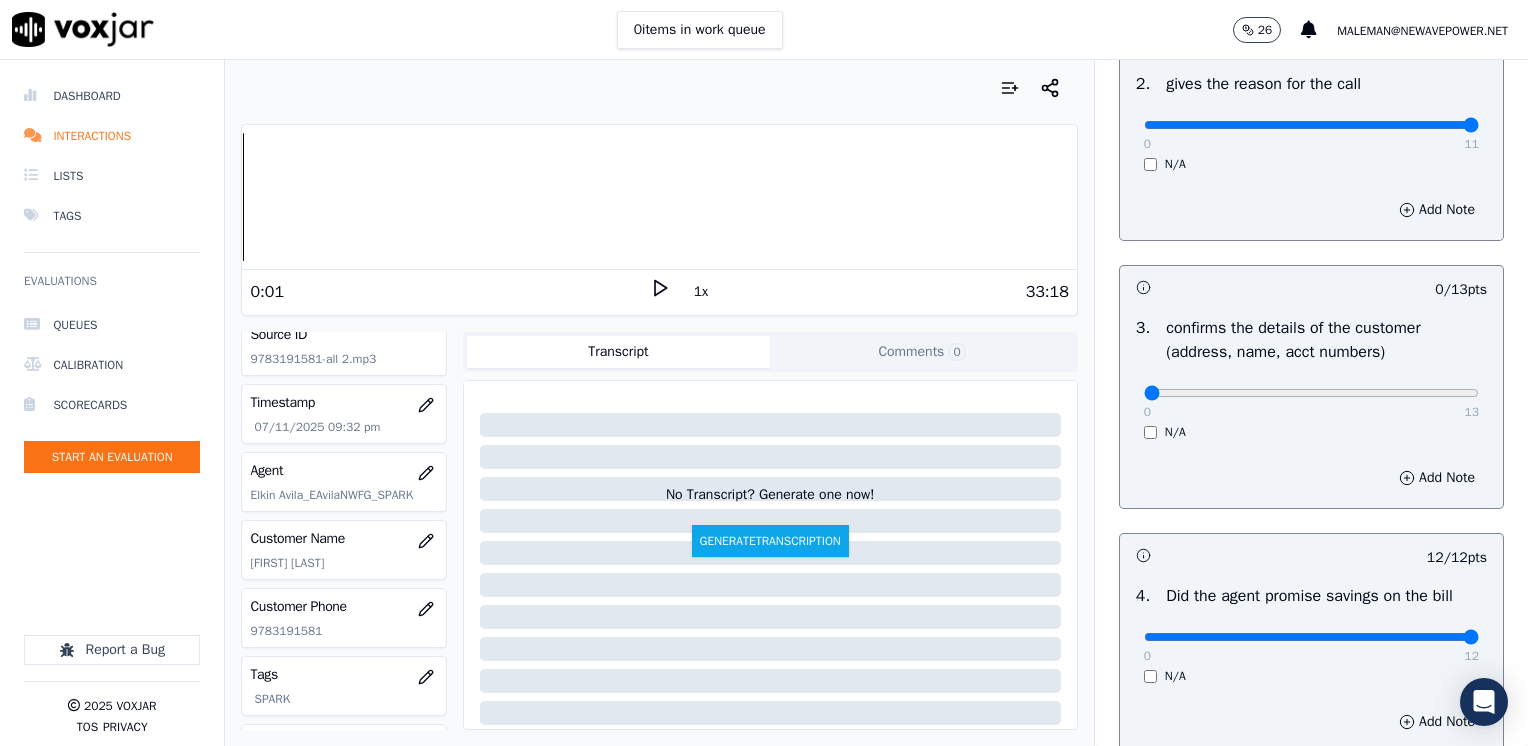 scroll, scrollTop: 353, scrollLeft: 0, axis: vertical 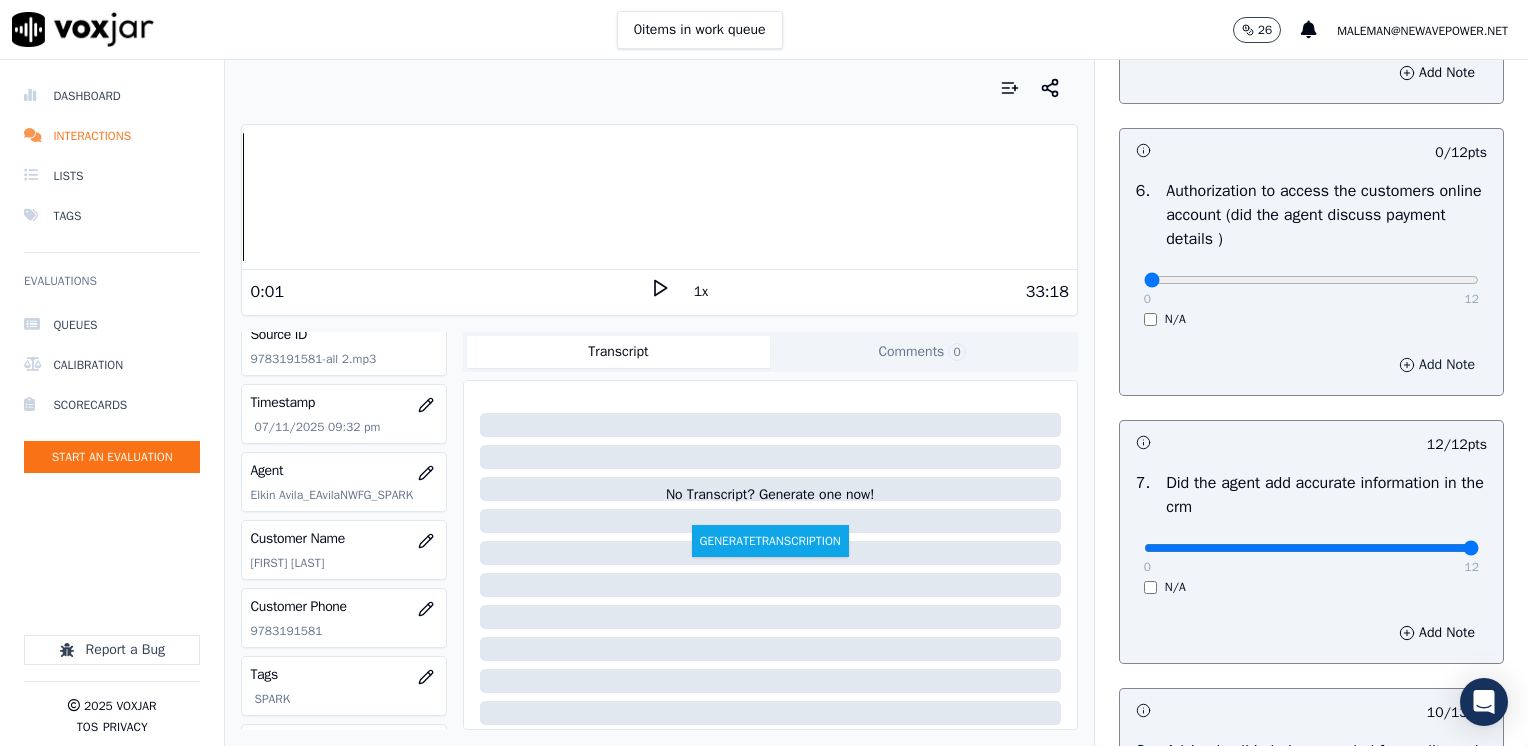 click on "Add Note" at bounding box center (1437, 365) 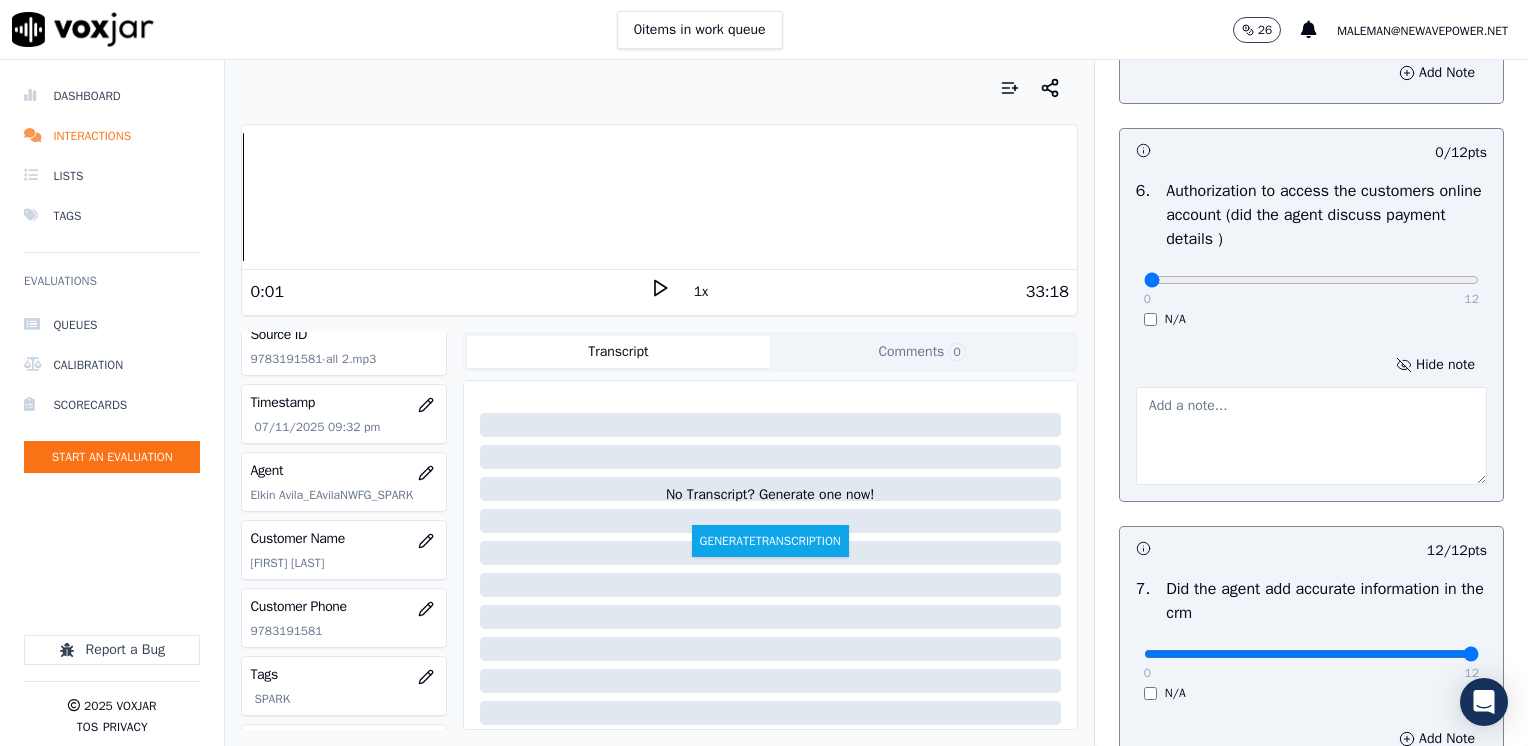 click at bounding box center (1311, 436) 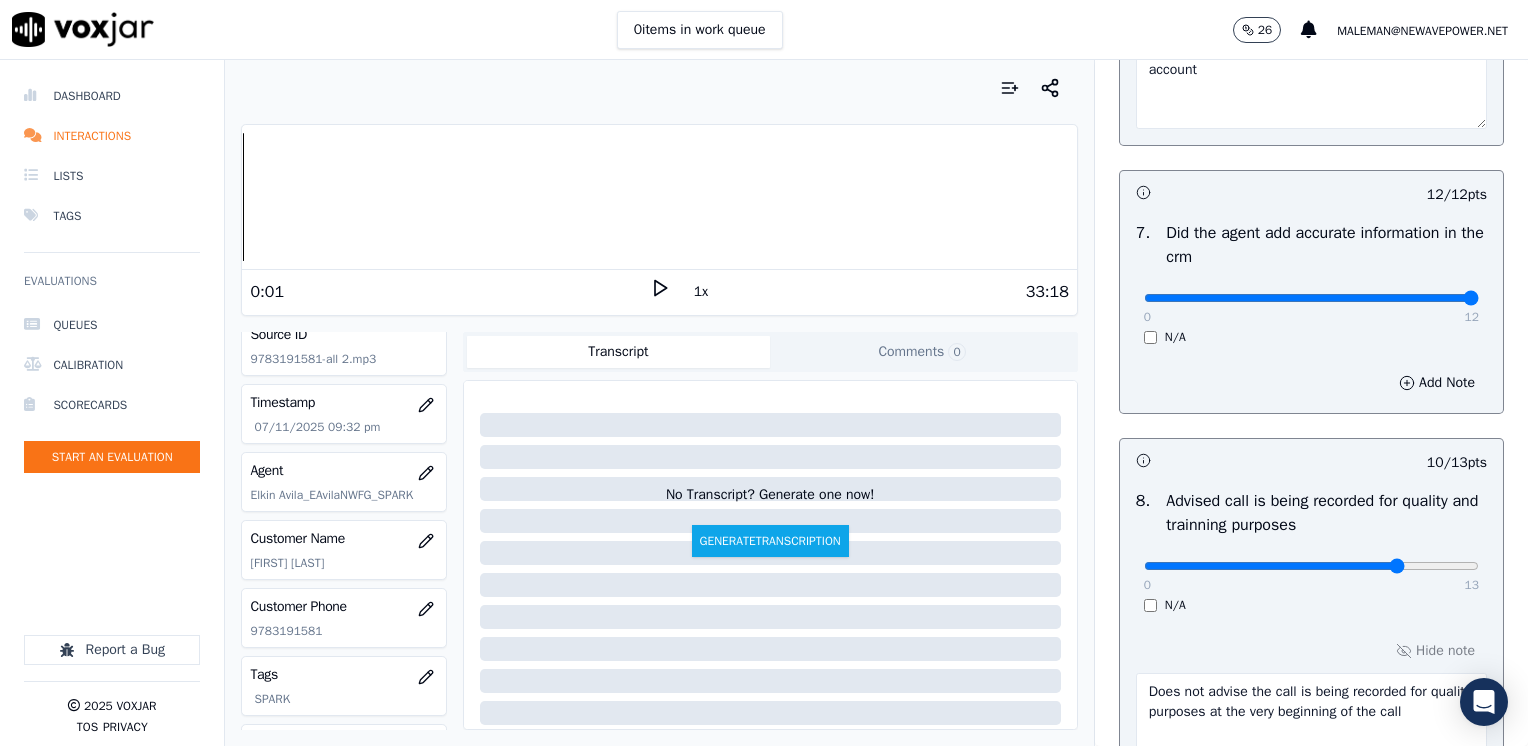 scroll, scrollTop: 1959, scrollLeft: 0, axis: vertical 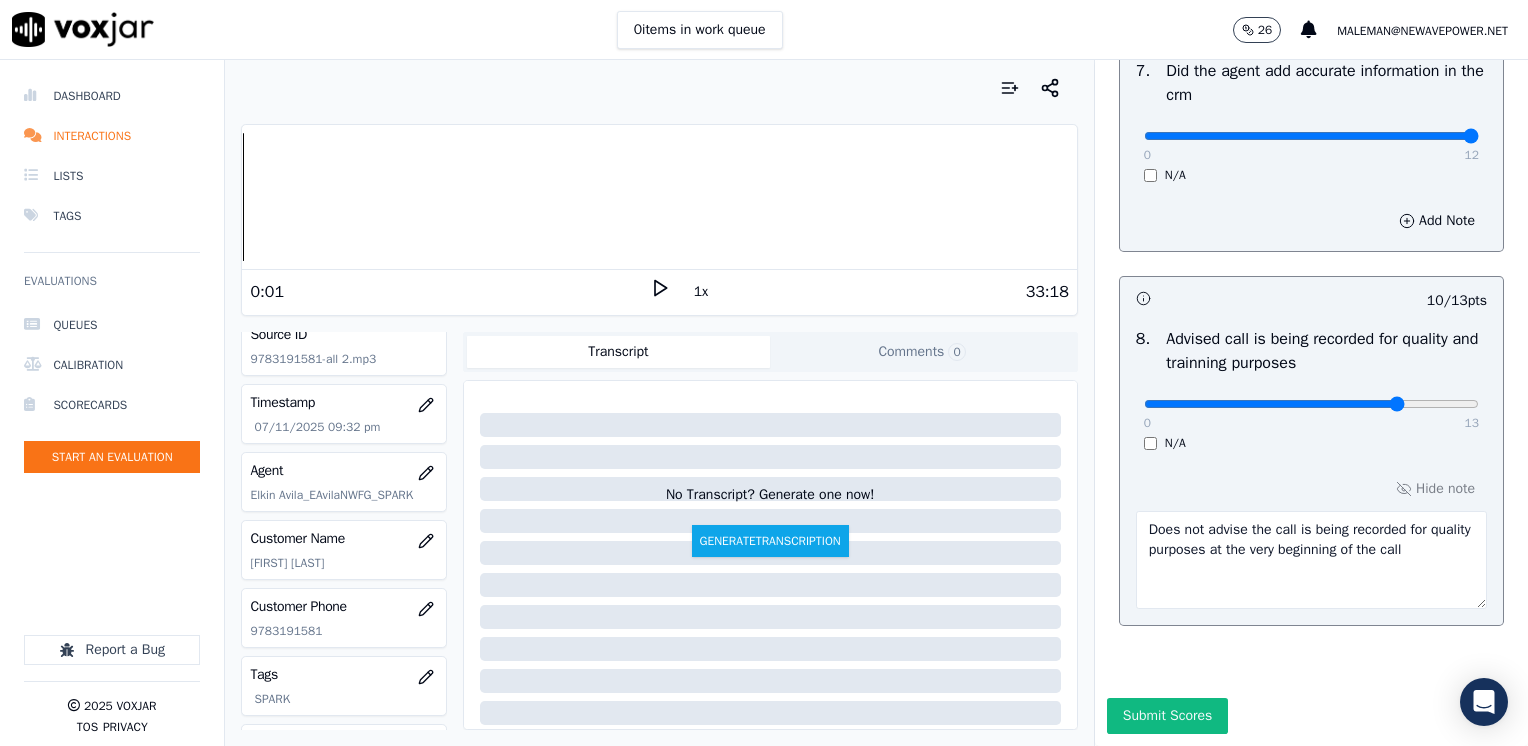 type on "Does not request authorization to access her online account" 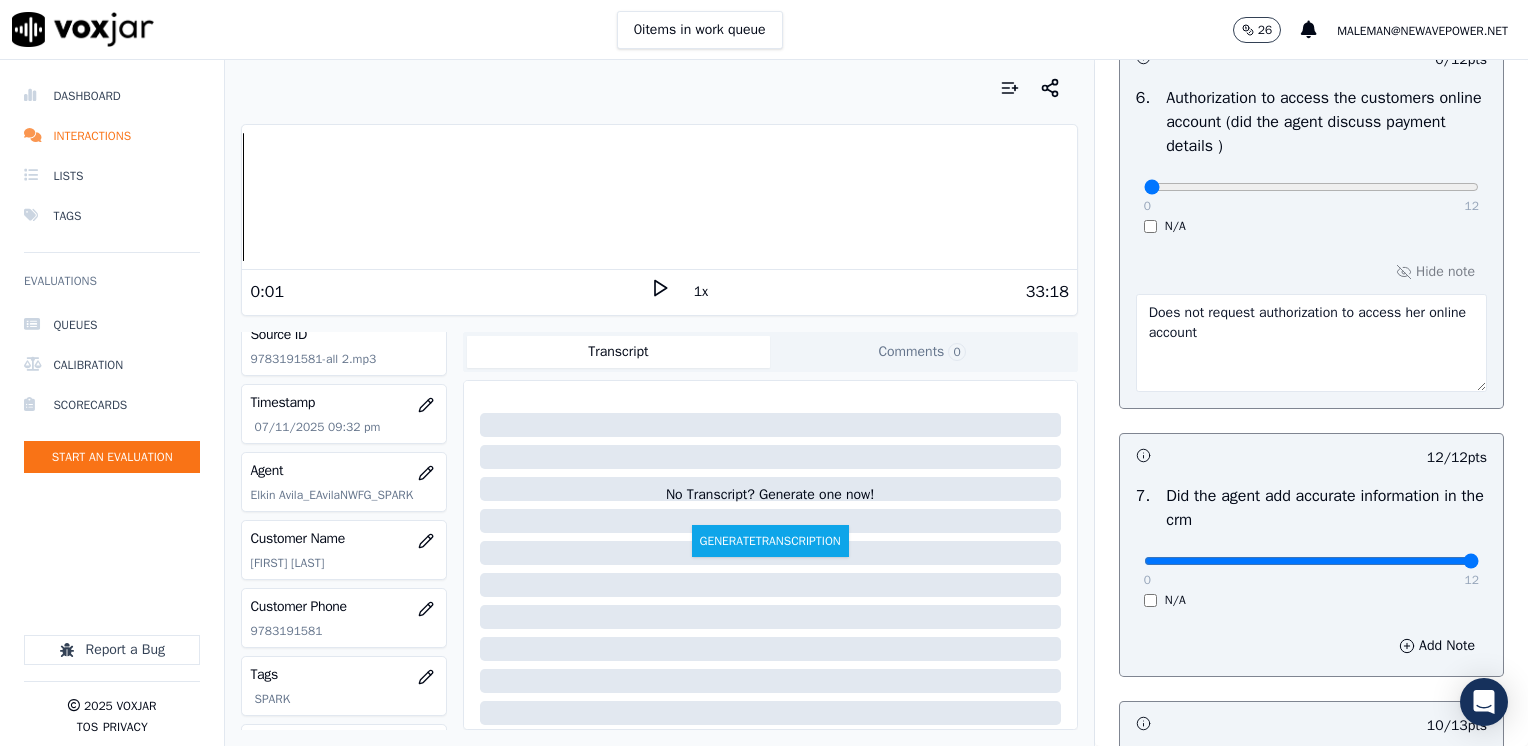 scroll, scrollTop: 1459, scrollLeft: 0, axis: vertical 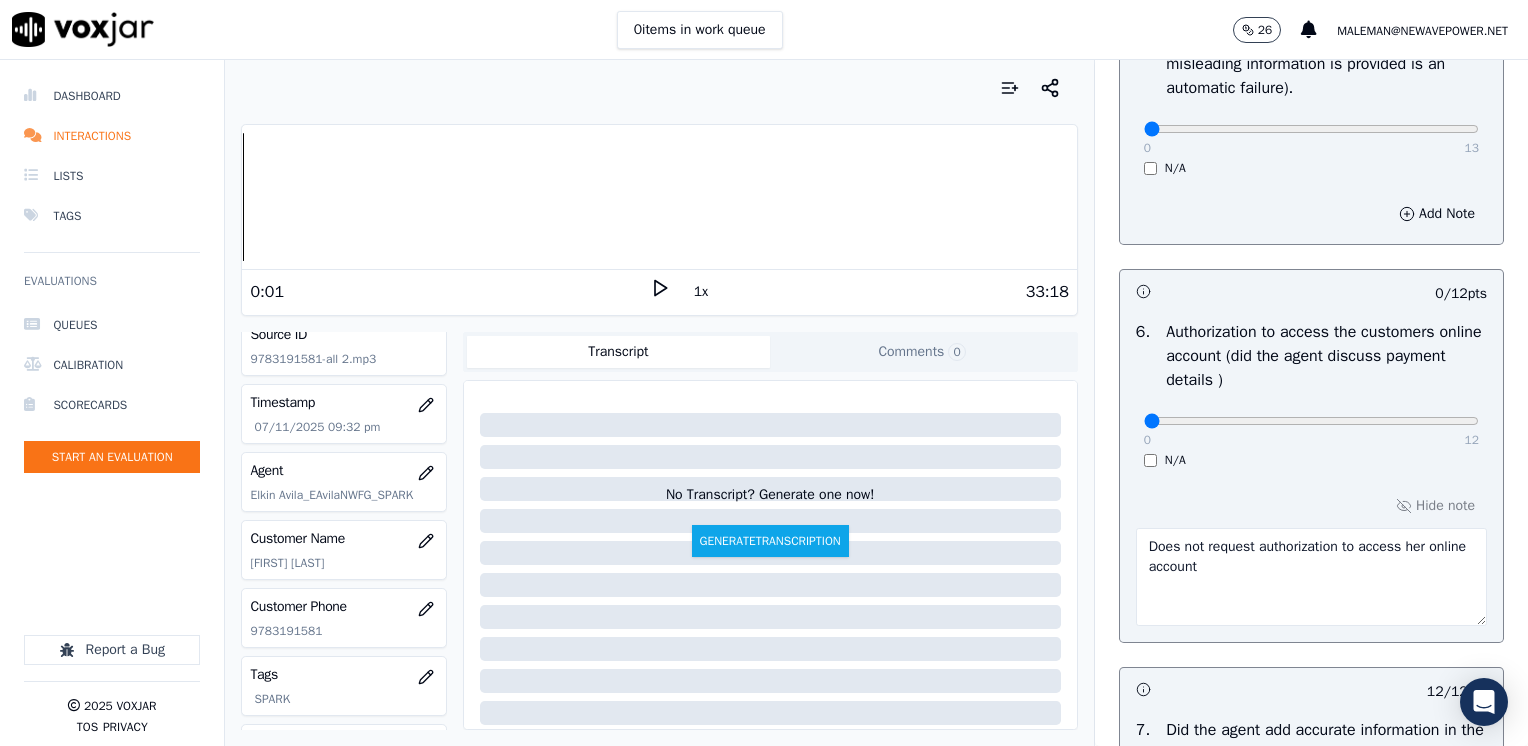 drag, startPoint x: 1248, startPoint y: 575, endPoint x: 1028, endPoint y: 515, distance: 228.03508 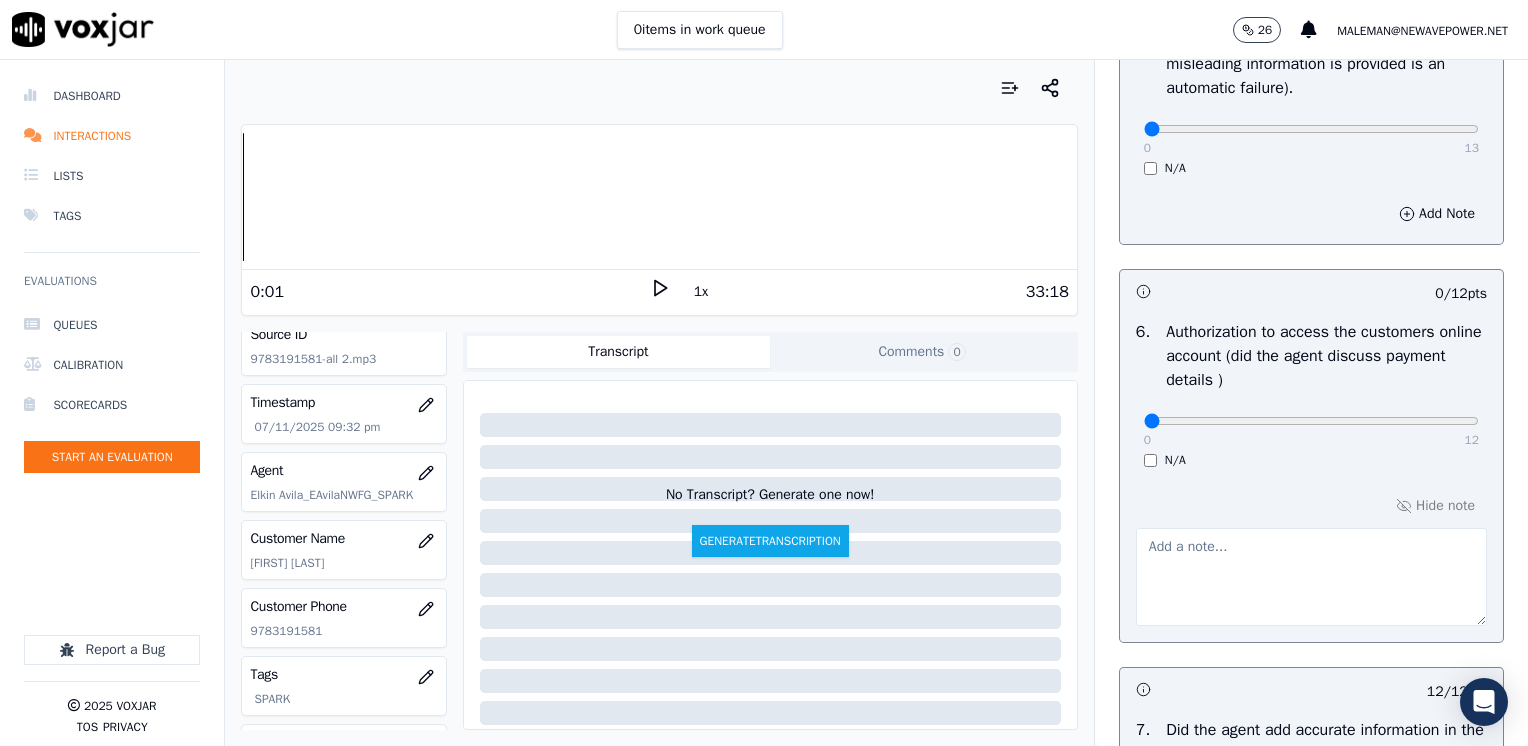 type 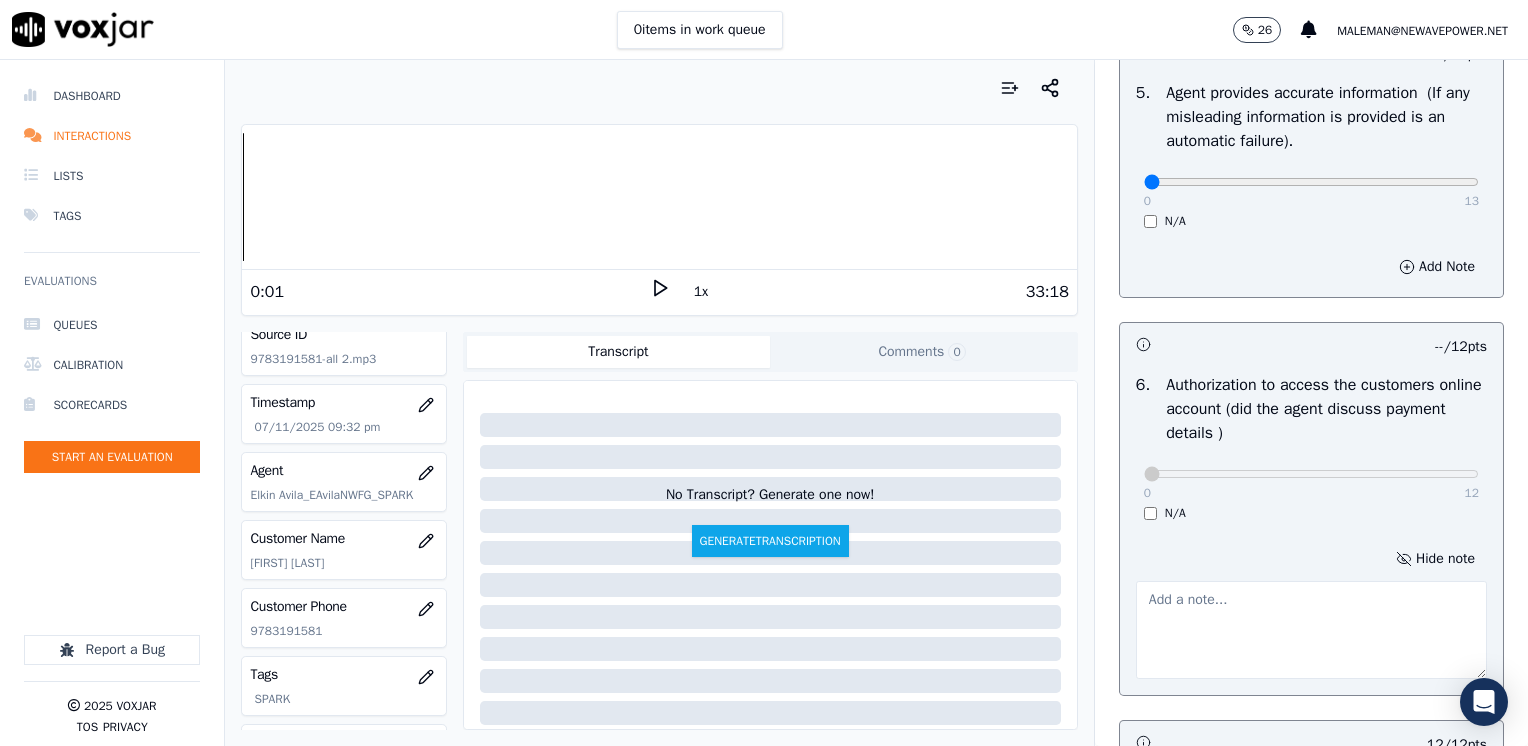 scroll, scrollTop: 1159, scrollLeft: 0, axis: vertical 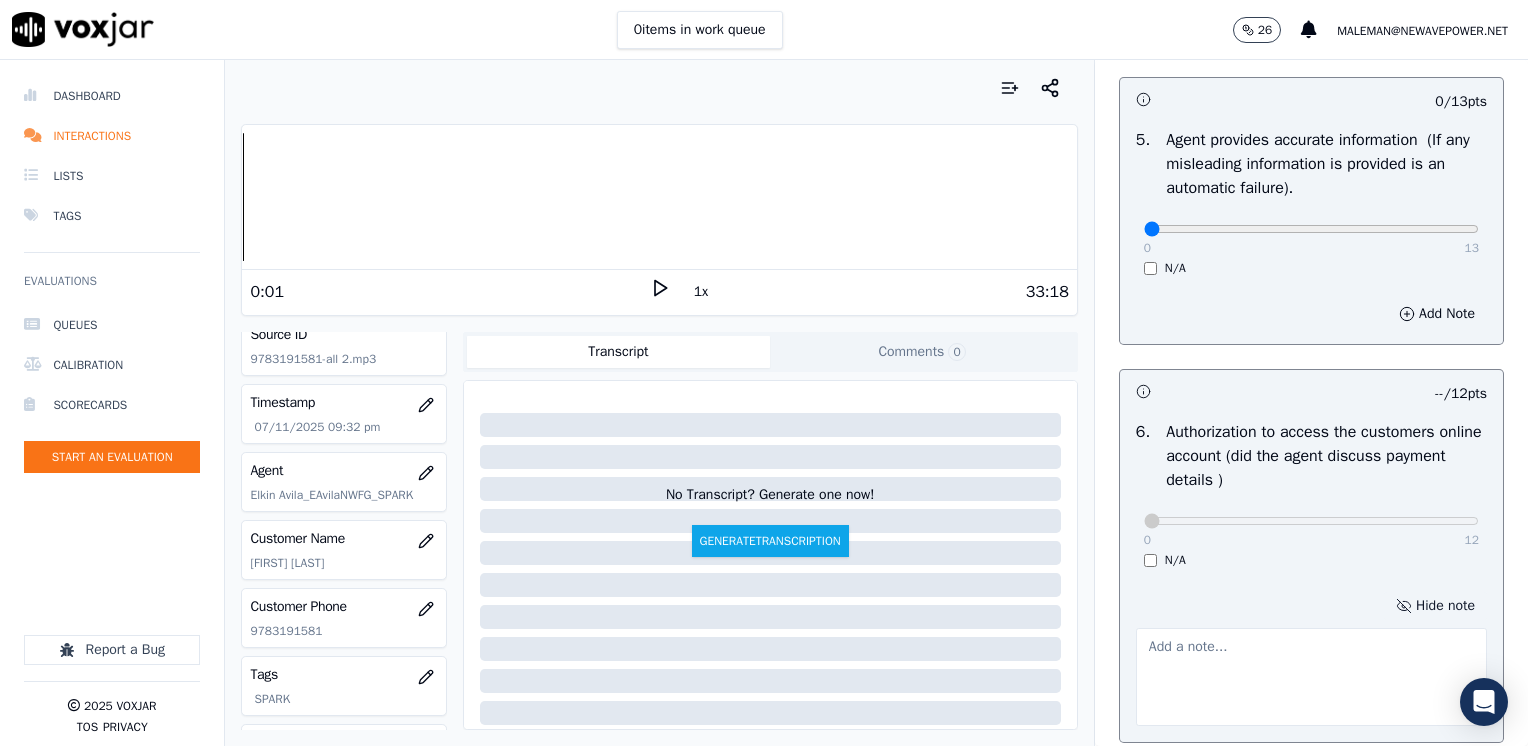 click on "Hide note" at bounding box center (1435, 606) 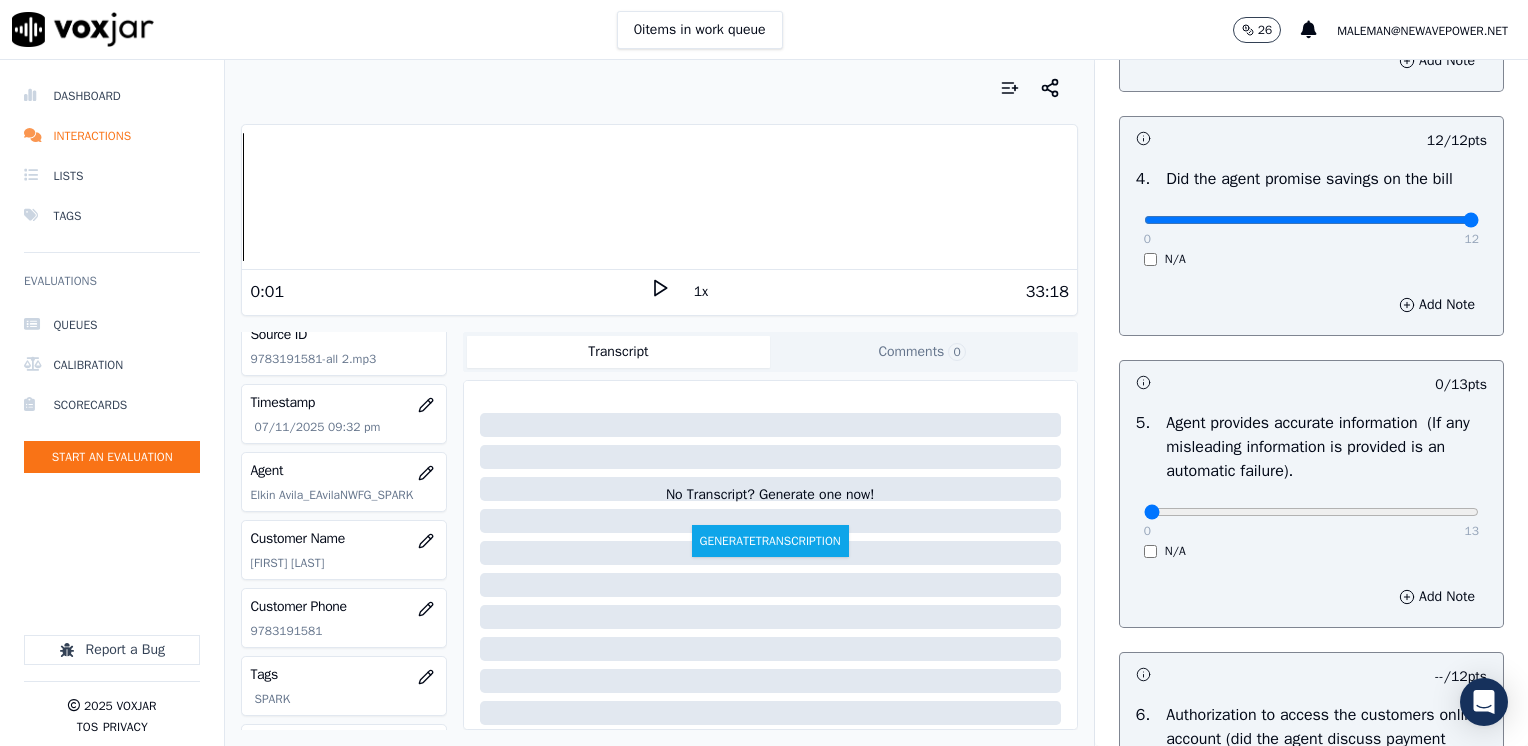scroll, scrollTop: 859, scrollLeft: 0, axis: vertical 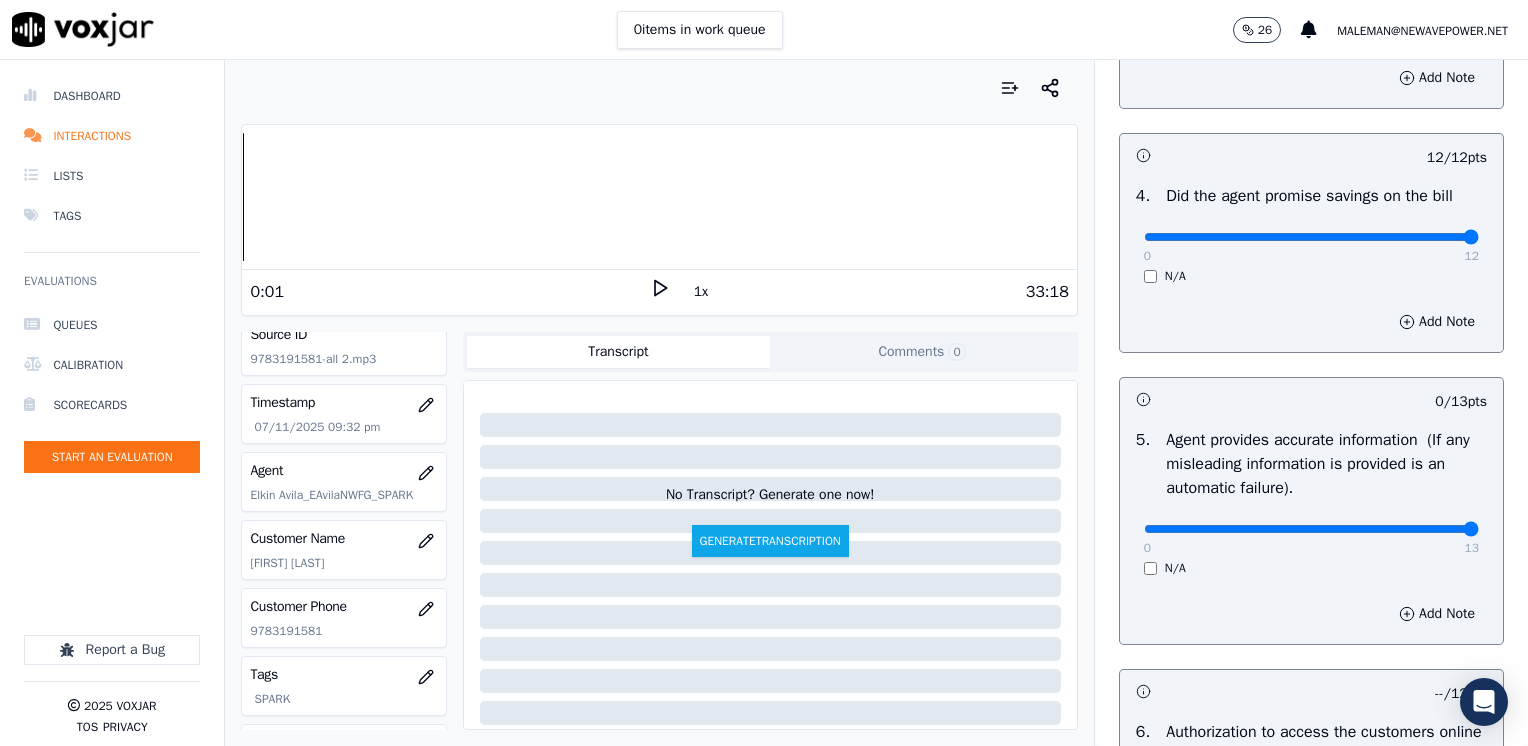 drag, startPoint x: 1126, startPoint y: 526, endPoint x: 1531, endPoint y: 522, distance: 405.01974 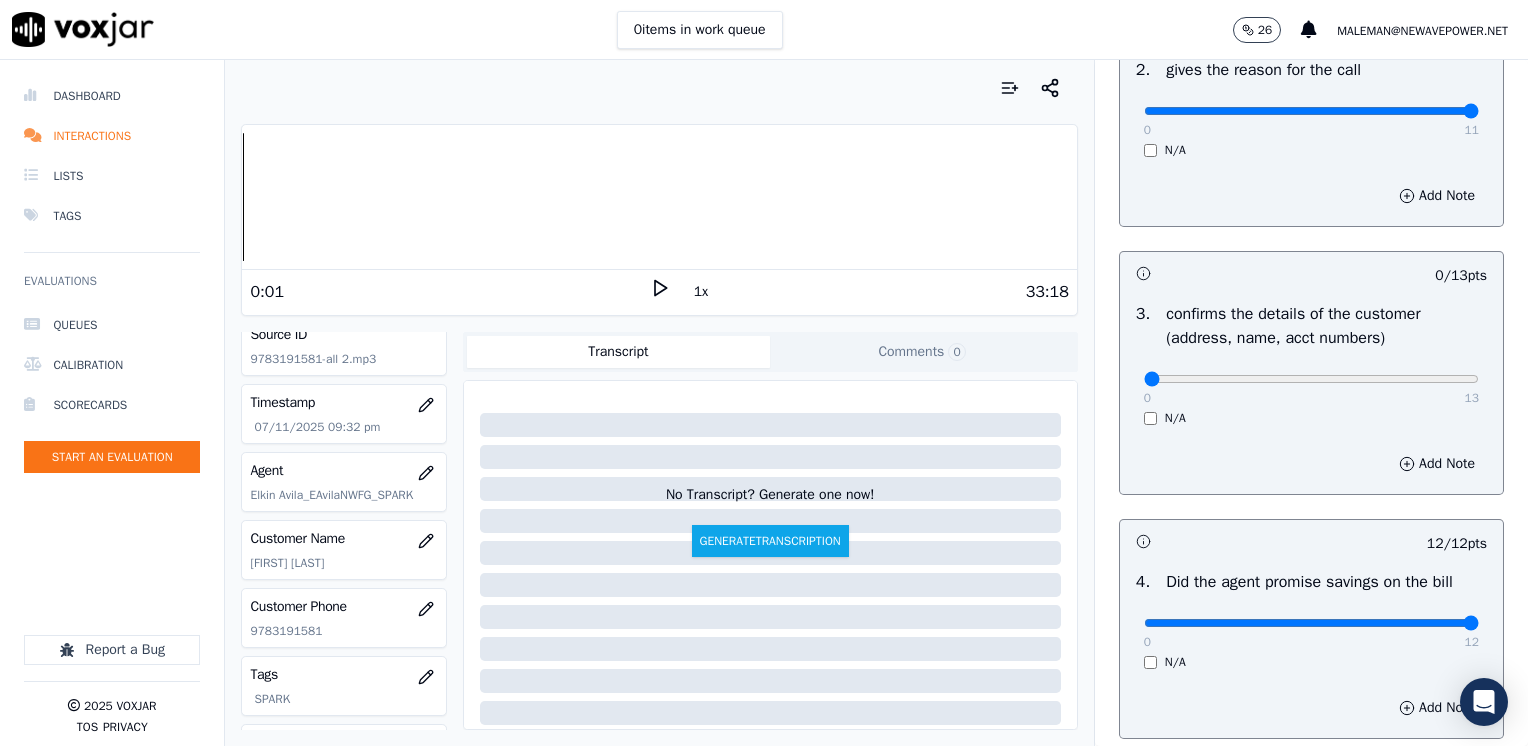 scroll, scrollTop: 459, scrollLeft: 0, axis: vertical 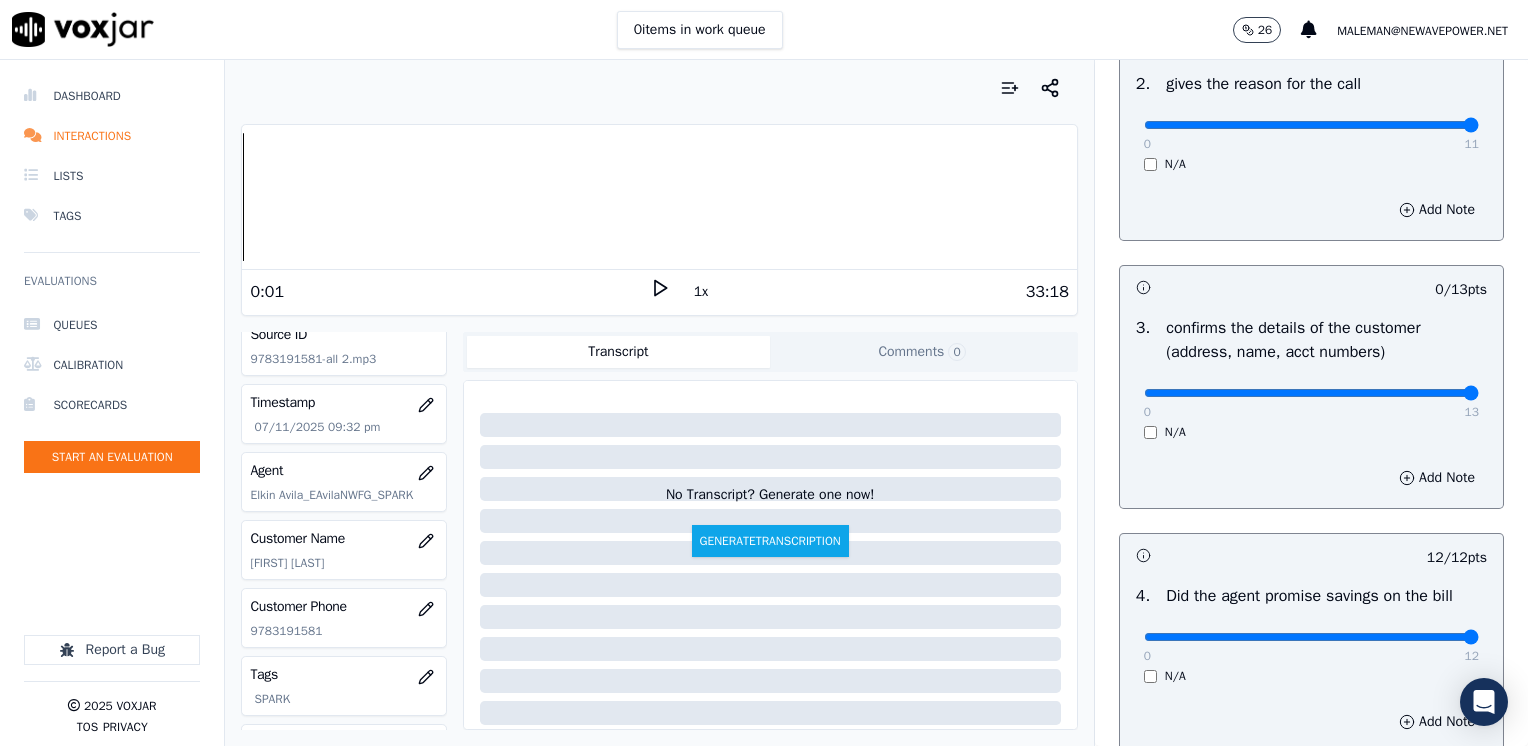 drag, startPoint x: 1136, startPoint y: 390, endPoint x: 1531, endPoint y: 390, distance: 395 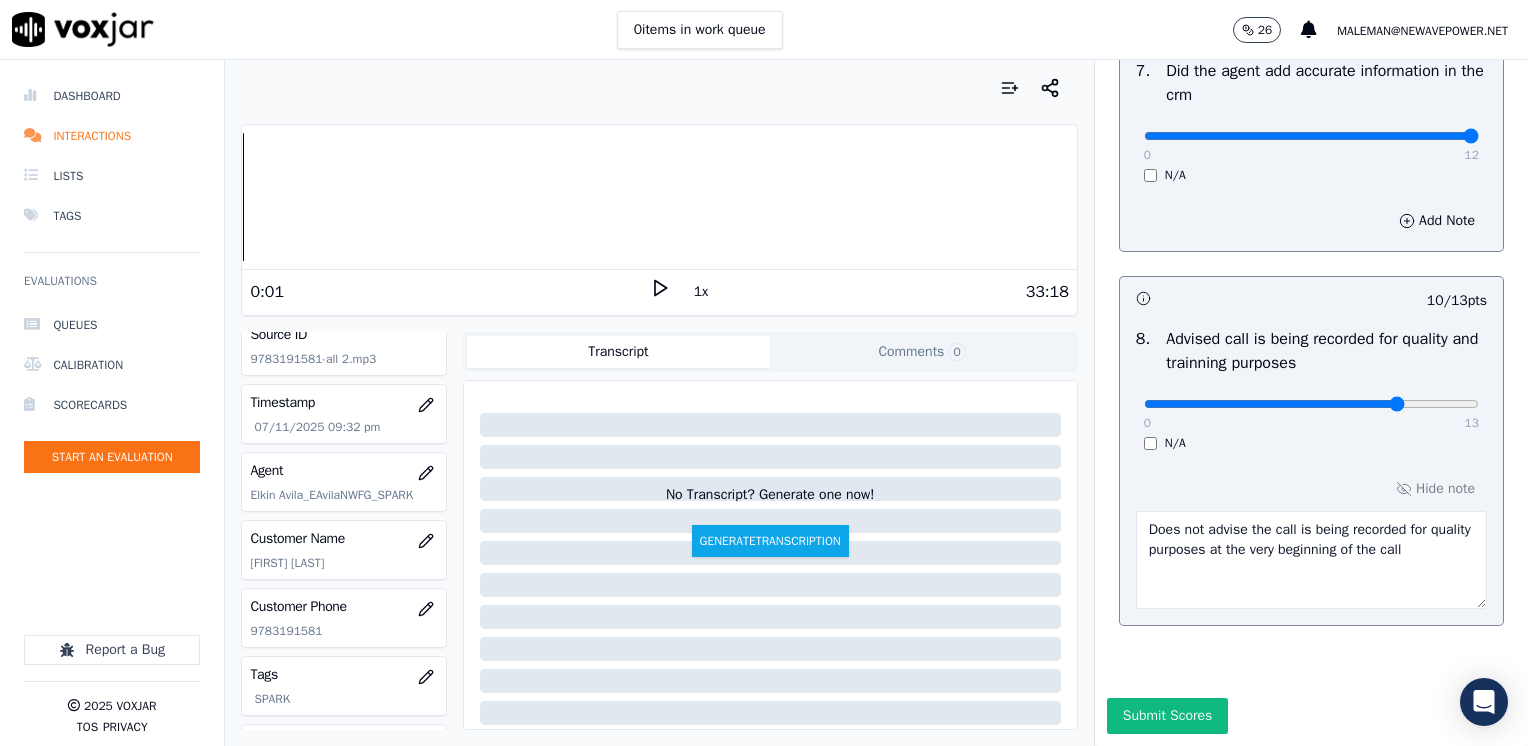scroll, scrollTop: 1853, scrollLeft: 0, axis: vertical 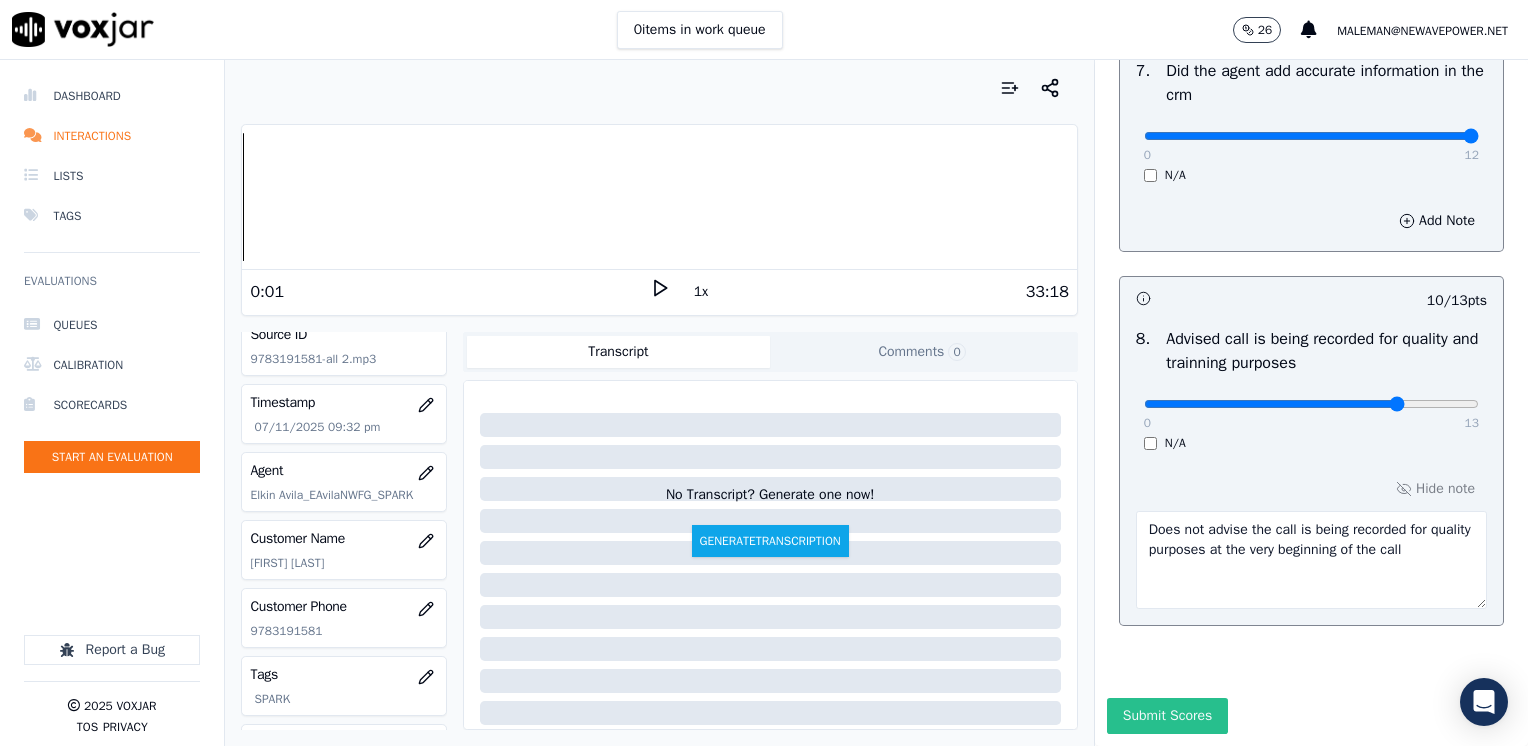 click on "Submit Scores" at bounding box center [1167, 716] 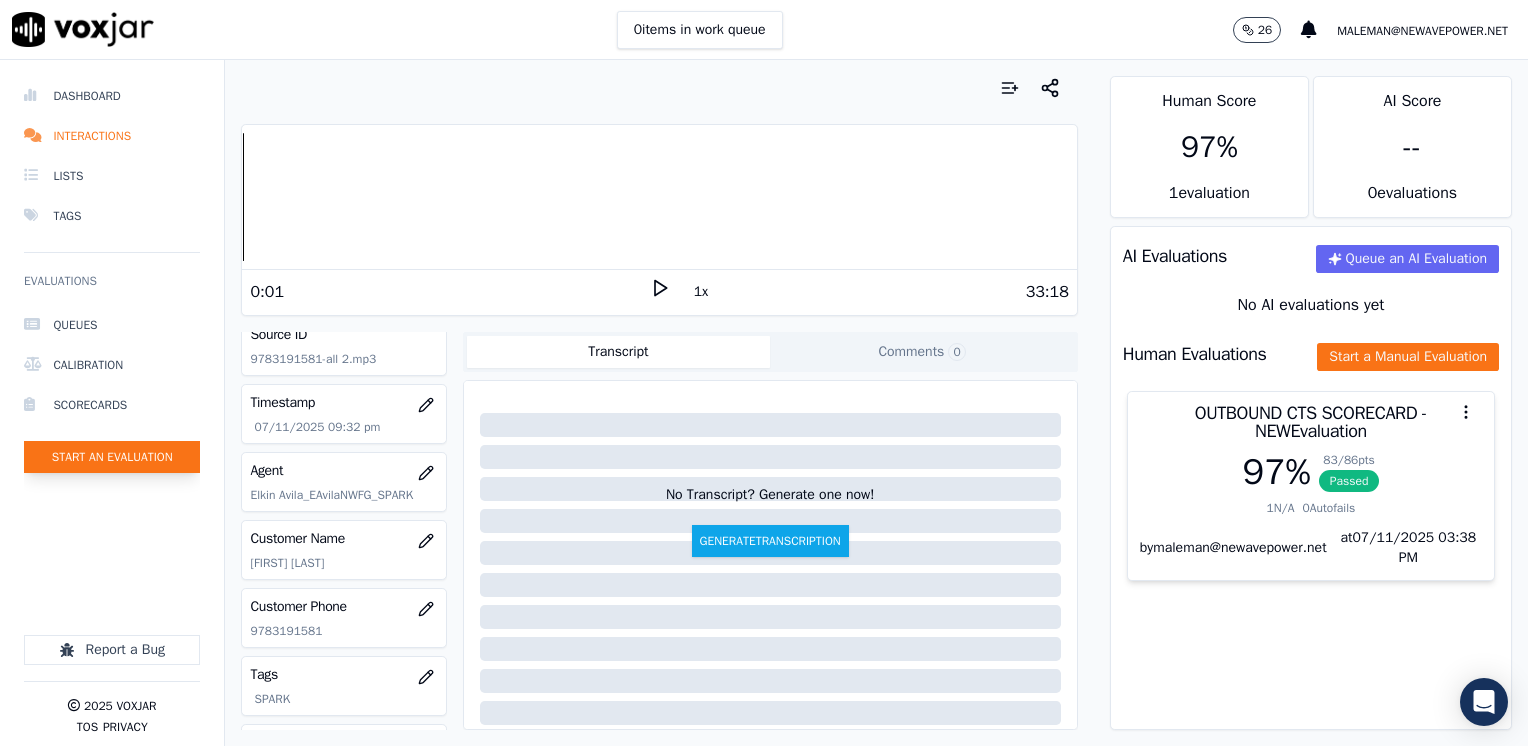 click on "Start an Evaluation" 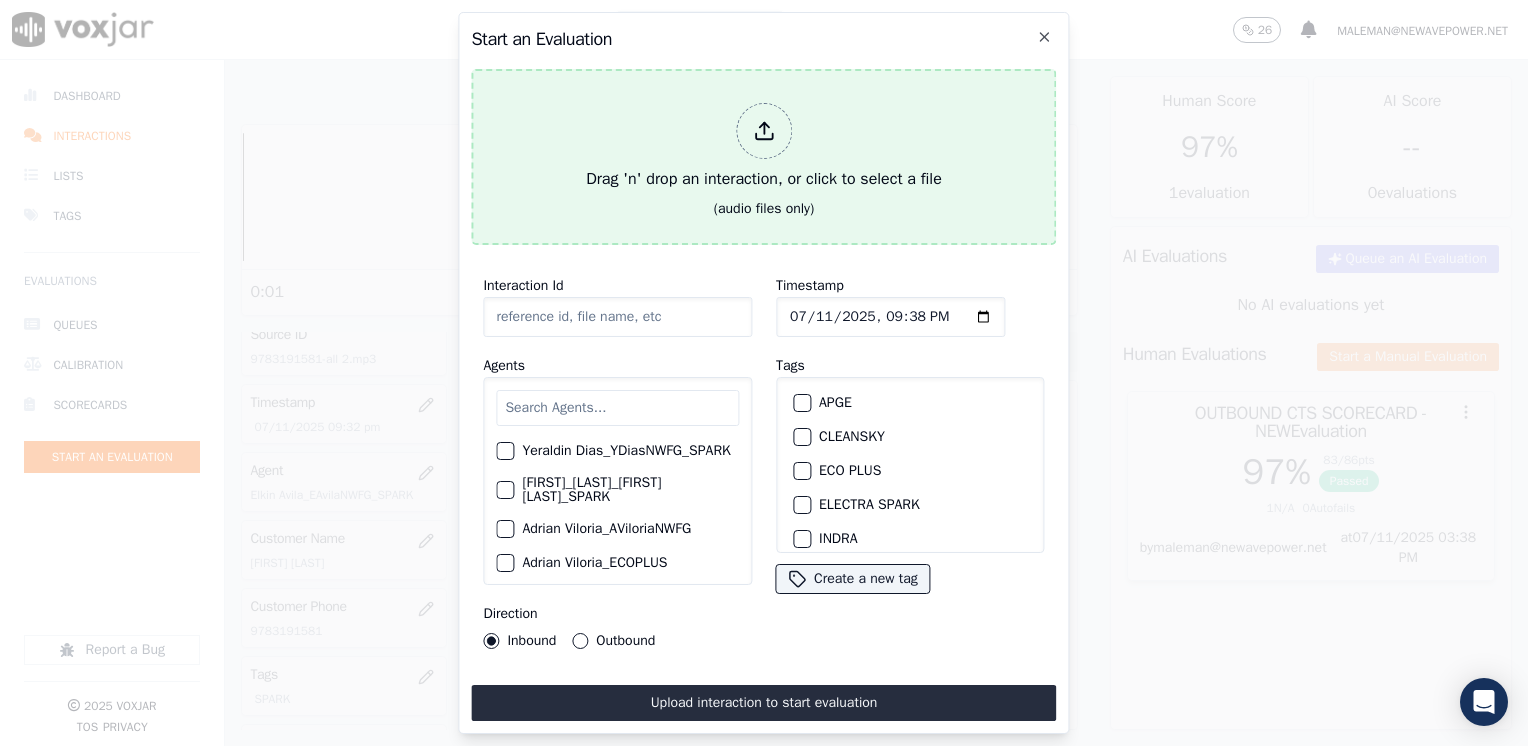 click on "Drag 'n' drop an interaction, or click to select a file" at bounding box center [764, 147] 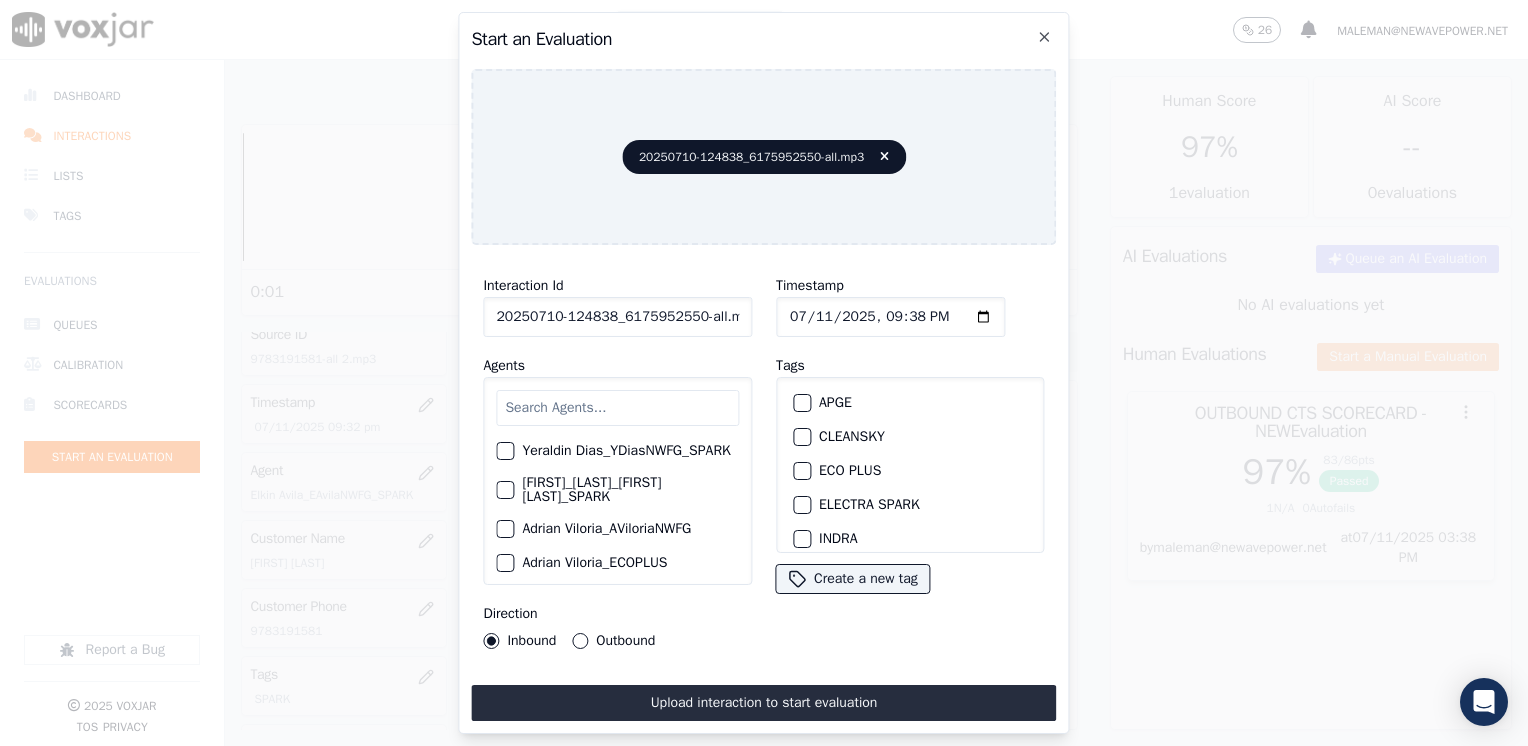 click at bounding box center (617, 408) 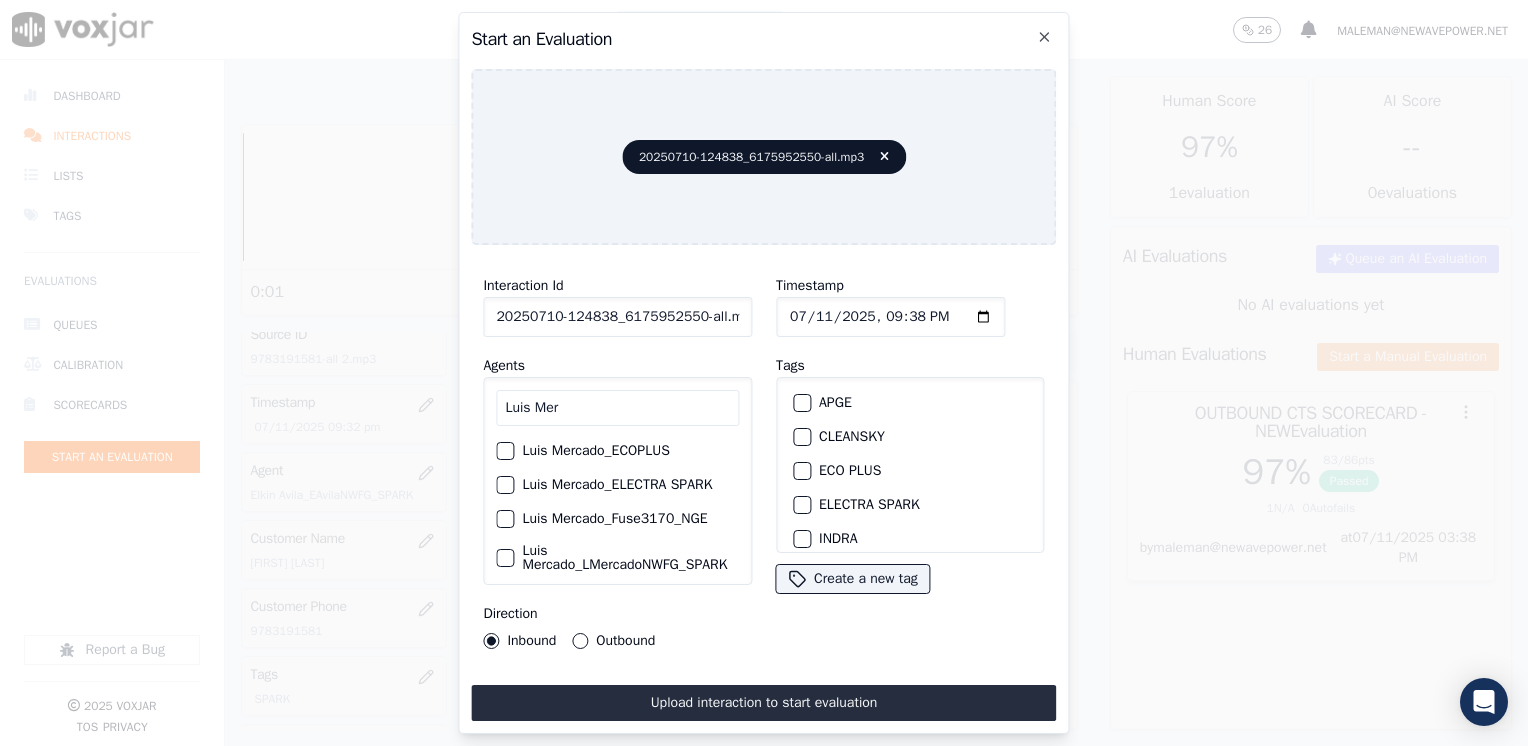 type on "Luis Mer" 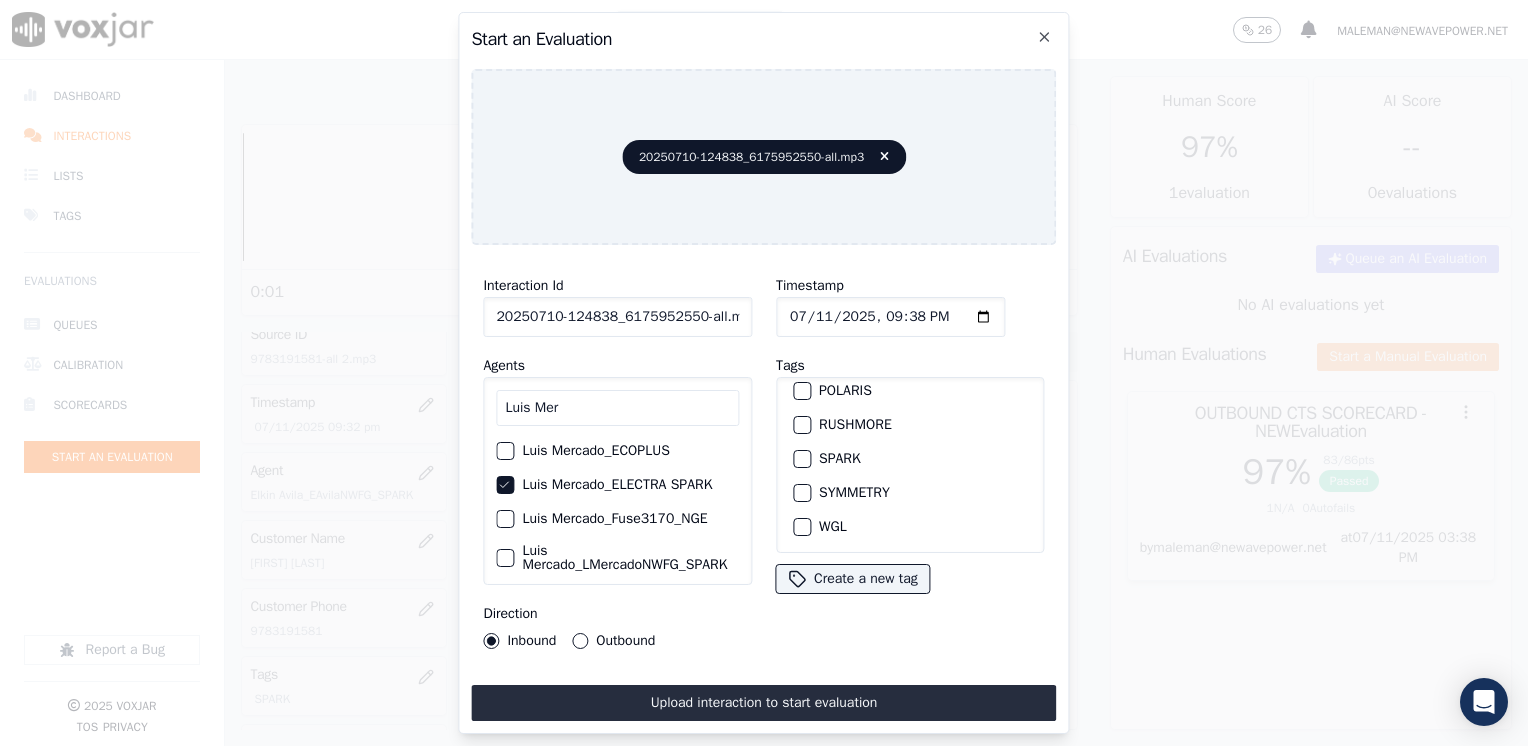 scroll, scrollTop: 293, scrollLeft: 0, axis: vertical 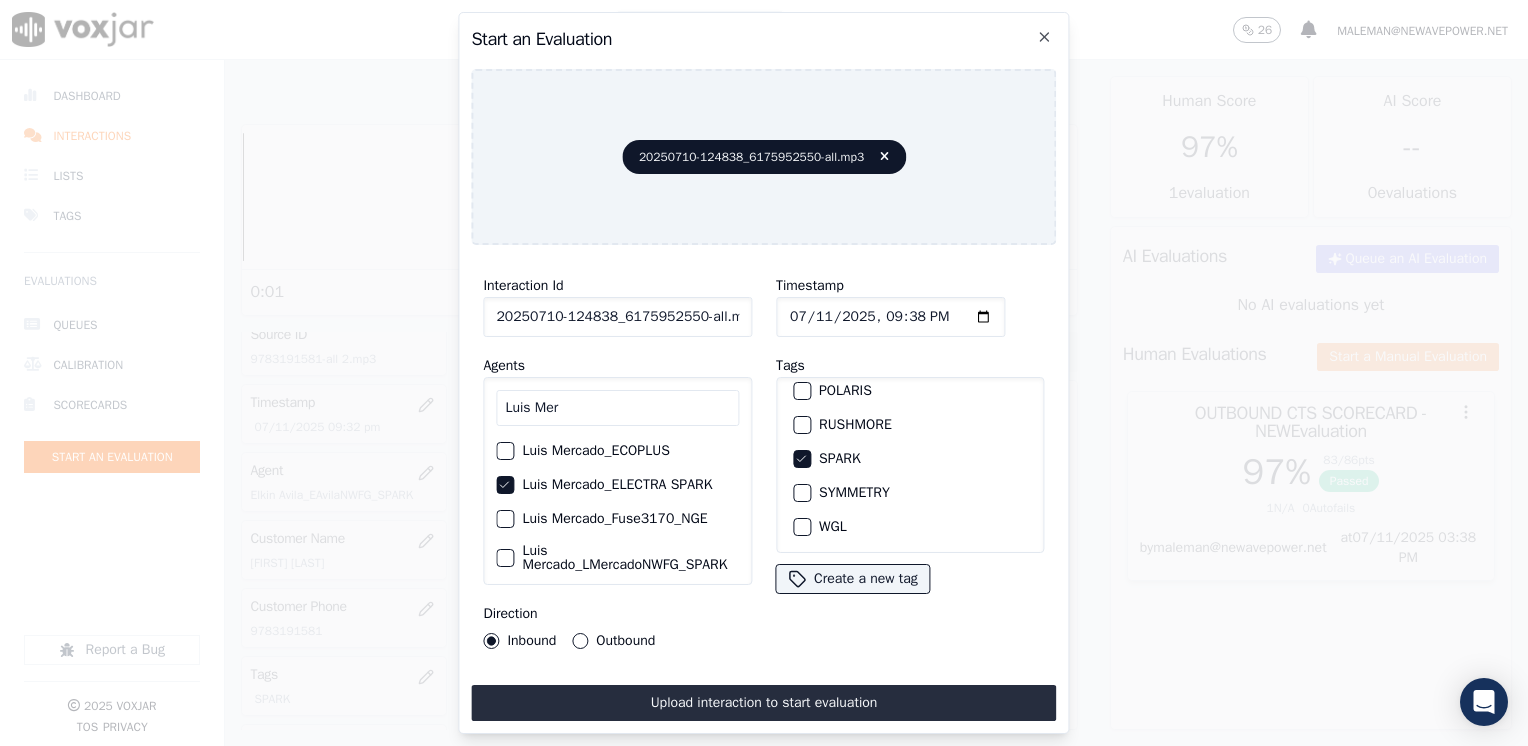 click on "Outbound" at bounding box center (580, 641) 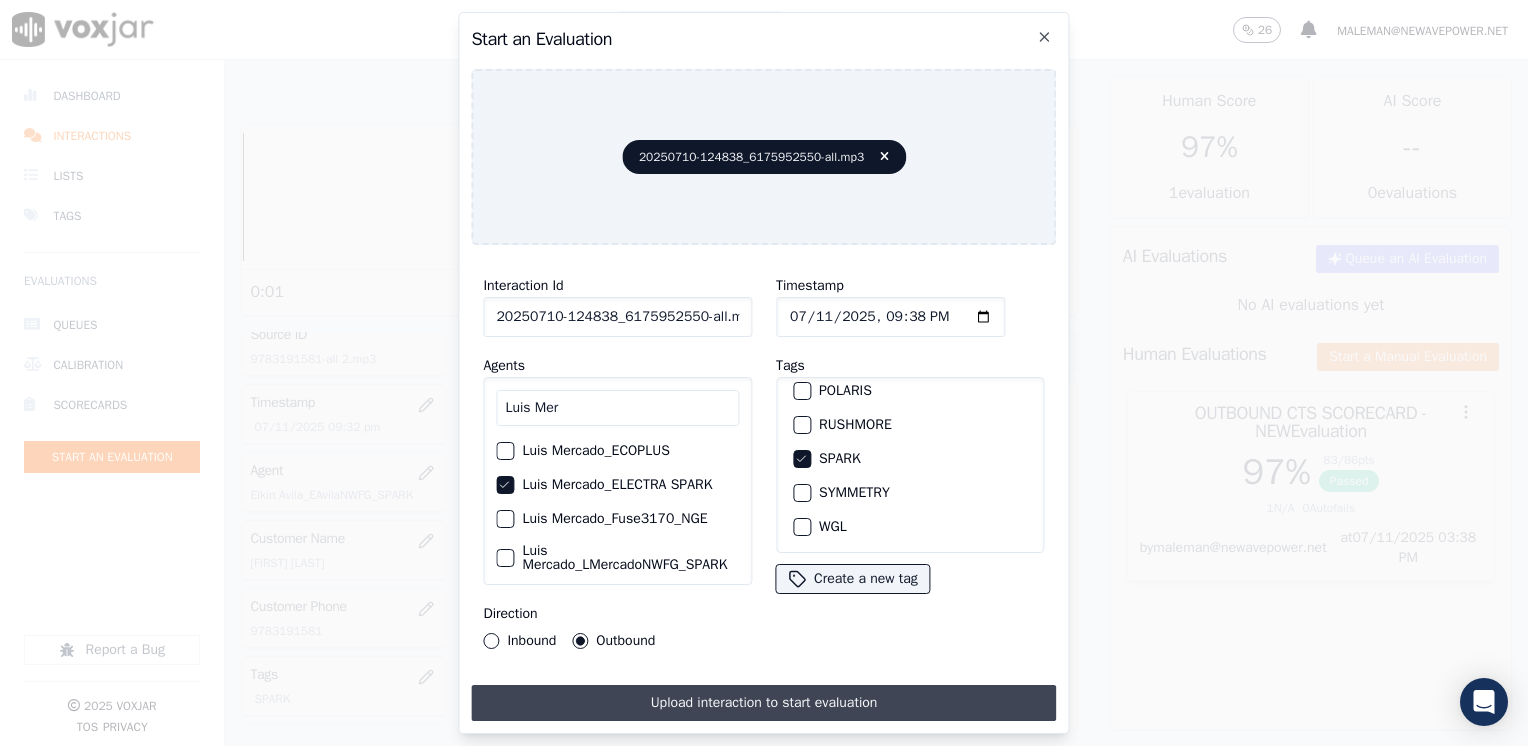click on "Upload interaction to start evaluation" at bounding box center [763, 703] 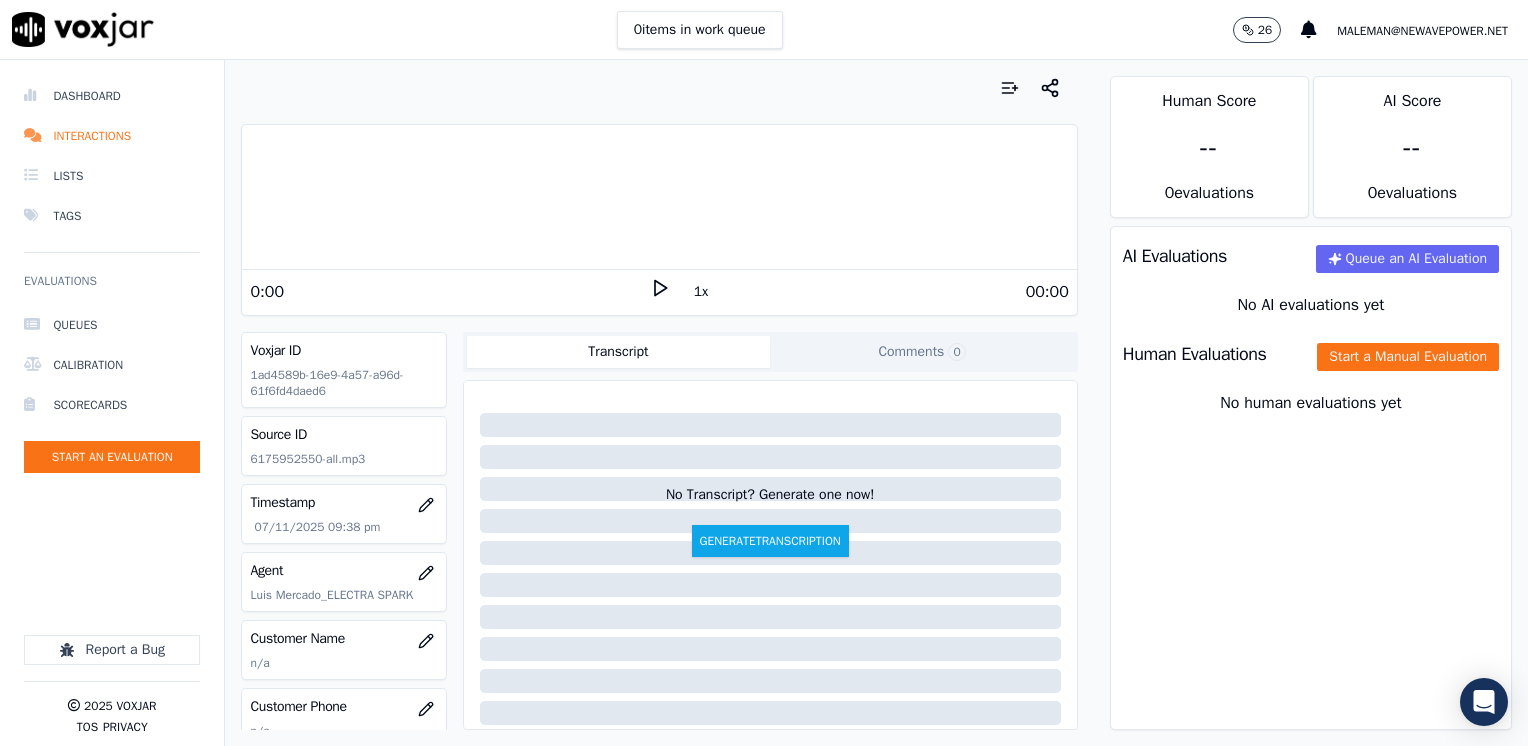 scroll, scrollTop: 100, scrollLeft: 0, axis: vertical 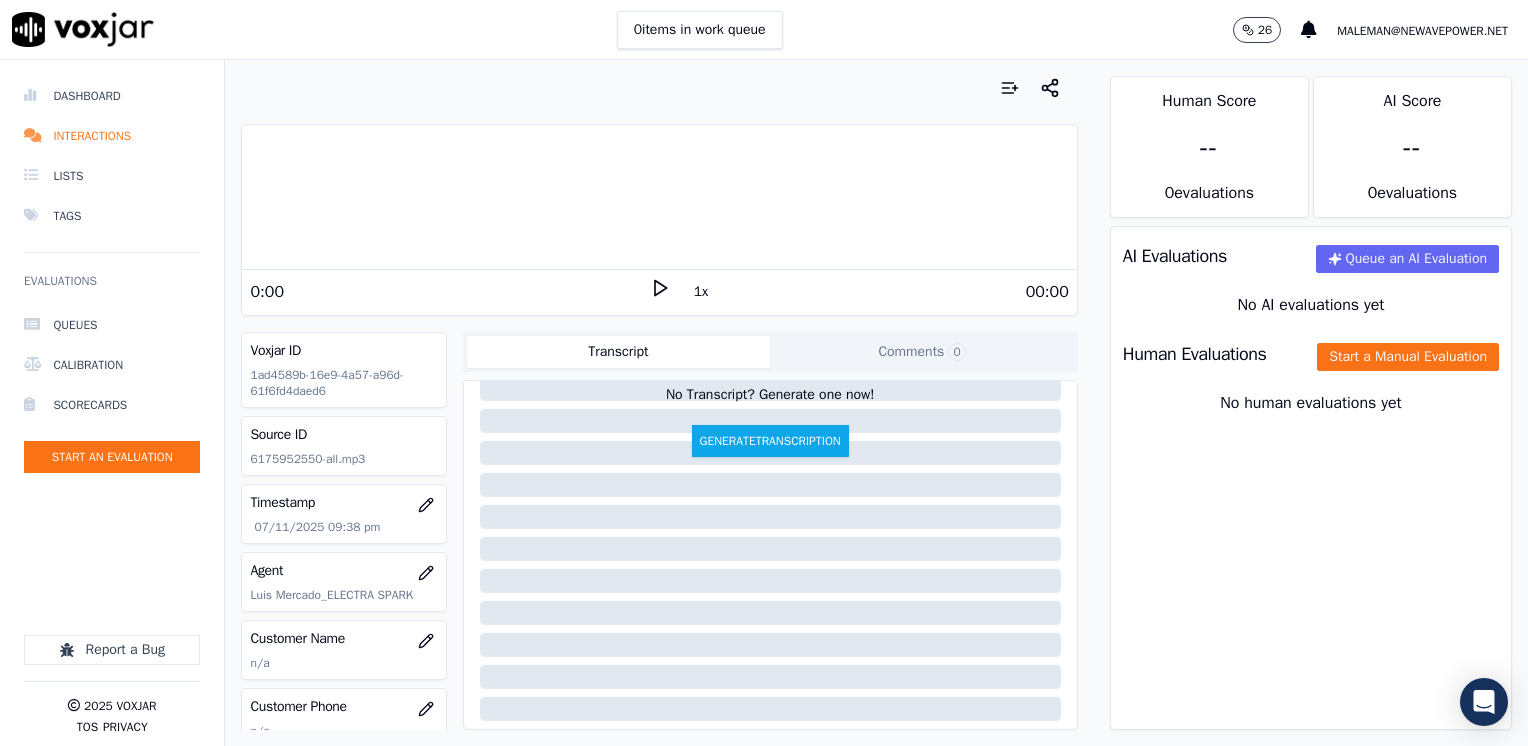 click 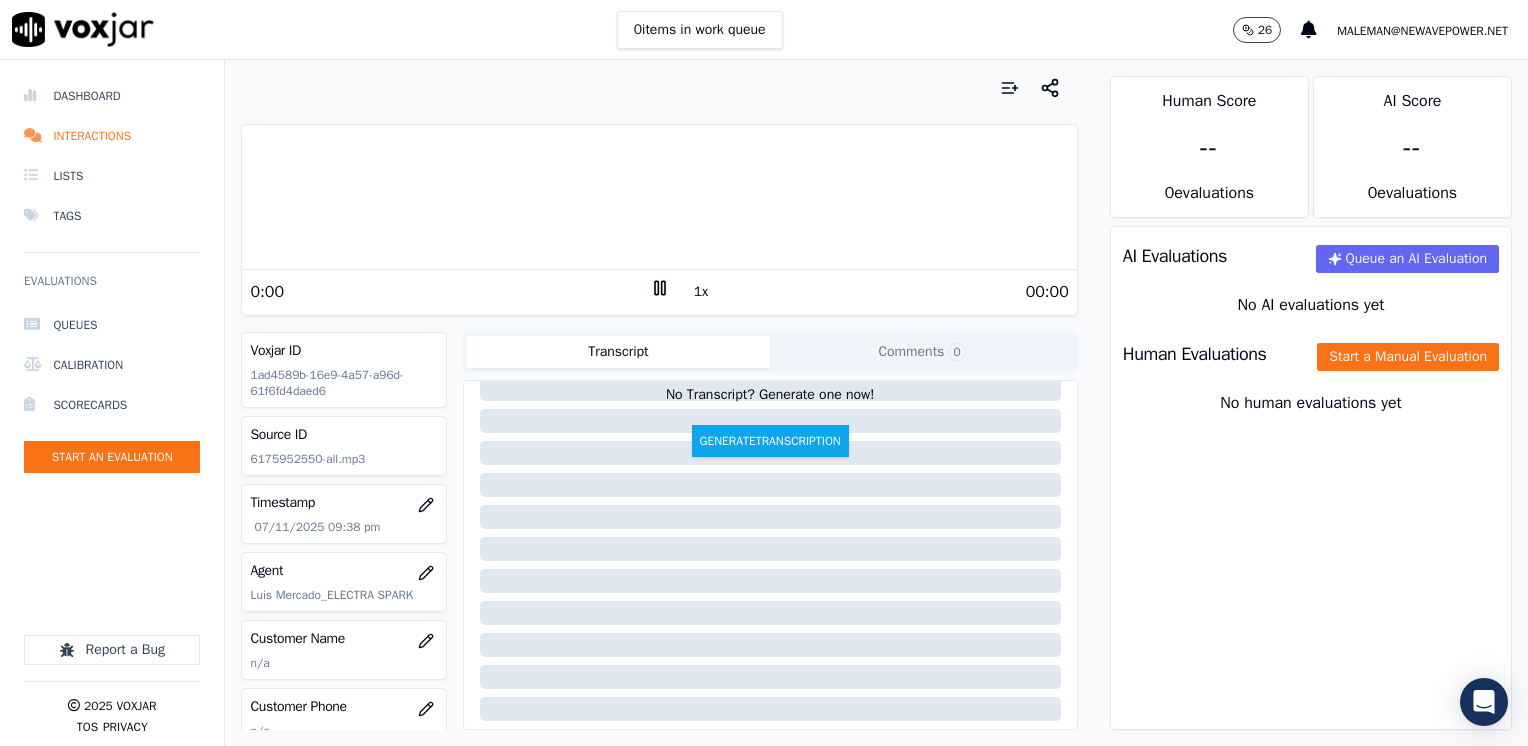 click 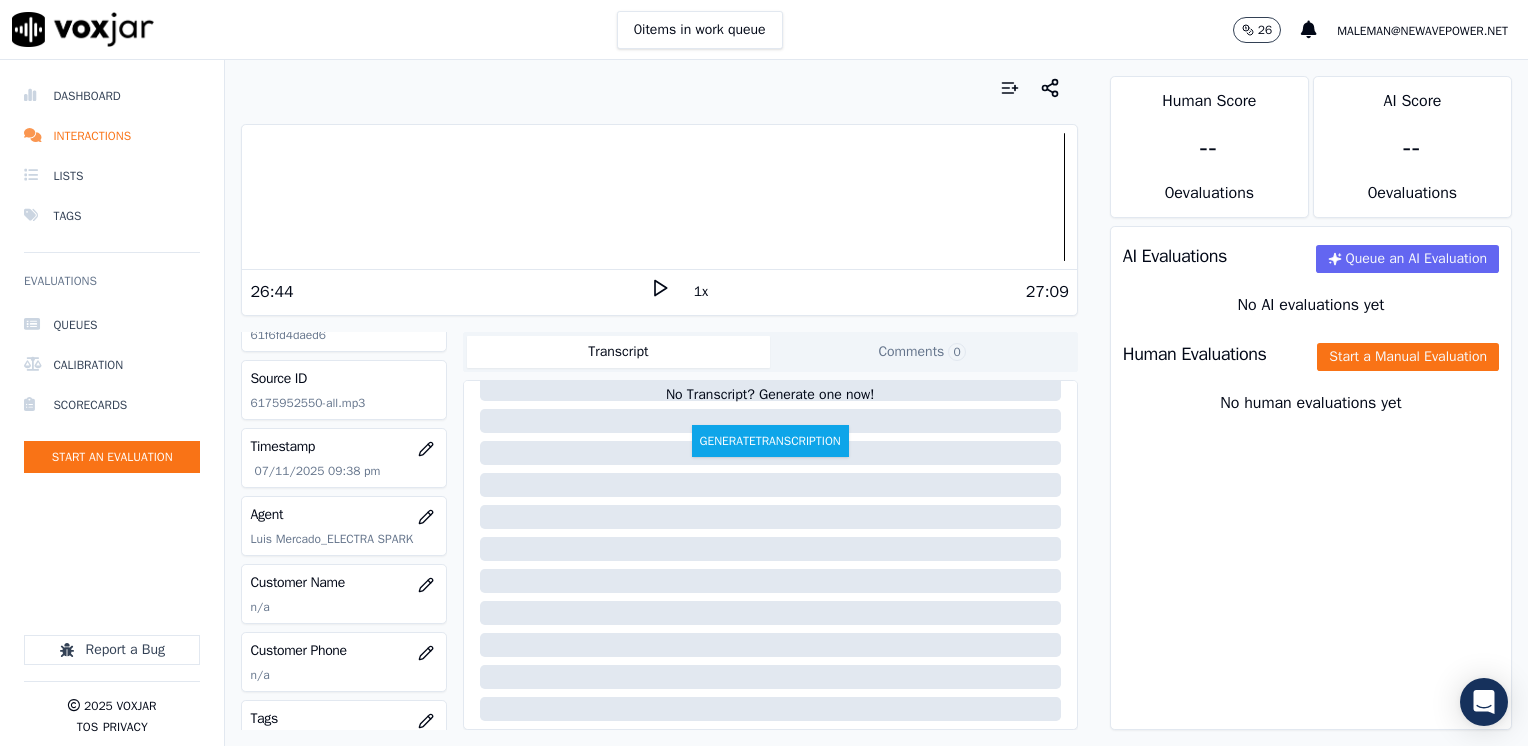 scroll, scrollTop: 100, scrollLeft: 0, axis: vertical 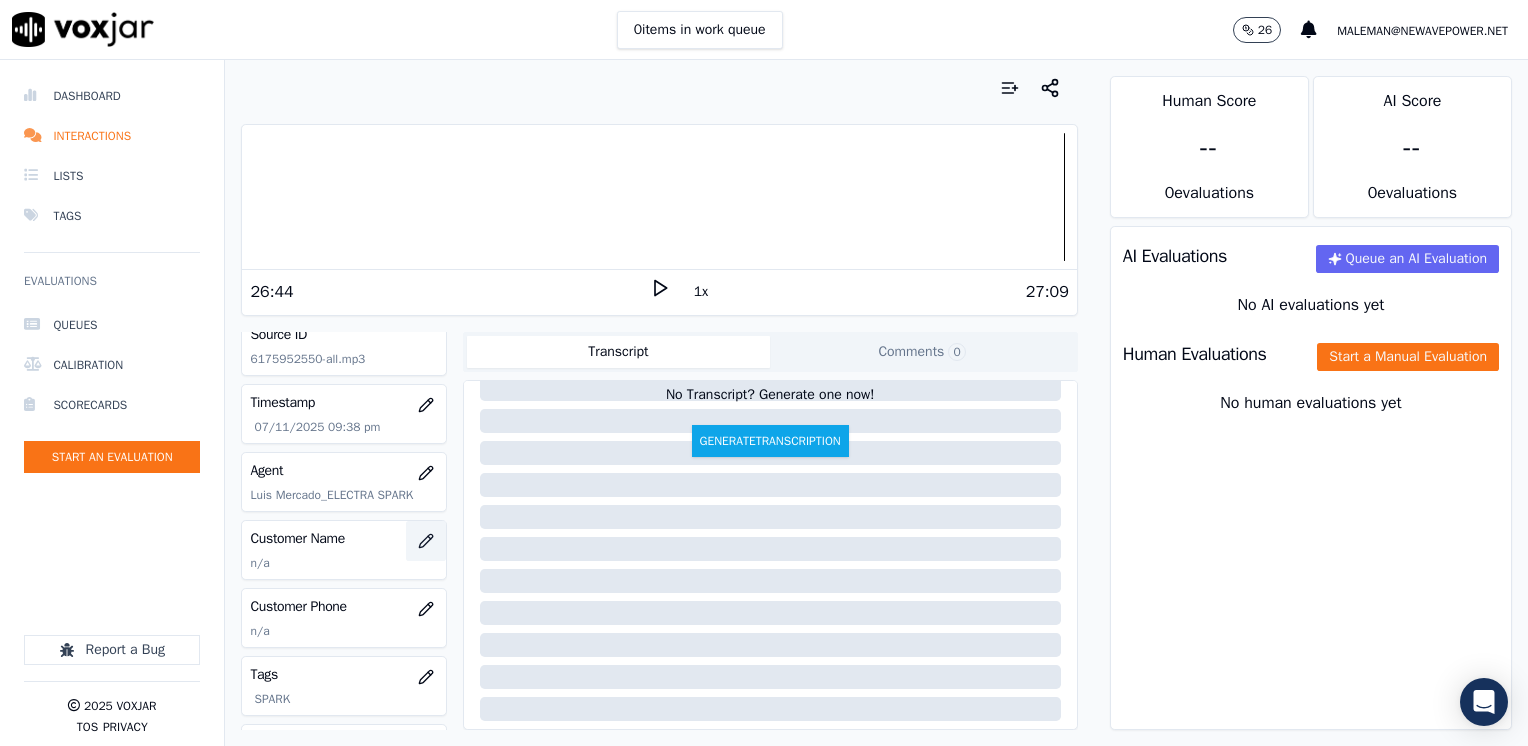 click 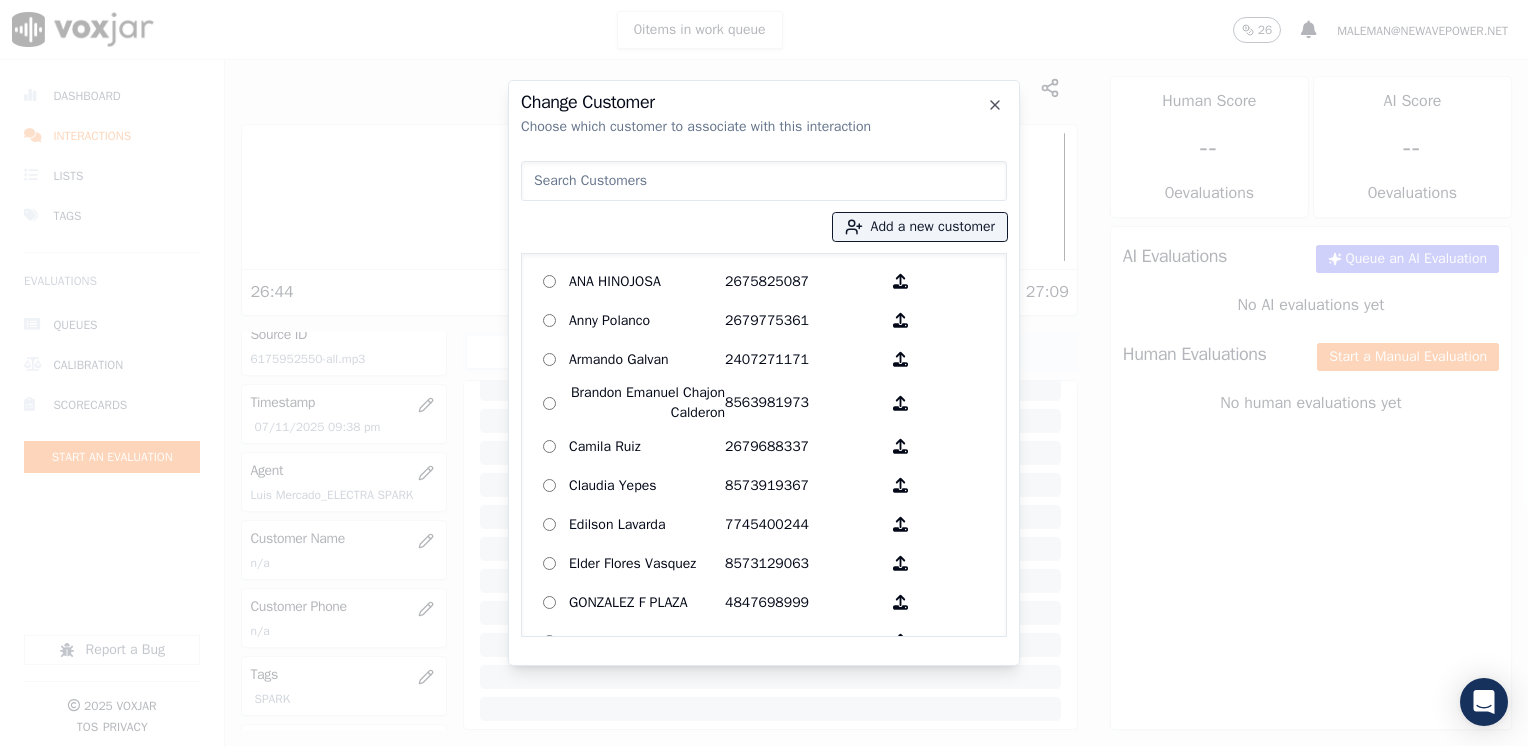 click at bounding box center (764, 181) 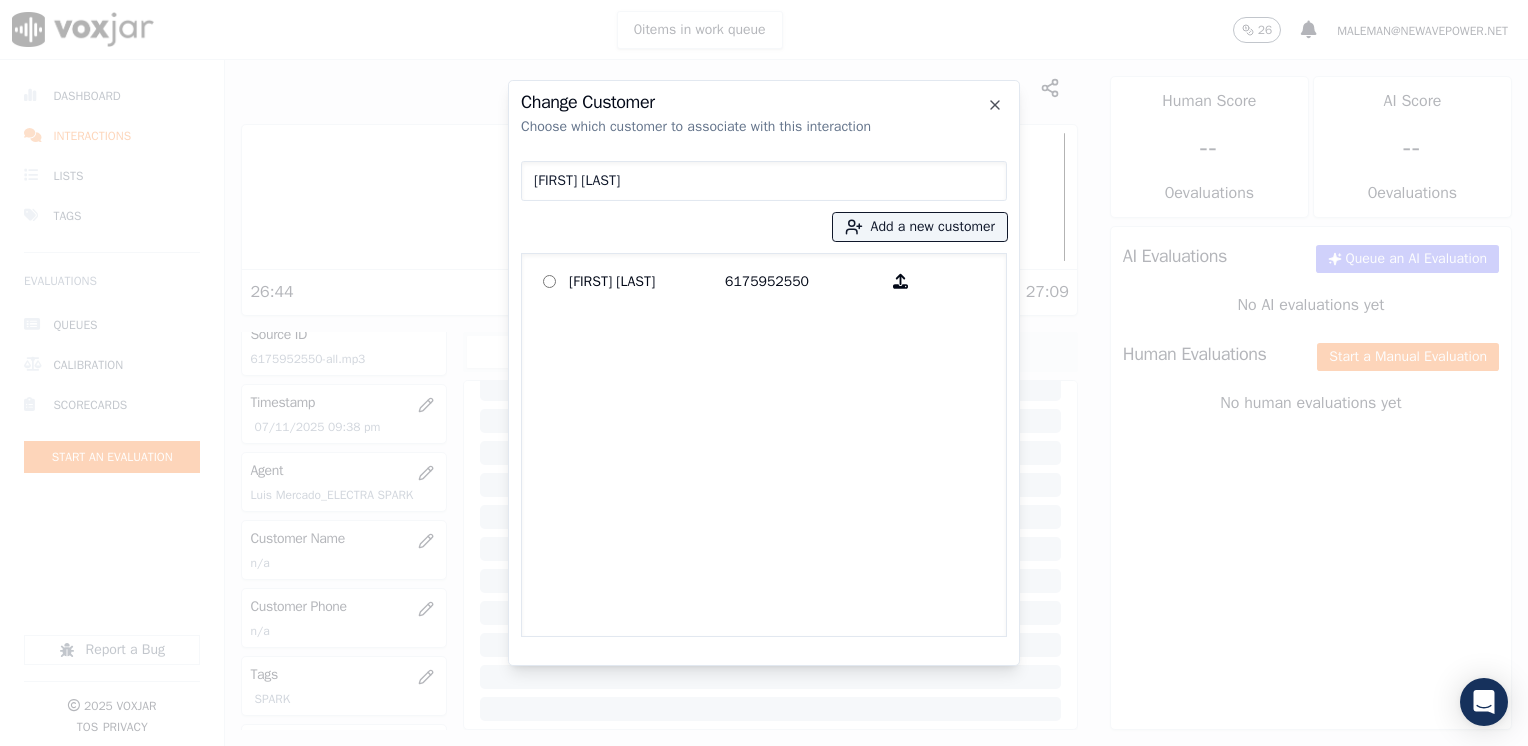type on "Rosa Landaverde" 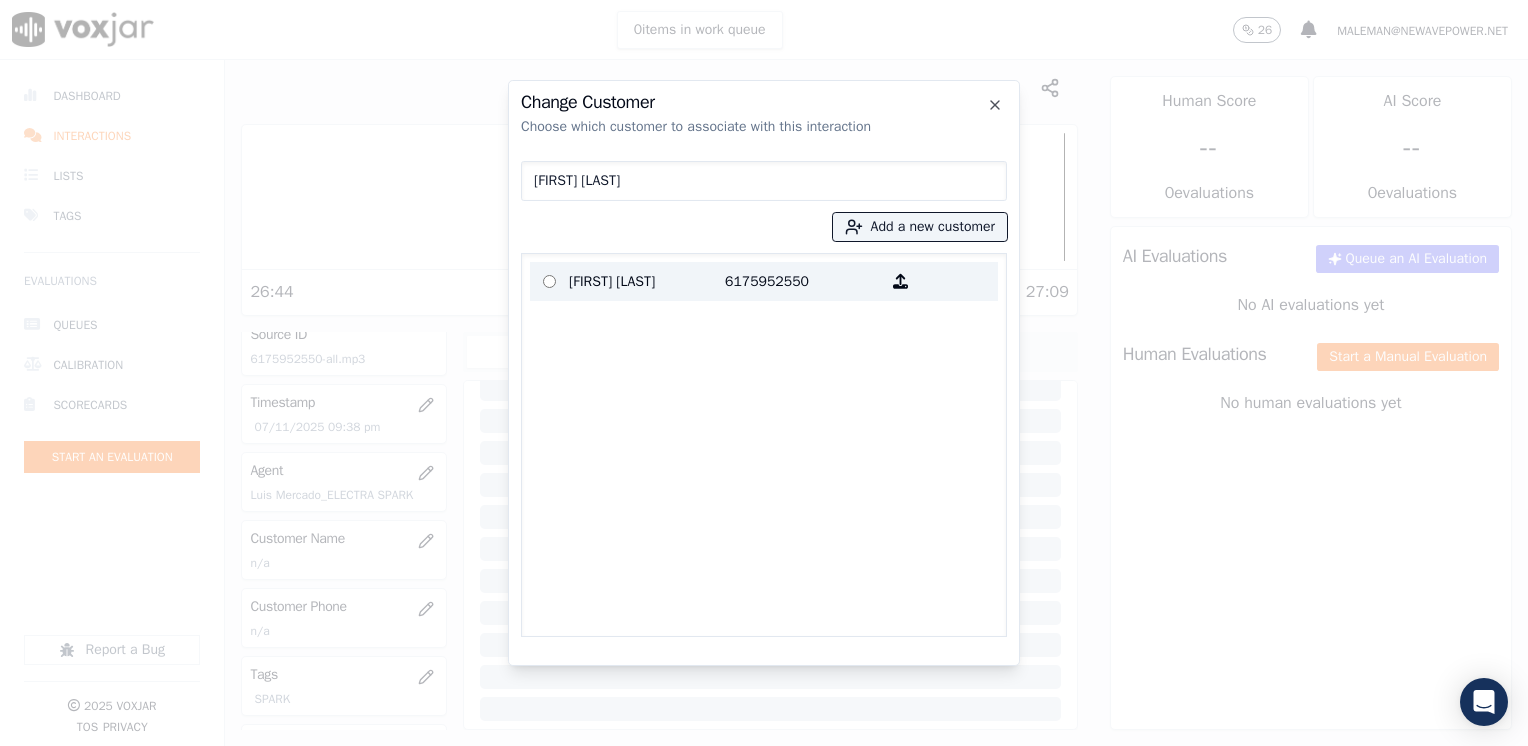 click on "6175952550" at bounding box center (803, 281) 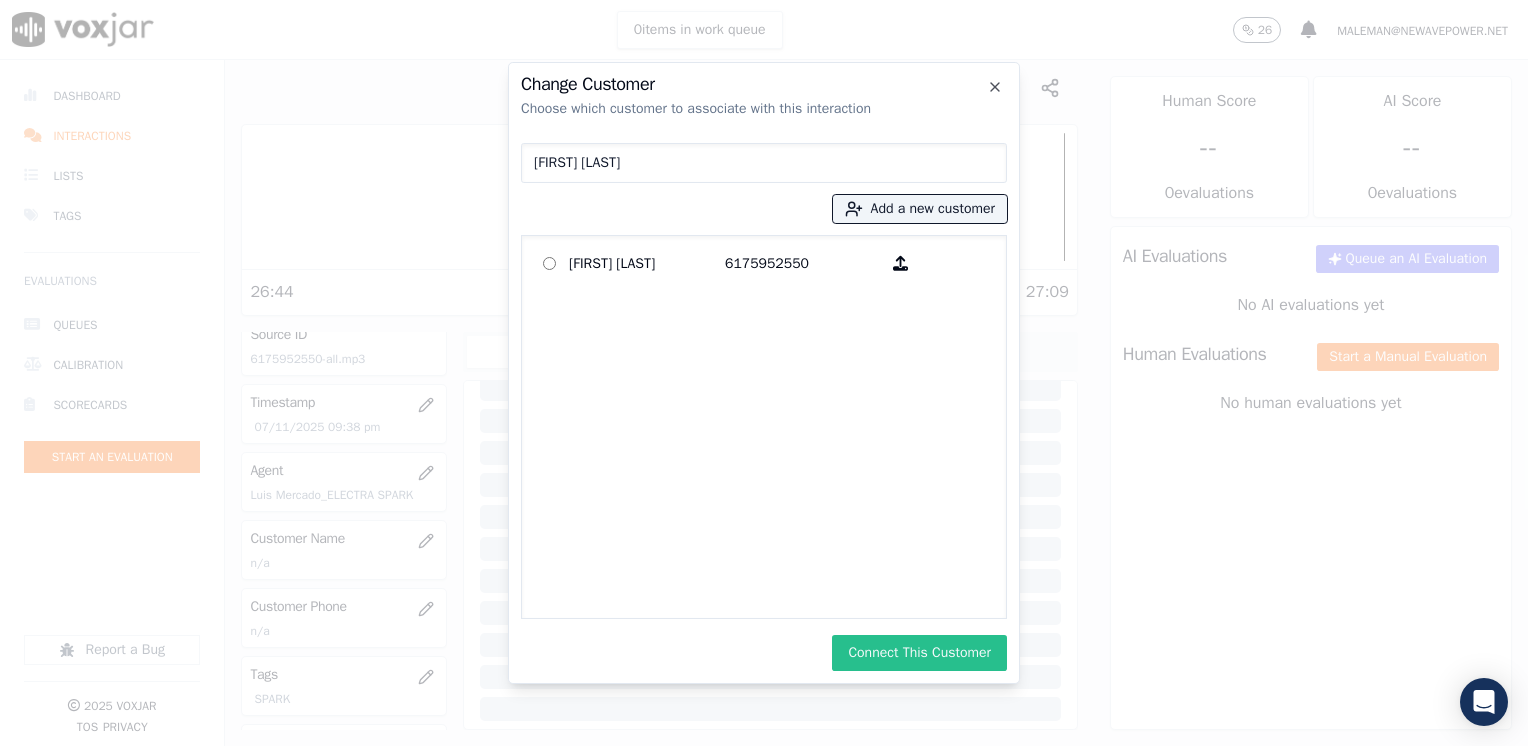 click on "Connect This Customer" at bounding box center [919, 653] 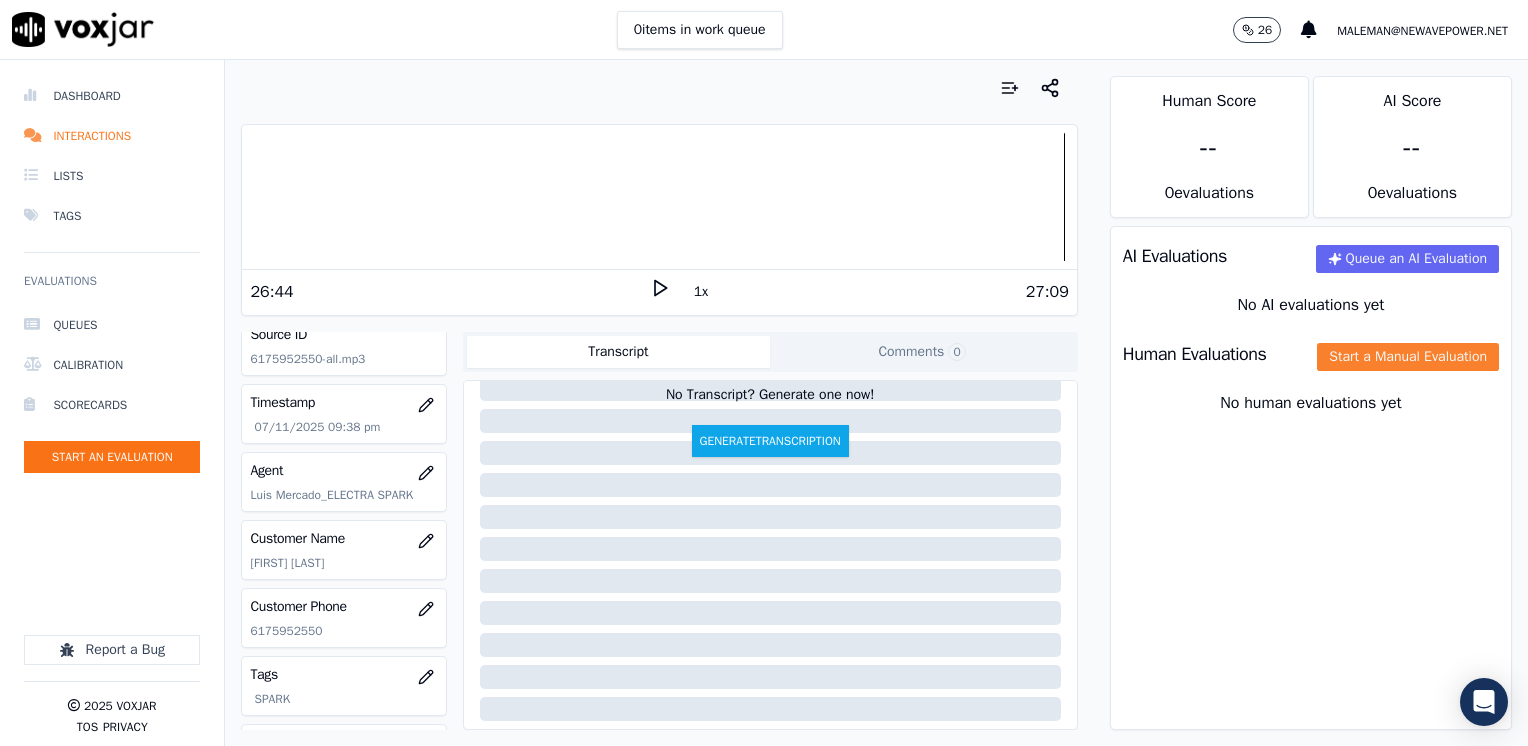 click on "Start a Manual Evaluation" 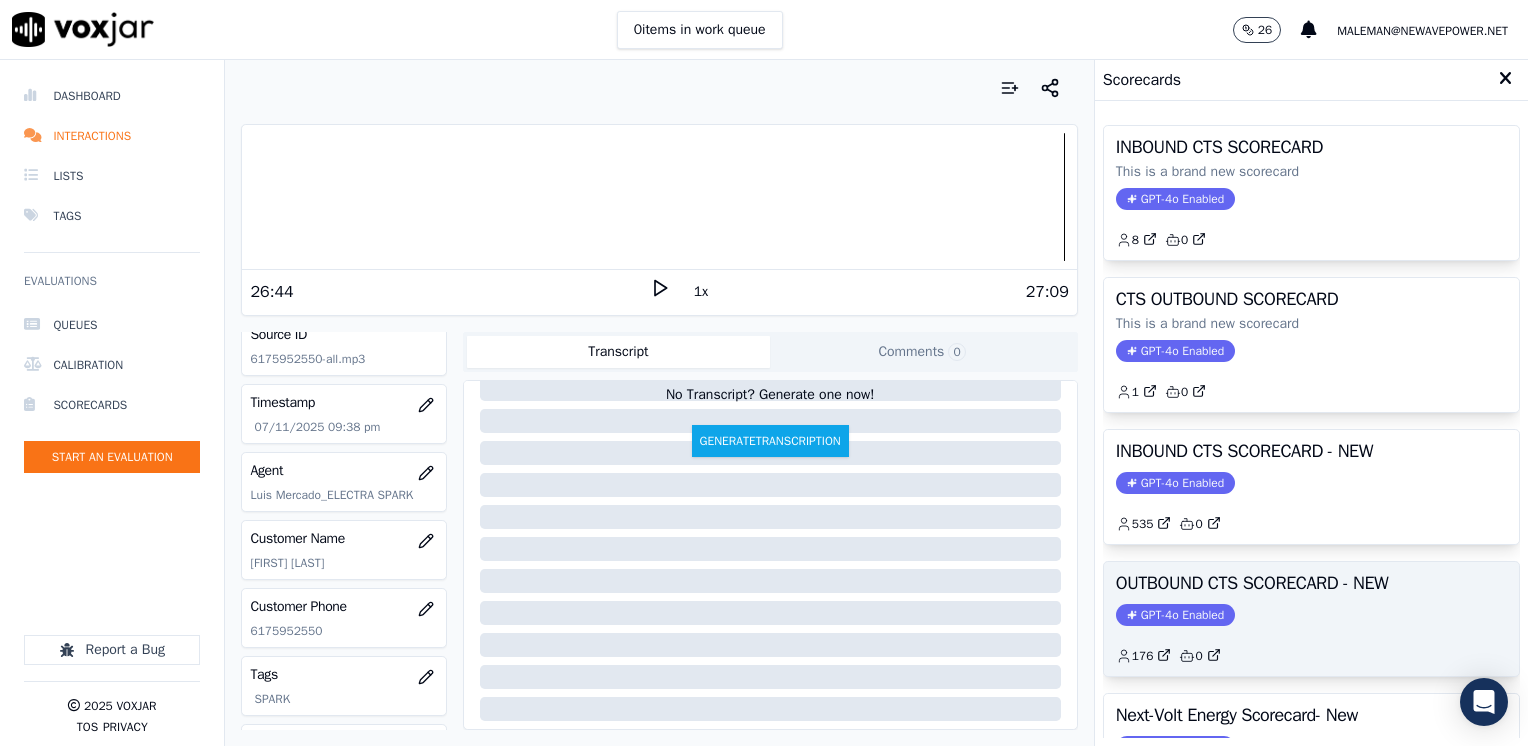 click on "GPT-4o Enabled" at bounding box center [1175, 615] 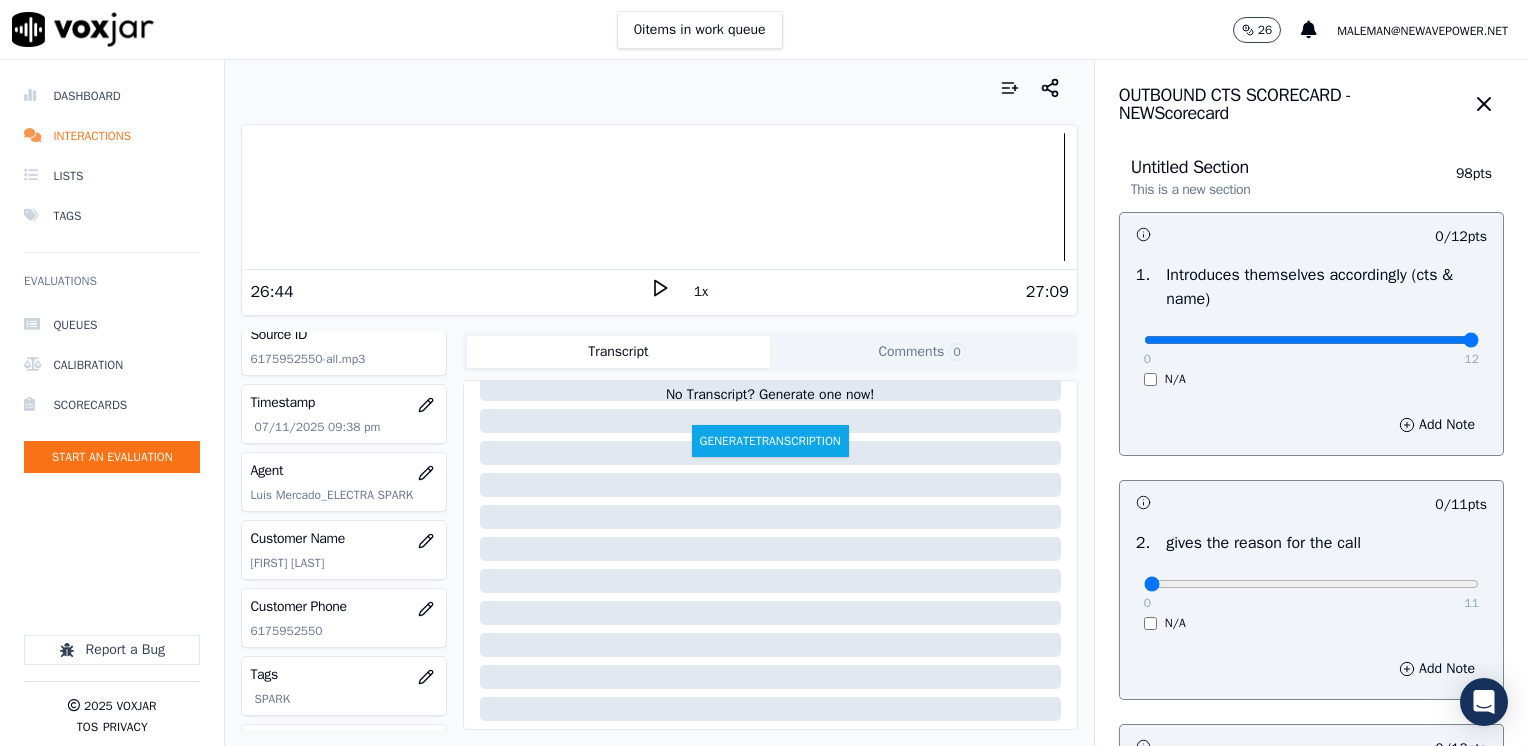 drag, startPoint x: 1132, startPoint y: 336, endPoint x: 1531, endPoint y: 382, distance: 401.64288 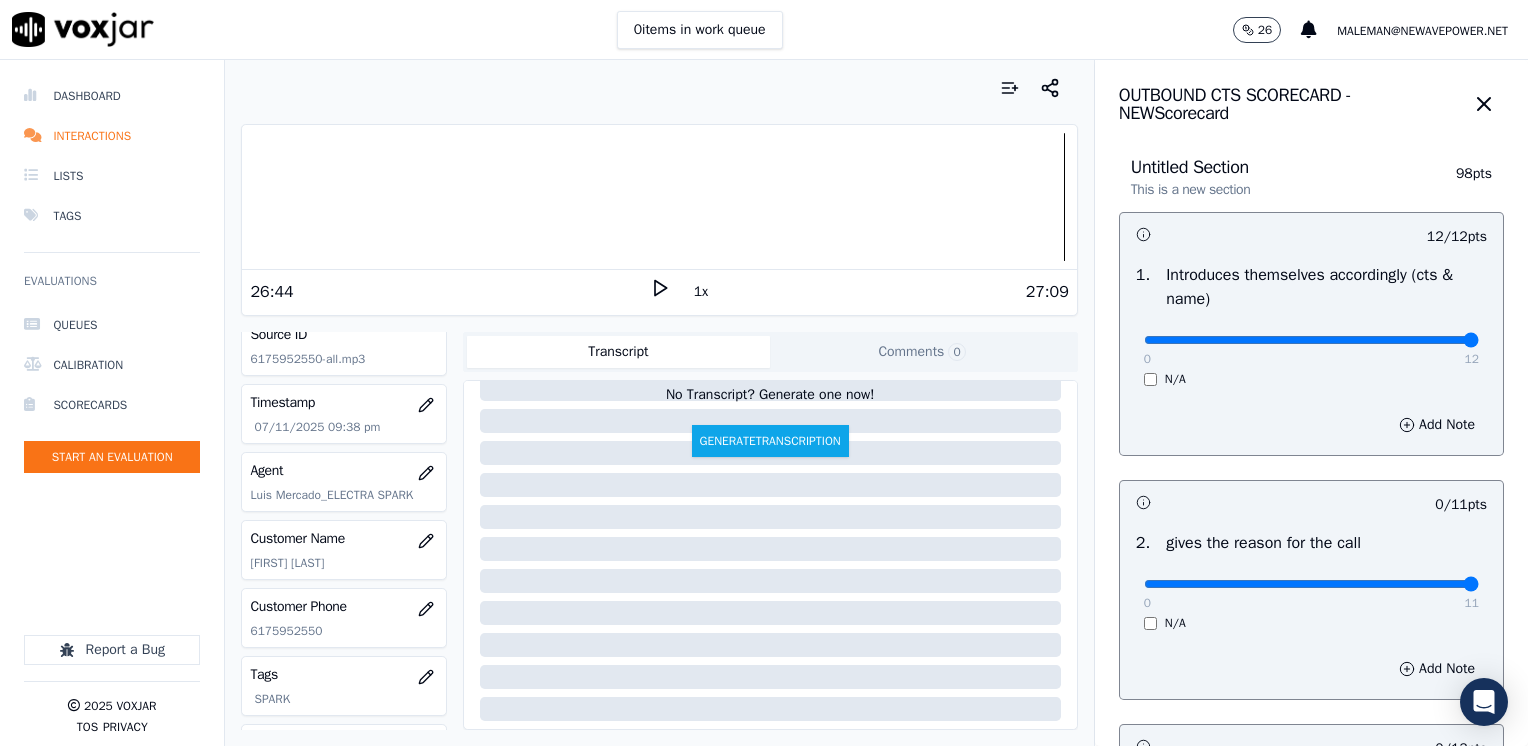 drag, startPoint x: 1131, startPoint y: 586, endPoint x: 1531, endPoint y: 603, distance: 400.36108 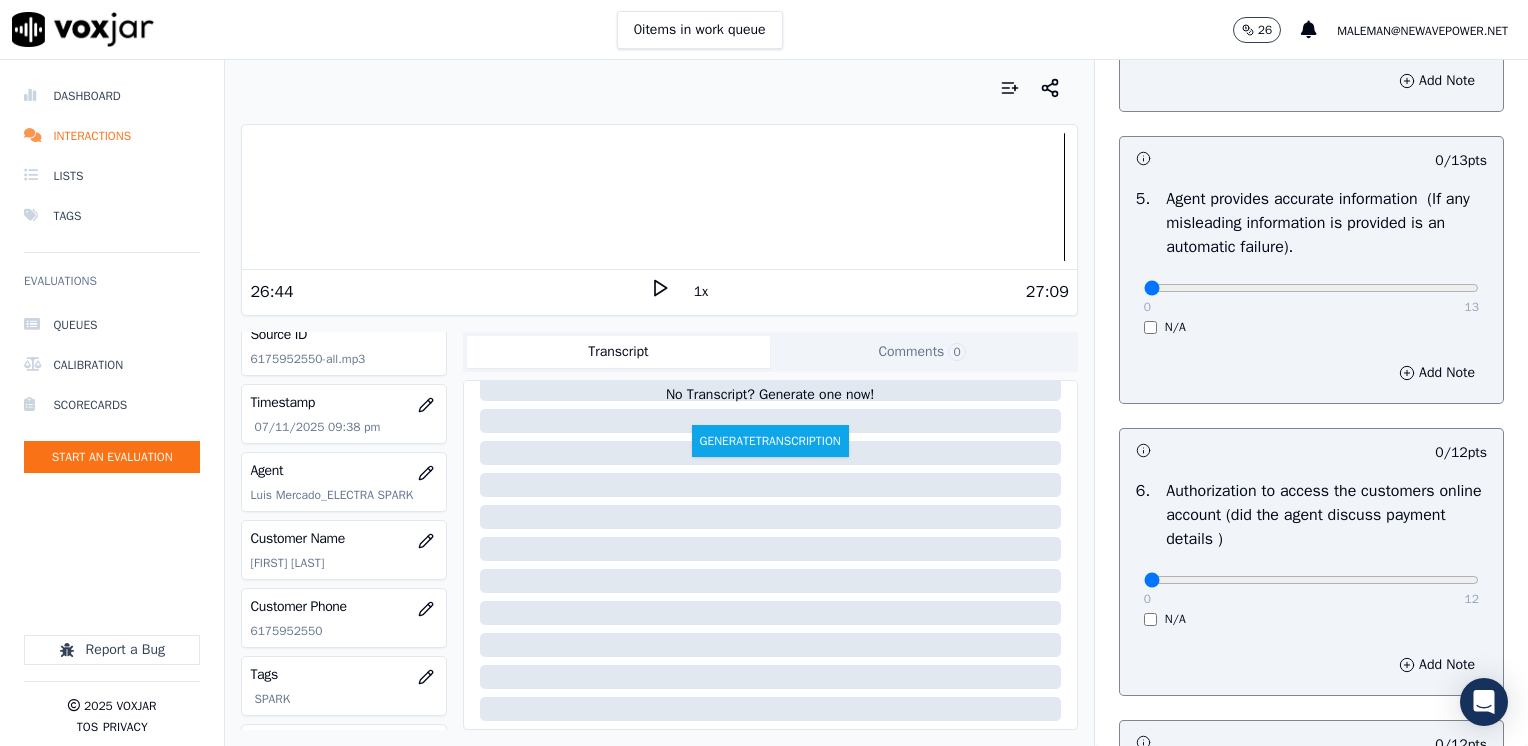 scroll, scrollTop: 1700, scrollLeft: 0, axis: vertical 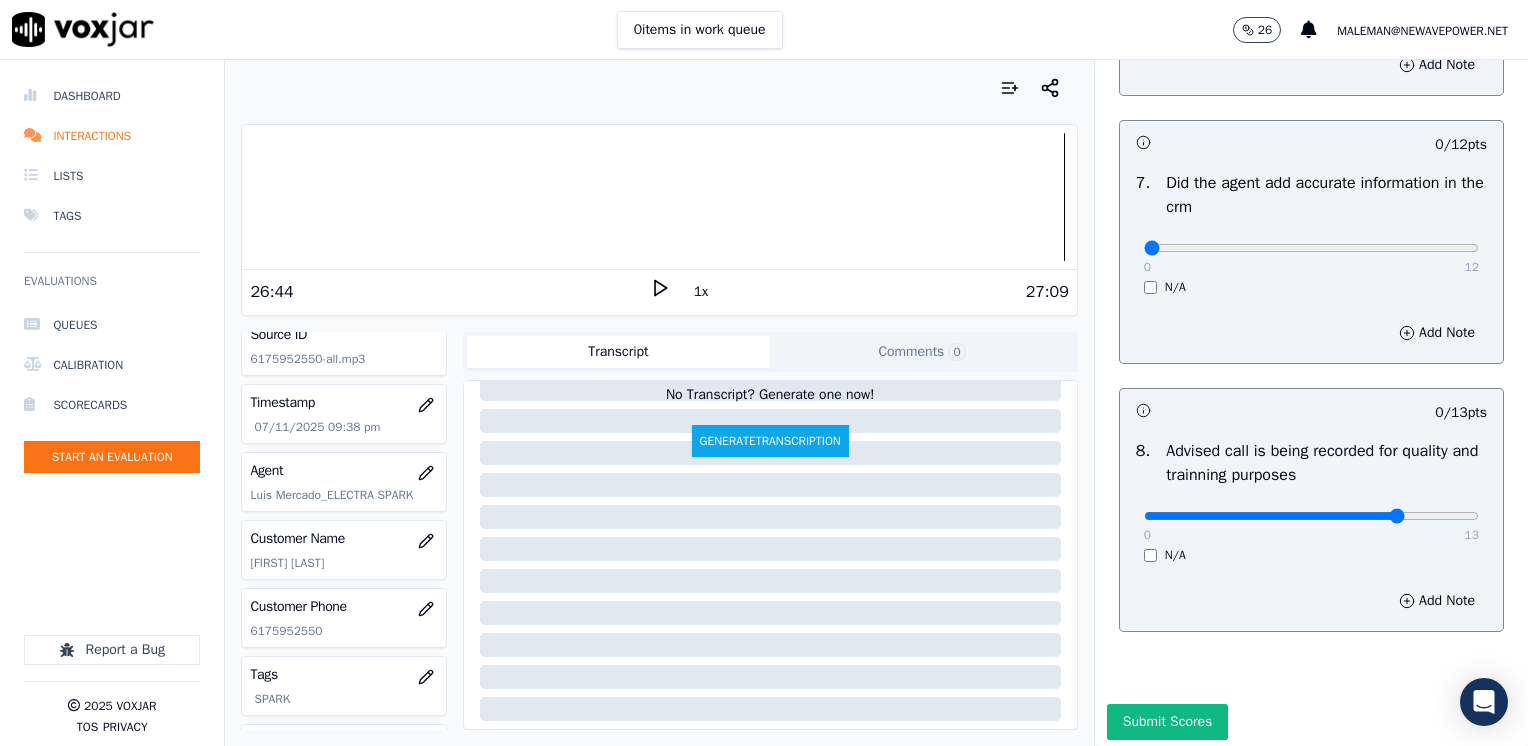 type on "10" 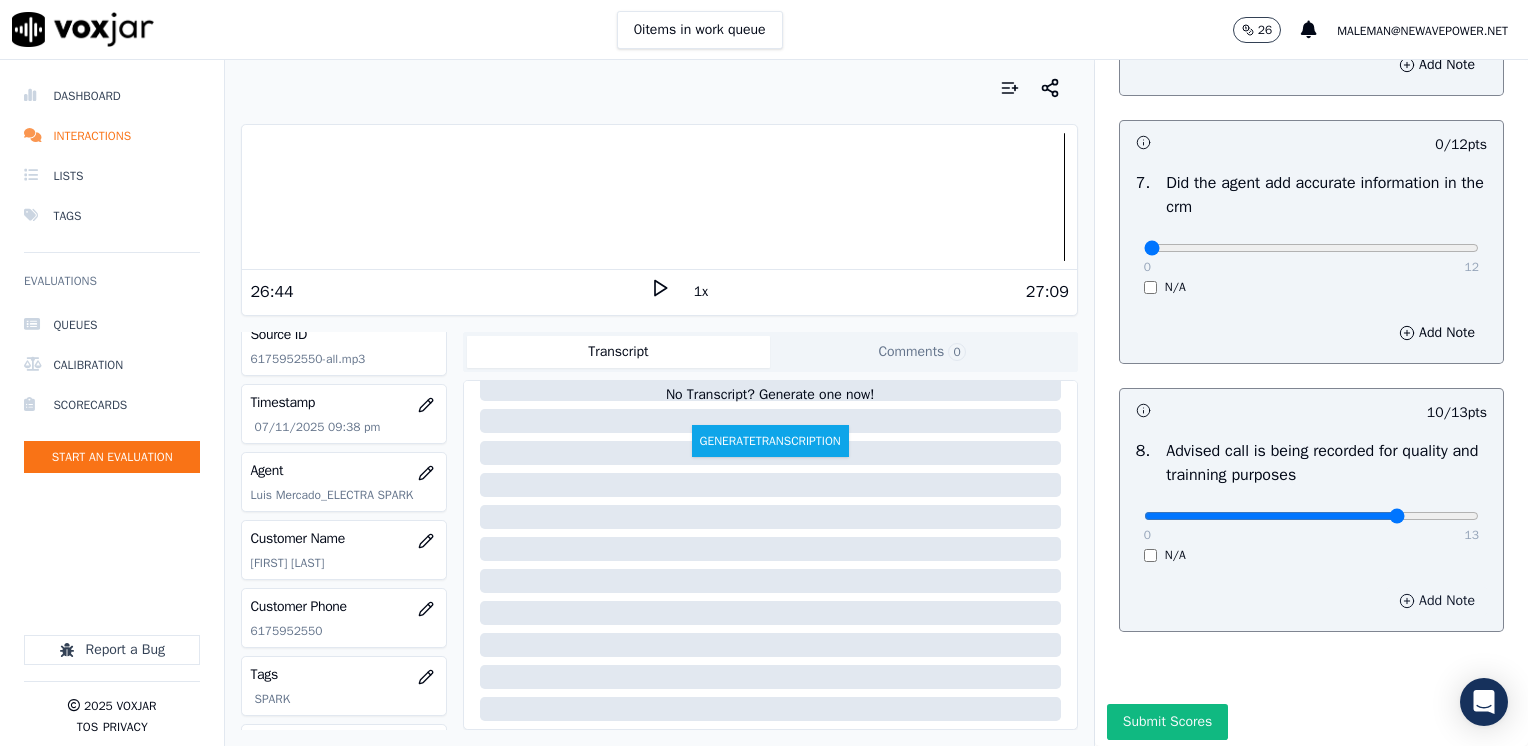 click on "Add Note" at bounding box center (1437, 601) 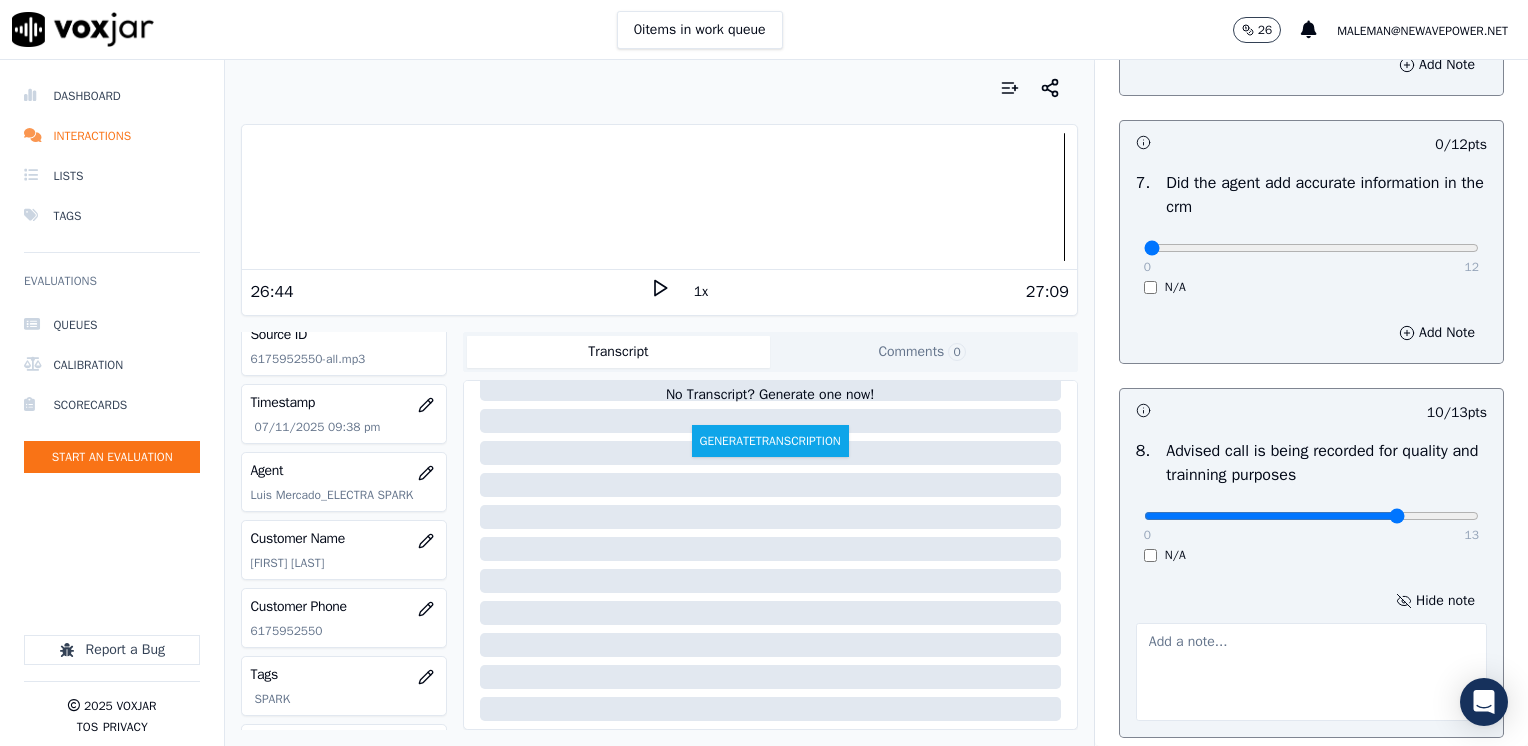 click at bounding box center (1311, 672) 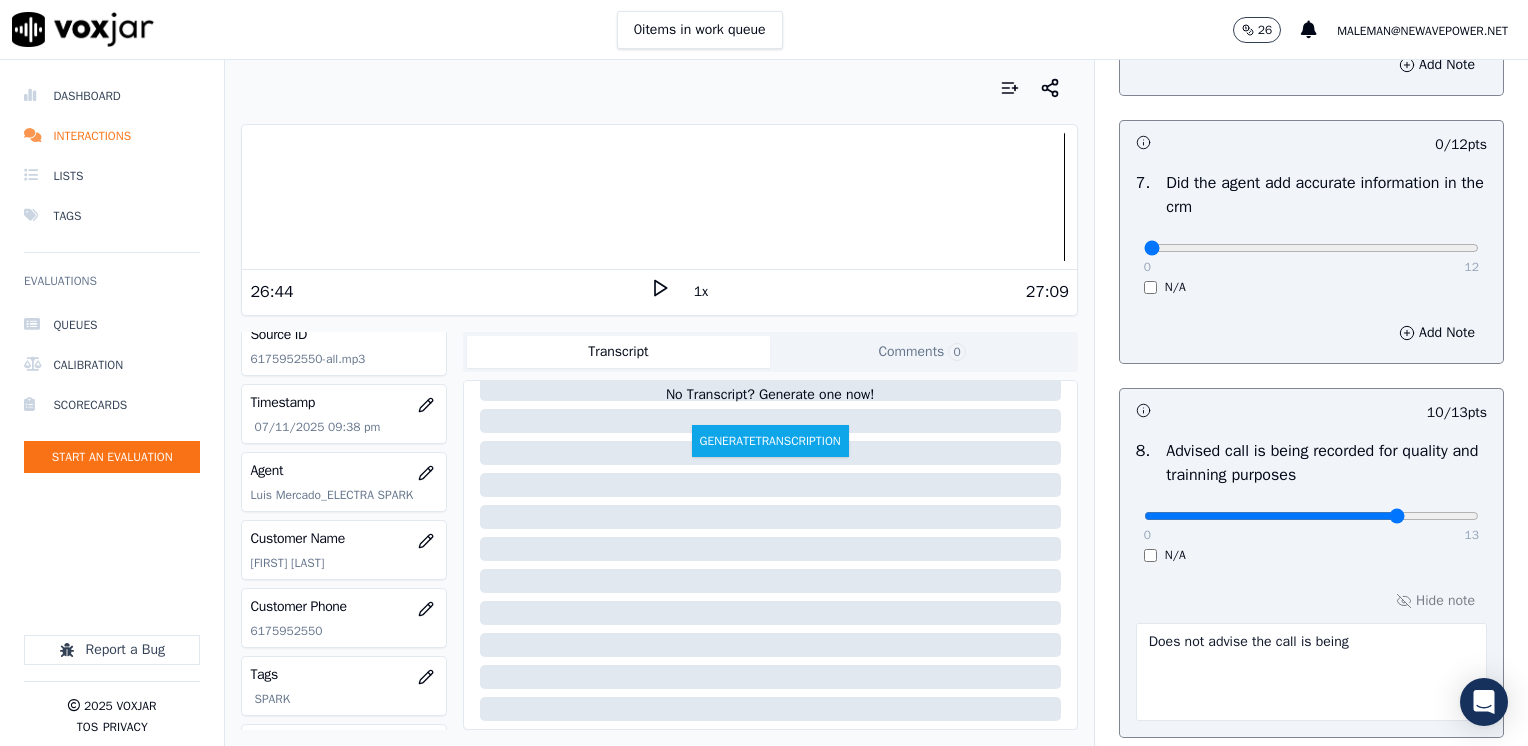 click on "Does not advise the call is being" at bounding box center (1311, 672) 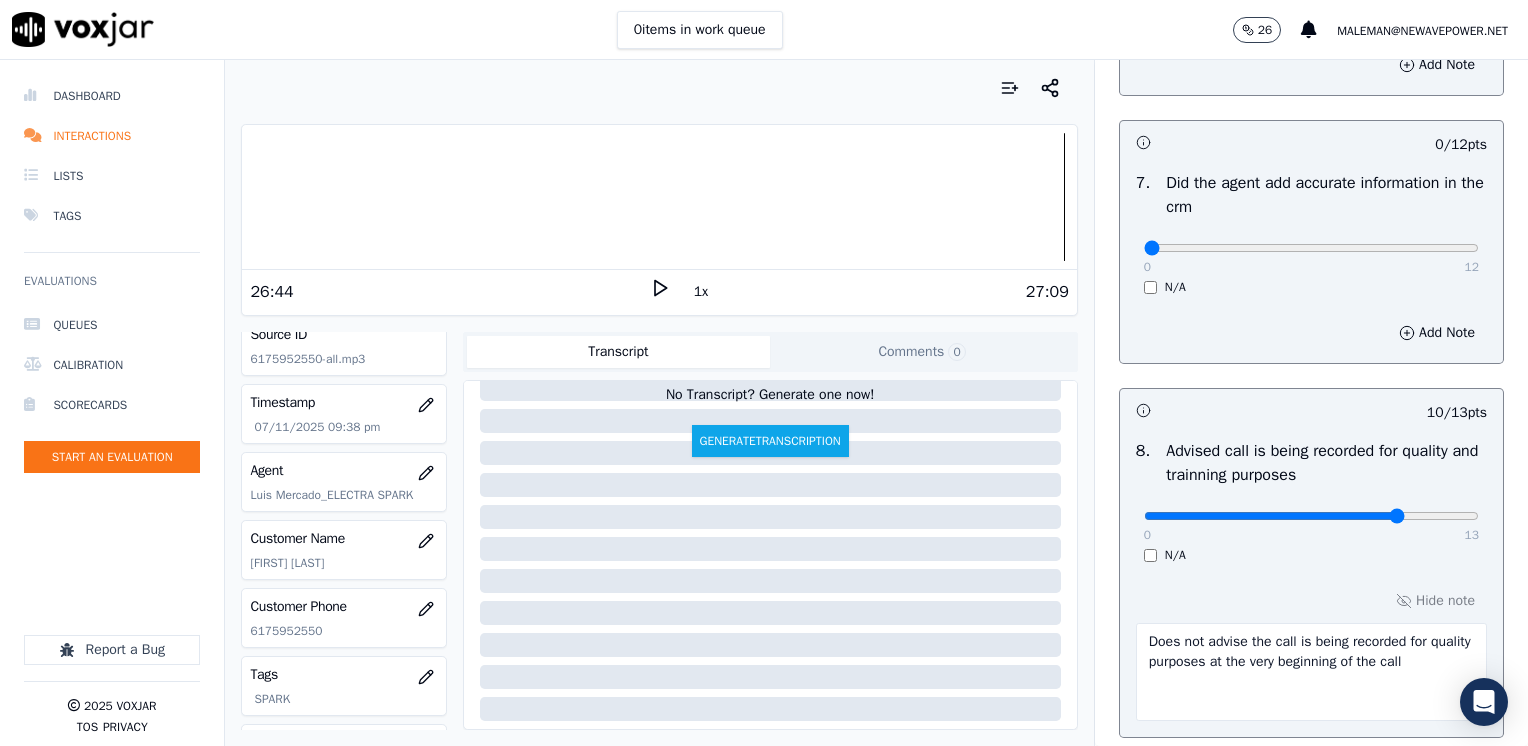 type on "Does not advise the call is being recorded for quality purposes at the very beginning of the call" 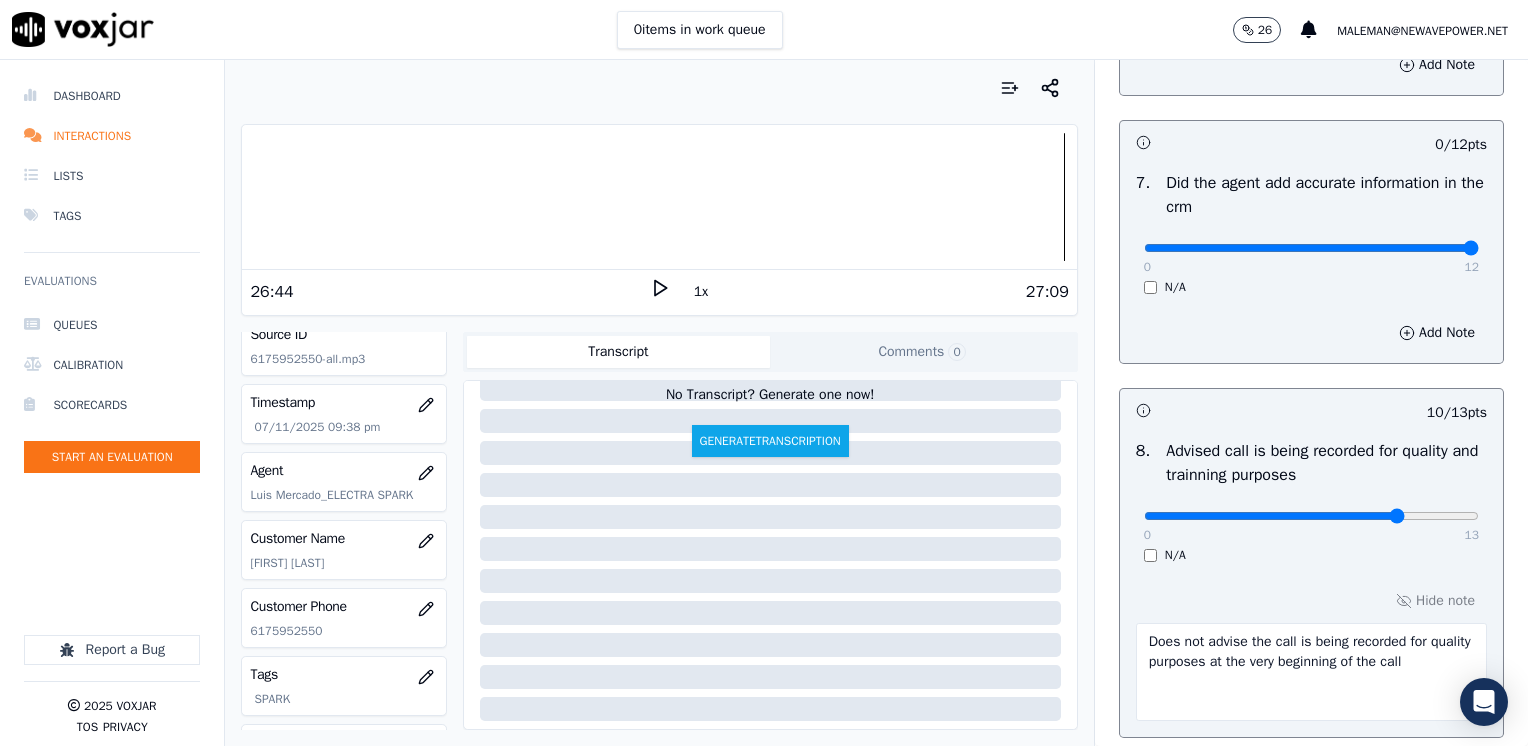 drag, startPoint x: 1127, startPoint y: 249, endPoint x: 1531, endPoint y: 307, distance: 408.14212 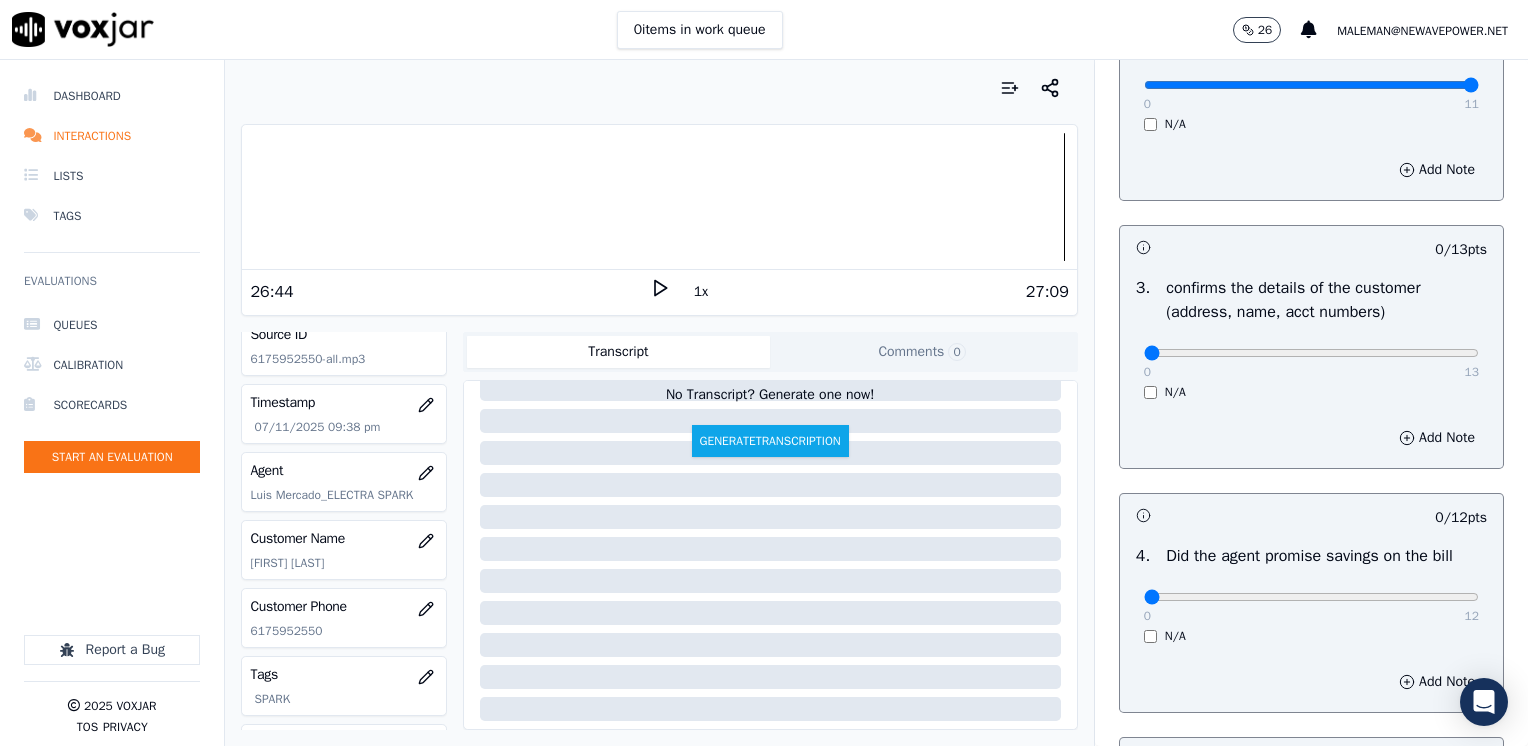 scroll, scrollTop: 500, scrollLeft: 0, axis: vertical 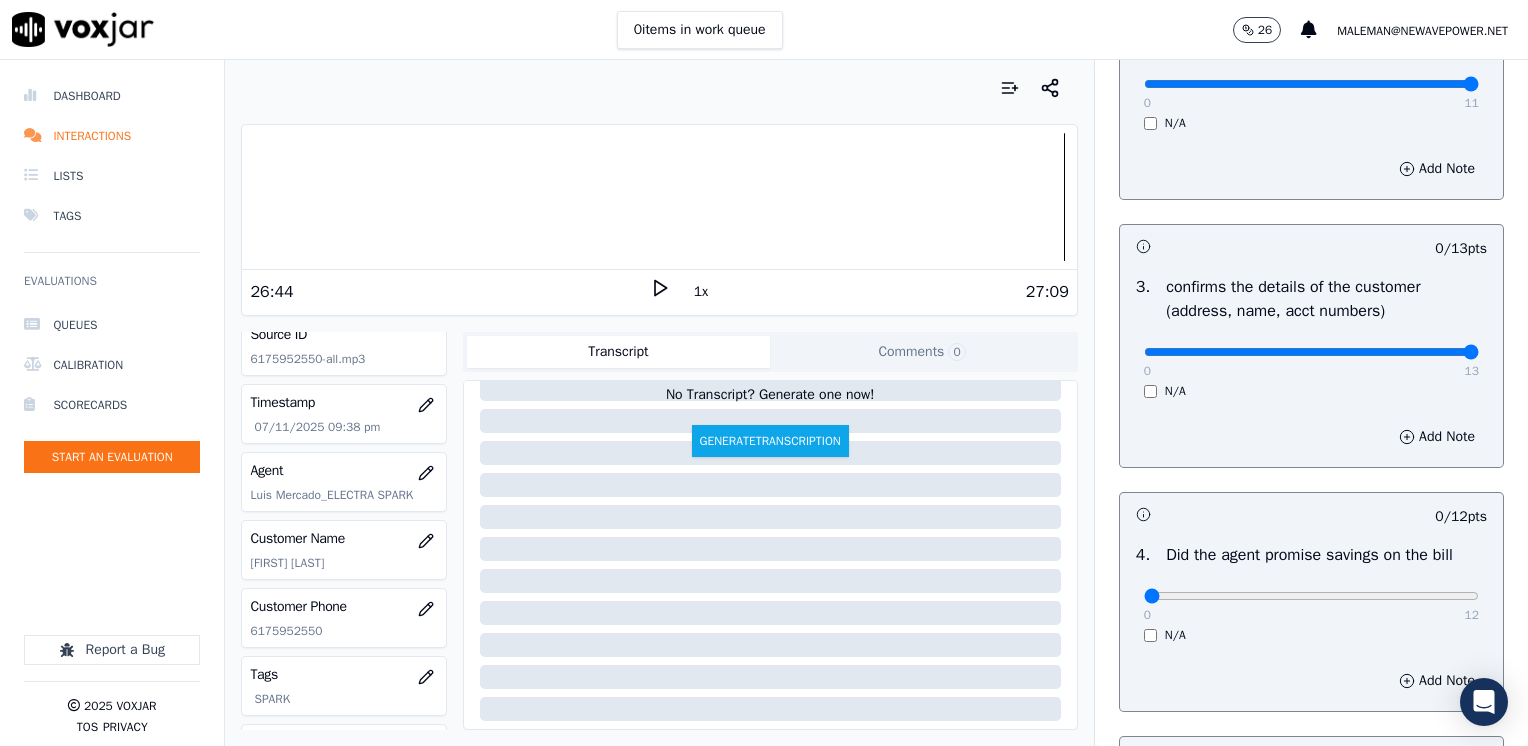 drag, startPoint x: 1135, startPoint y: 353, endPoint x: 1531, endPoint y: 362, distance: 396.10226 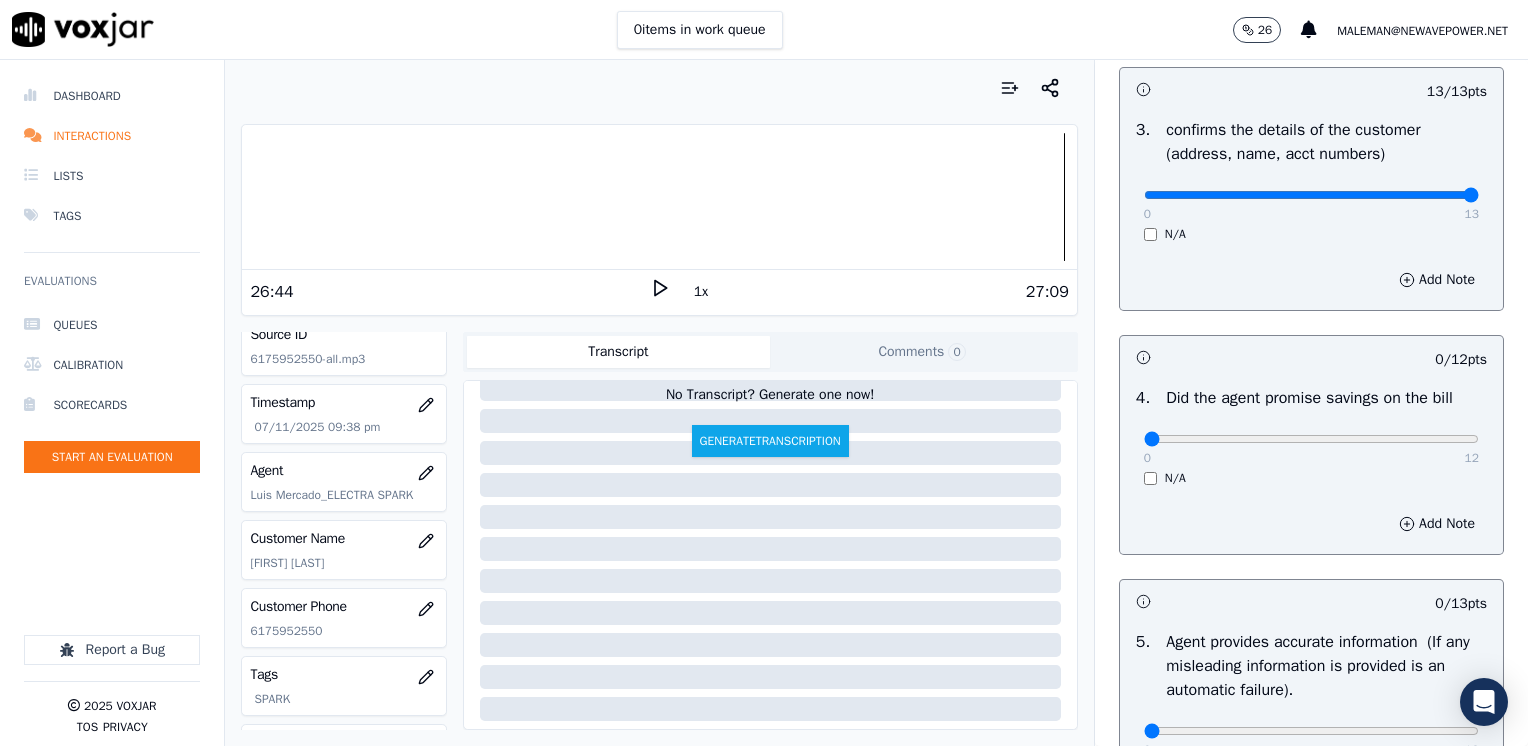 scroll, scrollTop: 700, scrollLeft: 0, axis: vertical 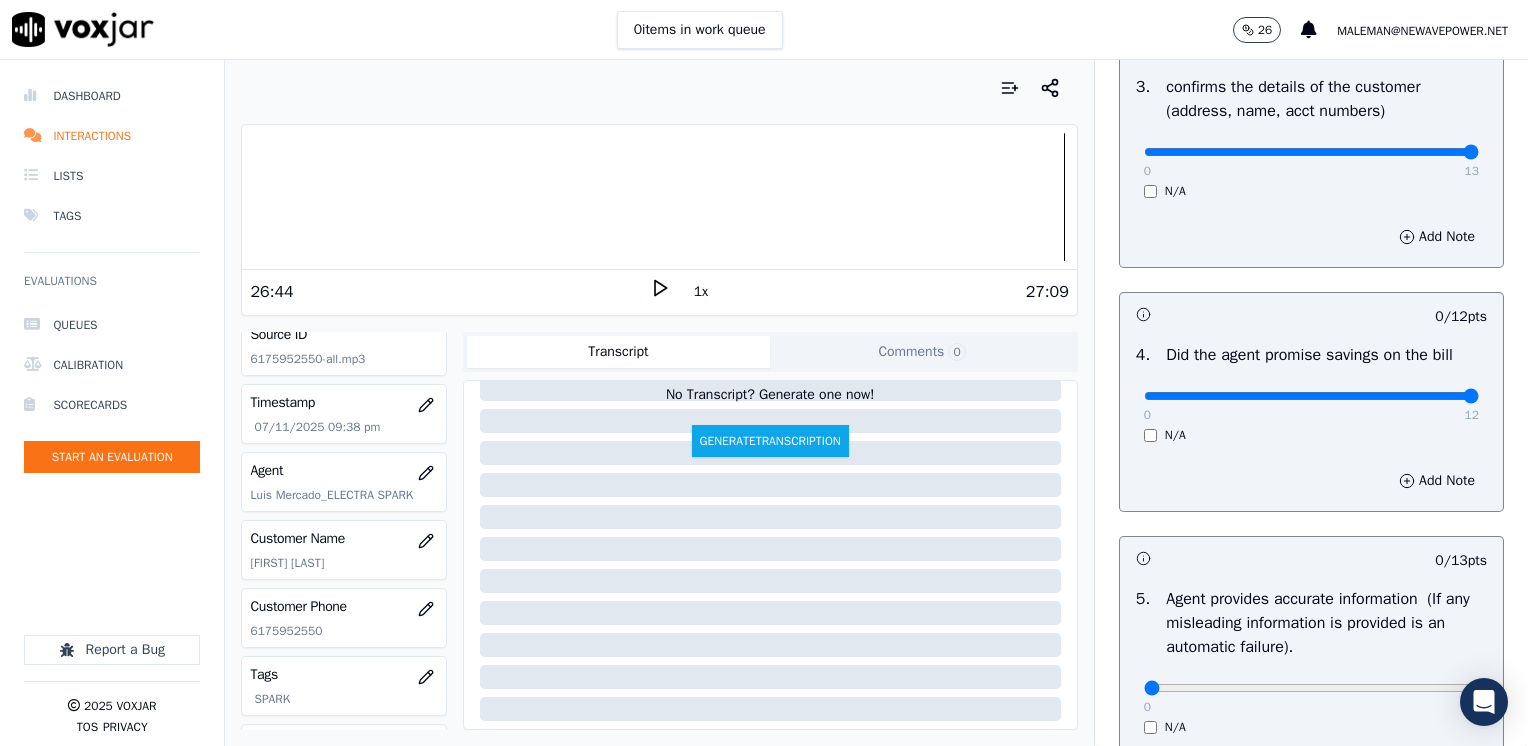 drag, startPoint x: 1133, startPoint y: 396, endPoint x: 1531, endPoint y: 405, distance: 398.10175 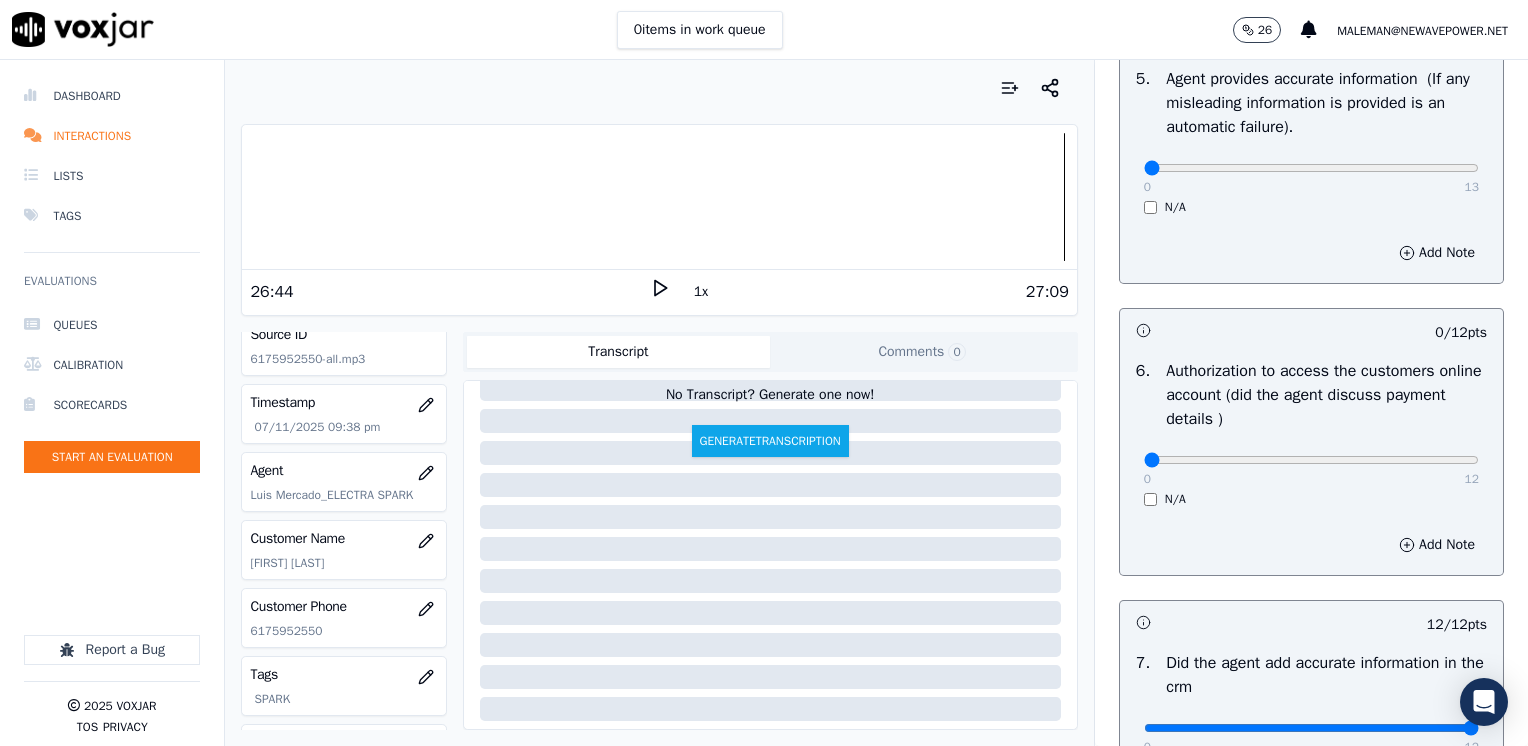 scroll, scrollTop: 1300, scrollLeft: 0, axis: vertical 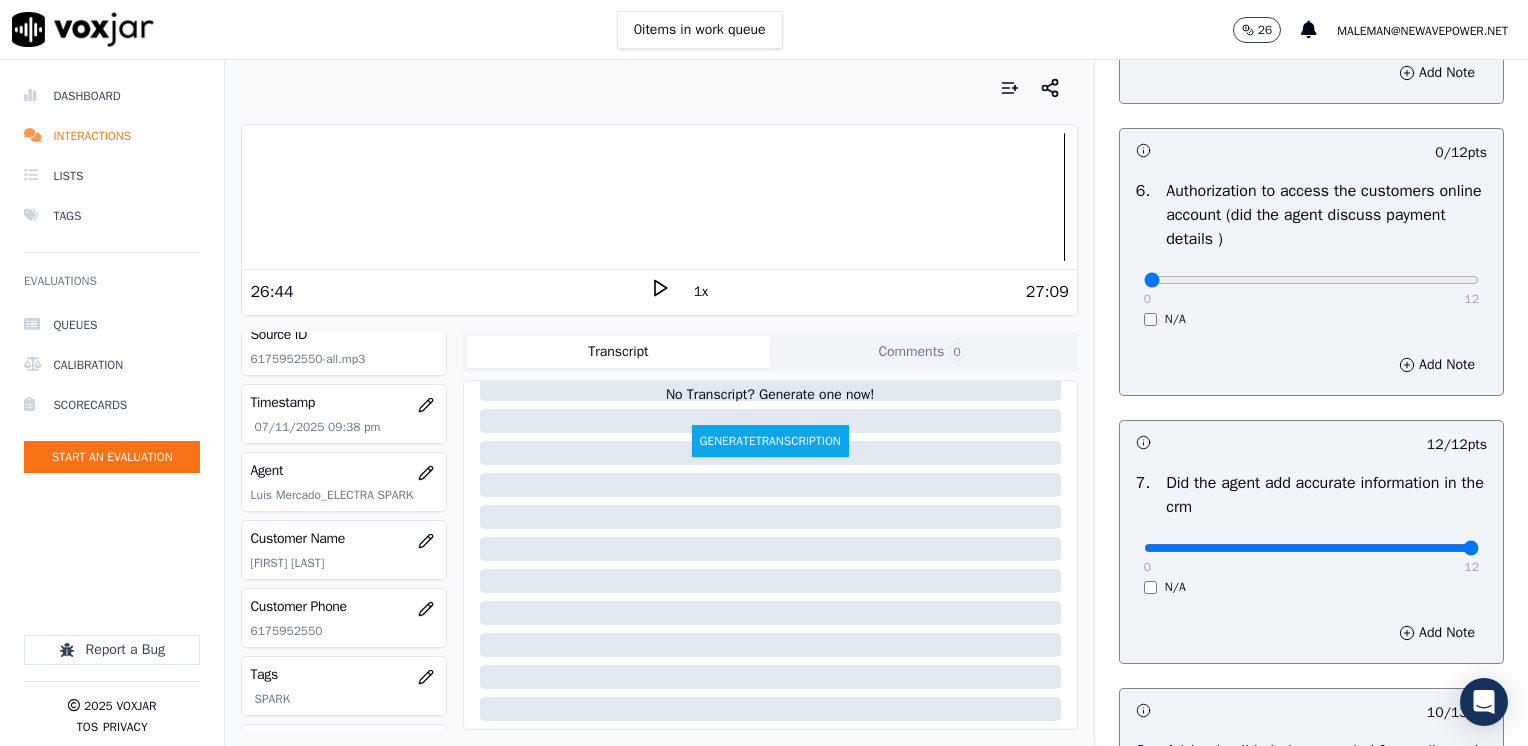 drag, startPoint x: 1128, startPoint y: 288, endPoint x: 1531, endPoint y: 267, distance: 403.54678 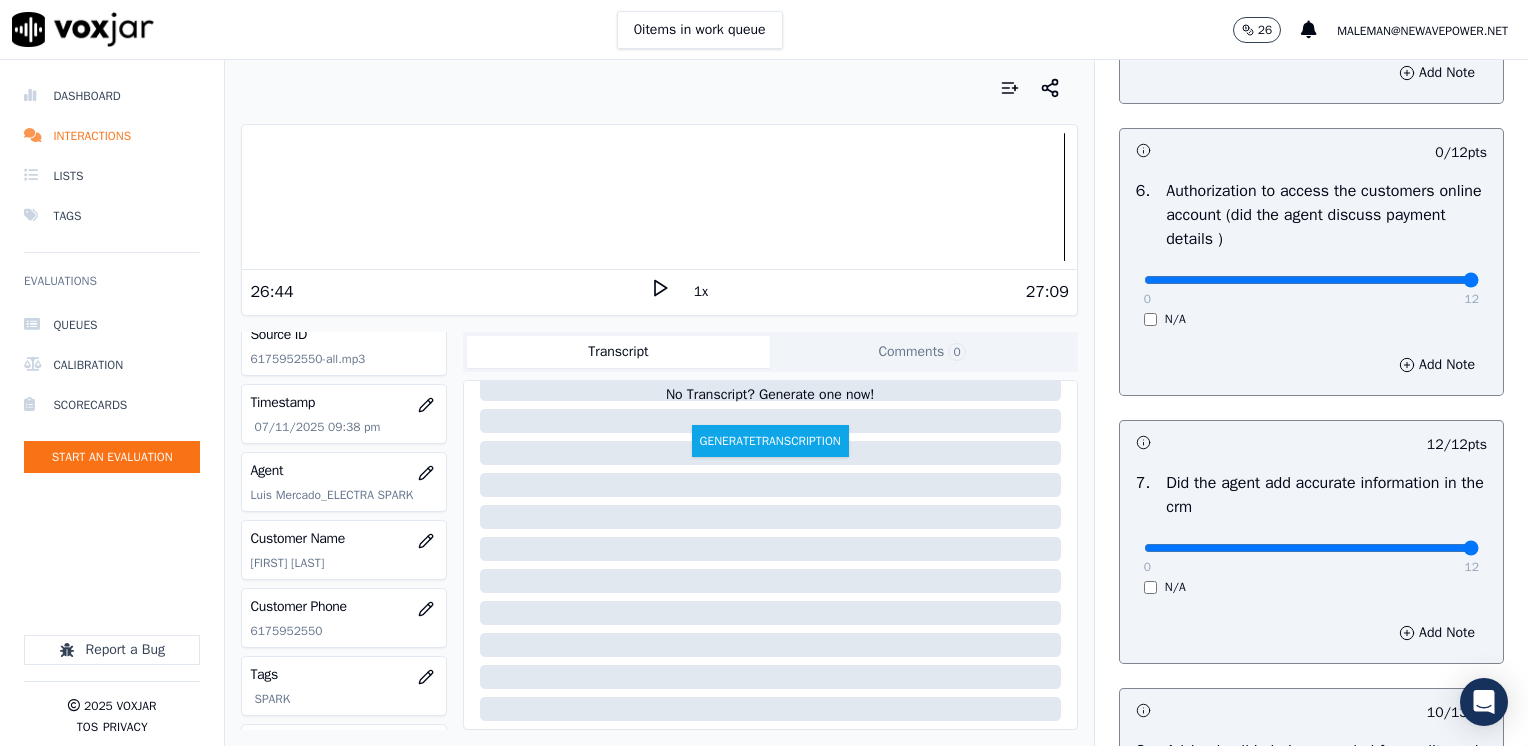 drag, startPoint x: 1128, startPoint y: 272, endPoint x: 1512, endPoint y: 280, distance: 384.0833 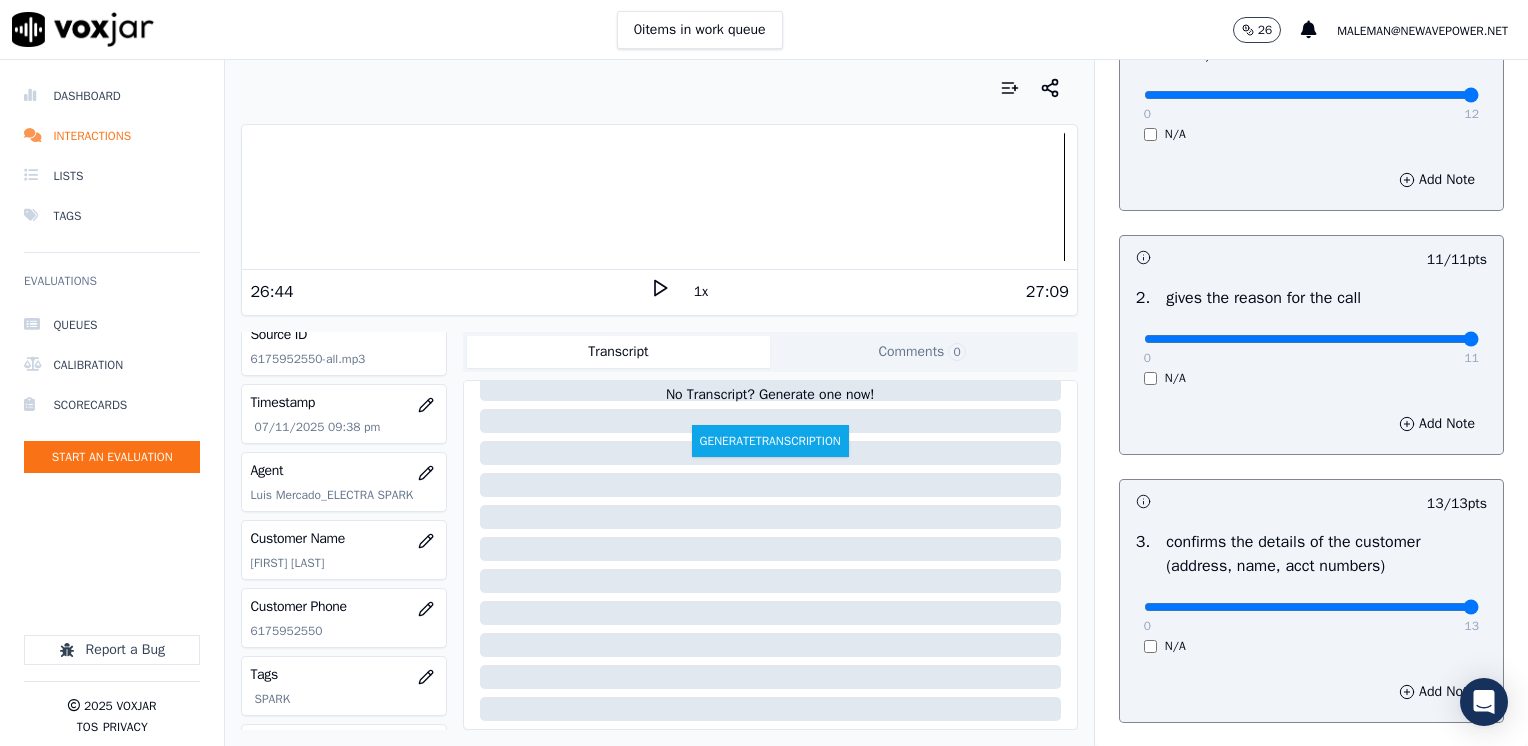 scroll, scrollTop: 153, scrollLeft: 0, axis: vertical 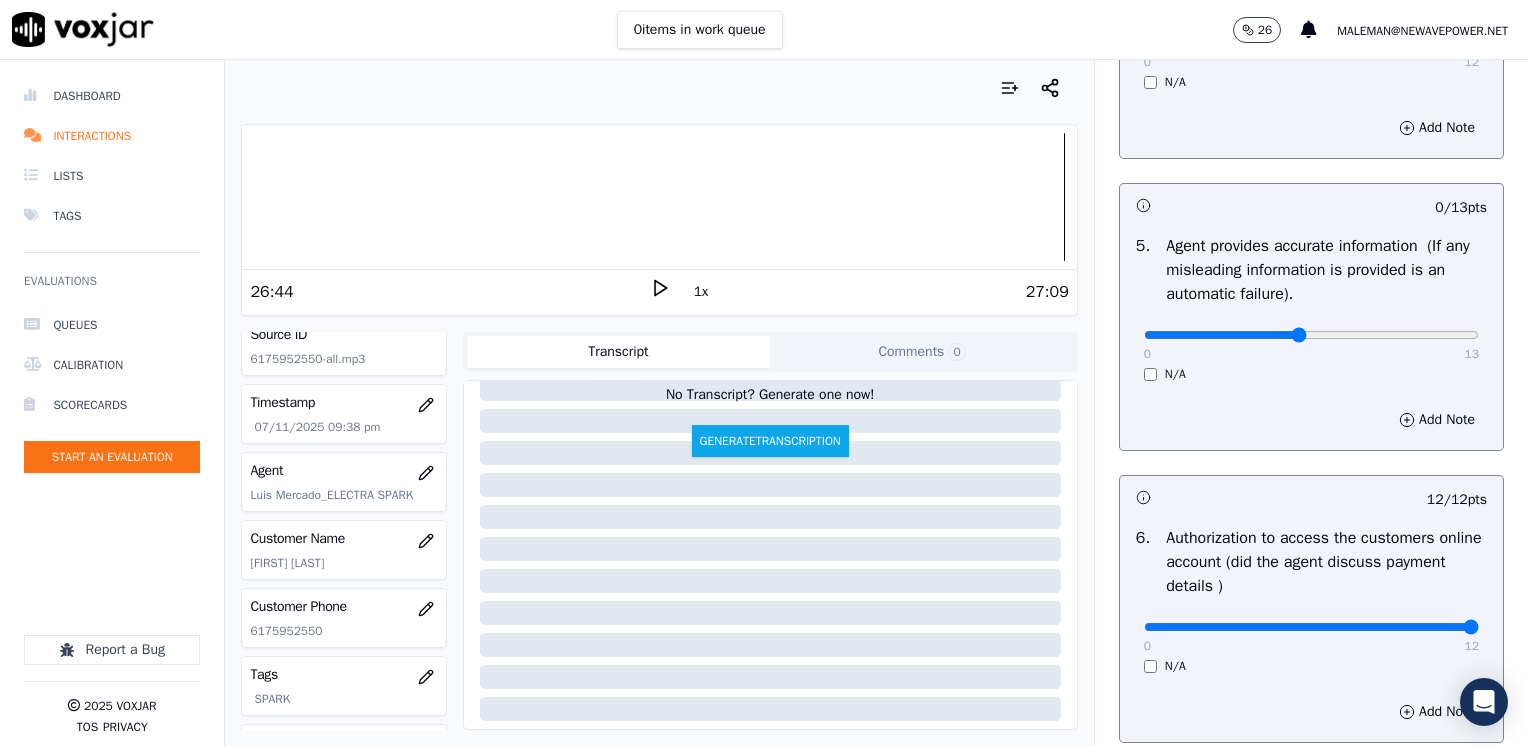 type on "6" 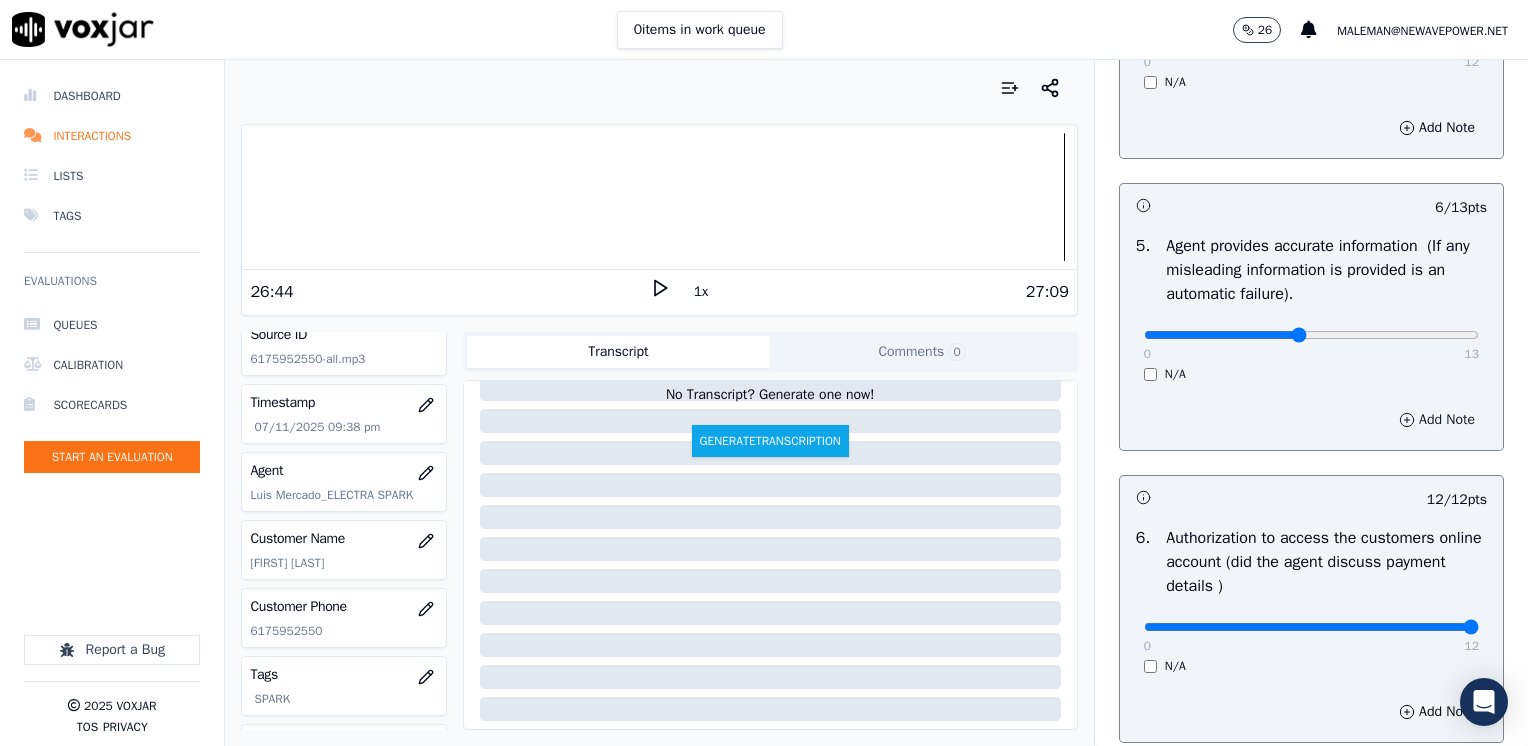 click on "Add Note" at bounding box center (1437, 420) 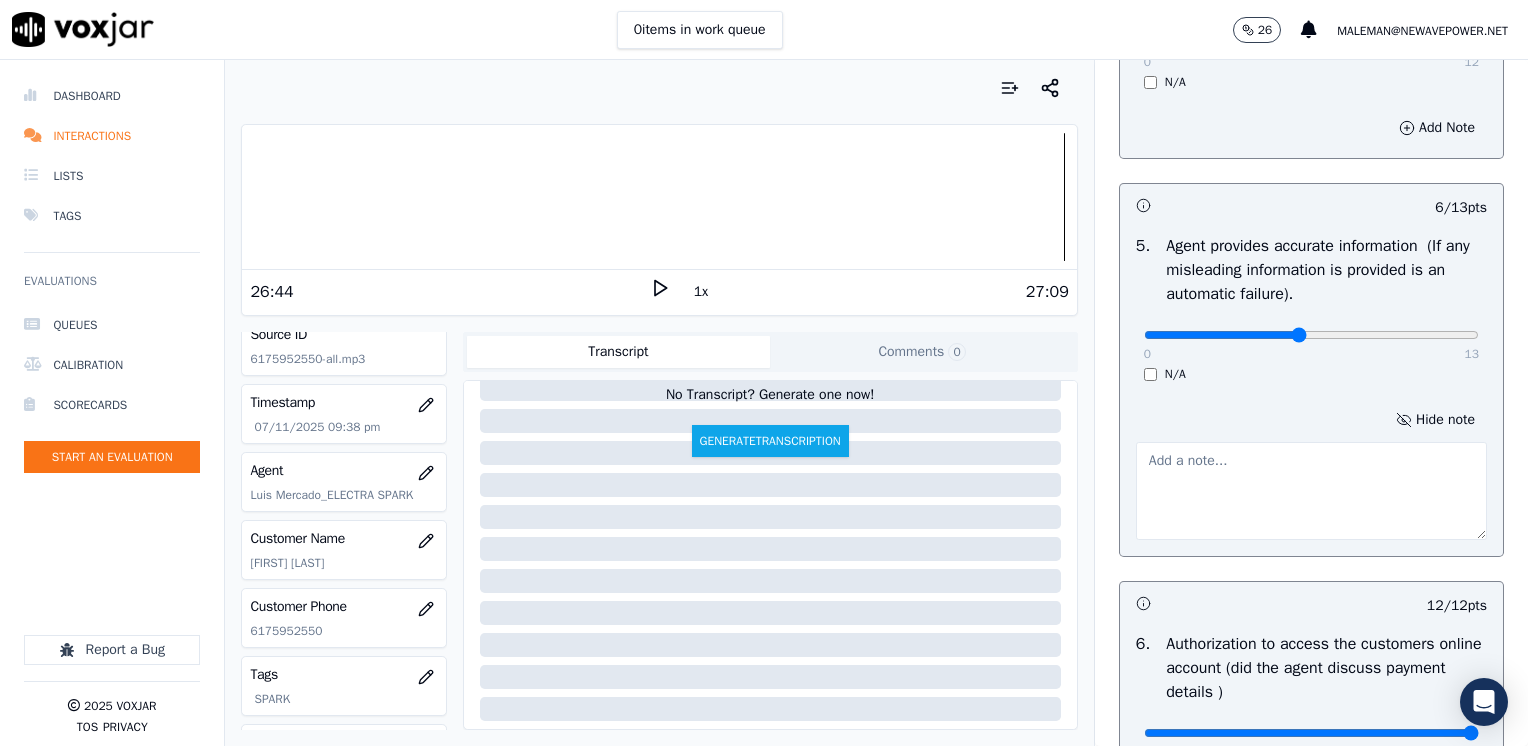 click at bounding box center (1311, 491) 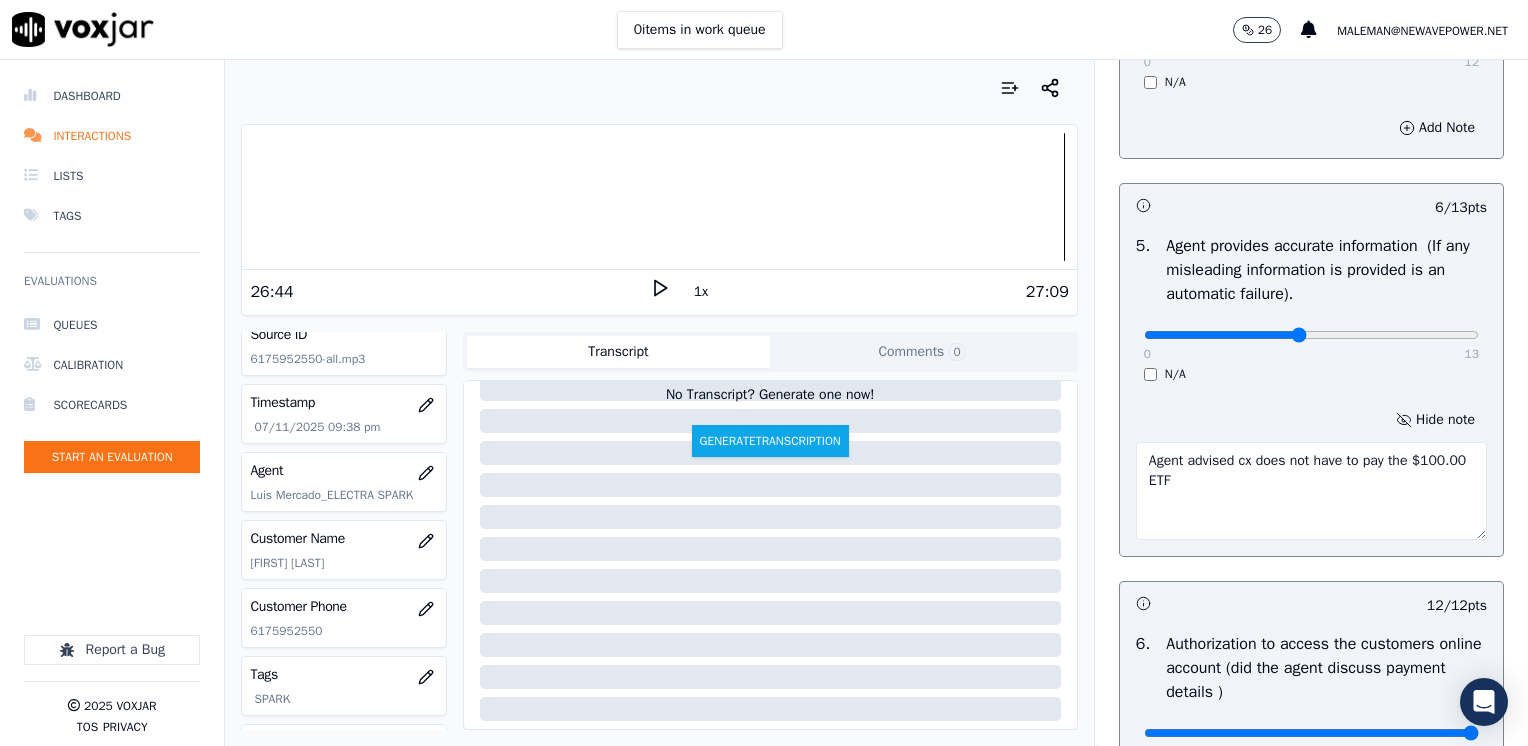 type on "Agent advised cx does not have to pay the $100.00 ETF" 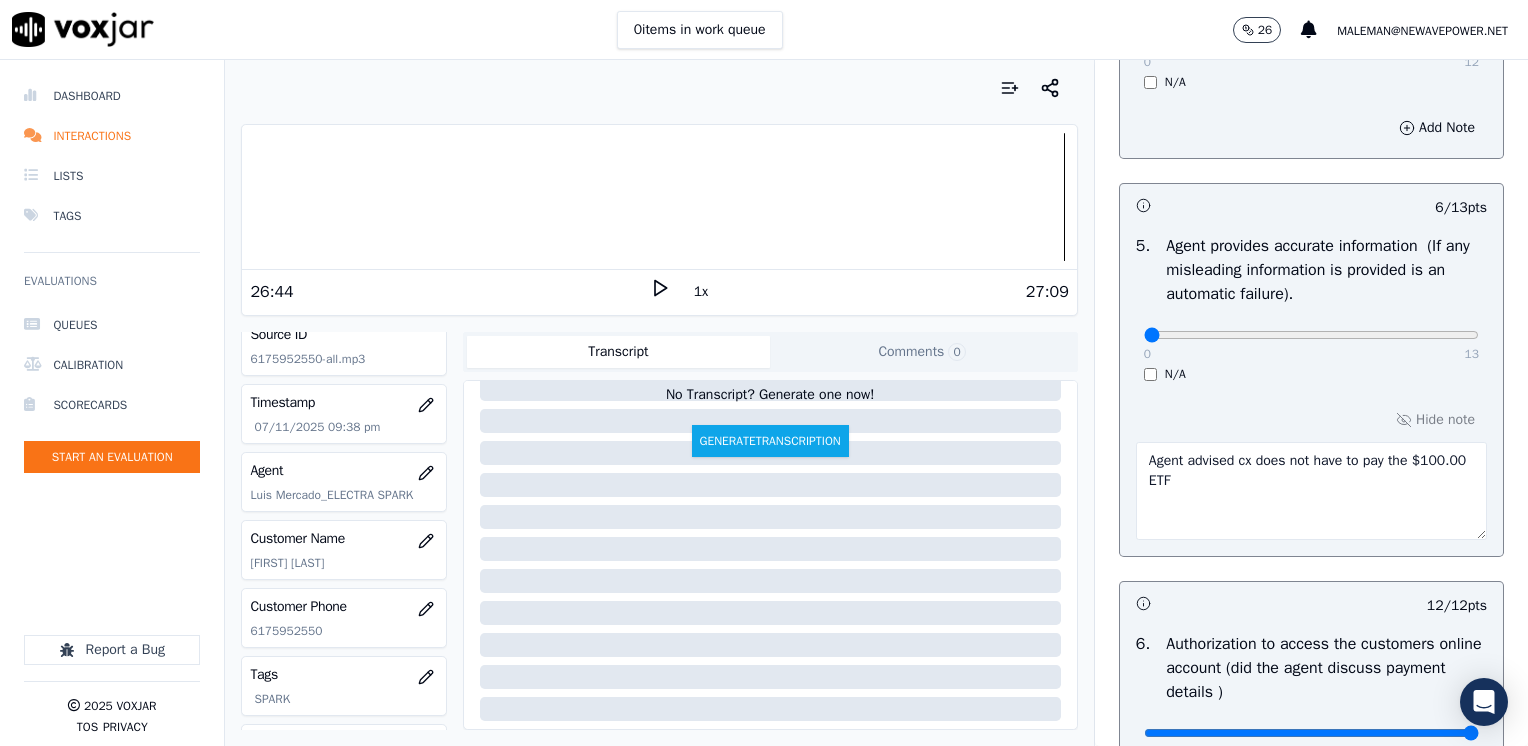 drag, startPoint x: 1273, startPoint y: 328, endPoint x: 949, endPoint y: 334, distance: 324.05554 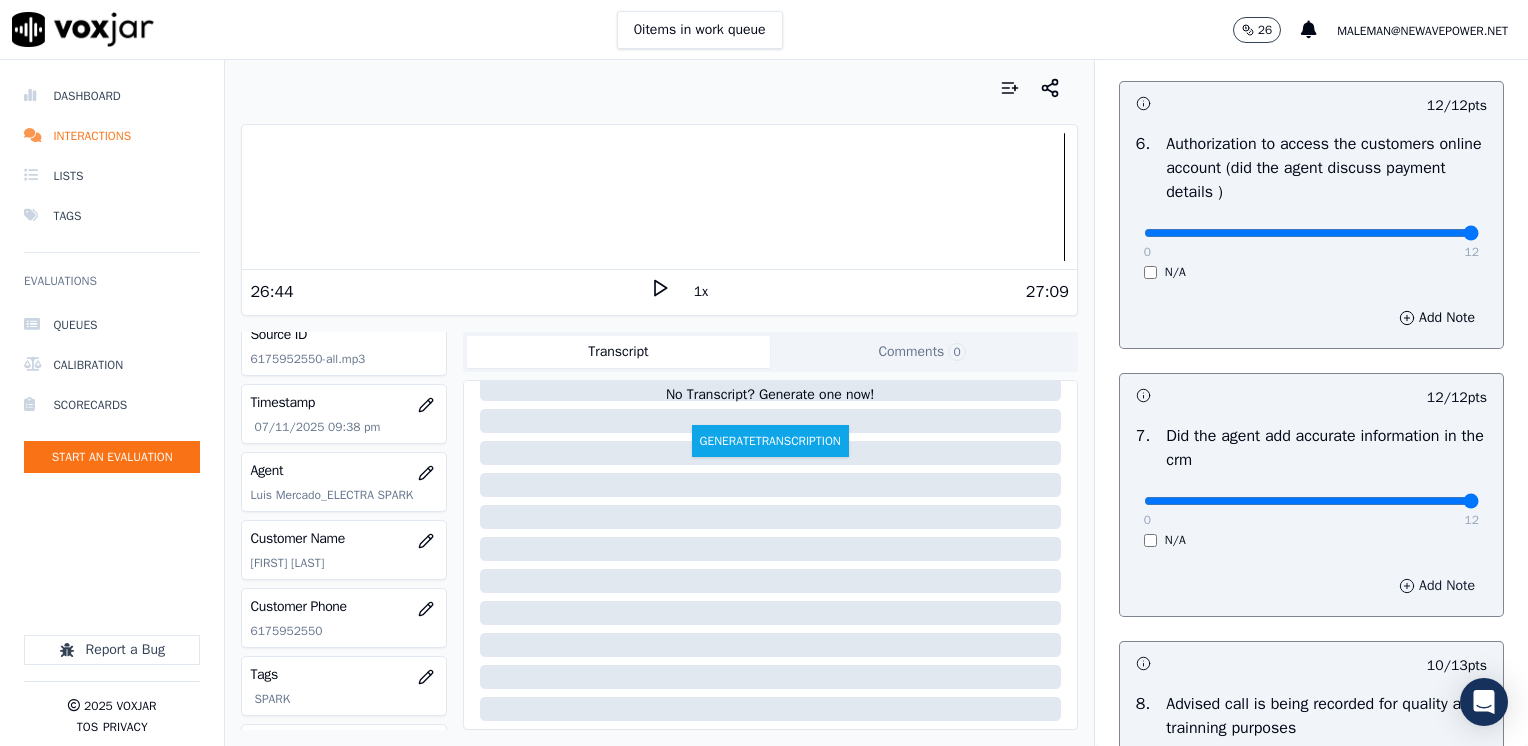 scroll, scrollTop: 1959, scrollLeft: 0, axis: vertical 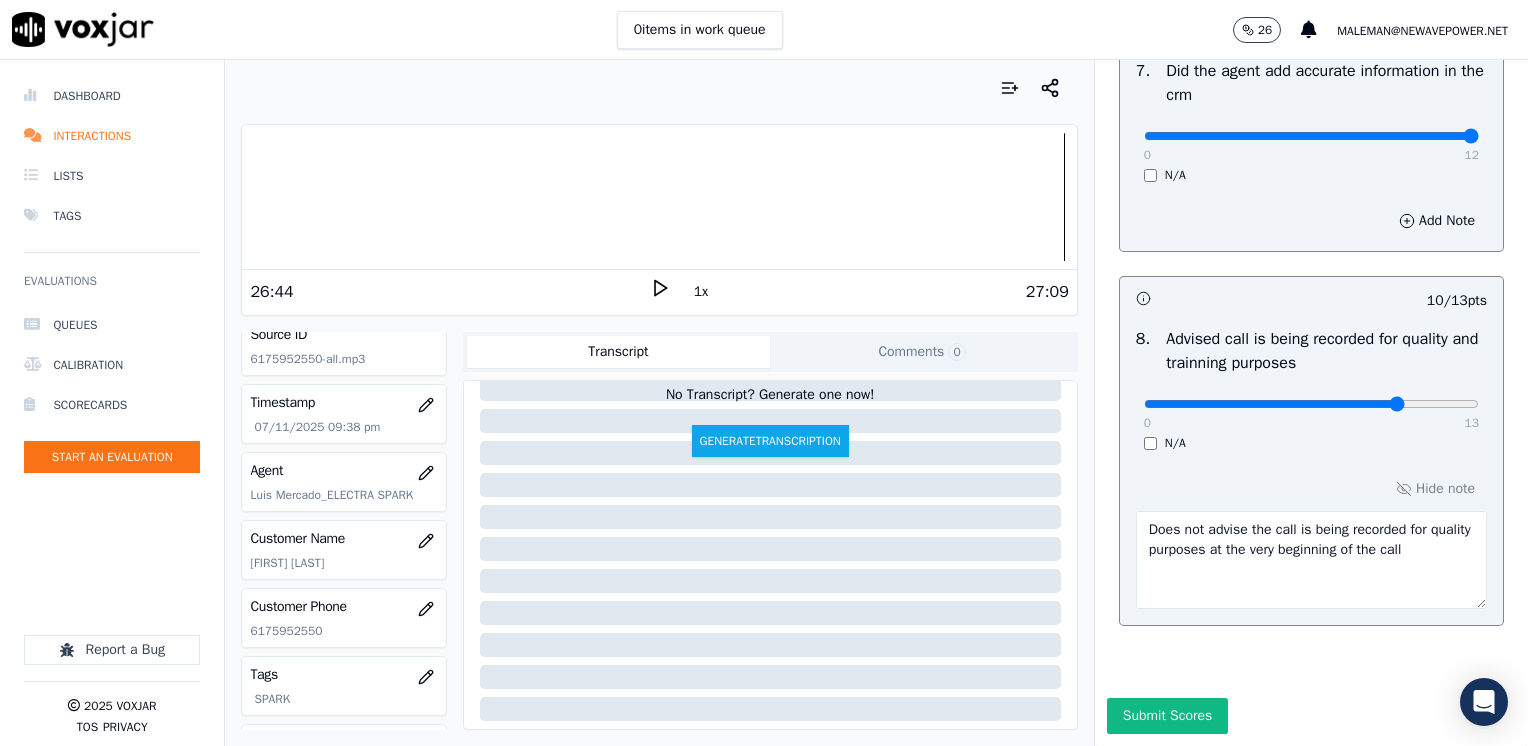 drag, startPoint x: 1148, startPoint y: 668, endPoint x: 1152, endPoint y: 682, distance: 14.56022 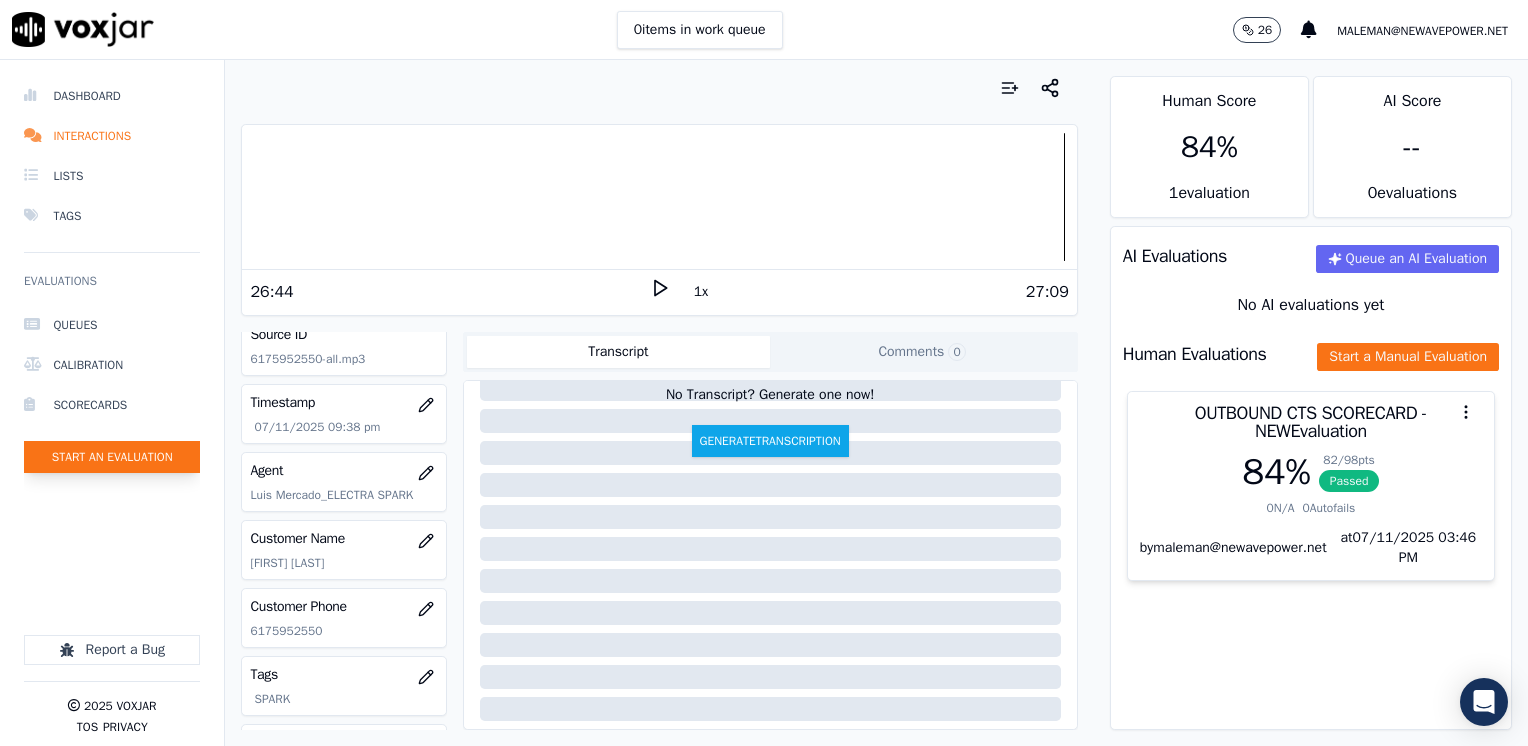 click on "Start an Evaluation" 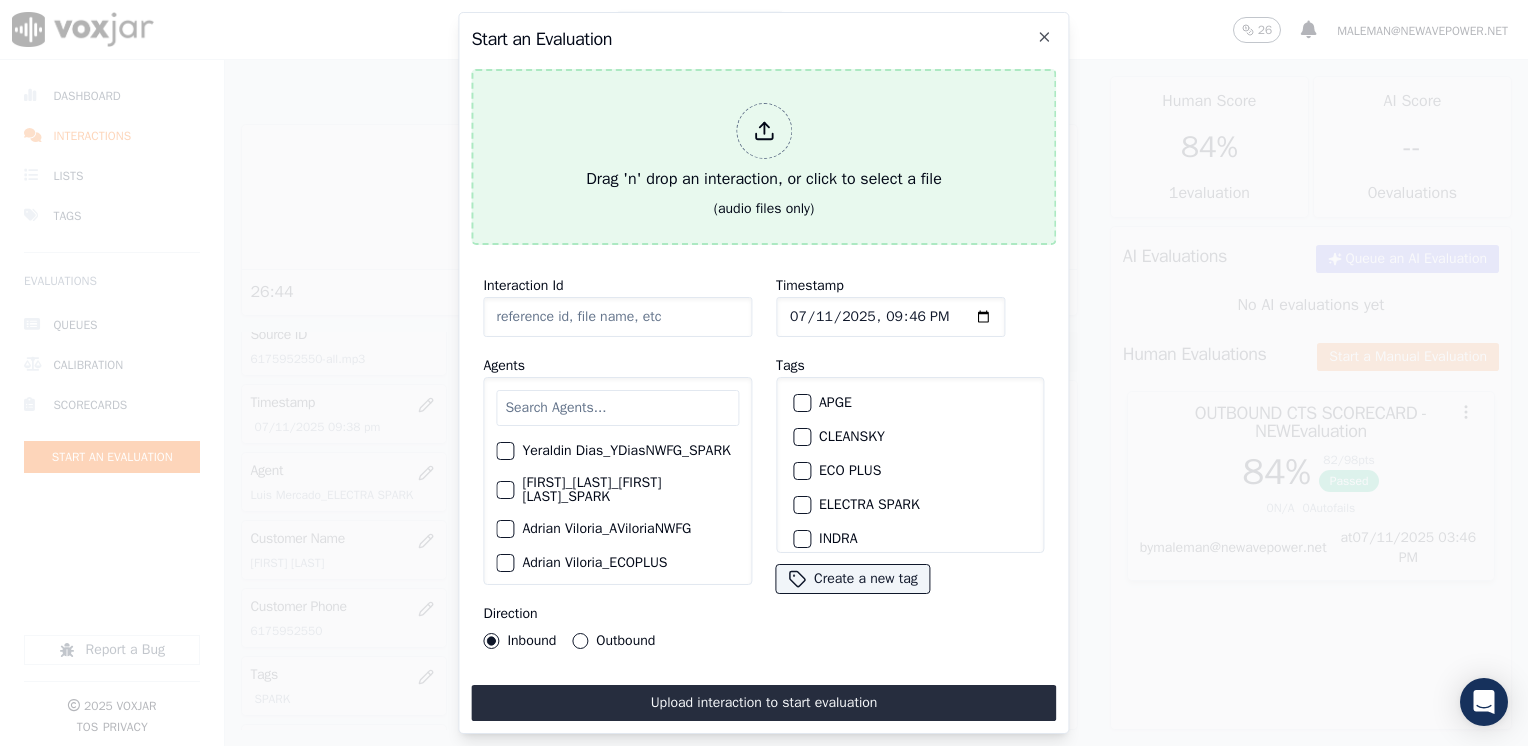 click 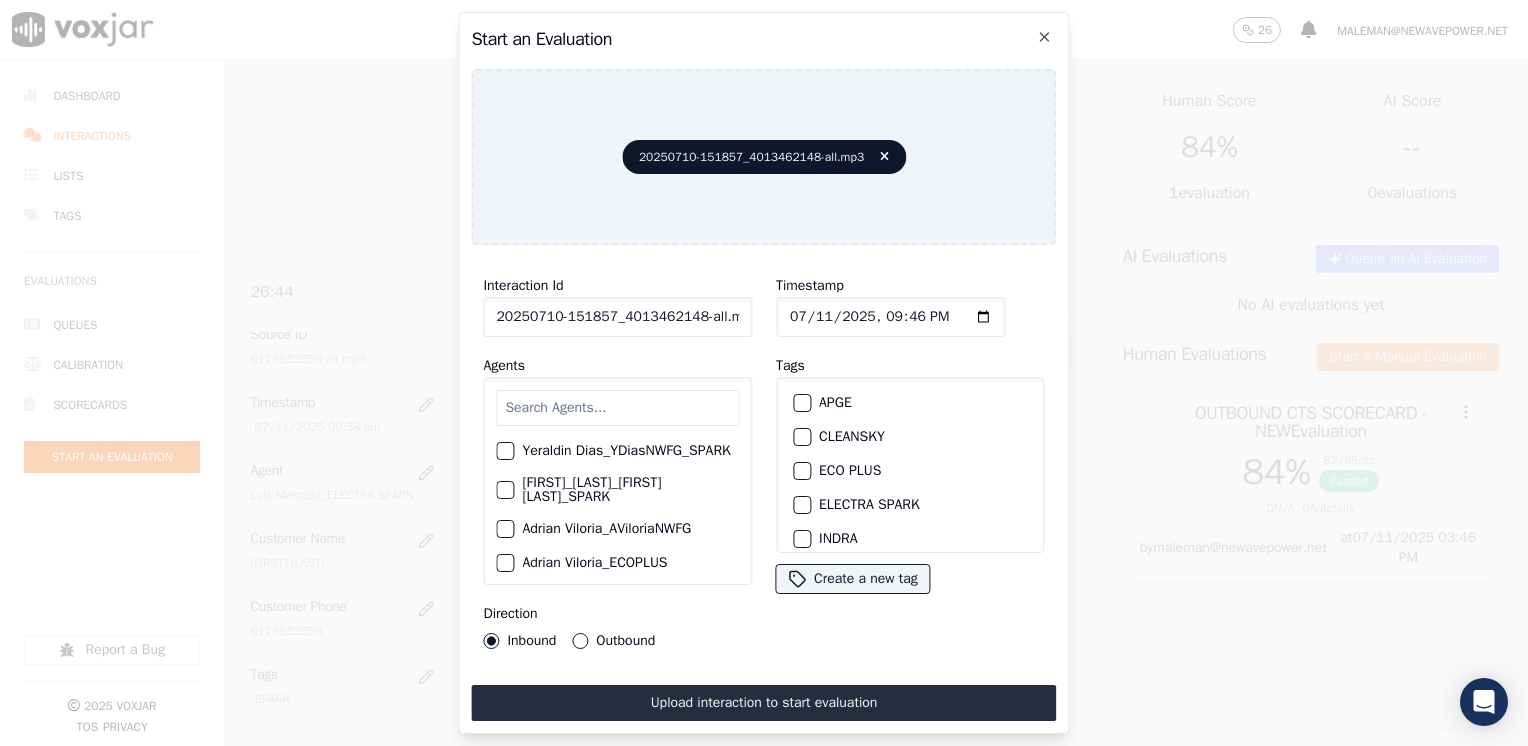 click at bounding box center (617, 408) 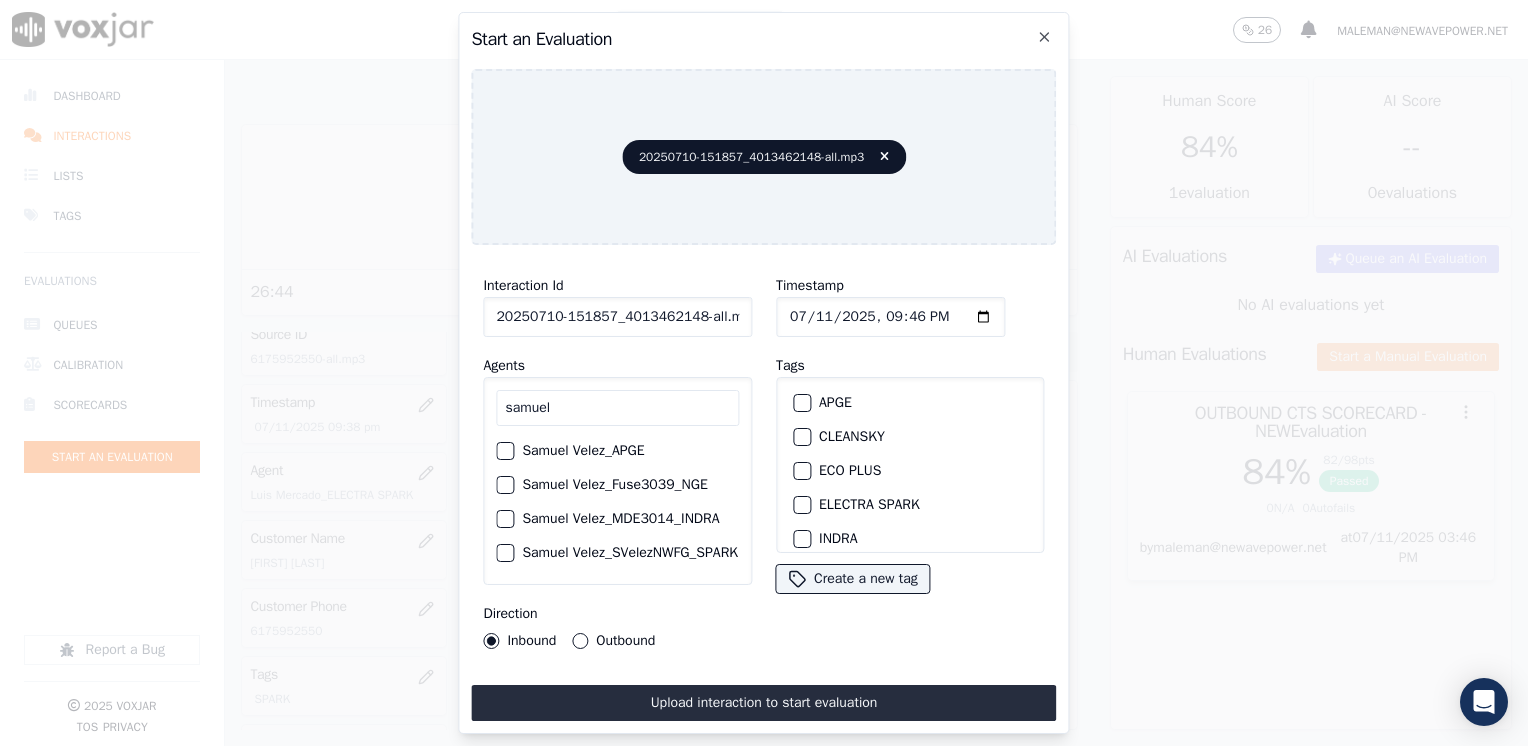 scroll, scrollTop: 100, scrollLeft: 0, axis: vertical 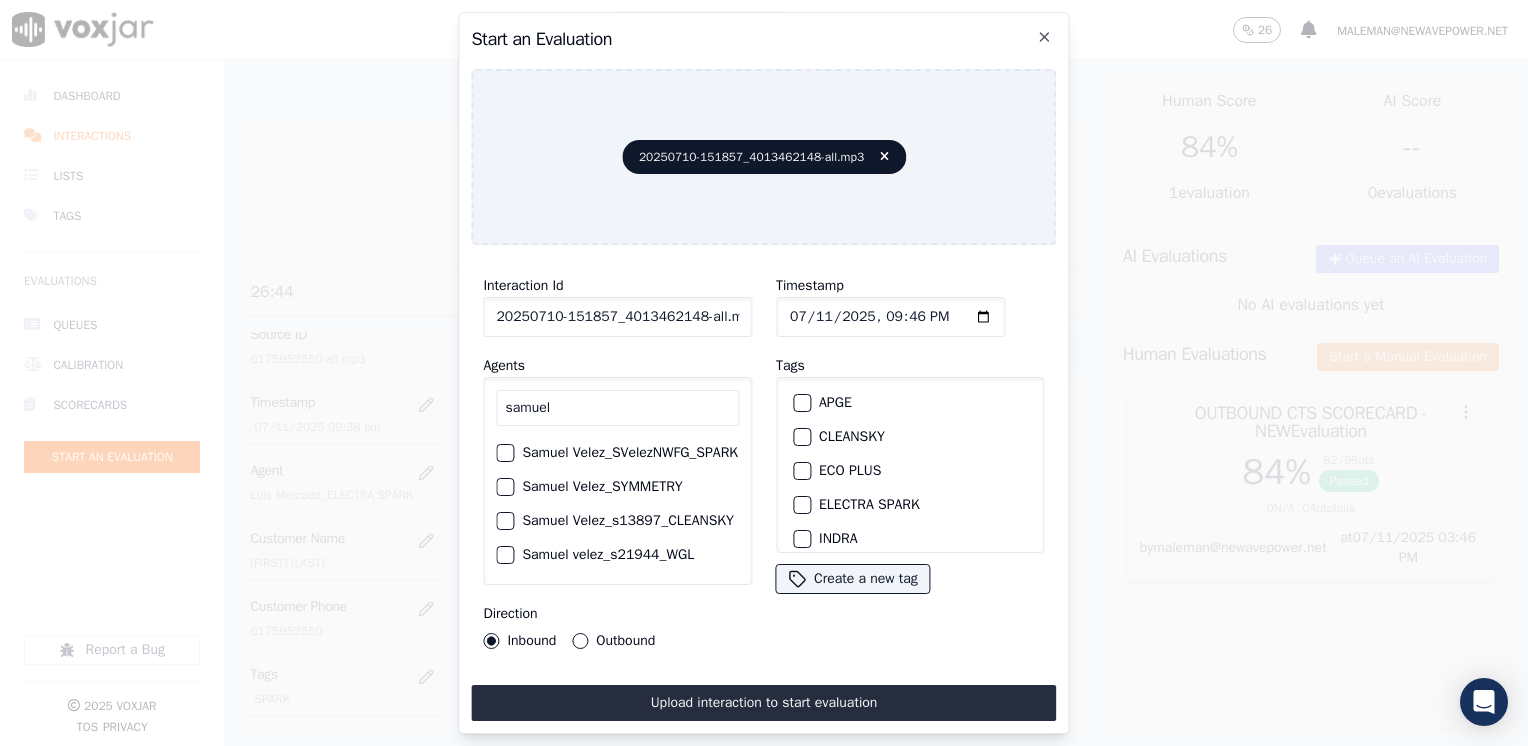 type on "samuel" 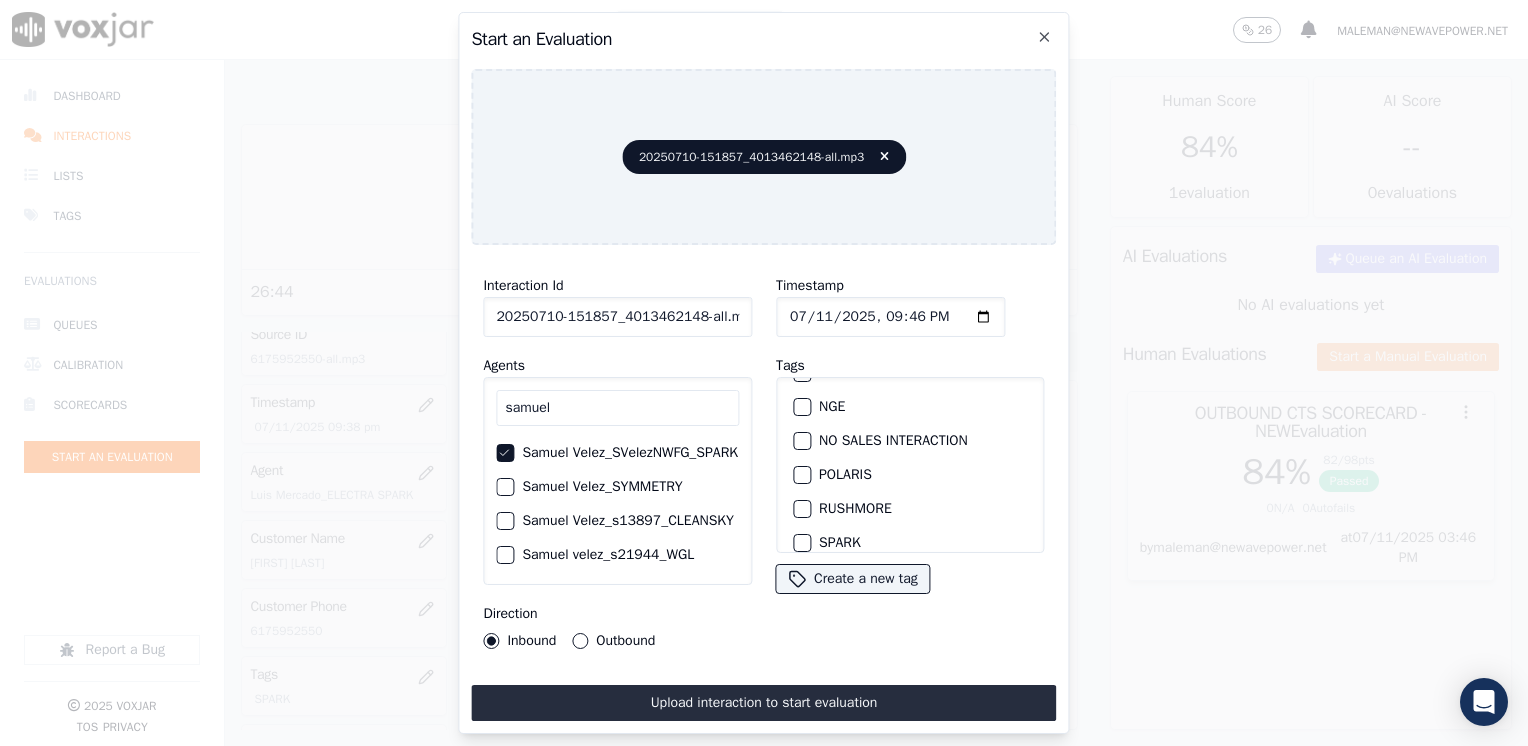 scroll, scrollTop: 293, scrollLeft: 0, axis: vertical 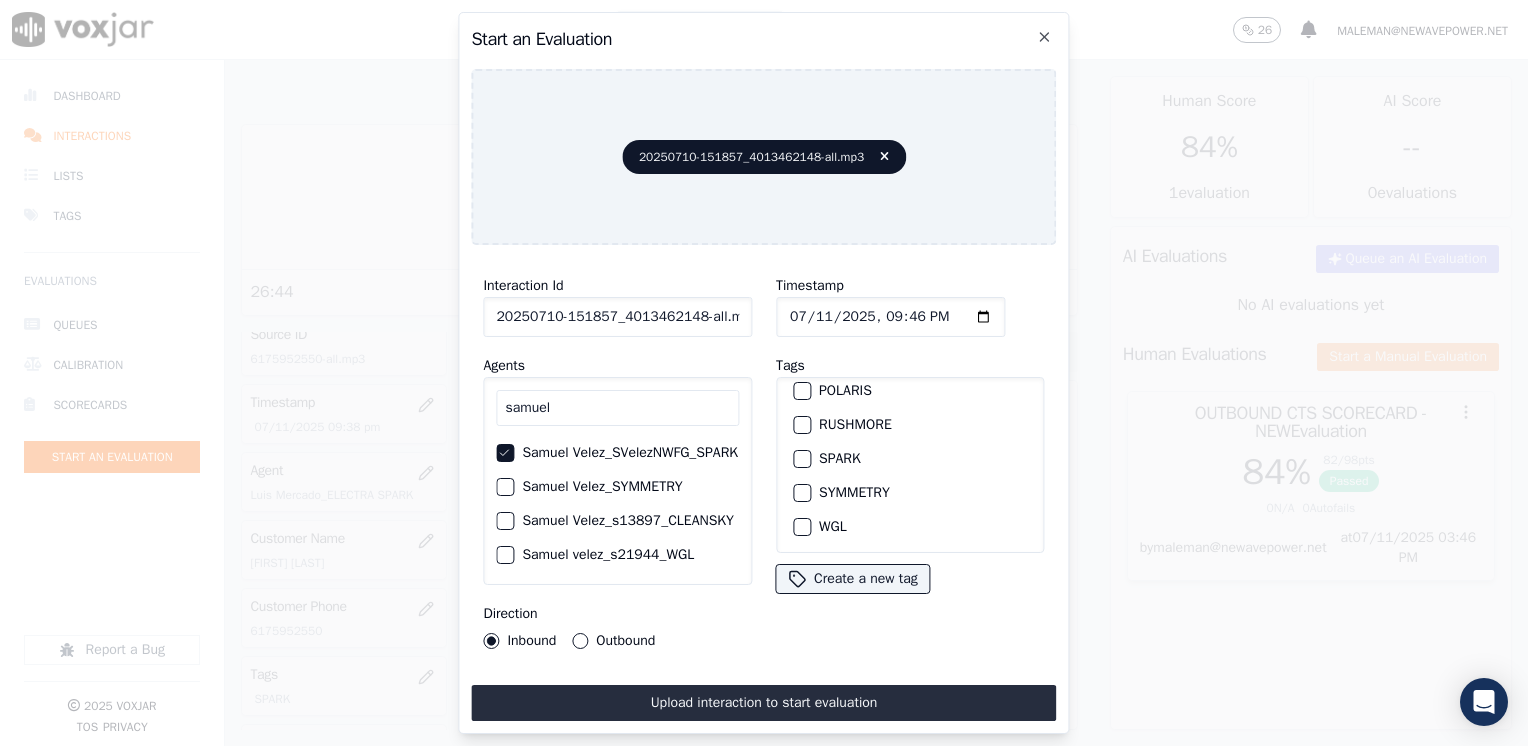 click on "SPARK" at bounding box center (802, 459) 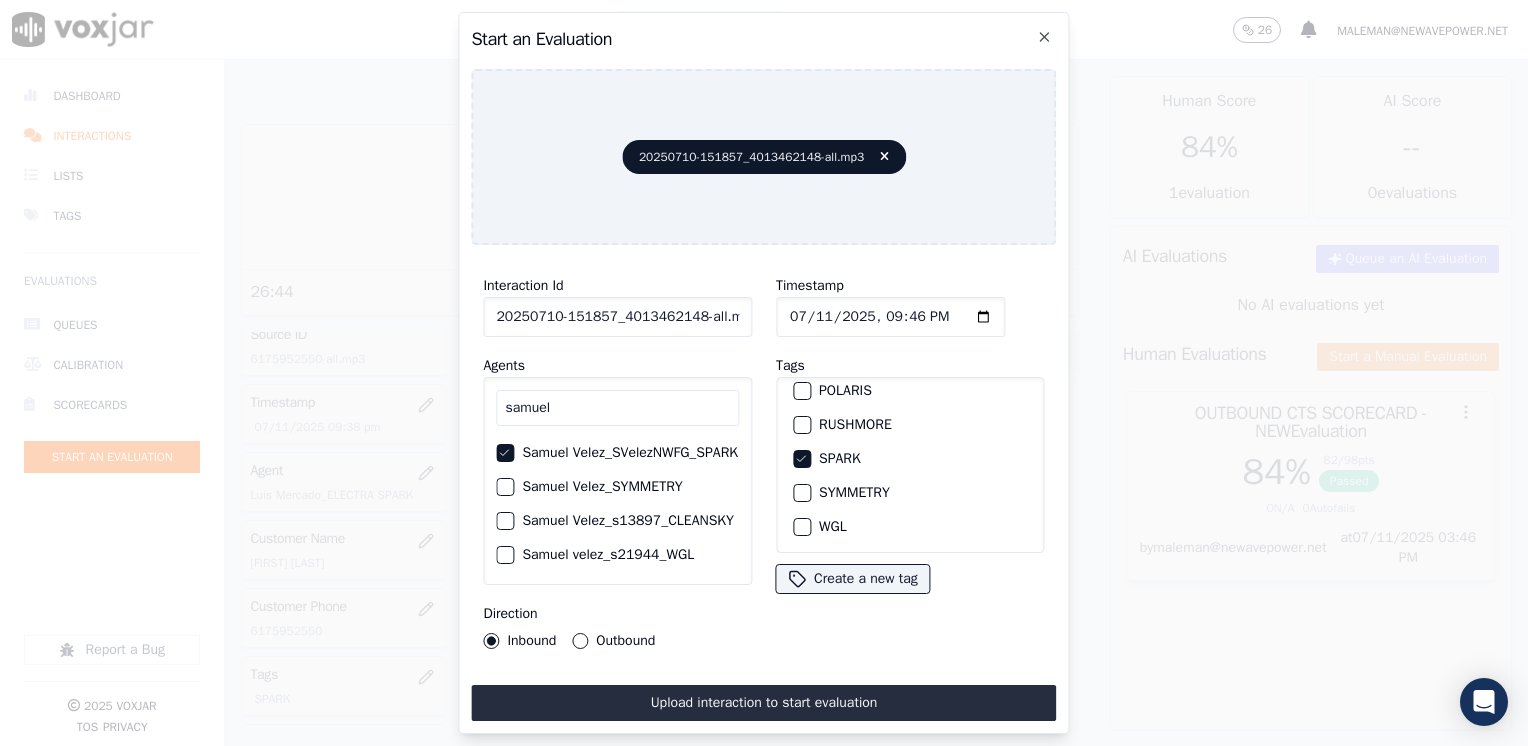 click on "Outbound" at bounding box center [580, 641] 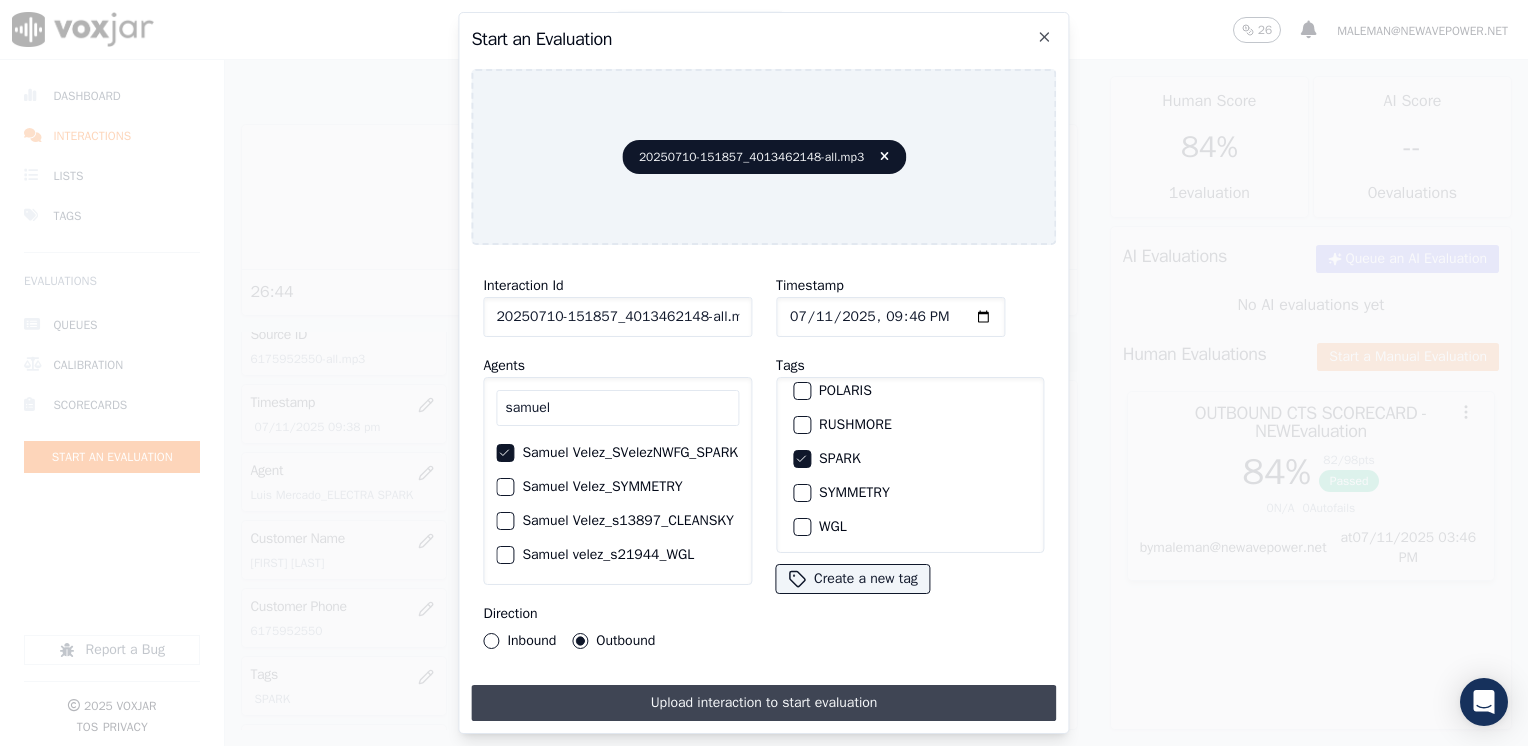 click on "Upload interaction to start evaluation" at bounding box center (763, 703) 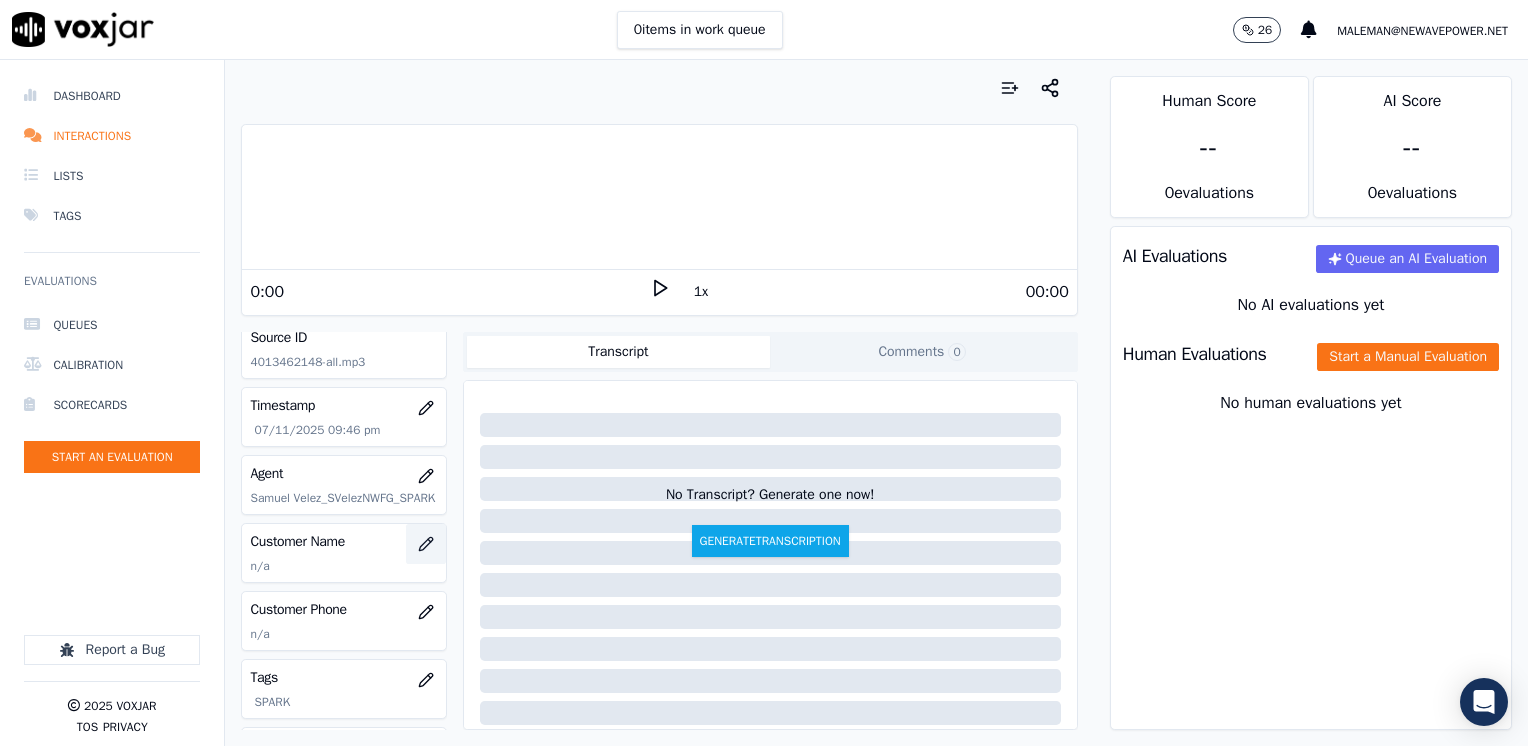 scroll, scrollTop: 100, scrollLeft: 0, axis: vertical 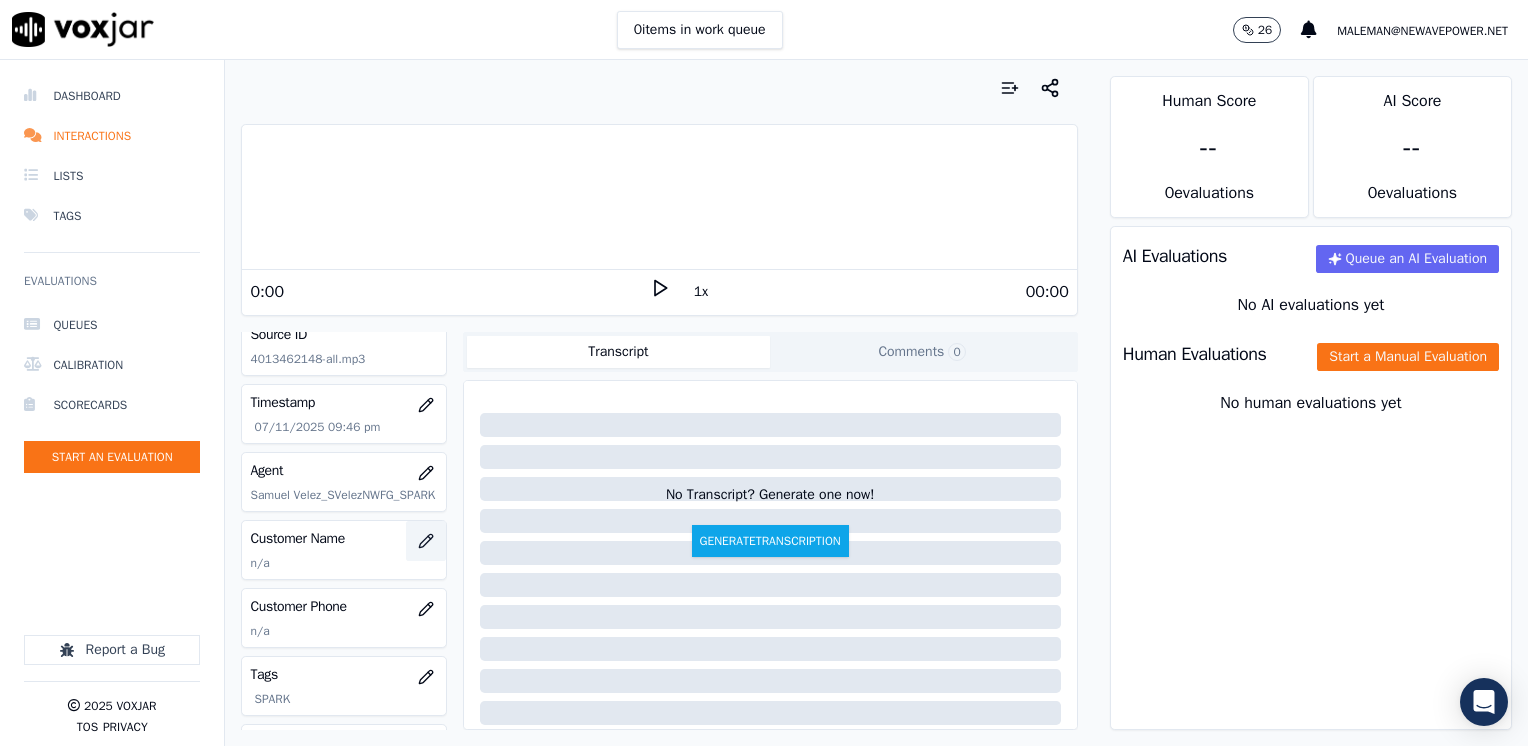 click 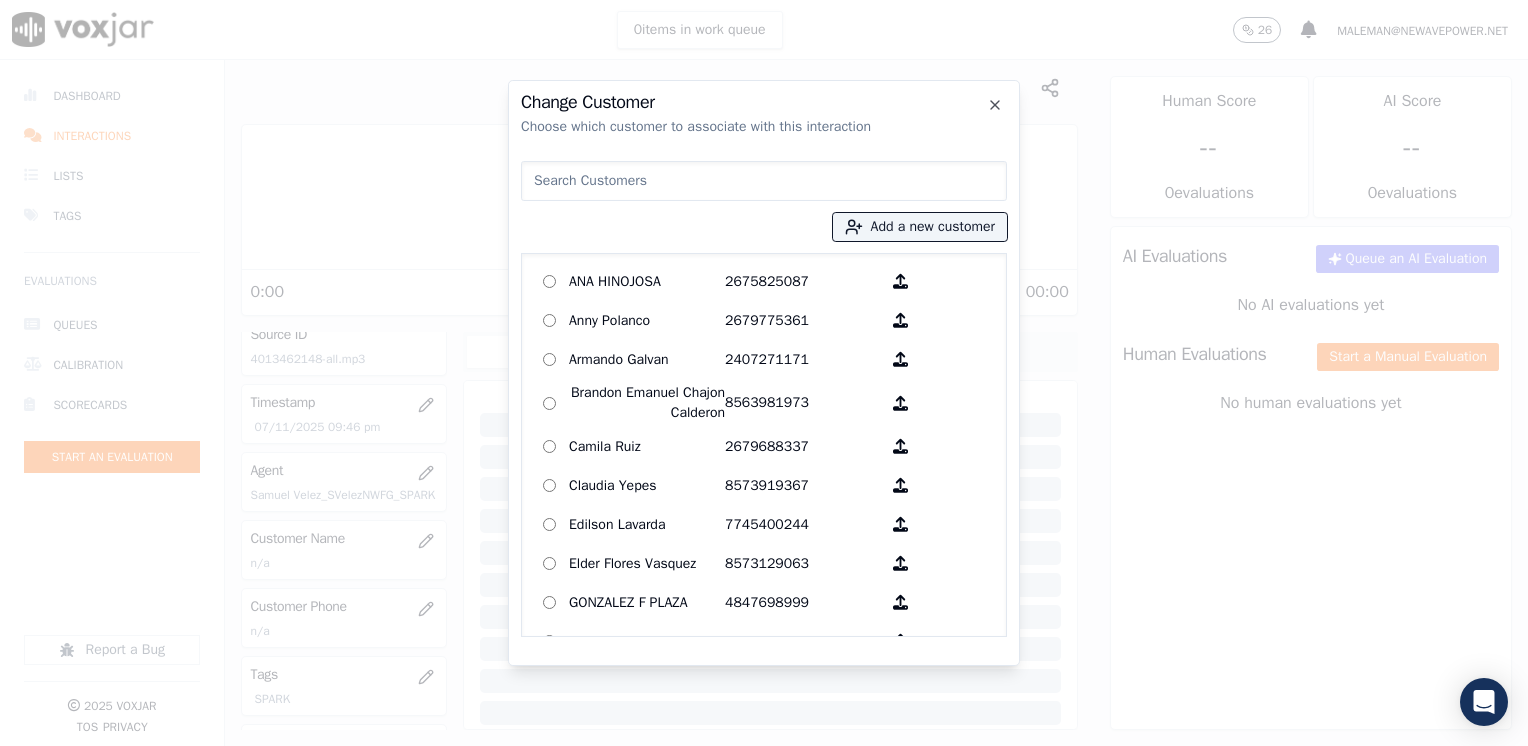 click at bounding box center [764, 181] 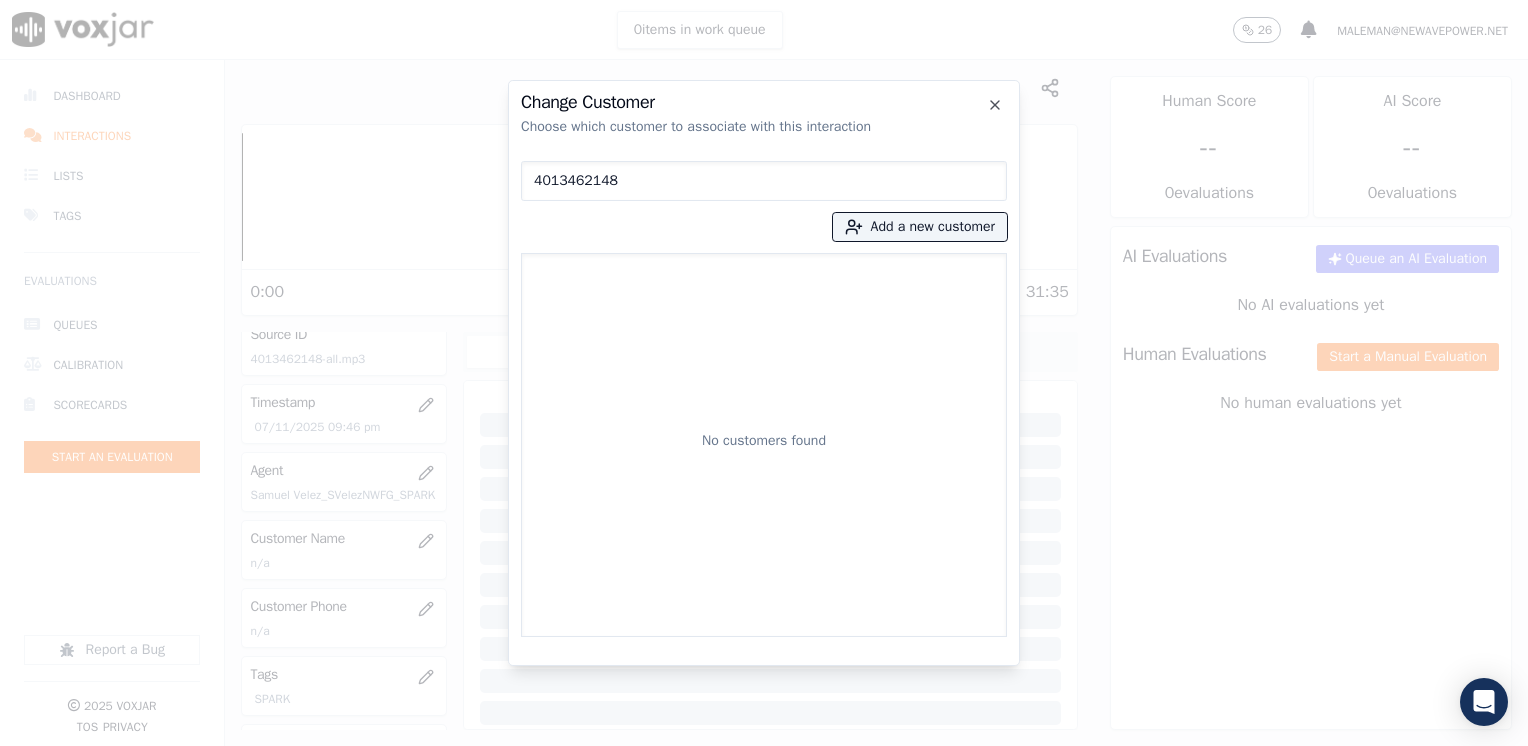 drag, startPoint x: 659, startPoint y: 179, endPoint x: 131, endPoint y: 132, distance: 530.0877 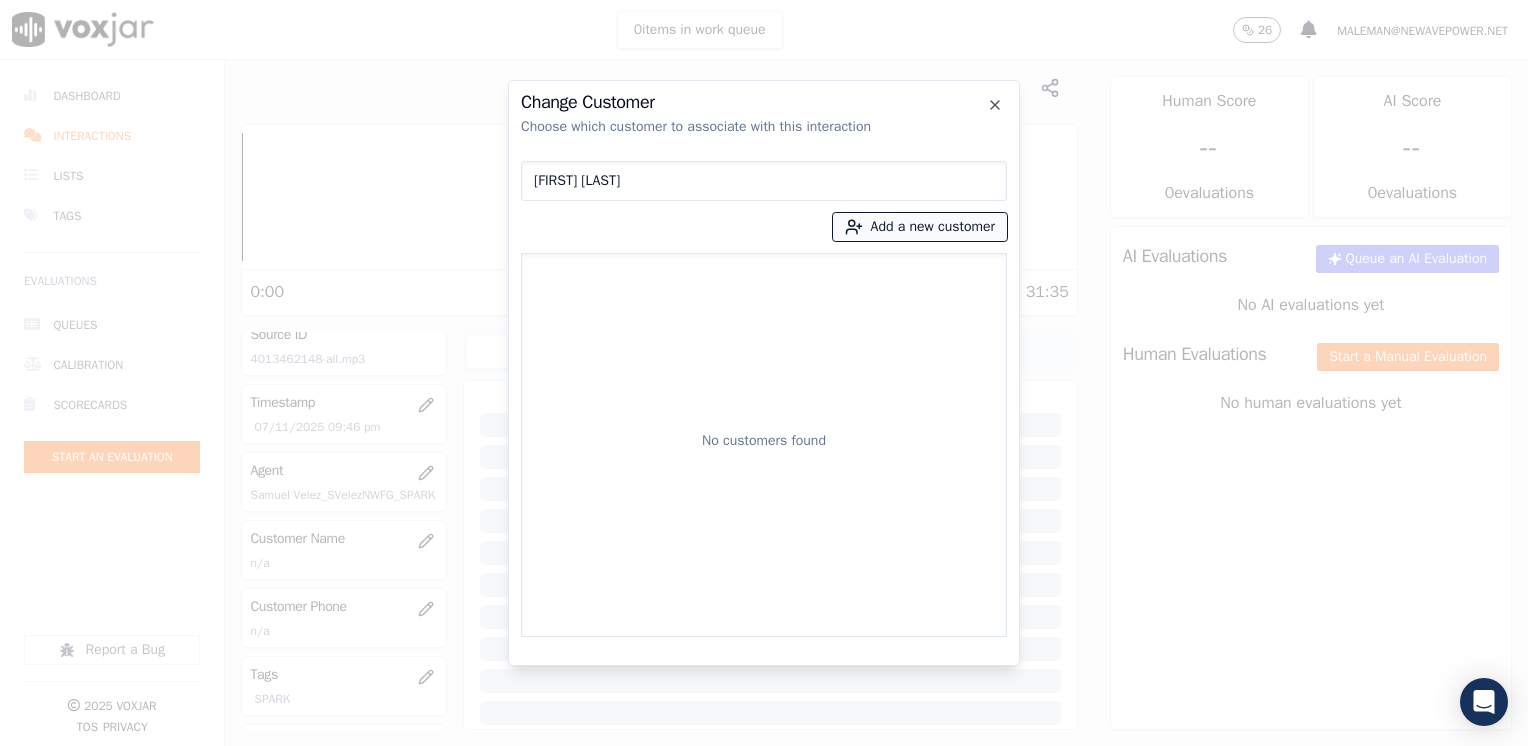 type on "Marisela Rojas" 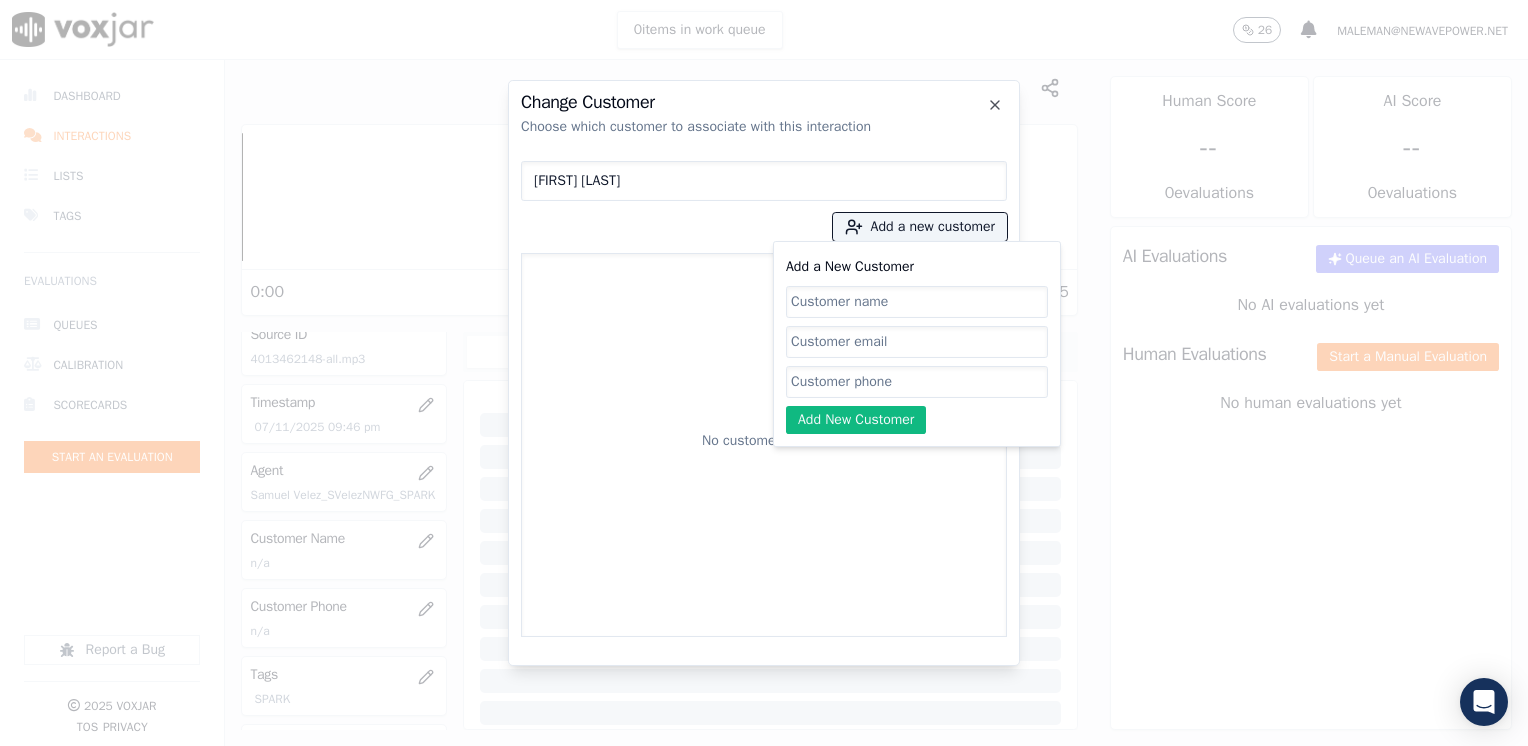 click on "Add a New Customer" 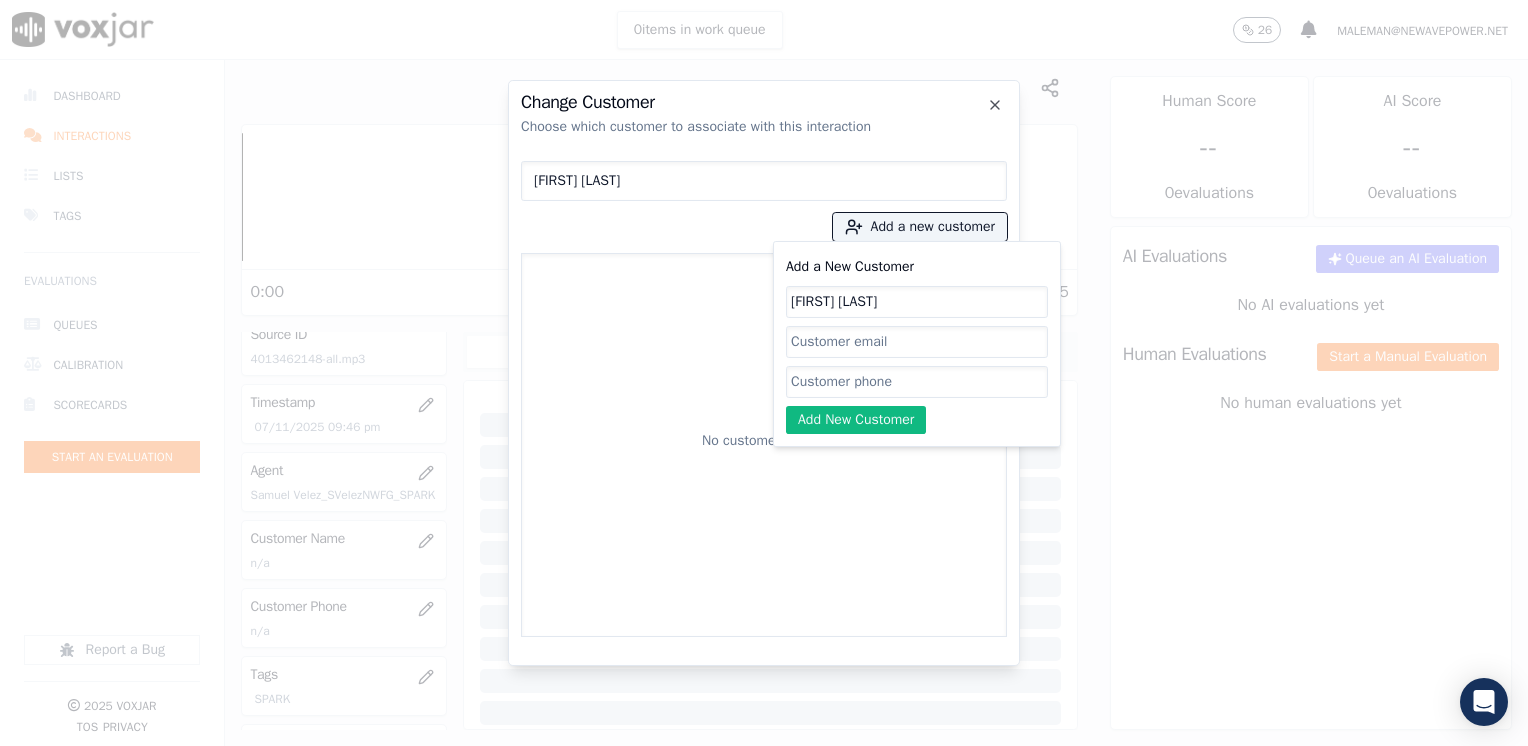 type on "Marisela Rojas" 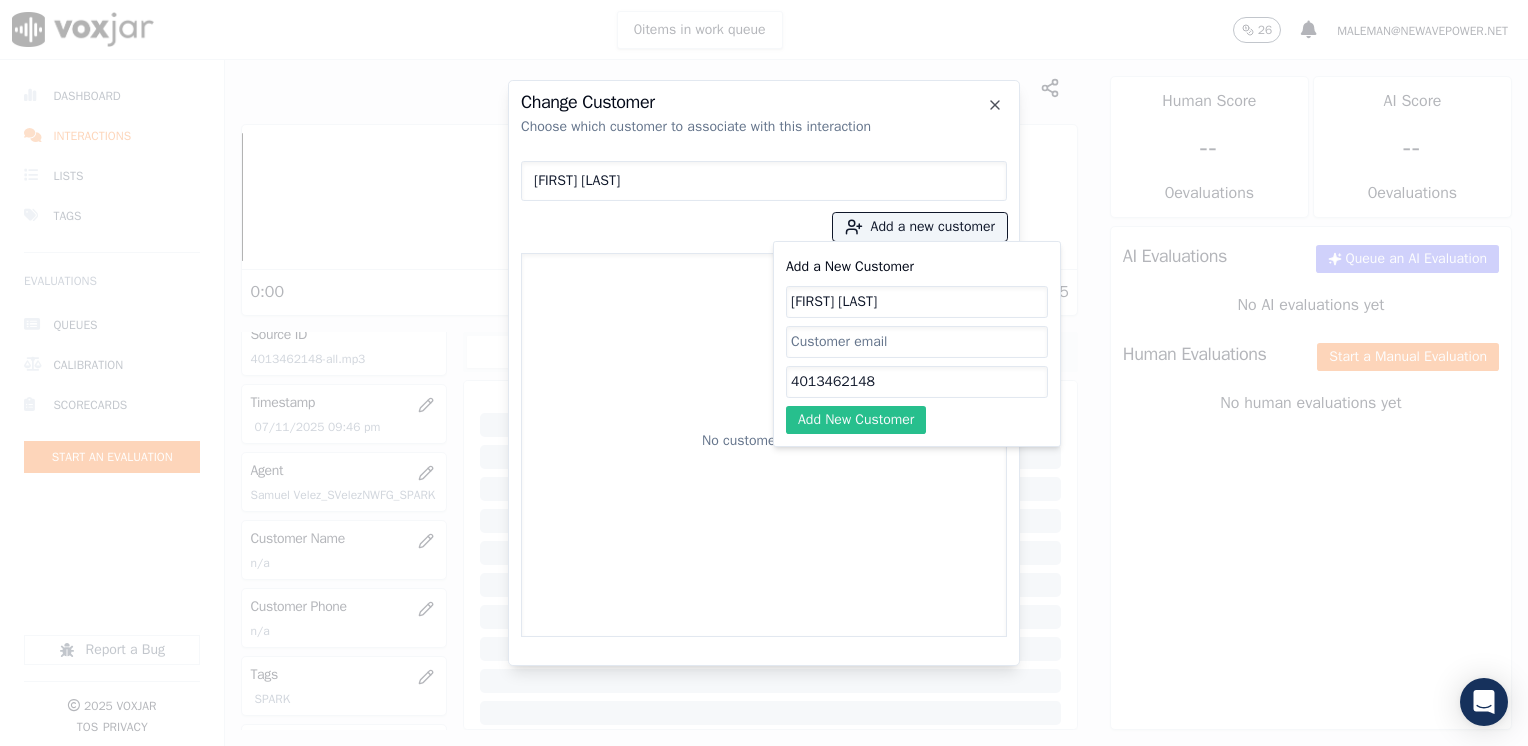 type on "4013462148" 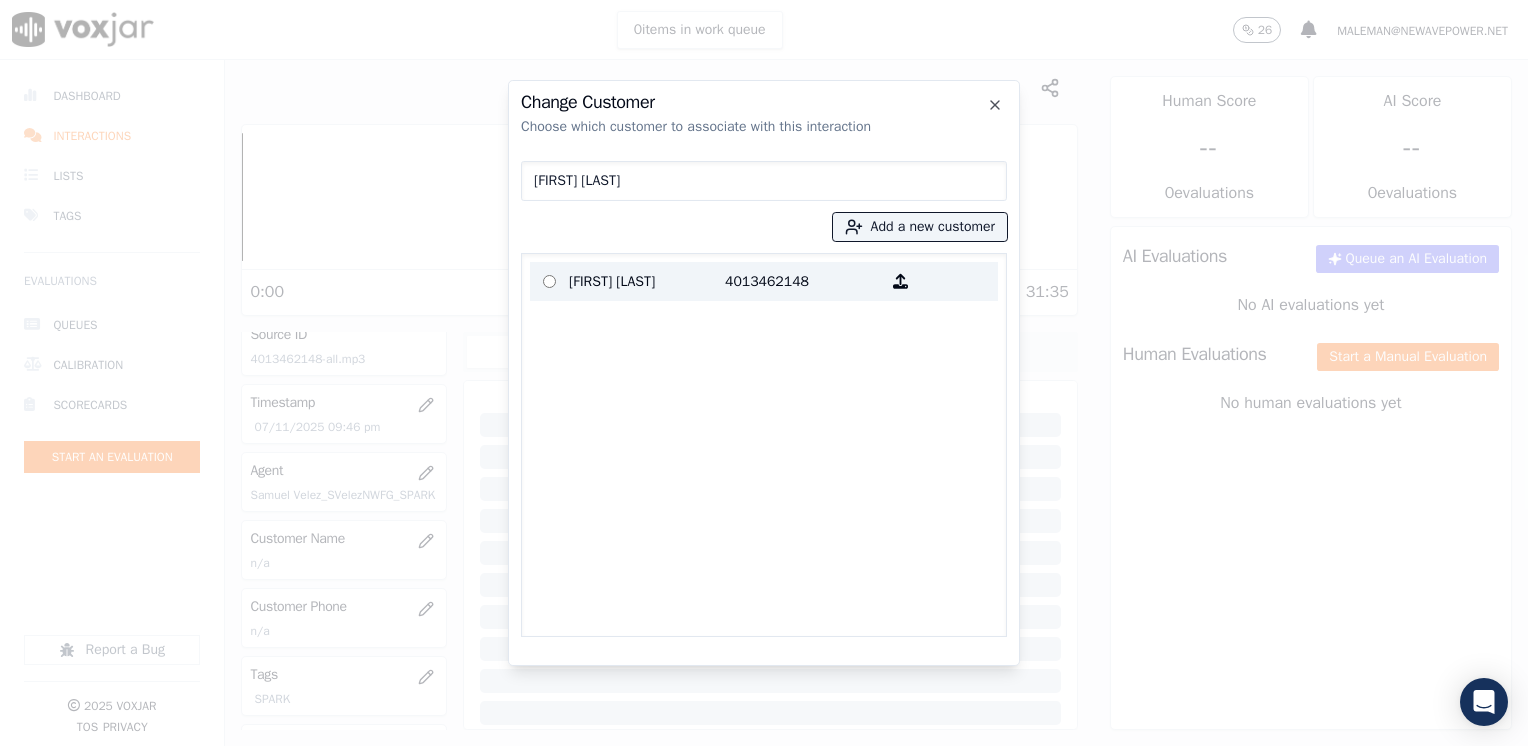 click on "4013462148" at bounding box center [803, 281] 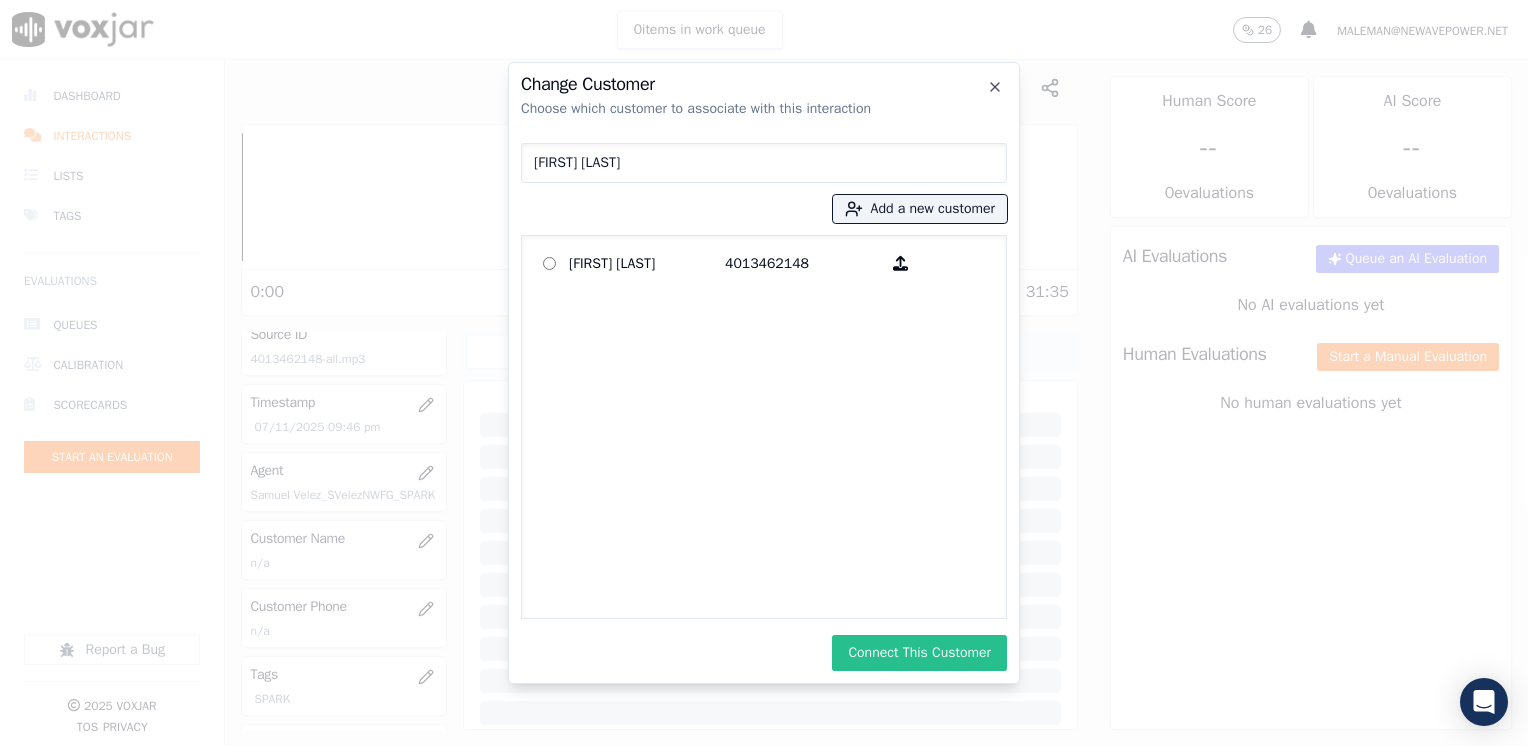 click on "Connect This Customer" at bounding box center [919, 653] 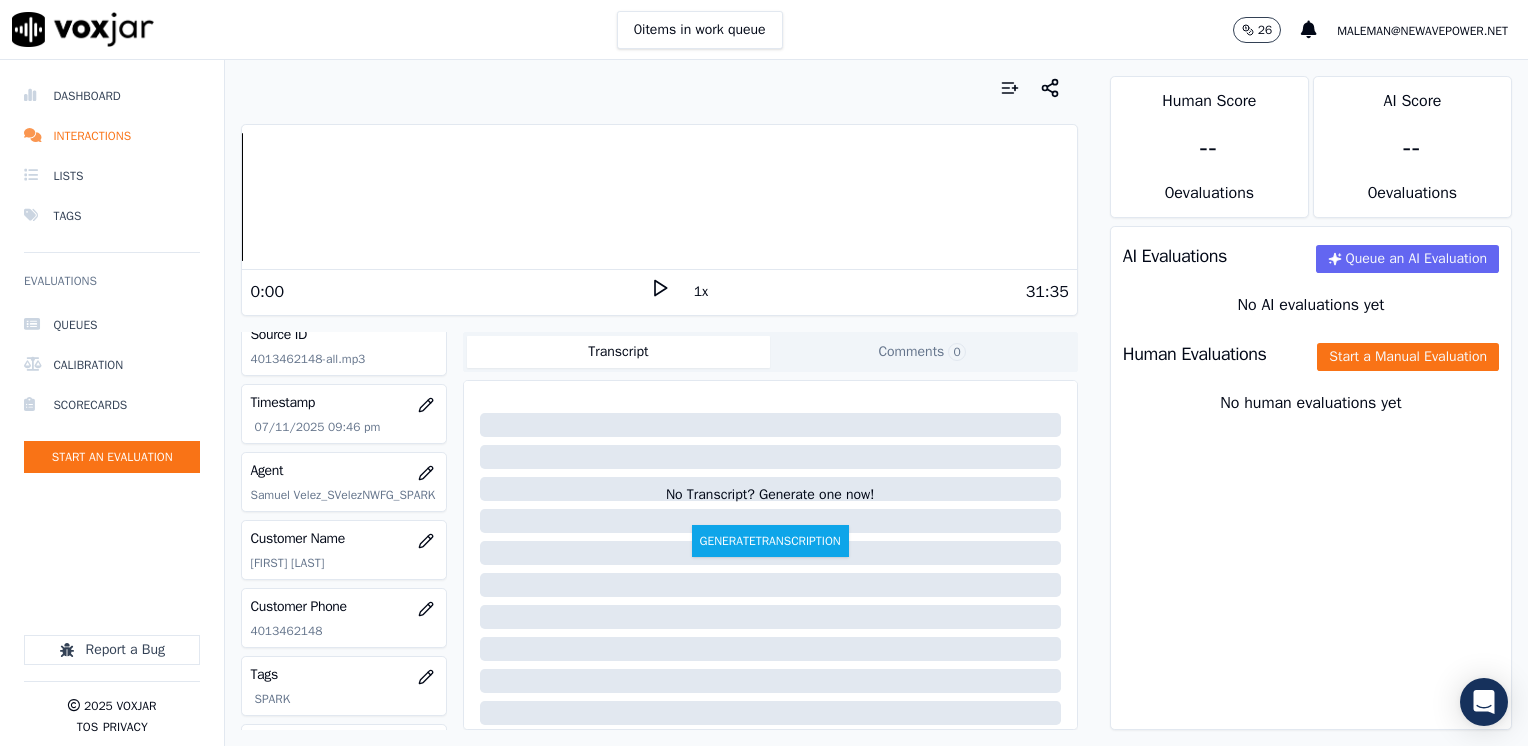 click 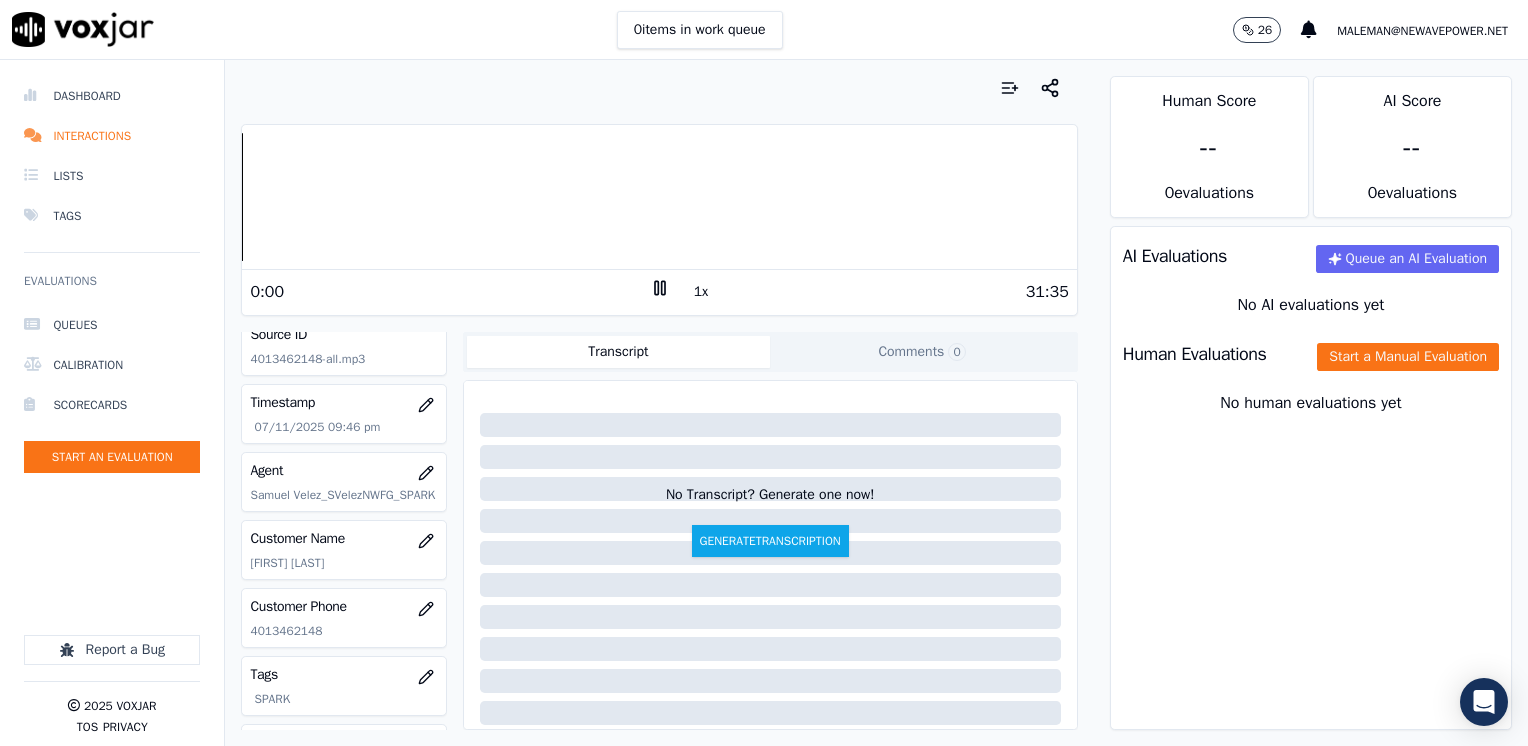 click 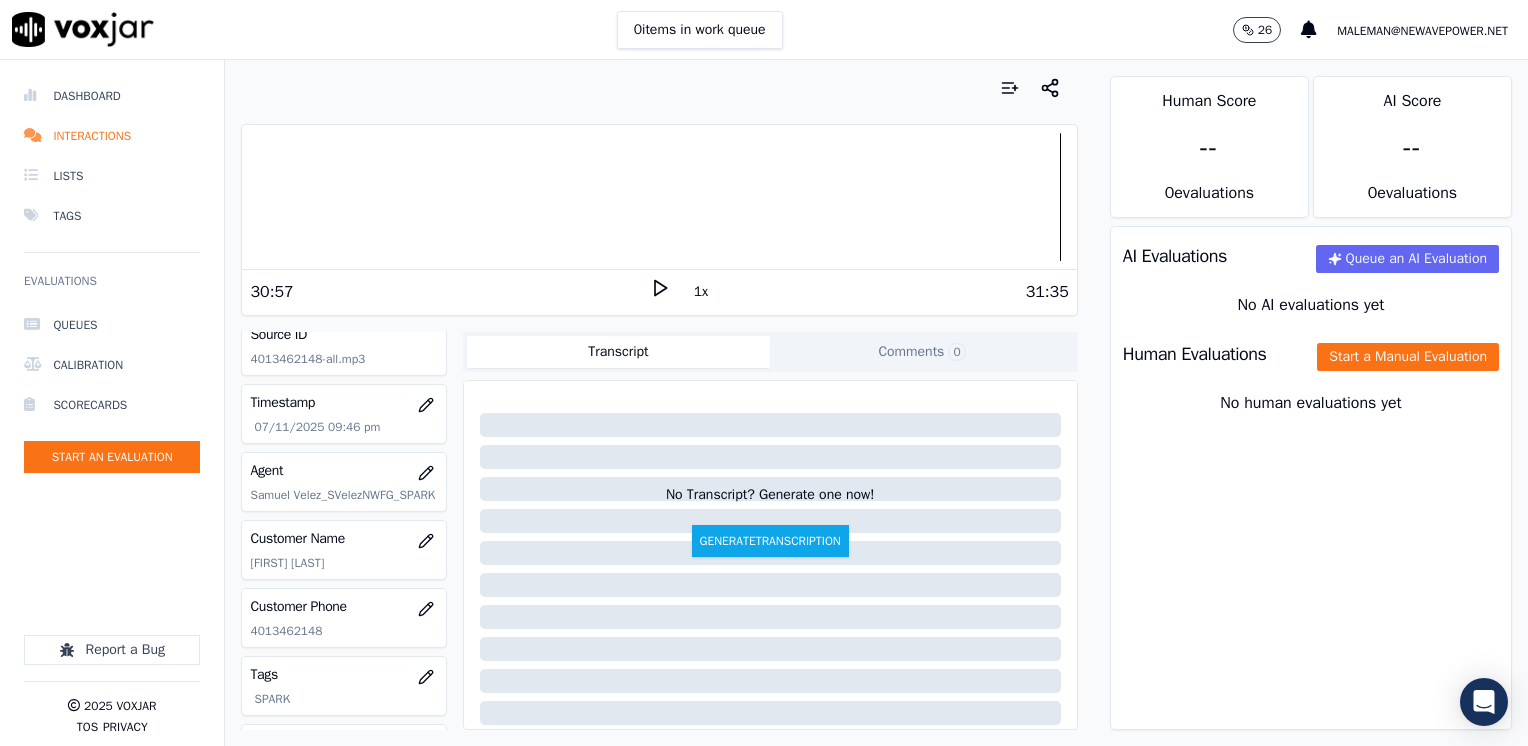 click on "Human Evaluations   Start a Manual Evaluation" at bounding box center (1311, 354) 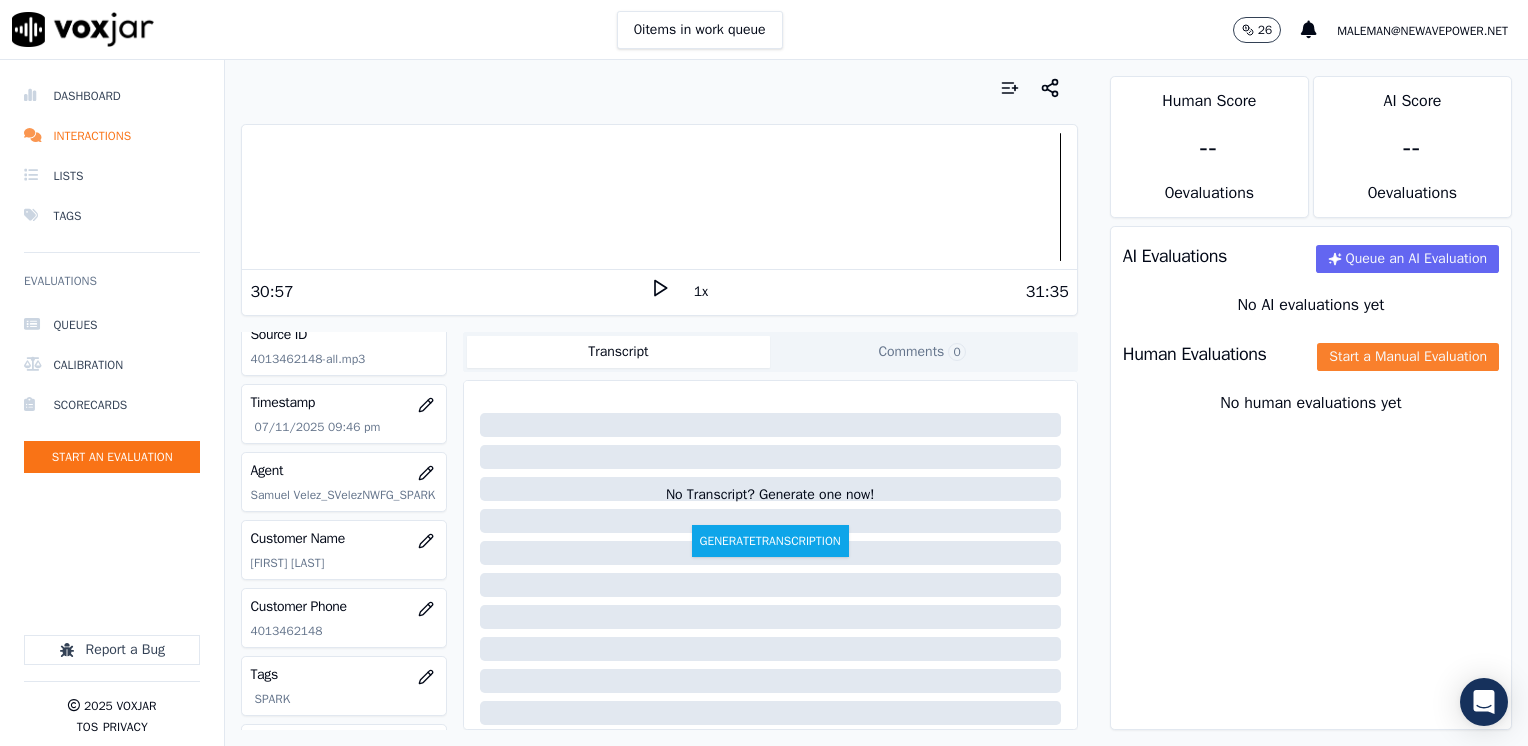 click on "Start a Manual Evaluation" 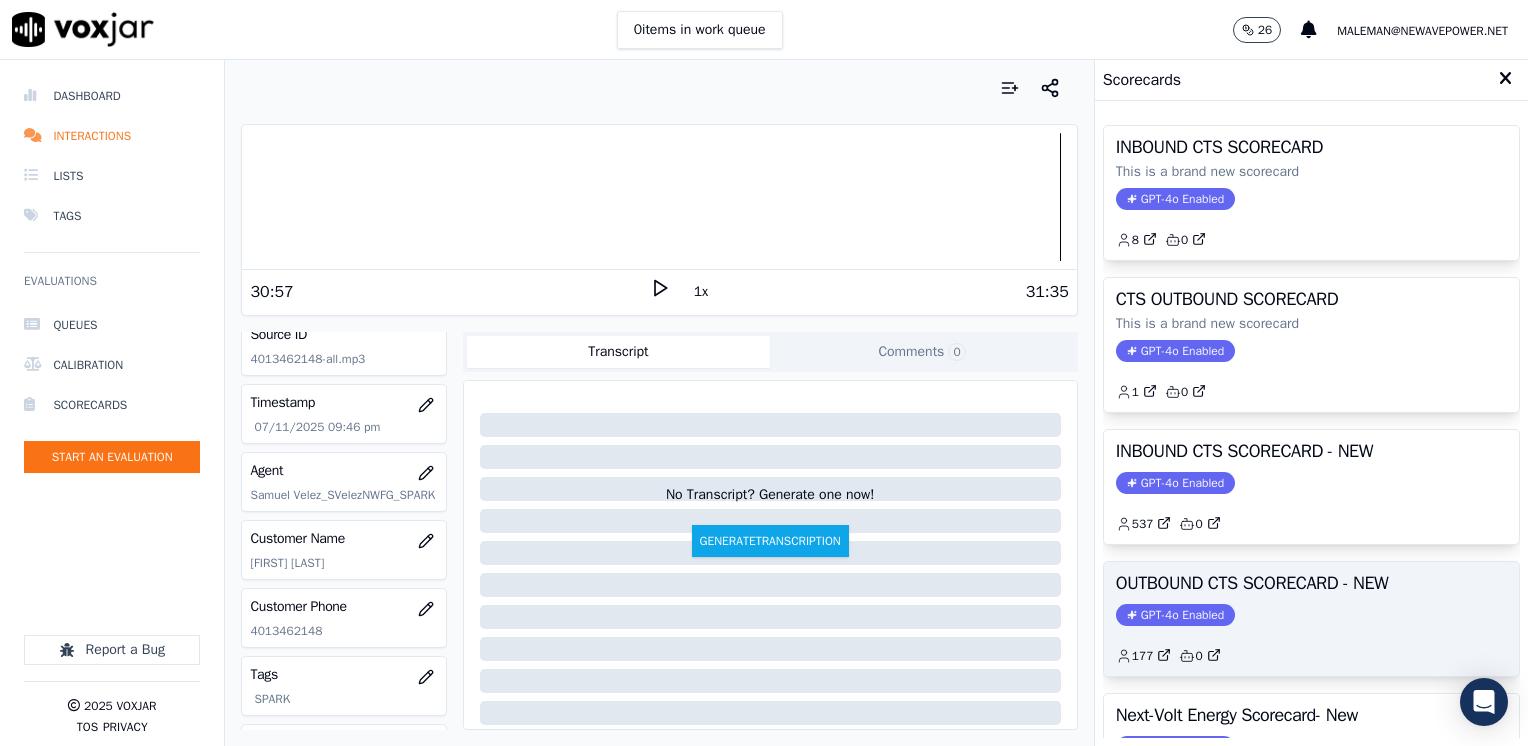 click on "OUTBOUND CTS SCORECARD - NEW        GPT-4o Enabled       177         0" at bounding box center [1311, 619] 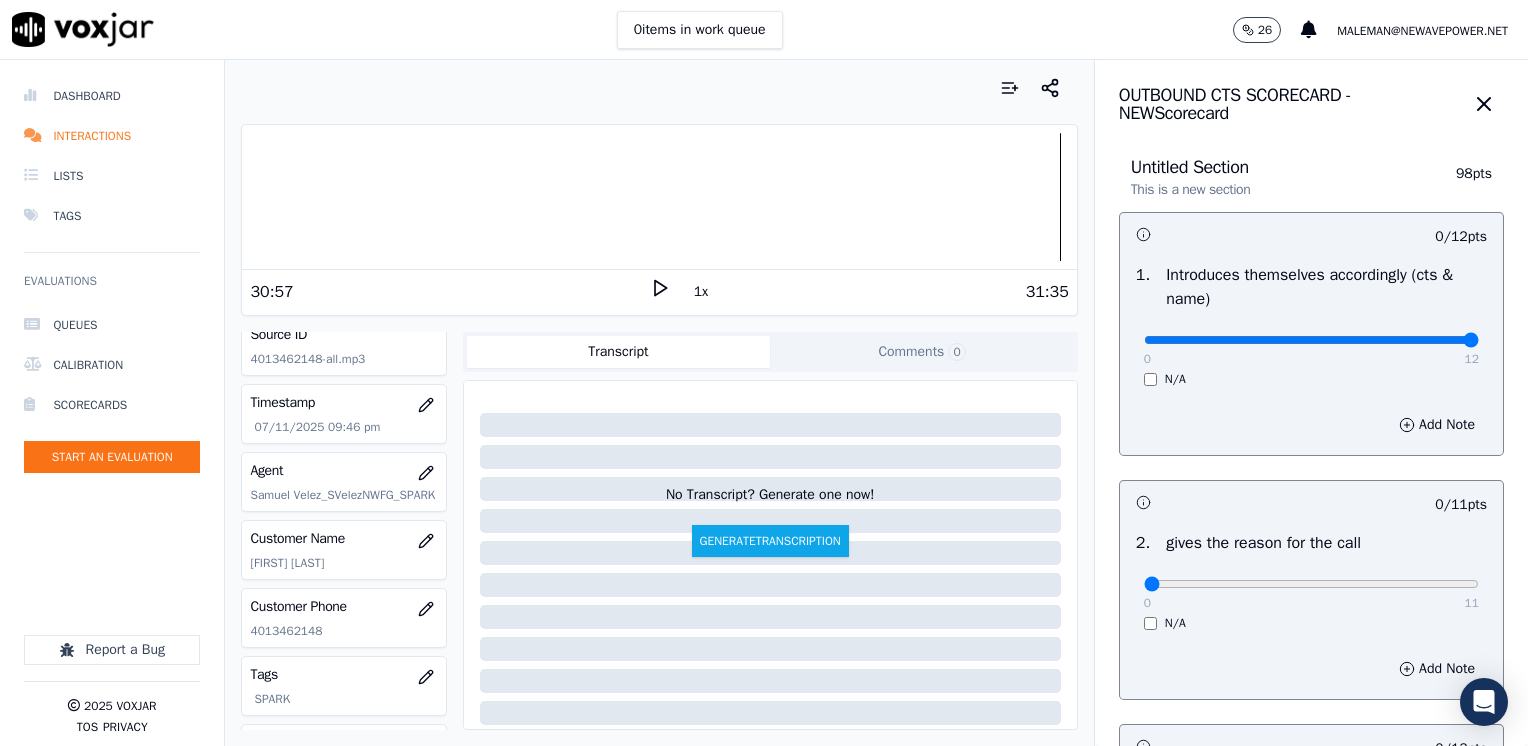 drag, startPoint x: 1136, startPoint y: 332, endPoint x: 1531, endPoint y: 344, distance: 395.18225 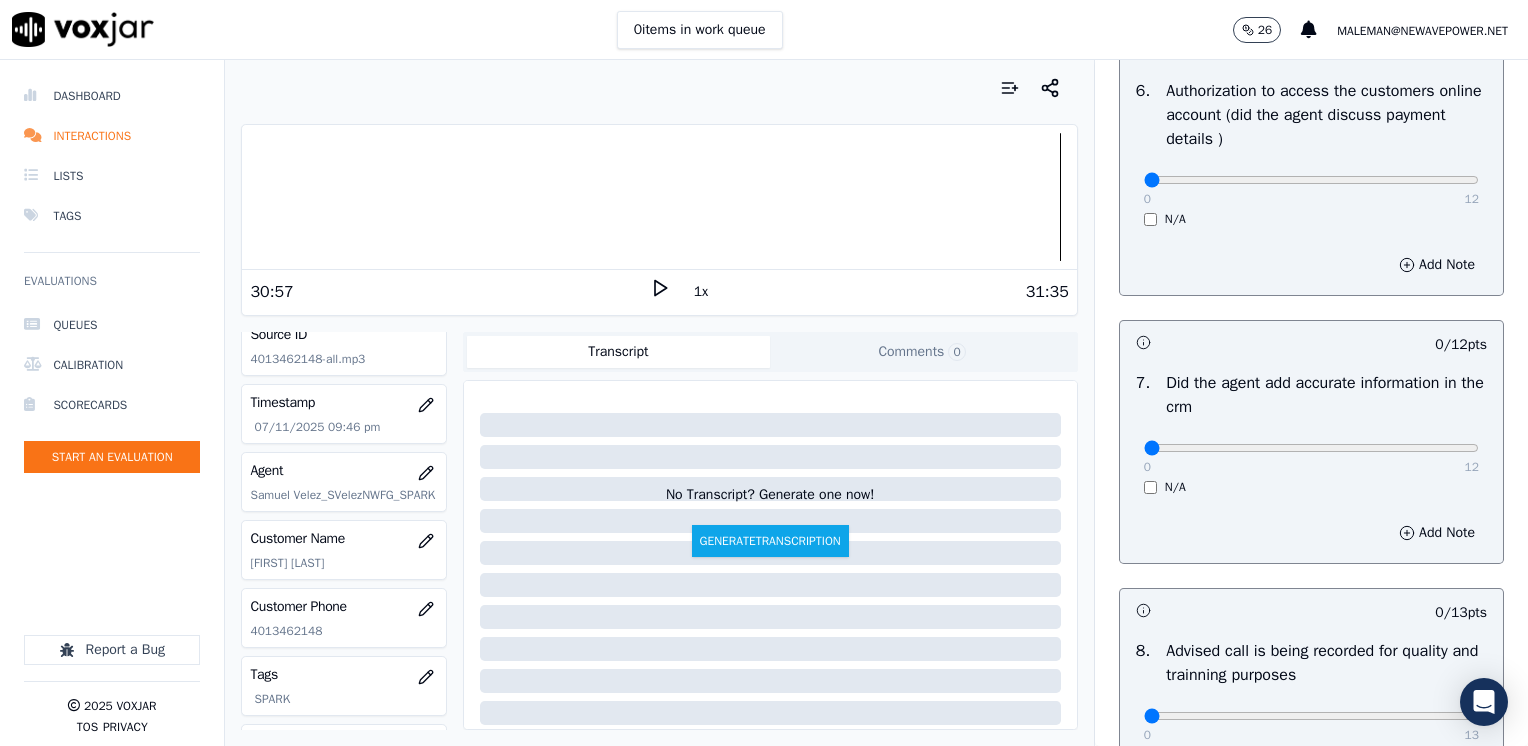 scroll, scrollTop: 1748, scrollLeft: 0, axis: vertical 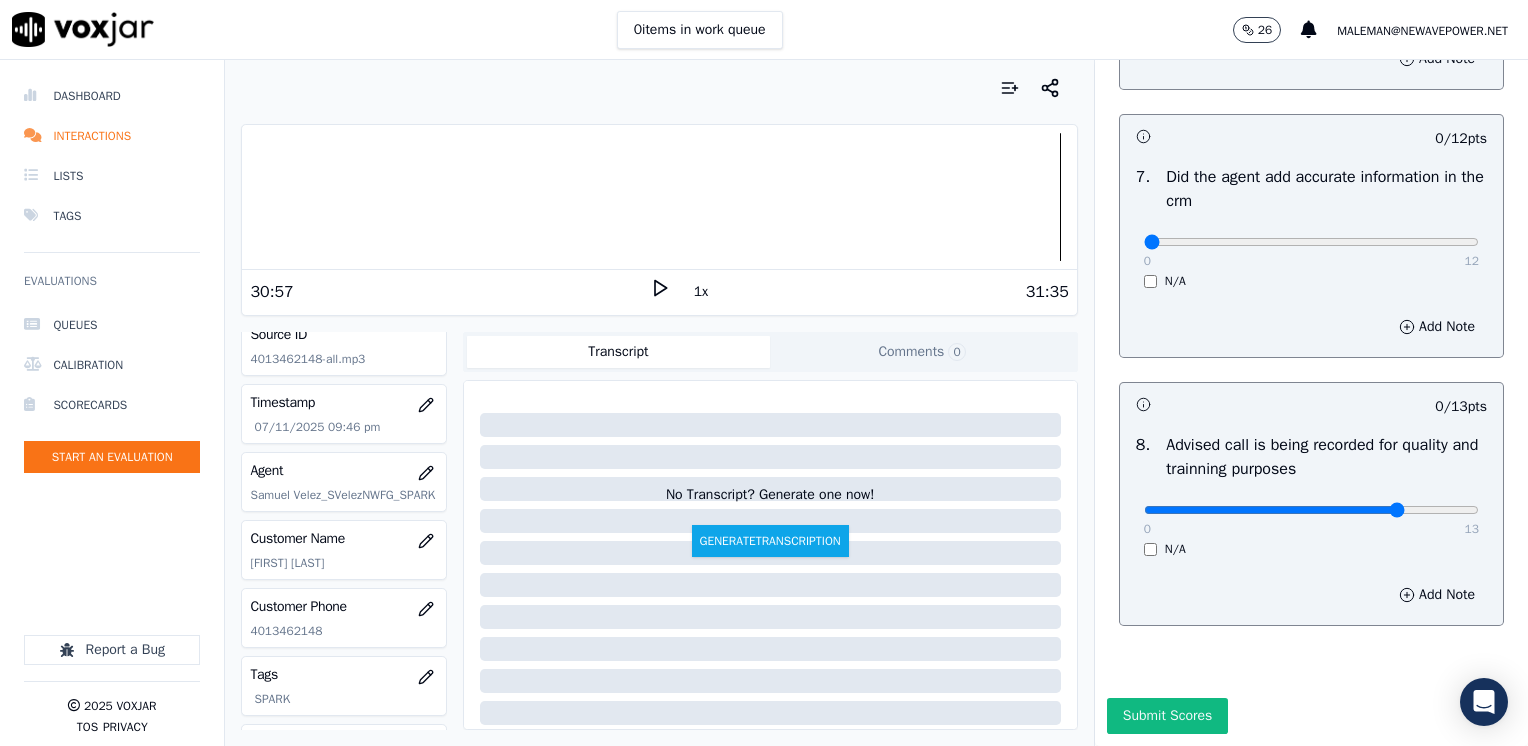 type on "10" 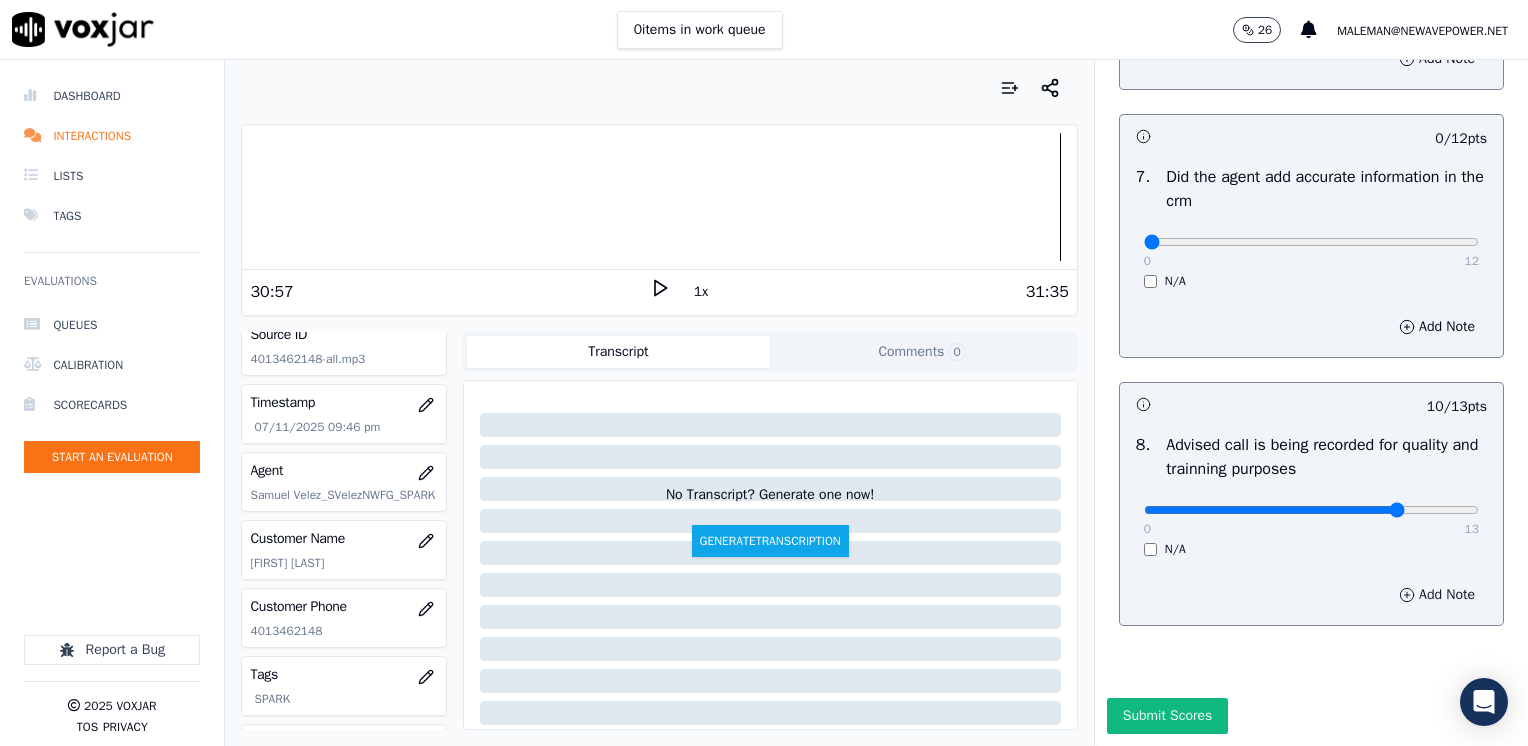 click on "Add Note" at bounding box center [1437, 595] 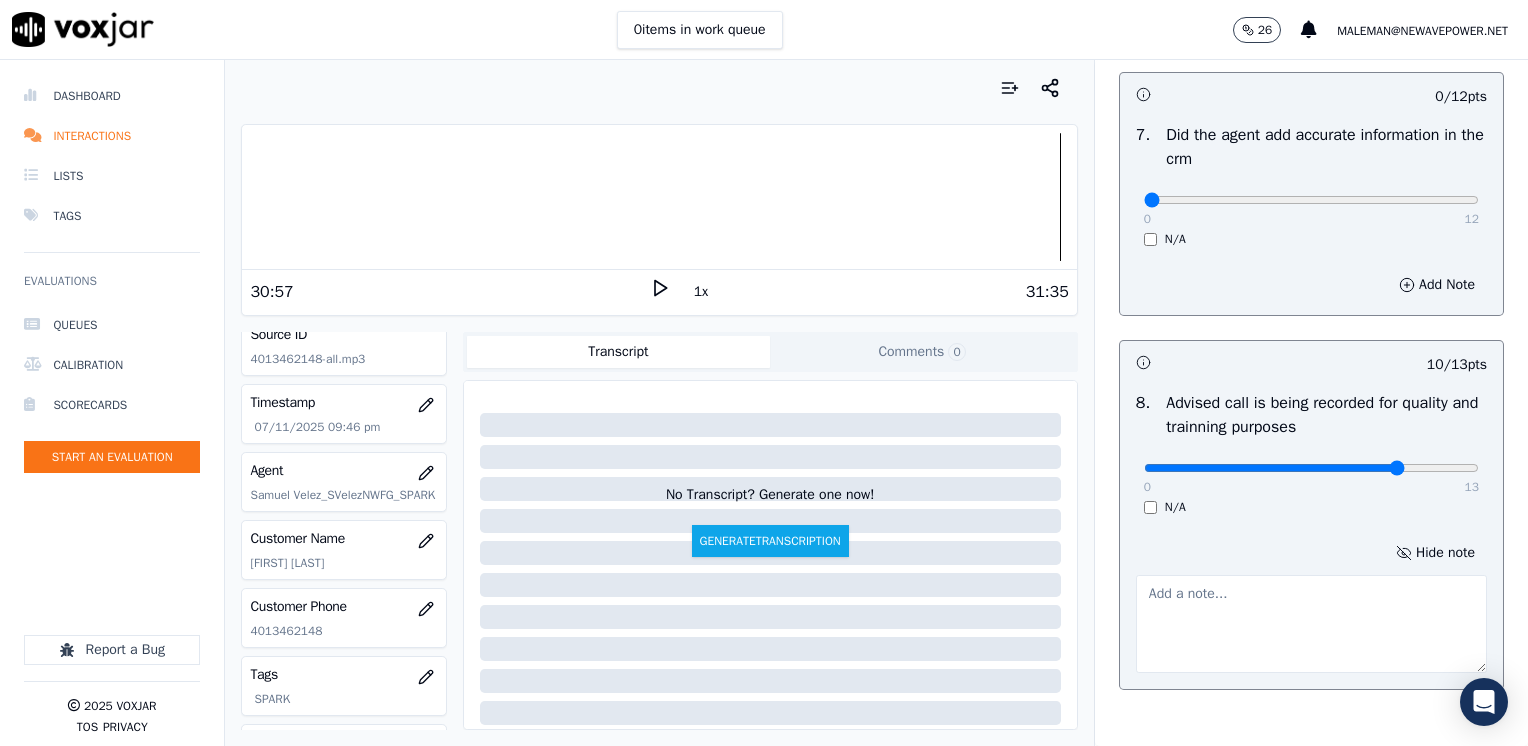 click at bounding box center (1311, 624) 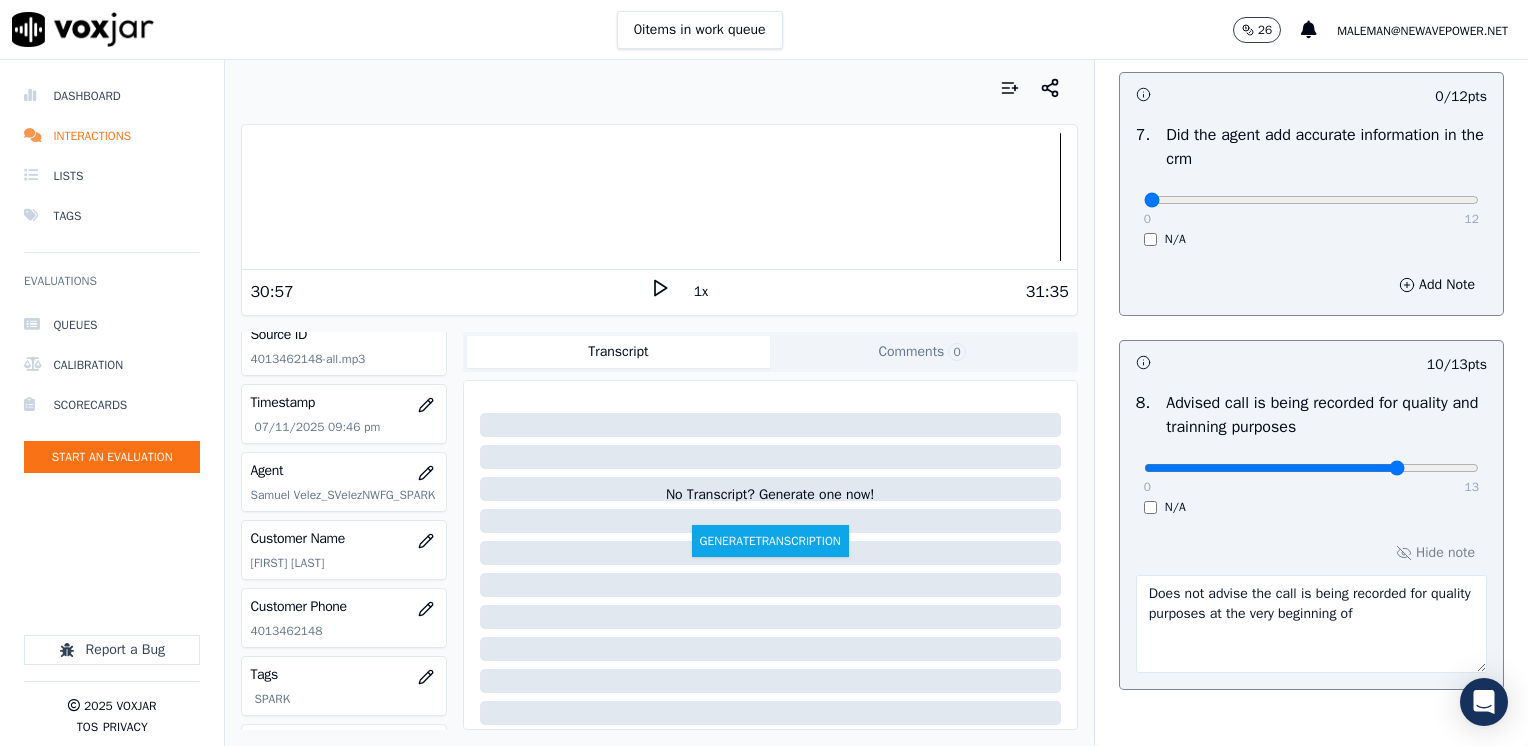 click on "Does not advise the call is being recorded for quality purposes at the very beginning of" at bounding box center (1311, 624) 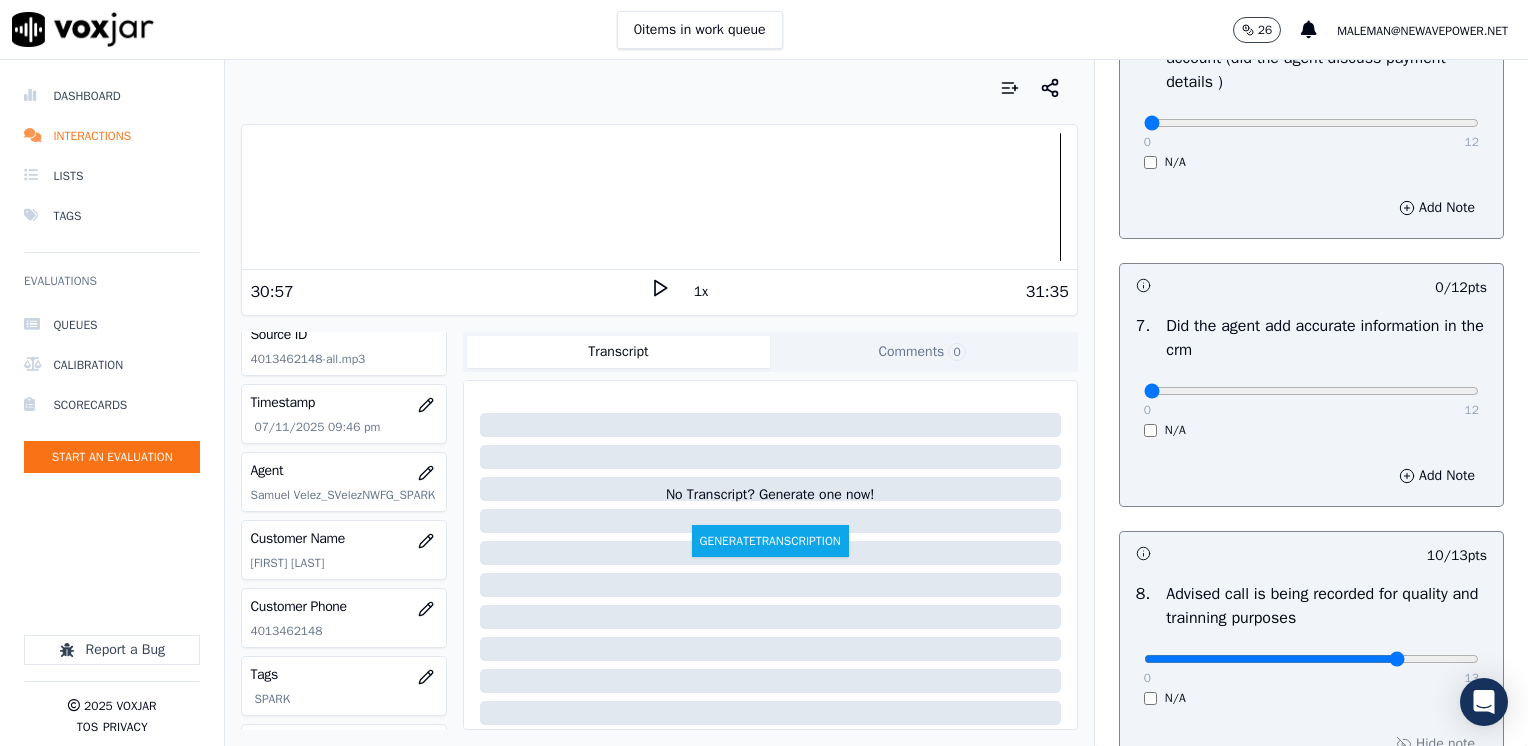 scroll, scrollTop: 1548, scrollLeft: 0, axis: vertical 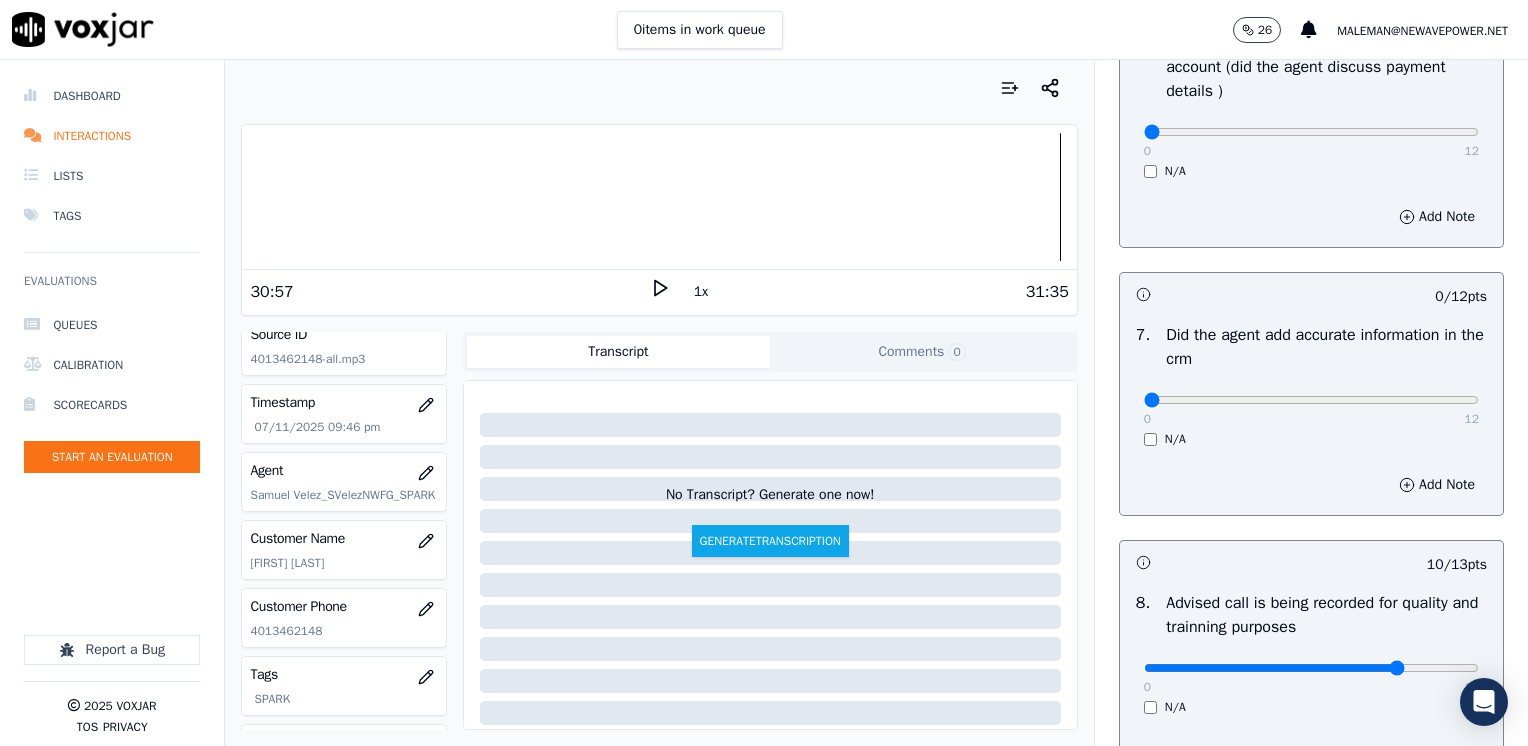 type on "Does not advise the call is being recorded for quality purposes at the very beginning of the call" 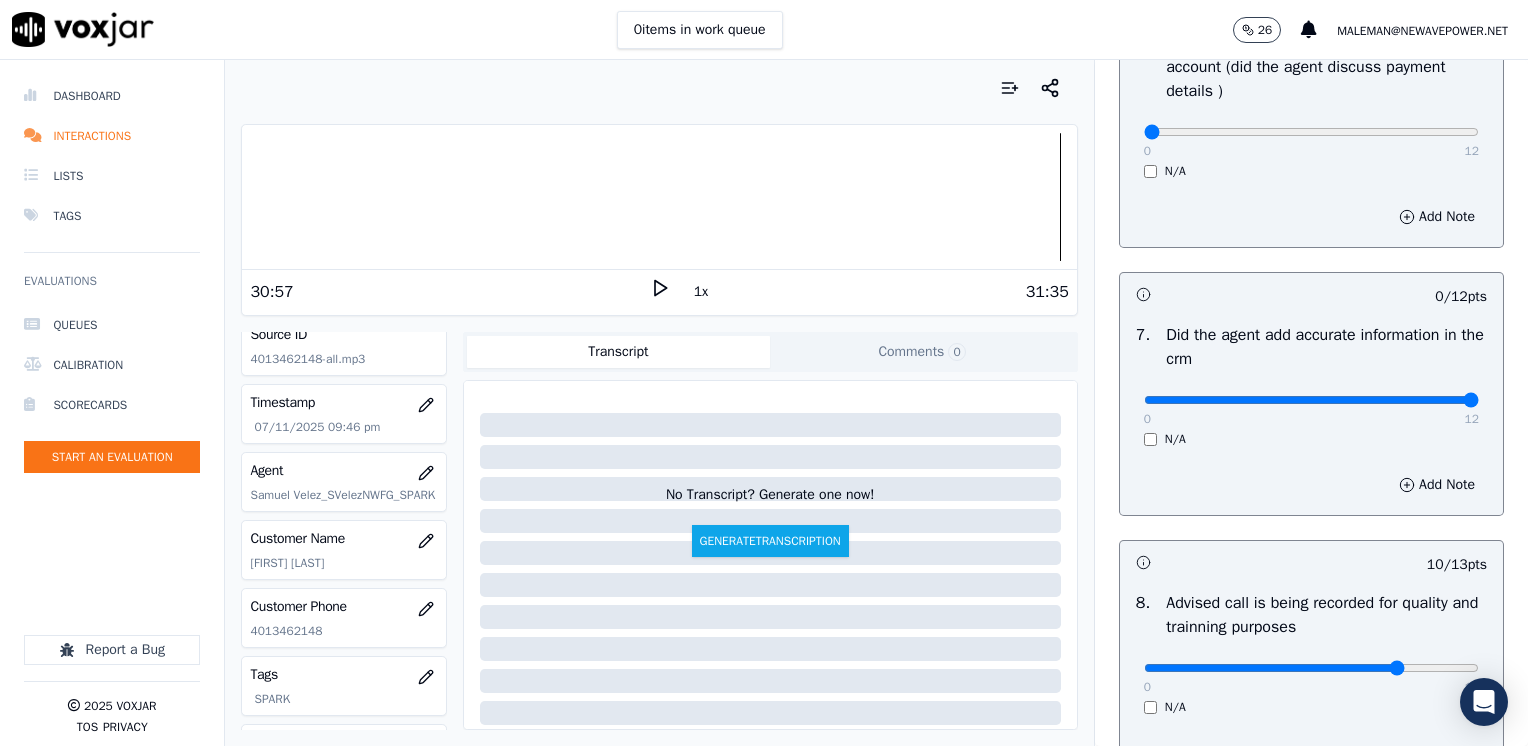 drag, startPoint x: 1127, startPoint y: 393, endPoint x: 1531, endPoint y: 382, distance: 404.14972 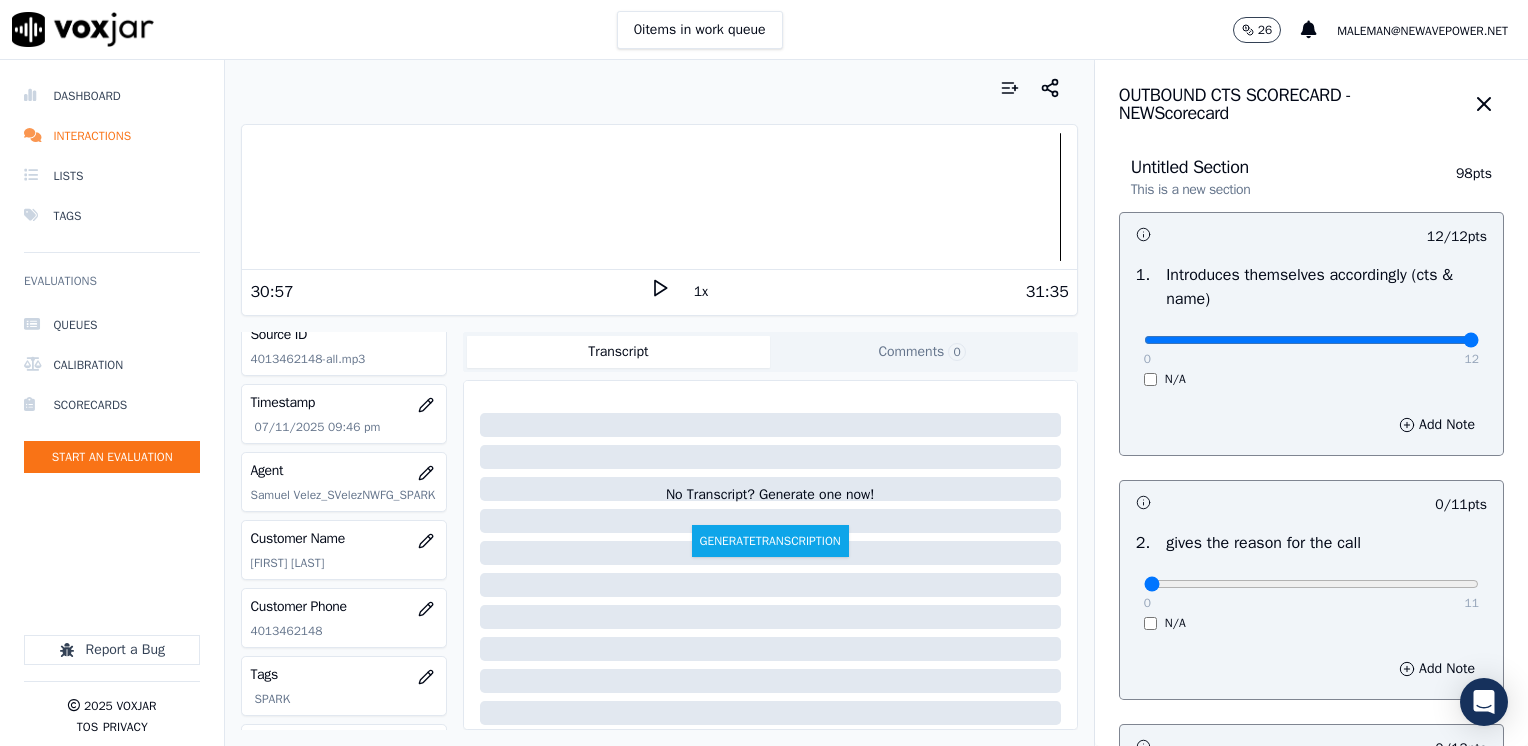 scroll, scrollTop: 100, scrollLeft: 0, axis: vertical 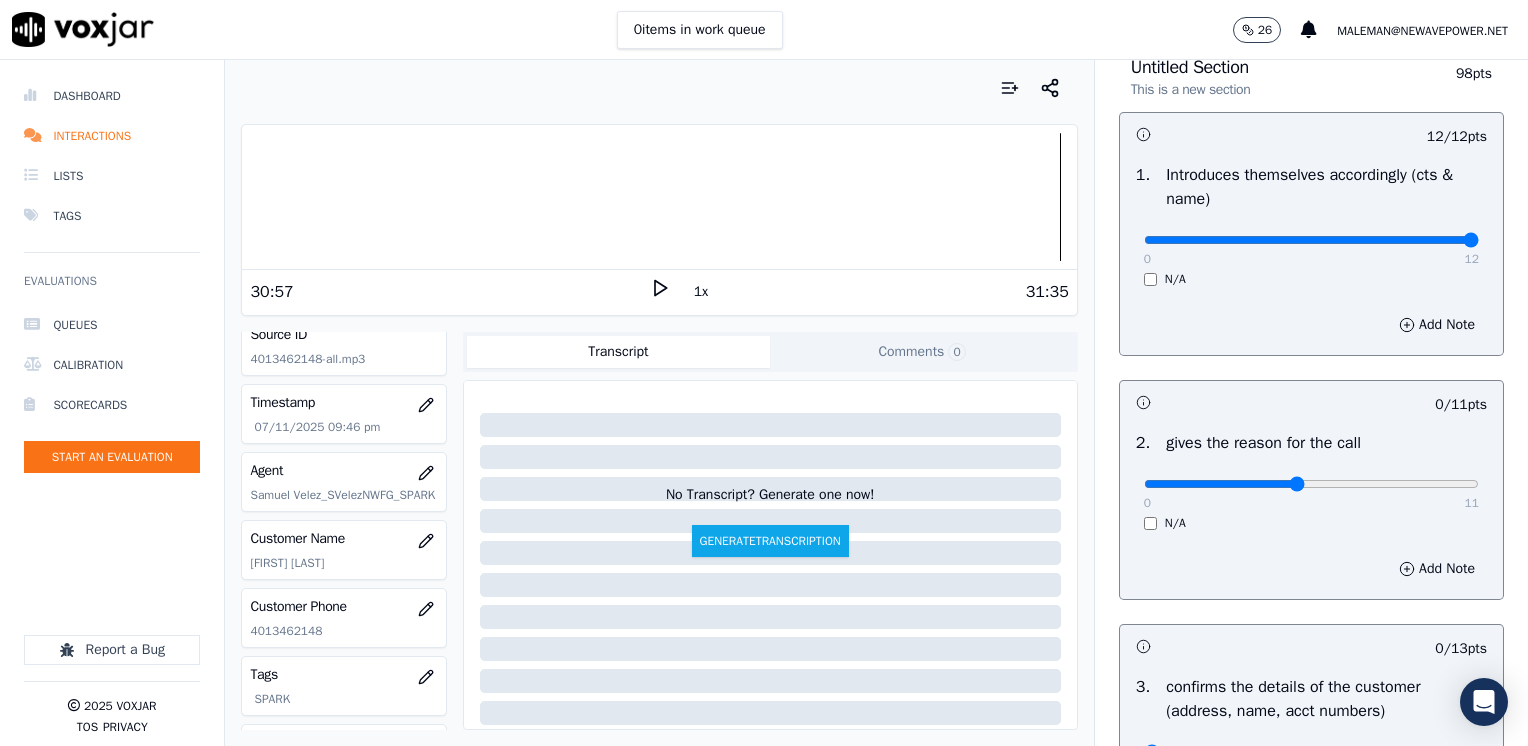 type on "5" 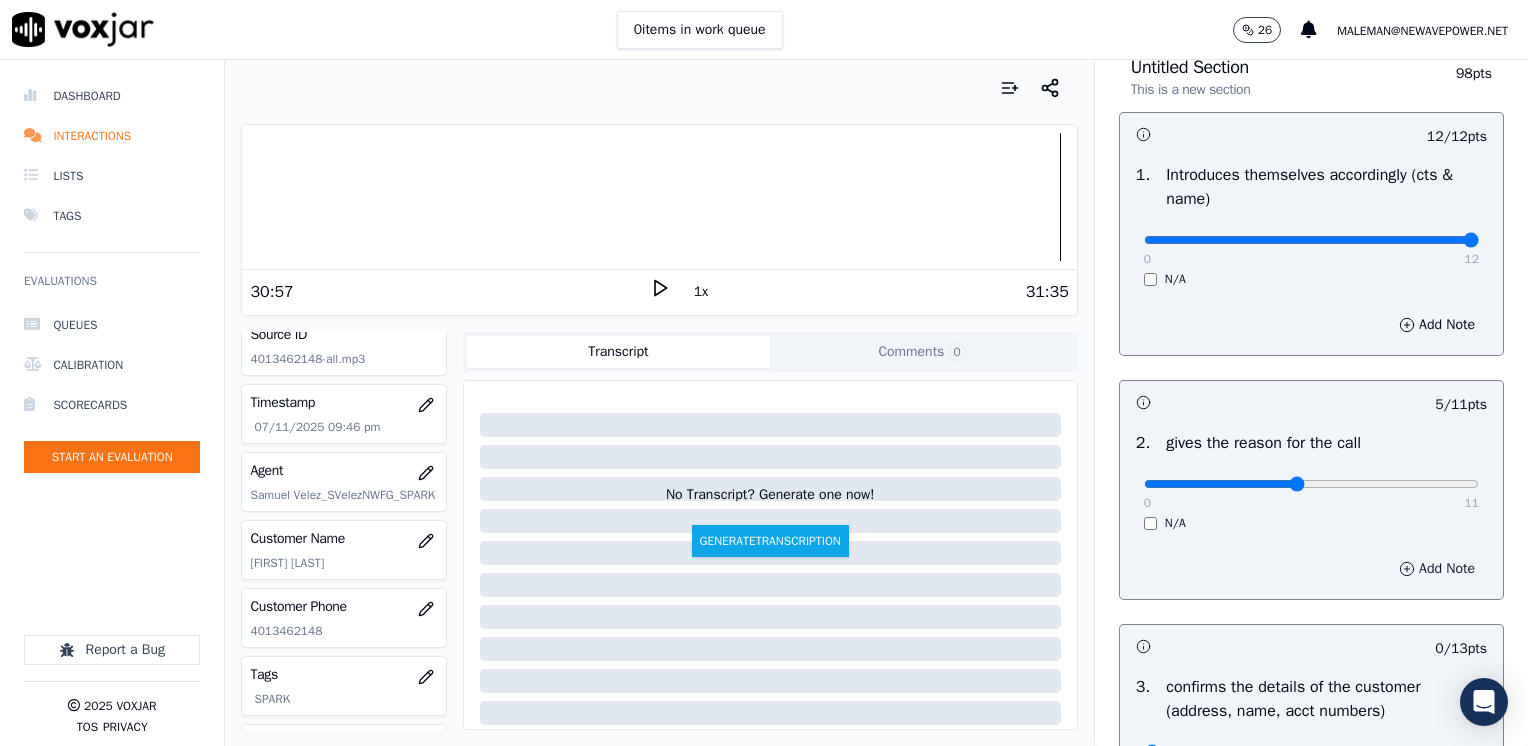 click on "Add Note" at bounding box center [1437, 569] 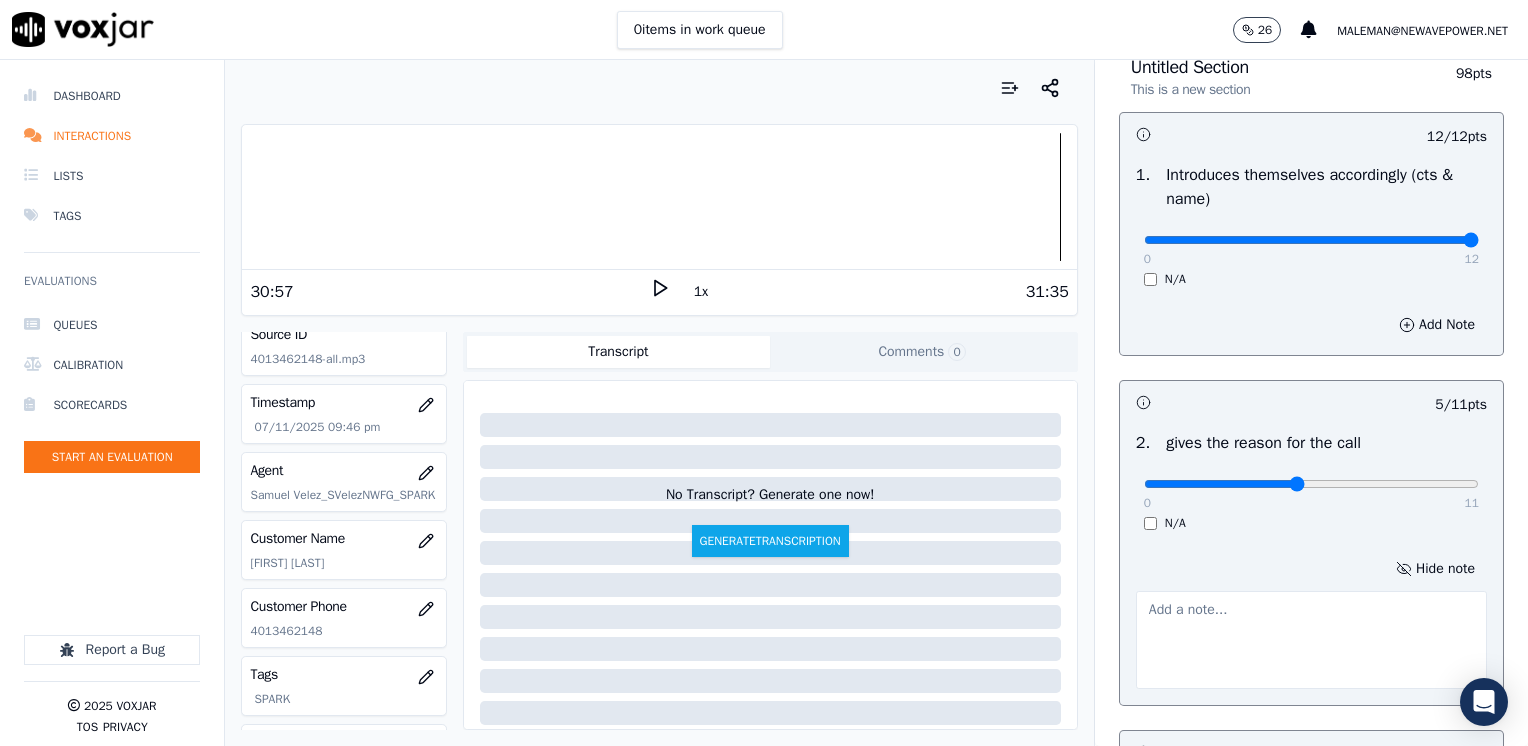 click at bounding box center [1311, 640] 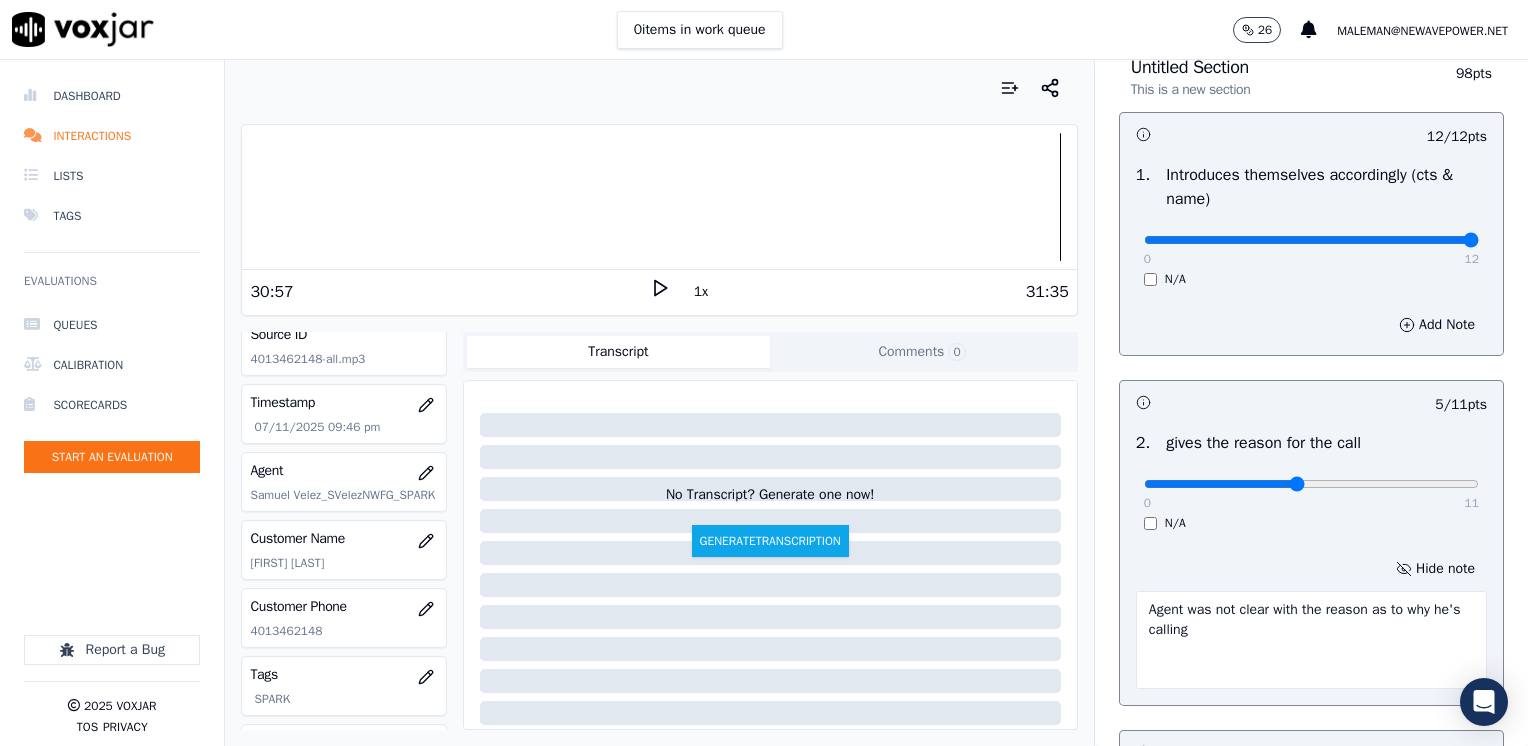 type on "Agent was not clear with the reason as to why he's calling" 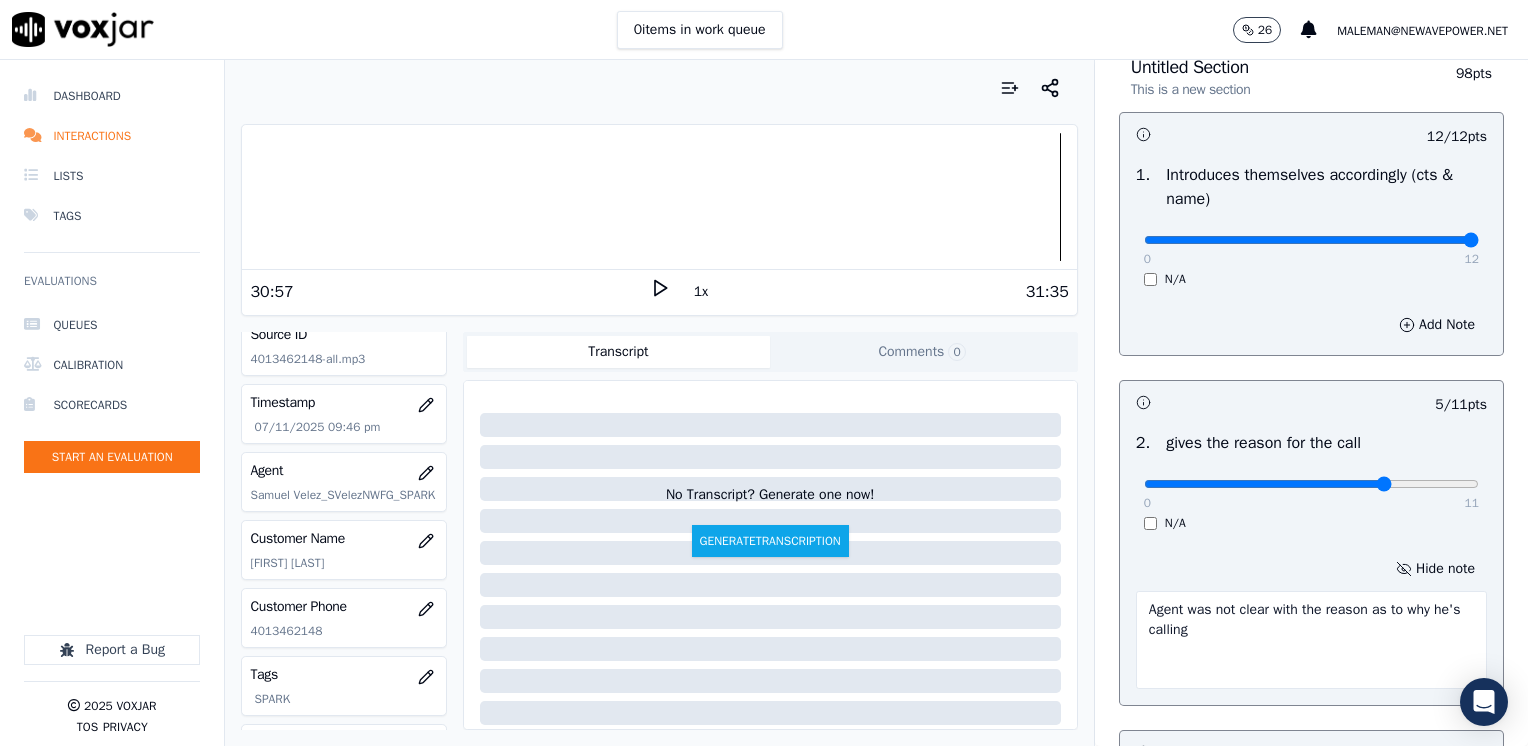 type on "8" 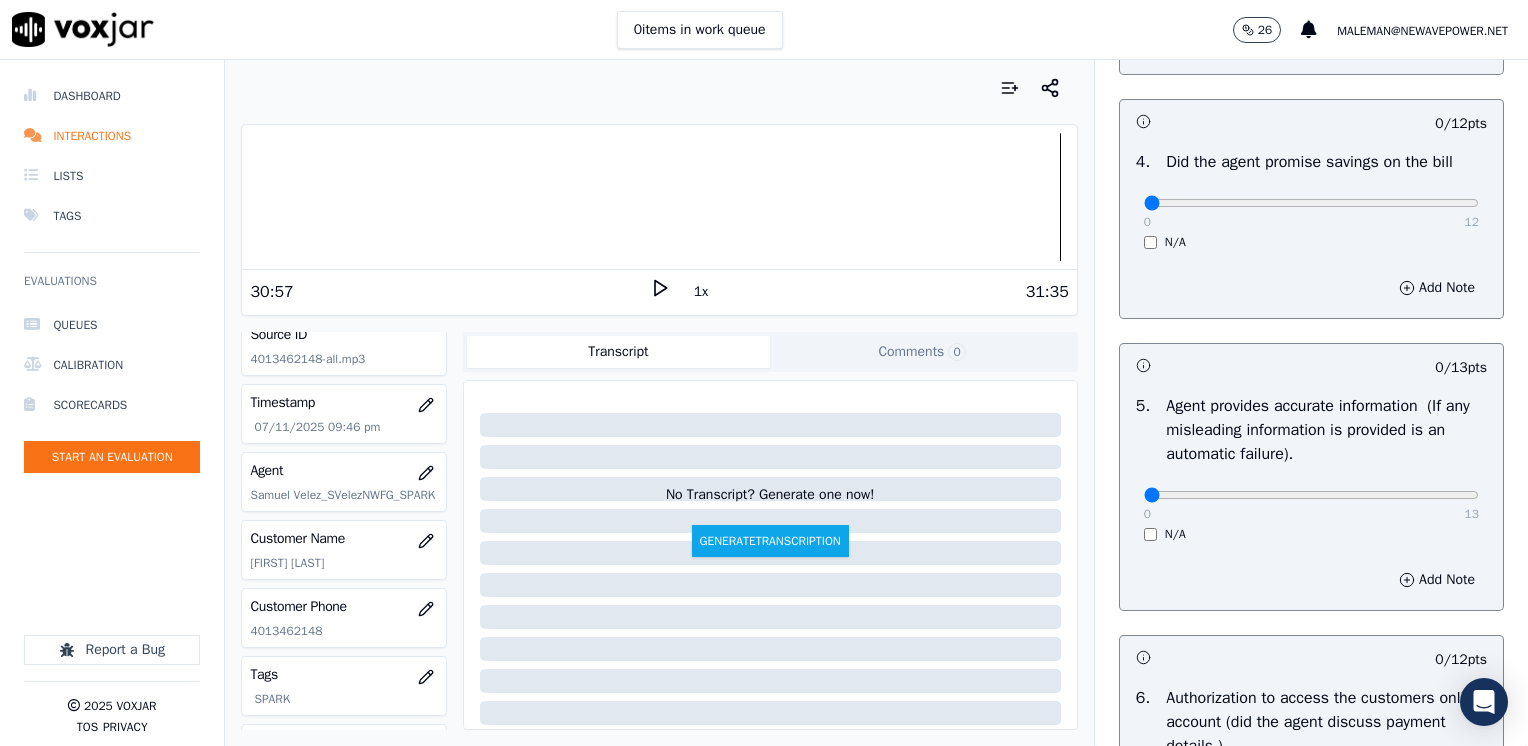 scroll, scrollTop: 1000, scrollLeft: 0, axis: vertical 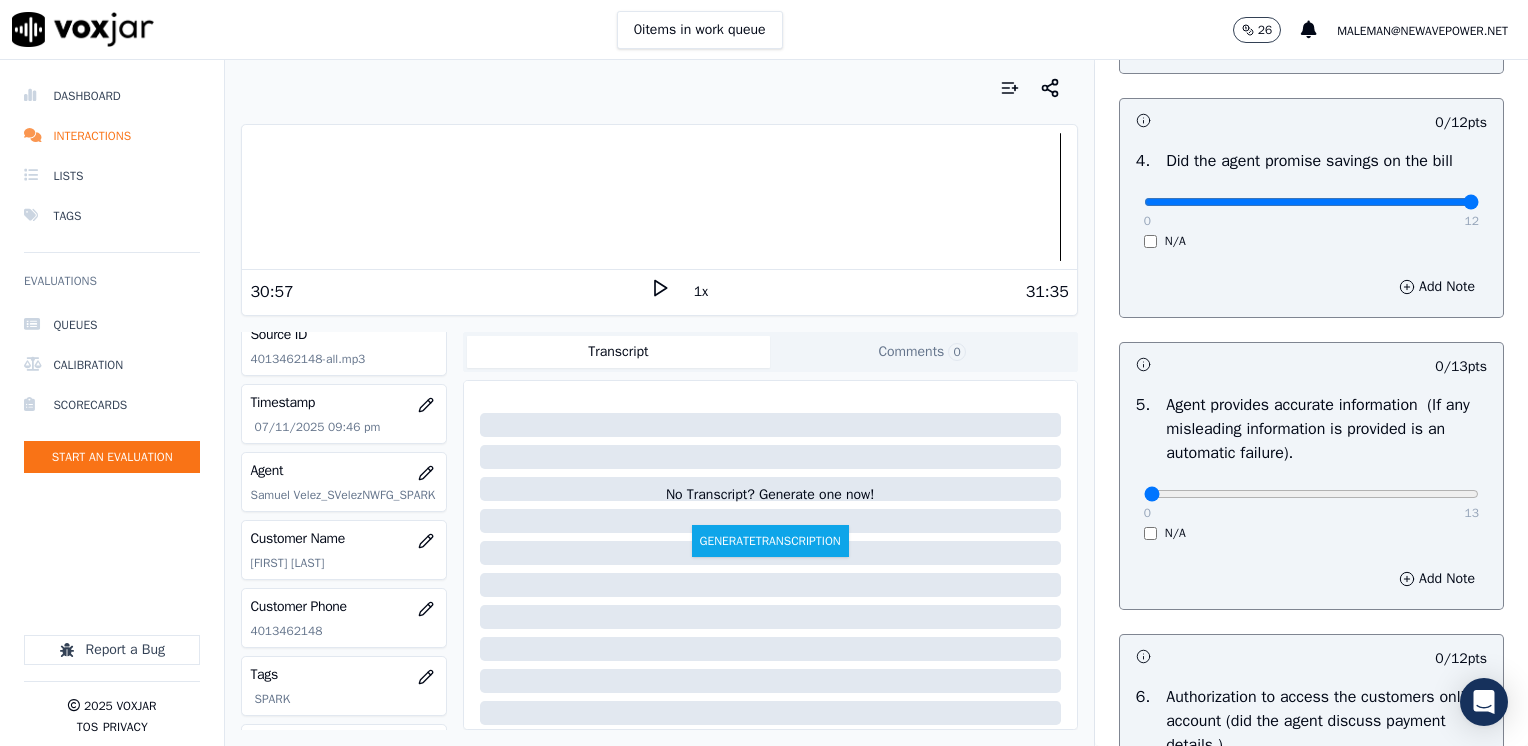 drag, startPoint x: 1130, startPoint y: 201, endPoint x: 1531, endPoint y: 198, distance: 401.01123 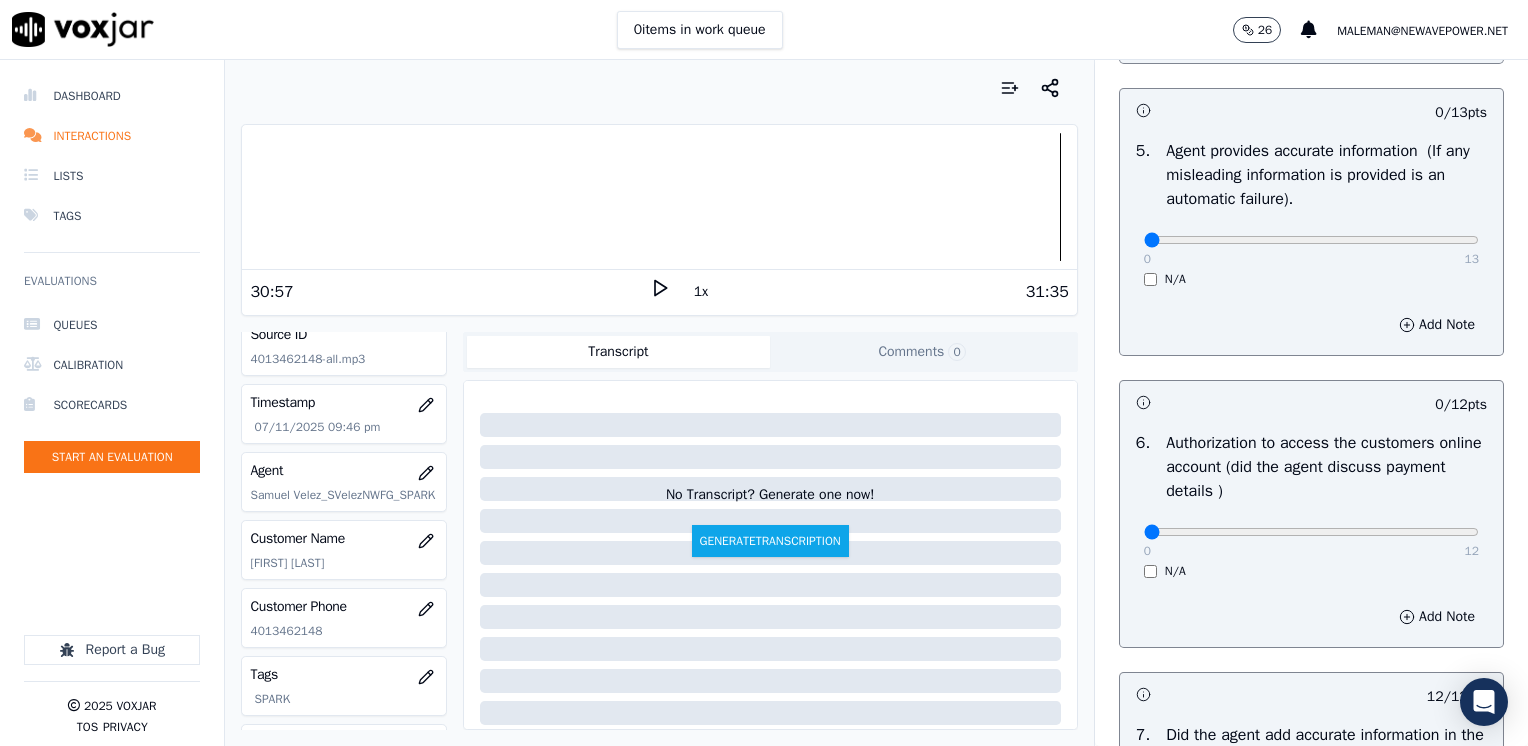 scroll, scrollTop: 1300, scrollLeft: 0, axis: vertical 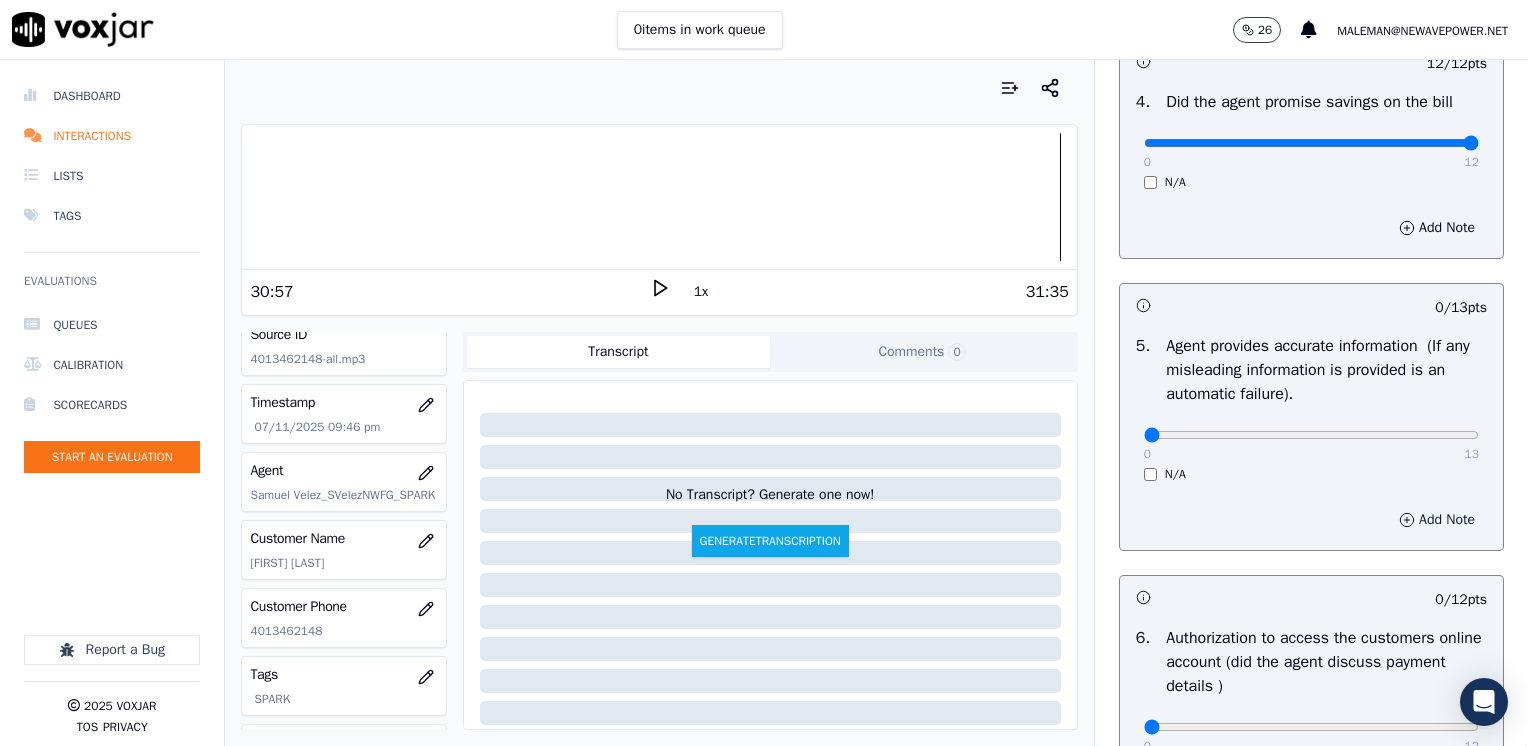 click on "Add Note" at bounding box center [1437, 520] 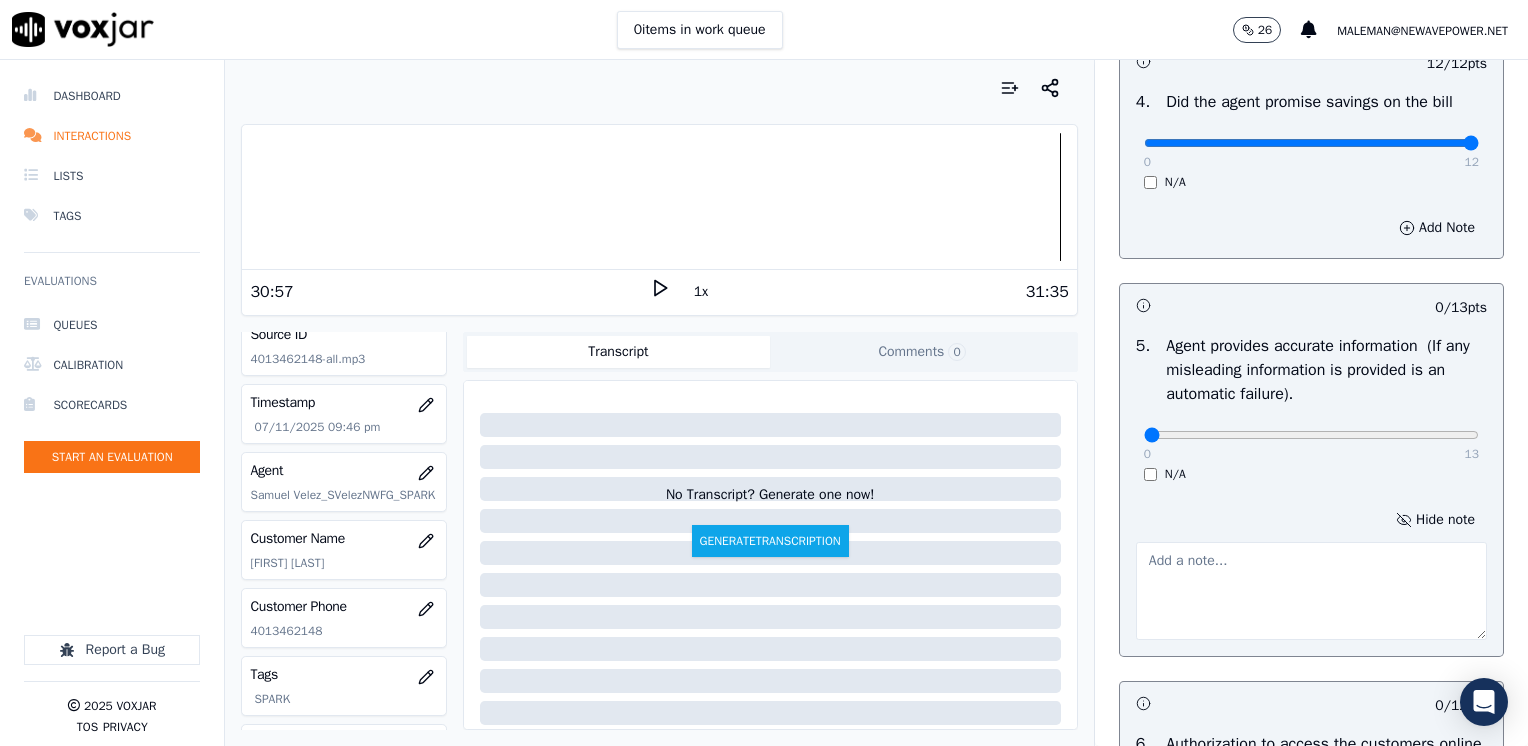 click at bounding box center (1311, 591) 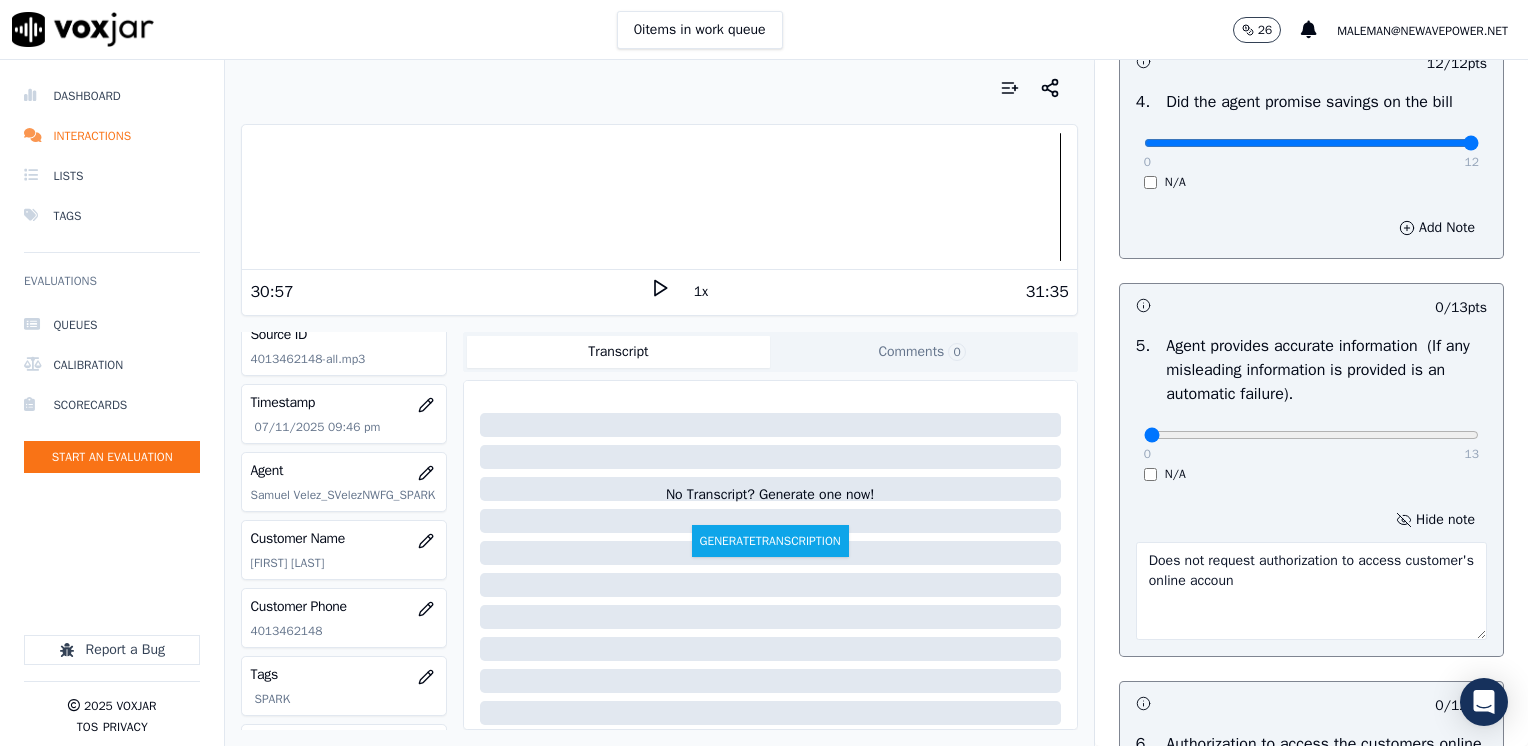 type on "Does not request authorization to access customer's online account" 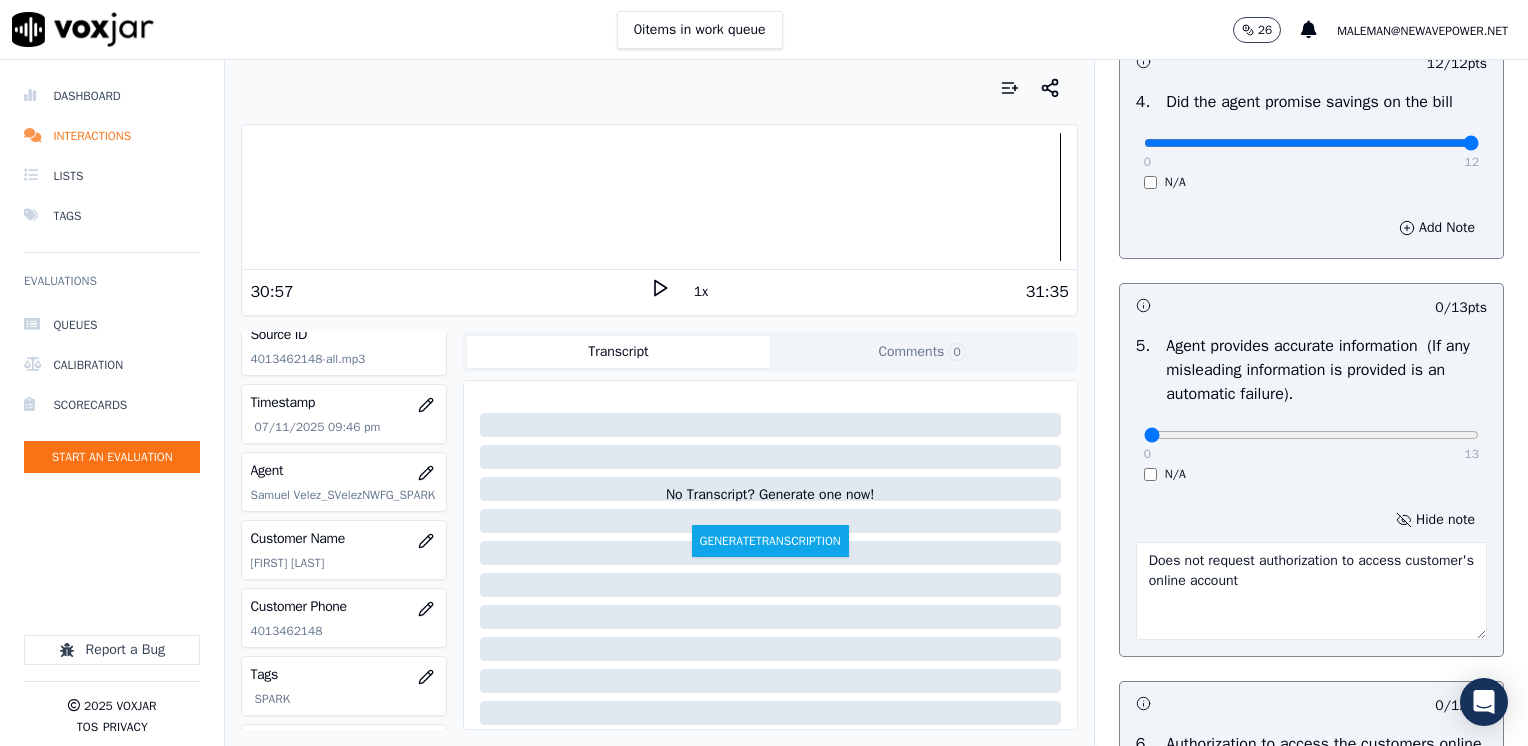 drag, startPoint x: 1315, startPoint y: 594, endPoint x: 1020, endPoint y: 553, distance: 297.8355 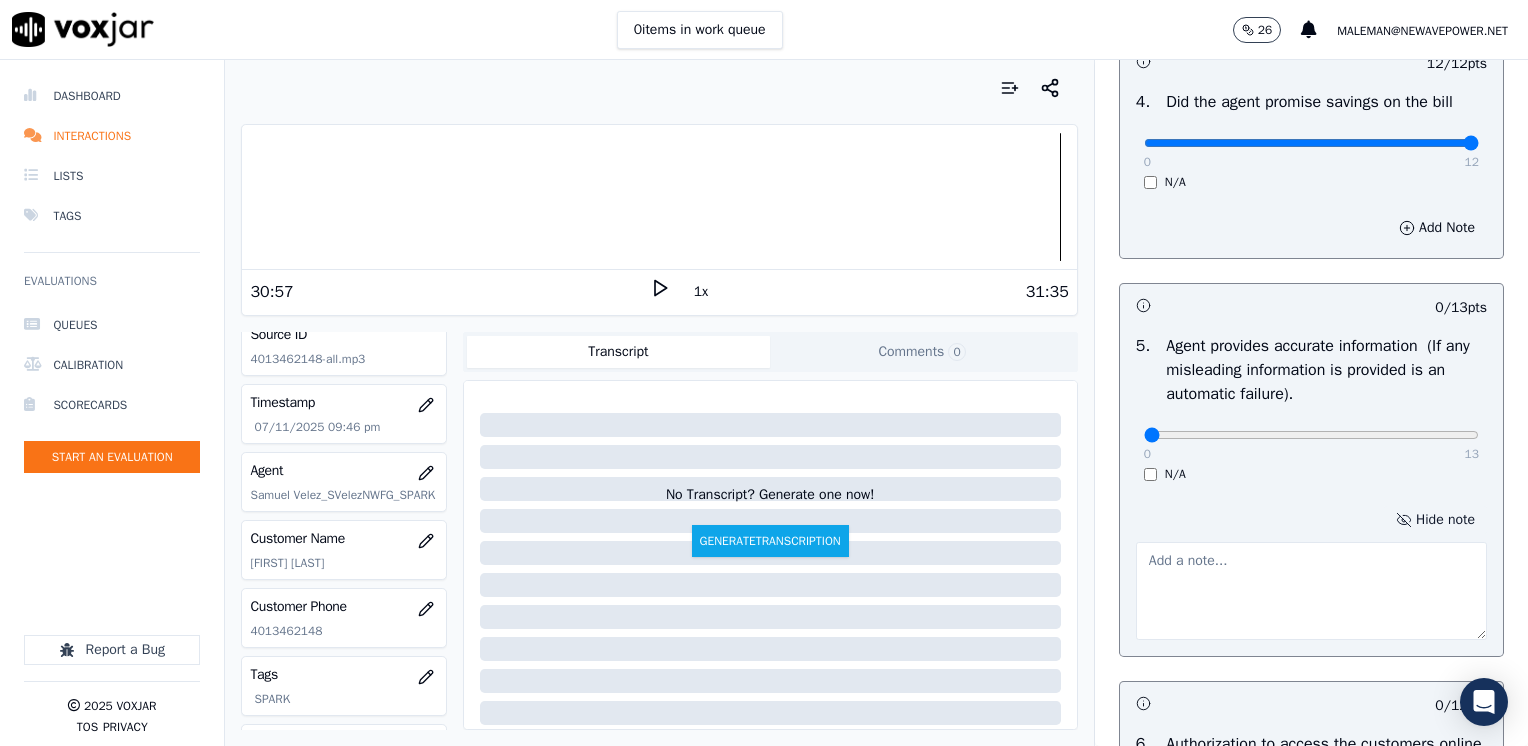 click on "Hide note" at bounding box center [1435, 520] 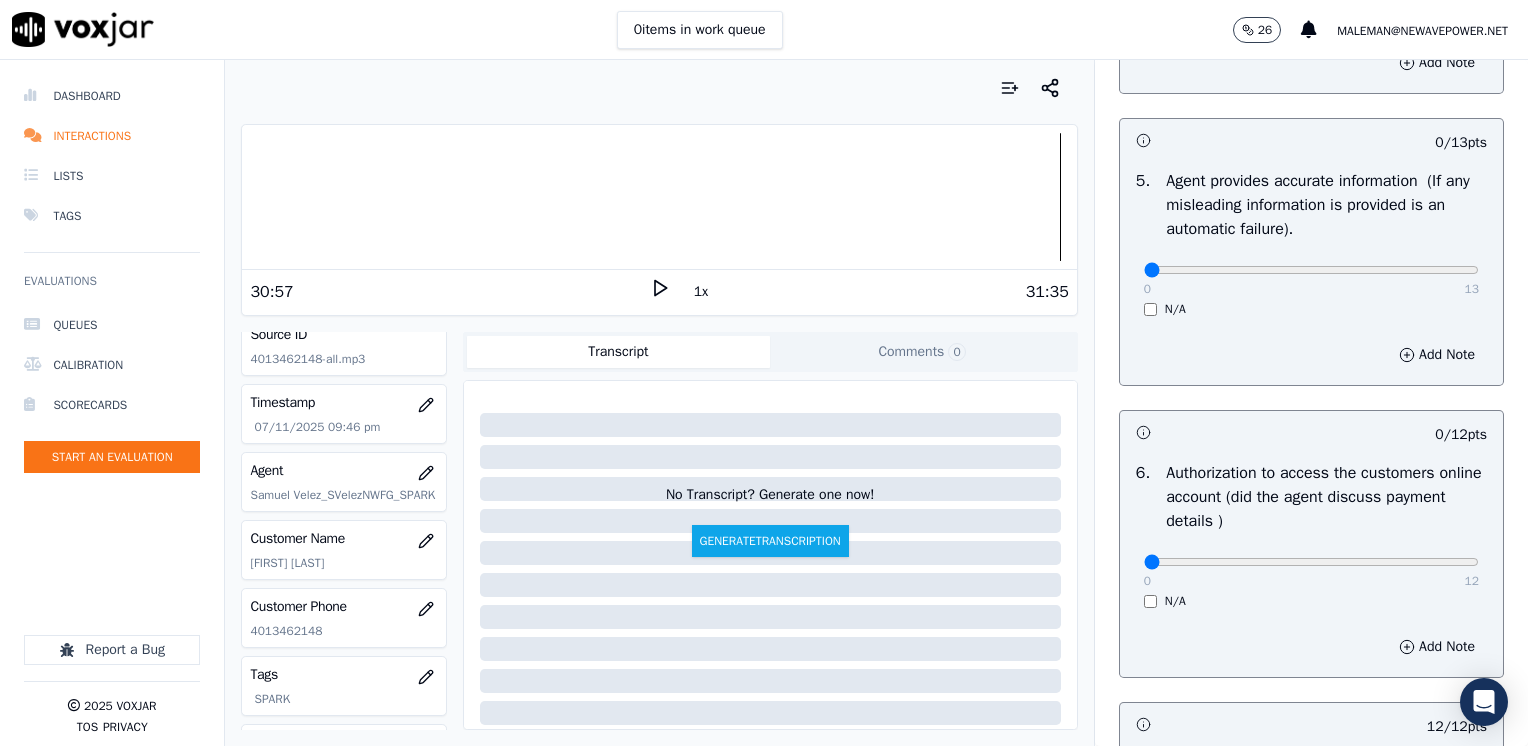 scroll, scrollTop: 1359, scrollLeft: 0, axis: vertical 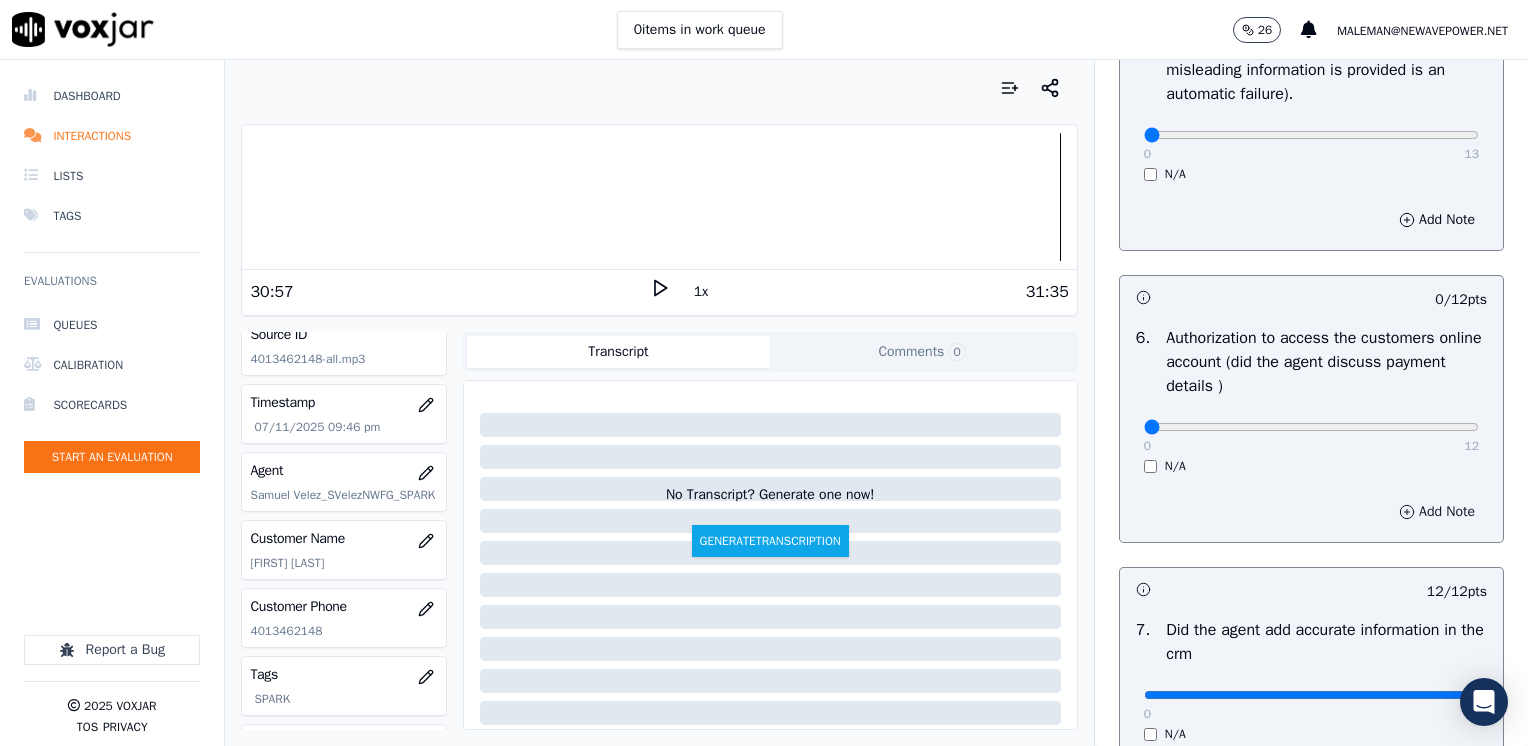 click on "Add Note" at bounding box center [1437, 512] 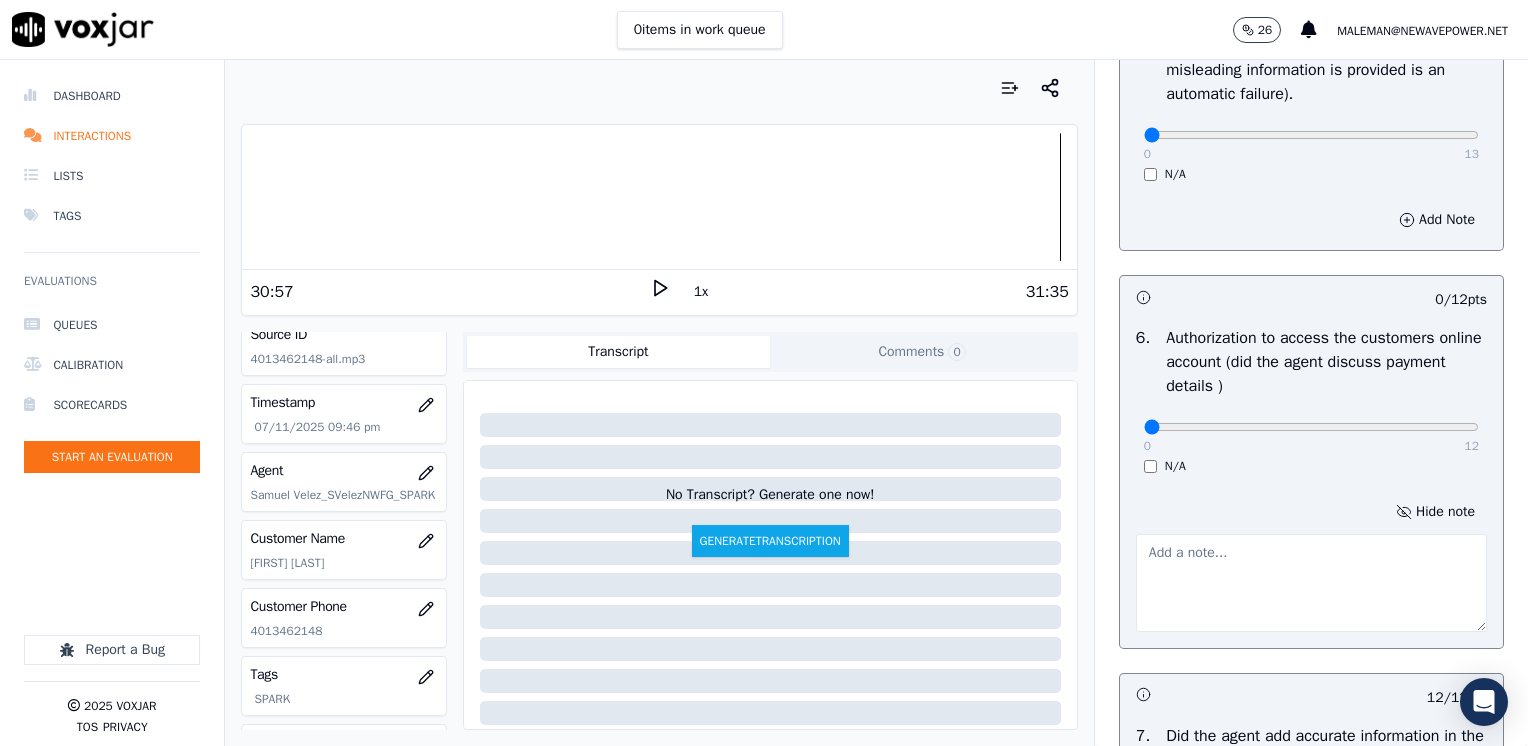 click at bounding box center [1311, 583] 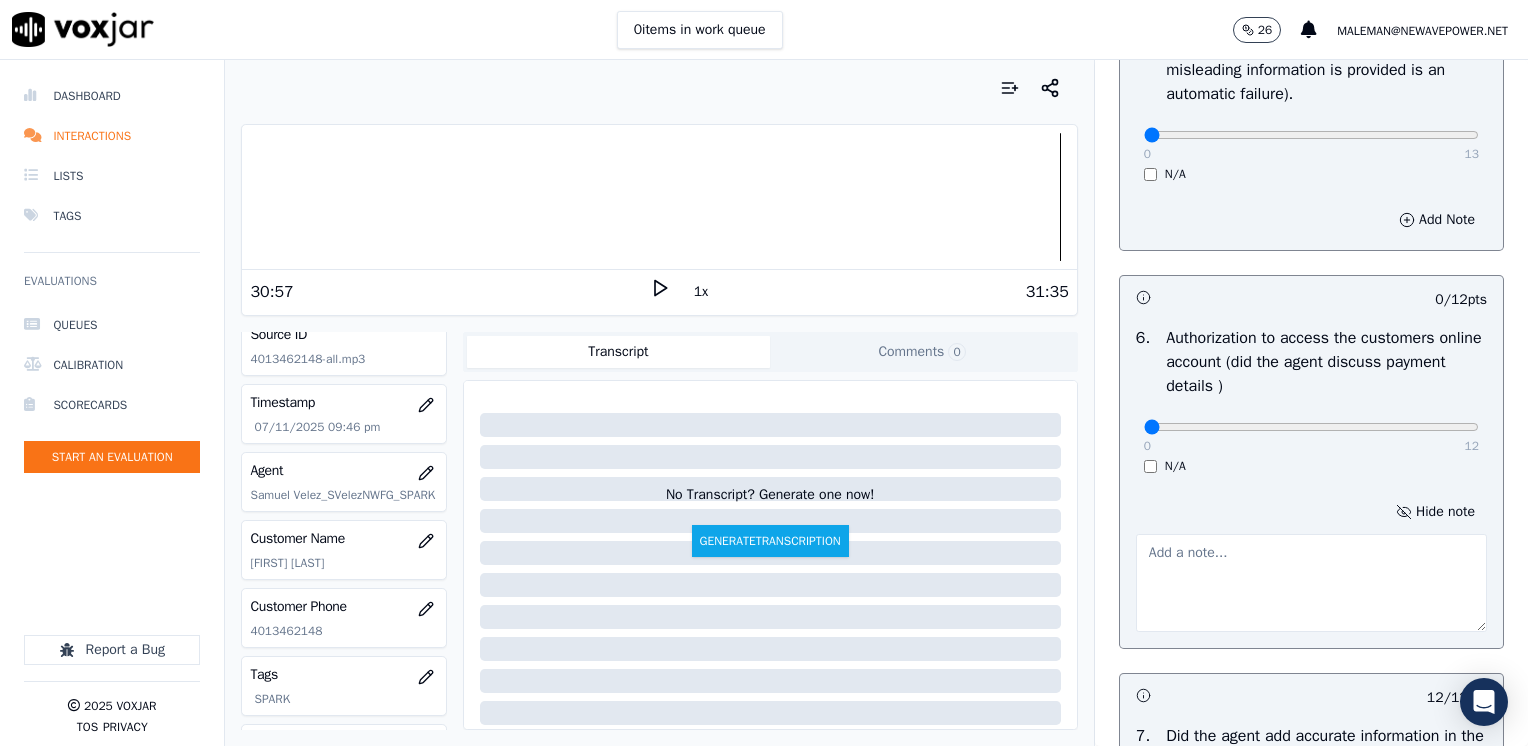paste on "Does not request authorization to access customer's online account" 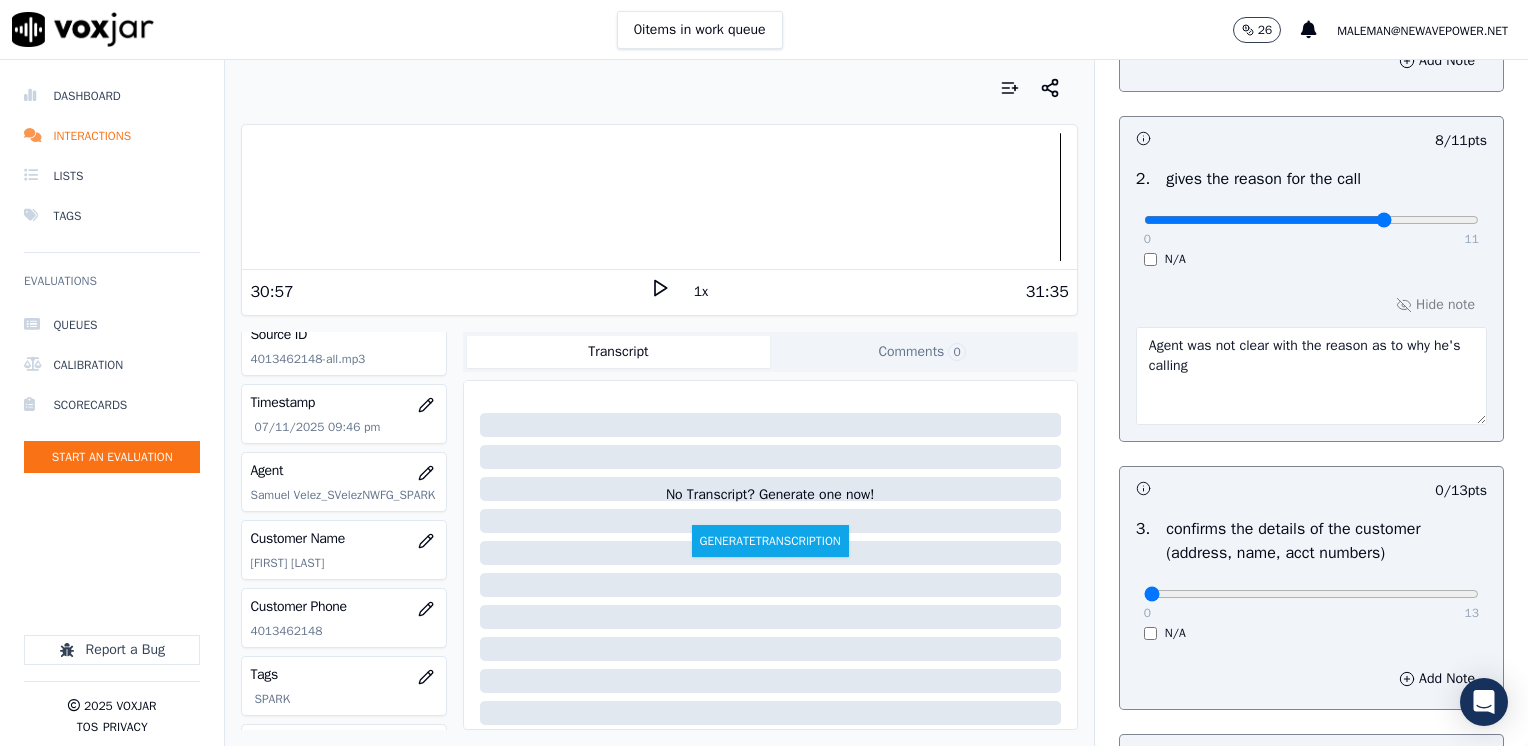scroll, scrollTop: 359, scrollLeft: 0, axis: vertical 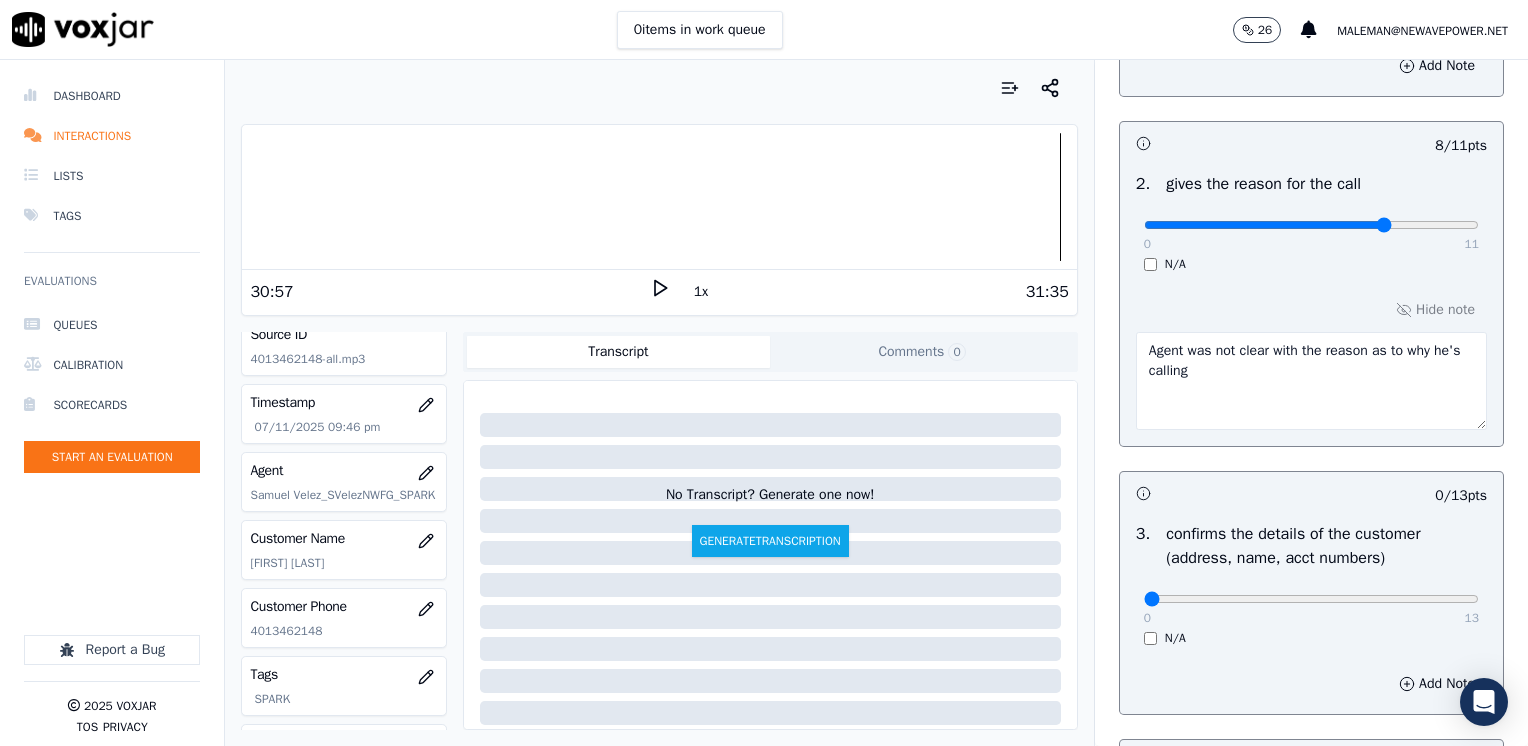 type on "Does not request authorization to access customer's online account" 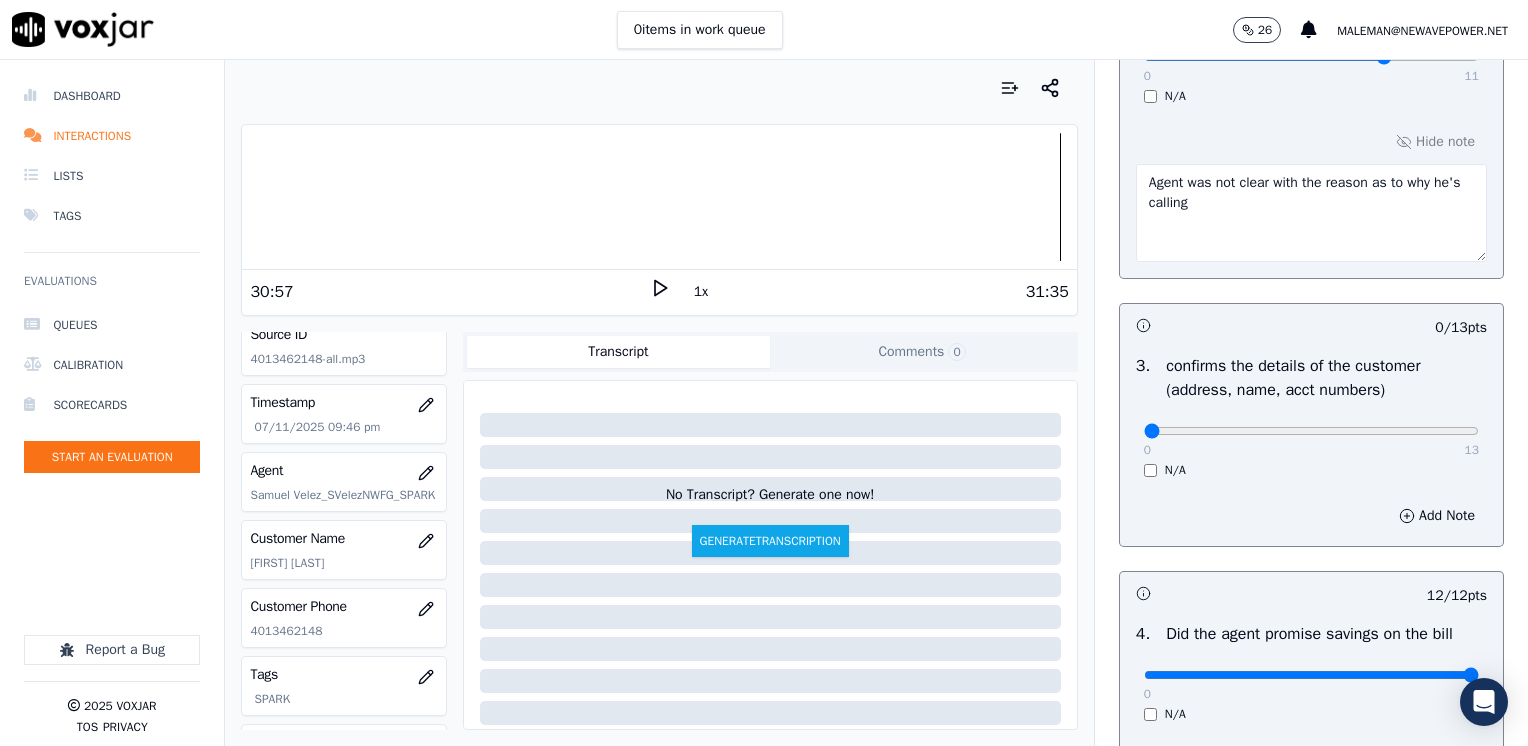 scroll, scrollTop: 559, scrollLeft: 0, axis: vertical 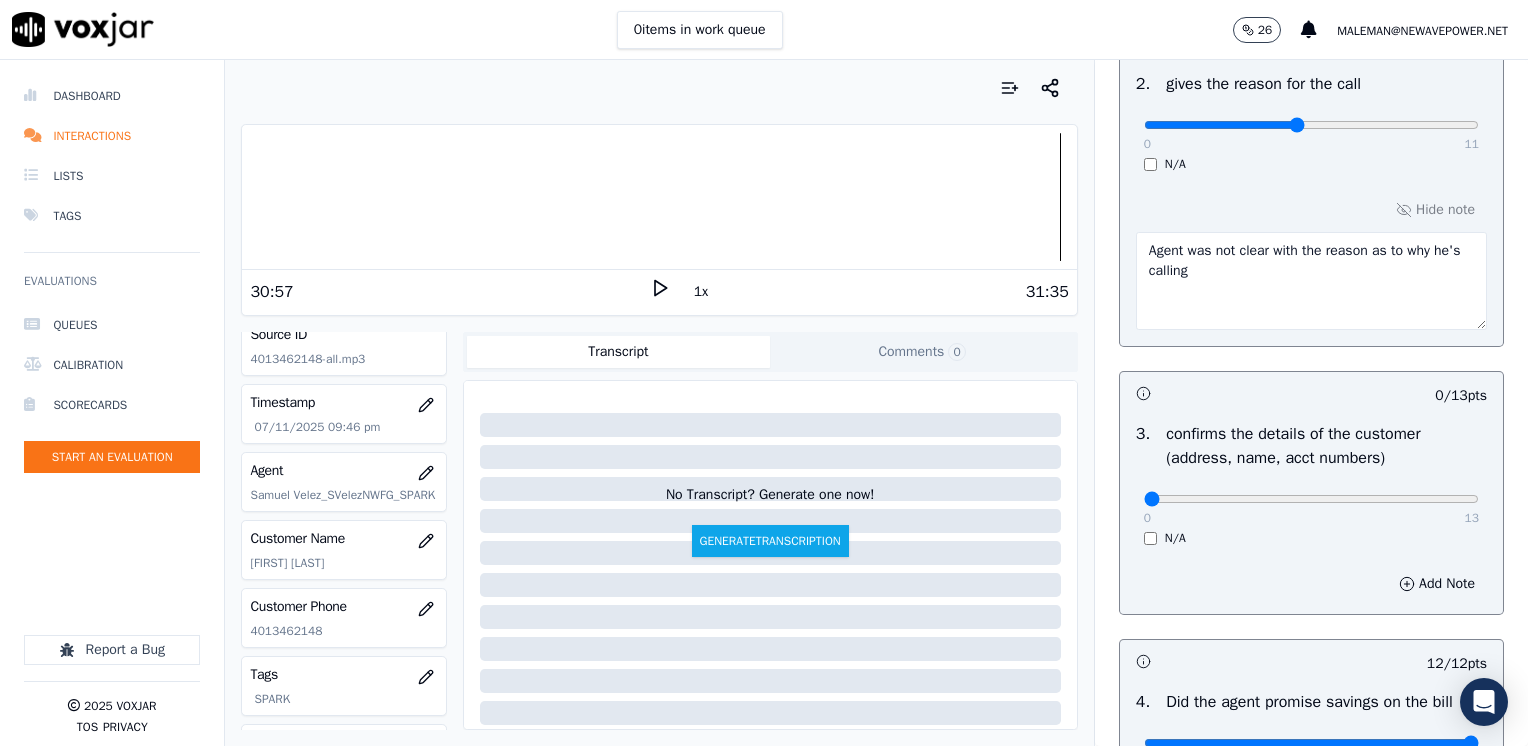 click at bounding box center (1311, -119) 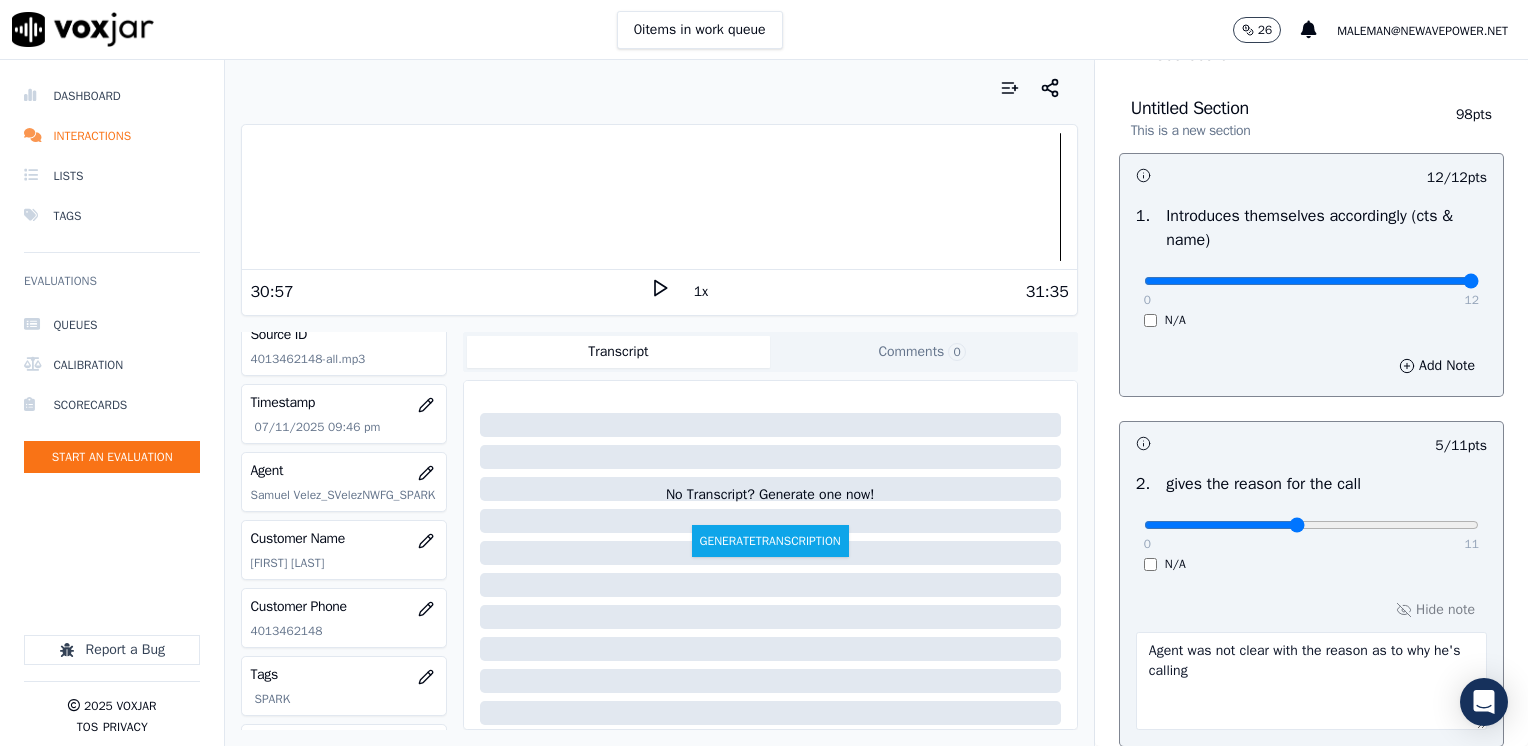 scroll, scrollTop: 359, scrollLeft: 0, axis: vertical 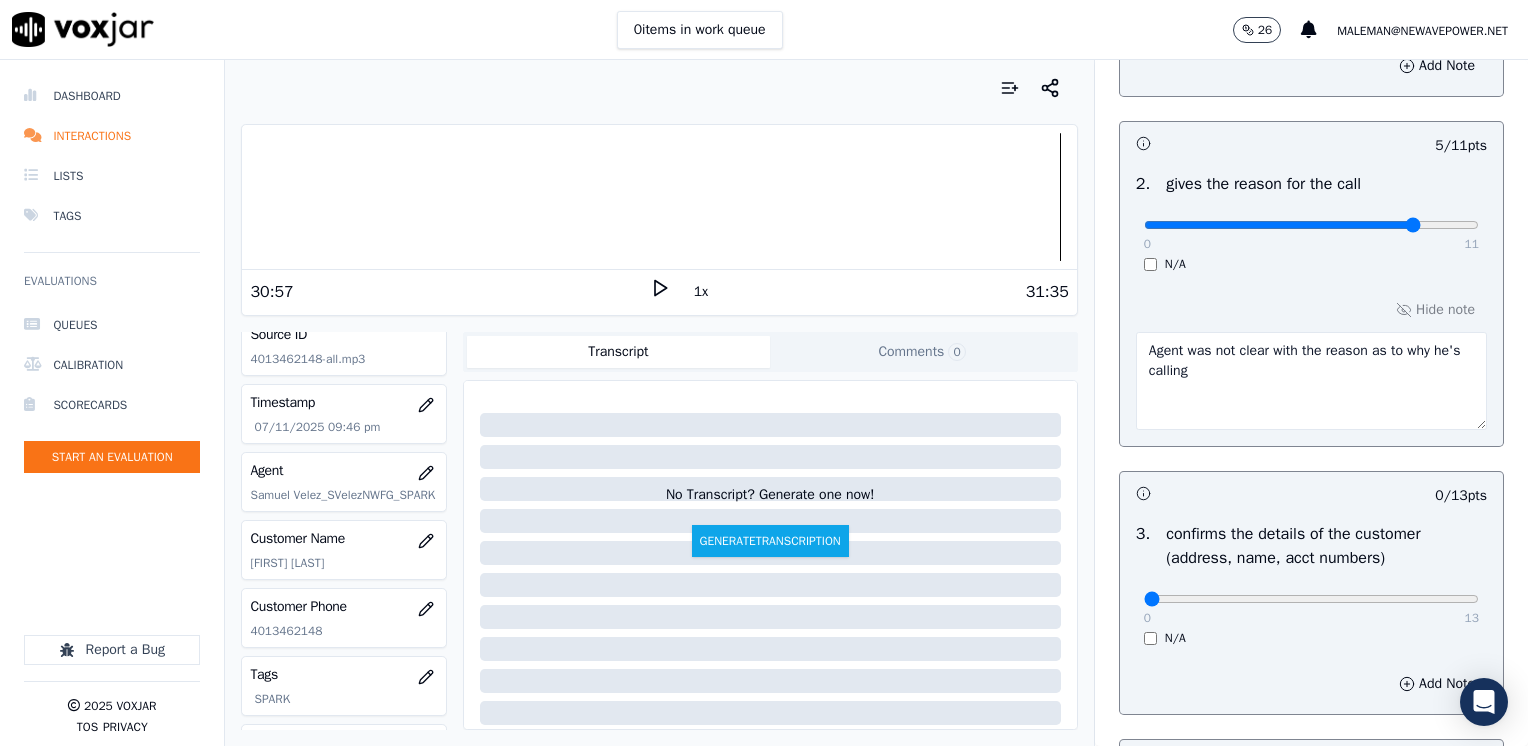 type on "9" 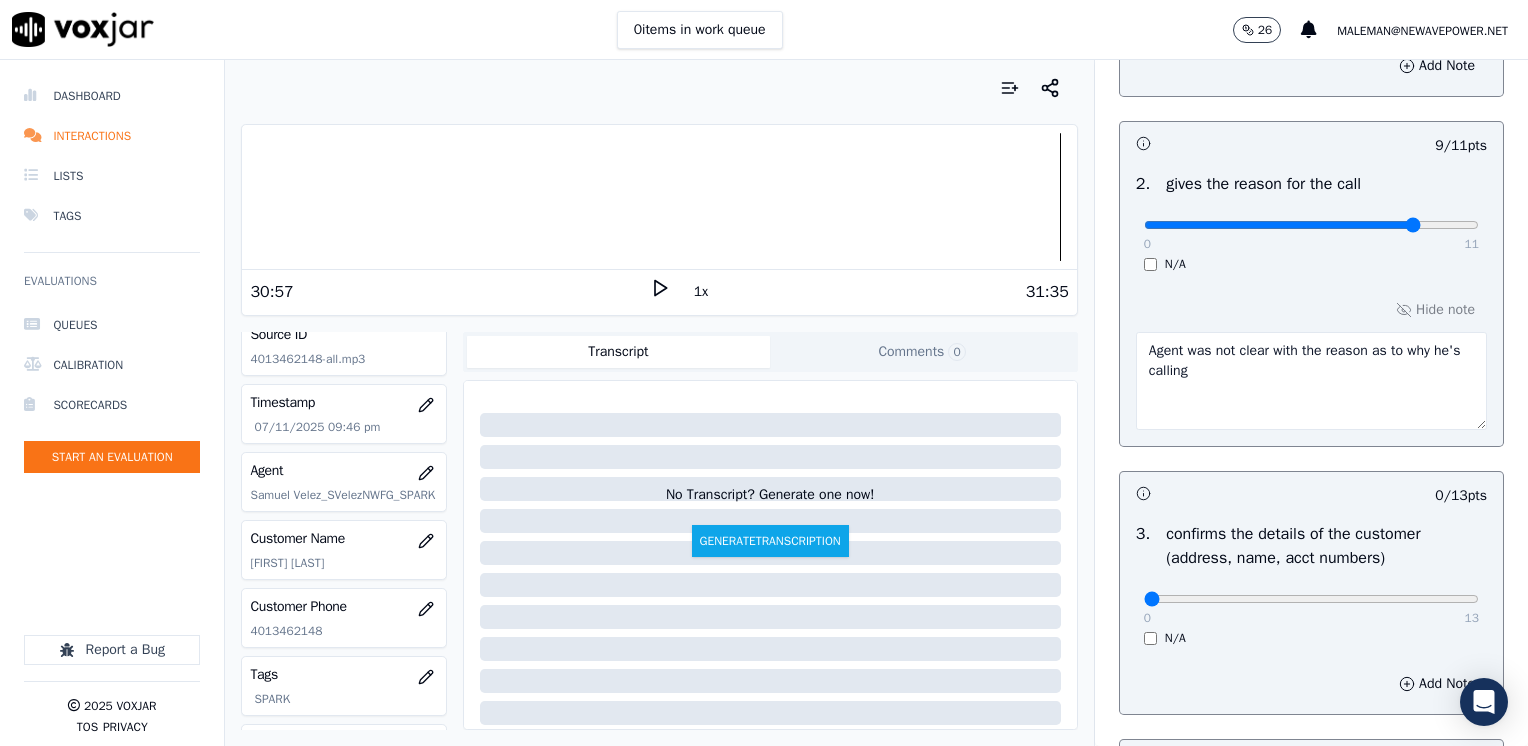 click on "Agent was not clear with the reason as to why he's calling" at bounding box center [1311, 381] 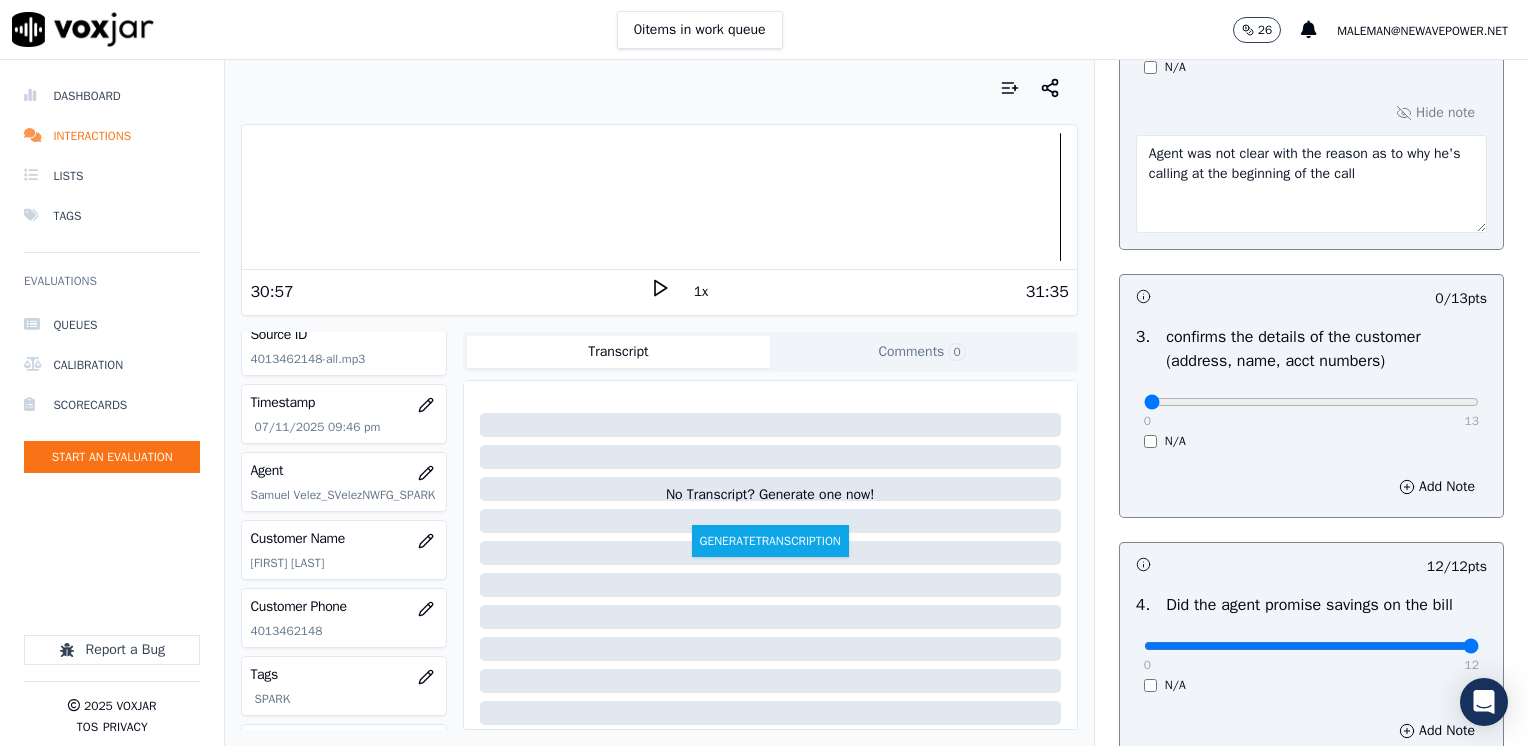 scroll, scrollTop: 559, scrollLeft: 0, axis: vertical 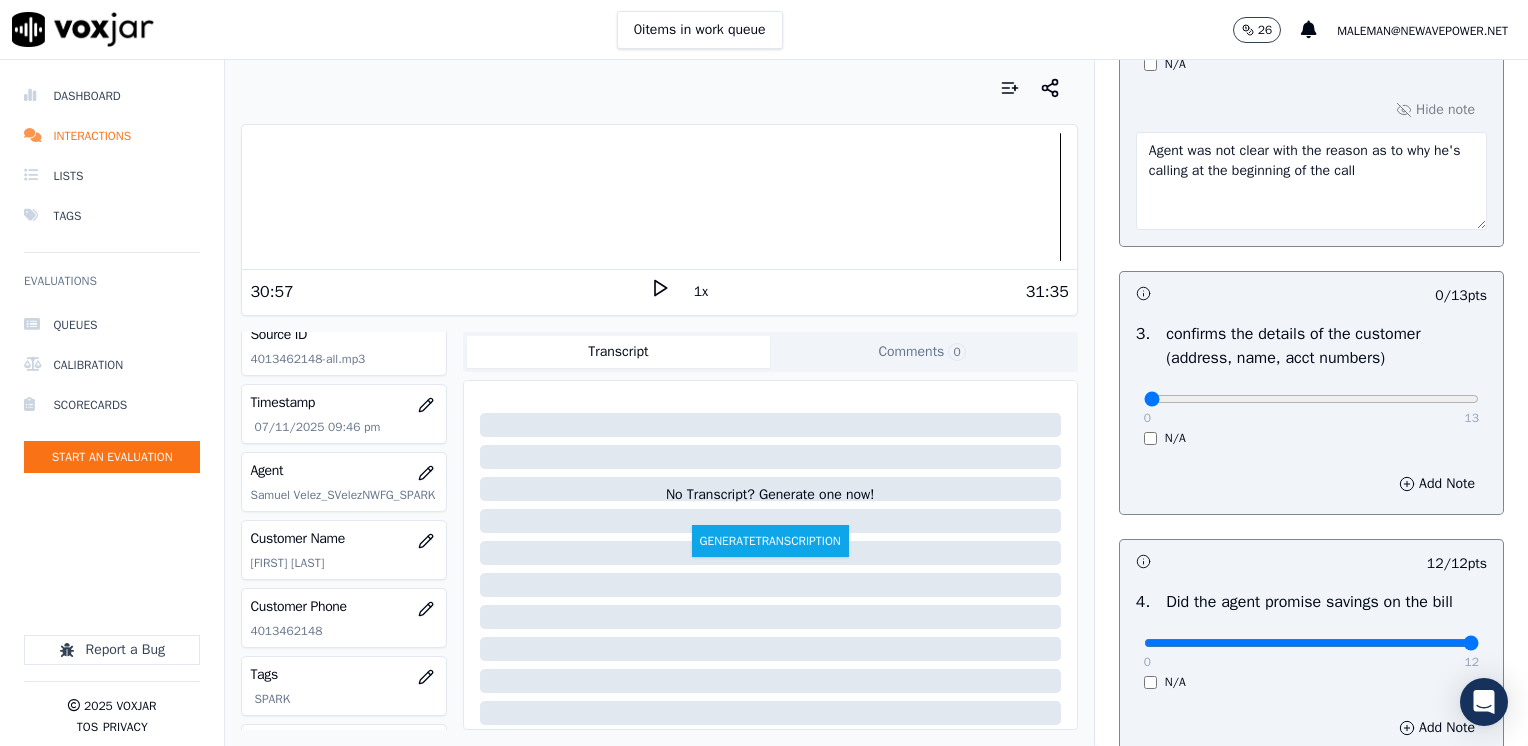 type on "Agent was not clear with the reason as to why he's calling at the beginning of the call" 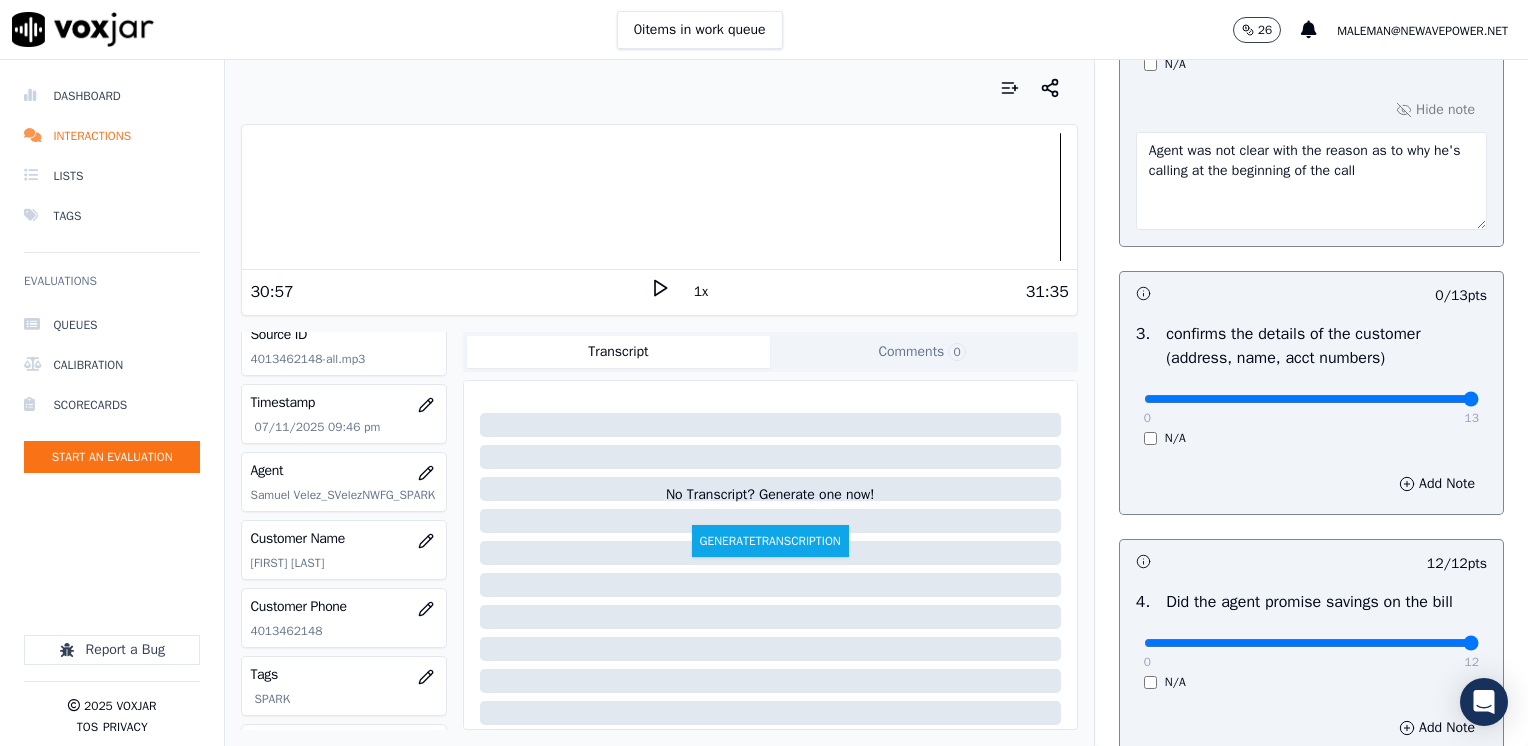 drag, startPoint x: 1137, startPoint y: 398, endPoint x: 1491, endPoint y: 396, distance: 354.00565 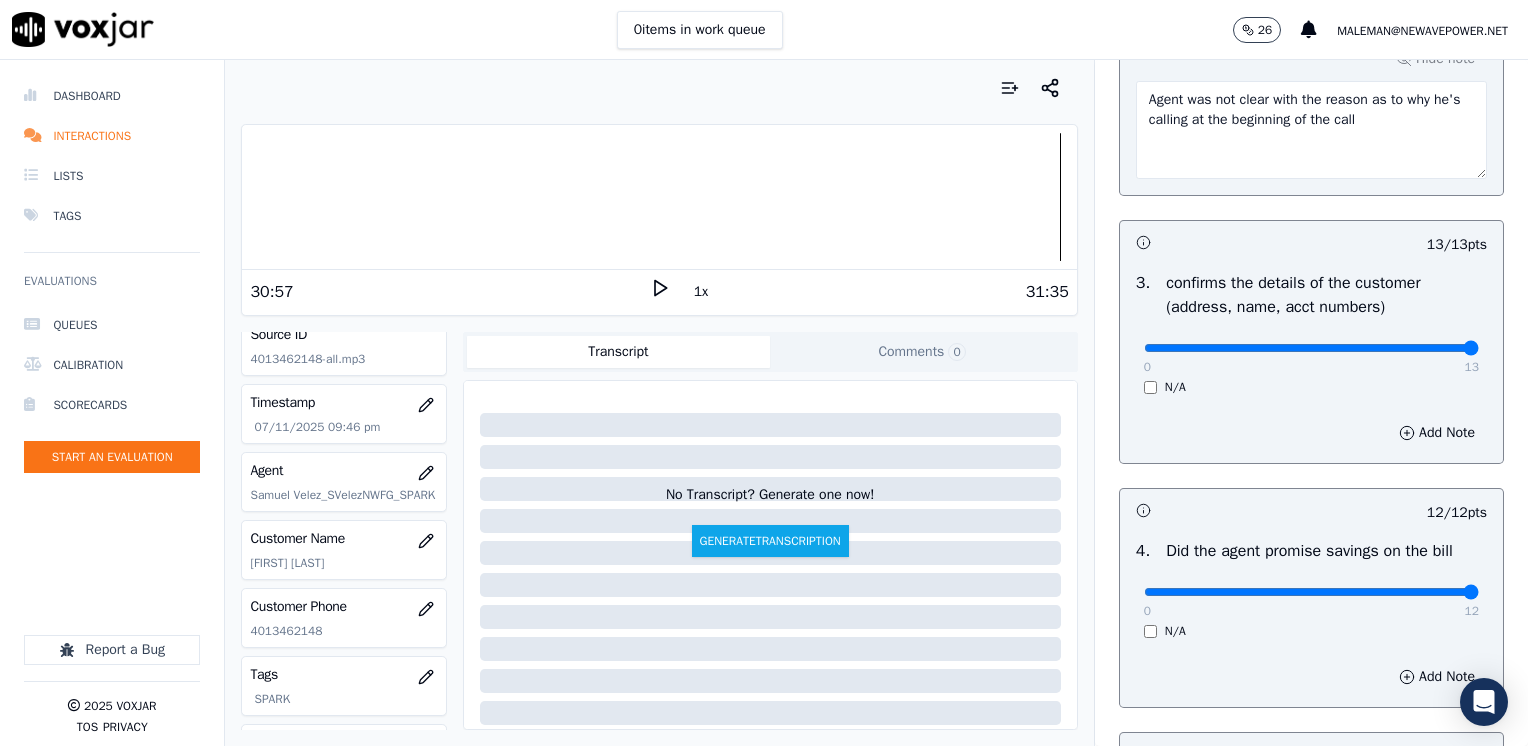 scroll, scrollTop: 659, scrollLeft: 0, axis: vertical 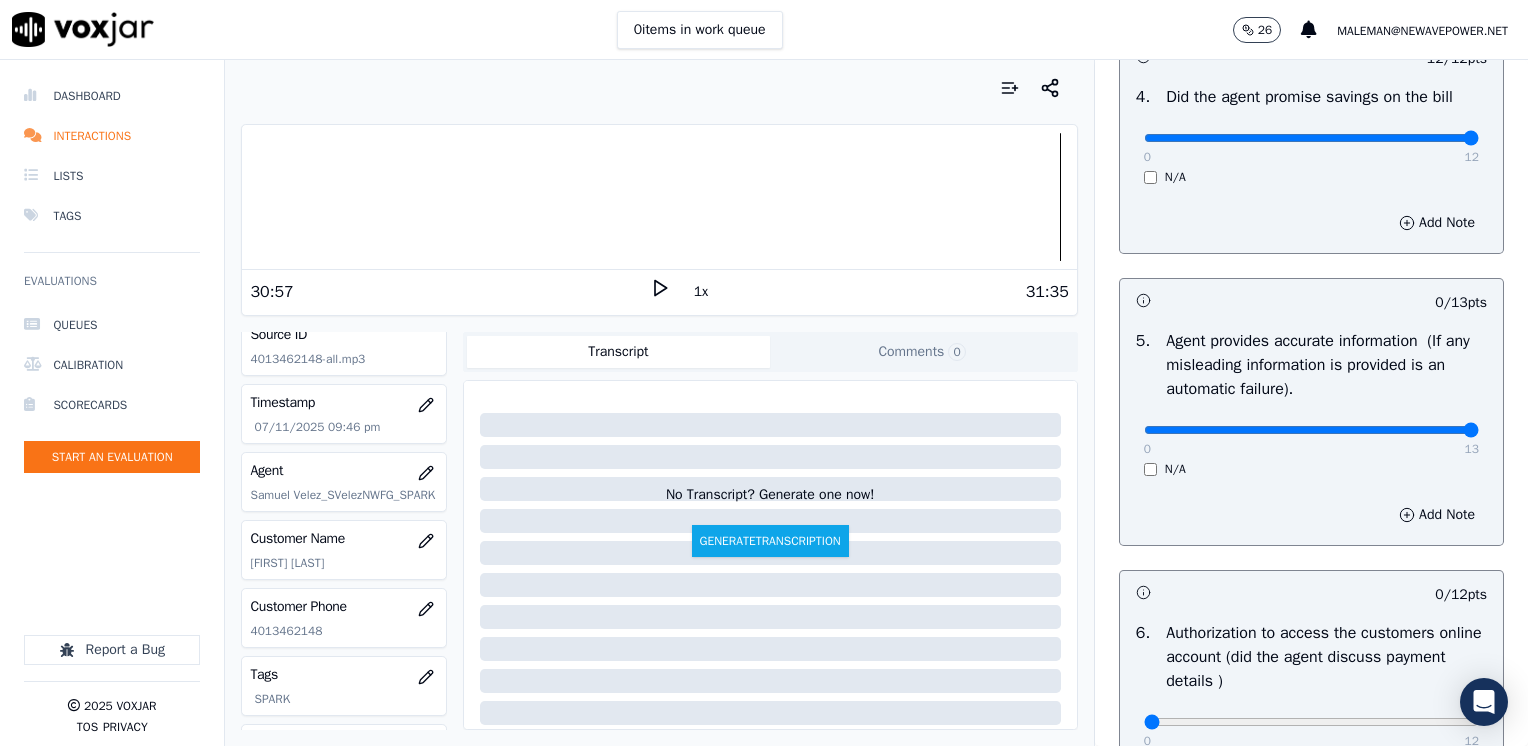 drag, startPoint x: 1124, startPoint y: 429, endPoint x: 1525, endPoint y: 435, distance: 401.0449 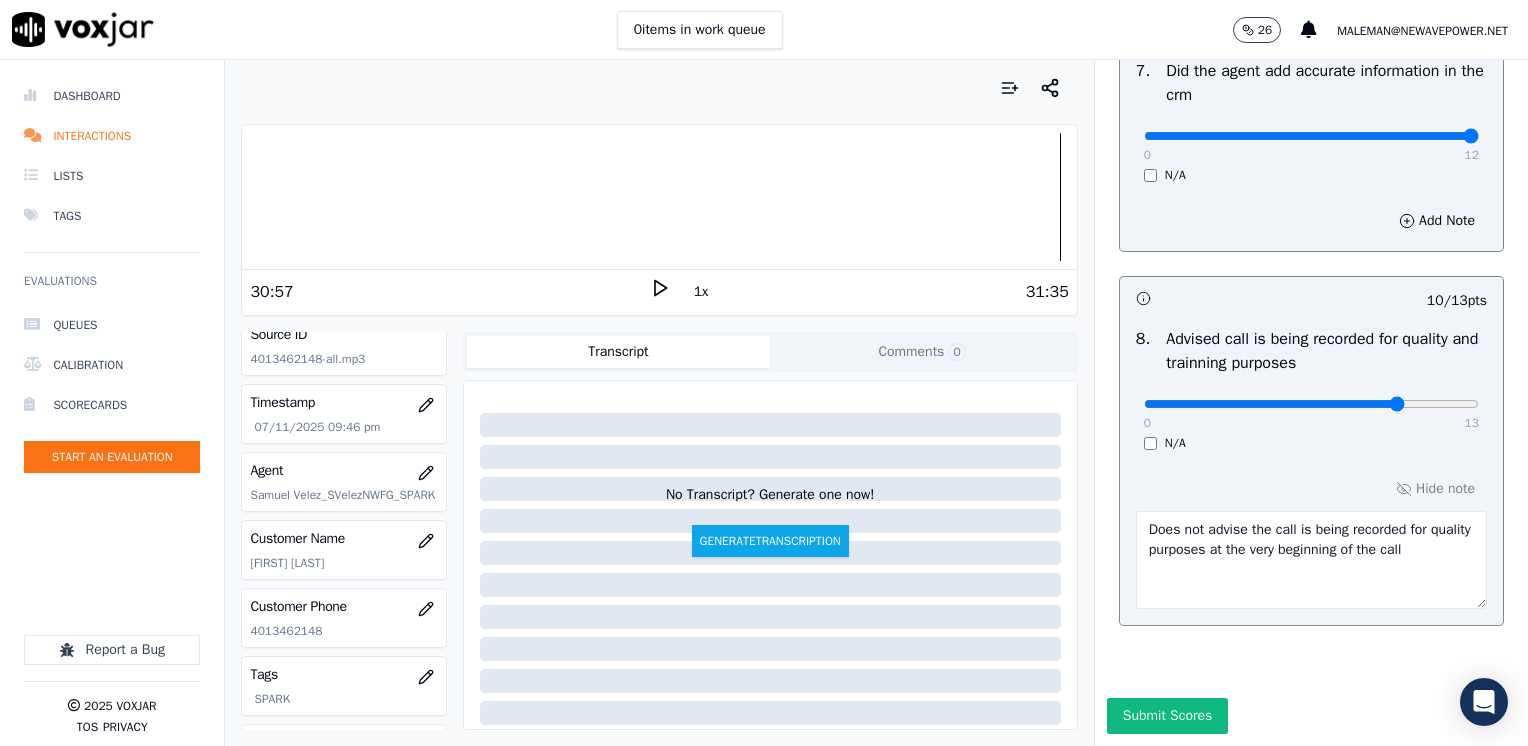 scroll, scrollTop: 2064, scrollLeft: 0, axis: vertical 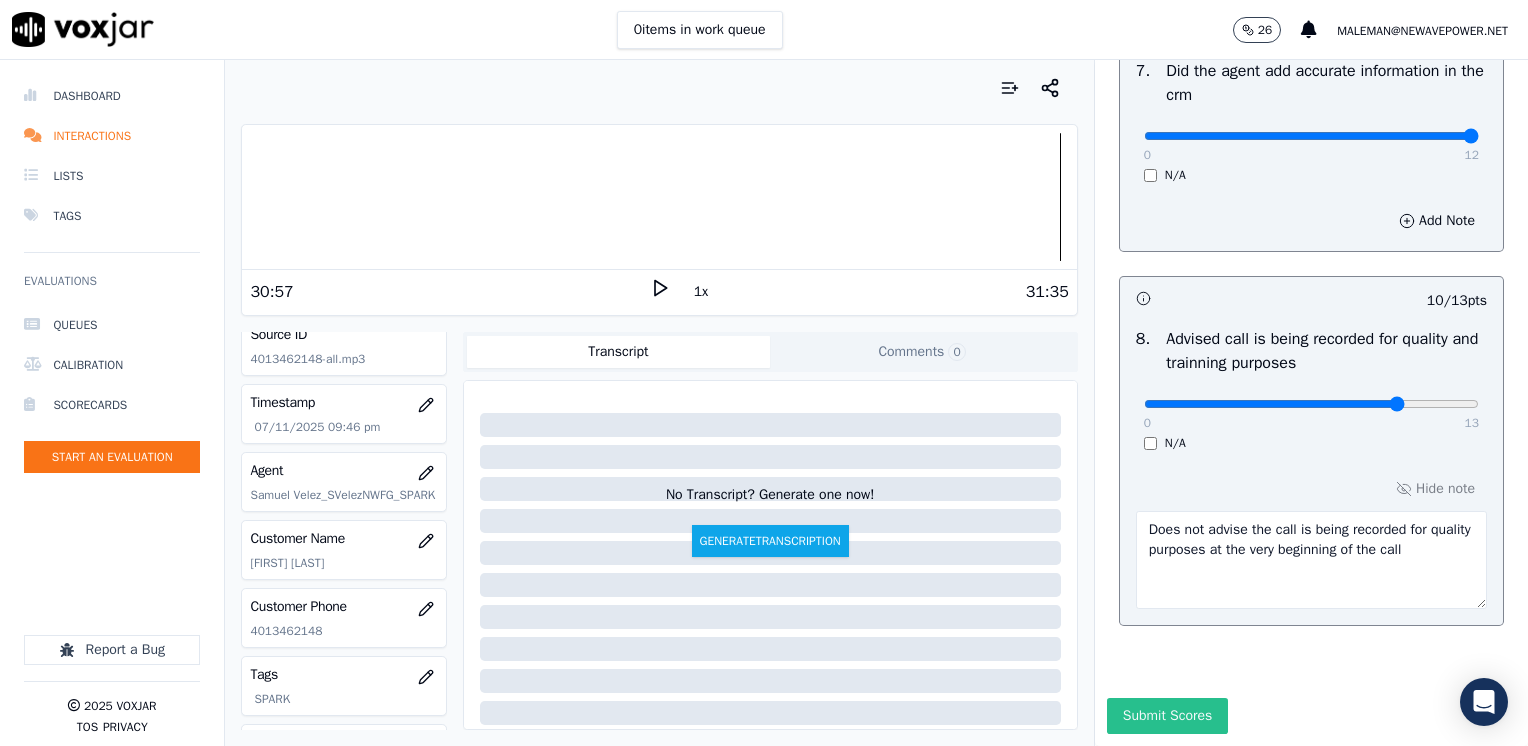 click on "Submit Scores" at bounding box center [1167, 716] 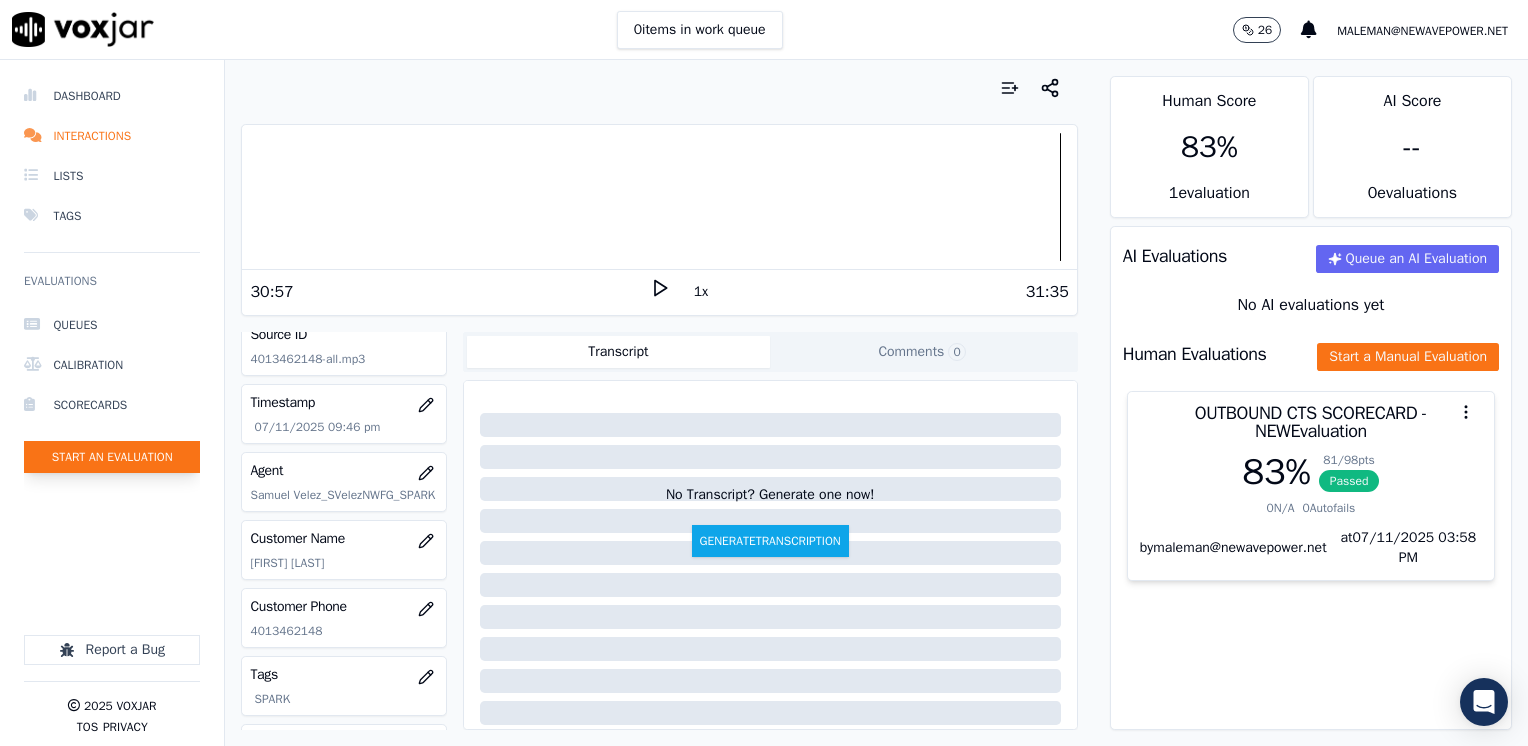 click on "Start an Evaluation" 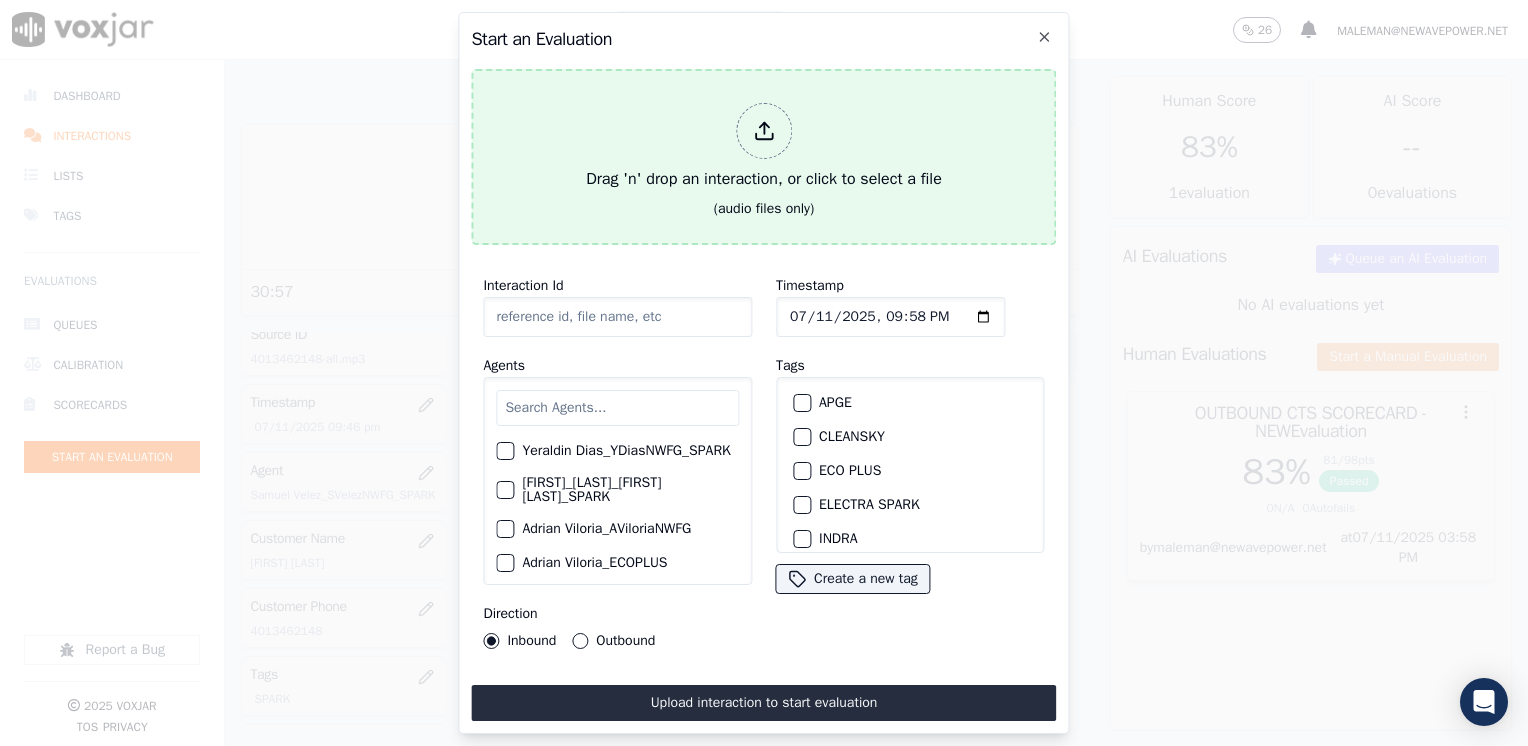 click at bounding box center [764, 131] 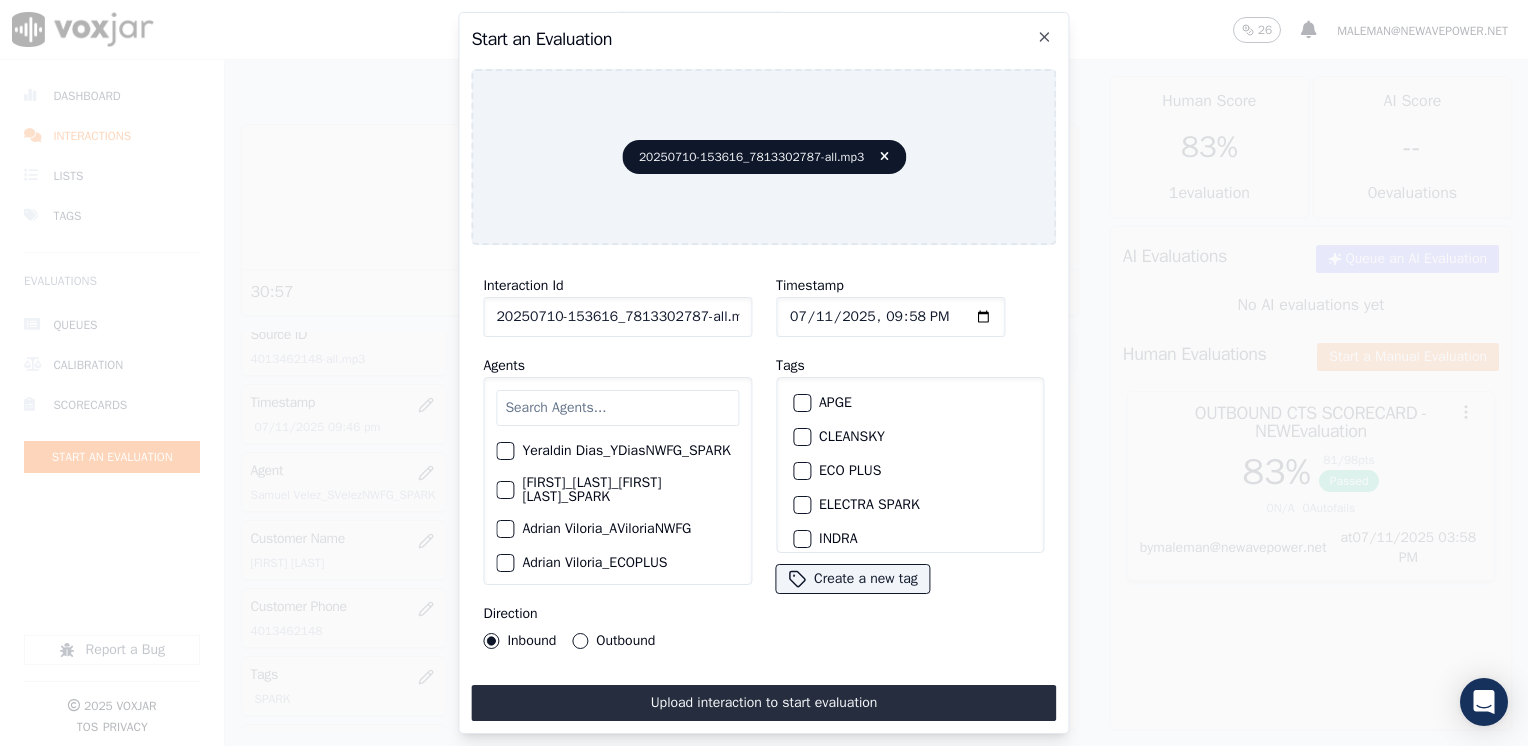 click at bounding box center (617, 408) 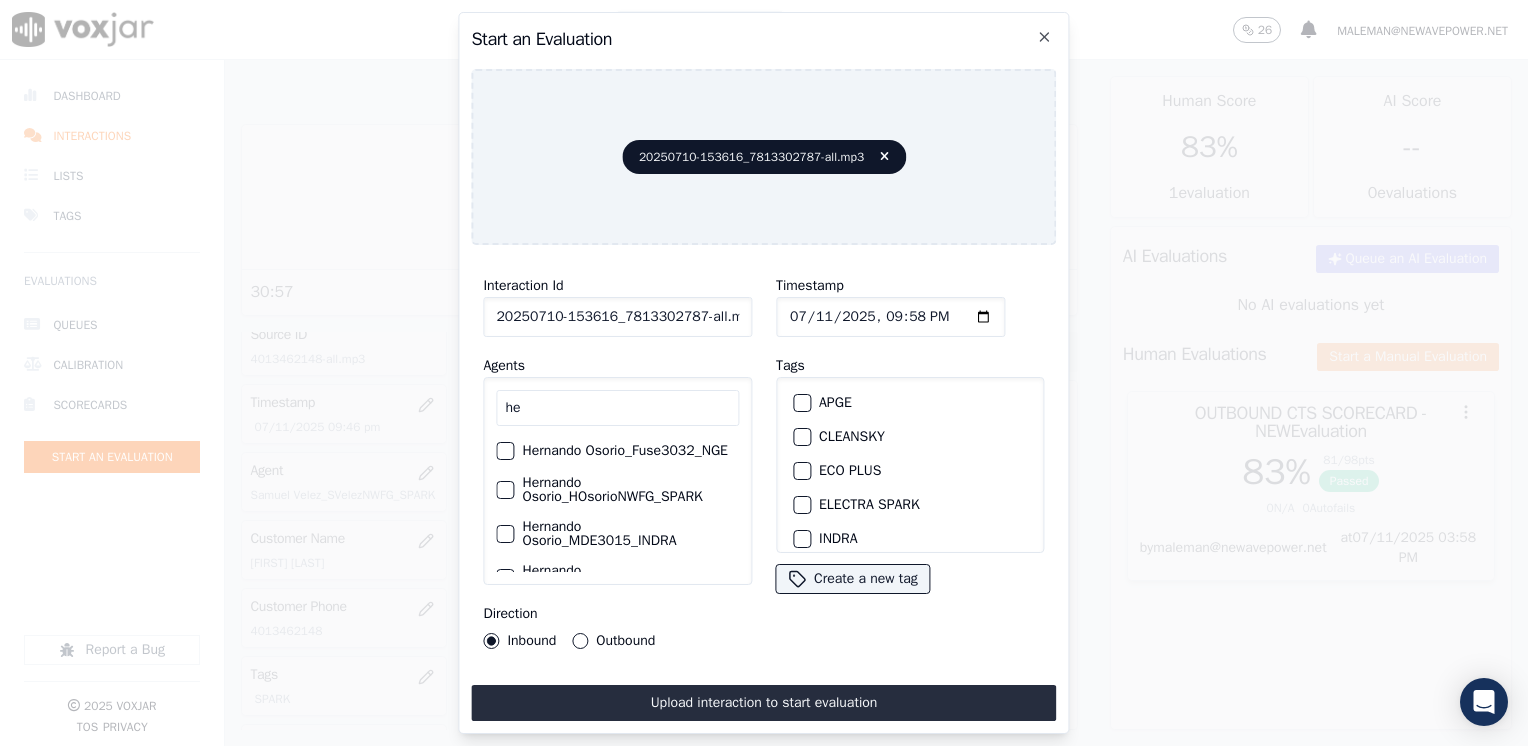 type on "h" 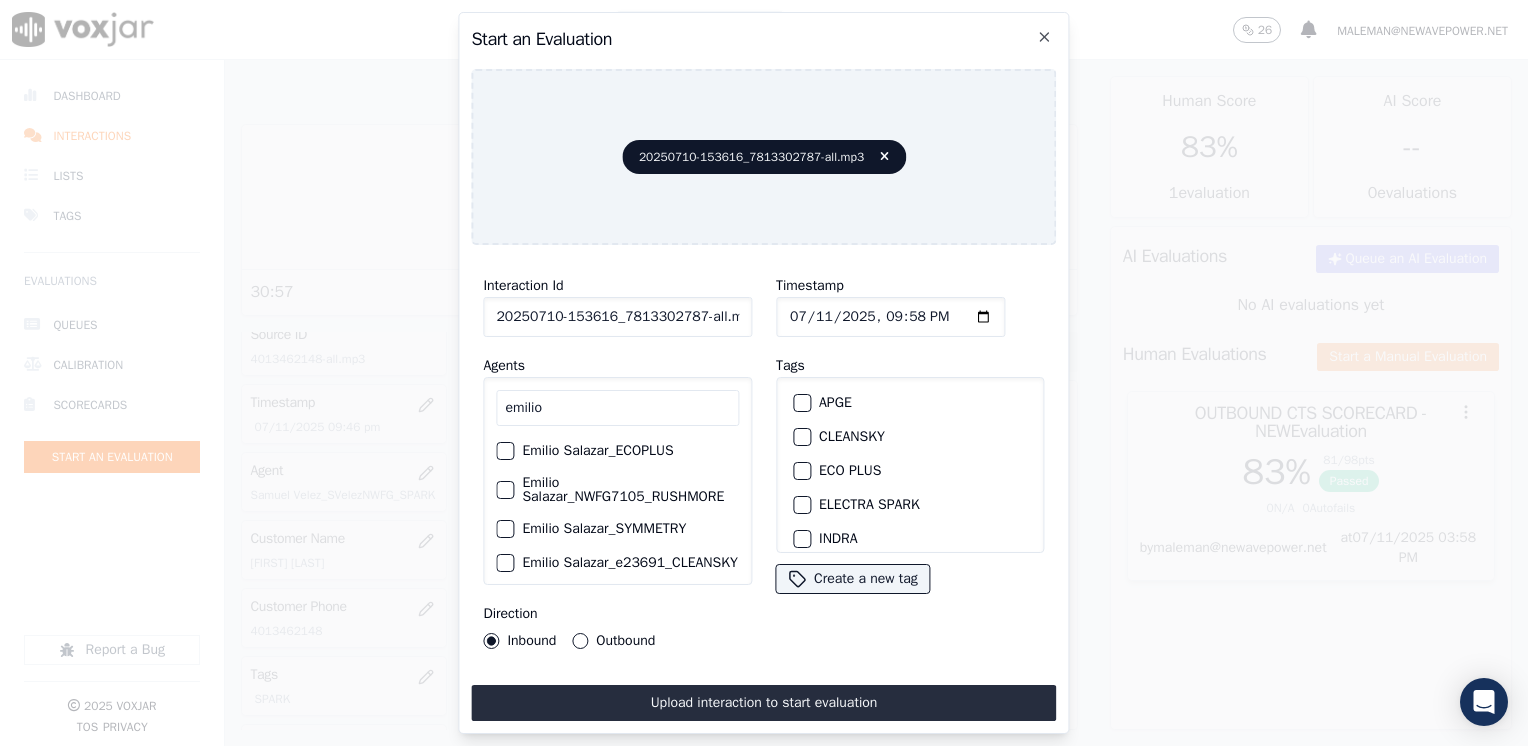 scroll, scrollTop: 99, scrollLeft: 0, axis: vertical 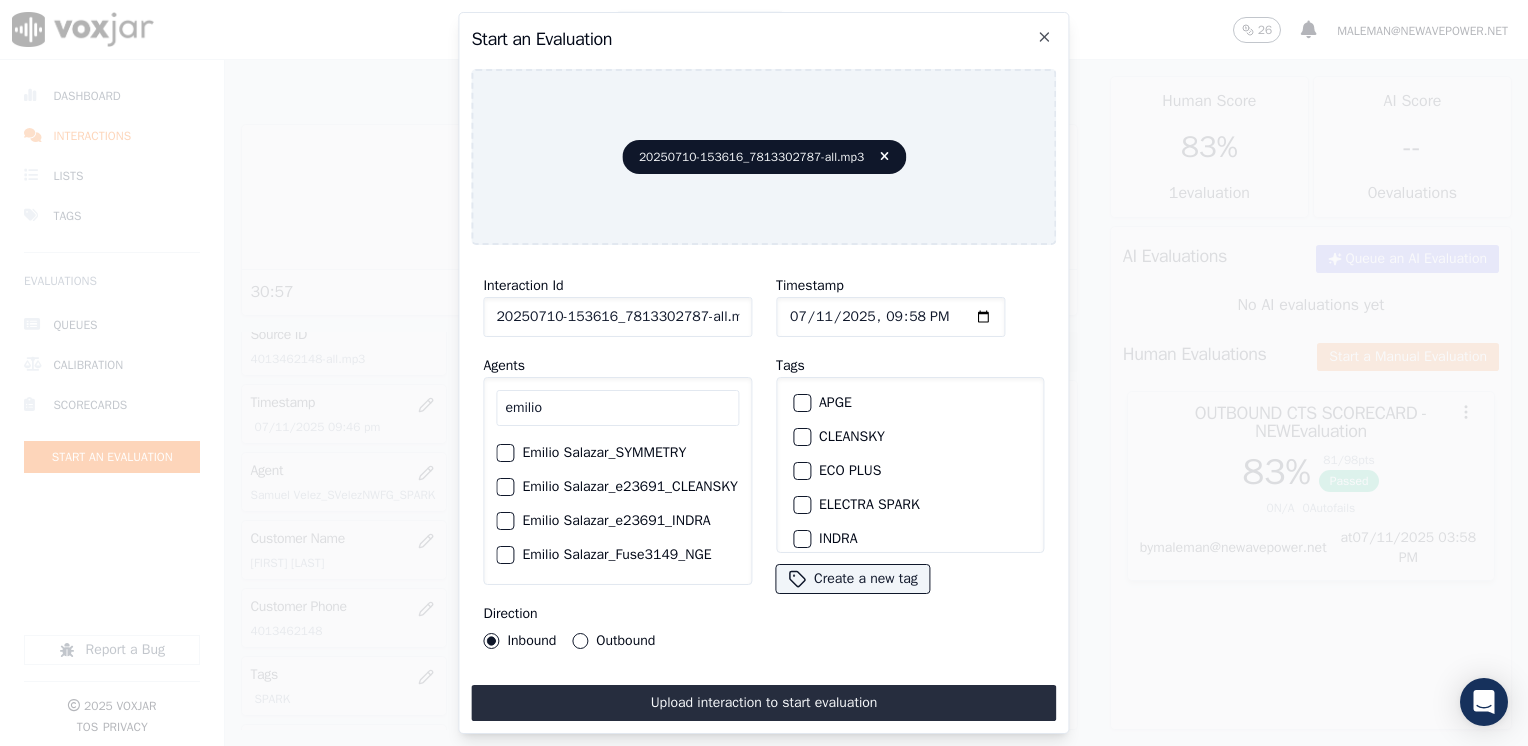 drag, startPoint x: 584, startPoint y: 398, endPoint x: 248, endPoint y: 394, distance: 336.0238 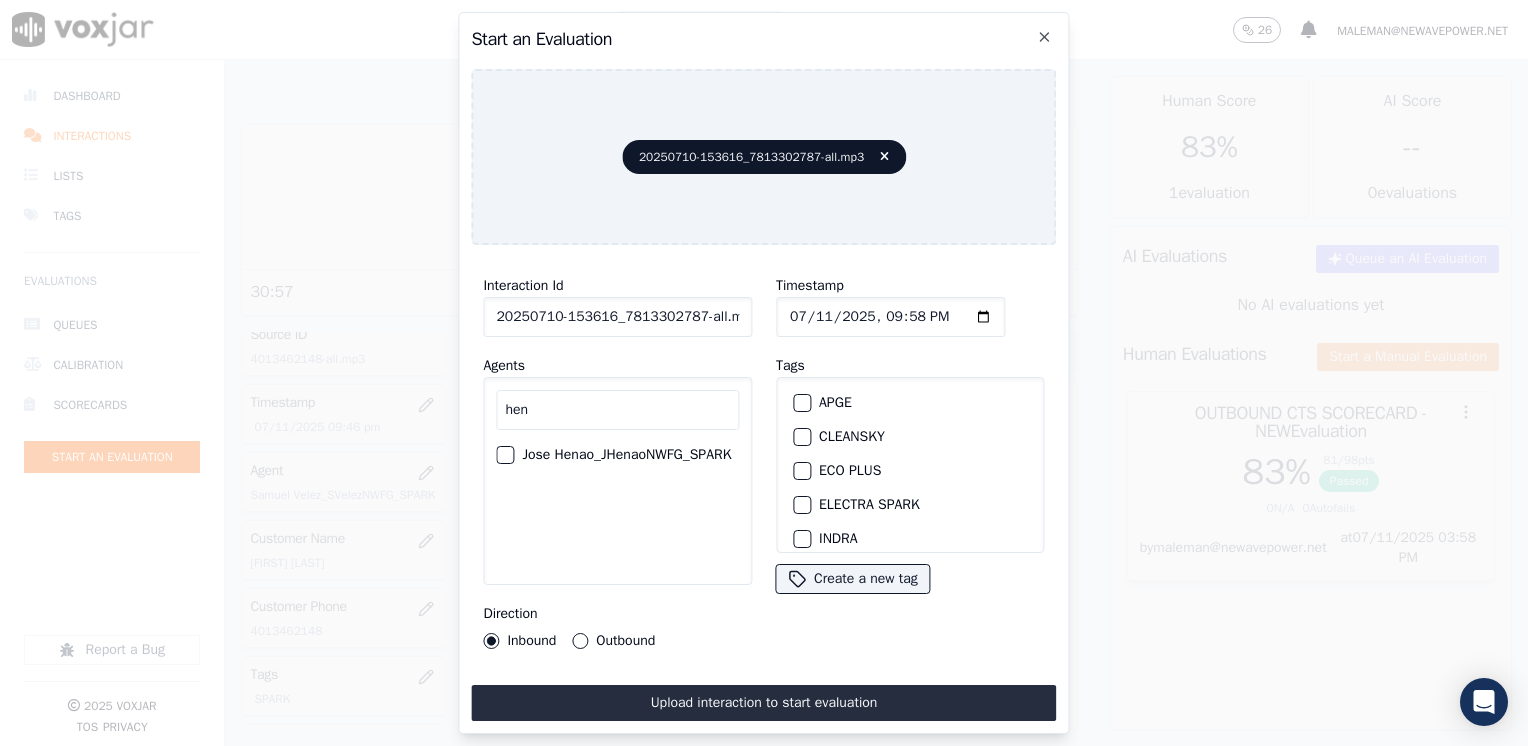 scroll, scrollTop: 0, scrollLeft: 0, axis: both 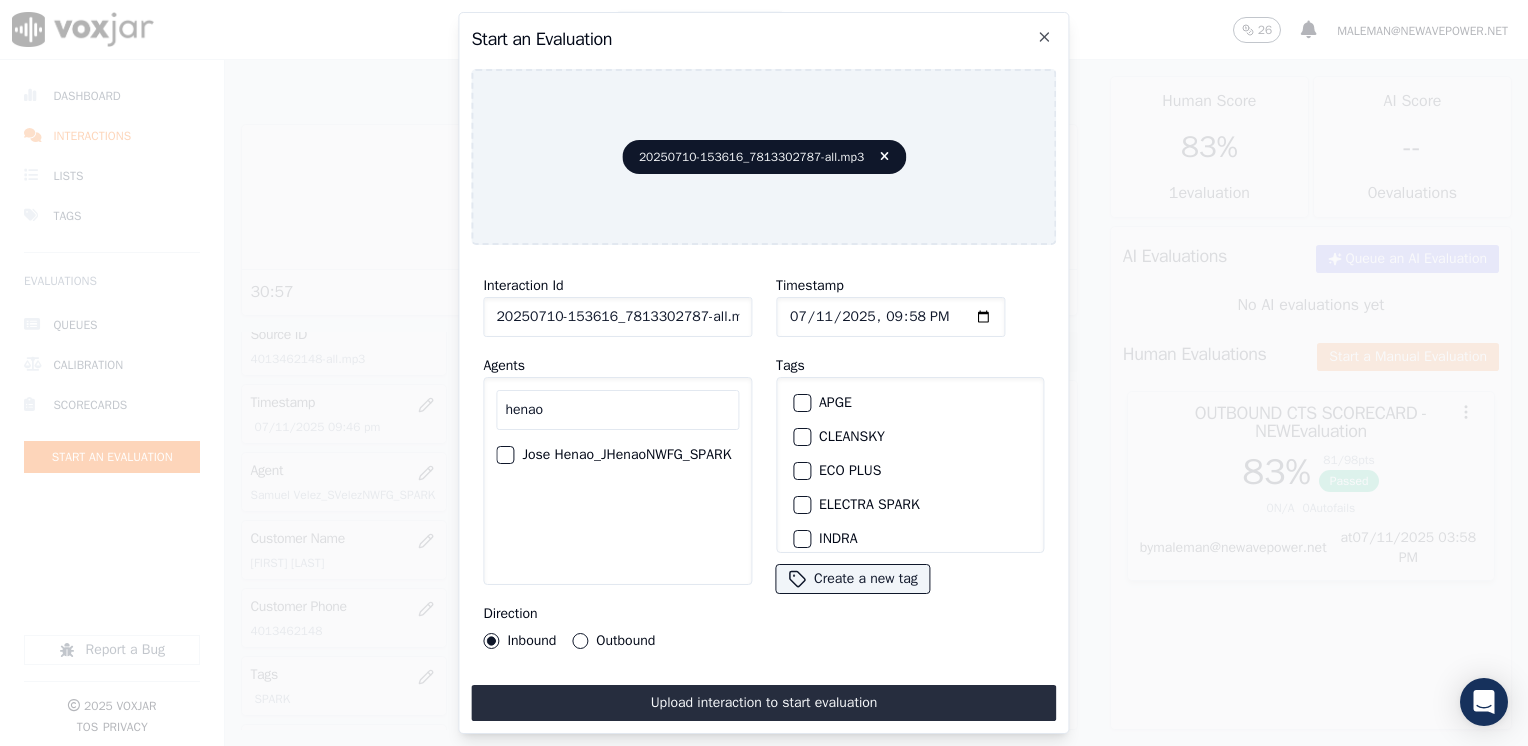 type on "henao" 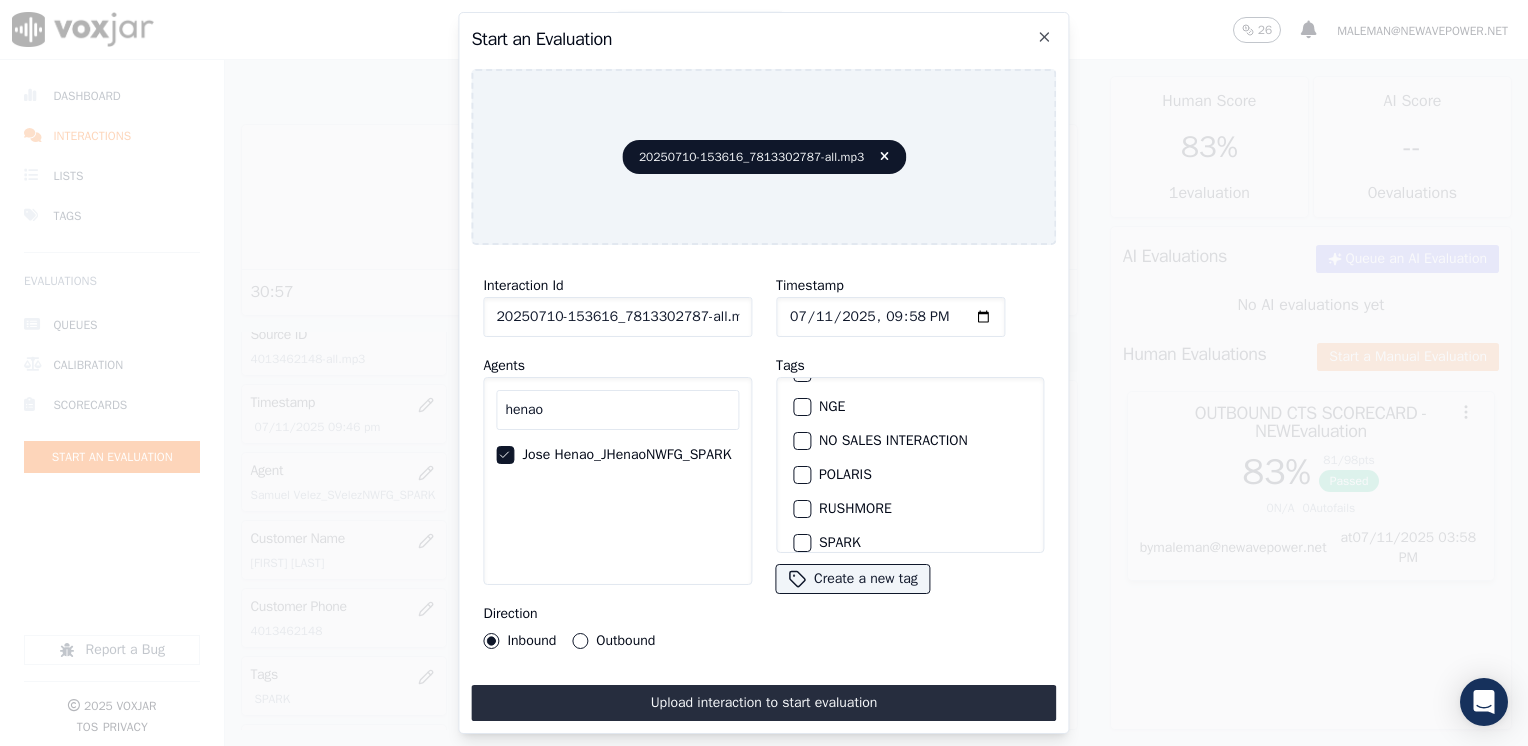 scroll, scrollTop: 293, scrollLeft: 0, axis: vertical 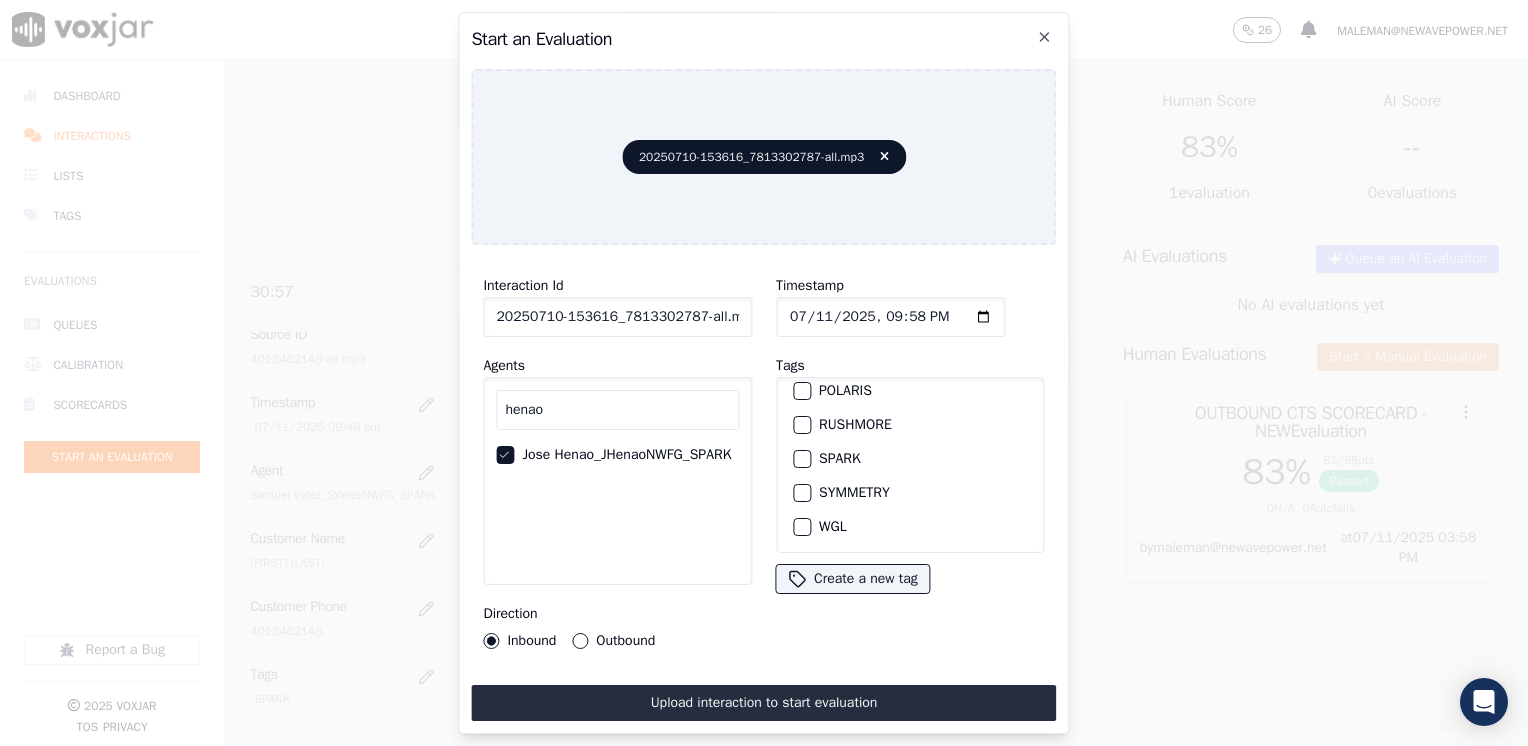 click on "SPARK" at bounding box center (802, 459) 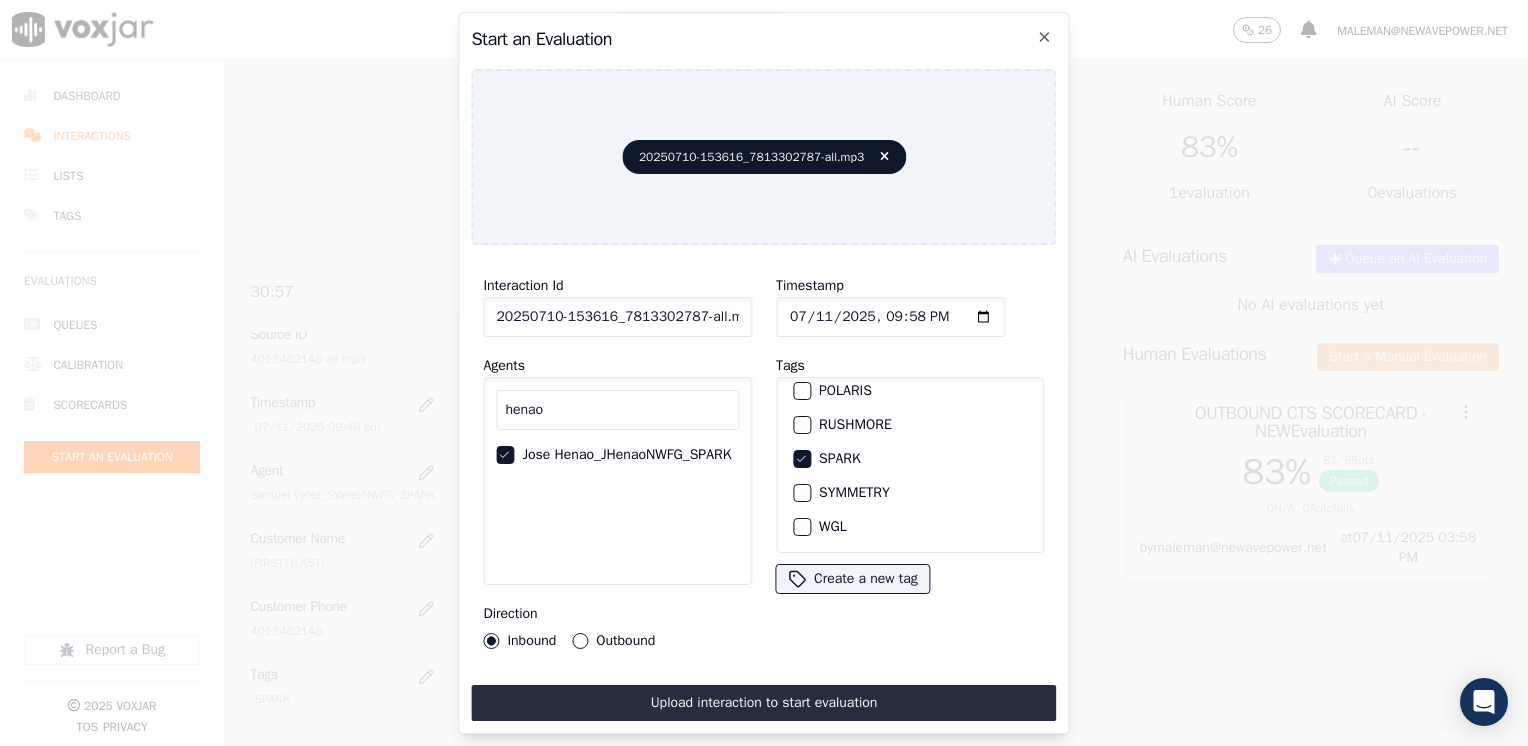 click on "Outbound" at bounding box center [580, 641] 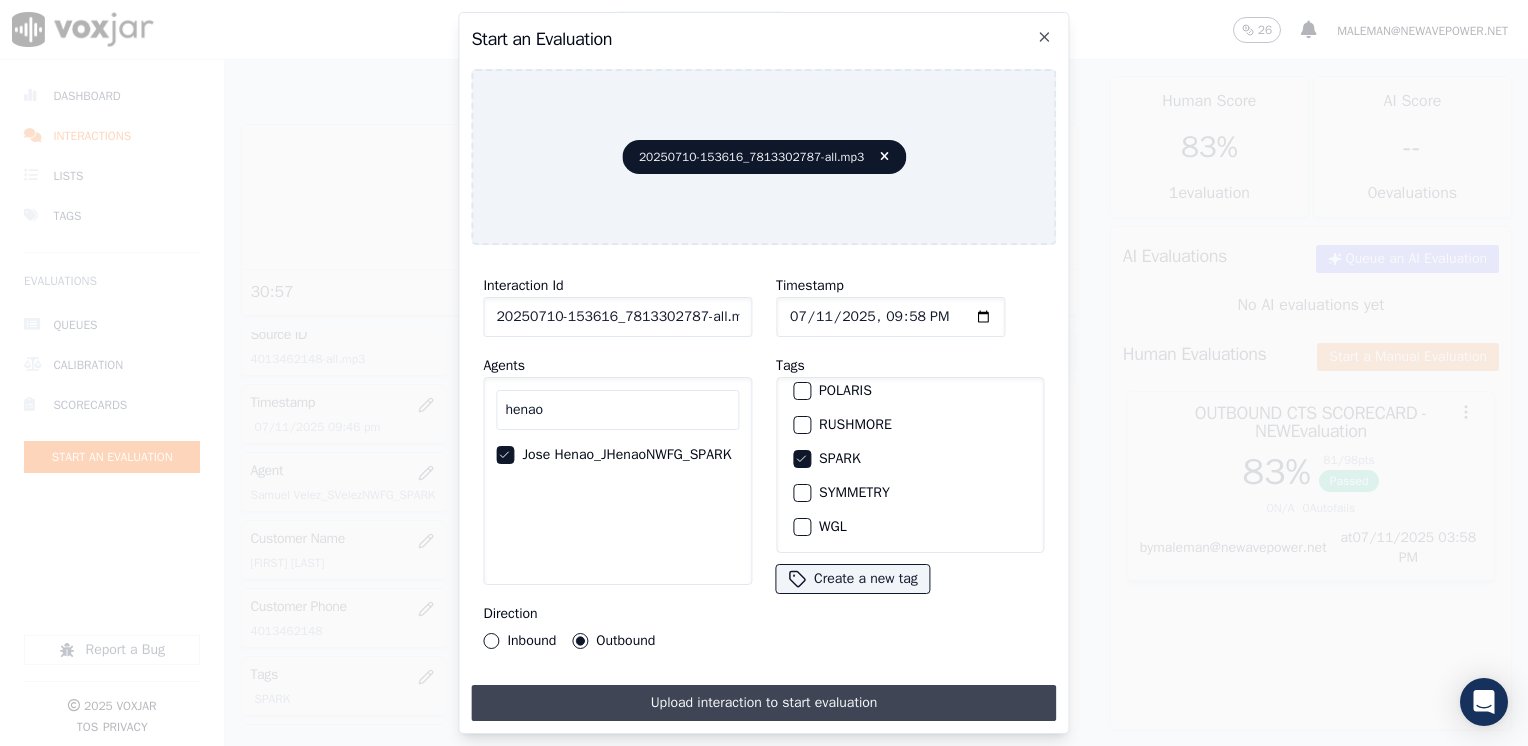 click on "Upload interaction to start evaluation" at bounding box center (763, 703) 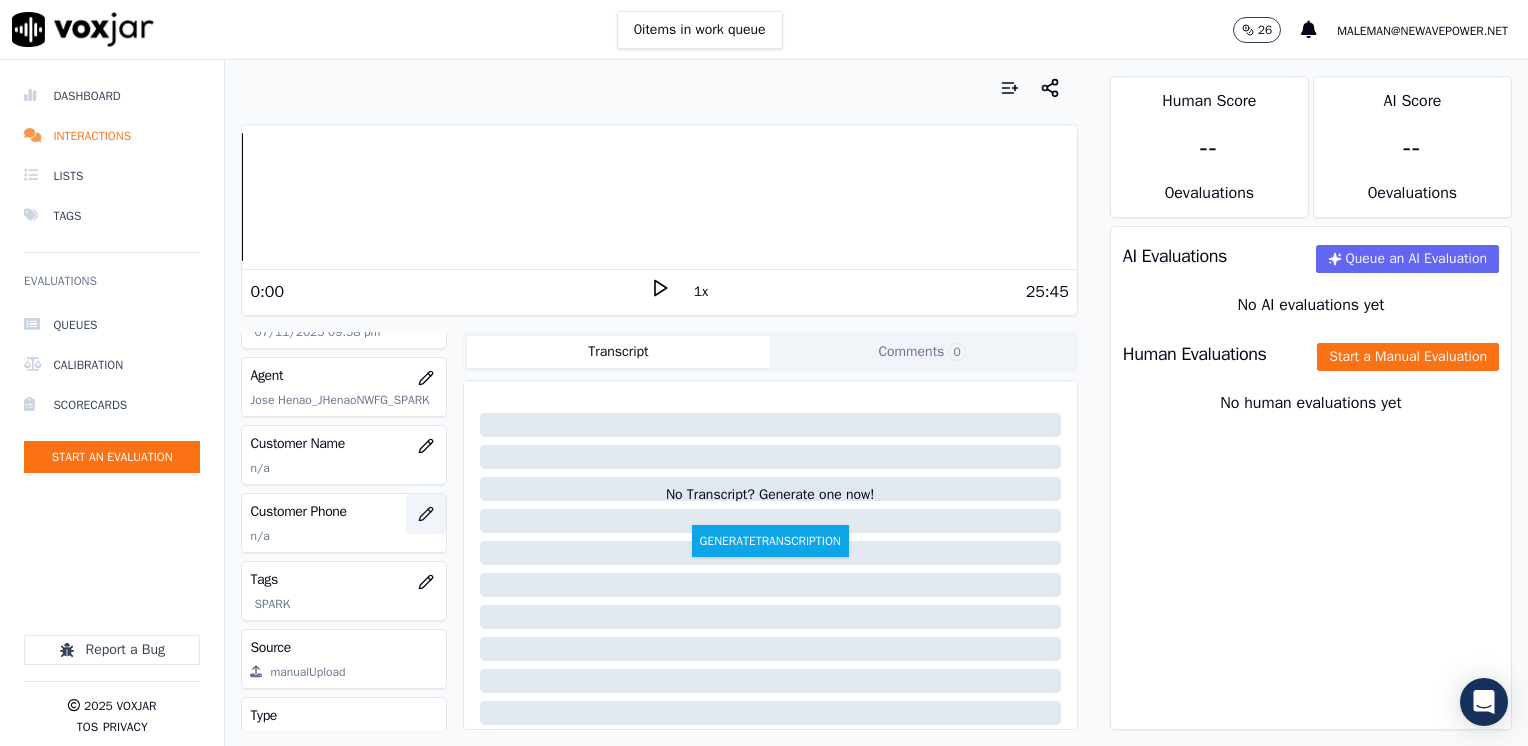 scroll, scrollTop: 200, scrollLeft: 0, axis: vertical 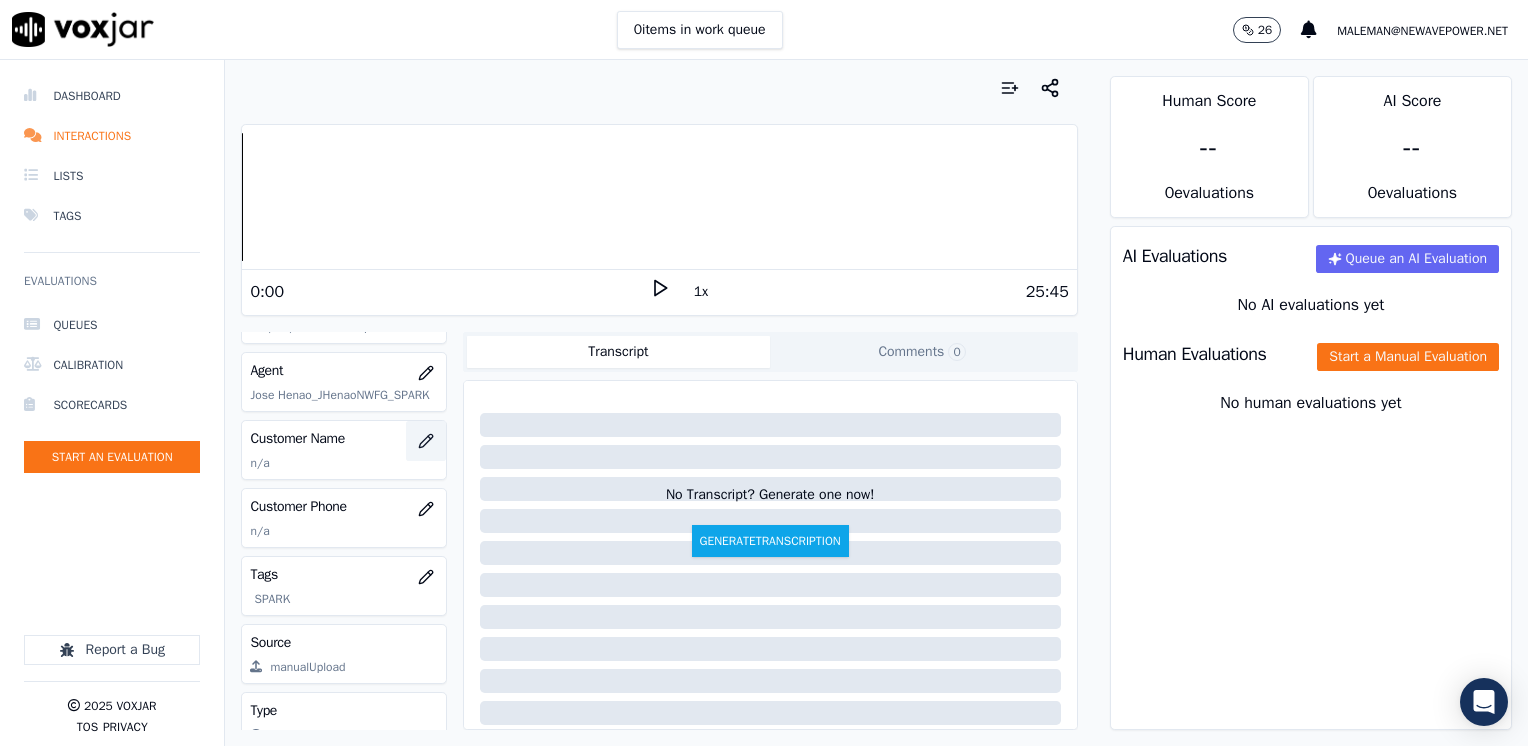 click at bounding box center [426, 441] 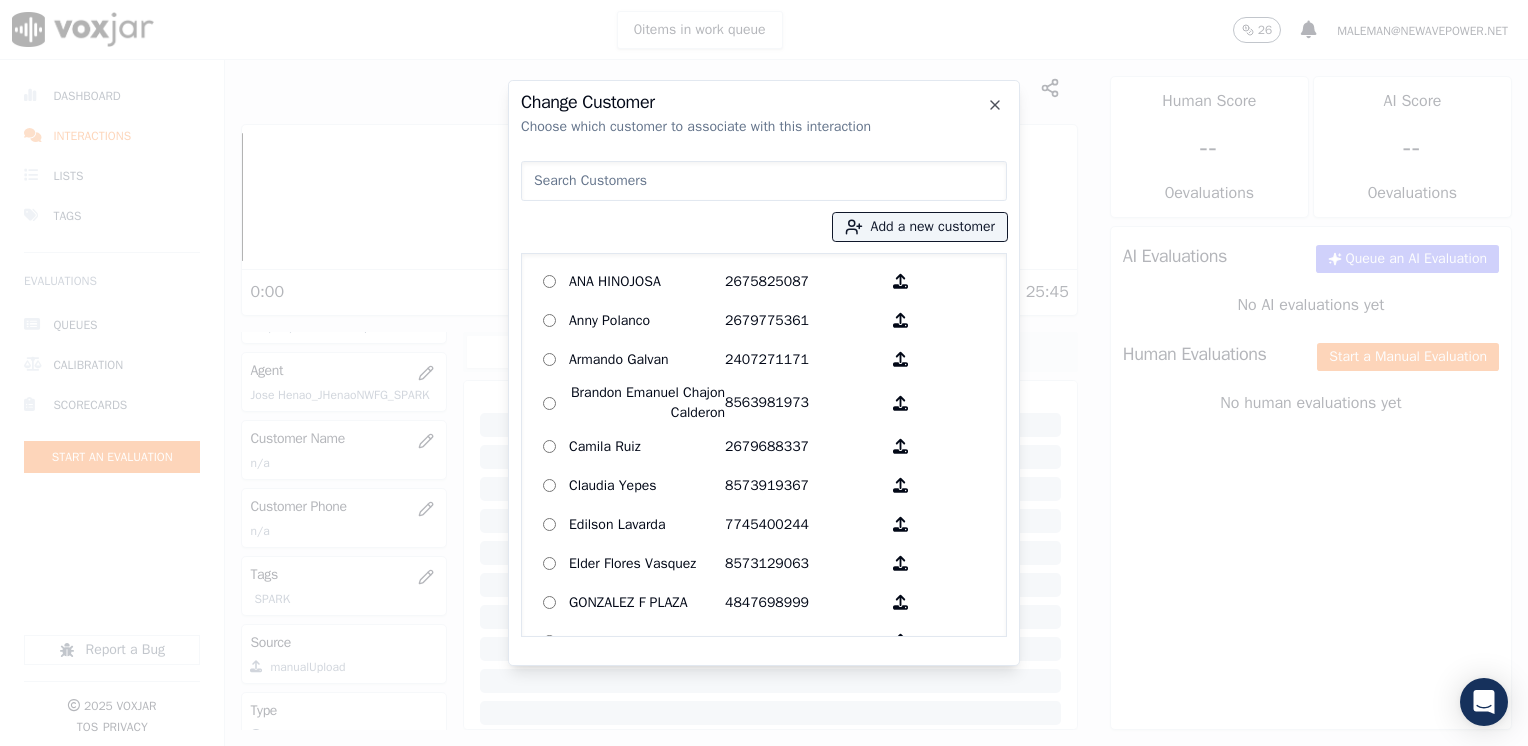 click at bounding box center [764, 181] 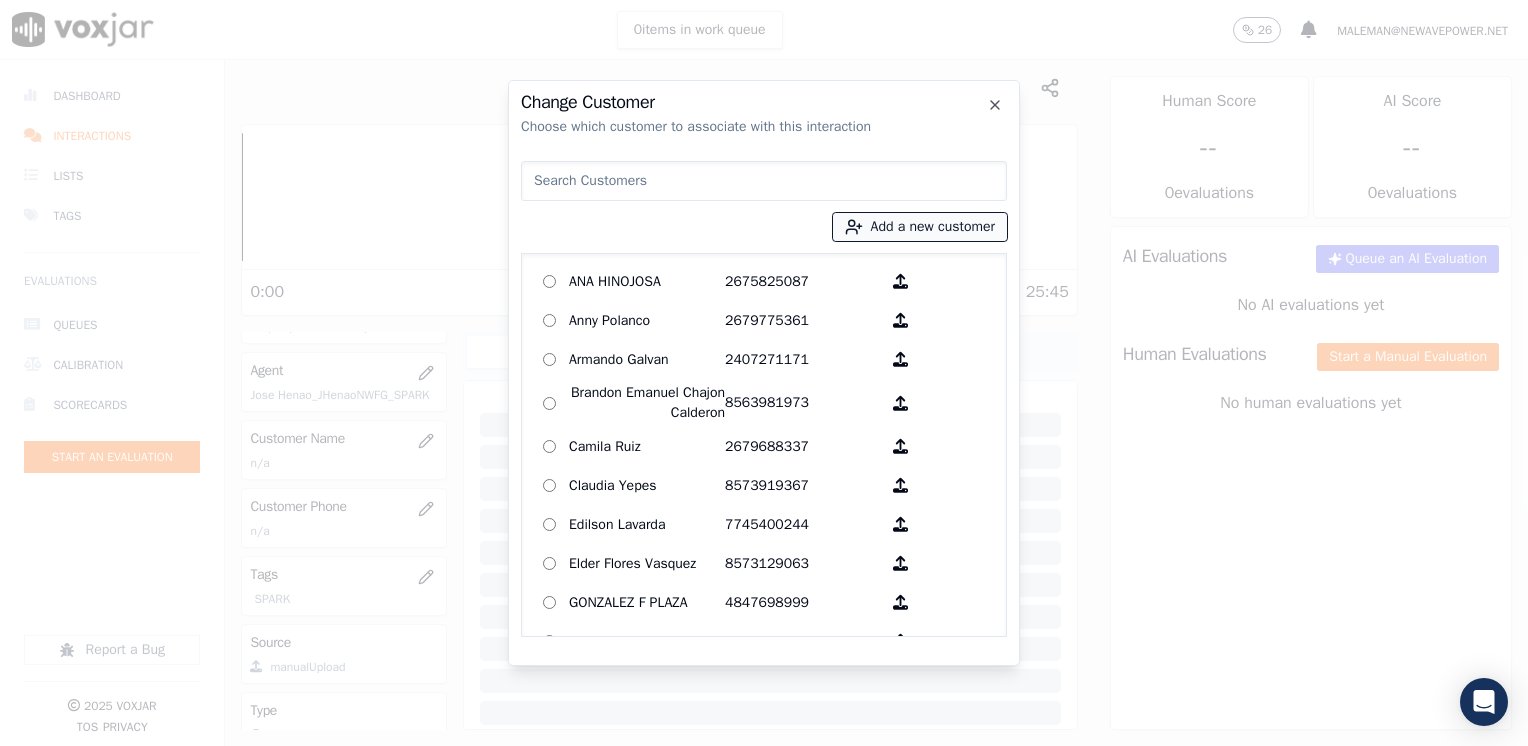 paste on "Brenda Lopez Lopez" 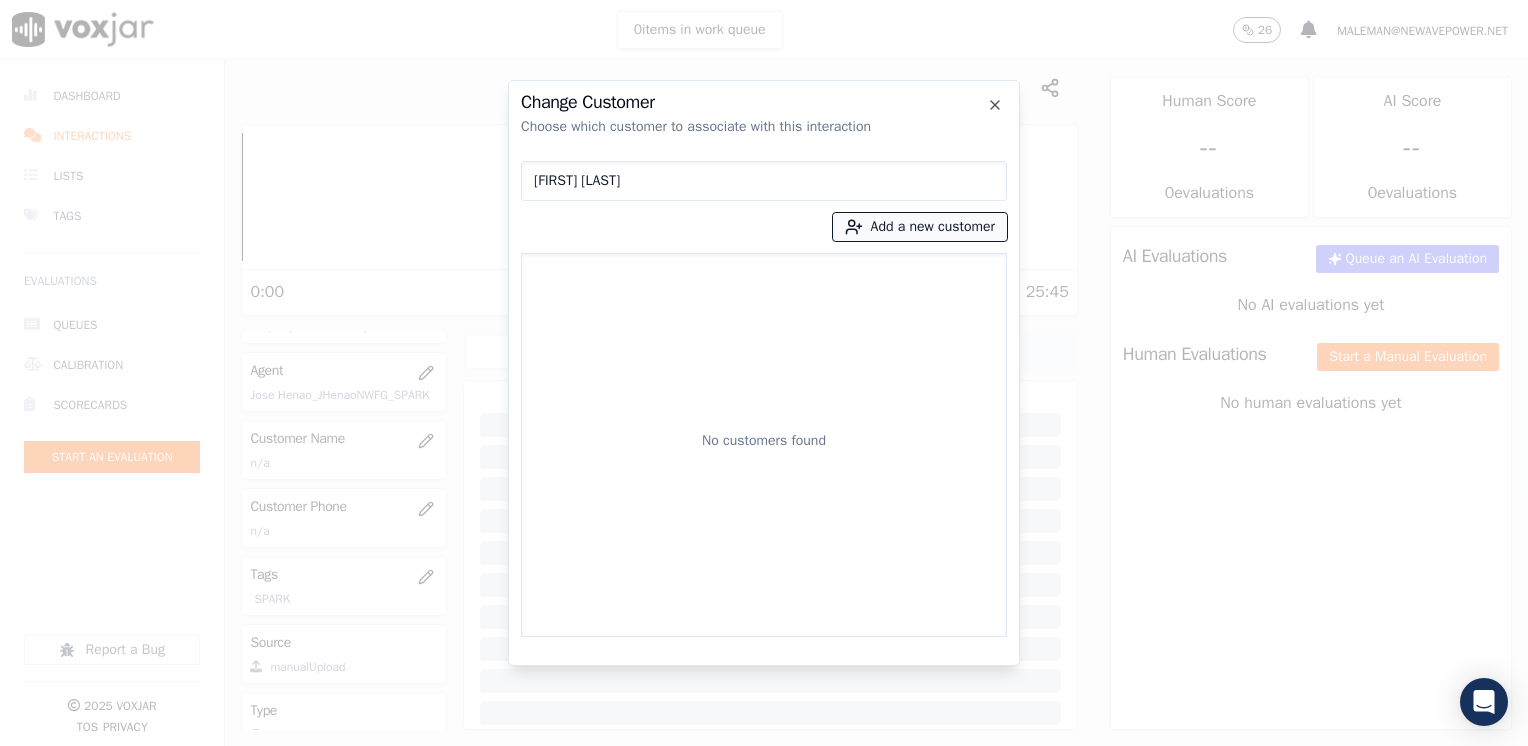 type on "Brenda Lopez Lopez" 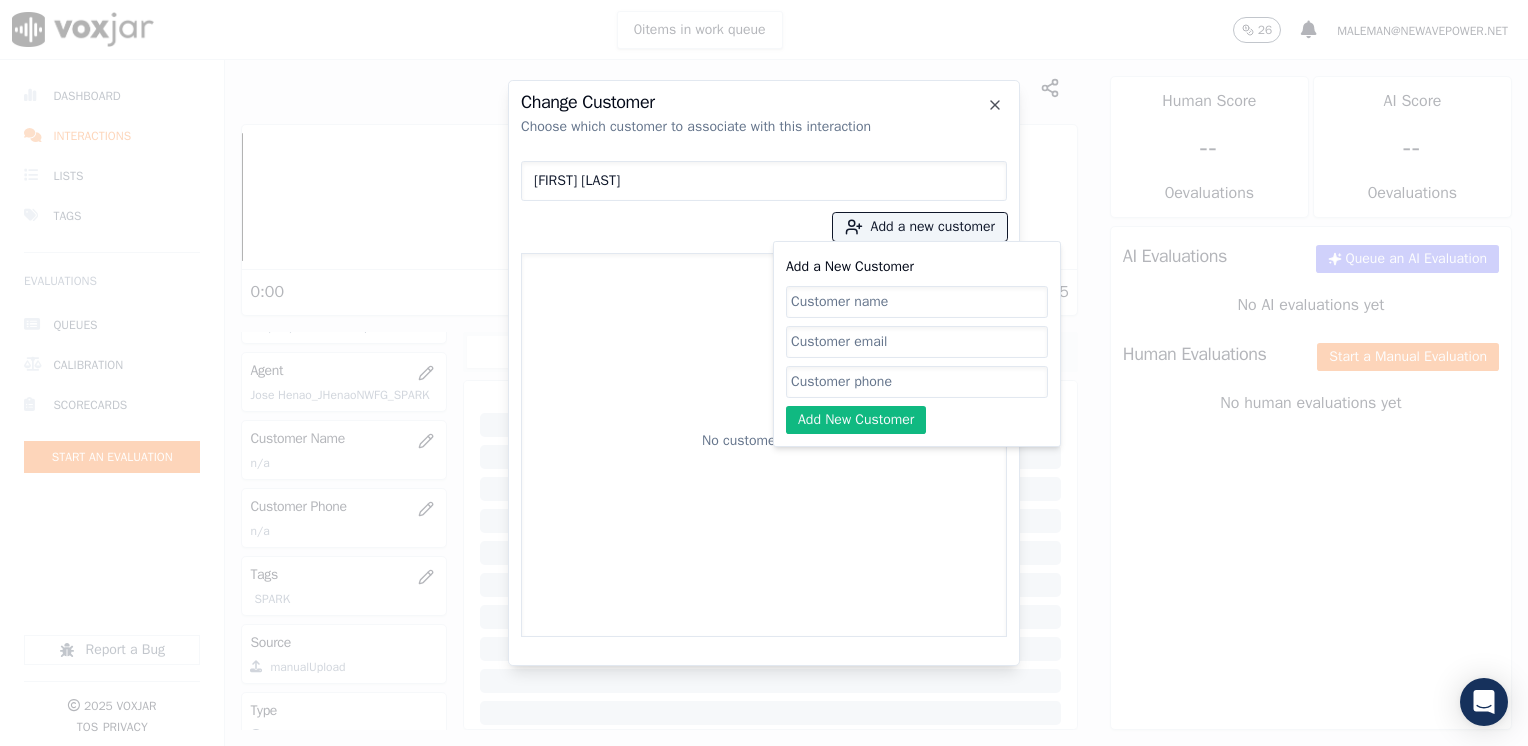 drag, startPoint x: 932, startPoint y: 296, endPoint x: 936, endPoint y: 309, distance: 13.601471 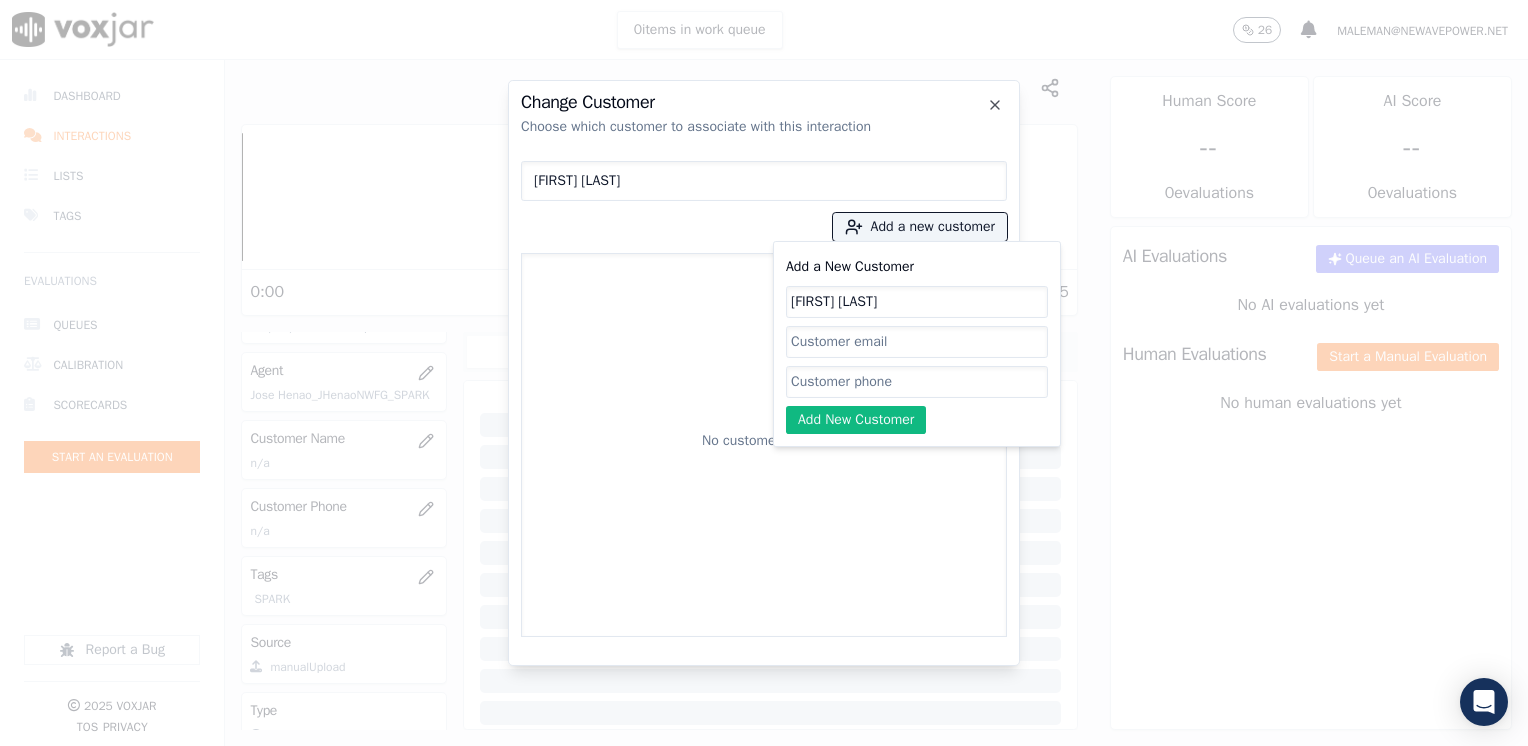 type on "Brenda Lopez Lopez" 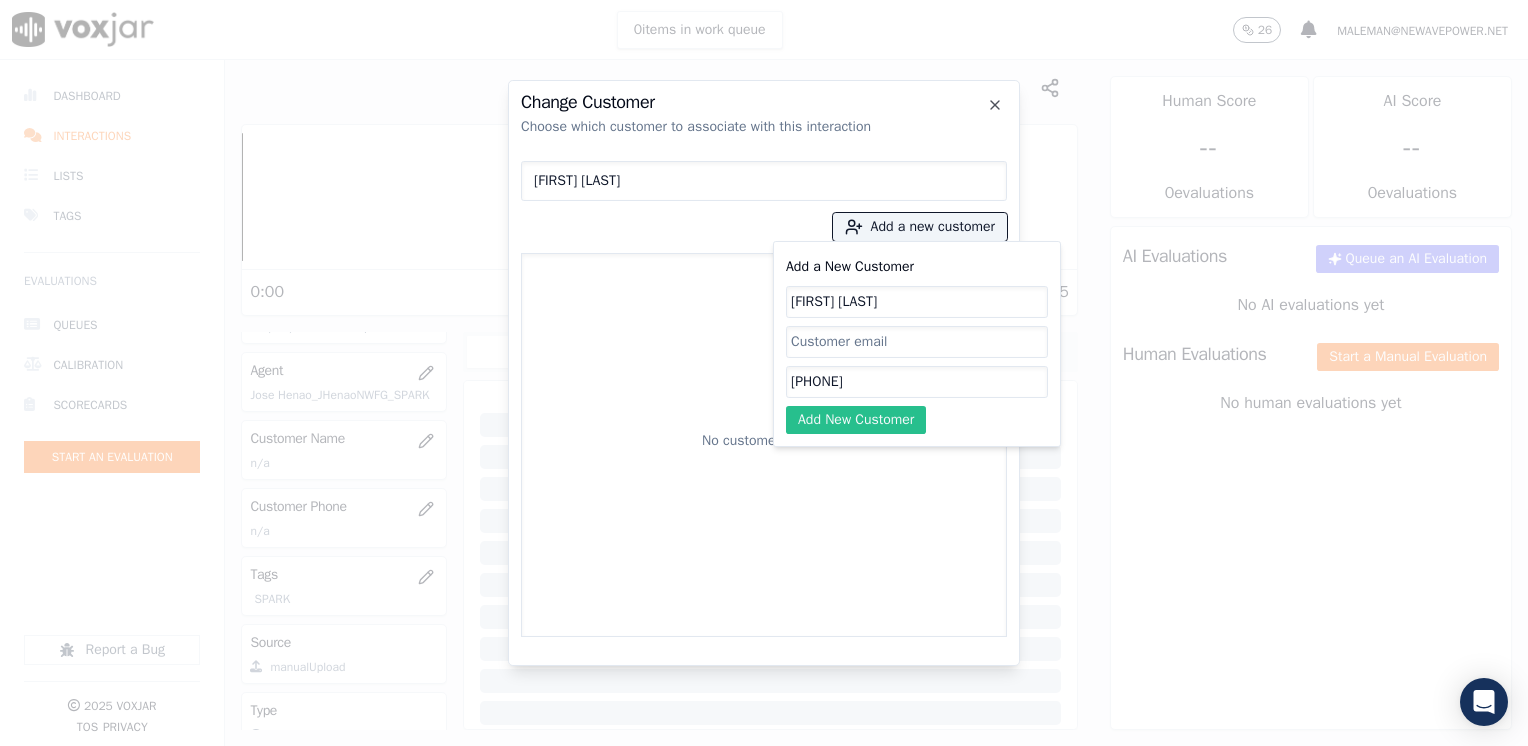 type on "7813302787" 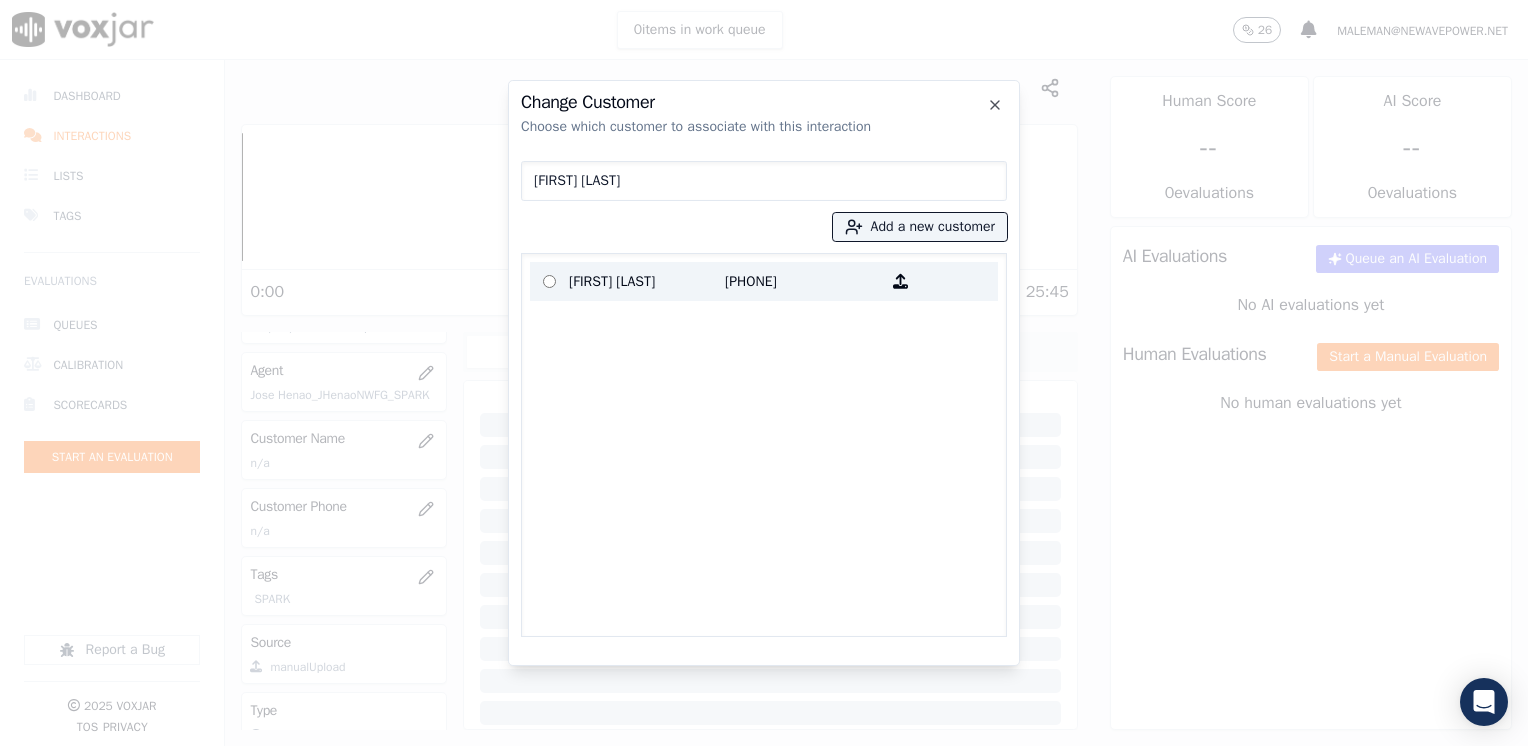 click on "7813302787" at bounding box center (803, 281) 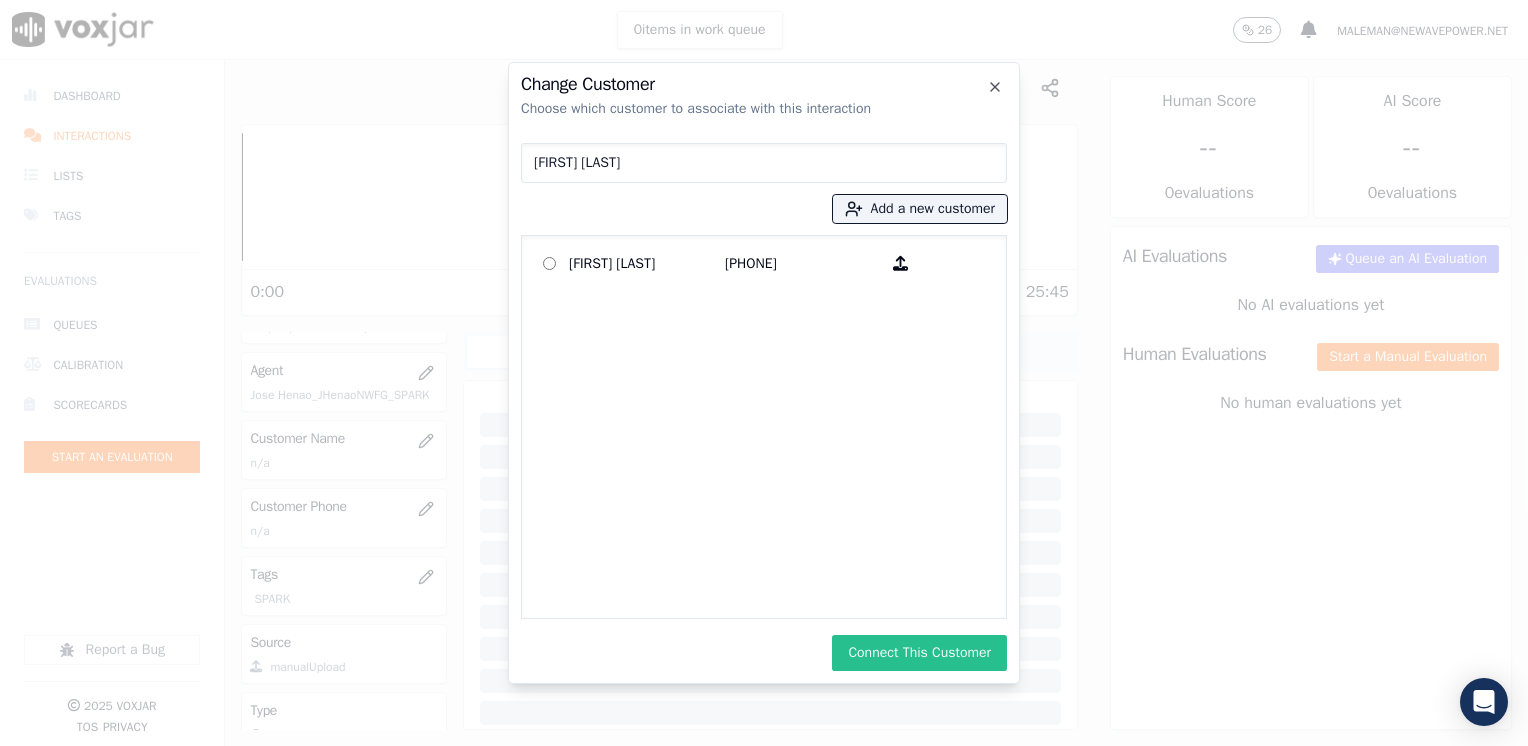 click on "Connect This Customer" at bounding box center [919, 653] 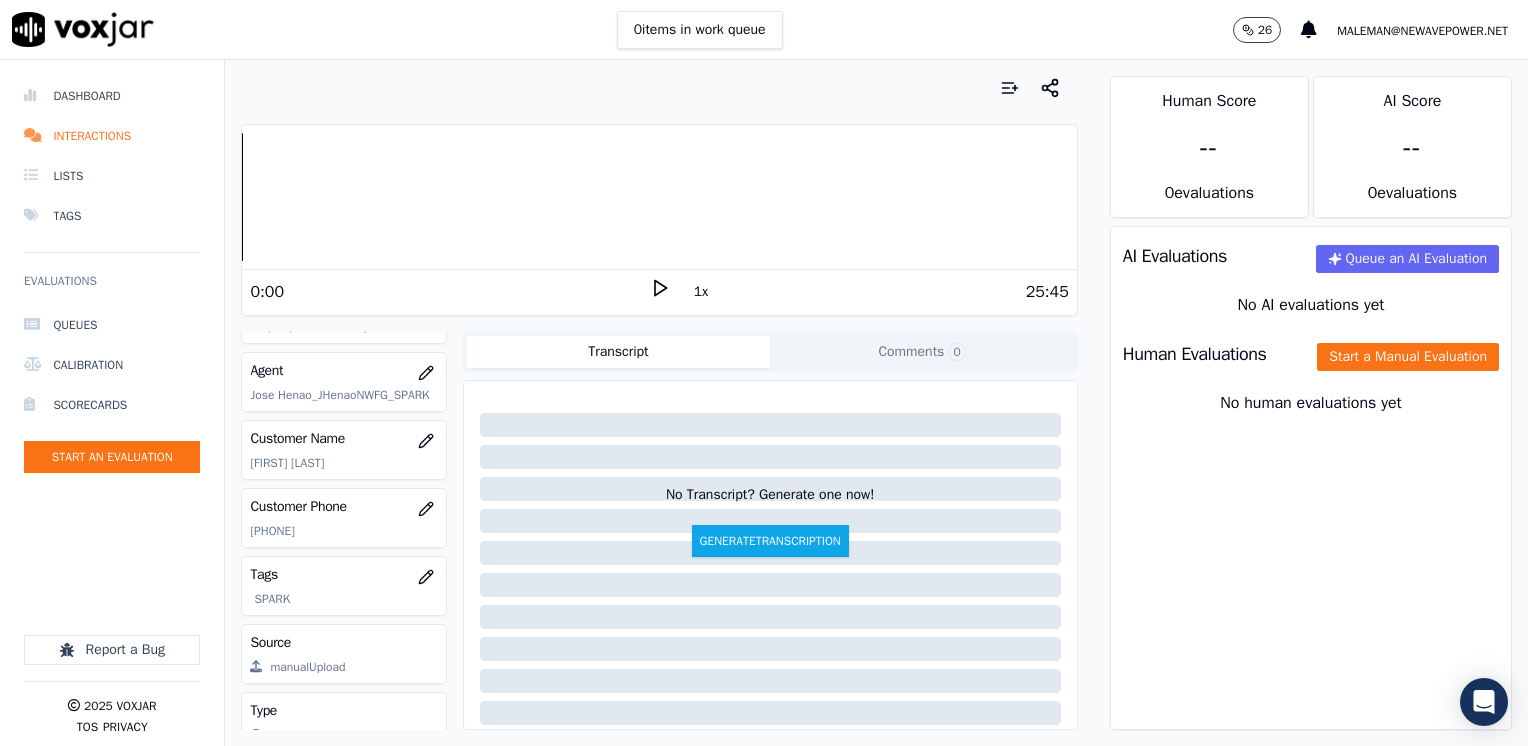 click 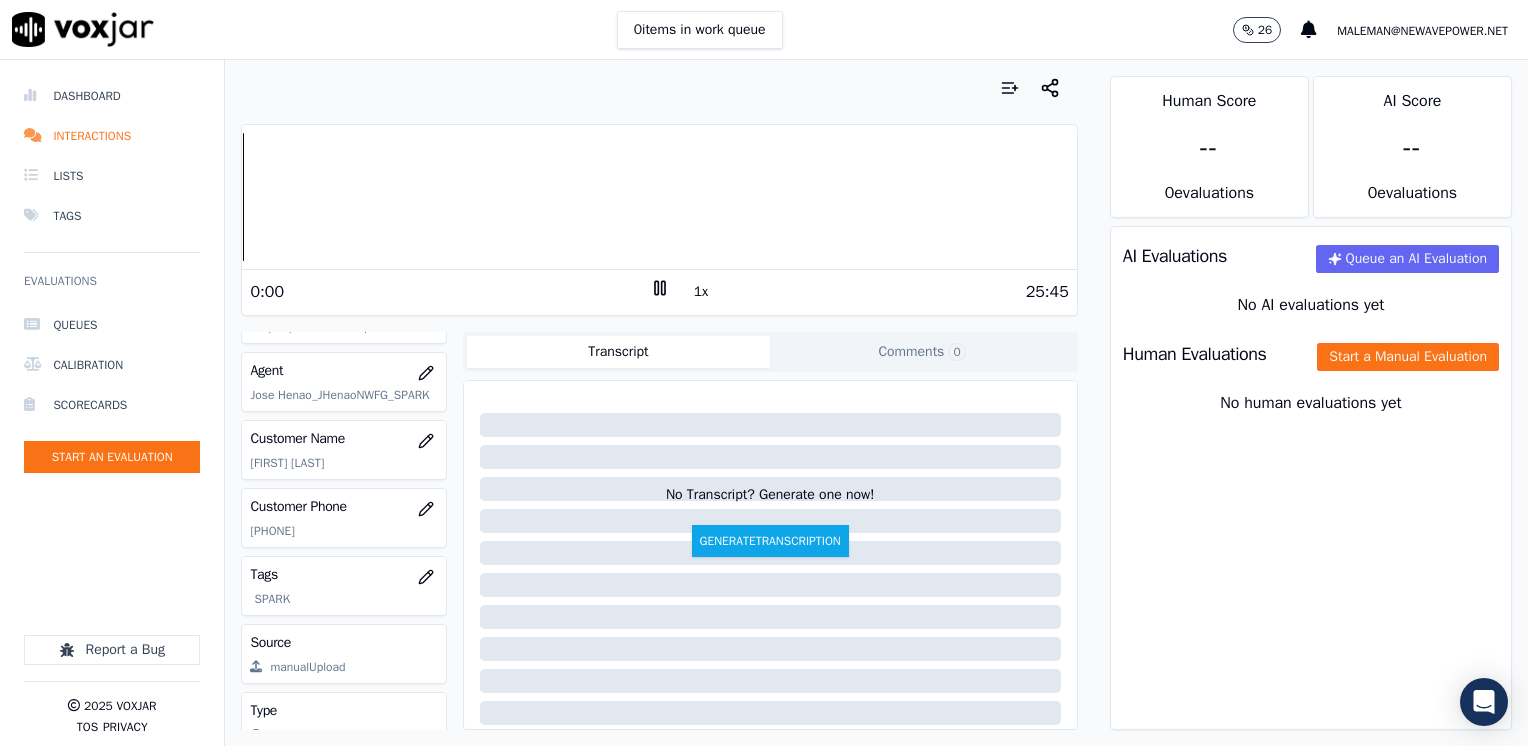 click 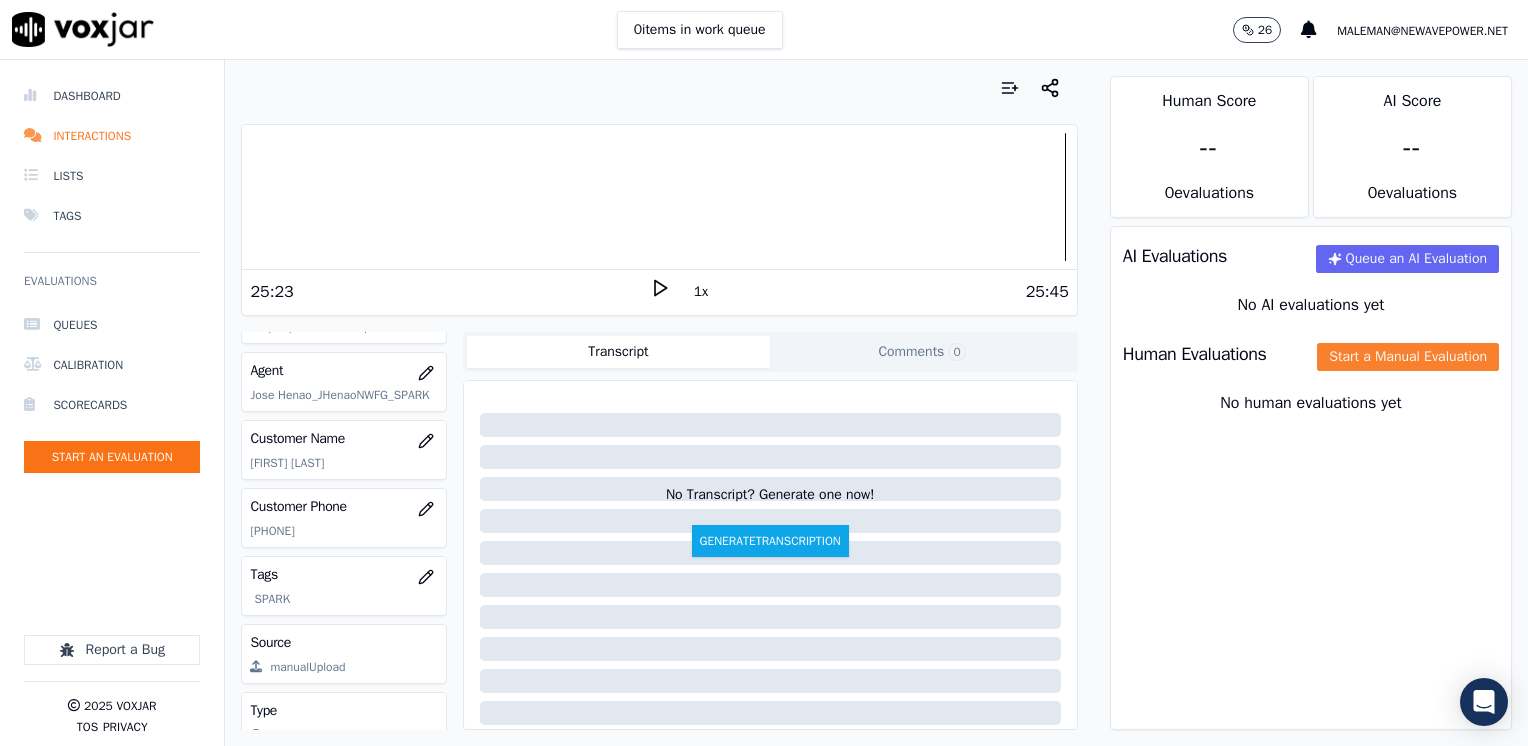 click on "Start a Manual Evaluation" 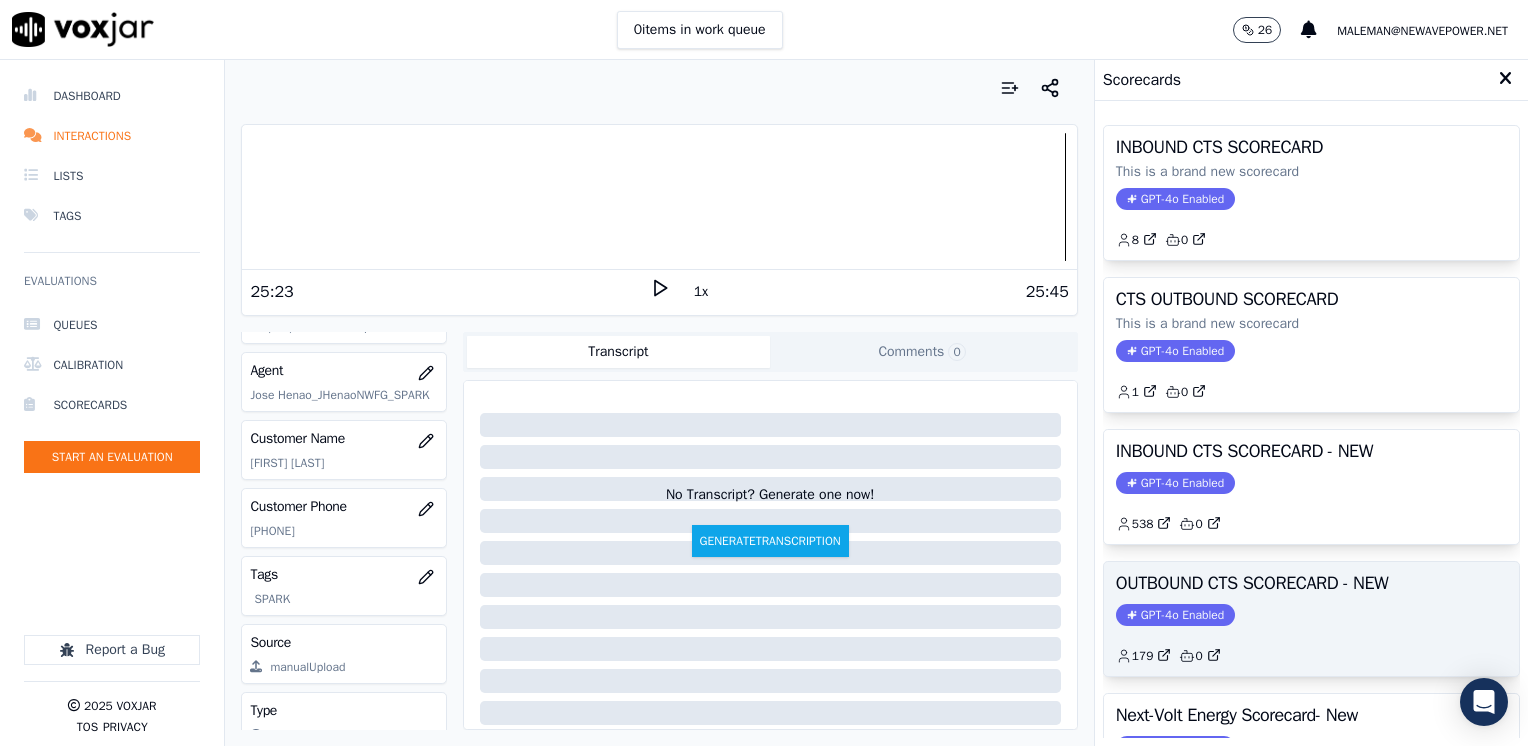 click on "GPT-4o Enabled" at bounding box center [1175, 615] 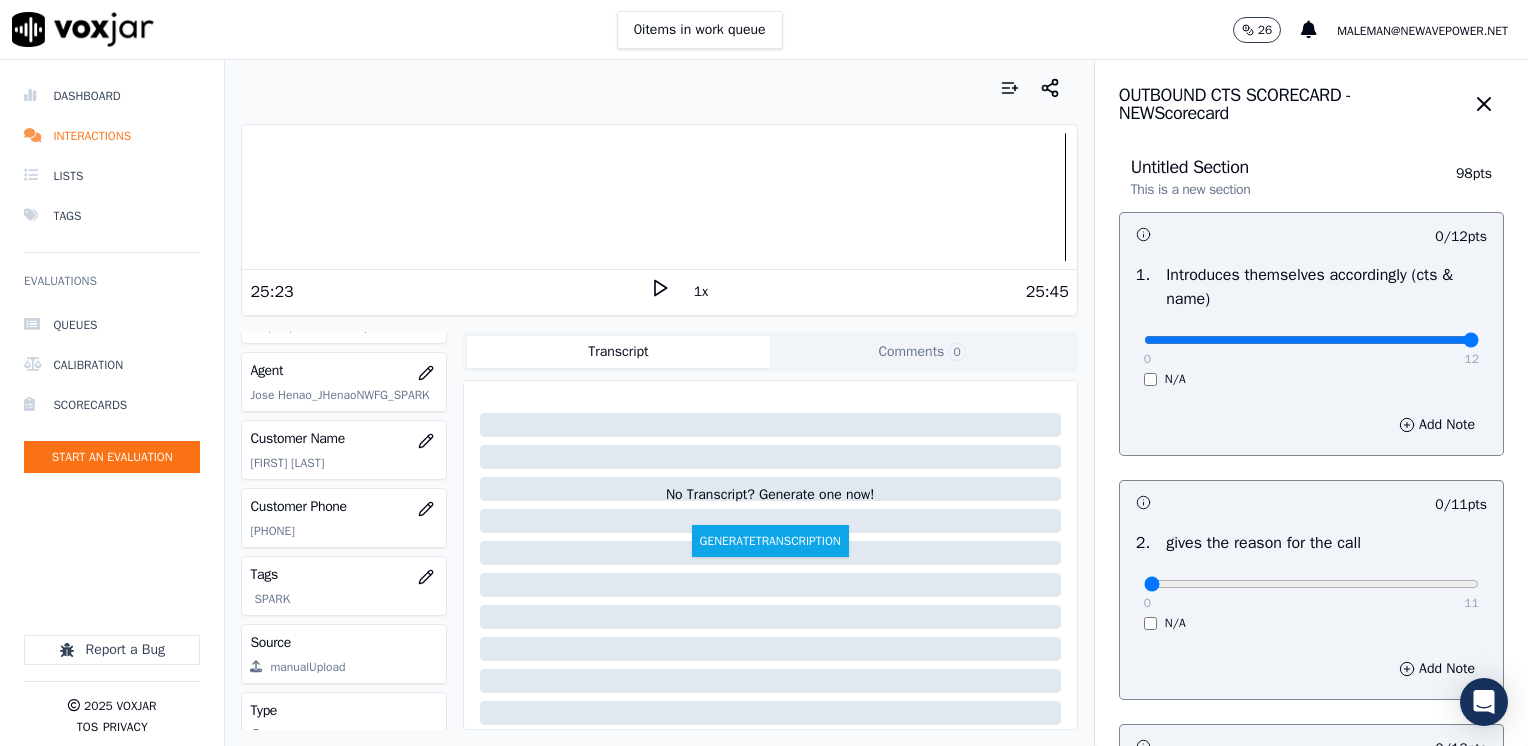 drag, startPoint x: 1129, startPoint y: 342, endPoint x: 1531, endPoint y: 342, distance: 402 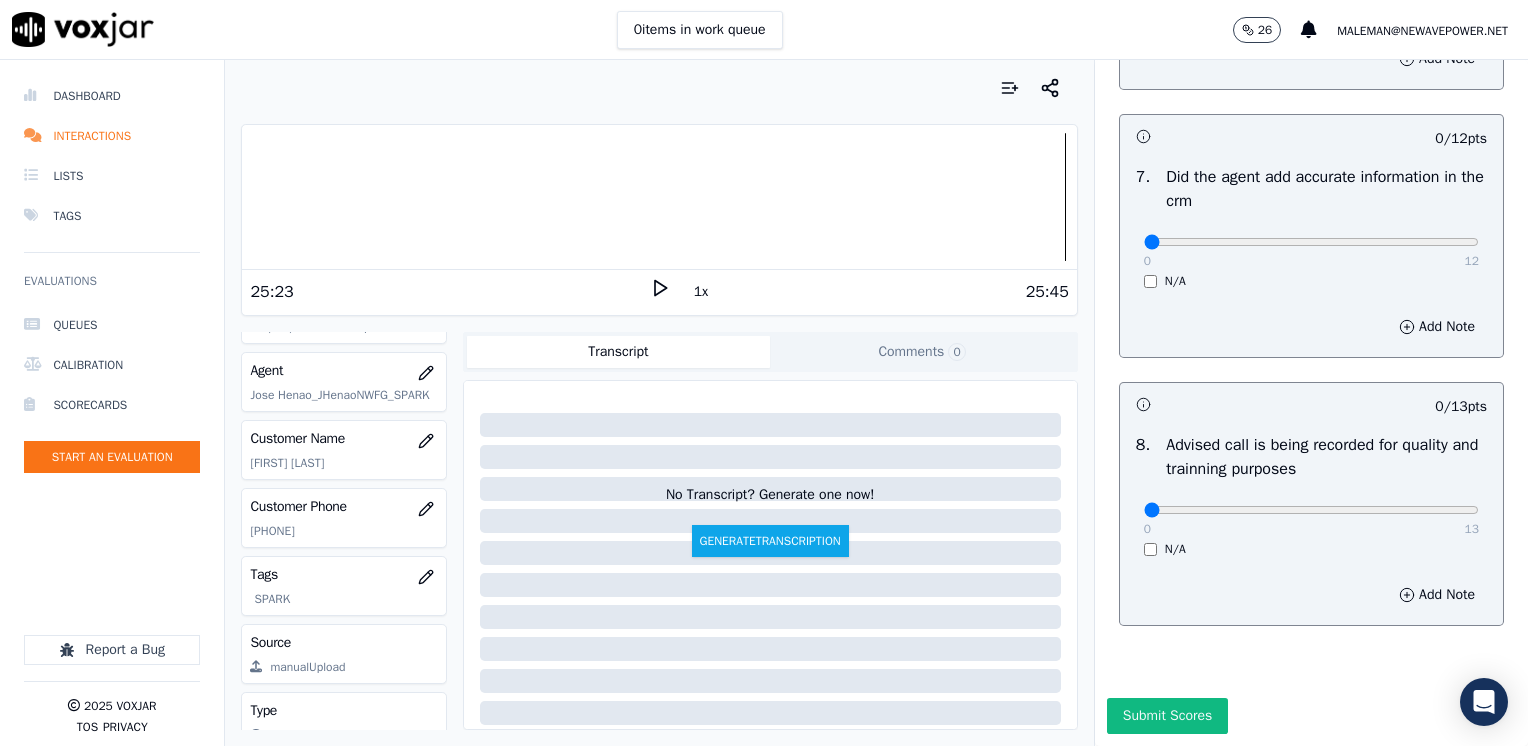 scroll, scrollTop: 1748, scrollLeft: 0, axis: vertical 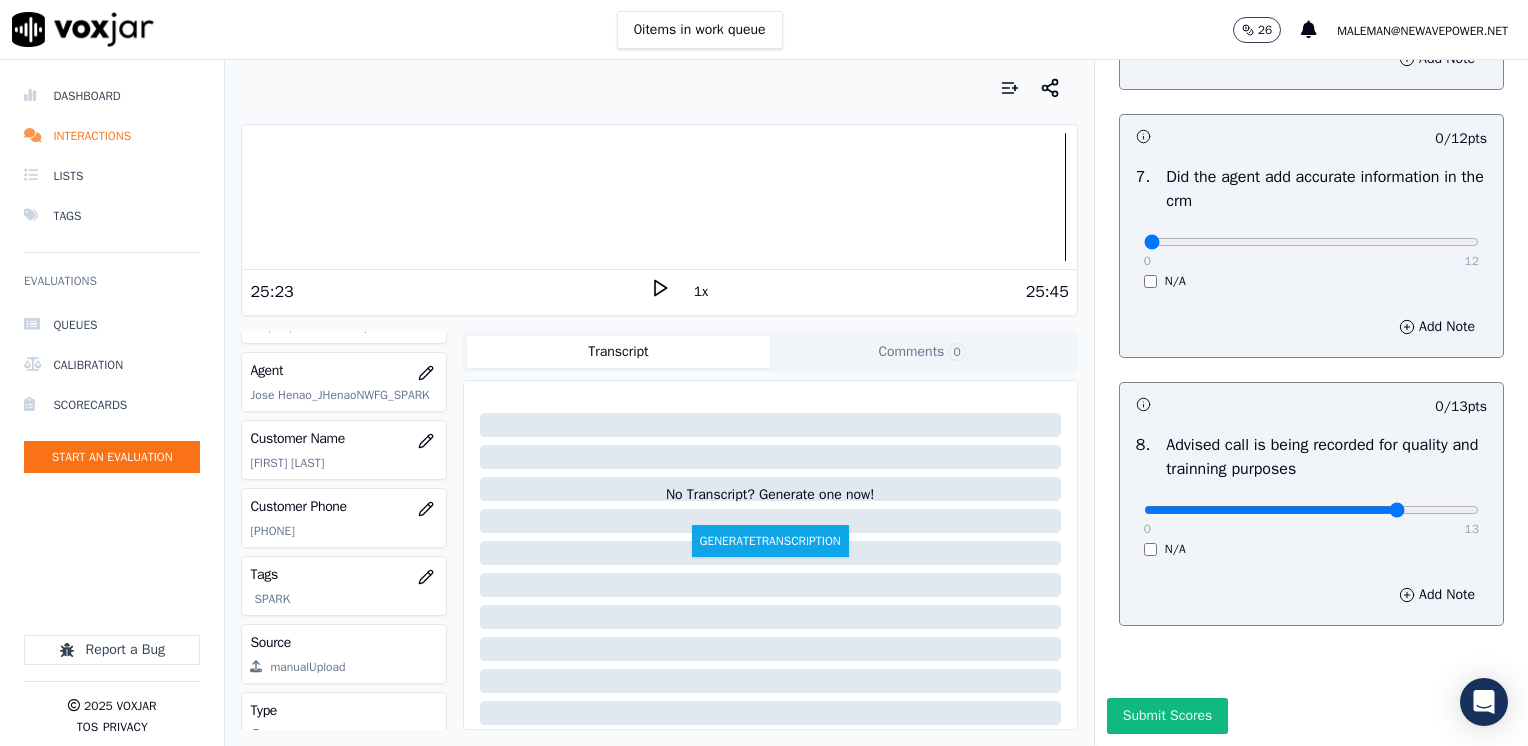 type on "10" 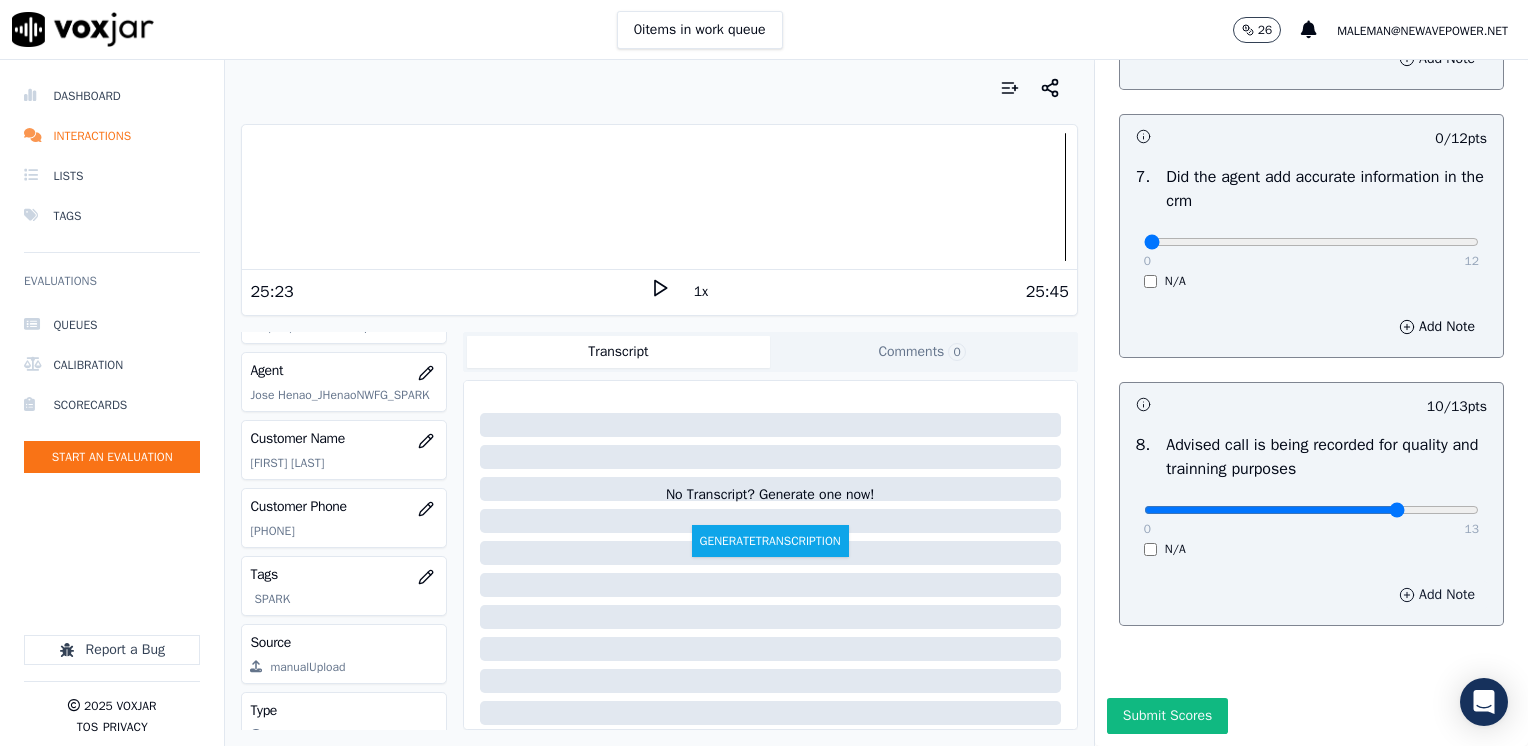click on "Add Note" at bounding box center (1437, 595) 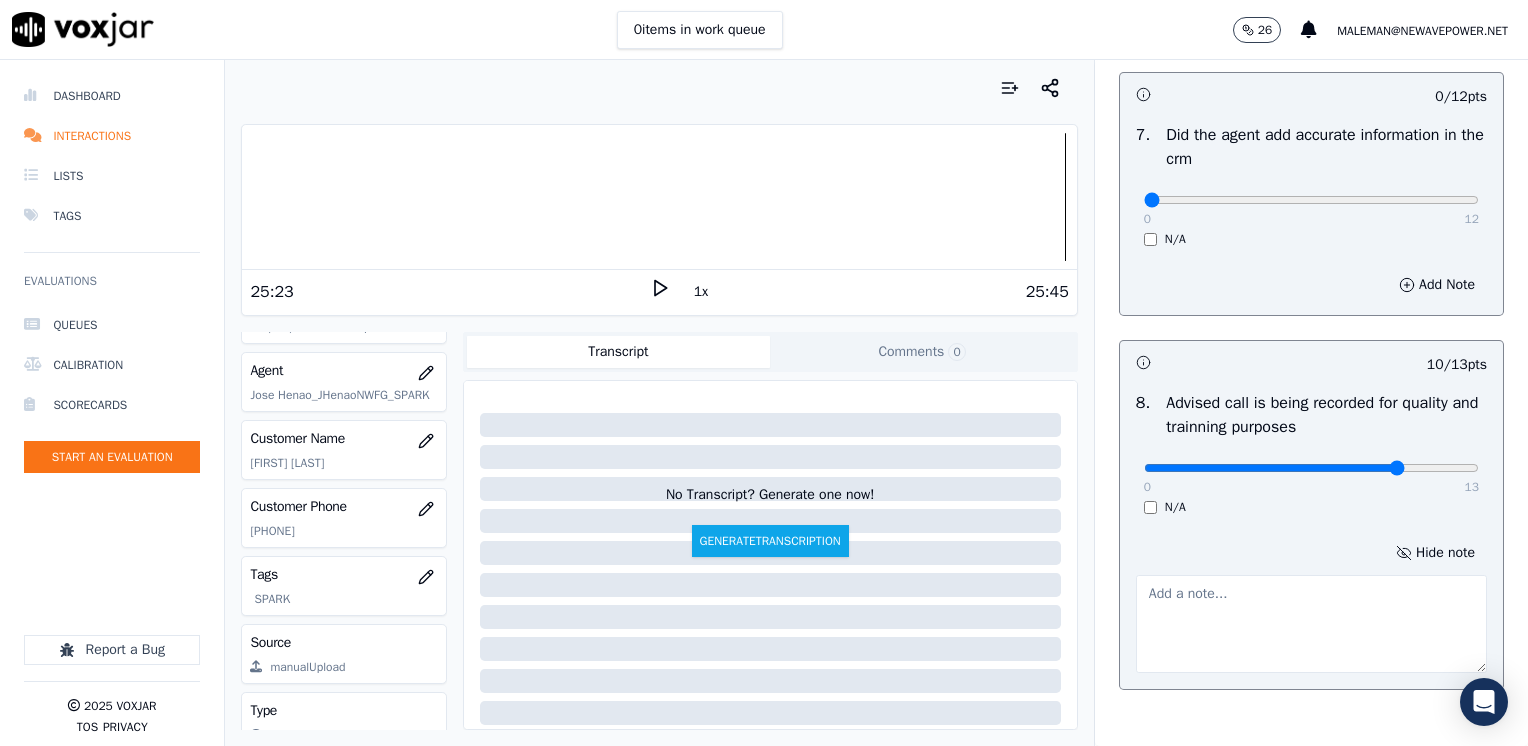 click at bounding box center [1311, 624] 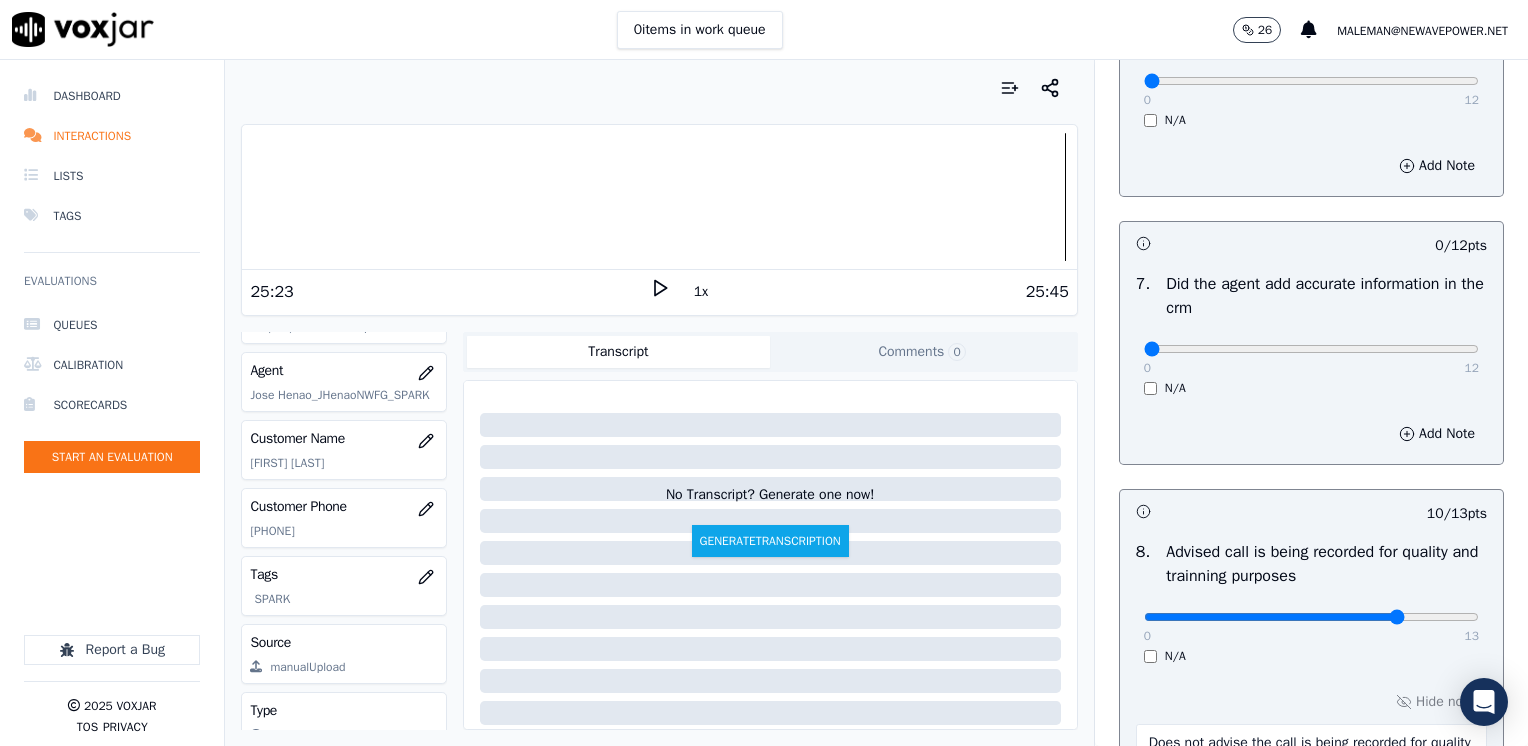 scroll, scrollTop: 1448, scrollLeft: 0, axis: vertical 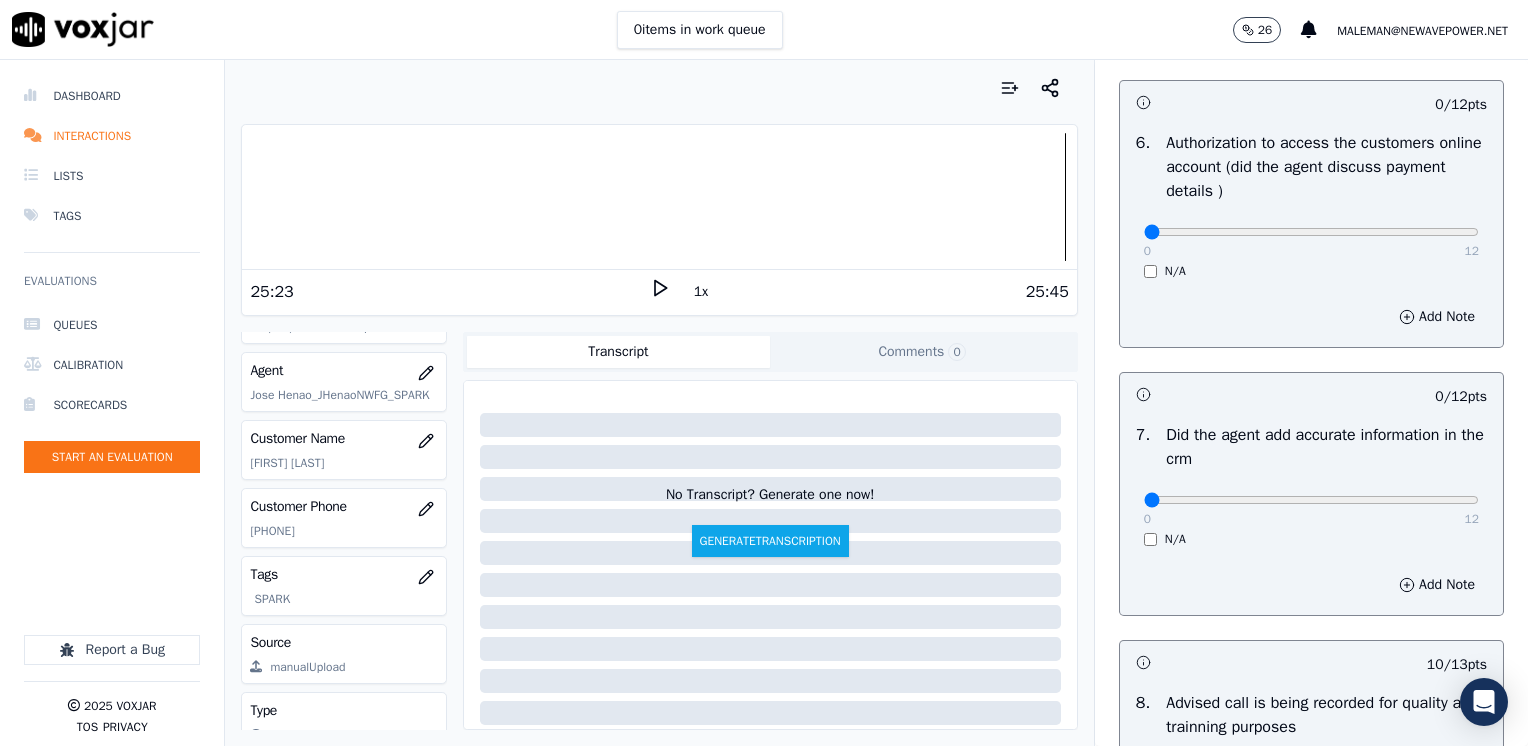 type on "Does not advise the call is being recorded for quality purposes at the very beginning of the call" 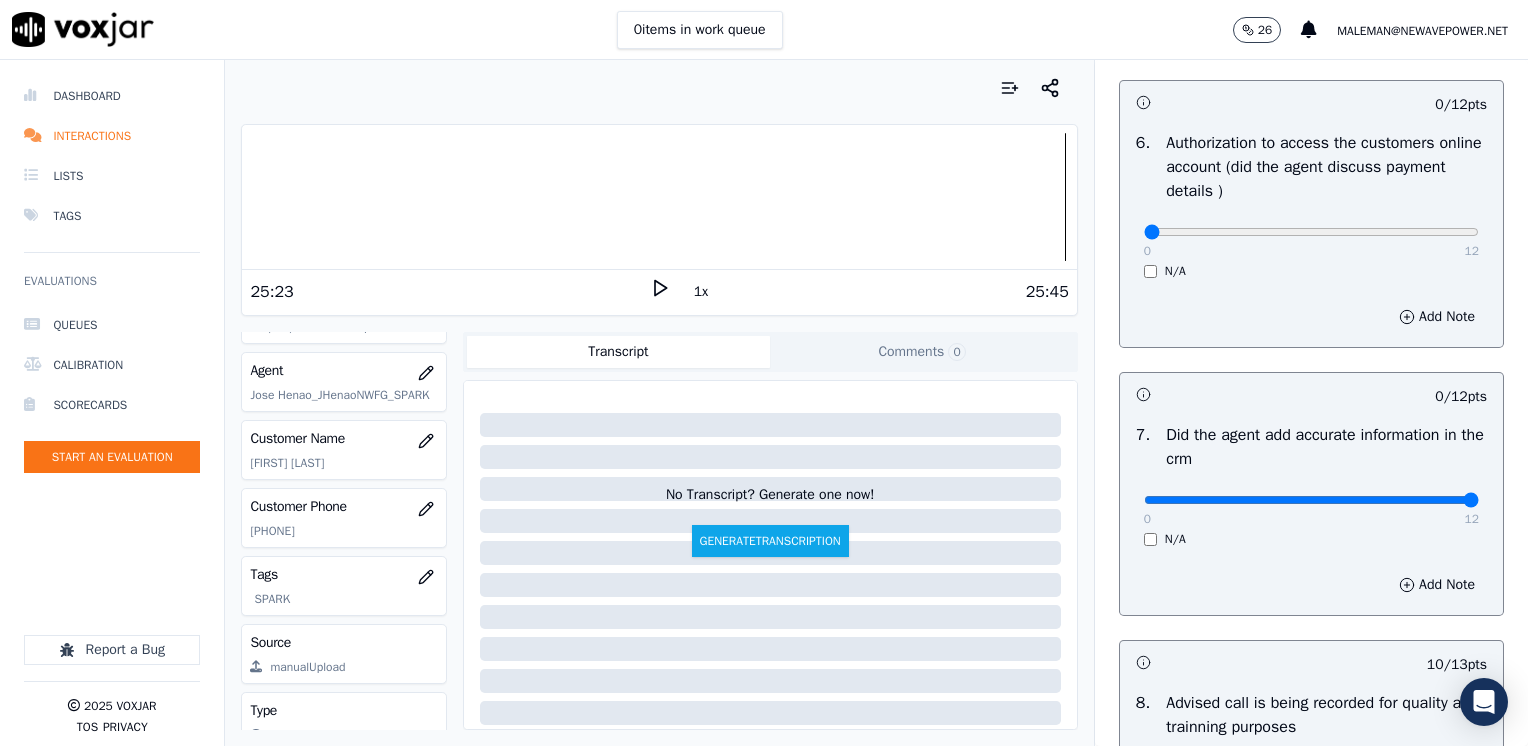 drag, startPoint x: 1131, startPoint y: 497, endPoint x: 1531, endPoint y: 501, distance: 400.02 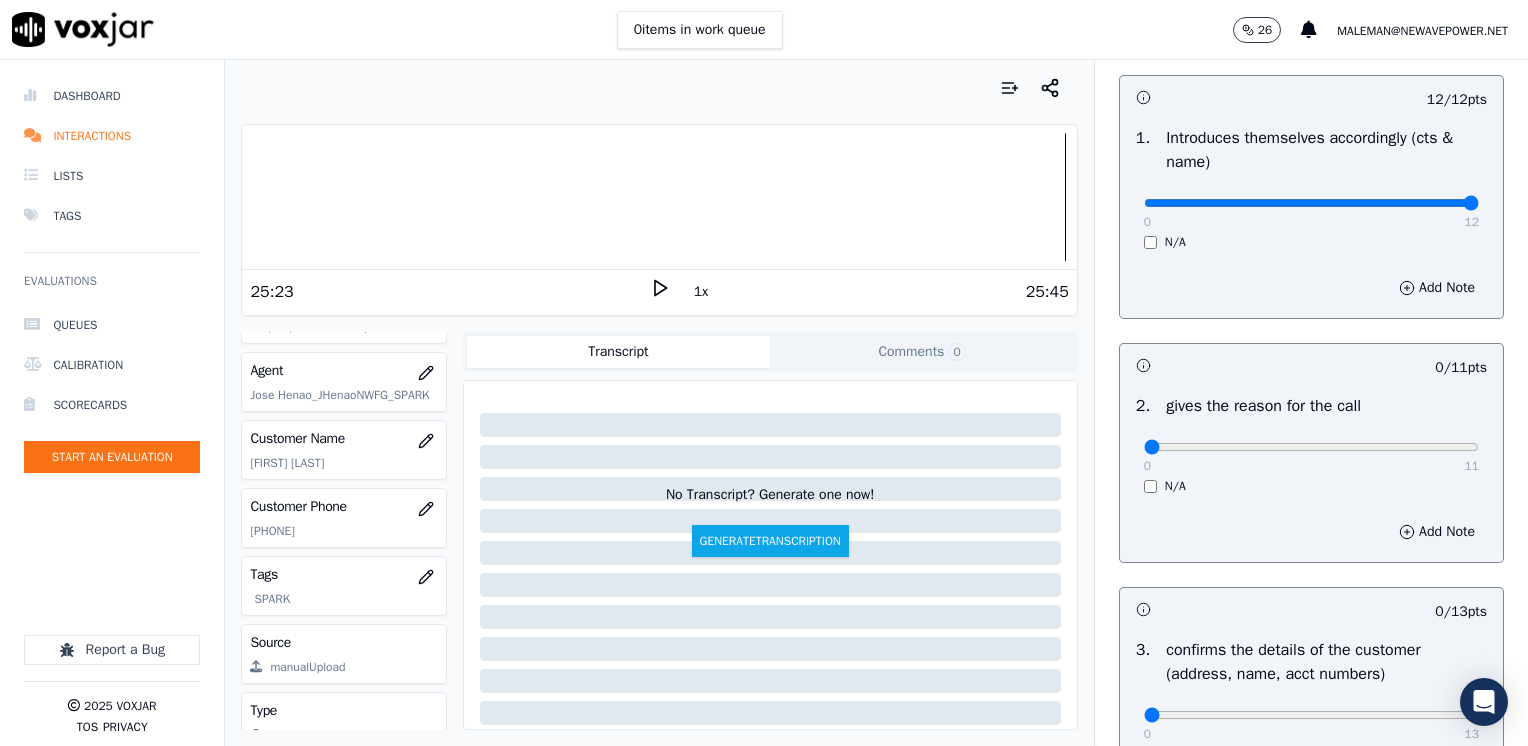 scroll, scrollTop: 0, scrollLeft: 0, axis: both 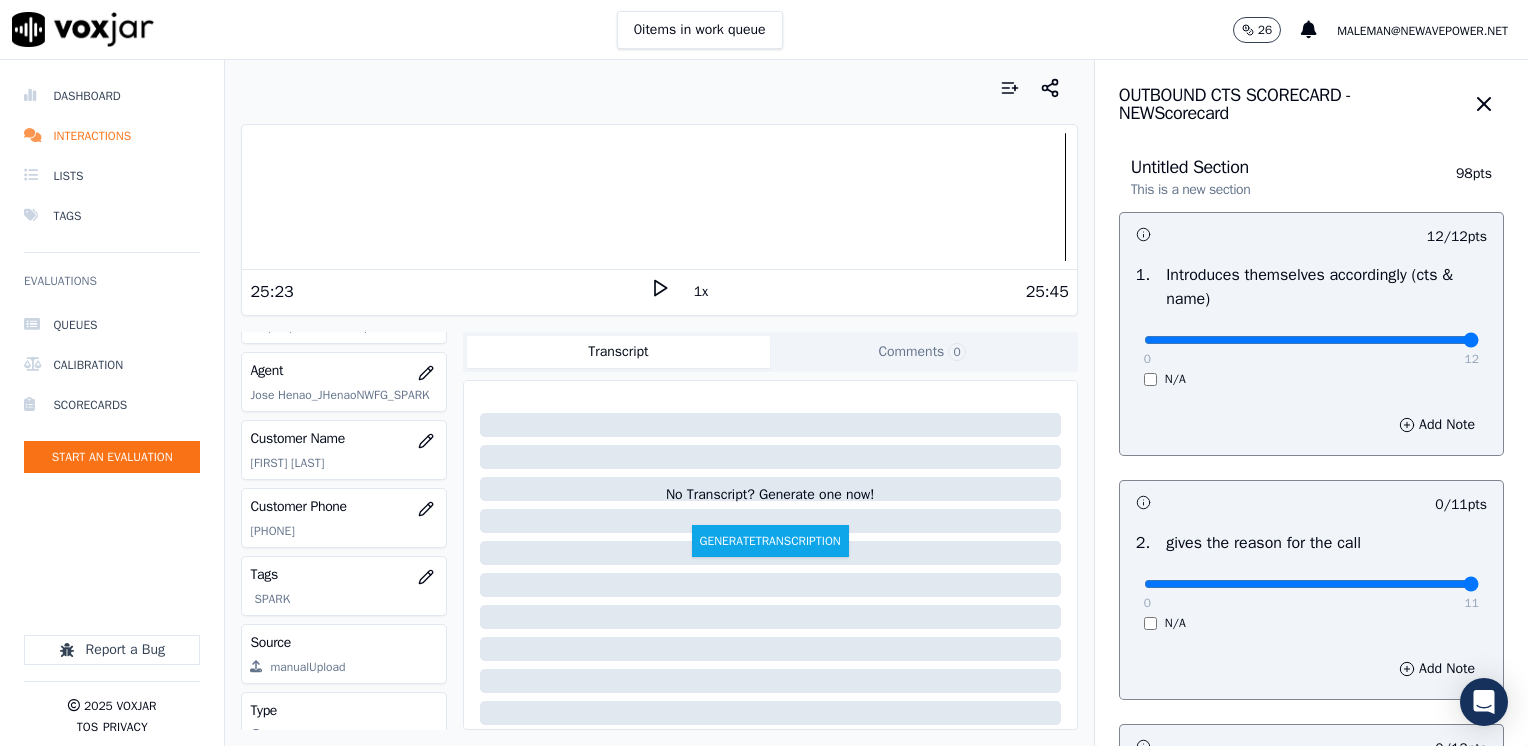 drag, startPoint x: 1133, startPoint y: 589, endPoint x: 1531, endPoint y: 623, distance: 399.44962 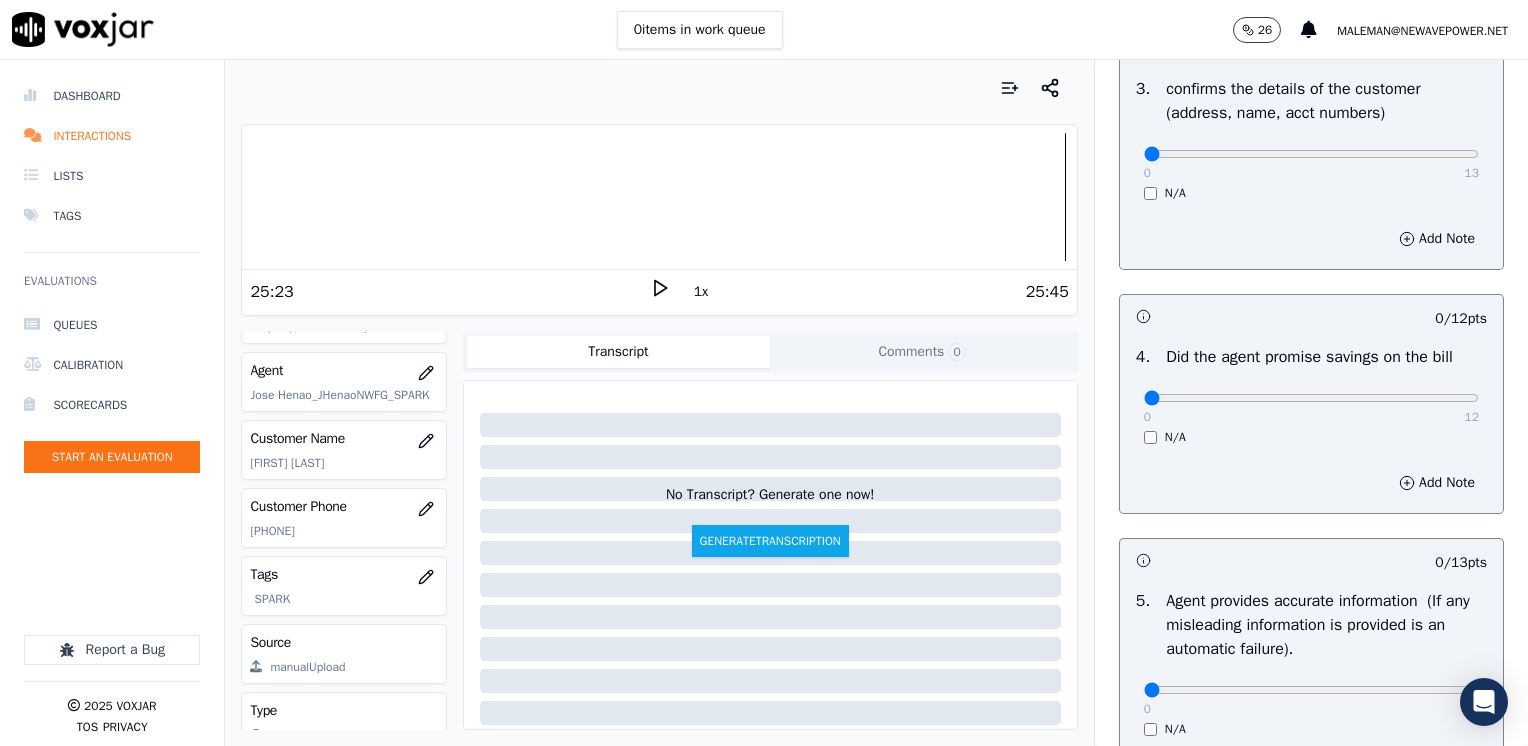 scroll, scrollTop: 700, scrollLeft: 0, axis: vertical 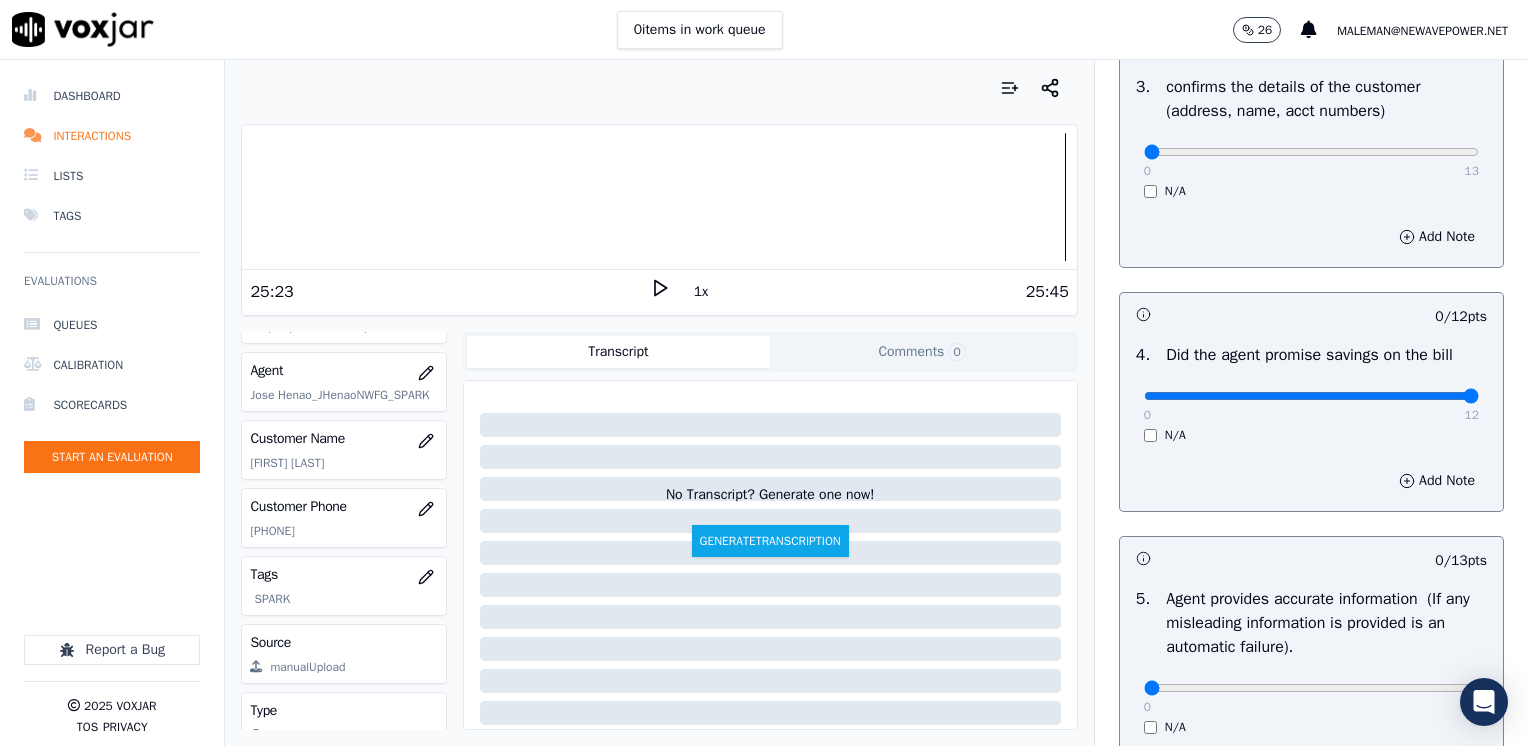 drag, startPoint x: 1127, startPoint y: 396, endPoint x: 1527, endPoint y: 395, distance: 400.00125 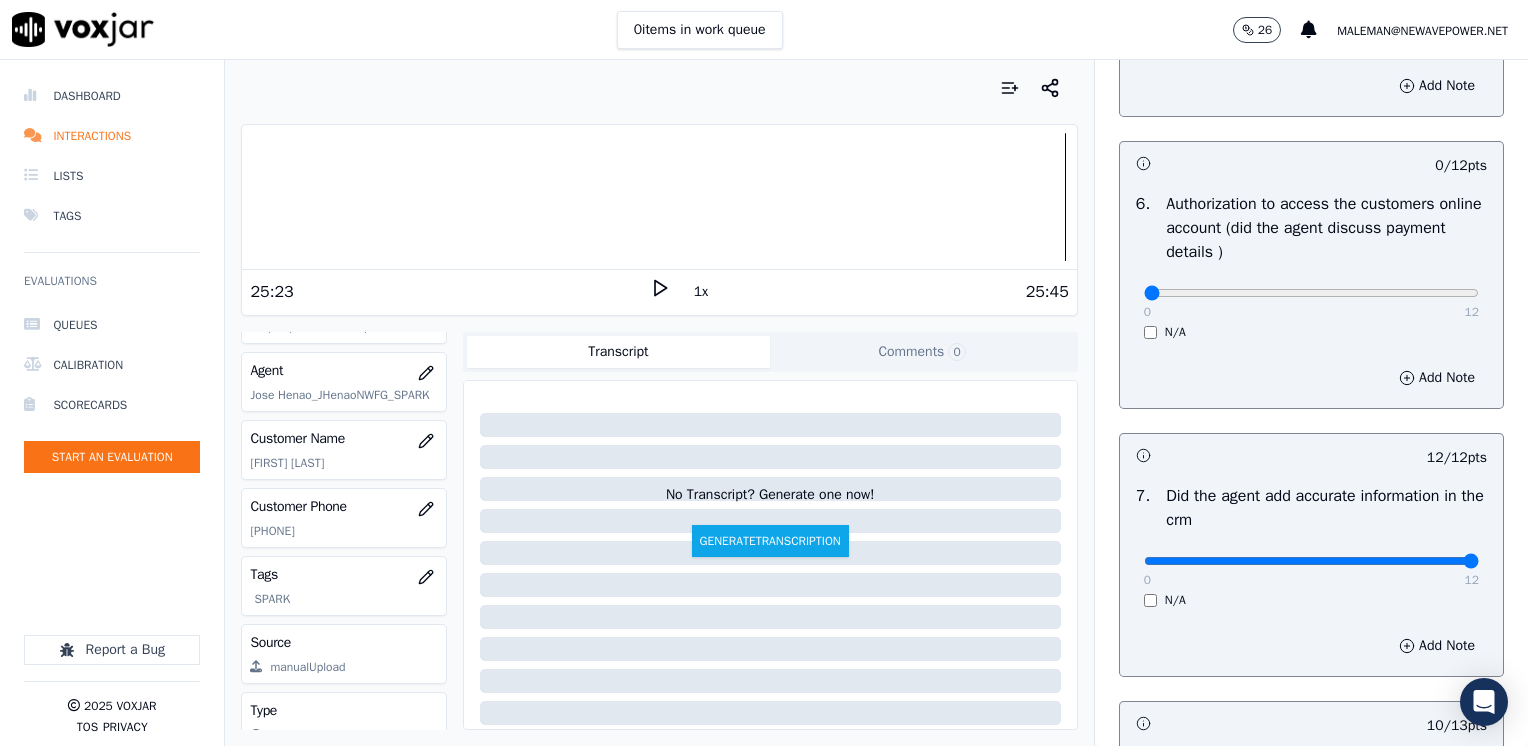 scroll, scrollTop: 1400, scrollLeft: 0, axis: vertical 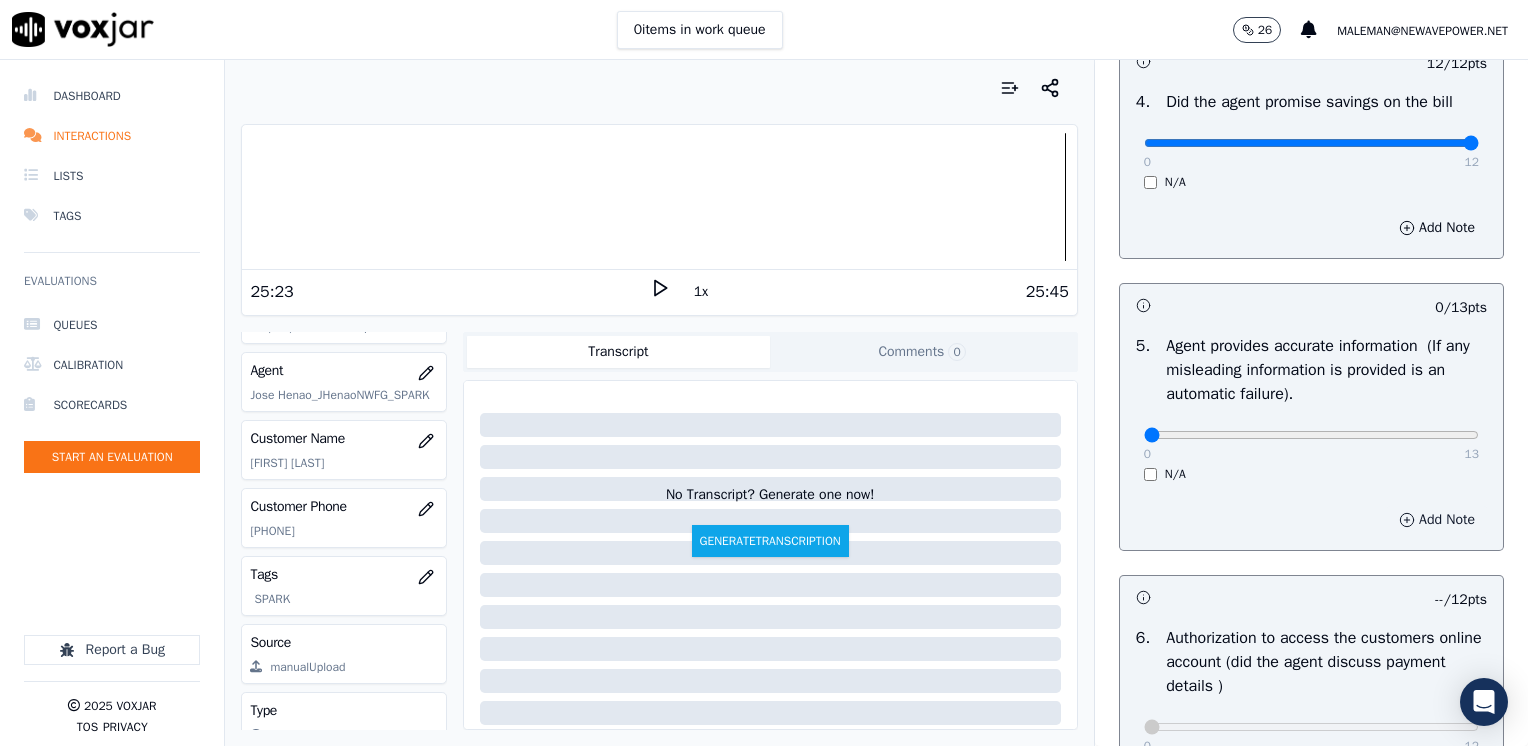 click on "Add Note" at bounding box center [1437, 520] 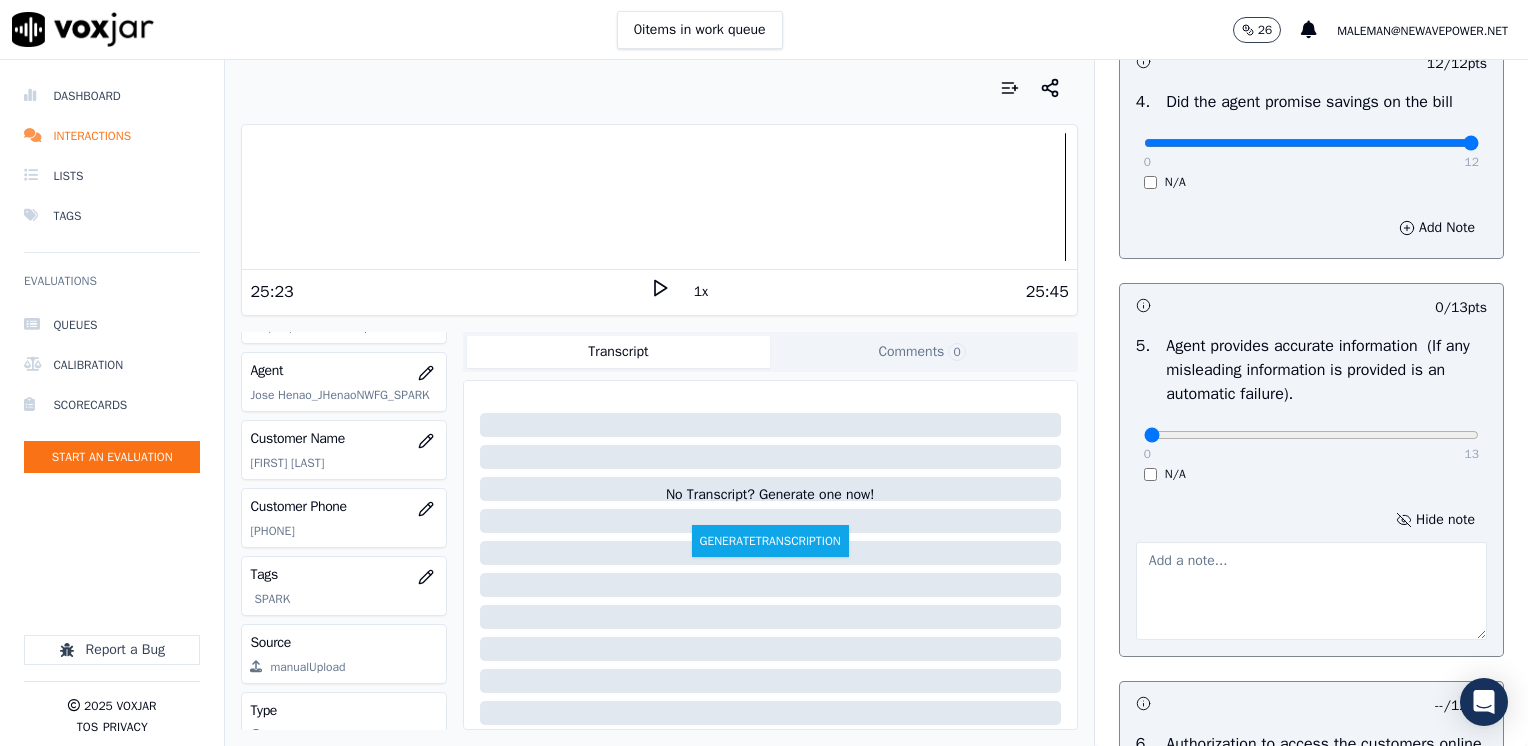 click at bounding box center [1311, 591] 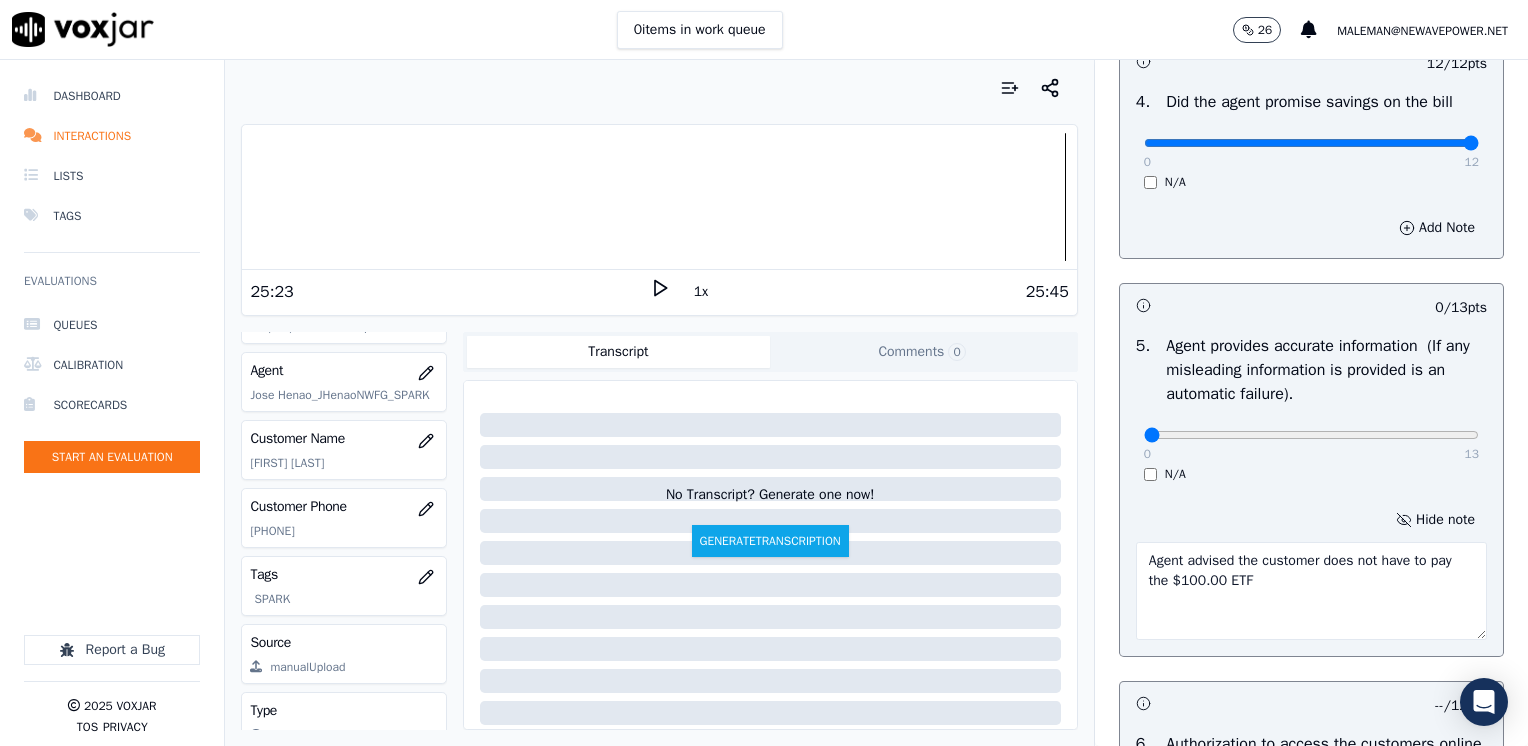 type on "Agent advised the customer does not have to pay the $100.00 ETF" 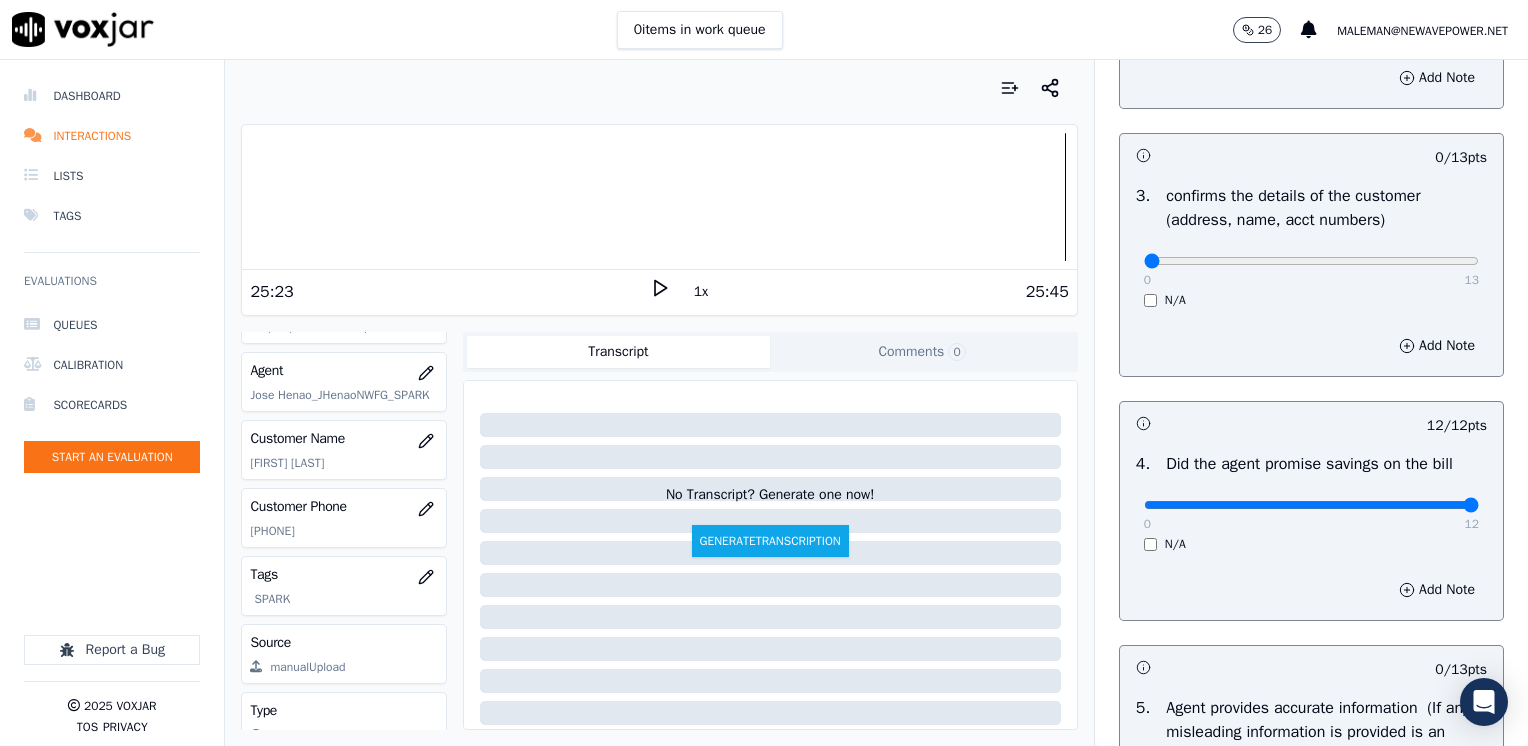 scroll, scrollTop: 453, scrollLeft: 0, axis: vertical 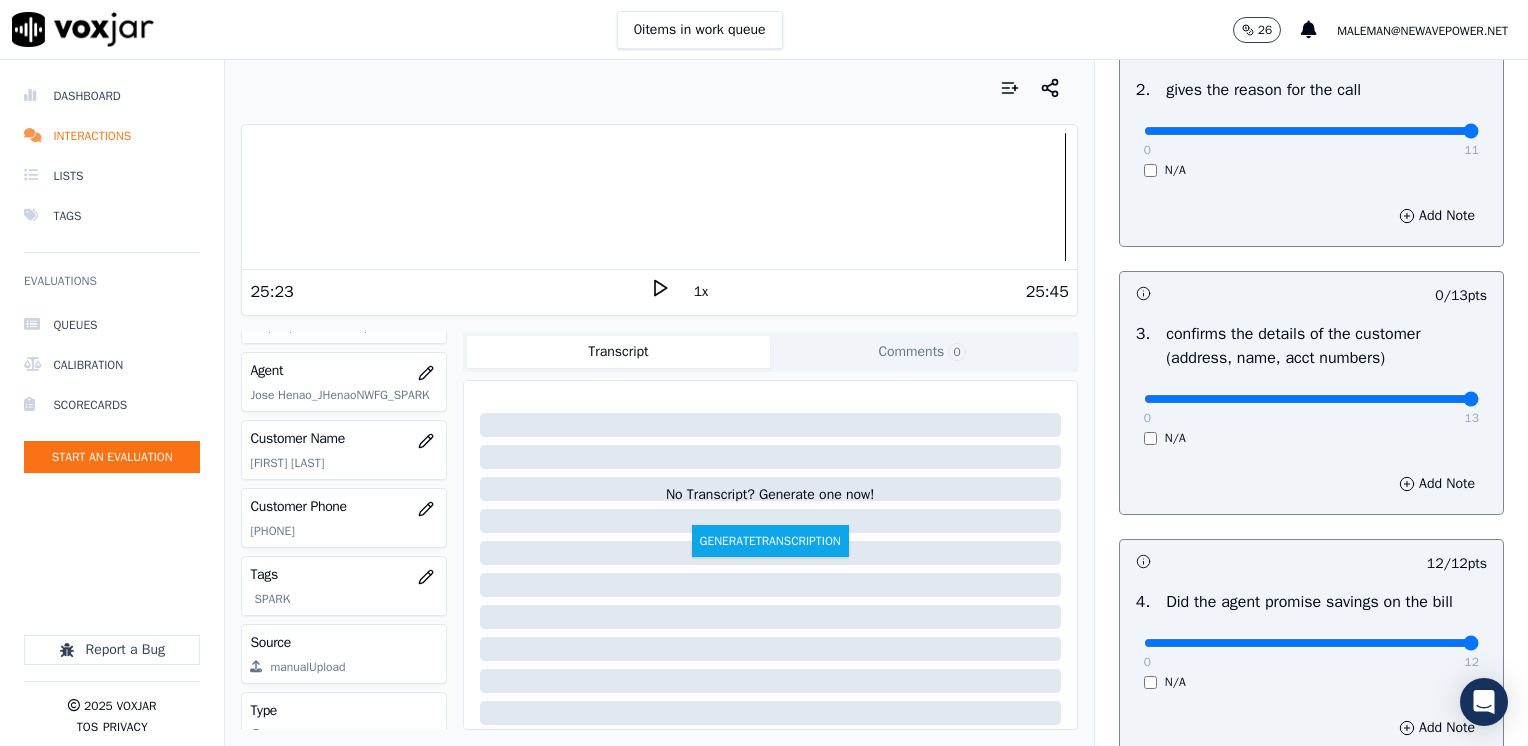 drag, startPoint x: 1138, startPoint y: 394, endPoint x: 1531, endPoint y: 384, distance: 393.1272 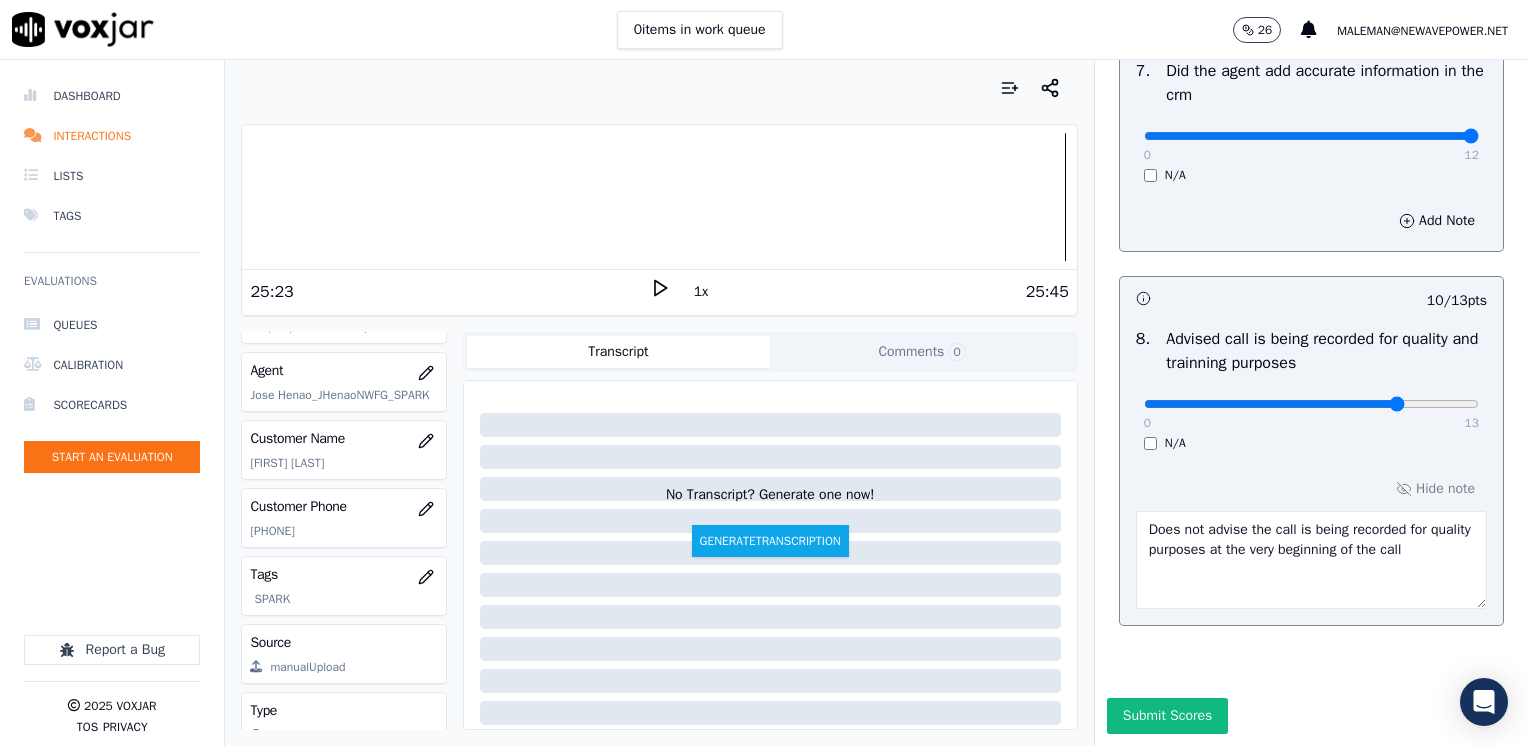 scroll, scrollTop: 1959, scrollLeft: 0, axis: vertical 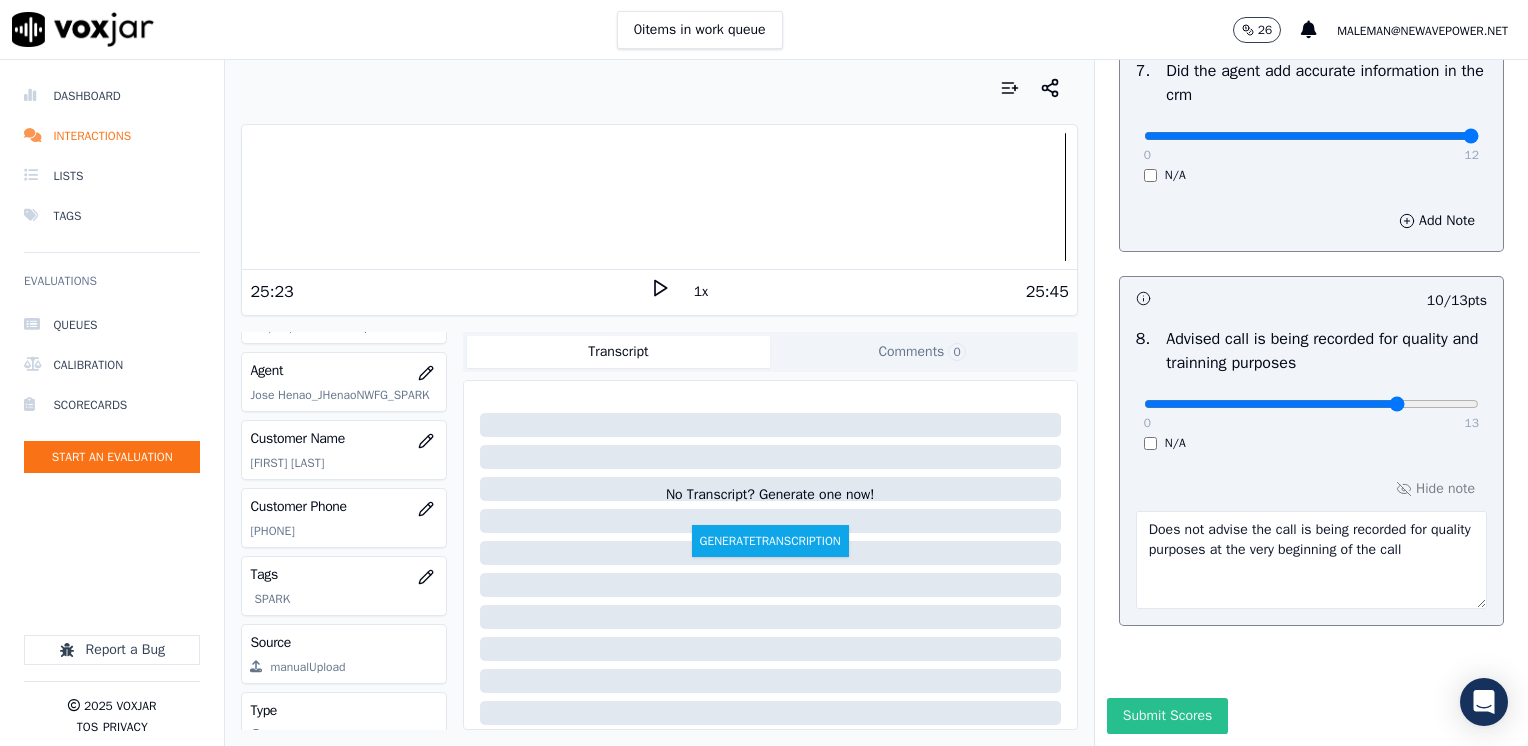click on "Submit Scores" at bounding box center (1167, 716) 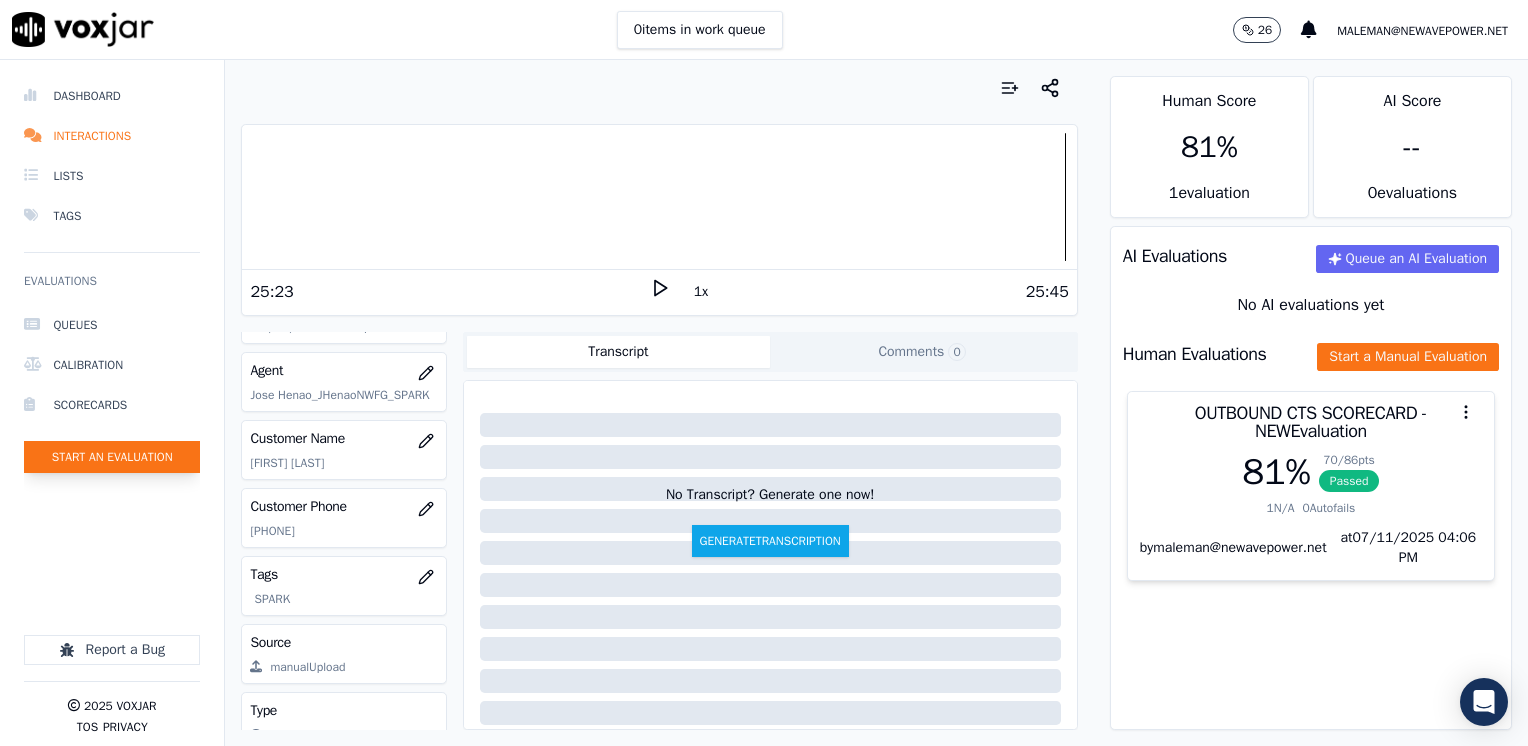 click on "Start an Evaluation" 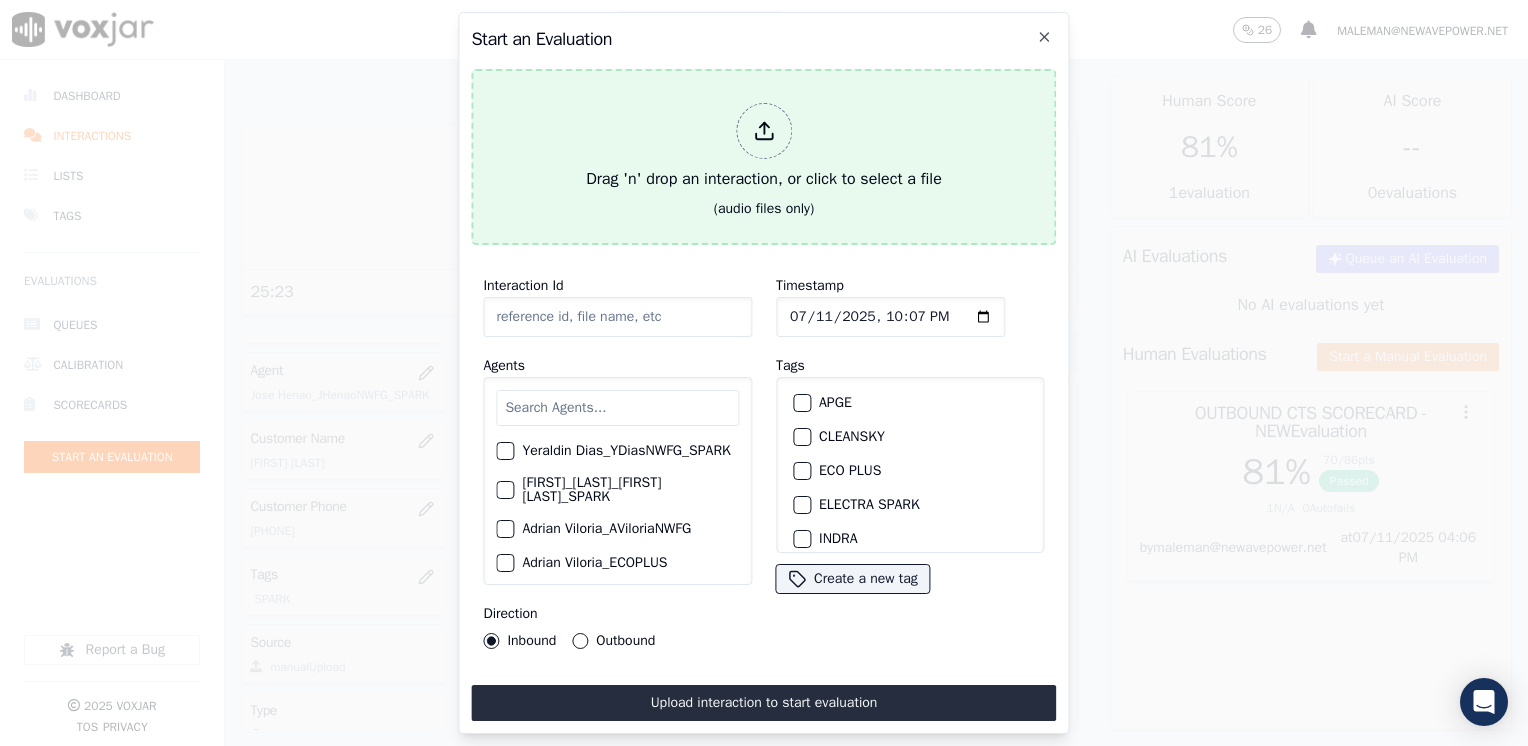 click at bounding box center [764, 131] 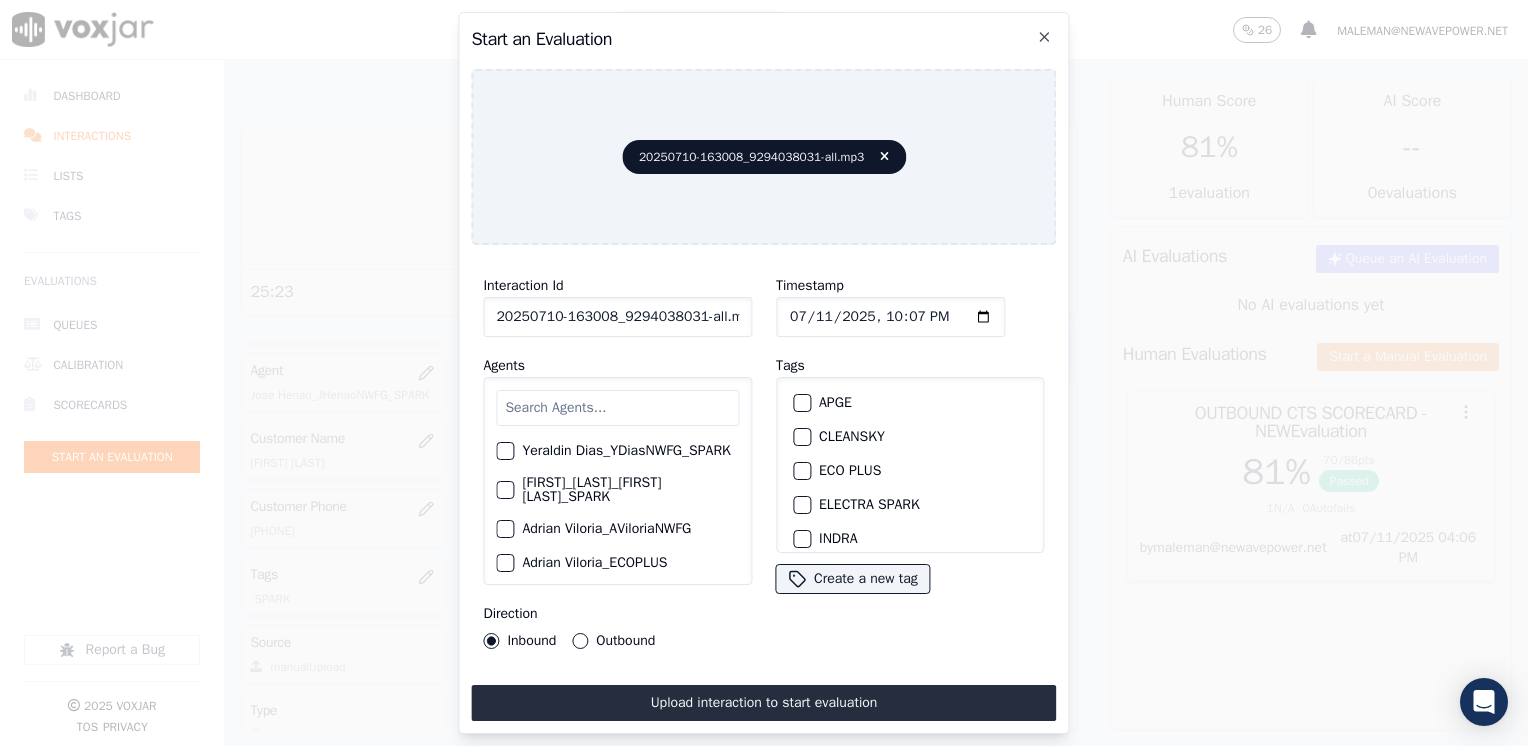 click at bounding box center [617, 408] 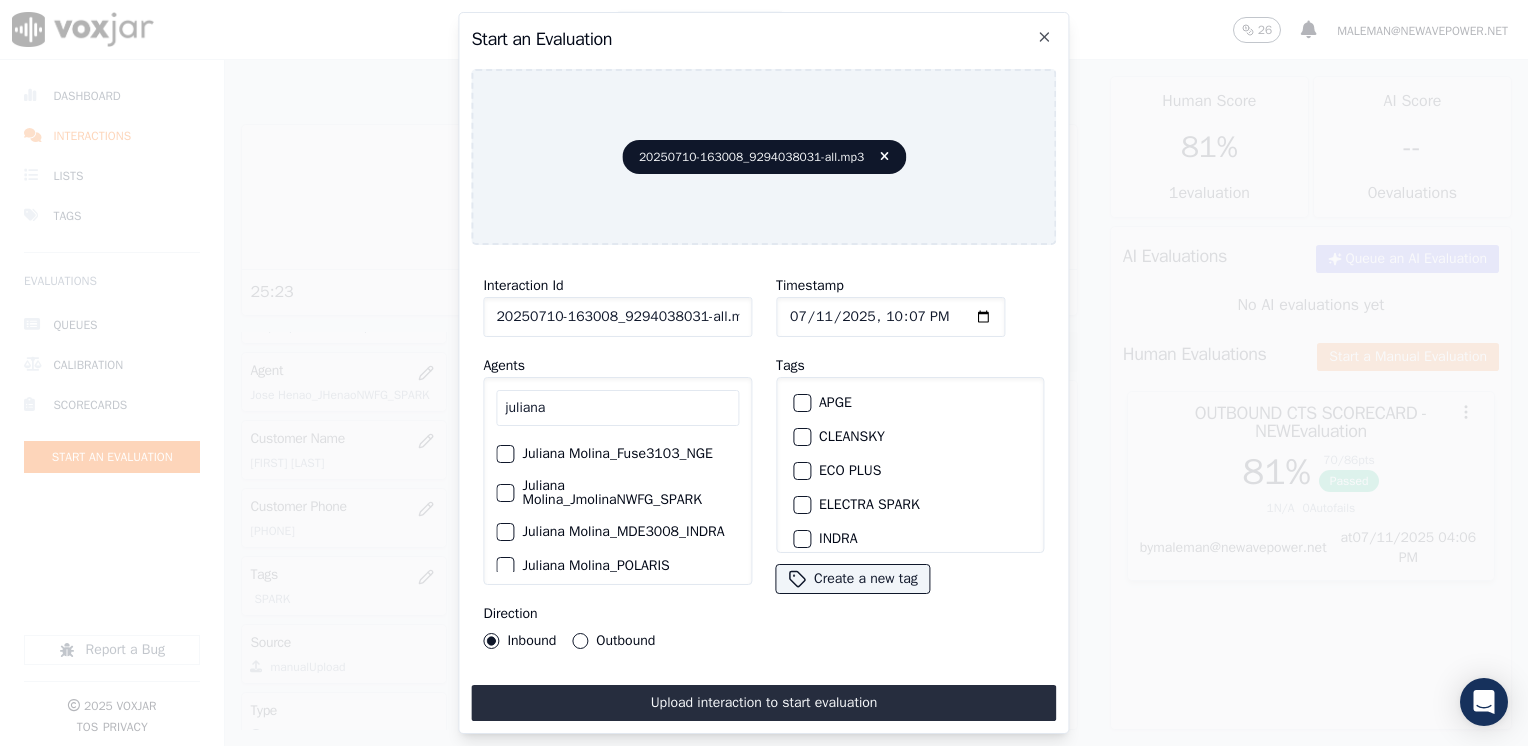 scroll, scrollTop: 100, scrollLeft: 0, axis: vertical 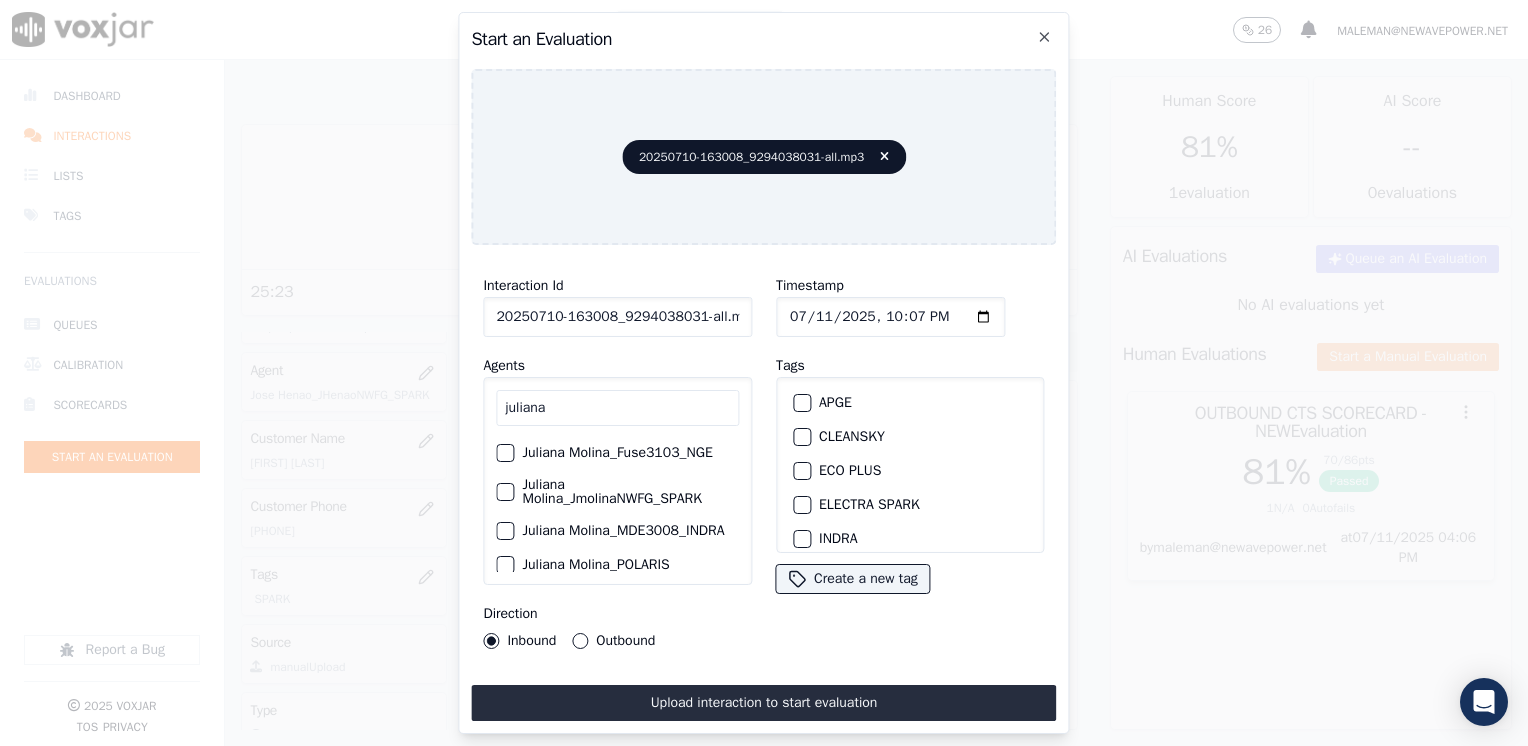 type on "juliana" 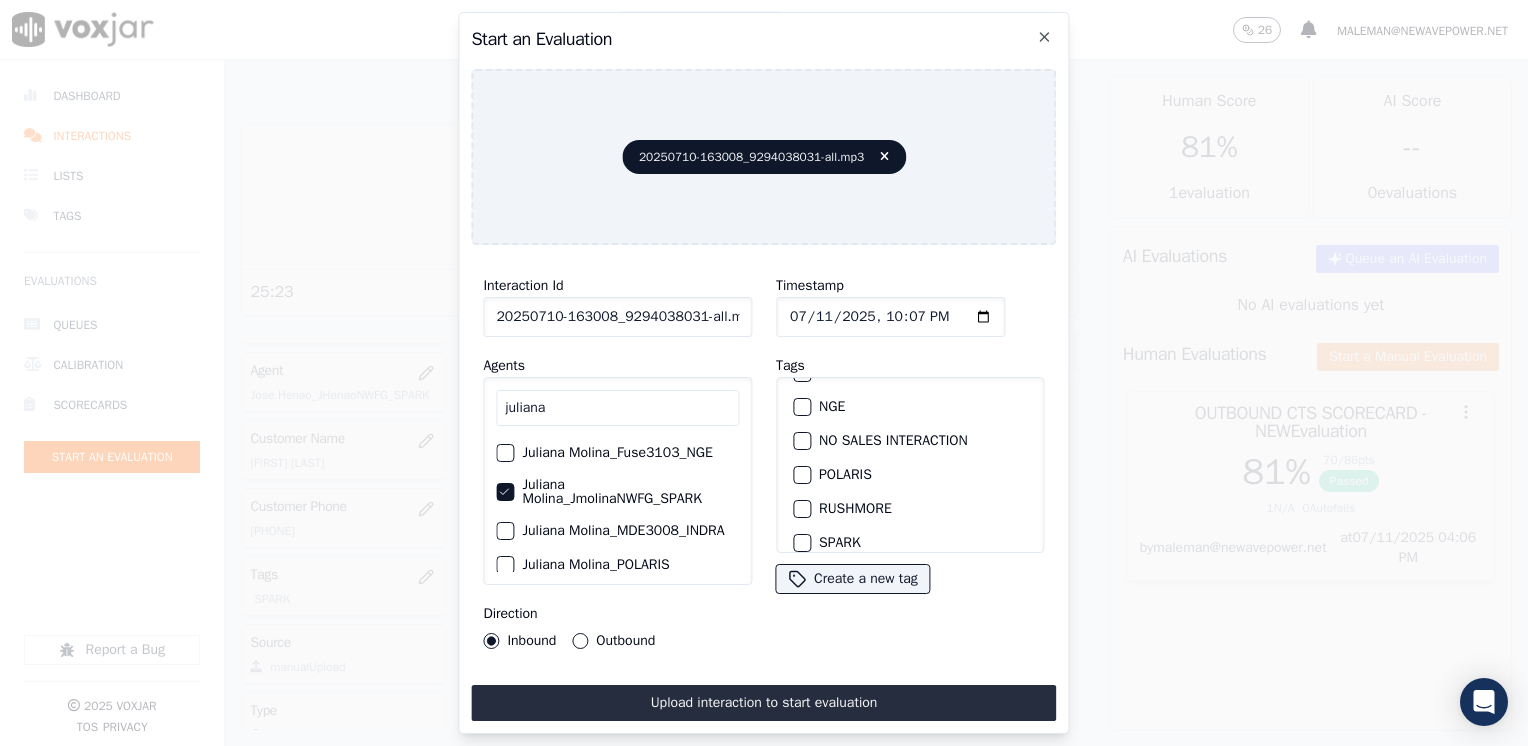 scroll, scrollTop: 293, scrollLeft: 0, axis: vertical 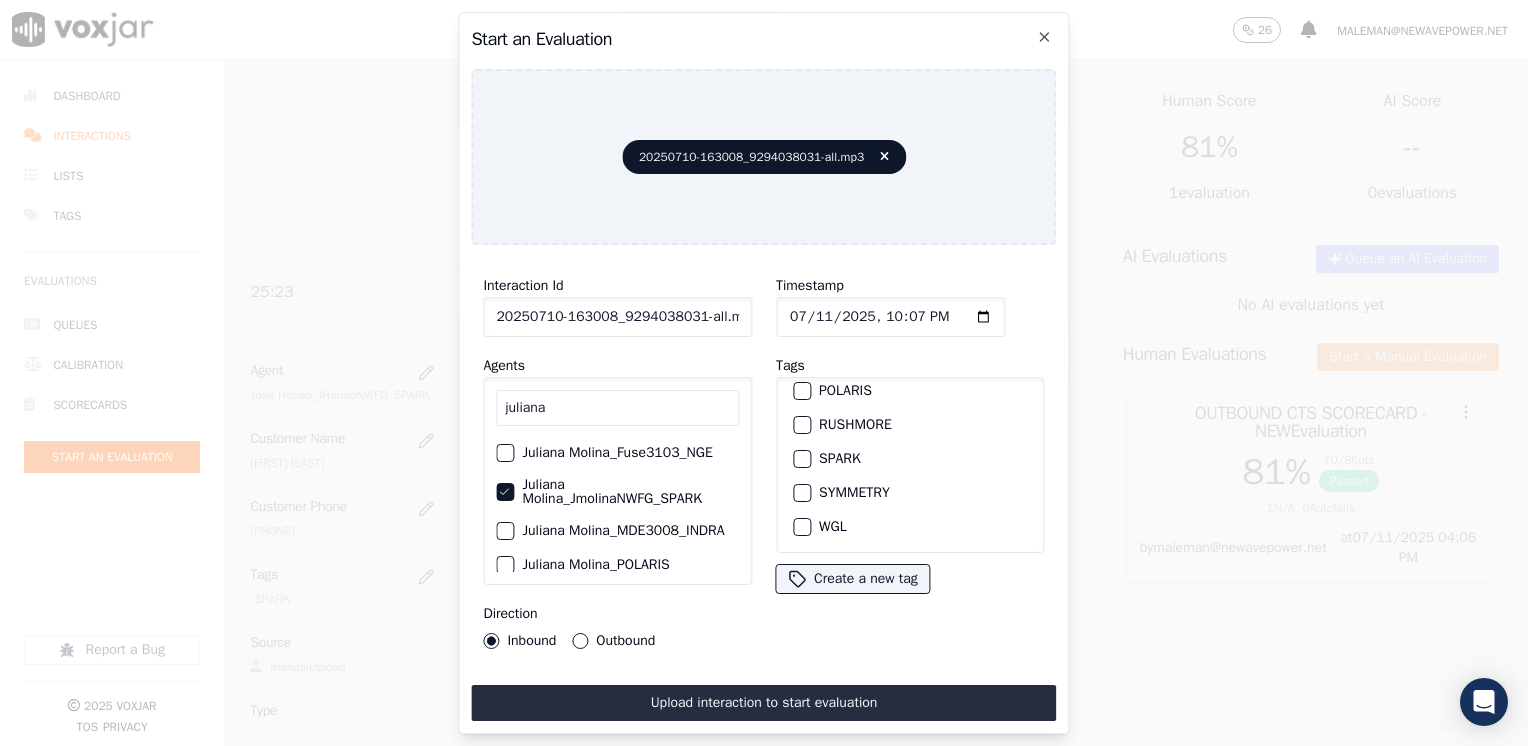 click on "SPARK" at bounding box center (802, 459) 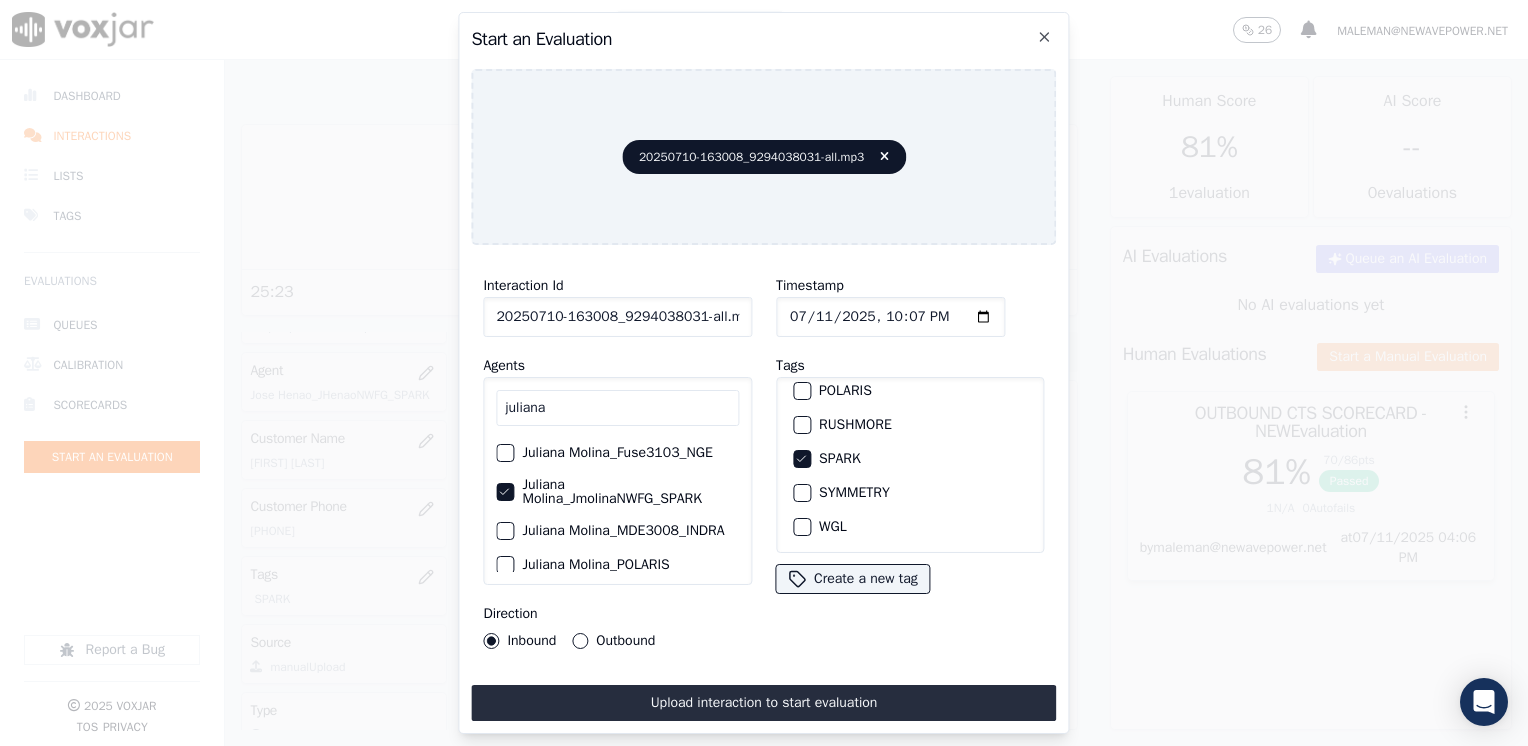 click on "Outbound" at bounding box center [580, 641] 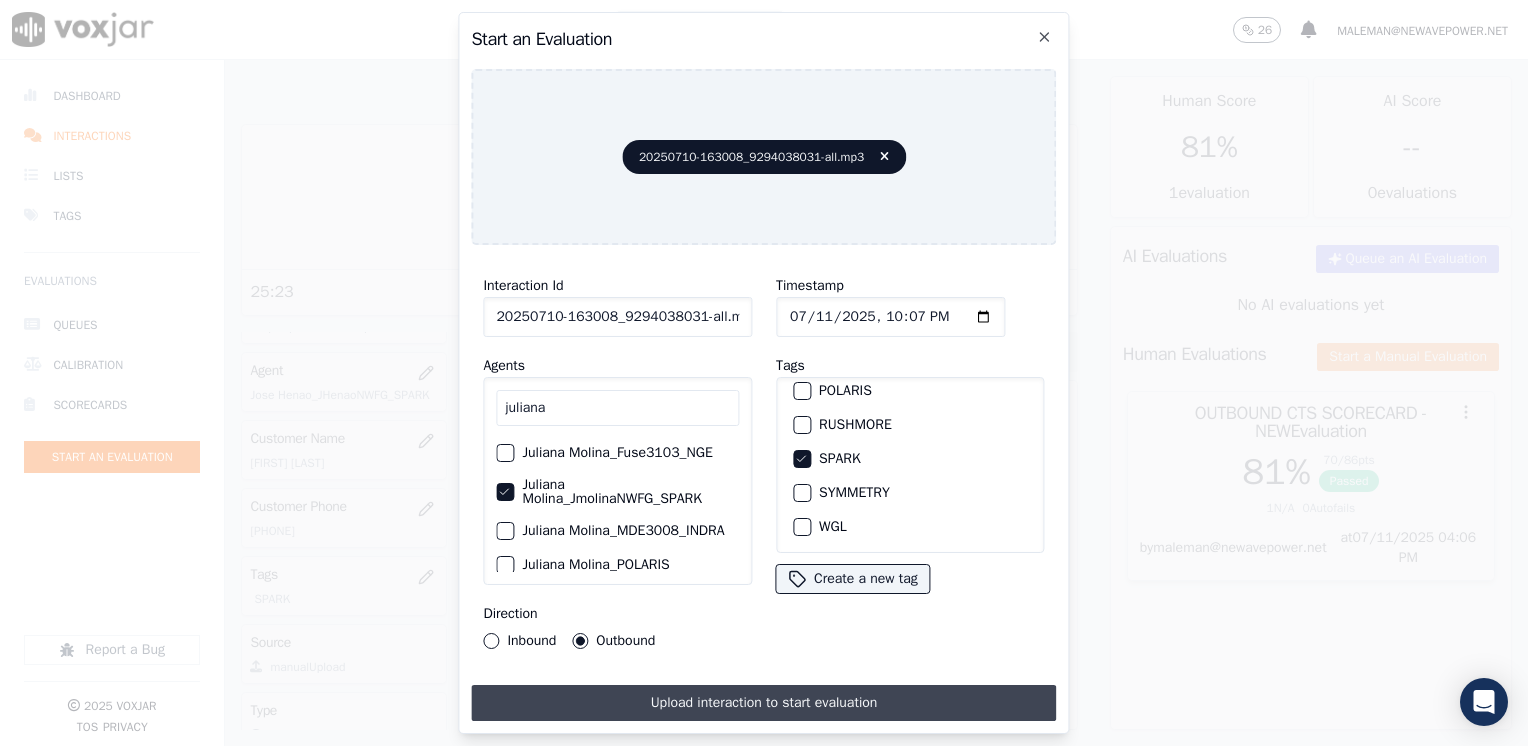 click on "Upload interaction to start evaluation" at bounding box center (763, 703) 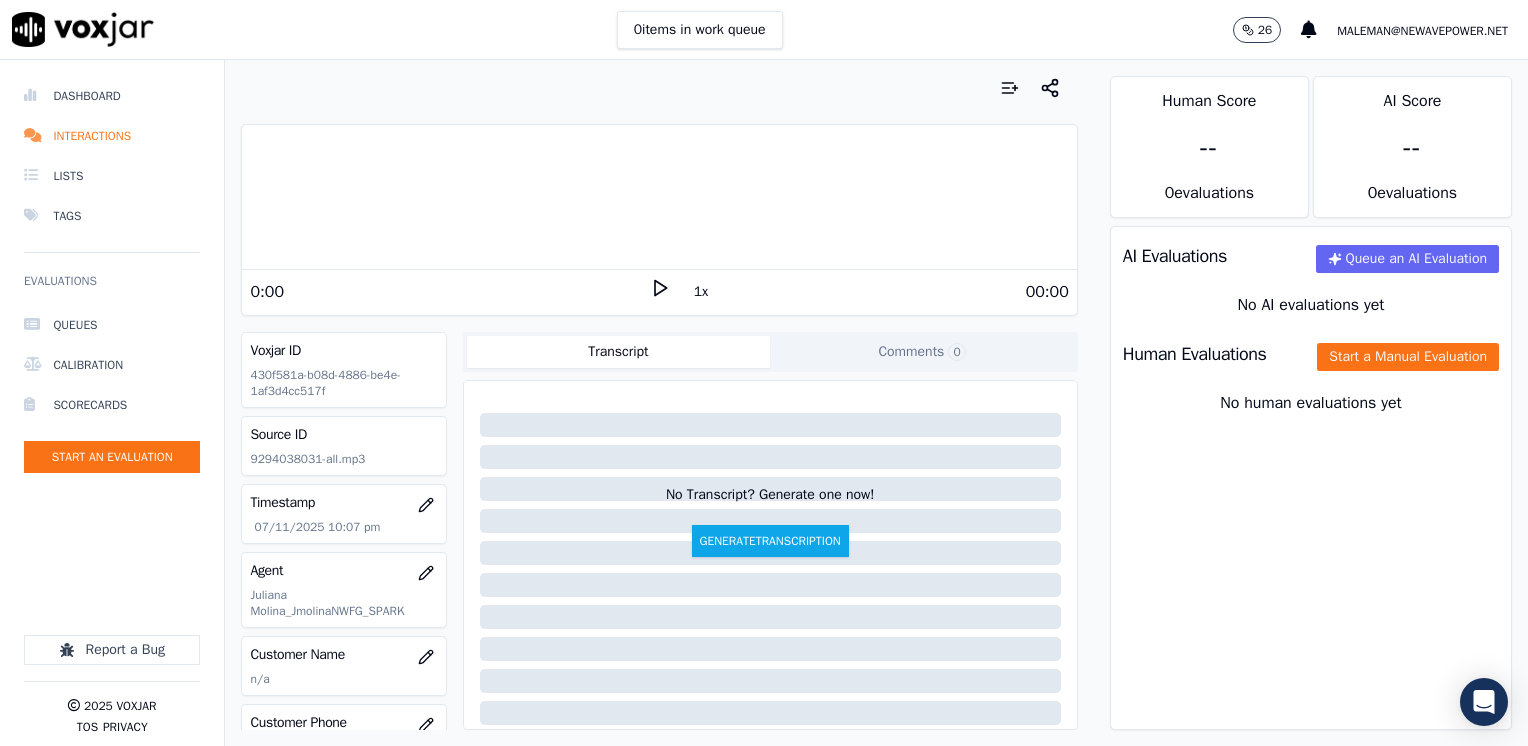 click 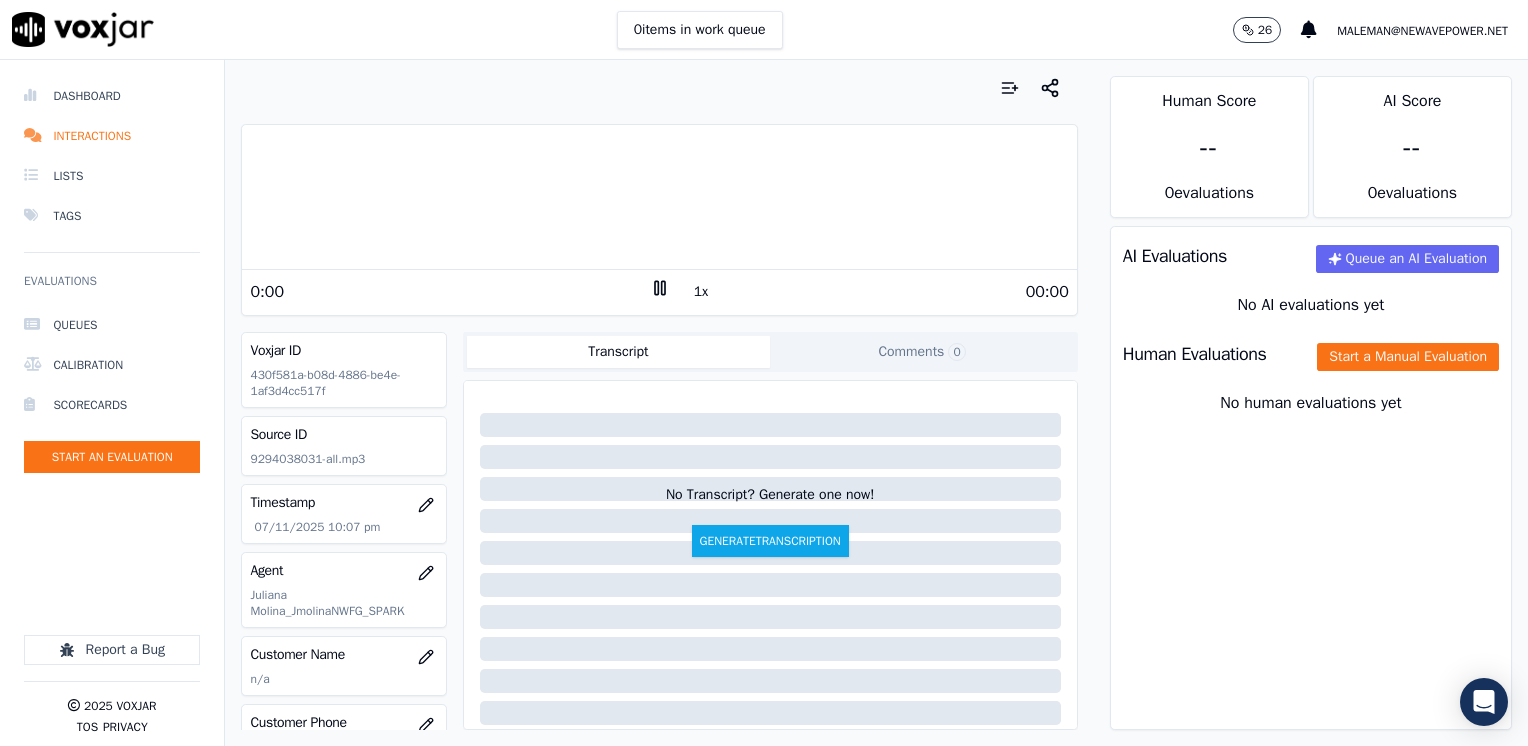 click 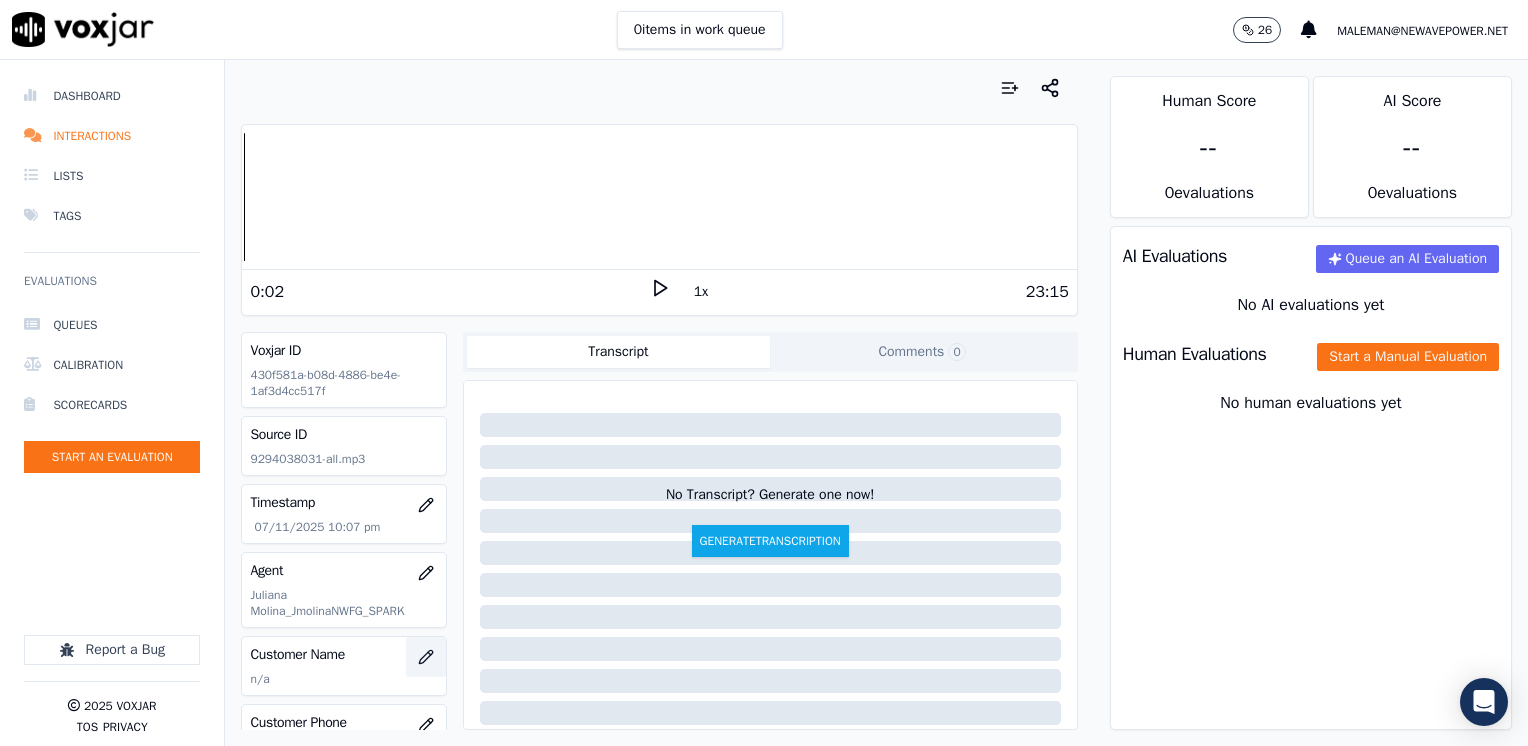 scroll, scrollTop: 200, scrollLeft: 0, axis: vertical 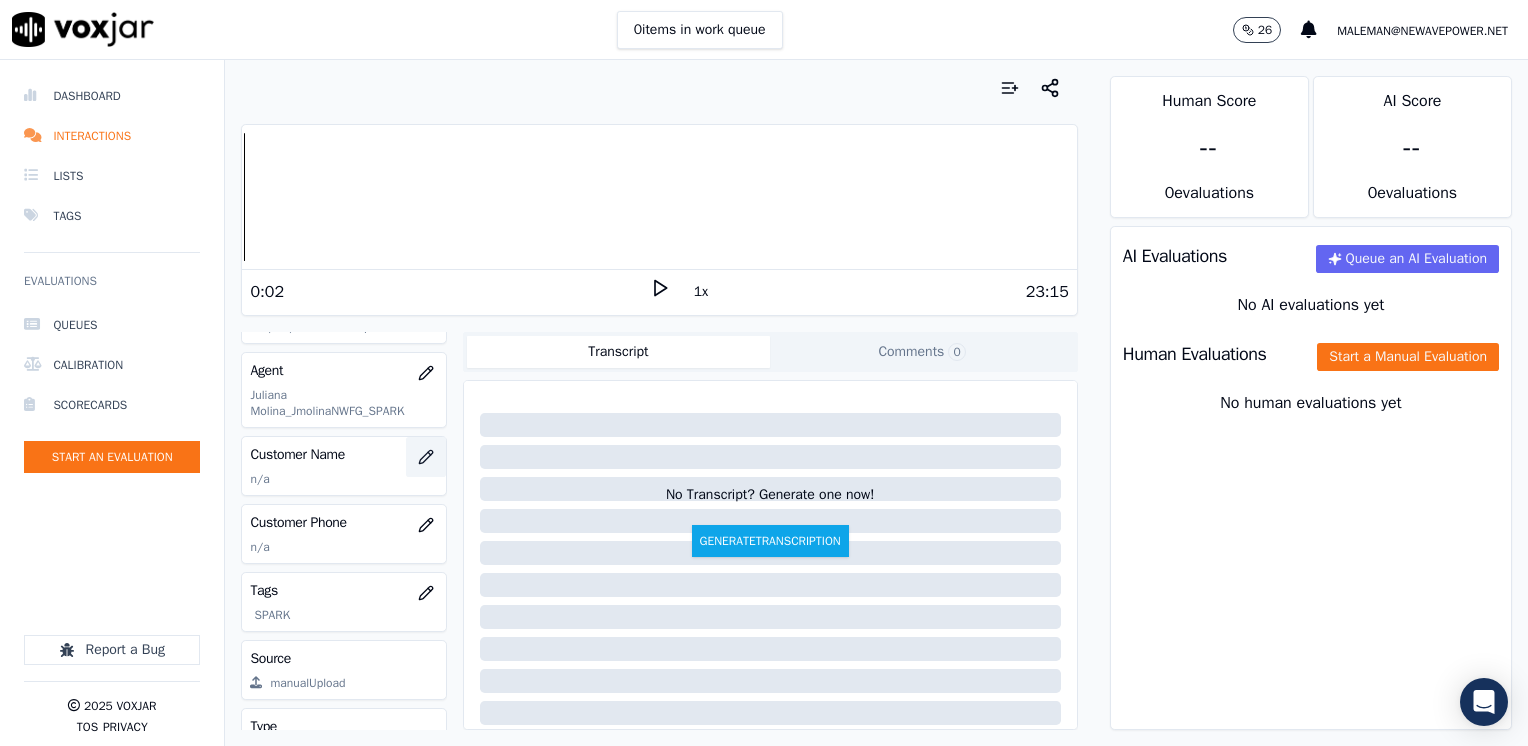 click at bounding box center [426, 457] 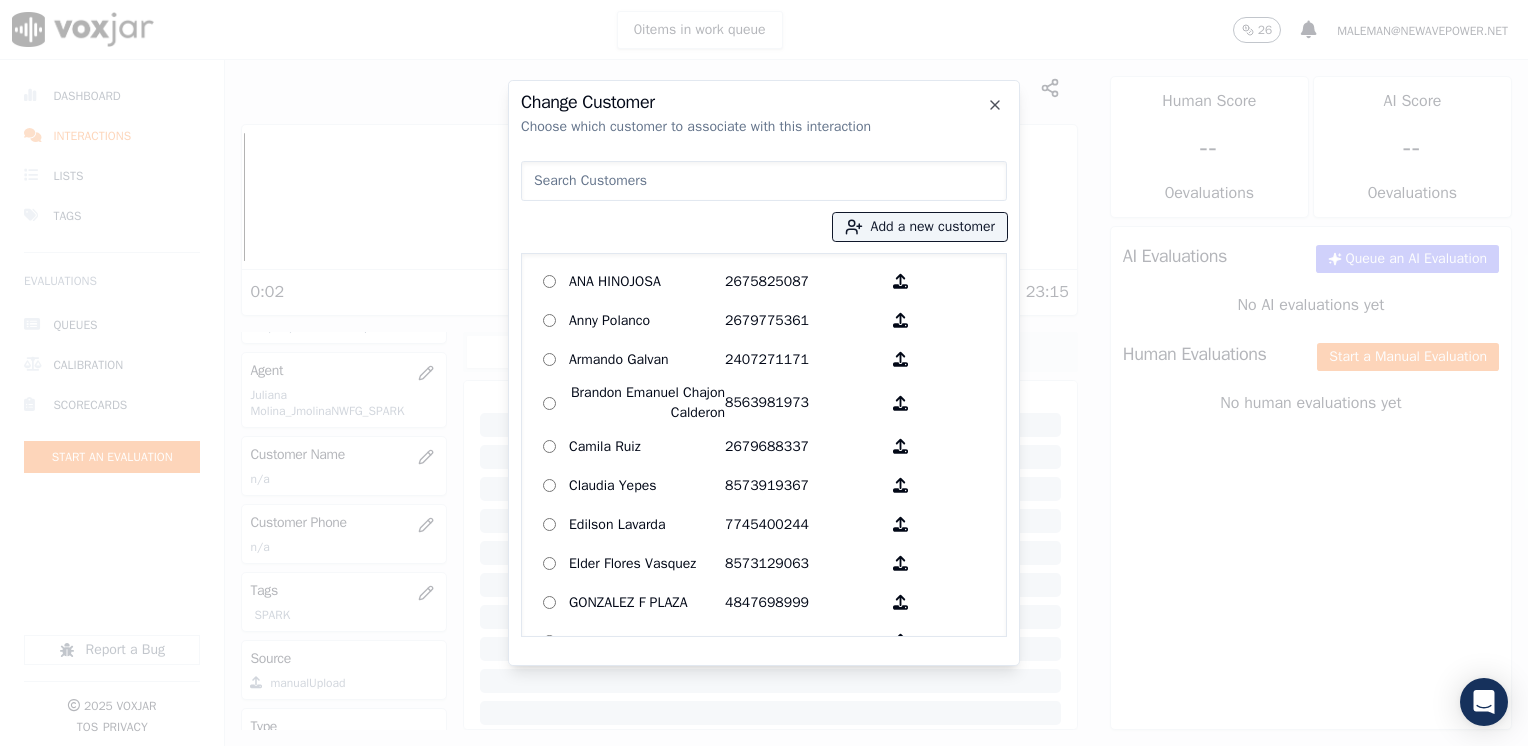 click at bounding box center [764, 181] 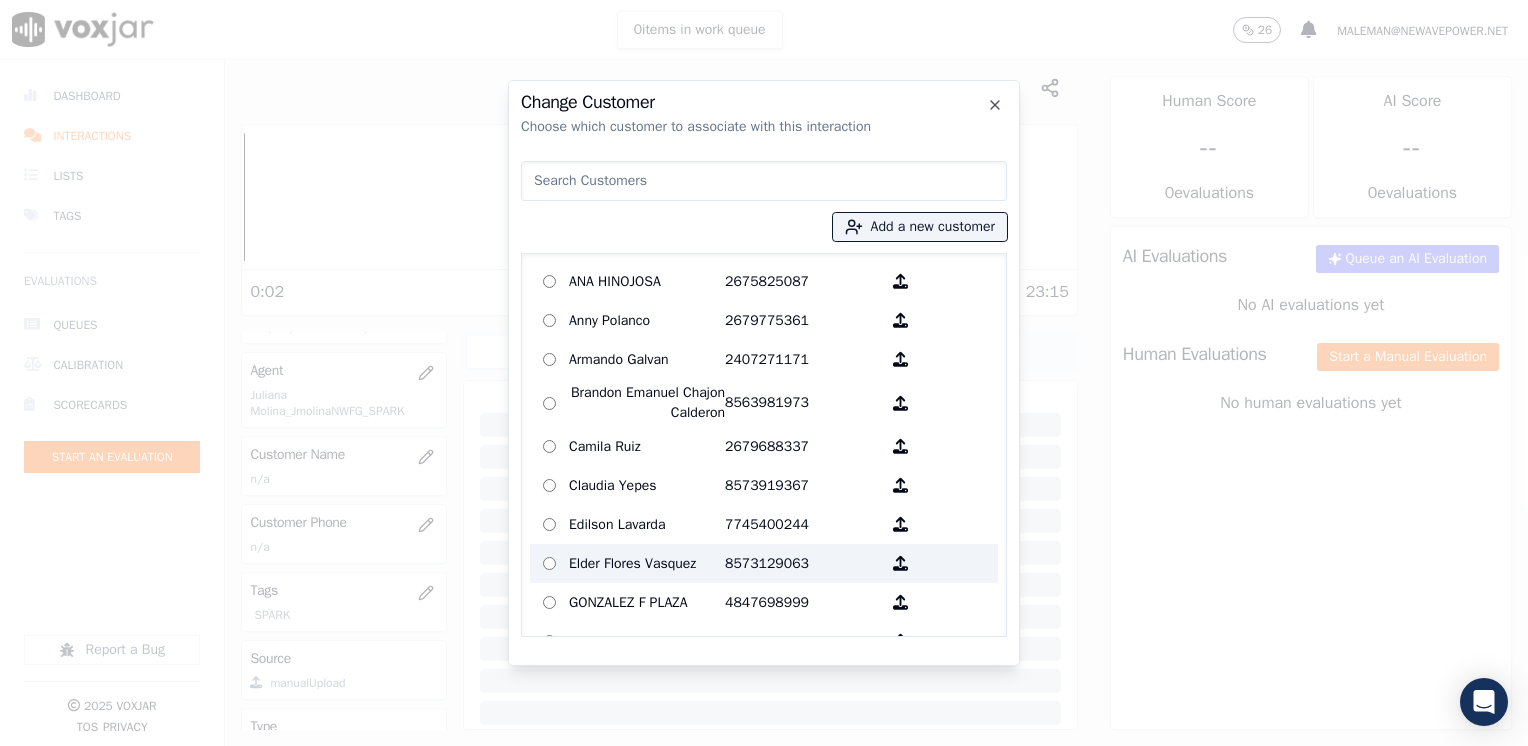 paste on "Ana Maria Varon" 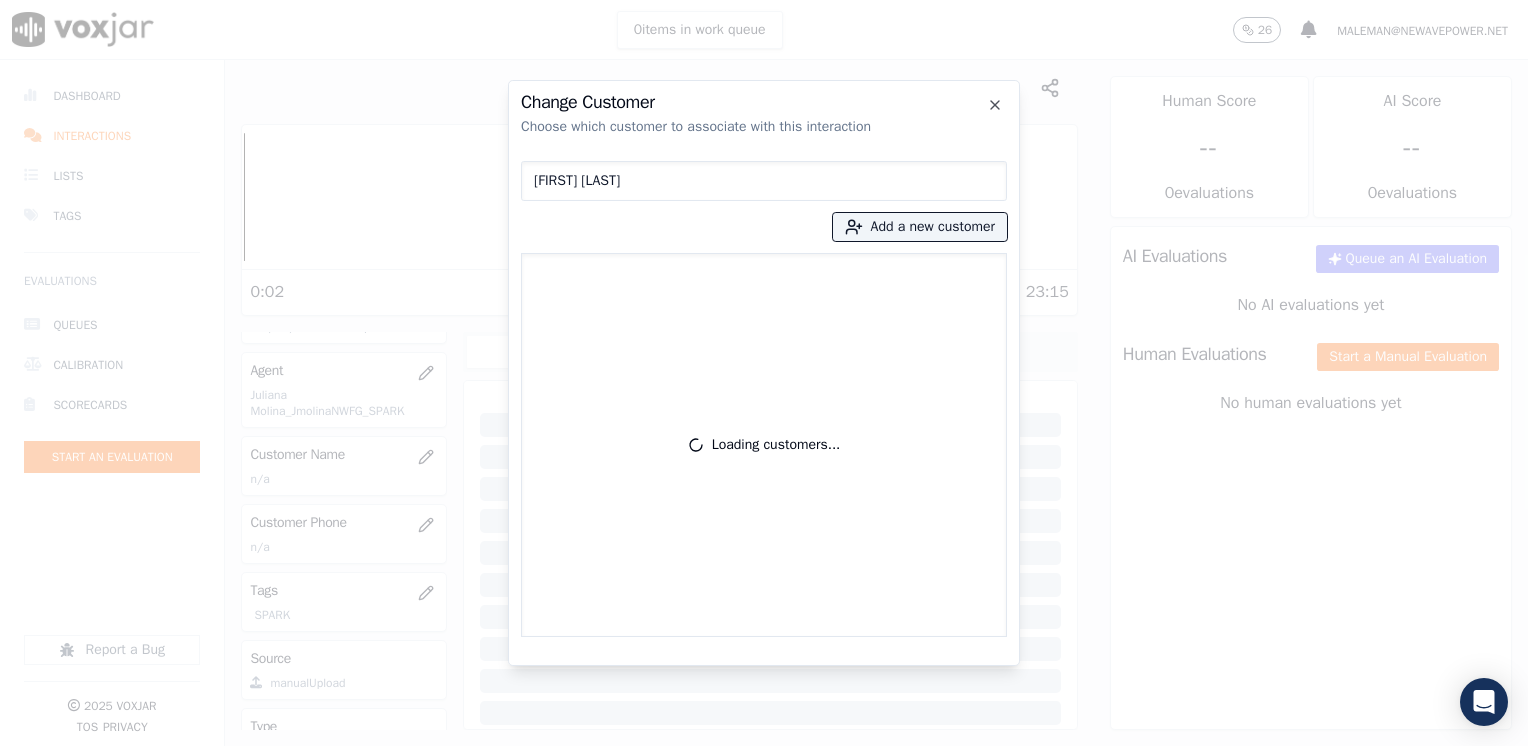 type on "Ana Maria Varon" 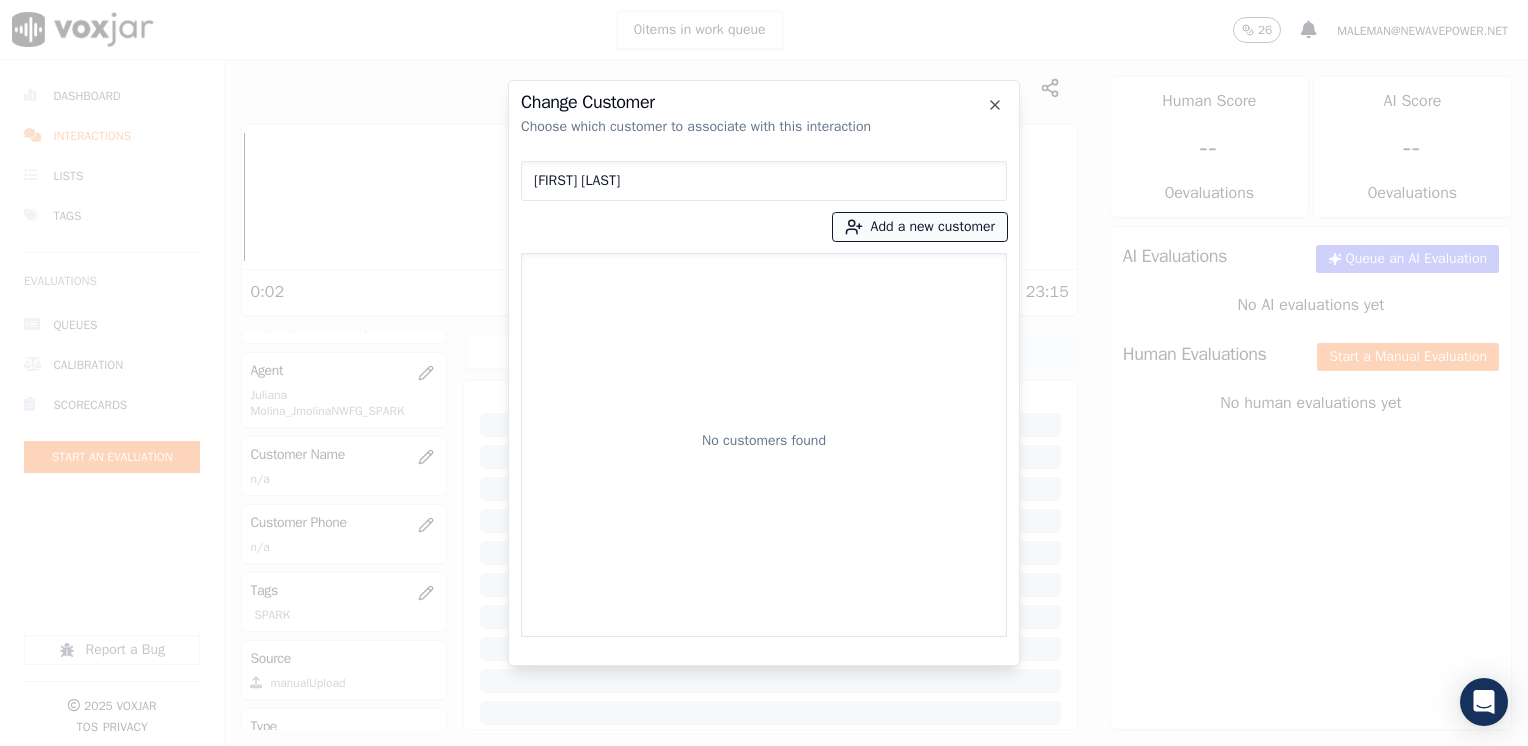 click on "Add a new customer" at bounding box center [920, 227] 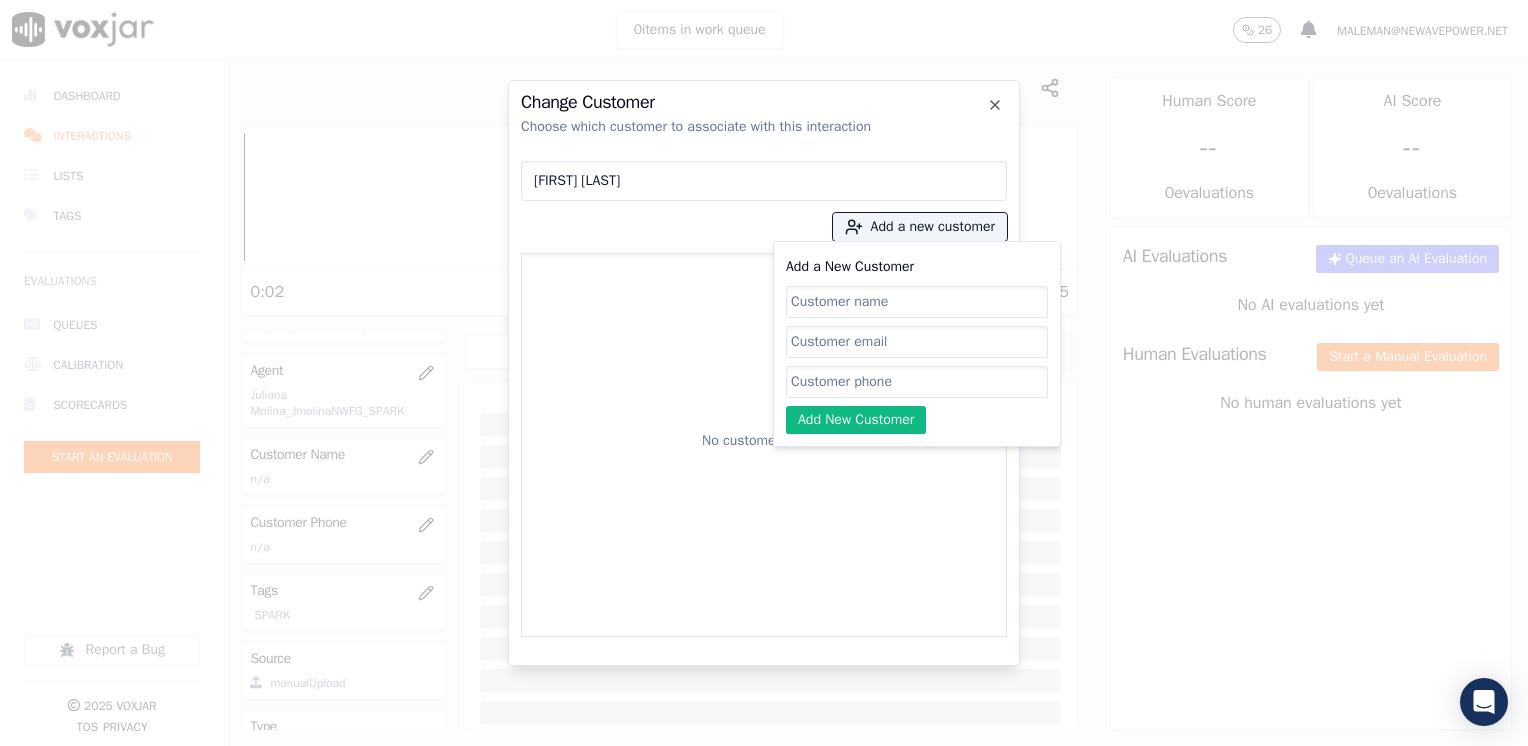 click on "Add a New Customer" 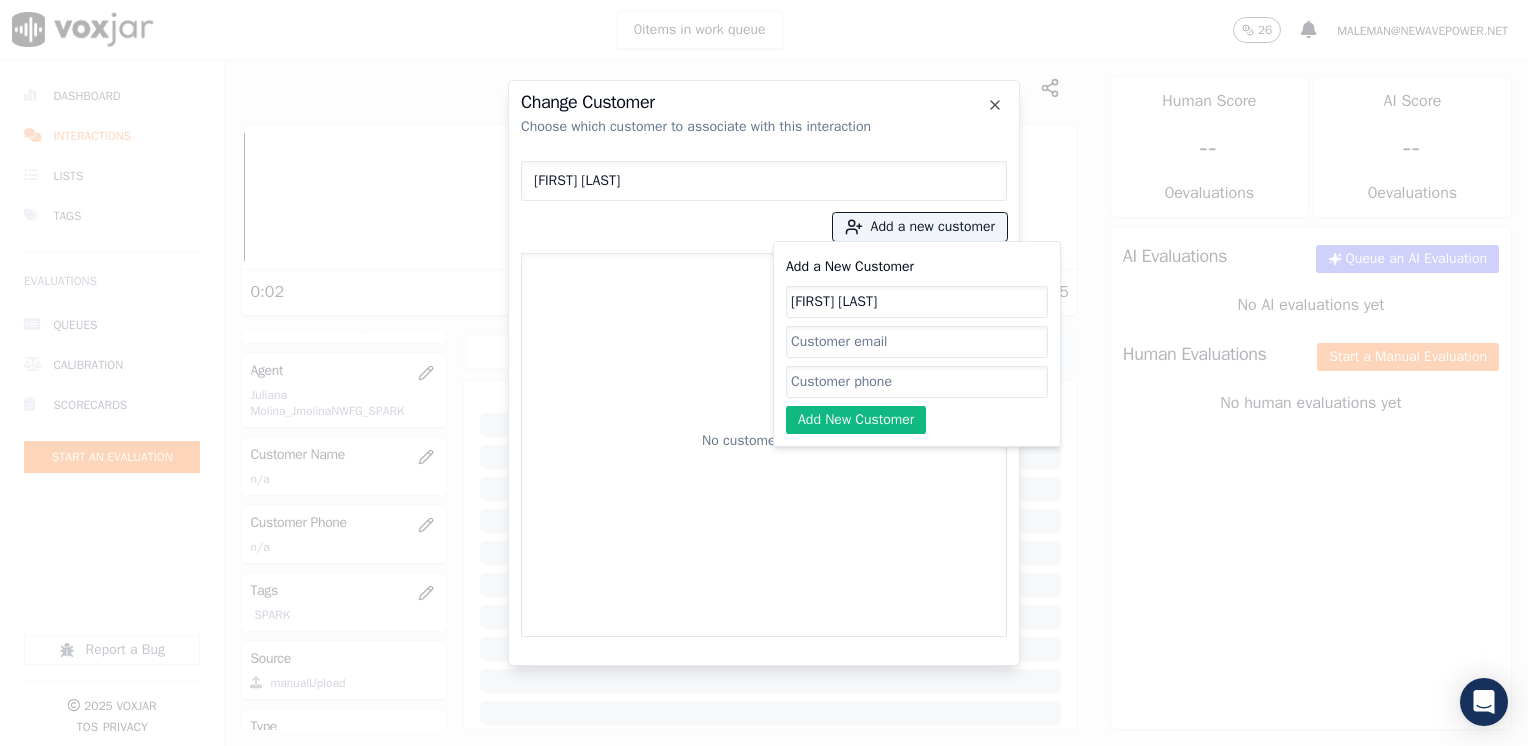 type on "Ana Maria Varon" 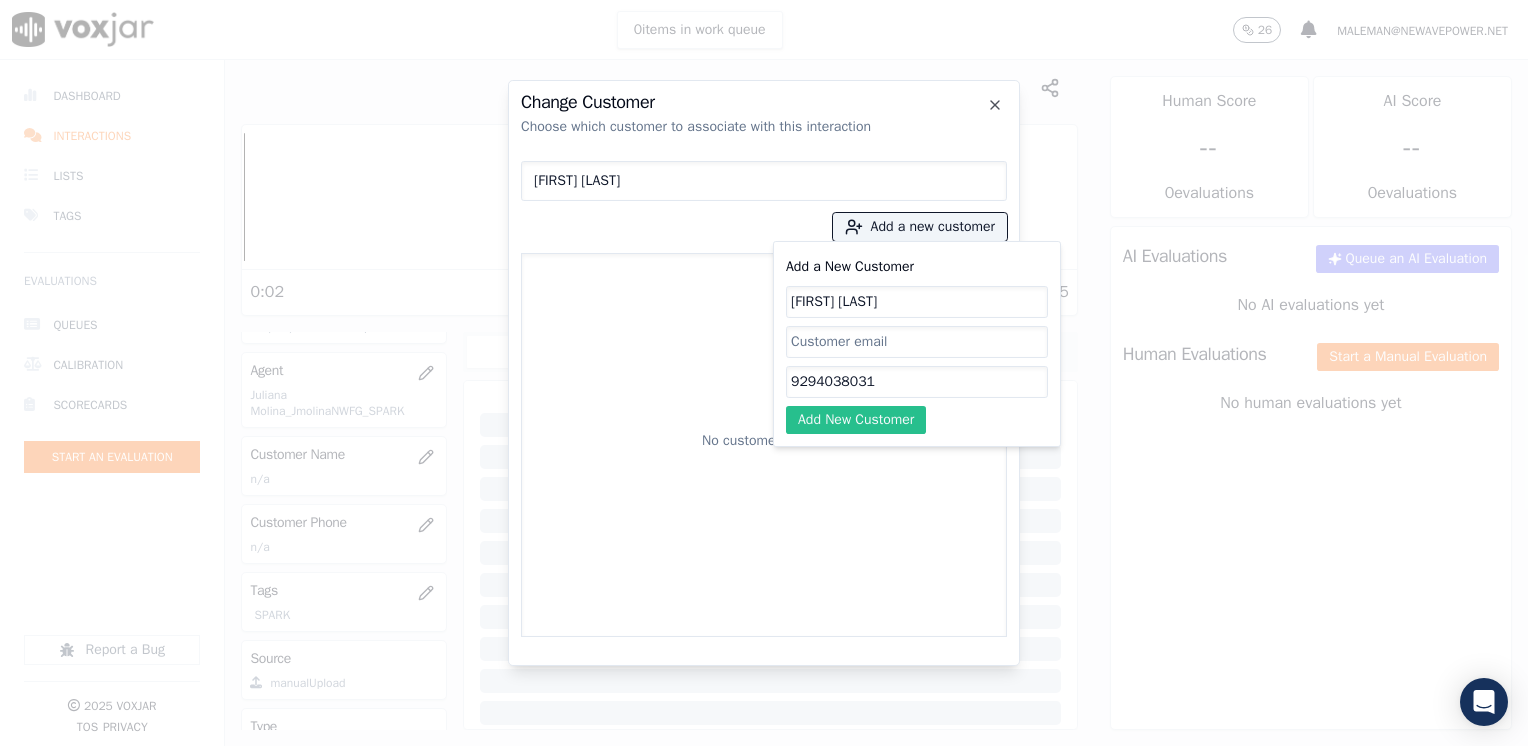 type on "9294038031" 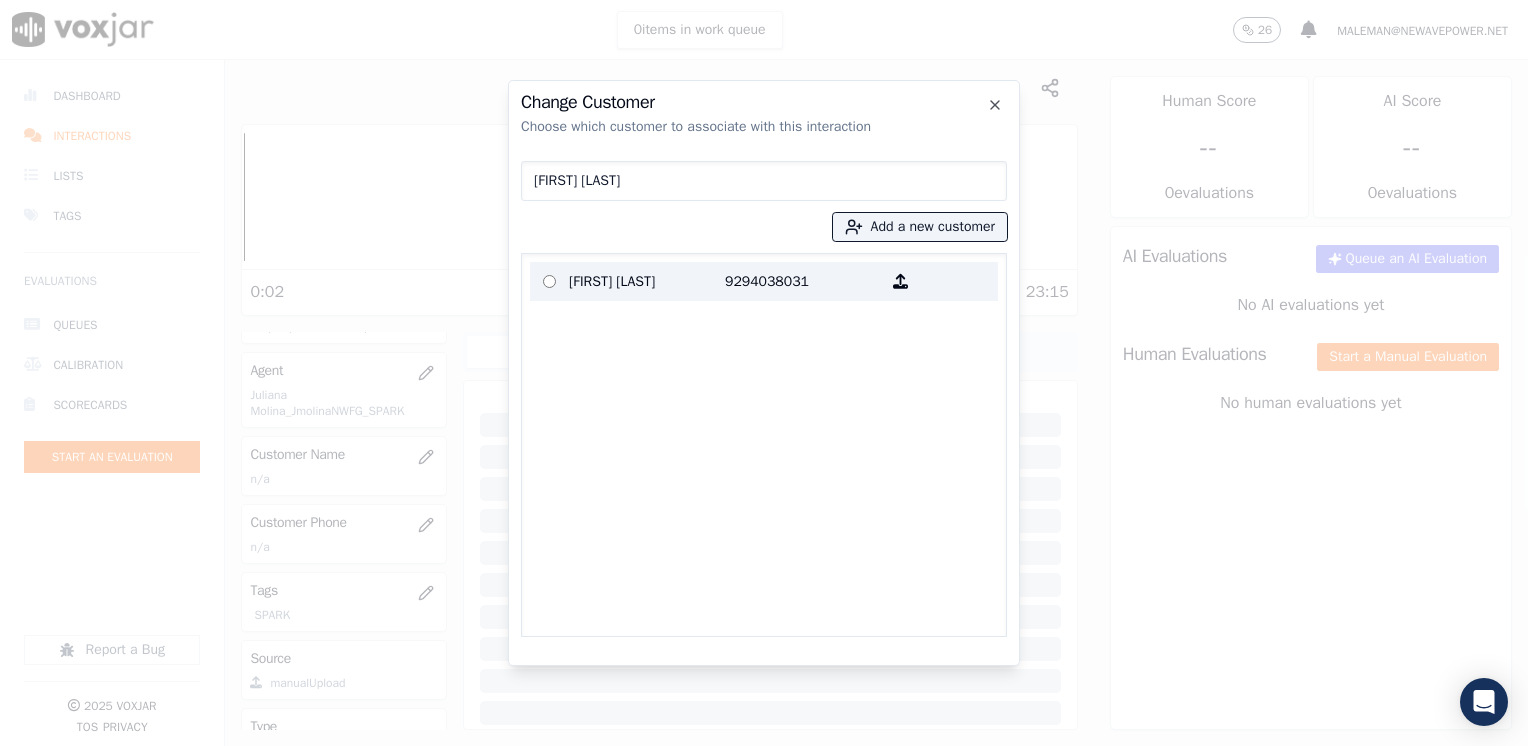 click on "Ana Maria Varon" at bounding box center [647, 281] 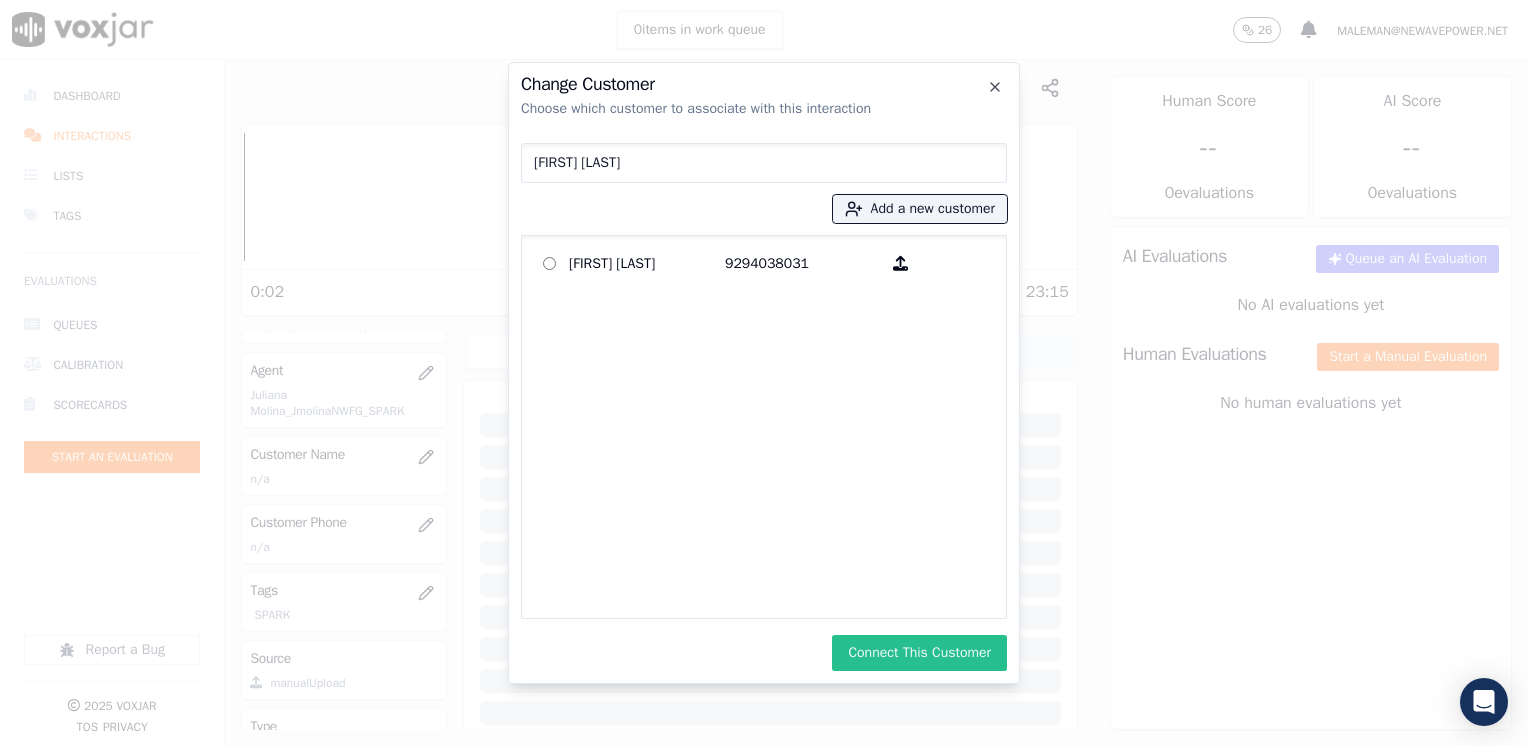click on "Connect This Customer" at bounding box center [919, 653] 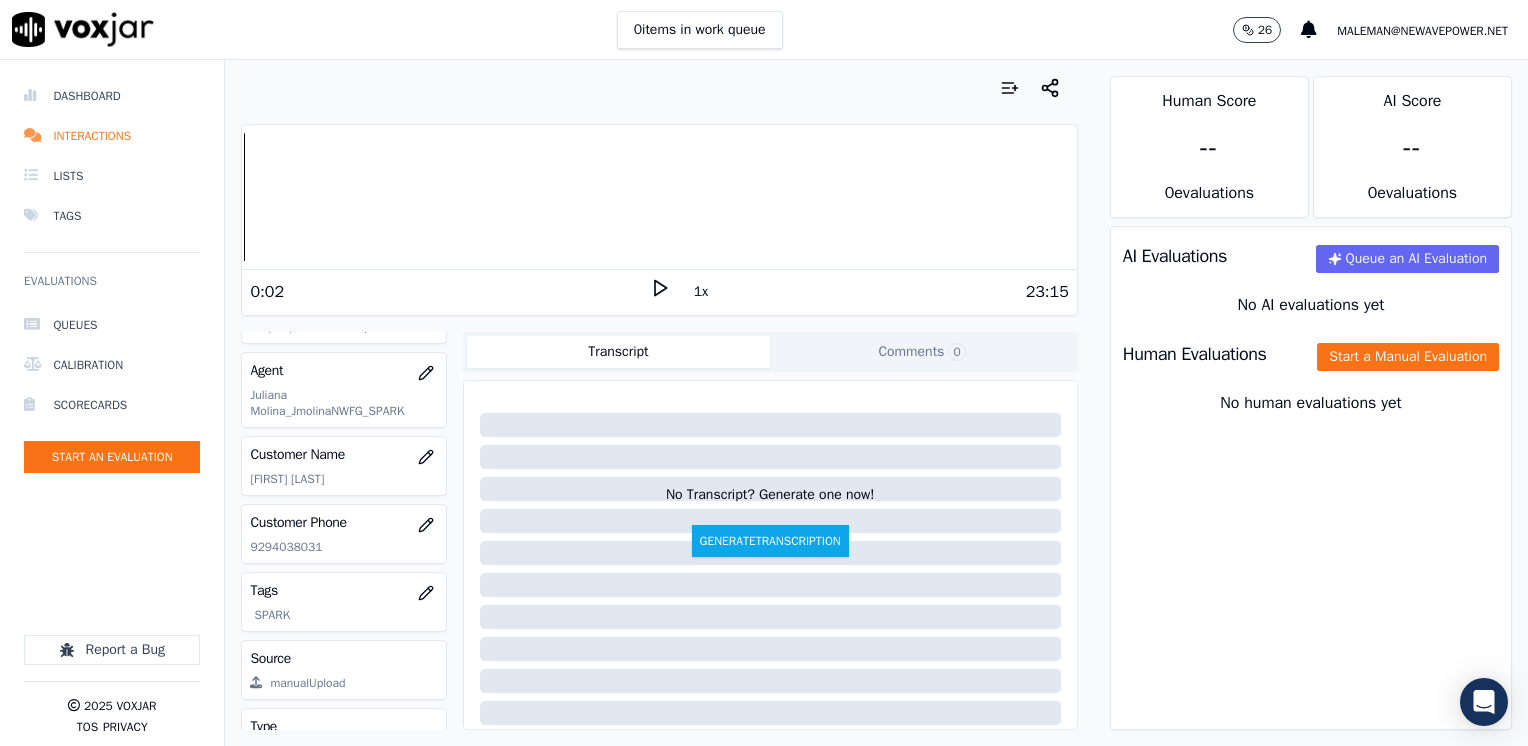 click 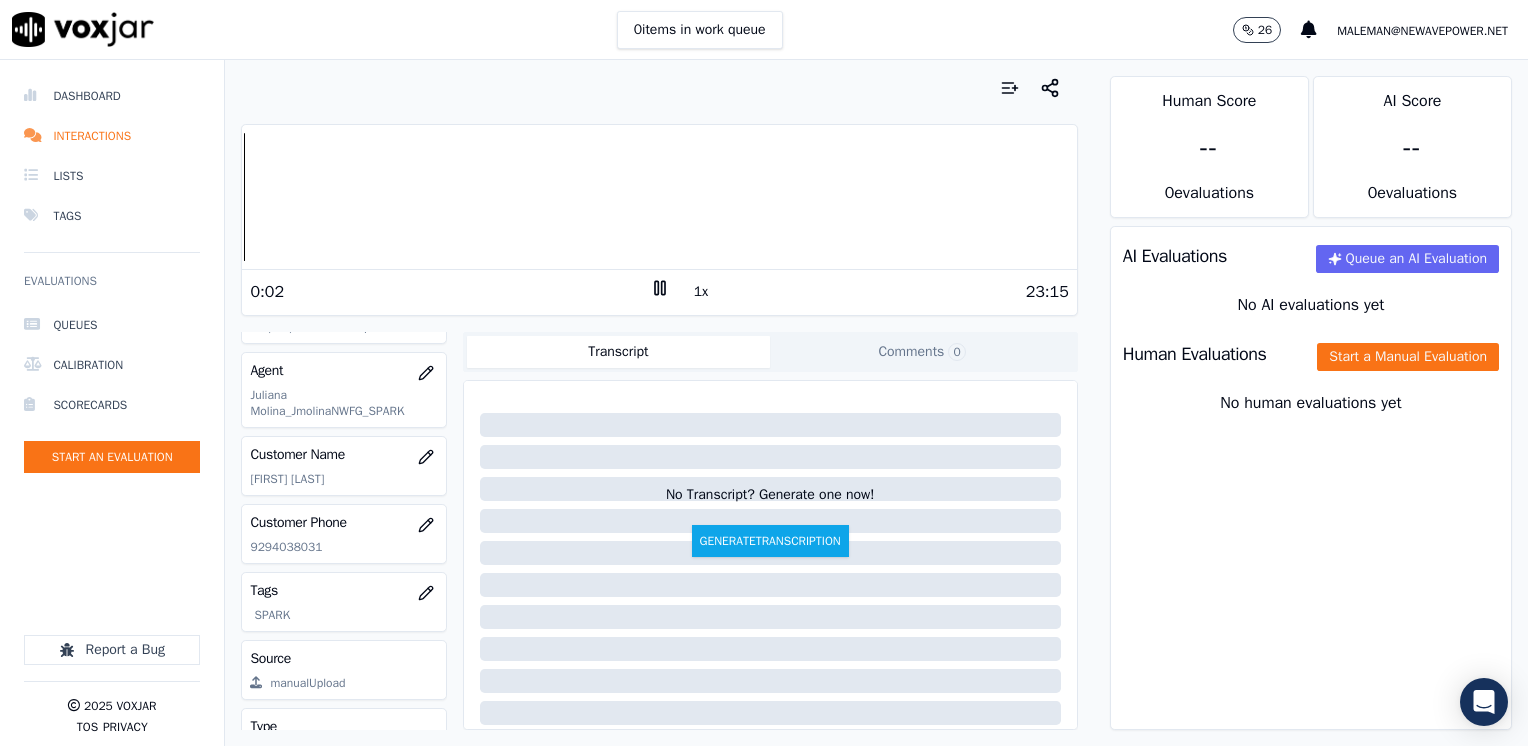 click 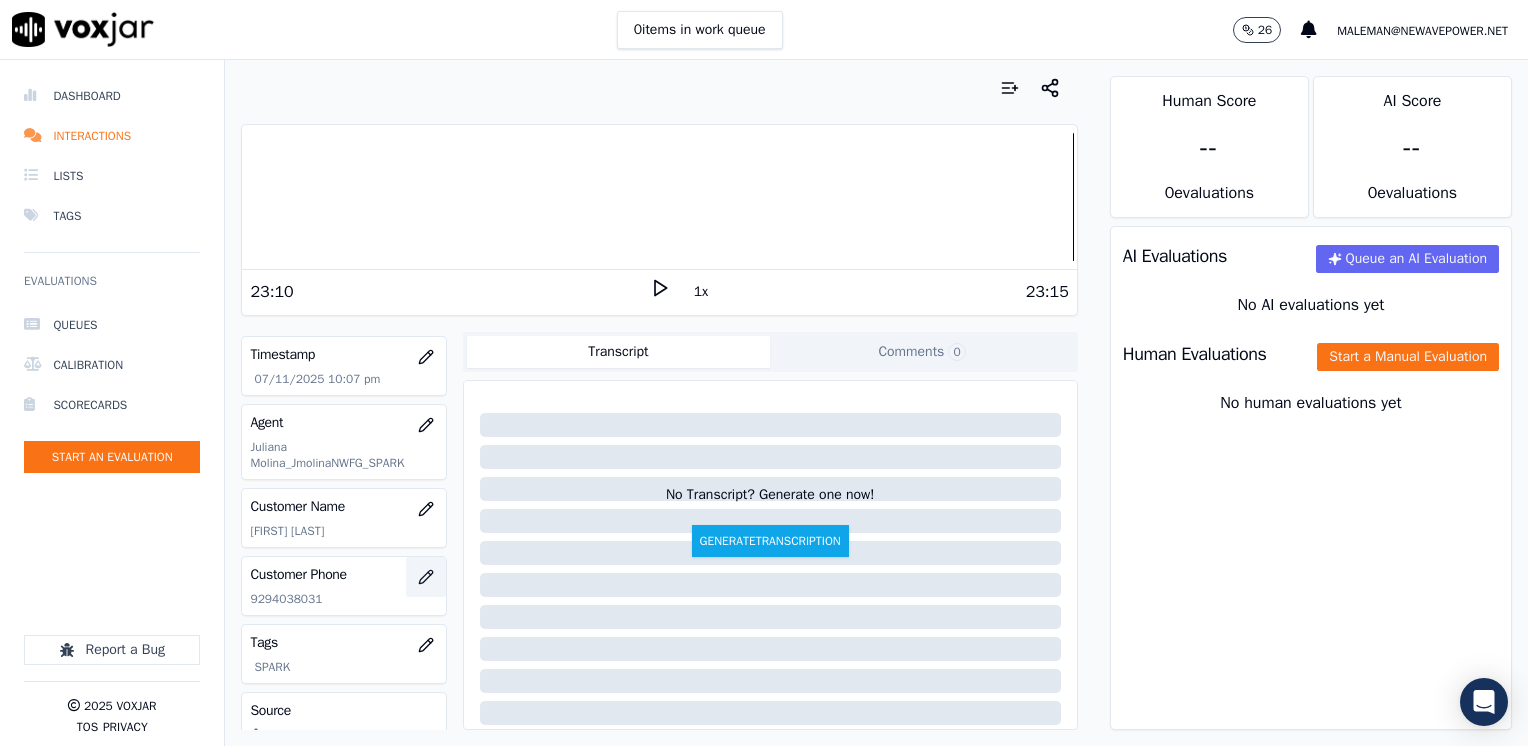 scroll, scrollTop: 100, scrollLeft: 0, axis: vertical 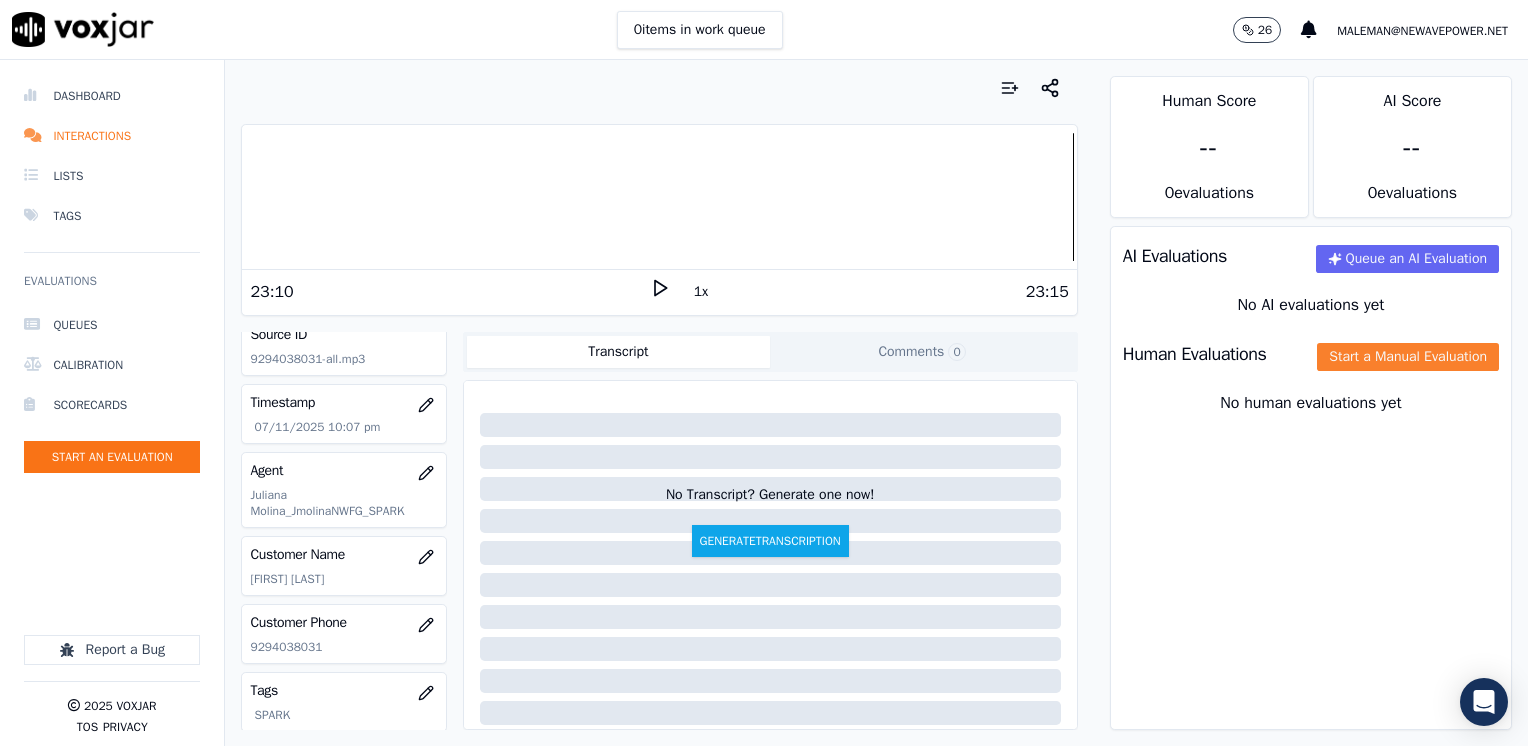 click on "Start a Manual Evaluation" 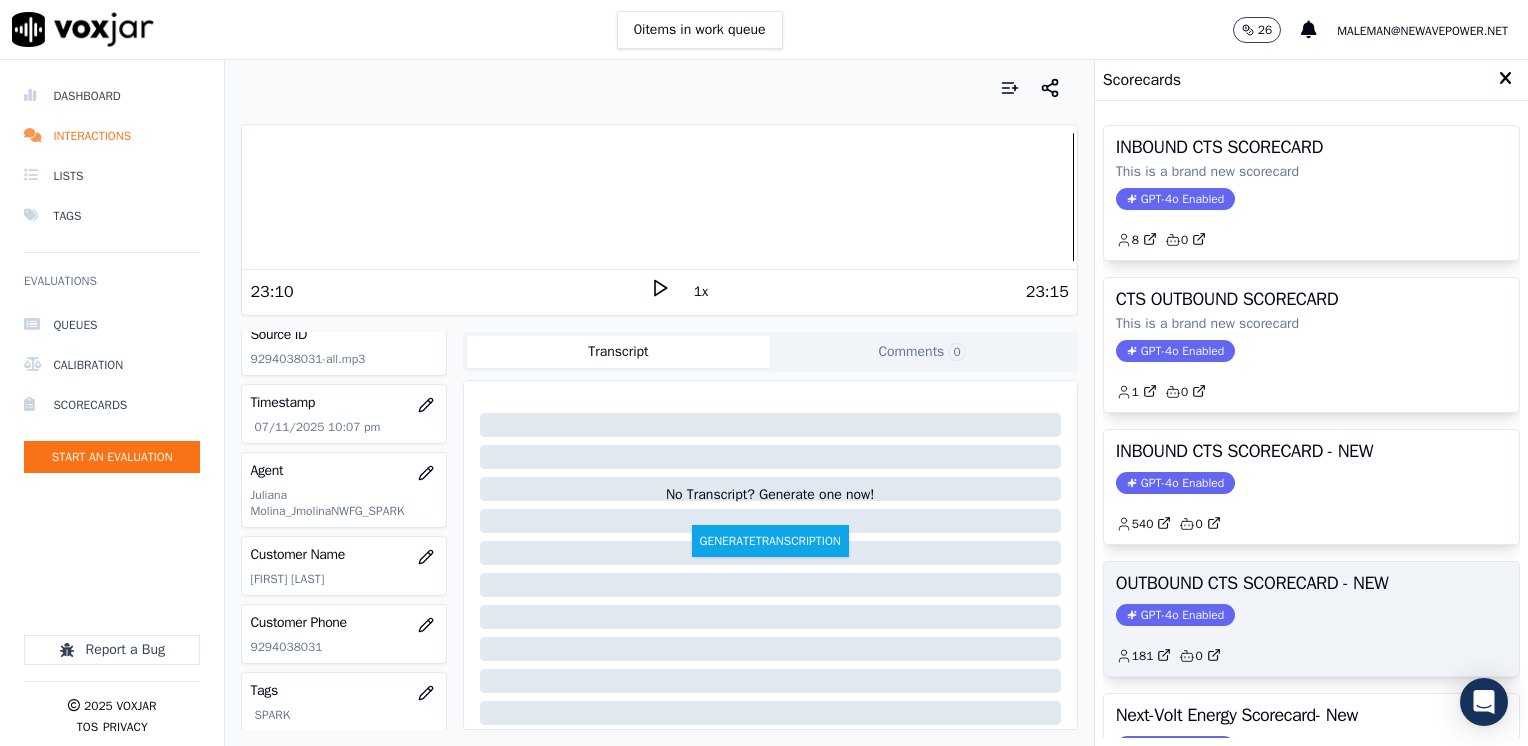 click on "GPT-4o Enabled" at bounding box center [1175, 615] 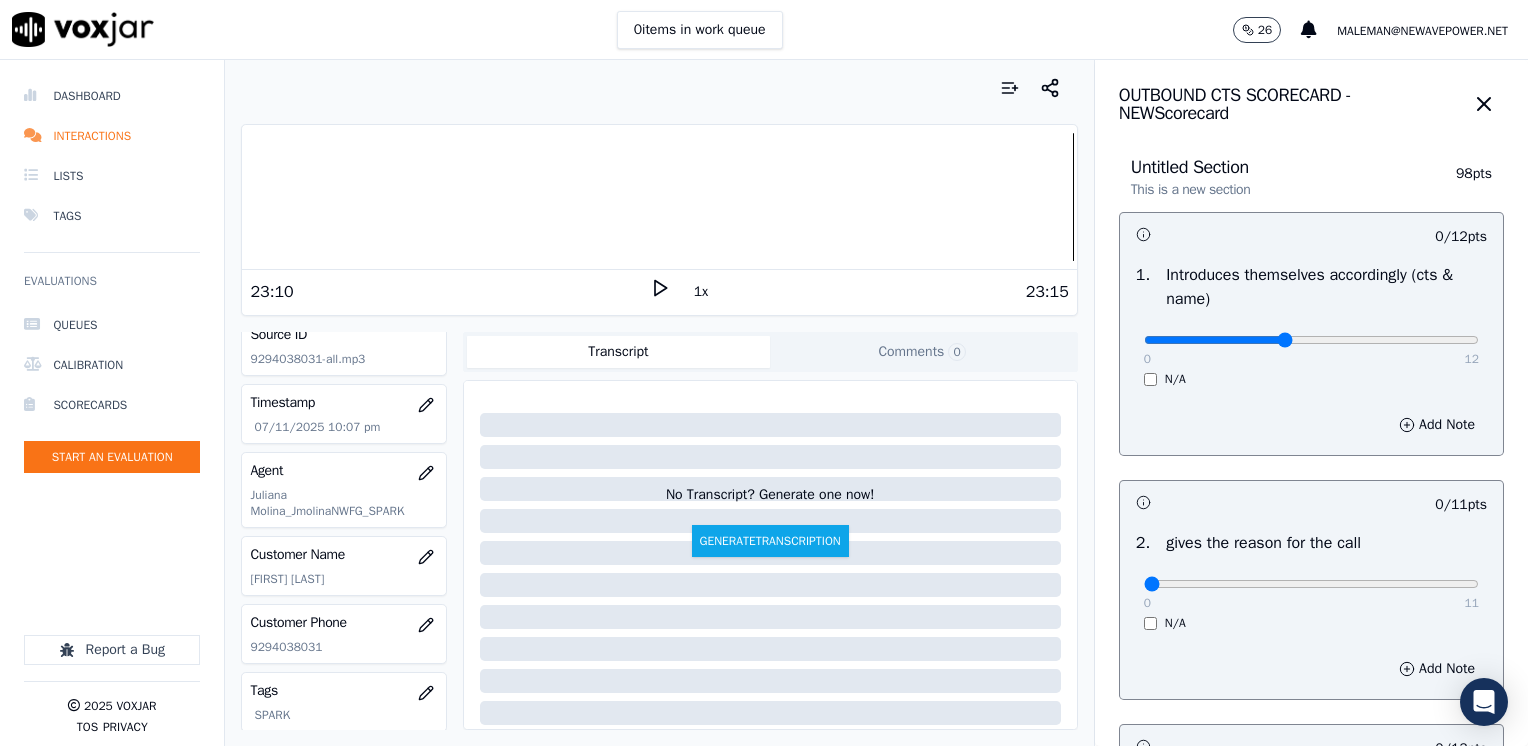 click at bounding box center (1311, 340) 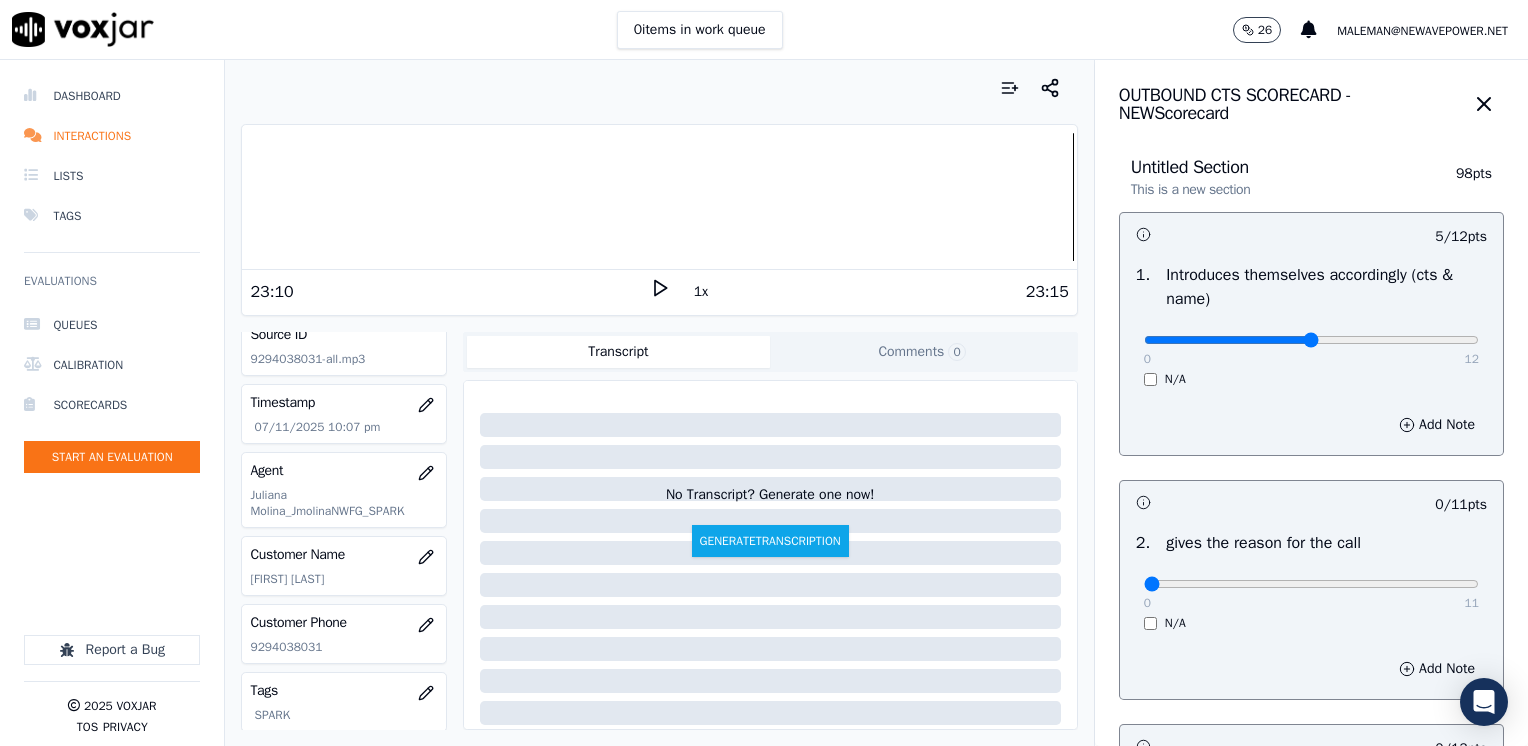 type on "6" 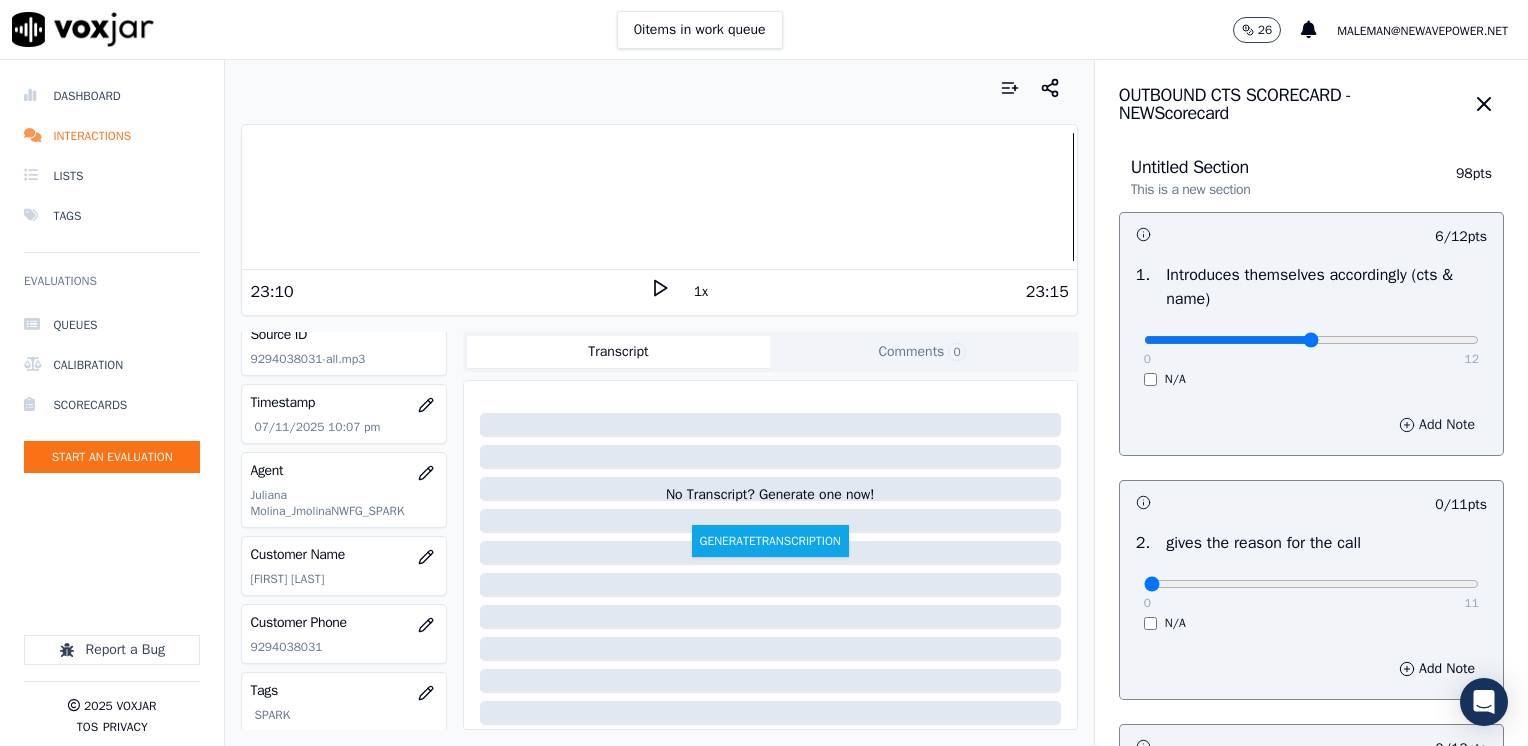 click on "Add Note" at bounding box center [1437, 425] 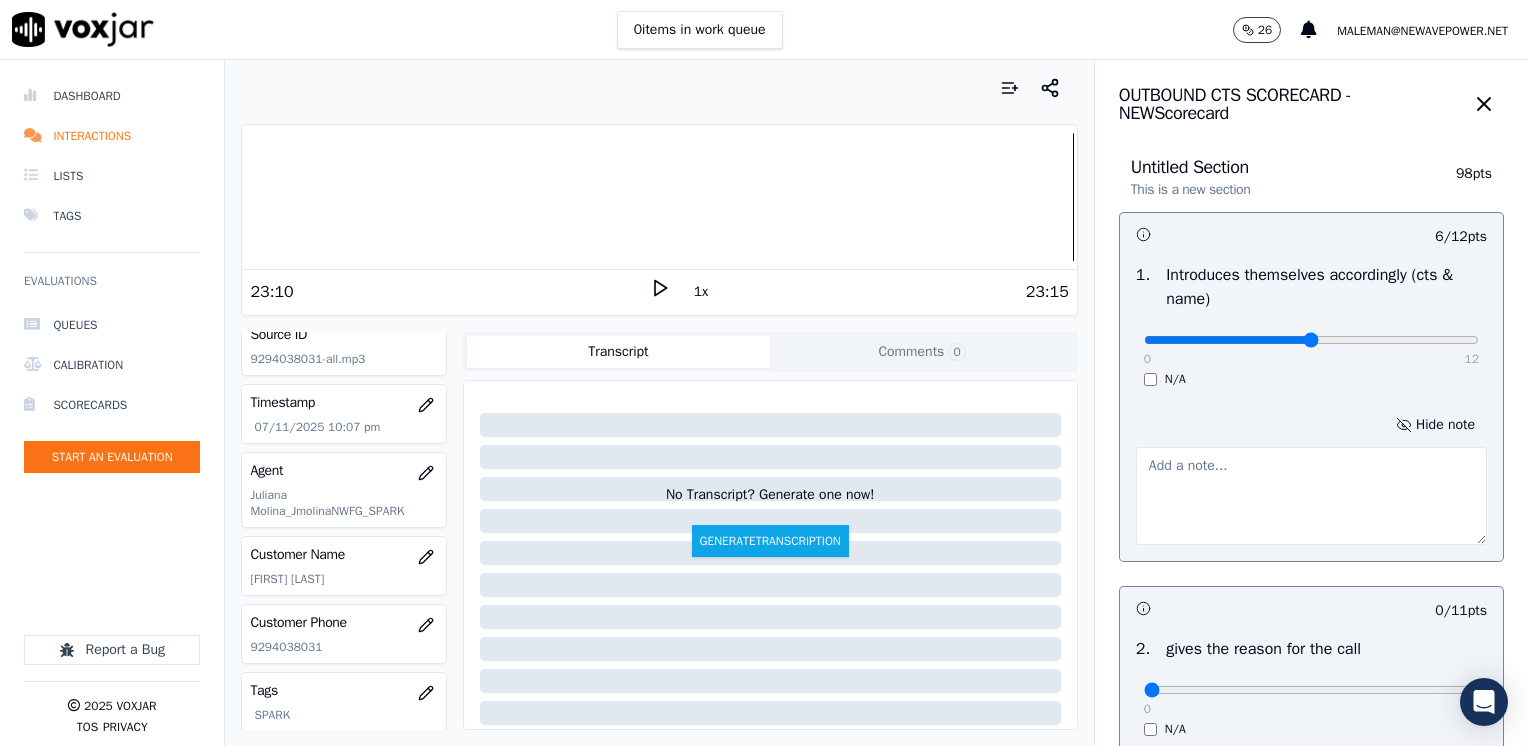 click at bounding box center [1311, 496] 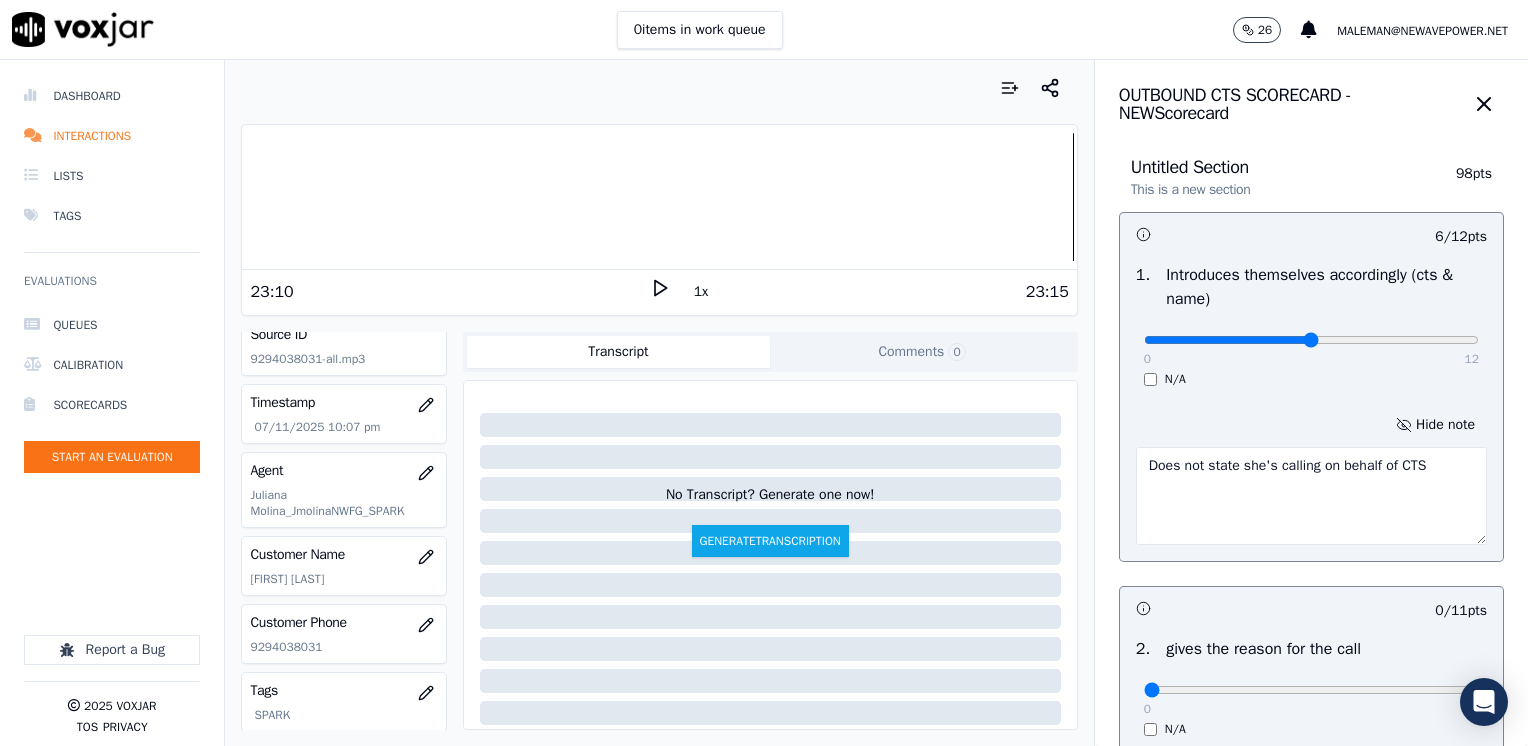 type on "Does not state she's calling on behalf of CTS" 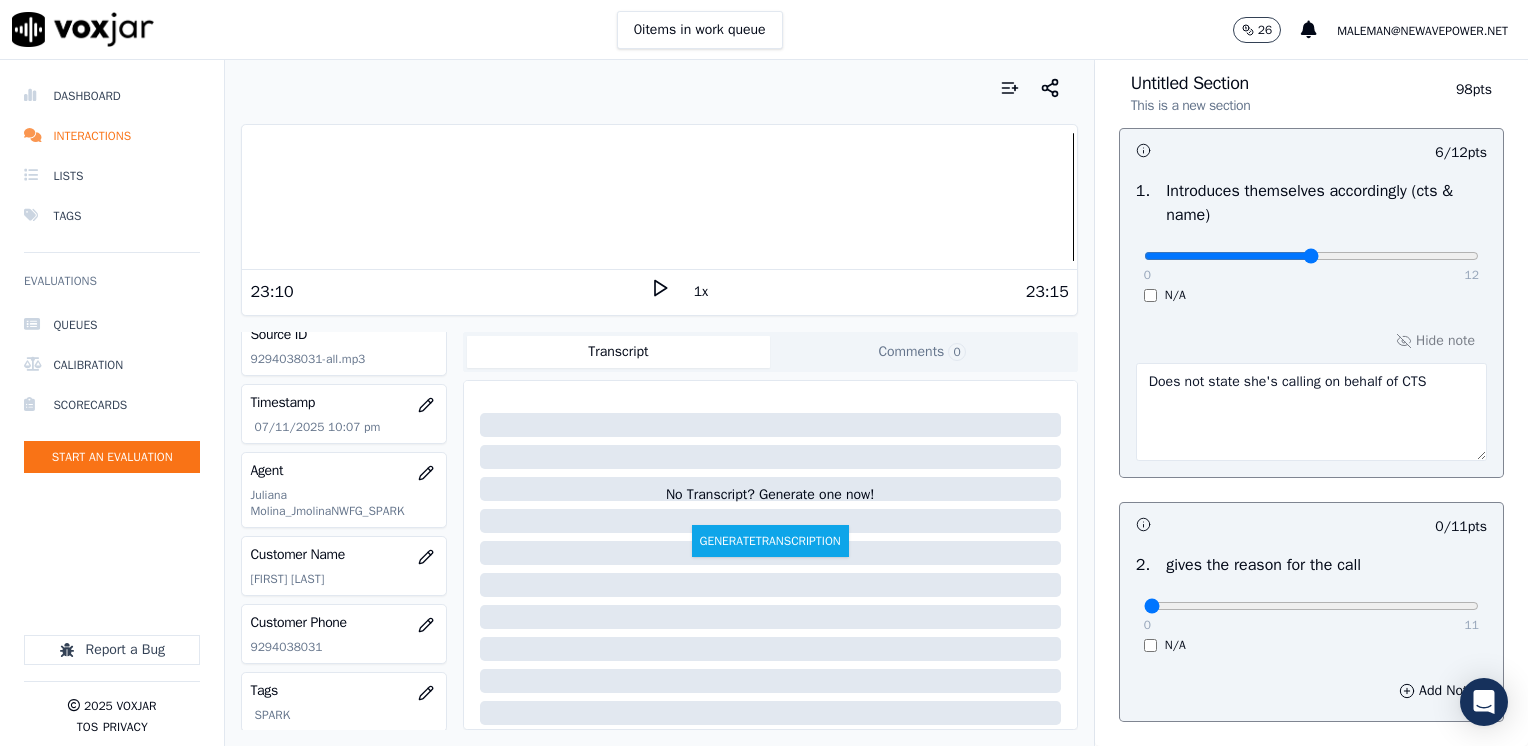 scroll, scrollTop: 200, scrollLeft: 0, axis: vertical 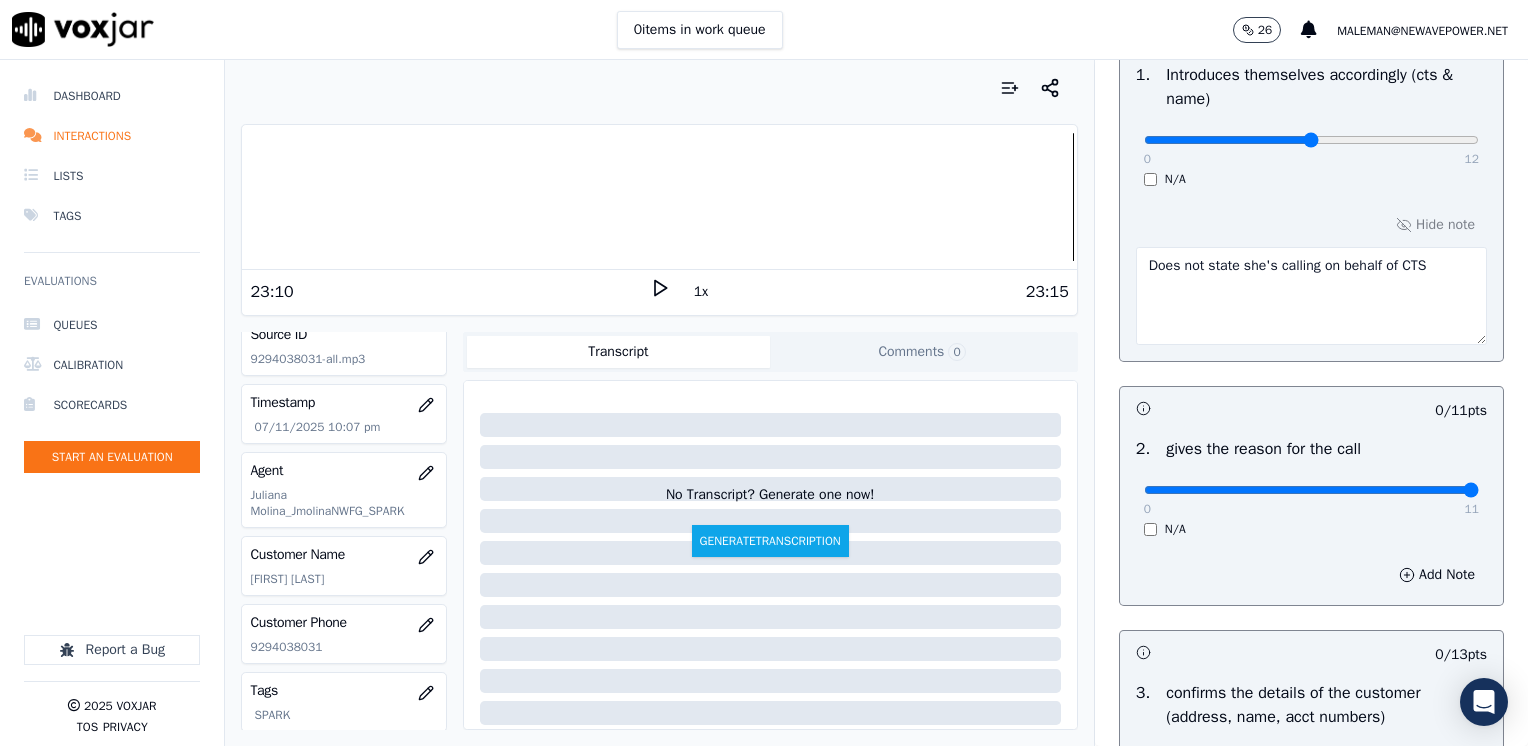 drag, startPoint x: 1132, startPoint y: 496, endPoint x: 1531, endPoint y: 475, distance: 399.55225 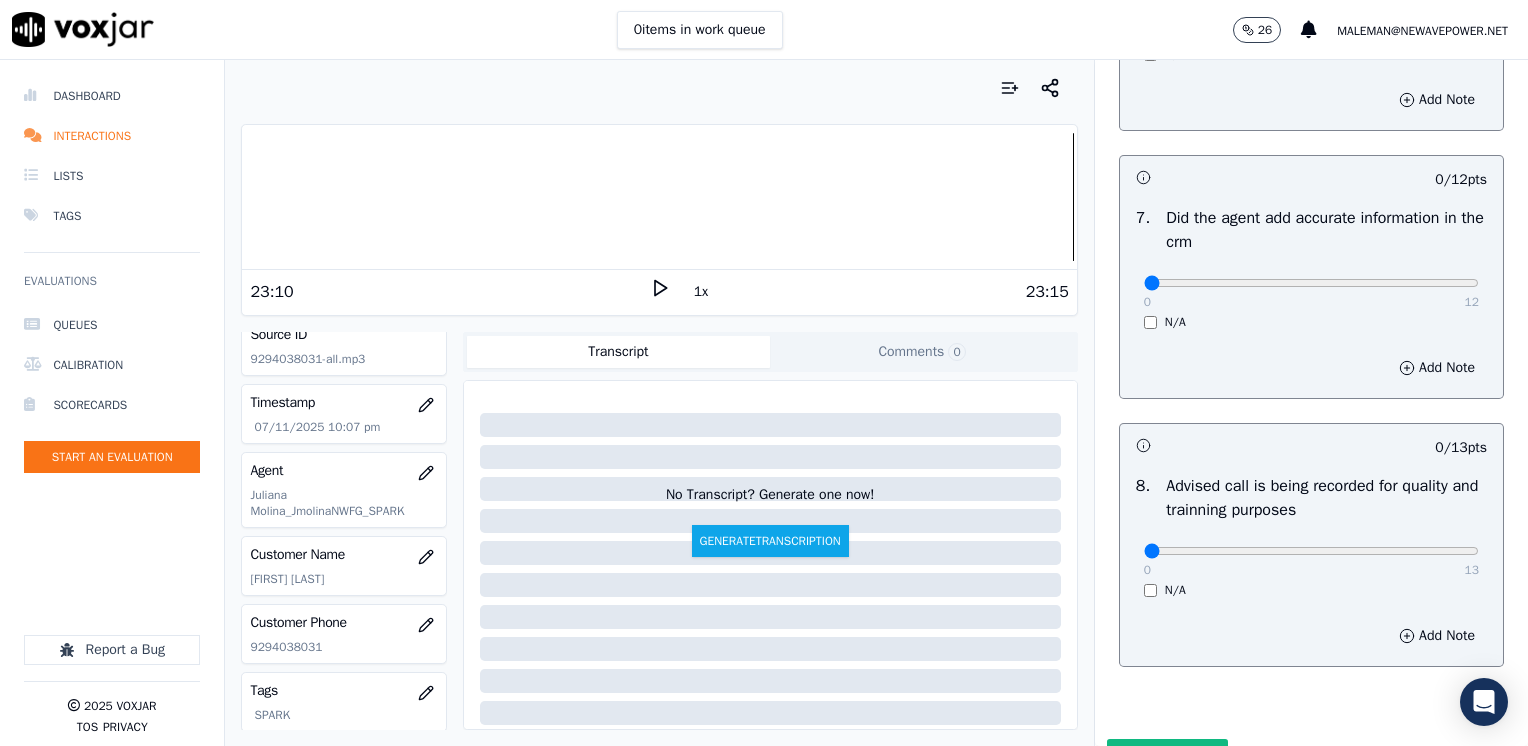 scroll, scrollTop: 1800, scrollLeft: 0, axis: vertical 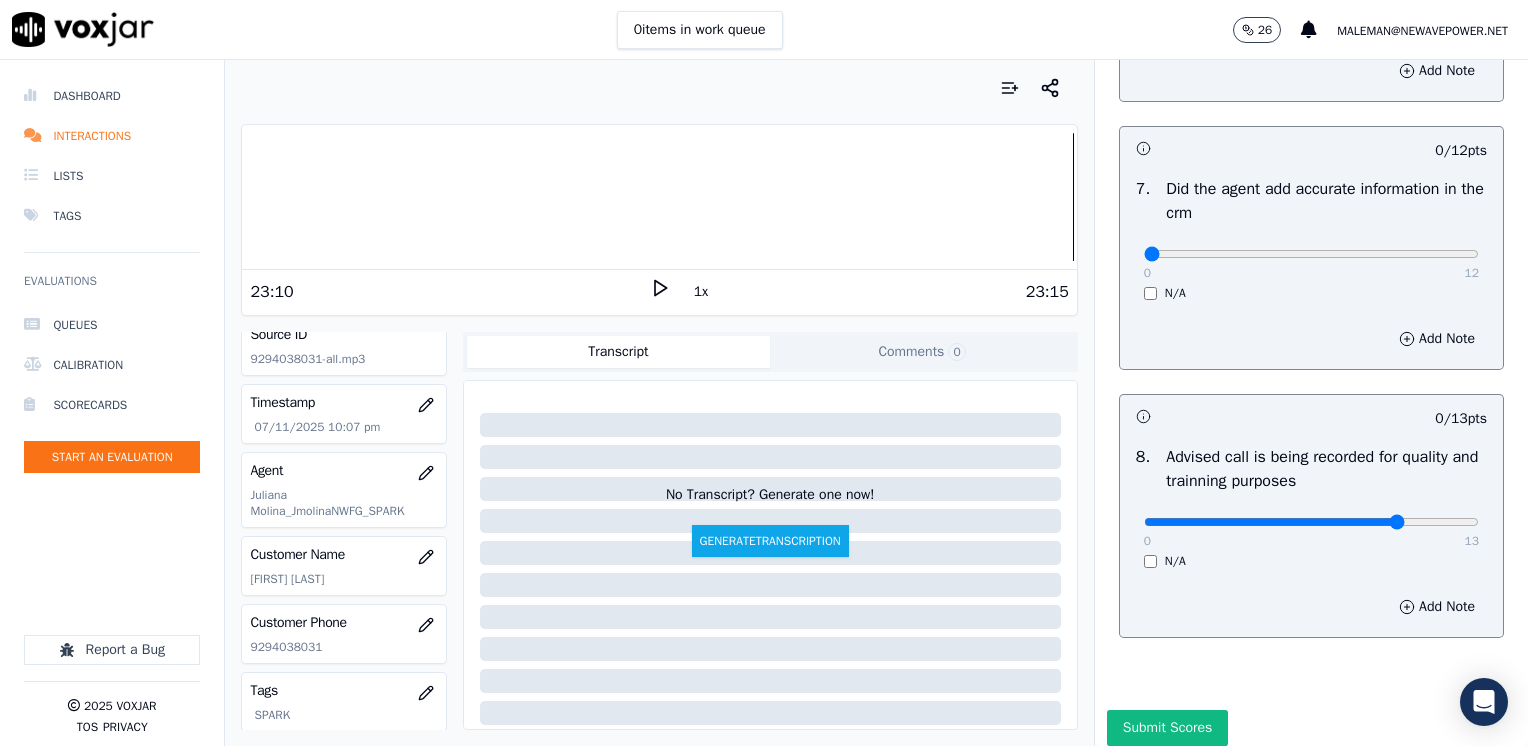 type on "10" 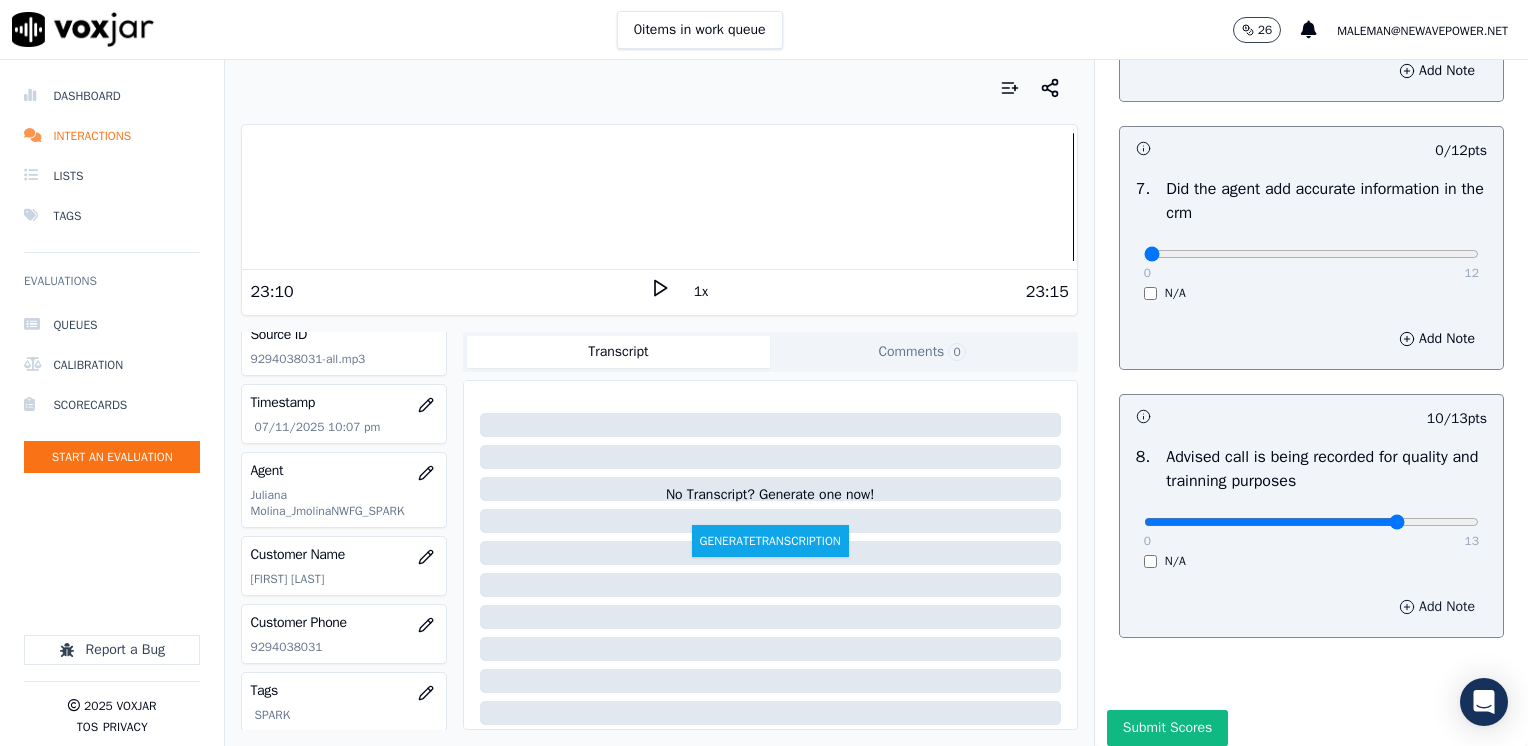 click on "Add Note" at bounding box center (1437, 607) 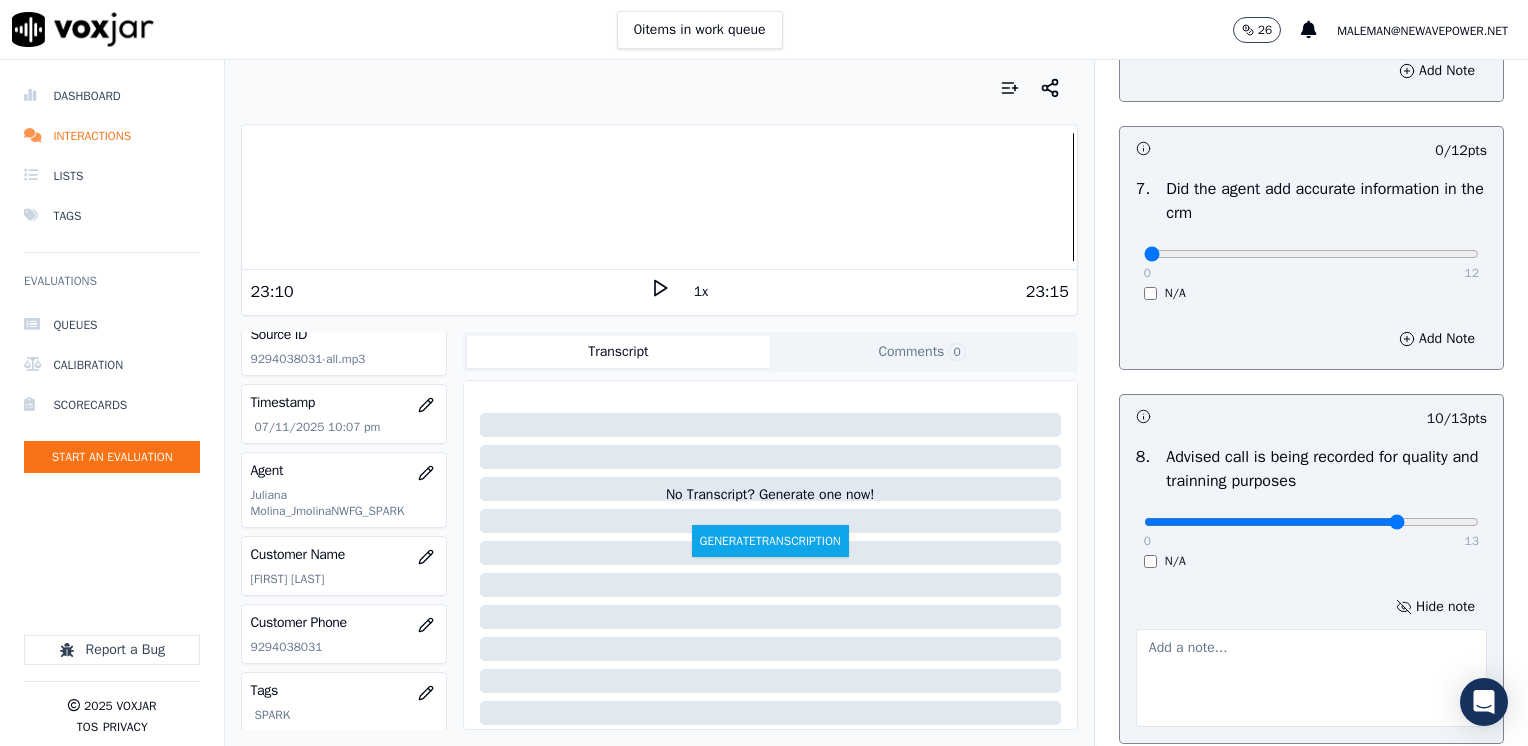 click at bounding box center (1311, 678) 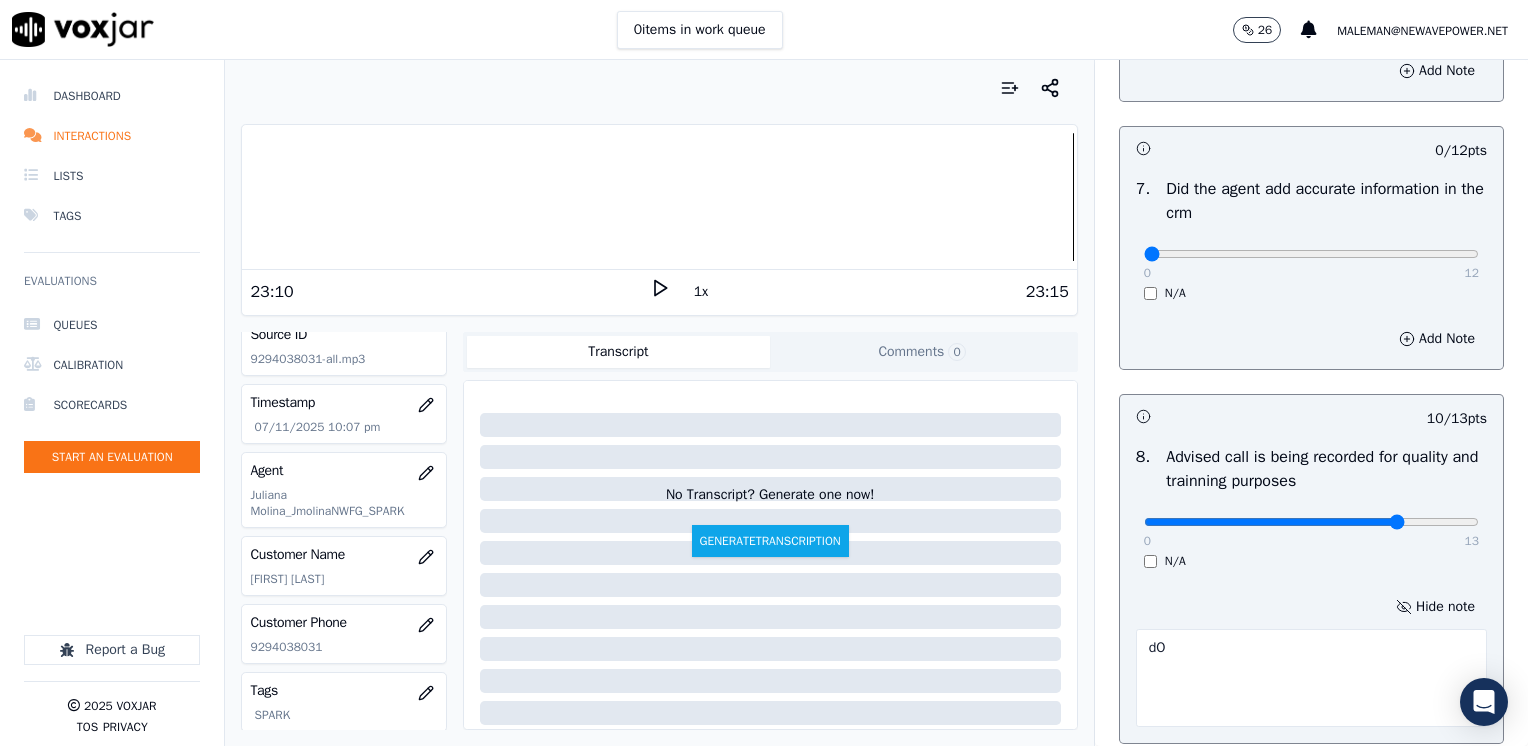 type on "d" 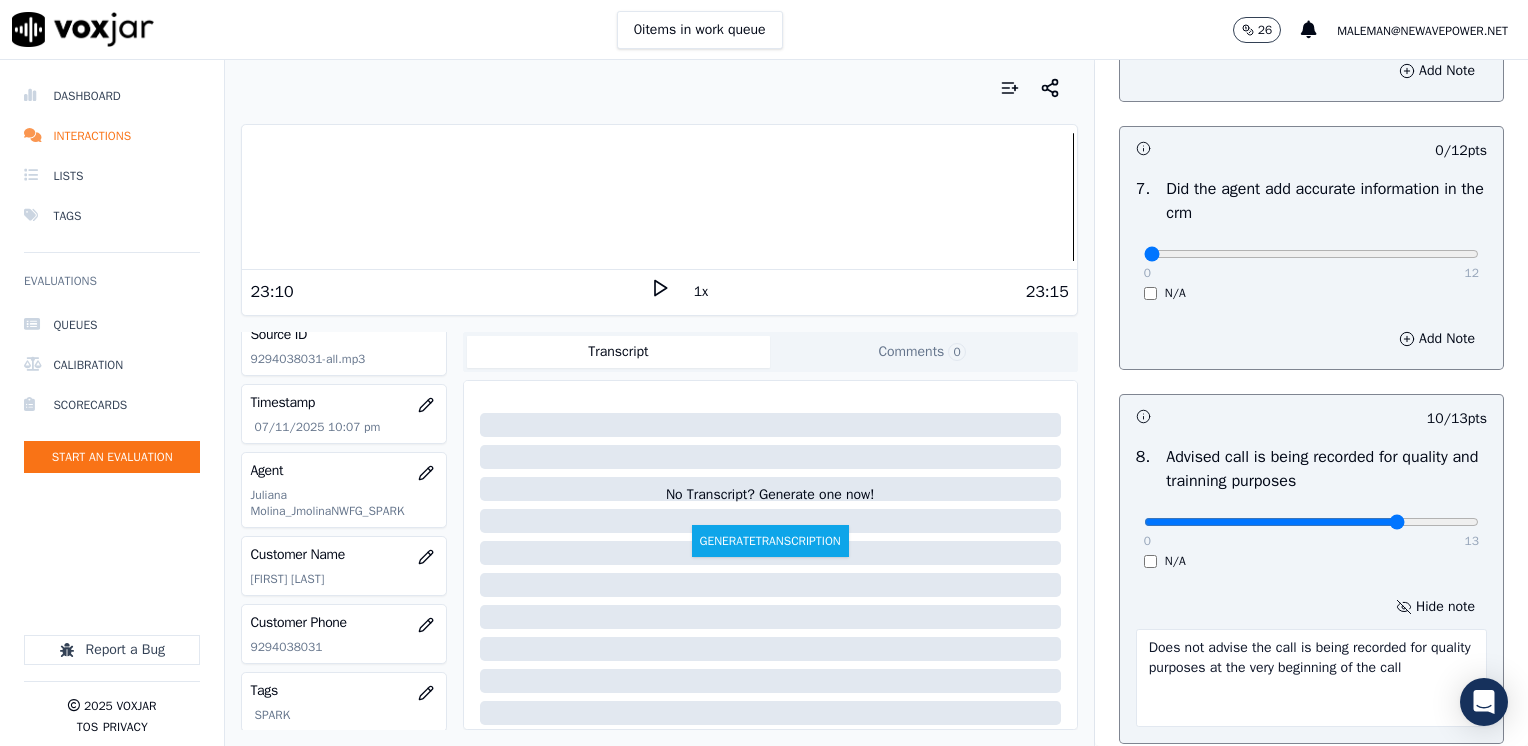 type on "Does not advise the call is being recorded for quality purposes at the very beginning of the call" 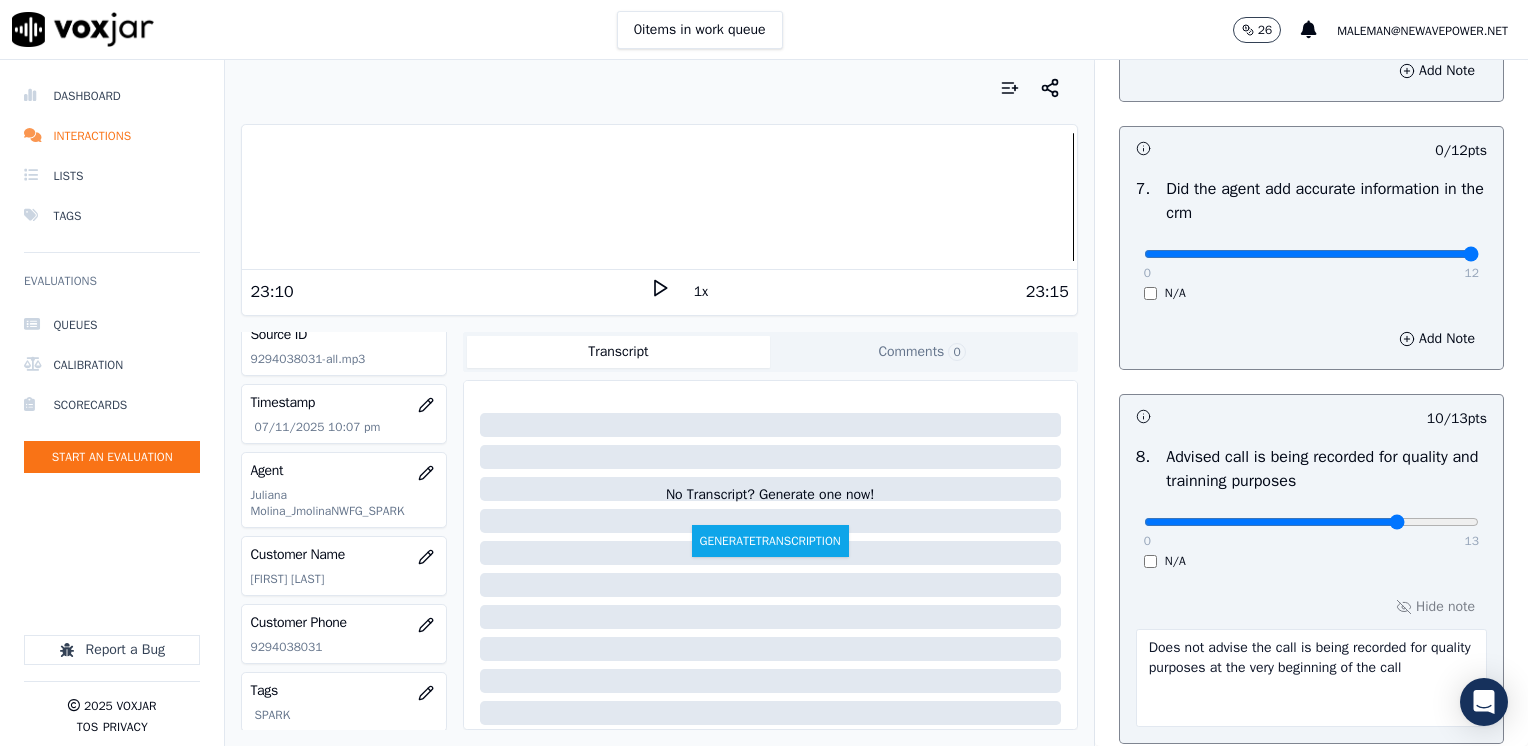 drag, startPoint x: 1132, startPoint y: 250, endPoint x: 1531, endPoint y: 262, distance: 399.18042 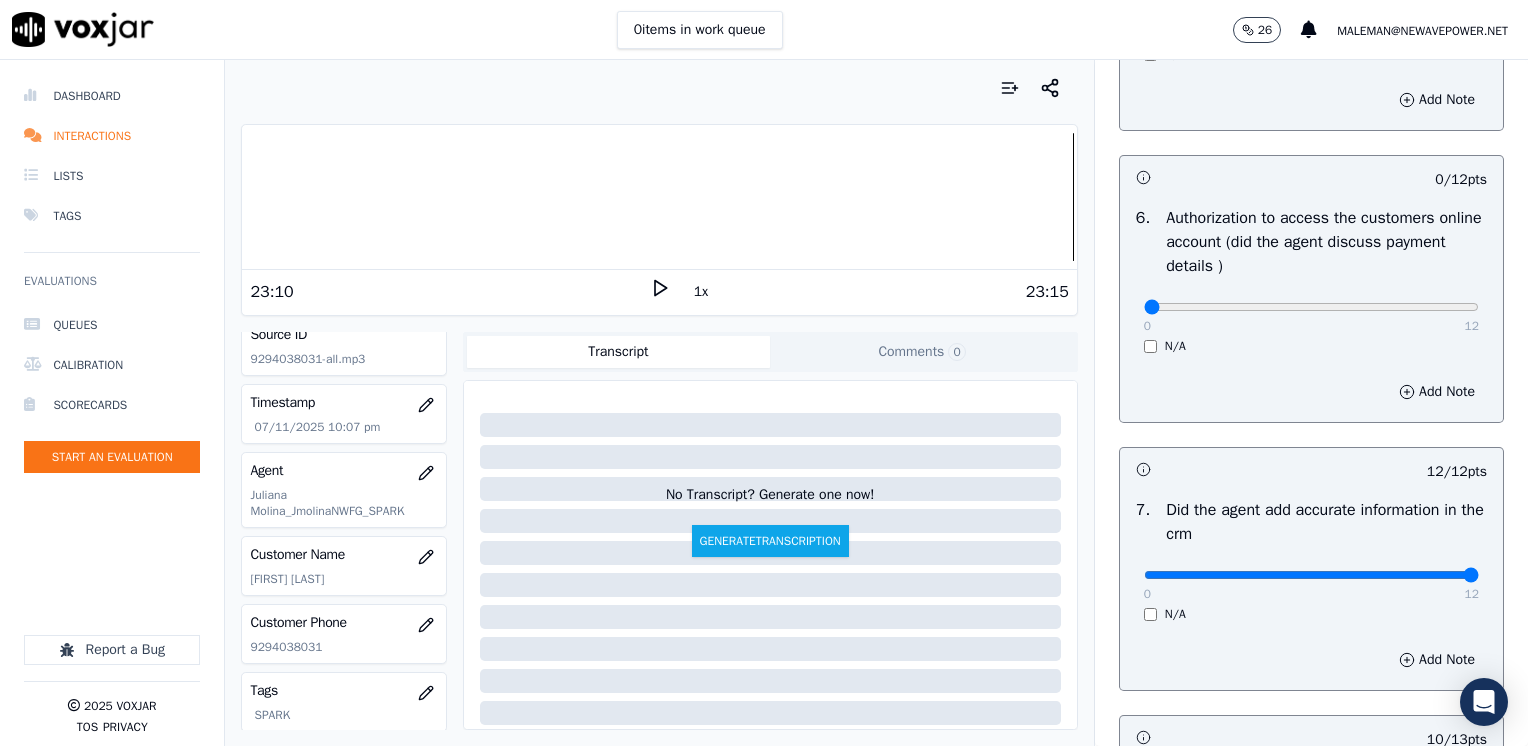 scroll, scrollTop: 1459, scrollLeft: 0, axis: vertical 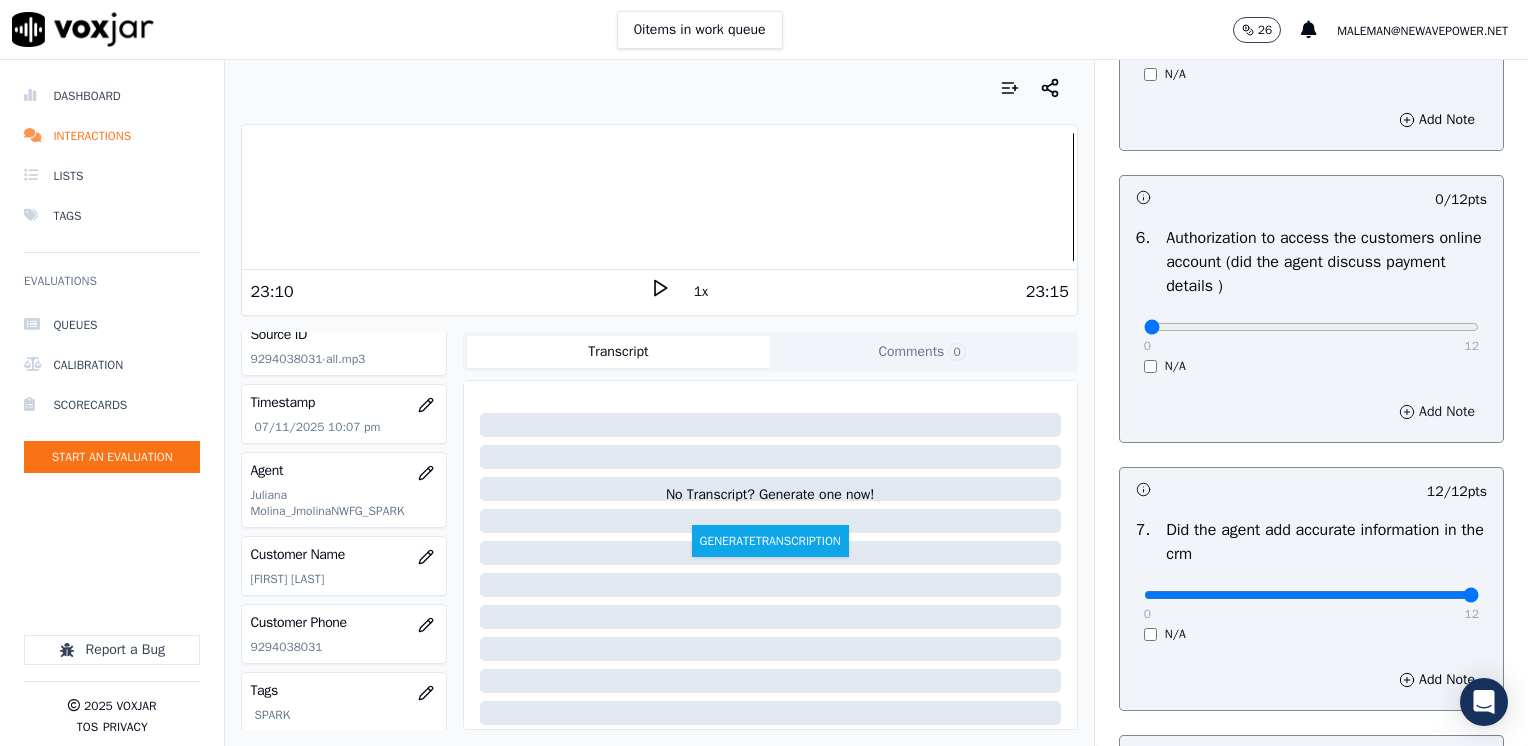 click on "Add Note" at bounding box center (1437, 412) 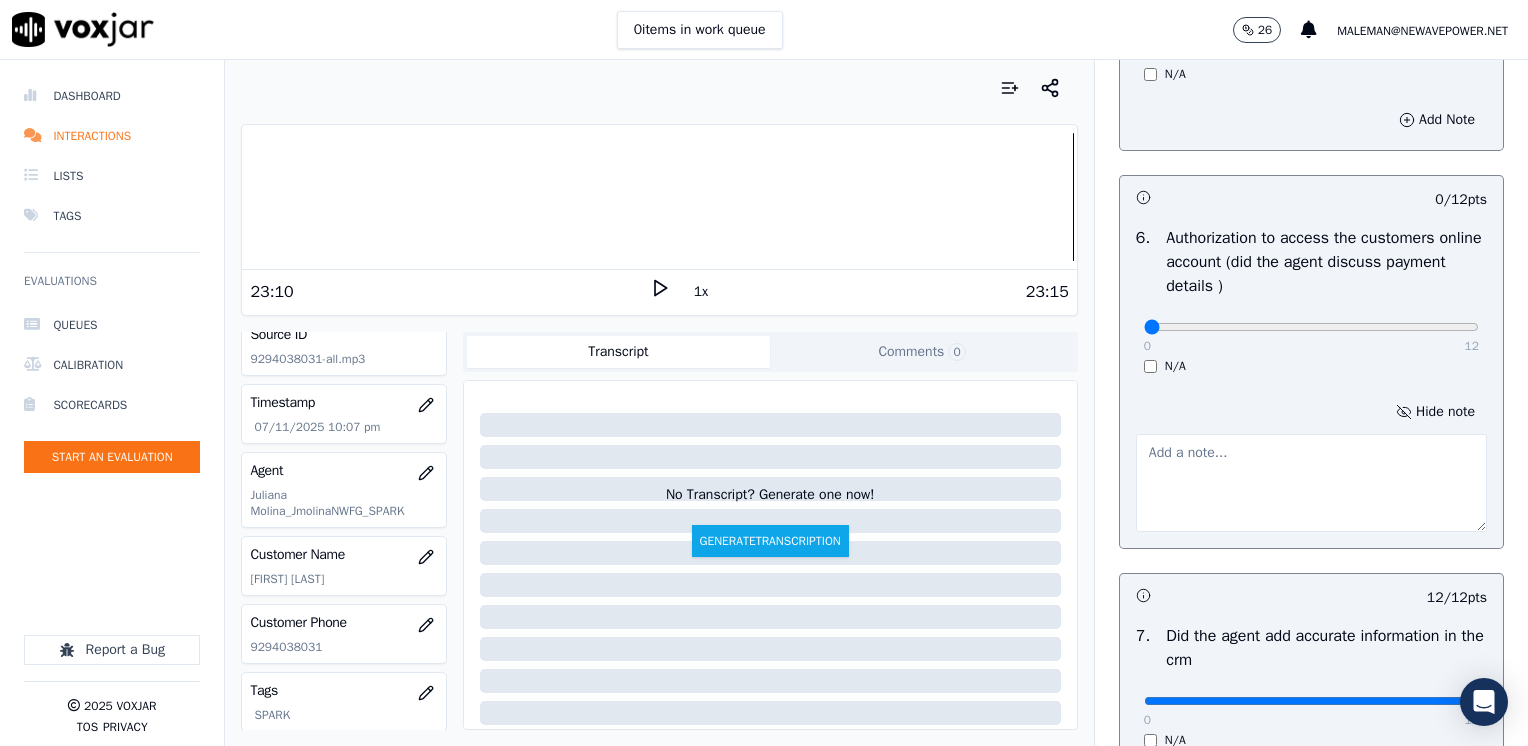 click at bounding box center [1311, 483] 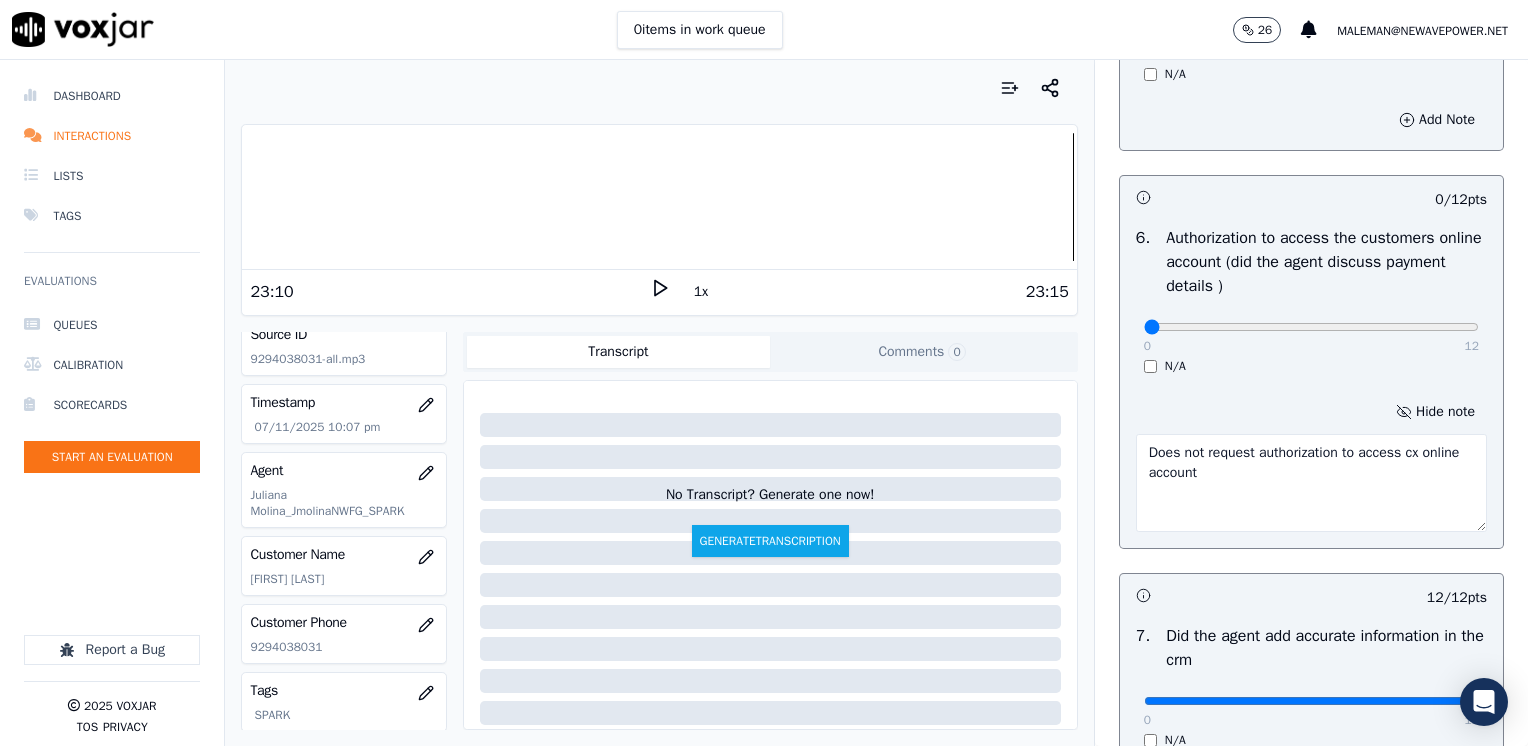 type on "Does not request authorization to access cx online account" 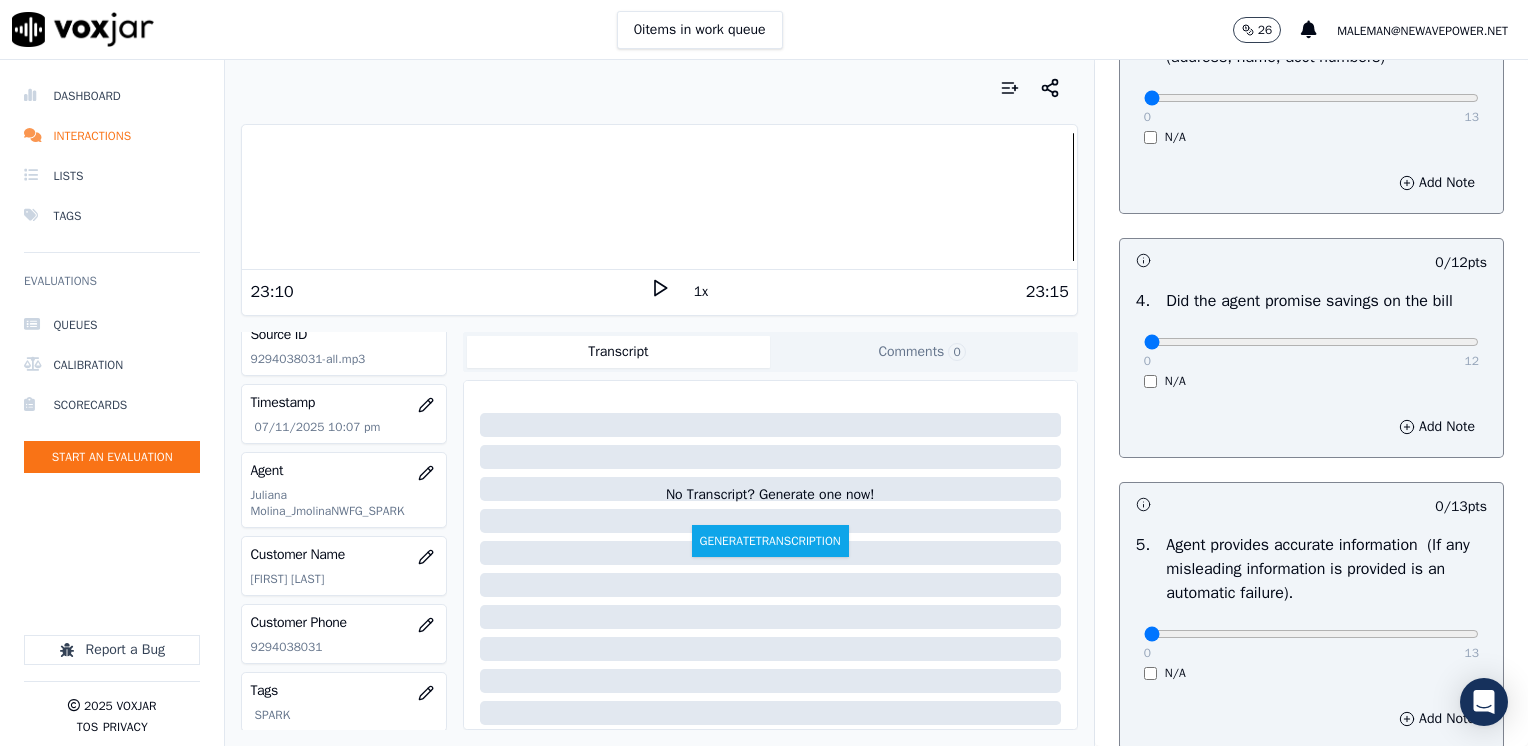 scroll, scrollTop: 859, scrollLeft: 0, axis: vertical 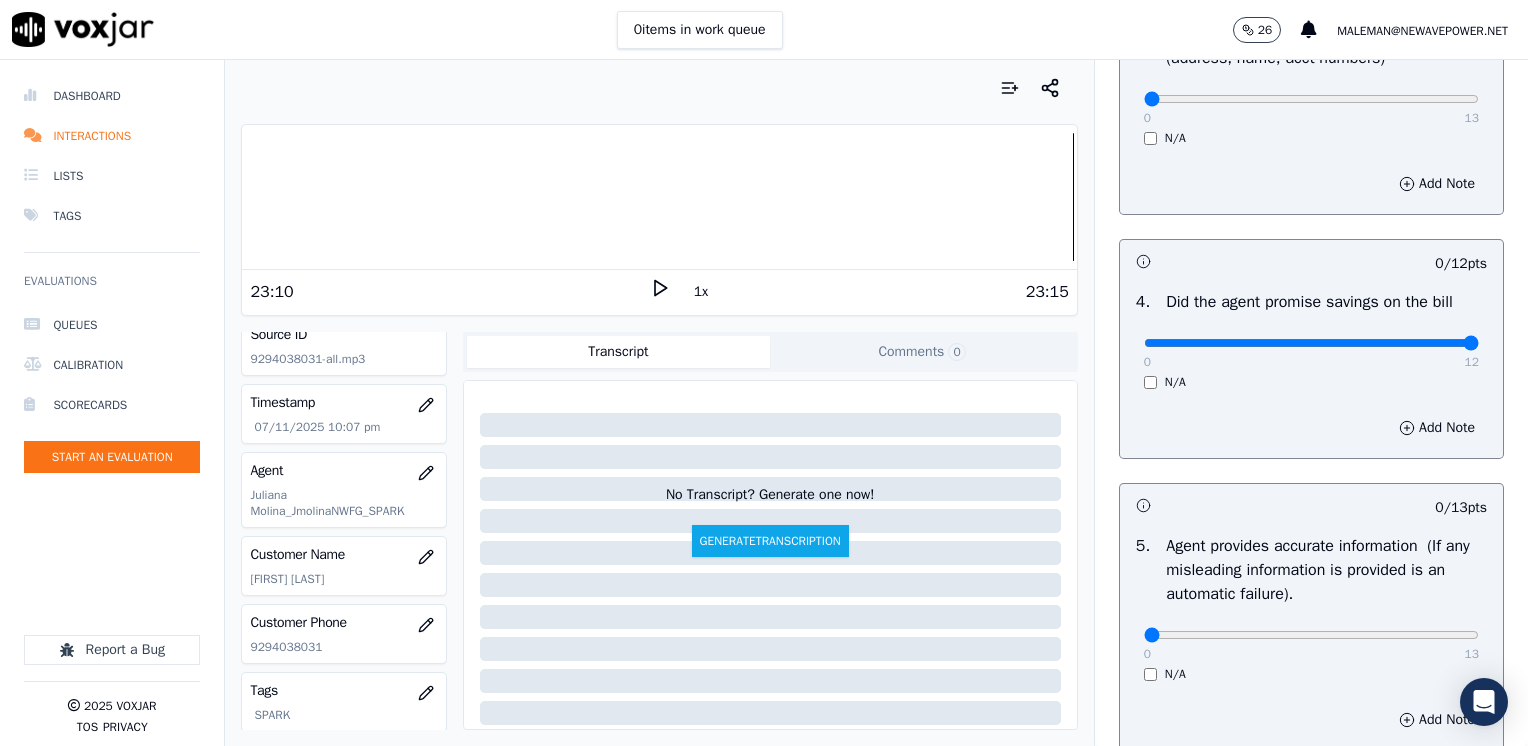 drag, startPoint x: 1135, startPoint y: 342, endPoint x: 1531, endPoint y: 337, distance: 396.03156 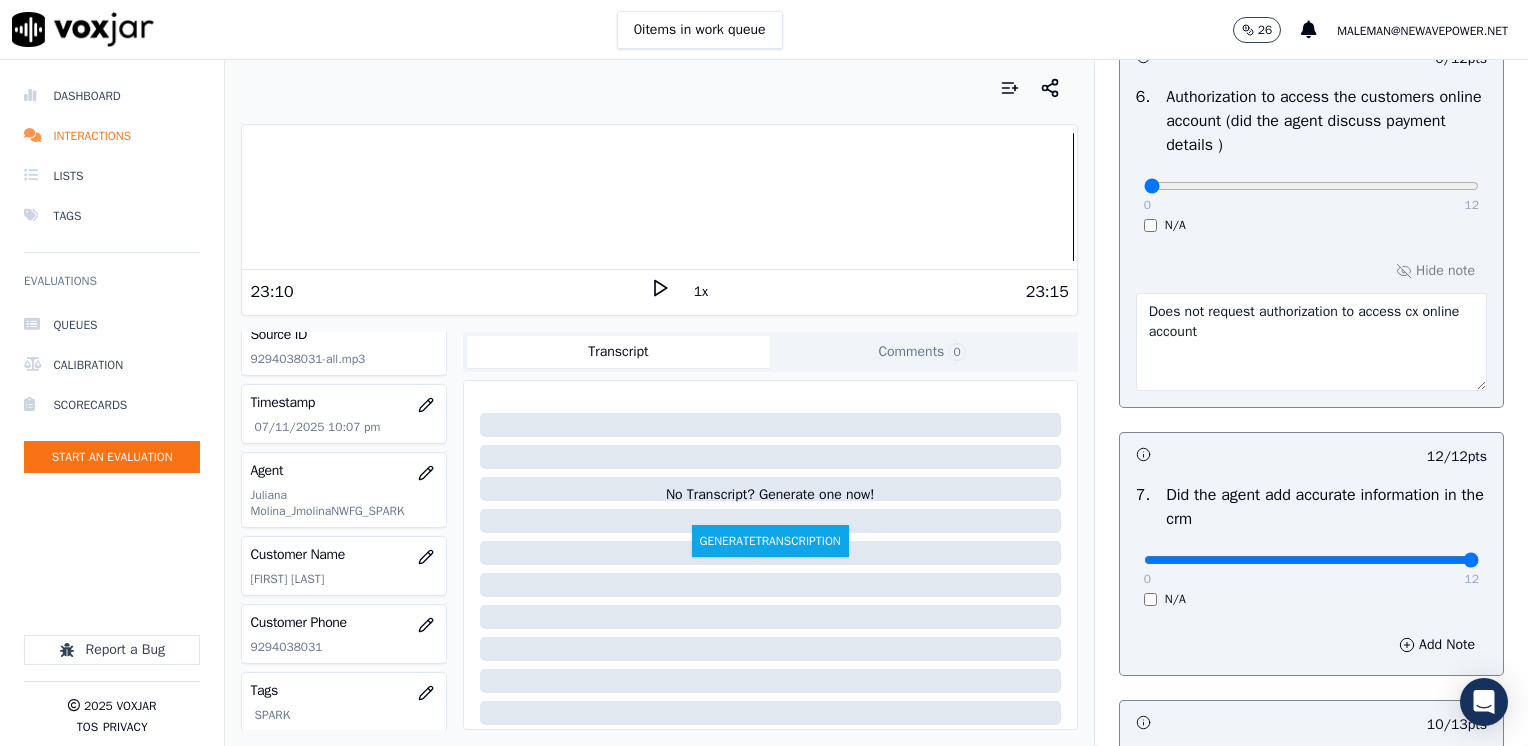 scroll, scrollTop: 2064, scrollLeft: 0, axis: vertical 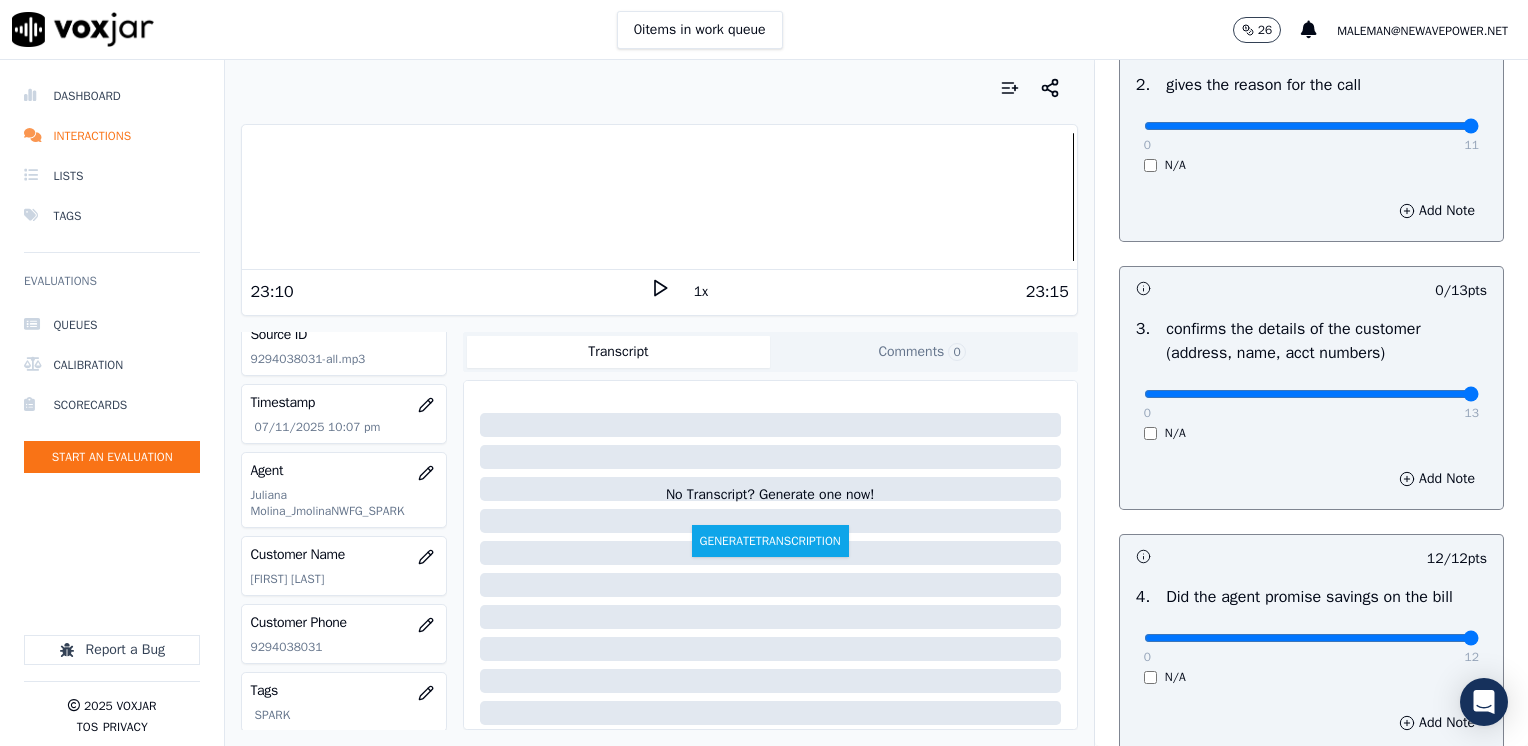 drag, startPoint x: 1132, startPoint y: 388, endPoint x: 1531, endPoint y: 370, distance: 399.40582 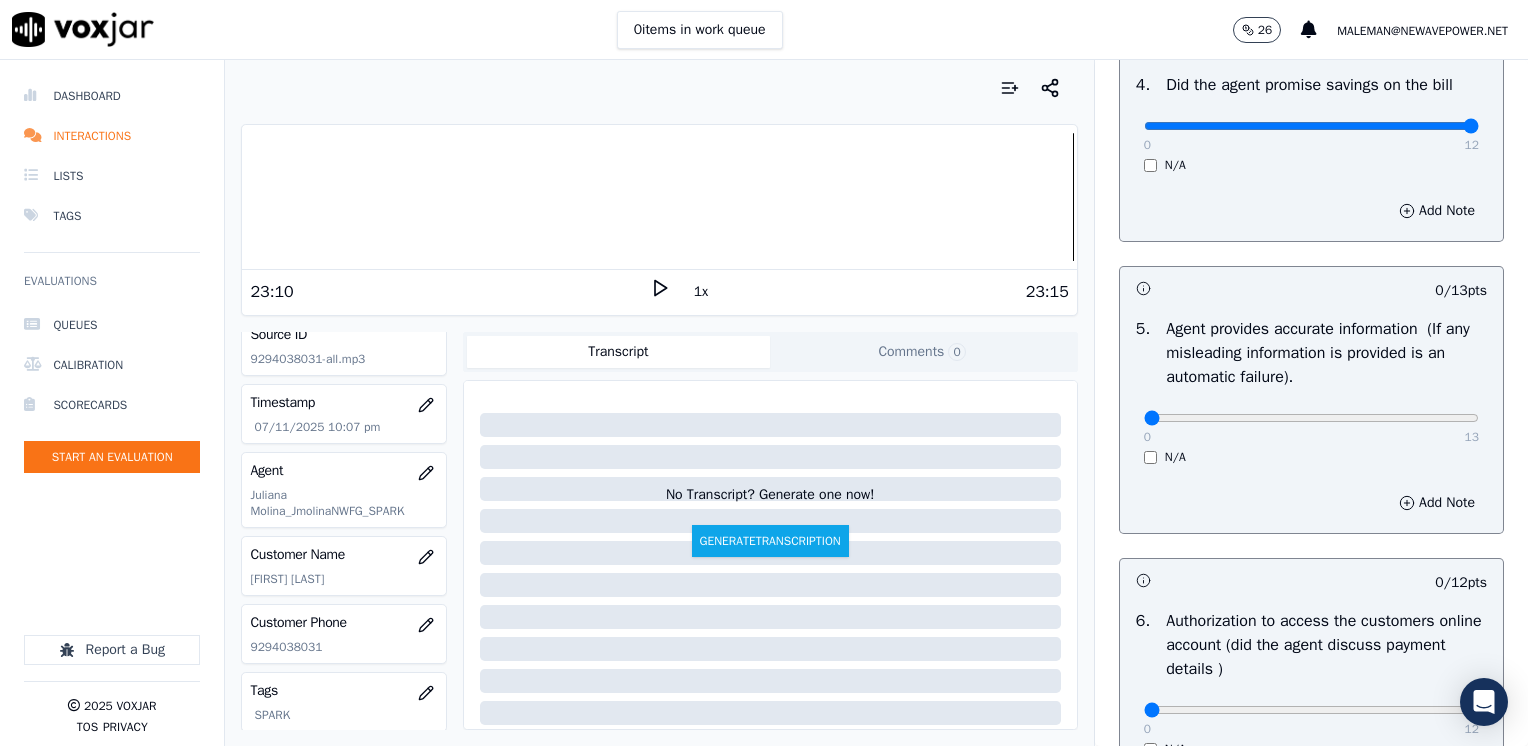 scroll, scrollTop: 1064, scrollLeft: 0, axis: vertical 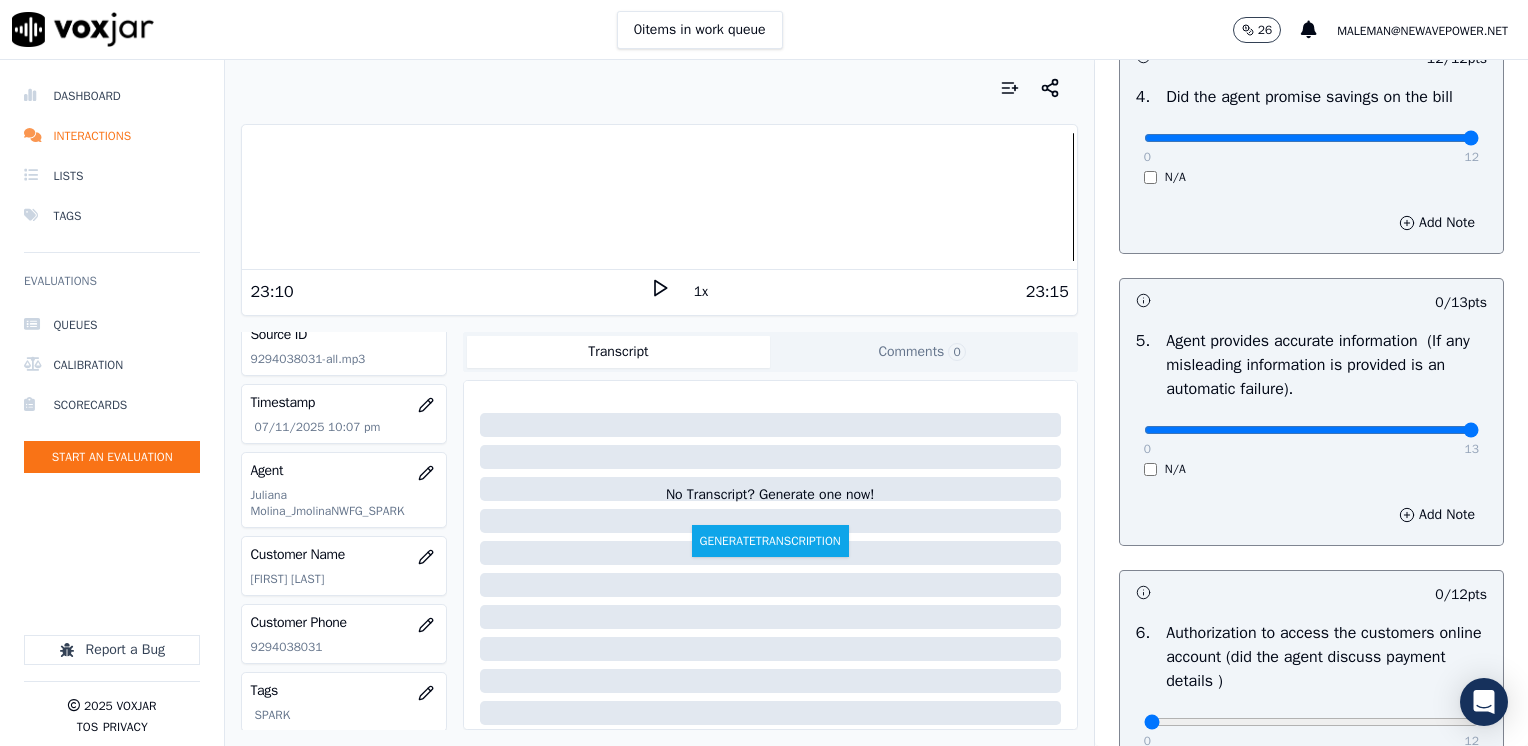 drag, startPoint x: 1131, startPoint y: 431, endPoint x: 1531, endPoint y: 431, distance: 400 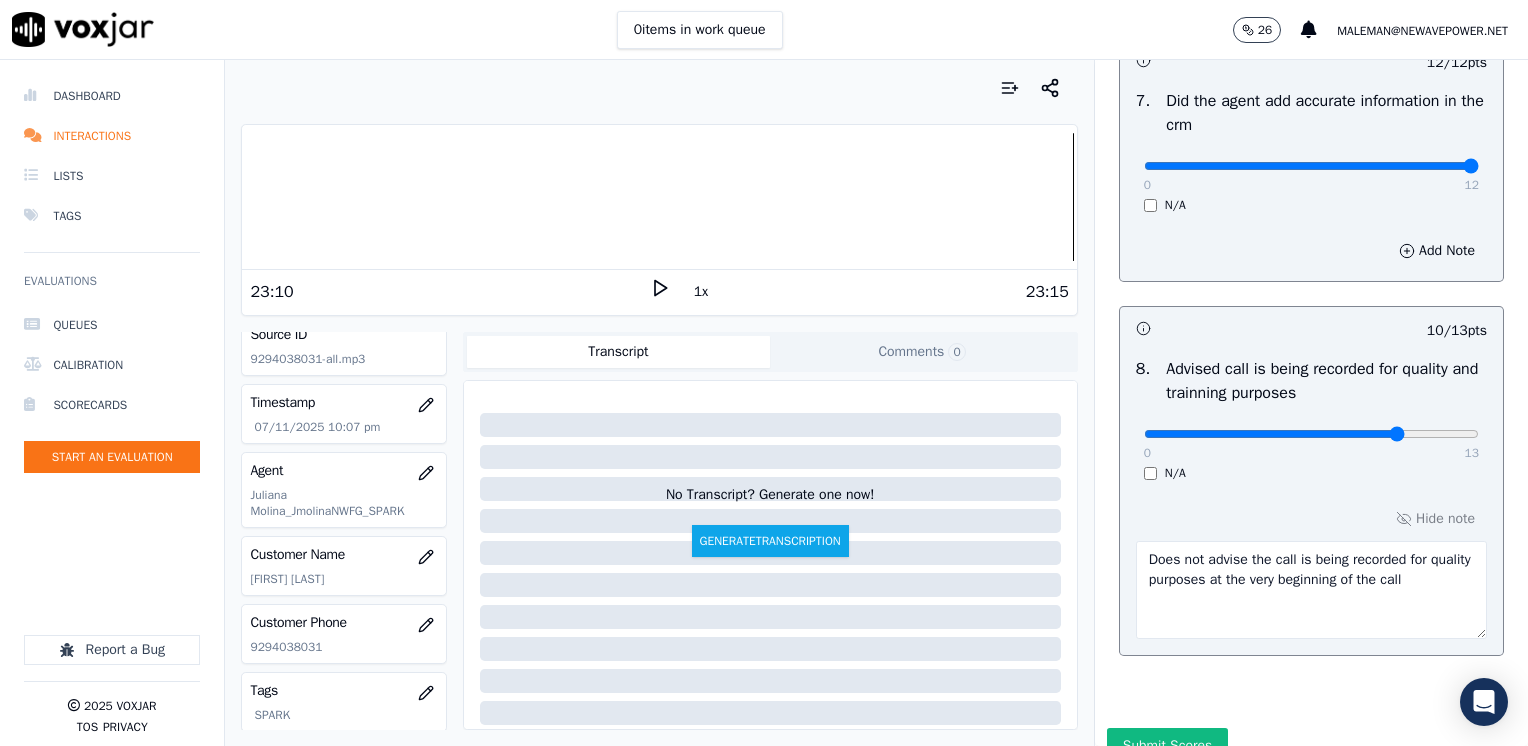 scroll, scrollTop: 2064, scrollLeft: 0, axis: vertical 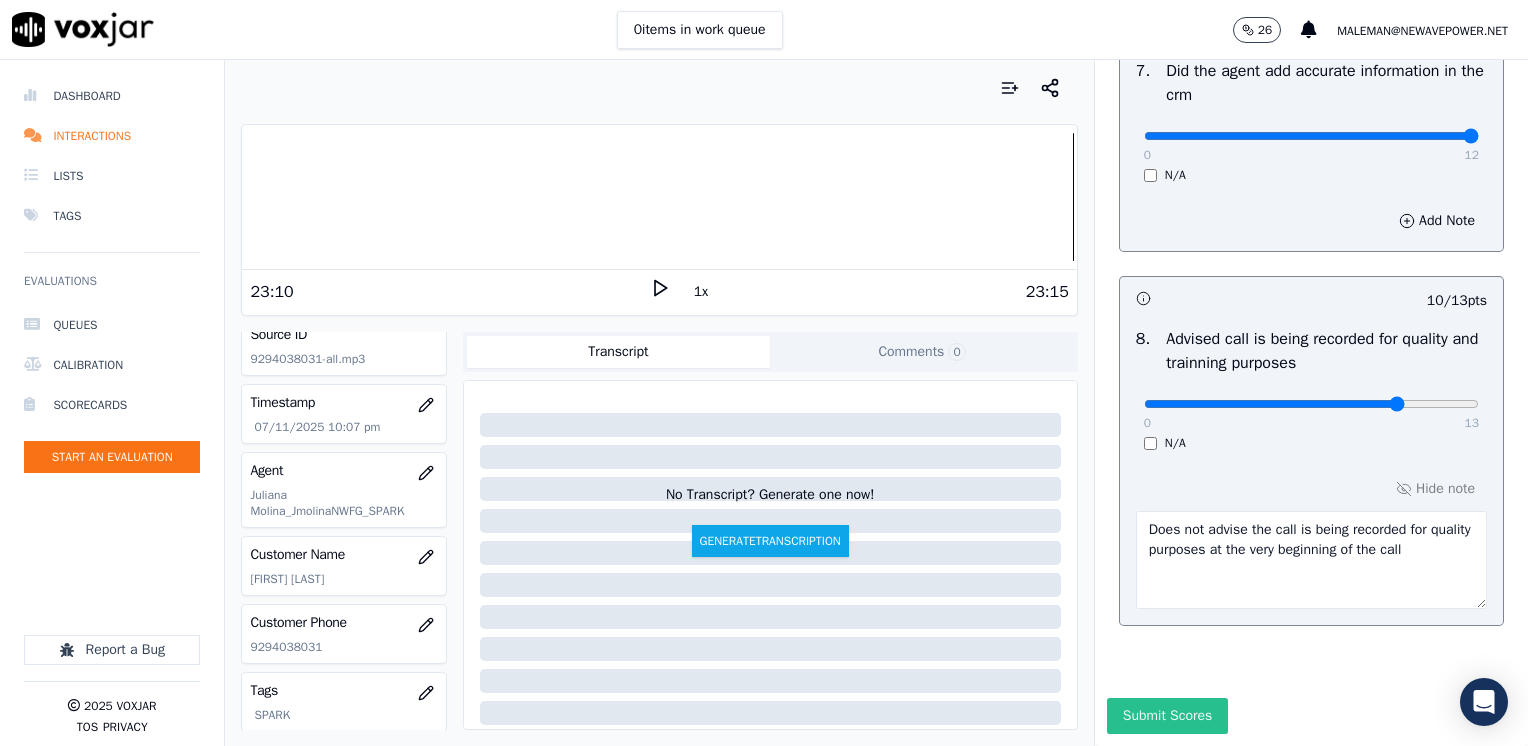 click on "Submit Scores" at bounding box center (1167, 716) 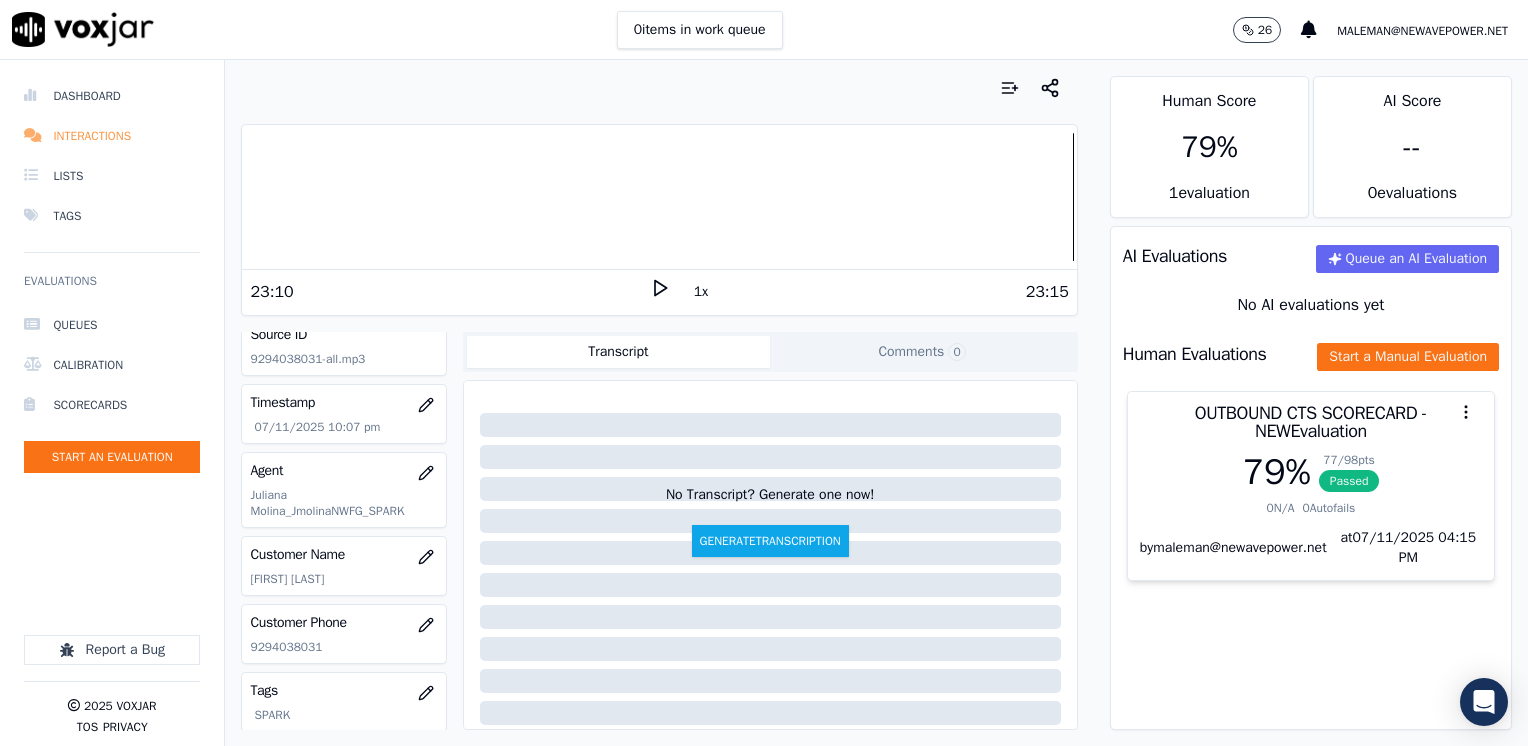click on "Interactions" at bounding box center (112, 136) 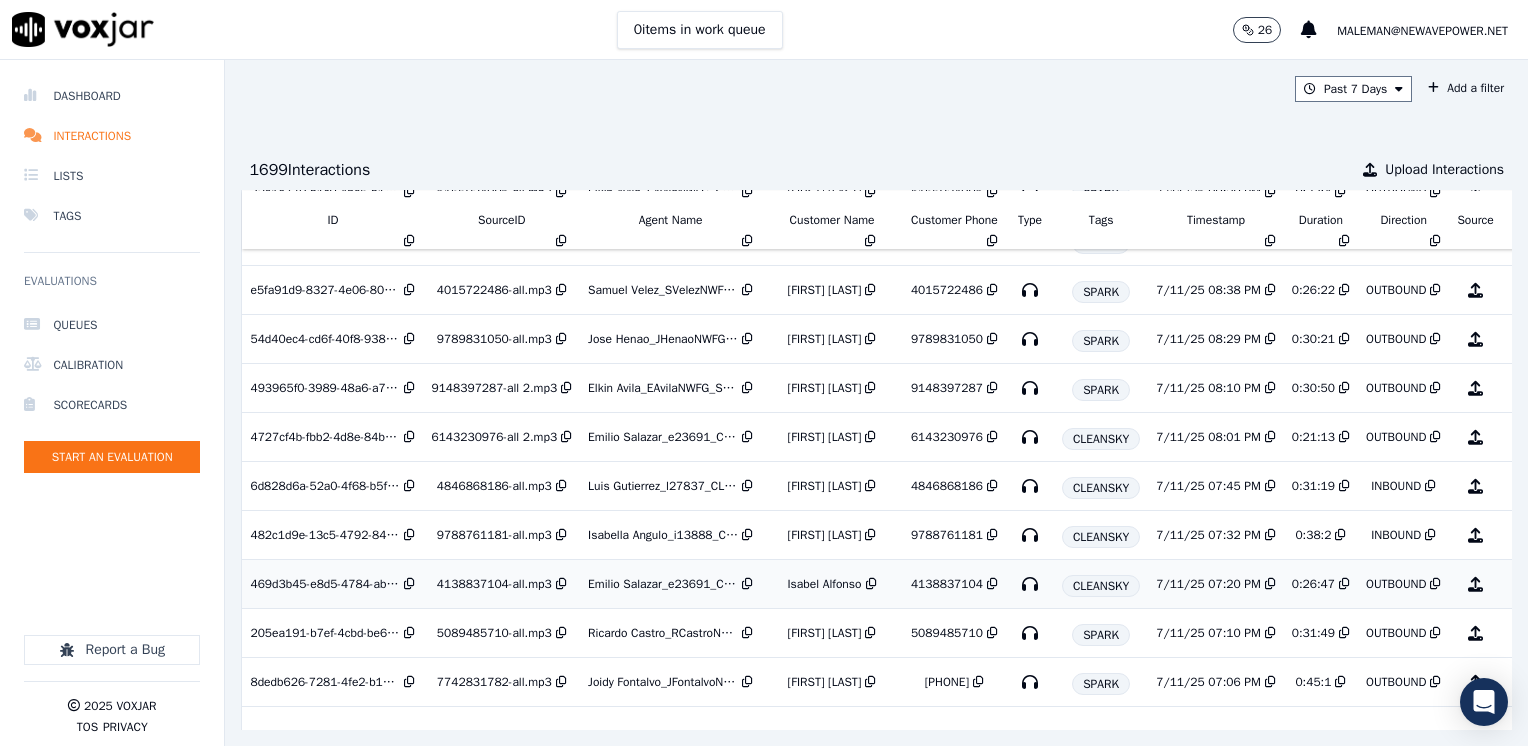 scroll, scrollTop: 500, scrollLeft: 0, axis: vertical 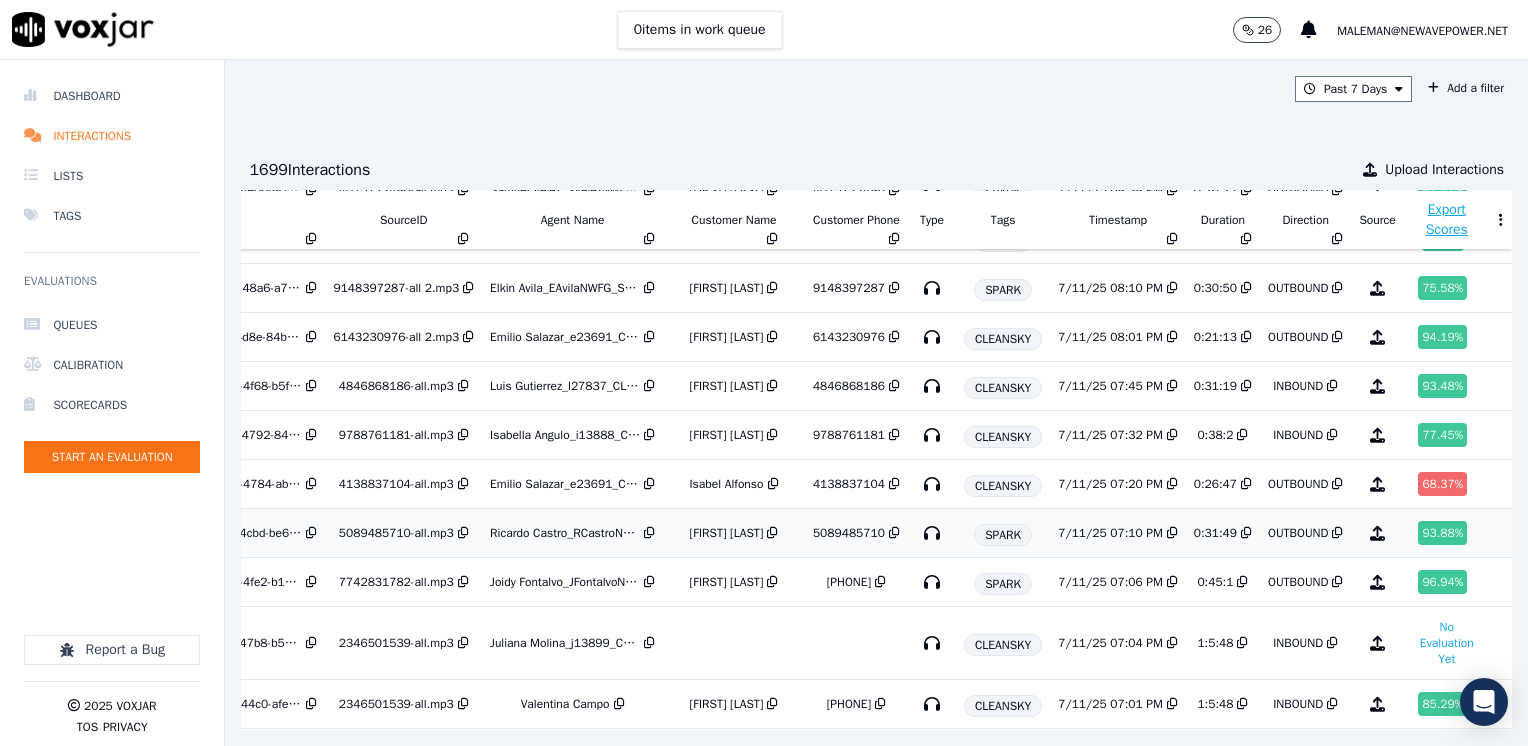 click on "93.88 %" at bounding box center (1442, 533) 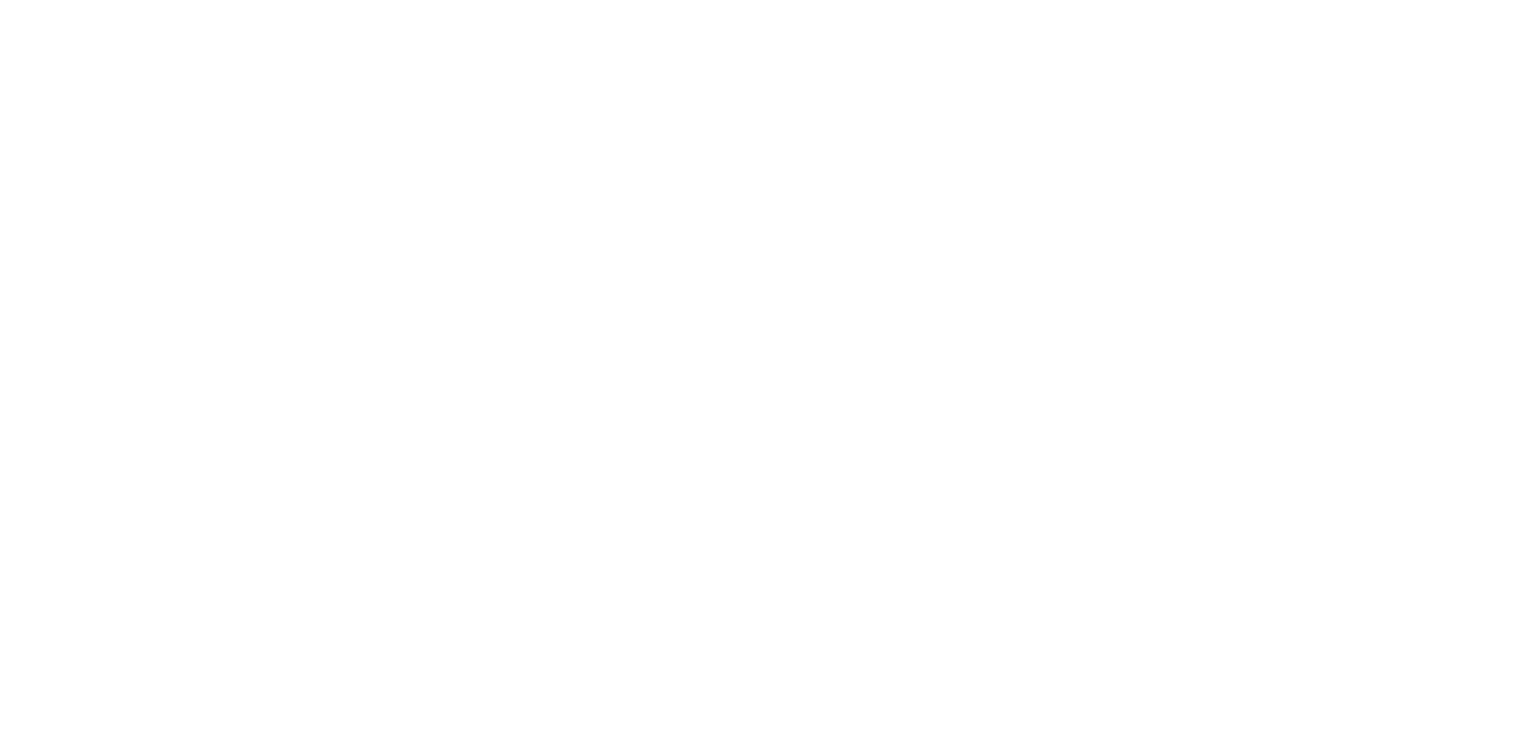 scroll, scrollTop: 0, scrollLeft: 0, axis: both 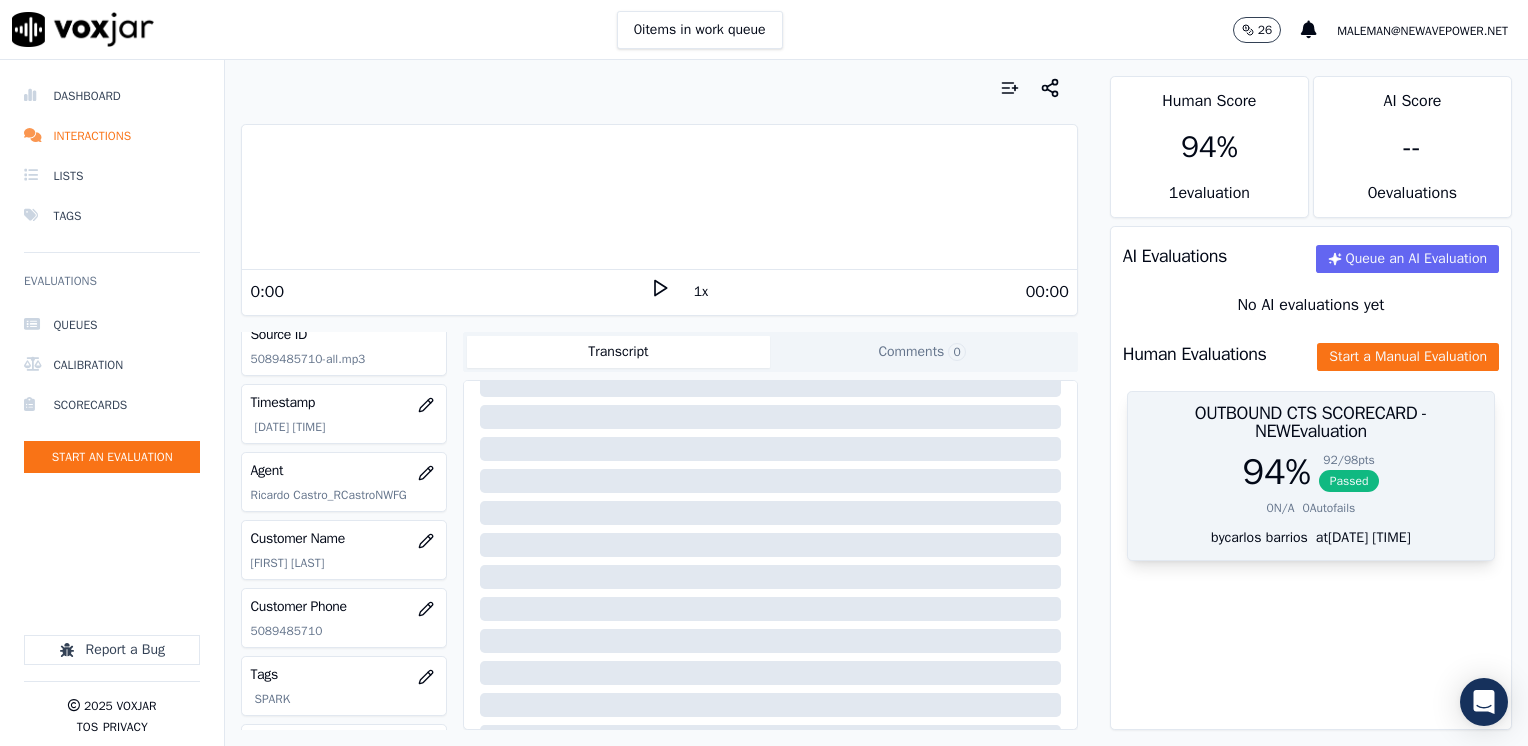 click on "94 %" at bounding box center (1276, 472) 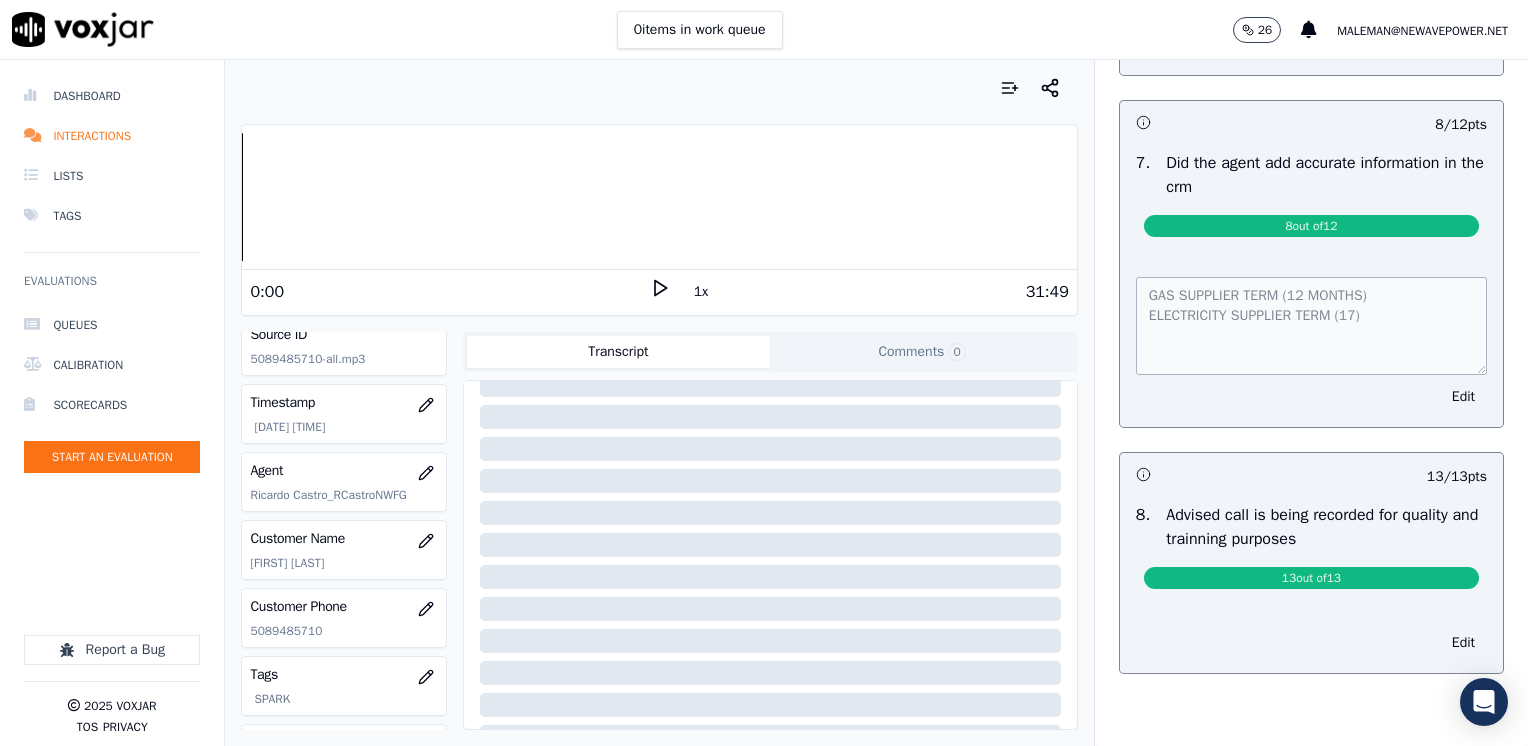 scroll, scrollTop: 1626, scrollLeft: 0, axis: vertical 